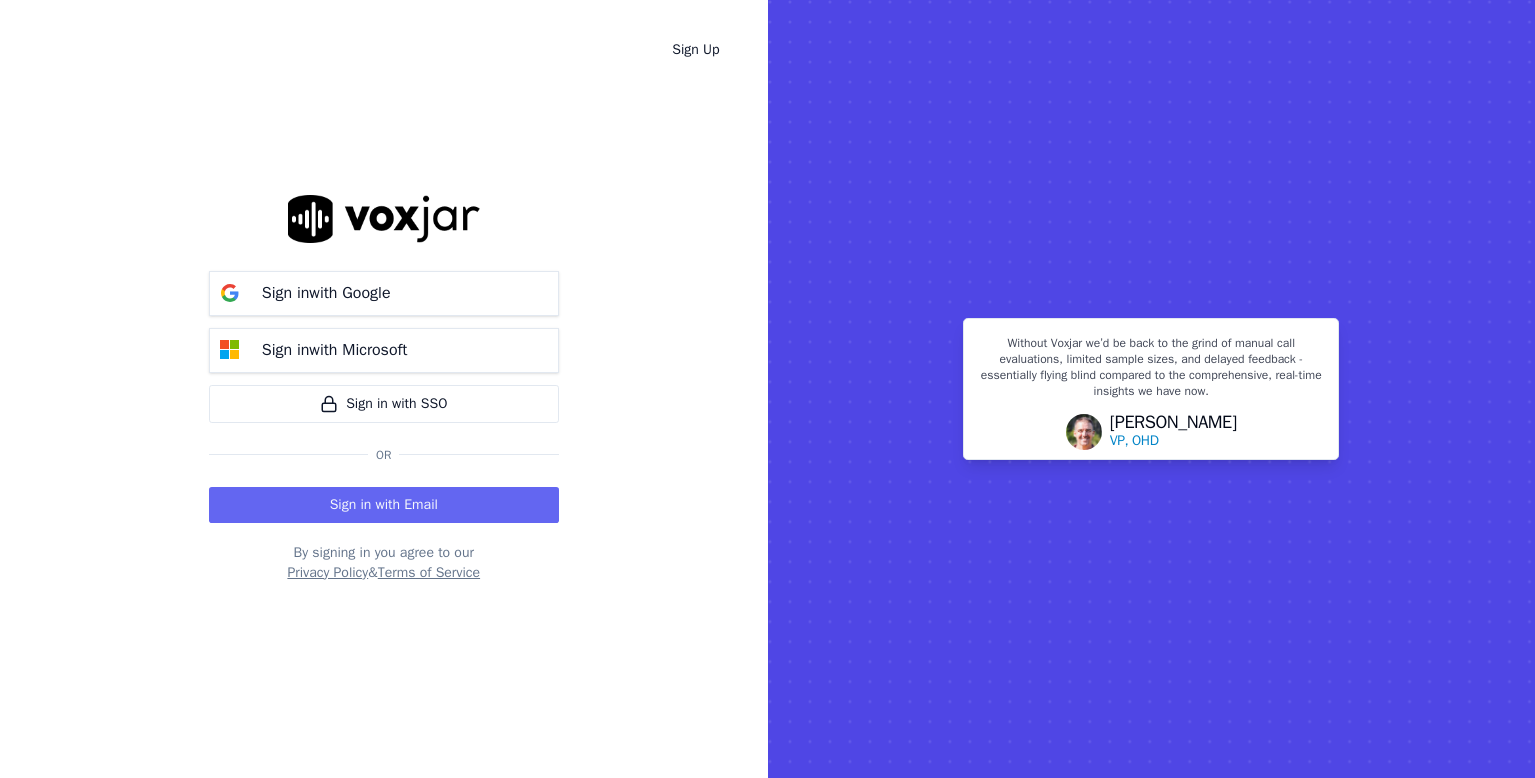 scroll, scrollTop: 0, scrollLeft: 0, axis: both 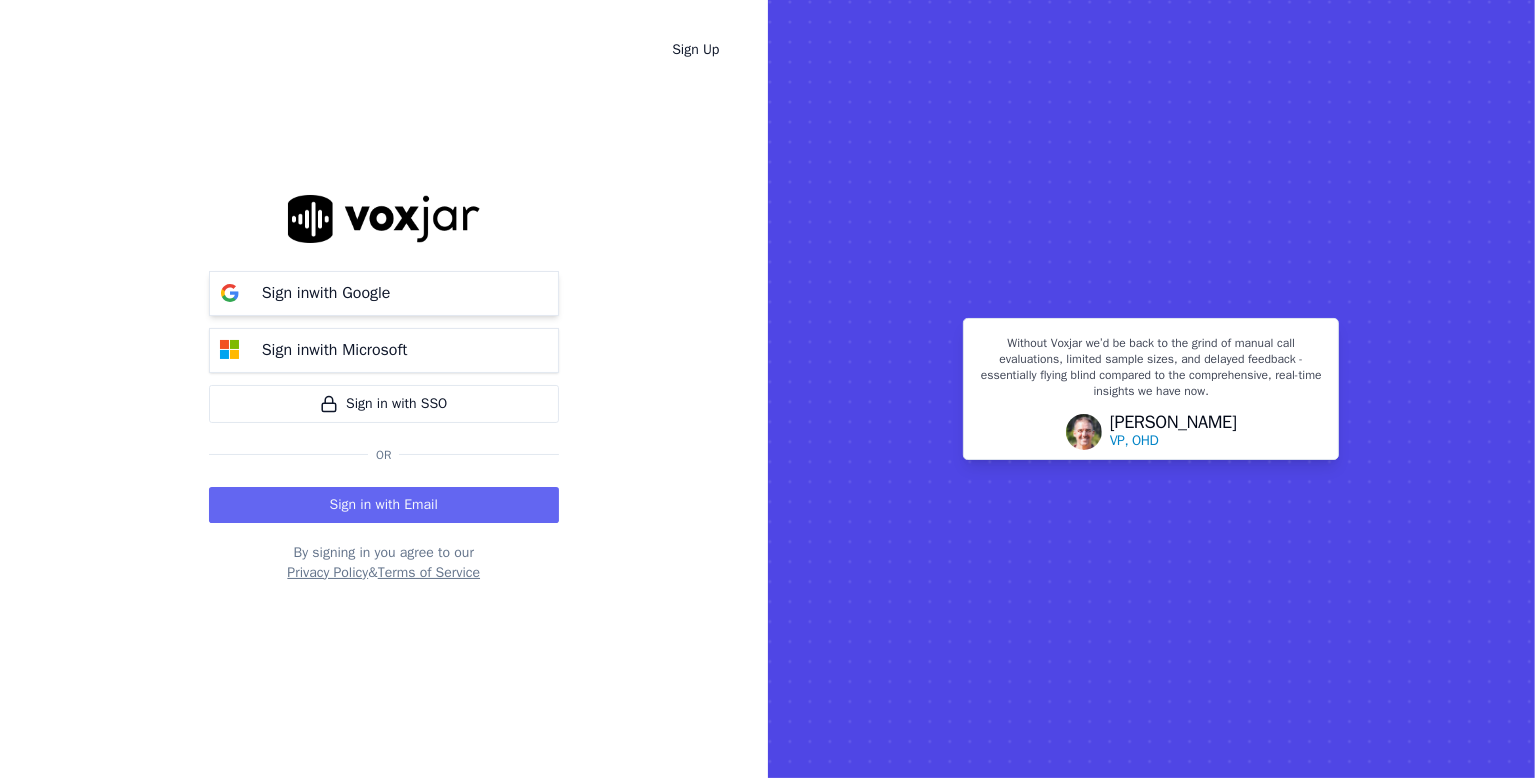 click on "Sign in  with Google" at bounding box center [326, 293] 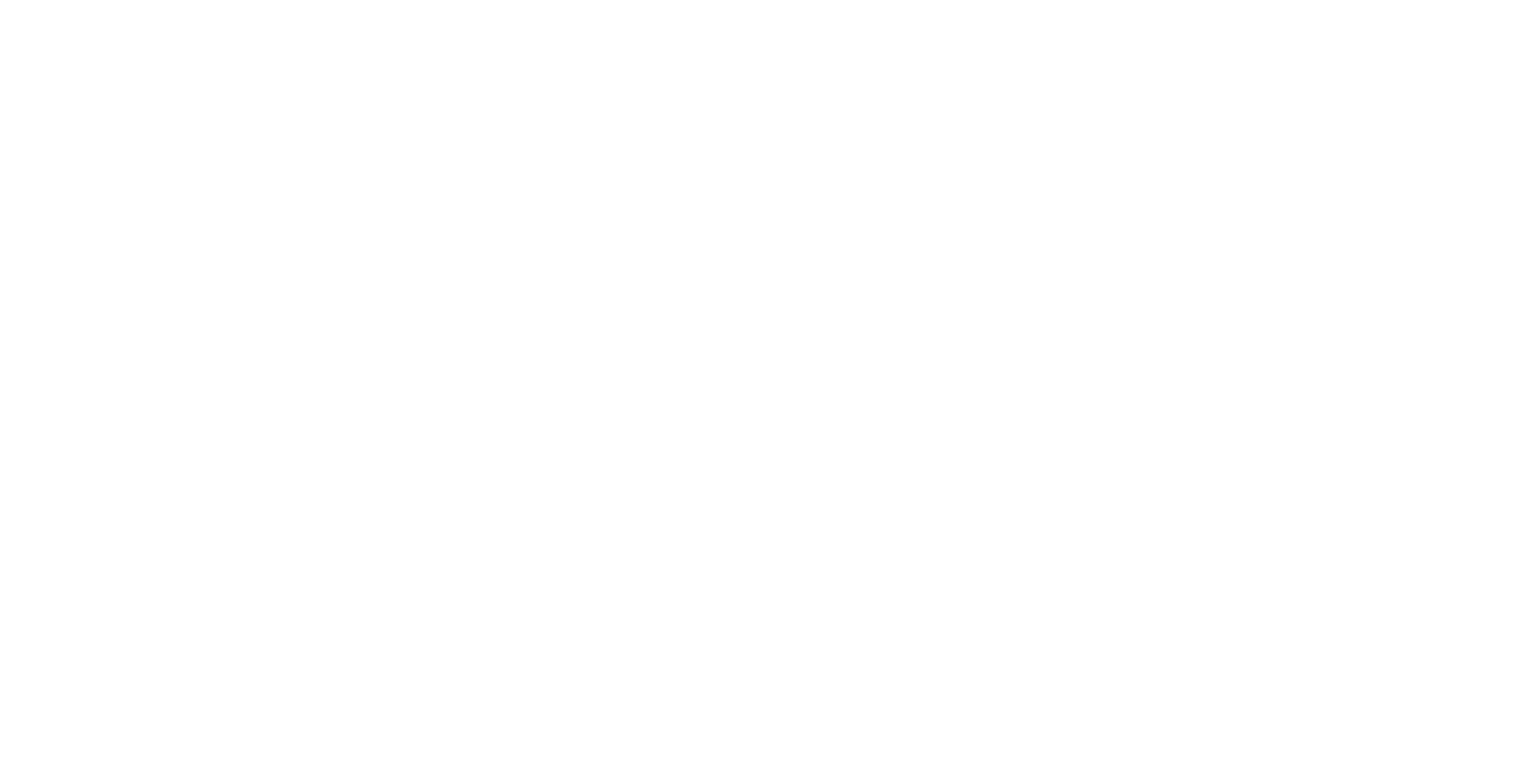 scroll, scrollTop: 0, scrollLeft: 0, axis: both 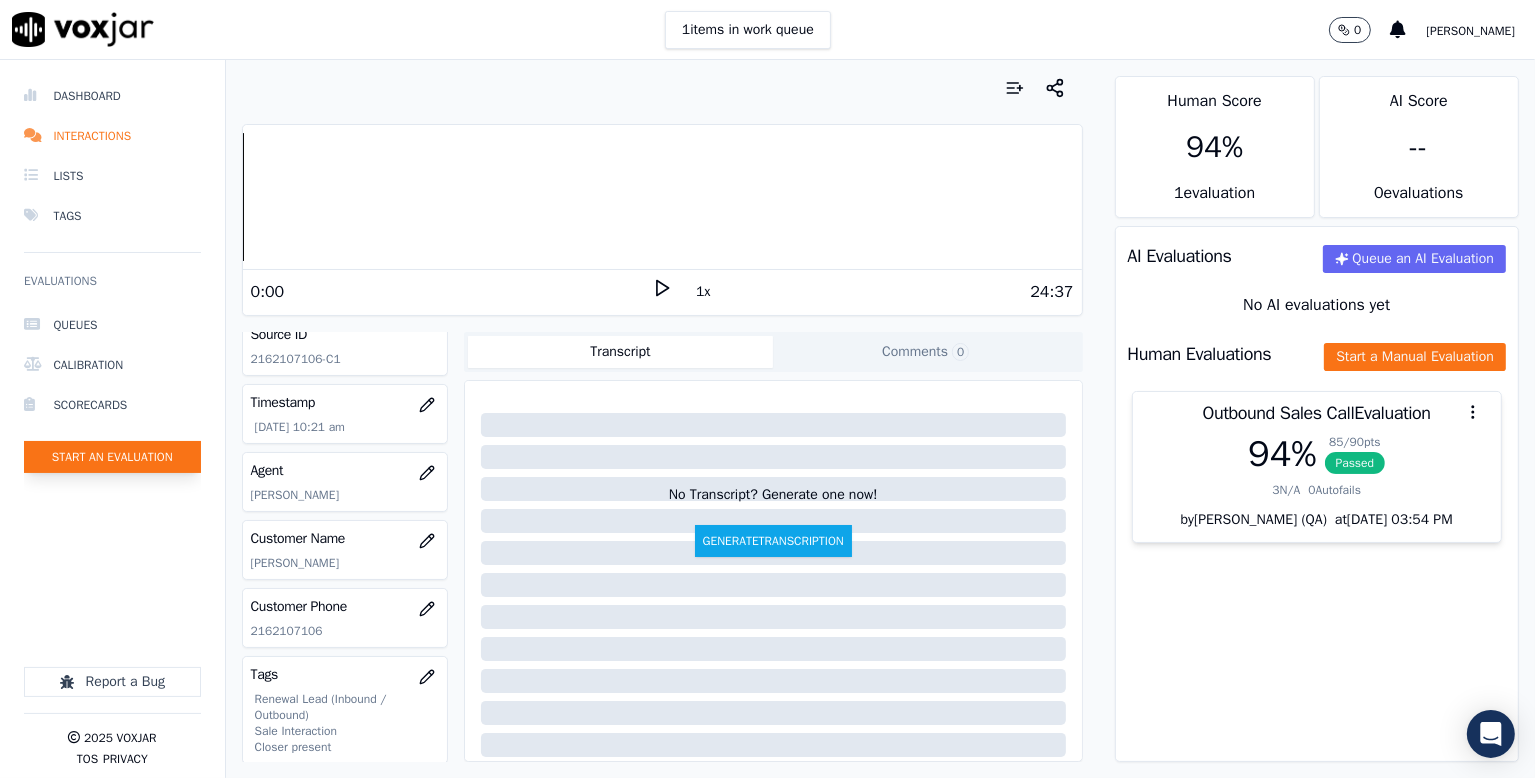 click on "Start an Evaluation" 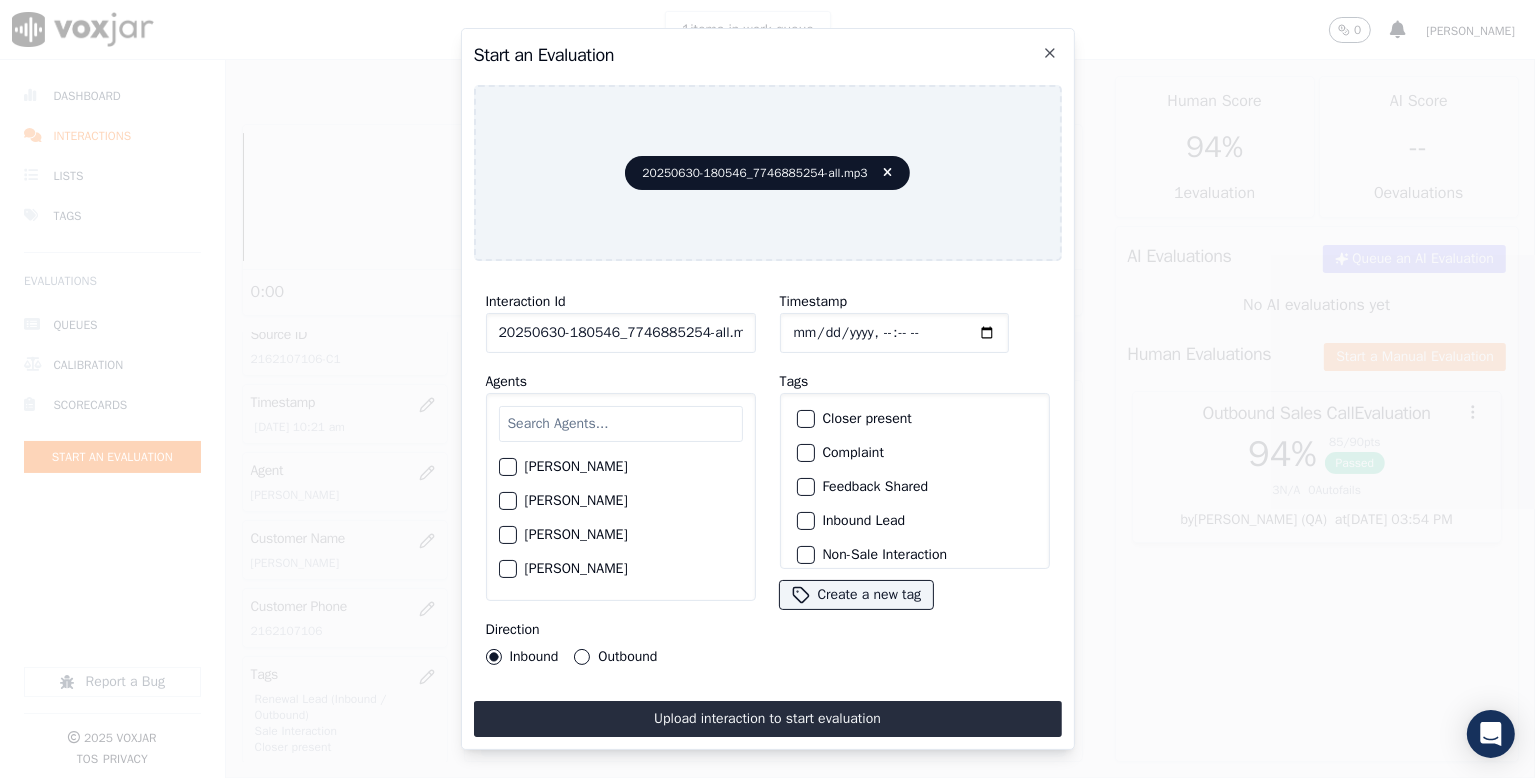 scroll, scrollTop: 0, scrollLeft: 6, axis: horizontal 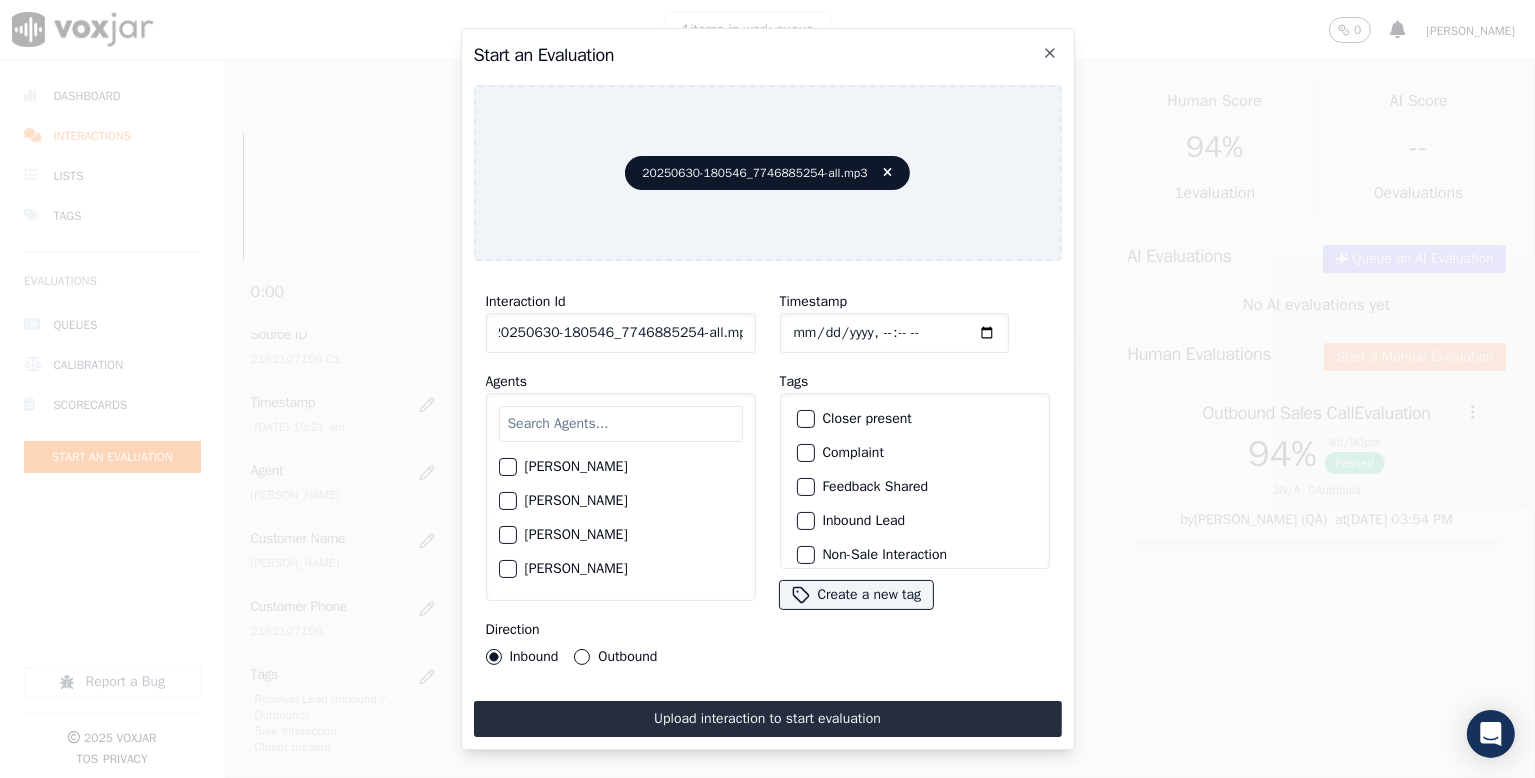 drag, startPoint x: 689, startPoint y: 329, endPoint x: 829, endPoint y: 332, distance: 140.03214 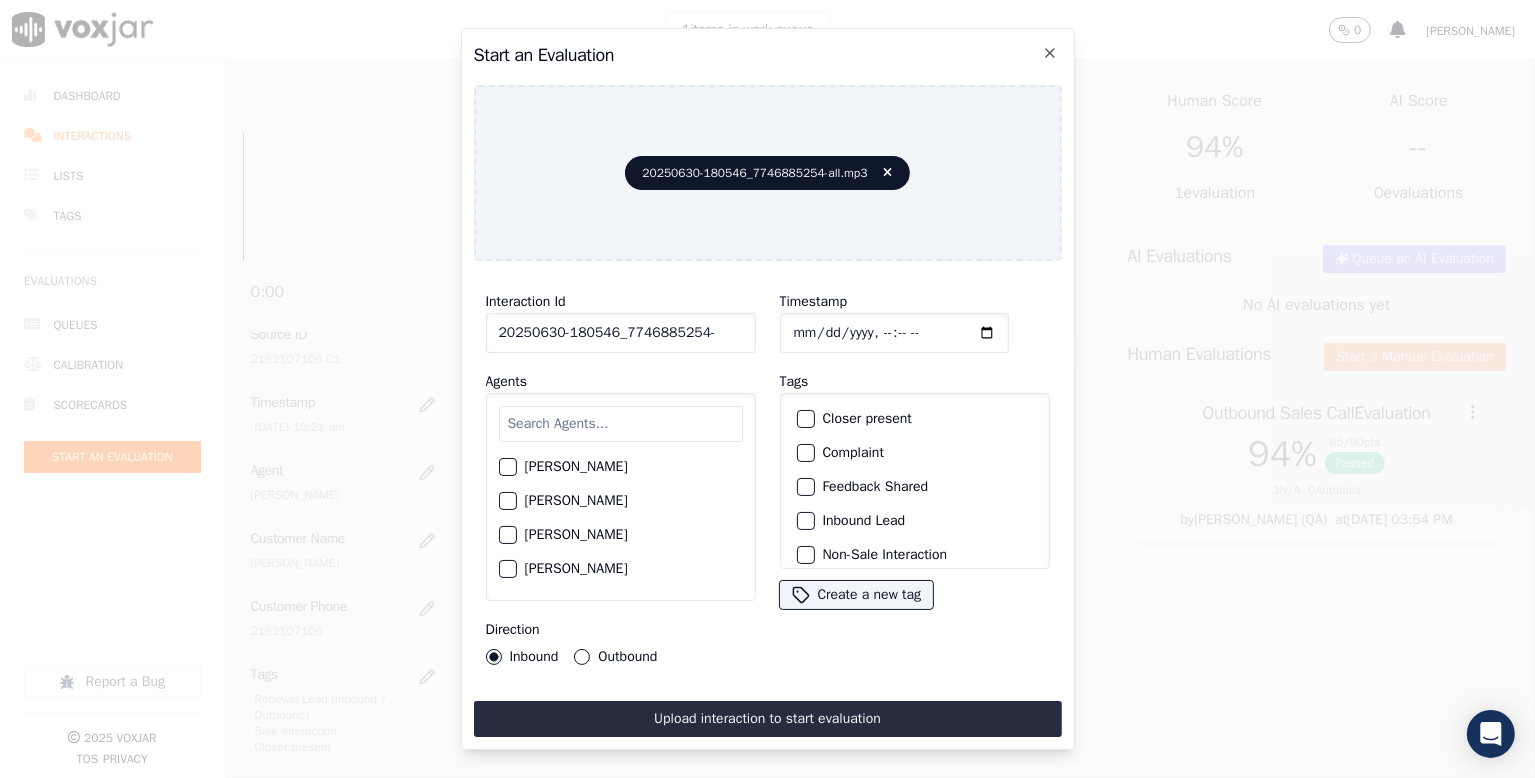 scroll, scrollTop: 0, scrollLeft: 0, axis: both 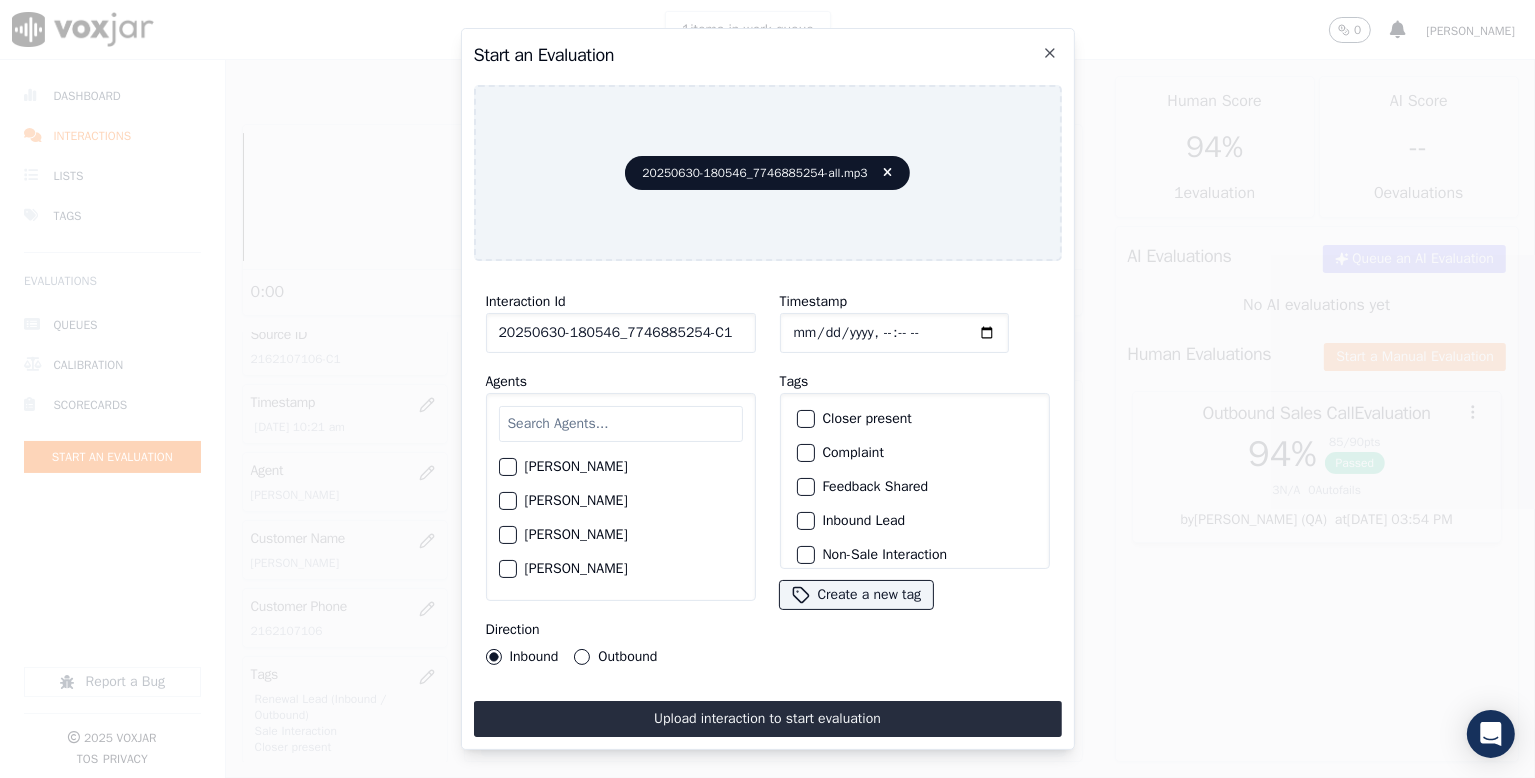 type on "20250630-180546_7746885254-C1" 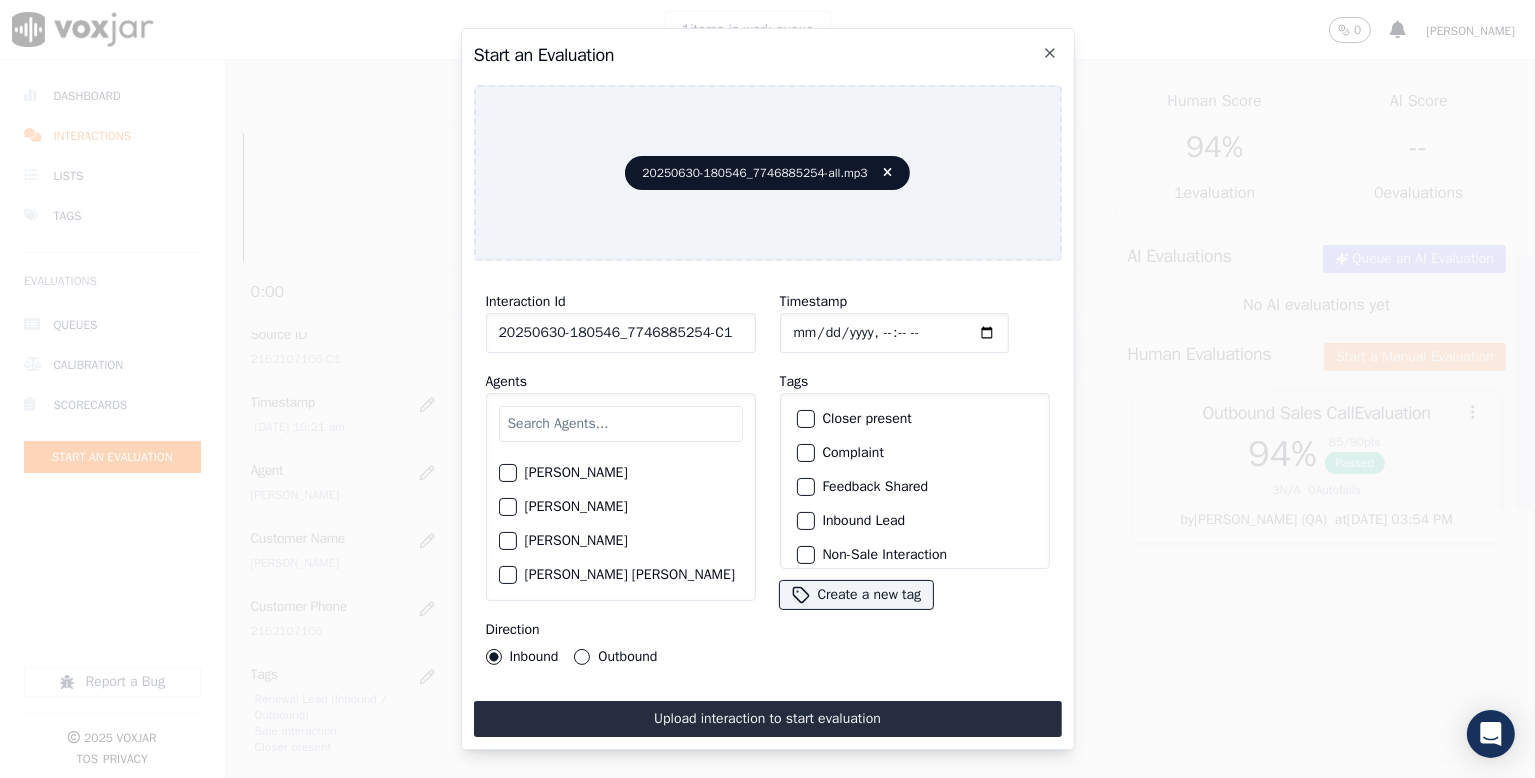 scroll, scrollTop: 1400, scrollLeft: 0, axis: vertical 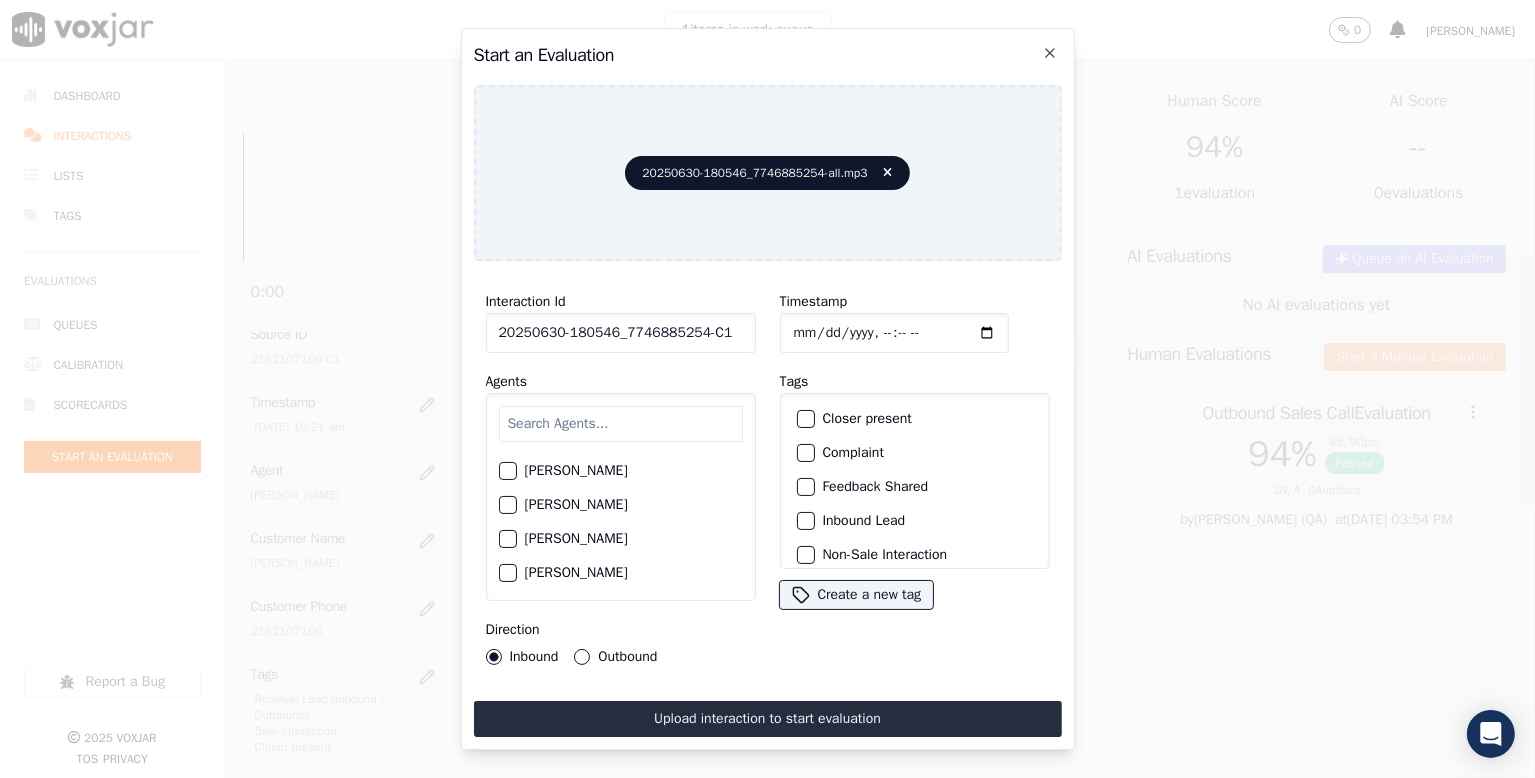 drag, startPoint x: 558, startPoint y: 536, endPoint x: 584, endPoint y: 629, distance: 96.56604 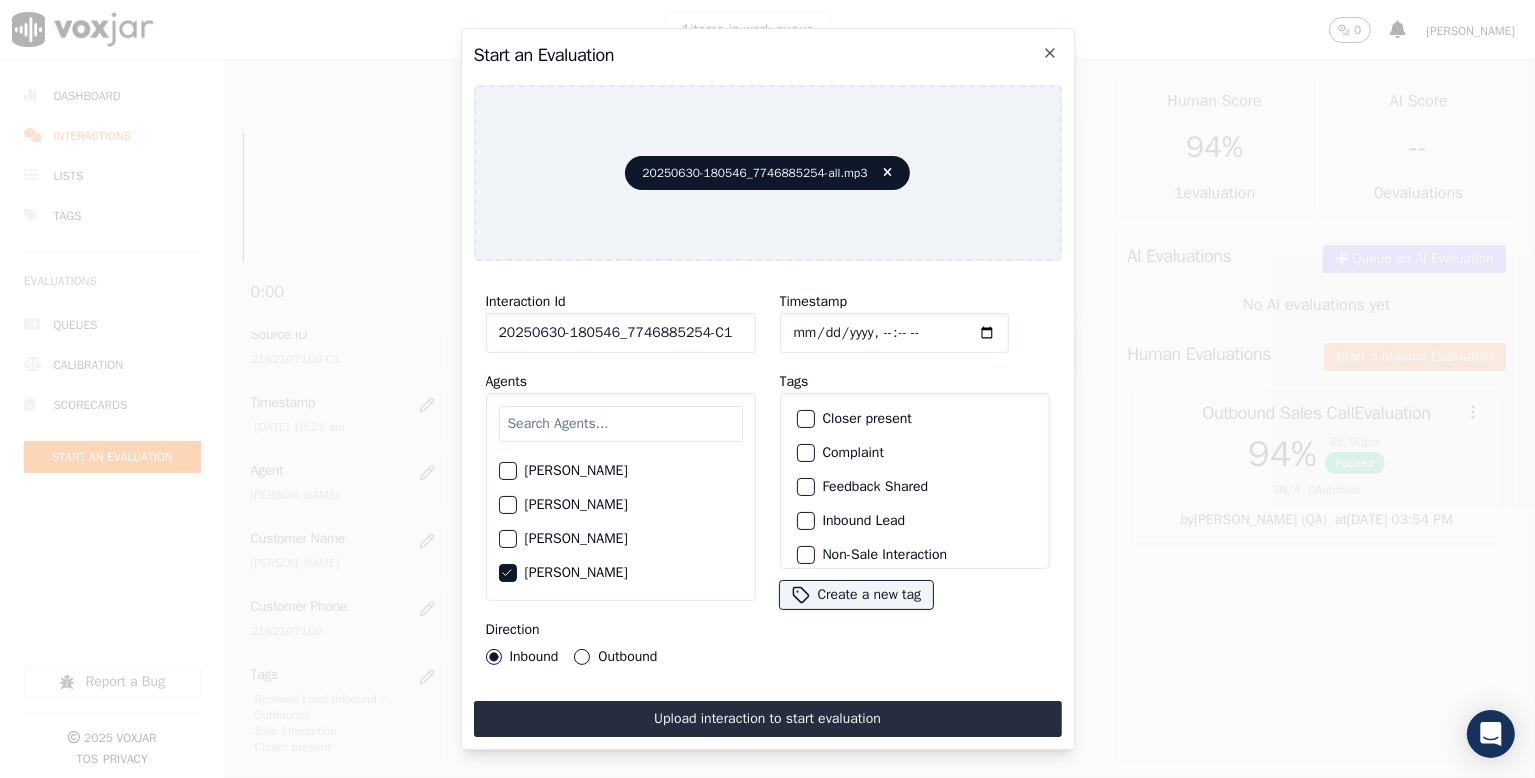 click on "Inbound Lead" 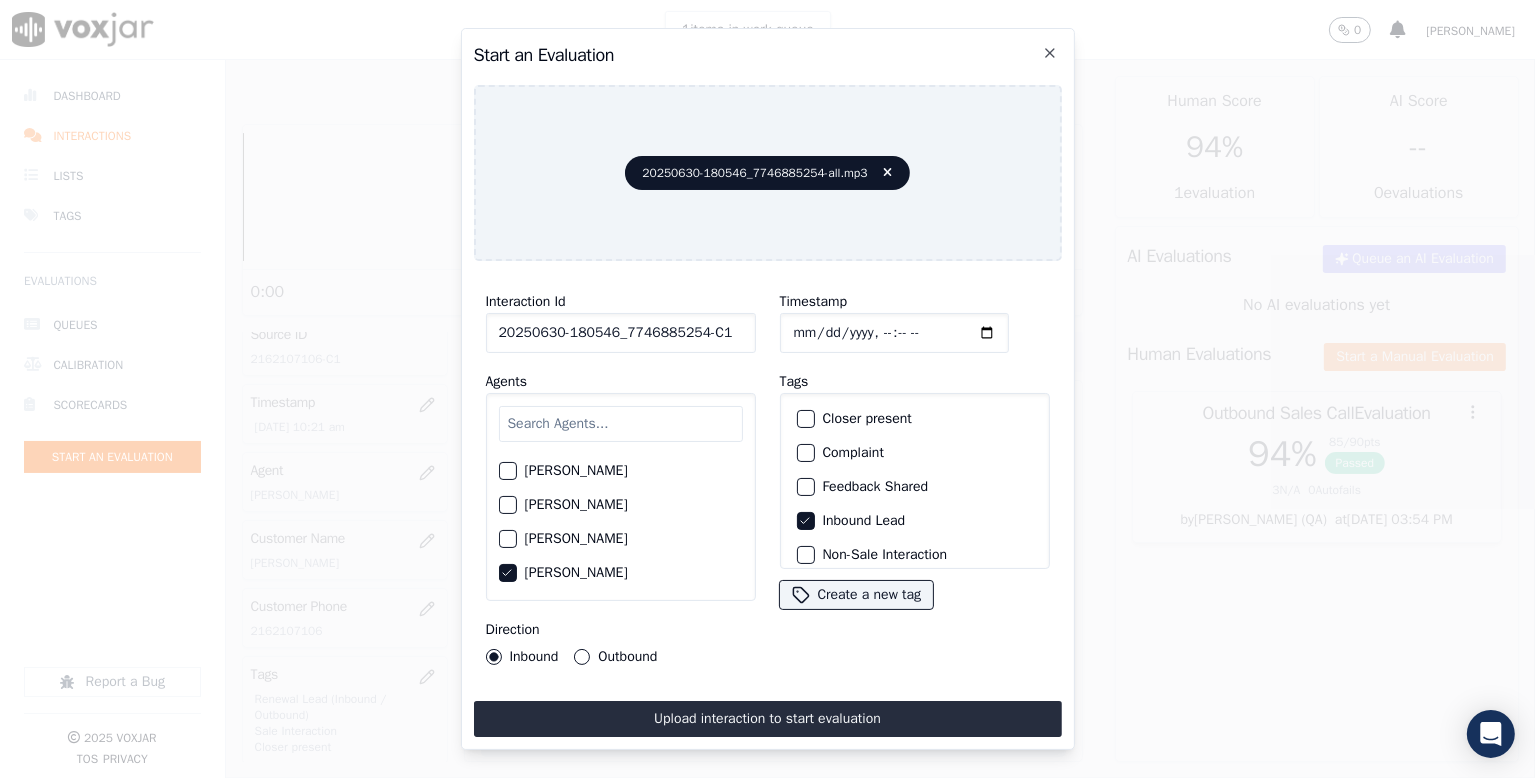 click on "Closer present" 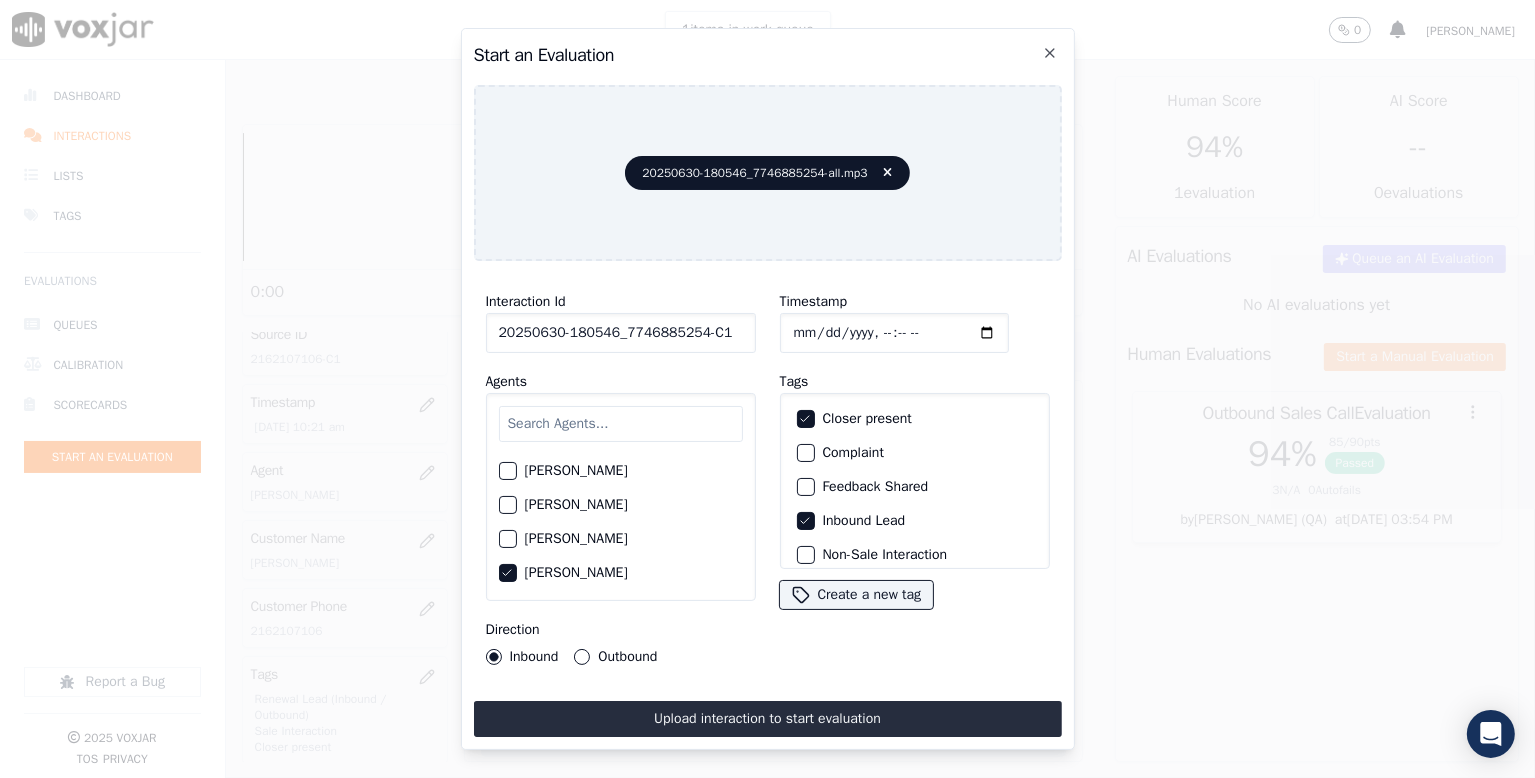 scroll, scrollTop: 169, scrollLeft: 0, axis: vertical 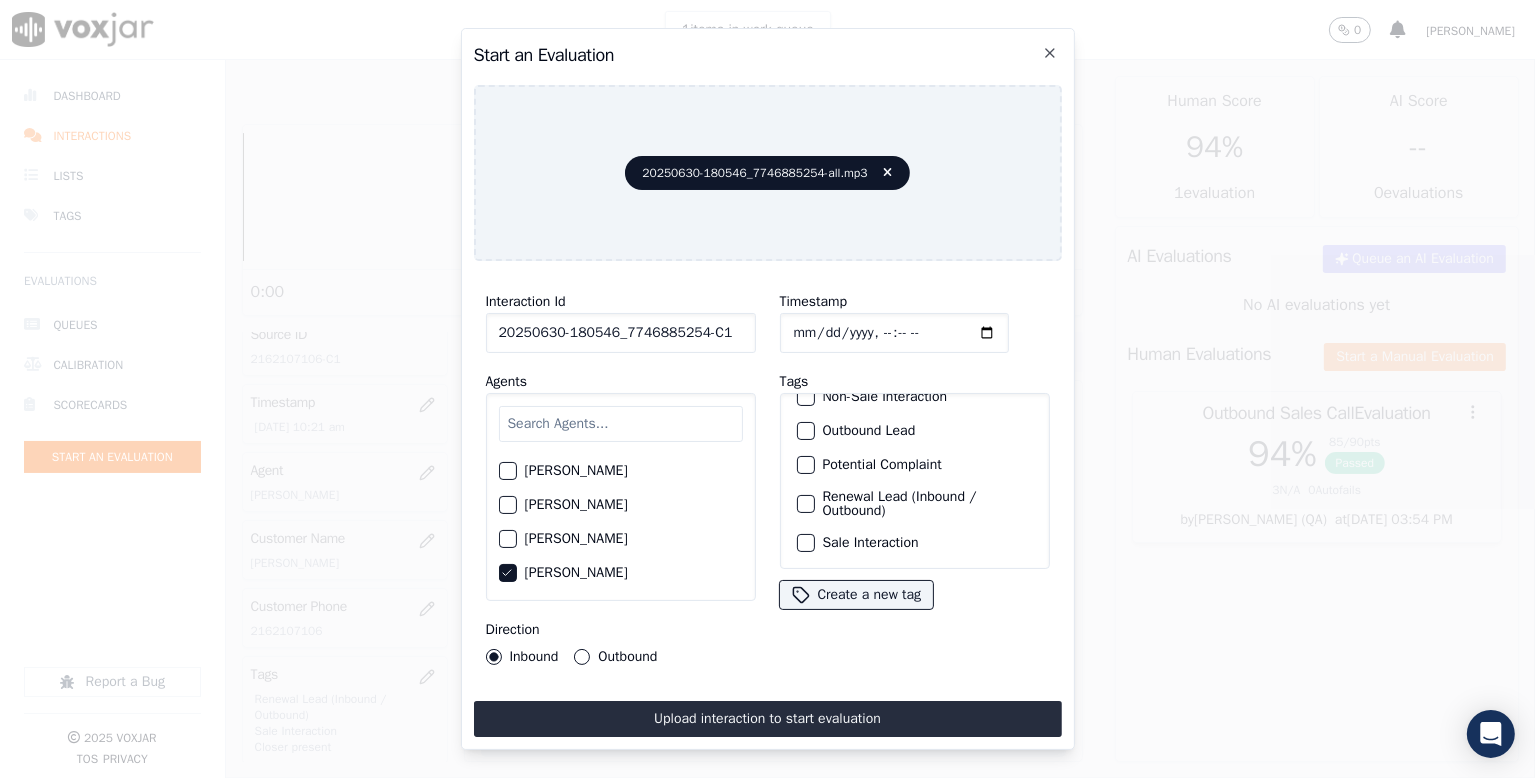 click on "Sale Interaction" 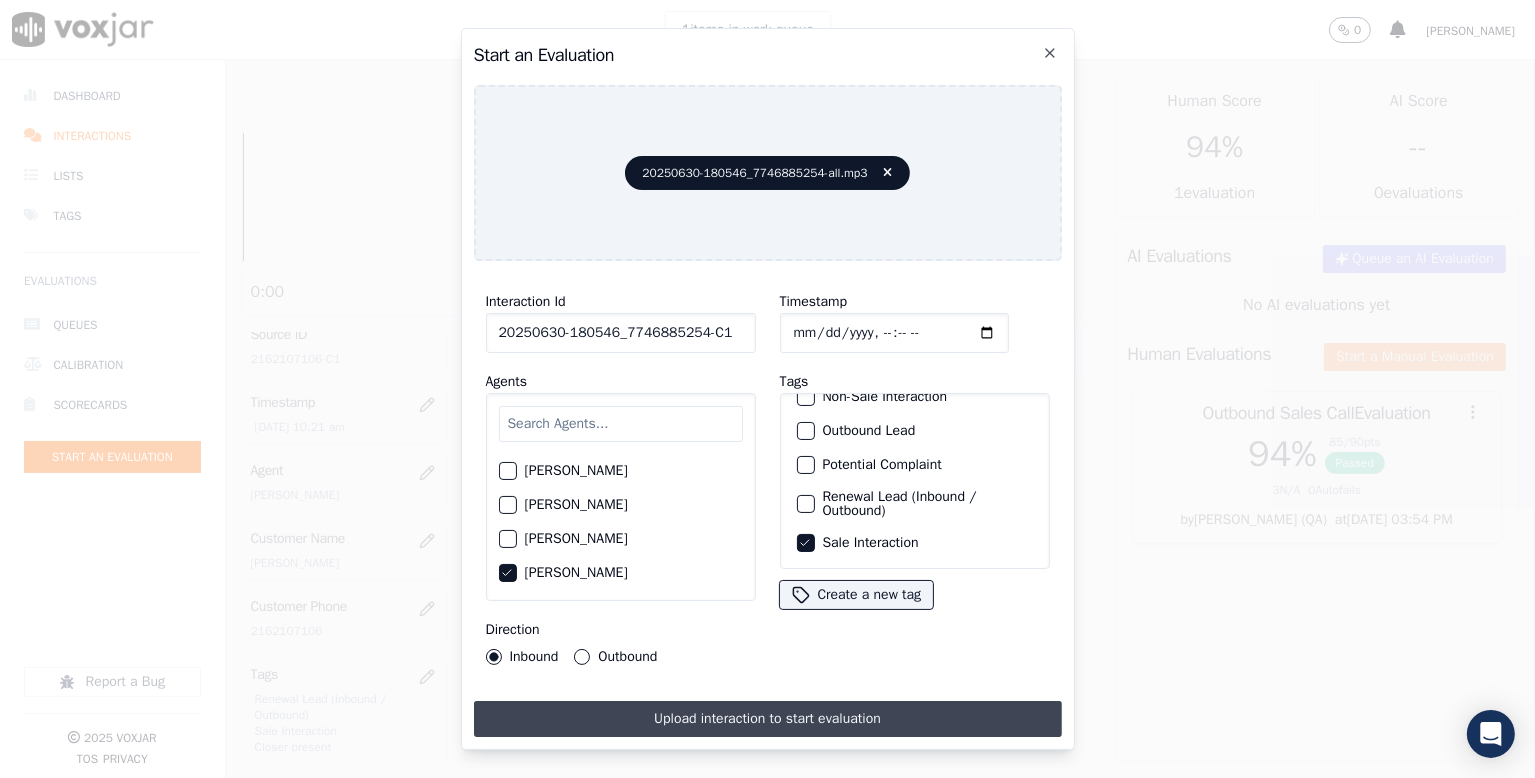 click on "Upload interaction to start evaluation" at bounding box center [768, 719] 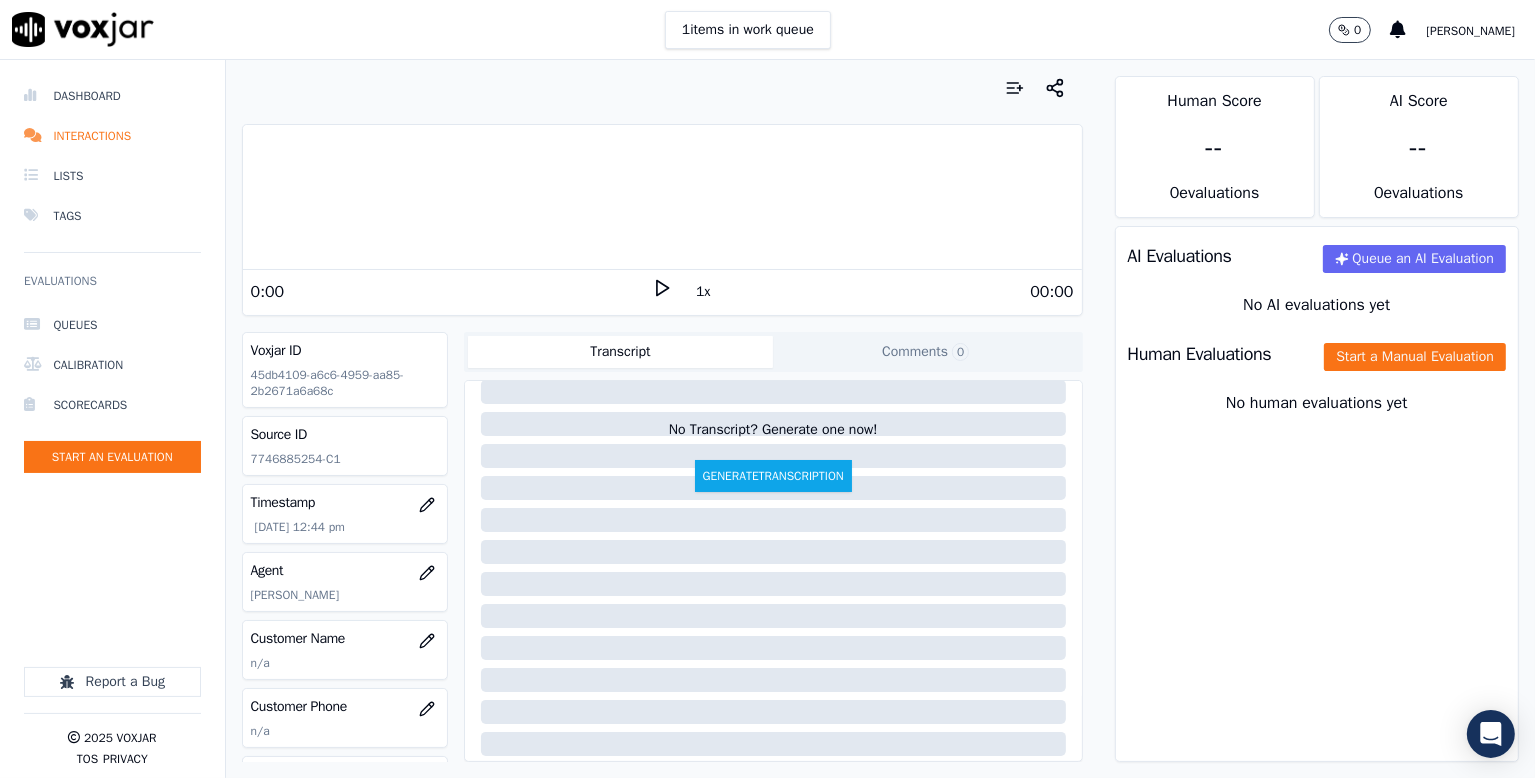 scroll, scrollTop: 100, scrollLeft: 0, axis: vertical 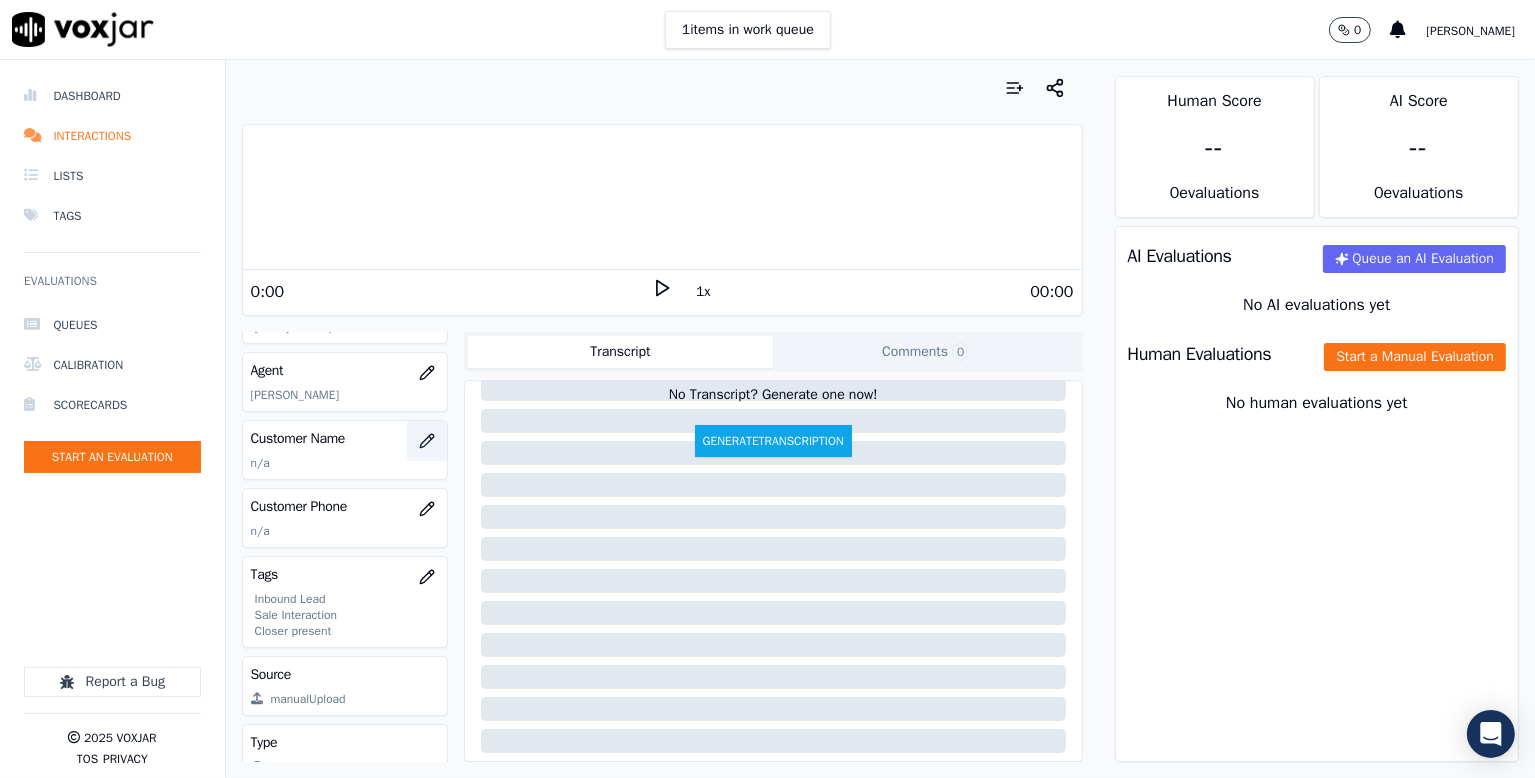 click 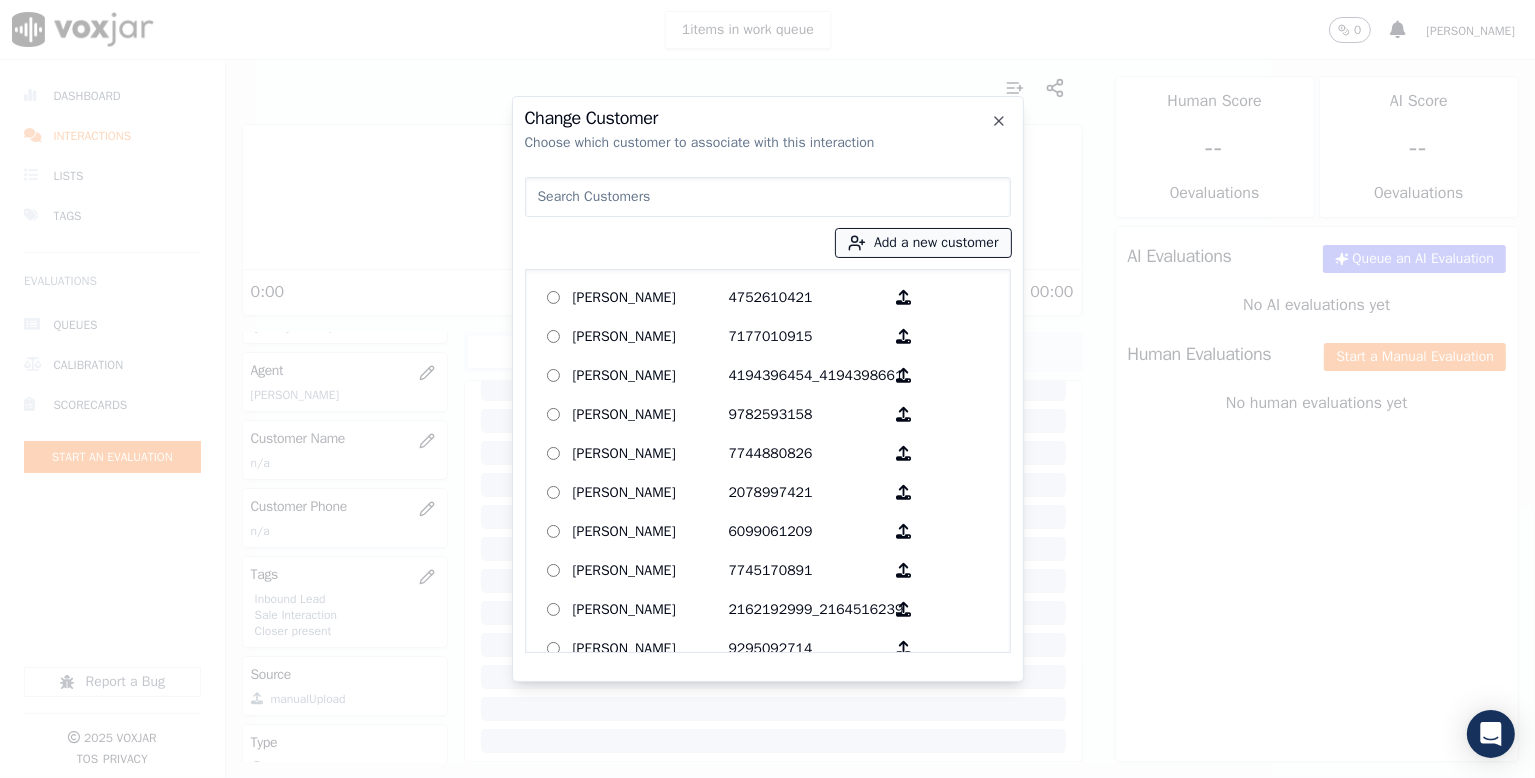 click on "Add a new customer" at bounding box center [923, 243] 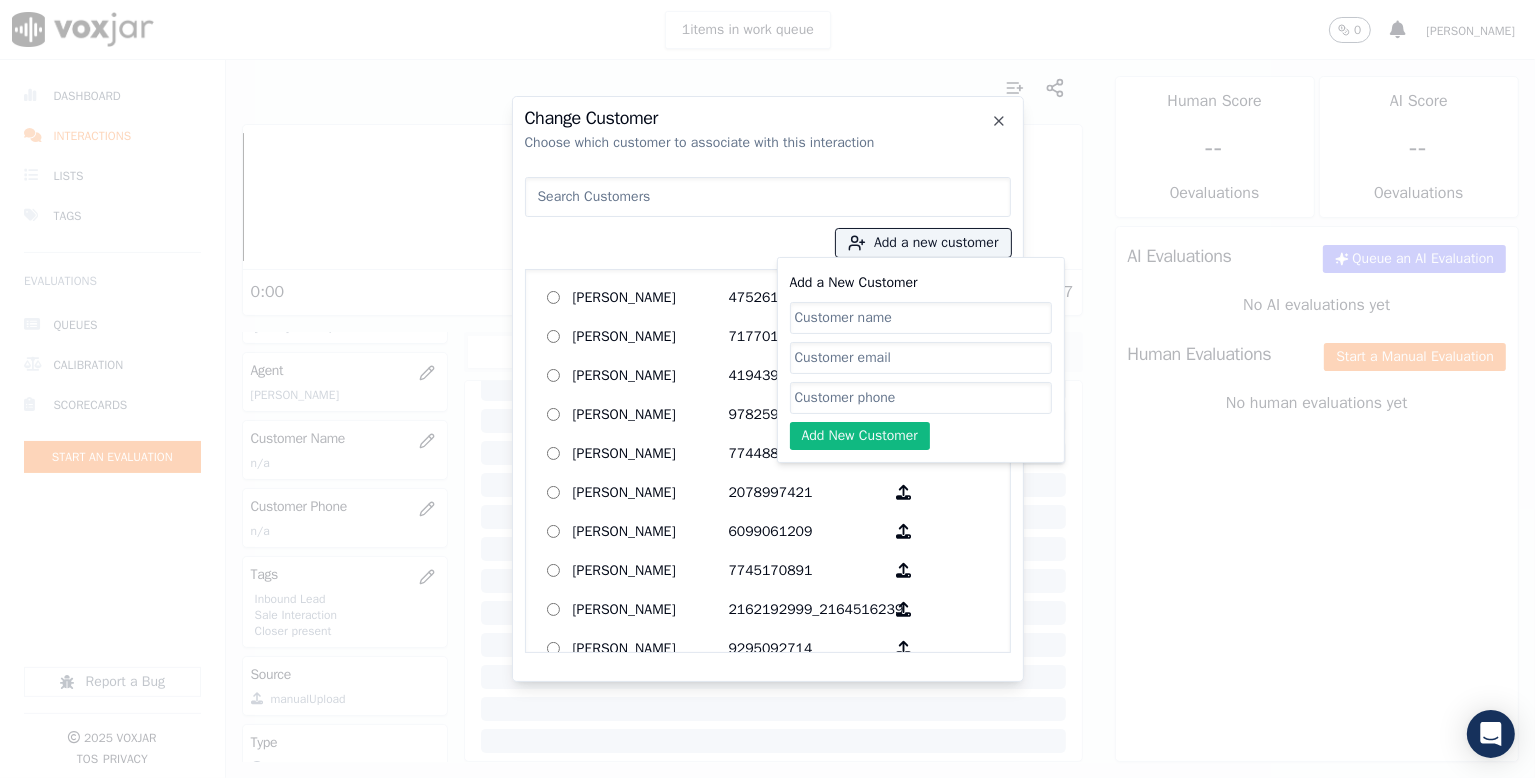 click on "Add a New Customer" 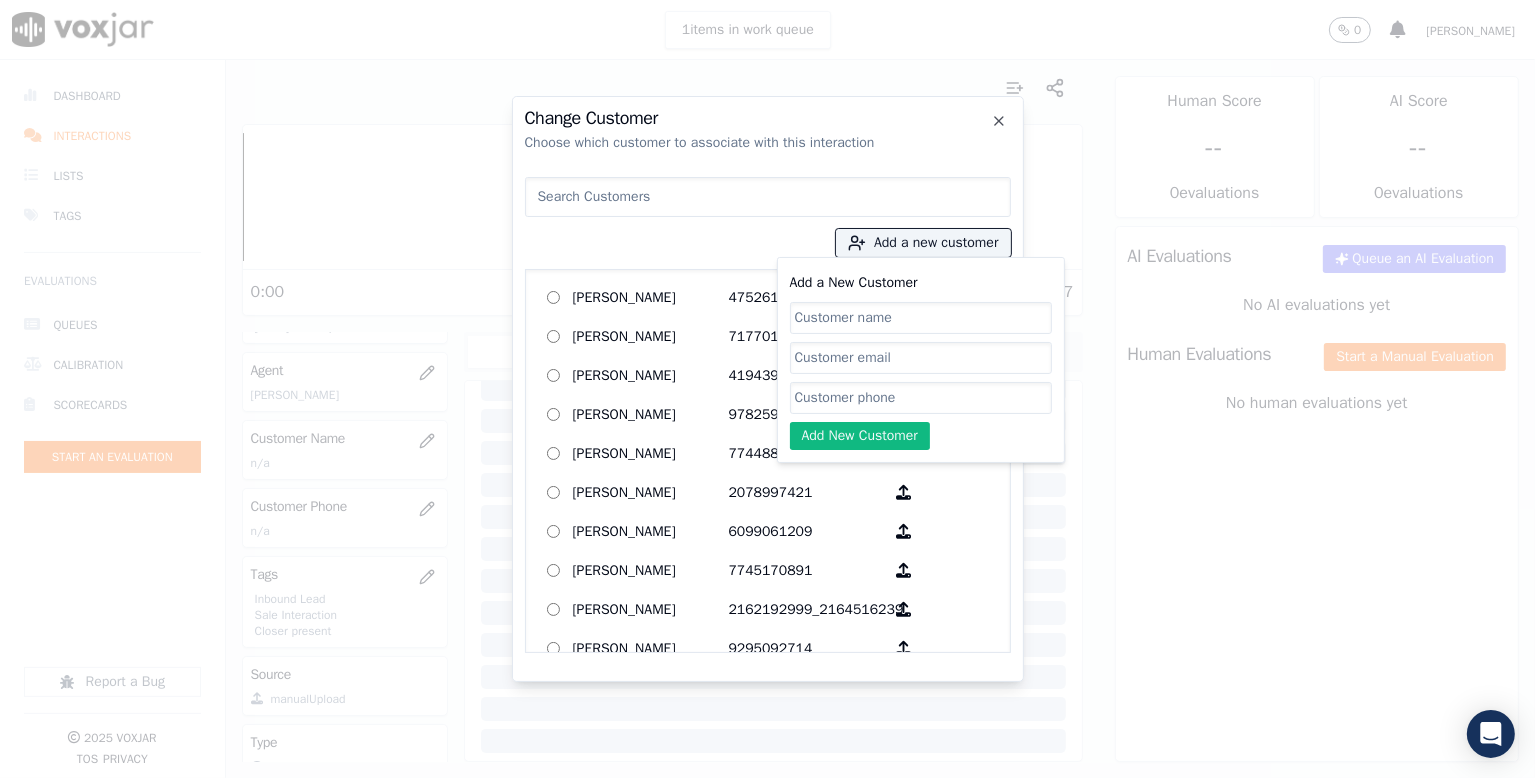 paste on "7746885254" 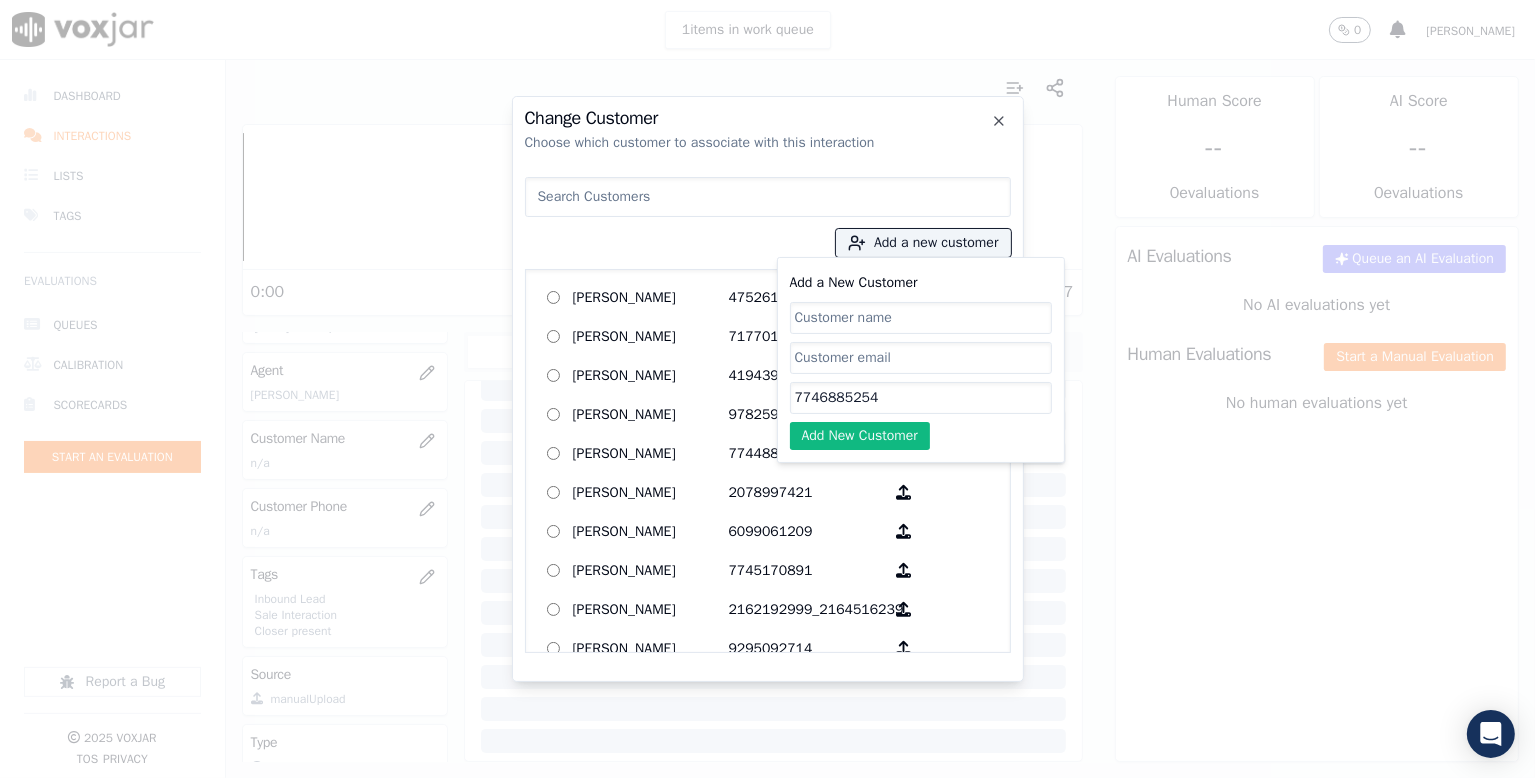 type on "7746885254" 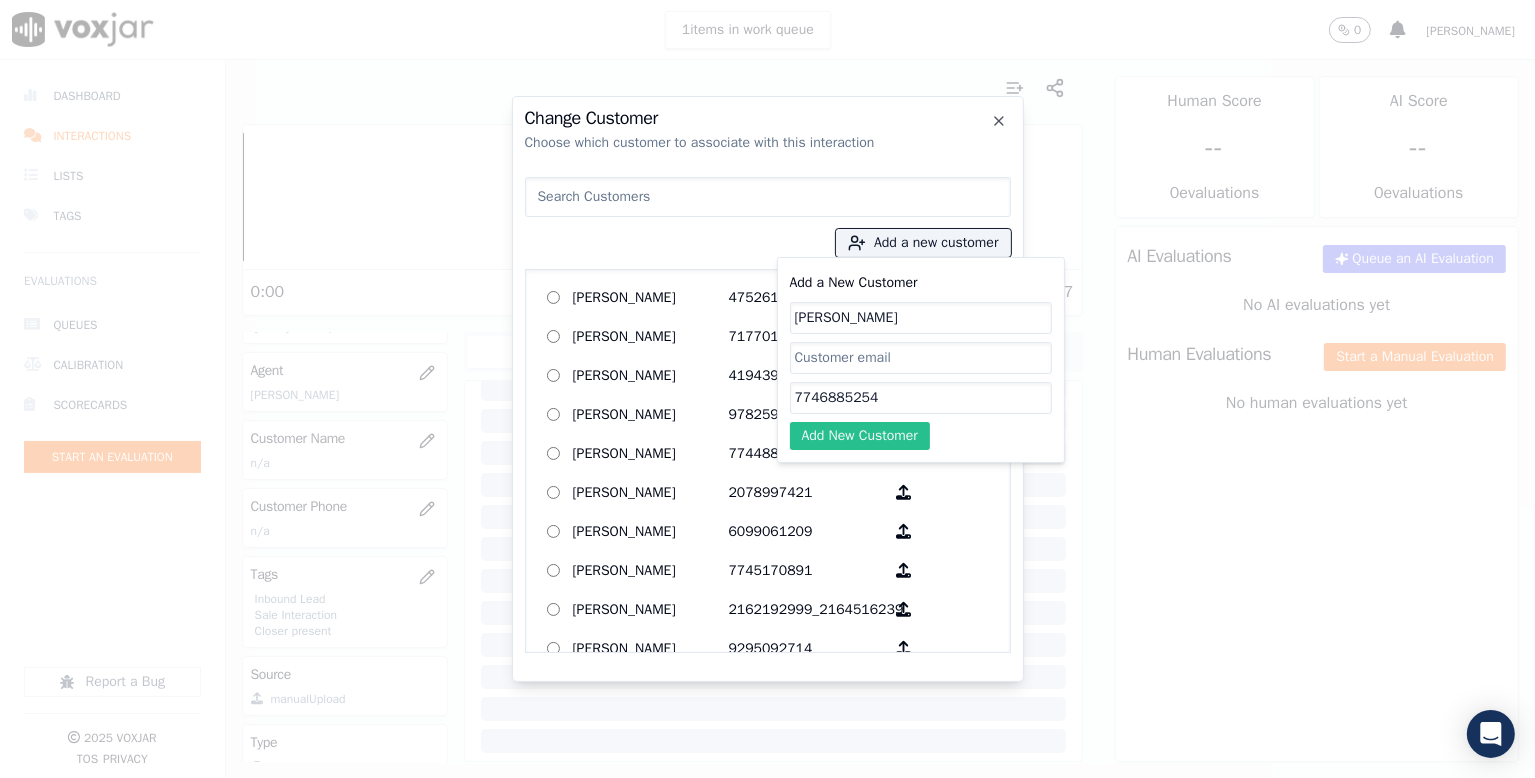 type on "[PERSON_NAME]" 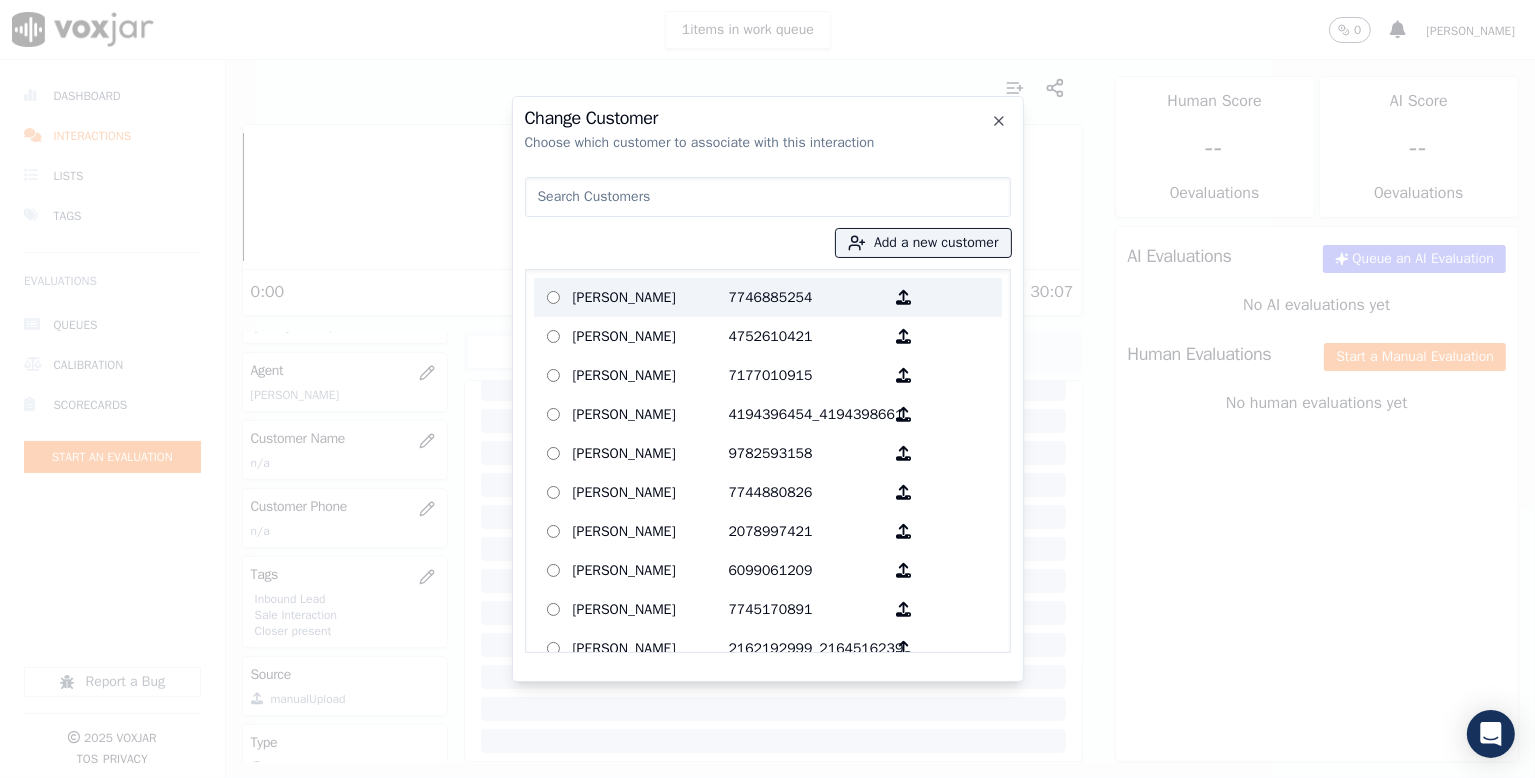 click on "[PERSON_NAME]" at bounding box center (651, 297) 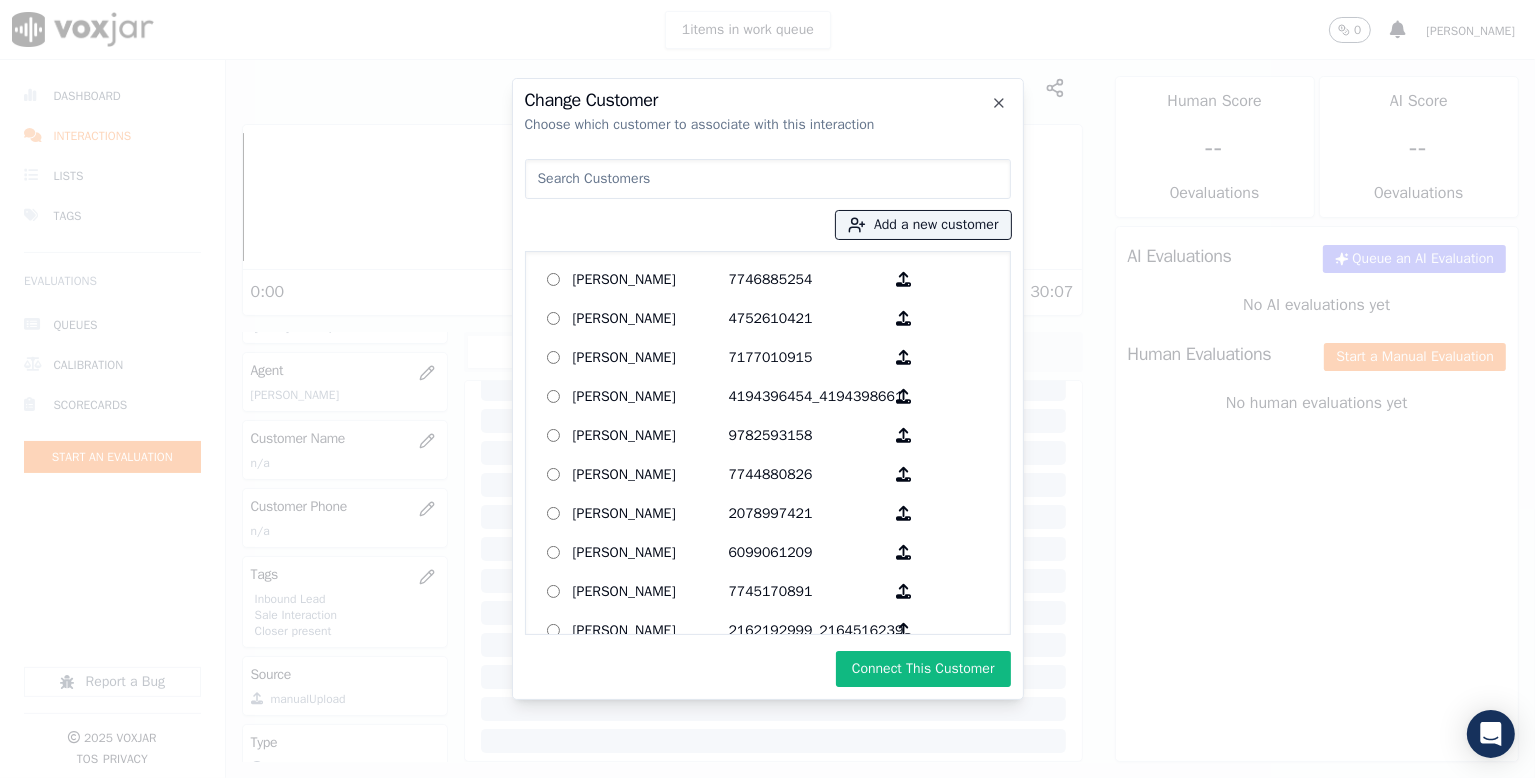 click on "Connect This Customer" at bounding box center (923, 669) 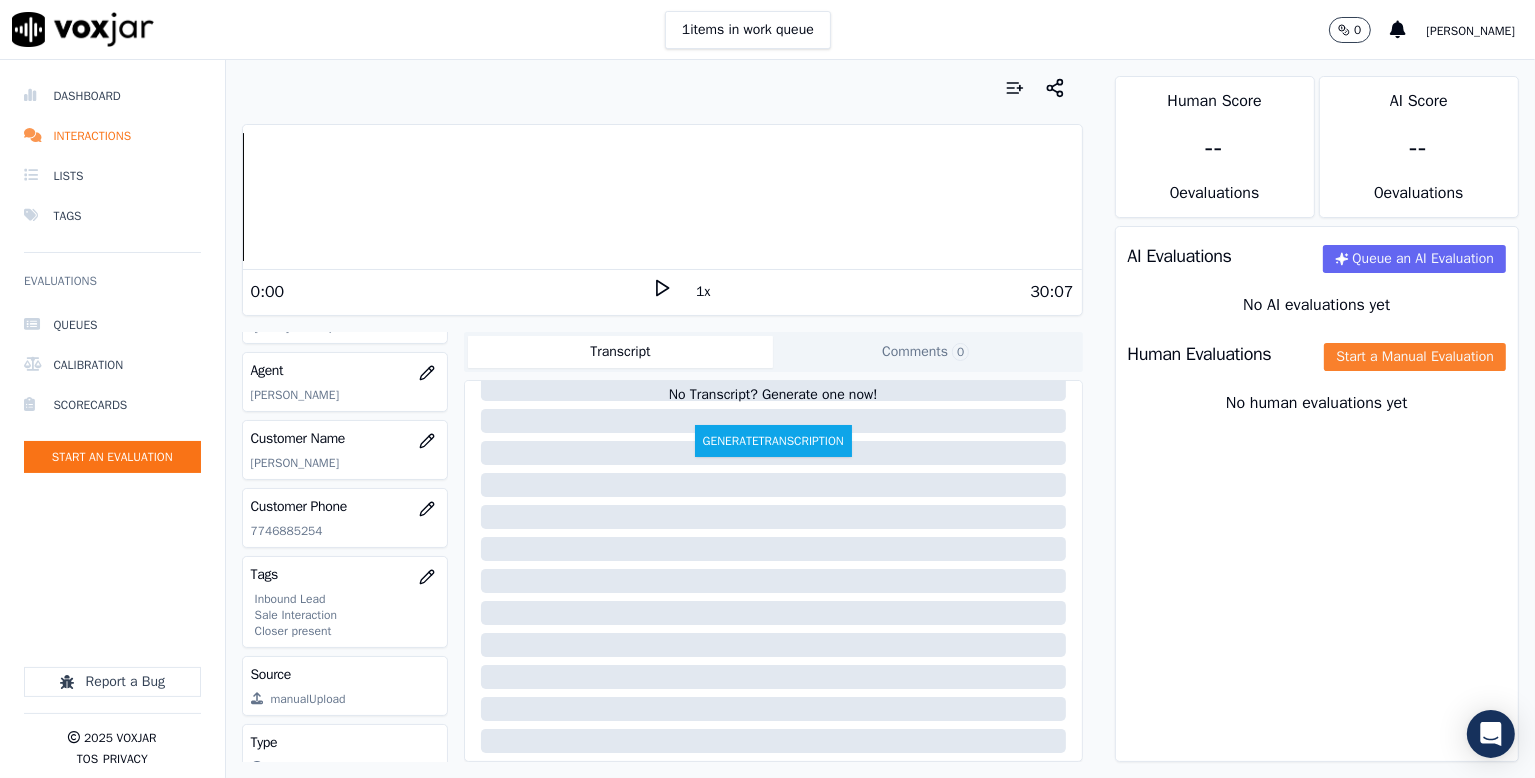 click on "Start a Manual Evaluation" 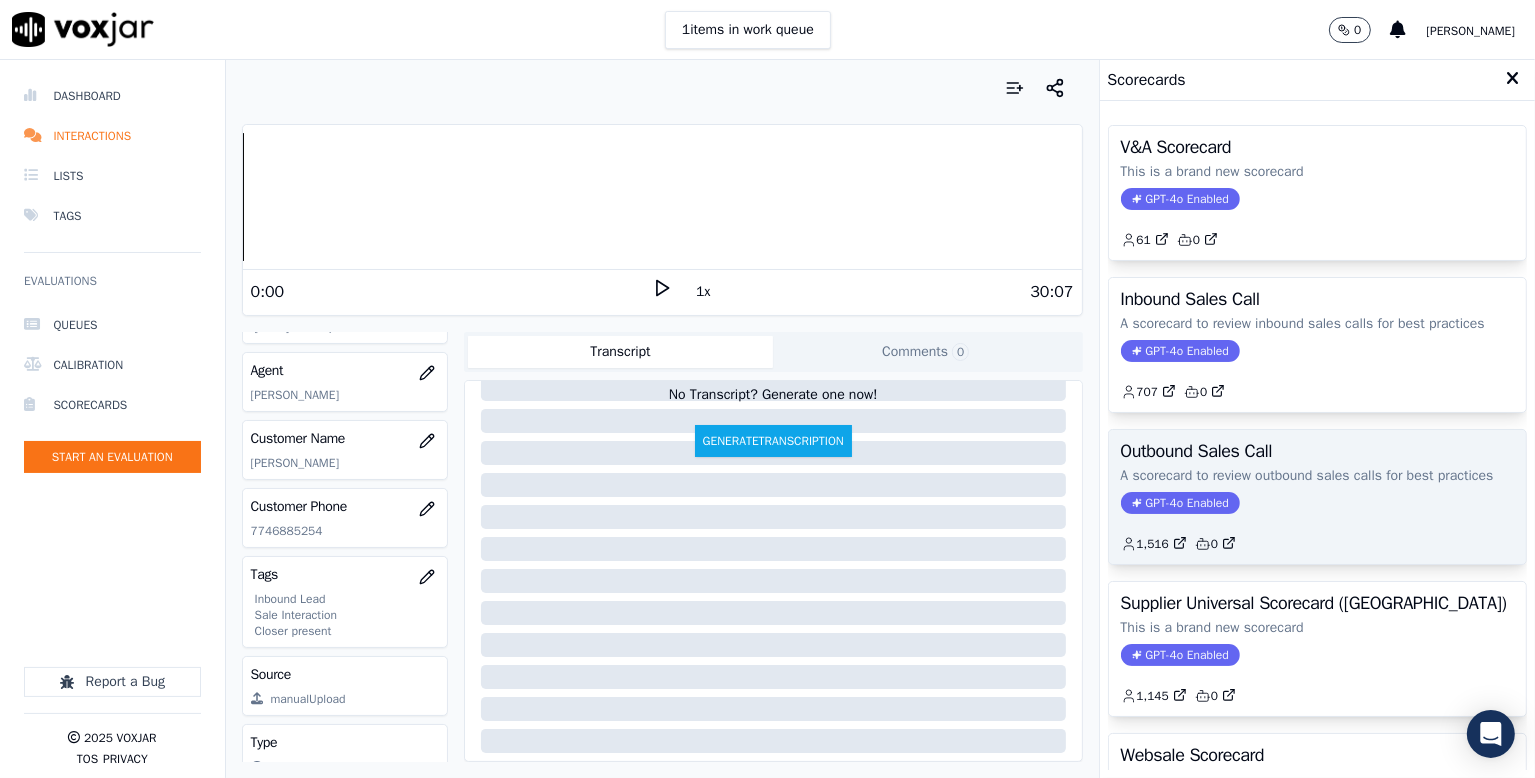 click on "Outbound Sales Call   A scorecard to review outbound sales calls for best practices     GPT-4o Enabled       1,516         0" at bounding box center (1317, 497) 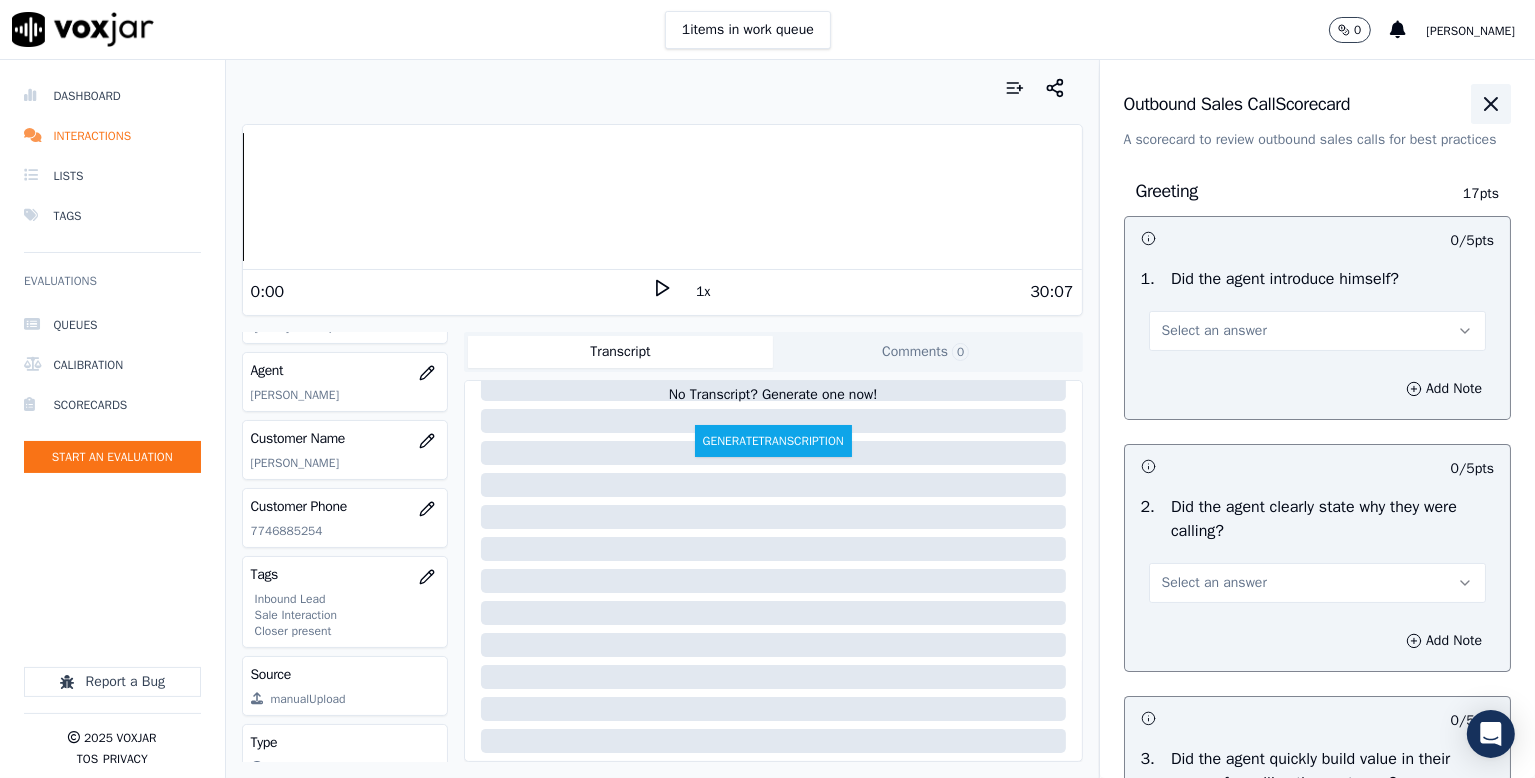 click 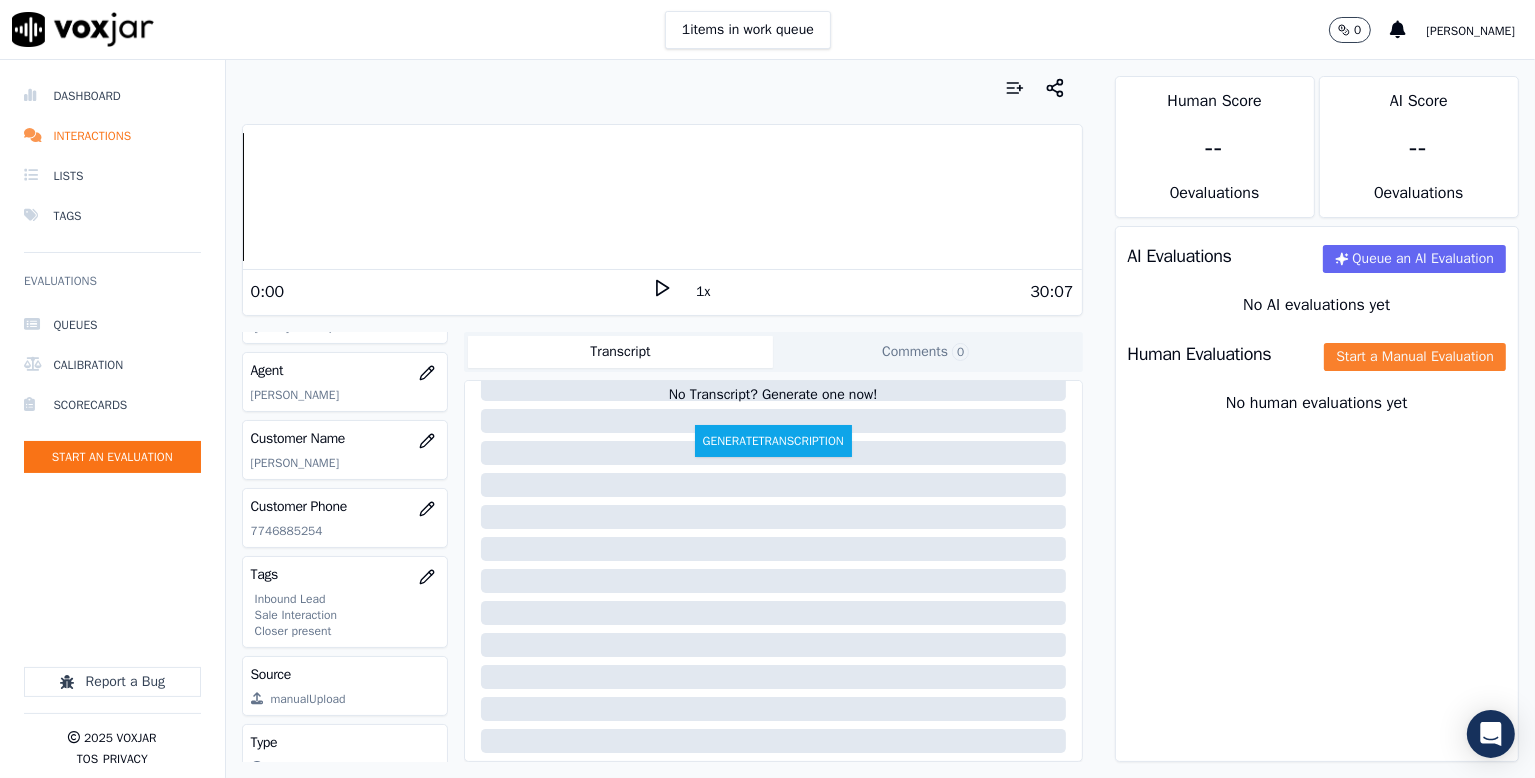click on "Start a Manual Evaluation" 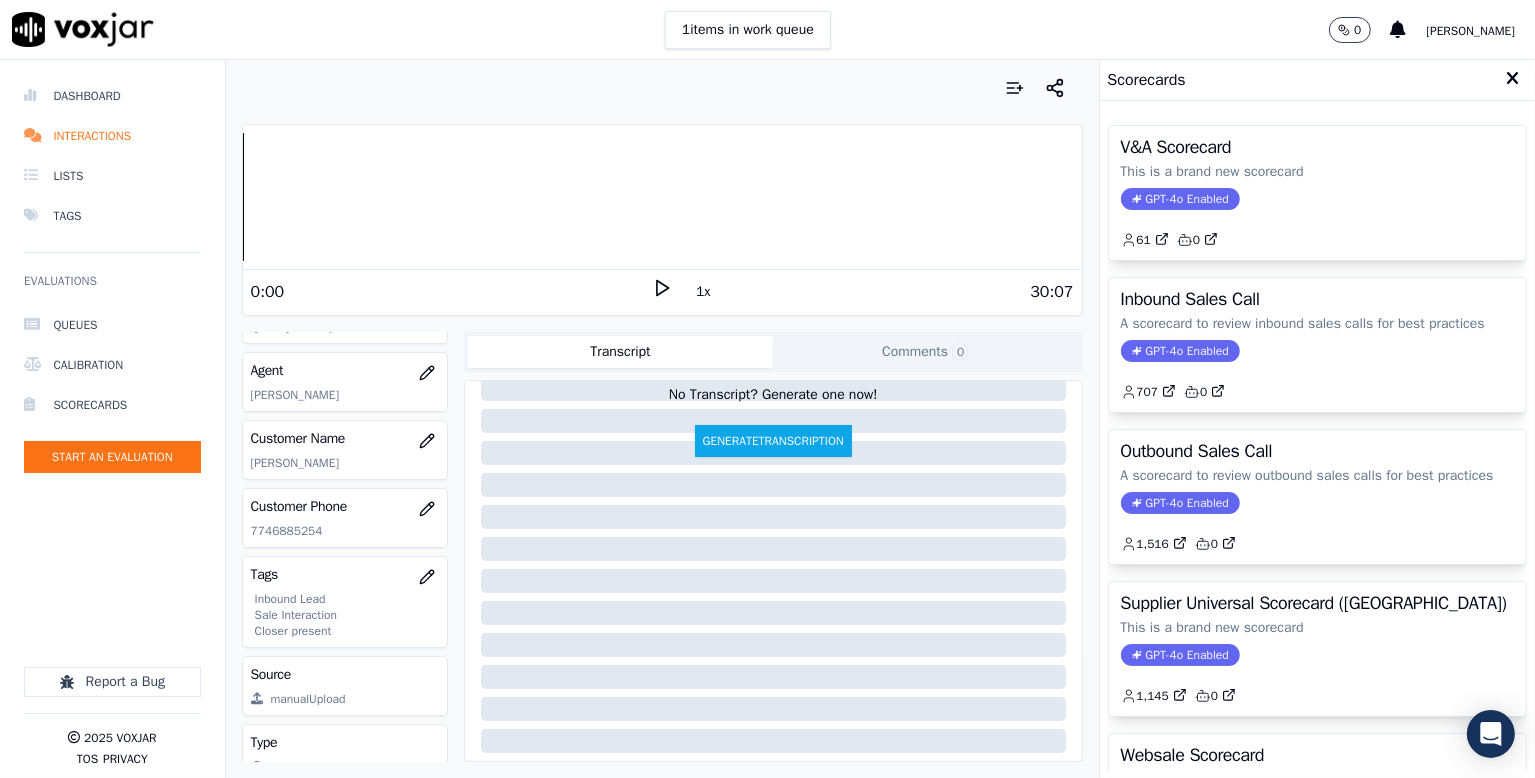 drag, startPoint x: 1231, startPoint y: 368, endPoint x: 1257, endPoint y: 375, distance: 26.925823 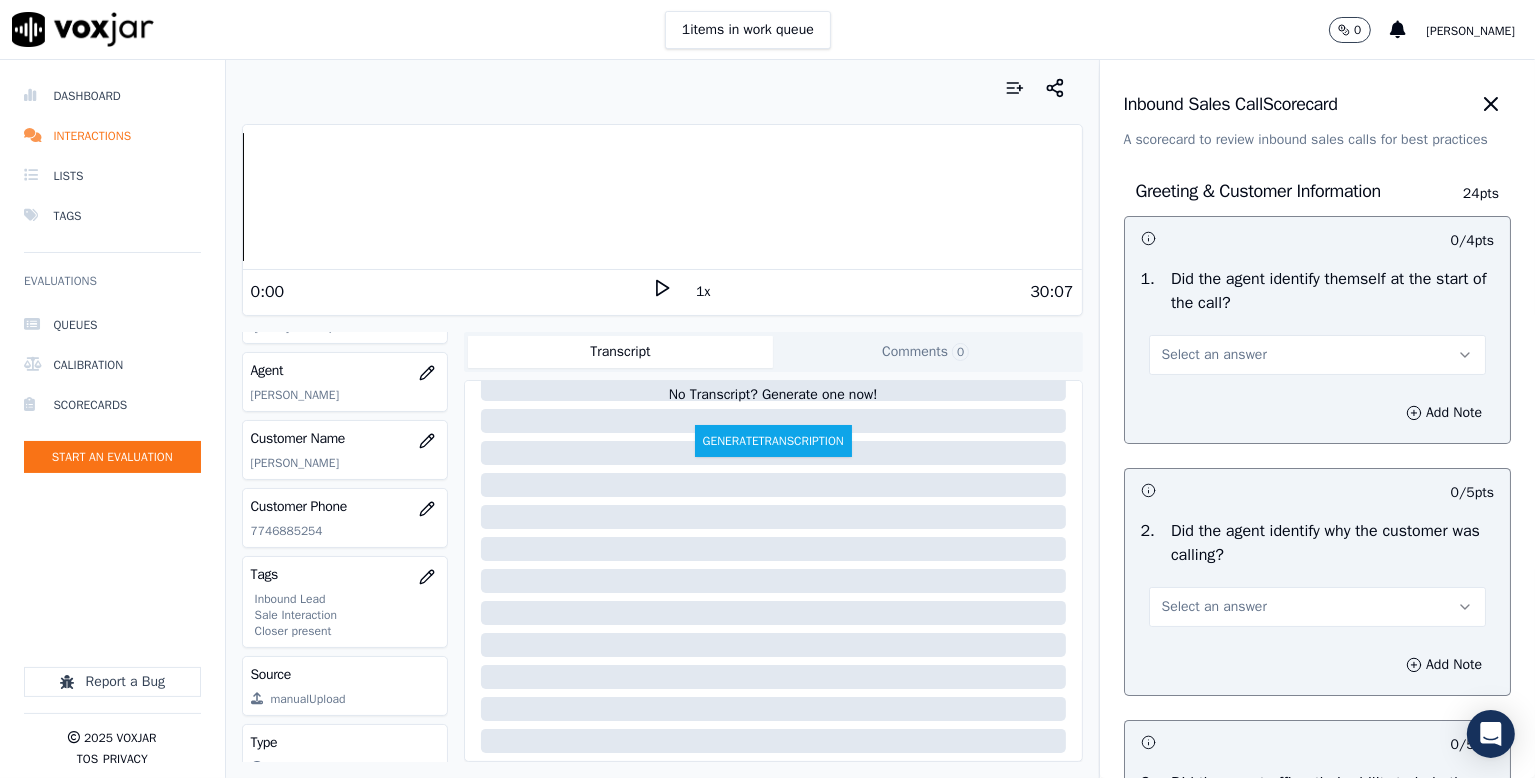 drag, startPoint x: 1261, startPoint y: 349, endPoint x: 1251, endPoint y: 369, distance: 22.36068 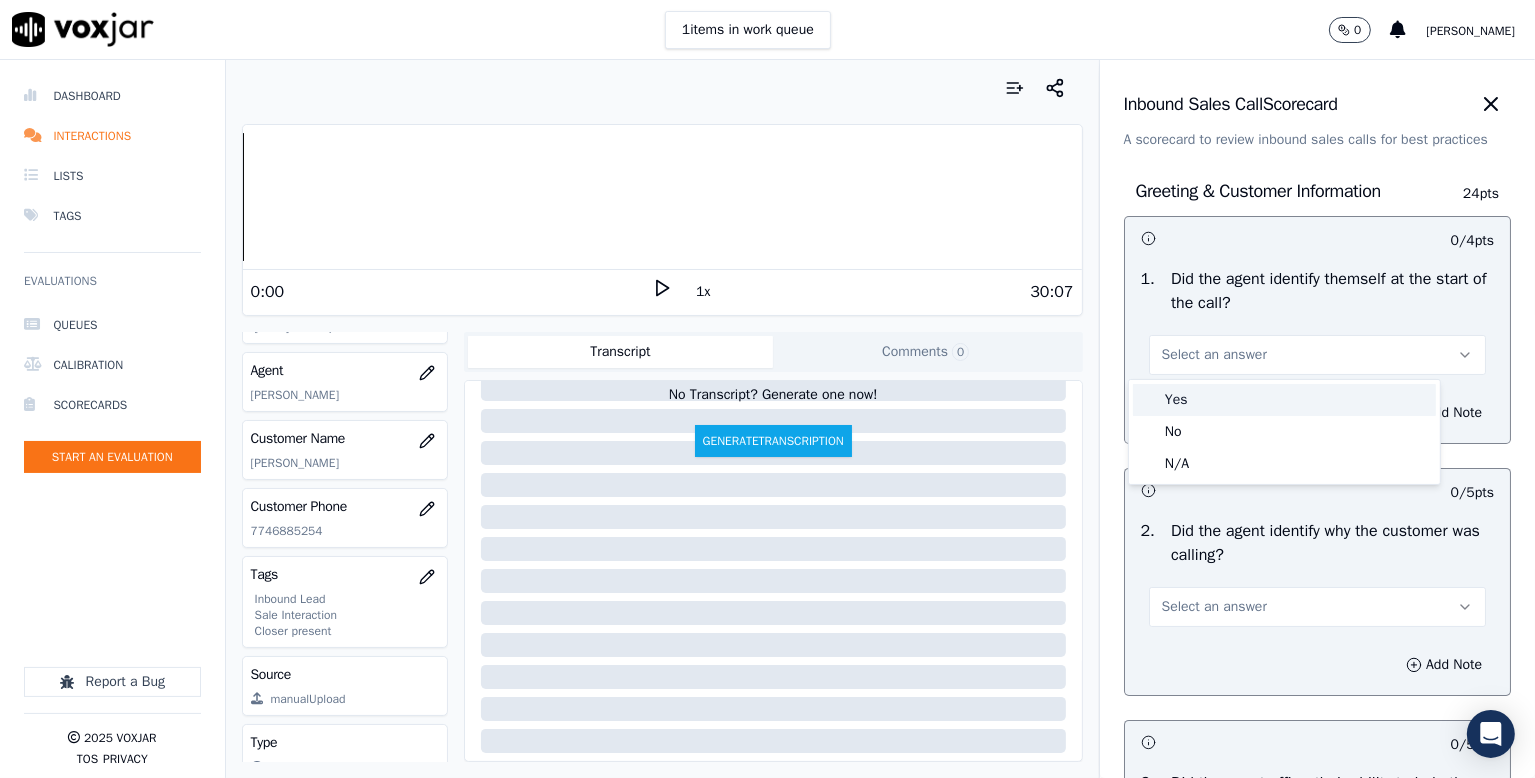 drag, startPoint x: 1223, startPoint y: 396, endPoint x: 1228, endPoint y: 386, distance: 11.18034 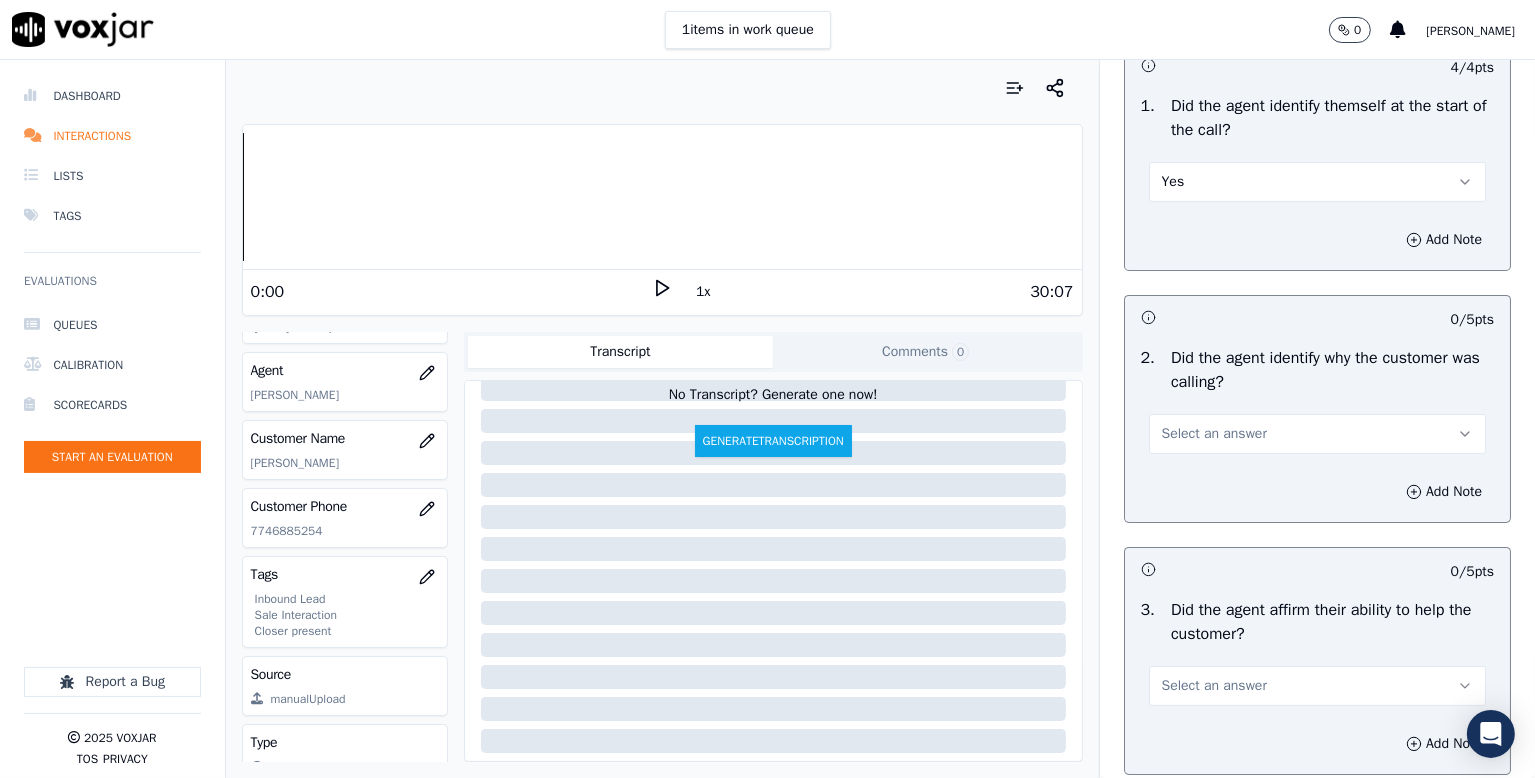 scroll, scrollTop: 300, scrollLeft: 0, axis: vertical 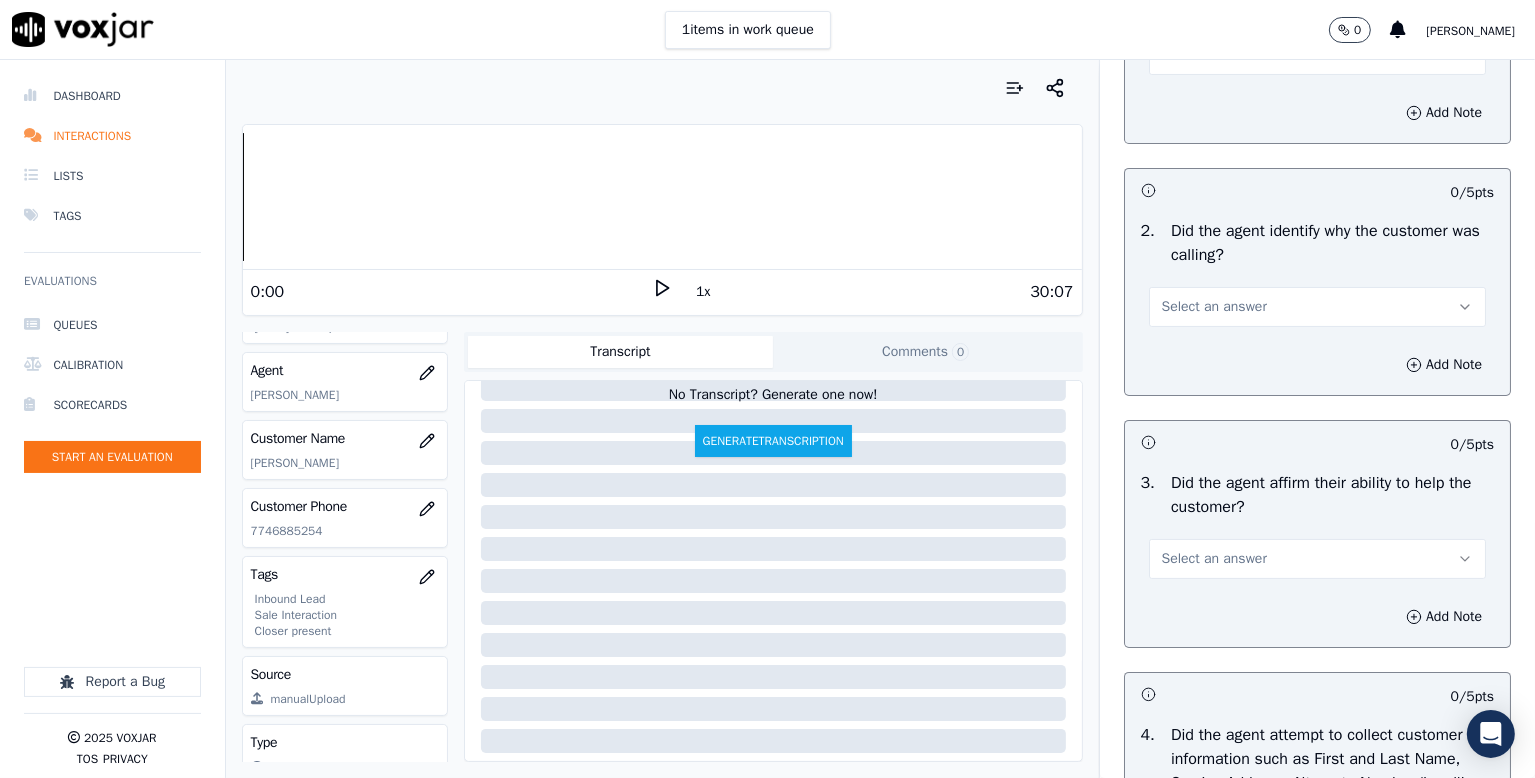click on "Select an answer" at bounding box center [1214, 307] 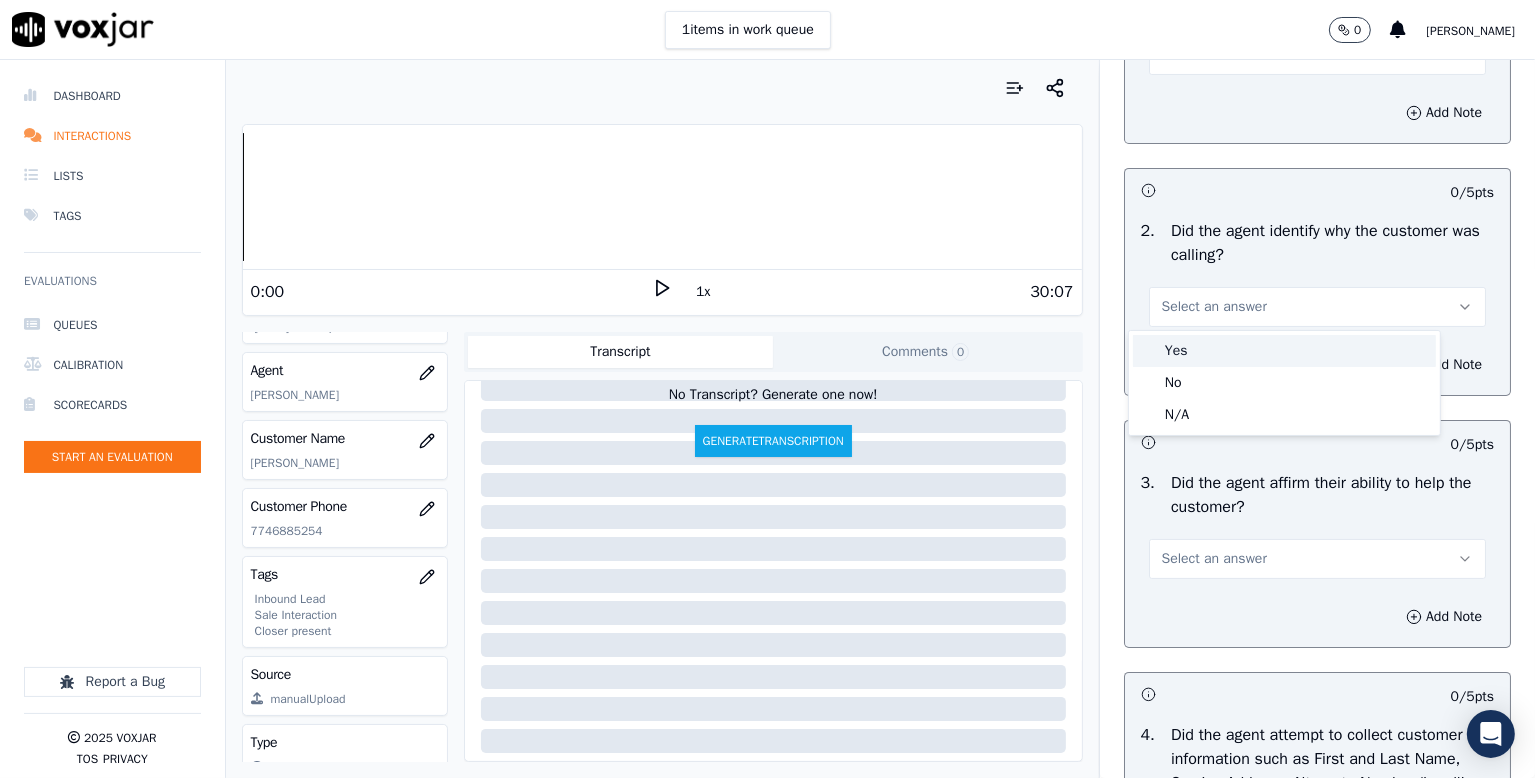 click on "Yes" at bounding box center (1284, 351) 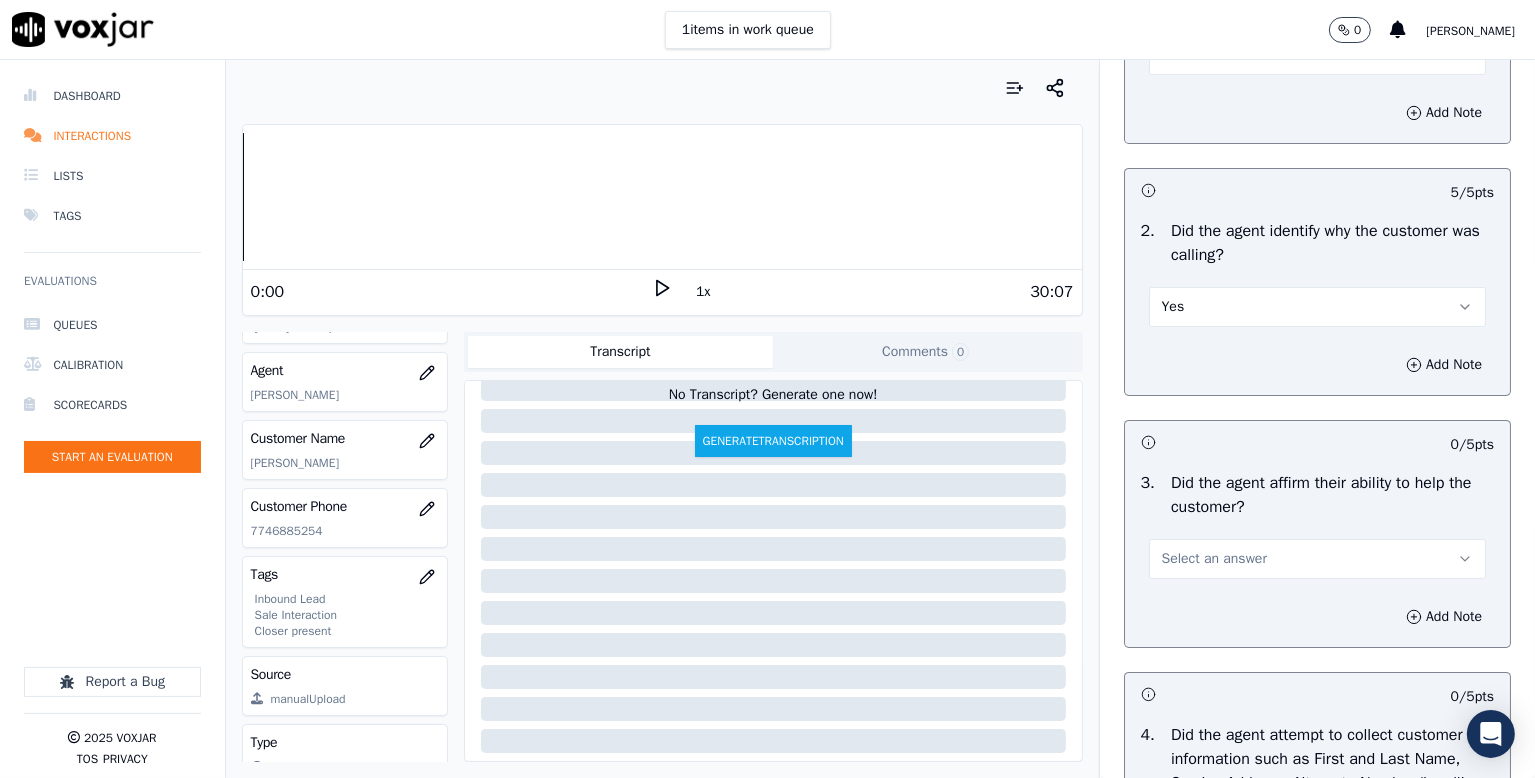 scroll, scrollTop: 600, scrollLeft: 0, axis: vertical 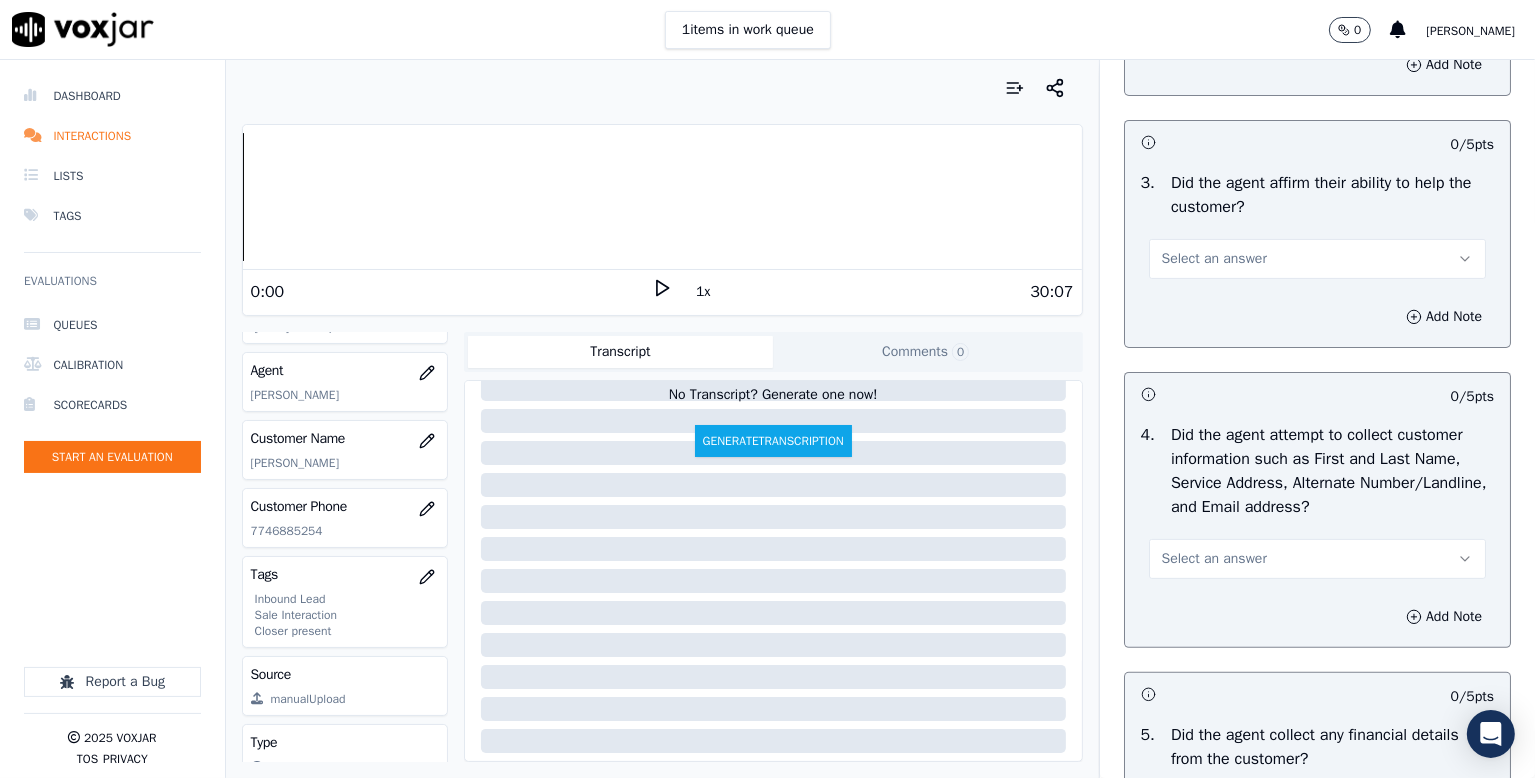 click on "Select an answer" at bounding box center [1214, 259] 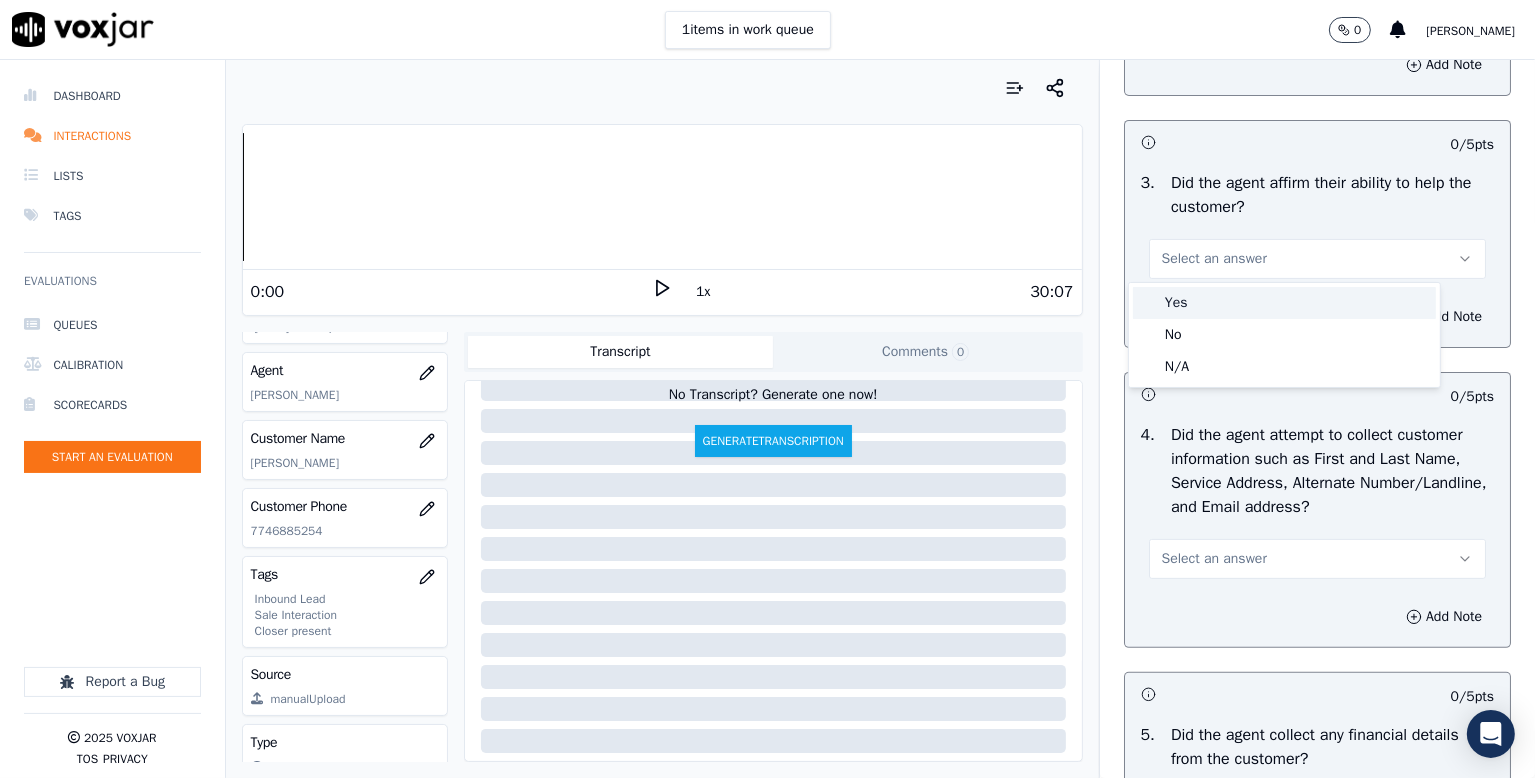 click on "Yes" at bounding box center (1284, 303) 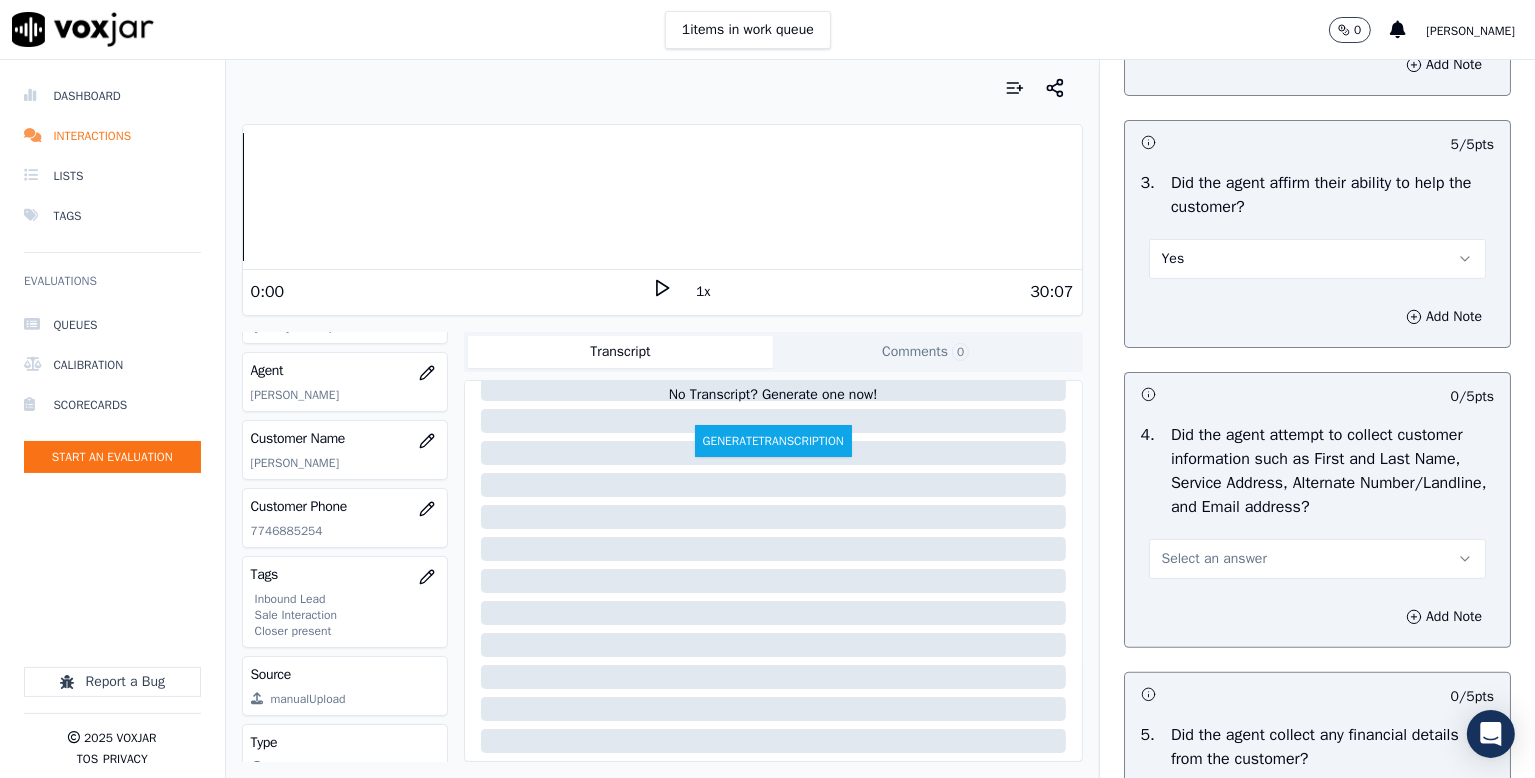 scroll, scrollTop: 700, scrollLeft: 0, axis: vertical 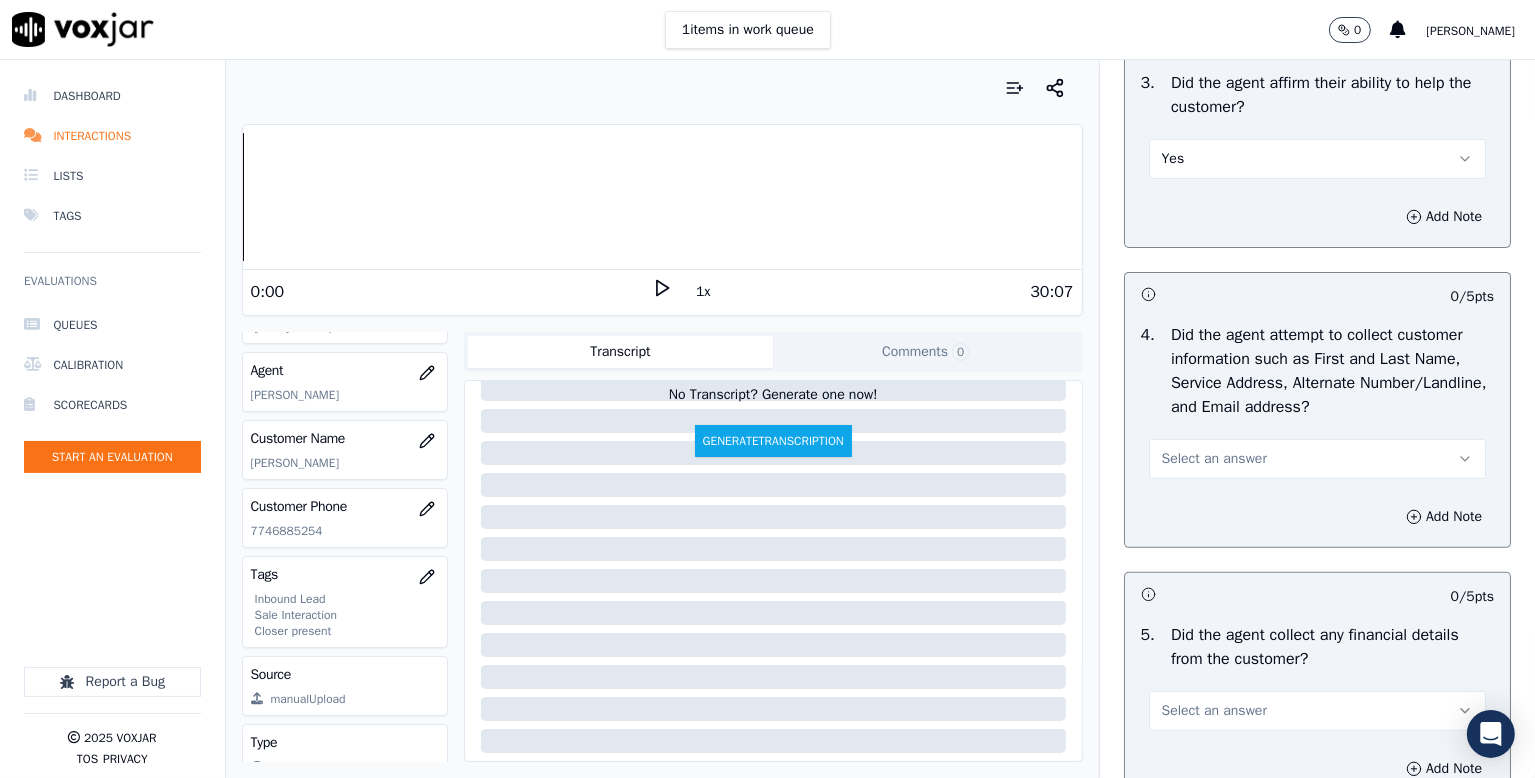 click on "Select an answer" at bounding box center [1317, 459] 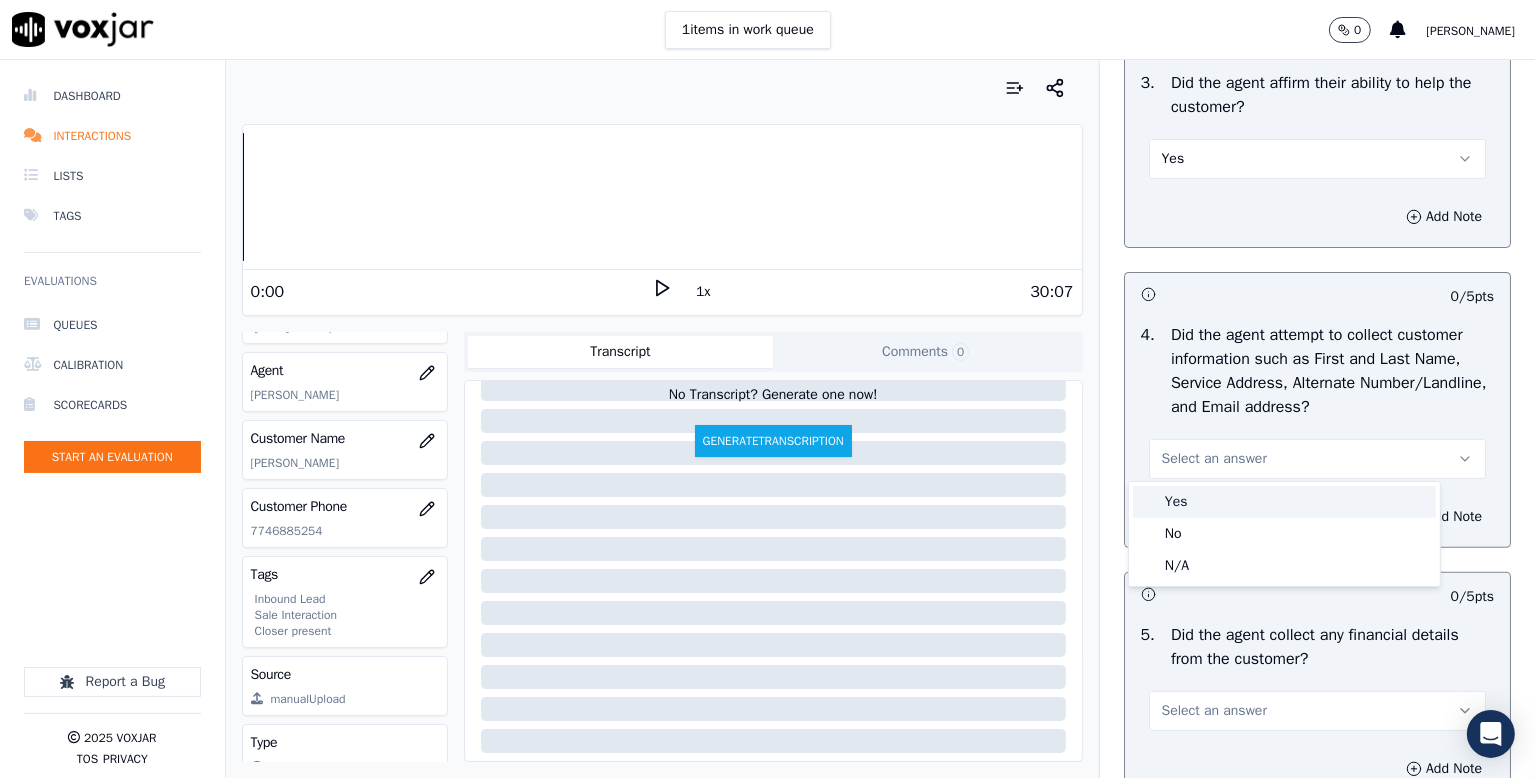 click on "Yes" at bounding box center [1284, 502] 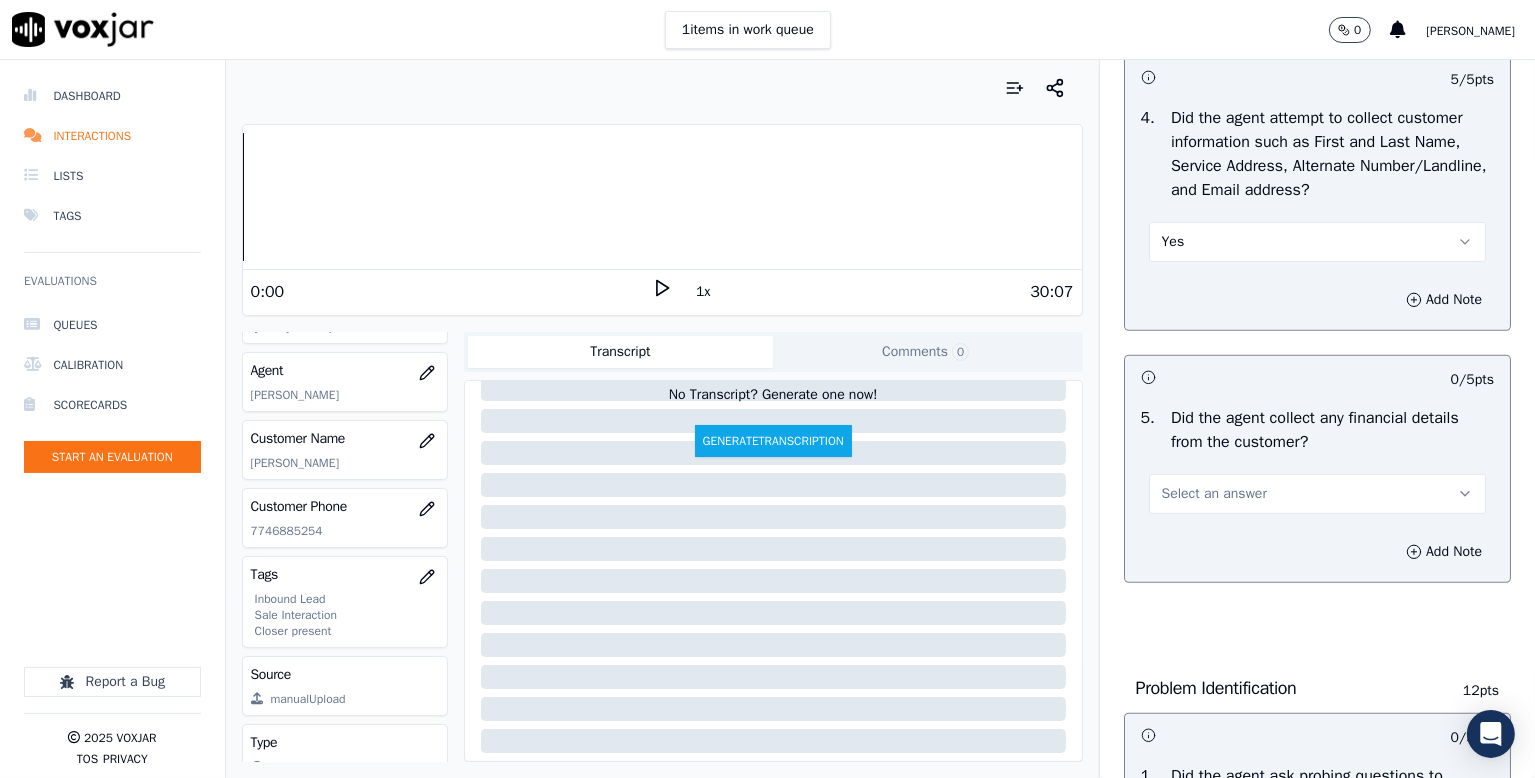 scroll, scrollTop: 1000, scrollLeft: 0, axis: vertical 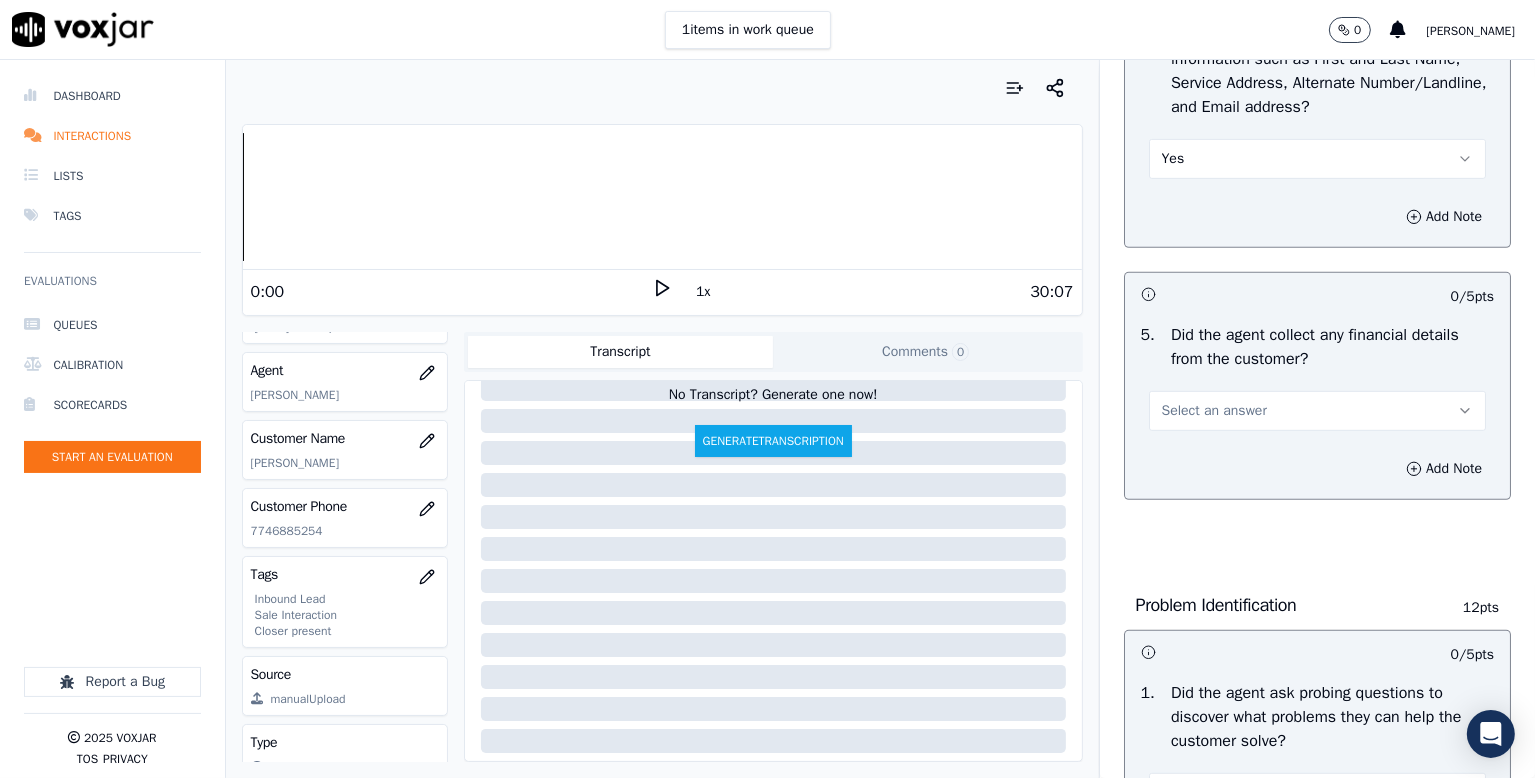 click on "Select an answer" at bounding box center (1214, 411) 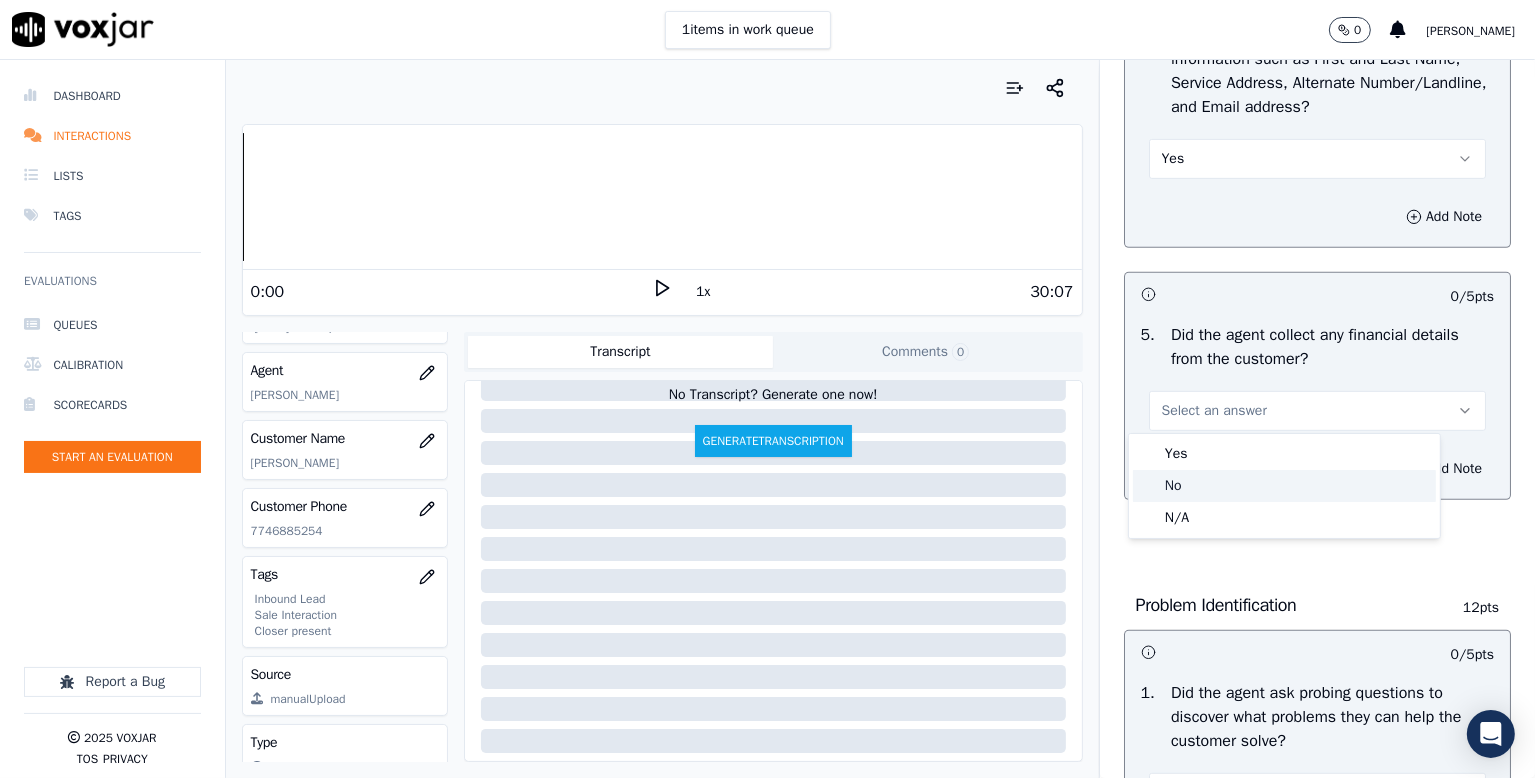 click on "No" 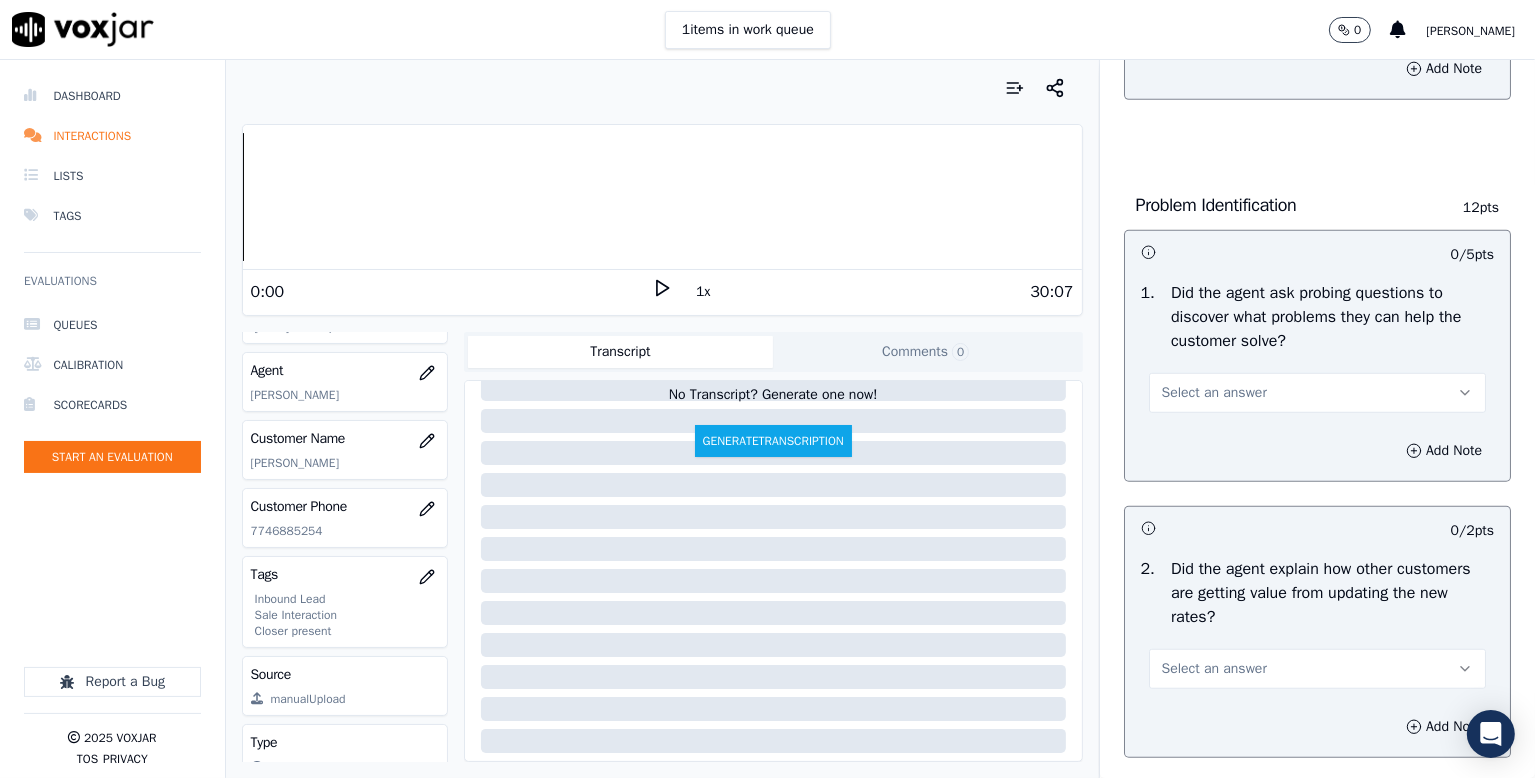 scroll, scrollTop: 1500, scrollLeft: 0, axis: vertical 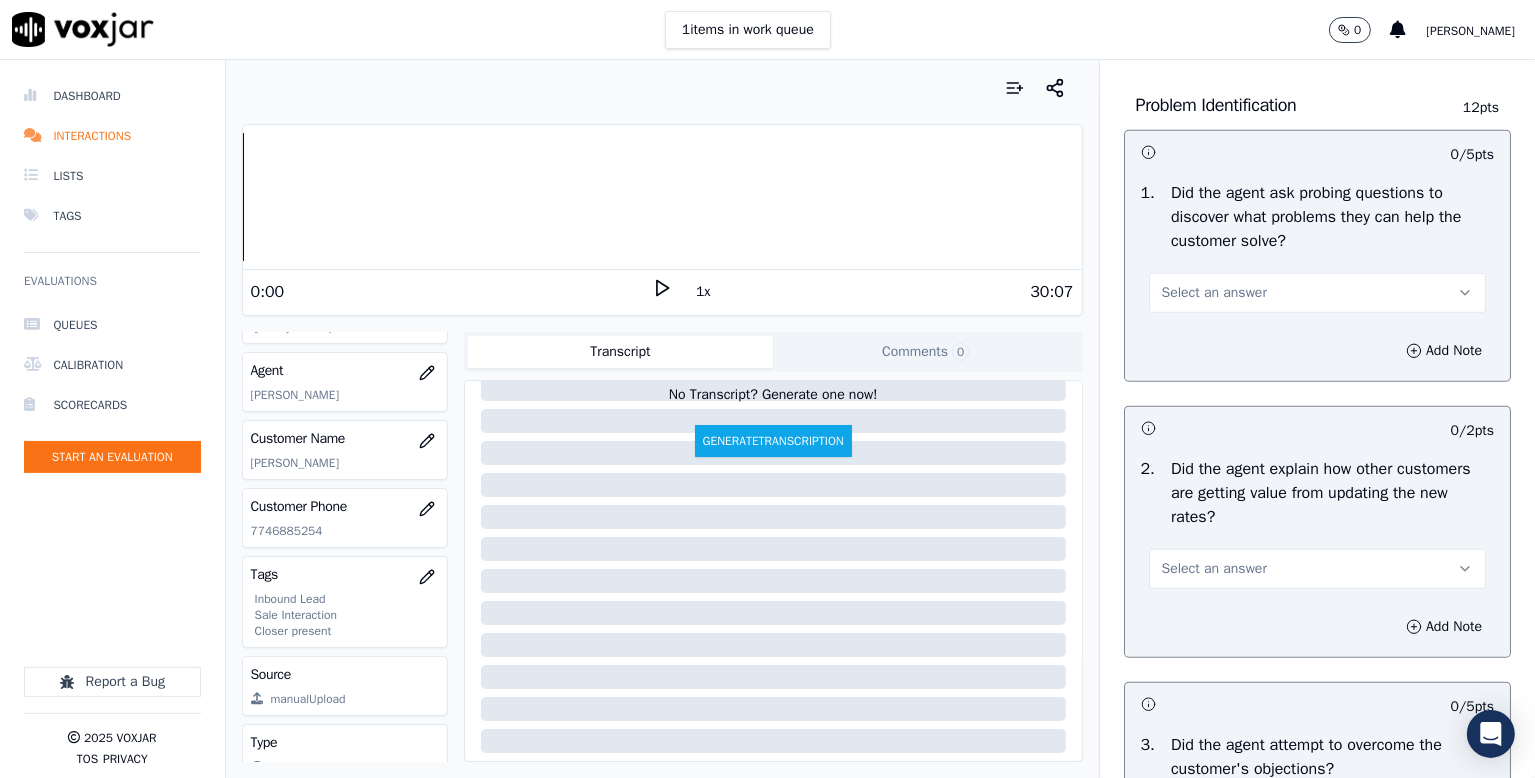 click on "Select an answer" at bounding box center [1214, 293] 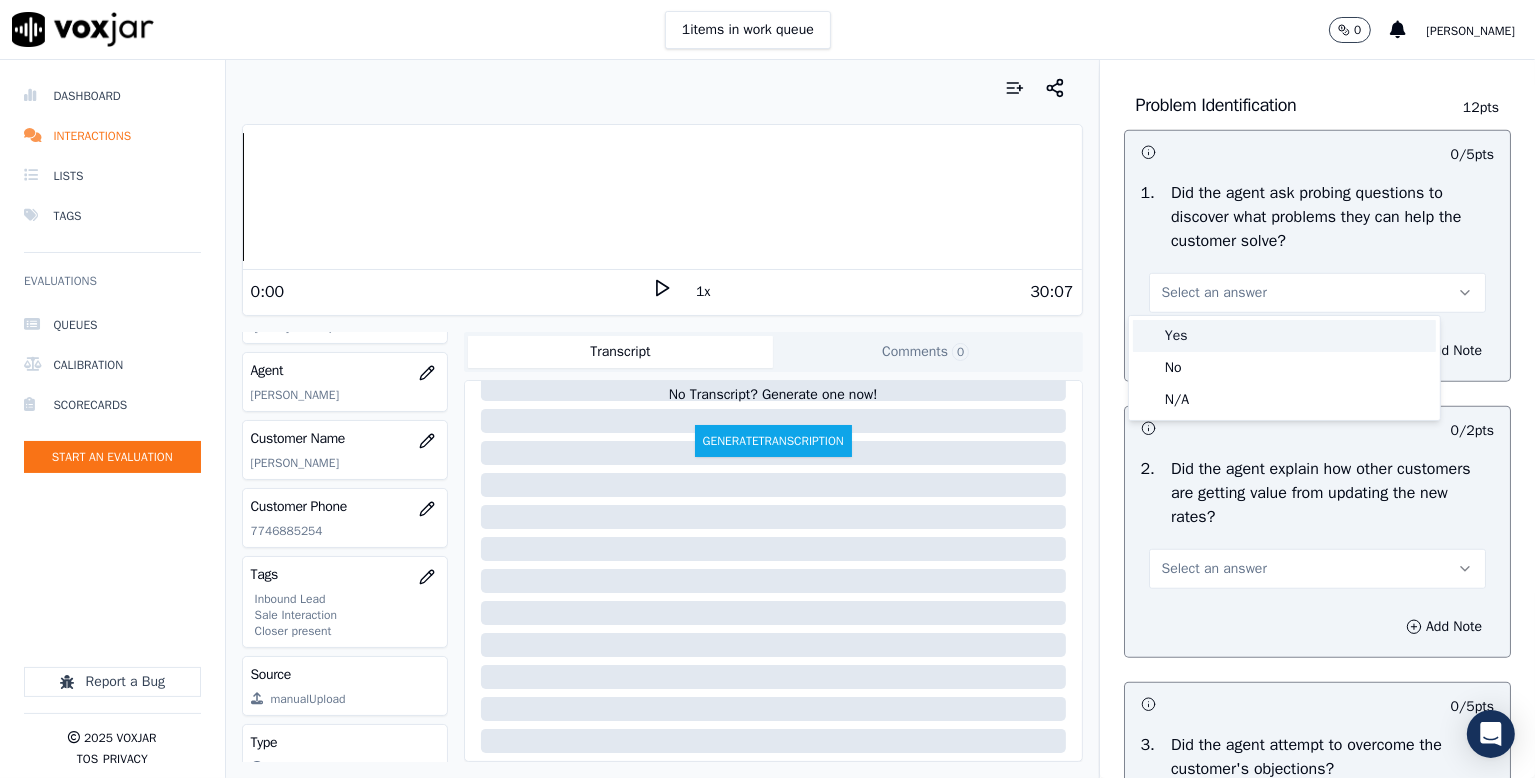 drag, startPoint x: 1200, startPoint y: 337, endPoint x: 1204, endPoint y: 320, distance: 17.464249 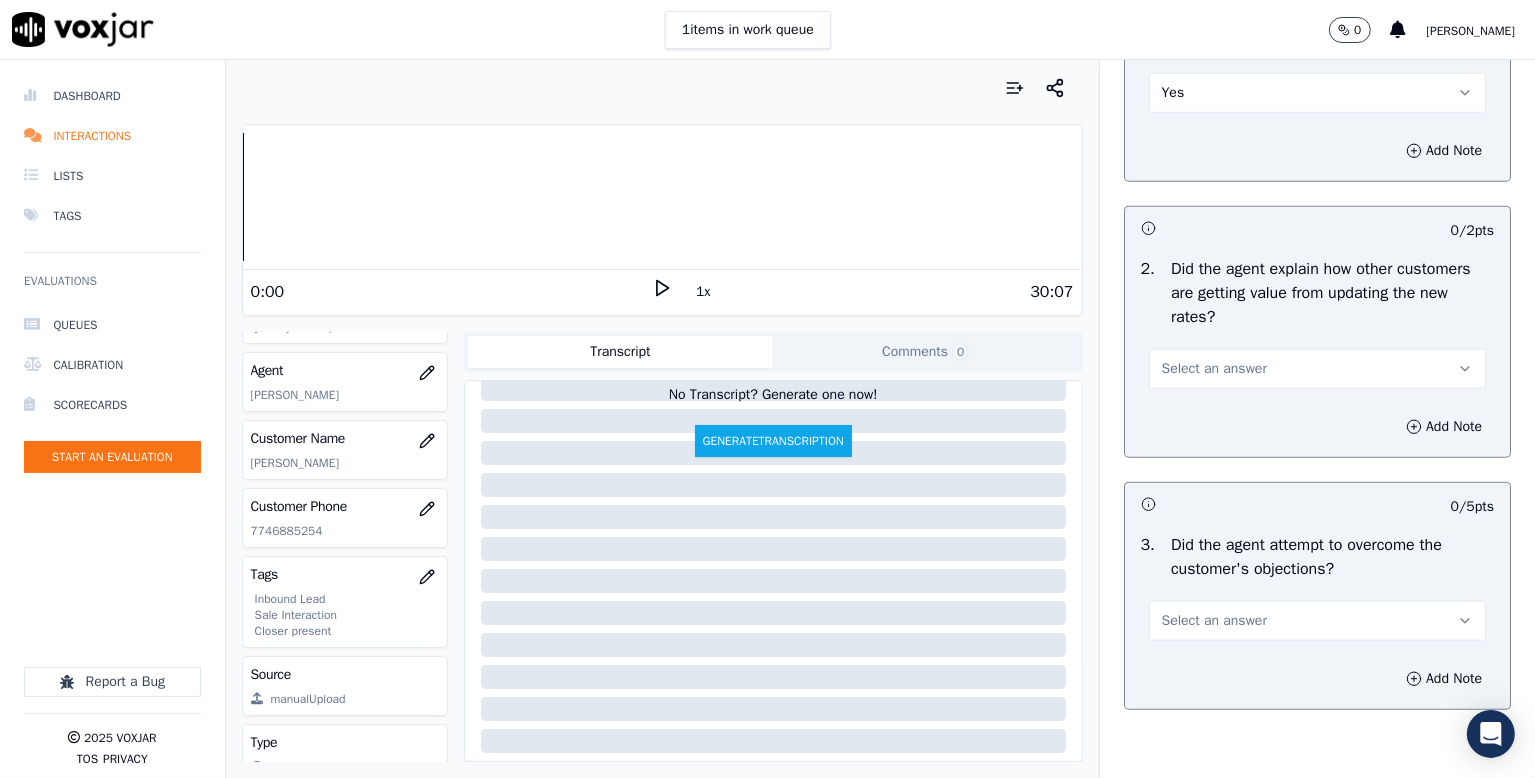 scroll, scrollTop: 1800, scrollLeft: 0, axis: vertical 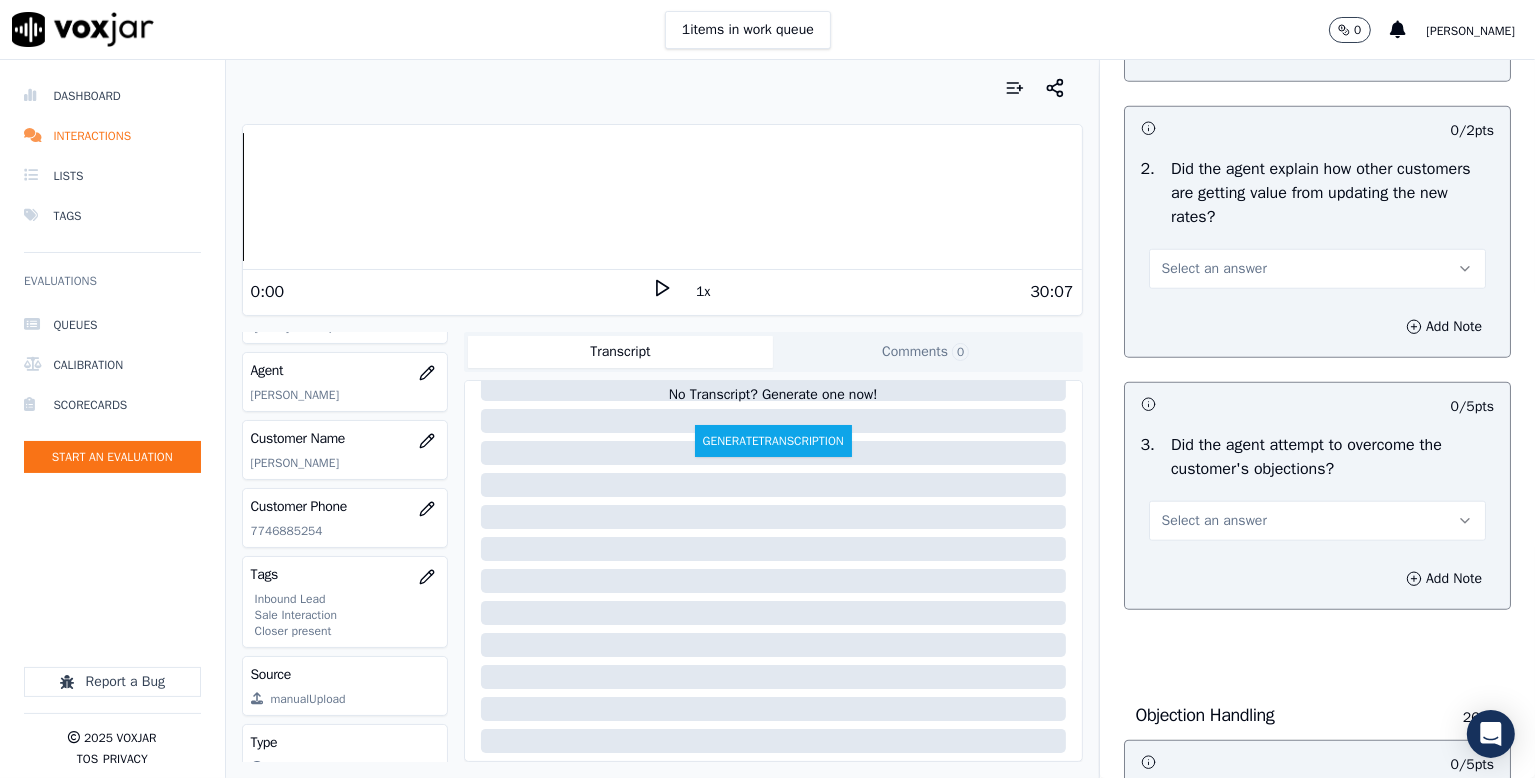 drag, startPoint x: 1225, startPoint y: 260, endPoint x: 1224, endPoint y: 275, distance: 15.033297 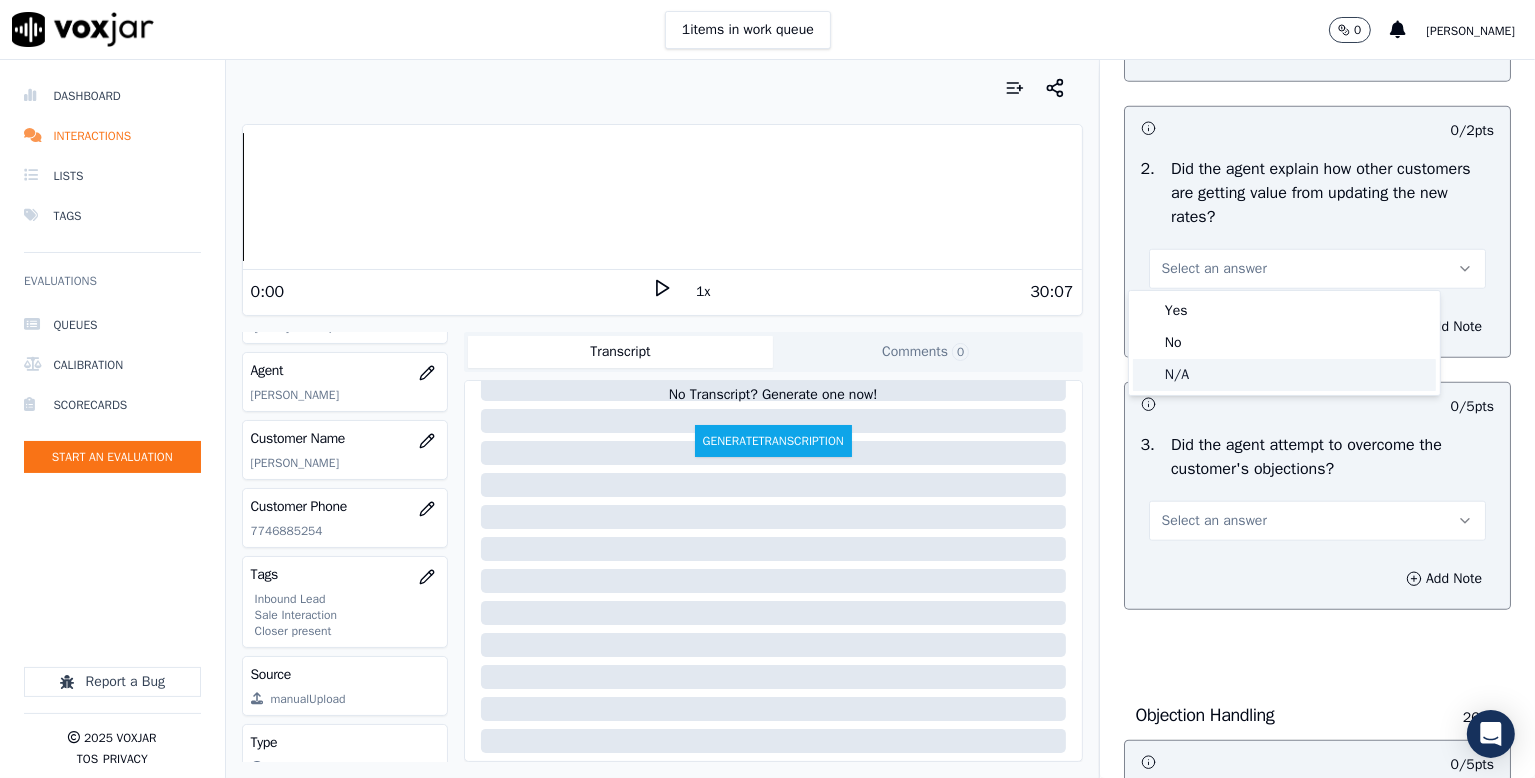 drag, startPoint x: 1208, startPoint y: 375, endPoint x: 1215, endPoint y: 367, distance: 10.630146 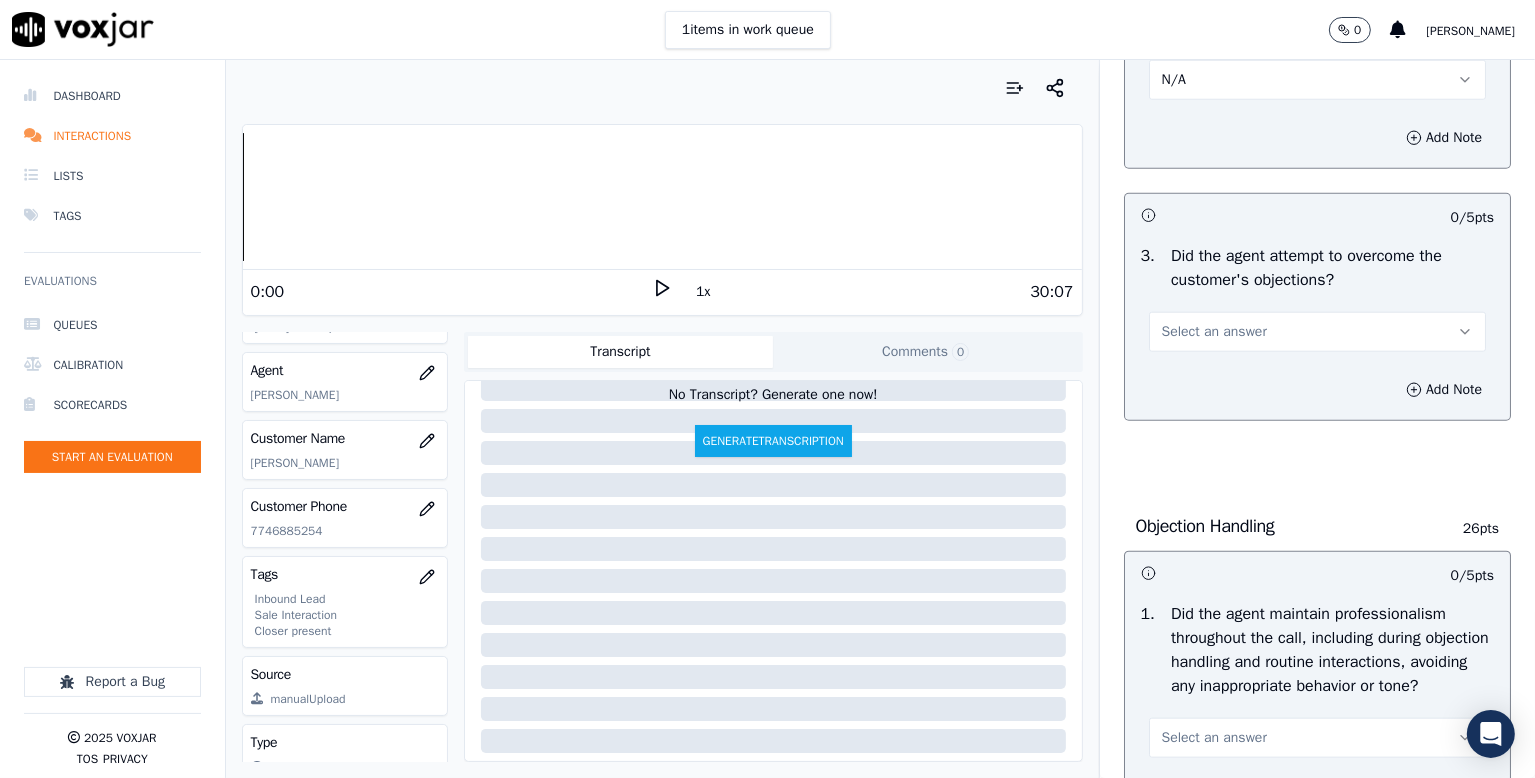 scroll, scrollTop: 2000, scrollLeft: 0, axis: vertical 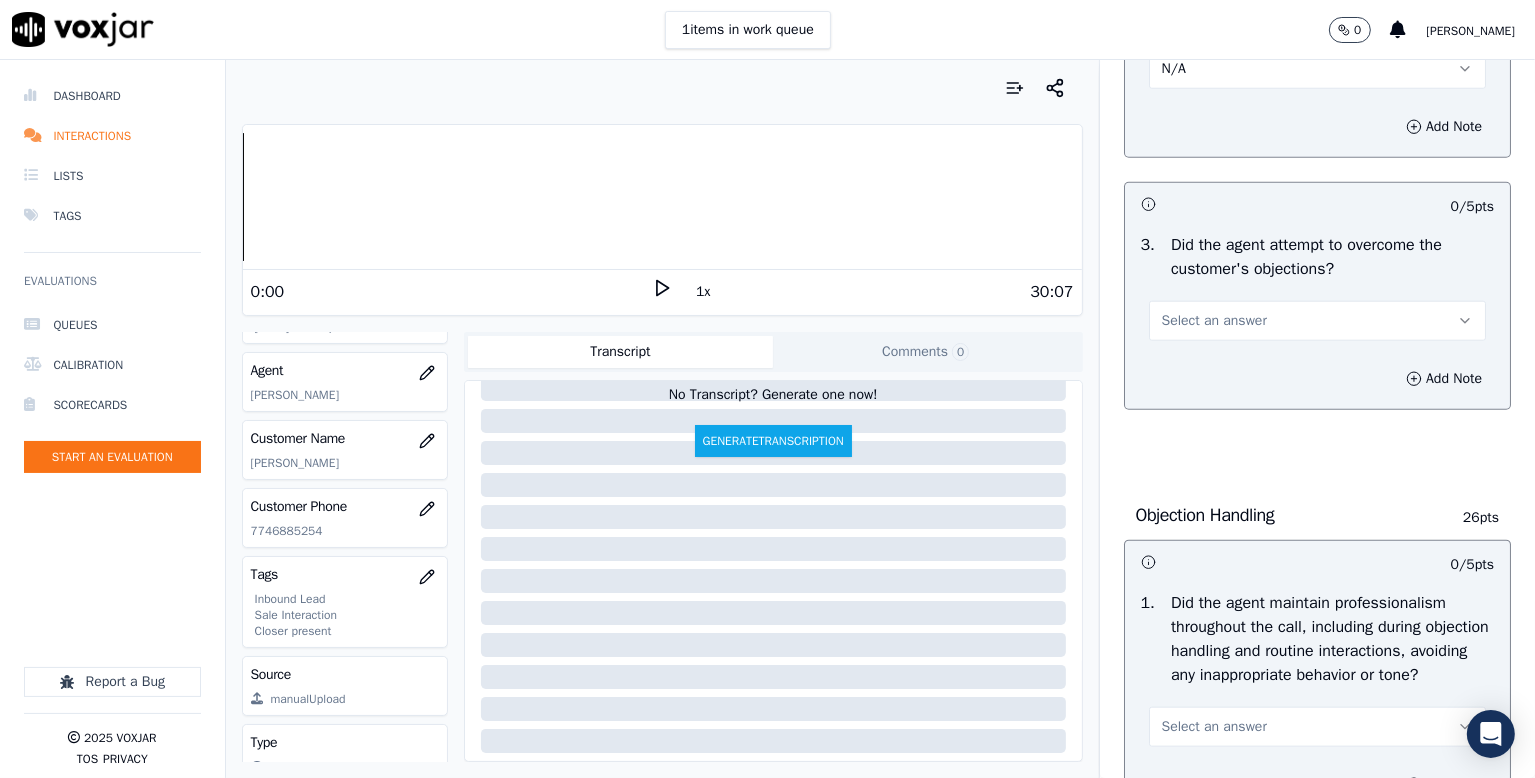 click on "Select an answer" at bounding box center (1214, 321) 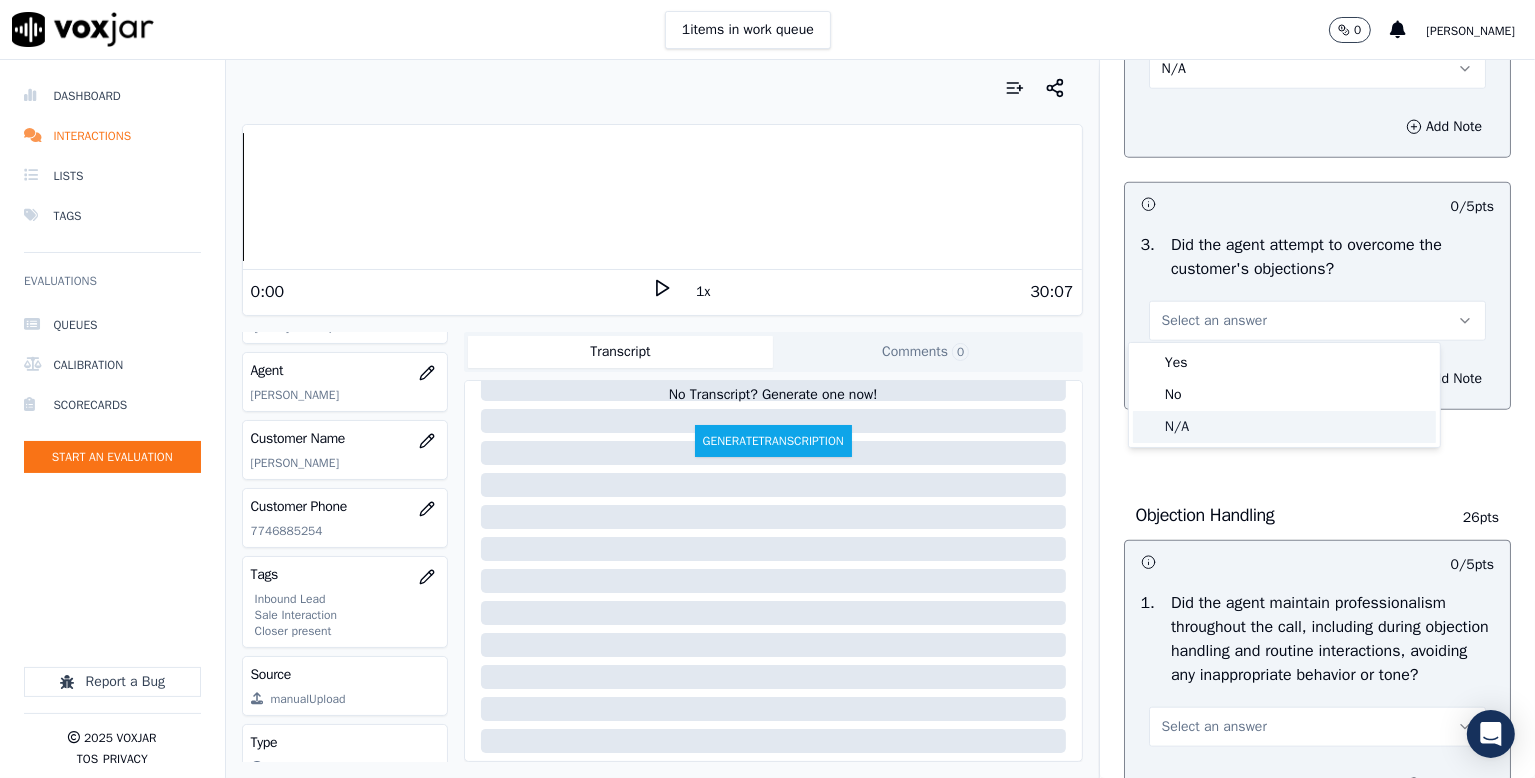 click on "N/A" 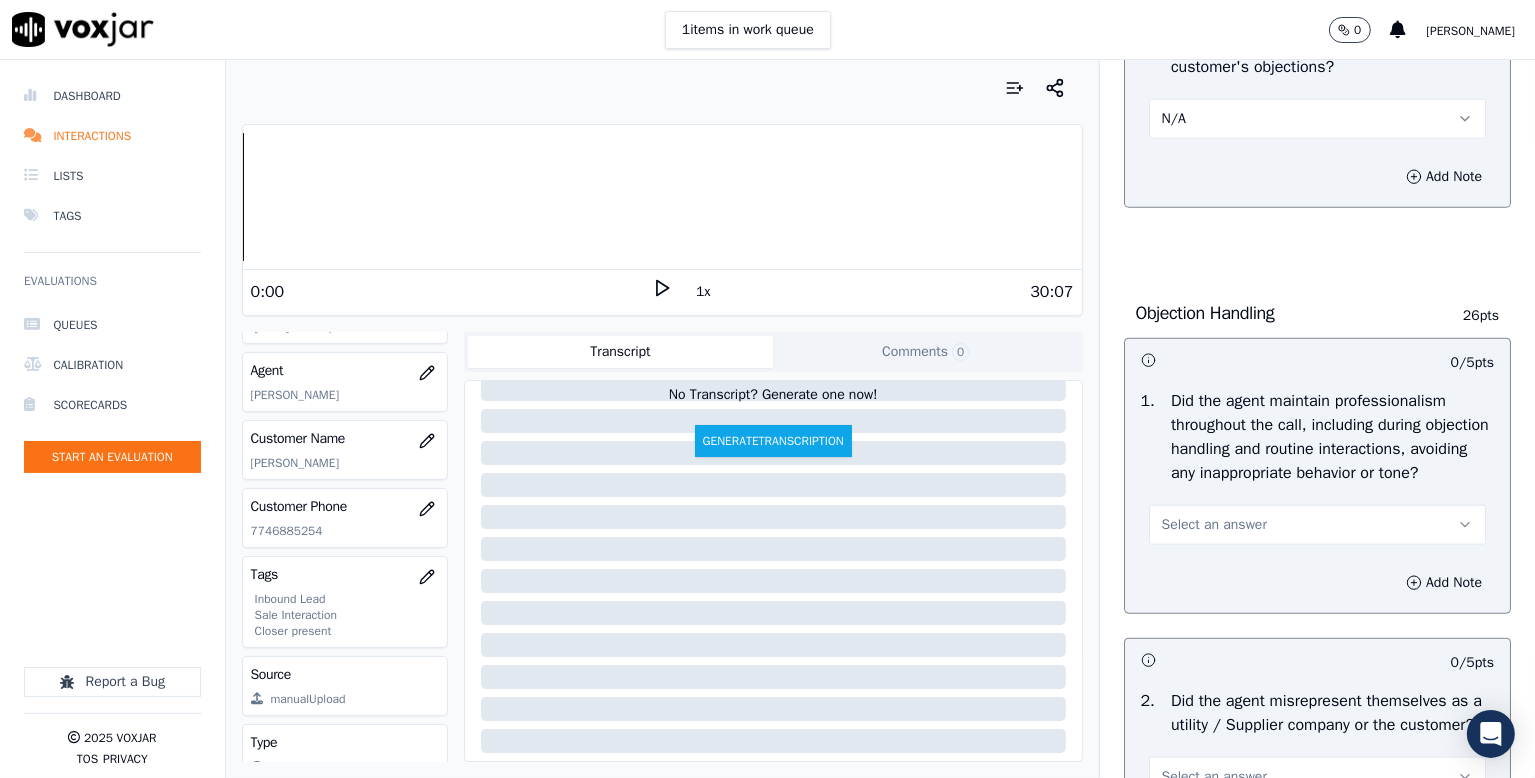 scroll, scrollTop: 2300, scrollLeft: 0, axis: vertical 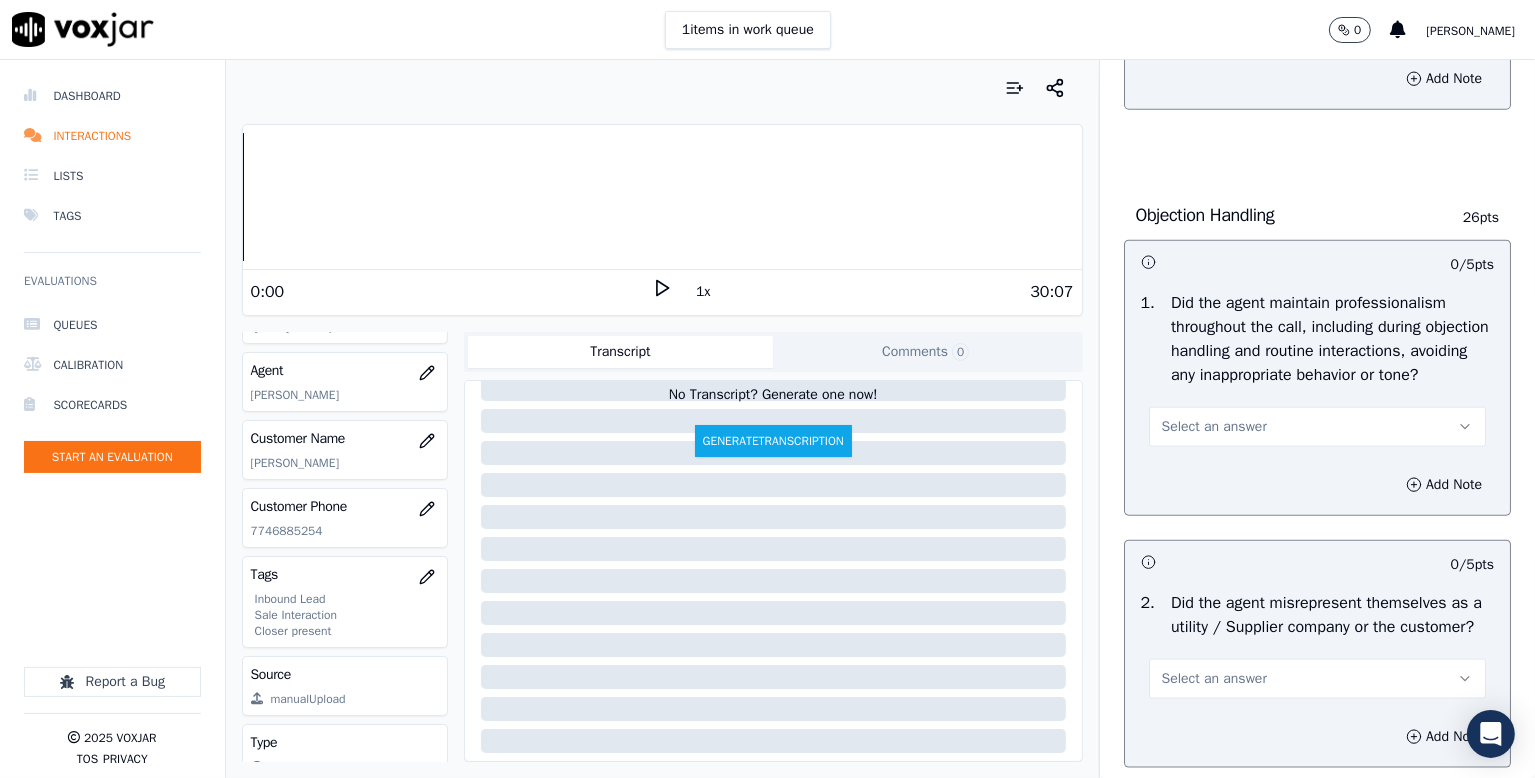 click on "Select an answer" at bounding box center (1214, 427) 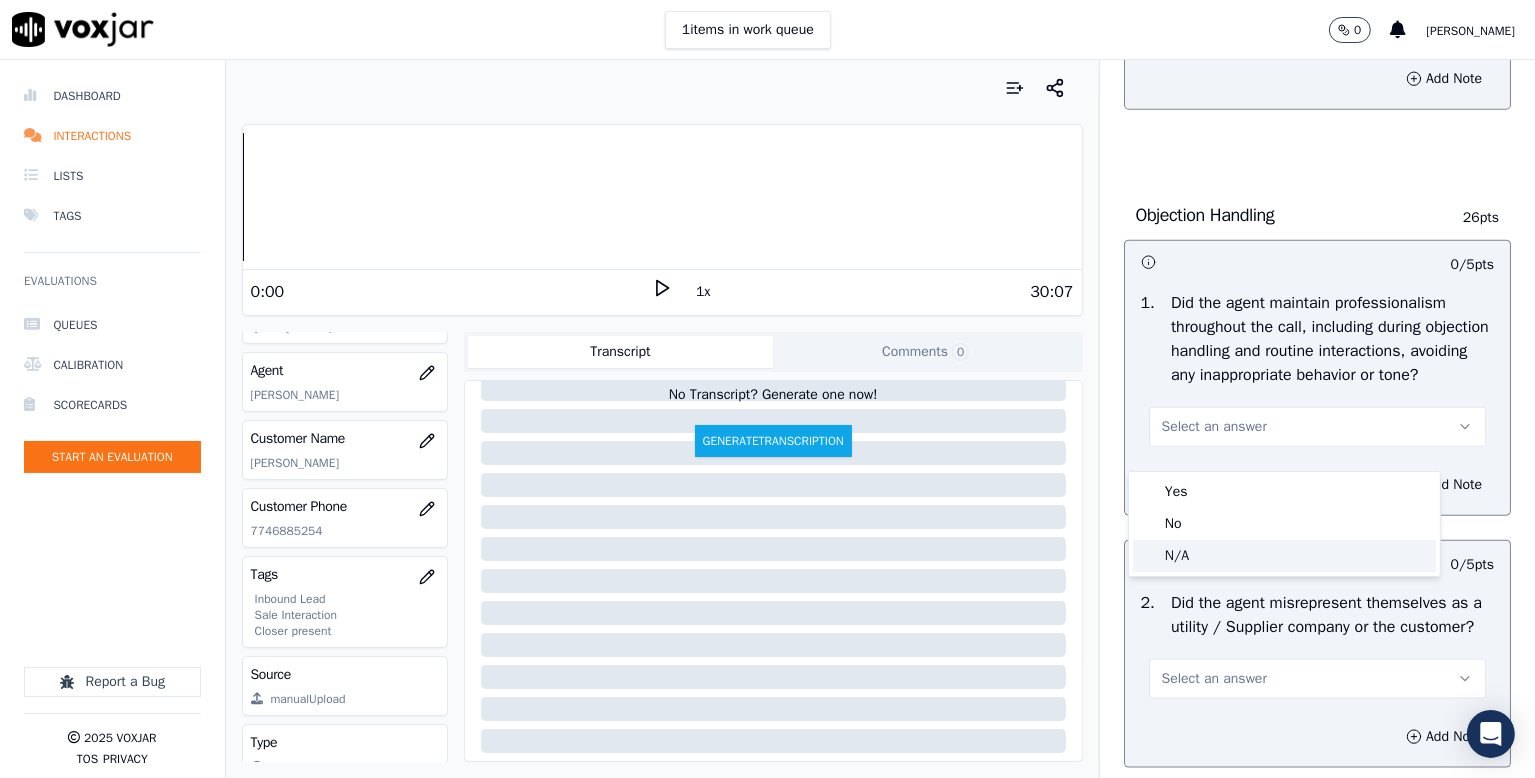 drag, startPoint x: 1188, startPoint y: 558, endPoint x: 1244, endPoint y: 437, distance: 133.33041 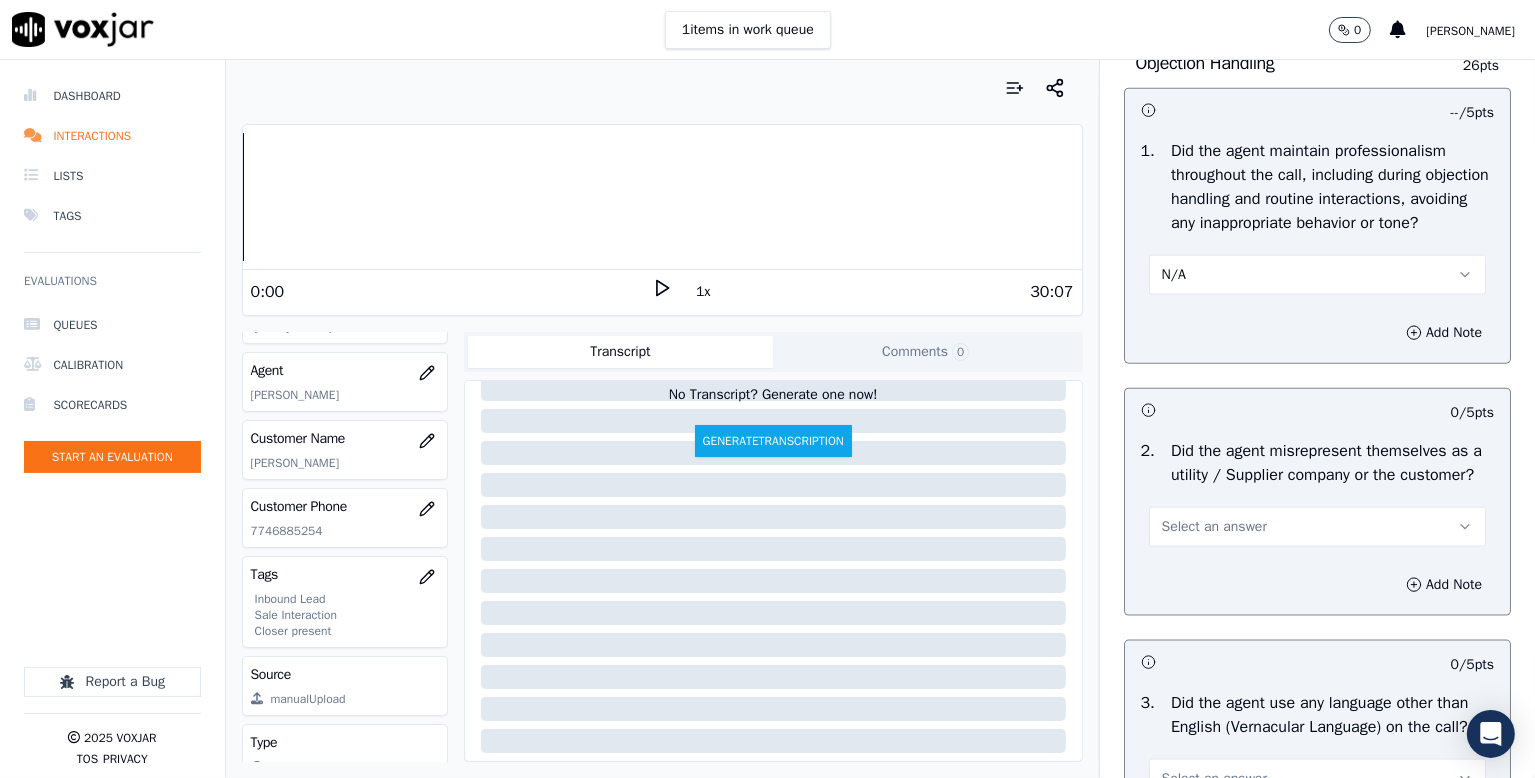 scroll, scrollTop: 2600, scrollLeft: 0, axis: vertical 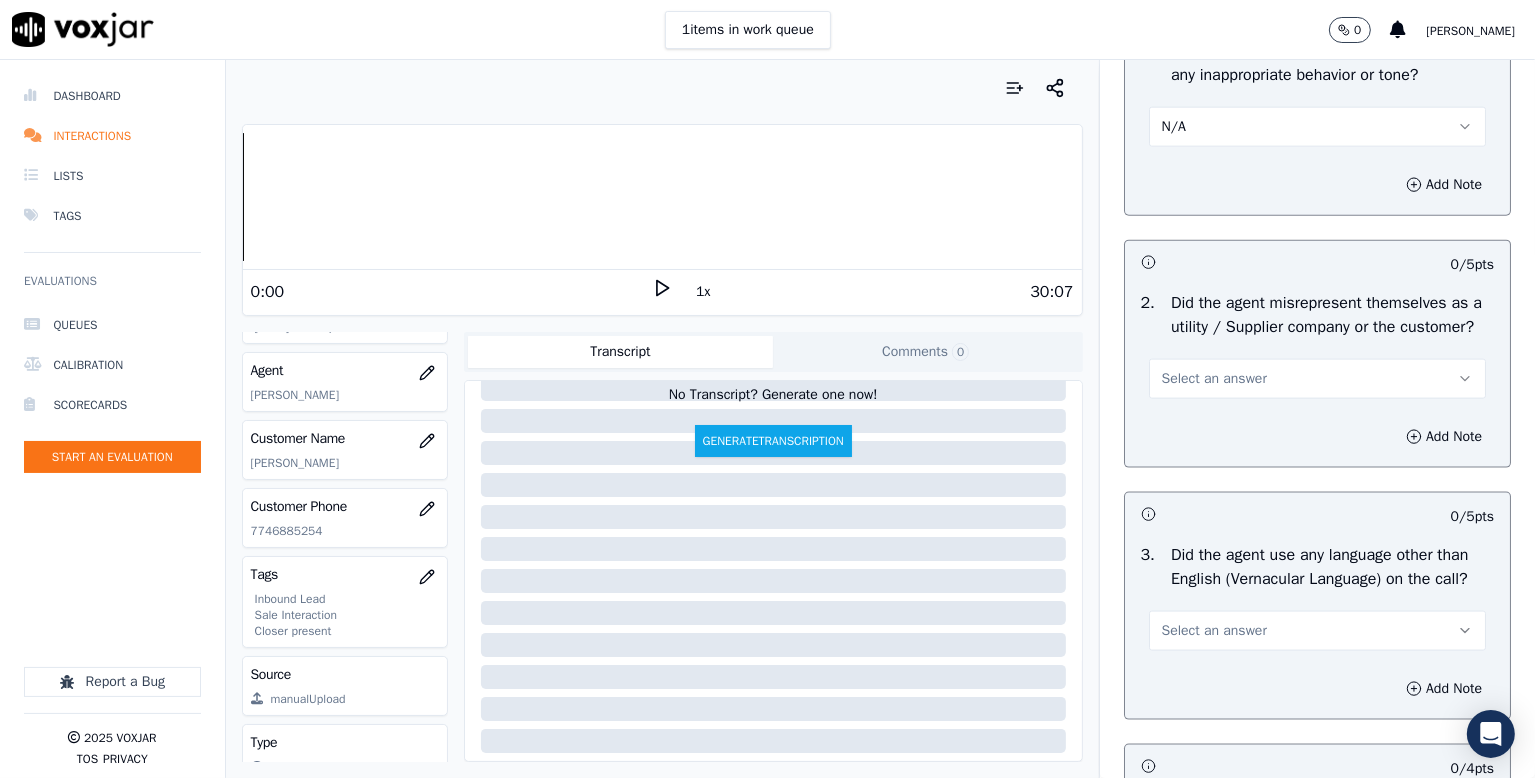 click on "Select an answer" at bounding box center (1214, 379) 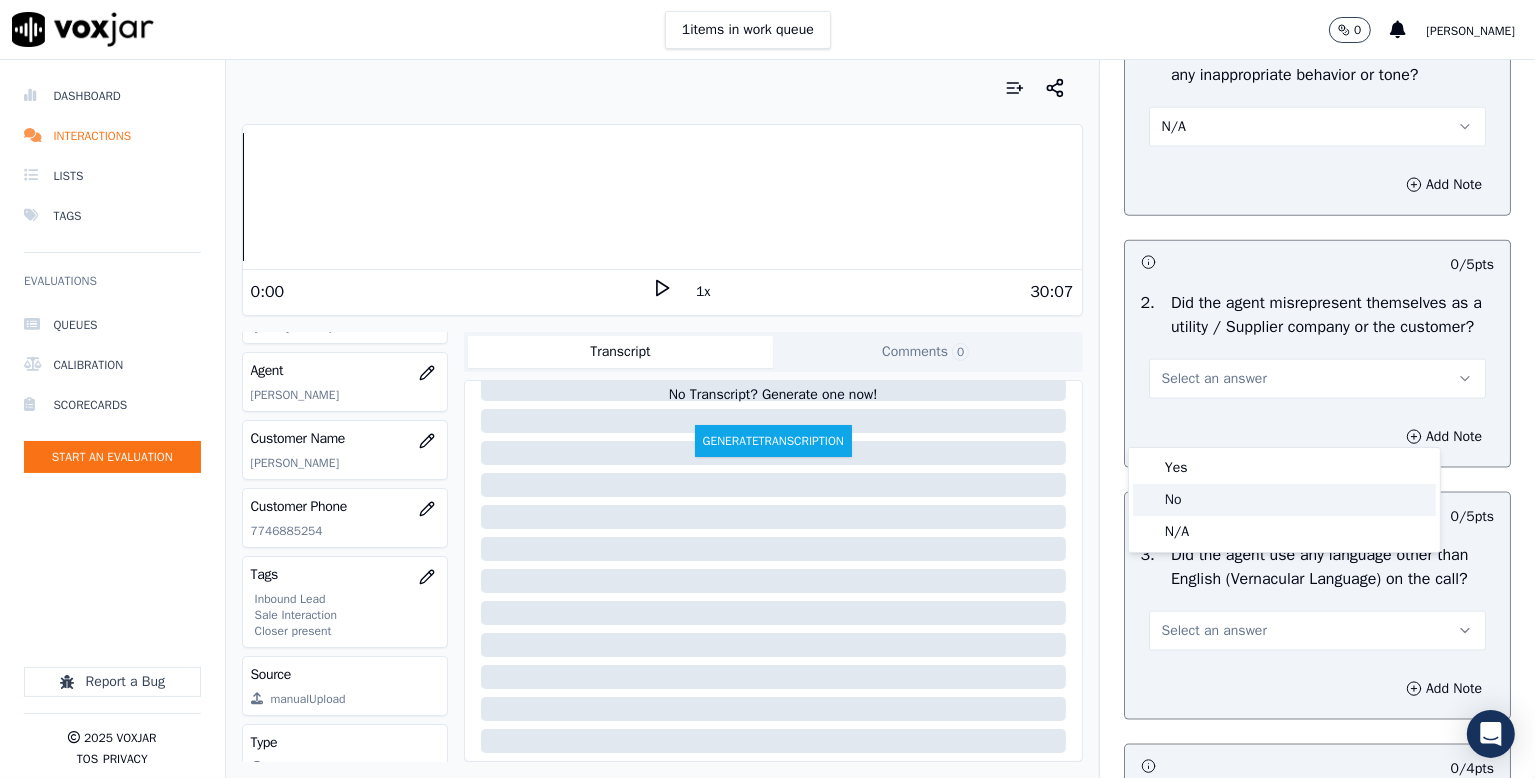 click on "No" 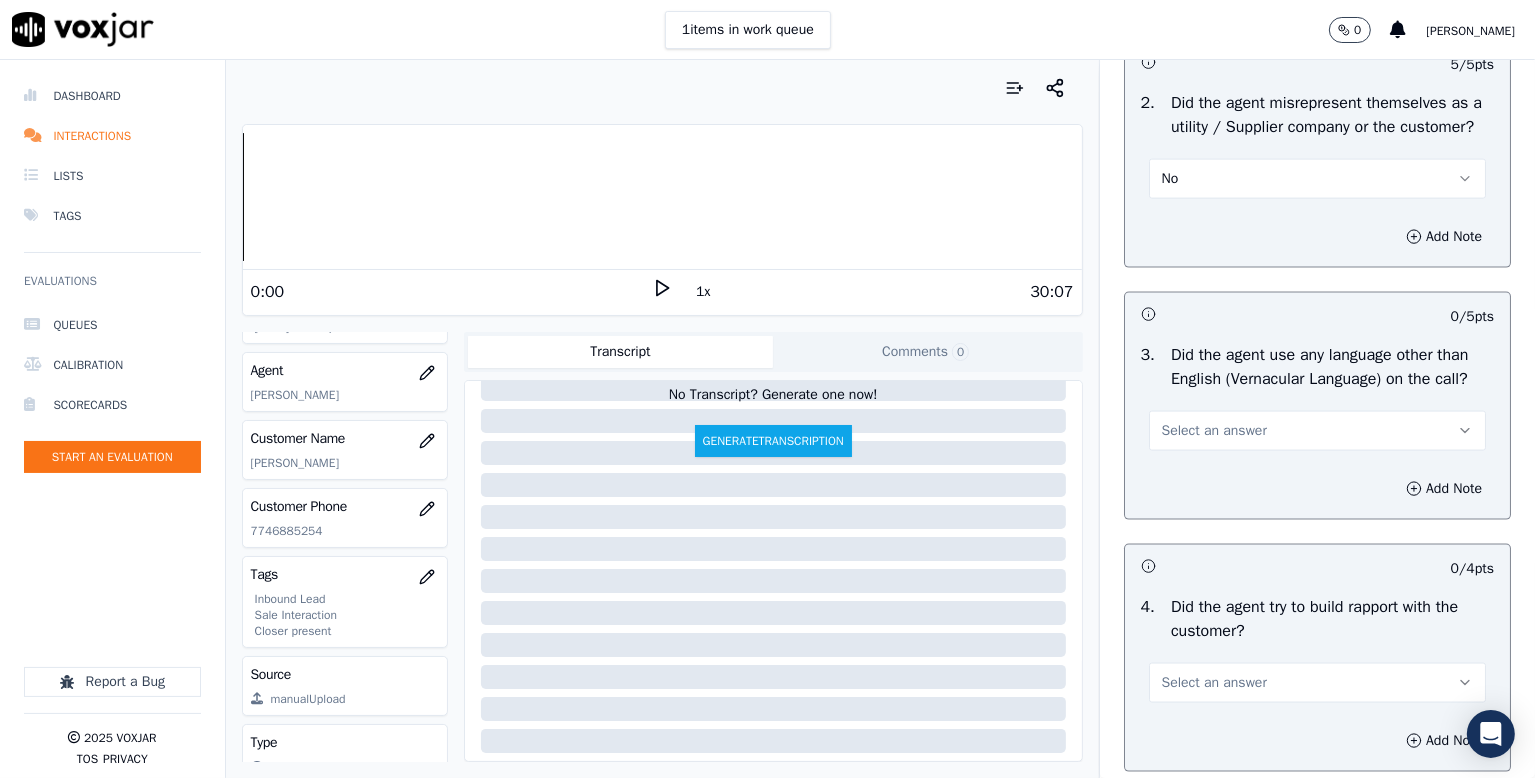 scroll, scrollTop: 3000, scrollLeft: 0, axis: vertical 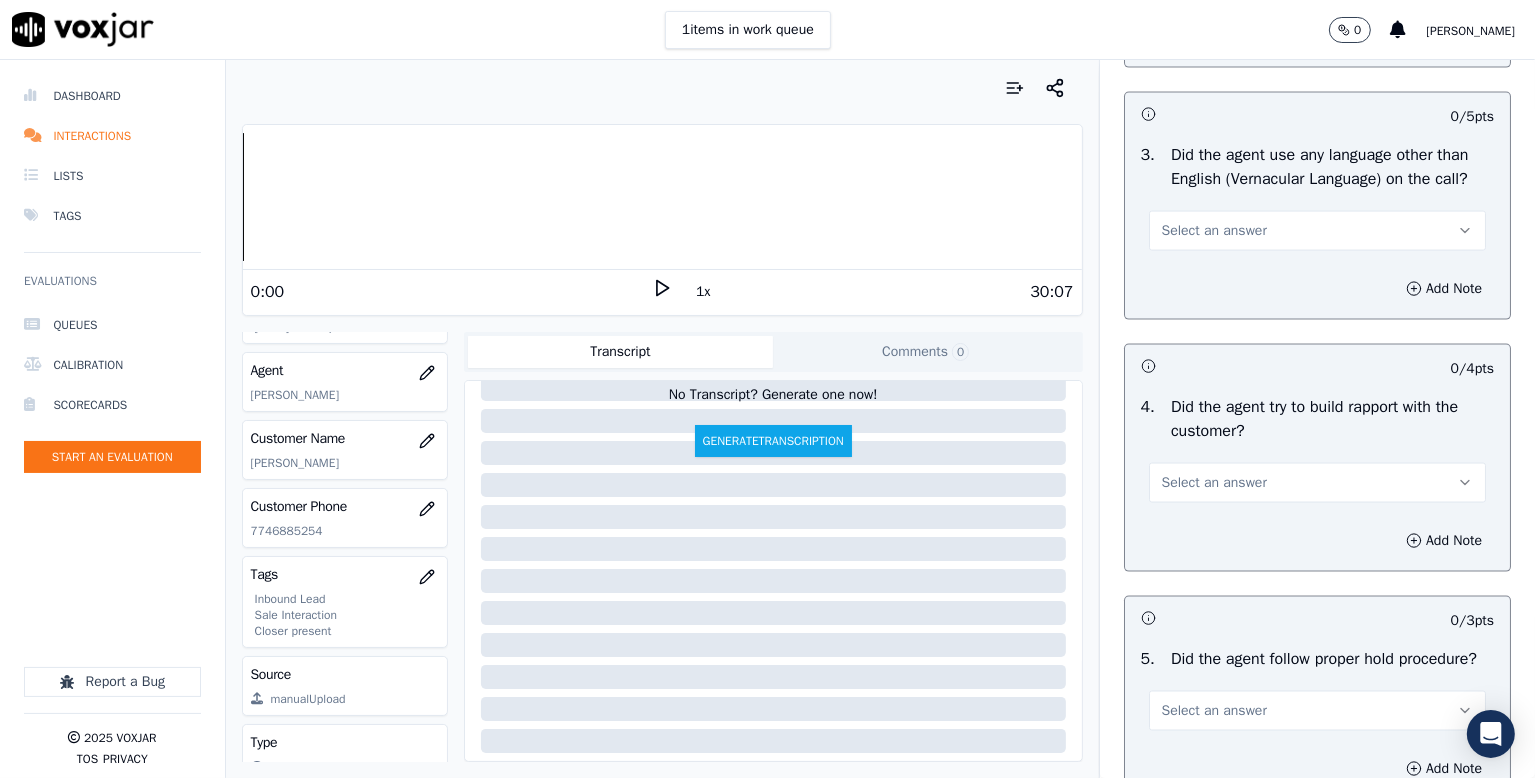 click on "Select an answer" at bounding box center (1214, 231) 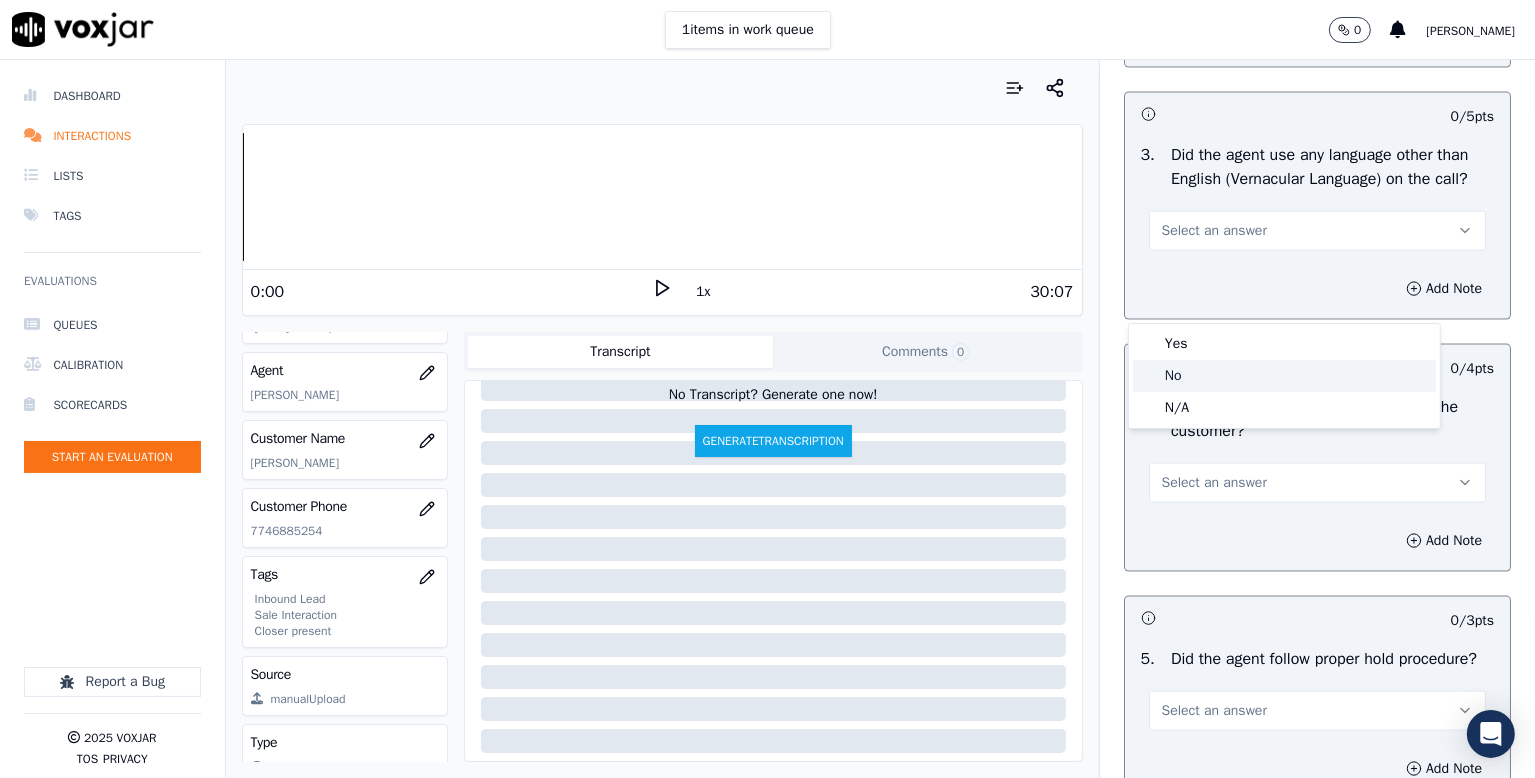 click on "No" 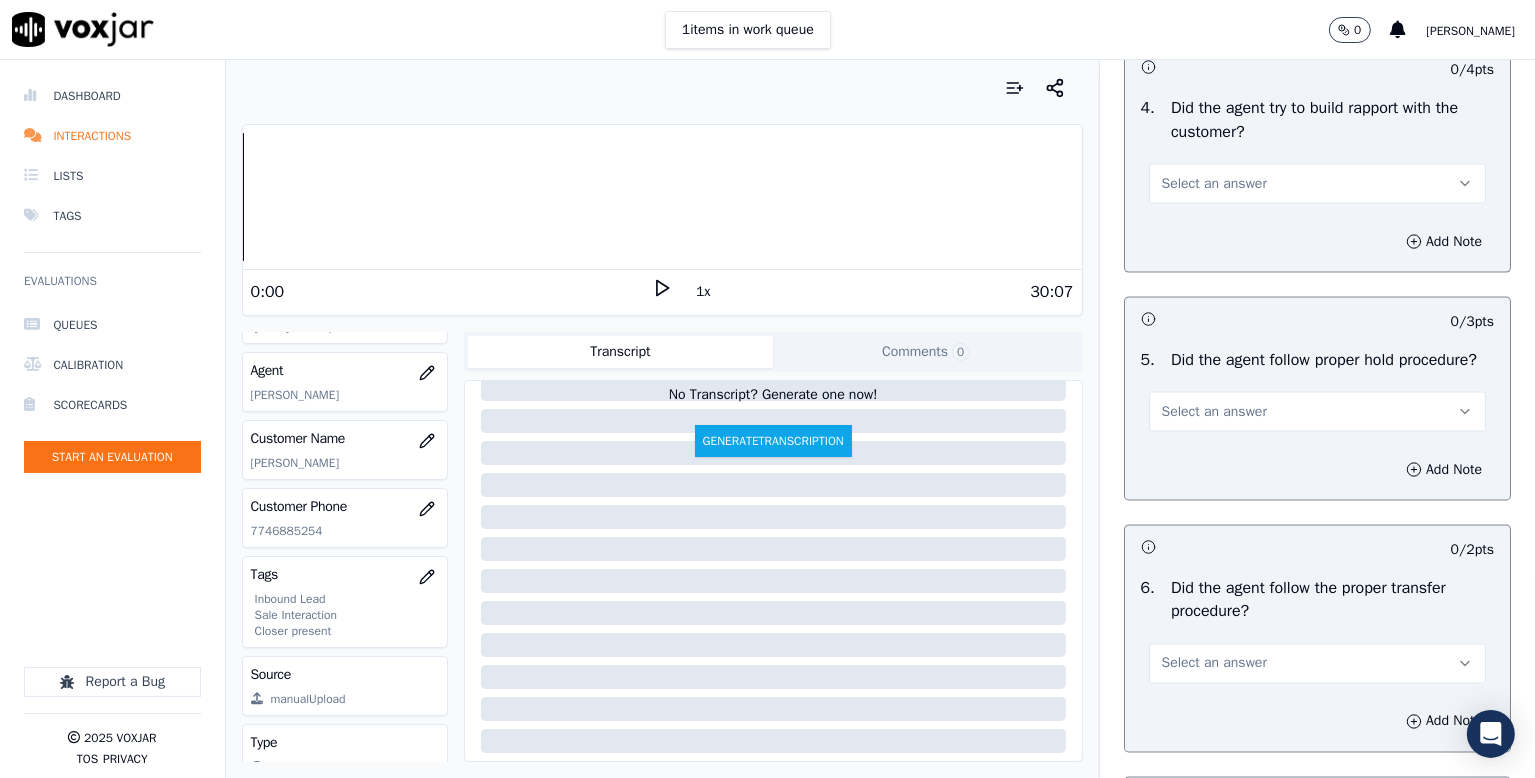 scroll, scrollTop: 3300, scrollLeft: 0, axis: vertical 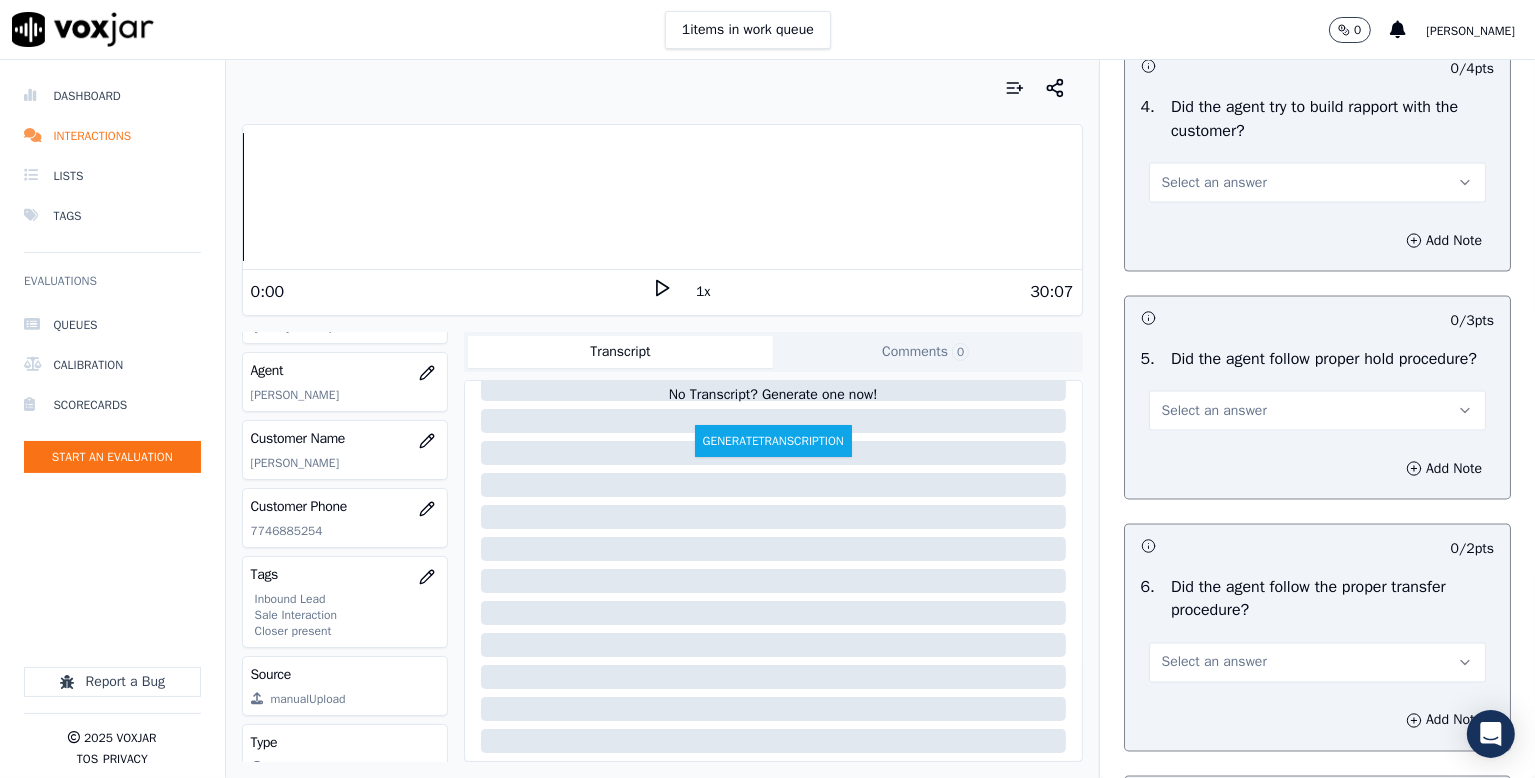 click on "Select an answer" at bounding box center (1214, 183) 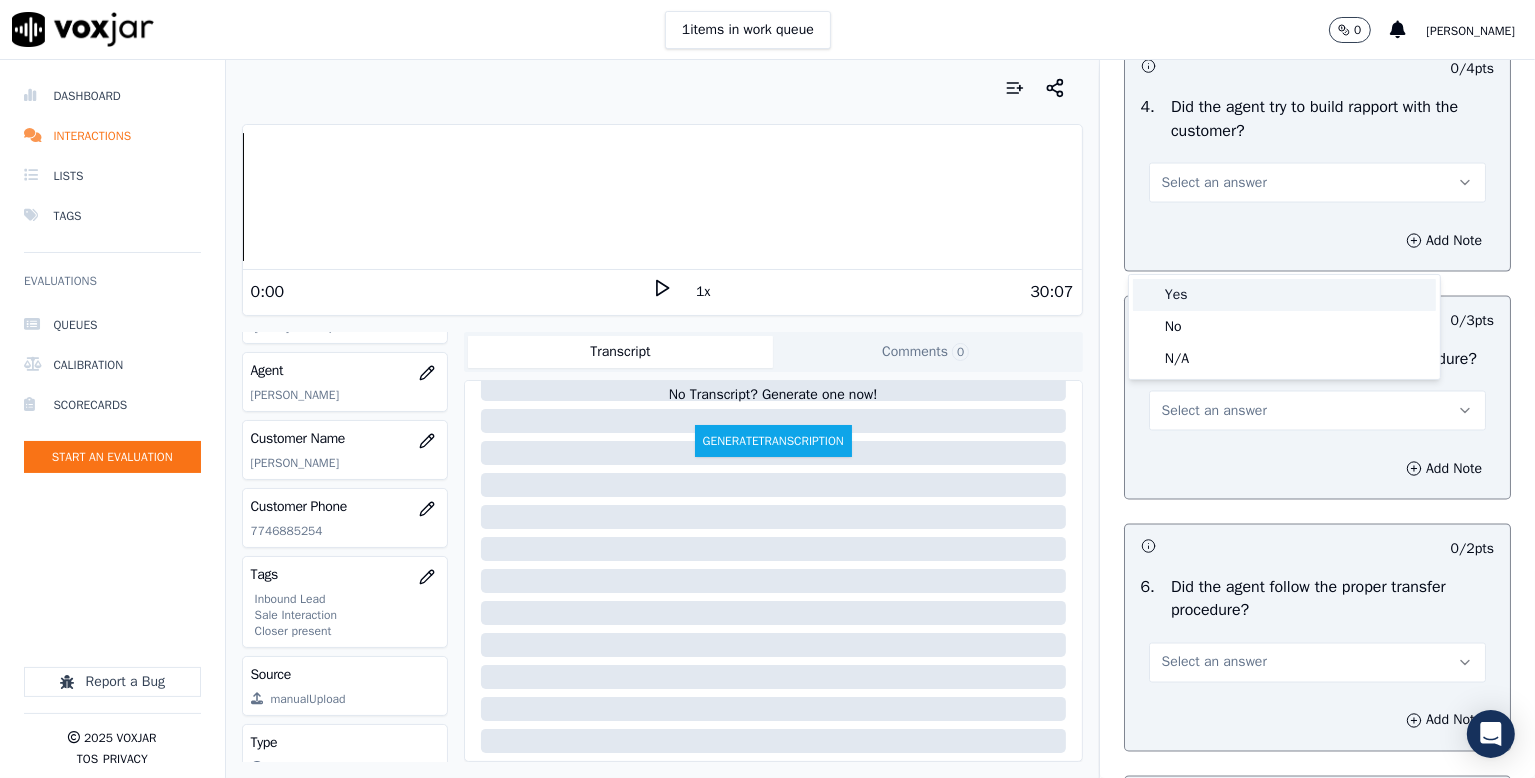click on "Yes" at bounding box center (1284, 295) 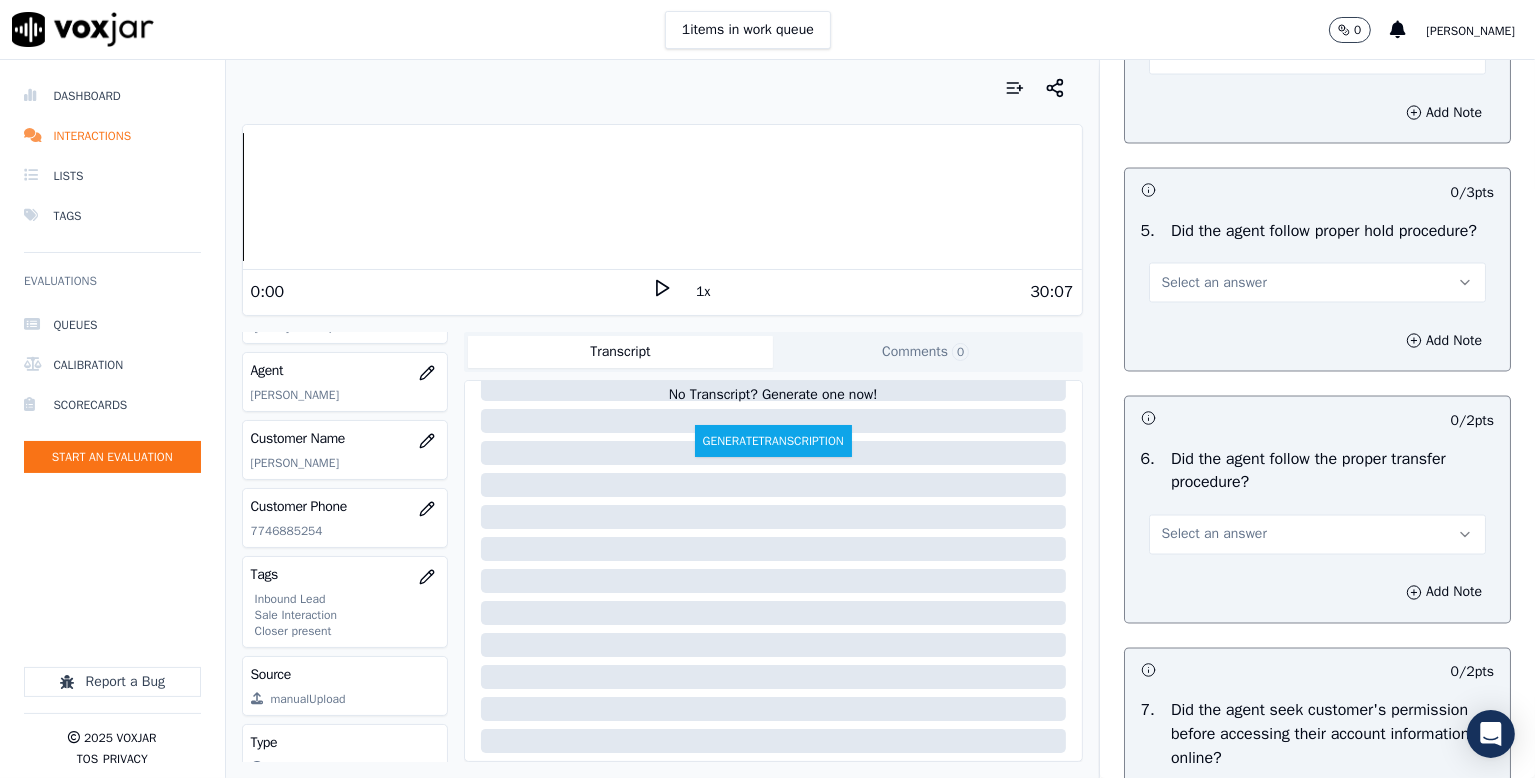 scroll, scrollTop: 3500, scrollLeft: 0, axis: vertical 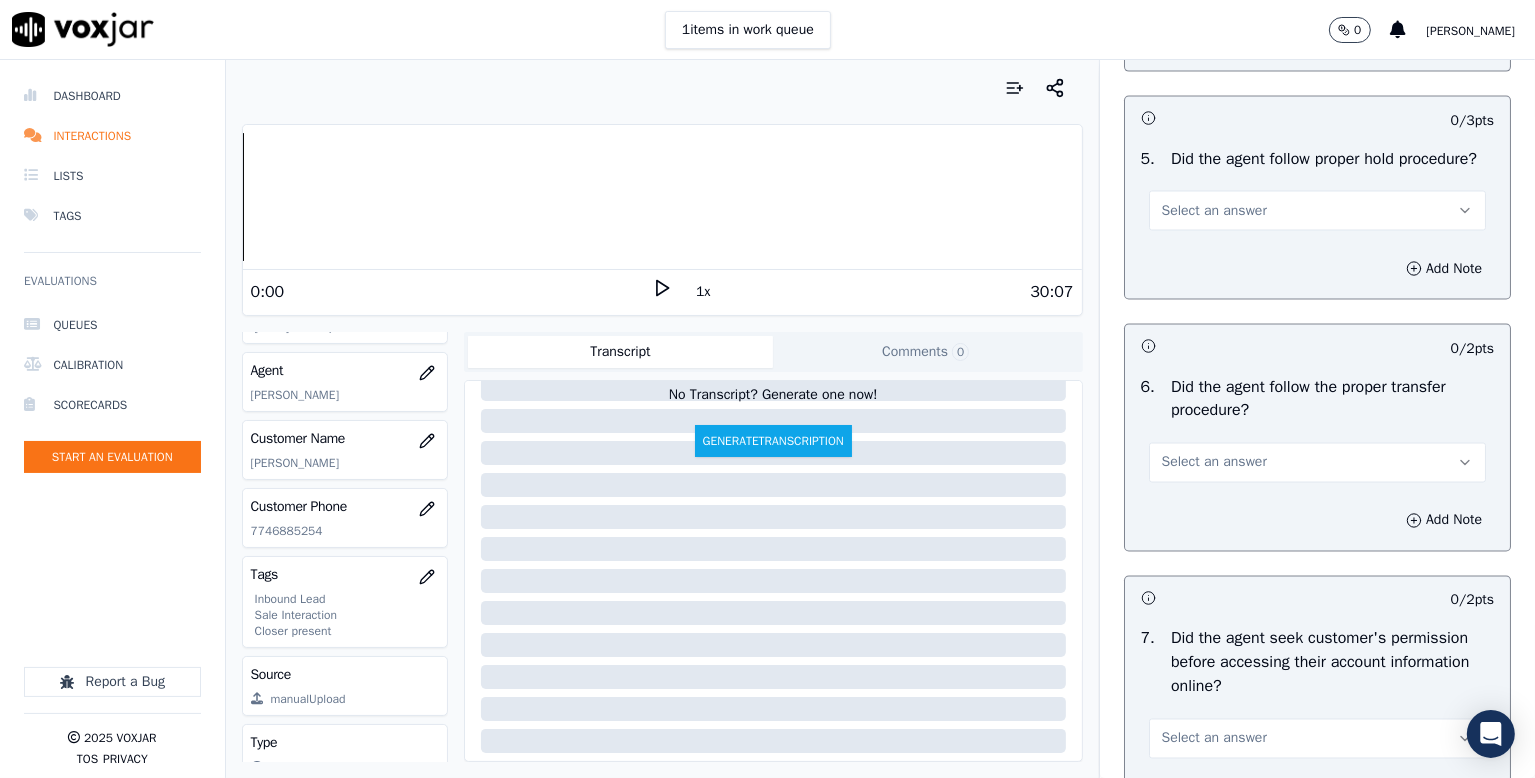 click on "Select an answer" at bounding box center (1214, 211) 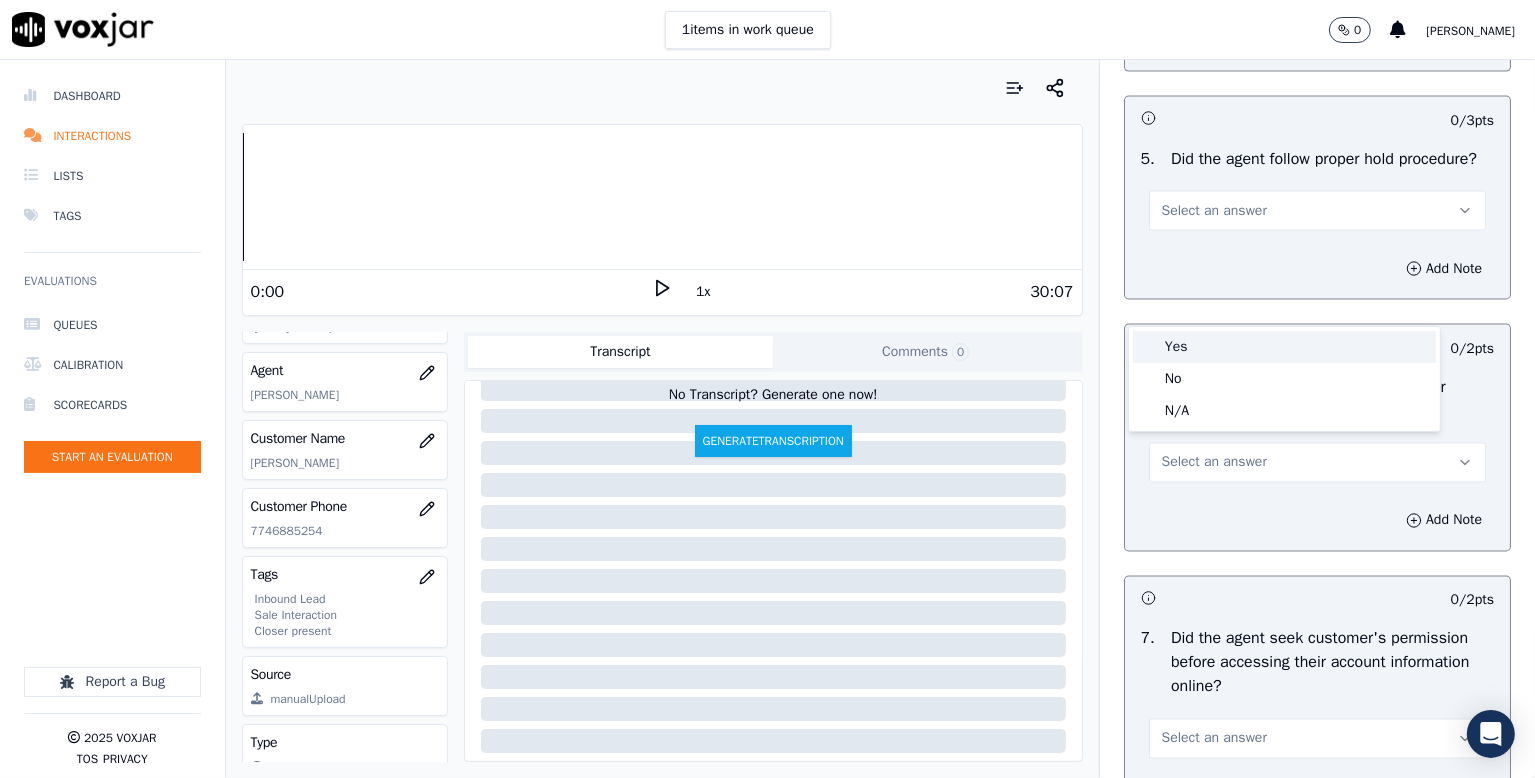 drag, startPoint x: 1182, startPoint y: 349, endPoint x: 1202, endPoint y: 338, distance: 22.825424 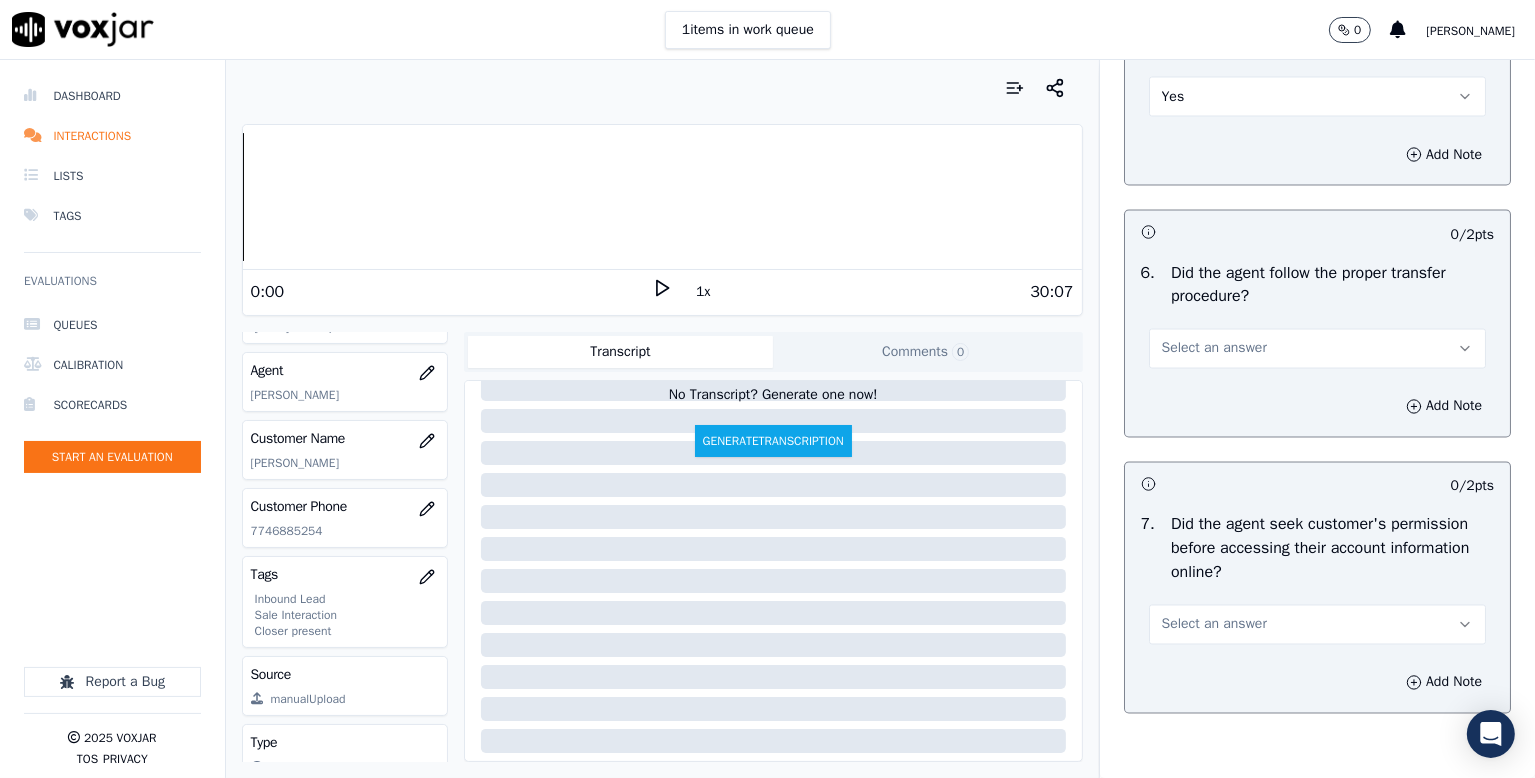 scroll, scrollTop: 3700, scrollLeft: 0, axis: vertical 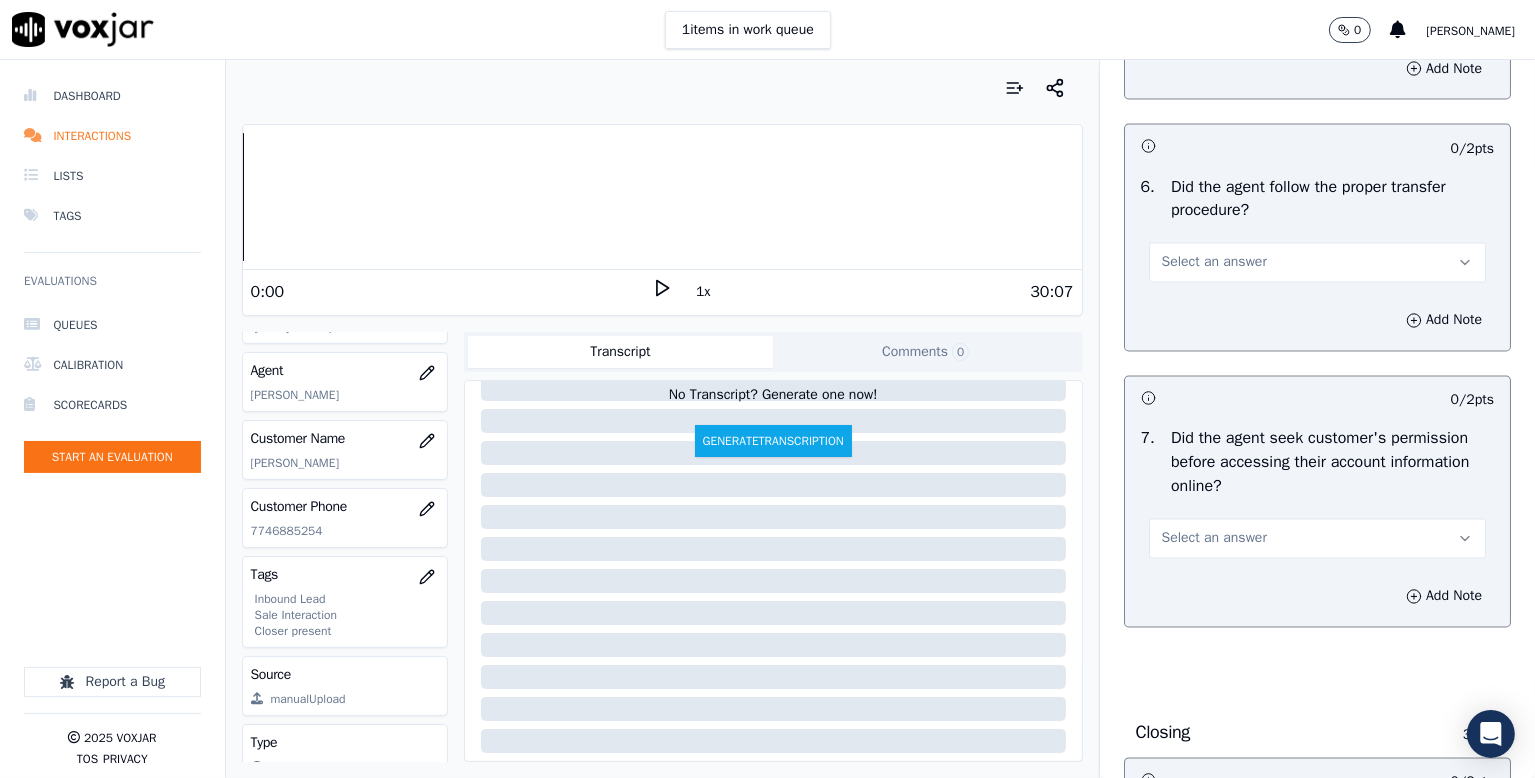 click on "Select an answer" at bounding box center (1317, 263) 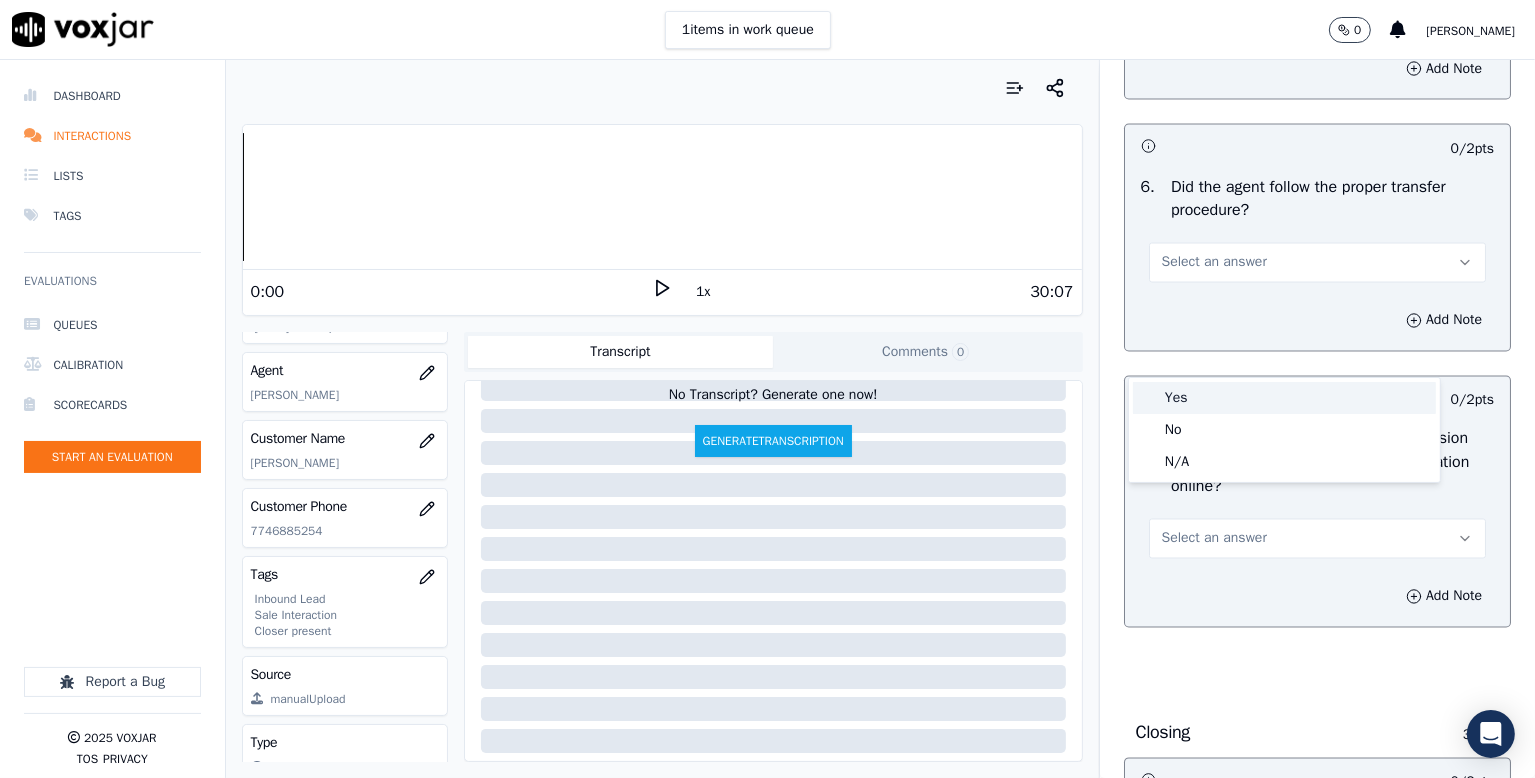 click on "Yes" at bounding box center [1284, 398] 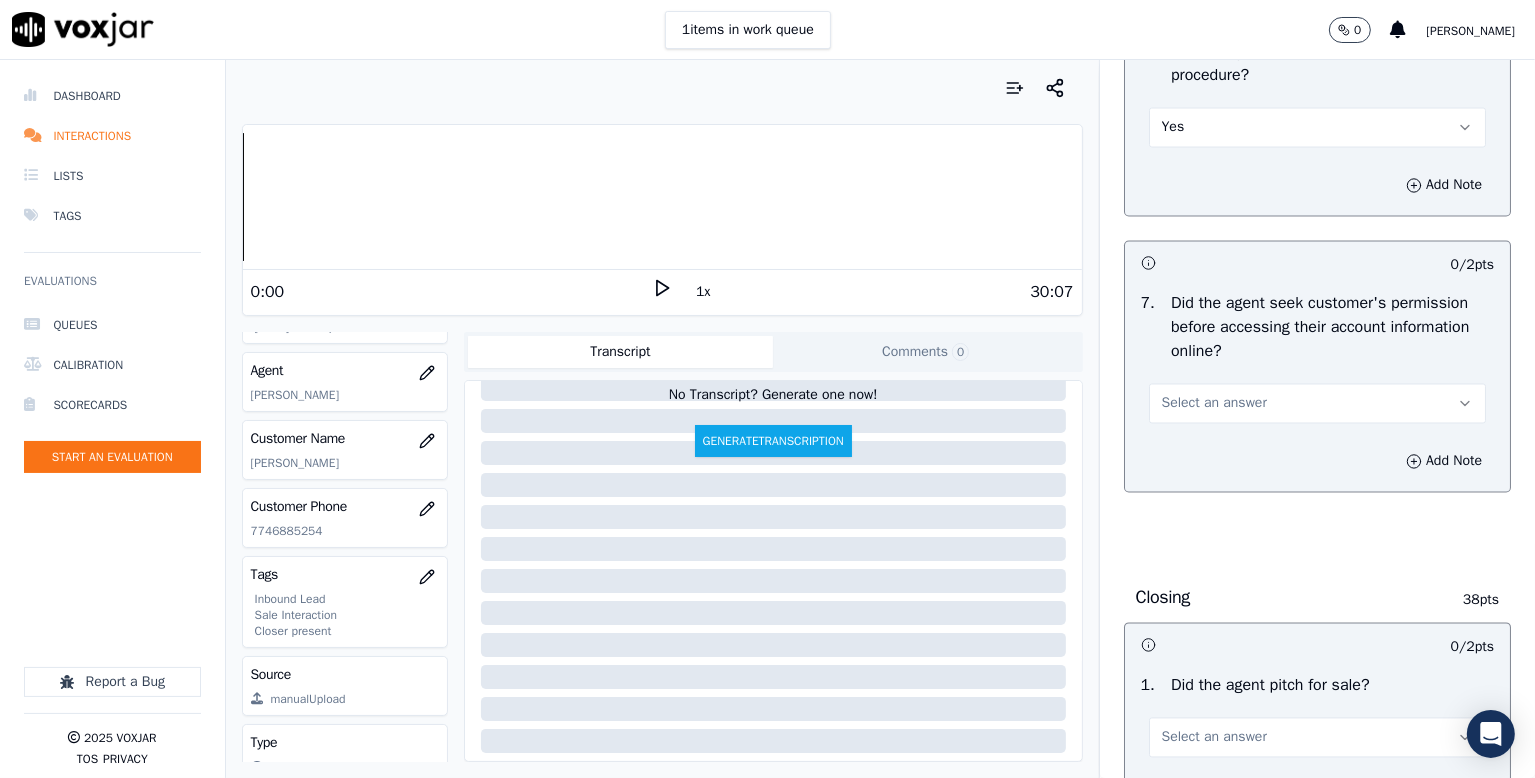 scroll, scrollTop: 4000, scrollLeft: 0, axis: vertical 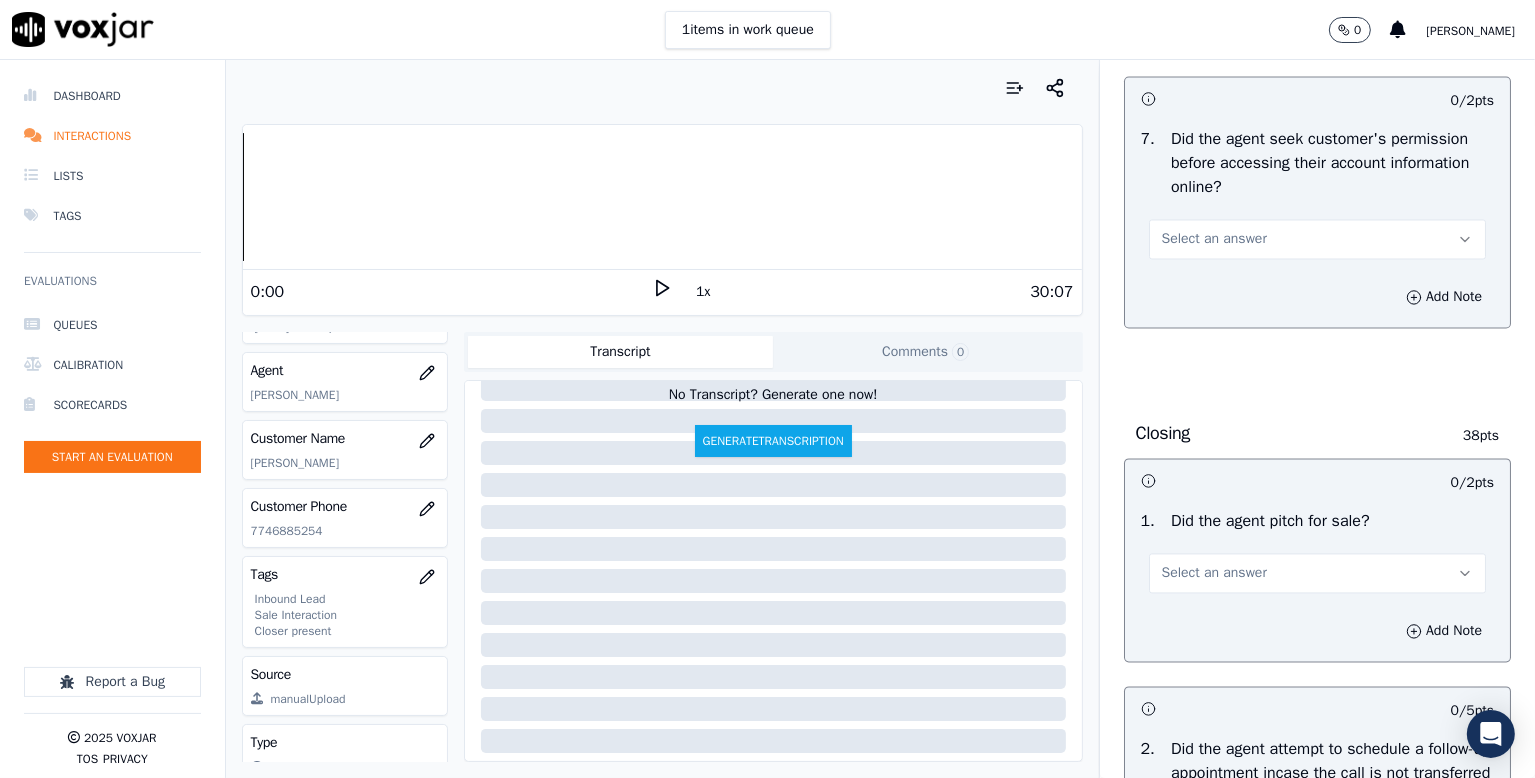 click on "Select an answer" at bounding box center [1214, 239] 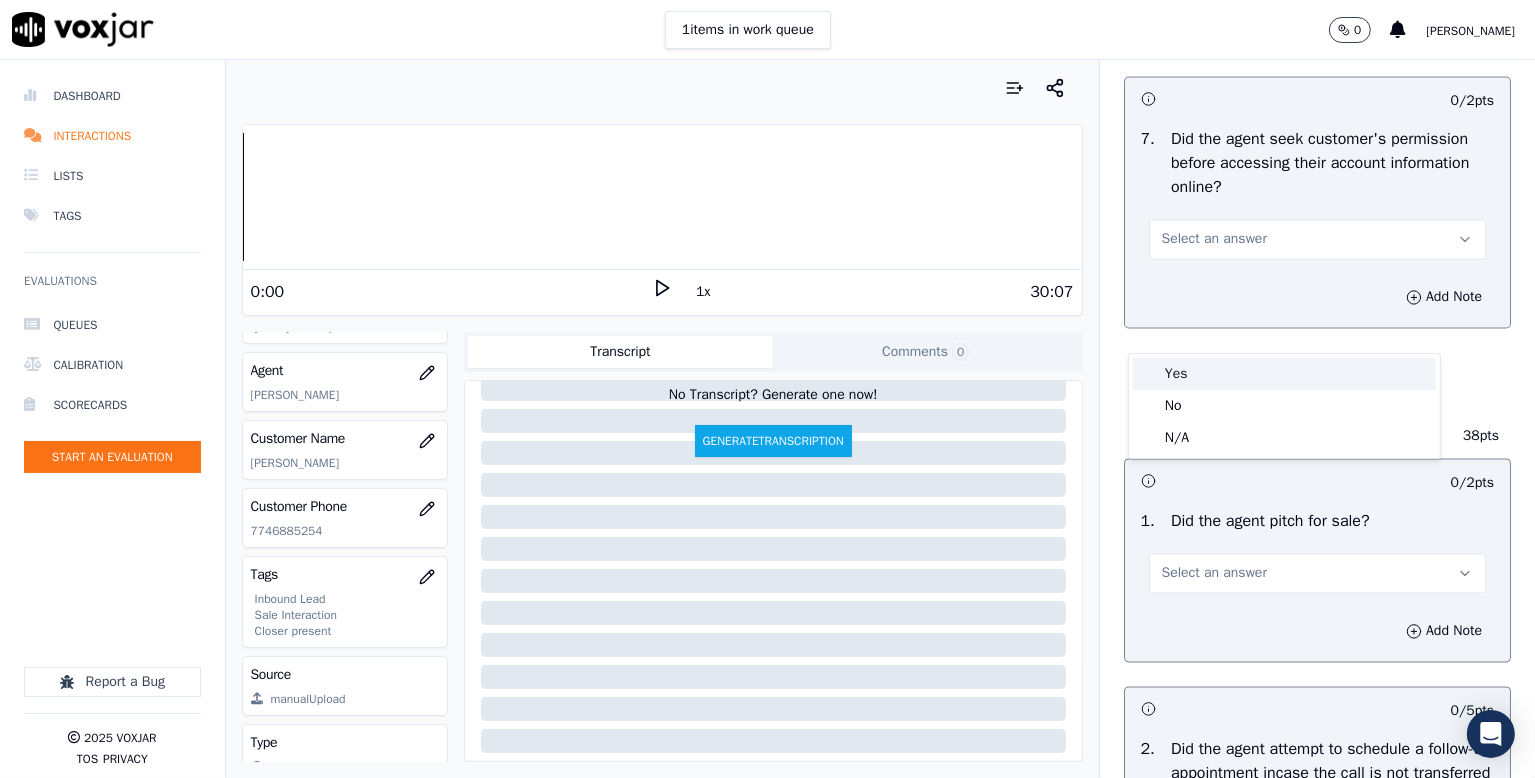 click on "Yes" at bounding box center (1284, 374) 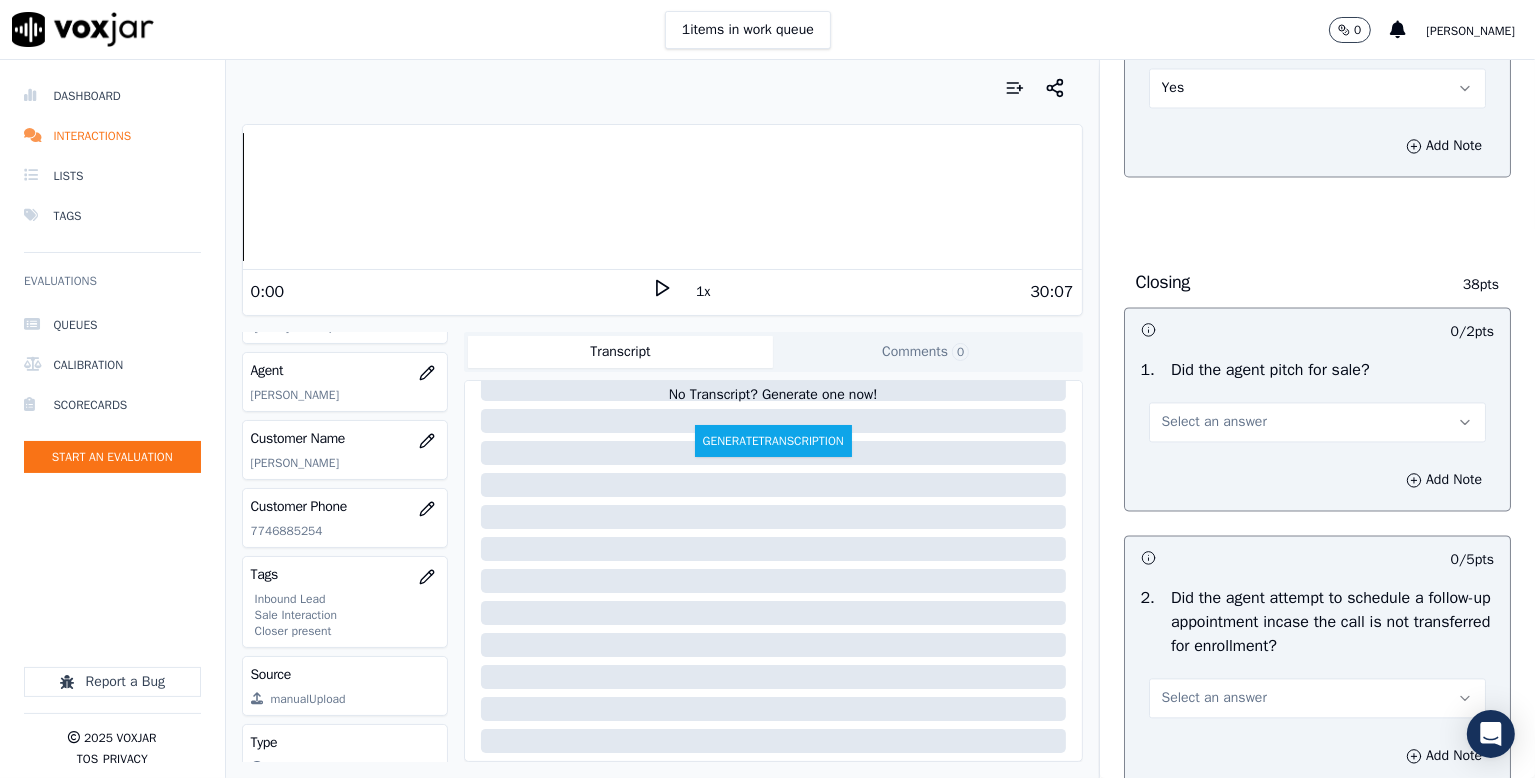 scroll, scrollTop: 4300, scrollLeft: 0, axis: vertical 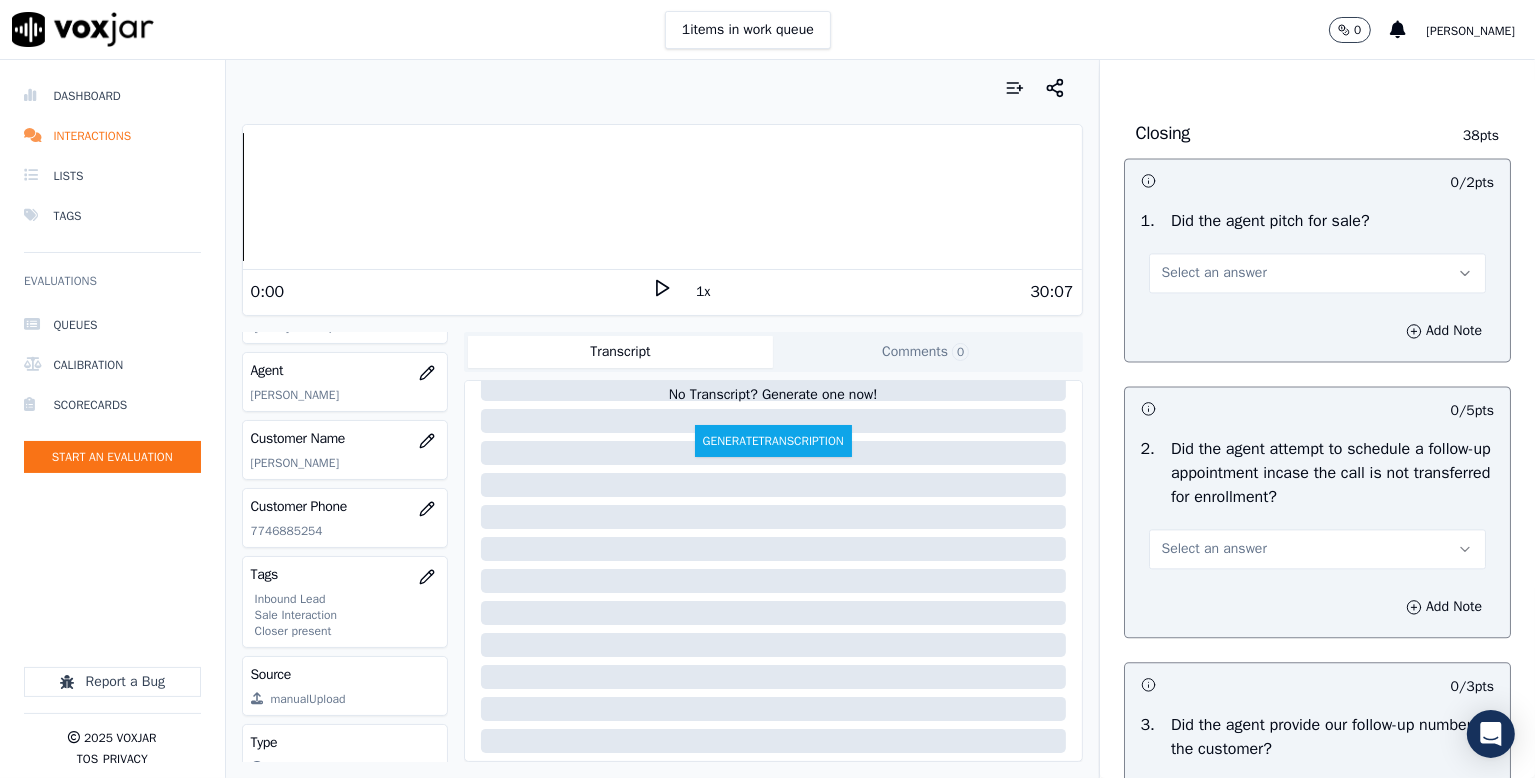 drag, startPoint x: 1194, startPoint y: 369, endPoint x: 1193, endPoint y: 381, distance: 12.0415945 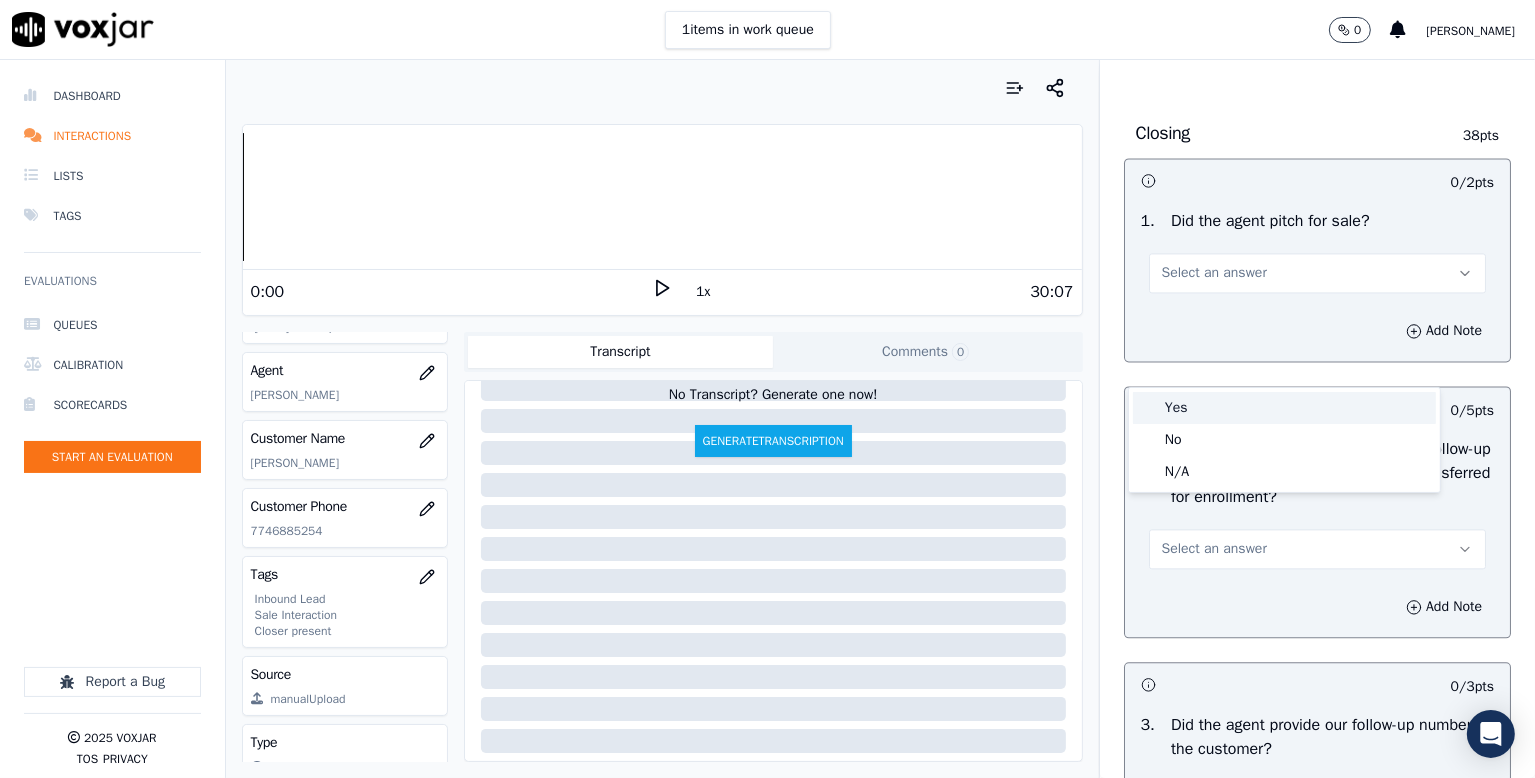 click on "Yes" at bounding box center (1284, 408) 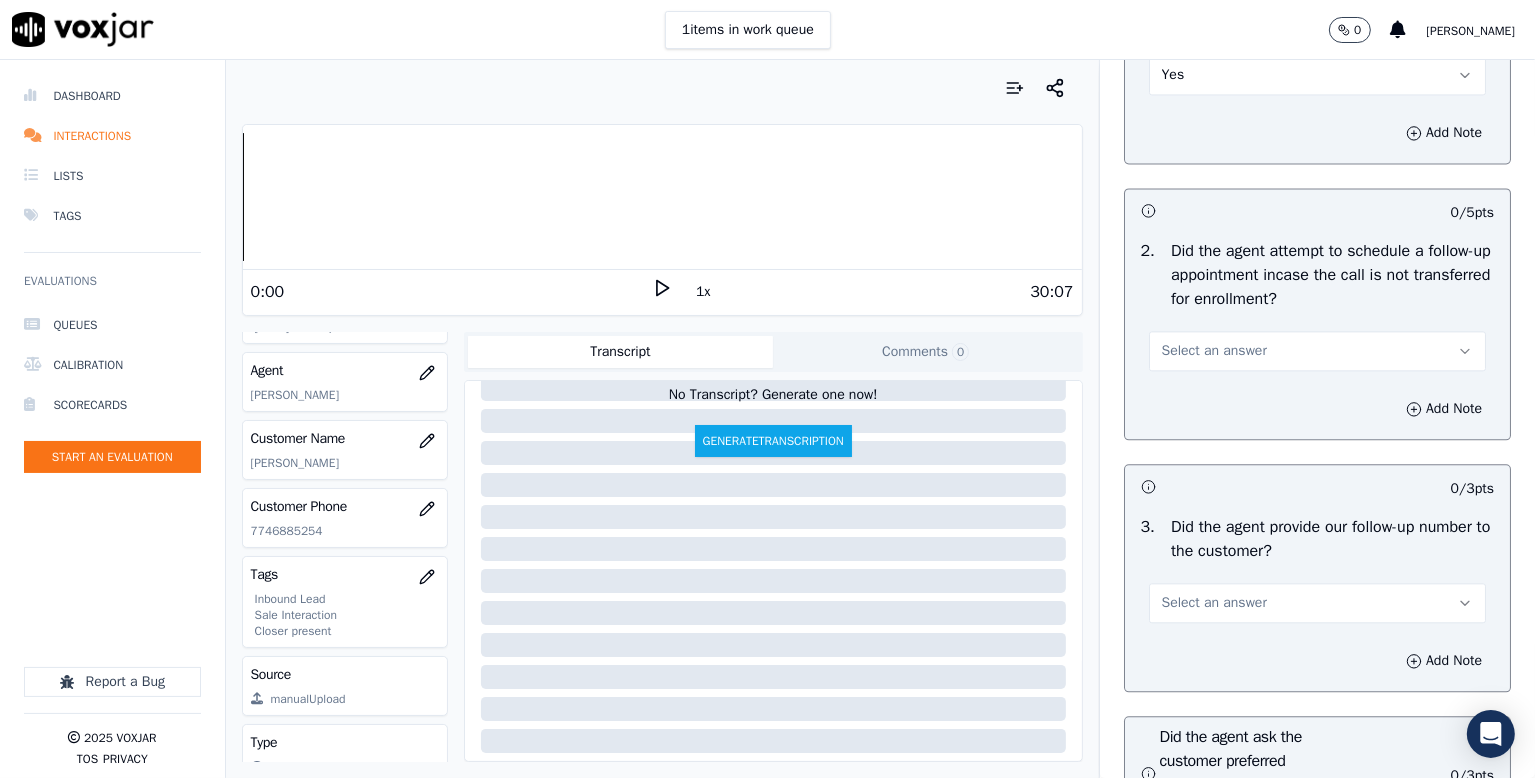 scroll, scrollTop: 4500, scrollLeft: 0, axis: vertical 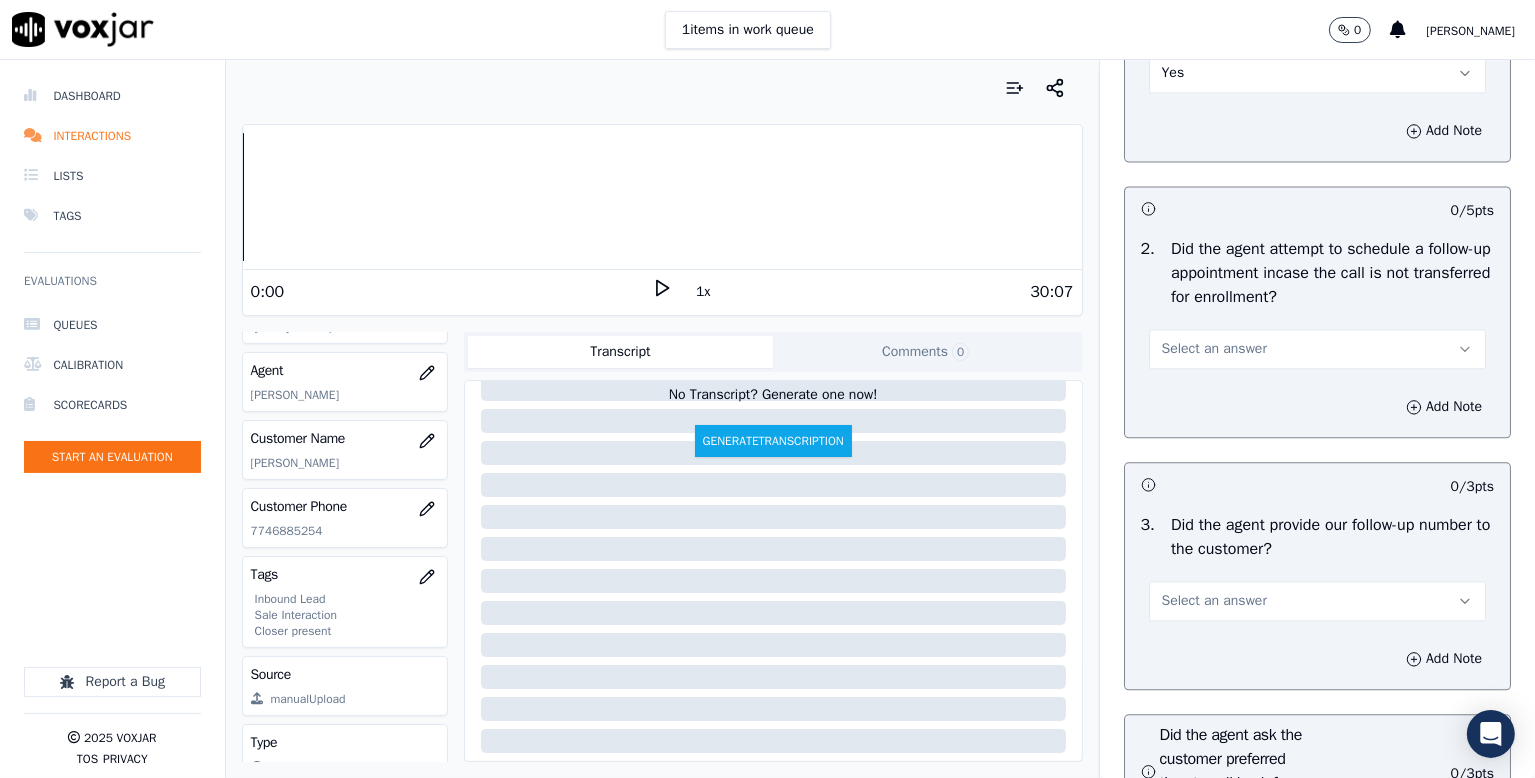 click on "Select an answer" at bounding box center [1214, 349] 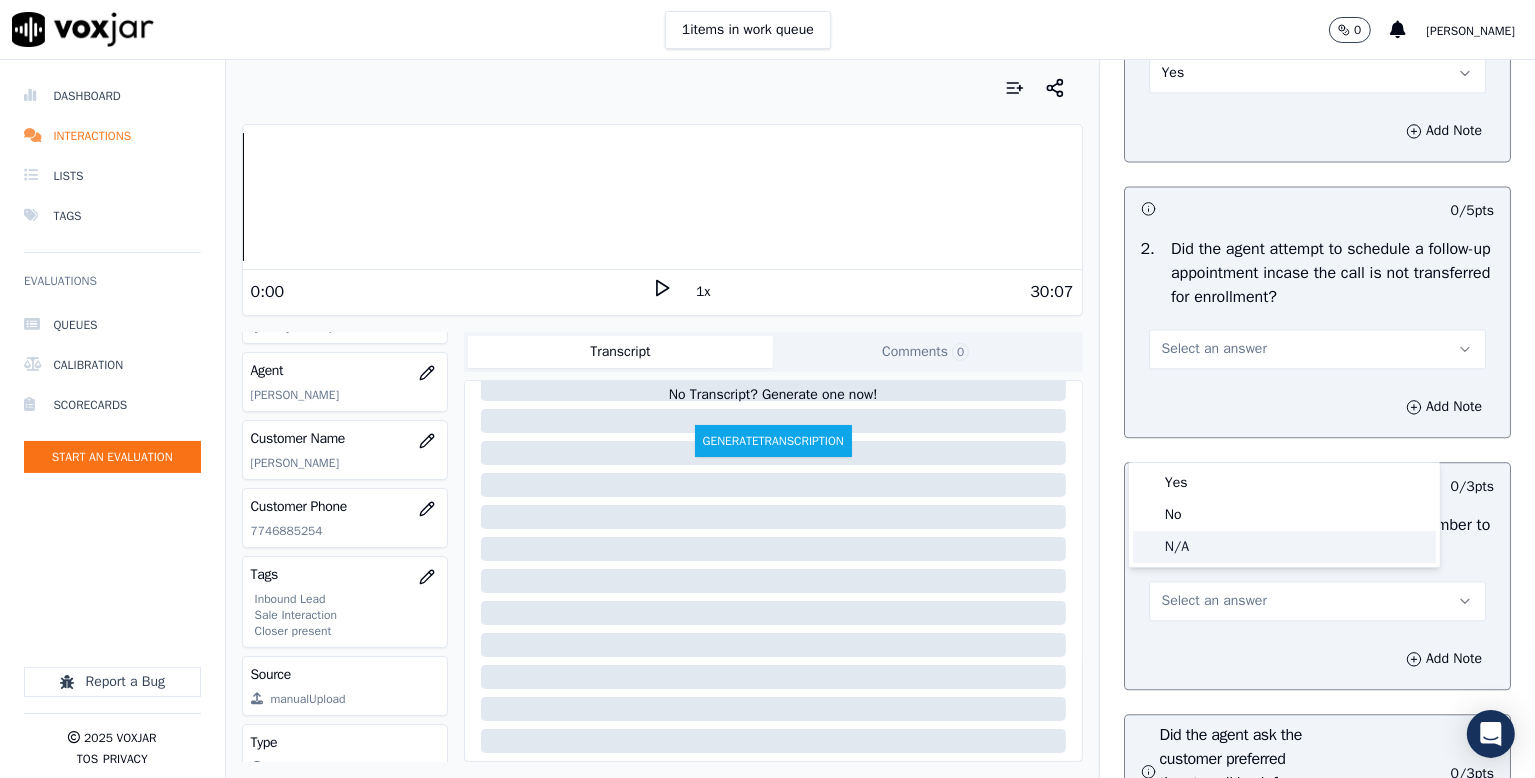 click on "N/A" 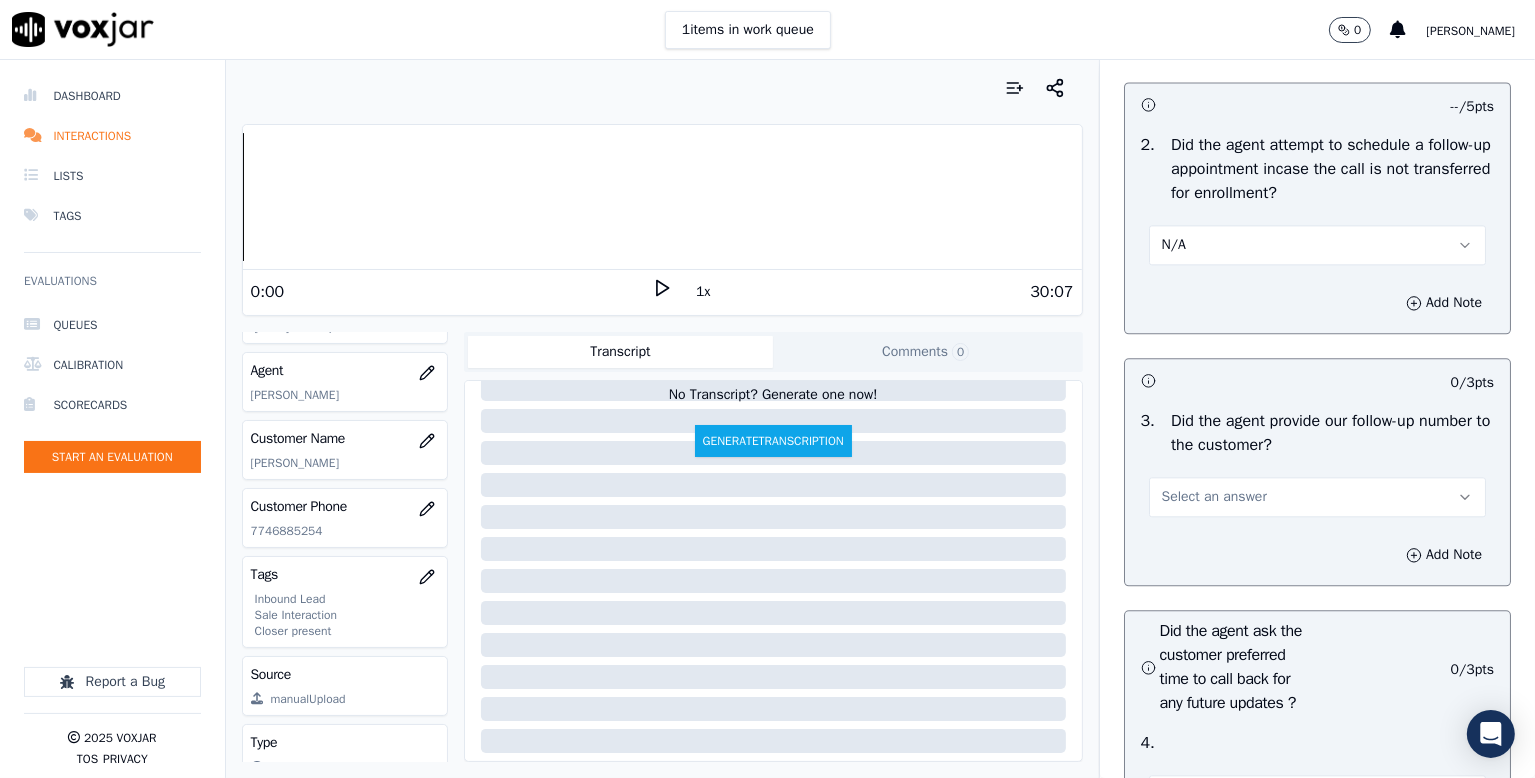 scroll, scrollTop: 4800, scrollLeft: 0, axis: vertical 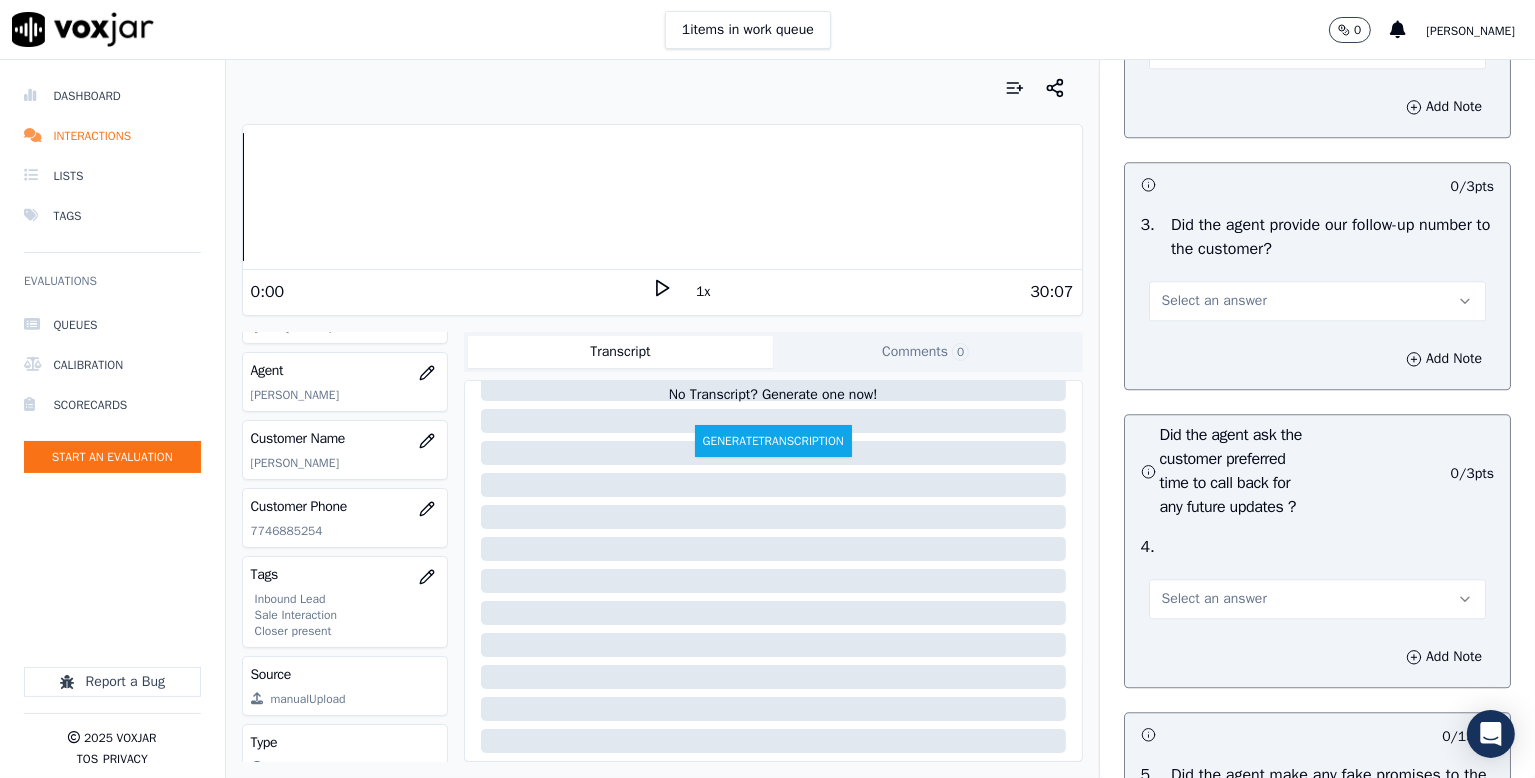 click on "Select an answer" at bounding box center [1214, 301] 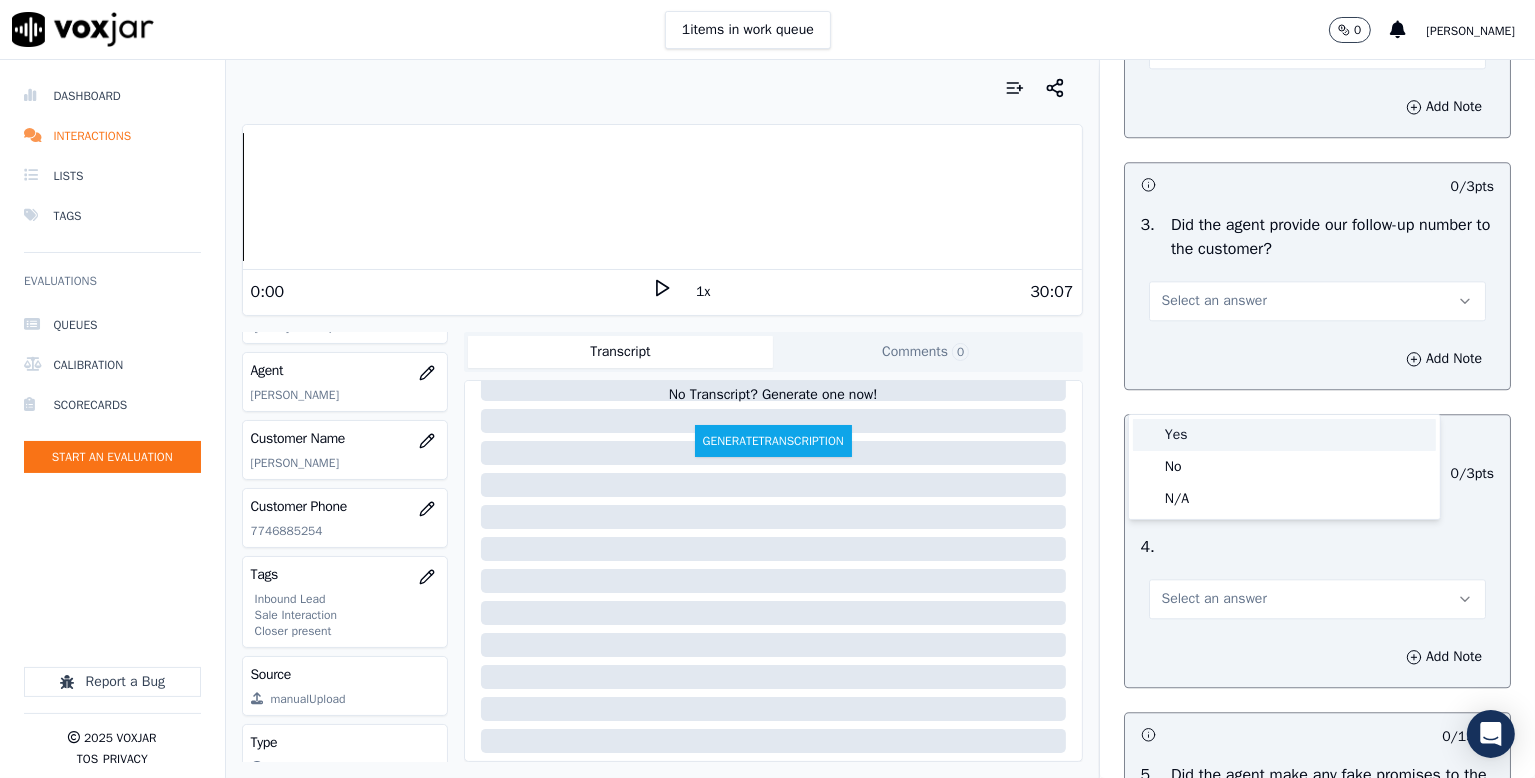 click on "Yes" at bounding box center [1284, 435] 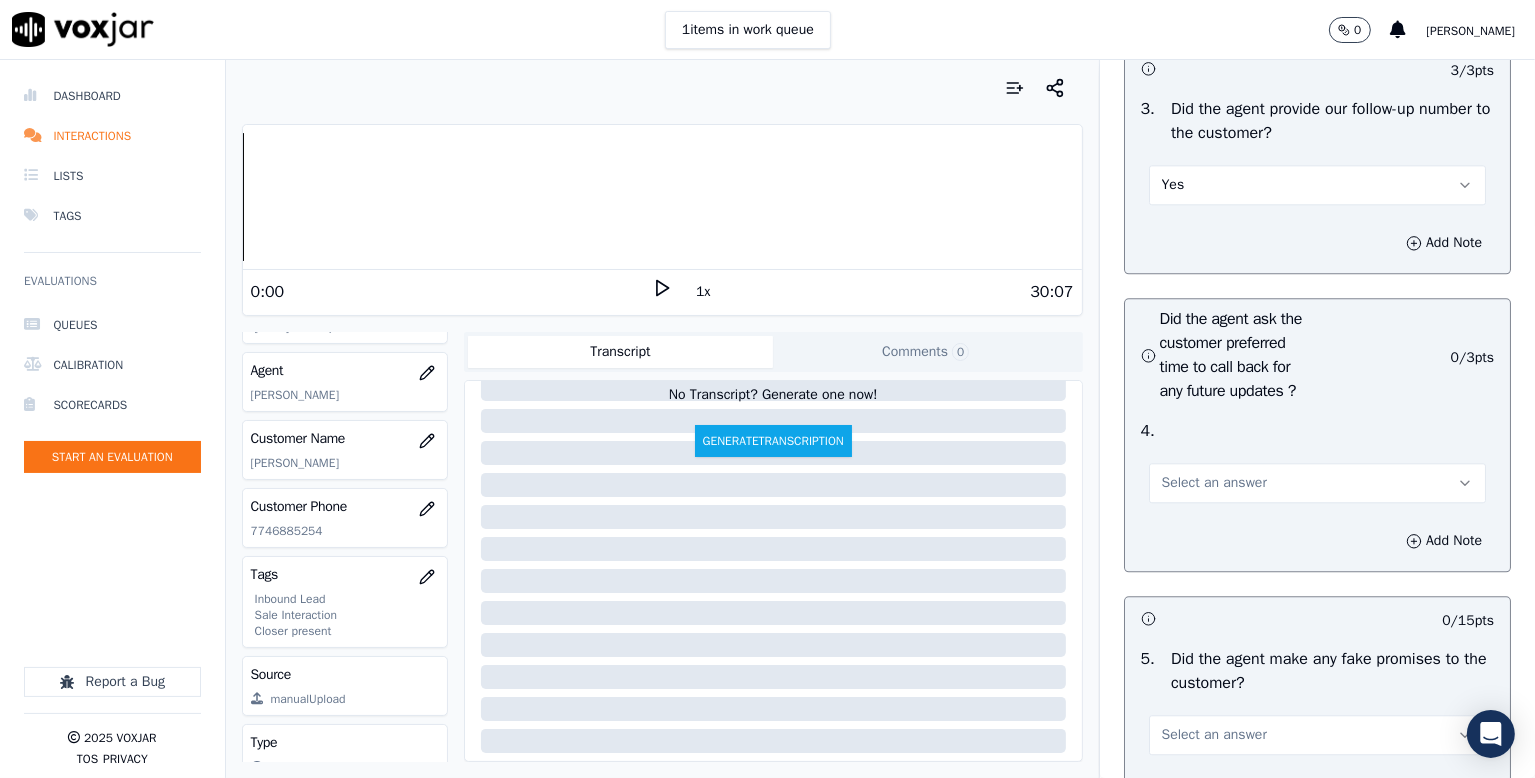 scroll, scrollTop: 5100, scrollLeft: 0, axis: vertical 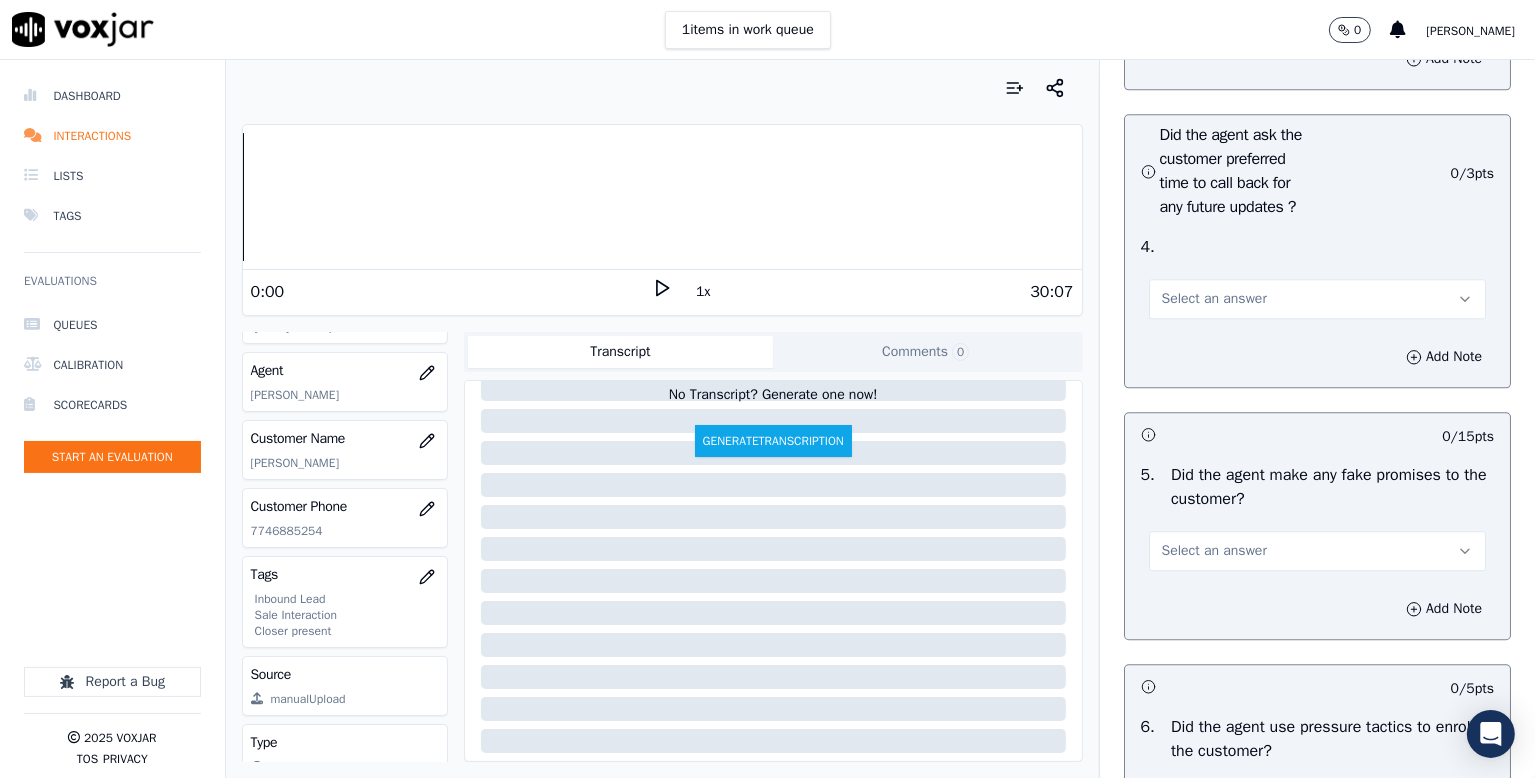 drag, startPoint x: 1177, startPoint y: 418, endPoint x: 1180, endPoint y: 433, distance: 15.297058 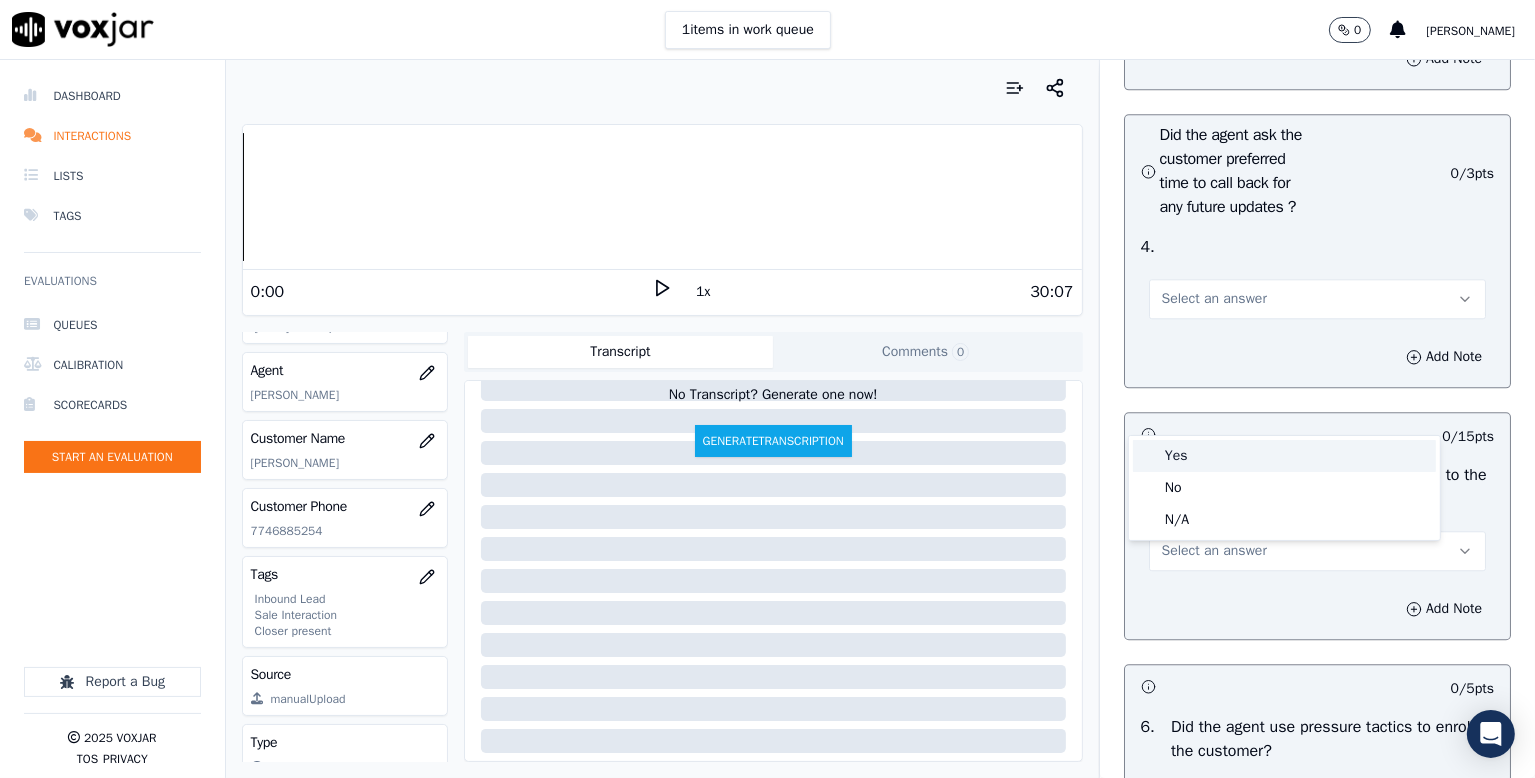 click on "Yes" at bounding box center (1284, 456) 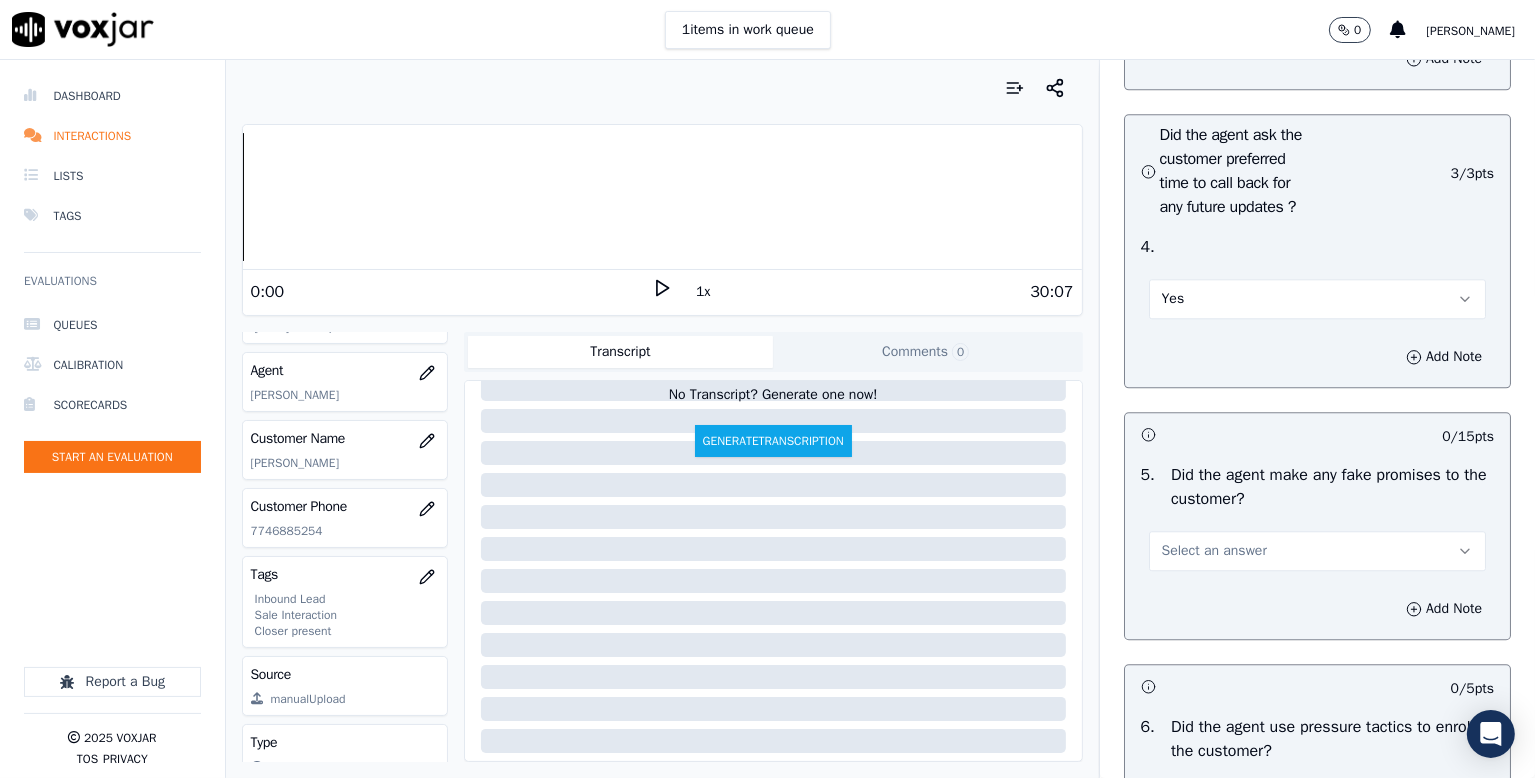scroll, scrollTop: 5400, scrollLeft: 0, axis: vertical 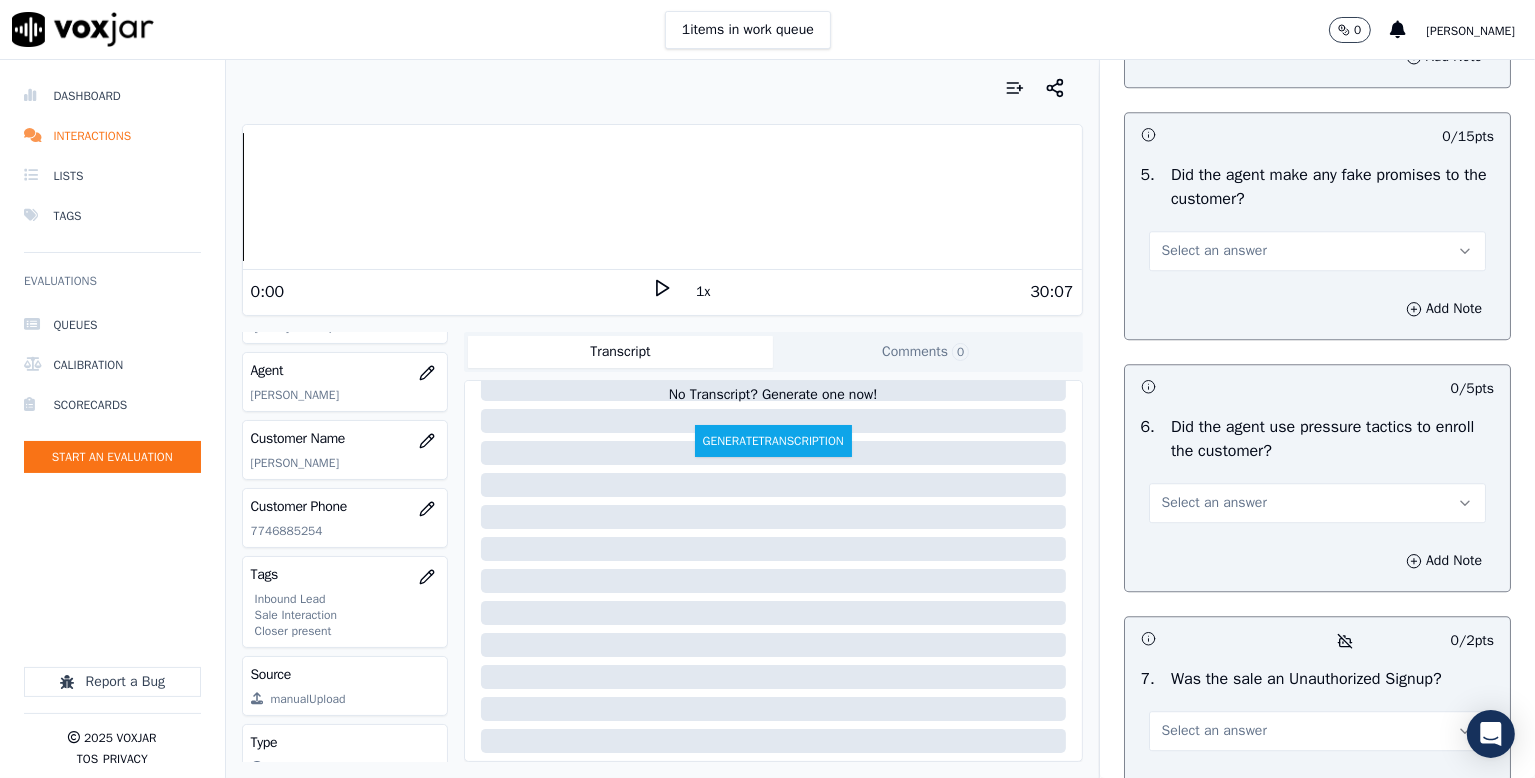 drag, startPoint x: 1181, startPoint y: 365, endPoint x: 1180, endPoint y: 381, distance: 16.03122 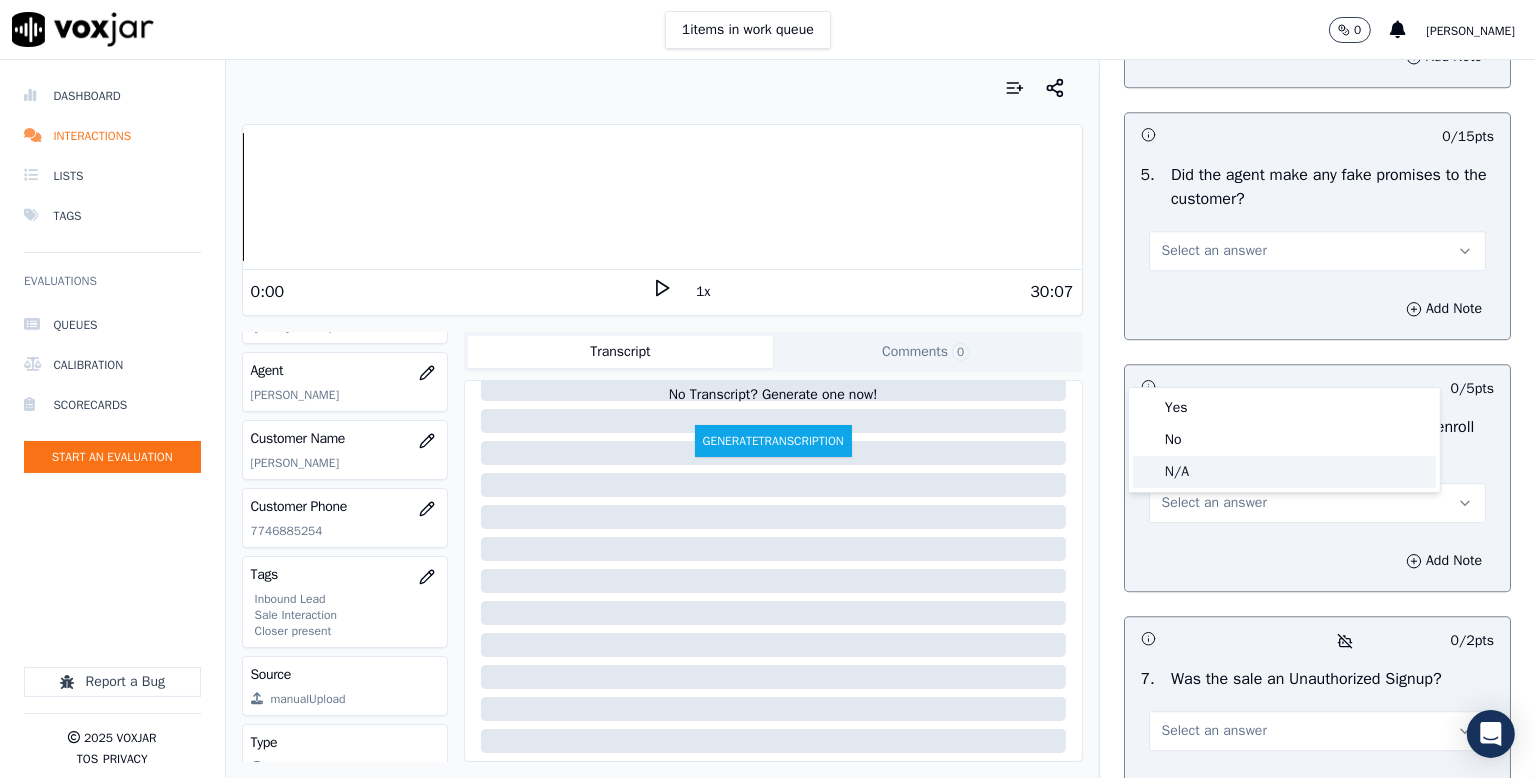 click on "N/A" 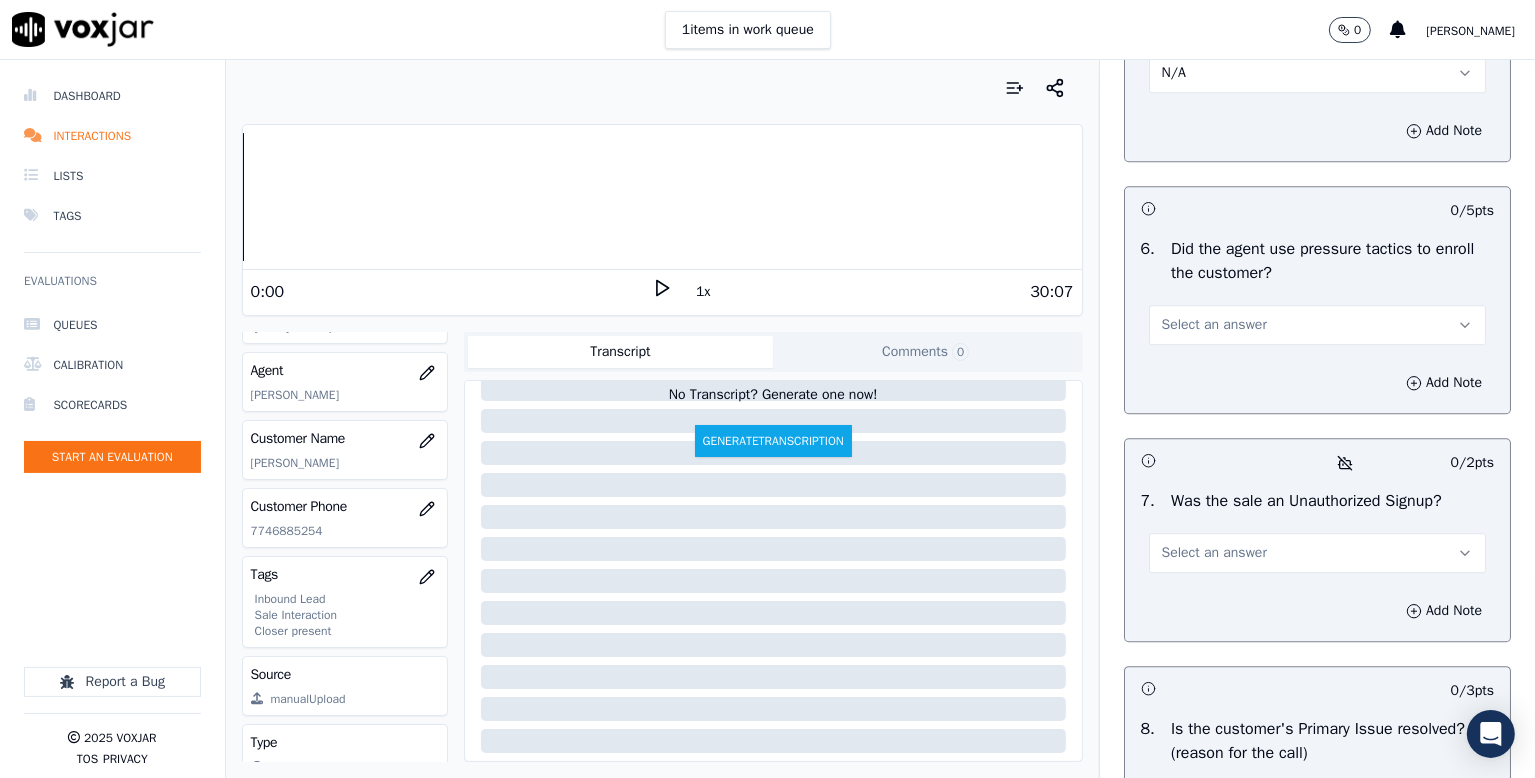 scroll, scrollTop: 5500, scrollLeft: 0, axis: vertical 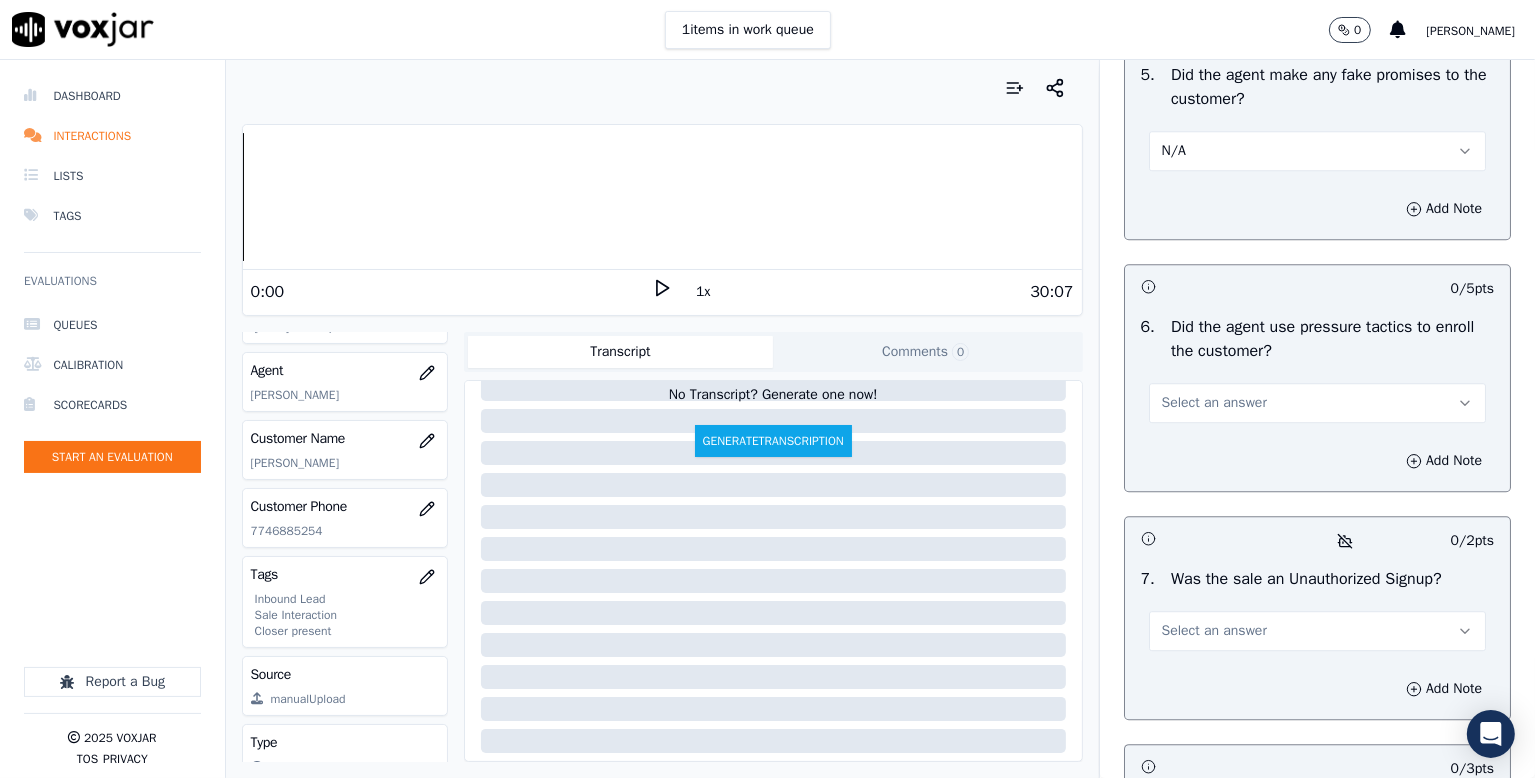 click on "N/A" at bounding box center [1317, 151] 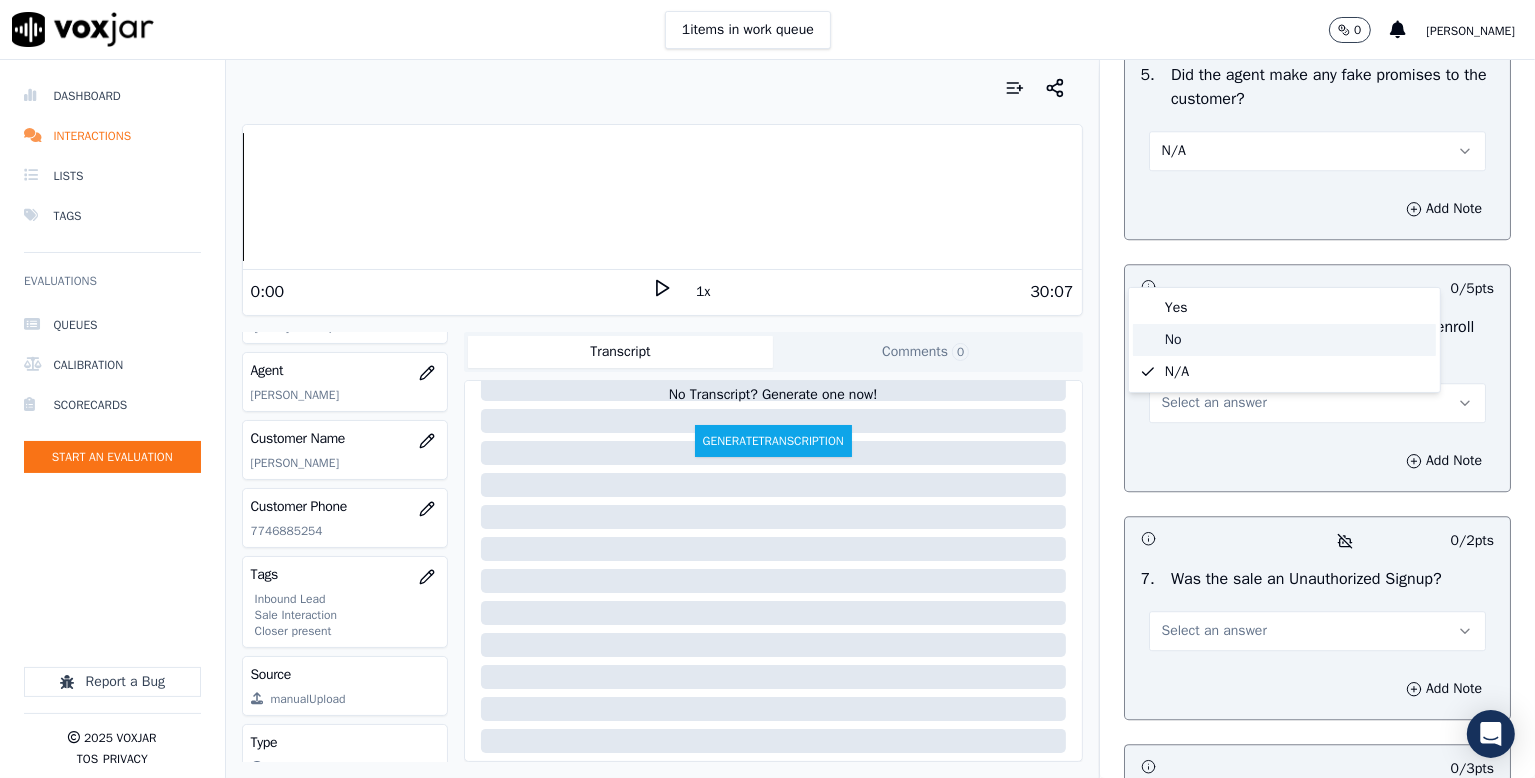 click on "No" 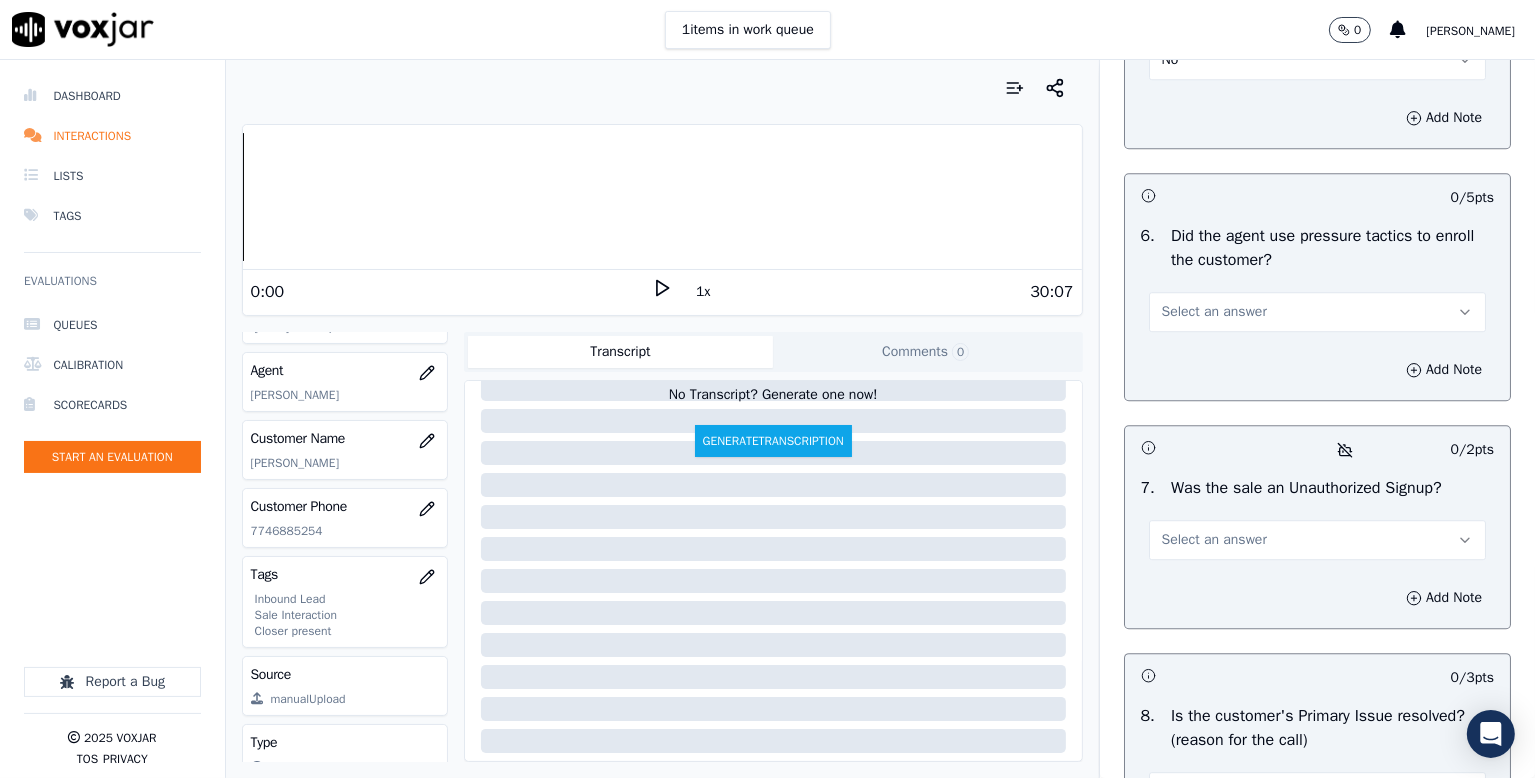 scroll, scrollTop: 5700, scrollLeft: 0, axis: vertical 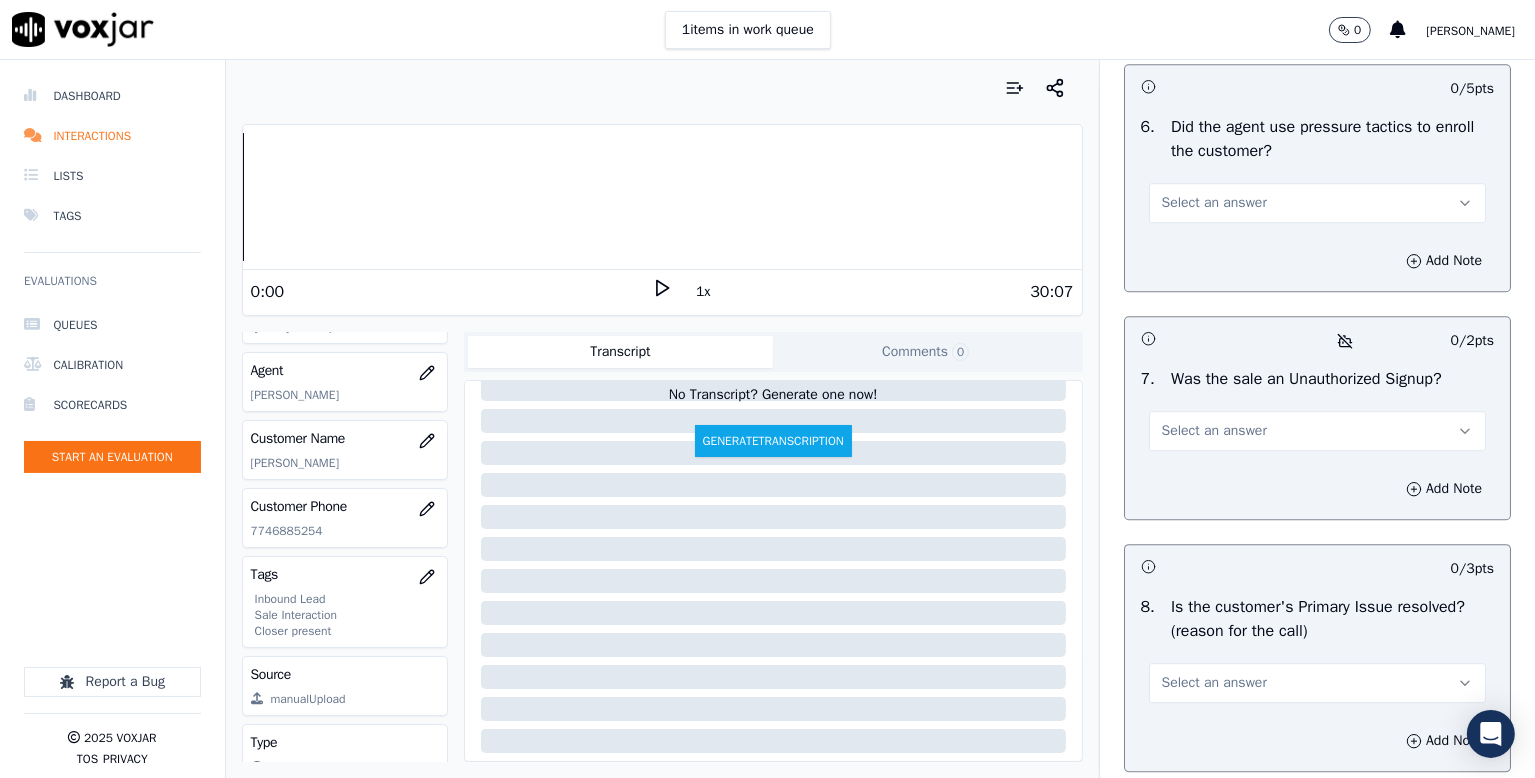 click on "Select an answer" at bounding box center [1214, 203] 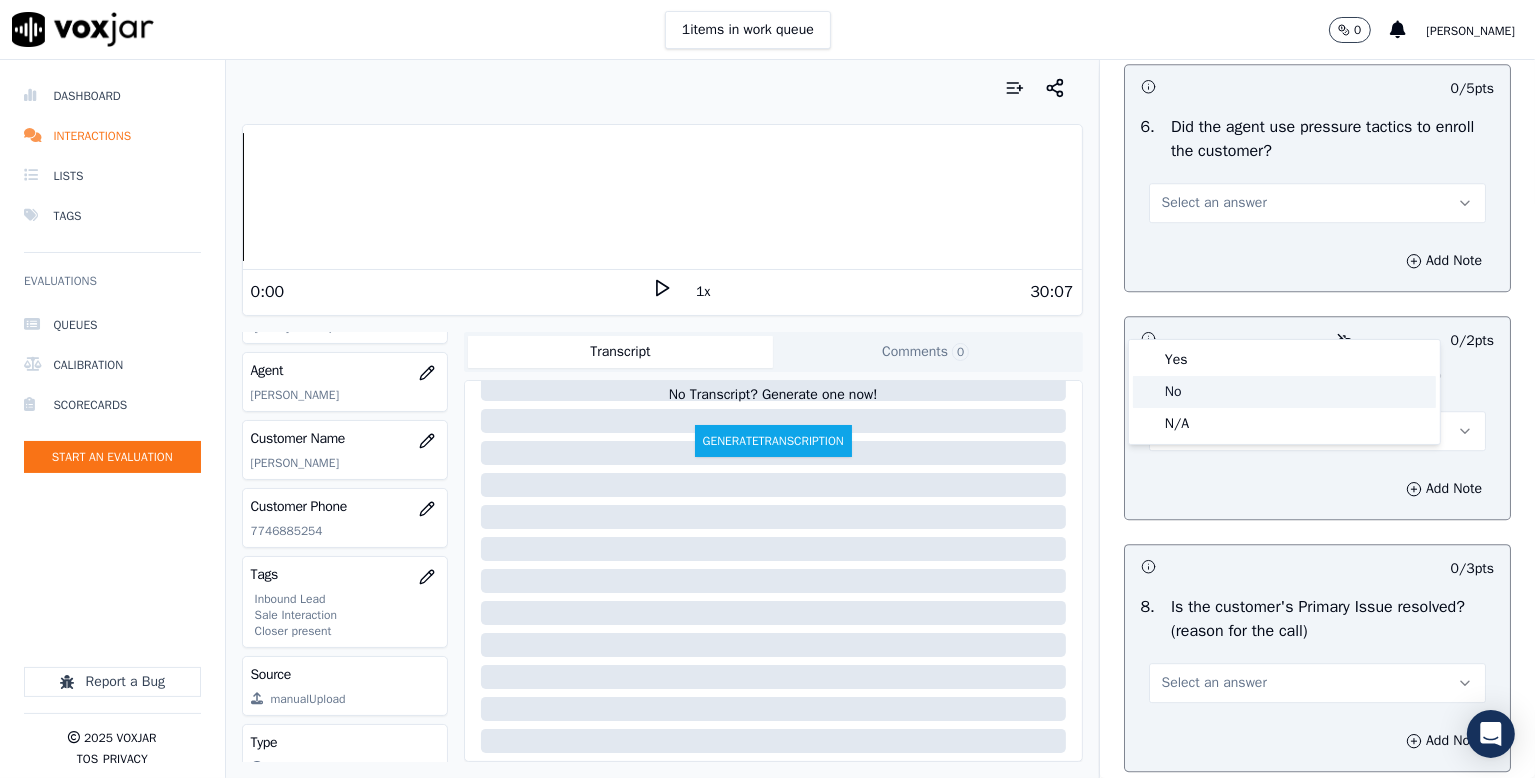 drag, startPoint x: 1188, startPoint y: 385, endPoint x: 1219, endPoint y: 381, distance: 31.257 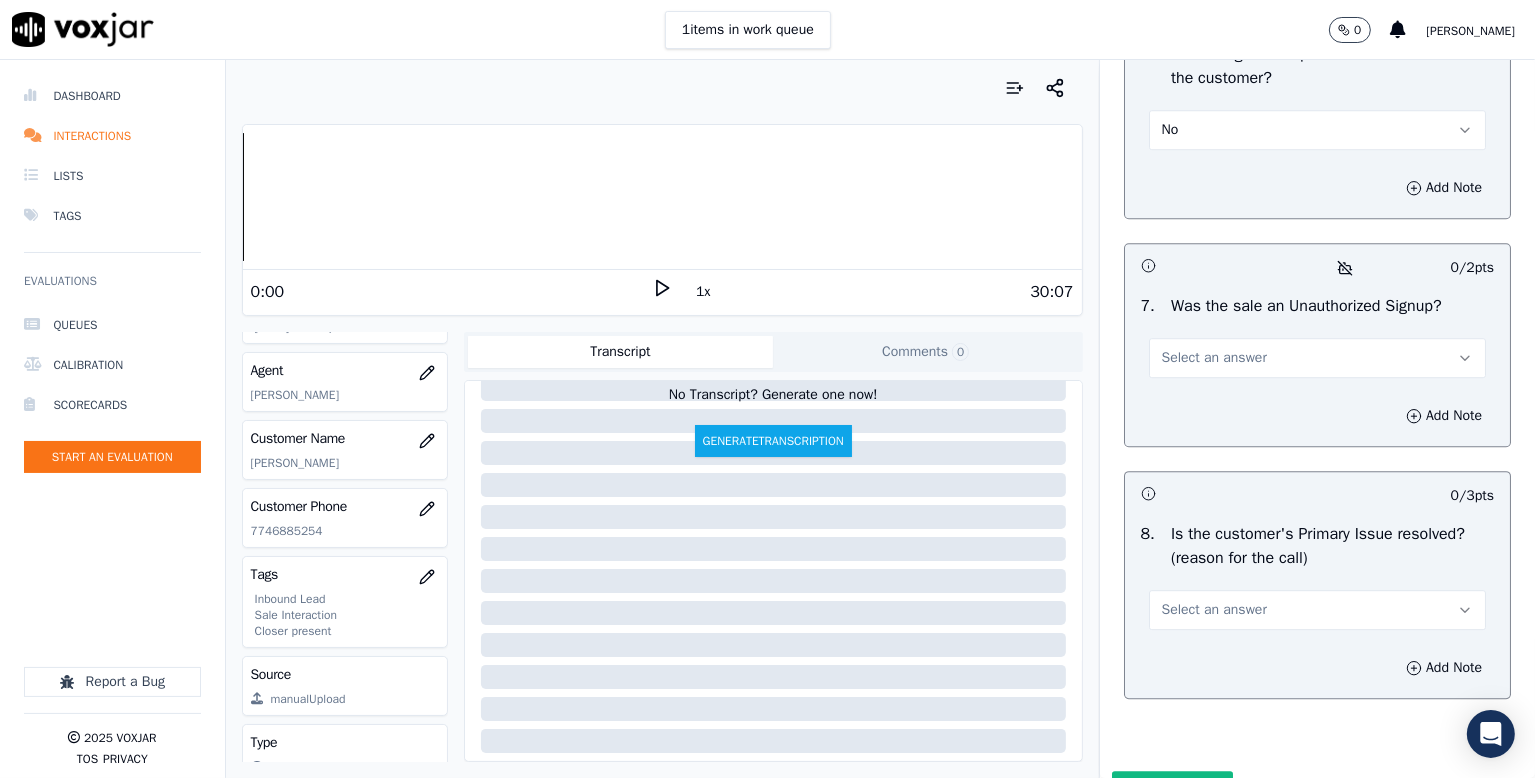 scroll, scrollTop: 5900, scrollLeft: 0, axis: vertical 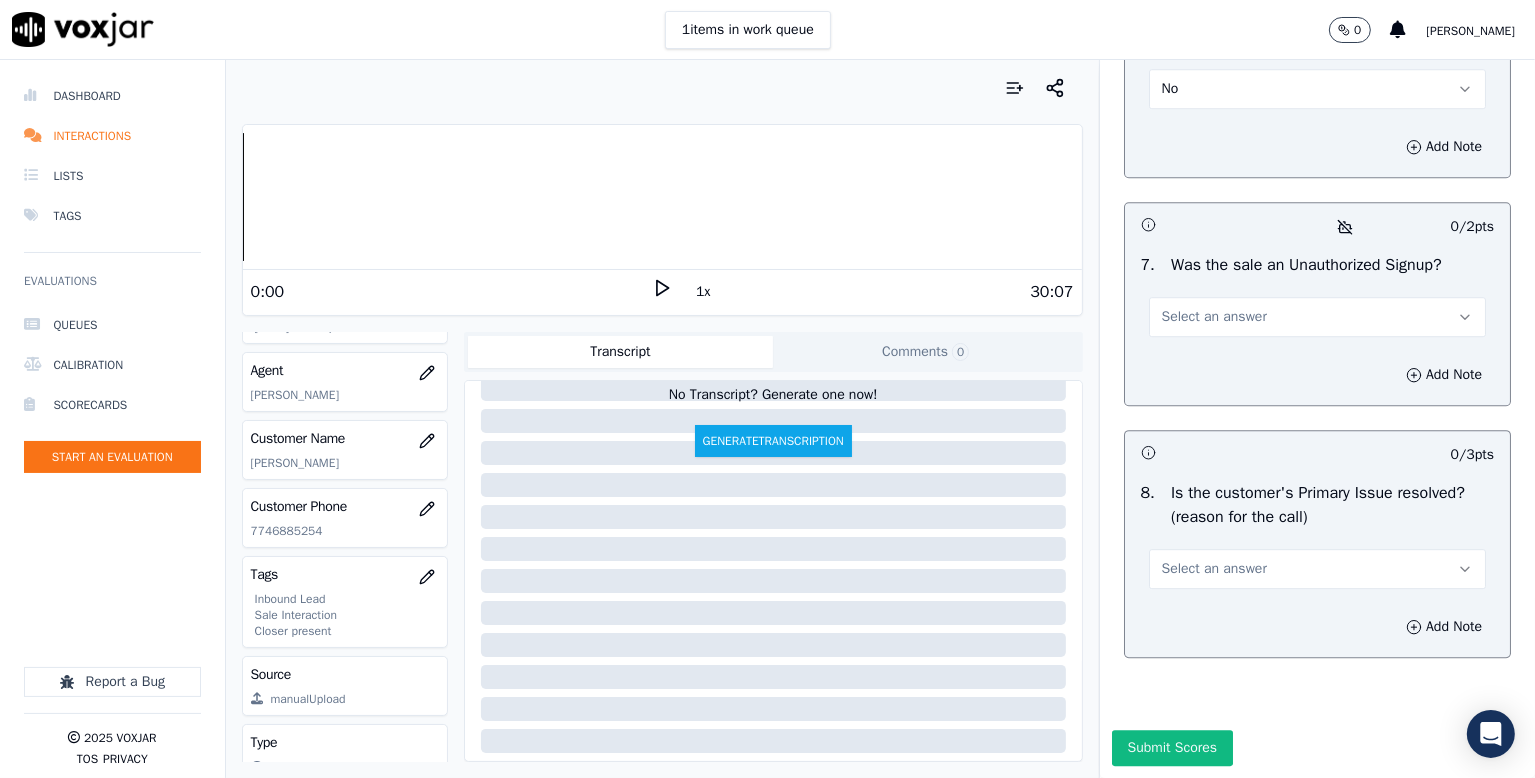 drag, startPoint x: 1198, startPoint y: 334, endPoint x: 1198, endPoint y: 345, distance: 11 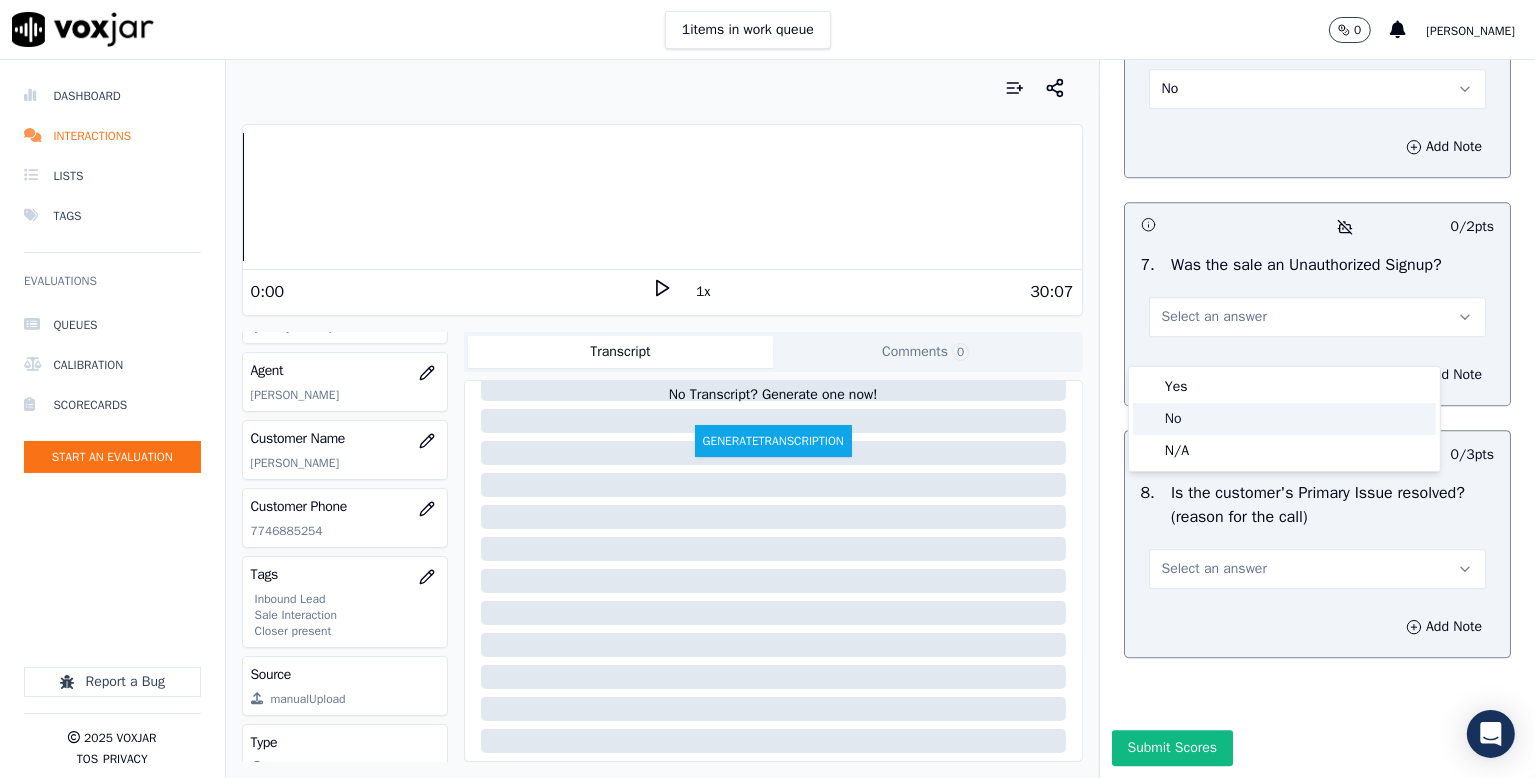 click on "No" 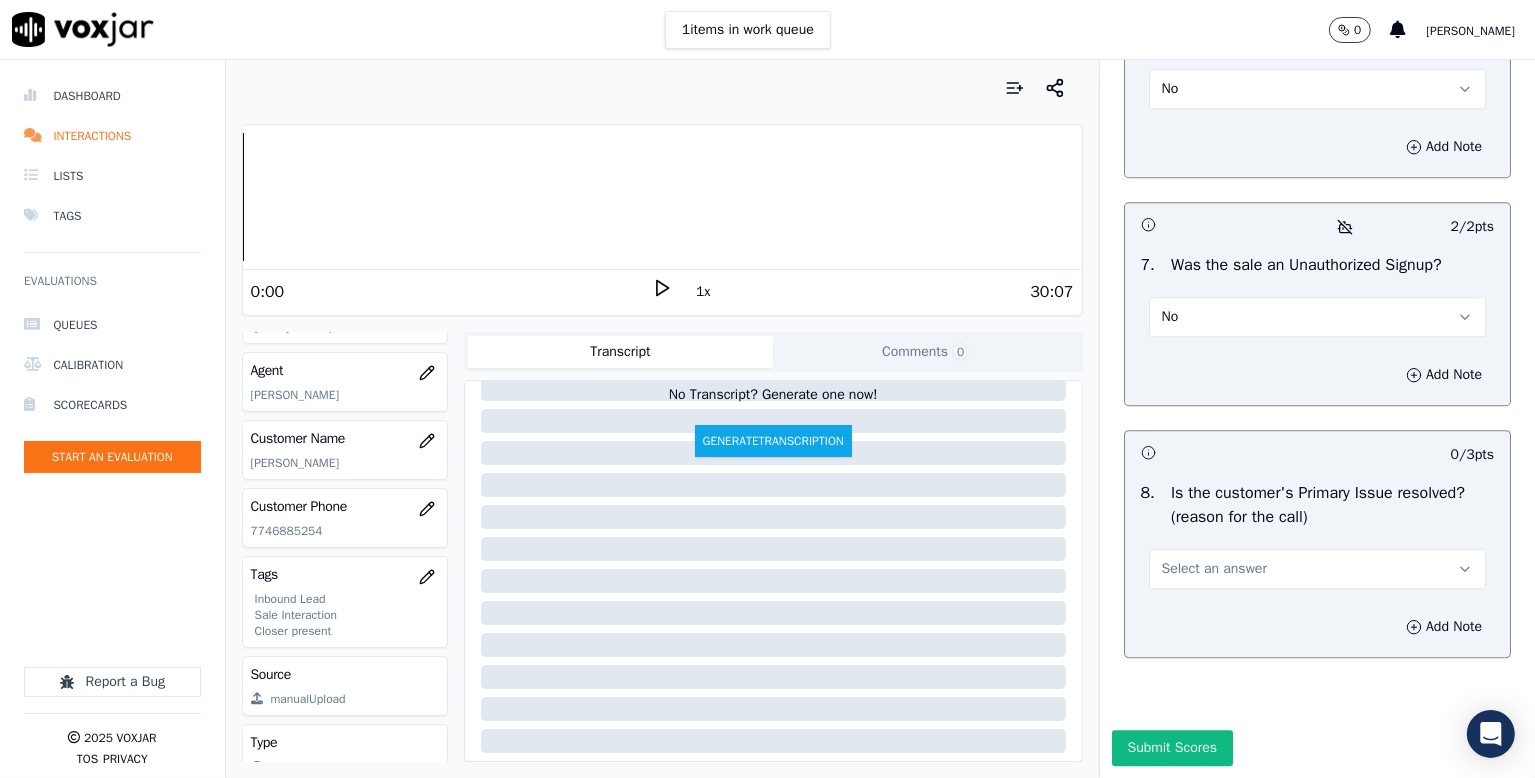 scroll, scrollTop: 5970, scrollLeft: 0, axis: vertical 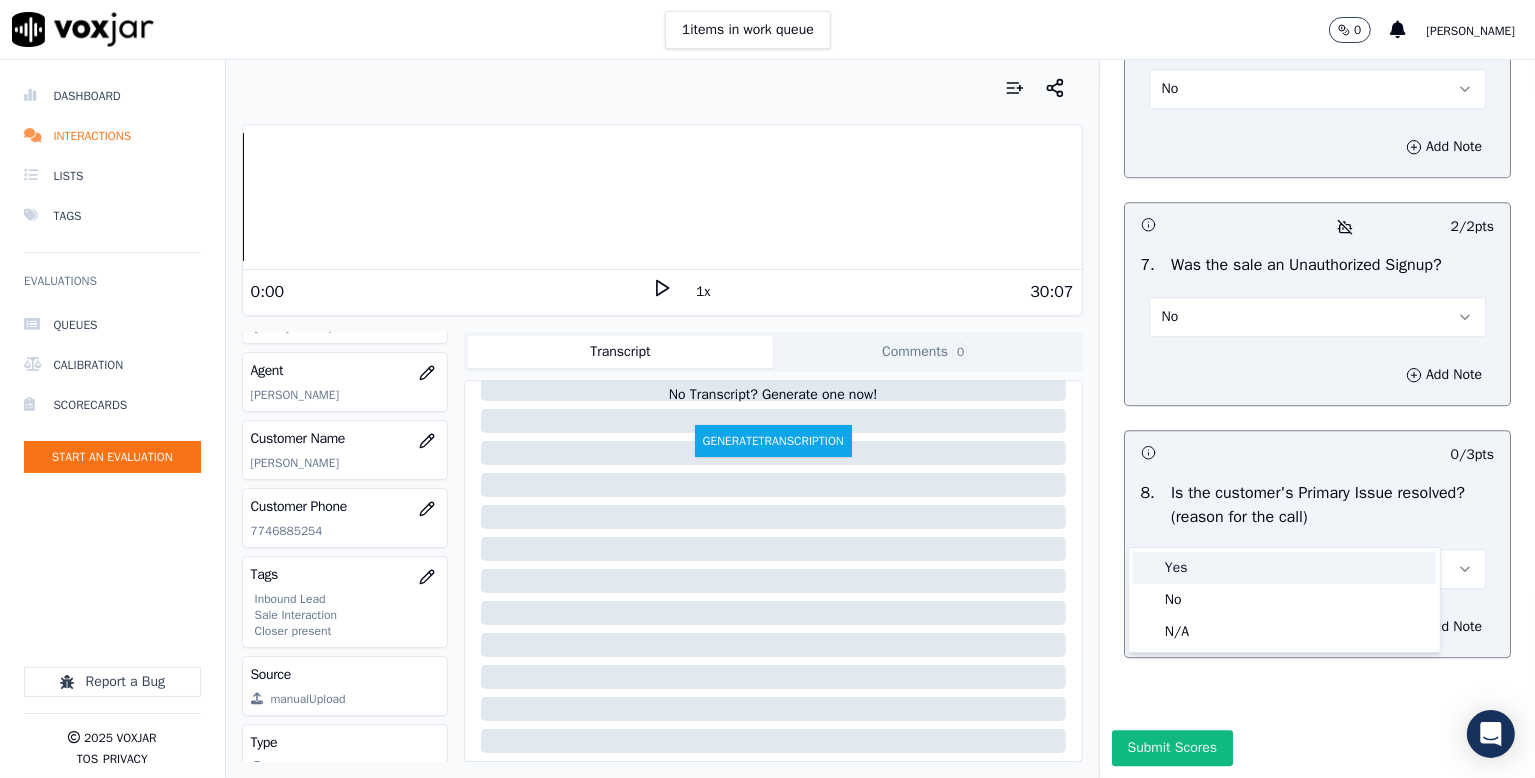 drag, startPoint x: 1181, startPoint y: 570, endPoint x: 1183, endPoint y: 641, distance: 71.02816 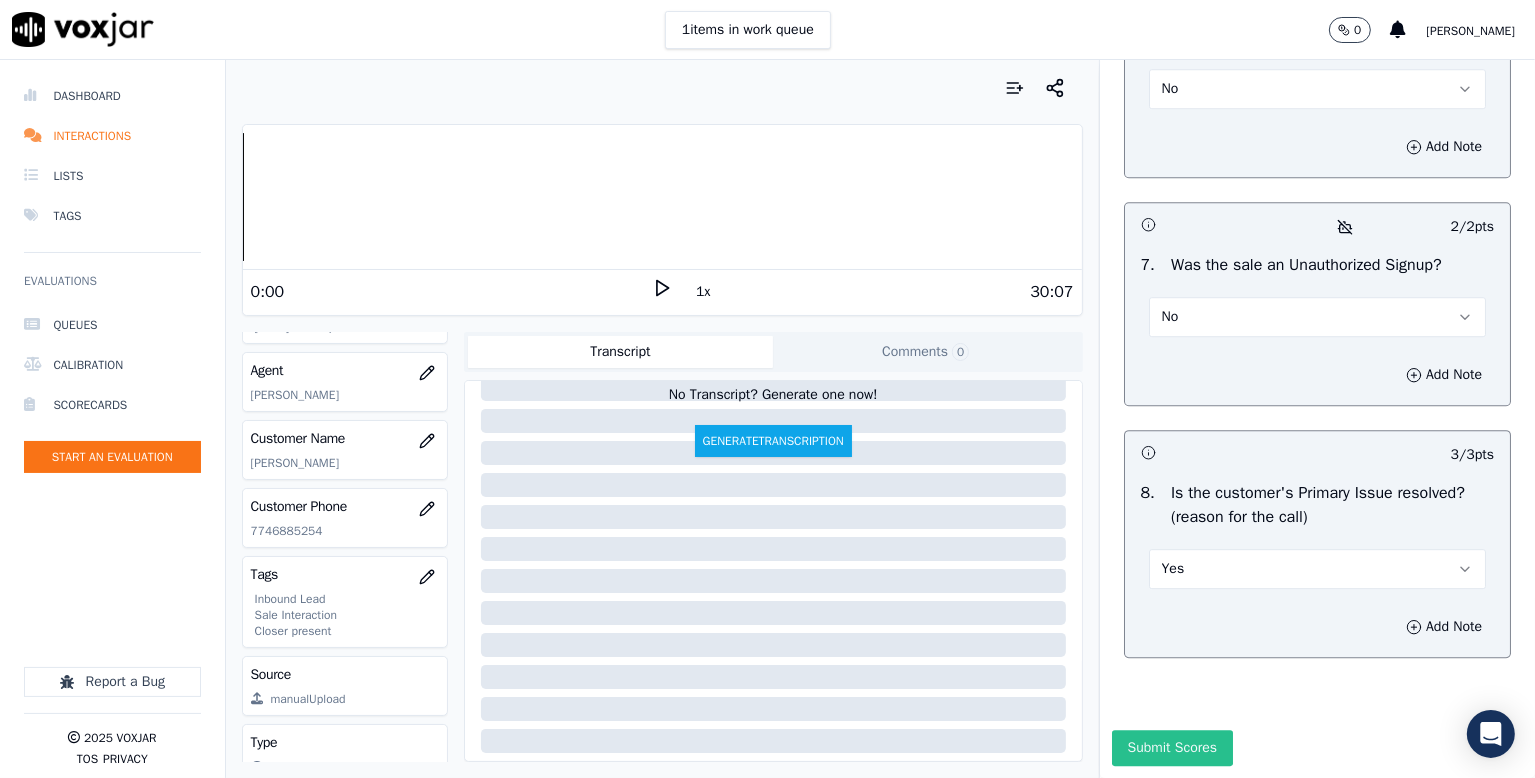 click on "Submit Scores" at bounding box center (1172, 748) 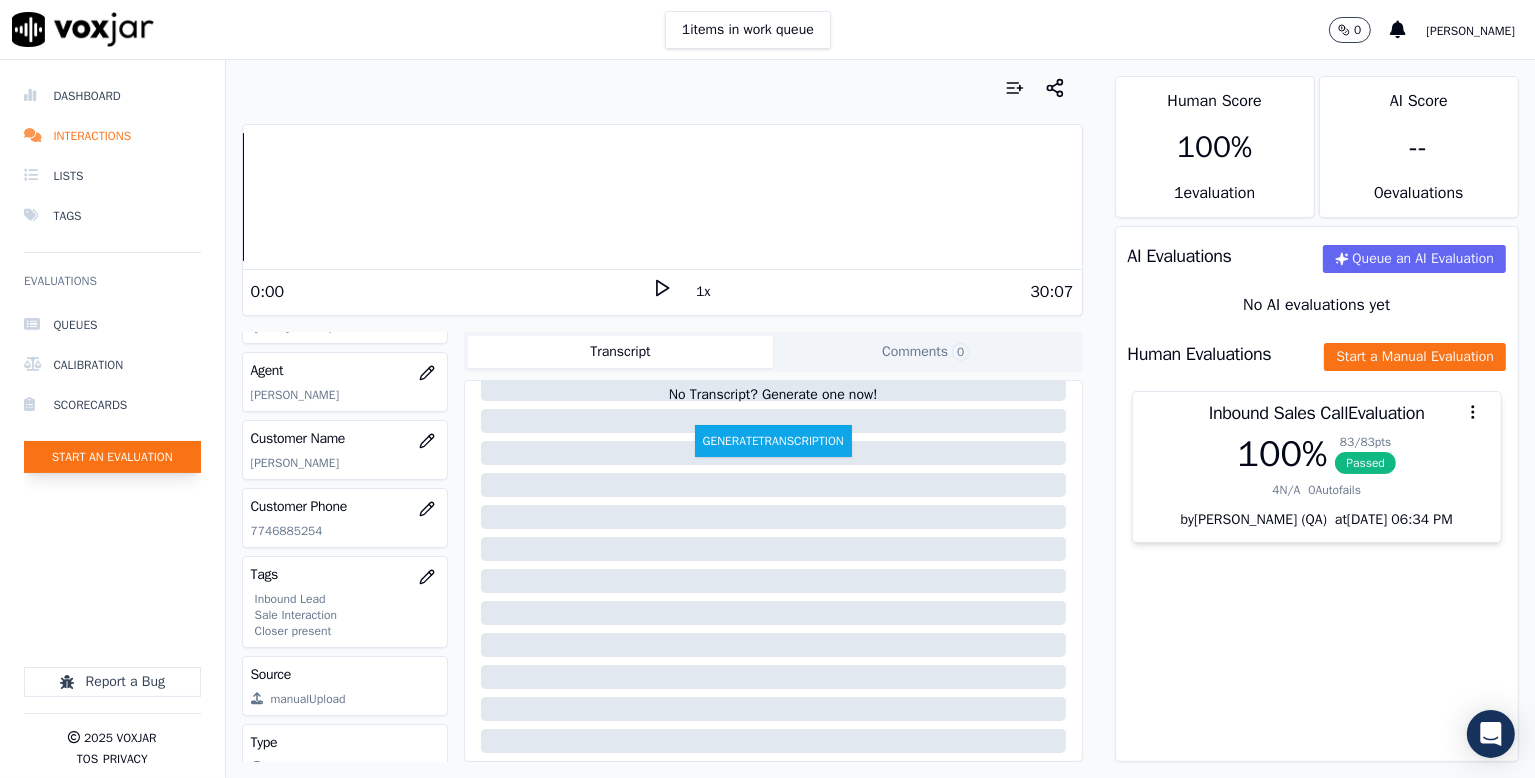 click on "Start an Evaluation" 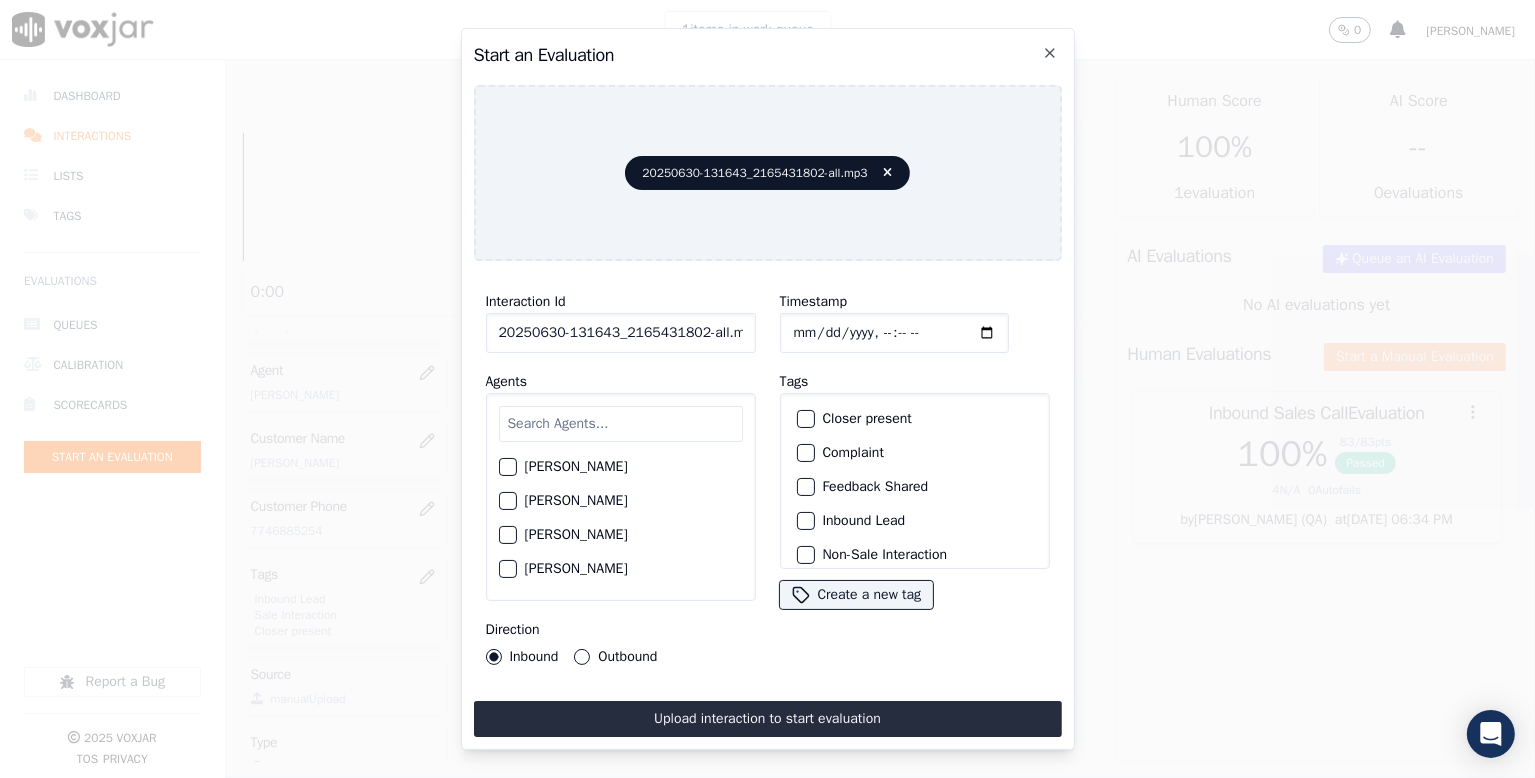 scroll, scrollTop: 0, scrollLeft: 6, axis: horizontal 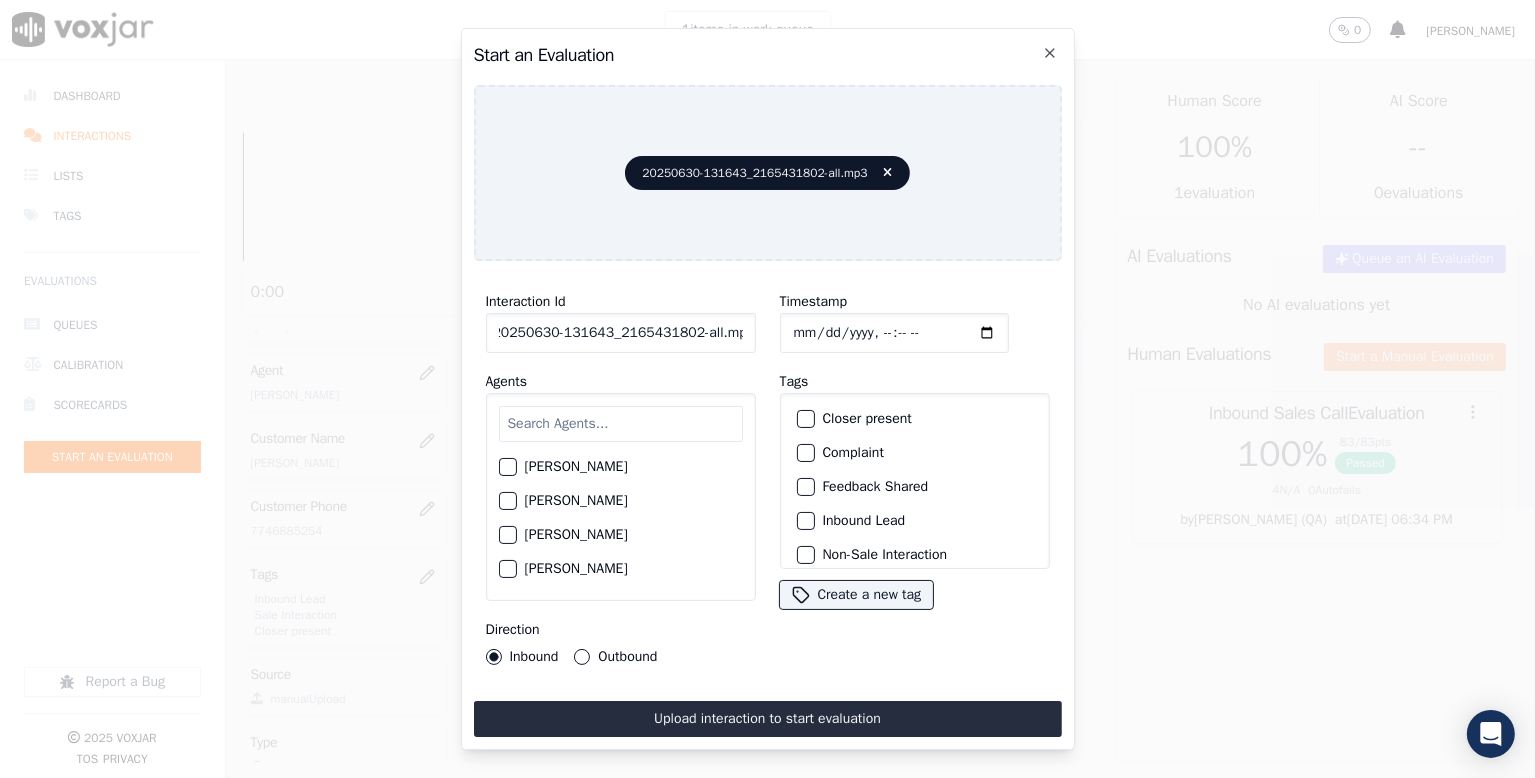 drag, startPoint x: 690, startPoint y: 324, endPoint x: 898, endPoint y: 325, distance: 208.00241 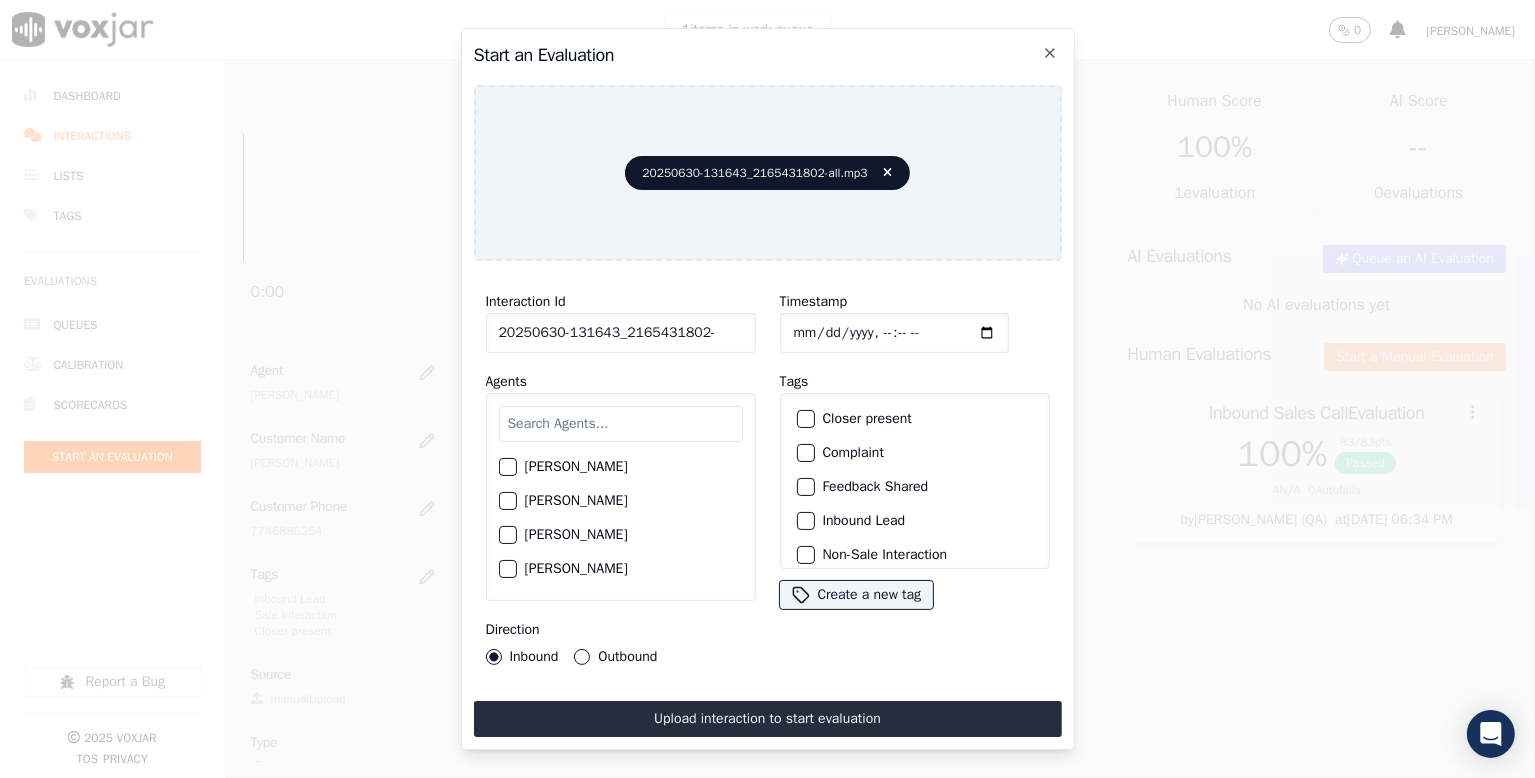 scroll, scrollTop: 0, scrollLeft: 0, axis: both 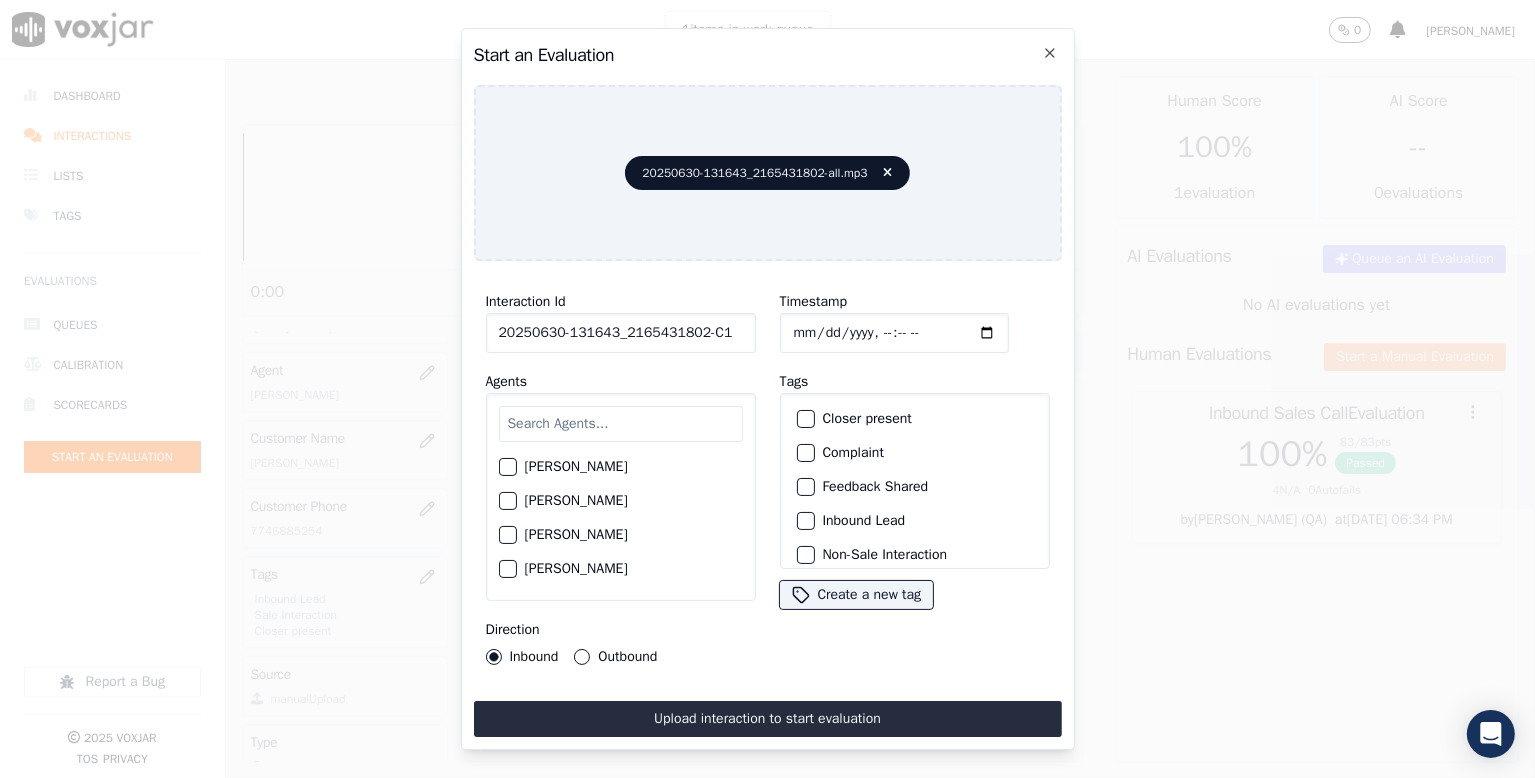 type on "20250630-131643_2165431802-C1" 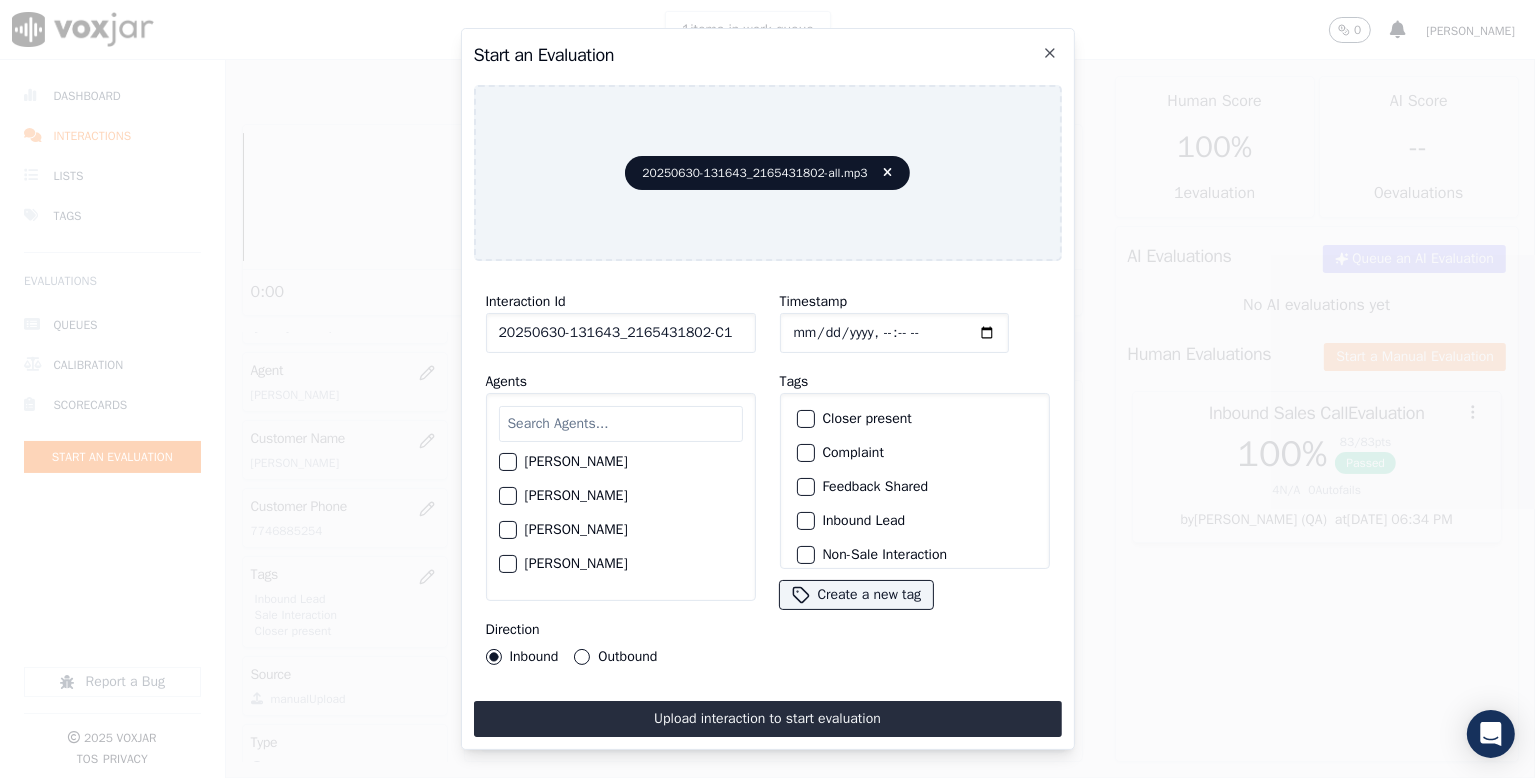 scroll, scrollTop: 900, scrollLeft: 0, axis: vertical 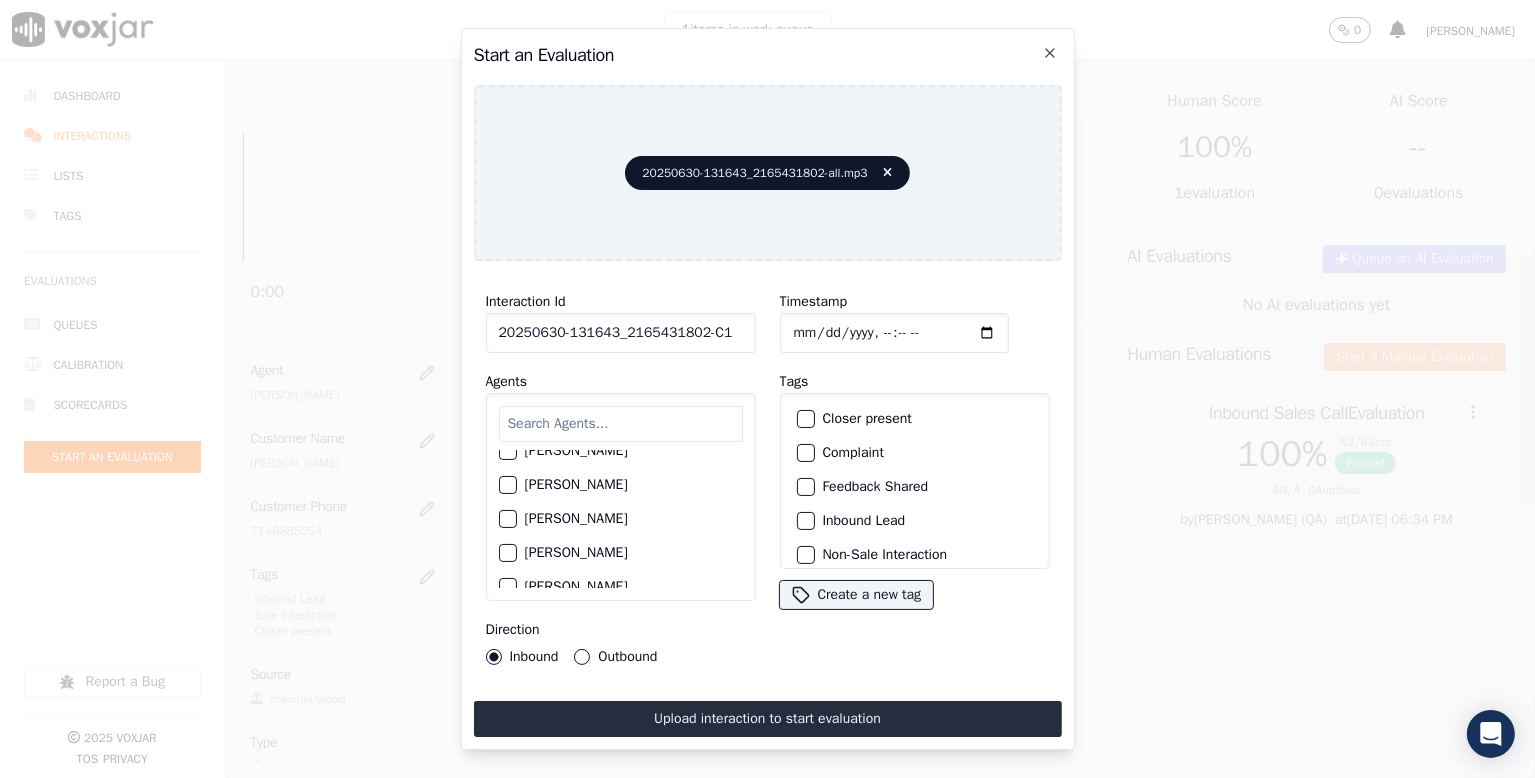 click on "[PERSON_NAME]" 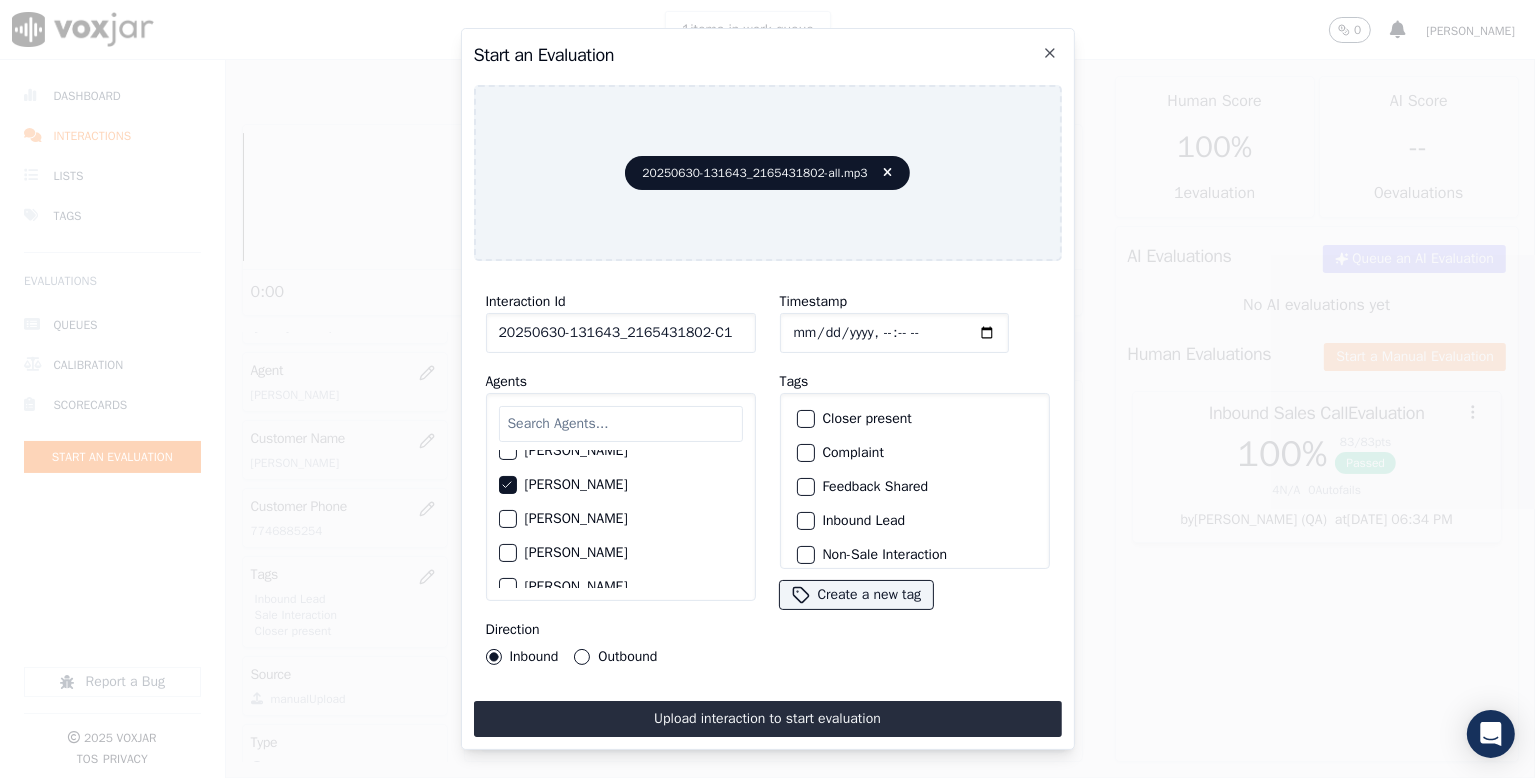 click on "Outbound" at bounding box center [582, 657] 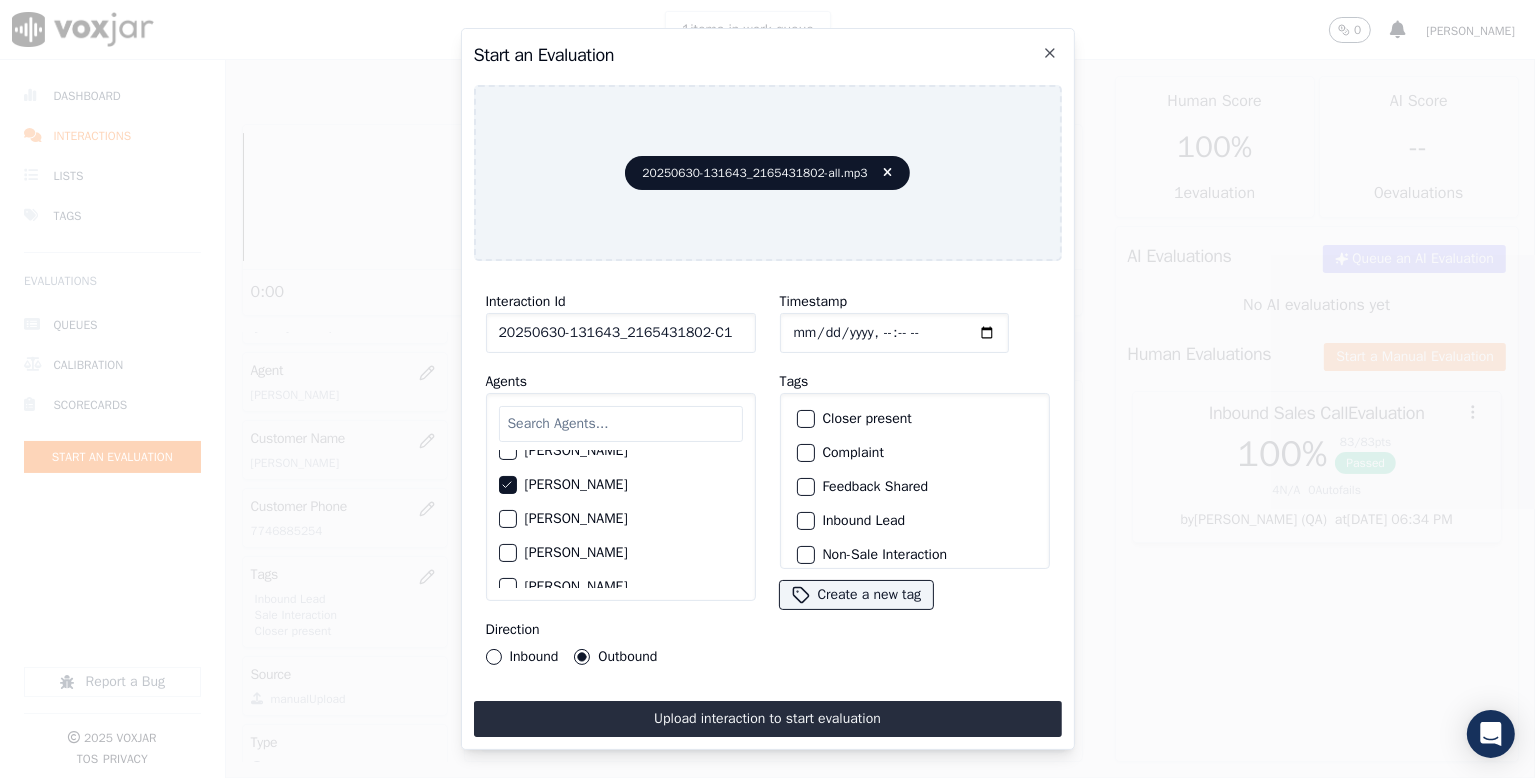 click on "Closer present" 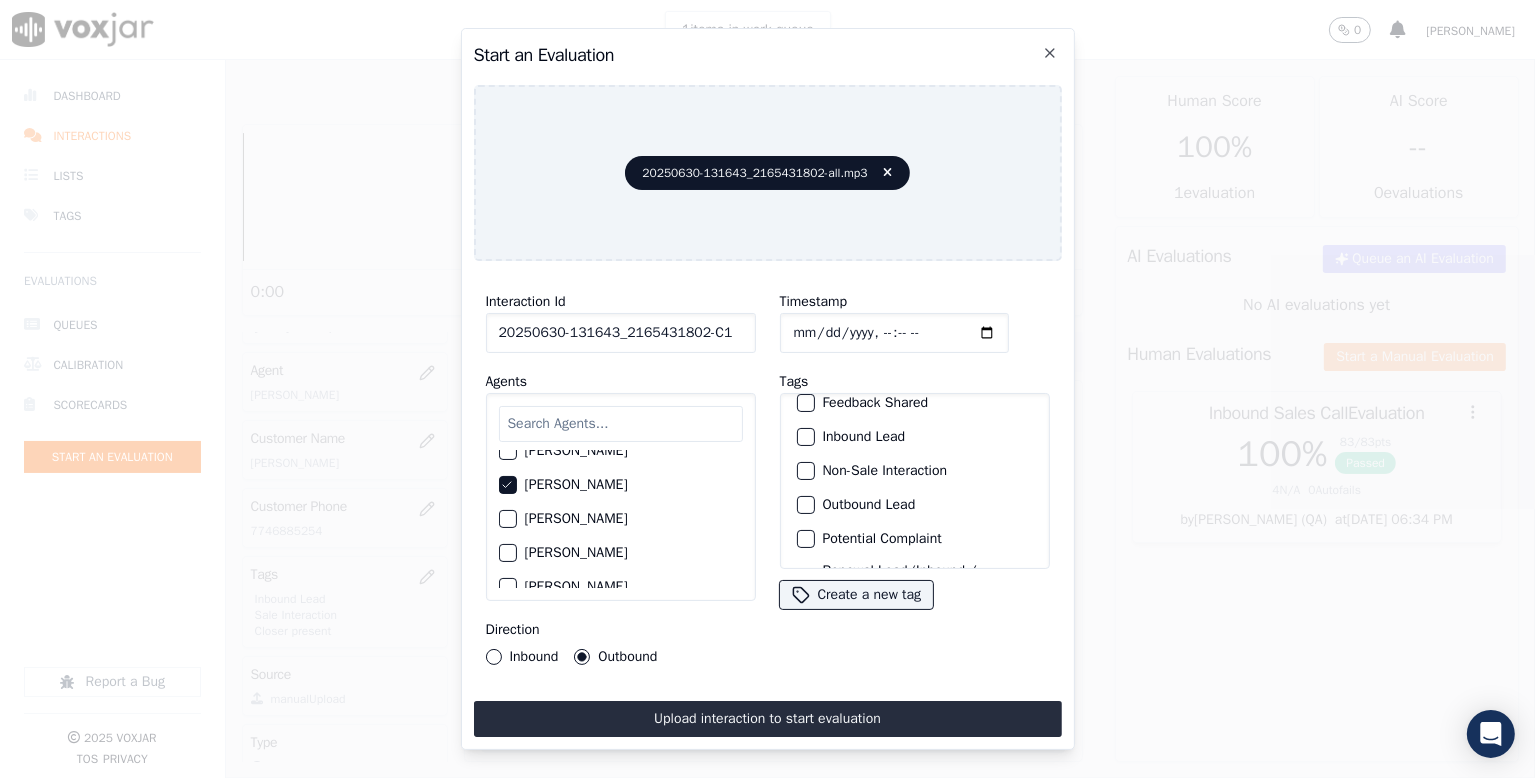 scroll, scrollTop: 169, scrollLeft: 0, axis: vertical 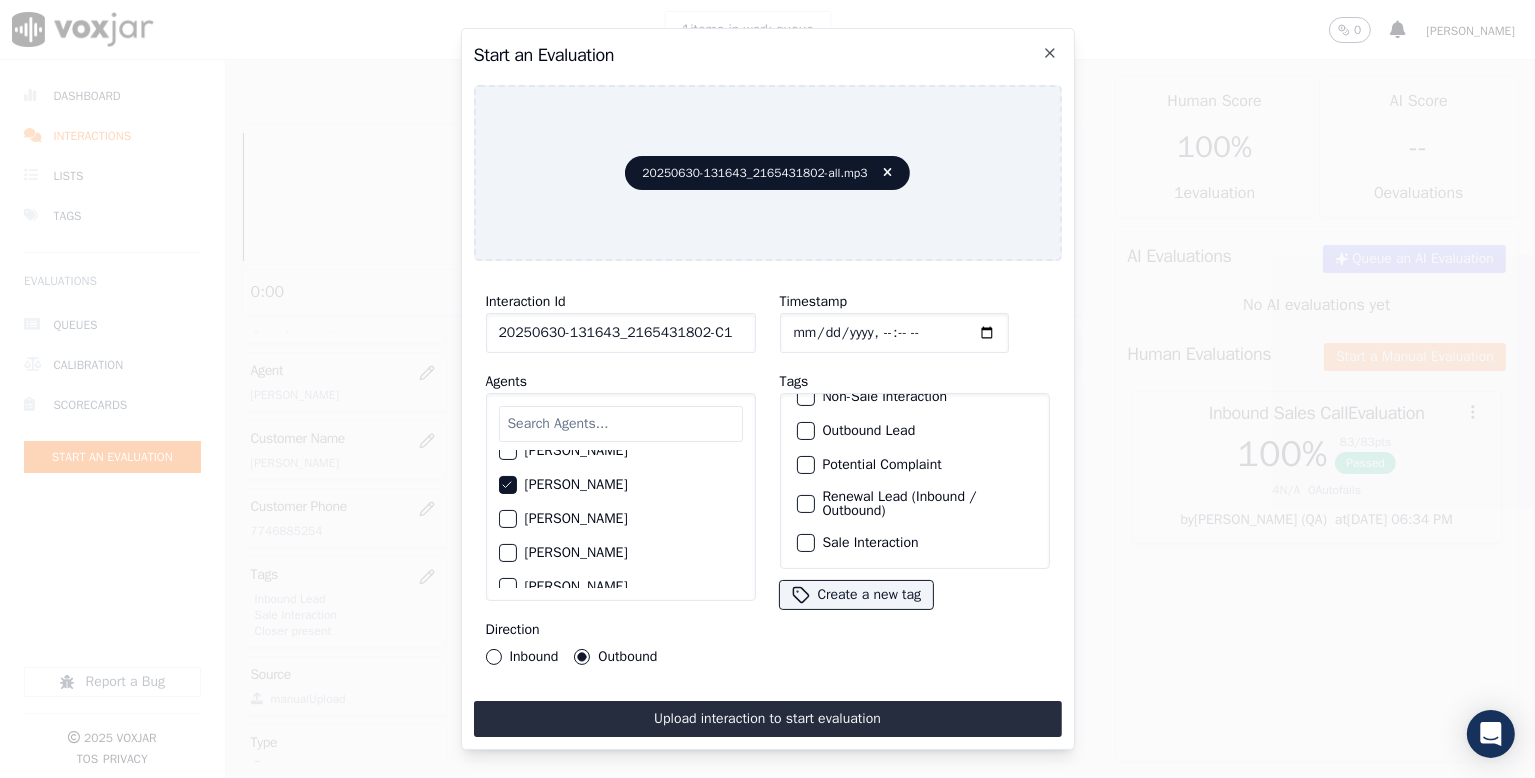click on "Renewal Lead (Inbound / Outbound)" 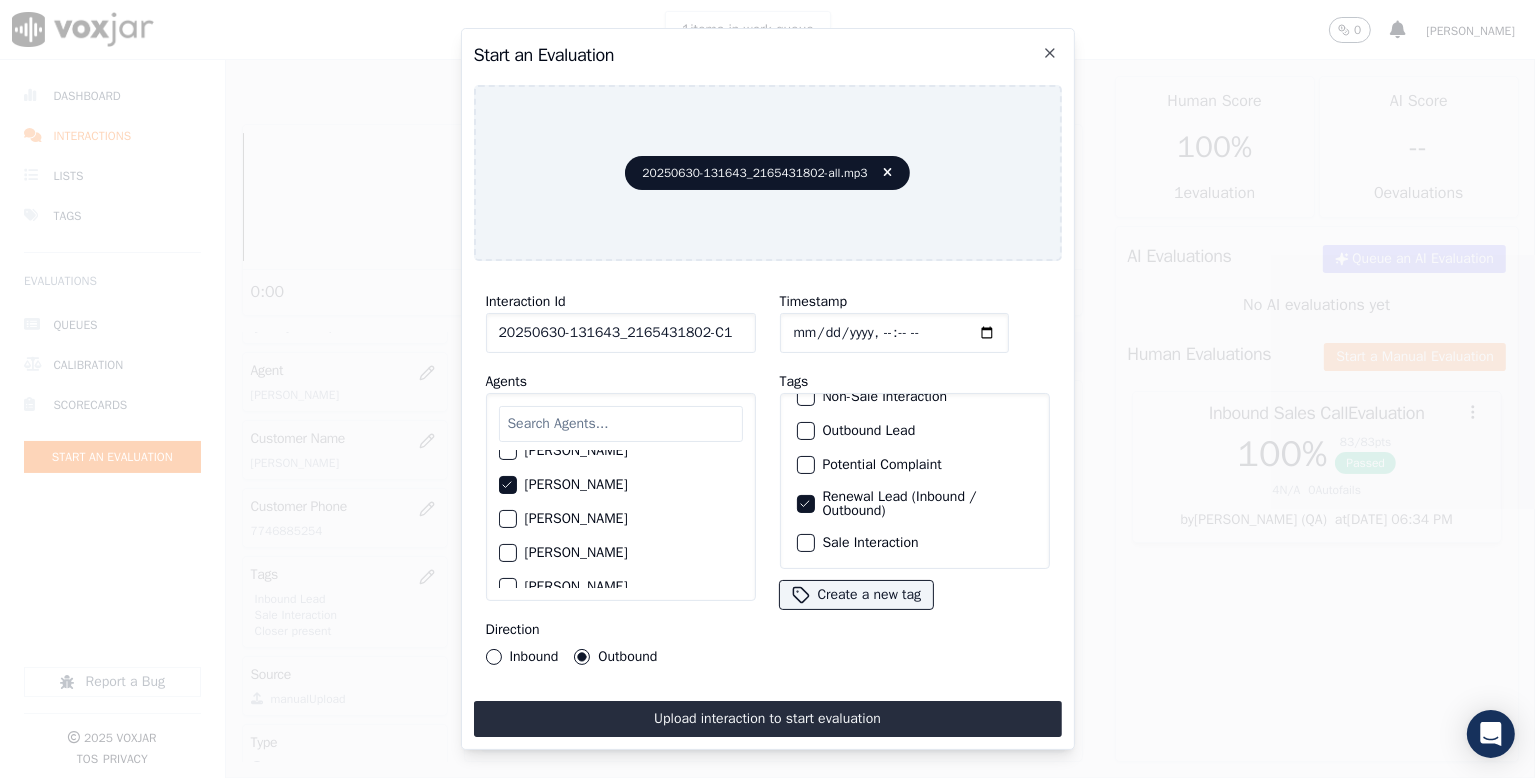 click on "Sale Interaction" 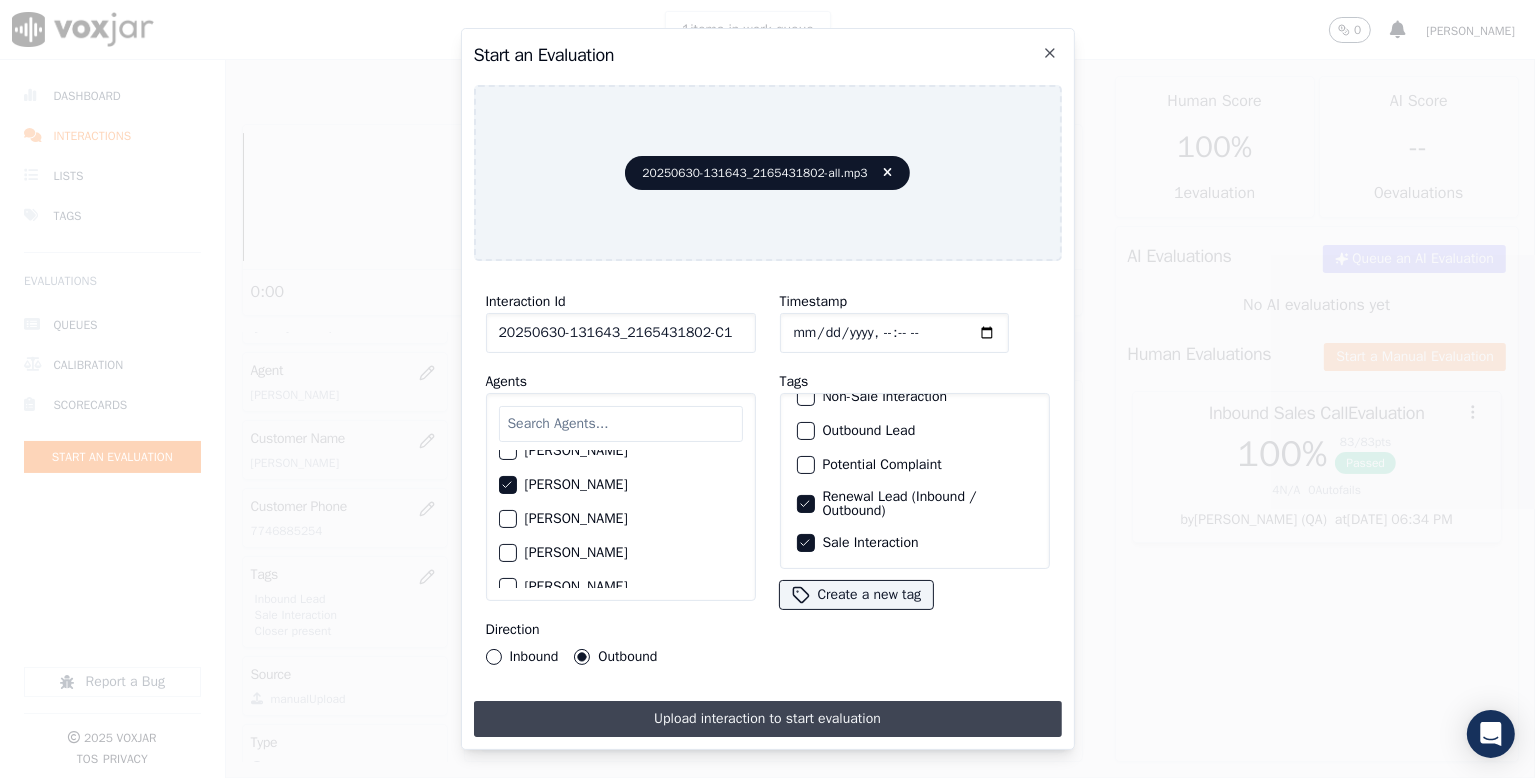 click on "Upload interaction to start evaluation" at bounding box center [768, 719] 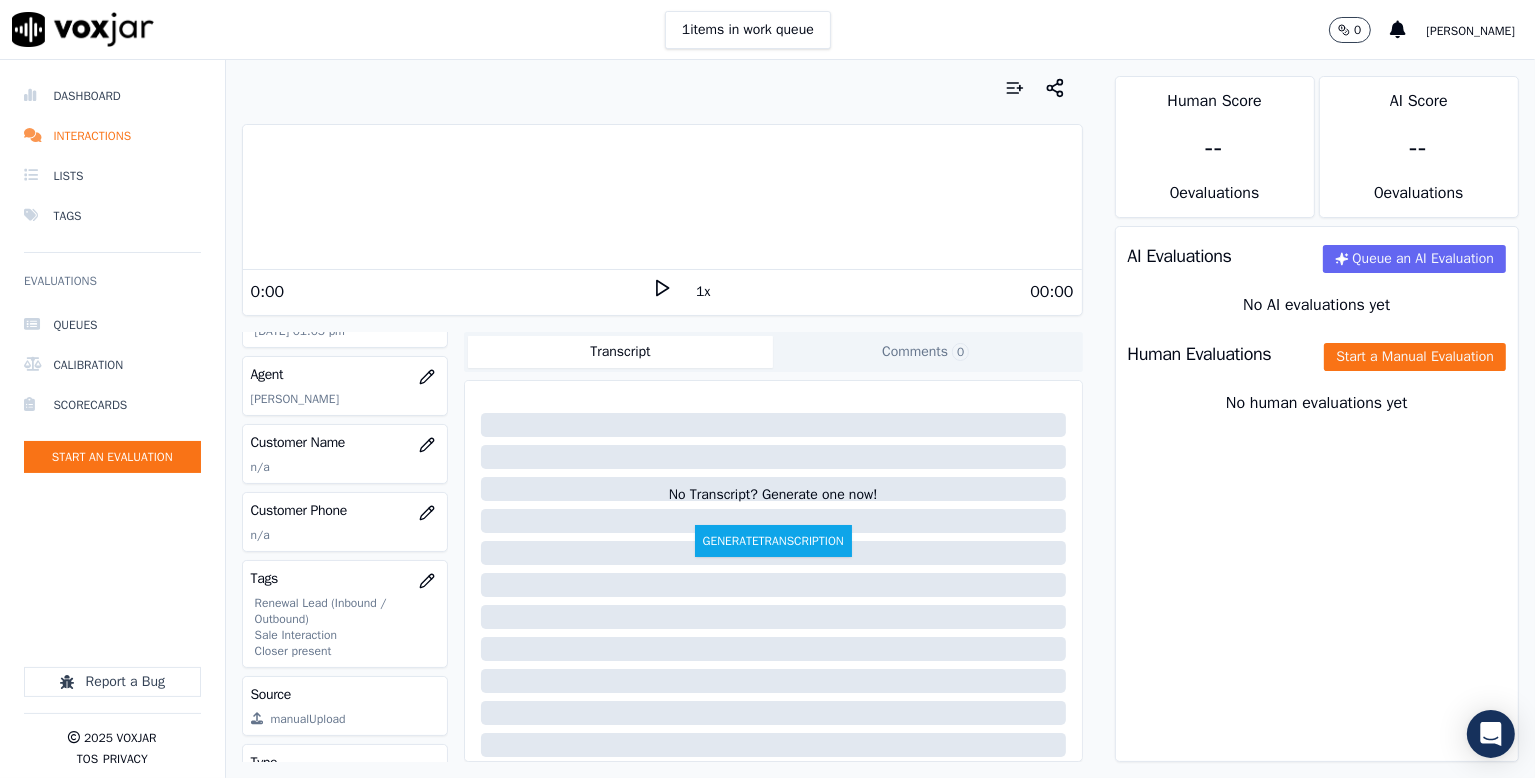 scroll, scrollTop: 200, scrollLeft: 0, axis: vertical 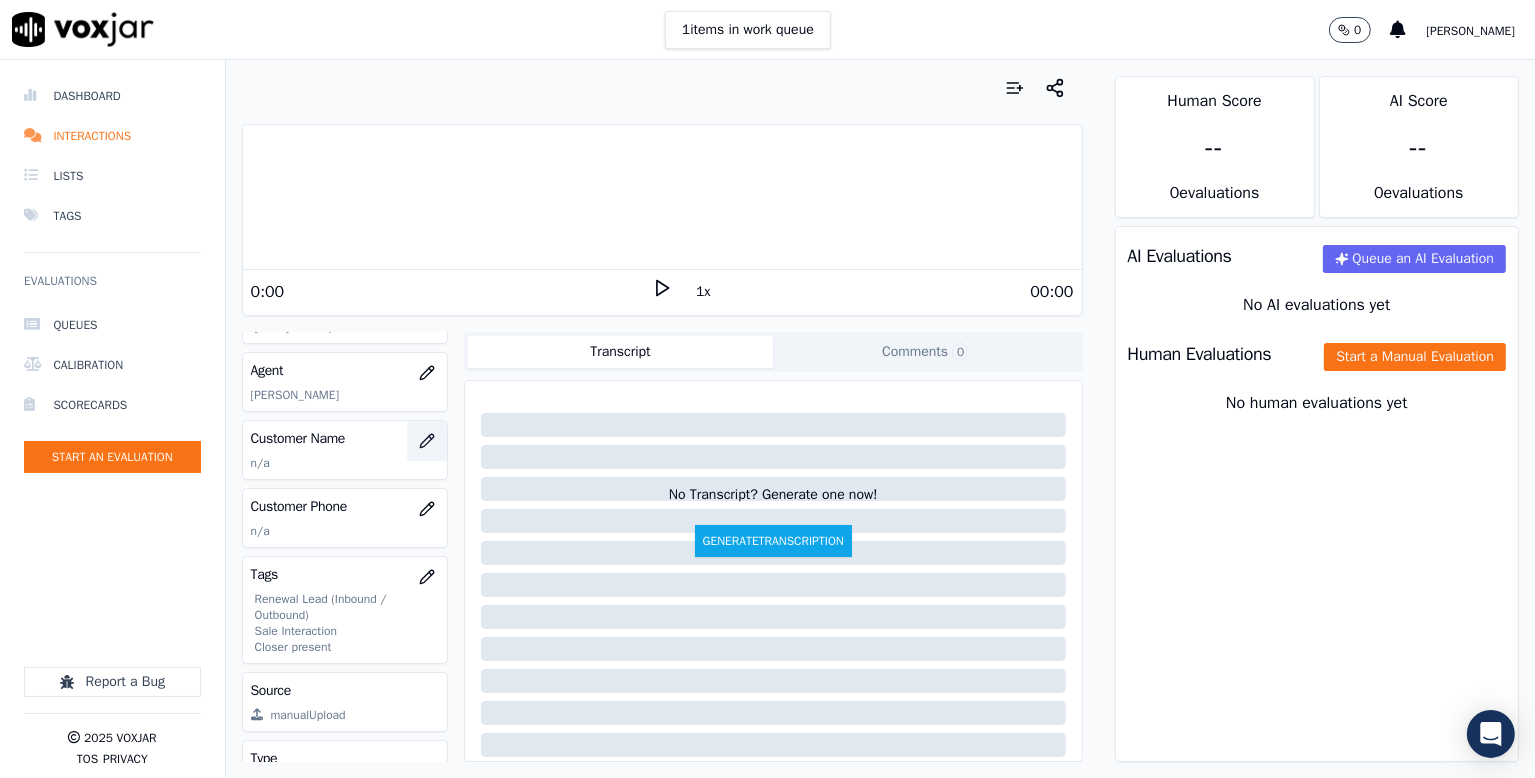 click 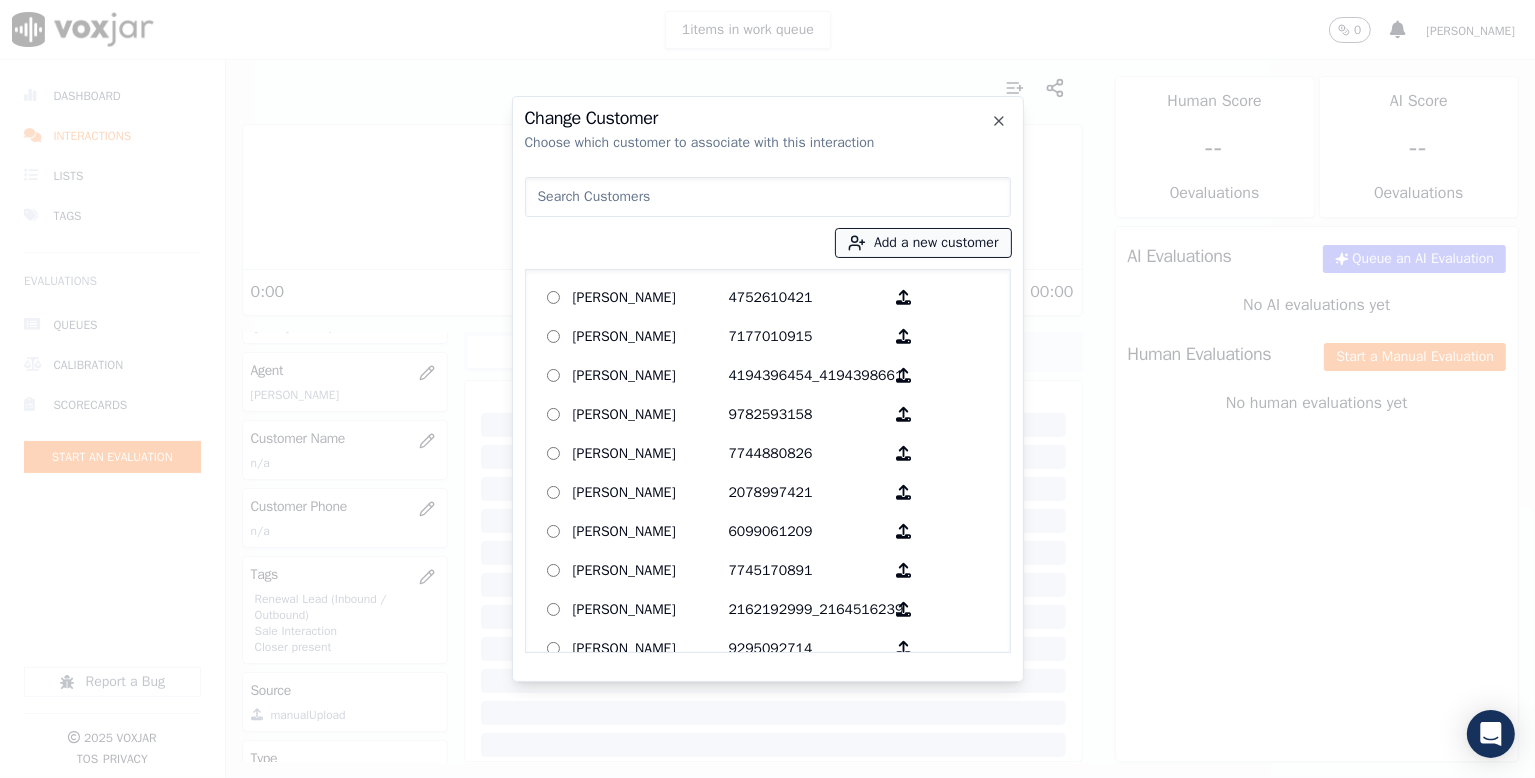 click on "Add a new customer" at bounding box center [923, 243] 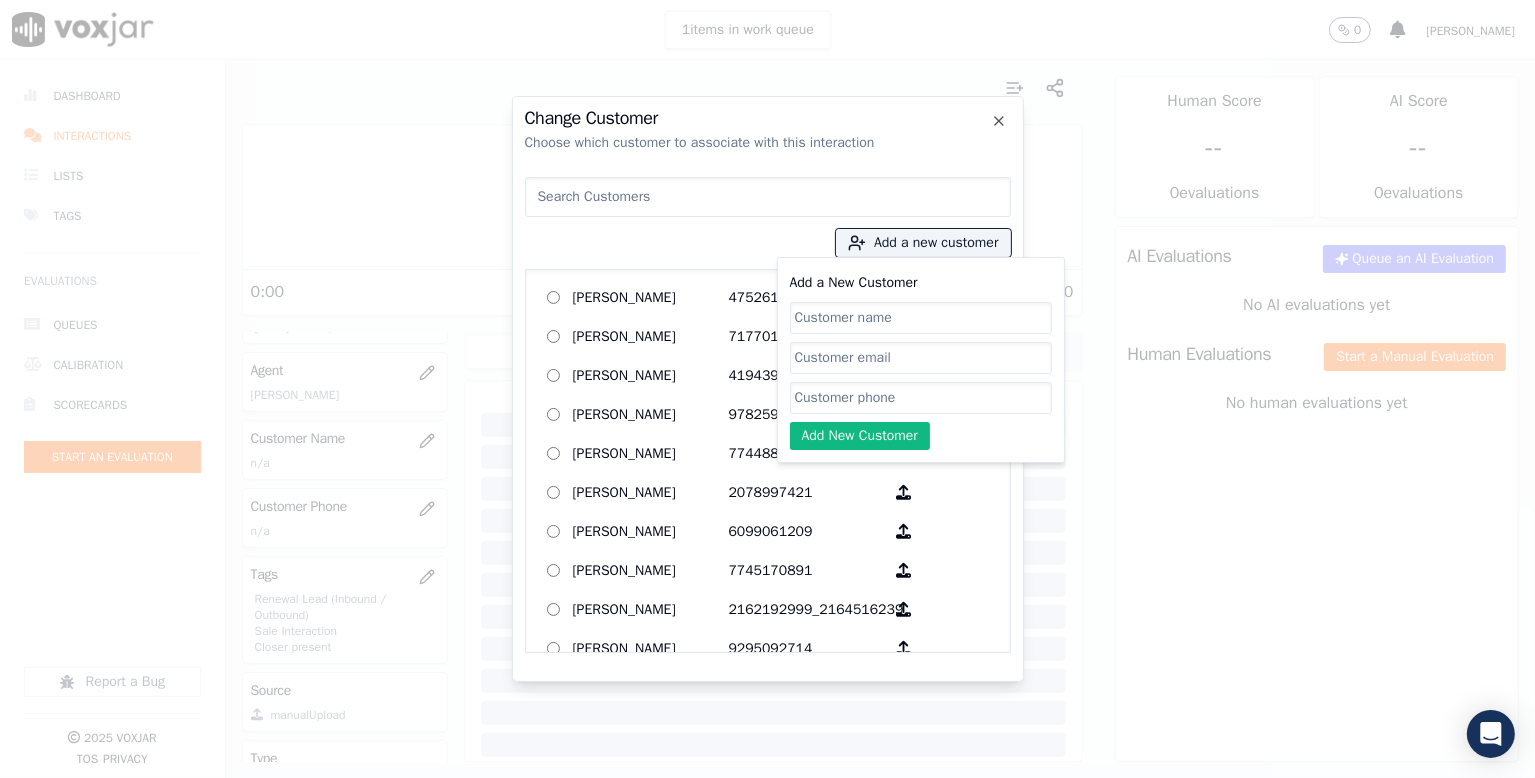 click on "Add a New Customer" 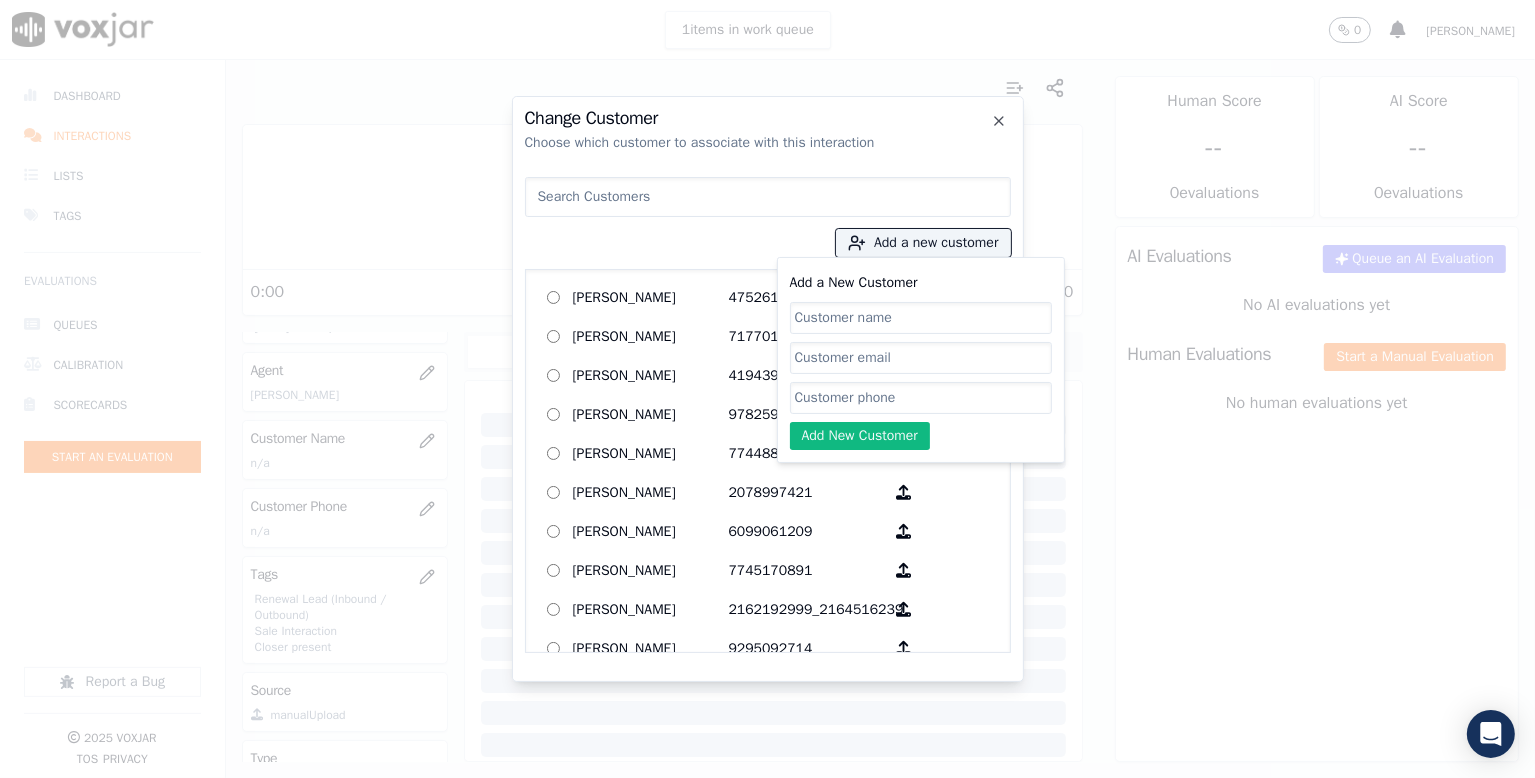 paste on "2165431802" 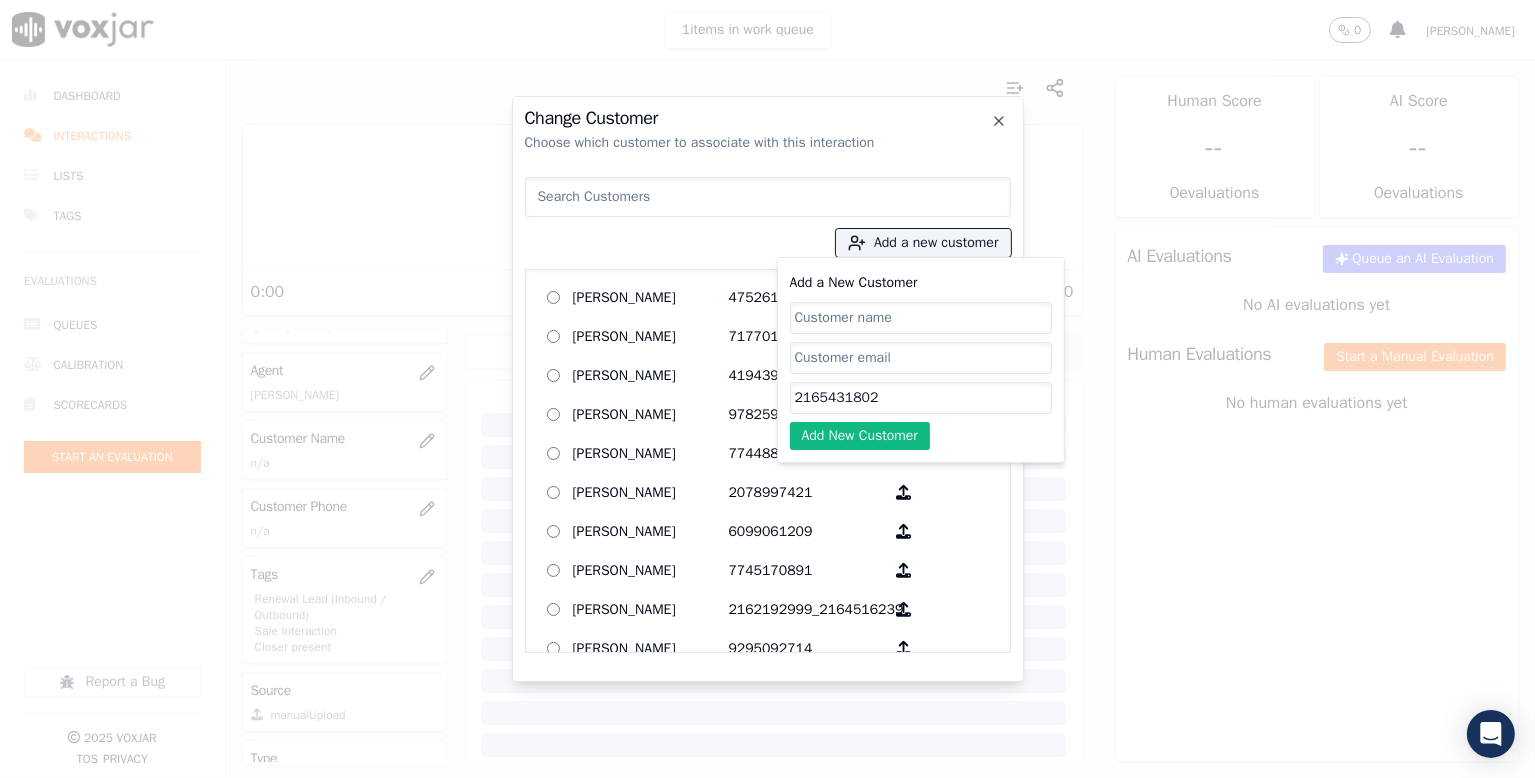 type on "2165431802" 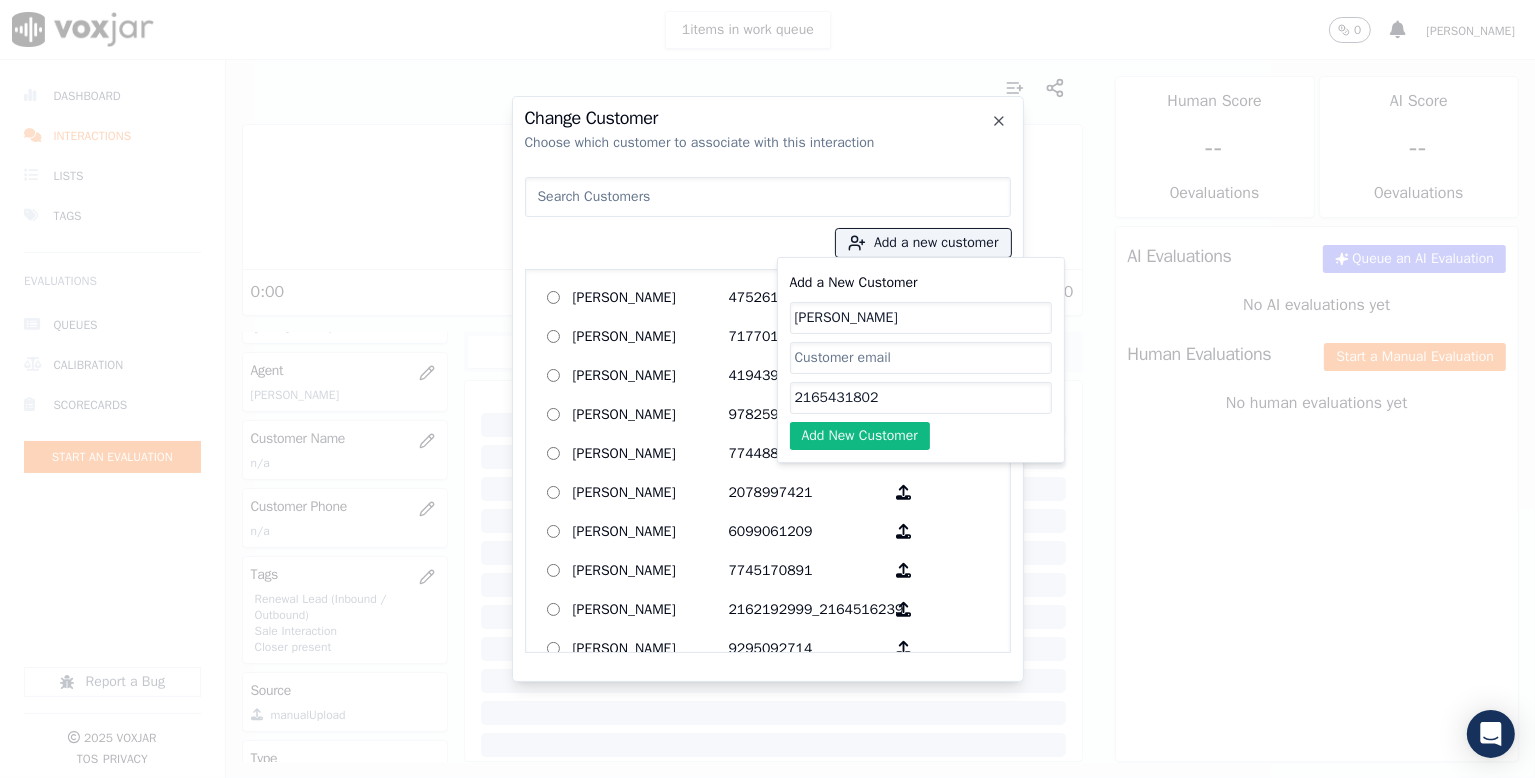 type on "[PERSON_NAME]" 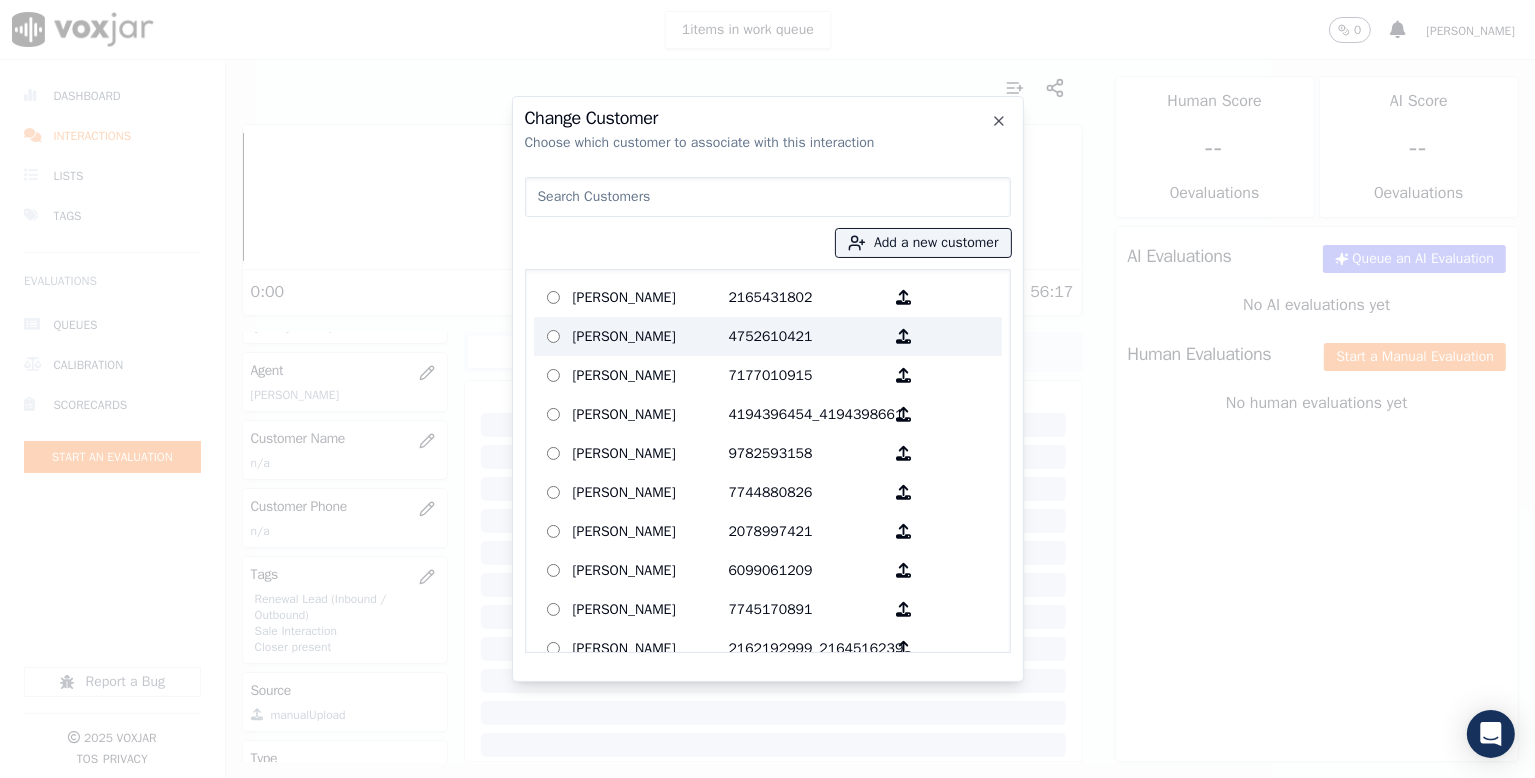 drag, startPoint x: 610, startPoint y: 296, endPoint x: 612, endPoint y: 318, distance: 22.090721 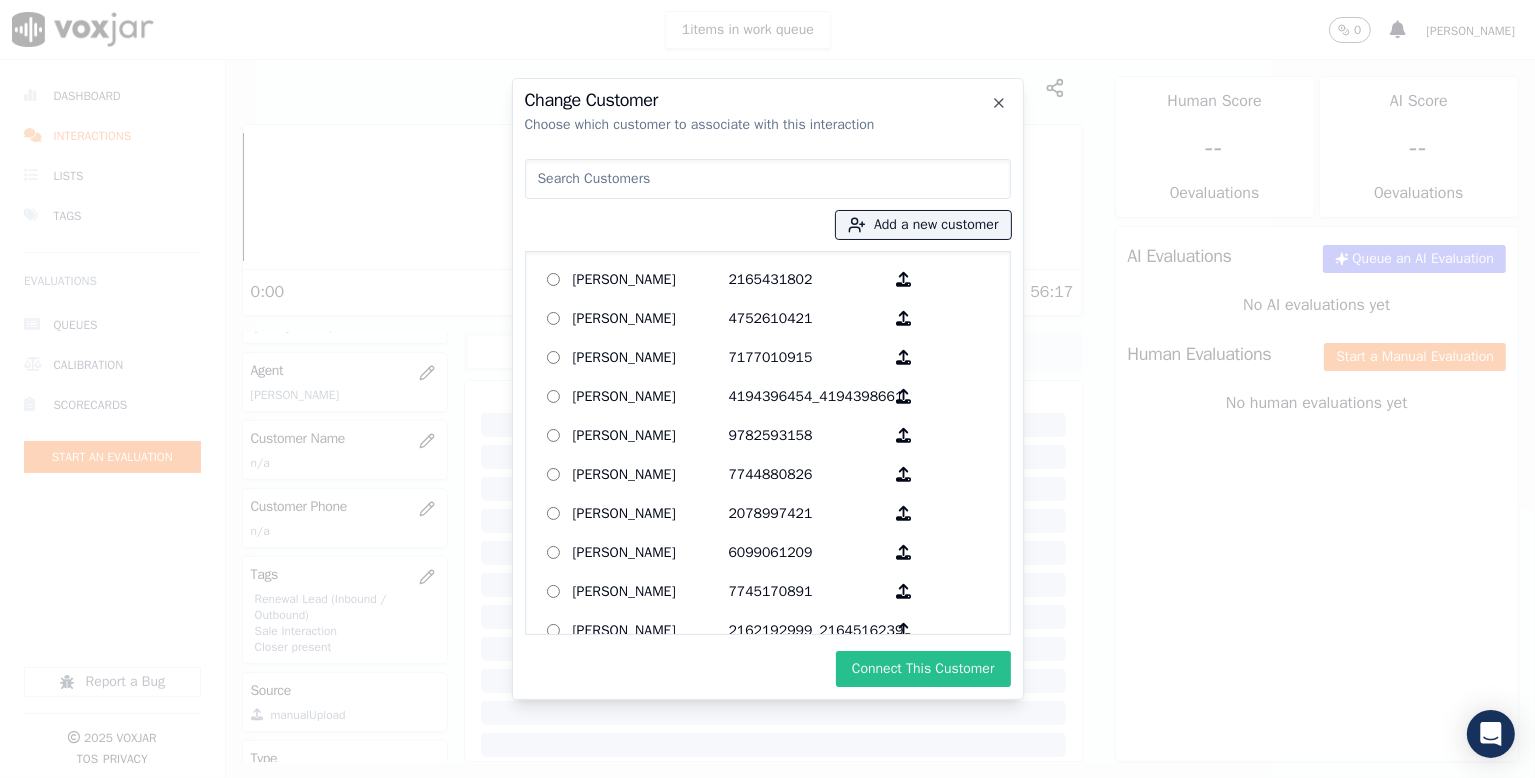 click on "Connect This Customer" at bounding box center (923, 669) 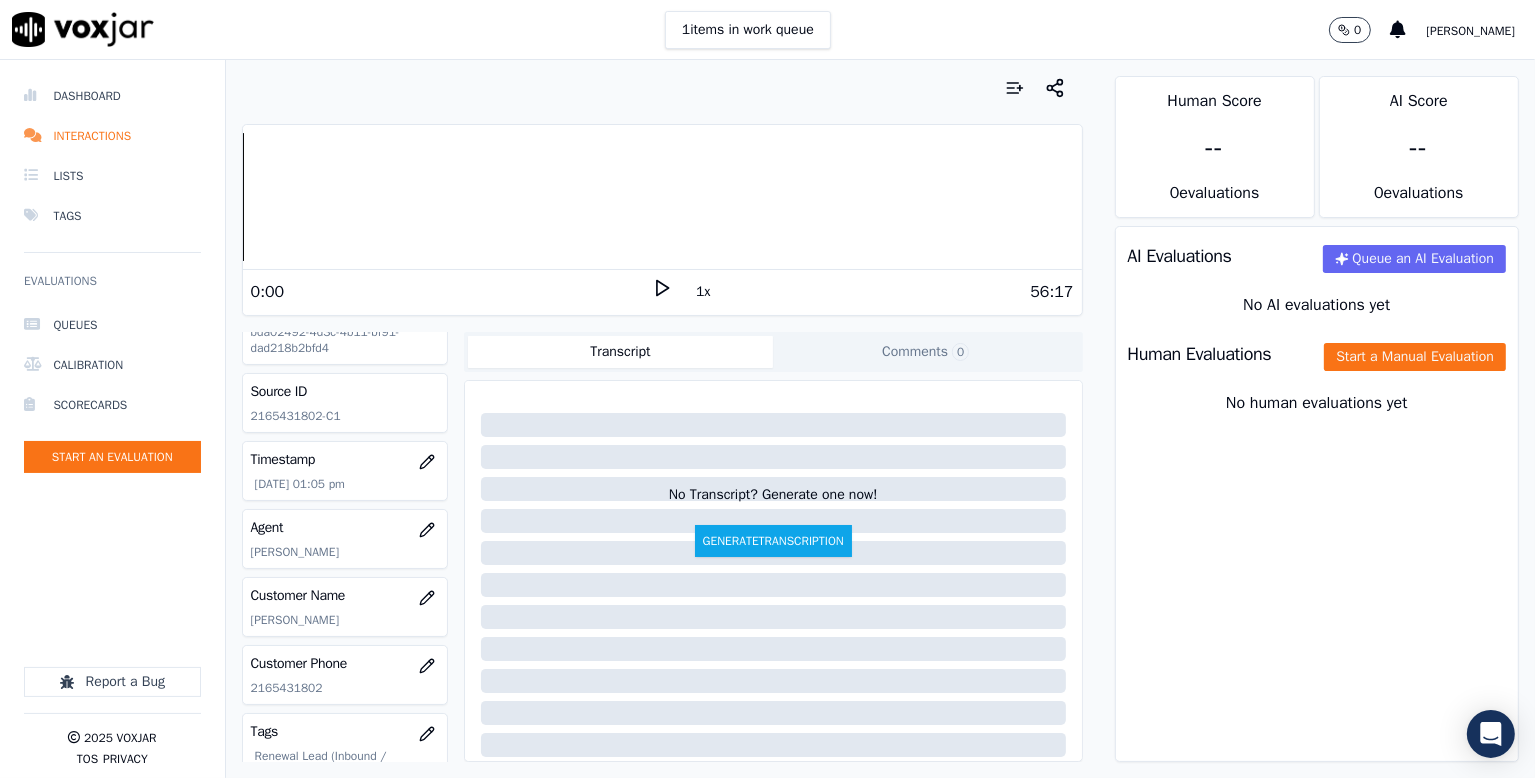 scroll, scrollTop: 0, scrollLeft: 0, axis: both 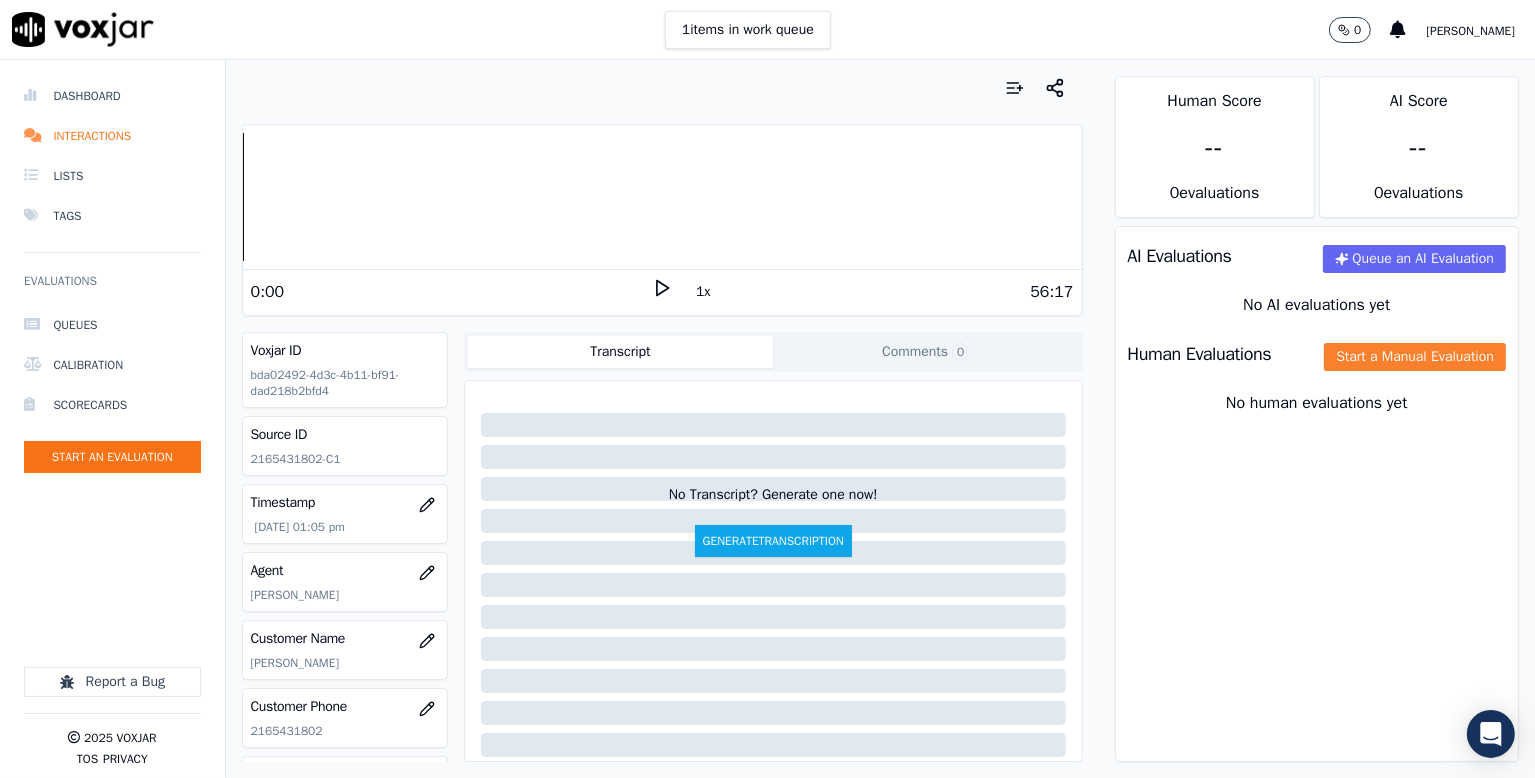click on "Start a Manual Evaluation" 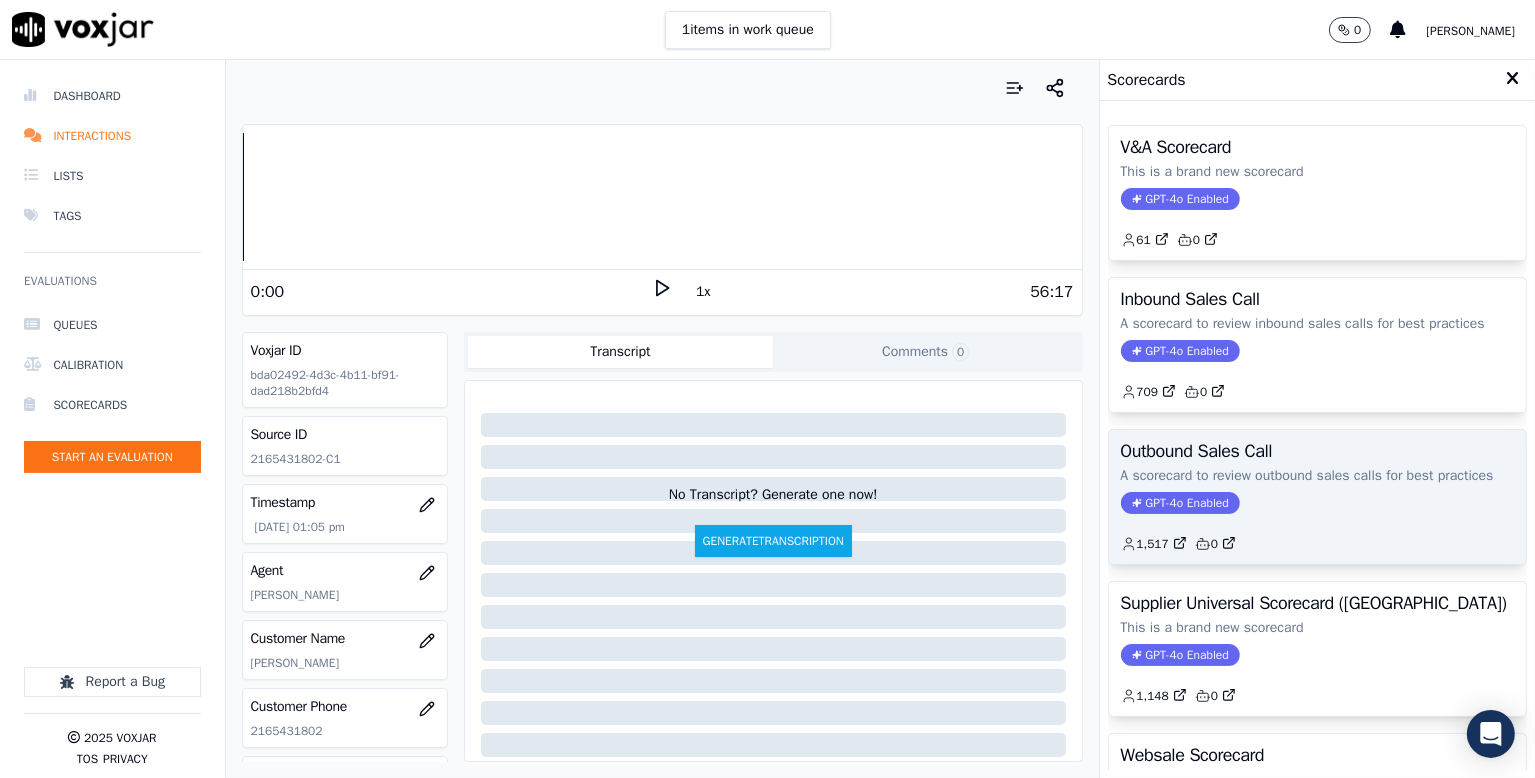 click on "GPT-4o Enabled" 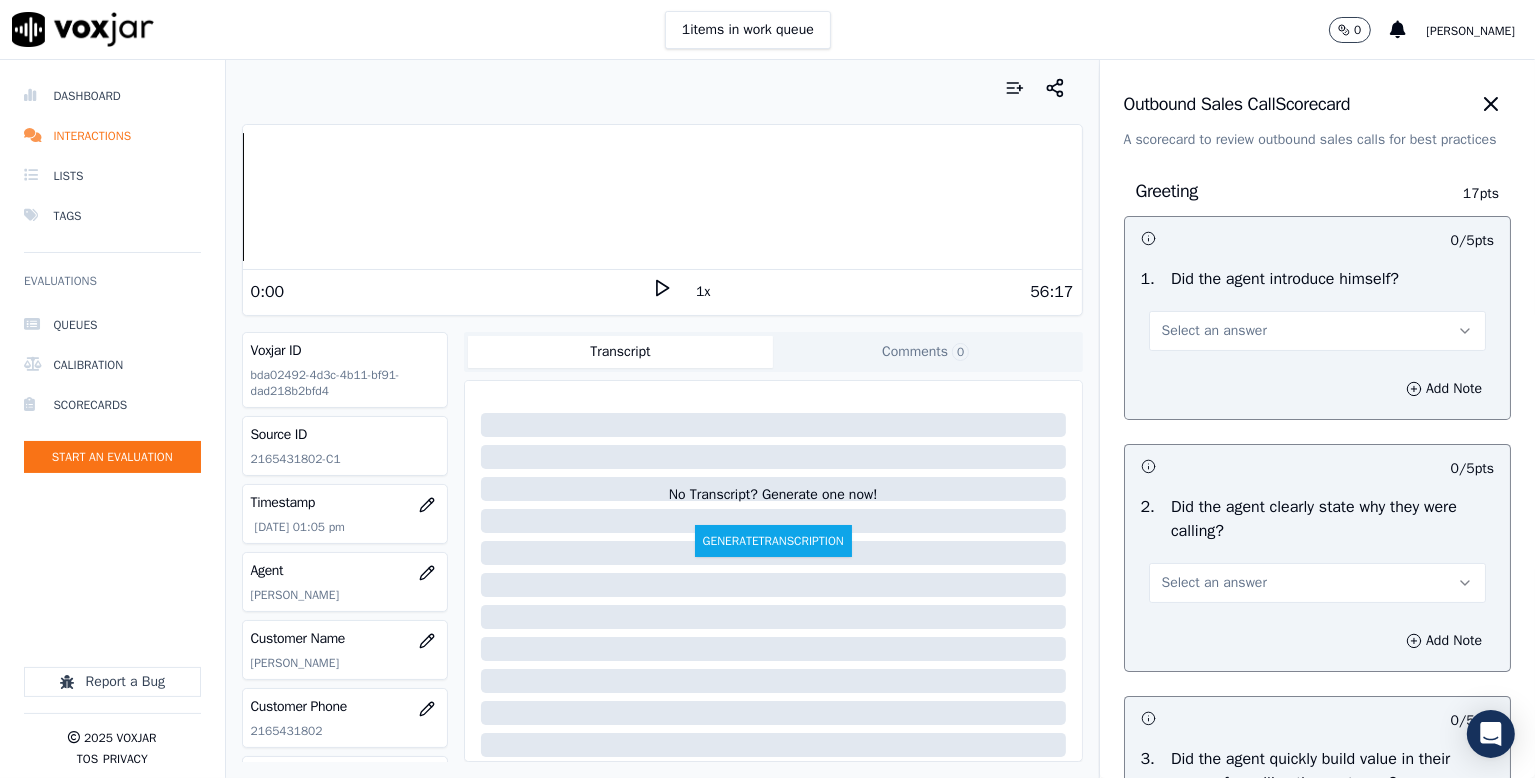 click on "Select an answer" at bounding box center (1214, 331) 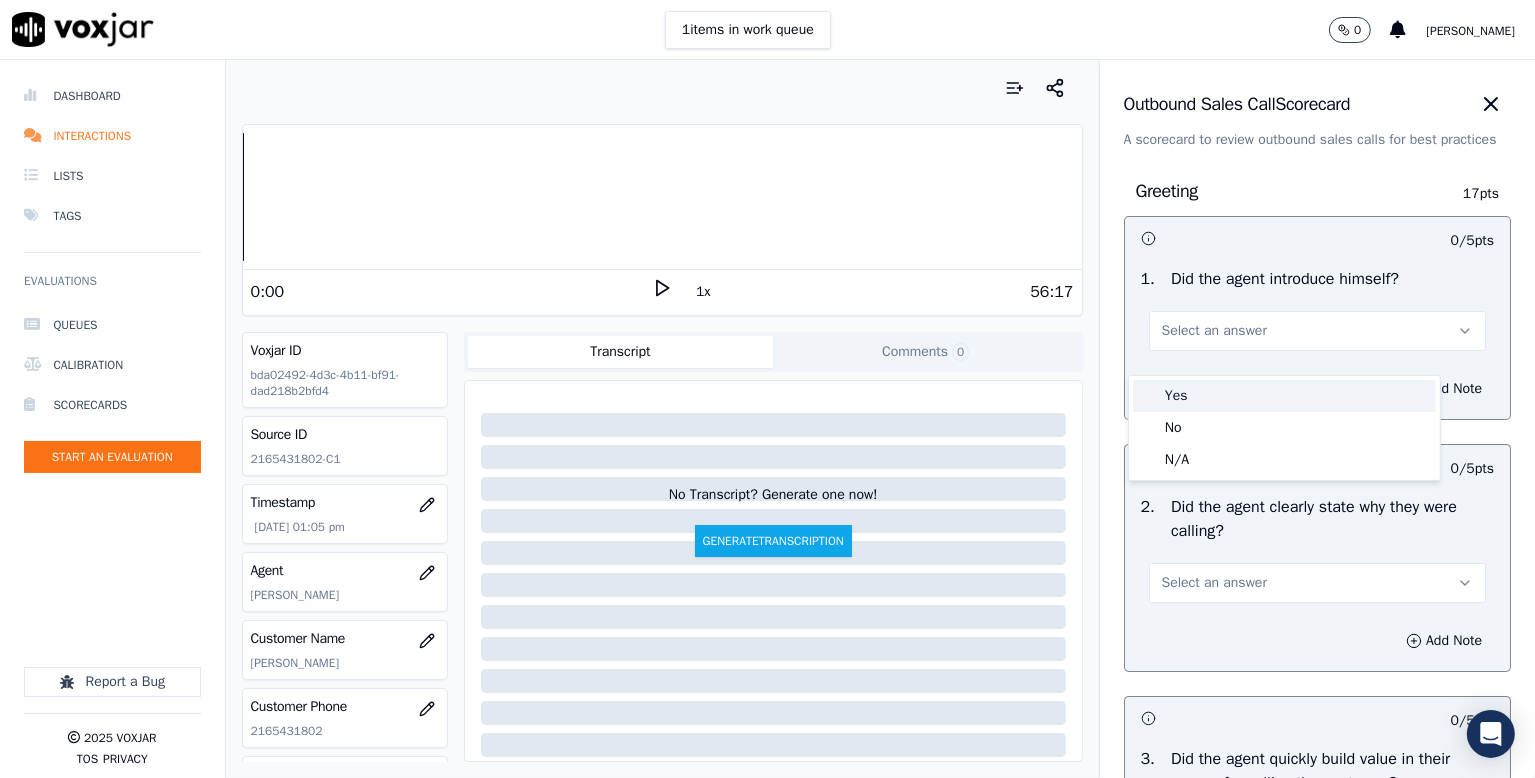 click on "Yes" at bounding box center (1284, 396) 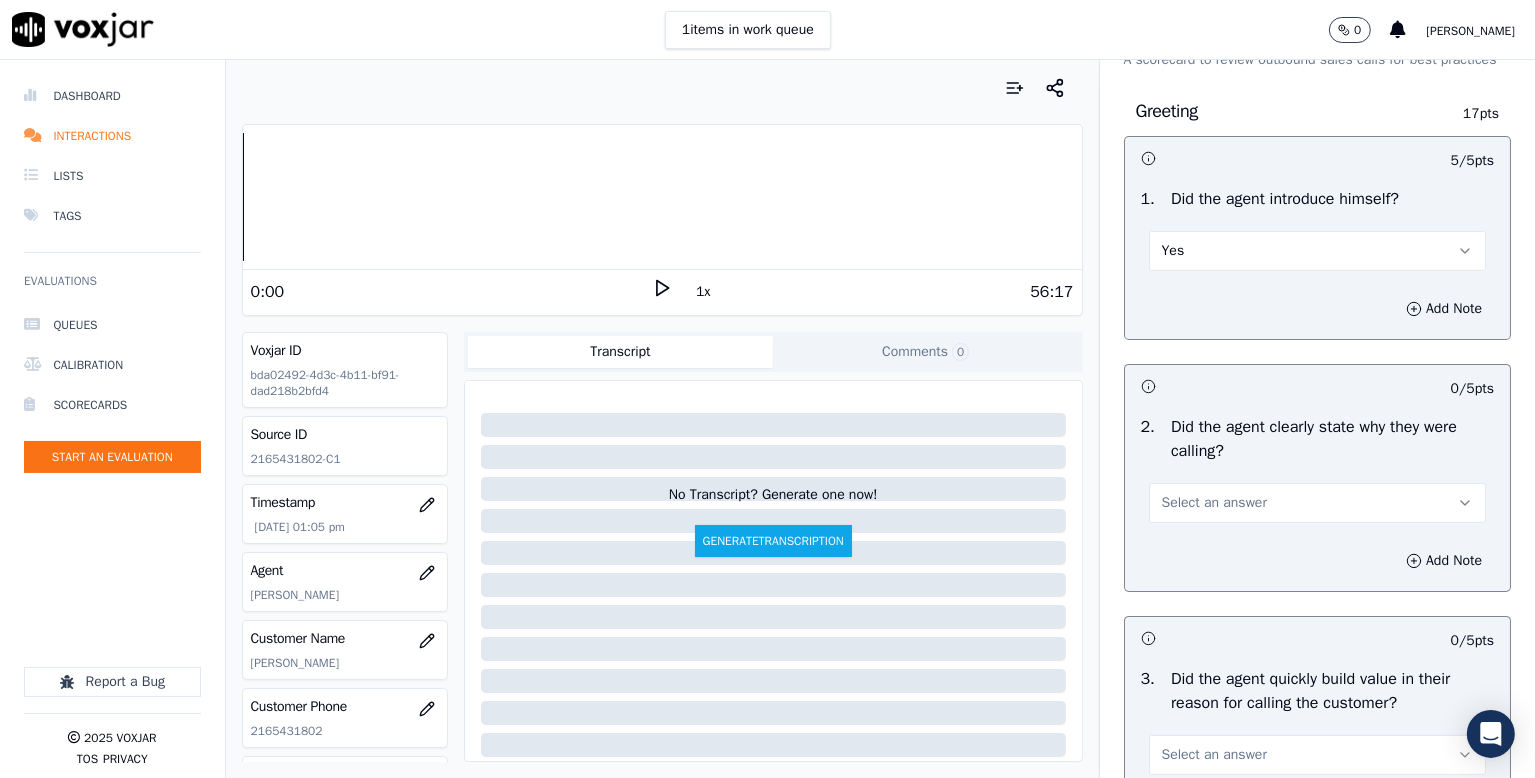scroll, scrollTop: 200, scrollLeft: 0, axis: vertical 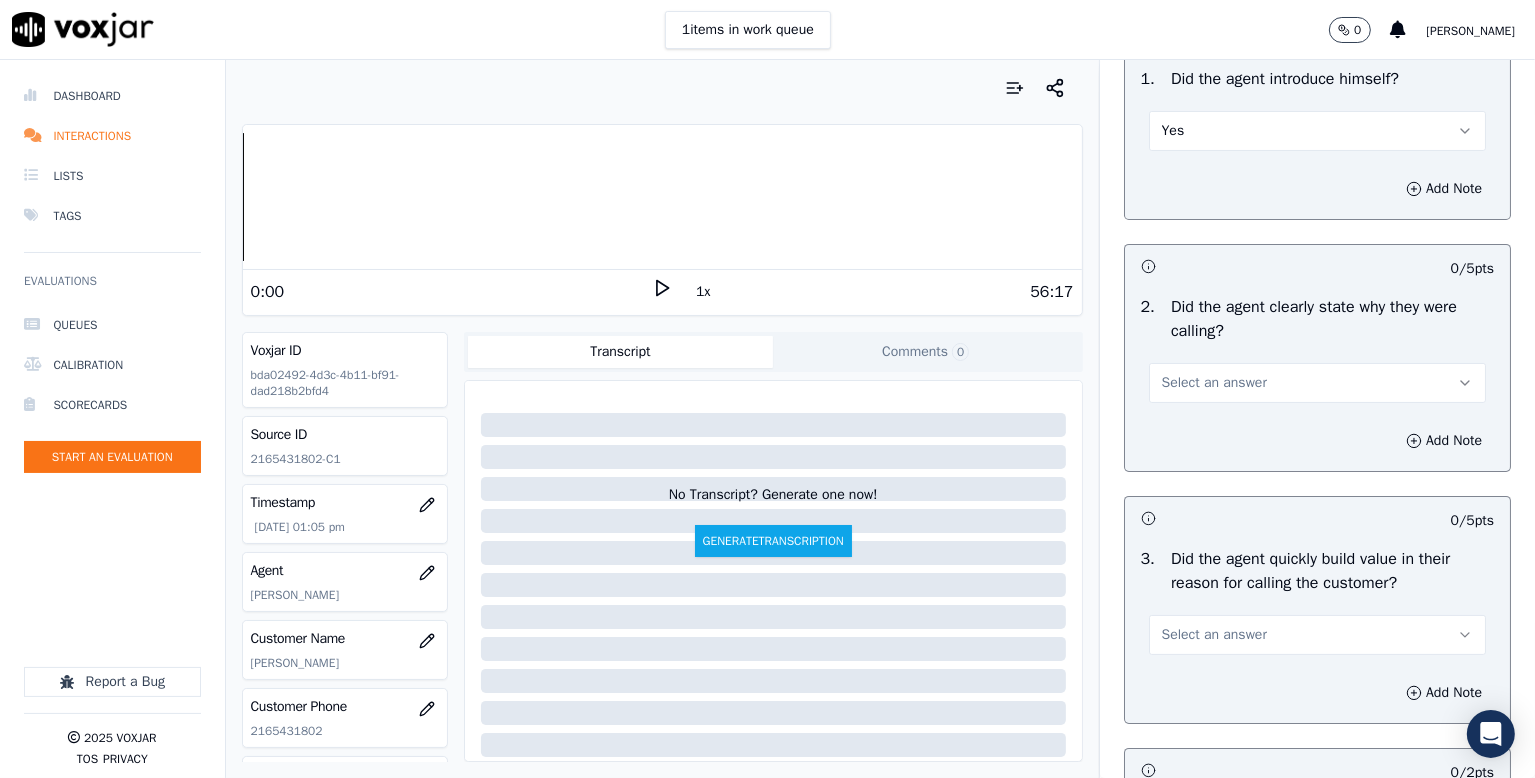 click on "Select an answer" at bounding box center [1214, 383] 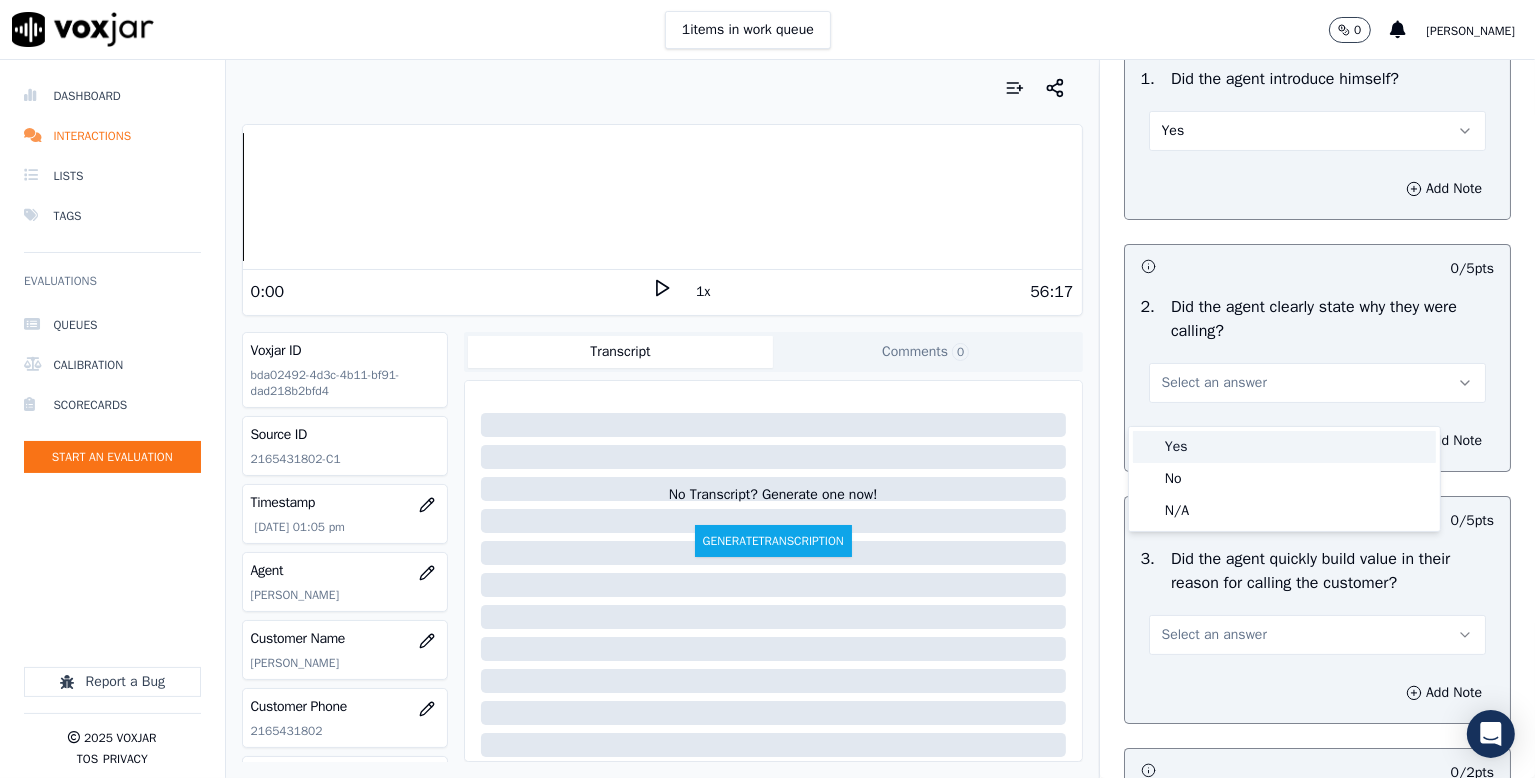 click on "Yes" at bounding box center [1284, 447] 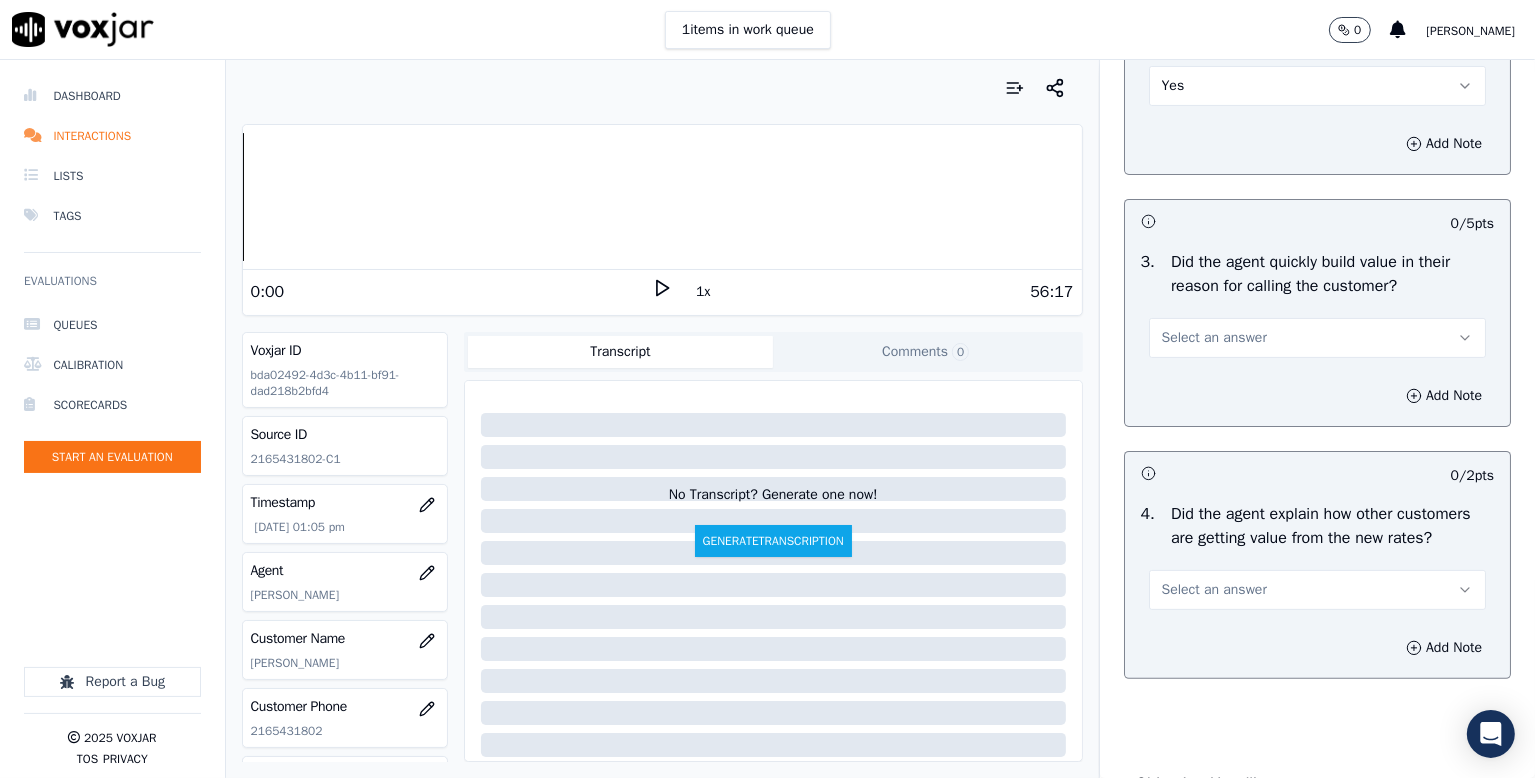 scroll, scrollTop: 500, scrollLeft: 0, axis: vertical 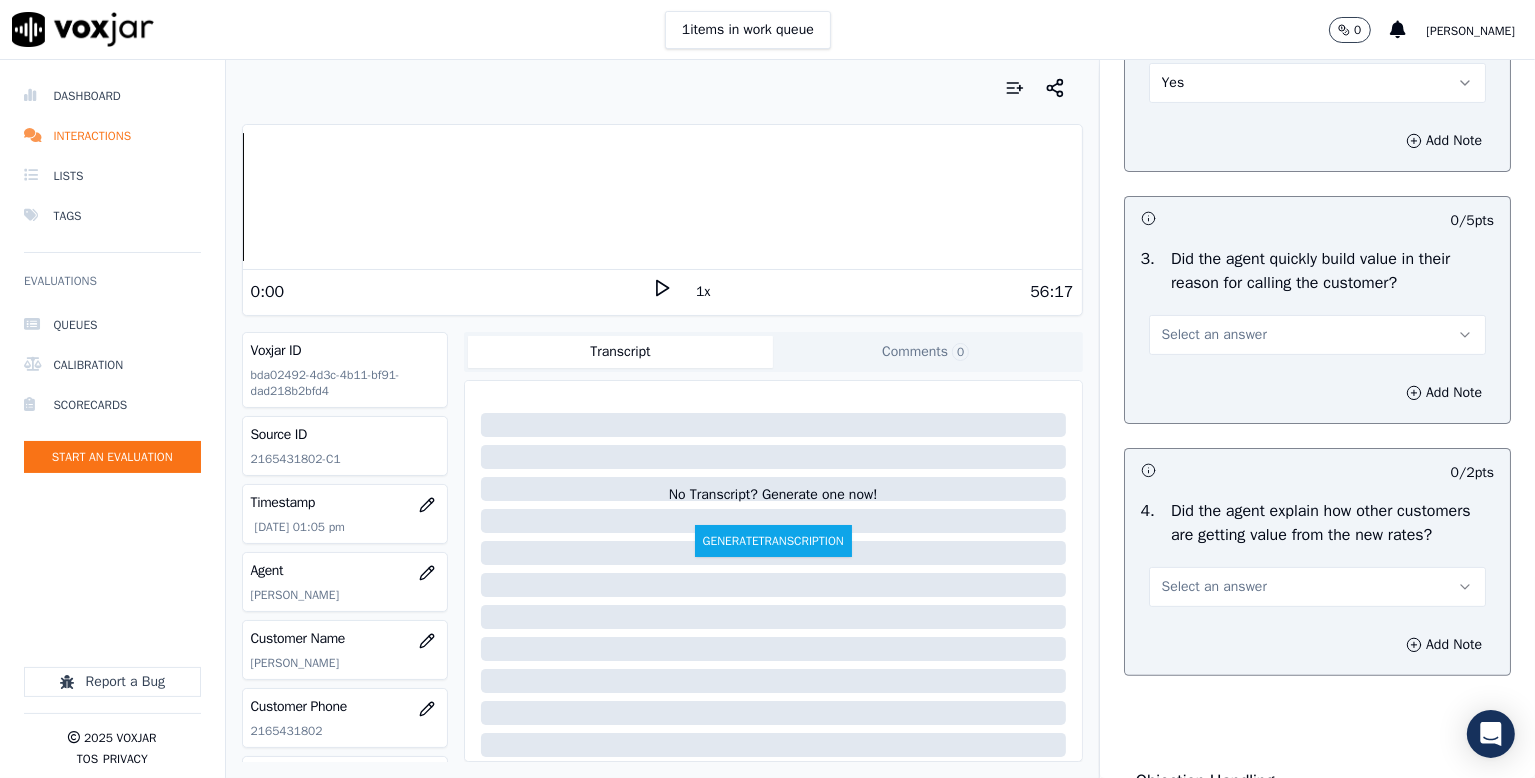 click on "Select an answer" at bounding box center (1214, 335) 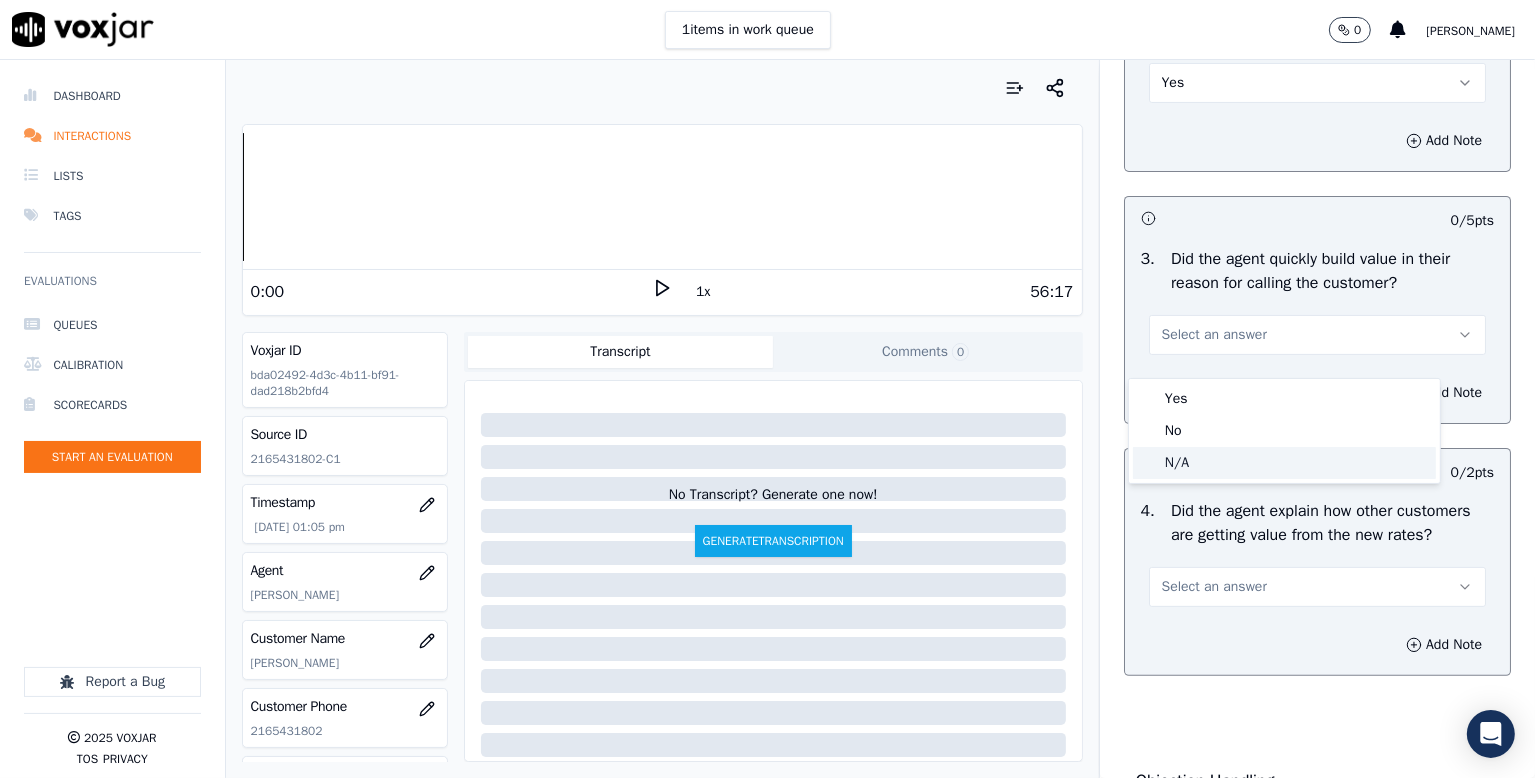 click on "N/A" 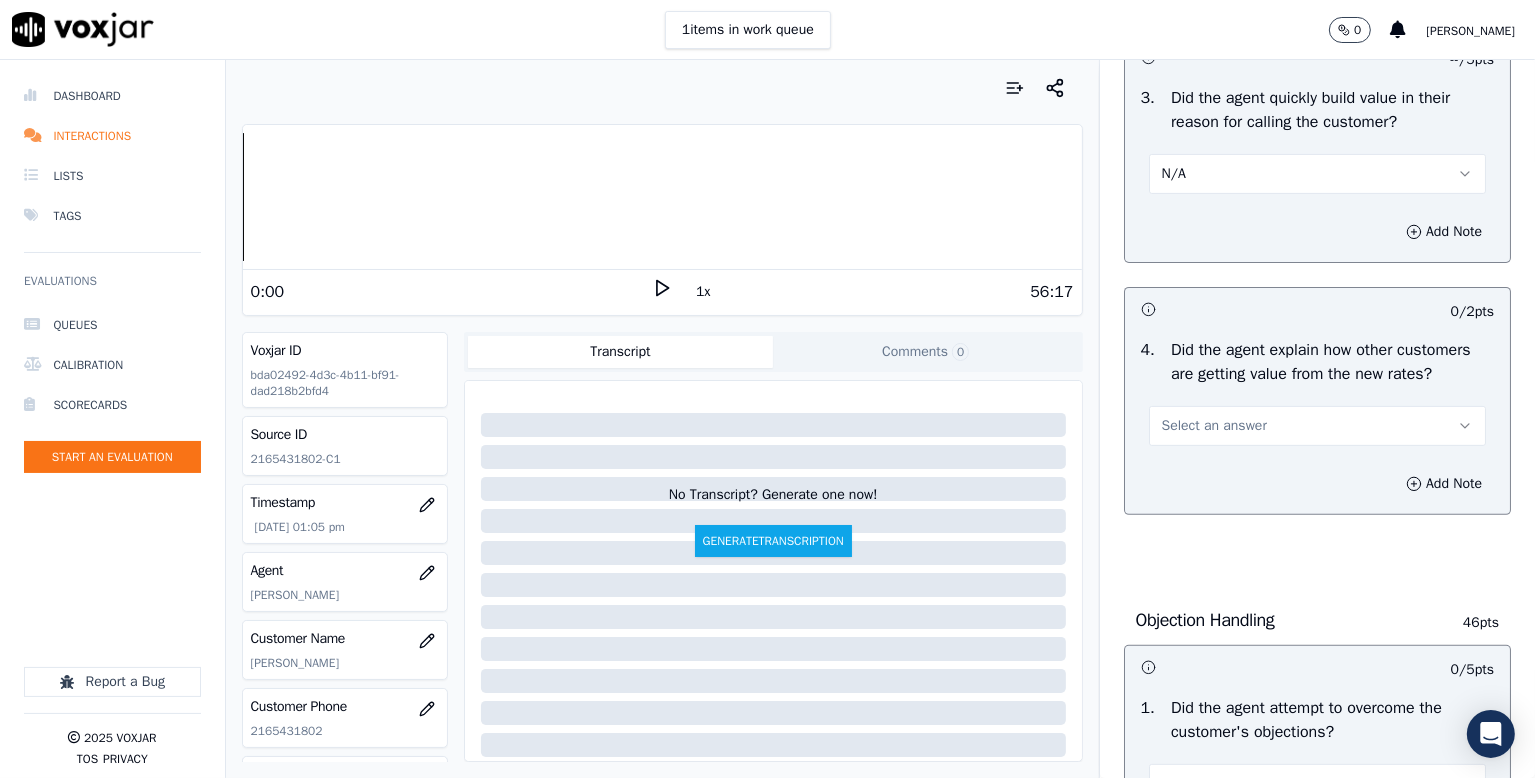 scroll, scrollTop: 800, scrollLeft: 0, axis: vertical 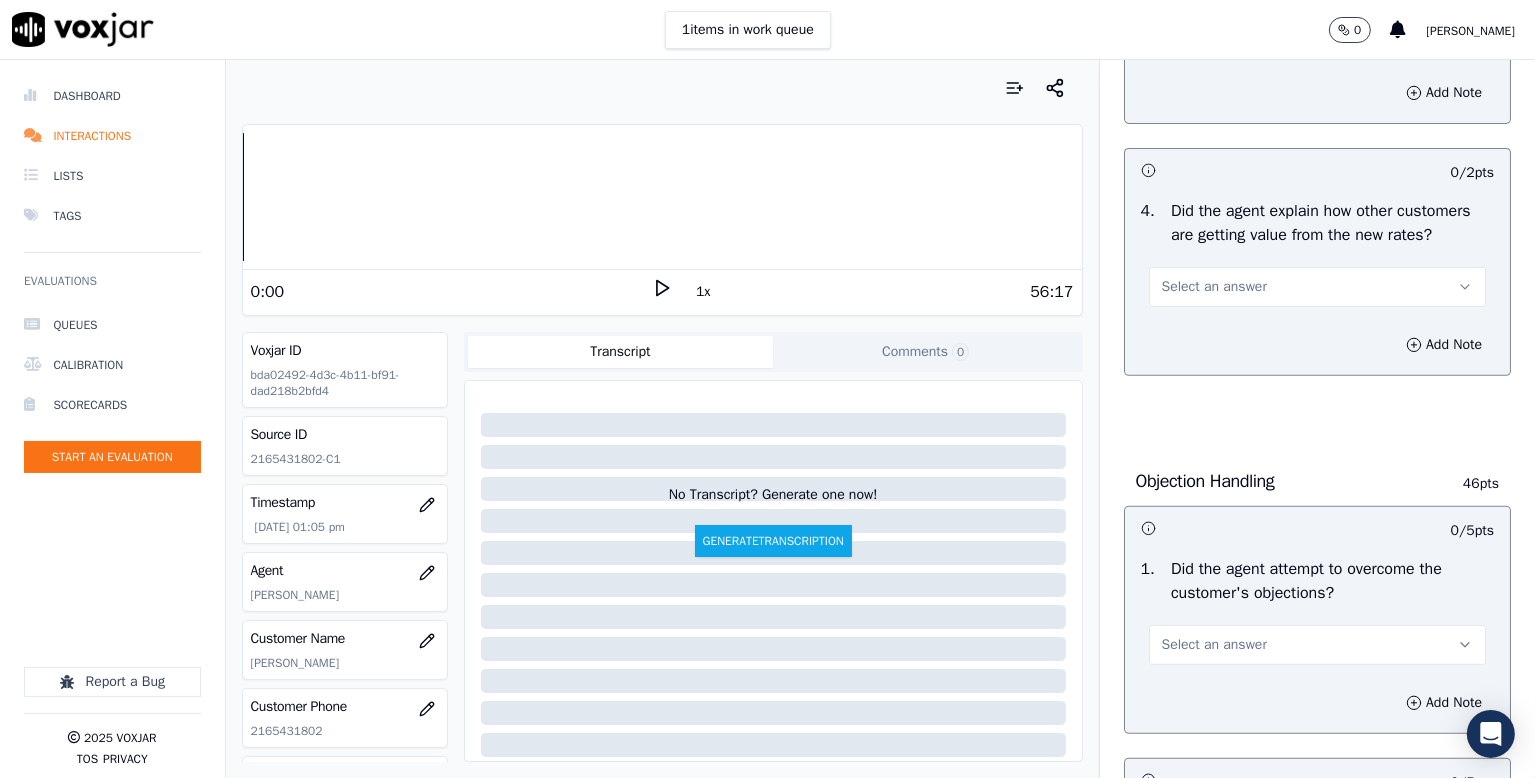 drag, startPoint x: 1193, startPoint y: 322, endPoint x: 1188, endPoint y: 333, distance: 12.083046 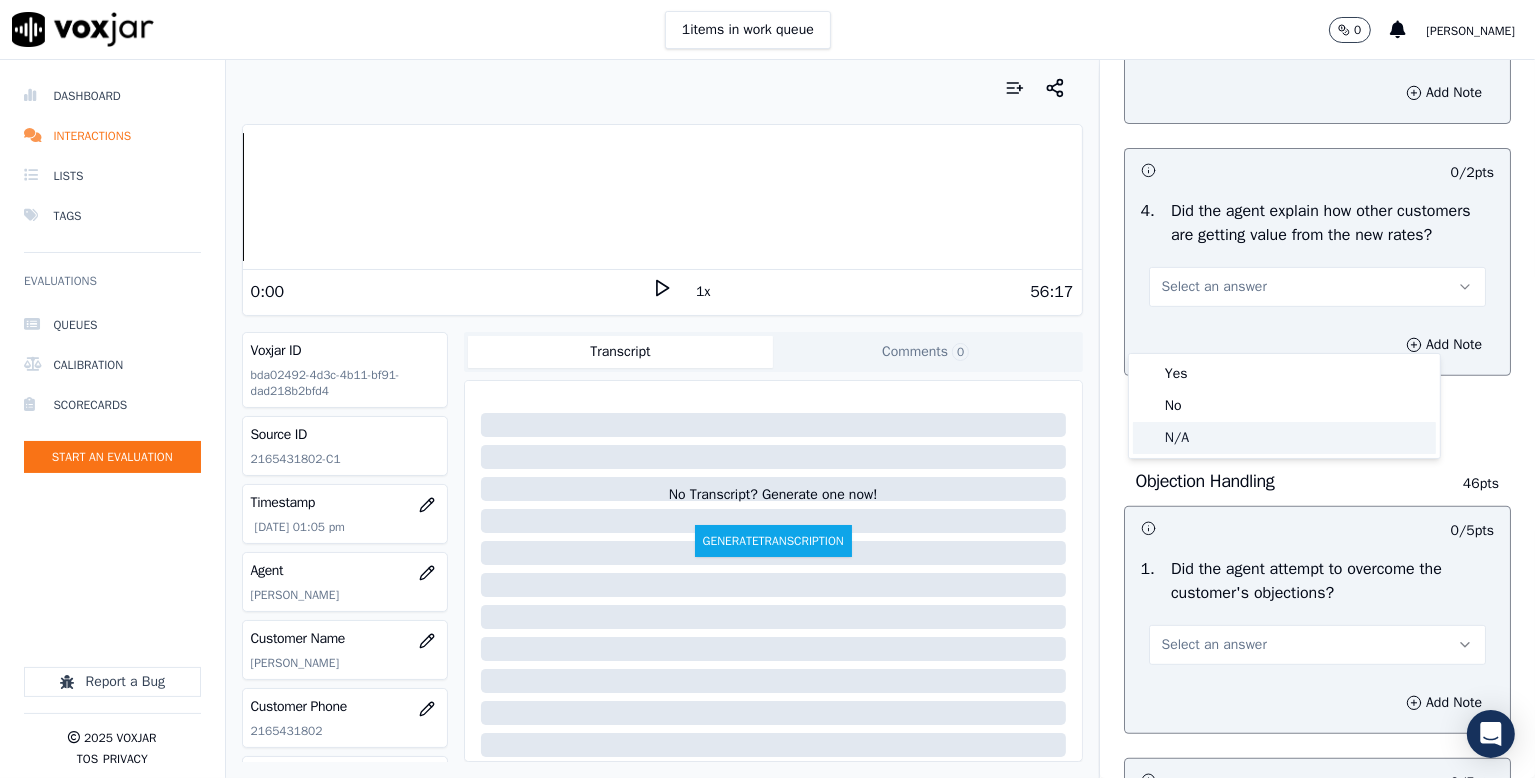 click on "N/A" 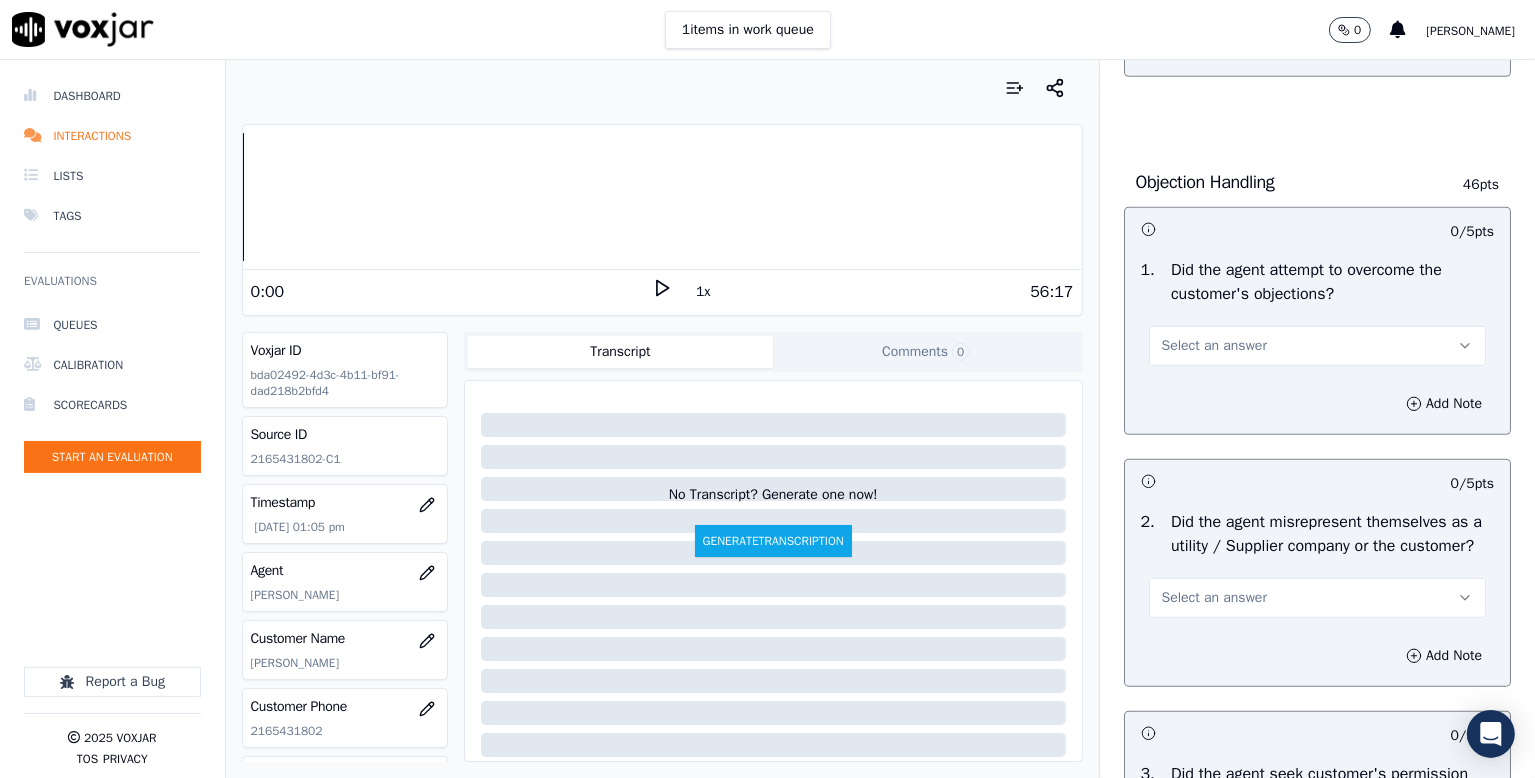 scroll, scrollTop: 1100, scrollLeft: 0, axis: vertical 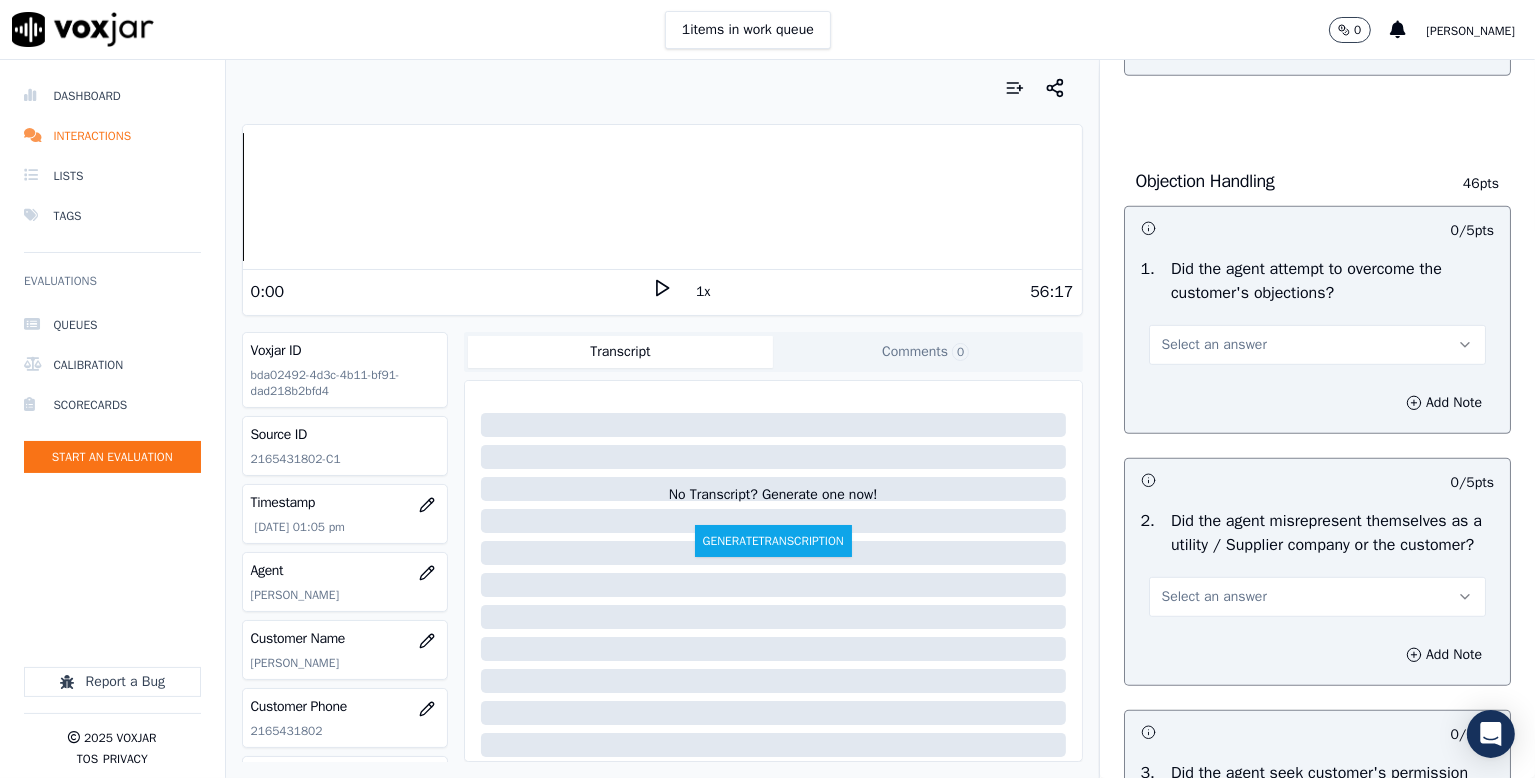 drag, startPoint x: 1196, startPoint y: 389, endPoint x: 1195, endPoint y: 403, distance: 14.035668 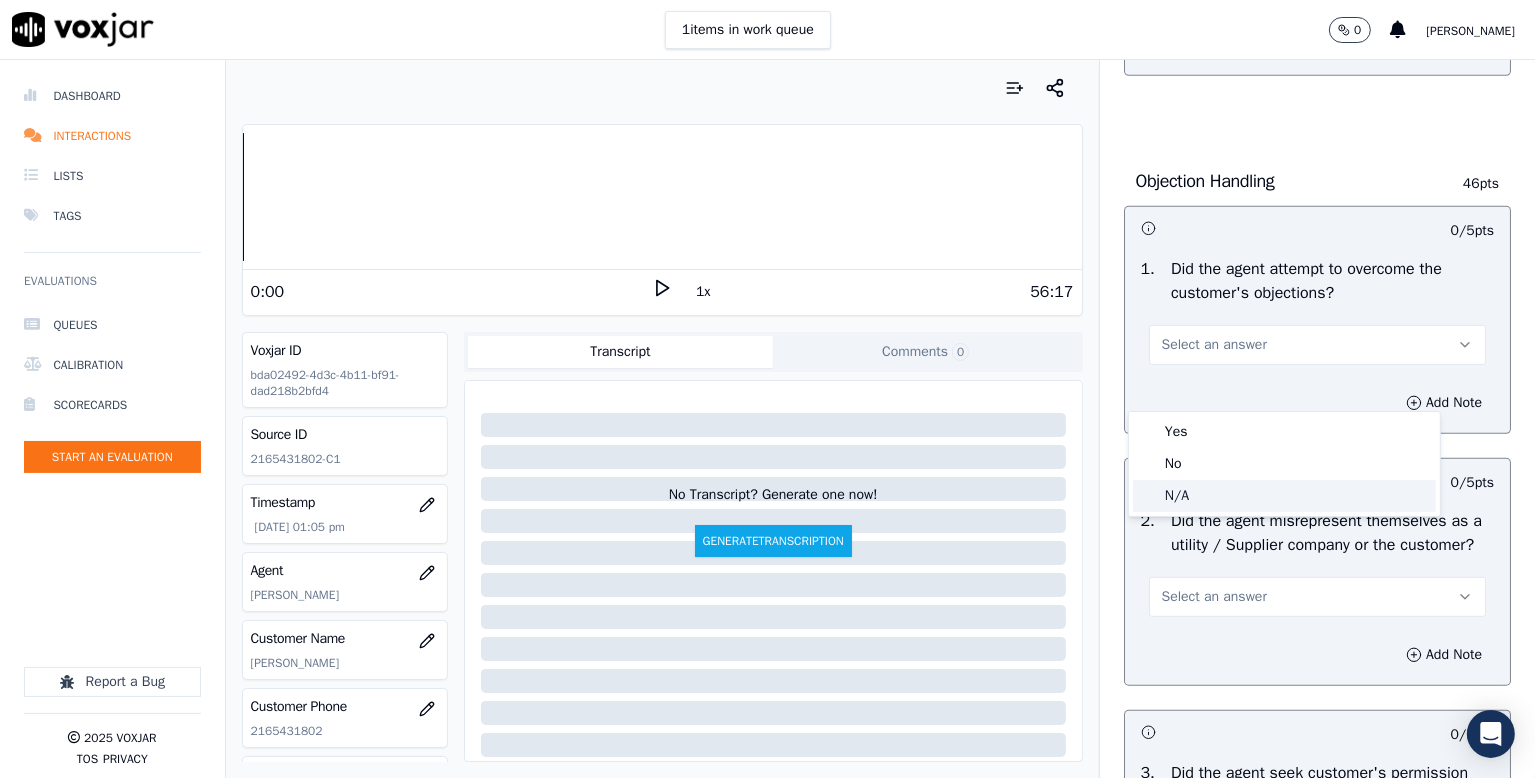 drag, startPoint x: 1197, startPoint y: 500, endPoint x: 1206, endPoint y: 474, distance: 27.513634 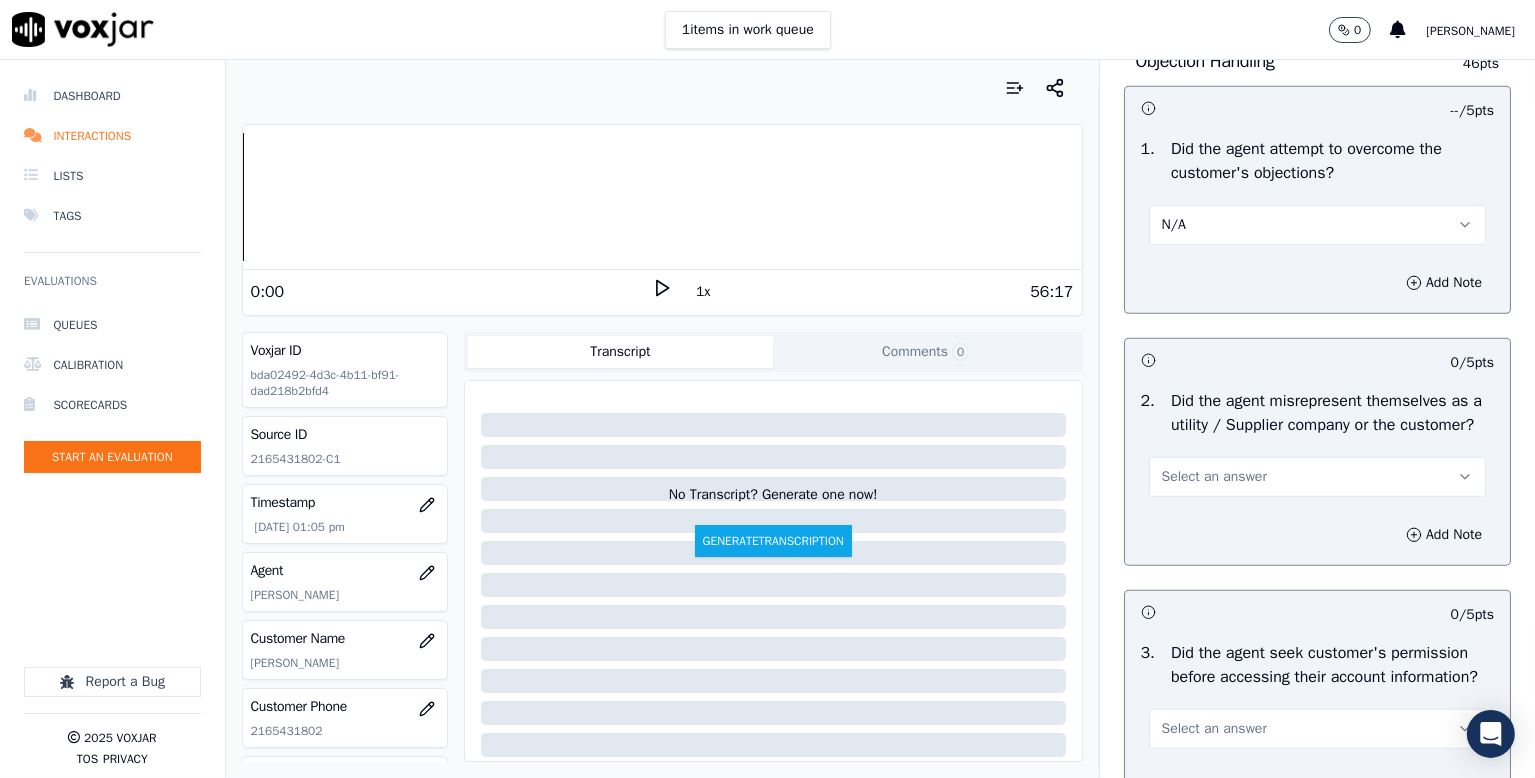 scroll, scrollTop: 1400, scrollLeft: 0, axis: vertical 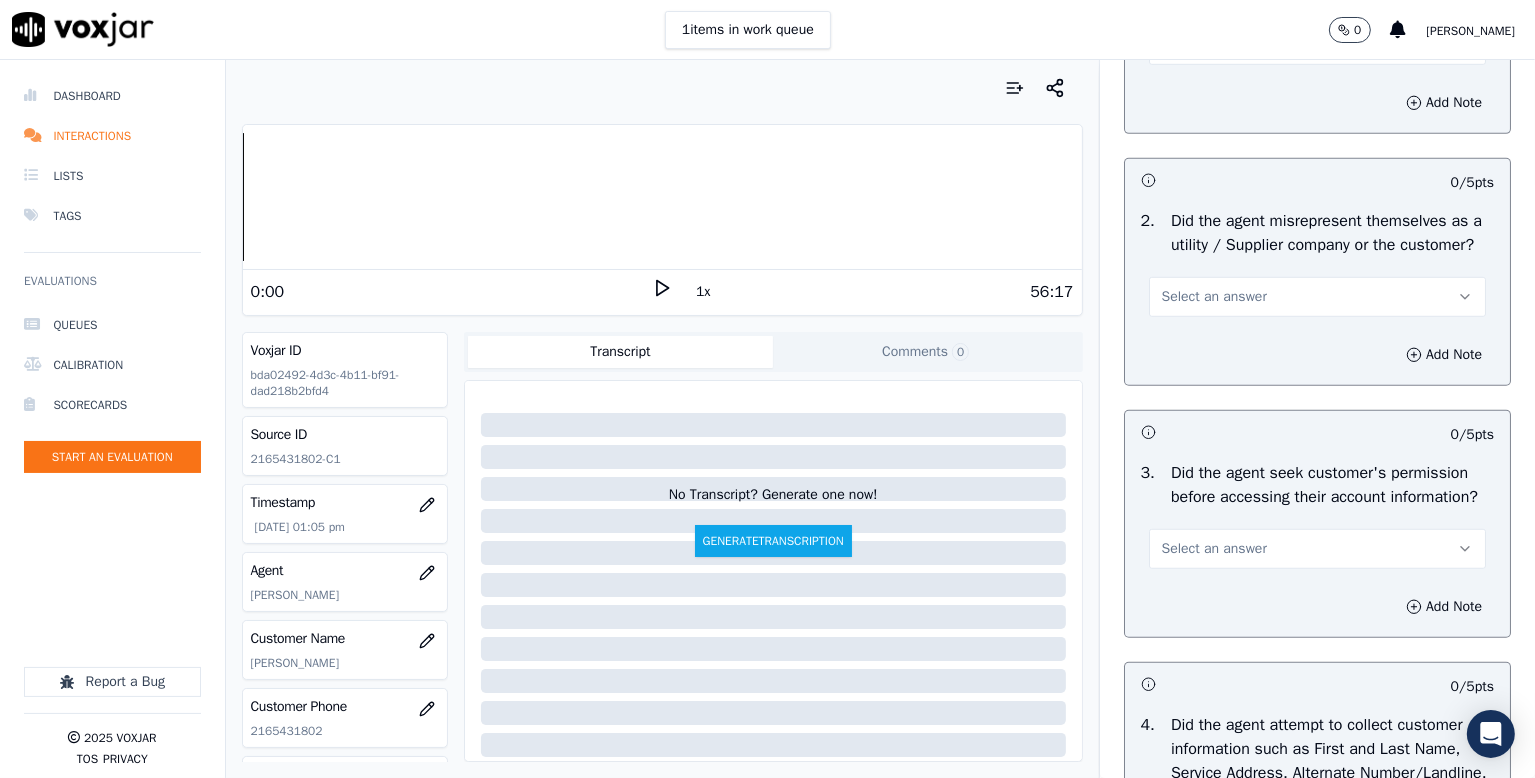 click on "Select an answer" at bounding box center [1317, 297] 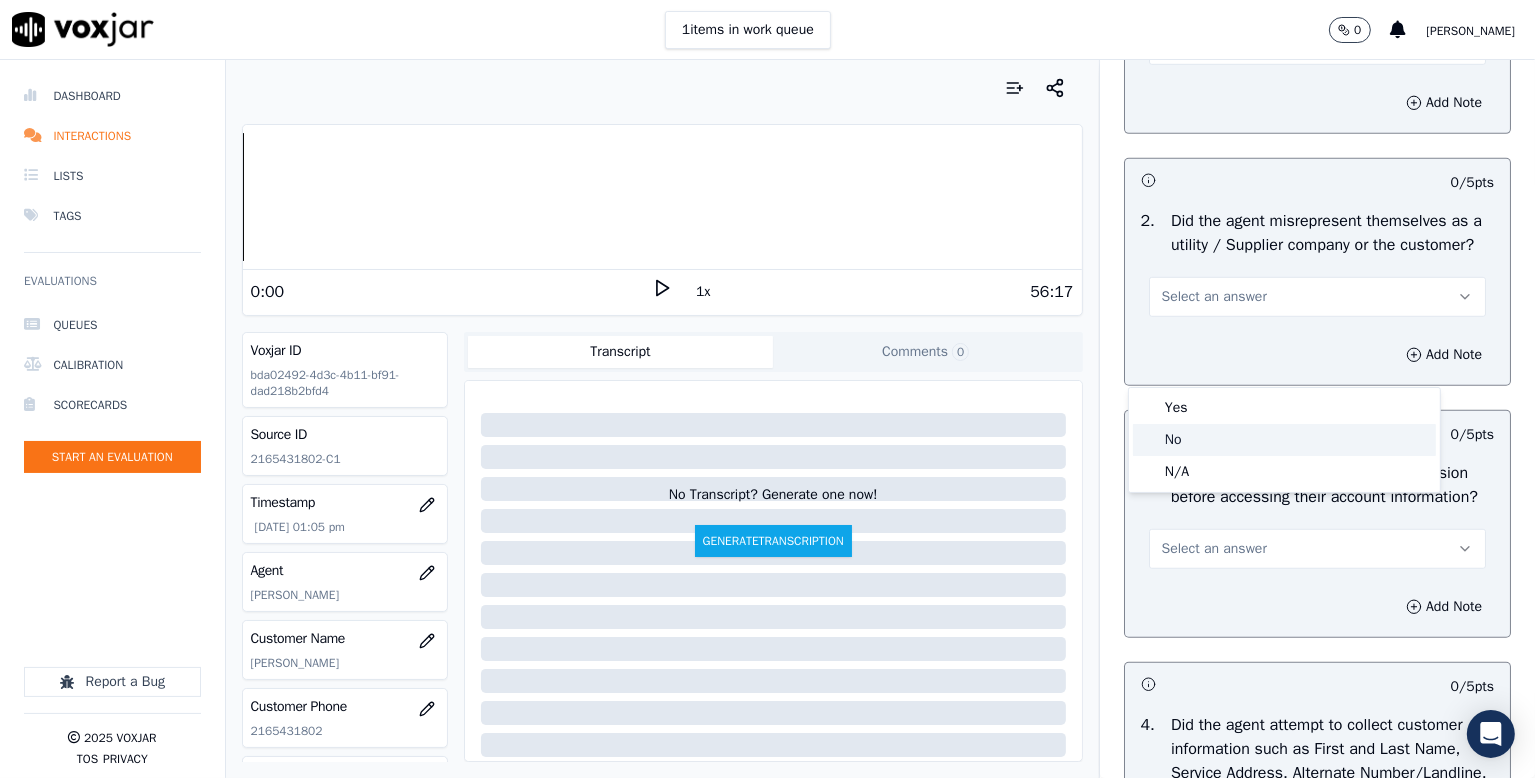 drag, startPoint x: 1188, startPoint y: 443, endPoint x: 1256, endPoint y: 409, distance: 76.02631 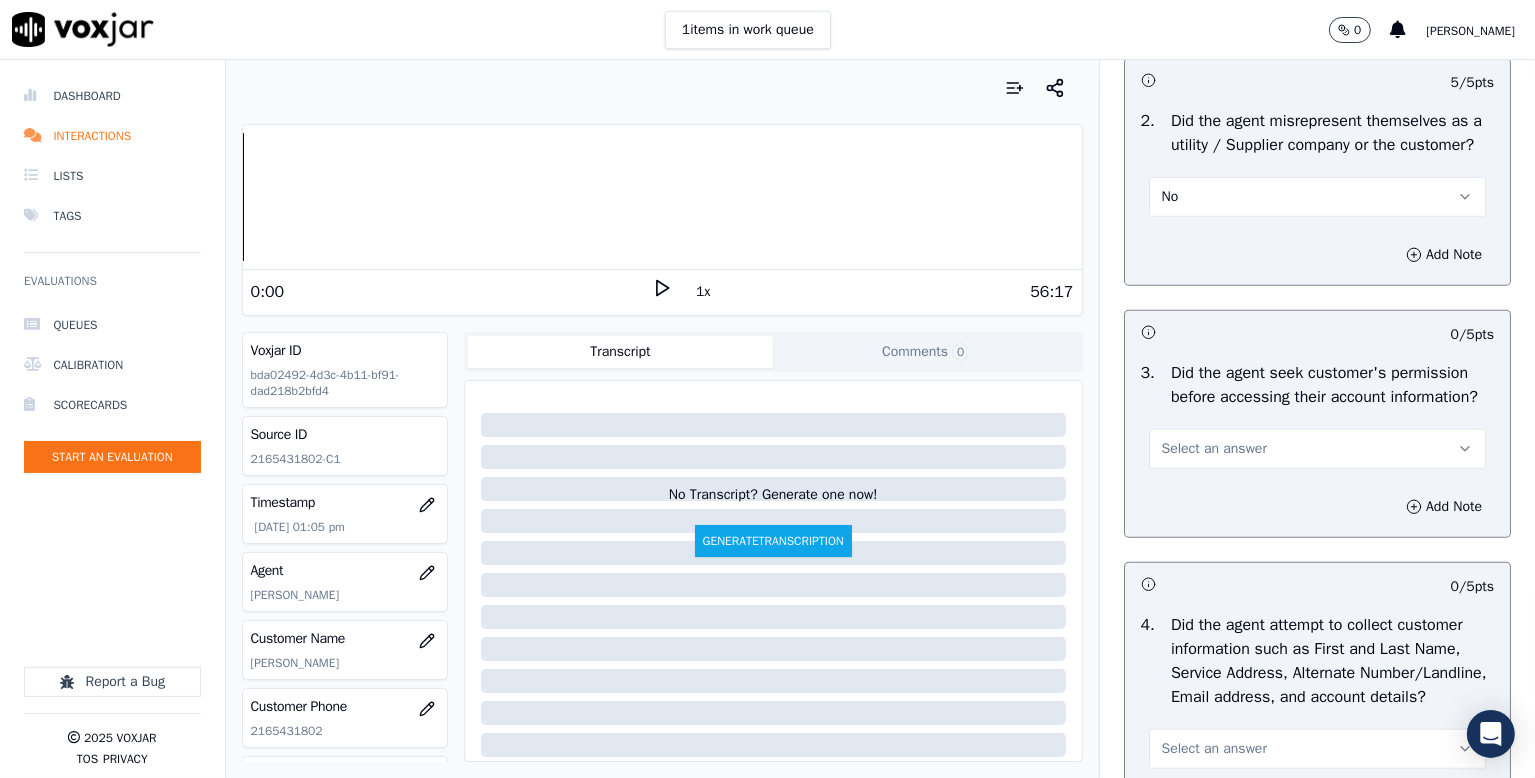 scroll, scrollTop: 1700, scrollLeft: 0, axis: vertical 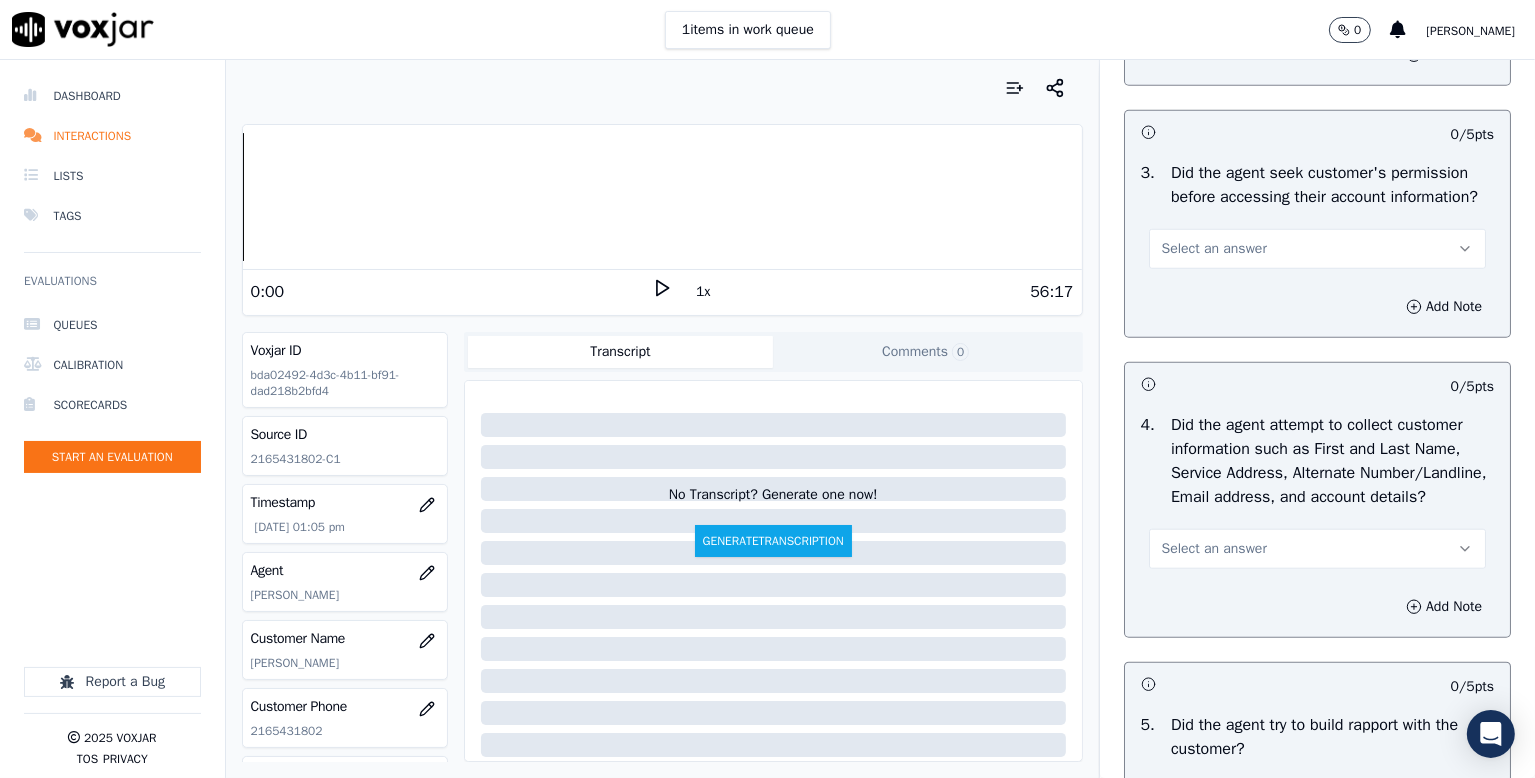 click on "Select an answer" at bounding box center (1214, 249) 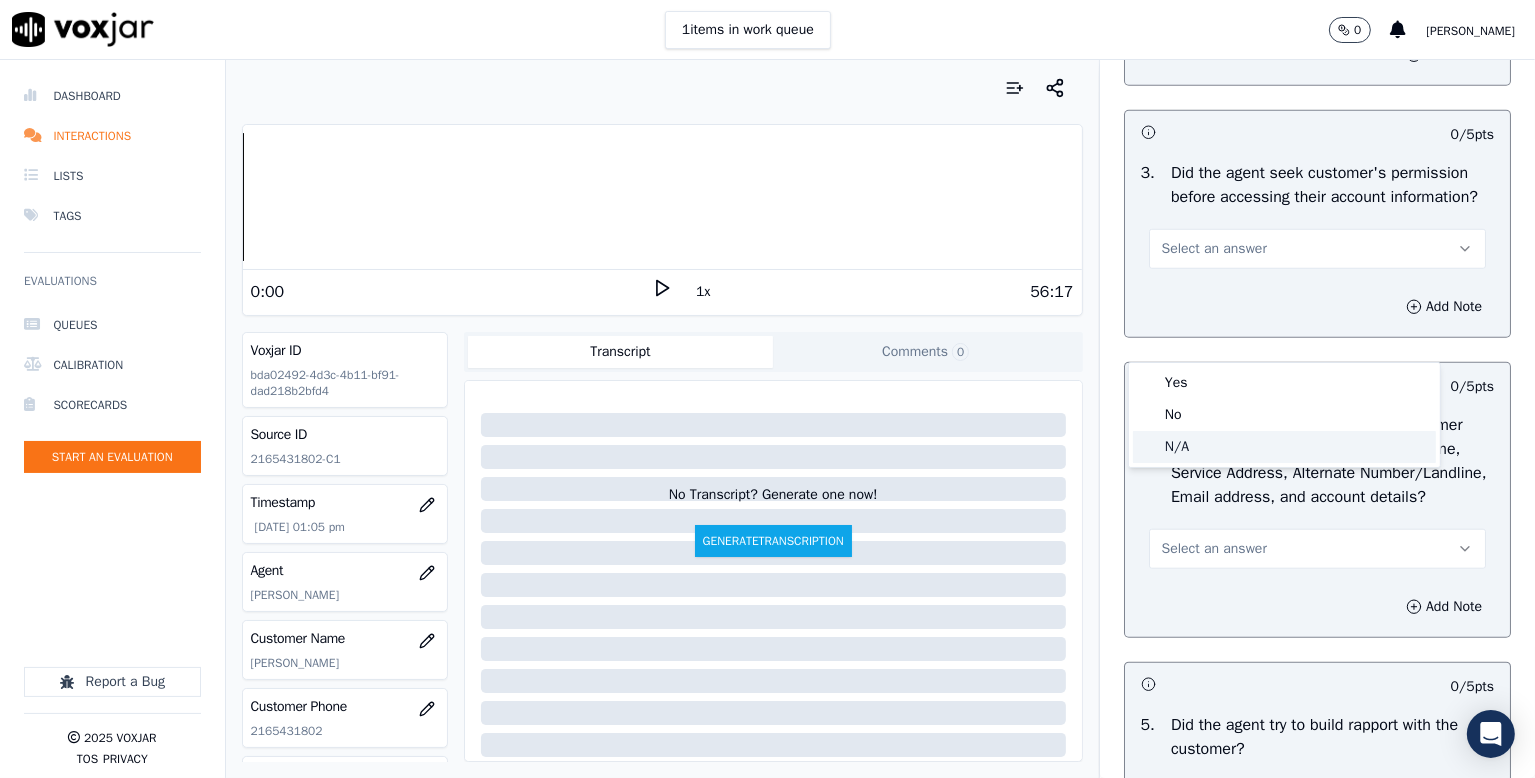 click on "N/A" 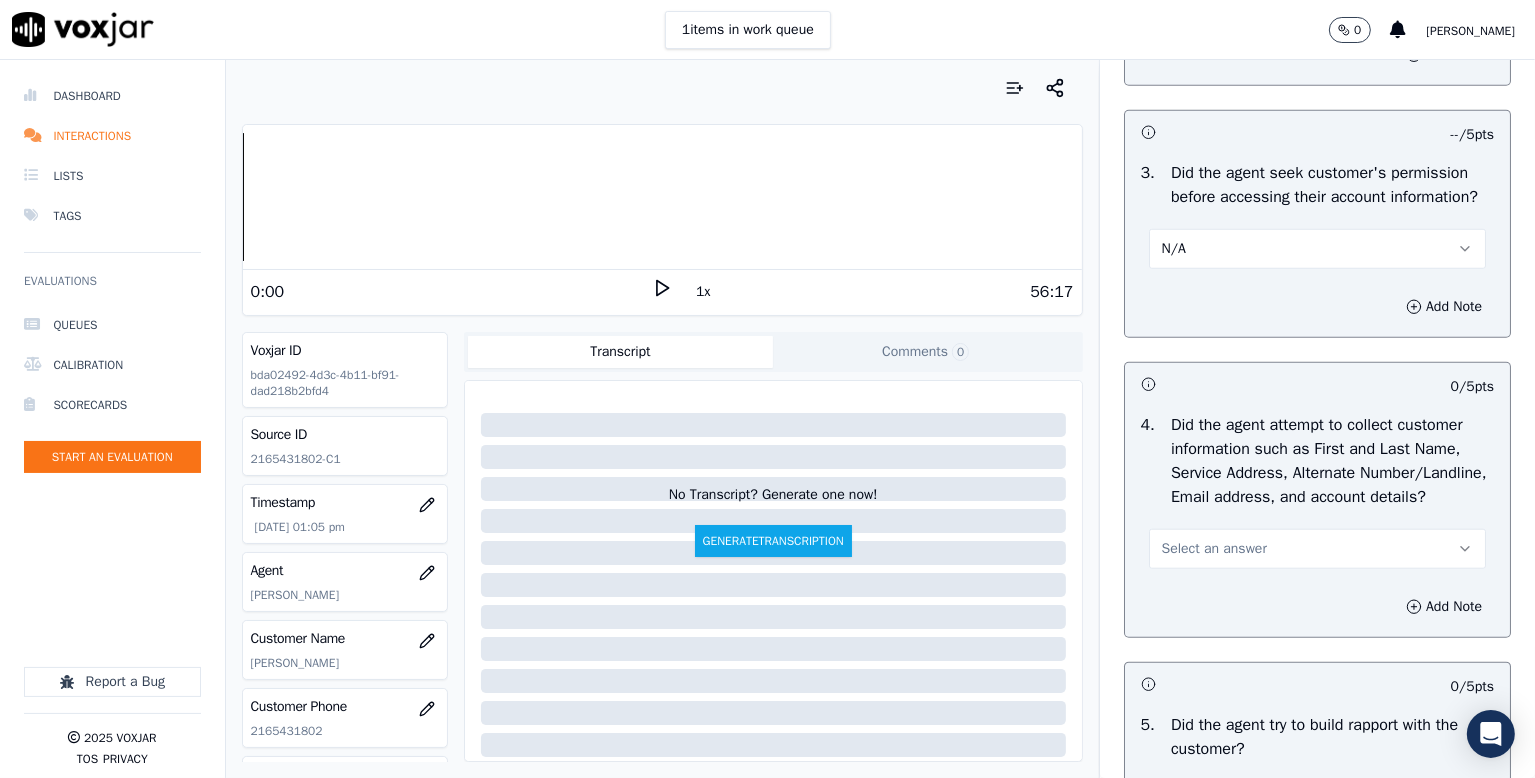 click on "N/A" at bounding box center (1317, 249) 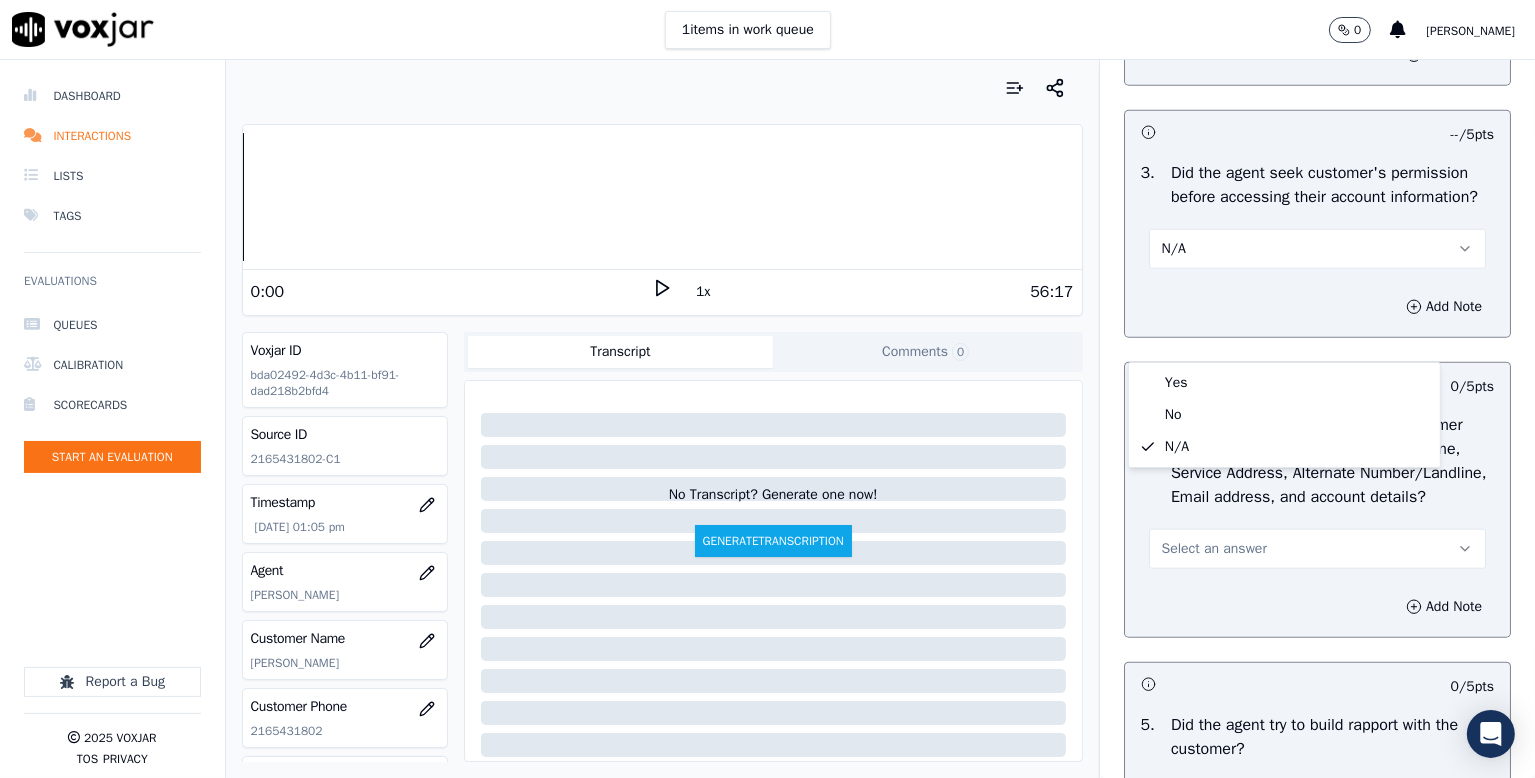 click on "N/A" at bounding box center [1317, 249] 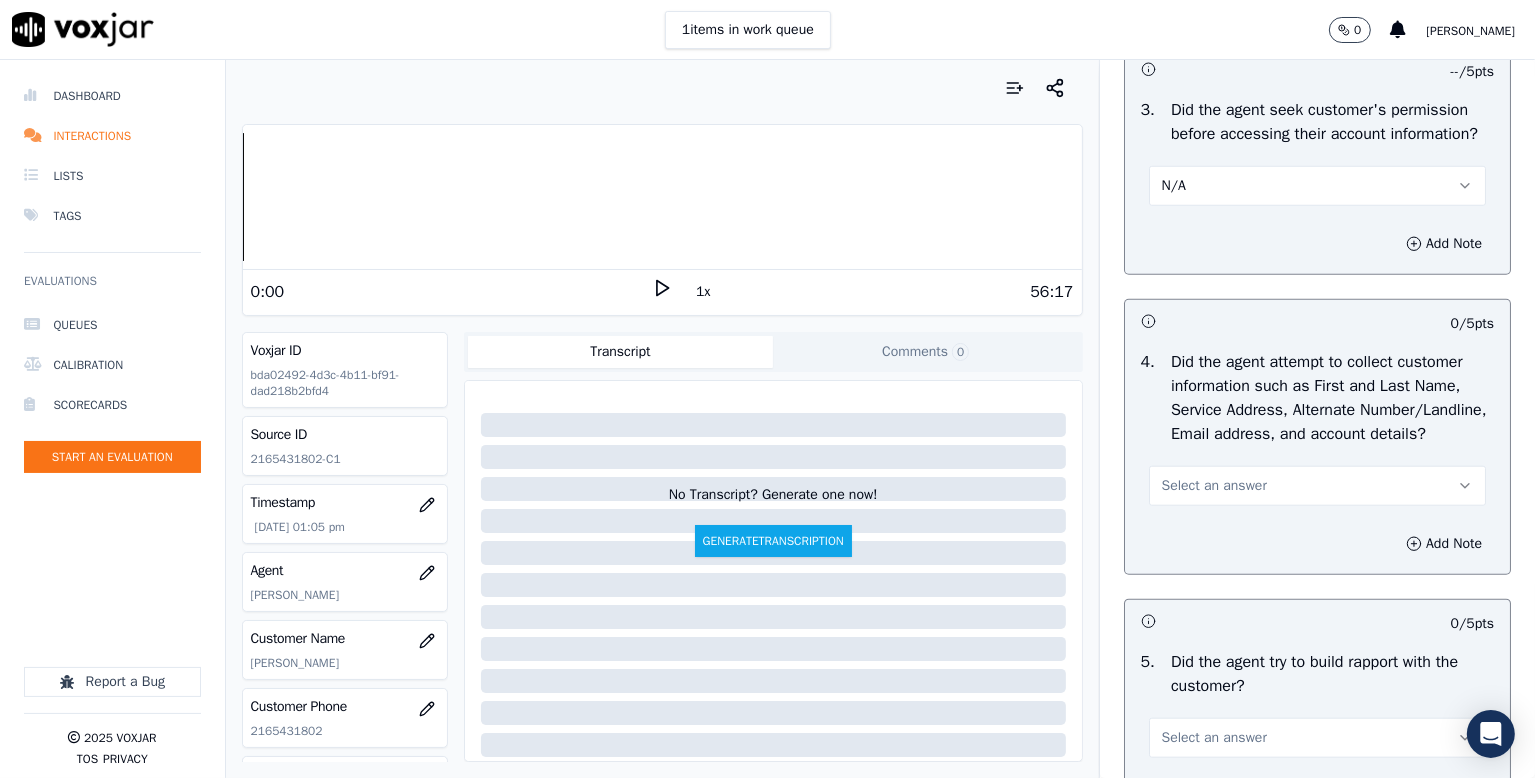 scroll, scrollTop: 2000, scrollLeft: 0, axis: vertical 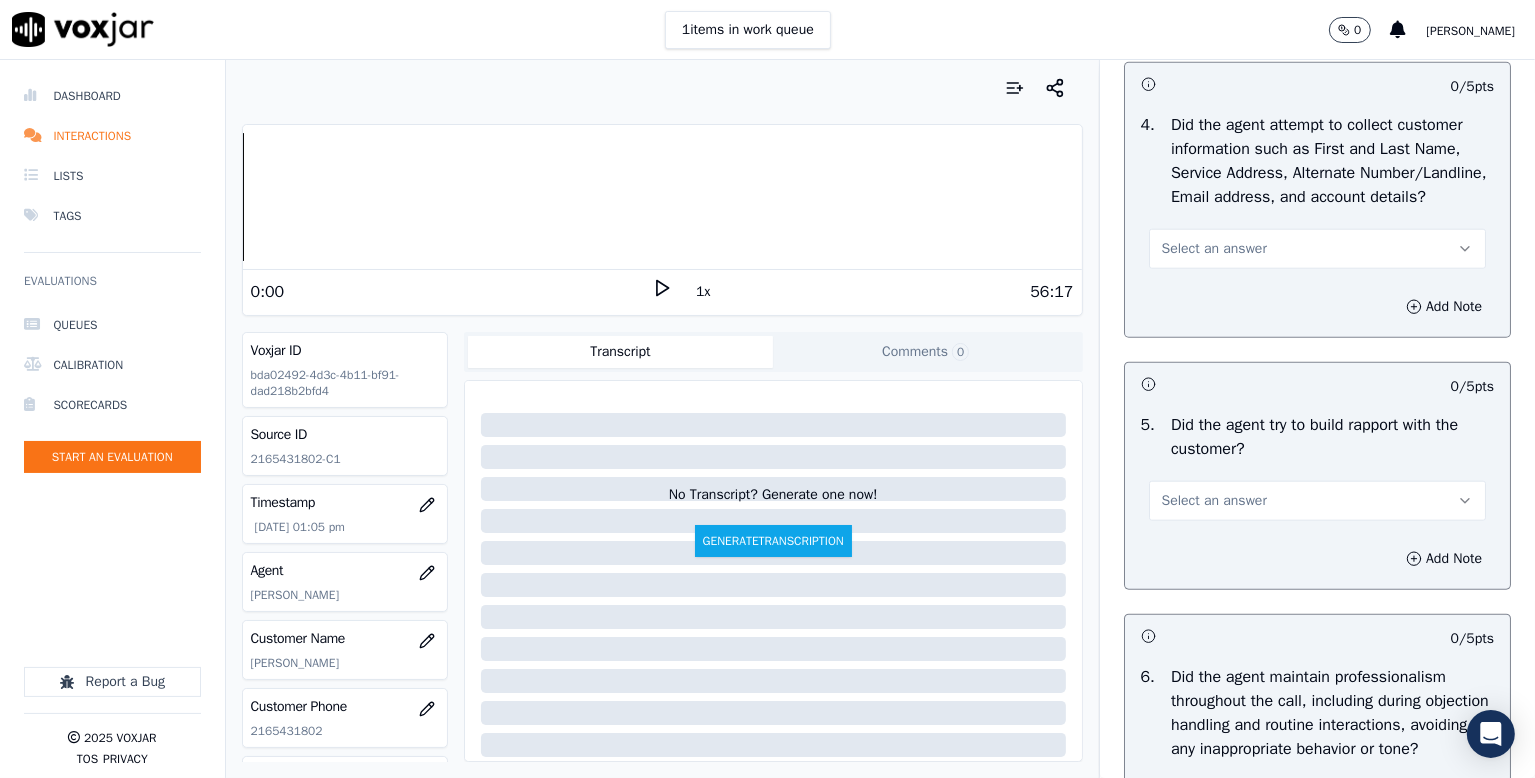 click on "Select an answer" at bounding box center [1214, 249] 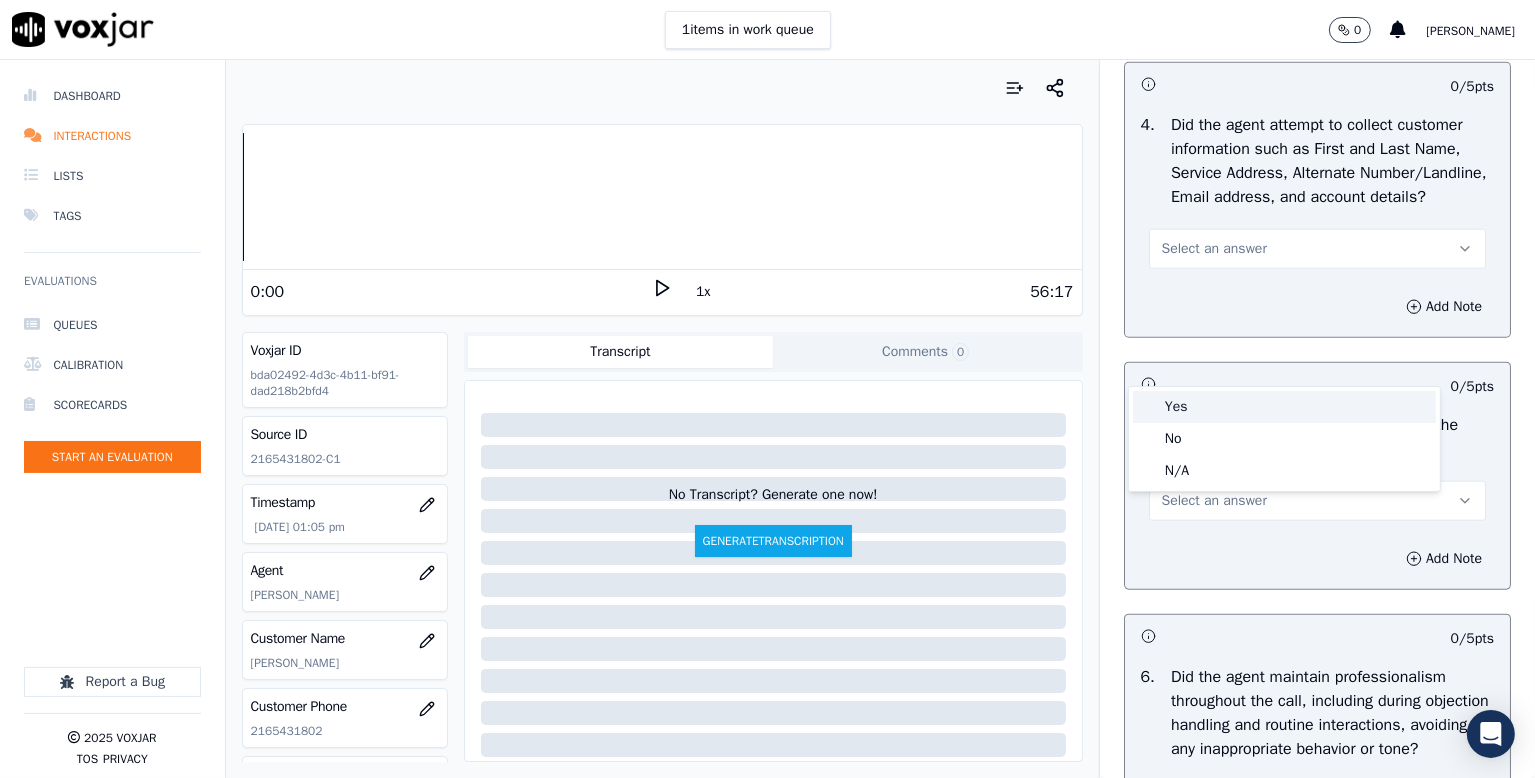 click on "Yes" at bounding box center (1284, 407) 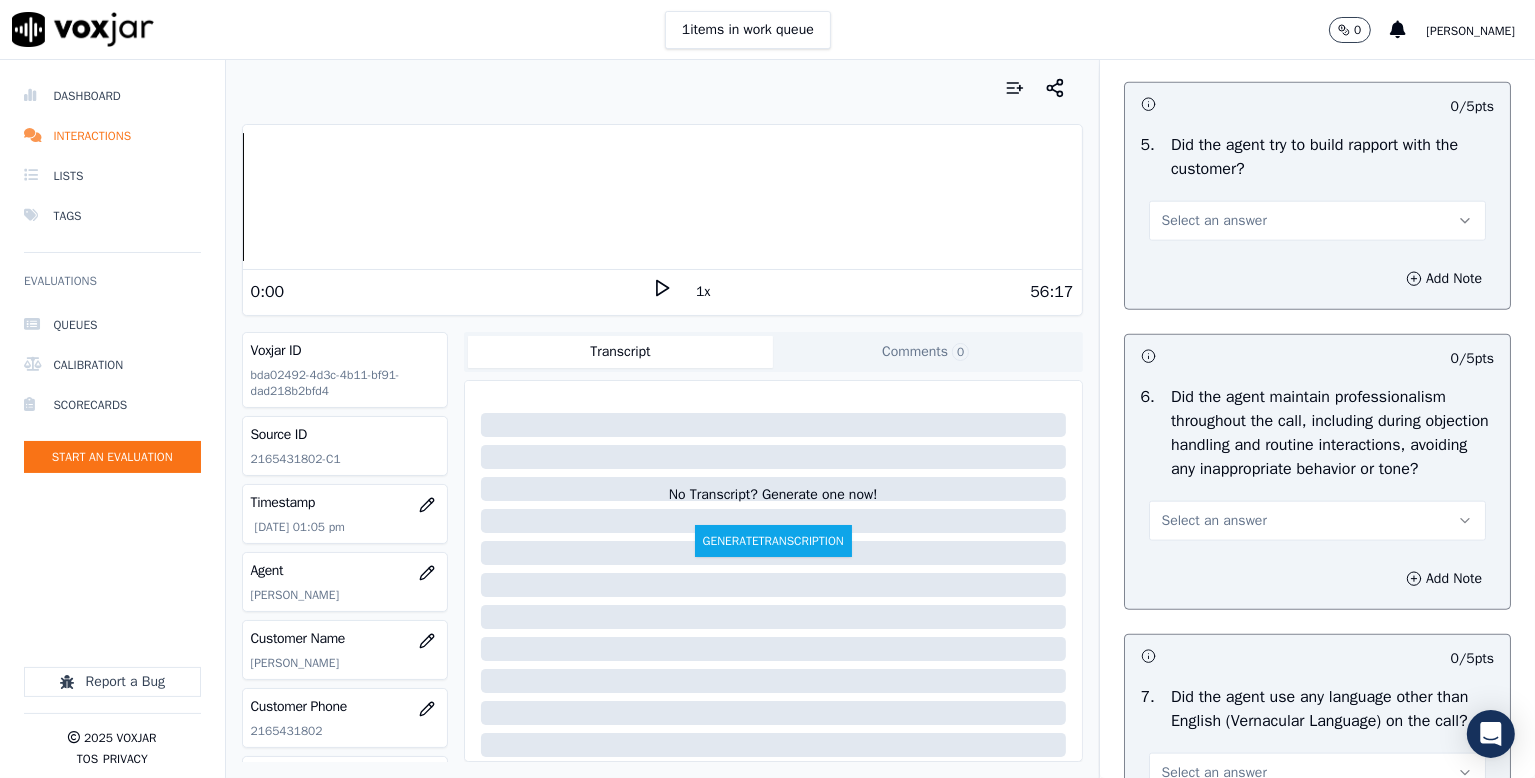 scroll, scrollTop: 2300, scrollLeft: 0, axis: vertical 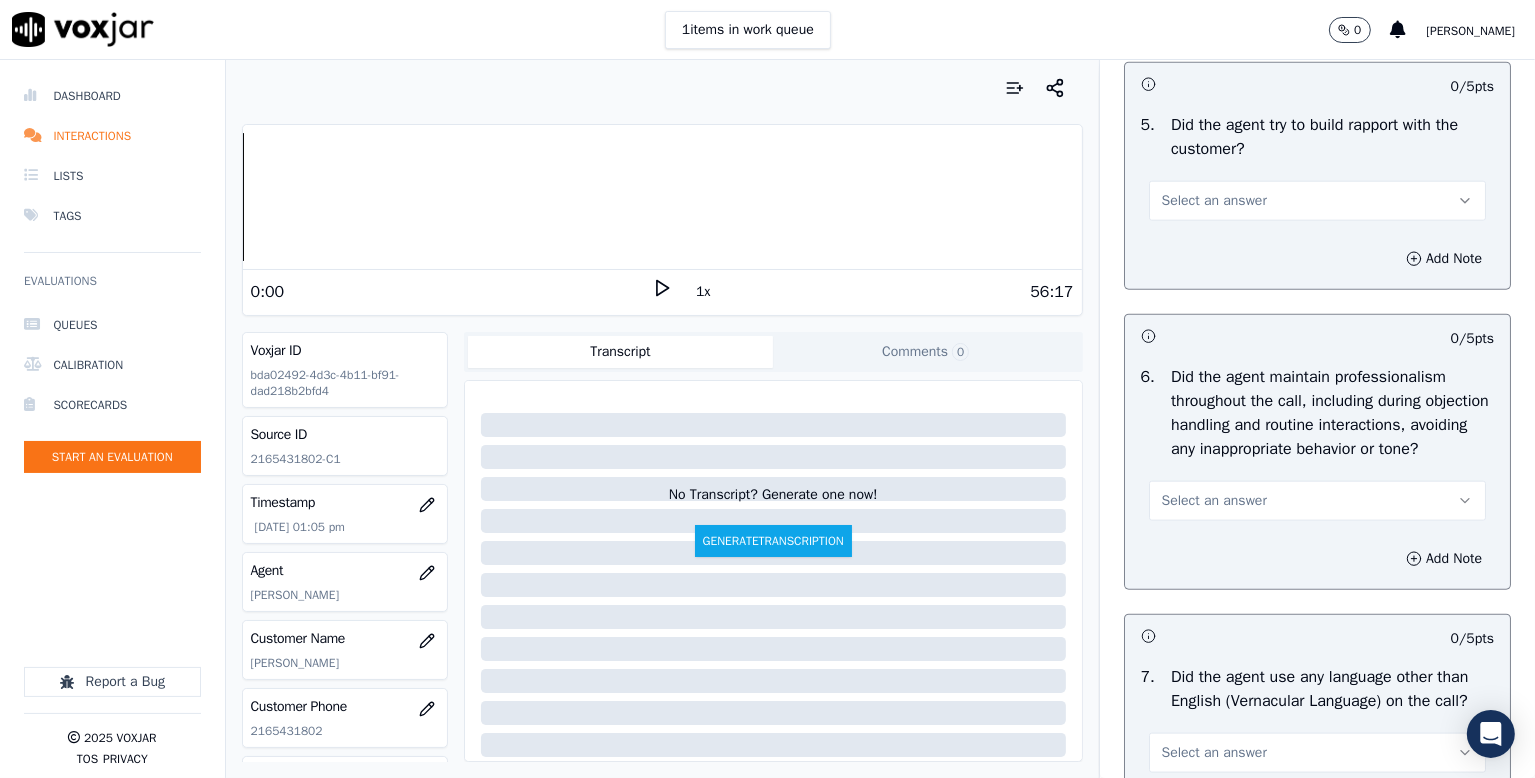 click on "Select an answer" at bounding box center (1214, 201) 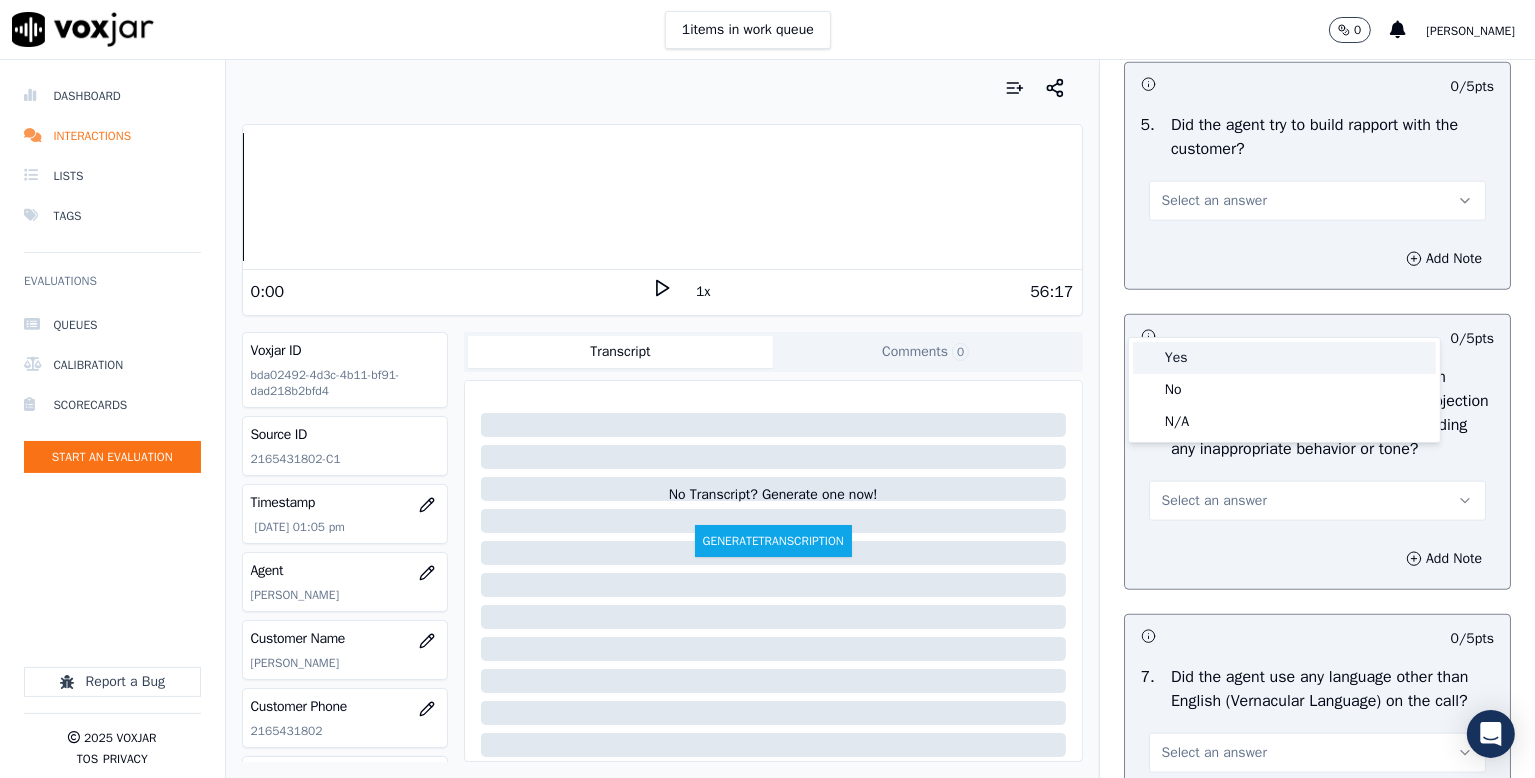 drag, startPoint x: 1184, startPoint y: 357, endPoint x: 1208, endPoint y: 346, distance: 26.400757 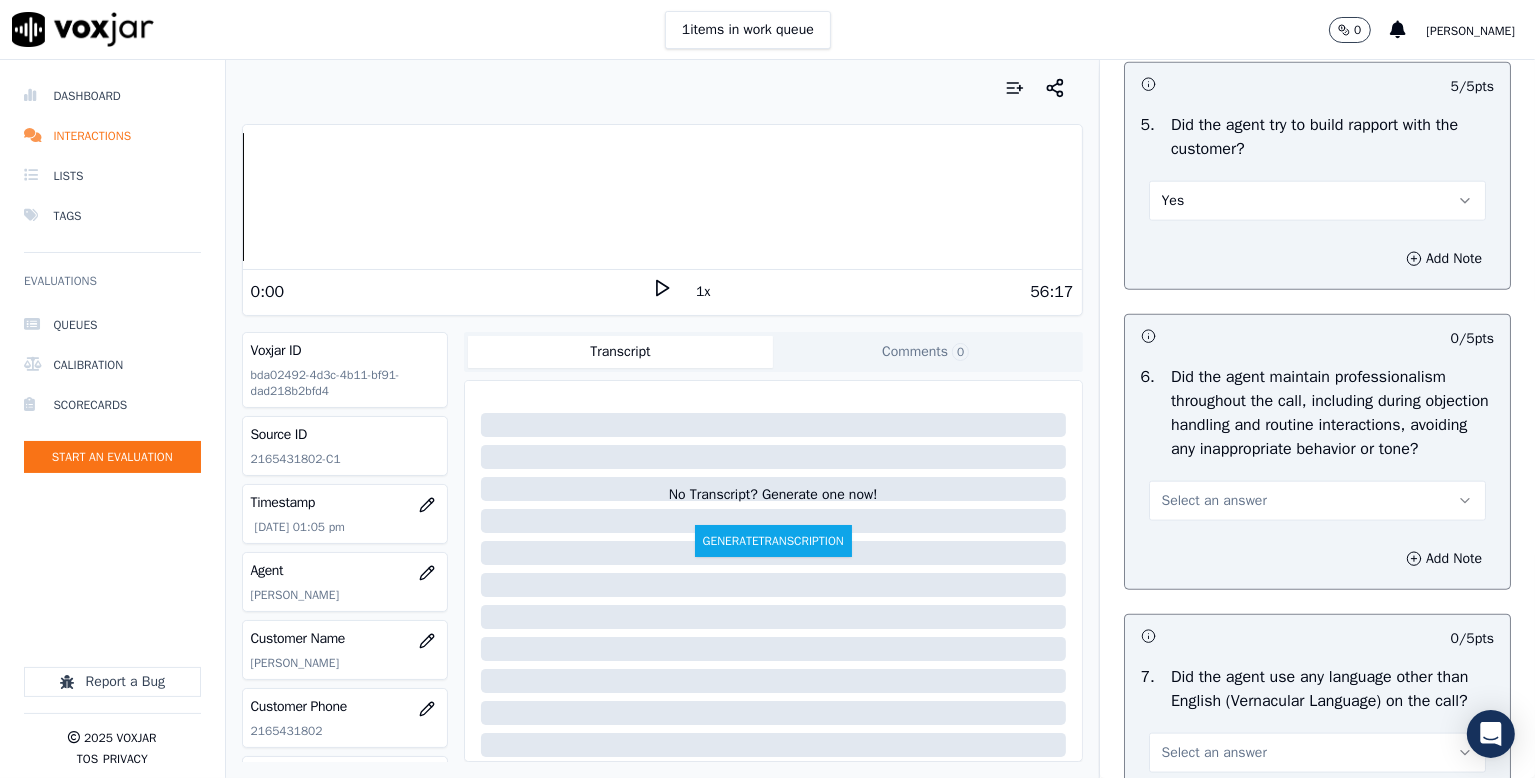 scroll, scrollTop: 2600, scrollLeft: 0, axis: vertical 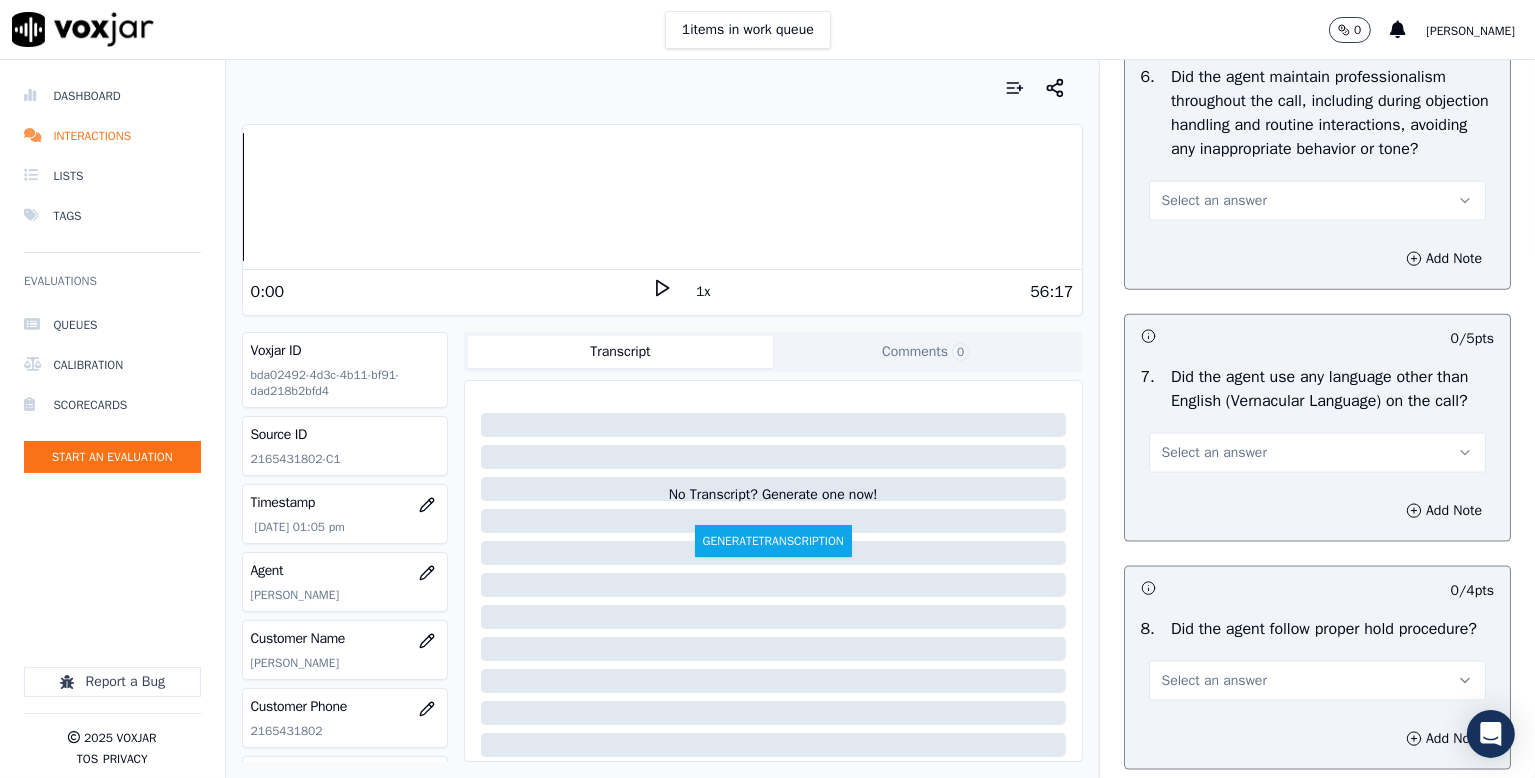 click on "Select an answer" at bounding box center (1214, 201) 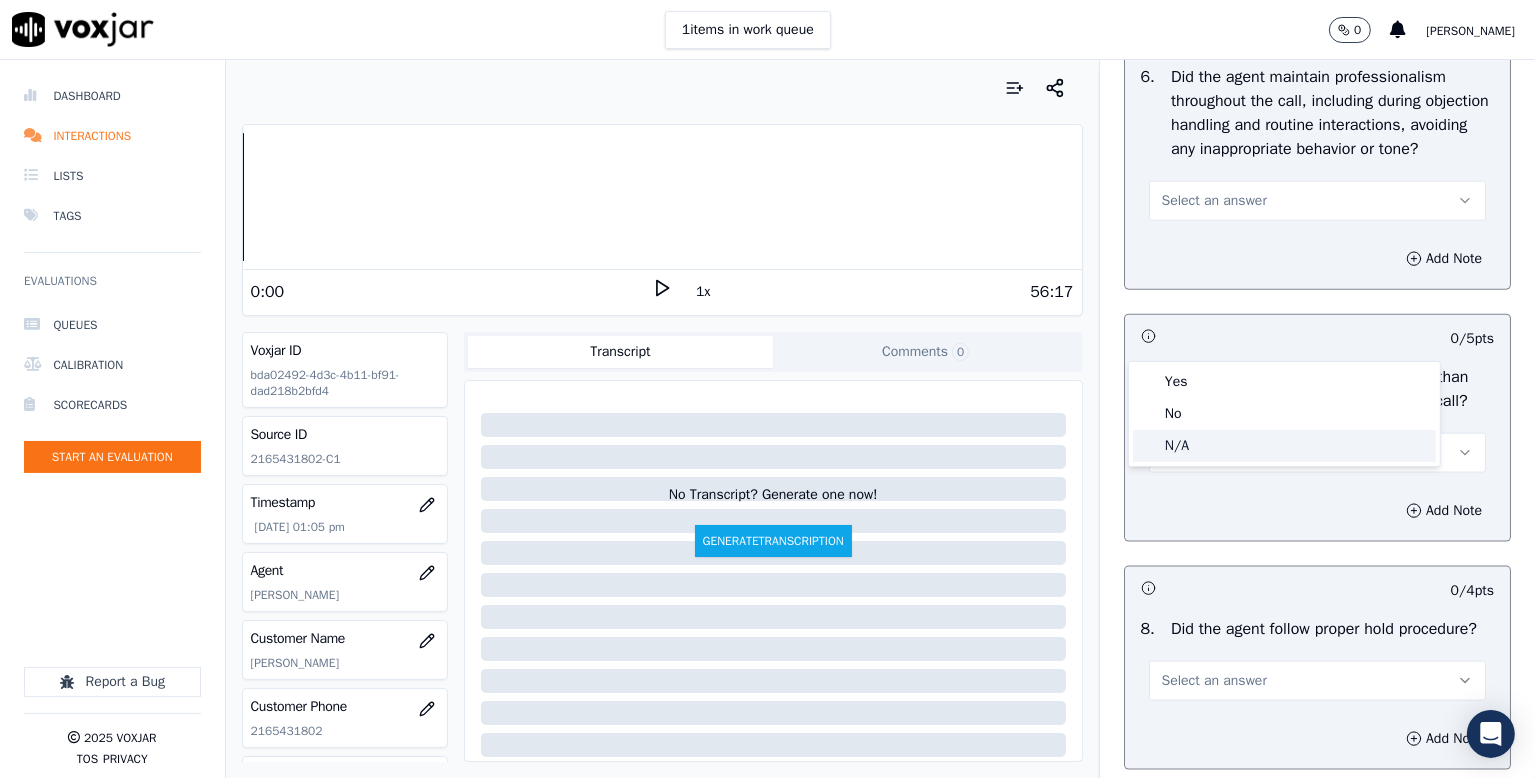 click on "N/A" 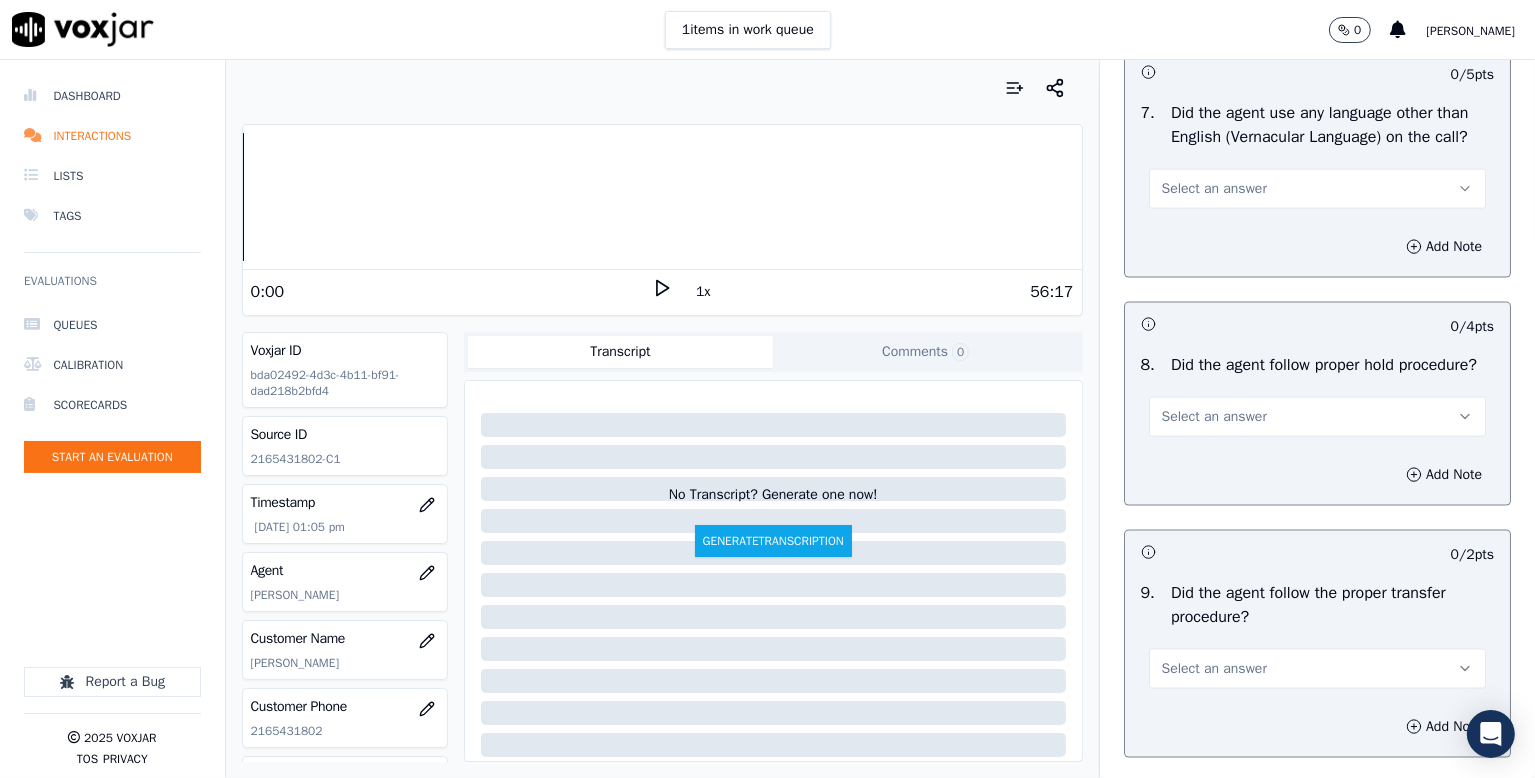 scroll, scrollTop: 2900, scrollLeft: 0, axis: vertical 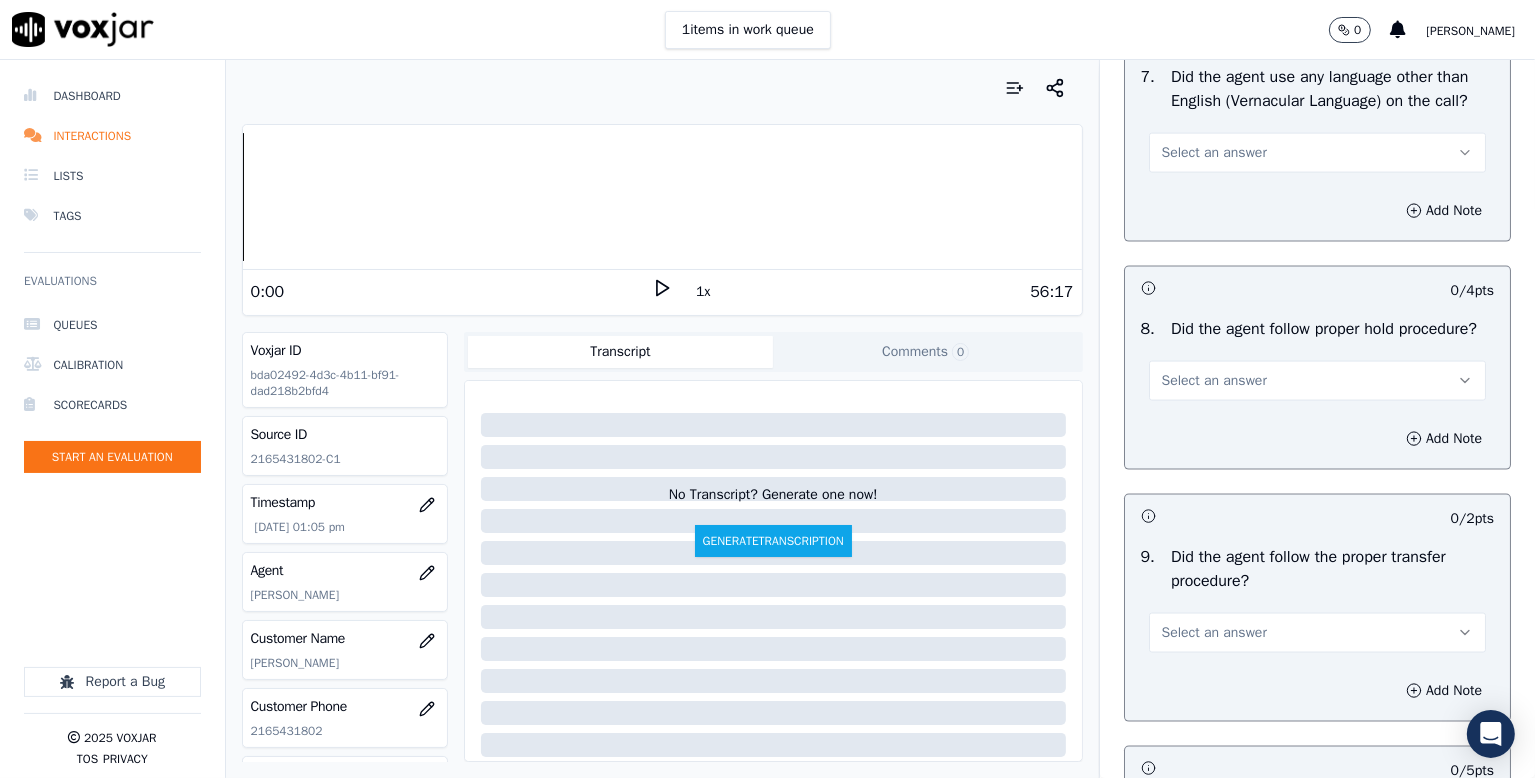 click on "Select an answer" at bounding box center (1214, 153) 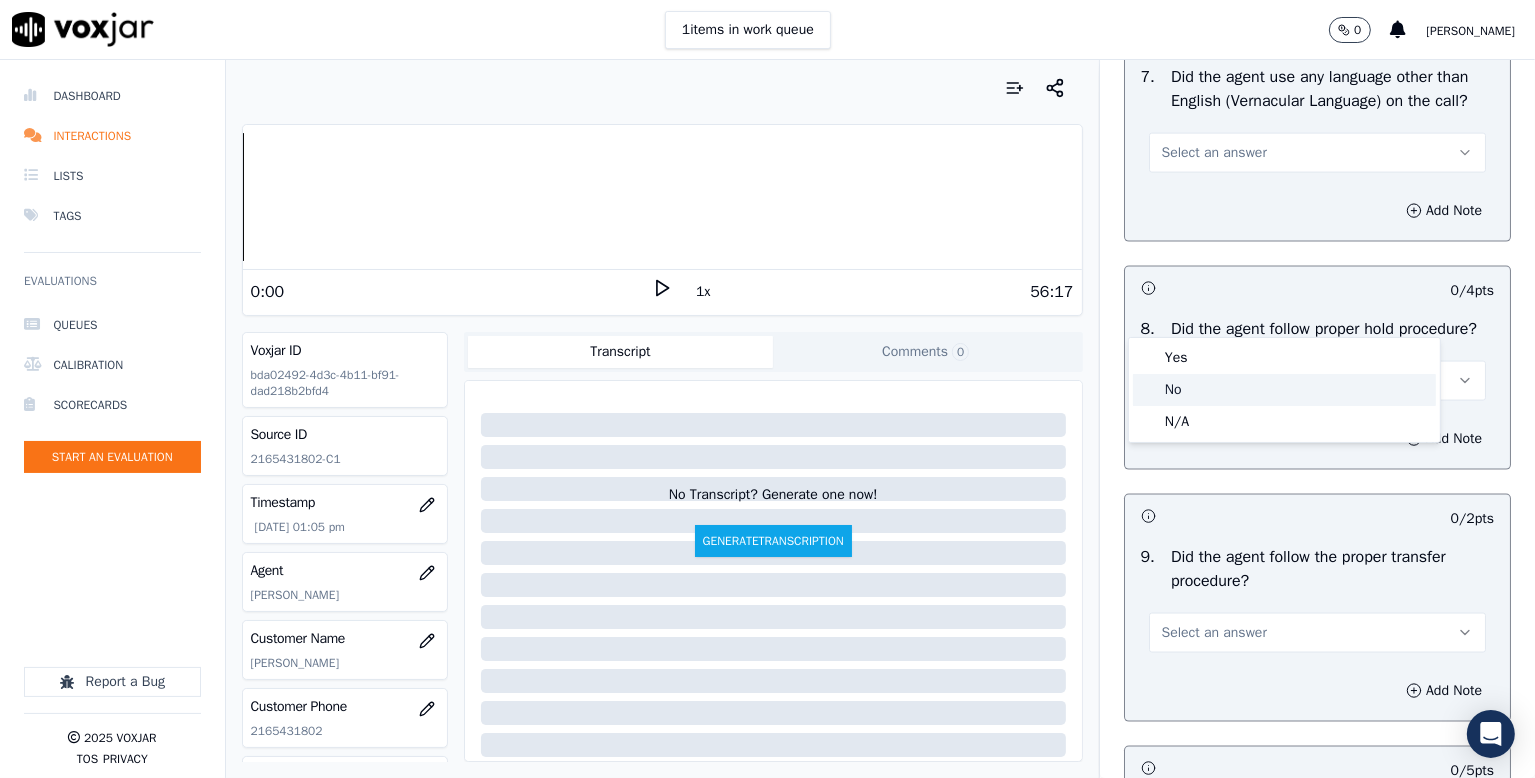 click on "No" 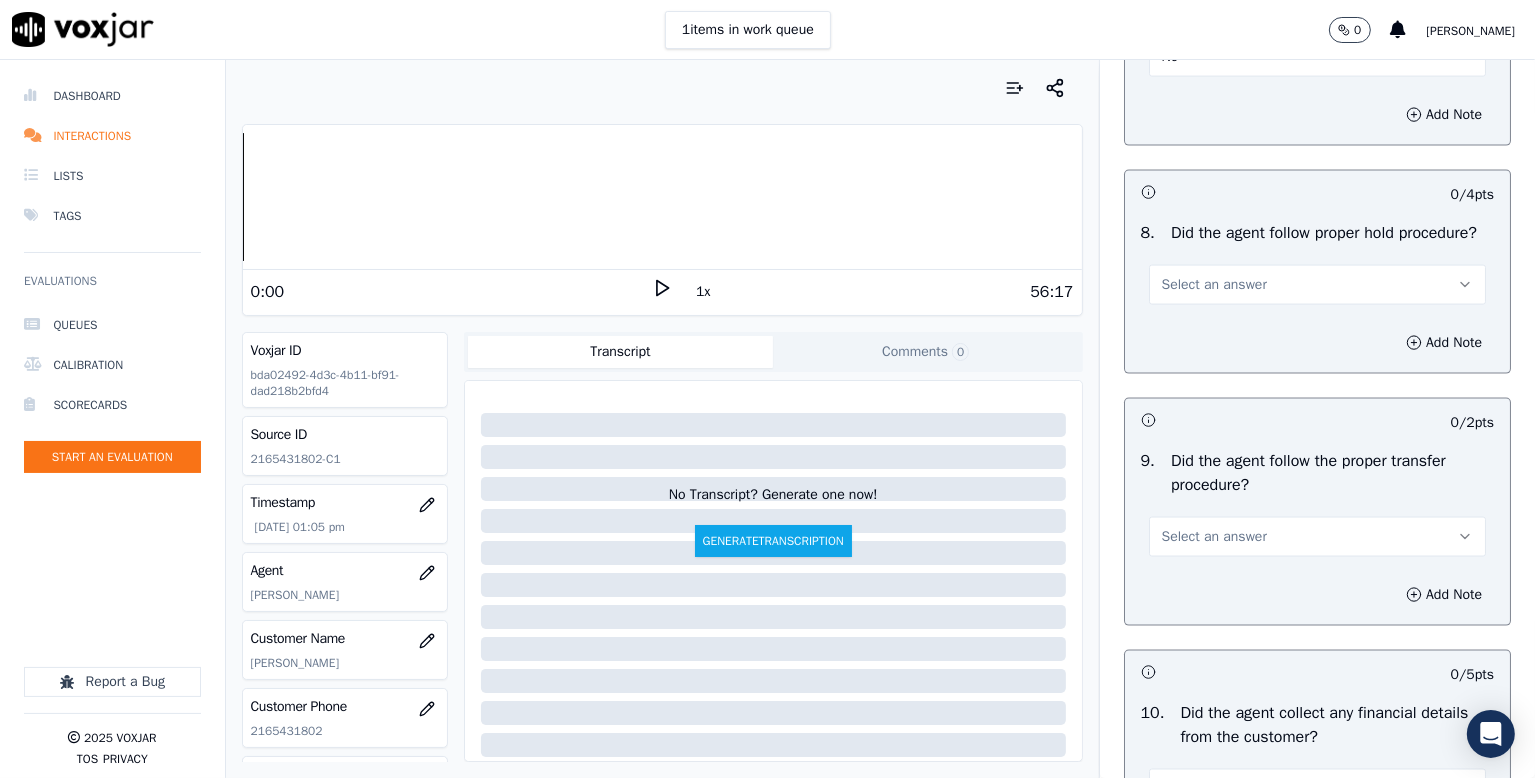 scroll, scrollTop: 3200, scrollLeft: 0, axis: vertical 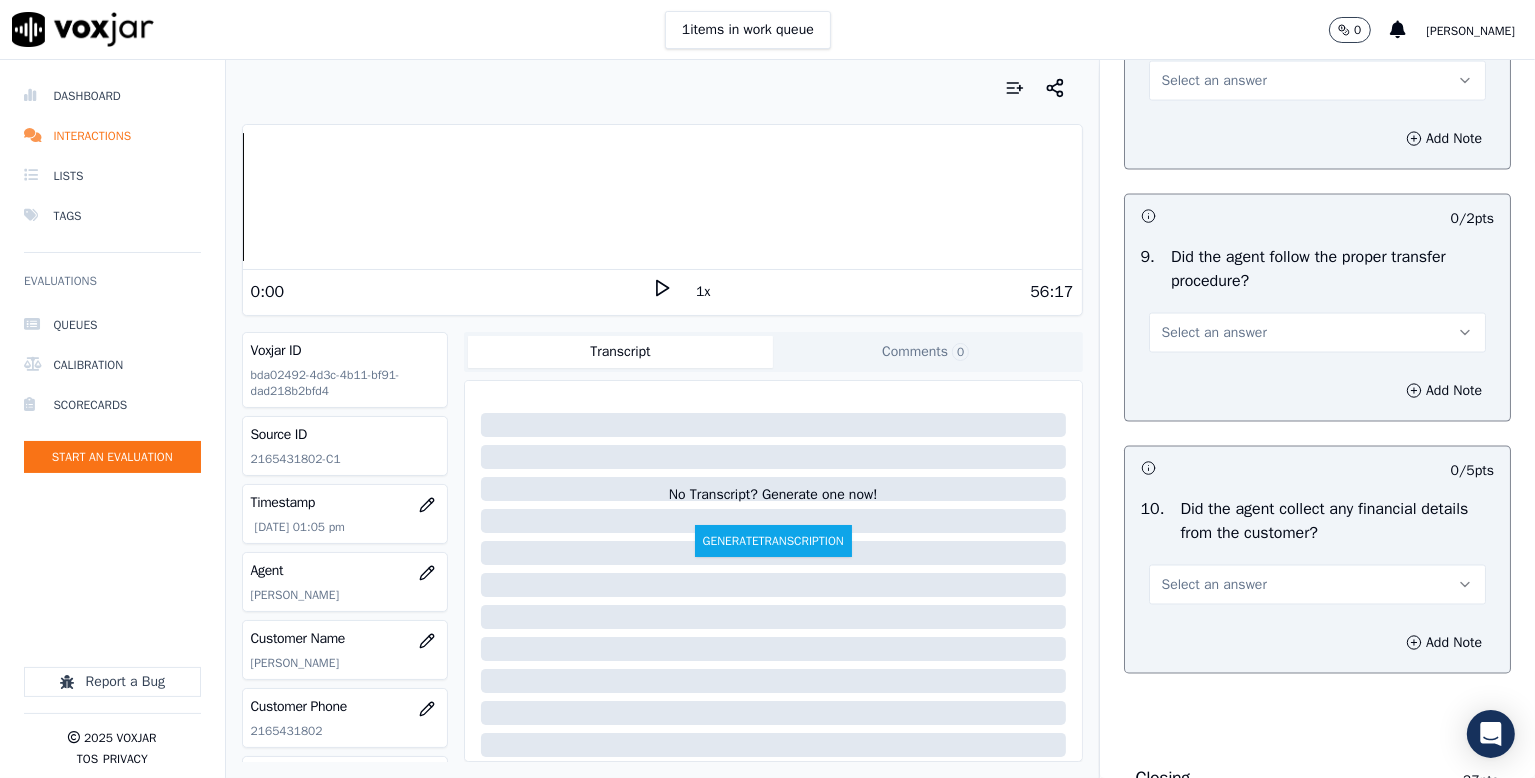 drag, startPoint x: 1200, startPoint y: 261, endPoint x: 1186, endPoint y: 281, distance: 24.41311 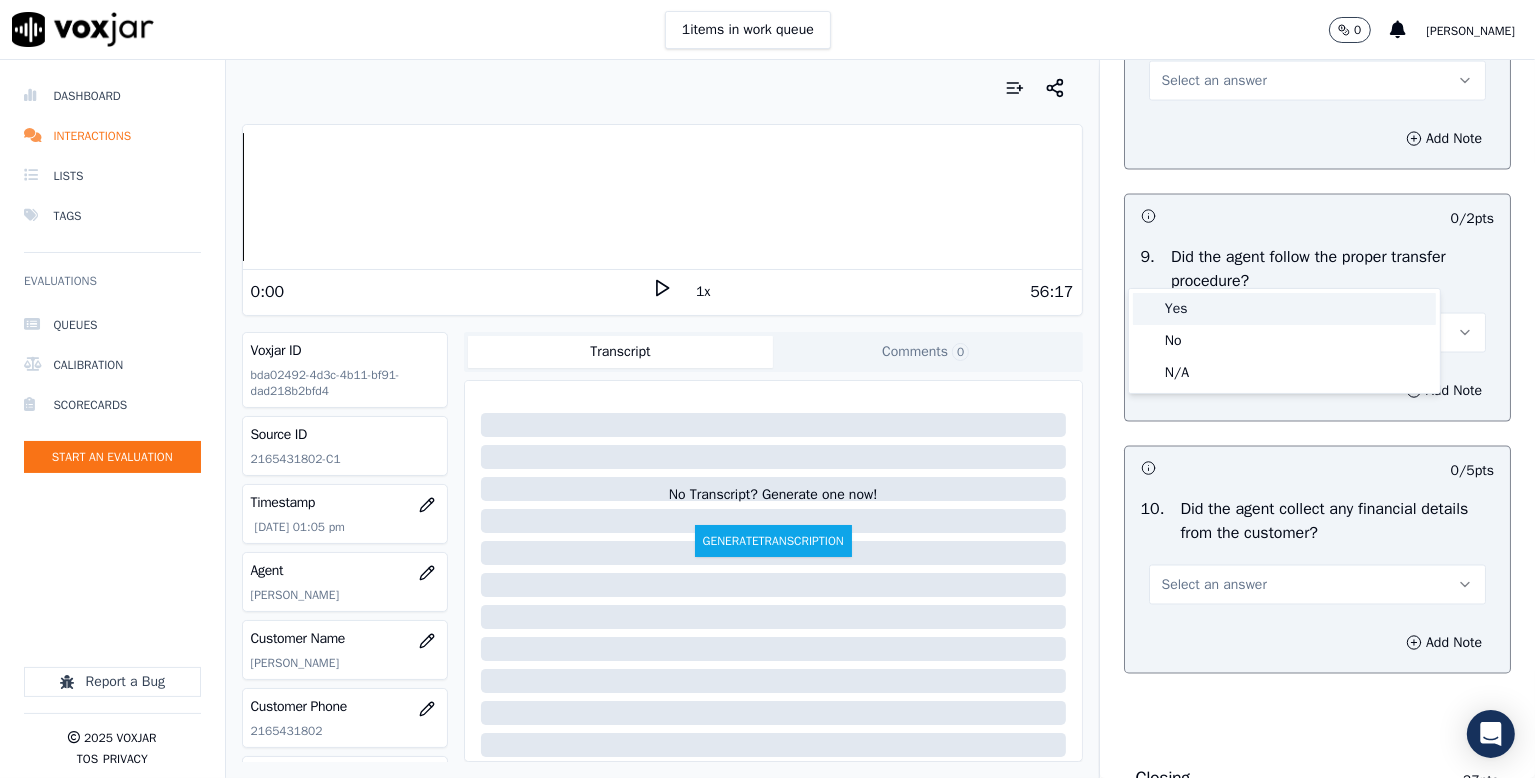 drag, startPoint x: 1185, startPoint y: 306, endPoint x: 1206, endPoint y: 288, distance: 27.658634 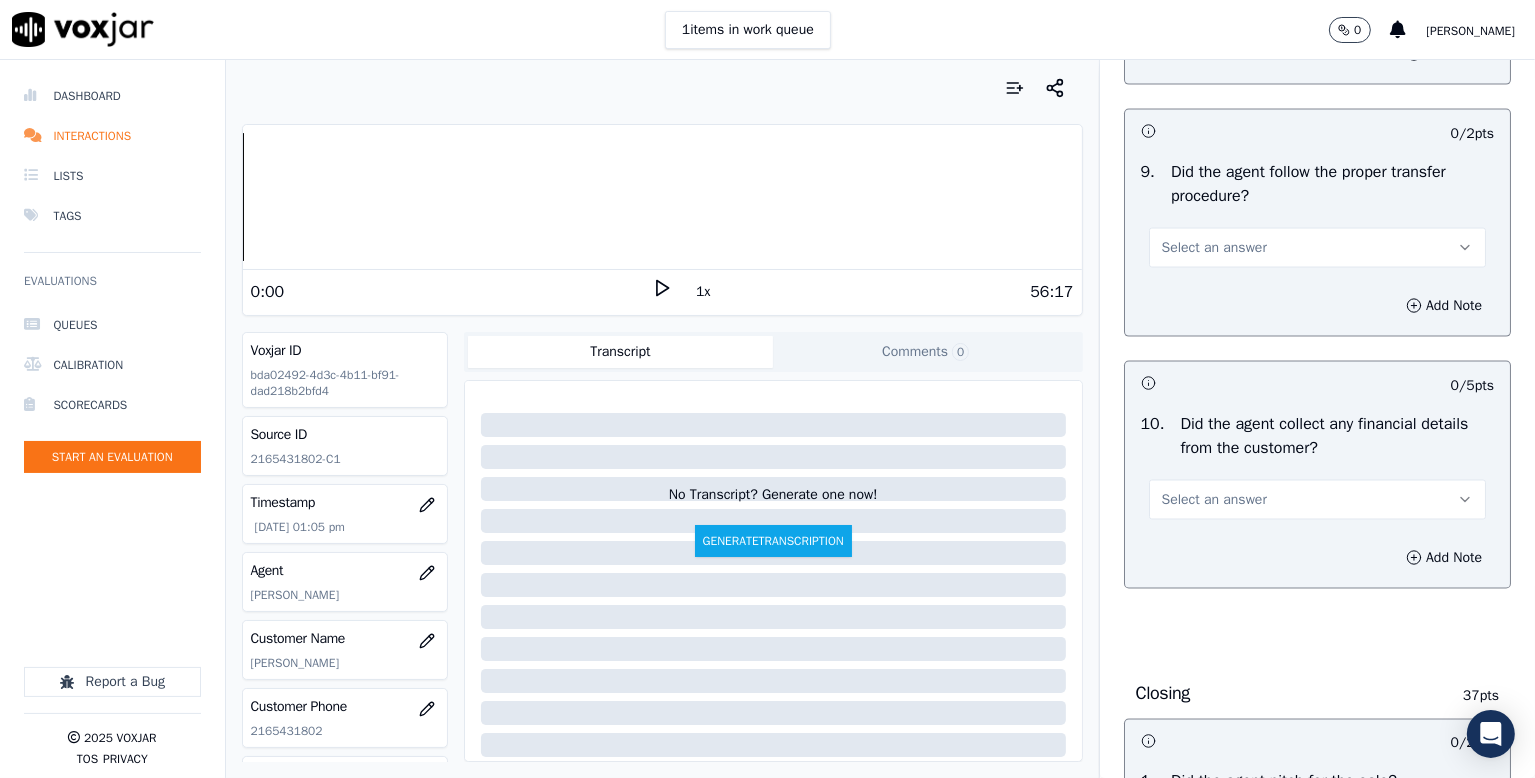 scroll, scrollTop: 3400, scrollLeft: 0, axis: vertical 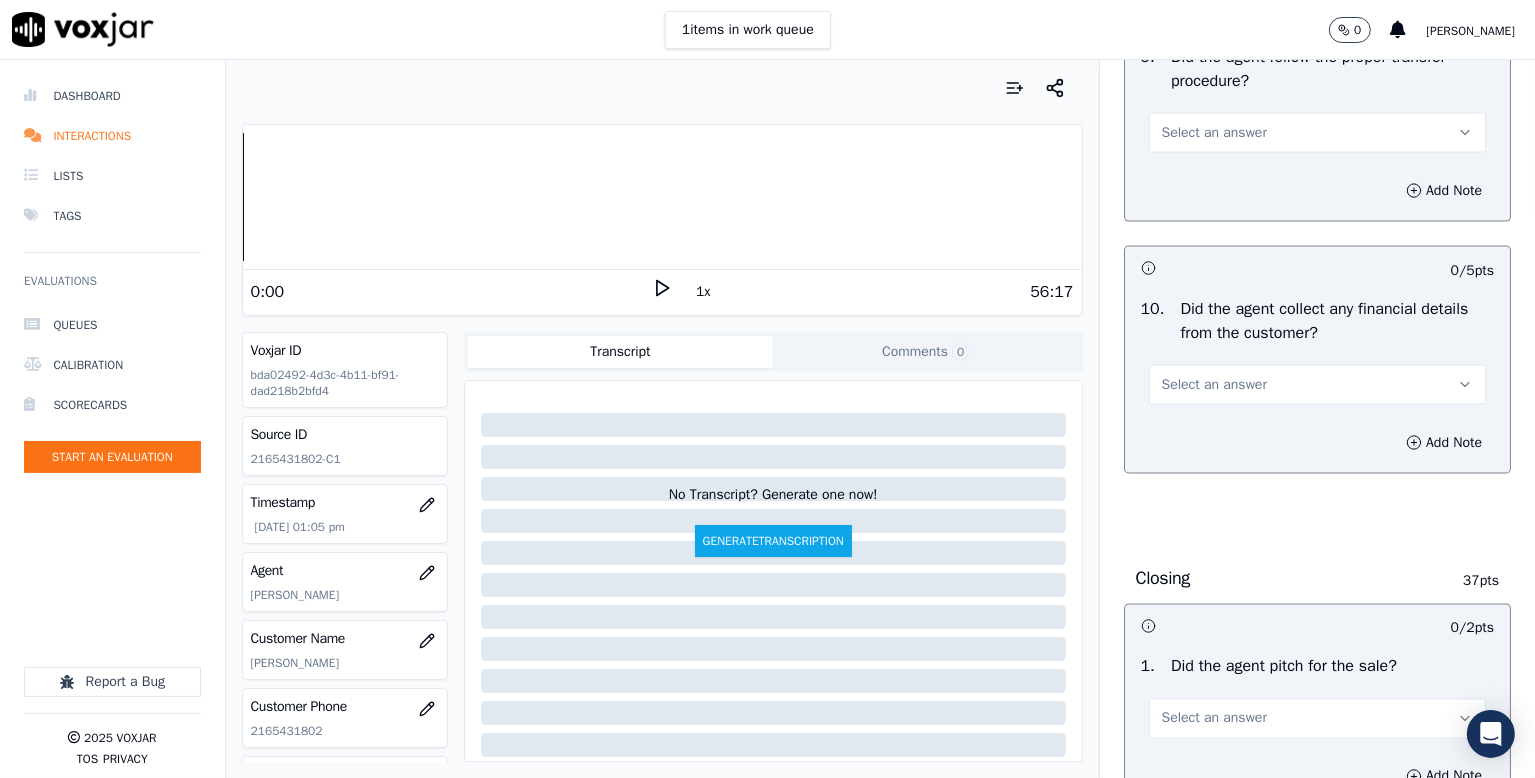 click on "Select an answer" at bounding box center (1214, 133) 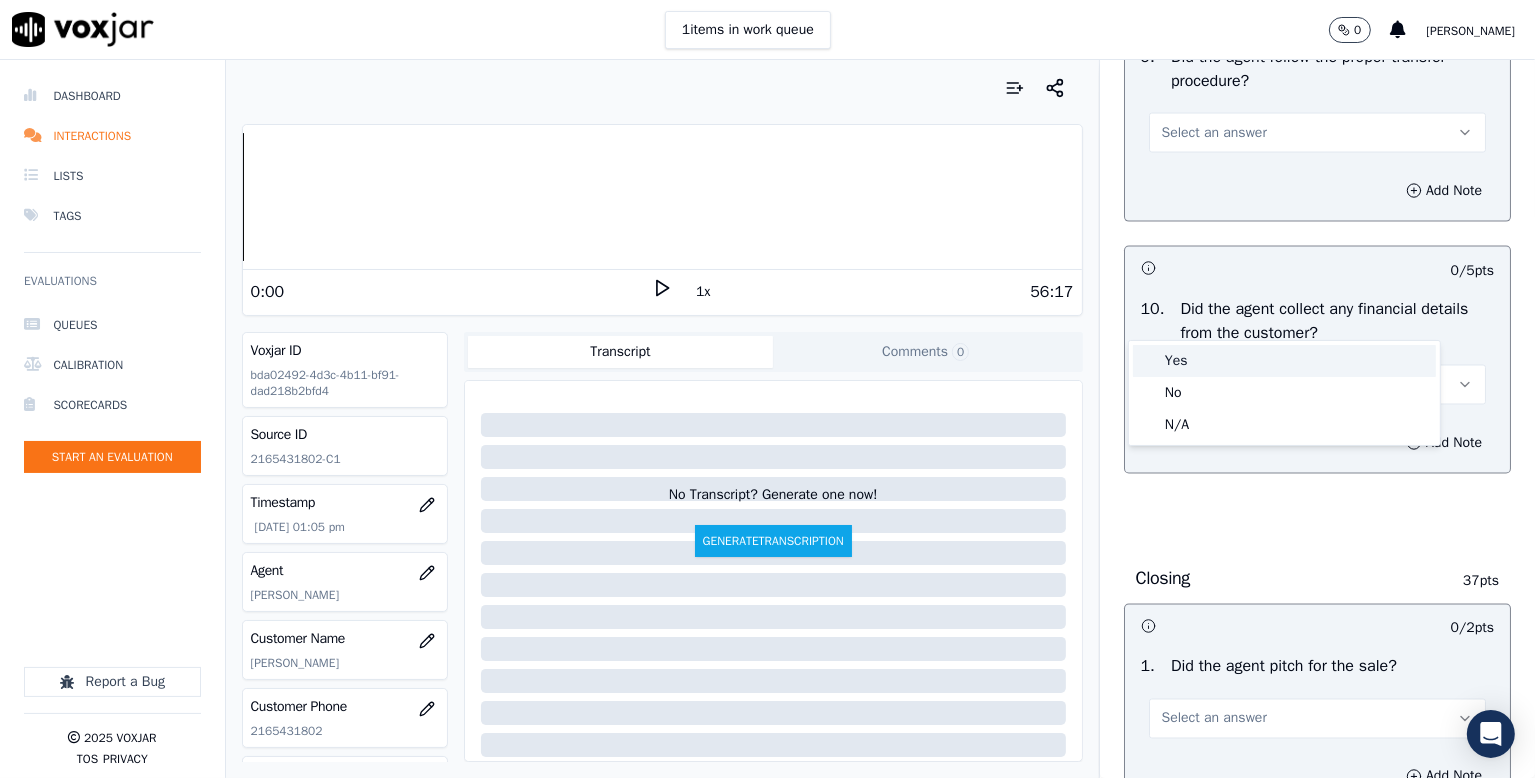 click on "Yes" at bounding box center [1284, 361] 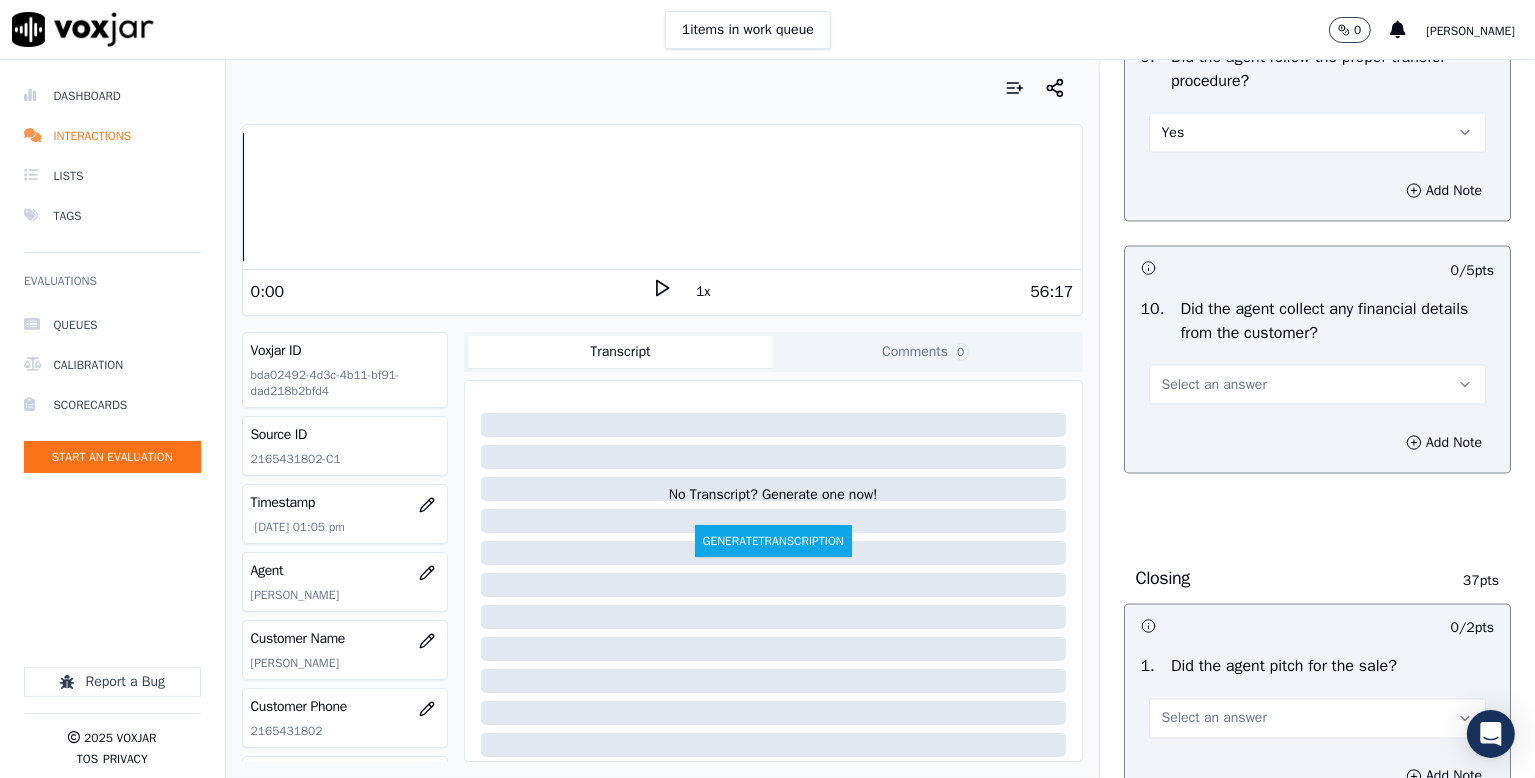 scroll, scrollTop: 3600, scrollLeft: 0, axis: vertical 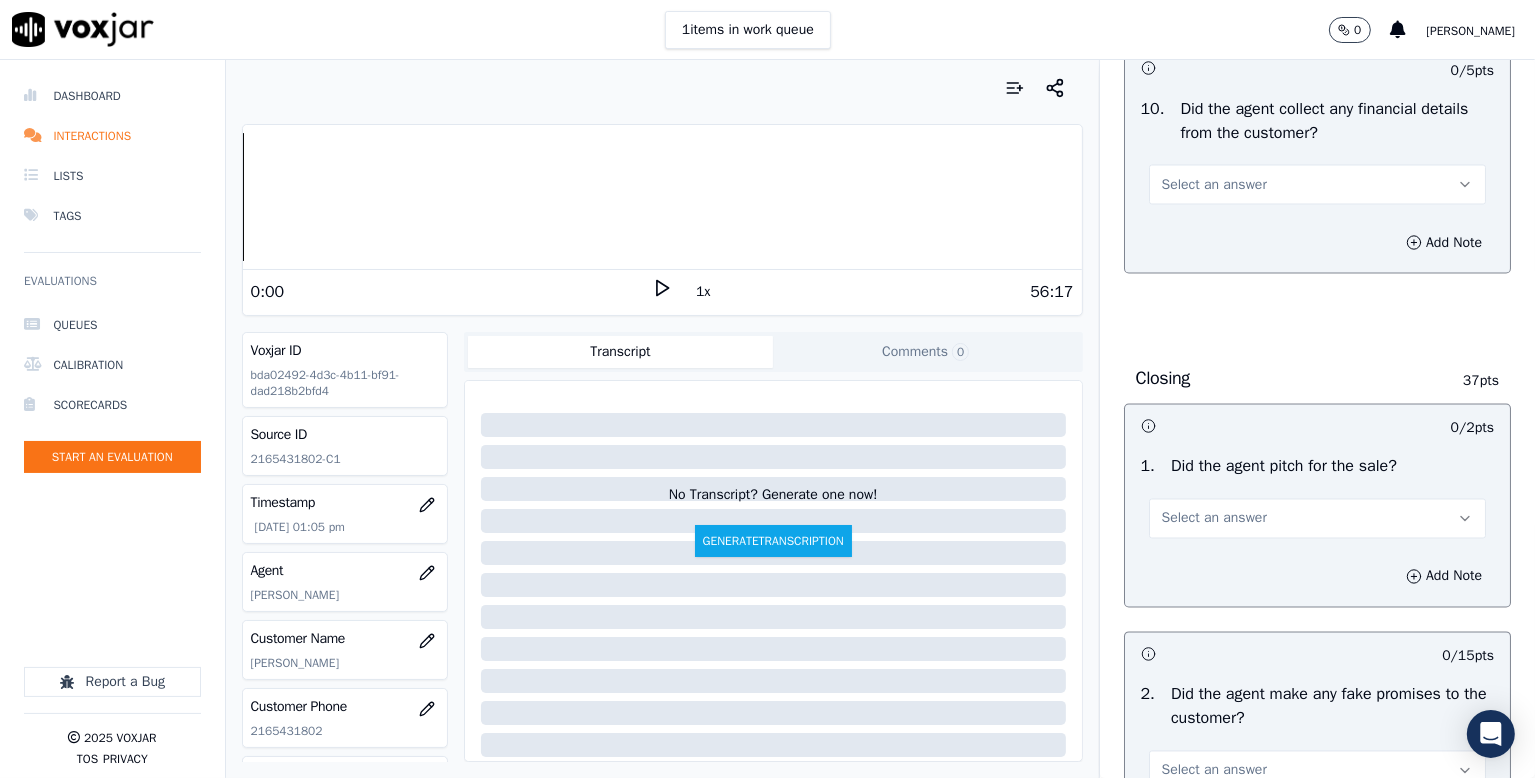 drag, startPoint x: 1198, startPoint y: 371, endPoint x: 1198, endPoint y: 388, distance: 17 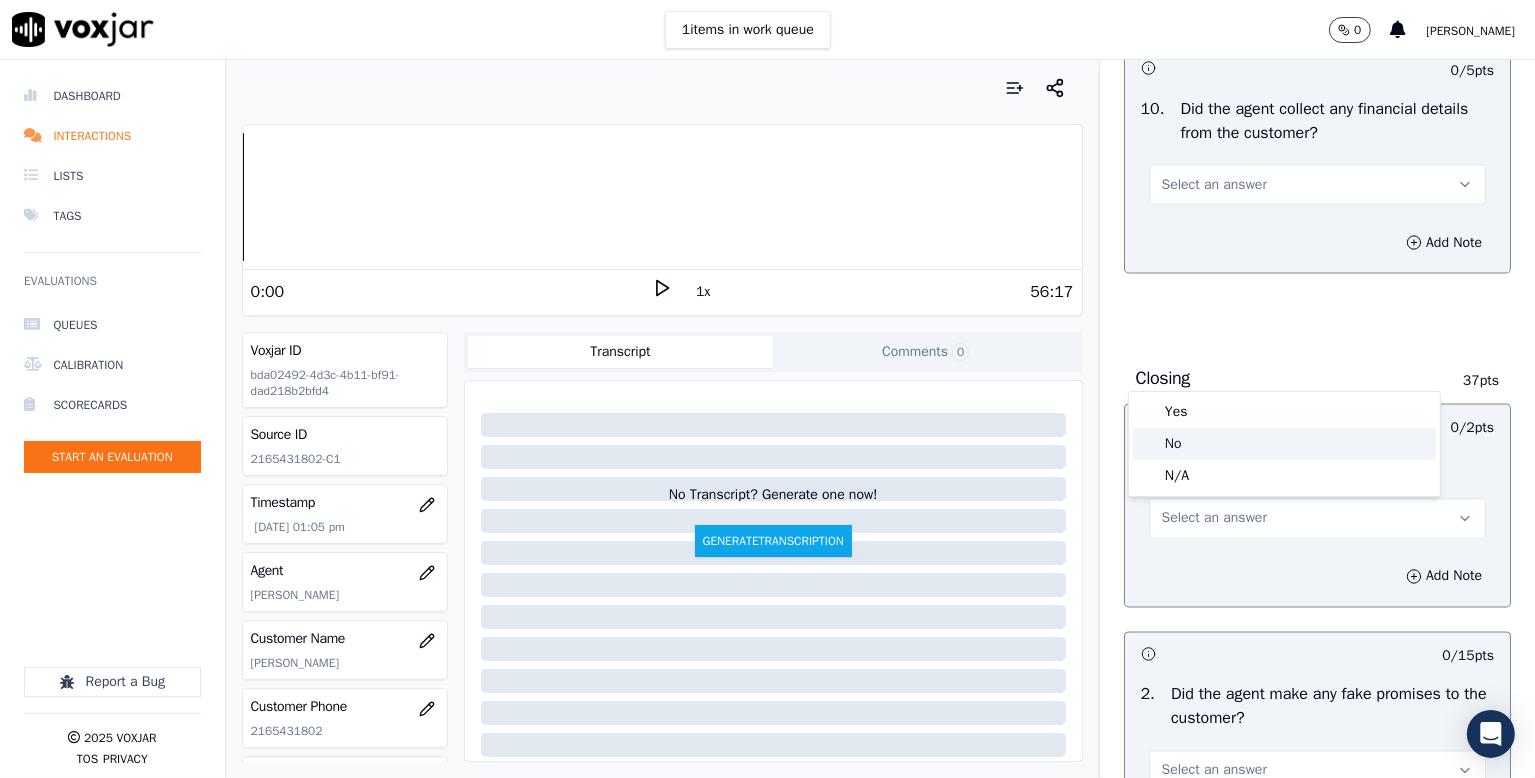 click on "No" 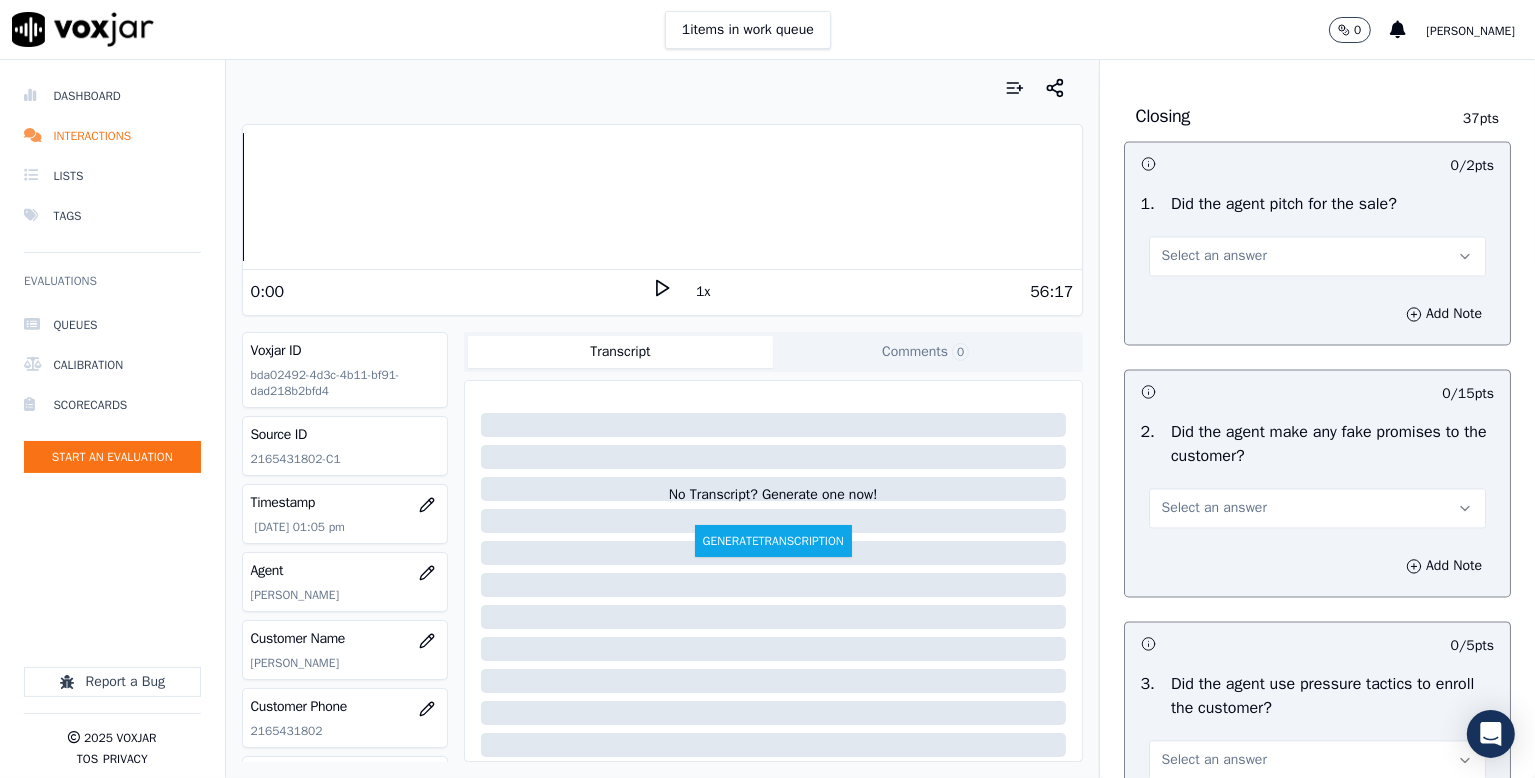 scroll, scrollTop: 3900, scrollLeft: 0, axis: vertical 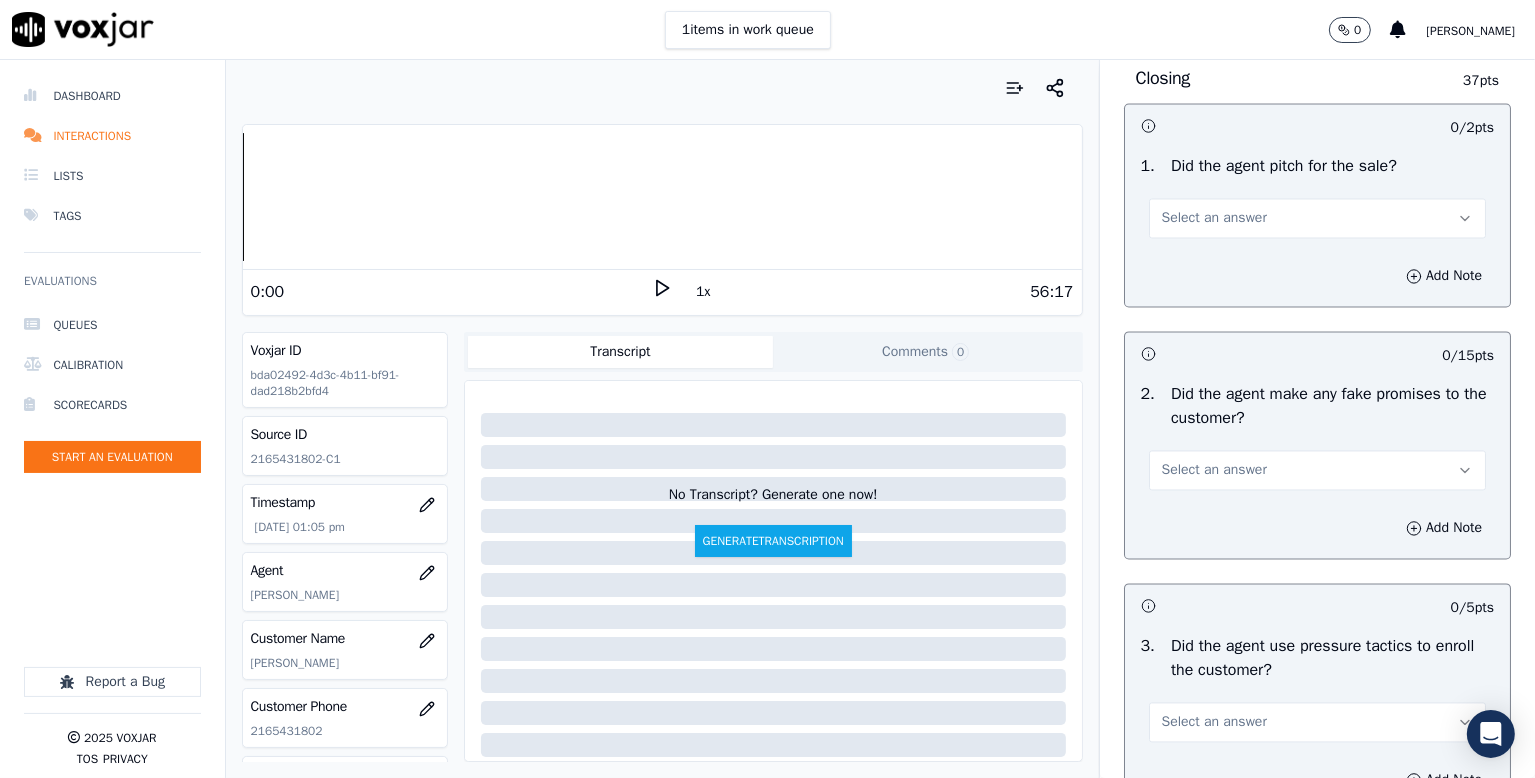 click on "Select an answer" at bounding box center (1317, 219) 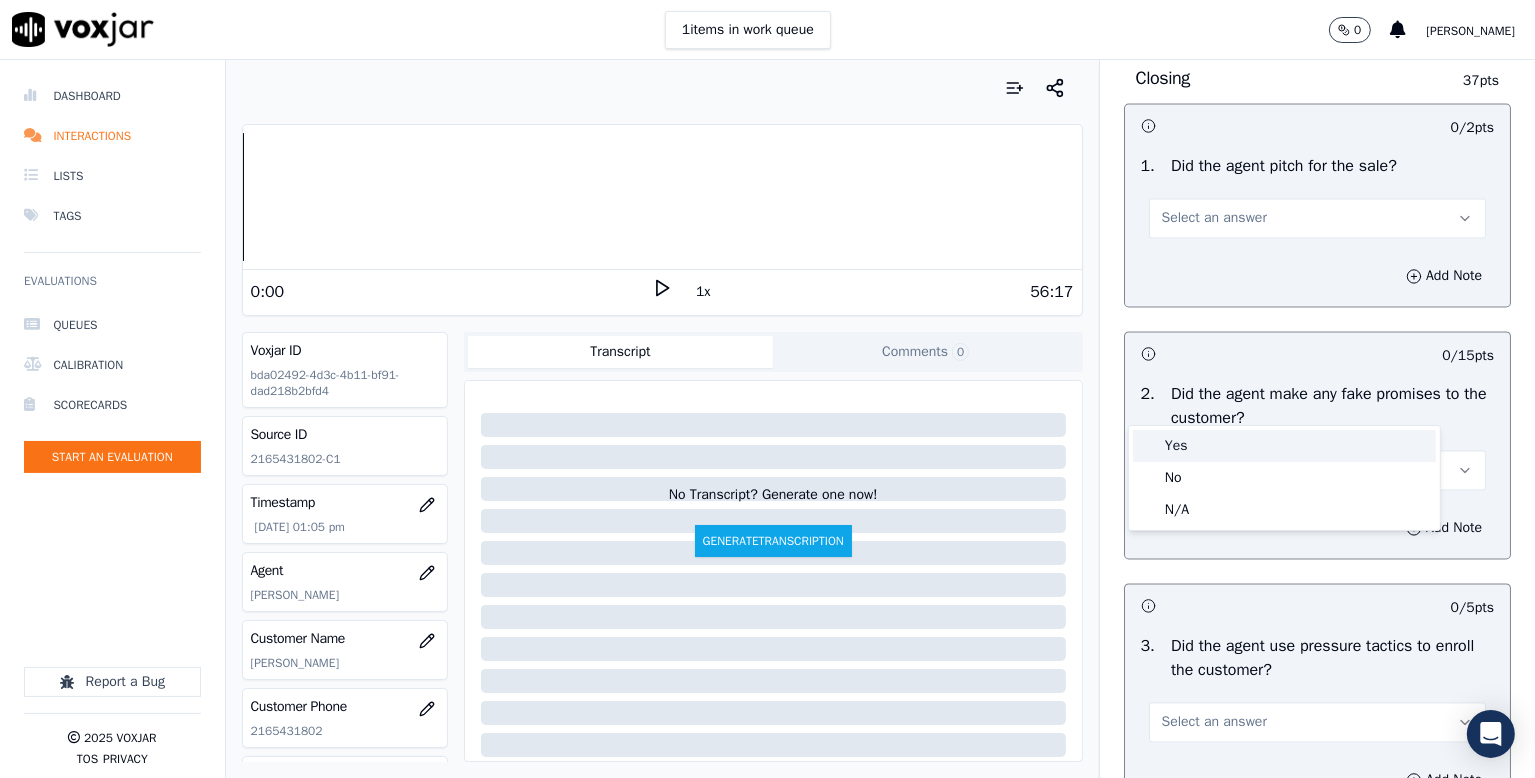 click on "Yes" at bounding box center [1284, 446] 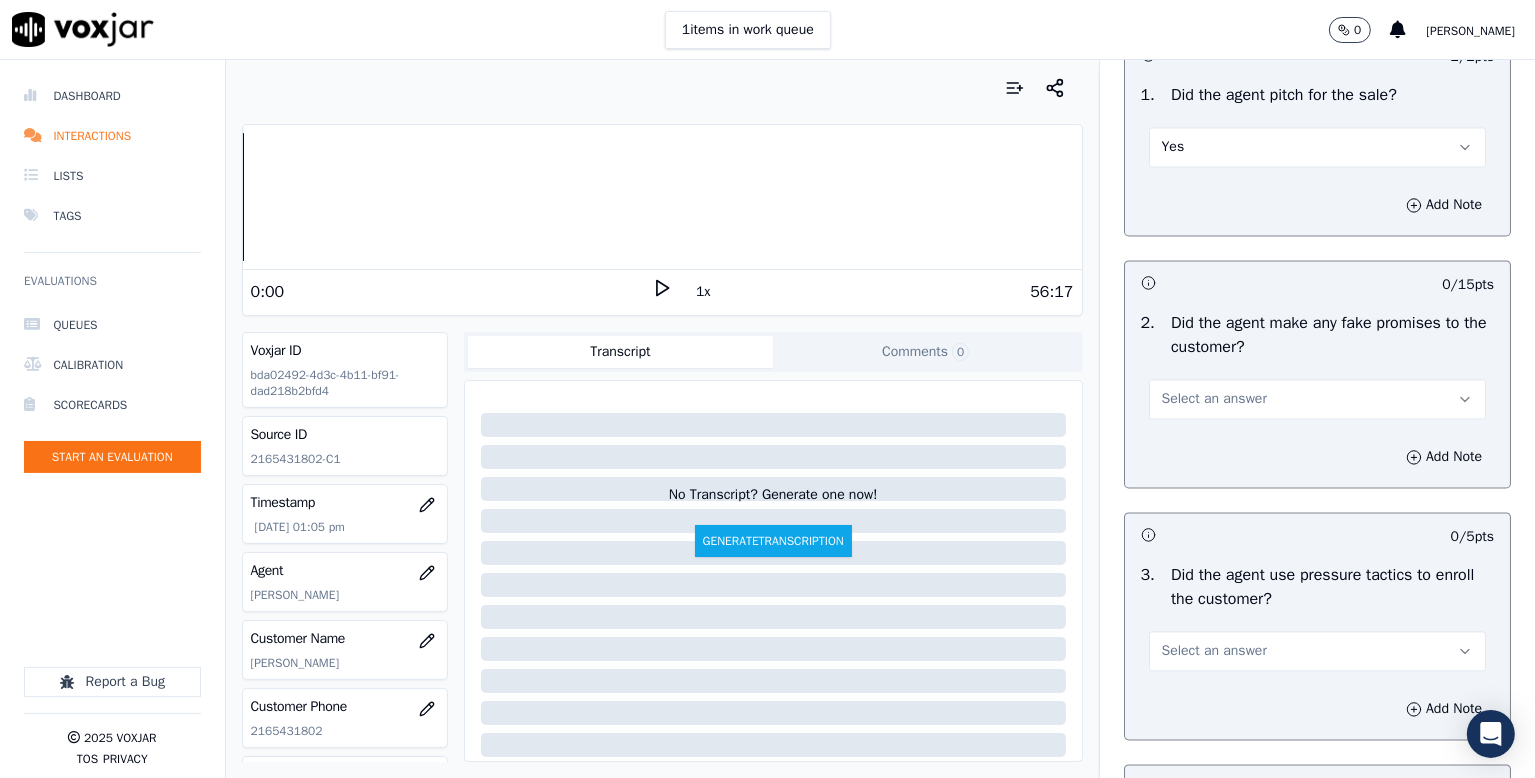 scroll, scrollTop: 4300, scrollLeft: 0, axis: vertical 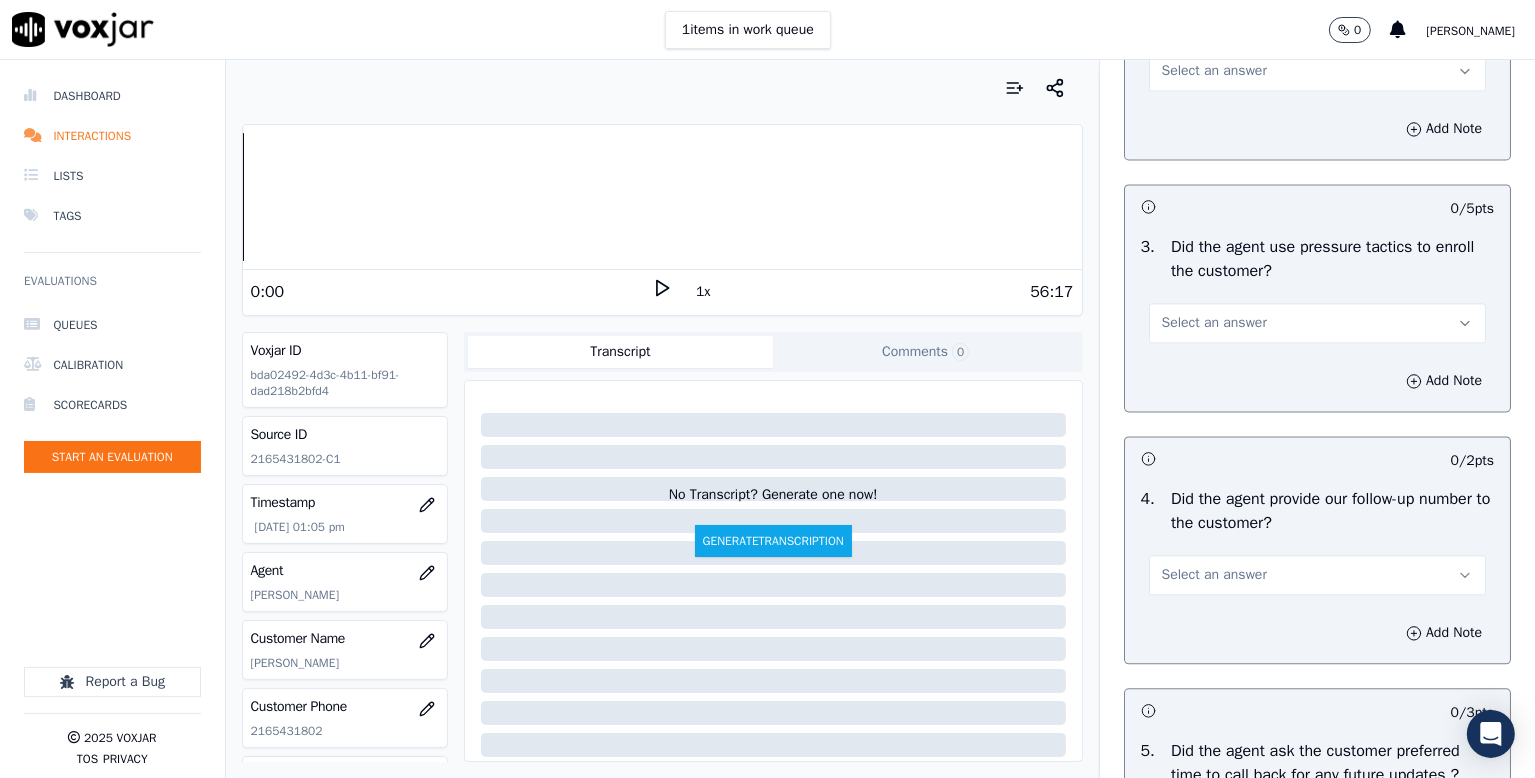 click on "Select an answer" at bounding box center [1214, 71] 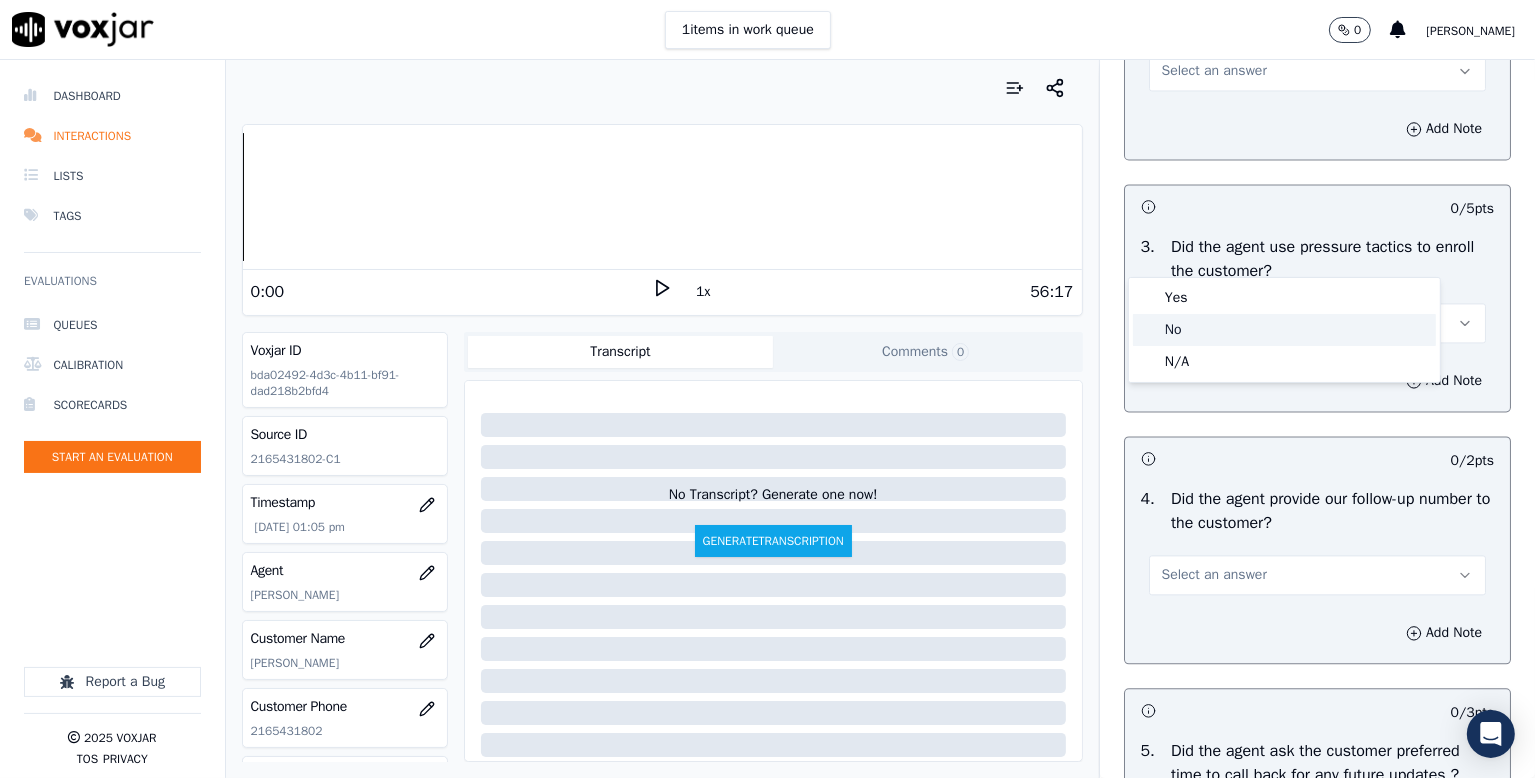click on "No" 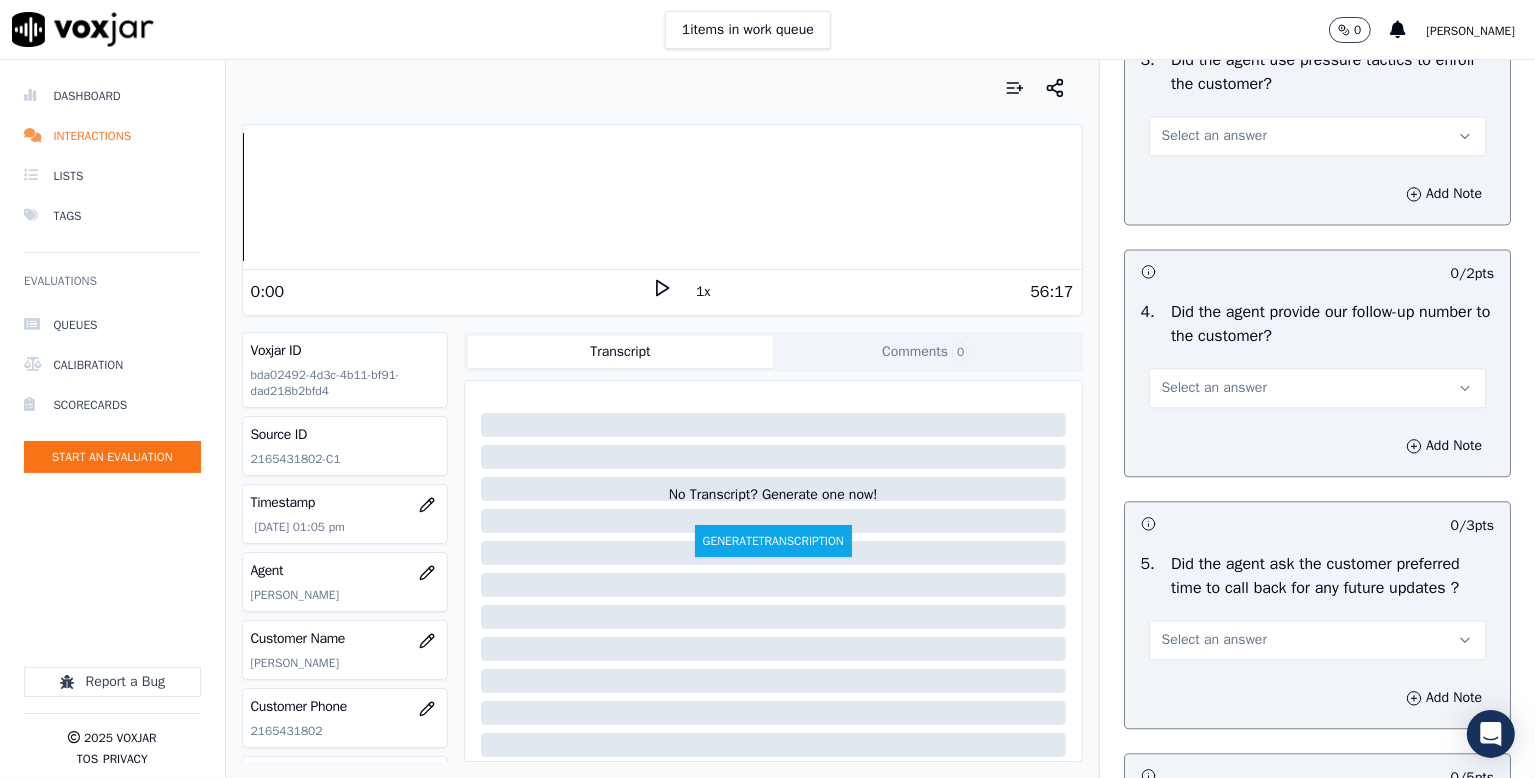 scroll, scrollTop: 4600, scrollLeft: 0, axis: vertical 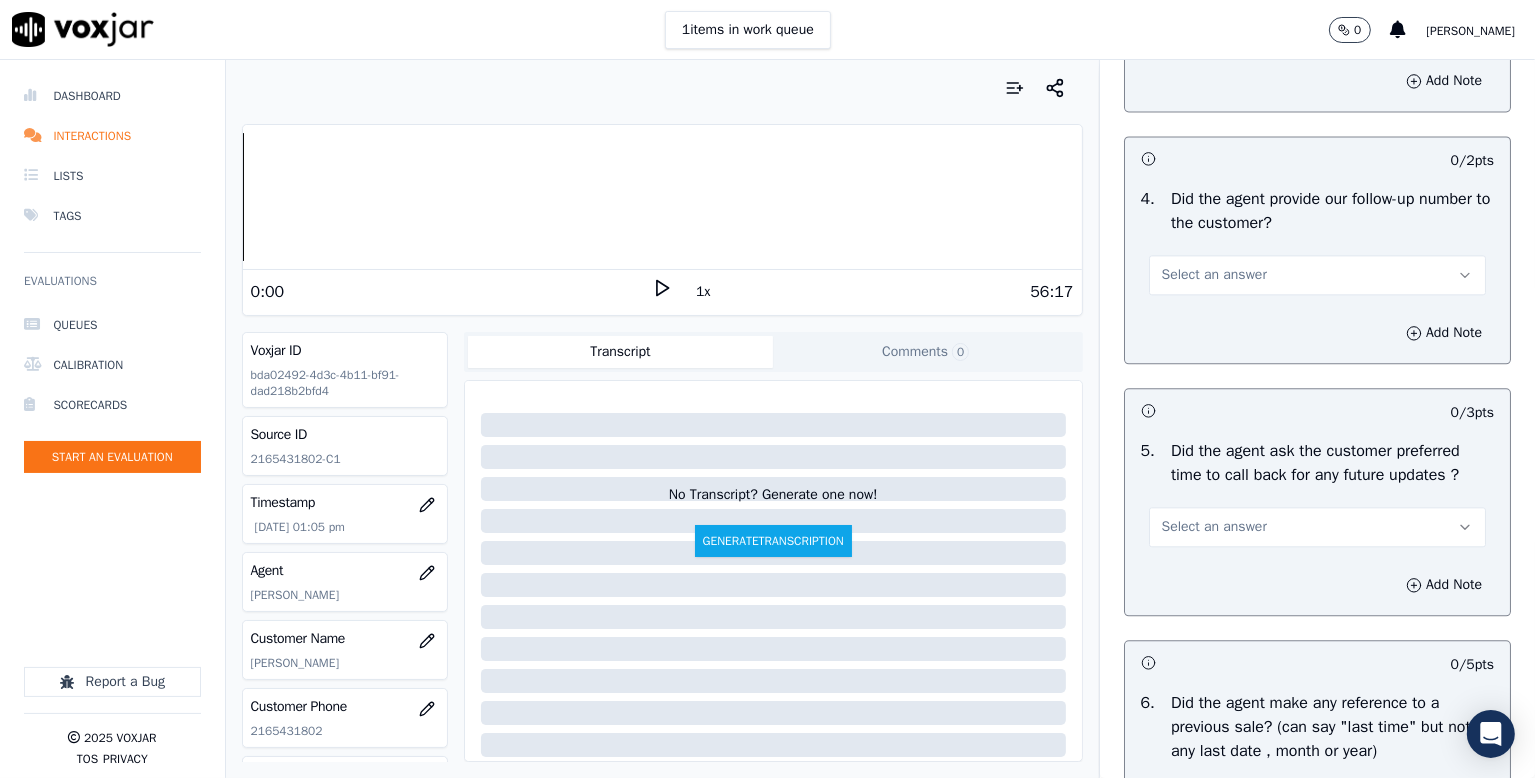 drag, startPoint x: 1195, startPoint y: 192, endPoint x: 1188, endPoint y: 213, distance: 22.135944 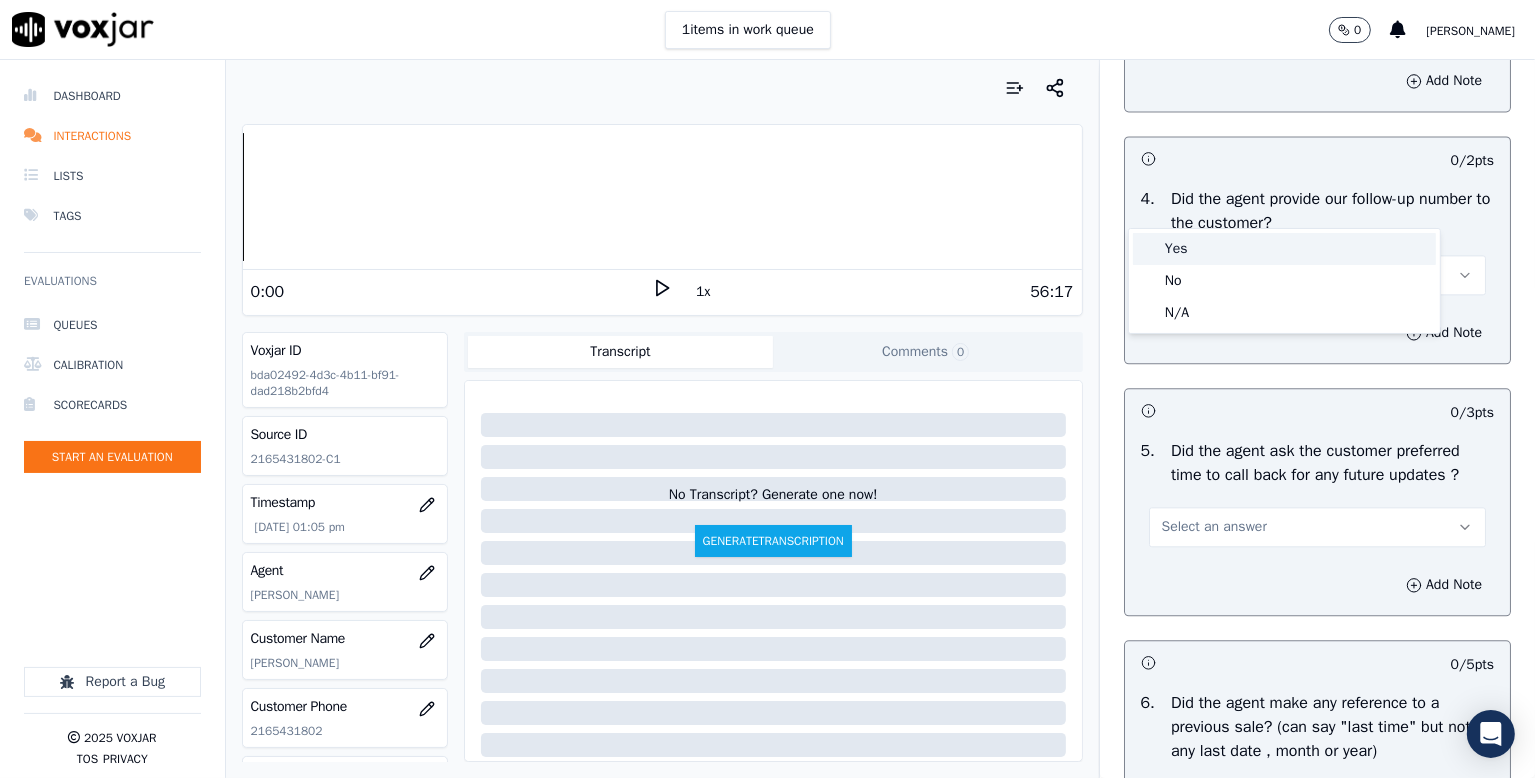 click on "Yes" at bounding box center [1284, 249] 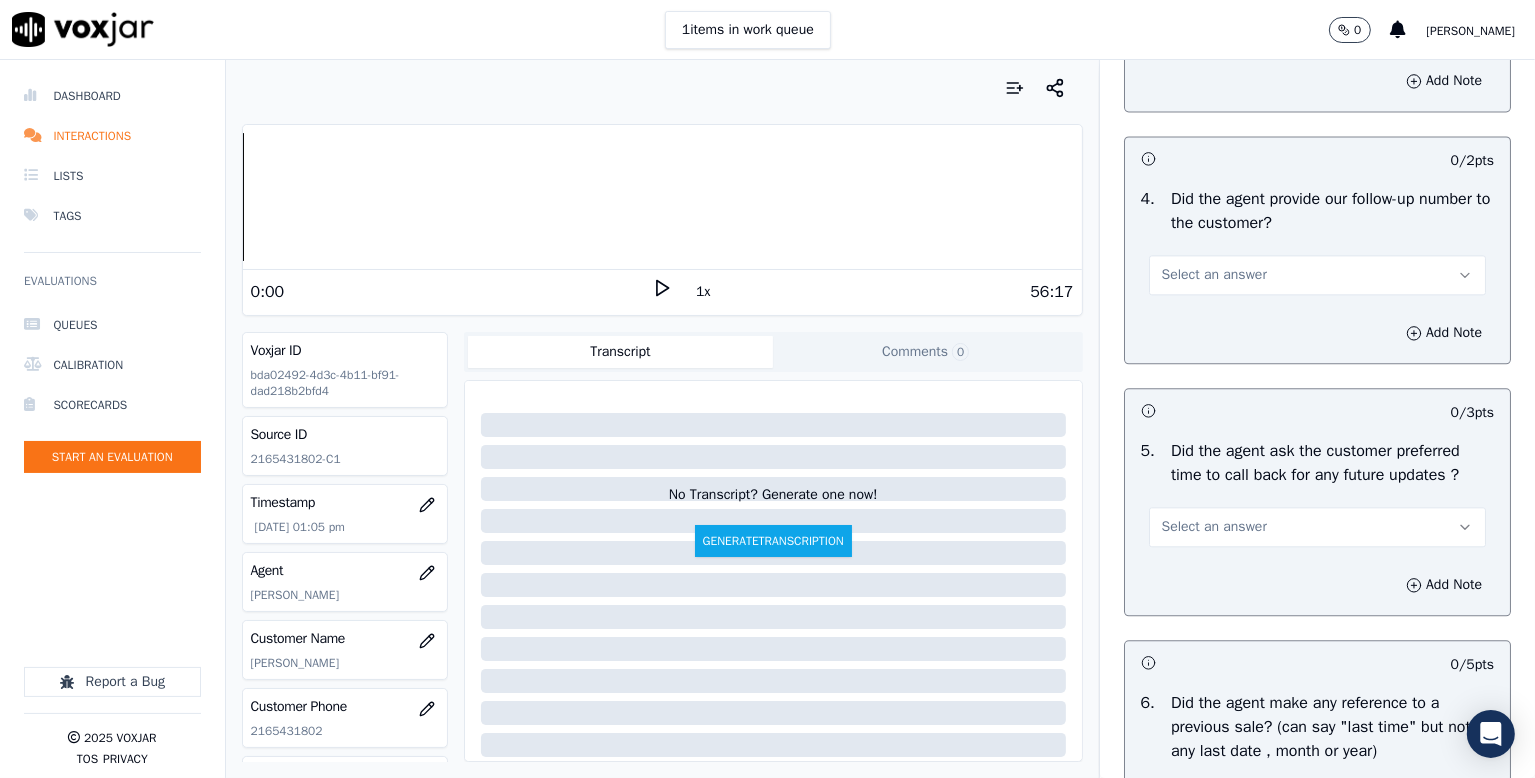 click on "Yes" at bounding box center [1317, 23] 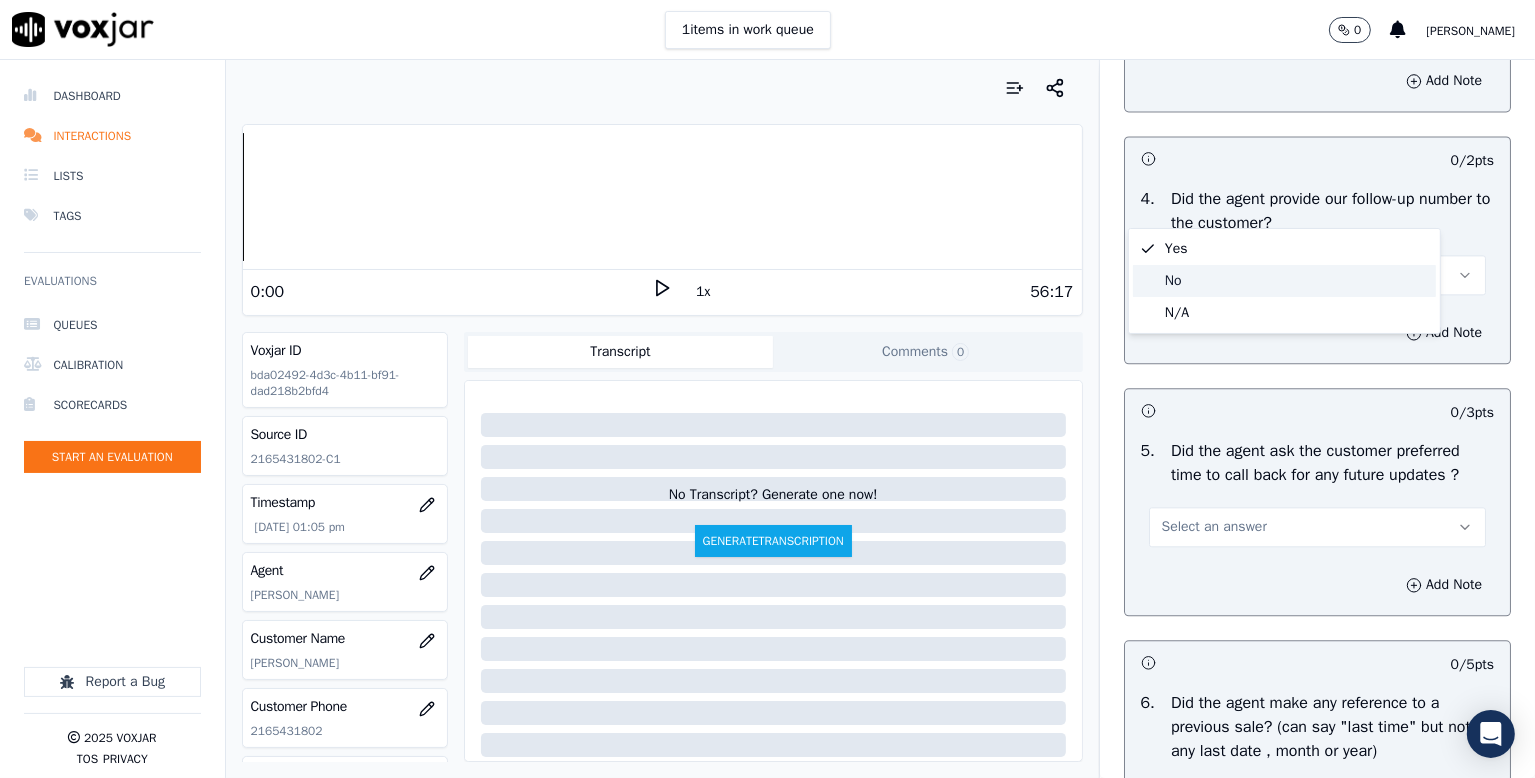 click on "No" 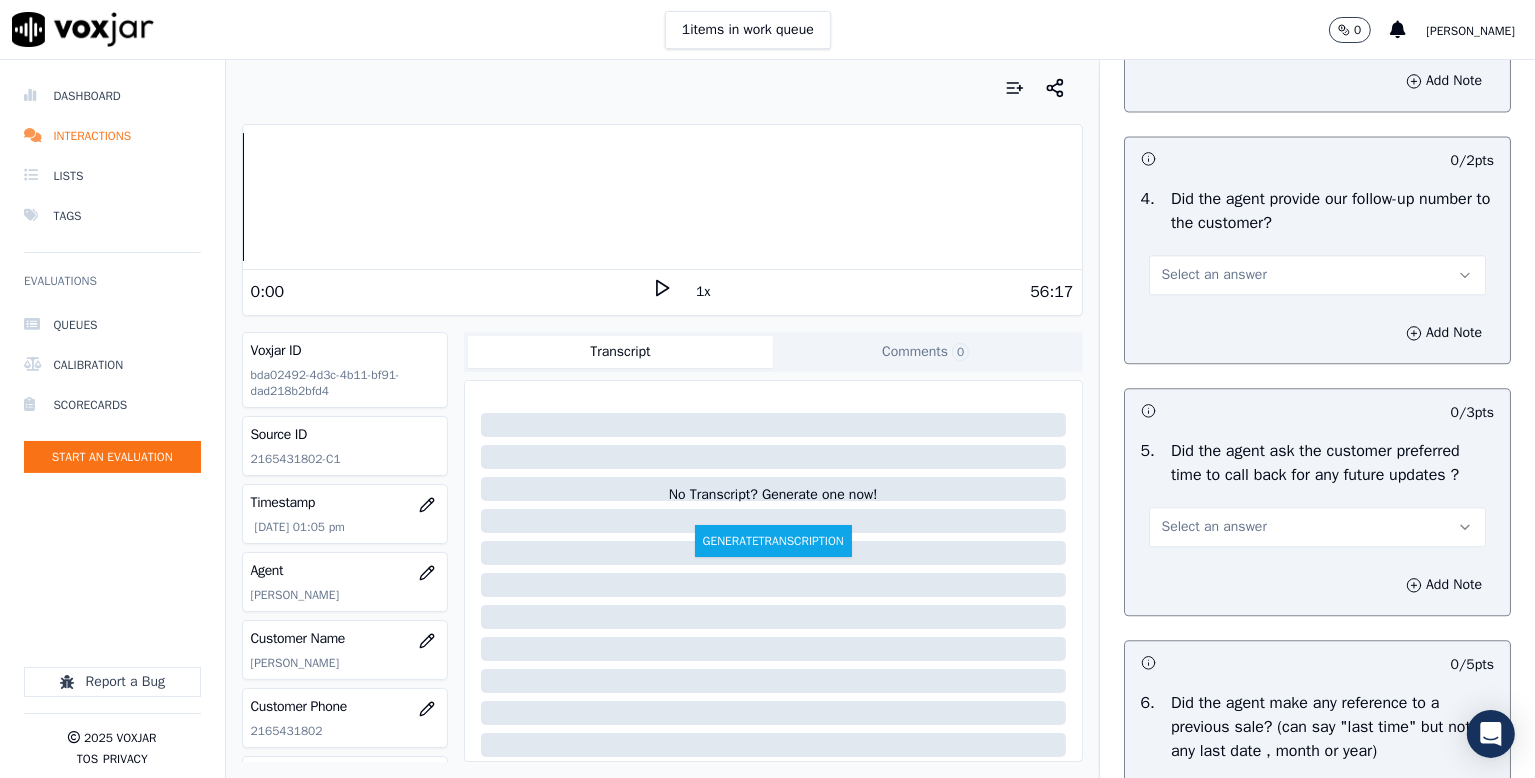 scroll, scrollTop: 4700, scrollLeft: 0, axis: vertical 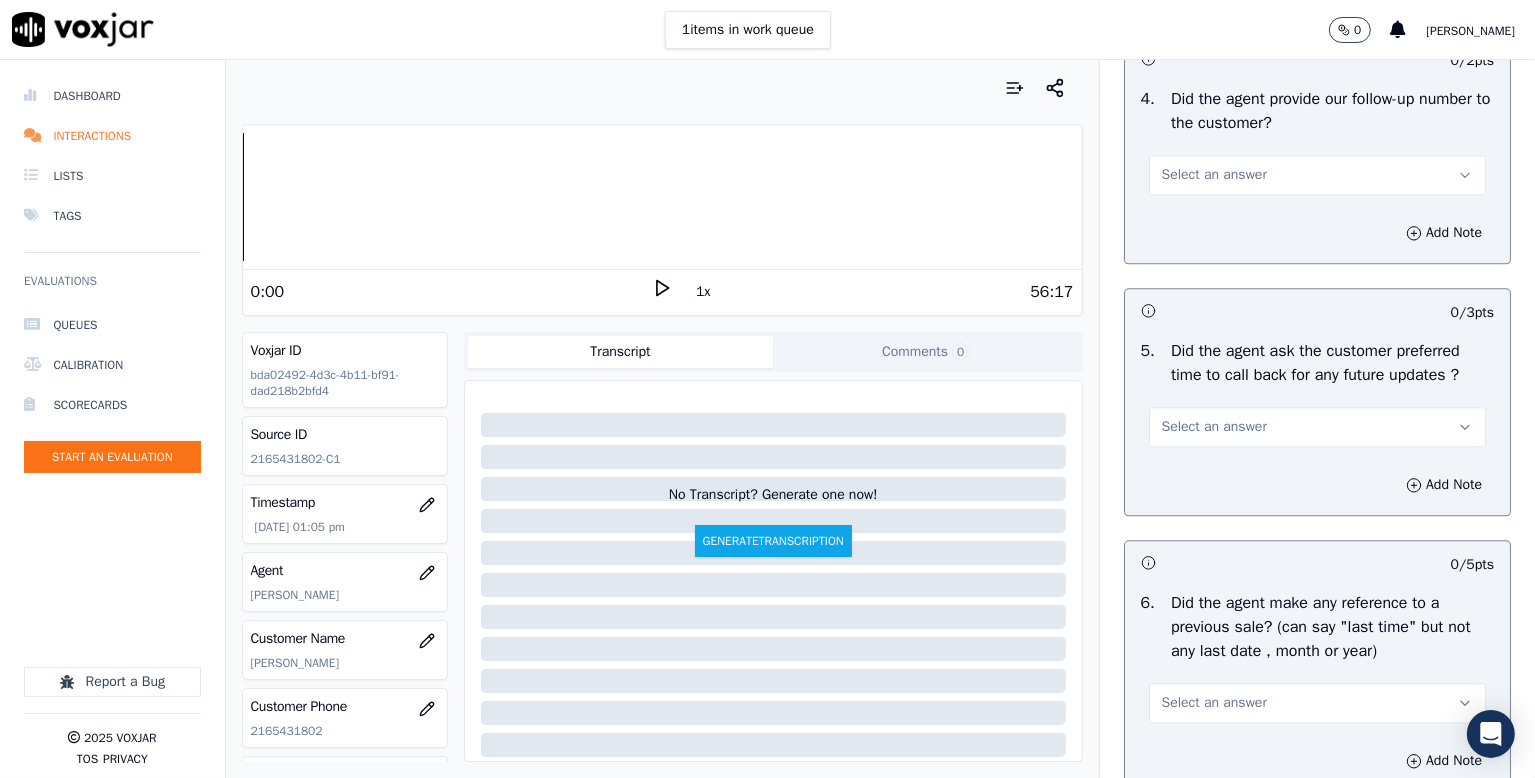 click on "Select an answer" at bounding box center [1214, 175] 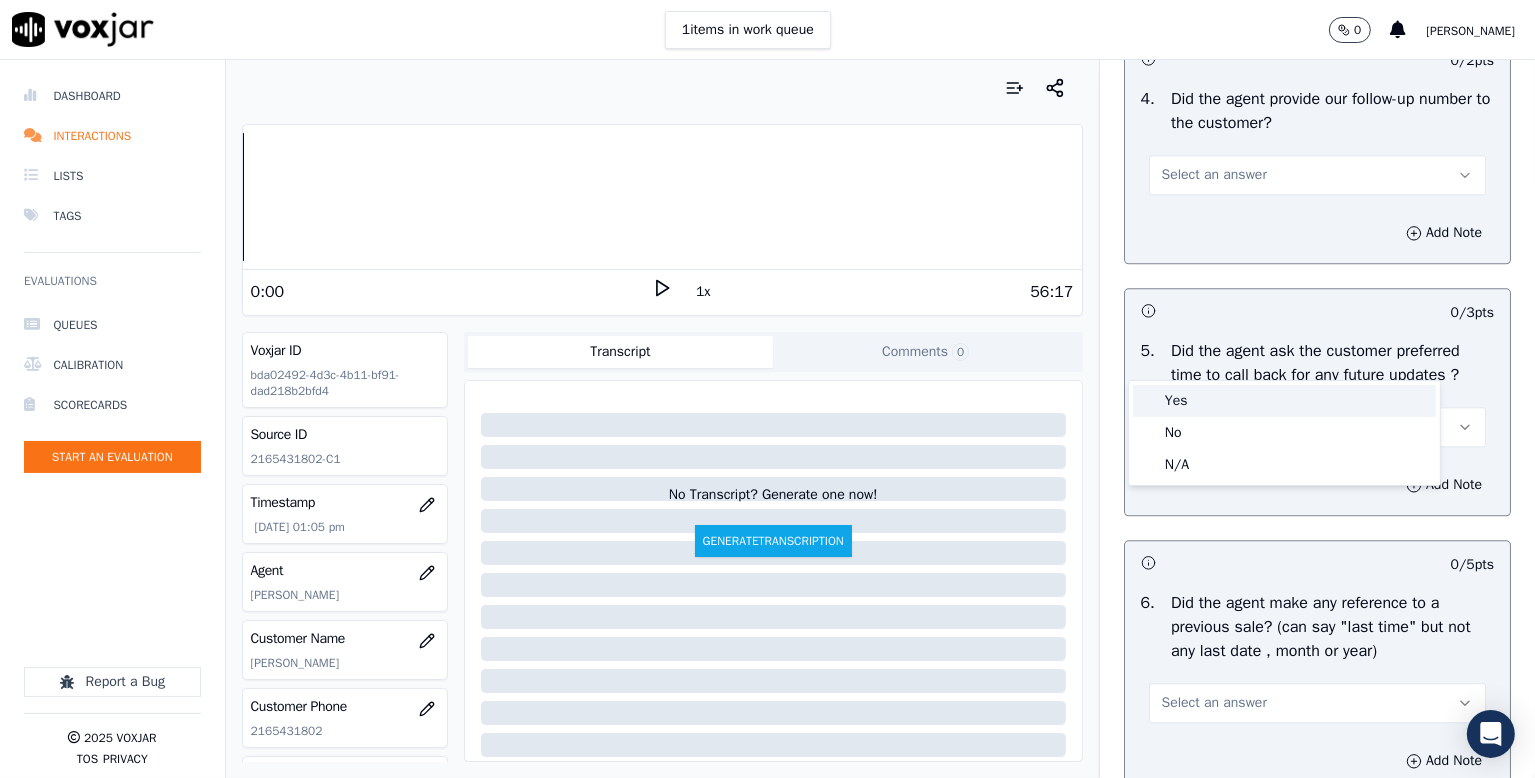 click on "Yes" at bounding box center [1284, 401] 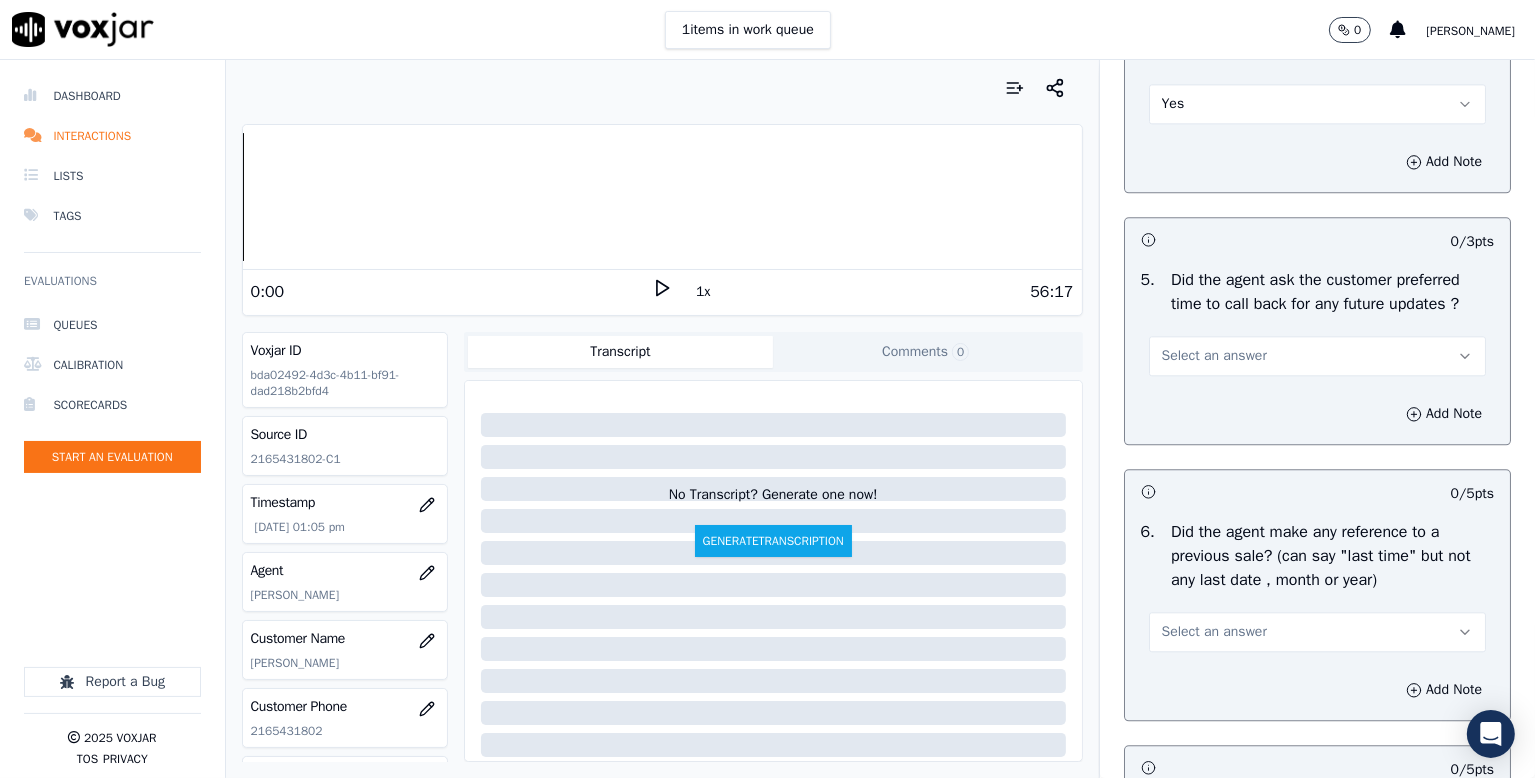 scroll, scrollTop: 5000, scrollLeft: 0, axis: vertical 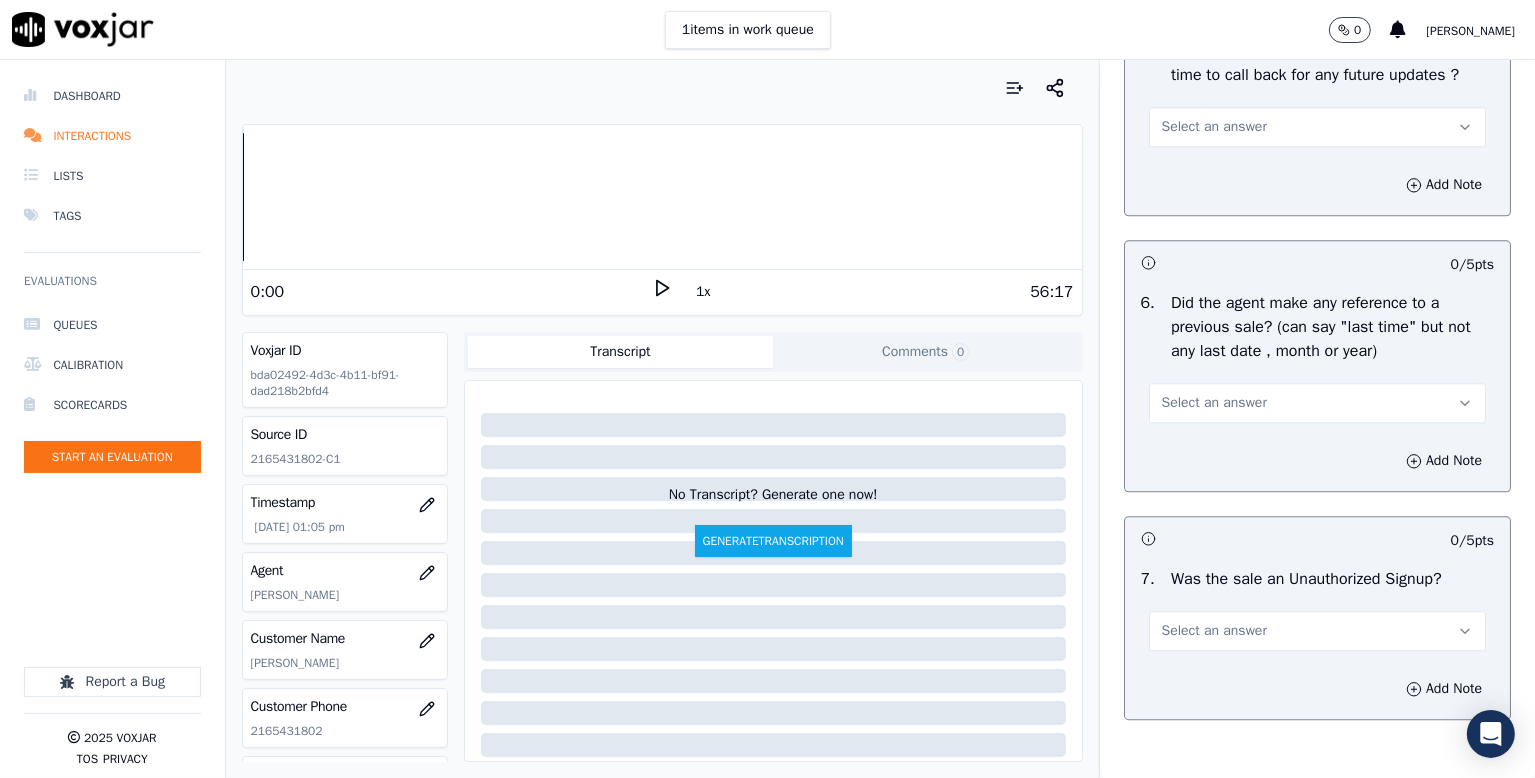 click on "Select an answer" at bounding box center [1317, 127] 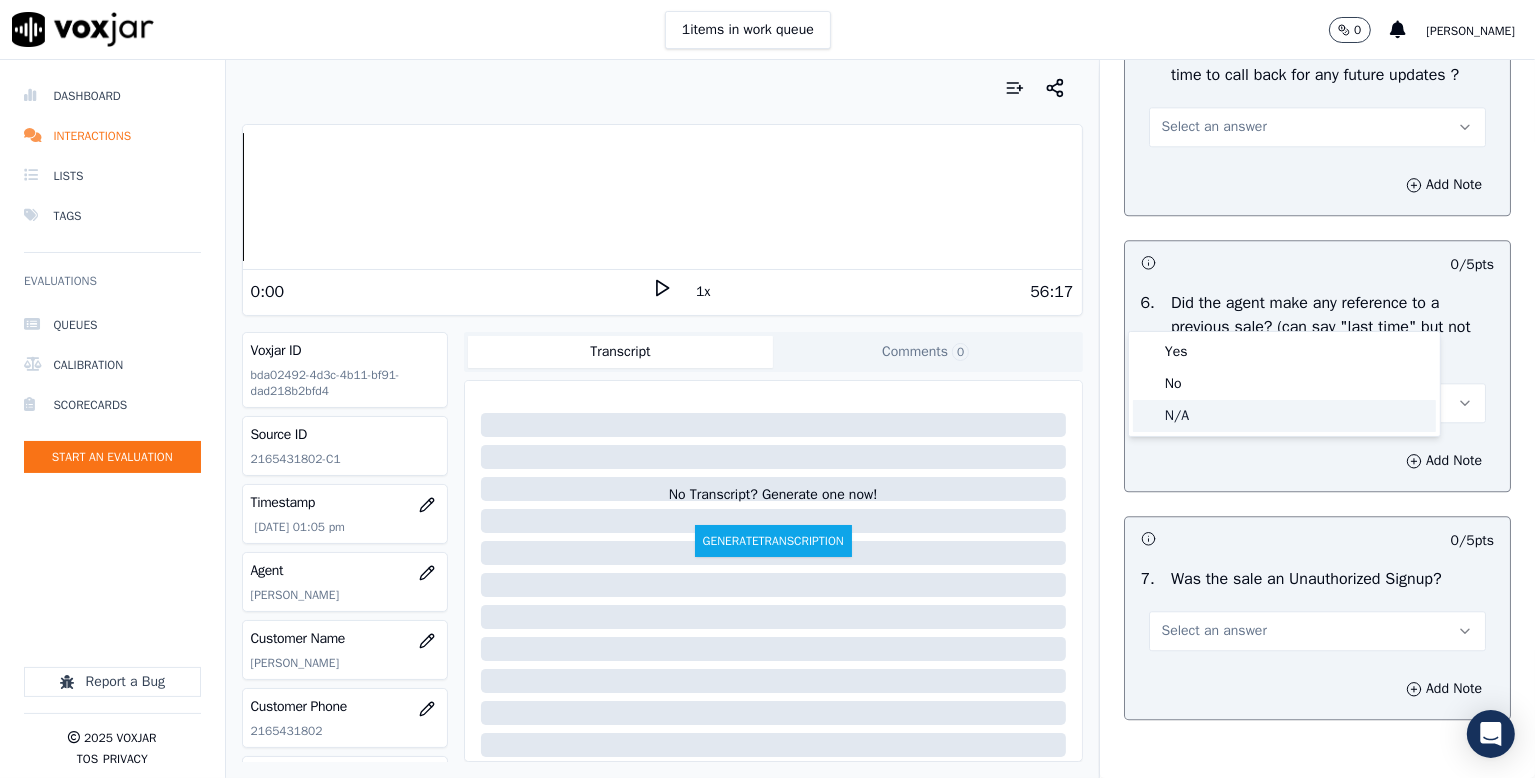 click on "N/A" 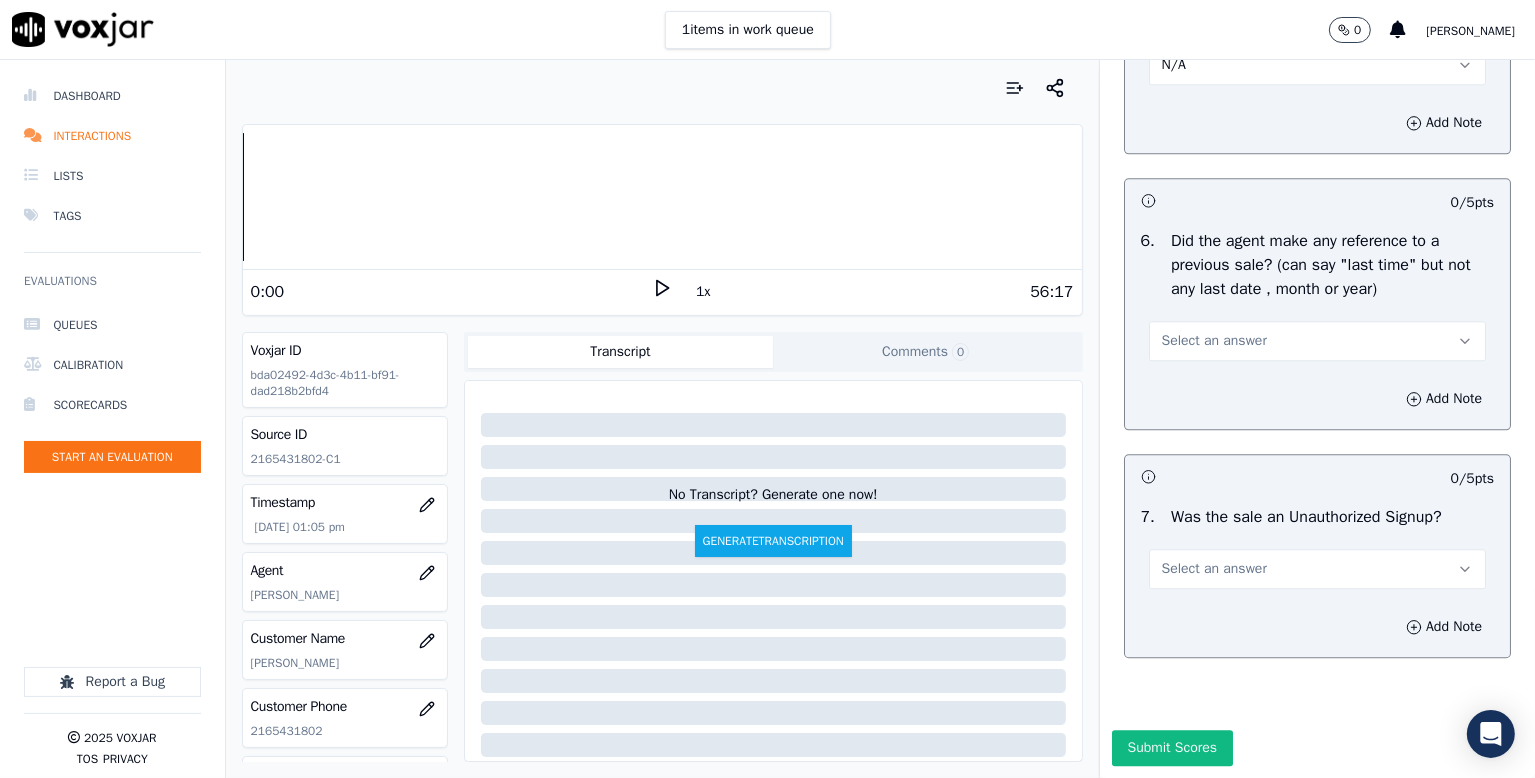 scroll, scrollTop: 5200, scrollLeft: 0, axis: vertical 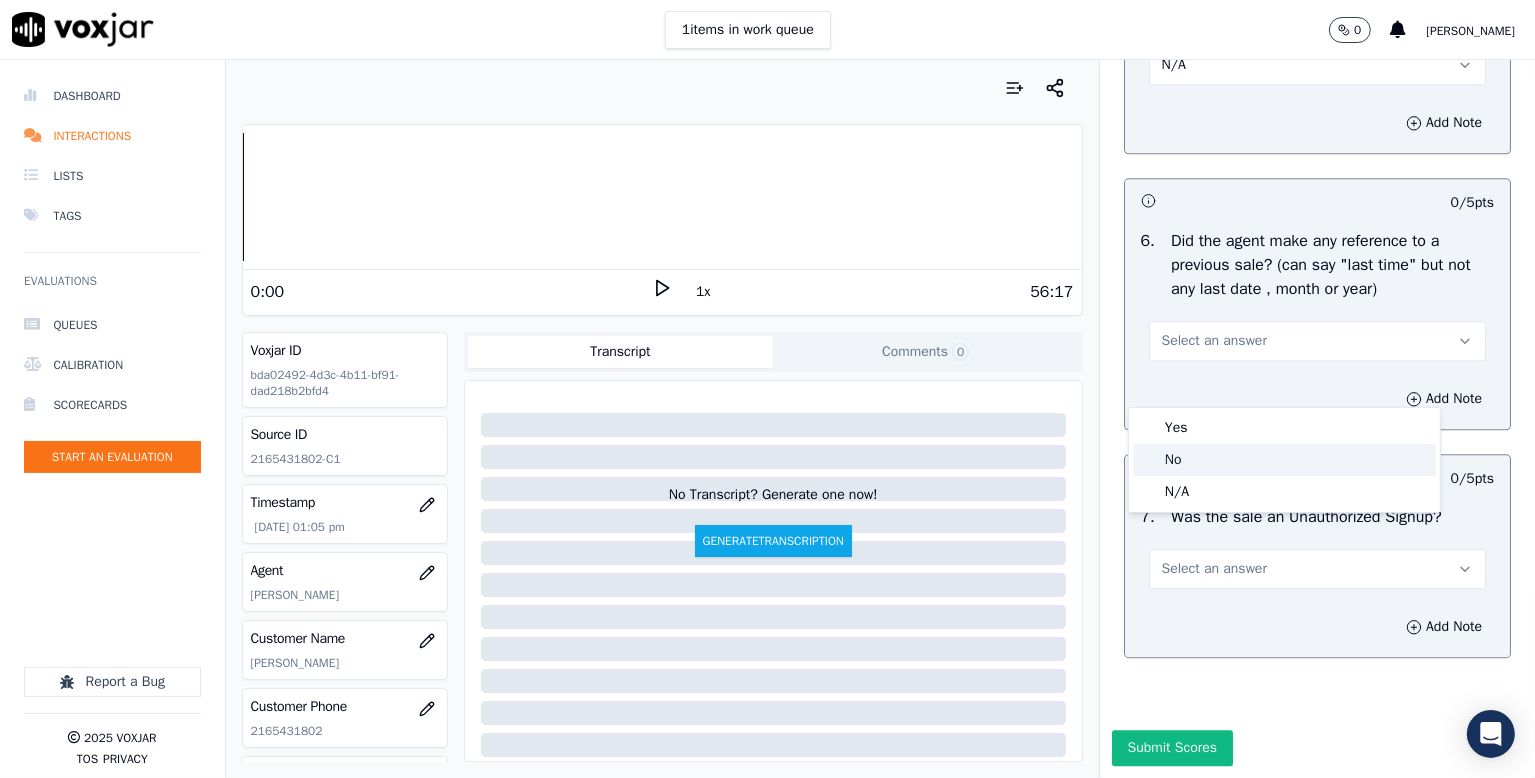 click on "No" 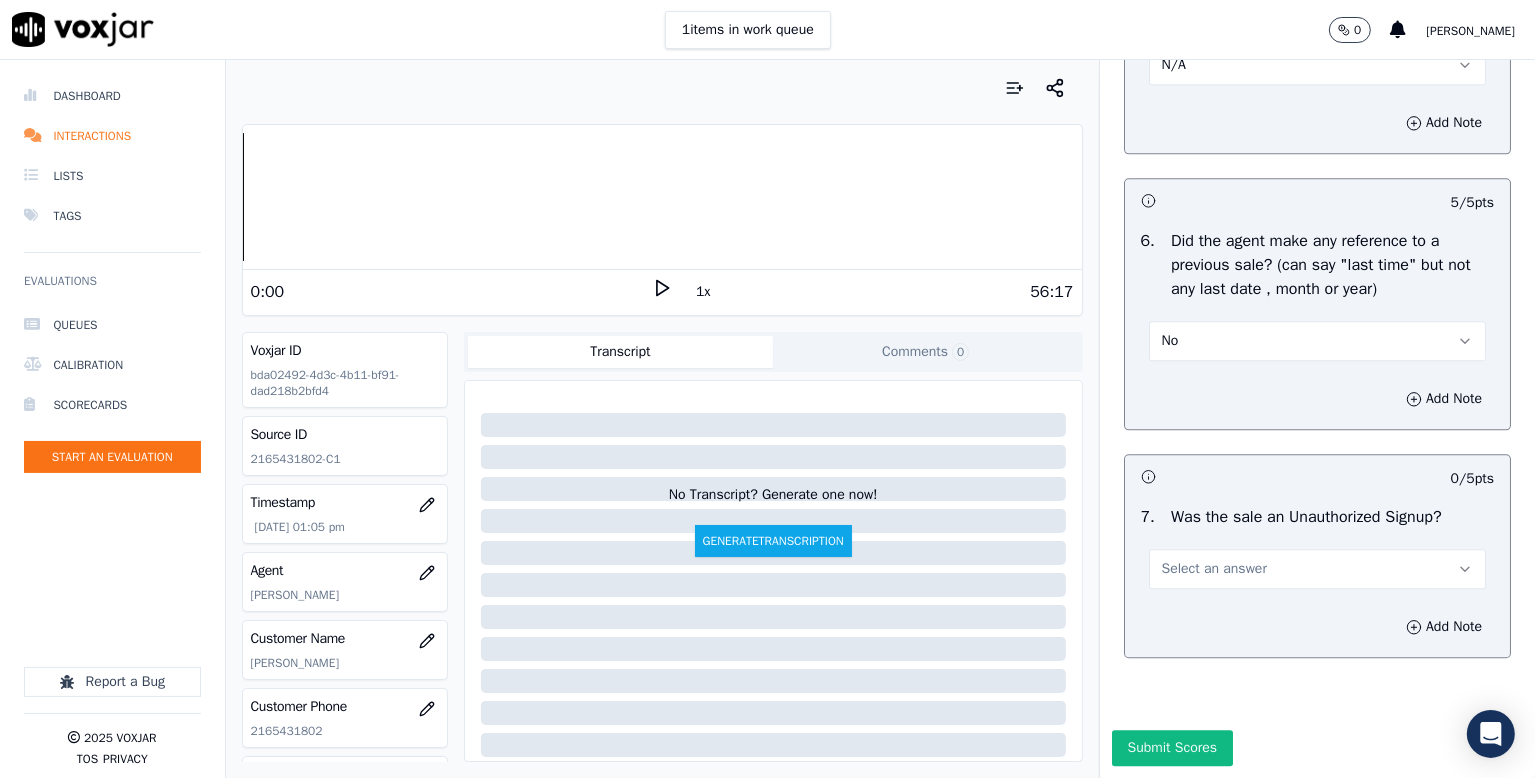 scroll, scrollTop: 5287, scrollLeft: 0, axis: vertical 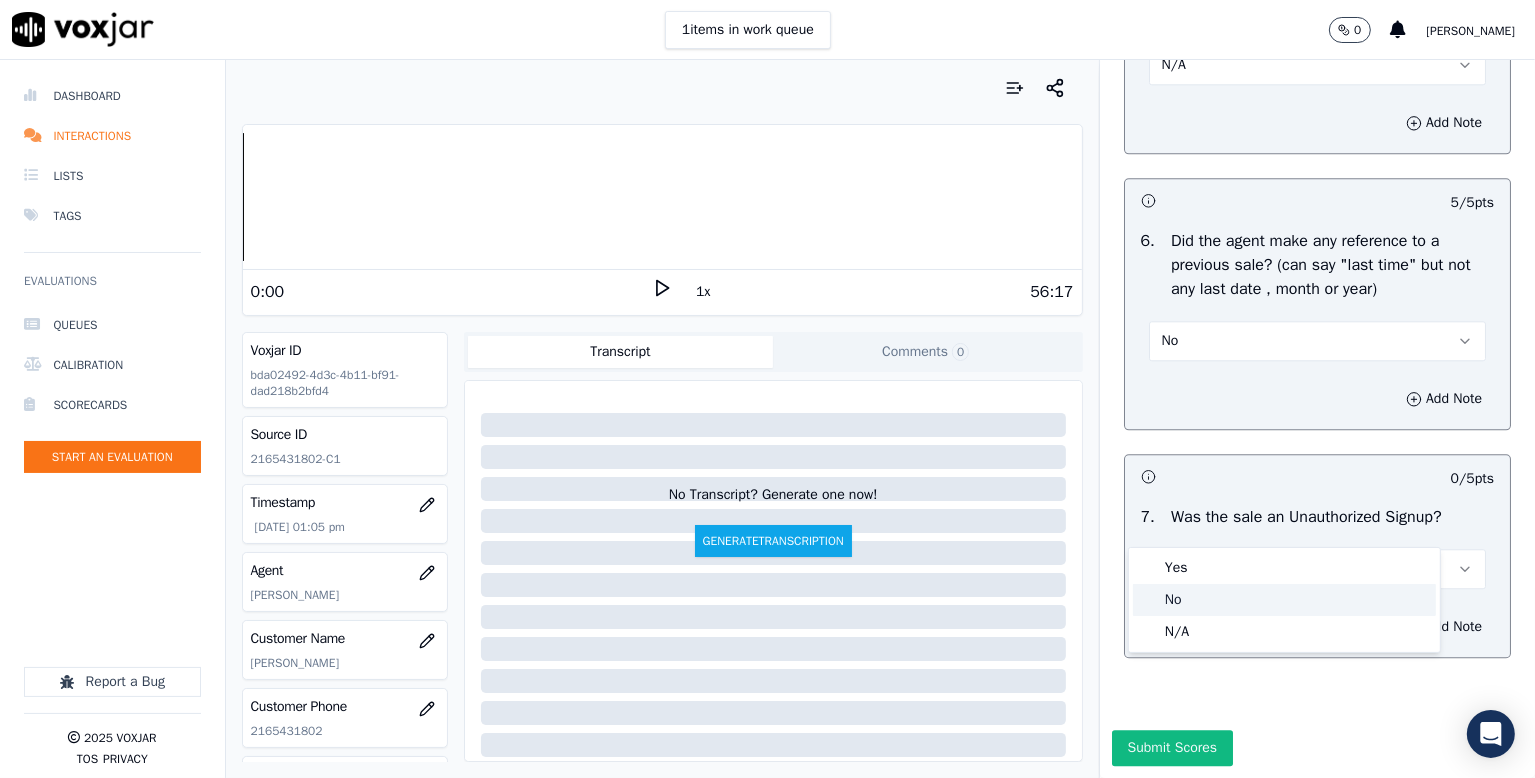 drag, startPoint x: 1176, startPoint y: 597, endPoint x: 1181, endPoint y: 610, distance: 13.928389 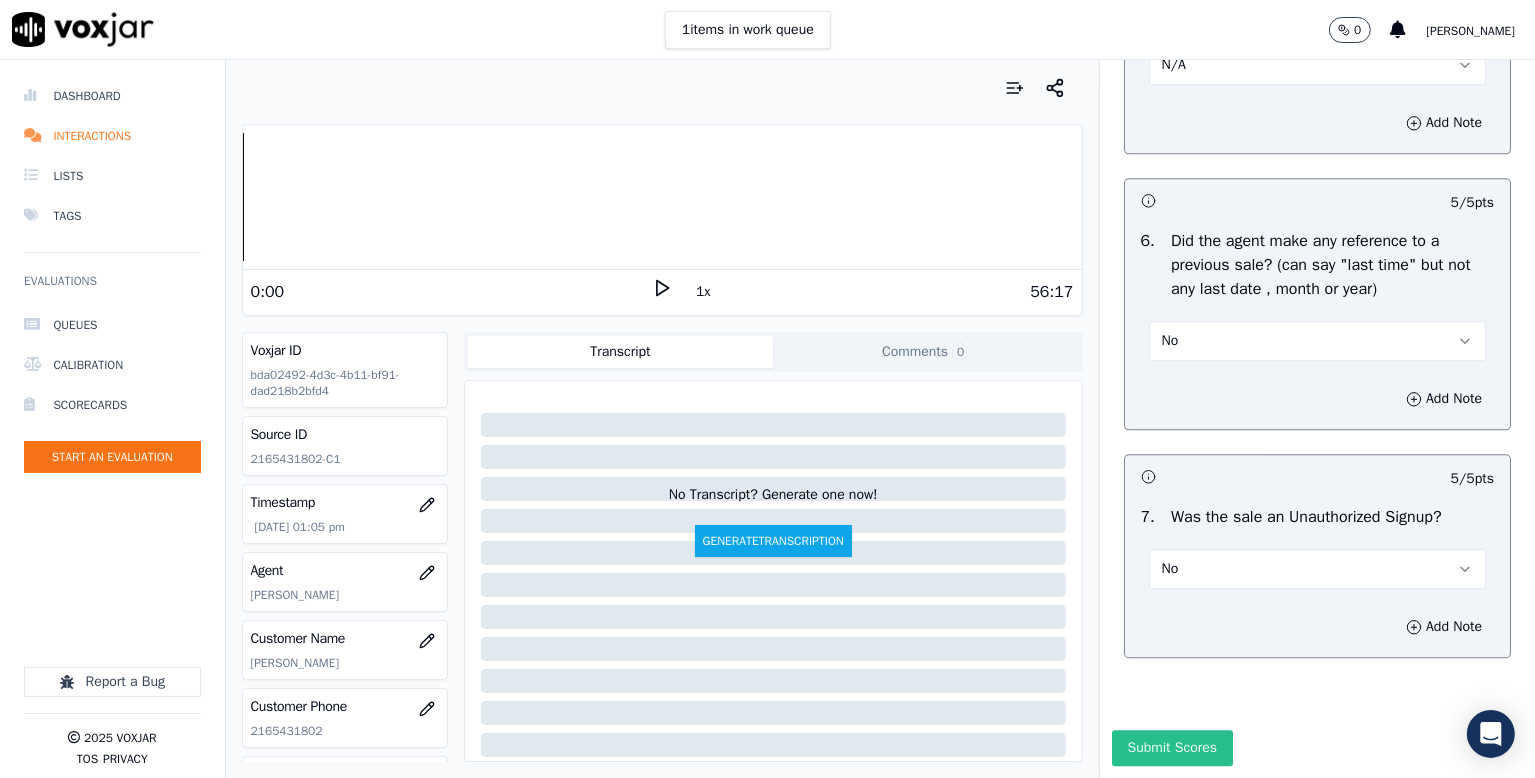 click on "Submit Scores" at bounding box center (1172, 748) 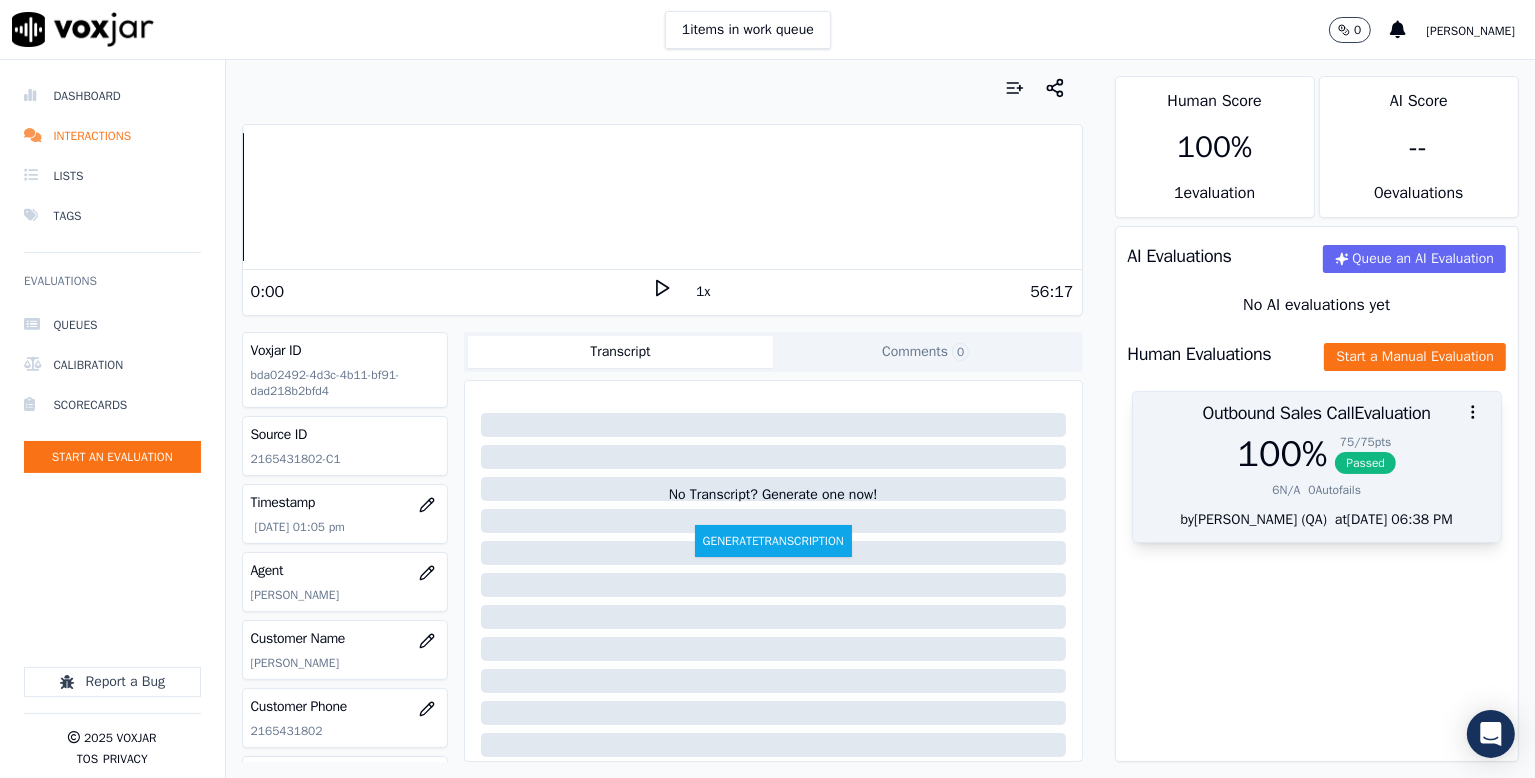 click on "Passed" at bounding box center [1365, 463] 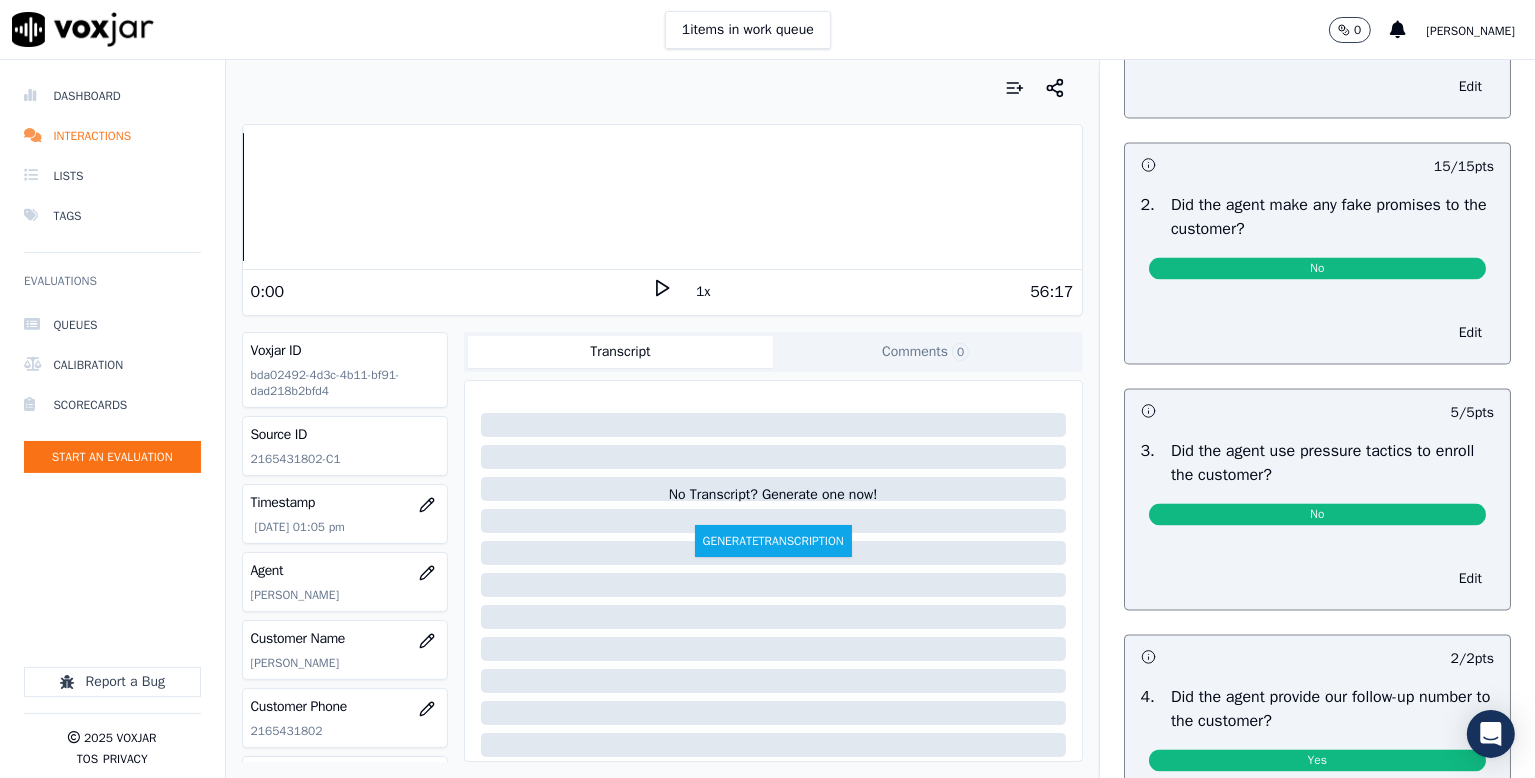 scroll, scrollTop: 4400, scrollLeft: 0, axis: vertical 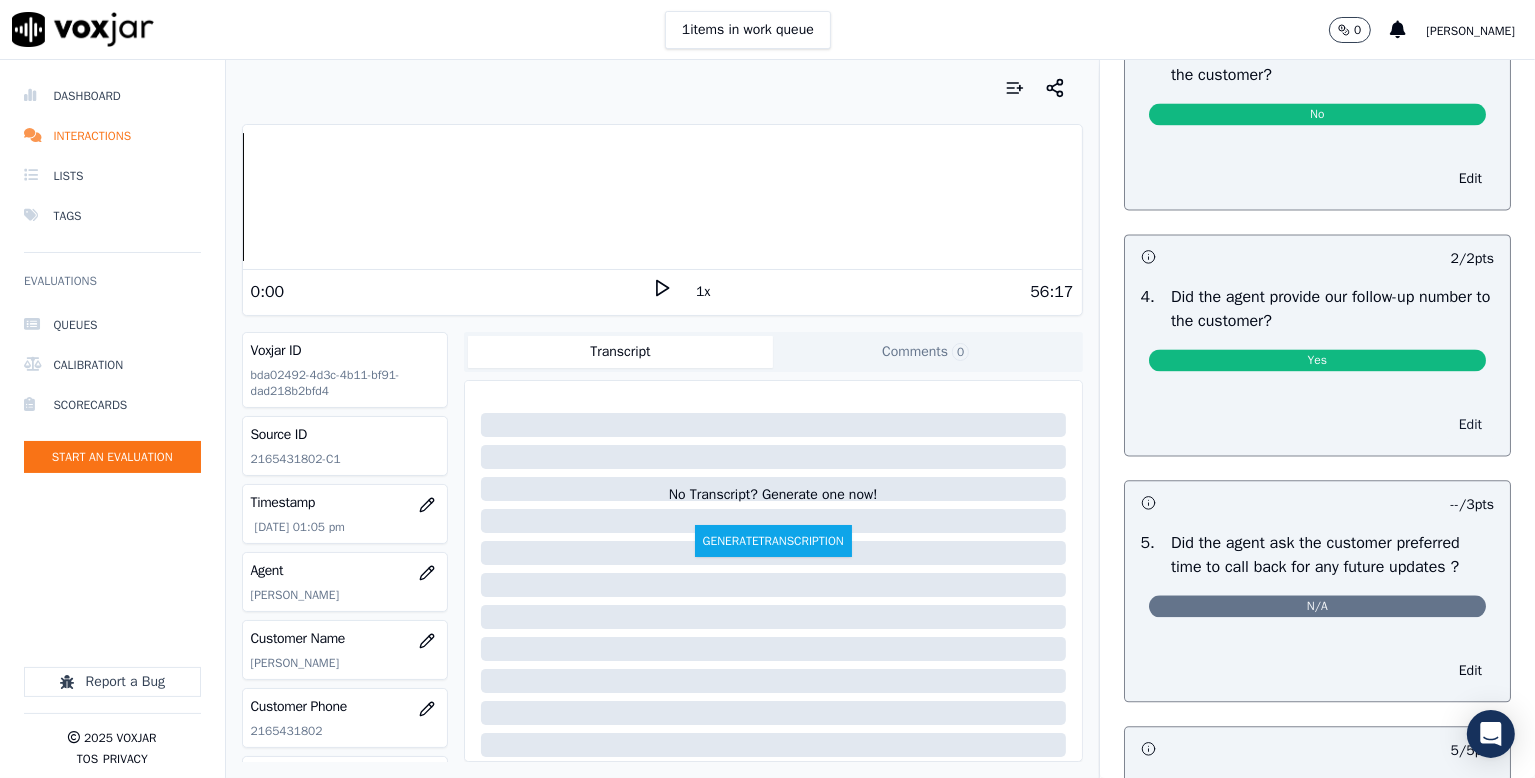 click on "Edit" at bounding box center (1470, 425) 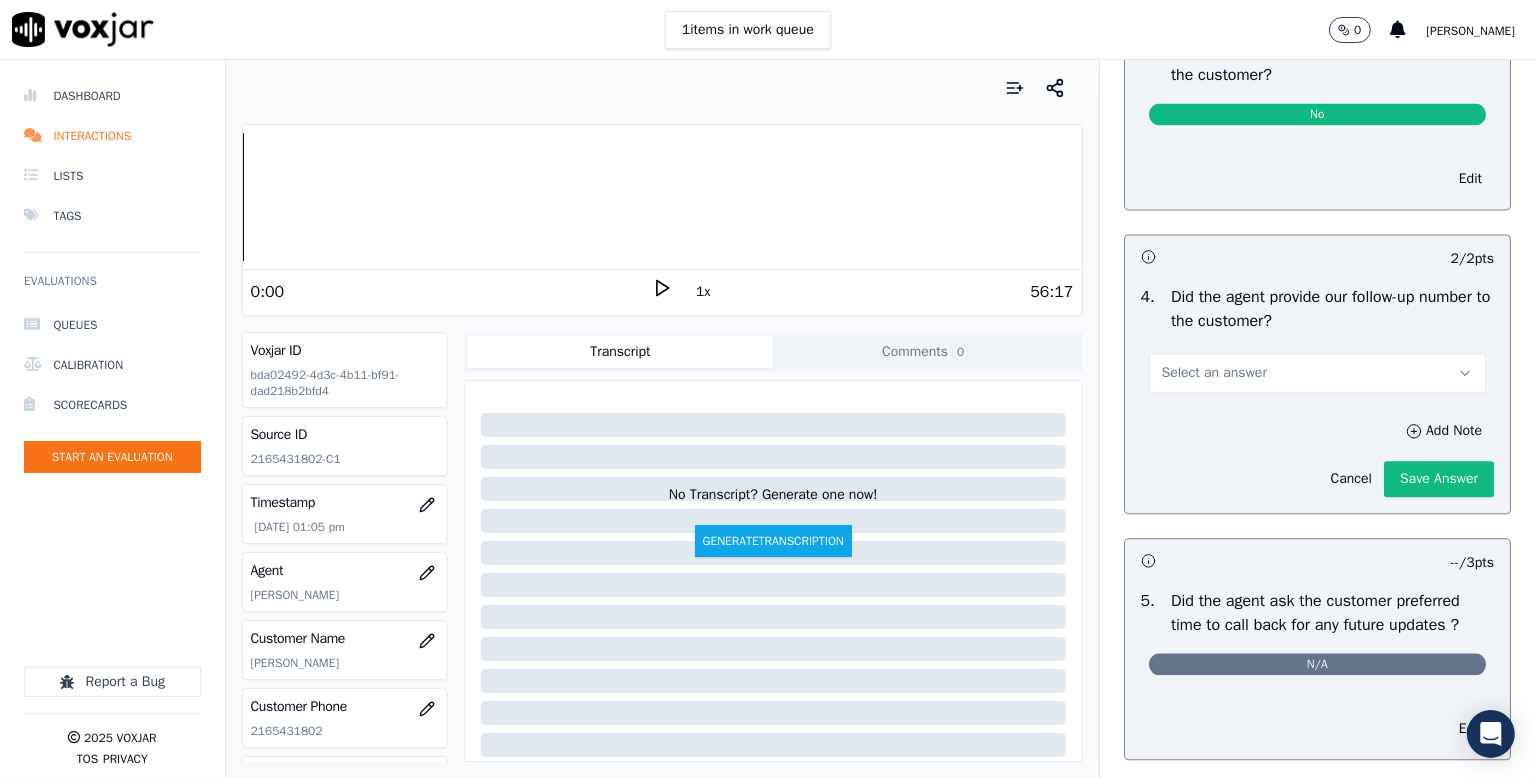 click on "Select an answer" at bounding box center (1317, 373) 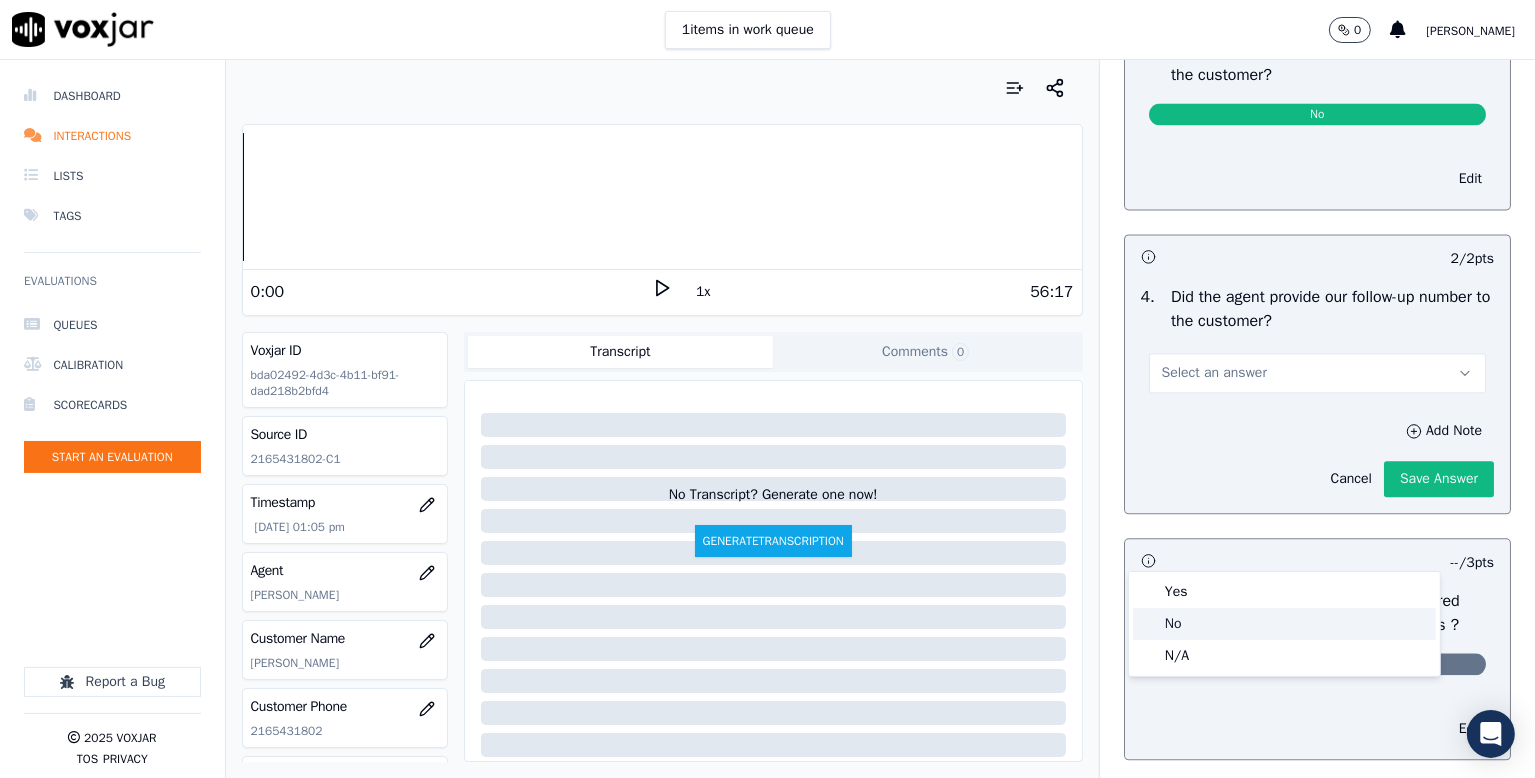 click on "No" 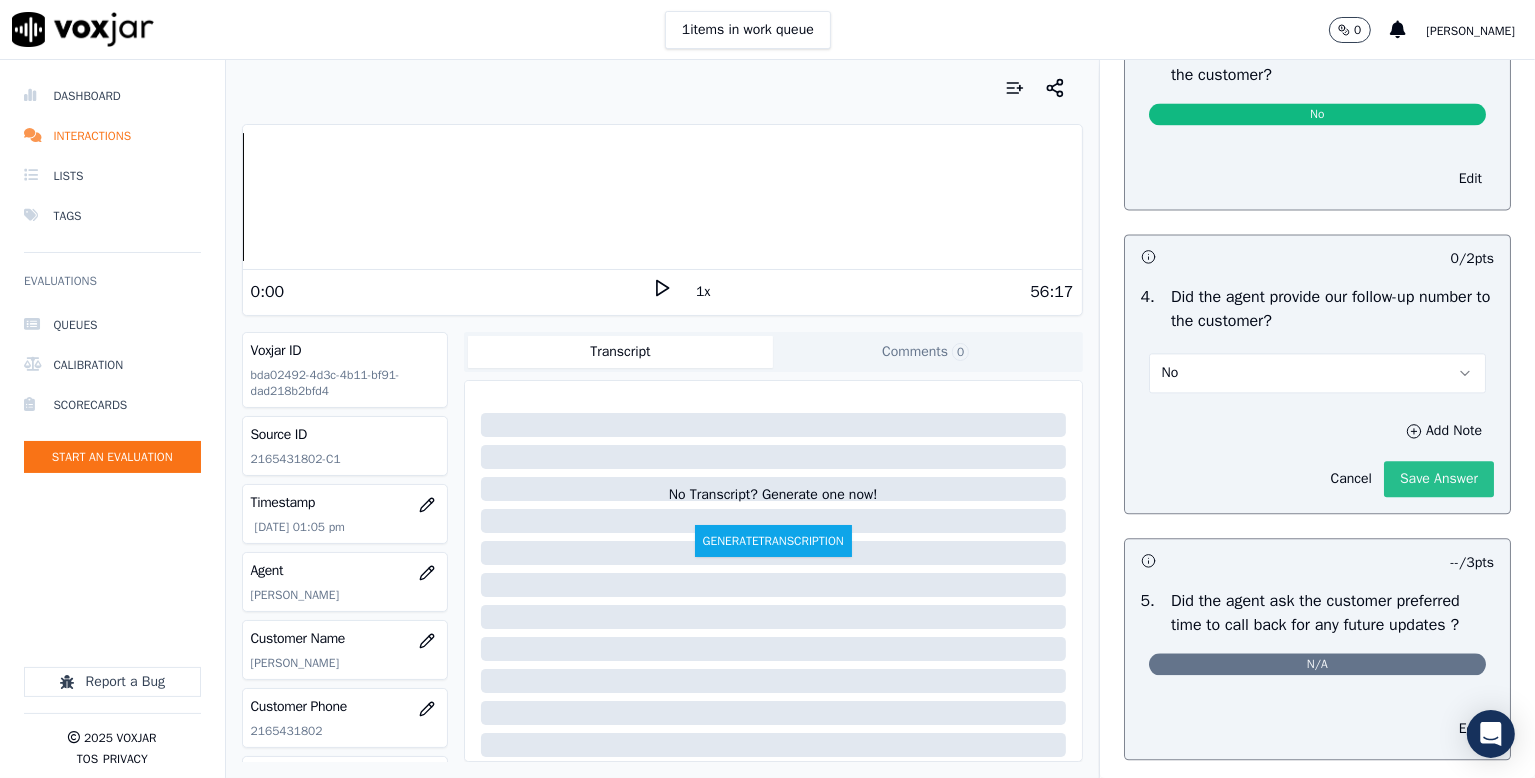 click on "Save Answer" 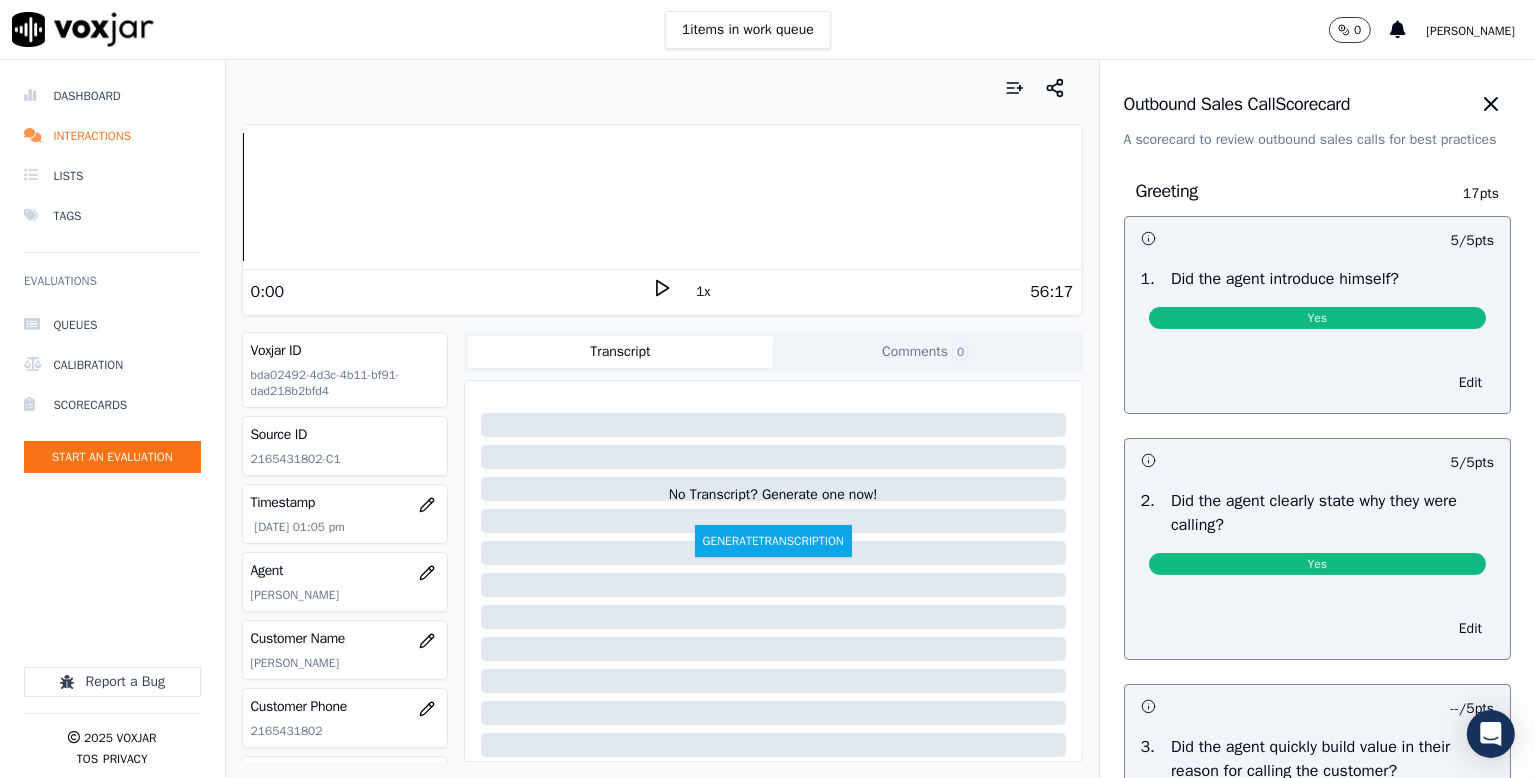 scroll, scrollTop: 0, scrollLeft: 0, axis: both 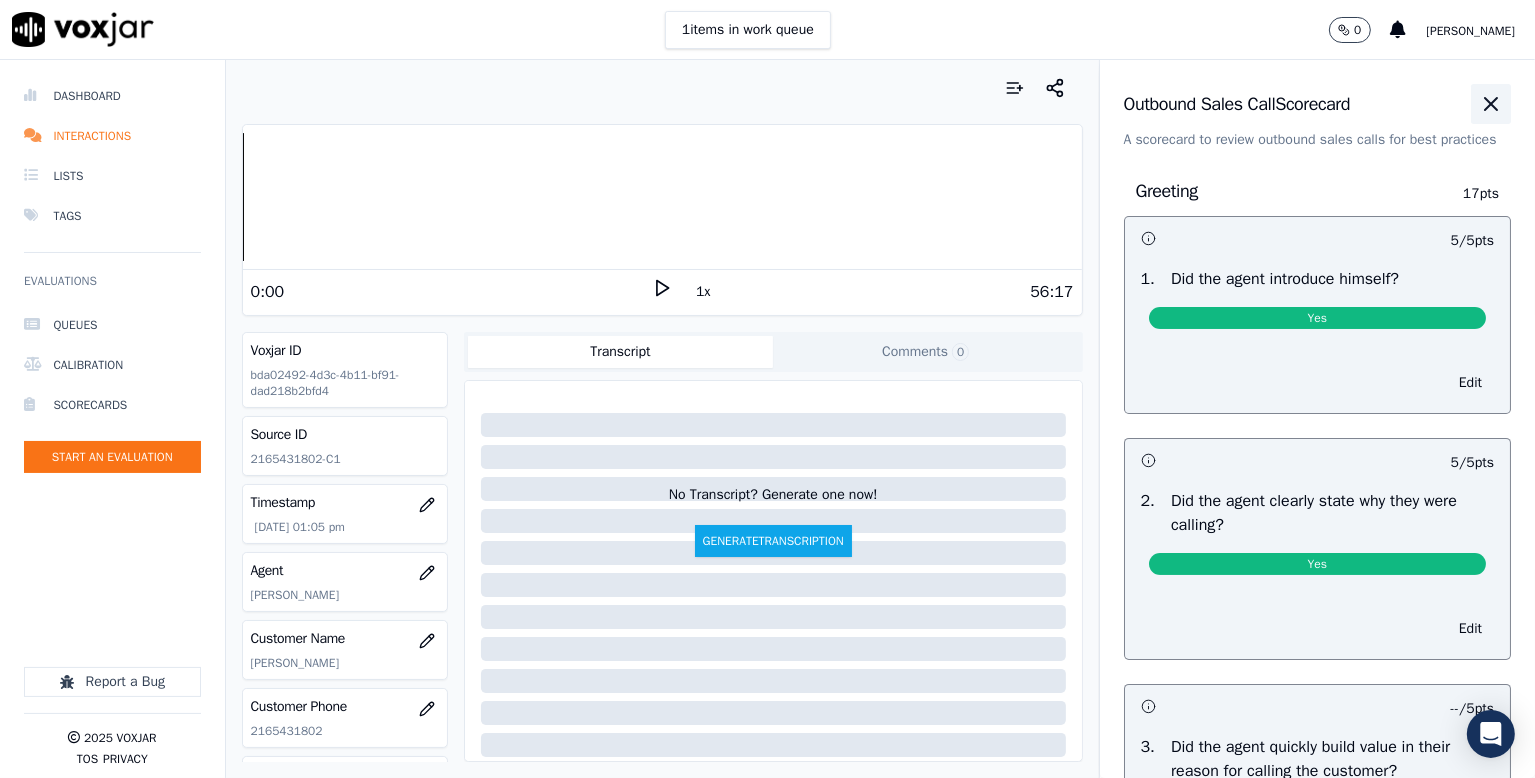 click 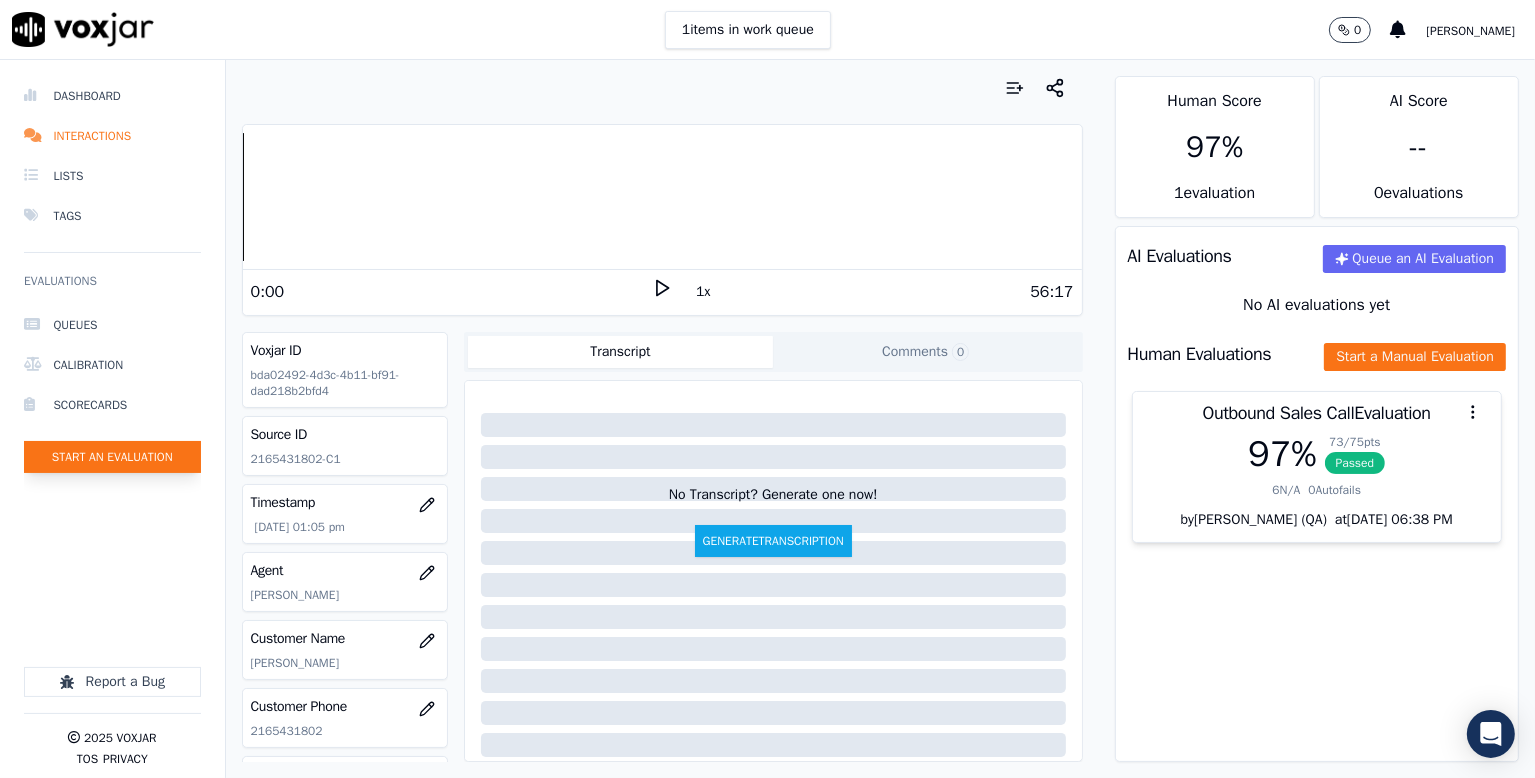 click on "Start an Evaluation" 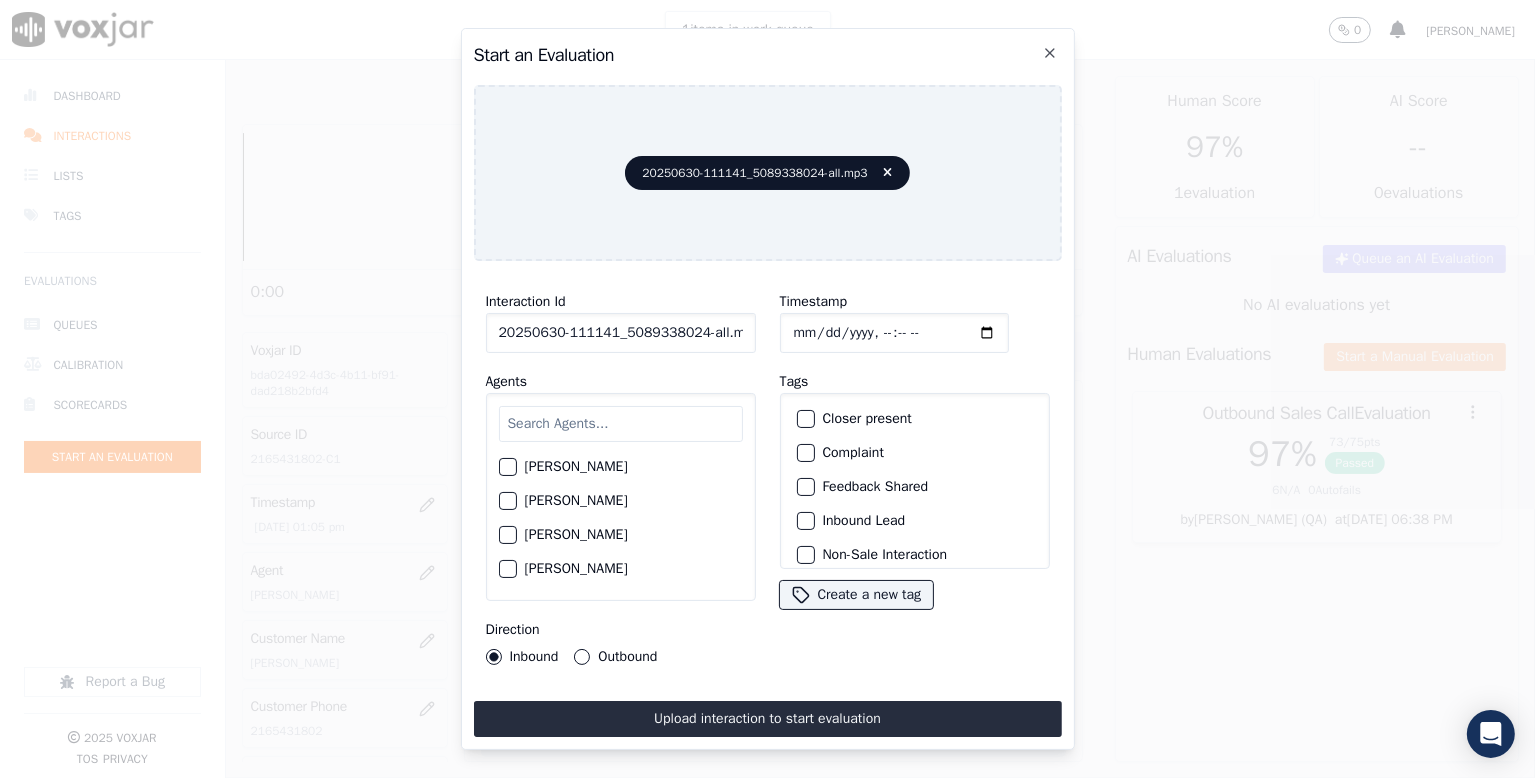 scroll, scrollTop: 0, scrollLeft: 6, axis: horizontal 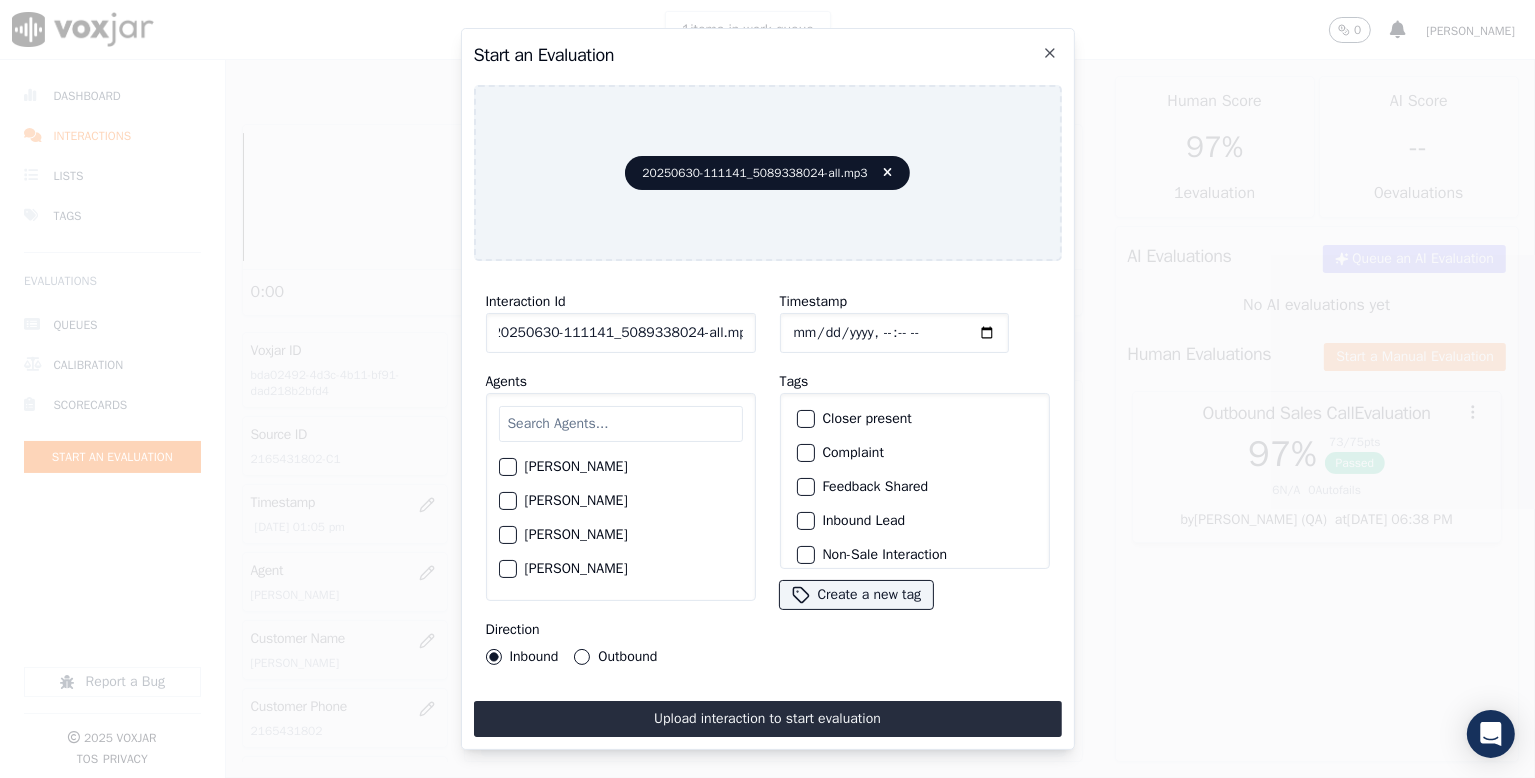 drag, startPoint x: 690, startPoint y: 328, endPoint x: 924, endPoint y: 304, distance: 235.22755 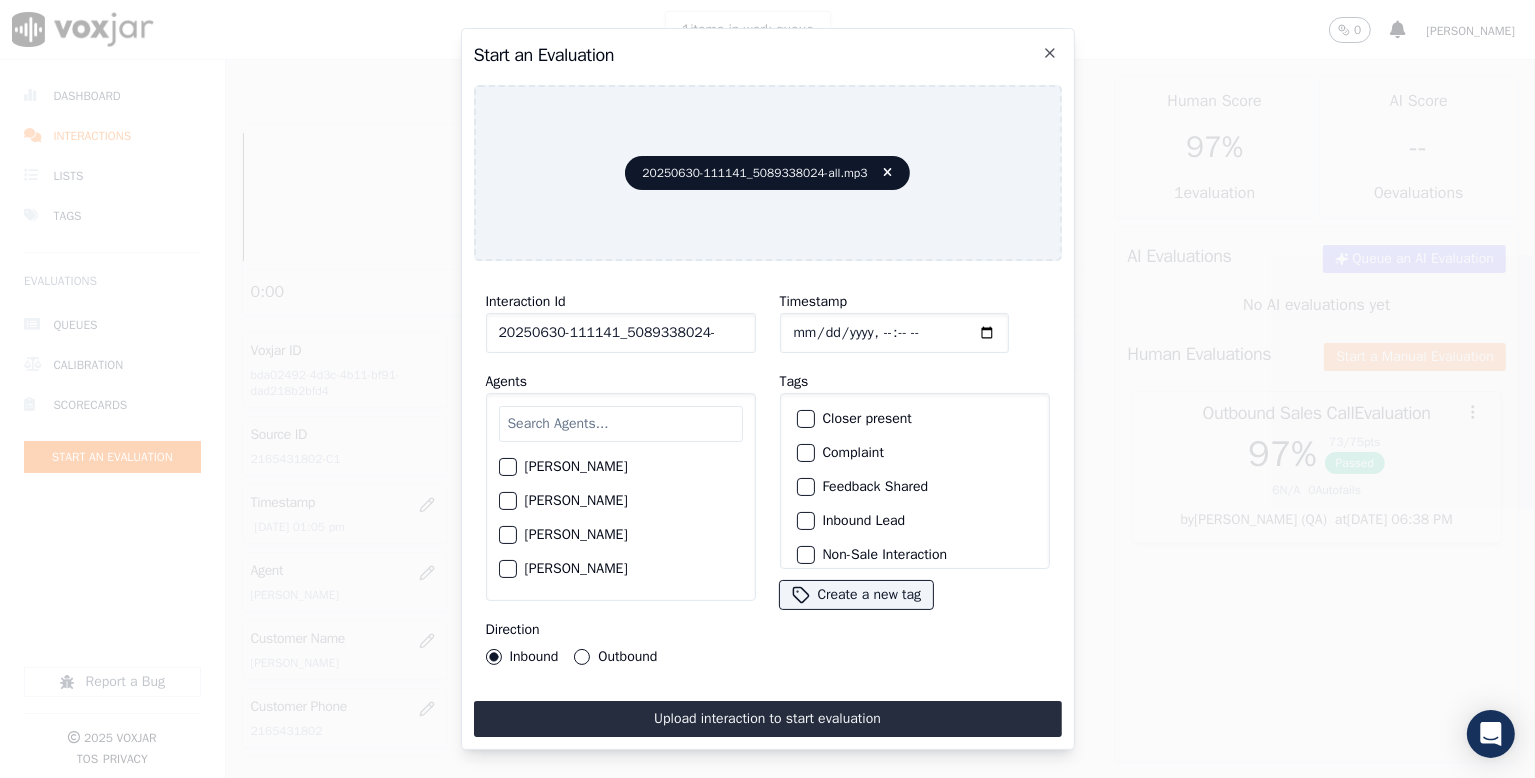 scroll, scrollTop: 0, scrollLeft: 0, axis: both 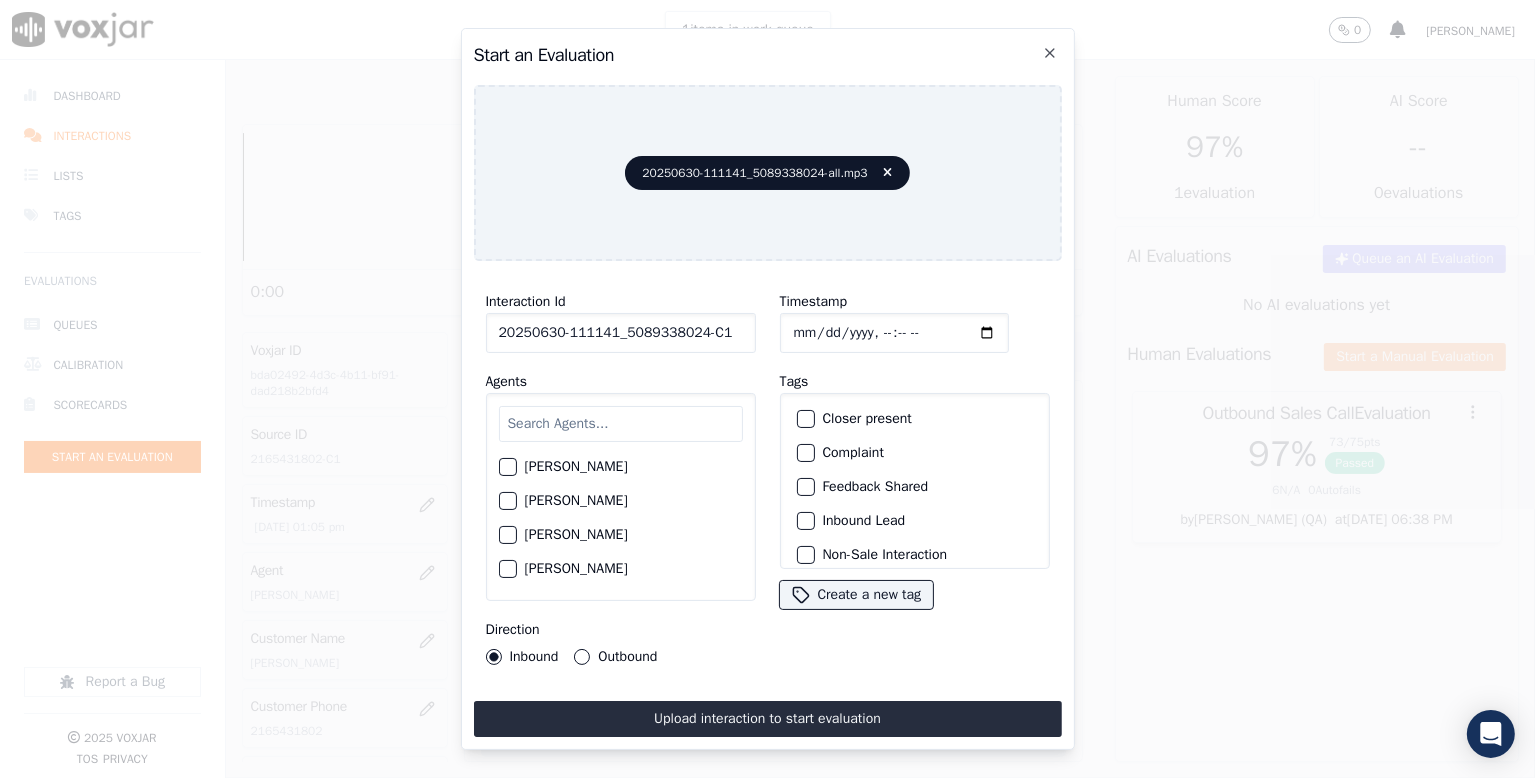 type on "20250630-111141_5089338024-C1" 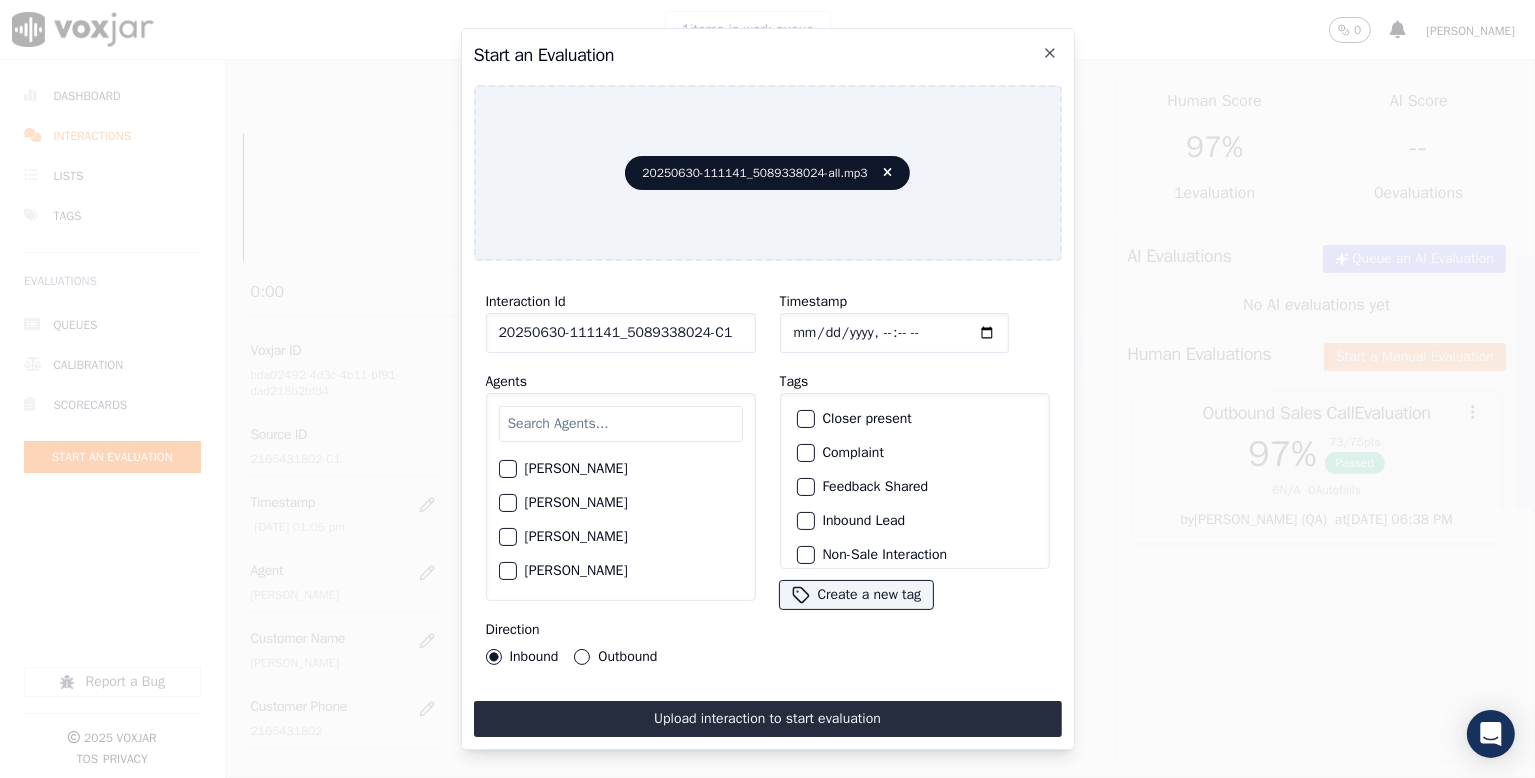 scroll, scrollTop: 1400, scrollLeft: 0, axis: vertical 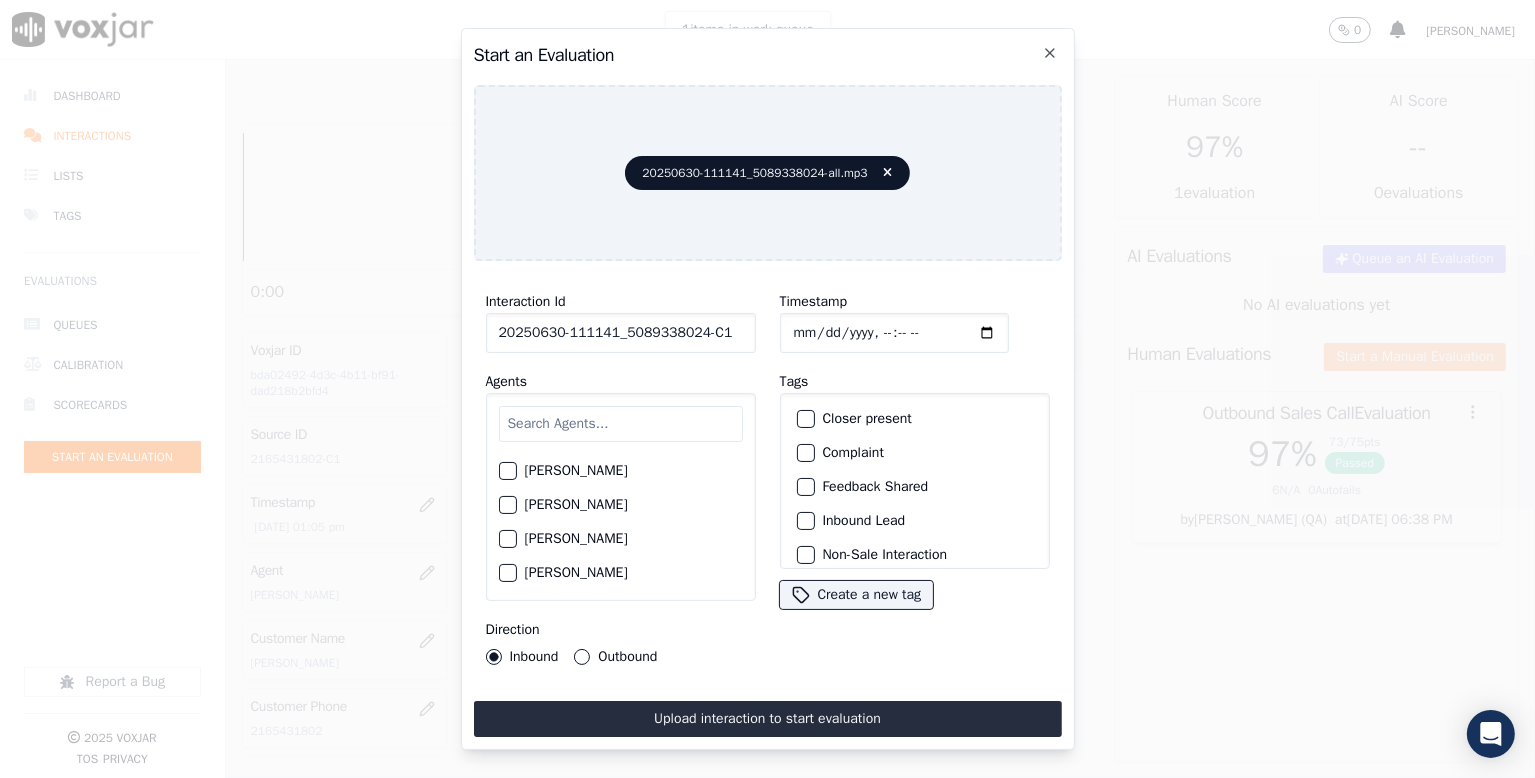 click on "[PERSON_NAME]" 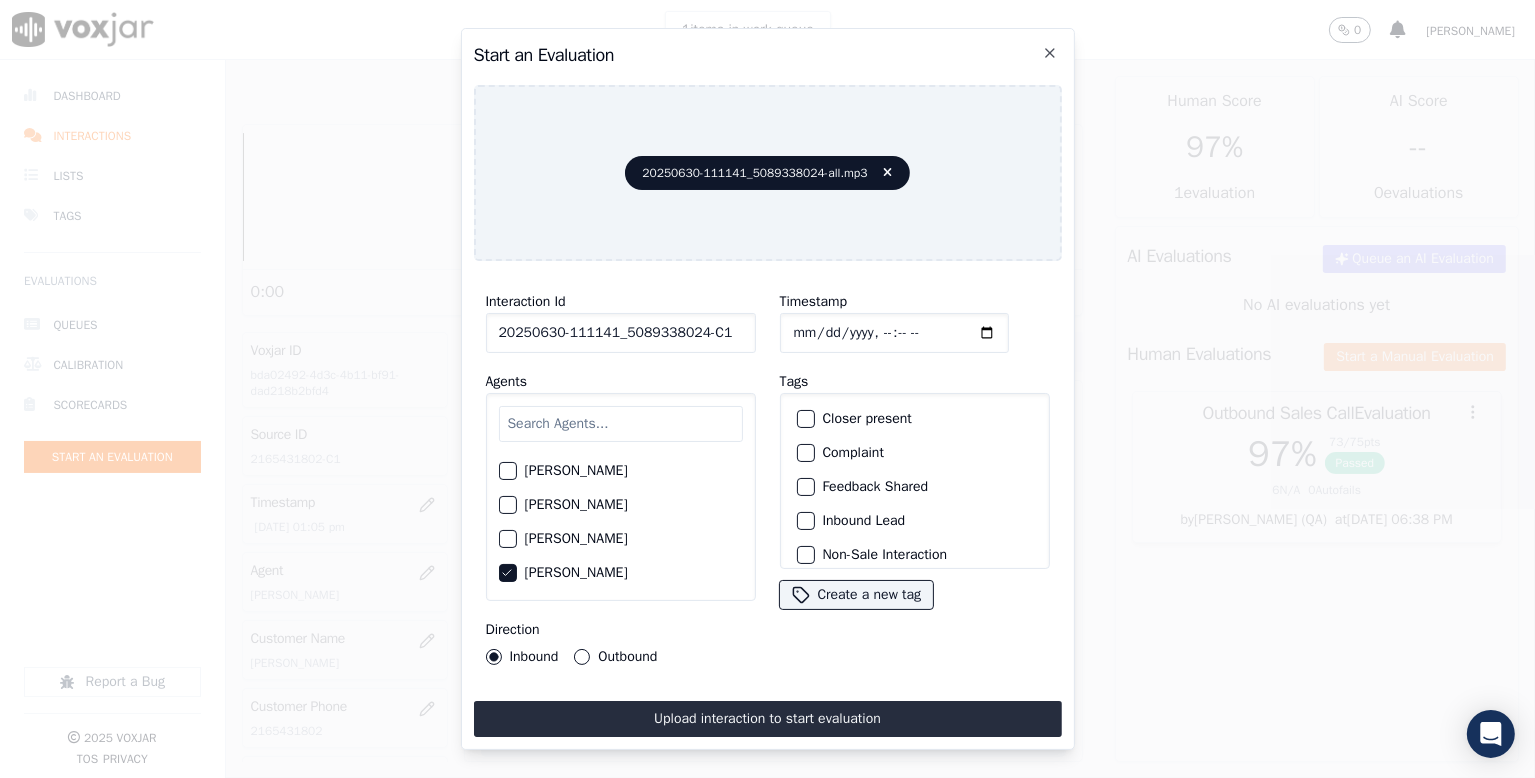 drag, startPoint x: 586, startPoint y: 655, endPoint x: 677, endPoint y: 654, distance: 91.00549 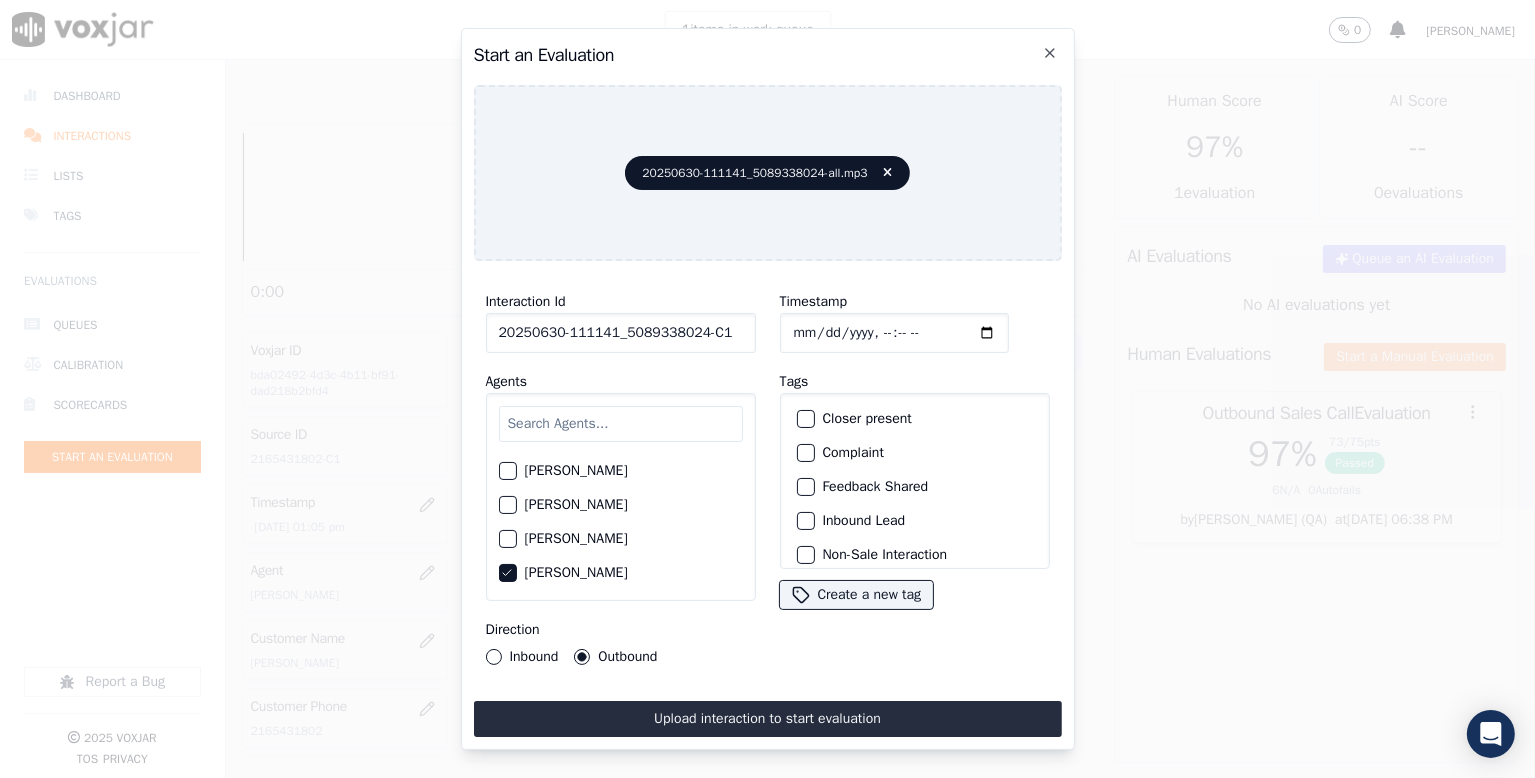 click on "Closer present" 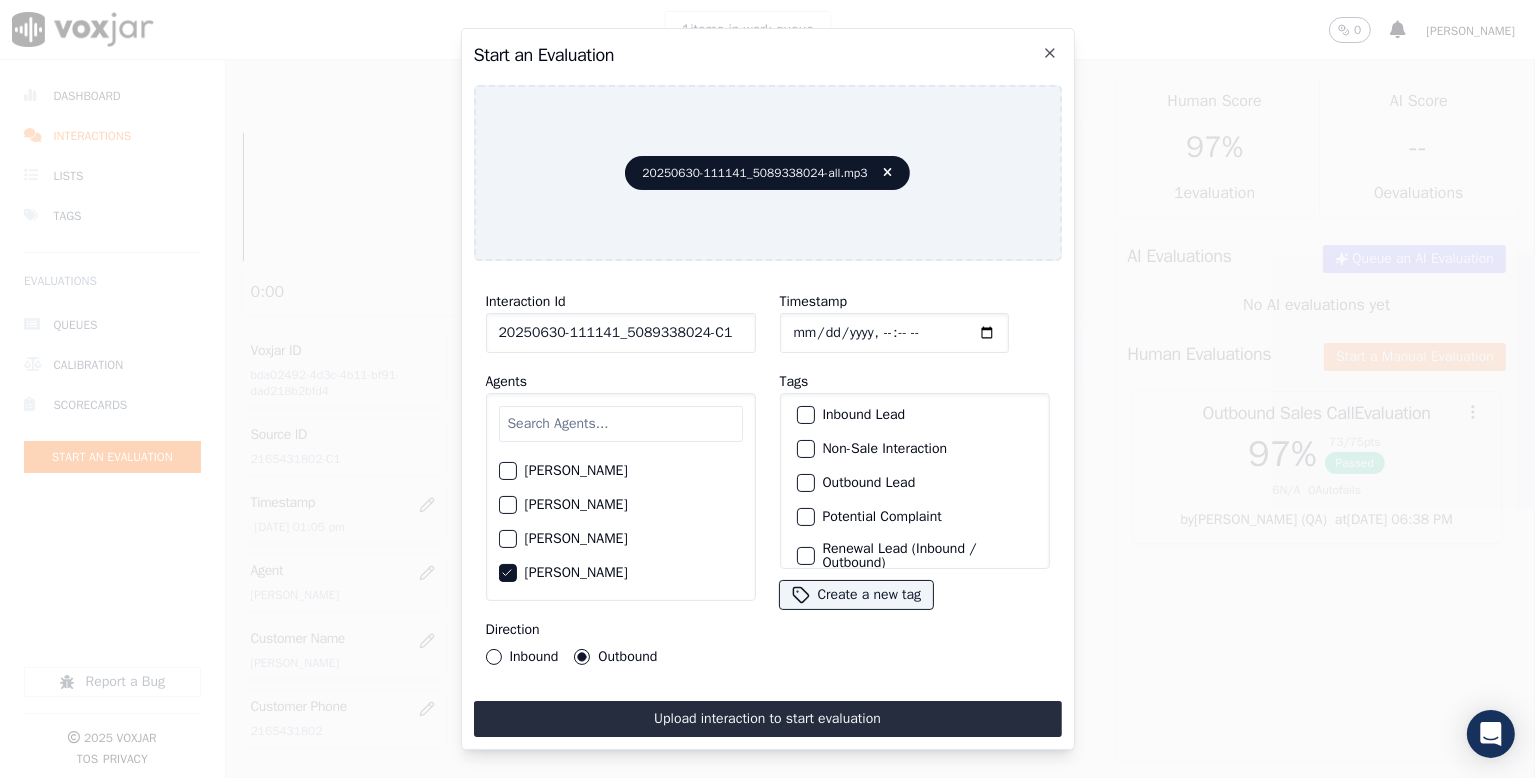 scroll, scrollTop: 169, scrollLeft: 0, axis: vertical 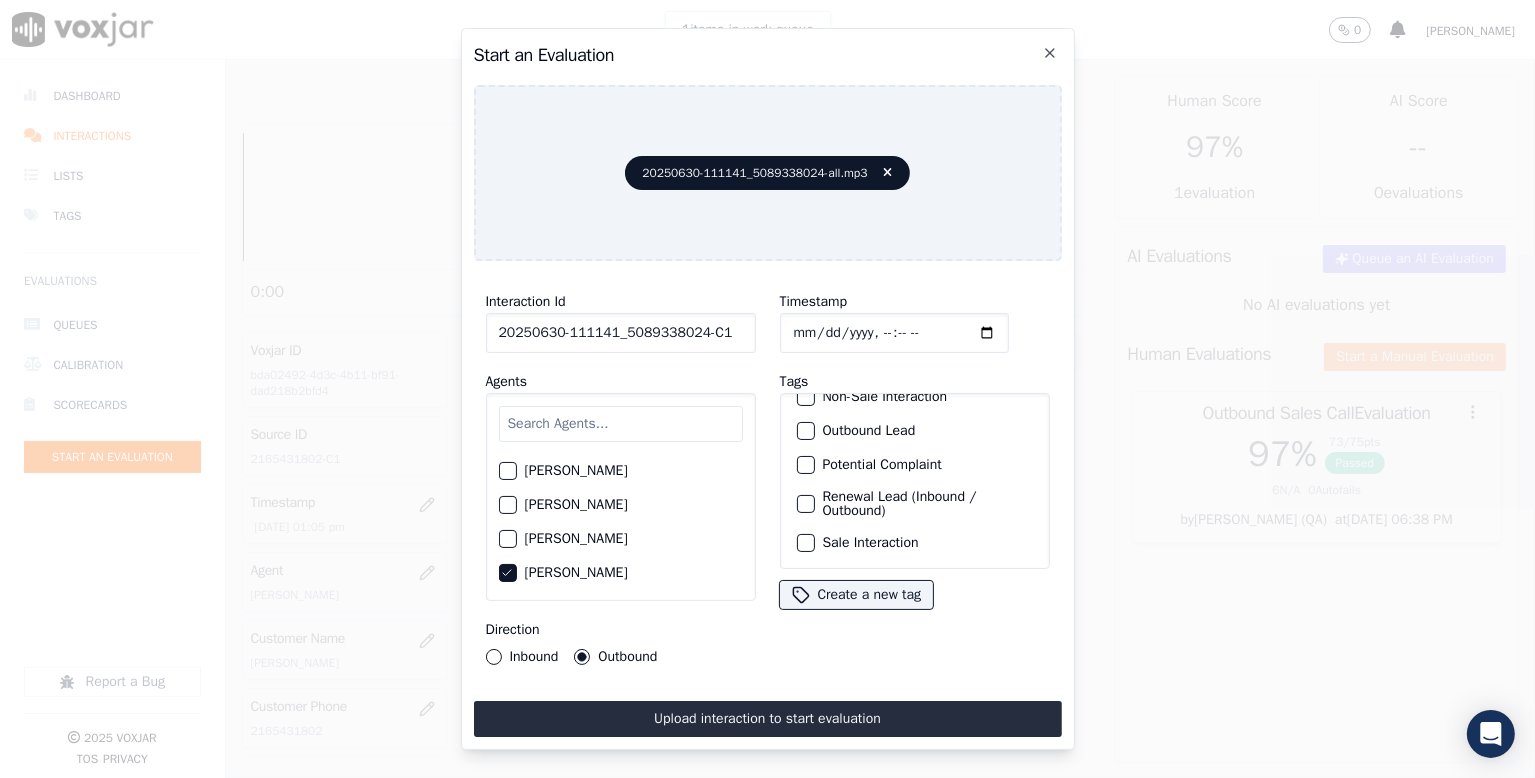 drag, startPoint x: 854, startPoint y: 489, endPoint x: 853, endPoint y: 507, distance: 18.027756 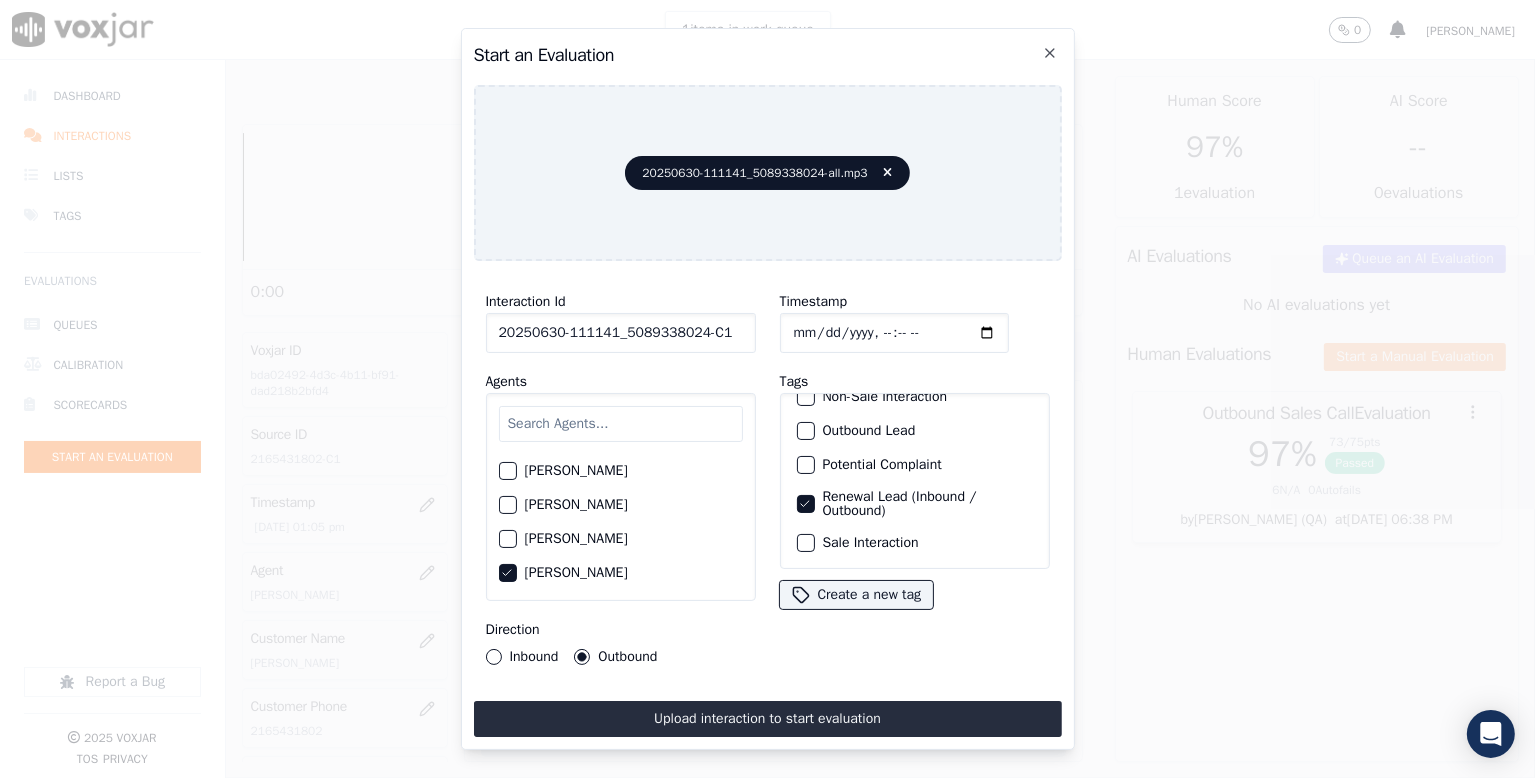 click on "Sale Interaction" 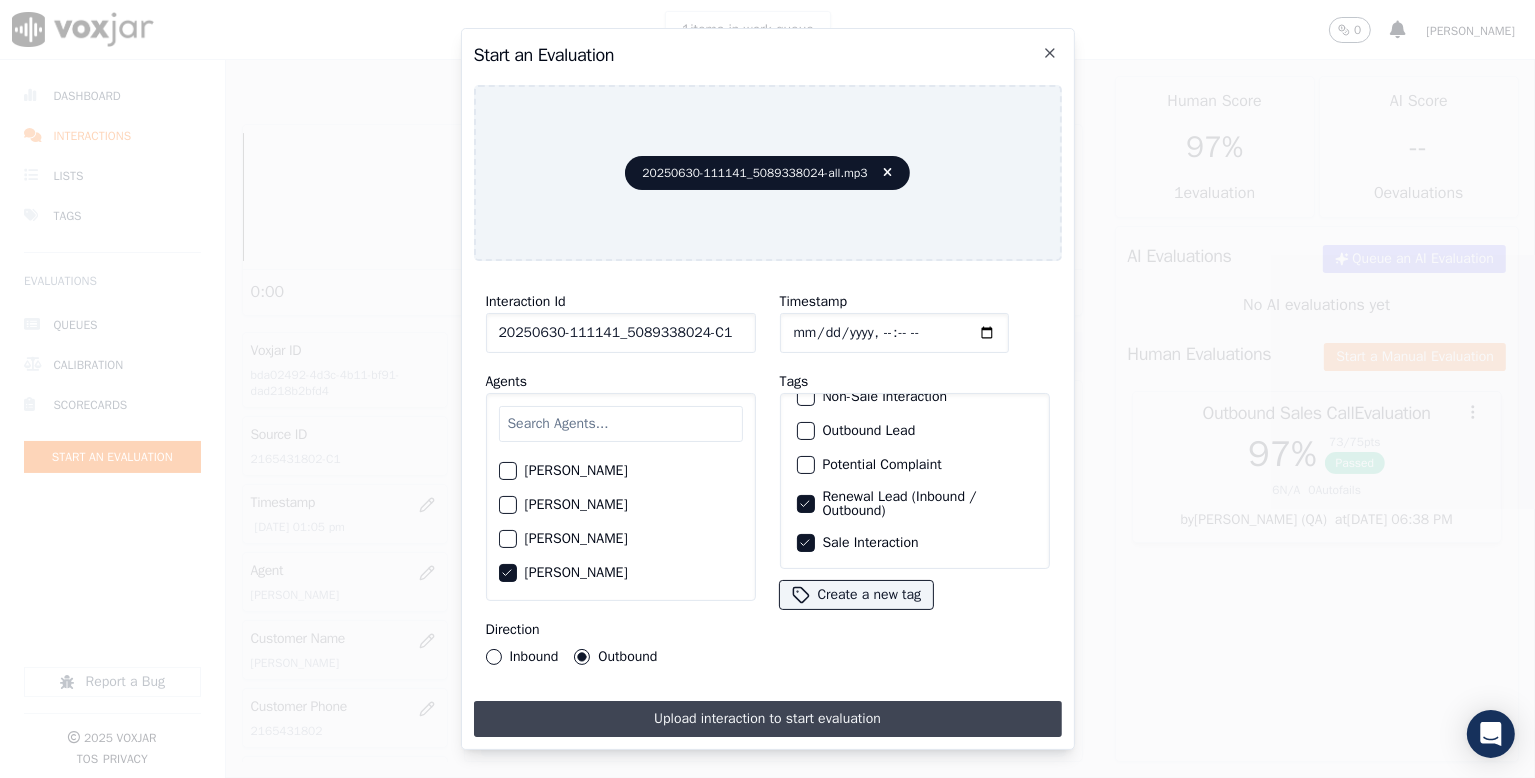click on "Upload interaction to start evaluation" at bounding box center [768, 719] 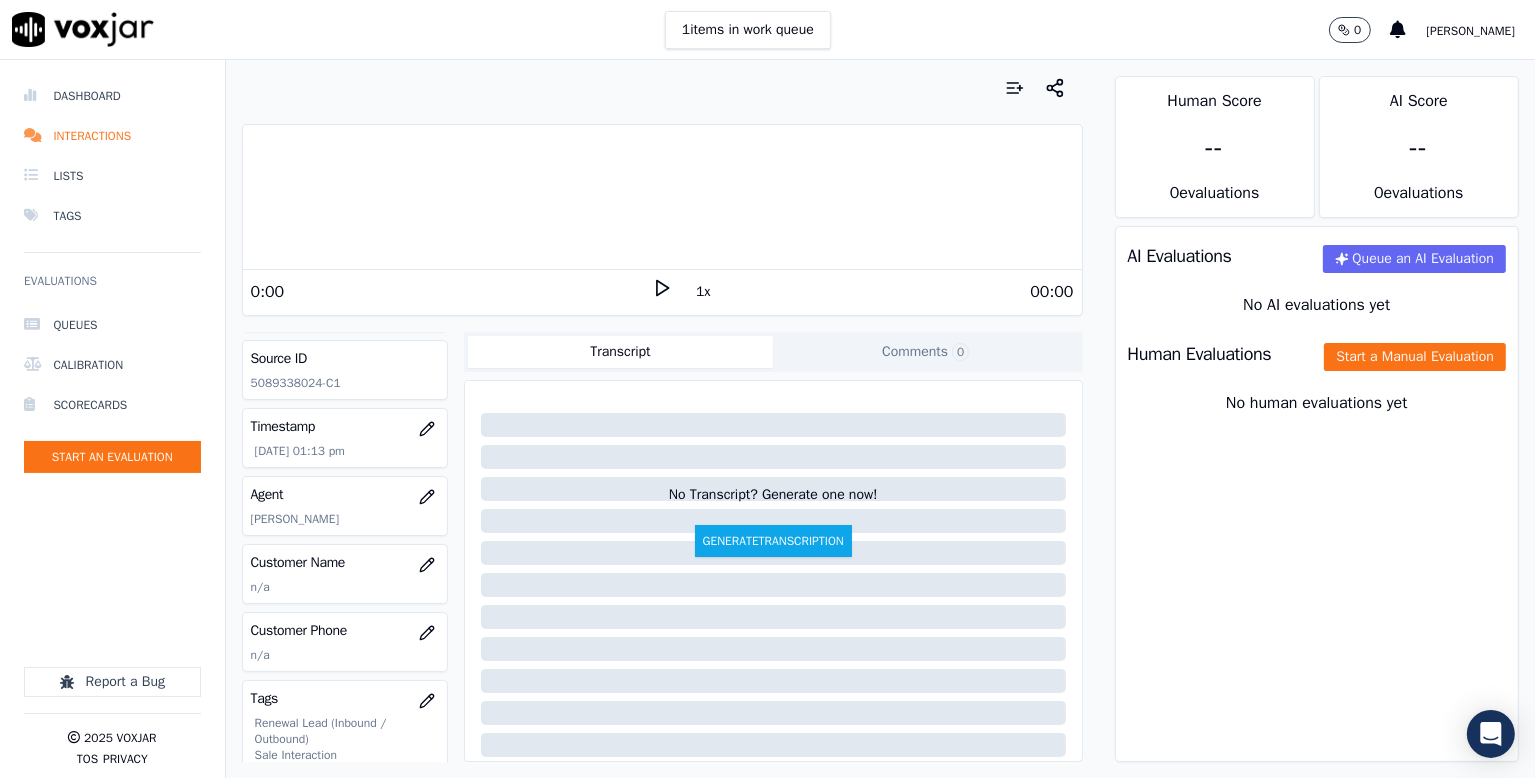 scroll, scrollTop: 200, scrollLeft: 0, axis: vertical 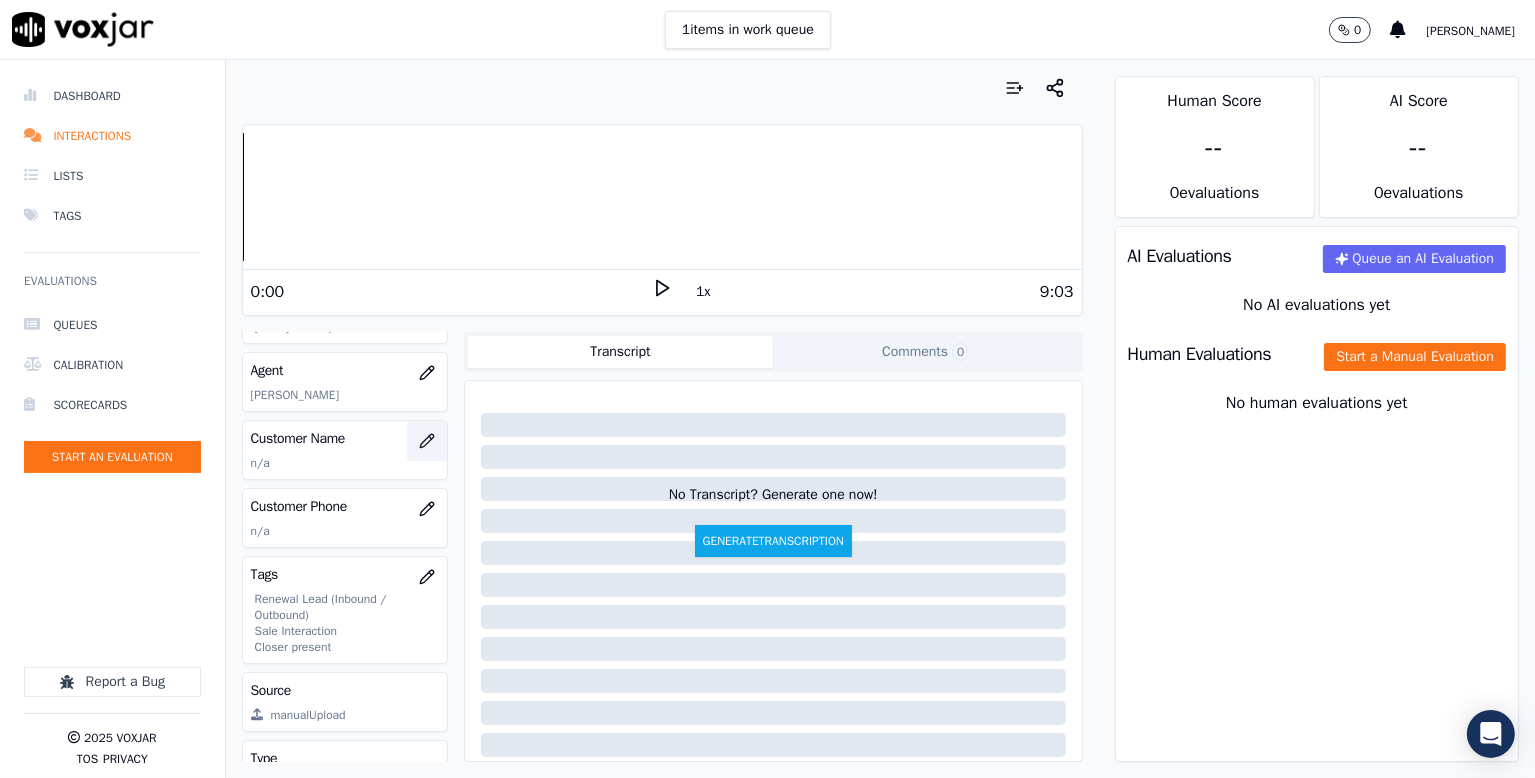 click 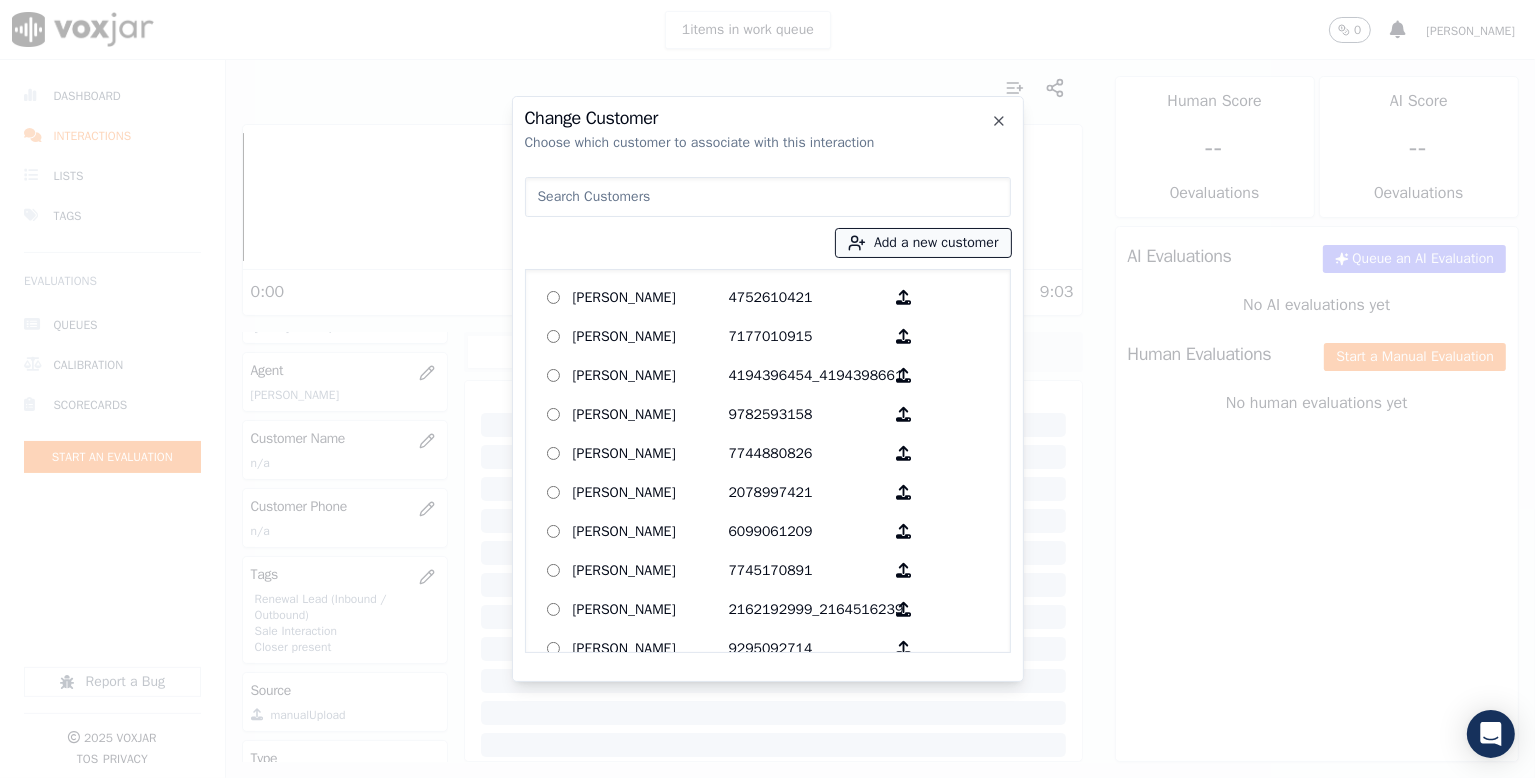click on "Add a new customer" at bounding box center [923, 243] 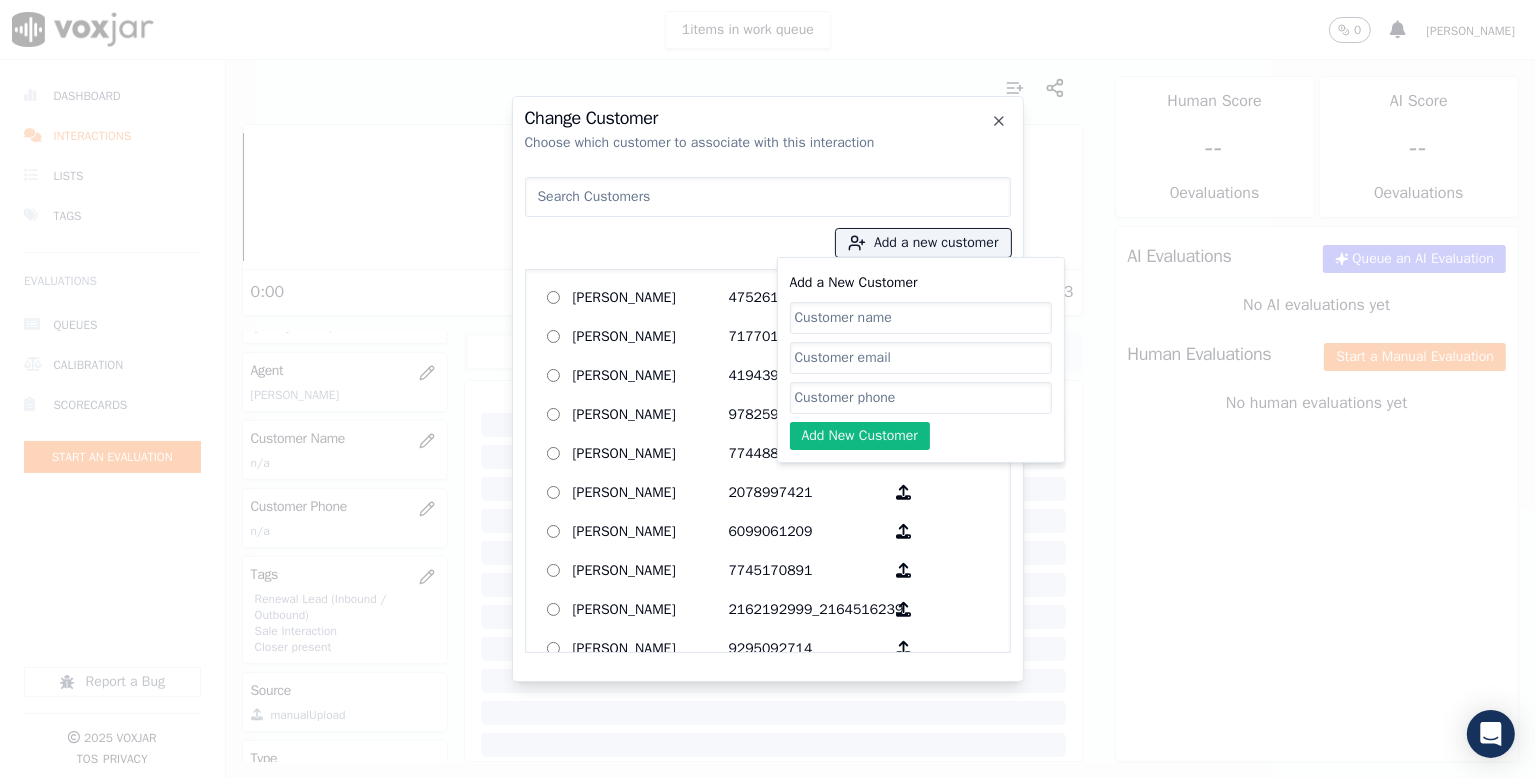 click on "Add a New Customer" 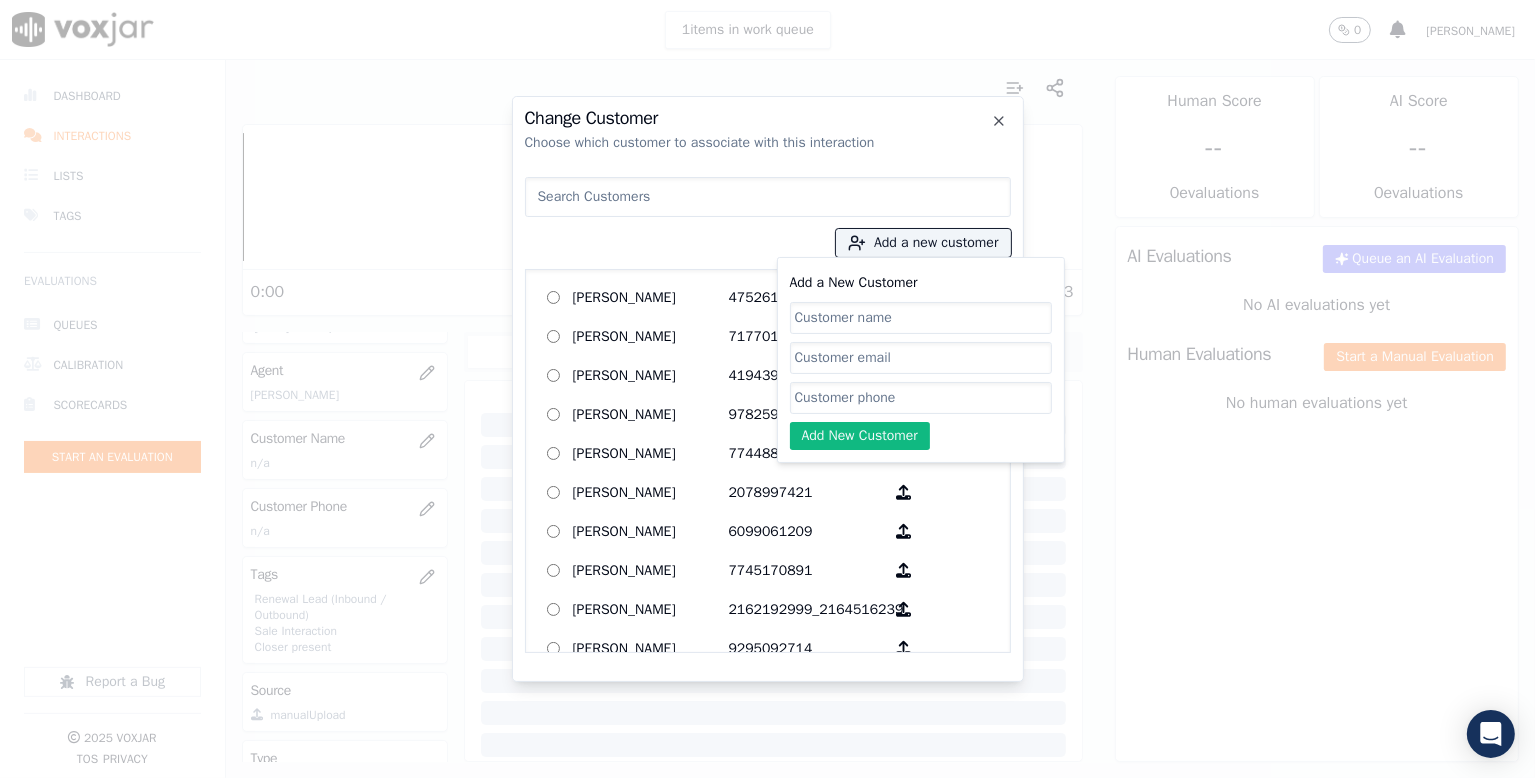 paste on "5089338024" 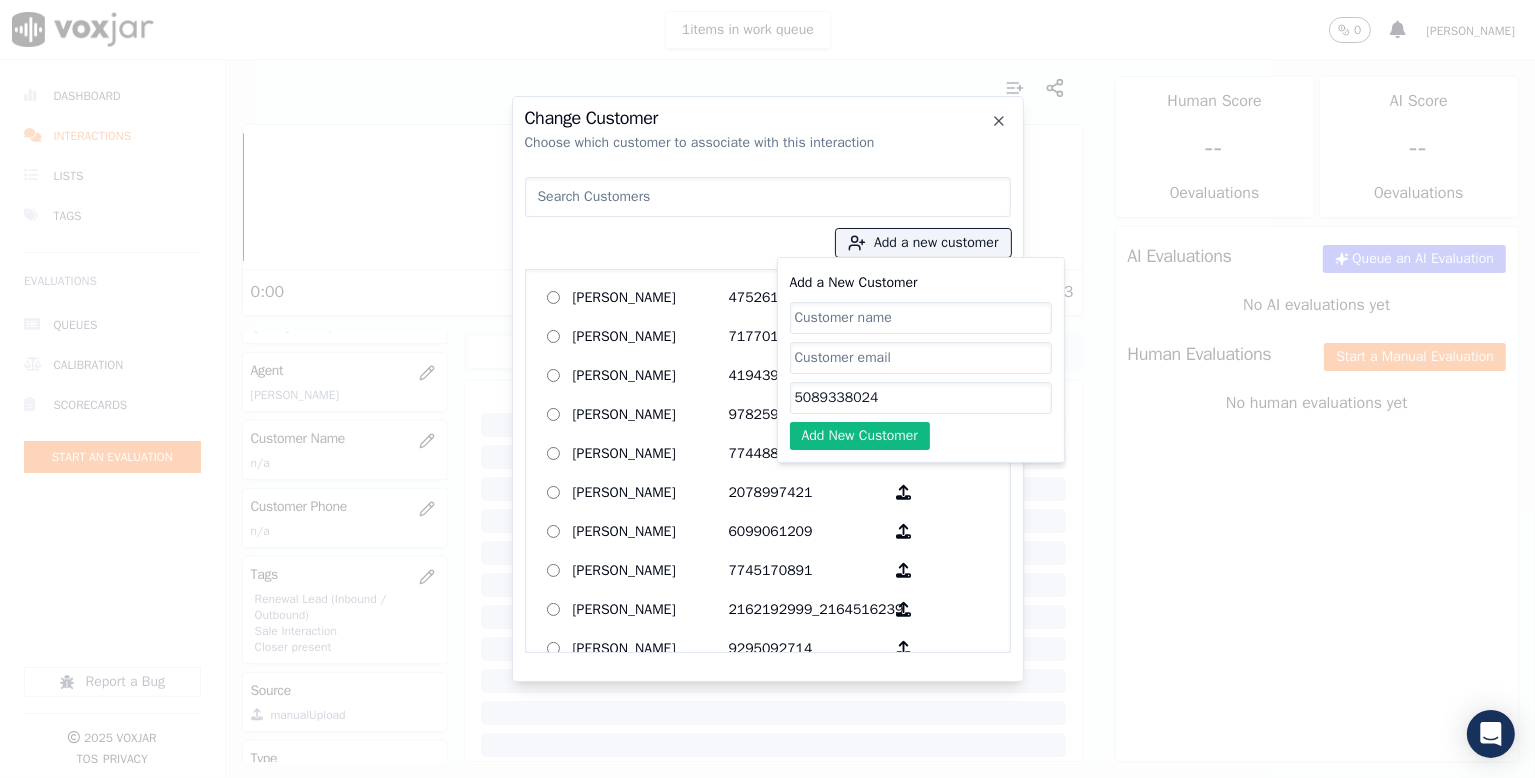 type on "5089338024" 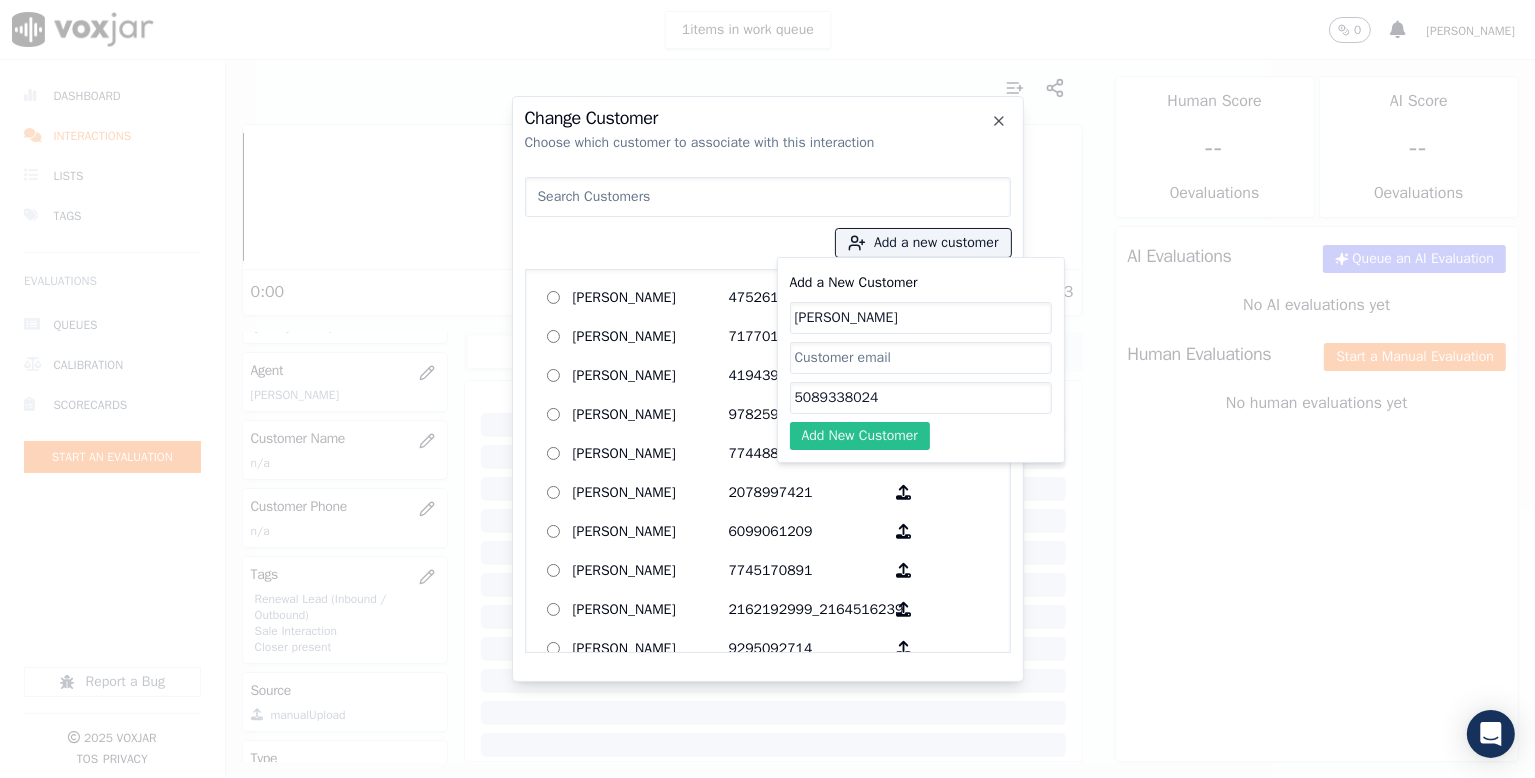 type on "[PERSON_NAME]" 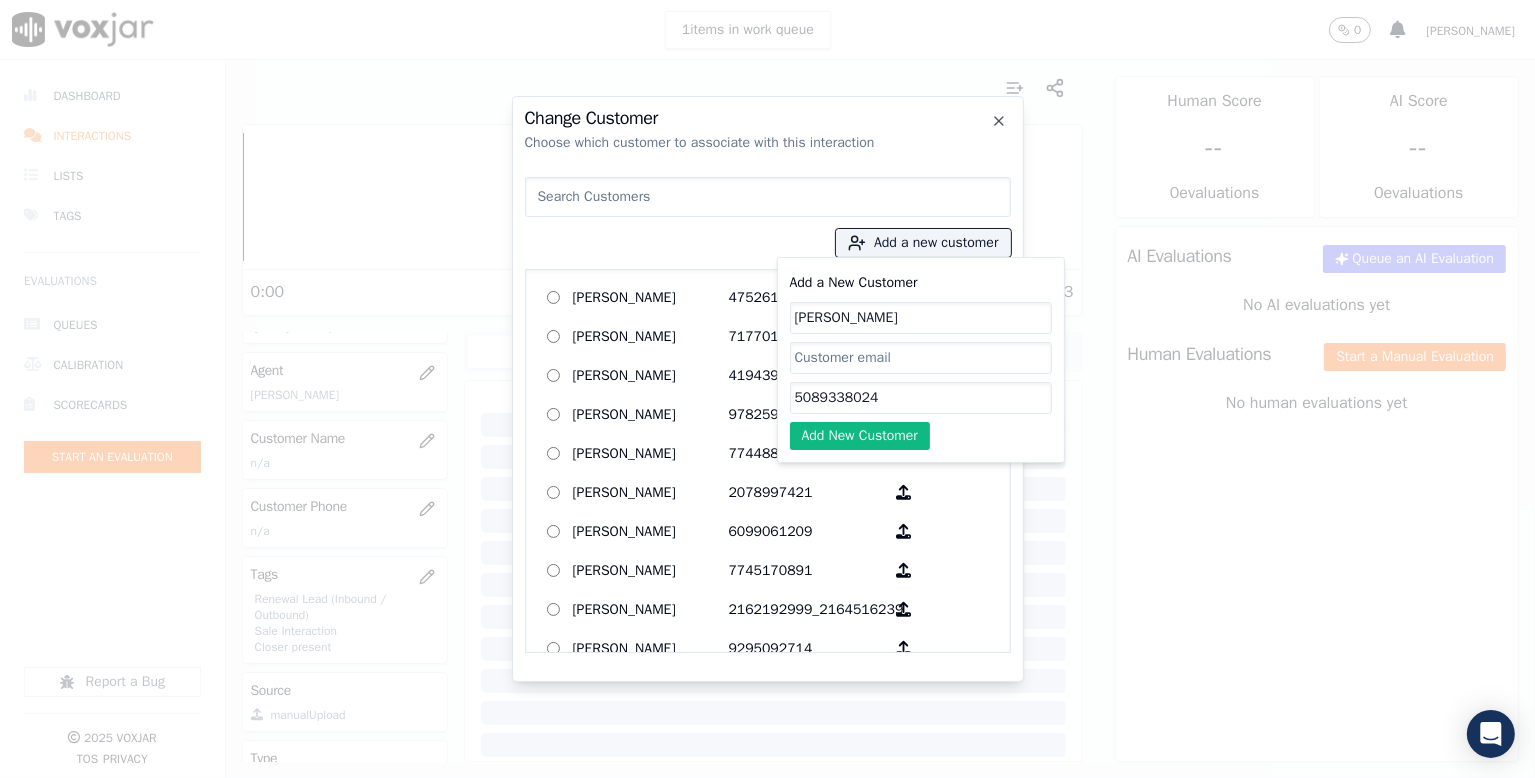click on "Add New Customer" 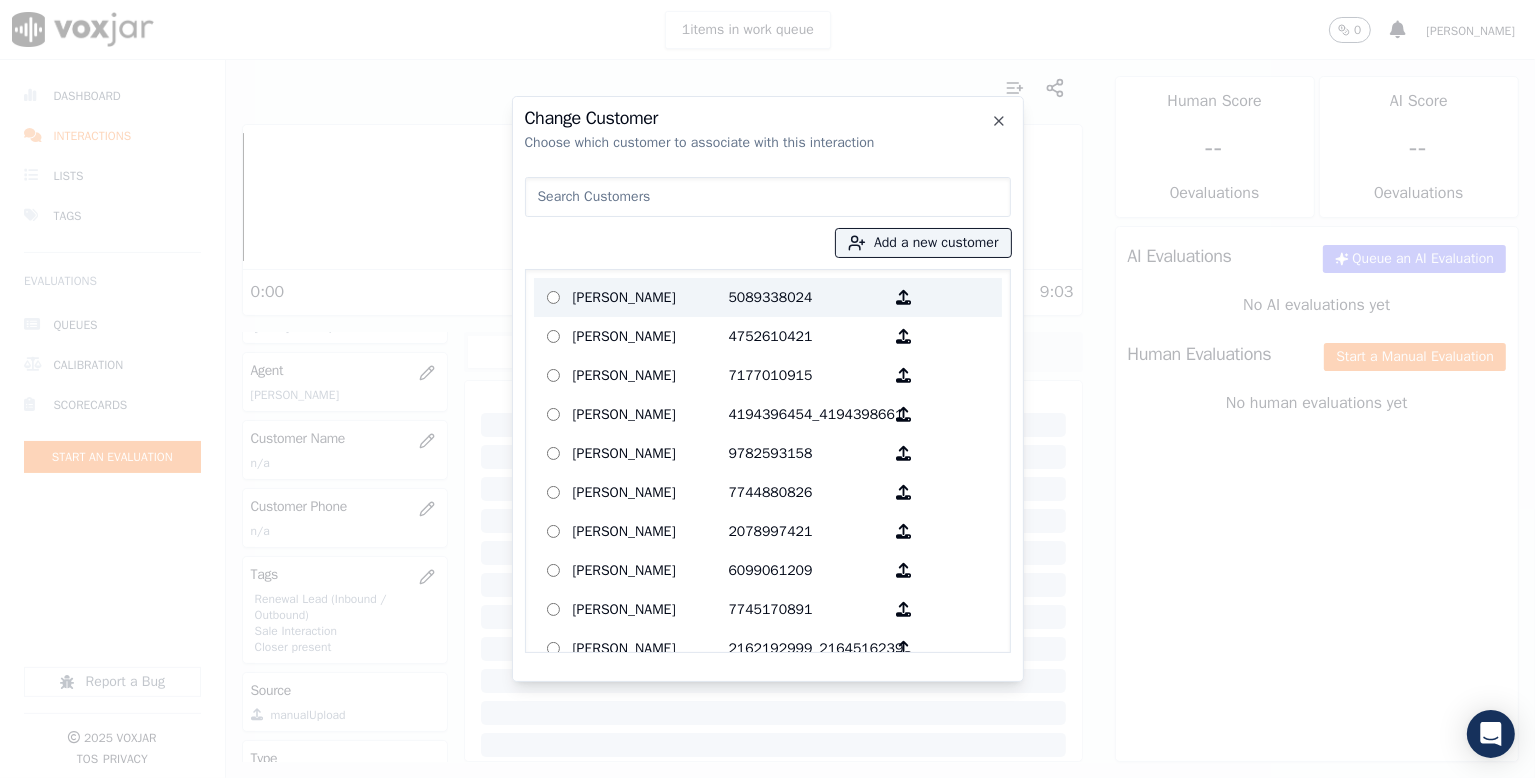 click on "[PERSON_NAME]" at bounding box center (651, 297) 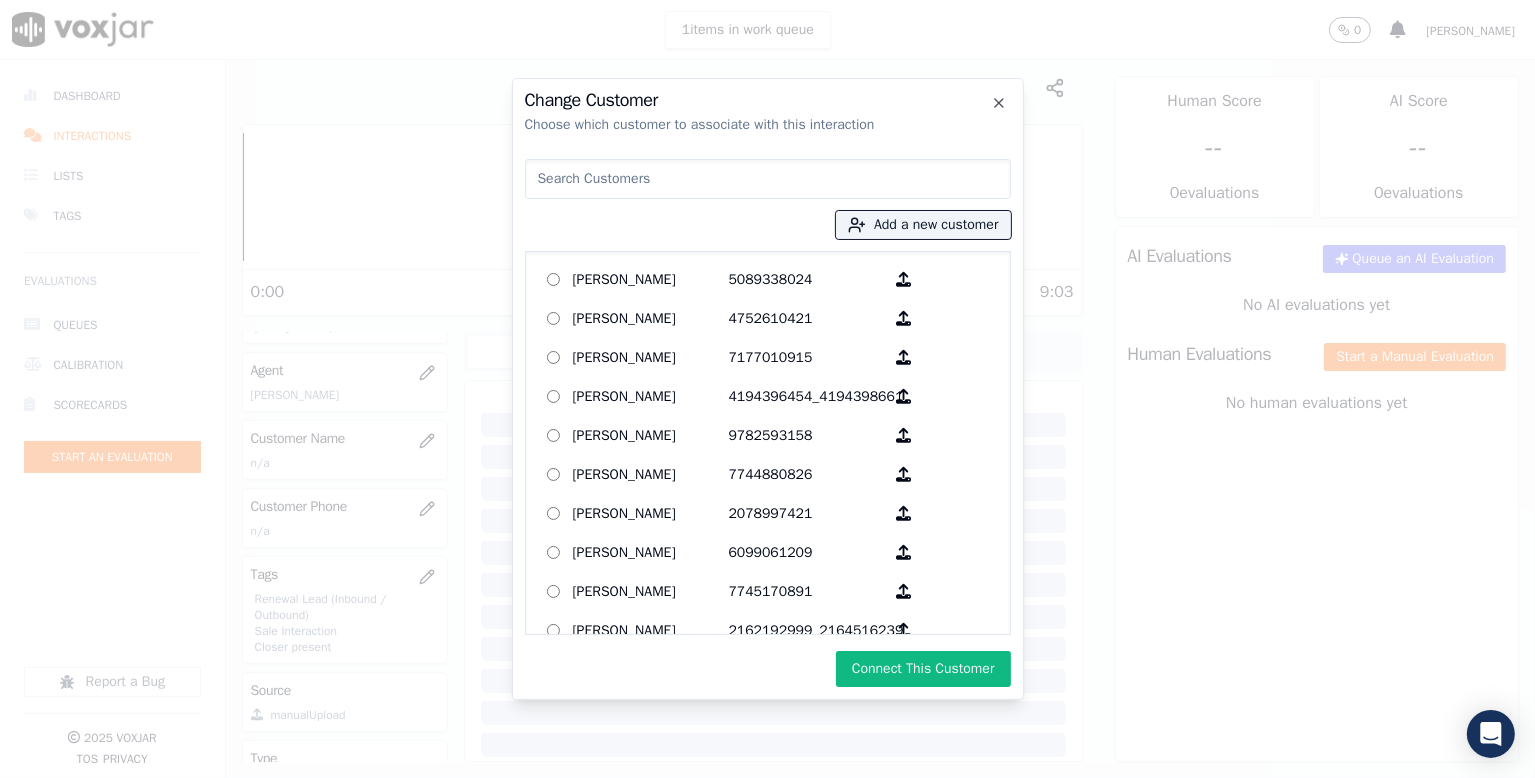 drag, startPoint x: 943, startPoint y: 672, endPoint x: 1003, endPoint y: 653, distance: 62.936478 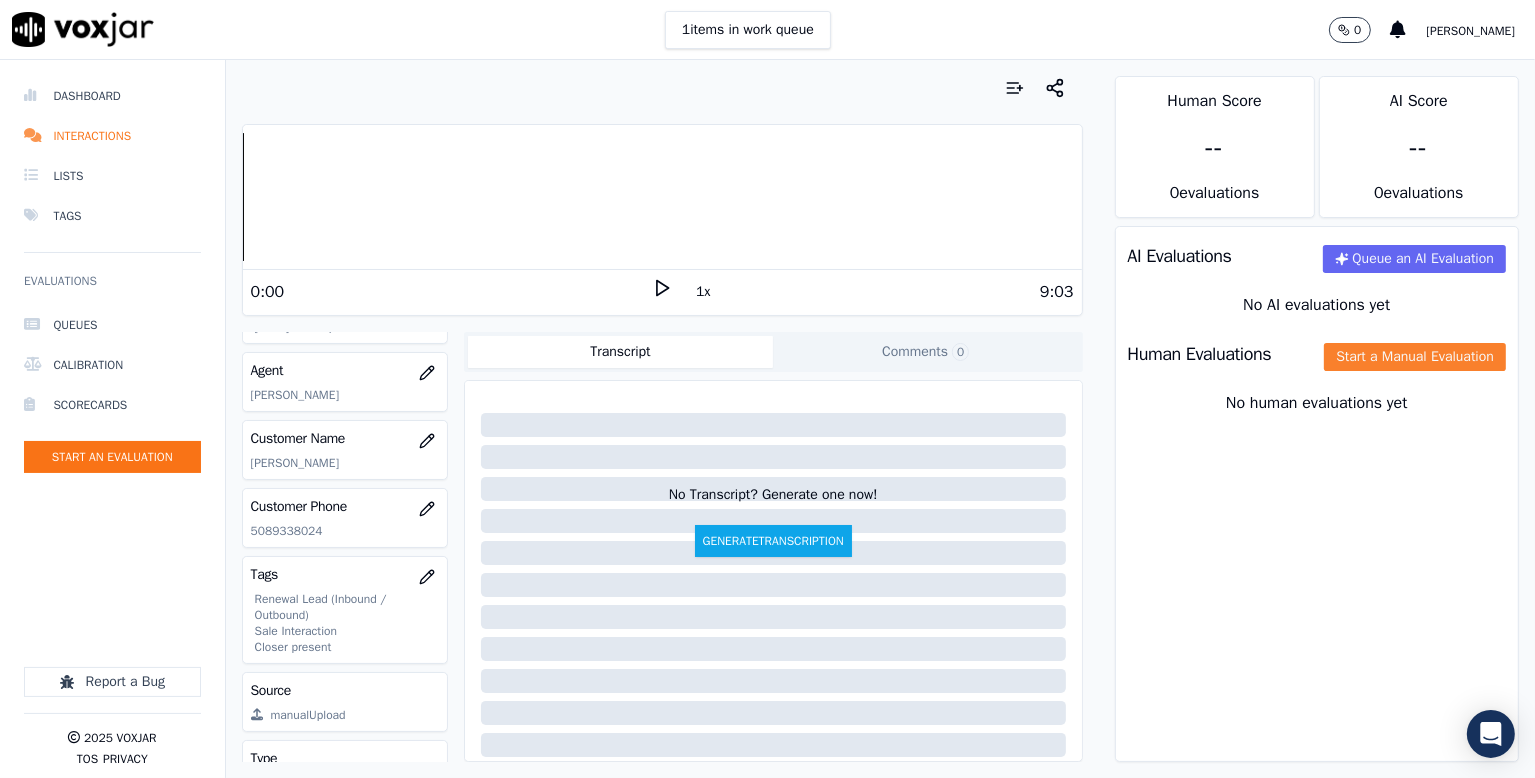 click on "Start a Manual Evaluation" 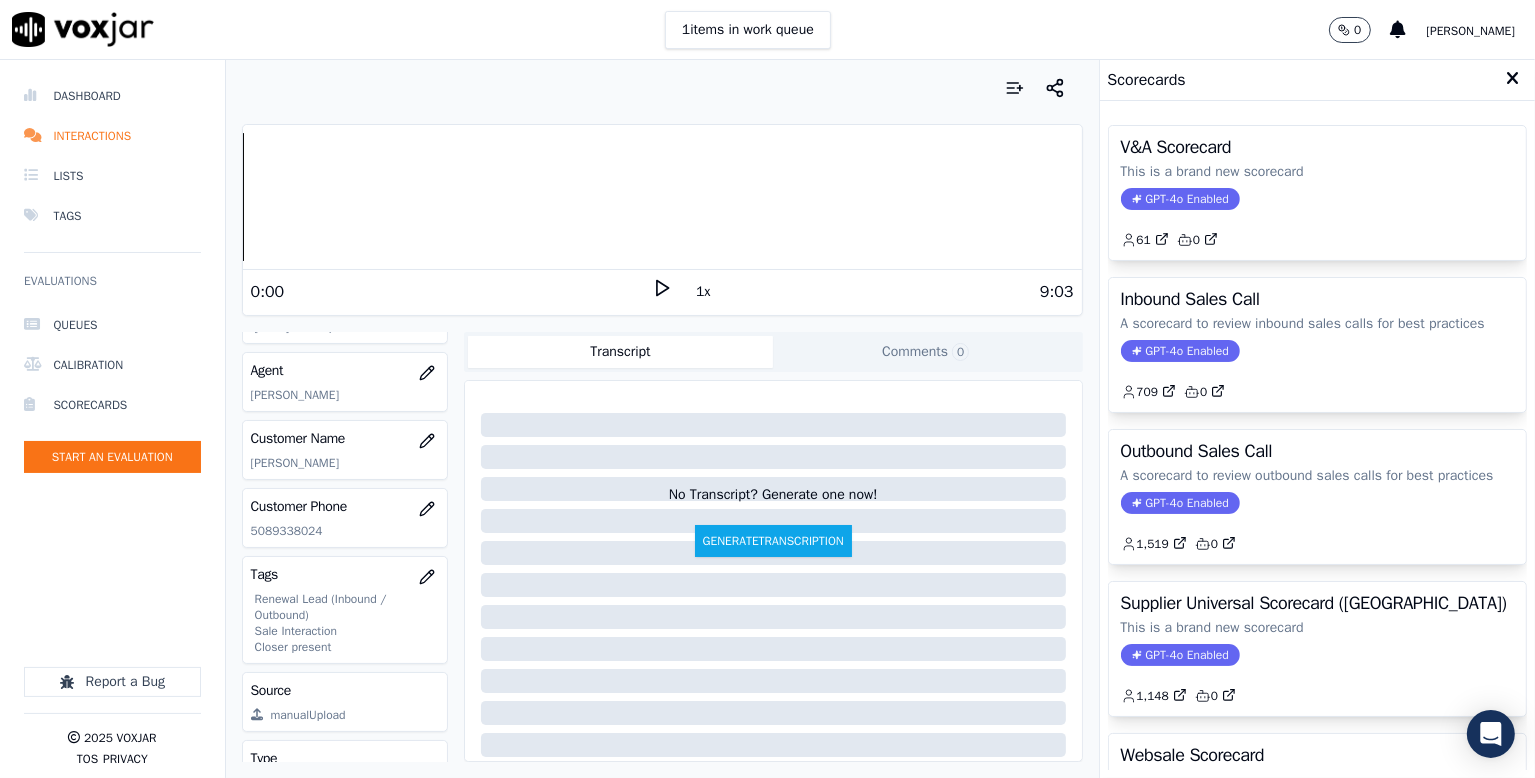 drag, startPoint x: 1293, startPoint y: 537, endPoint x: 1328, endPoint y: 528, distance: 36.138622 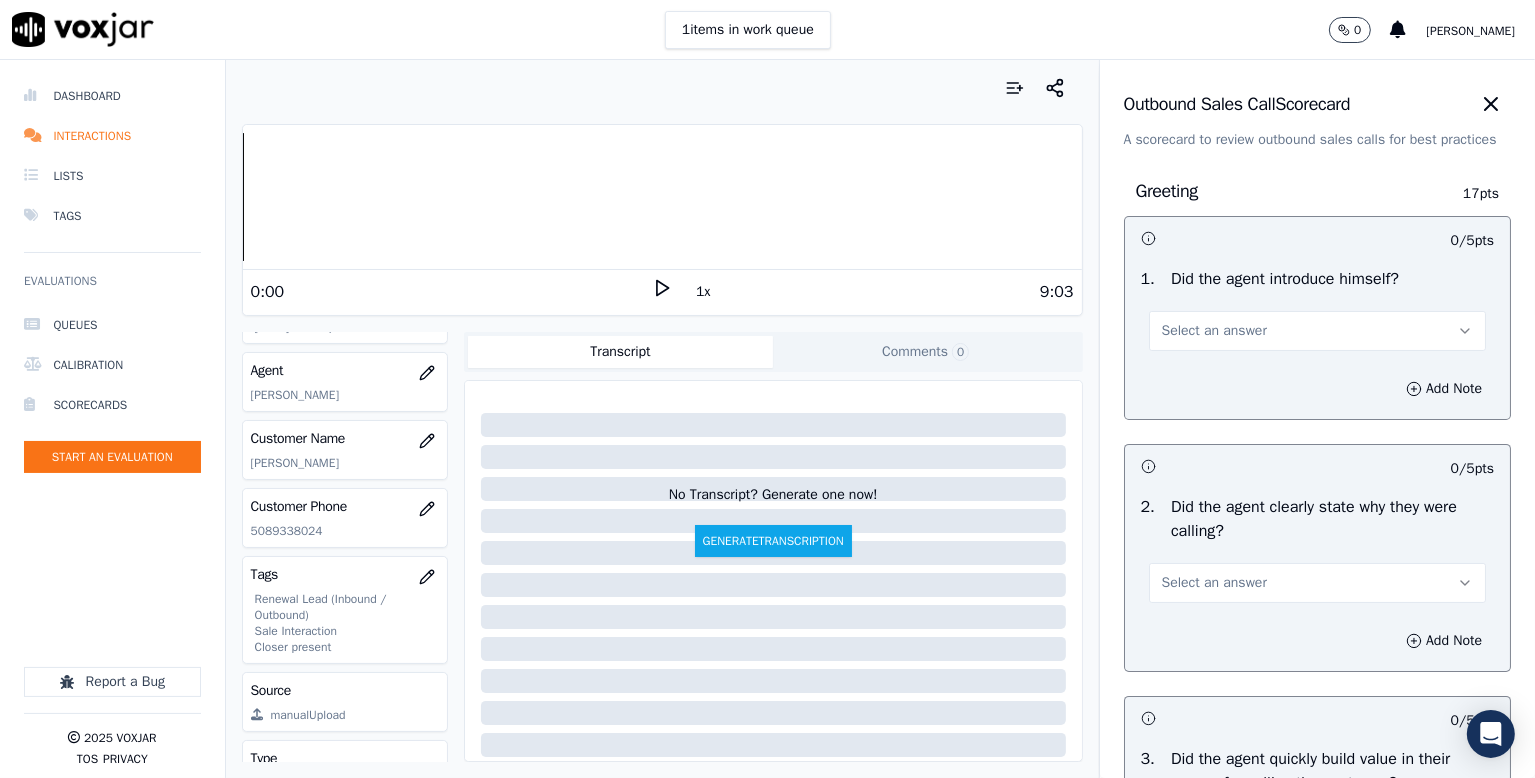 click on "Select an answer" at bounding box center [1317, 331] 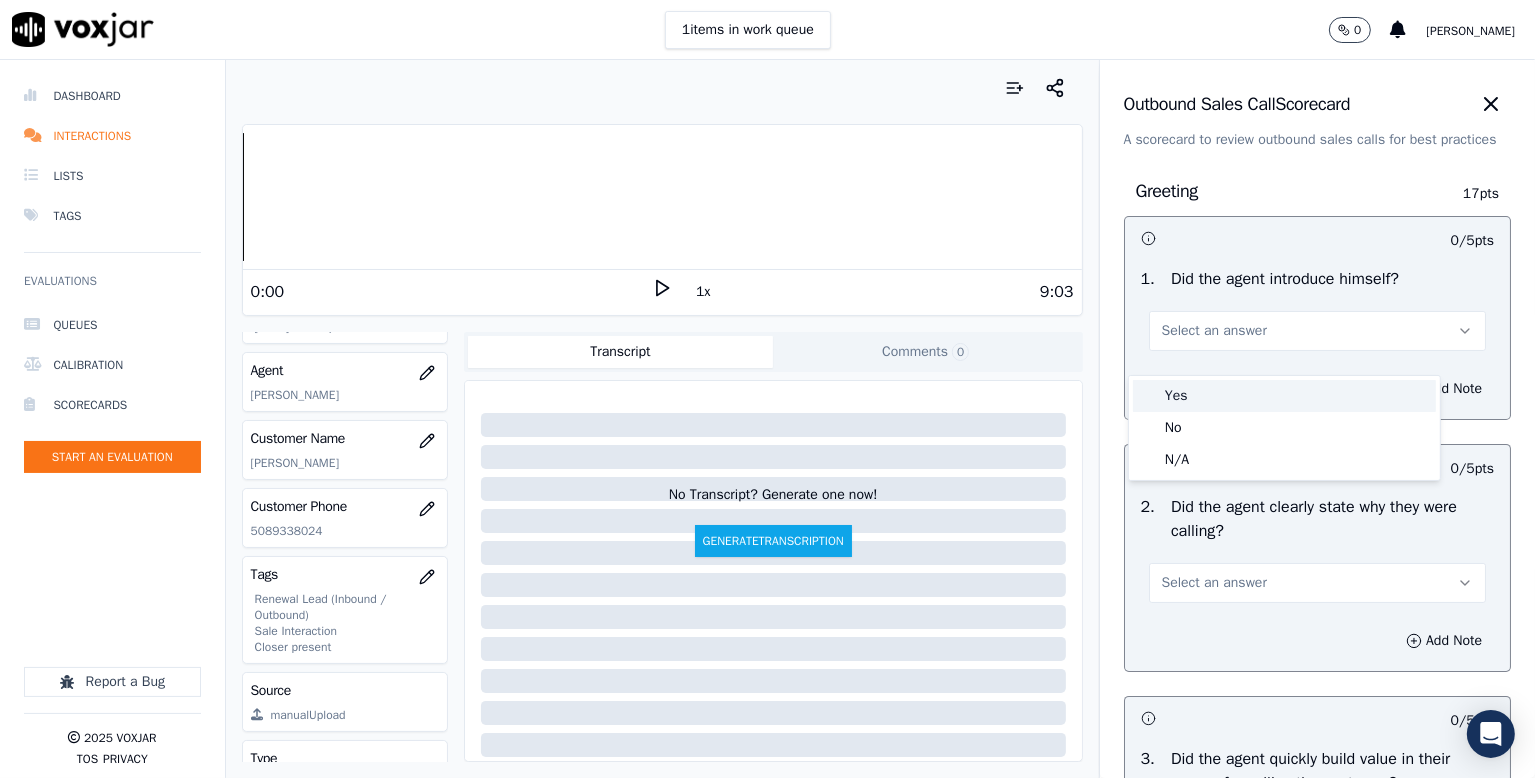 click on "Yes" at bounding box center [1284, 396] 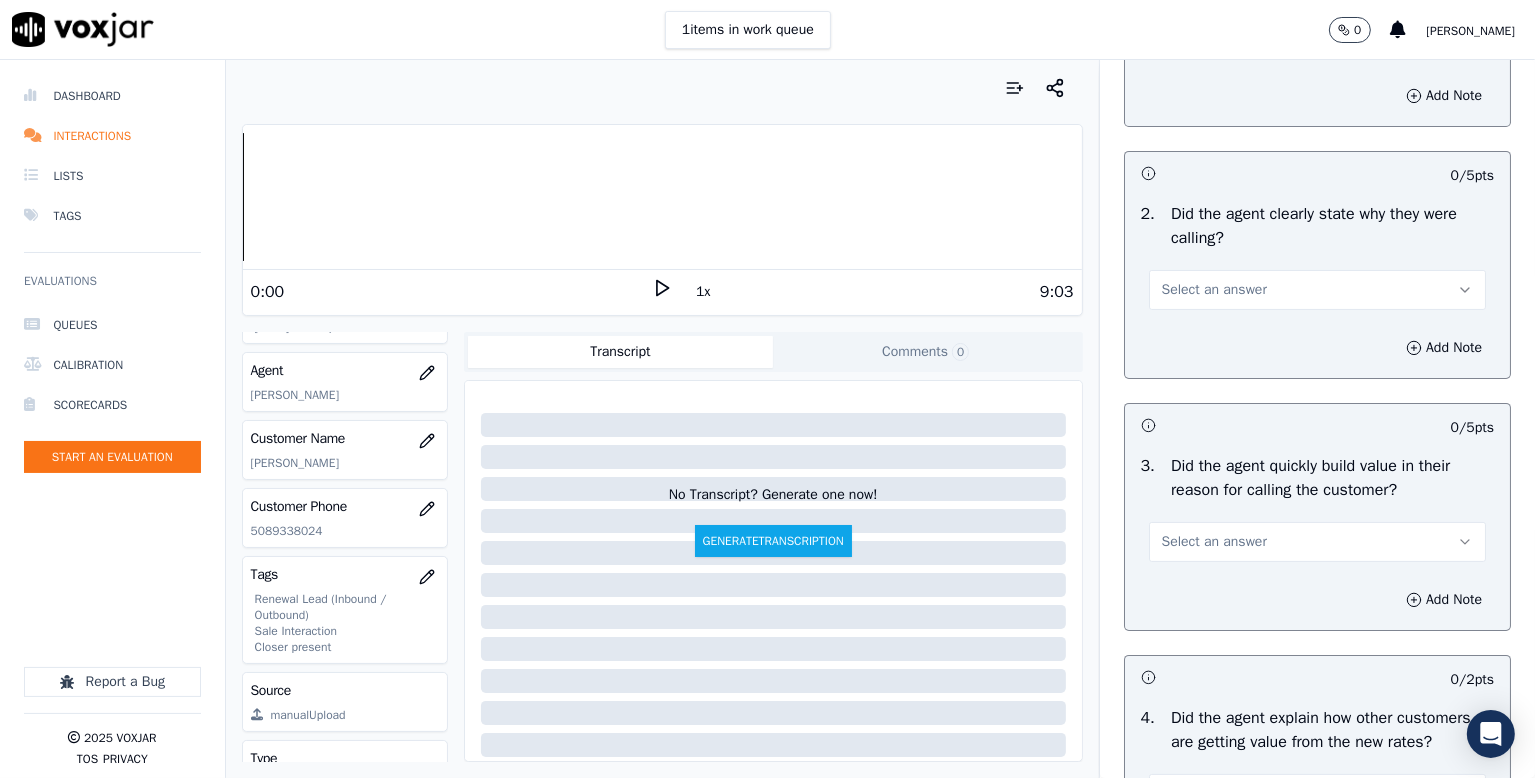 scroll, scrollTop: 300, scrollLeft: 0, axis: vertical 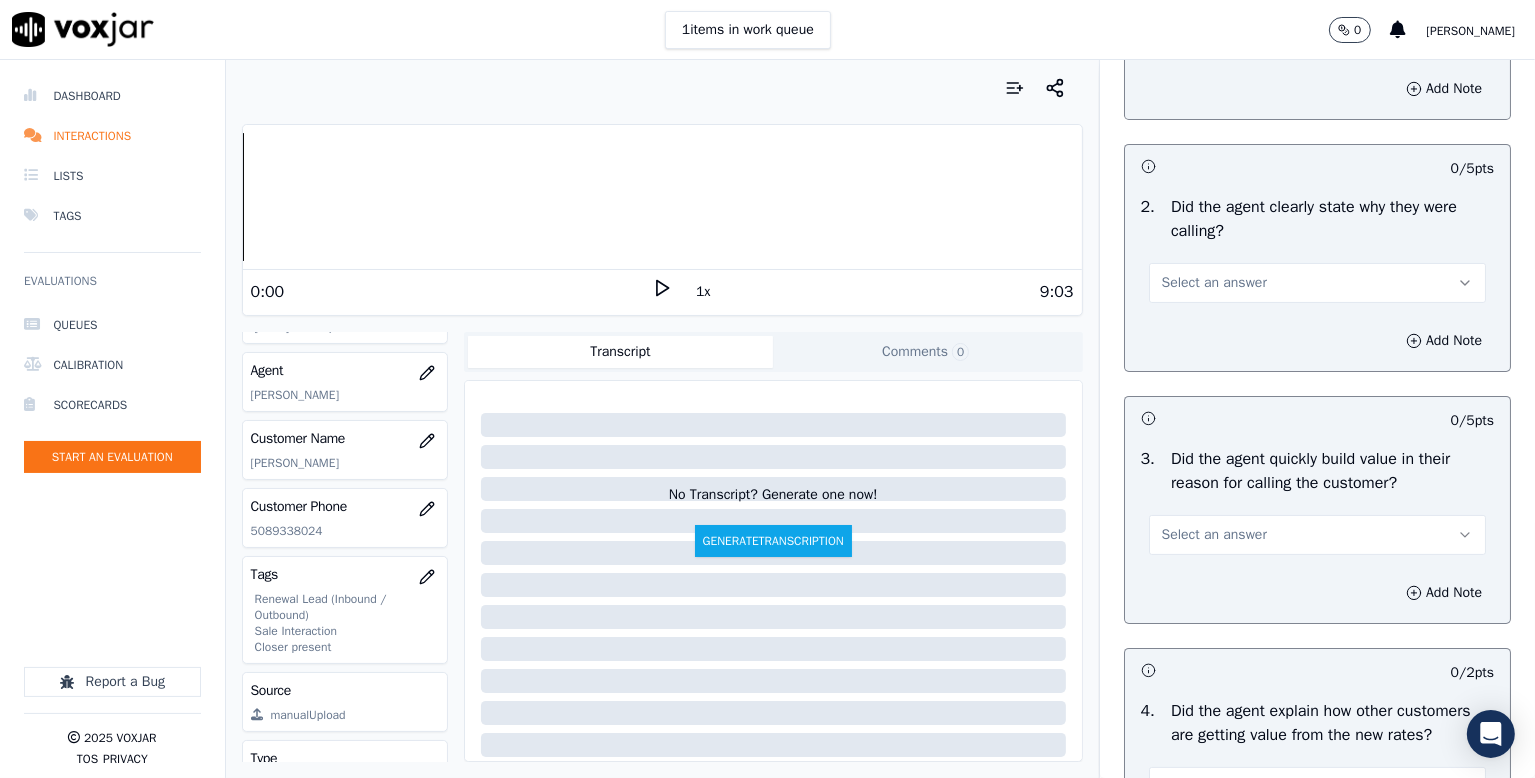 click on "Select an answer" at bounding box center [1214, 283] 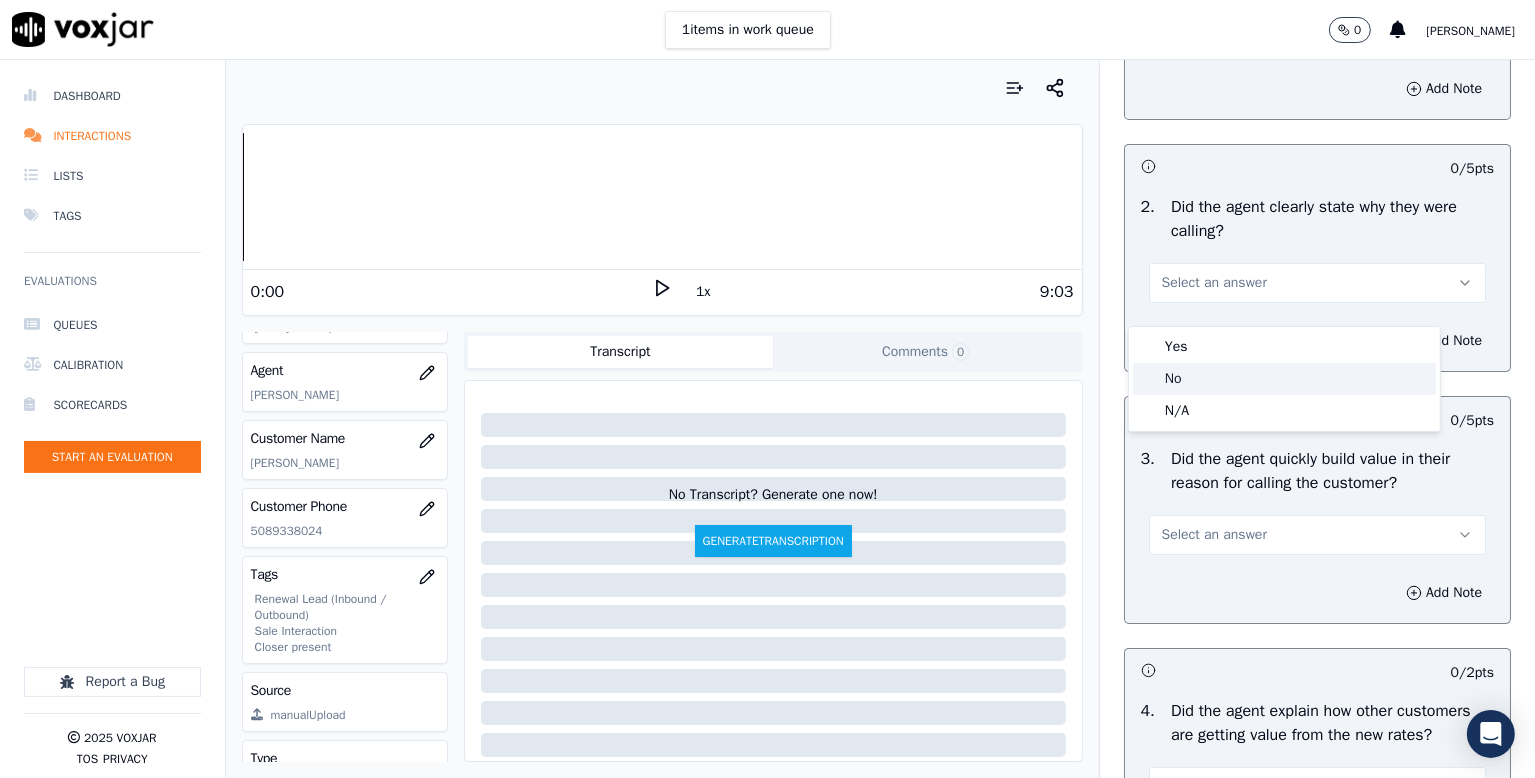 drag, startPoint x: 1194, startPoint y: 303, endPoint x: 1183, endPoint y: 355, distance: 53.15073 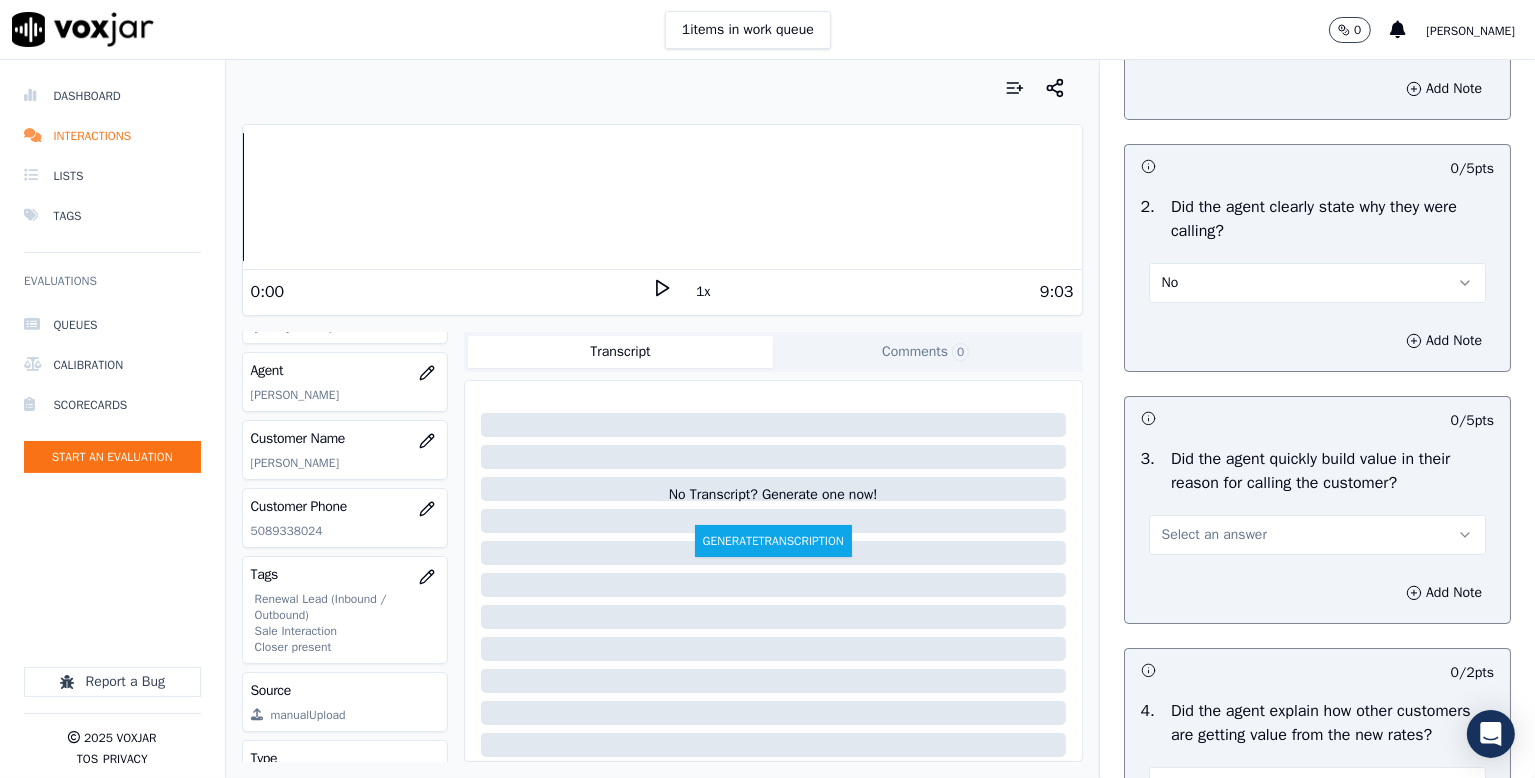 click on "No" at bounding box center [1317, 283] 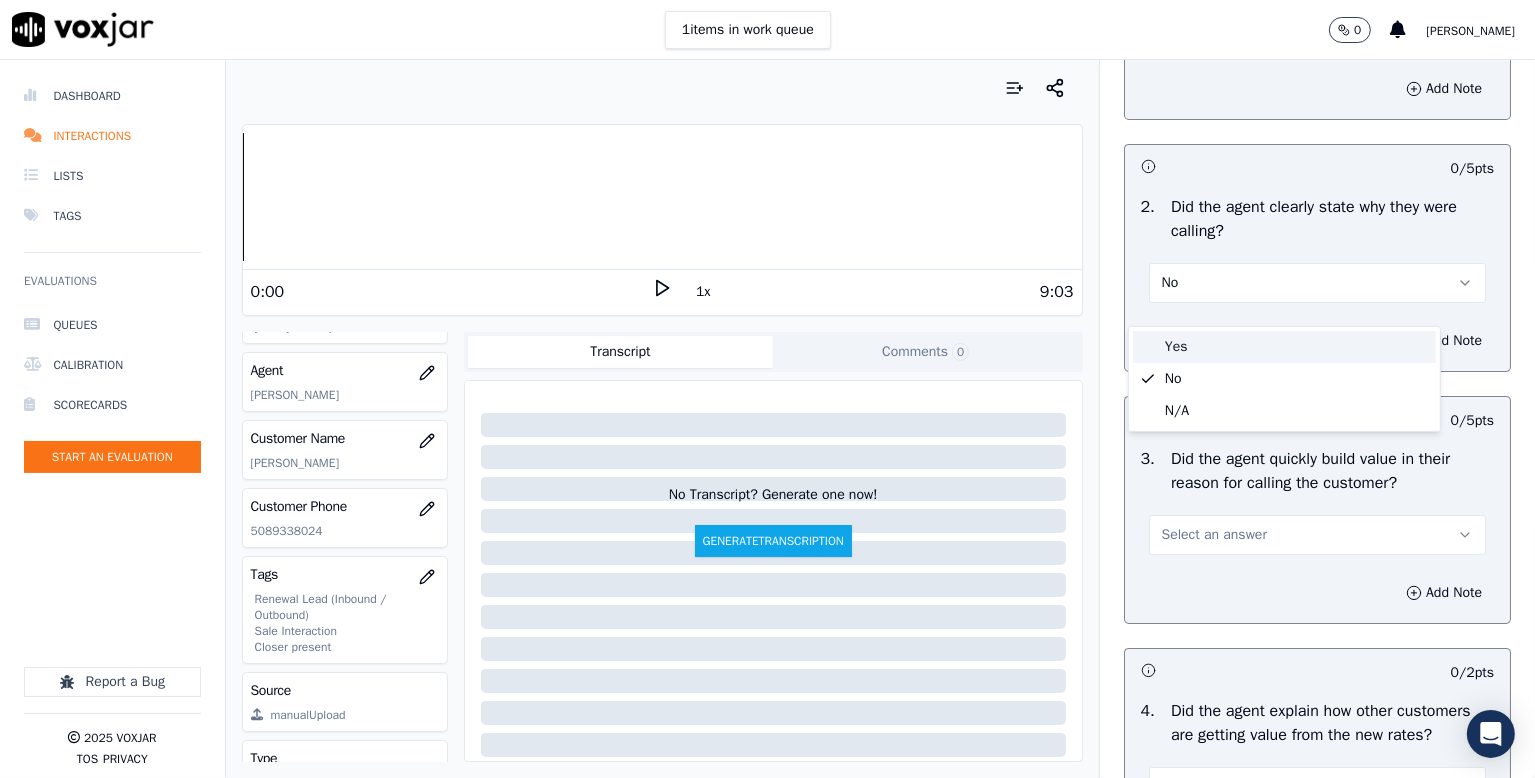 drag, startPoint x: 1208, startPoint y: 337, endPoint x: 1220, endPoint y: 329, distance: 14.422205 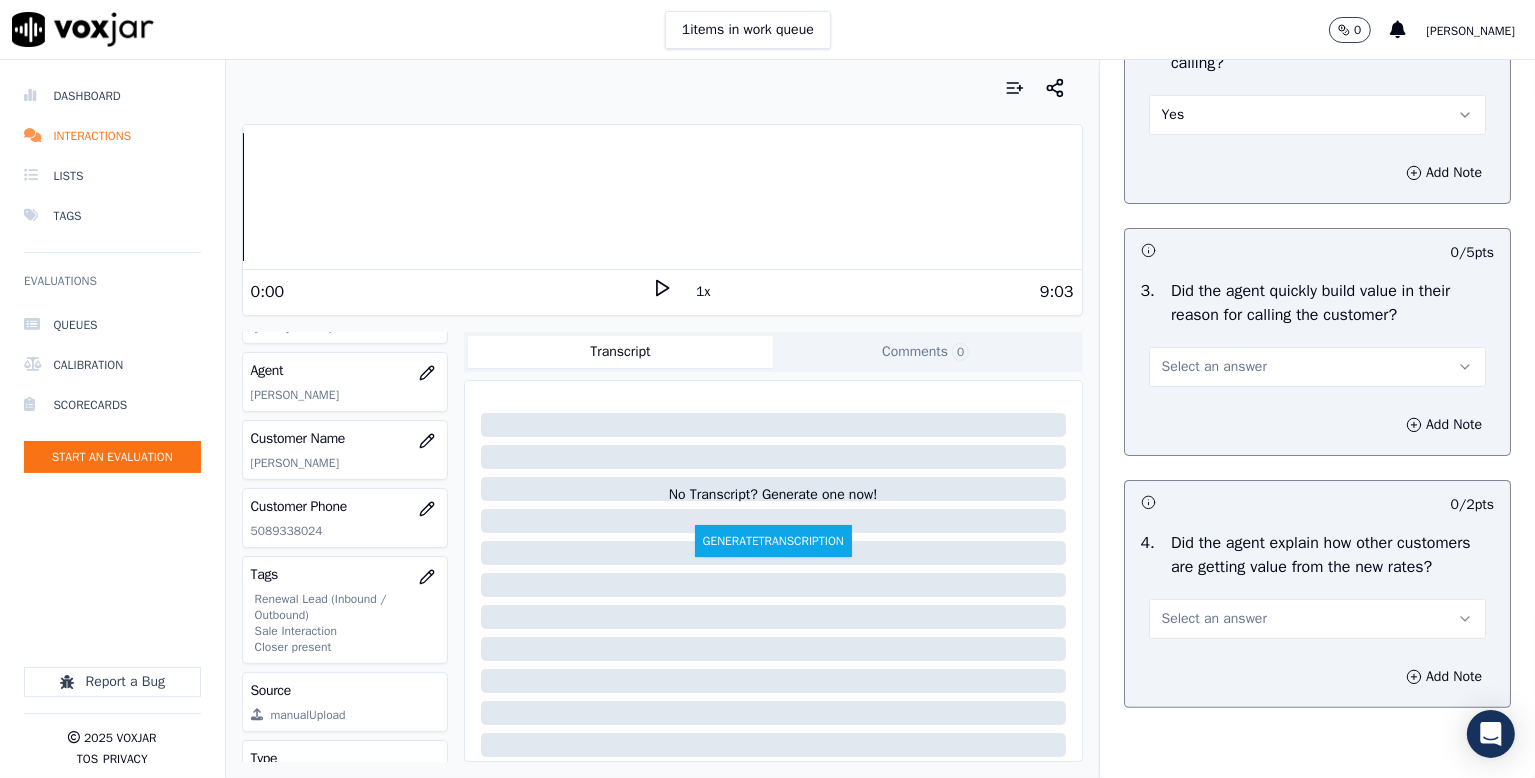 scroll, scrollTop: 500, scrollLeft: 0, axis: vertical 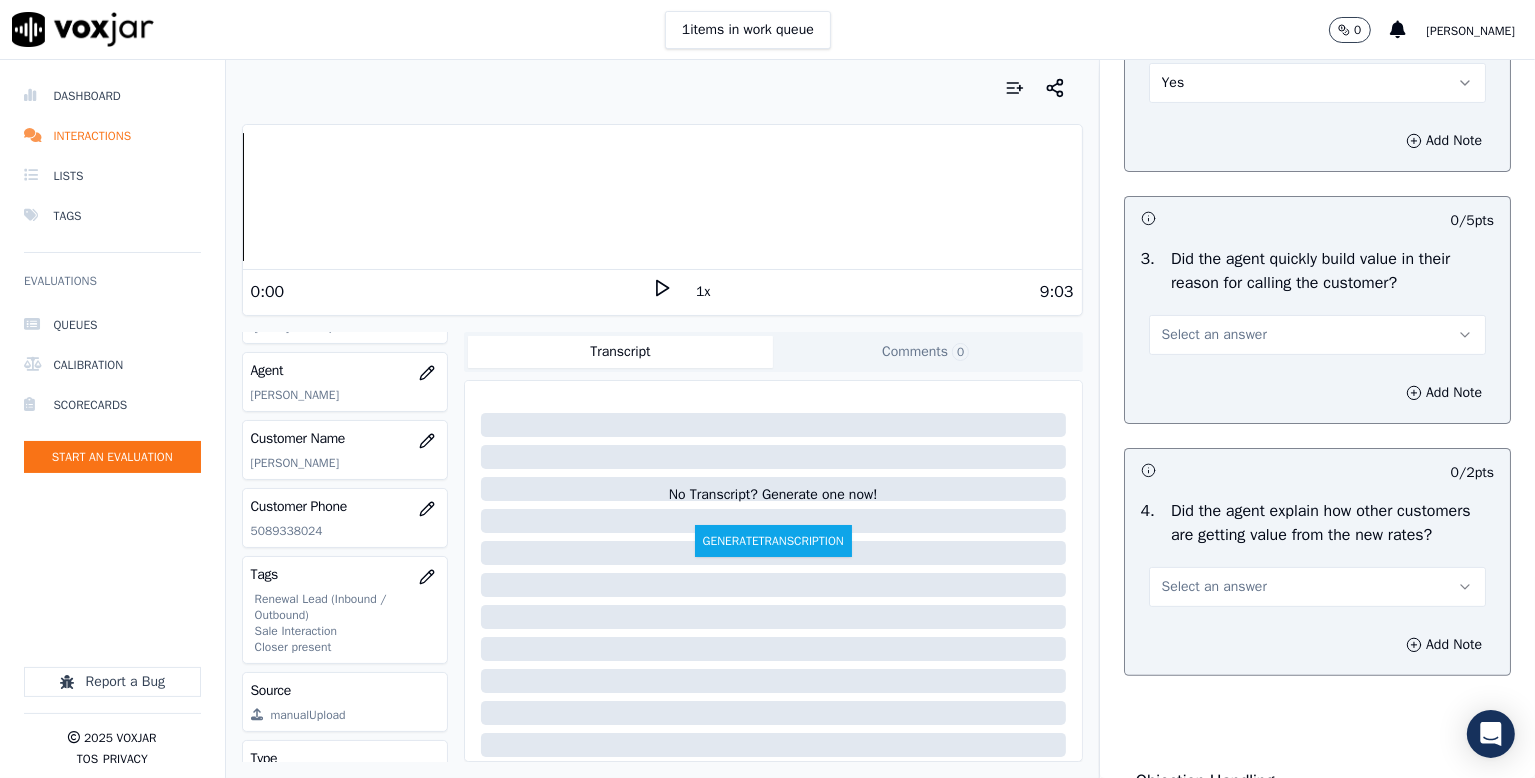 click on "Select an answer" at bounding box center (1214, 335) 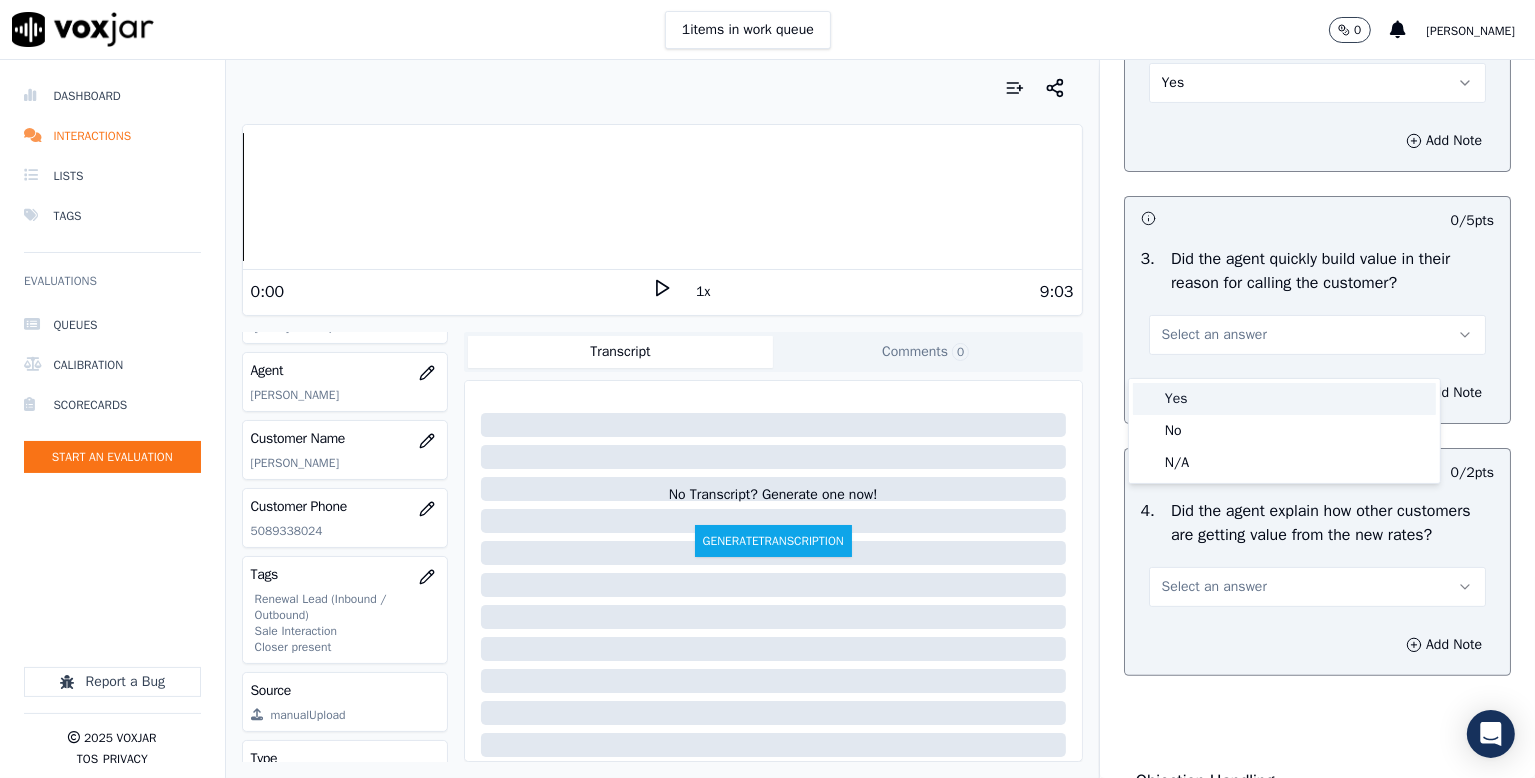 click on "Yes" at bounding box center (1284, 399) 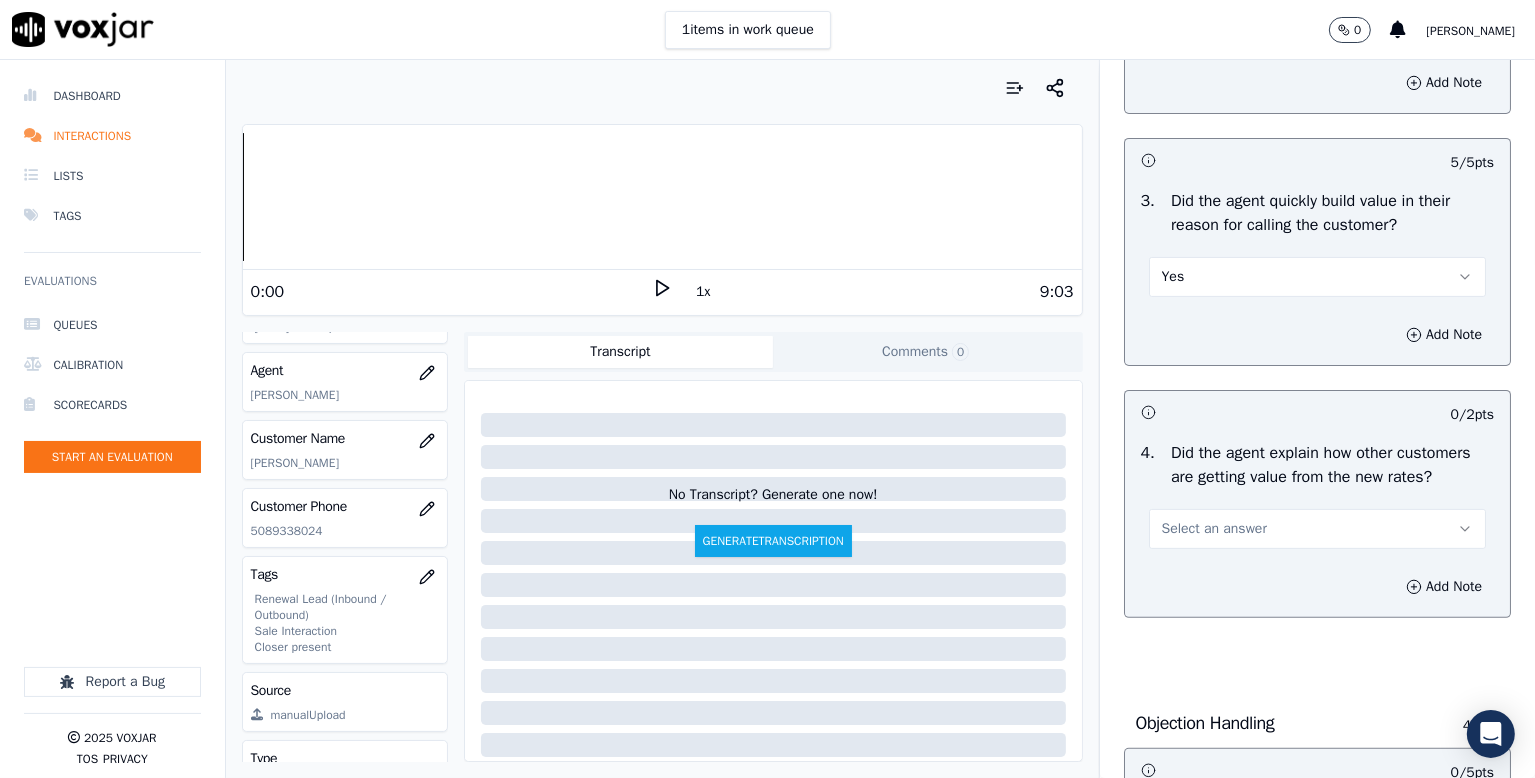 scroll, scrollTop: 800, scrollLeft: 0, axis: vertical 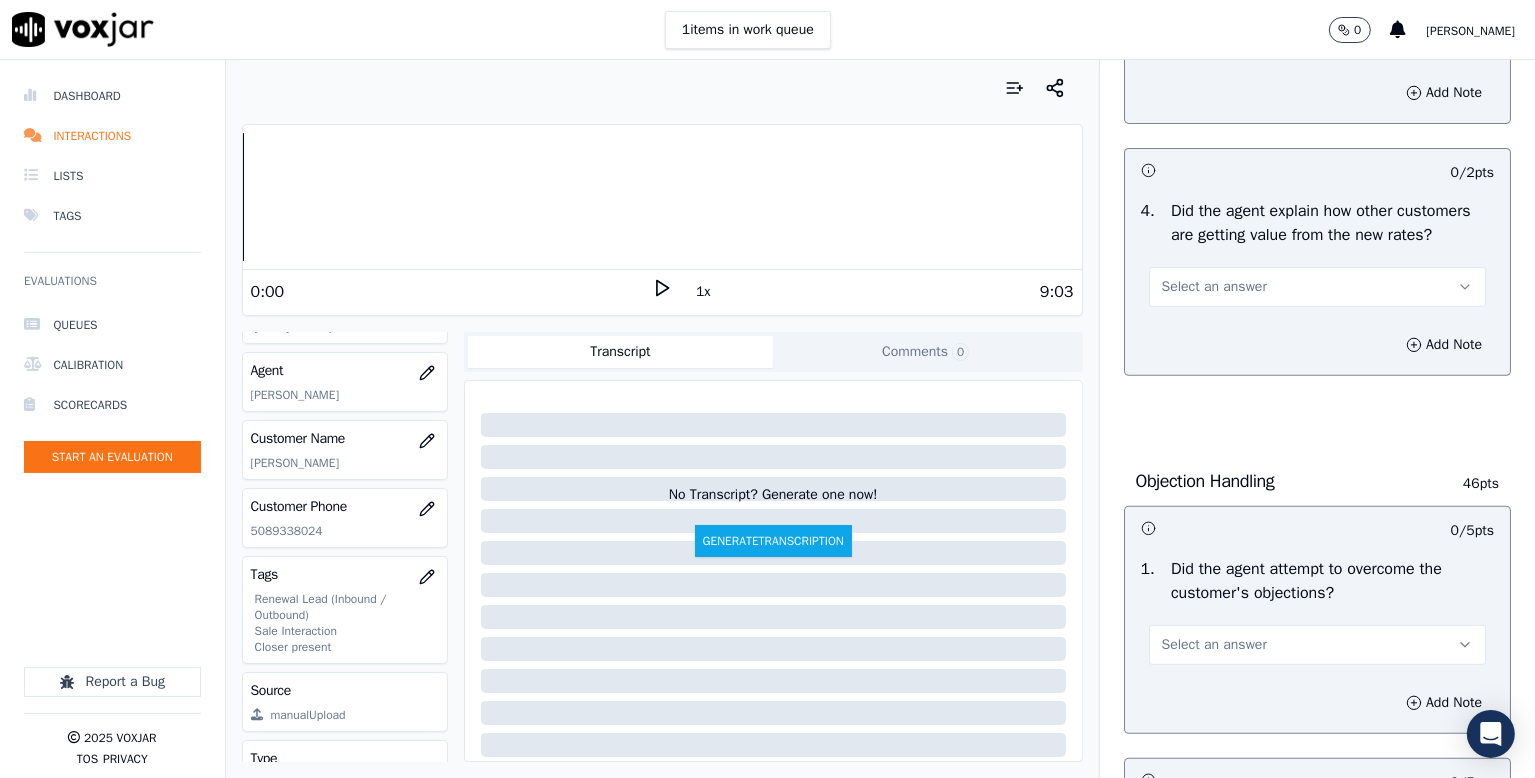 click on "Select an answer" at bounding box center [1214, 287] 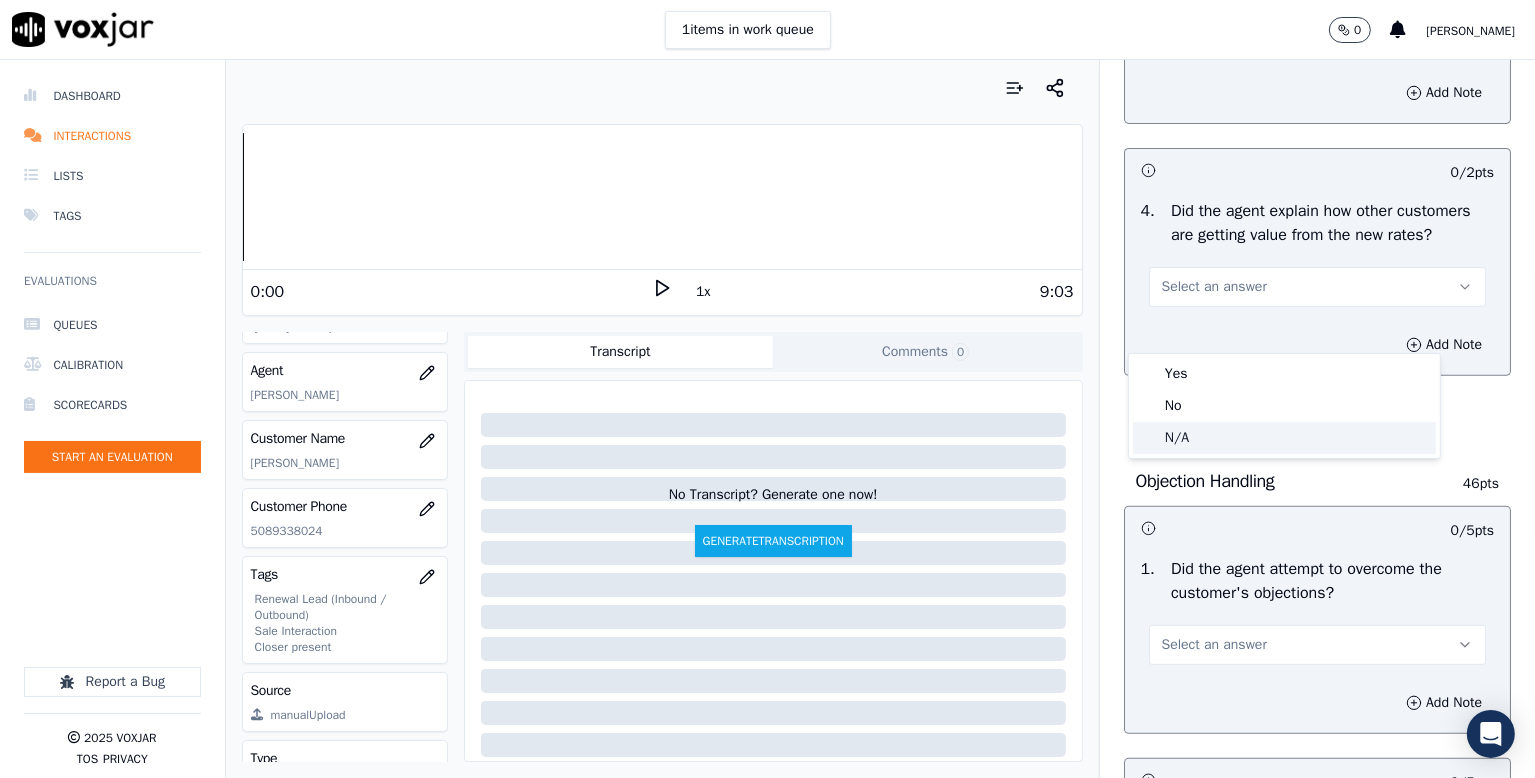 click on "N/A" 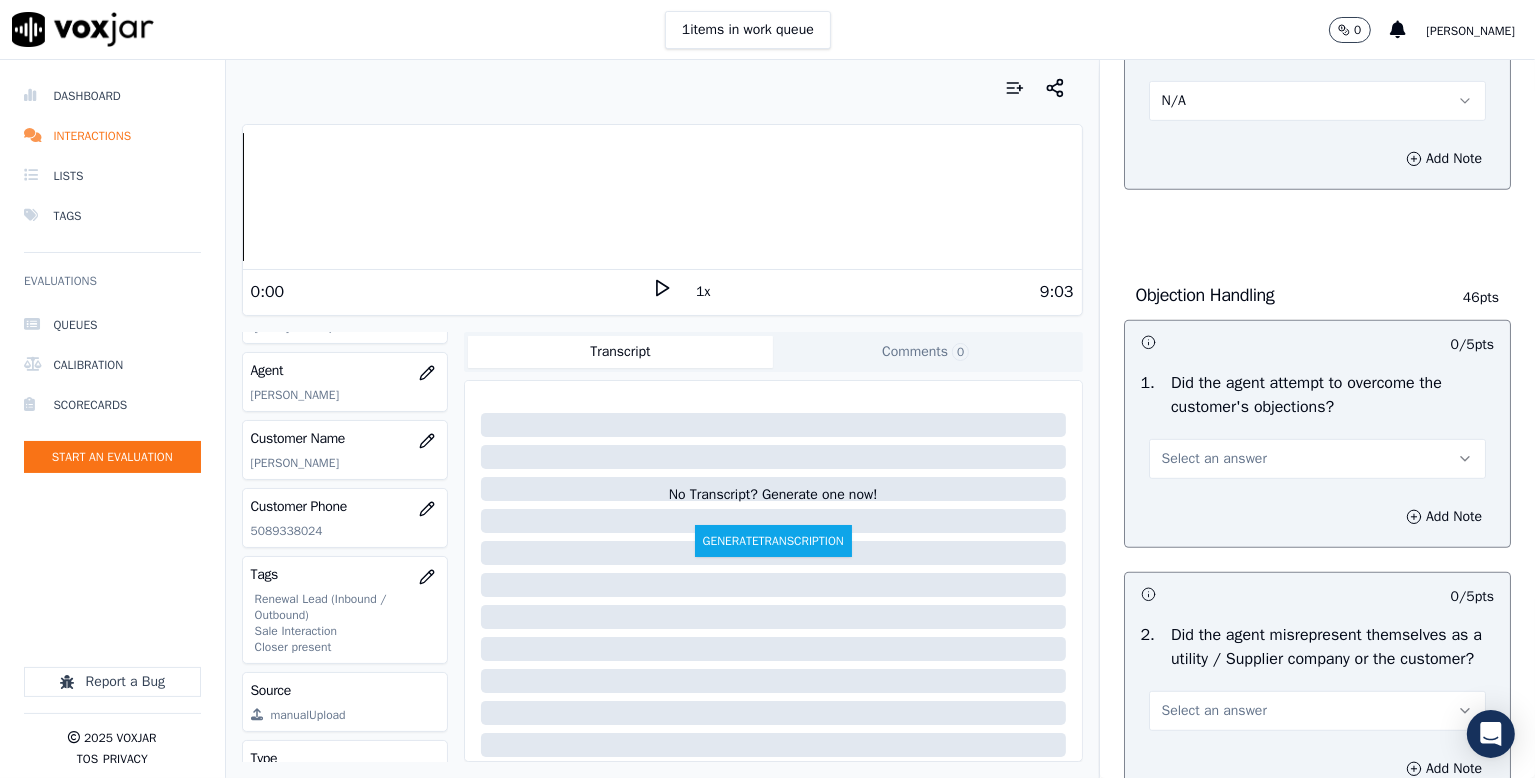 scroll, scrollTop: 900, scrollLeft: 0, axis: vertical 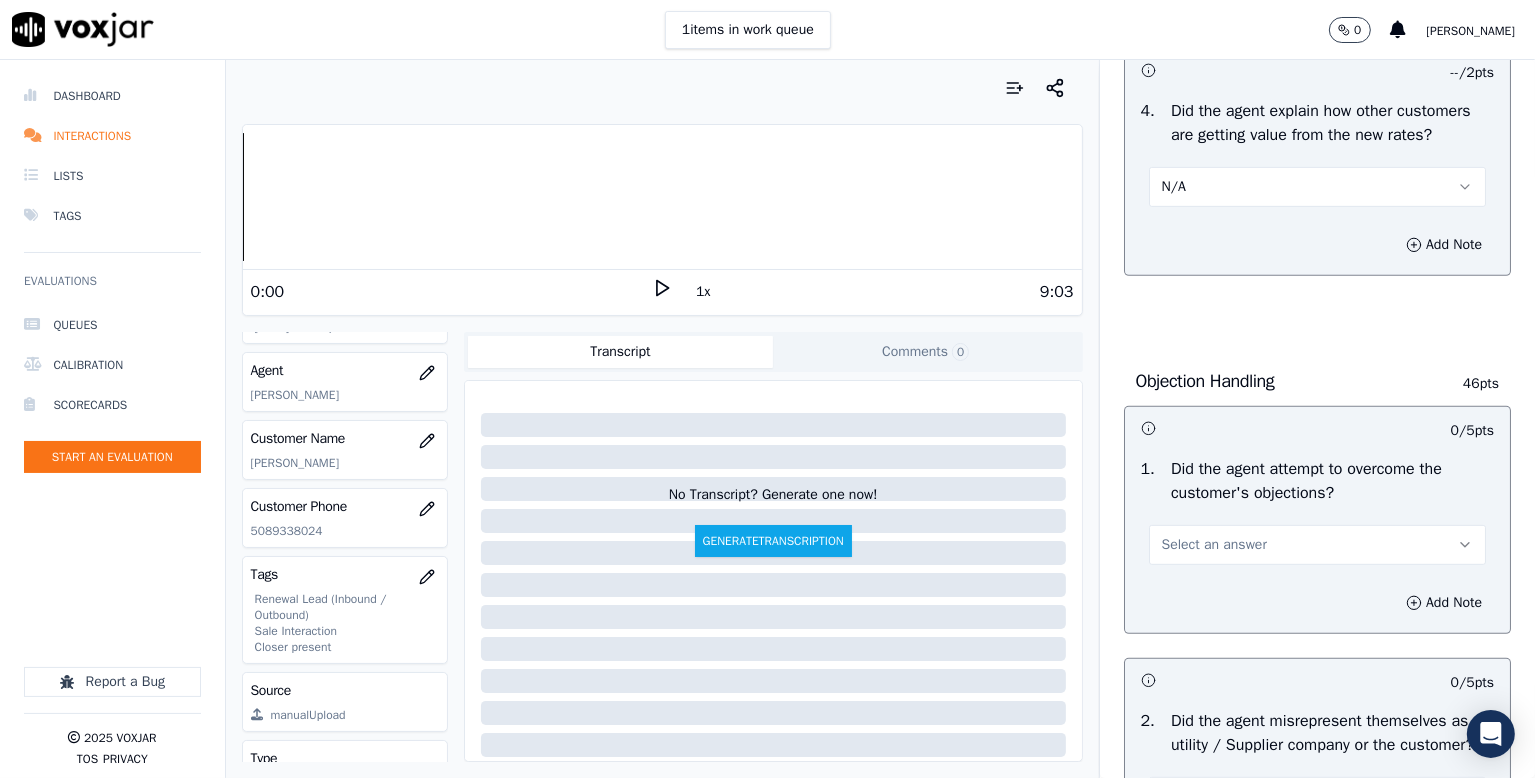click on "N/A" at bounding box center [1317, 187] 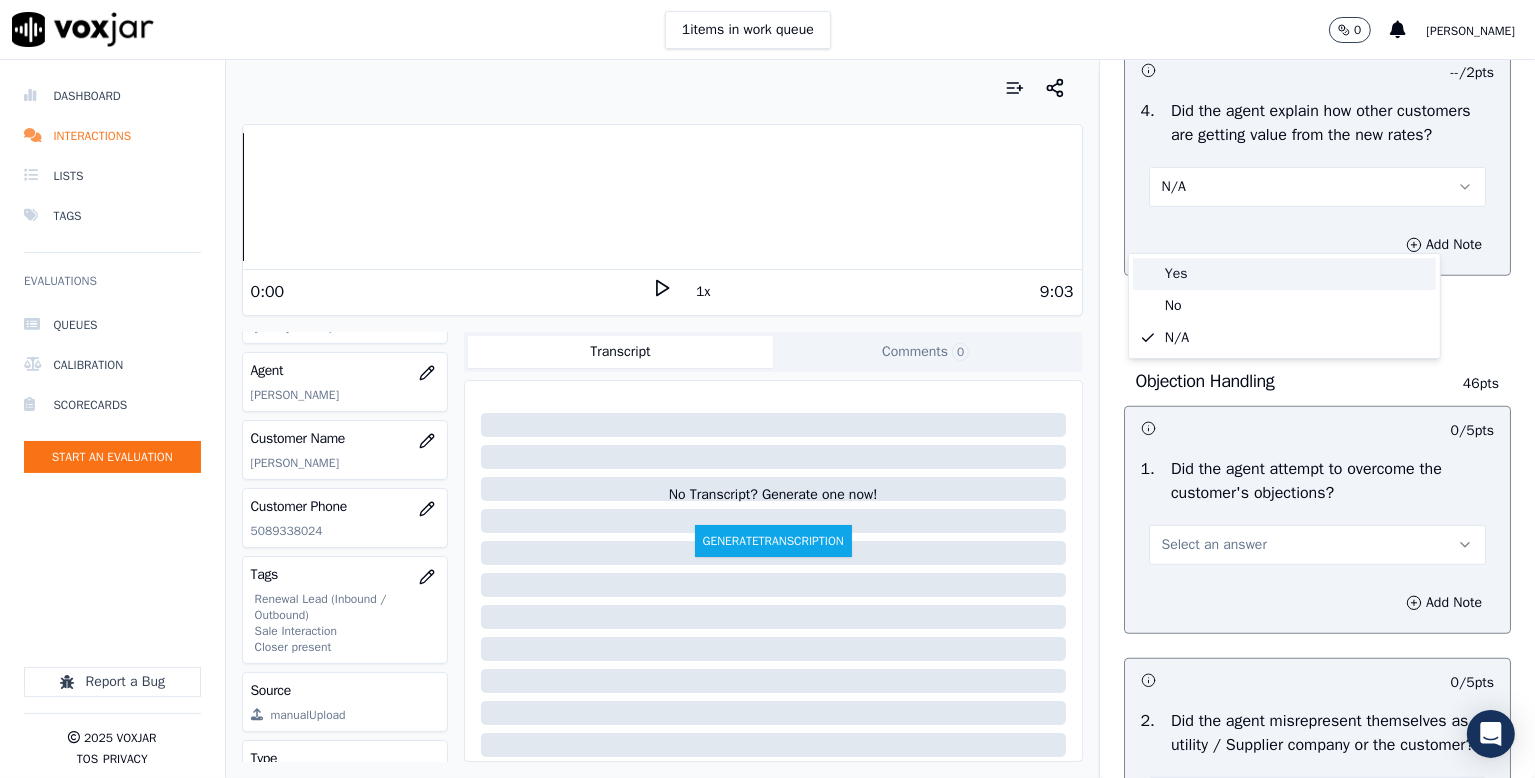 click on "Yes" at bounding box center [1284, 274] 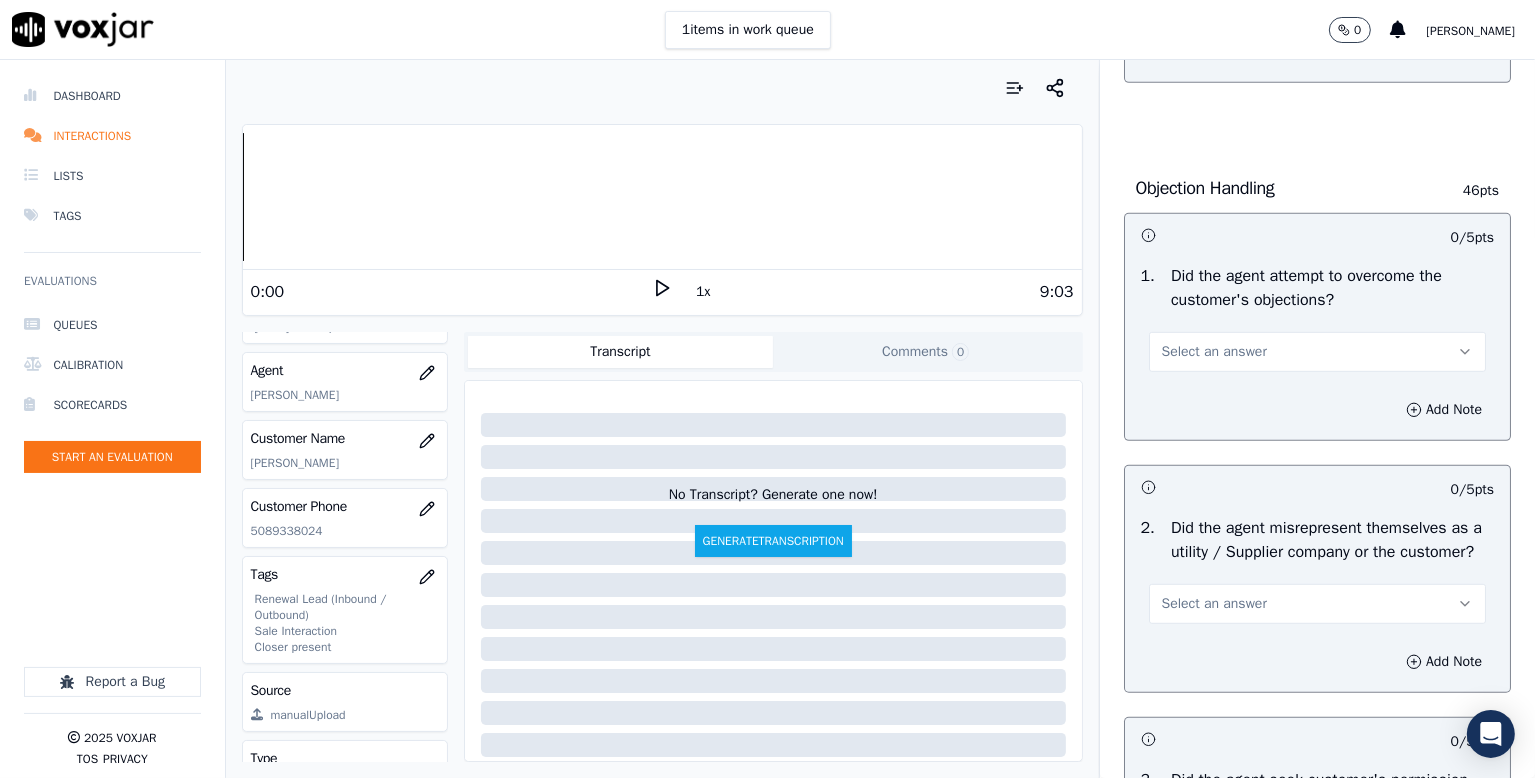 scroll, scrollTop: 1100, scrollLeft: 0, axis: vertical 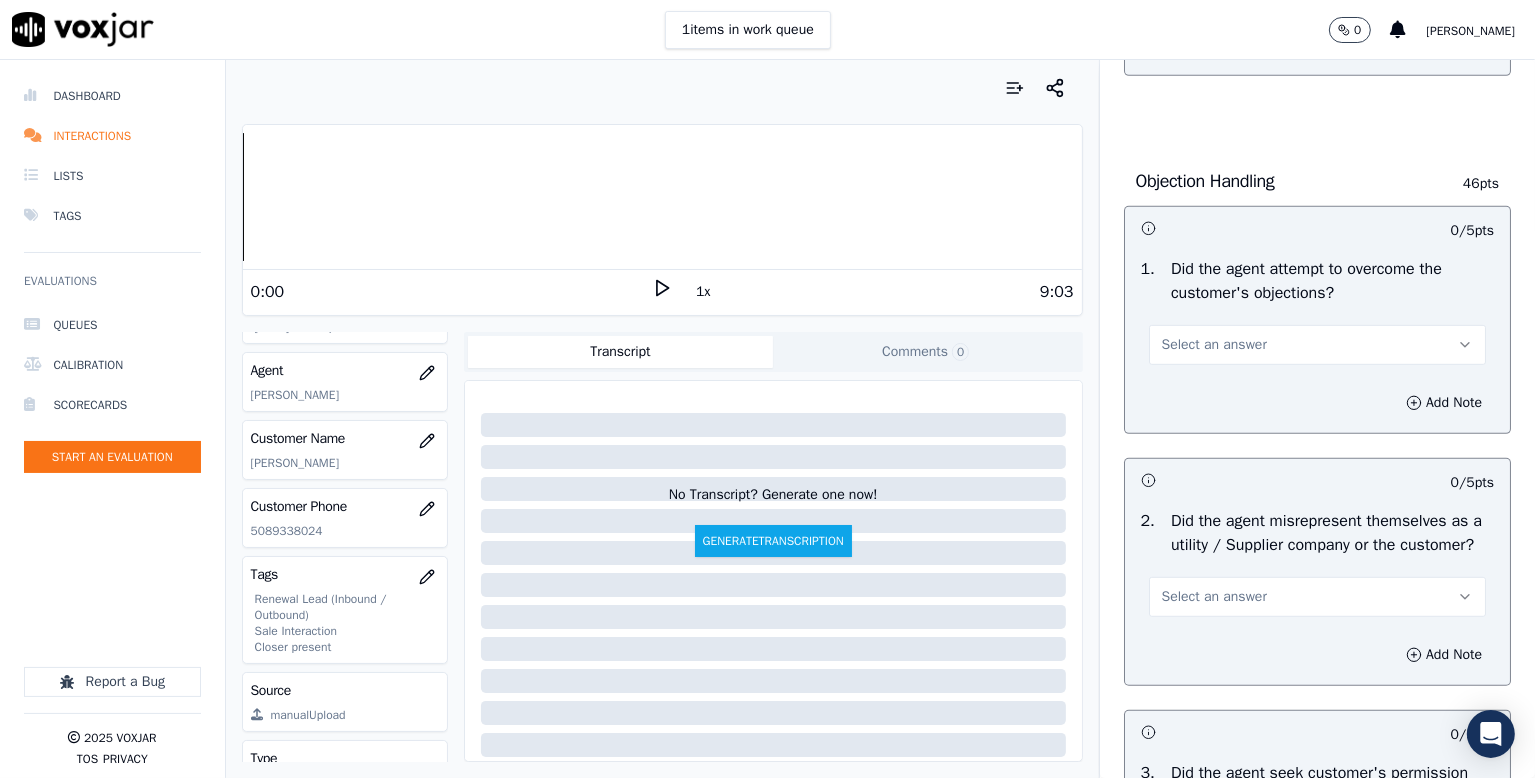 click on "Select an answer" at bounding box center (1214, 345) 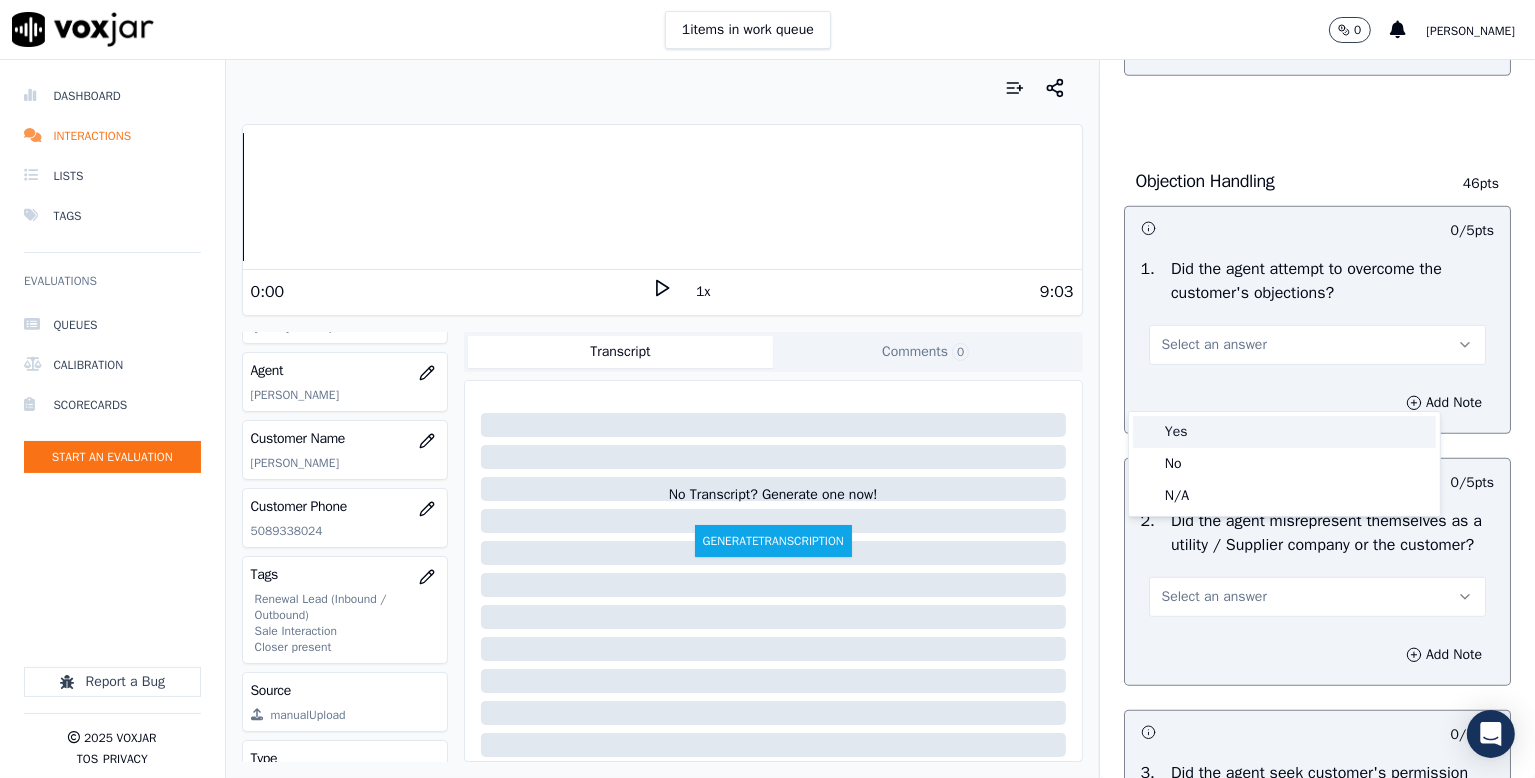 click on "Yes" at bounding box center [1284, 432] 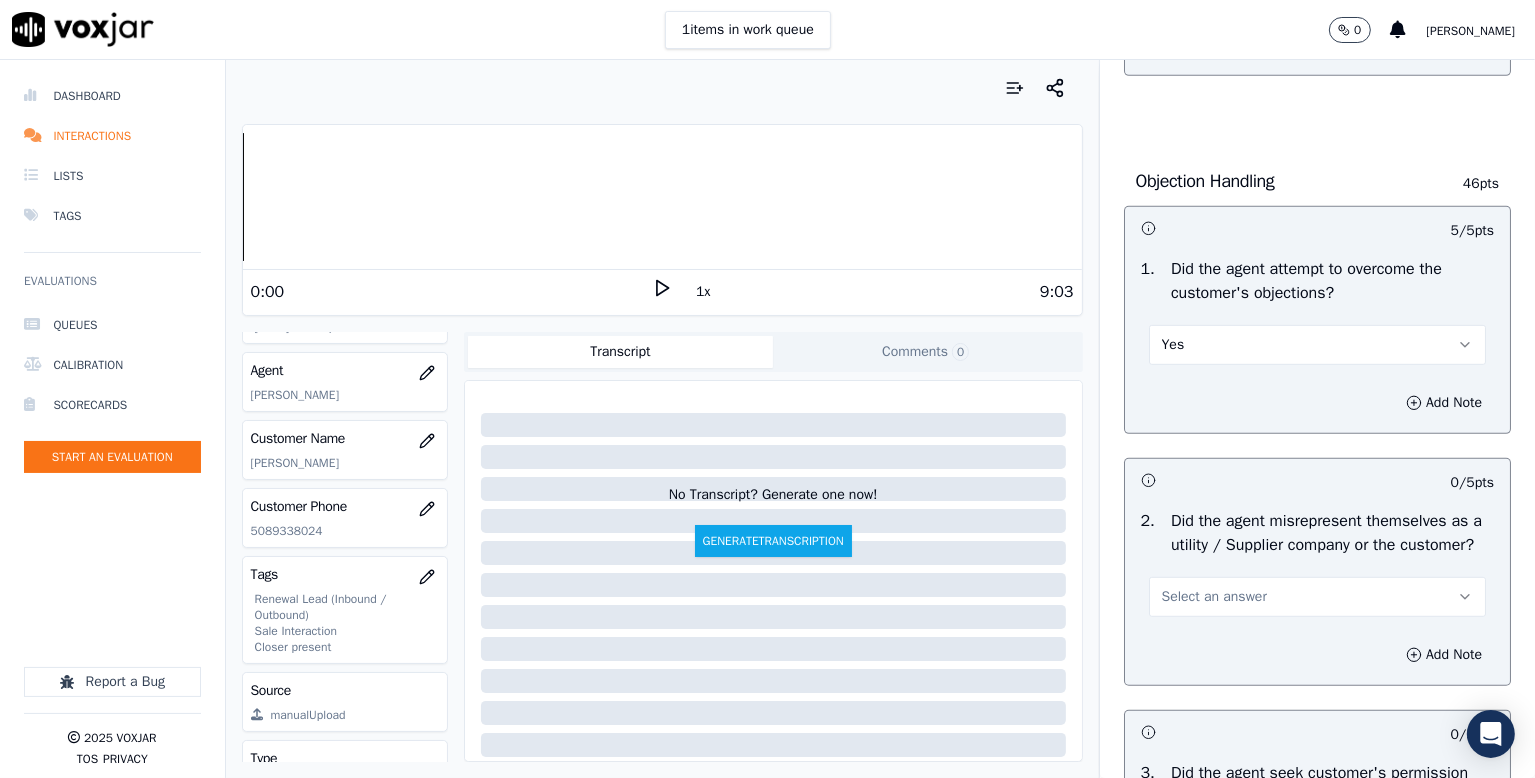 click on "Yes" at bounding box center [1317, 345] 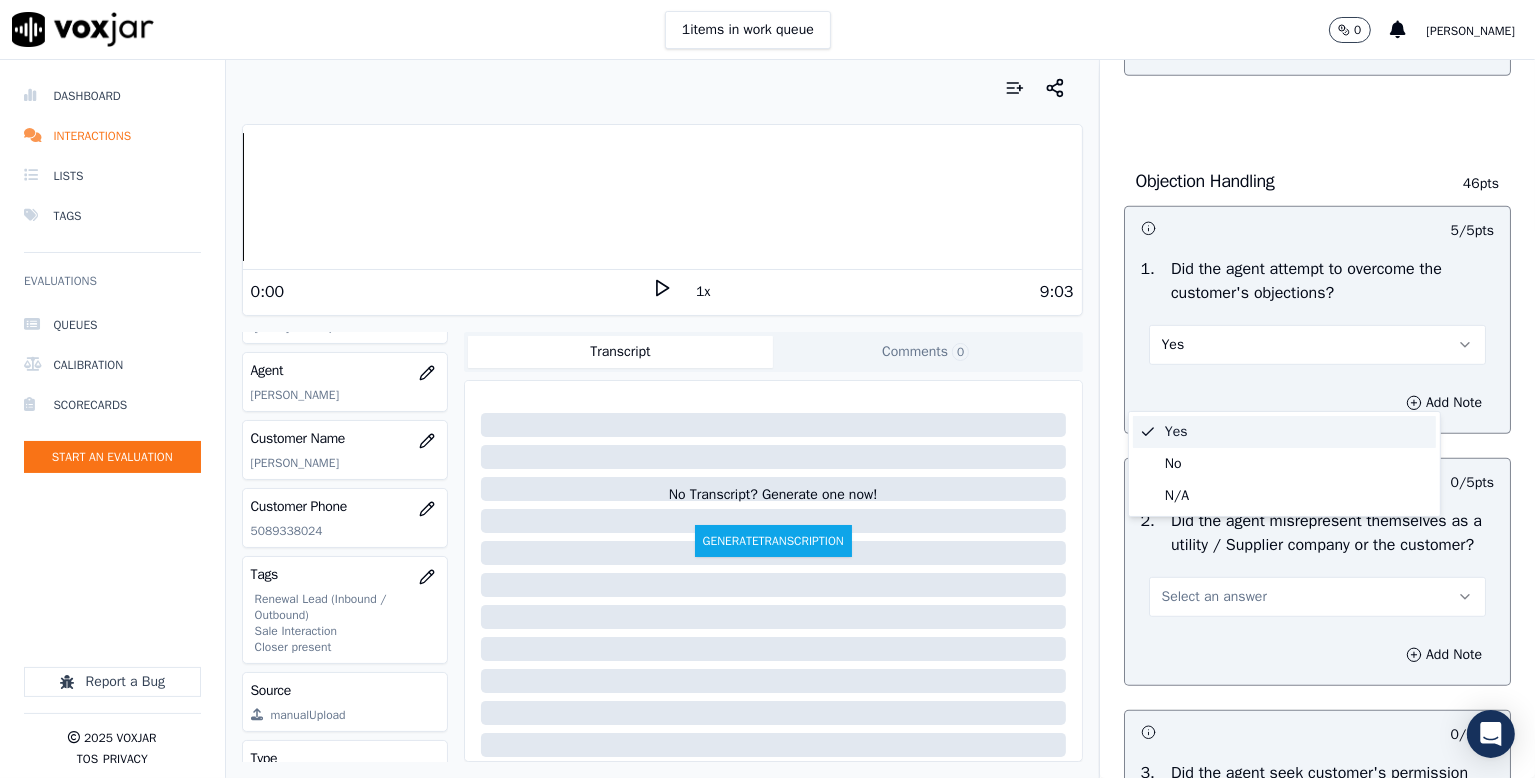 click on "Yes" at bounding box center [1317, 345] 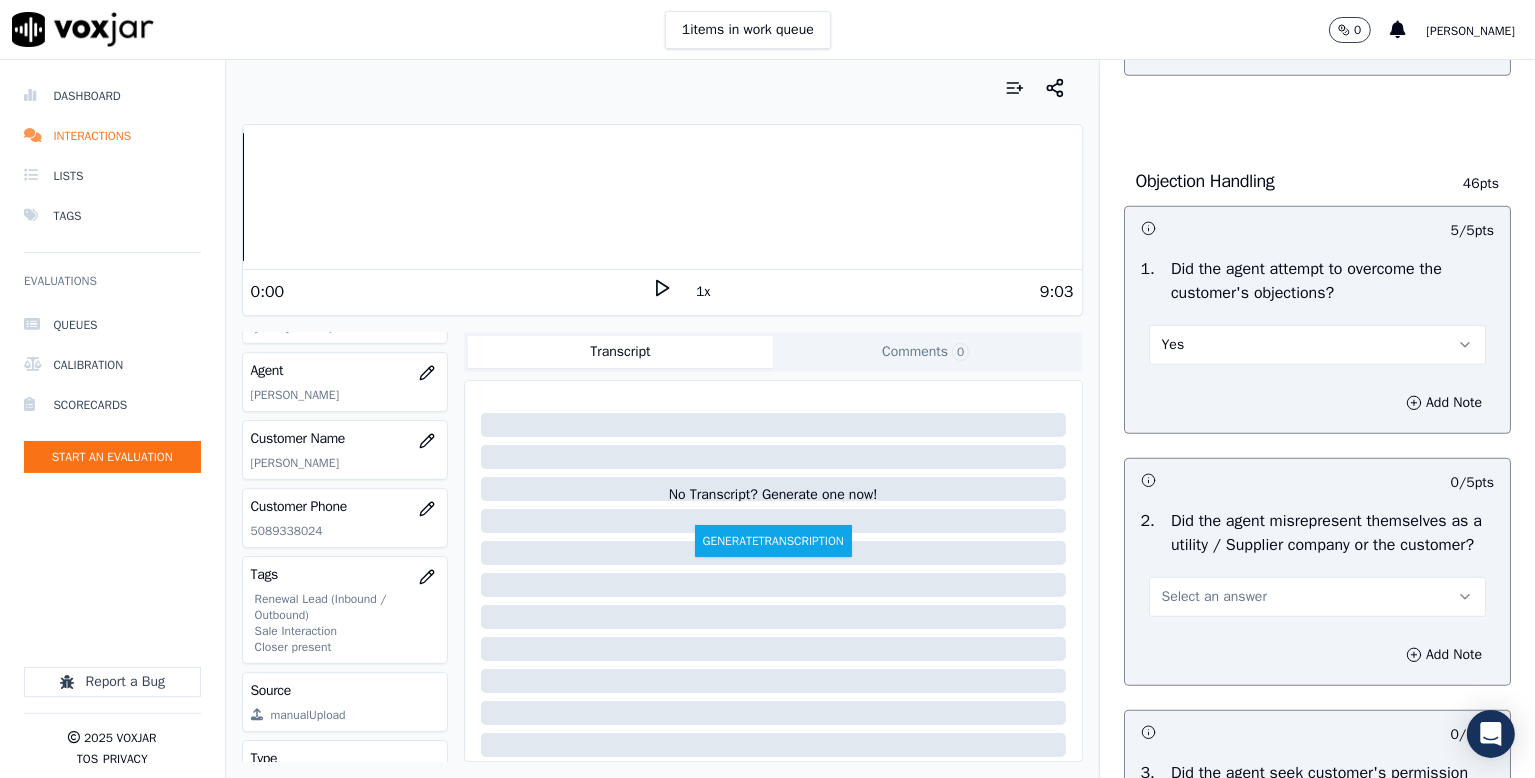scroll, scrollTop: 1300, scrollLeft: 0, axis: vertical 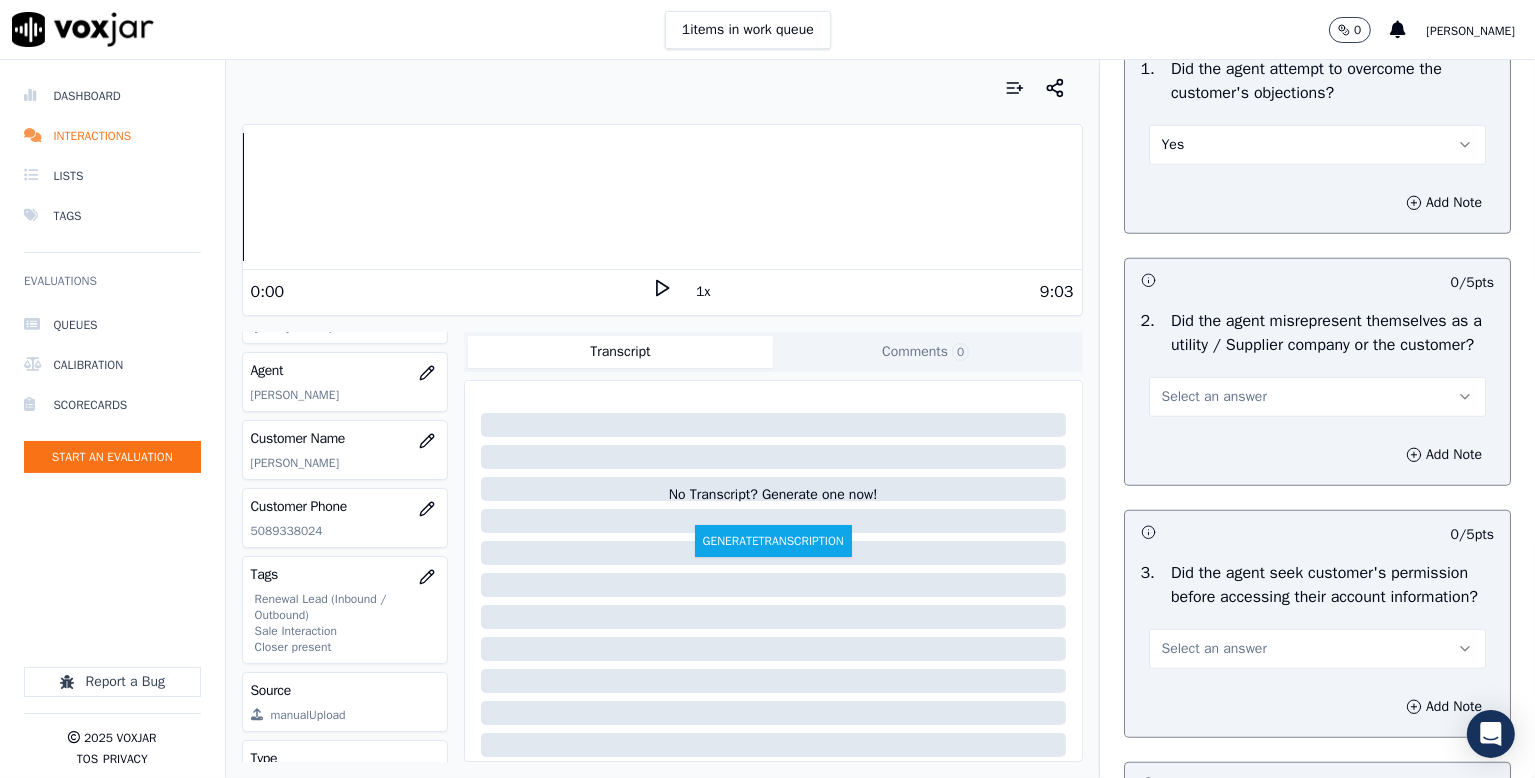 click on "Select an answer" at bounding box center [1214, 397] 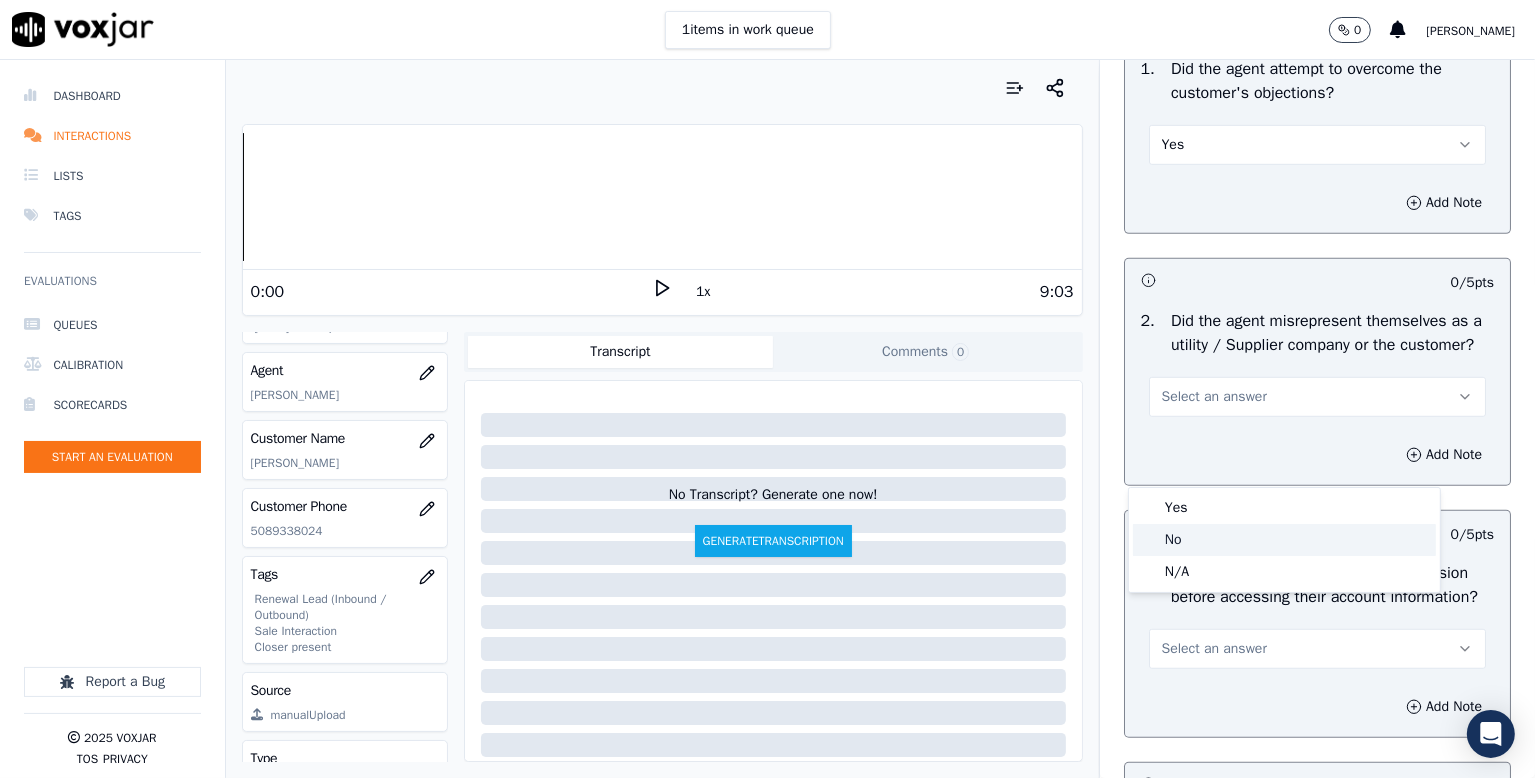 click on "No" 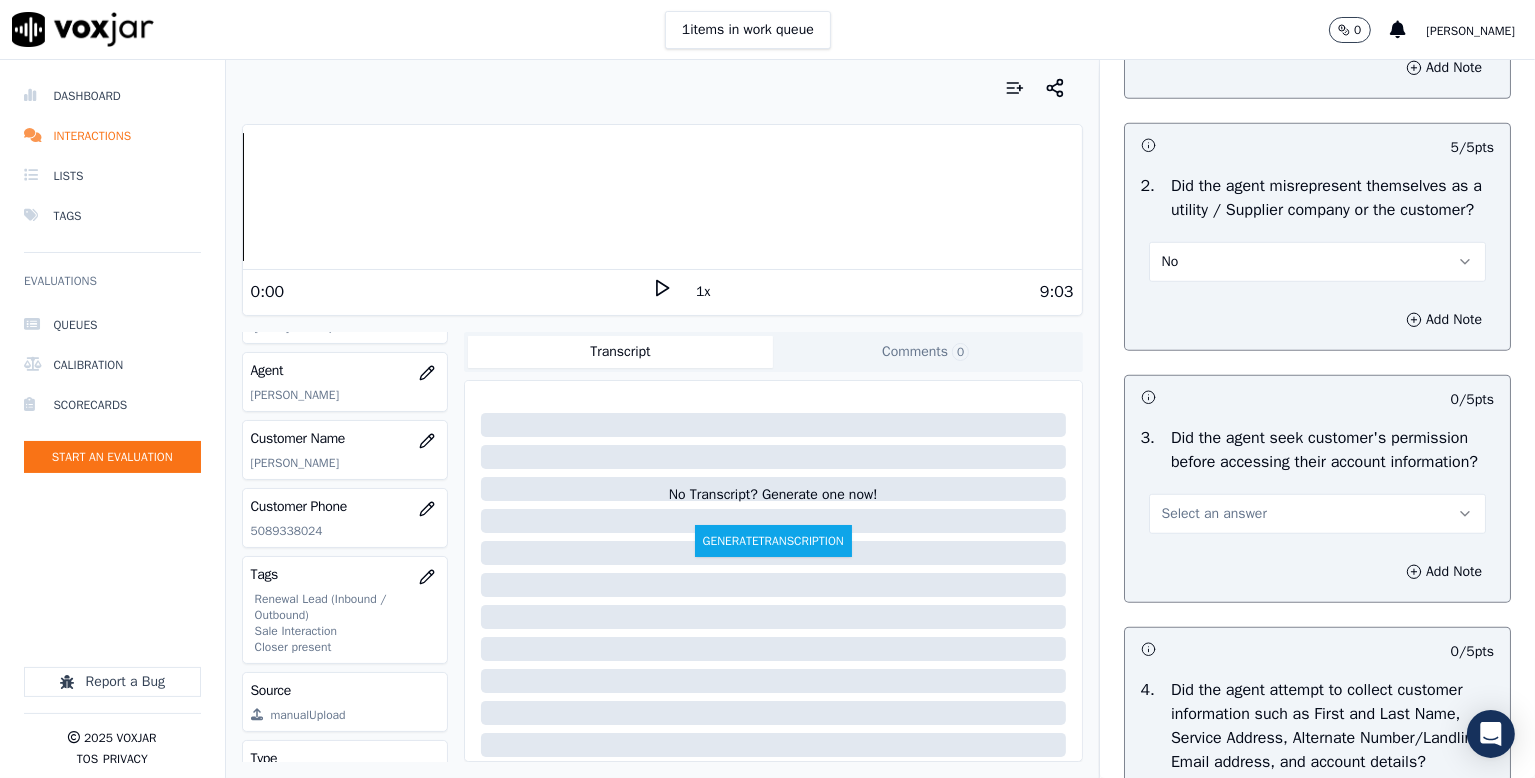 scroll, scrollTop: 1600, scrollLeft: 0, axis: vertical 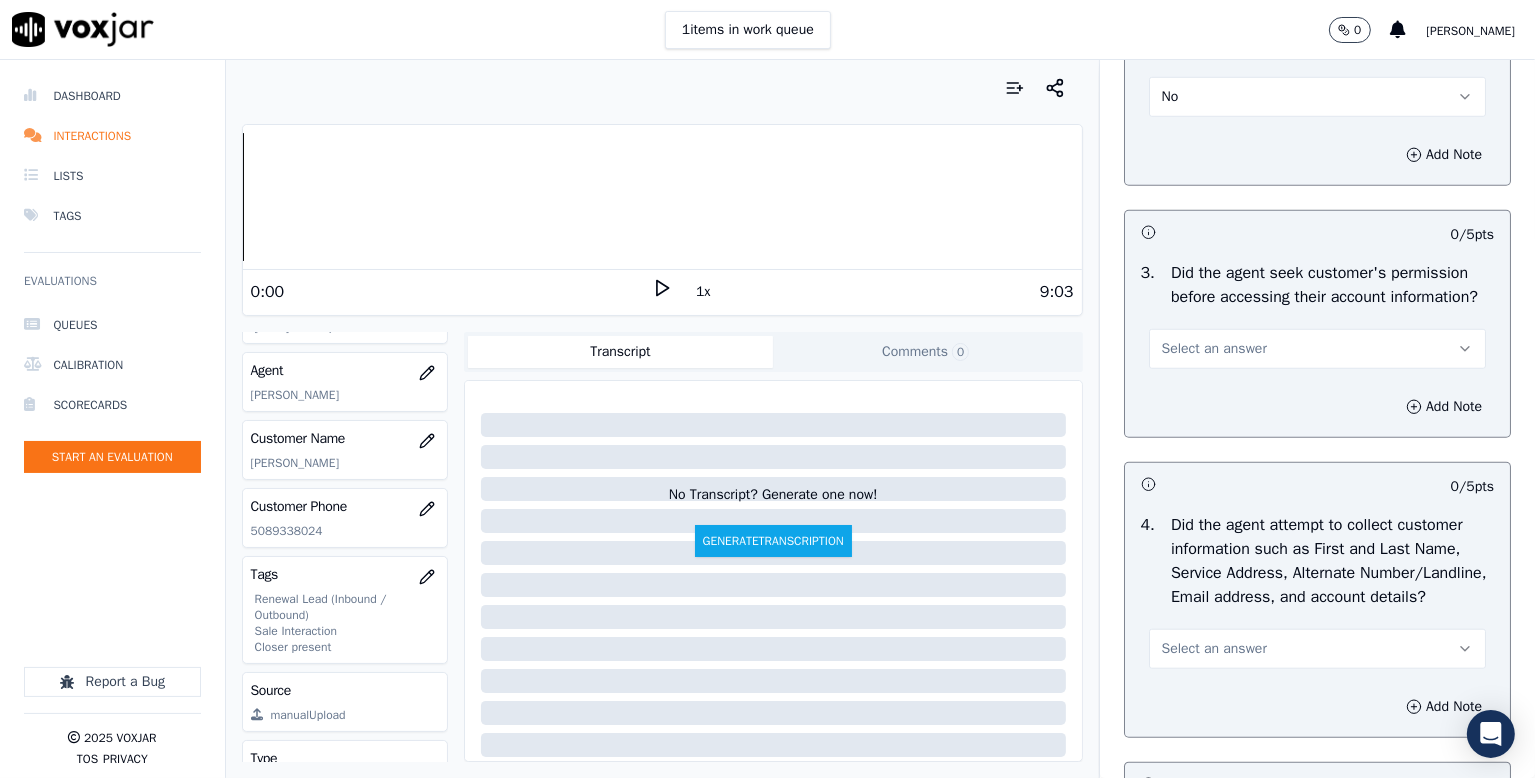 click on "Select an answer" at bounding box center [1317, 349] 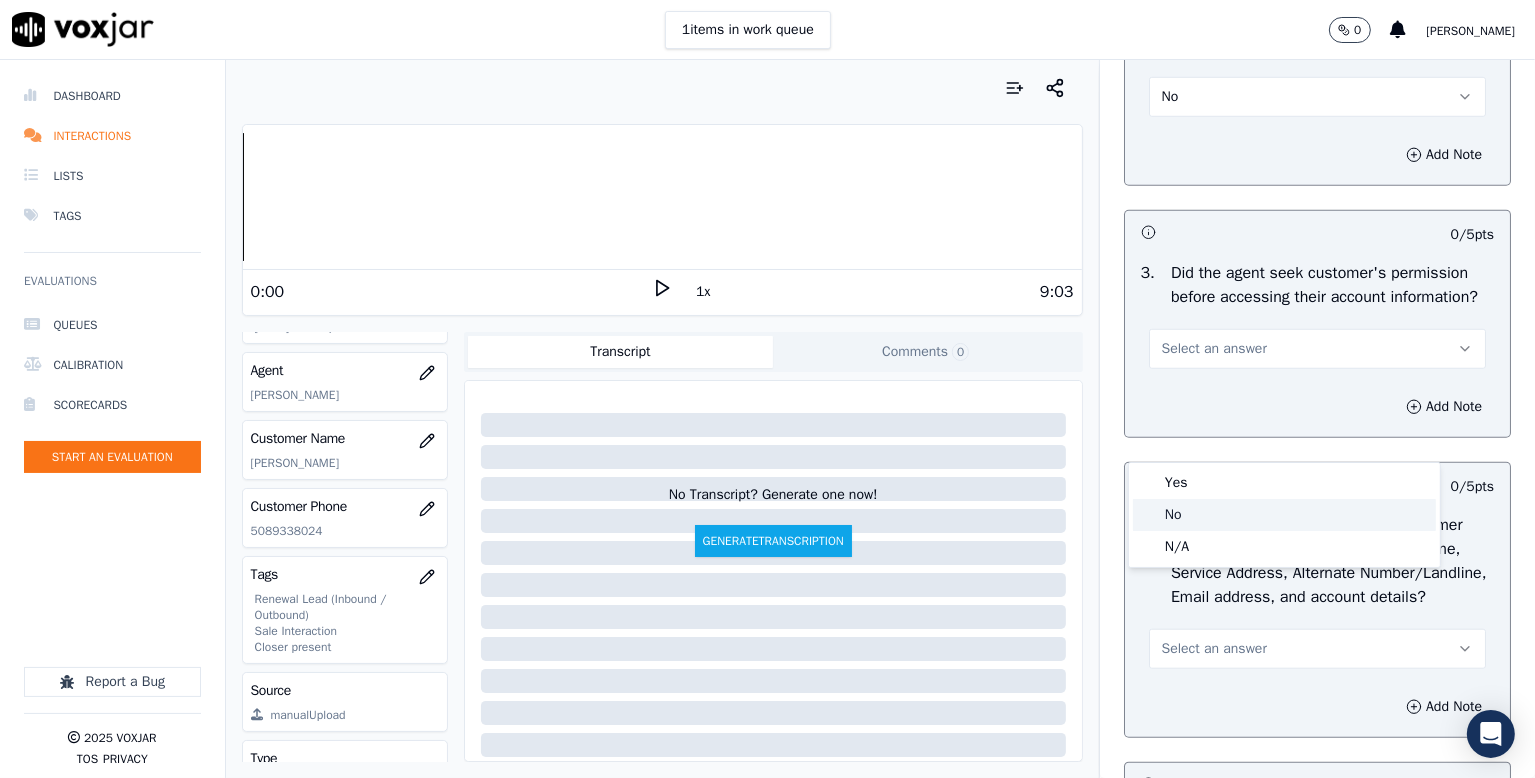 click on "No" 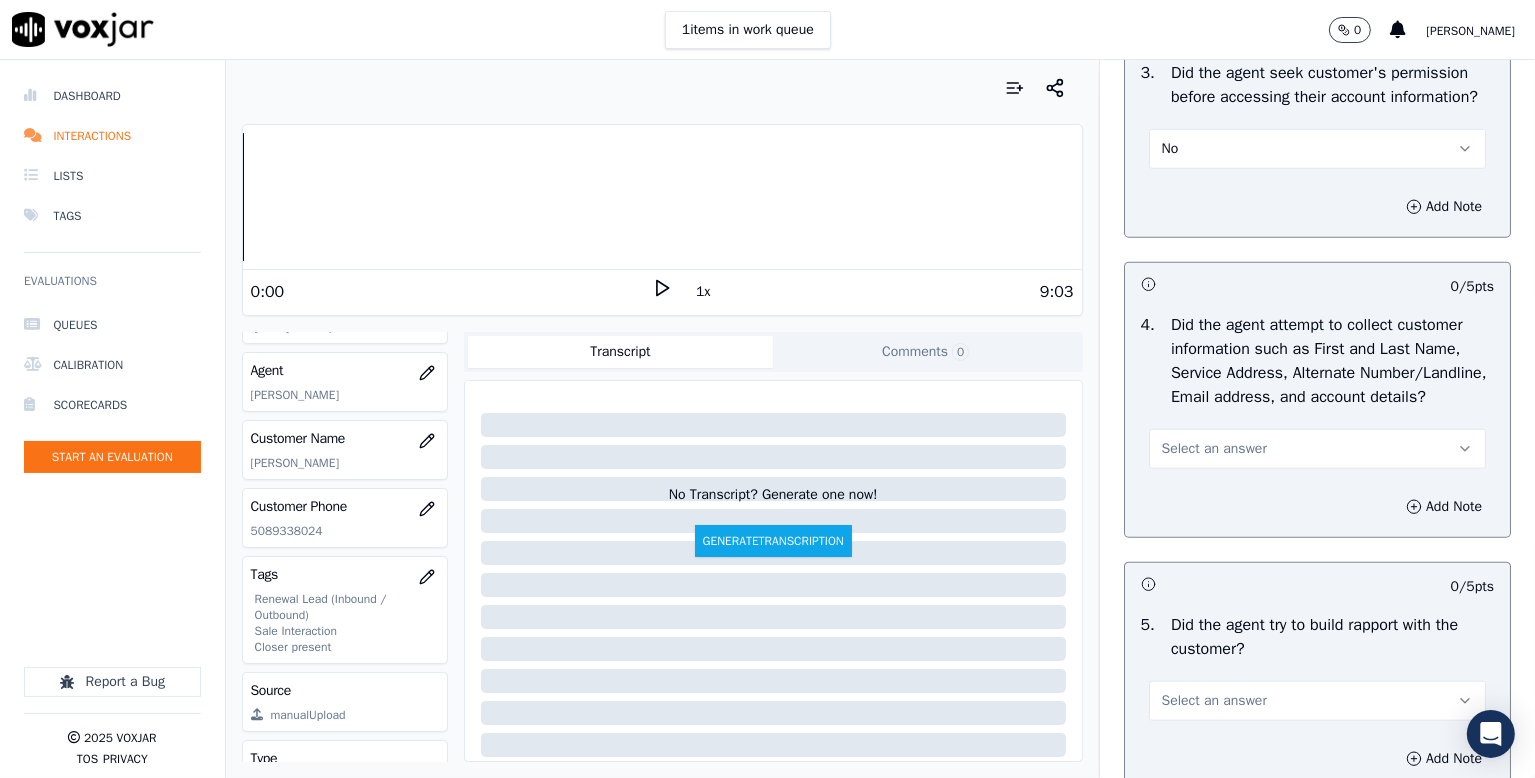 scroll, scrollTop: 1900, scrollLeft: 0, axis: vertical 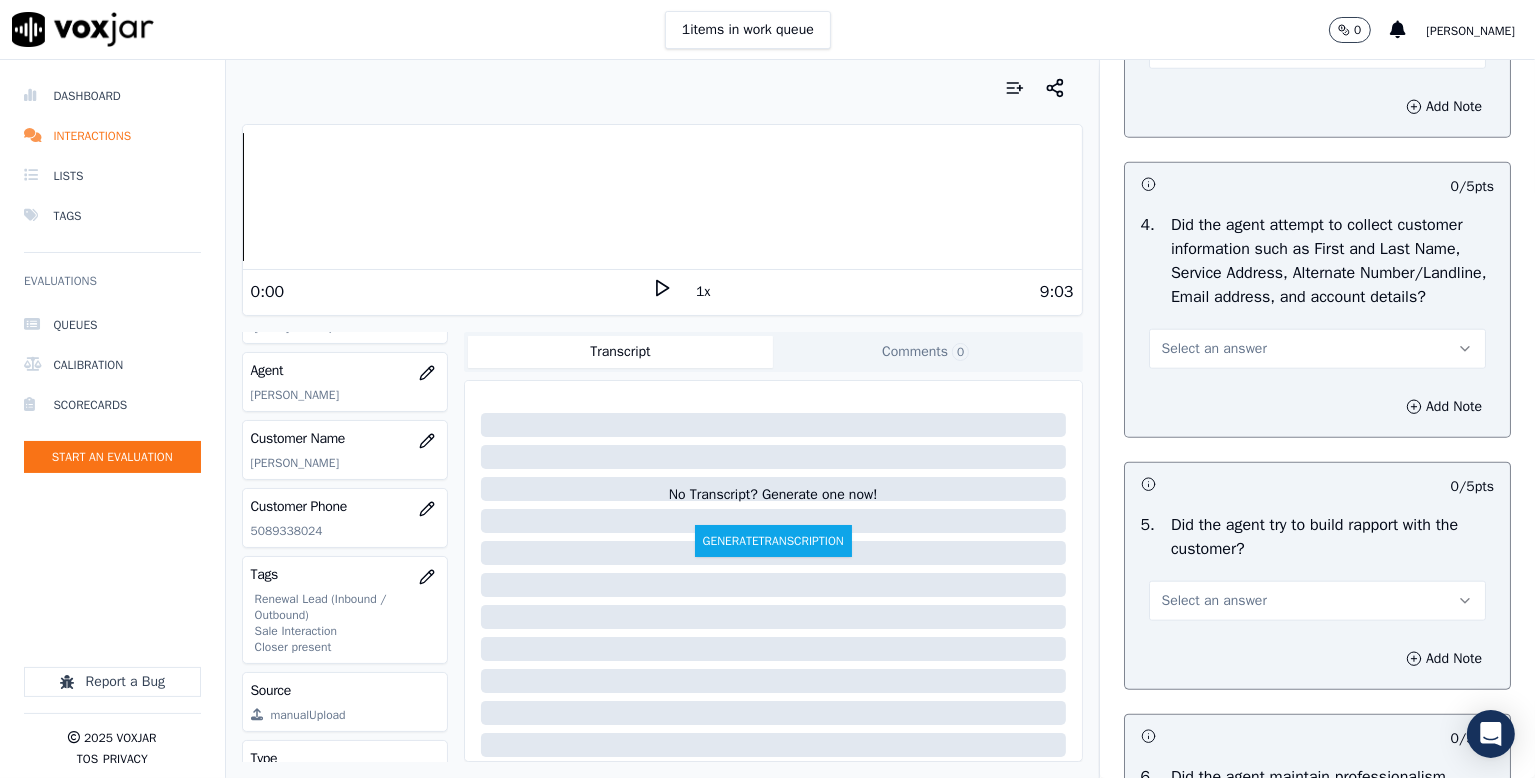 click on "Select an answer" at bounding box center (1214, 349) 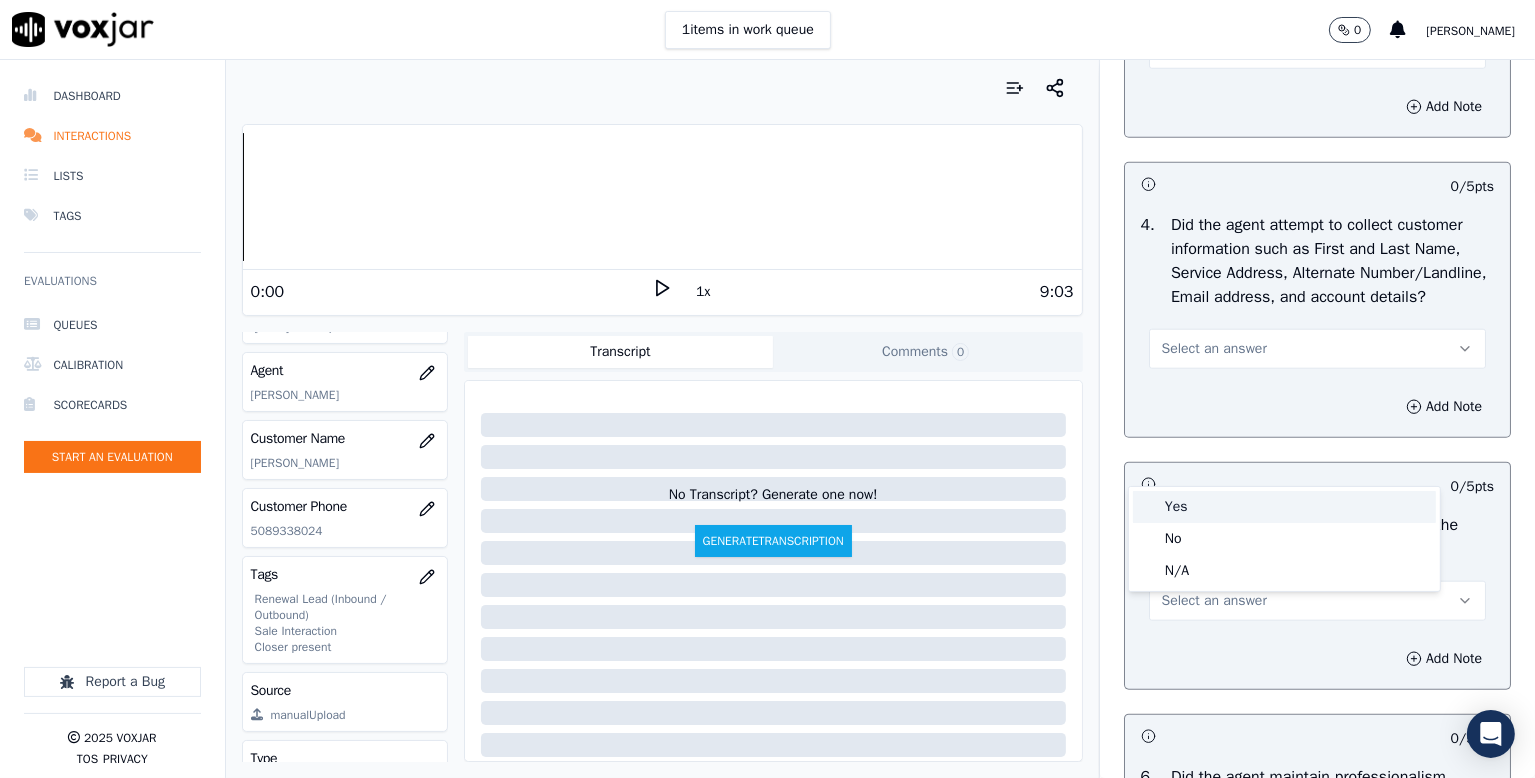 click on "Yes" at bounding box center (1284, 507) 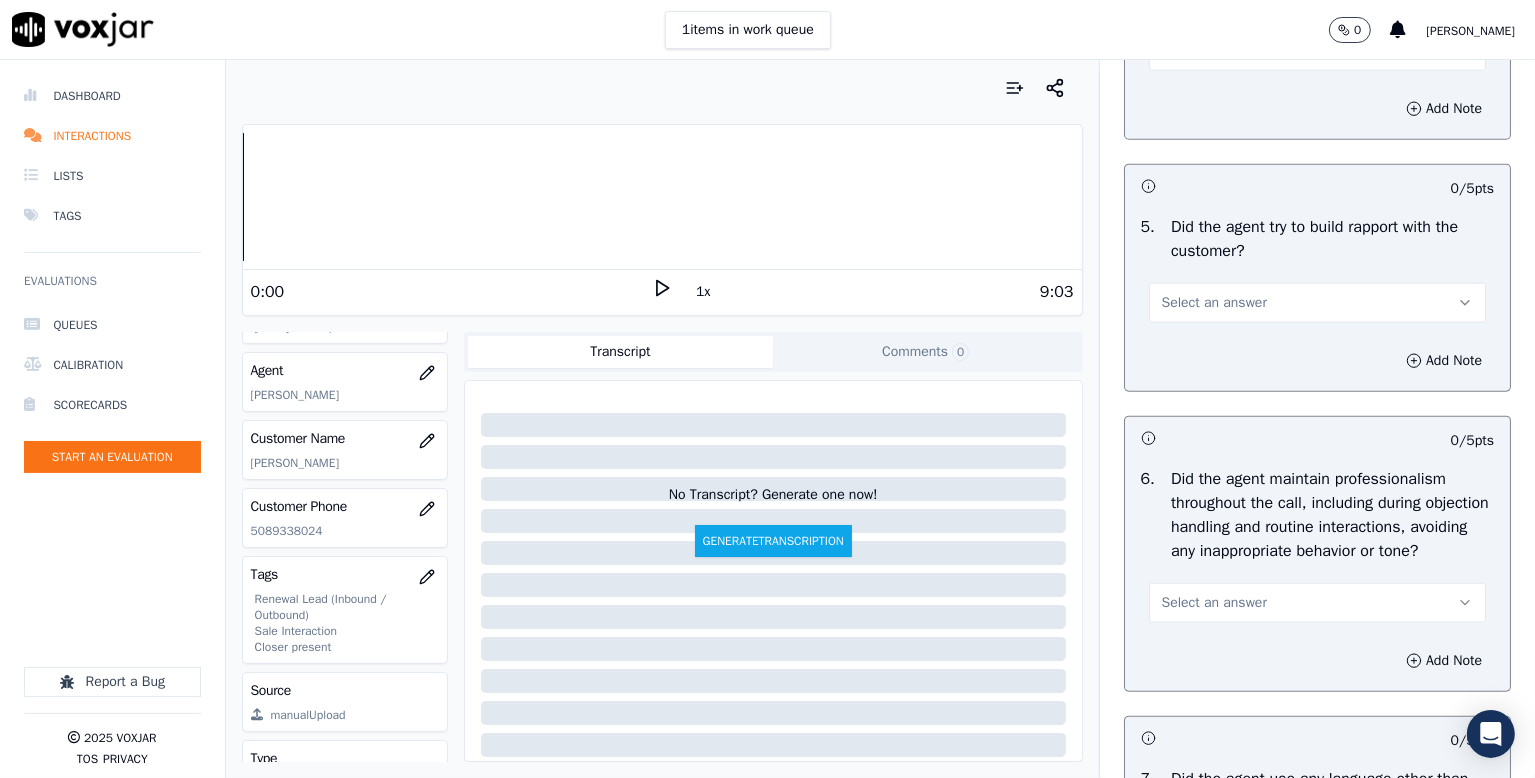 scroll, scrollTop: 2200, scrollLeft: 0, axis: vertical 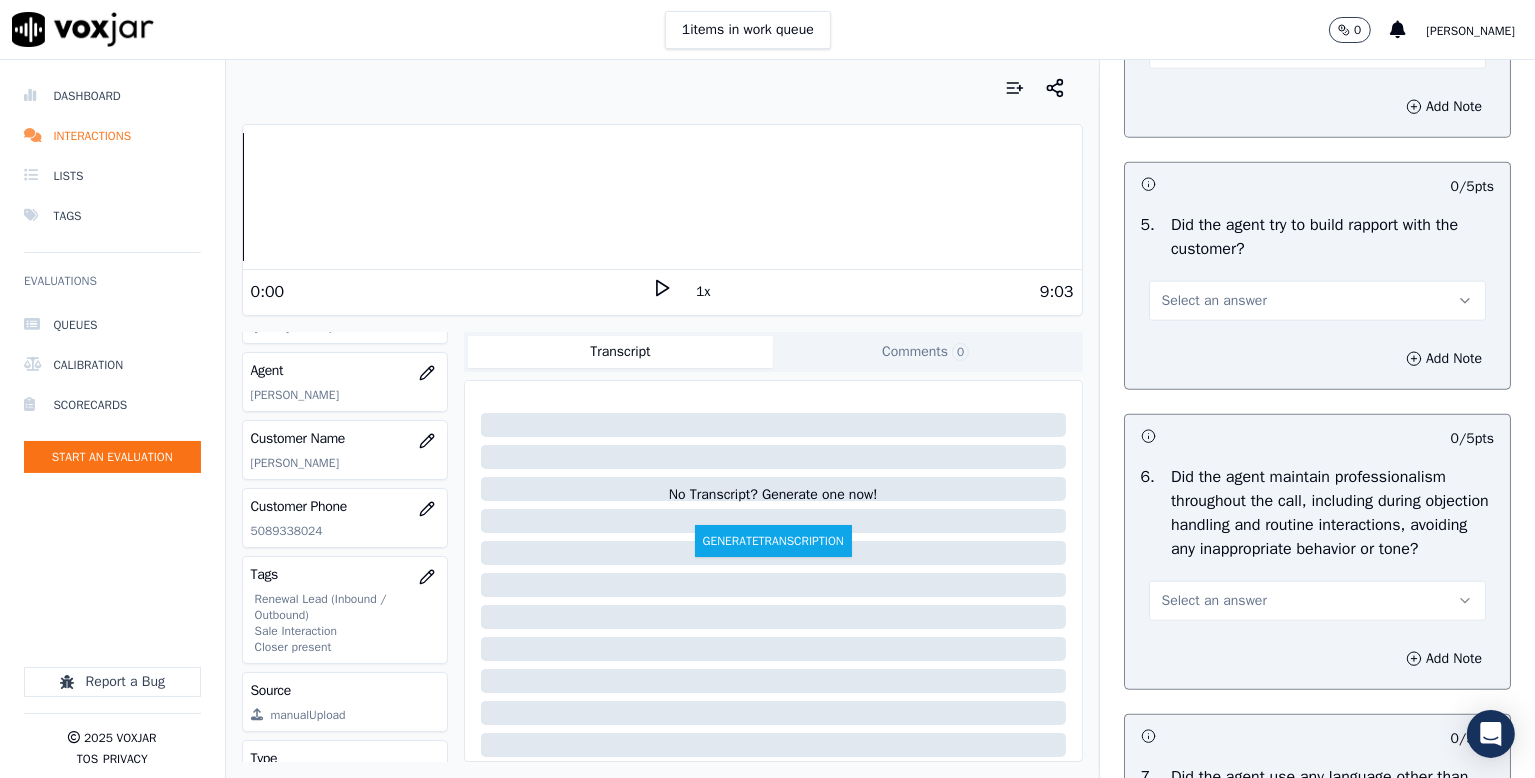 click on "Select an answer" at bounding box center (1317, 301) 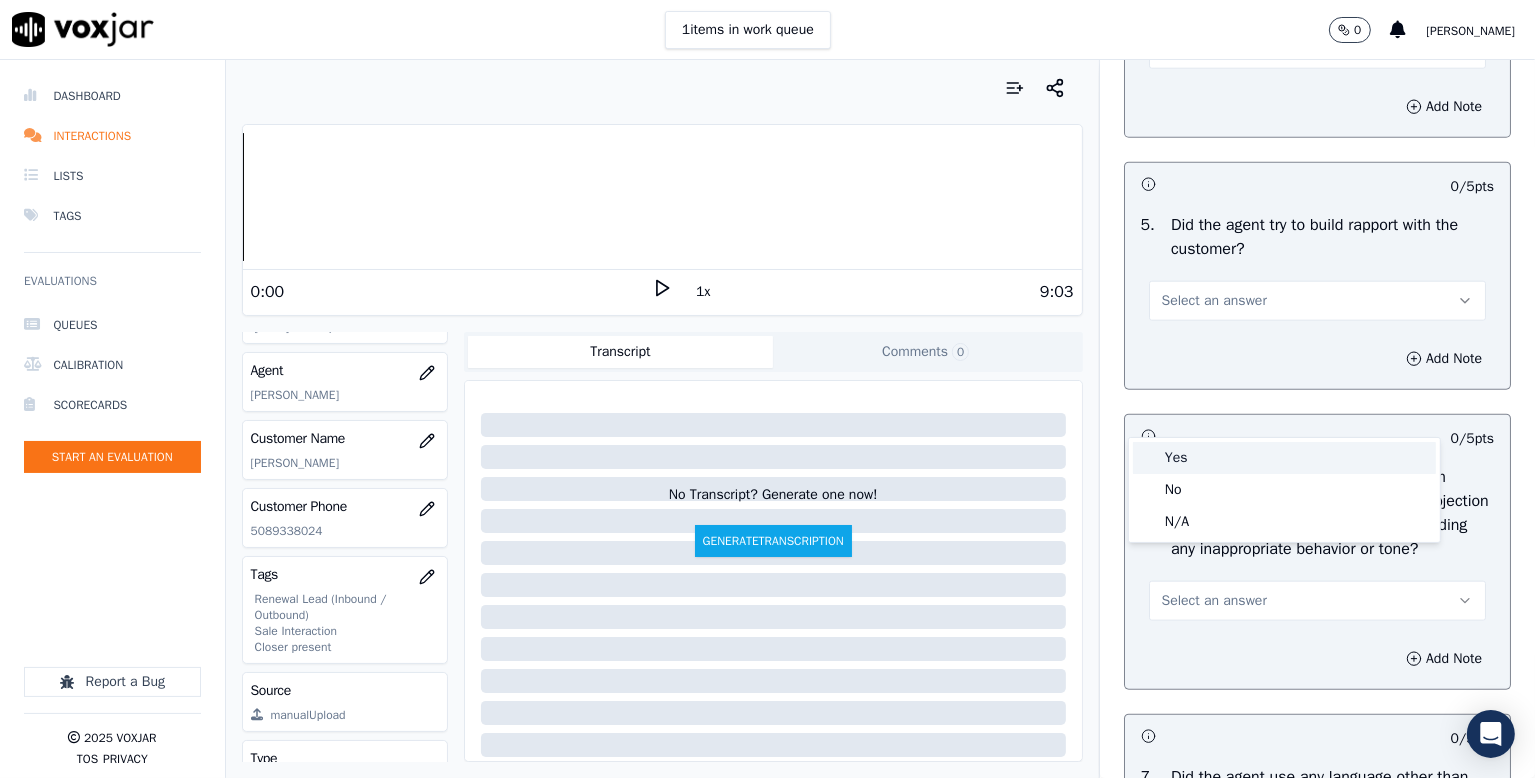 click on "Yes" at bounding box center (1284, 458) 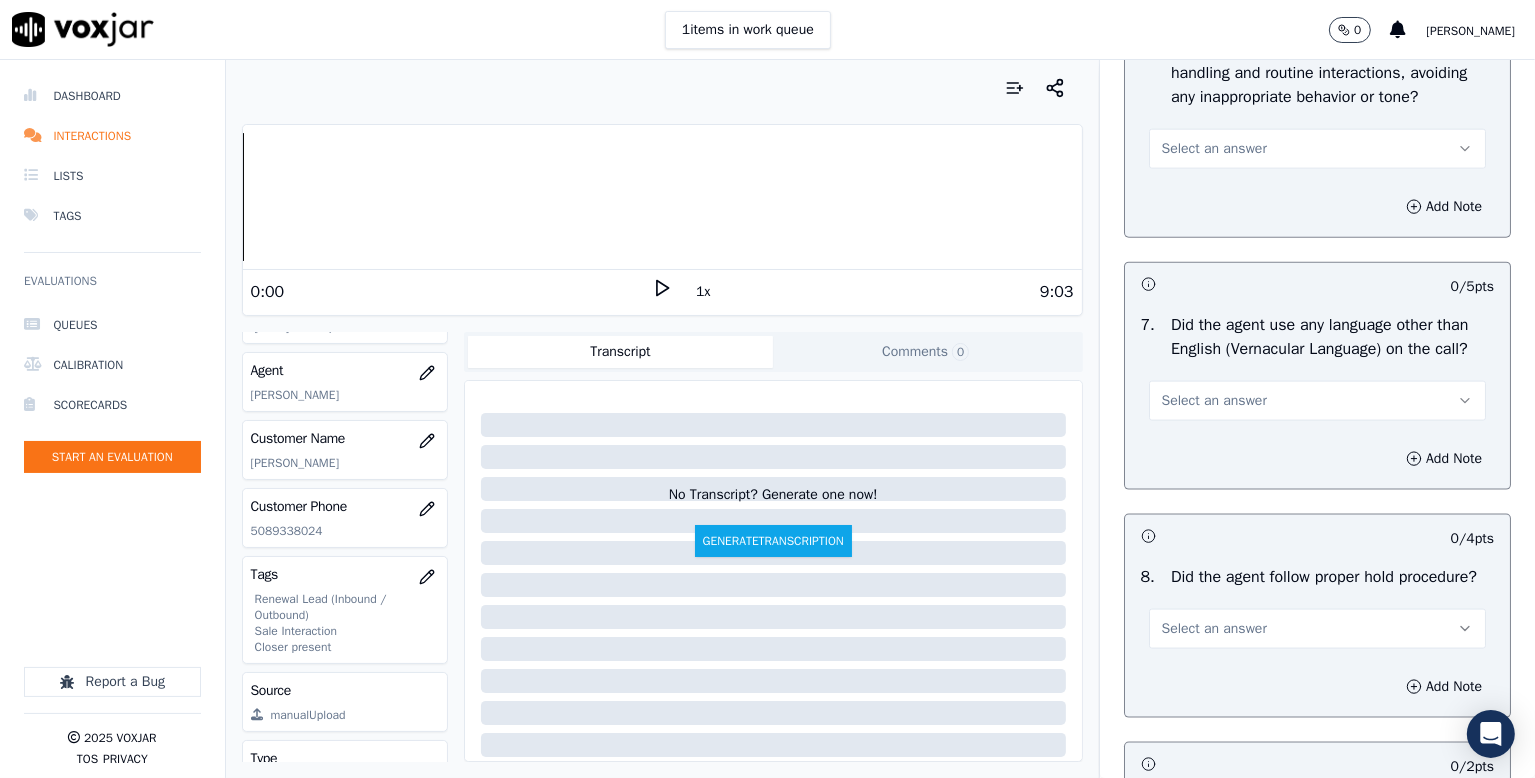 scroll, scrollTop: 2700, scrollLeft: 0, axis: vertical 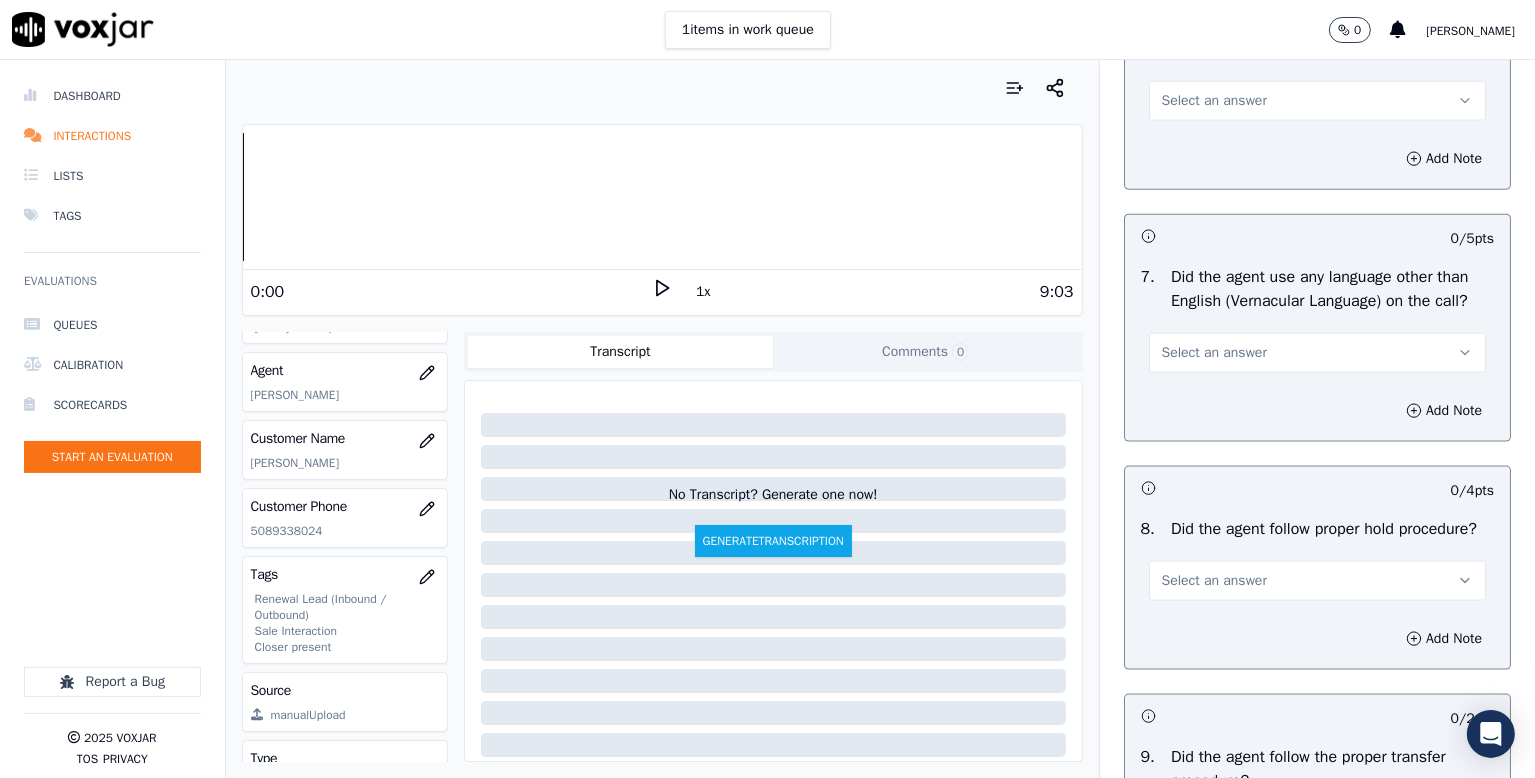 click on "Select an answer" at bounding box center (1214, 101) 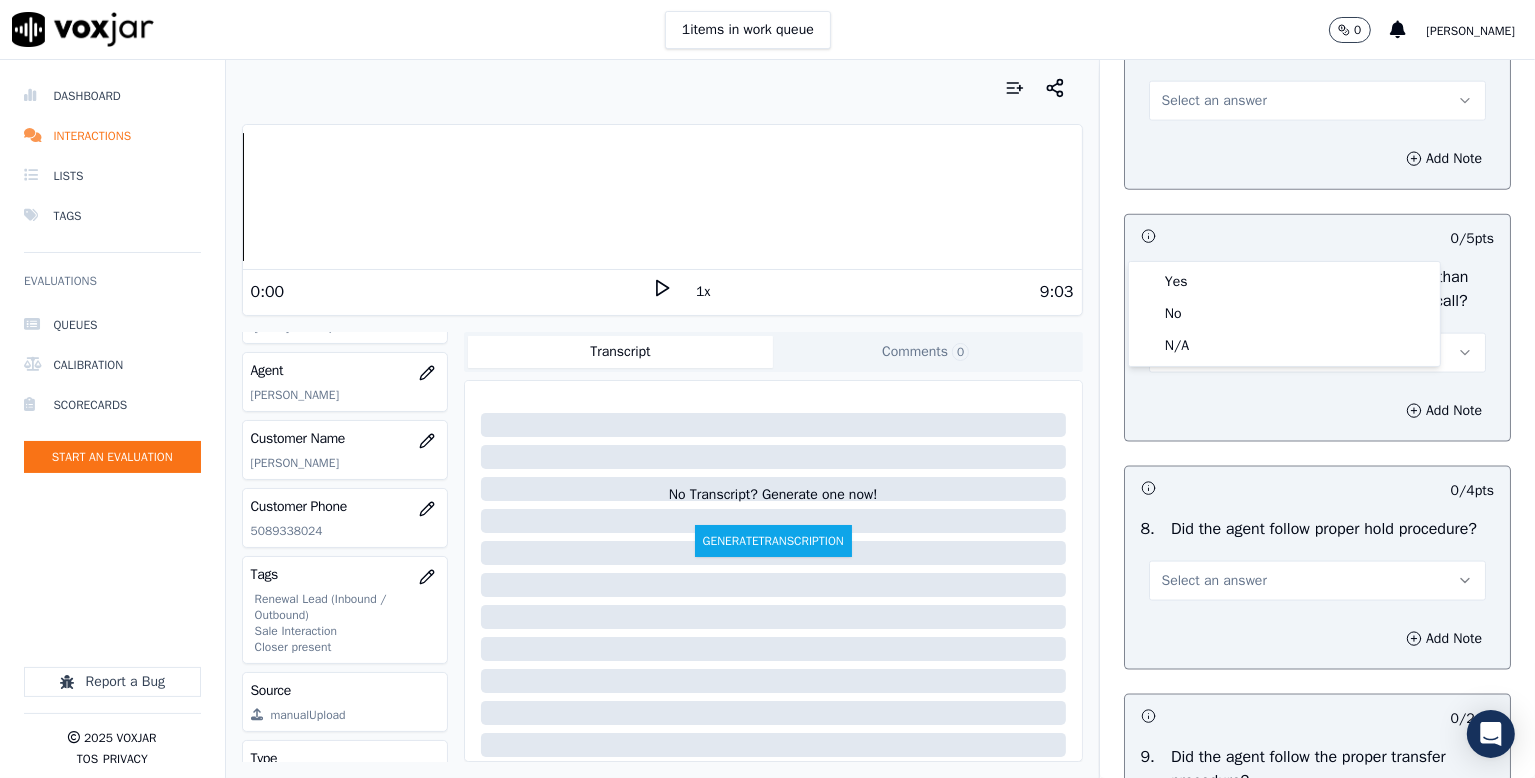 click on "N/A" 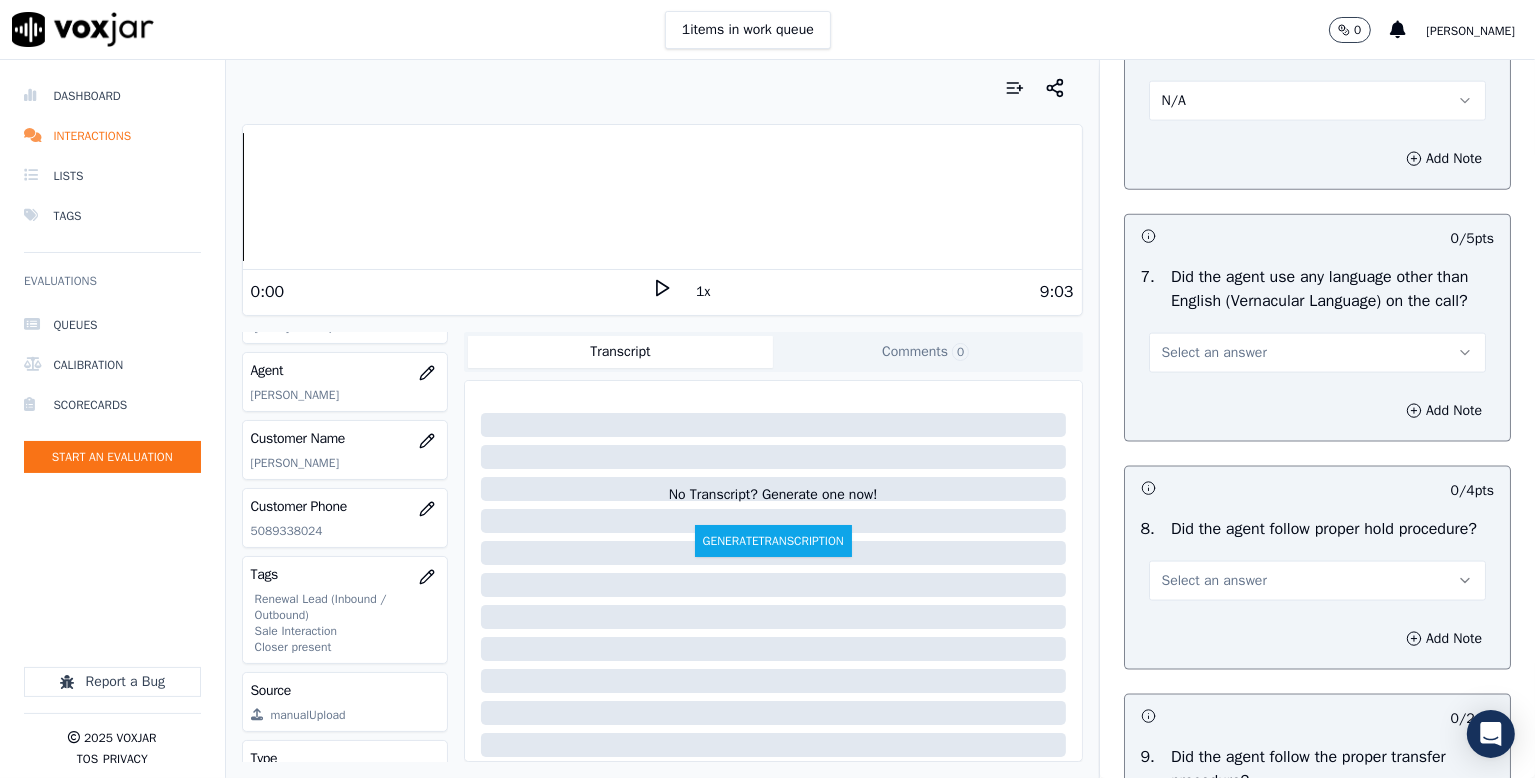 drag, startPoint x: 1312, startPoint y: 281, endPoint x: 1290, endPoint y: 288, distance: 23.086792 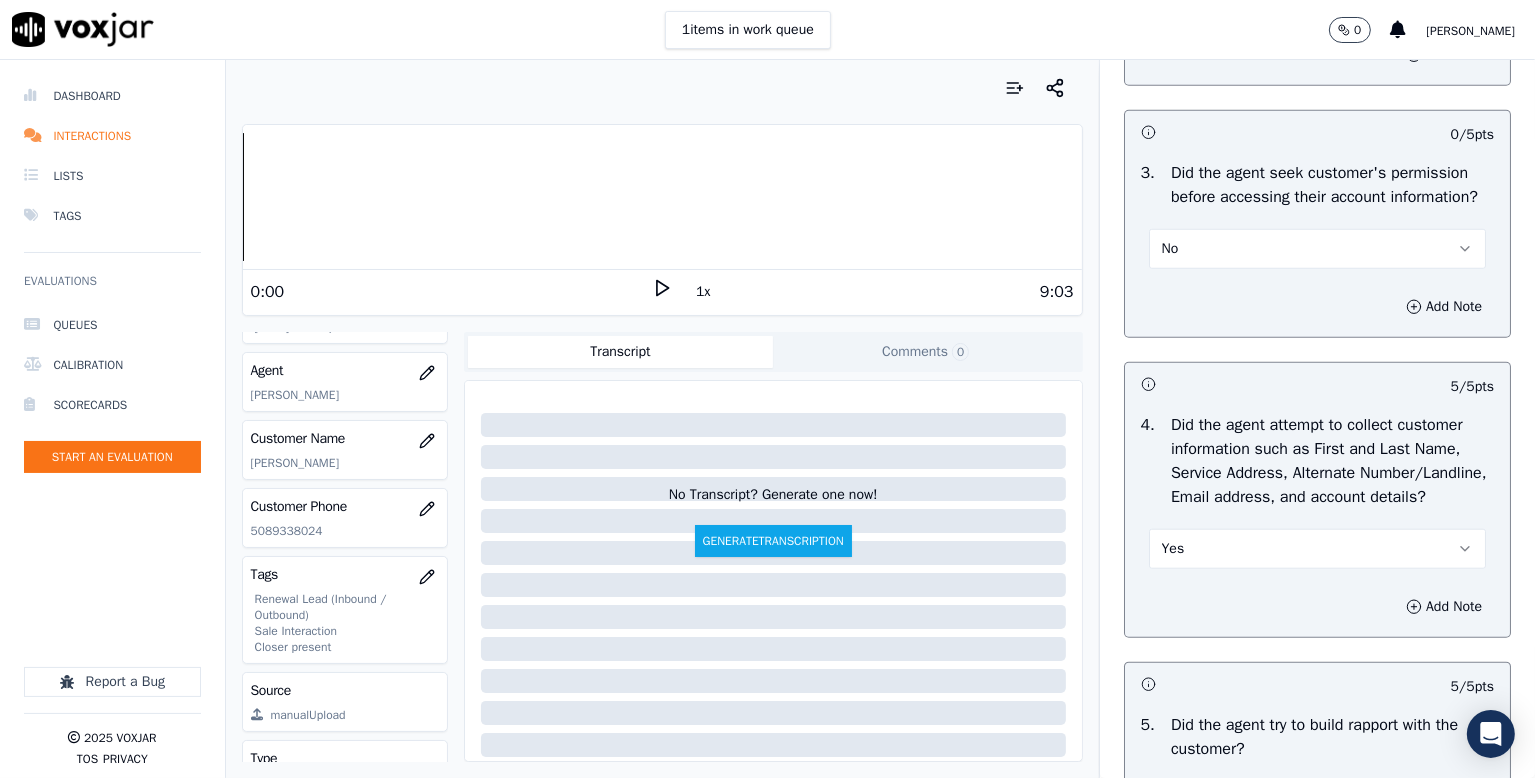 scroll, scrollTop: 1600, scrollLeft: 0, axis: vertical 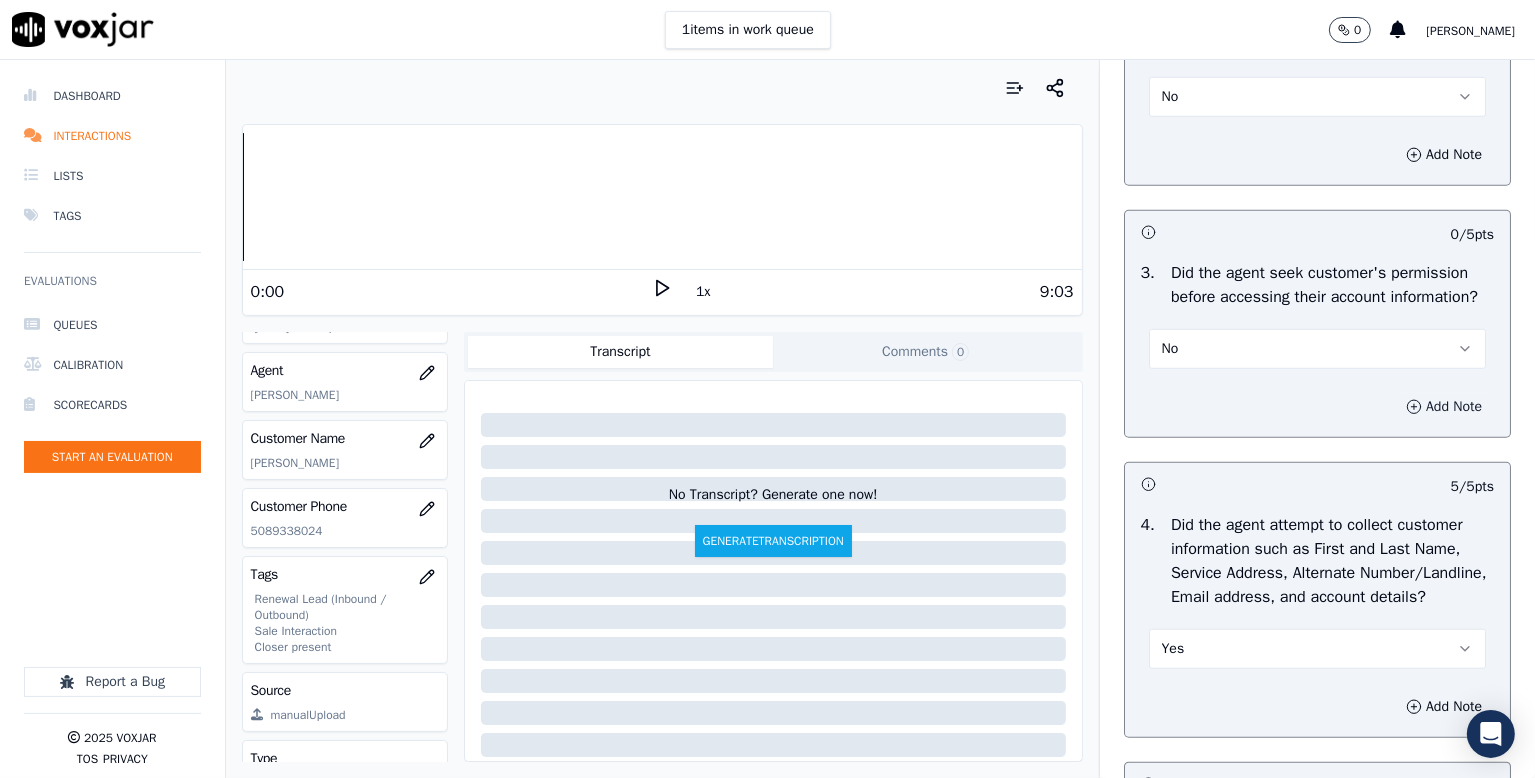 click 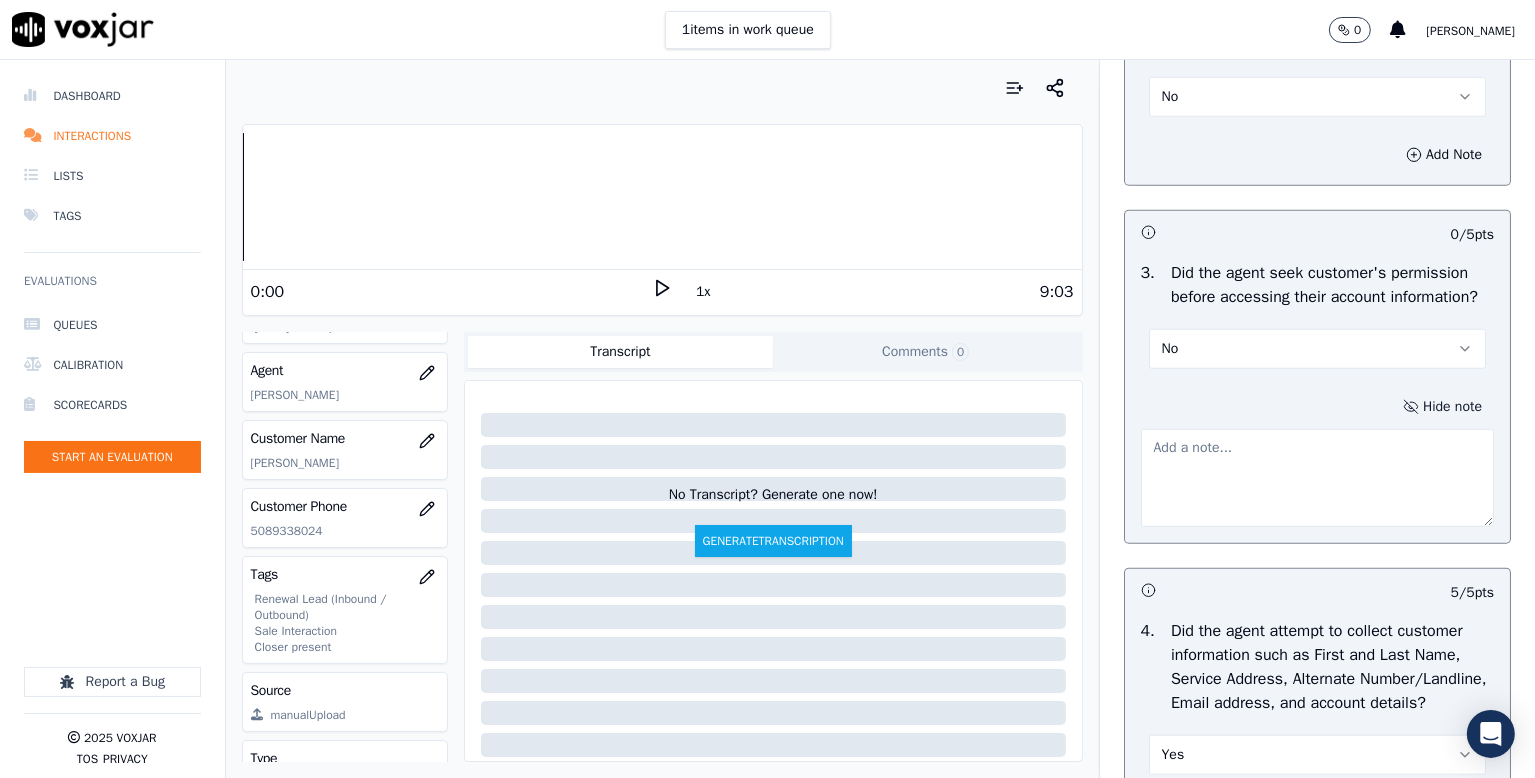 click at bounding box center (1317, 478) 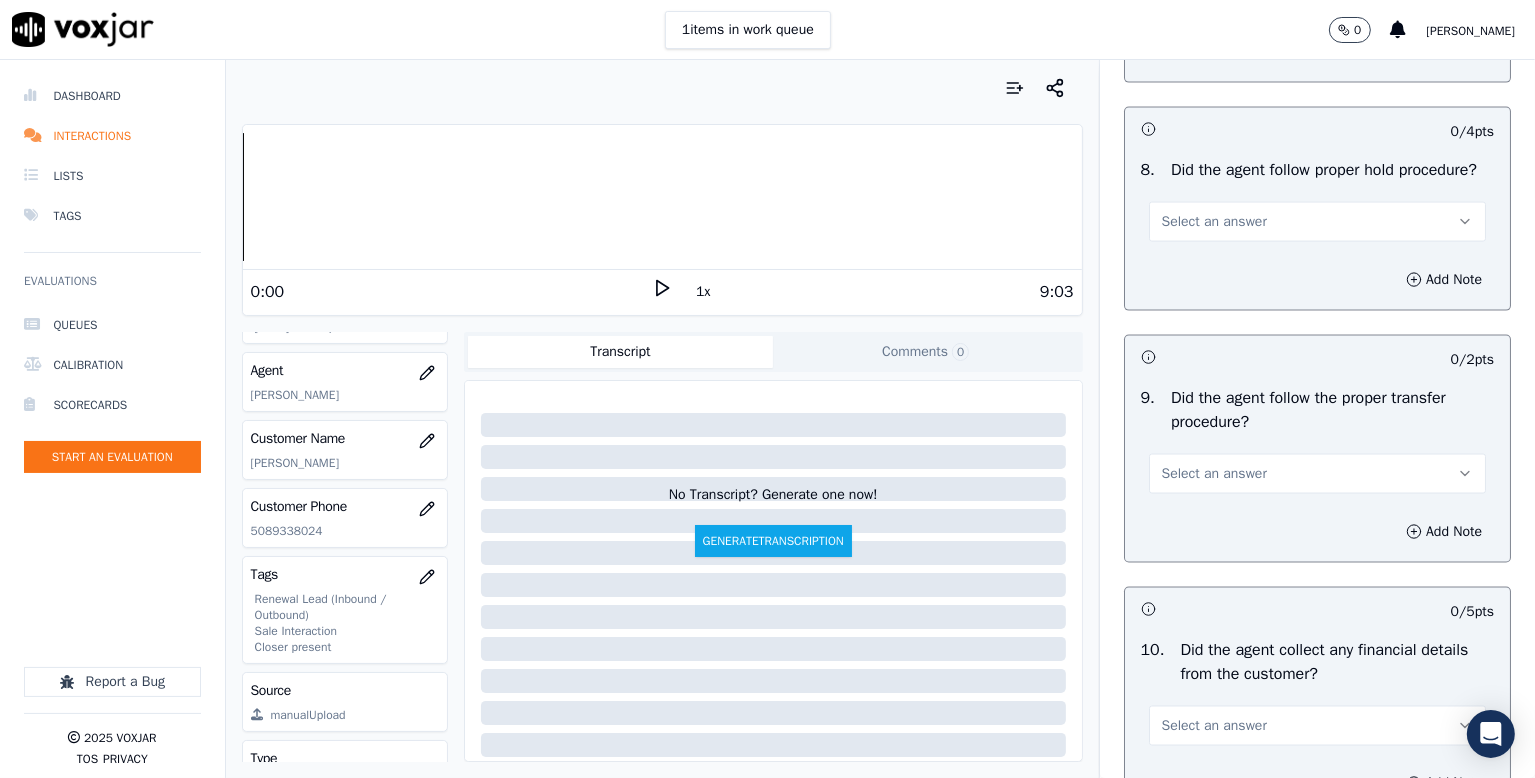 scroll, scrollTop: 3000, scrollLeft: 0, axis: vertical 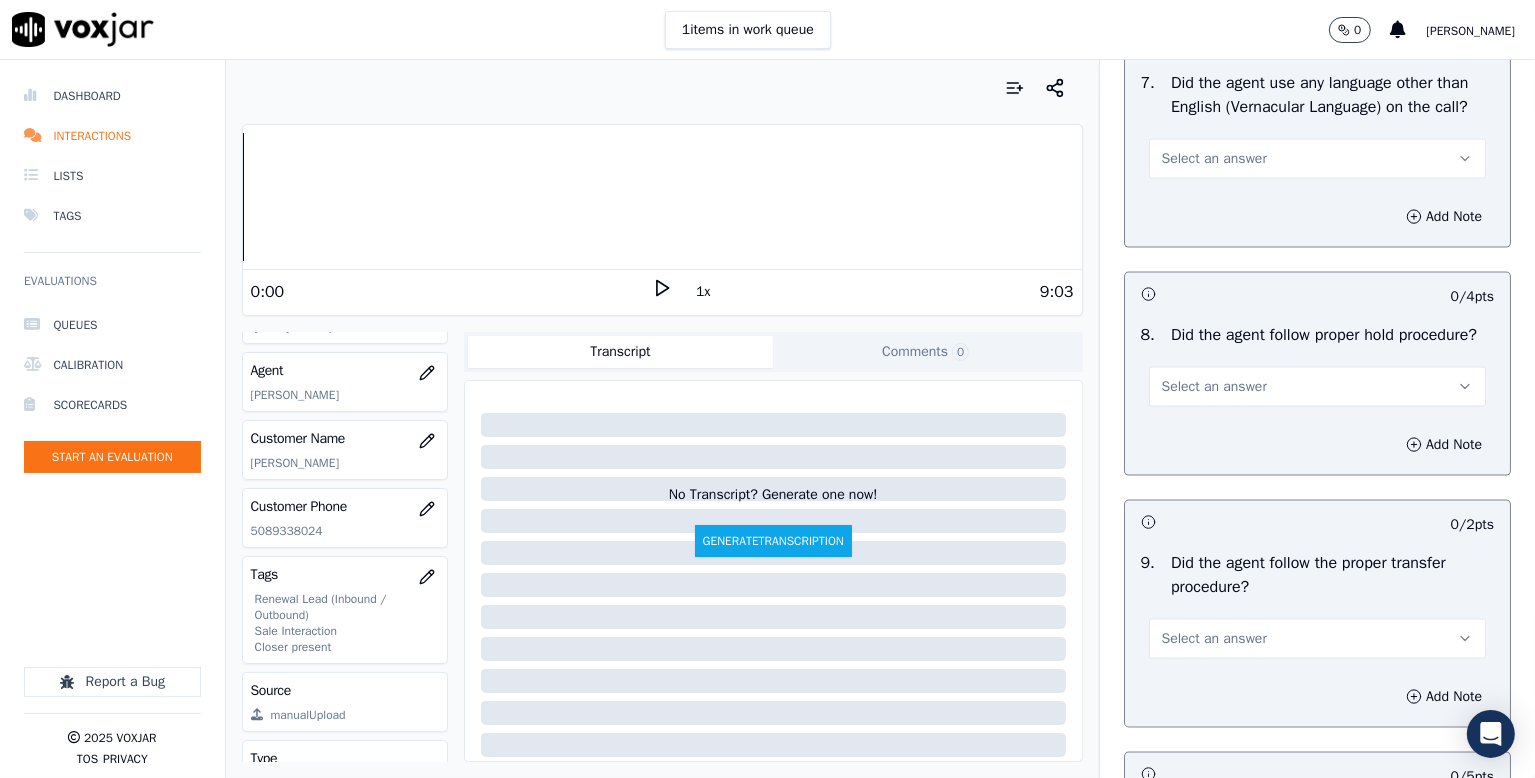 type on "Agent provided the payment info to the cx without the permission." 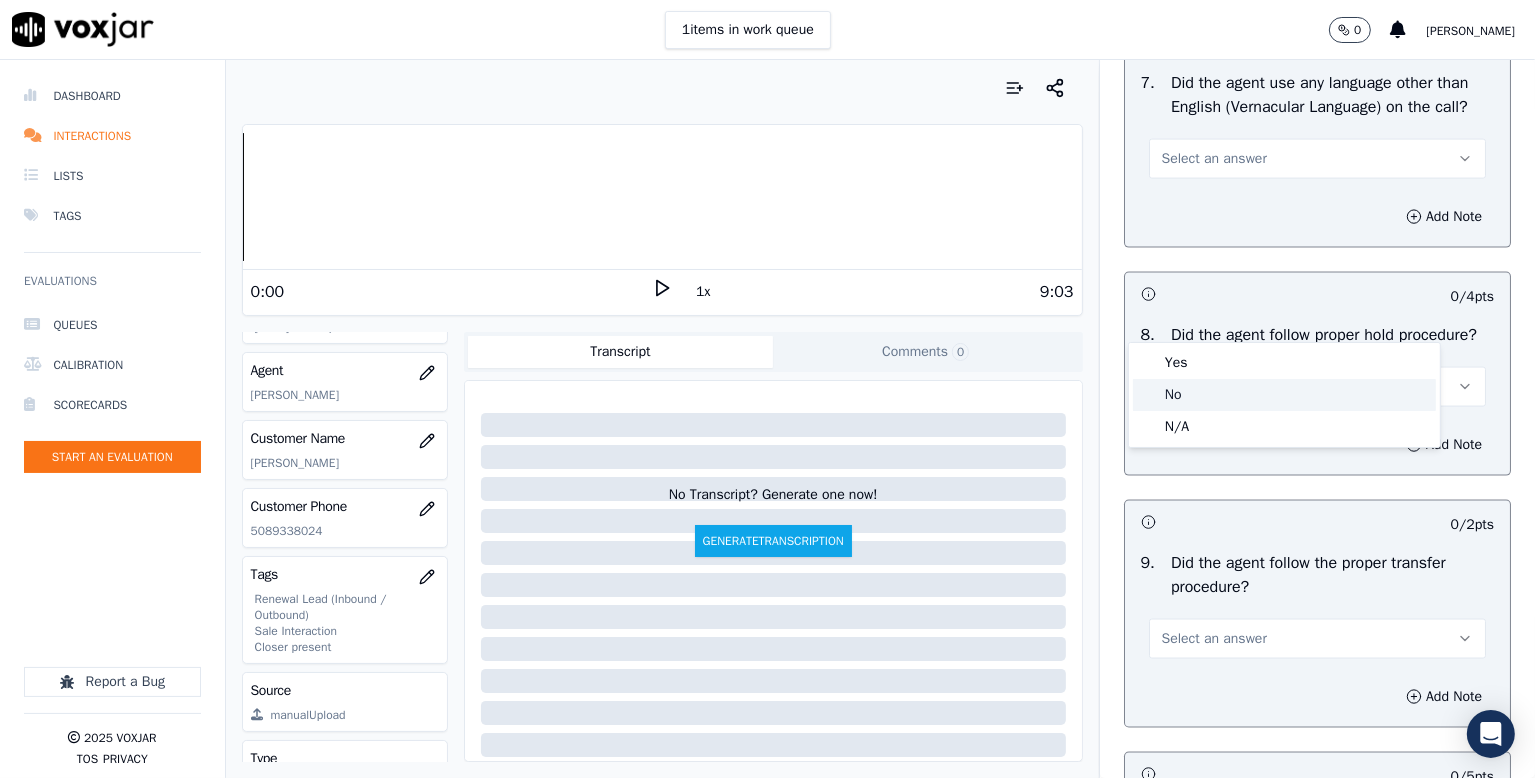 click on "No" 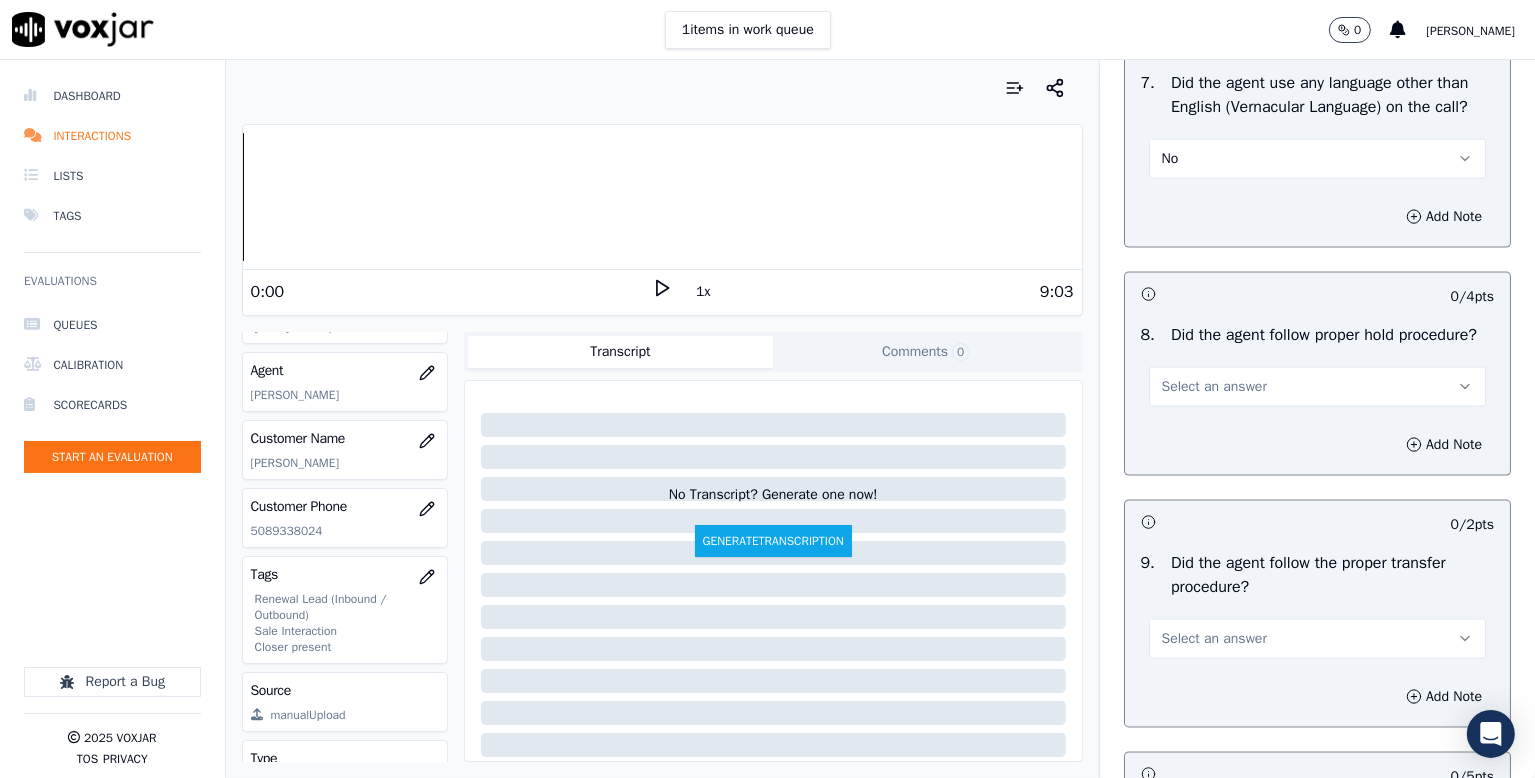 scroll, scrollTop: 3200, scrollLeft: 0, axis: vertical 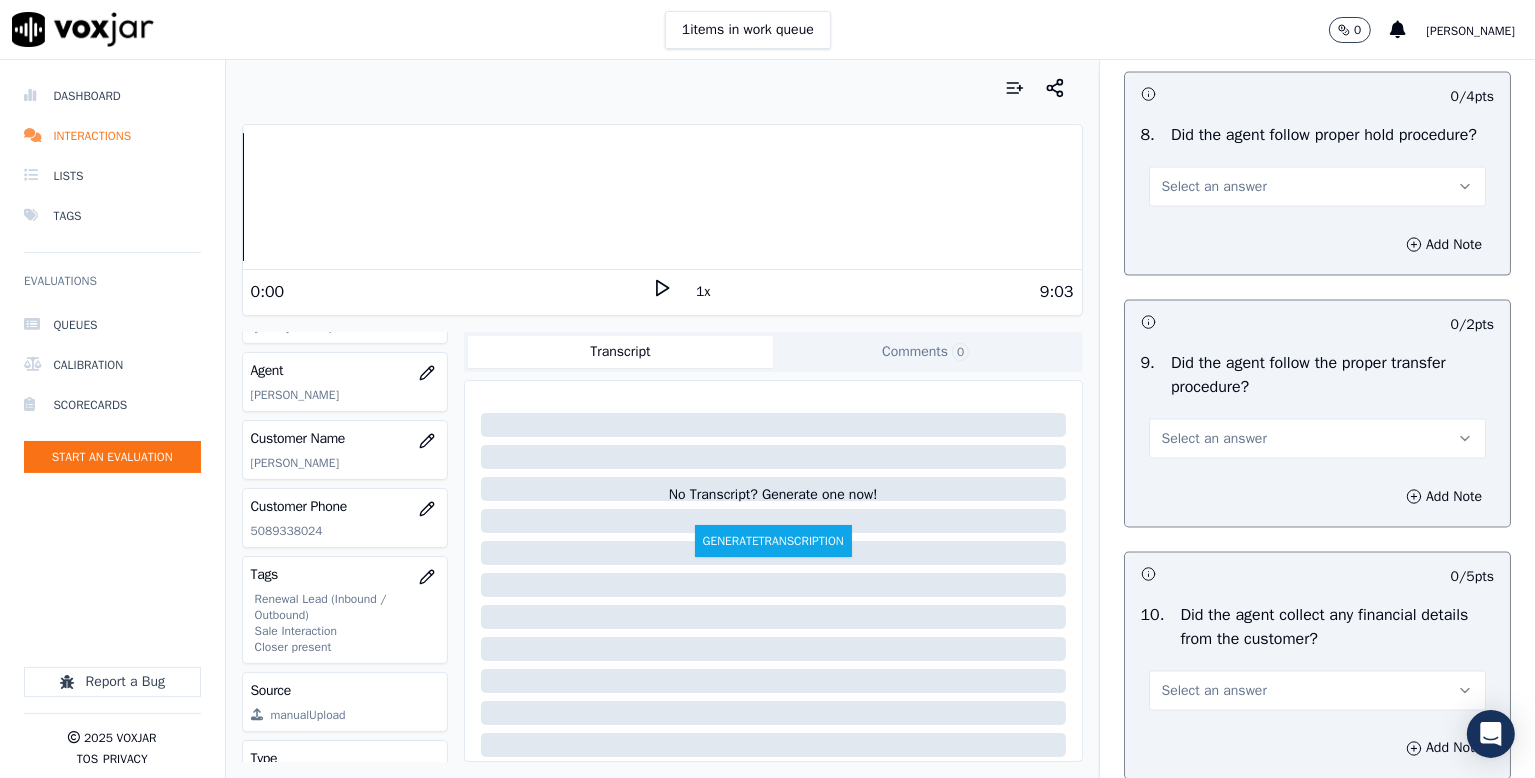 click on "Select an answer" at bounding box center (1214, 187) 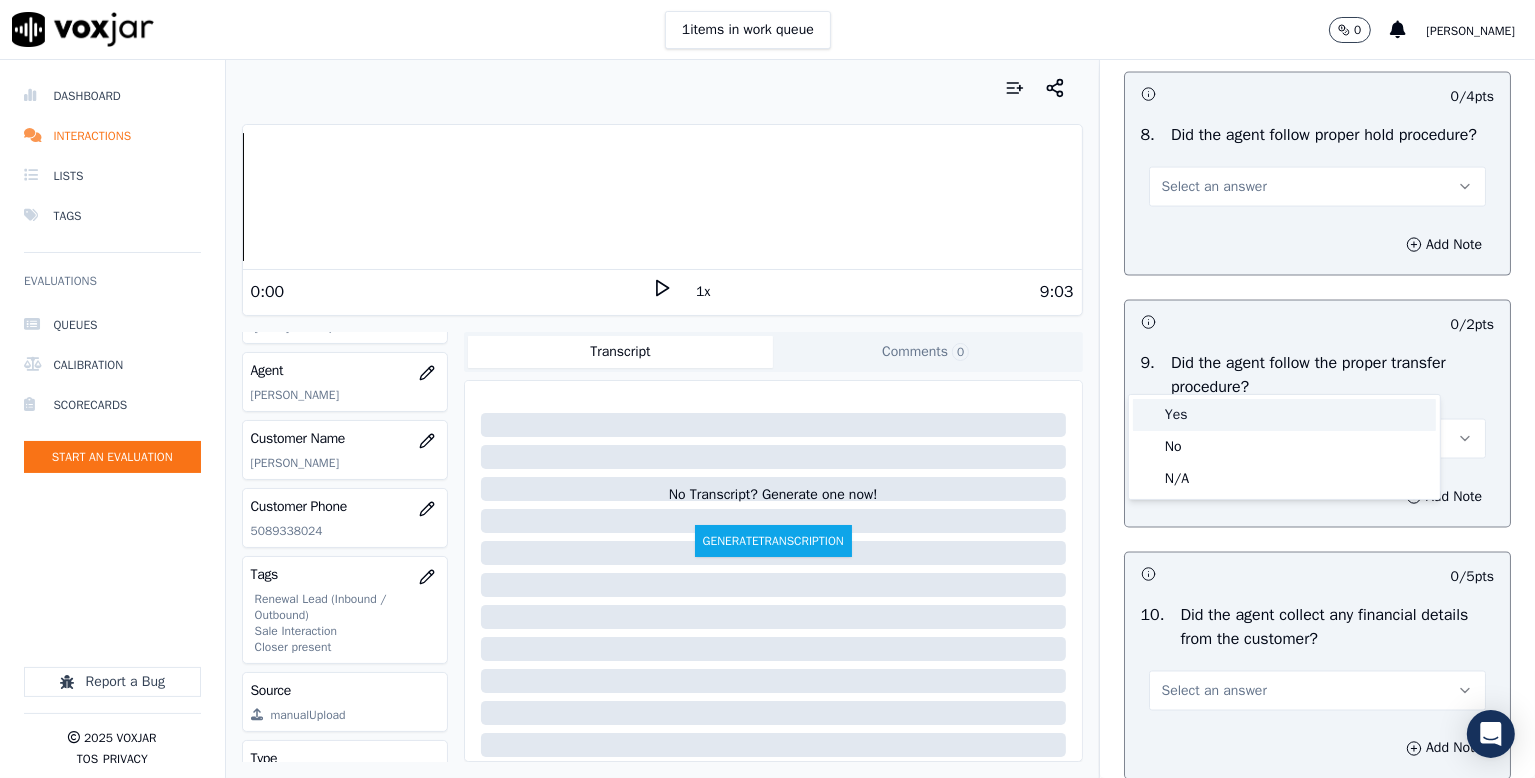 click on "Yes" at bounding box center (1284, 415) 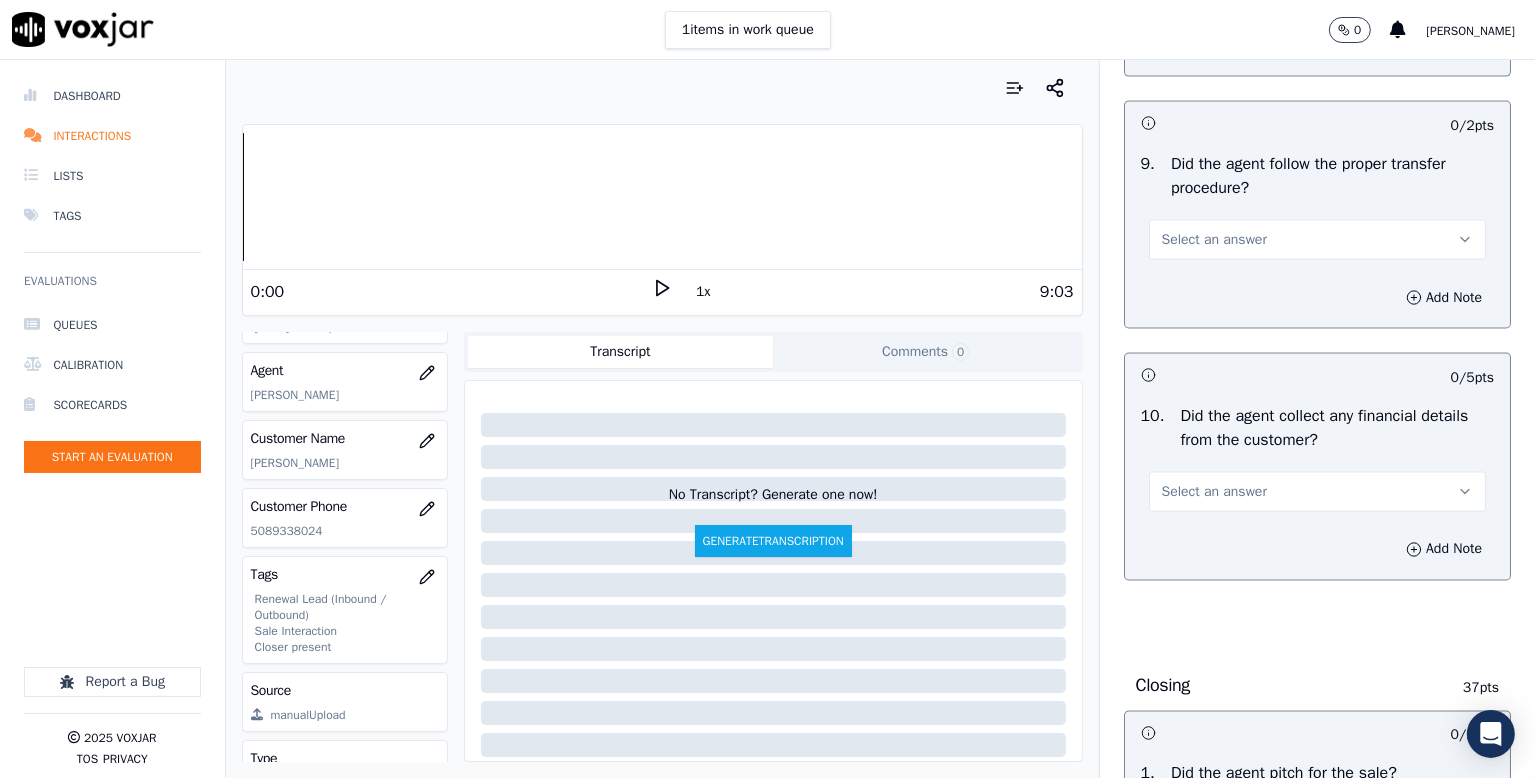 scroll, scrollTop: 3400, scrollLeft: 0, axis: vertical 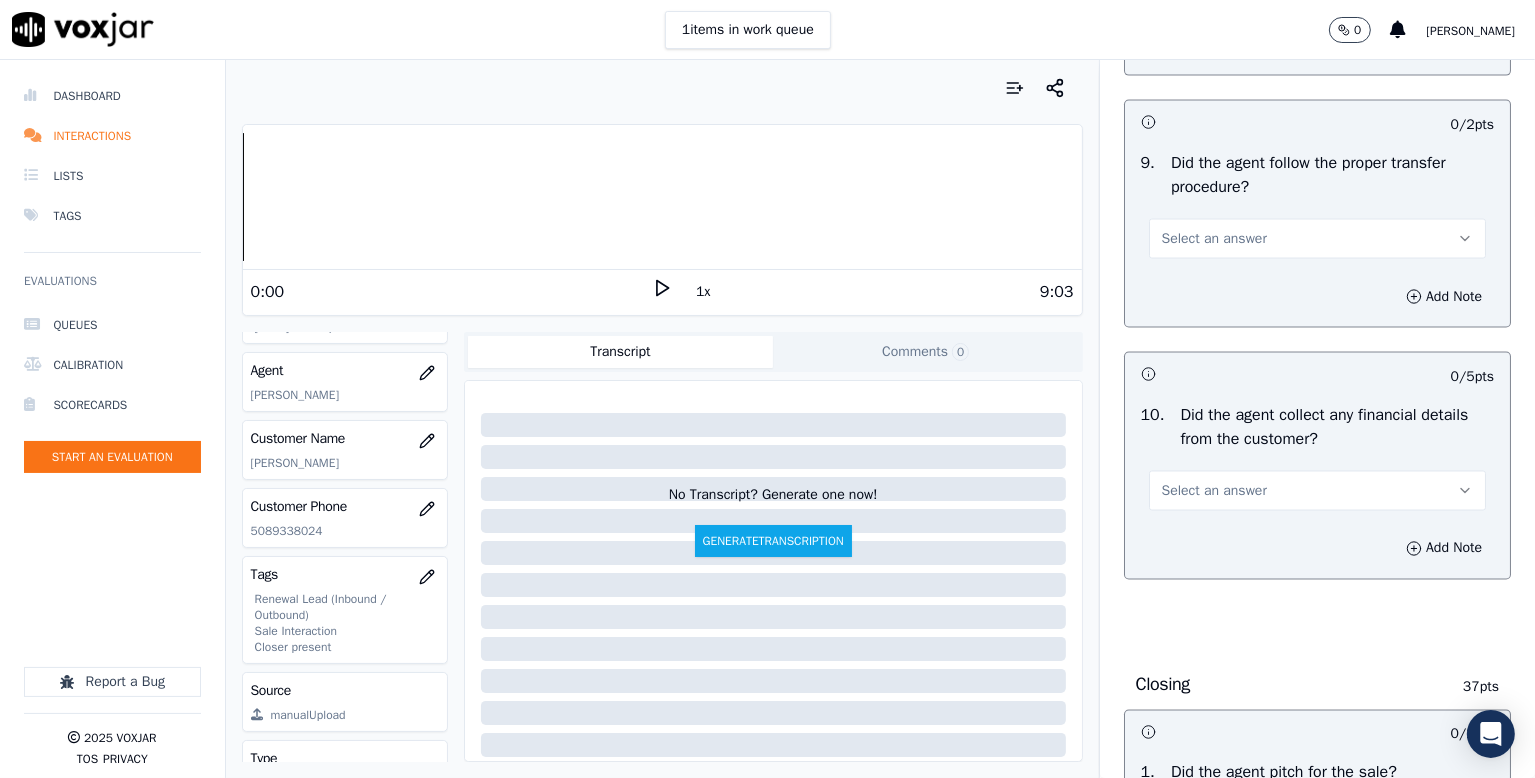click on "Select an answer" at bounding box center [1214, 239] 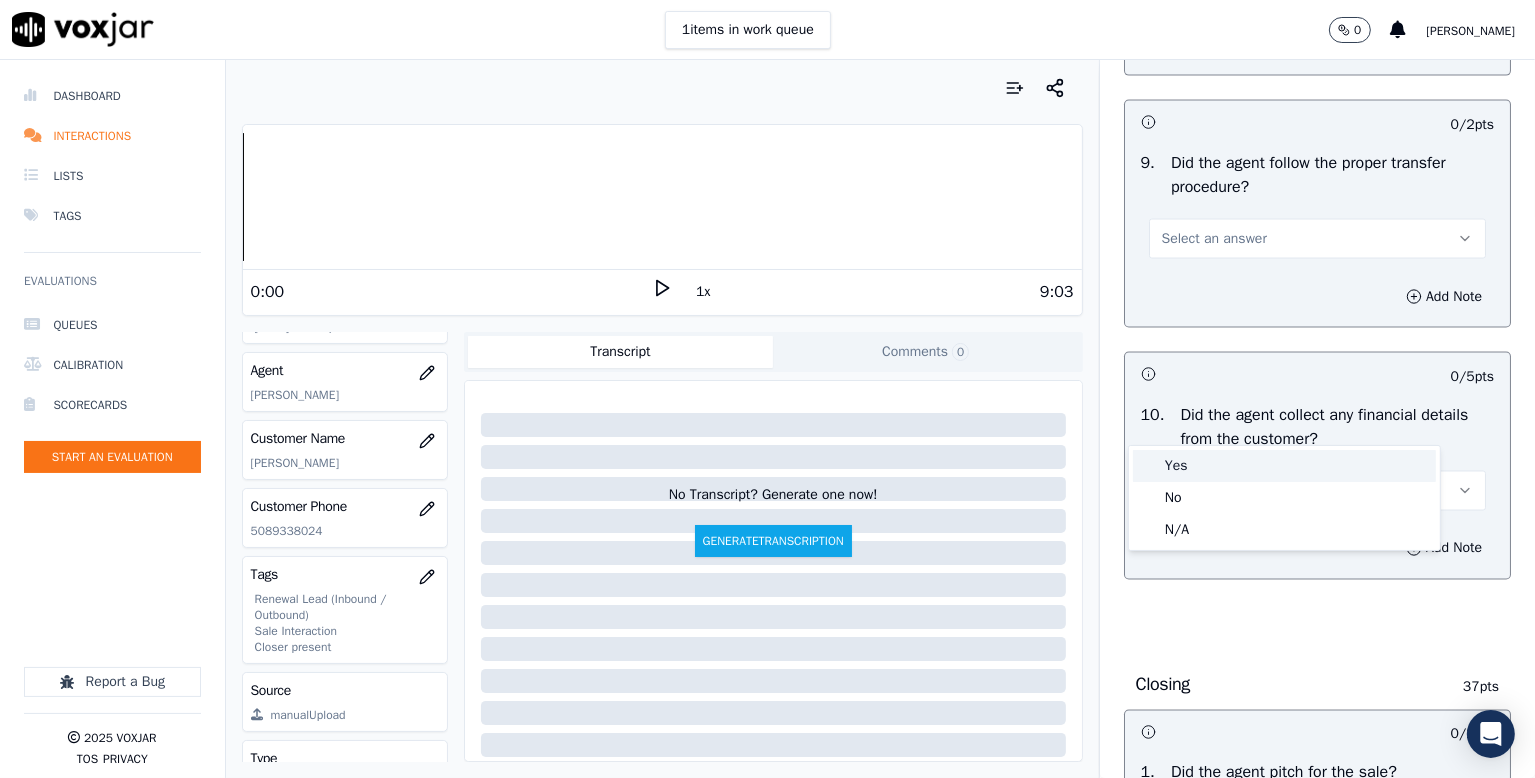 click on "Yes" at bounding box center [1284, 466] 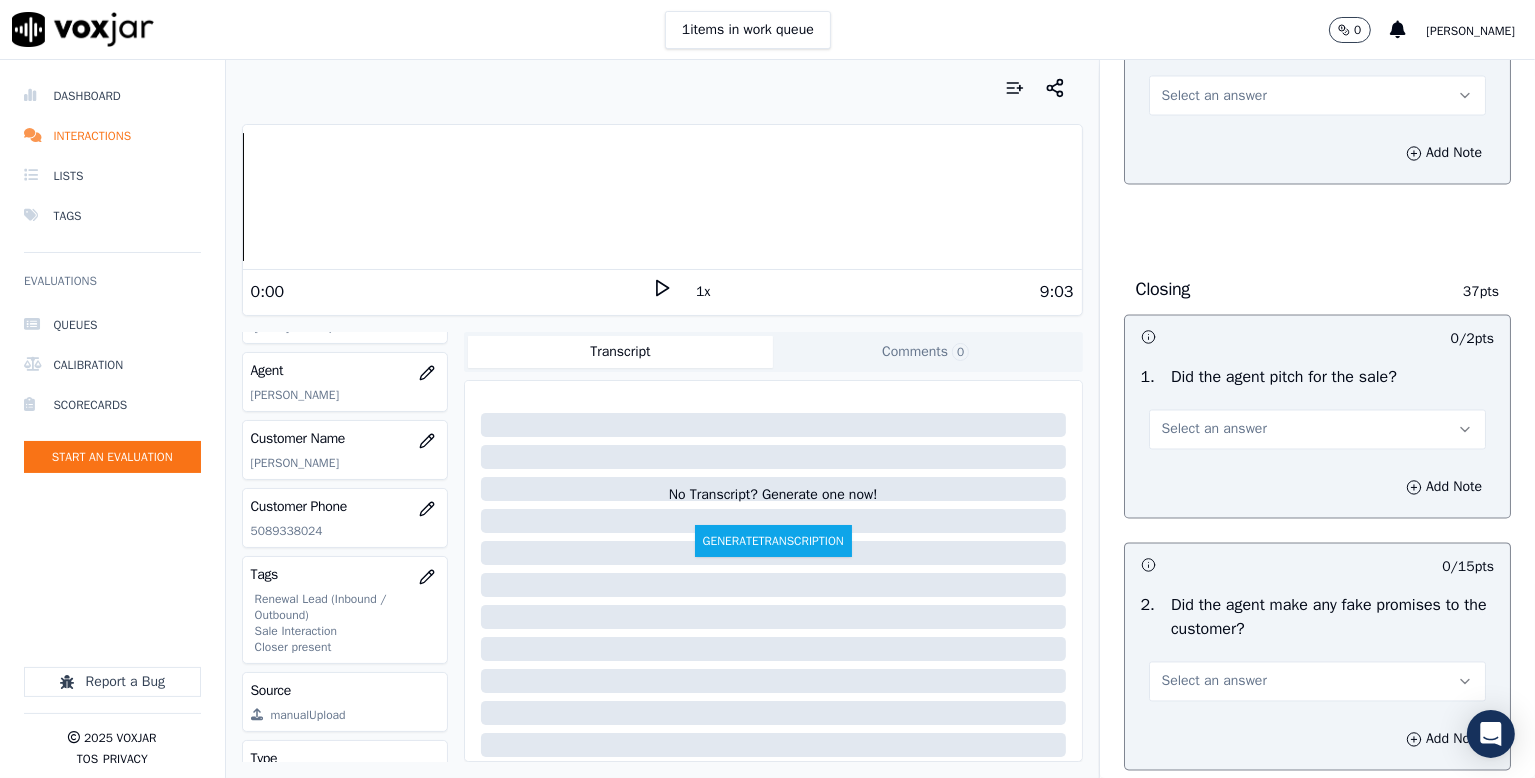 scroll, scrollTop: 3800, scrollLeft: 0, axis: vertical 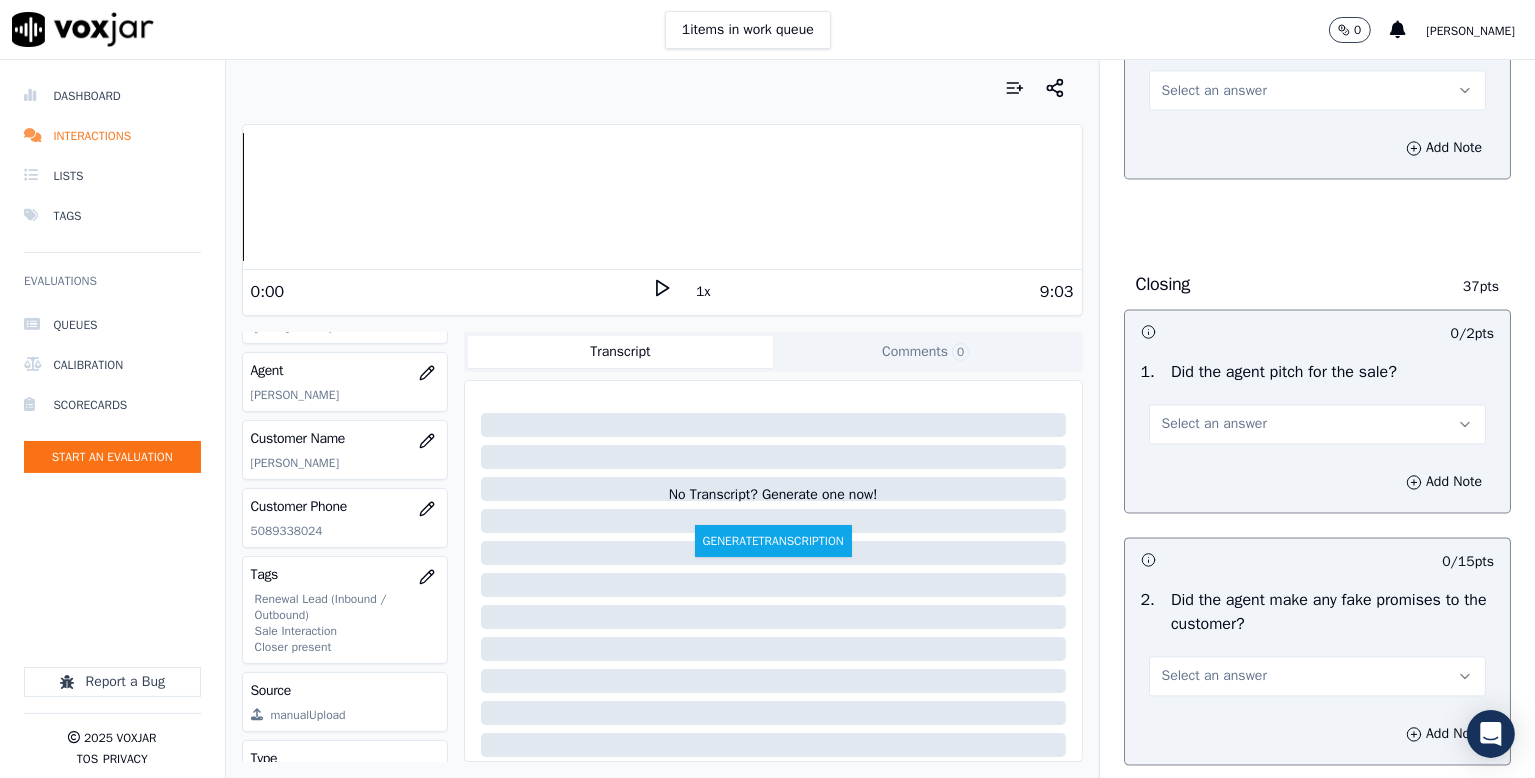 click on "Select an answer" at bounding box center [1214, 91] 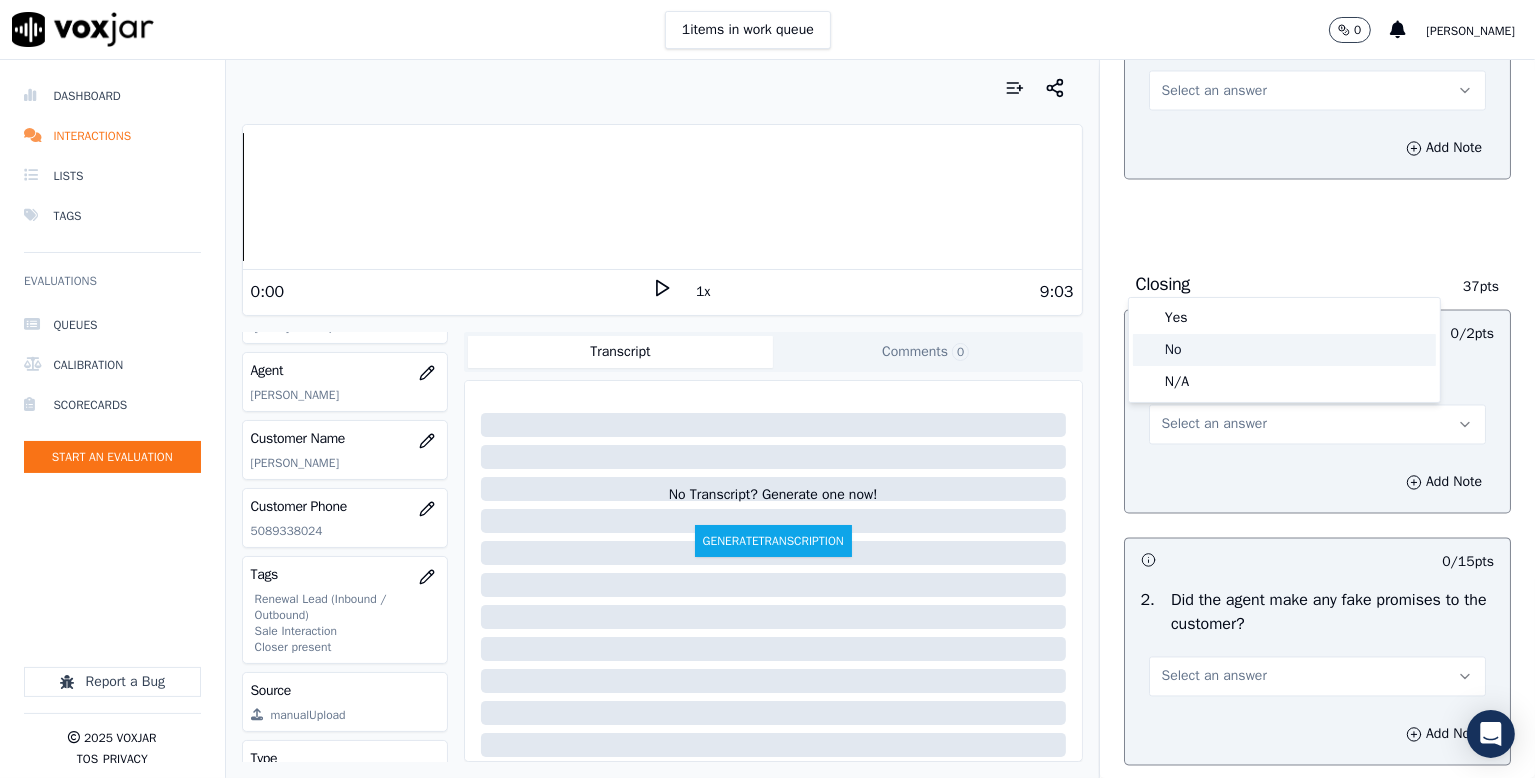 drag, startPoint x: 1185, startPoint y: 354, endPoint x: 1222, endPoint y: 323, distance: 48.270073 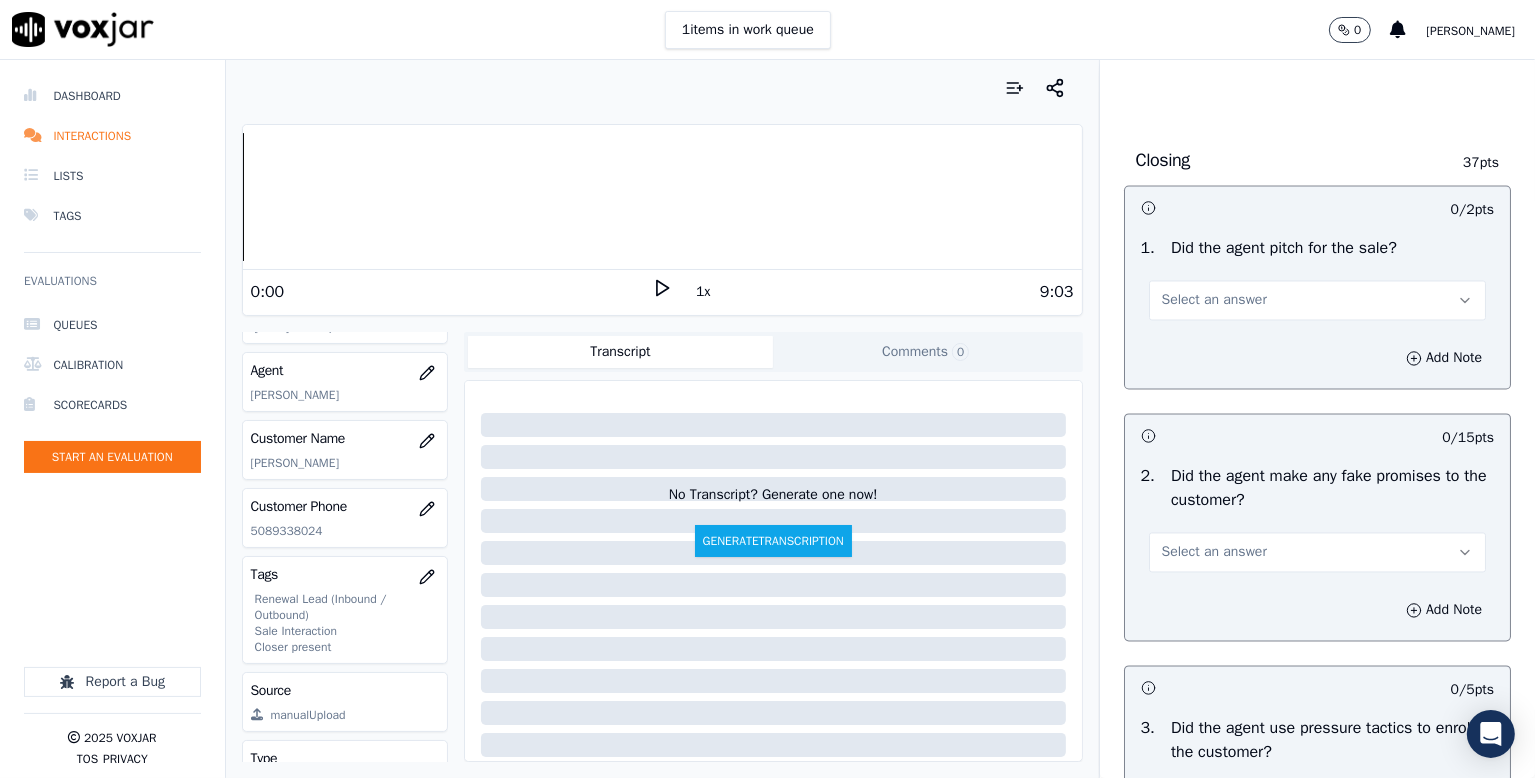 scroll, scrollTop: 4100, scrollLeft: 0, axis: vertical 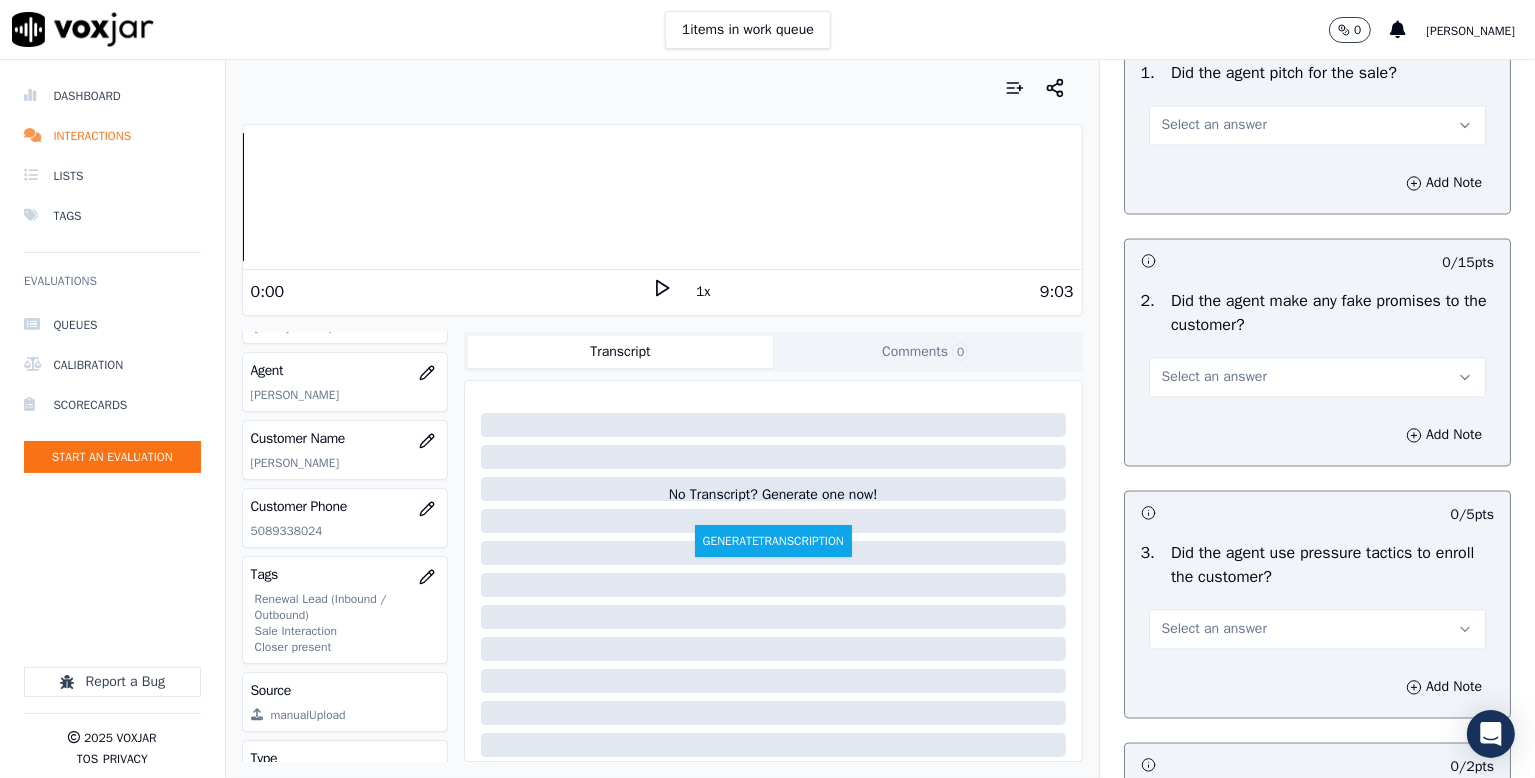 click on "Select an answer" at bounding box center [1214, 125] 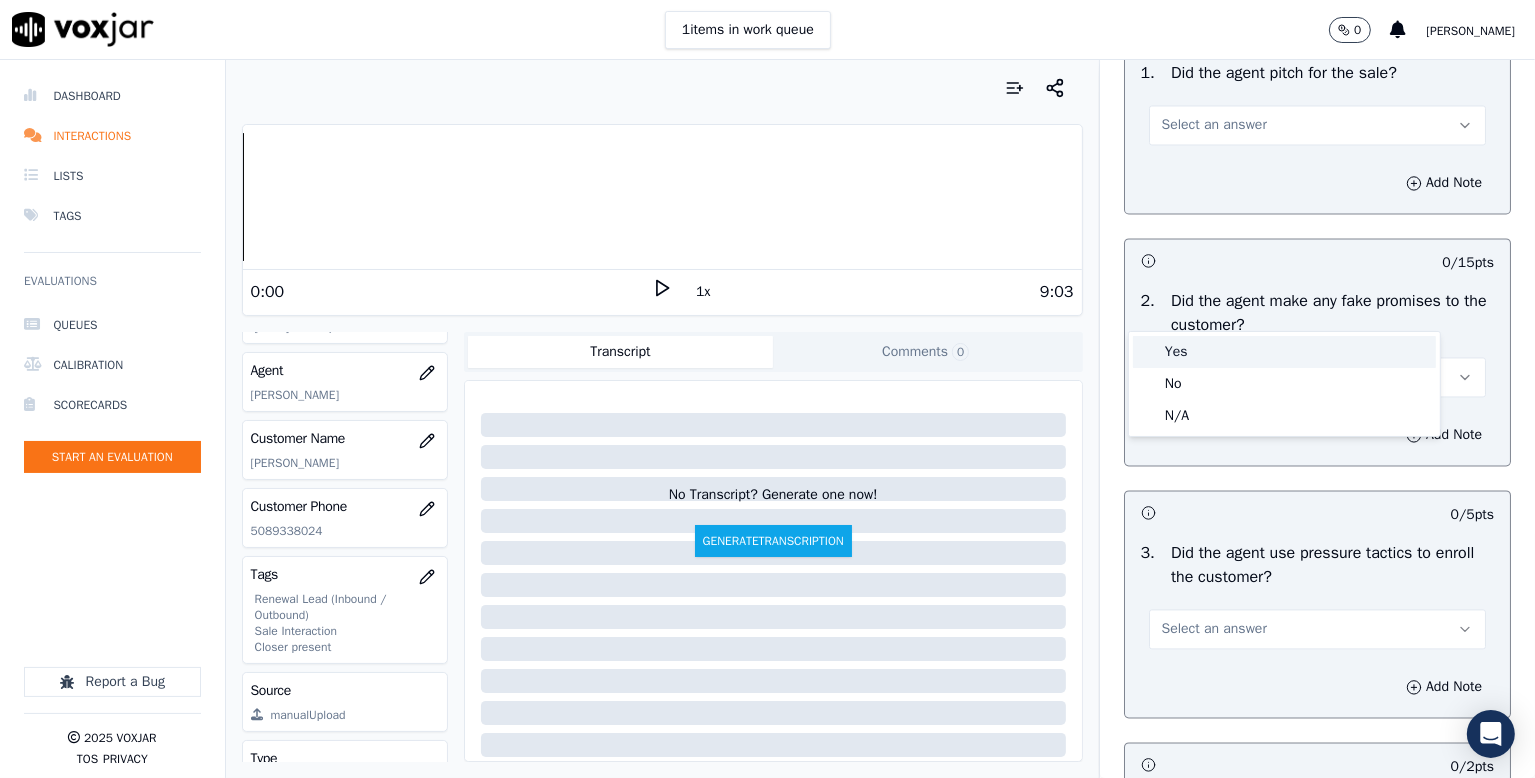 drag, startPoint x: 1193, startPoint y: 353, endPoint x: 1228, endPoint y: 313, distance: 53.15073 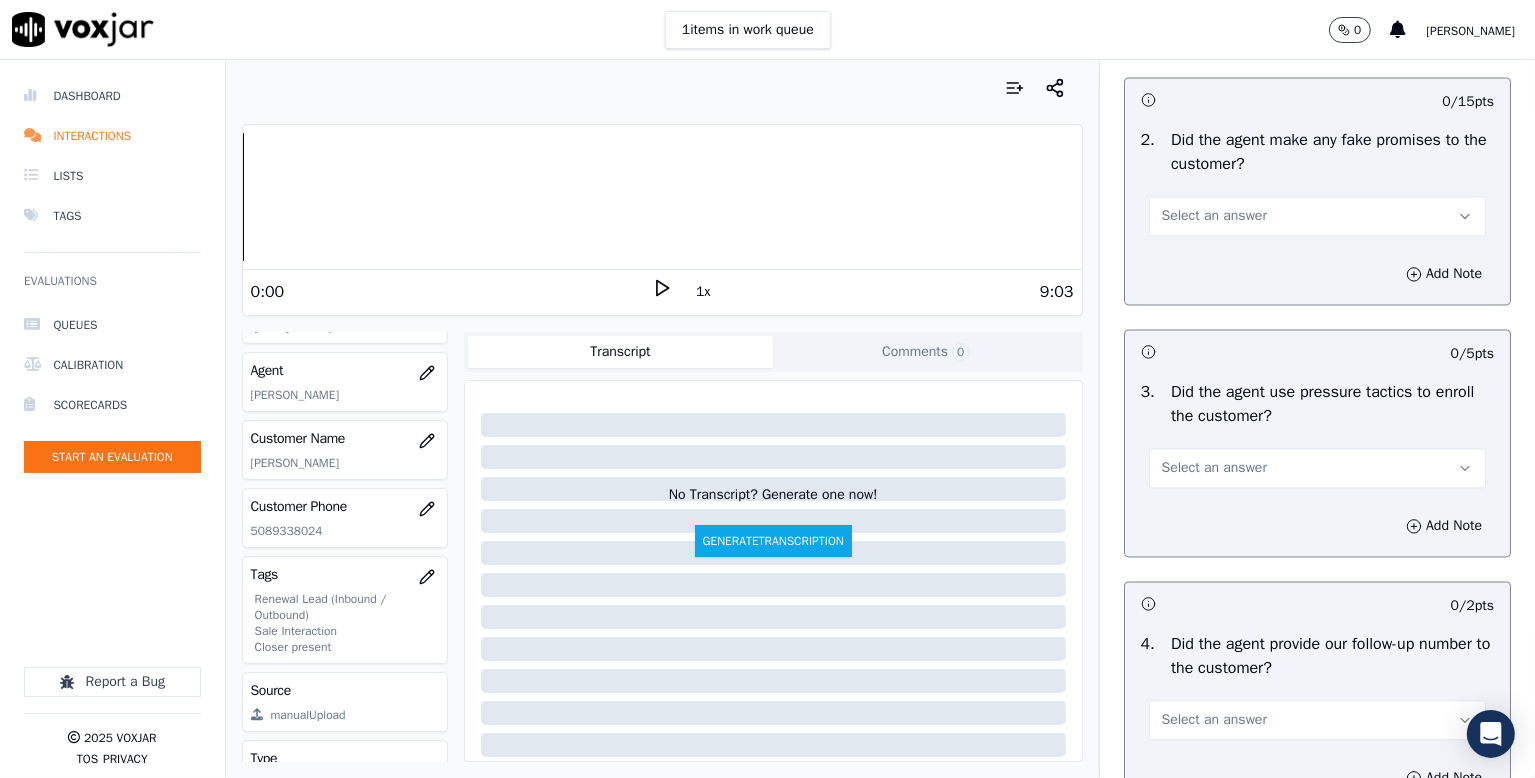scroll, scrollTop: 4400, scrollLeft: 0, axis: vertical 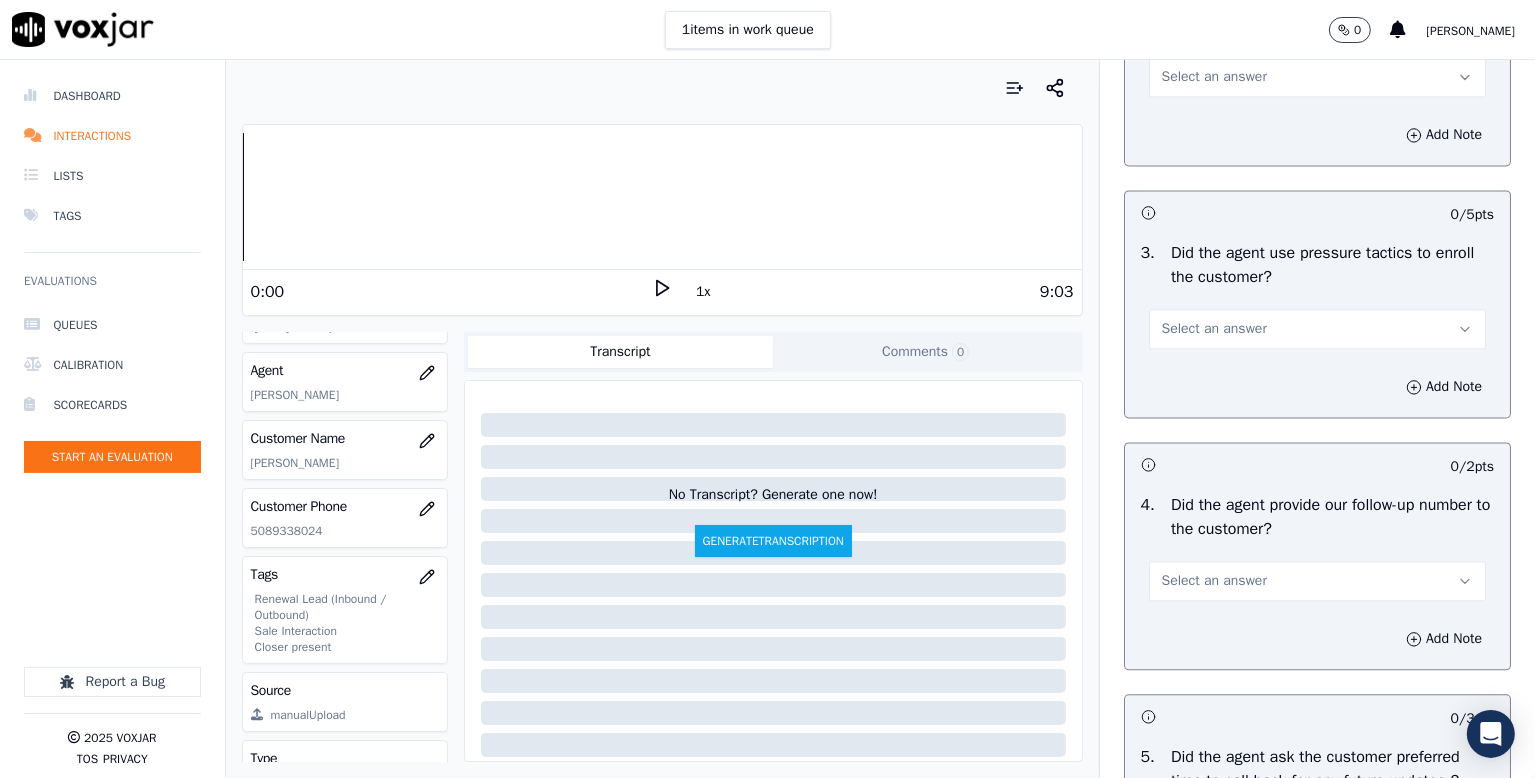 click on "Select an answer" at bounding box center [1214, 77] 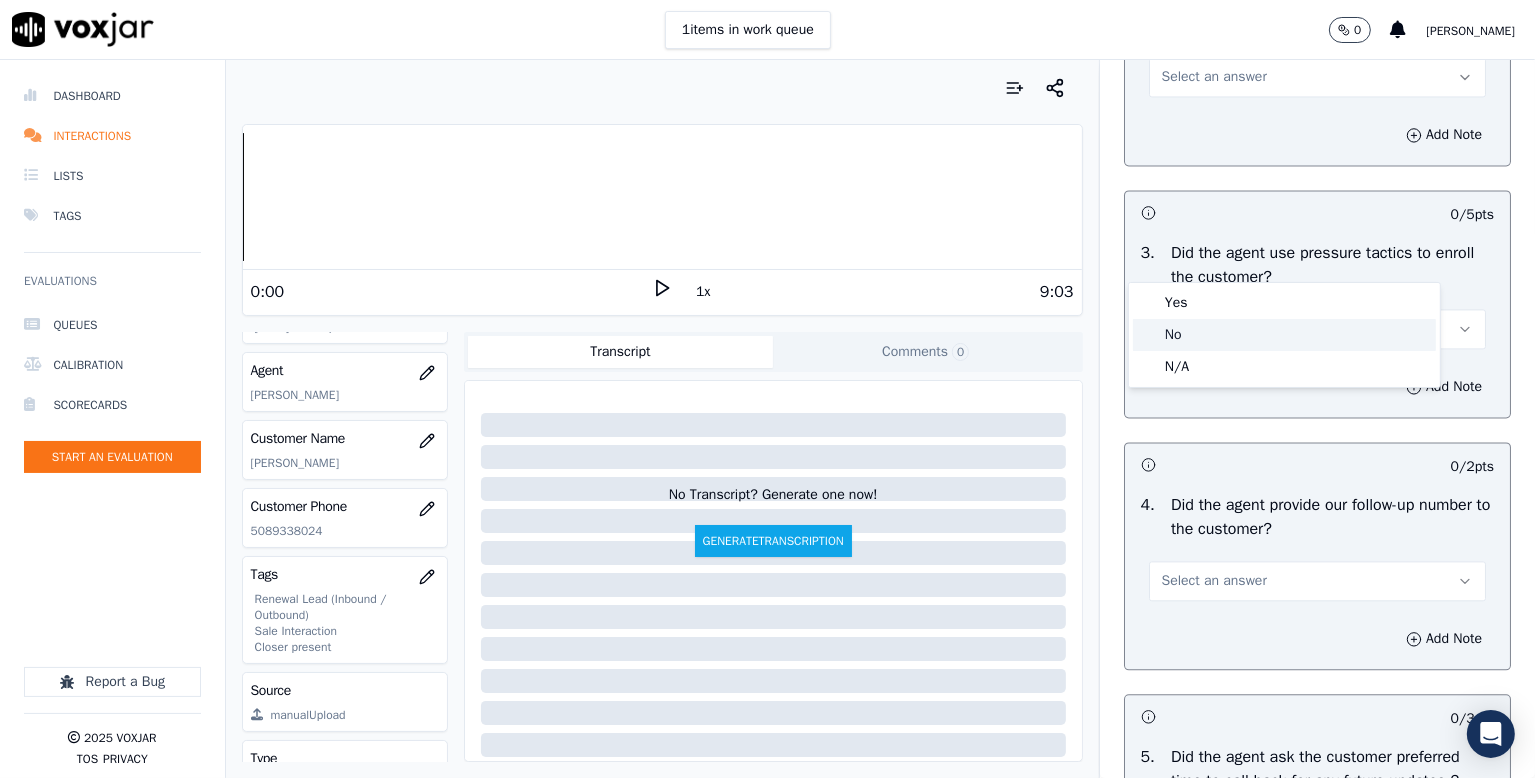 drag, startPoint x: 1196, startPoint y: 322, endPoint x: 1207, endPoint y: 316, distance: 12.529964 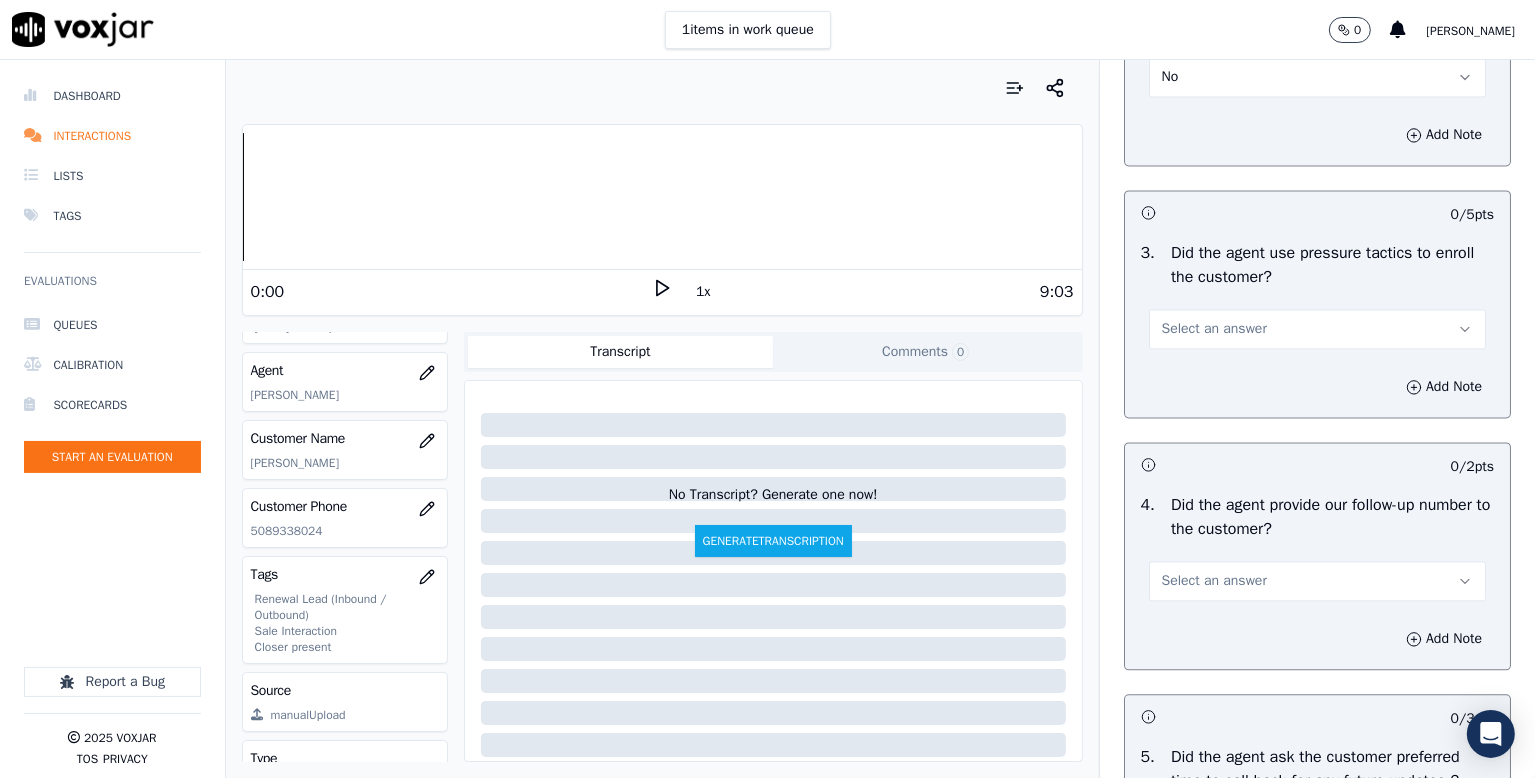 scroll, scrollTop: 4700, scrollLeft: 0, axis: vertical 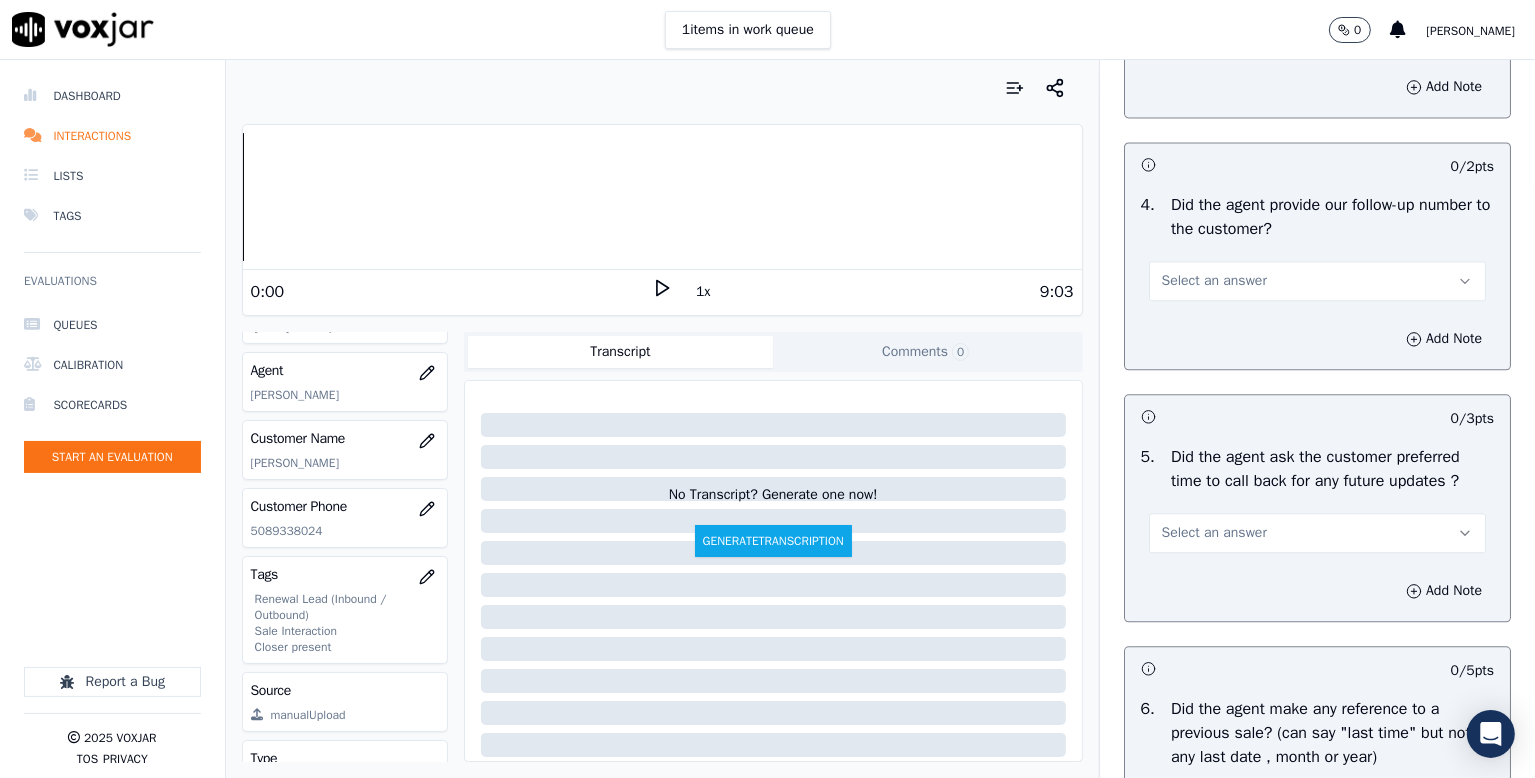 drag, startPoint x: 1197, startPoint y: 214, endPoint x: 1189, endPoint y: 228, distance: 16.124516 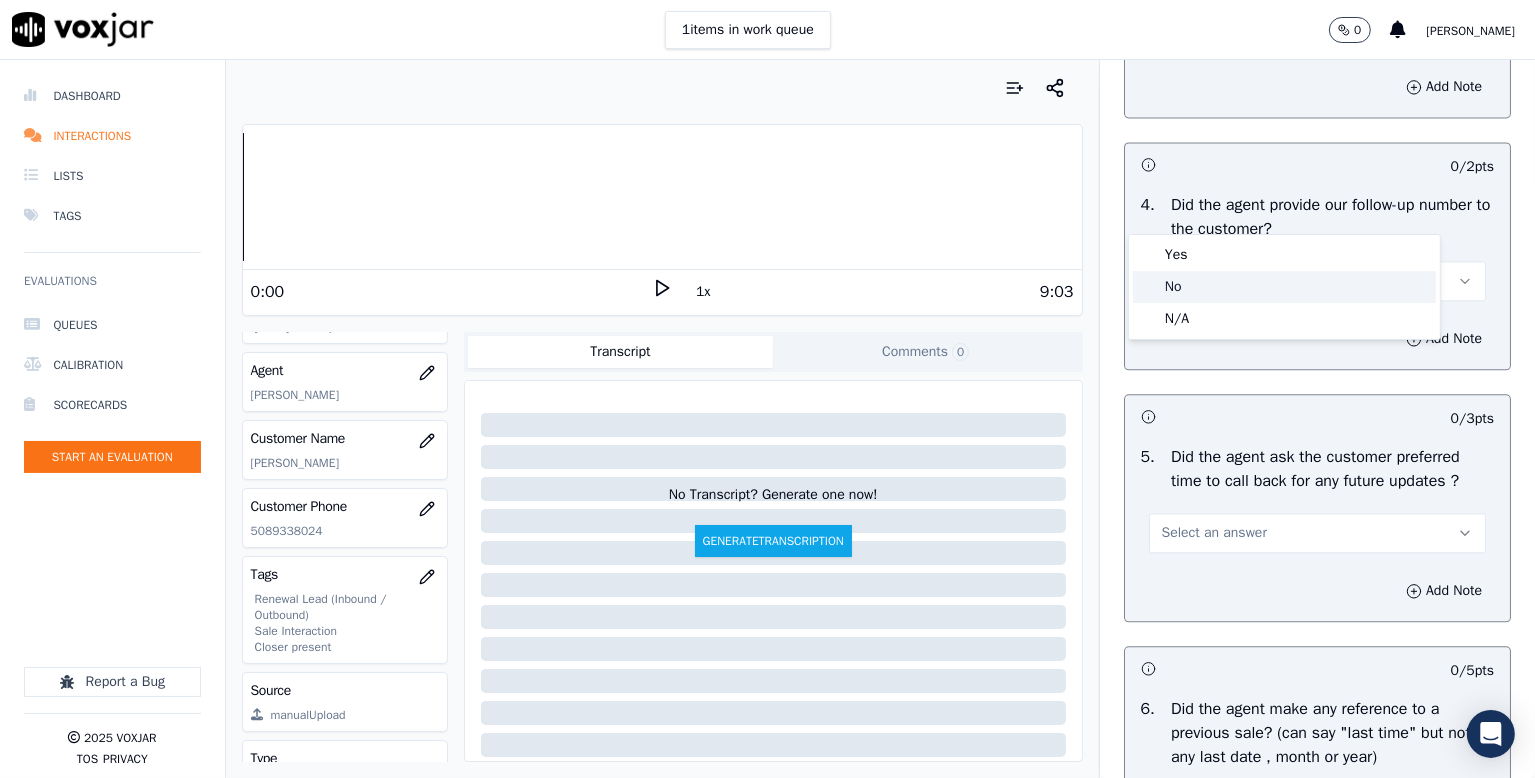 click on "No" 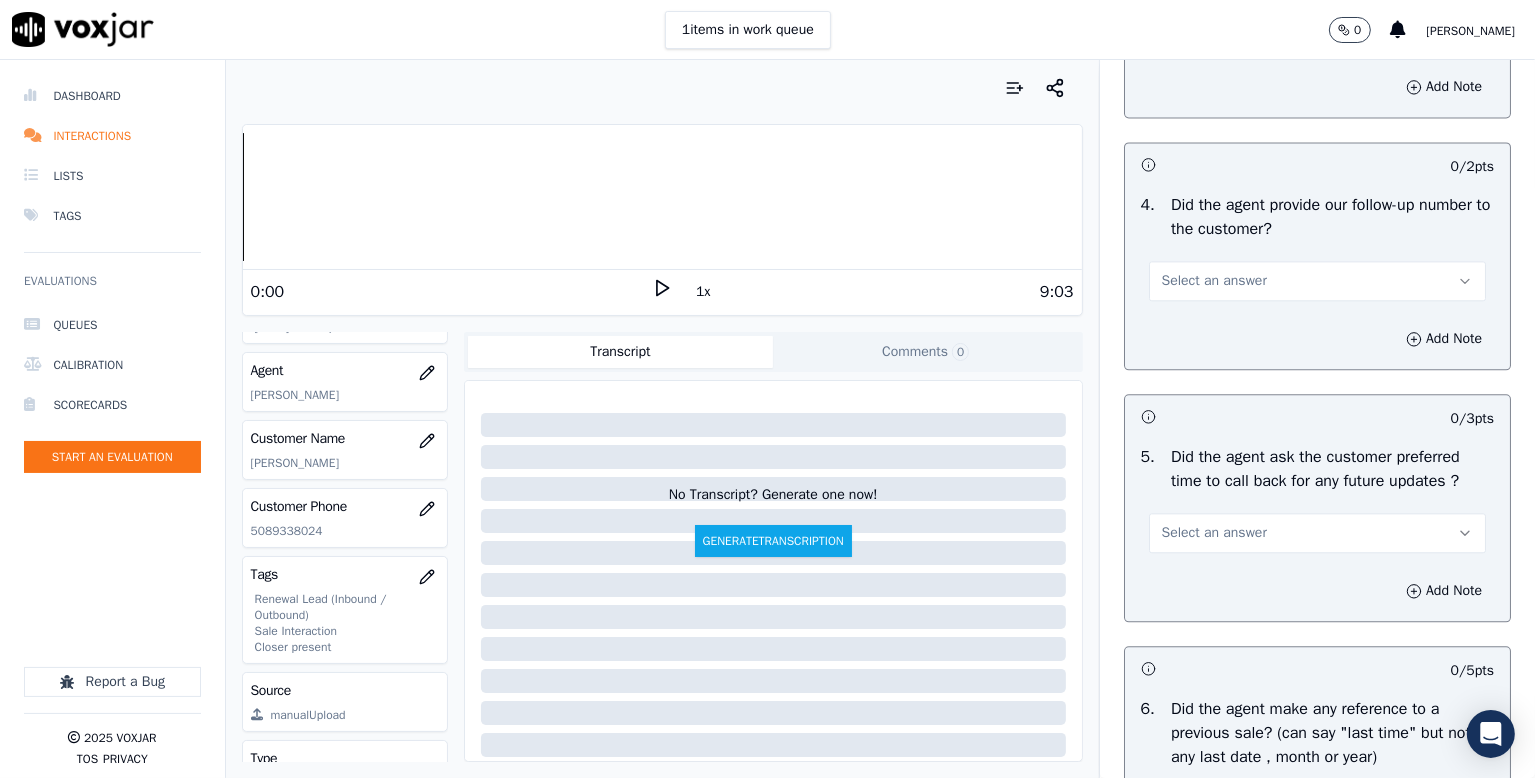 scroll, scrollTop: 4900, scrollLeft: 0, axis: vertical 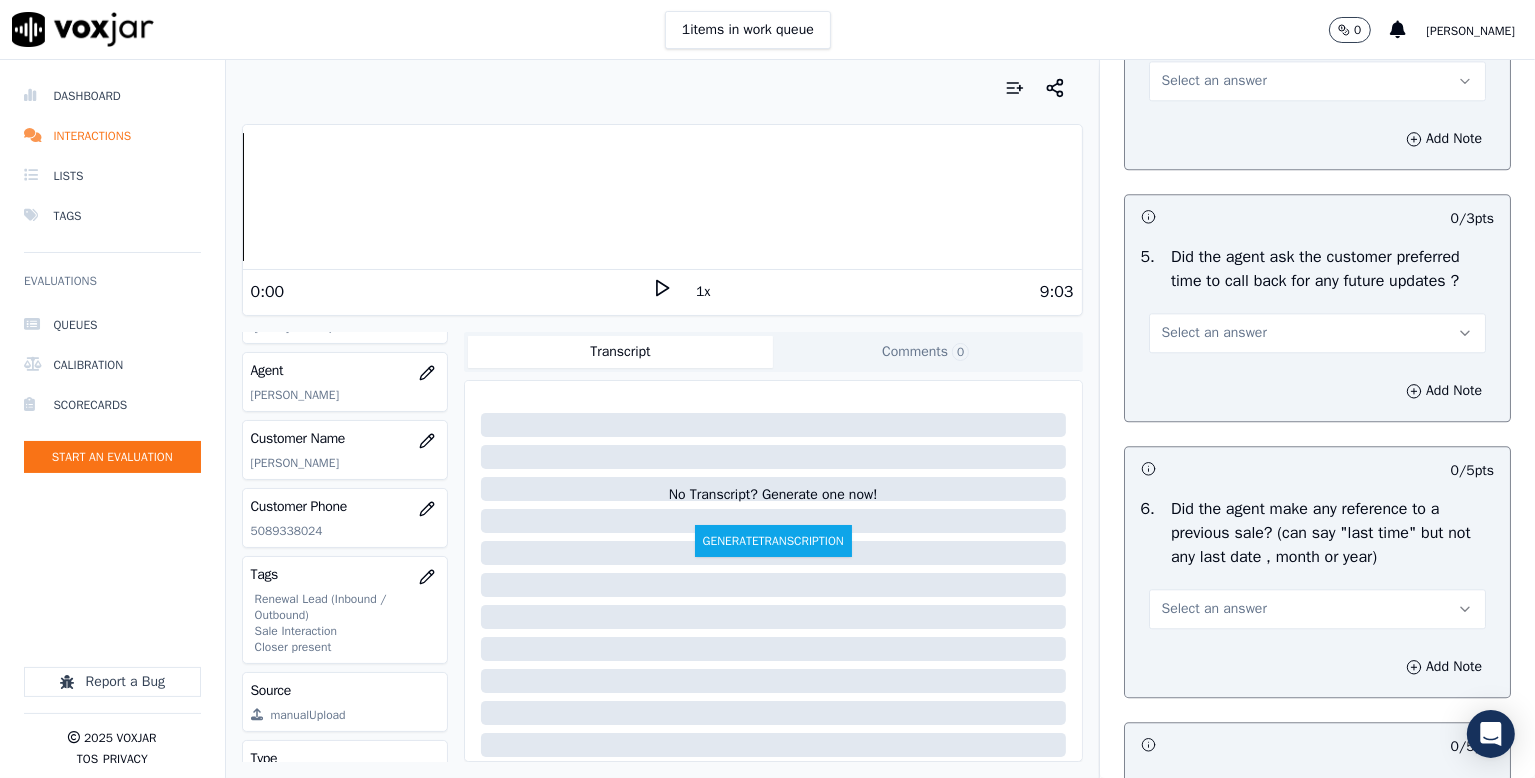 click on "Select an answer" at bounding box center [1214, 81] 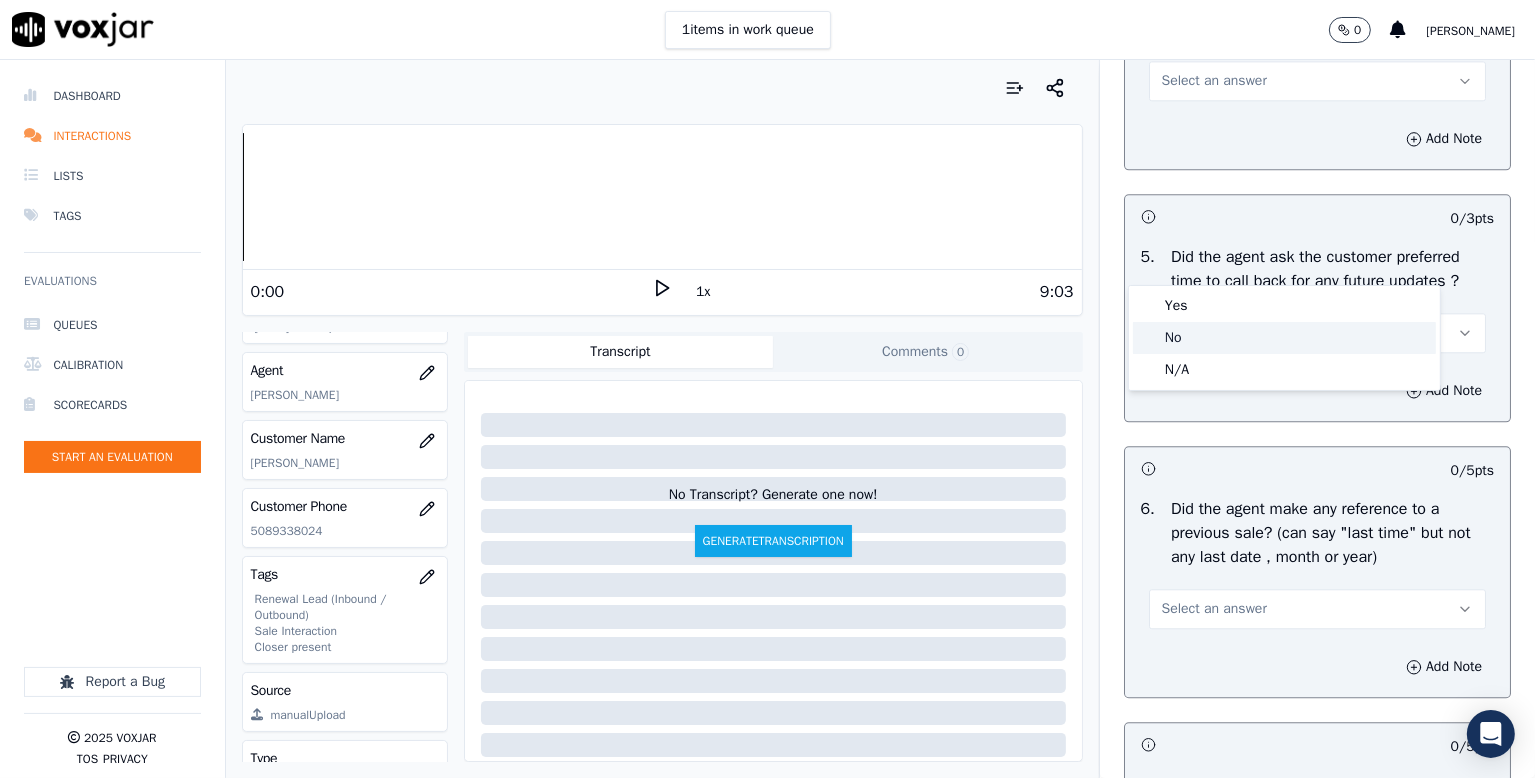 click on "No" 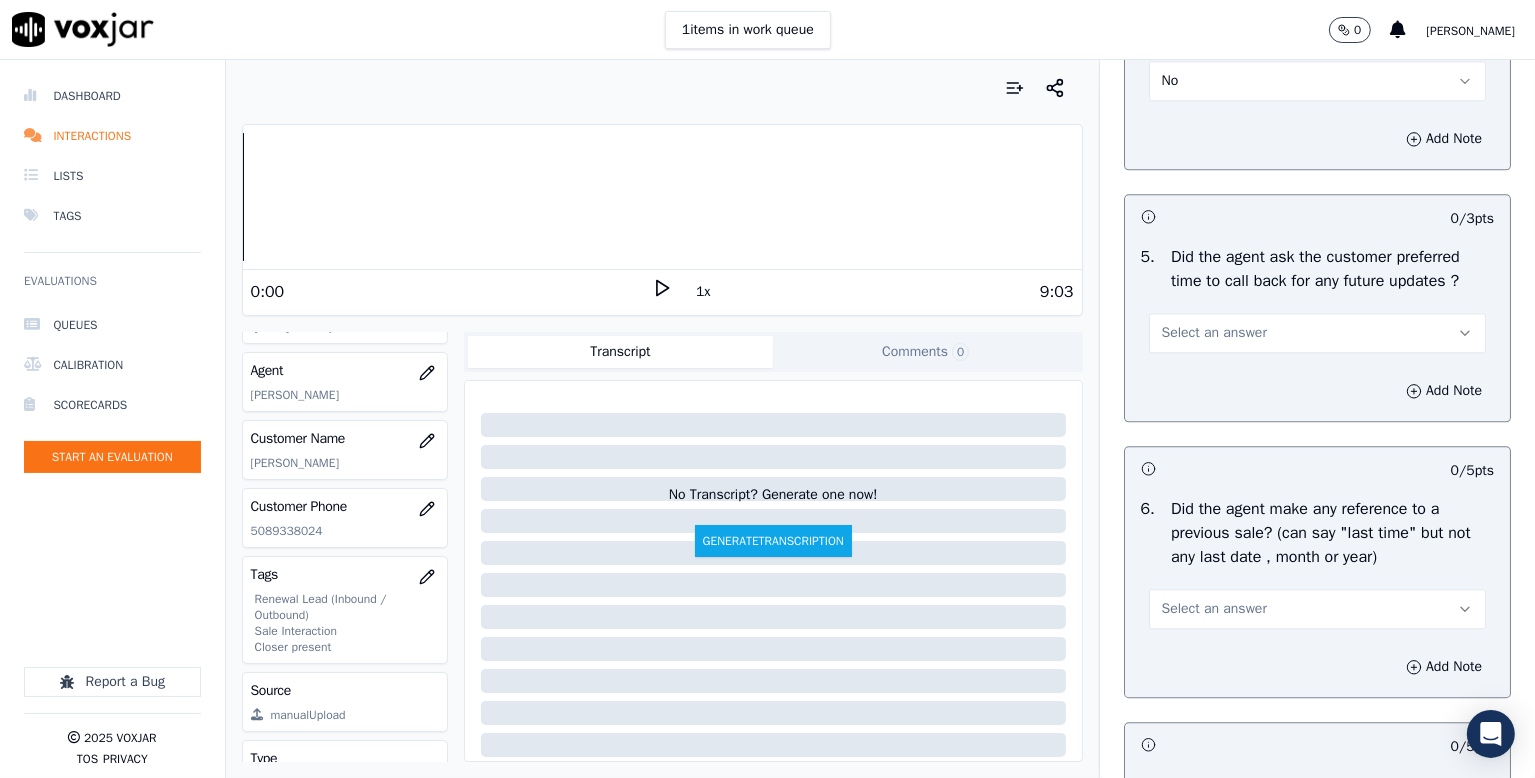 scroll, scrollTop: 5200, scrollLeft: 0, axis: vertical 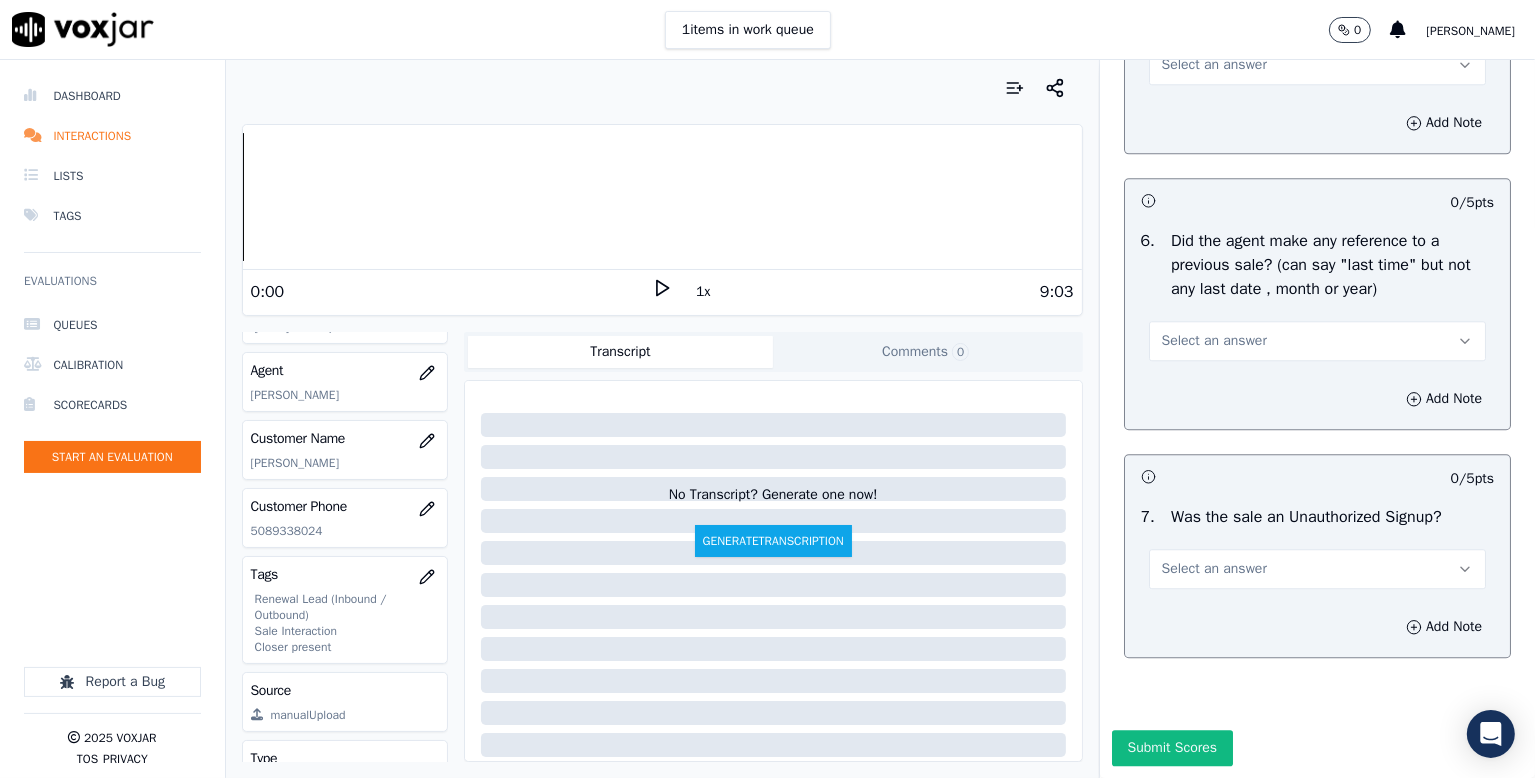 click on "Select an answer" at bounding box center (1317, 65) 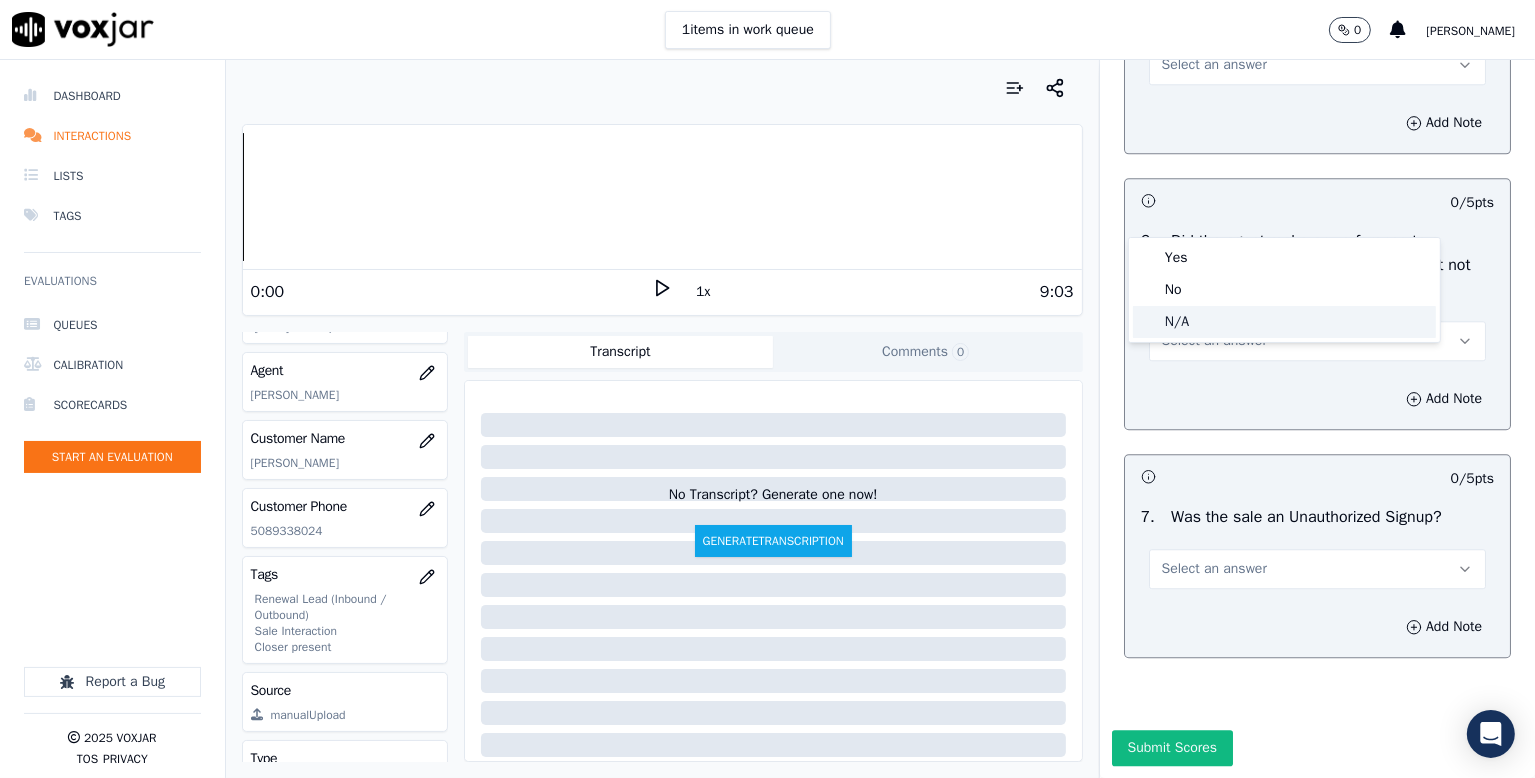 drag, startPoint x: 1192, startPoint y: 319, endPoint x: 1224, endPoint y: 319, distance: 32 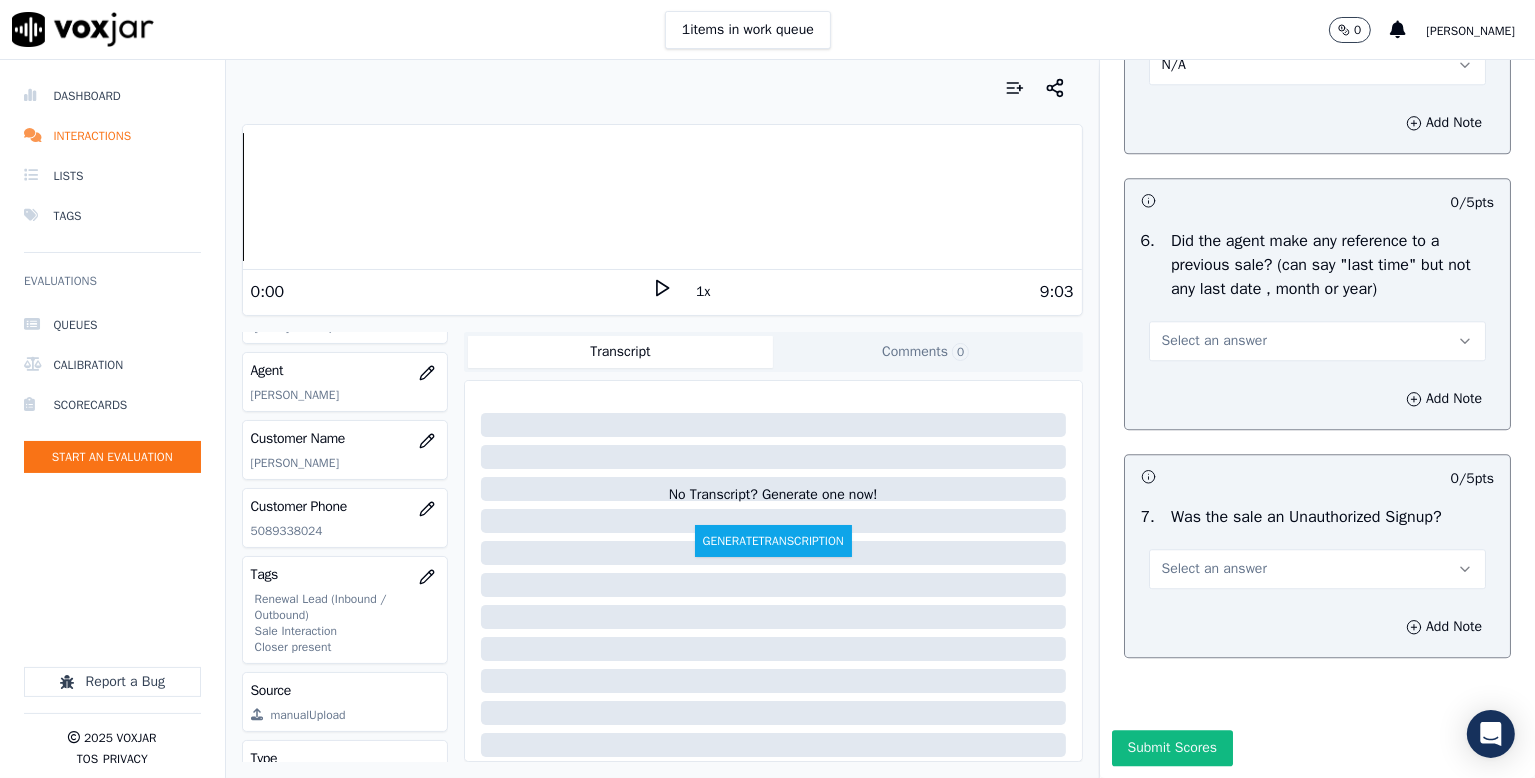 scroll, scrollTop: 5392, scrollLeft: 0, axis: vertical 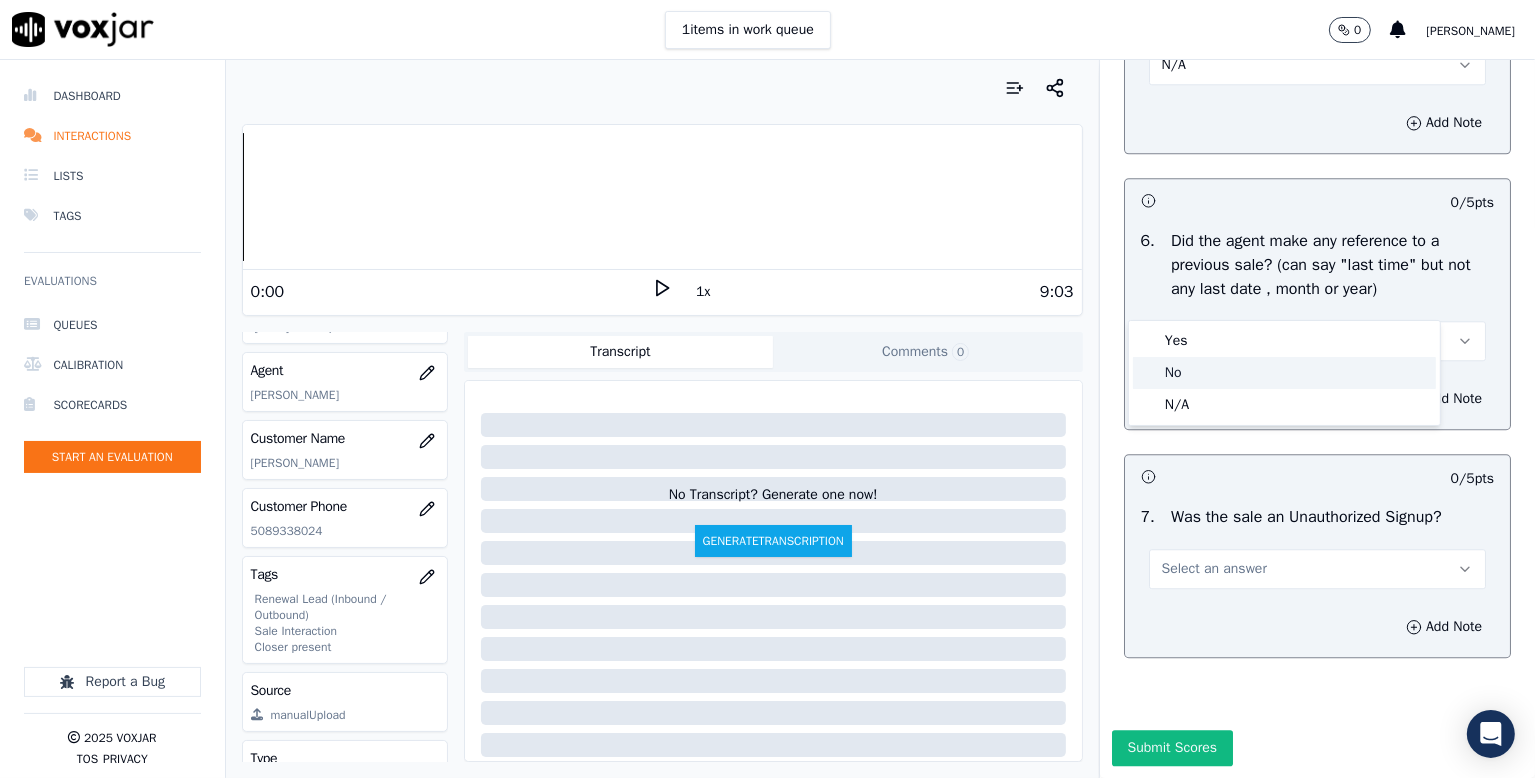 click on "No" 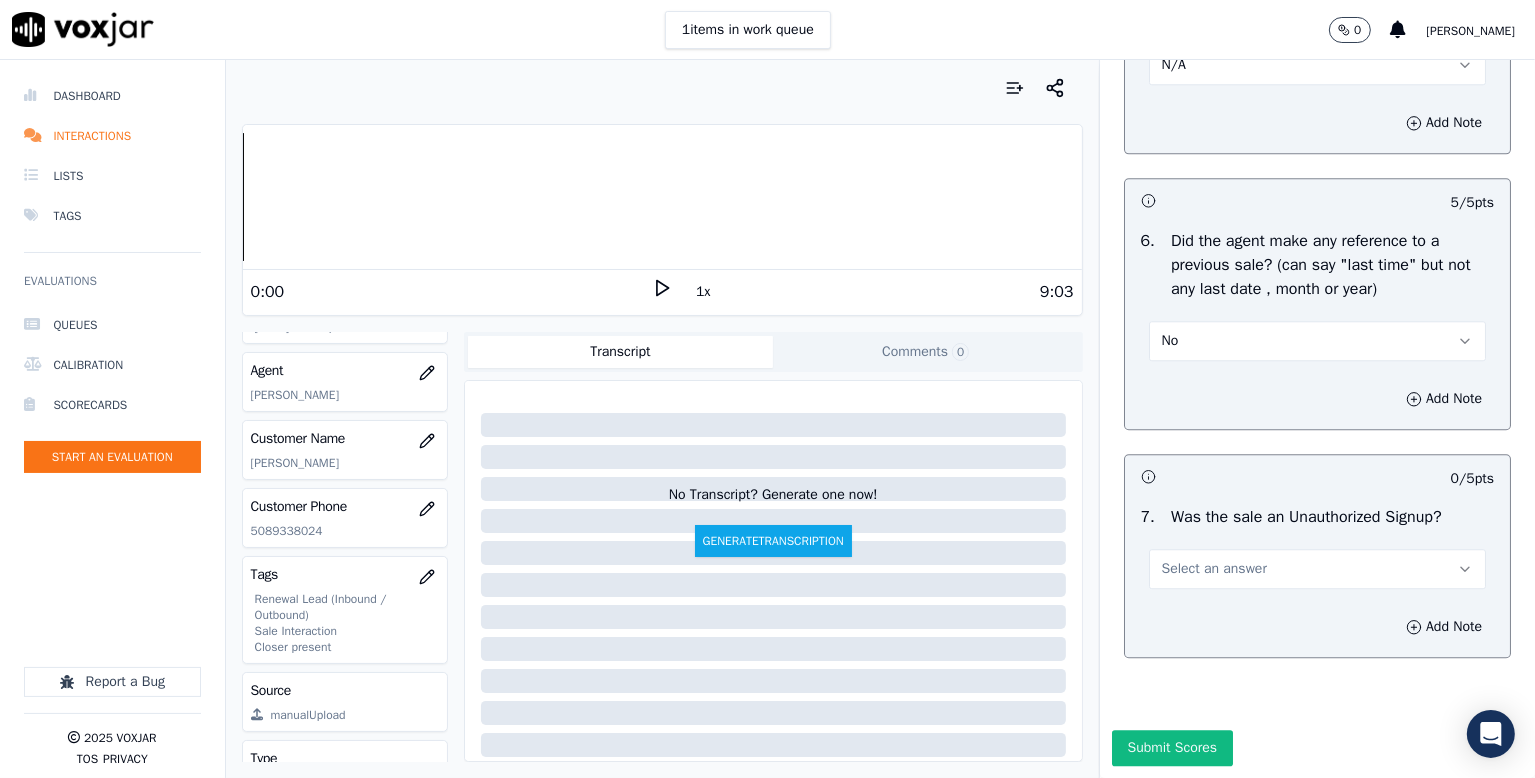 drag, startPoint x: 1204, startPoint y: 513, endPoint x: 1192, endPoint y: 535, distance: 25.059929 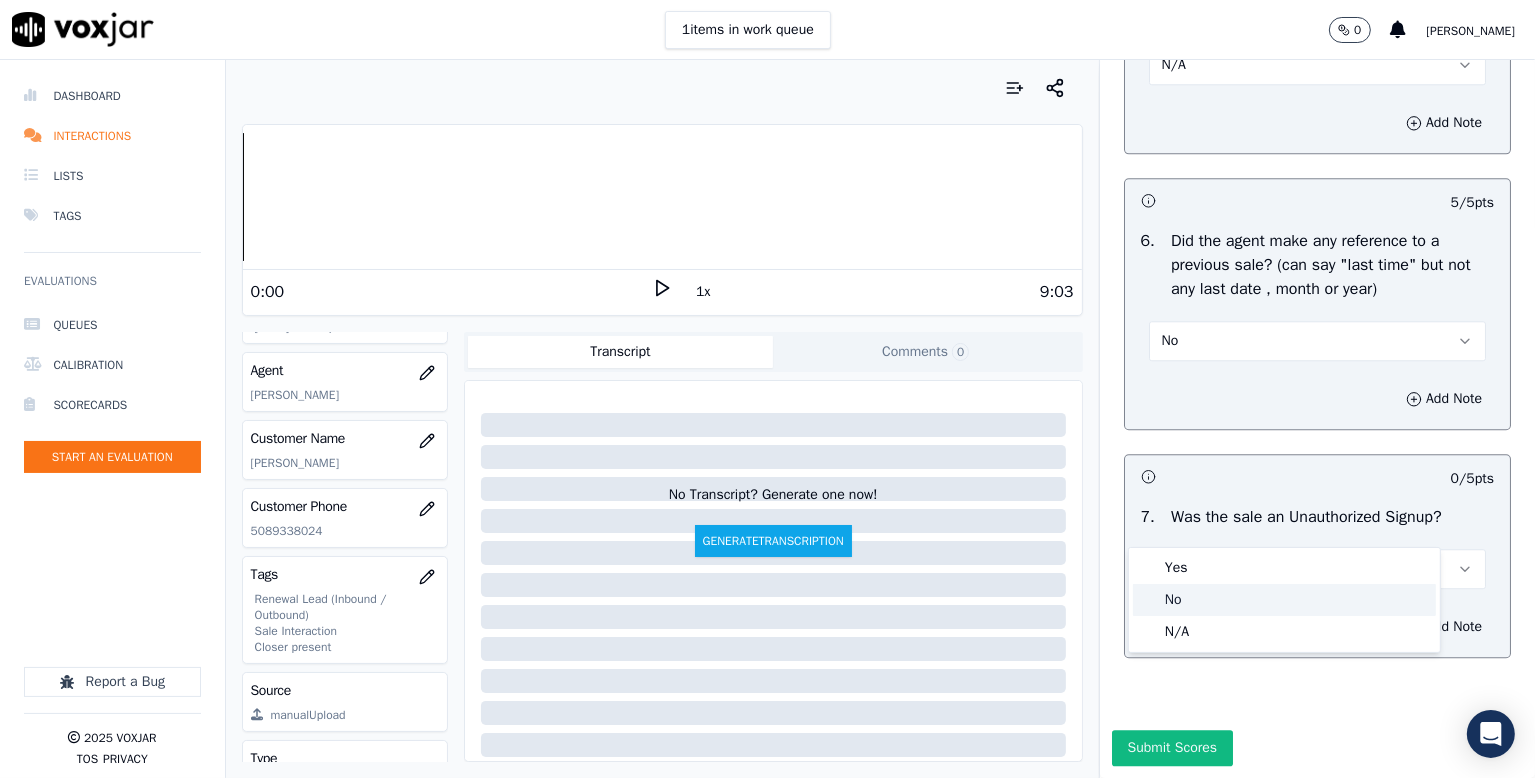 drag, startPoint x: 1184, startPoint y: 591, endPoint x: 1272, endPoint y: 571, distance: 90.24411 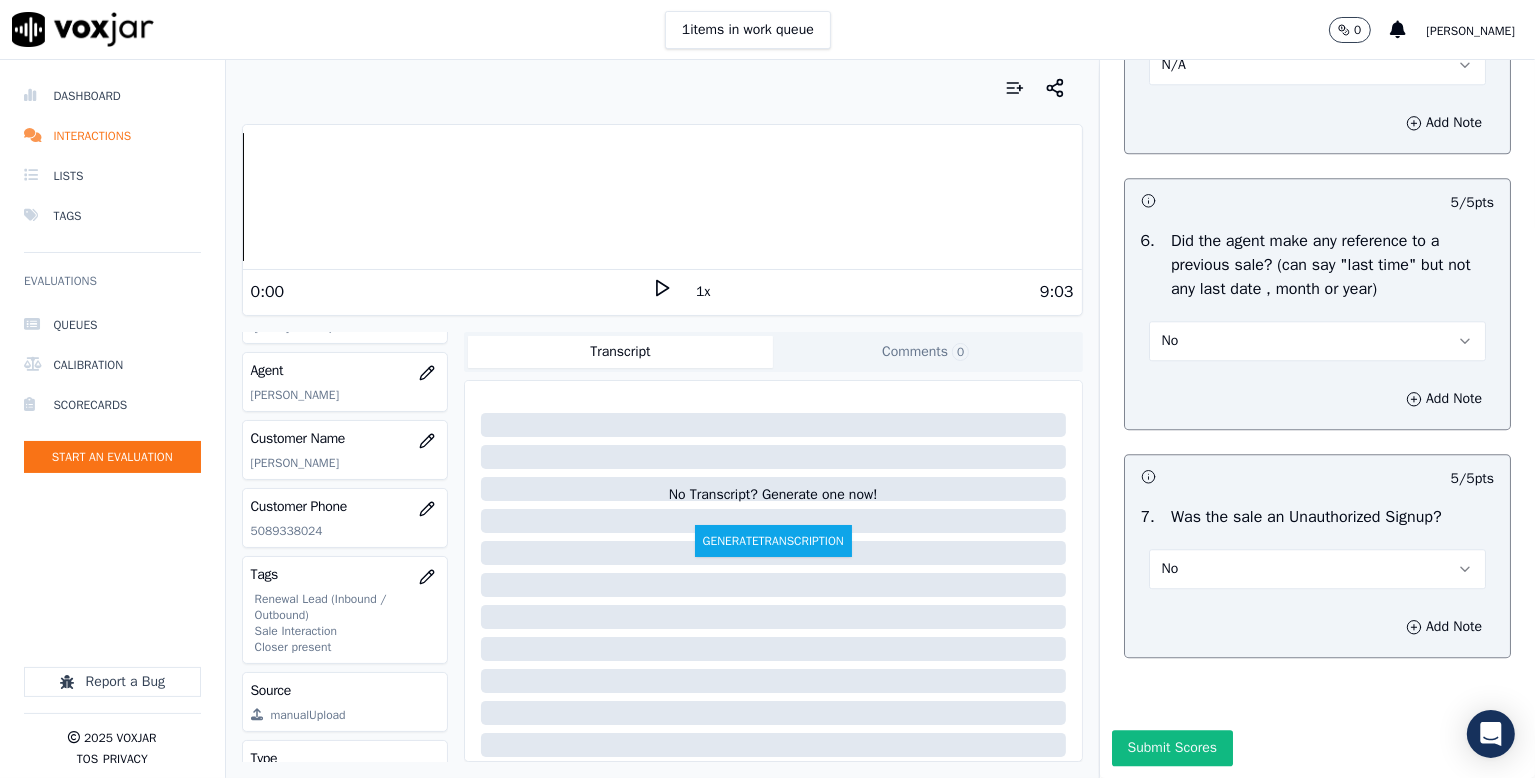 click on "Add Note" at bounding box center (1317, 399) 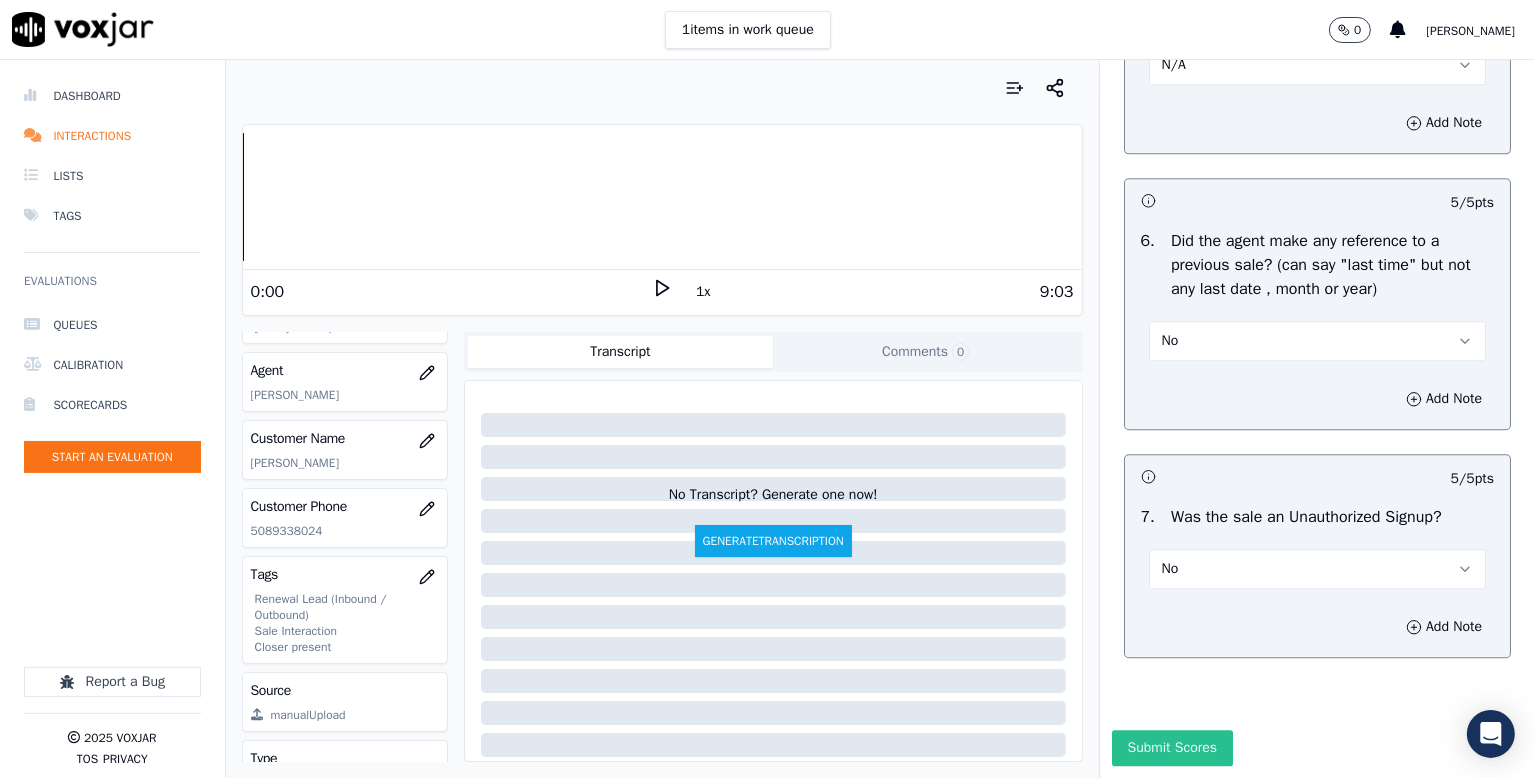 click on "Submit Scores" at bounding box center [1172, 748] 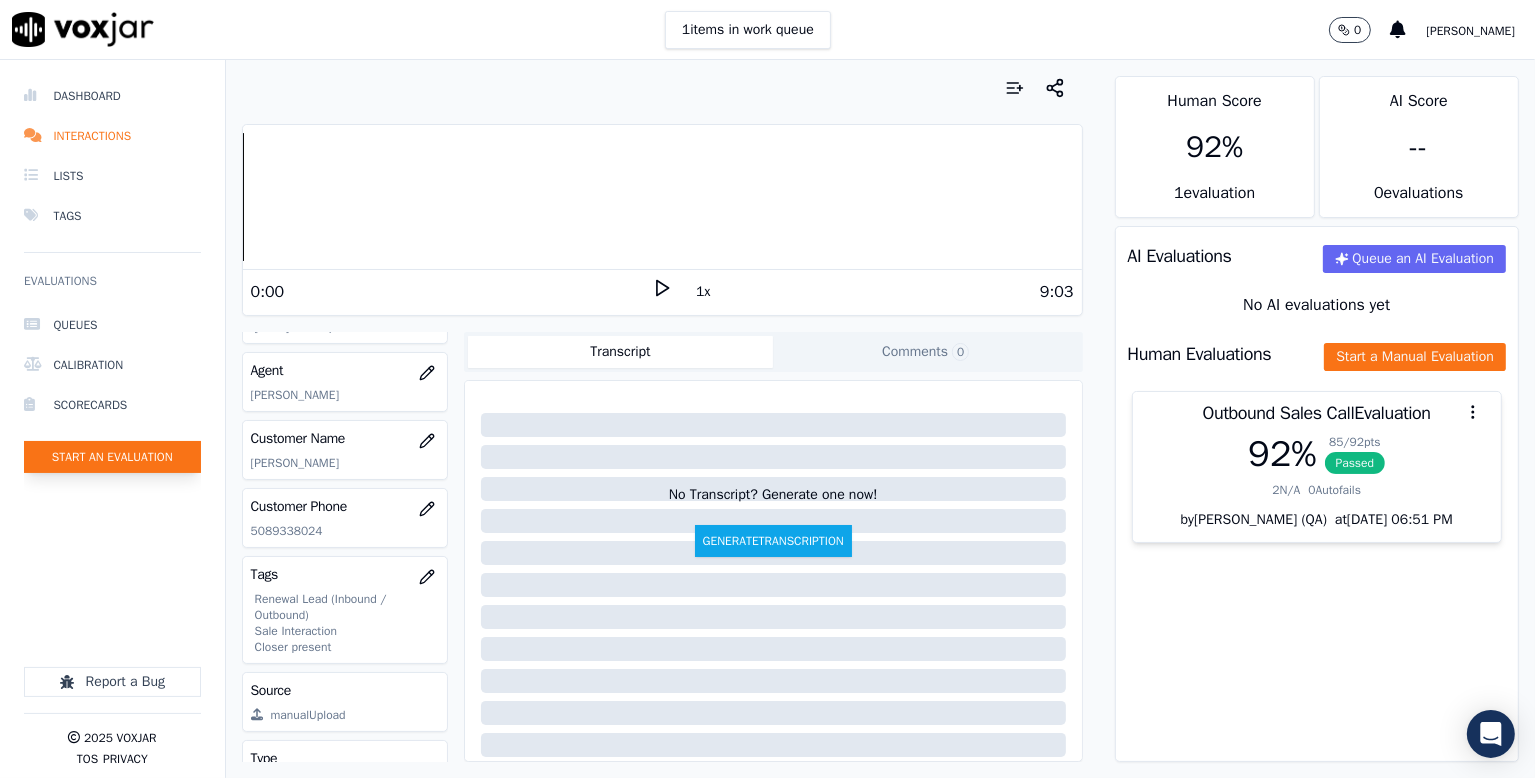 click on "Start an Evaluation" 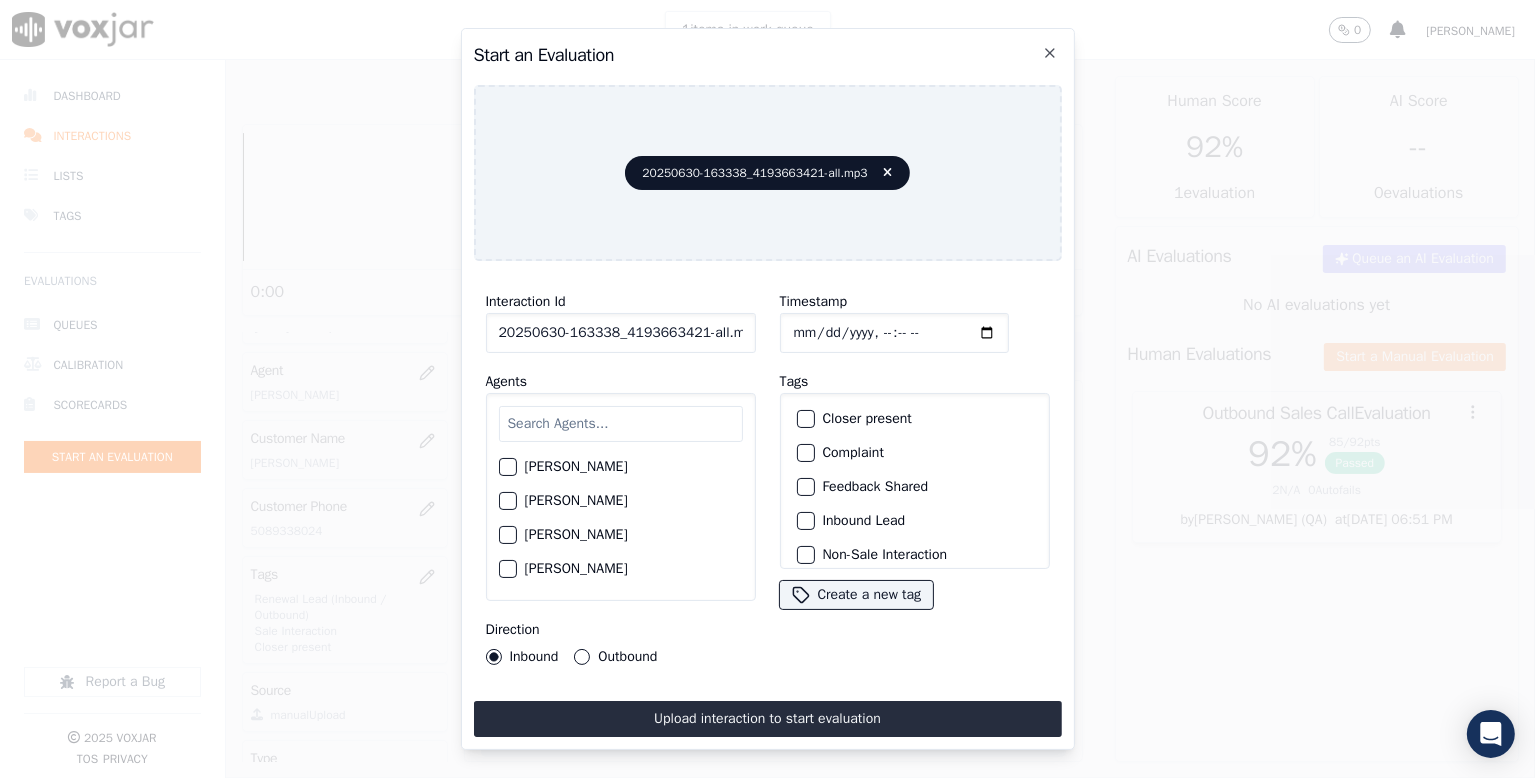 scroll, scrollTop: 0, scrollLeft: 6, axis: horizontal 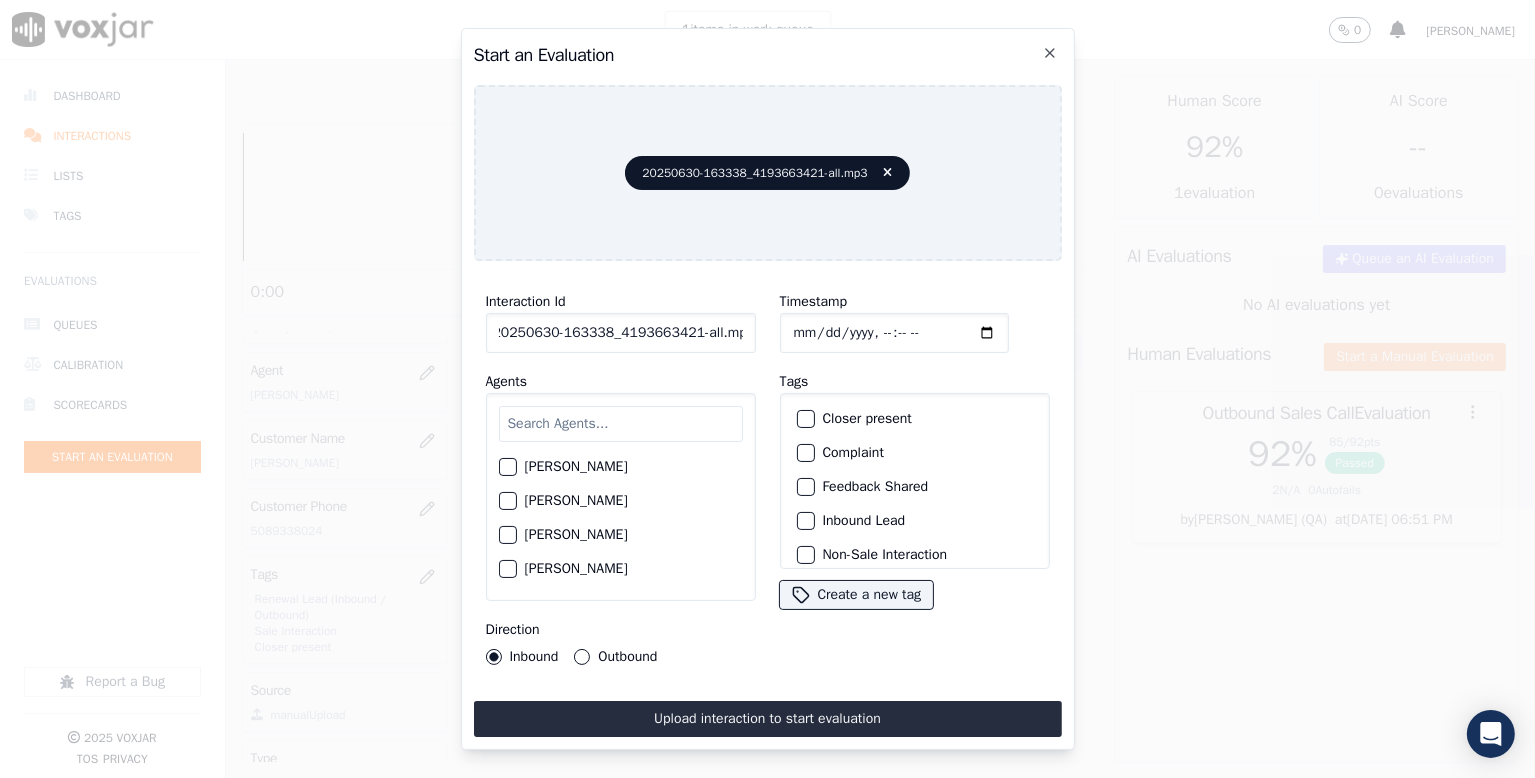 drag, startPoint x: 688, startPoint y: 325, endPoint x: 864, endPoint y: 319, distance: 176.10225 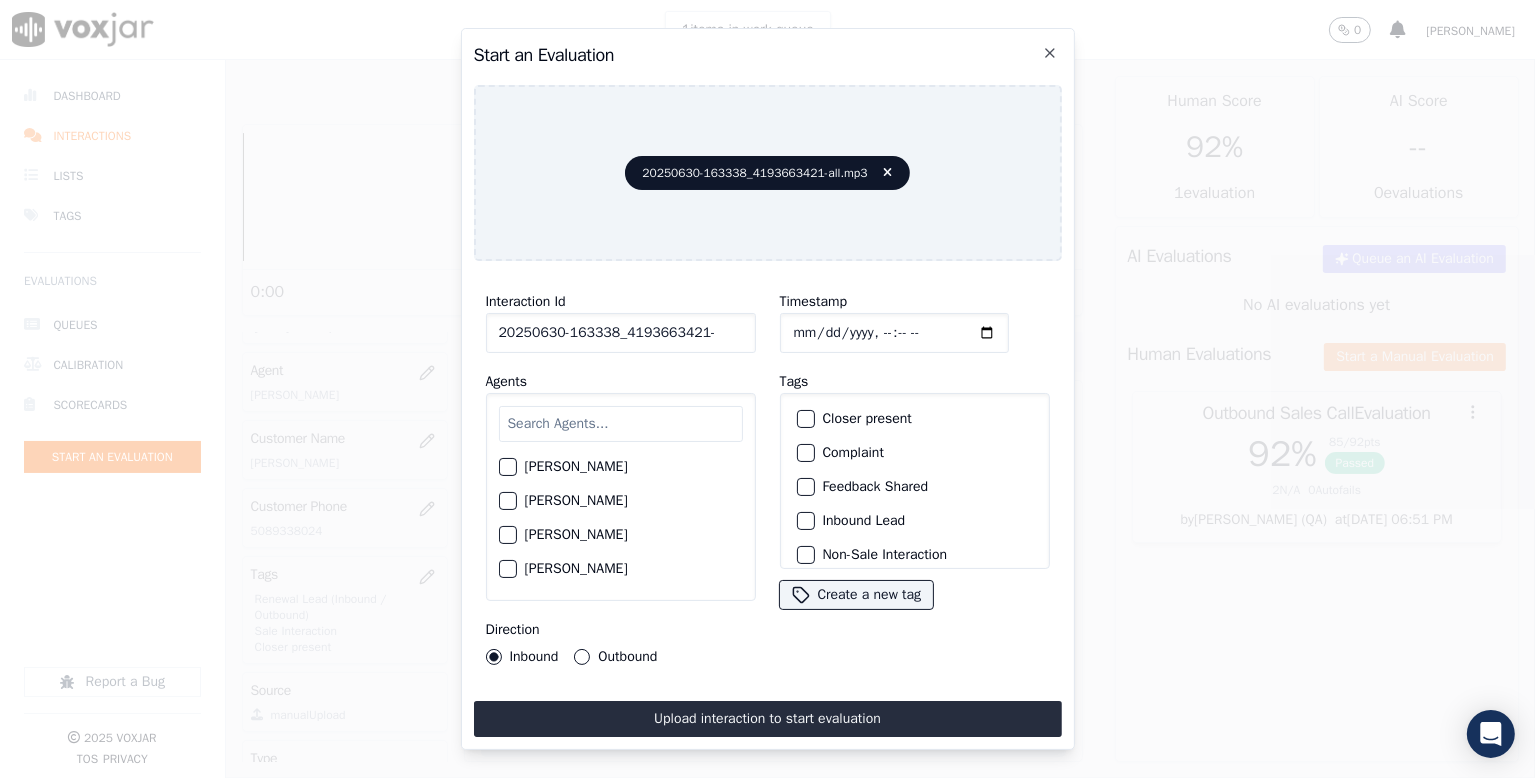 scroll, scrollTop: 0, scrollLeft: 0, axis: both 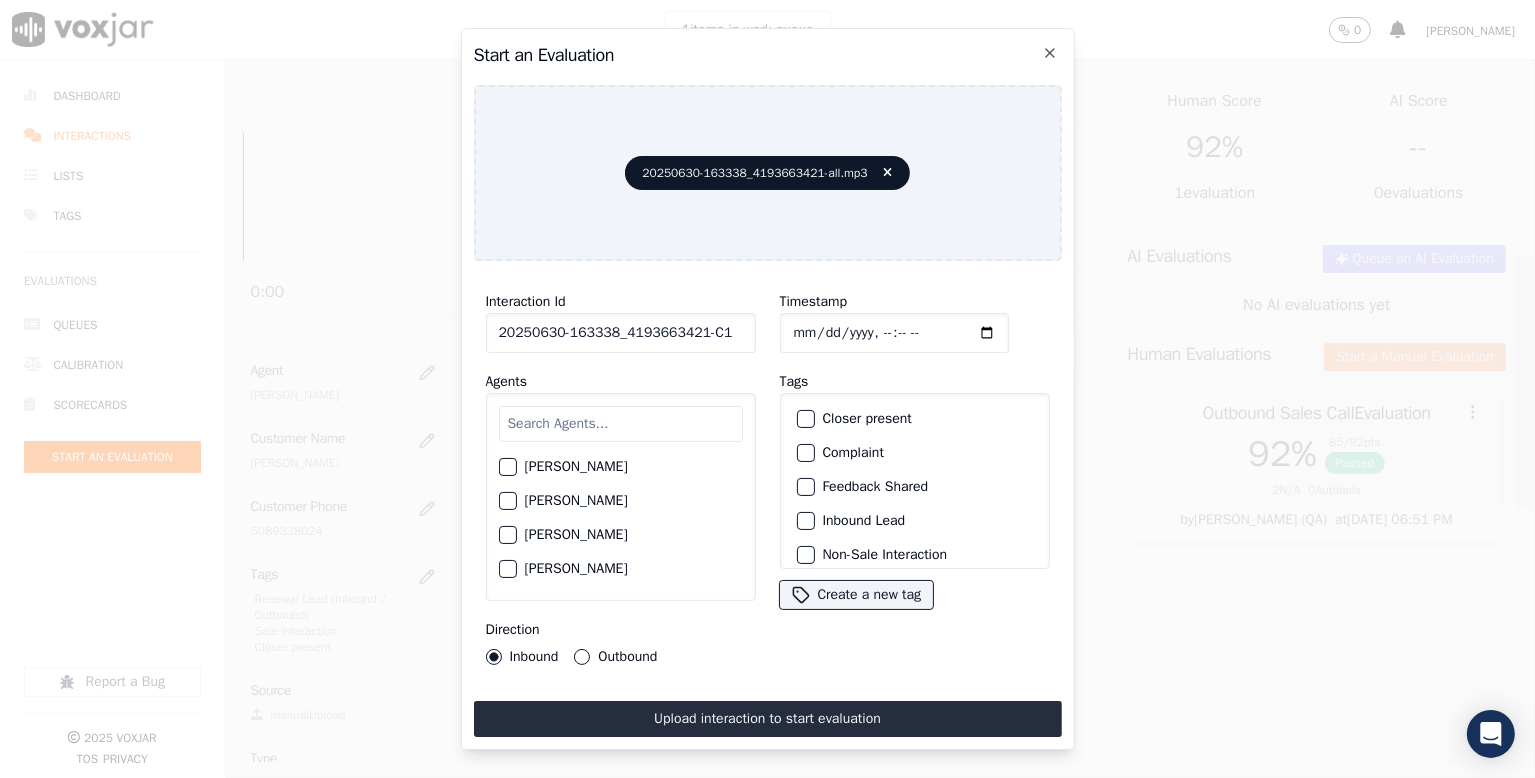 type on "20250630-163338_4193663421-C1" 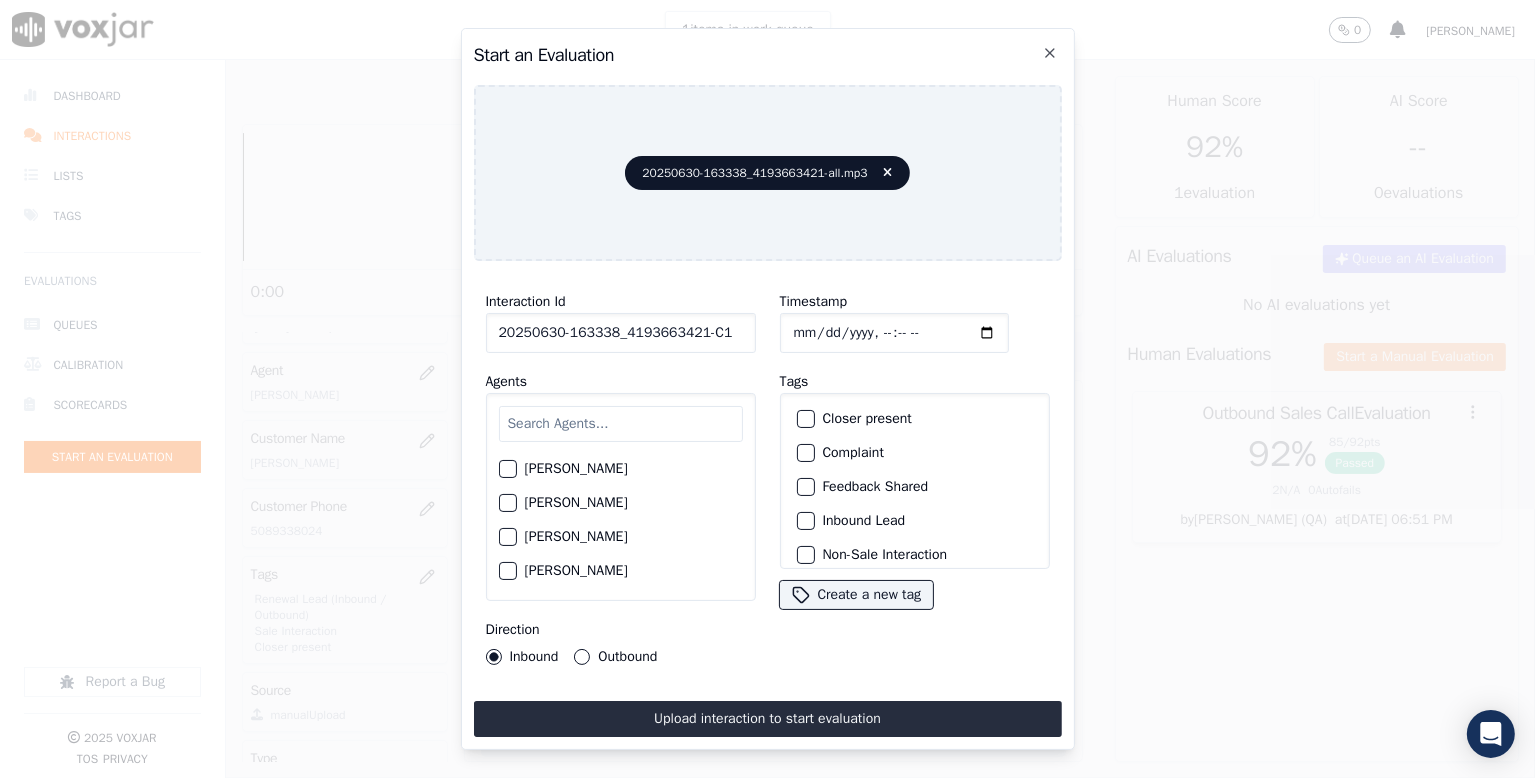 drag, startPoint x: 554, startPoint y: 526, endPoint x: 580, endPoint y: 583, distance: 62.649822 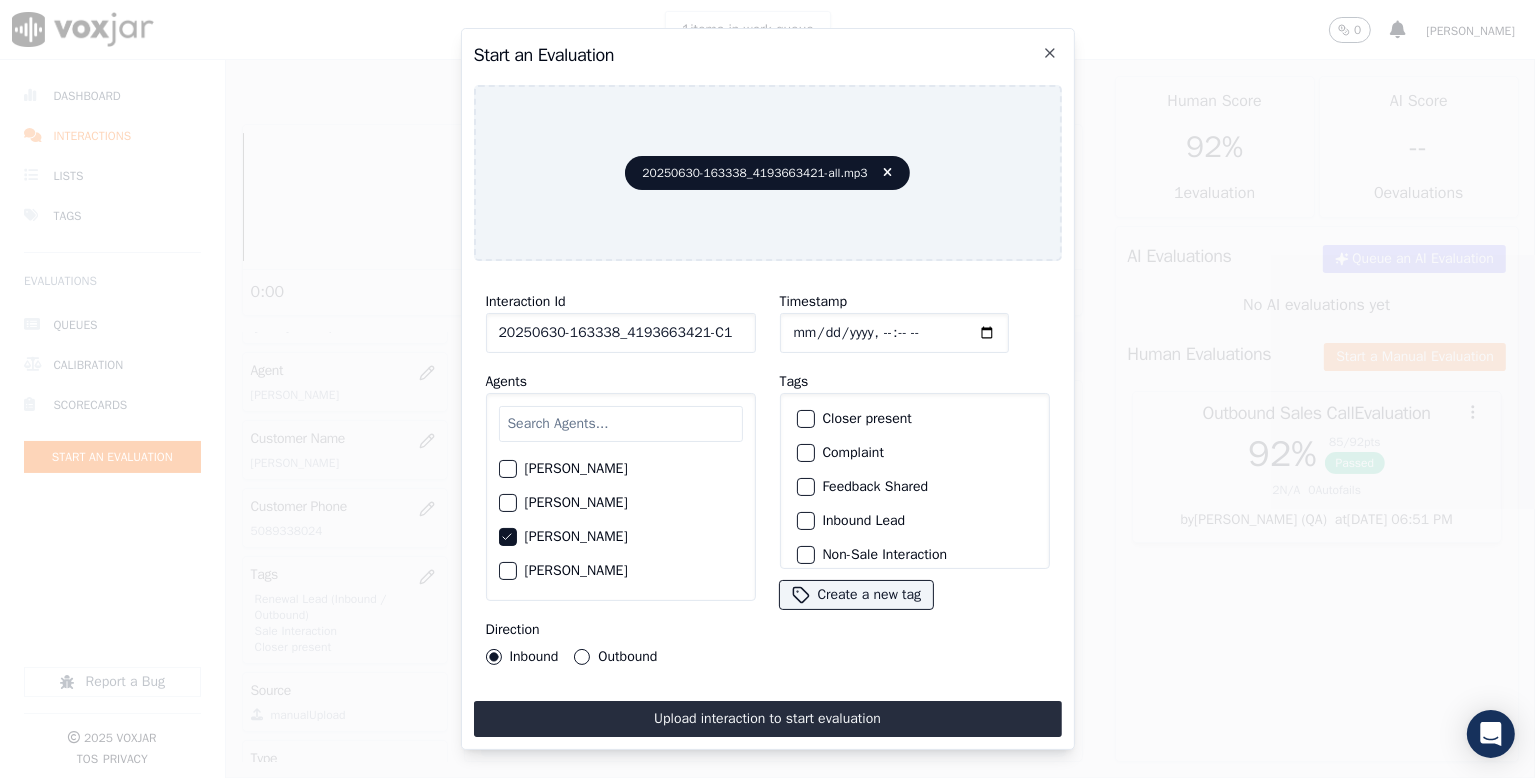 click on "Outbound" at bounding box center (582, 657) 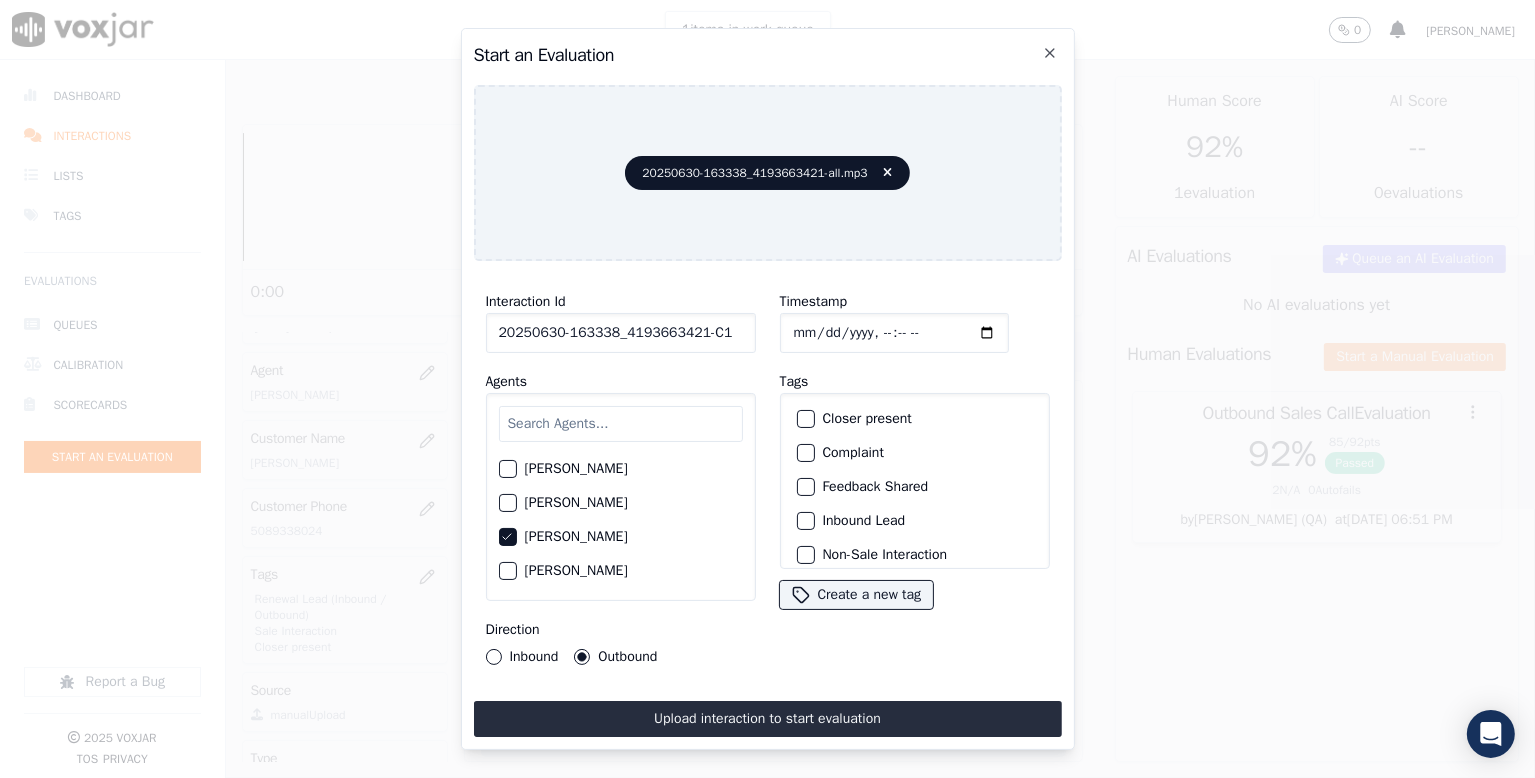 click on "Closer present" 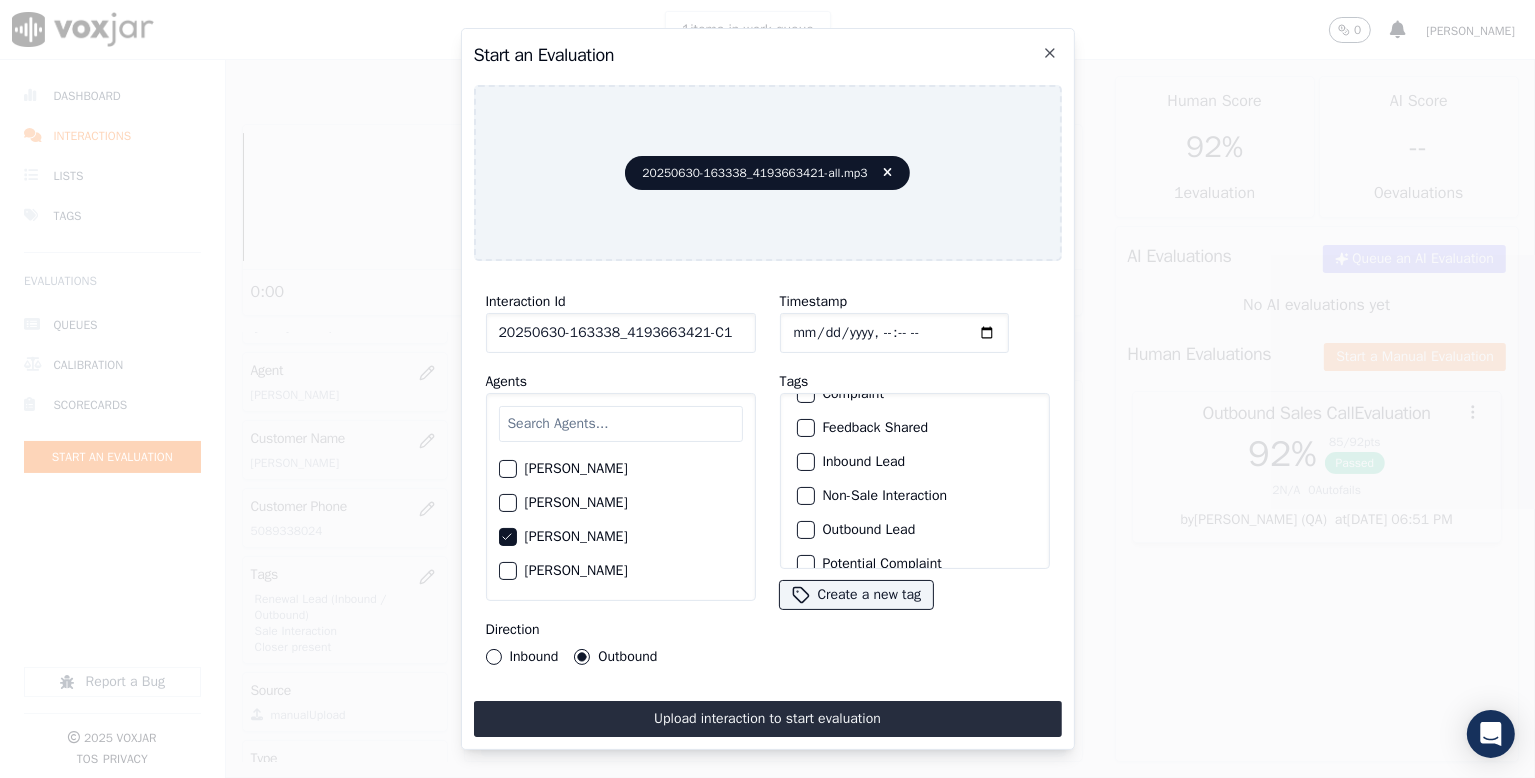 scroll, scrollTop: 169, scrollLeft: 0, axis: vertical 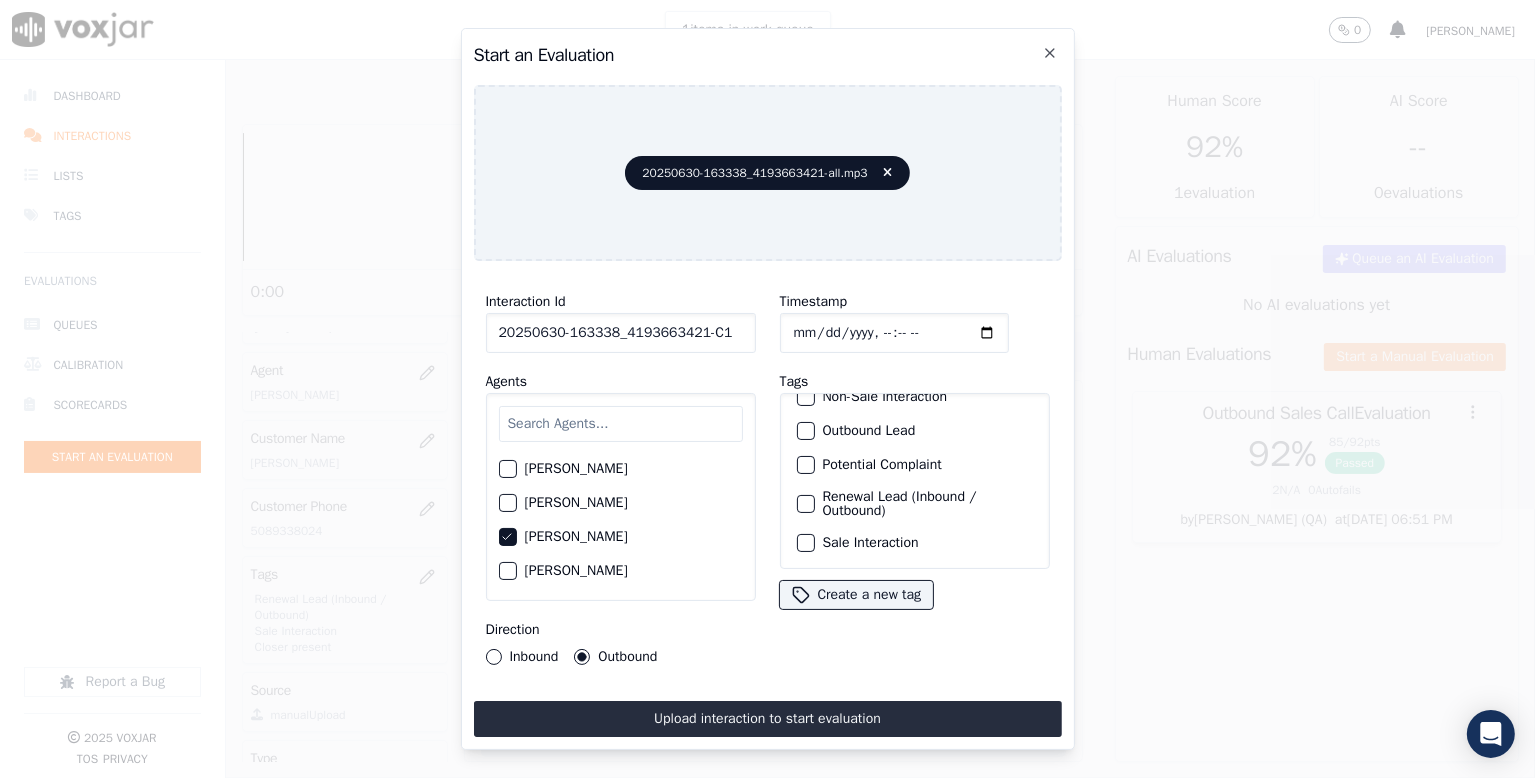 click on "Renewal Lead (Inbound / Outbound)" 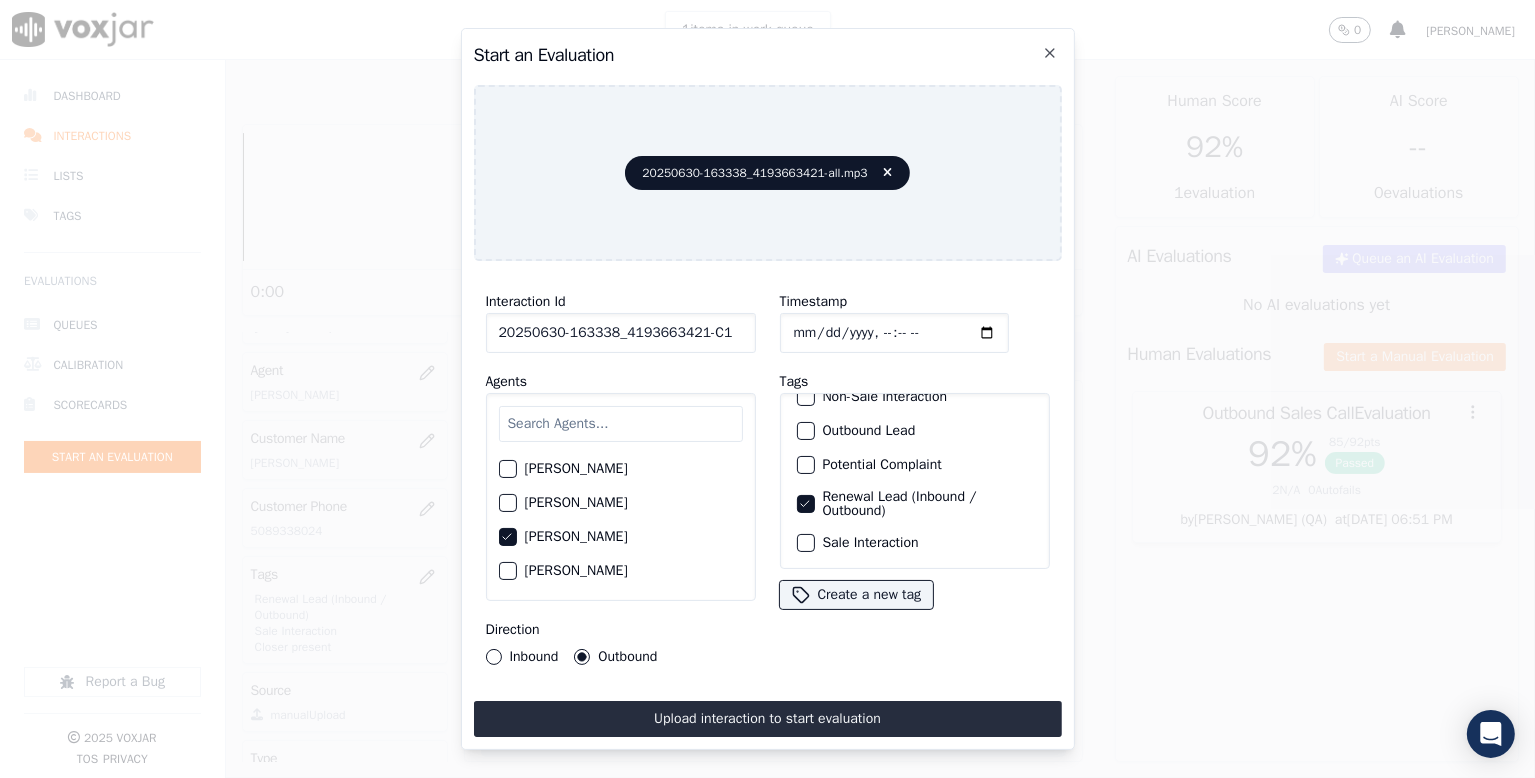 click on "Sale Interaction" 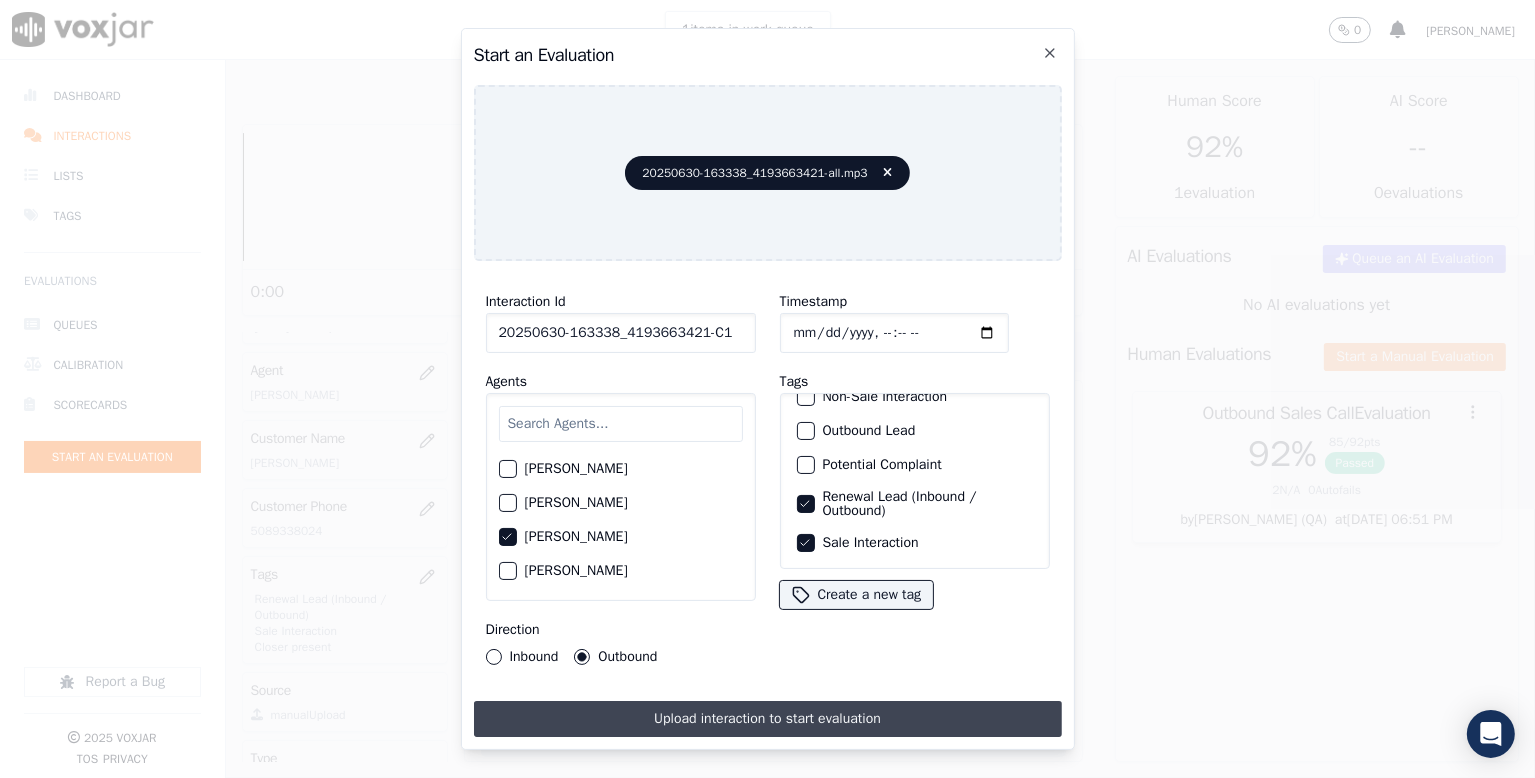 click on "Upload interaction to start evaluation" at bounding box center (768, 719) 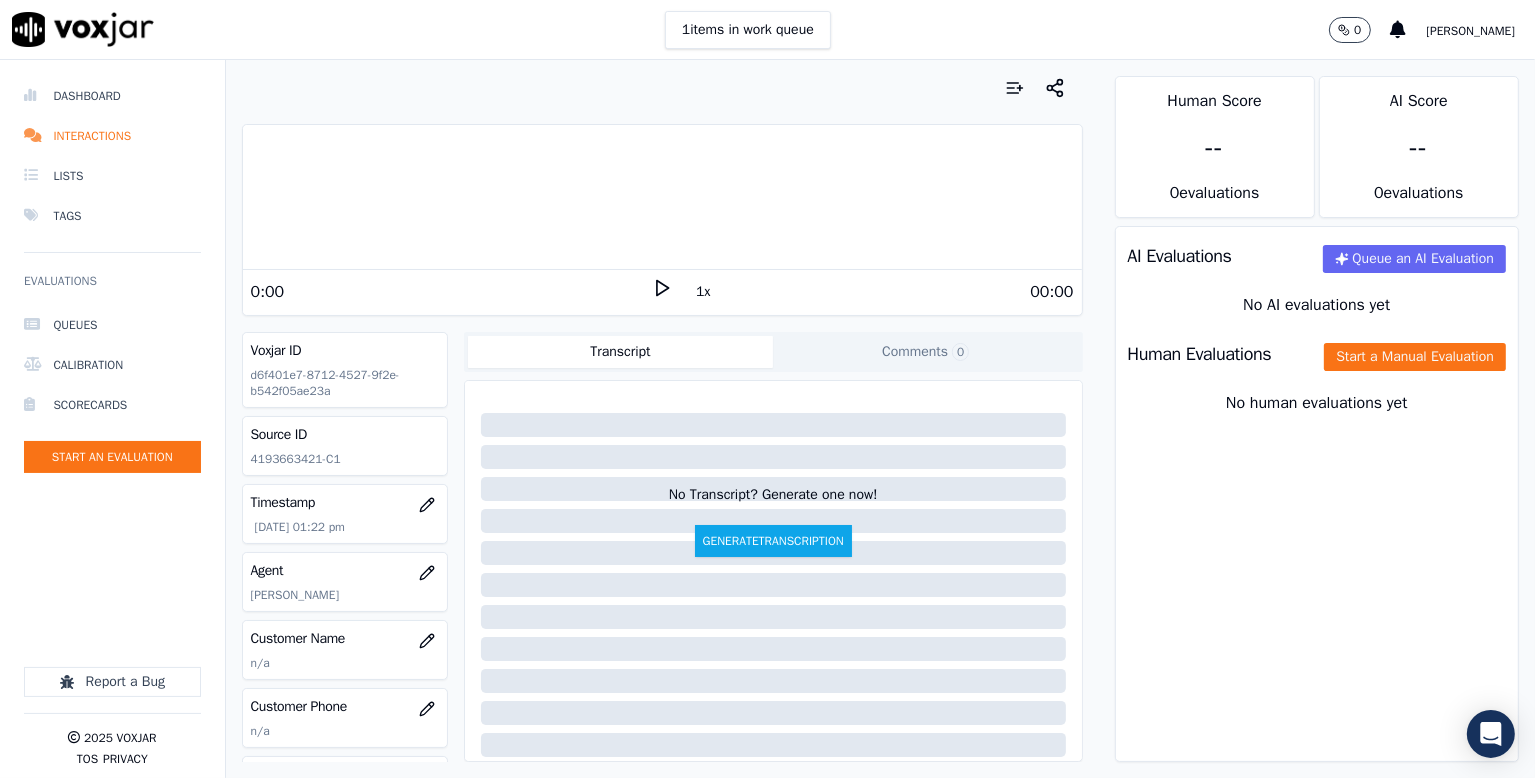 click on "AI Evaluations
Queue an AI Evaluation   No AI evaluations yet   Human Evaluations   Start a Manual Evaluation   No human evaluations yet" at bounding box center (1317, 494) 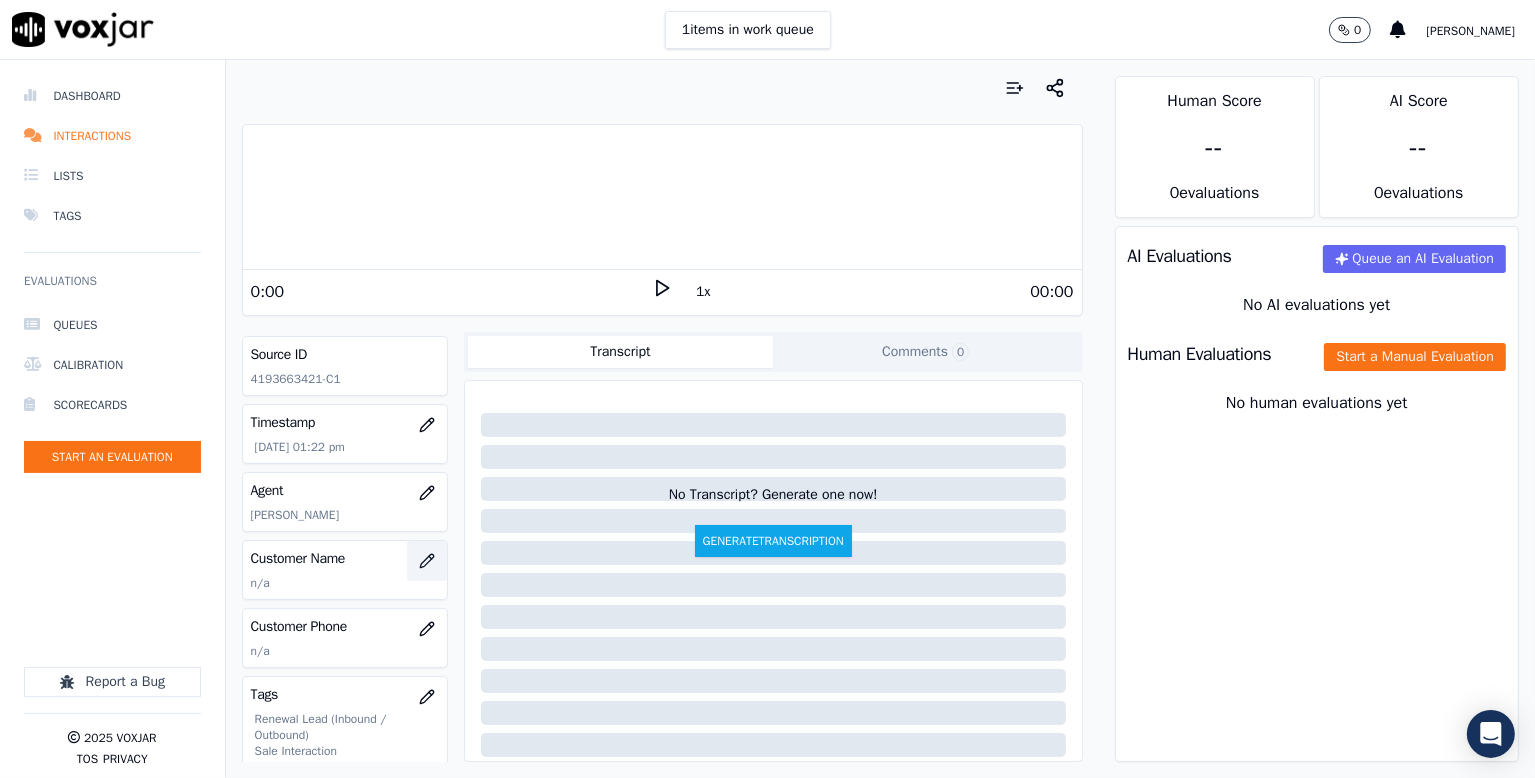 scroll, scrollTop: 200, scrollLeft: 0, axis: vertical 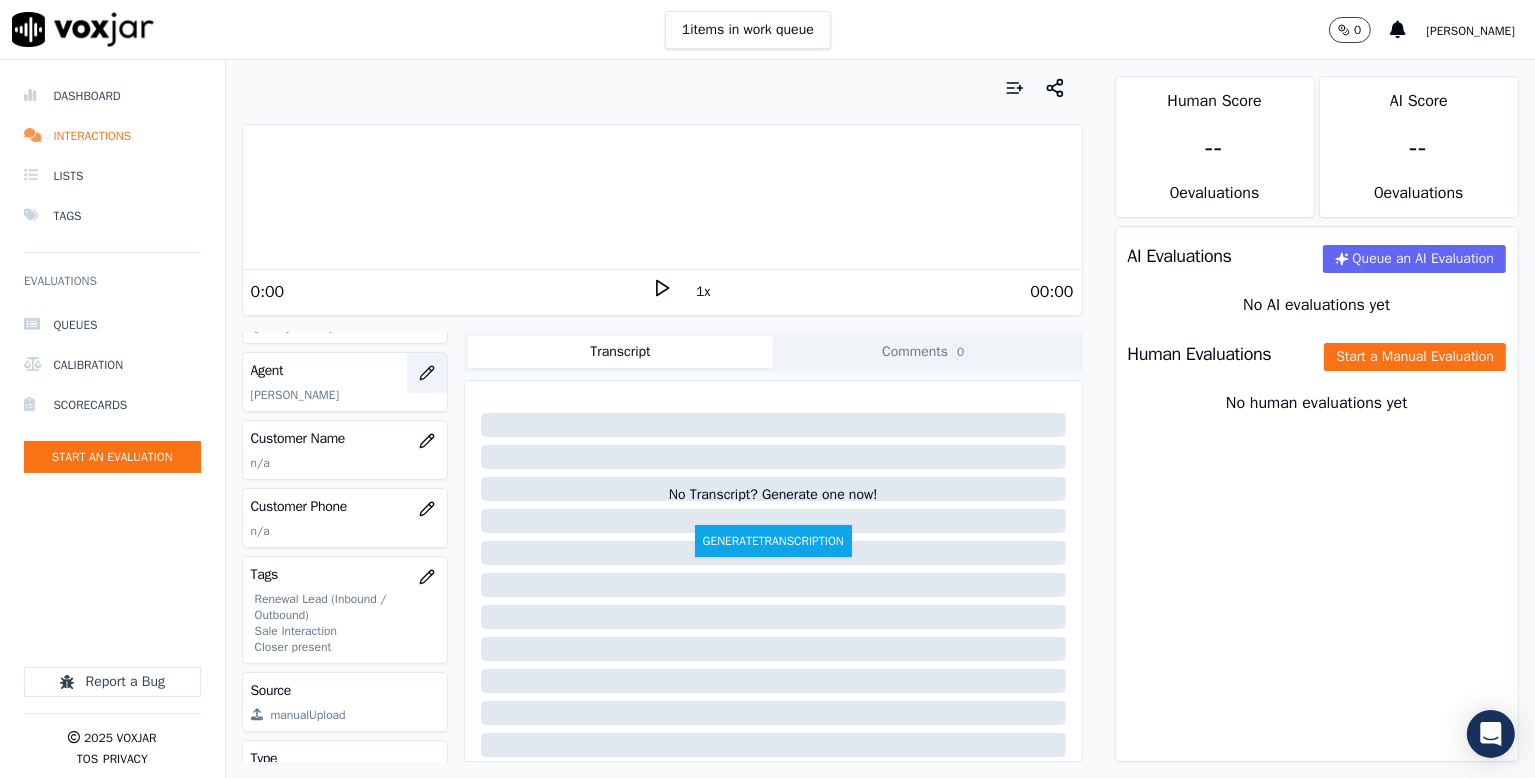 click 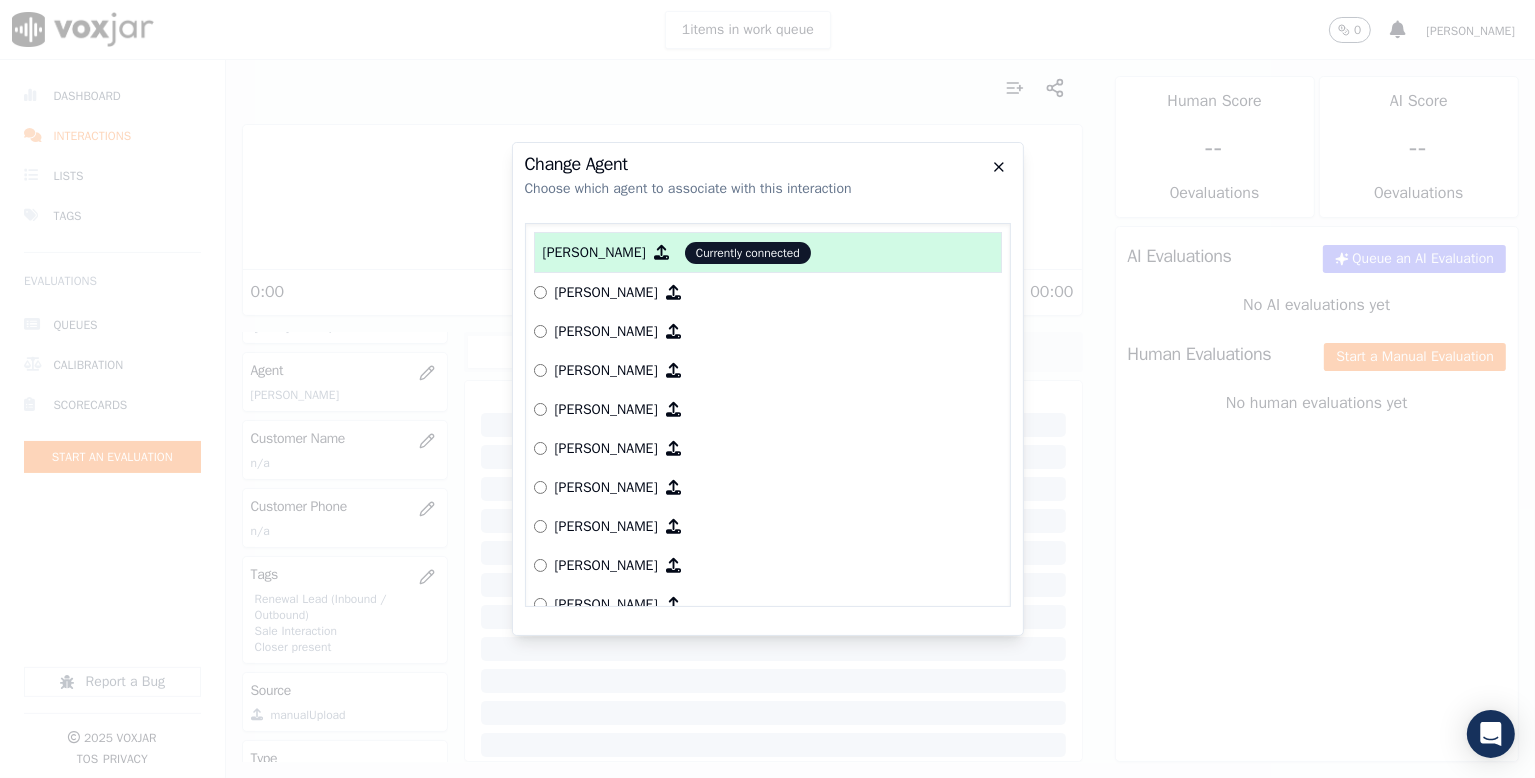 click 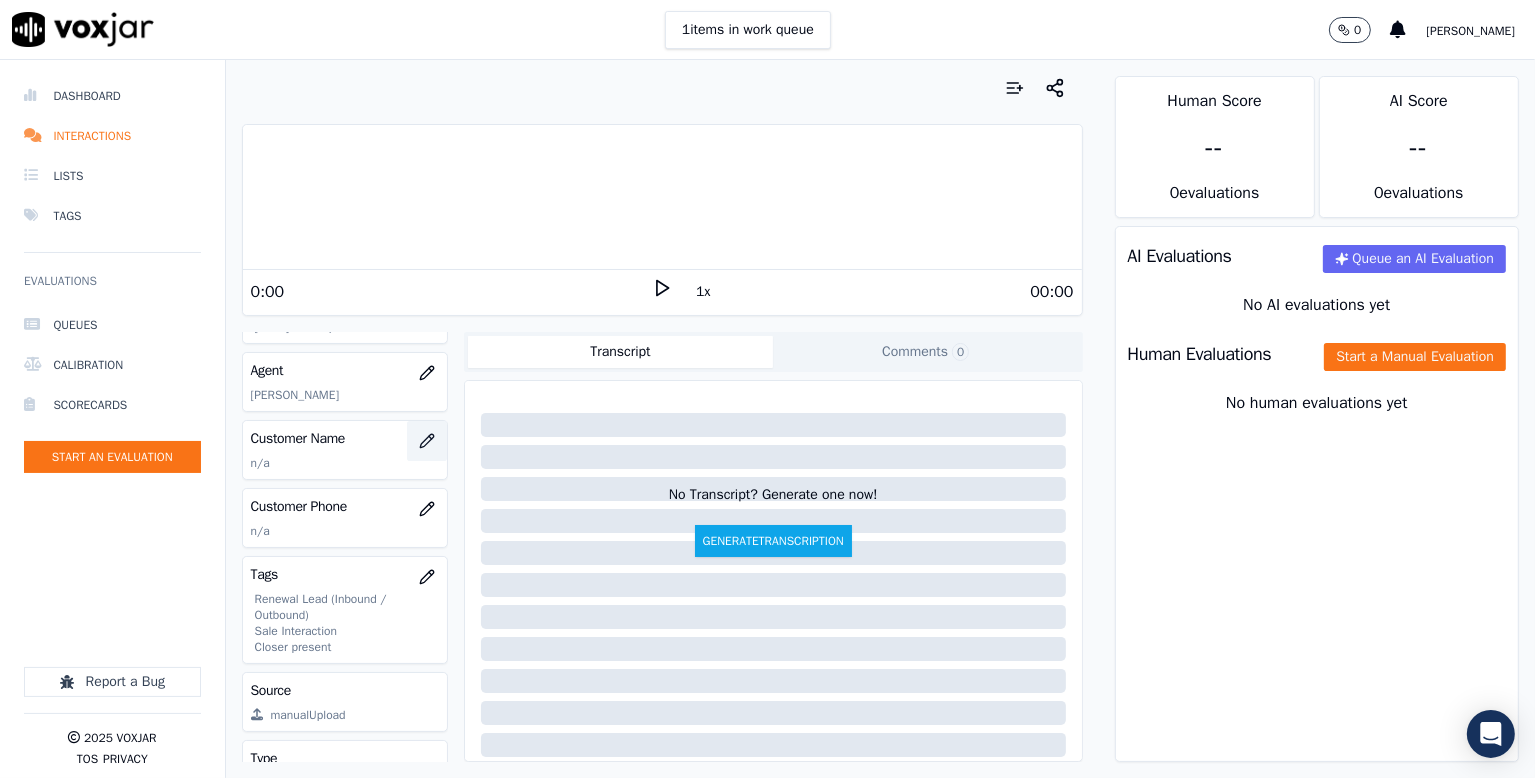 click at bounding box center (427, 441) 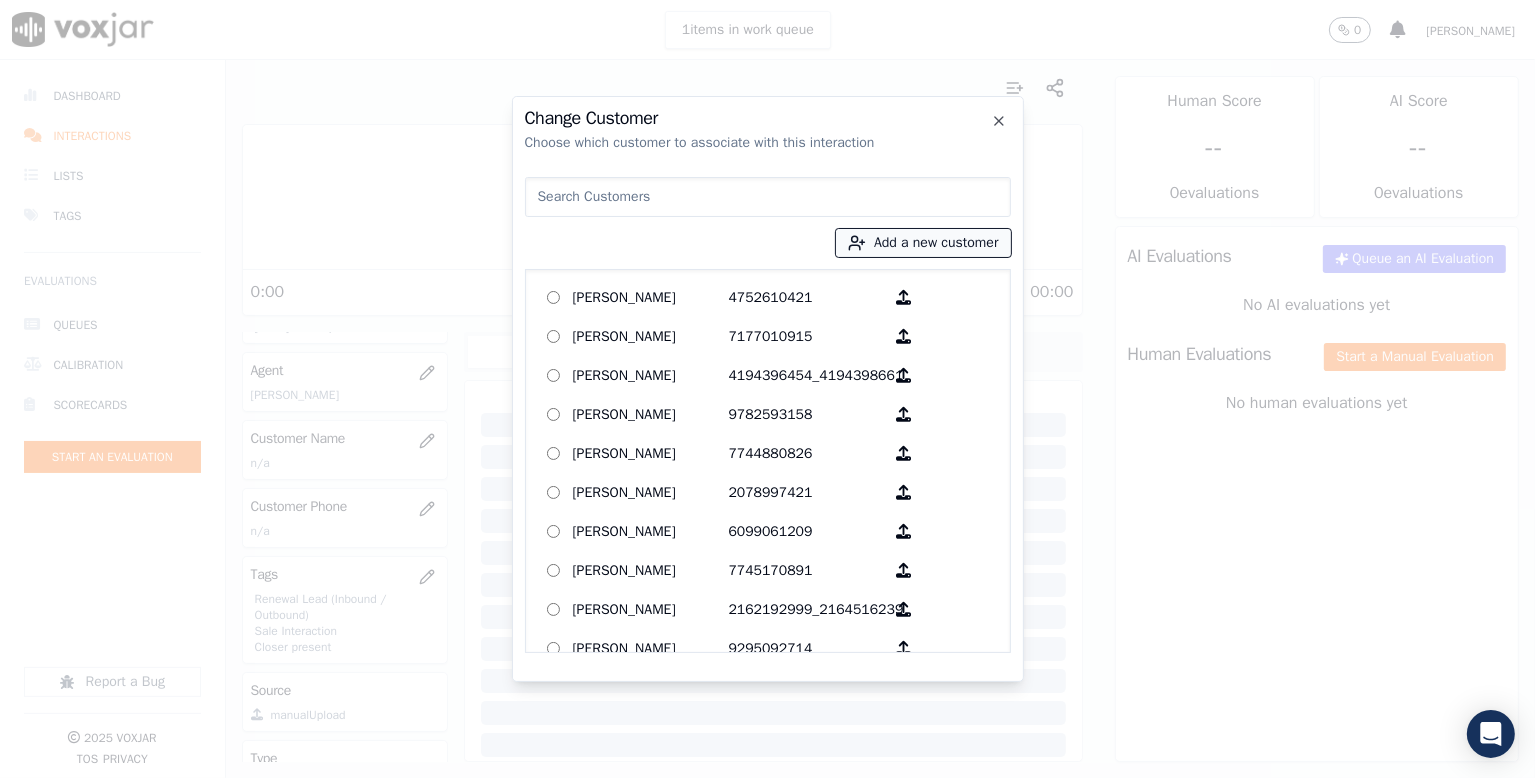 click on "Add a new customer" at bounding box center [923, 243] 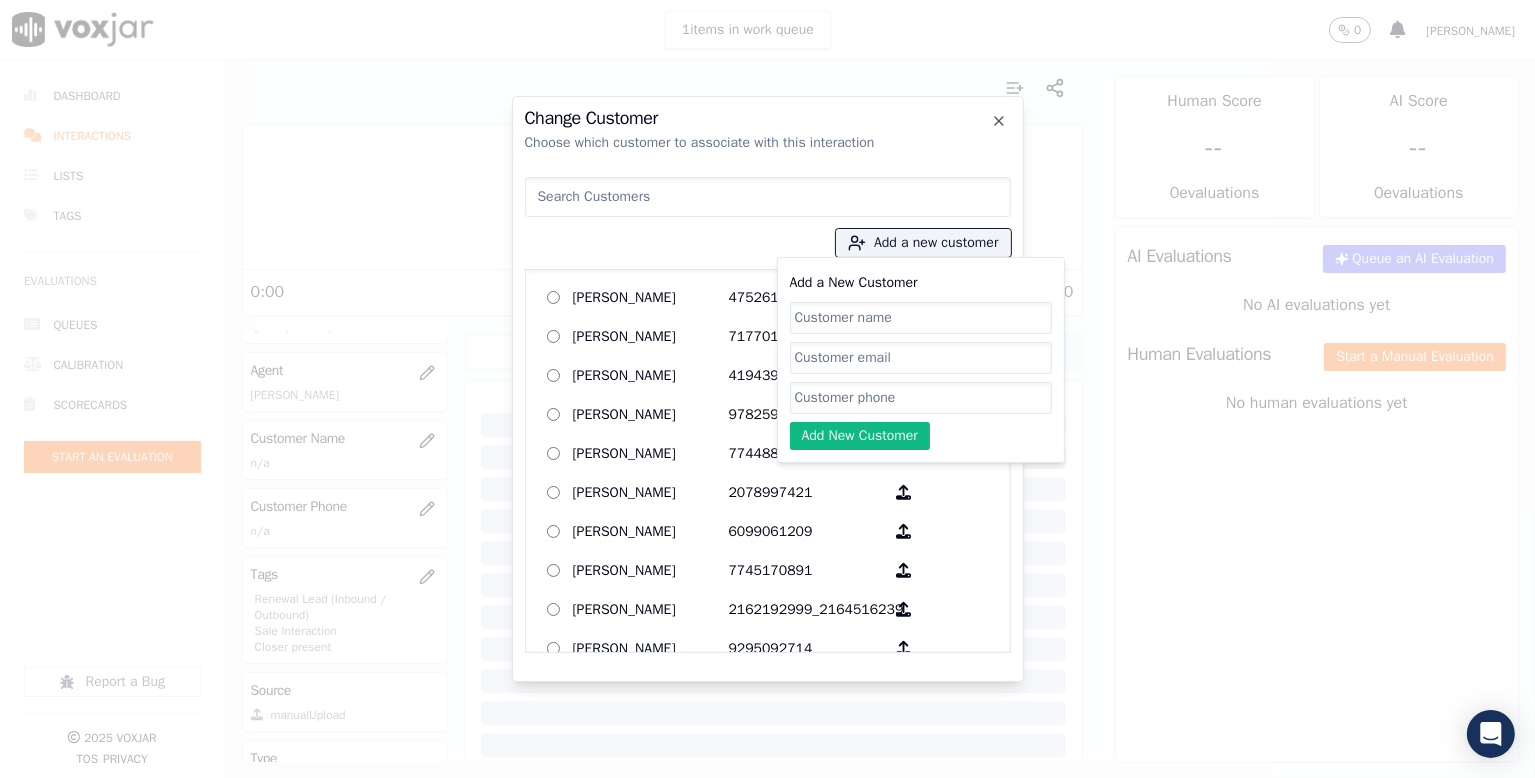drag, startPoint x: 857, startPoint y: 401, endPoint x: 849, endPoint y: 313, distance: 88.362885 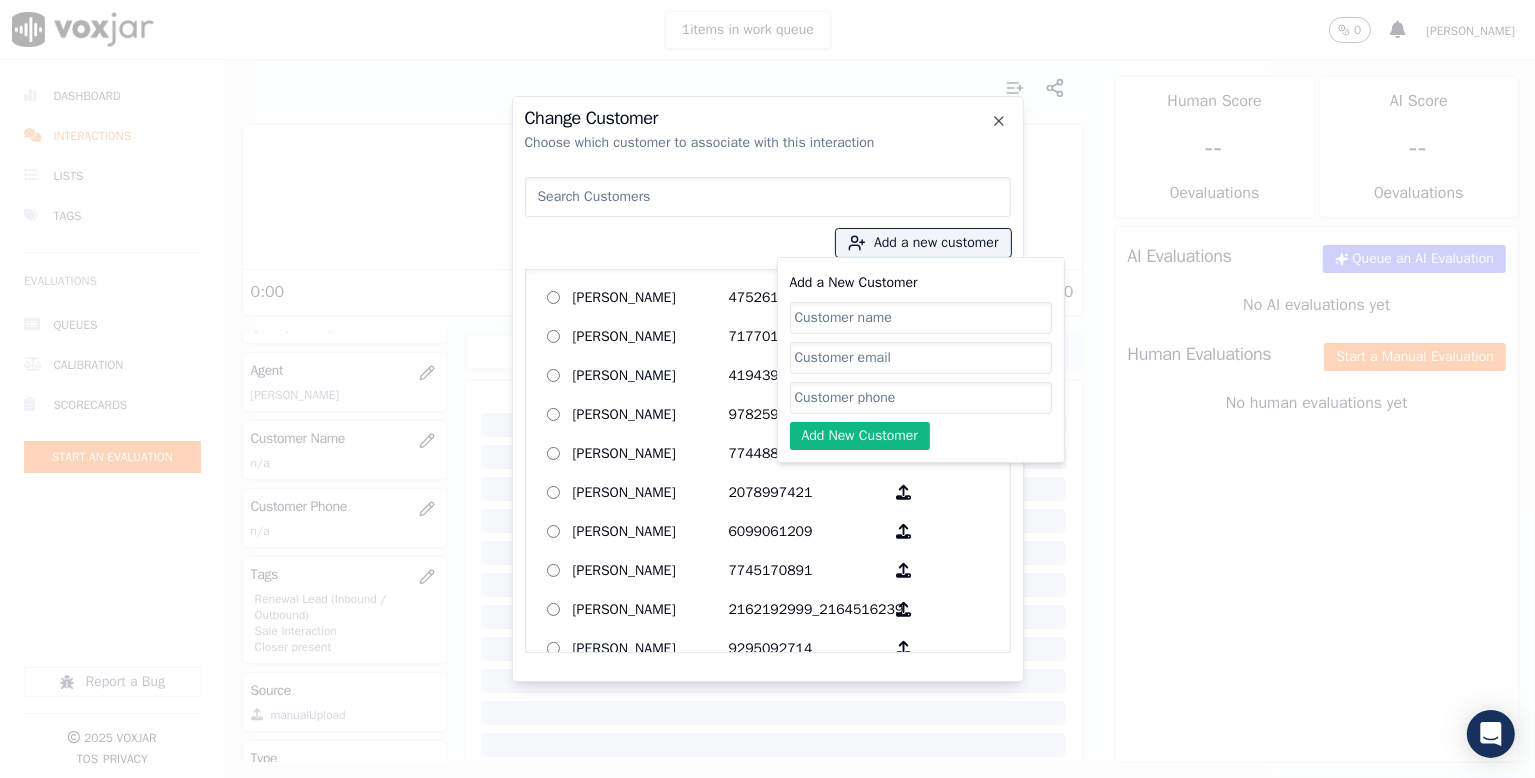paste on "4193663421" 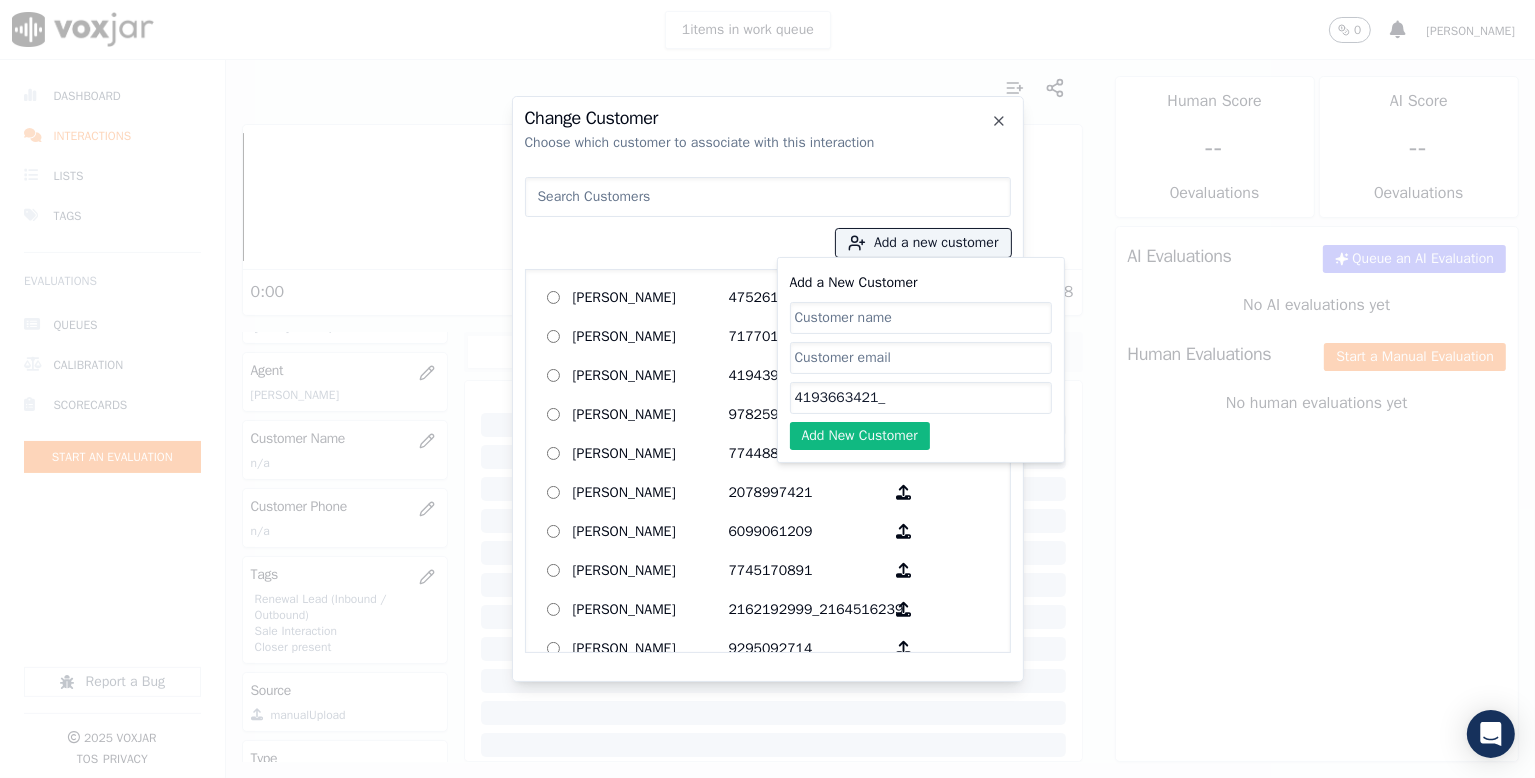 paste on "4196021683" 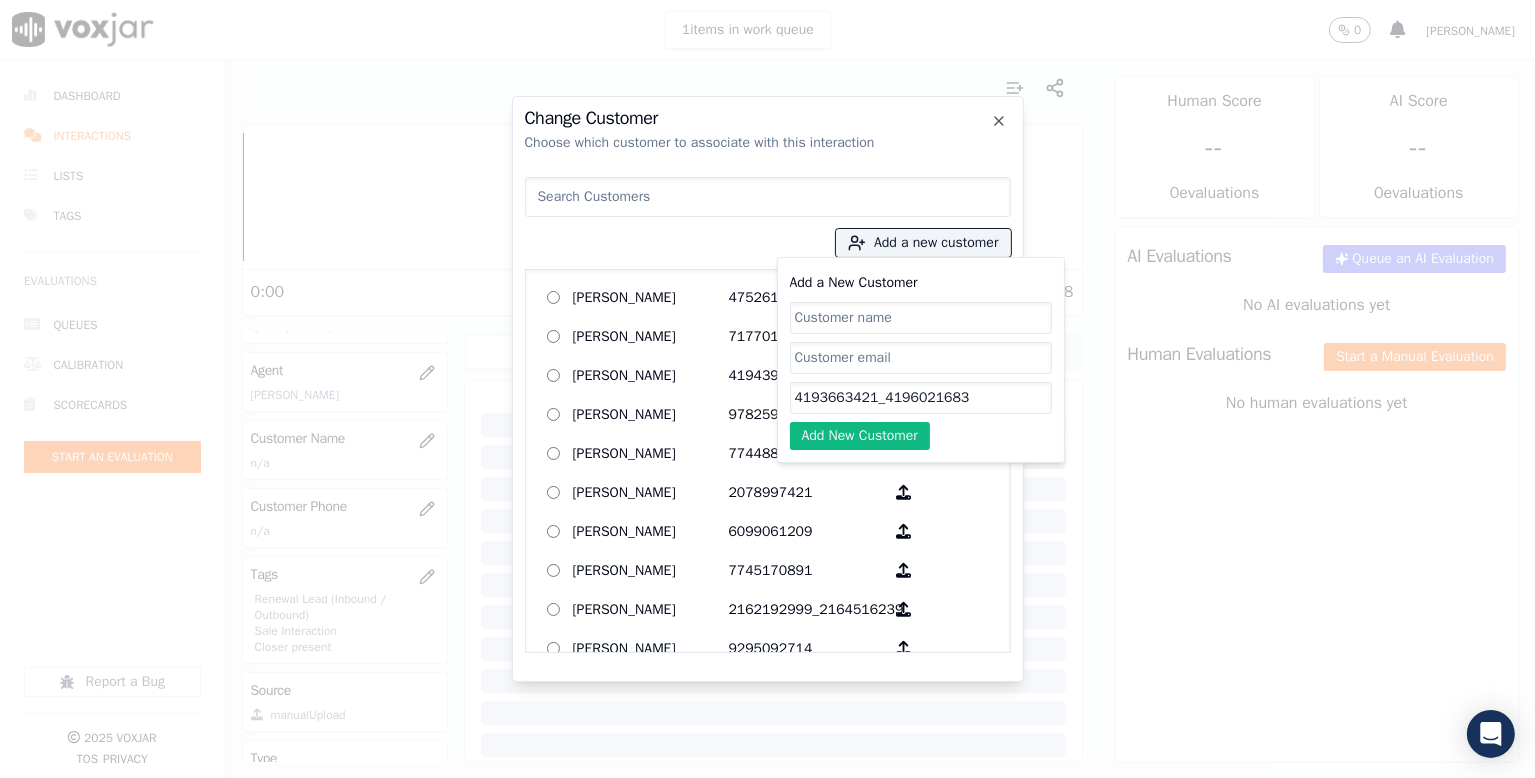 type on "4193663421_4196021683" 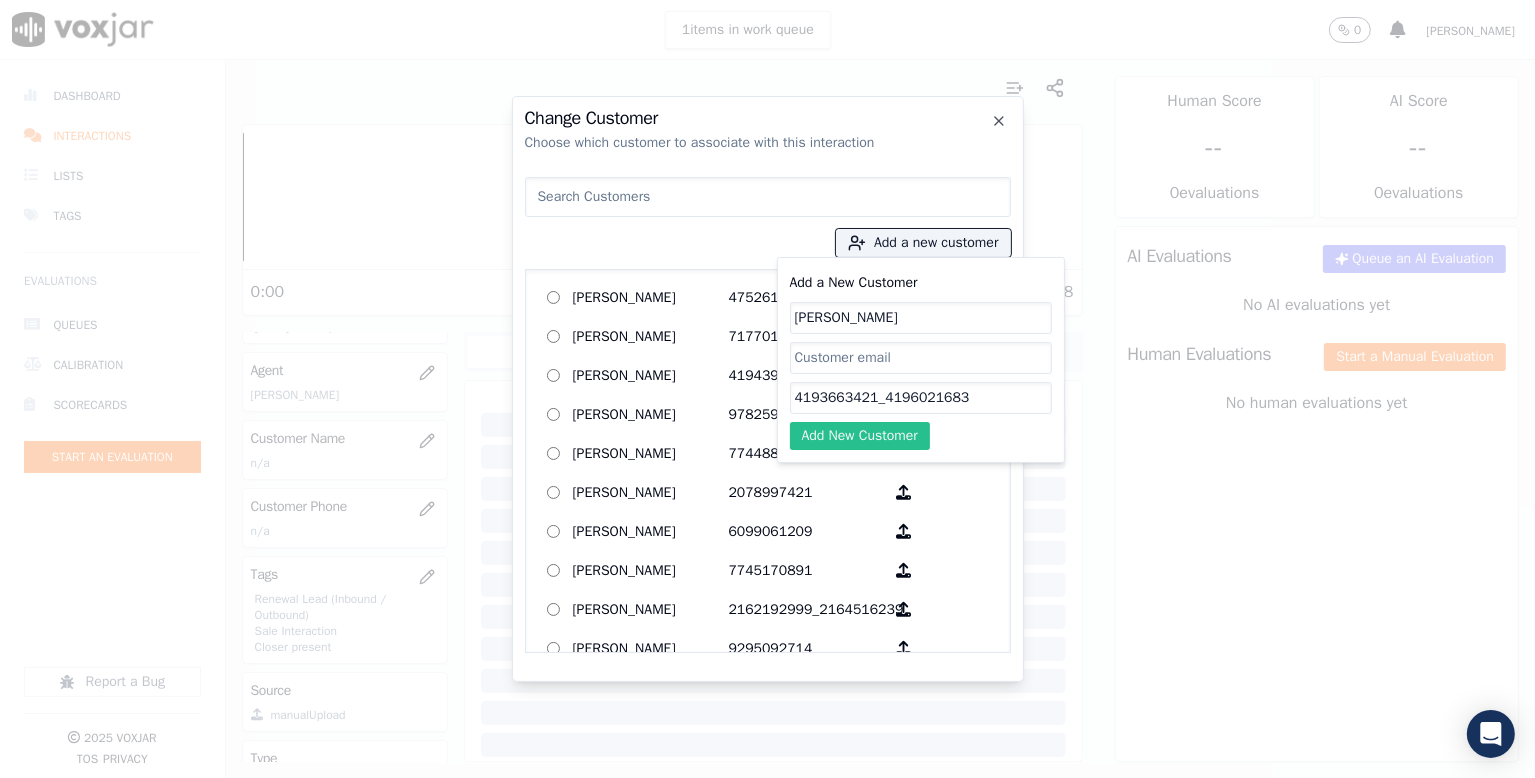 type on "[PERSON_NAME]" 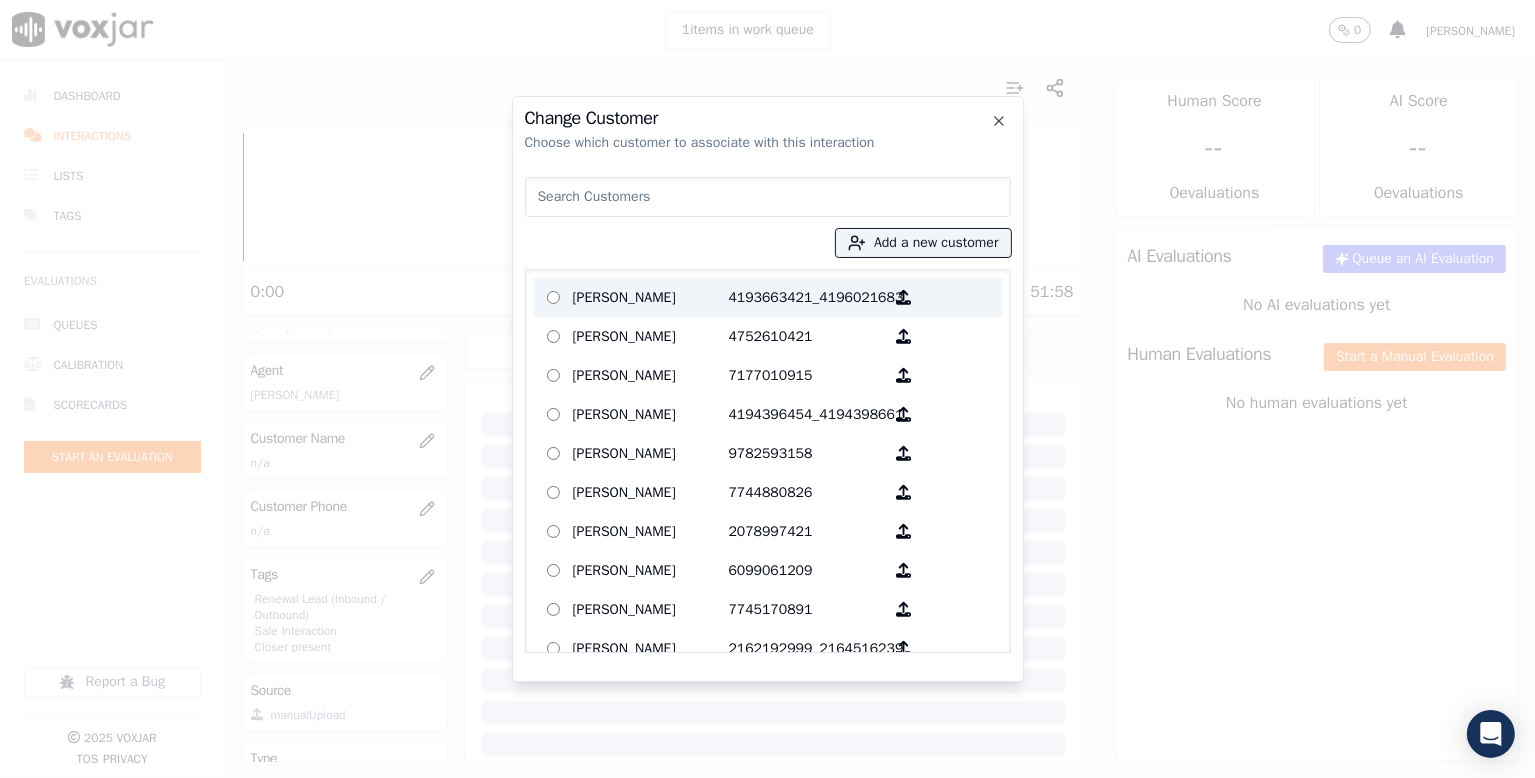 click on "[PERSON_NAME]" at bounding box center (651, 297) 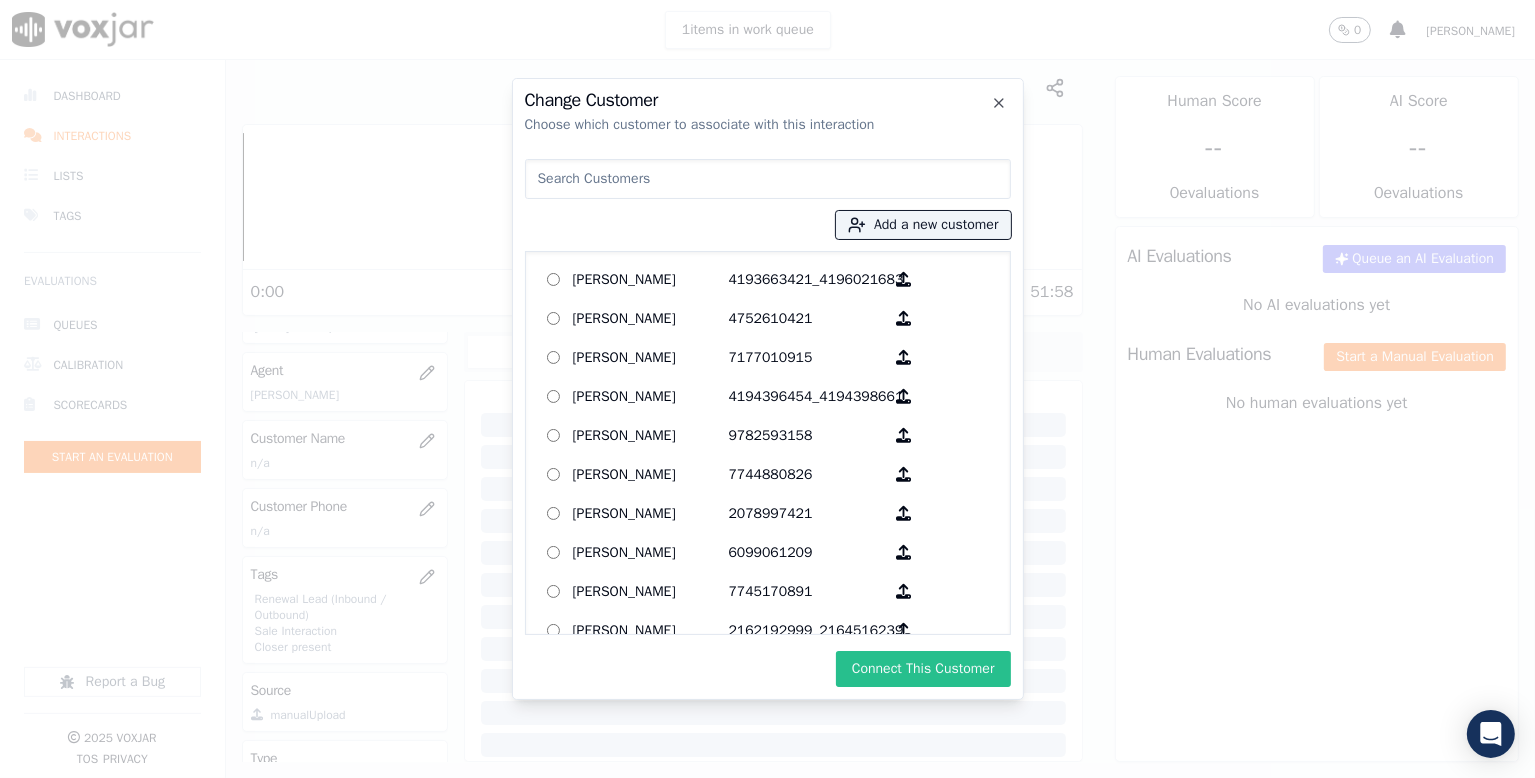 click on "Connect This Customer" at bounding box center [923, 669] 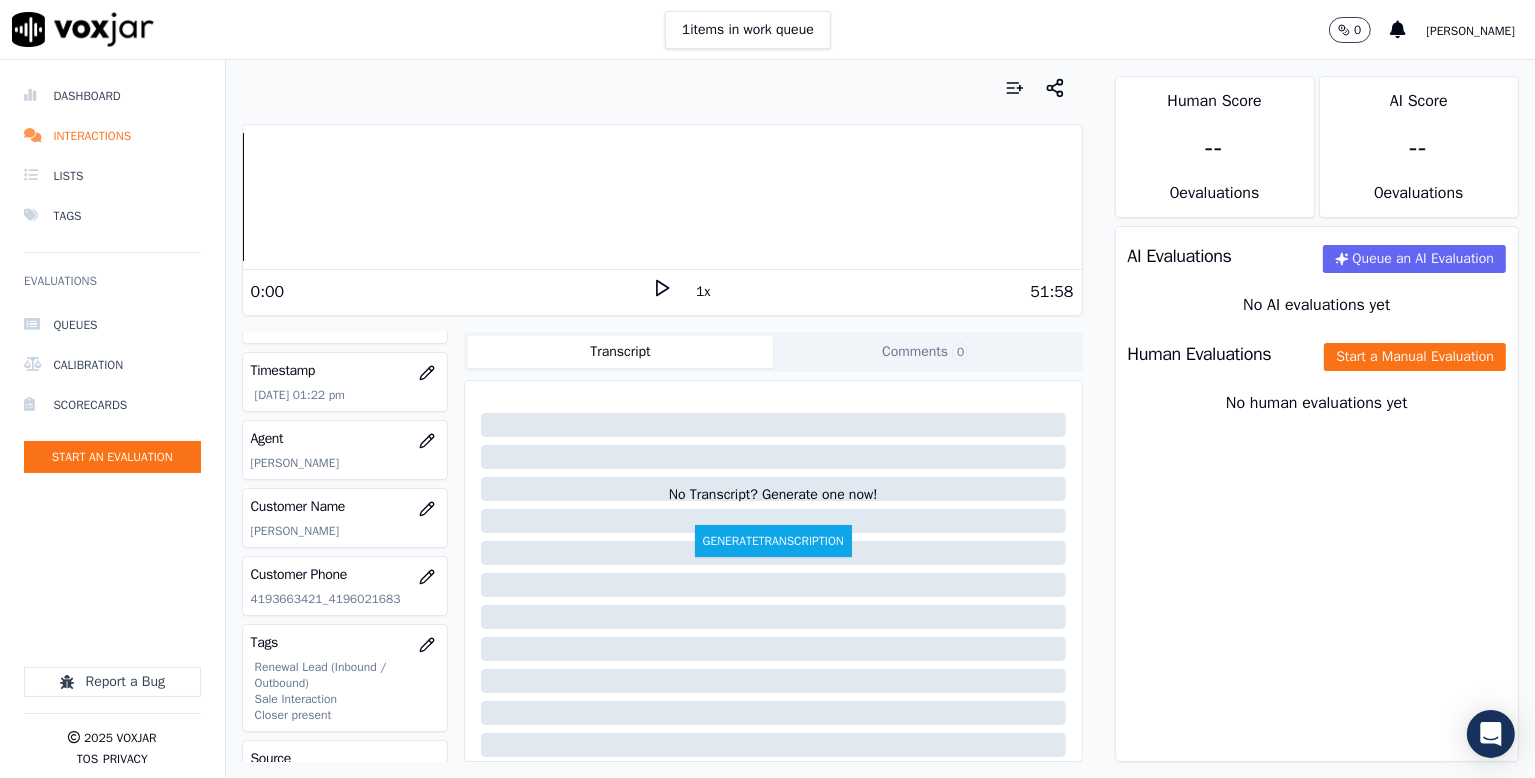 scroll, scrollTop: 80, scrollLeft: 0, axis: vertical 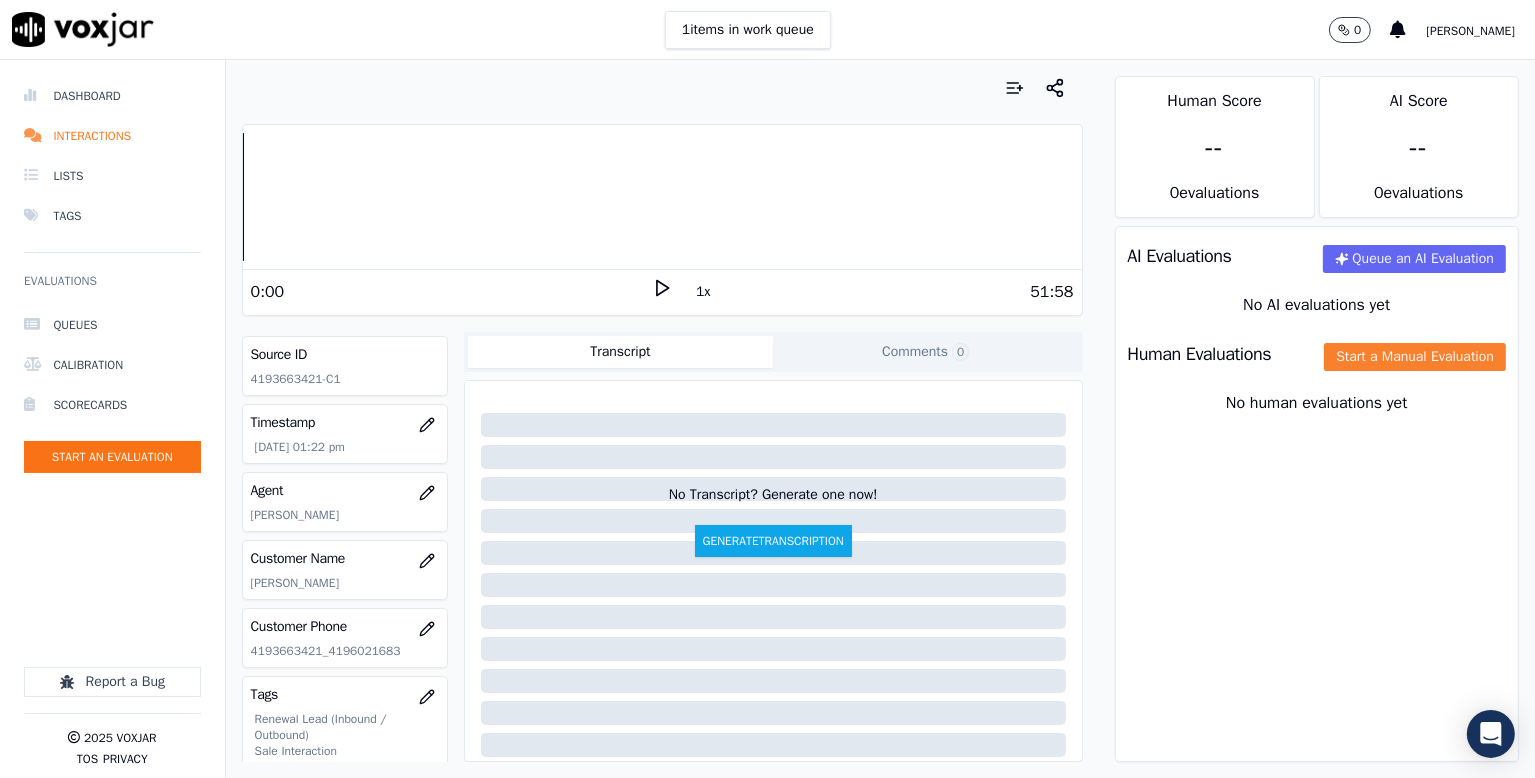 click on "Start a Manual Evaluation" 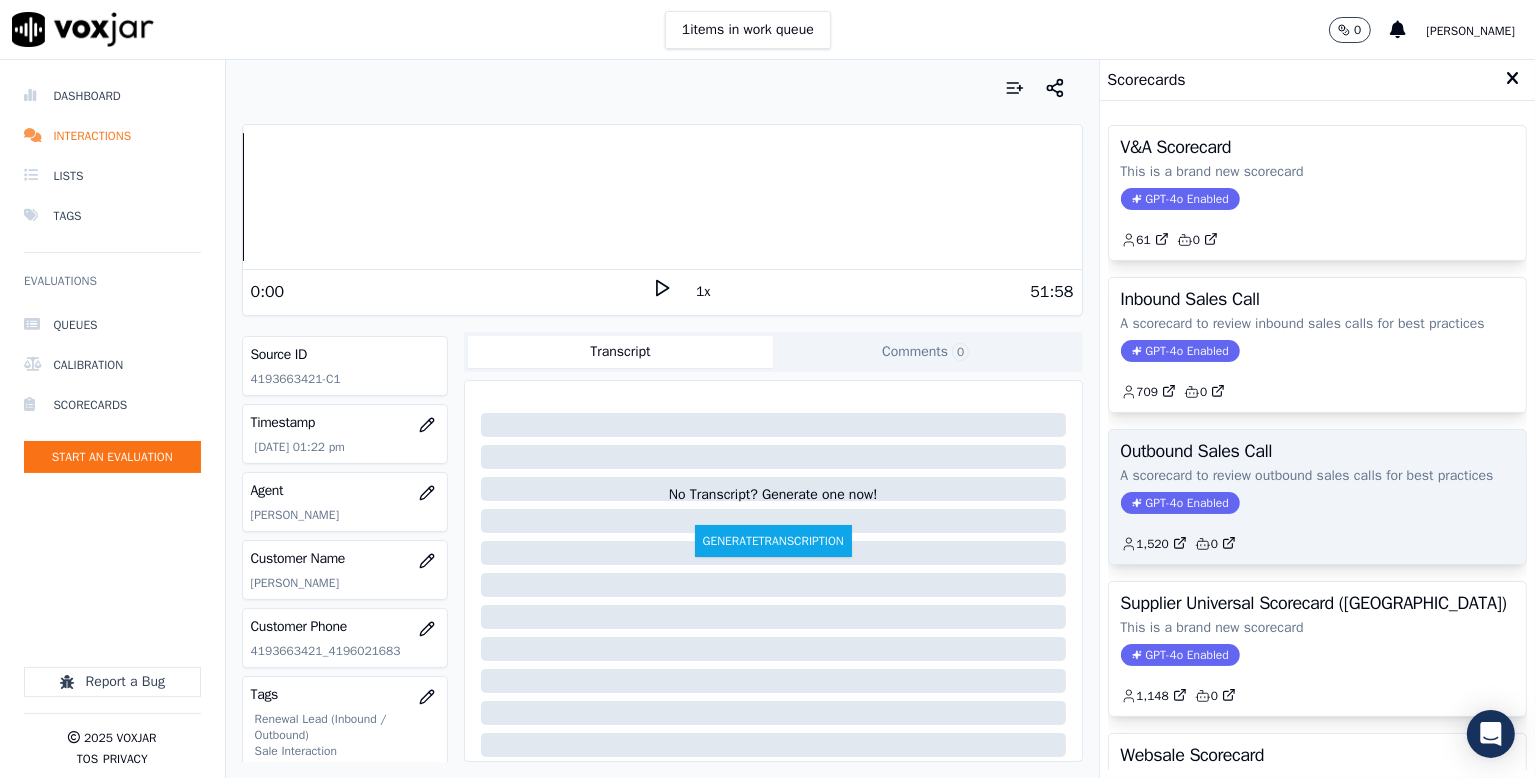 click on "1,520         0" 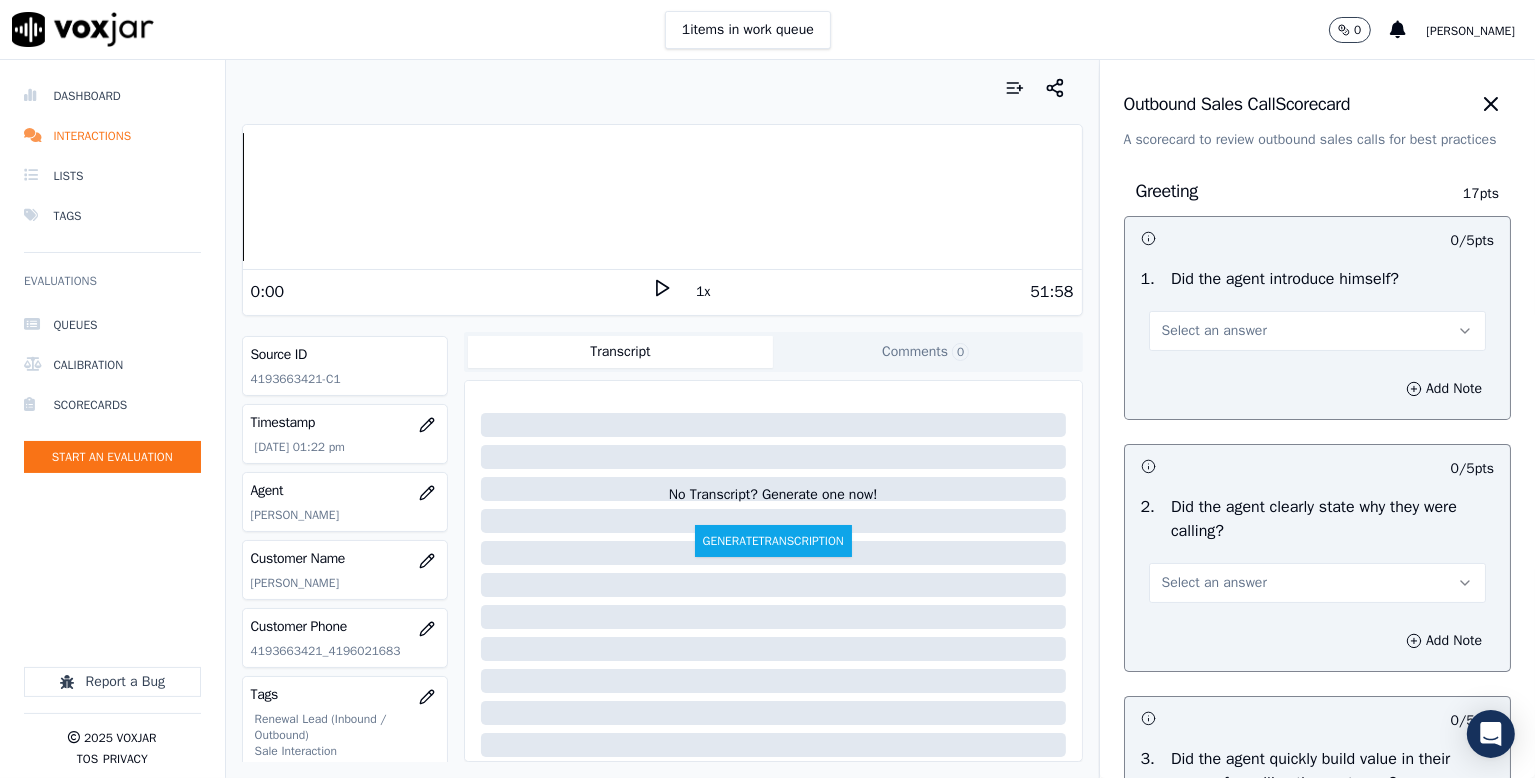 click on "Select an answer" at bounding box center (1214, 331) 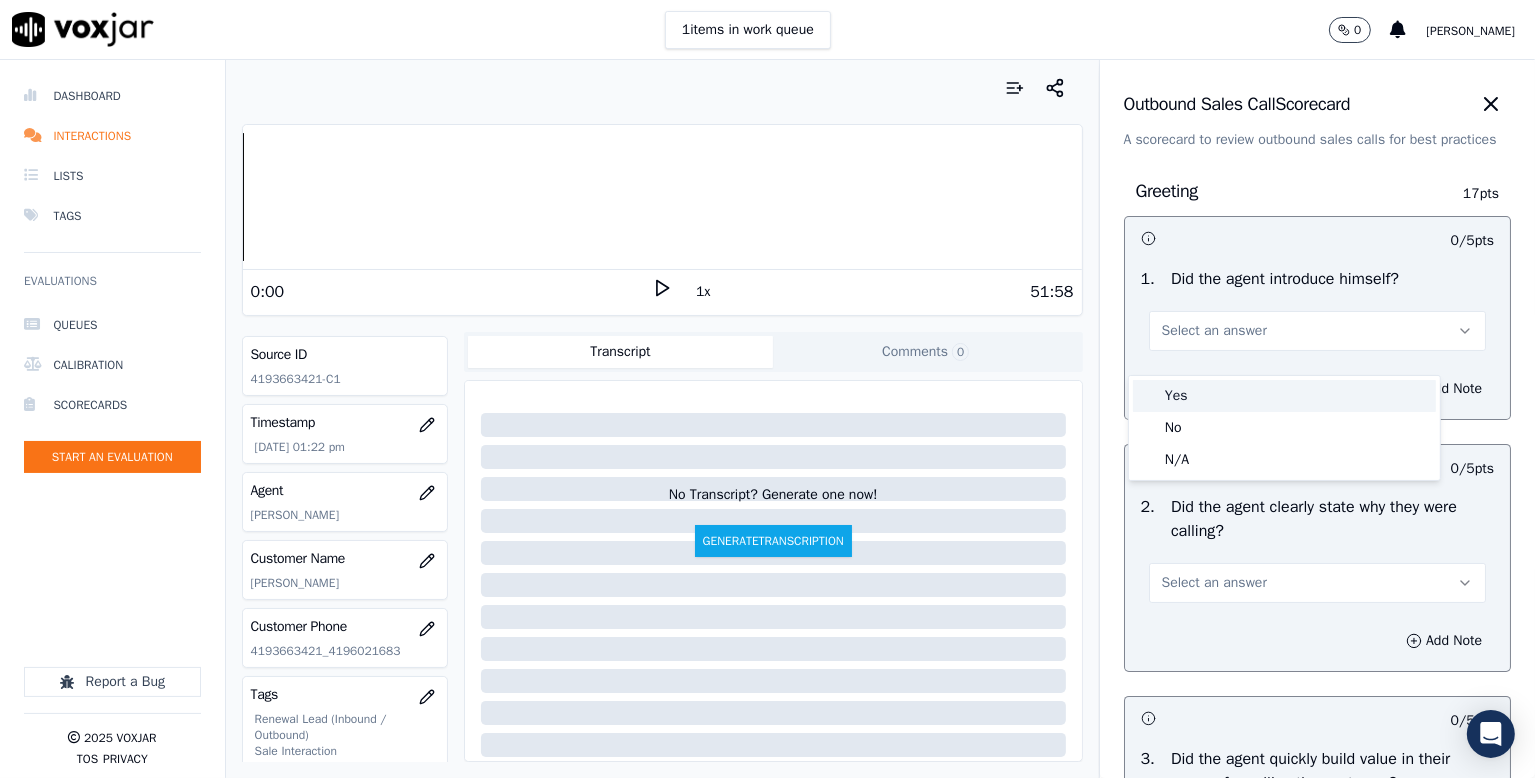 click on "Yes" at bounding box center (1284, 396) 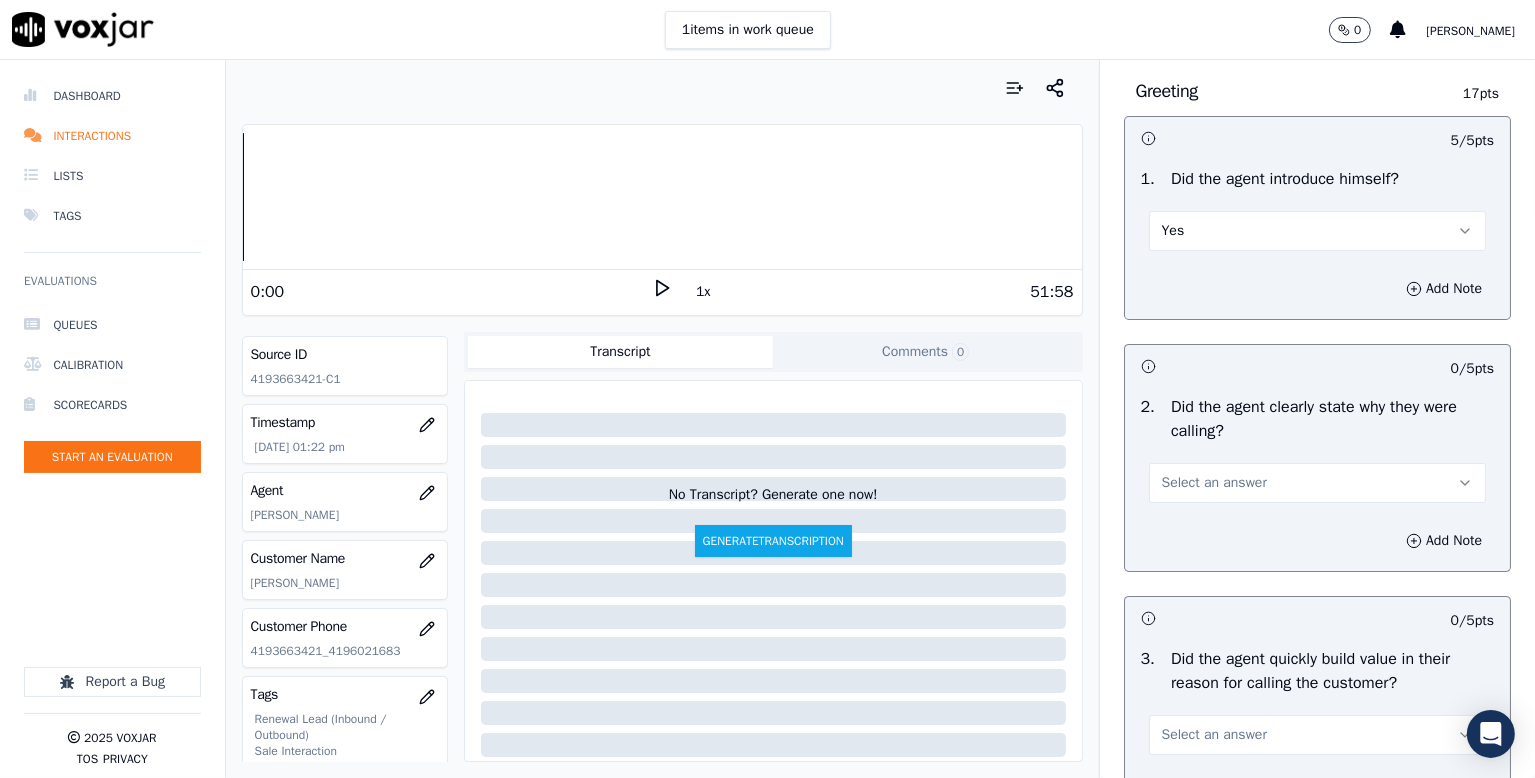 scroll, scrollTop: 200, scrollLeft: 0, axis: vertical 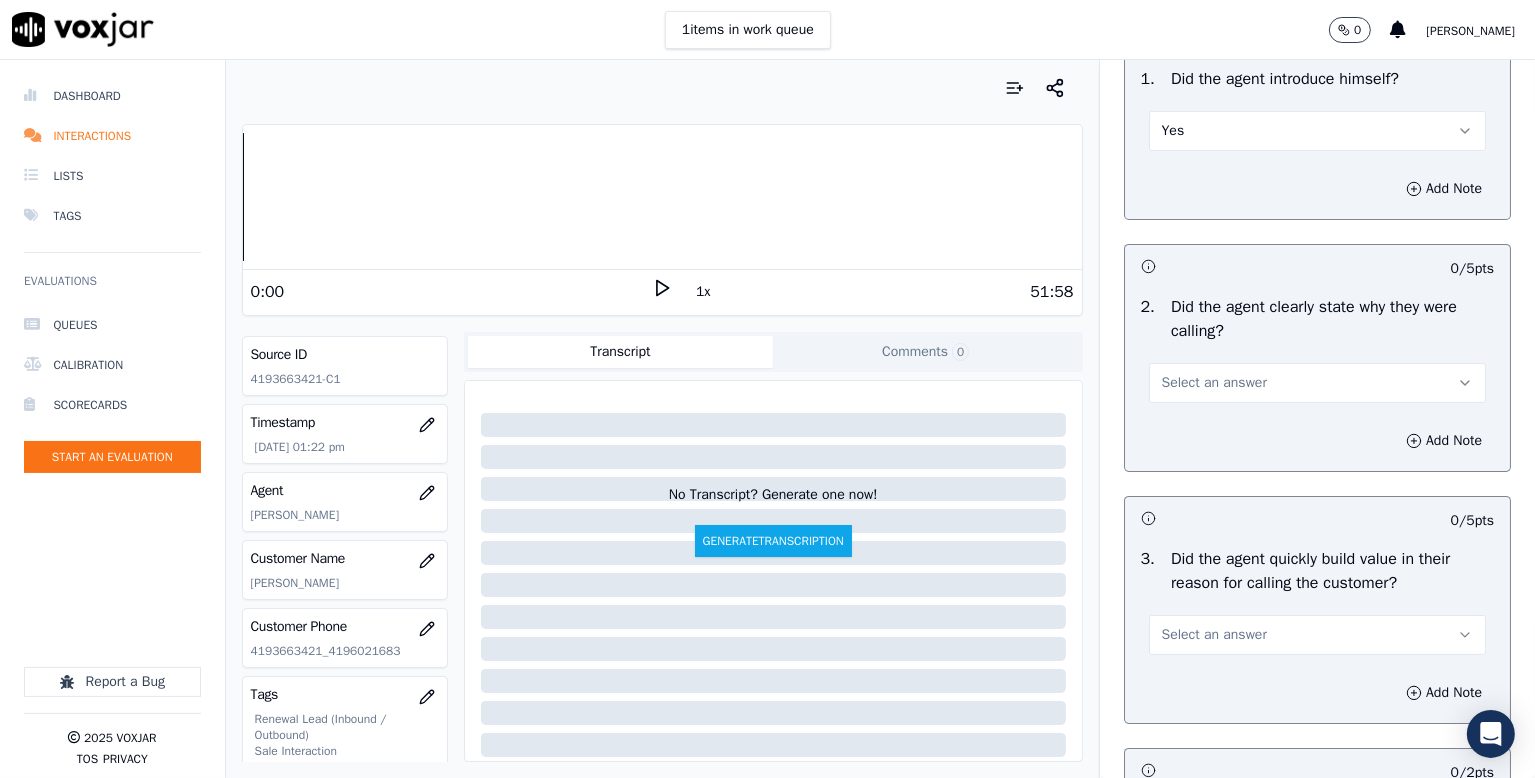 click on "Select an answer" at bounding box center [1214, 383] 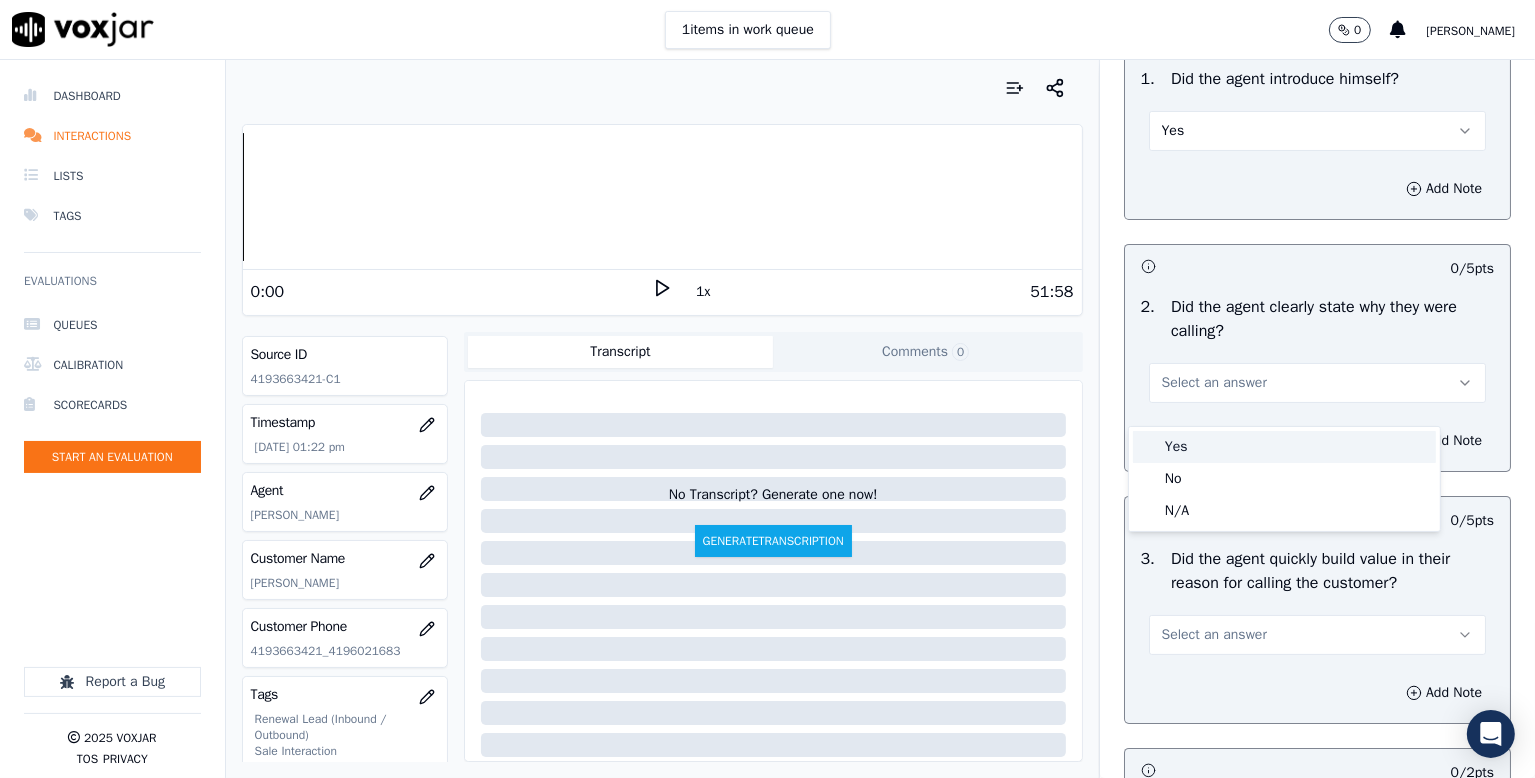 click on "Yes" at bounding box center (1284, 447) 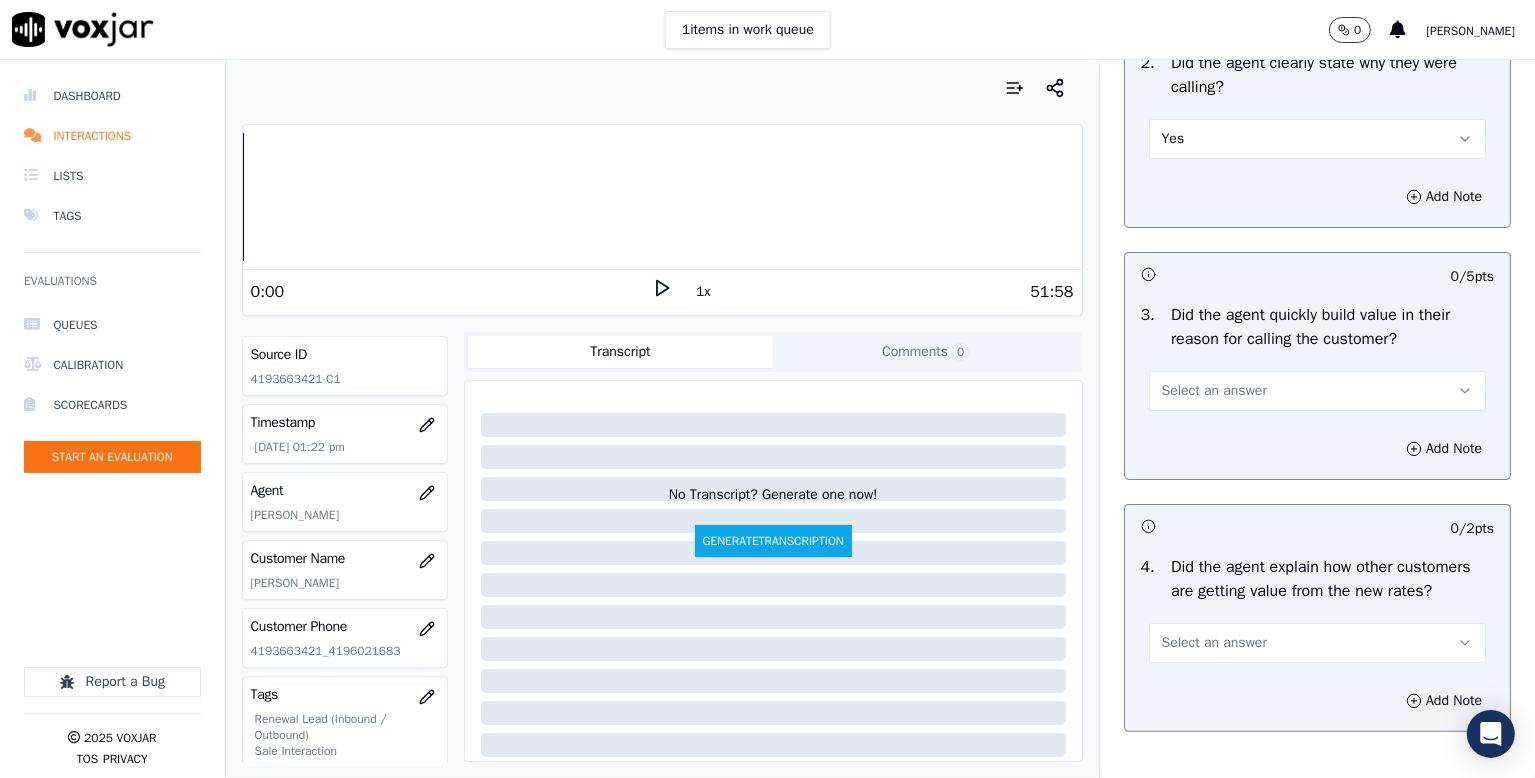 scroll, scrollTop: 500, scrollLeft: 0, axis: vertical 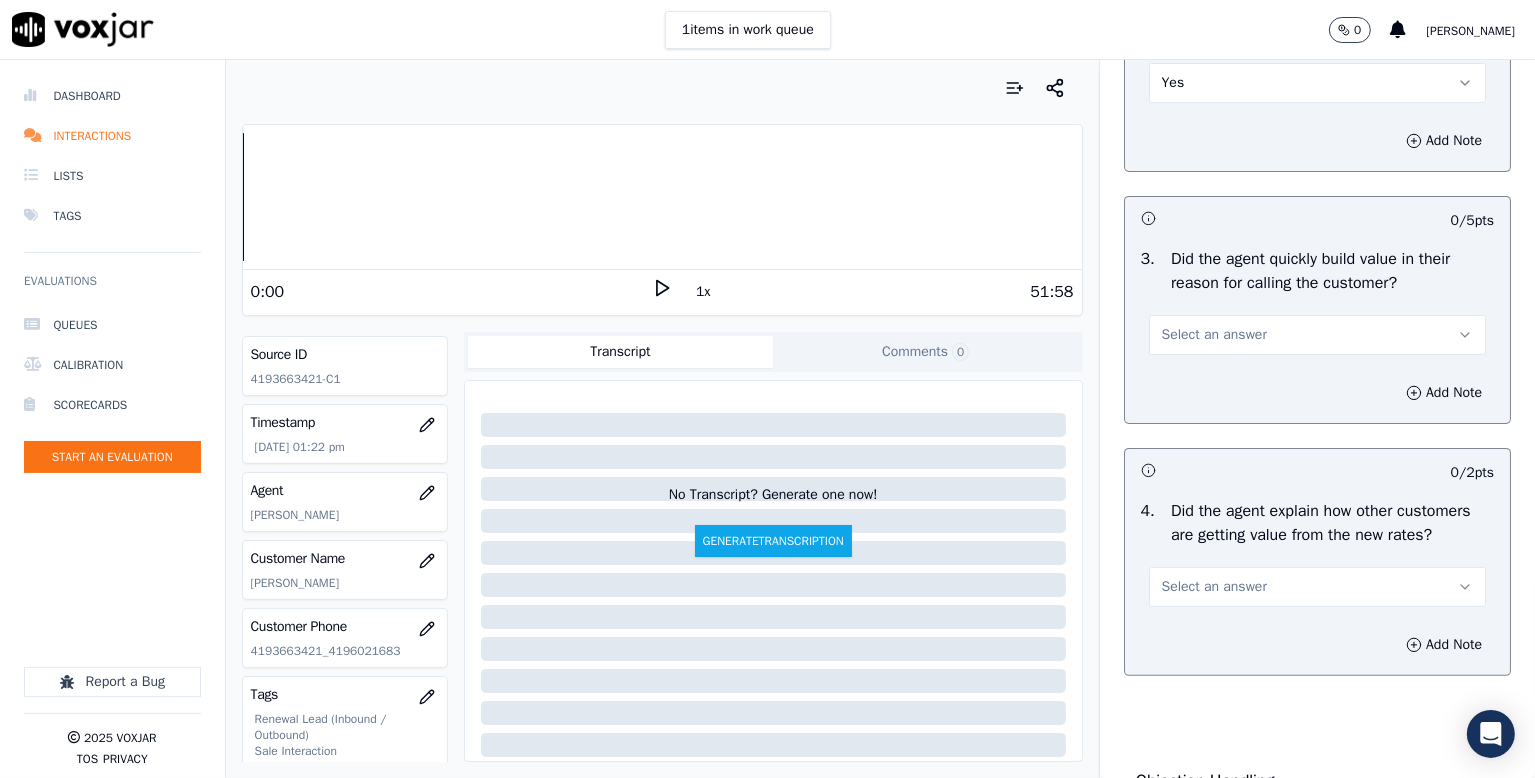 click on "Select an answer" at bounding box center (1214, 335) 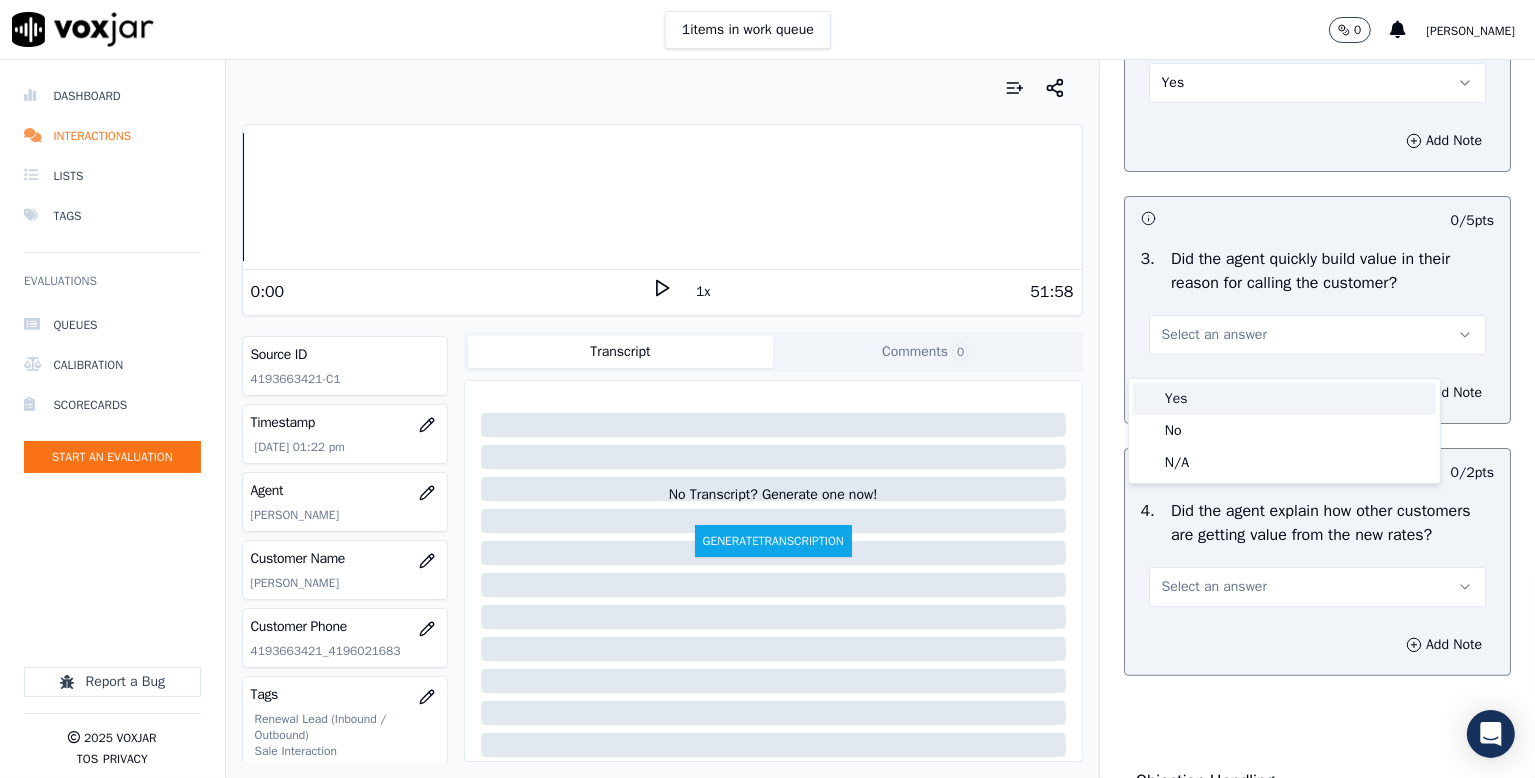 click on "Yes" at bounding box center [1284, 399] 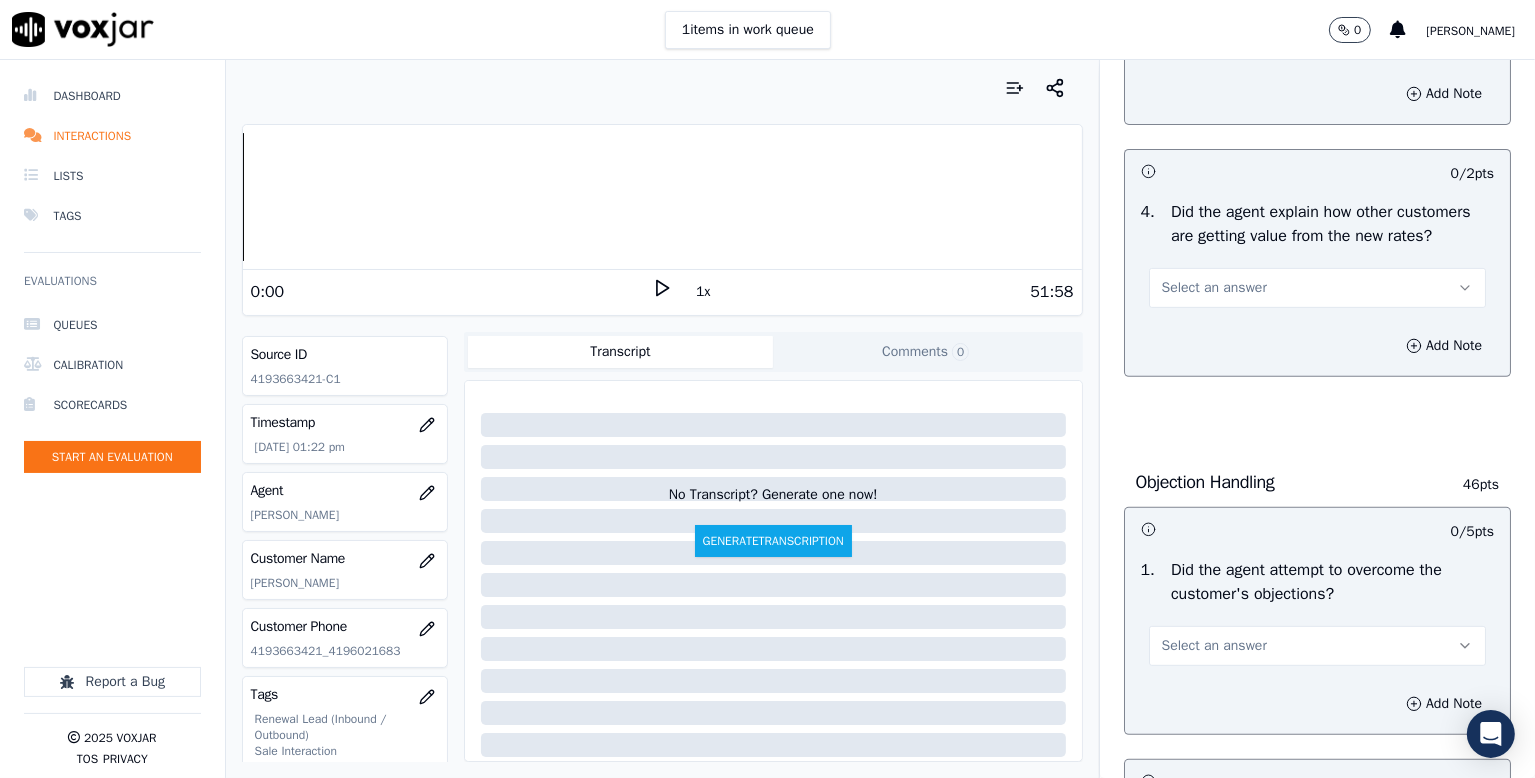 scroll, scrollTop: 800, scrollLeft: 0, axis: vertical 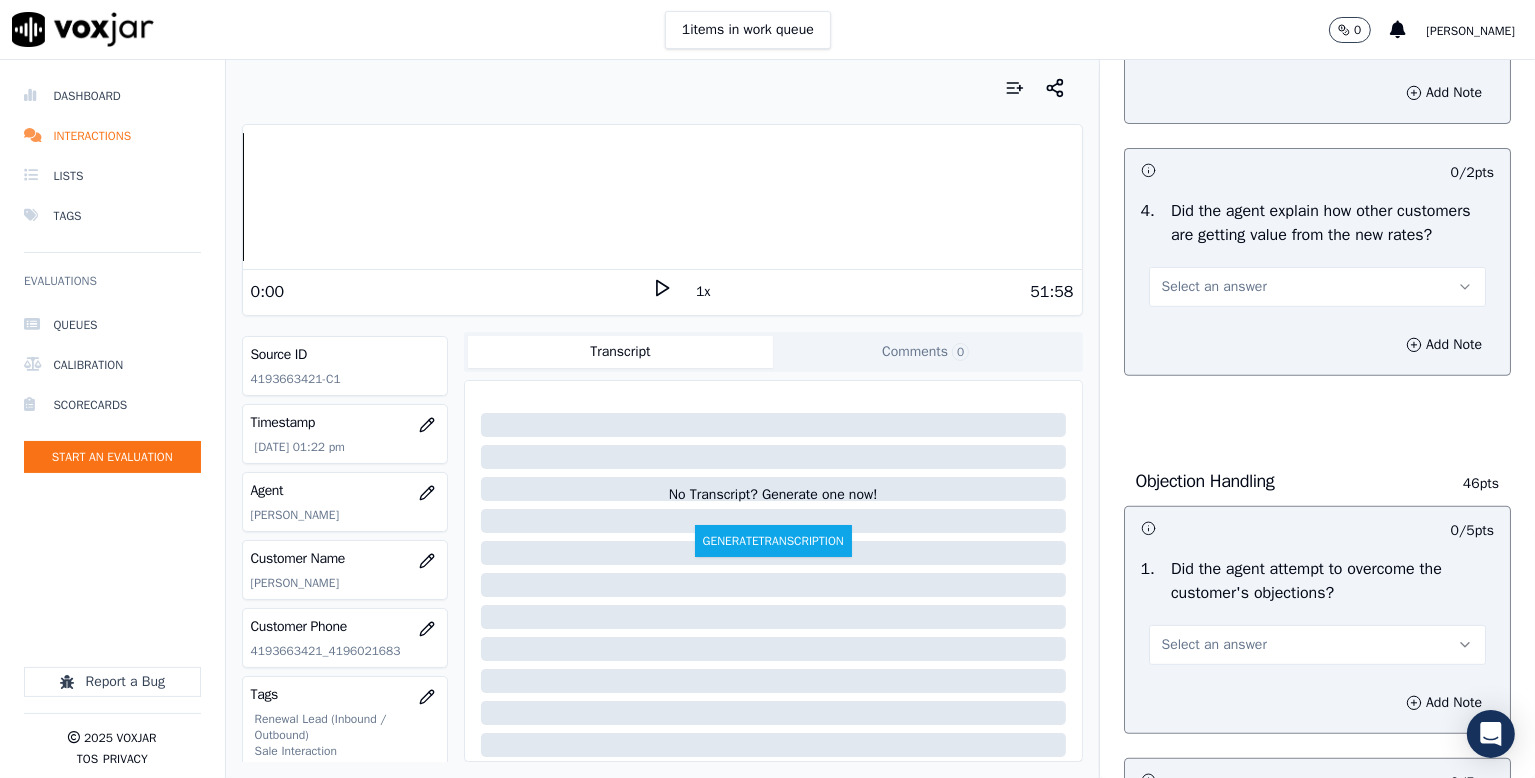 click on "Select an answer" at bounding box center (1214, 287) 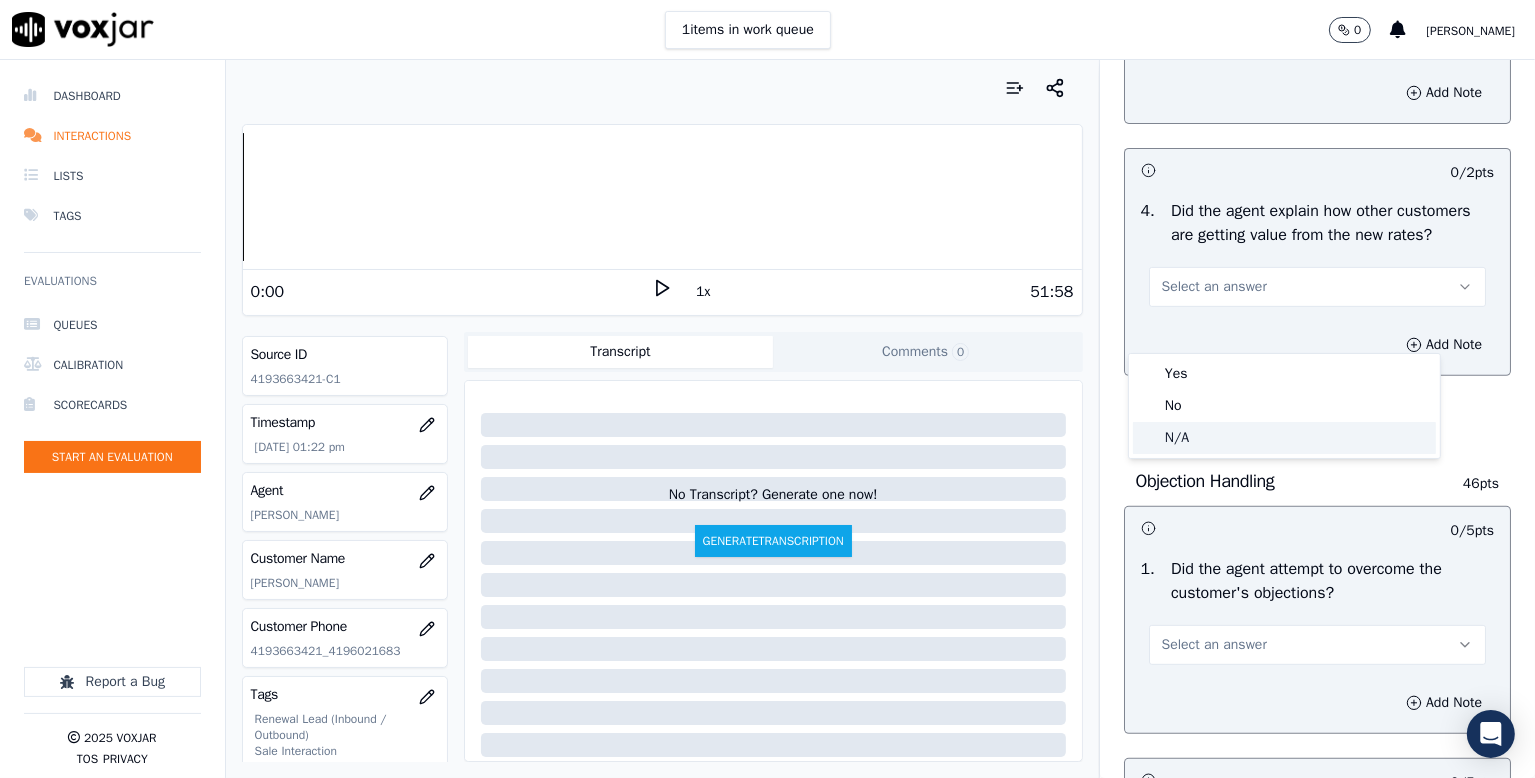 click on "N/A" 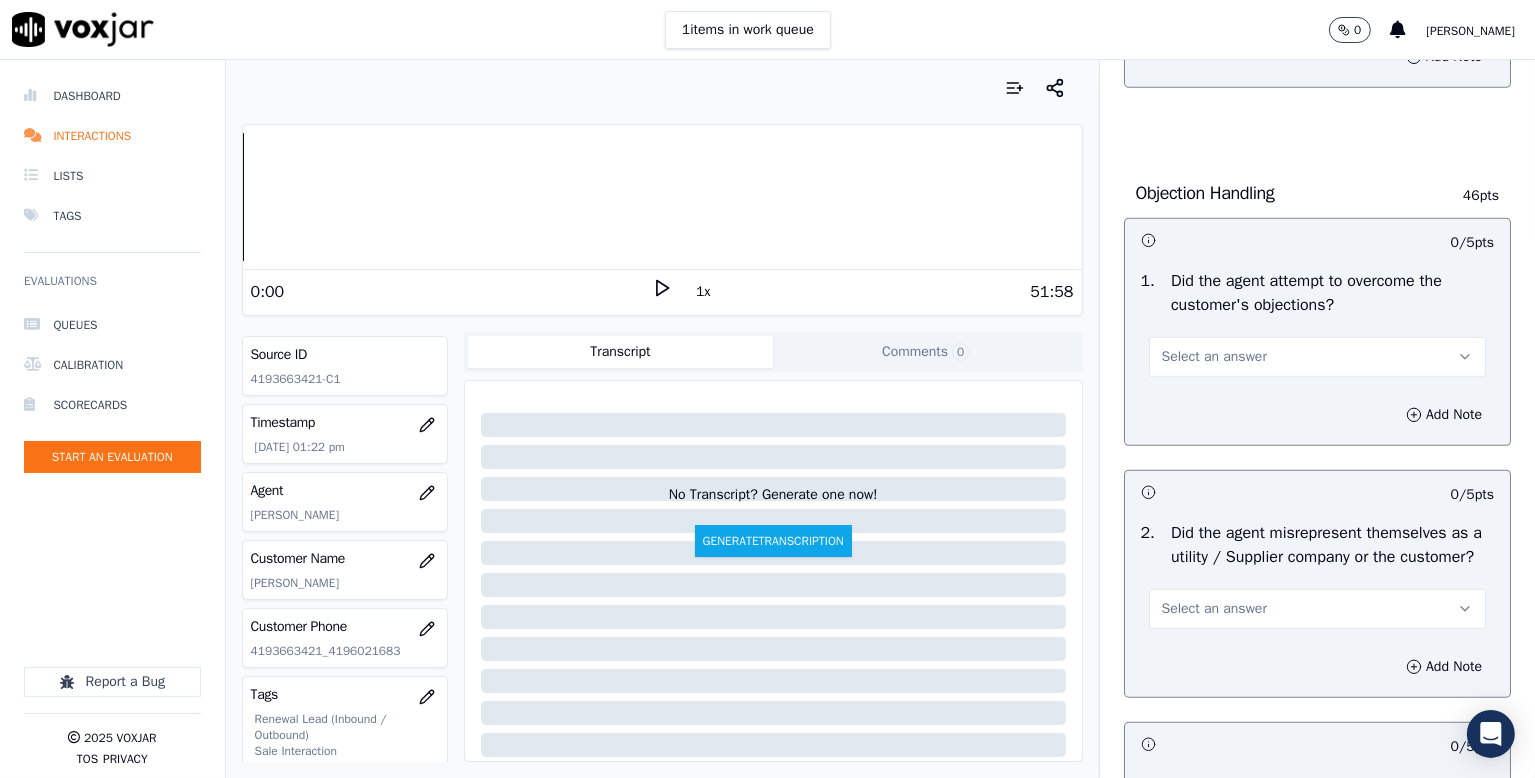 scroll, scrollTop: 1100, scrollLeft: 0, axis: vertical 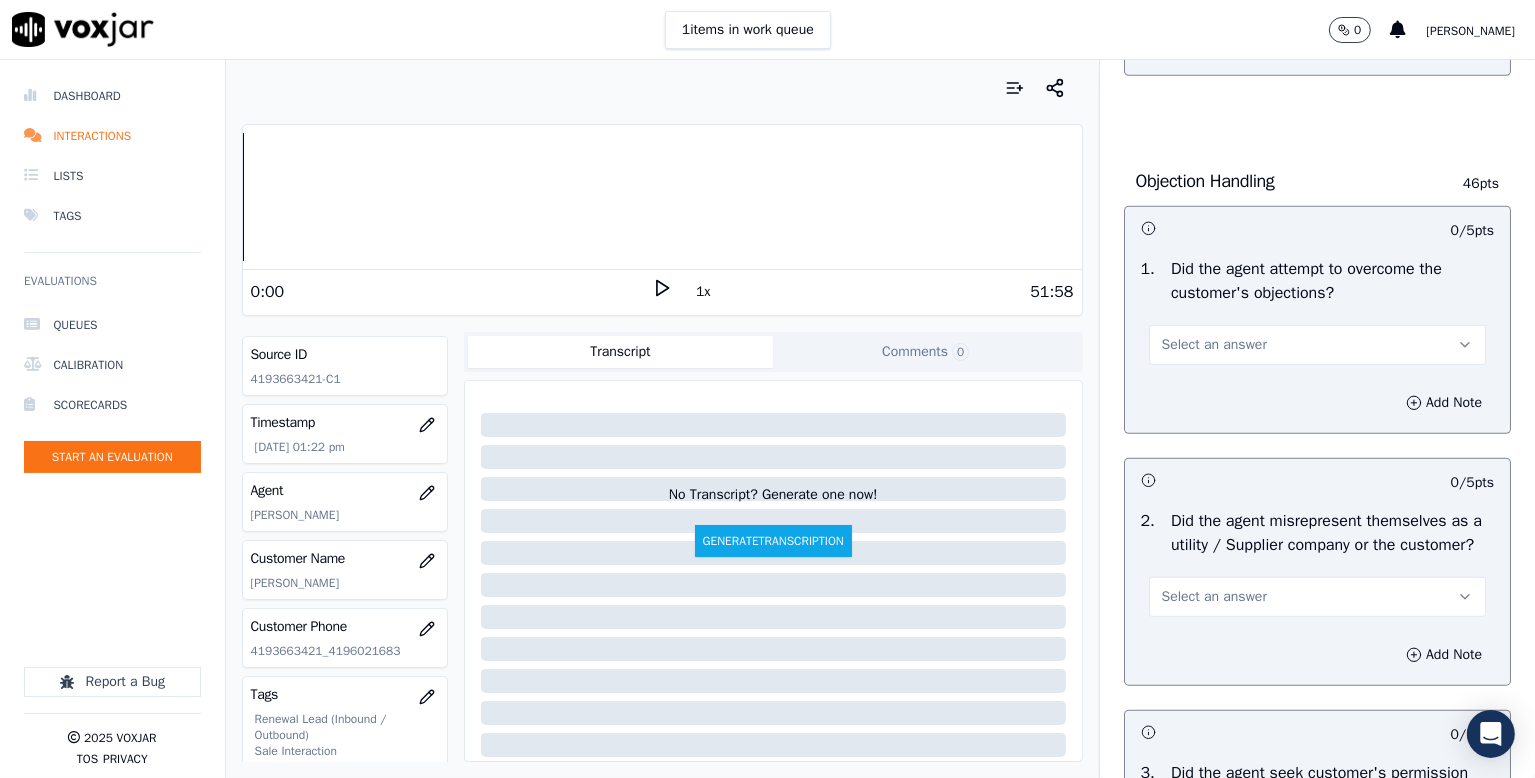 click on "Select an answer" at bounding box center (1214, 345) 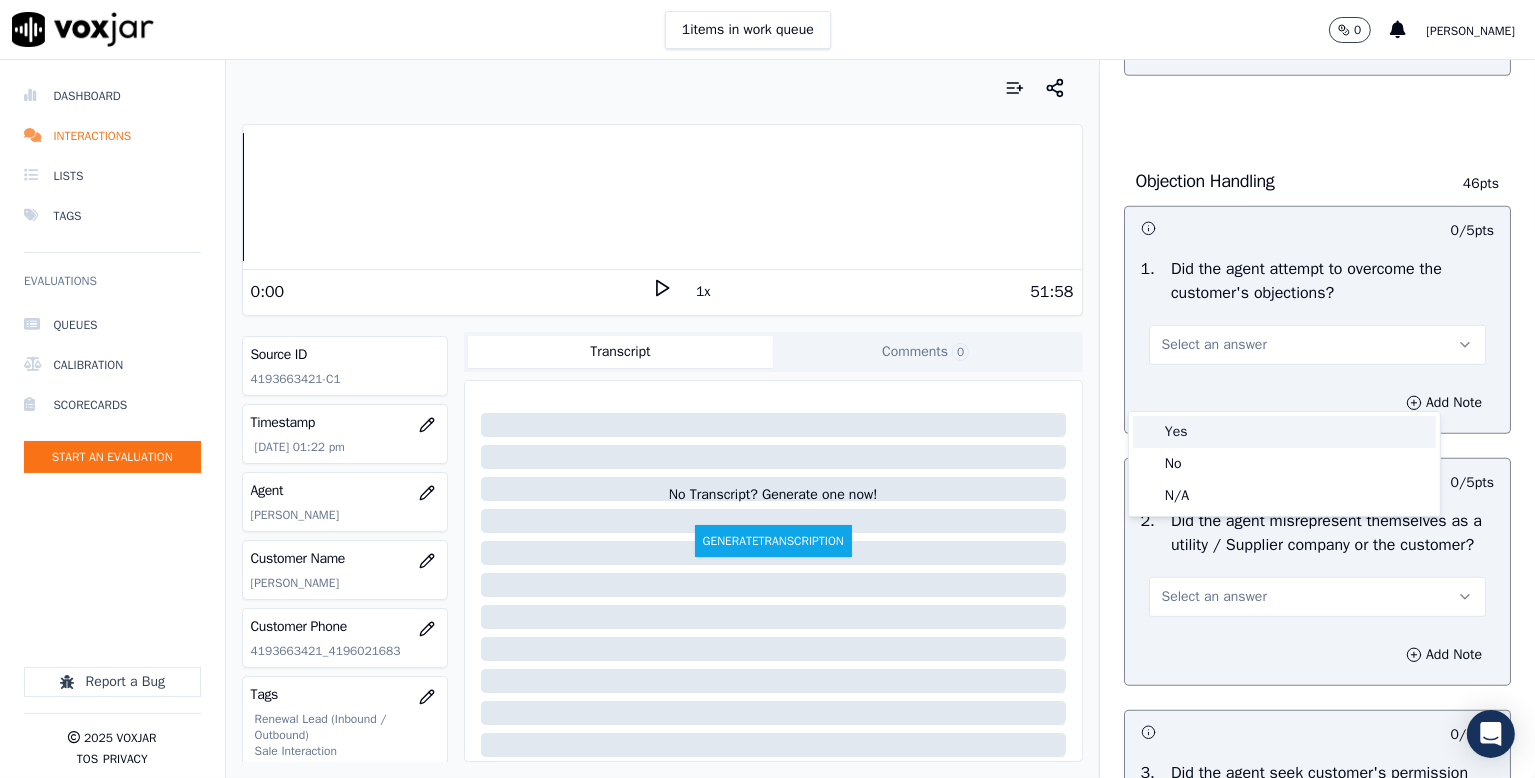 drag, startPoint x: 1197, startPoint y: 431, endPoint x: 1247, endPoint y: 400, distance: 58.830265 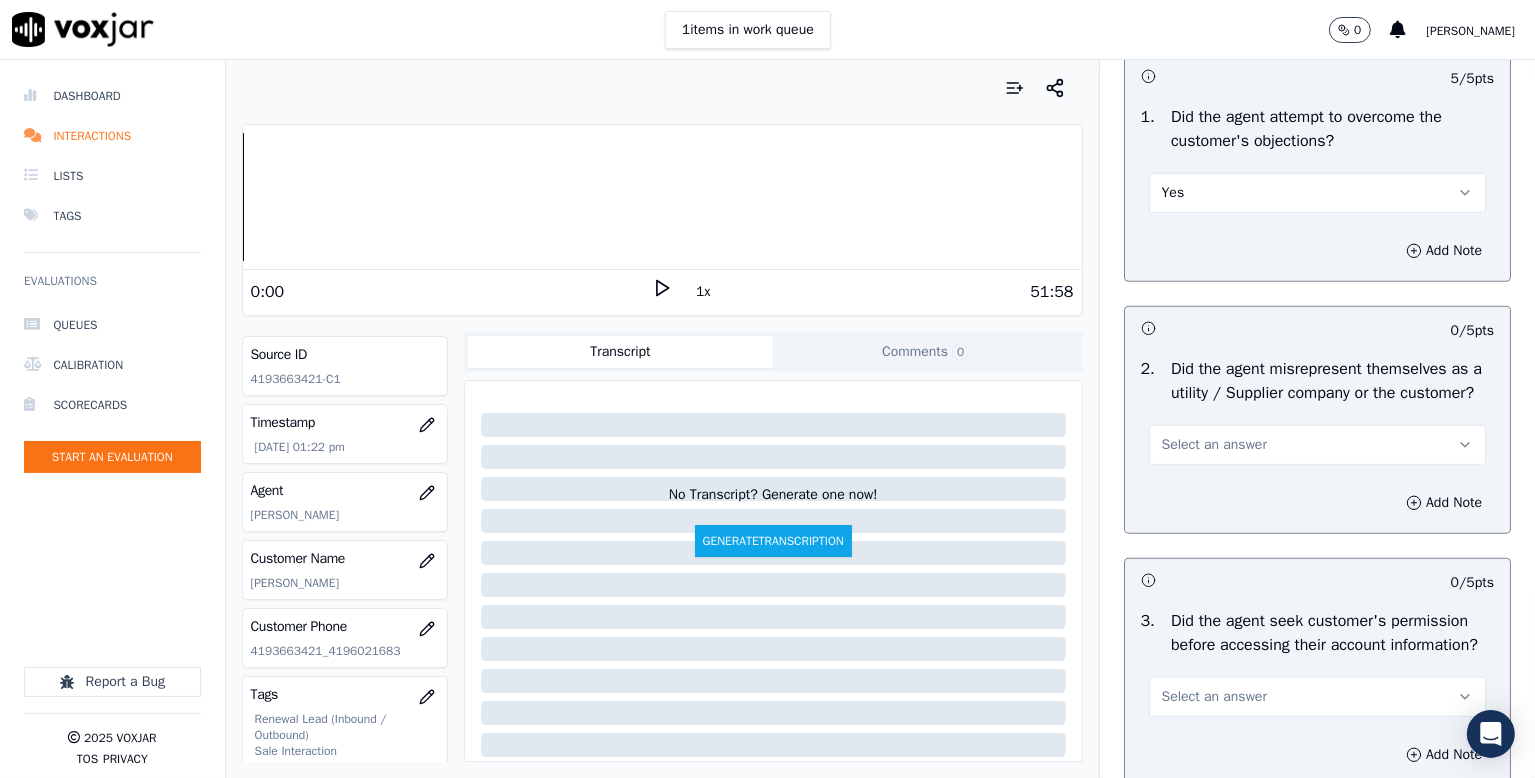 scroll, scrollTop: 1400, scrollLeft: 0, axis: vertical 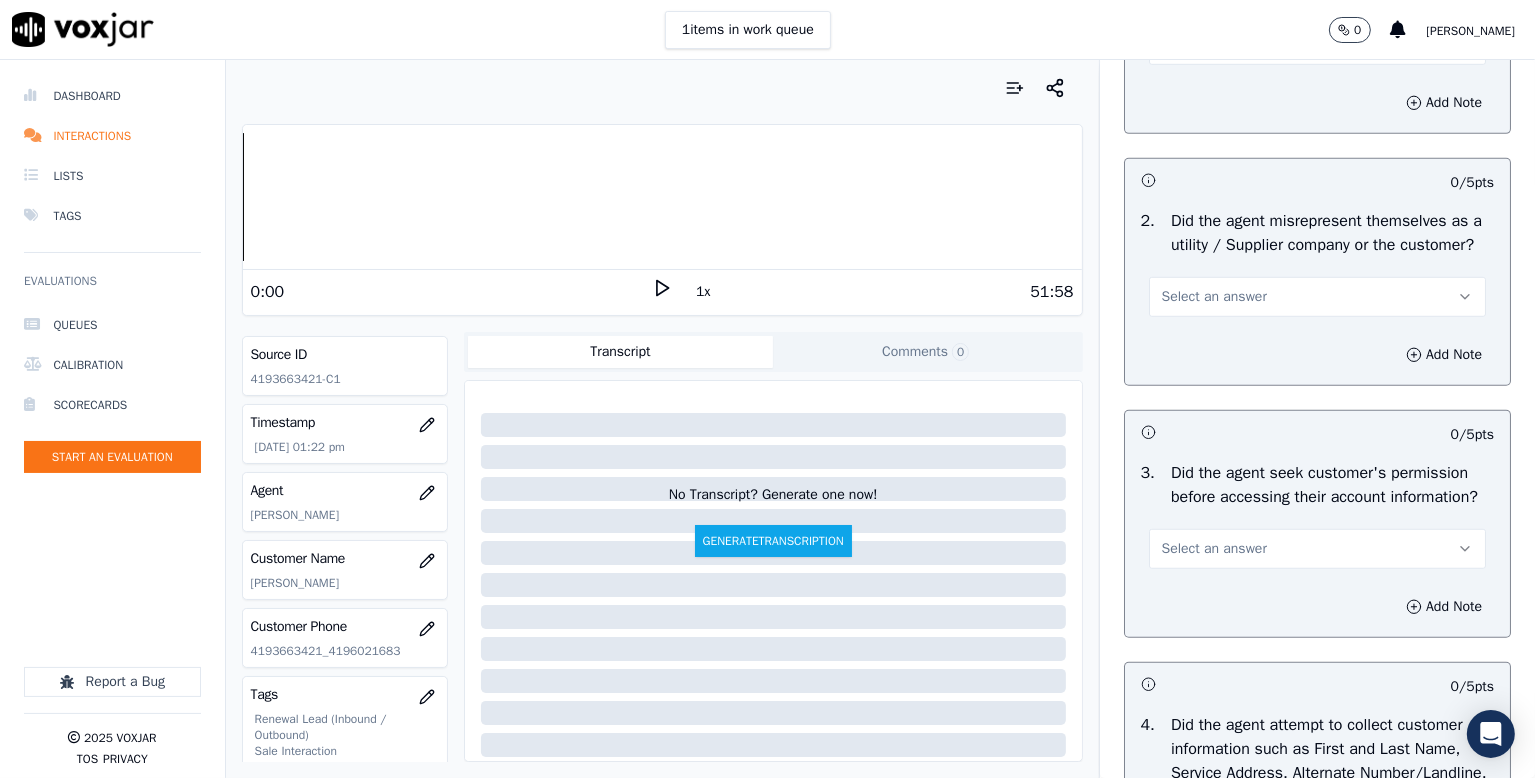 click on "Select an answer" at bounding box center [1317, 297] 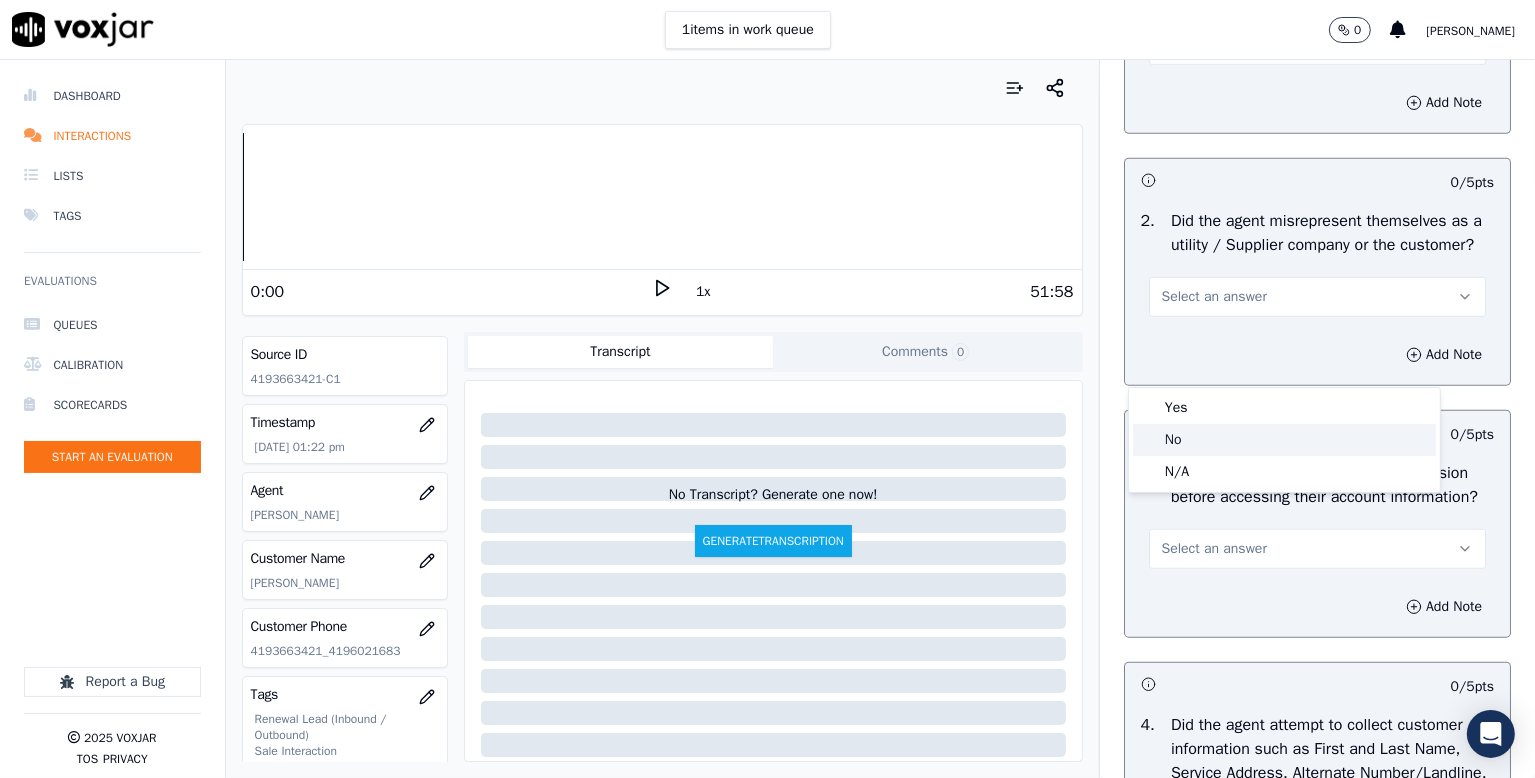 click on "No" 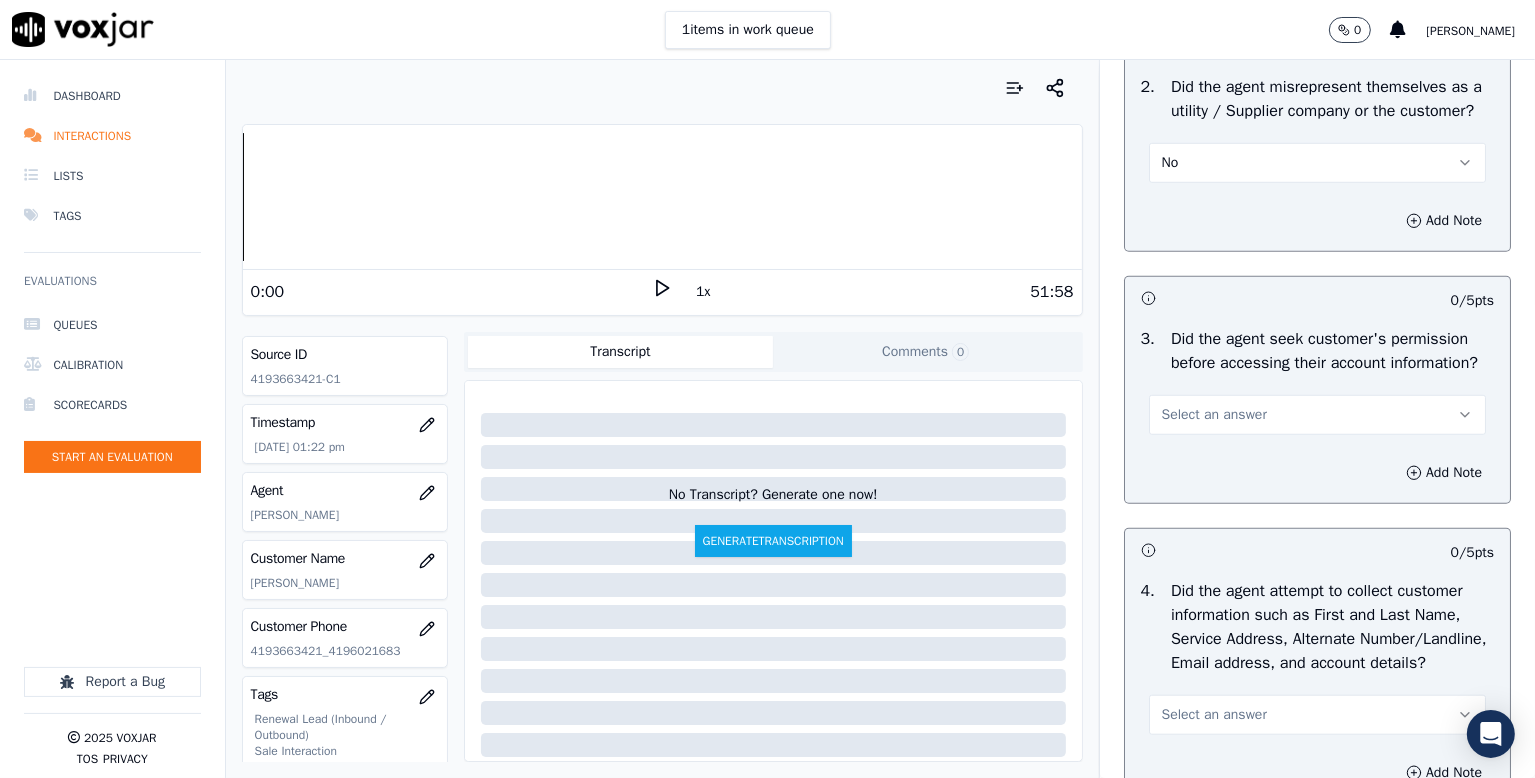 scroll, scrollTop: 1700, scrollLeft: 0, axis: vertical 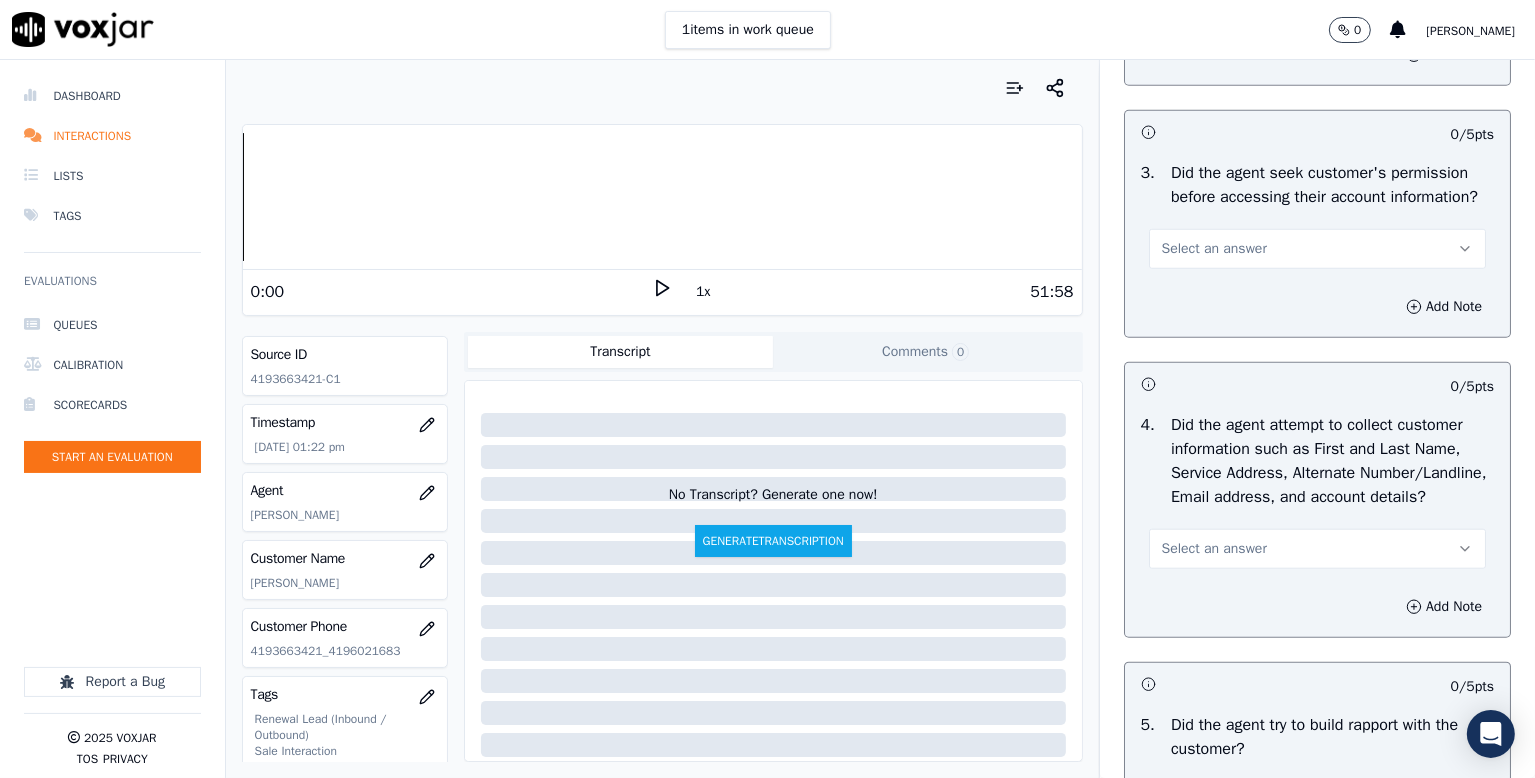 click on "Select an answer" at bounding box center [1214, 249] 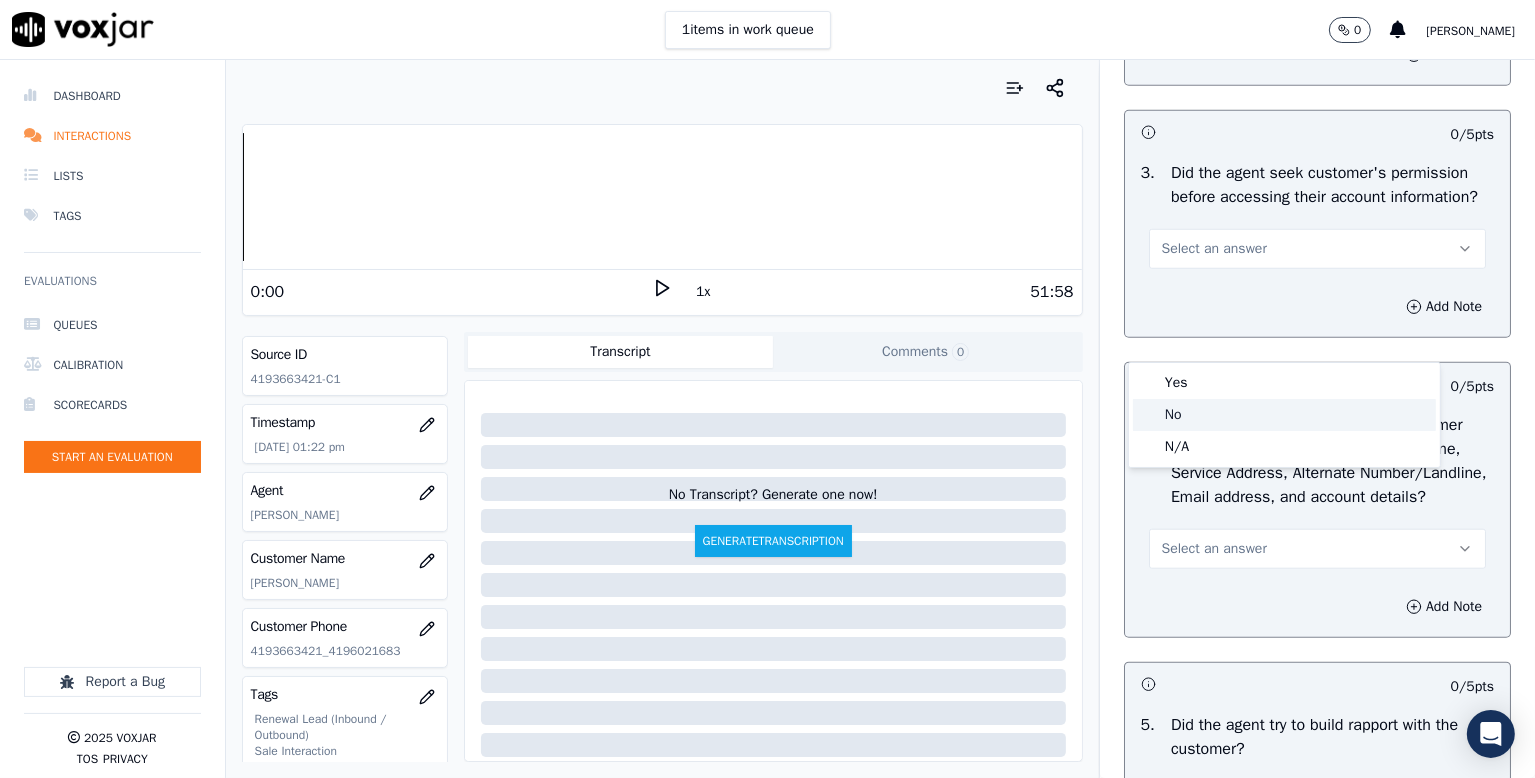 click on "No" 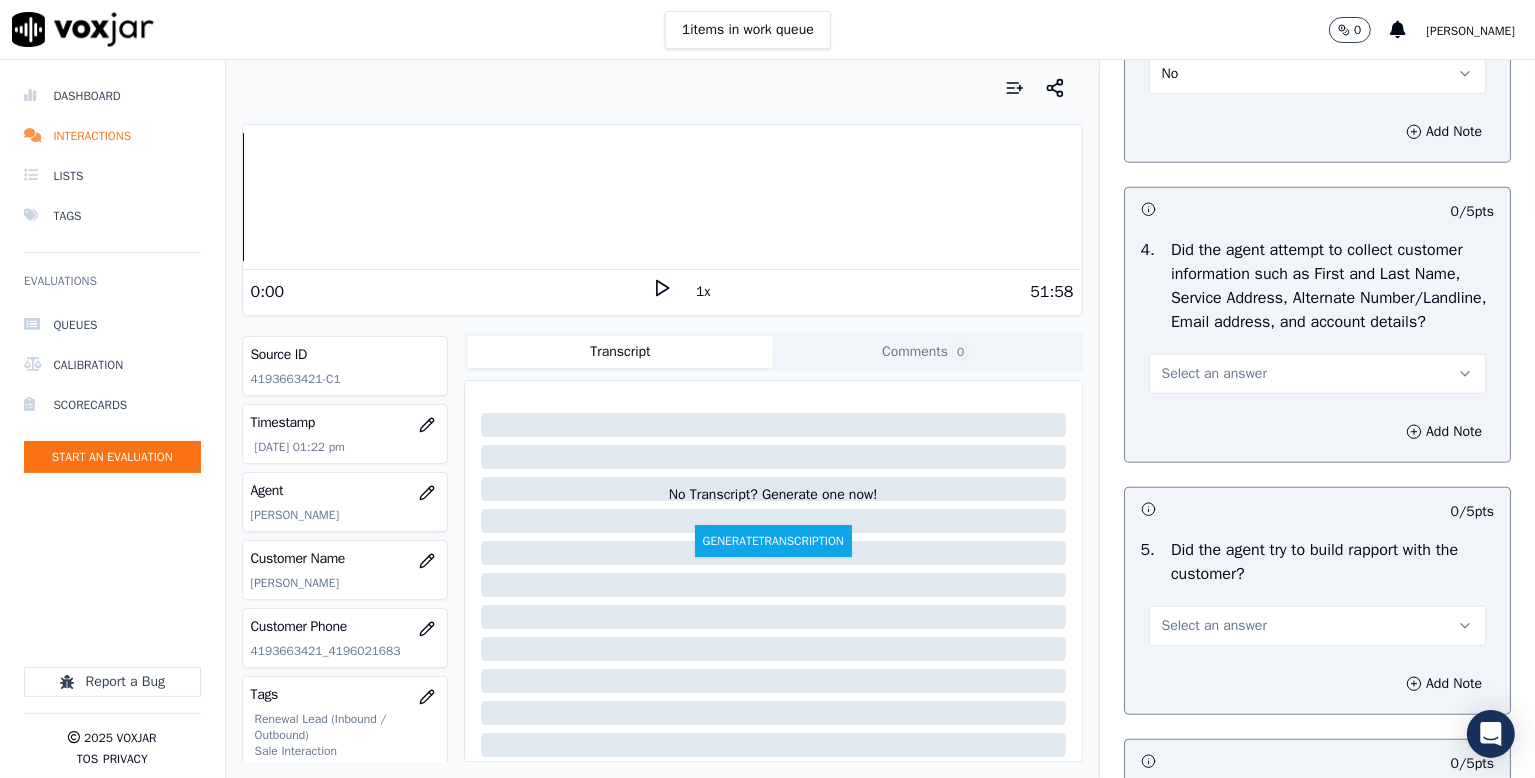scroll, scrollTop: 1900, scrollLeft: 0, axis: vertical 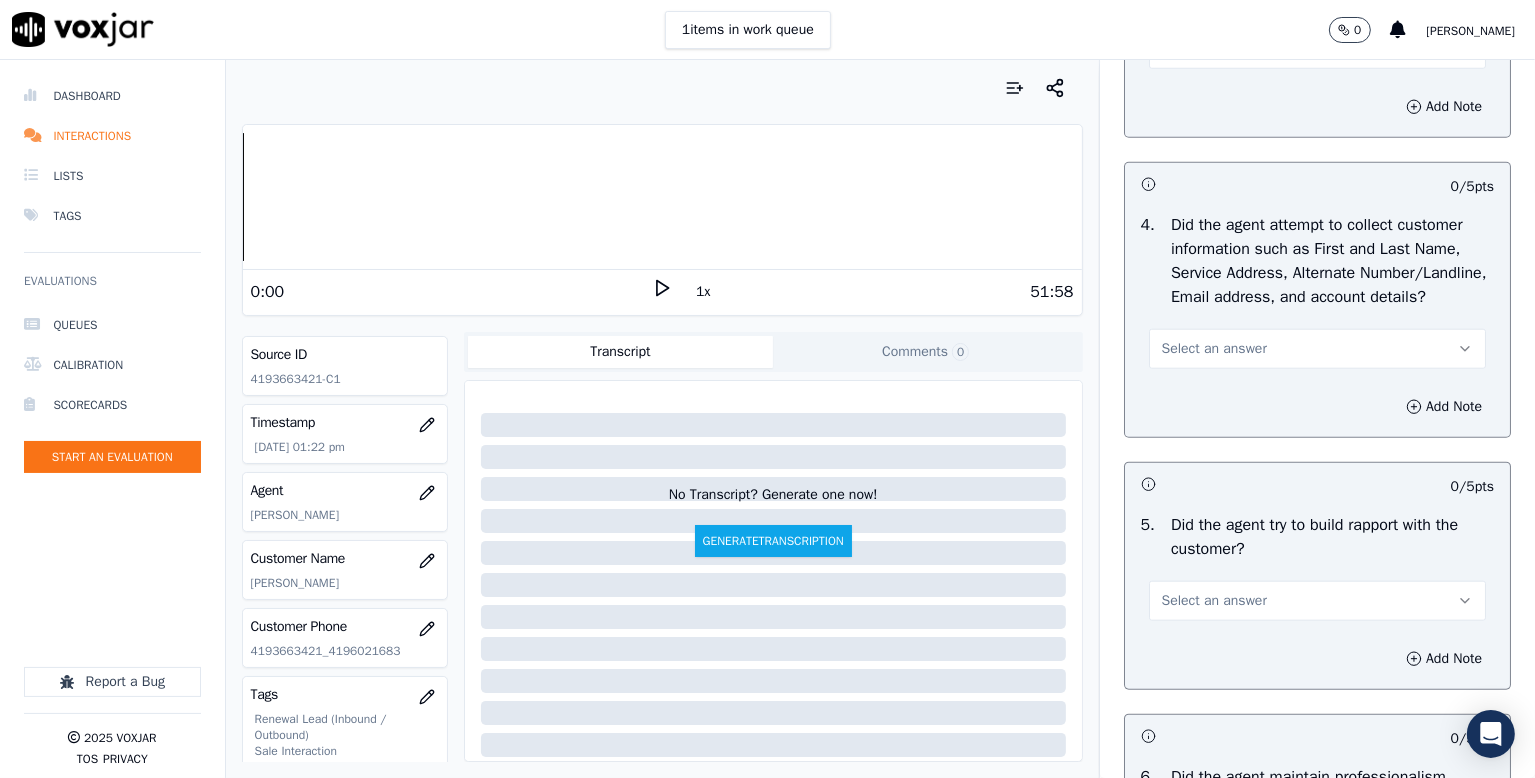 click on "Select an answer" at bounding box center [1214, 349] 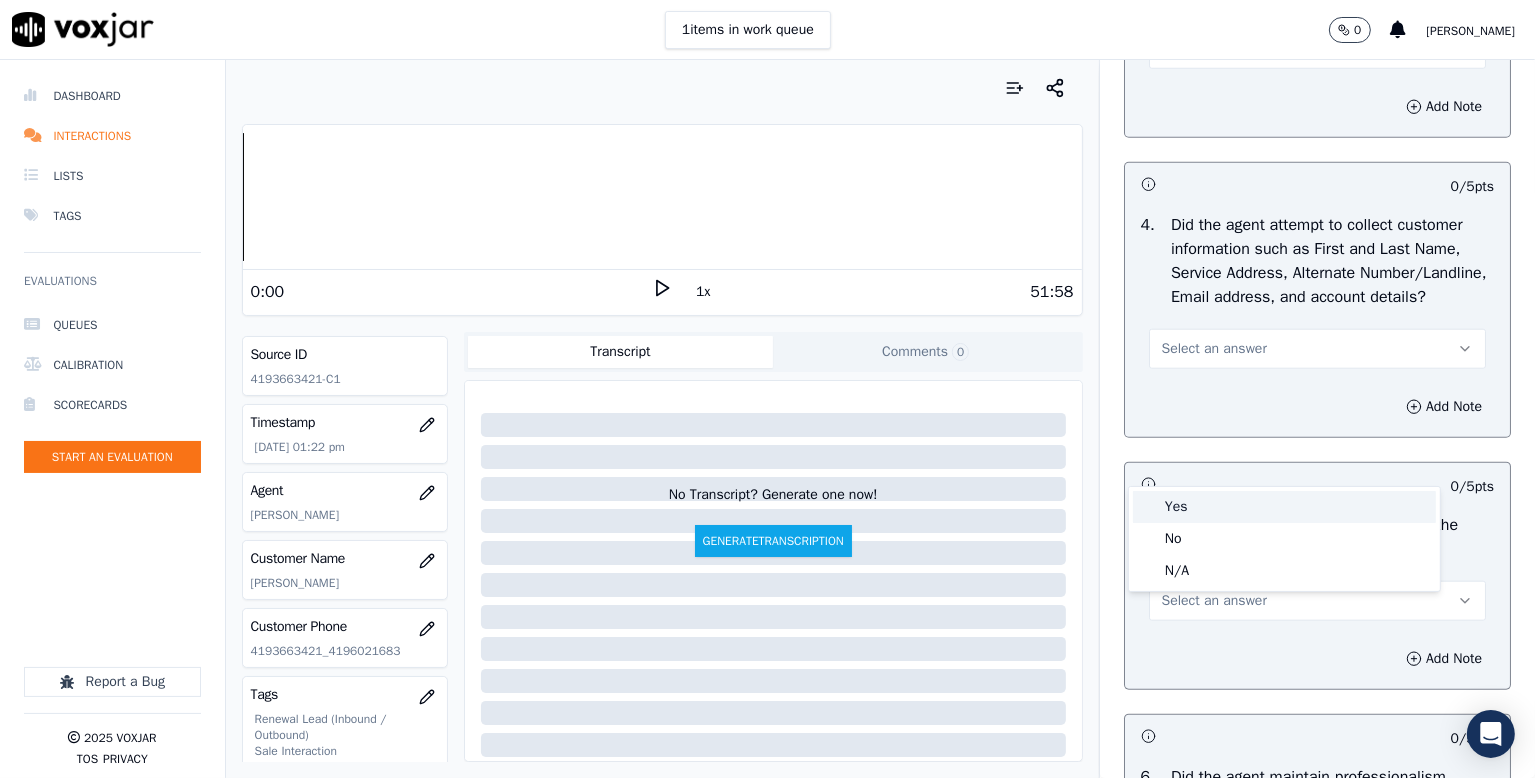 click on "Yes" at bounding box center (1284, 507) 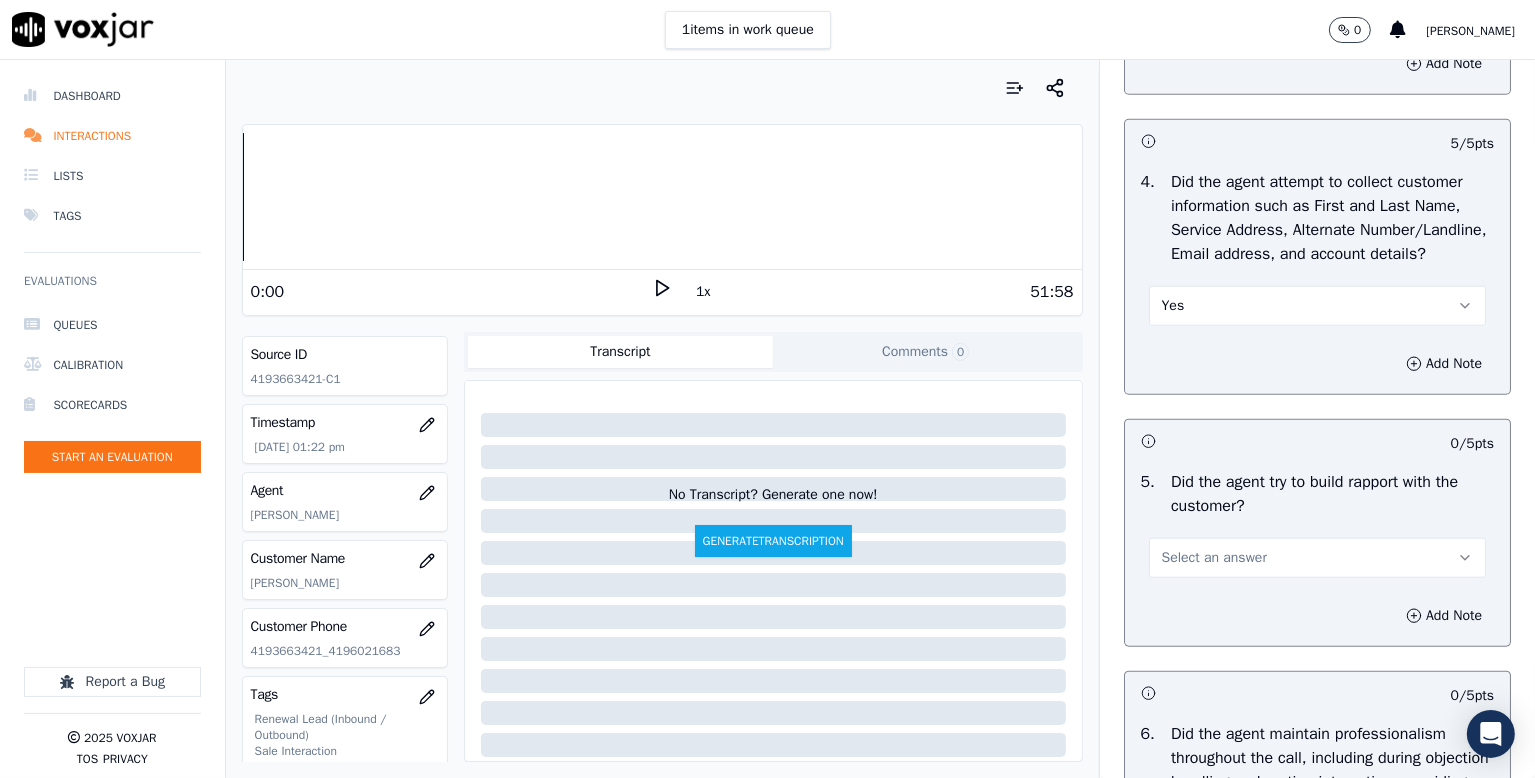 scroll, scrollTop: 1900, scrollLeft: 0, axis: vertical 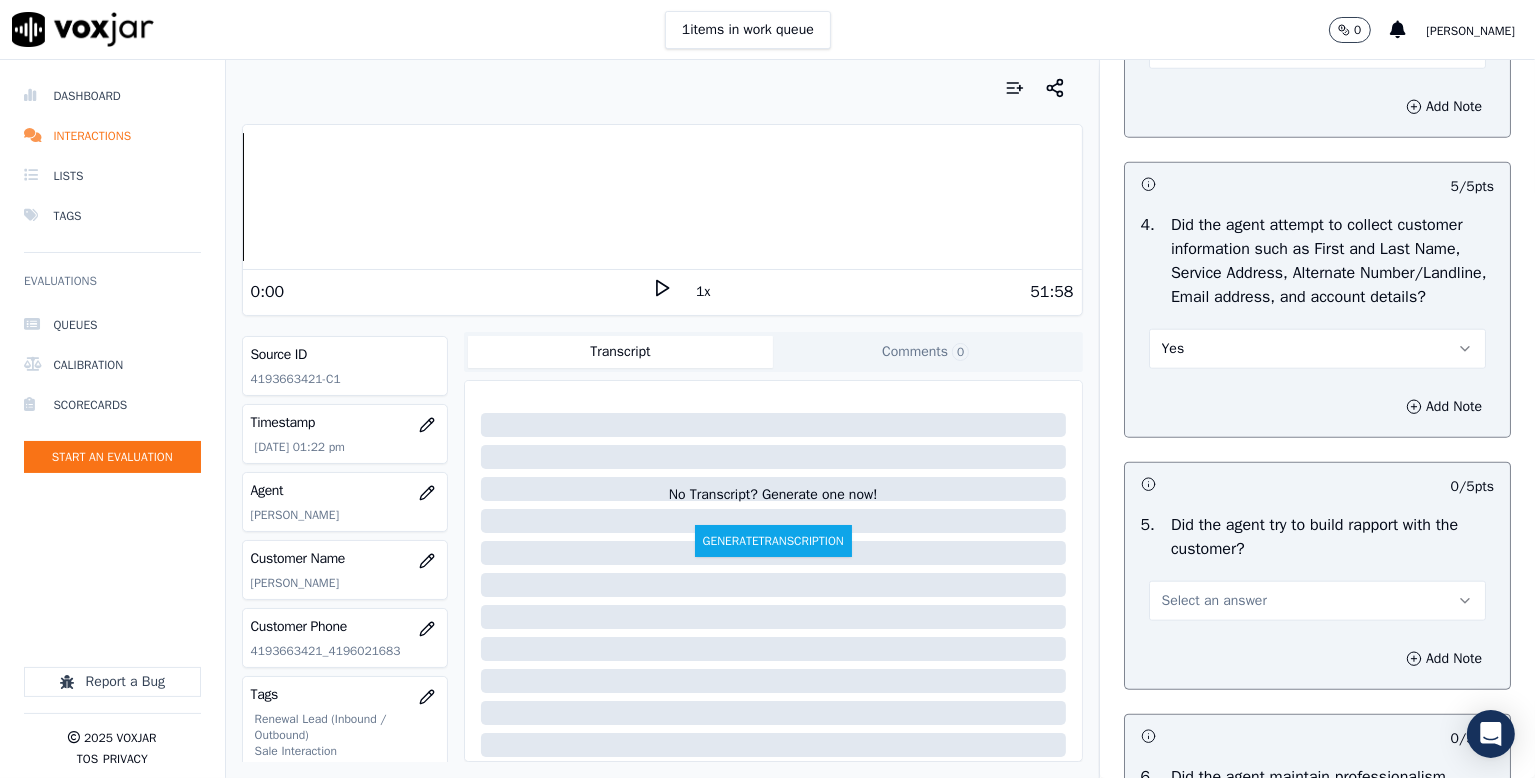 click on "No" at bounding box center (1317, 49) 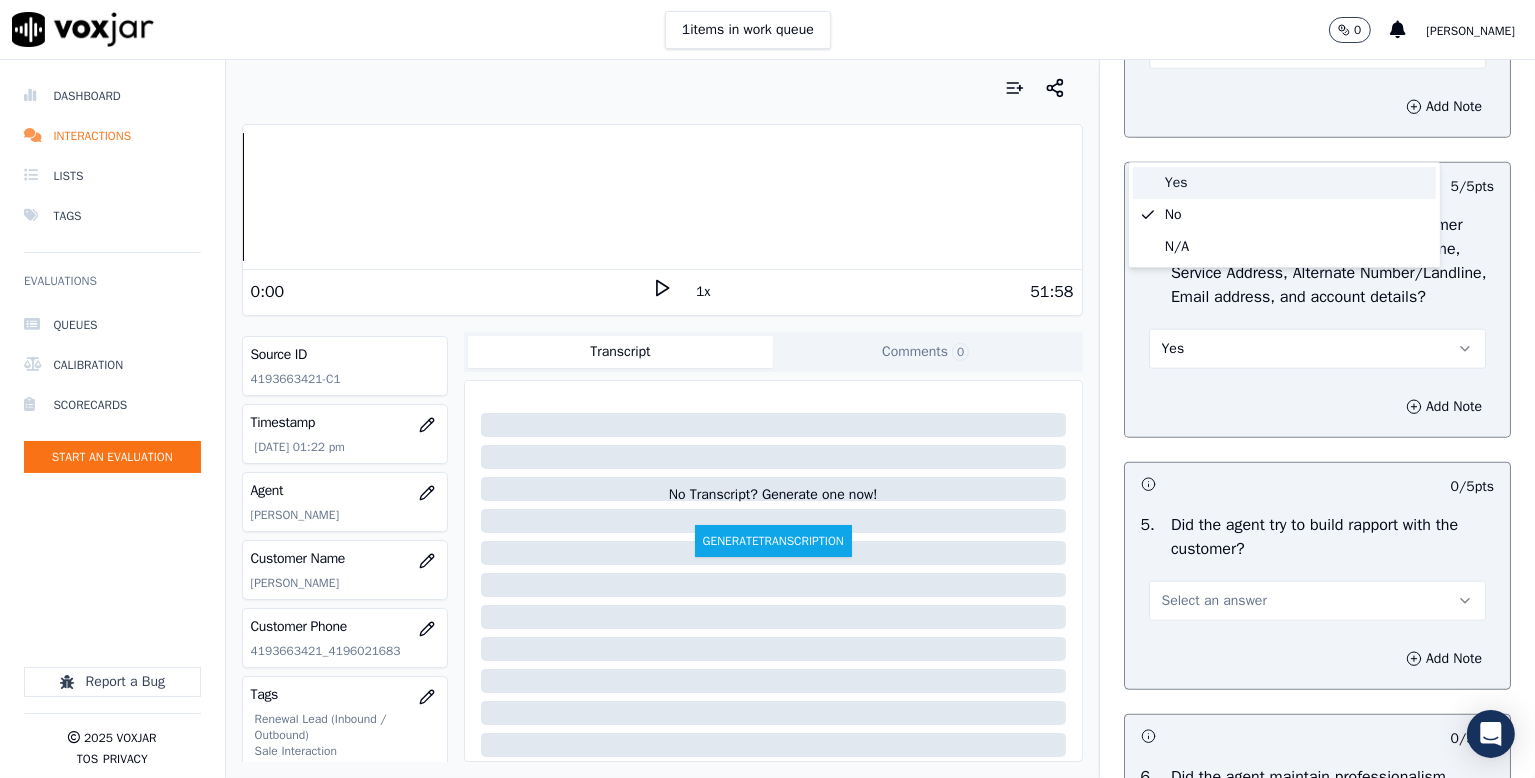 click on "Yes" at bounding box center (1284, 183) 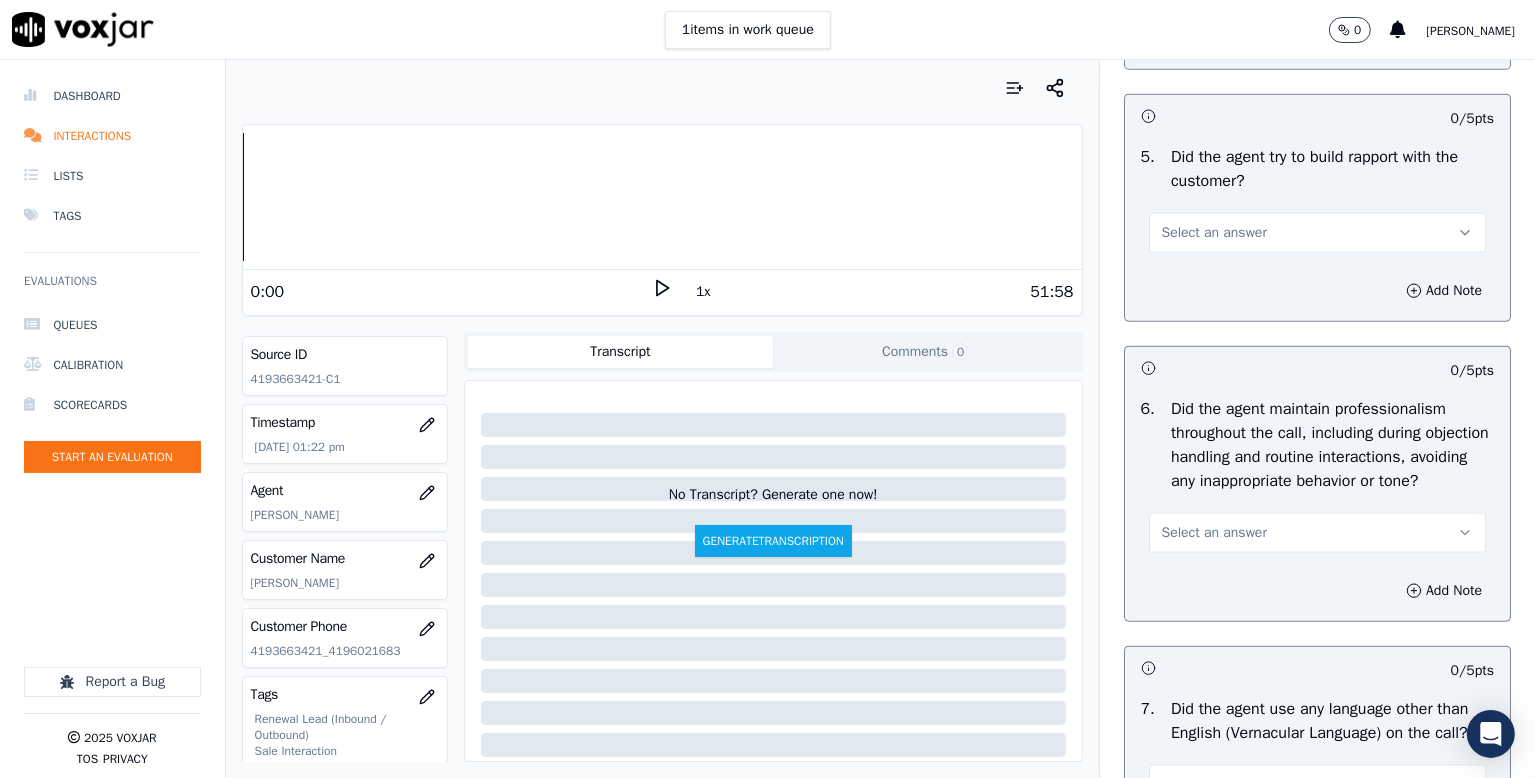 scroll, scrollTop: 2300, scrollLeft: 0, axis: vertical 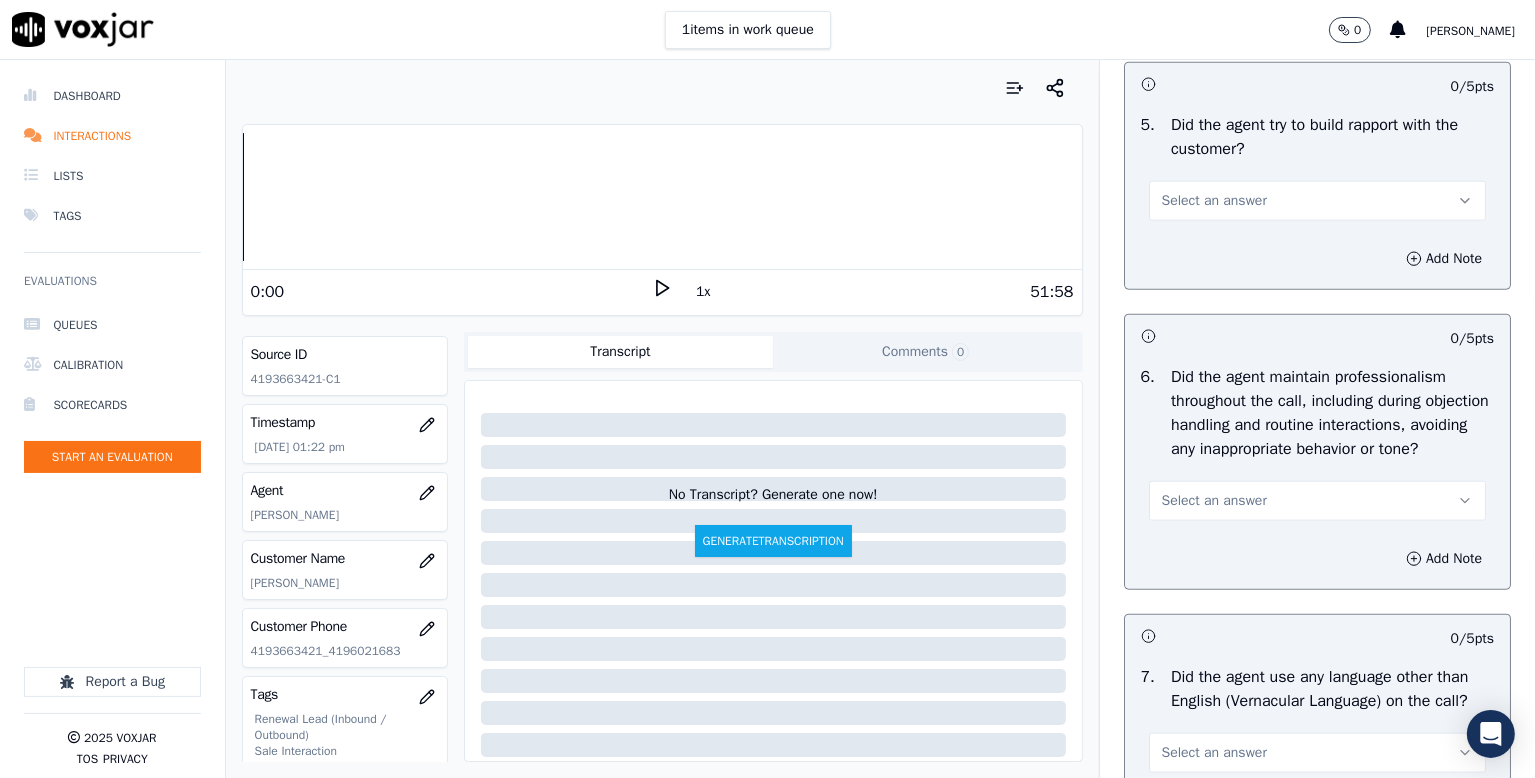 click on "Select an answer" at bounding box center [1317, 201] 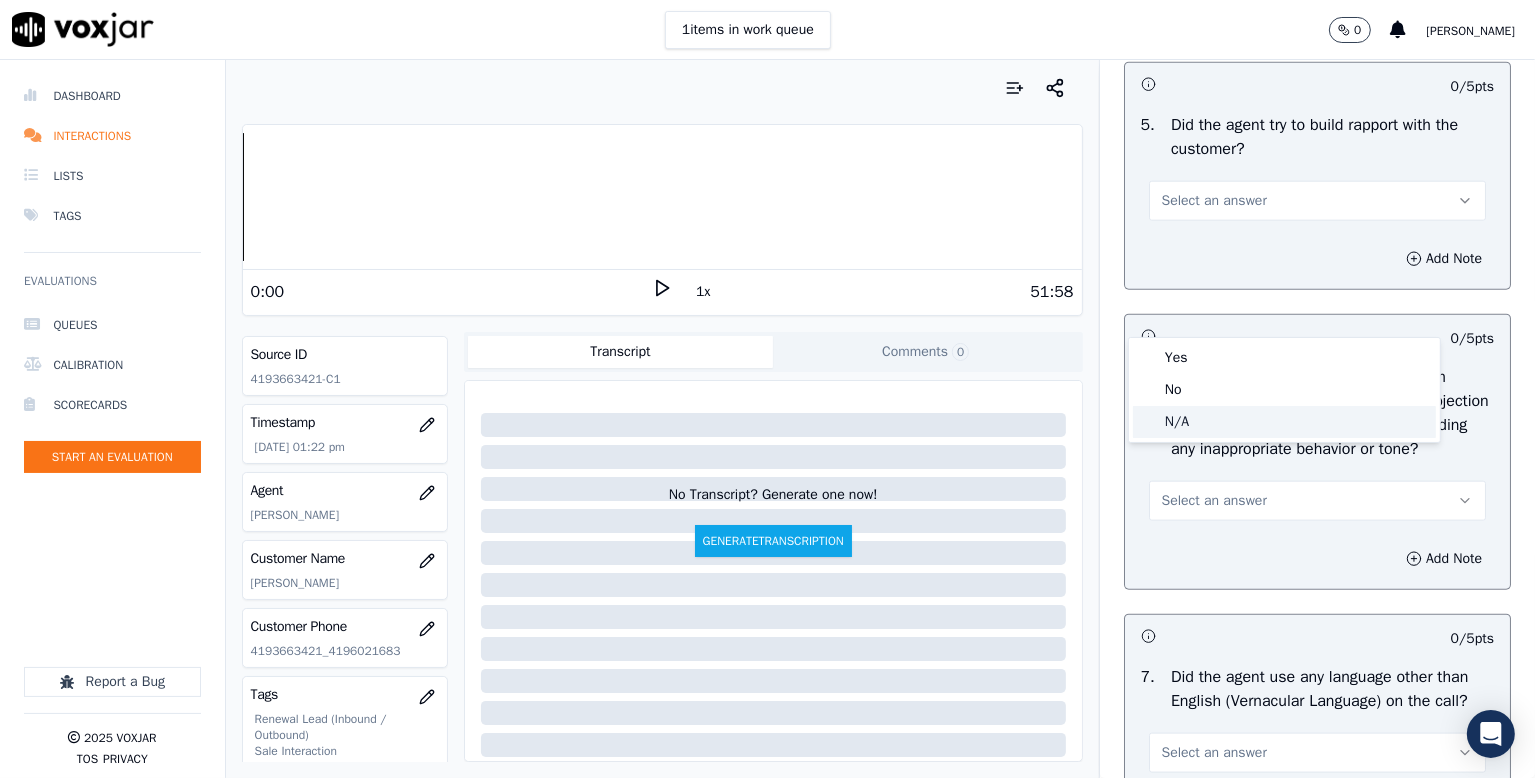 click on "N/A" 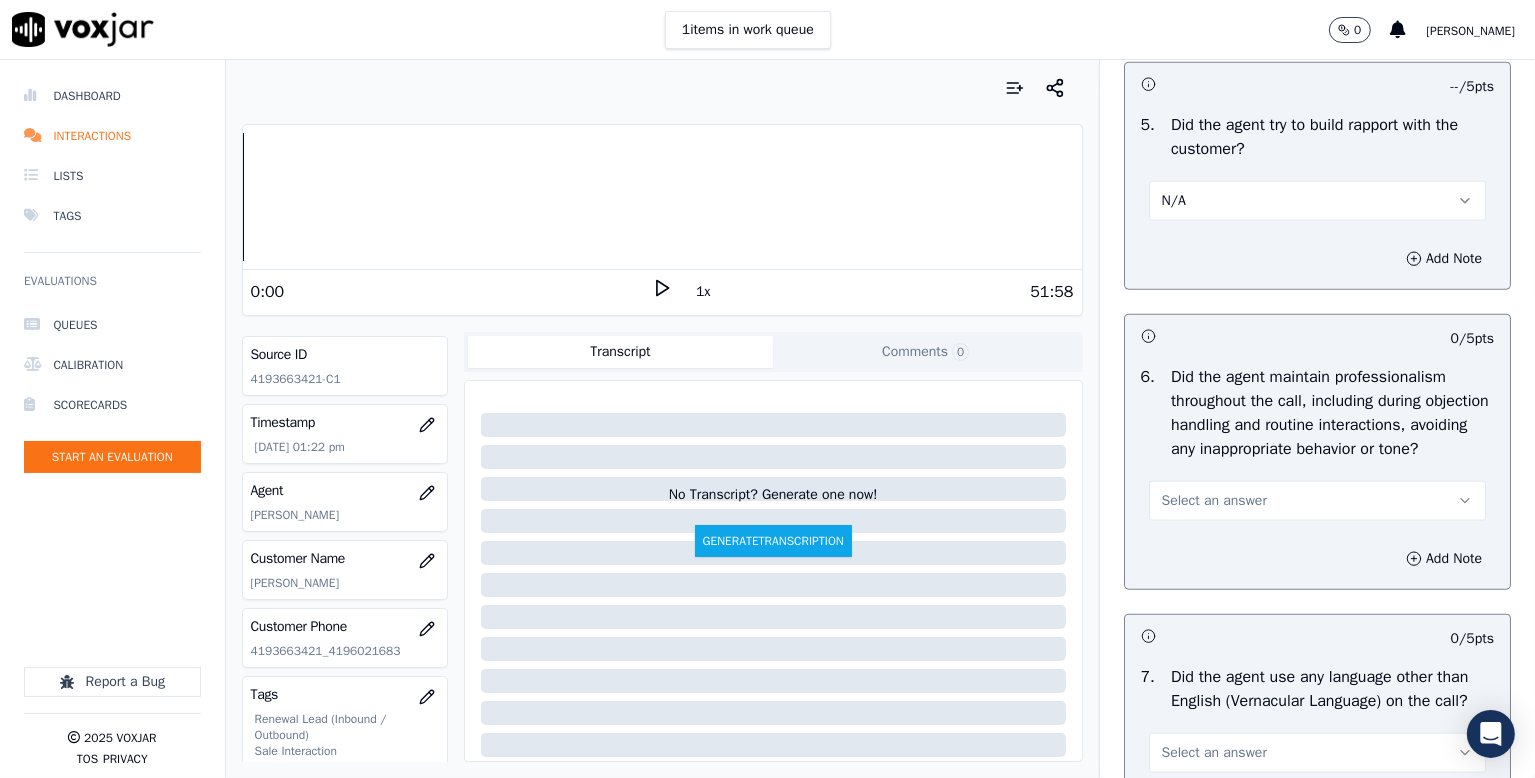 click on "N/A" at bounding box center (1317, 201) 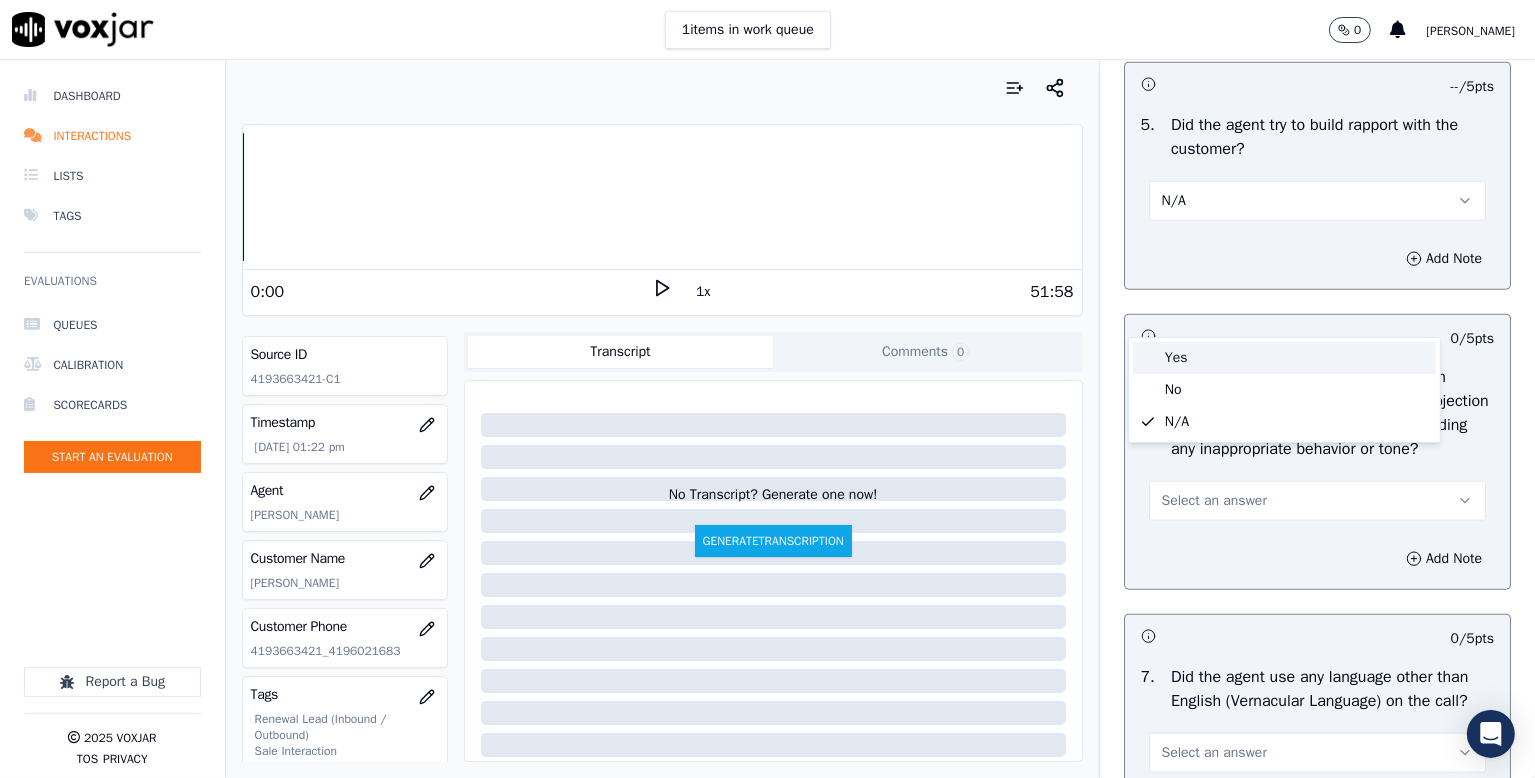 click on "Yes" at bounding box center (1284, 358) 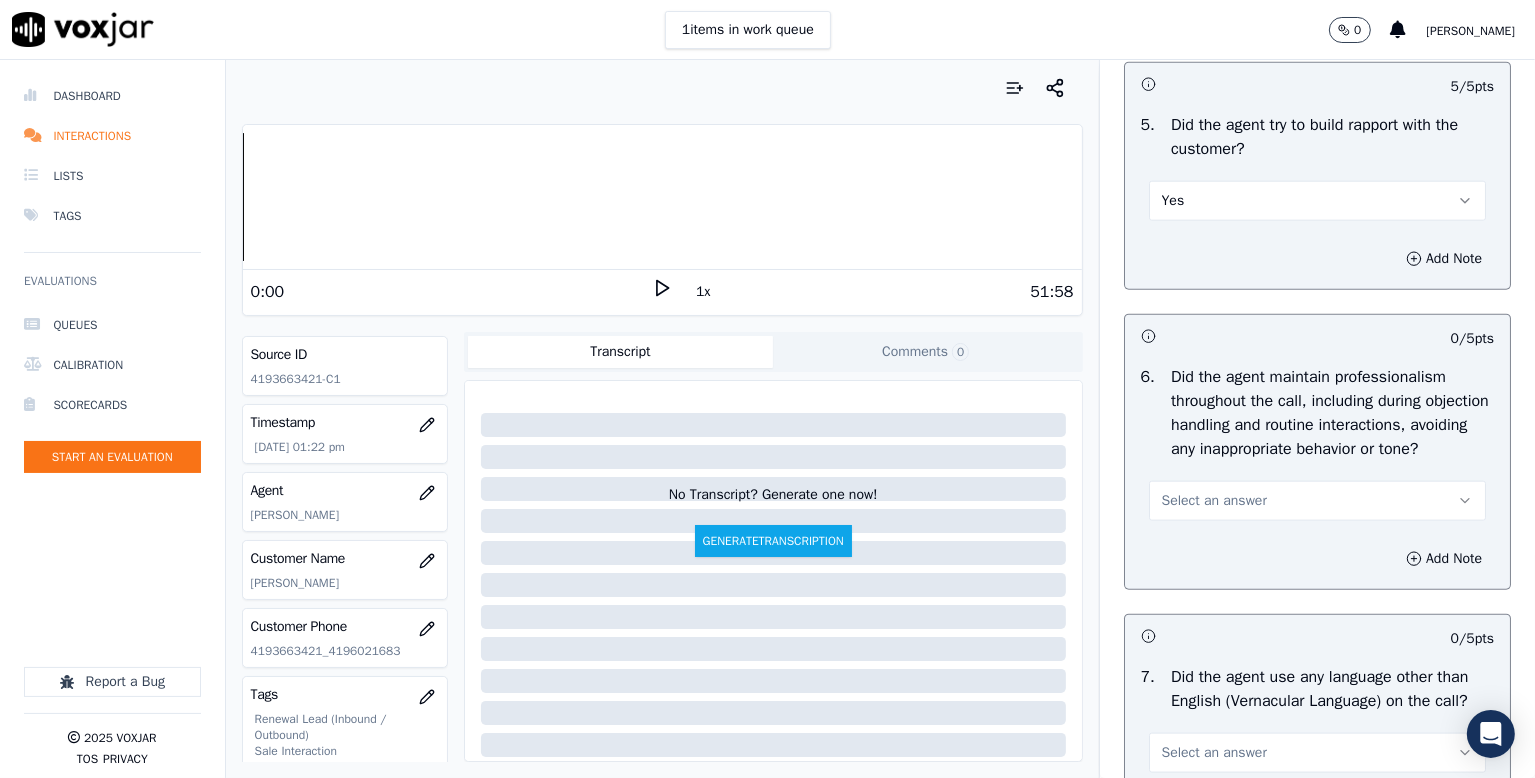 scroll, scrollTop: 2600, scrollLeft: 0, axis: vertical 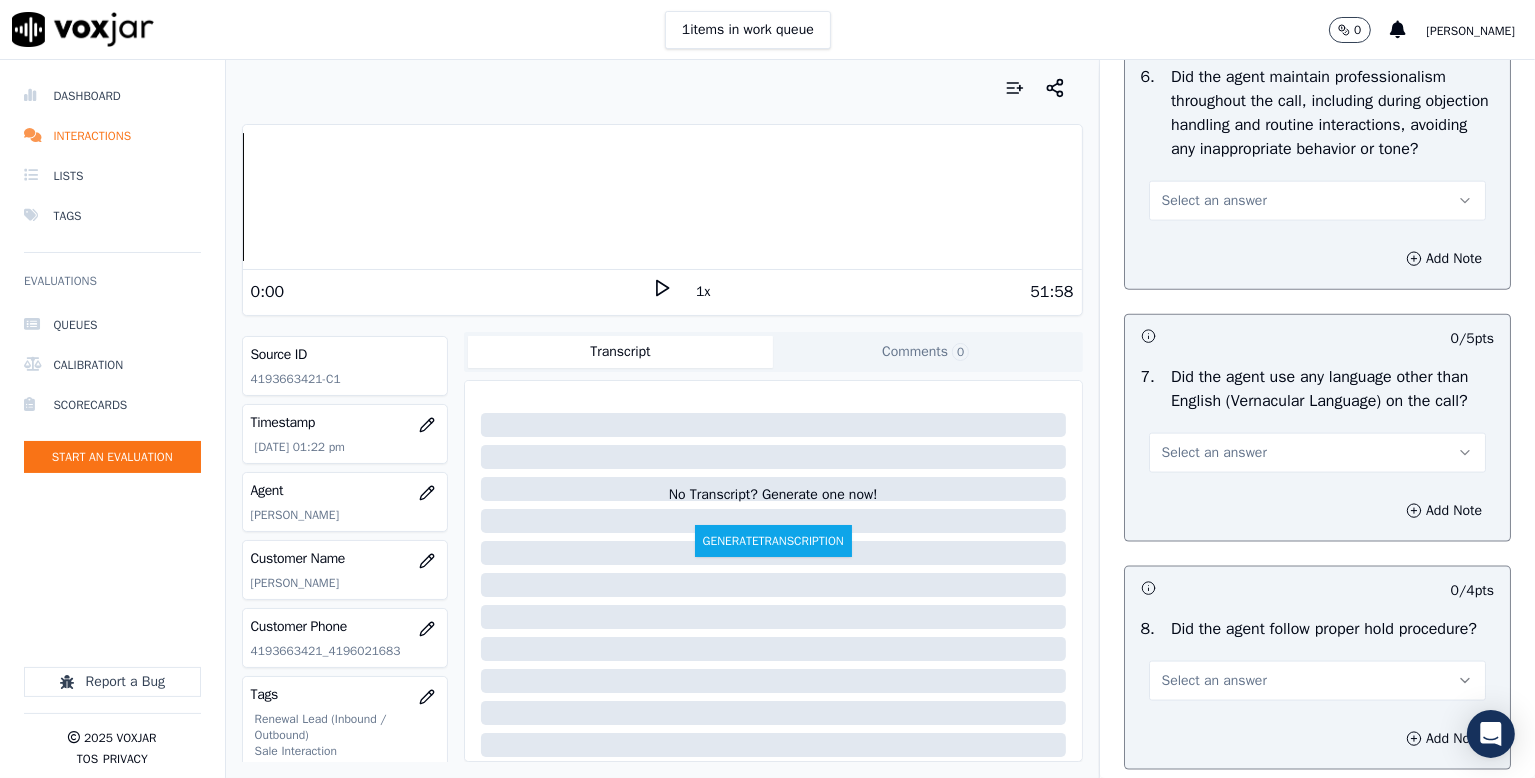 drag, startPoint x: 1184, startPoint y: 332, endPoint x: 1184, endPoint y: 349, distance: 17 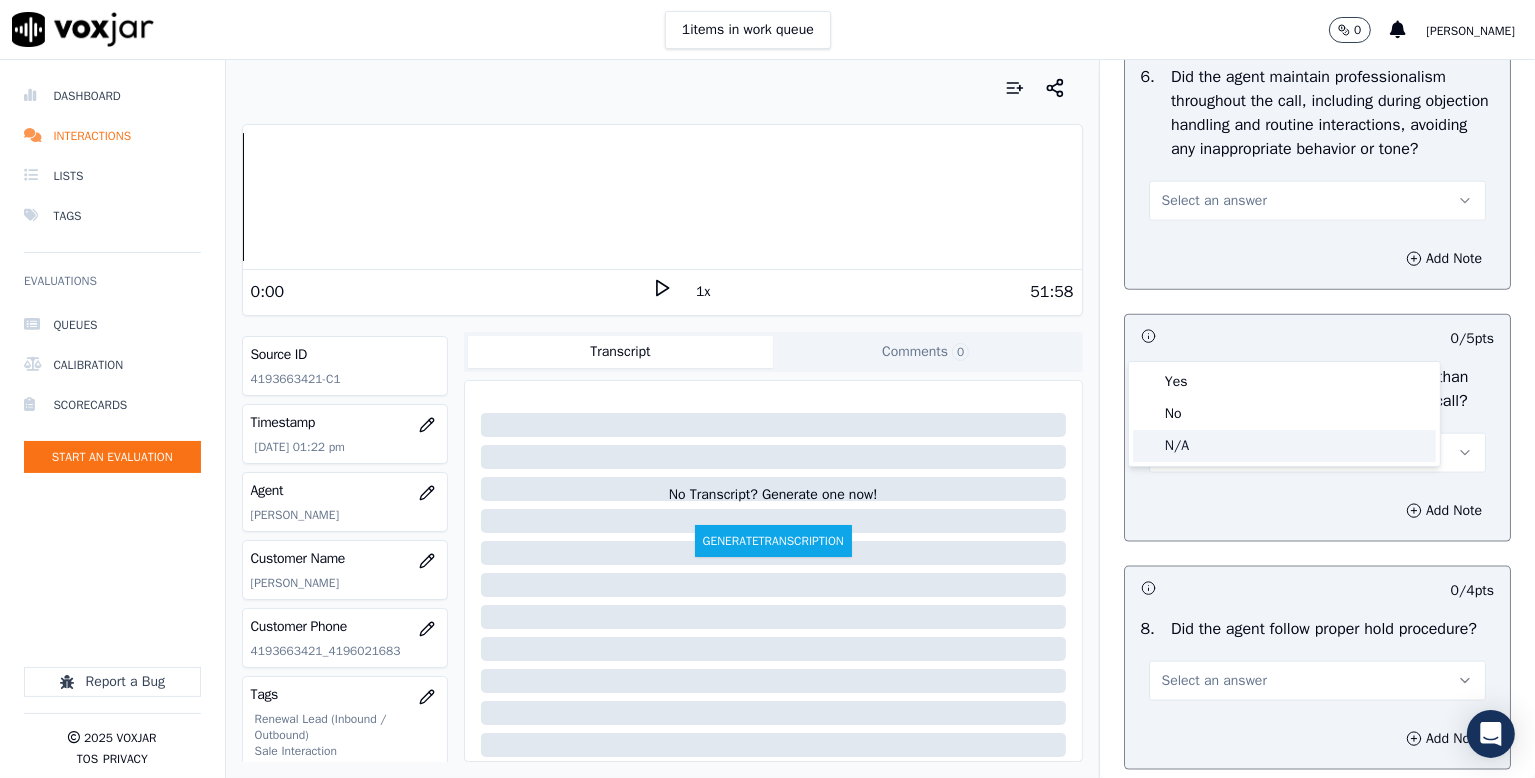 click on "N/A" 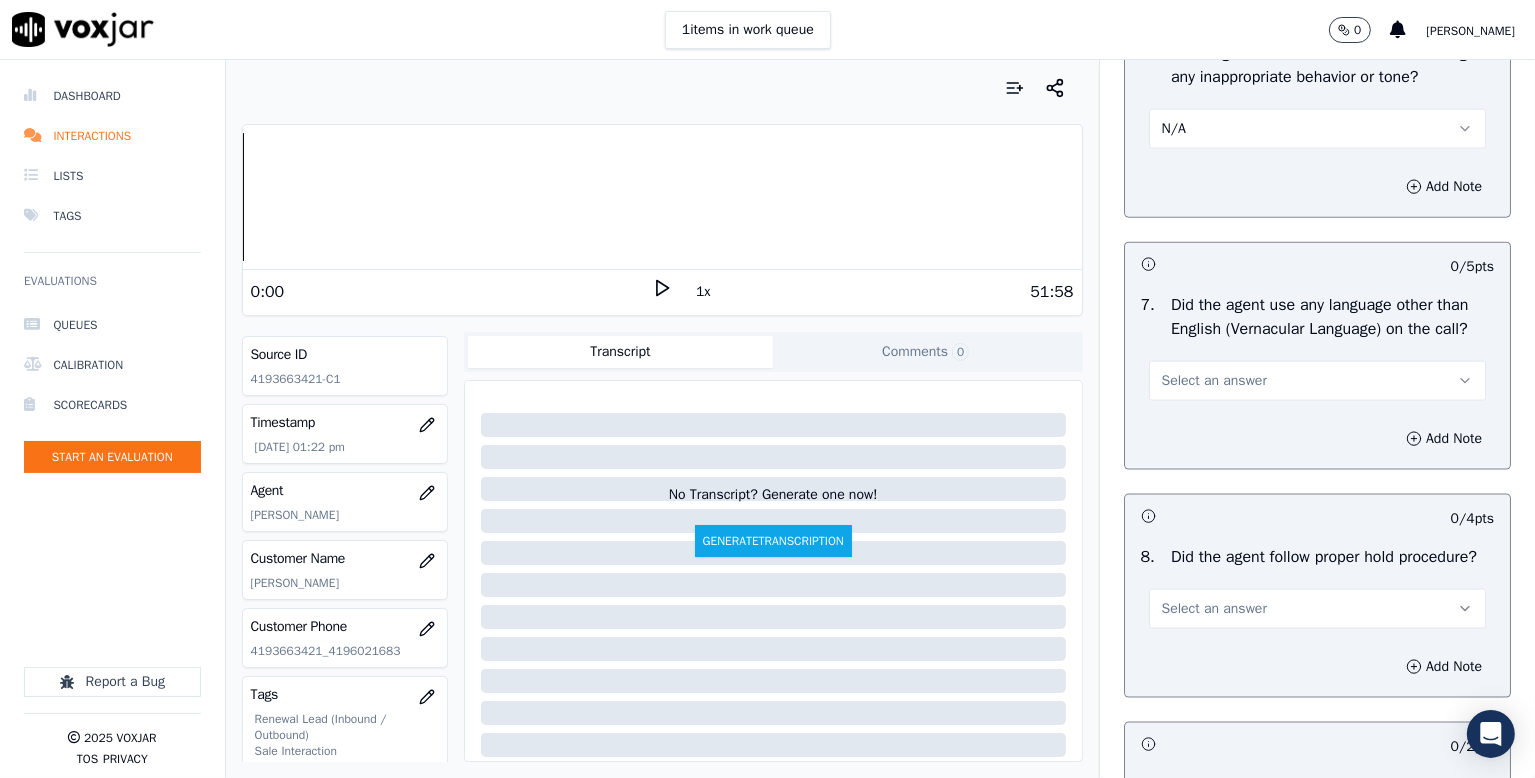 scroll, scrollTop: 2800, scrollLeft: 0, axis: vertical 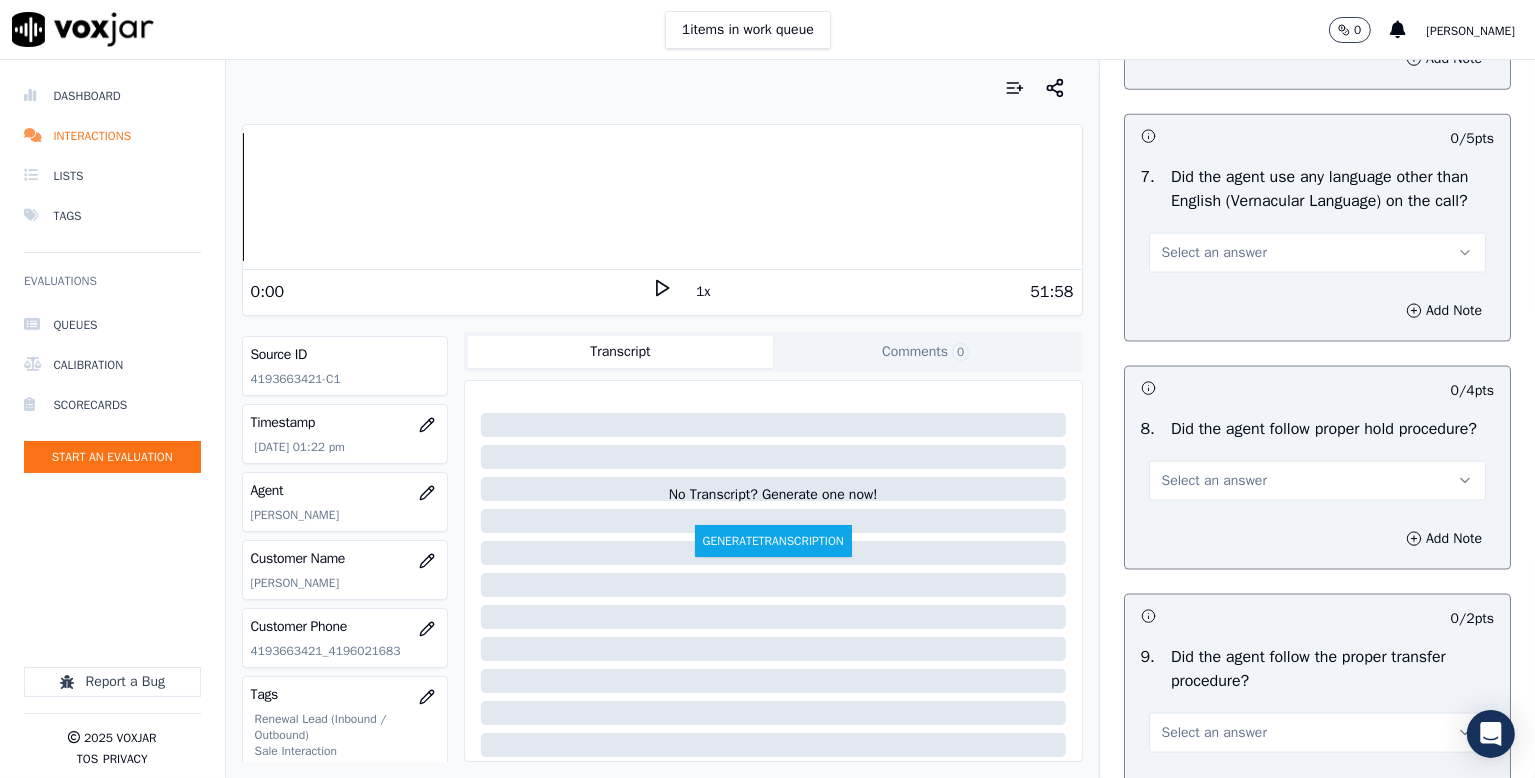 click on "Select an answer" at bounding box center (1317, 253) 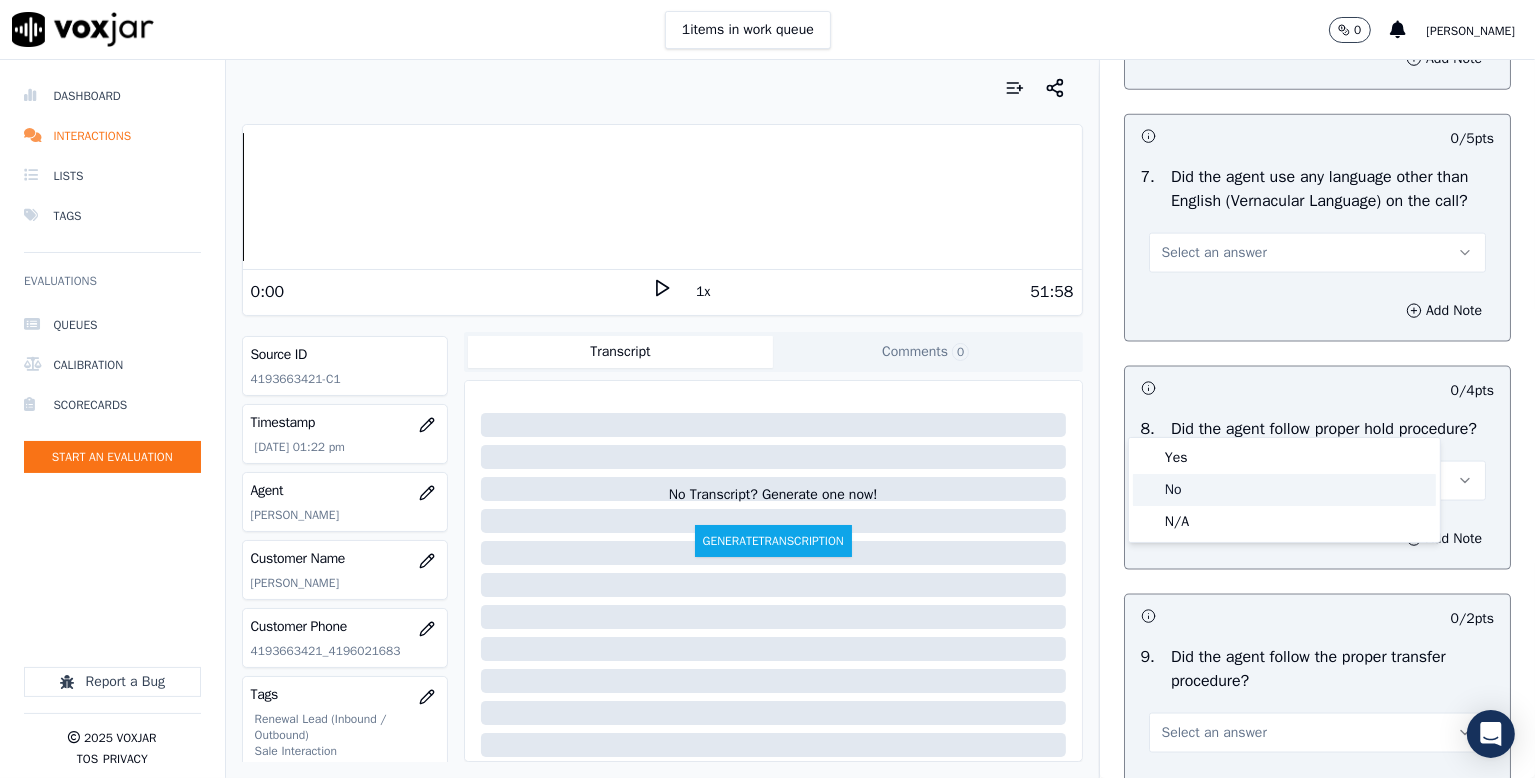 click on "No" 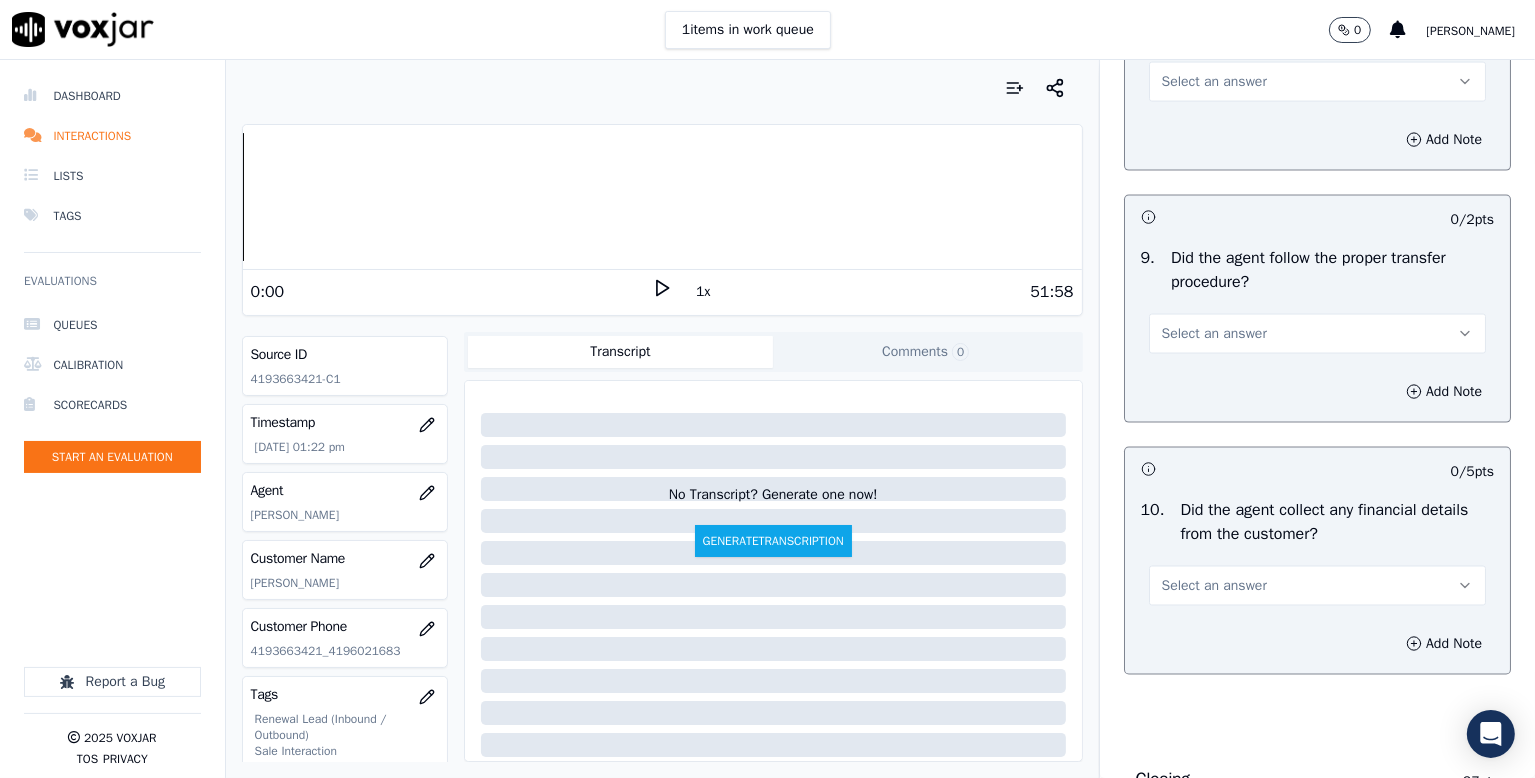 scroll, scrollTop: 3200, scrollLeft: 0, axis: vertical 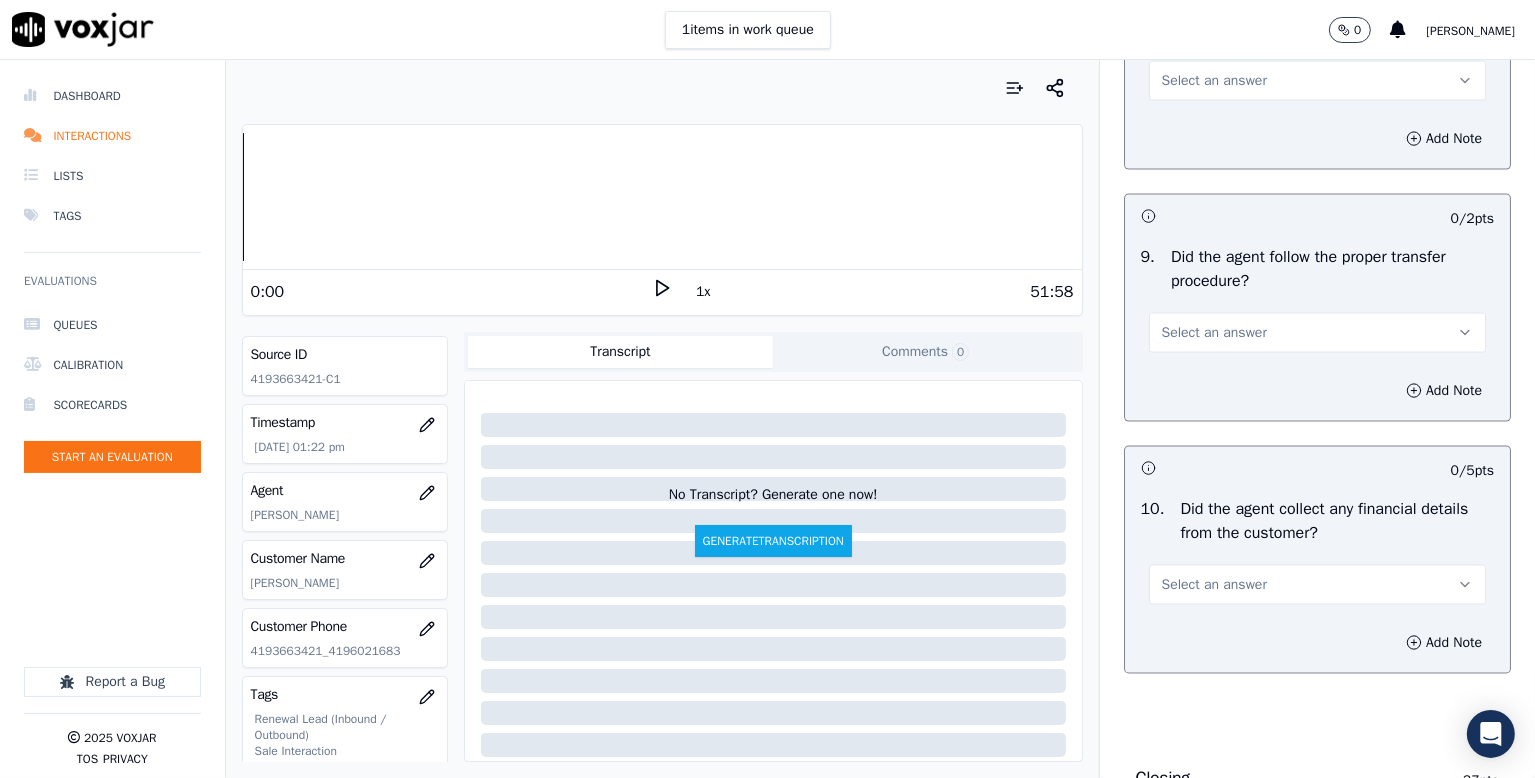 click on "Select an answer" at bounding box center [1317, 81] 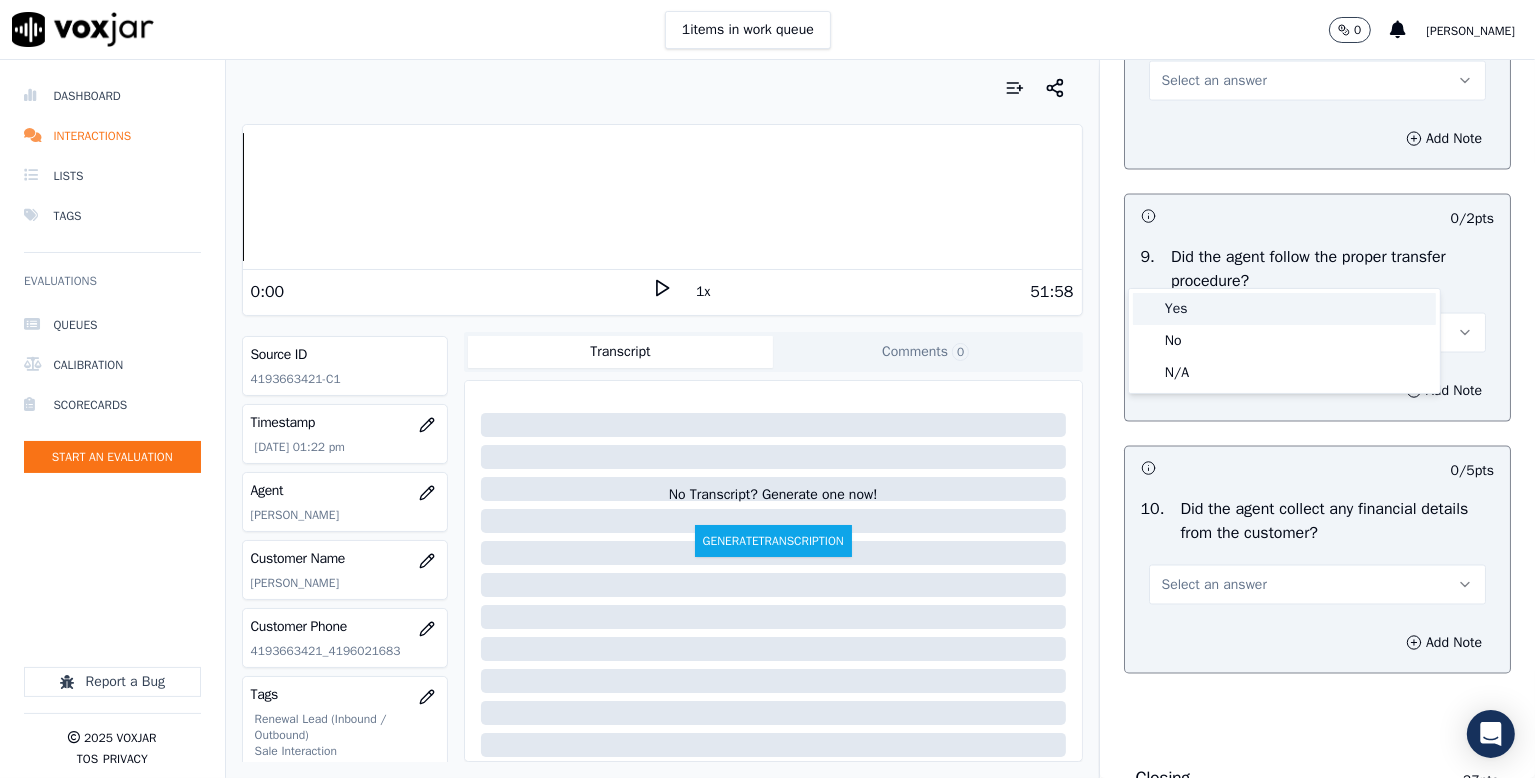 drag, startPoint x: 1186, startPoint y: 307, endPoint x: 1201, endPoint y: 316, distance: 17.492855 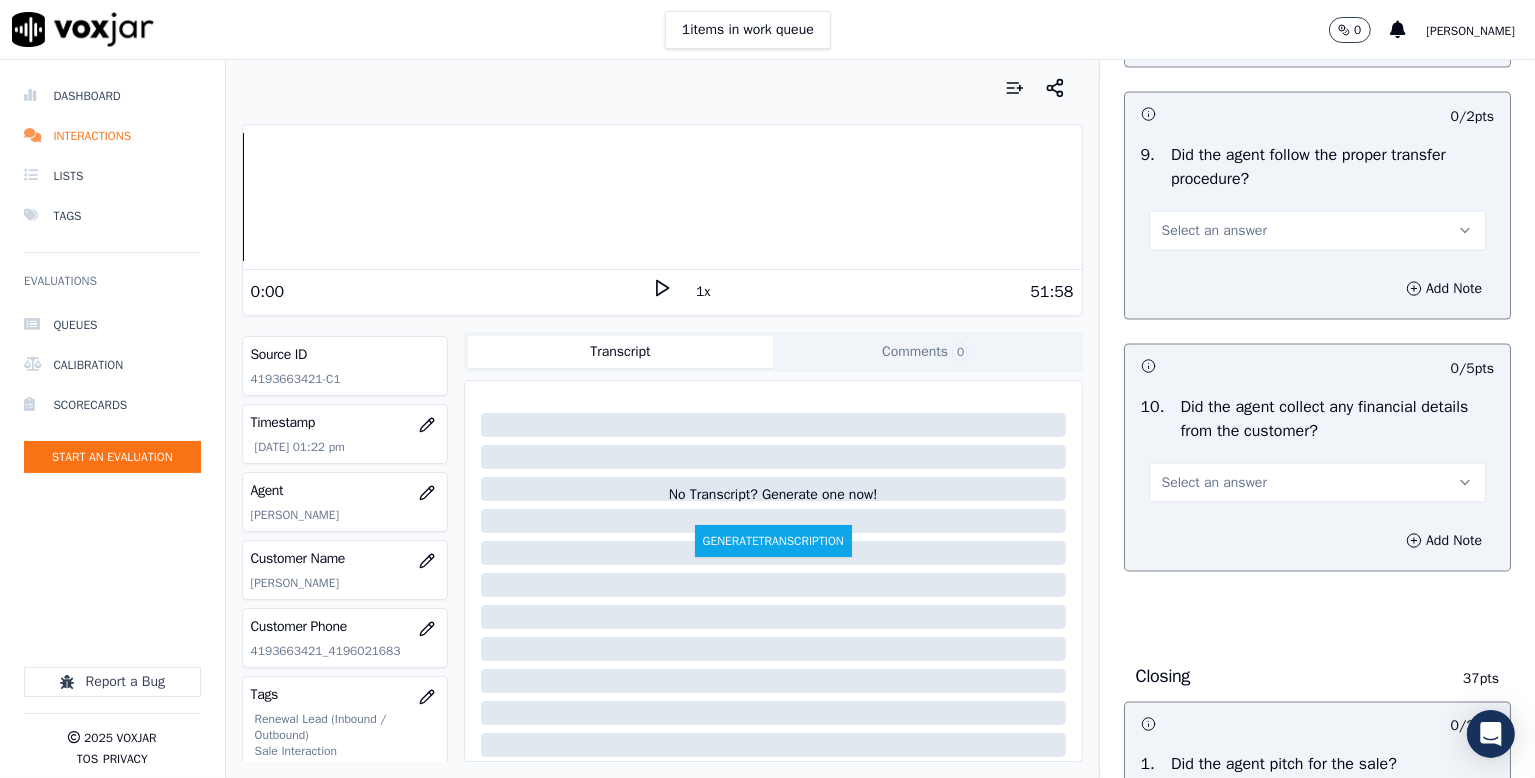 scroll, scrollTop: 3500, scrollLeft: 0, axis: vertical 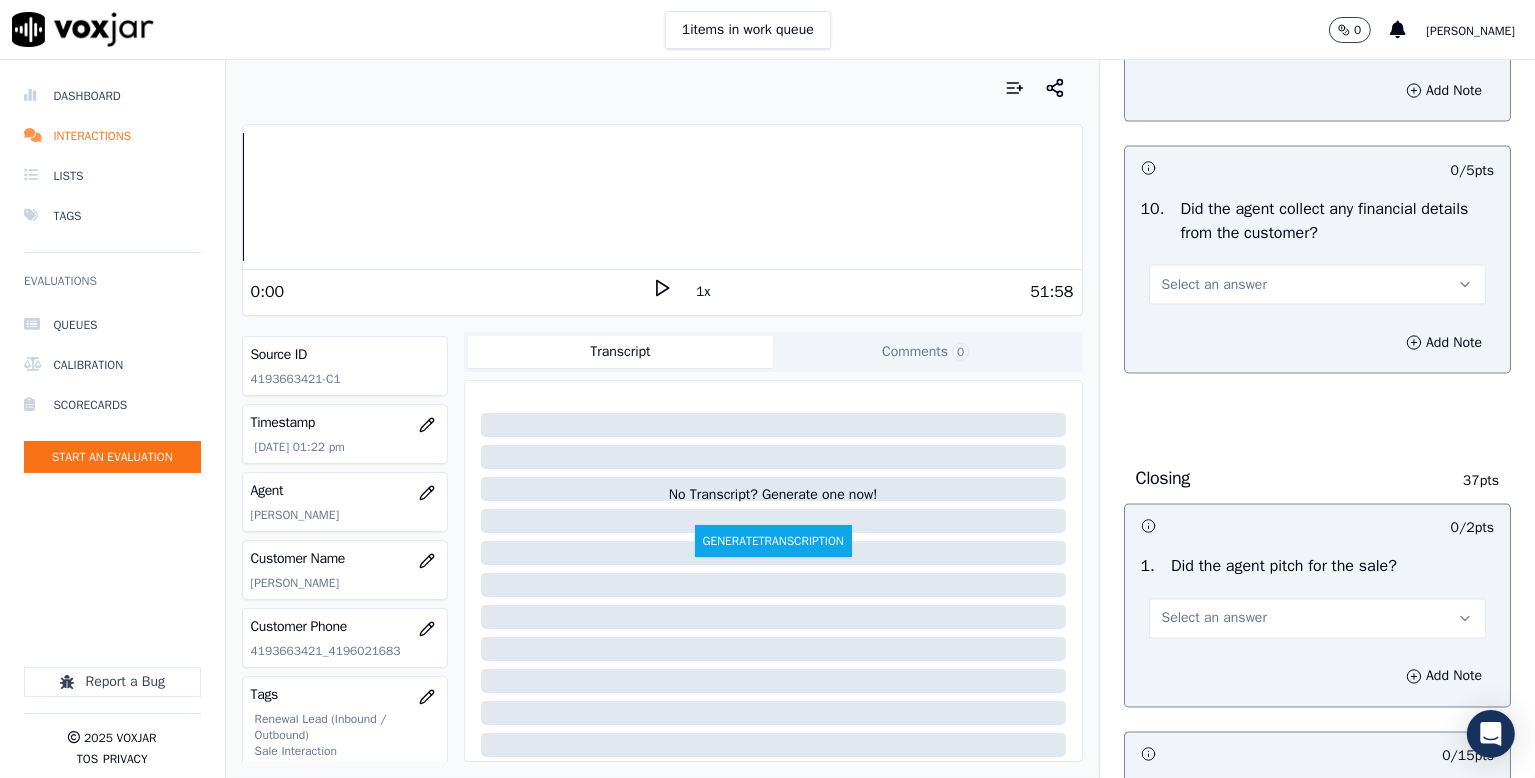 click on "Select an answer" at bounding box center [1214, 33] 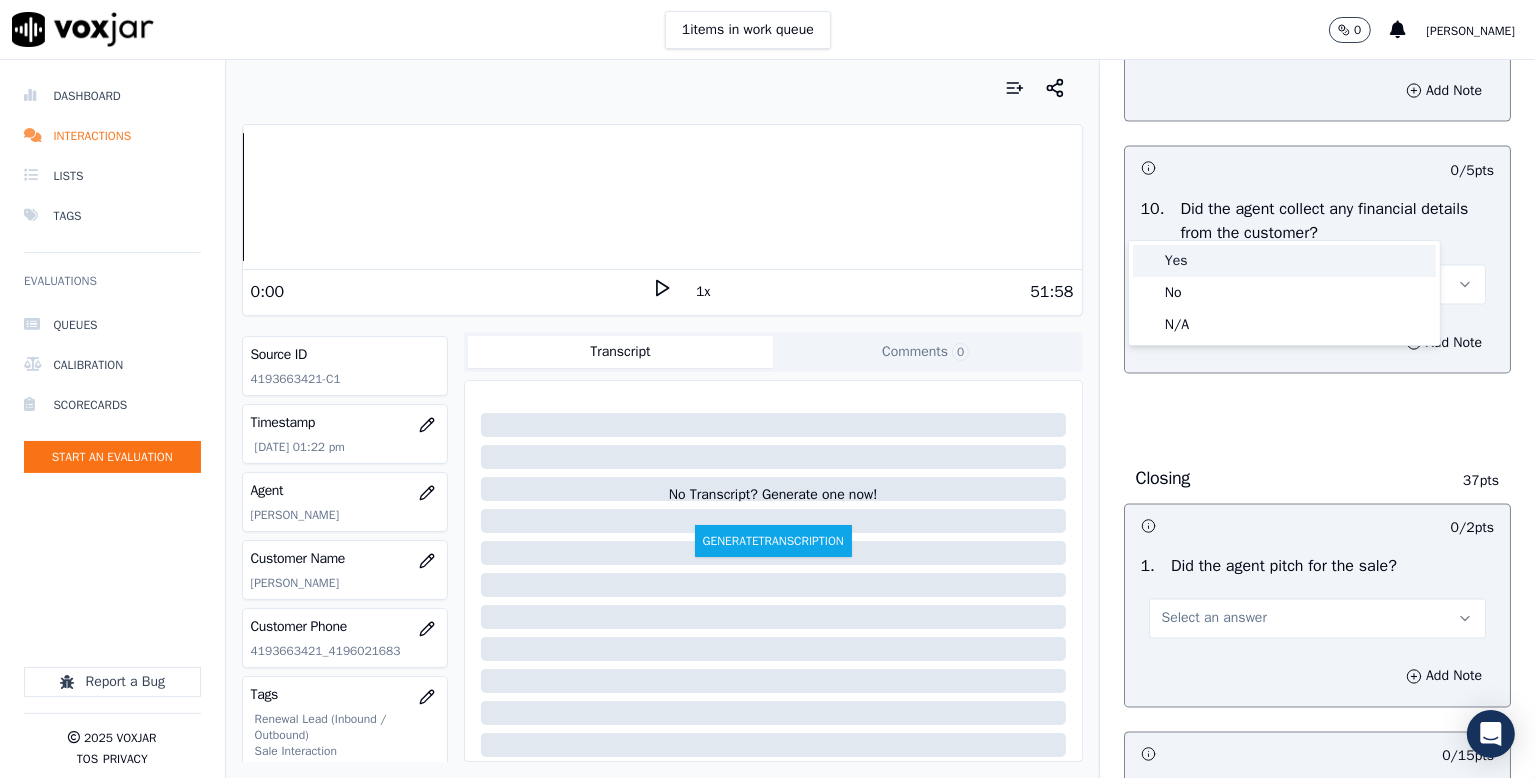 click on "Yes" at bounding box center (1284, 261) 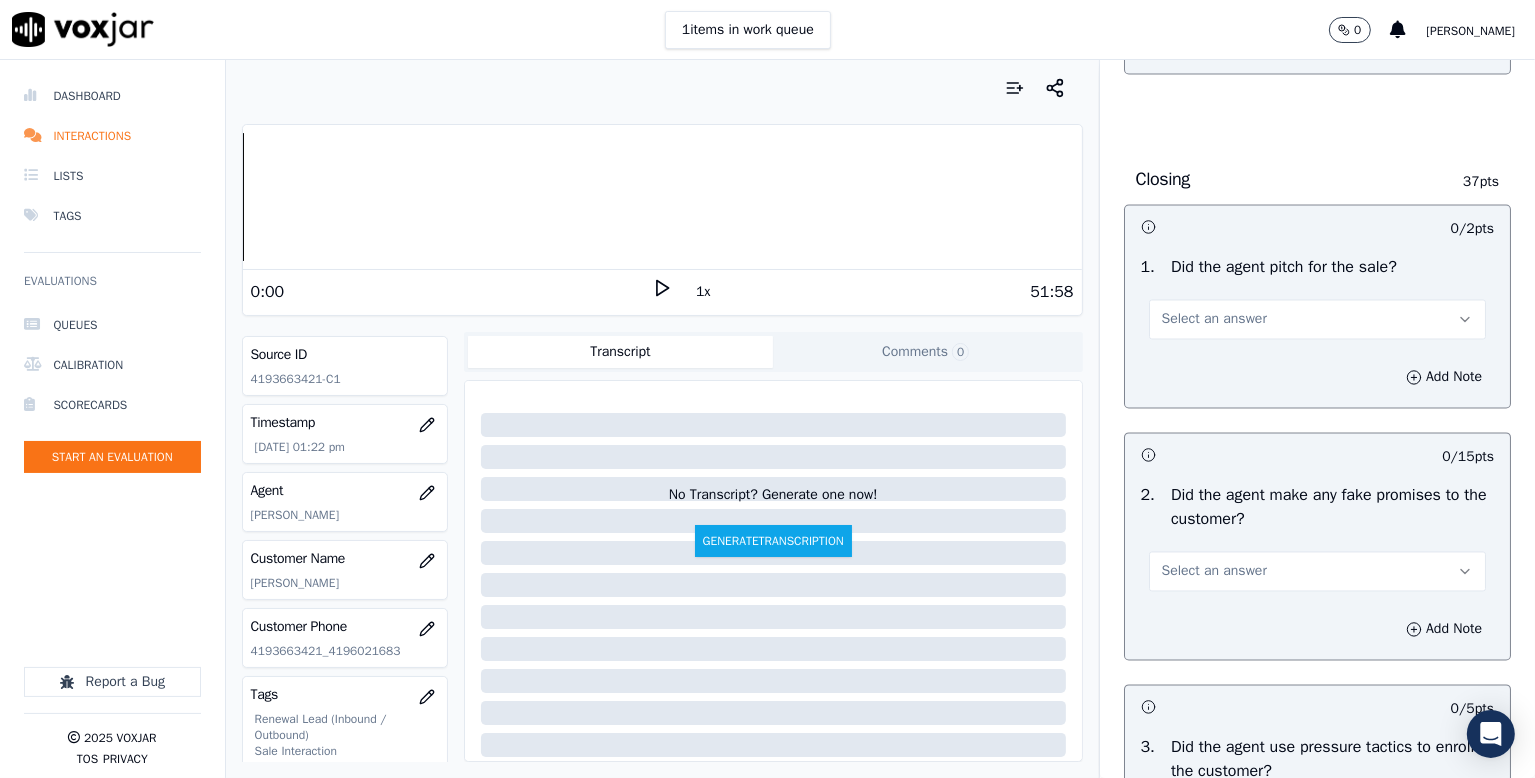 scroll, scrollTop: 3800, scrollLeft: 0, axis: vertical 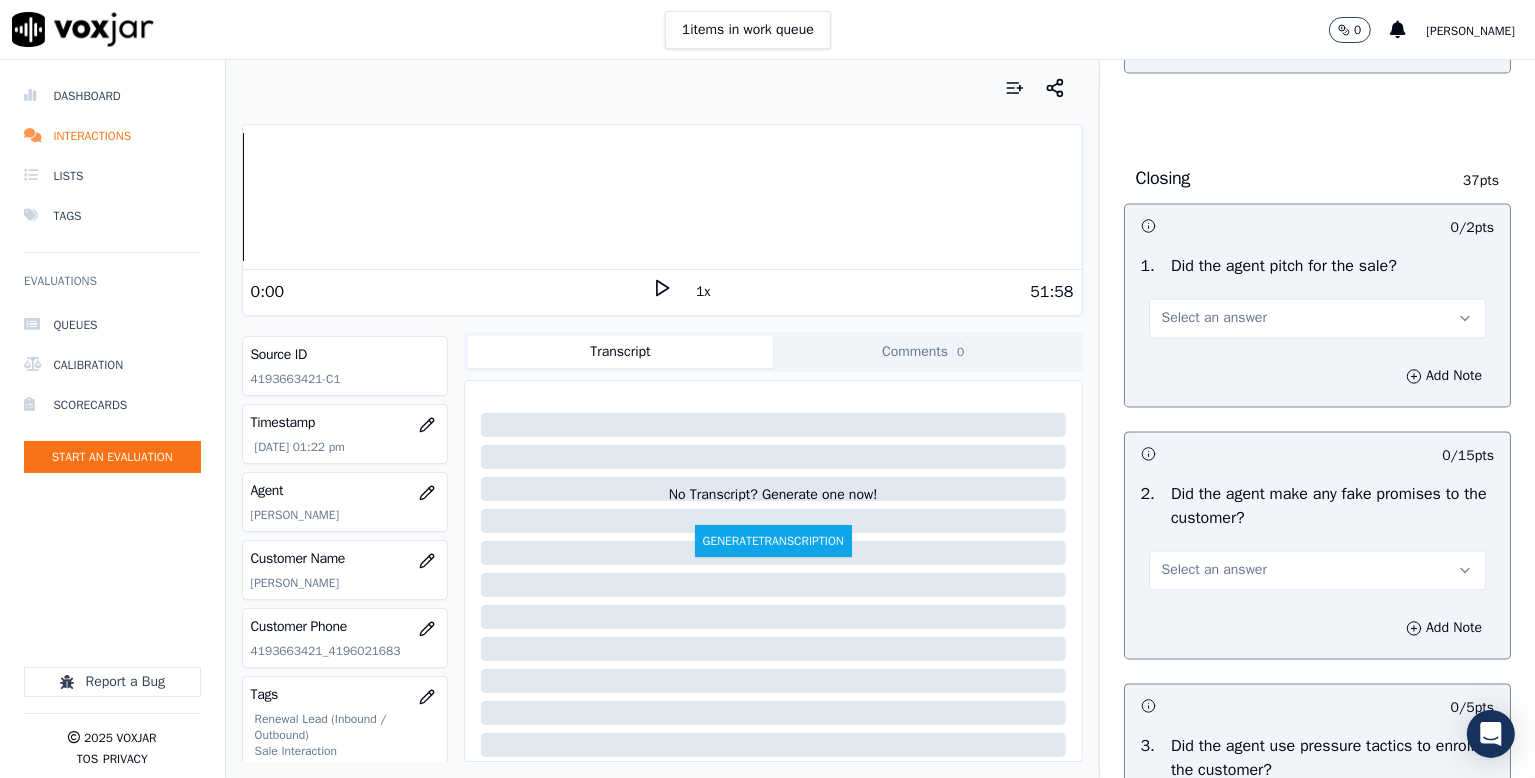 click on "Select an answer" at bounding box center (1214, -15) 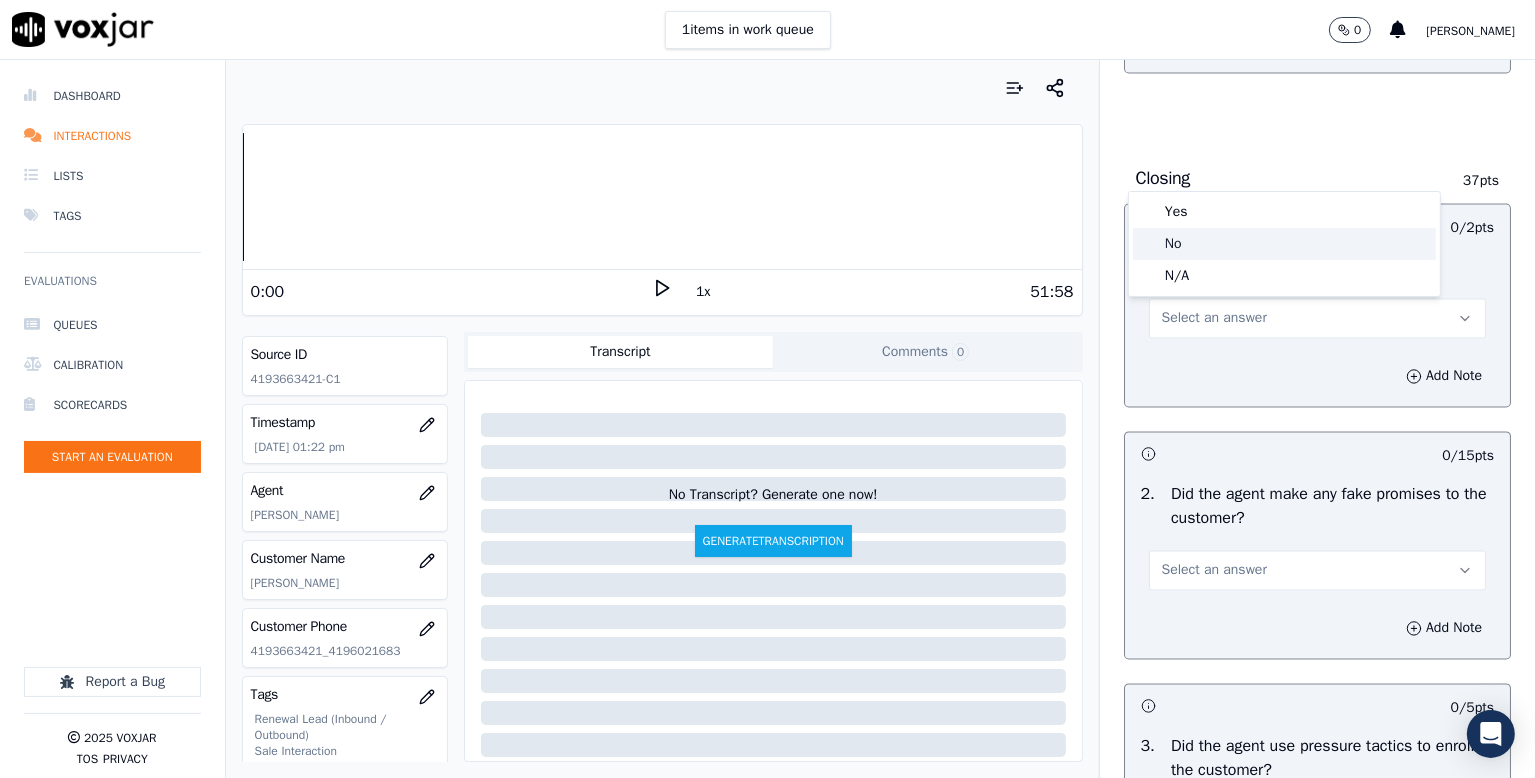 click on "No" 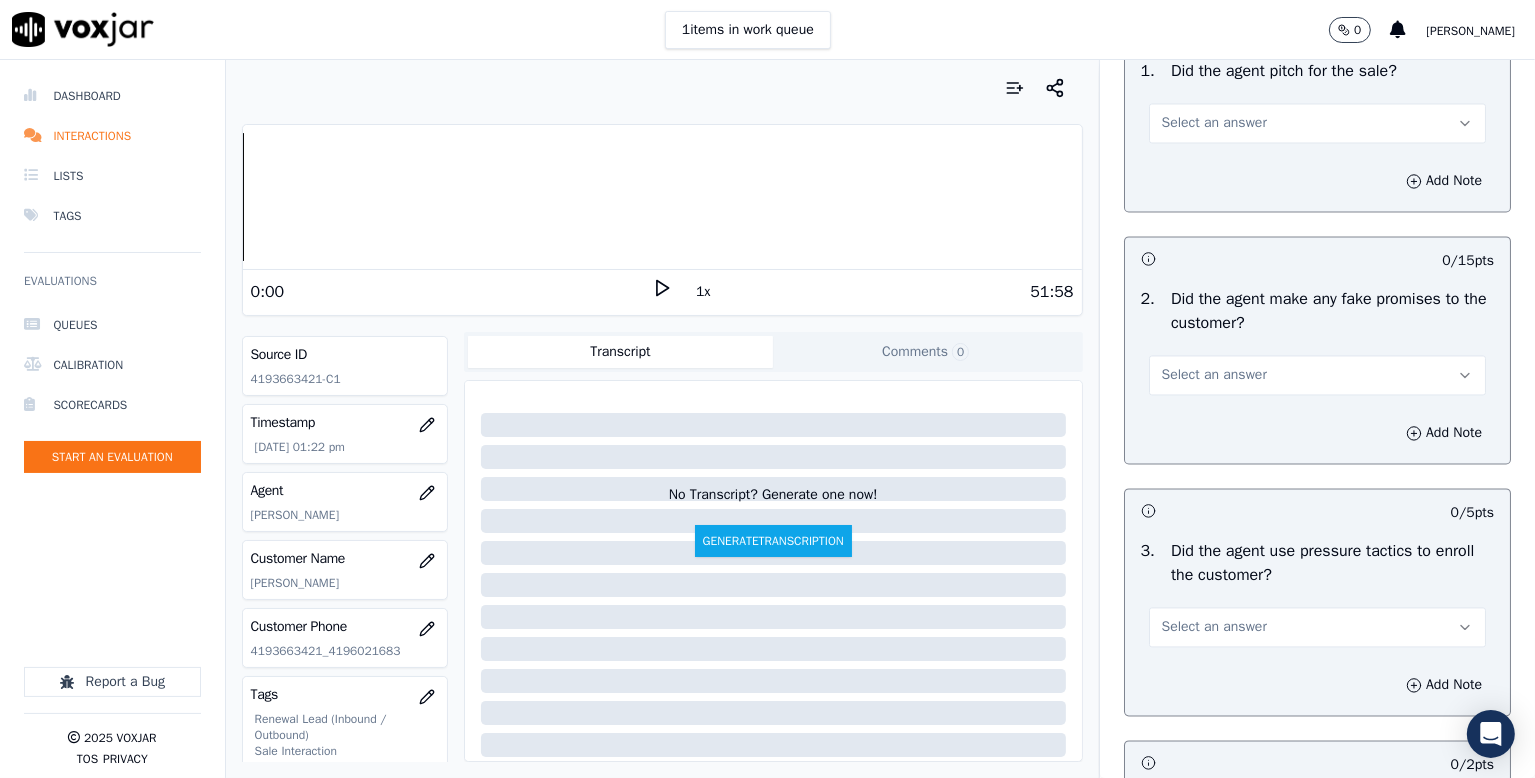 scroll, scrollTop: 4000, scrollLeft: 0, axis: vertical 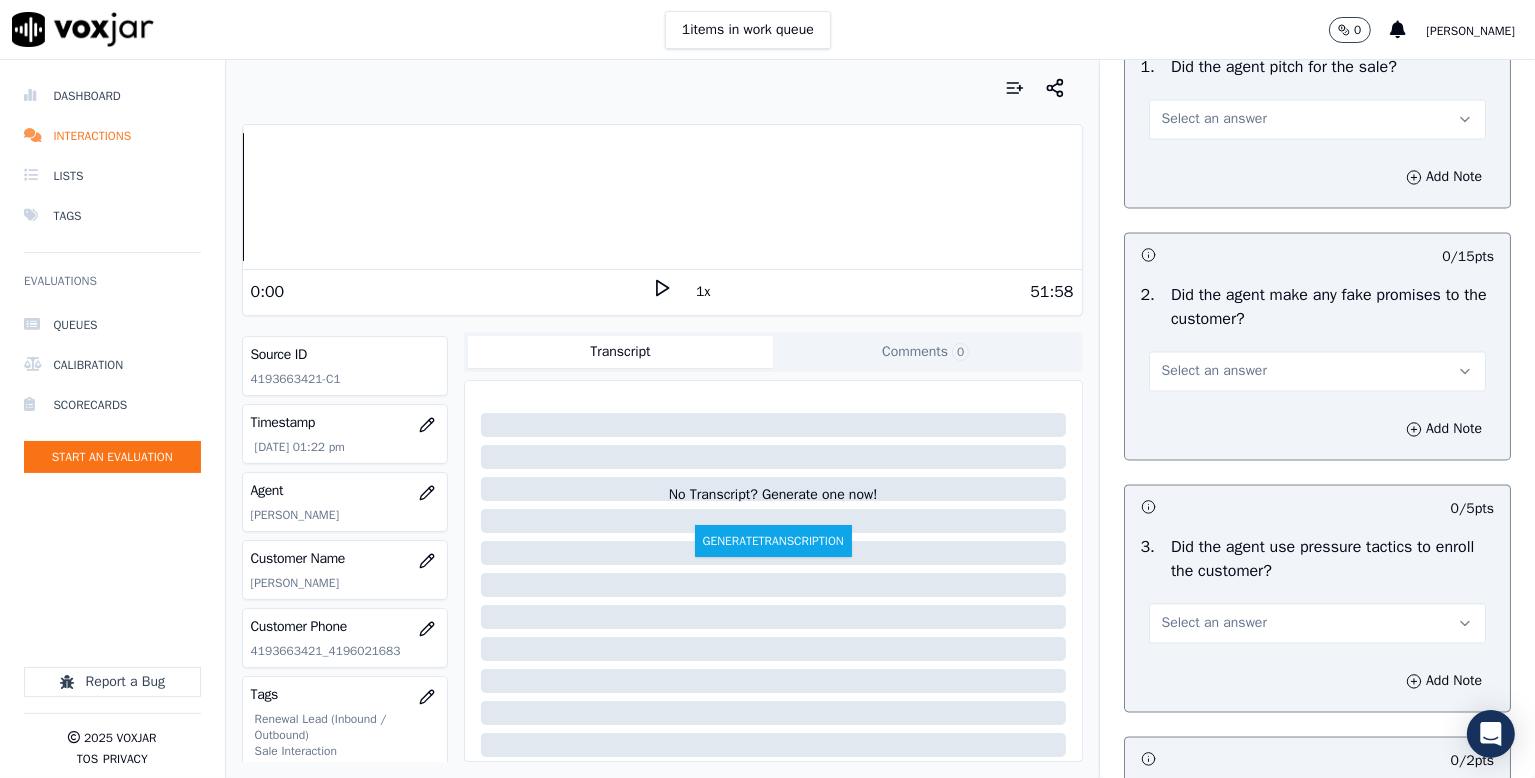 click on "Select an answer" at bounding box center (1317, 119) 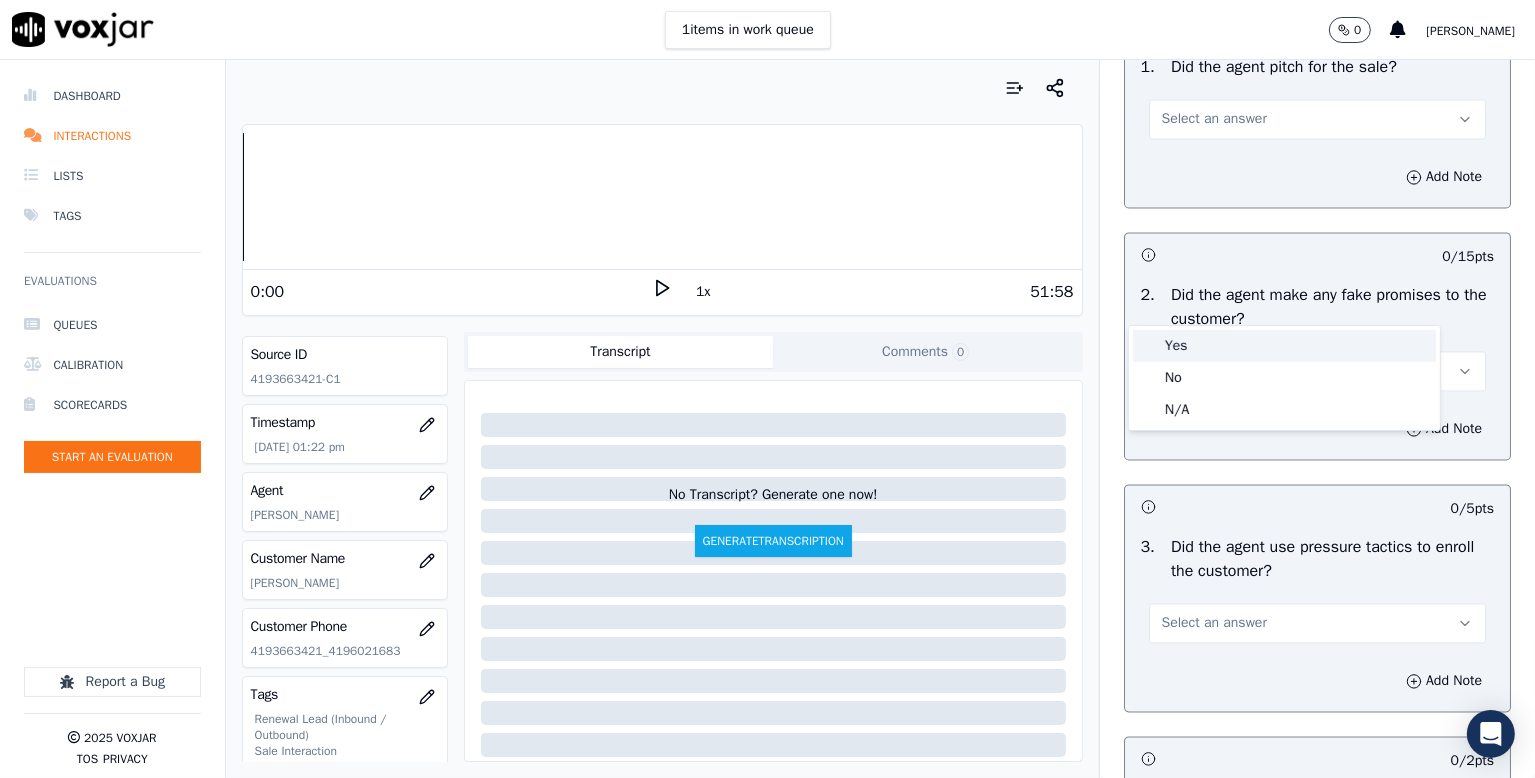 click on "Yes" at bounding box center [1284, 346] 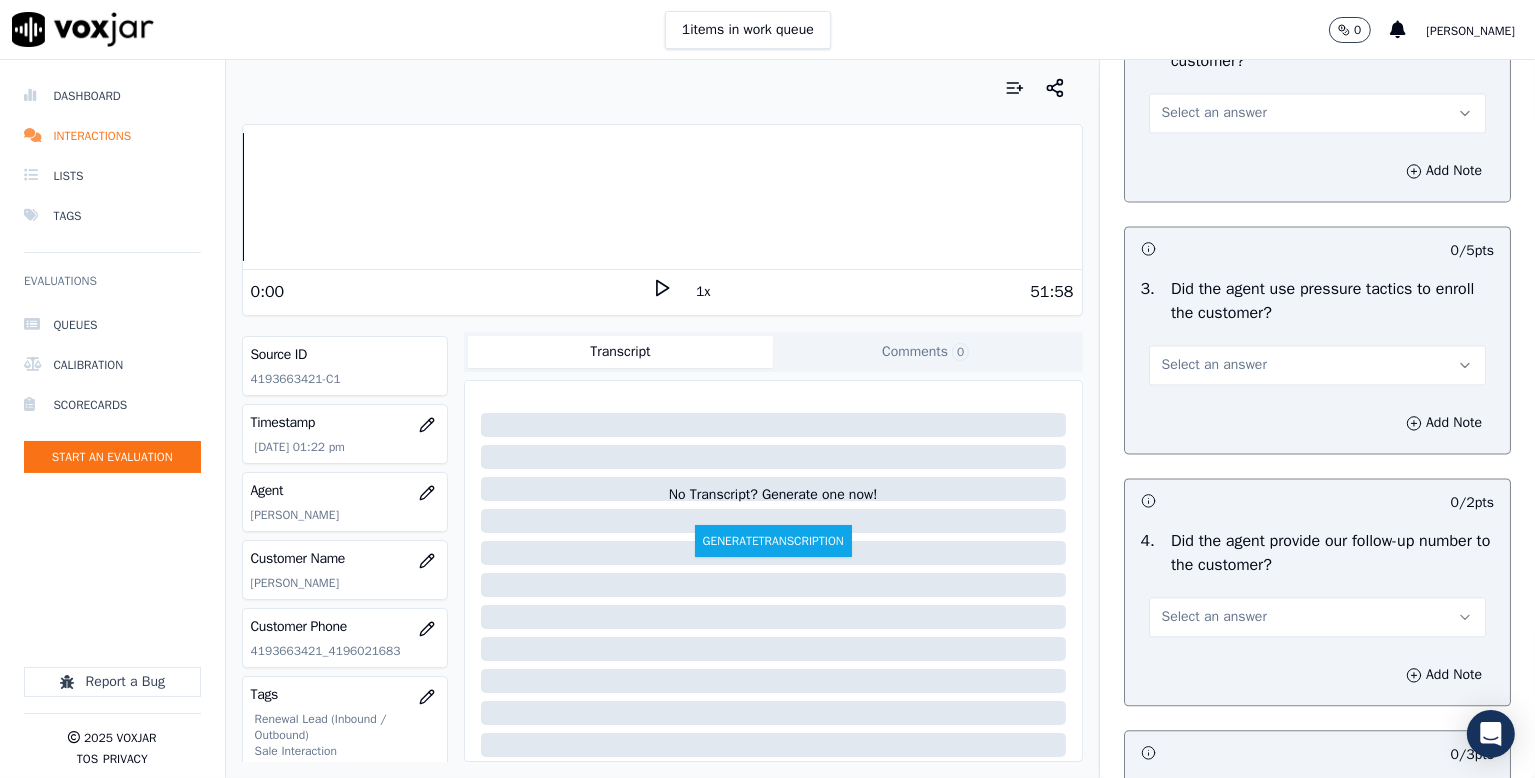 scroll, scrollTop: 4300, scrollLeft: 0, axis: vertical 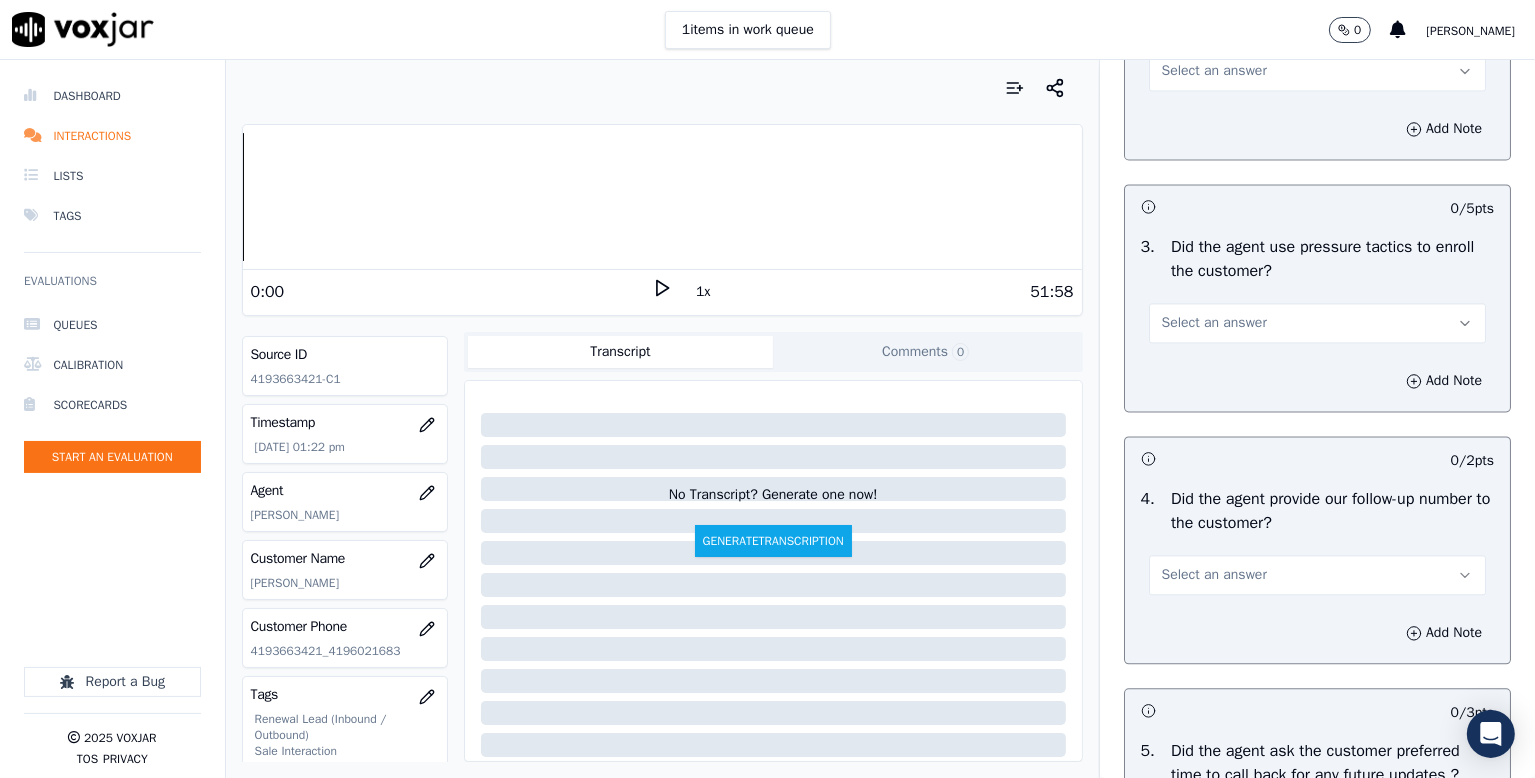 click on "Select an answer" at bounding box center (1214, 71) 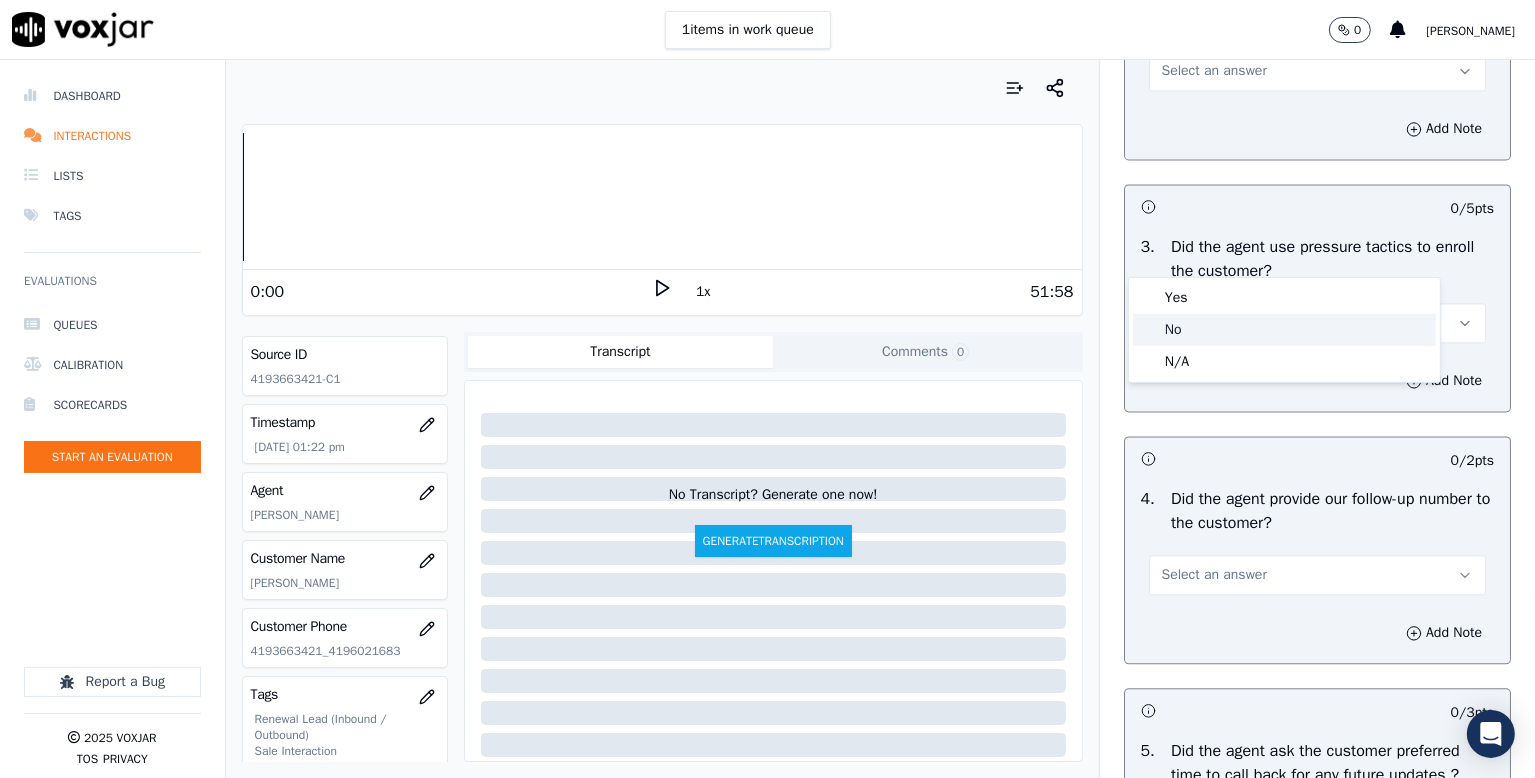drag, startPoint x: 1183, startPoint y: 324, endPoint x: 1231, endPoint y: 320, distance: 48.166378 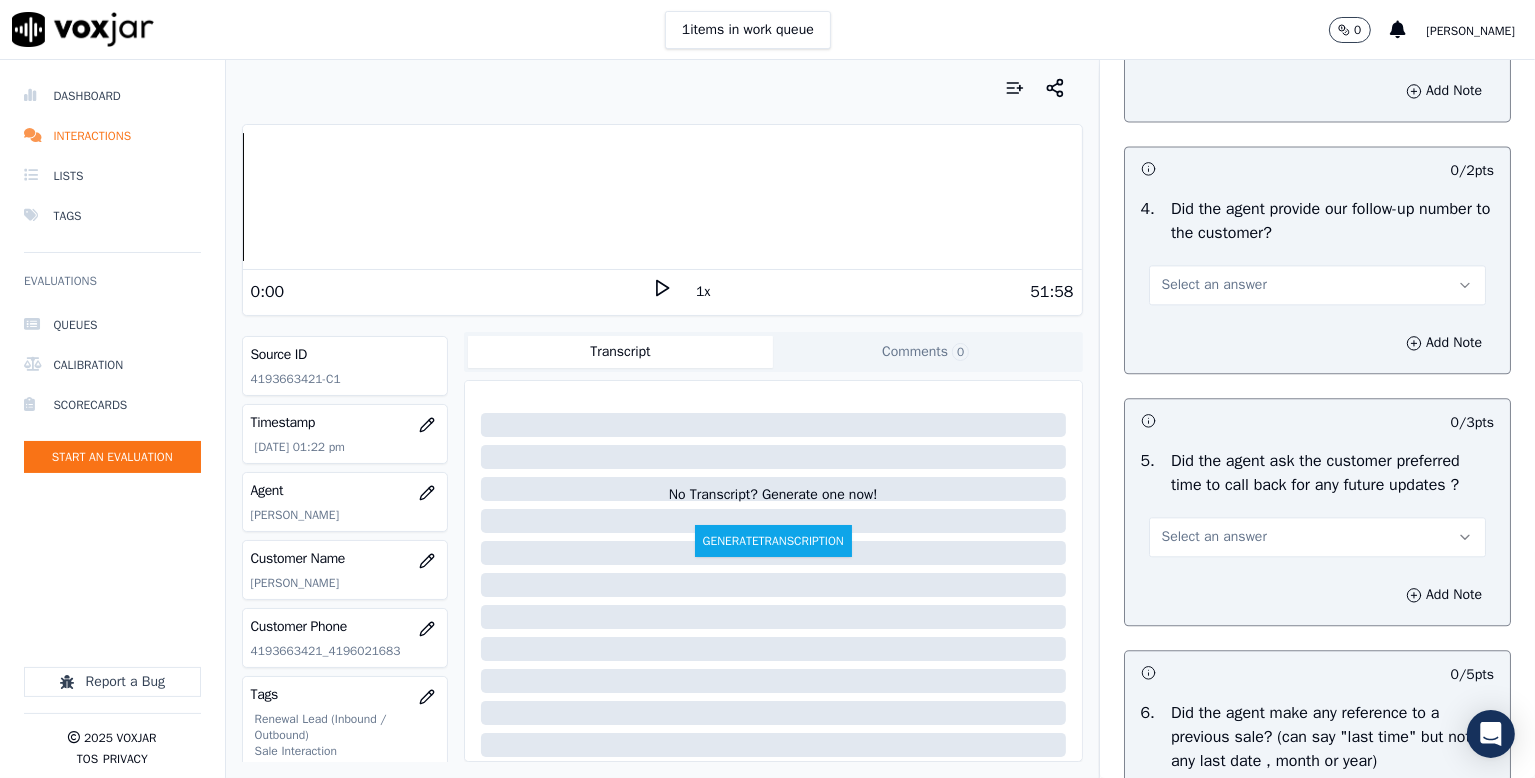 scroll, scrollTop: 4600, scrollLeft: 0, axis: vertical 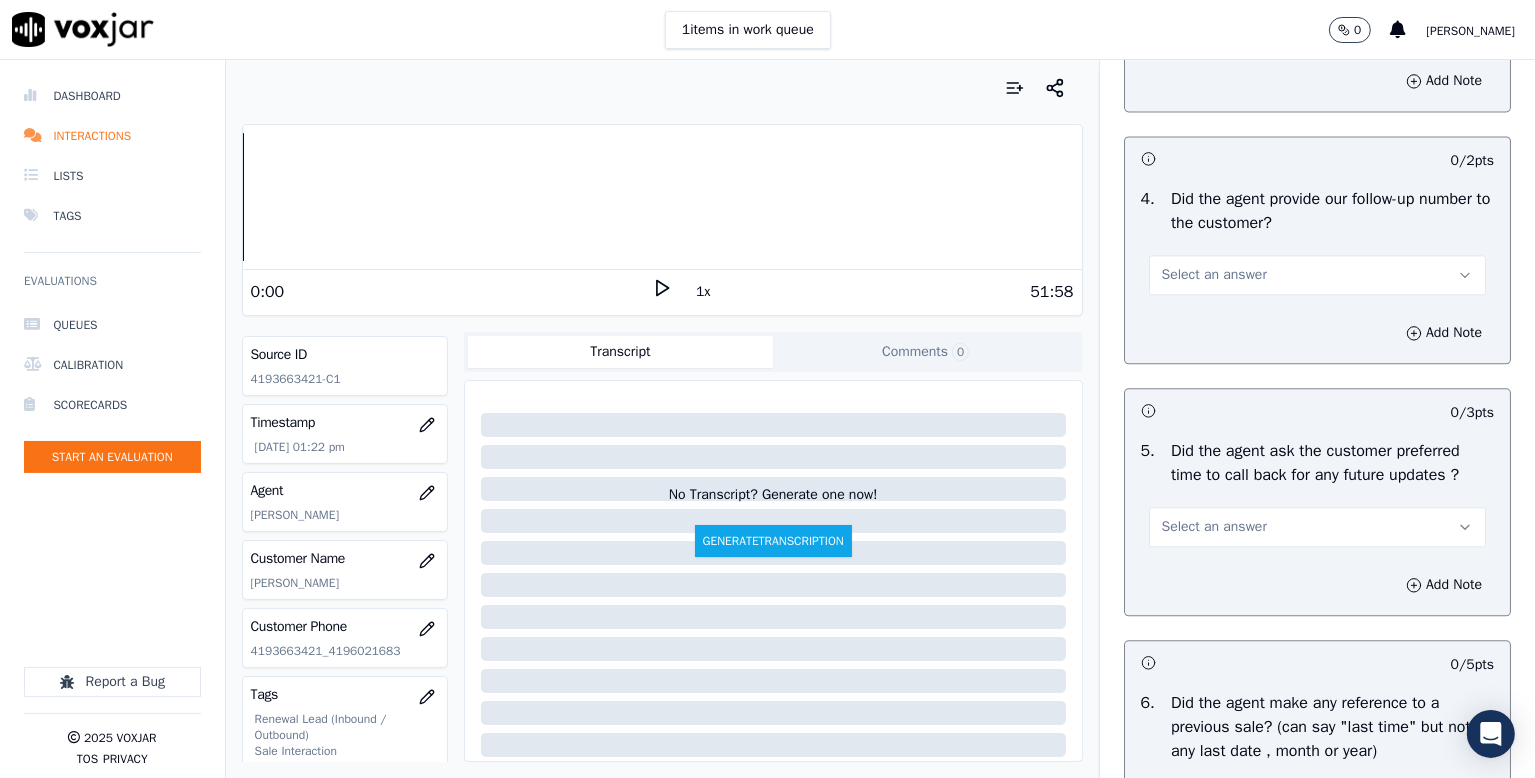 click on "Select an answer" at bounding box center (1214, 23) 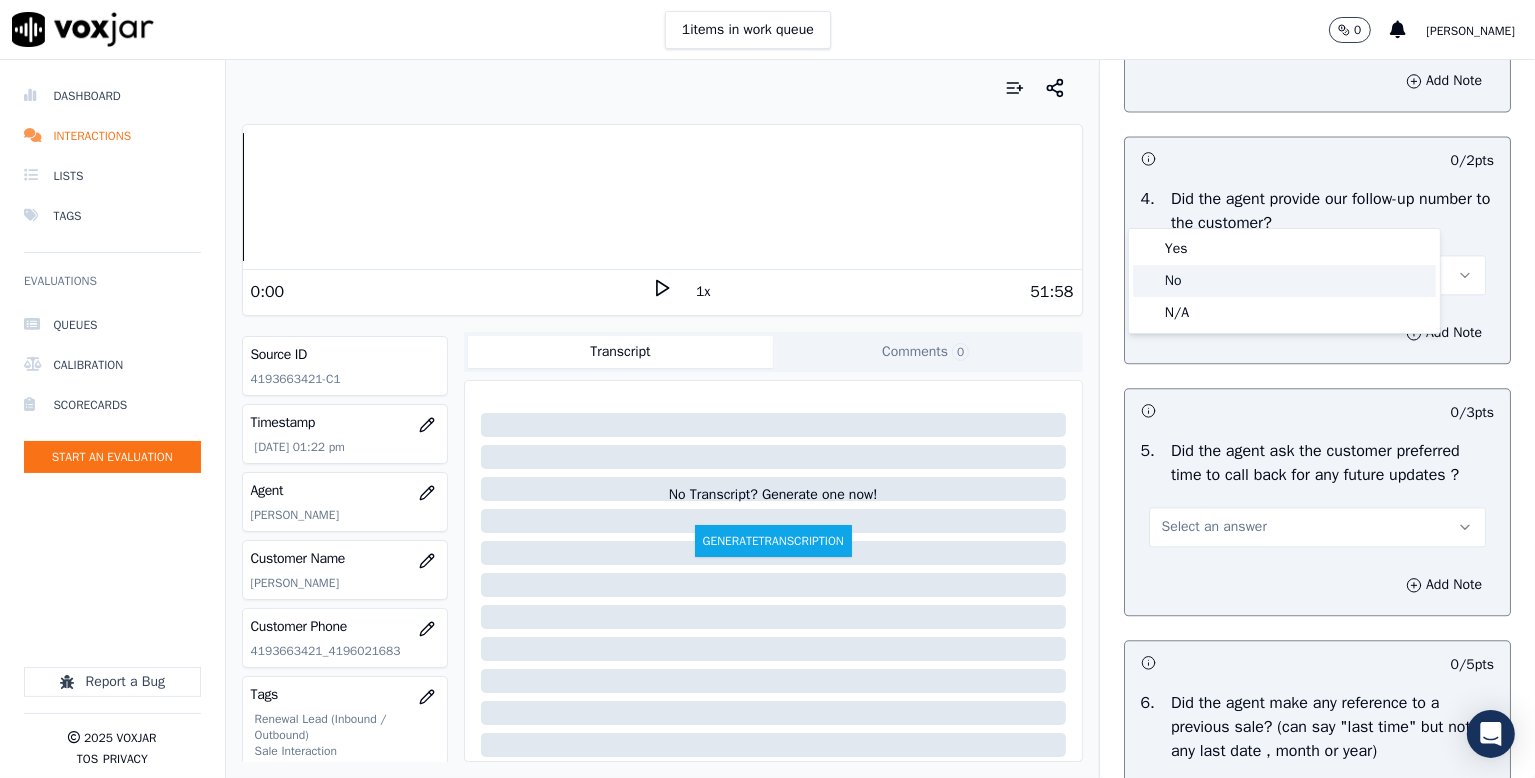 drag, startPoint x: 1200, startPoint y: 281, endPoint x: 1217, endPoint y: 284, distance: 17.262676 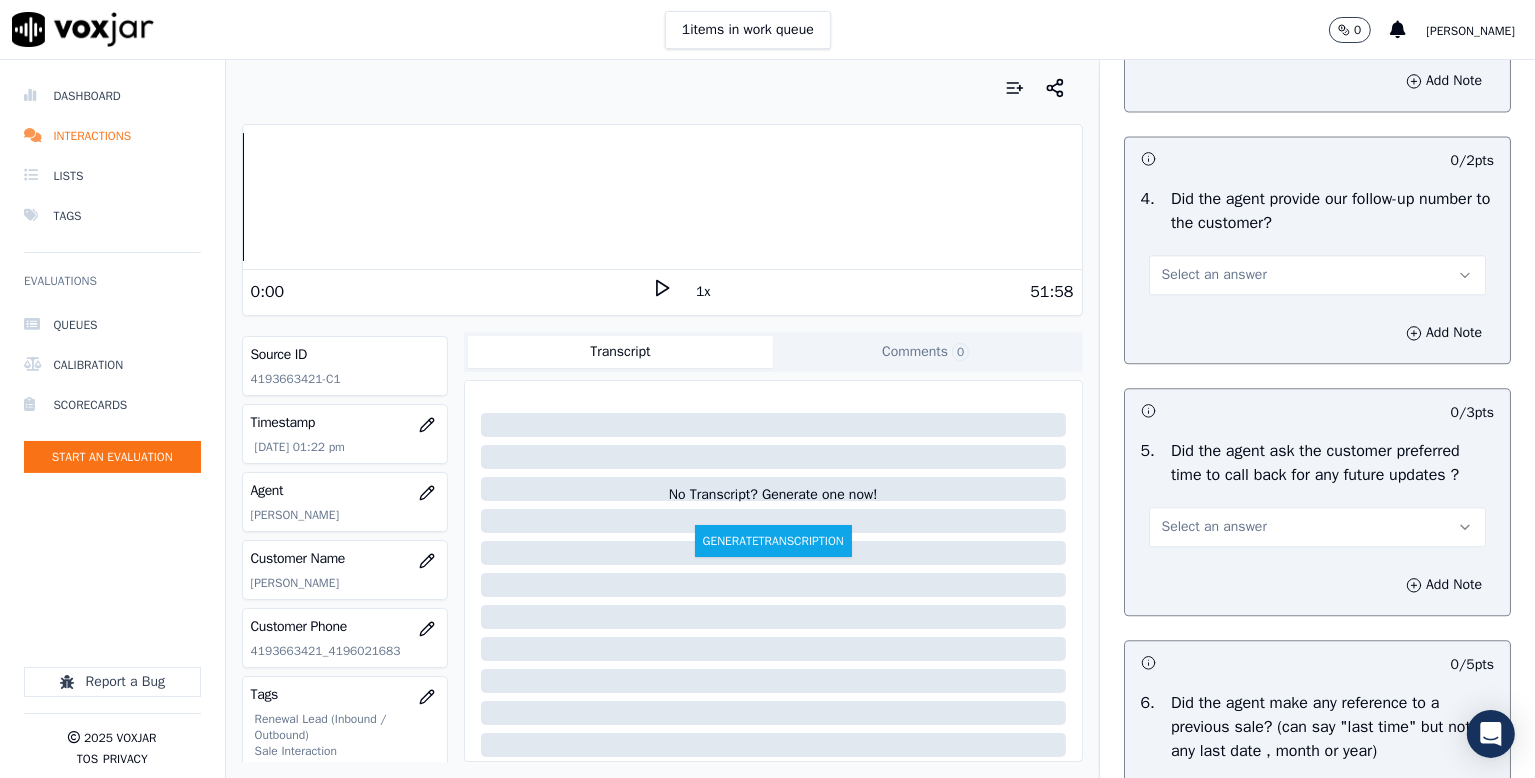scroll, scrollTop: 4800, scrollLeft: 0, axis: vertical 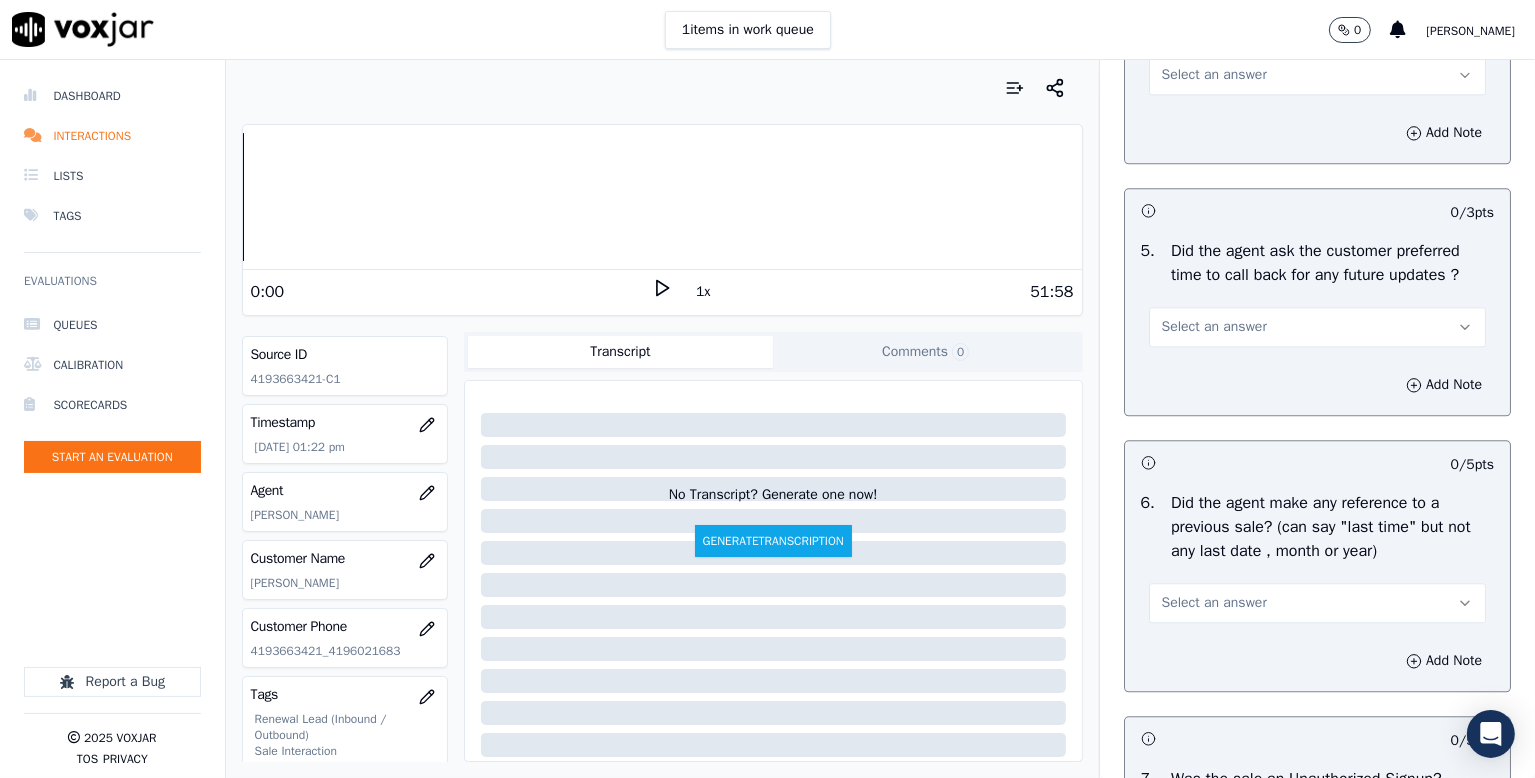 click on "Select an answer" at bounding box center [1214, 75] 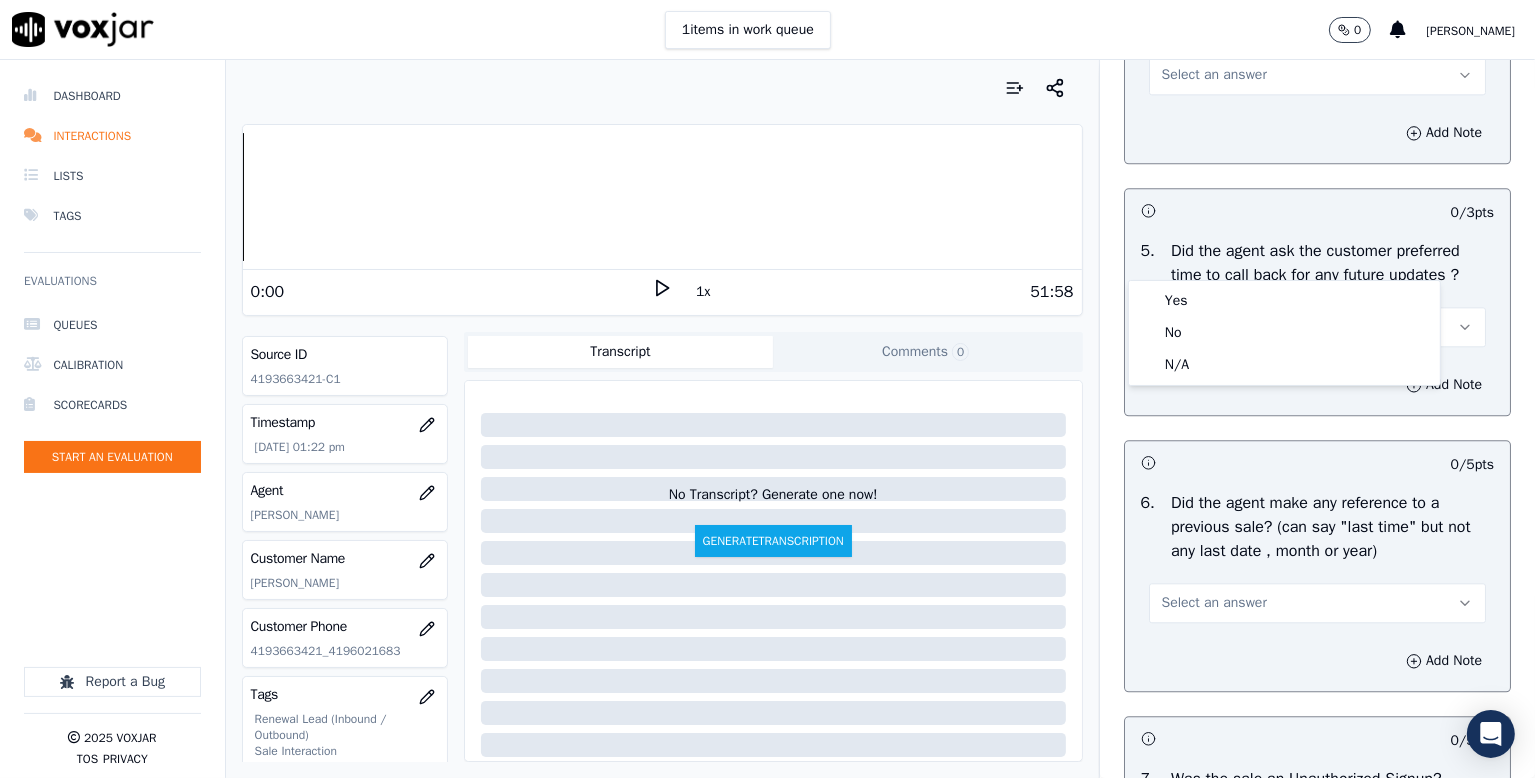 click on "Select an answer" at bounding box center (1214, 75) 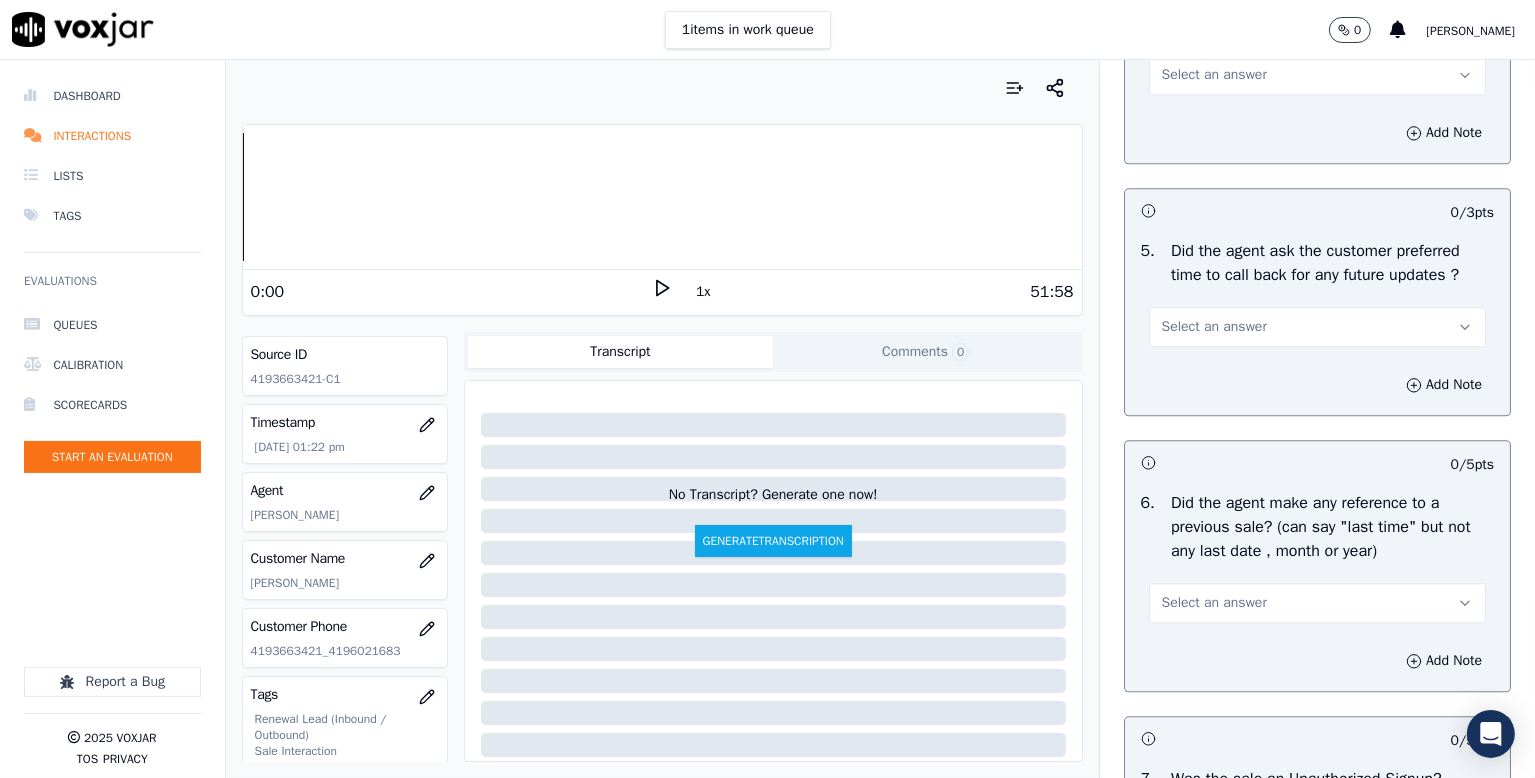 click 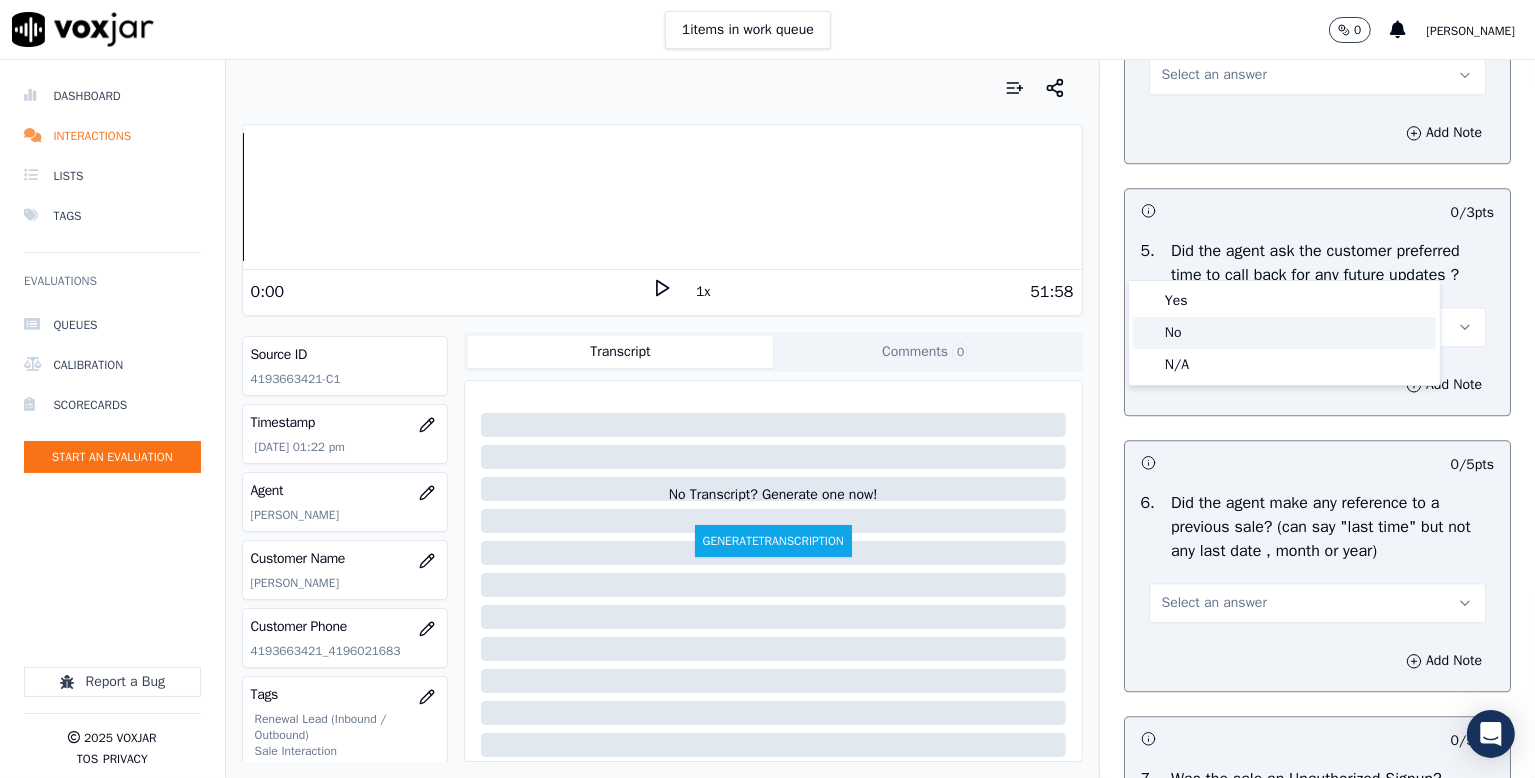click on "No" 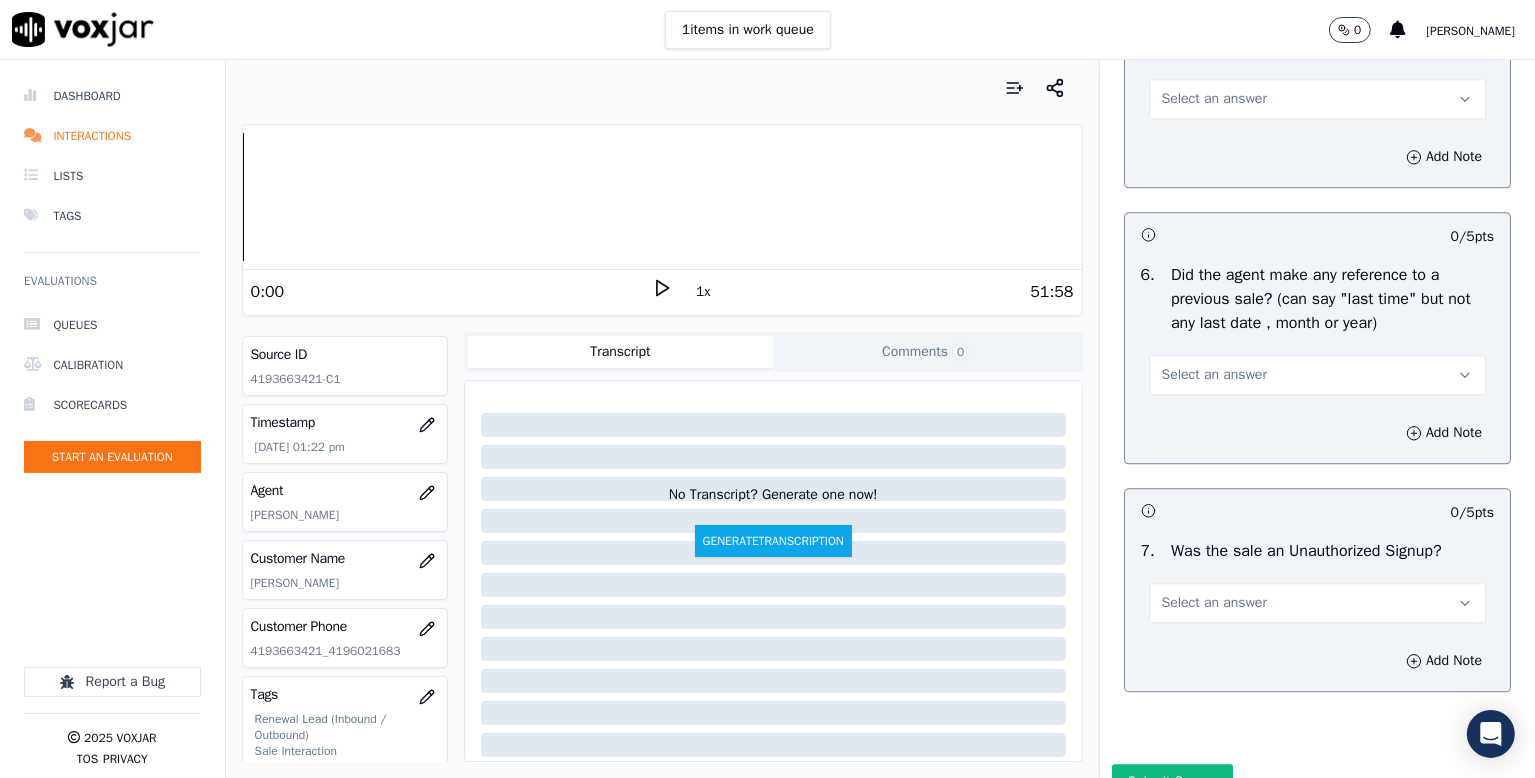 scroll, scrollTop: 5100, scrollLeft: 0, axis: vertical 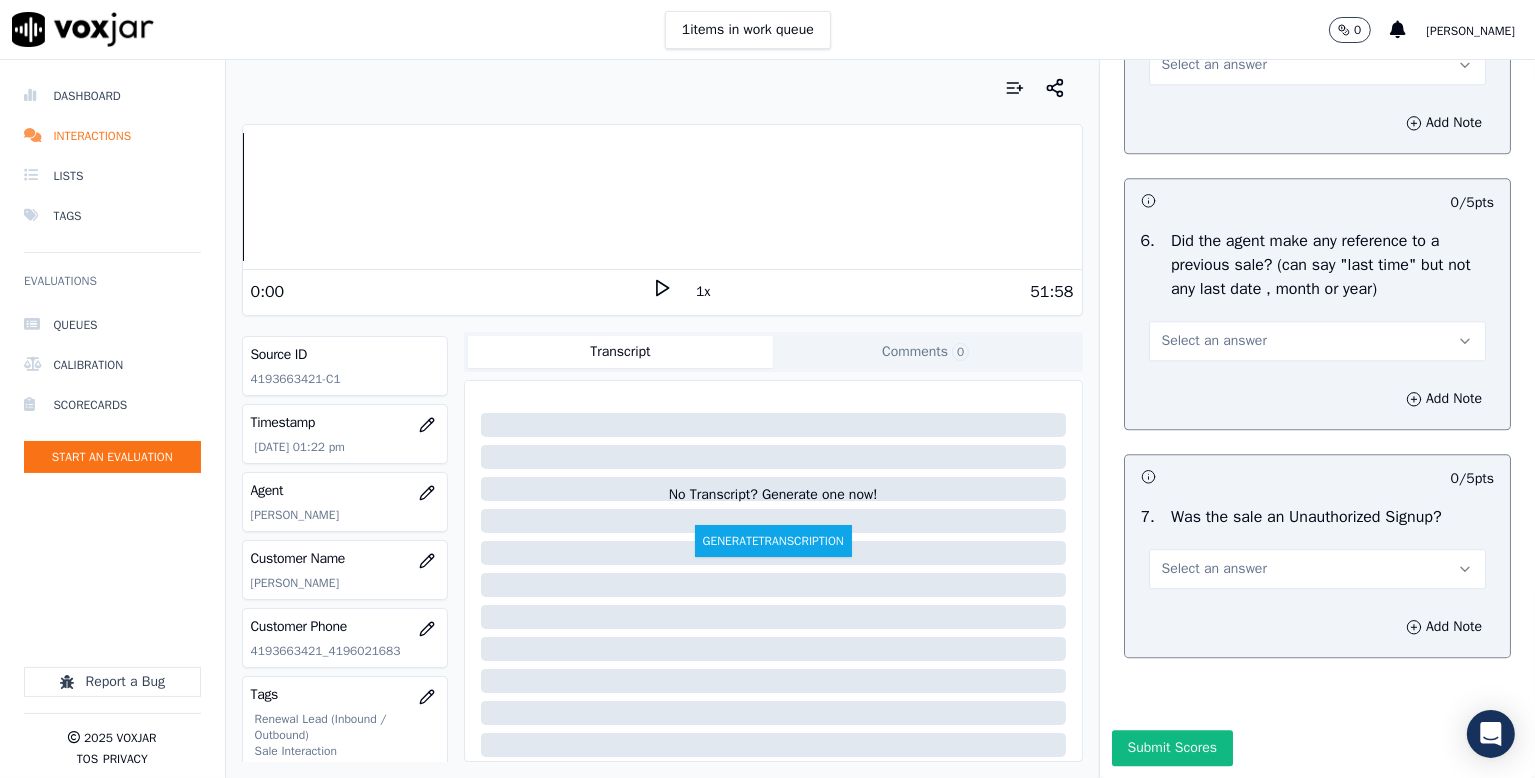 click on "Select an answer" at bounding box center [1214, 65] 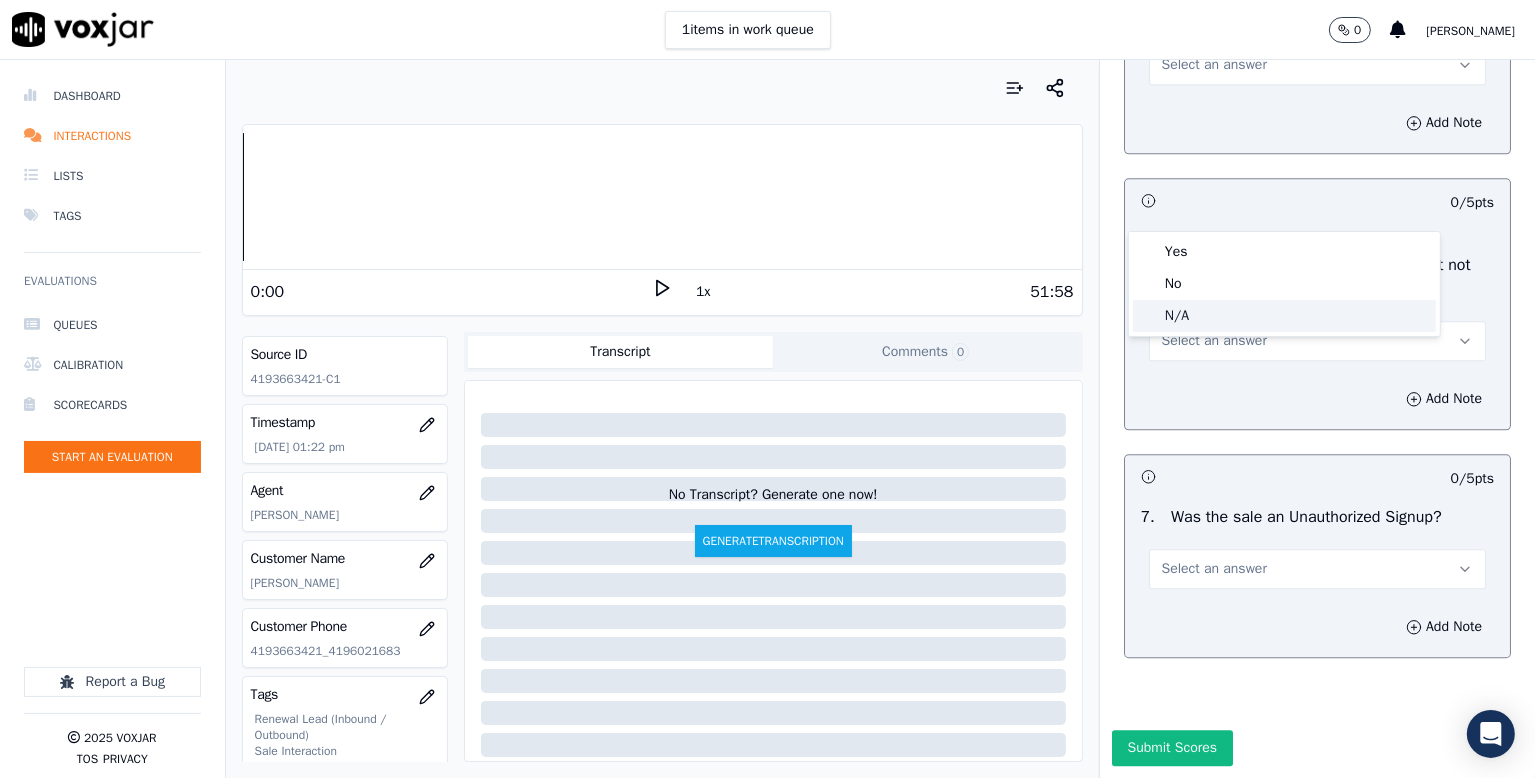 click on "N/A" 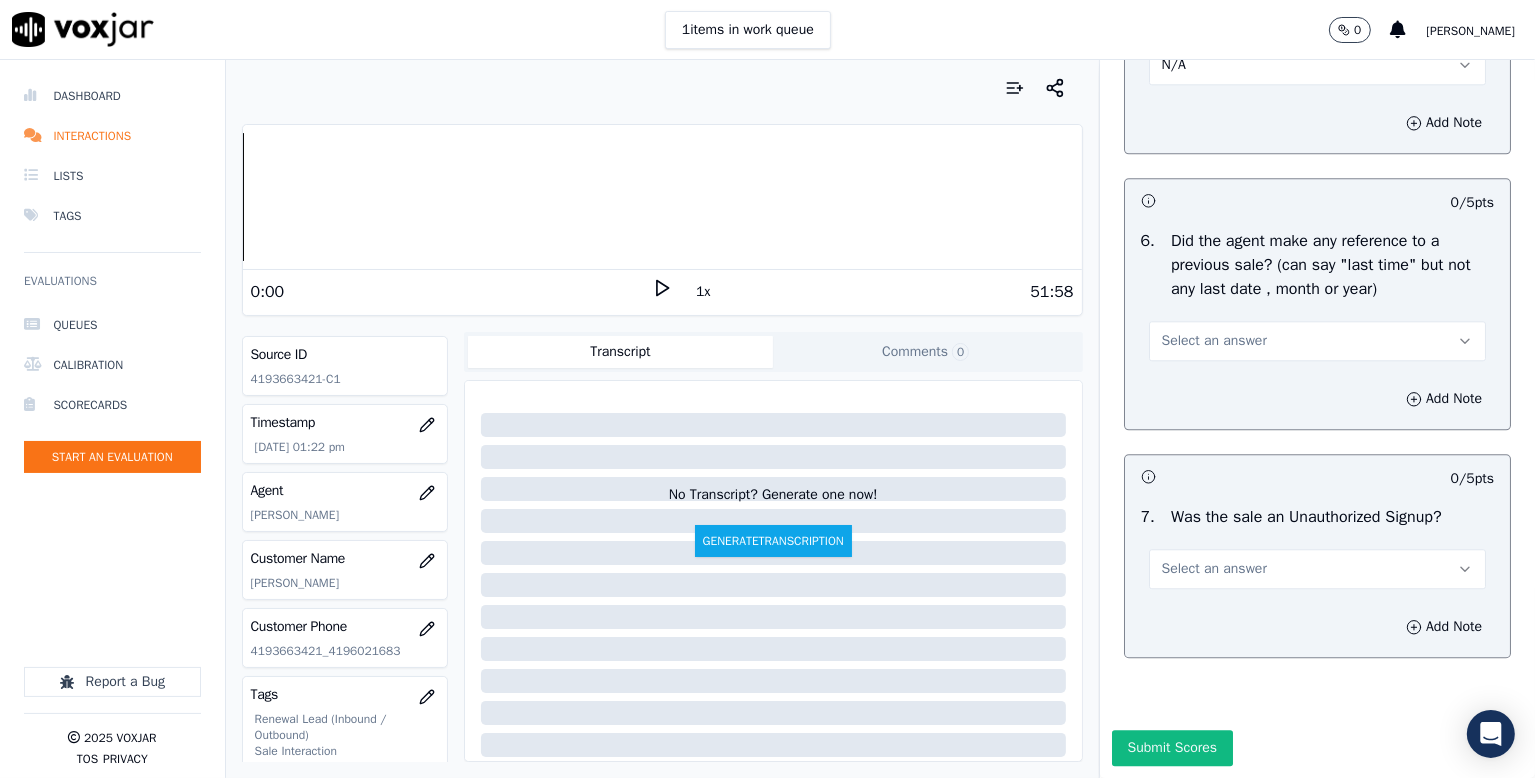 scroll, scrollTop: 5287, scrollLeft: 0, axis: vertical 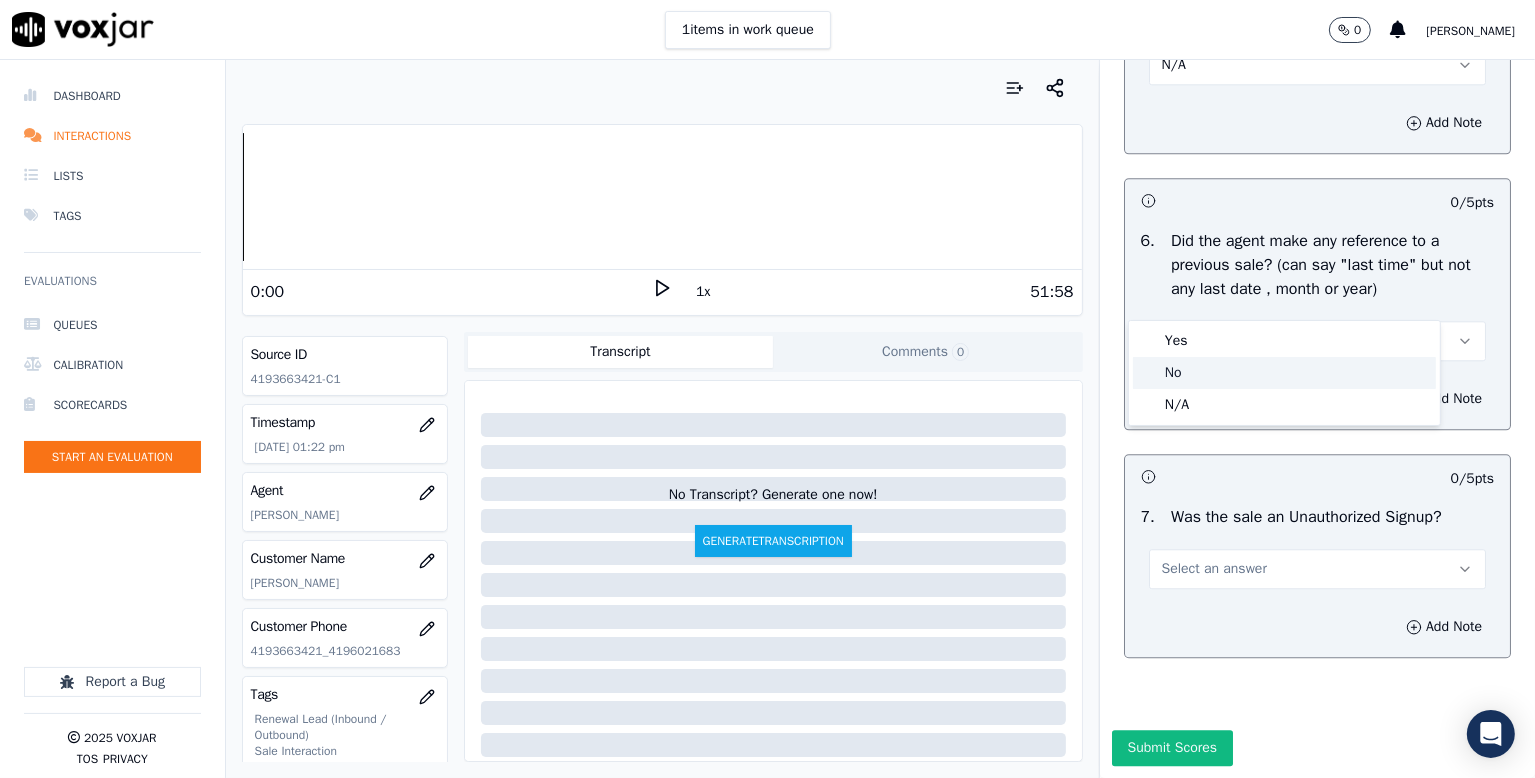 click on "No" 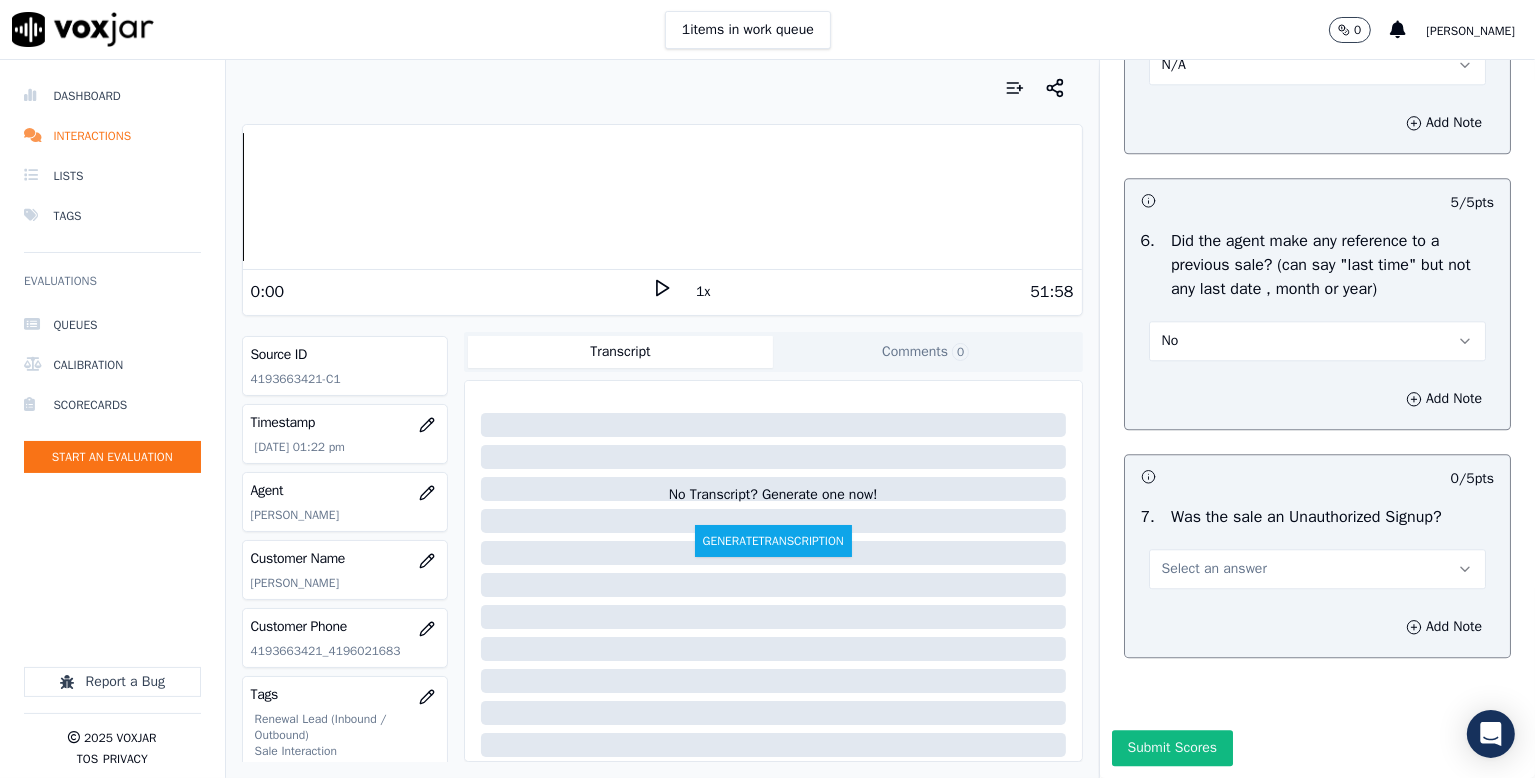 click on "Select an answer" at bounding box center (1317, 569) 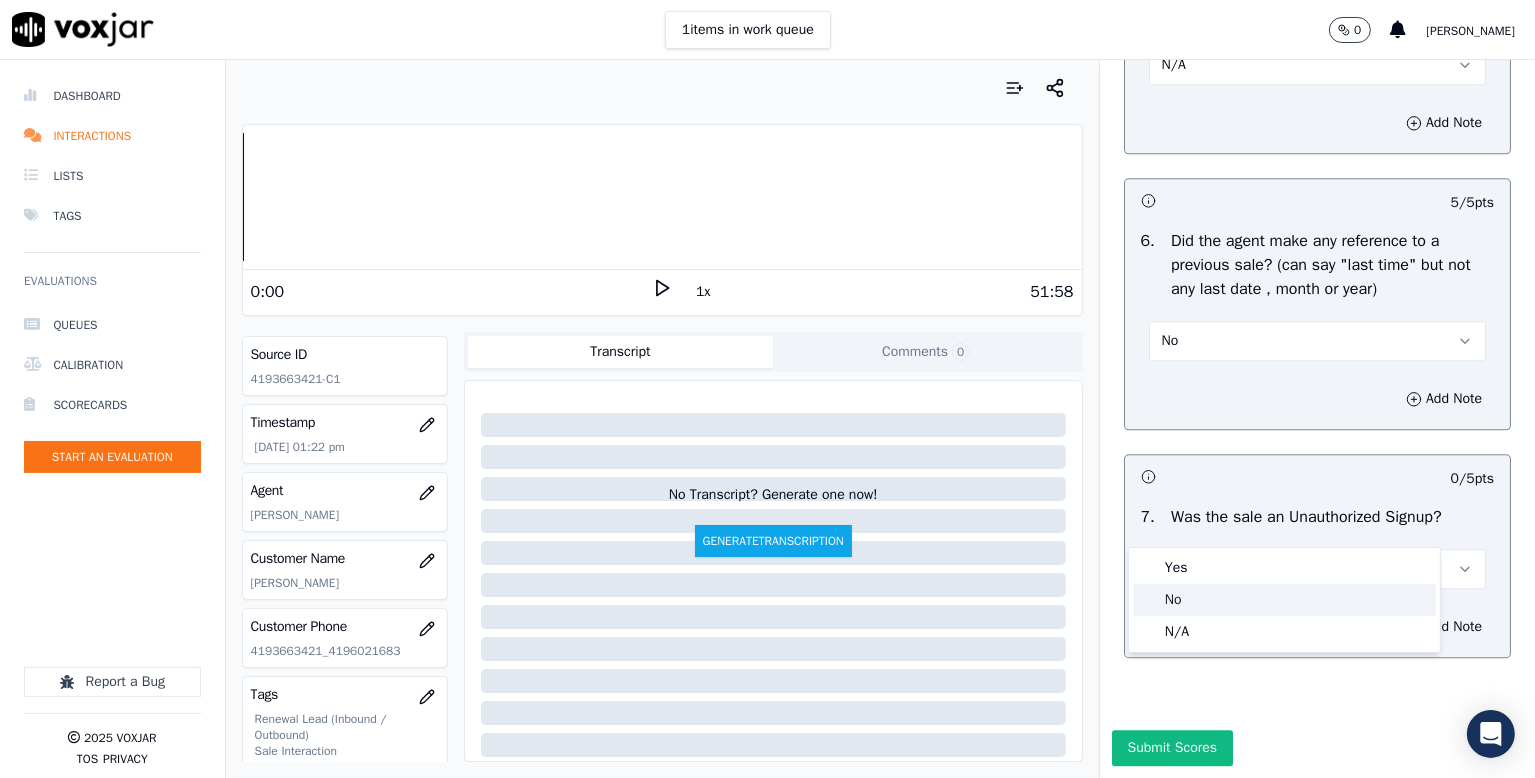 click on "No" 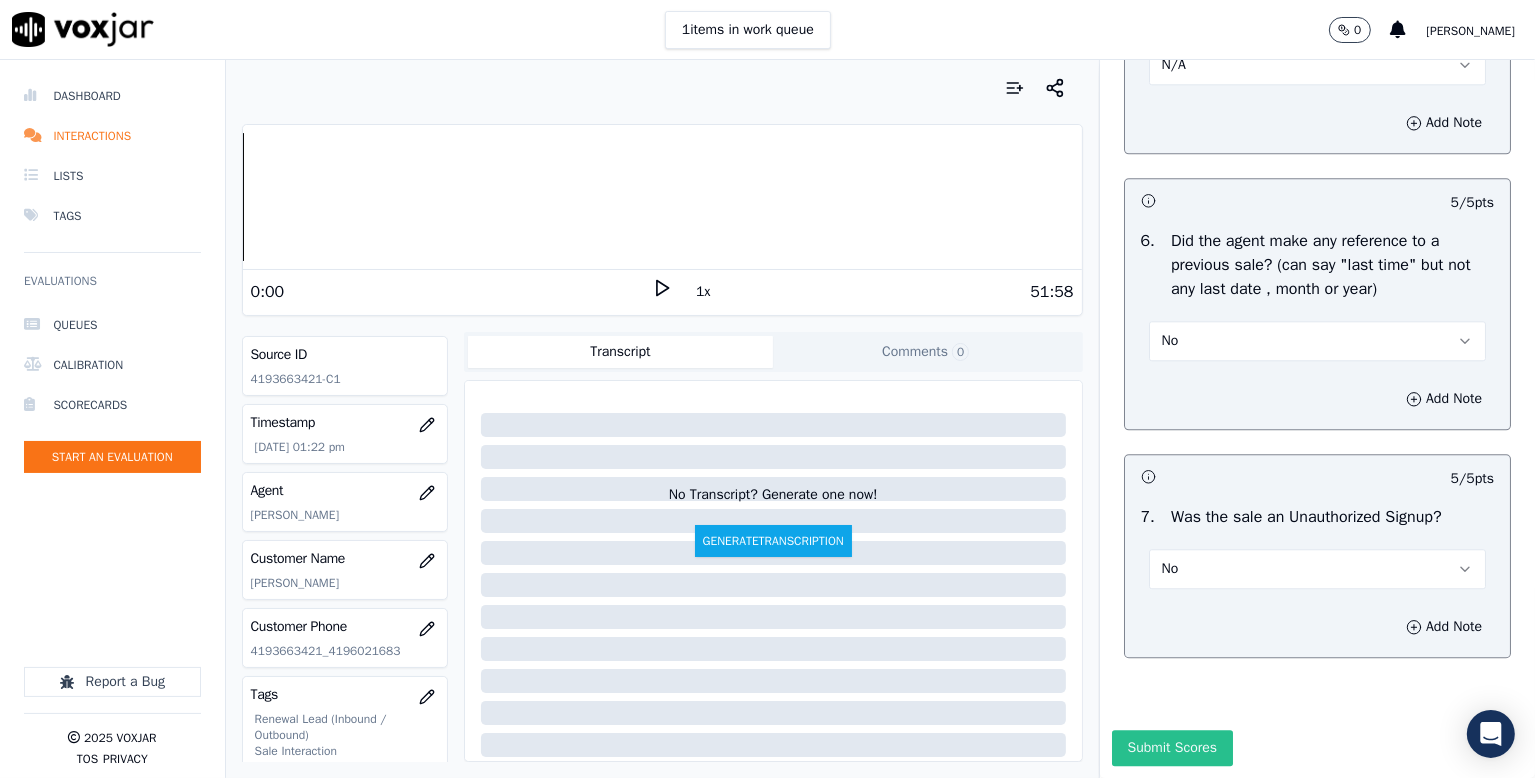 click on "Submit Scores" at bounding box center [1172, 748] 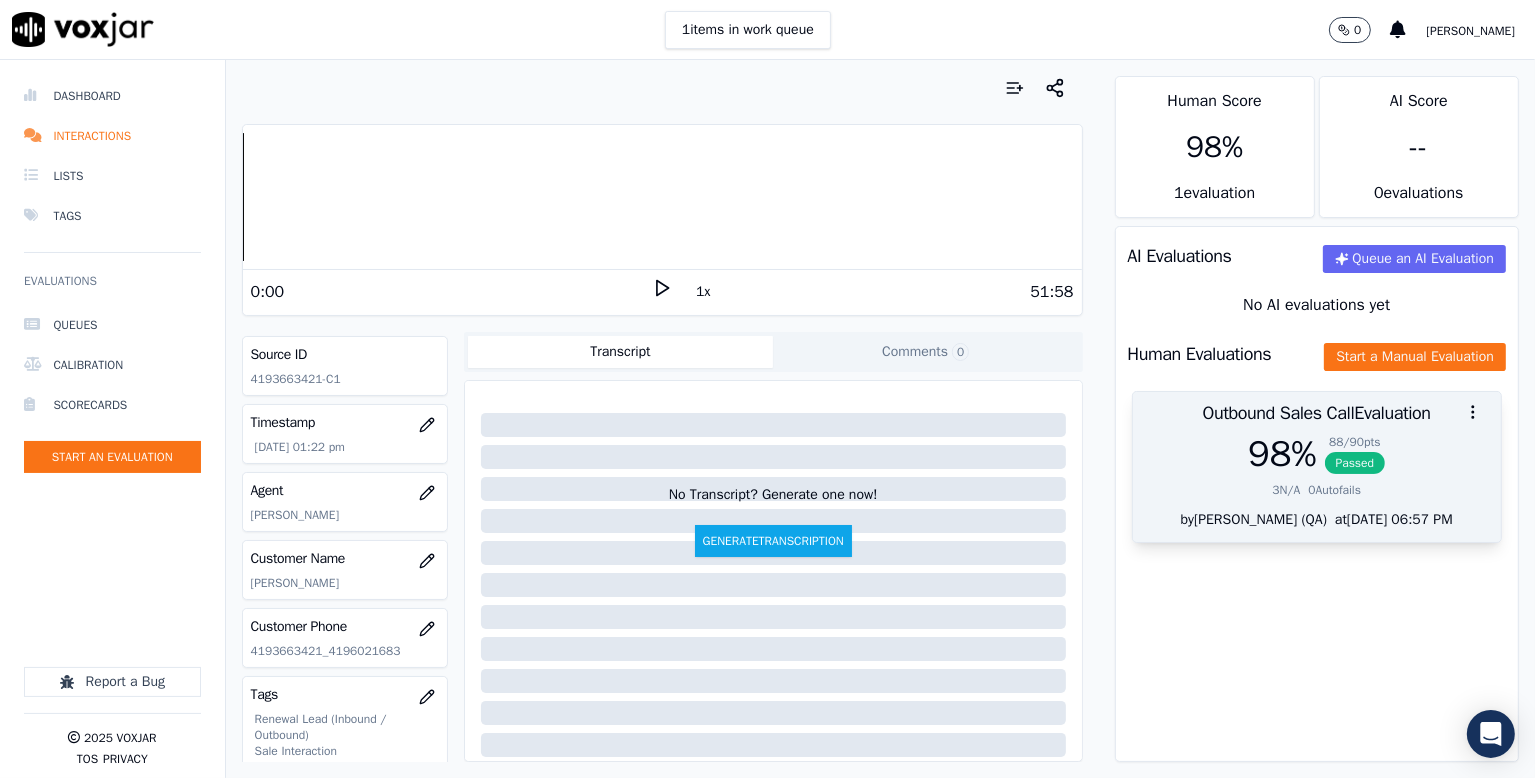 click on "Passed" at bounding box center (1355, 463) 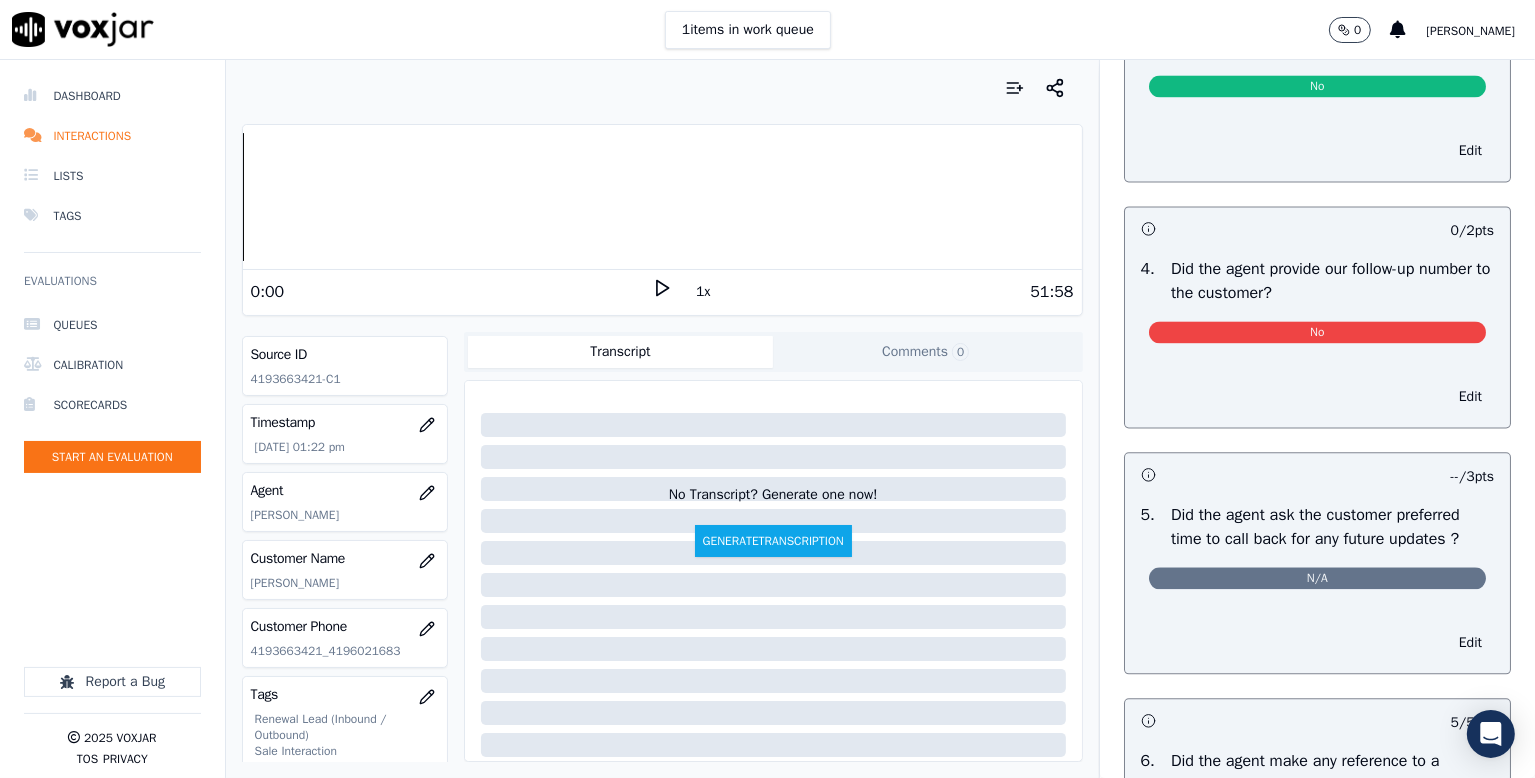 scroll, scrollTop: 4700, scrollLeft: 0, axis: vertical 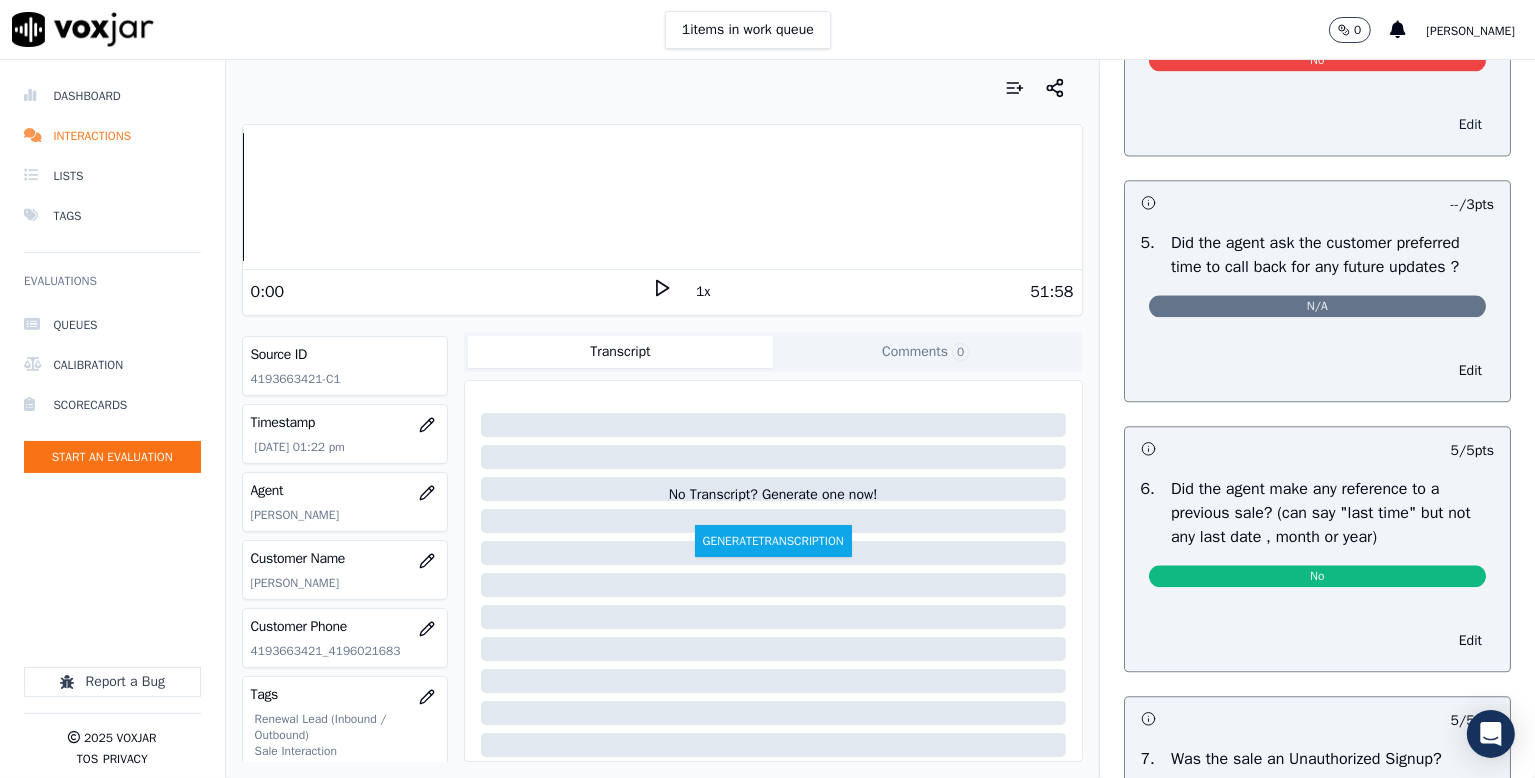 click on "Edit" at bounding box center [1470, 125] 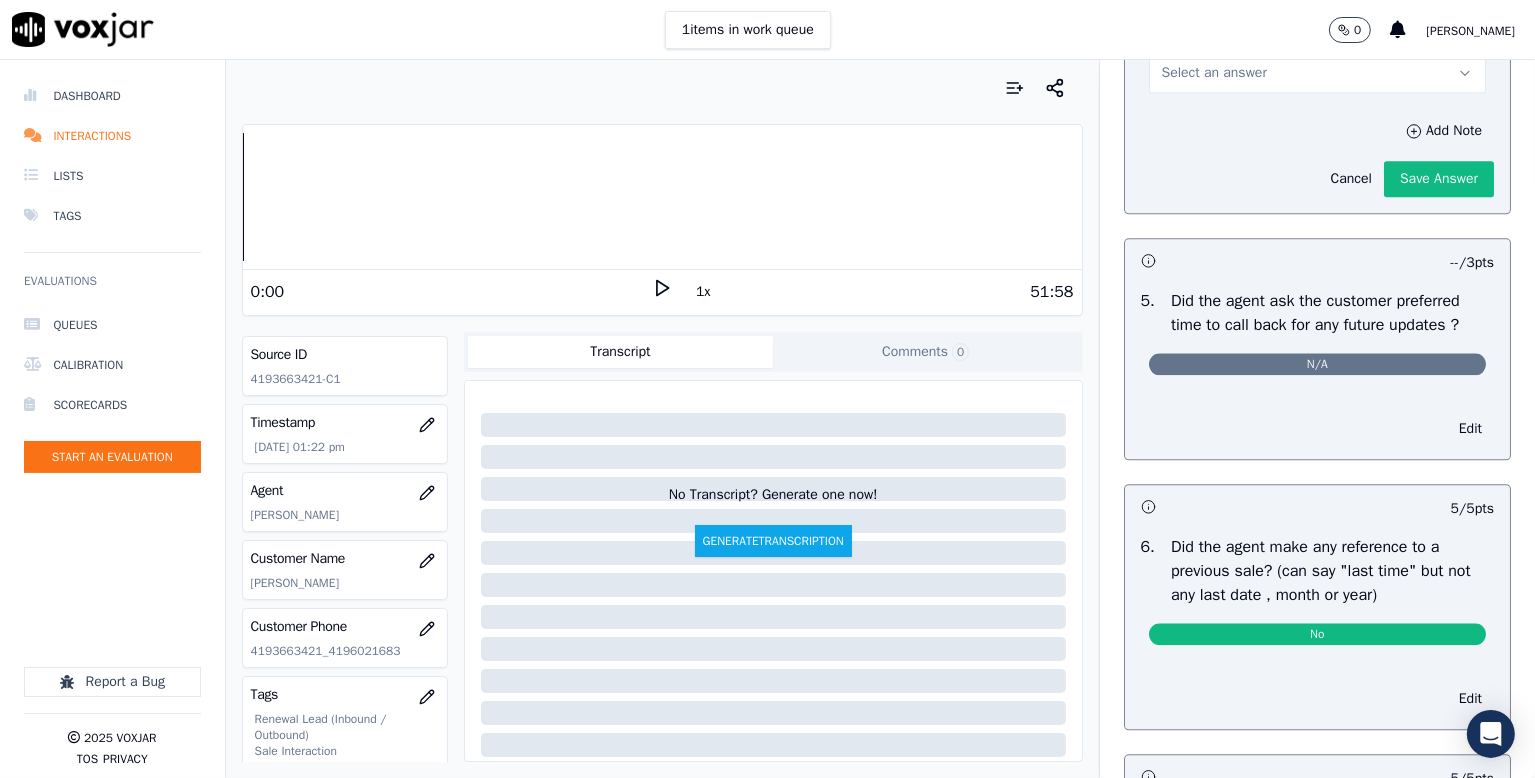 click on "Select an answer" at bounding box center (1317, 73) 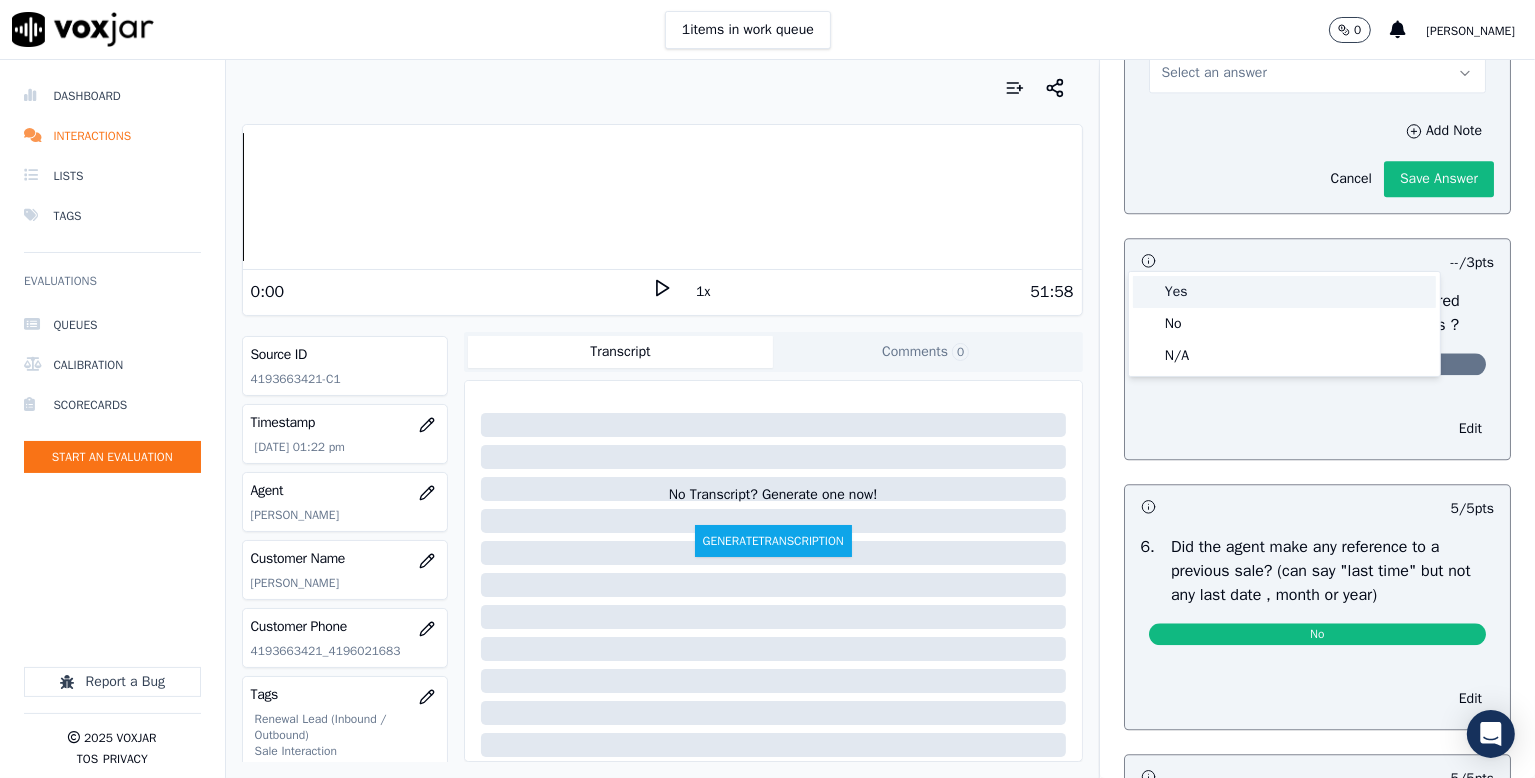 click on "Yes" at bounding box center (1284, 292) 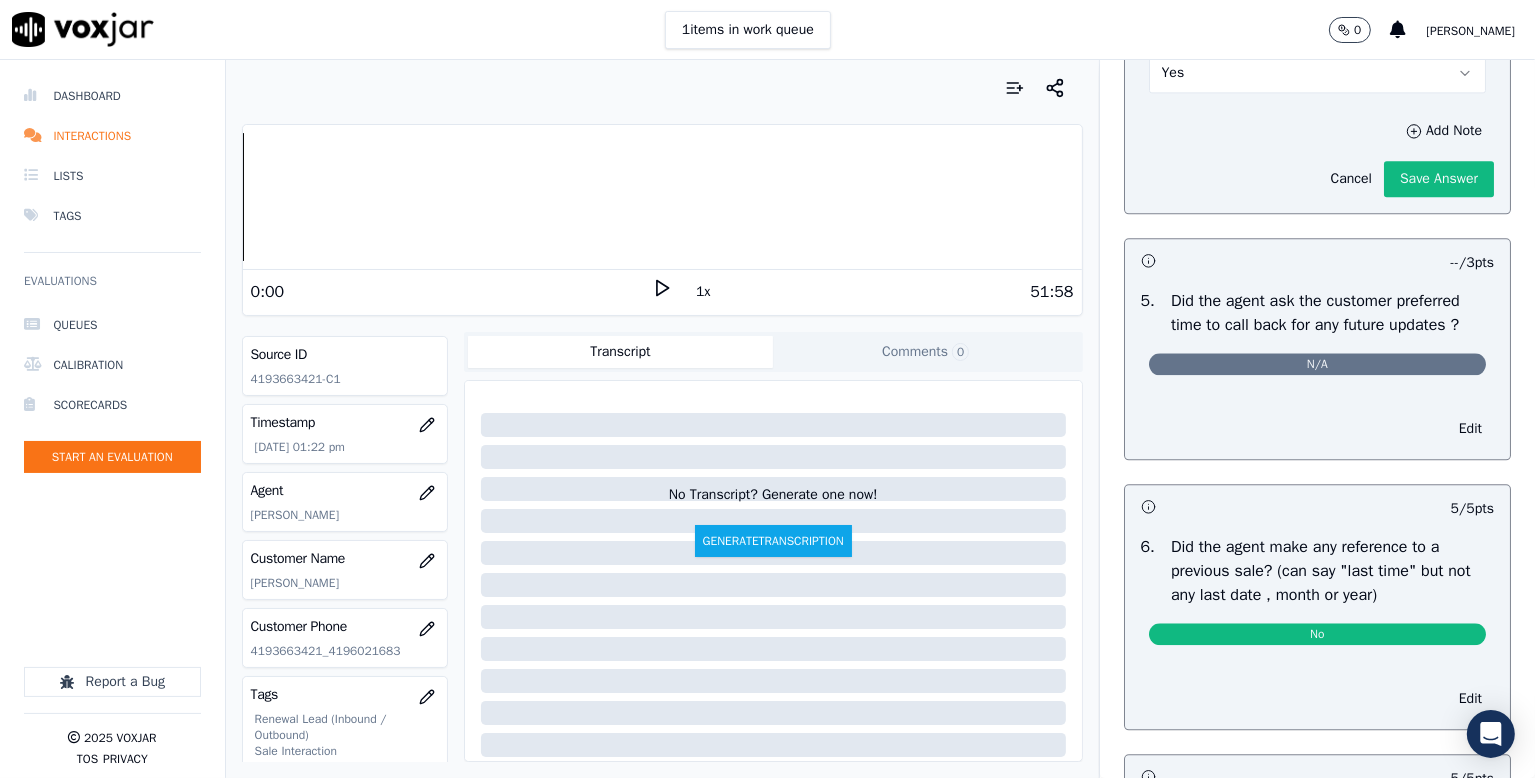 click on "Save Answer" 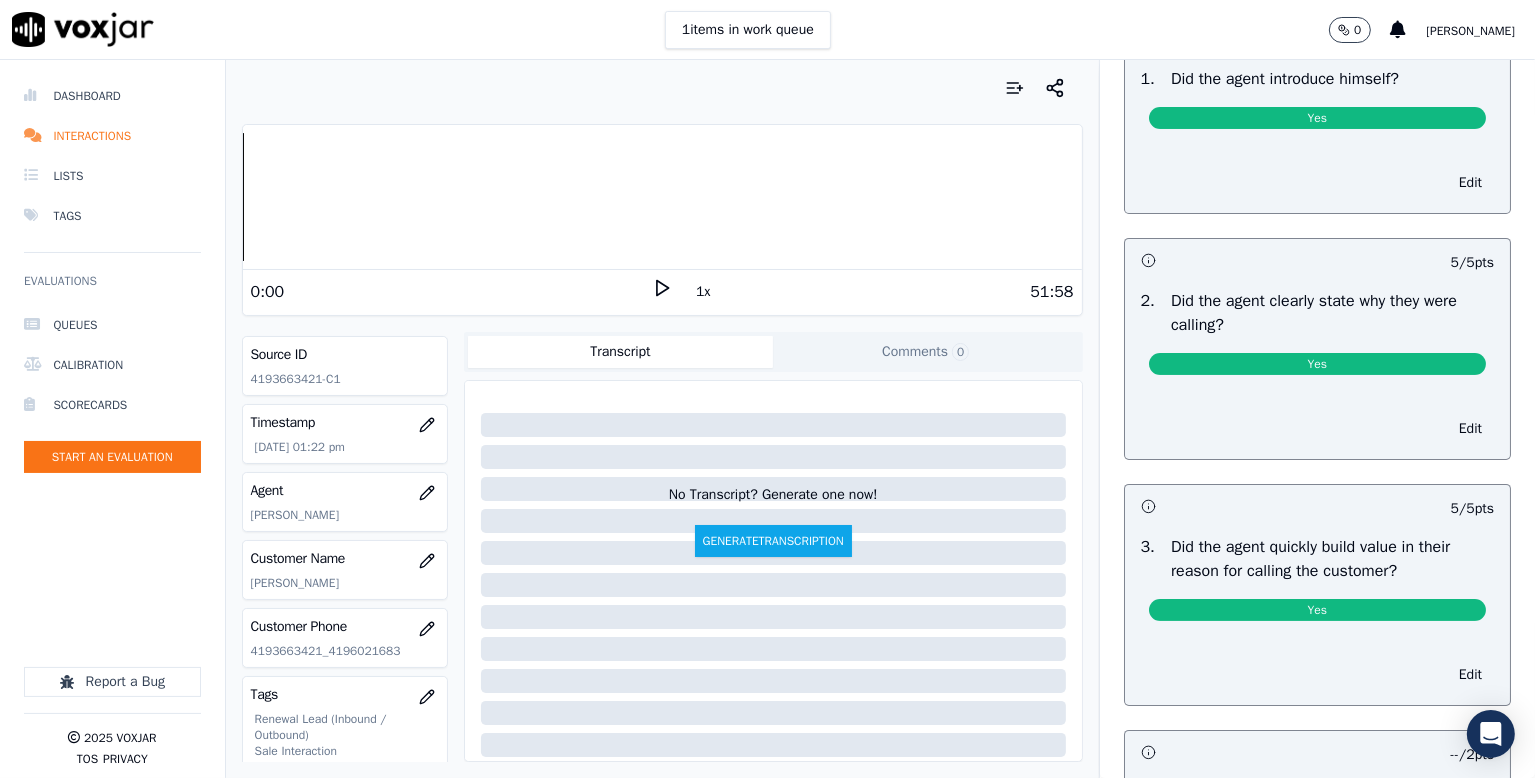 scroll, scrollTop: 0, scrollLeft: 0, axis: both 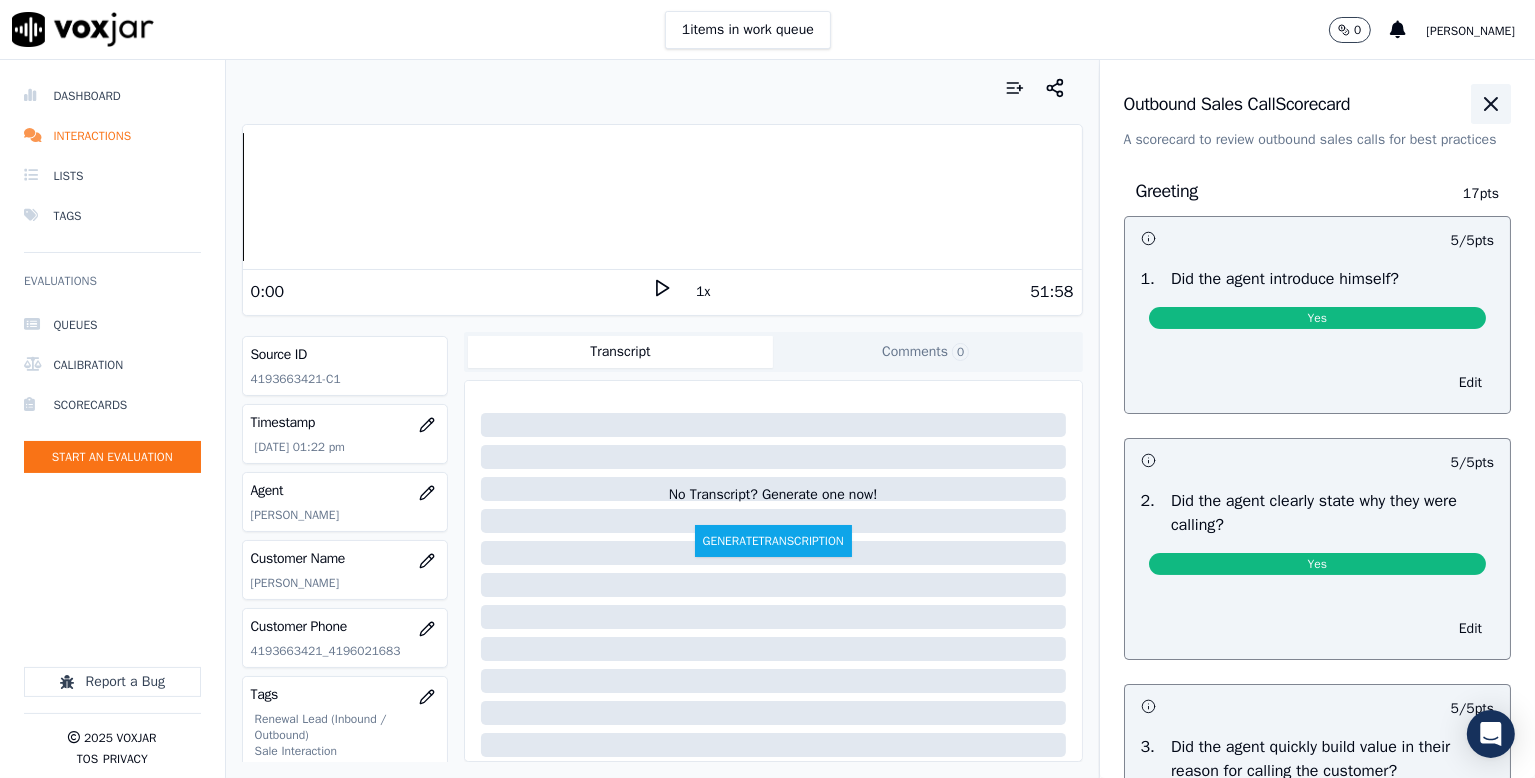 click 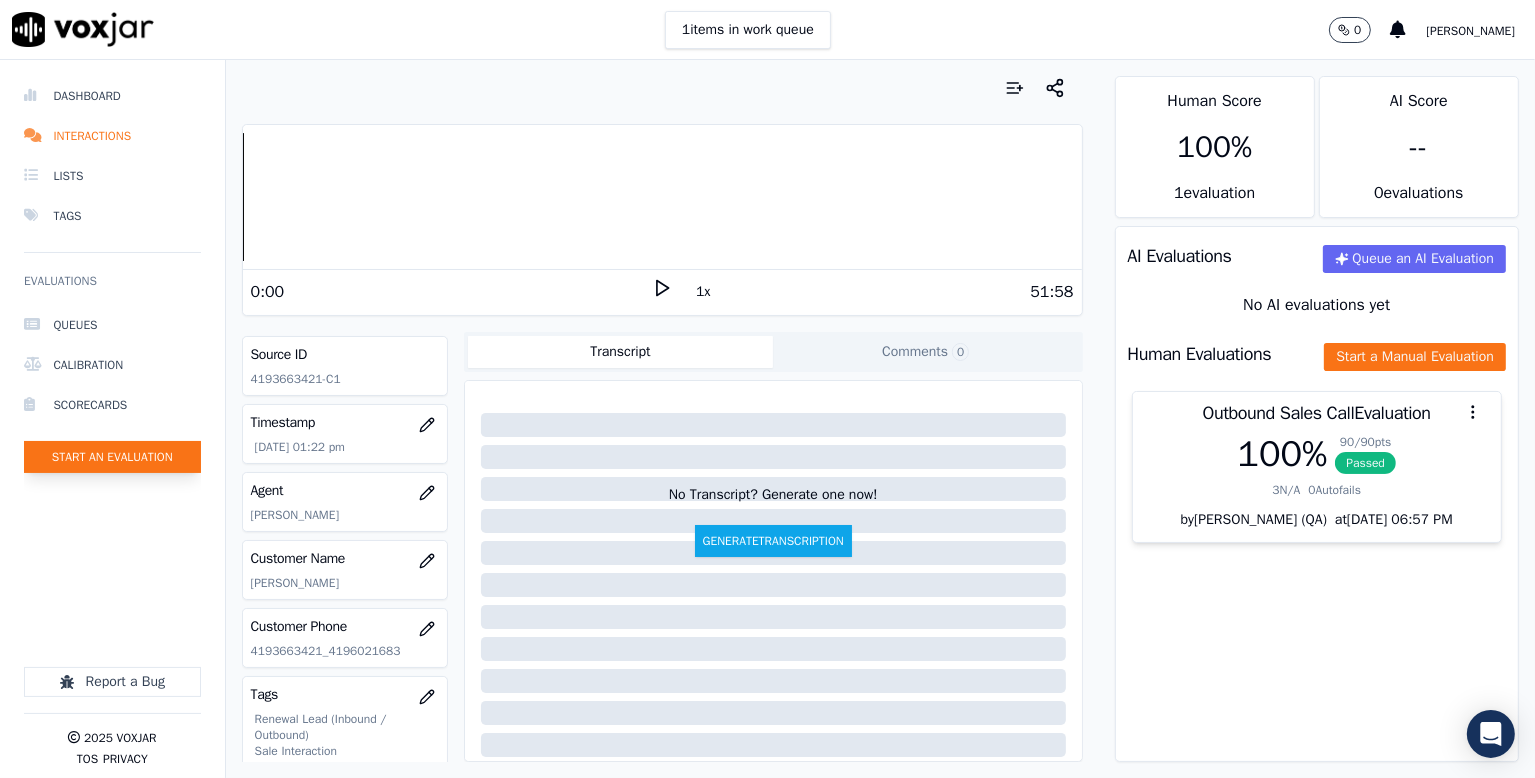 click on "Start an Evaluation" 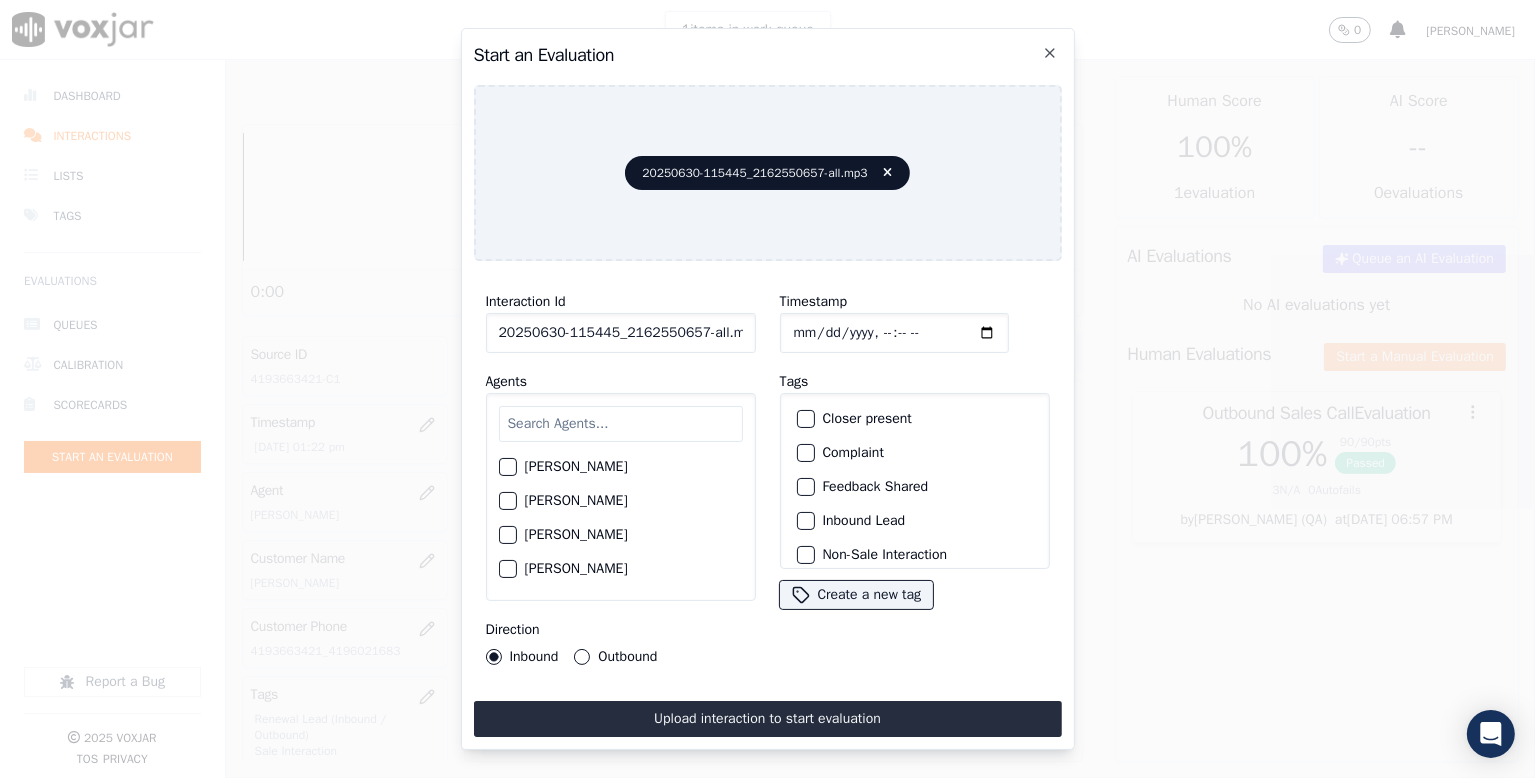 scroll, scrollTop: 0, scrollLeft: 6, axis: horizontal 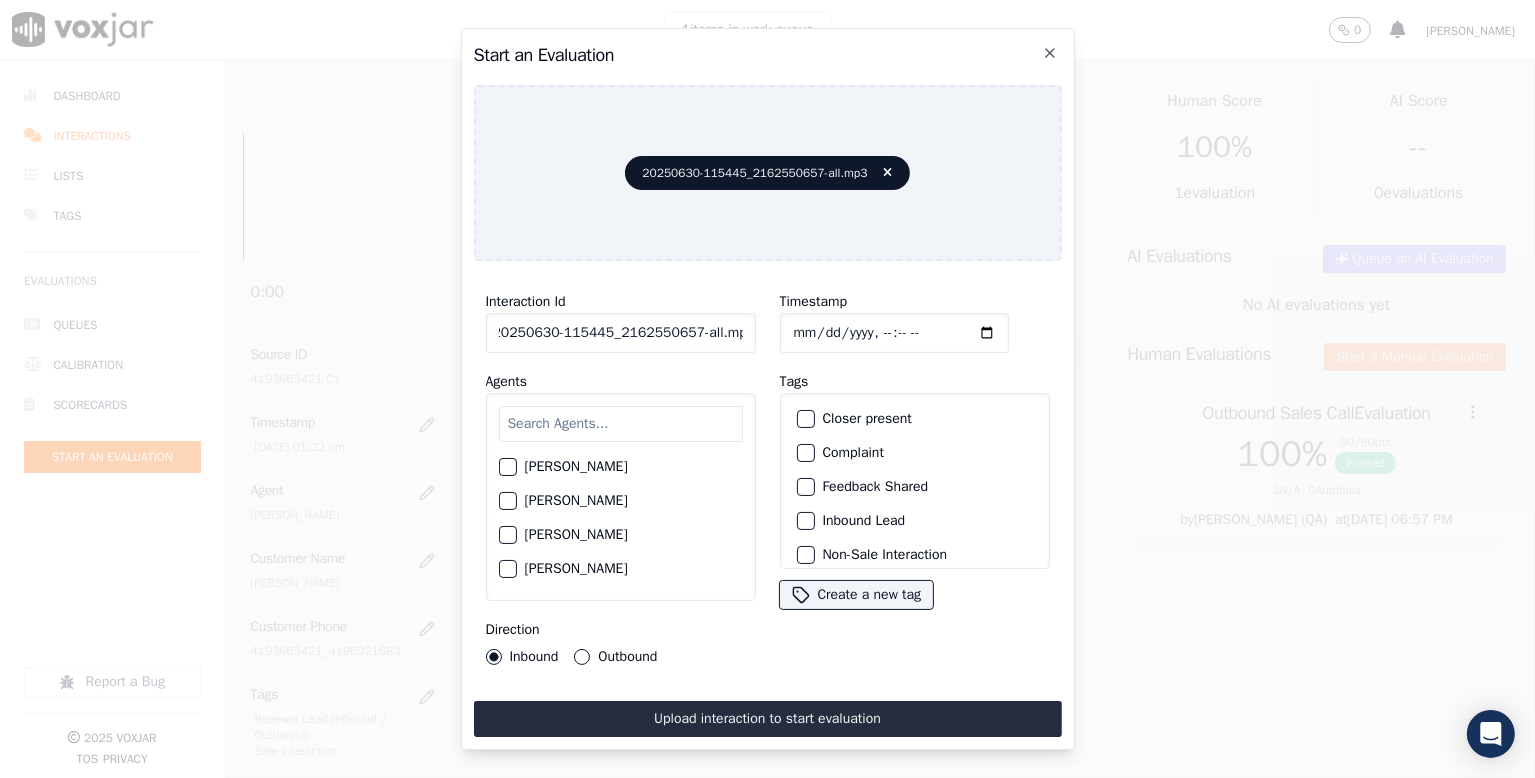drag, startPoint x: 691, startPoint y: 325, endPoint x: 836, endPoint y: 321, distance: 145.05516 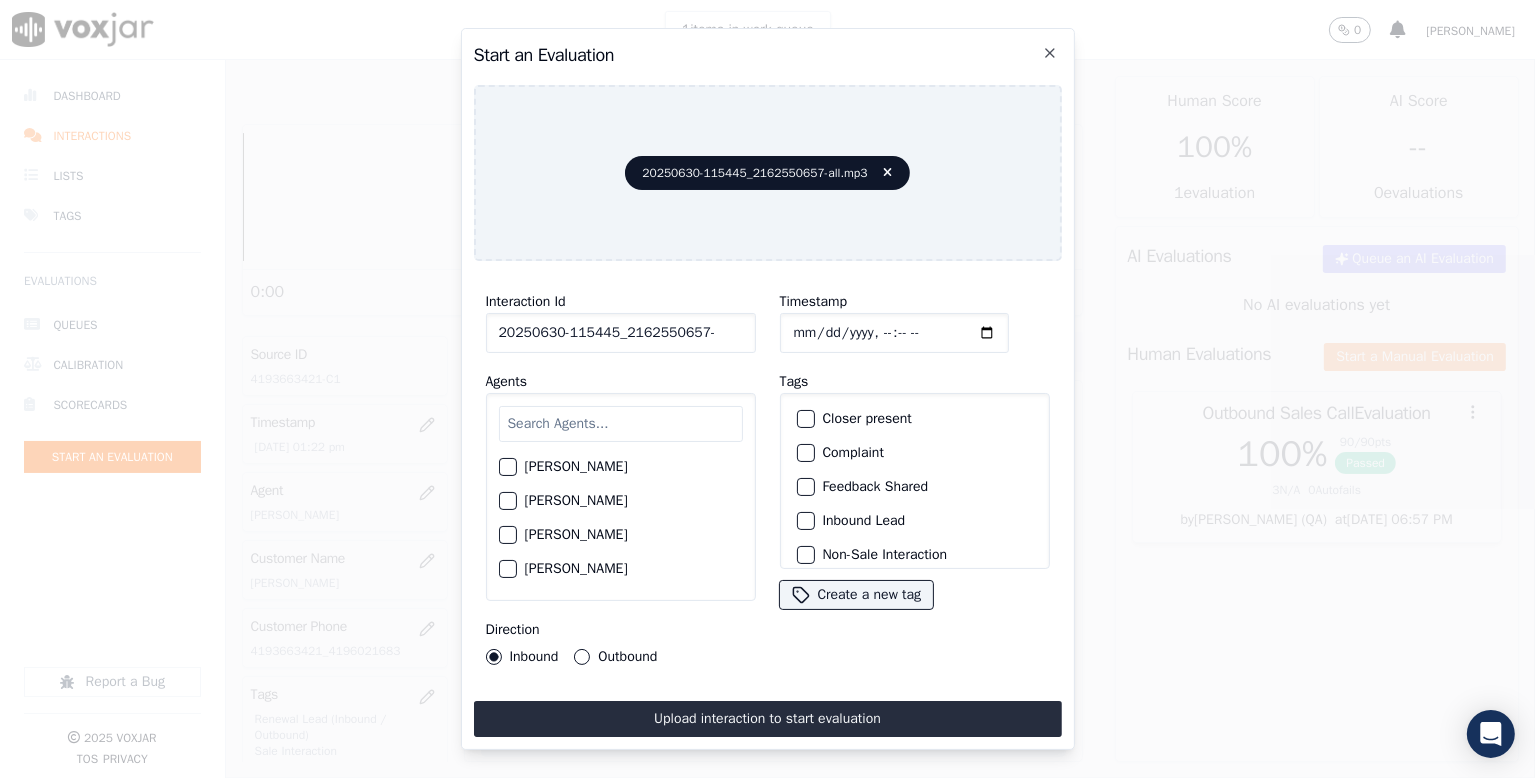 scroll, scrollTop: 0, scrollLeft: 0, axis: both 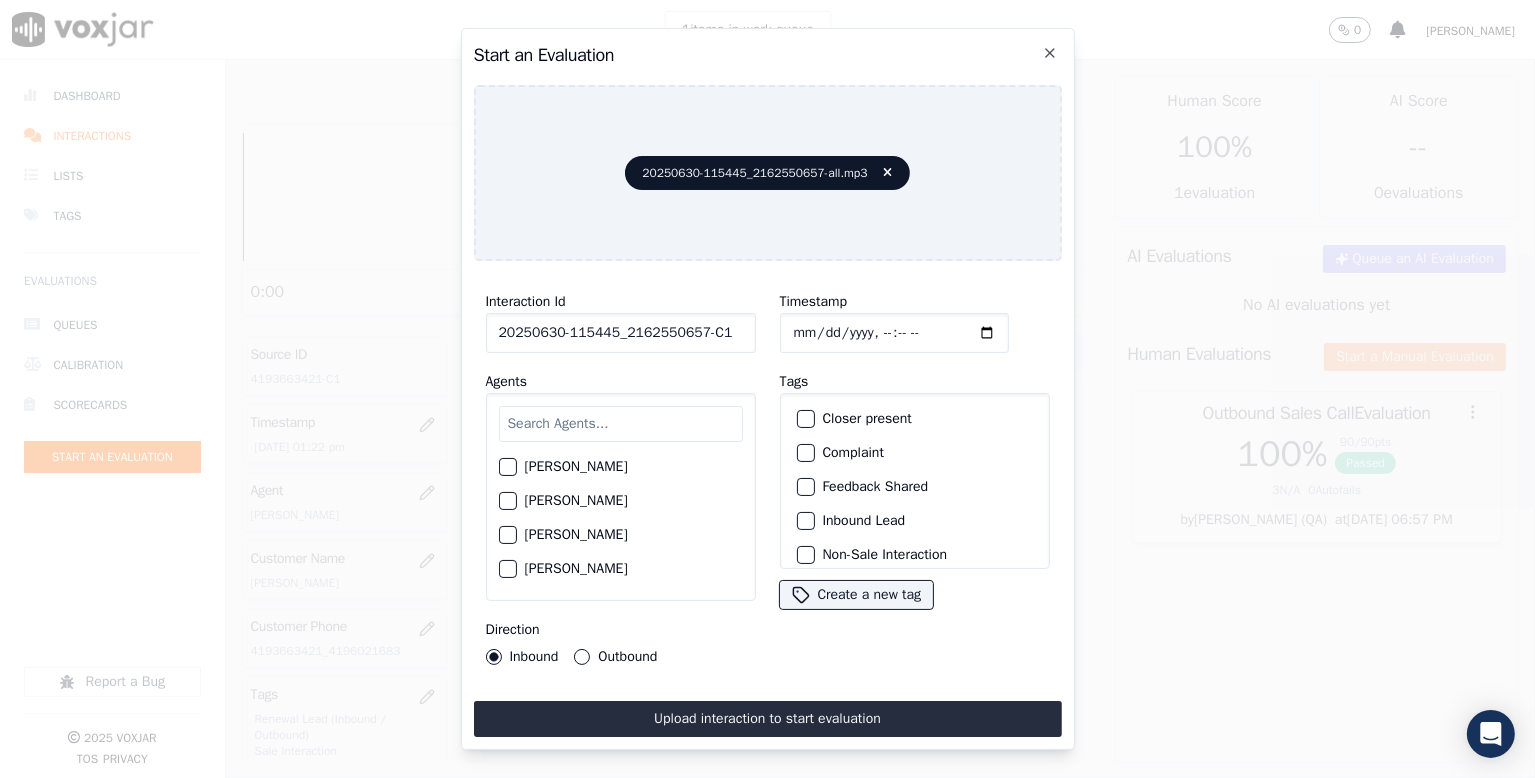 type on "20250630-115445_2162550657-C1" 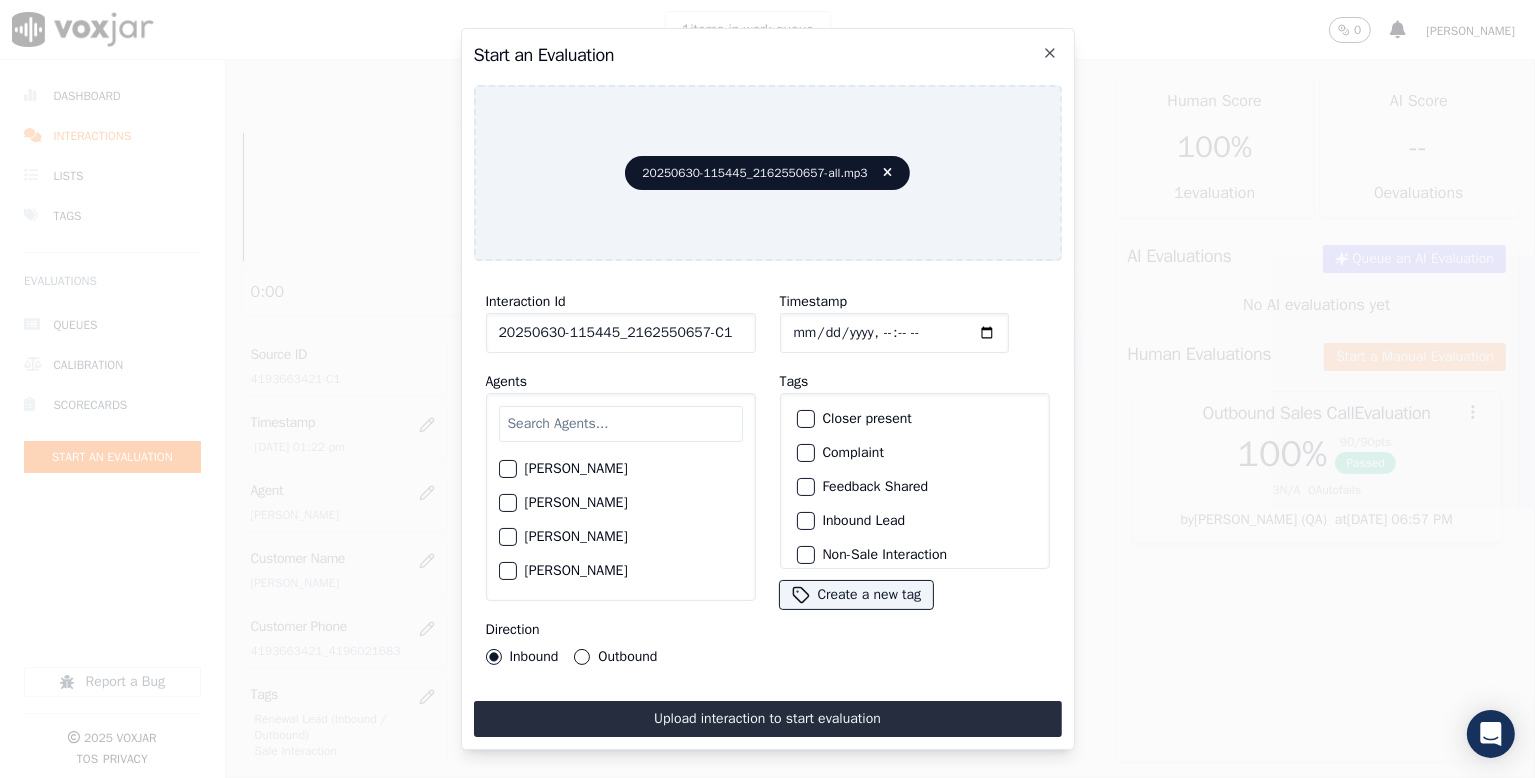 click on "[PERSON_NAME]" 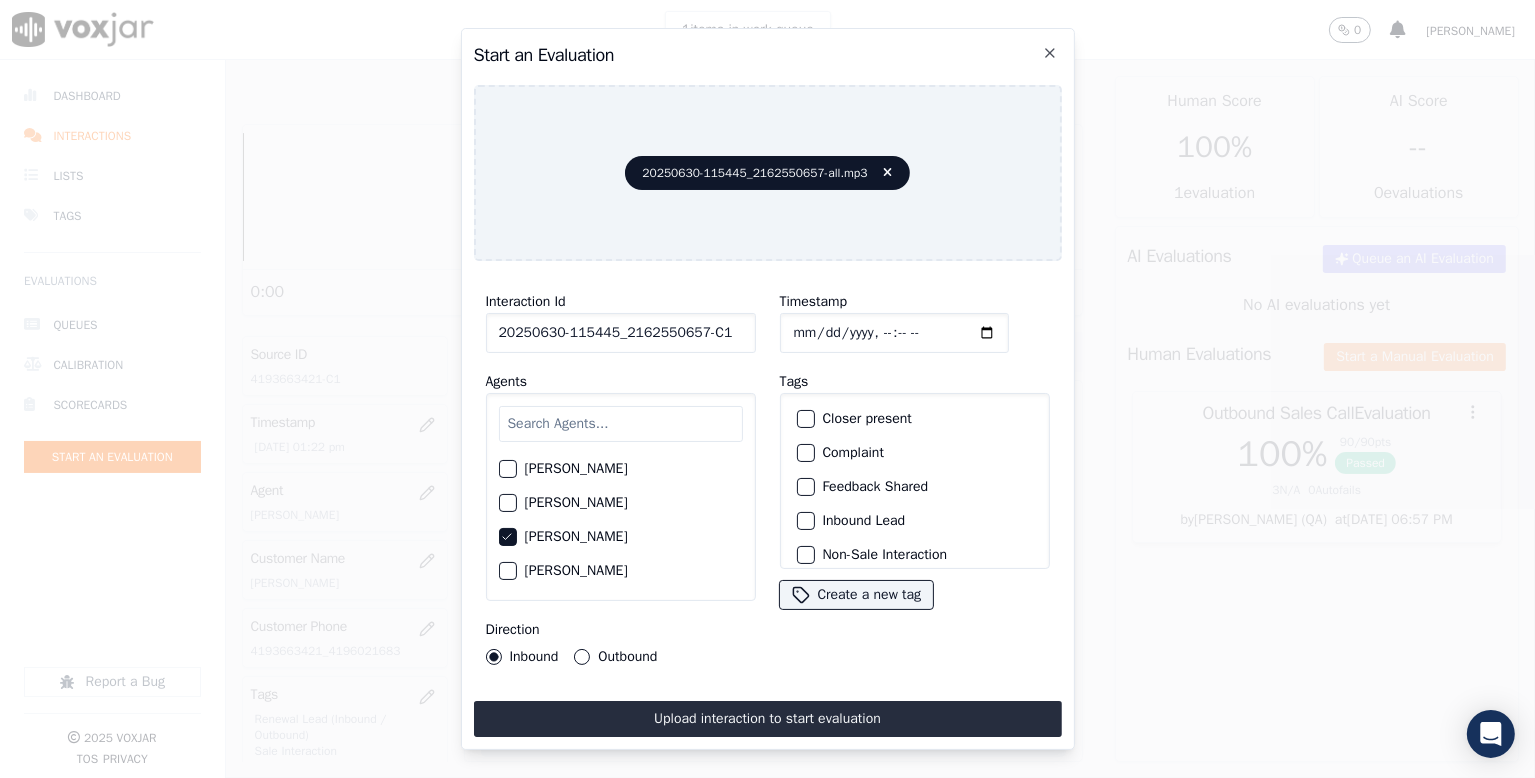 drag, startPoint x: 584, startPoint y: 643, endPoint x: 652, endPoint y: 643, distance: 68 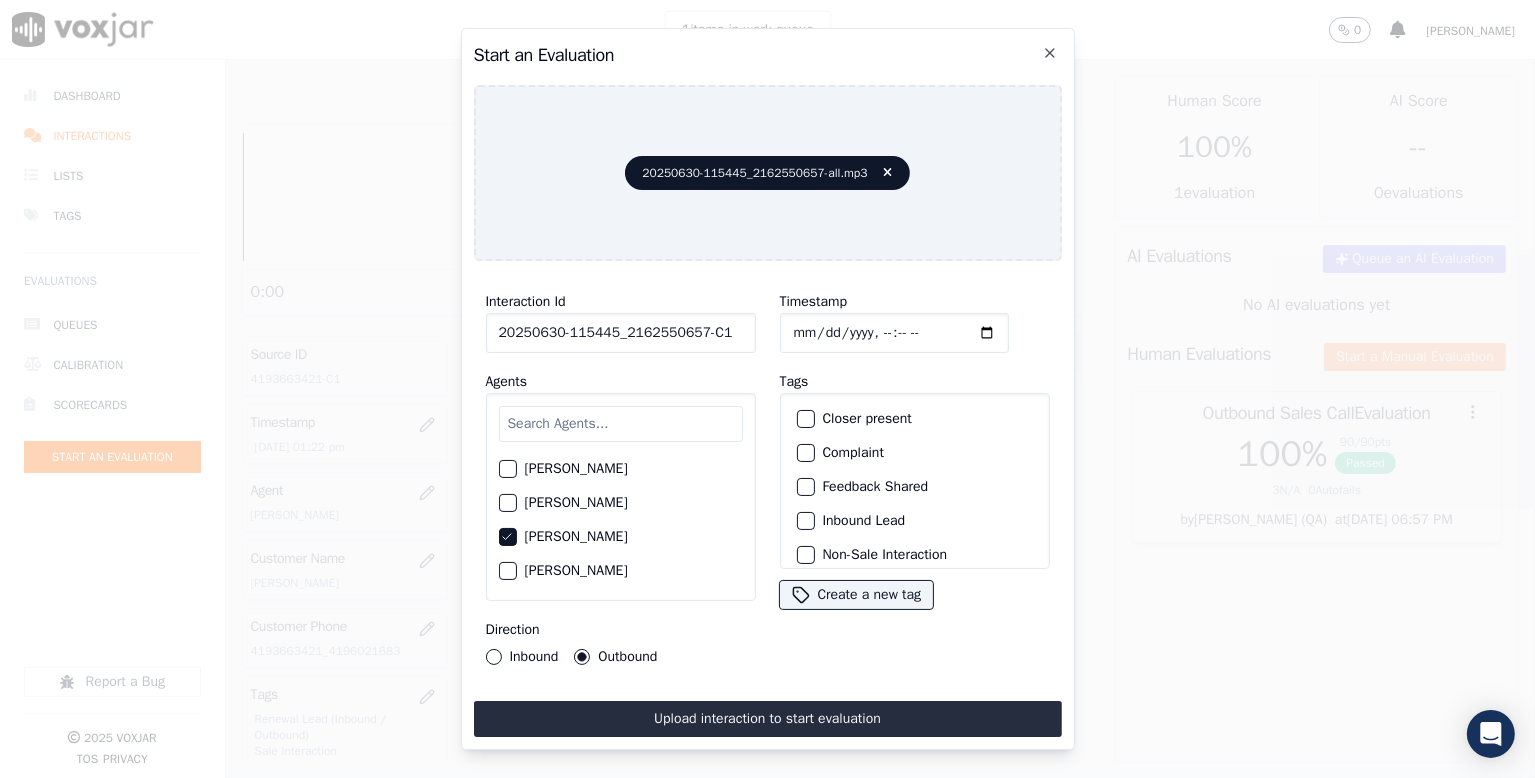 drag, startPoint x: 841, startPoint y: 415, endPoint x: 849, endPoint y: 449, distance: 34.928497 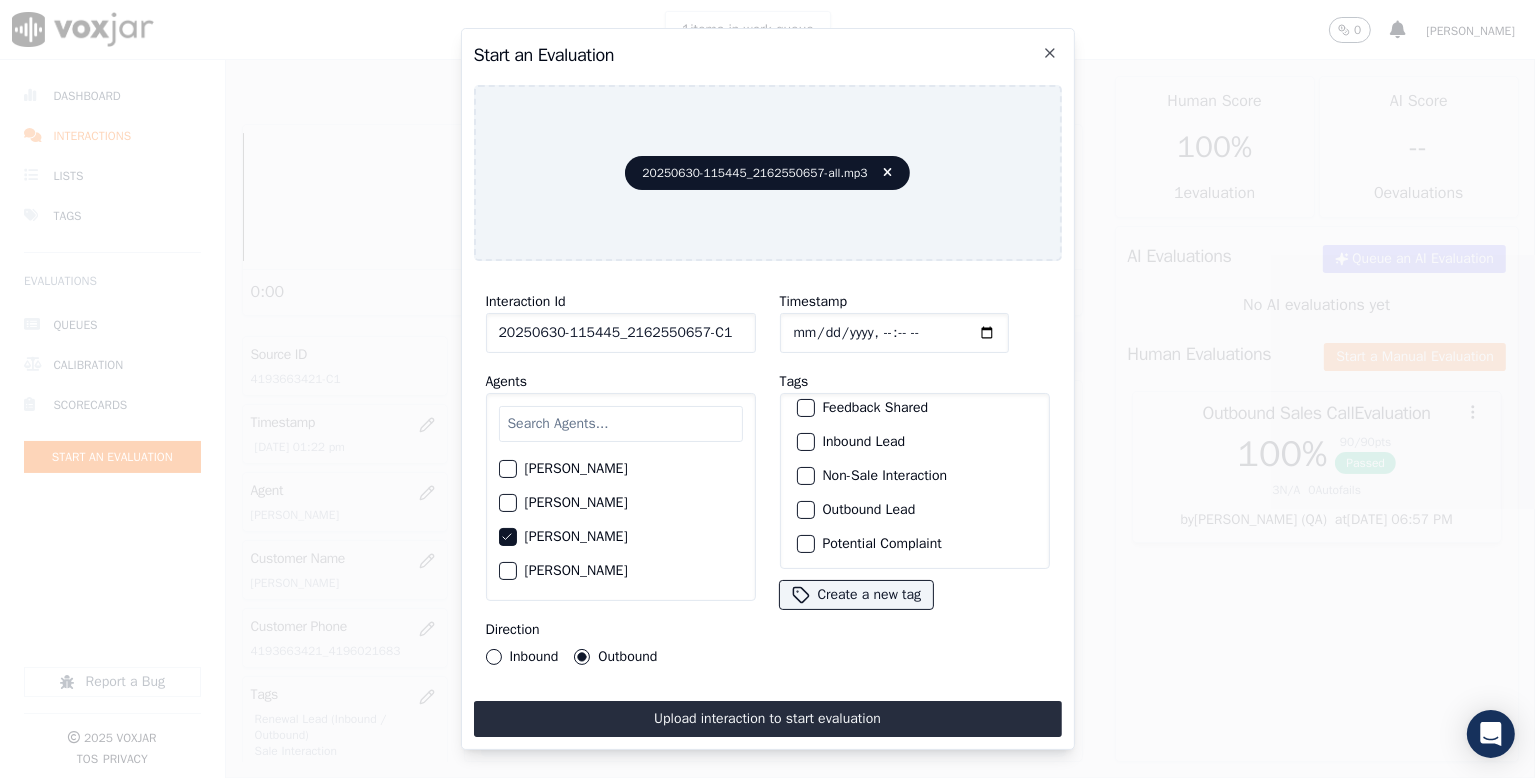 scroll, scrollTop: 169, scrollLeft: 0, axis: vertical 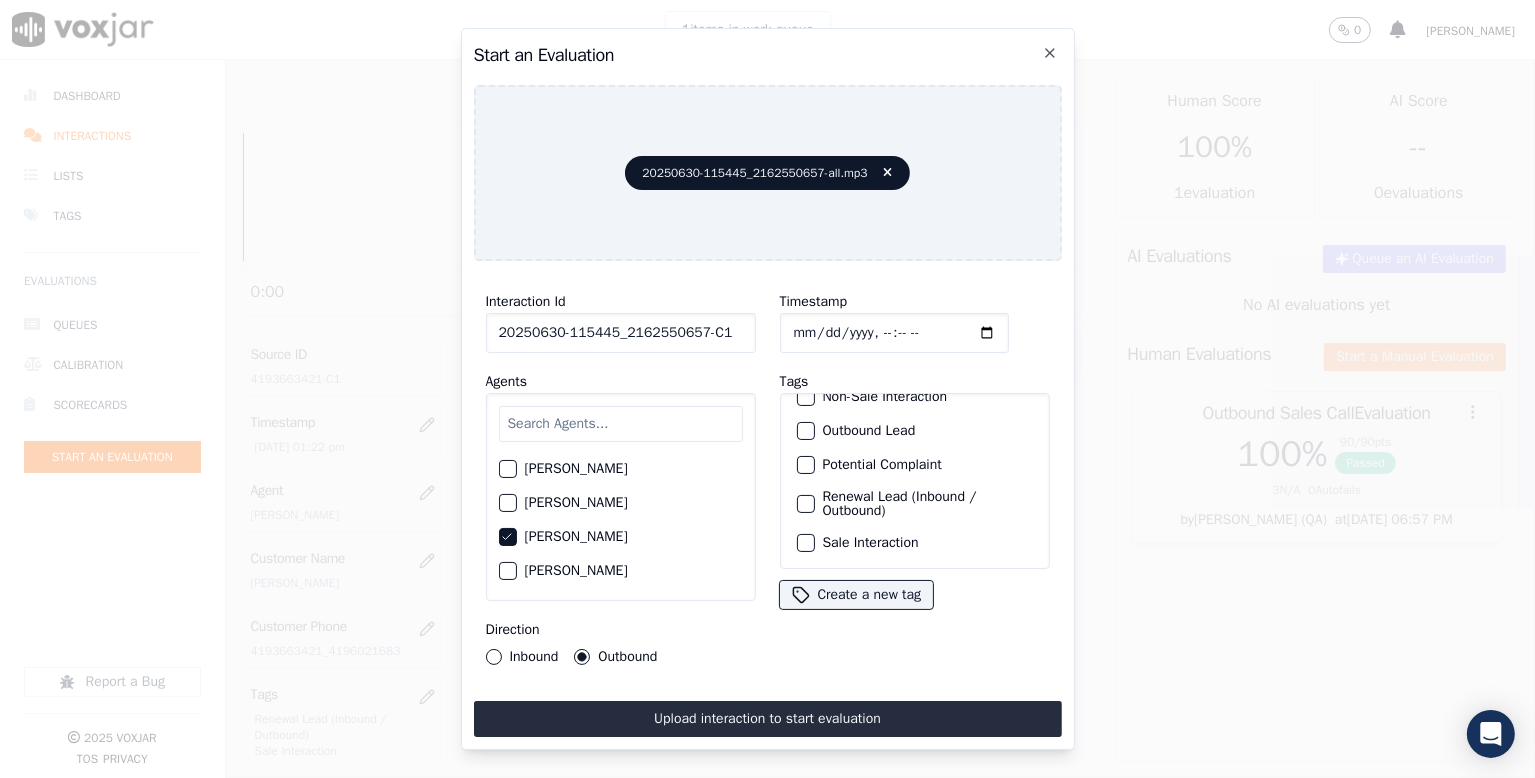 click on "Renewal Lead (Inbound / Outbound)" 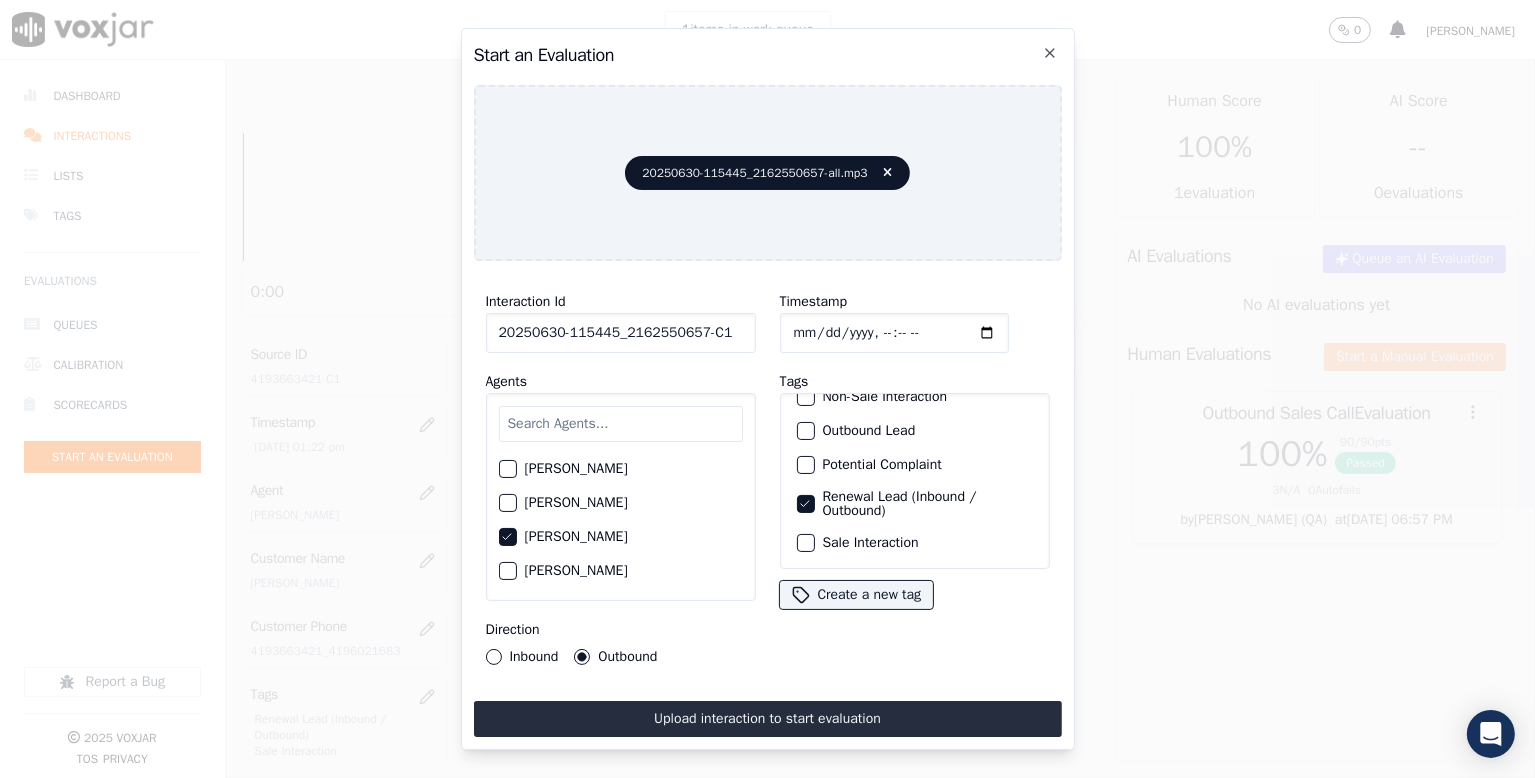 click on "Sale Interaction" 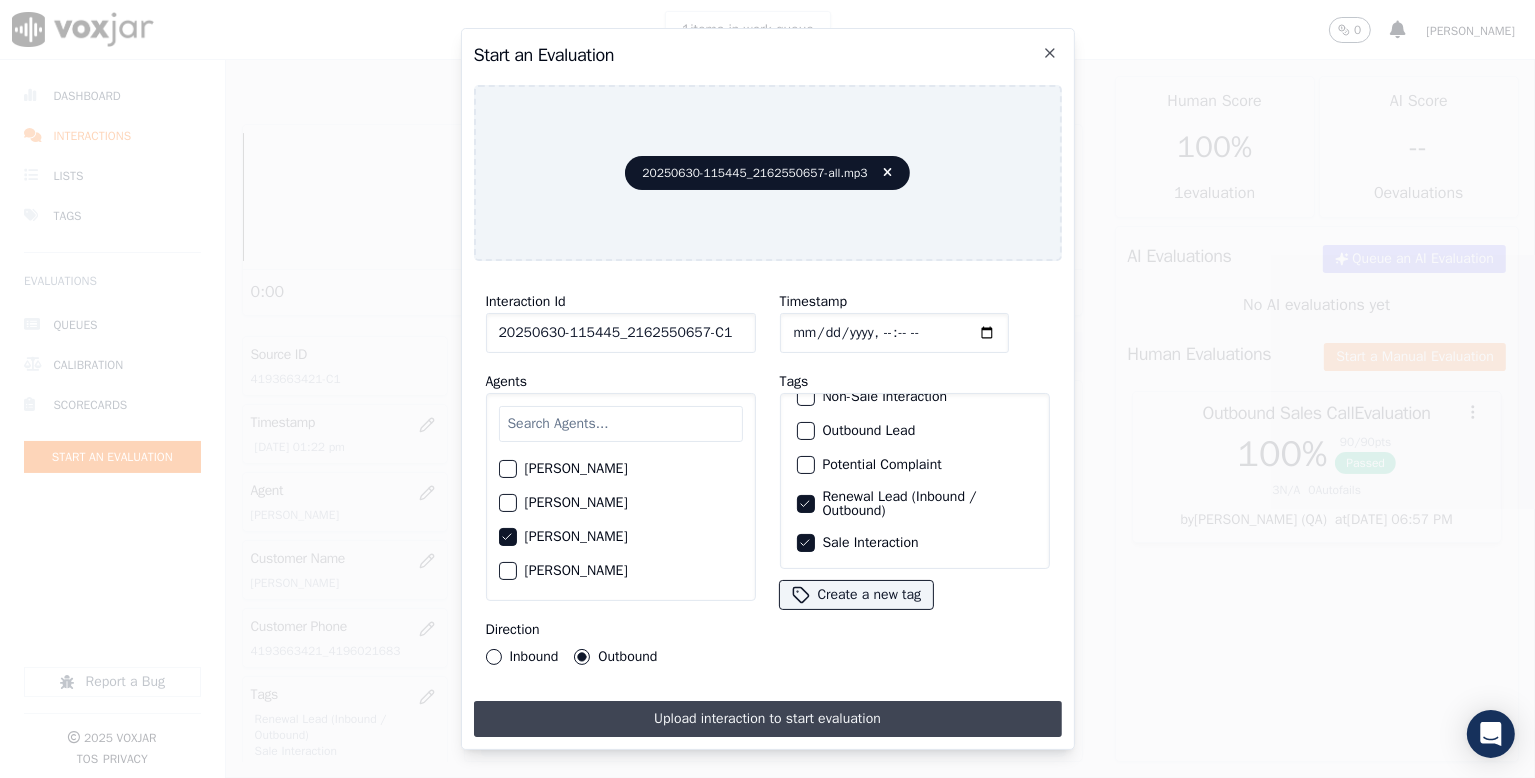 click on "Upload interaction to start evaluation" at bounding box center (768, 719) 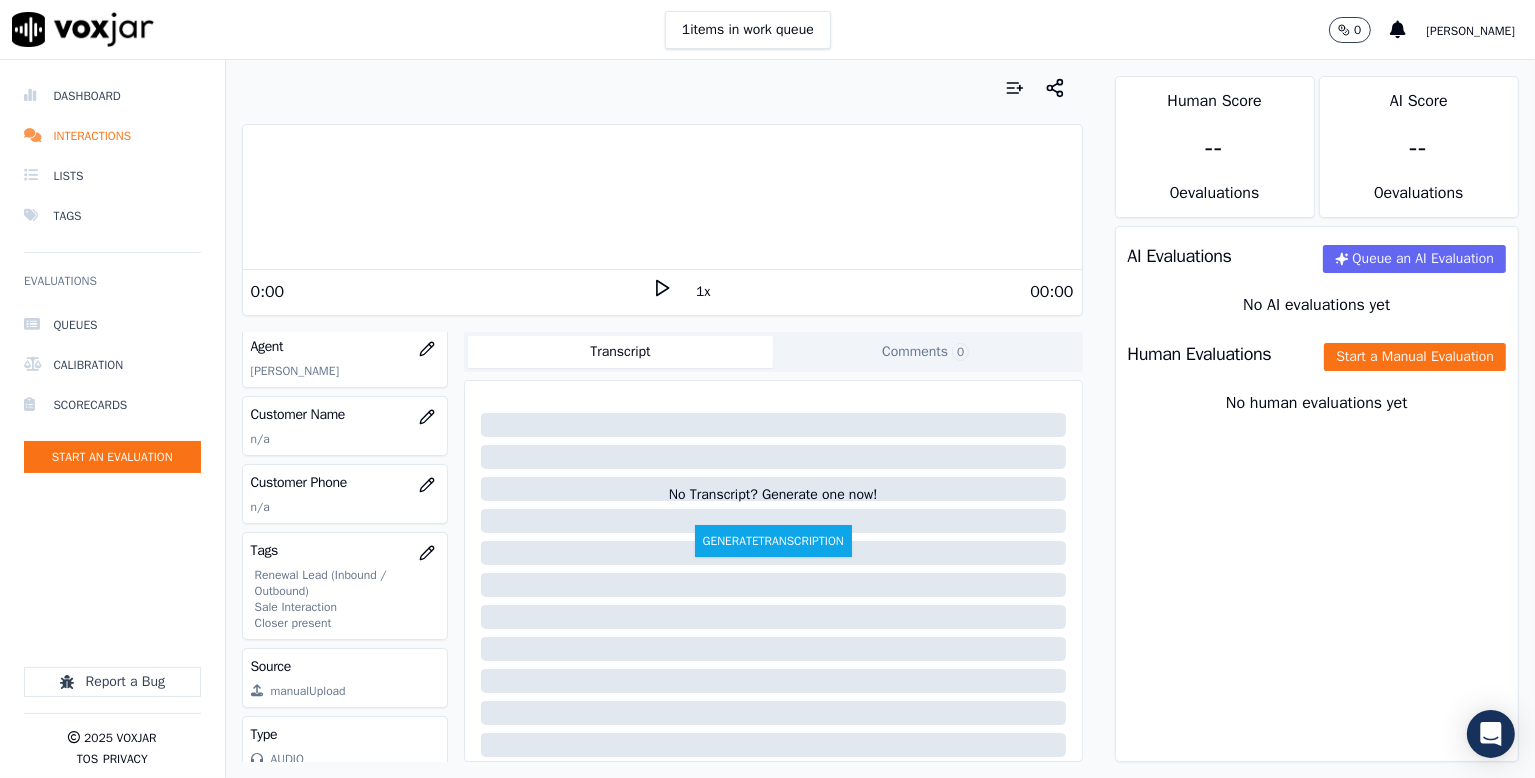 scroll, scrollTop: 280, scrollLeft: 0, axis: vertical 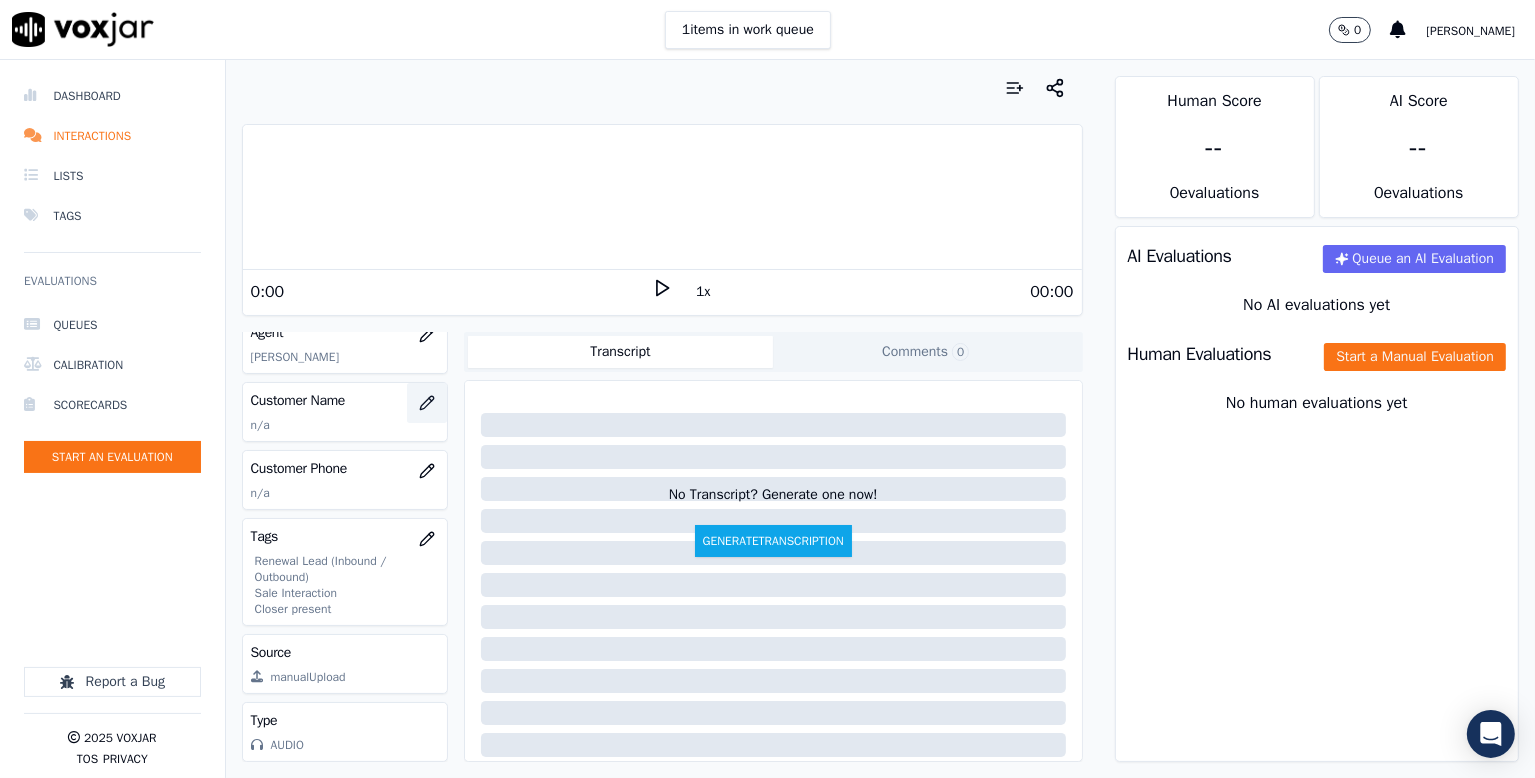 click 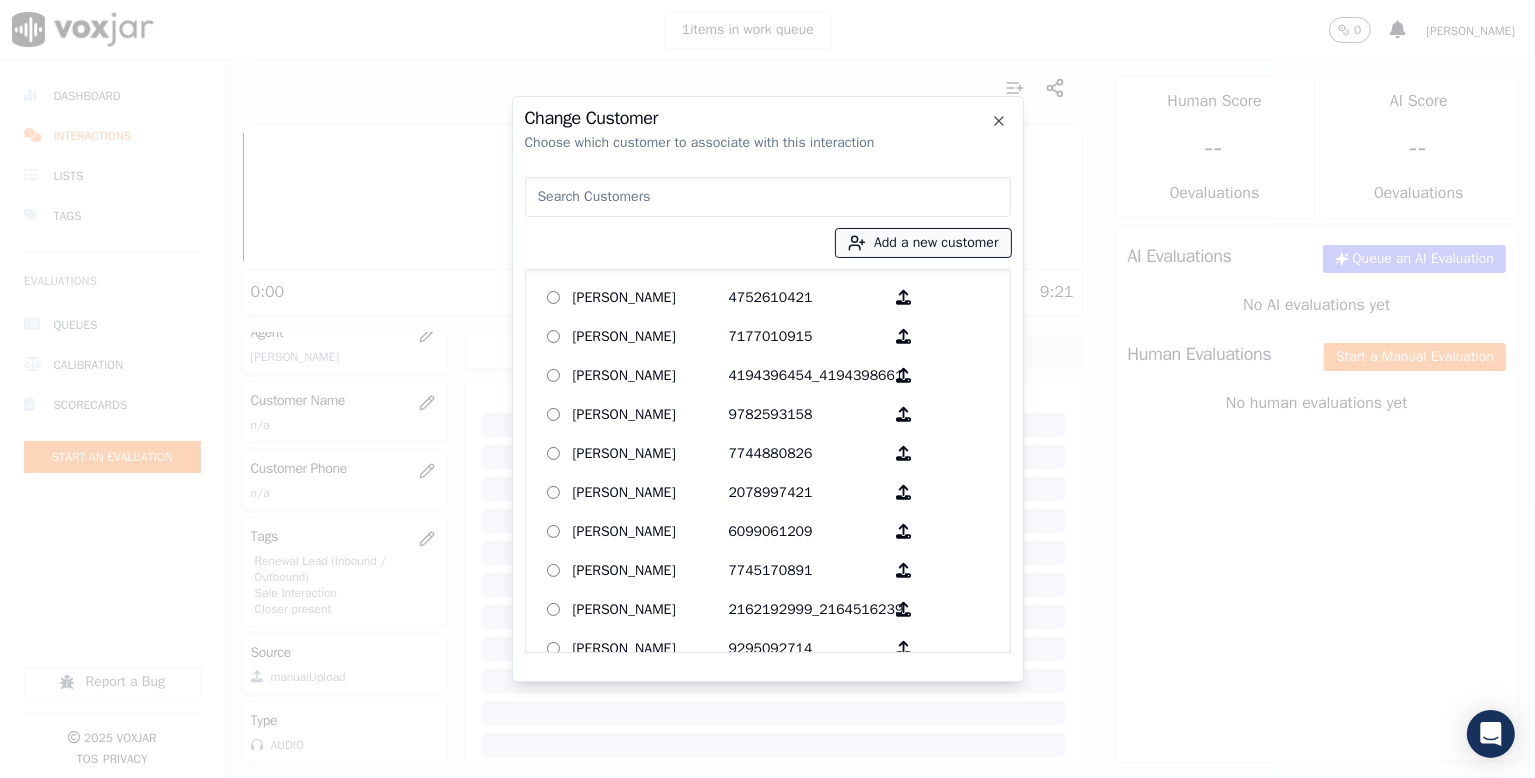 click on "Add a new customer" at bounding box center [923, 243] 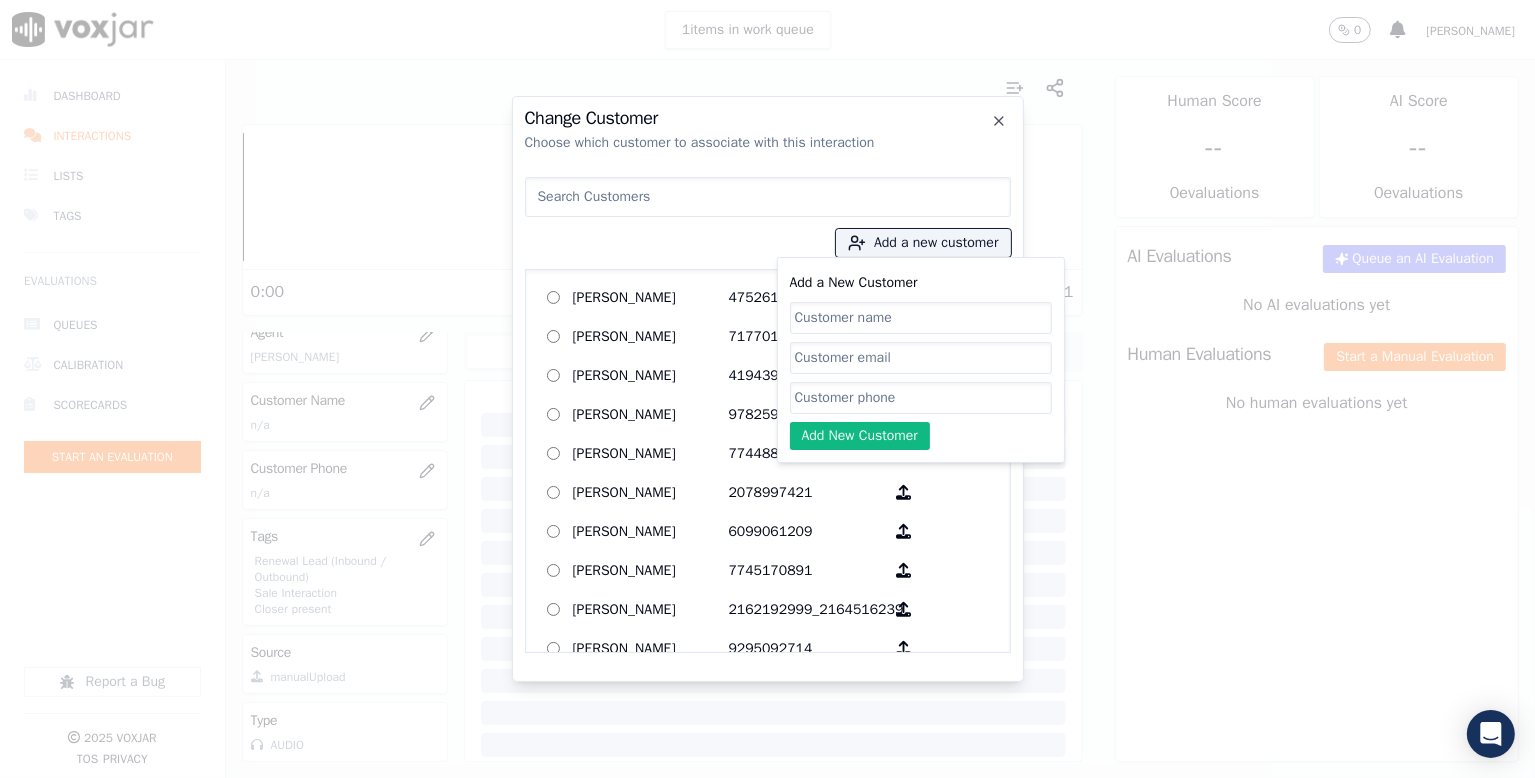 click on "Add a New Customer" 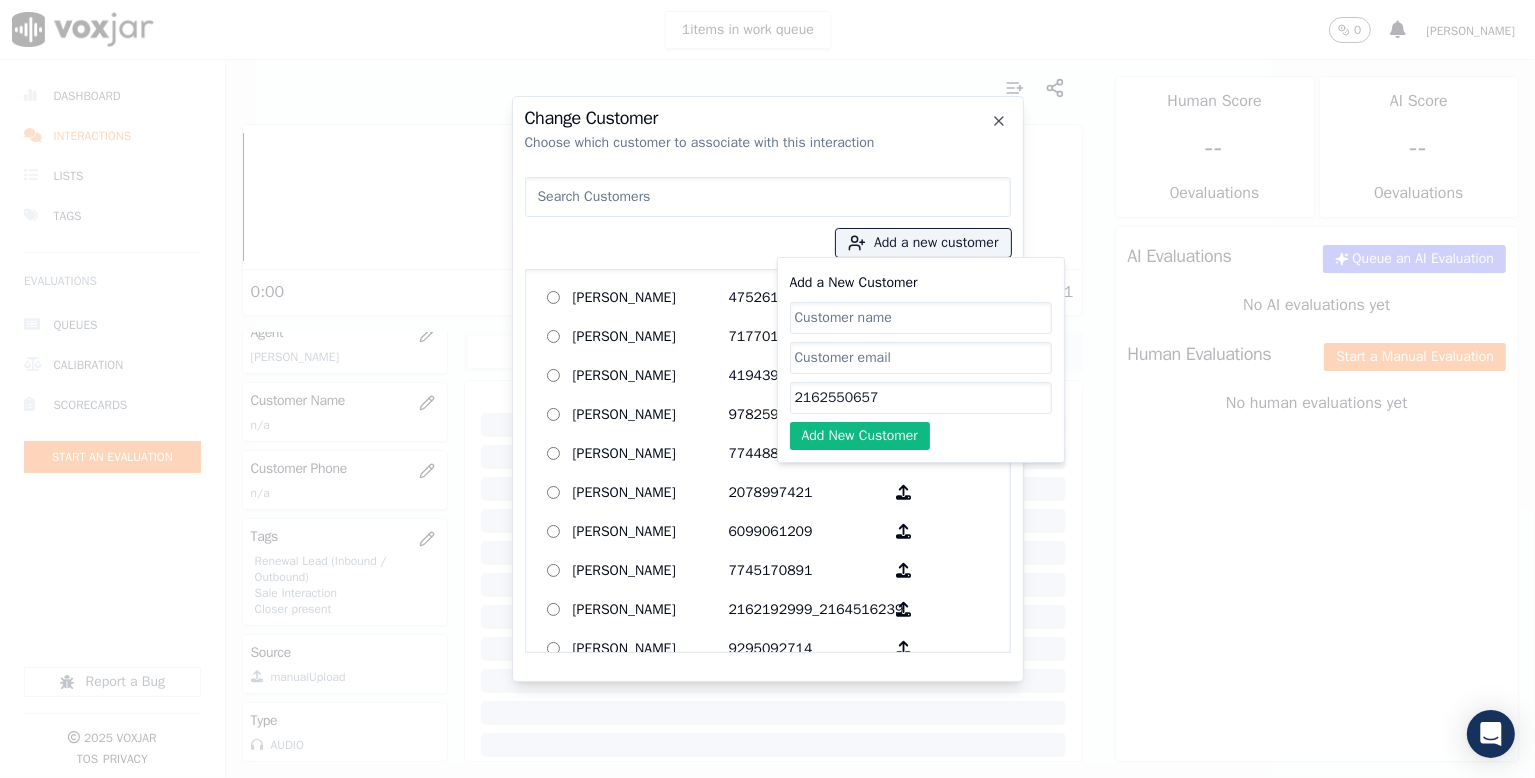 type on "2162550657" 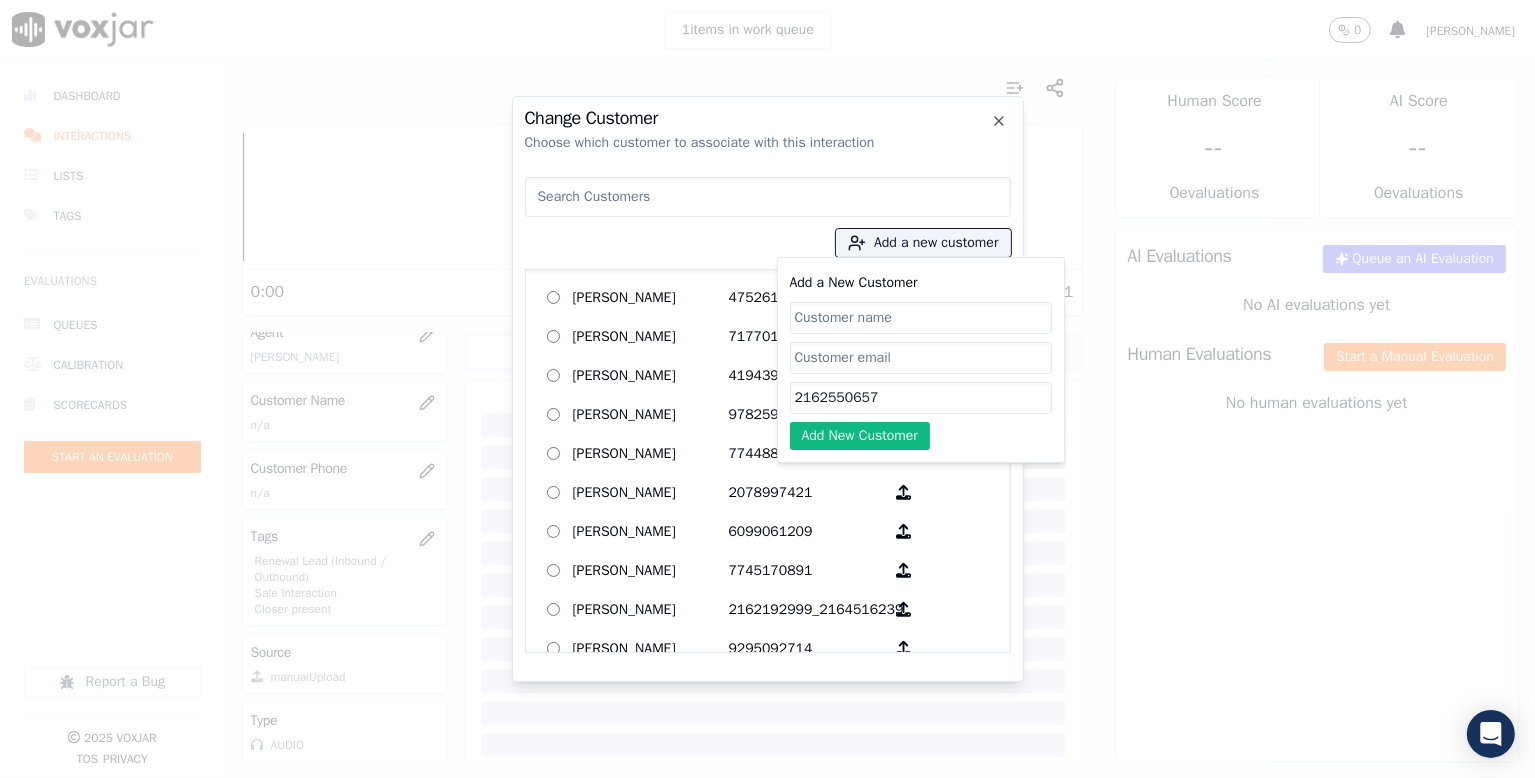 paste on "[PERSON_NAME]" 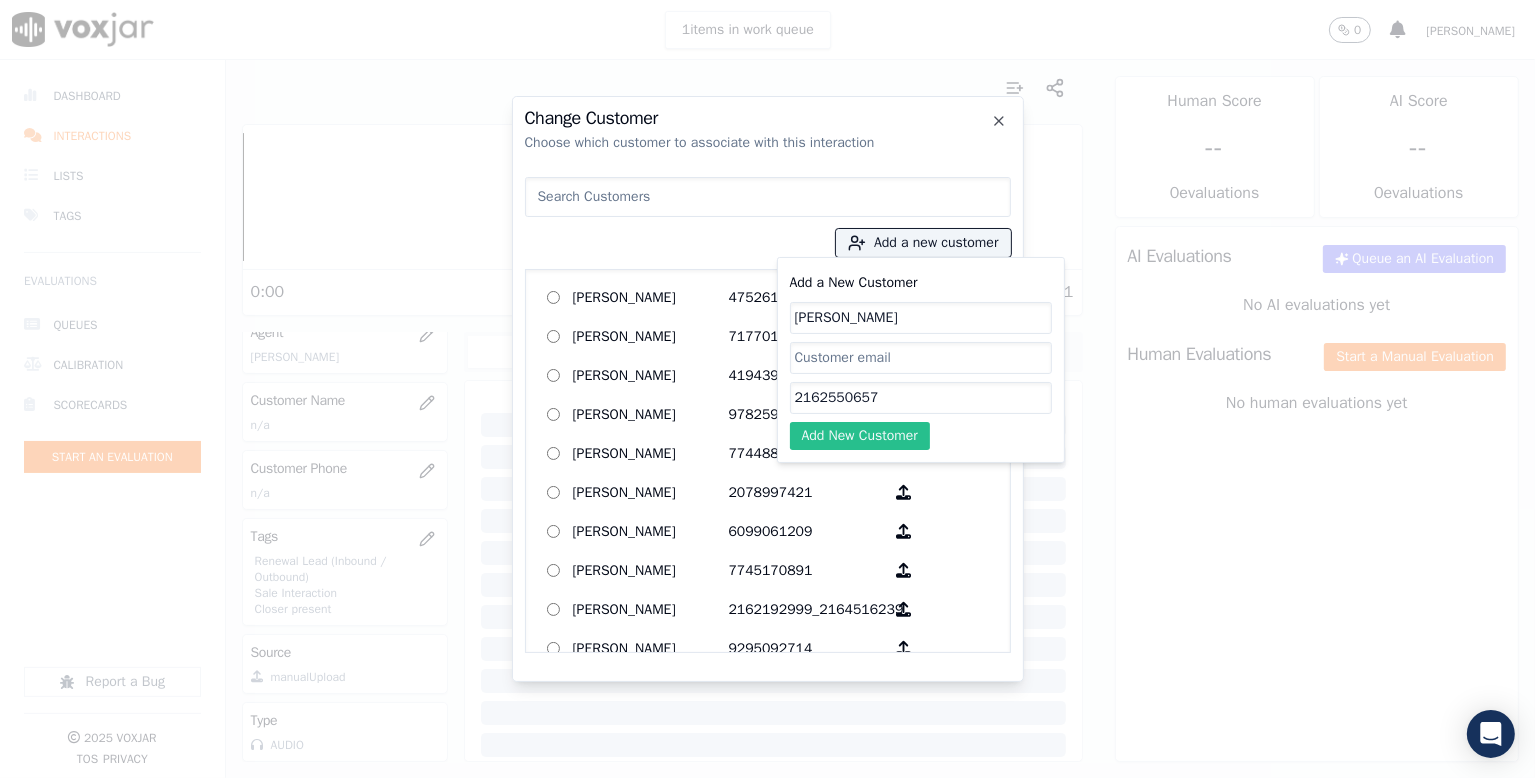 type on "[PERSON_NAME]" 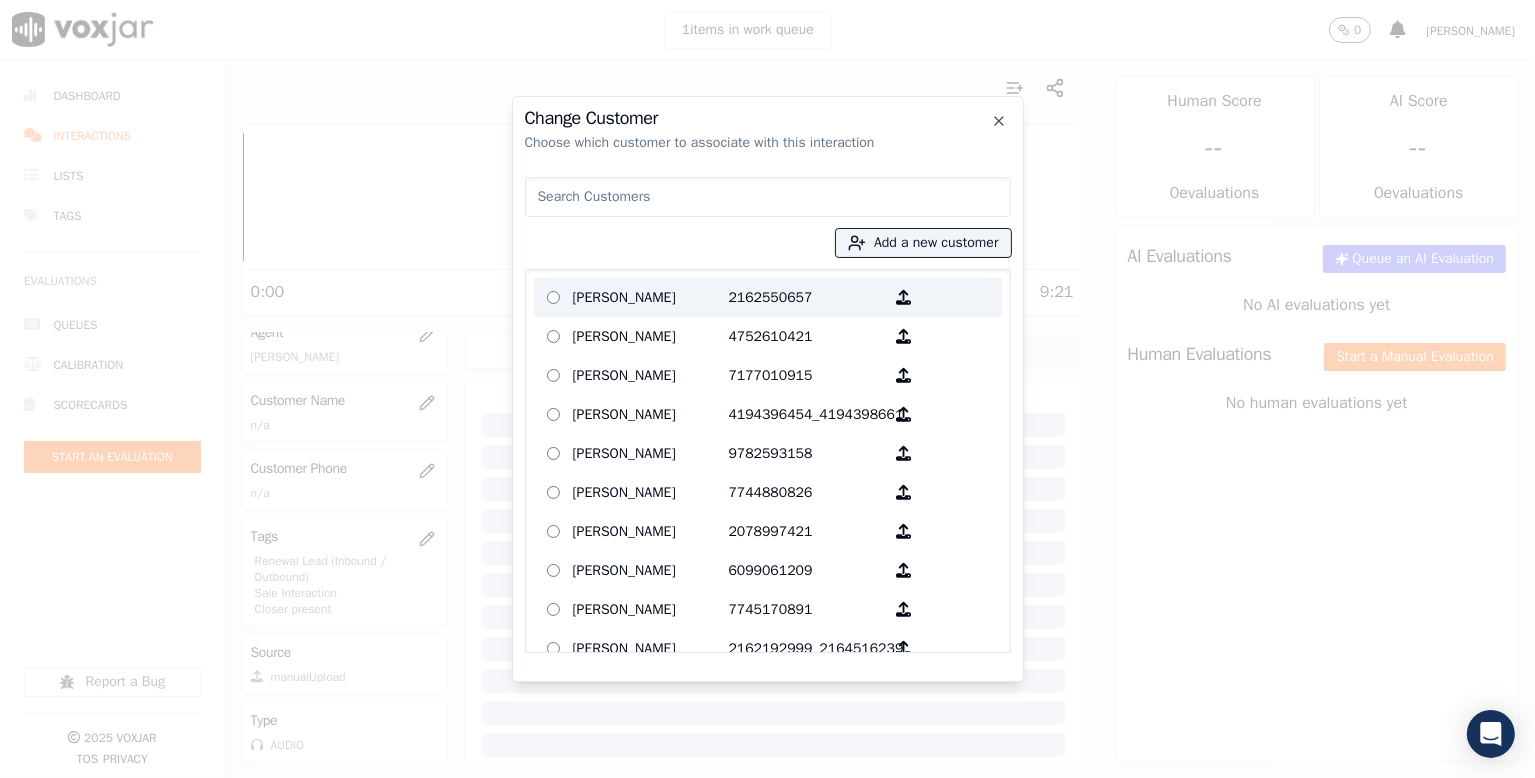 click on "[PERSON_NAME]" at bounding box center (651, 297) 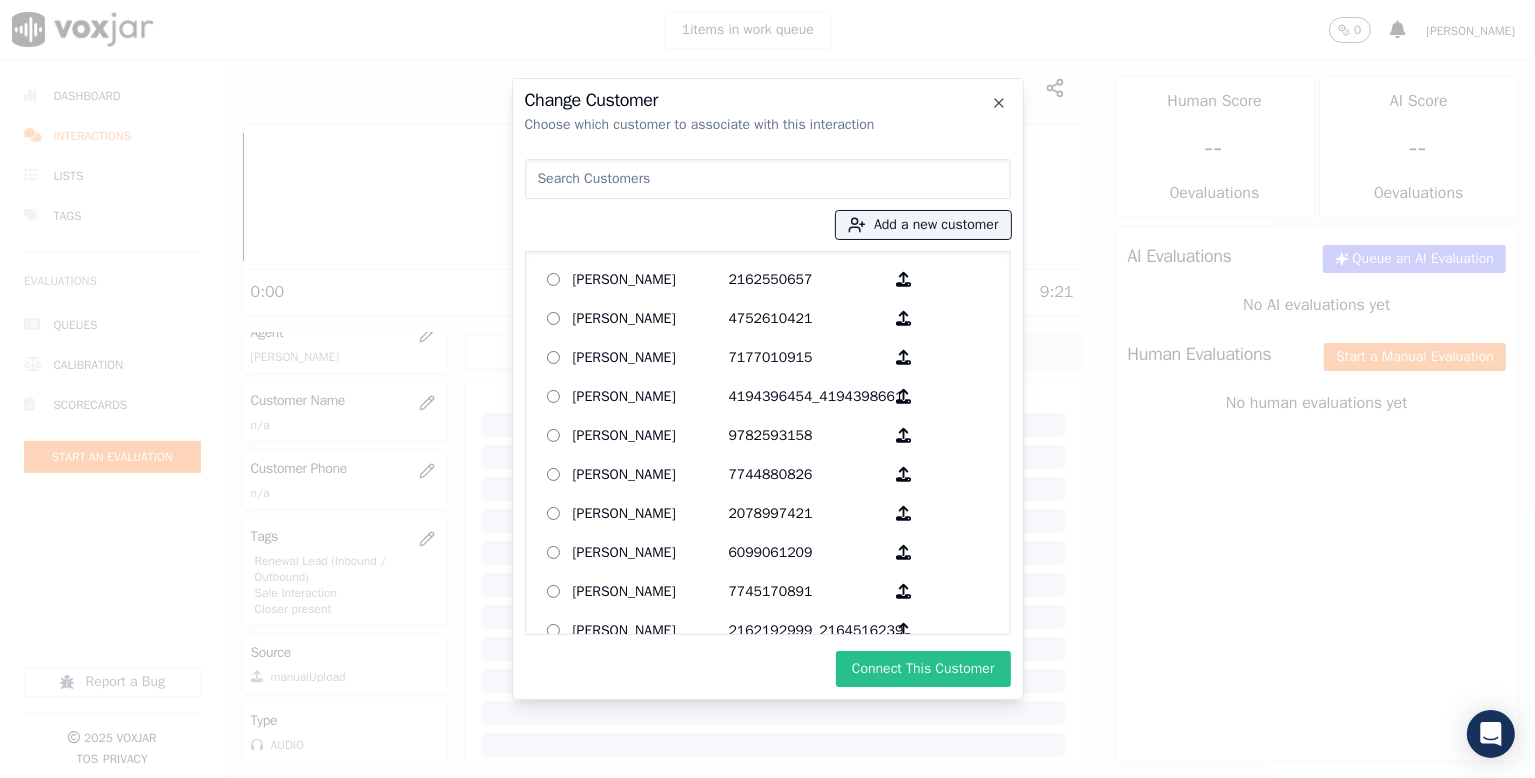 click on "Connect This Customer" at bounding box center [923, 669] 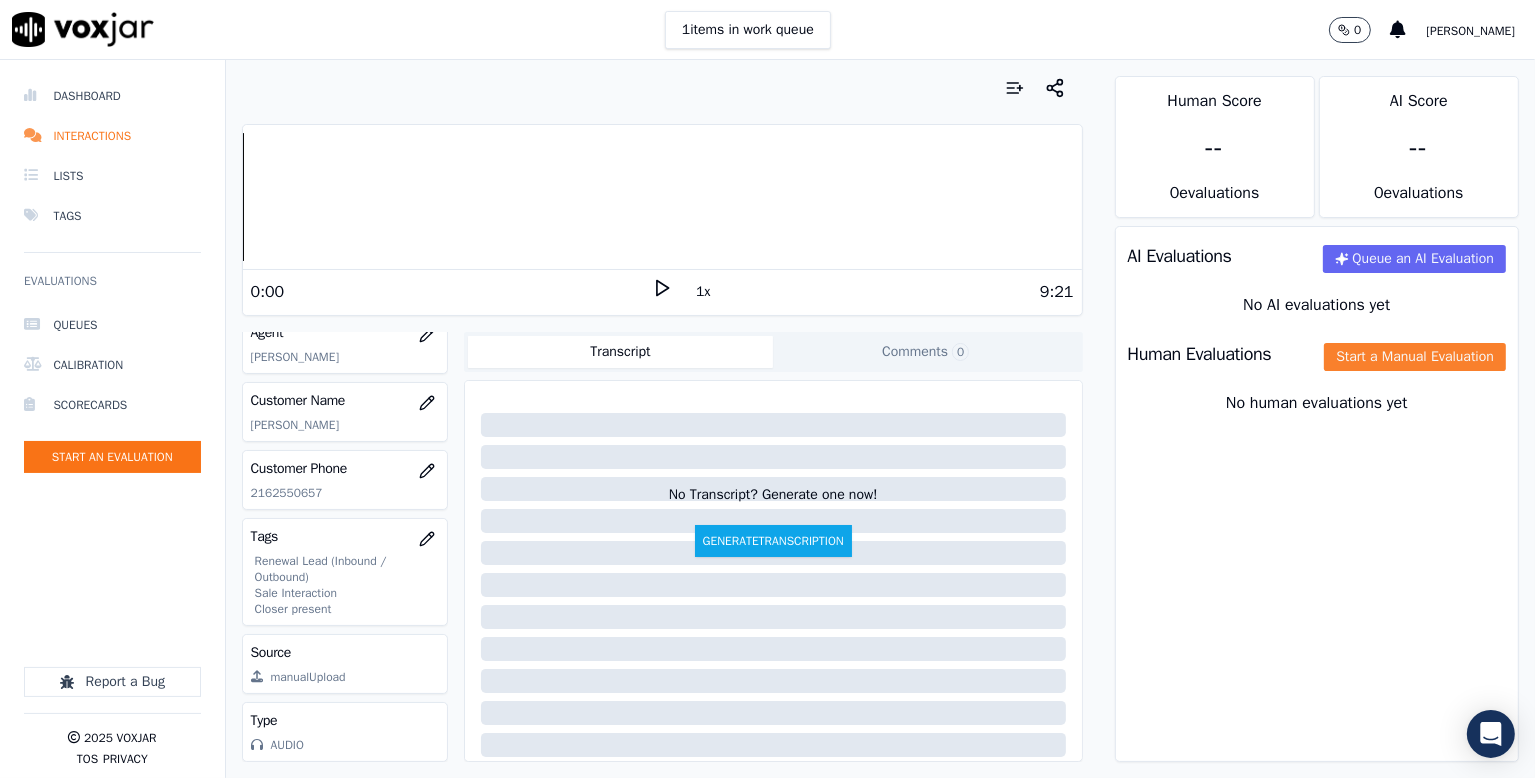click on "Start a Manual Evaluation" 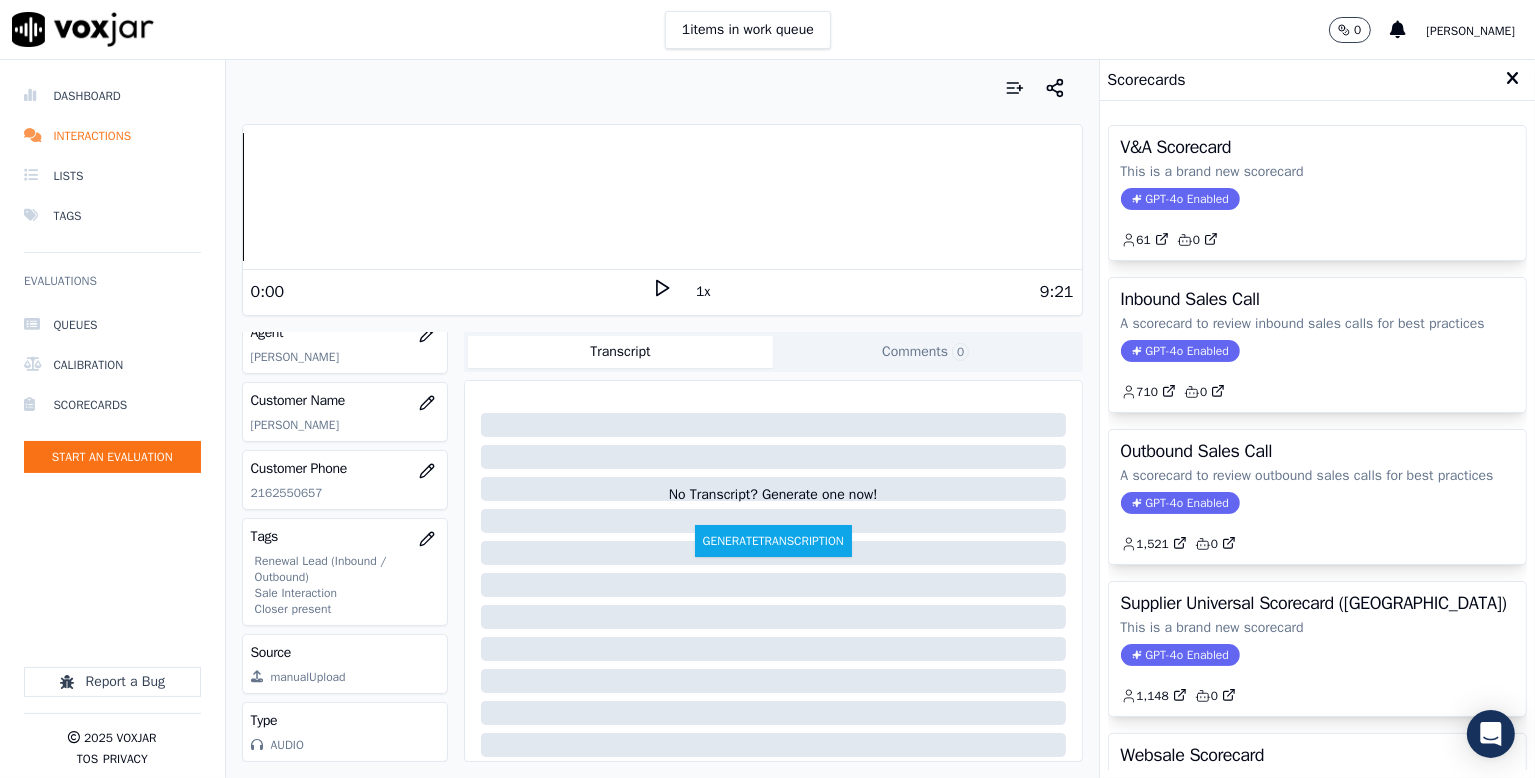 drag, startPoint x: 1277, startPoint y: 524, endPoint x: 1323, endPoint y: 515, distance: 46.872166 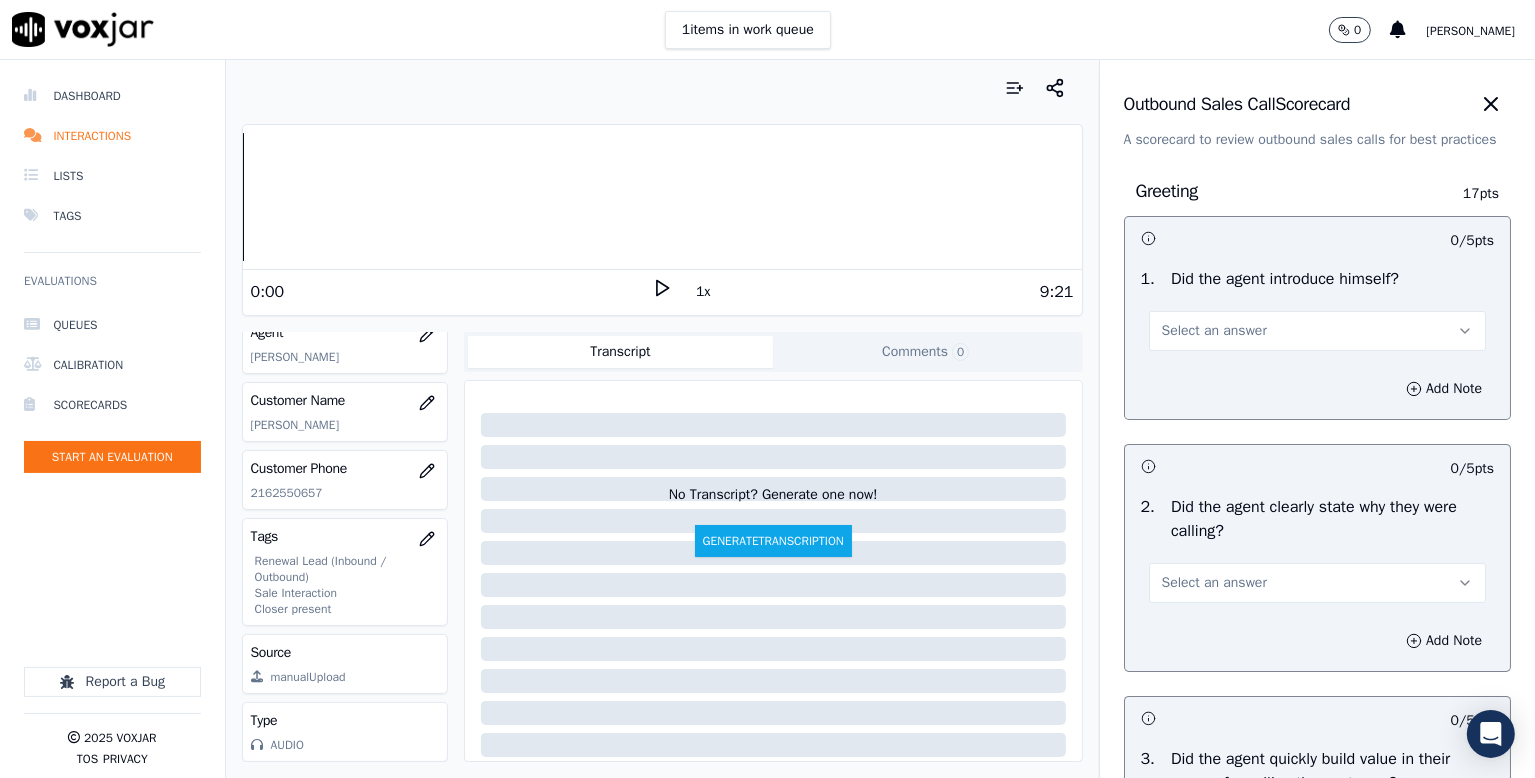 click on "Select an answer" at bounding box center [1214, 331] 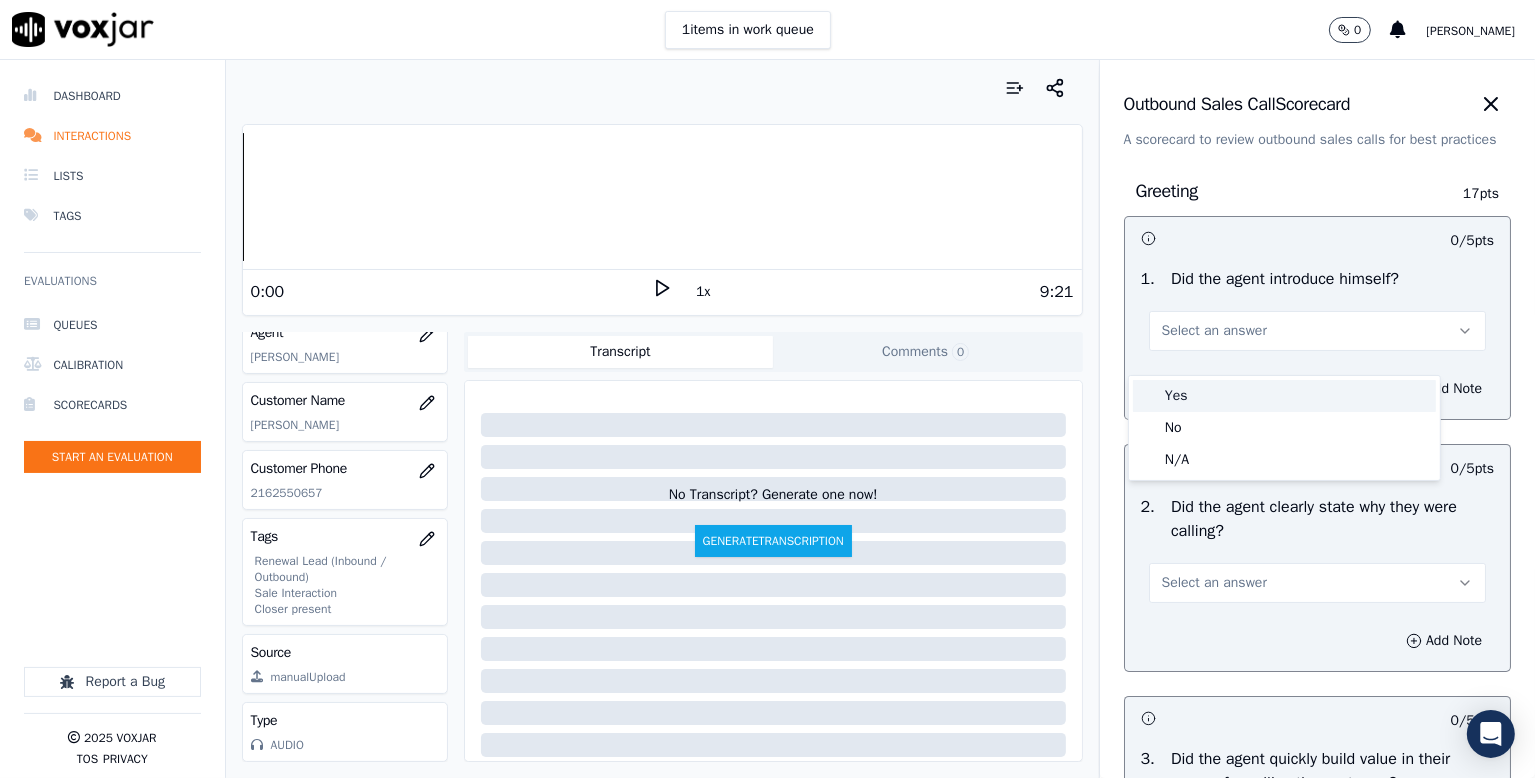 click on "Yes" at bounding box center [1284, 396] 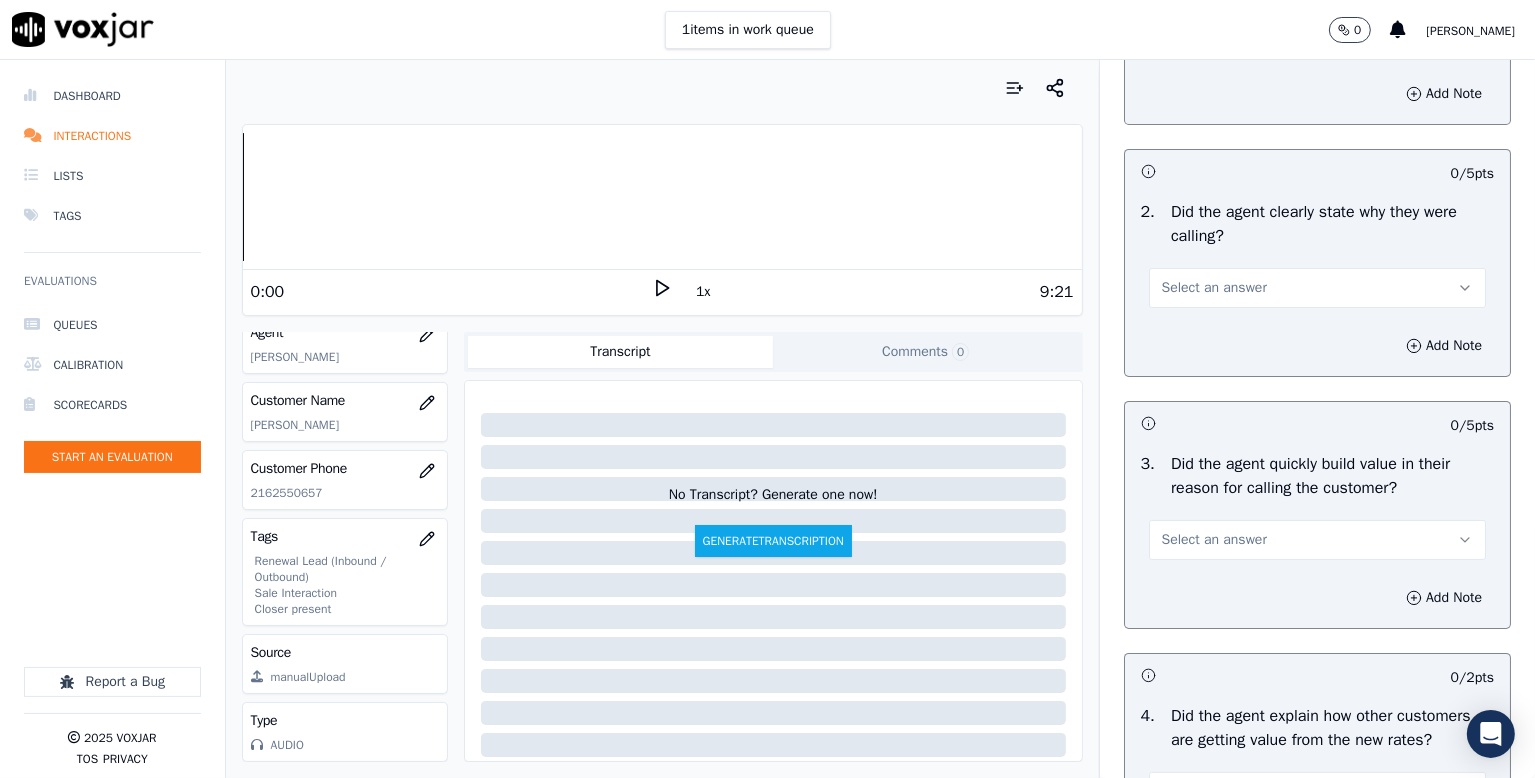 scroll, scrollTop: 300, scrollLeft: 0, axis: vertical 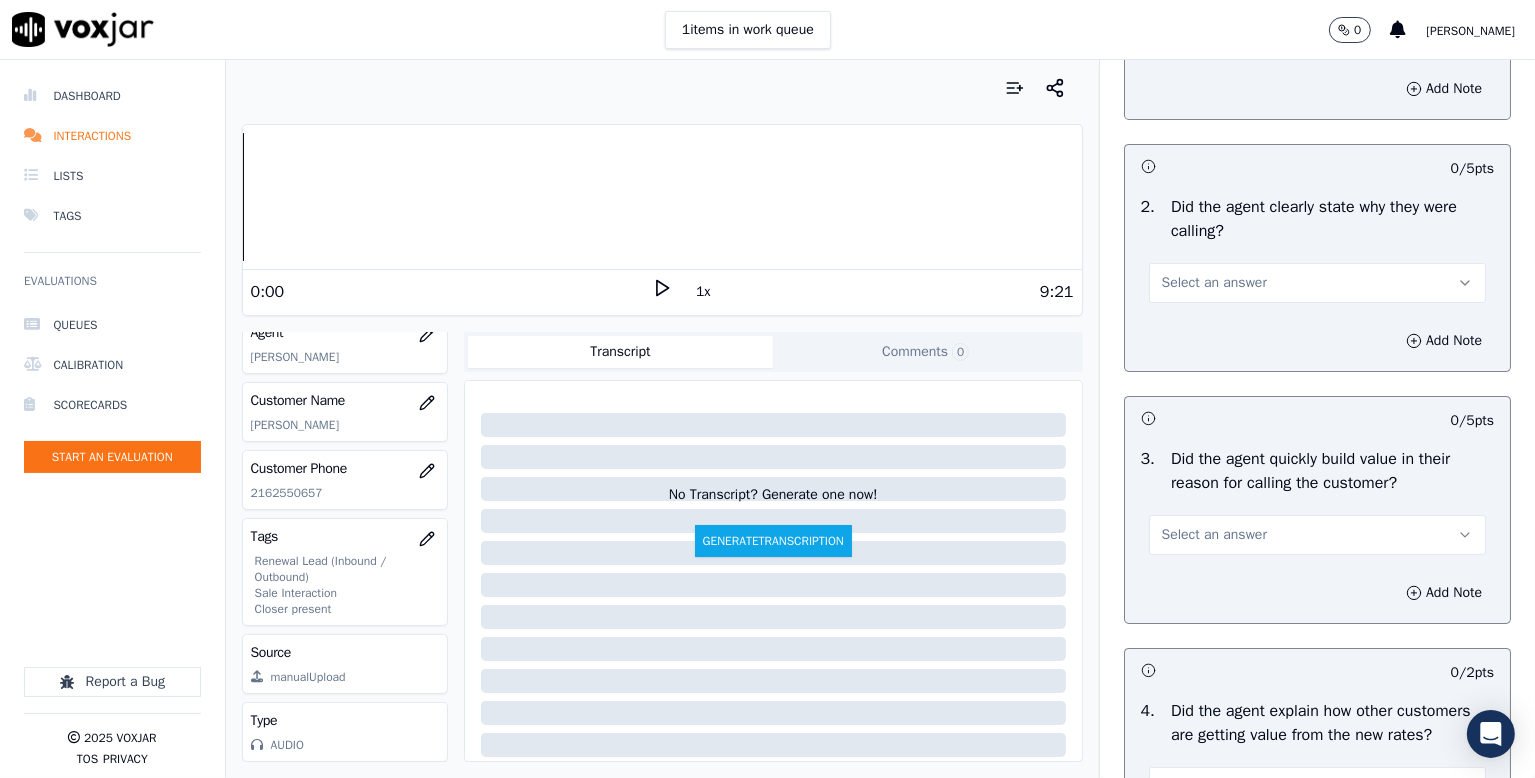 click on "Select an answer" at bounding box center (1317, 283) 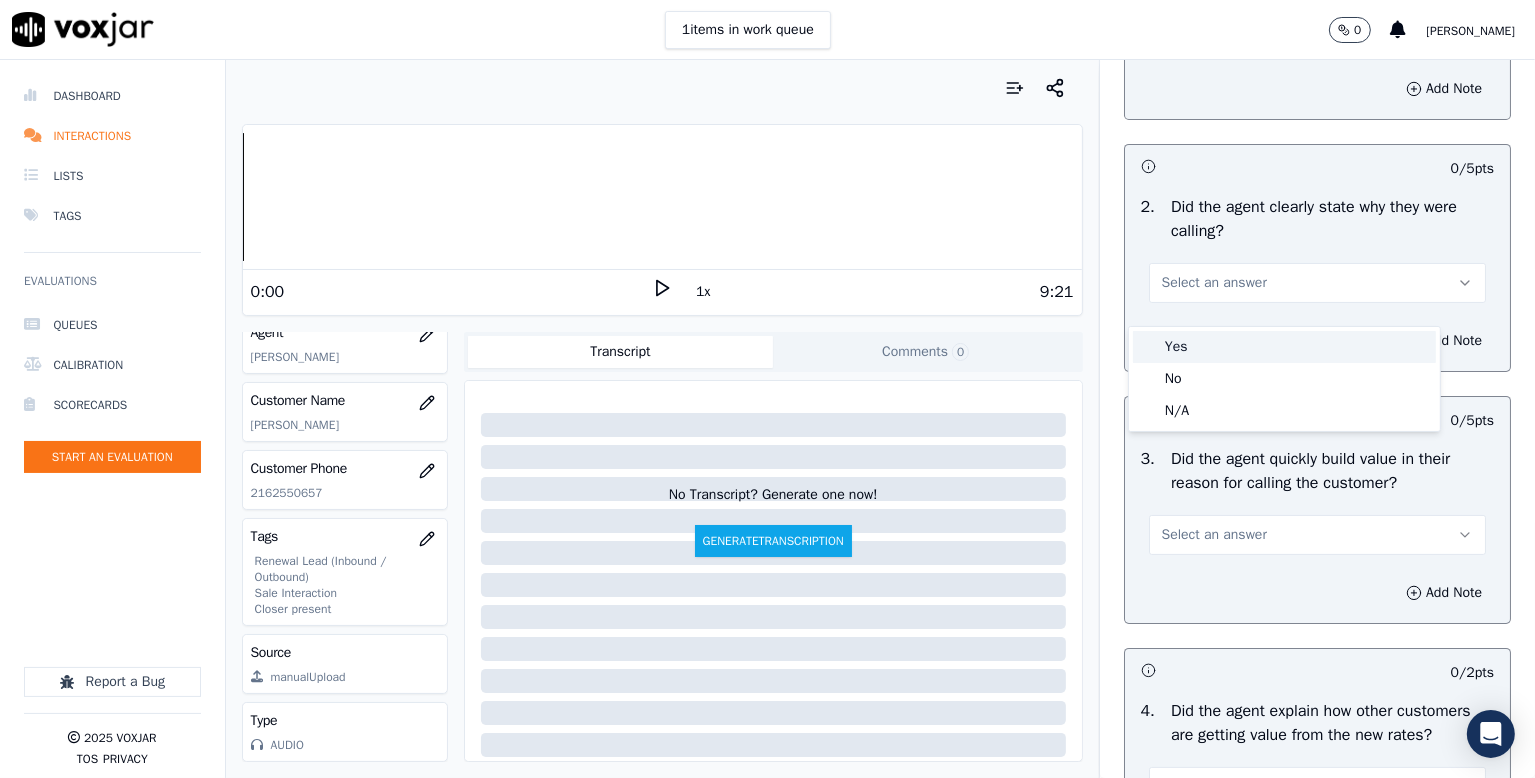 click on "Yes" at bounding box center (1284, 347) 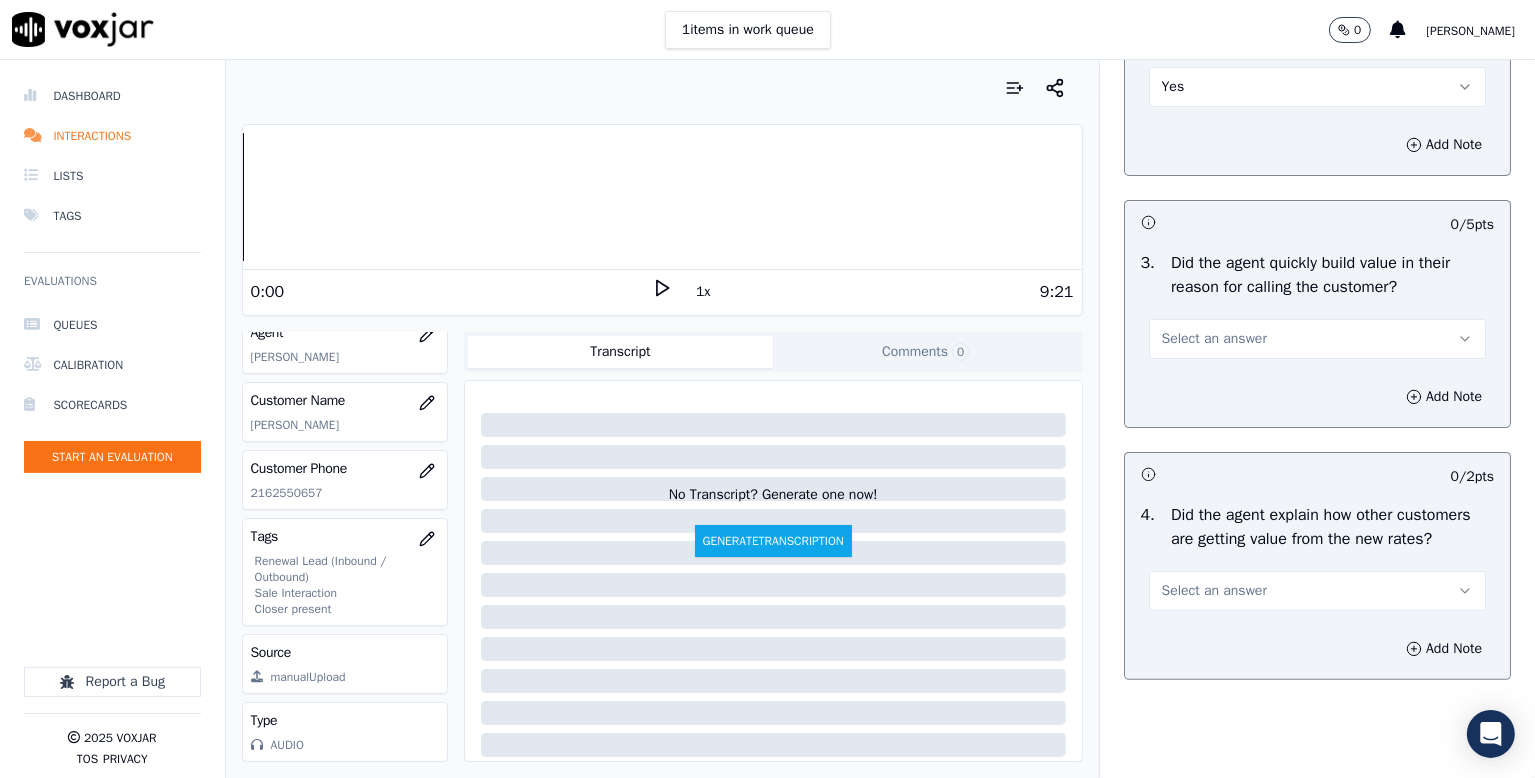scroll, scrollTop: 500, scrollLeft: 0, axis: vertical 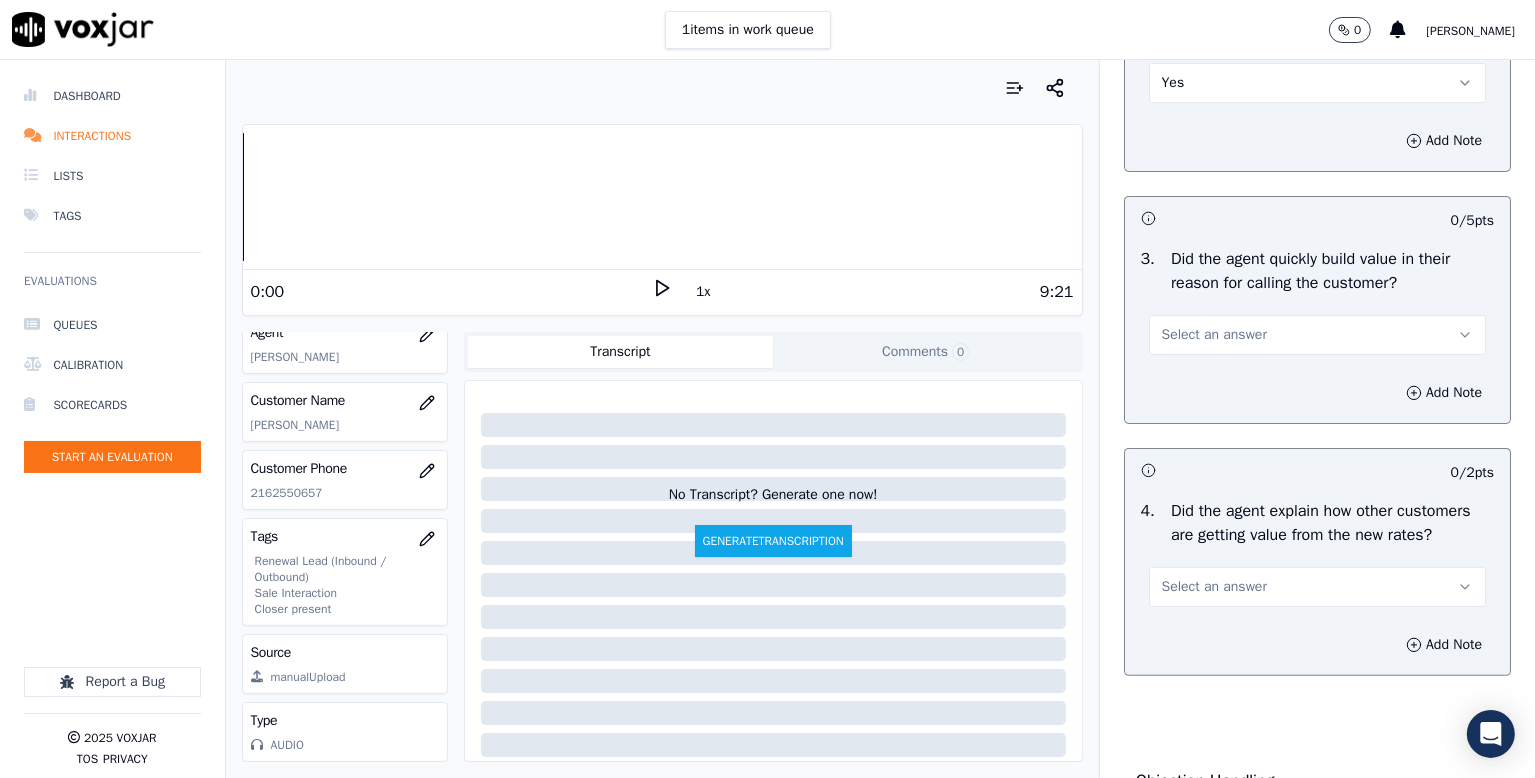 click on "Select an answer" at bounding box center [1214, 335] 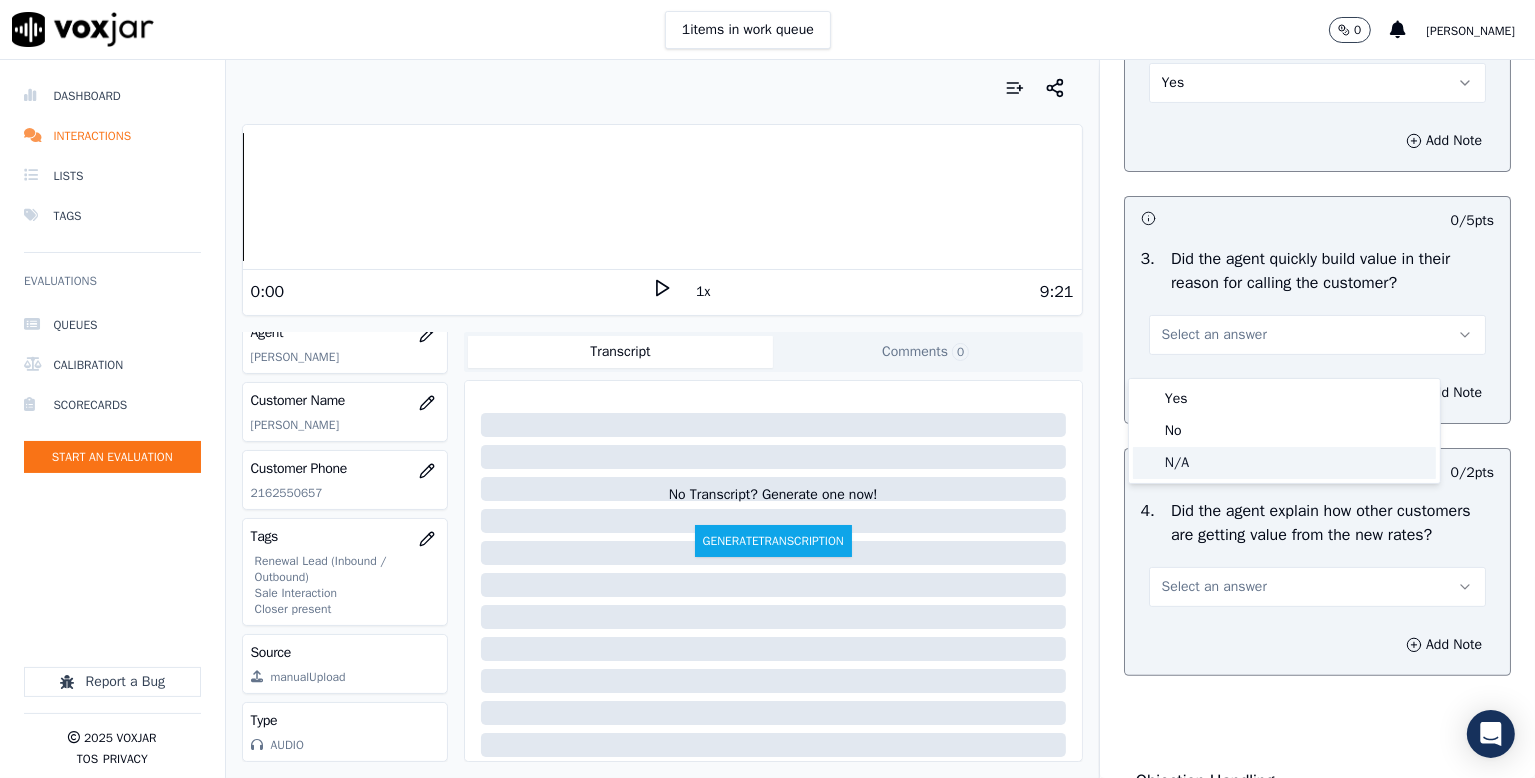 drag, startPoint x: 1188, startPoint y: 461, endPoint x: 1263, endPoint y: 431, distance: 80.77747 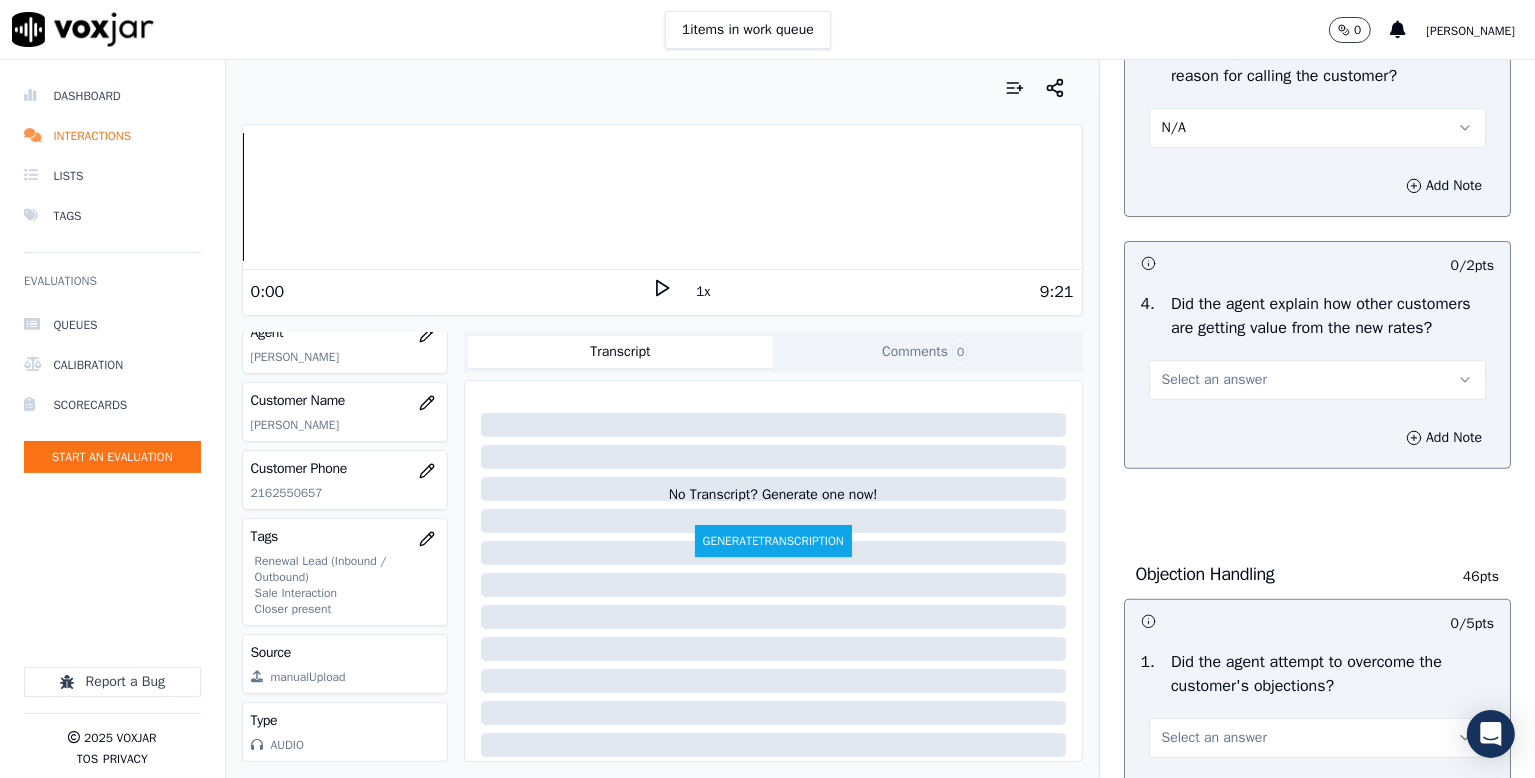 scroll, scrollTop: 900, scrollLeft: 0, axis: vertical 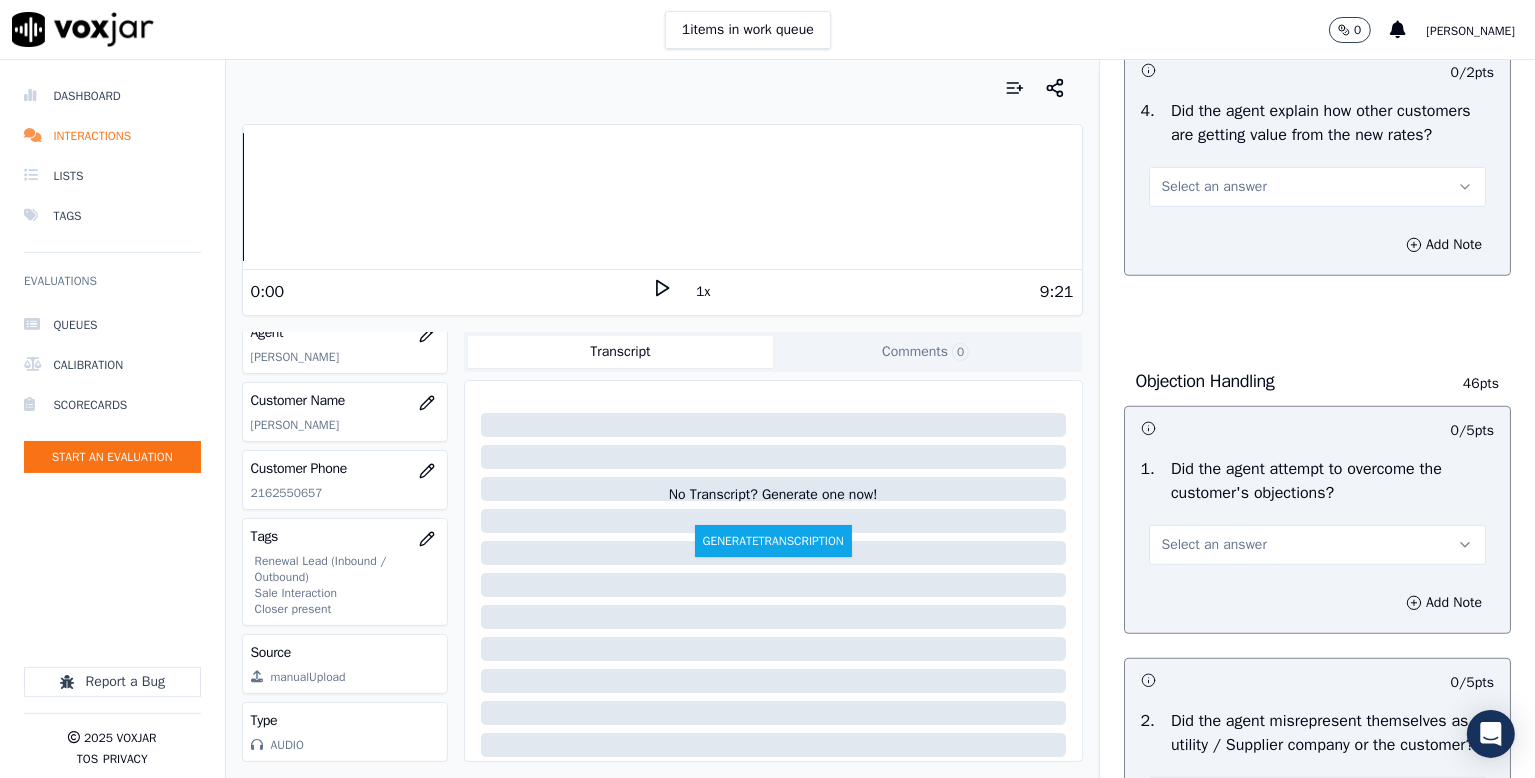 click on "Select an answer" at bounding box center [1214, 187] 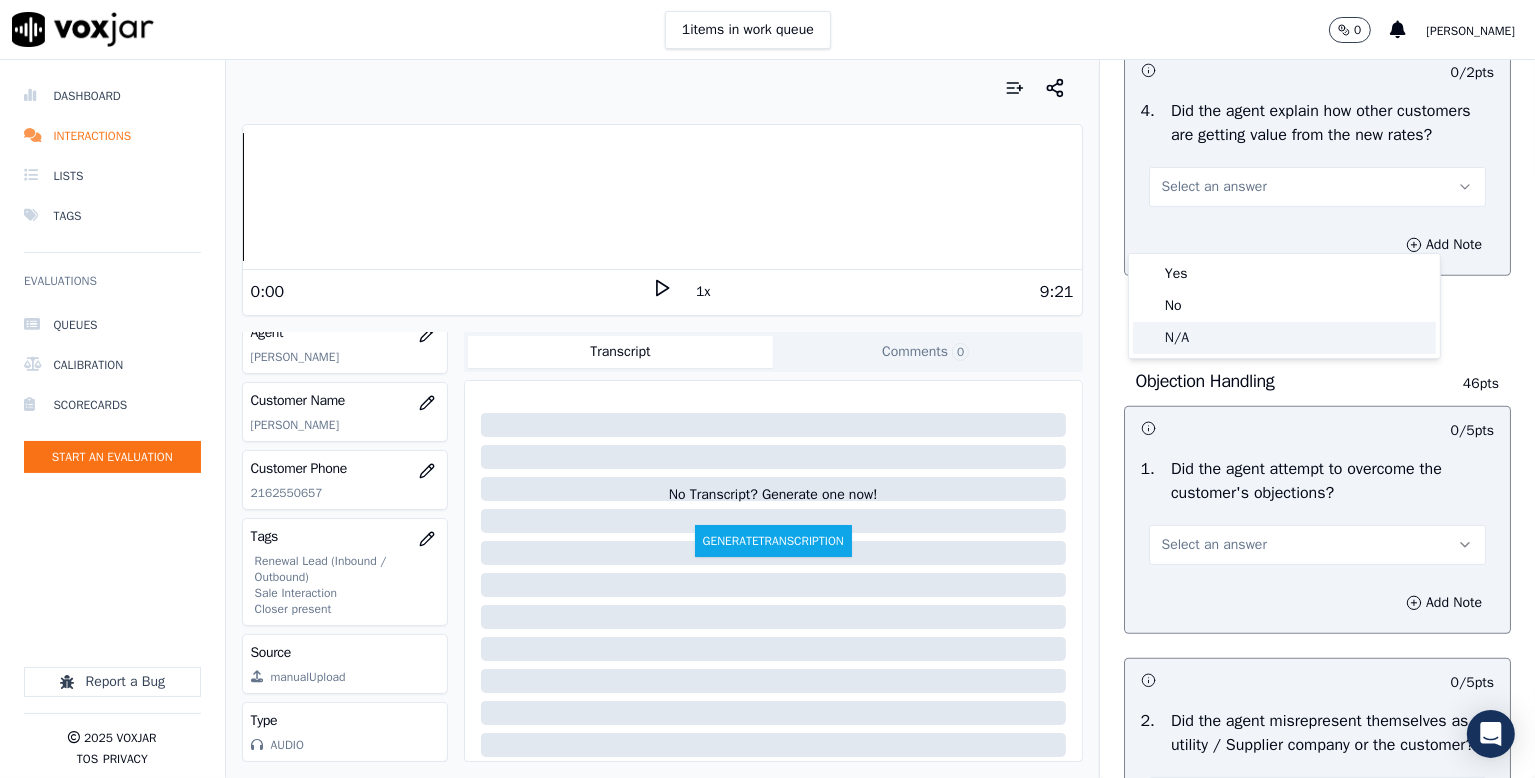 click on "N/A" 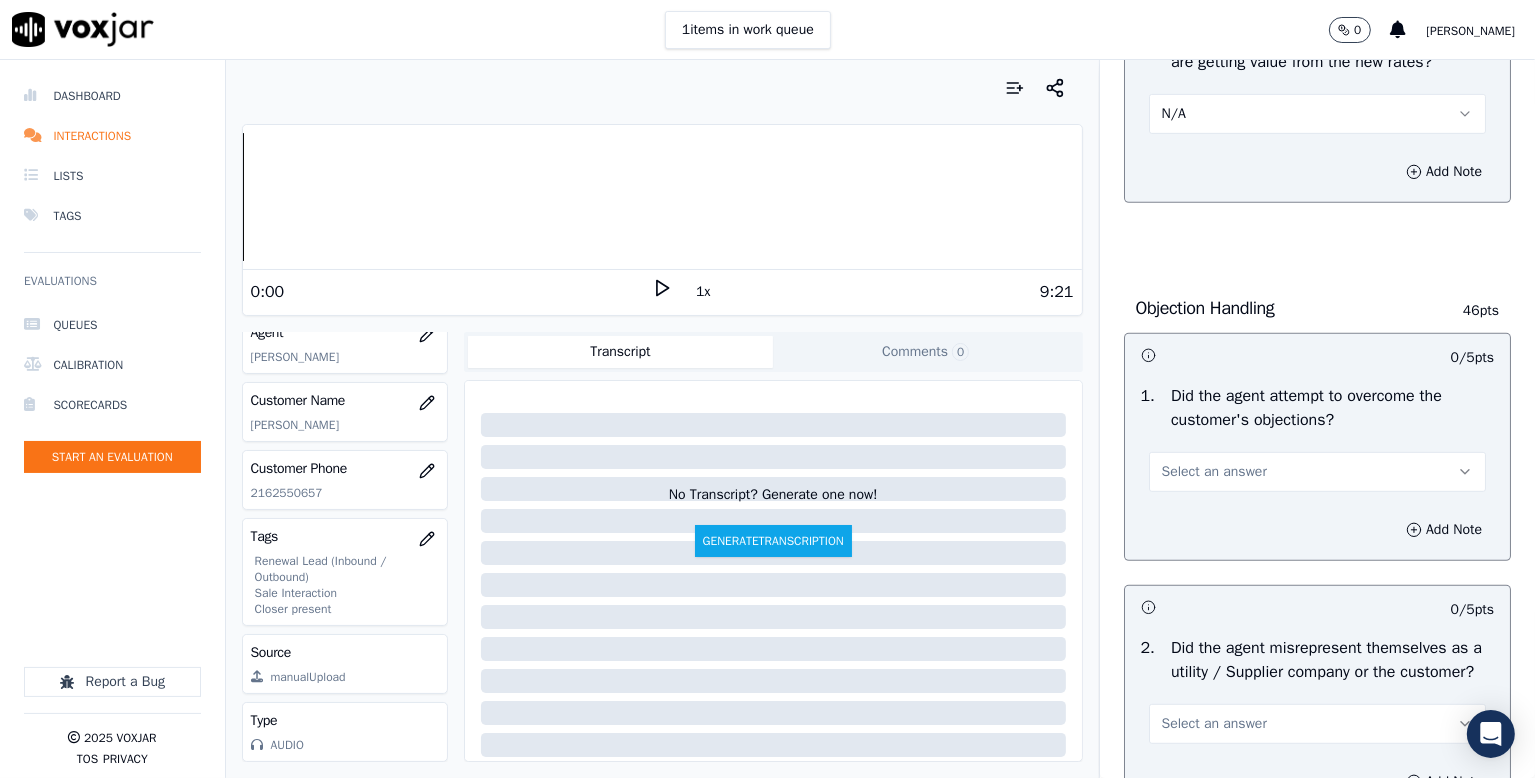 scroll, scrollTop: 1200, scrollLeft: 0, axis: vertical 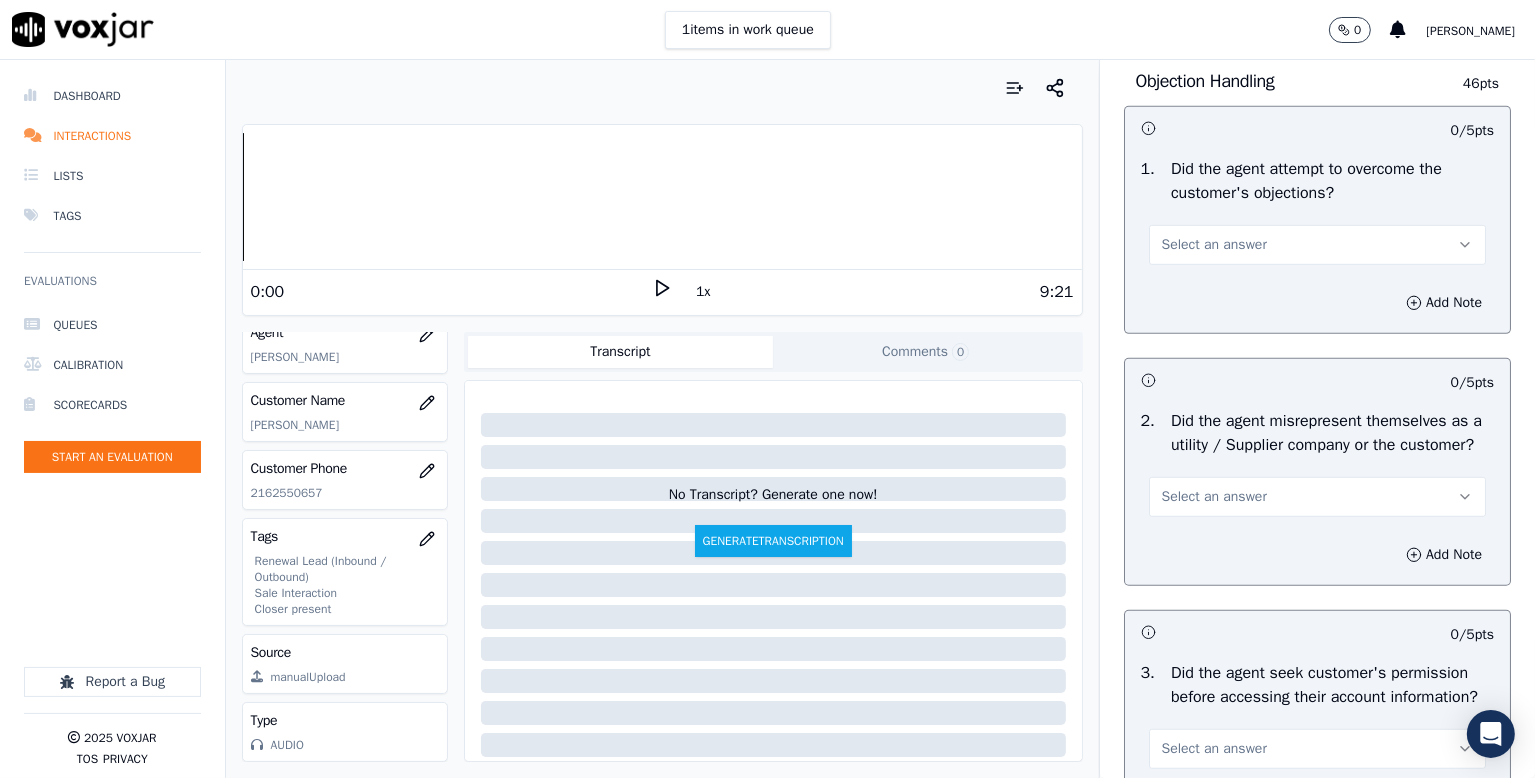 click on "Select an answer" at bounding box center (1214, 245) 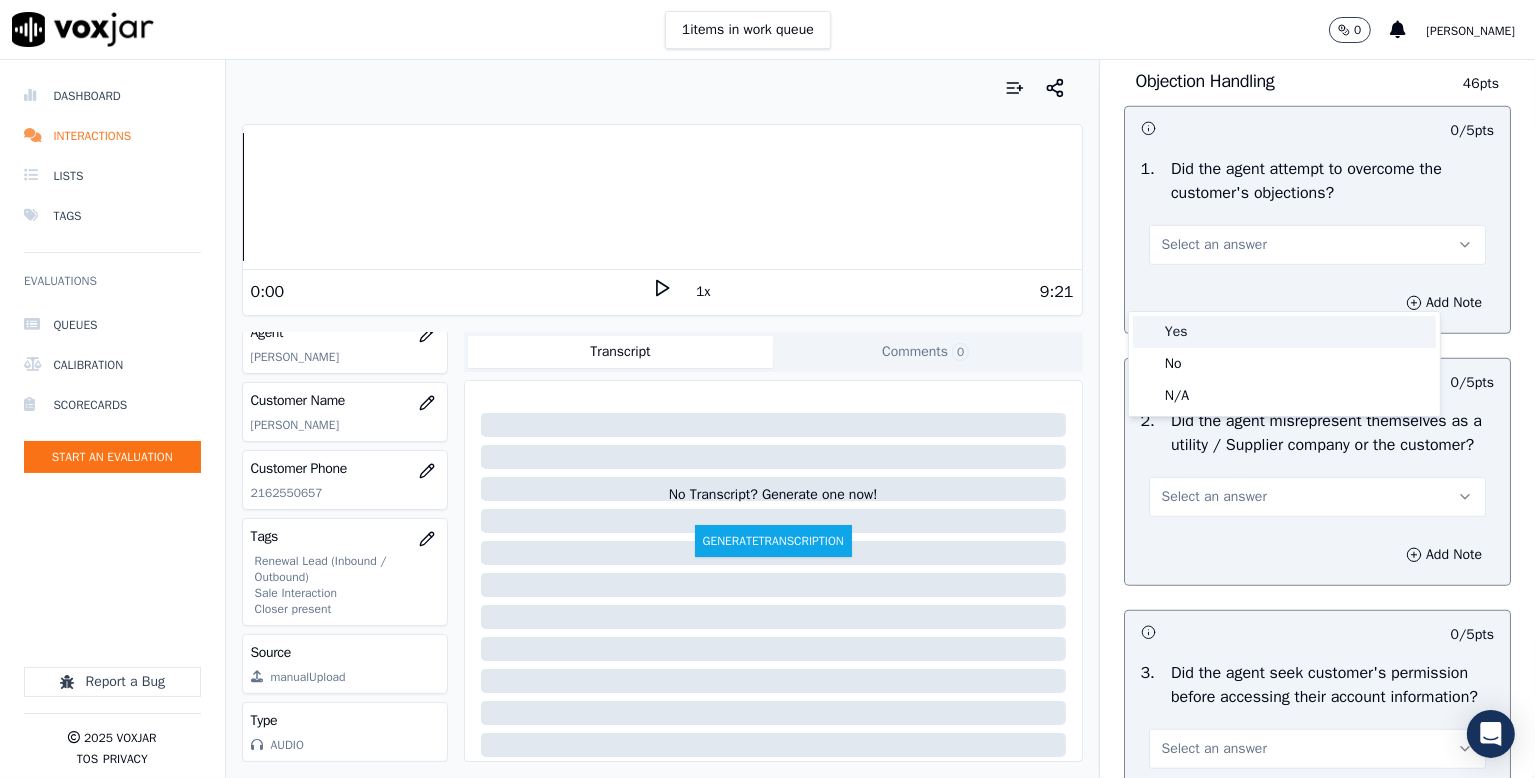 click on "Yes" at bounding box center [1284, 332] 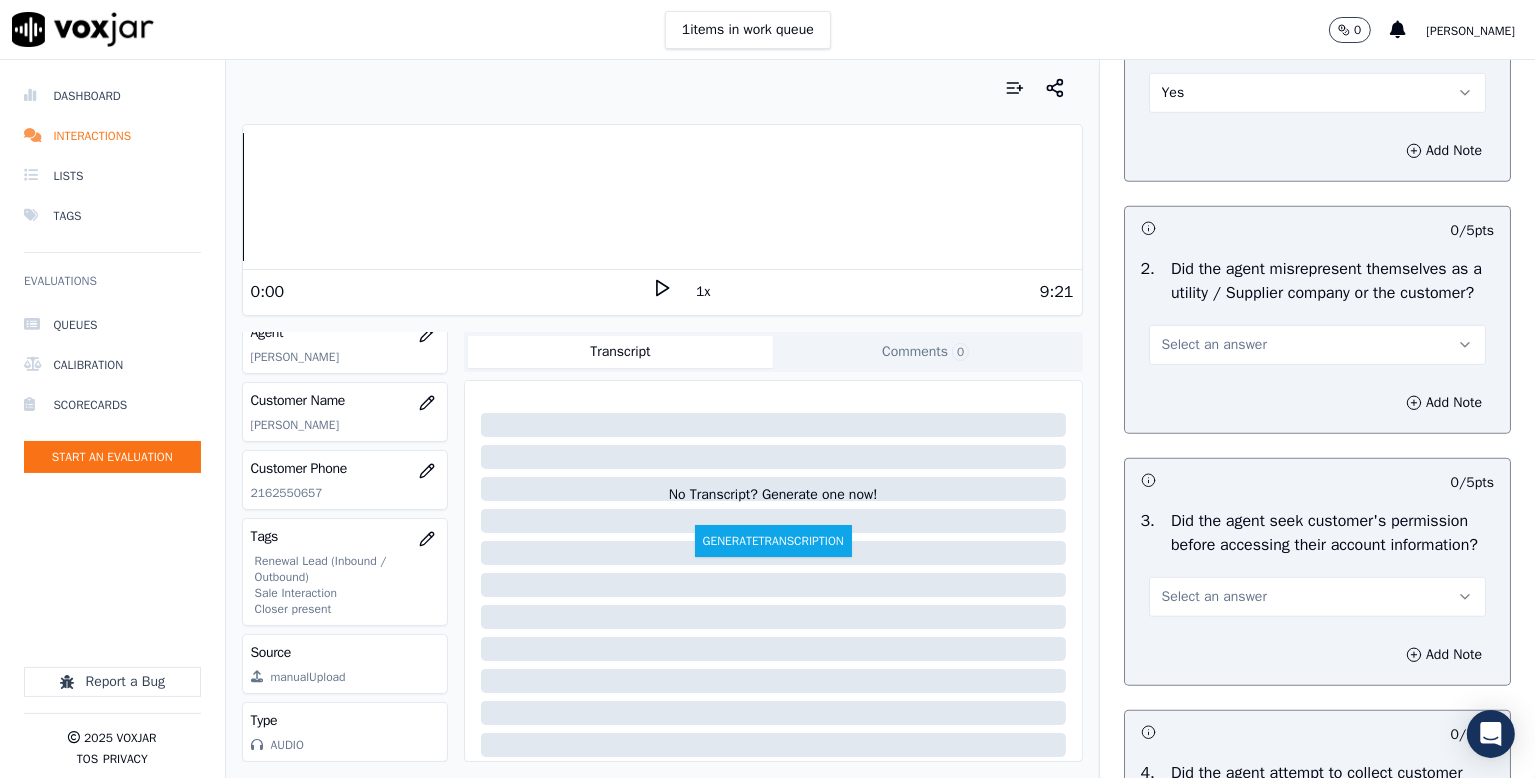 scroll, scrollTop: 1500, scrollLeft: 0, axis: vertical 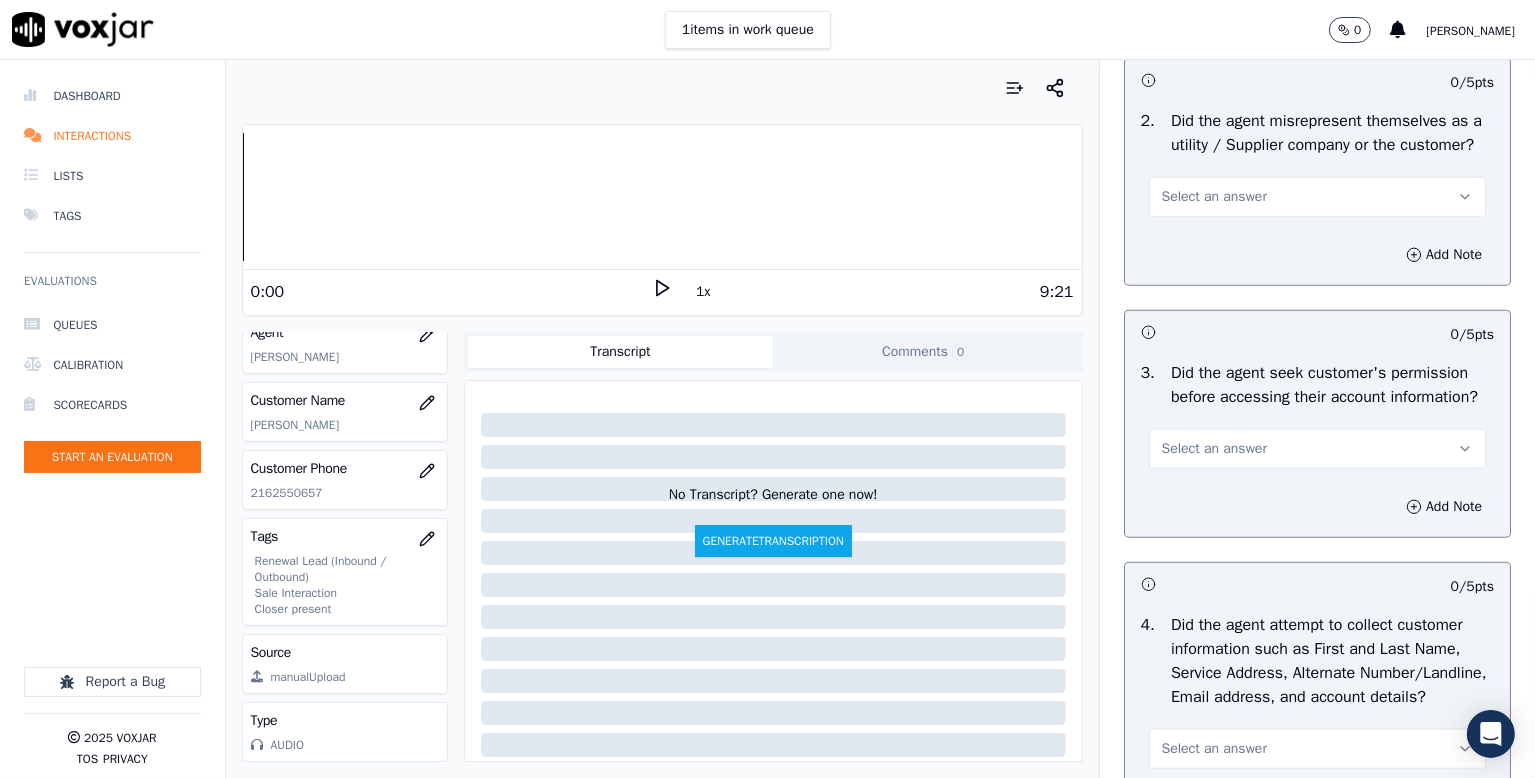 click on "Select an answer" at bounding box center [1214, 197] 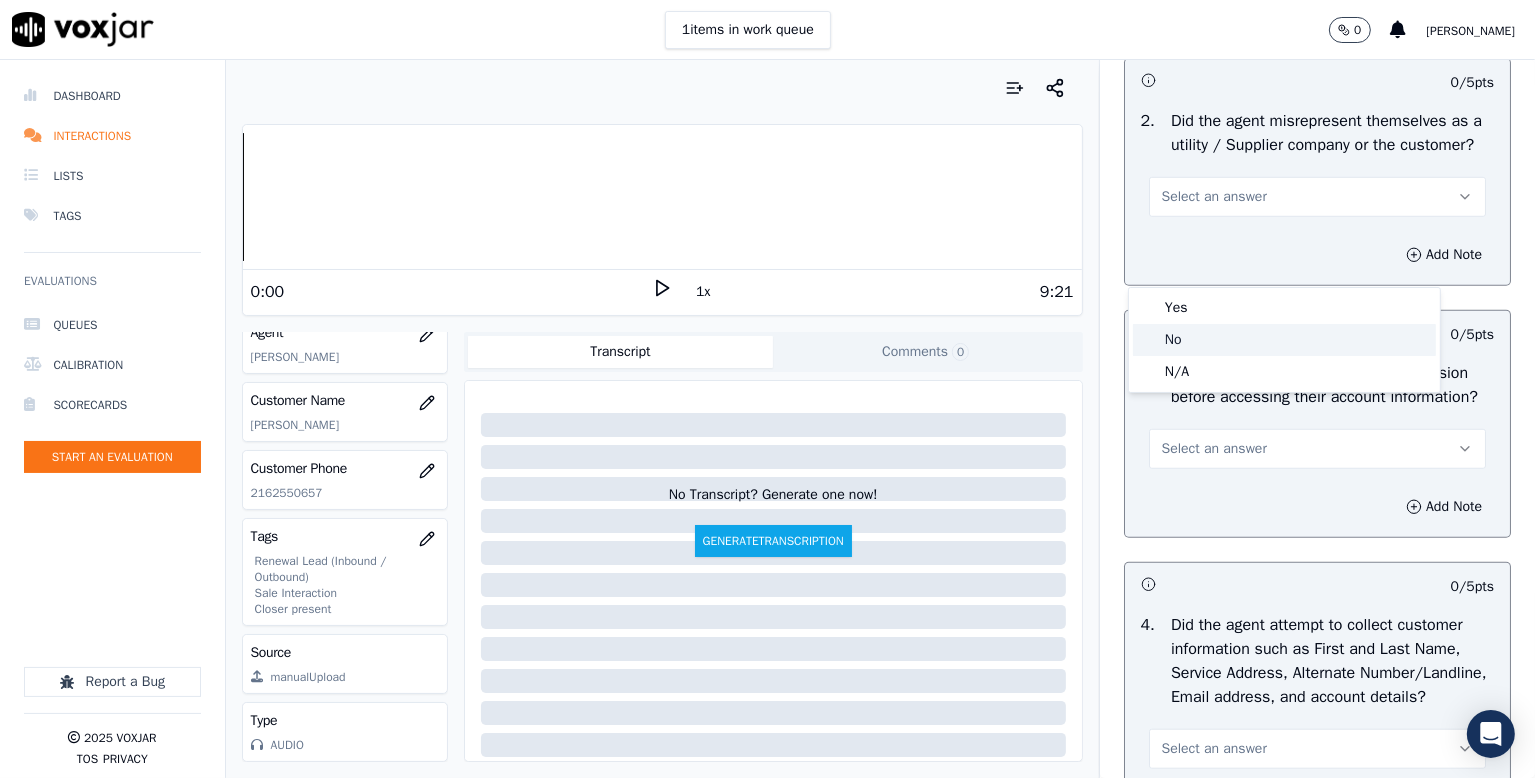 click on "No" 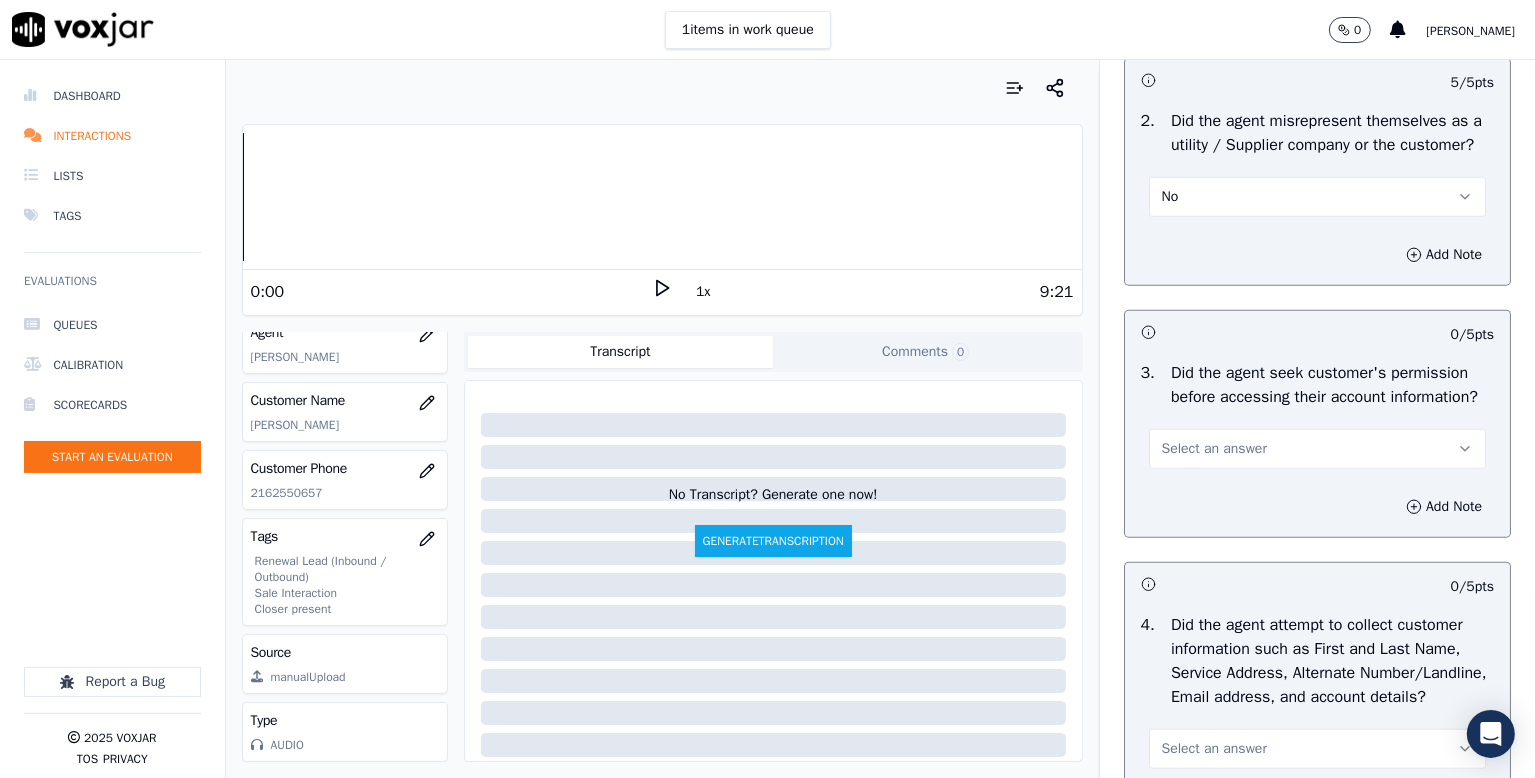 scroll, scrollTop: 1800, scrollLeft: 0, axis: vertical 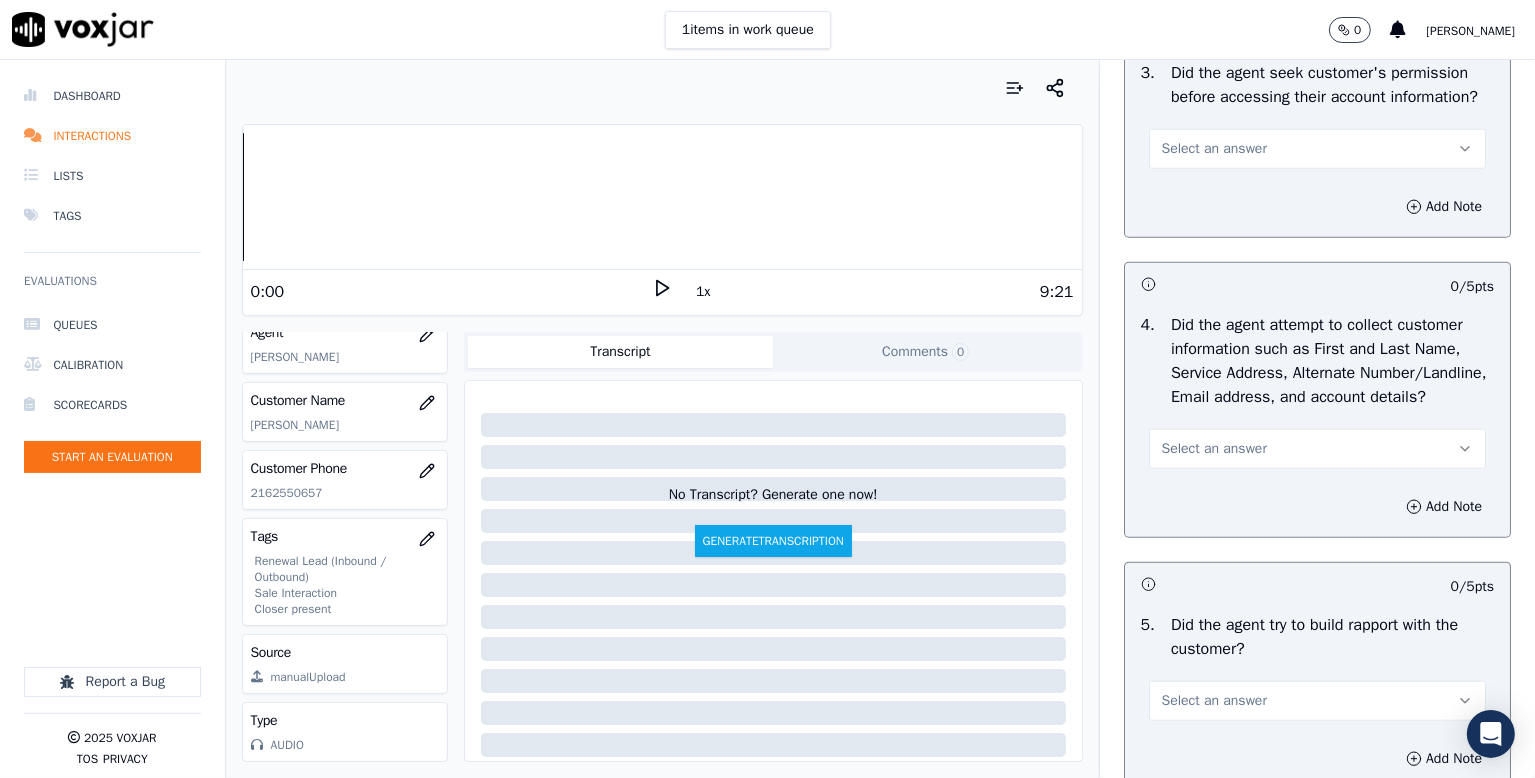 click on "Select an answer" at bounding box center (1214, 149) 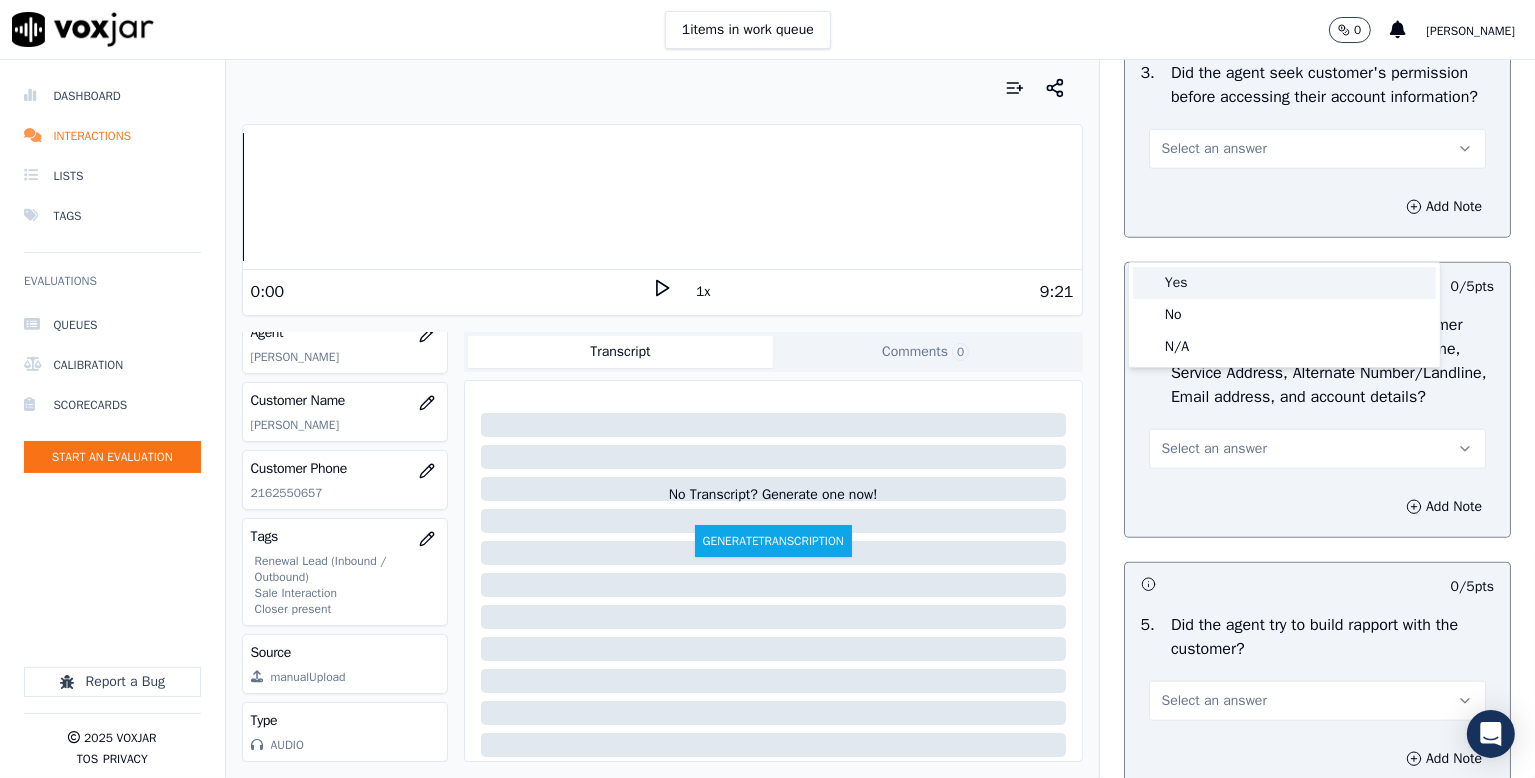 click on "Yes" at bounding box center (1284, 283) 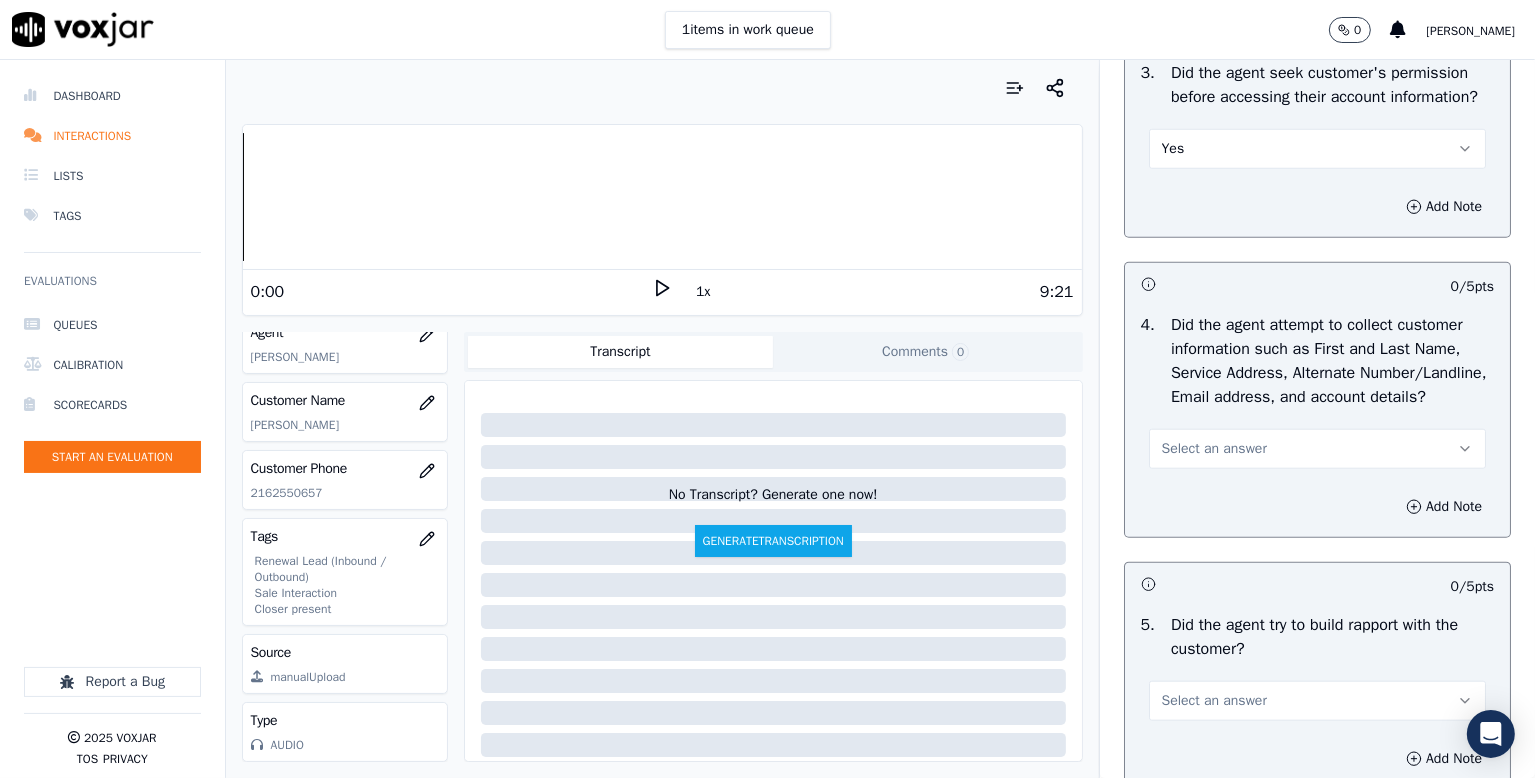 scroll, scrollTop: 2000, scrollLeft: 0, axis: vertical 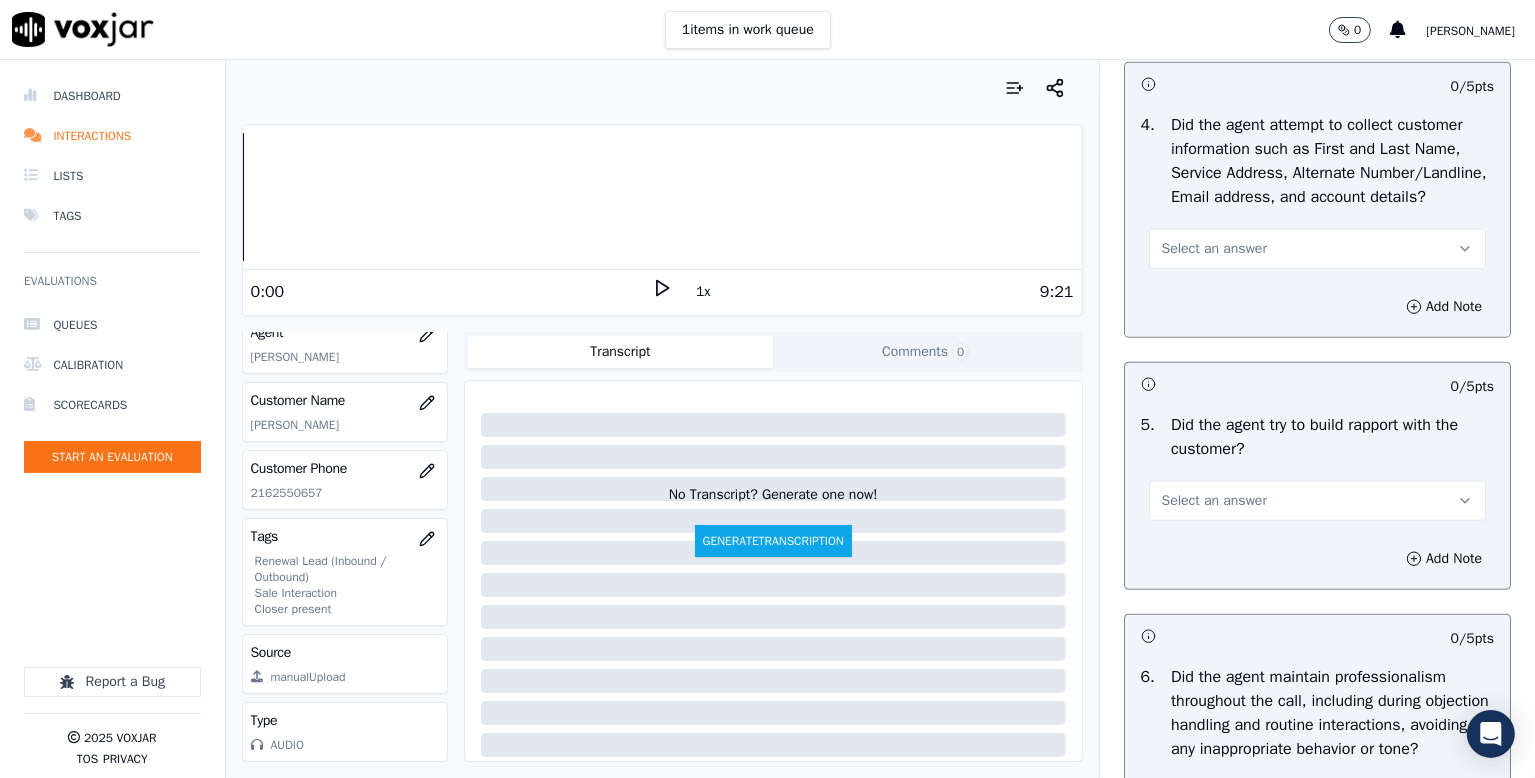 click on "Select an answer" at bounding box center [1214, 249] 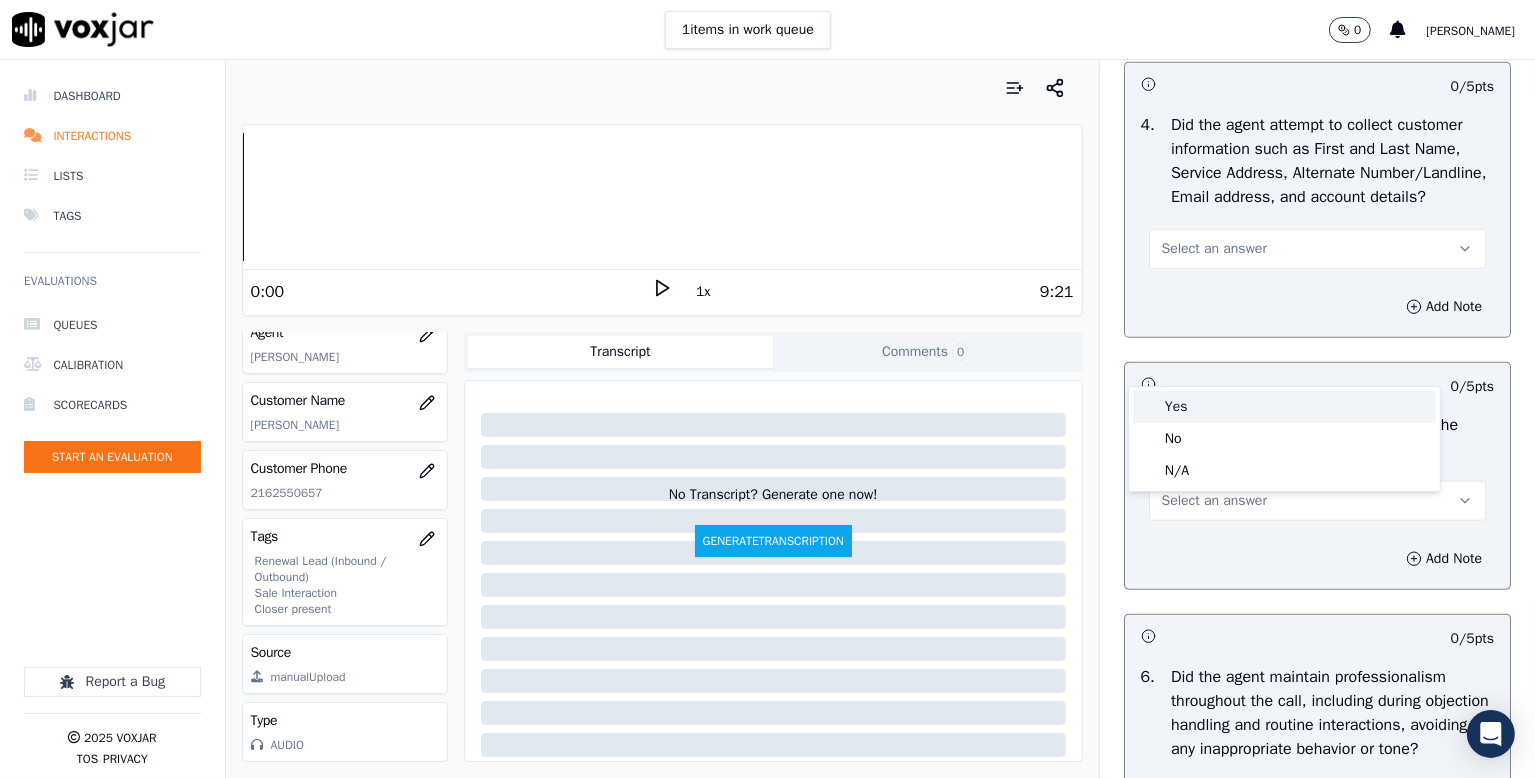 drag, startPoint x: 1177, startPoint y: 411, endPoint x: 1206, endPoint y: 391, distance: 35.22783 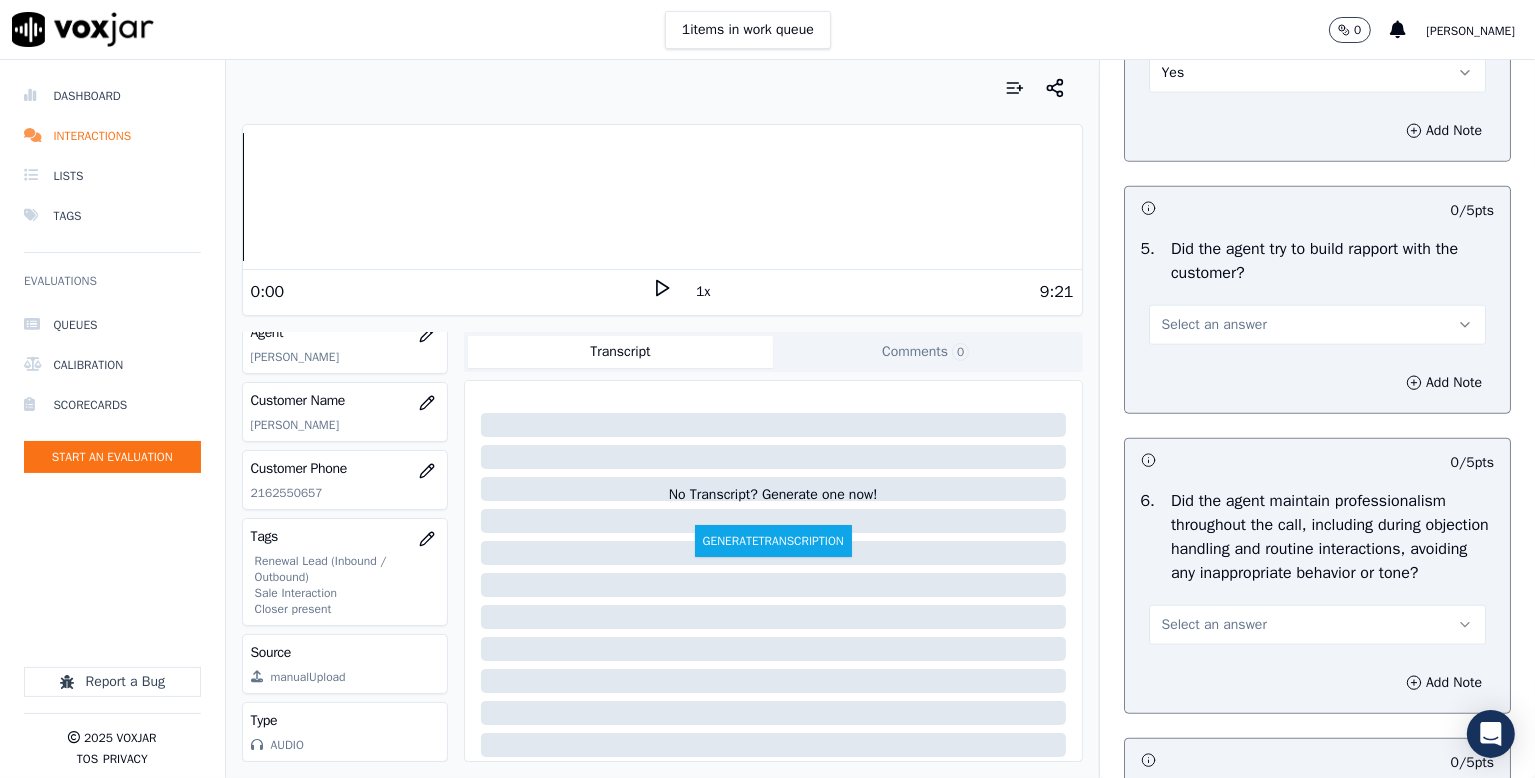 scroll, scrollTop: 2200, scrollLeft: 0, axis: vertical 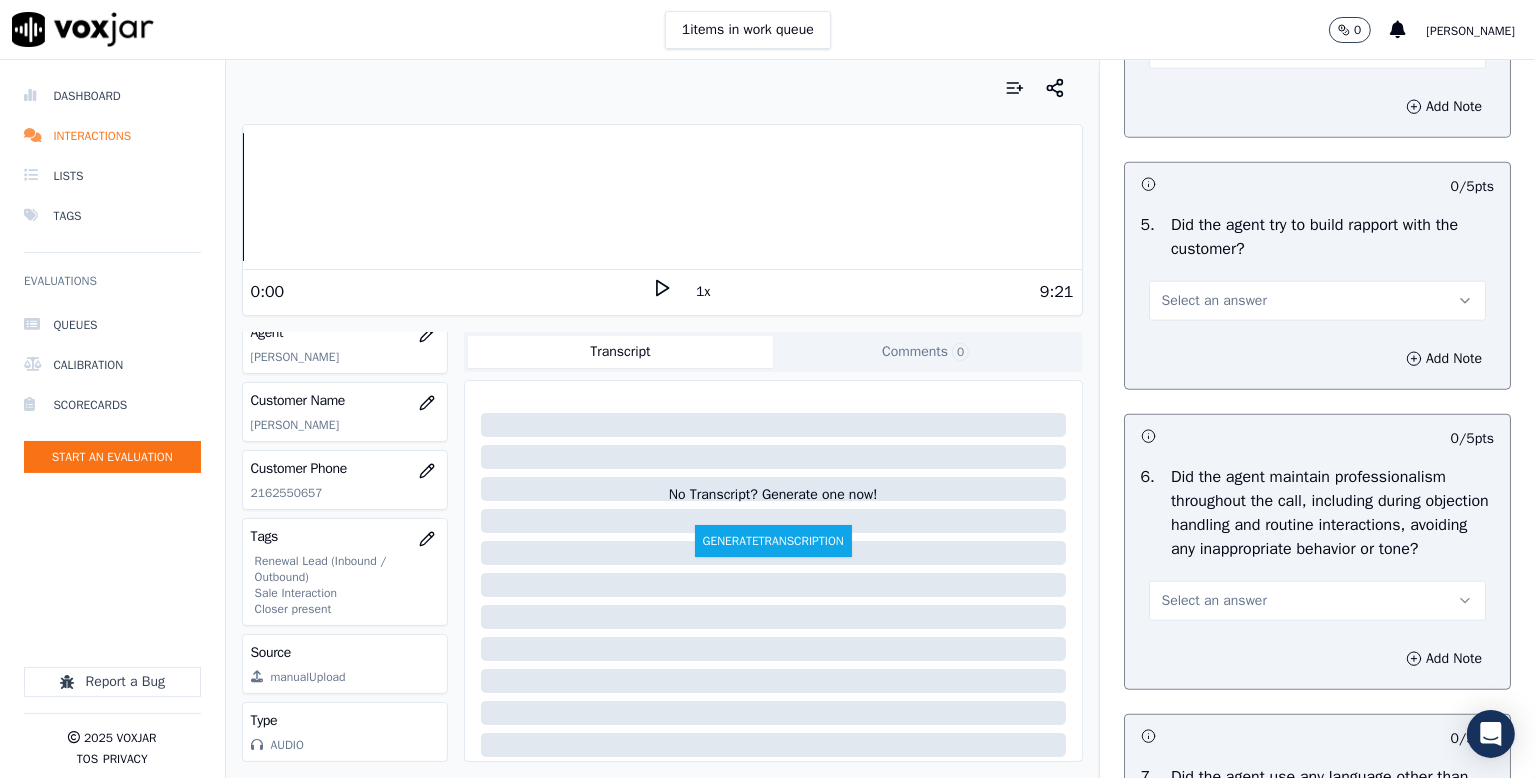 click on "Select an answer" at bounding box center [1214, 301] 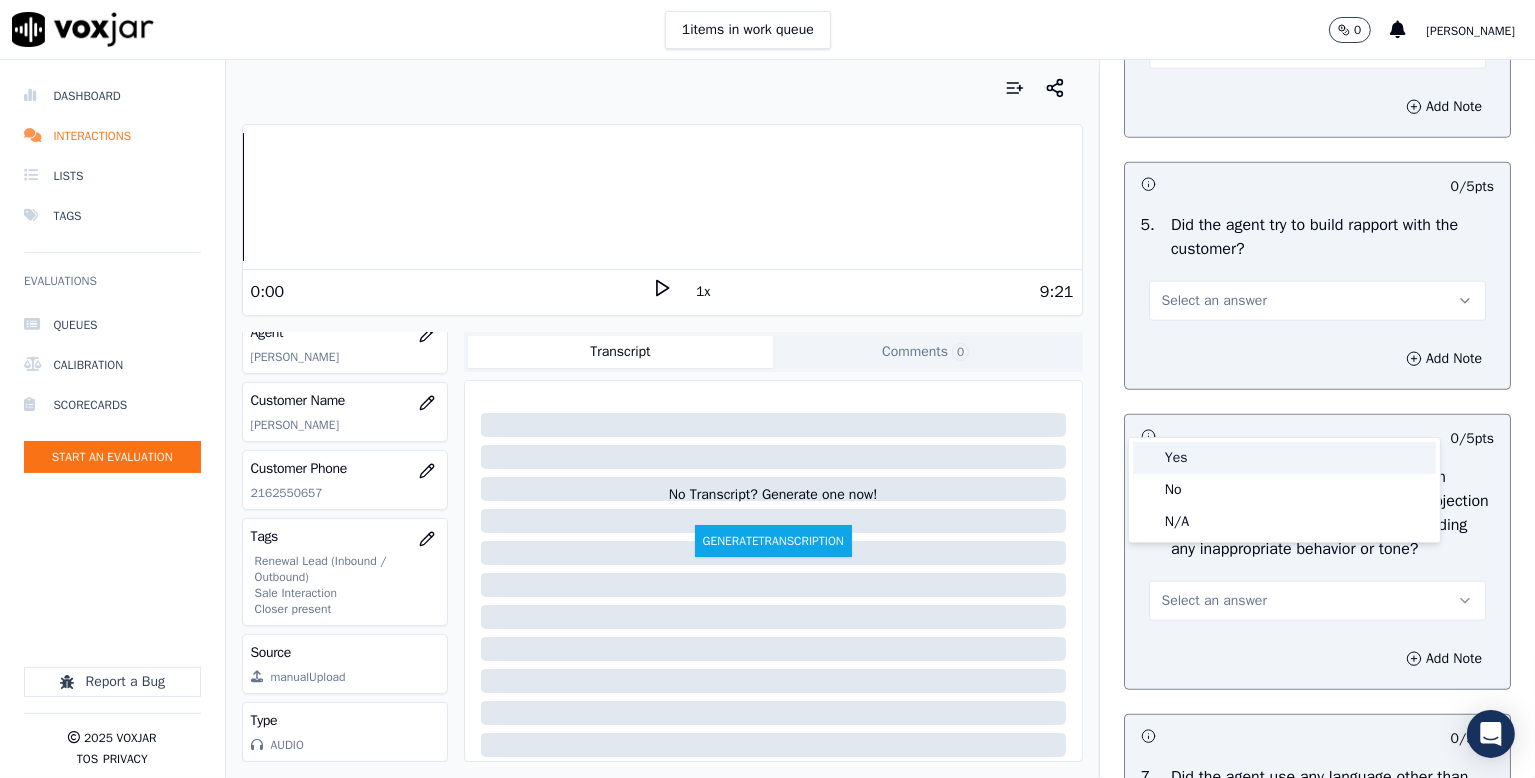 click on "Yes" at bounding box center (1284, 458) 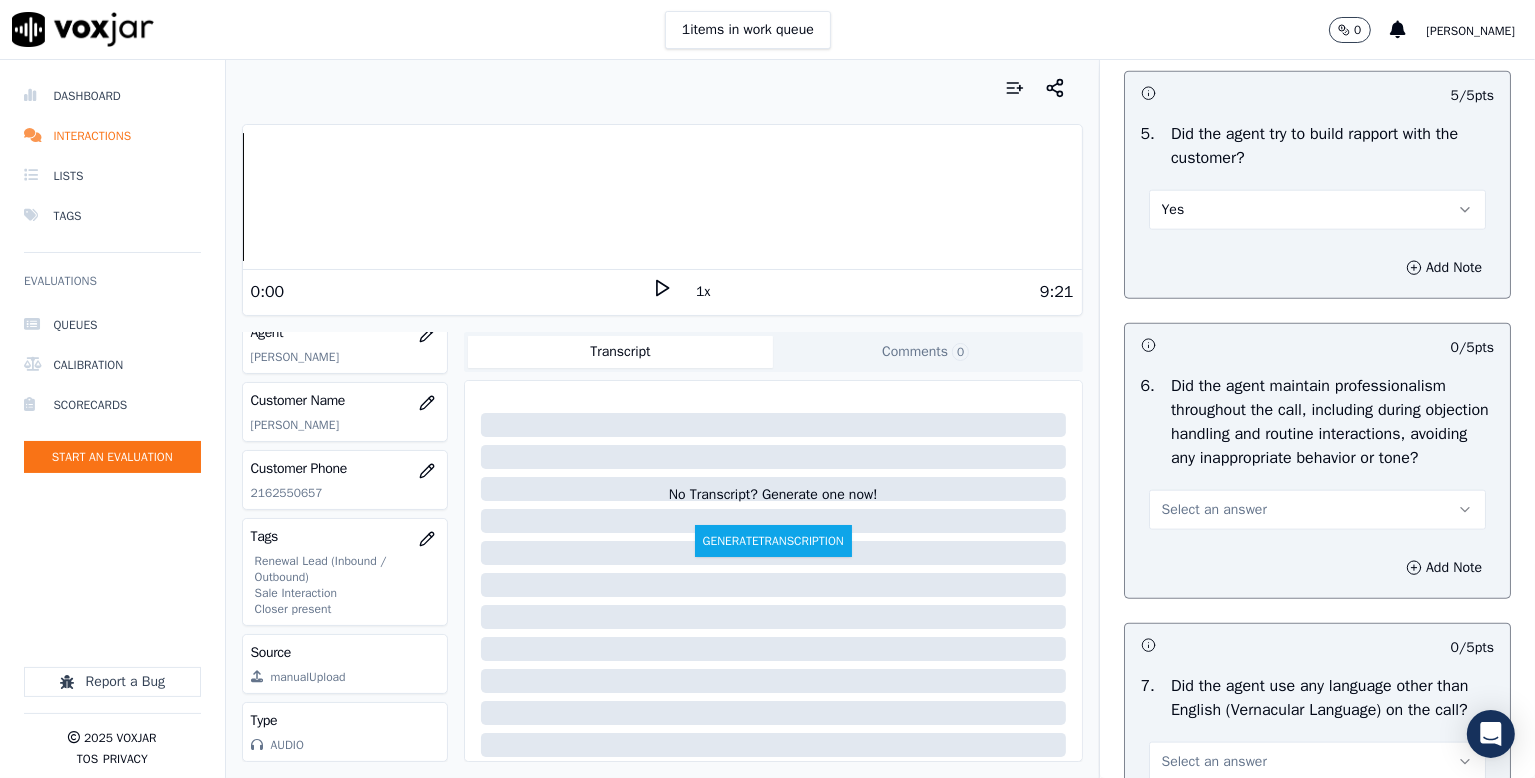 scroll, scrollTop: 2400, scrollLeft: 0, axis: vertical 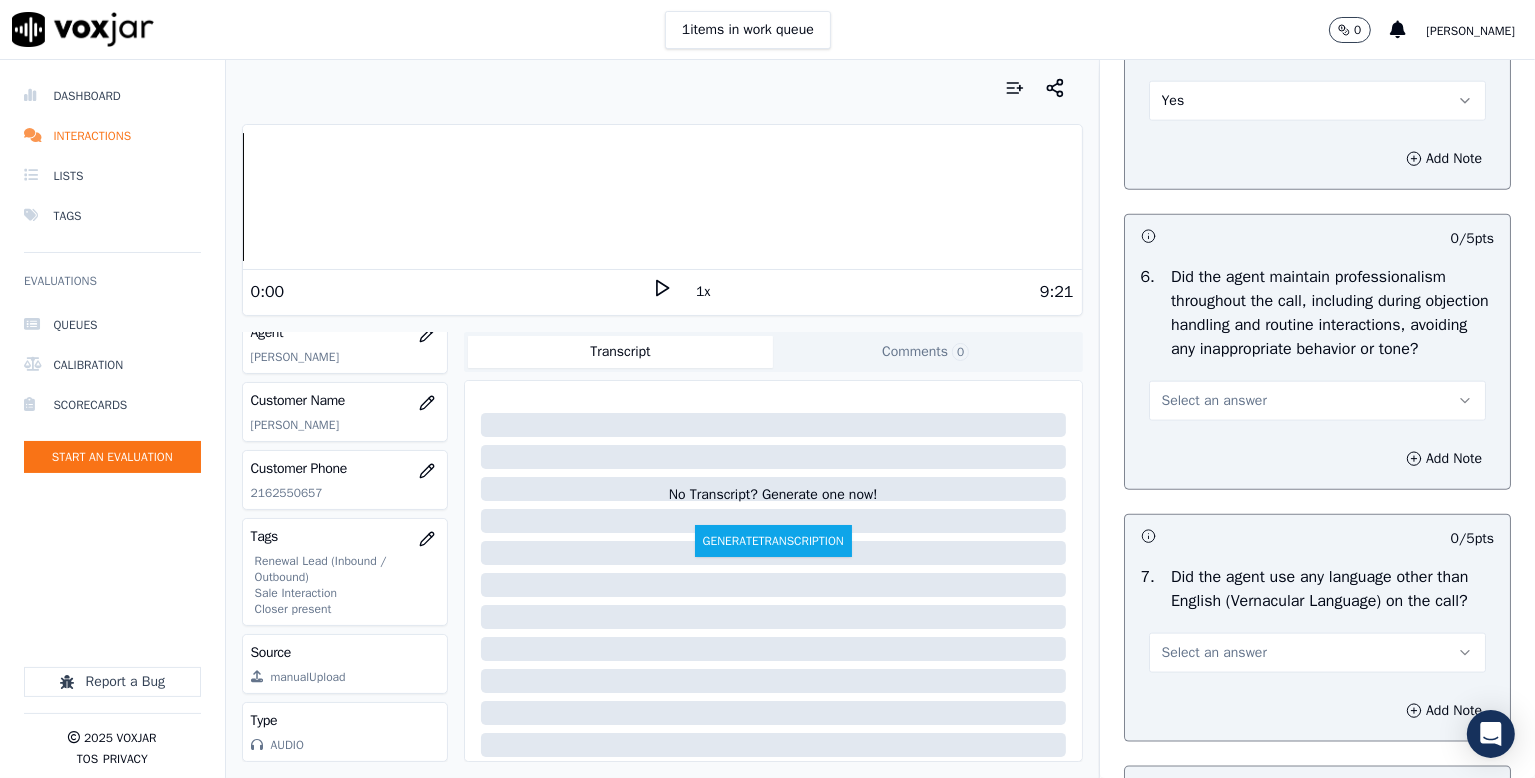 click on "Select an answer" at bounding box center (1214, 401) 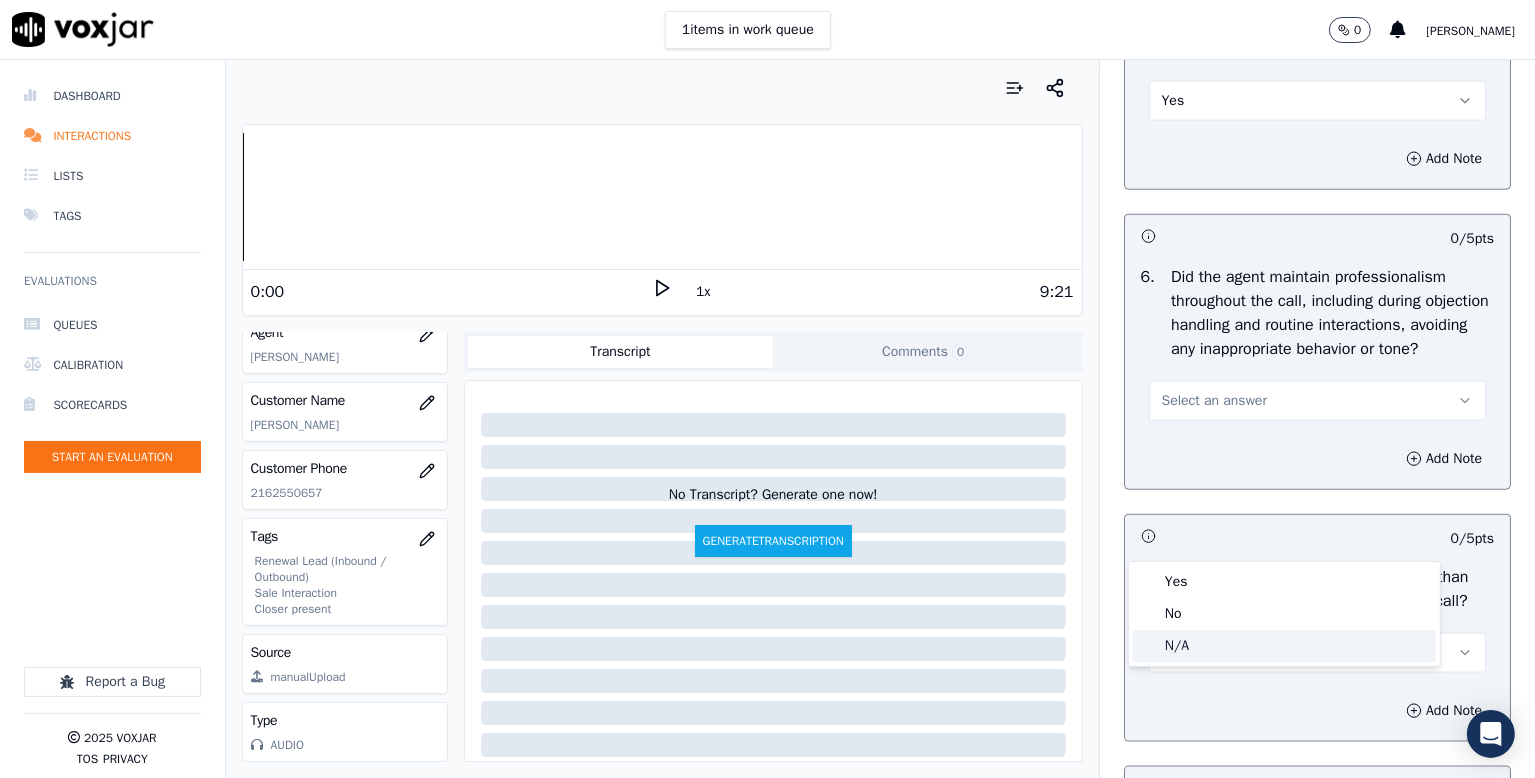 click on "N/A" 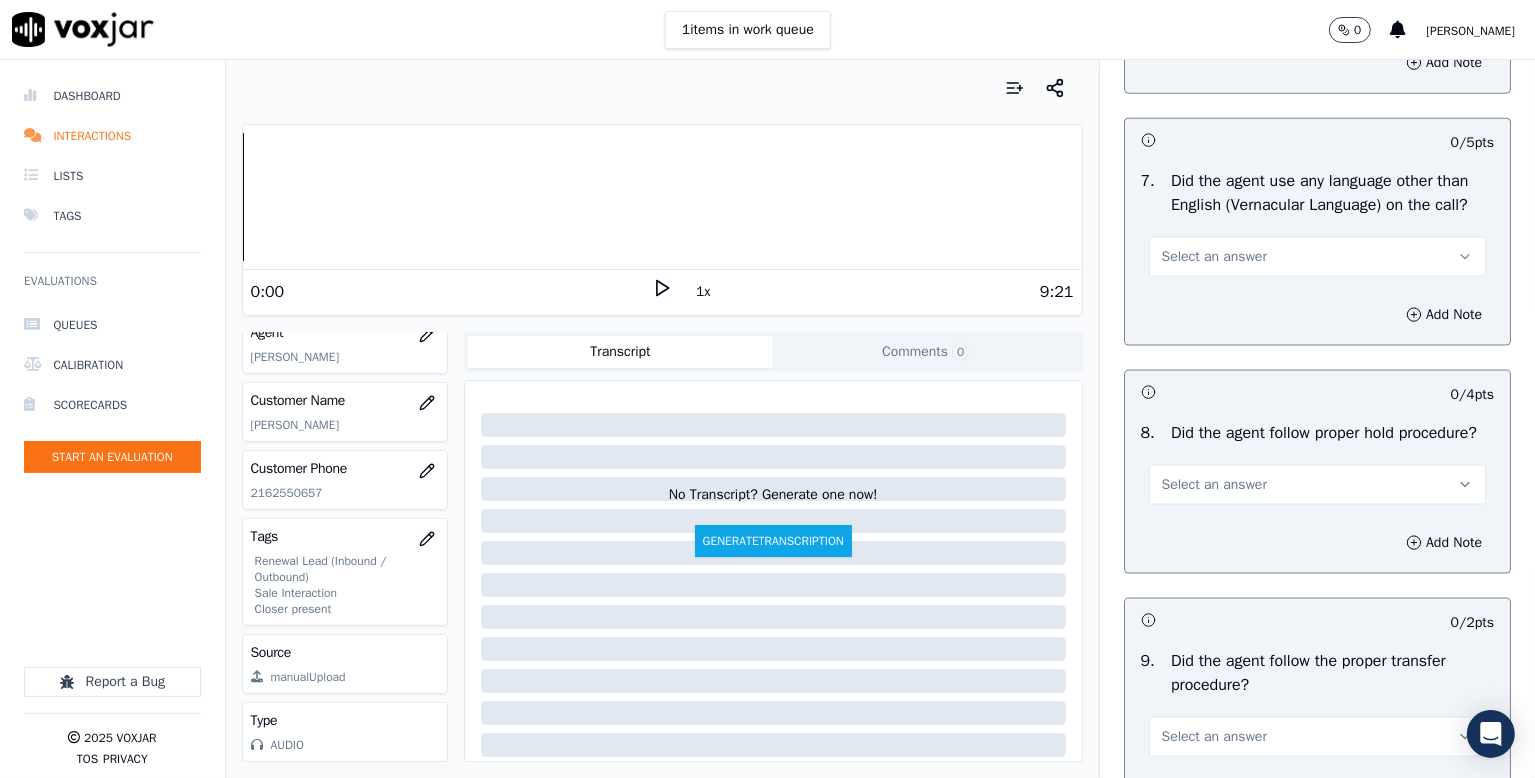 scroll, scrollTop: 2800, scrollLeft: 0, axis: vertical 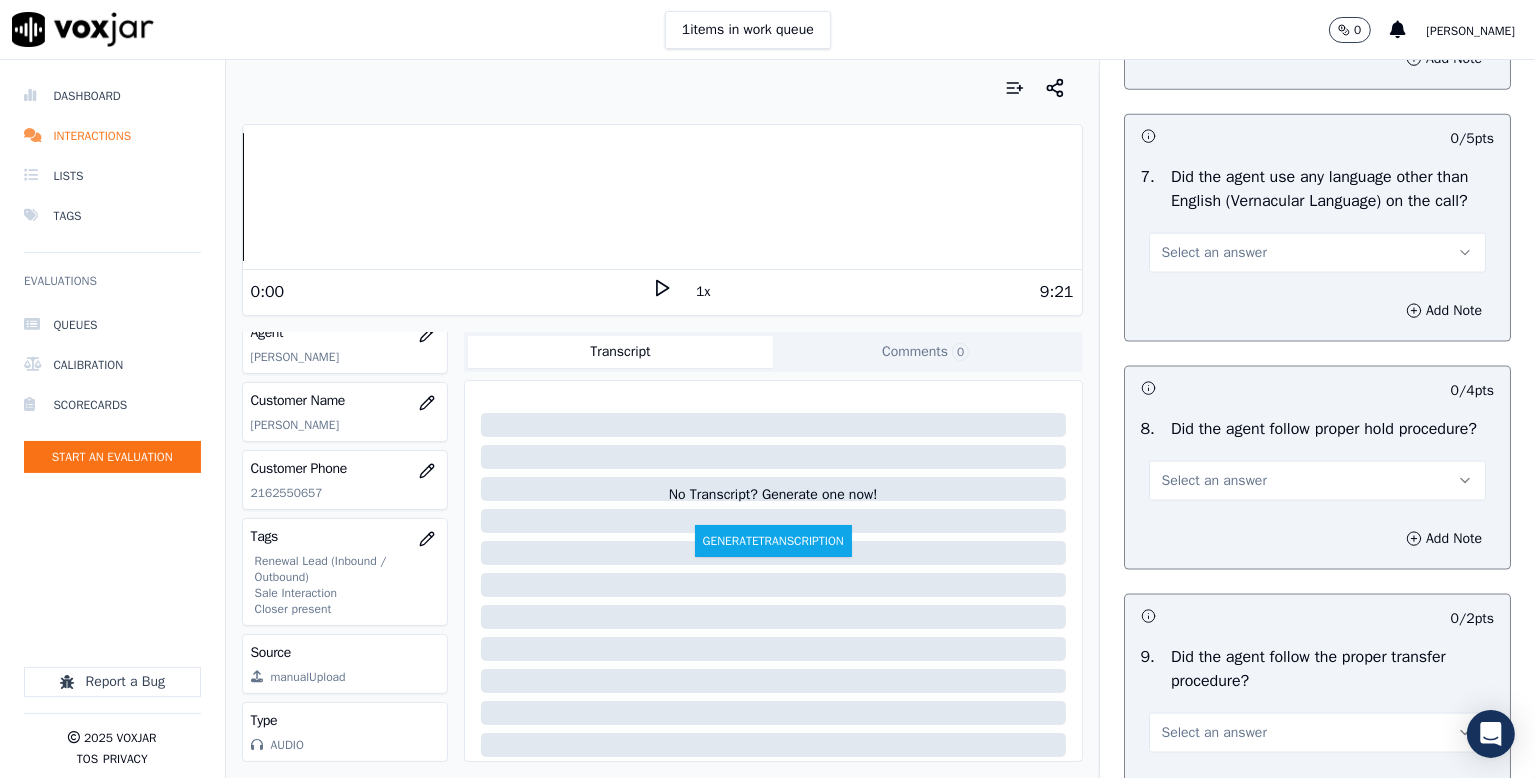 click on "Select an answer" at bounding box center (1214, 253) 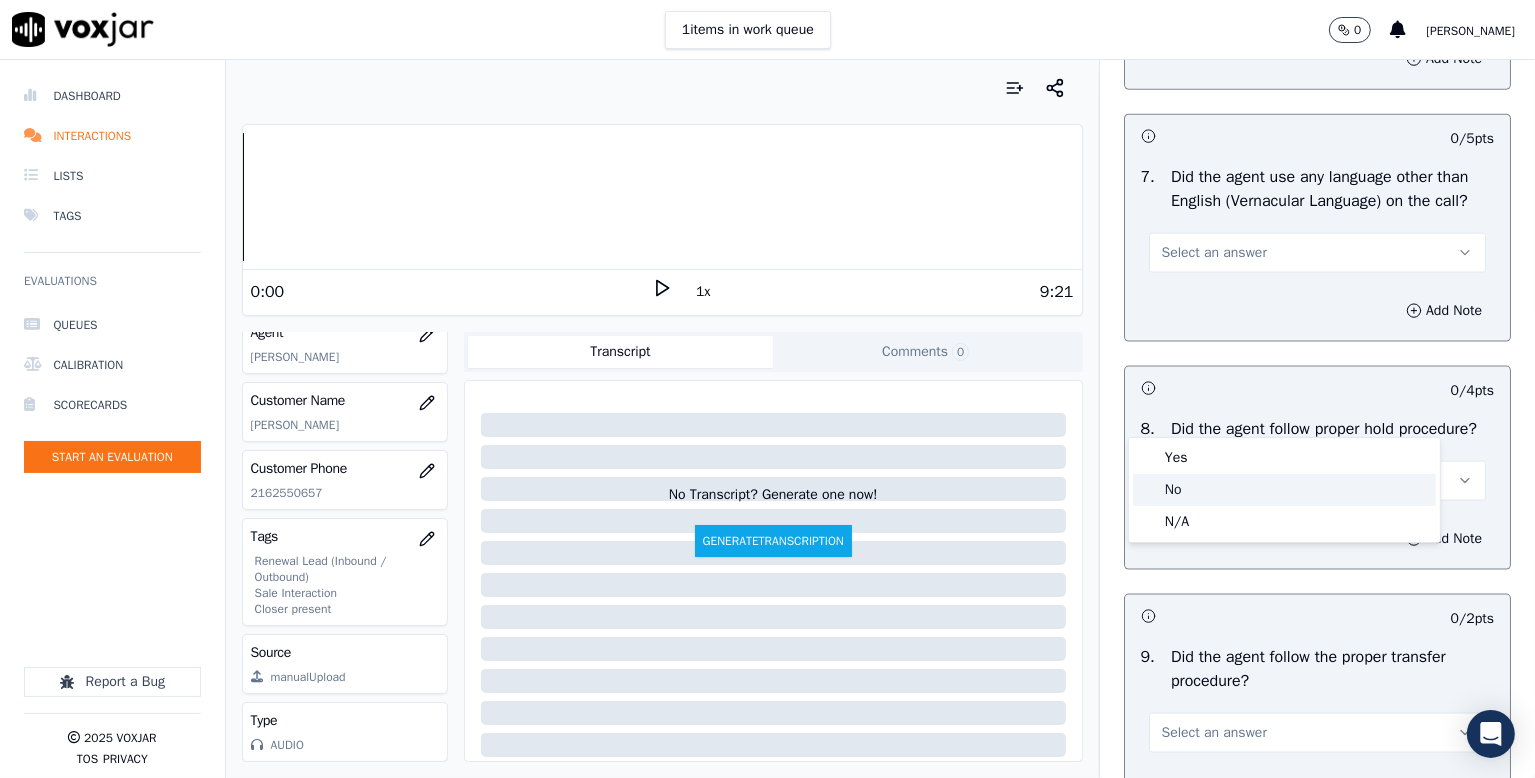 click on "No" 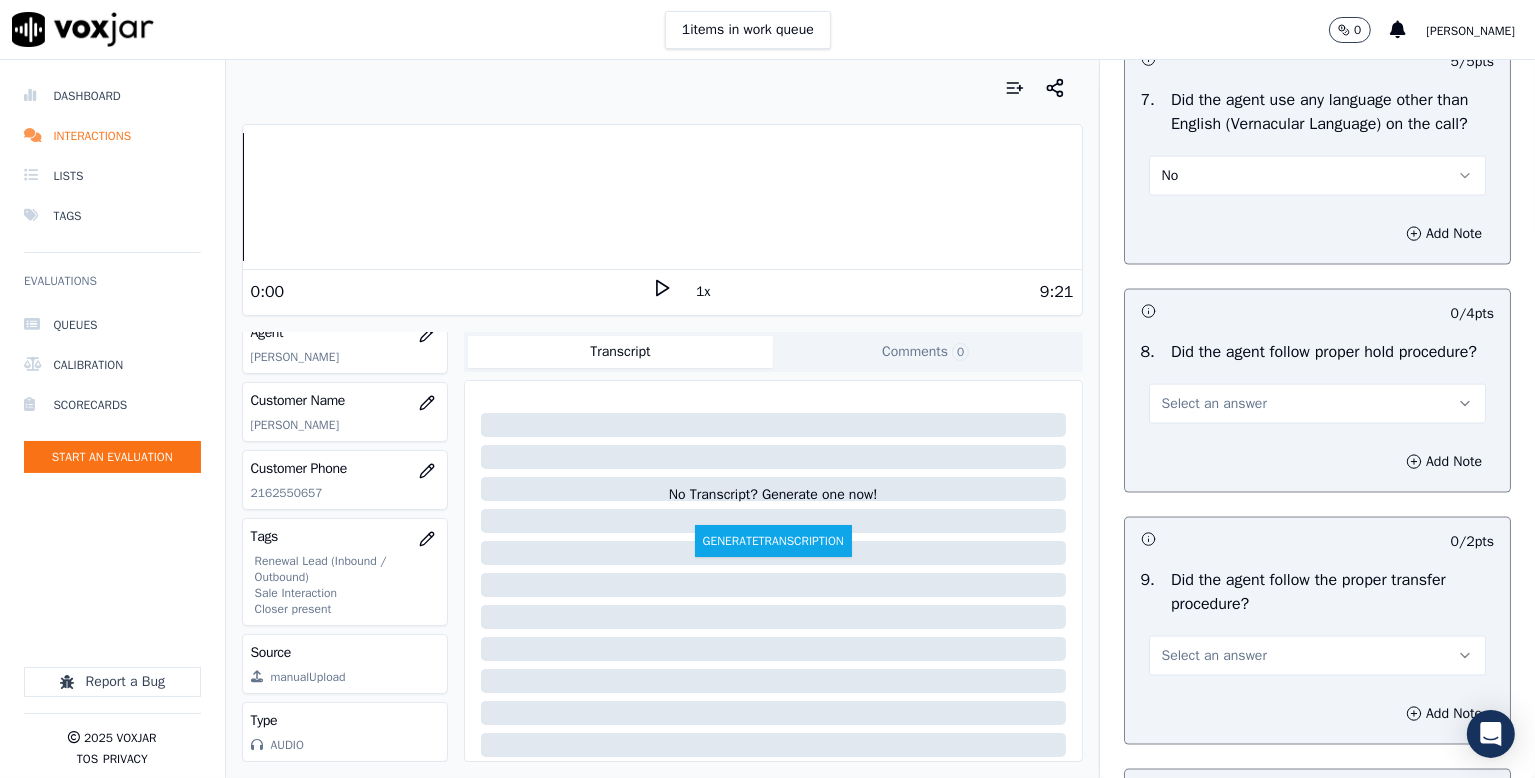 scroll, scrollTop: 3000, scrollLeft: 0, axis: vertical 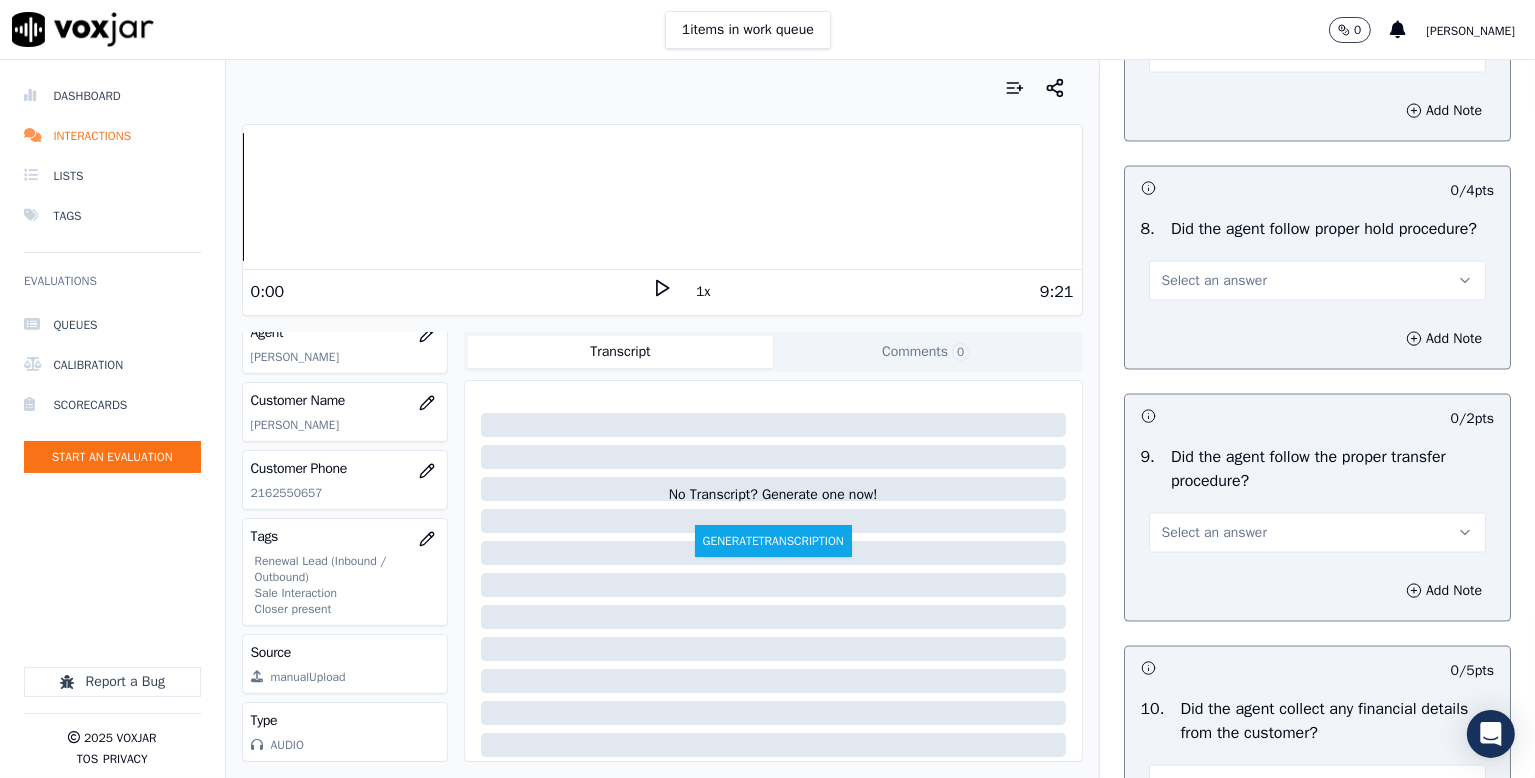 click on "Select an answer" at bounding box center [1214, 281] 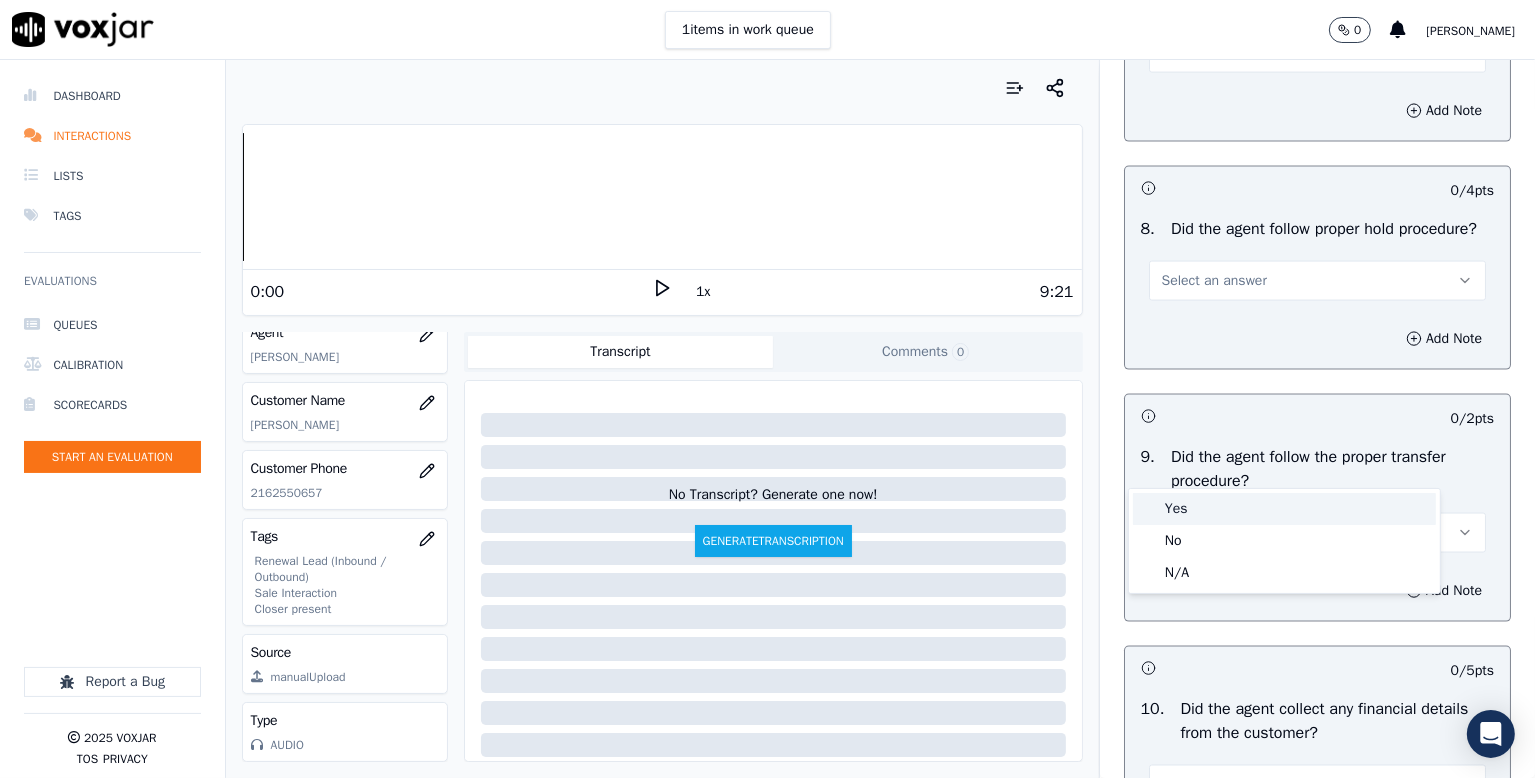 click on "Yes" at bounding box center (1284, 509) 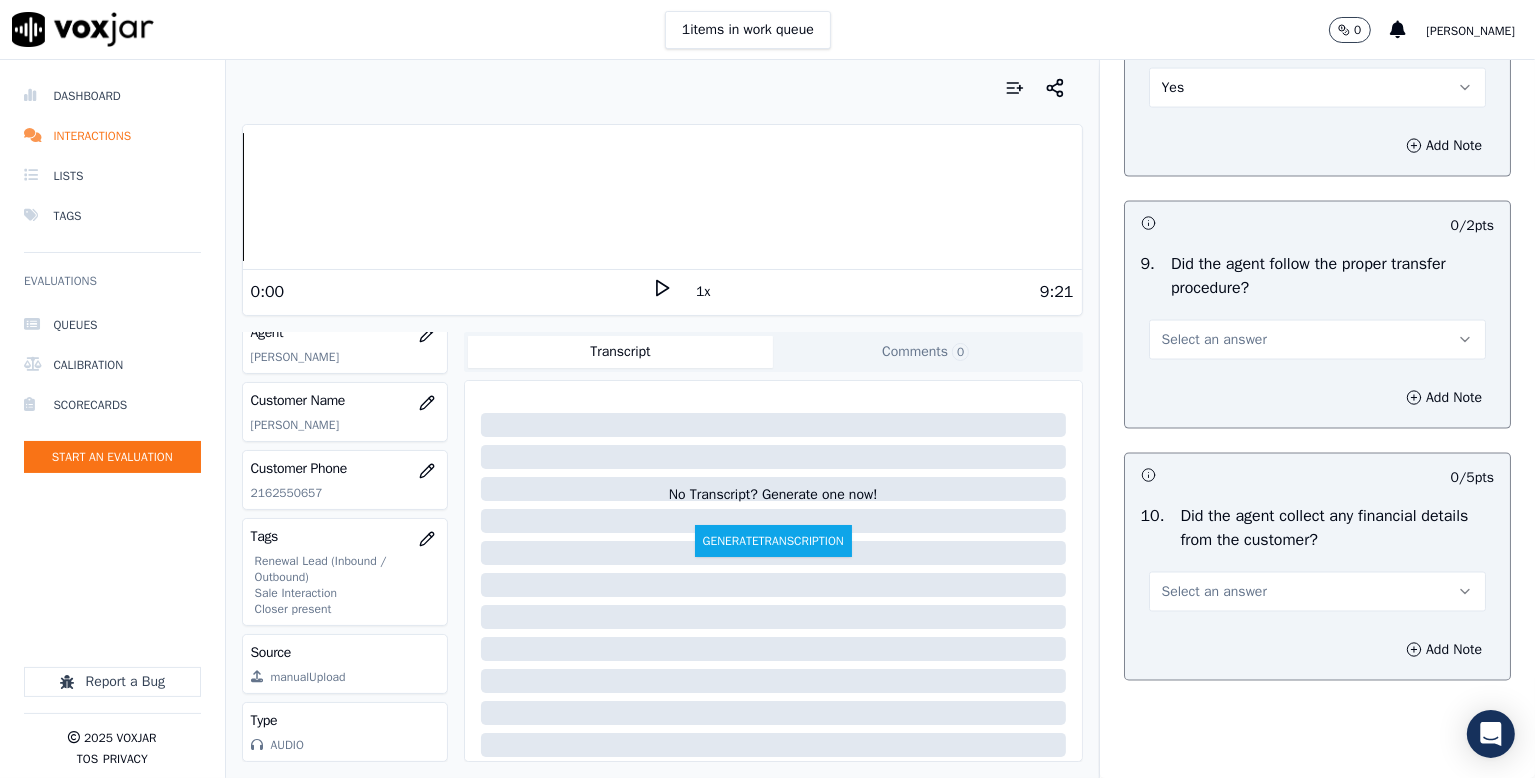 scroll, scrollTop: 3200, scrollLeft: 0, axis: vertical 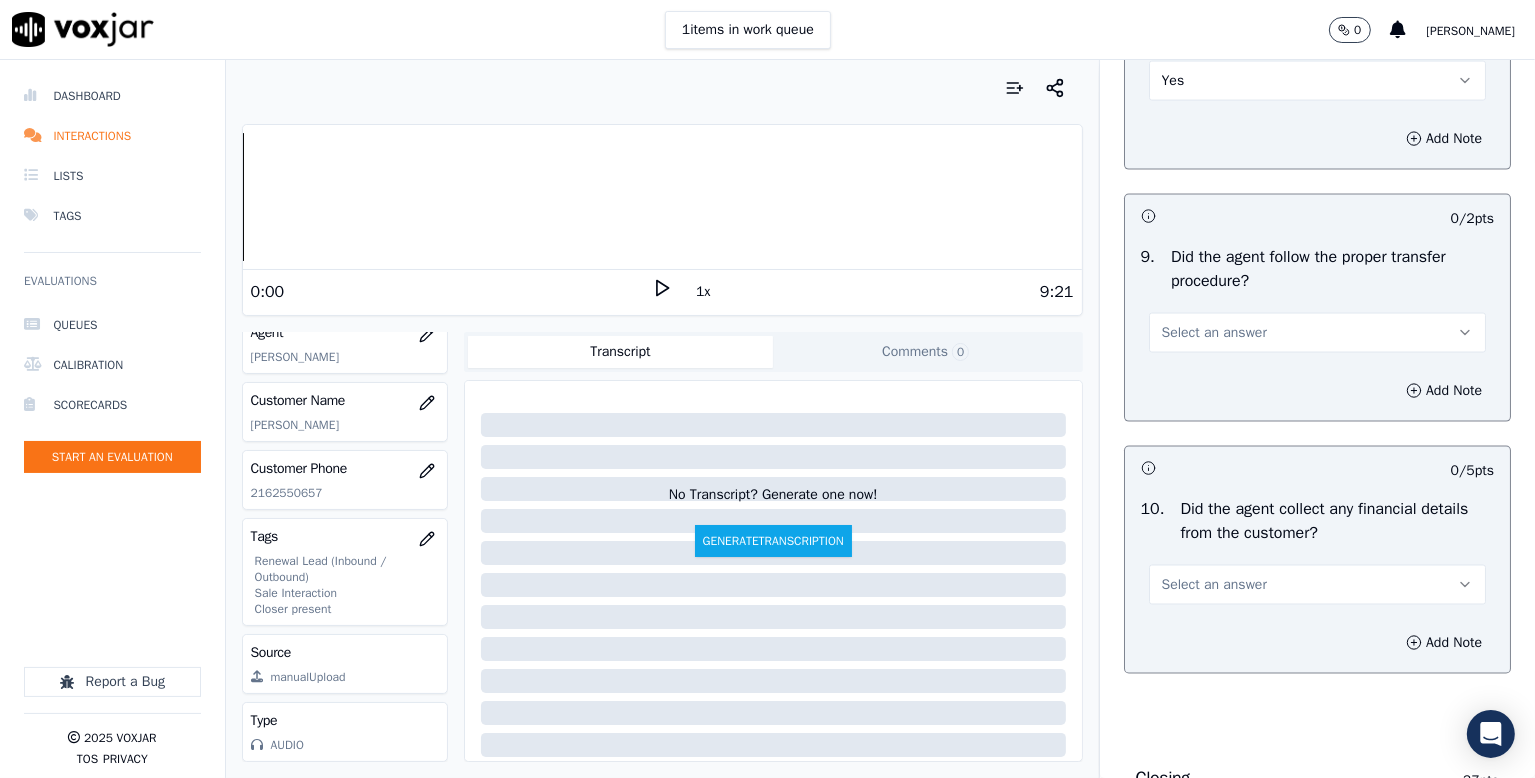 click on "Select an answer" at bounding box center [1214, 333] 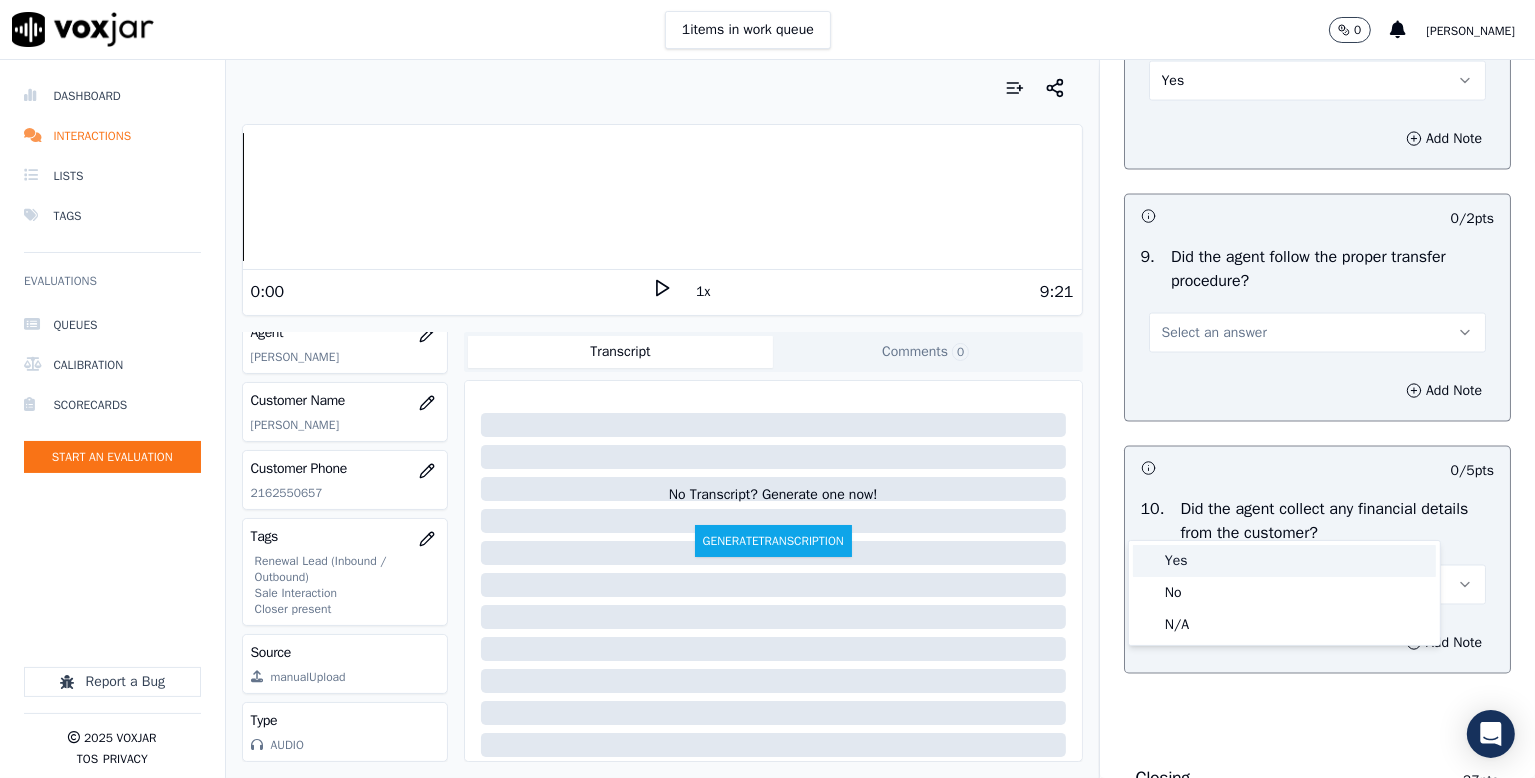 drag, startPoint x: 1196, startPoint y: 567, endPoint x: 1208, endPoint y: 554, distance: 17.691807 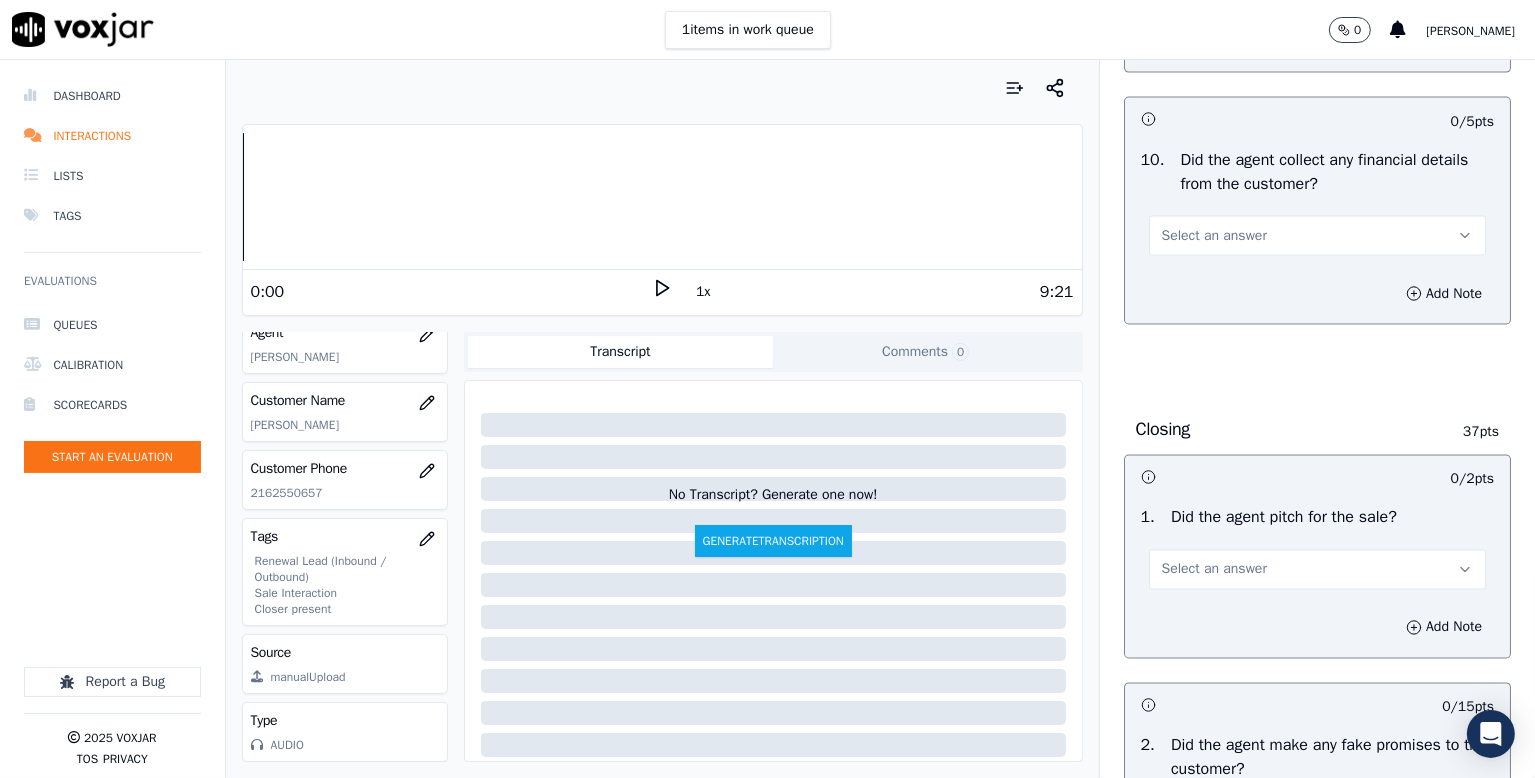 scroll, scrollTop: 3600, scrollLeft: 0, axis: vertical 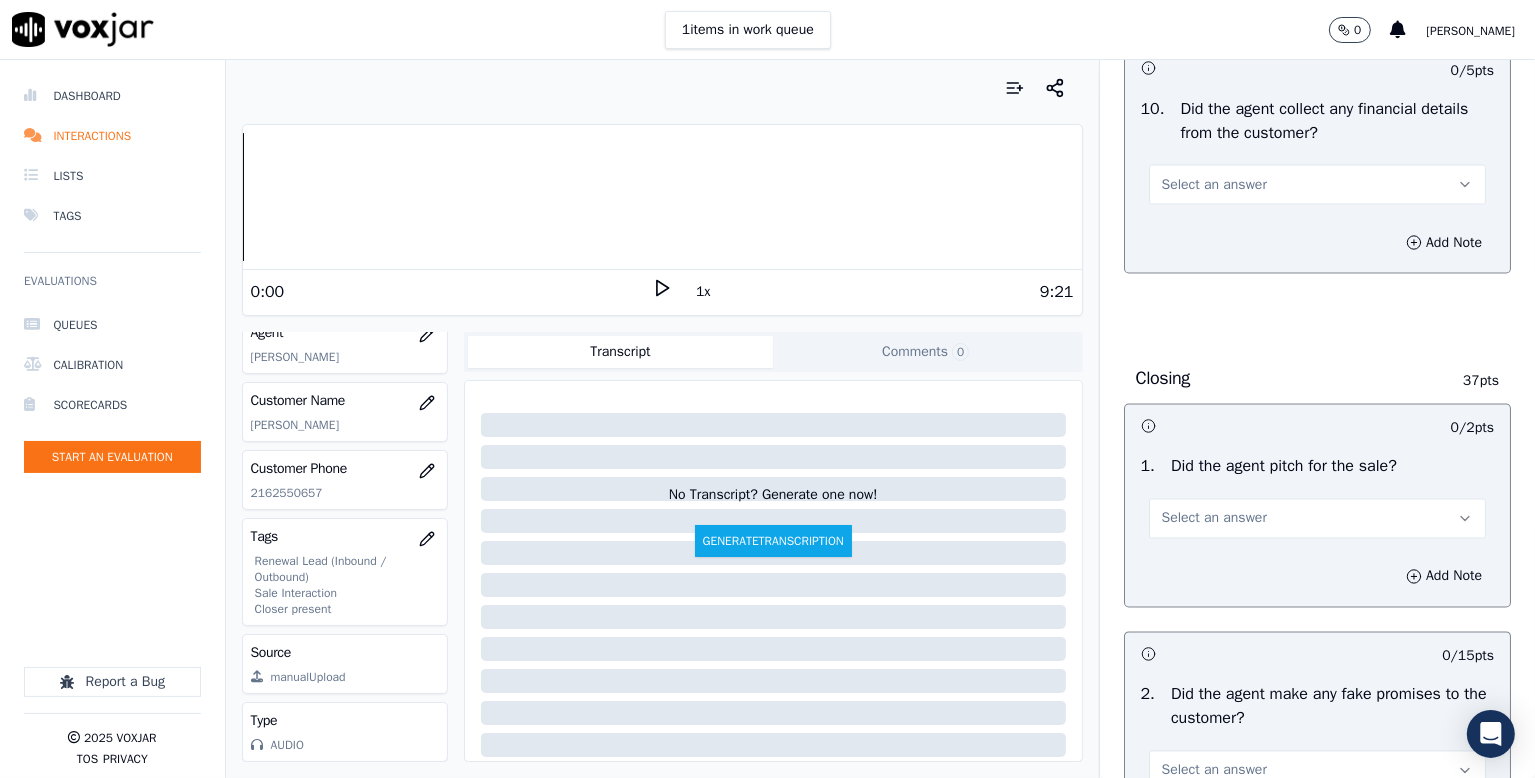 click on "Select an answer" at bounding box center [1214, 185] 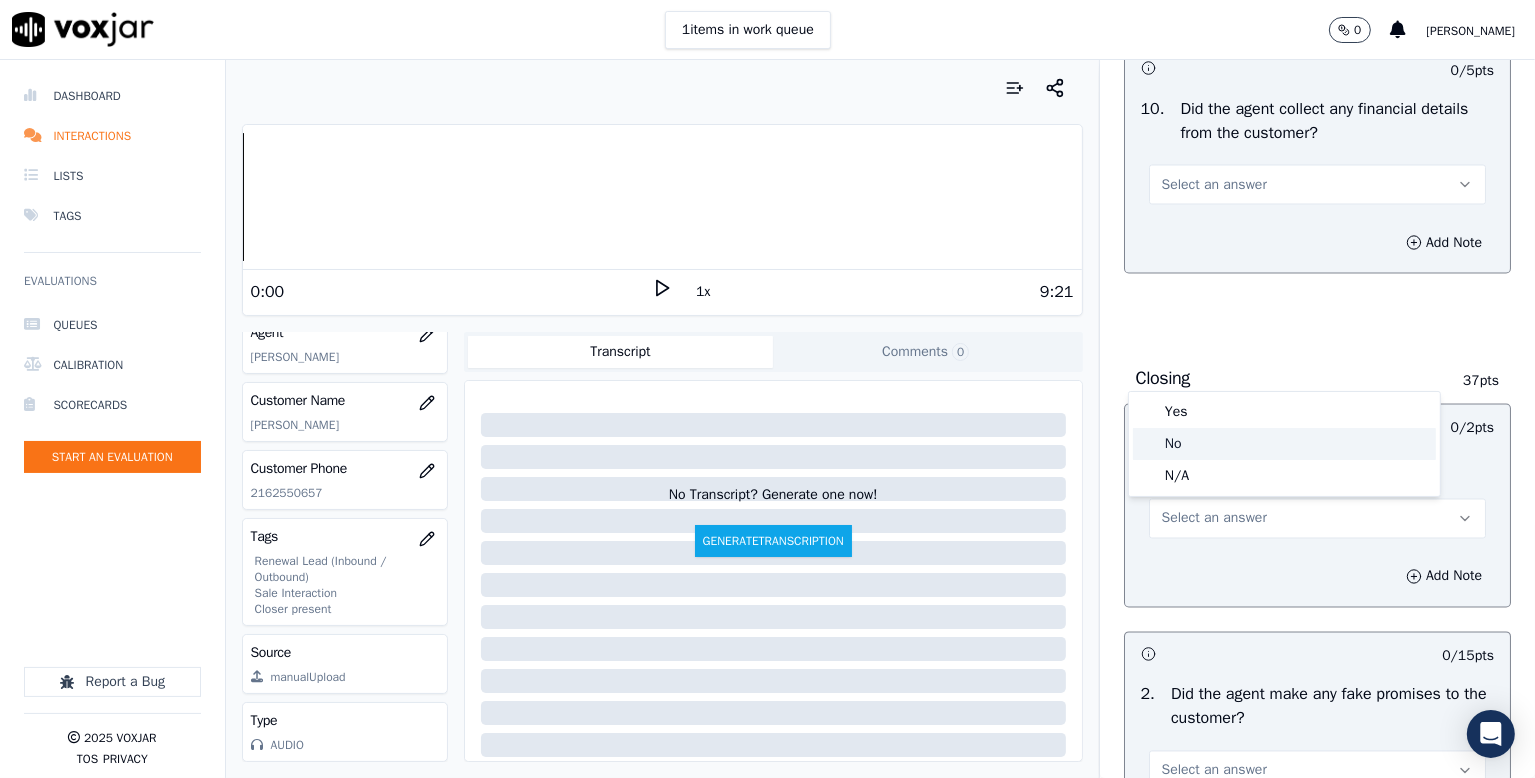 click on "No" 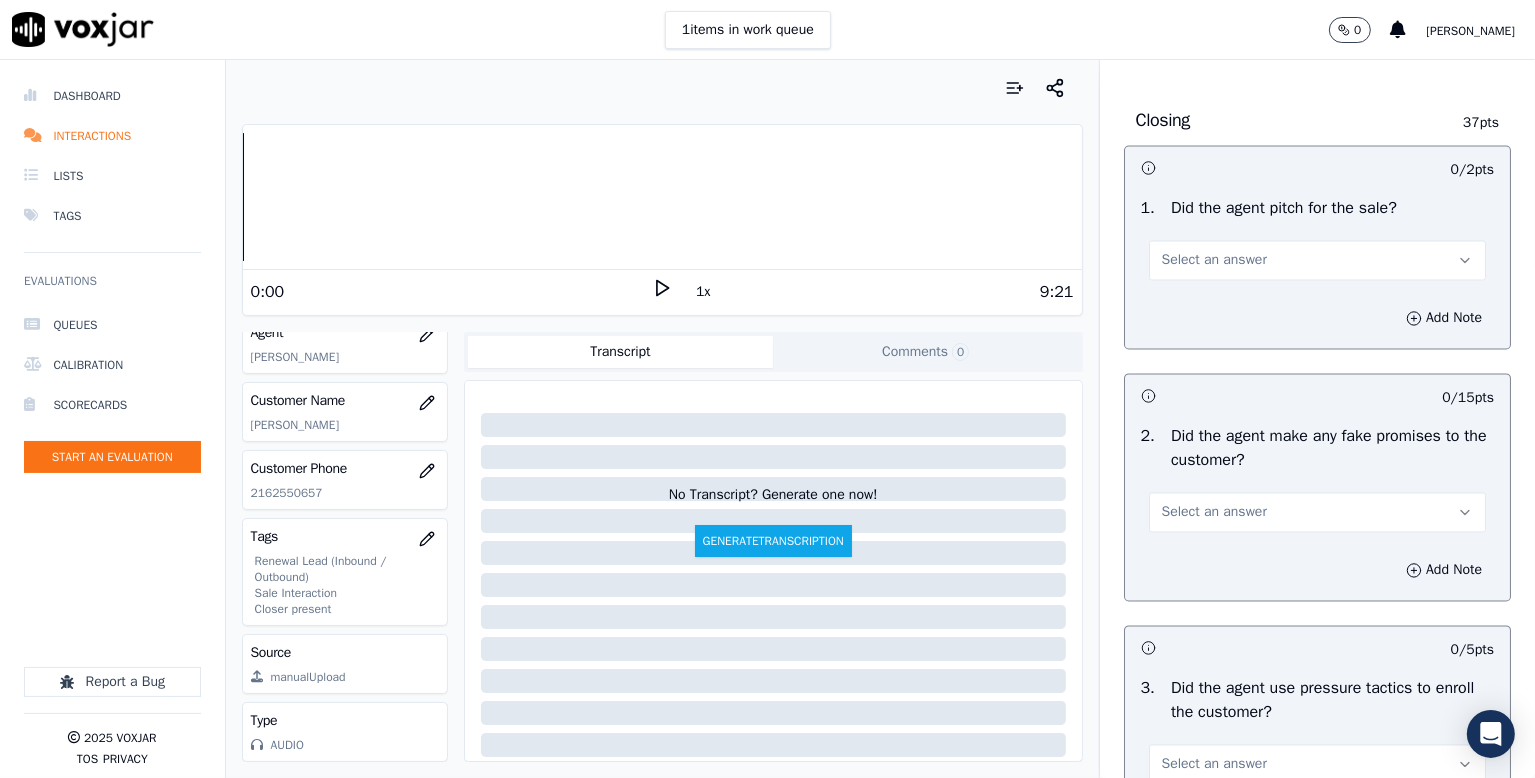 scroll, scrollTop: 3900, scrollLeft: 0, axis: vertical 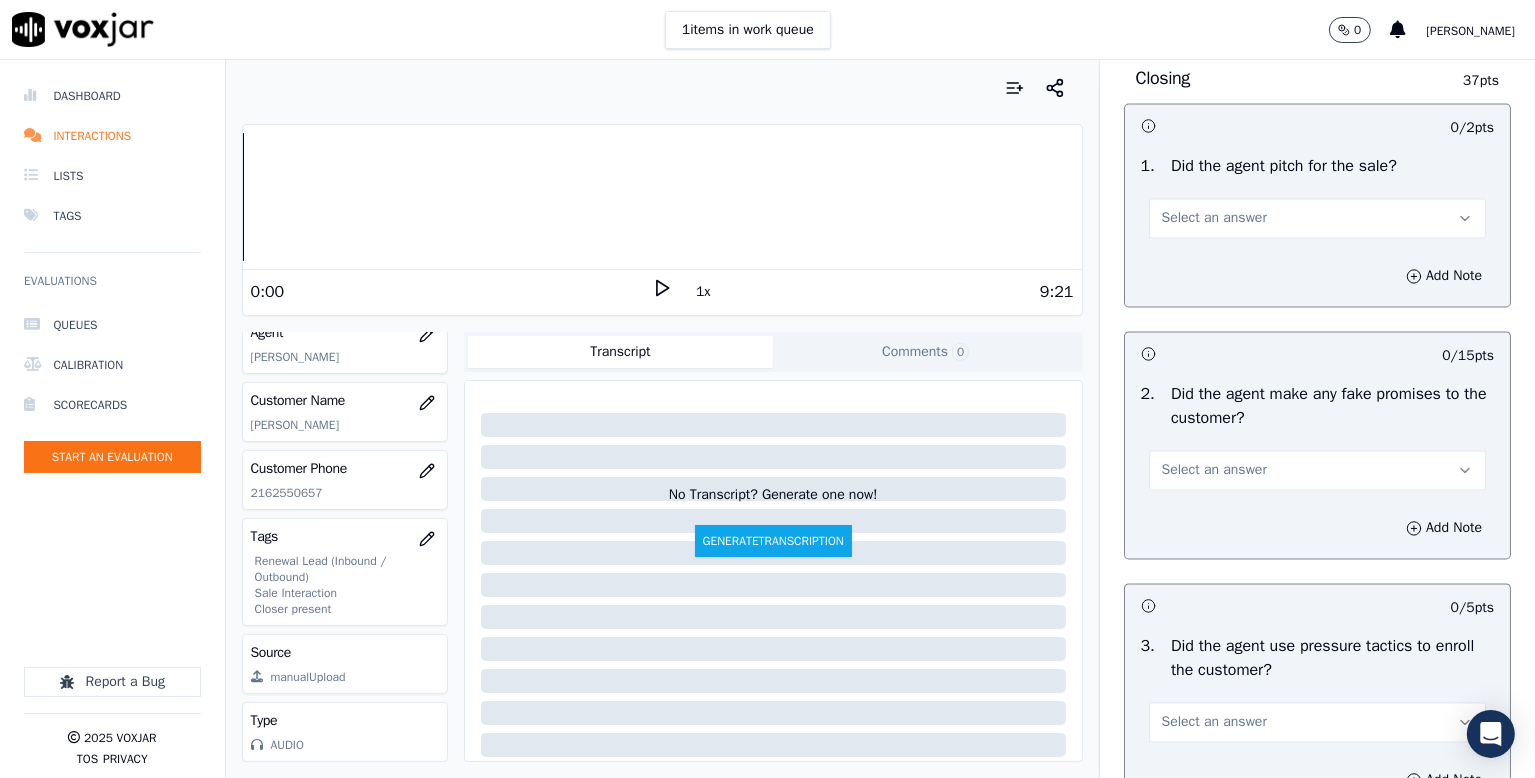 click on "Select an answer" at bounding box center (1214, 219) 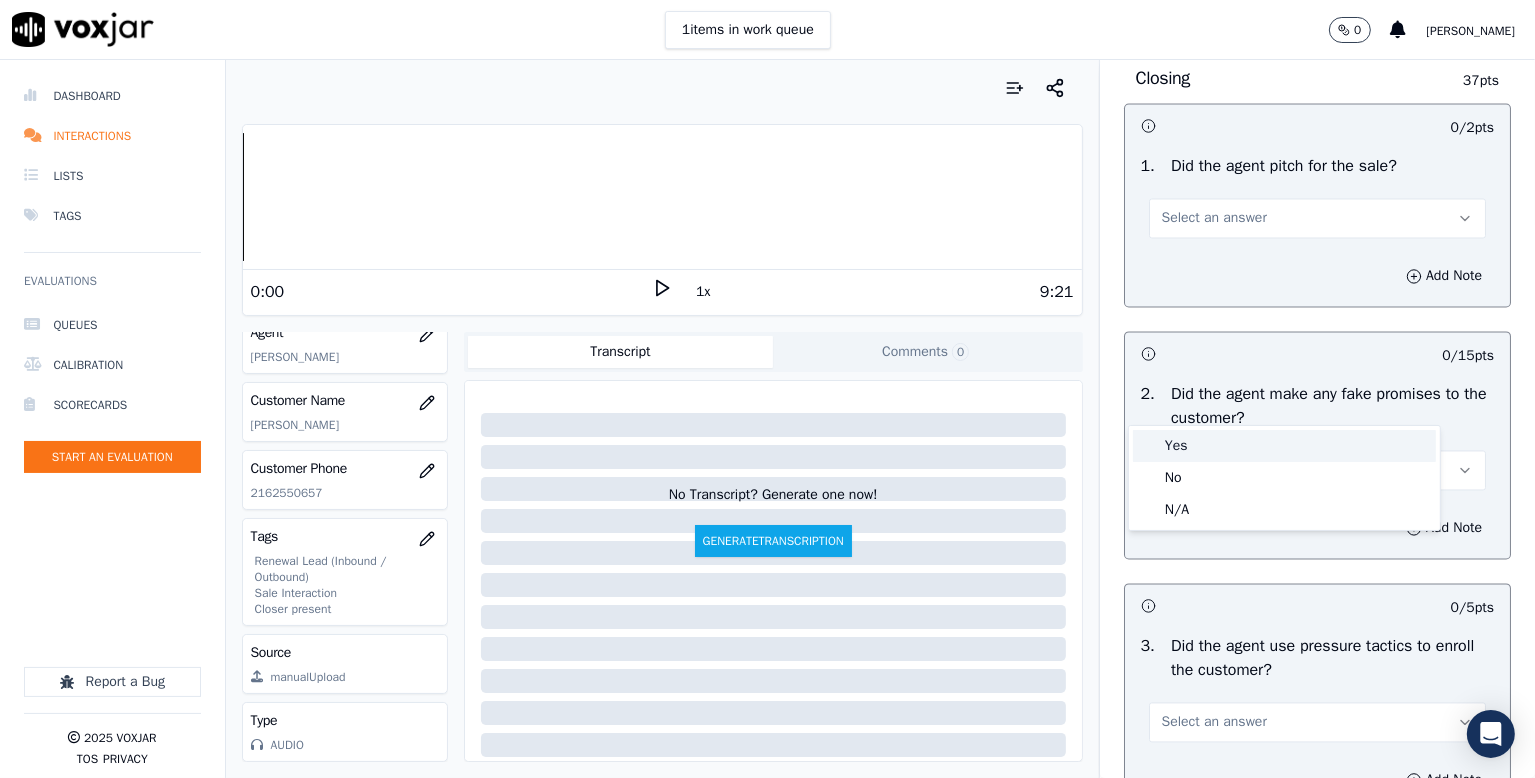 click on "Yes" at bounding box center (1284, 446) 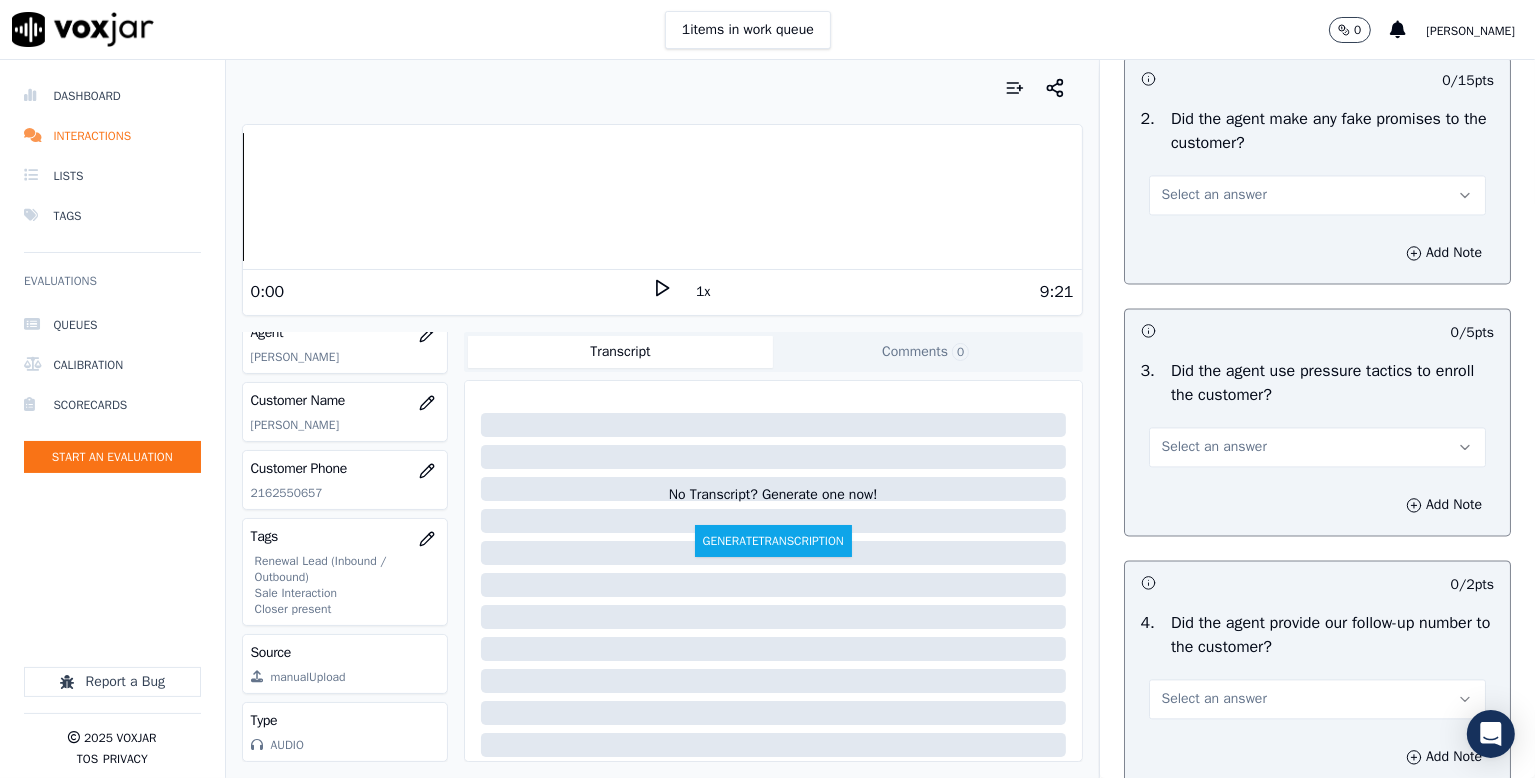 scroll, scrollTop: 4200, scrollLeft: 0, axis: vertical 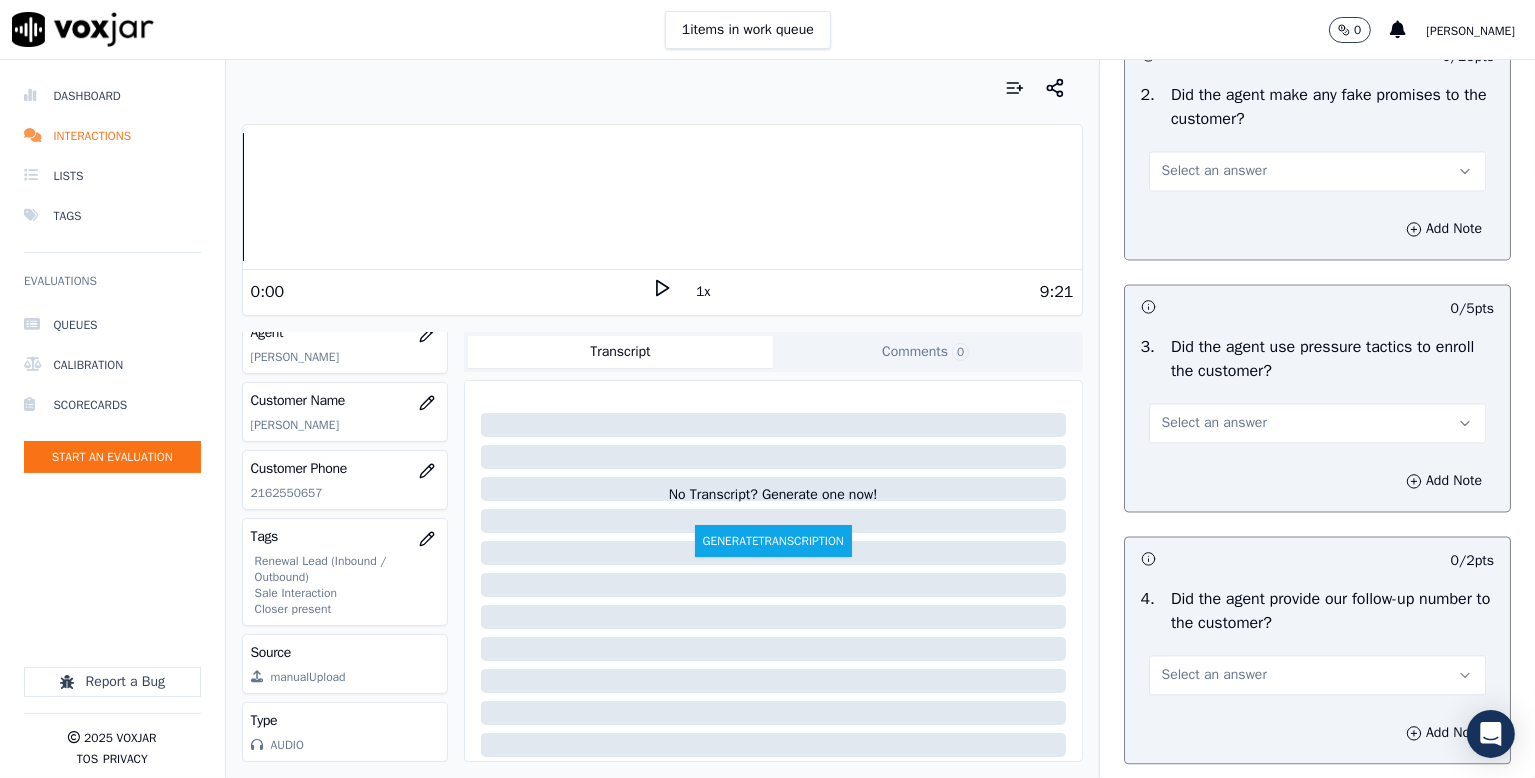 drag, startPoint x: 1196, startPoint y: 355, endPoint x: 1192, endPoint y: 372, distance: 17.464249 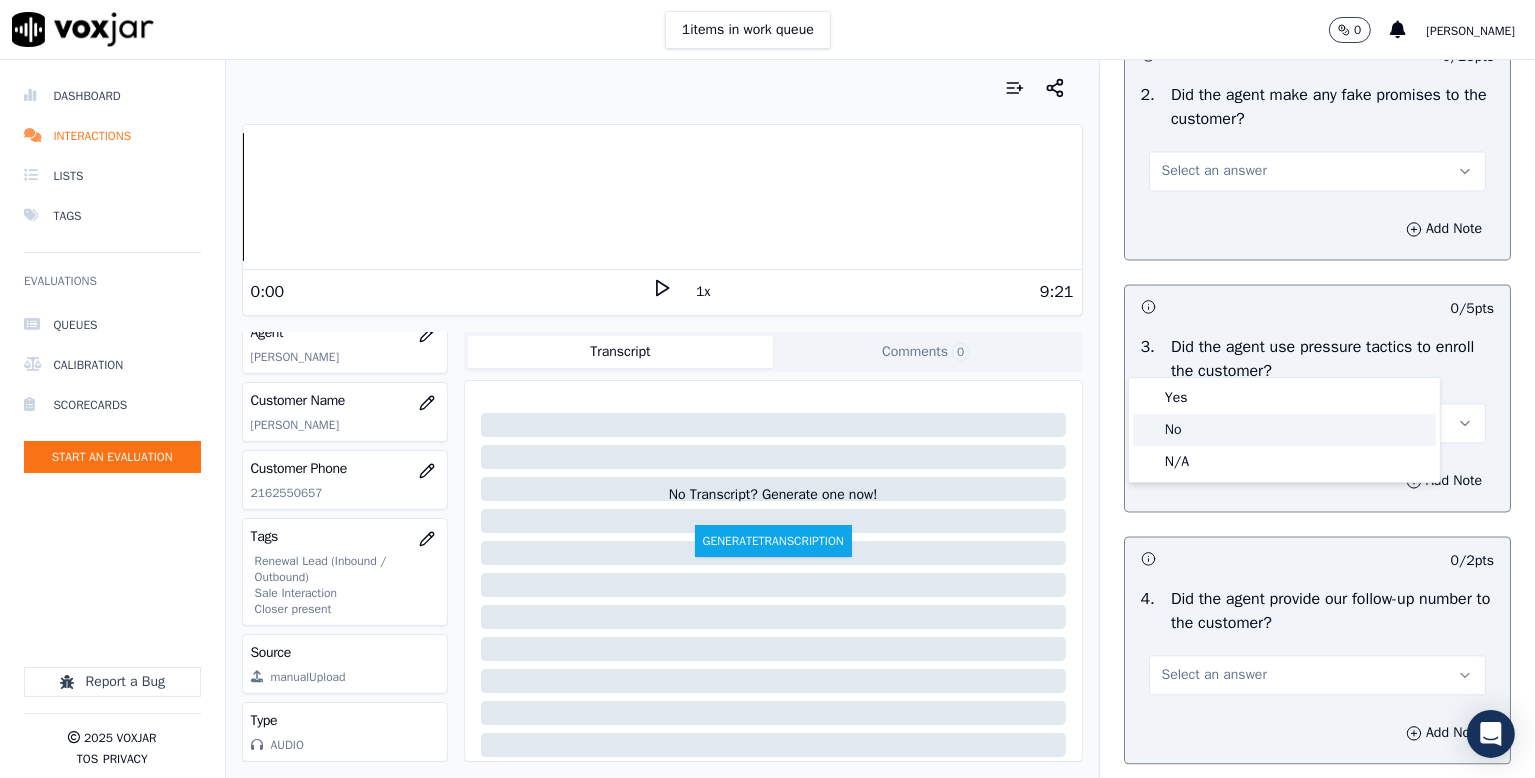 click on "No" 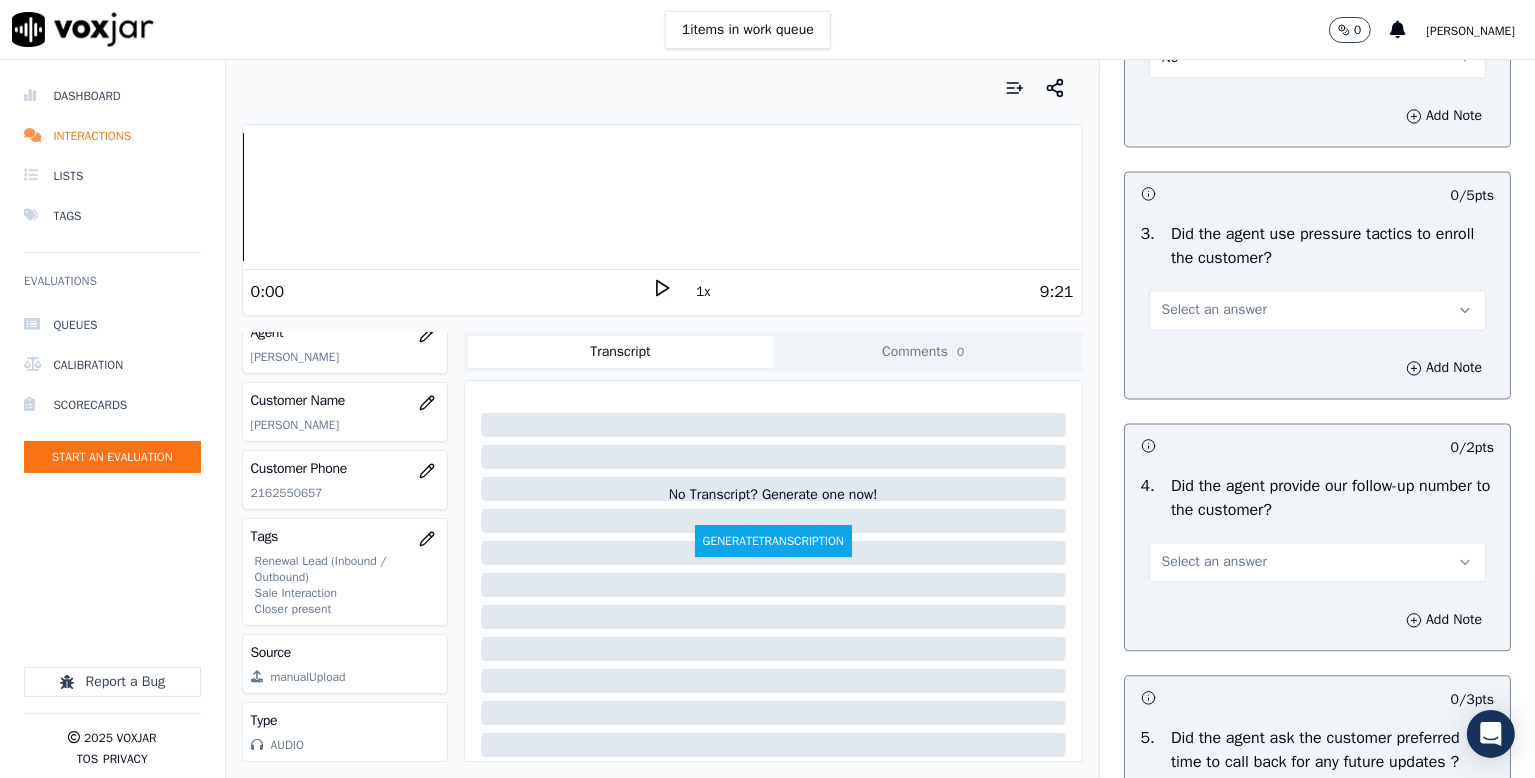 scroll, scrollTop: 4400, scrollLeft: 0, axis: vertical 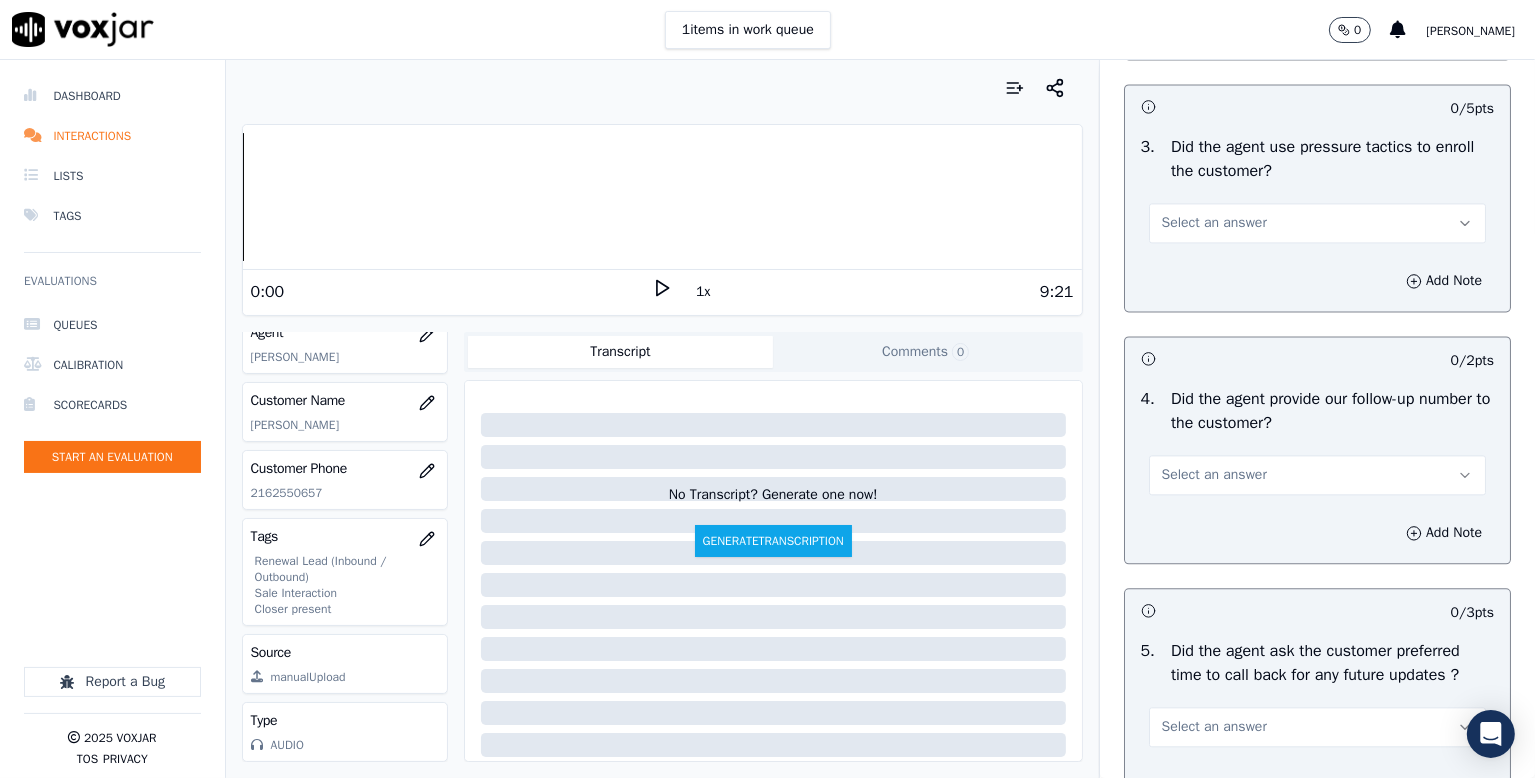 drag, startPoint x: 1190, startPoint y: 406, endPoint x: 1190, endPoint y: 418, distance: 12 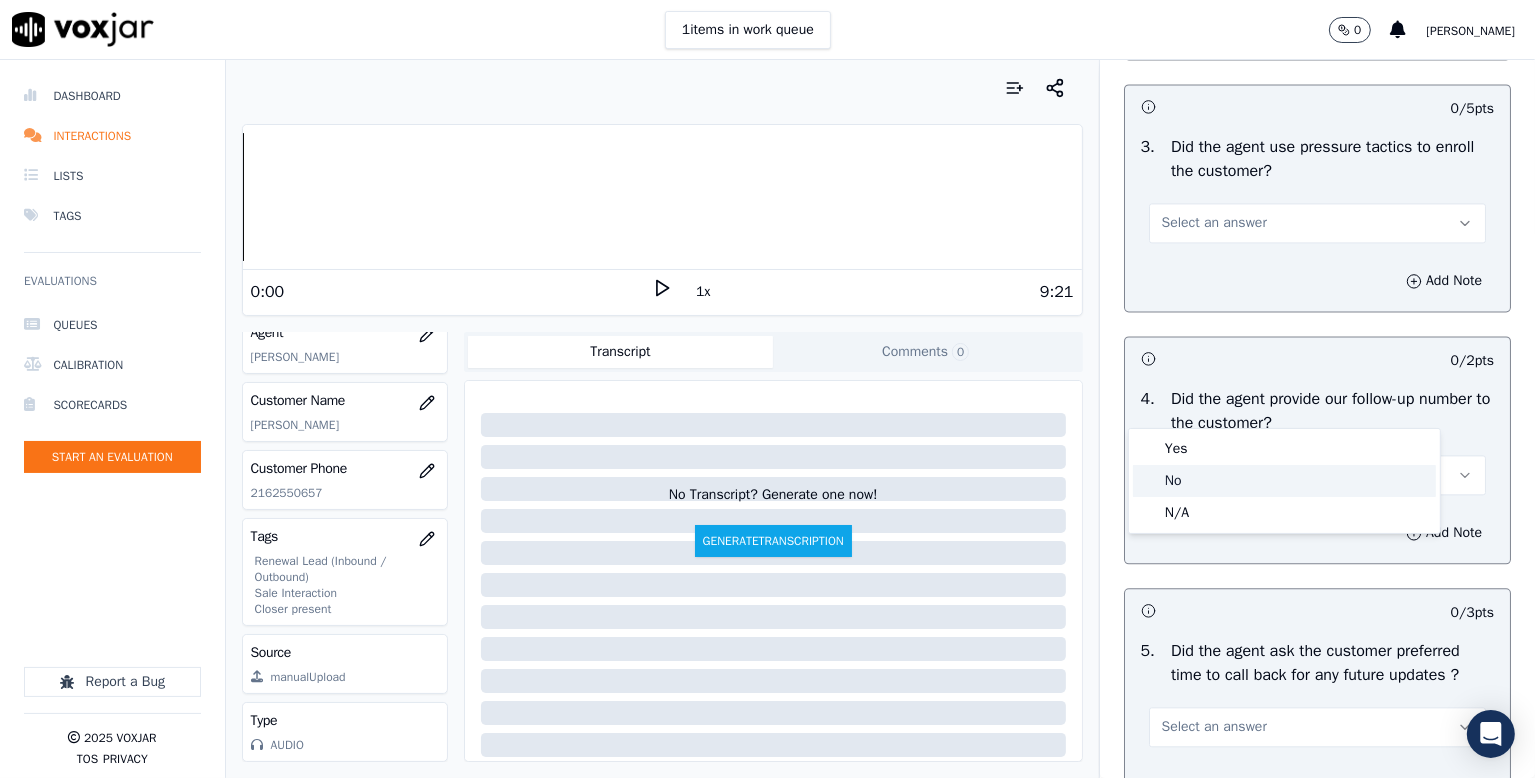 click on "No" 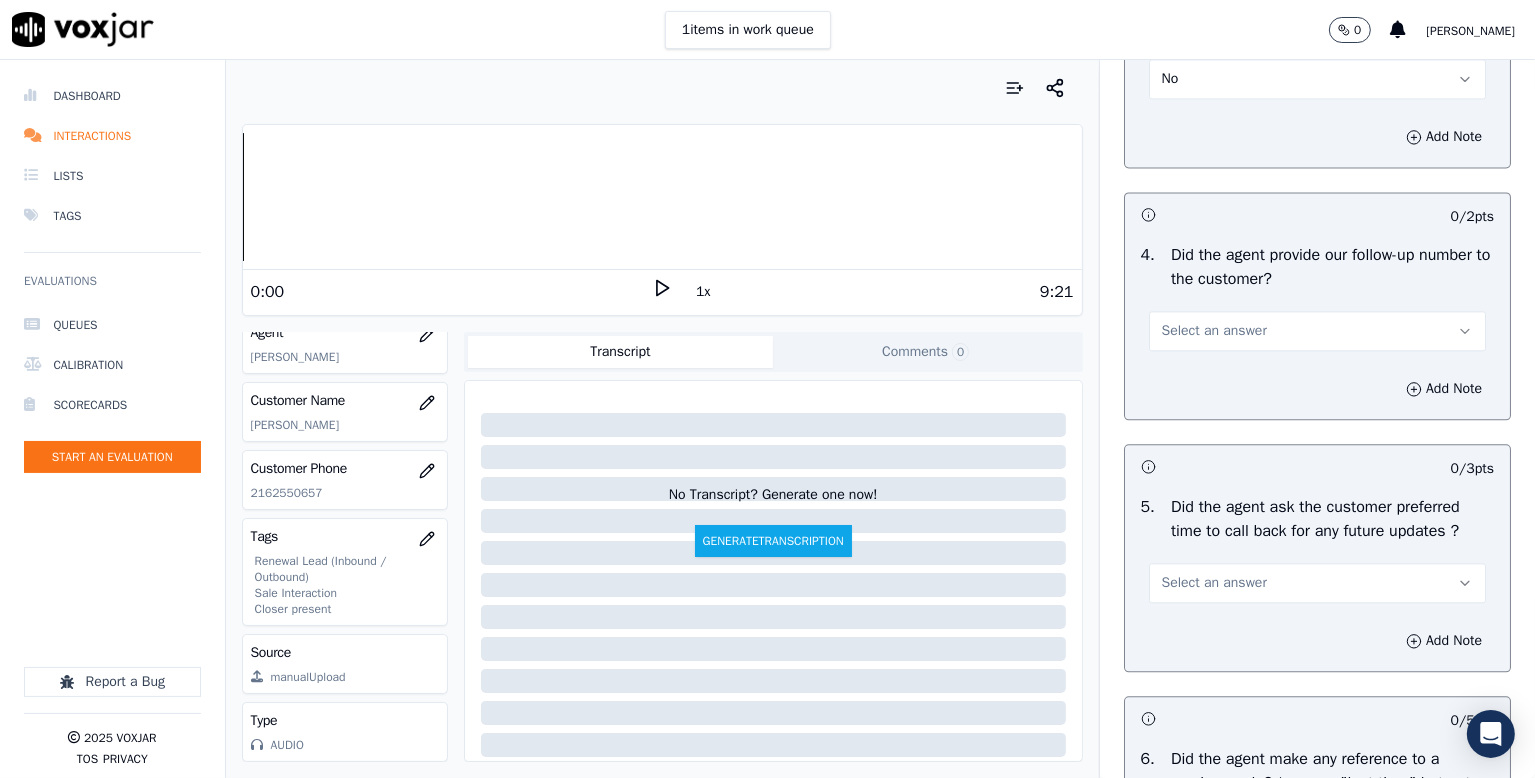 scroll, scrollTop: 4700, scrollLeft: 0, axis: vertical 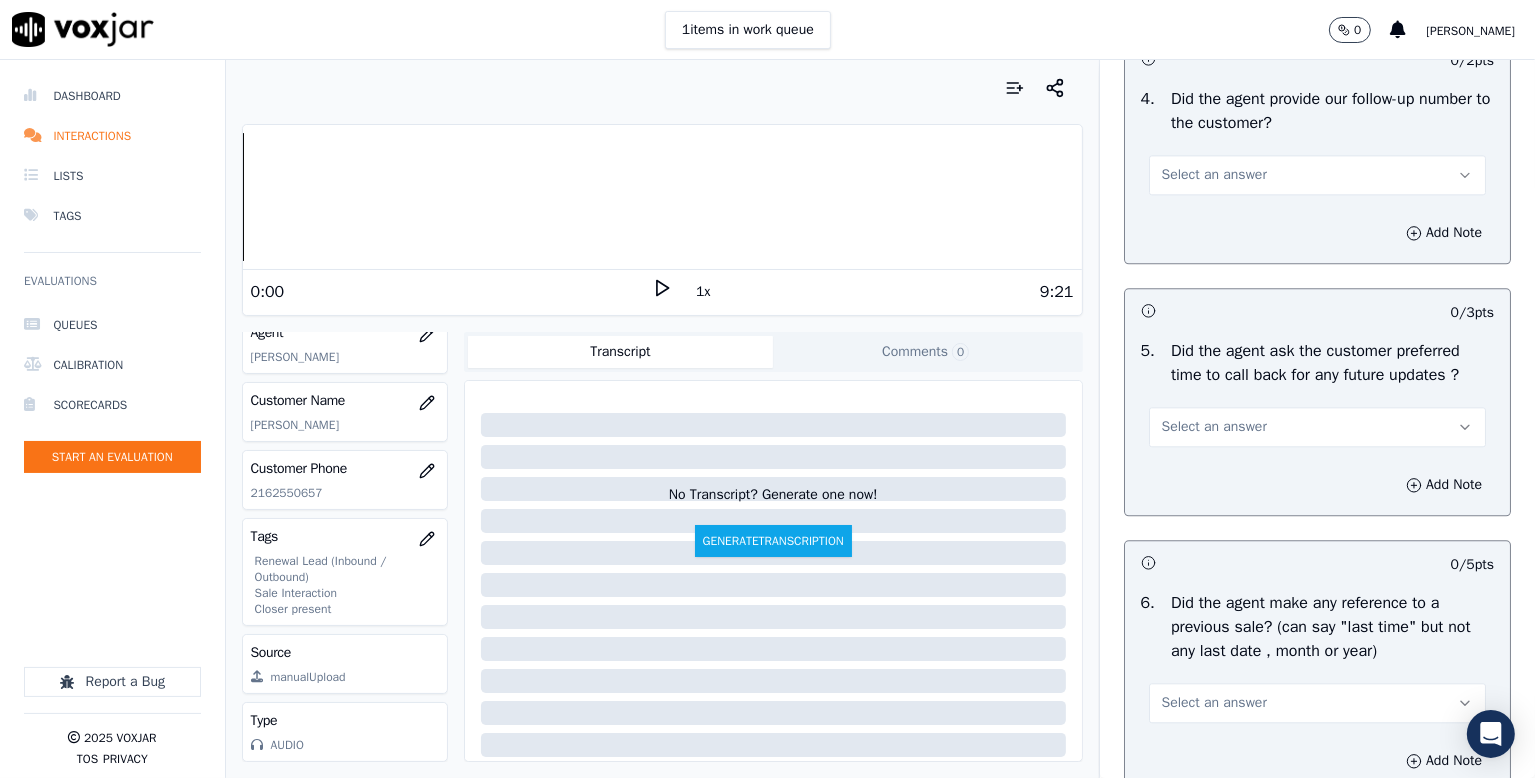 click on "Select an answer" at bounding box center [1214, 175] 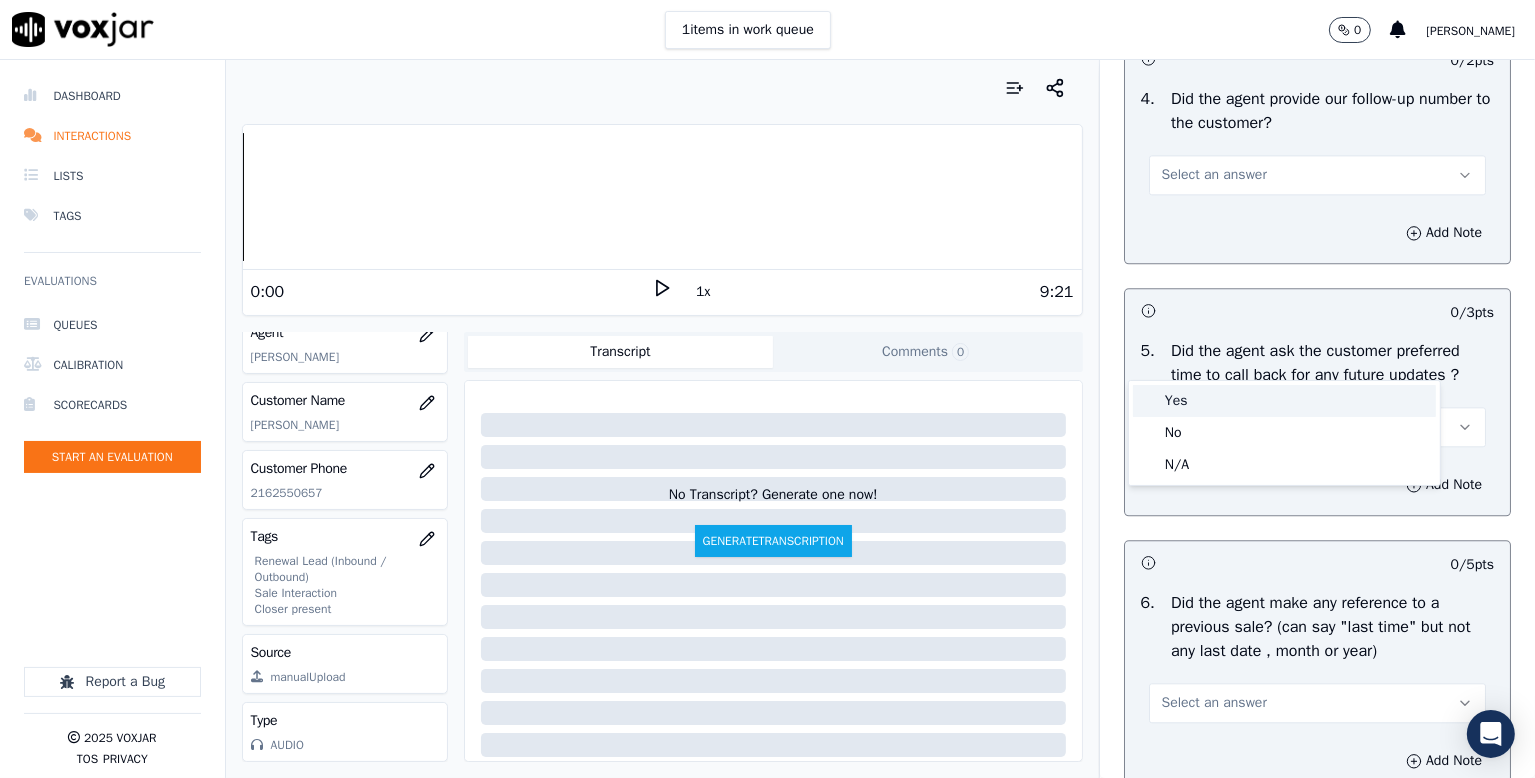 click on "Yes" at bounding box center (1284, 401) 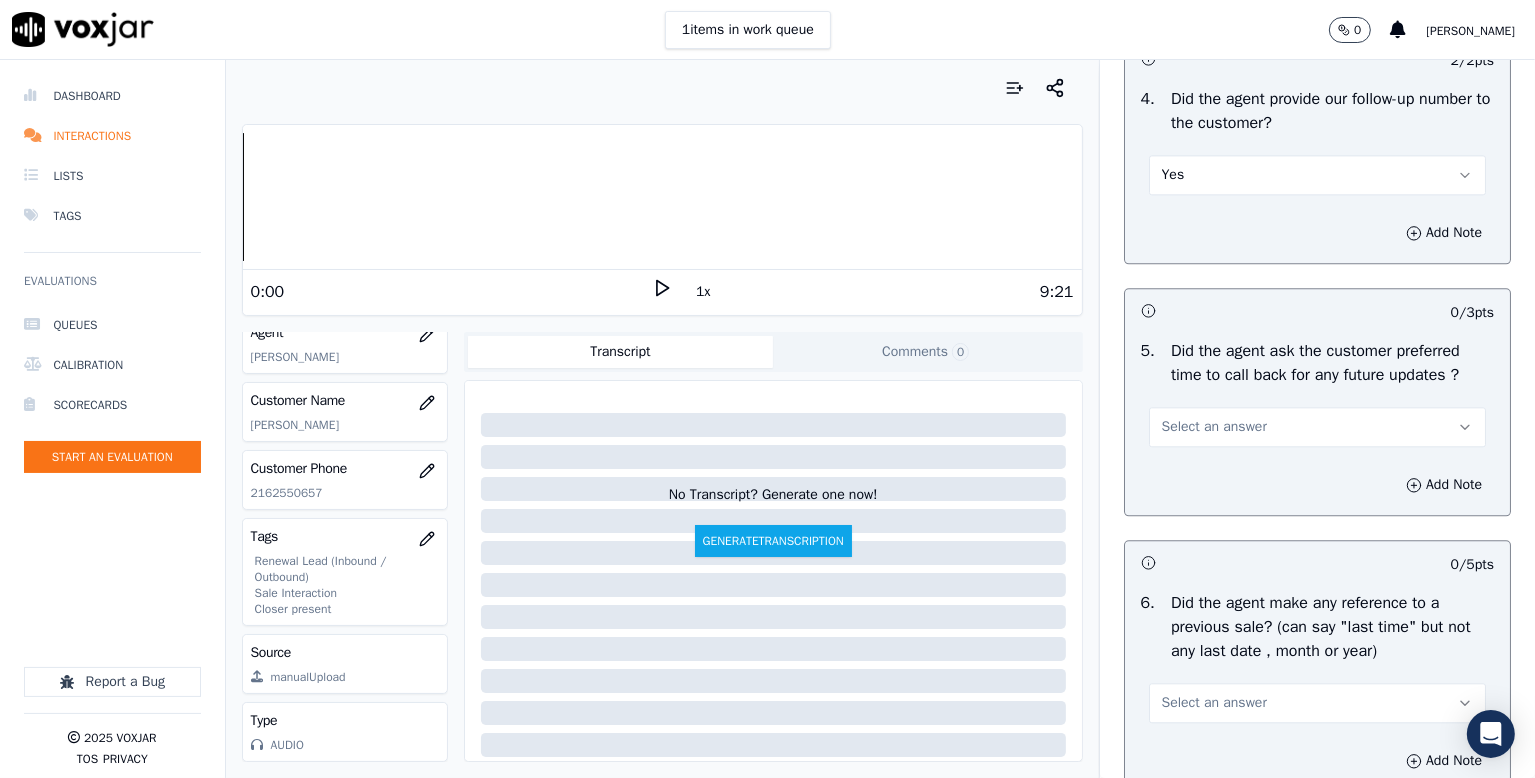 scroll, scrollTop: 5100, scrollLeft: 0, axis: vertical 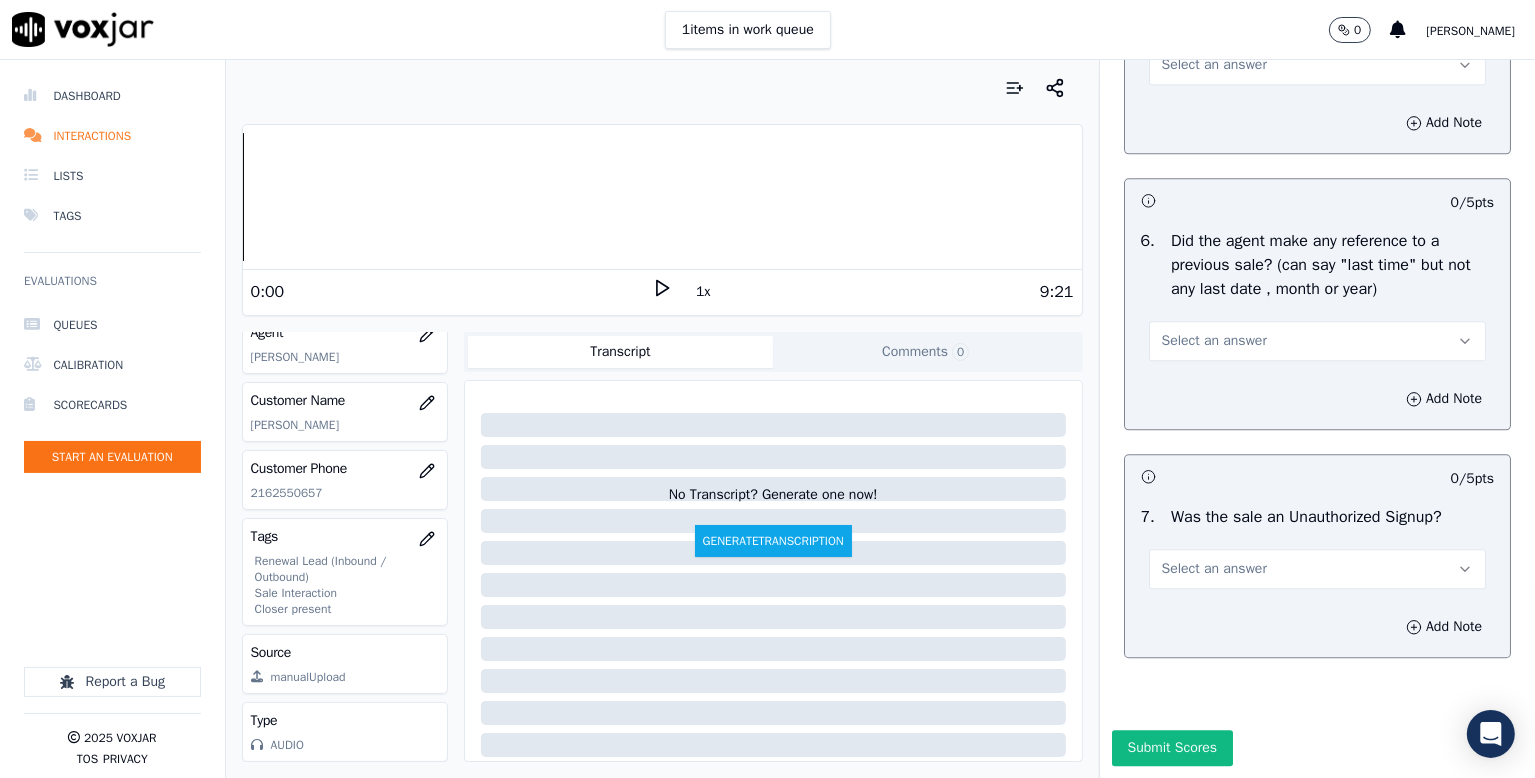 click on "Select an answer" at bounding box center (1214, 65) 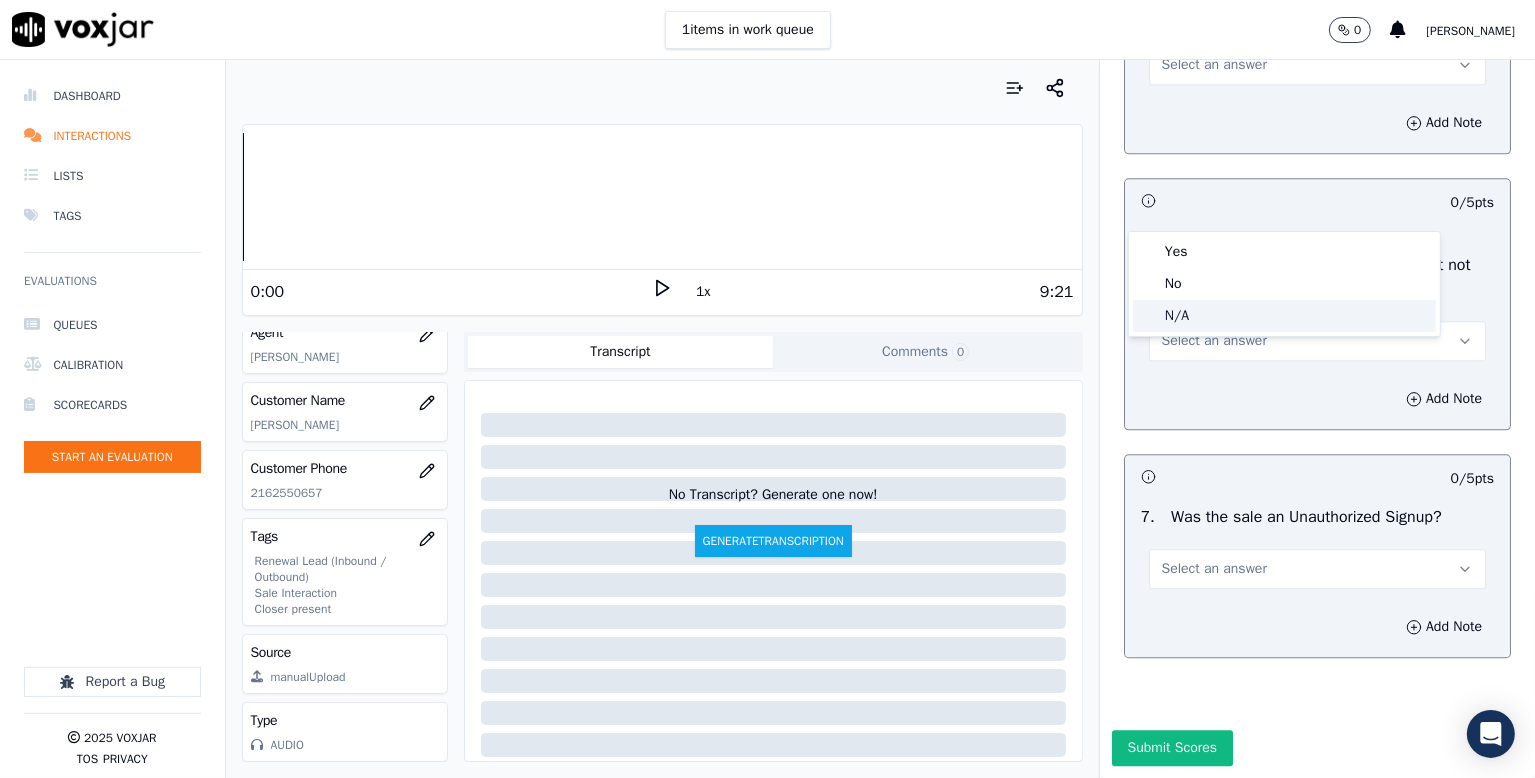 click on "N/A" 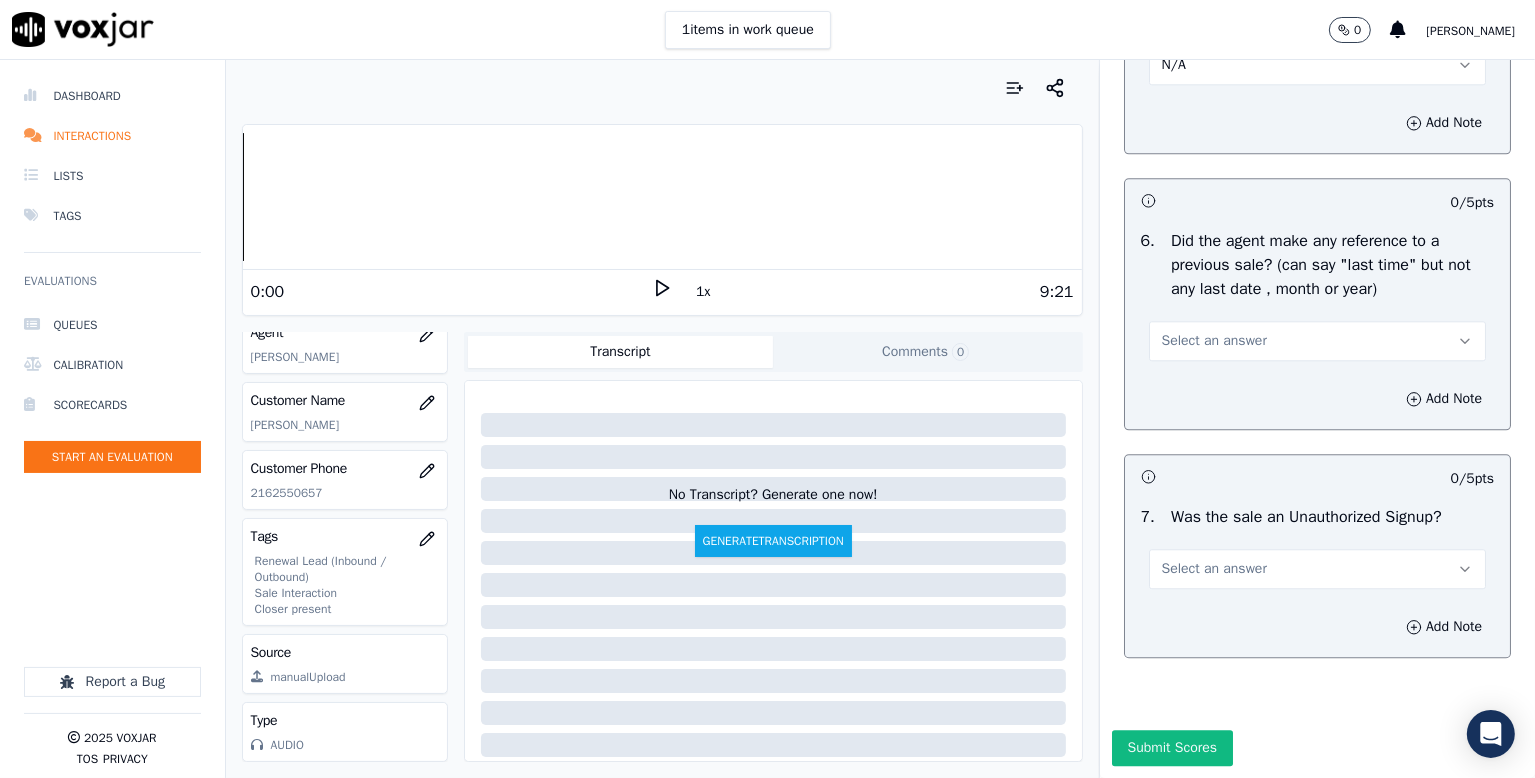 scroll, scrollTop: 5287, scrollLeft: 0, axis: vertical 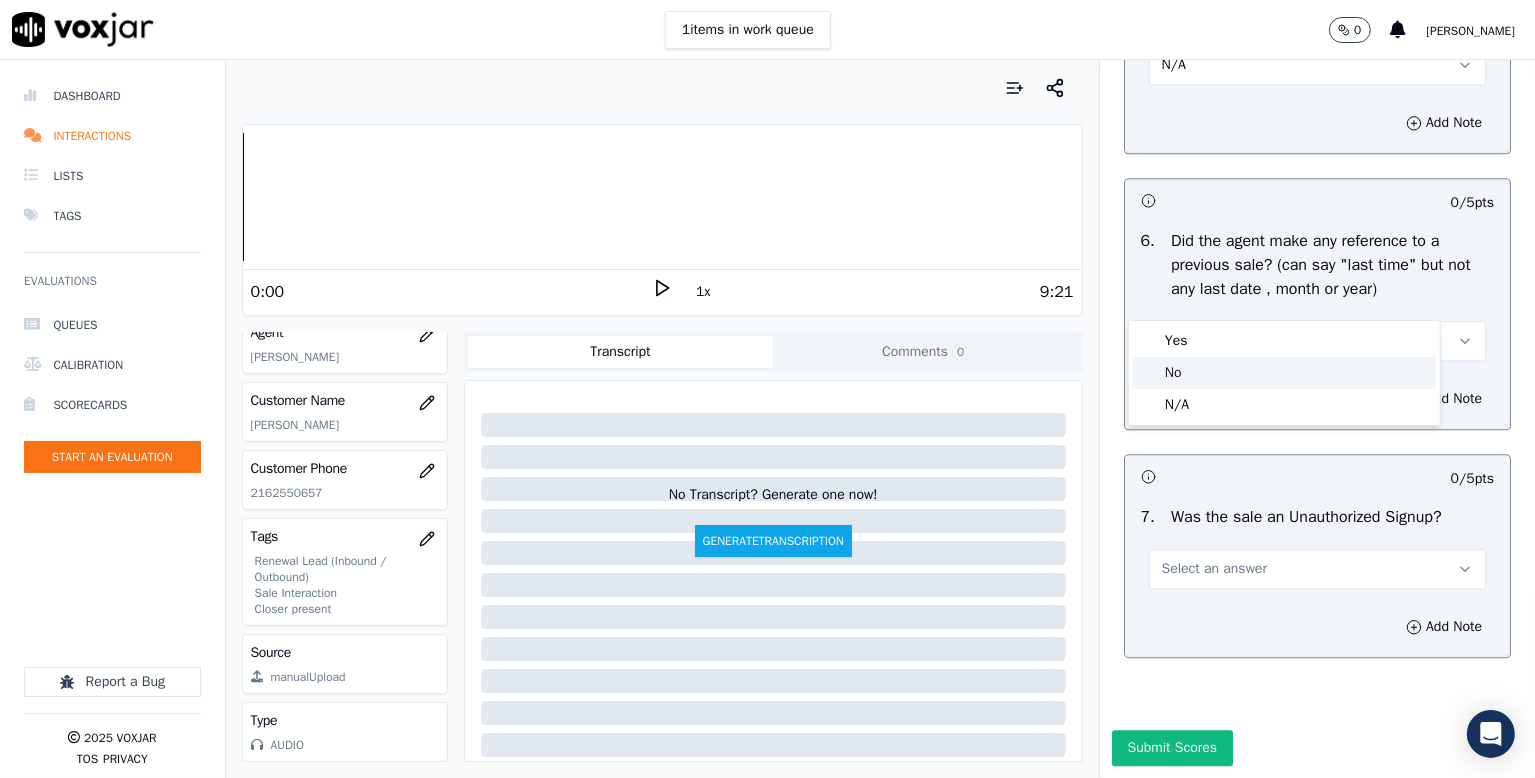 click on "No" 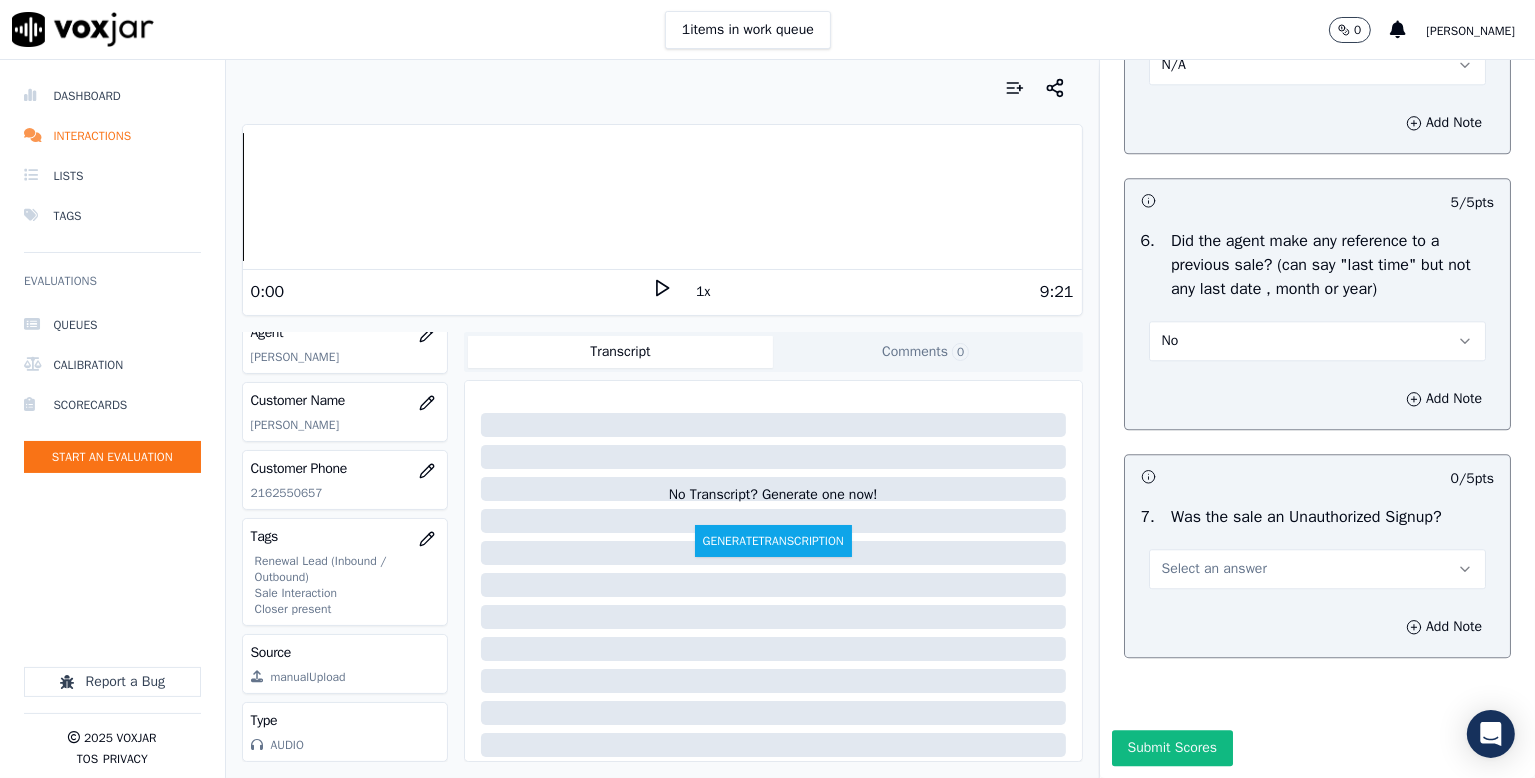 click on "Select an answer" at bounding box center [1214, 569] 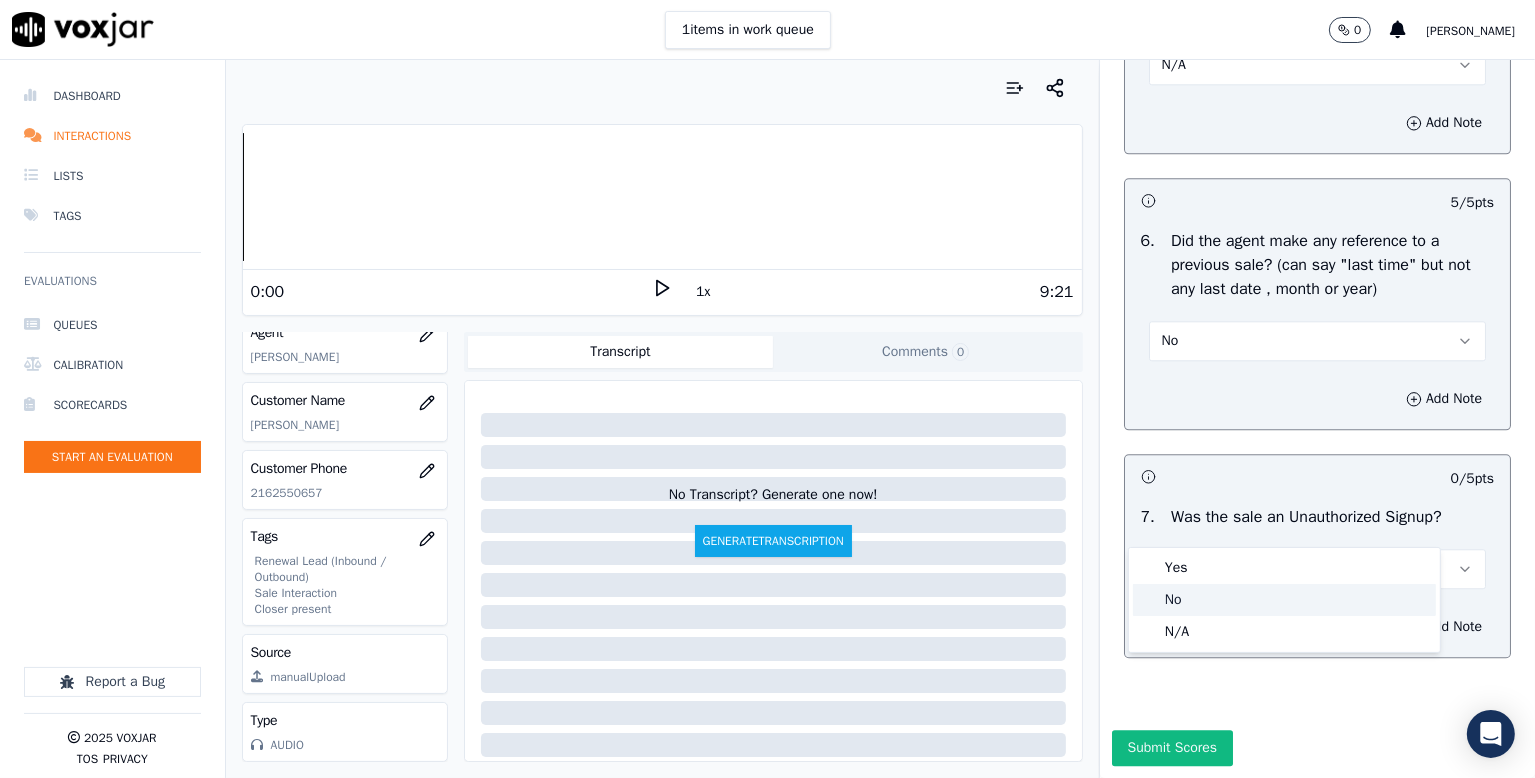 click on "No" 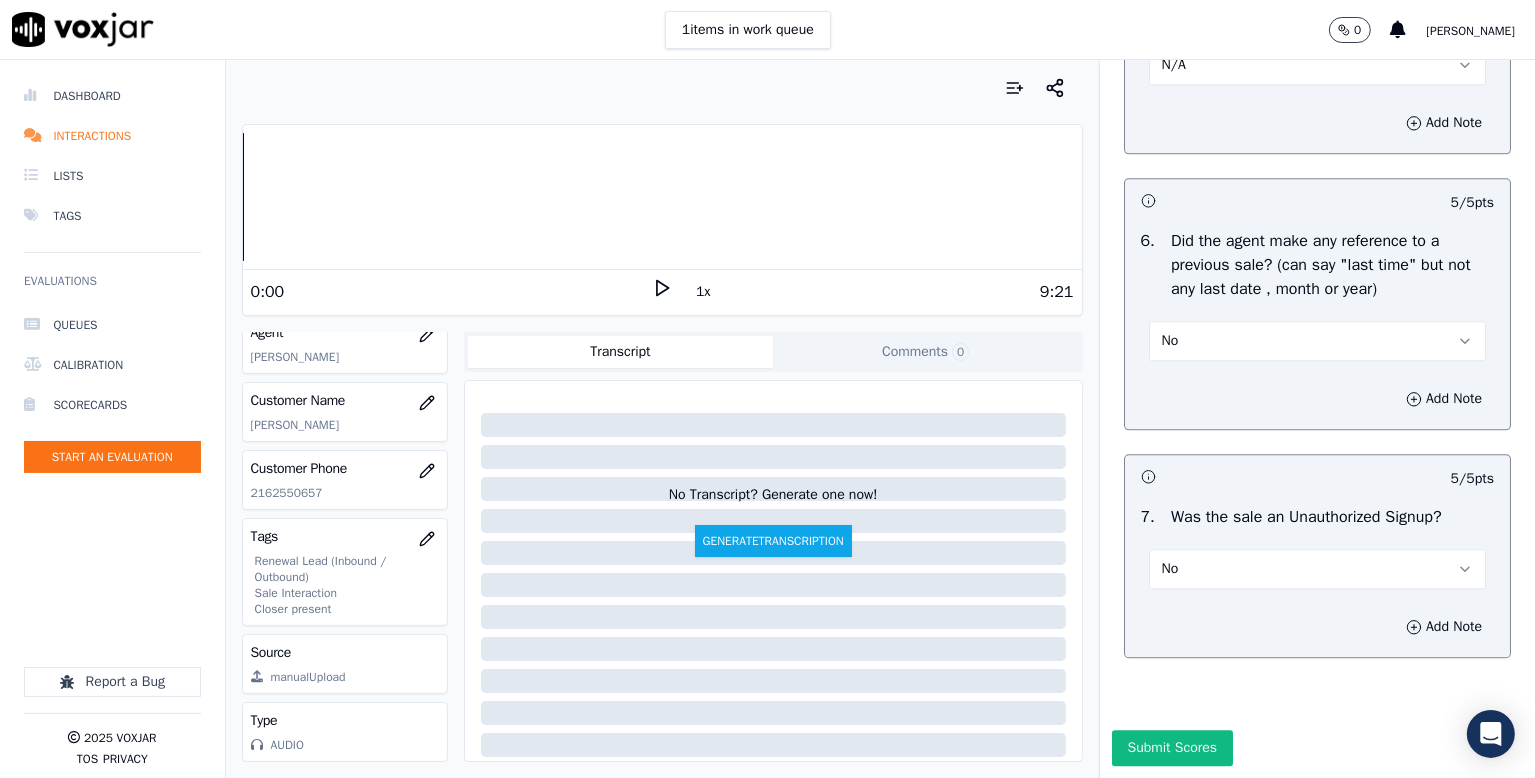 click on "Add Note" at bounding box center (1317, 399) 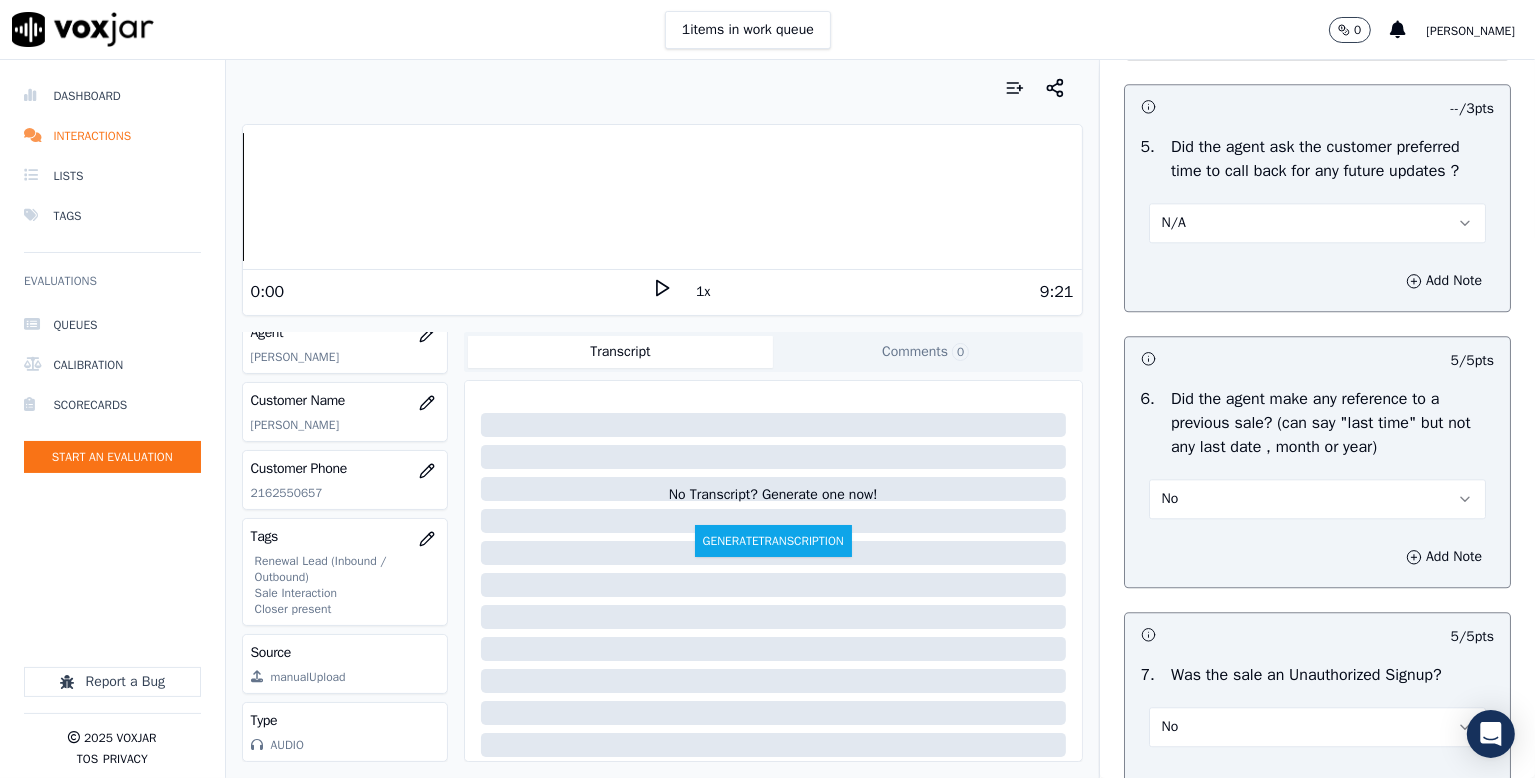 scroll, scrollTop: 5287, scrollLeft: 0, axis: vertical 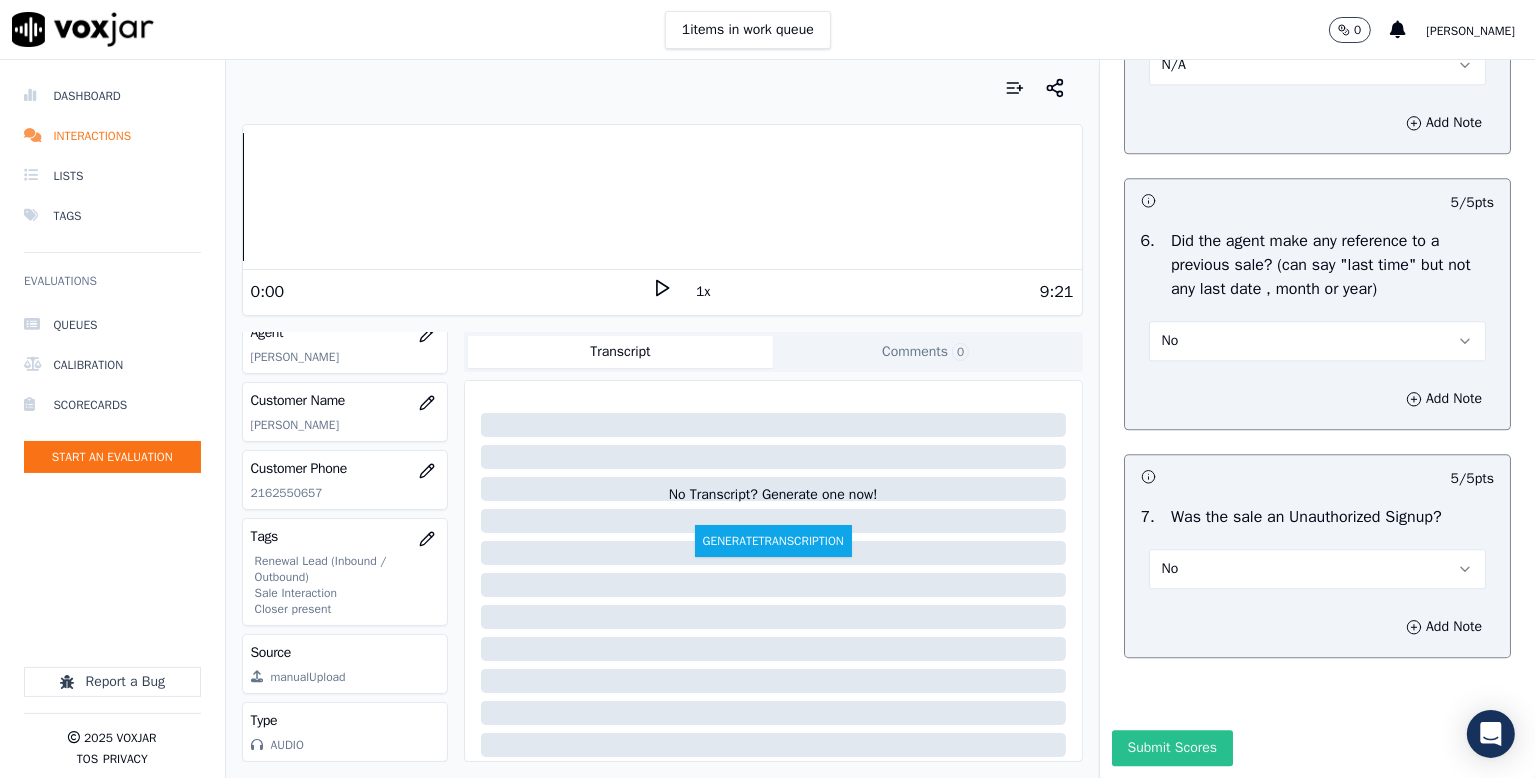 click on "Submit Scores" at bounding box center (1172, 748) 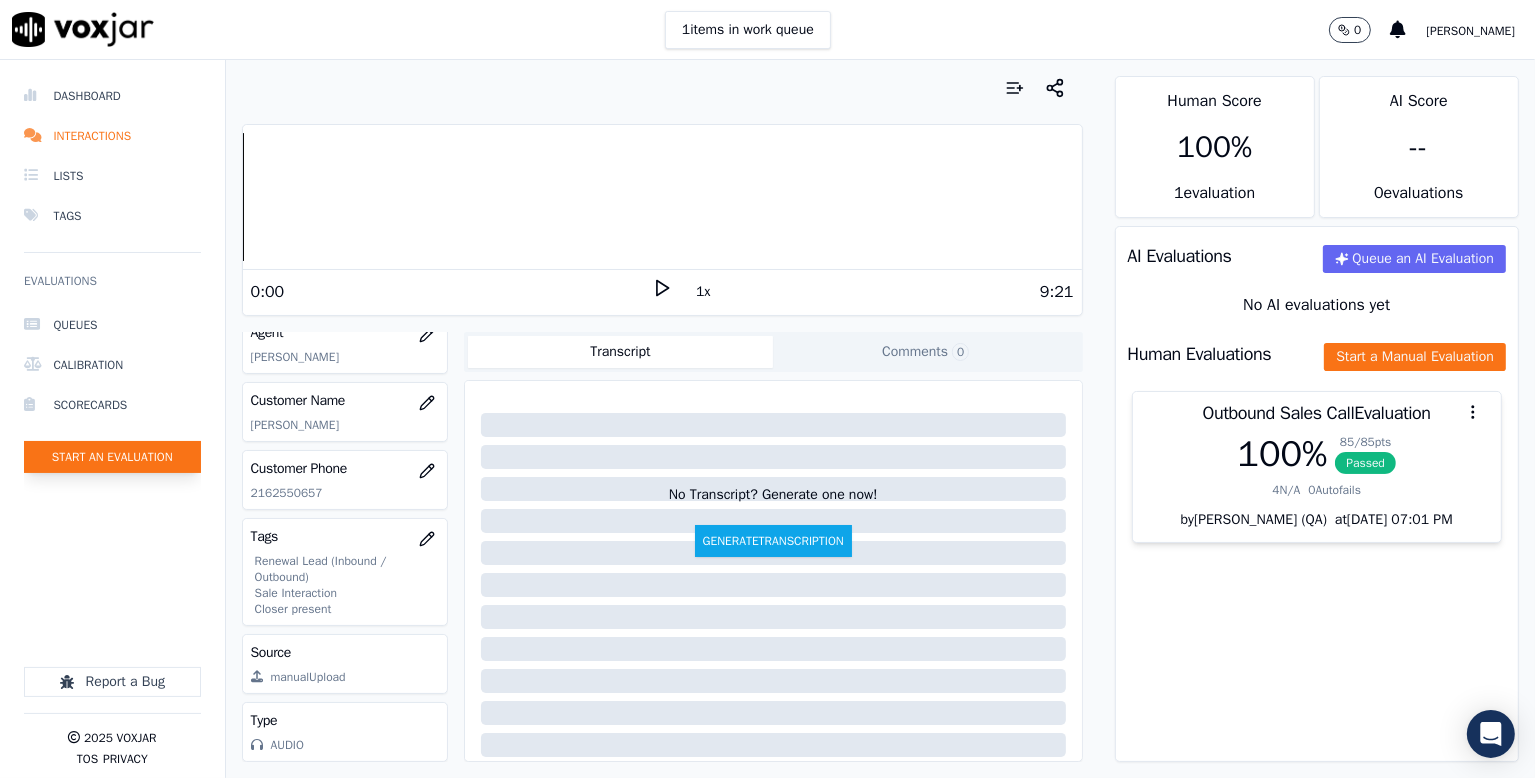 click on "Start an Evaluation" 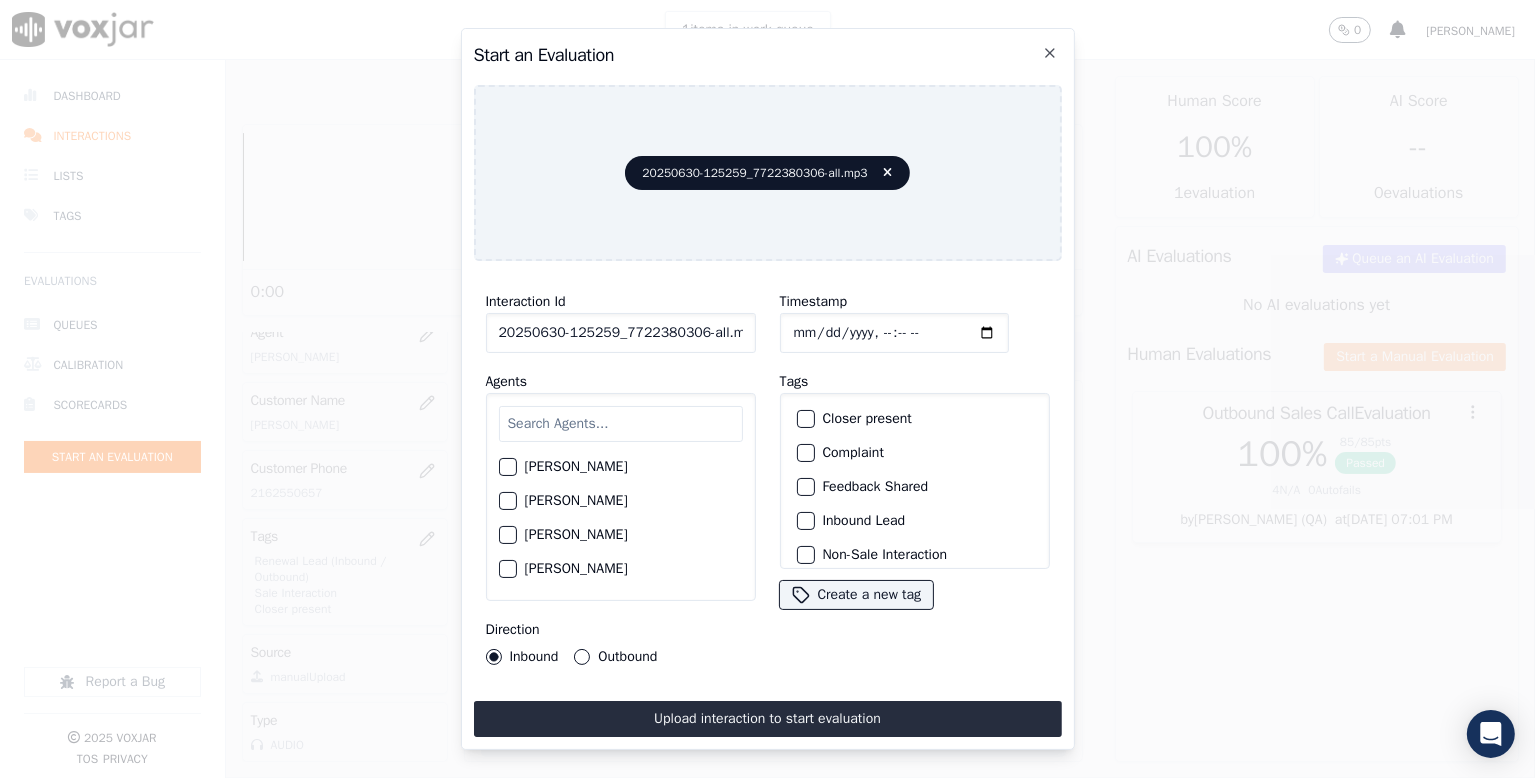 scroll, scrollTop: 0, scrollLeft: 6, axis: horizontal 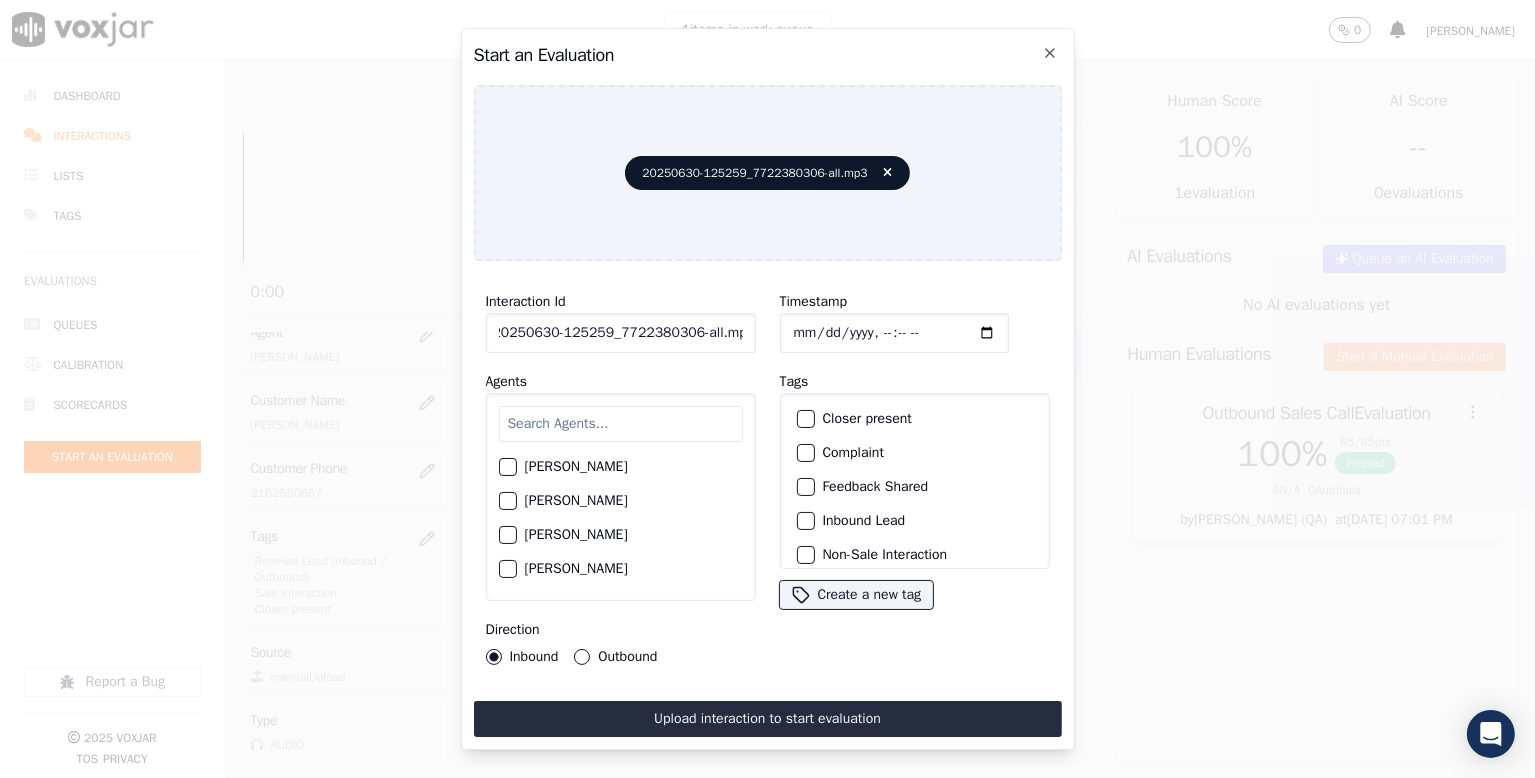 drag, startPoint x: 691, startPoint y: 325, endPoint x: 860, endPoint y: 325, distance: 169 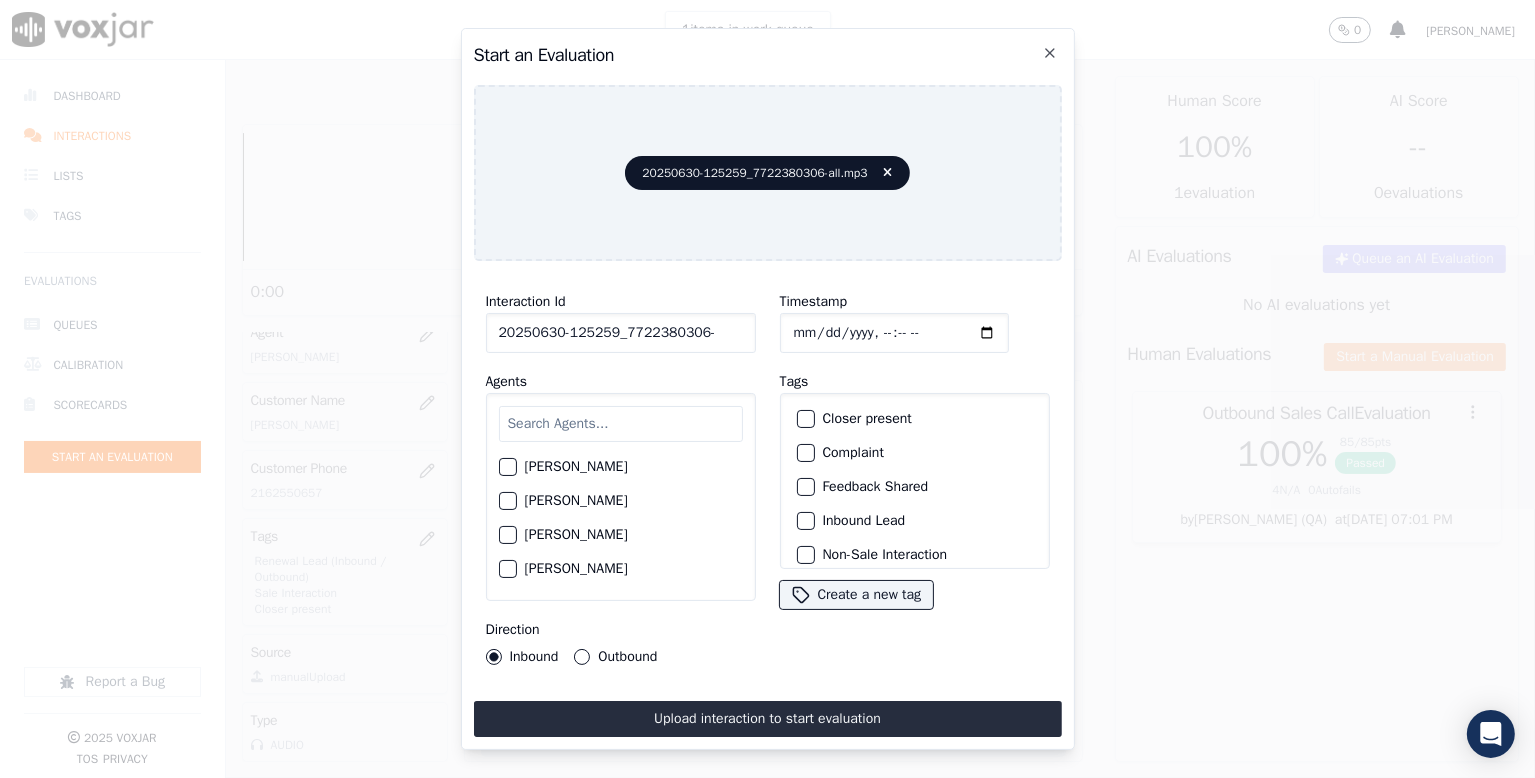 scroll, scrollTop: 0, scrollLeft: 0, axis: both 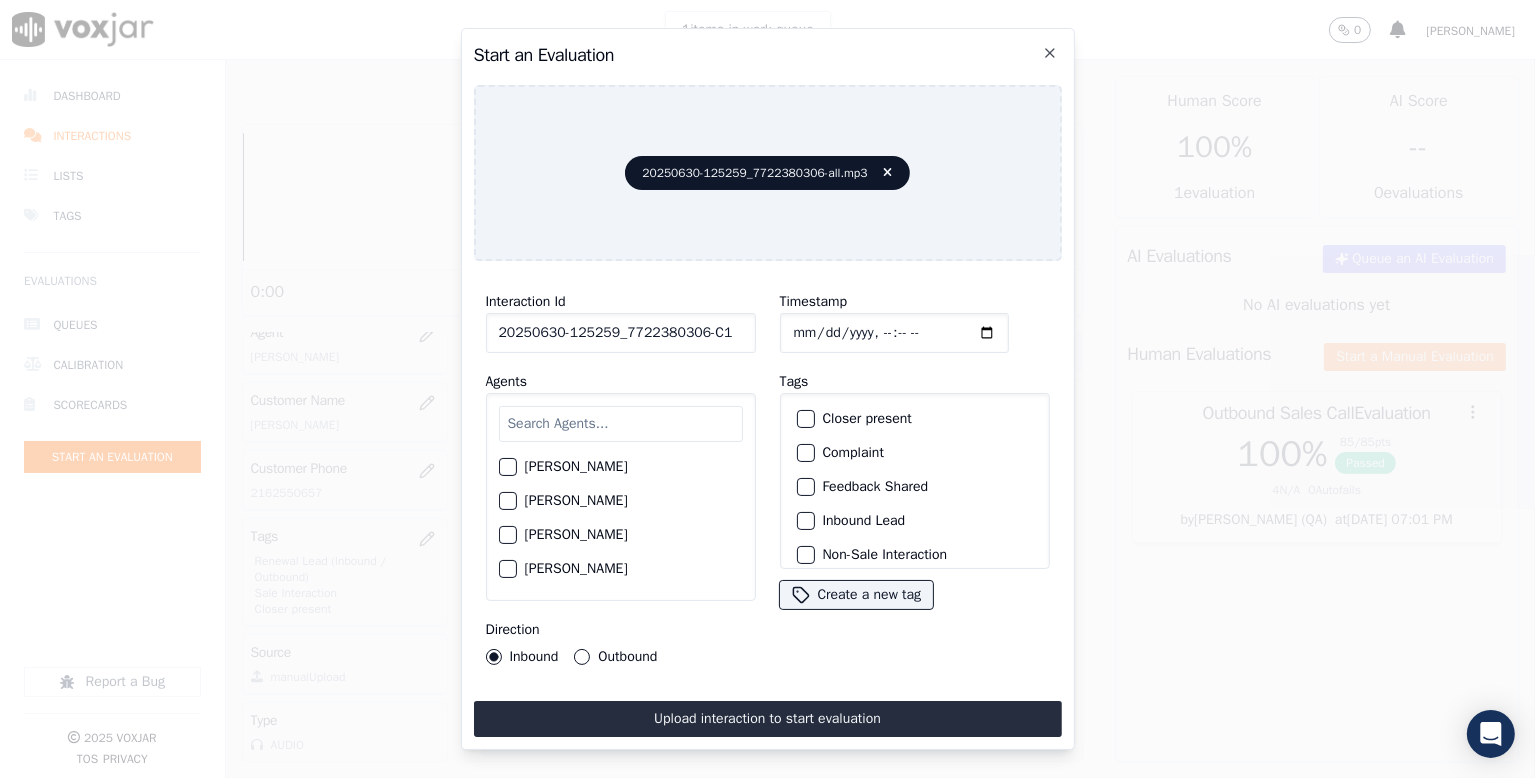 type on "20250630-125259_7722380306-C1" 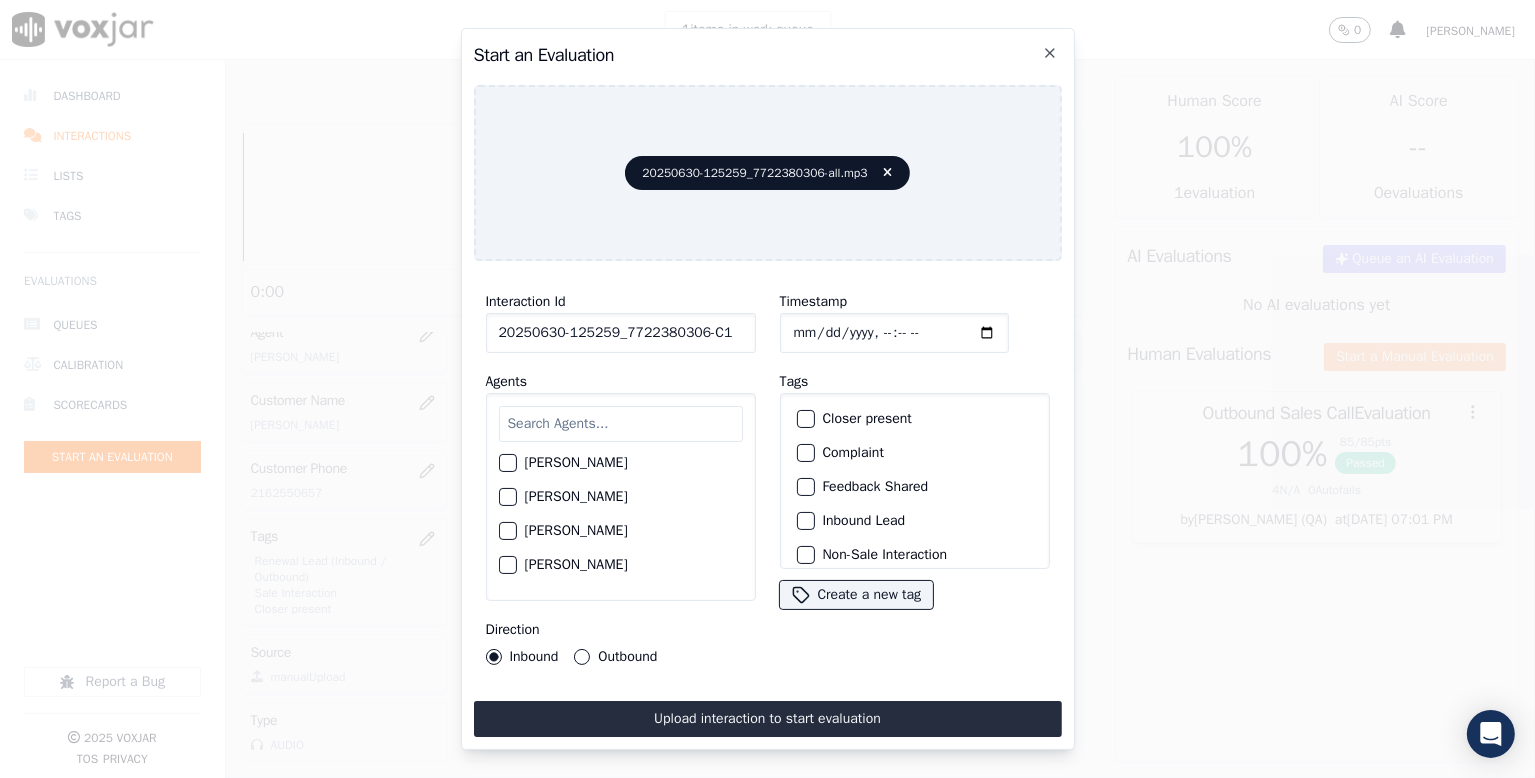 scroll, scrollTop: 100, scrollLeft: 0, axis: vertical 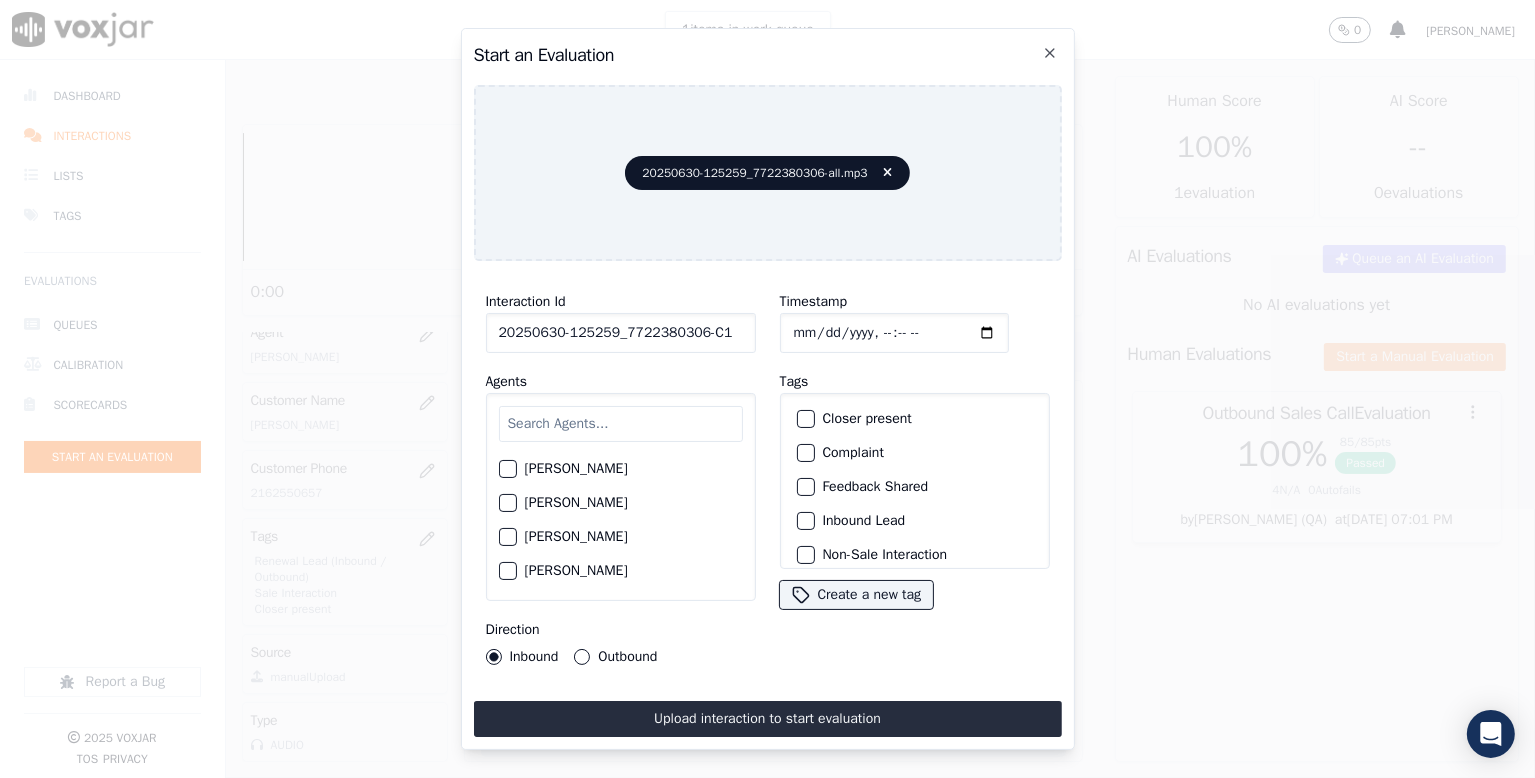 drag, startPoint x: 558, startPoint y: 523, endPoint x: 566, endPoint y: 557, distance: 34.928497 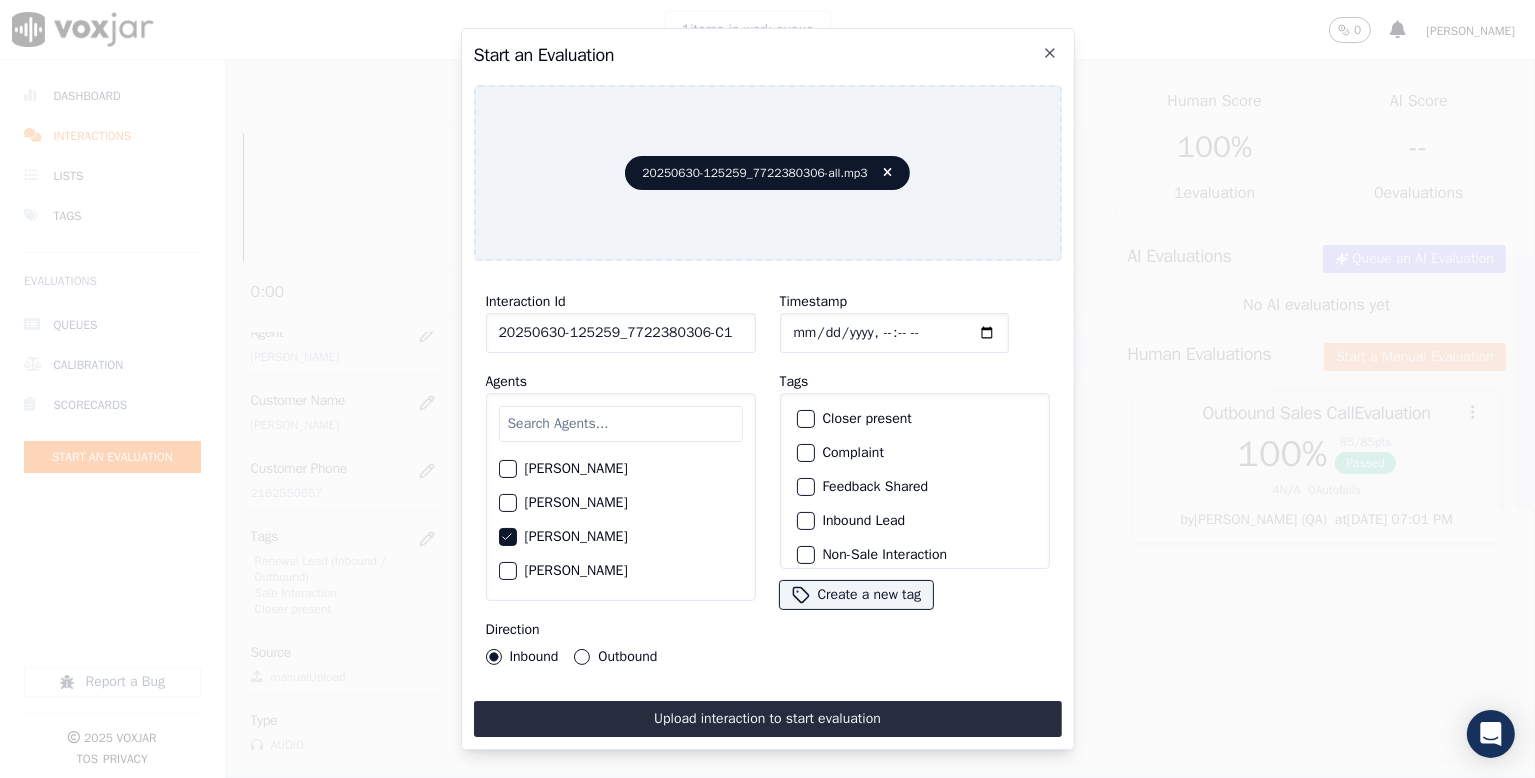 click on "Closer present" 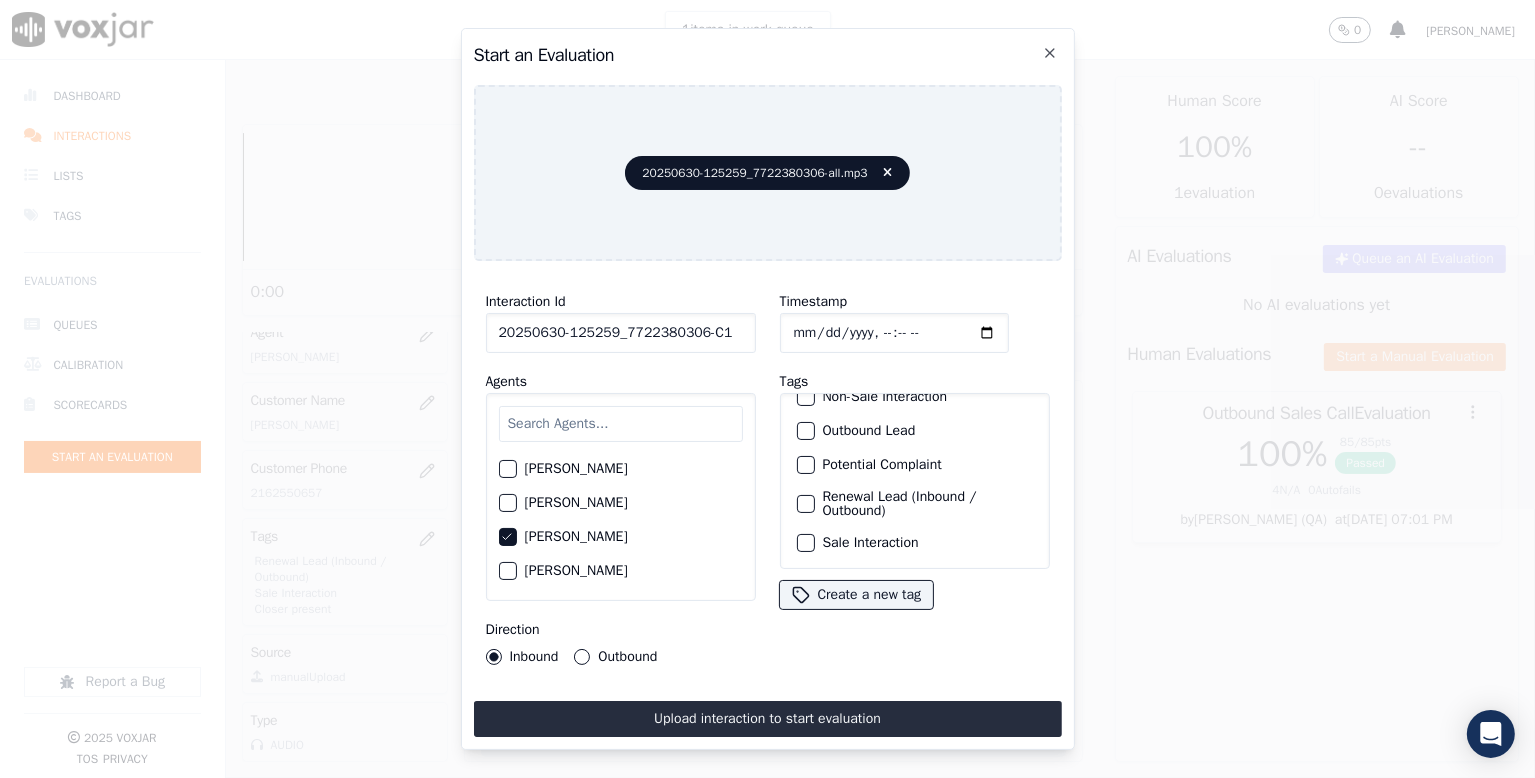 scroll, scrollTop: 169, scrollLeft: 0, axis: vertical 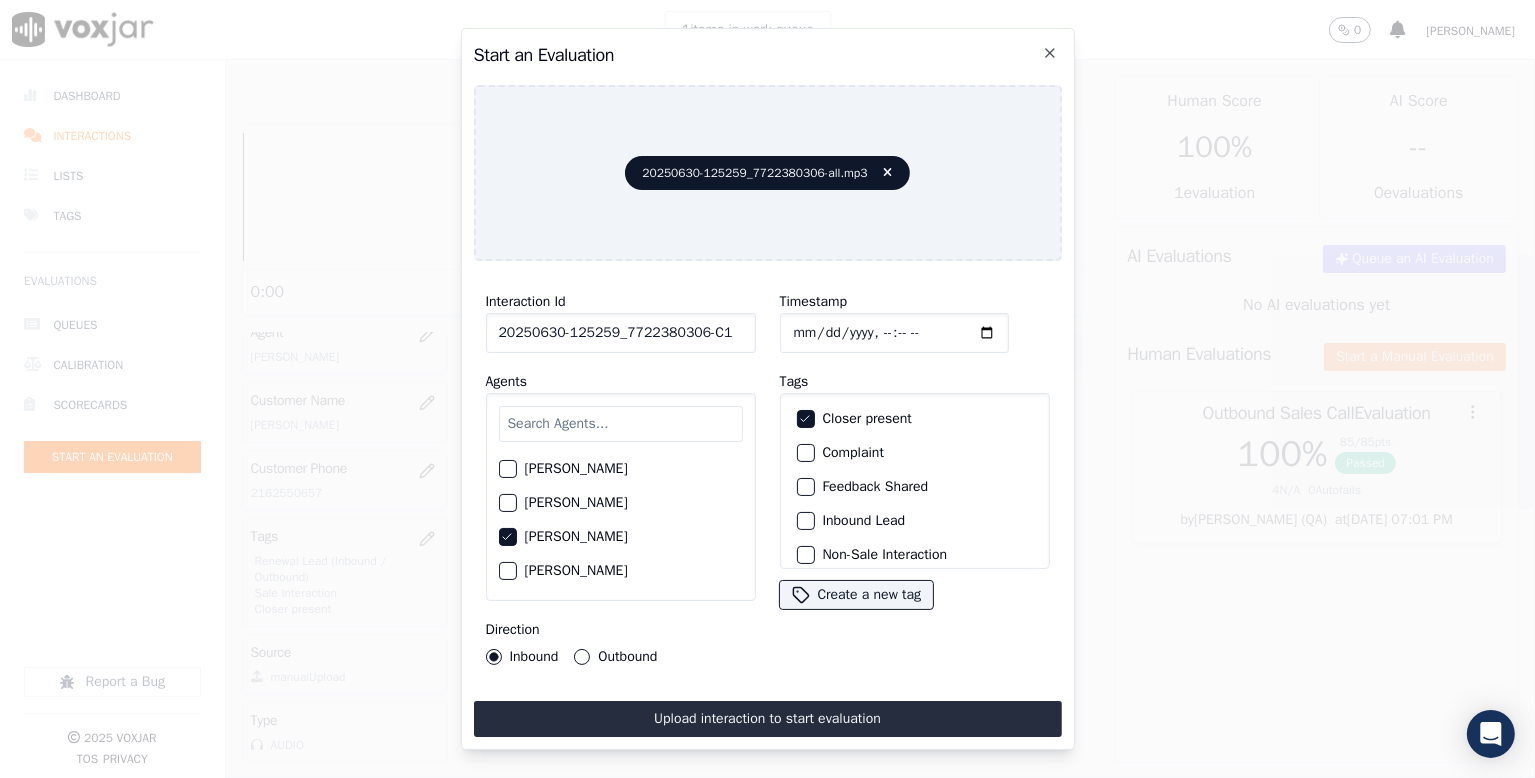 click on "Inbound Lead" 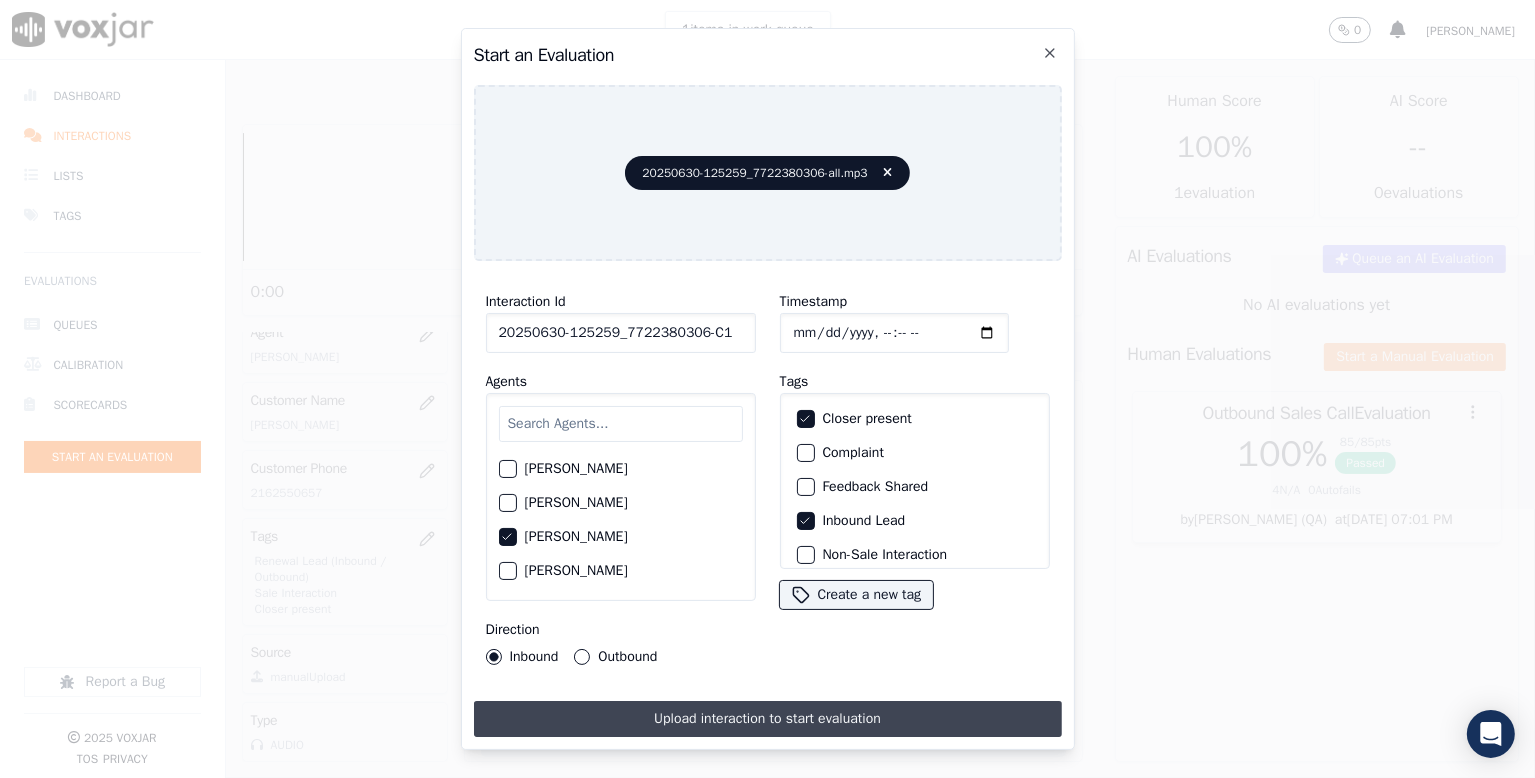 click on "Upload interaction to start evaluation" at bounding box center [768, 719] 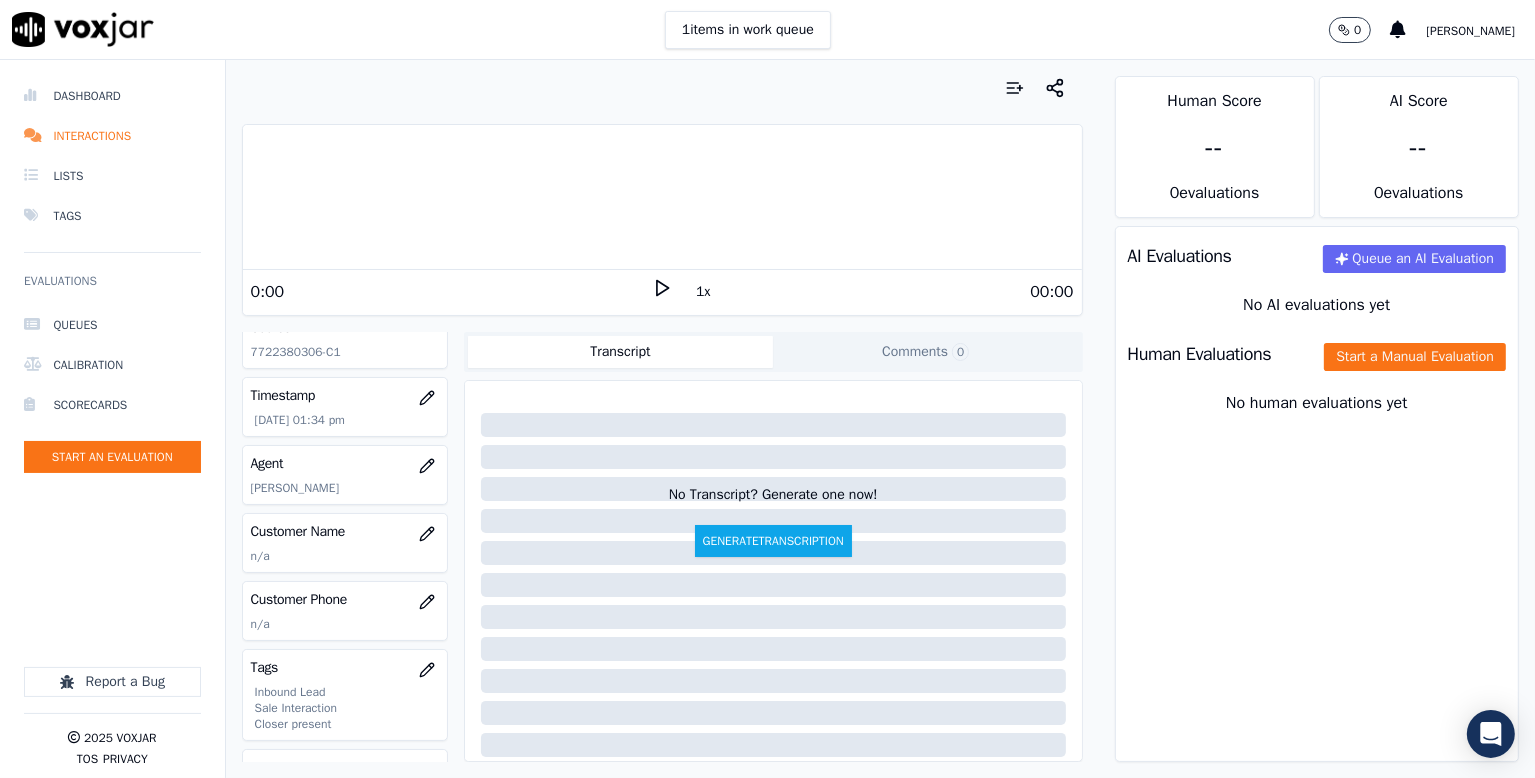 scroll, scrollTop: 200, scrollLeft: 0, axis: vertical 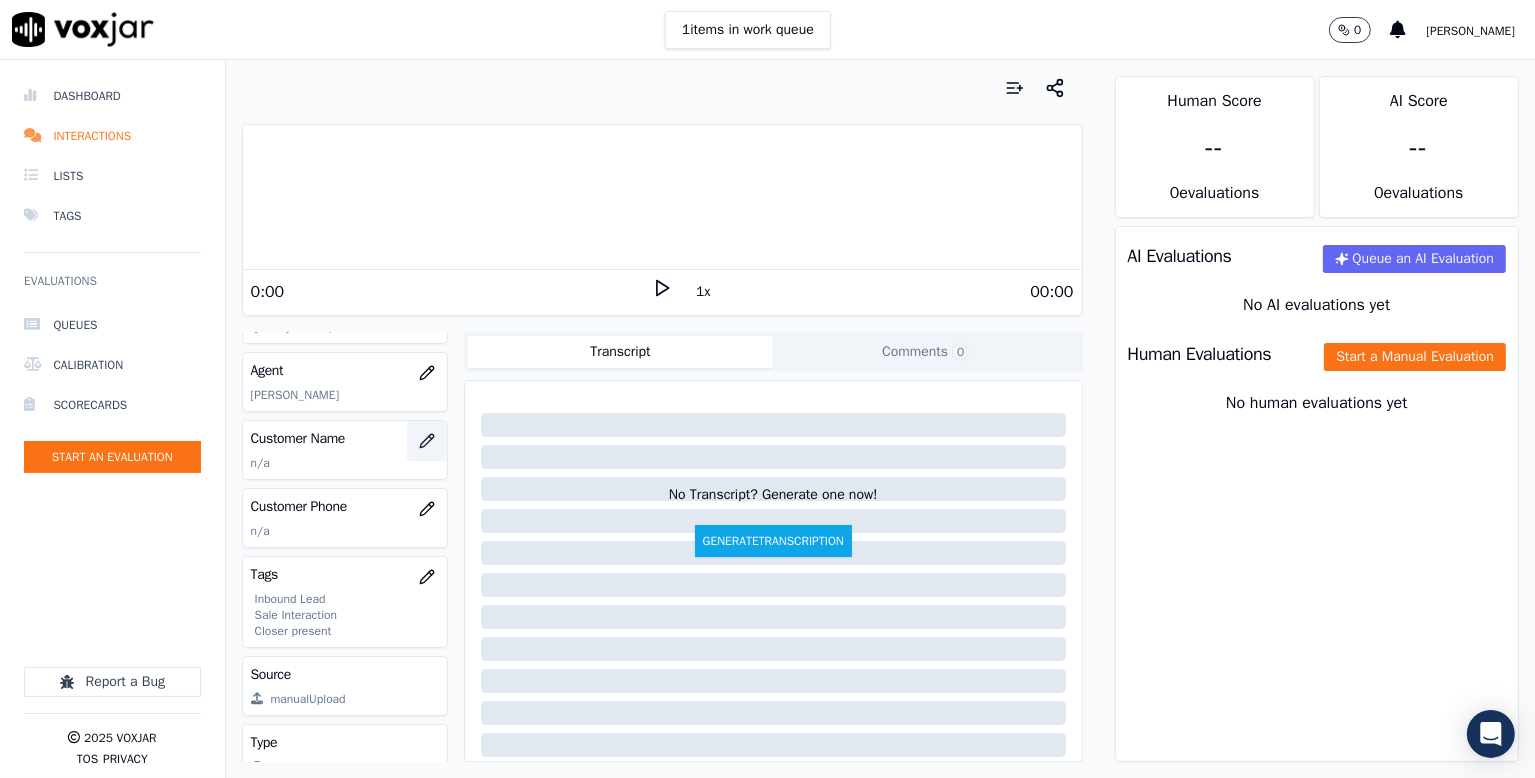 click 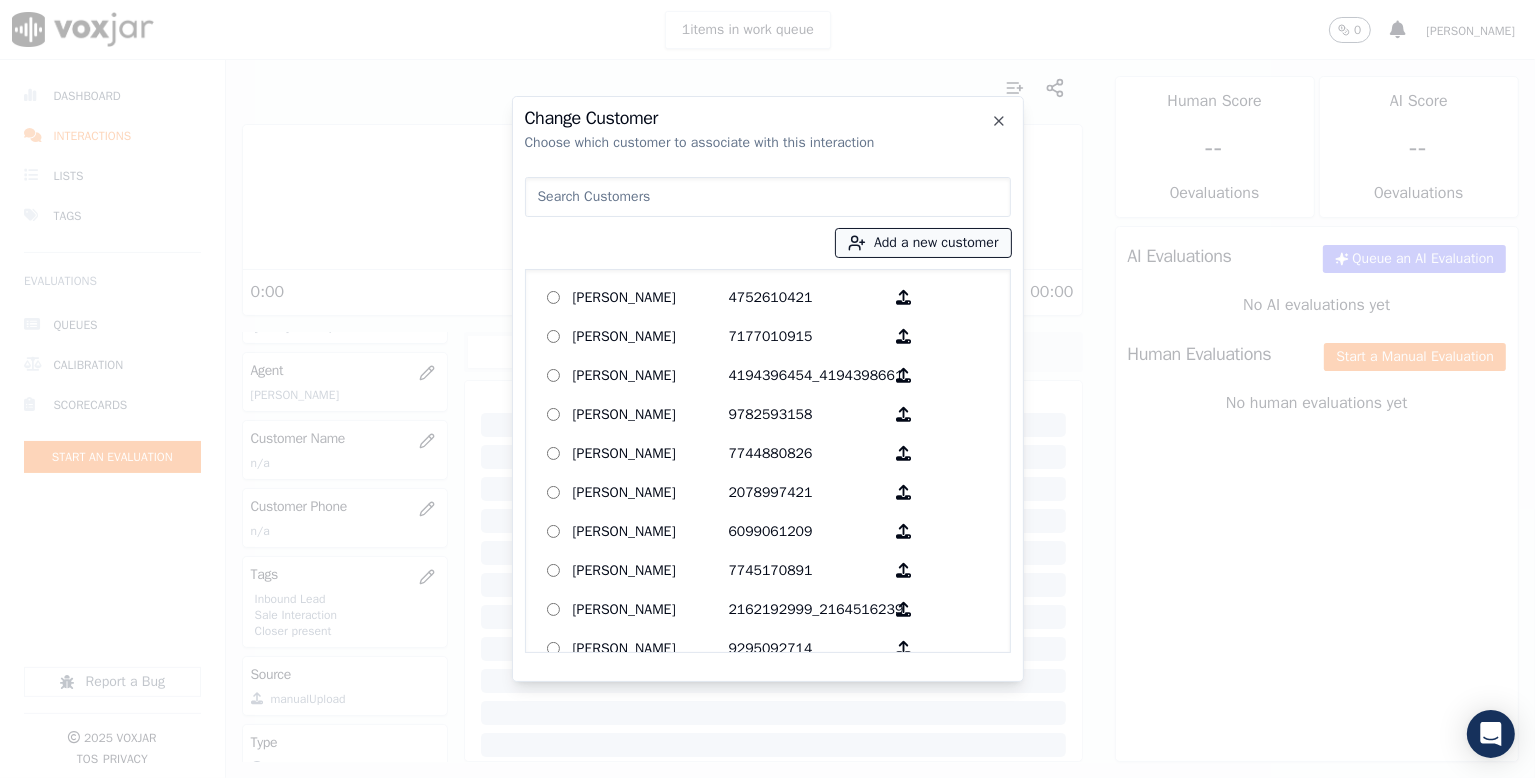 click on "Add a new customer" at bounding box center (923, 243) 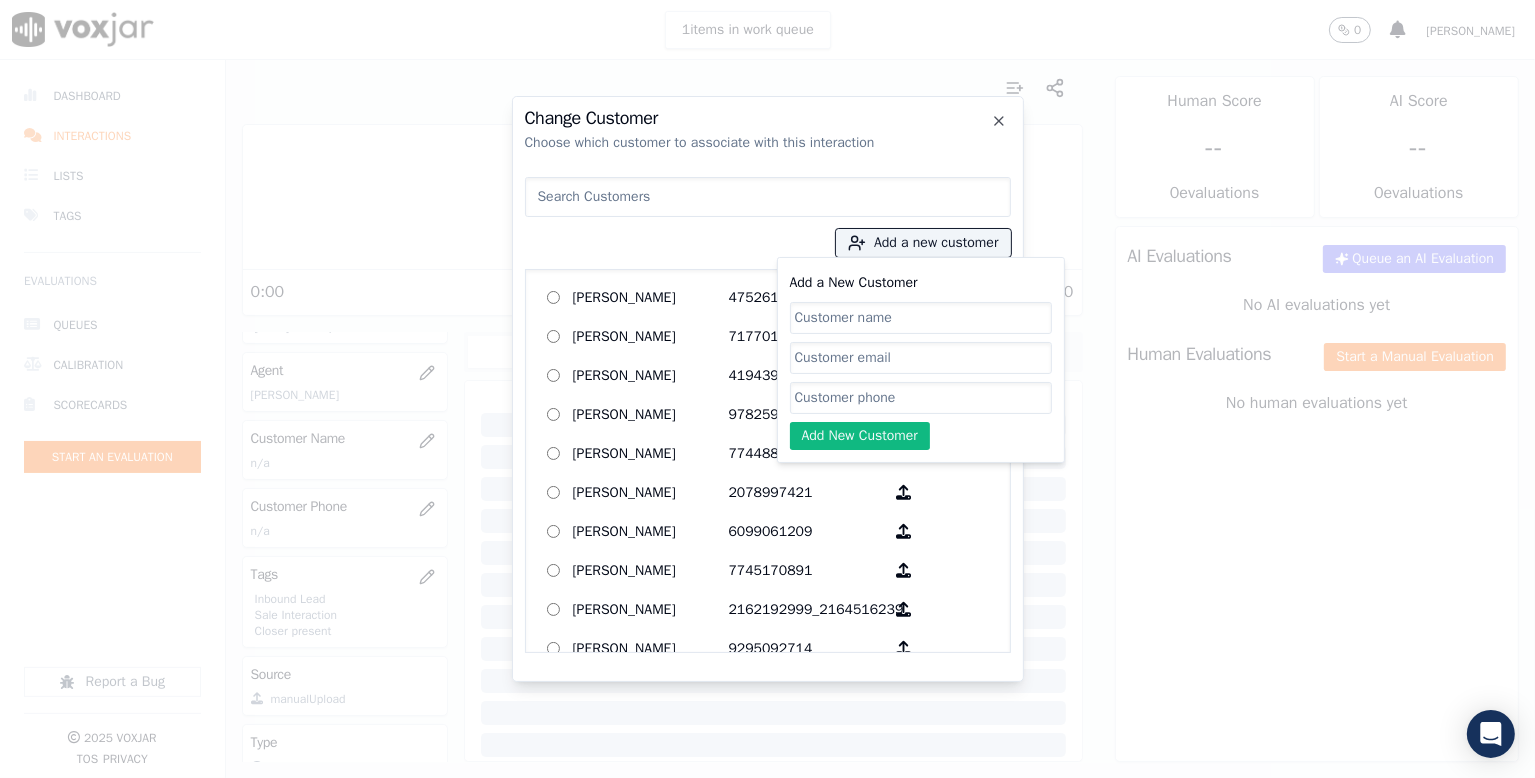 click on "Add a New Customer" 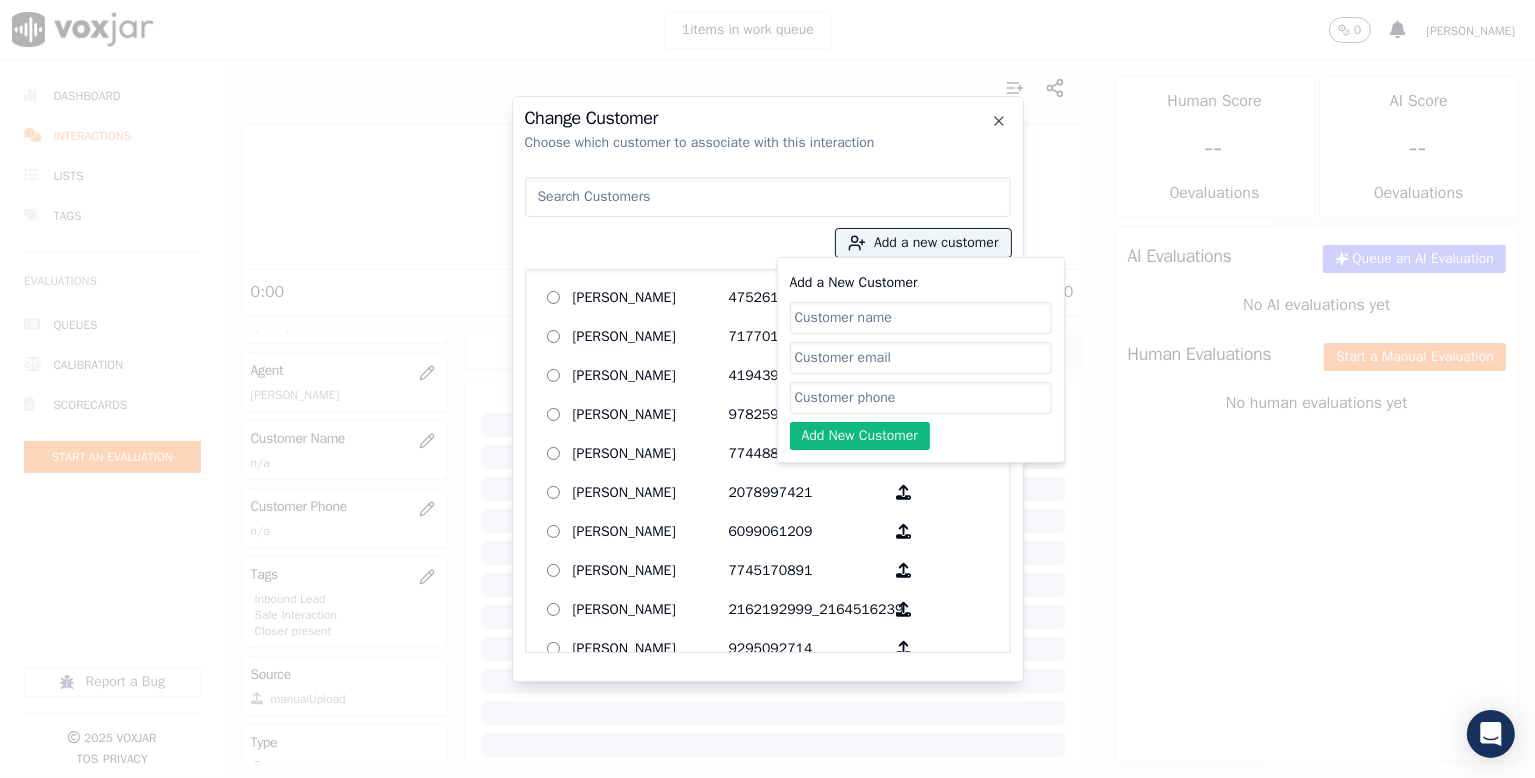 paste on "7722380306" 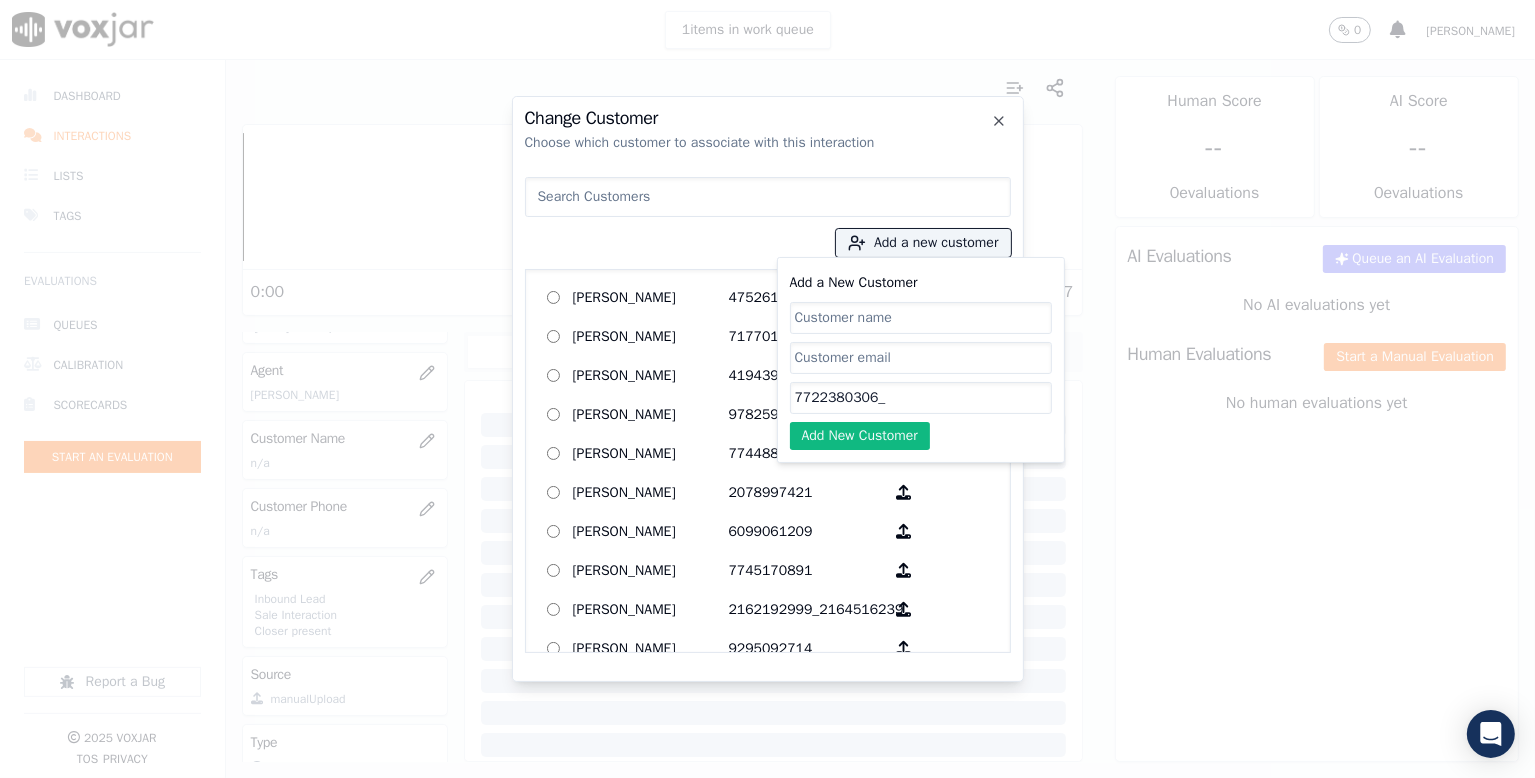 paste on "4013908281" 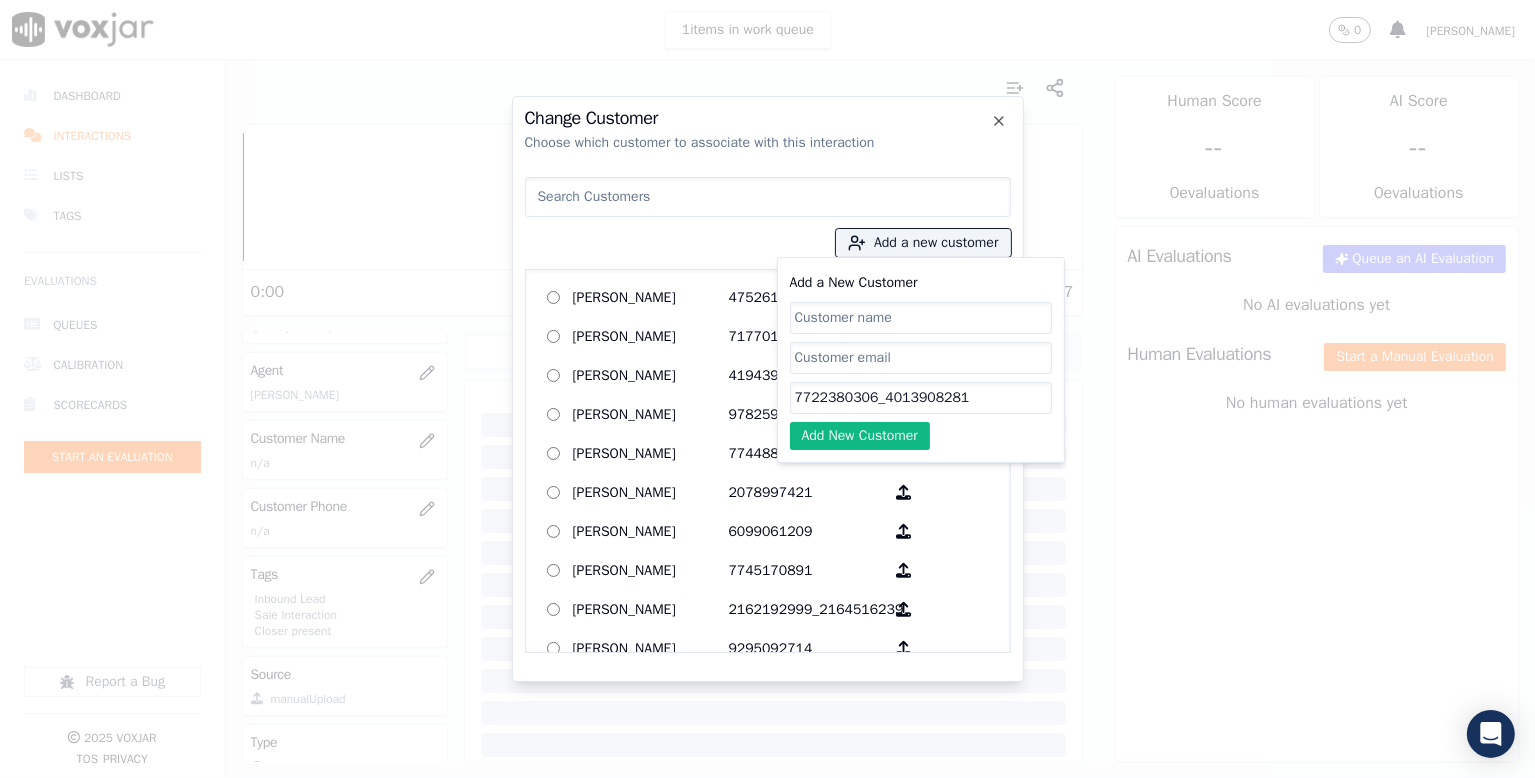 type on "7722380306_4013908281" 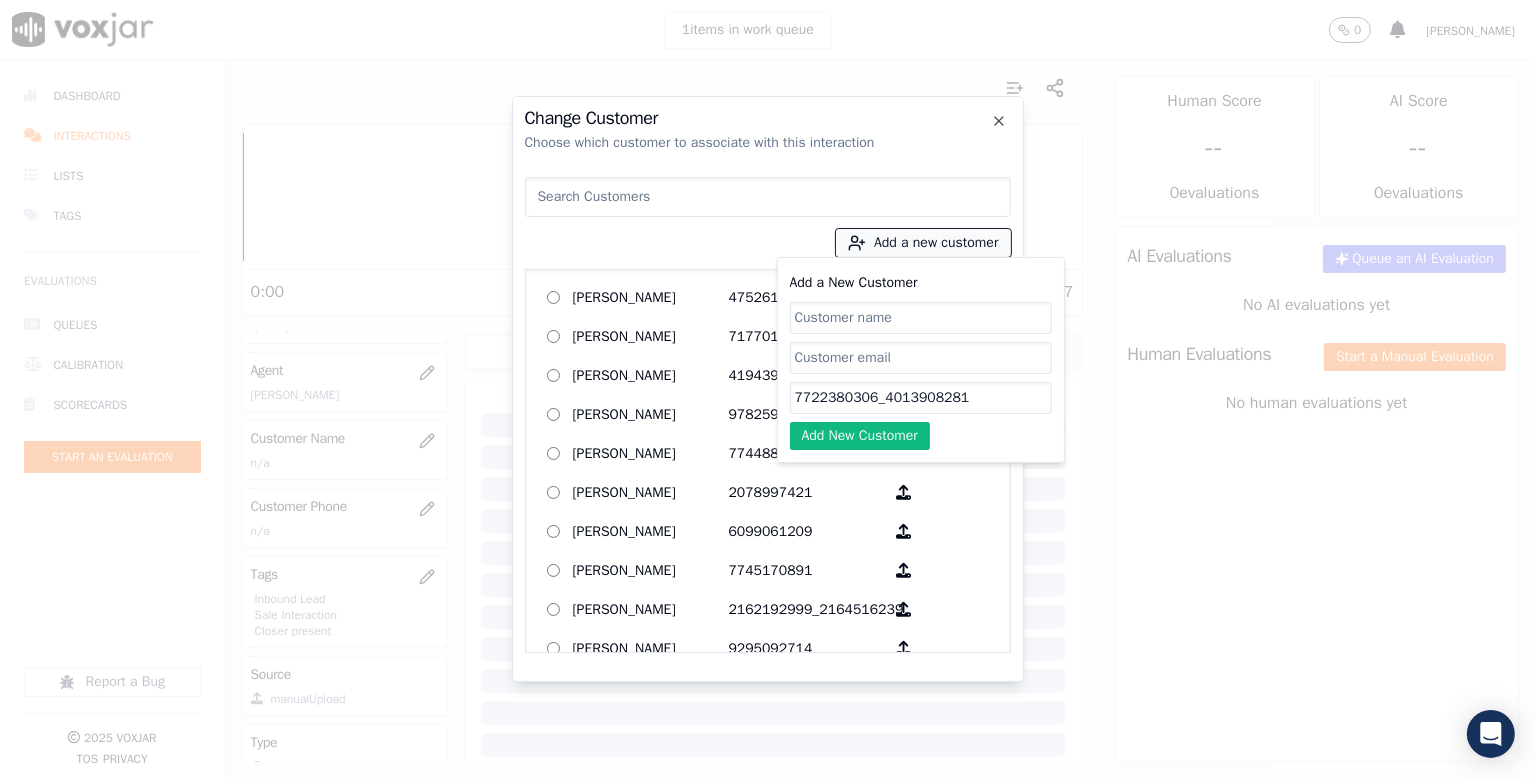 drag, startPoint x: 843, startPoint y: 329, endPoint x: 860, endPoint y: 233, distance: 97.49359 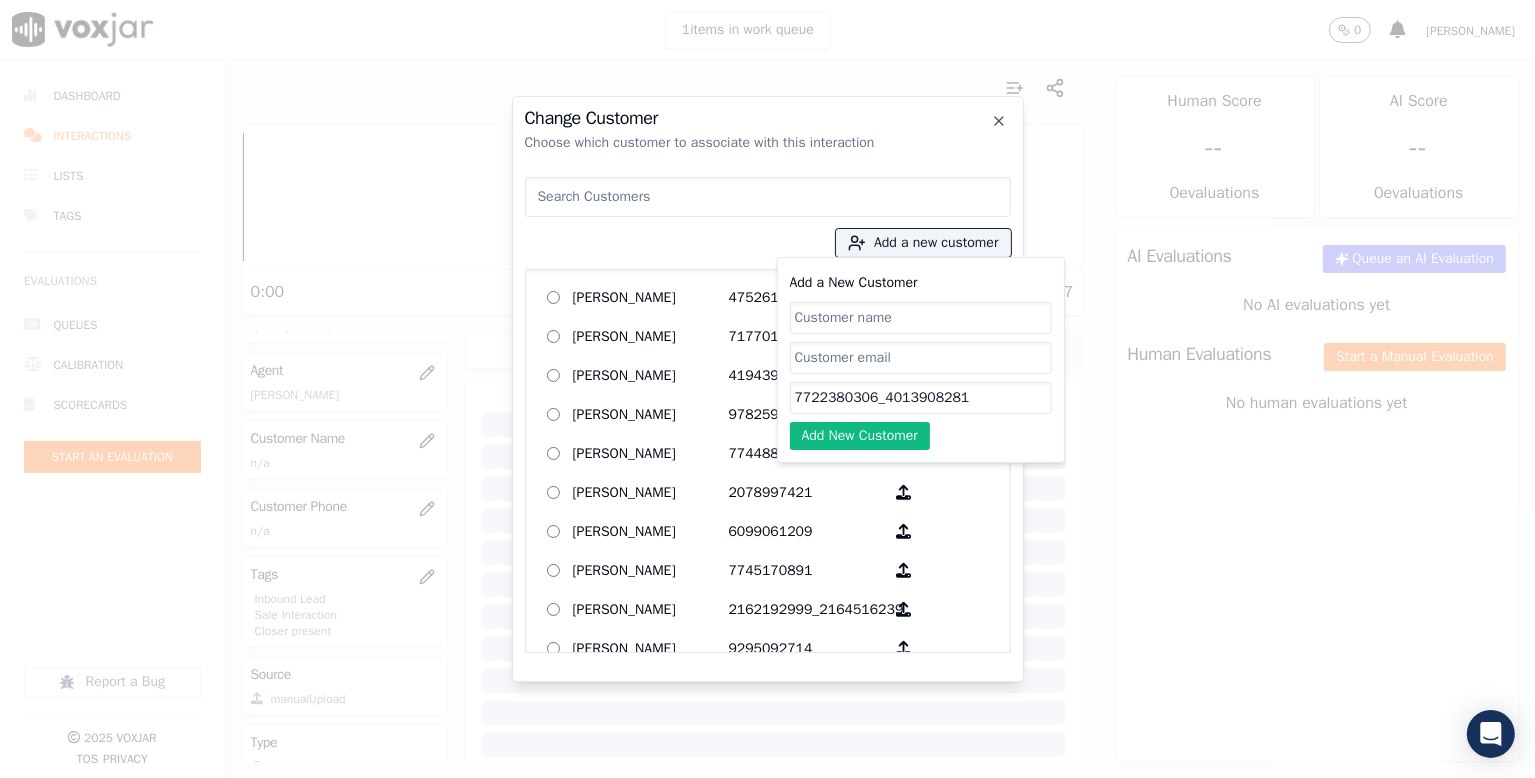 paste on "[PERSON_NAME]" 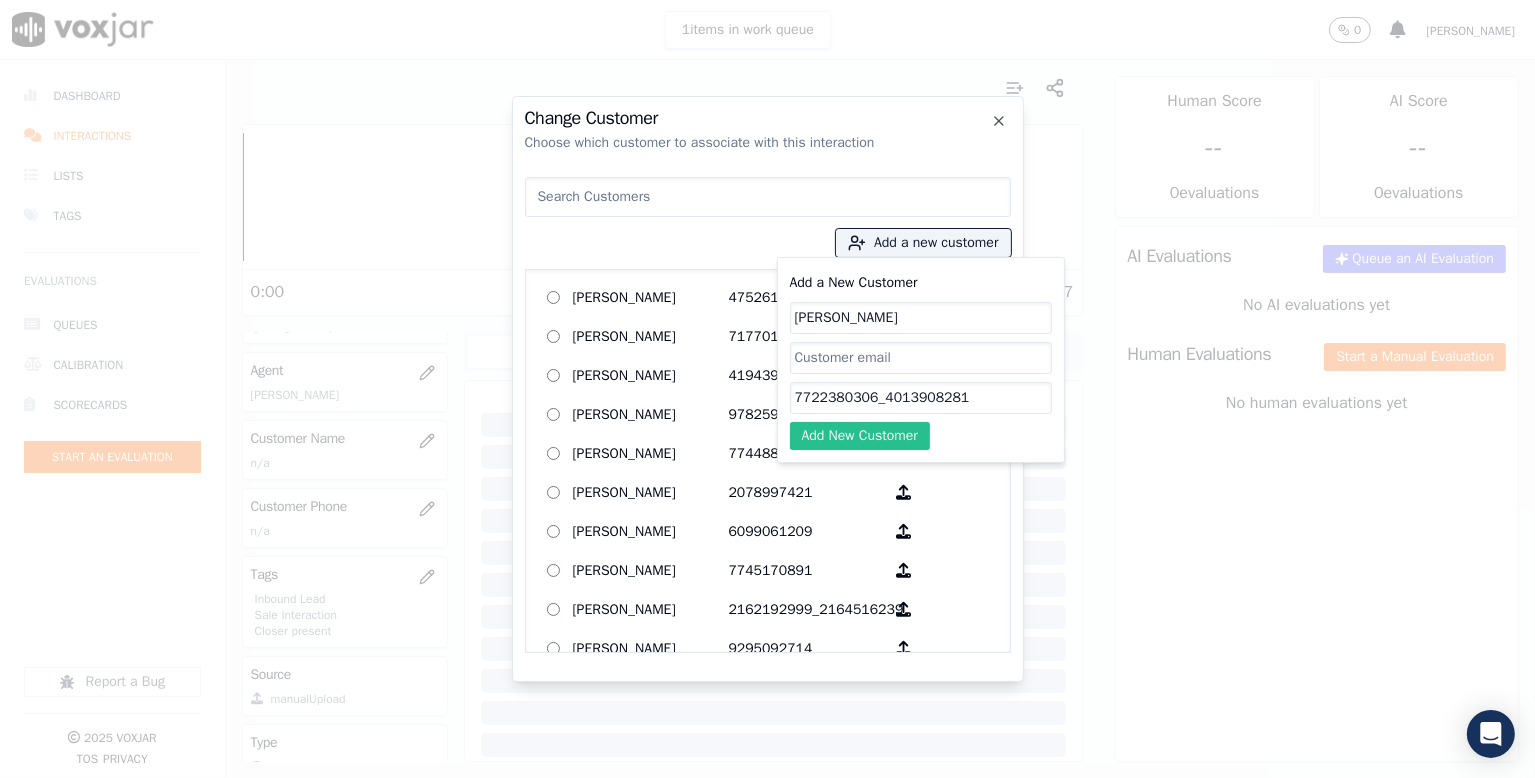 type on "[PERSON_NAME]" 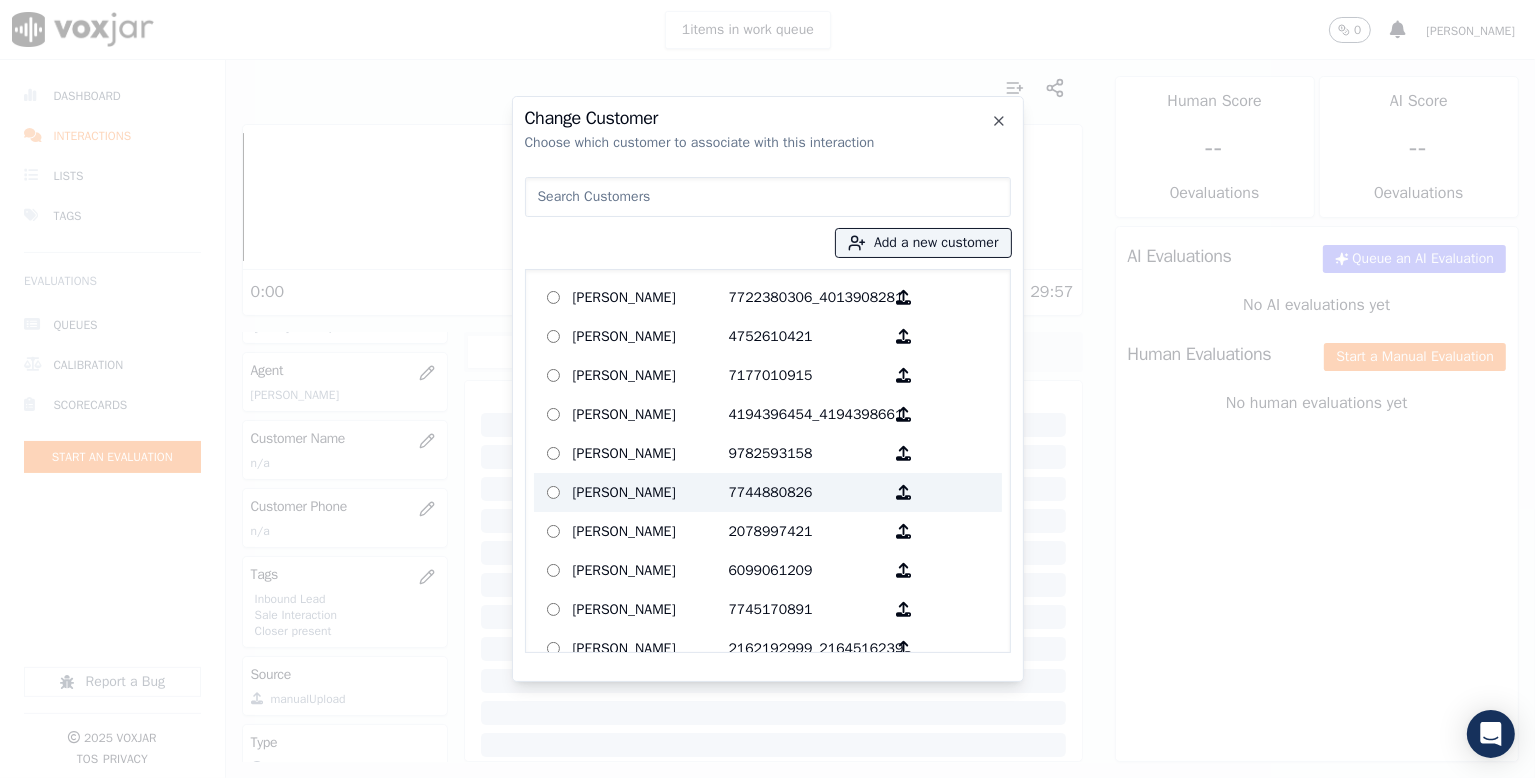 drag, startPoint x: 640, startPoint y: 305, endPoint x: 837, endPoint y: 477, distance: 261.52057 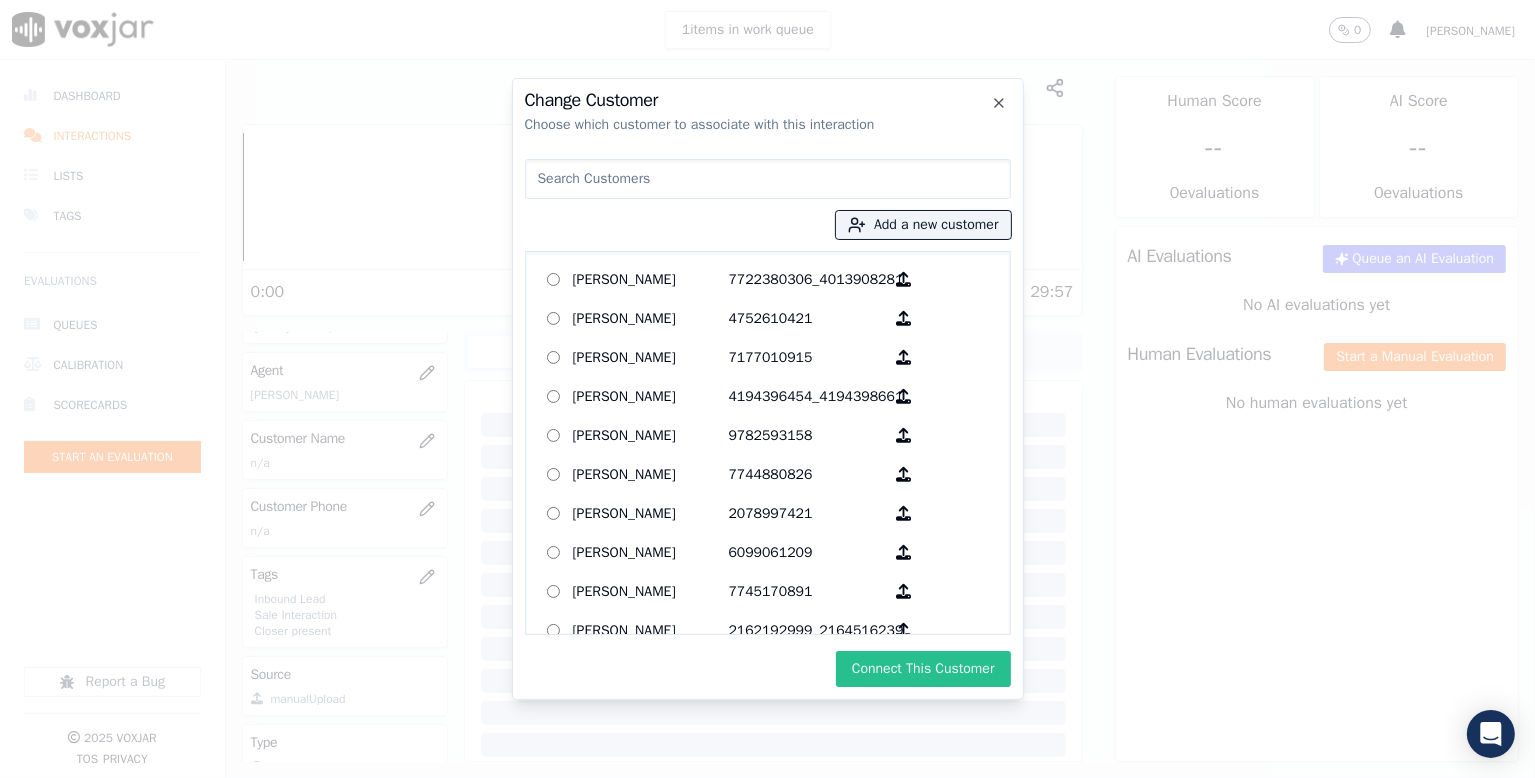 click on "Connect This Customer" at bounding box center (923, 669) 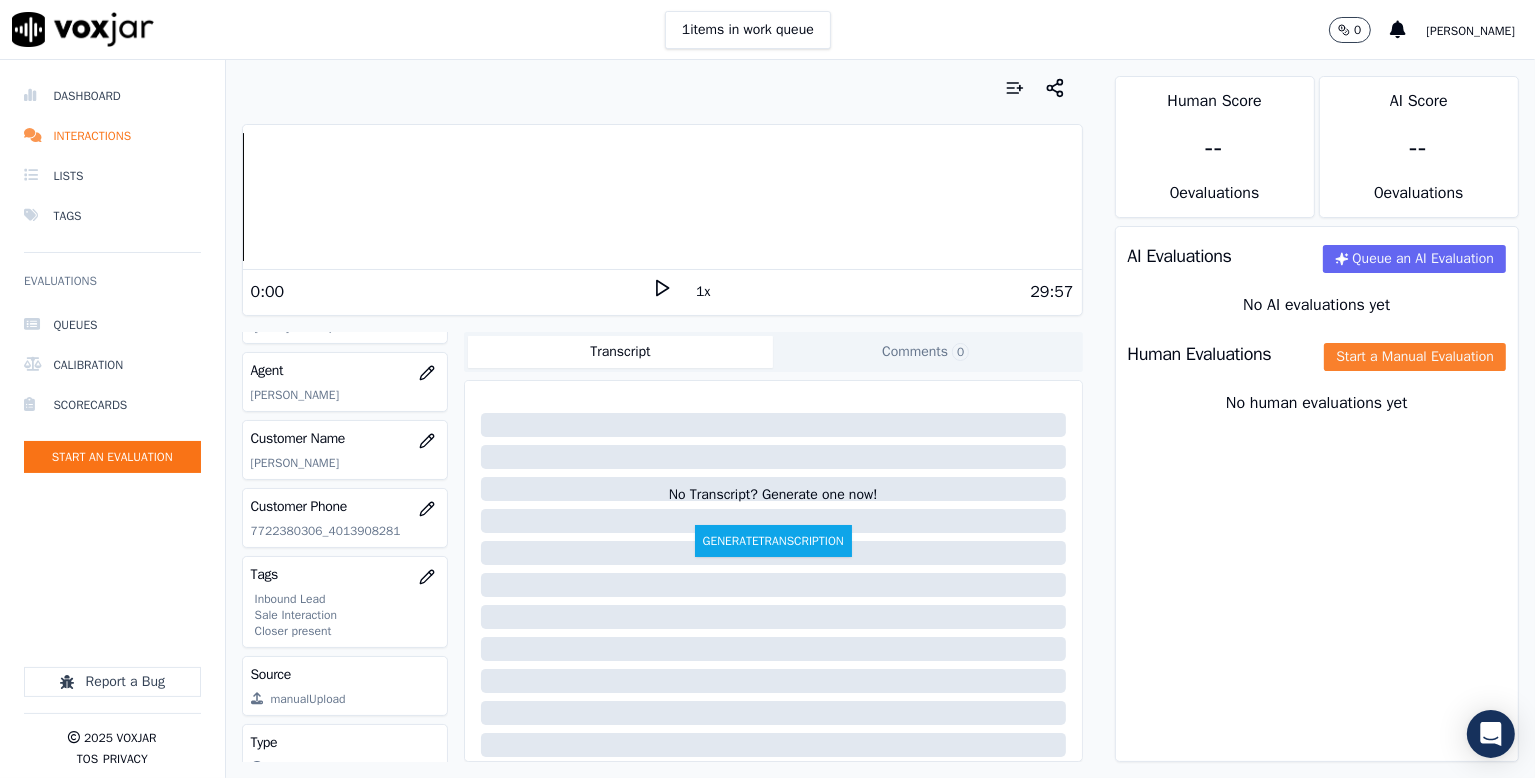 drag, startPoint x: 1383, startPoint y: 364, endPoint x: 1368, endPoint y: 374, distance: 18.027756 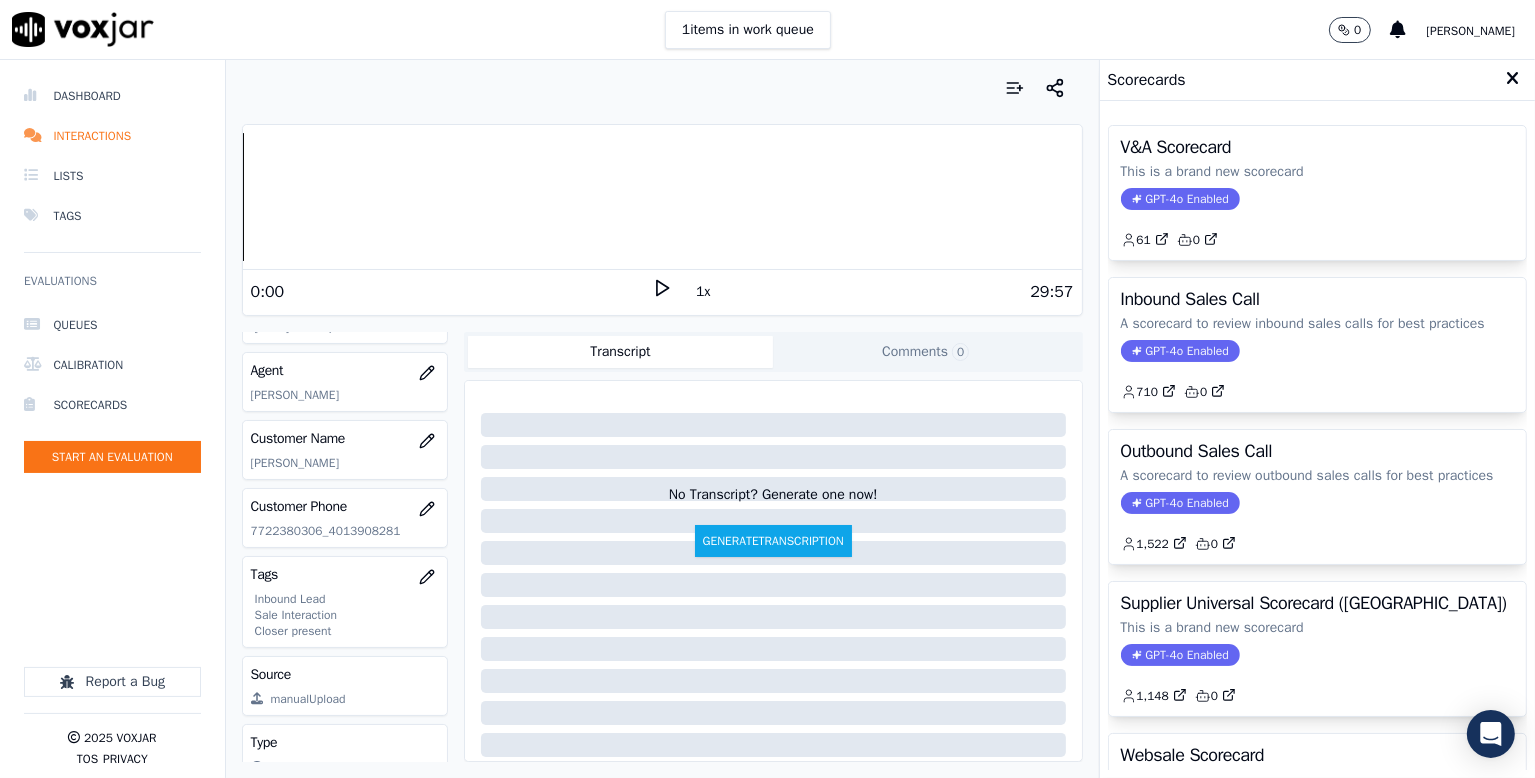 drag, startPoint x: 1333, startPoint y: 333, endPoint x: 1352, endPoint y: 359, distance: 32.202484 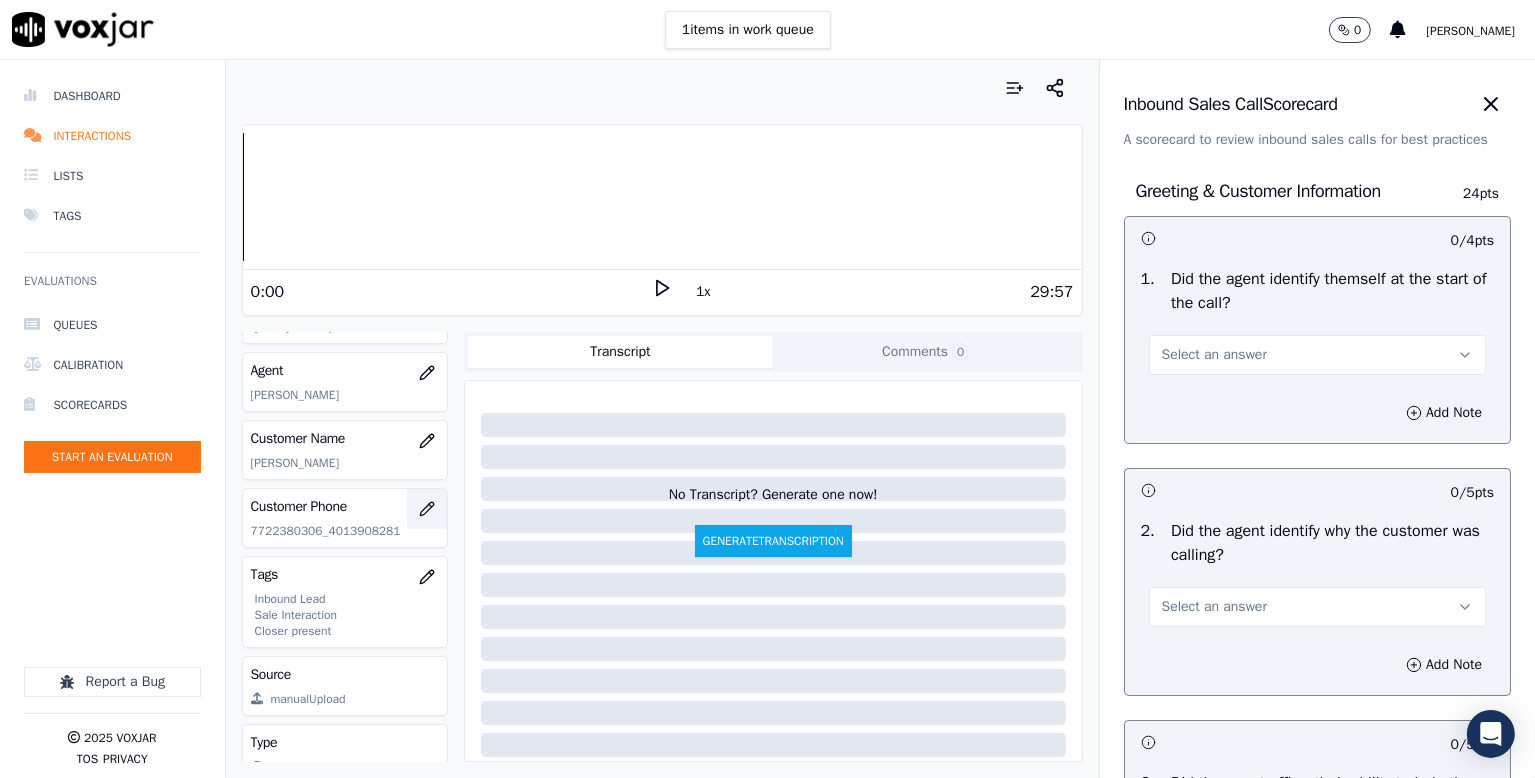 scroll, scrollTop: 264, scrollLeft: 0, axis: vertical 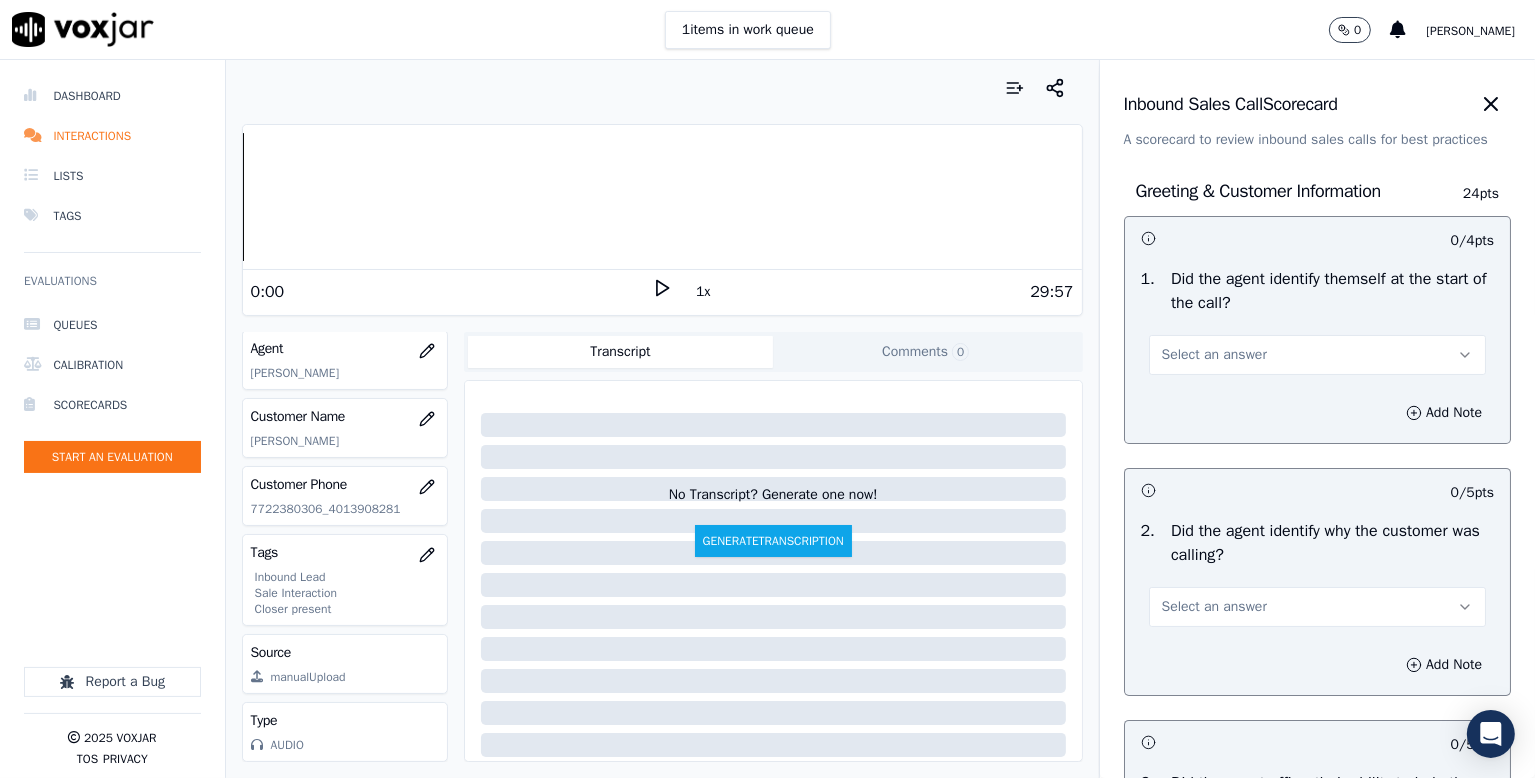 click on "Select an answer" at bounding box center (1214, 355) 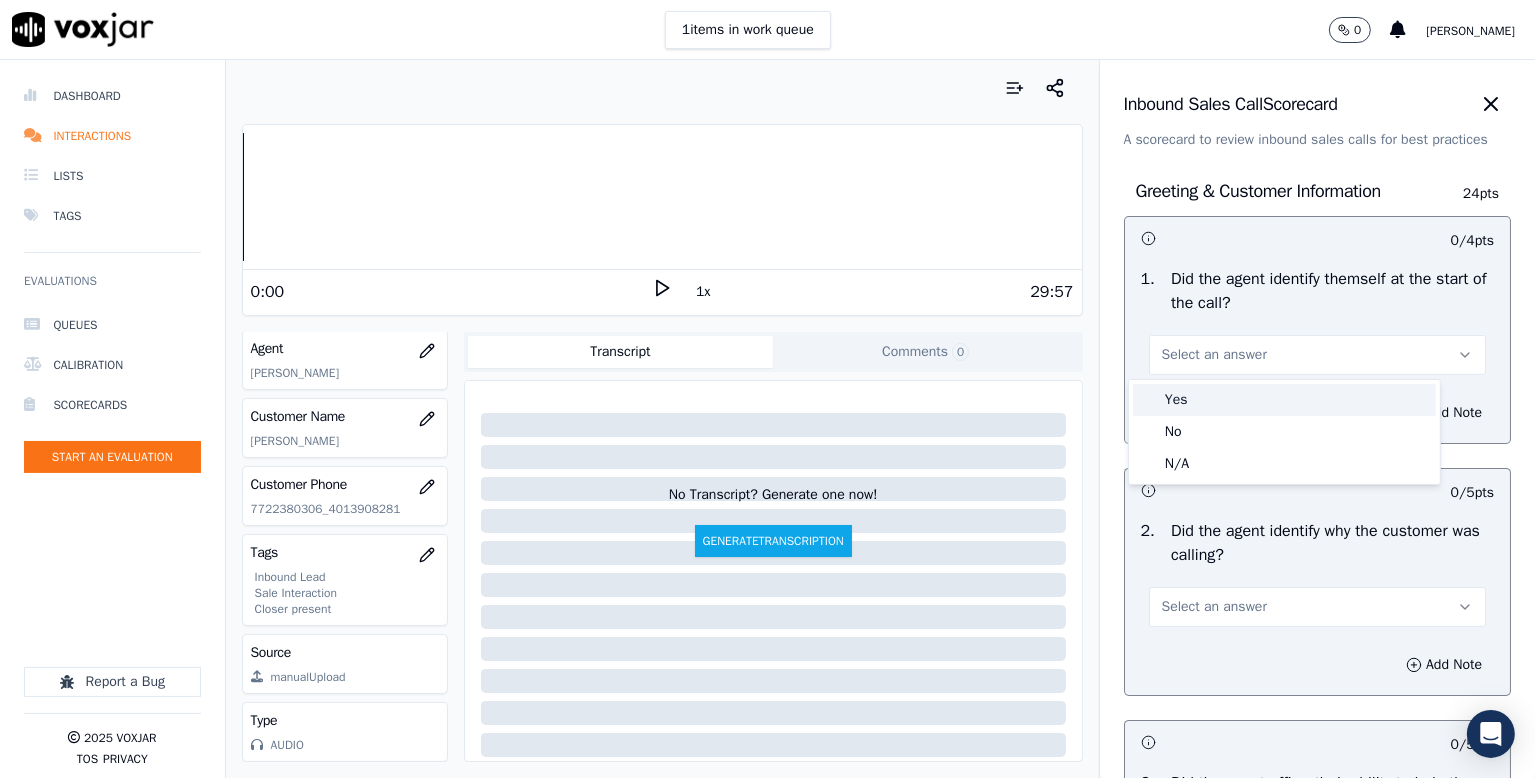 drag, startPoint x: 1172, startPoint y: 401, endPoint x: 1221, endPoint y: 367, distance: 59.64059 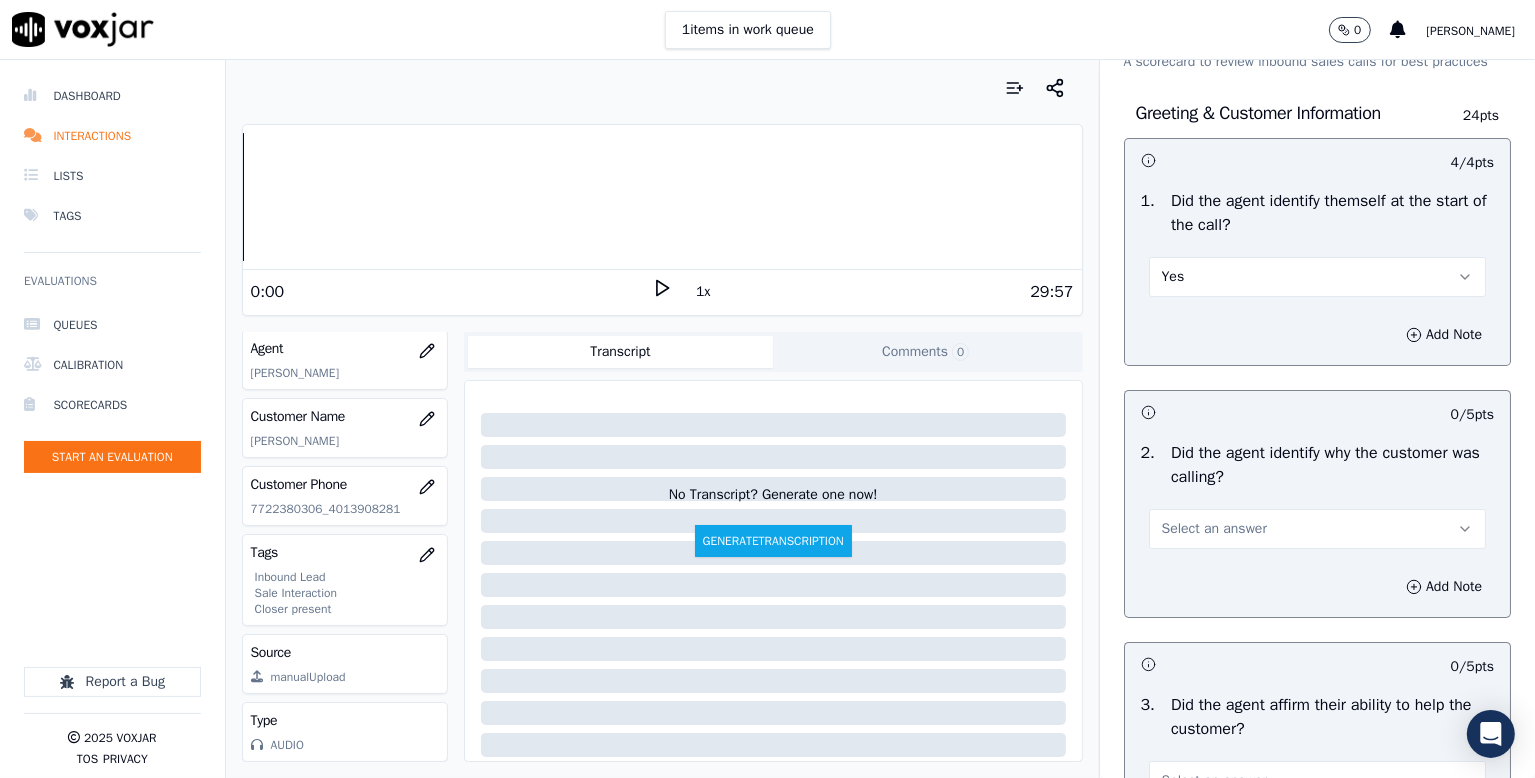 scroll, scrollTop: 200, scrollLeft: 0, axis: vertical 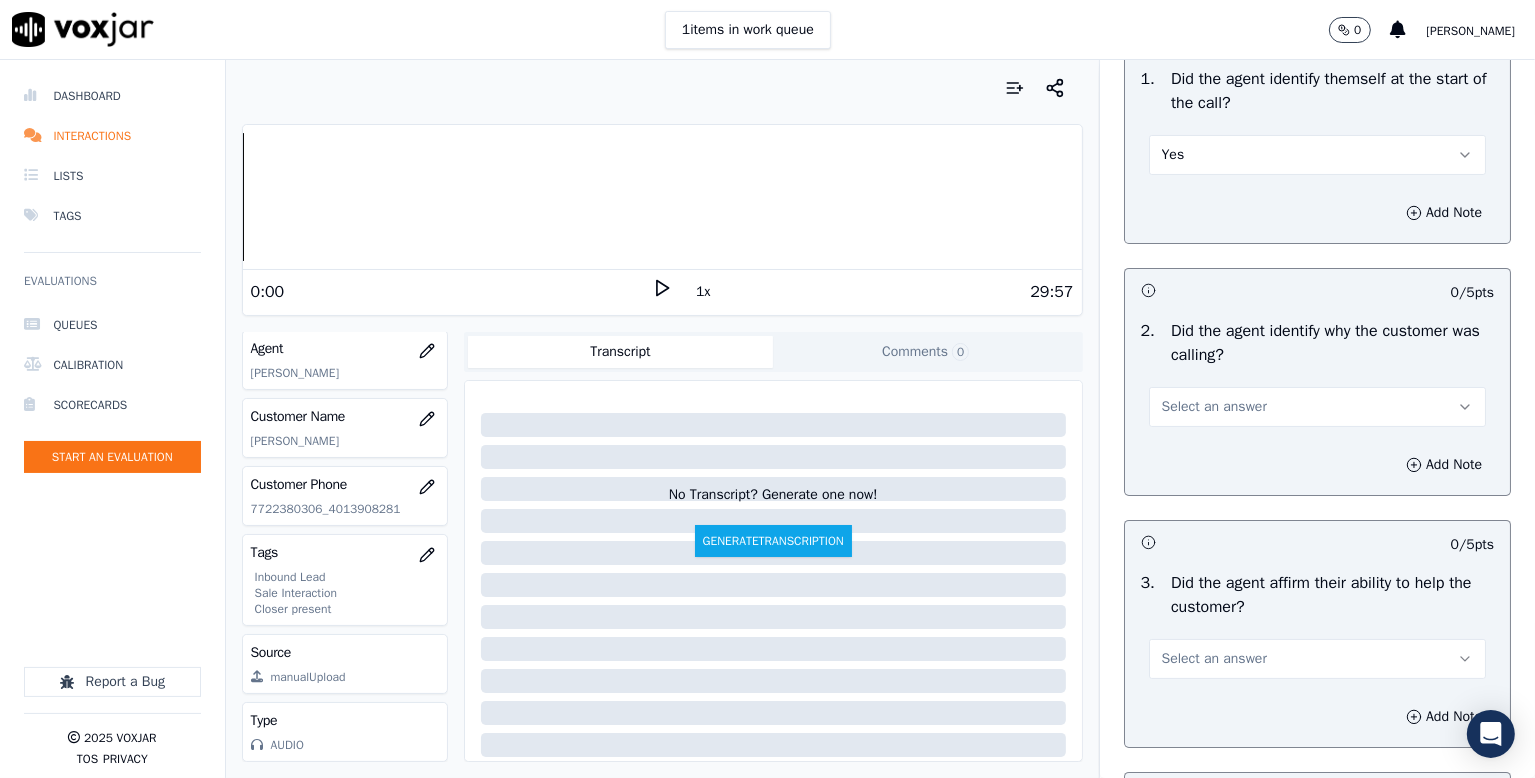 click on "Select an answer" at bounding box center [1214, 407] 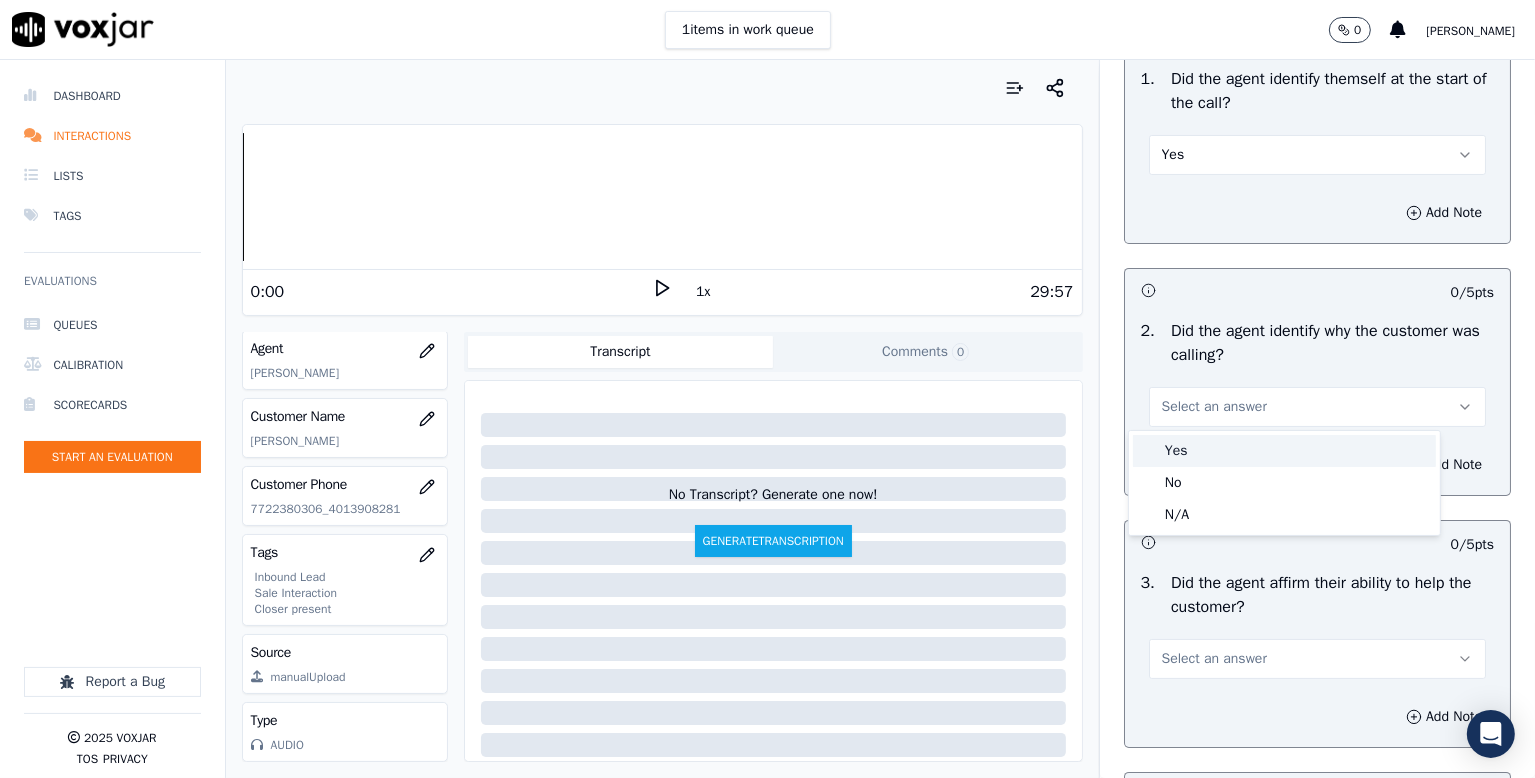 click on "Yes" at bounding box center (1284, 451) 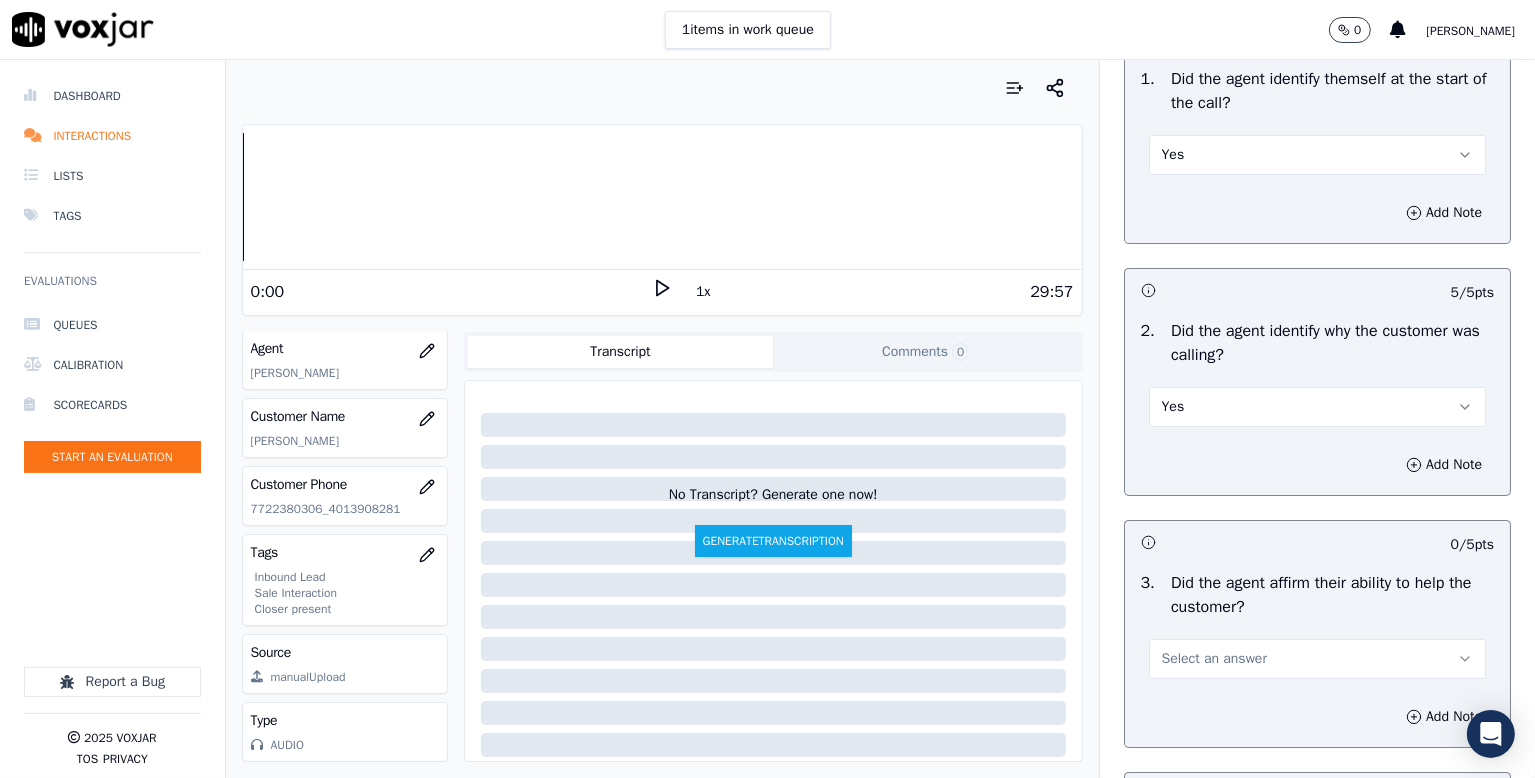 scroll, scrollTop: 400, scrollLeft: 0, axis: vertical 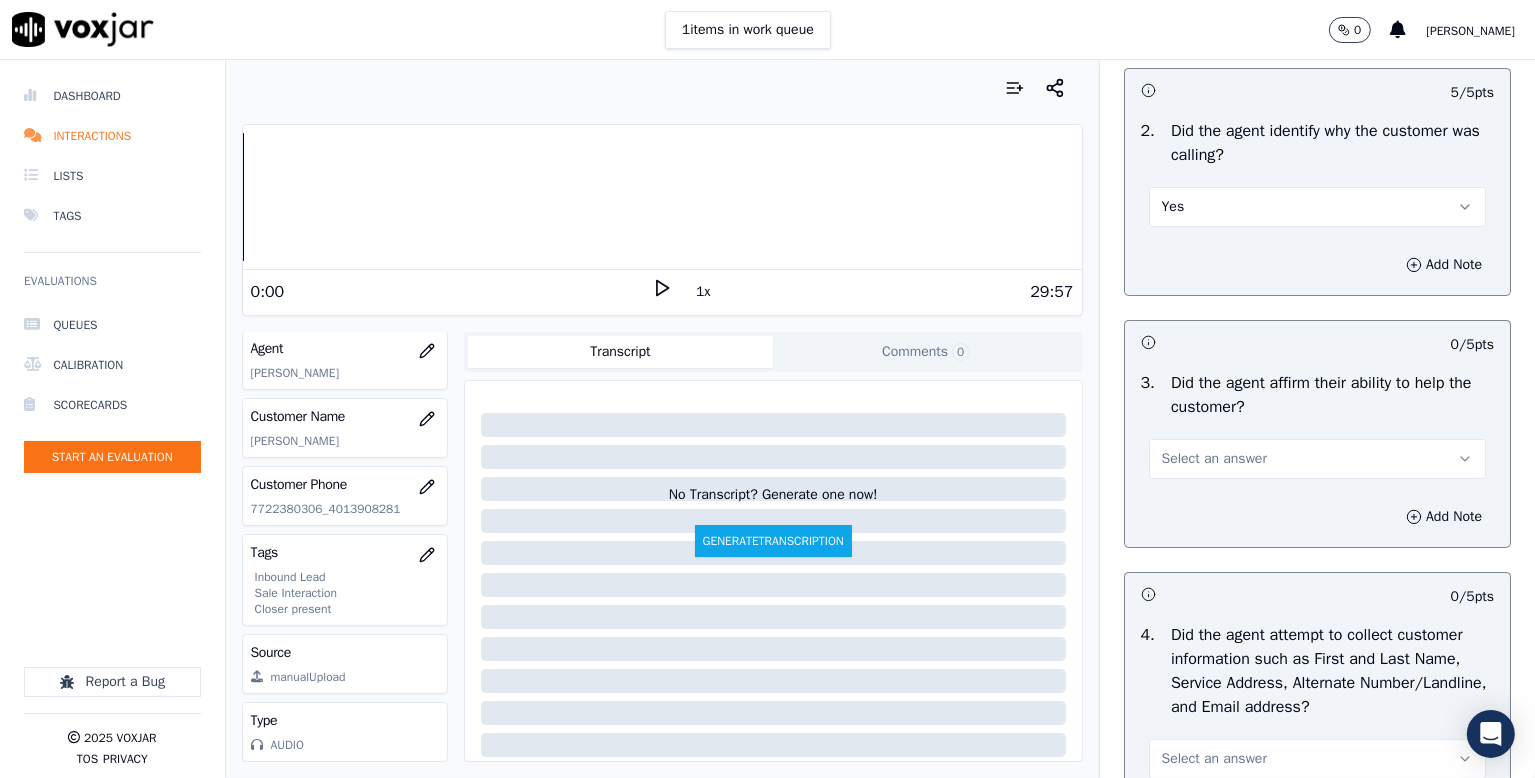 click on "Did the agent affirm their ability to help the customer?" at bounding box center (1332, 395) 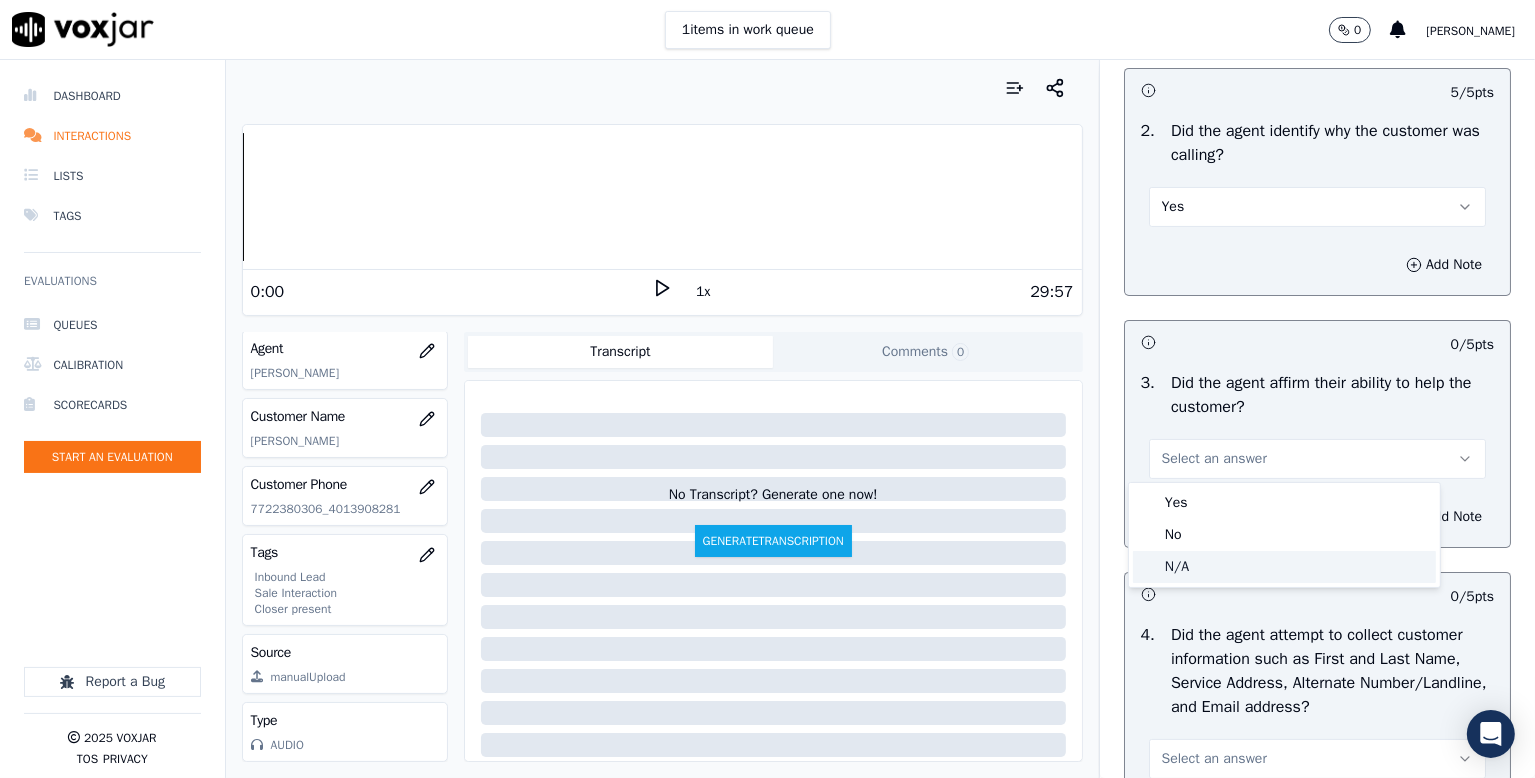 click on "N/A" 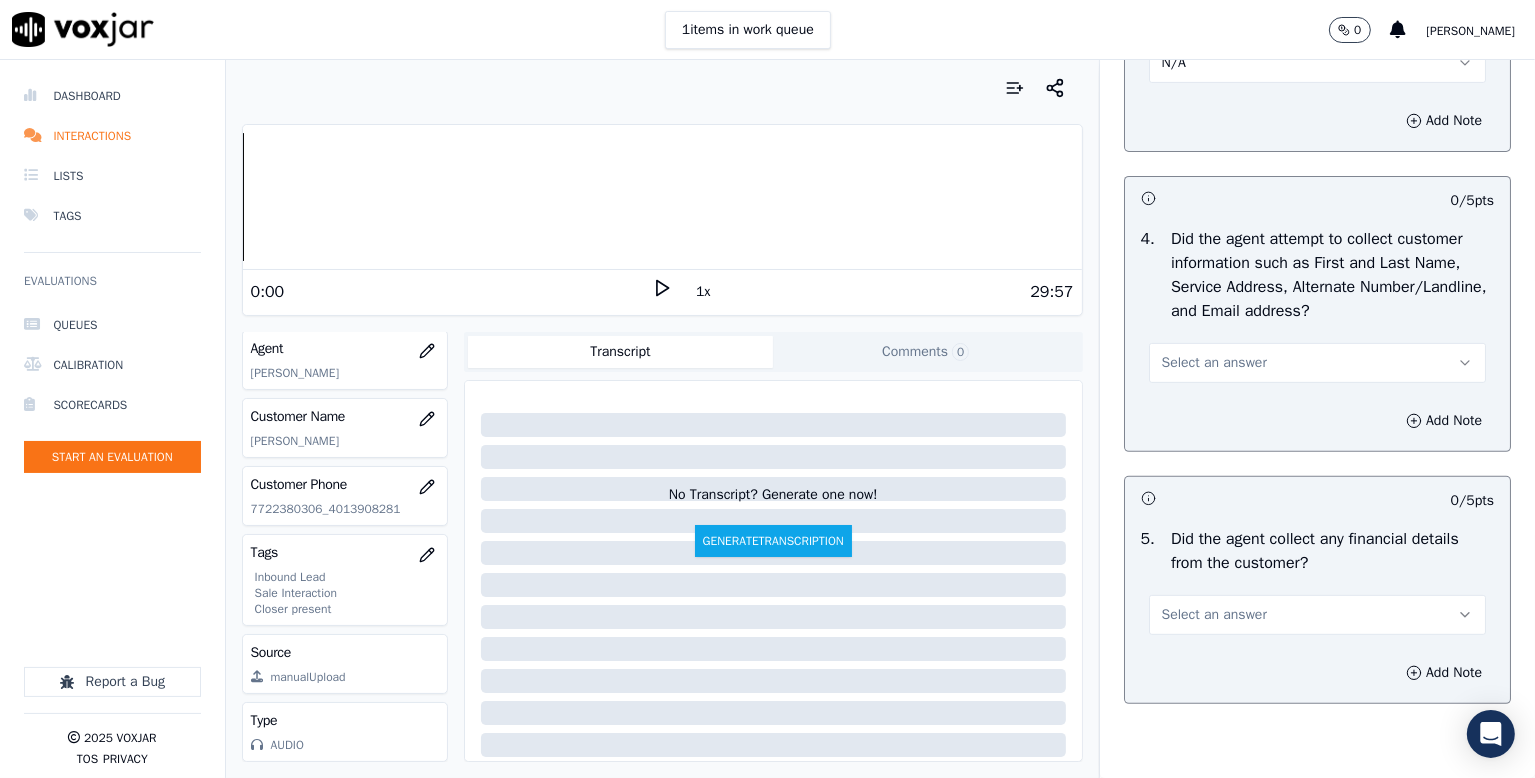 scroll, scrollTop: 800, scrollLeft: 0, axis: vertical 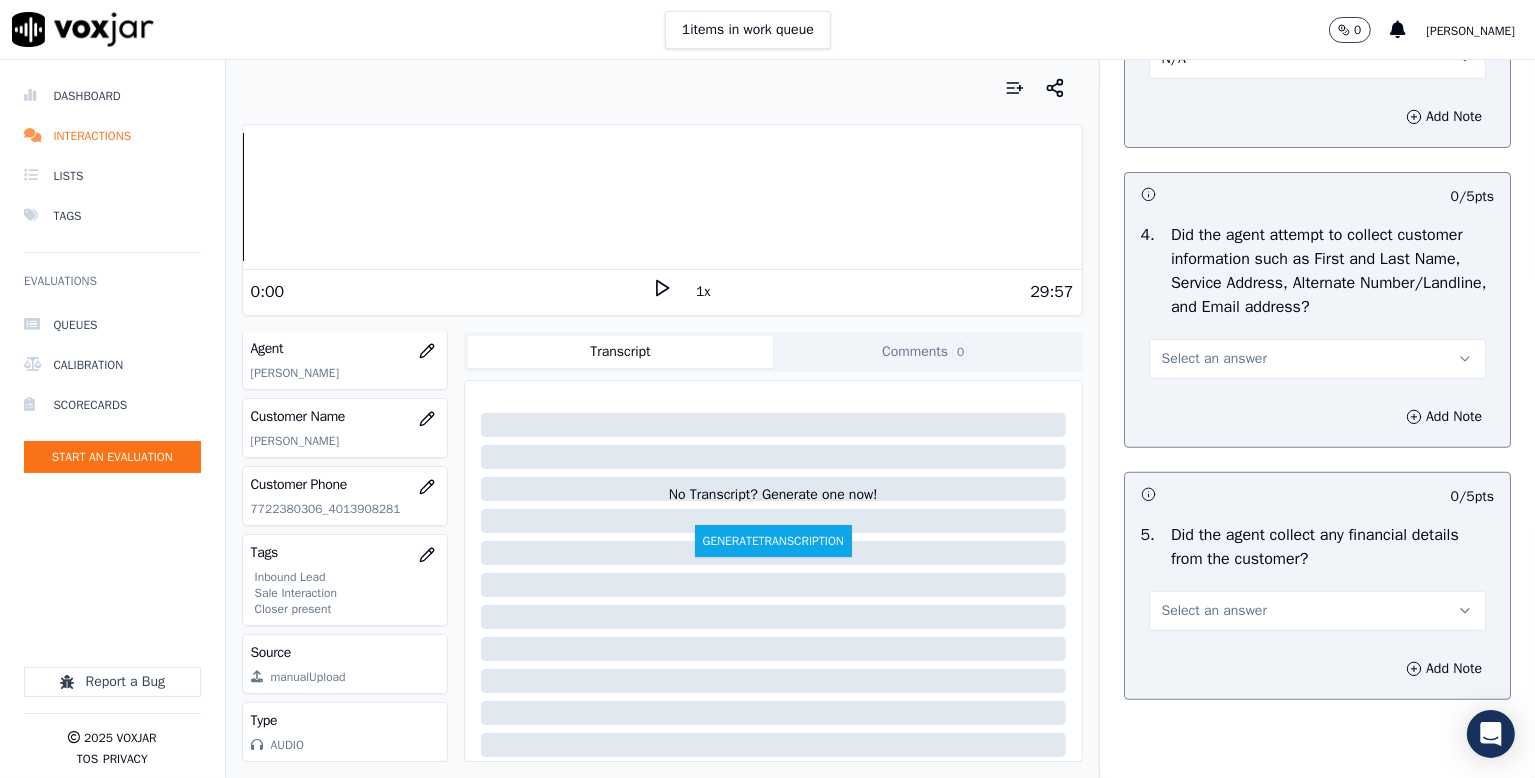 click on "Select an answer" at bounding box center (1317, 359) 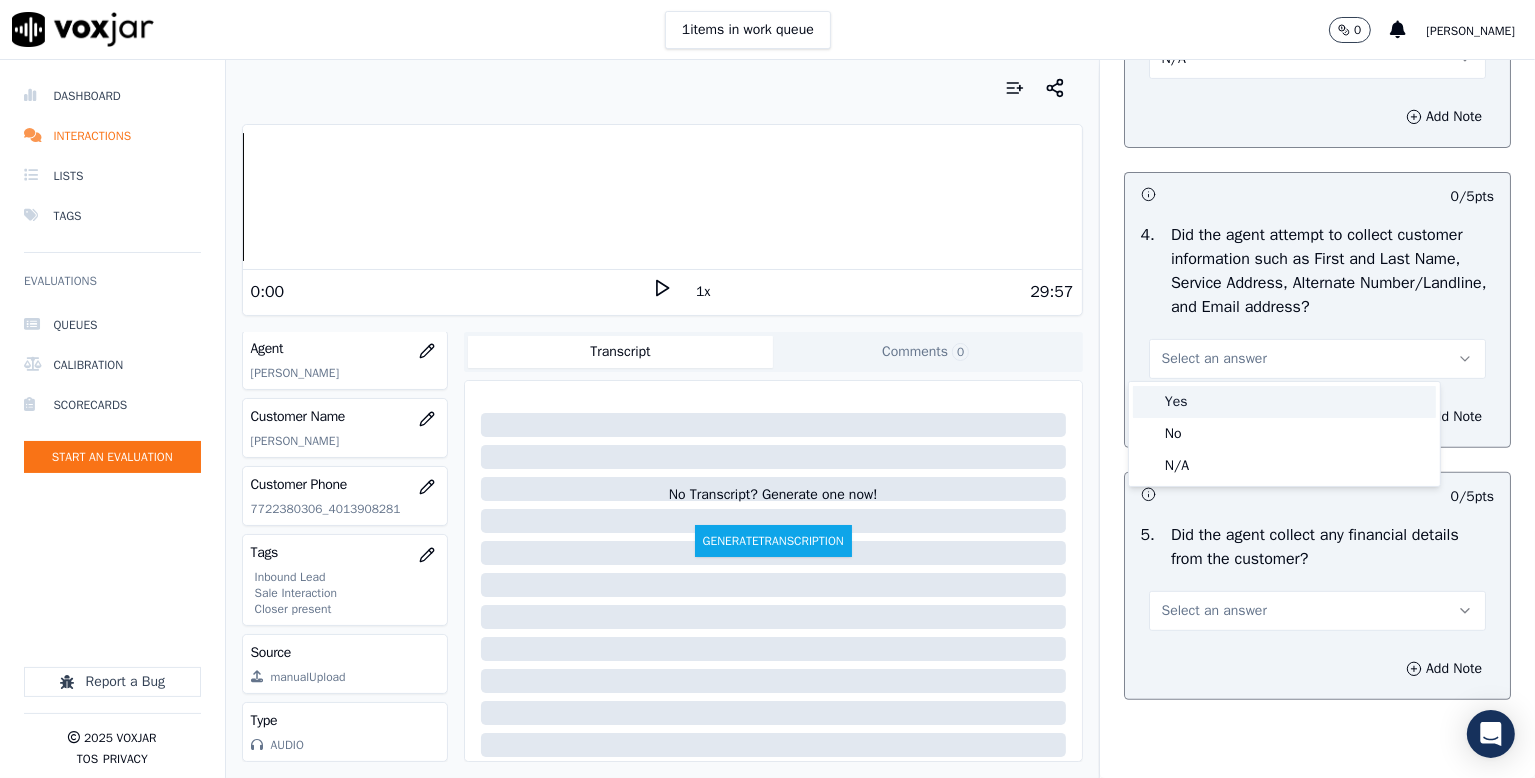 click on "Yes" at bounding box center [1284, 402] 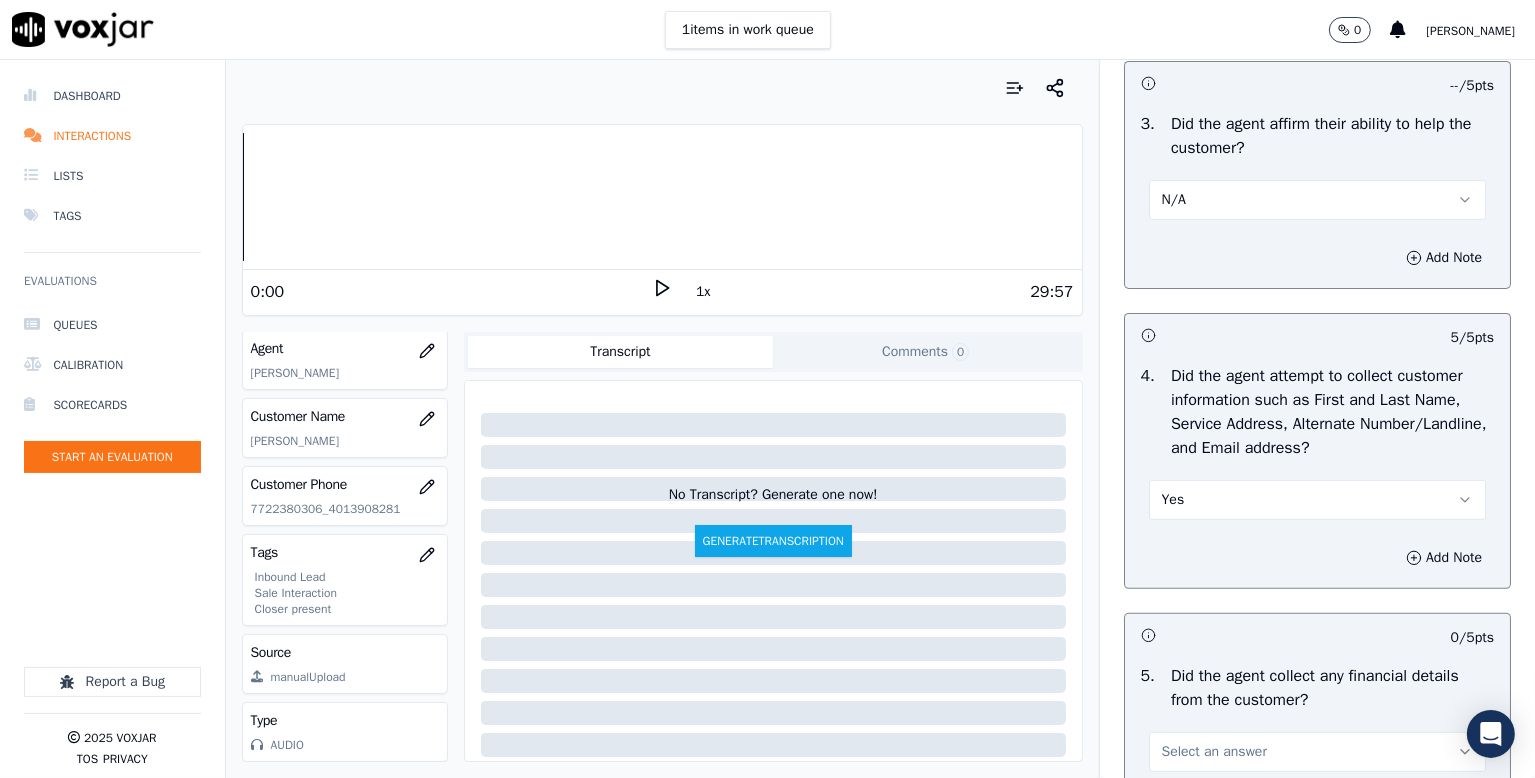 scroll, scrollTop: 500, scrollLeft: 0, axis: vertical 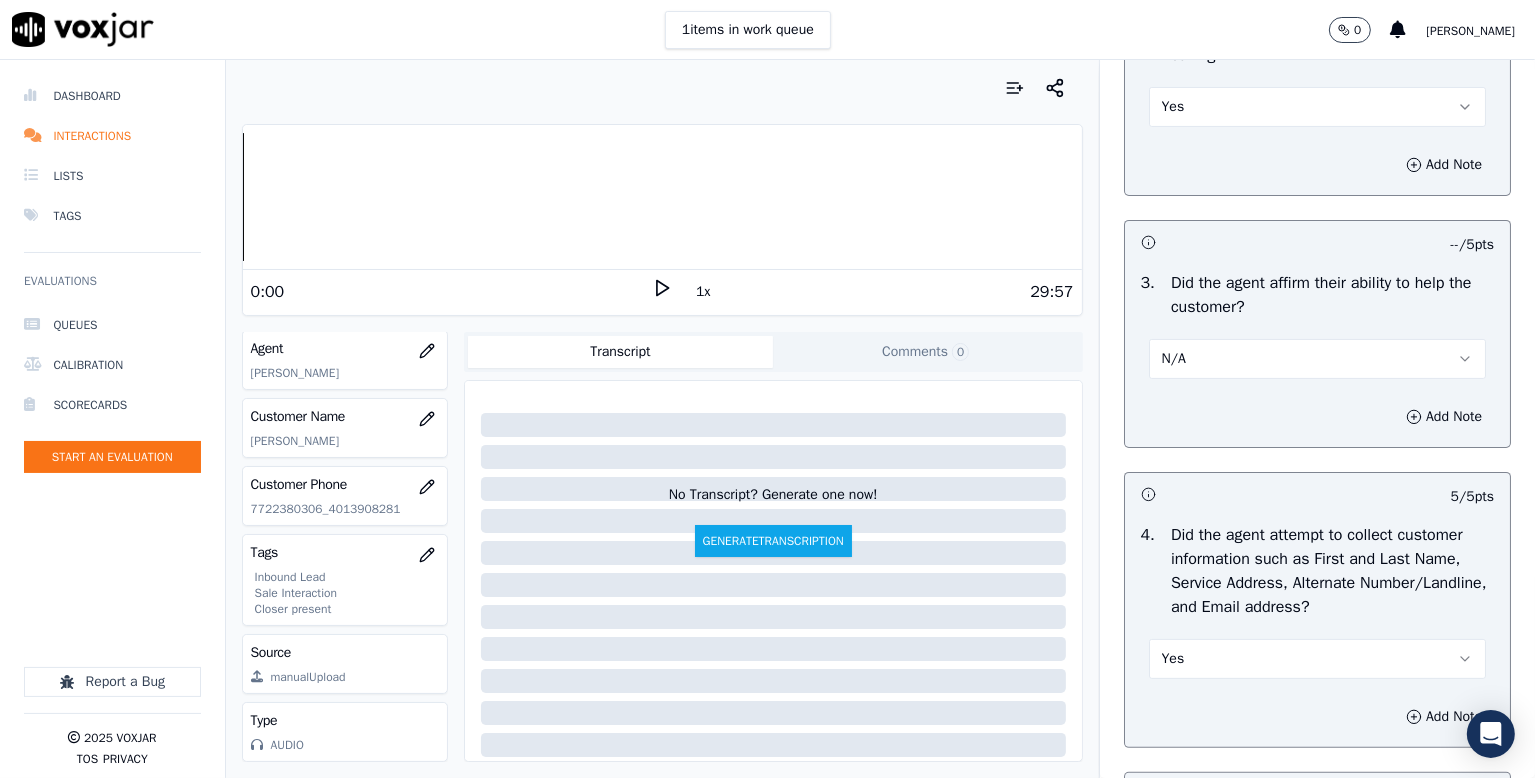 click on "N/A" at bounding box center [1317, 359] 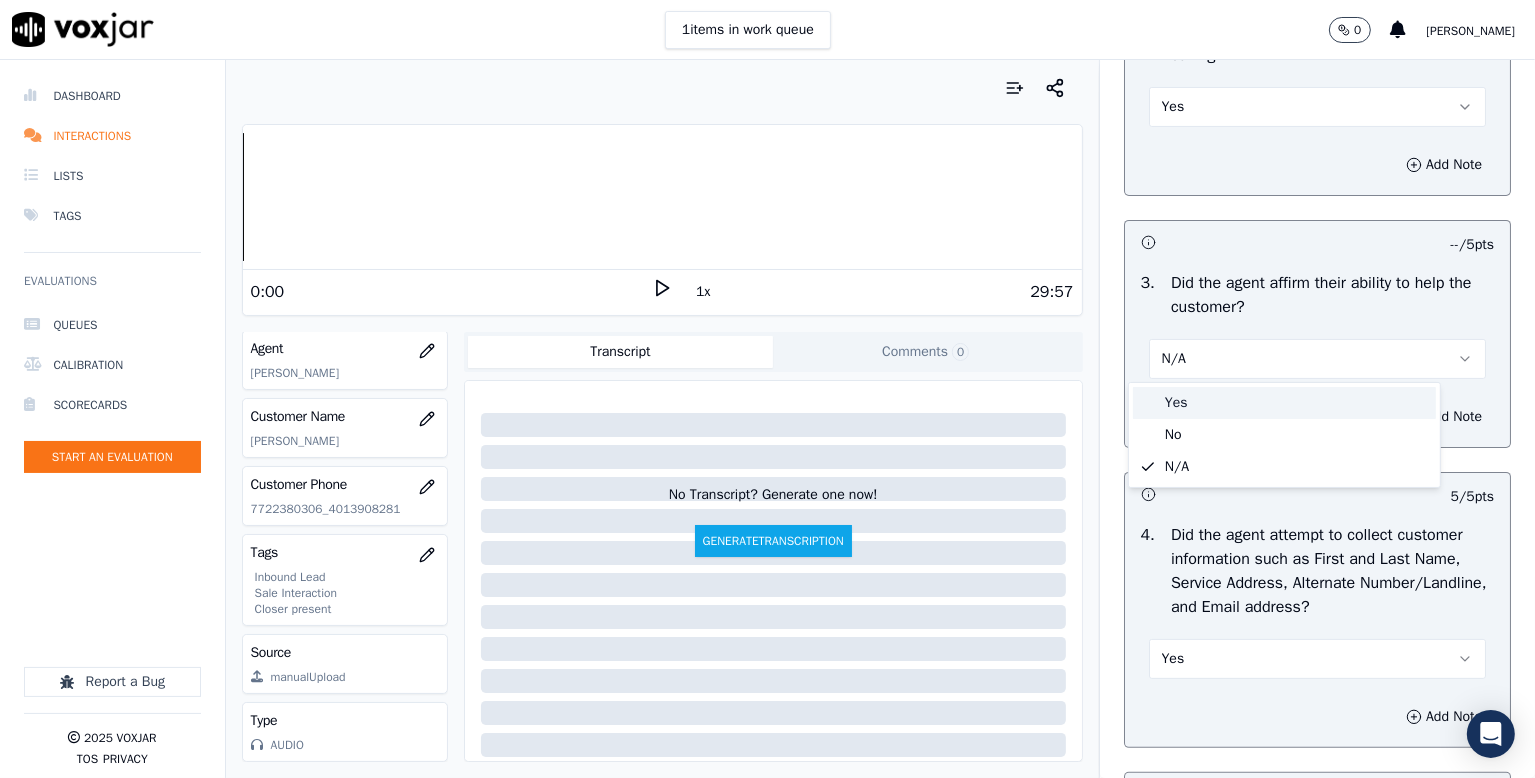 click on "Yes" at bounding box center (1284, 403) 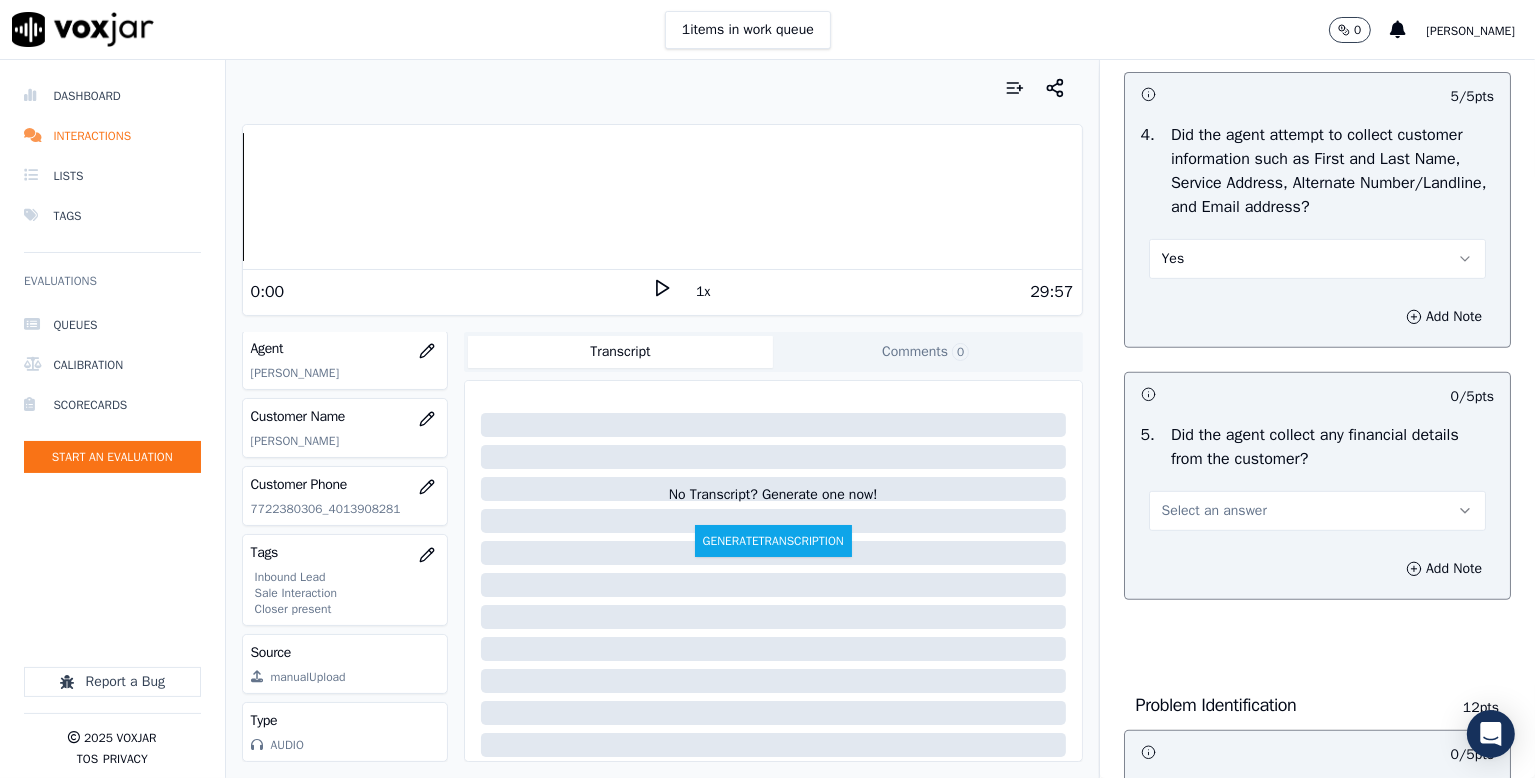 scroll, scrollTop: 1100, scrollLeft: 0, axis: vertical 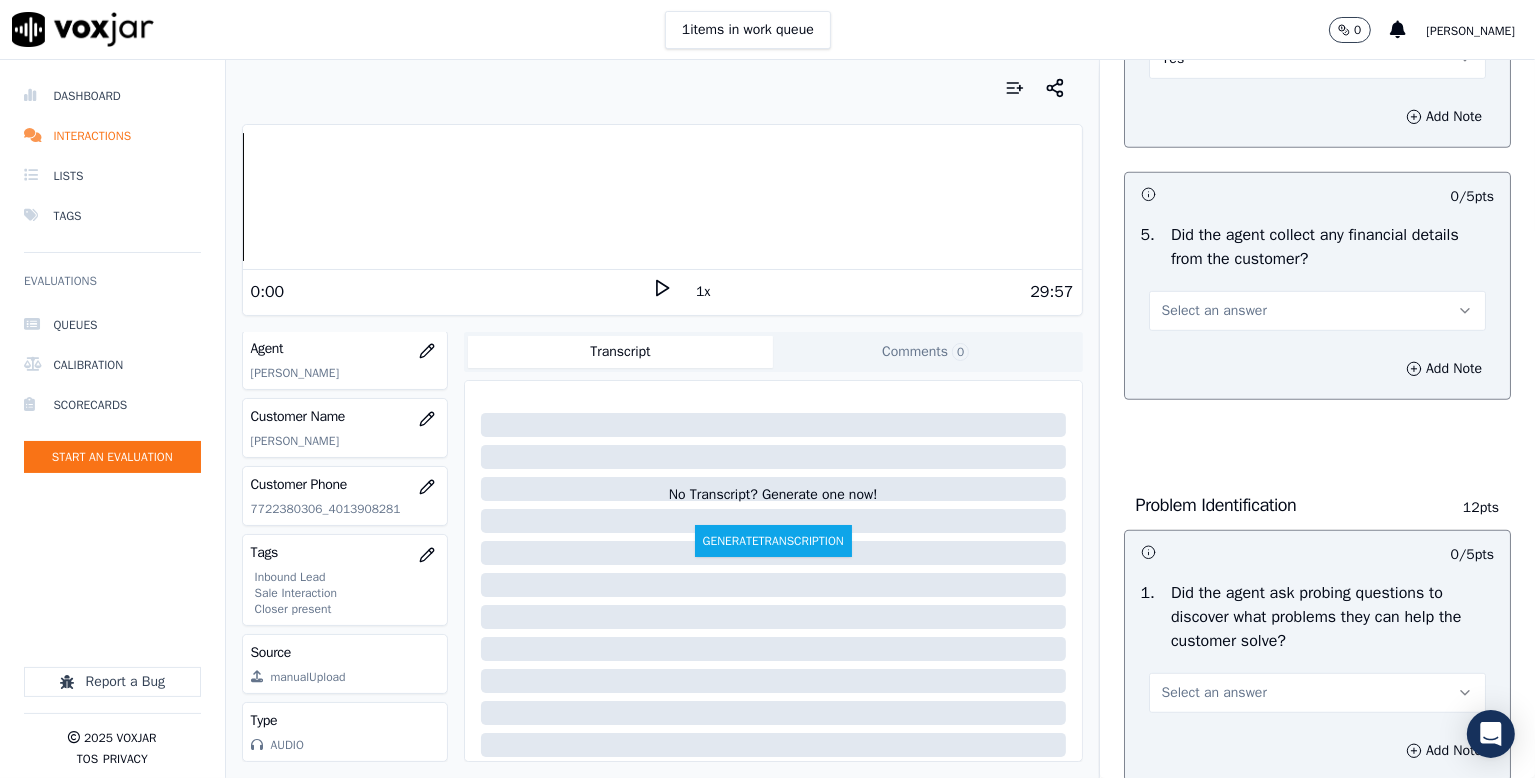 click on "Select an answer" at bounding box center (1214, 311) 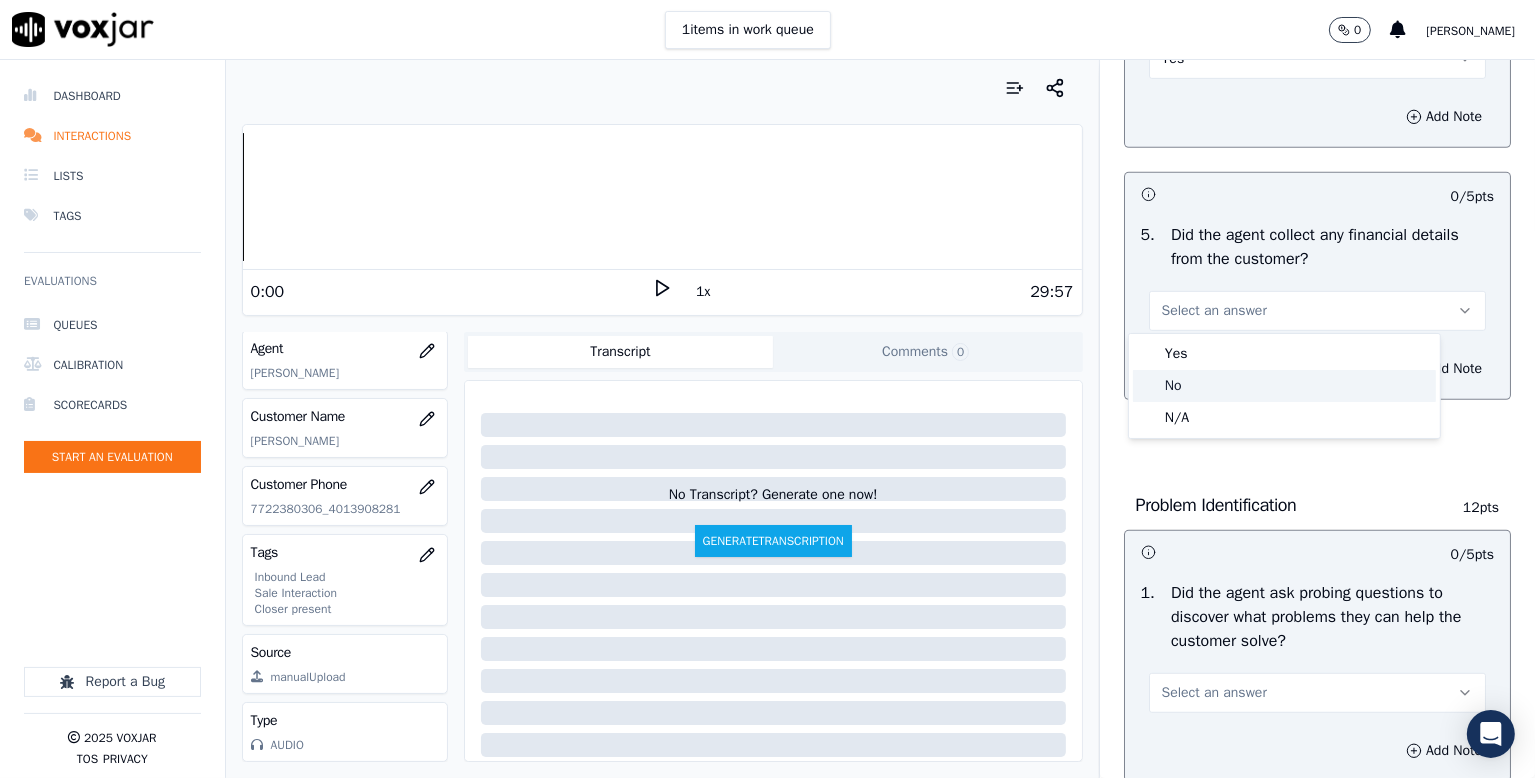 click on "No" 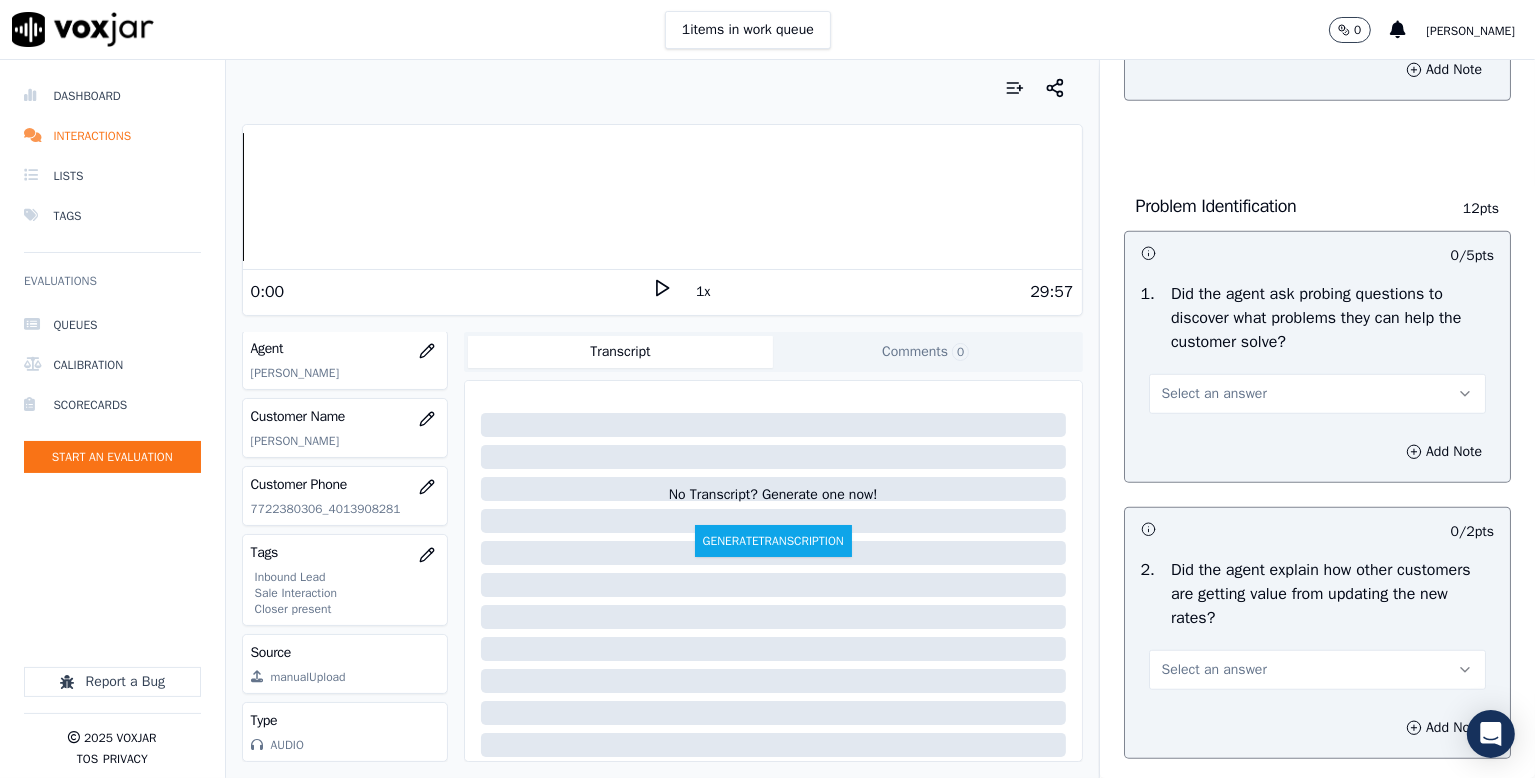 scroll, scrollTop: 1400, scrollLeft: 0, axis: vertical 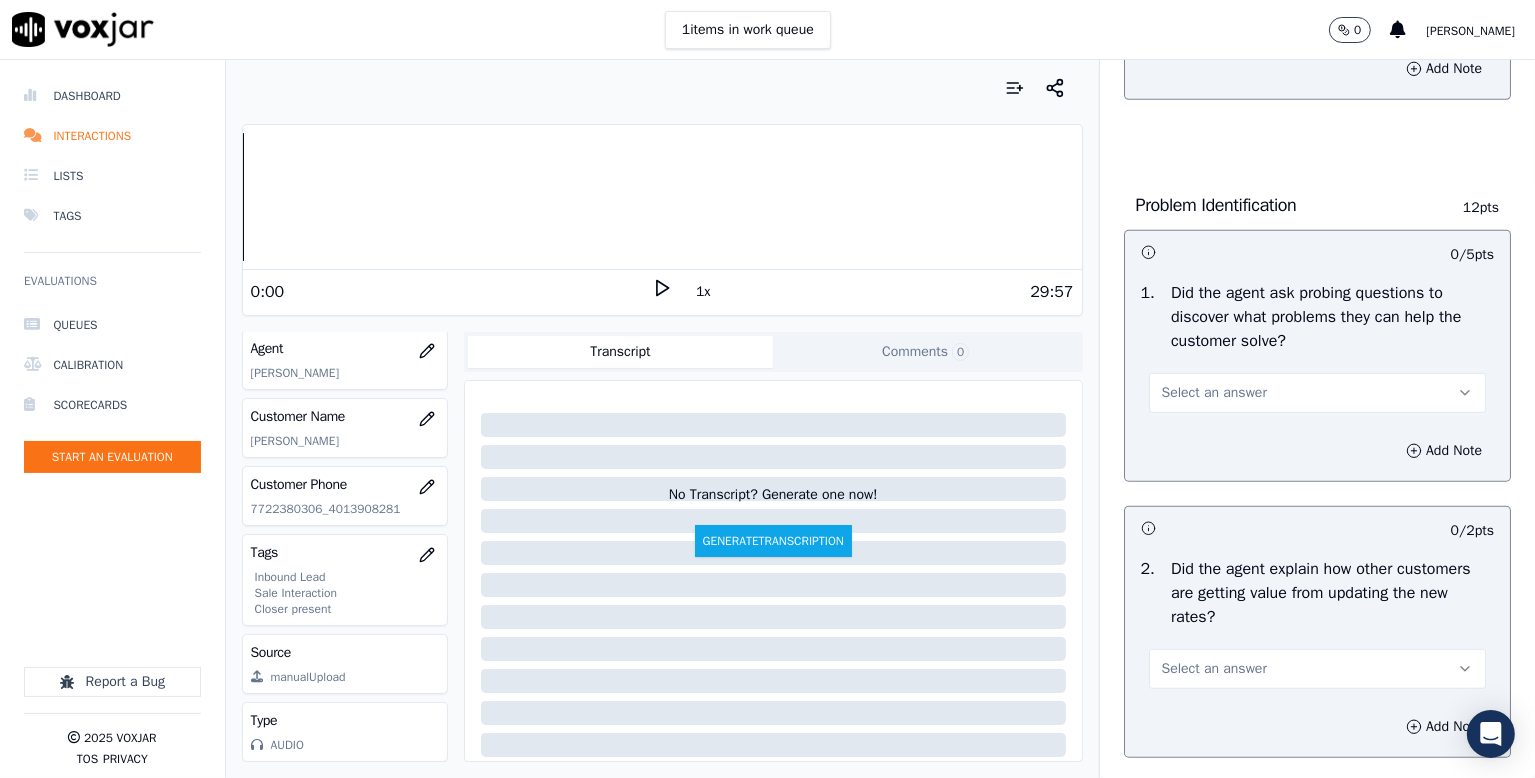 click on "Select an answer" at bounding box center (1214, 393) 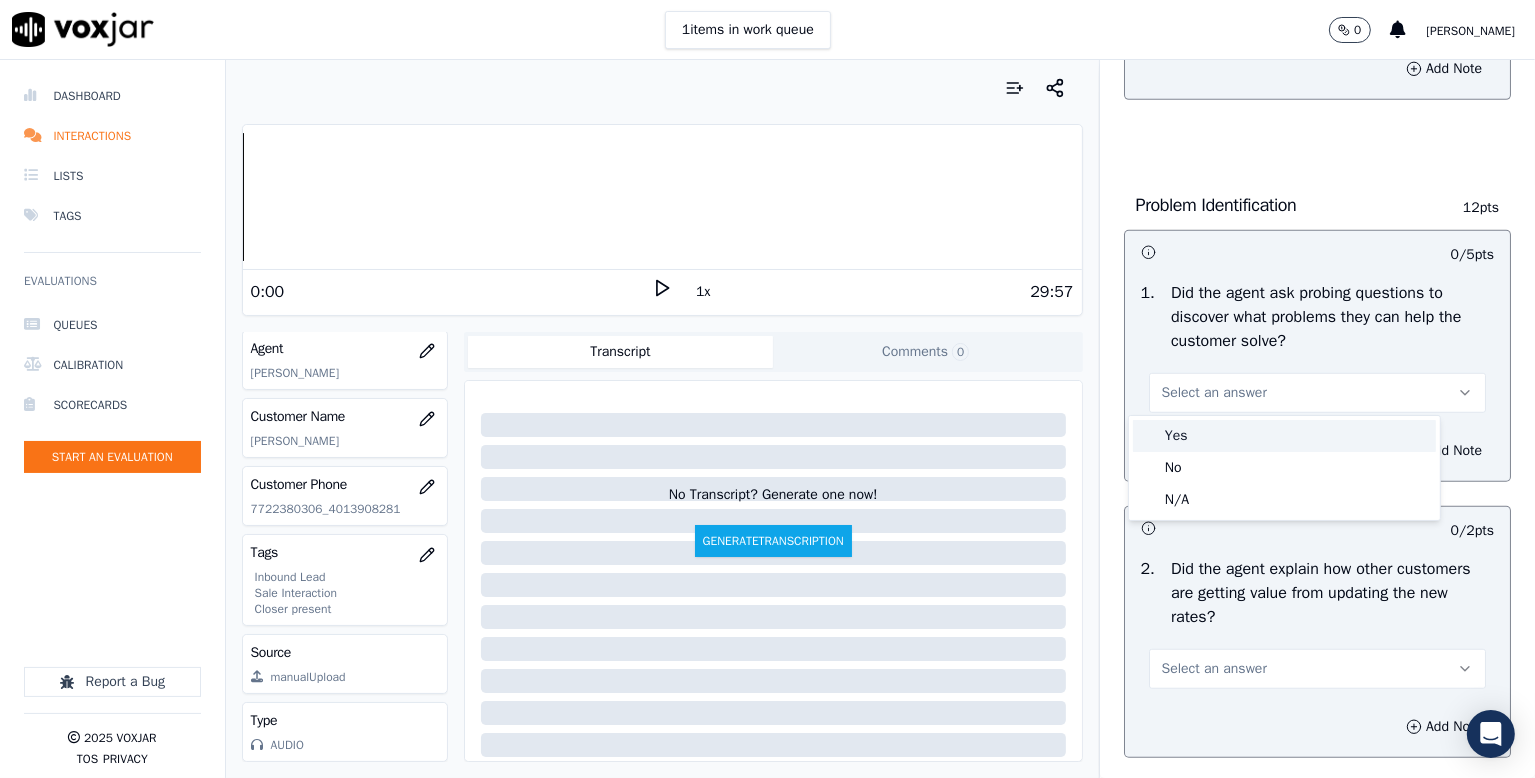 drag, startPoint x: 1188, startPoint y: 442, endPoint x: 1220, endPoint y: 446, distance: 32.24903 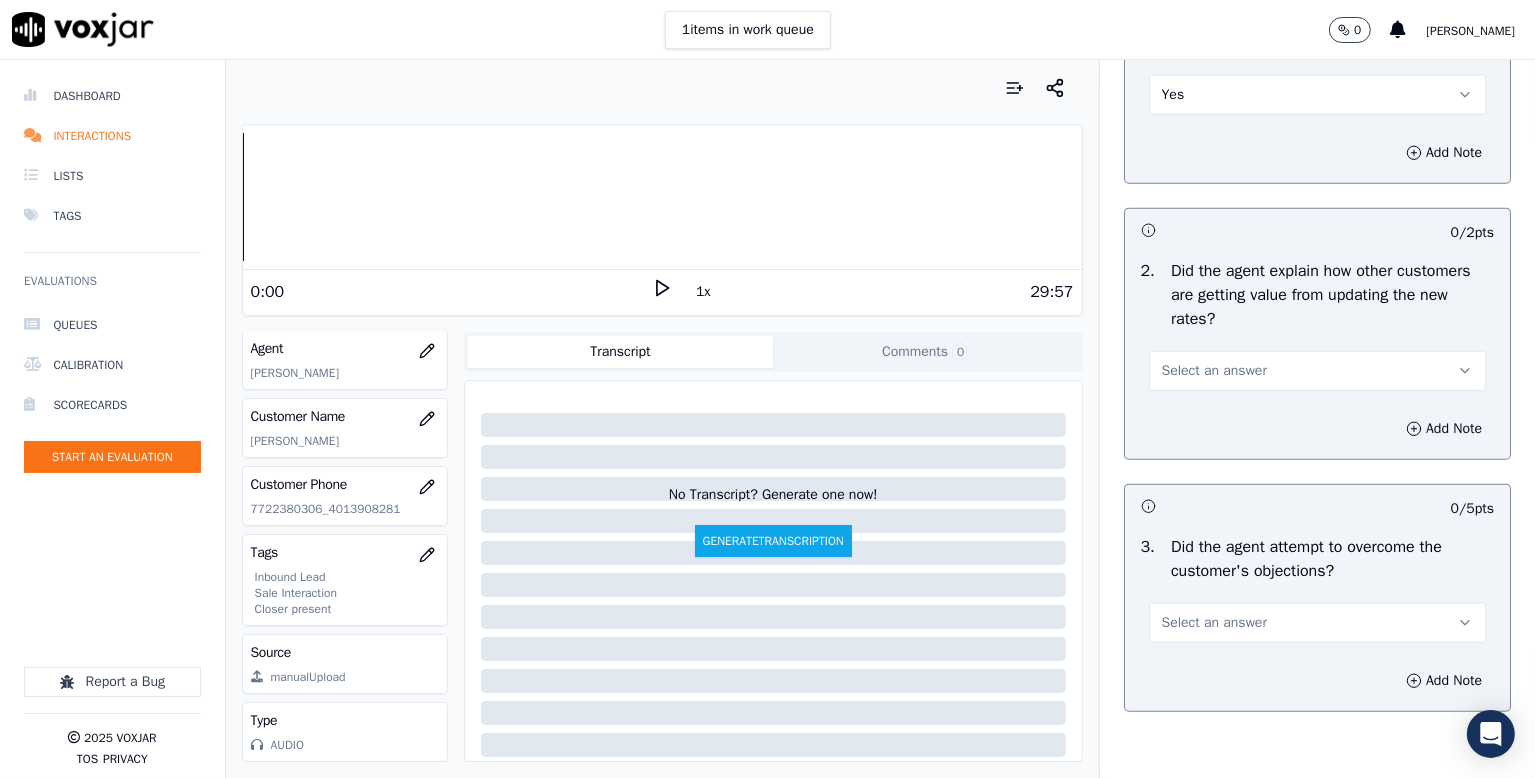 scroll, scrollTop: 1700, scrollLeft: 0, axis: vertical 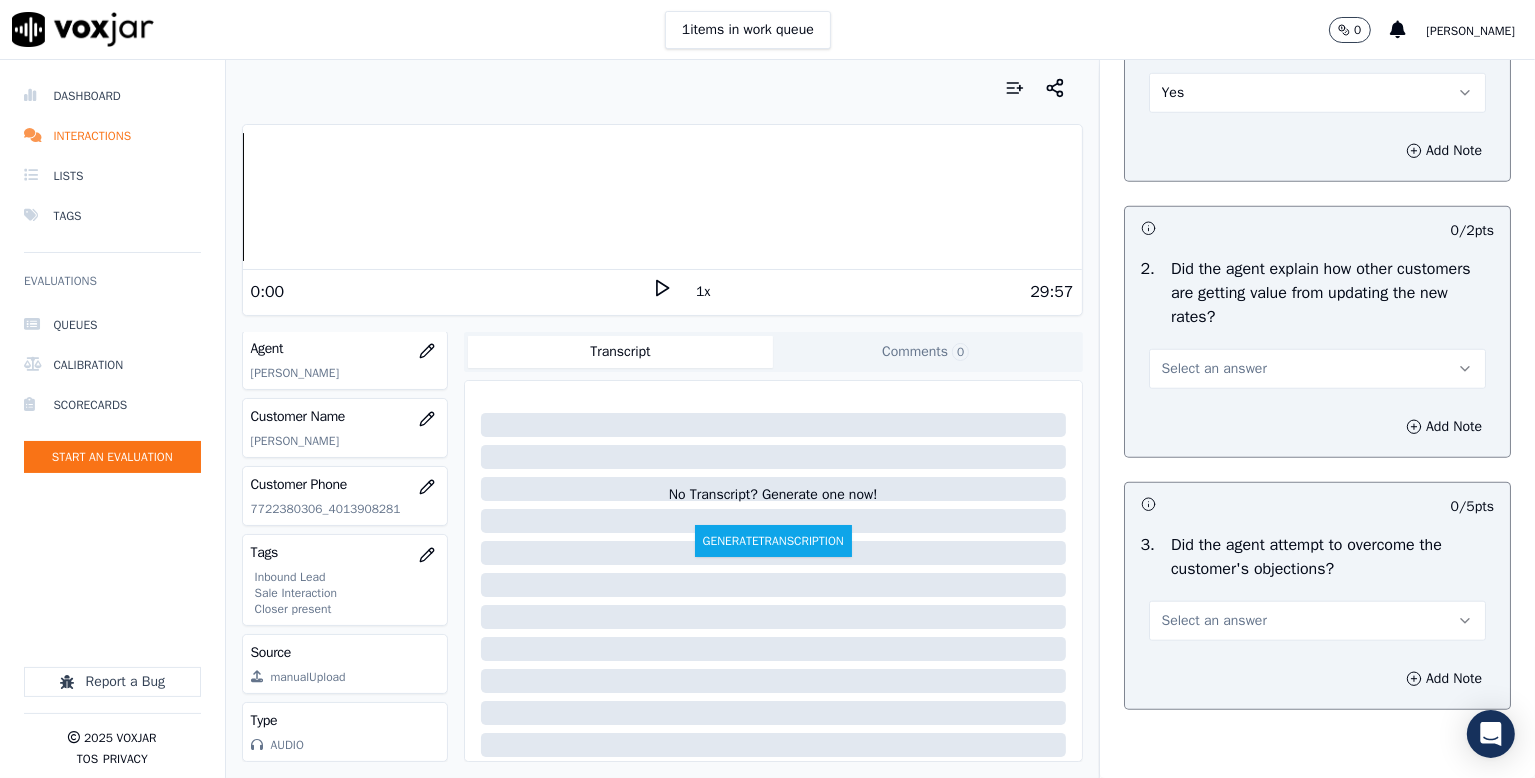 click on "Select an answer" at bounding box center (1214, 369) 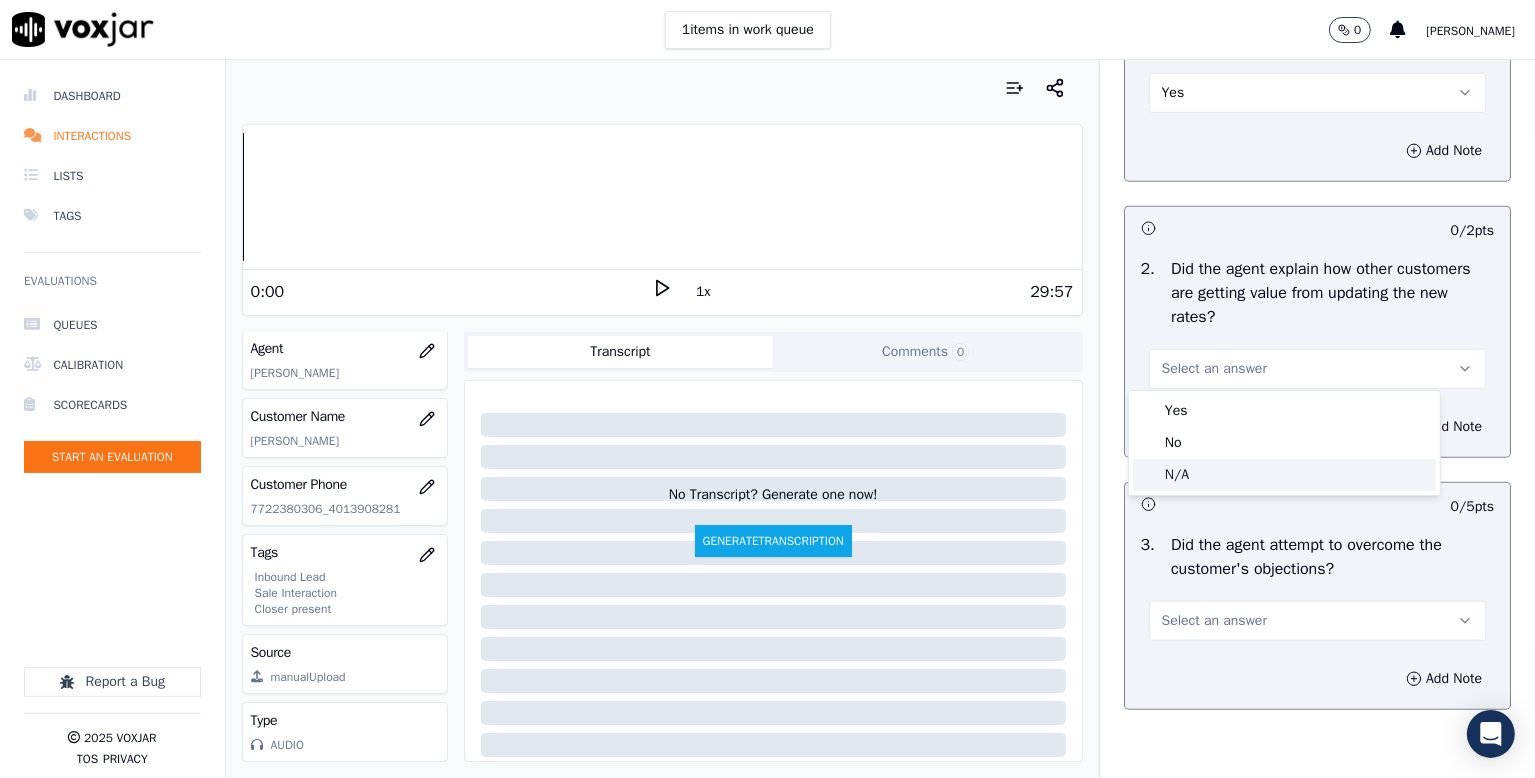 click on "N/A" 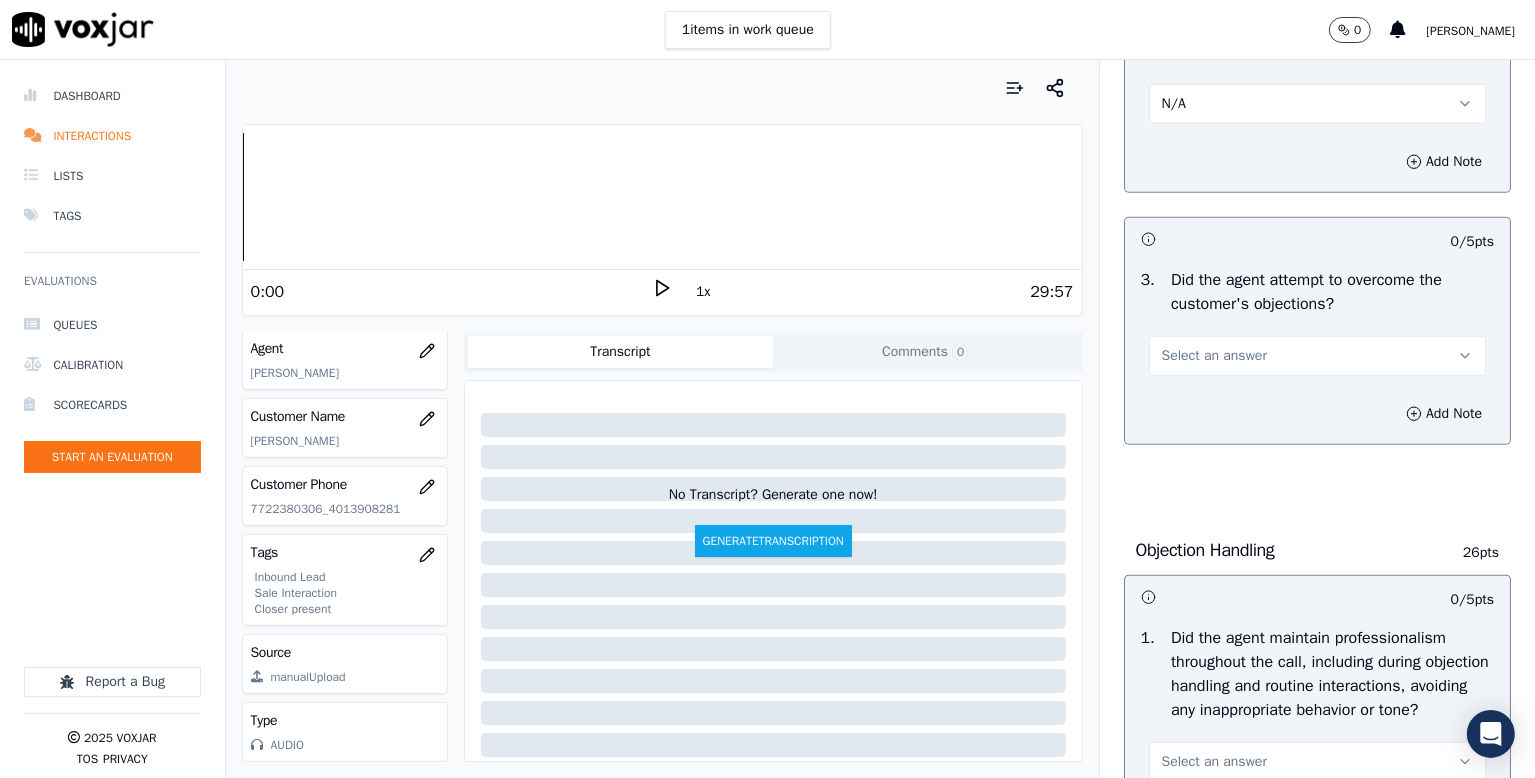 scroll, scrollTop: 2000, scrollLeft: 0, axis: vertical 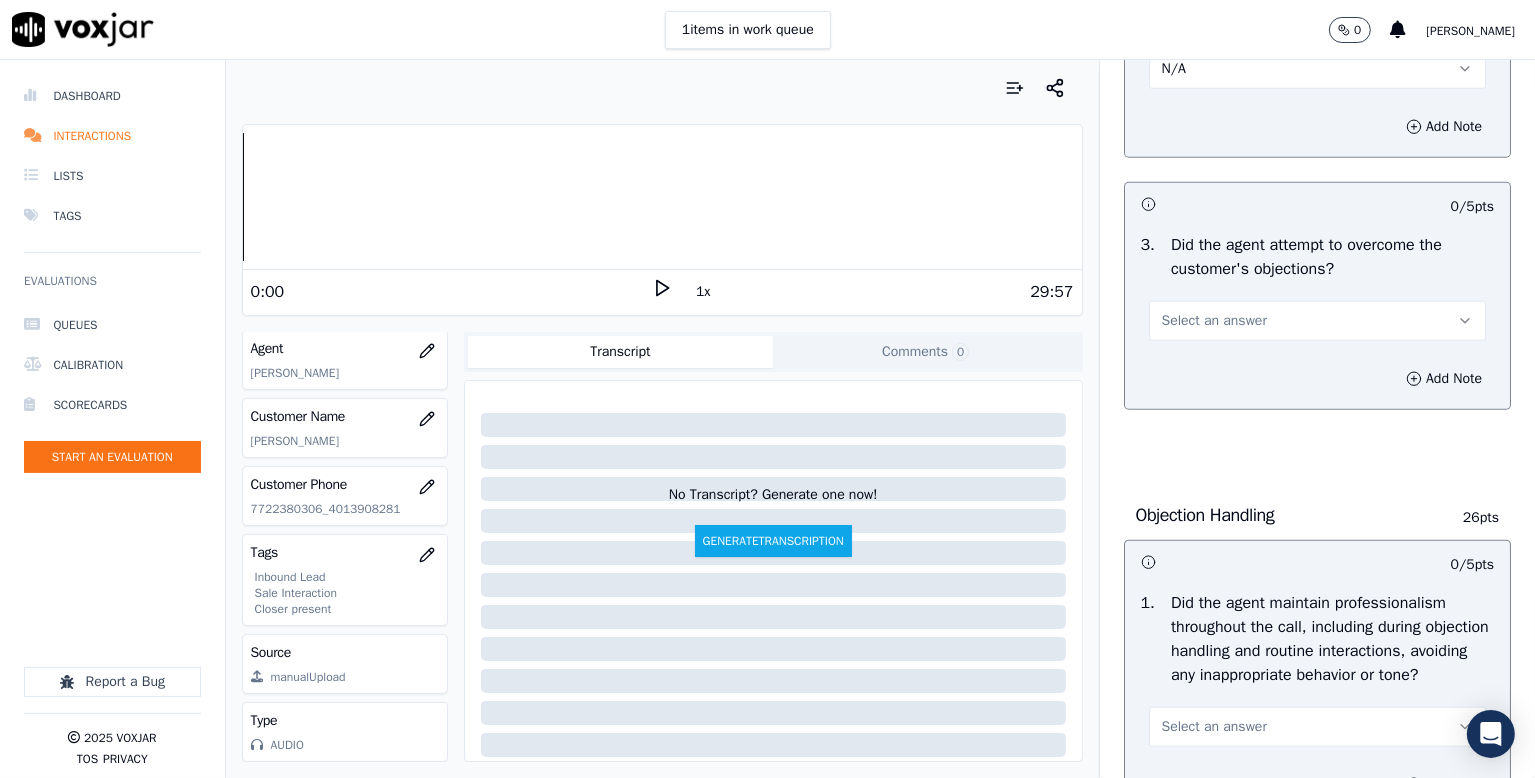 click on "Select an answer" at bounding box center [1214, 321] 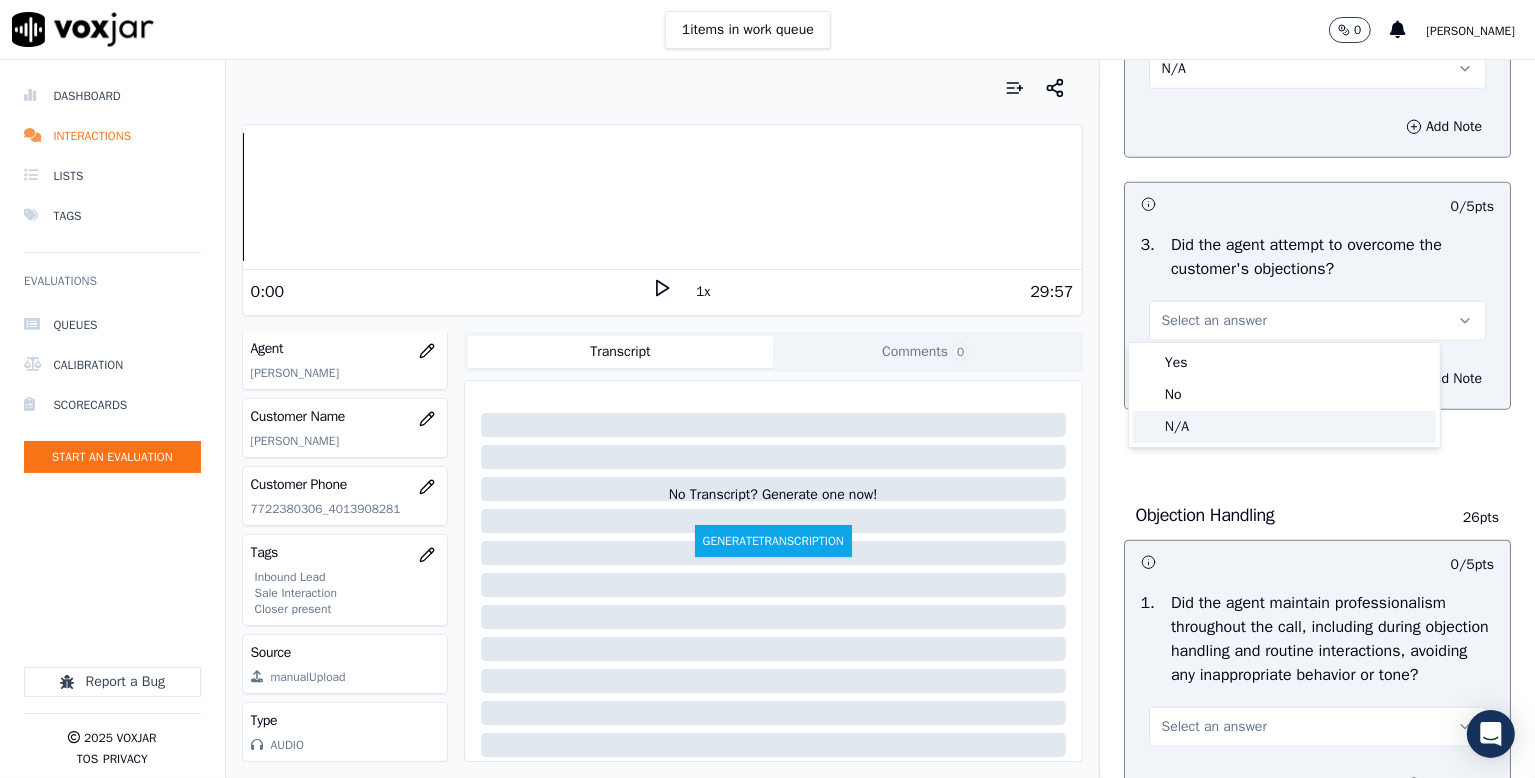 drag, startPoint x: 1184, startPoint y: 431, endPoint x: 1221, endPoint y: 394, distance: 52.3259 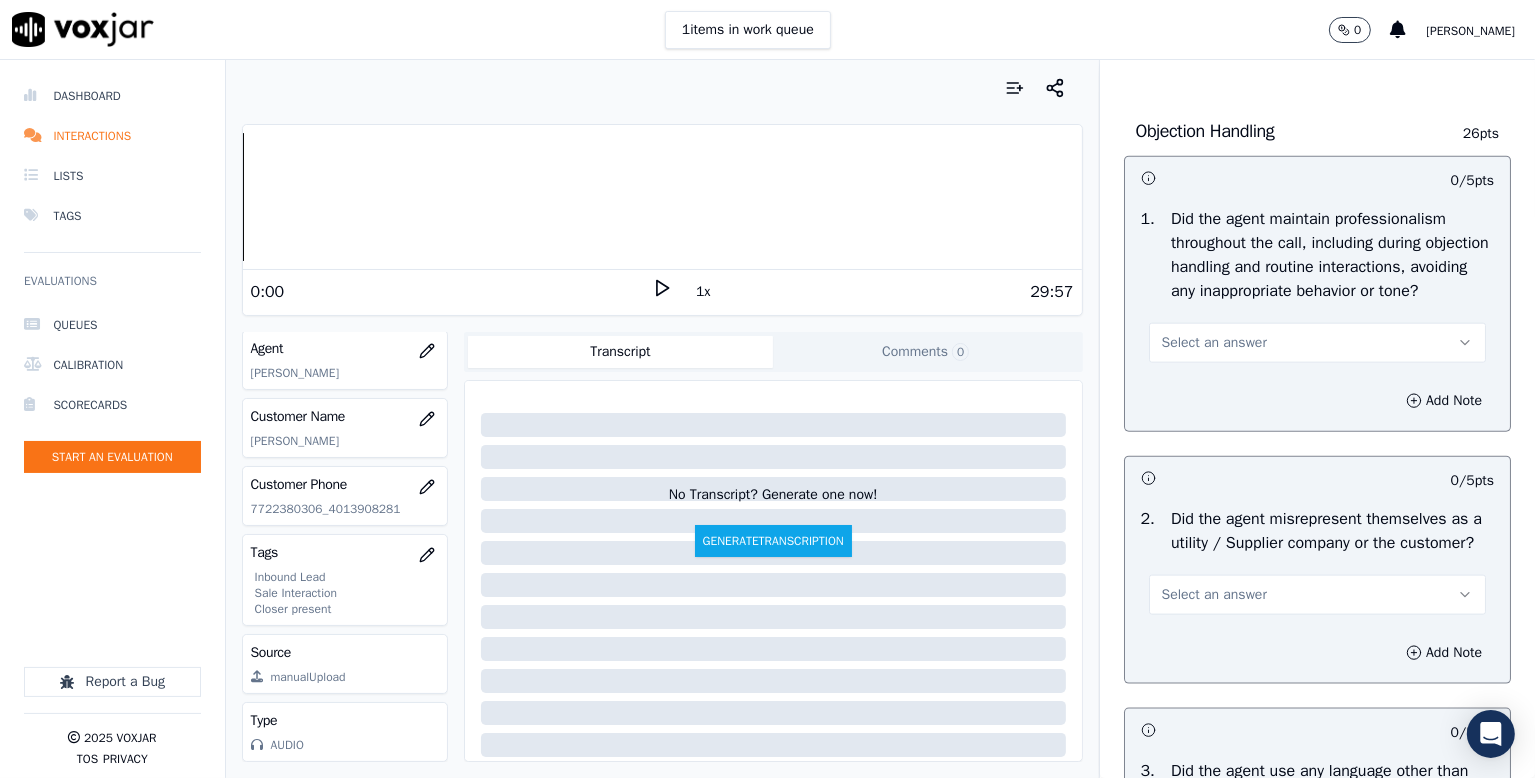 scroll, scrollTop: 2500, scrollLeft: 0, axis: vertical 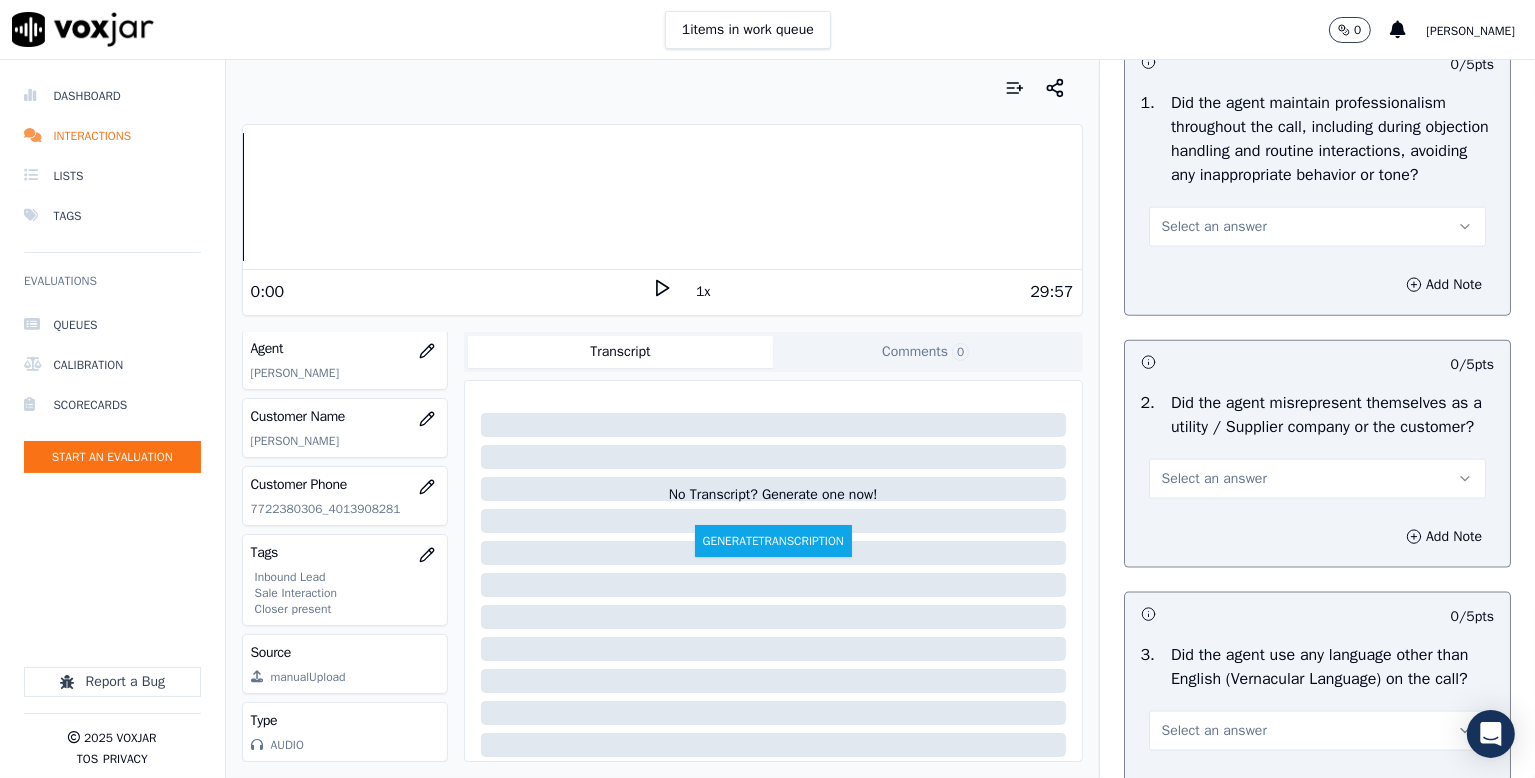 click on "Select an answer" at bounding box center [1317, 227] 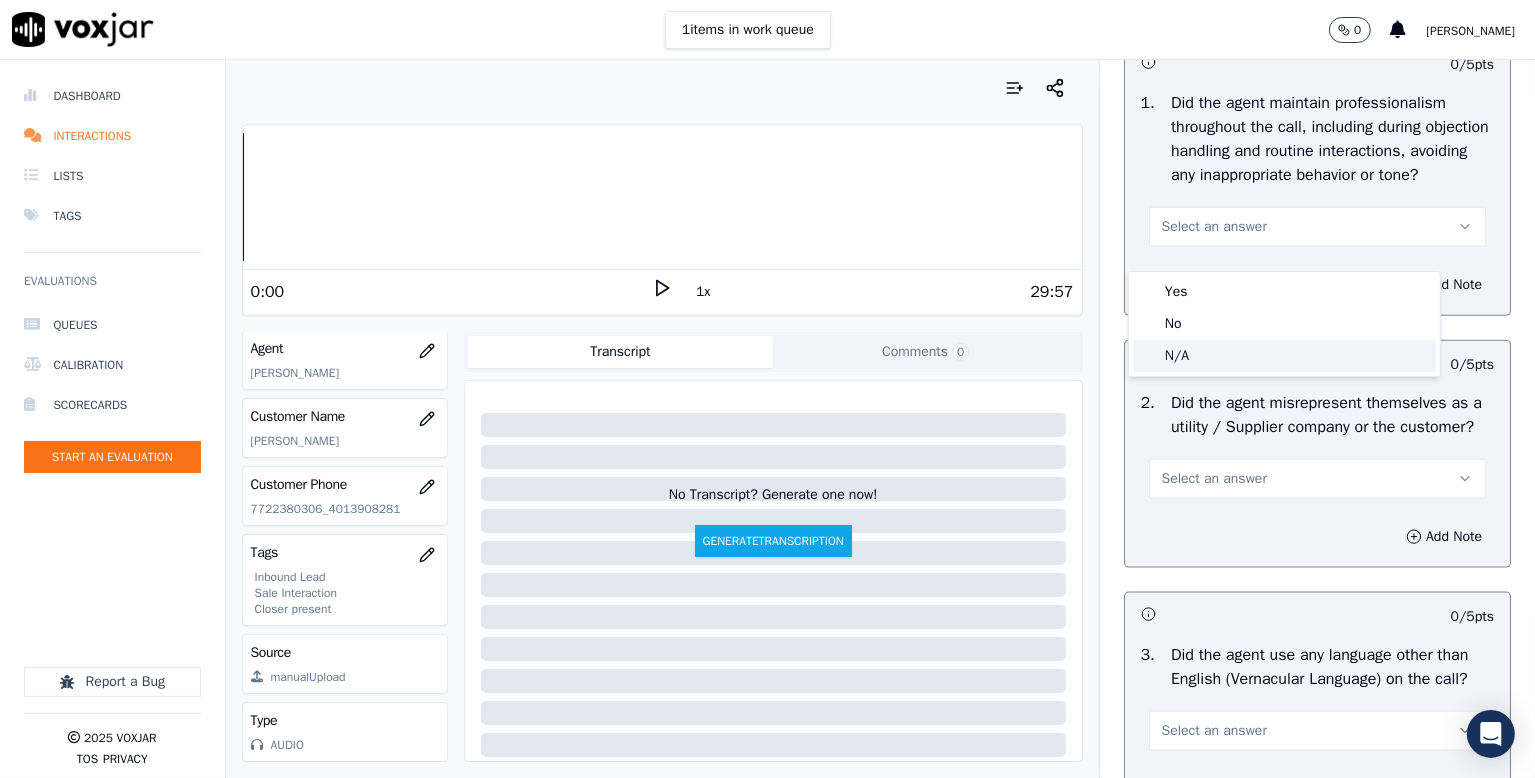 drag, startPoint x: 1184, startPoint y: 351, endPoint x: 1196, endPoint y: 347, distance: 12.649111 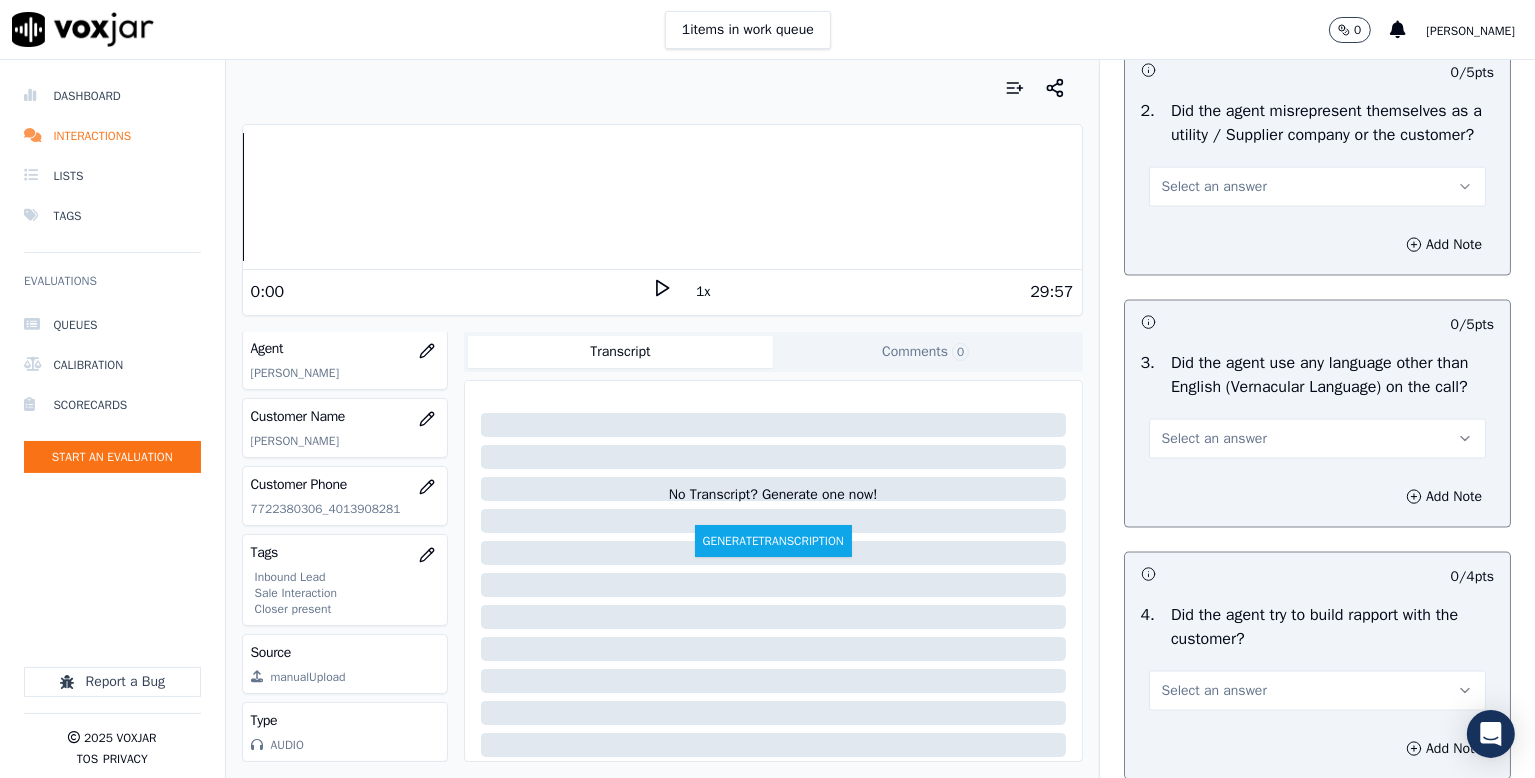 scroll, scrollTop: 2800, scrollLeft: 0, axis: vertical 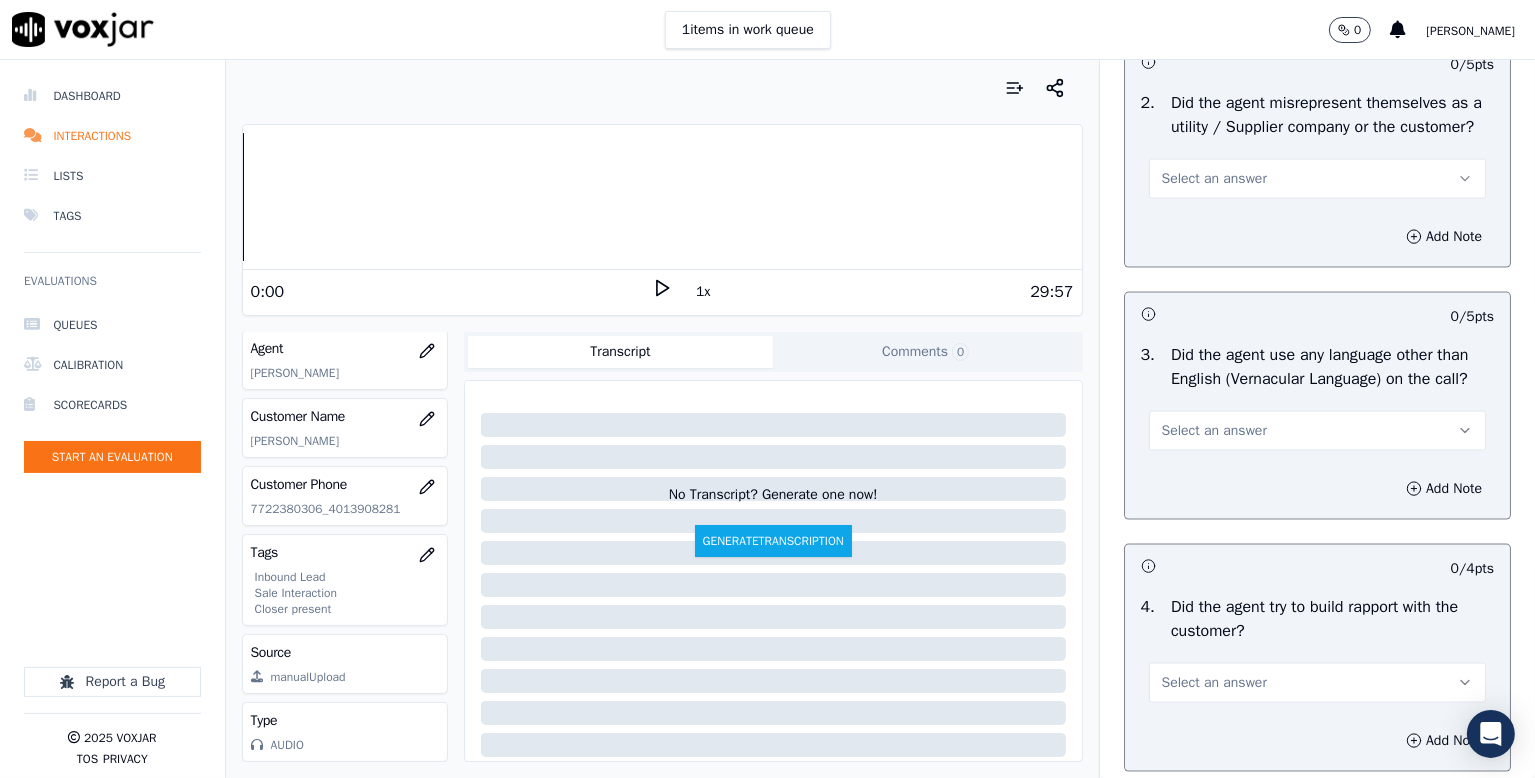 drag, startPoint x: 1176, startPoint y: 223, endPoint x: 1177, endPoint y: 242, distance: 19.026299 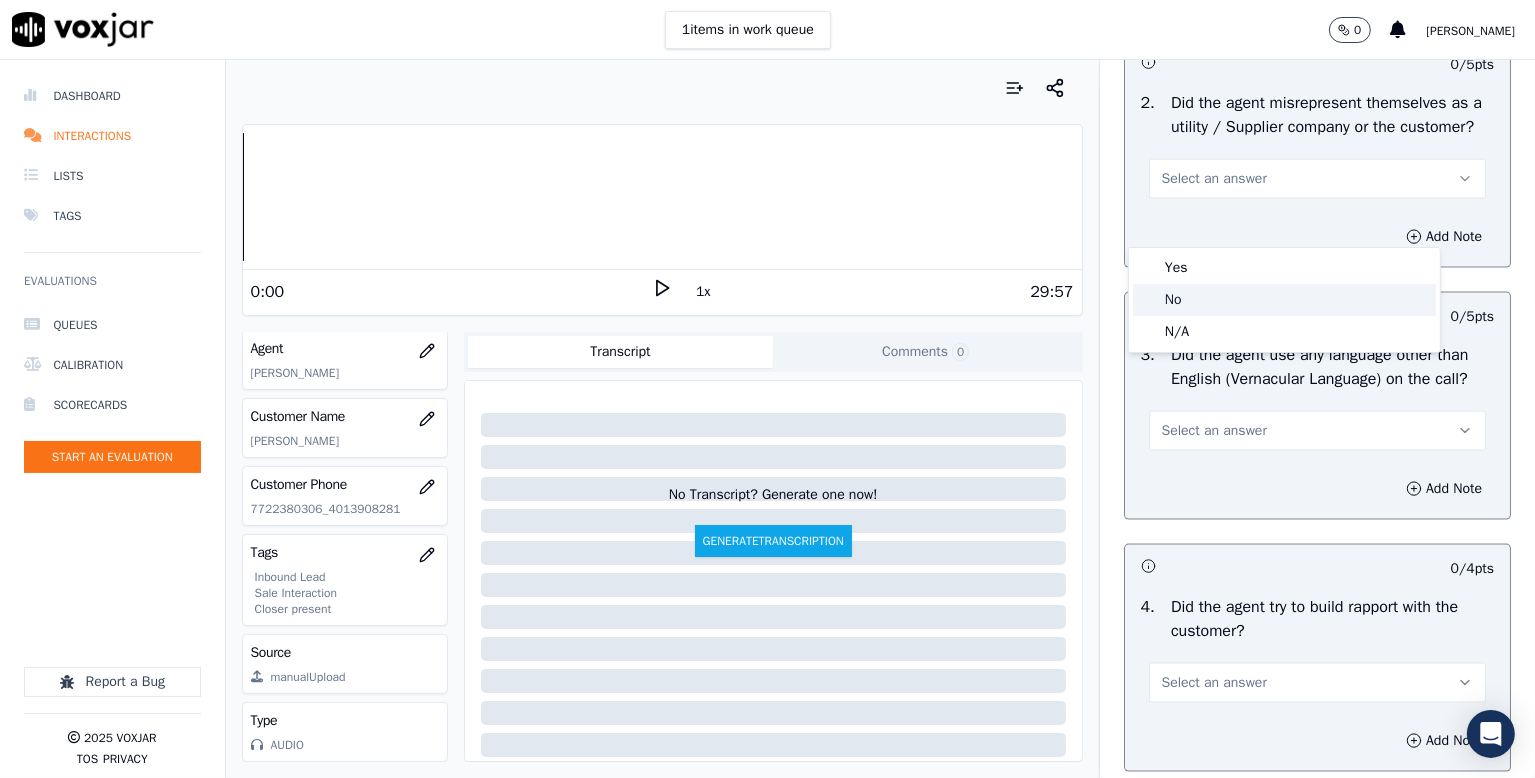 click on "No" 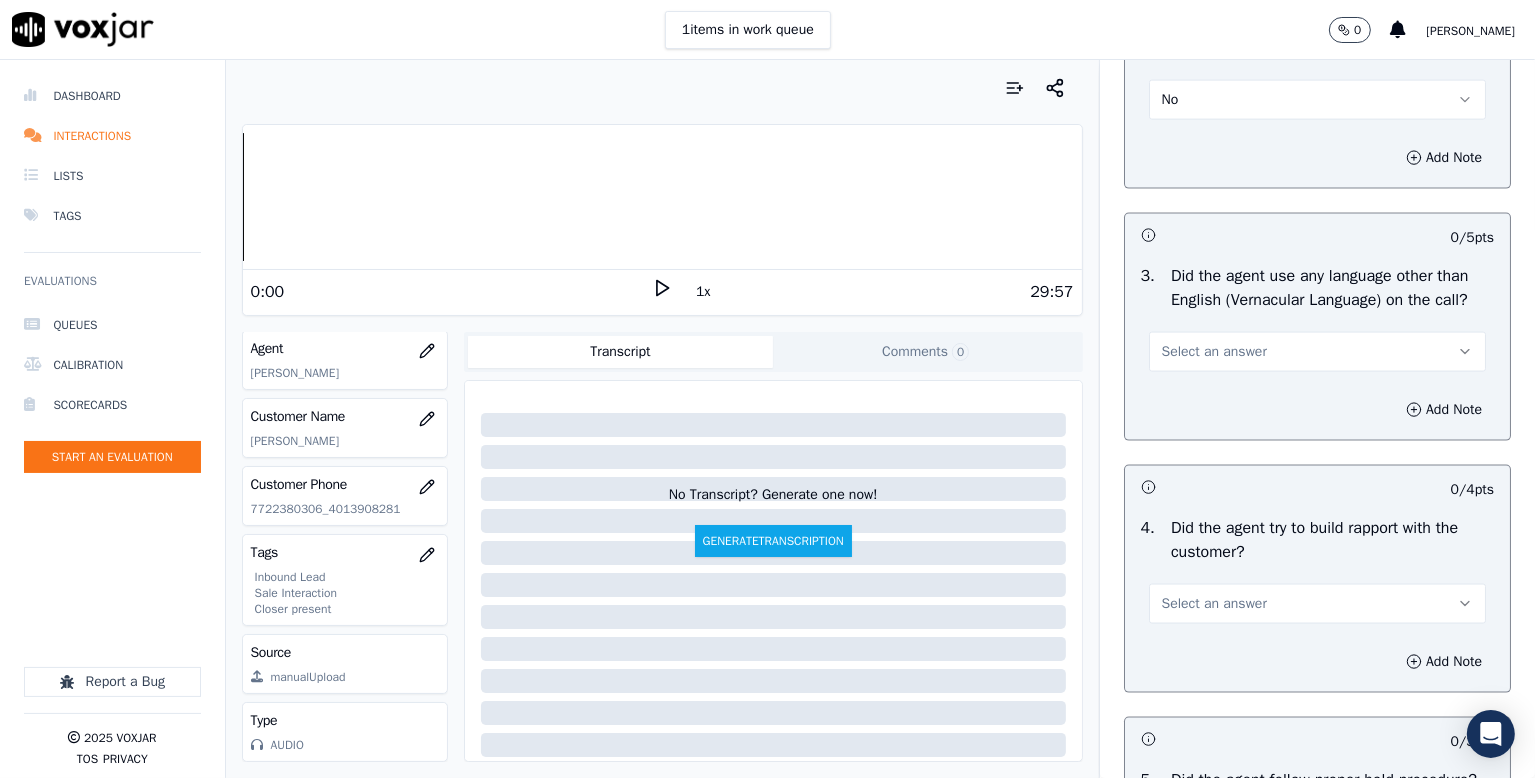 scroll, scrollTop: 3000, scrollLeft: 0, axis: vertical 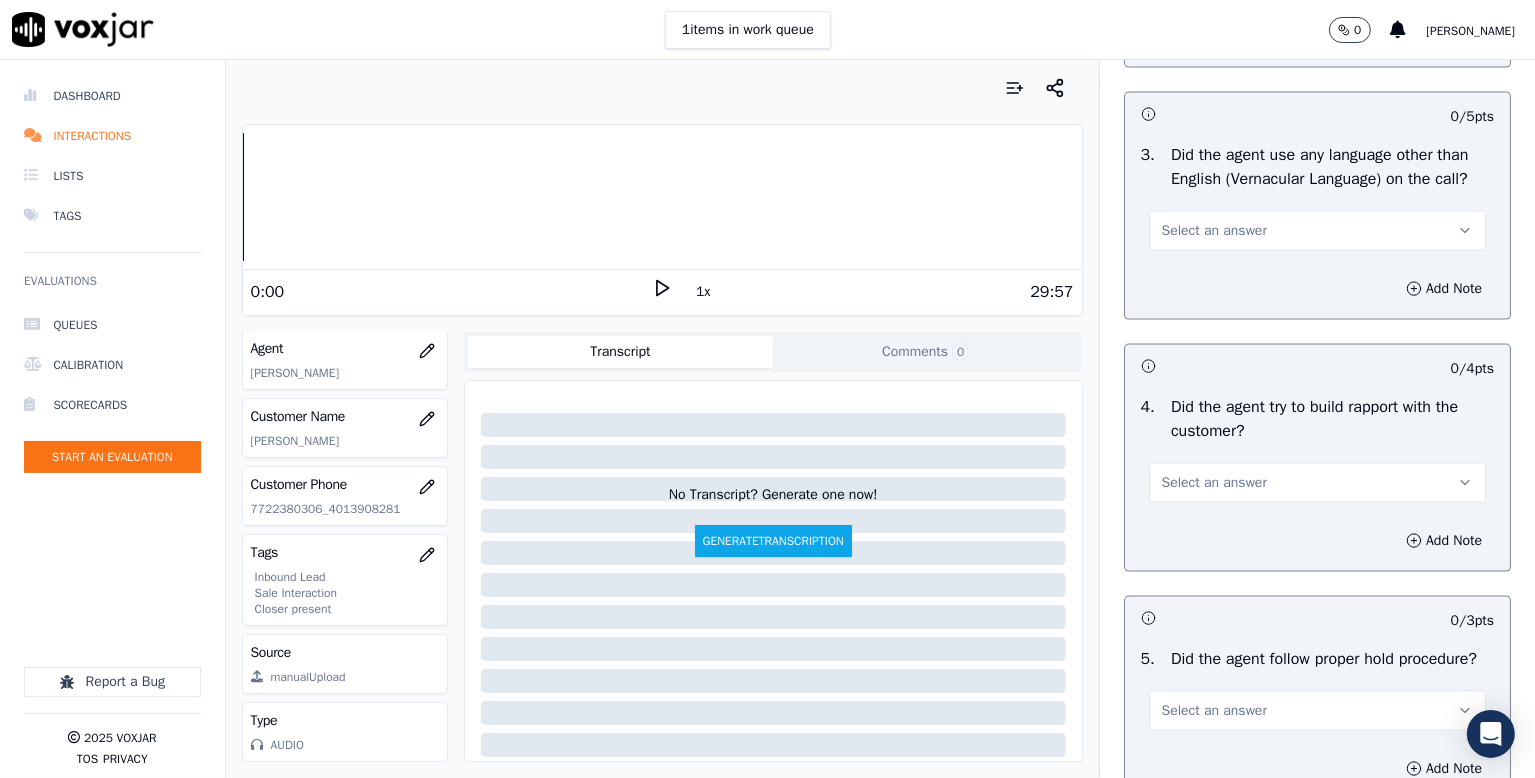 click on "Select an answer" at bounding box center (1214, 231) 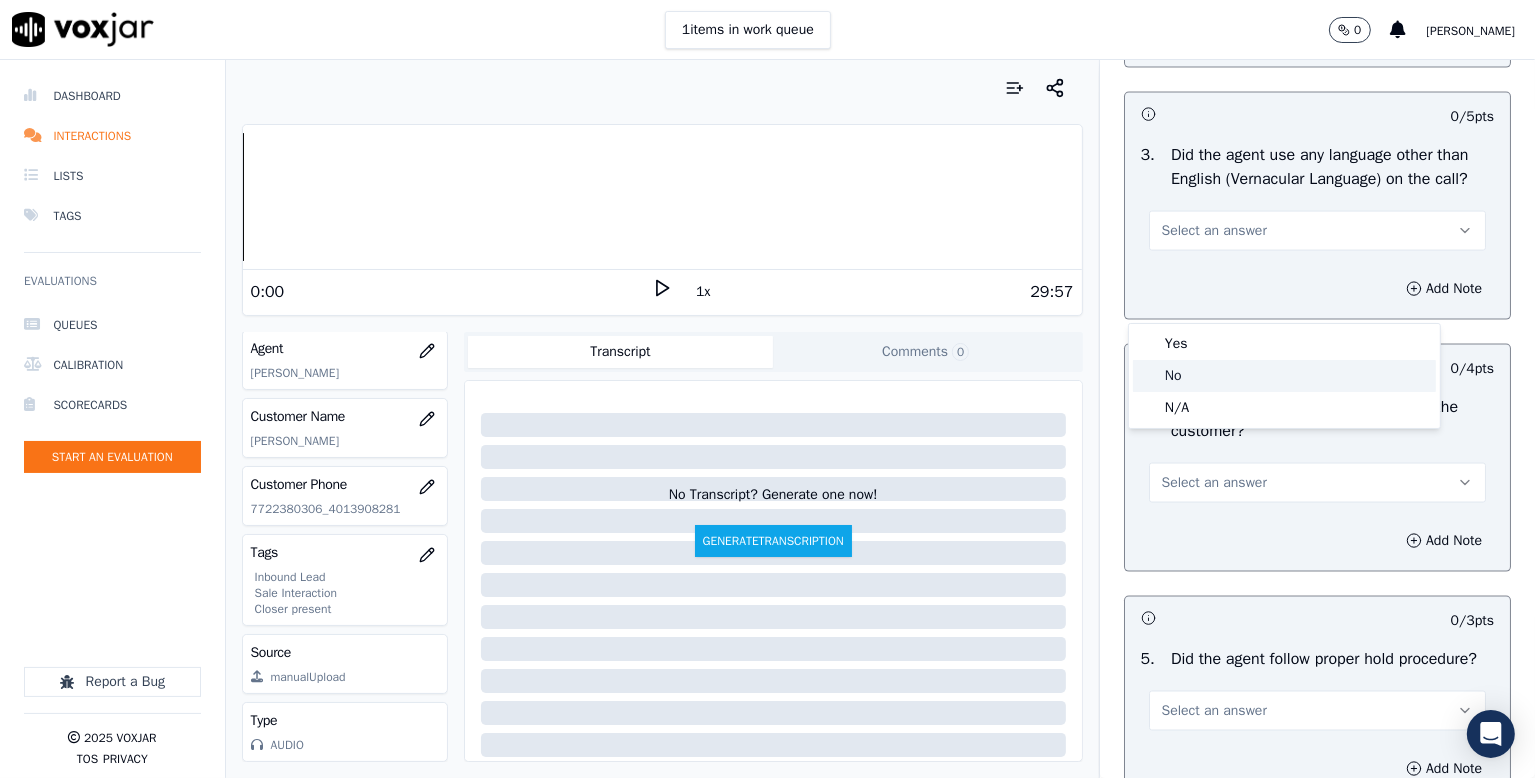 click on "No" 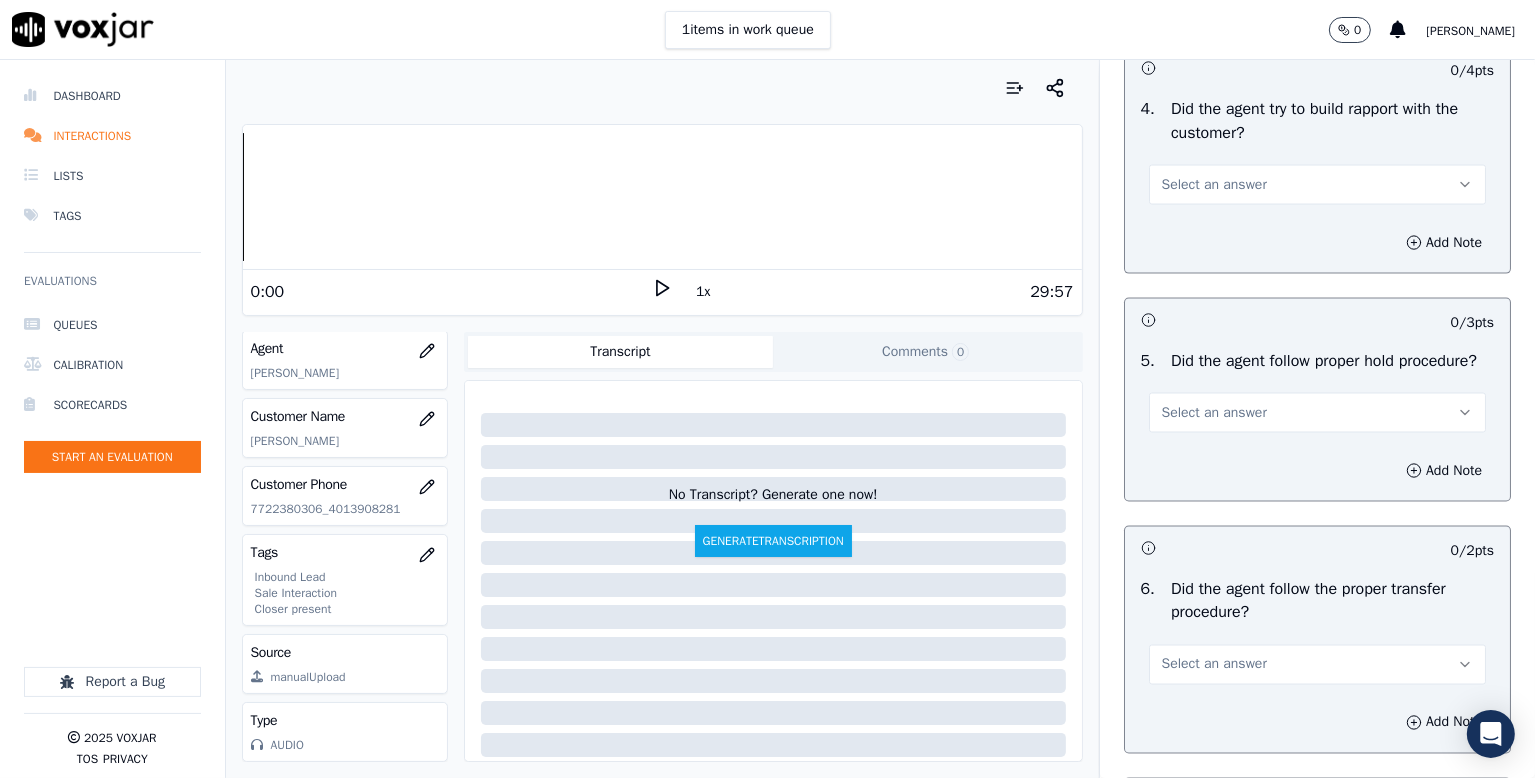 scroll, scrollTop: 3300, scrollLeft: 0, axis: vertical 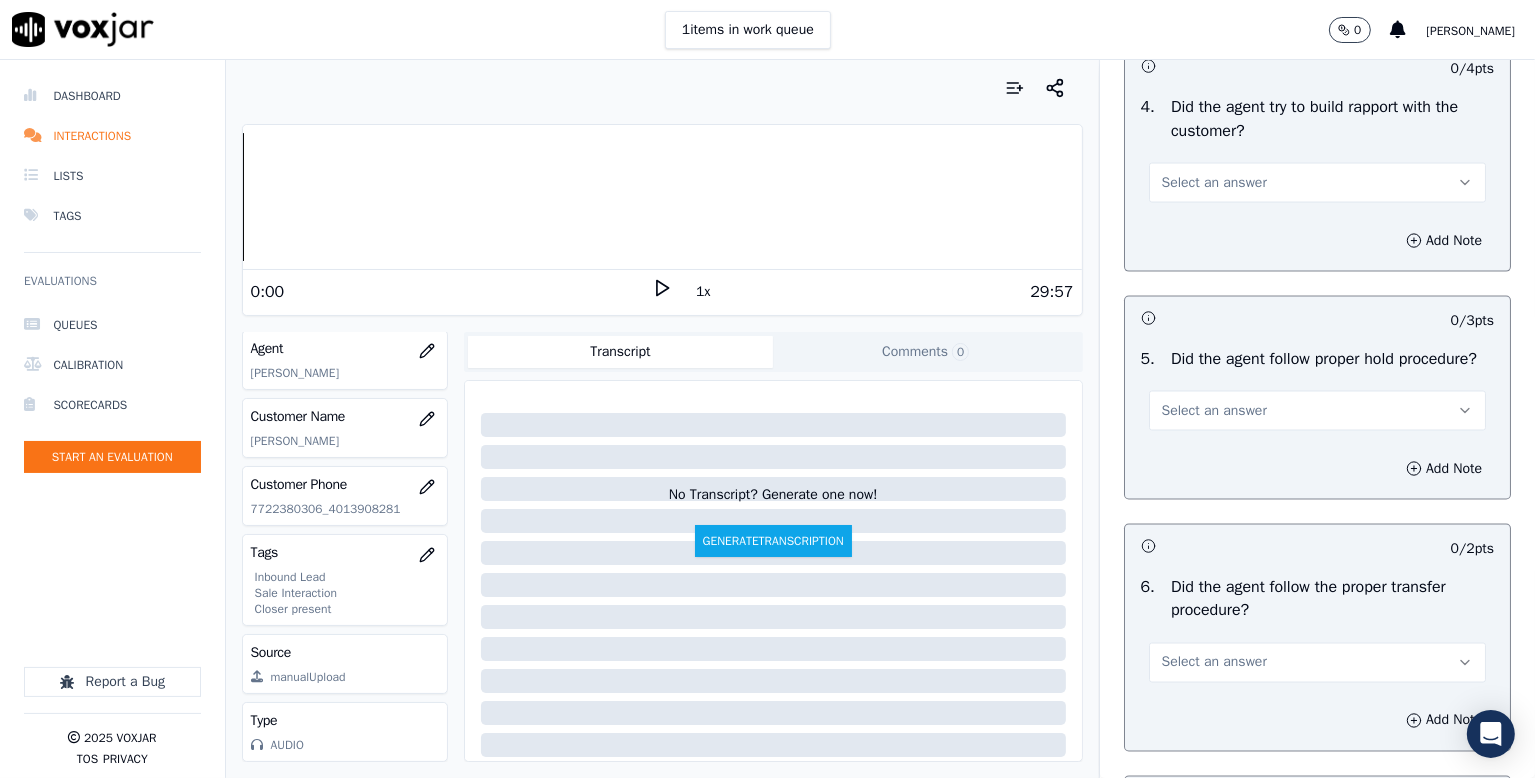 click on "Select an answer" at bounding box center (1214, 183) 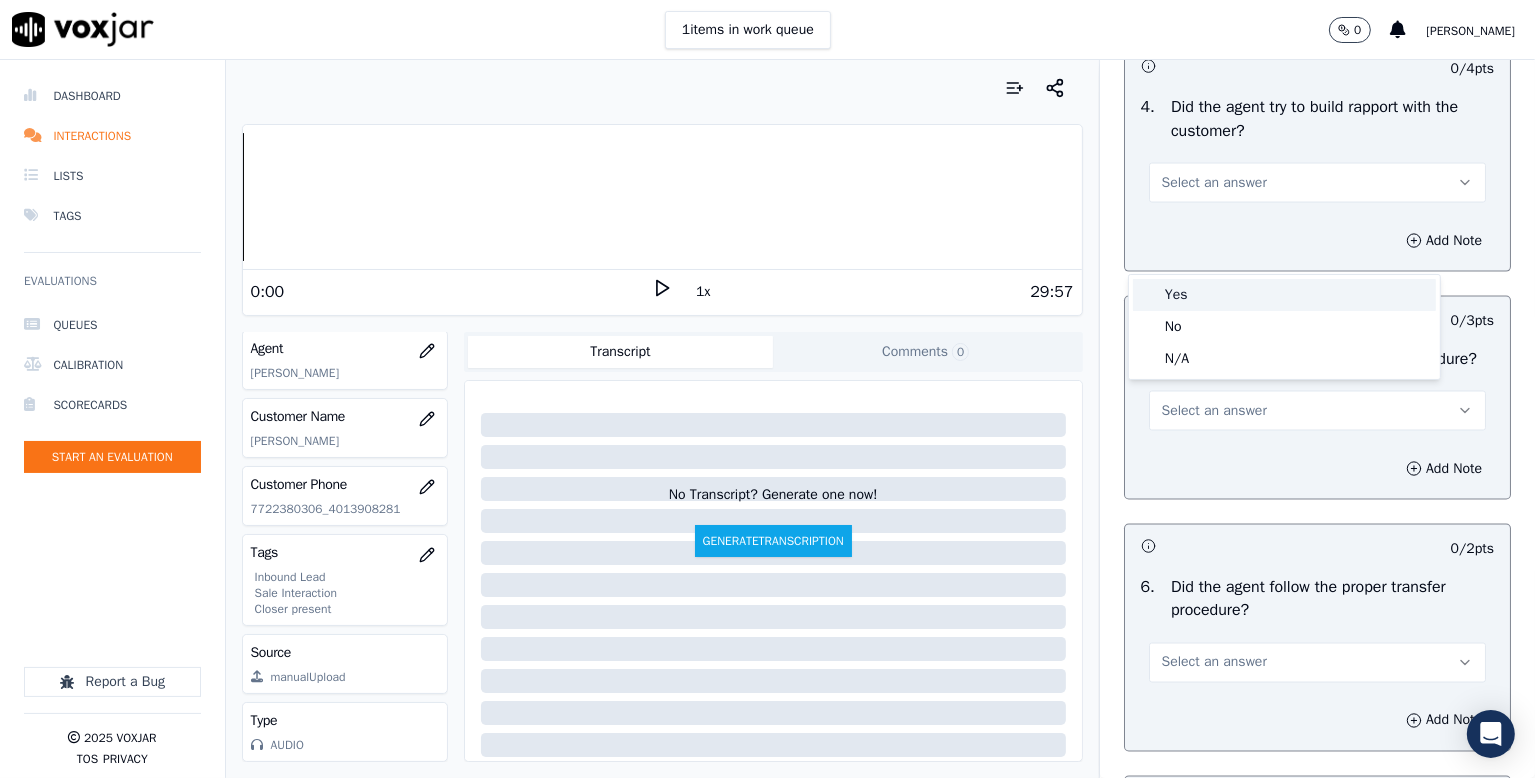 click on "Yes" at bounding box center [1284, 295] 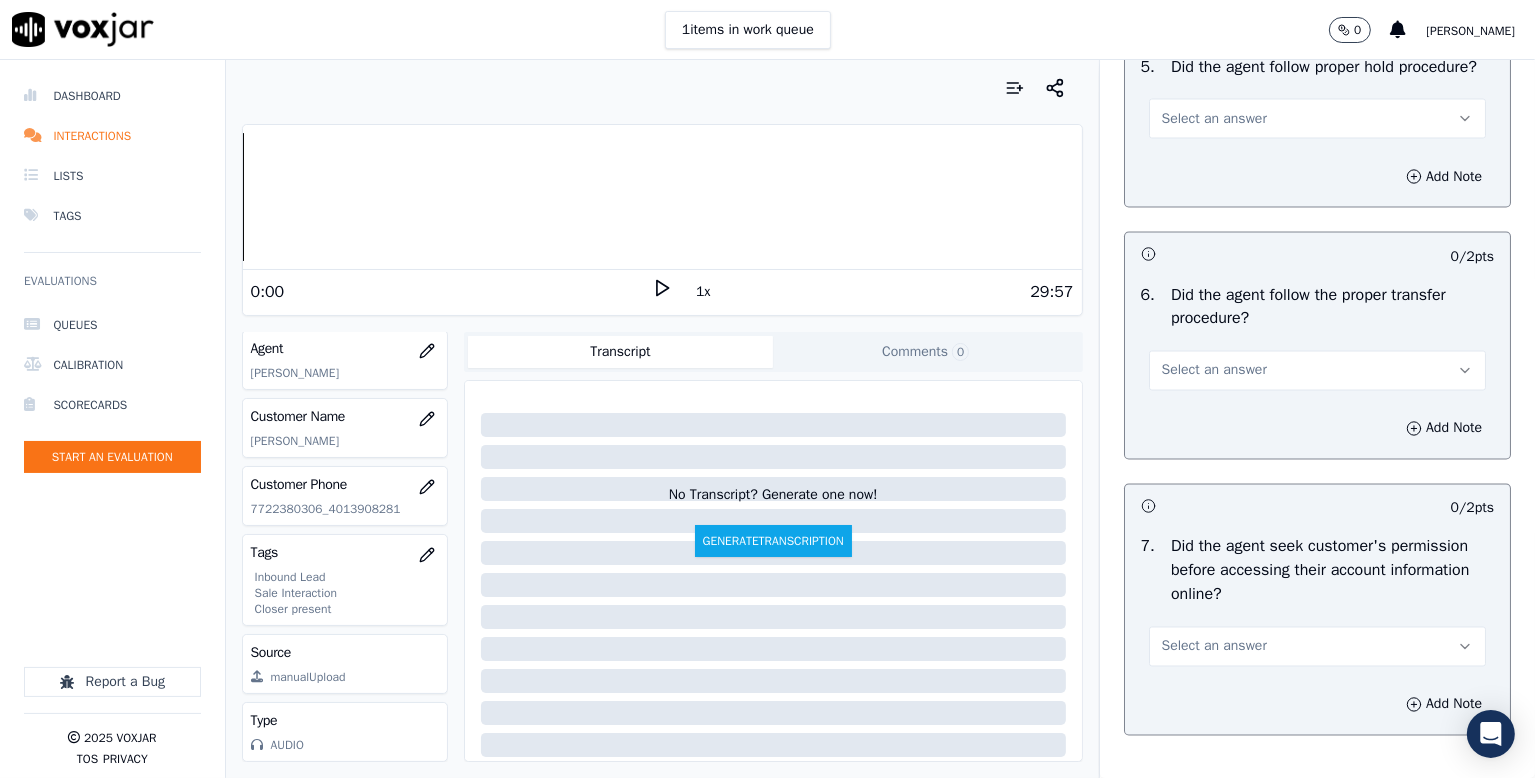 scroll, scrollTop: 3600, scrollLeft: 0, axis: vertical 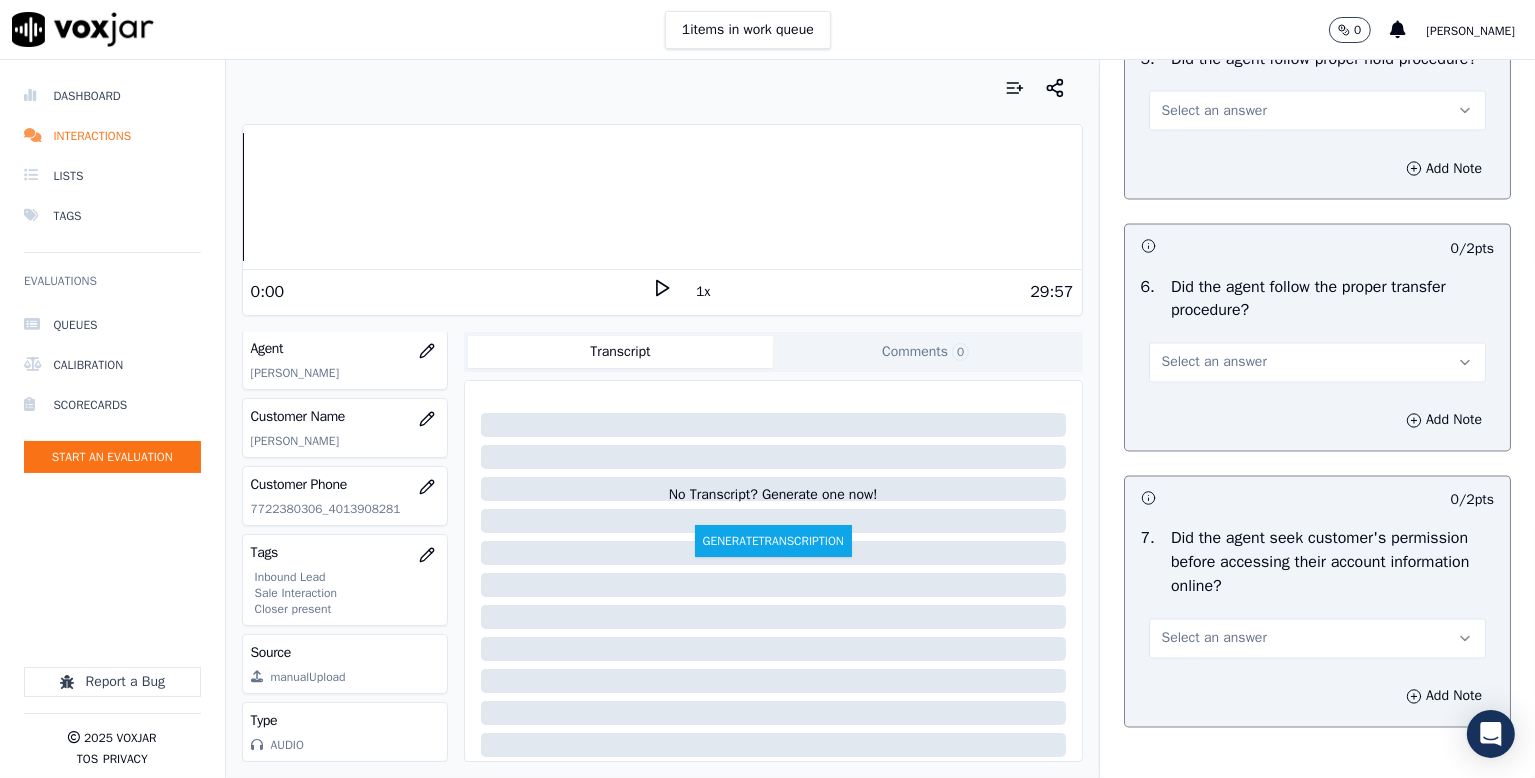 click on "Select an answer" at bounding box center [1214, 111] 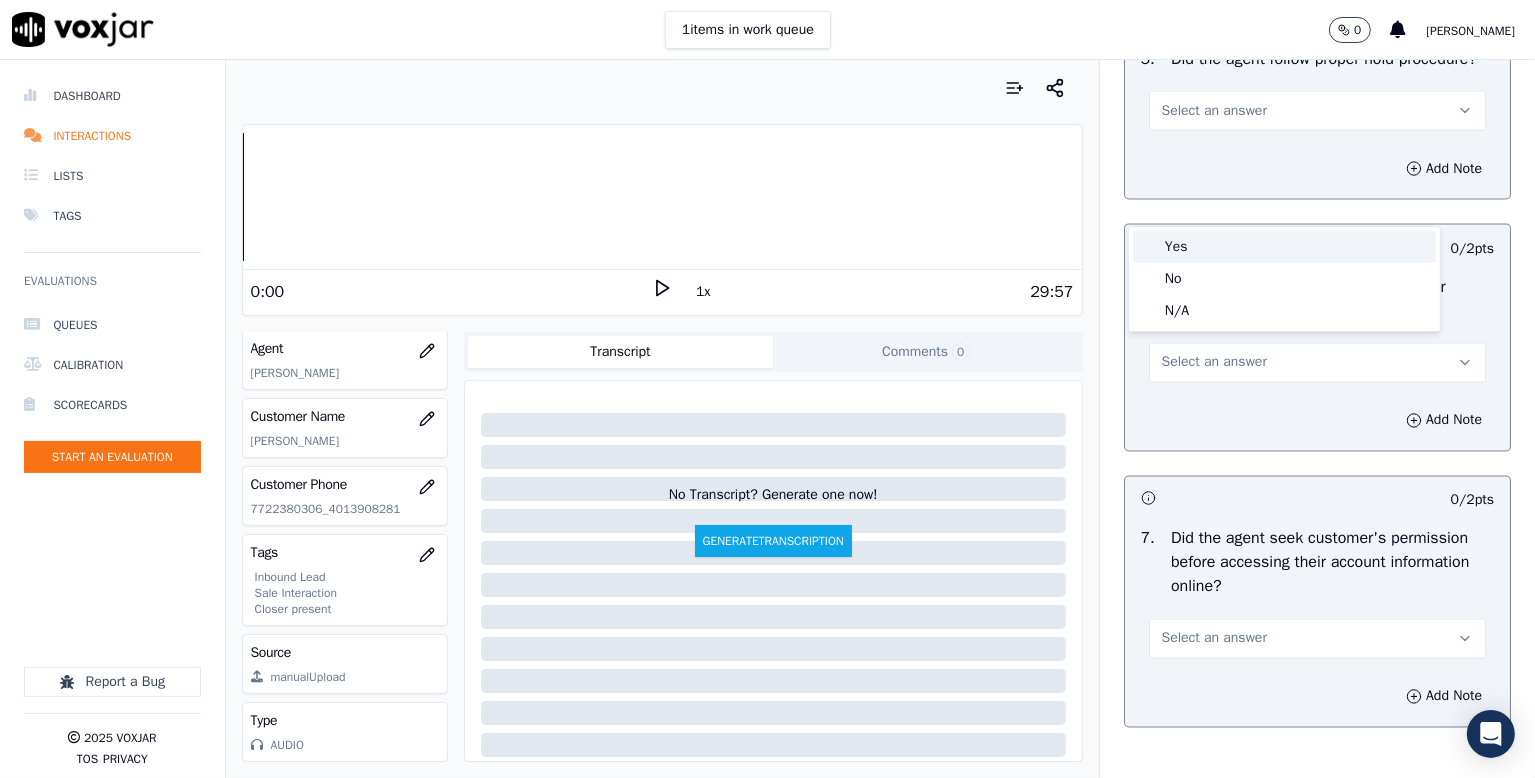 drag, startPoint x: 1196, startPoint y: 249, endPoint x: 1212, endPoint y: 222, distance: 31.38471 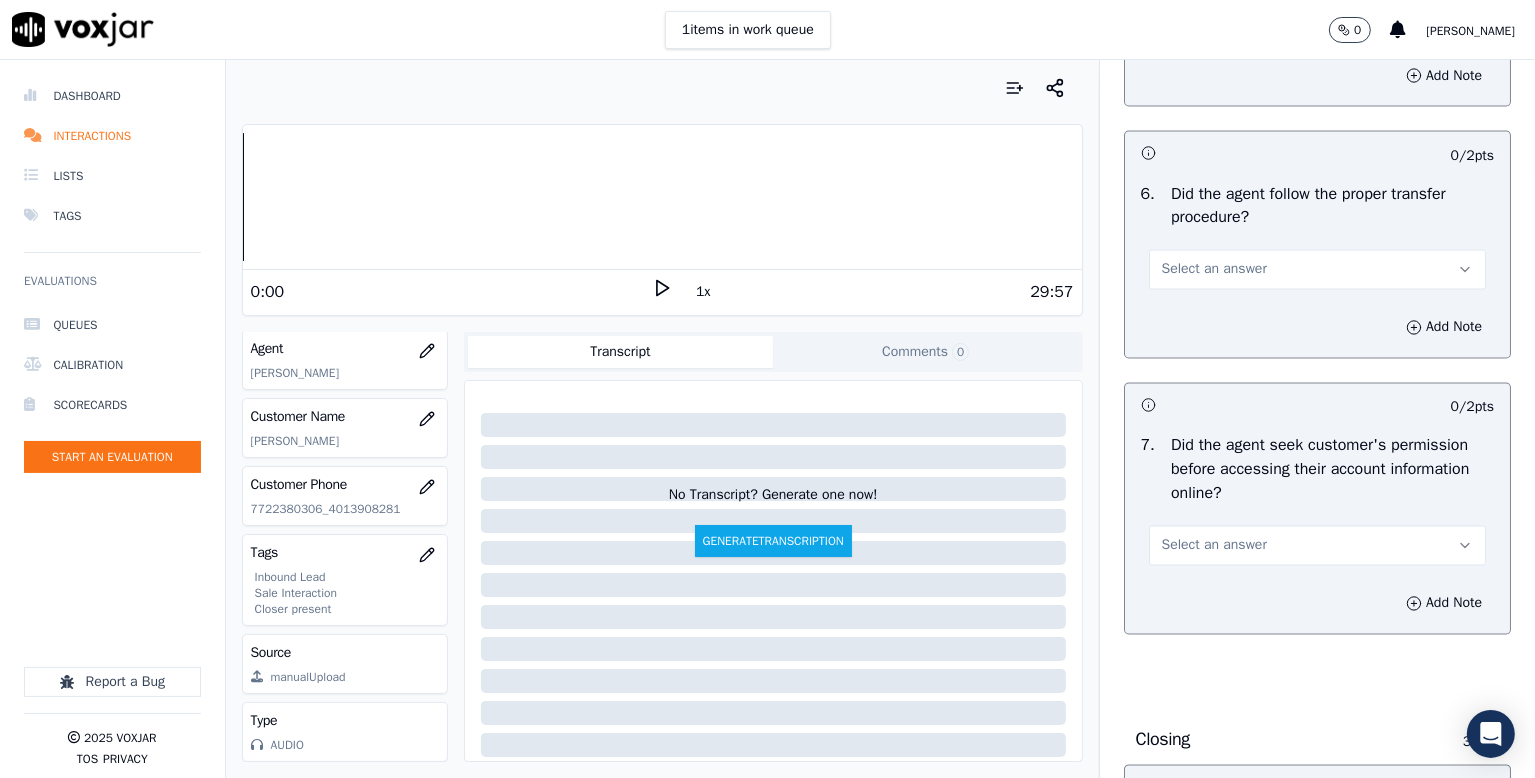 scroll, scrollTop: 3800, scrollLeft: 0, axis: vertical 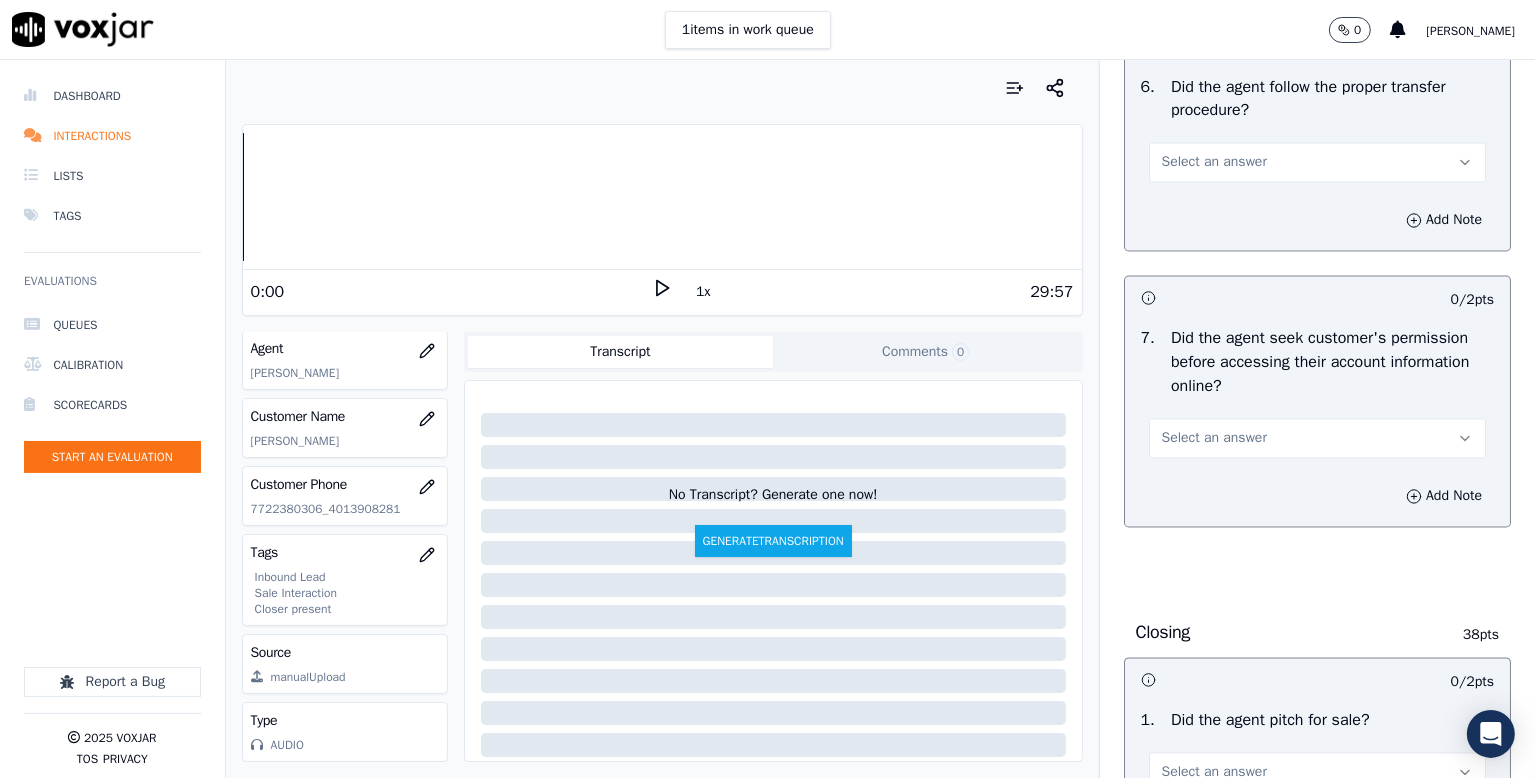 click on "Select an answer" at bounding box center [1317, 163] 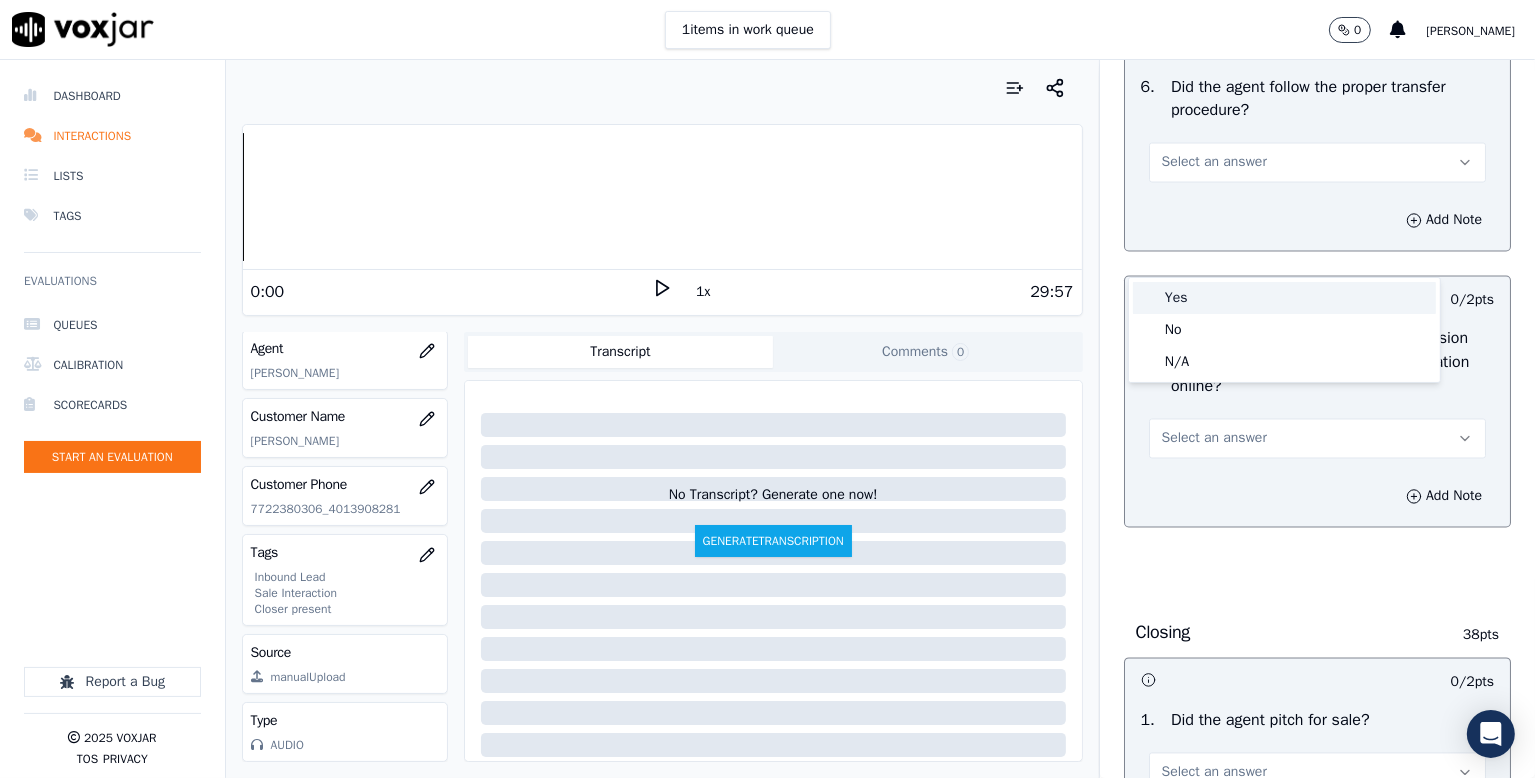 click on "Yes" at bounding box center (1284, 298) 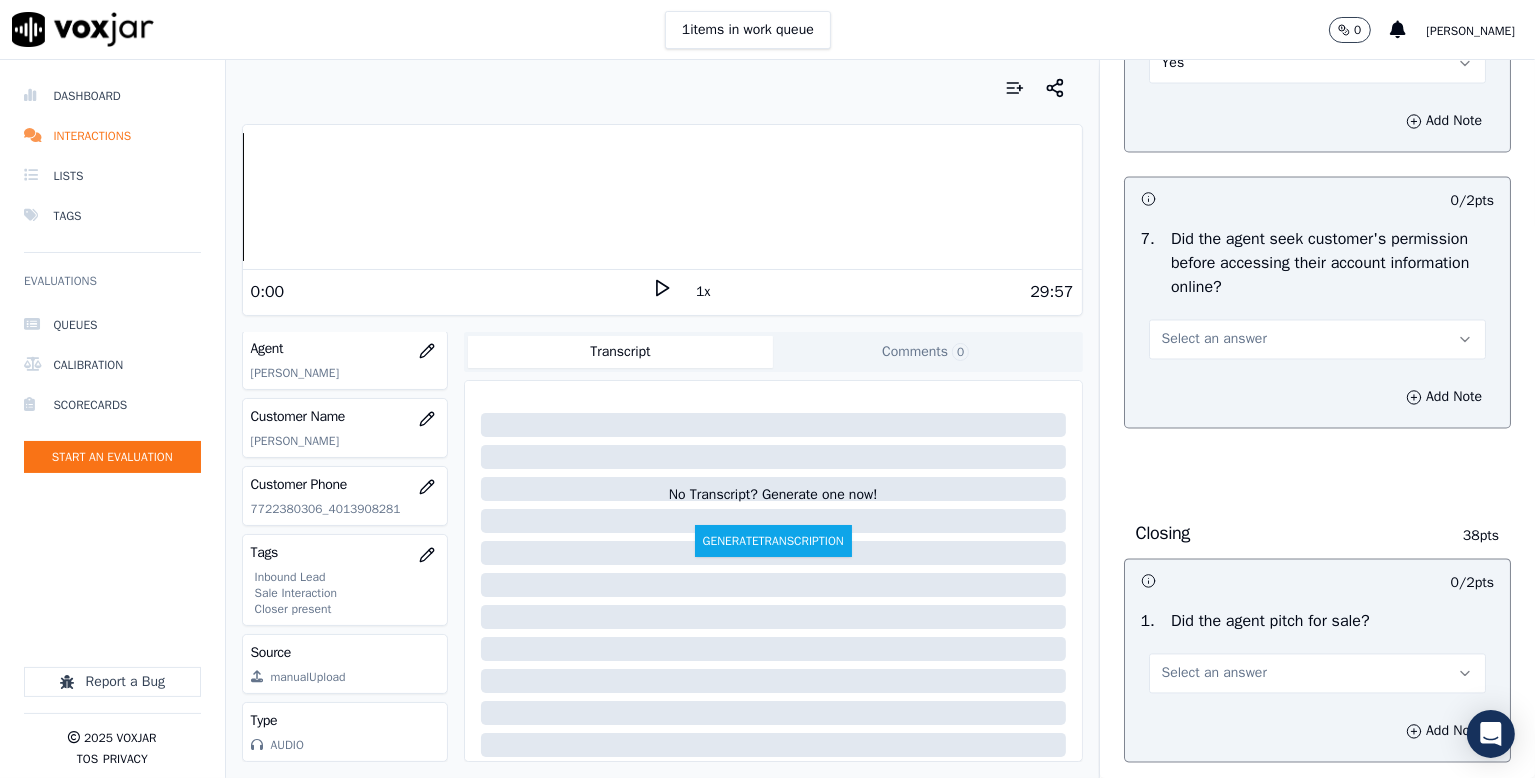 scroll, scrollTop: 4000, scrollLeft: 0, axis: vertical 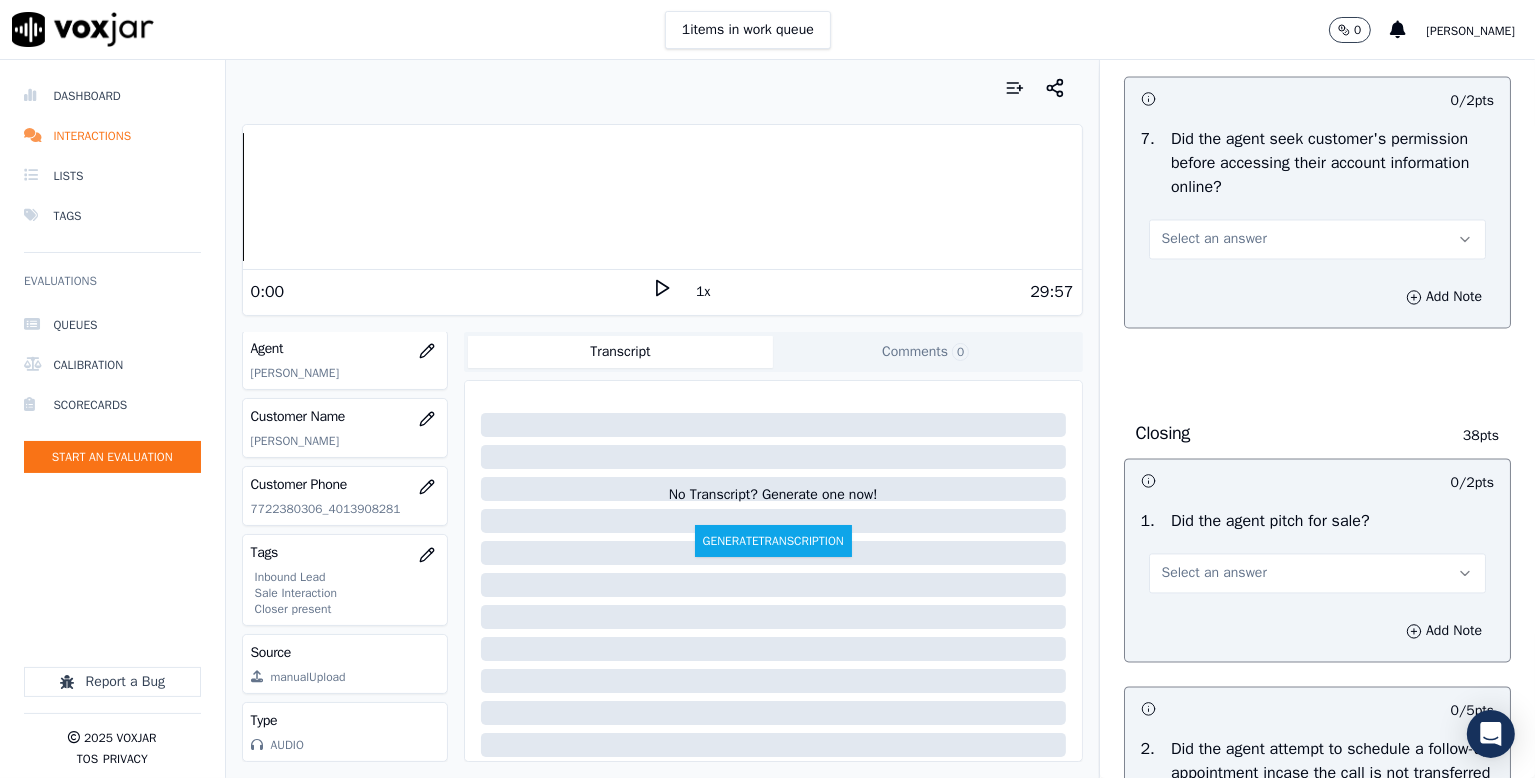 click on "Select an answer" at bounding box center [1214, 239] 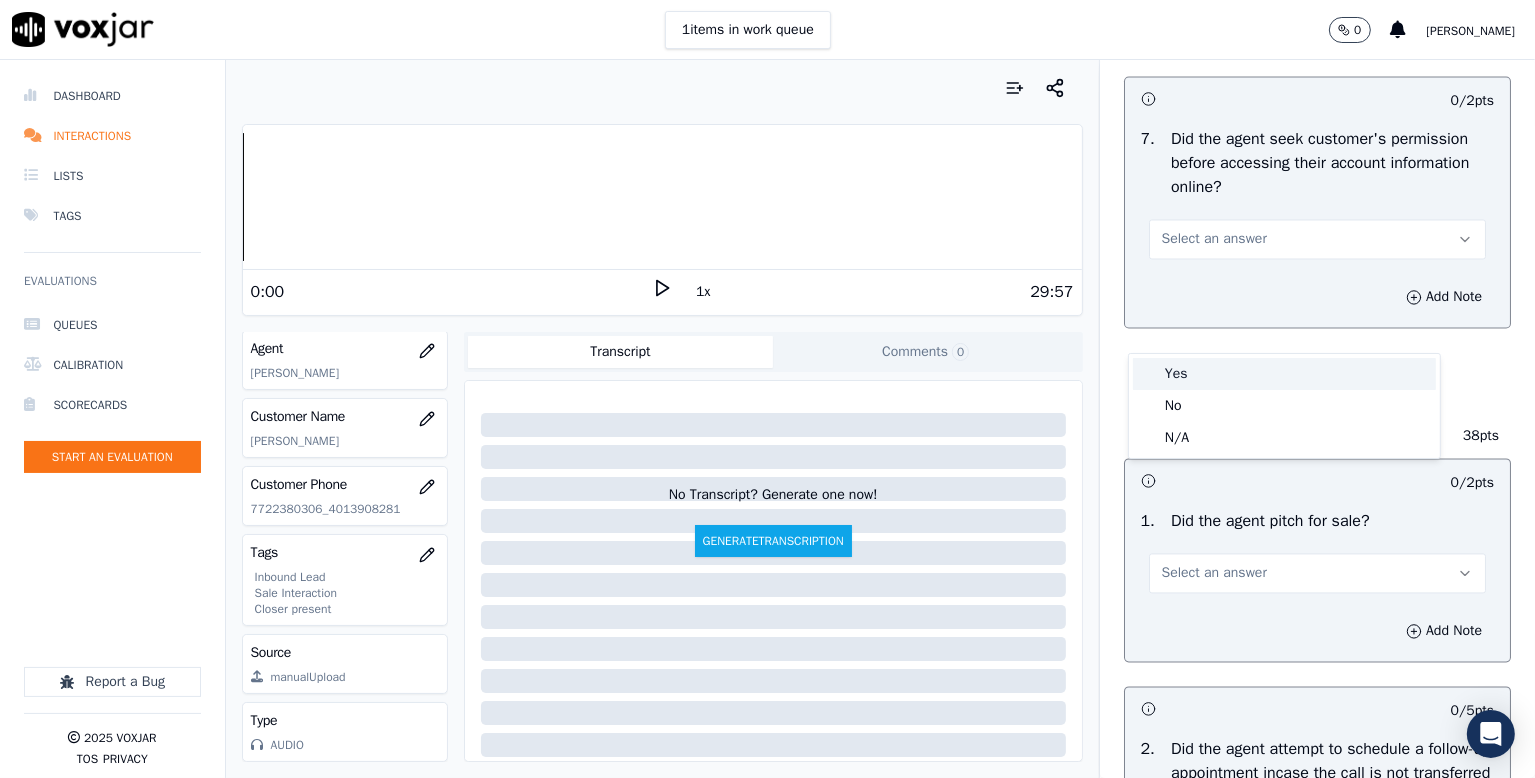 click on "Yes" at bounding box center [1284, 374] 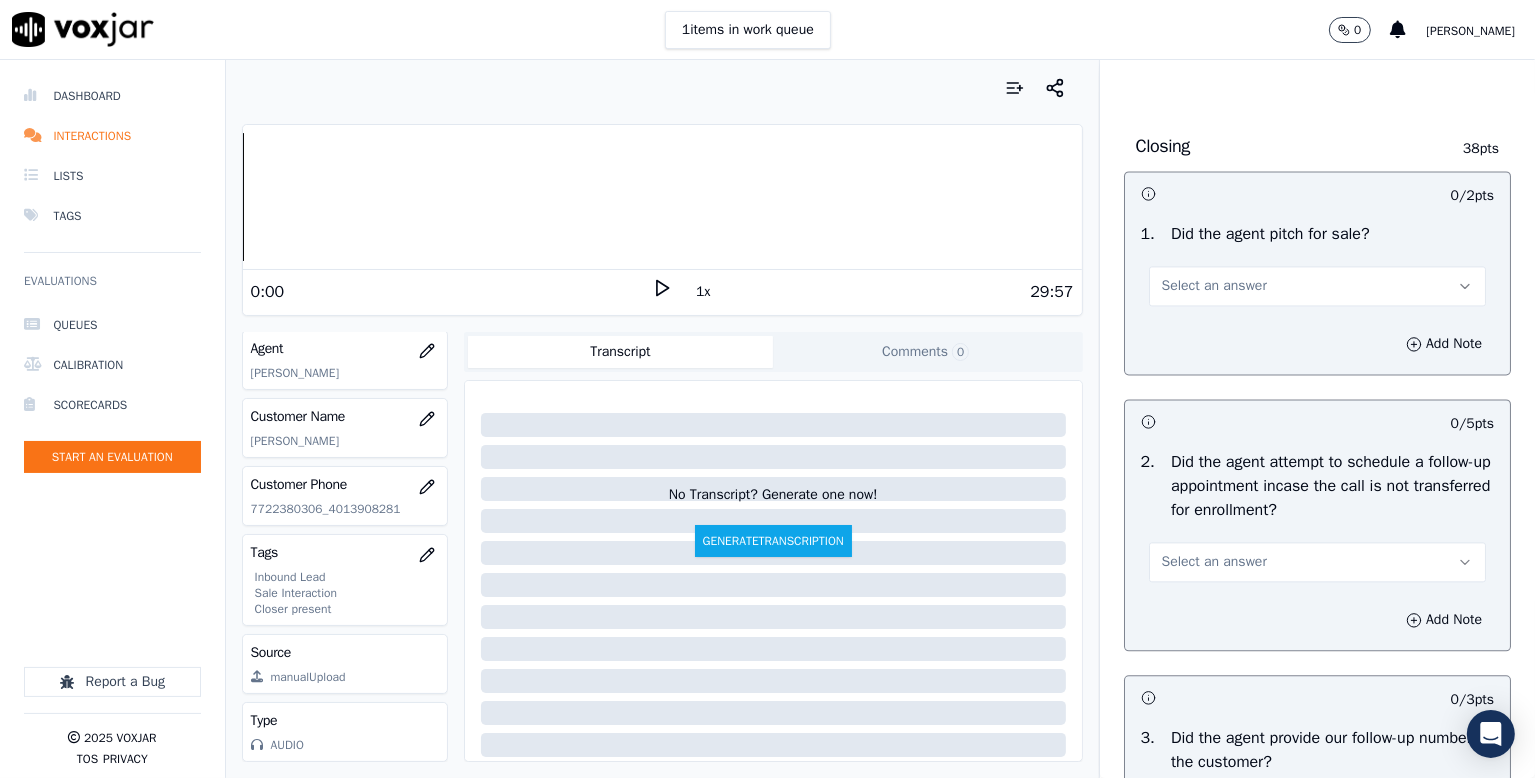 scroll, scrollTop: 4300, scrollLeft: 0, axis: vertical 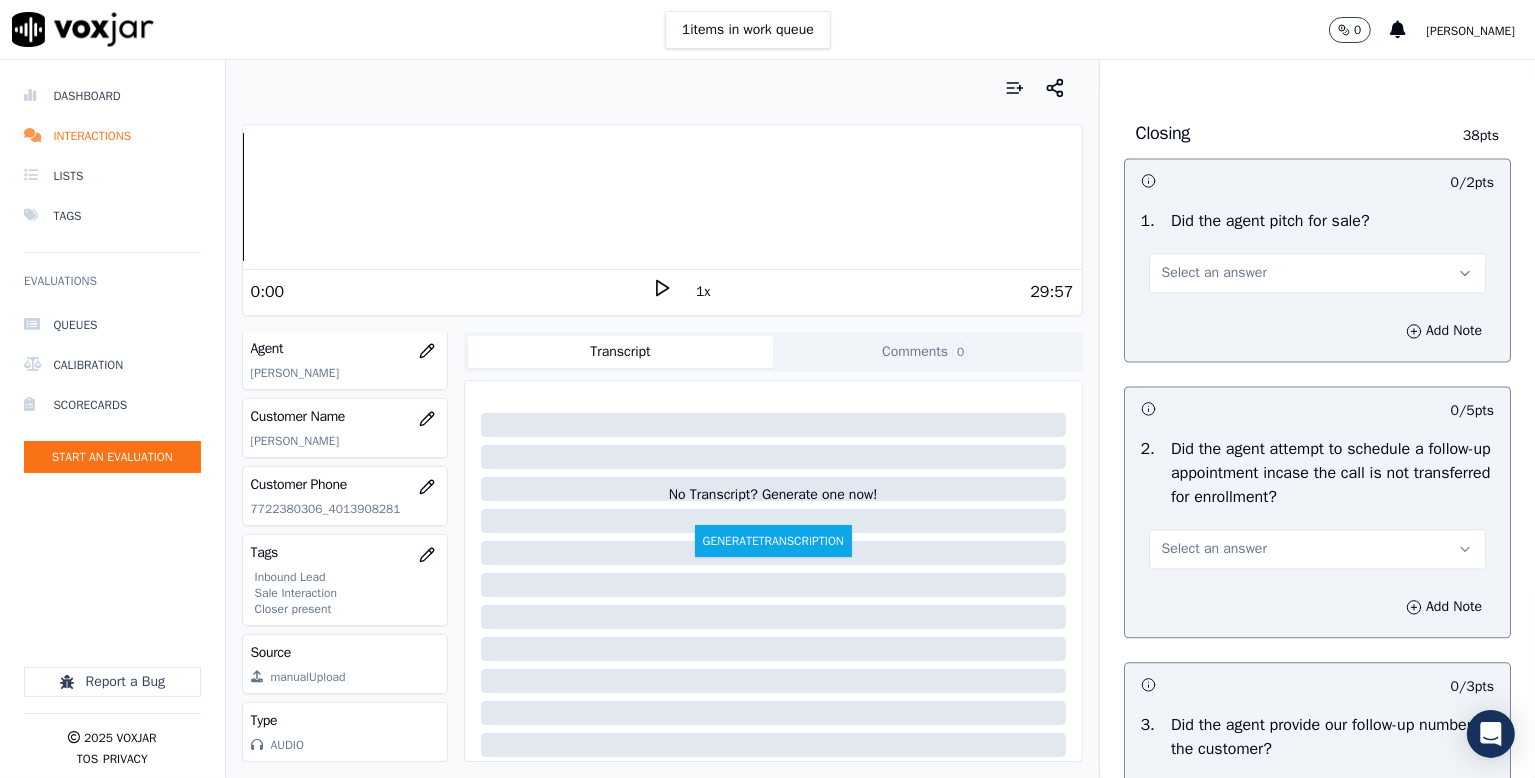 click on "Select an answer" at bounding box center (1317, 273) 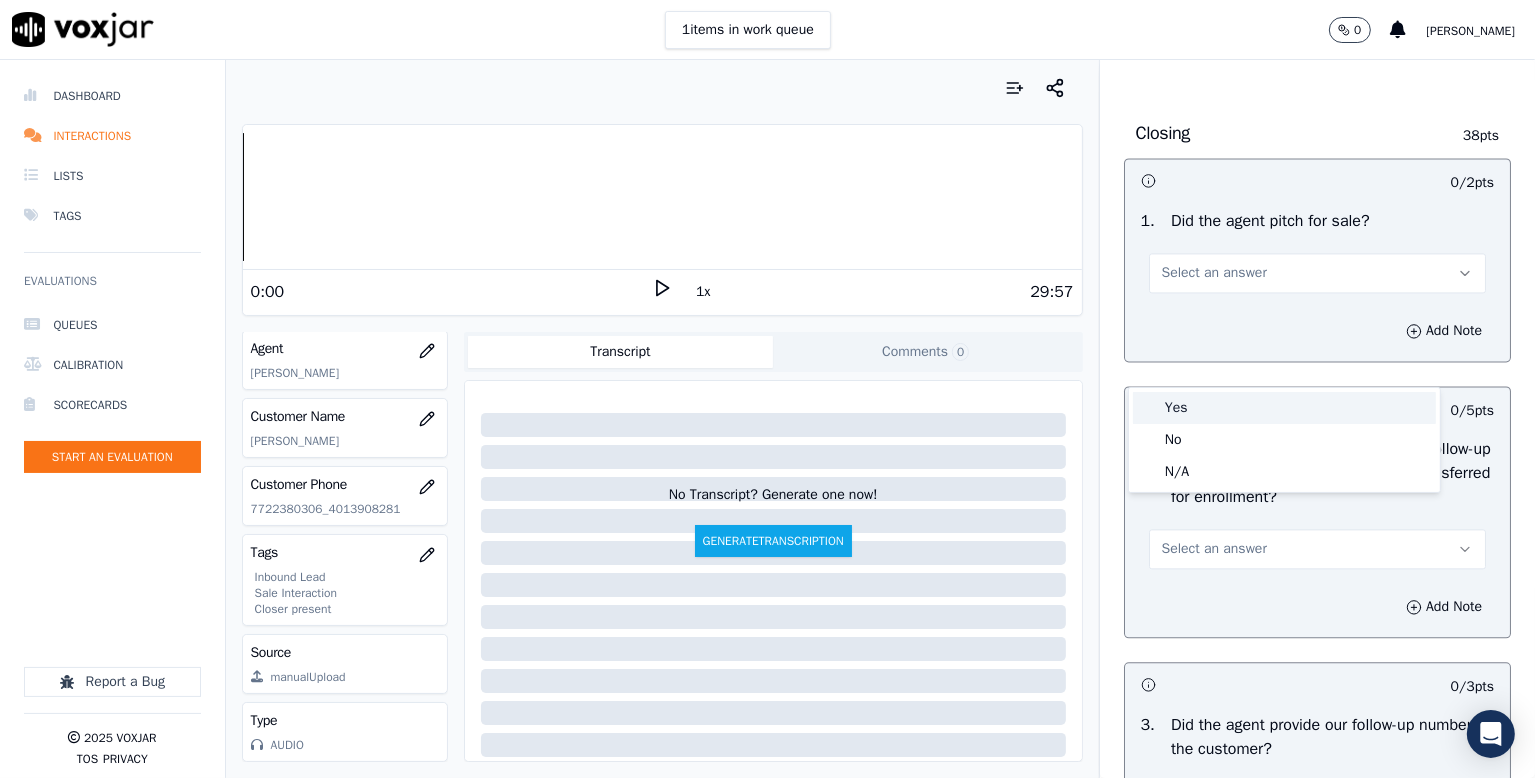 click on "Yes" at bounding box center [1284, 408] 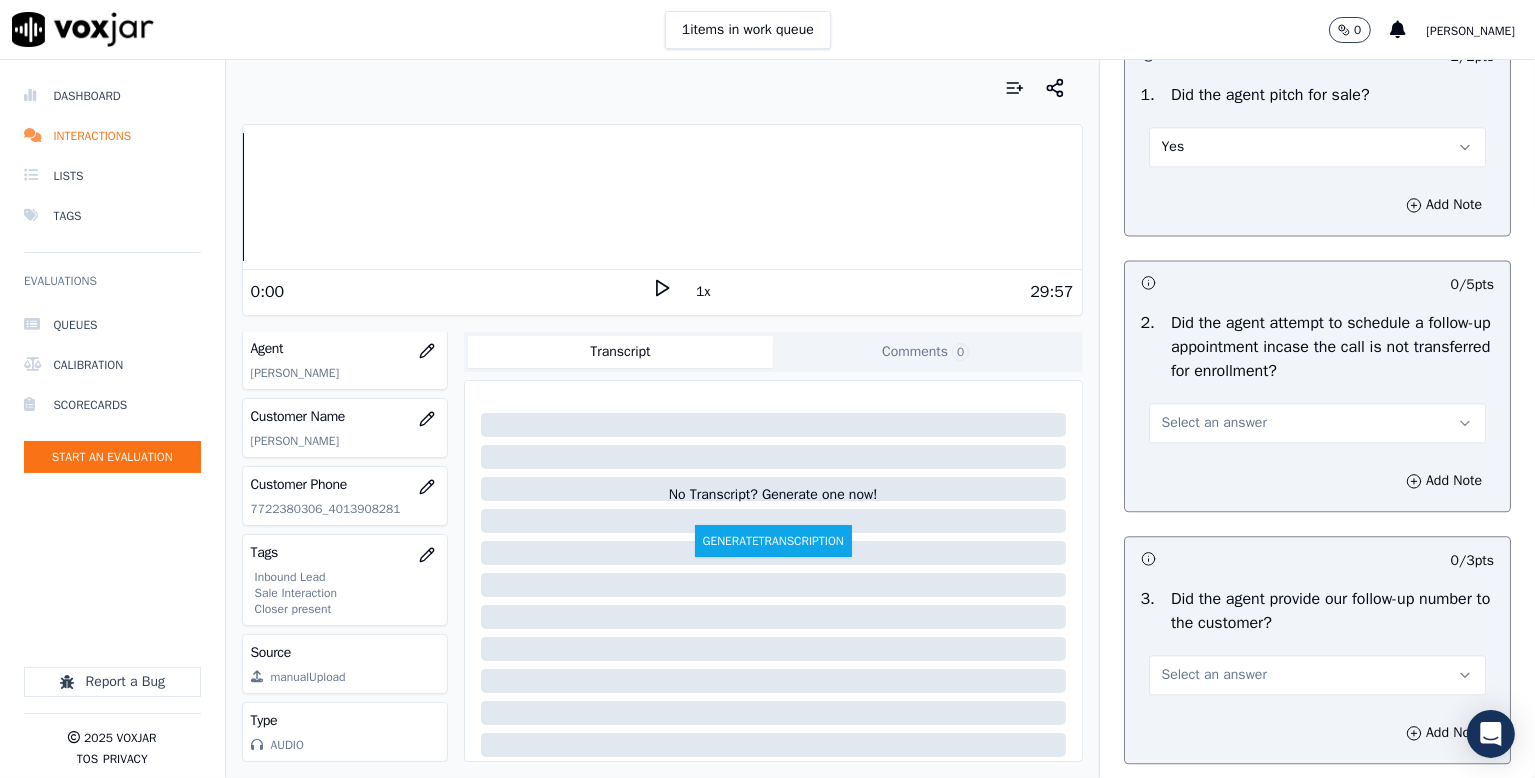 scroll, scrollTop: 4600, scrollLeft: 0, axis: vertical 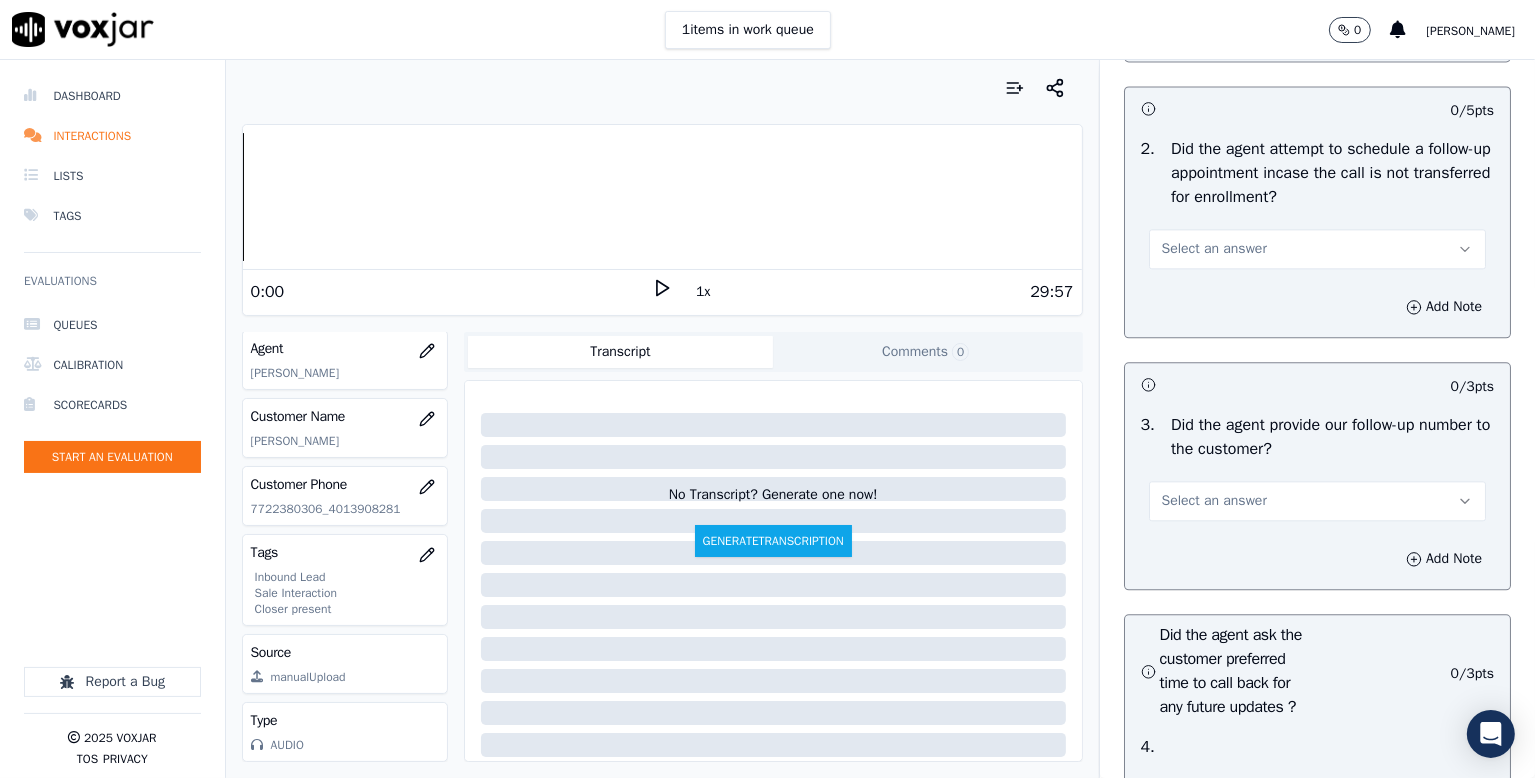 click on "Select an answer" at bounding box center (1214, 249) 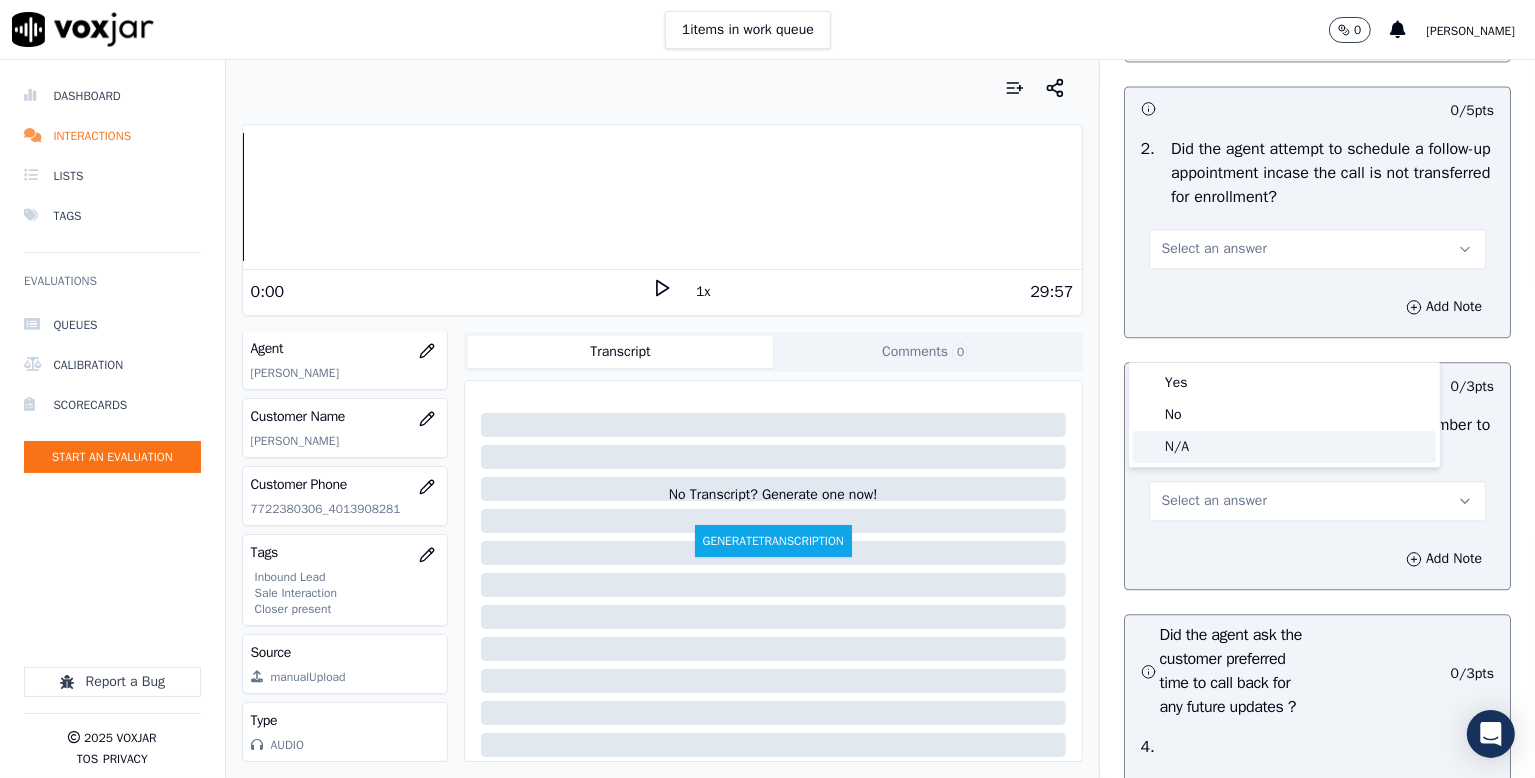 click on "N/A" 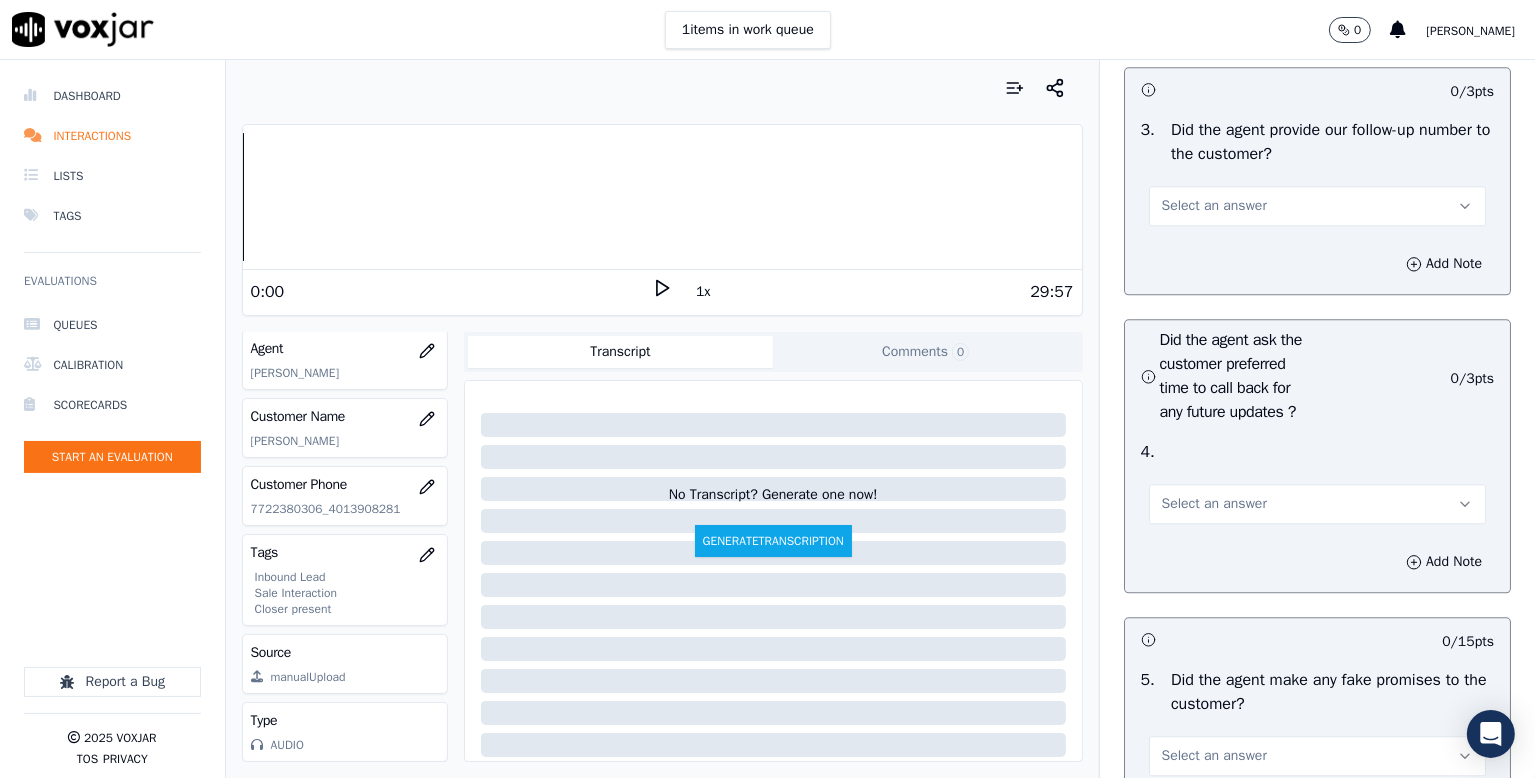 scroll, scrollTop: 4900, scrollLeft: 0, axis: vertical 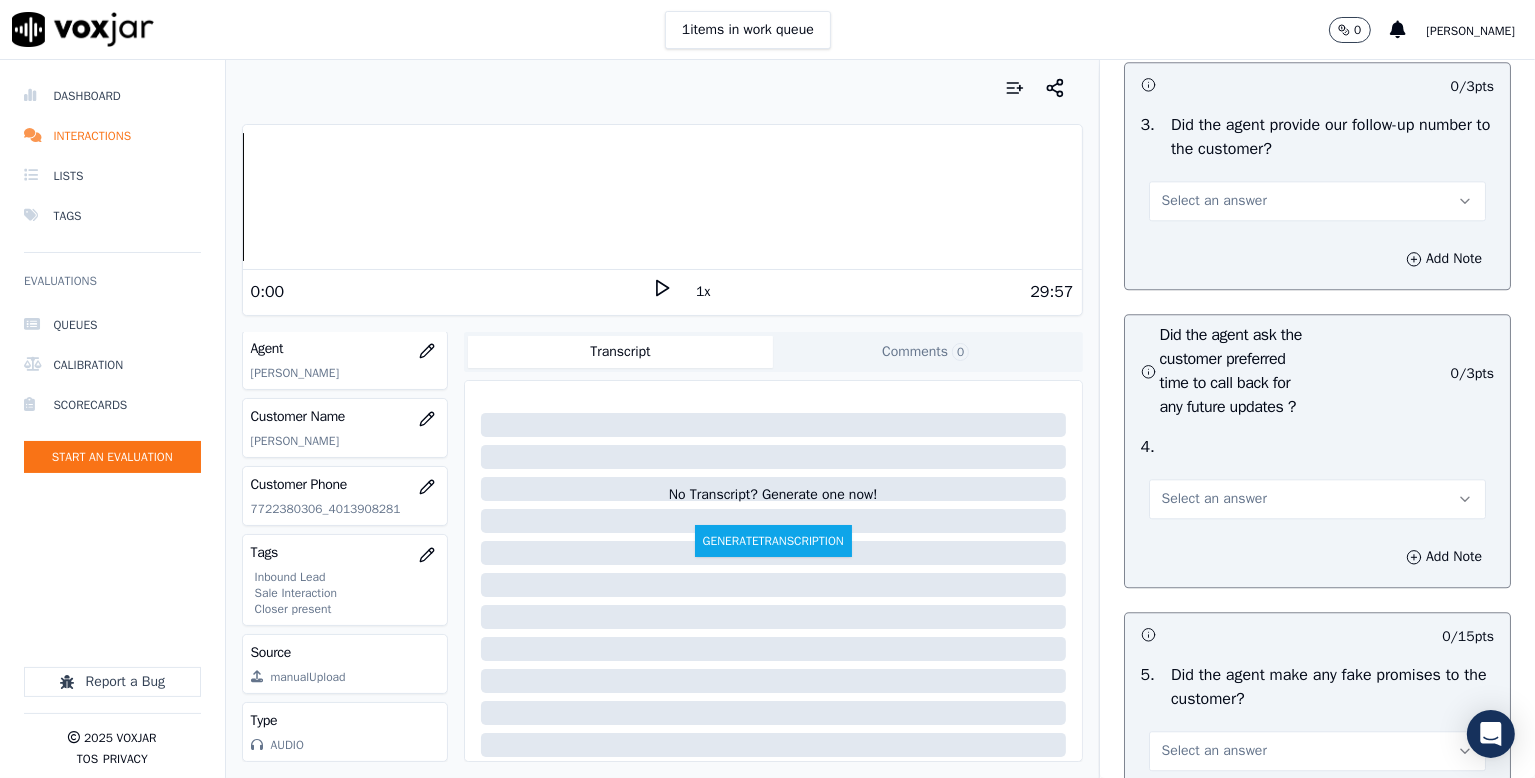 click on "Select an answer" at bounding box center (1214, 201) 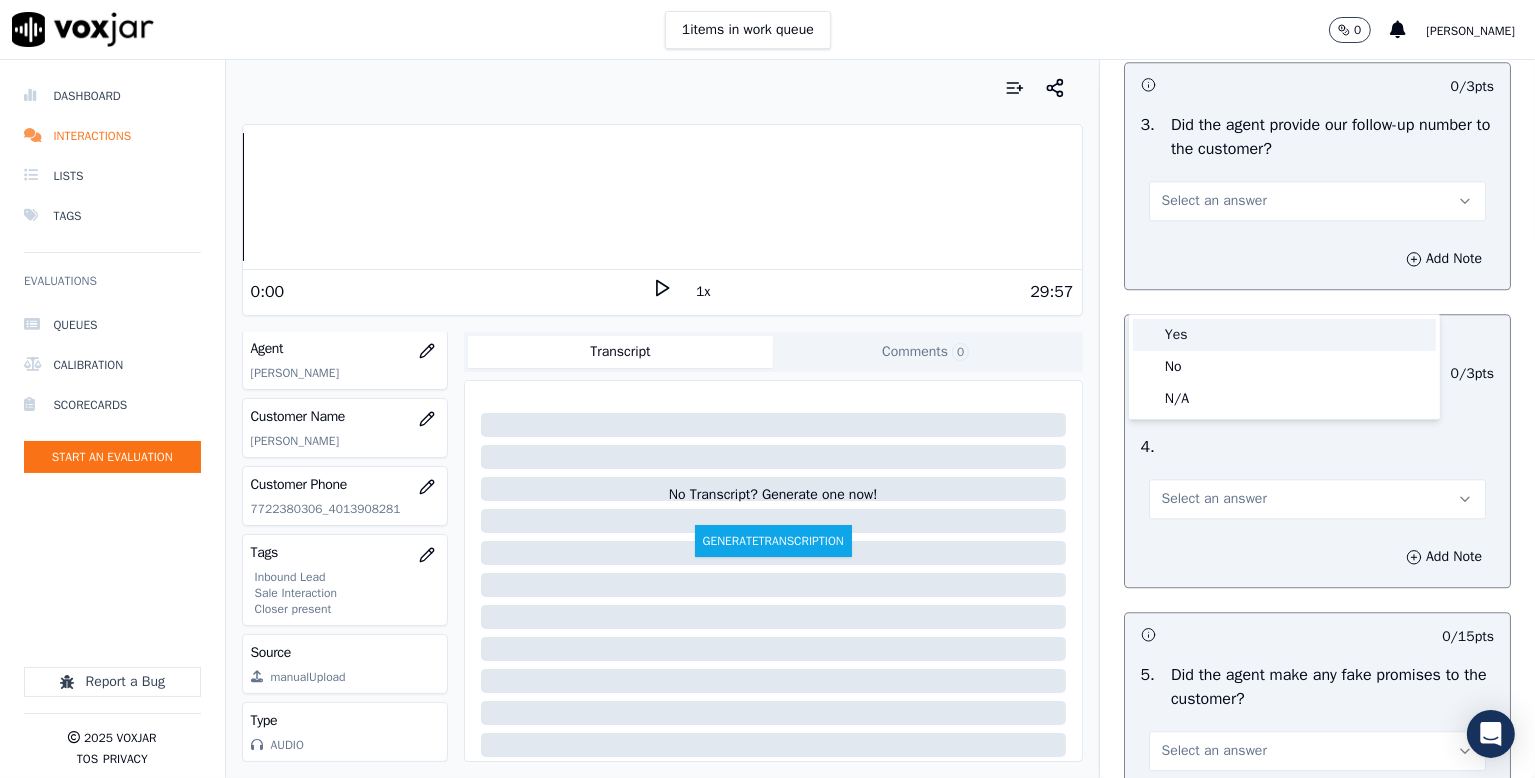 click on "Yes" at bounding box center [1284, 335] 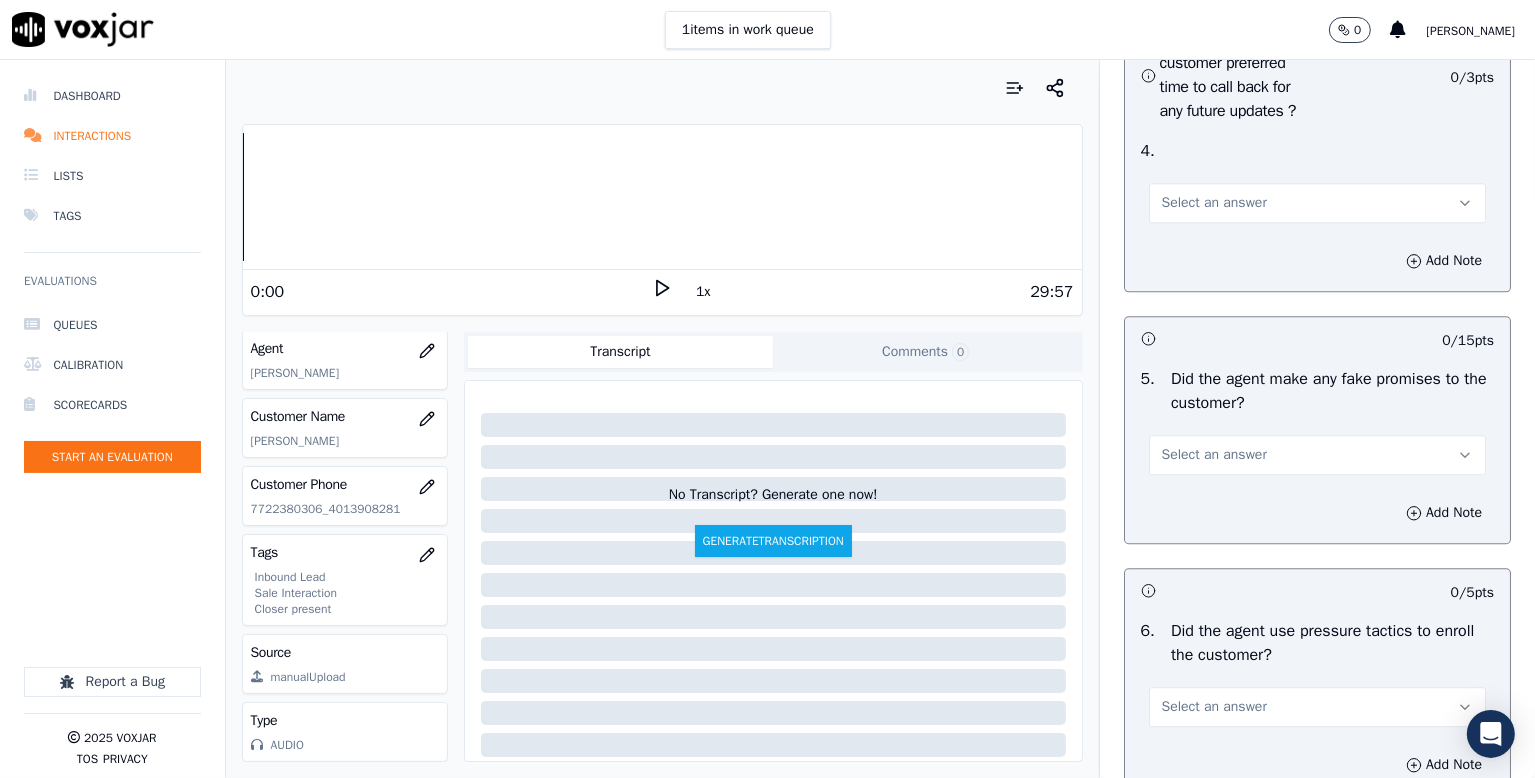 scroll, scrollTop: 5200, scrollLeft: 0, axis: vertical 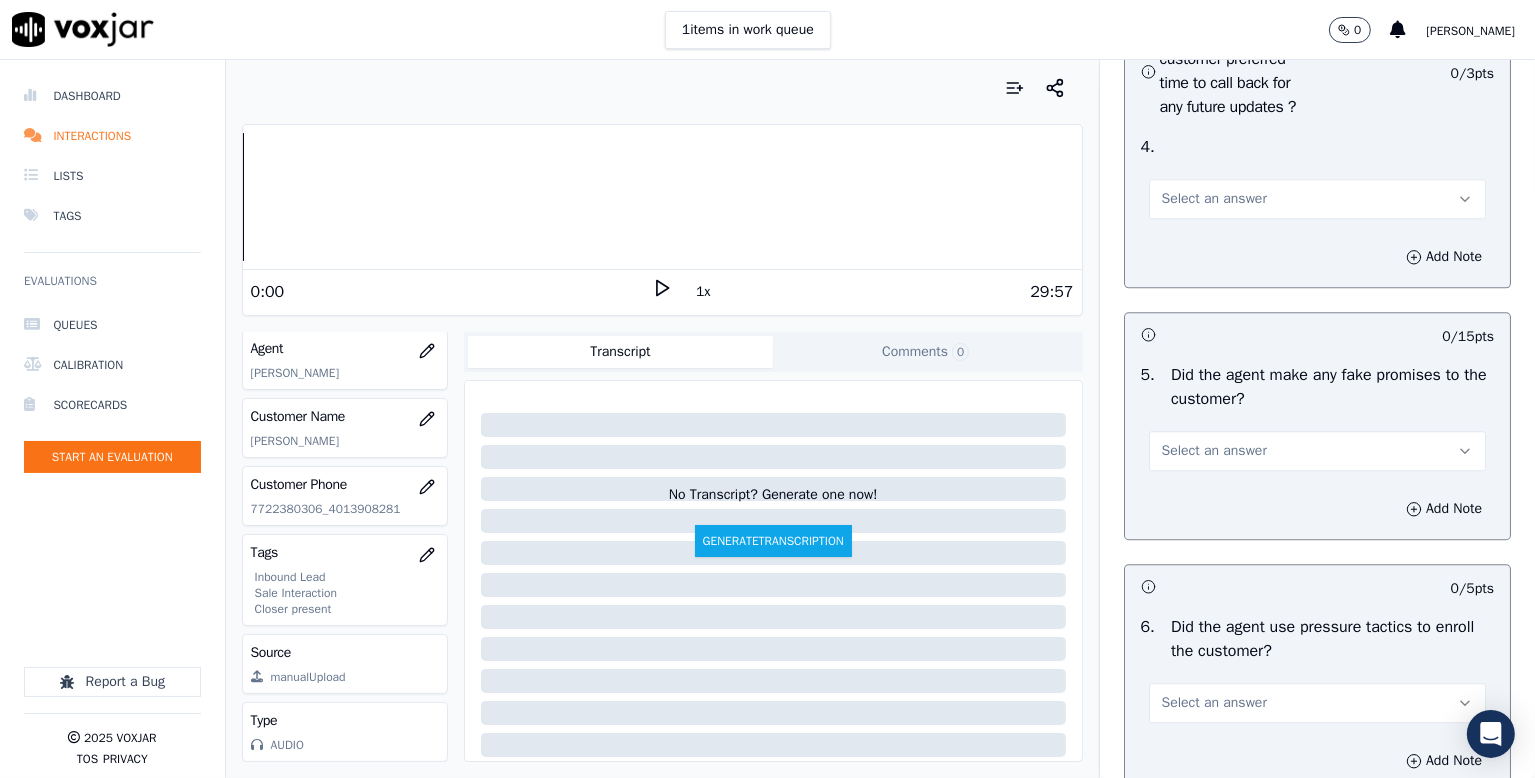 click on "Select an answer" at bounding box center [1214, 199] 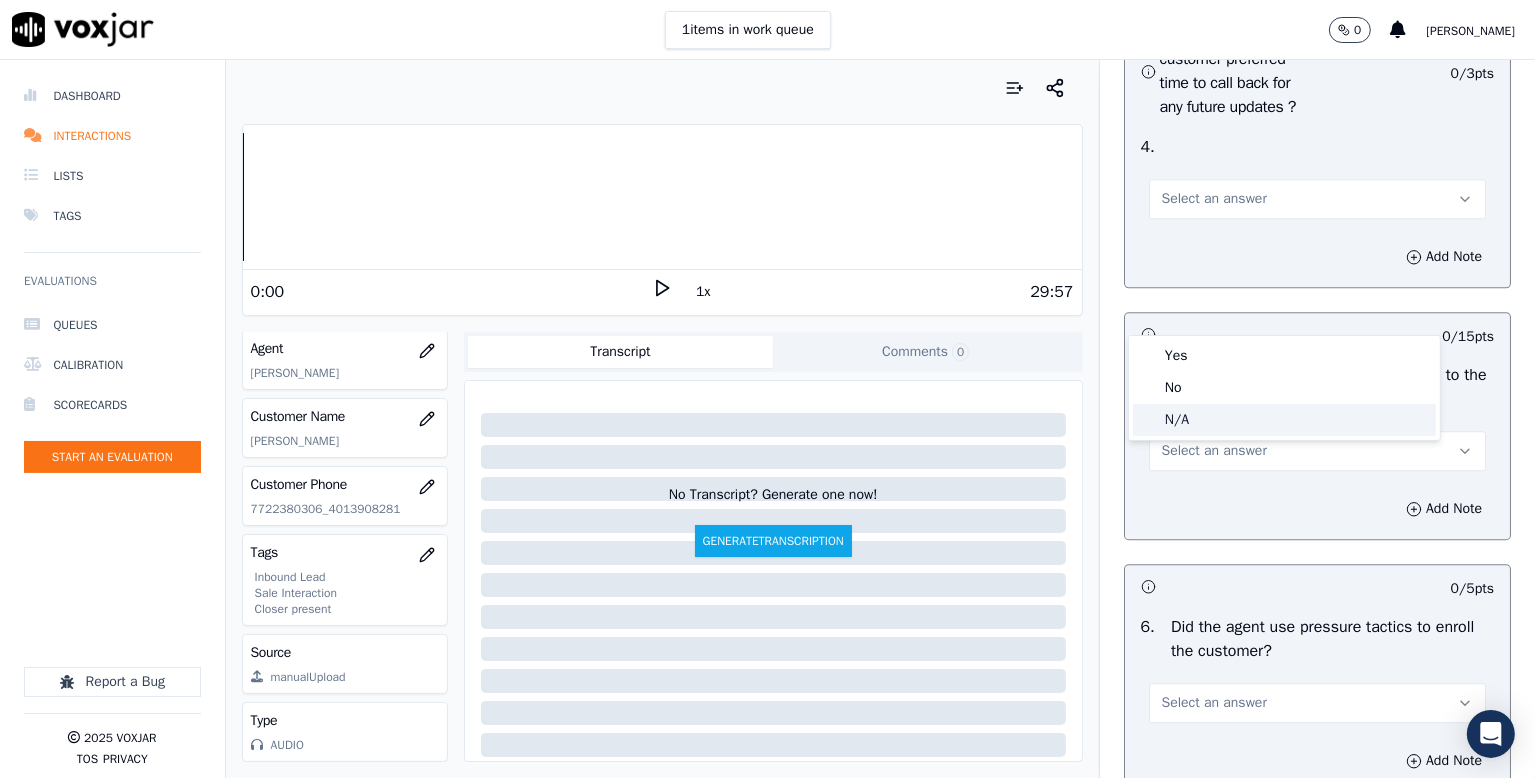 click on "N/A" 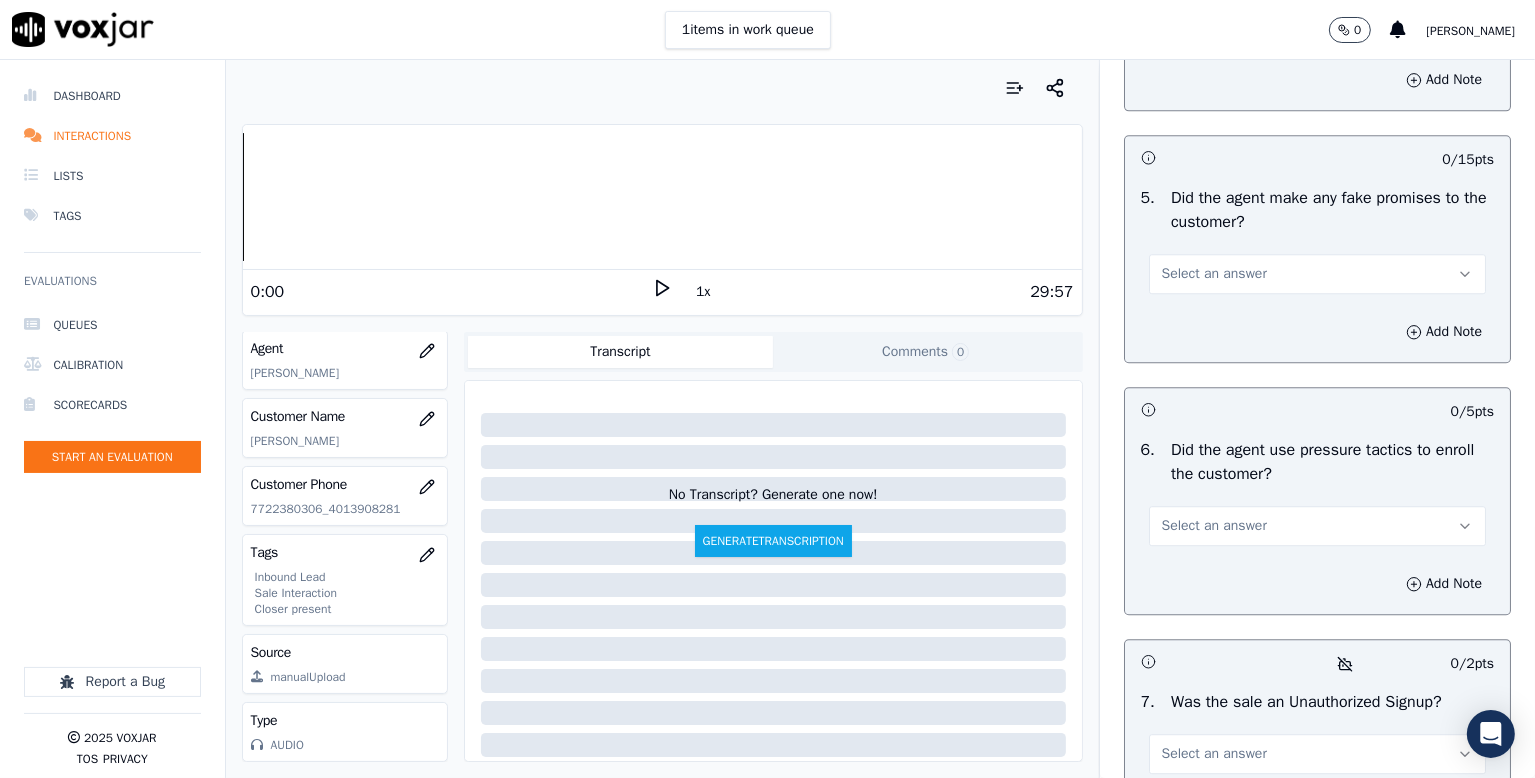 scroll, scrollTop: 5500, scrollLeft: 0, axis: vertical 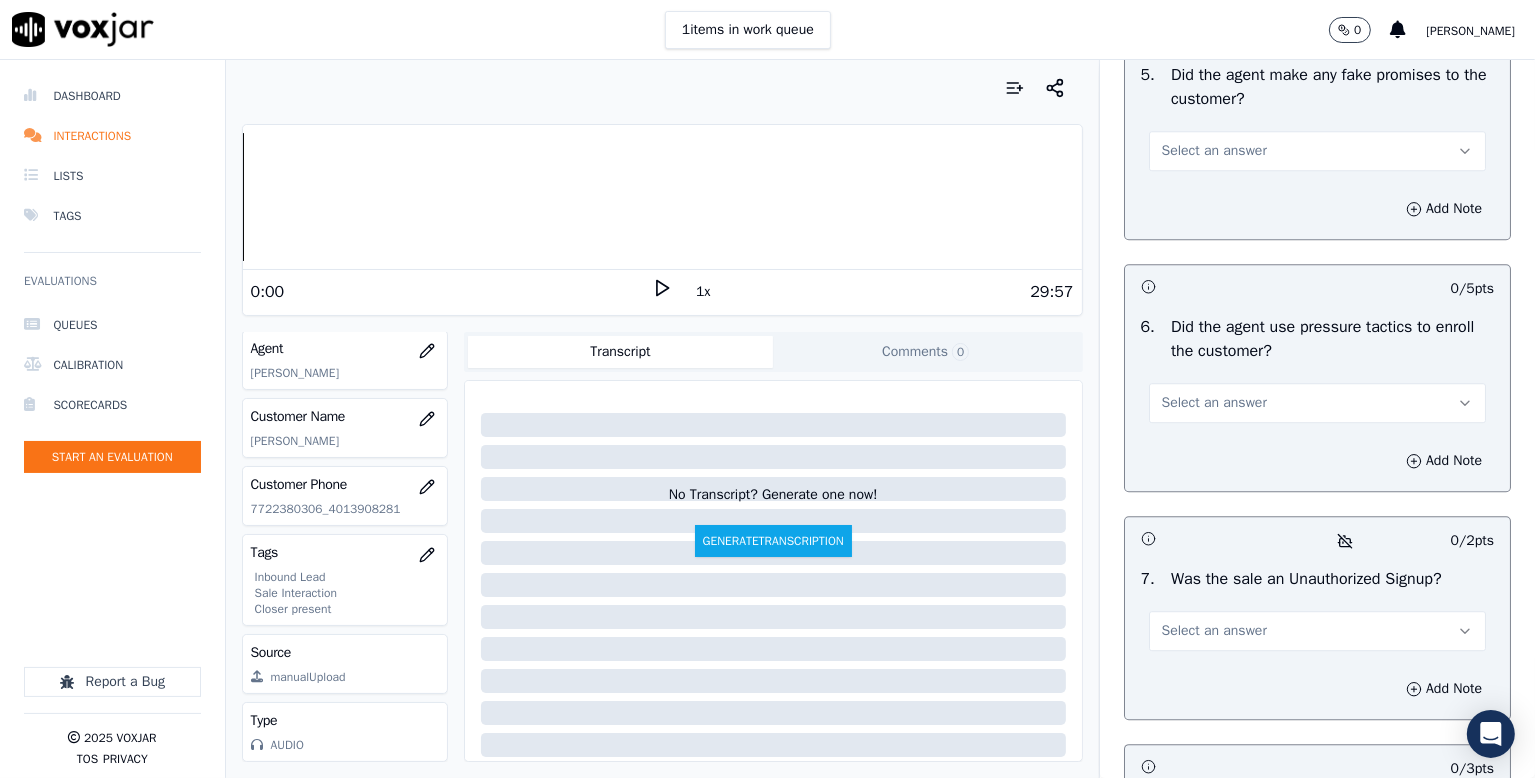 click on "Select an answer" at bounding box center (1214, 151) 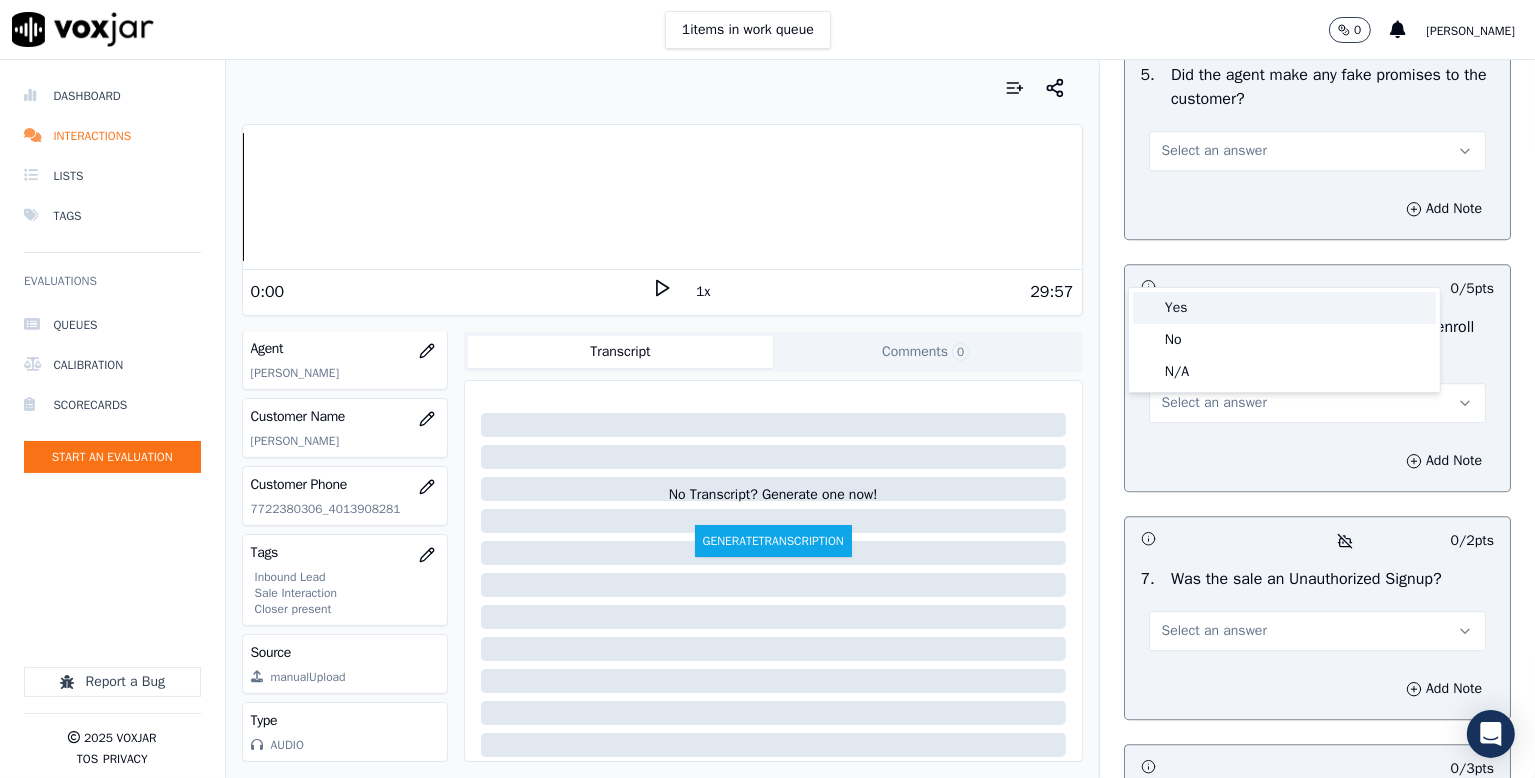 click on "Yes" at bounding box center (1284, 308) 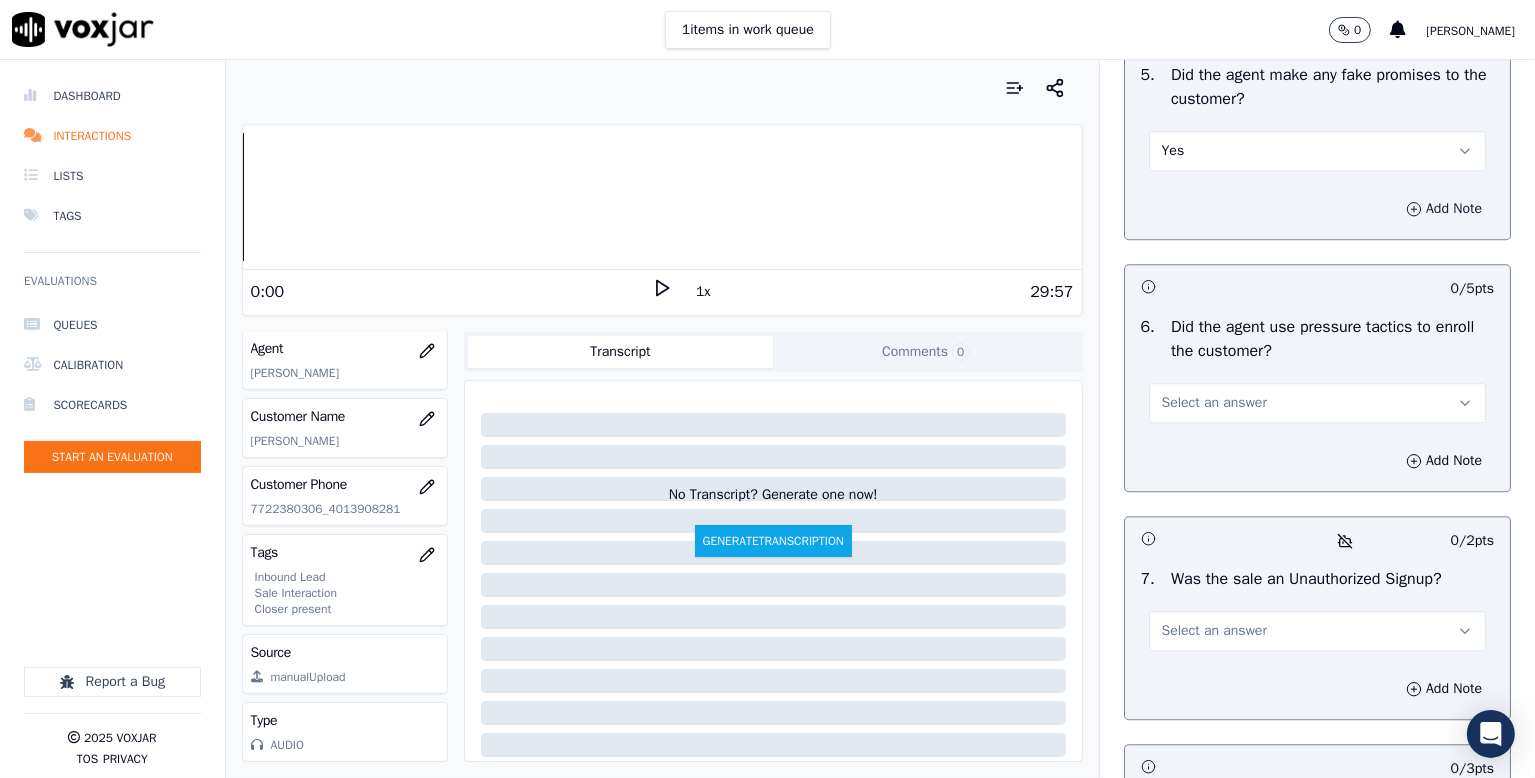 click 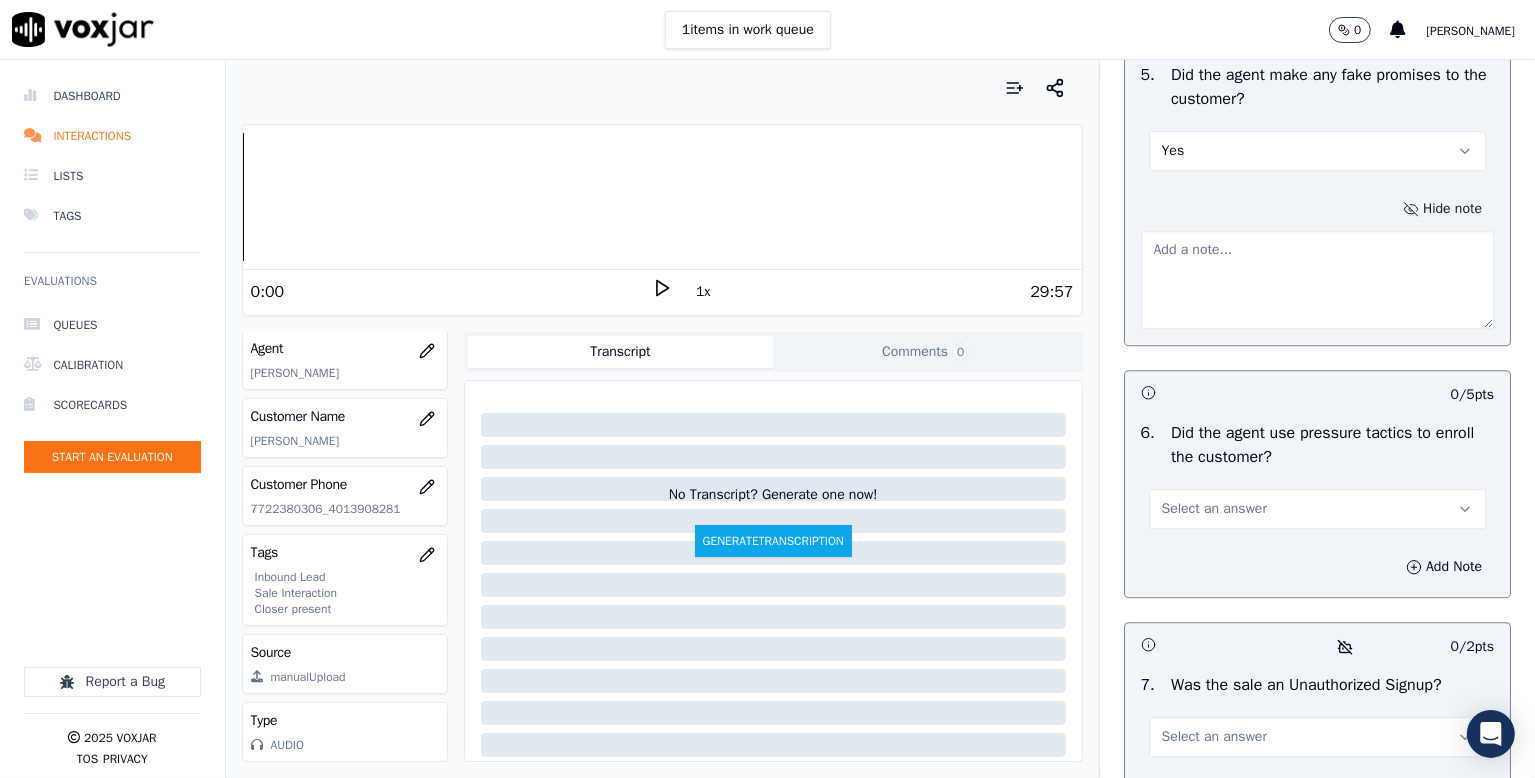 click at bounding box center (1317, 280) 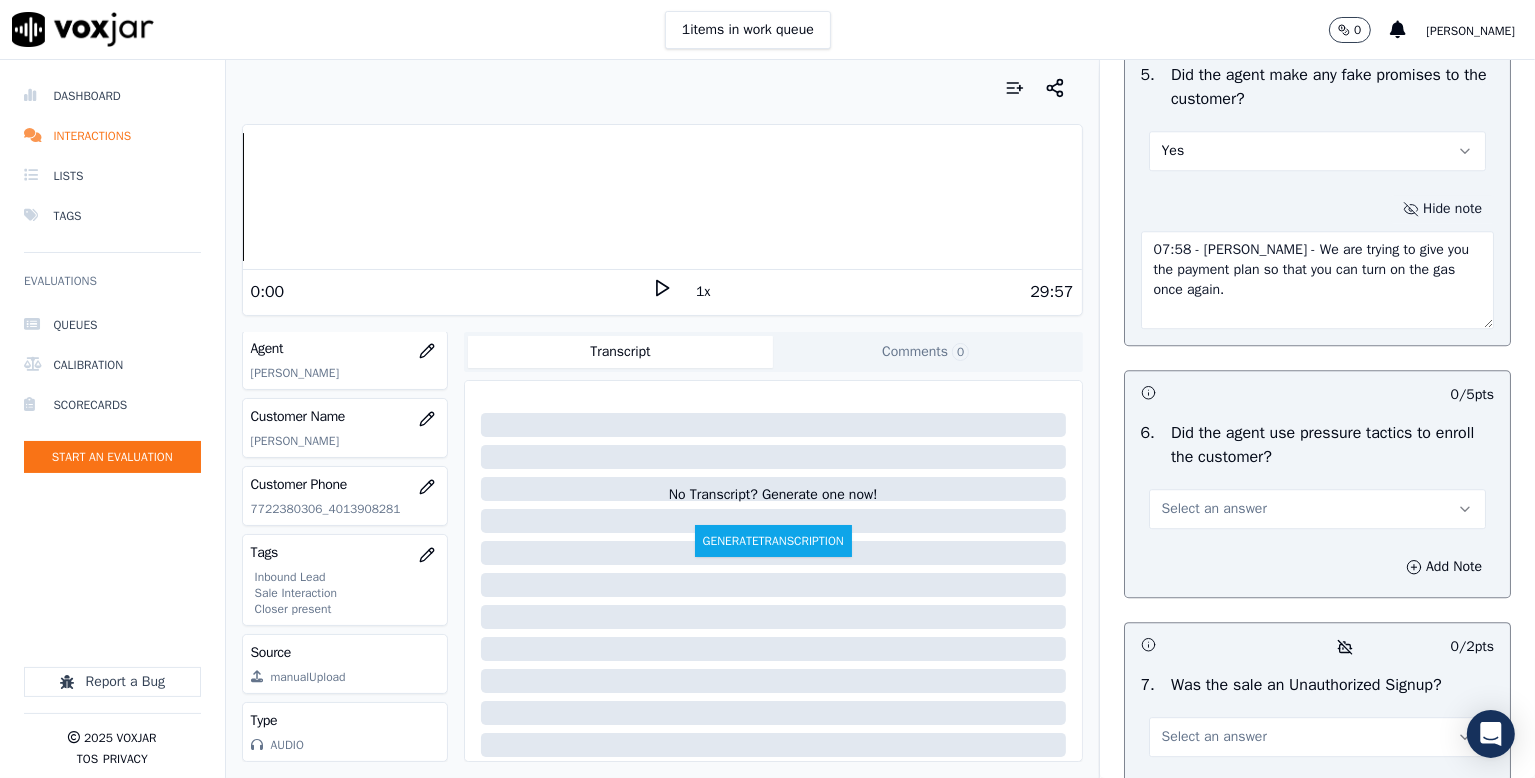 type on "07:58 - [PERSON_NAME] - We are trying to give you the payment plan so that you can turn on the gas once again." 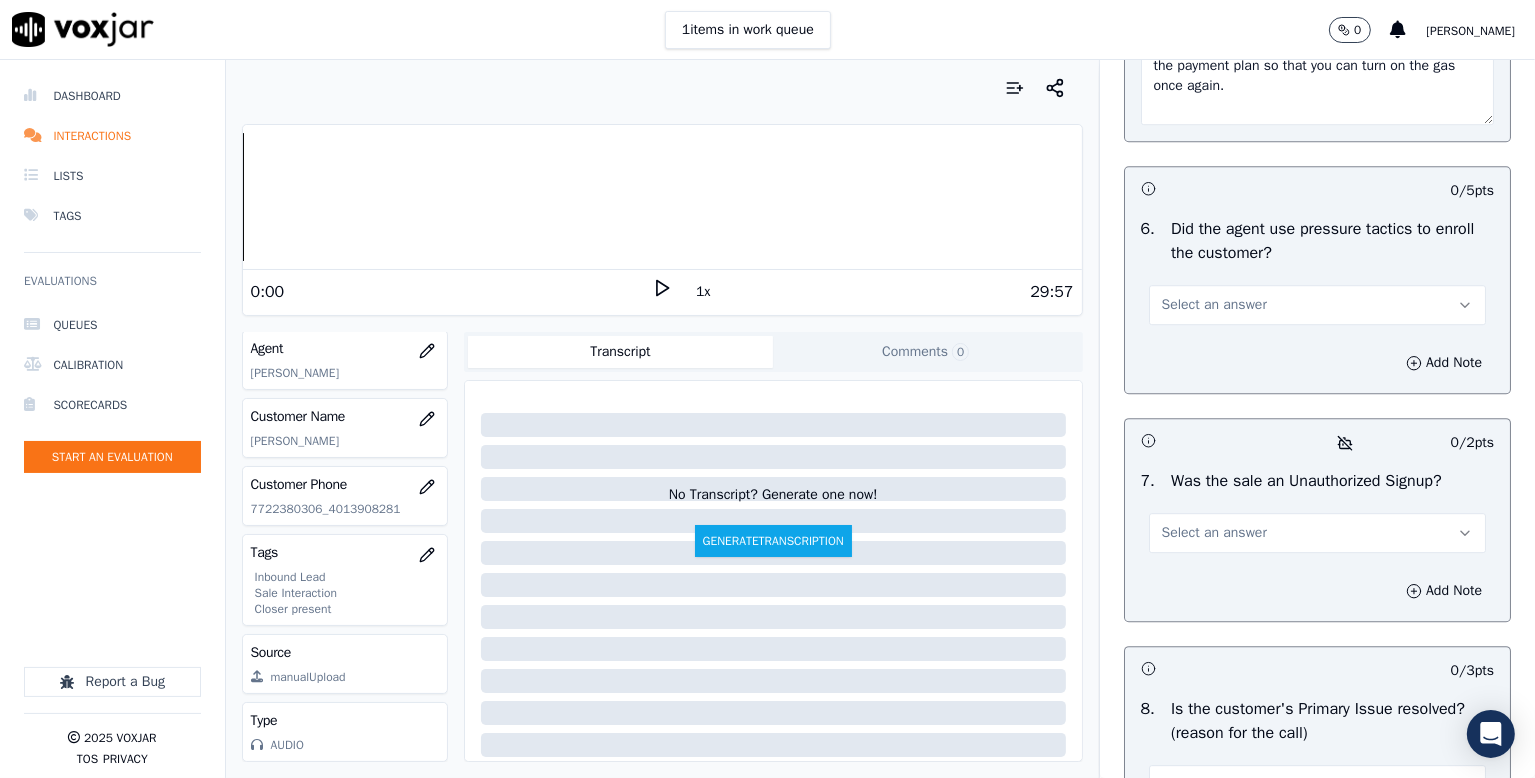 scroll, scrollTop: 5800, scrollLeft: 0, axis: vertical 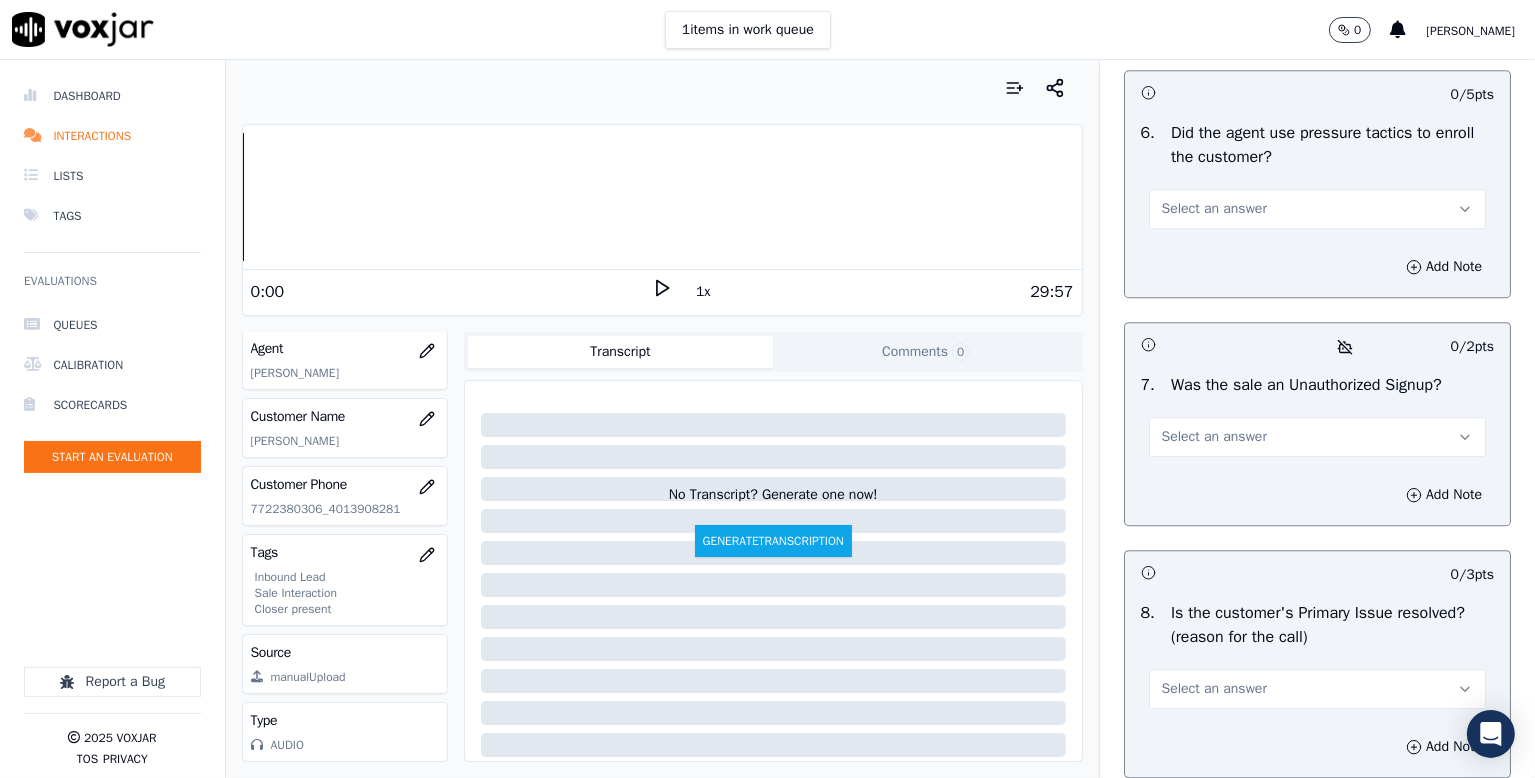 click on "Select an answer" at bounding box center [1214, 209] 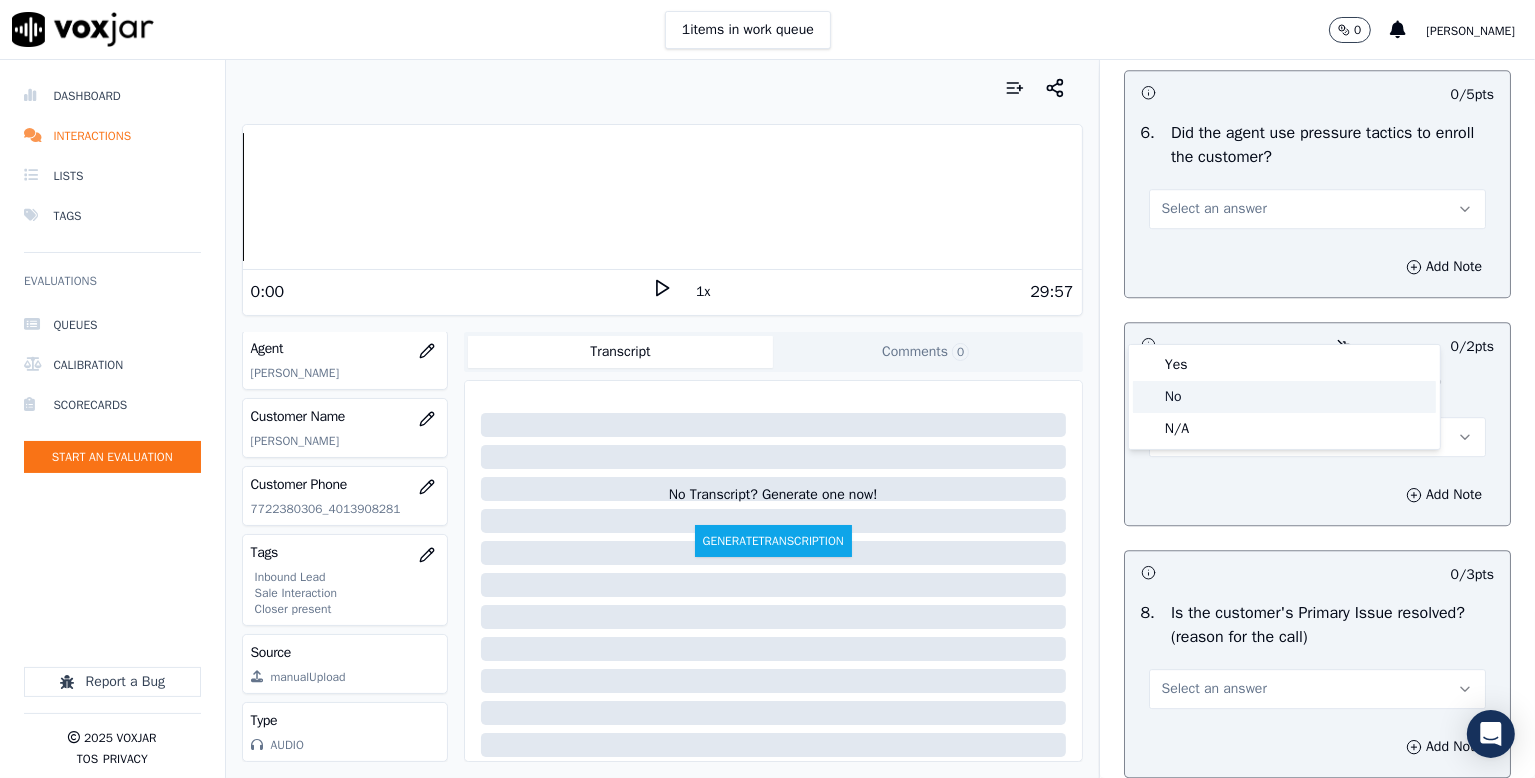 click on "No" 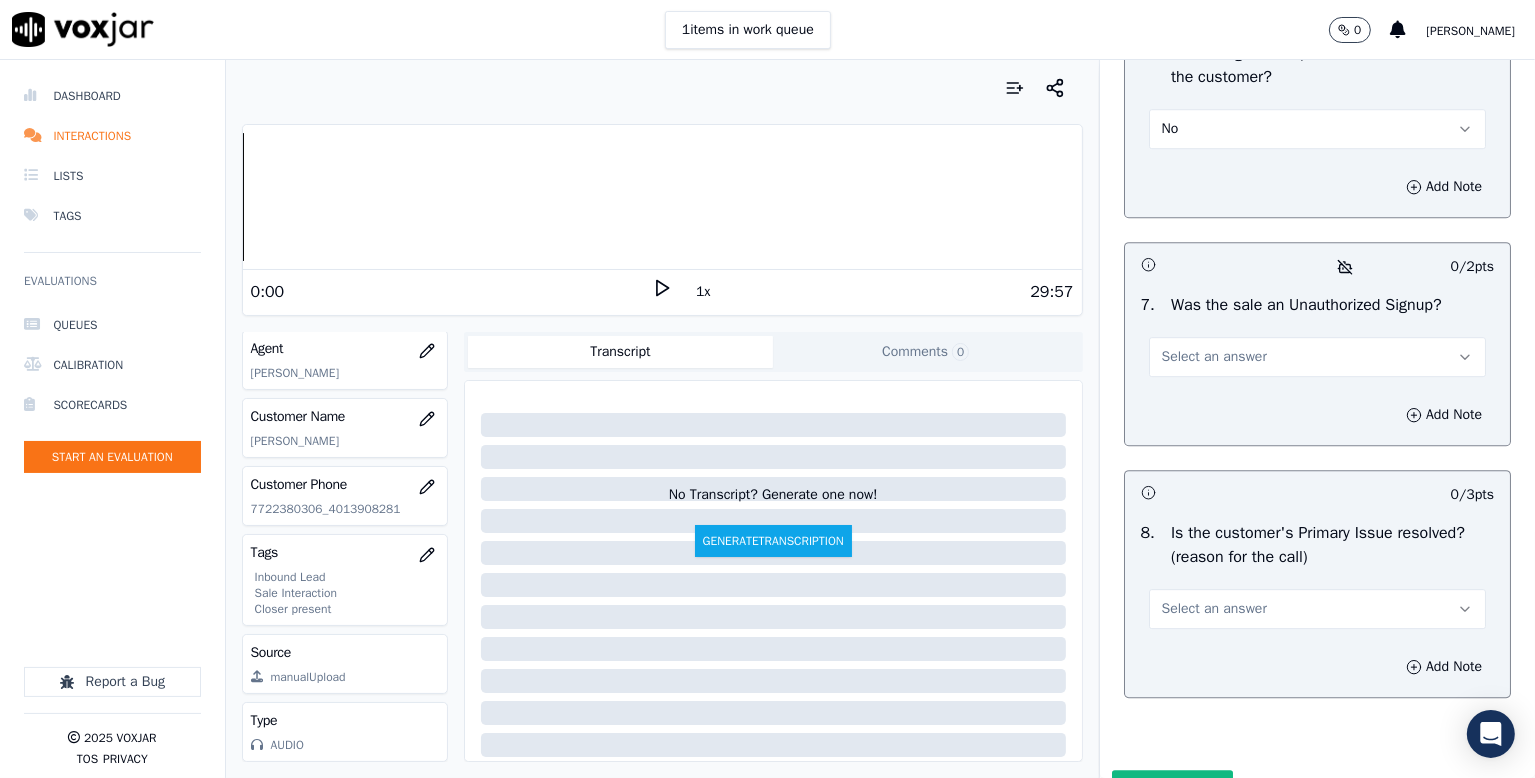 scroll, scrollTop: 6000, scrollLeft: 0, axis: vertical 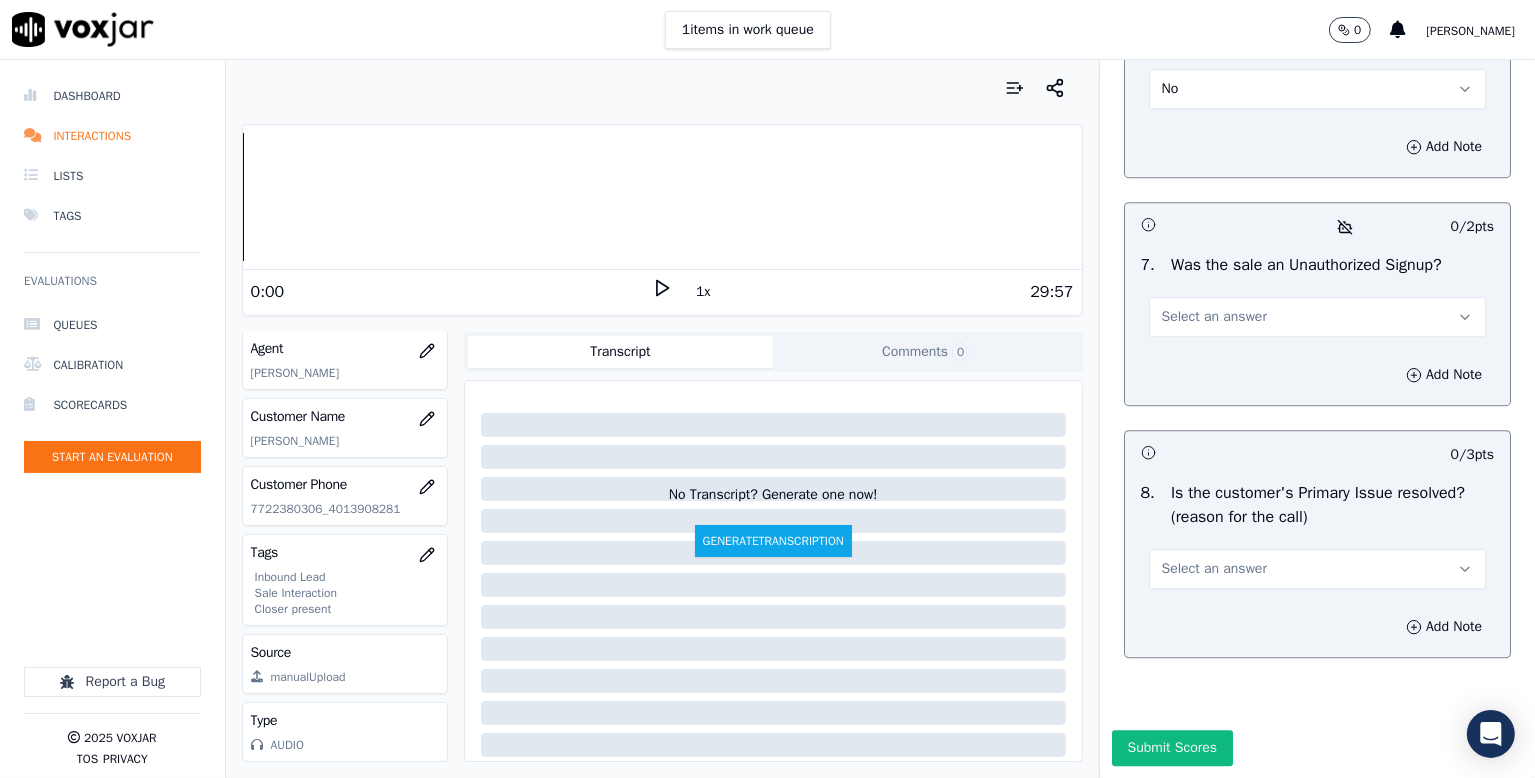 click on "Select an answer" at bounding box center (1214, 317) 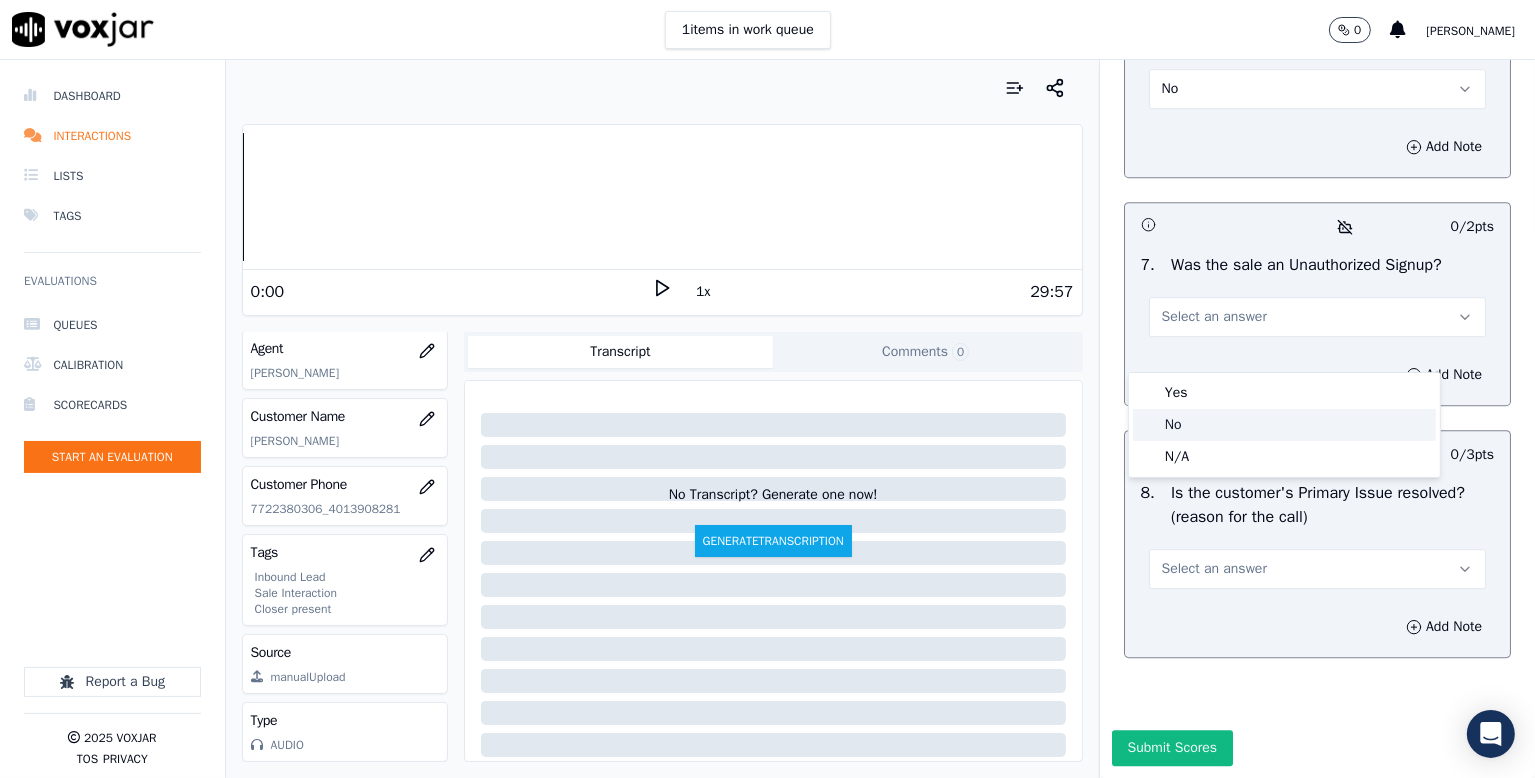 click on "No" 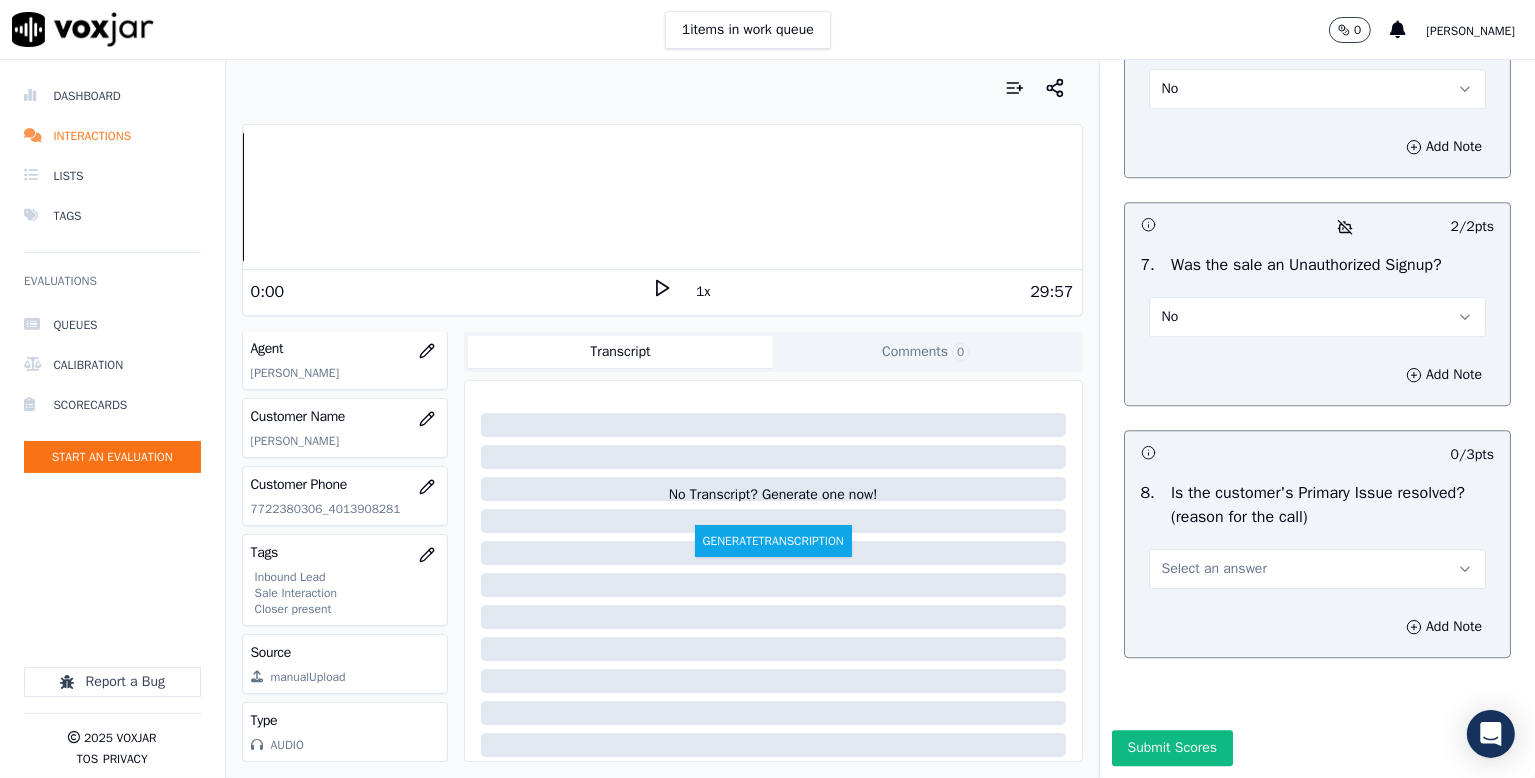 scroll, scrollTop: 6076, scrollLeft: 0, axis: vertical 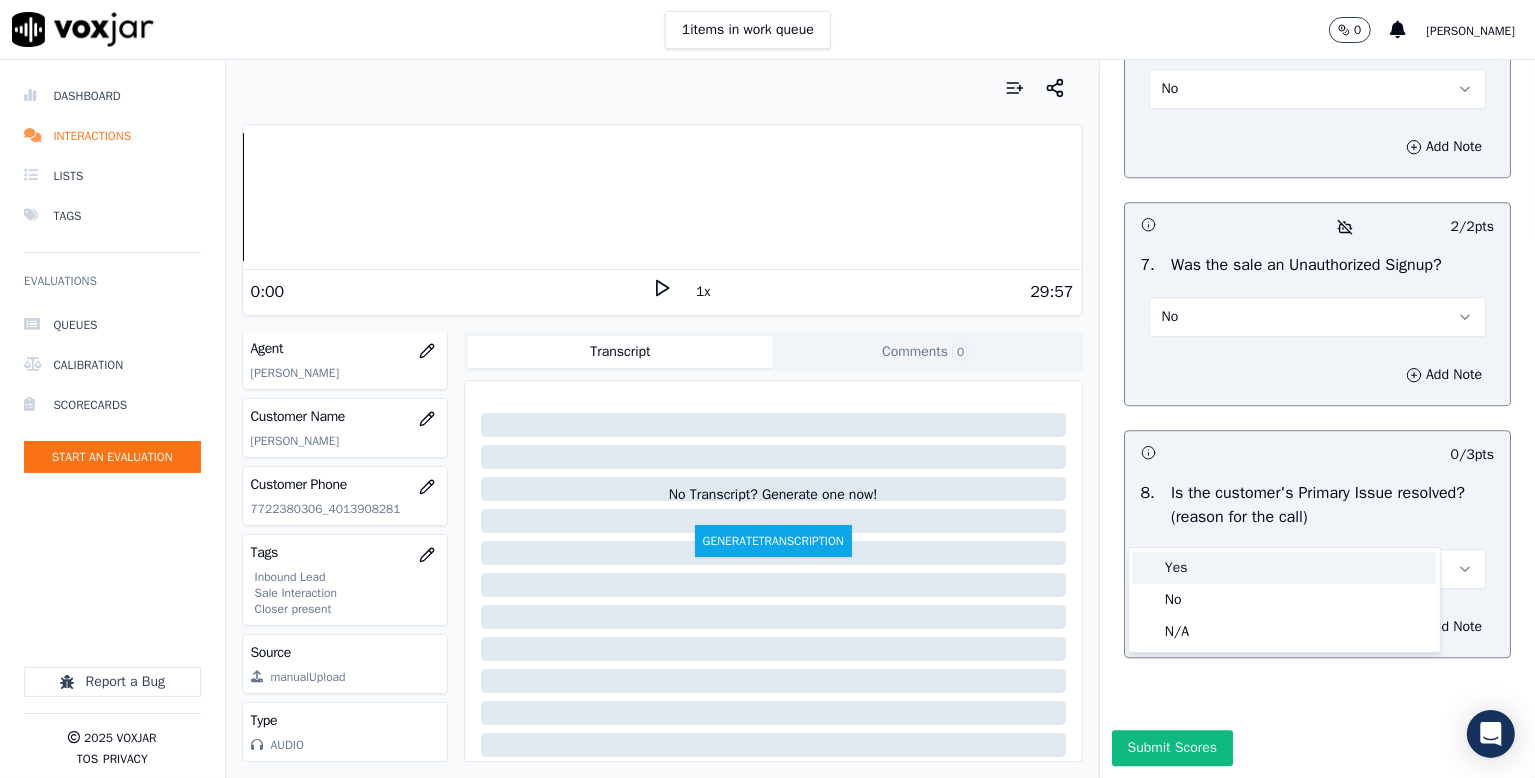 click on "Yes" at bounding box center (1284, 568) 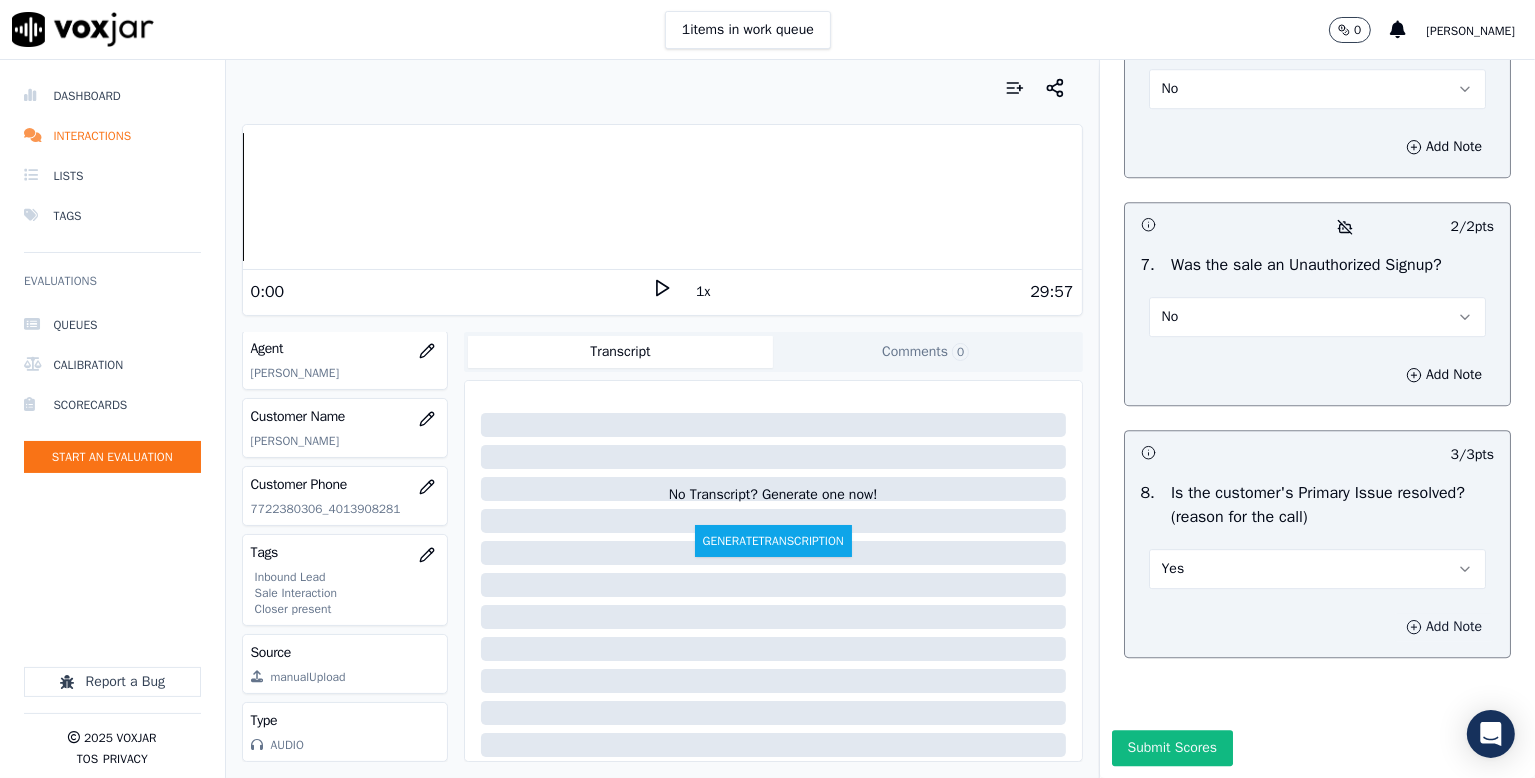 click on "Add Note" at bounding box center [1444, 627] 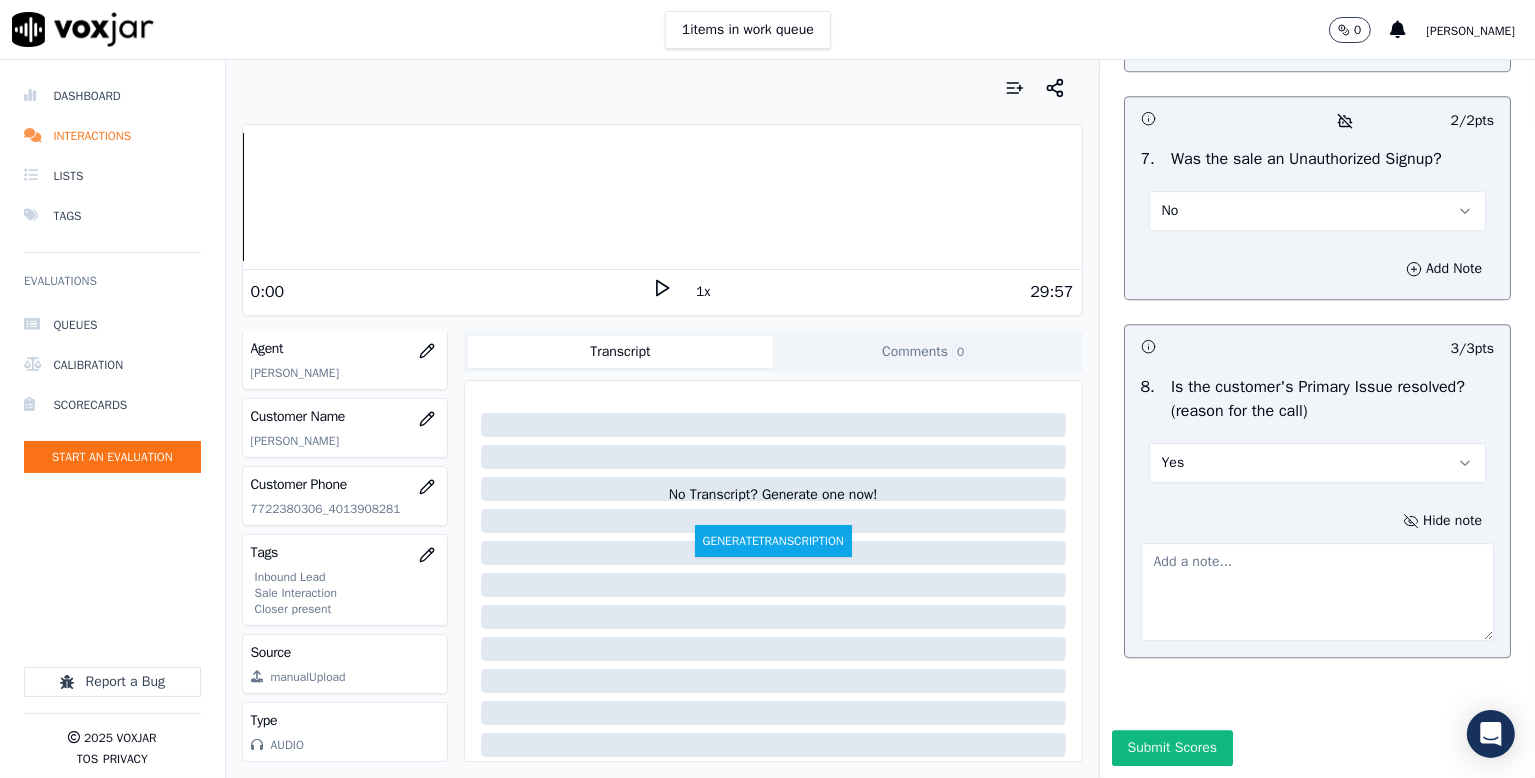 click at bounding box center (1317, 592) 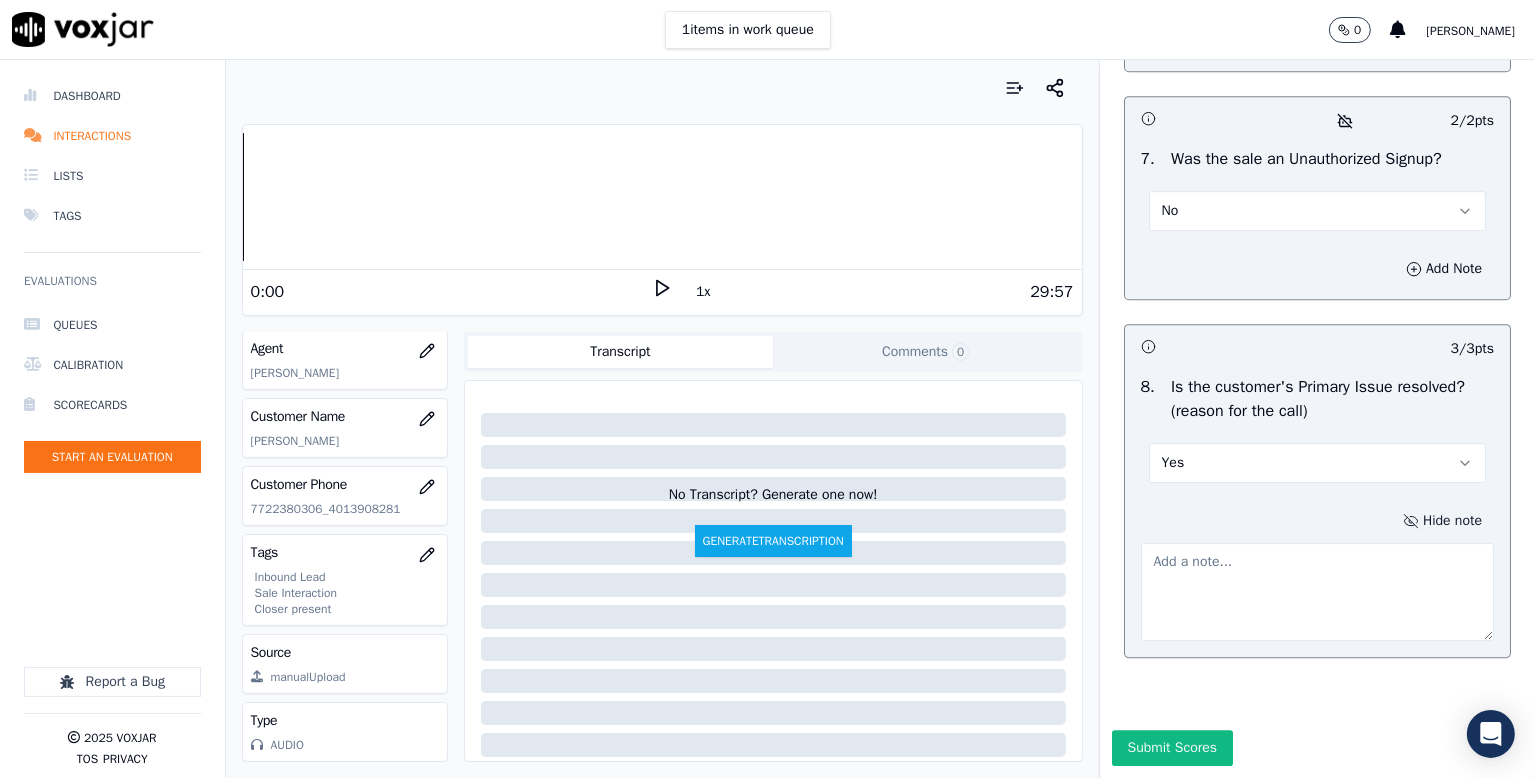 click on "Hide note" at bounding box center (1442, 521) 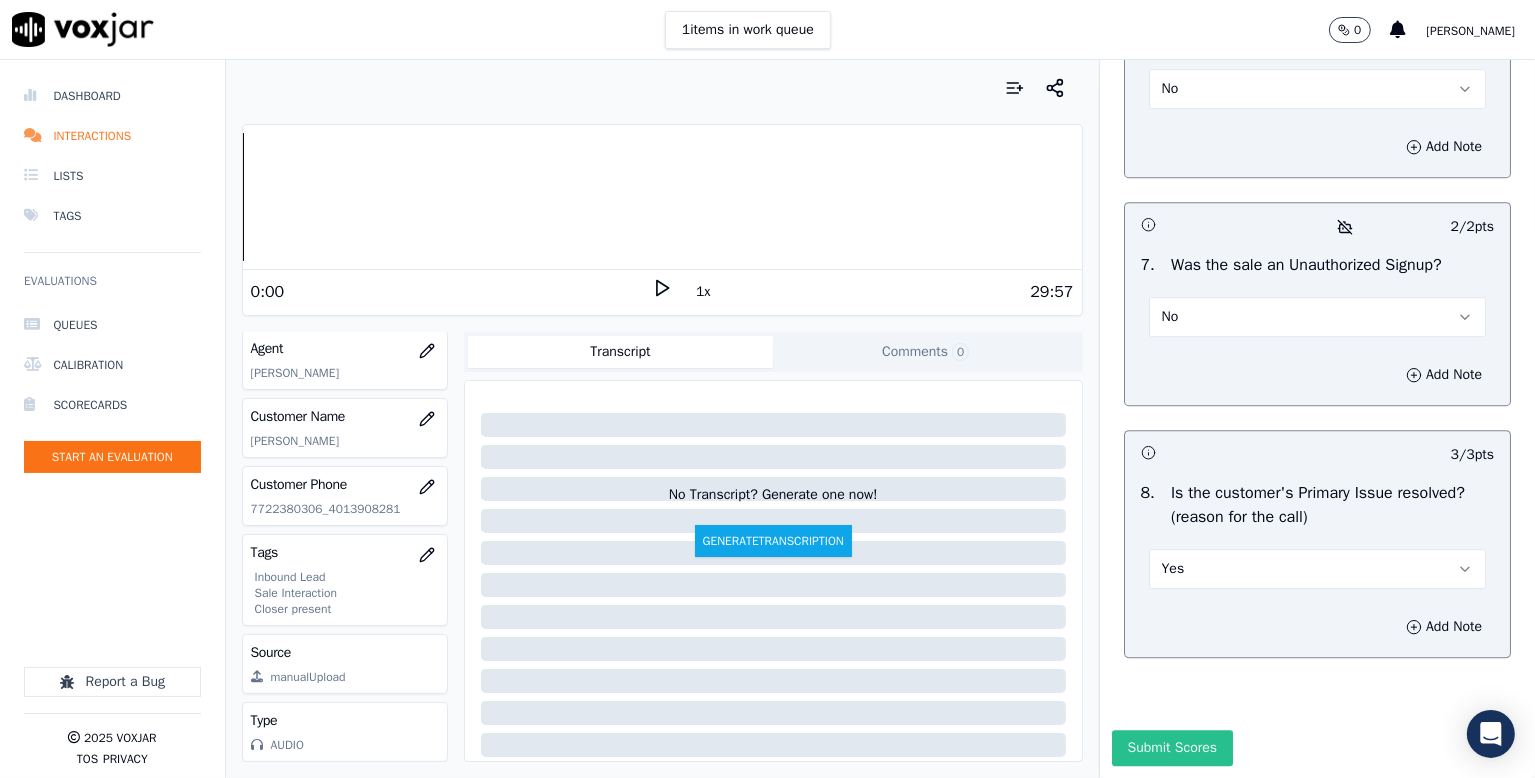 click on "Submit Scores" at bounding box center [1172, 748] 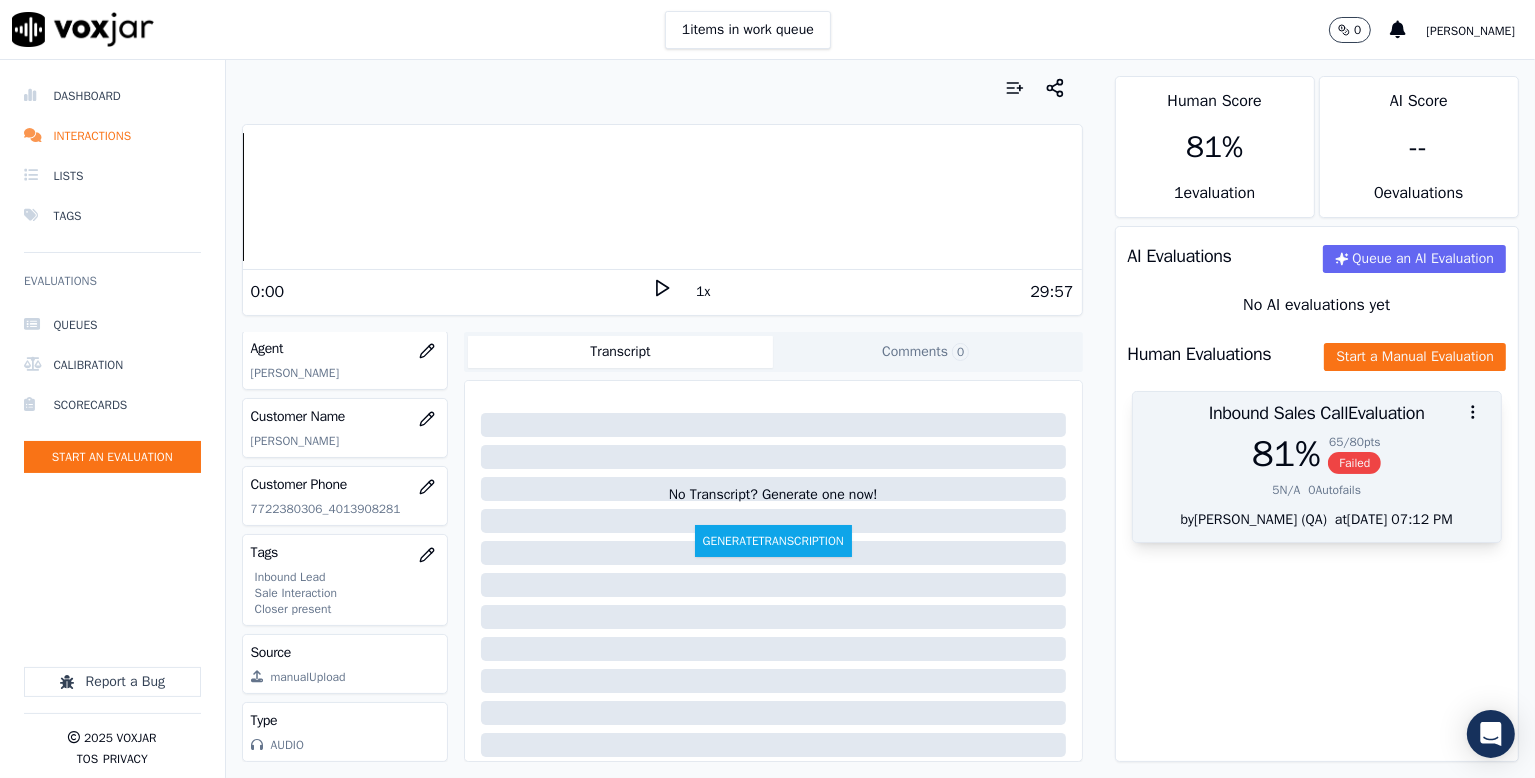 click on "Failed" at bounding box center (1354, 463) 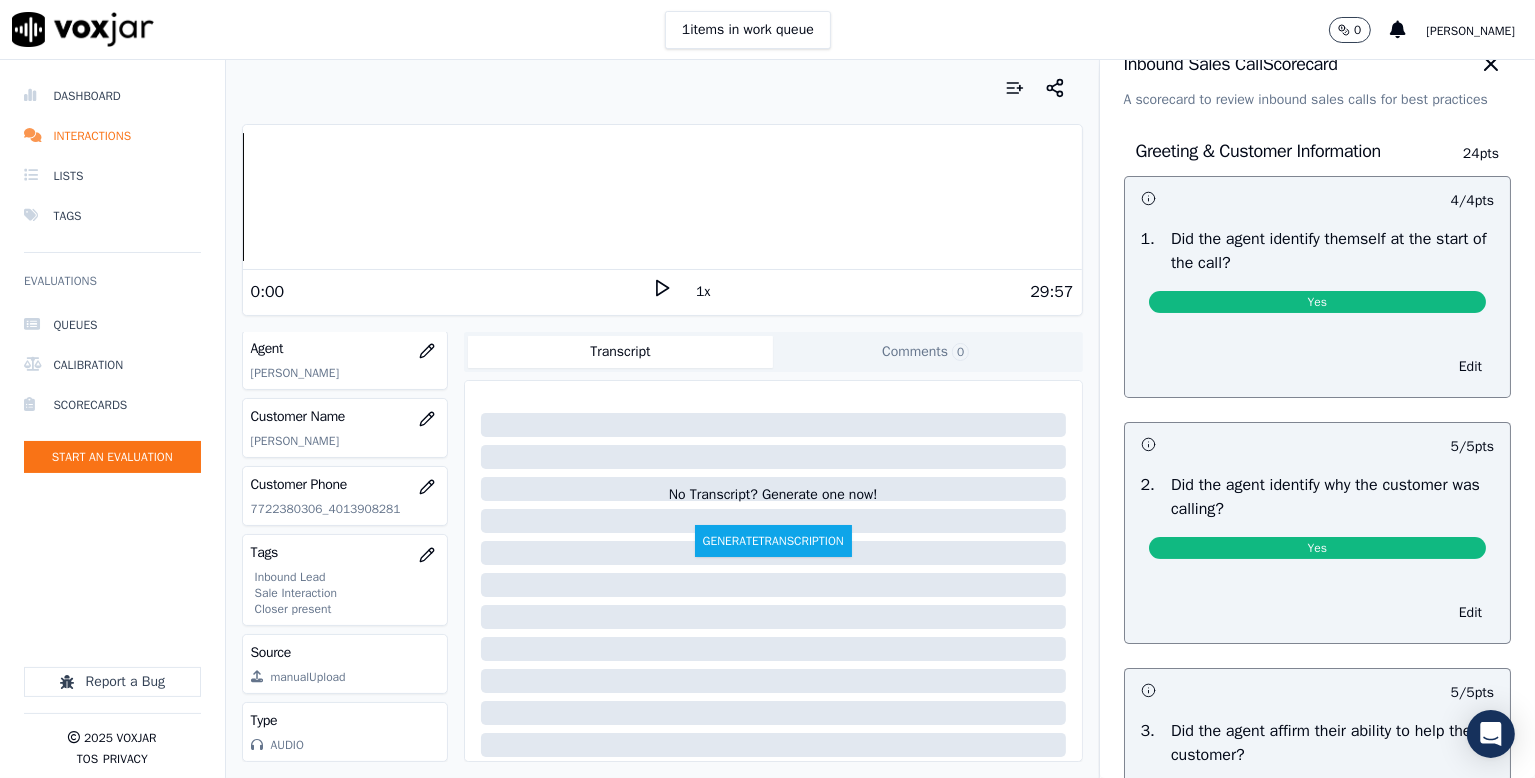 scroll, scrollTop: 0, scrollLeft: 0, axis: both 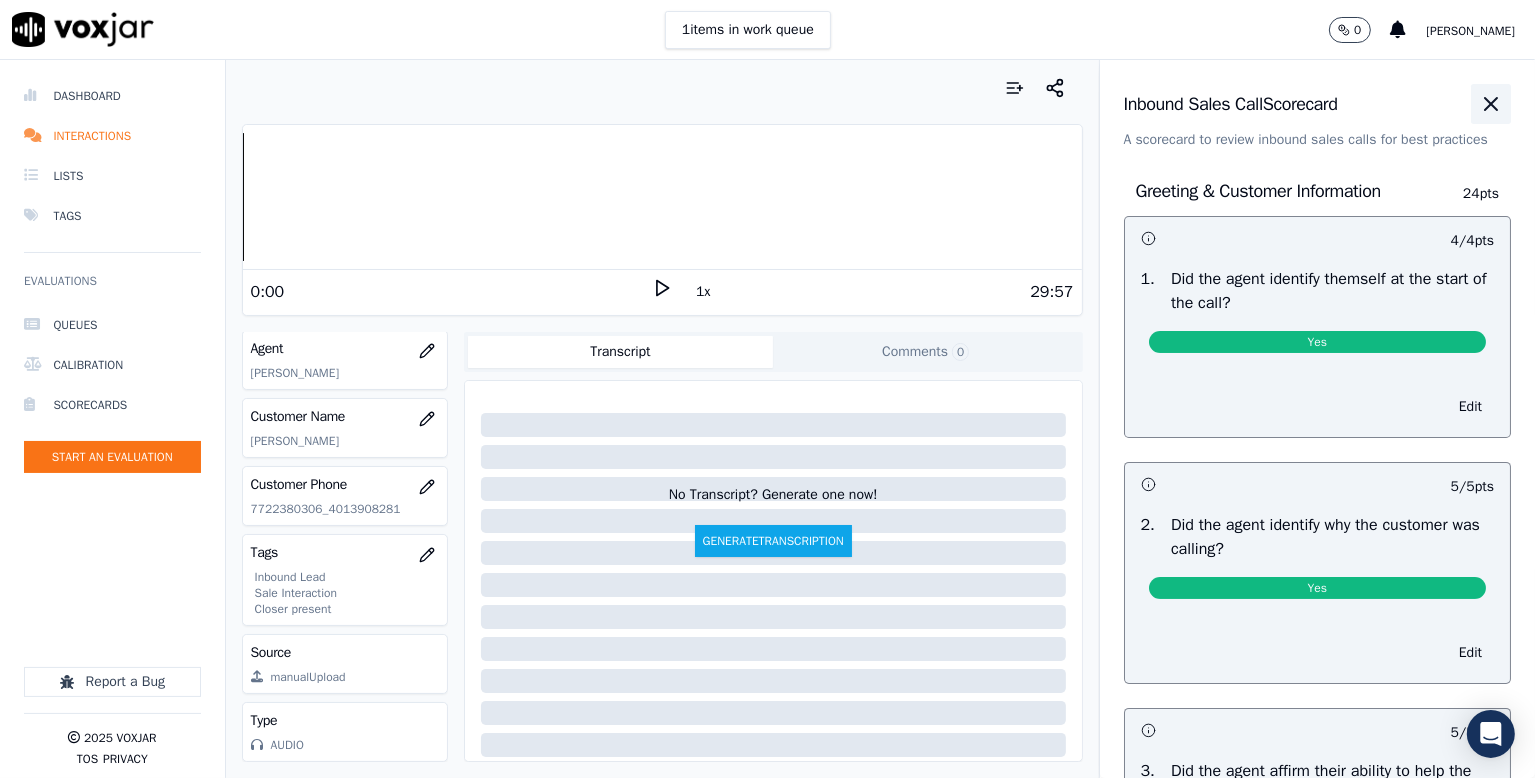 click 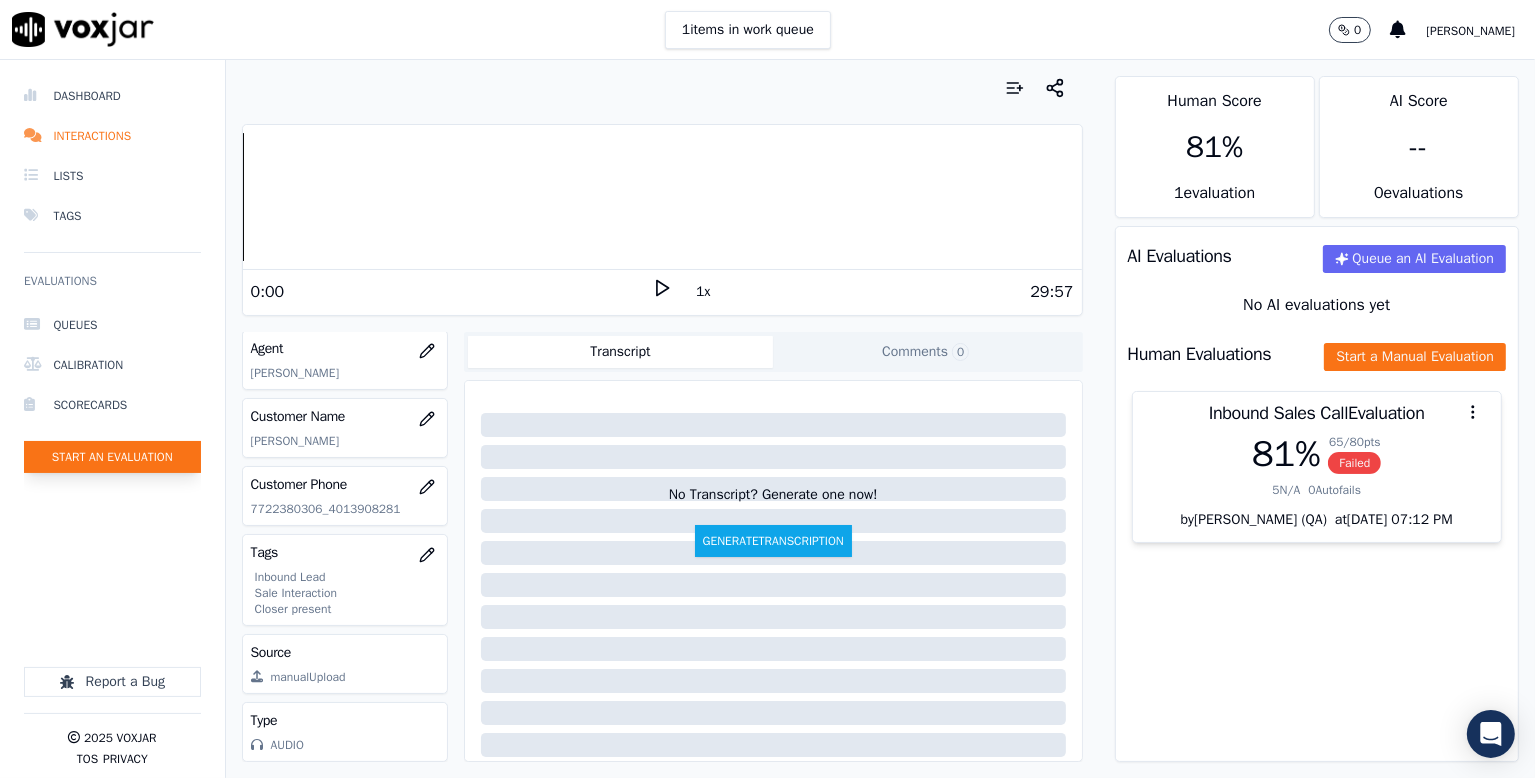 click on "Start an Evaluation" 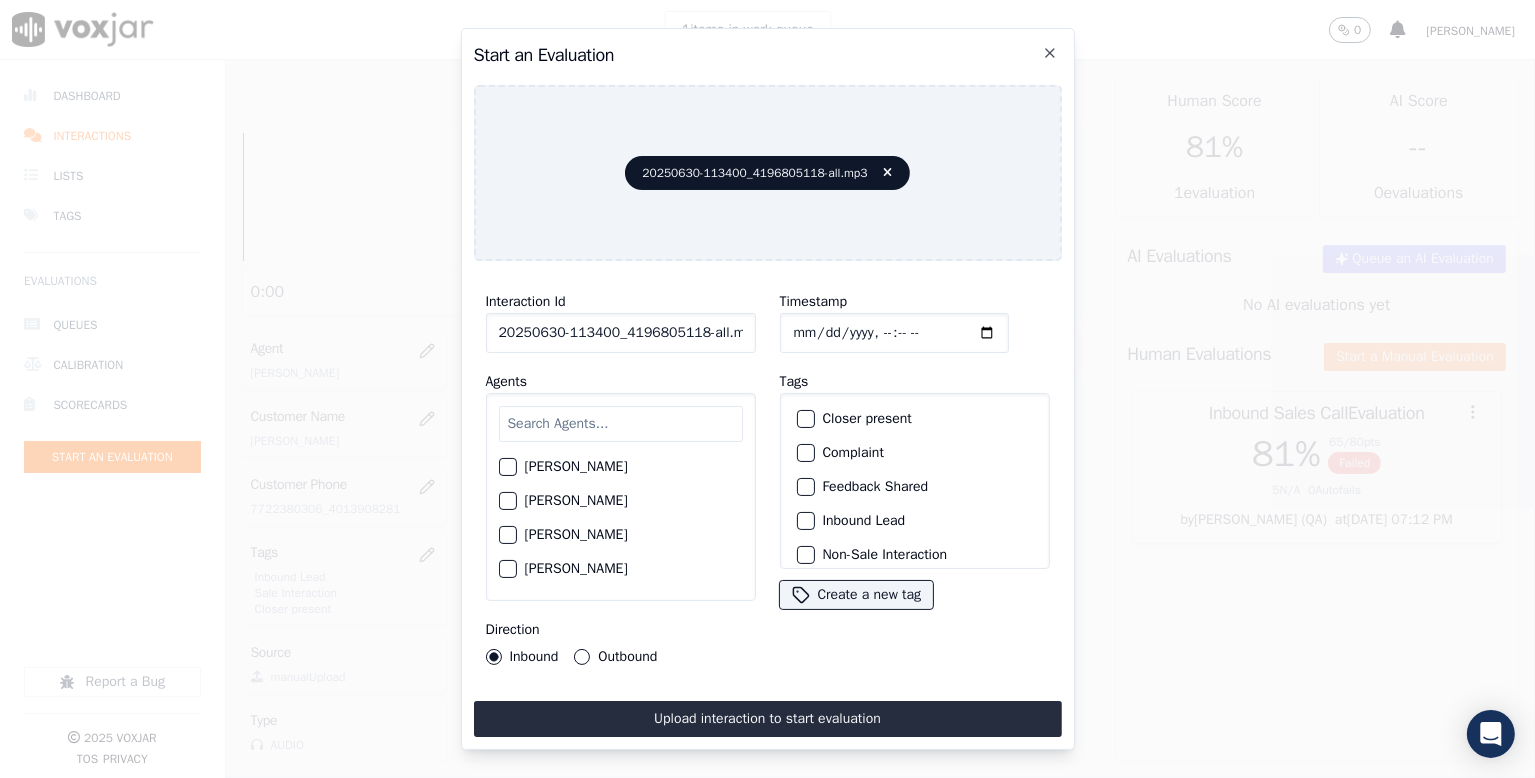 scroll, scrollTop: 0, scrollLeft: 6, axis: horizontal 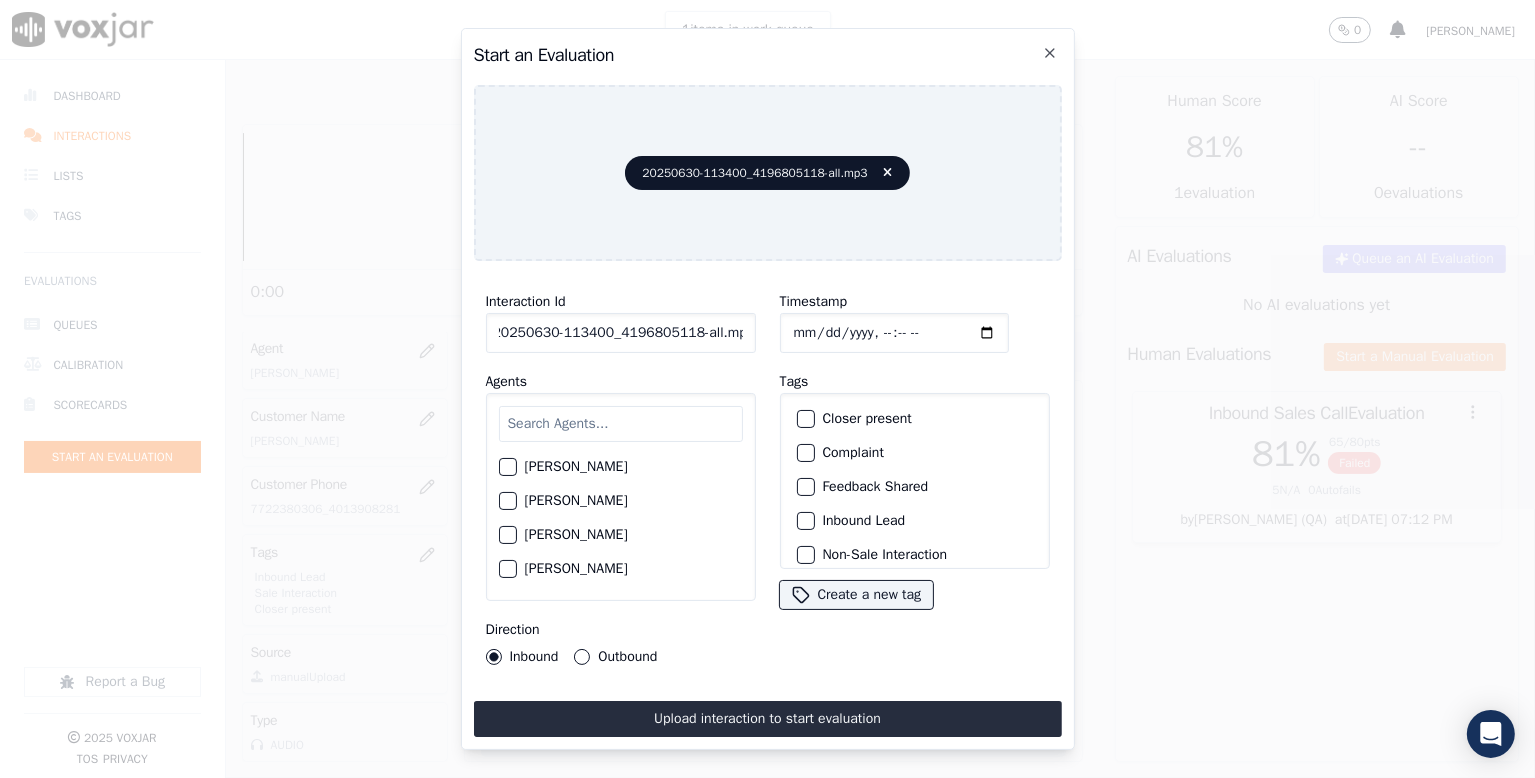drag, startPoint x: 689, startPoint y: 325, endPoint x: 847, endPoint y: 320, distance: 158.0791 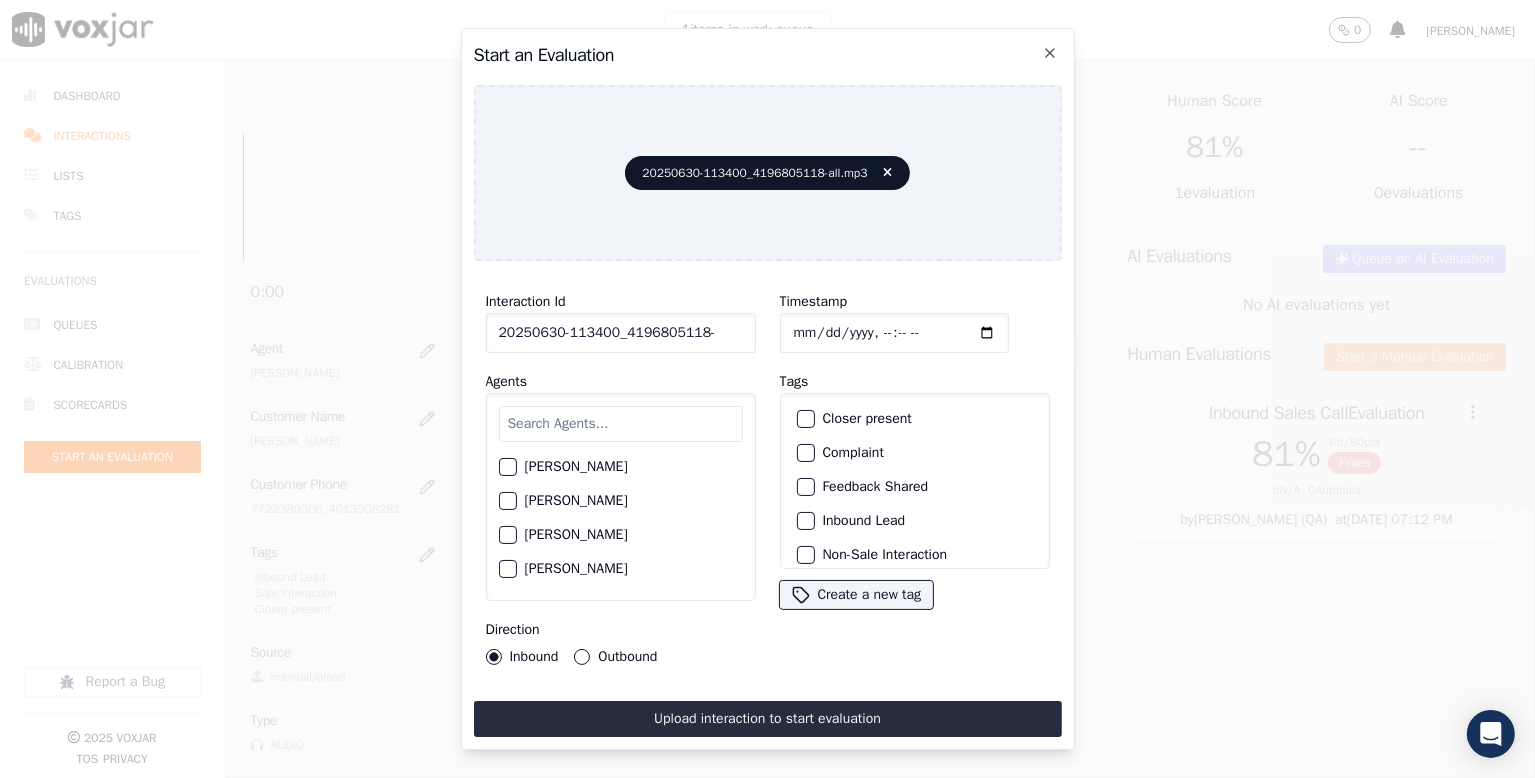 scroll, scrollTop: 0, scrollLeft: 0, axis: both 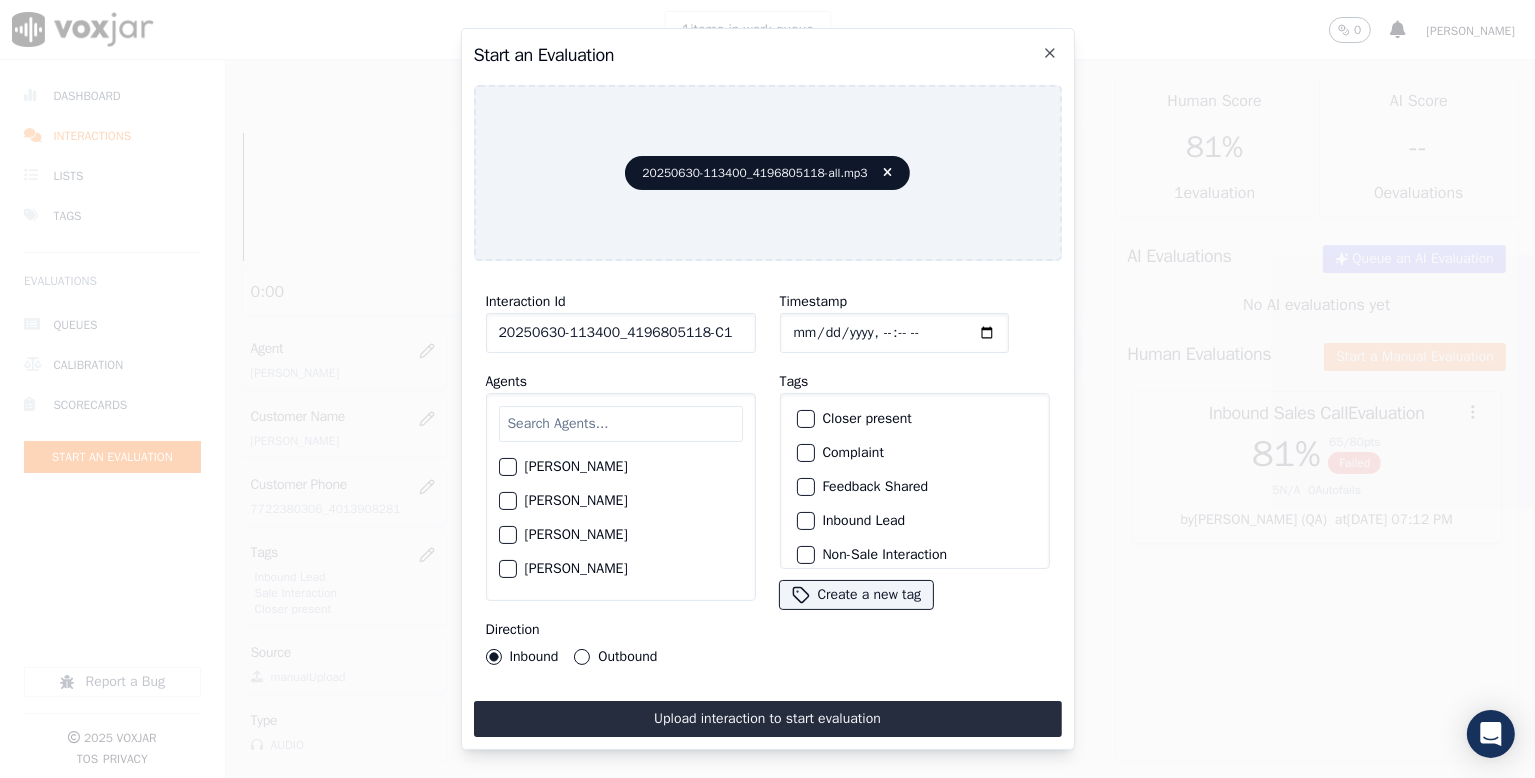 type on "20250630-113400_4196805118-C1" 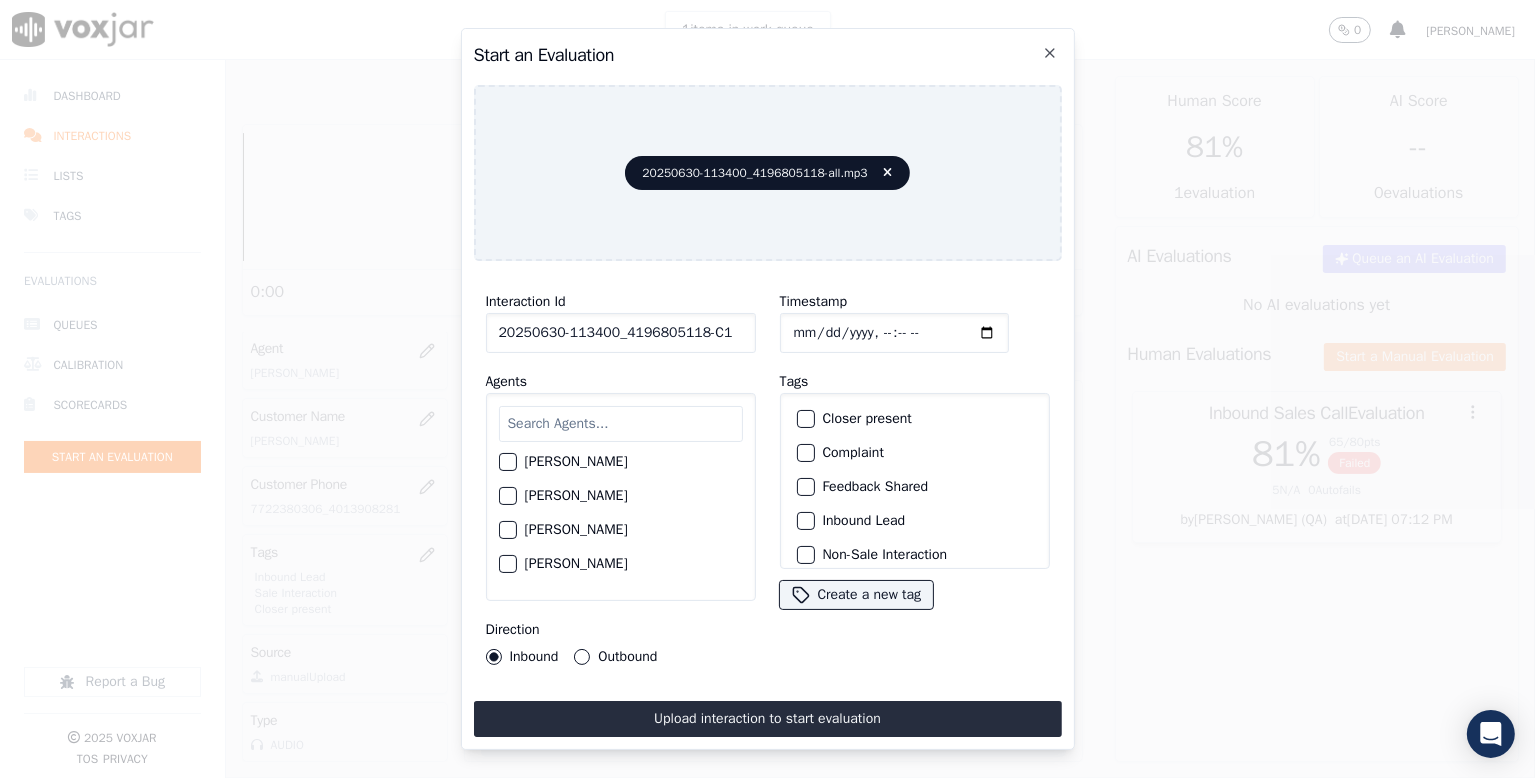 scroll, scrollTop: 1978, scrollLeft: 0, axis: vertical 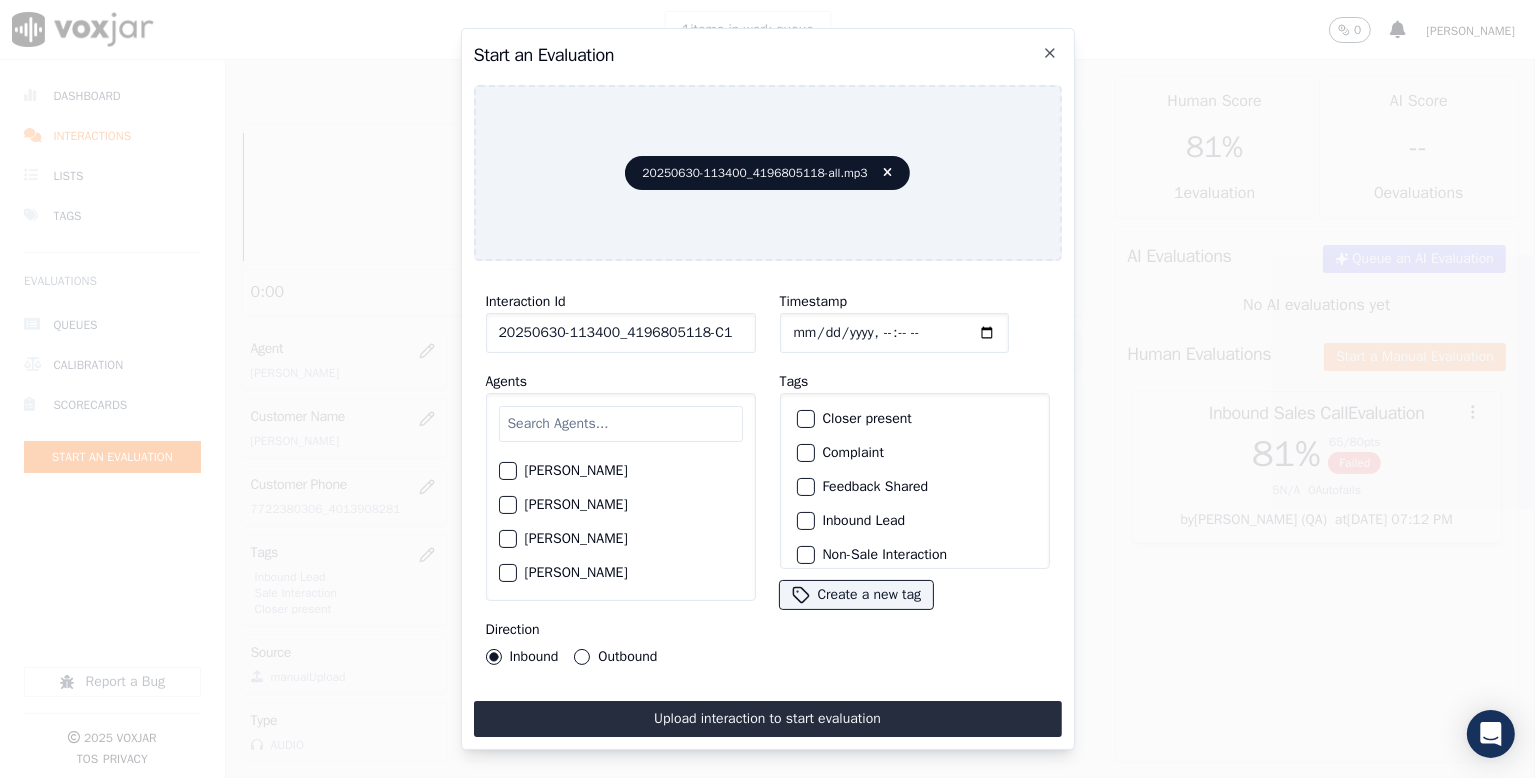 drag, startPoint x: 562, startPoint y: 497, endPoint x: 591, endPoint y: 581, distance: 88.86507 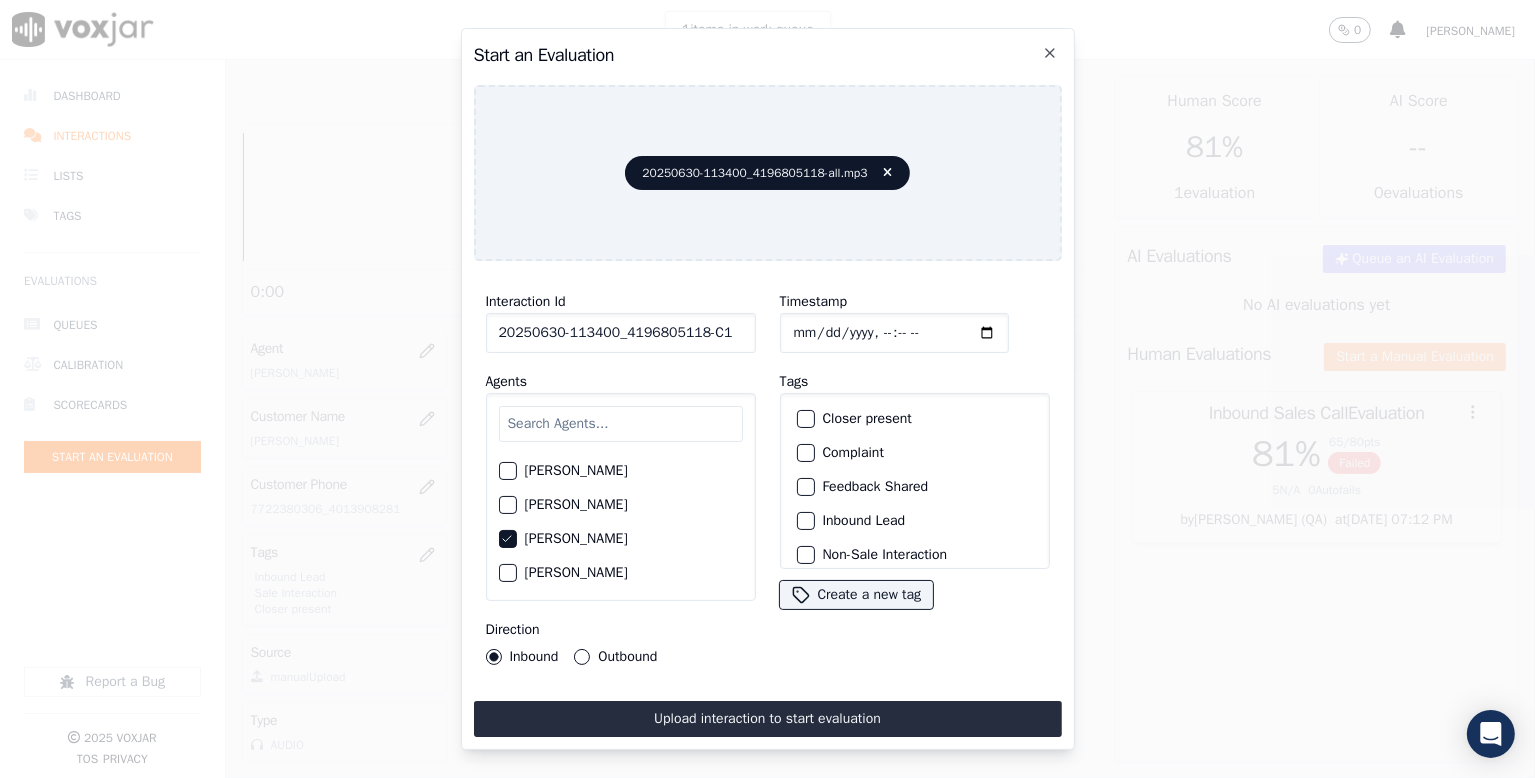 click on "Outbound" at bounding box center (582, 657) 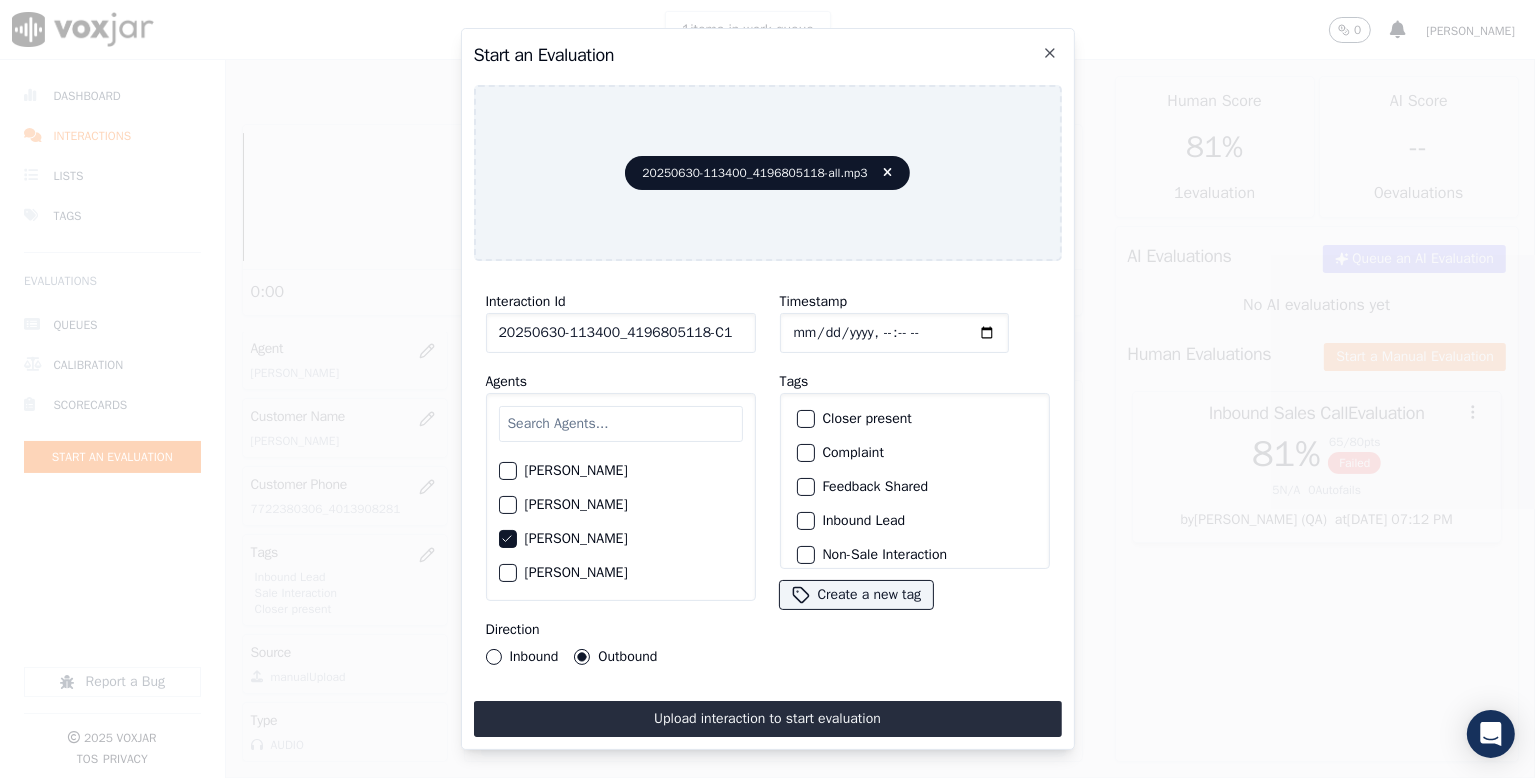 click on "Closer present" 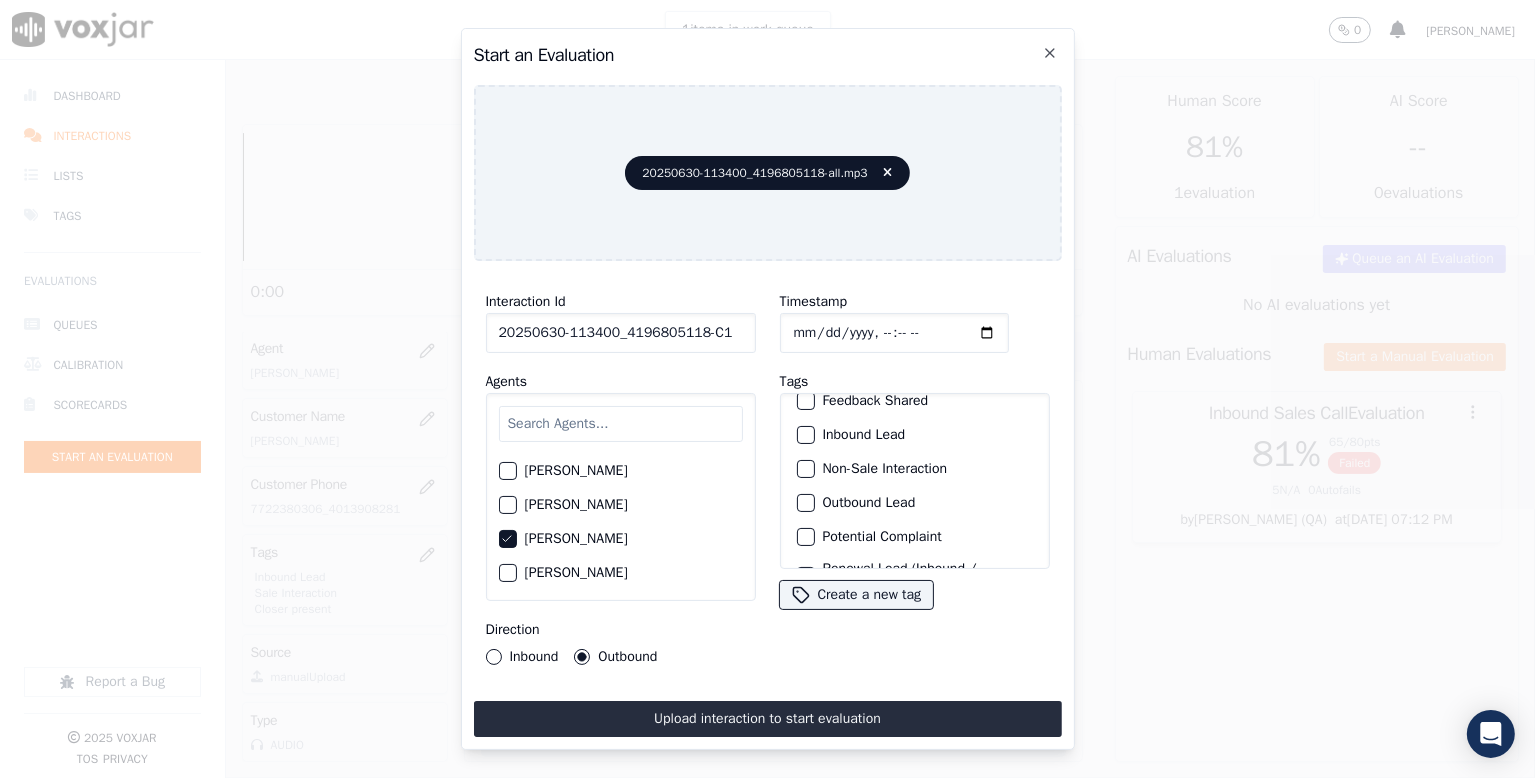 scroll, scrollTop: 169, scrollLeft: 0, axis: vertical 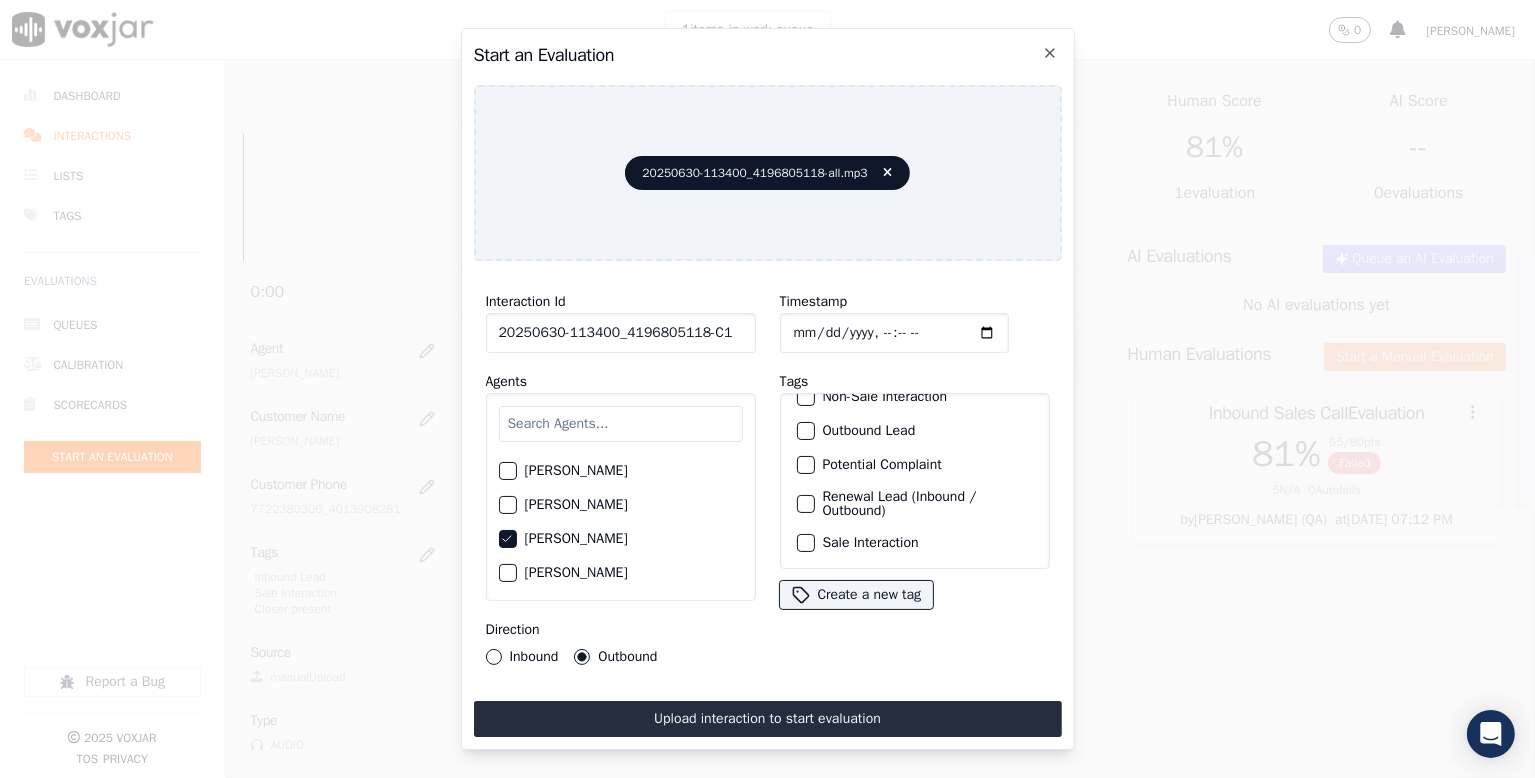 drag, startPoint x: 859, startPoint y: 480, endPoint x: 852, endPoint y: 509, distance: 29.832869 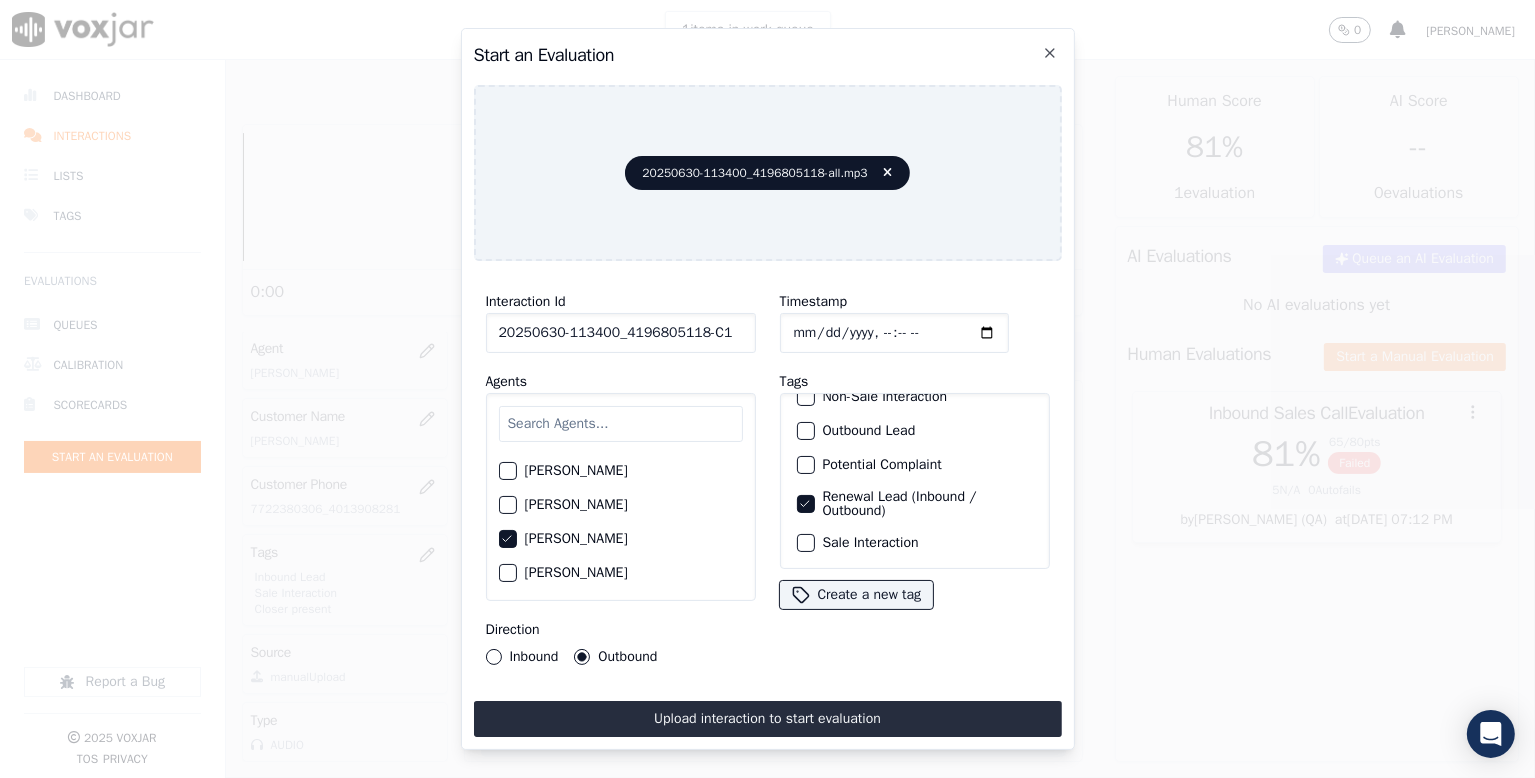 click on "Sale Interaction" 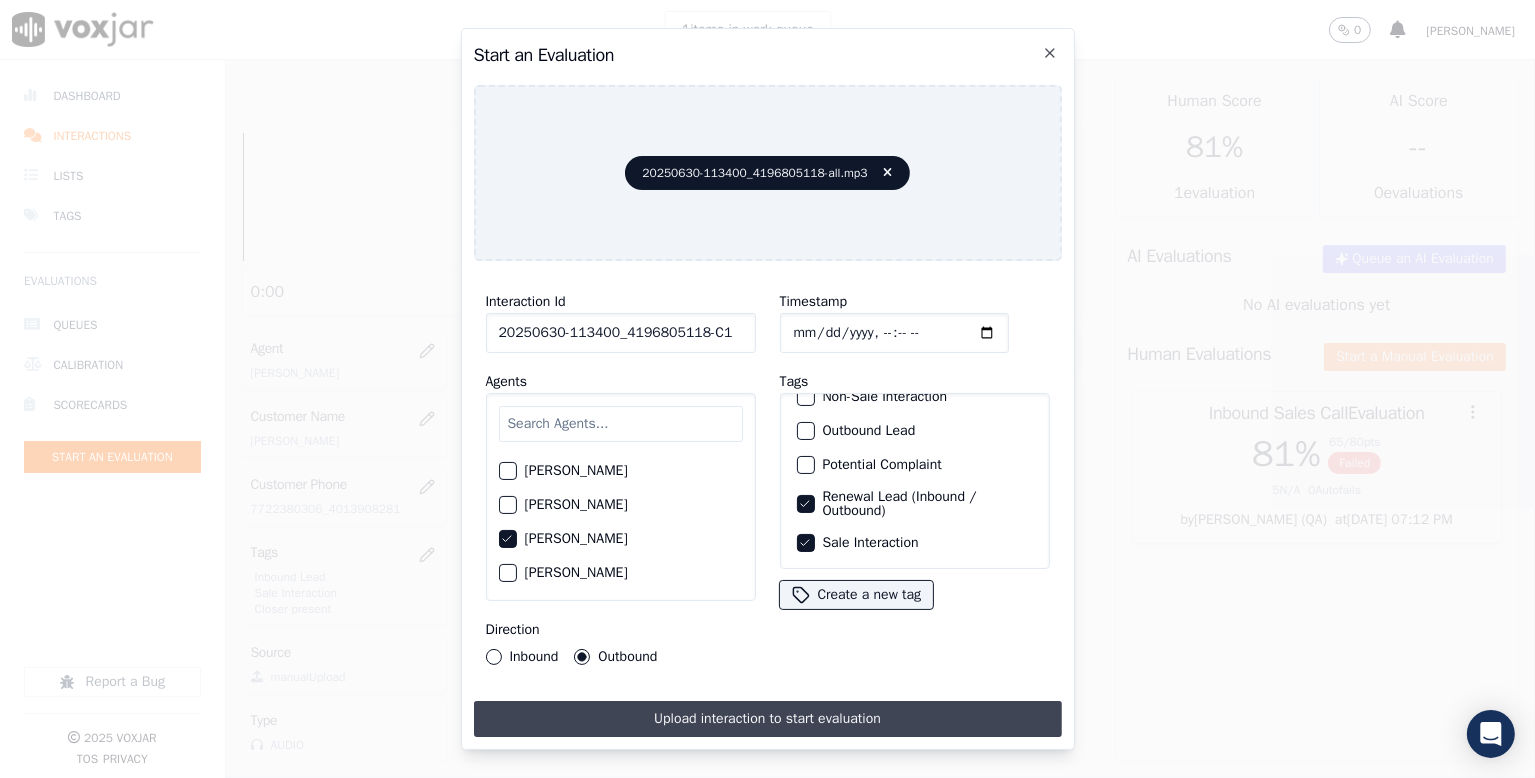 click on "Upload interaction to start evaluation" at bounding box center (768, 719) 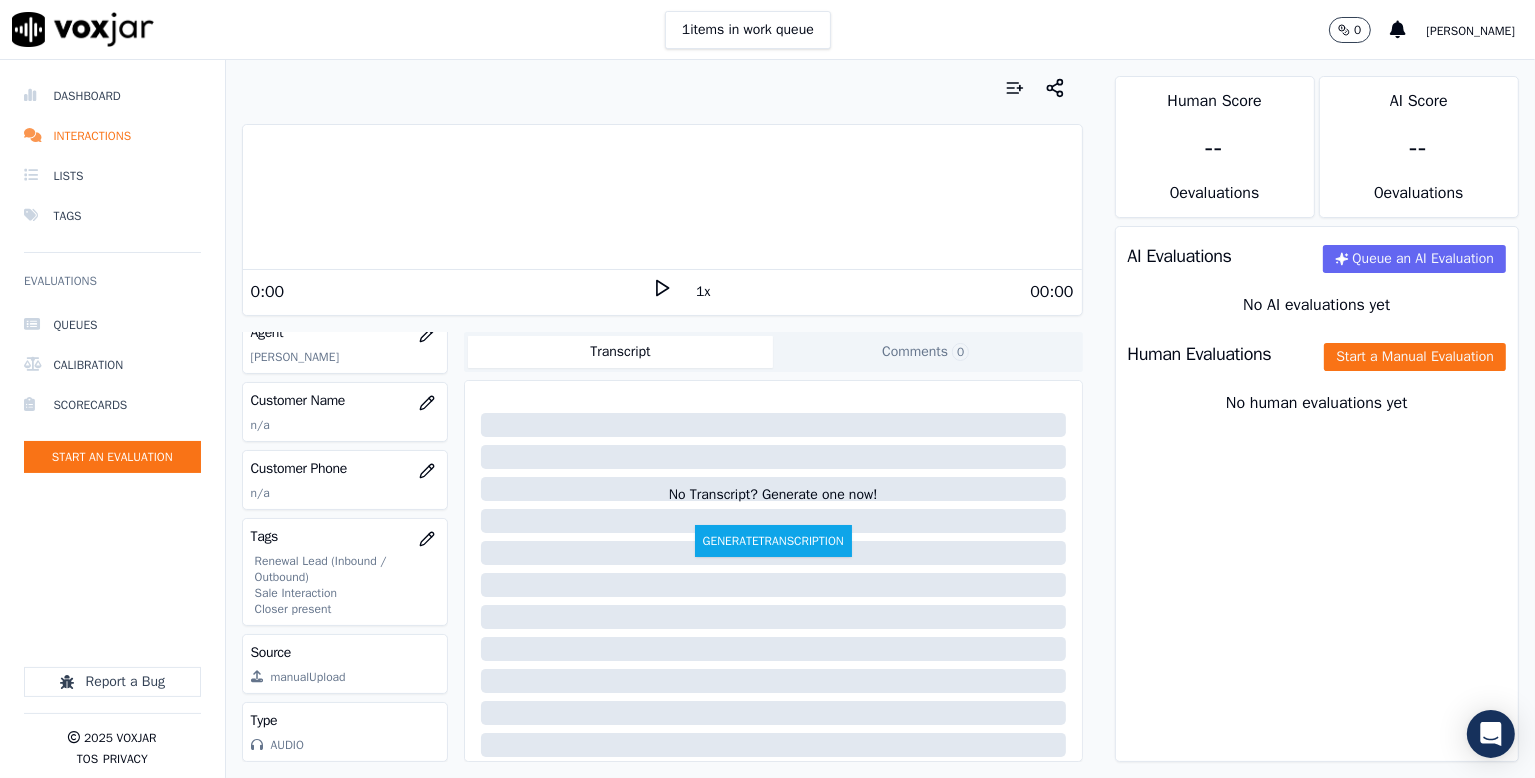 scroll, scrollTop: 280, scrollLeft: 0, axis: vertical 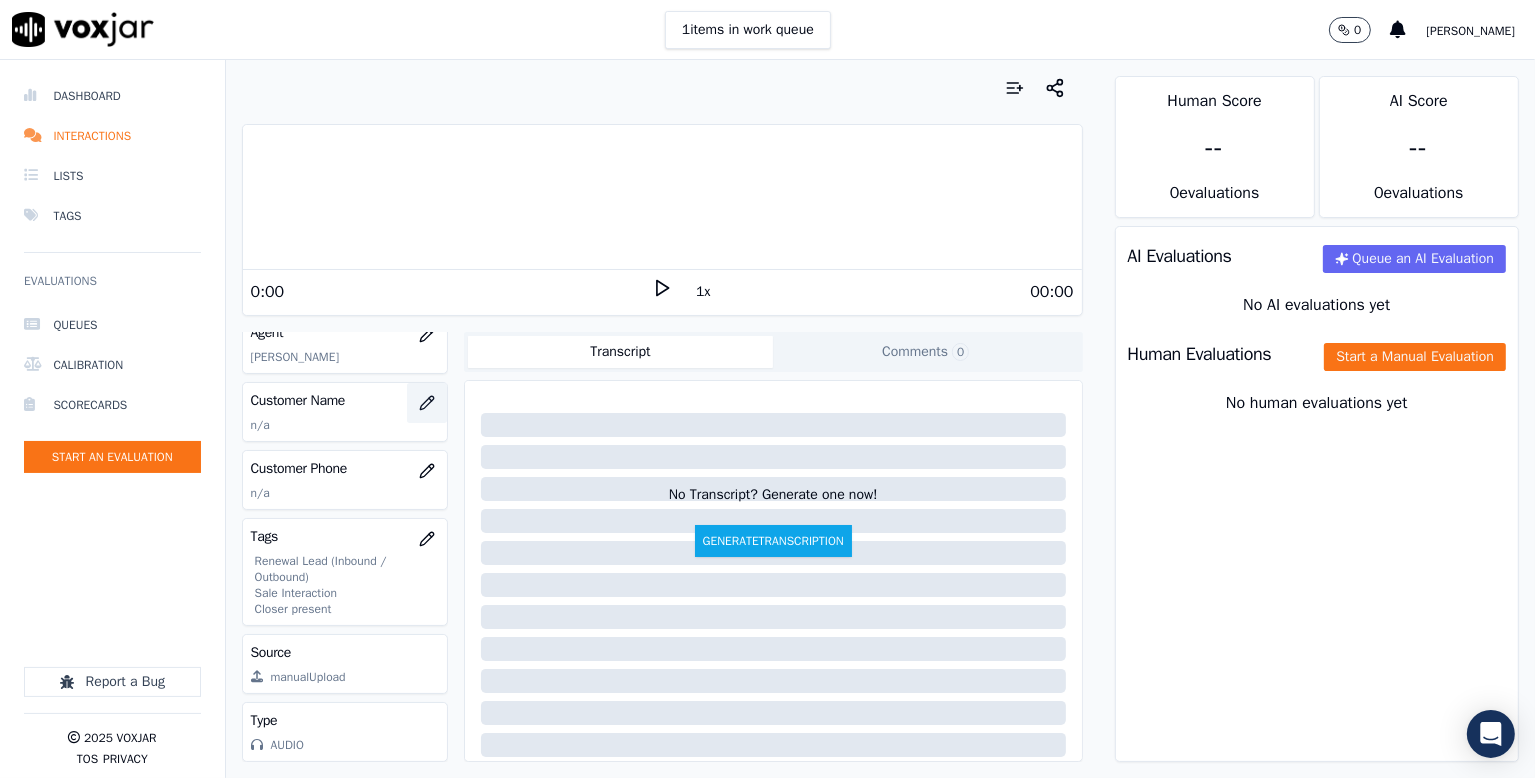 click 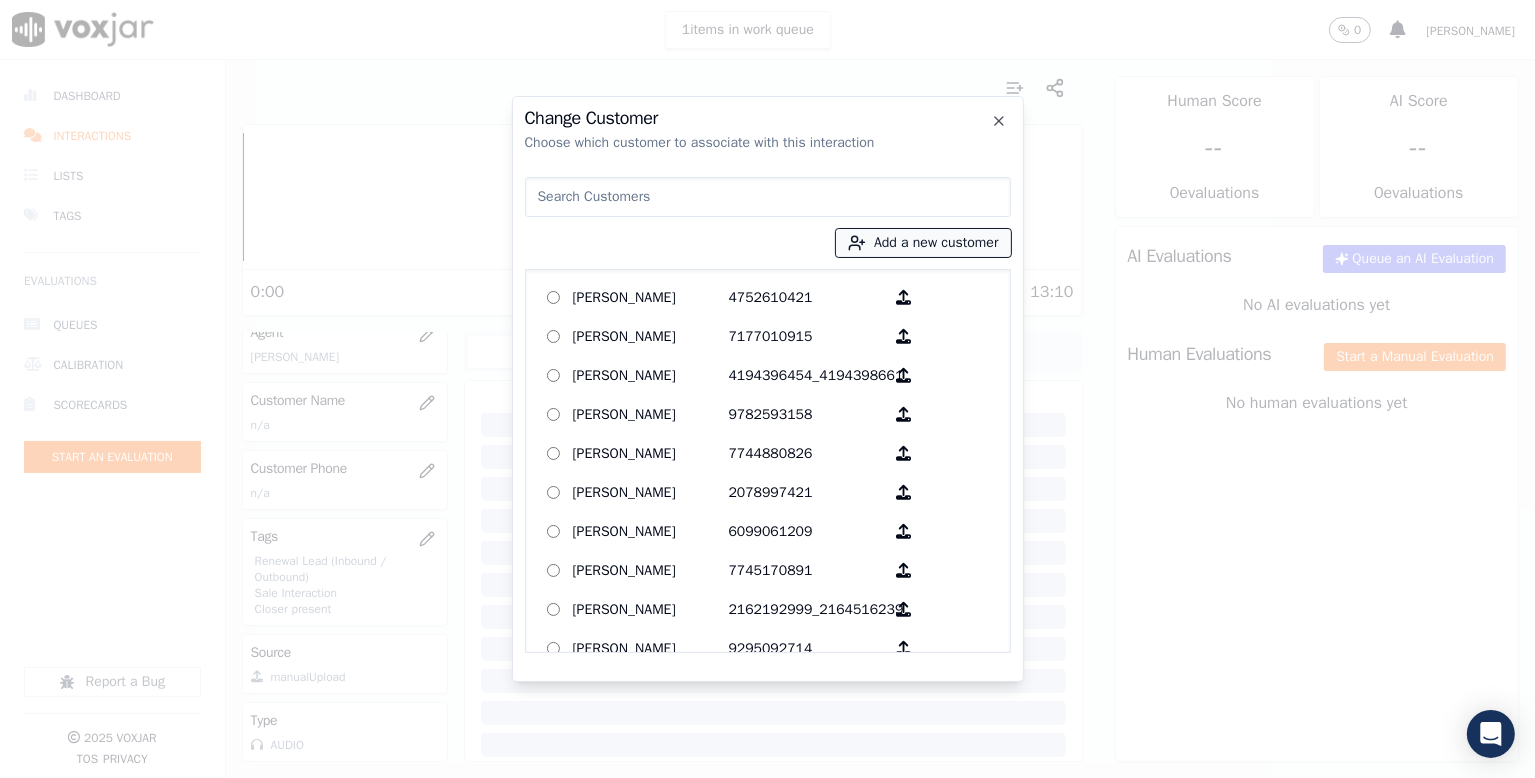 click on "Add a new customer" at bounding box center [923, 243] 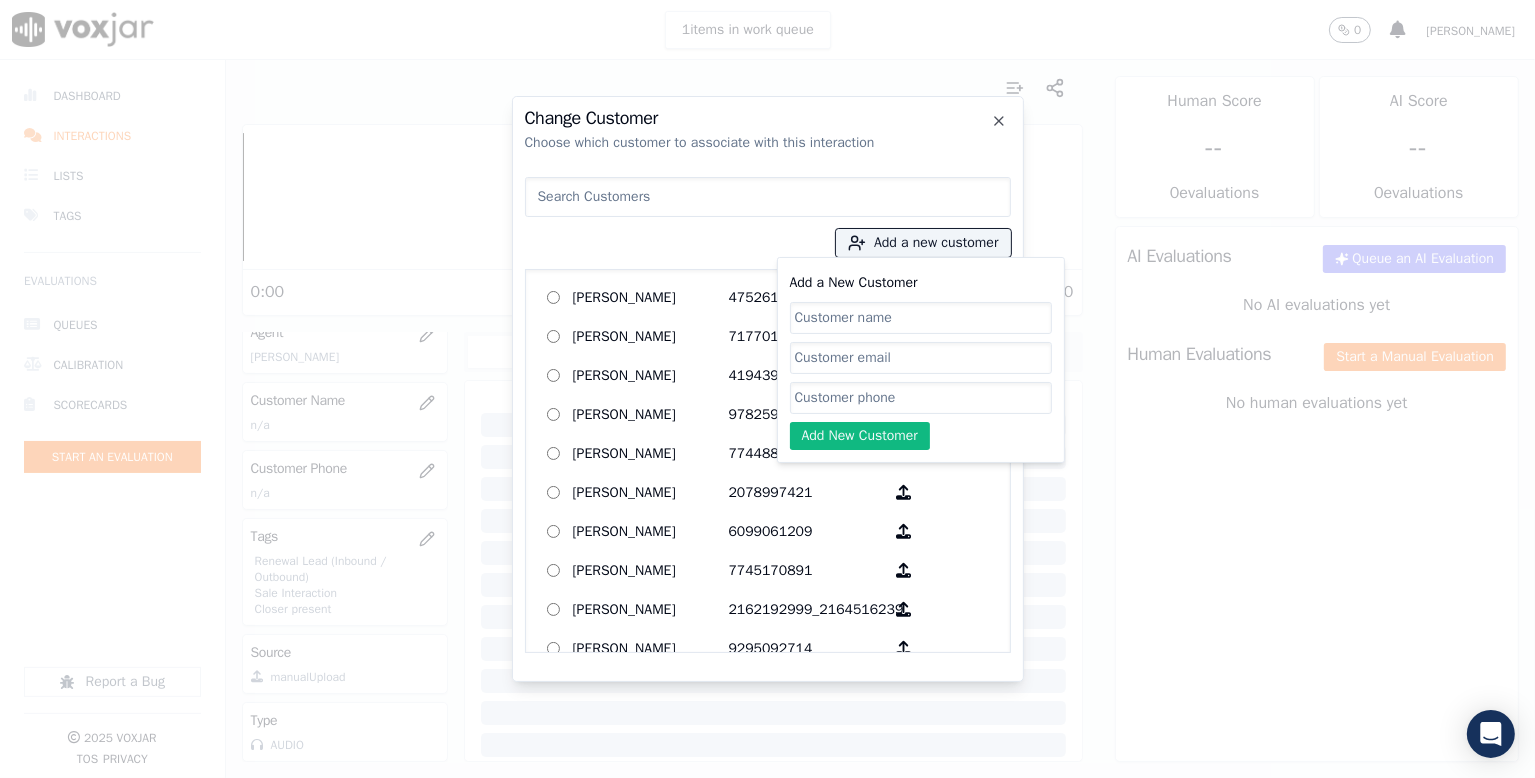 drag, startPoint x: 853, startPoint y: 375, endPoint x: 840, endPoint y: 396, distance: 24.698177 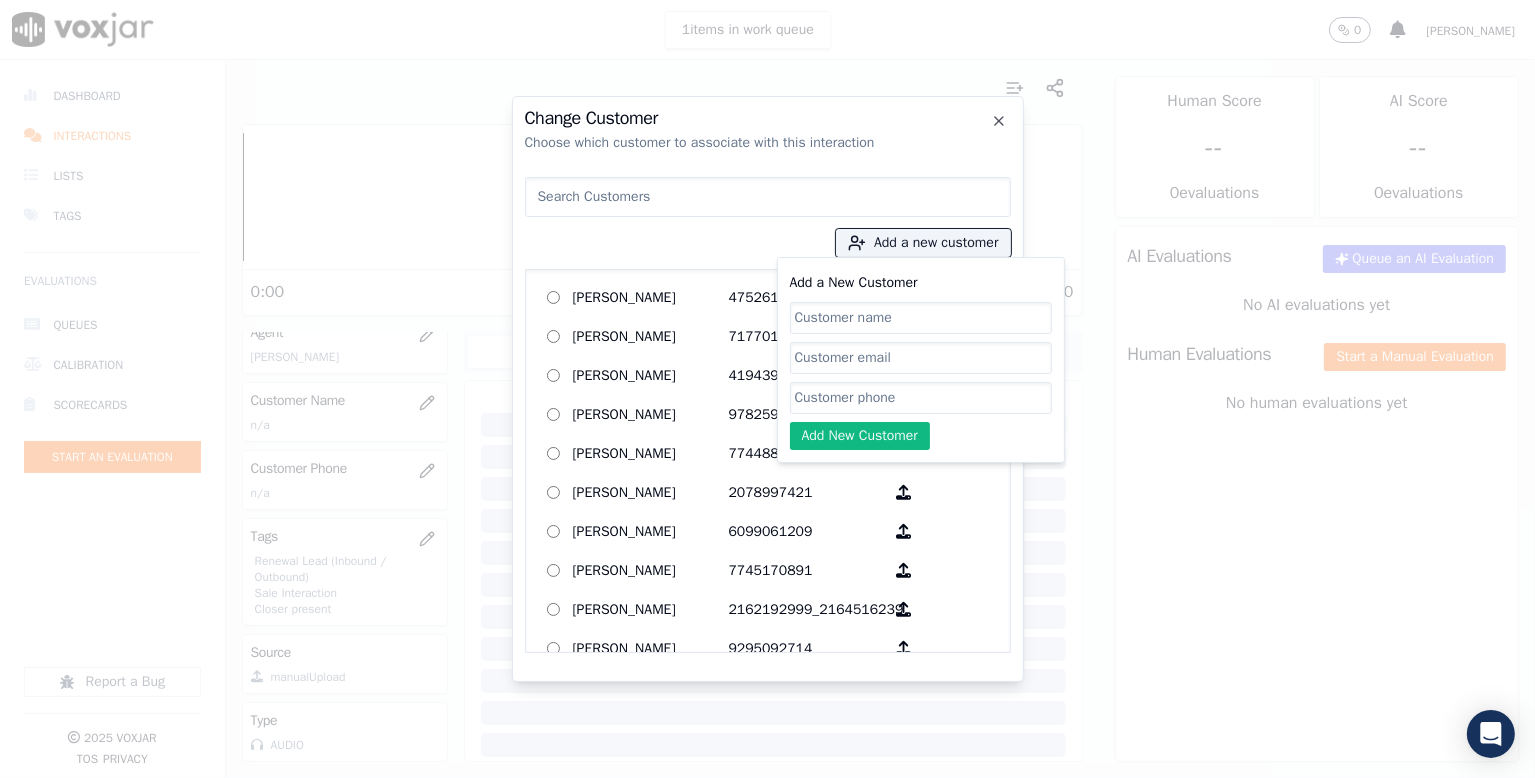 paste on "4196805118" 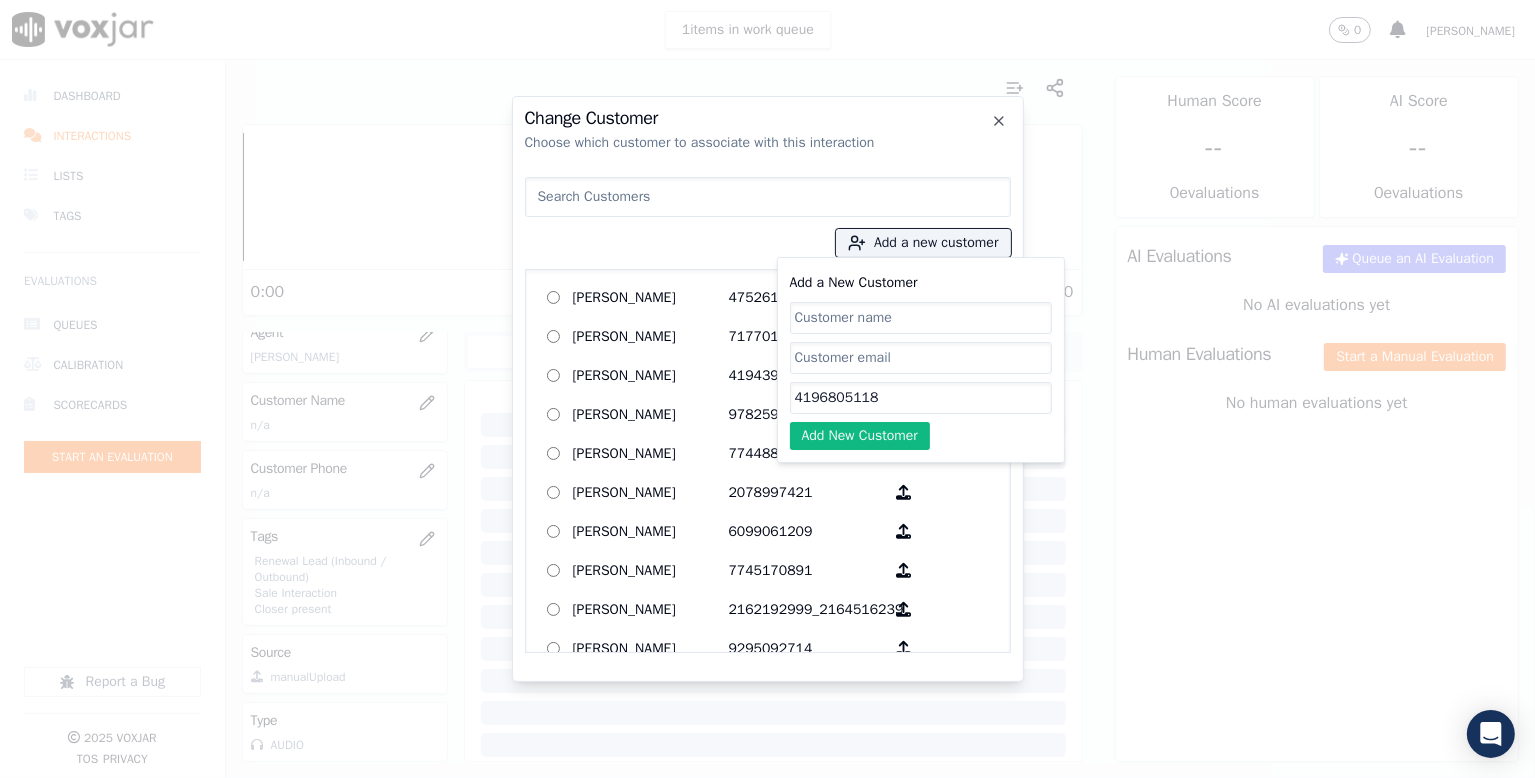 drag, startPoint x: 845, startPoint y: 325, endPoint x: 908, endPoint y: 297, distance: 68.942 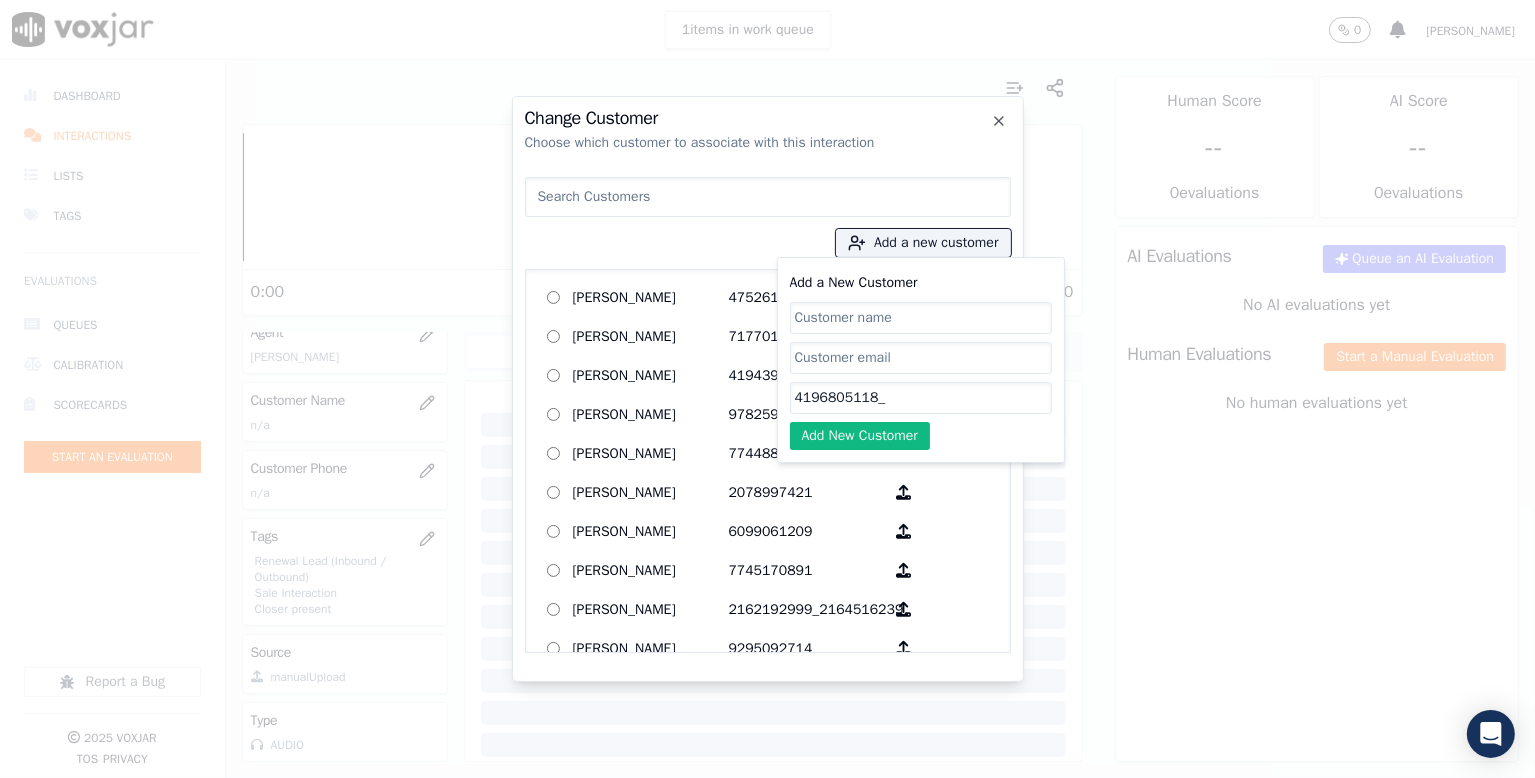 paste on "4193342841" 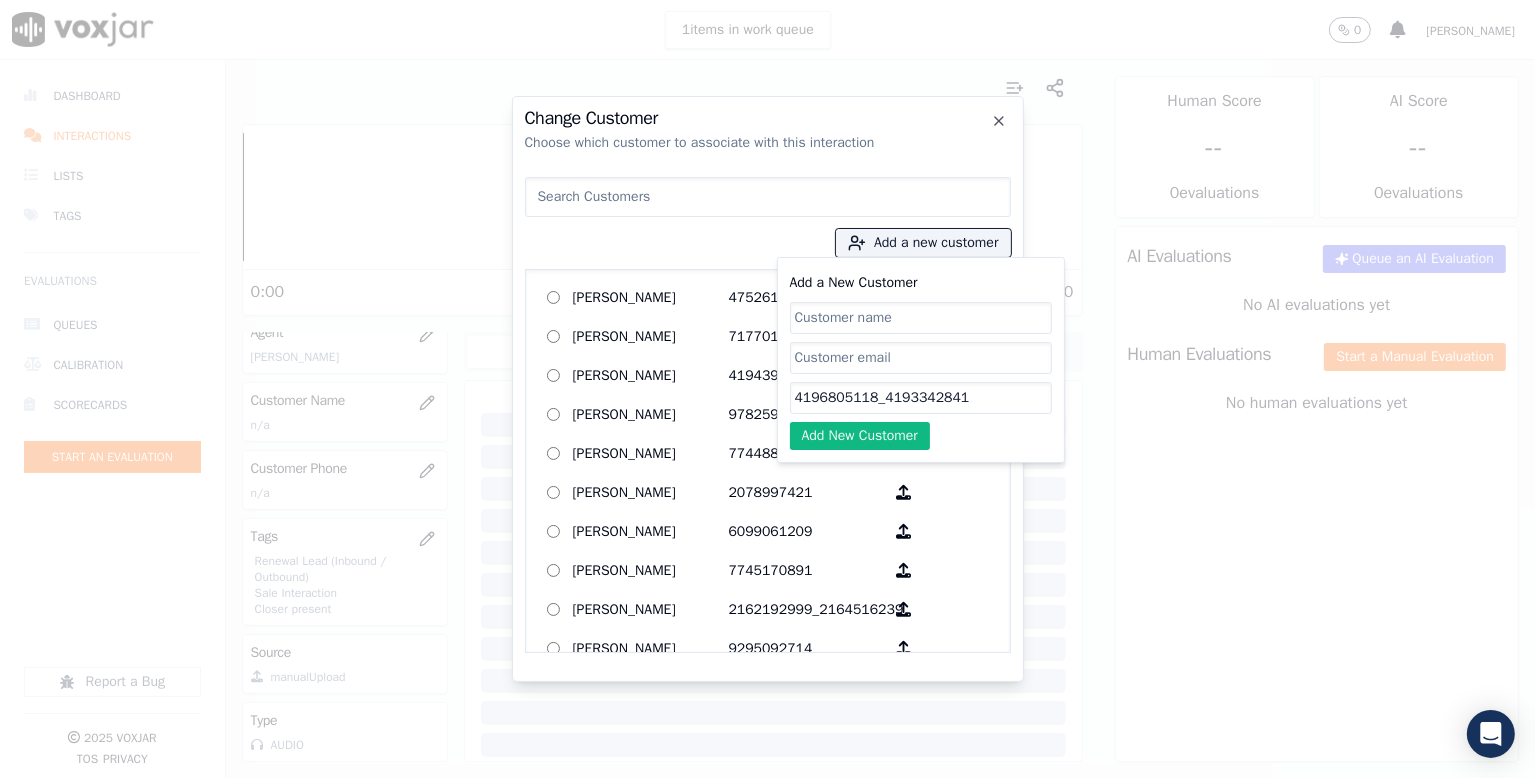 type on "4196805118_4193342841" 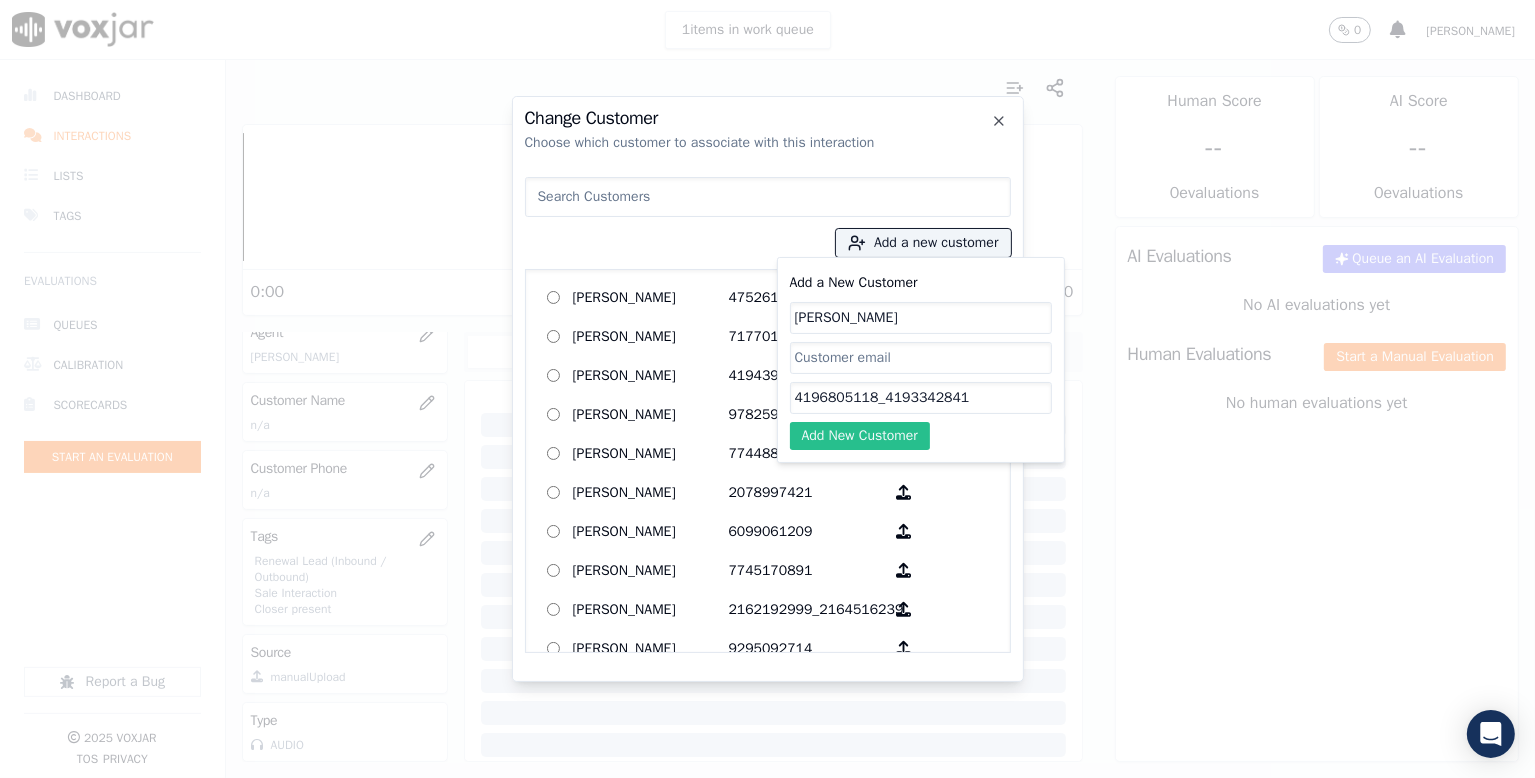 type on "[PERSON_NAME]" 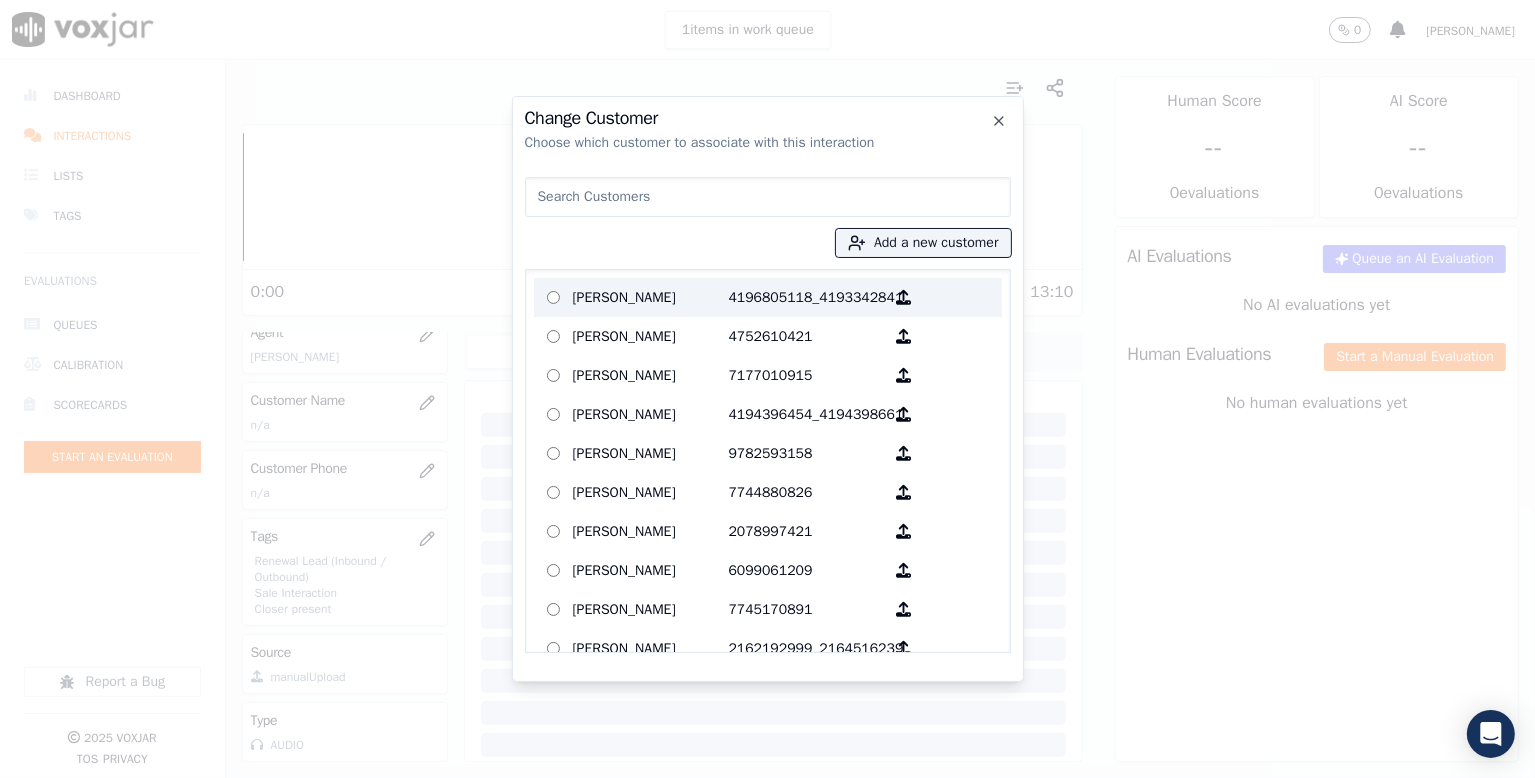 click on "[PERSON_NAME]" at bounding box center [651, 297] 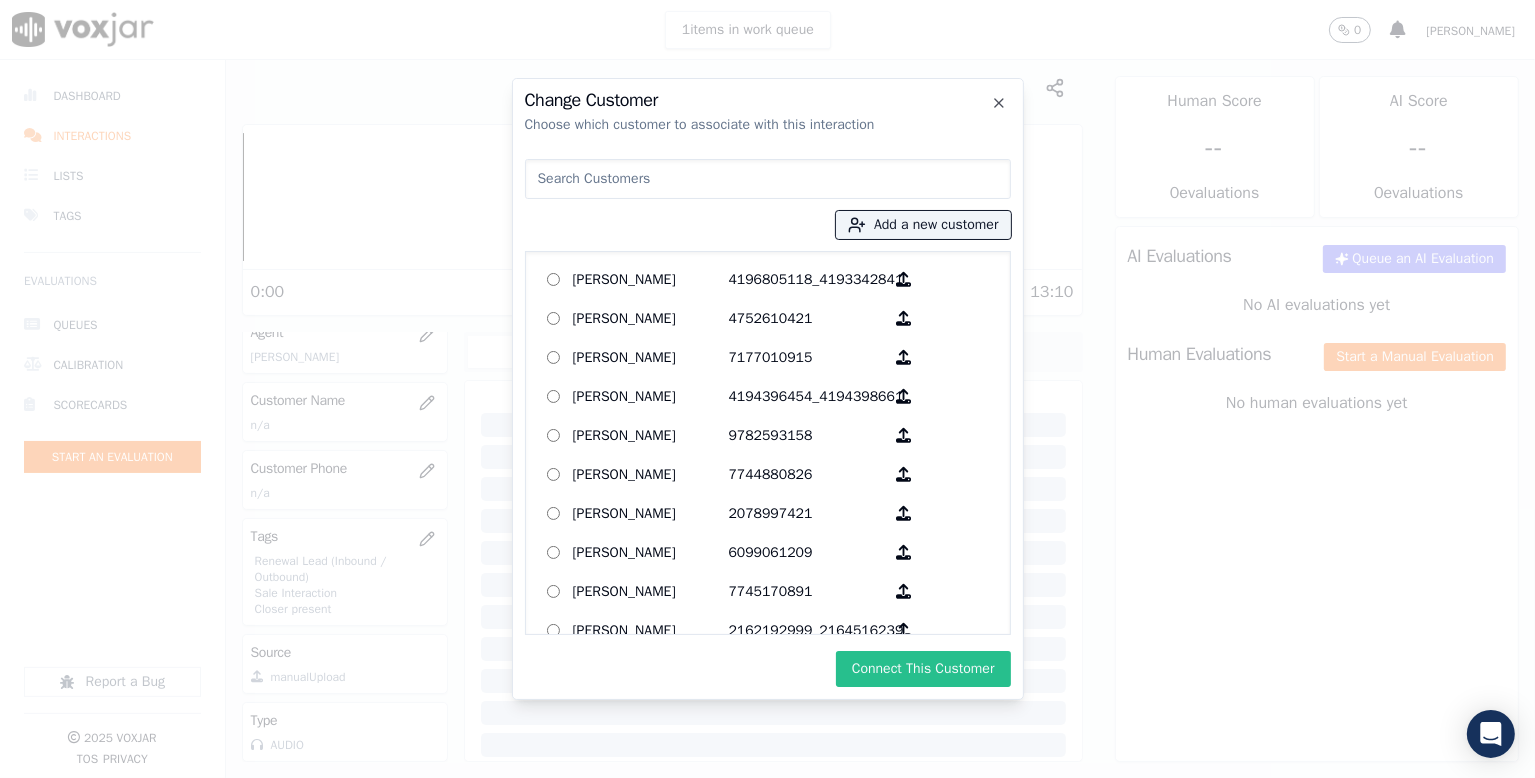 click on "Connect This Customer" at bounding box center [923, 669] 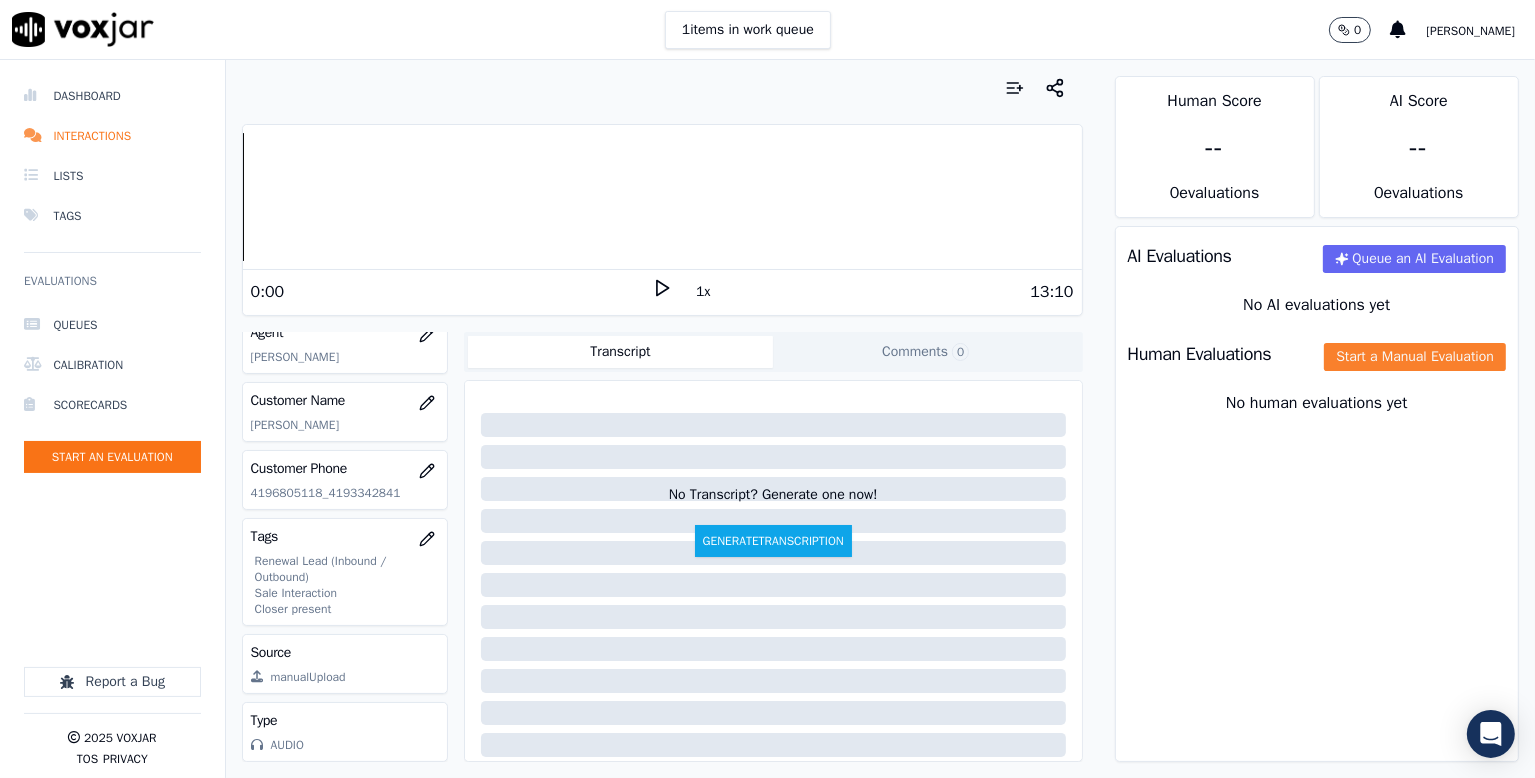drag, startPoint x: 1332, startPoint y: 353, endPoint x: 1324, endPoint y: 362, distance: 12.0415945 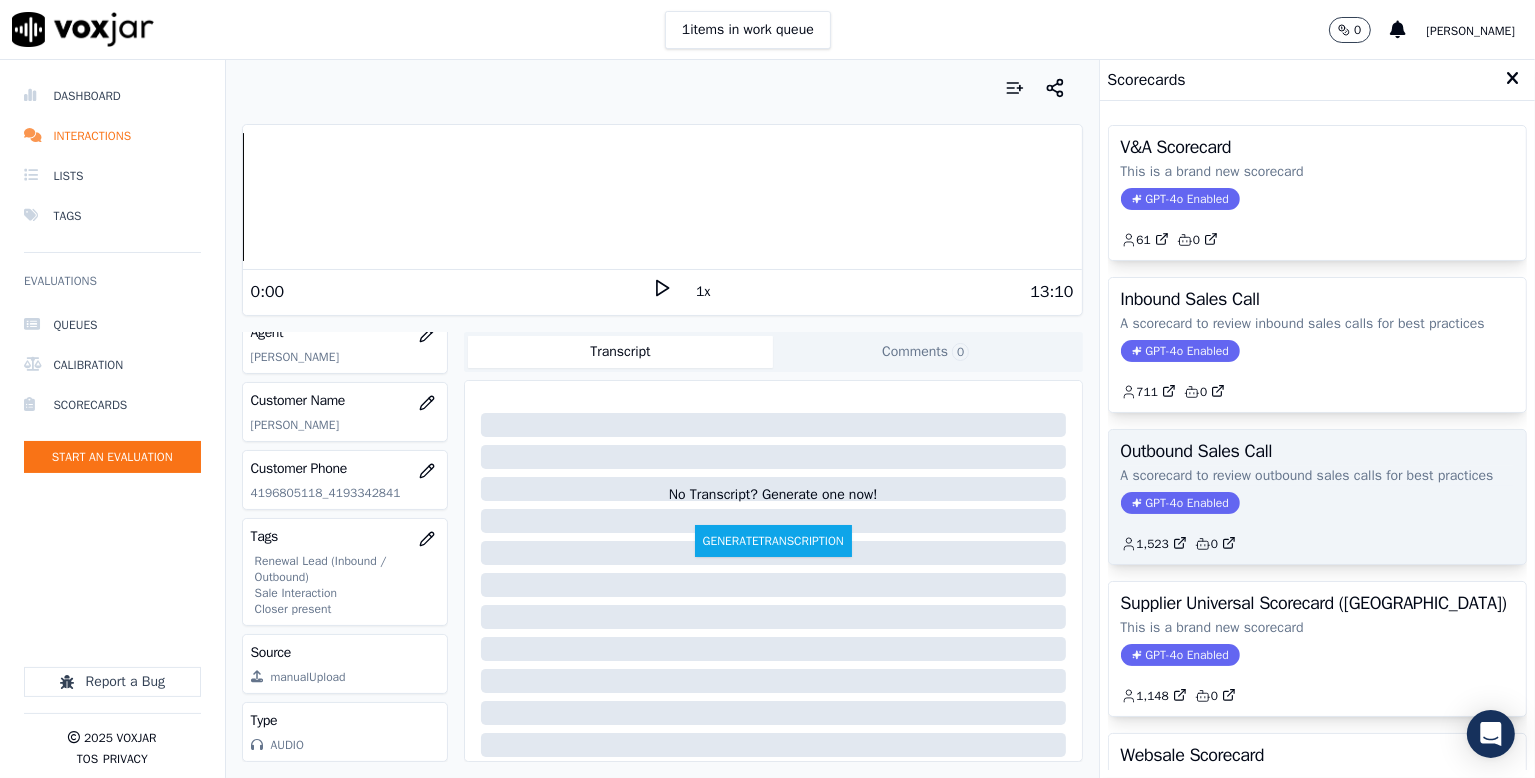 click on "A scorecard to review outbound sales calls for best practices" 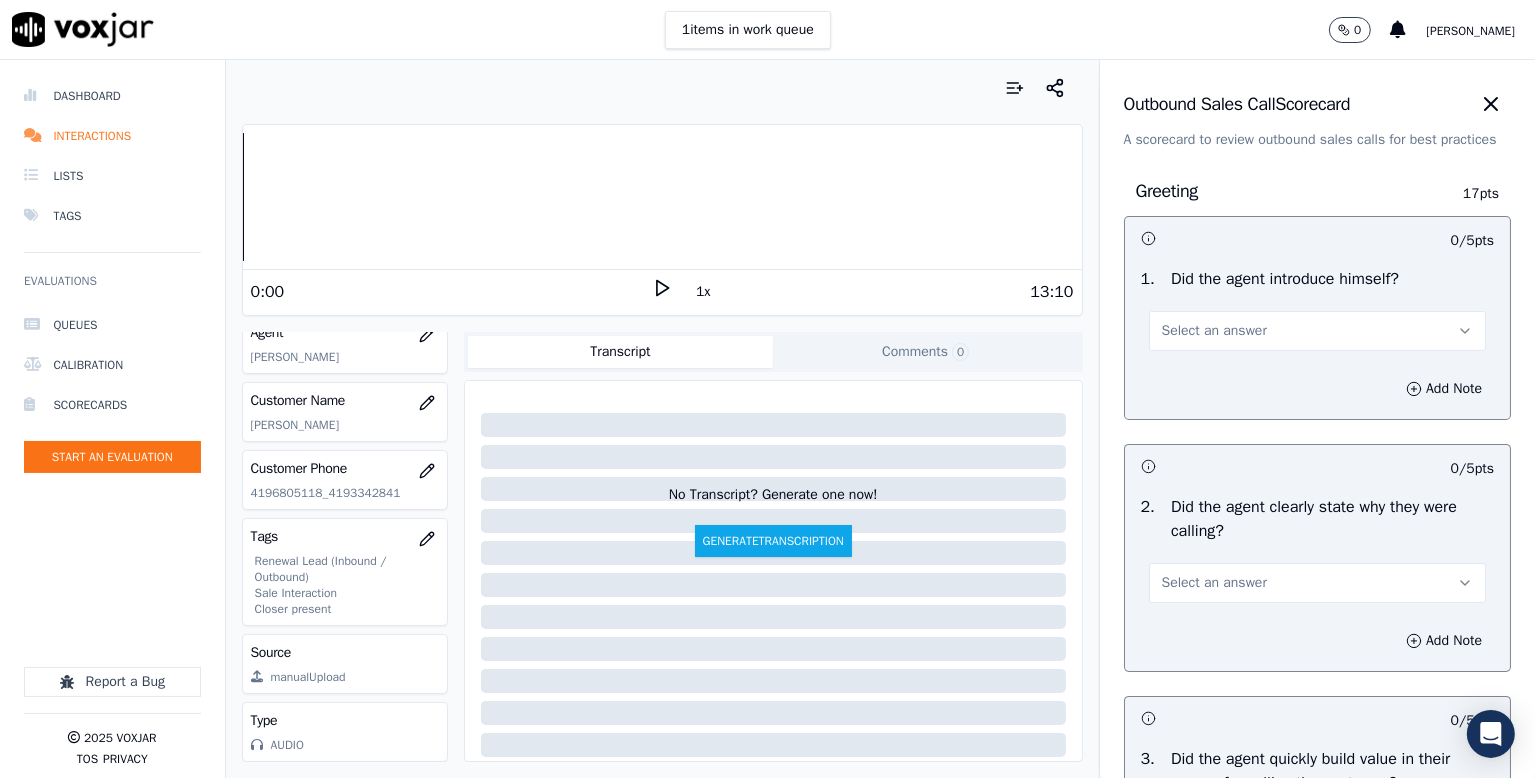 click on "Select an answer" at bounding box center (1317, 331) 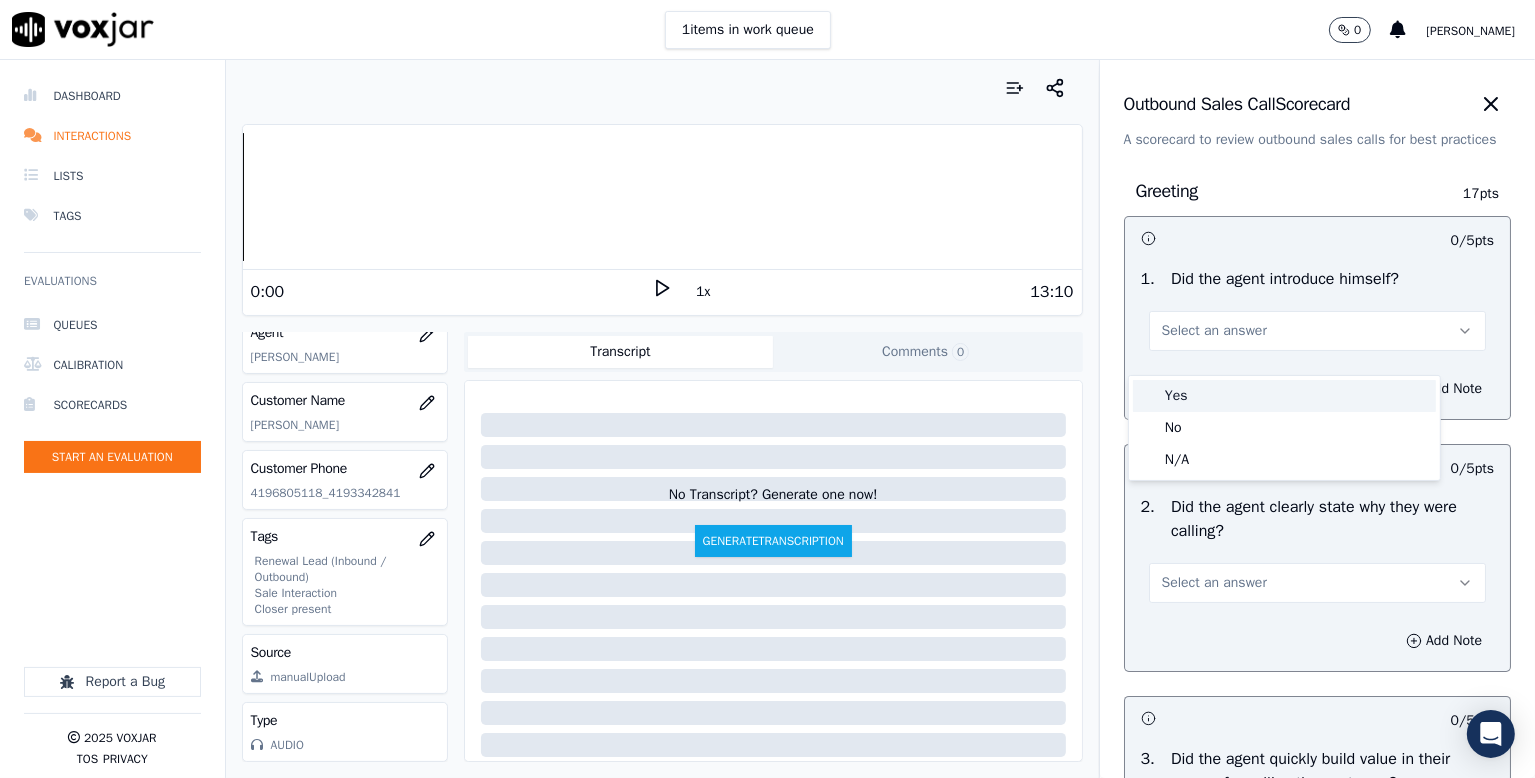 click on "Yes" at bounding box center (1284, 396) 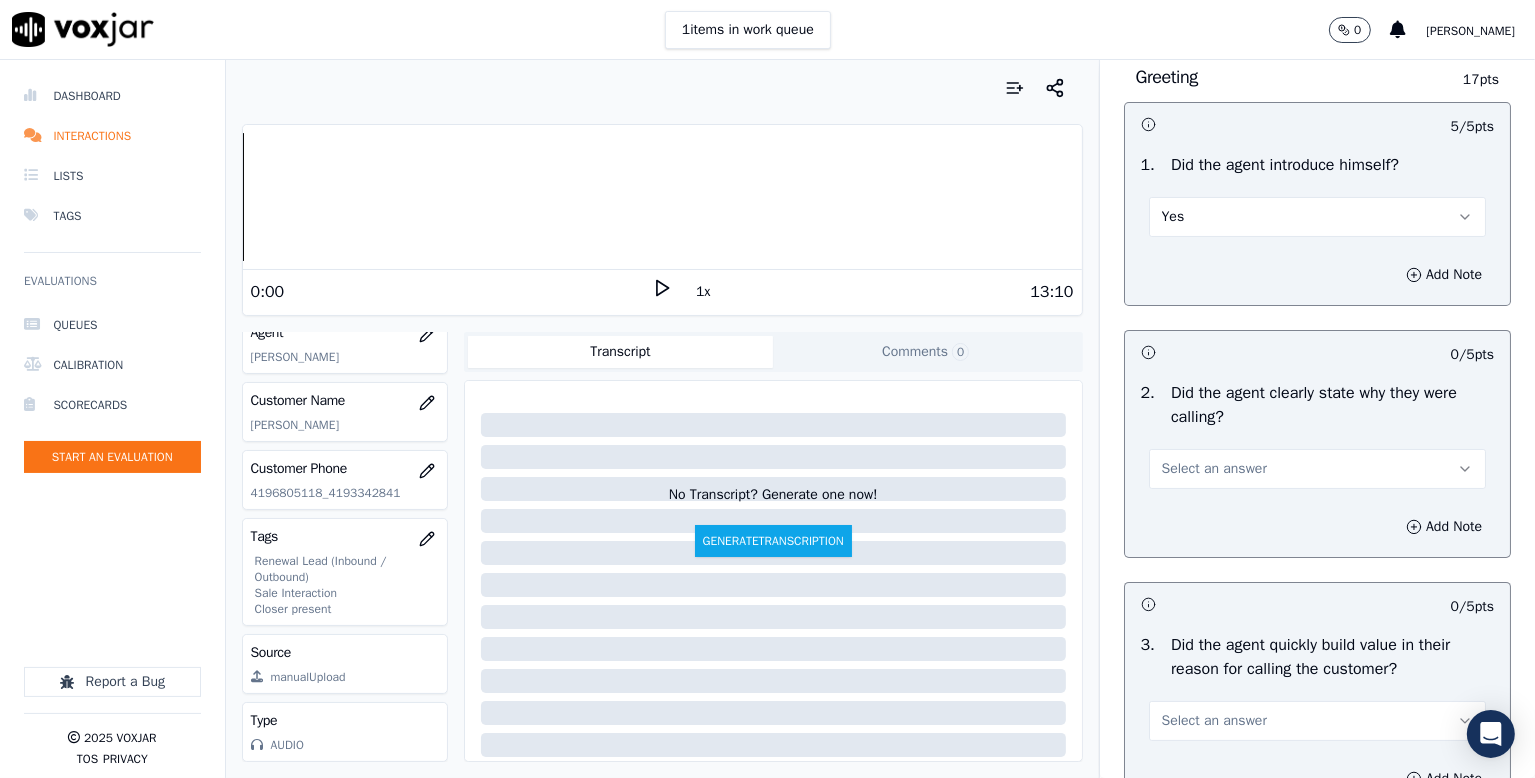 scroll, scrollTop: 200, scrollLeft: 0, axis: vertical 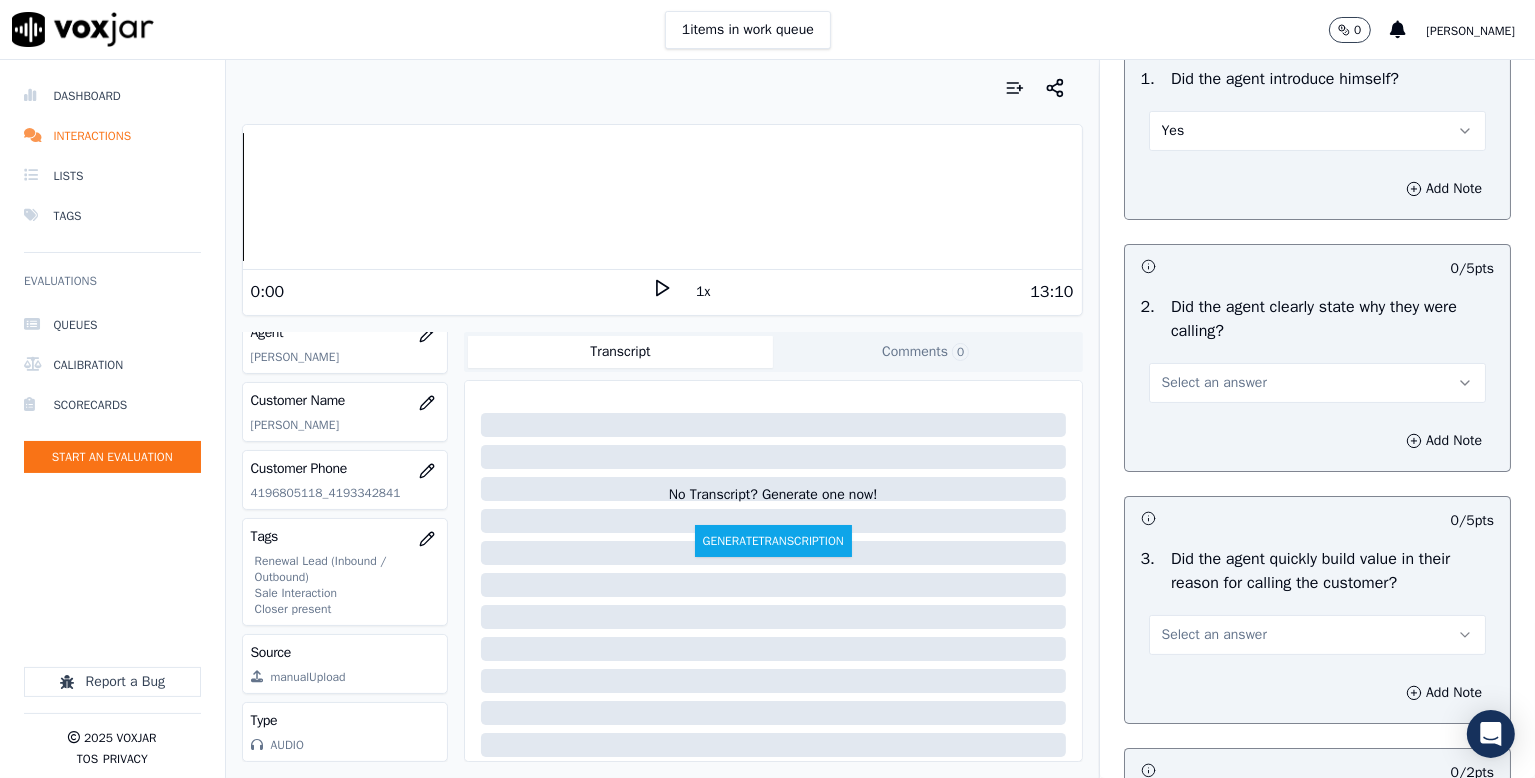 click on "Select an answer" at bounding box center (1214, 383) 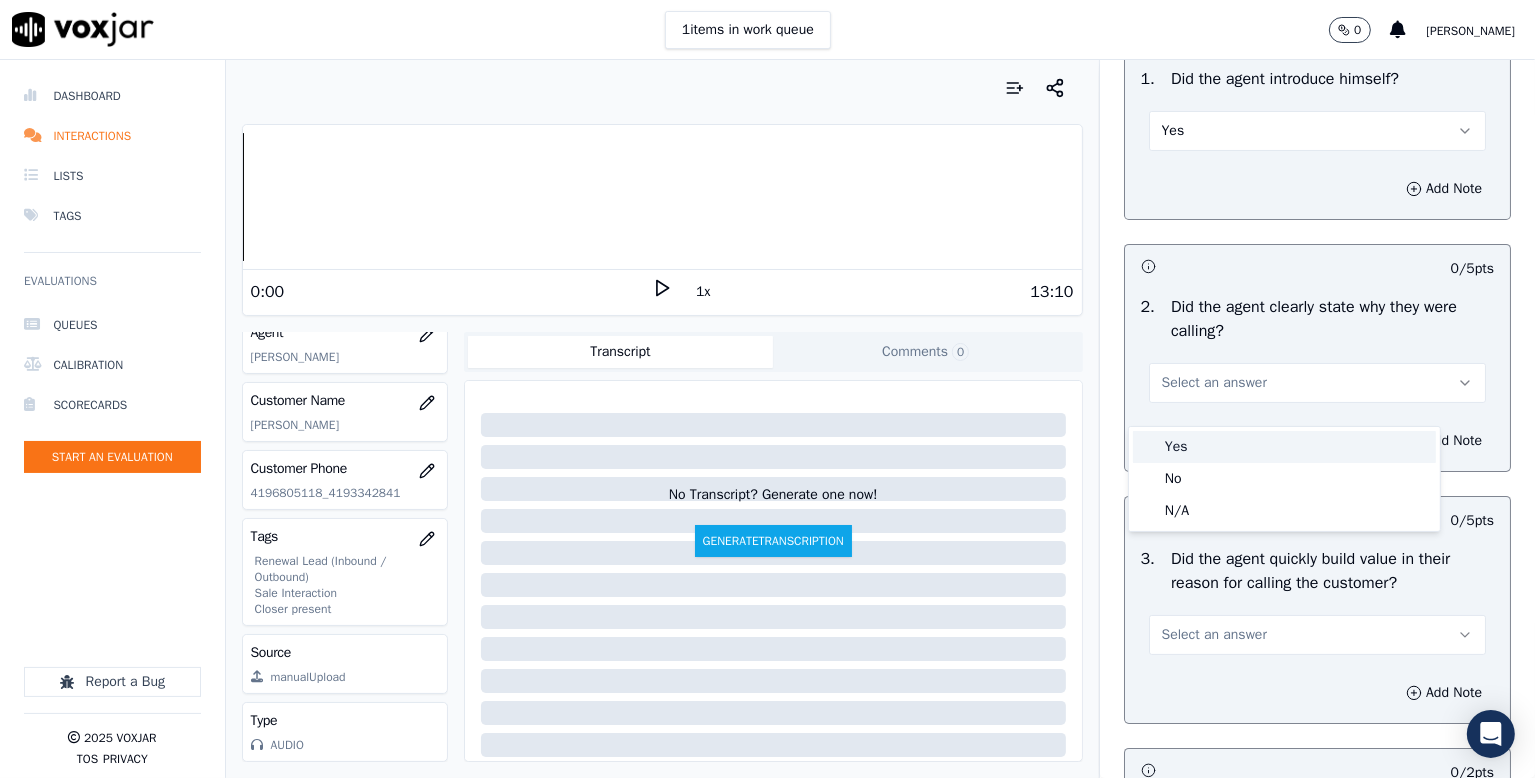 click on "Yes" at bounding box center (1284, 447) 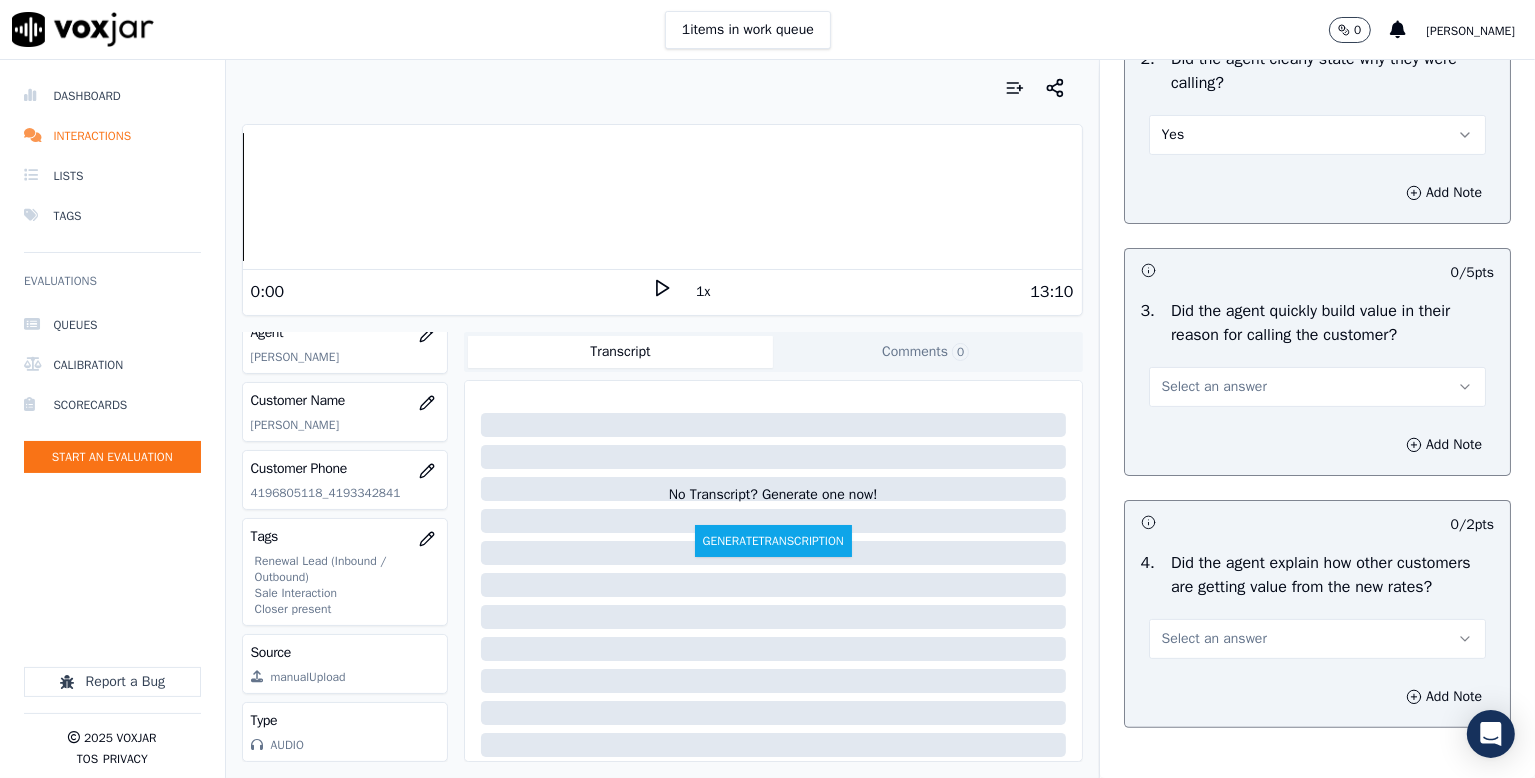 scroll, scrollTop: 500, scrollLeft: 0, axis: vertical 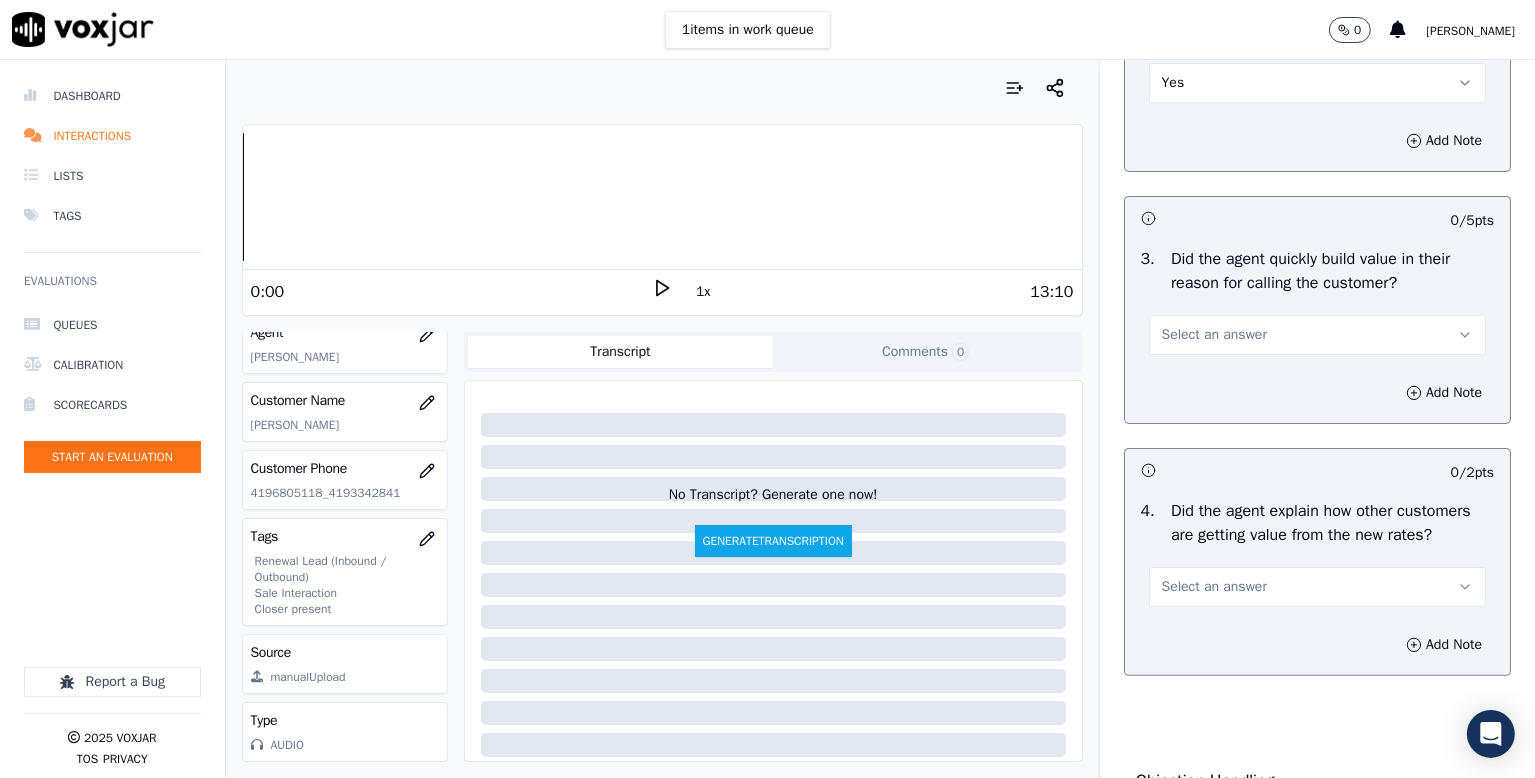 click on "Select an answer" at bounding box center (1214, 335) 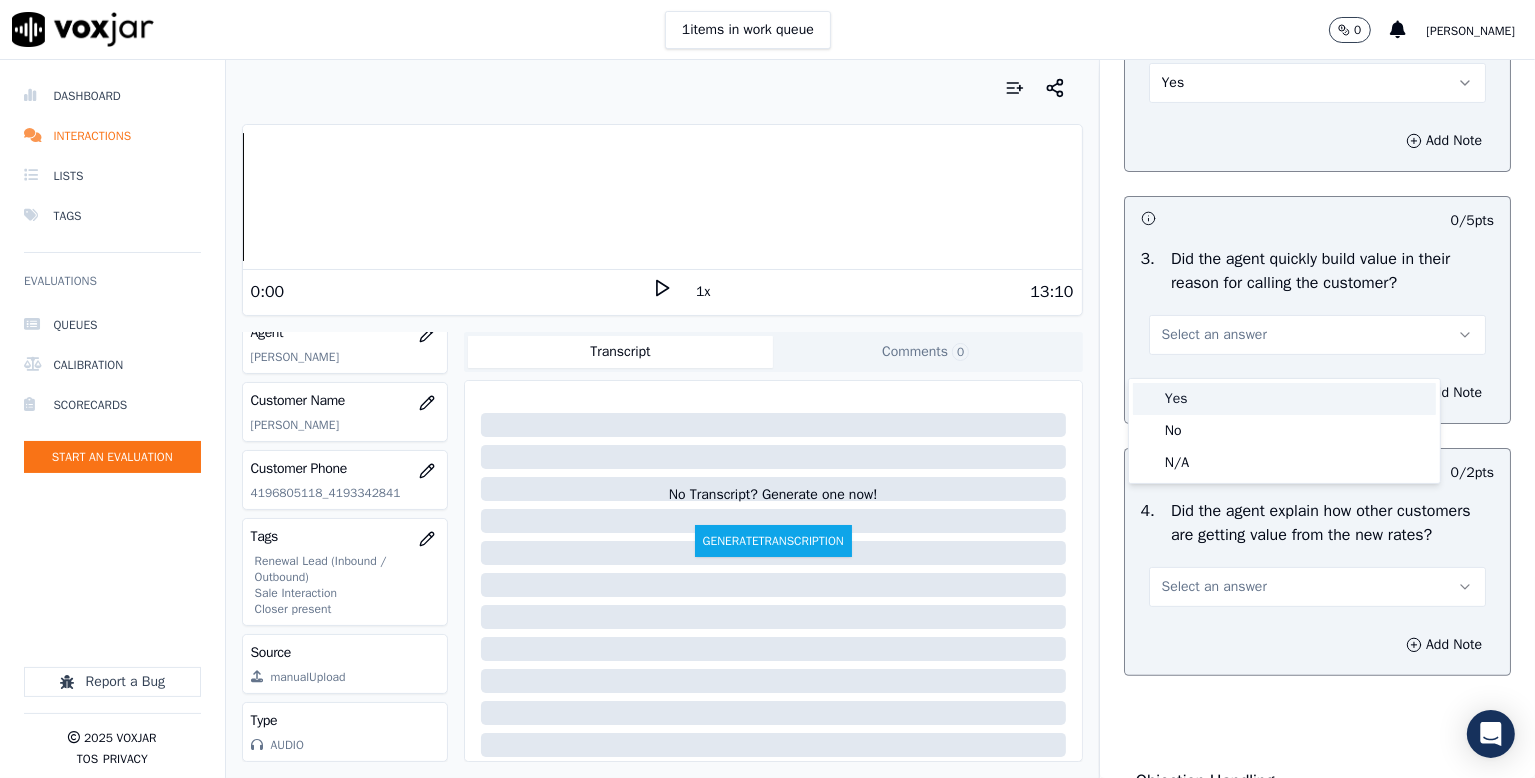 click on "Yes" at bounding box center (1284, 399) 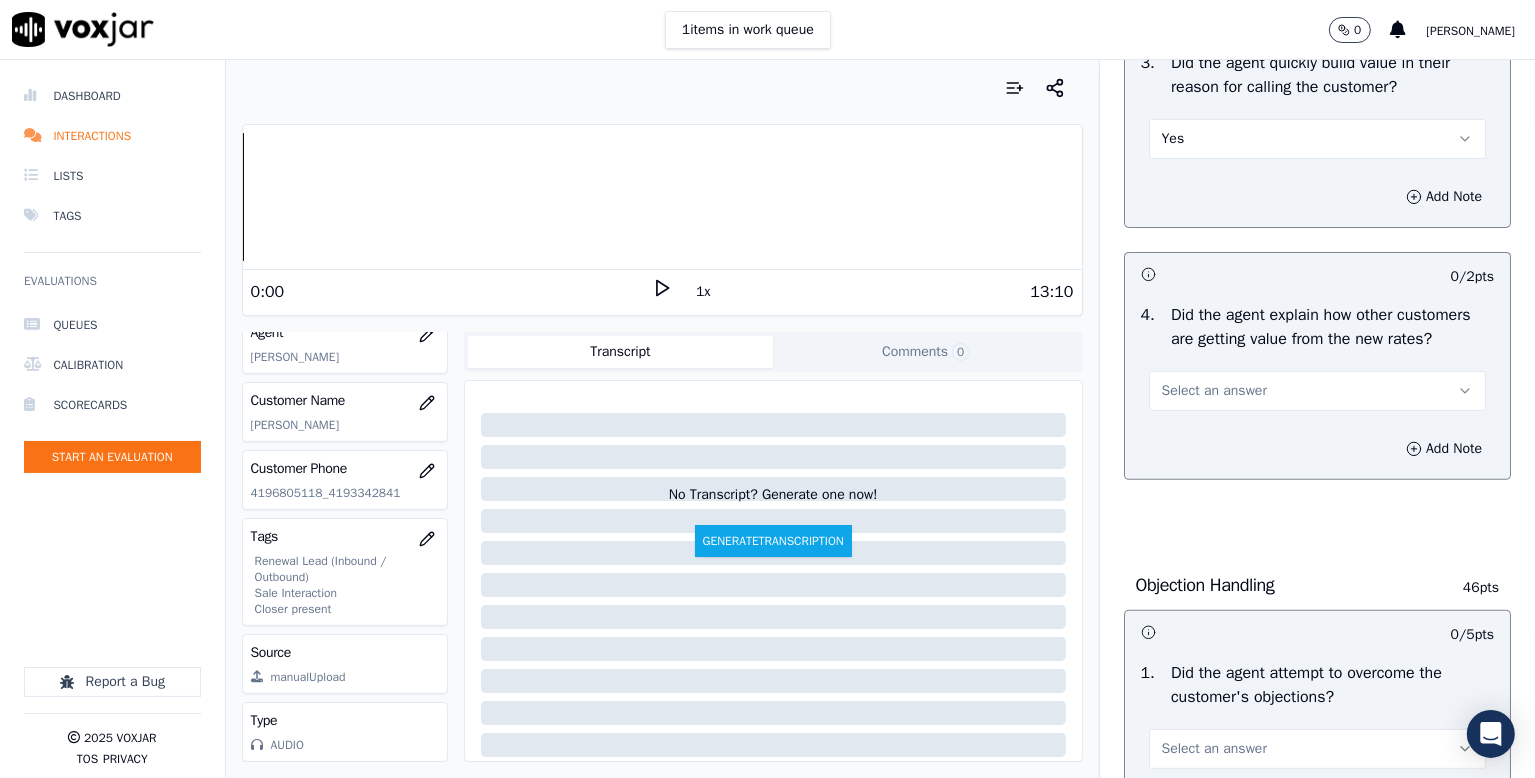 scroll, scrollTop: 700, scrollLeft: 0, axis: vertical 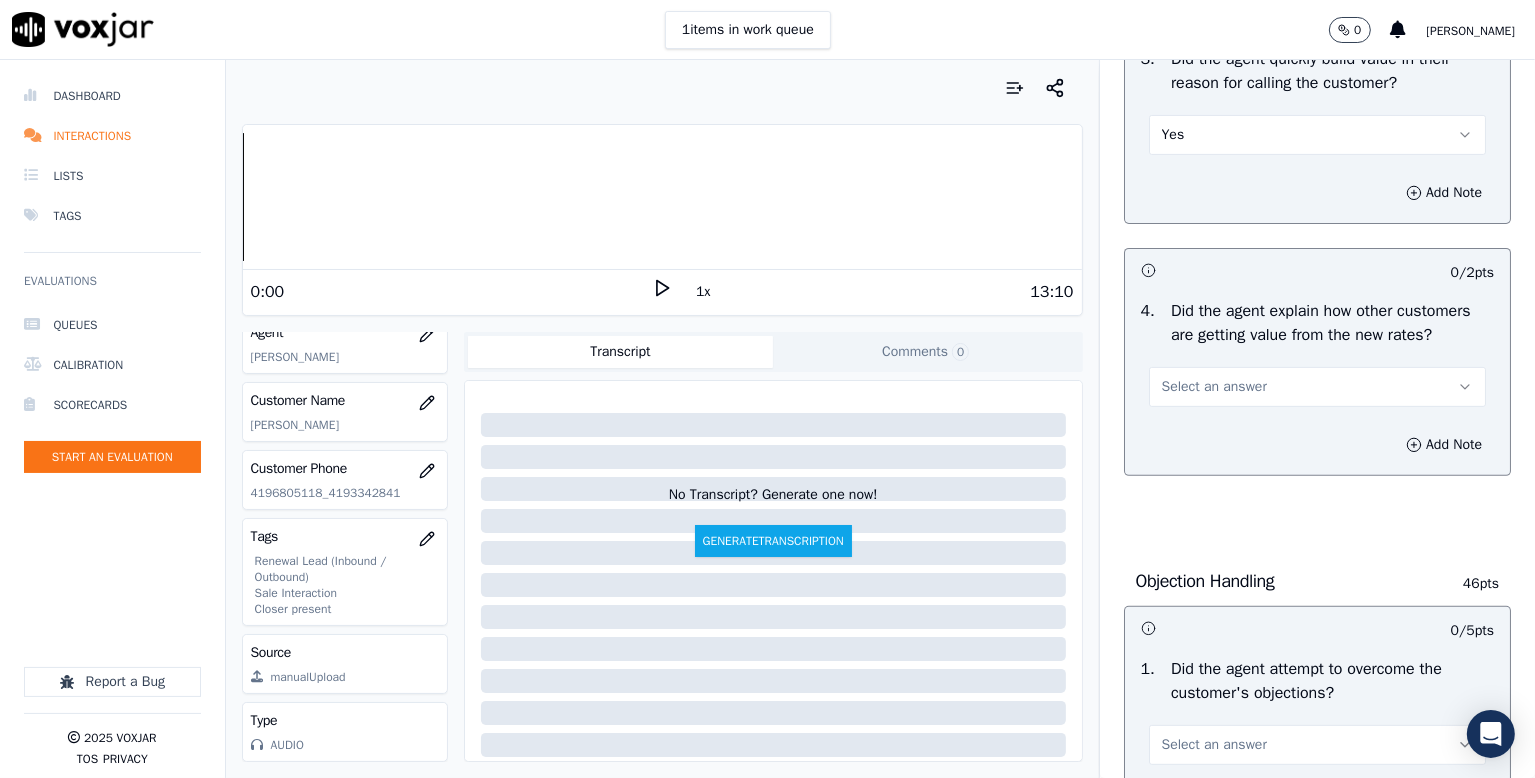 click on "Select an answer" at bounding box center (1317, 387) 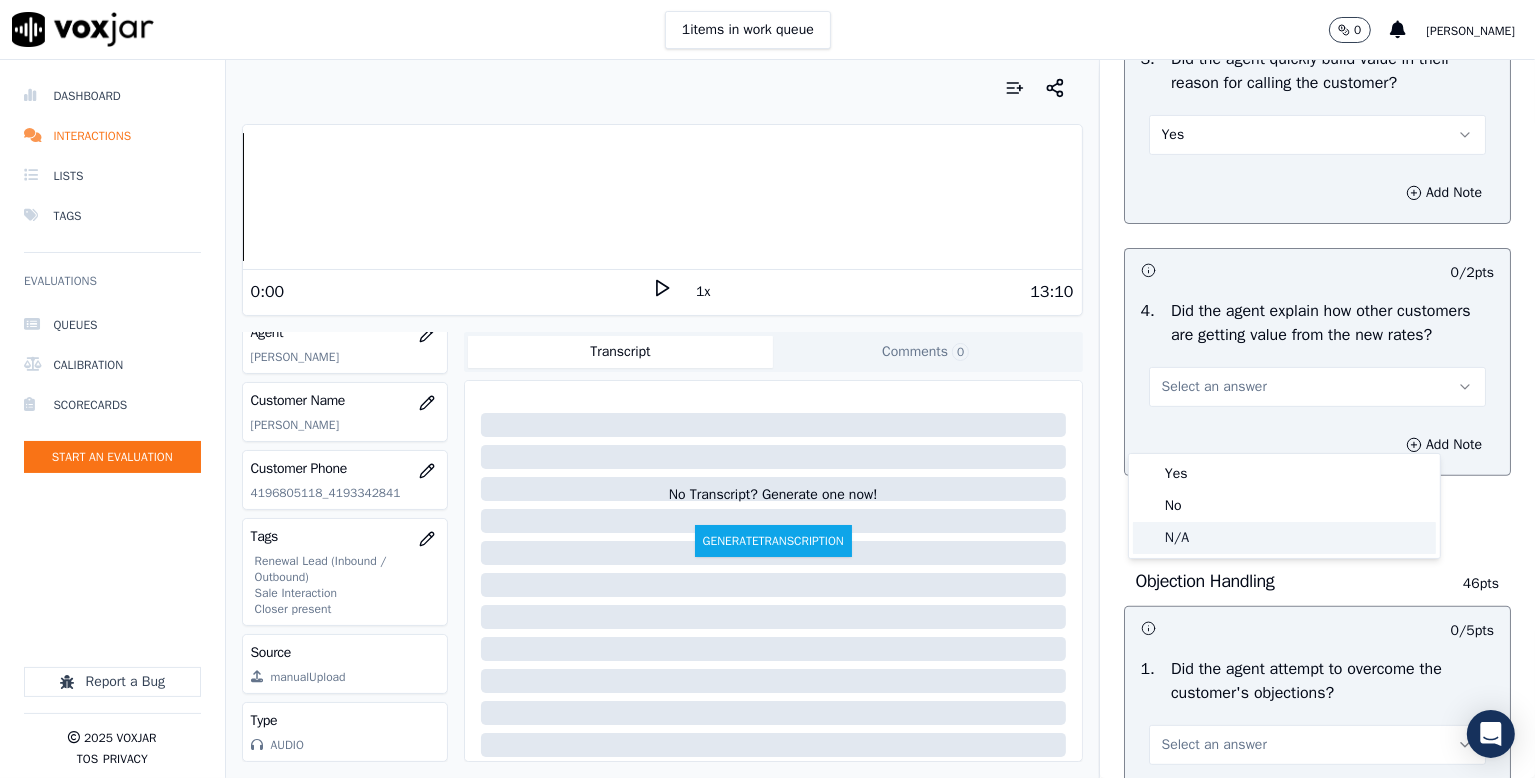 click on "N/A" 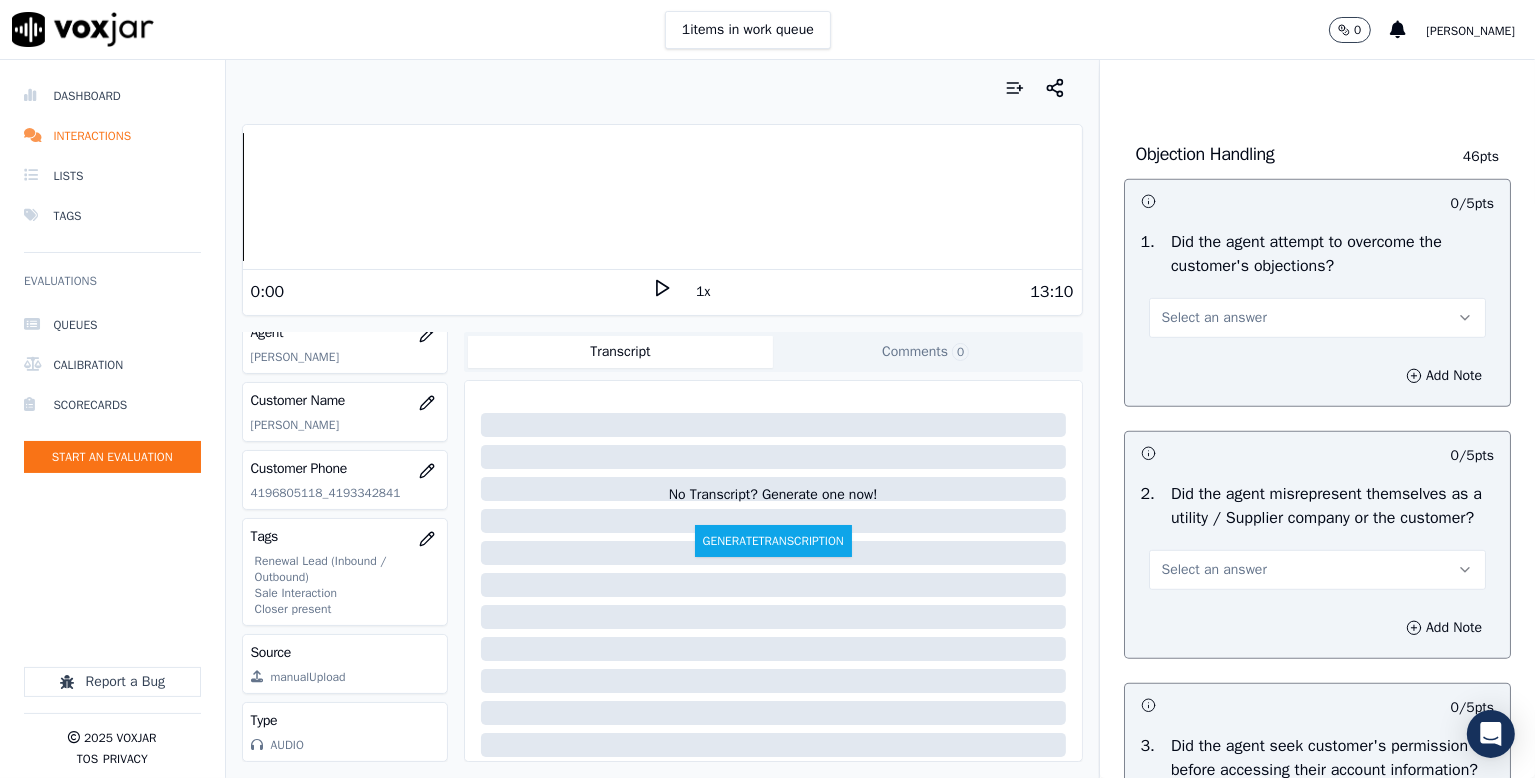 scroll, scrollTop: 1200, scrollLeft: 0, axis: vertical 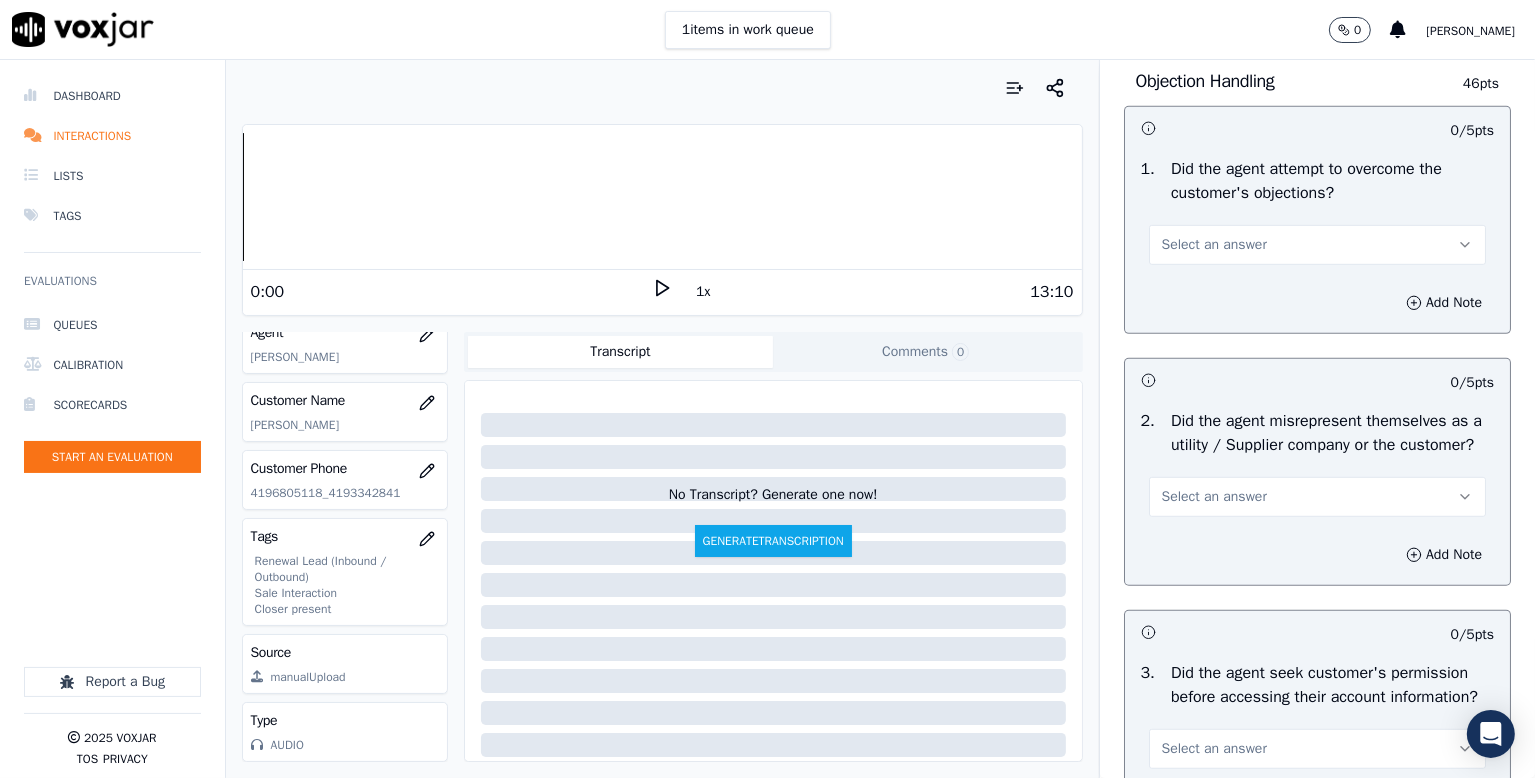 click on "Select an answer" at bounding box center (1317, 245) 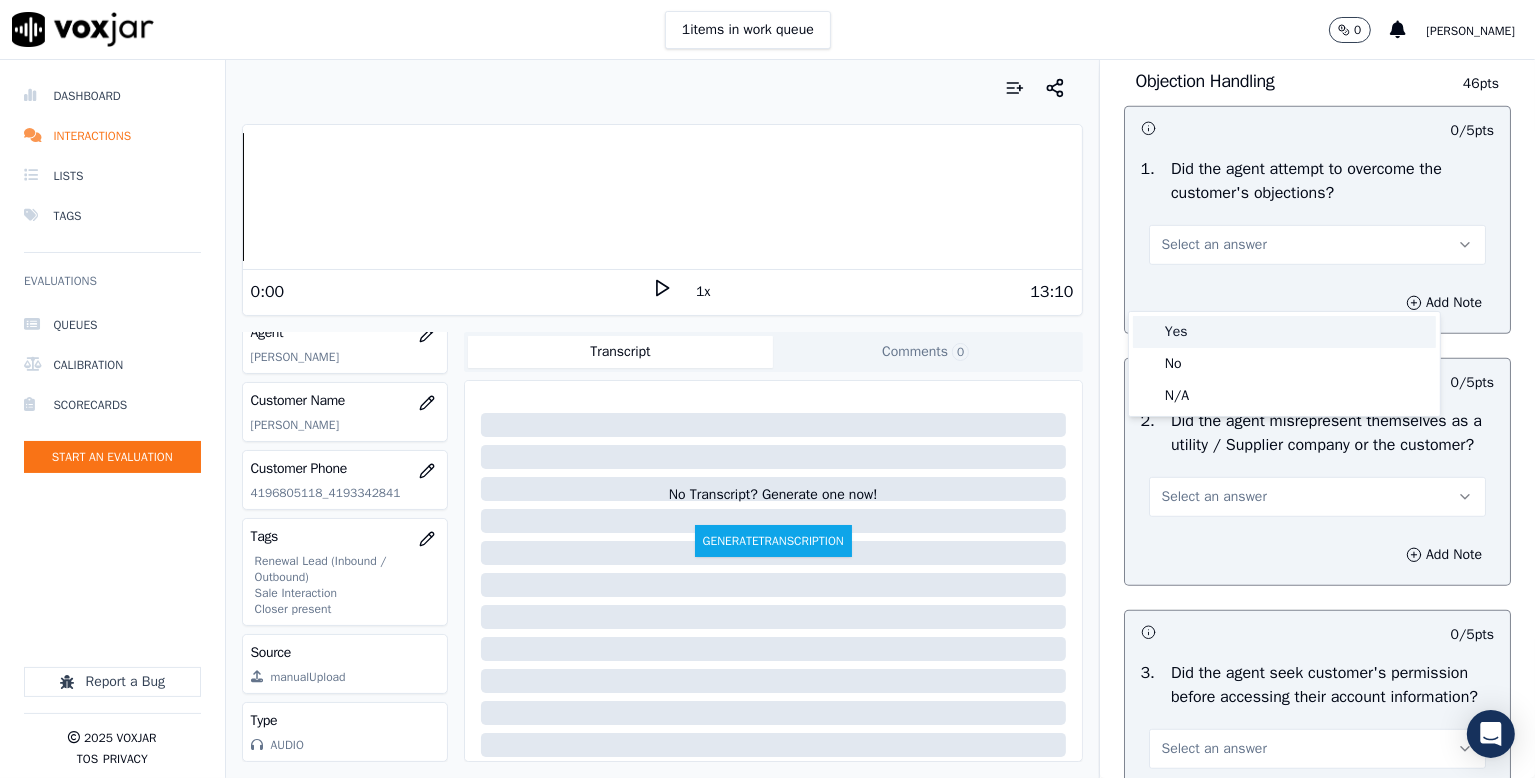 click on "Yes" at bounding box center [1284, 332] 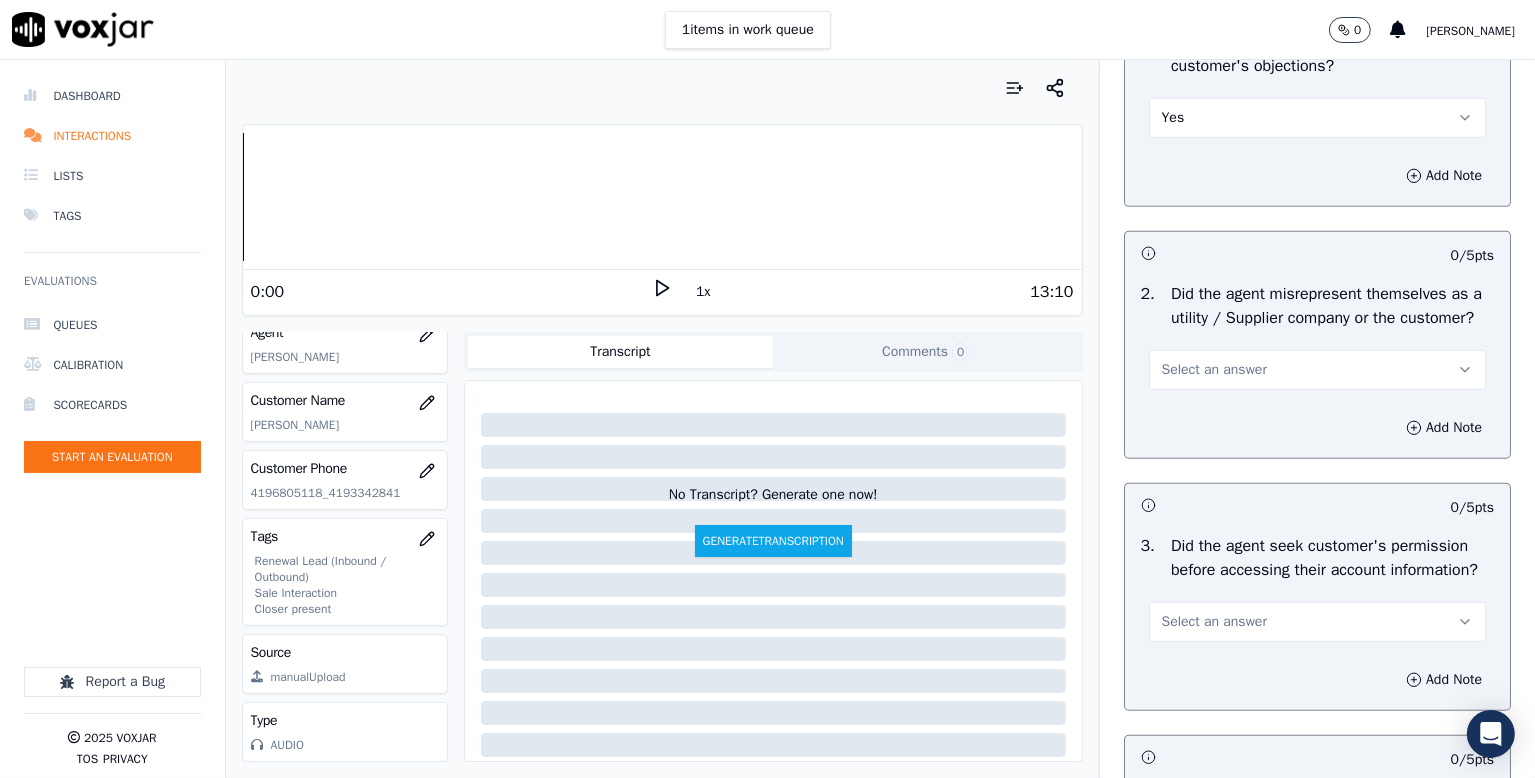 scroll, scrollTop: 1400, scrollLeft: 0, axis: vertical 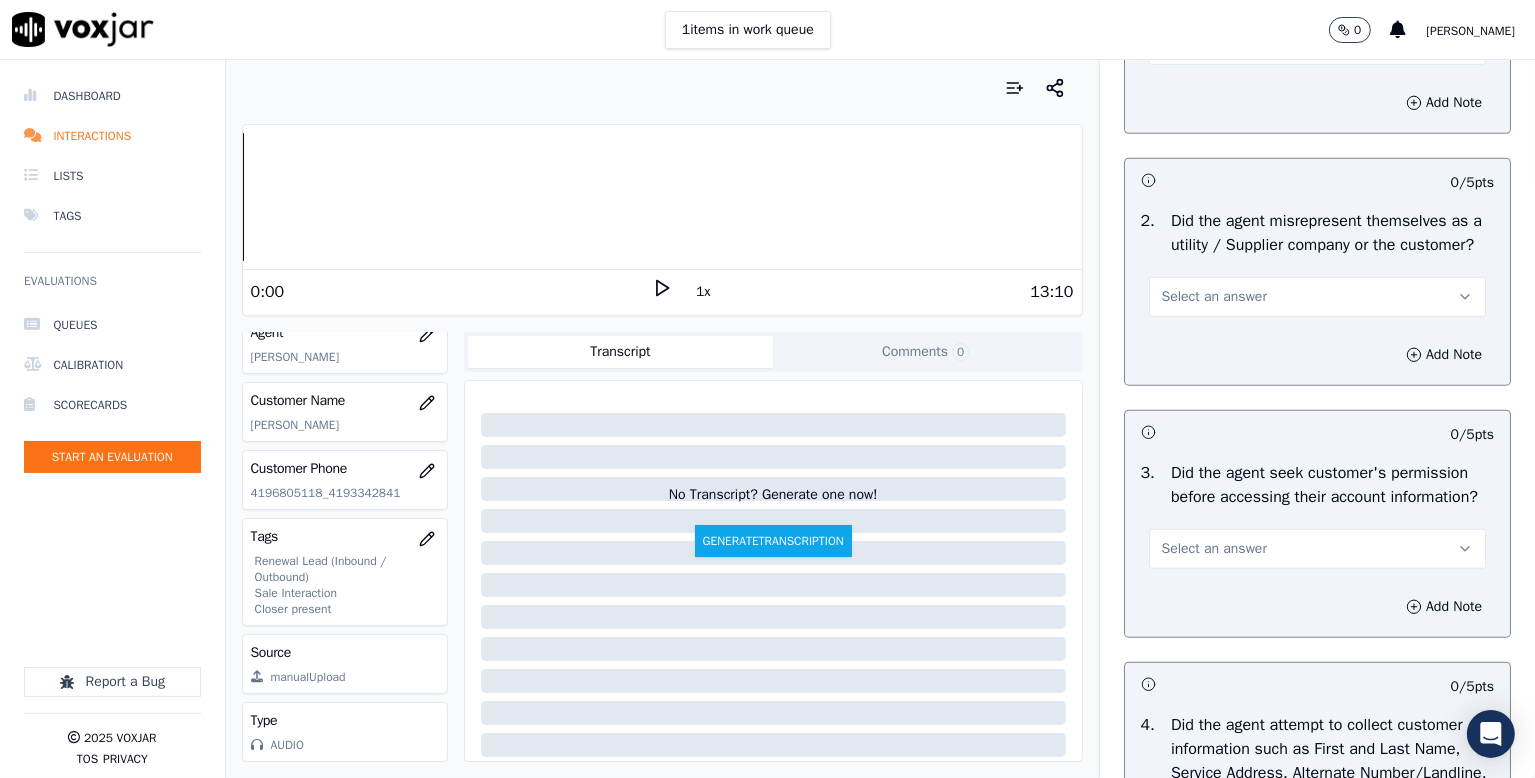 click on "Select an answer" at bounding box center (1317, 297) 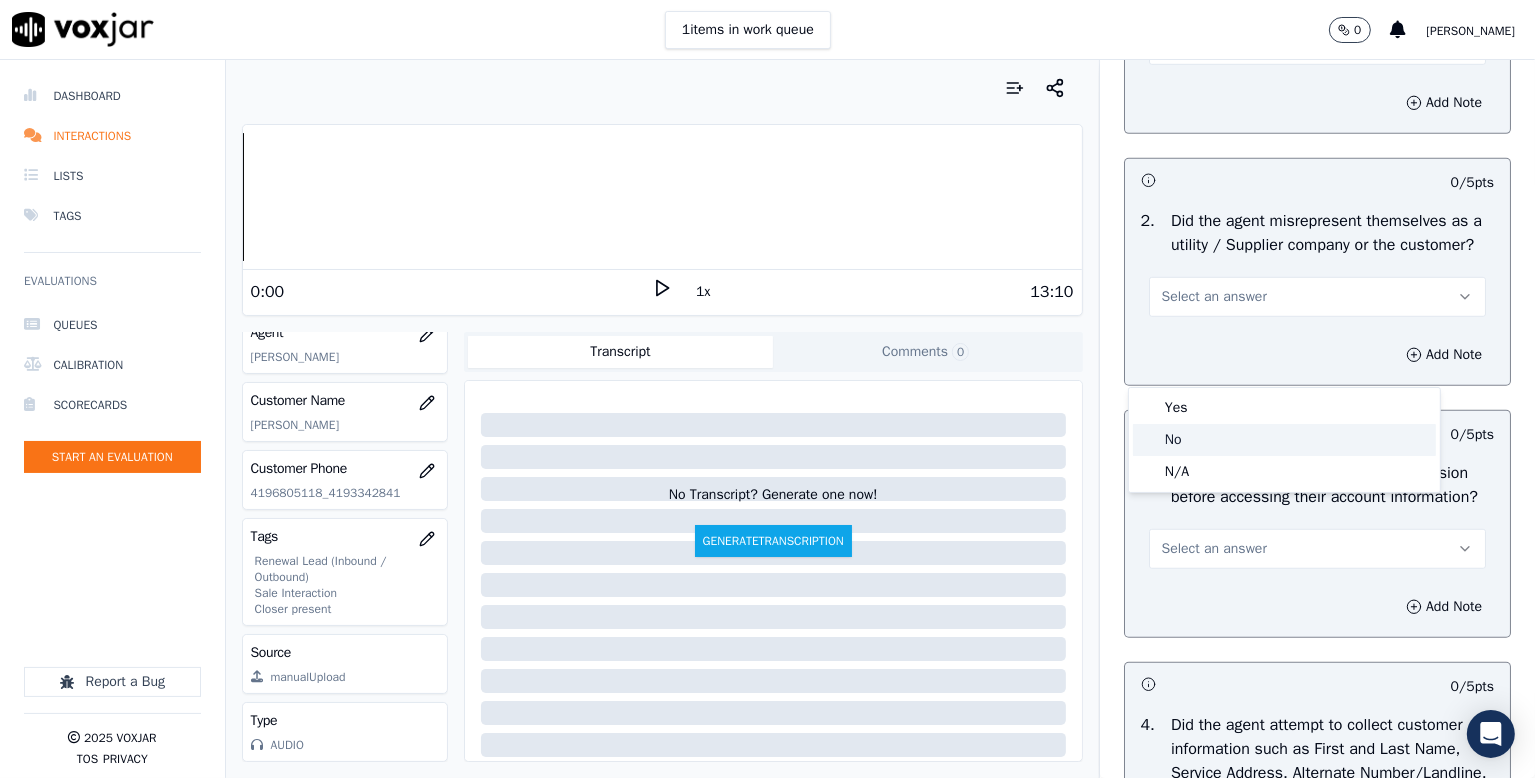 click on "No" 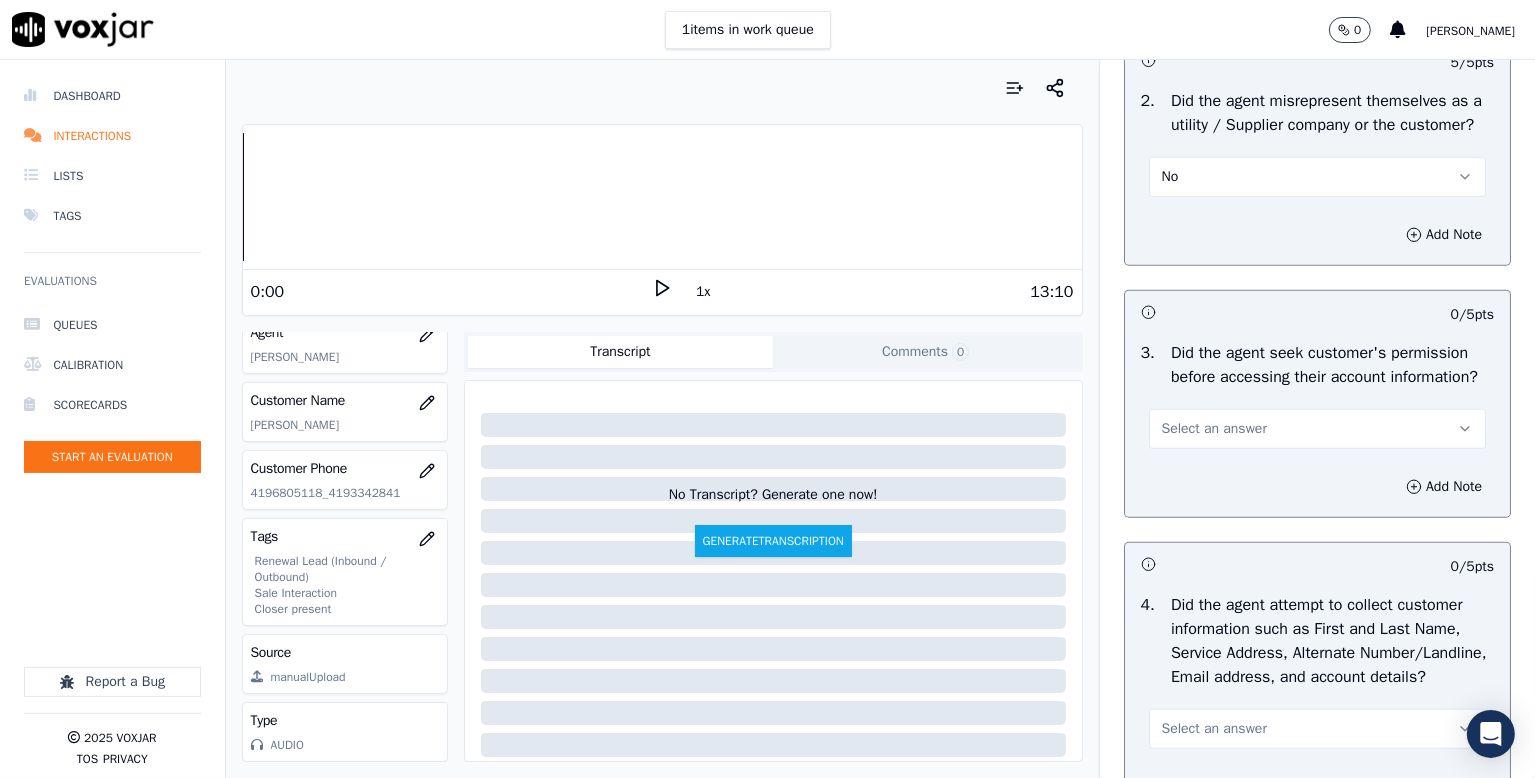 scroll, scrollTop: 1700, scrollLeft: 0, axis: vertical 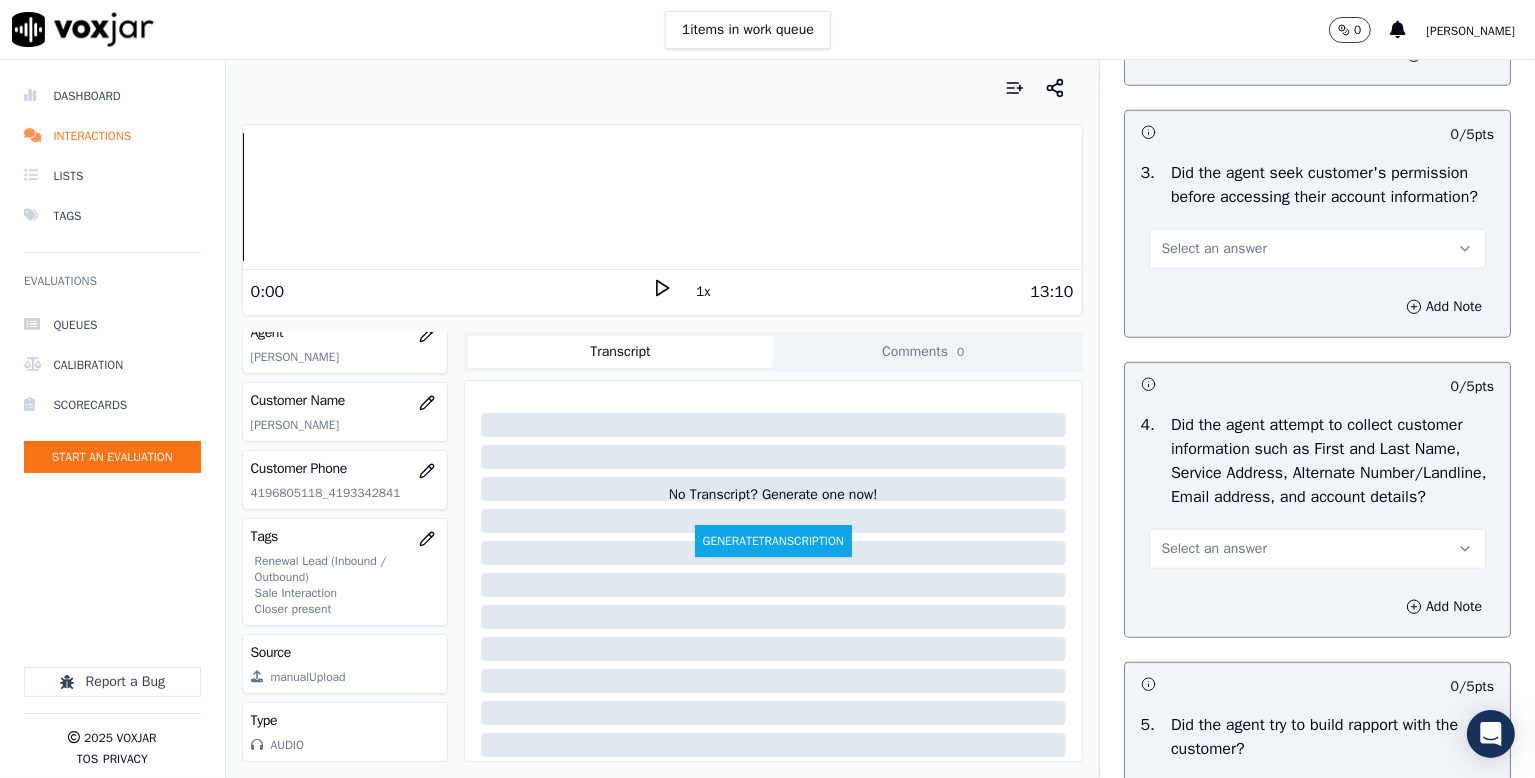 click on "Select an answer" at bounding box center (1214, 249) 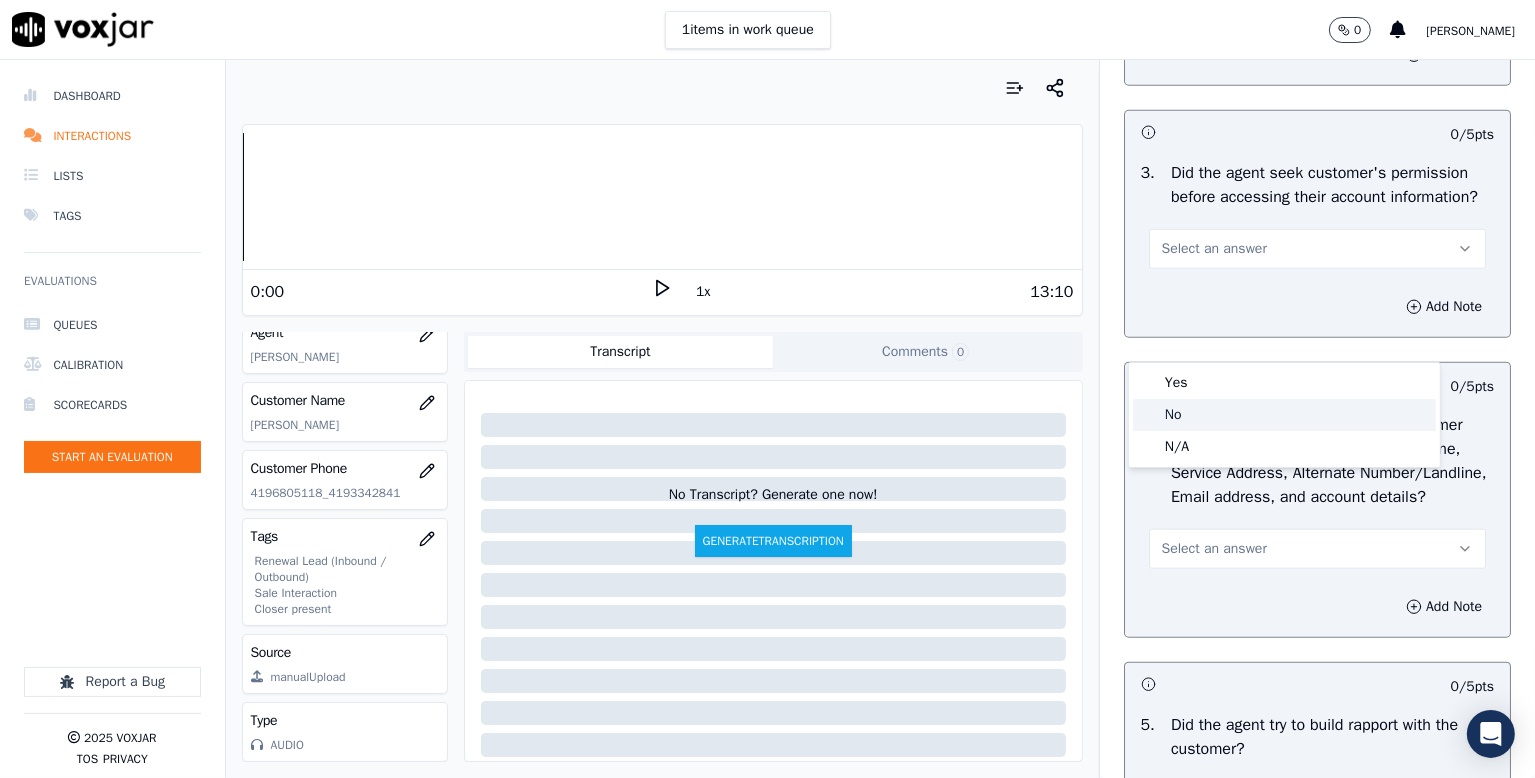 drag, startPoint x: 1179, startPoint y: 420, endPoint x: 1245, endPoint y: 408, distance: 67.08204 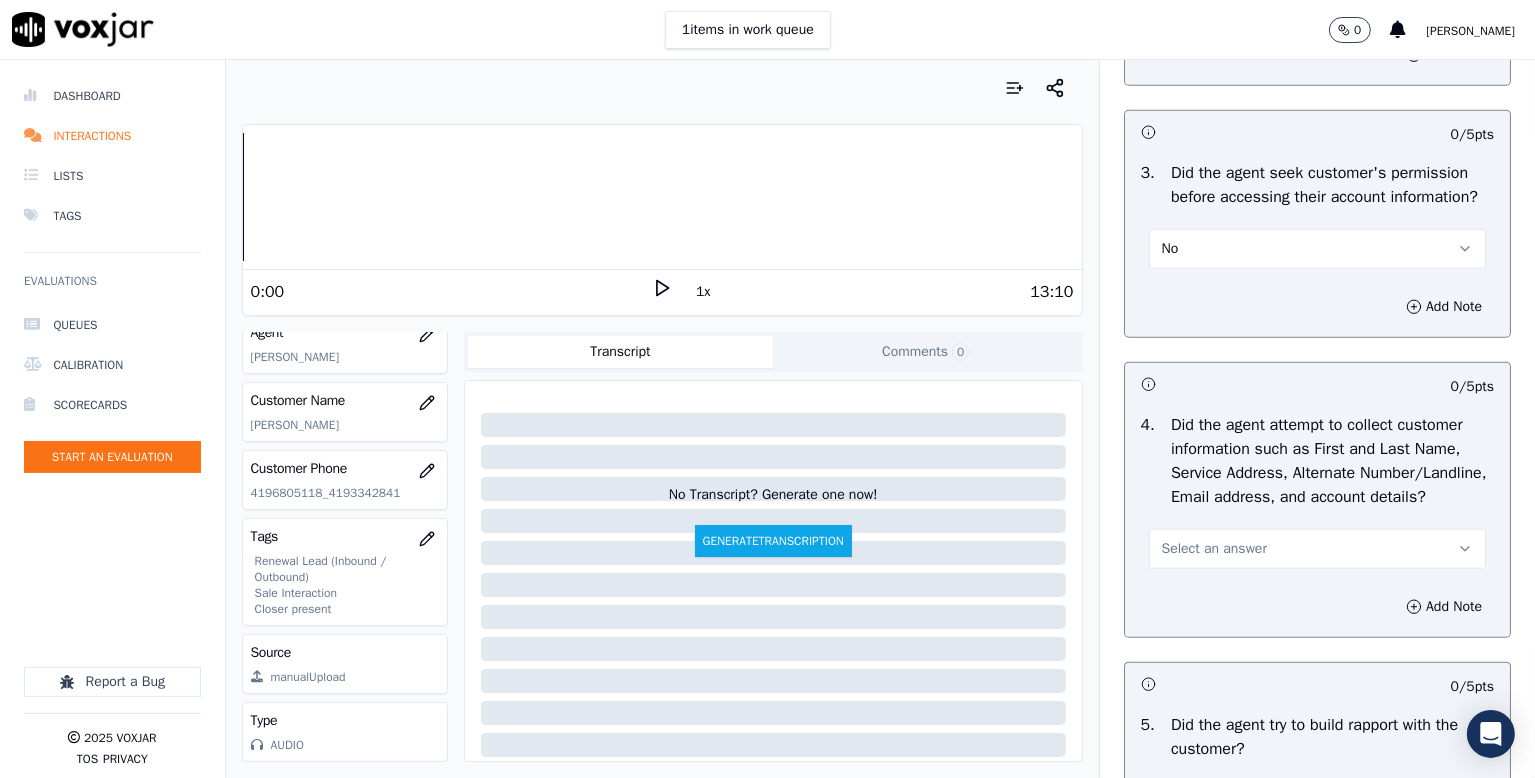 scroll, scrollTop: 2000, scrollLeft: 0, axis: vertical 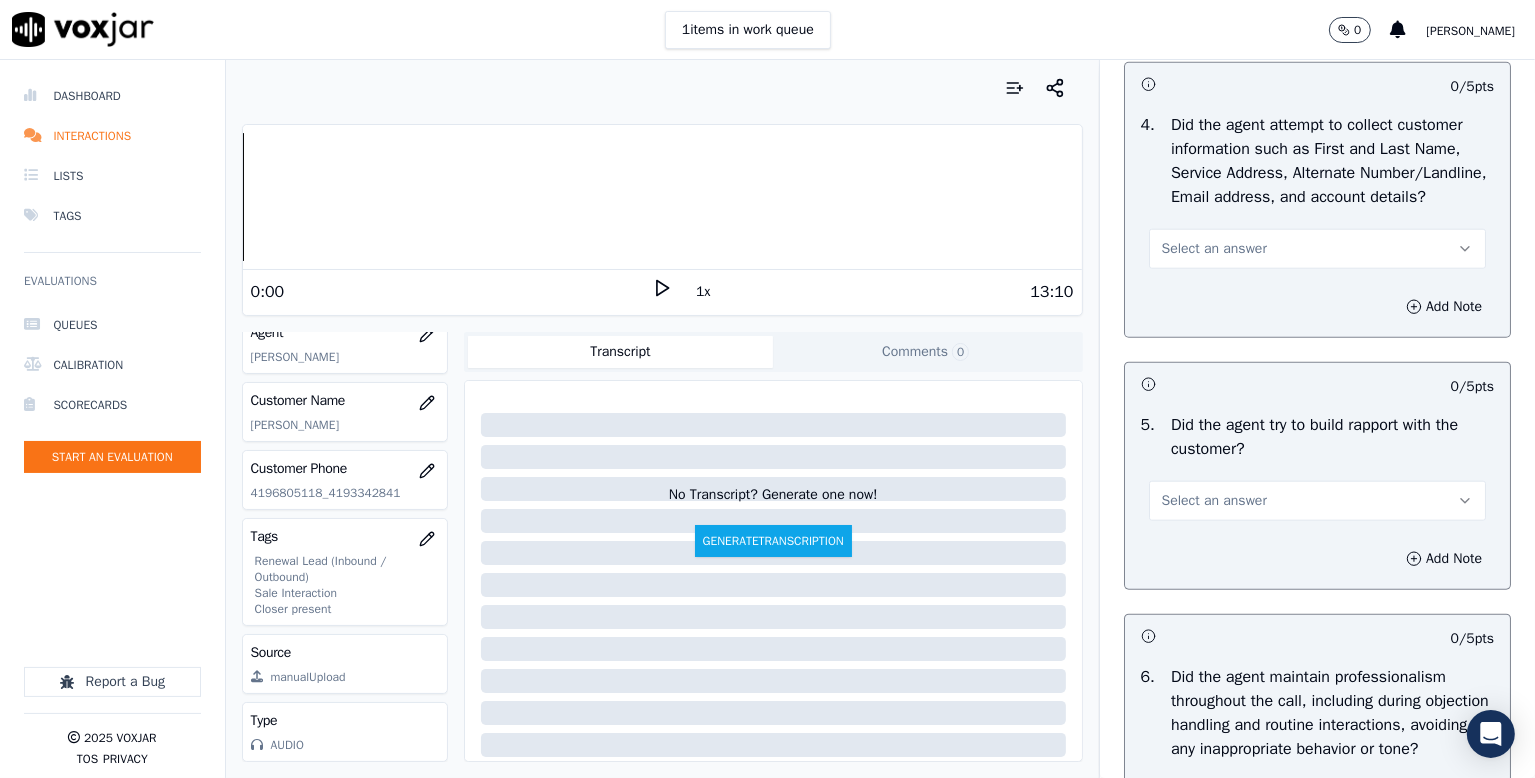 click on "Select an answer" at bounding box center (1317, 249) 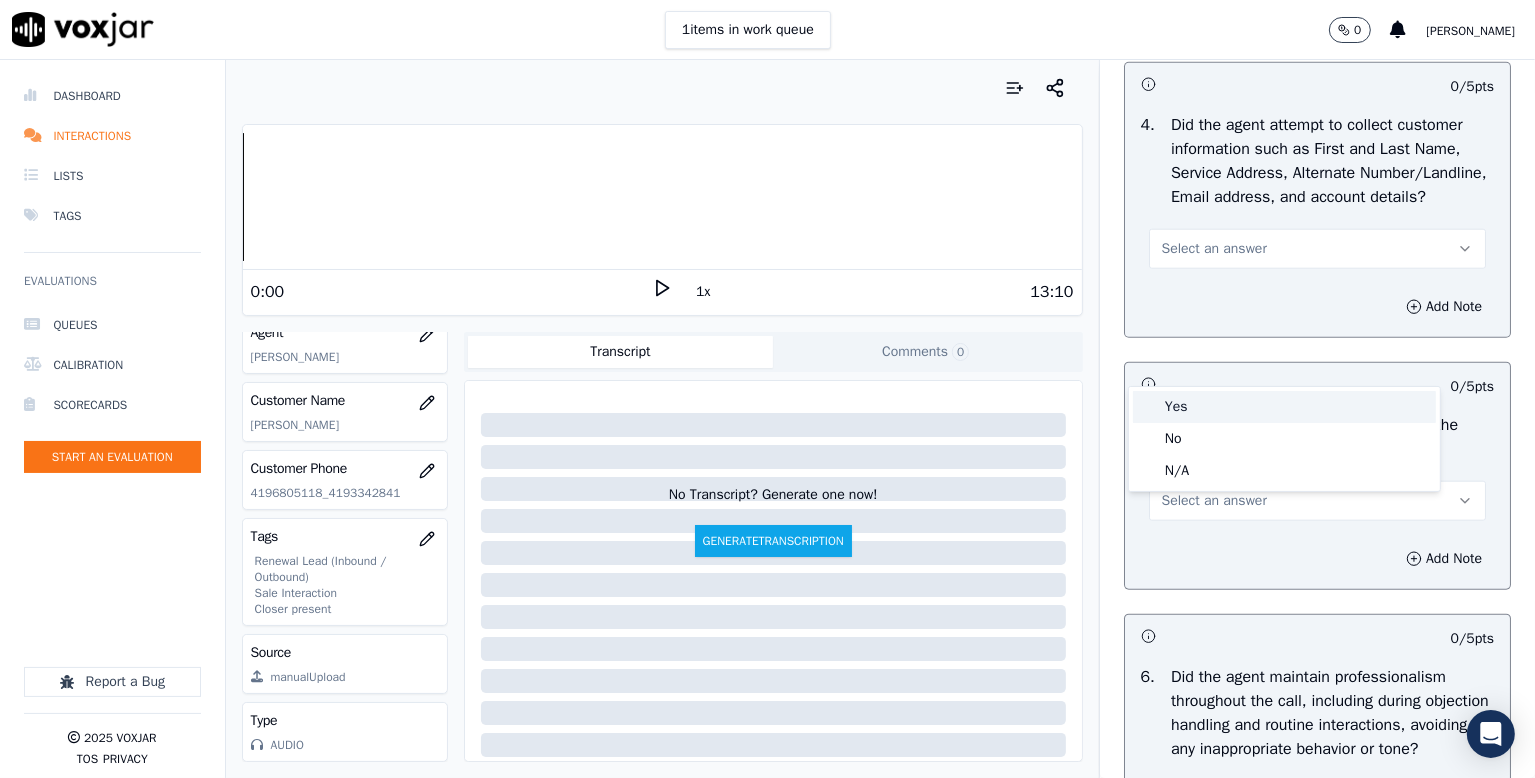 click on "Yes" at bounding box center [1284, 407] 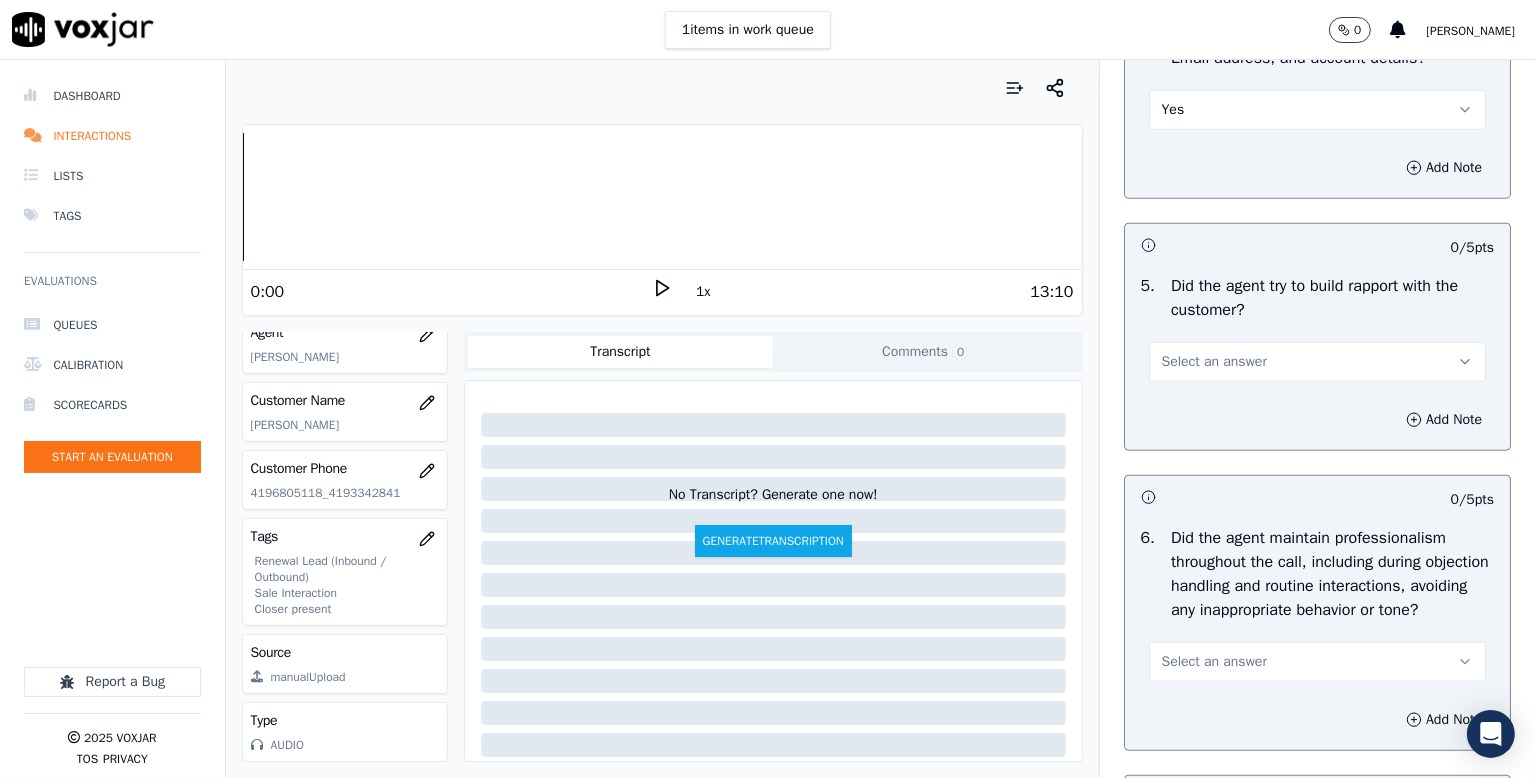 scroll, scrollTop: 2300, scrollLeft: 0, axis: vertical 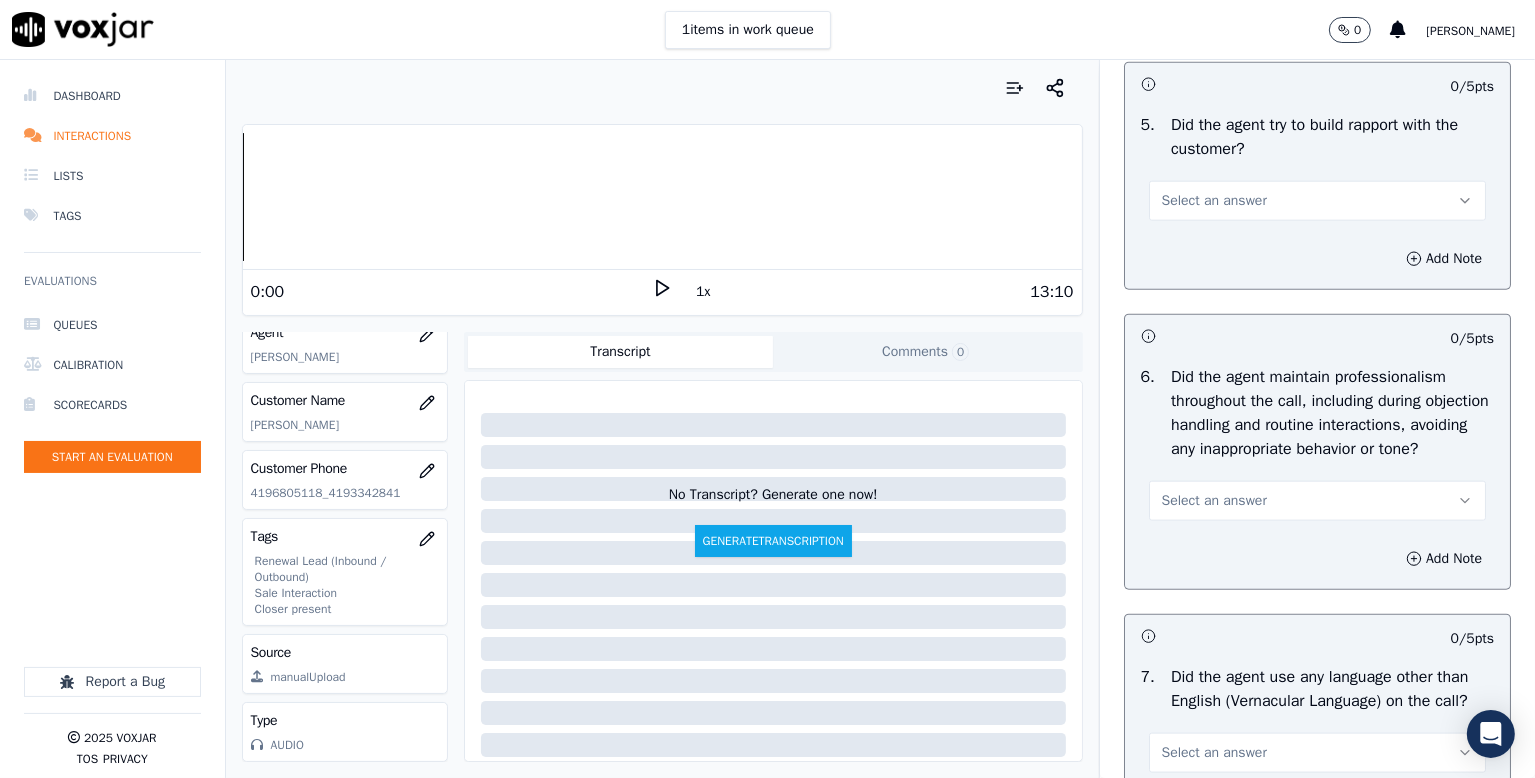 click on "Select an answer" at bounding box center [1317, 201] 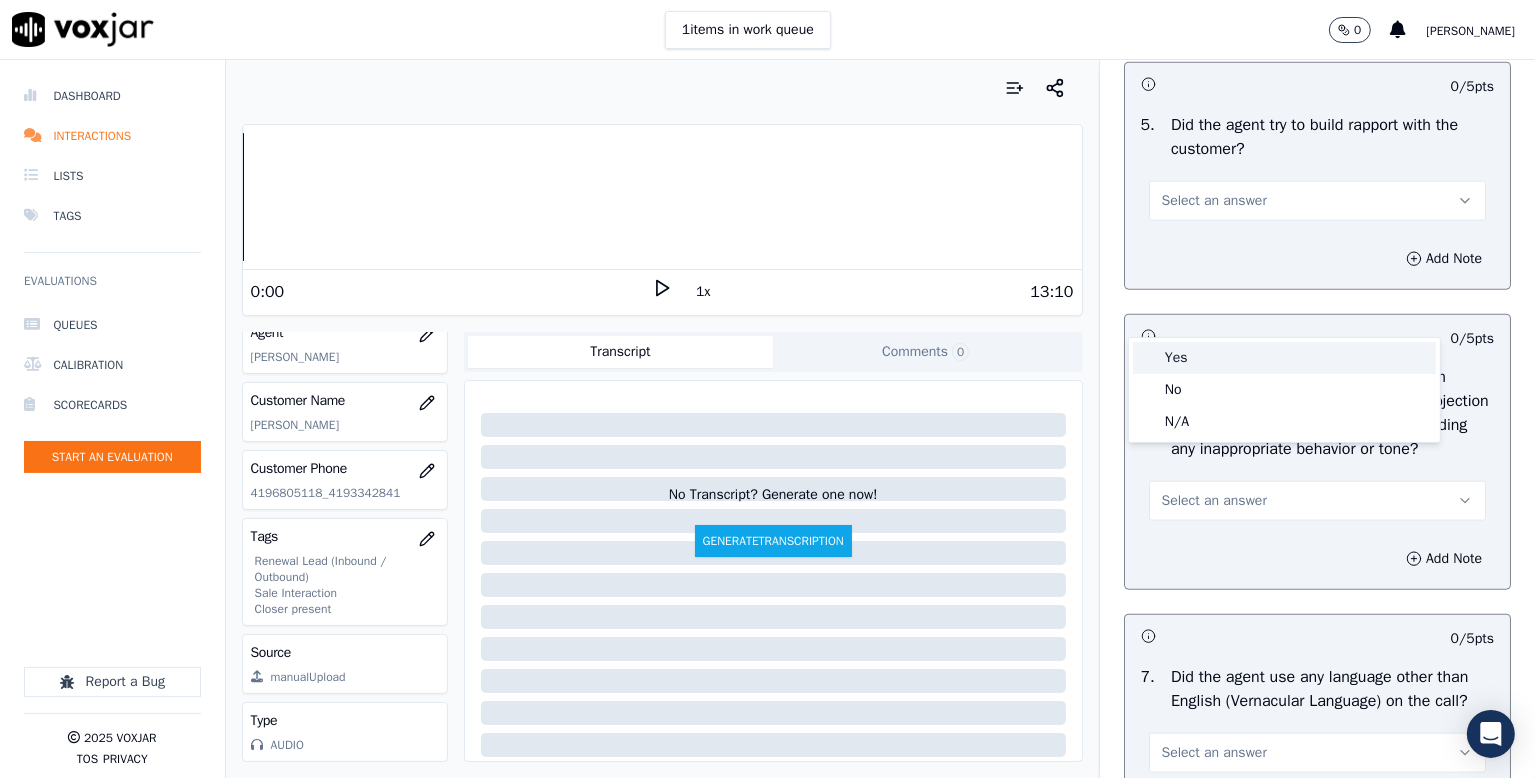click on "Yes" at bounding box center [1284, 358] 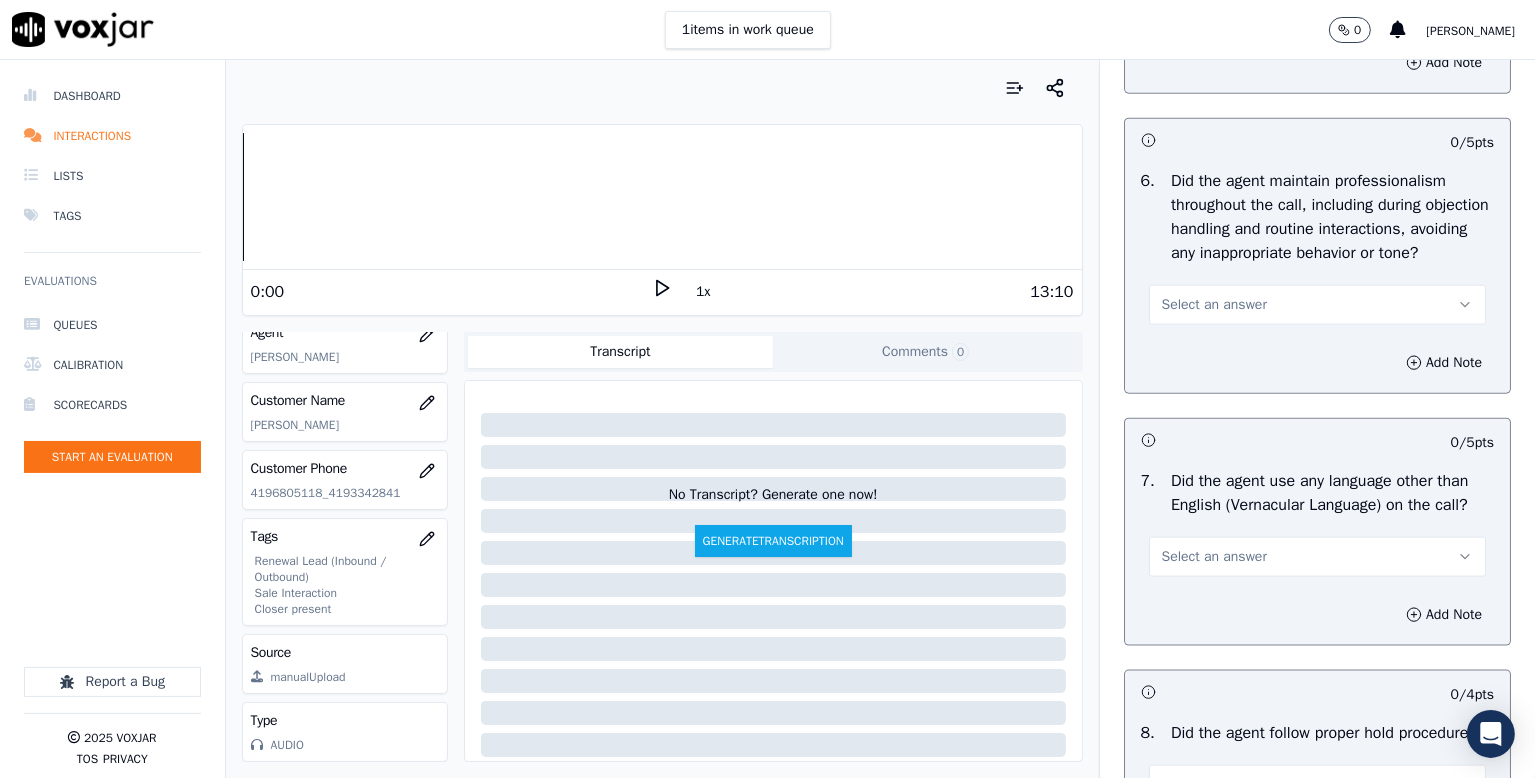 scroll, scrollTop: 2500, scrollLeft: 0, axis: vertical 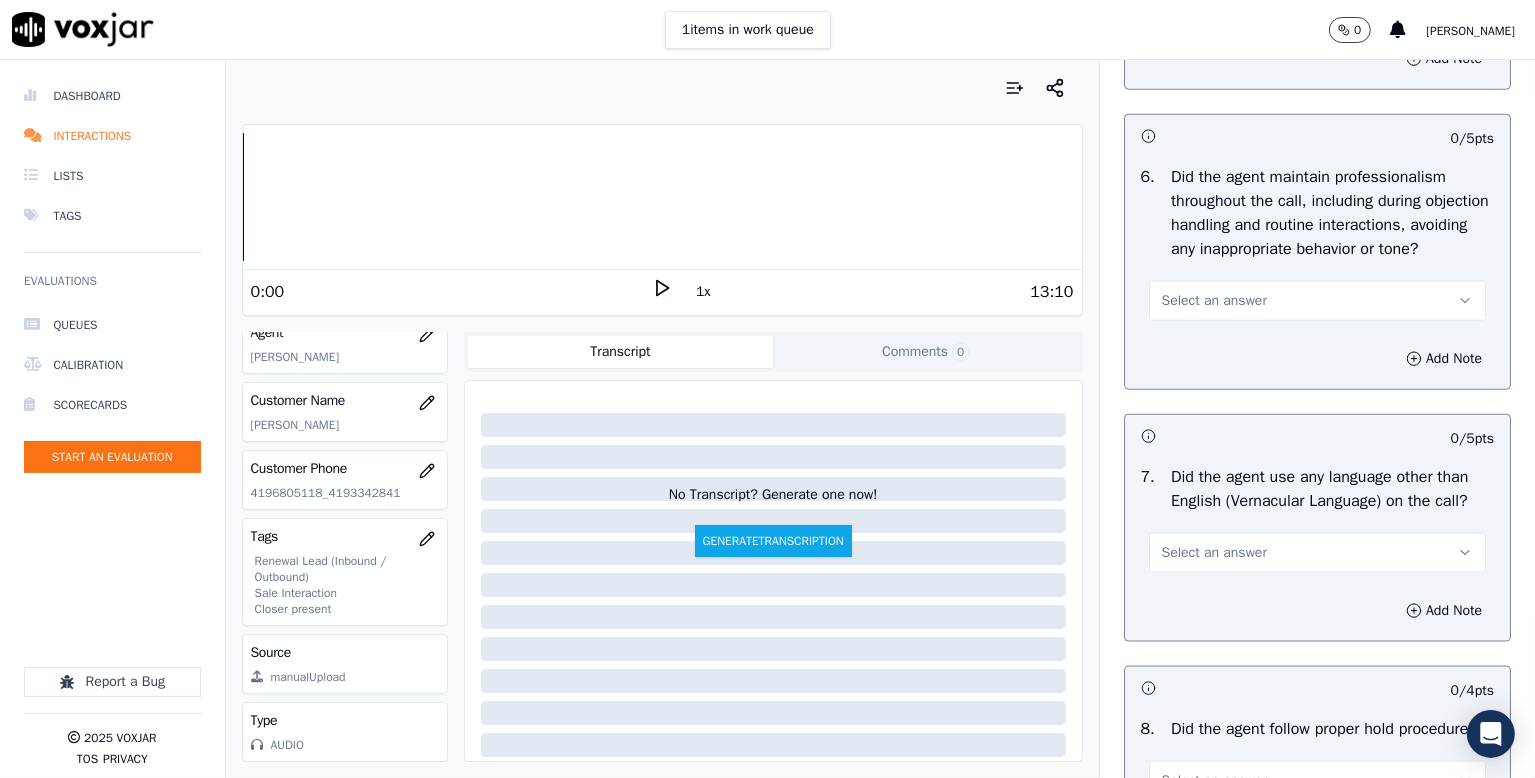 drag, startPoint x: 1184, startPoint y: 439, endPoint x: 1176, endPoint y: 453, distance: 16.124516 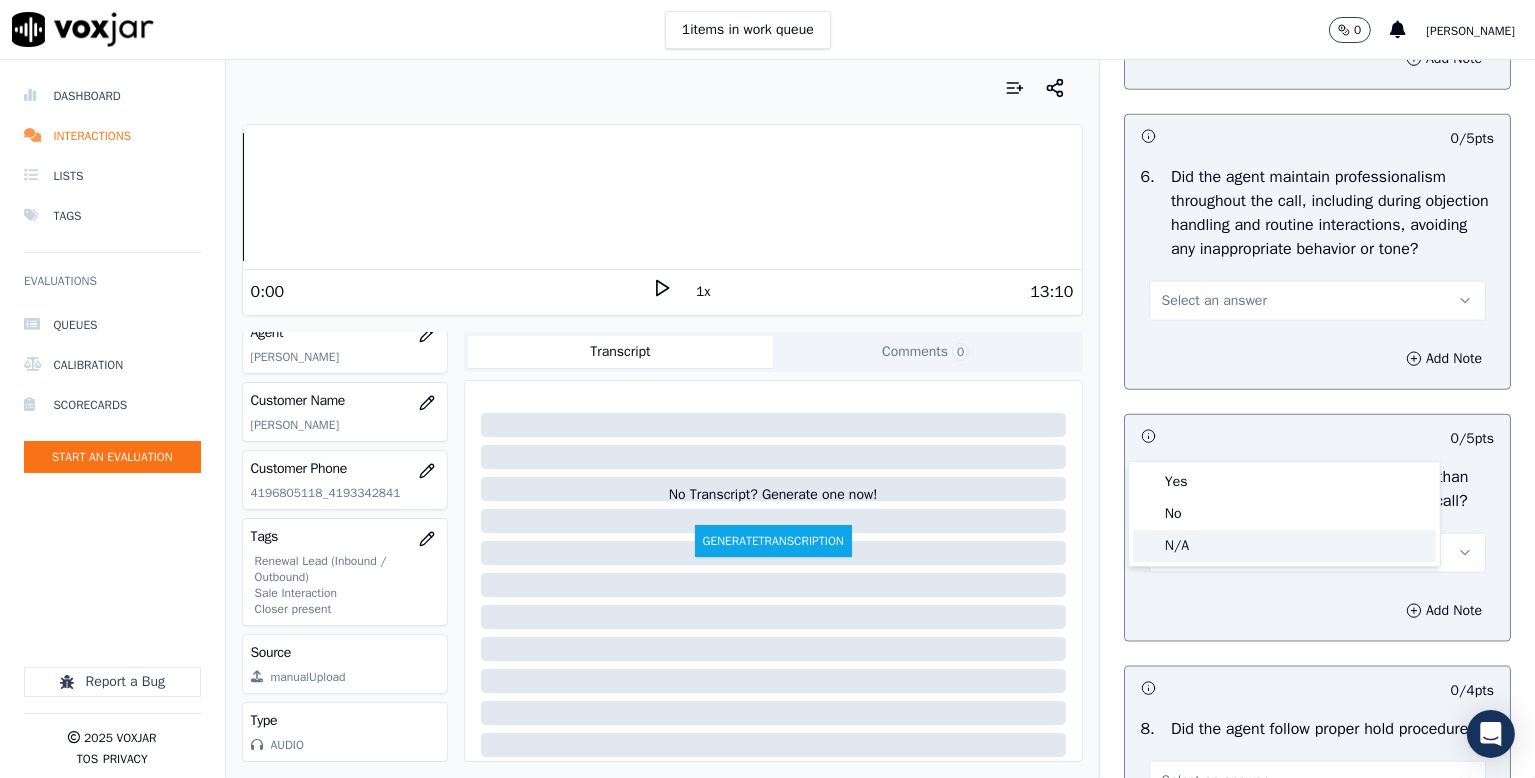 click on "N/A" 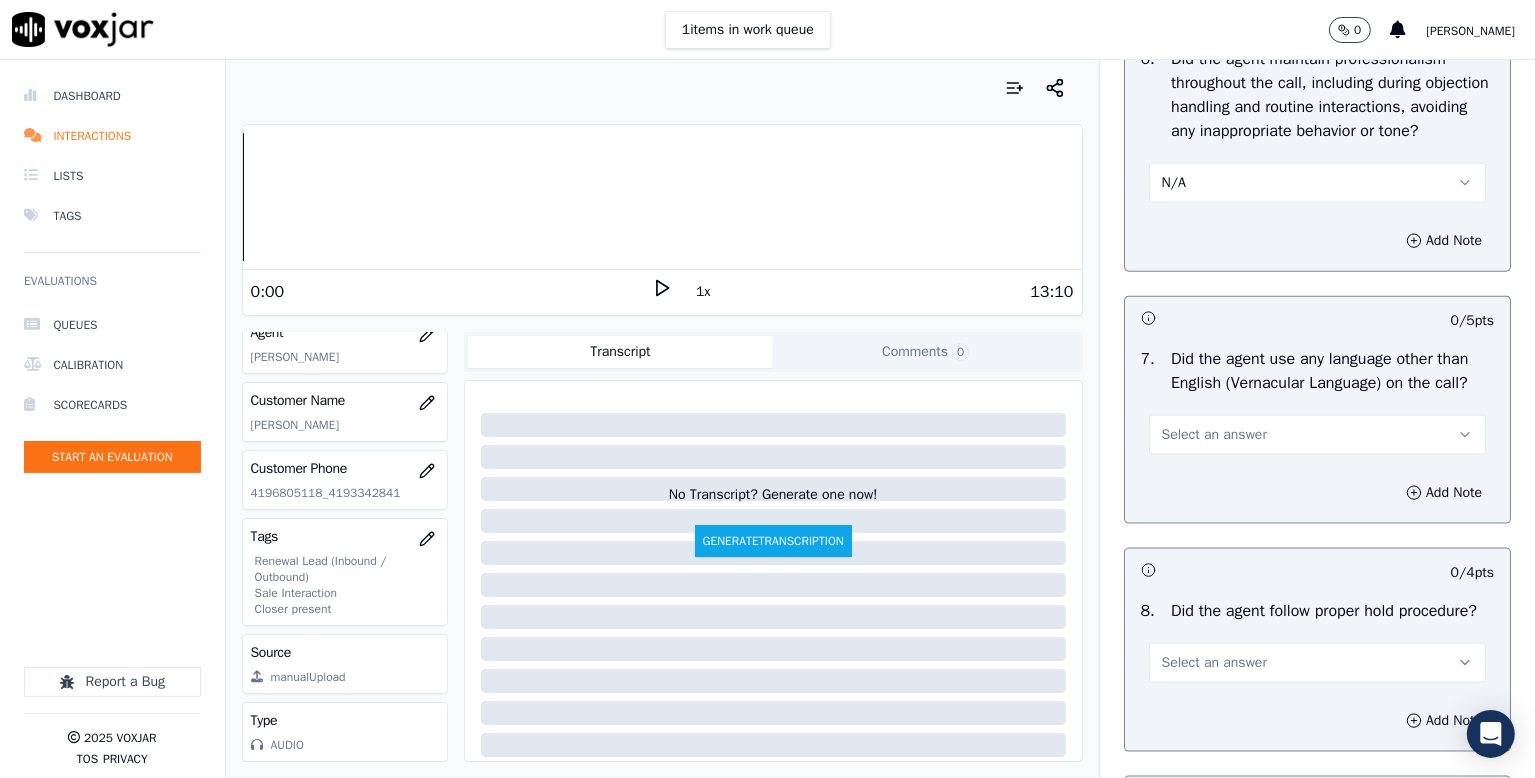 scroll, scrollTop: 2800, scrollLeft: 0, axis: vertical 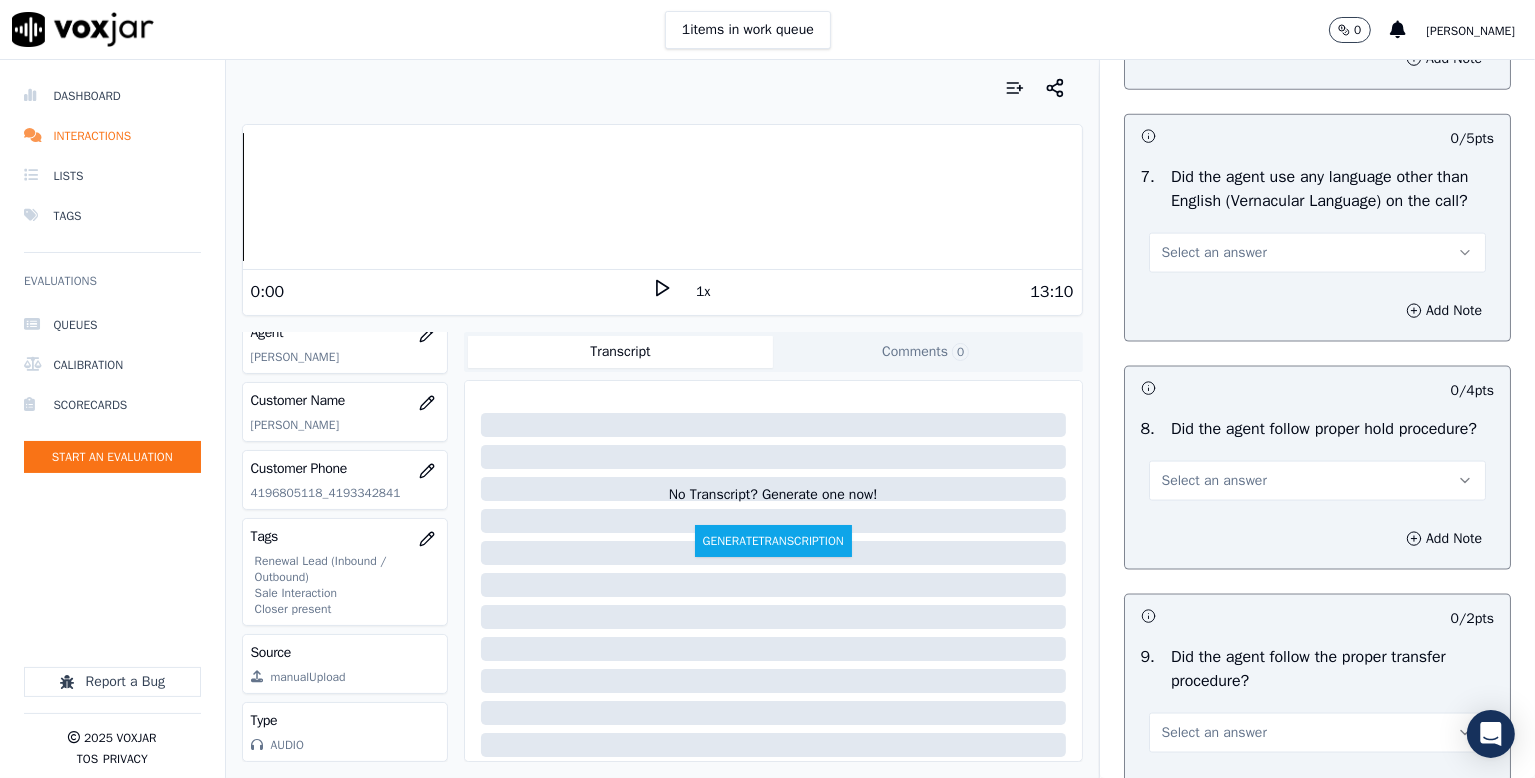 click on "Select an answer" at bounding box center [1214, 253] 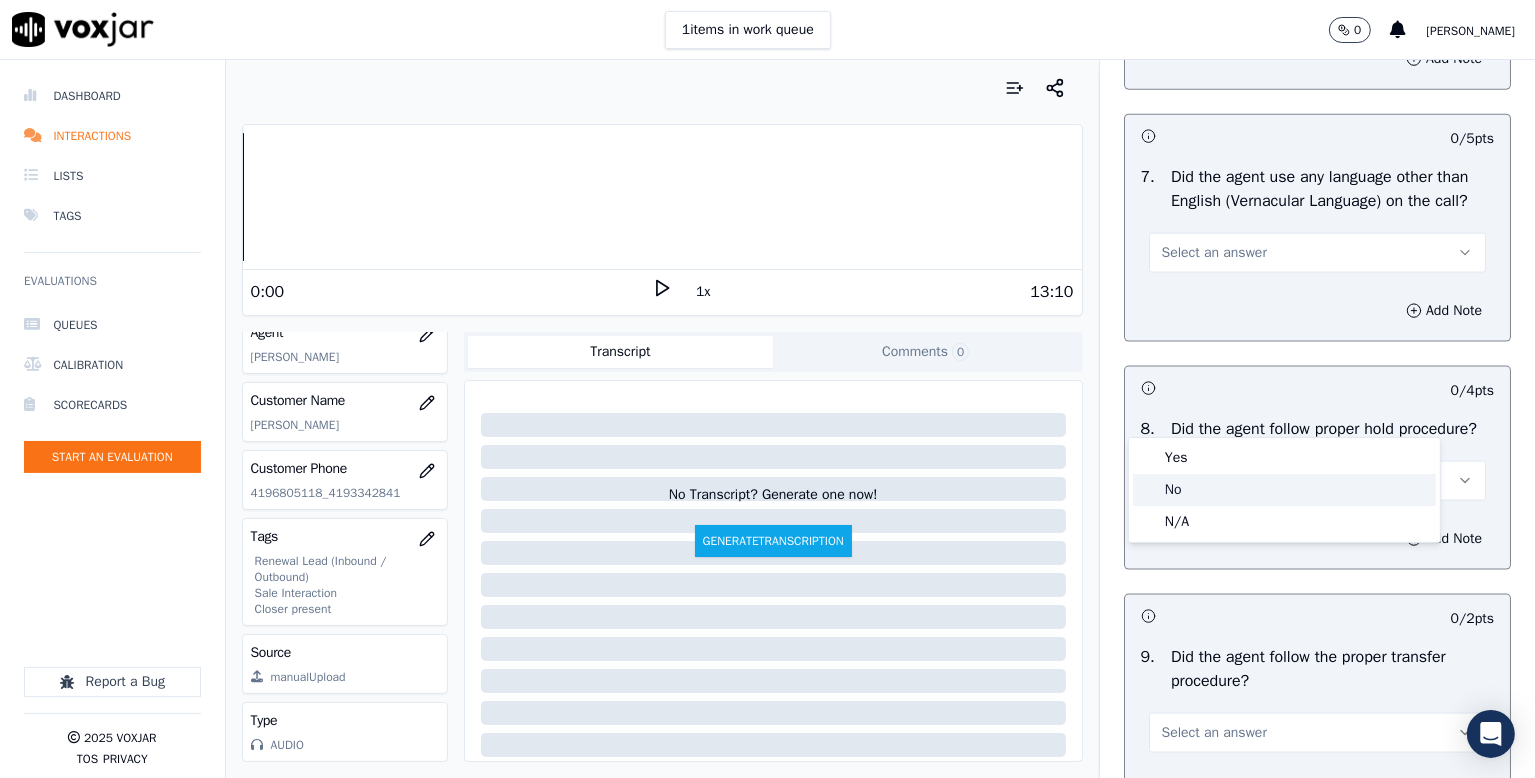 click on "No" 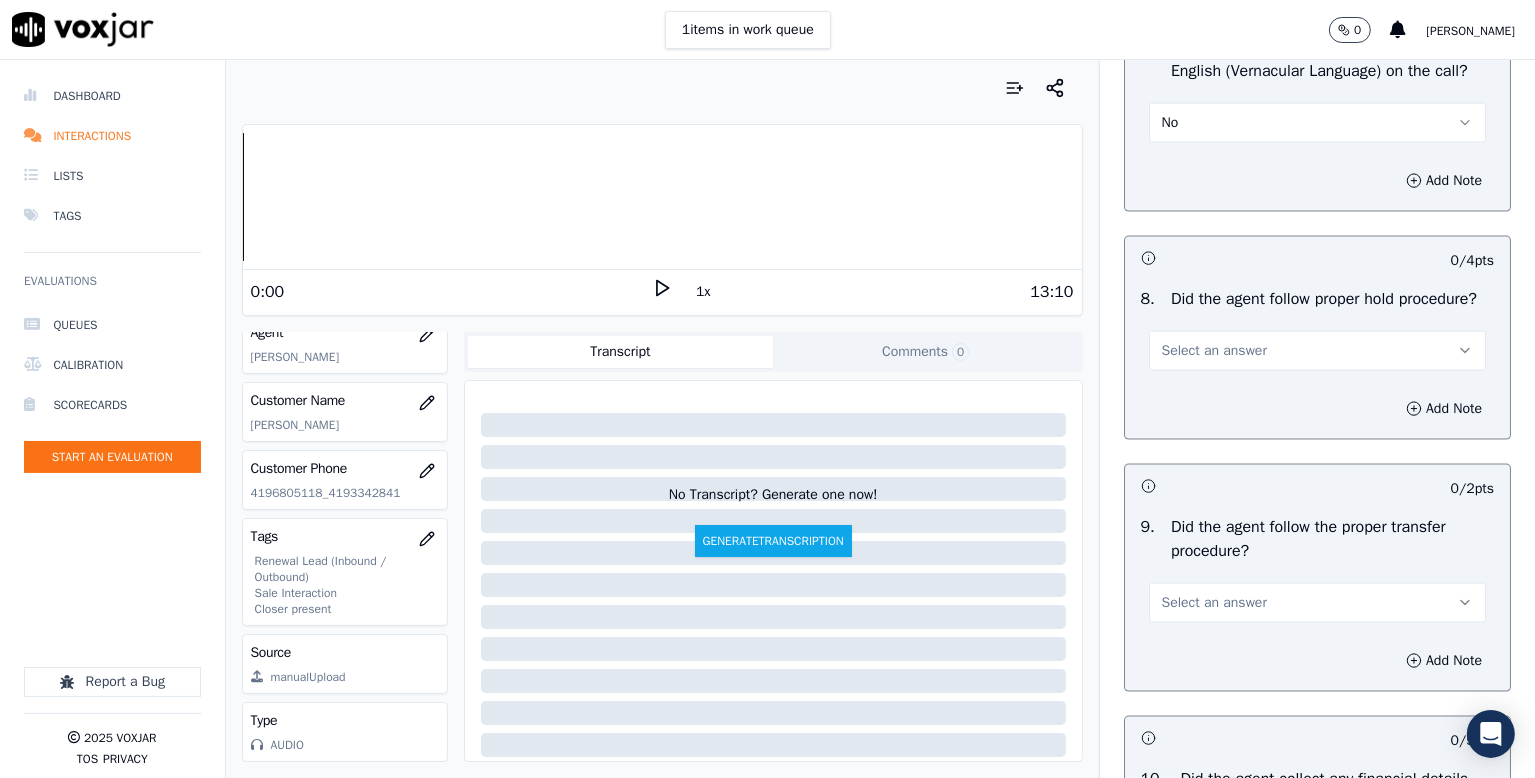 scroll, scrollTop: 3100, scrollLeft: 0, axis: vertical 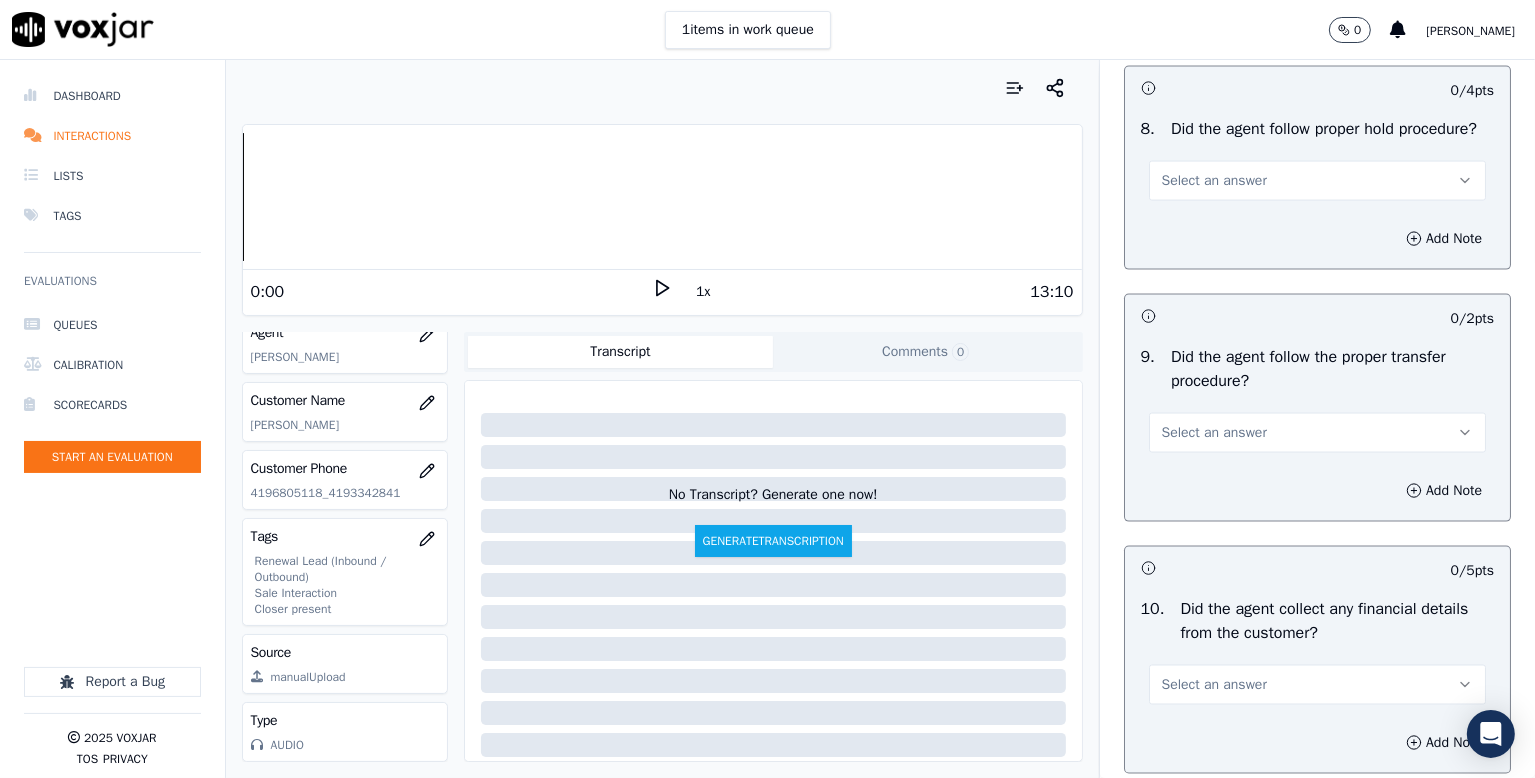 click on "Select an answer" at bounding box center [1214, 181] 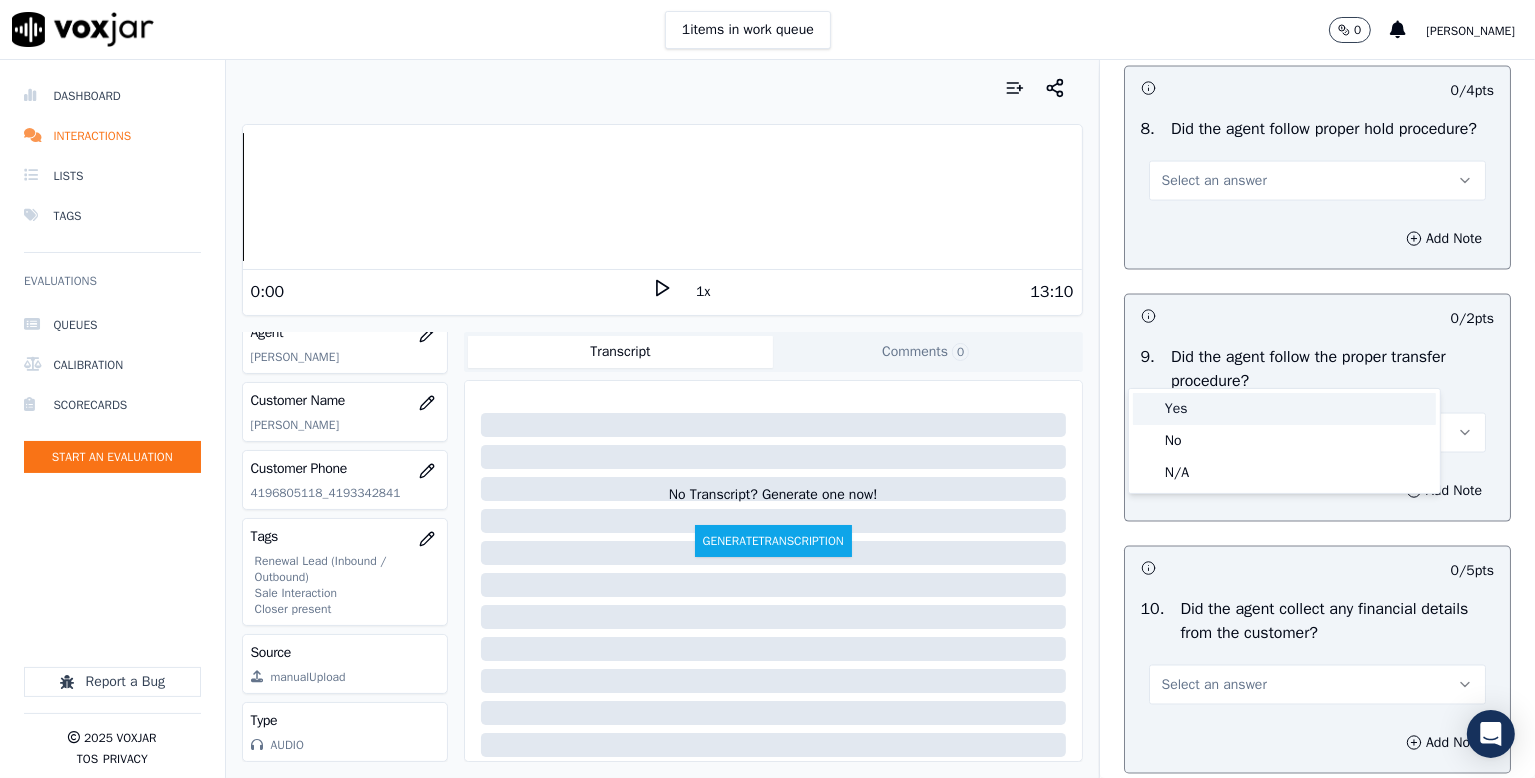 click on "Yes" at bounding box center (1284, 409) 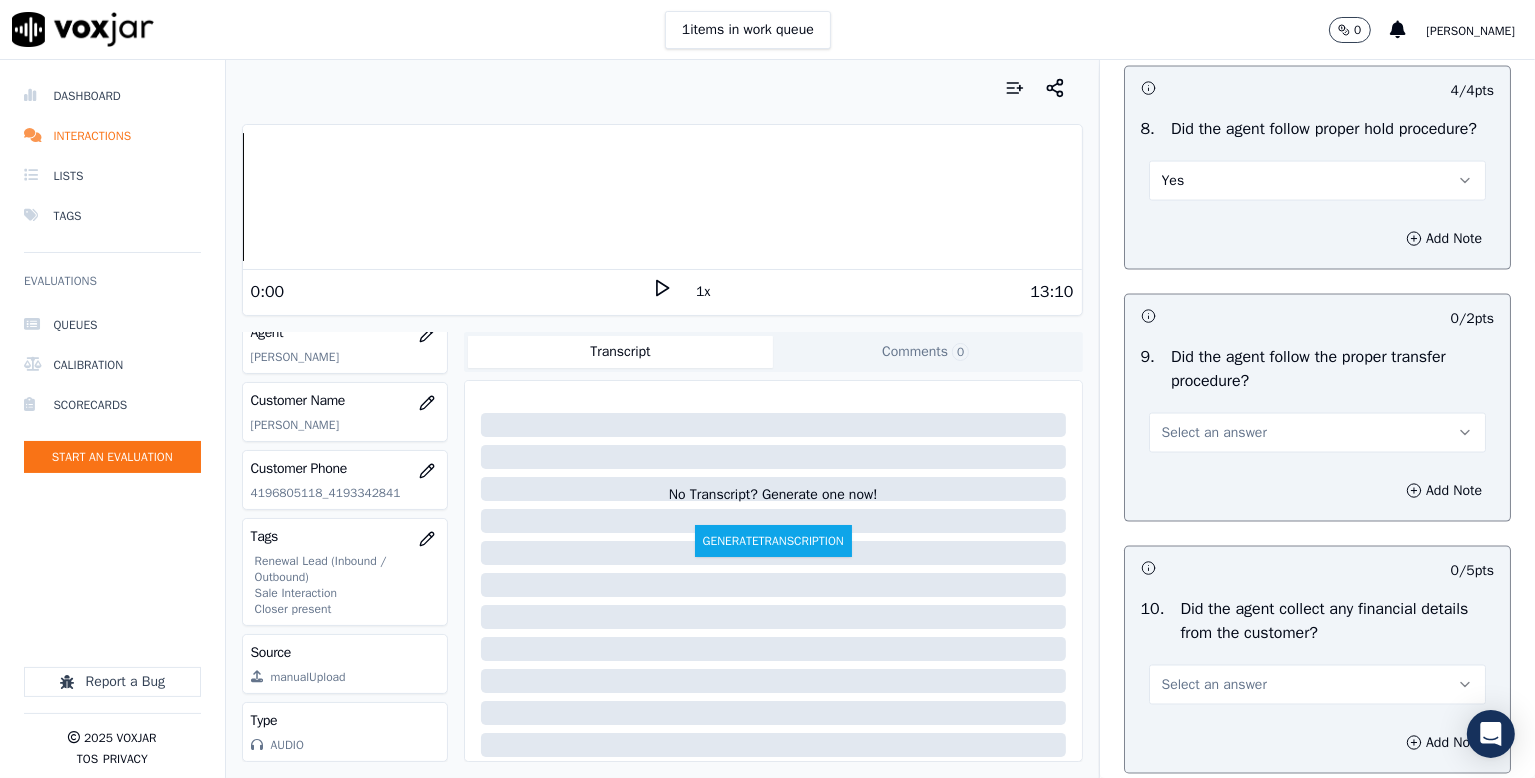 scroll, scrollTop: 3400, scrollLeft: 0, axis: vertical 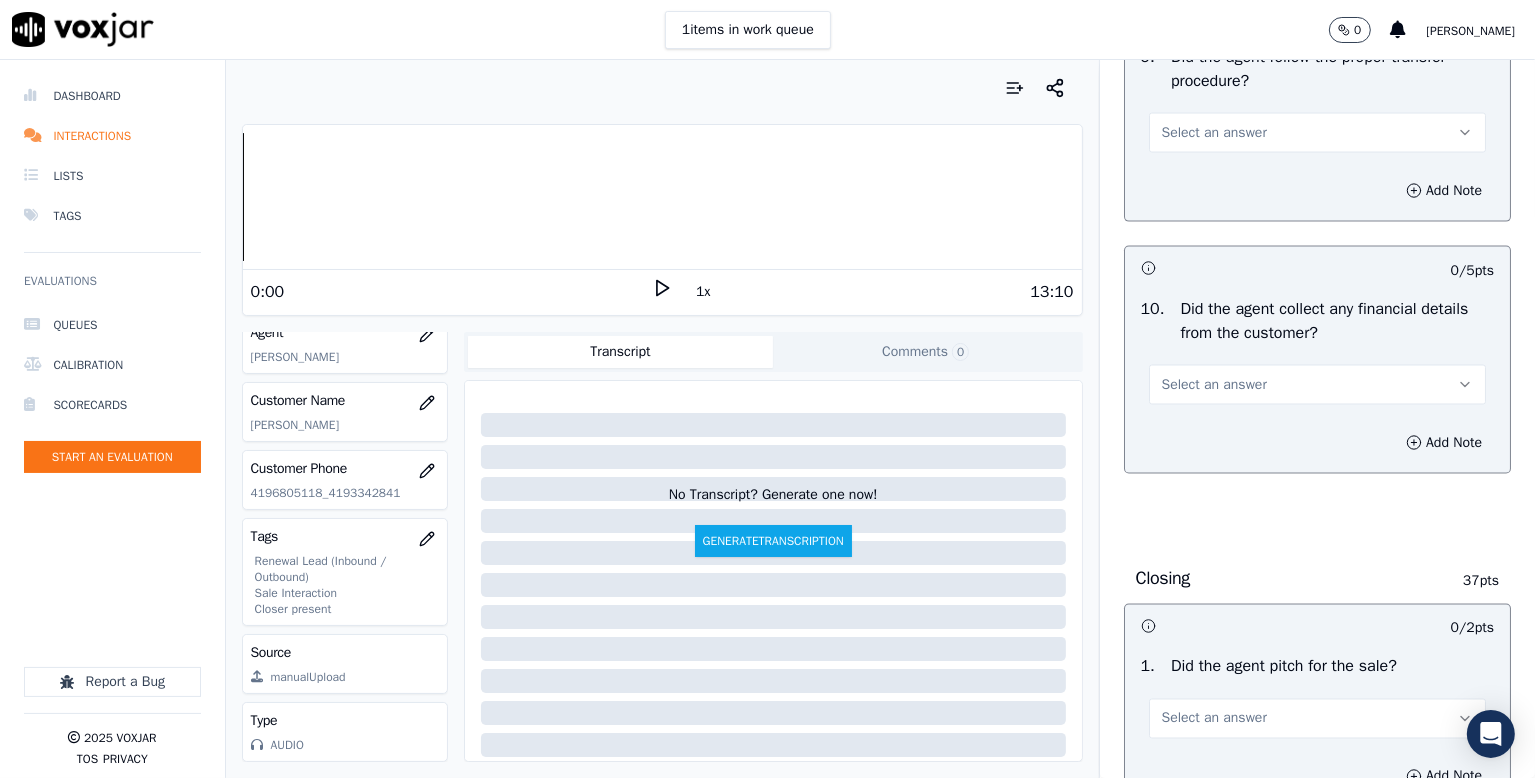 click on "Select an answer" at bounding box center (1214, 133) 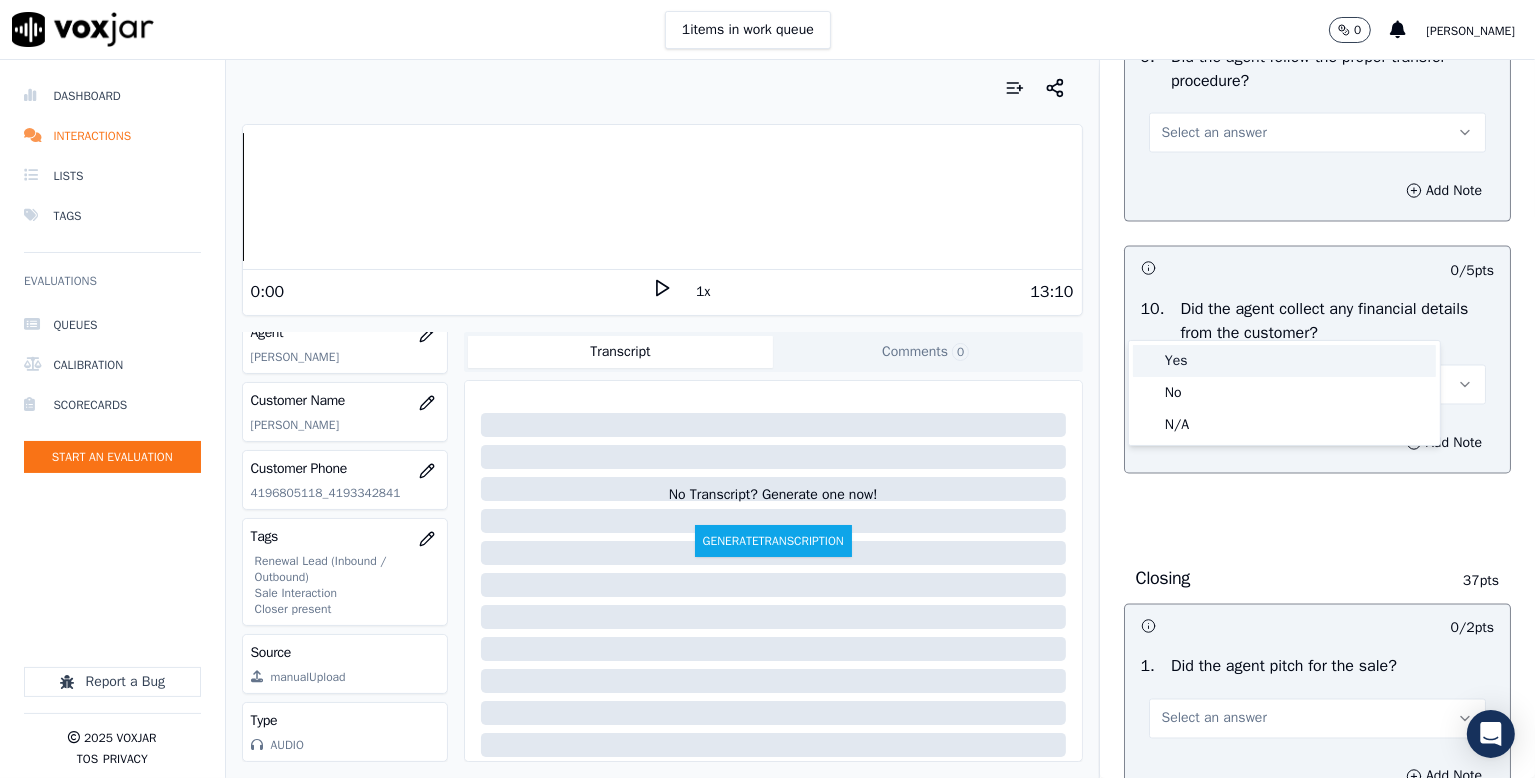 drag, startPoint x: 1190, startPoint y: 361, endPoint x: 1222, endPoint y: 339, distance: 38.832977 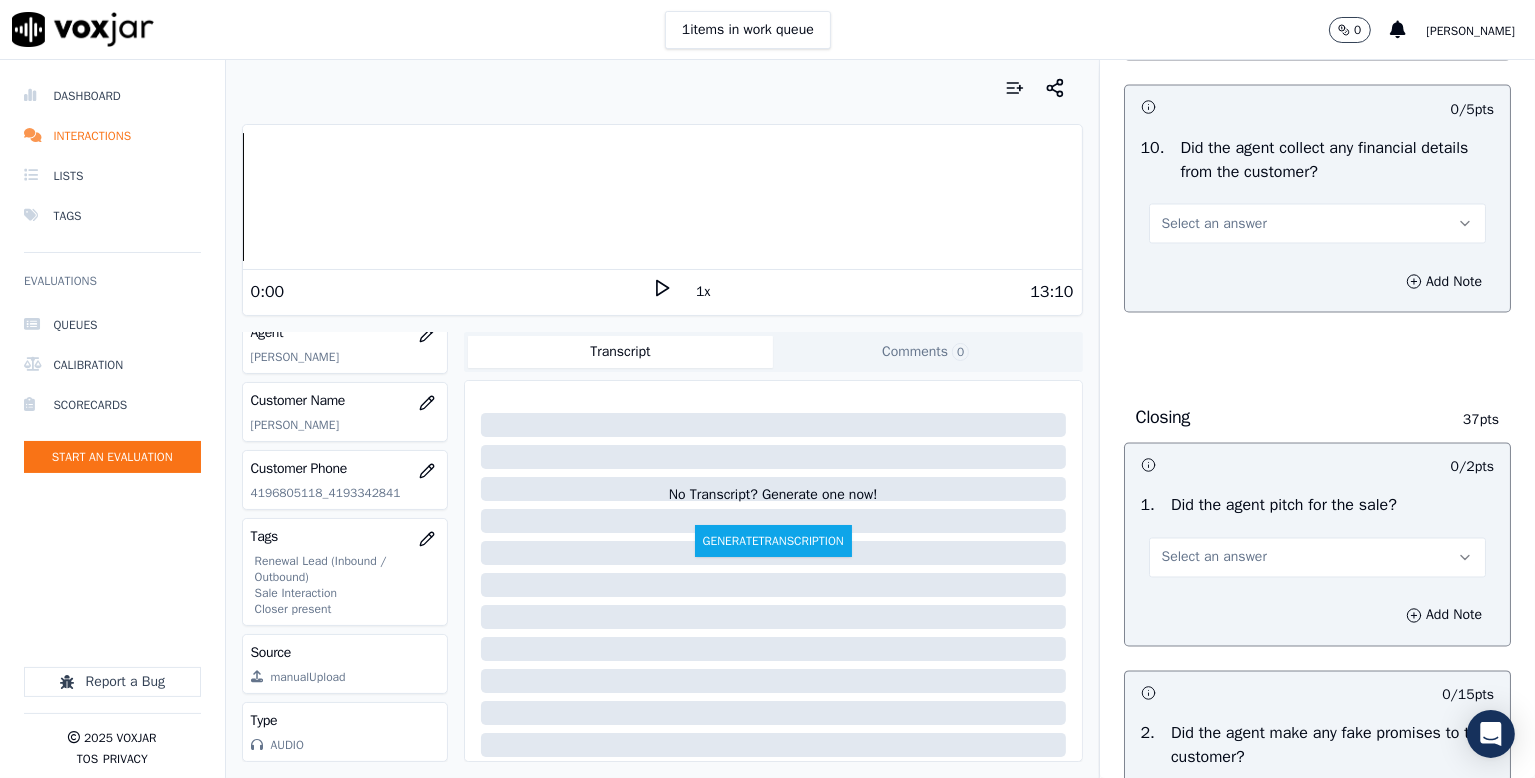 scroll, scrollTop: 3700, scrollLeft: 0, axis: vertical 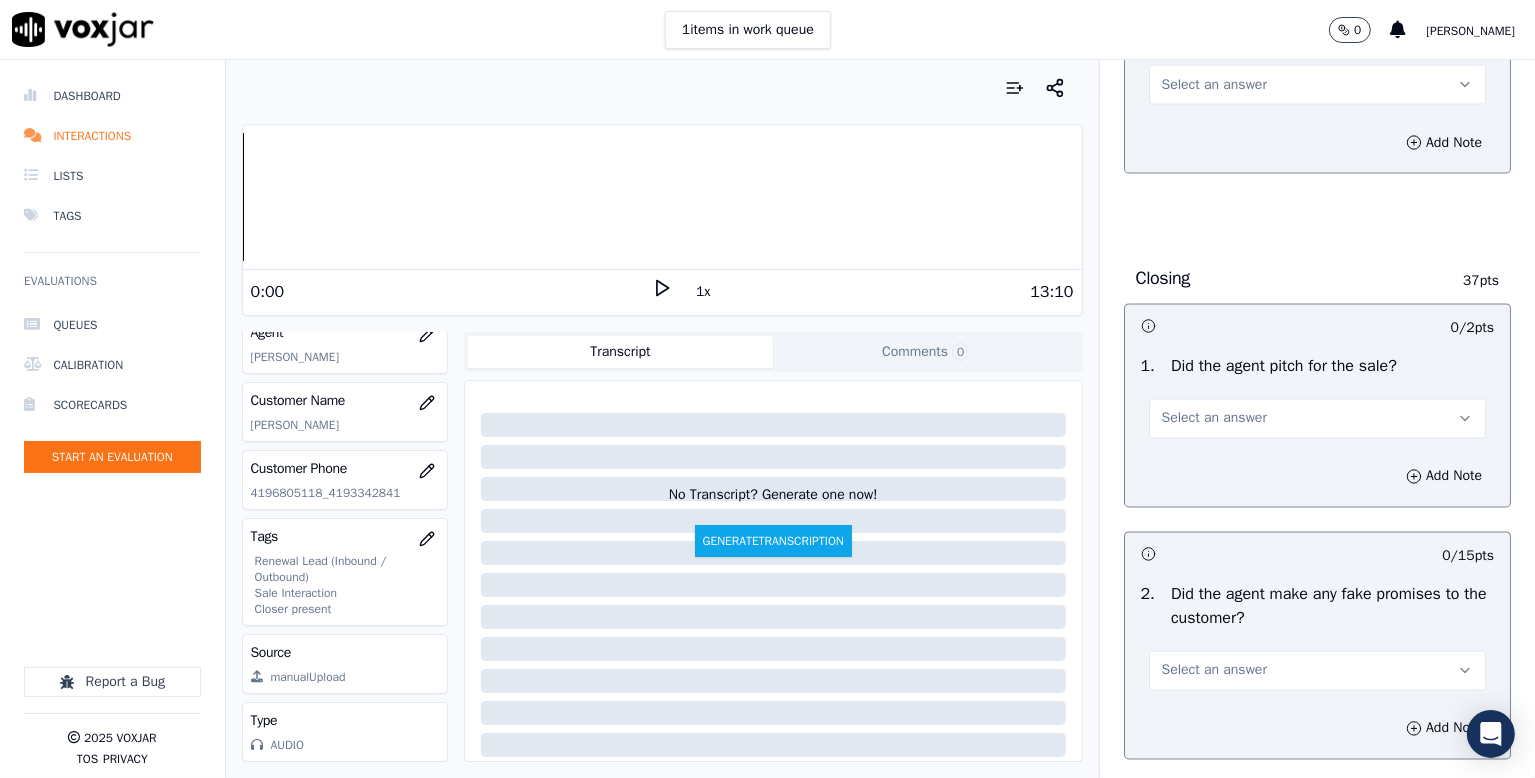 click on "Select an answer" at bounding box center (1214, 85) 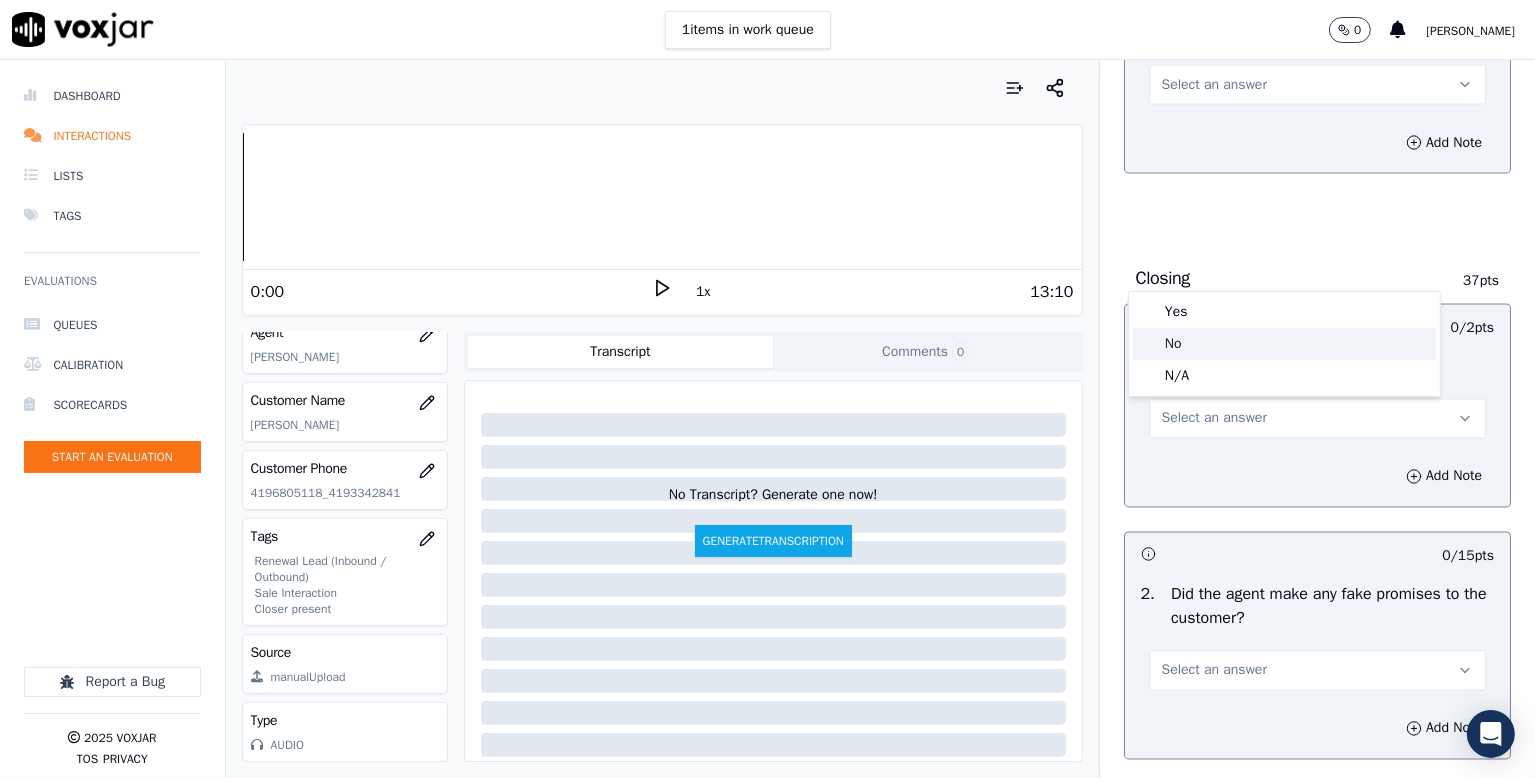 click on "No" 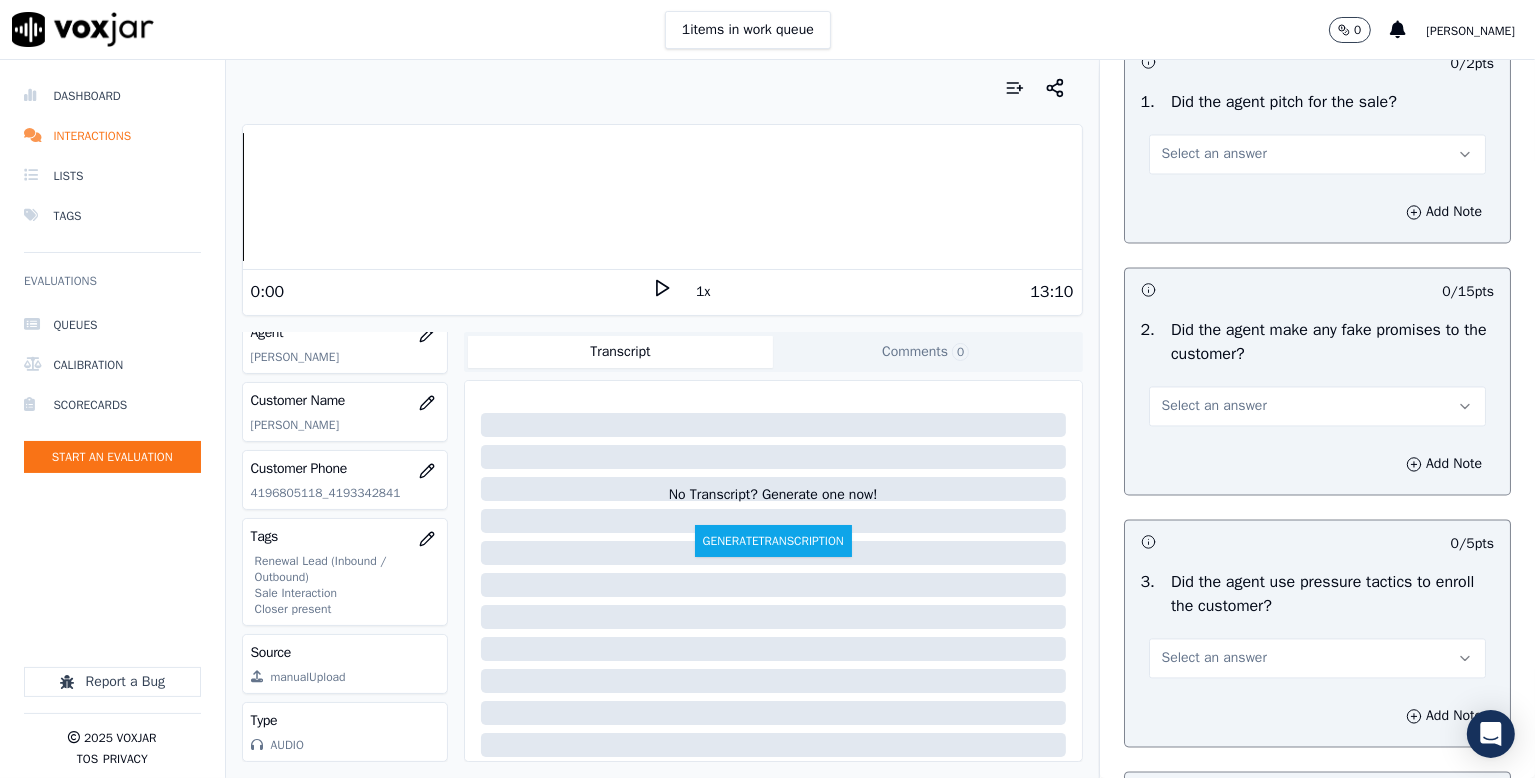 scroll, scrollTop: 4000, scrollLeft: 0, axis: vertical 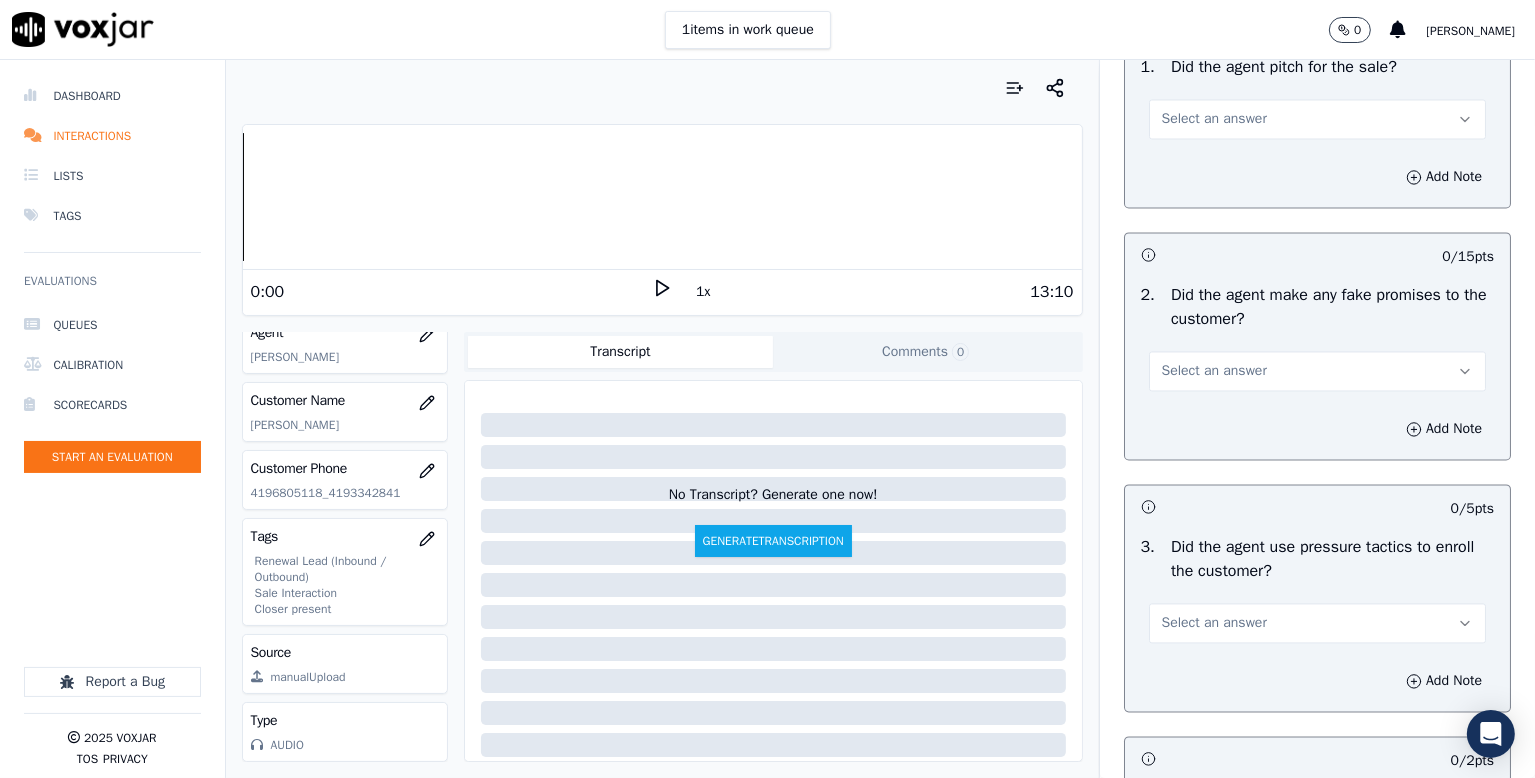 click on "Select an answer" at bounding box center [1317, 119] 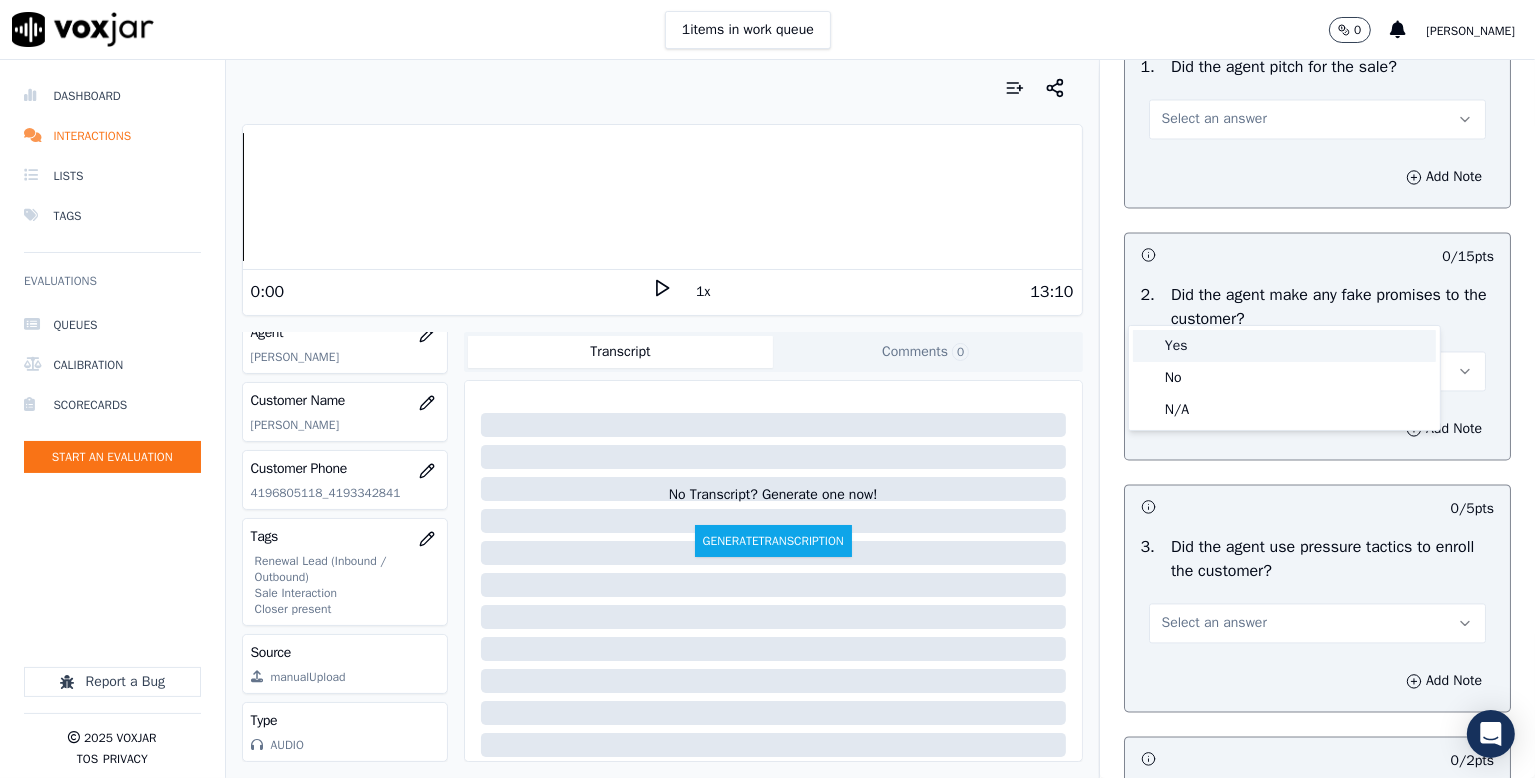 click on "Yes" at bounding box center (1284, 346) 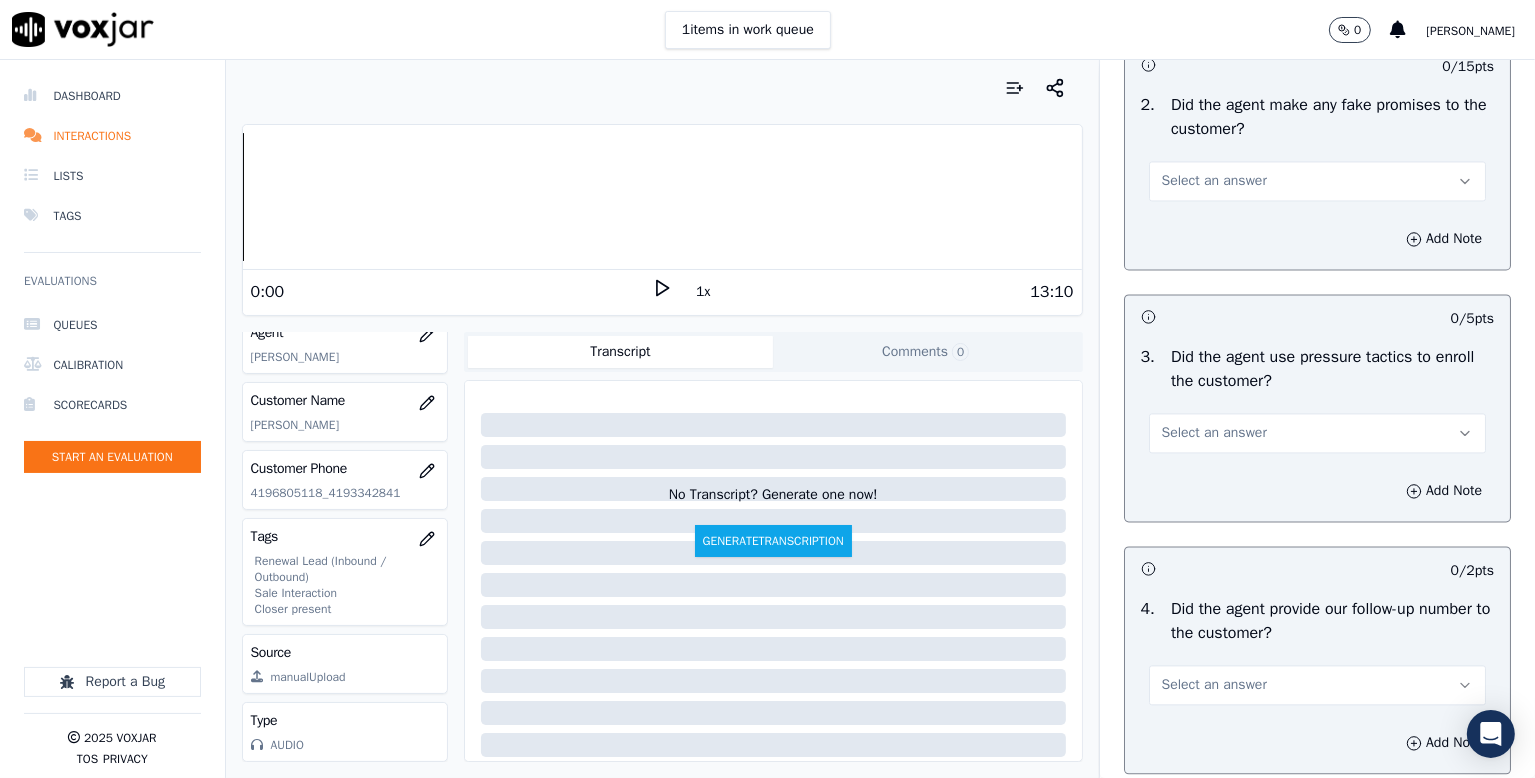 scroll, scrollTop: 4200, scrollLeft: 0, axis: vertical 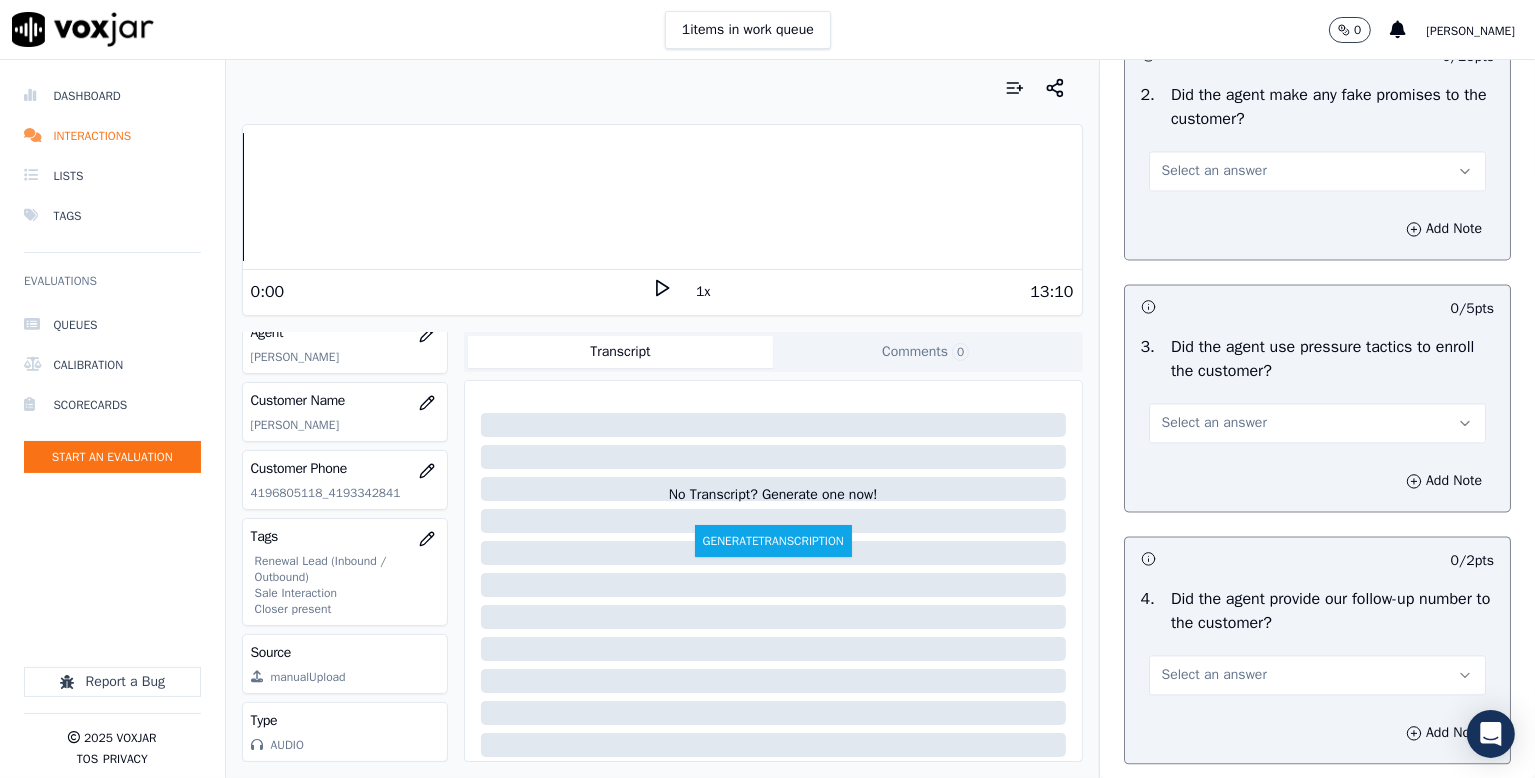 click on "Select an answer" at bounding box center [1214, 171] 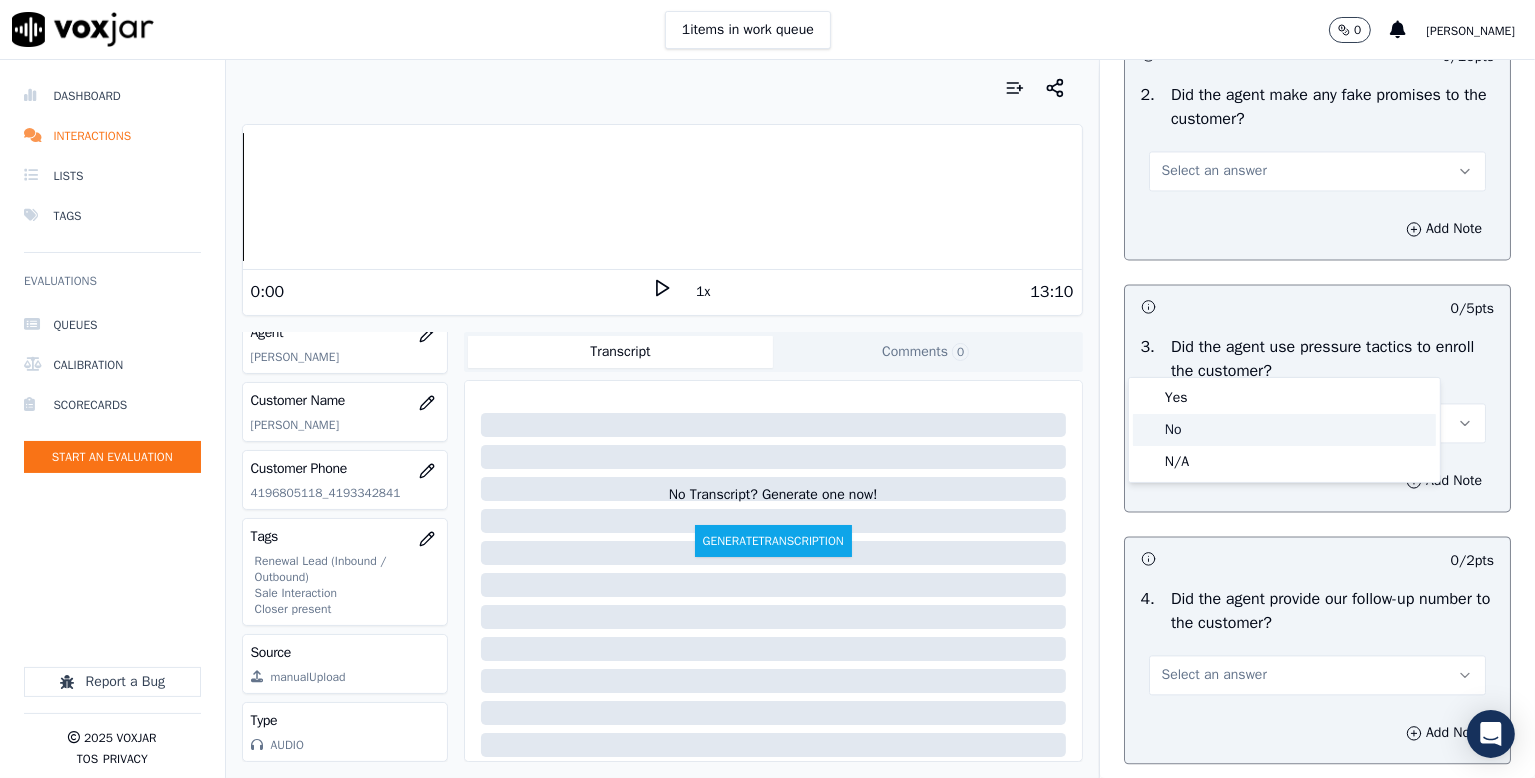 drag, startPoint x: 1174, startPoint y: 426, endPoint x: 1193, endPoint y: 420, distance: 19.924858 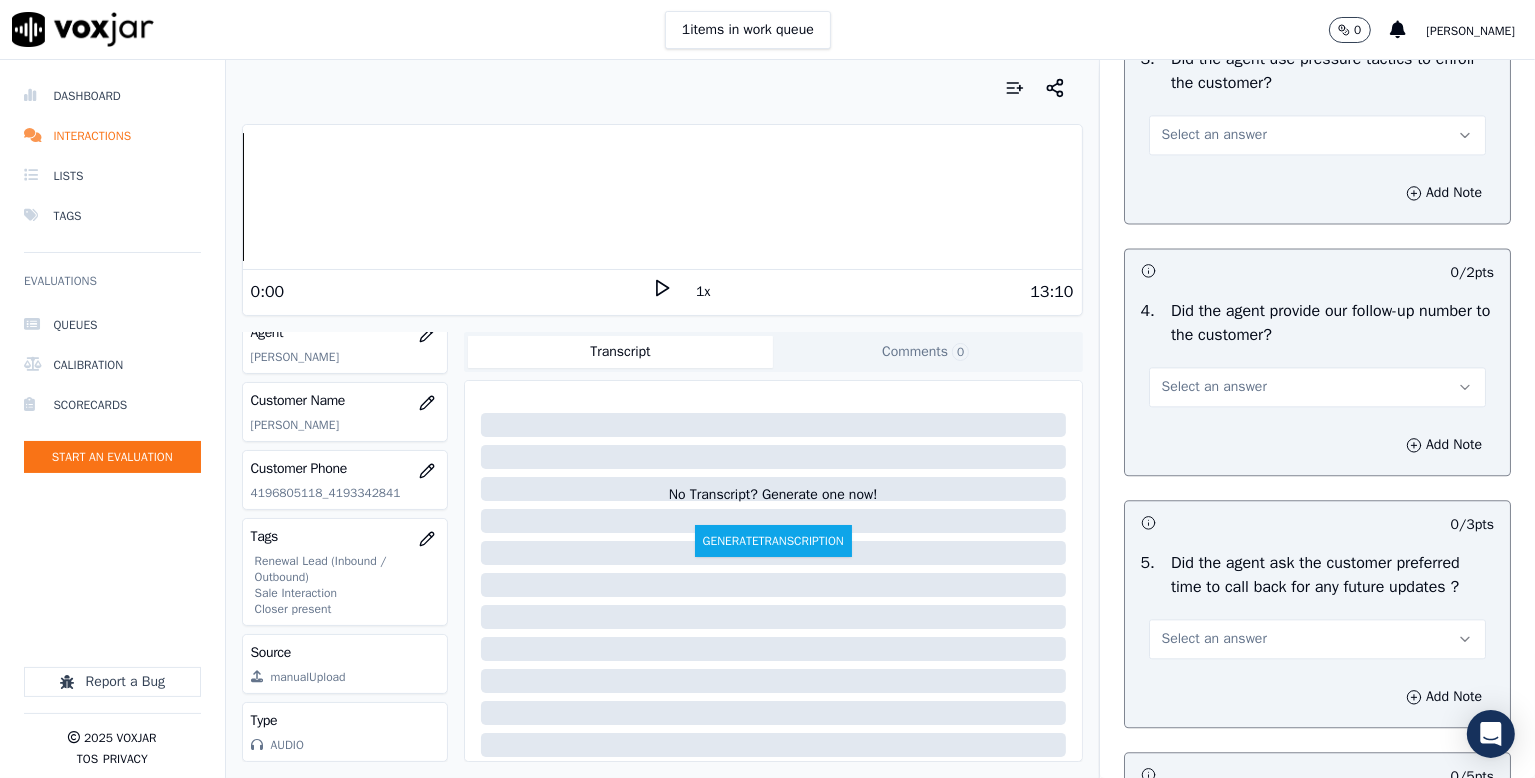 scroll, scrollTop: 4500, scrollLeft: 0, axis: vertical 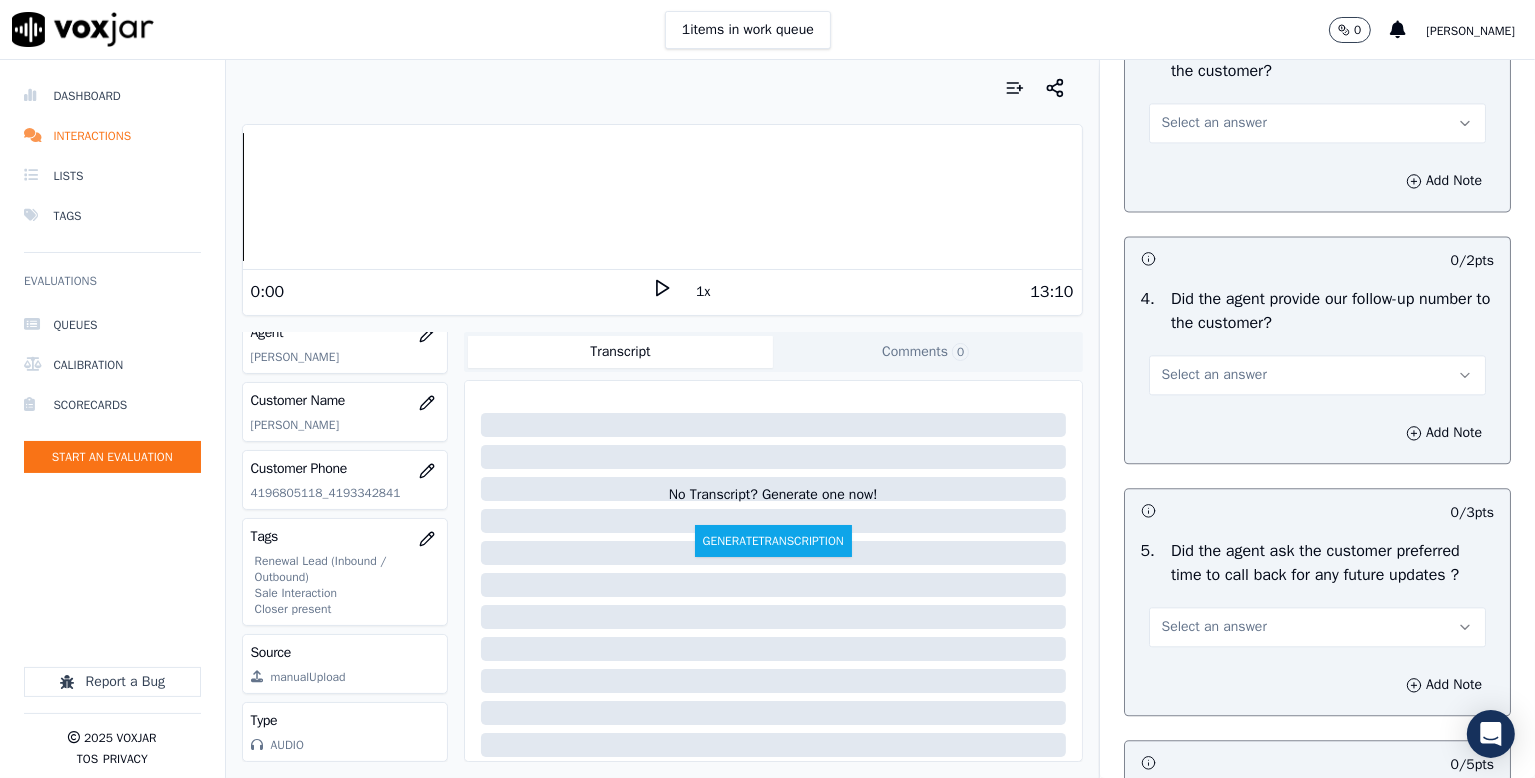 click on "Select an answer" at bounding box center (1214, 123) 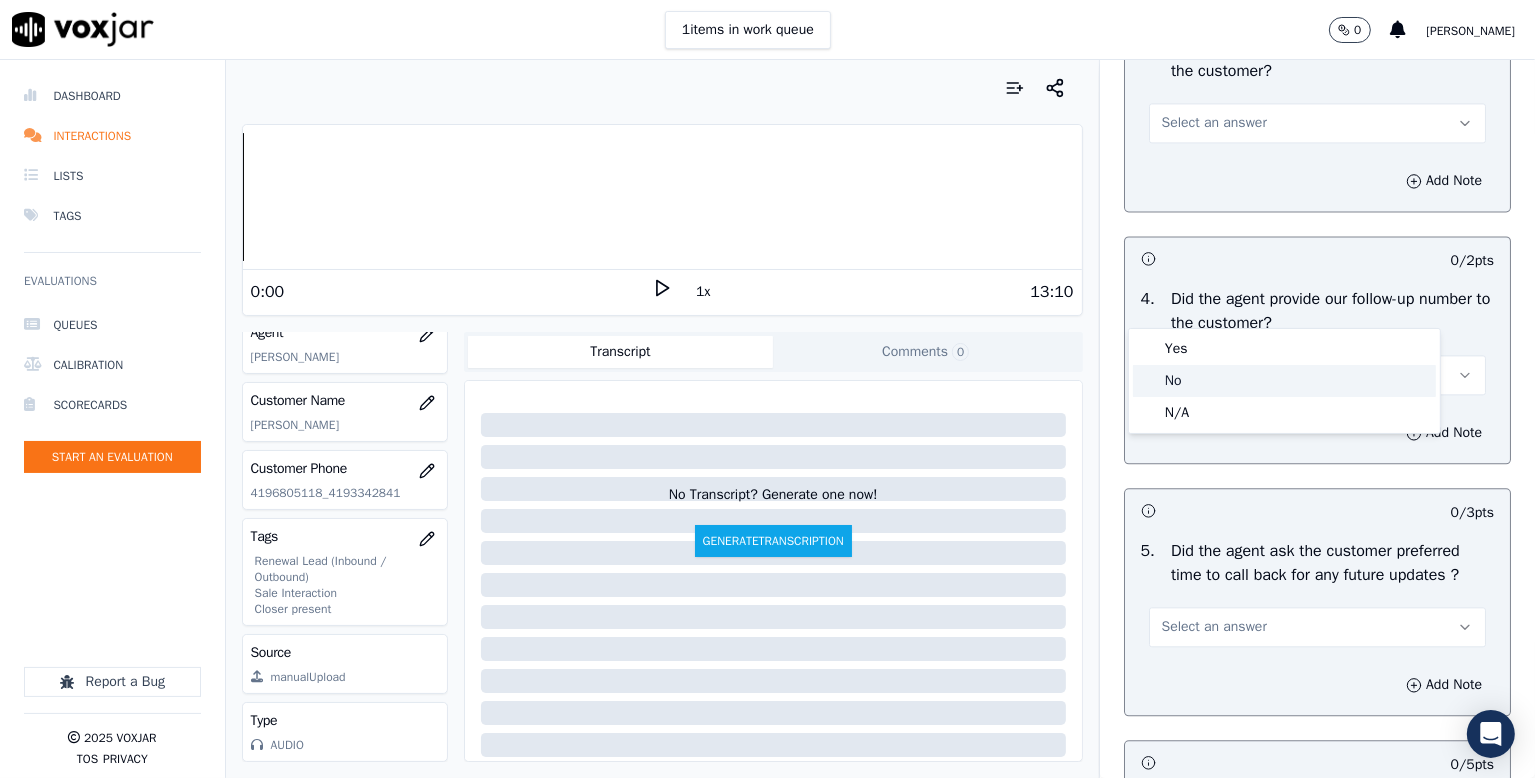 click on "No" 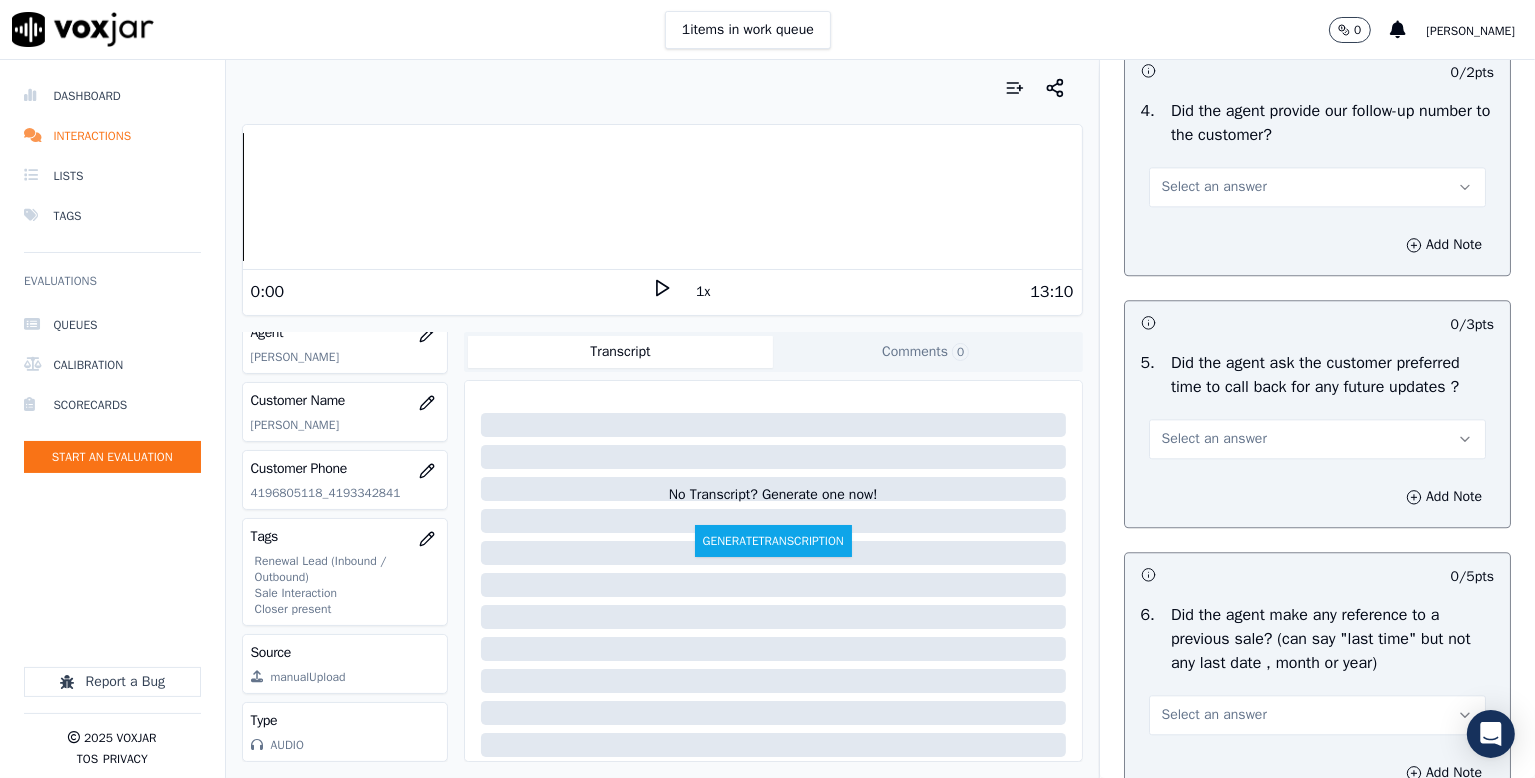 scroll, scrollTop: 4700, scrollLeft: 0, axis: vertical 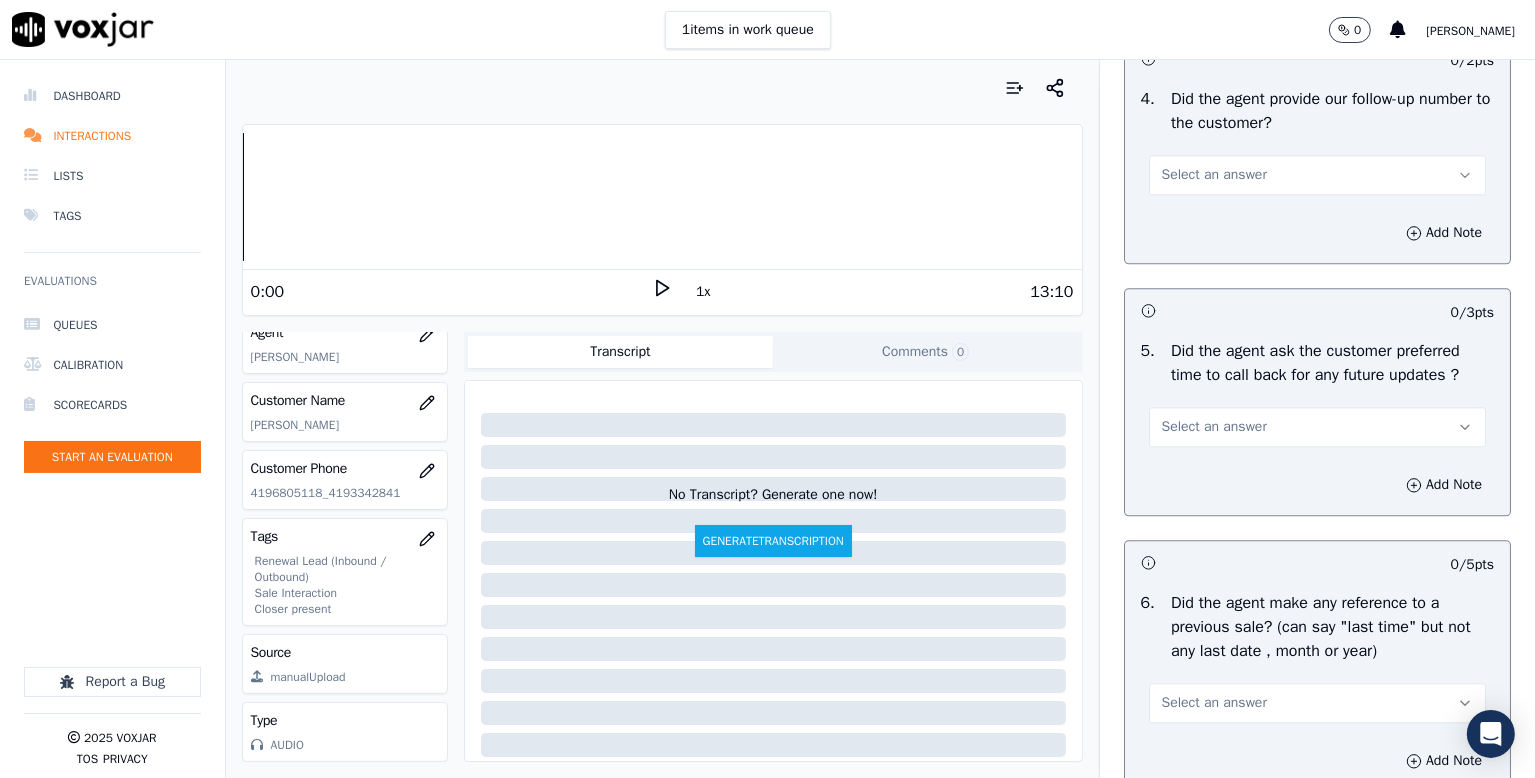 click on "Select an answer" at bounding box center [1214, 175] 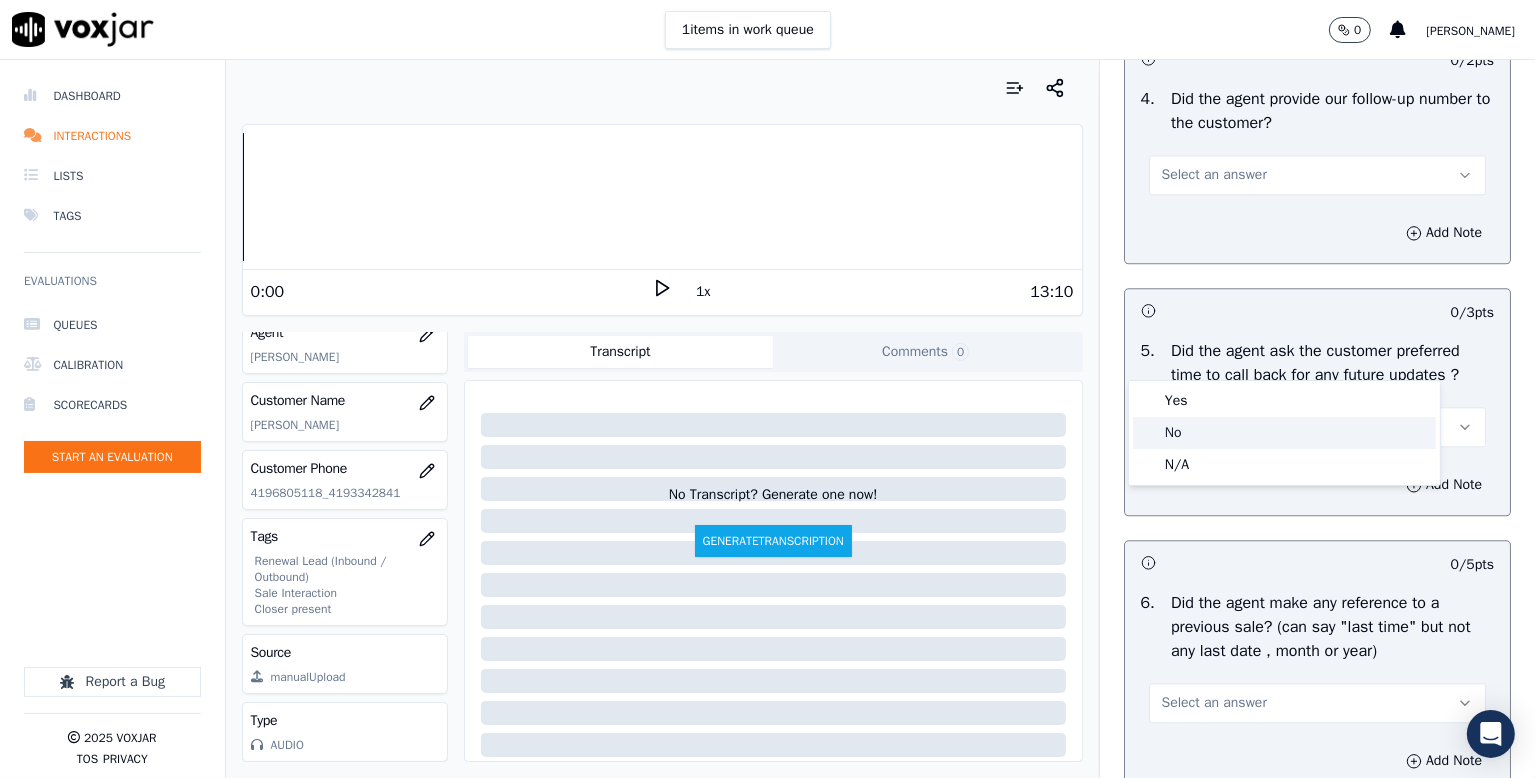 click on "No" 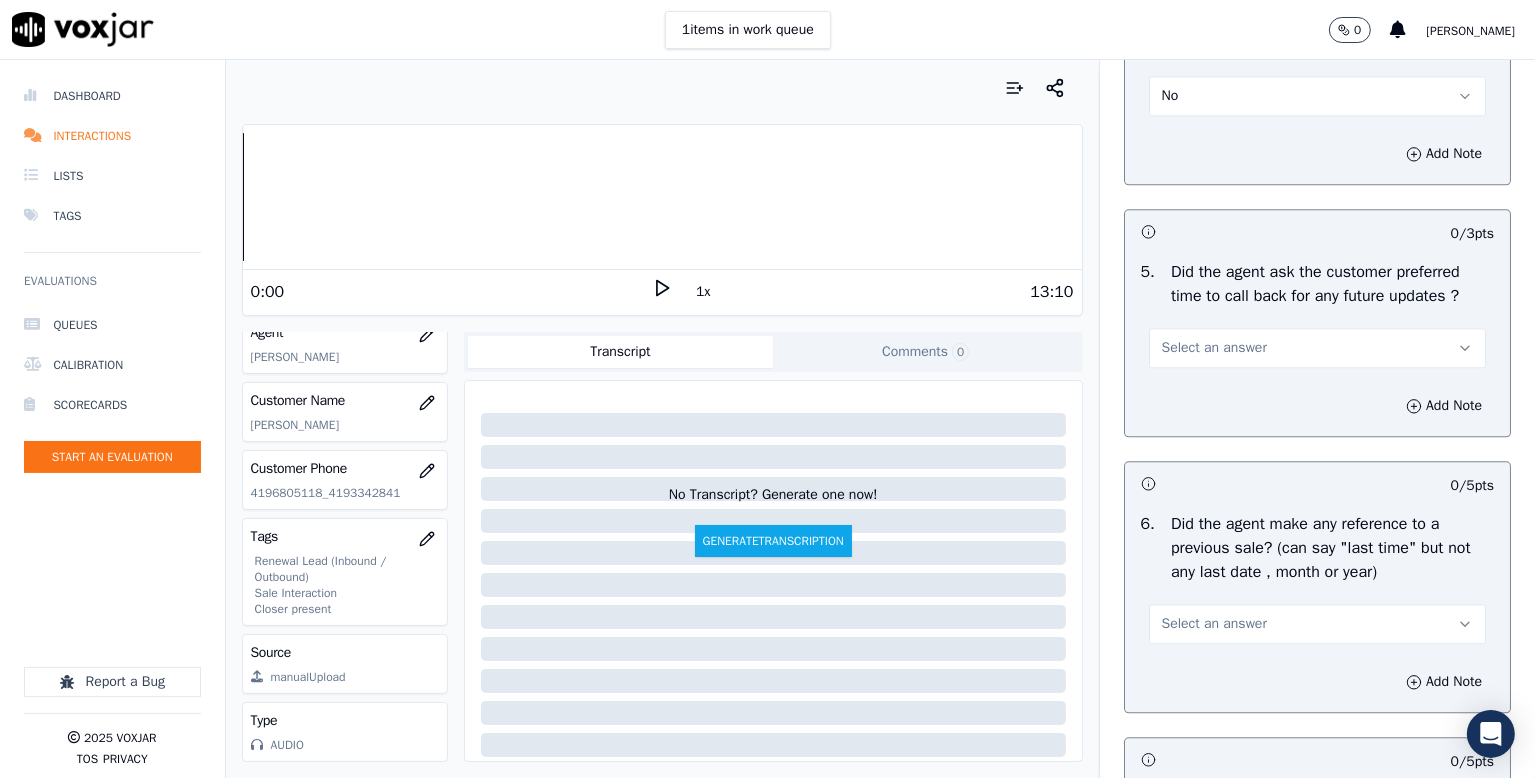scroll, scrollTop: 4900, scrollLeft: 0, axis: vertical 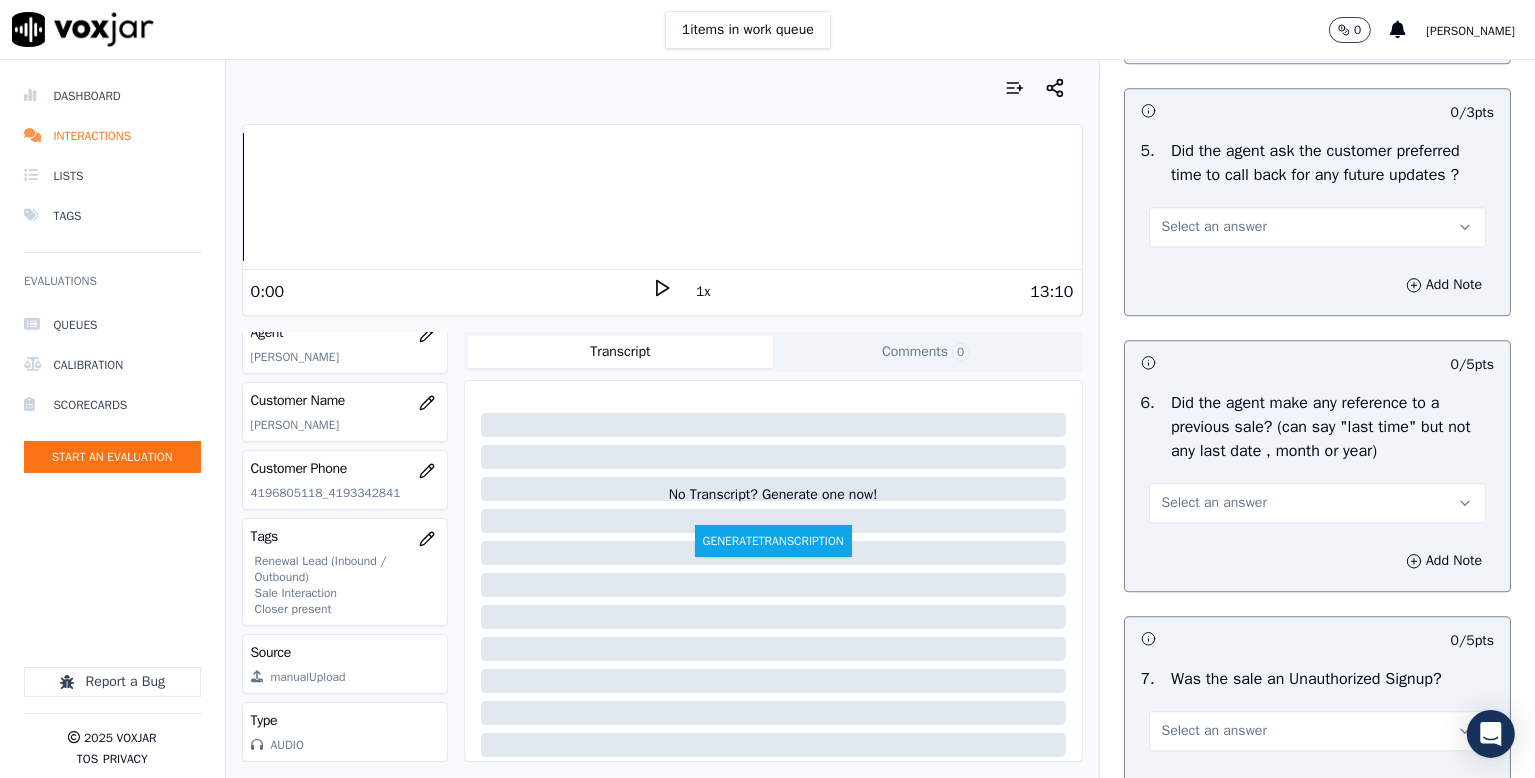 click on "Select an answer" at bounding box center [1214, 227] 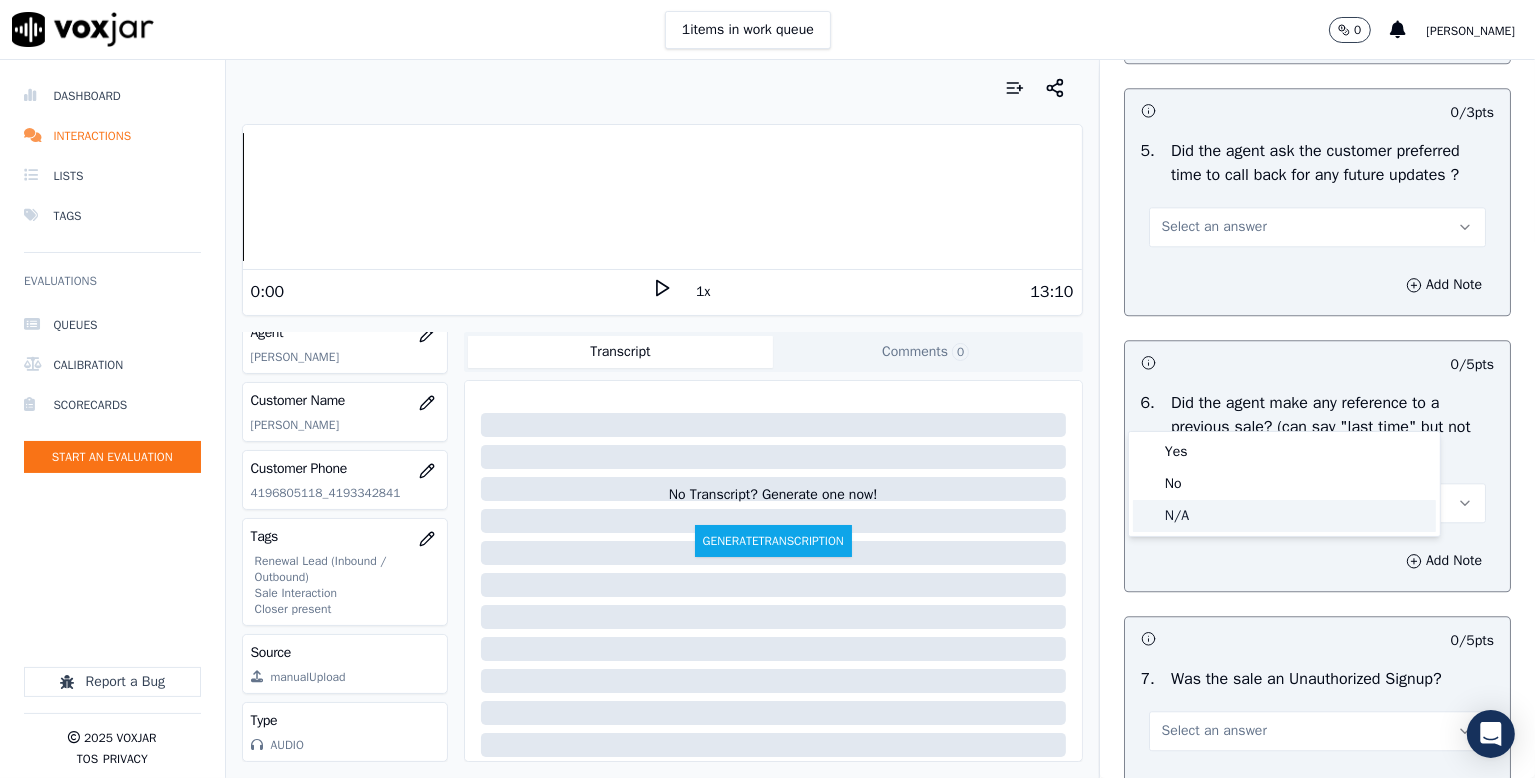 click on "N/A" 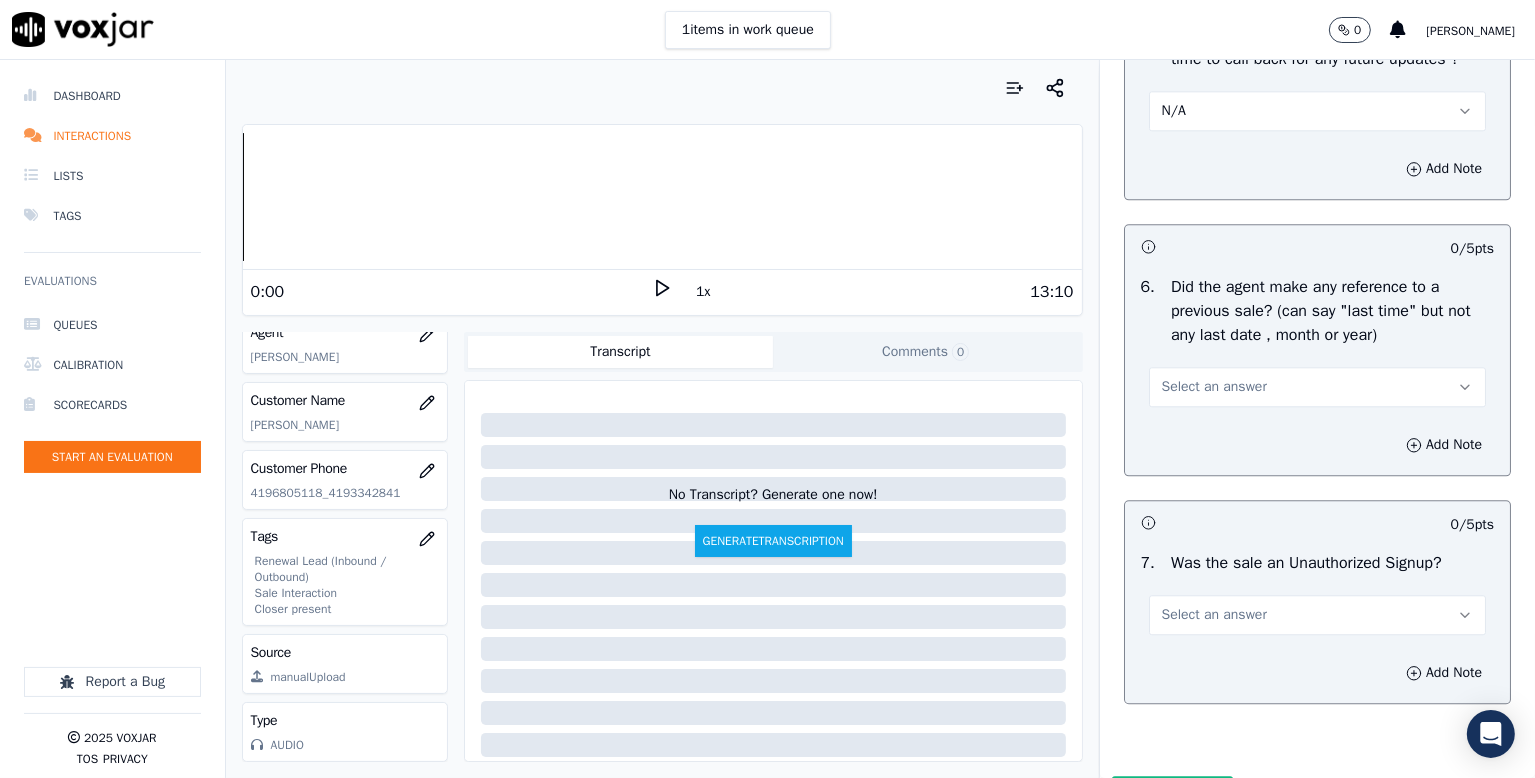 scroll, scrollTop: 5100, scrollLeft: 0, axis: vertical 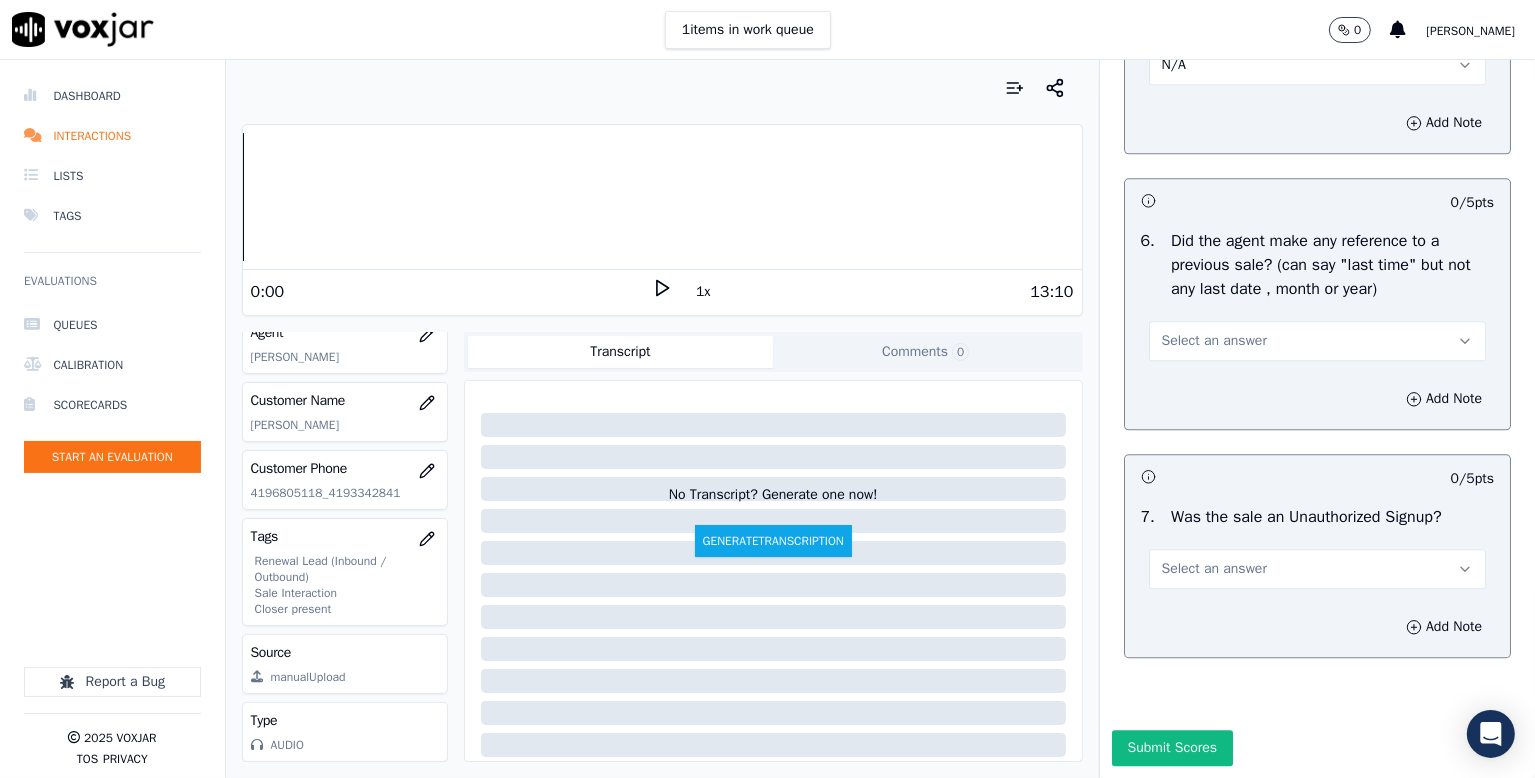 click on "Select an answer" at bounding box center [1214, 341] 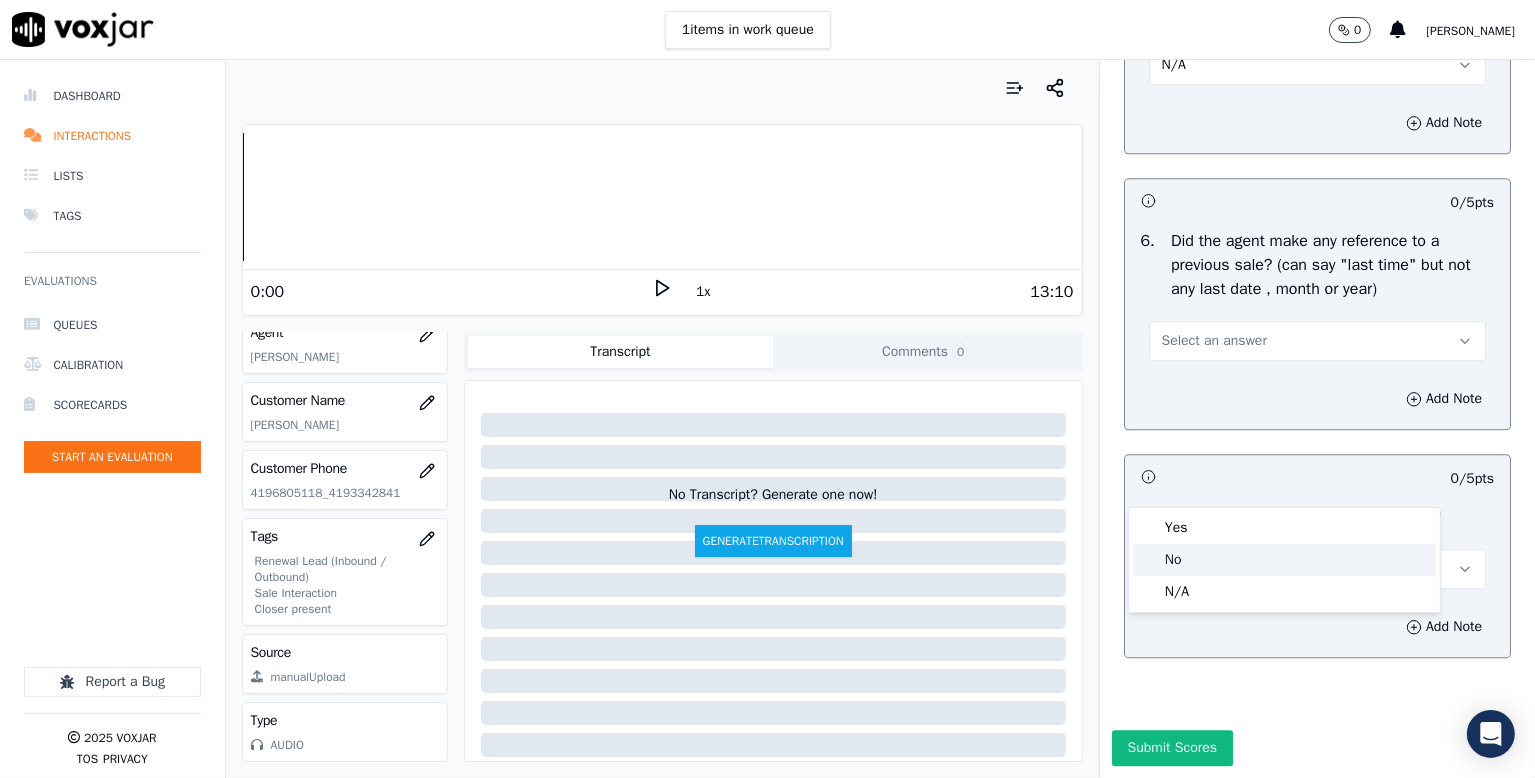 click on "No" 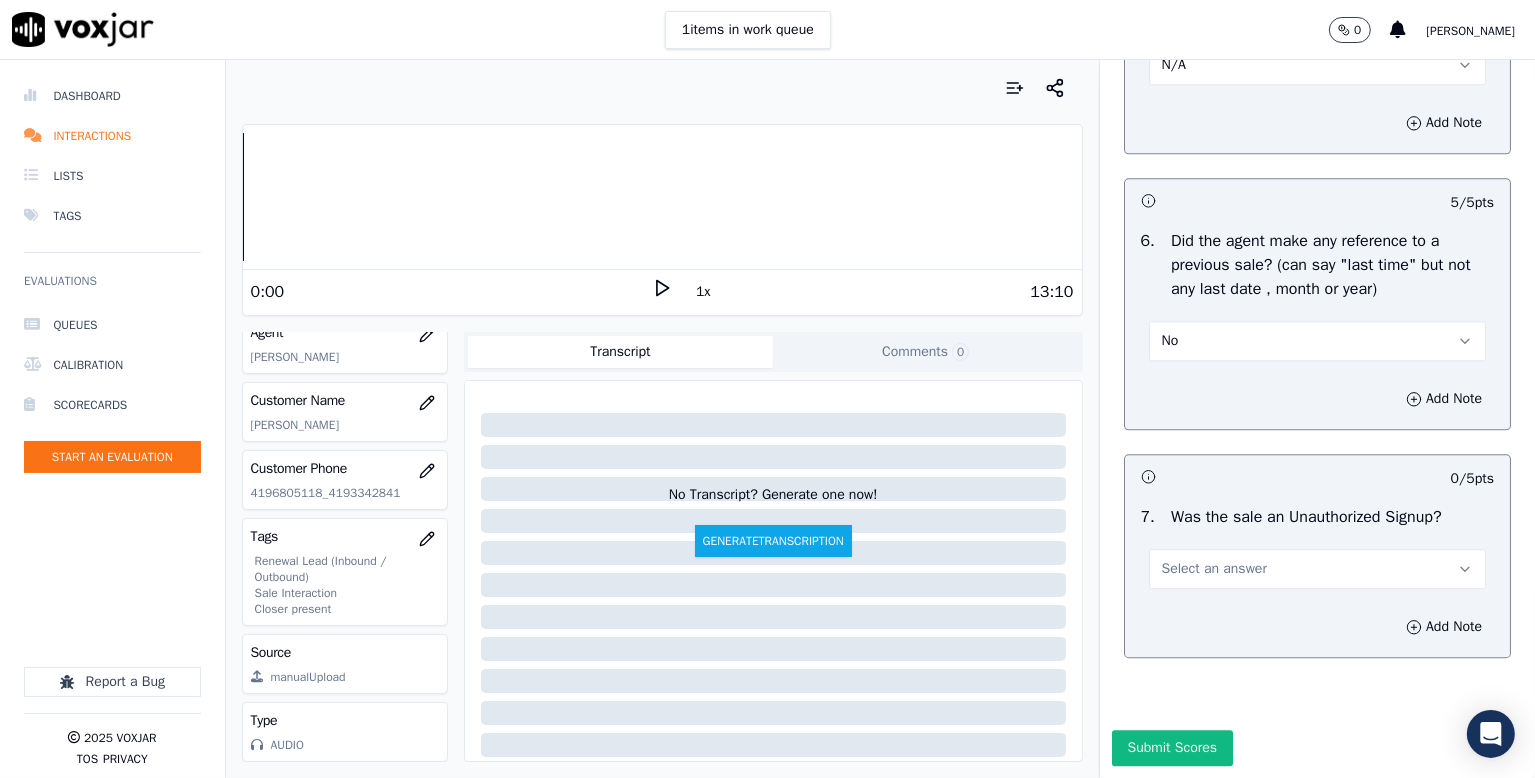 scroll, scrollTop: 5287, scrollLeft: 0, axis: vertical 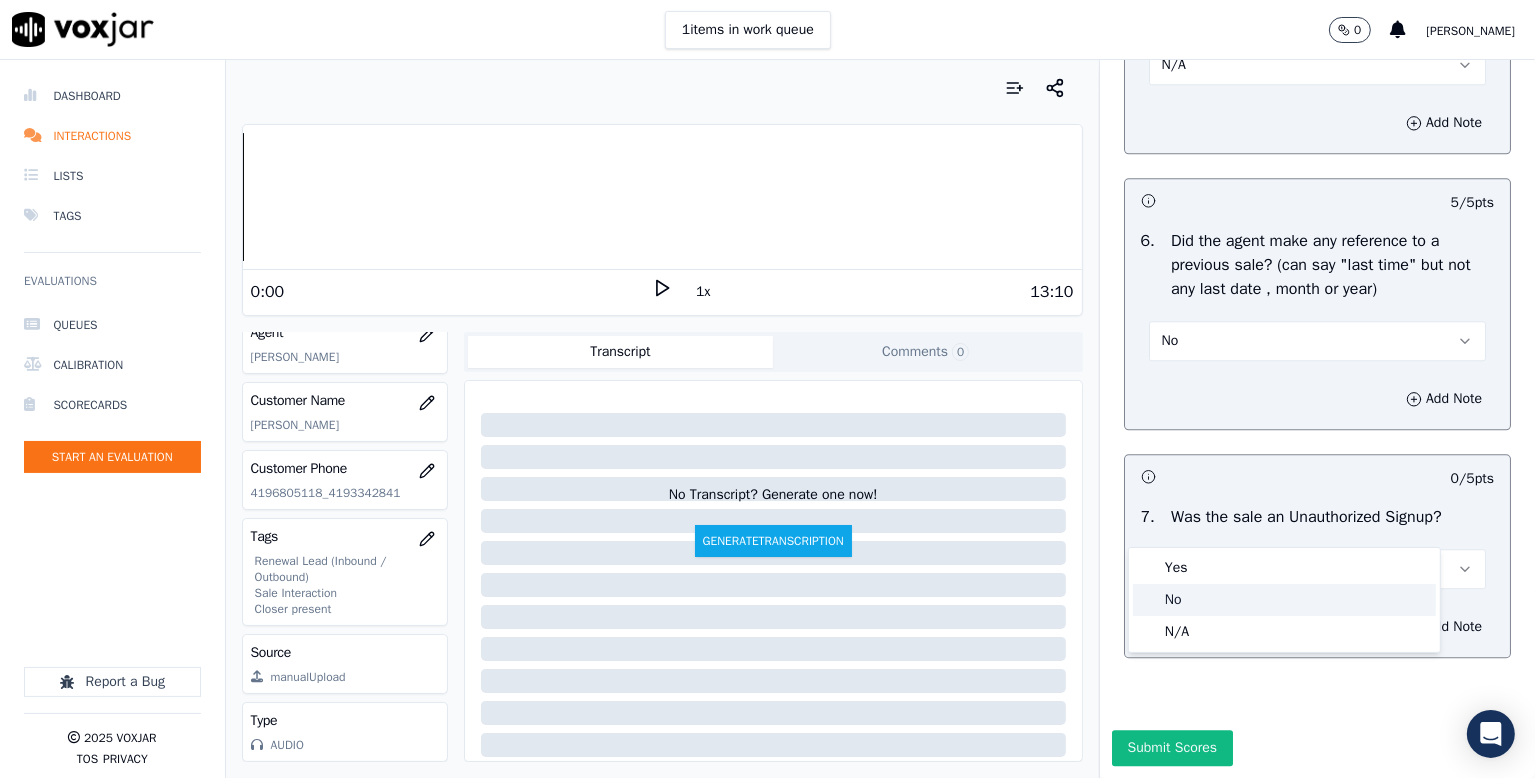 click on "No" 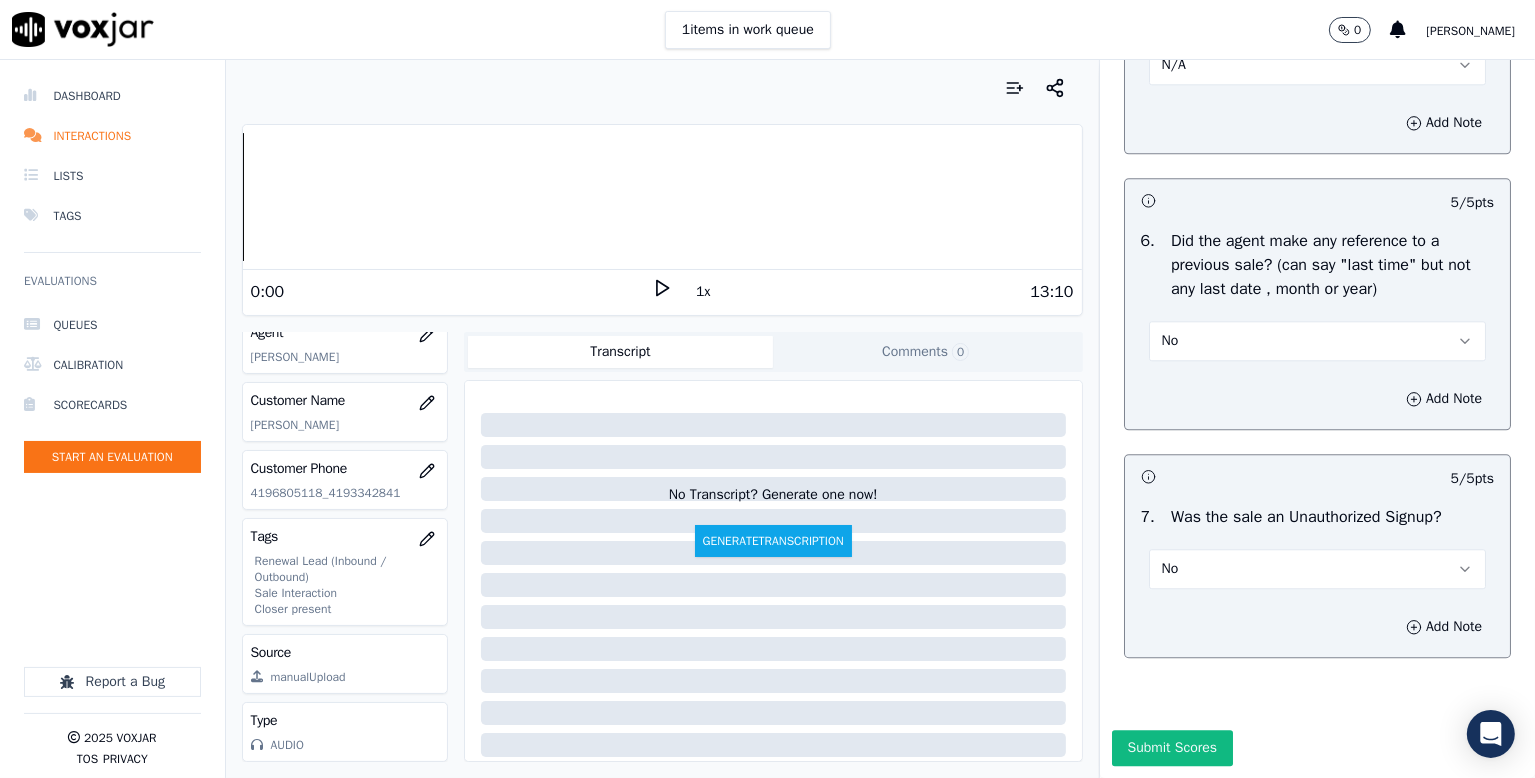 click on "Submit Scores" at bounding box center (1172, 748) 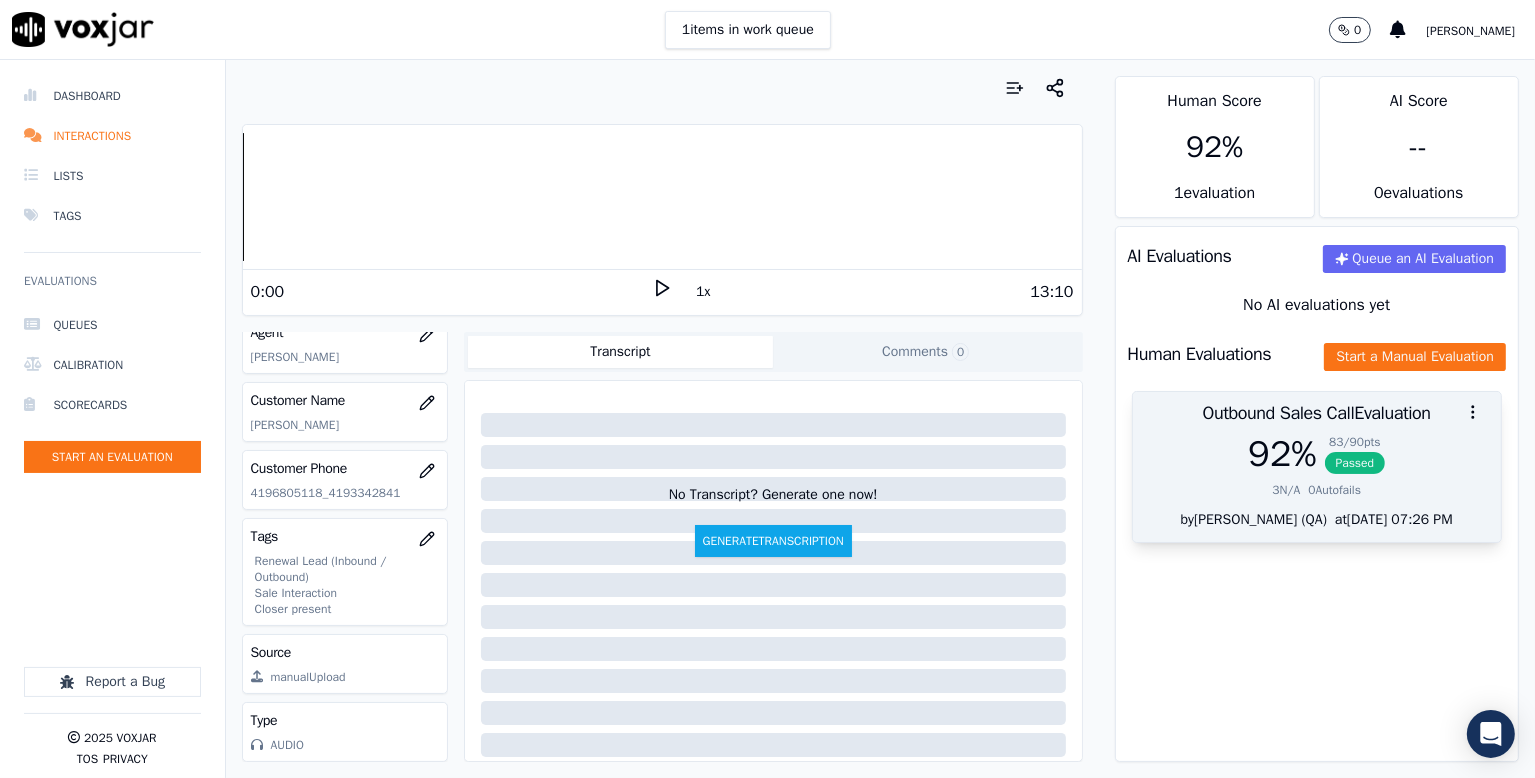 click on "Passed" at bounding box center (1355, 463) 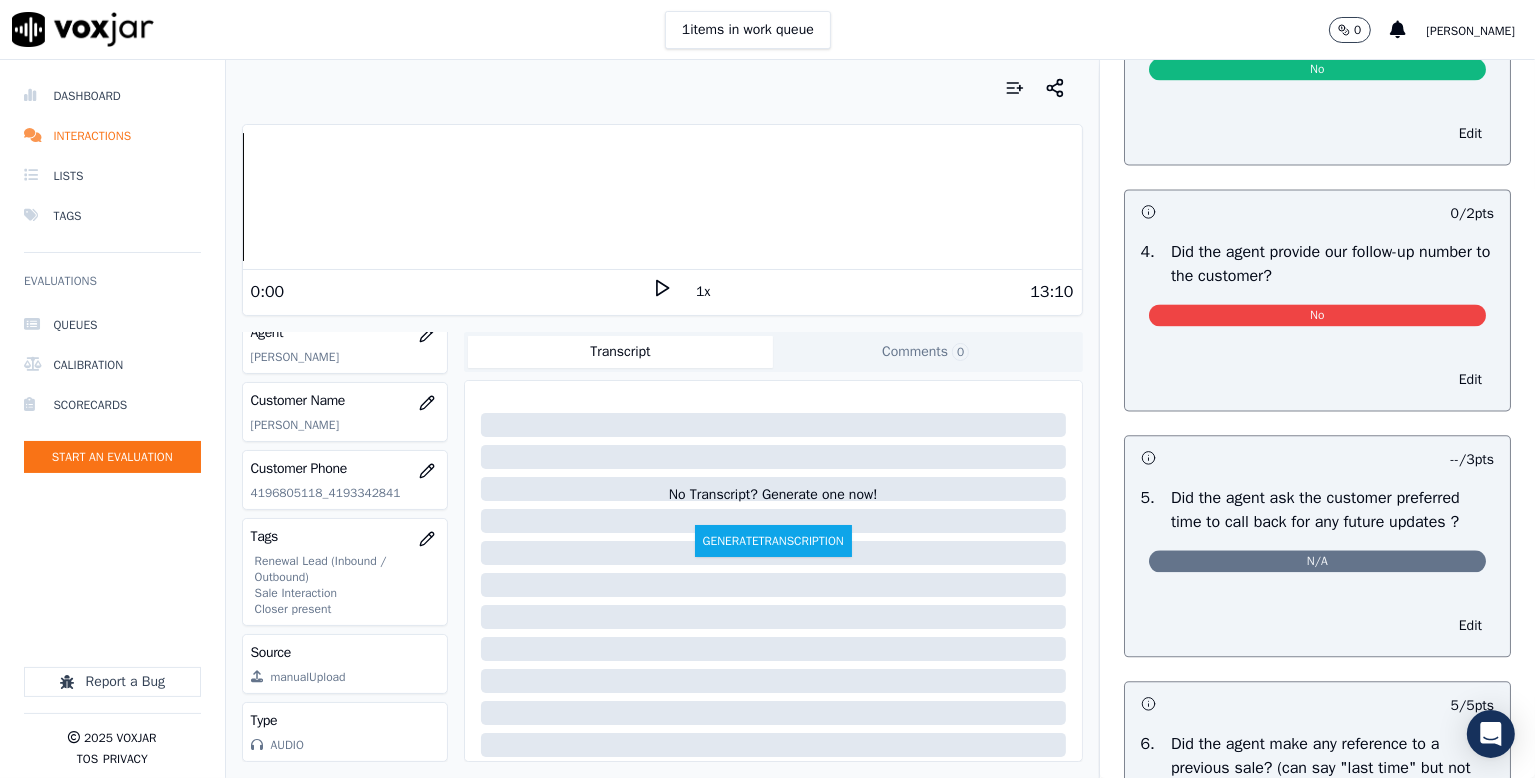 scroll, scrollTop: 4600, scrollLeft: 0, axis: vertical 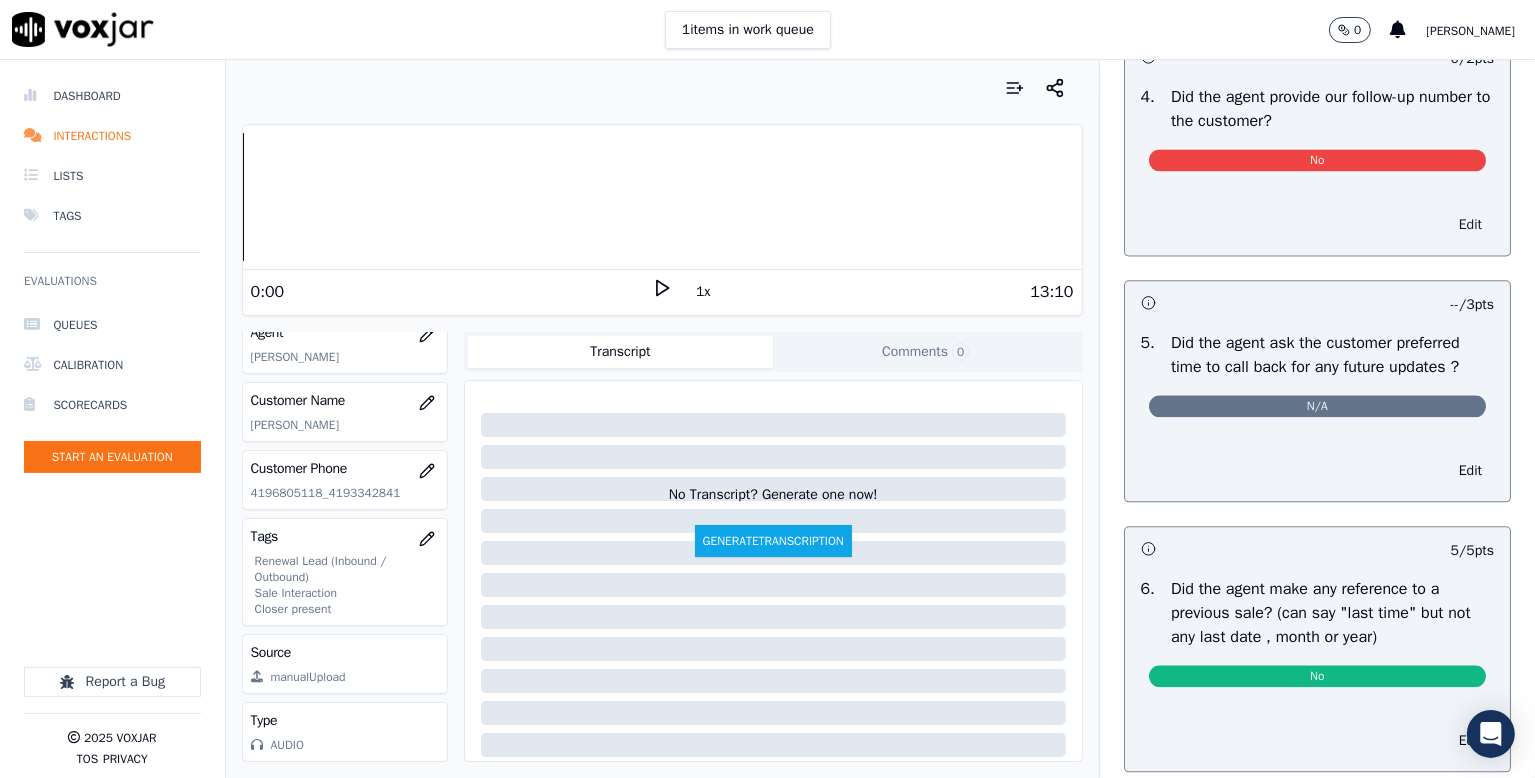 click on "Edit" at bounding box center (1470, 225) 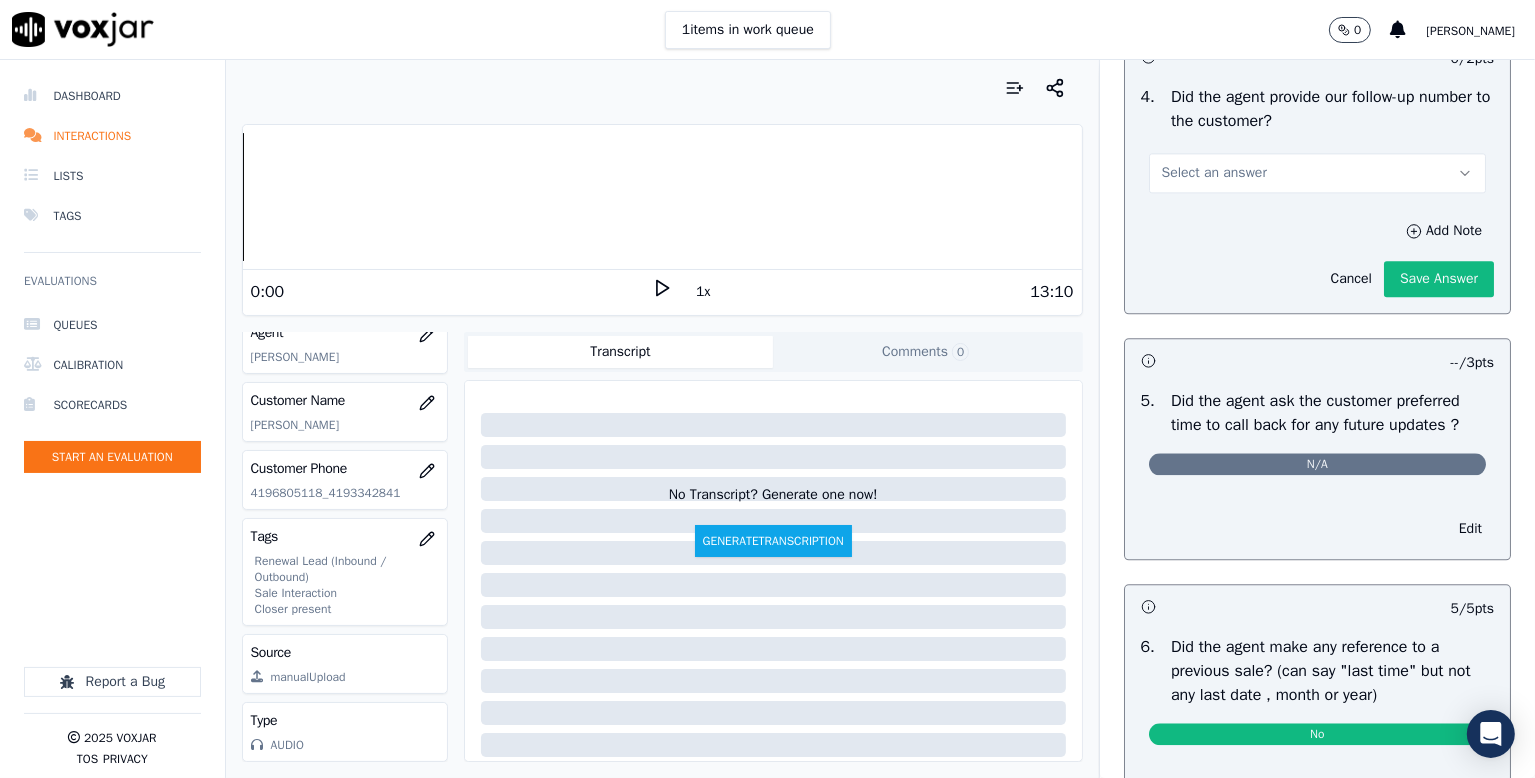 click on "Select an answer" at bounding box center [1214, 173] 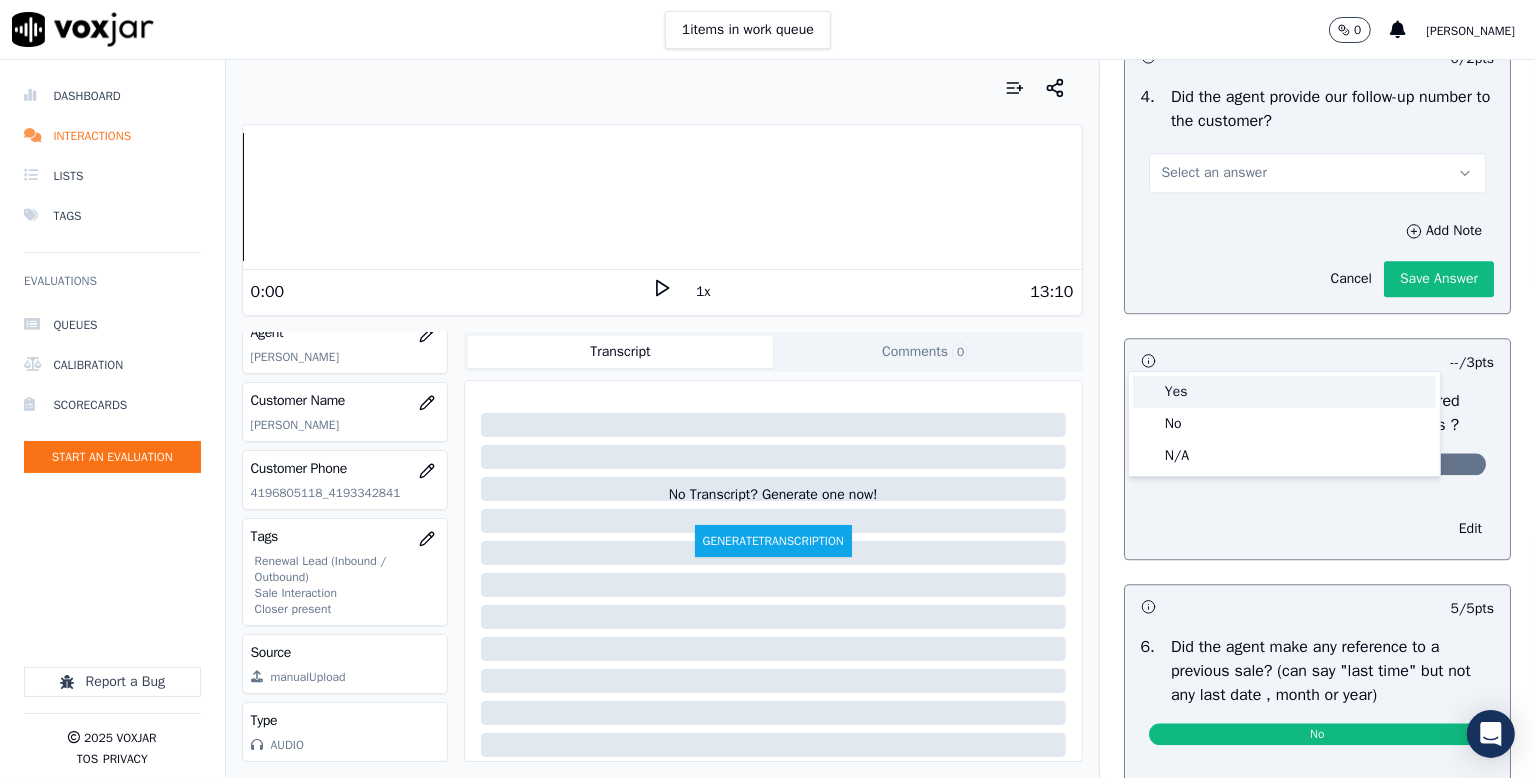 click on "Yes" at bounding box center [1284, 392] 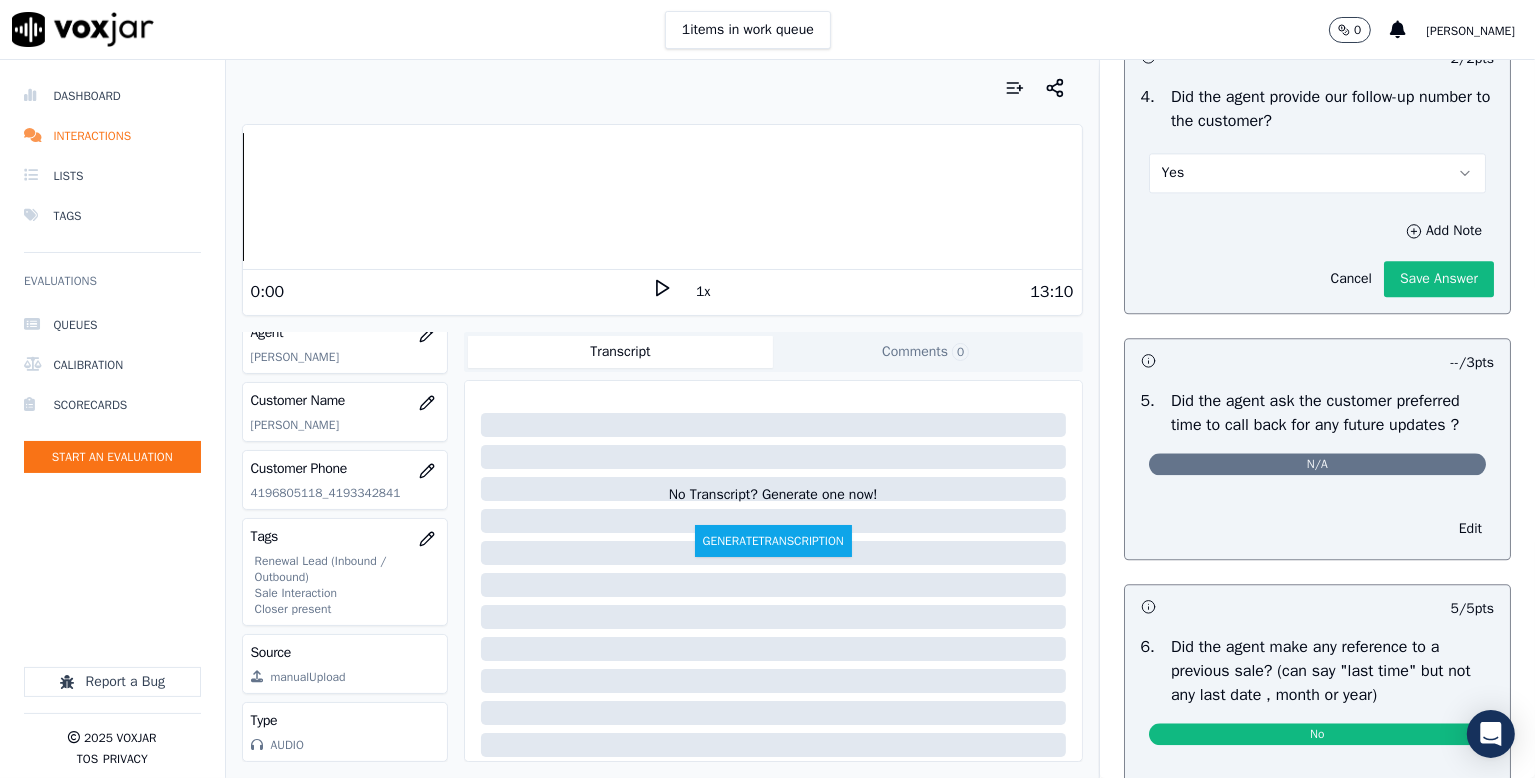click on "Save Answer" 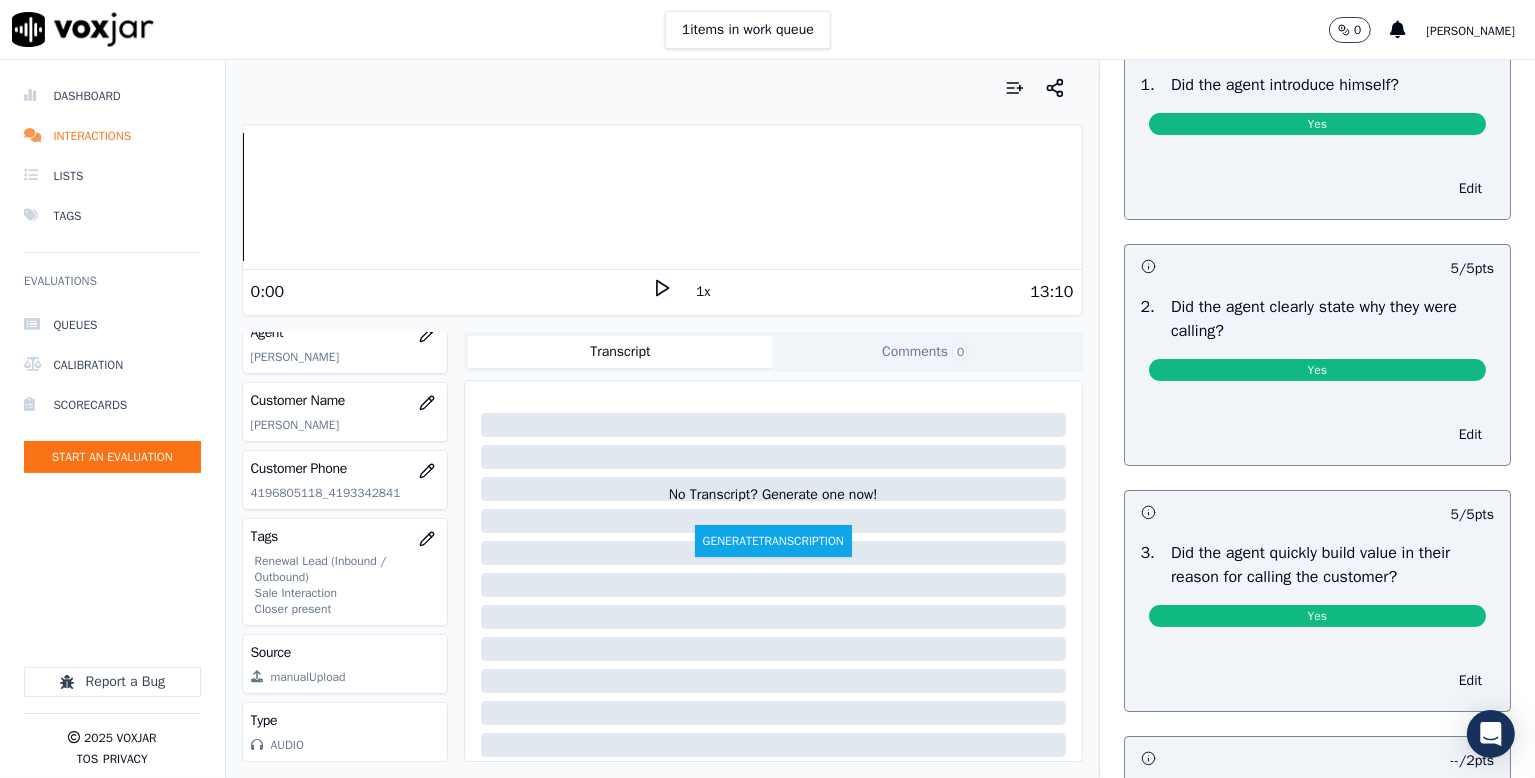 scroll, scrollTop: 0, scrollLeft: 0, axis: both 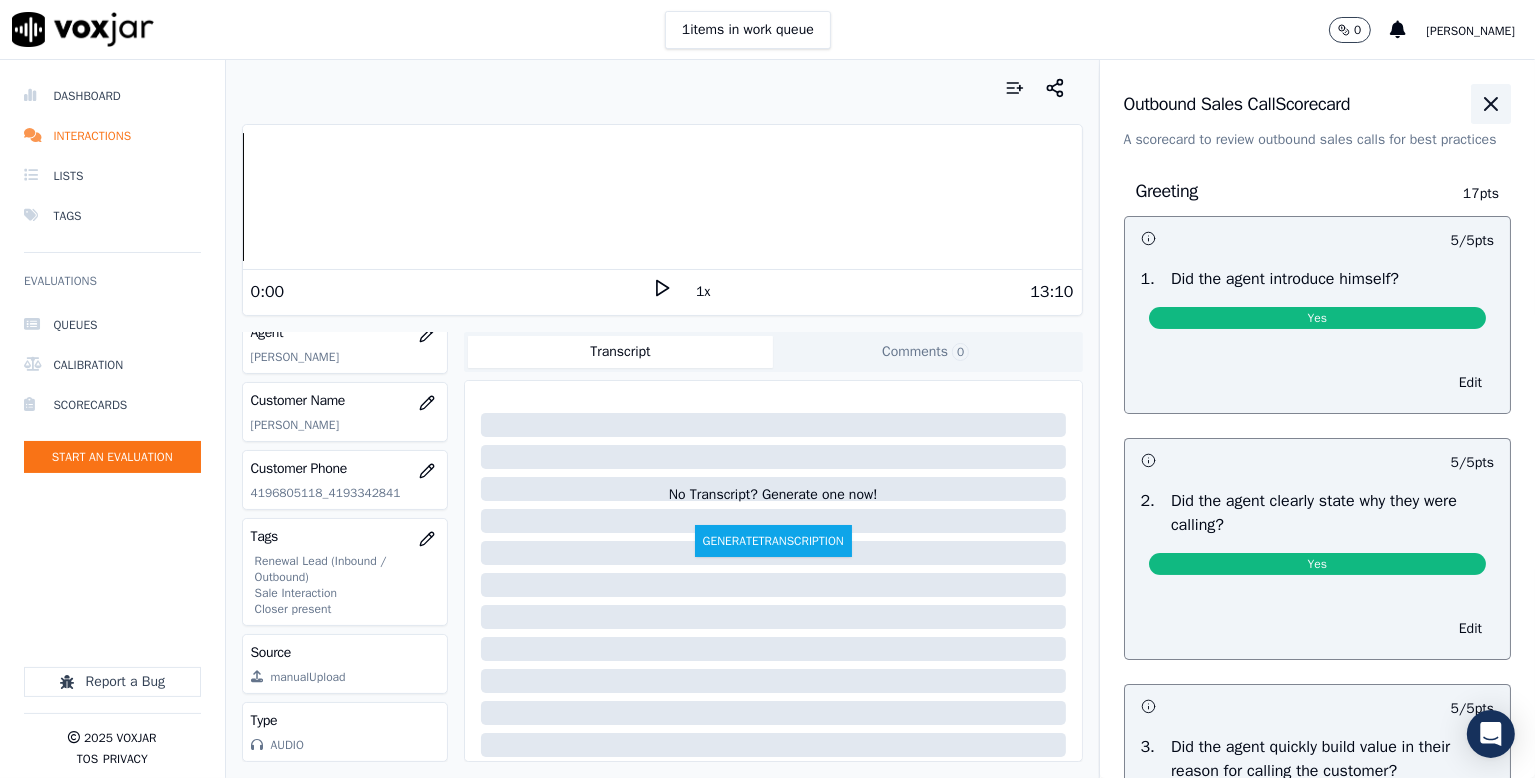 click 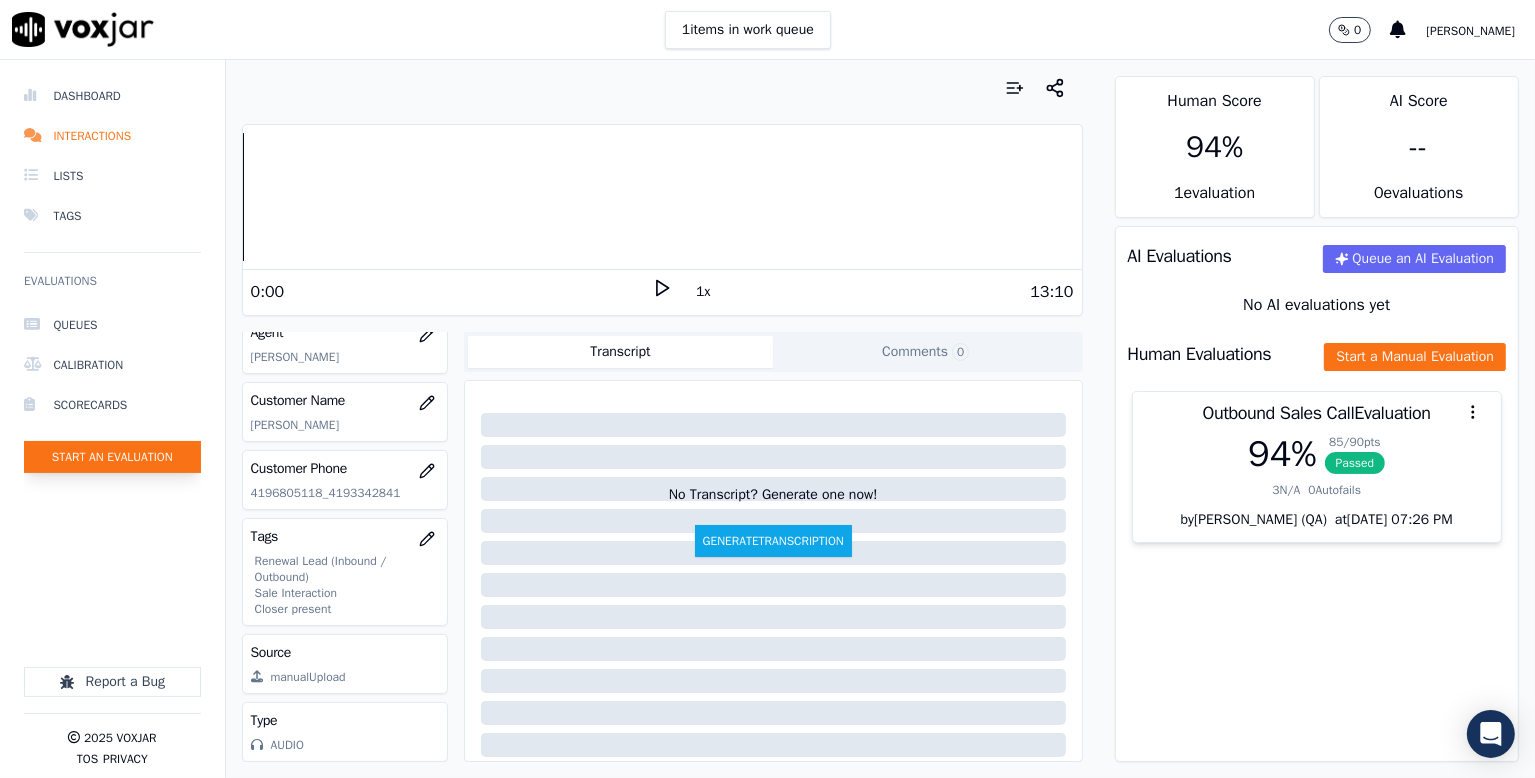 click on "Start an Evaluation" 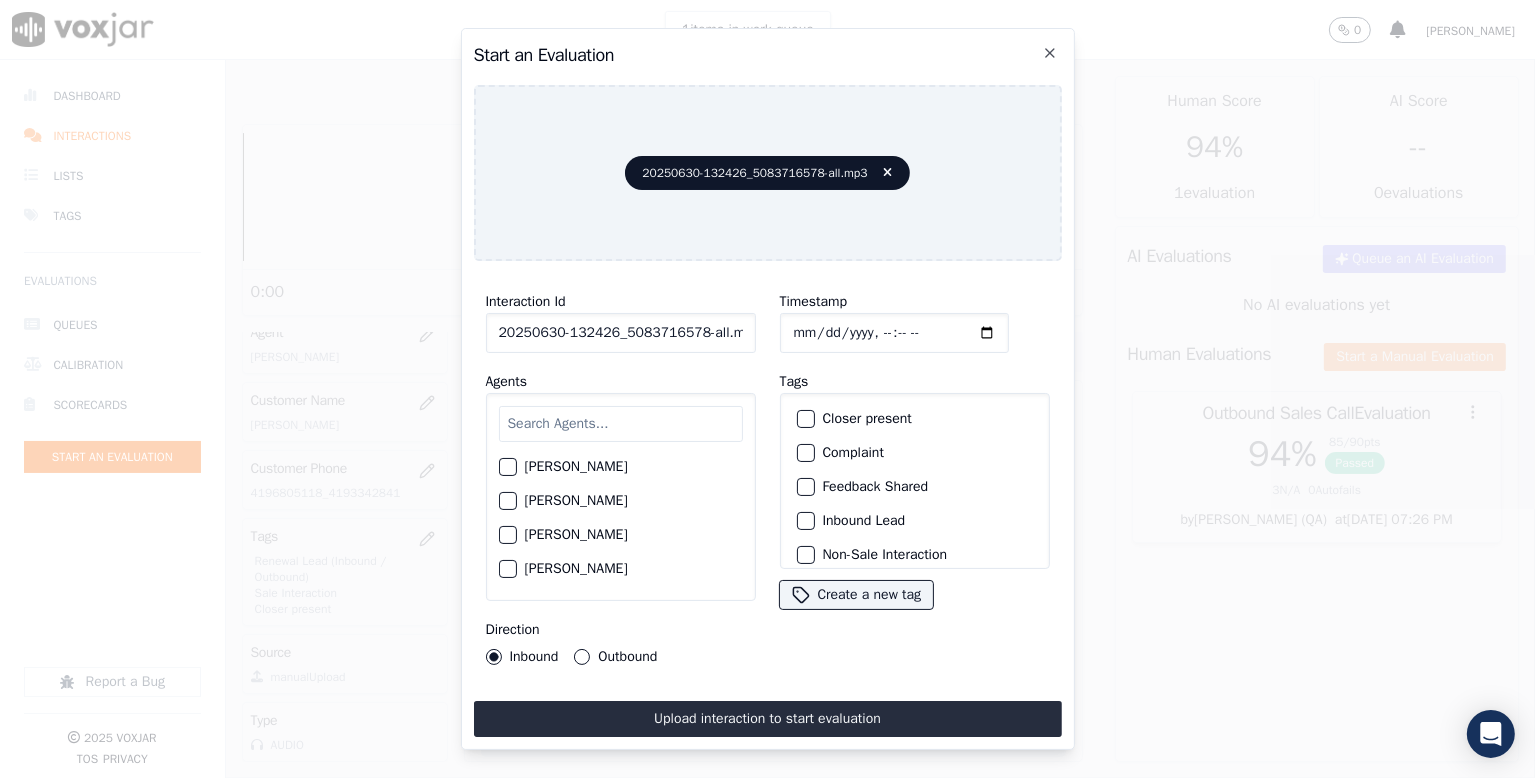 scroll, scrollTop: 0, scrollLeft: 6, axis: horizontal 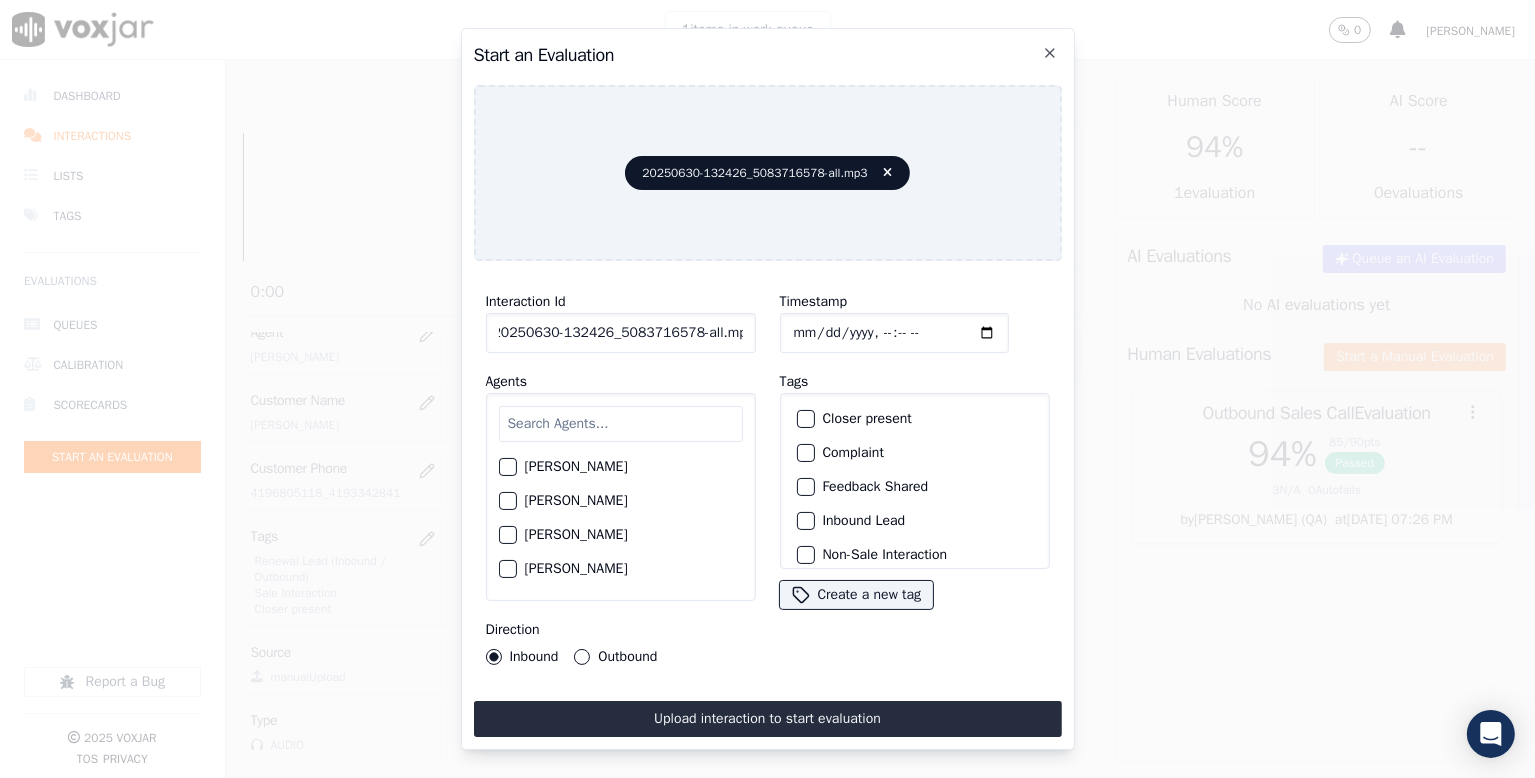 drag, startPoint x: 688, startPoint y: 325, endPoint x: 865, endPoint y: 317, distance: 177.1807 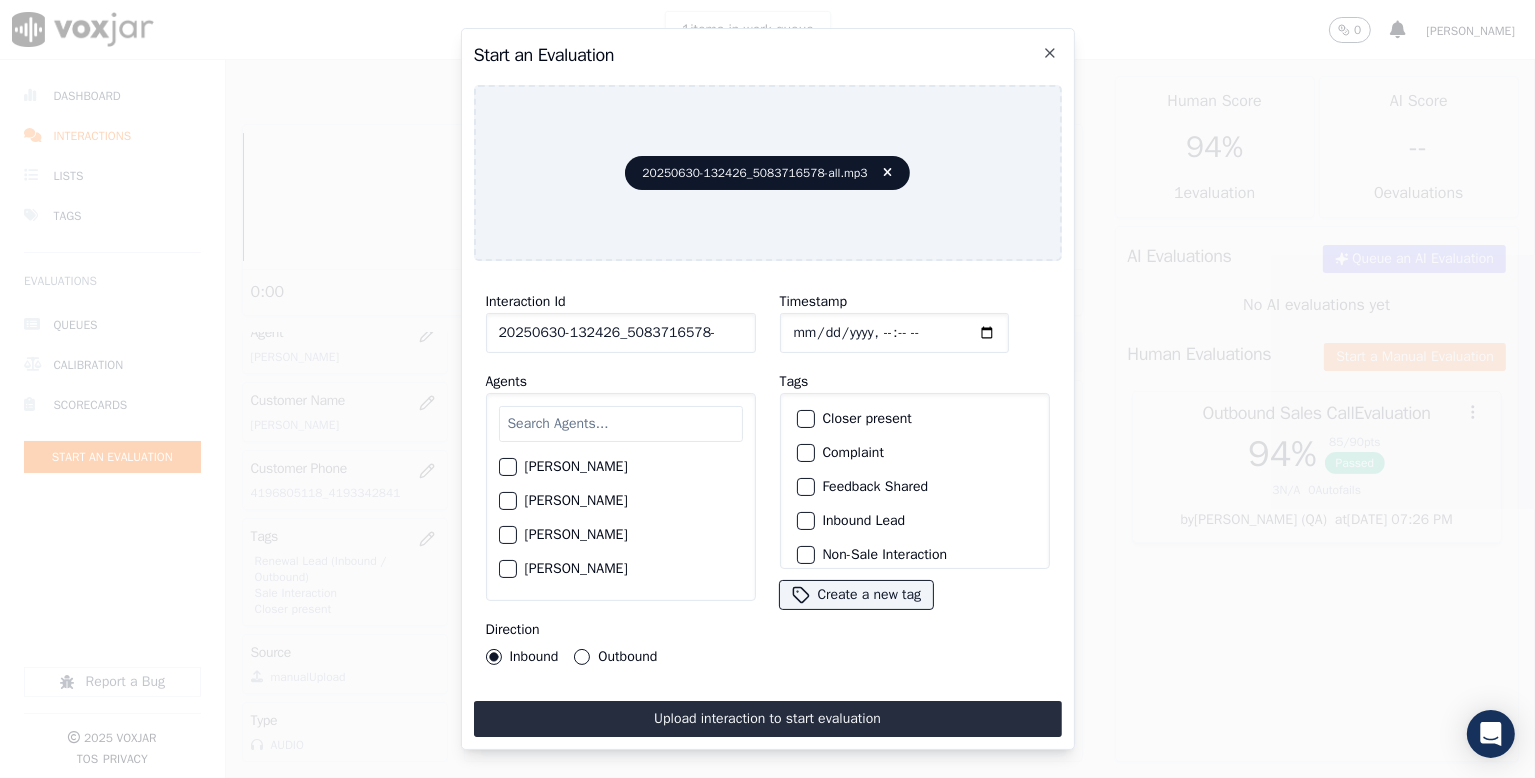 scroll, scrollTop: 0, scrollLeft: 0, axis: both 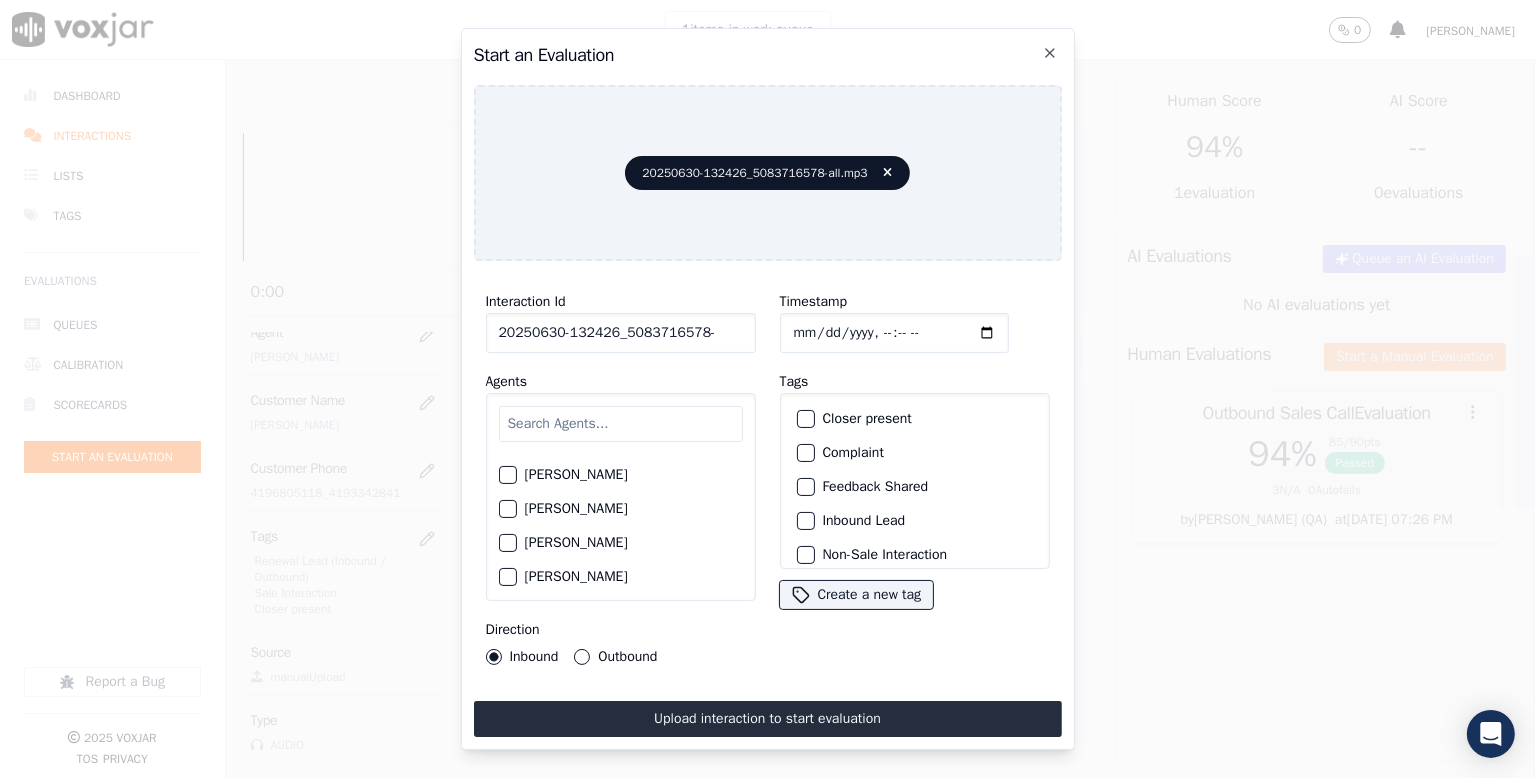 click on "[PERSON_NAME]" 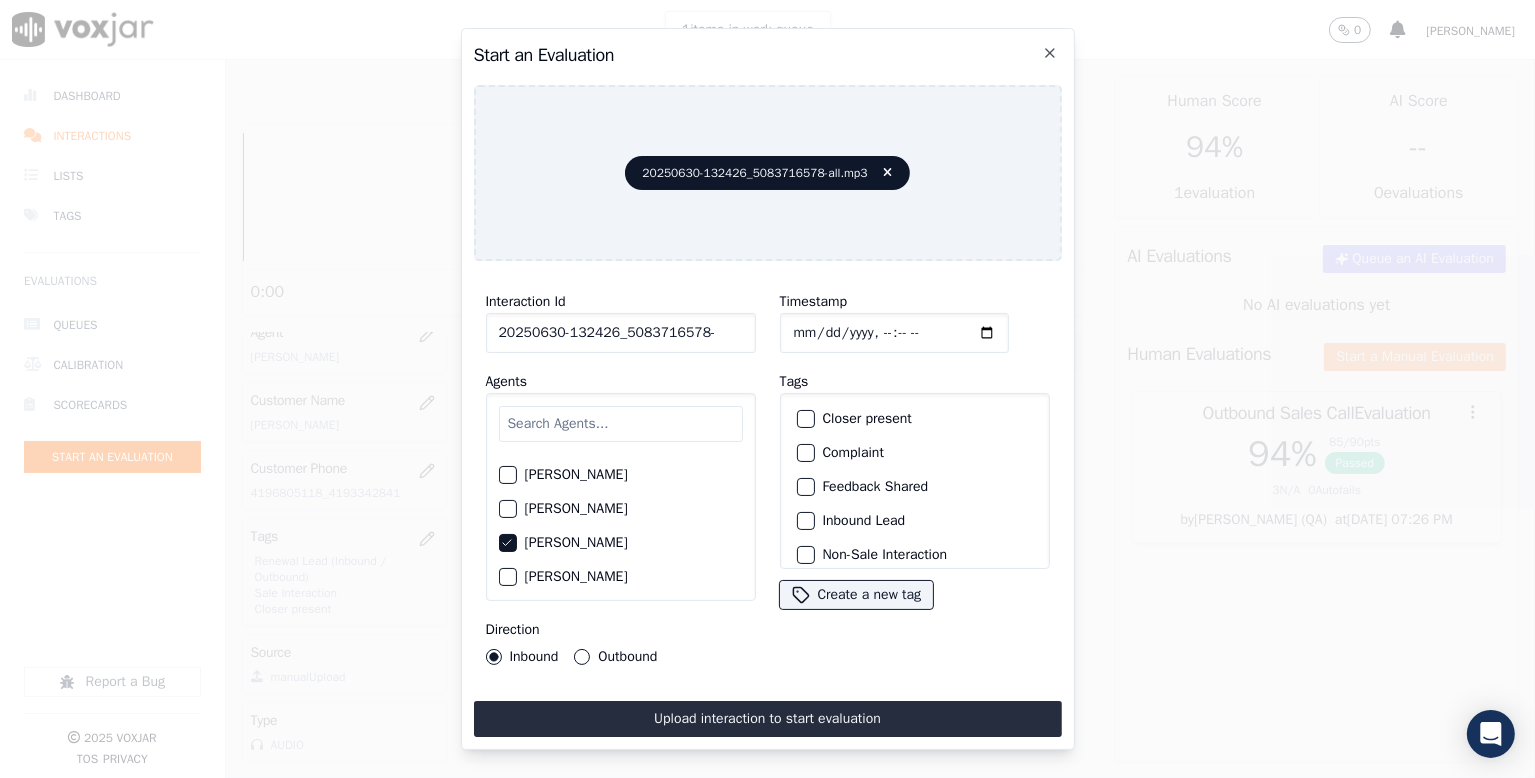 click on "Outbound" at bounding box center (582, 657) 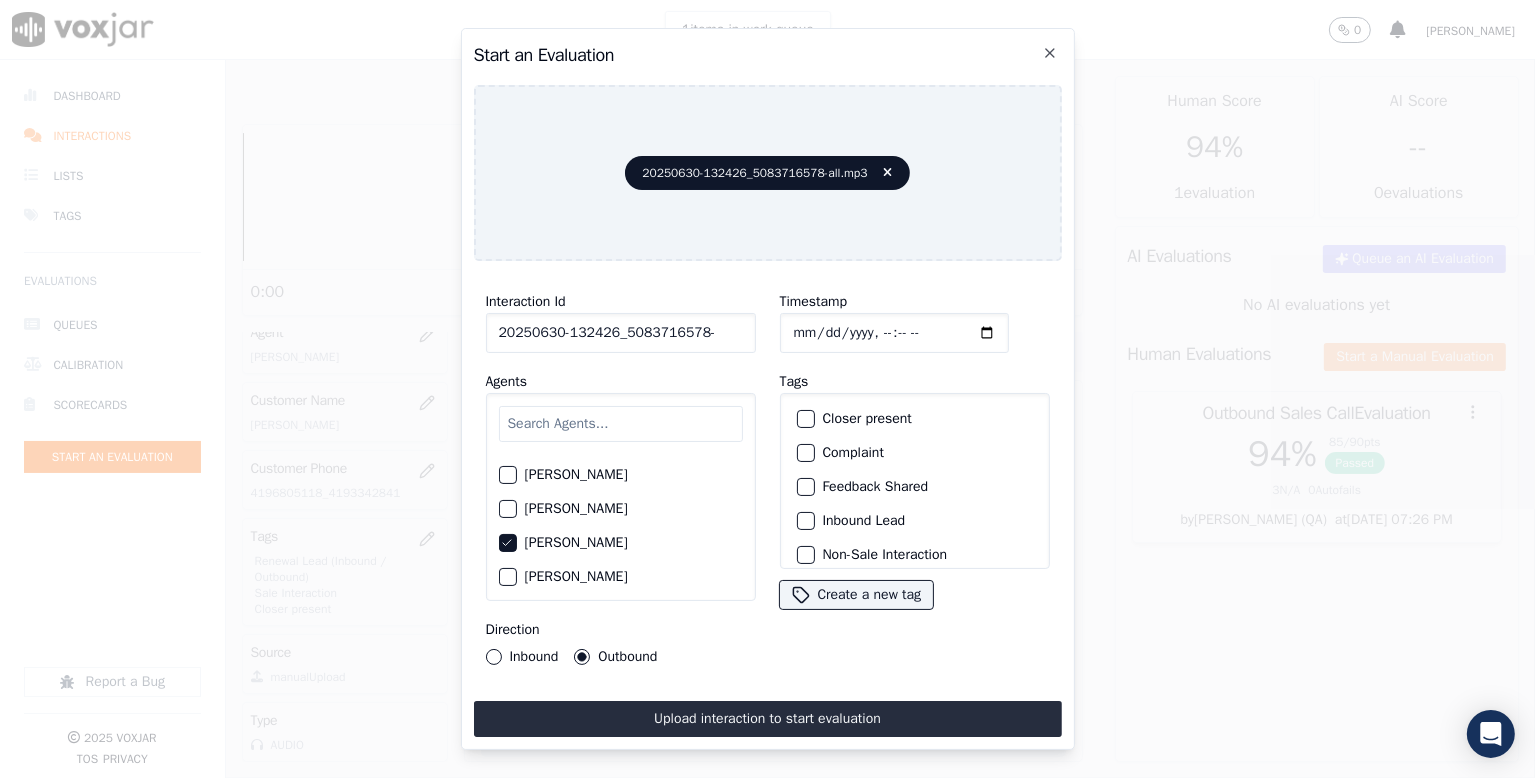 click on "Inbound" 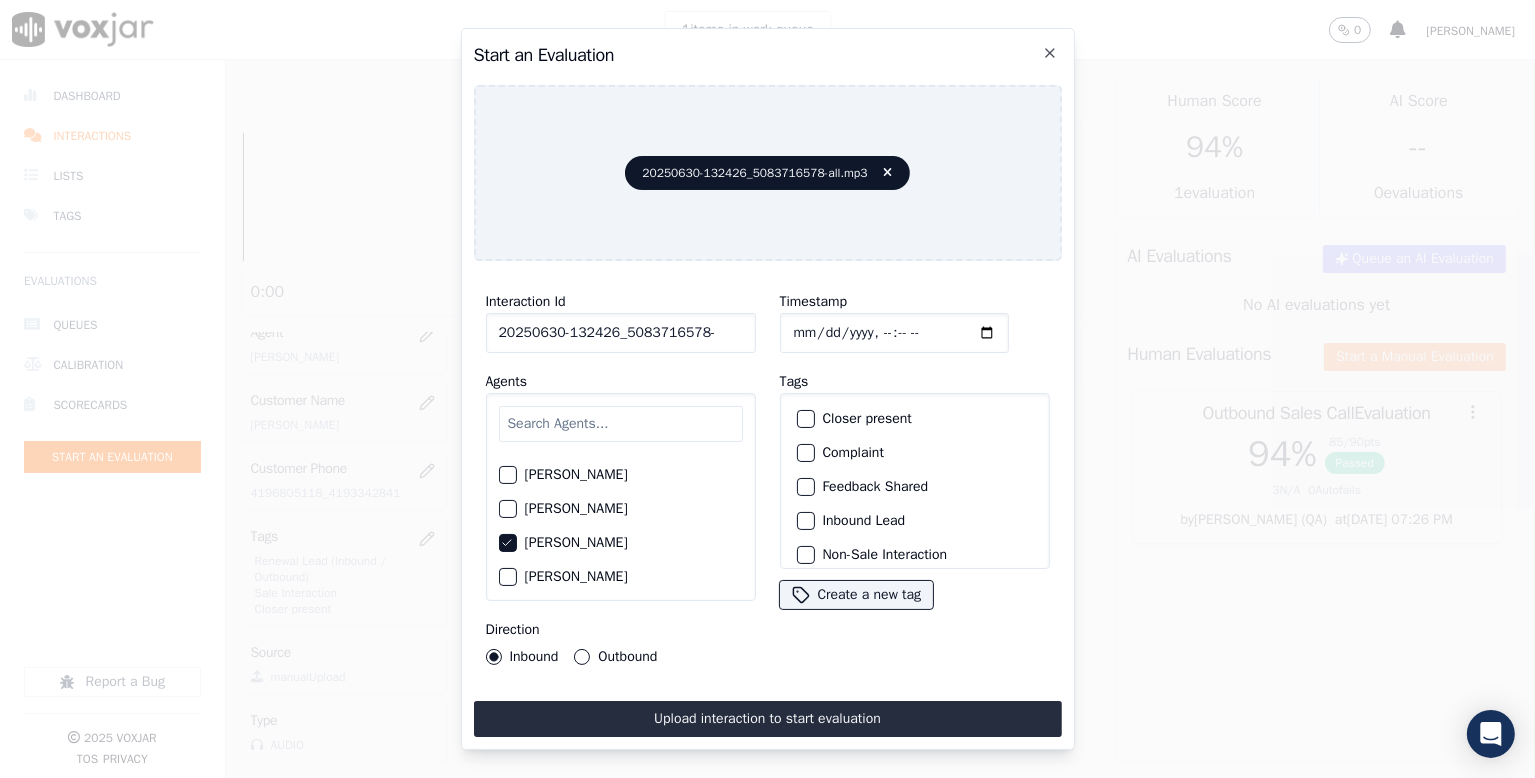 click on "Interaction Id   20250630-132426_5083716578-     Agents        [PERSON_NAME]      [PERSON_NAME]     [PERSON_NAME]     [PERSON_NAME]      [PERSON_NAME]     [PERSON_NAME]      [PERSON_NAME]     [PERSON_NAME]     [PERSON_NAME]     [PERSON_NAME]     [PERSON_NAME]     [PERSON_NAME]     [PERSON_NAME]     [PERSON_NAME]     [PERSON_NAME]     [PERSON_NAME] not Count     [PERSON_NAME]     [PERSON_NAME]       [PERSON_NAME]     [PERSON_NAME]     [PERSON_NAME]     [PERSON_NAME]     [PERSON_NAME]     [PERSON_NAME]     [PERSON_NAME]     [PERSON_NAME]     [PERSON_NAME]     [PERSON_NAME]     [PERSON_NAME]     [PERSON_NAME]     [PERSON_NAME]     [PERSON_NAME]     [PERSON_NAME]     [PERSON_NAME]      [PERSON_NAME]     [PERSON_NAME]         MD [PERSON_NAME] - [PERSON_NAME]     [PERSON_NAME]     [PERSON_NAME]     [PERSON_NAME]     [PERSON_NAME]     [PERSON_NAME]     [PERSON_NAME]     [PERSON_NAME]     [PERSON_NAME]     [PERSON_NAME] [PERSON_NAME] [PERSON_NAME]     [PERSON_NAME]     [PERSON_NAME]     [PERSON_NAME]     [PERSON_NAME]      [PERSON_NAME]      [PERSON_NAME]" at bounding box center (768, 507) 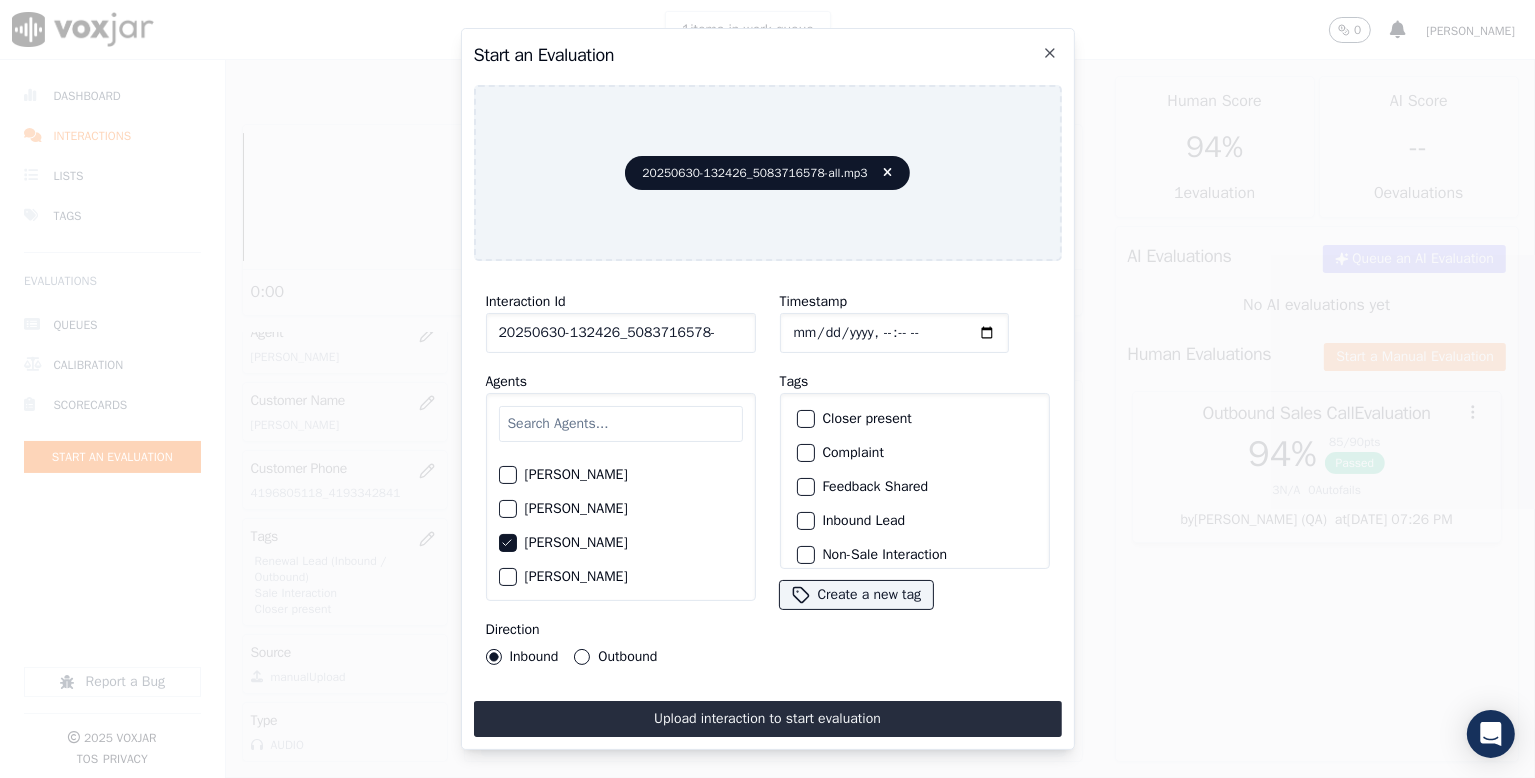 click on "Closer present" 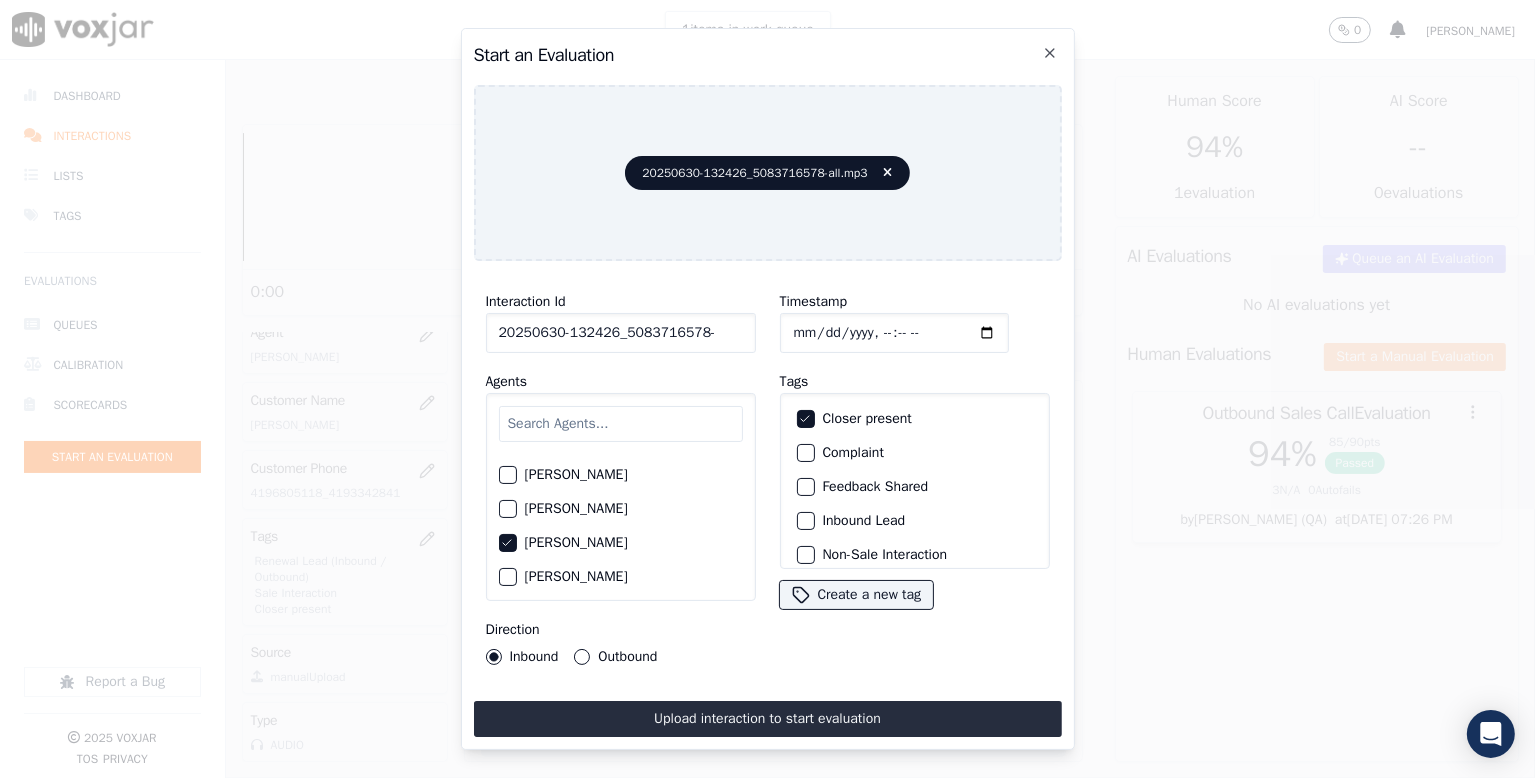 drag, startPoint x: 710, startPoint y: 319, endPoint x: 716, endPoint y: 333, distance: 15.231546 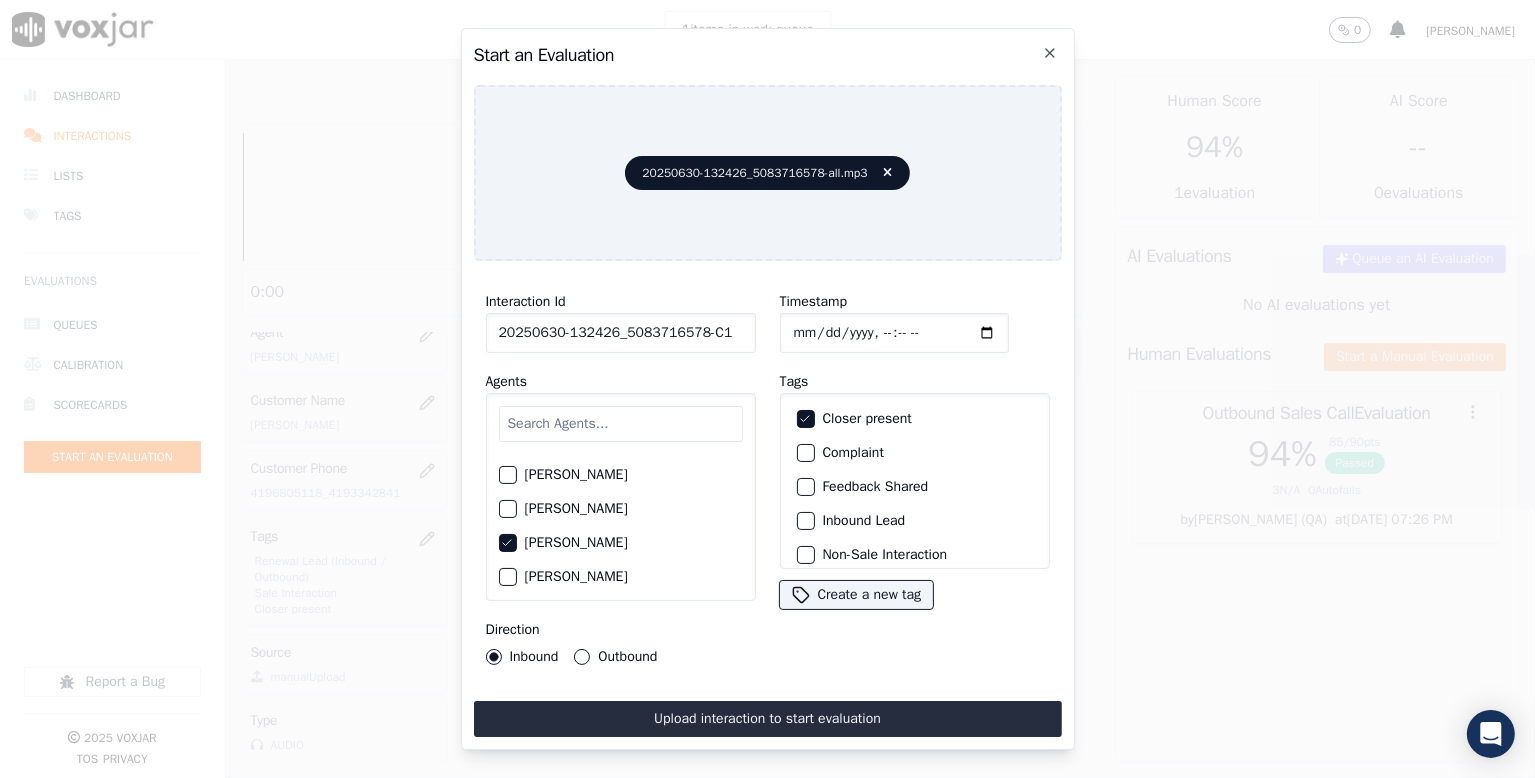 type on "20250630-132426_5083716578-C1" 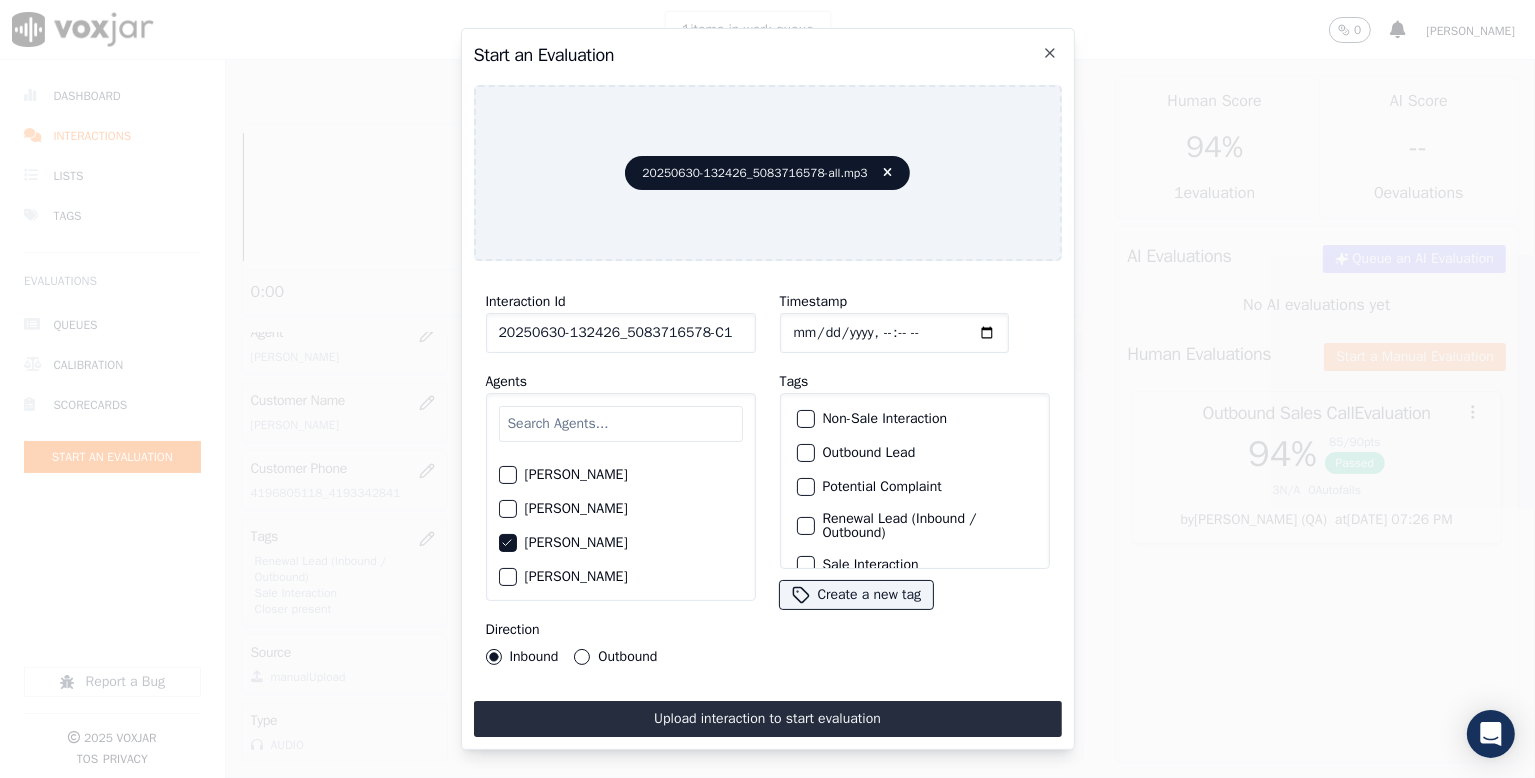 scroll, scrollTop: 169, scrollLeft: 0, axis: vertical 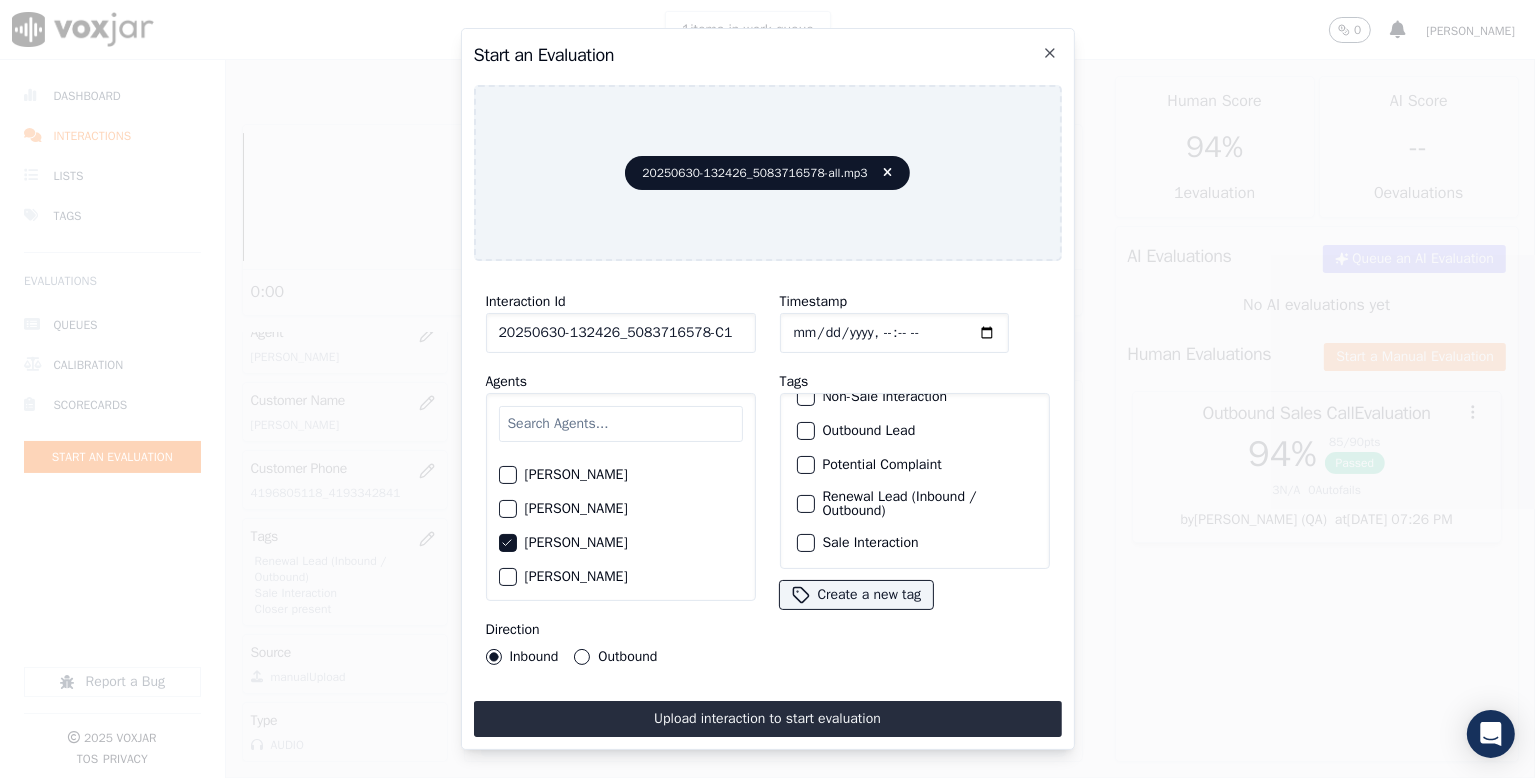 click on "Renewal Lead (Inbound / Outbound)" 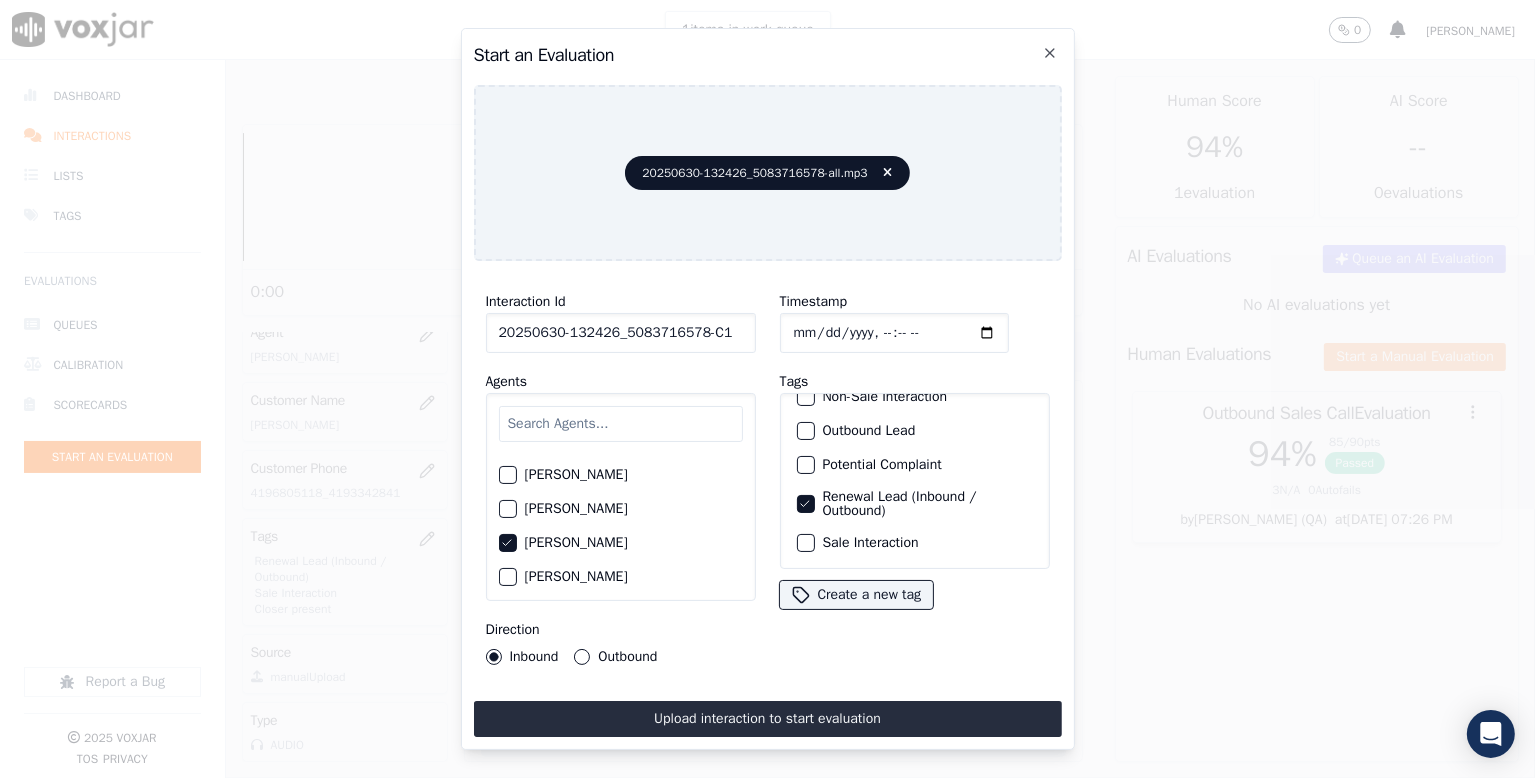 click on "Renewal Lead (Inbound / Outbound)" 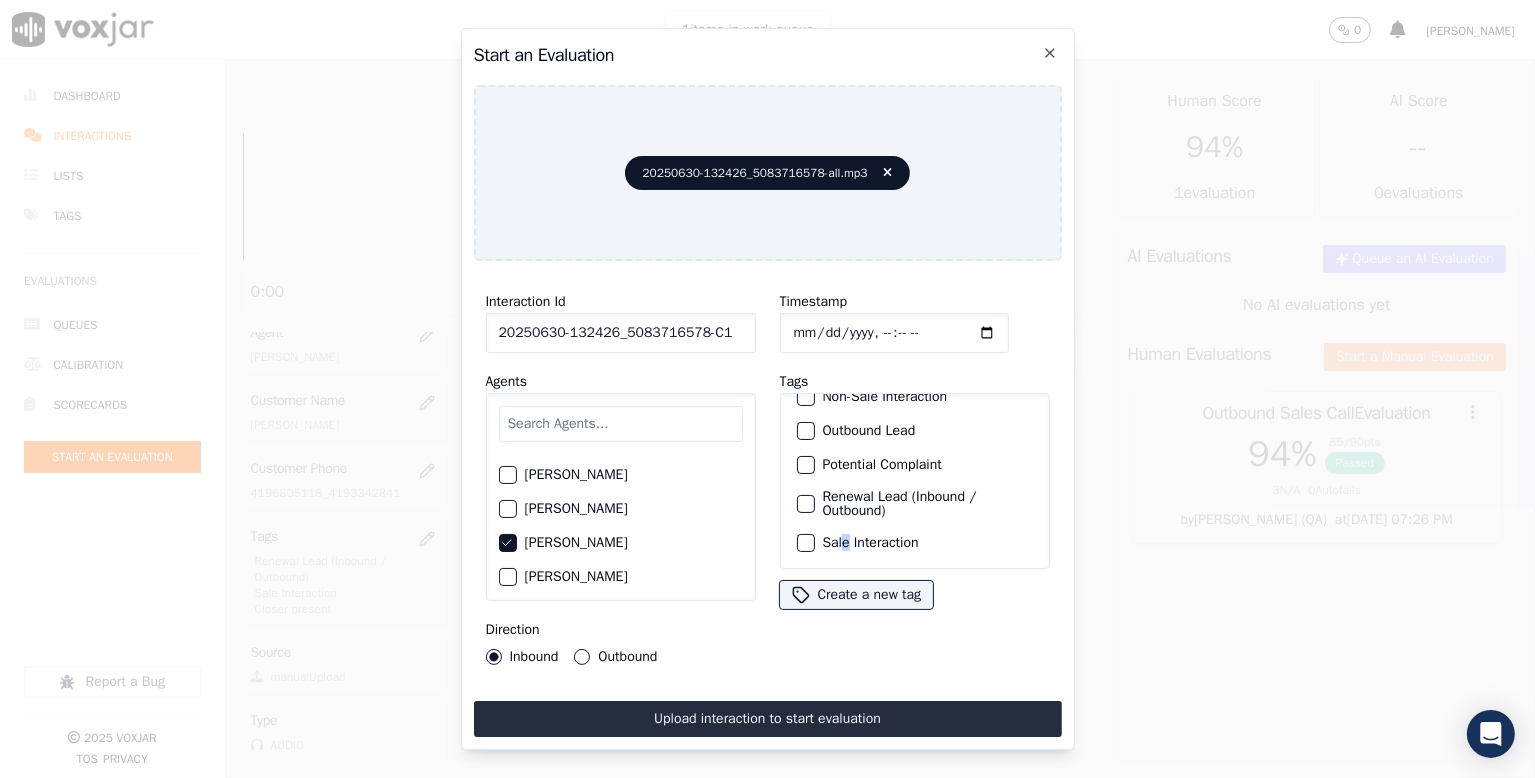 click on "Sale Interaction" at bounding box center [915, 543] 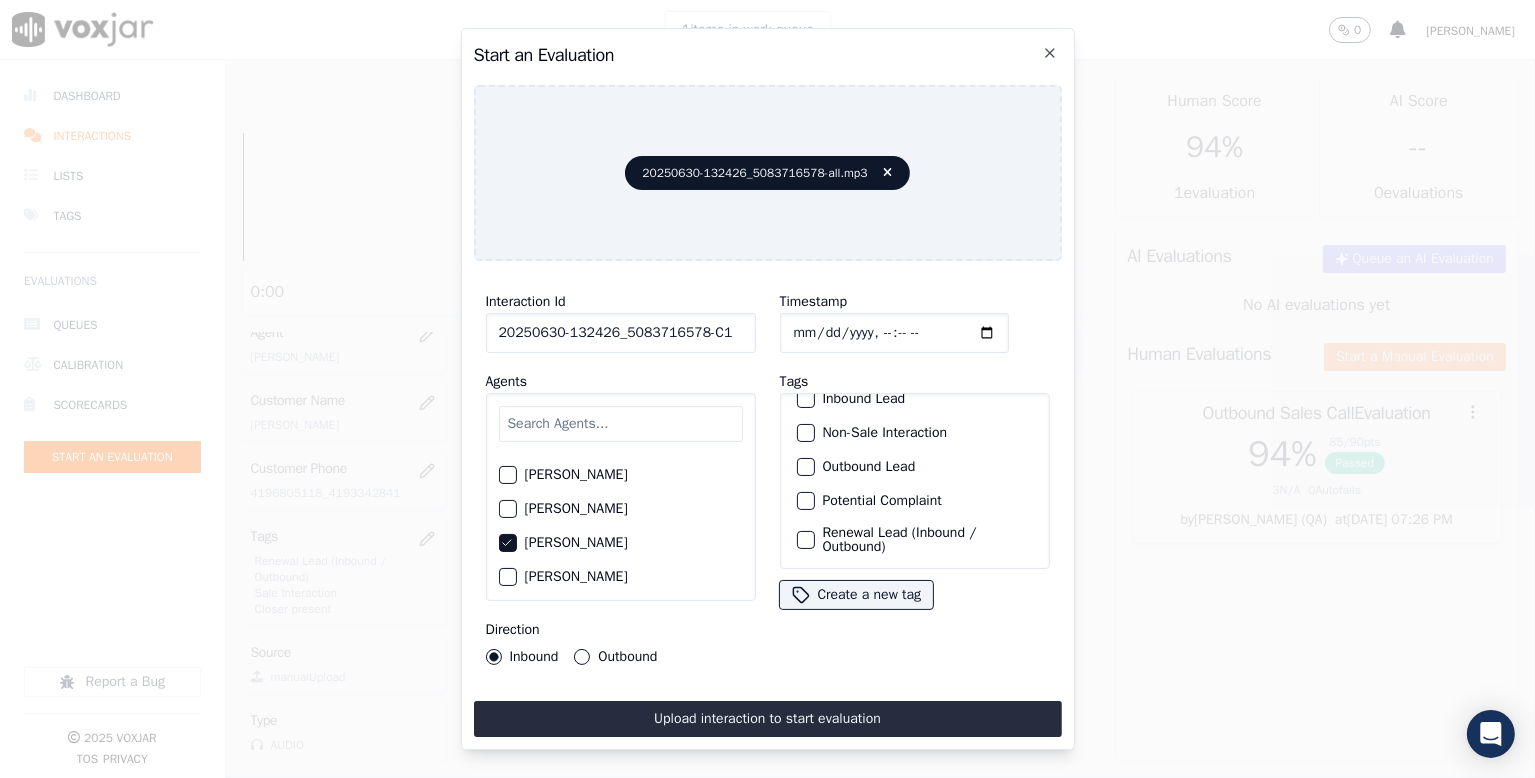 scroll, scrollTop: 169, scrollLeft: 0, axis: vertical 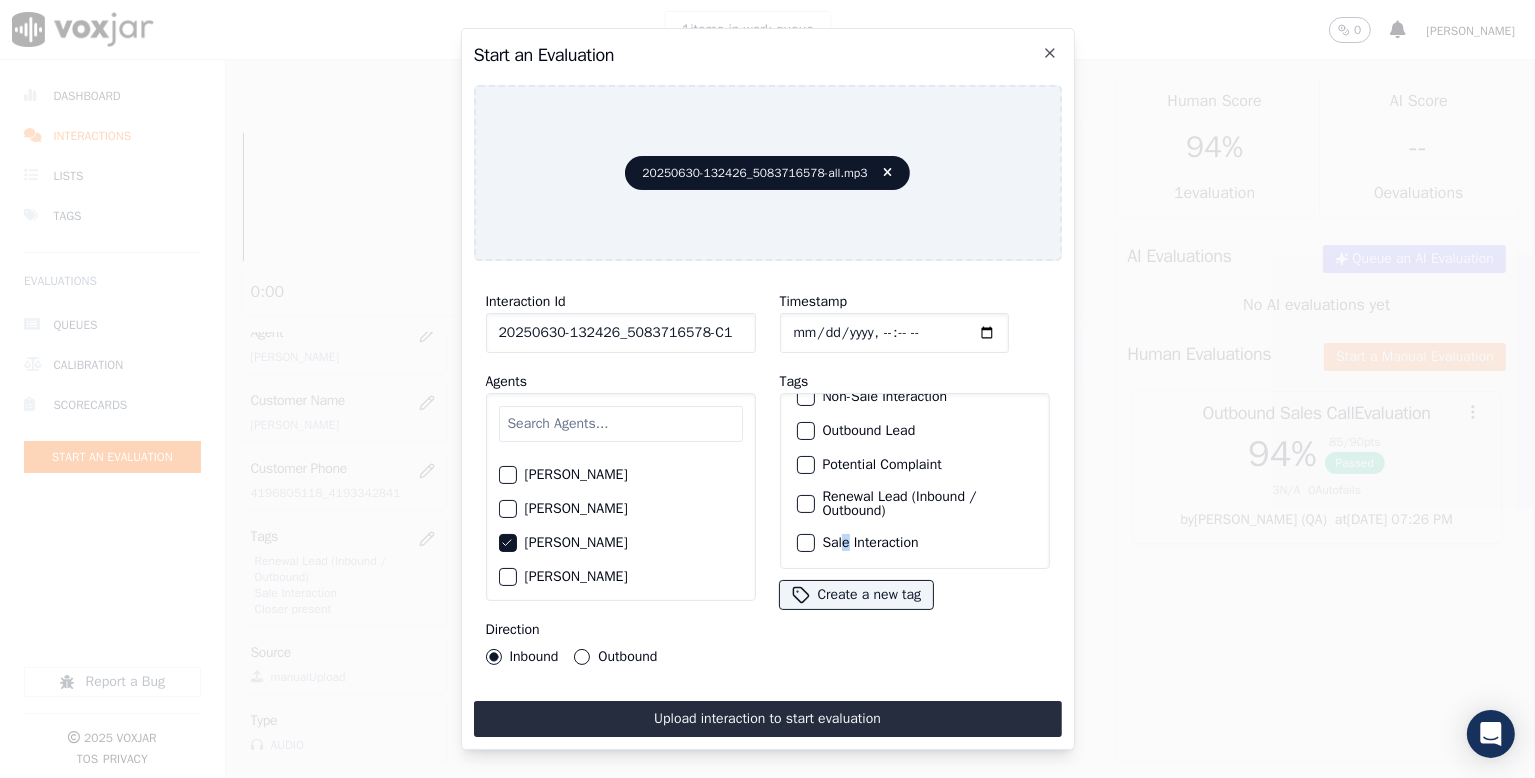 drag, startPoint x: 795, startPoint y: 520, endPoint x: 822, endPoint y: 522, distance: 27.073973 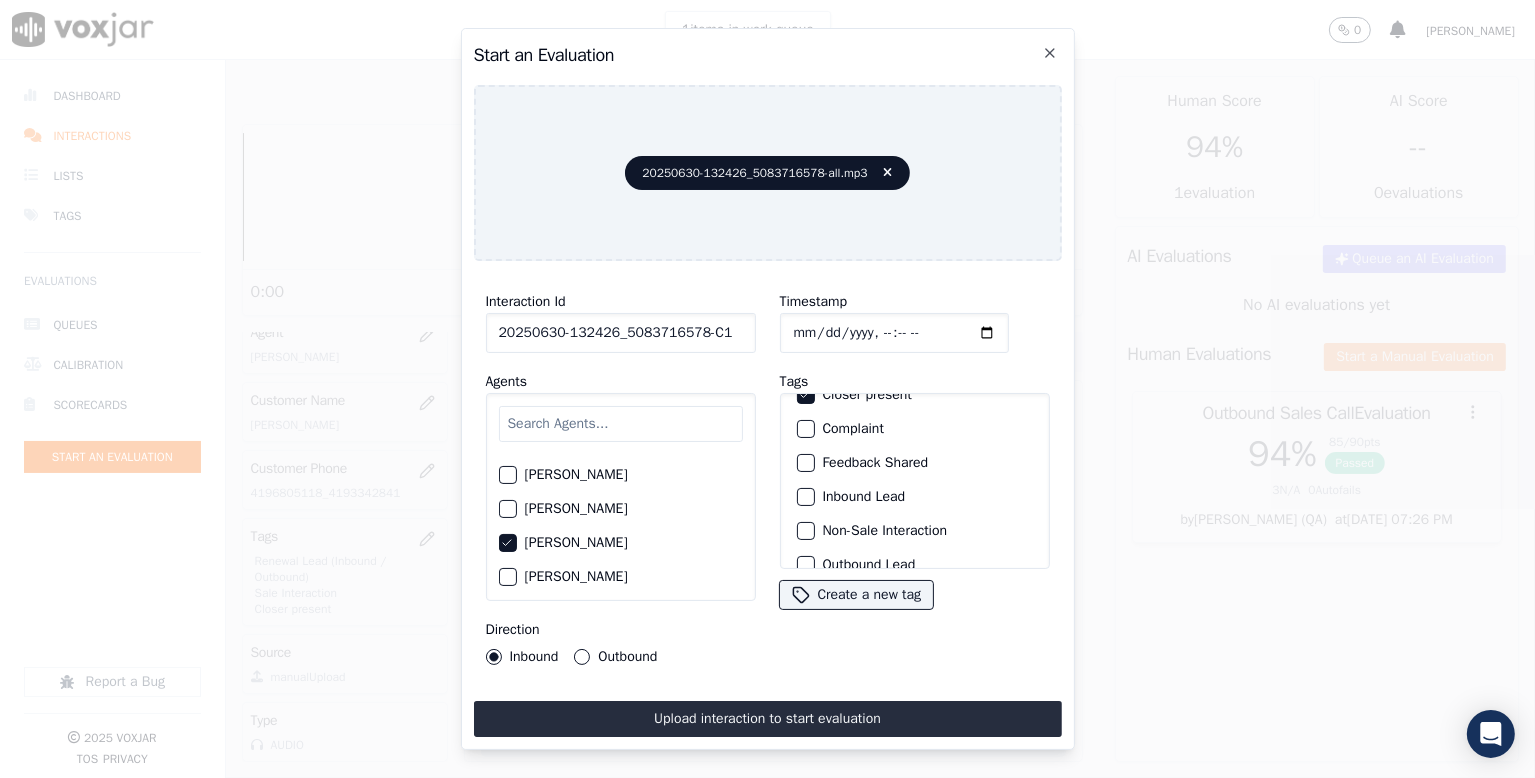scroll, scrollTop: 0, scrollLeft: 0, axis: both 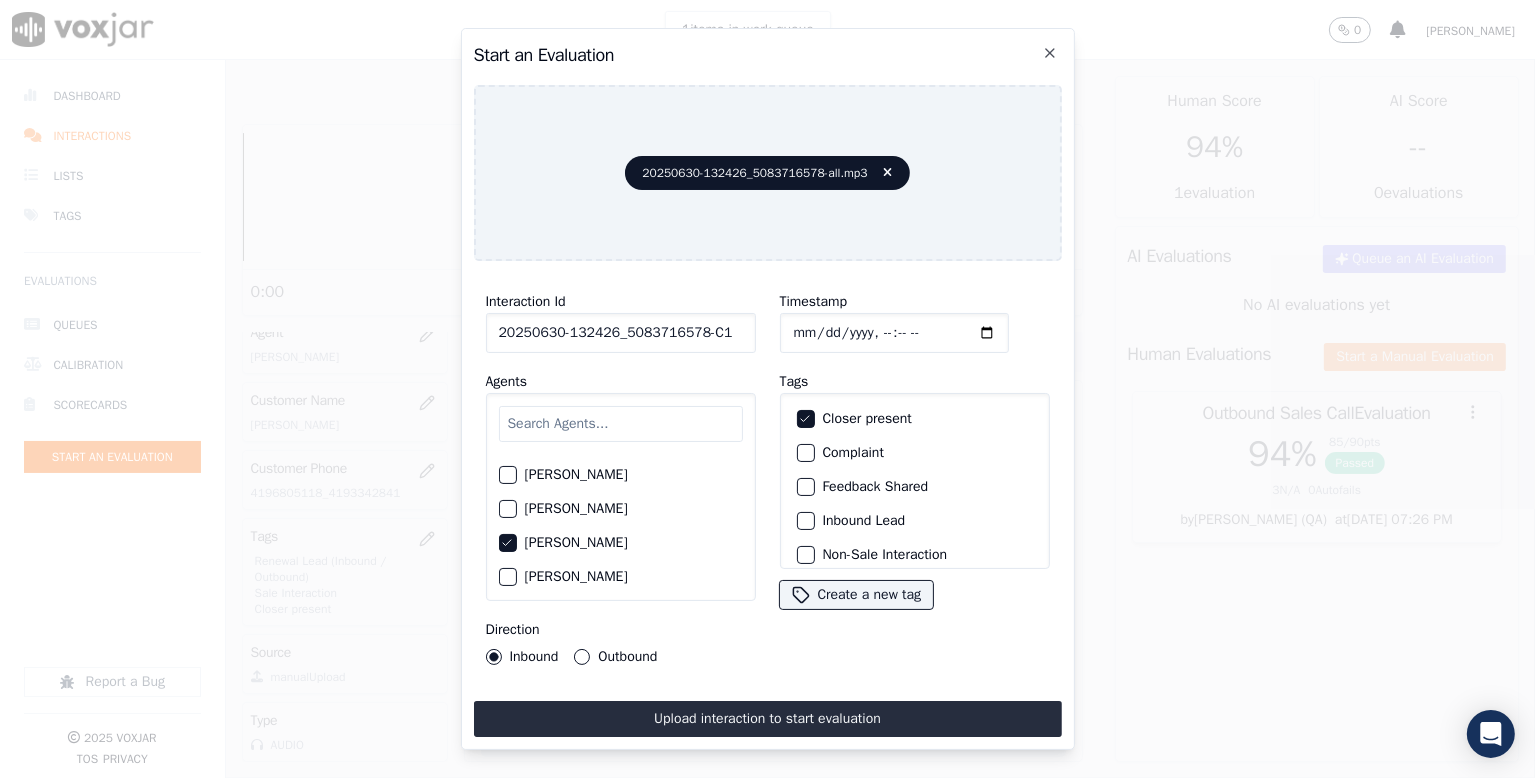 drag, startPoint x: 799, startPoint y: 513, endPoint x: 809, endPoint y: 510, distance: 10.440307 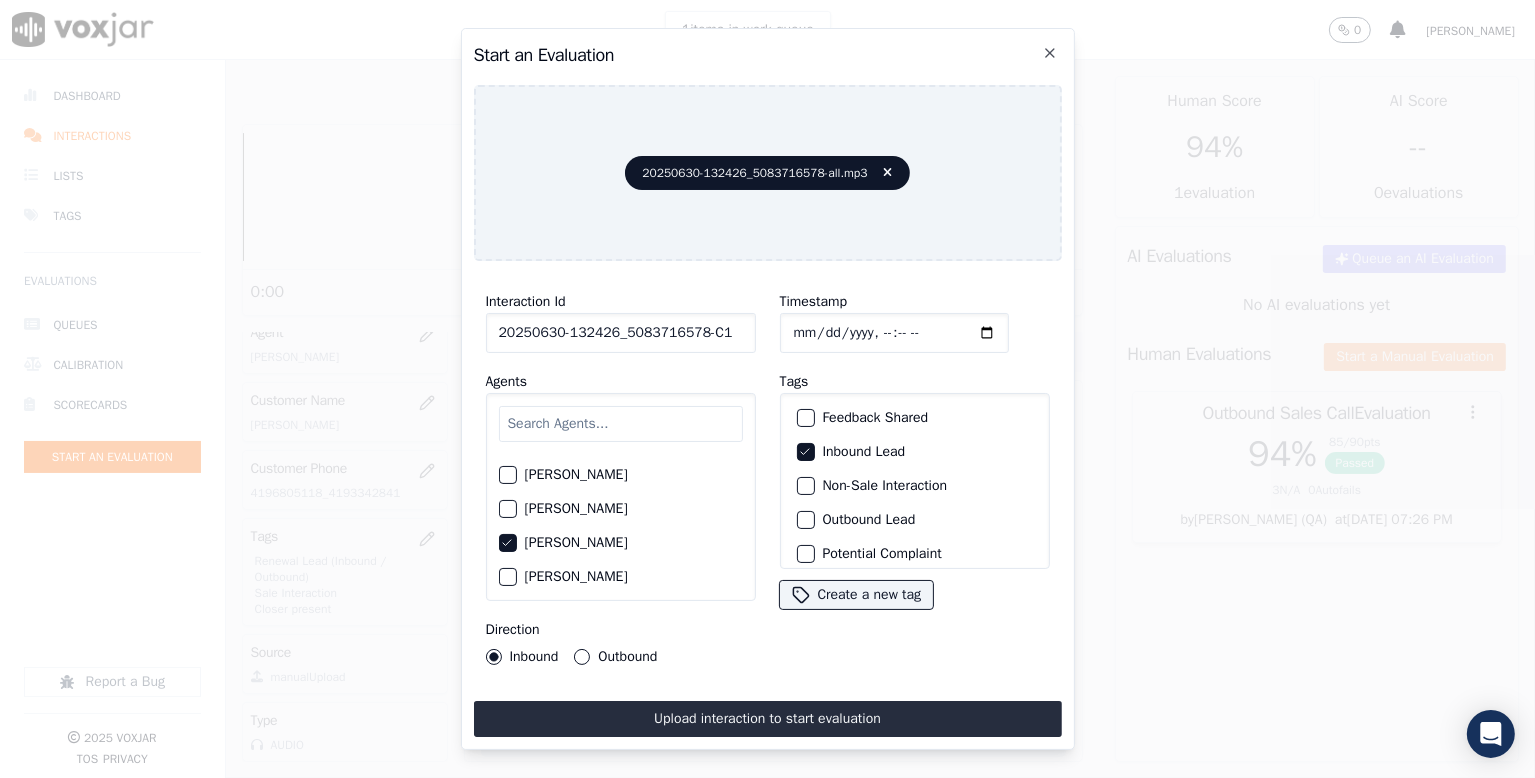 scroll, scrollTop: 169, scrollLeft: 0, axis: vertical 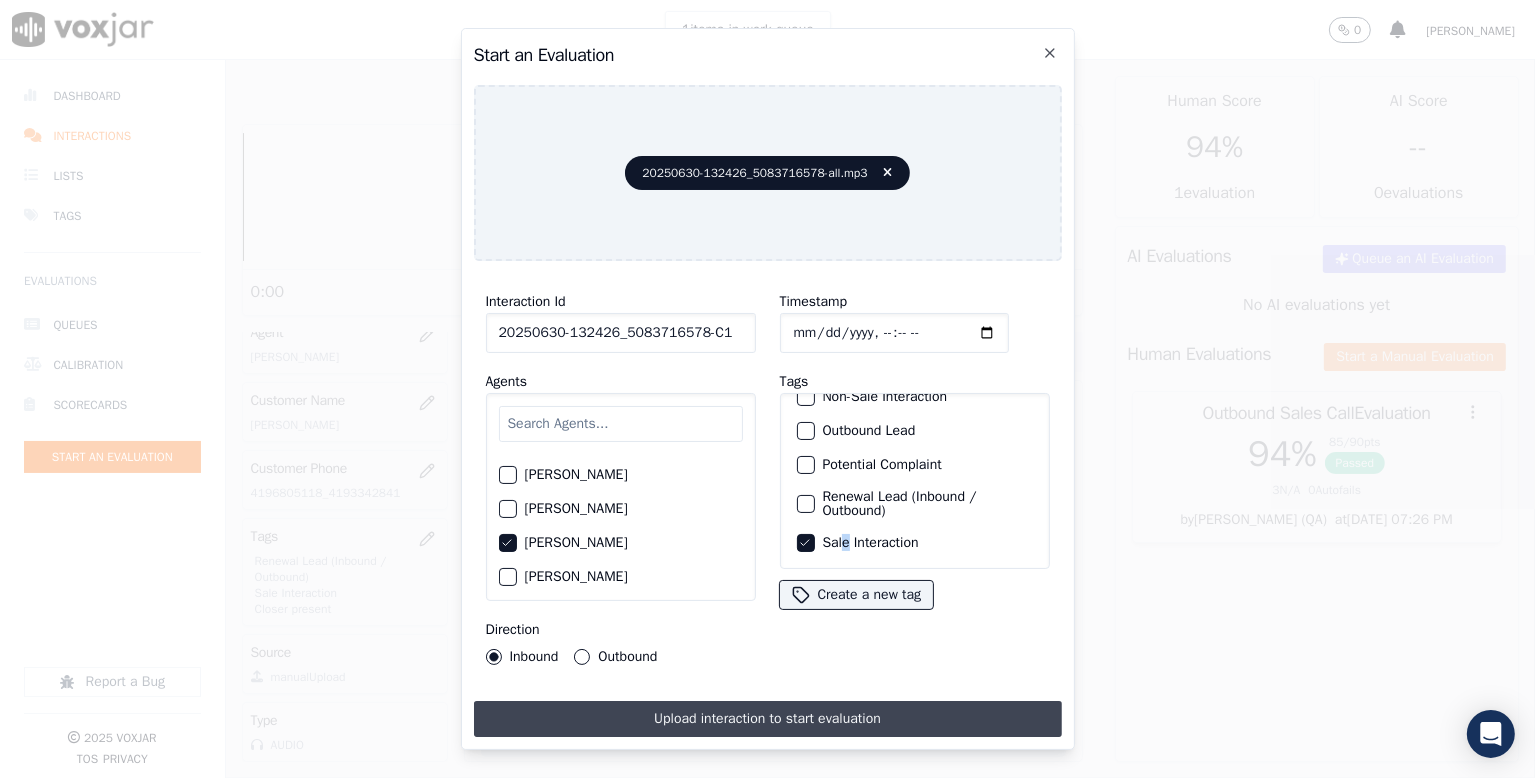 click on "Upload interaction to start evaluation" at bounding box center [768, 719] 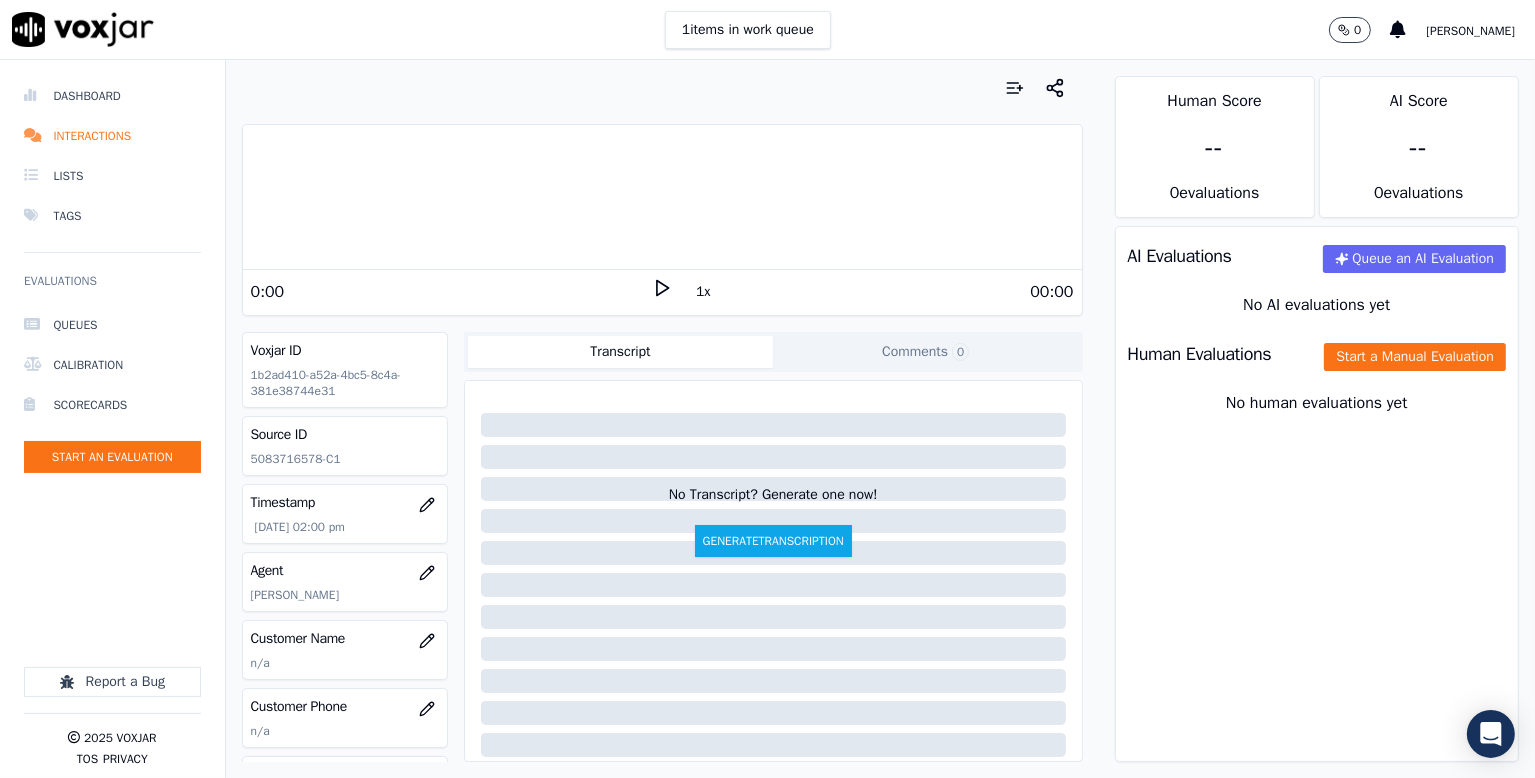 scroll, scrollTop: 200, scrollLeft: 0, axis: vertical 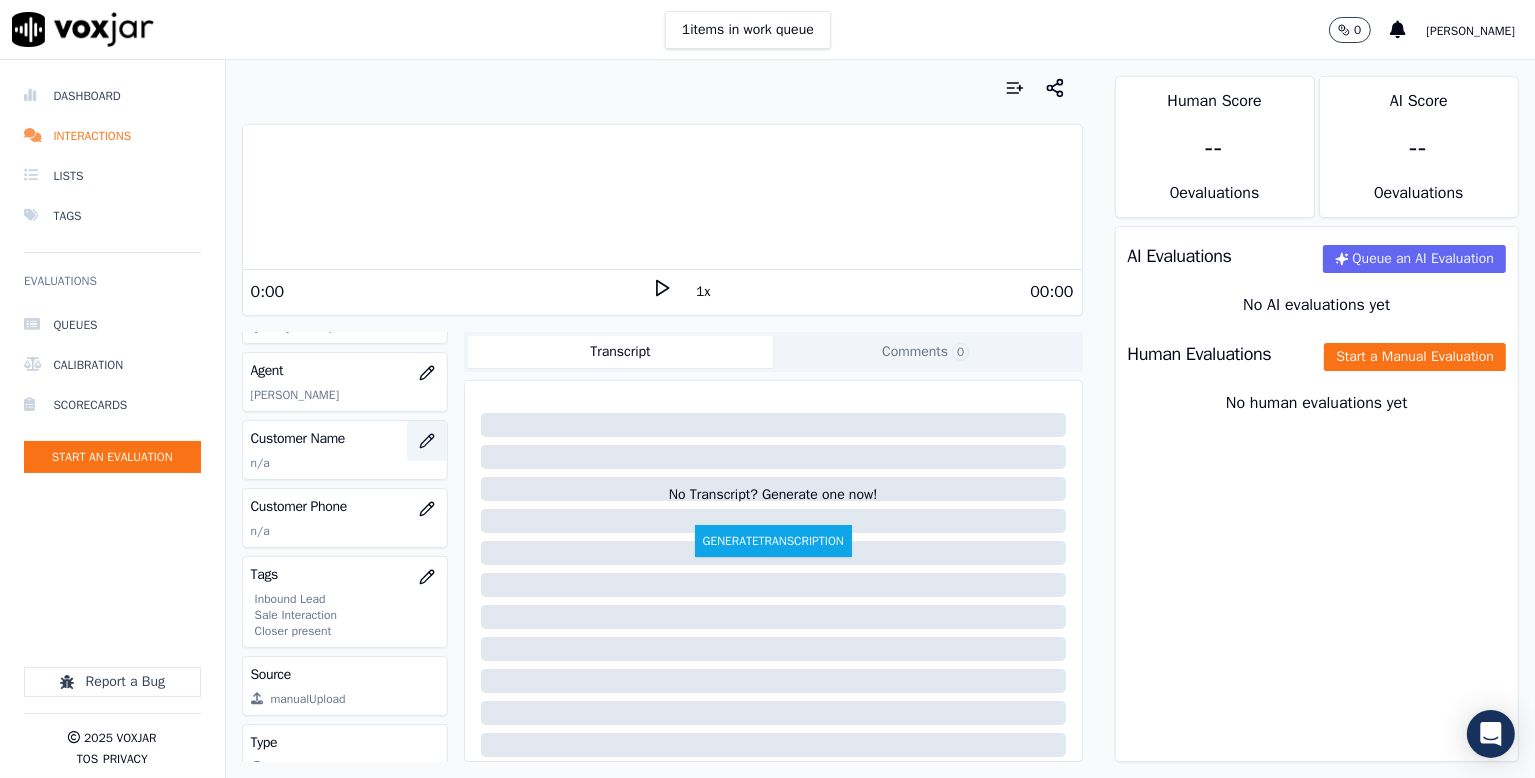 click 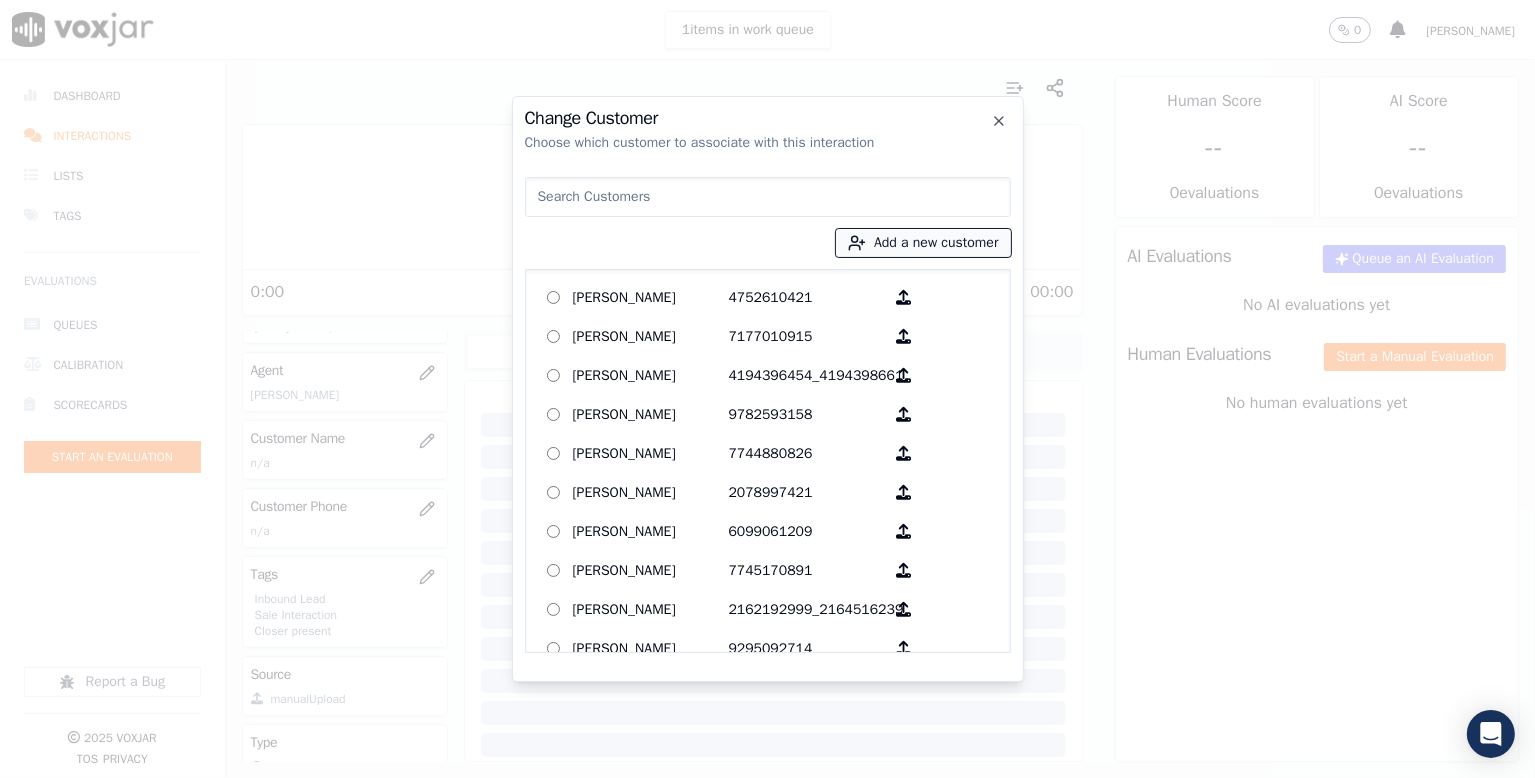 click on "Add a new customer" at bounding box center (923, 243) 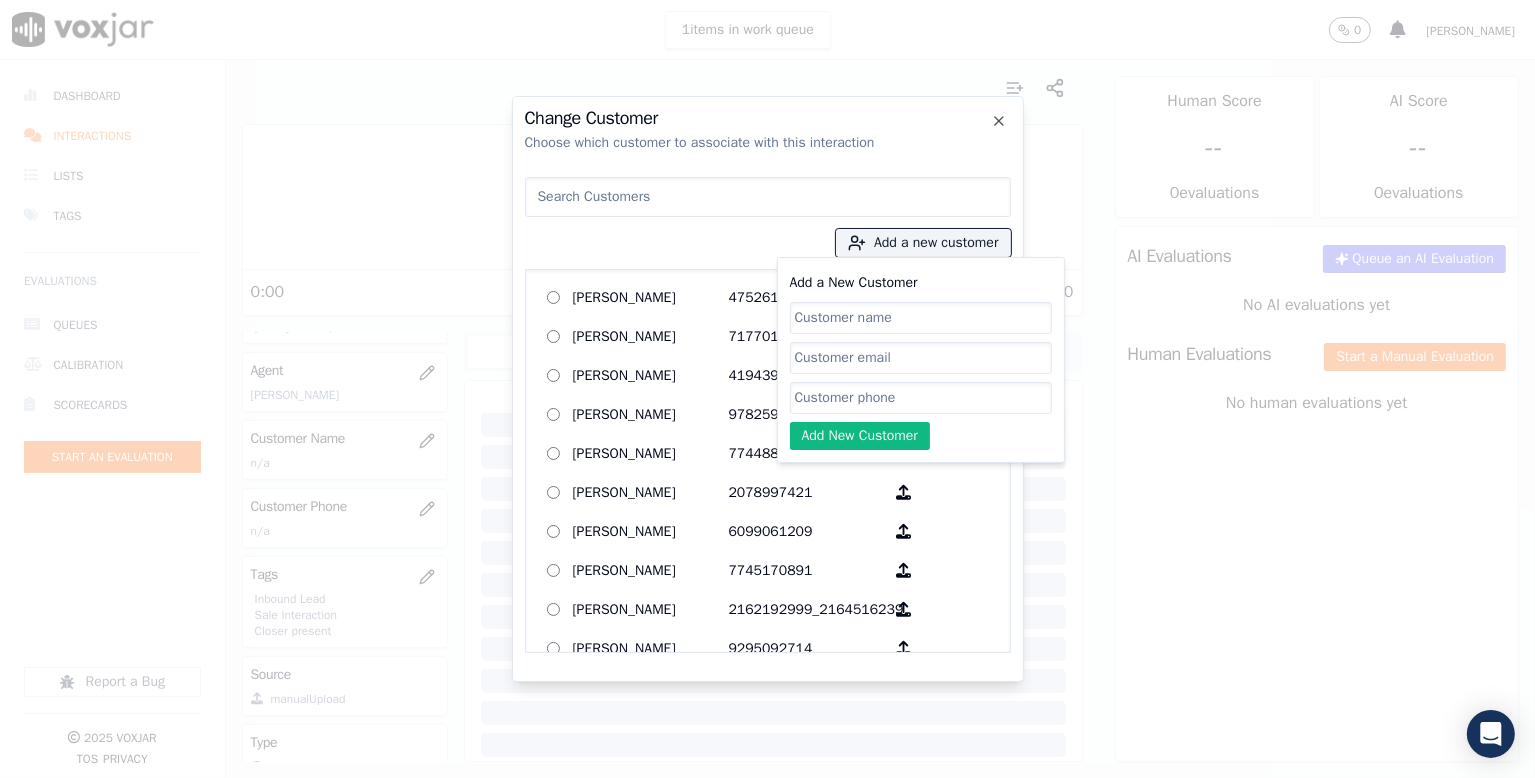 click on "Add a New Customer" 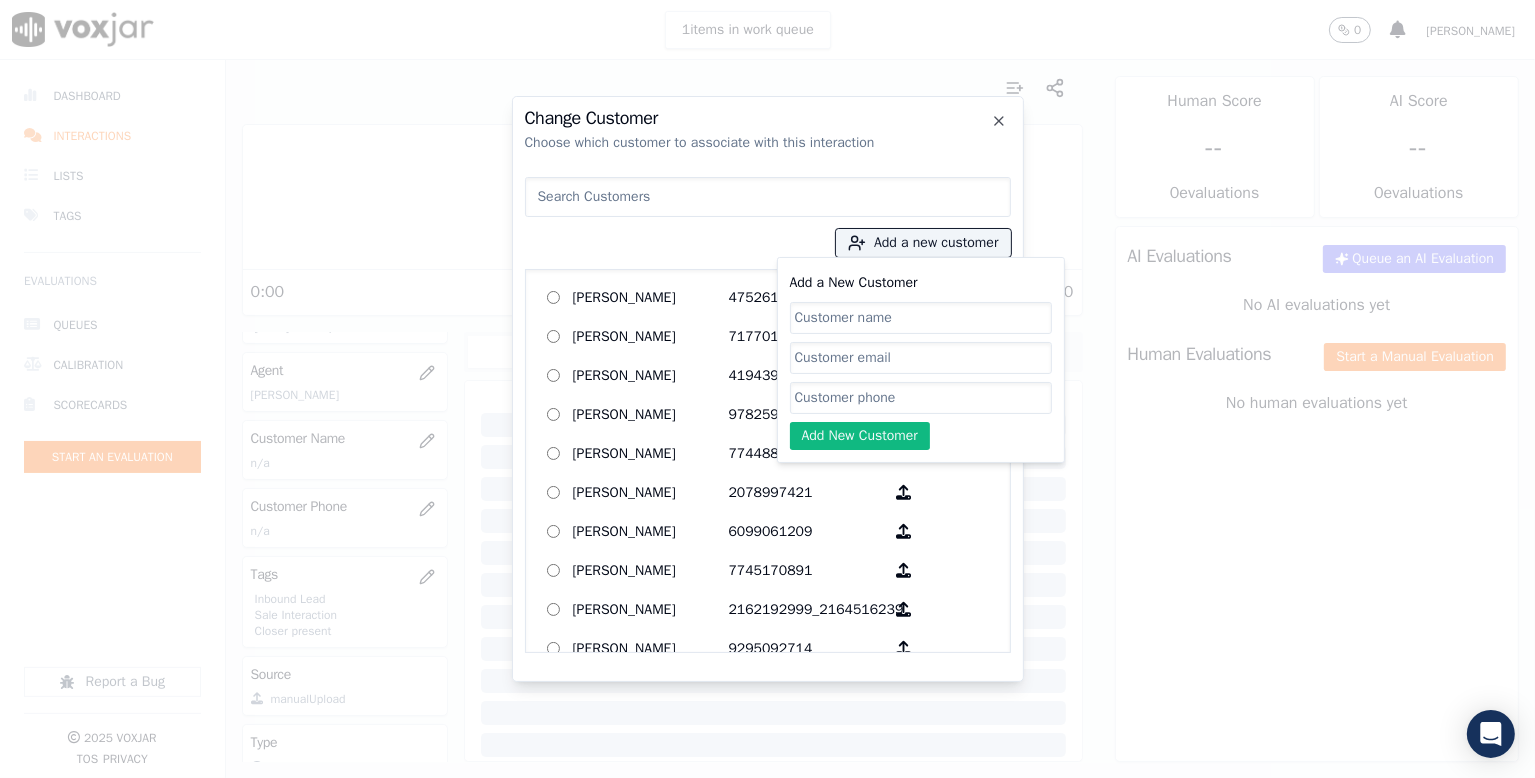 paste on "5083716578" 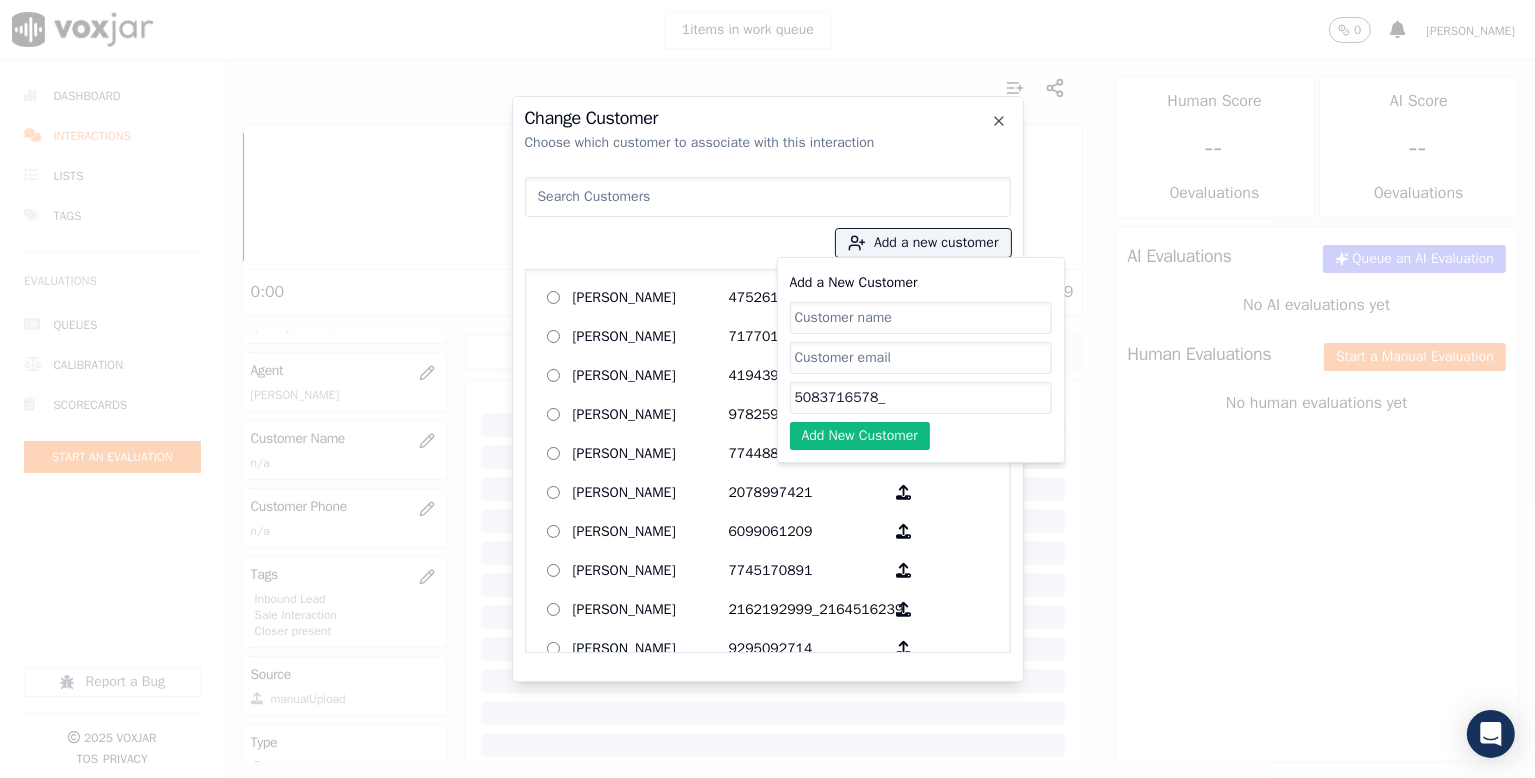 paste on "7864485246" 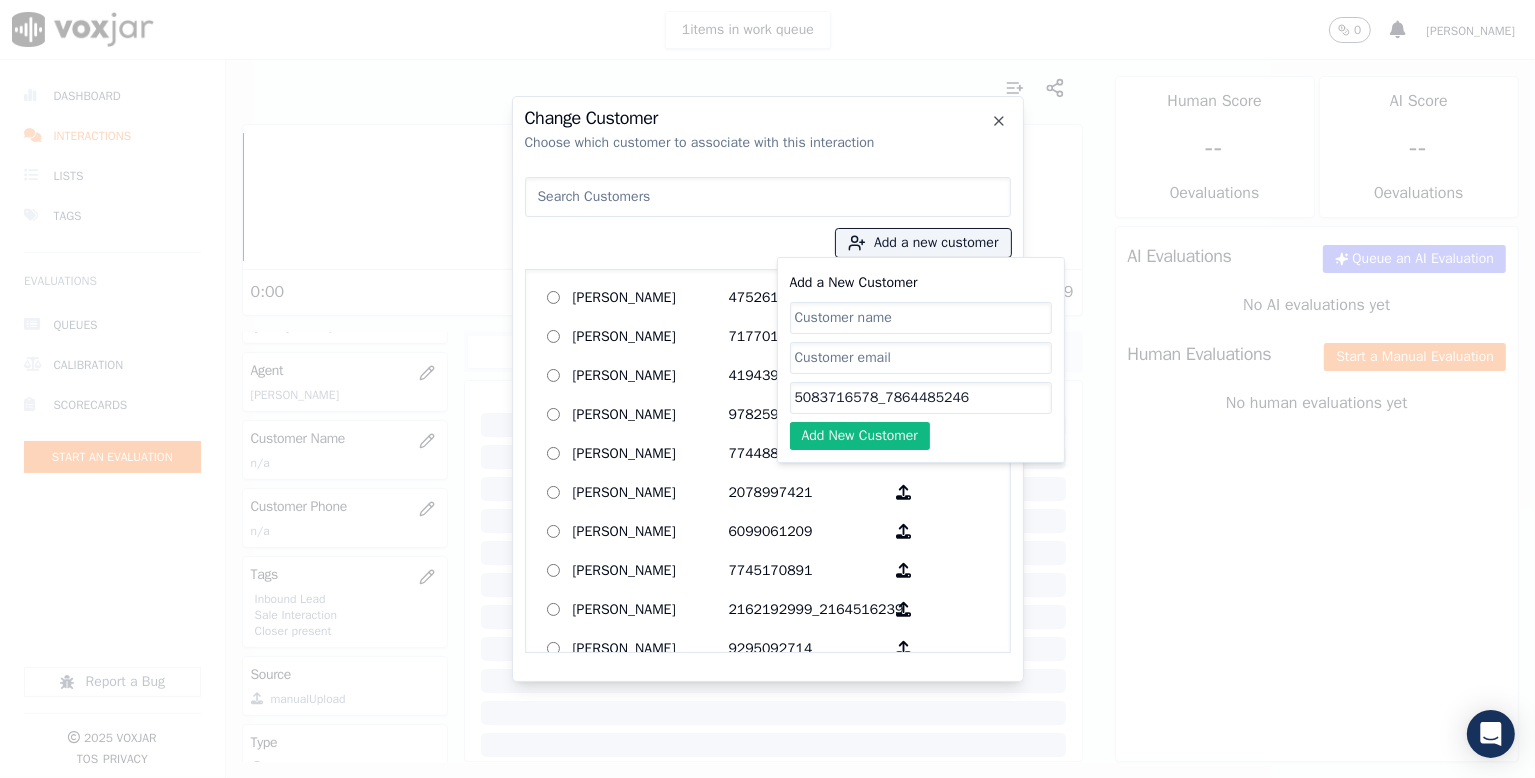 type on "5083716578_7864485246" 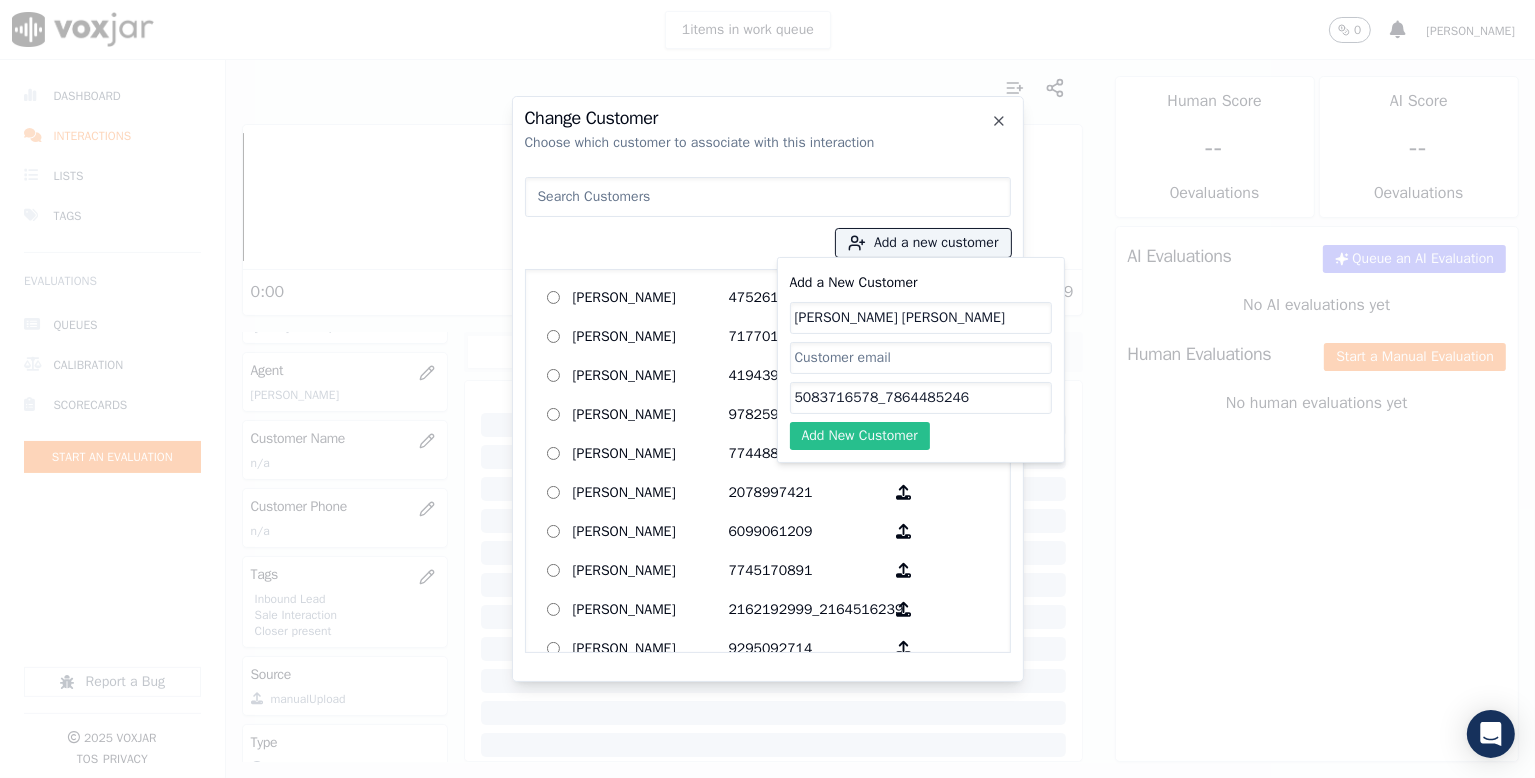 type on "[PERSON_NAME] [PERSON_NAME]" 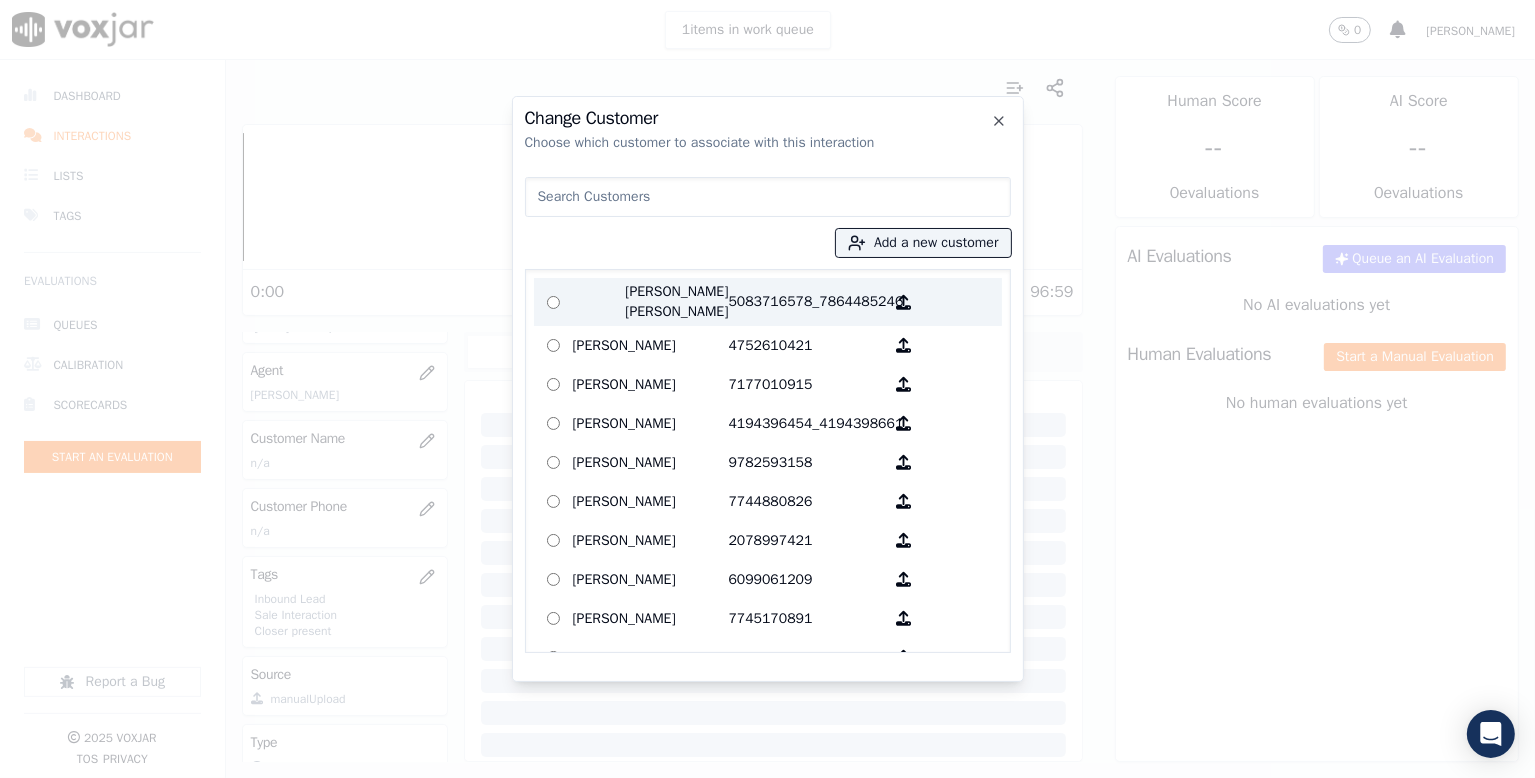 click on "[PERSON_NAME] [PERSON_NAME]" at bounding box center (651, 302) 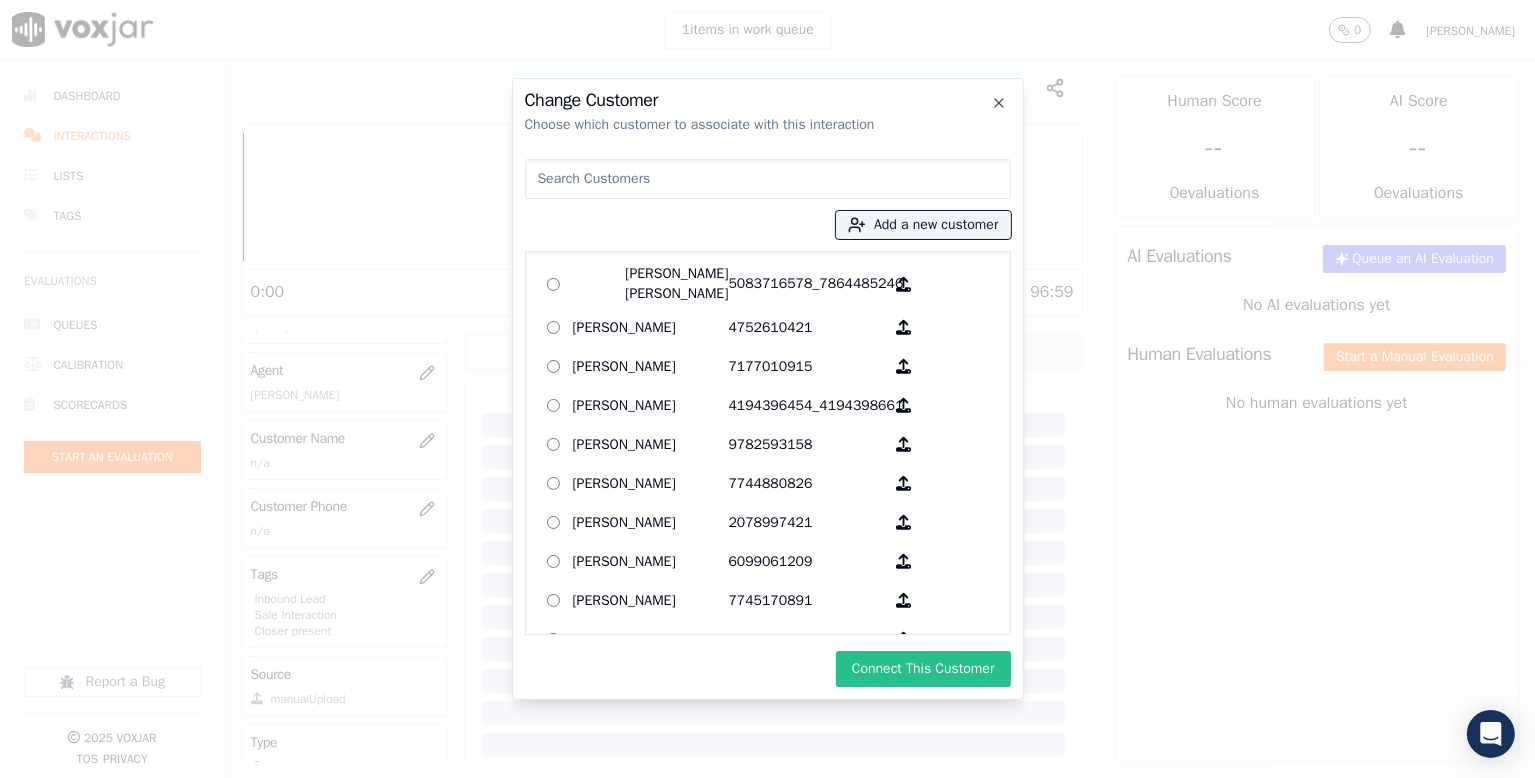 click on "Connect This Customer" at bounding box center [923, 669] 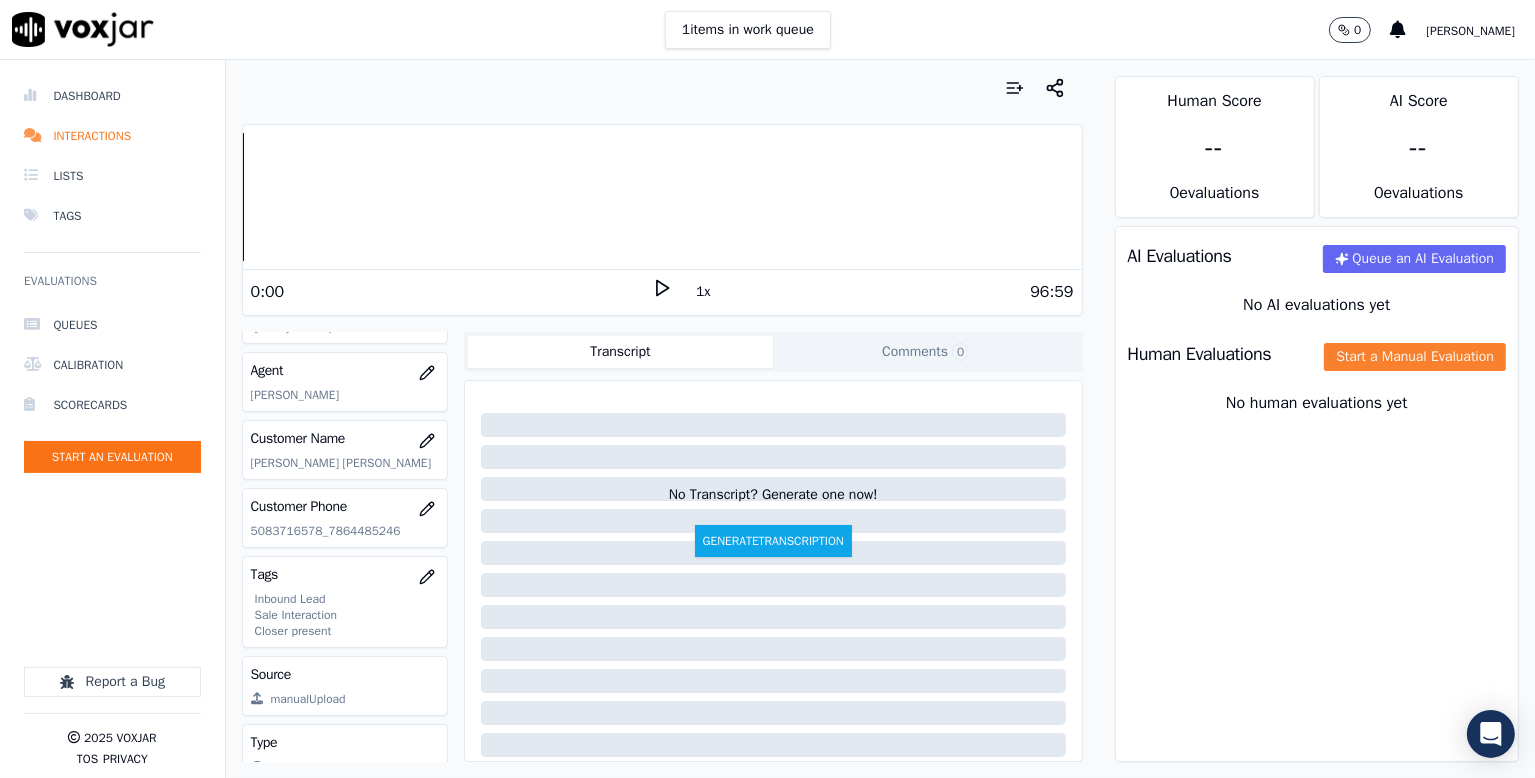 click on "Start a Manual Evaluation" 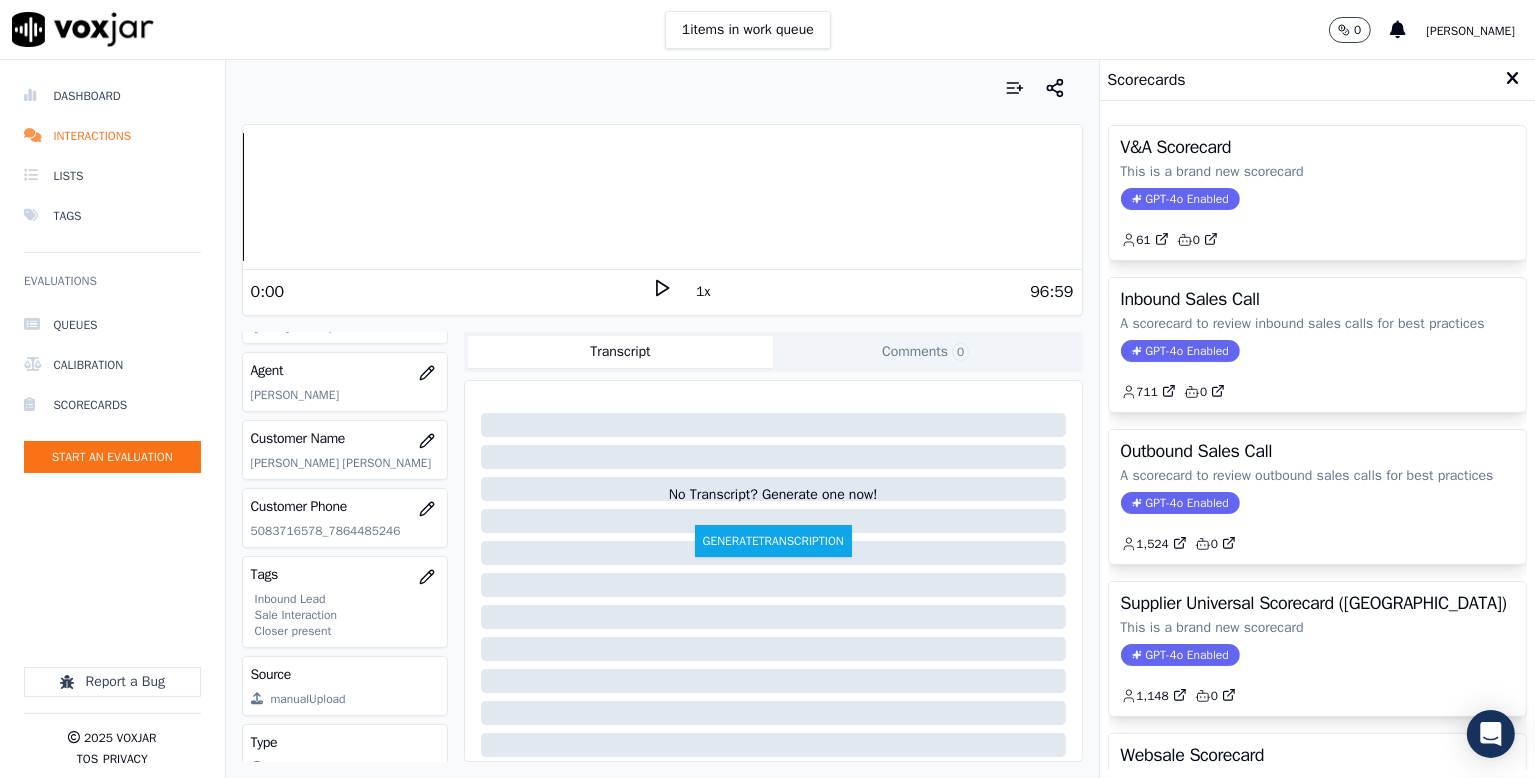 click on "GPT-4o Enabled" 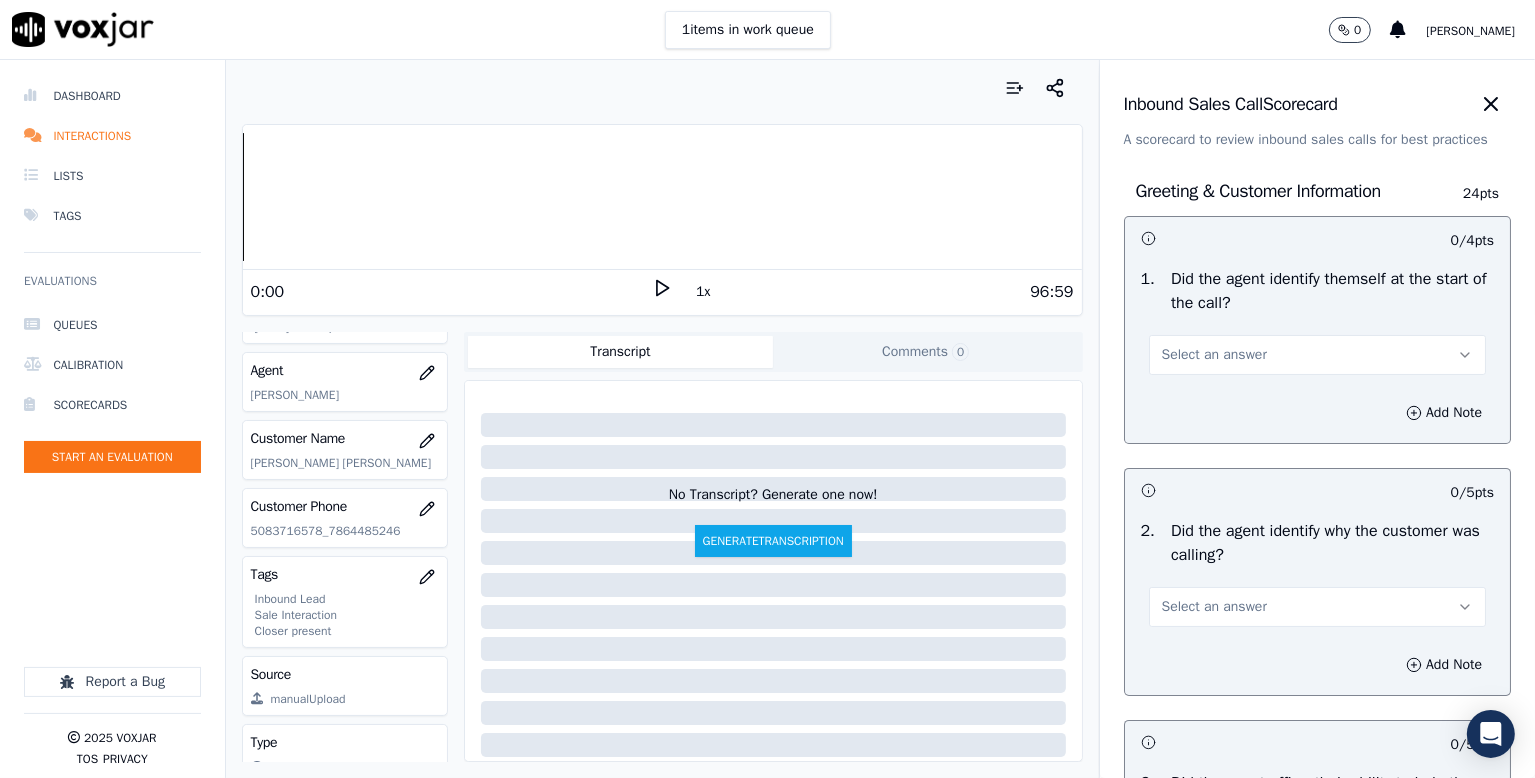 click on "Select an answer" at bounding box center [1214, 355] 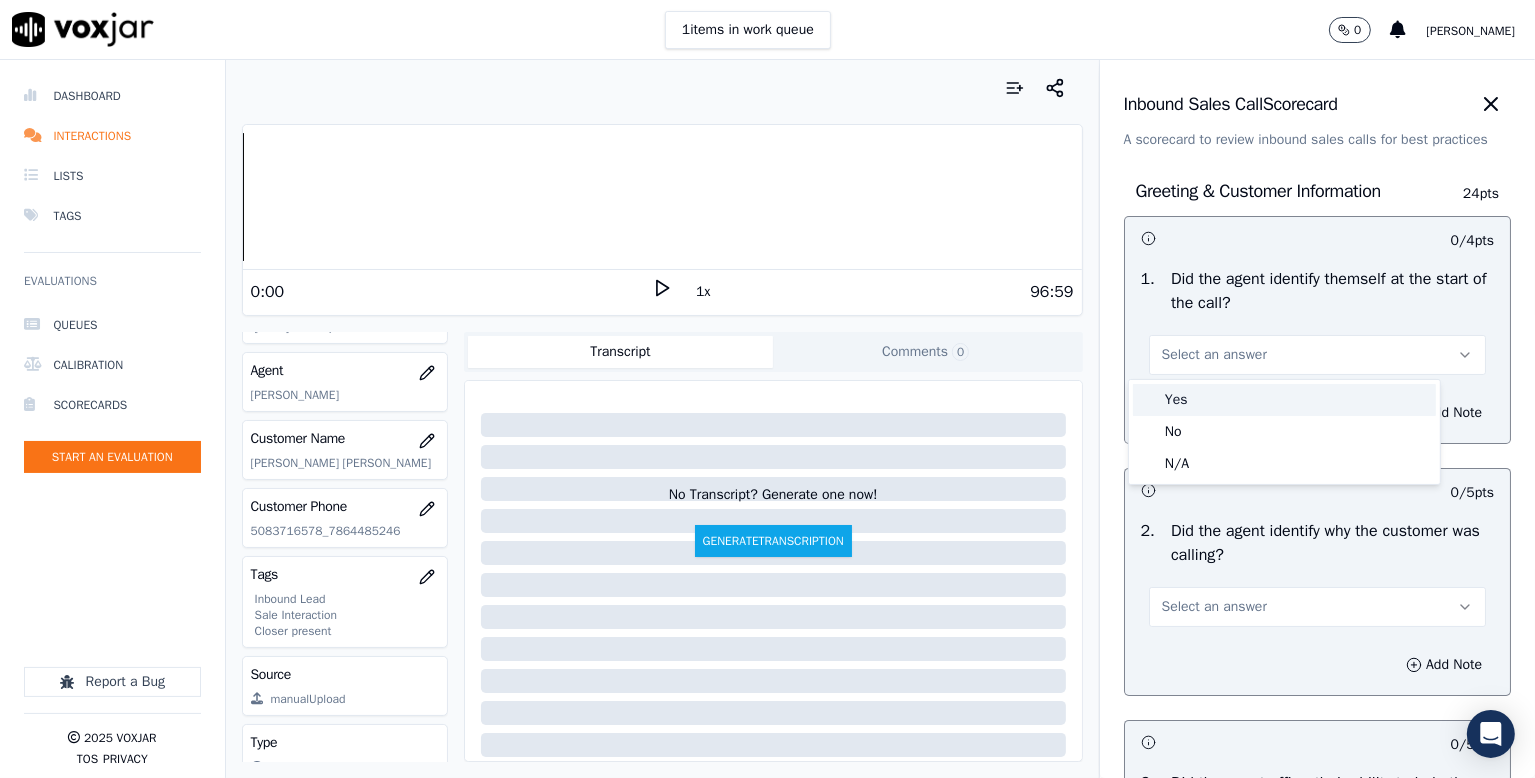 click on "Yes" at bounding box center [1284, 400] 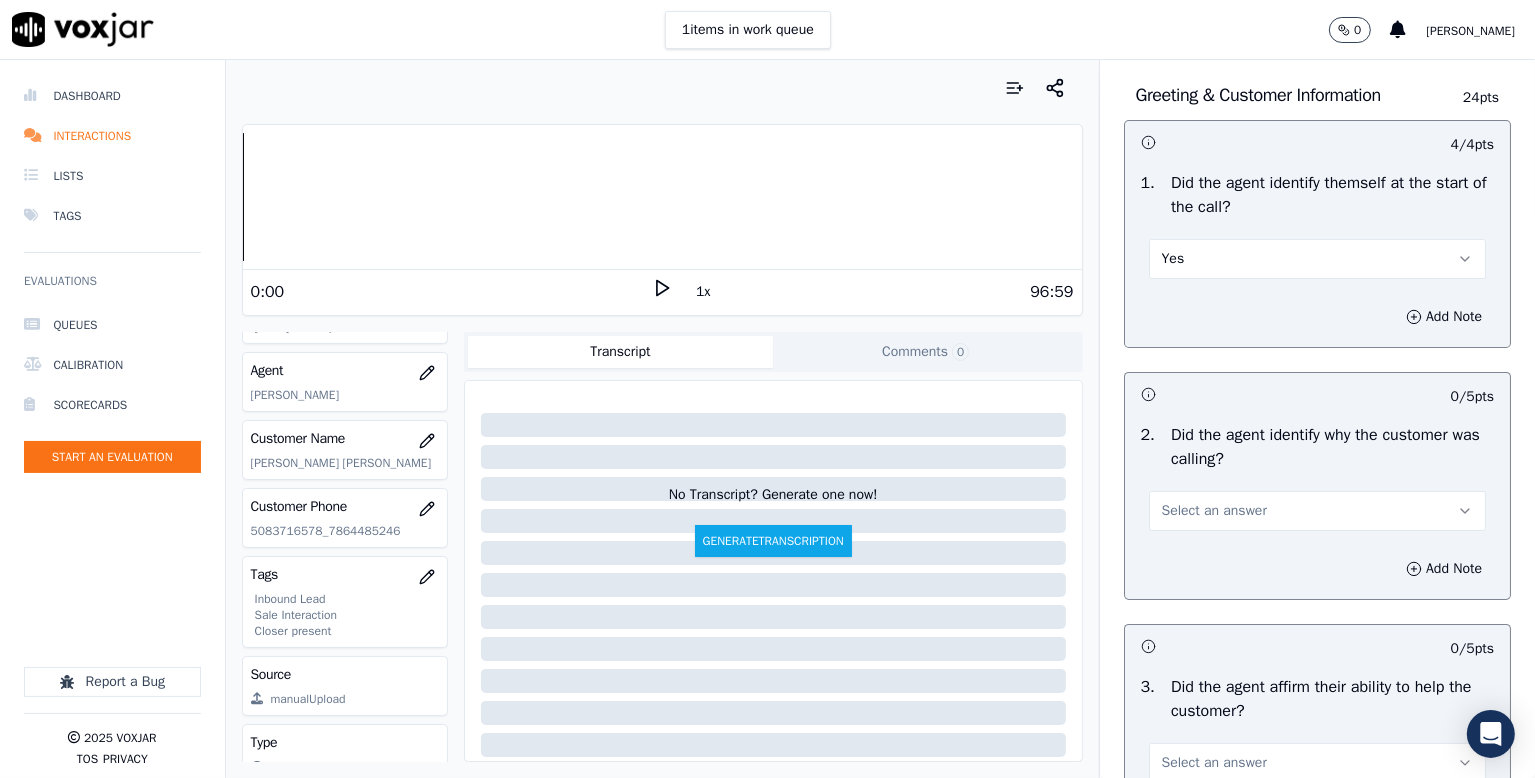scroll, scrollTop: 300, scrollLeft: 0, axis: vertical 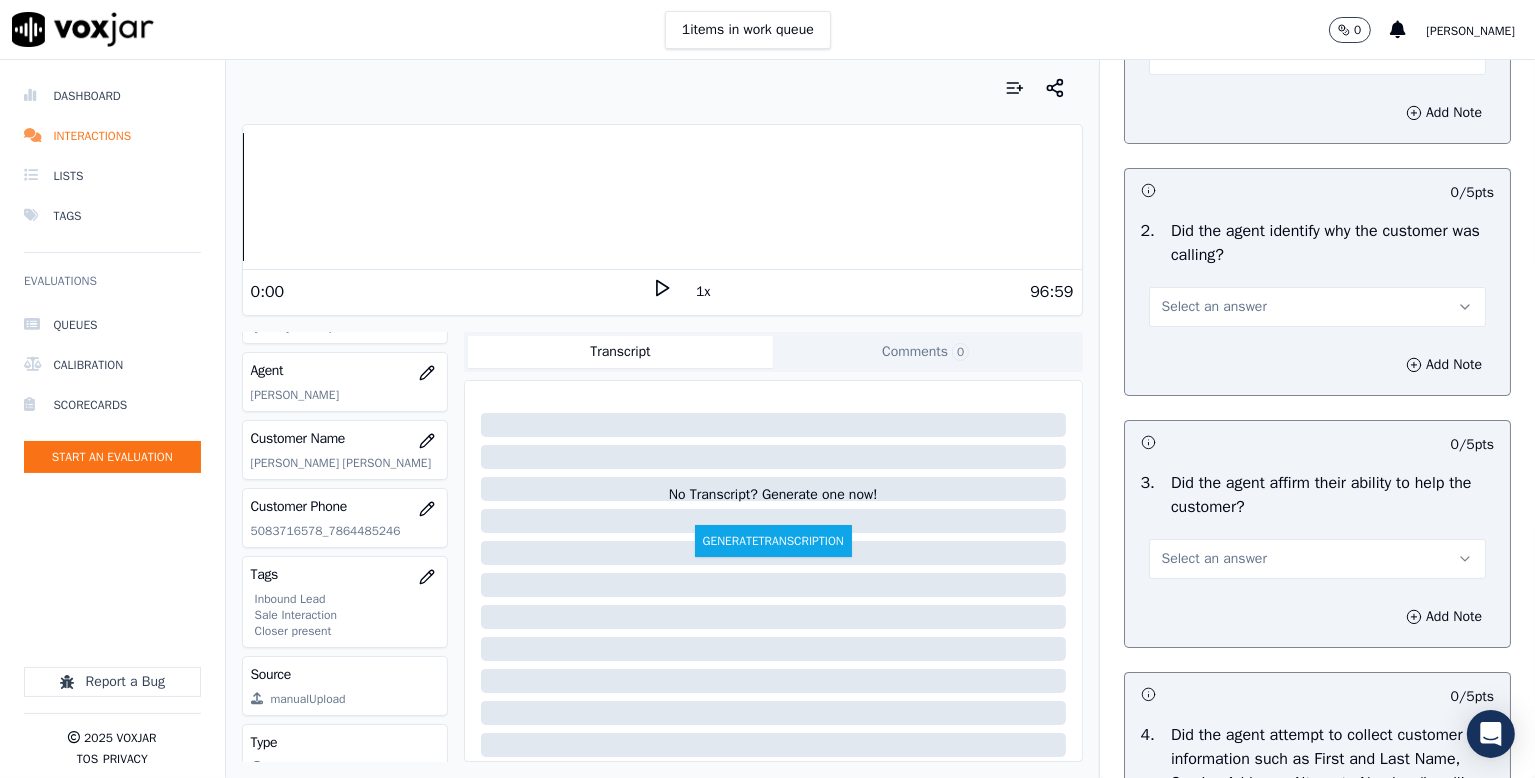 click on "Select an answer" at bounding box center [1214, 307] 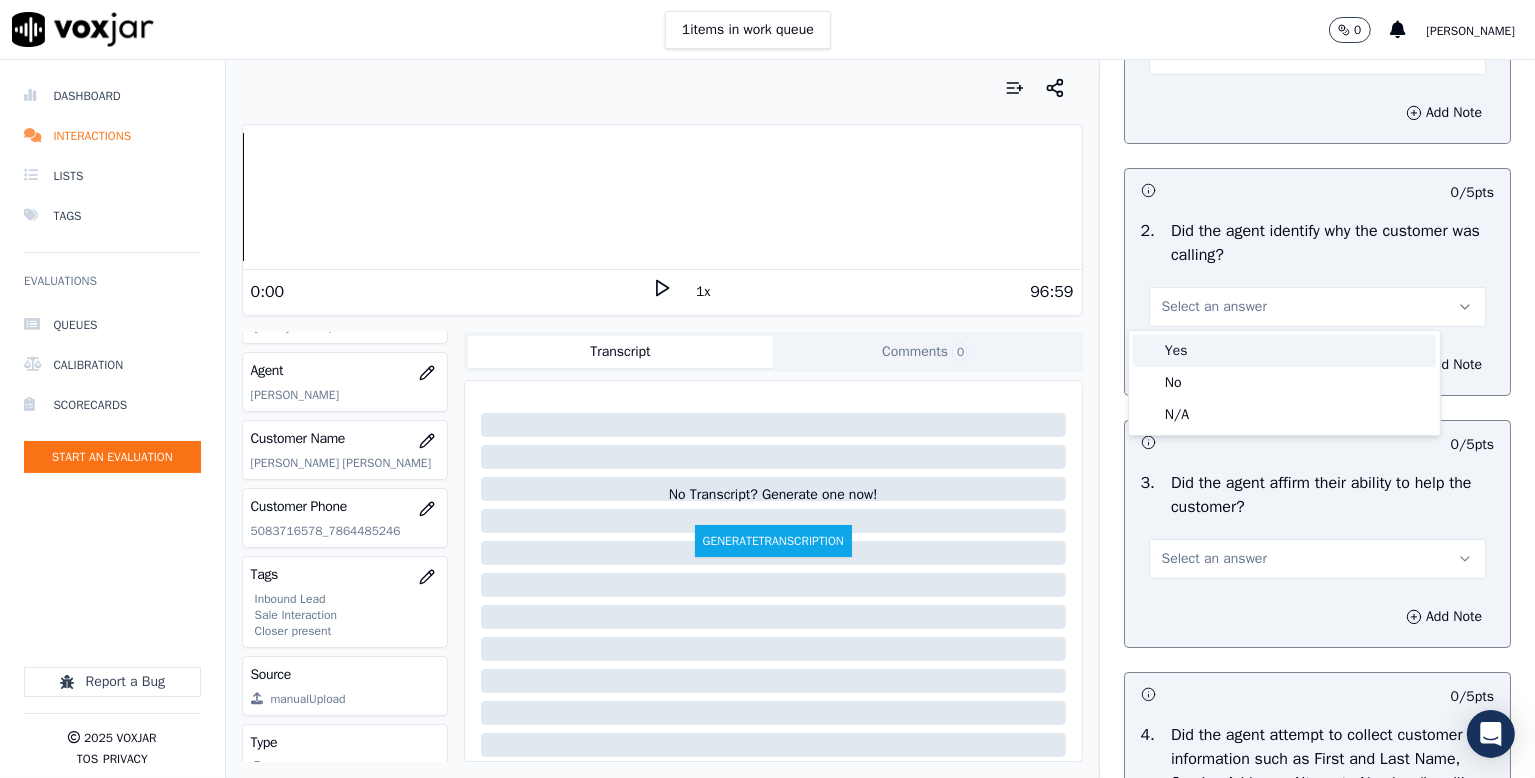 click on "Yes" at bounding box center (1284, 351) 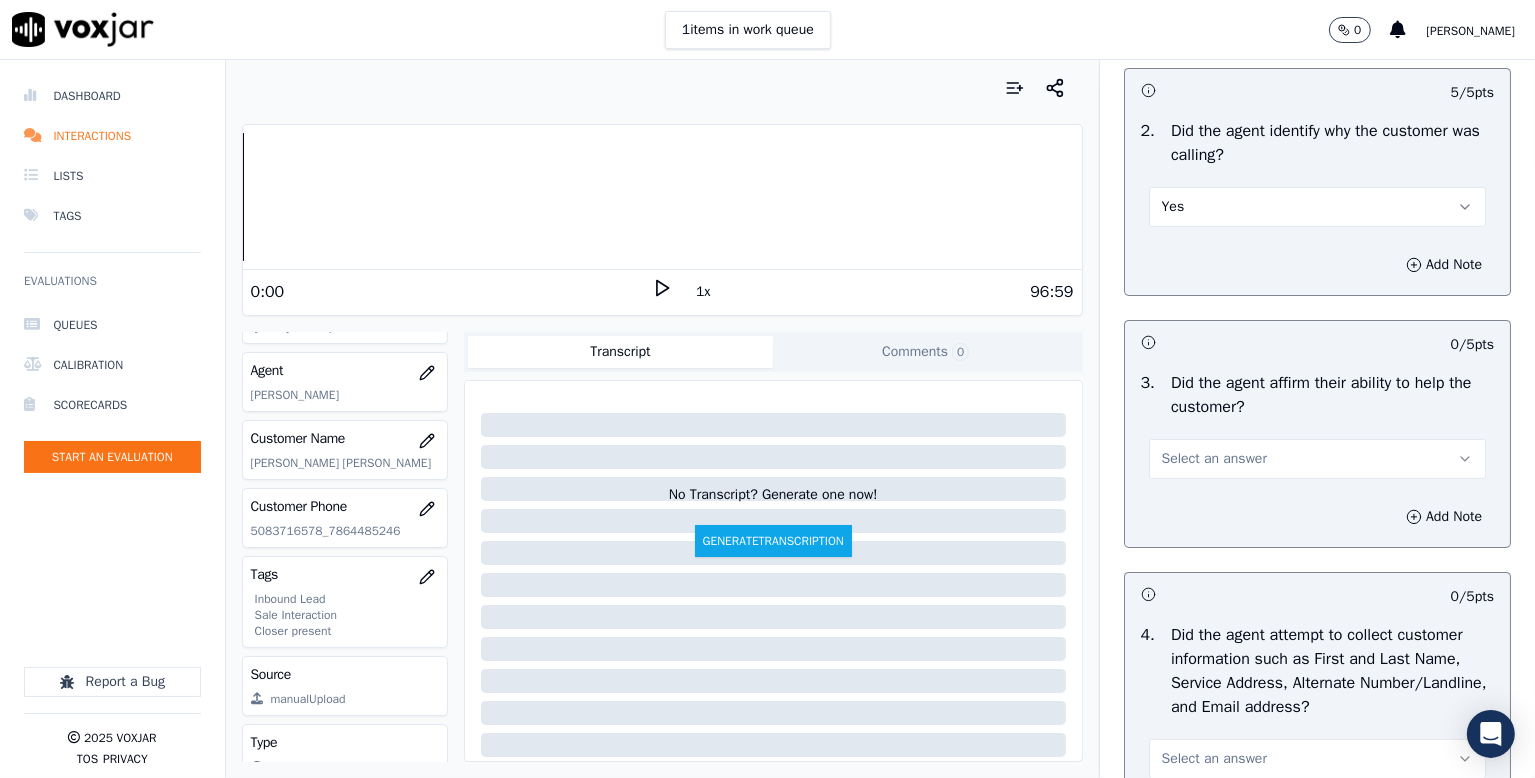 scroll, scrollTop: 600, scrollLeft: 0, axis: vertical 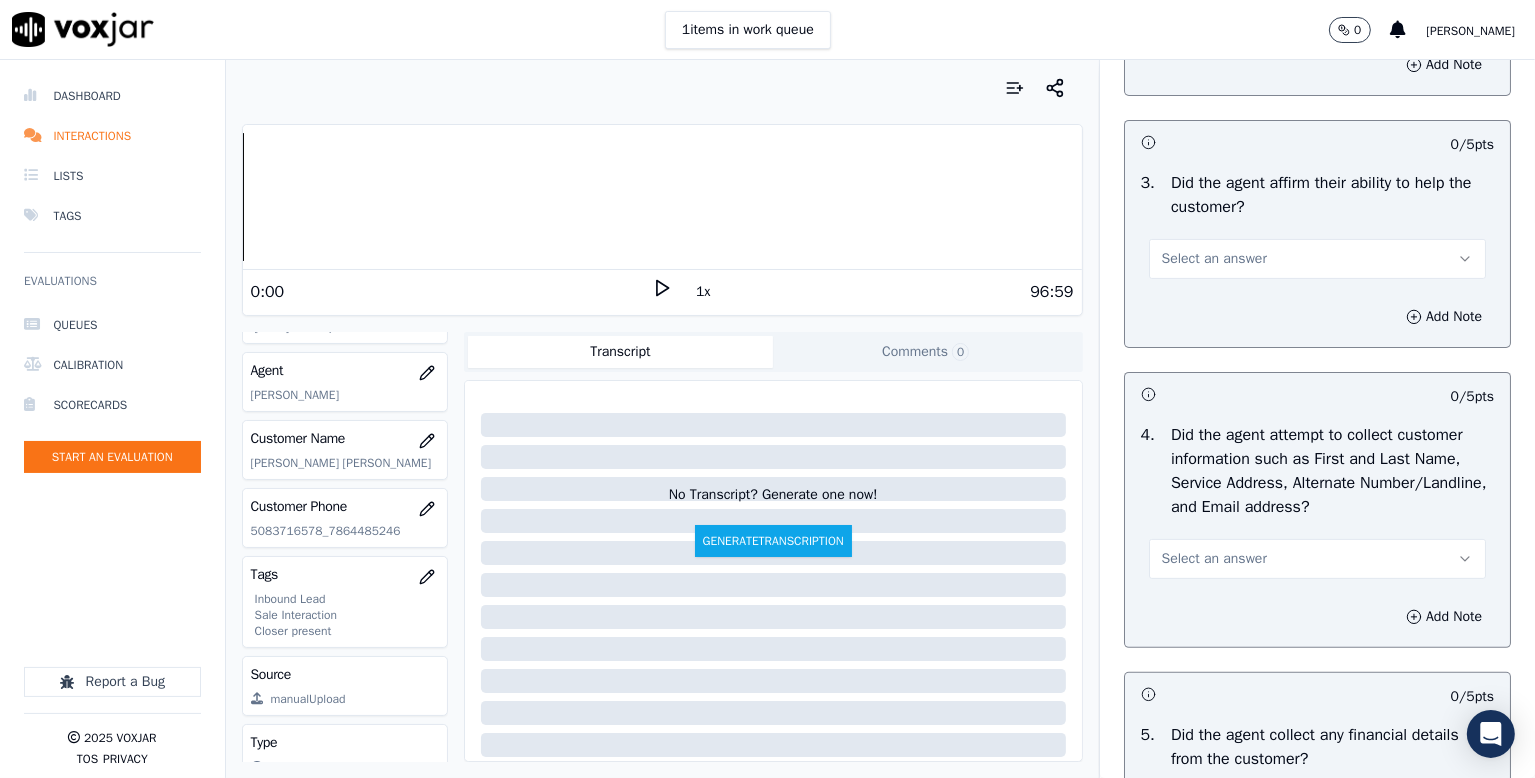 click on "Select an answer" at bounding box center [1214, 259] 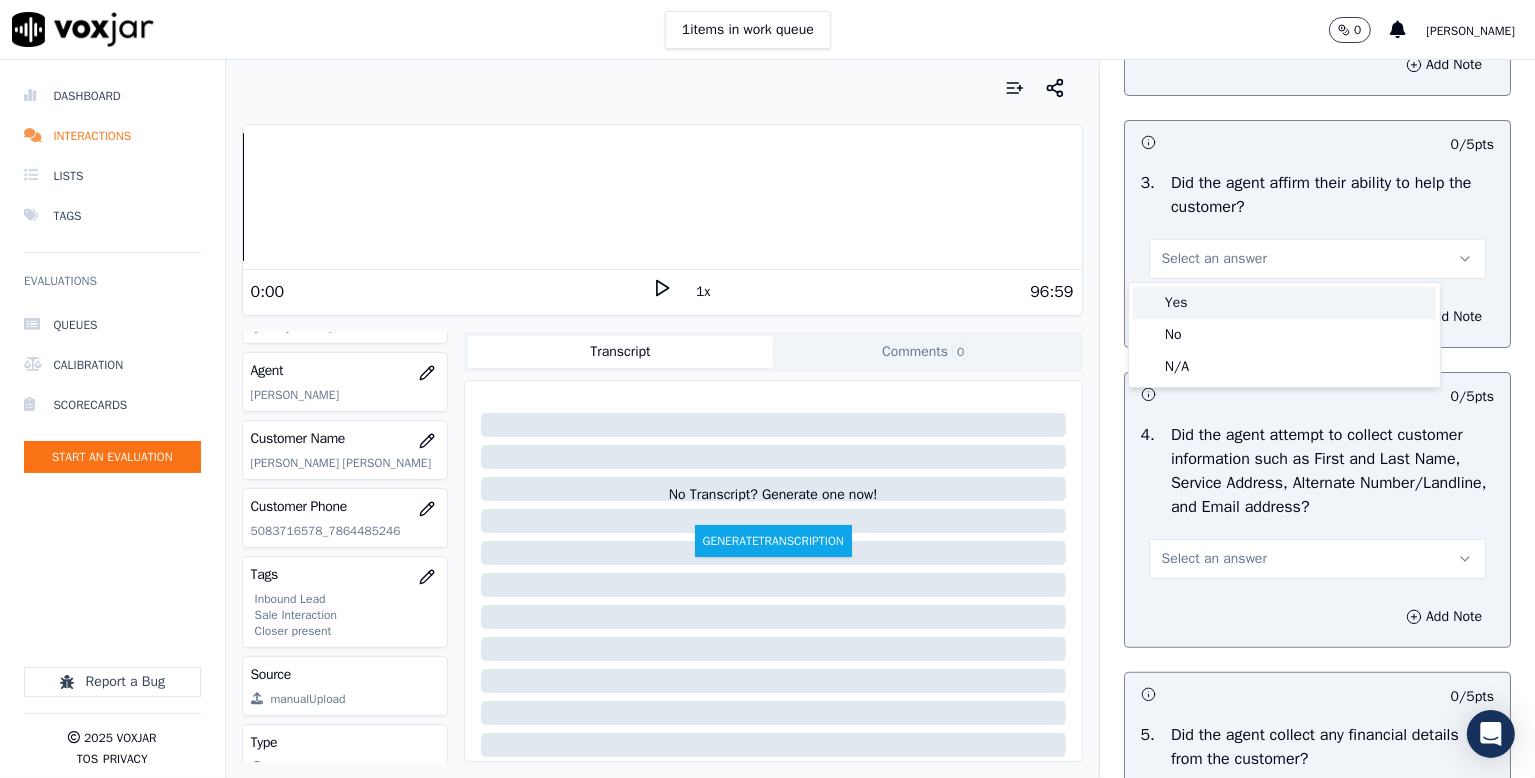 click on "Yes" at bounding box center [1284, 303] 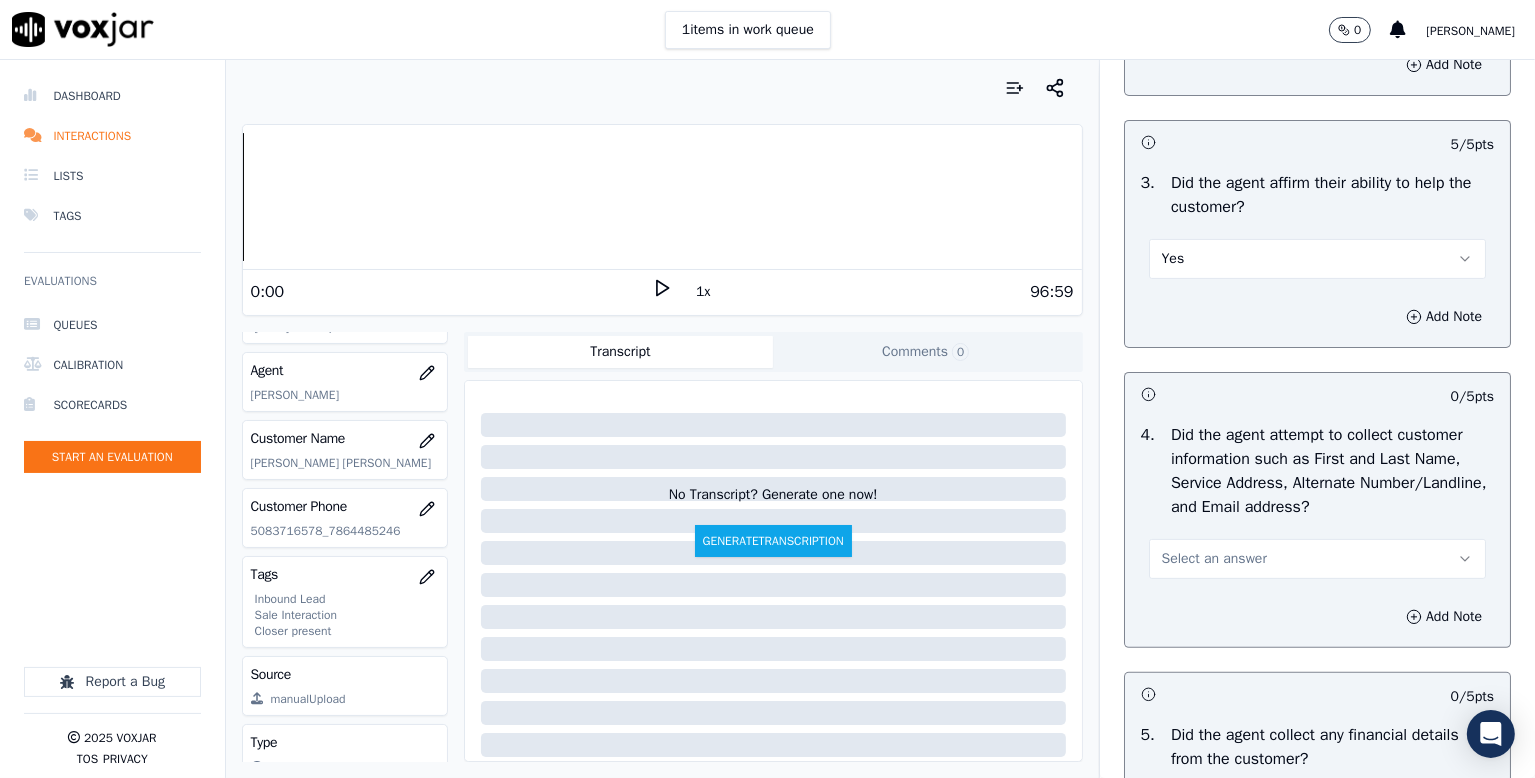 scroll, scrollTop: 900, scrollLeft: 0, axis: vertical 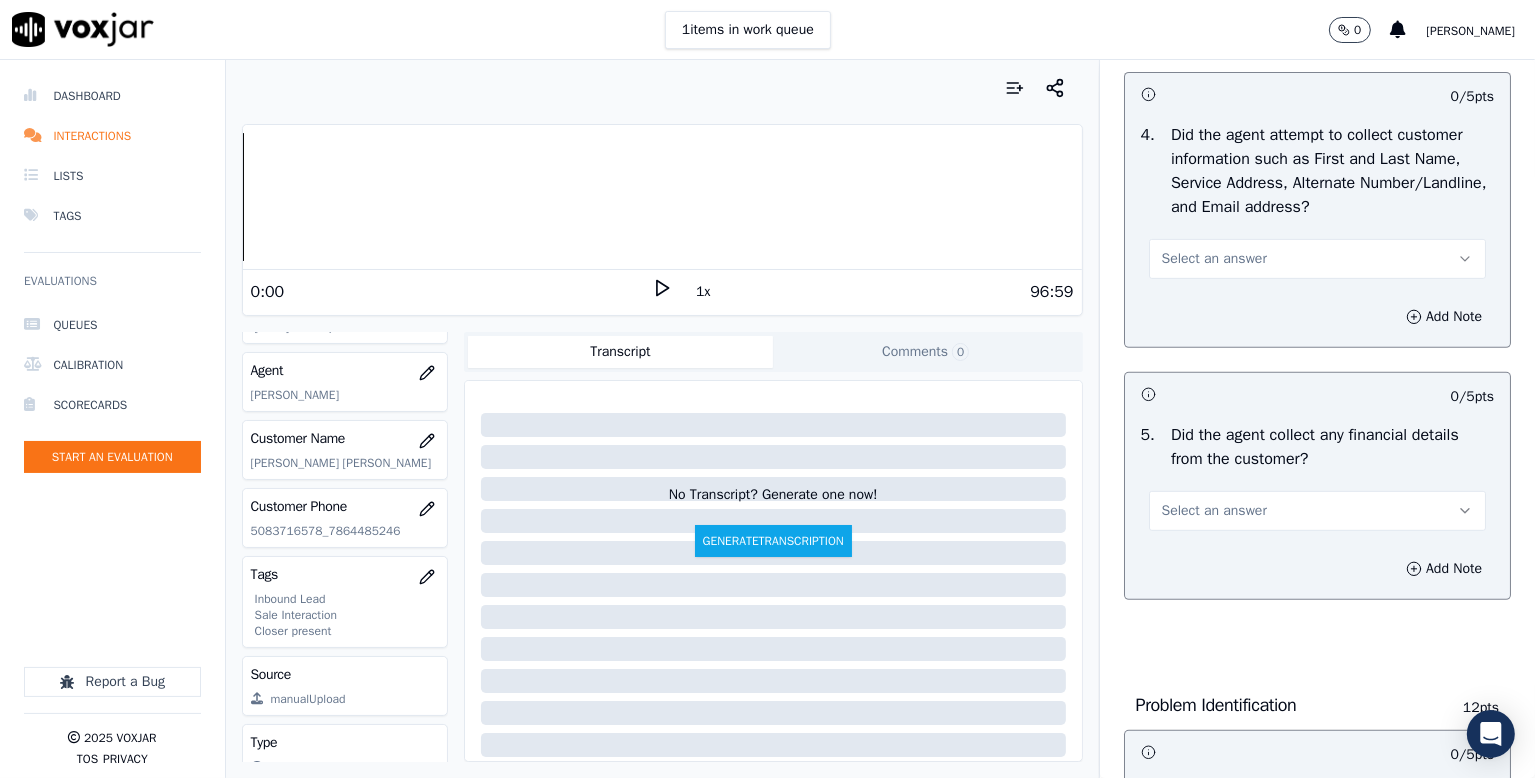 click on "Select an answer" at bounding box center [1214, 259] 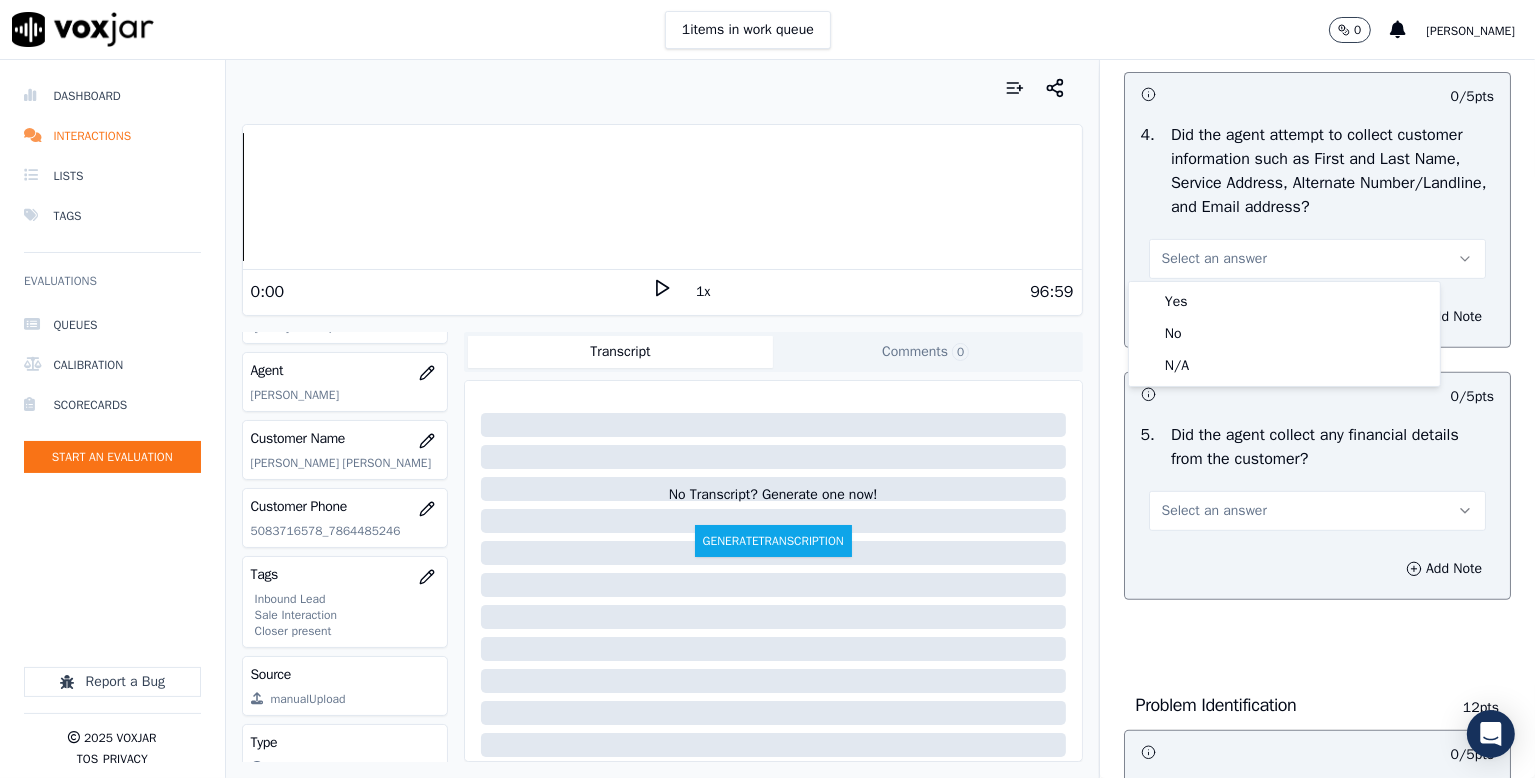 click on "Yes   No     N/A" at bounding box center (1284, 334) 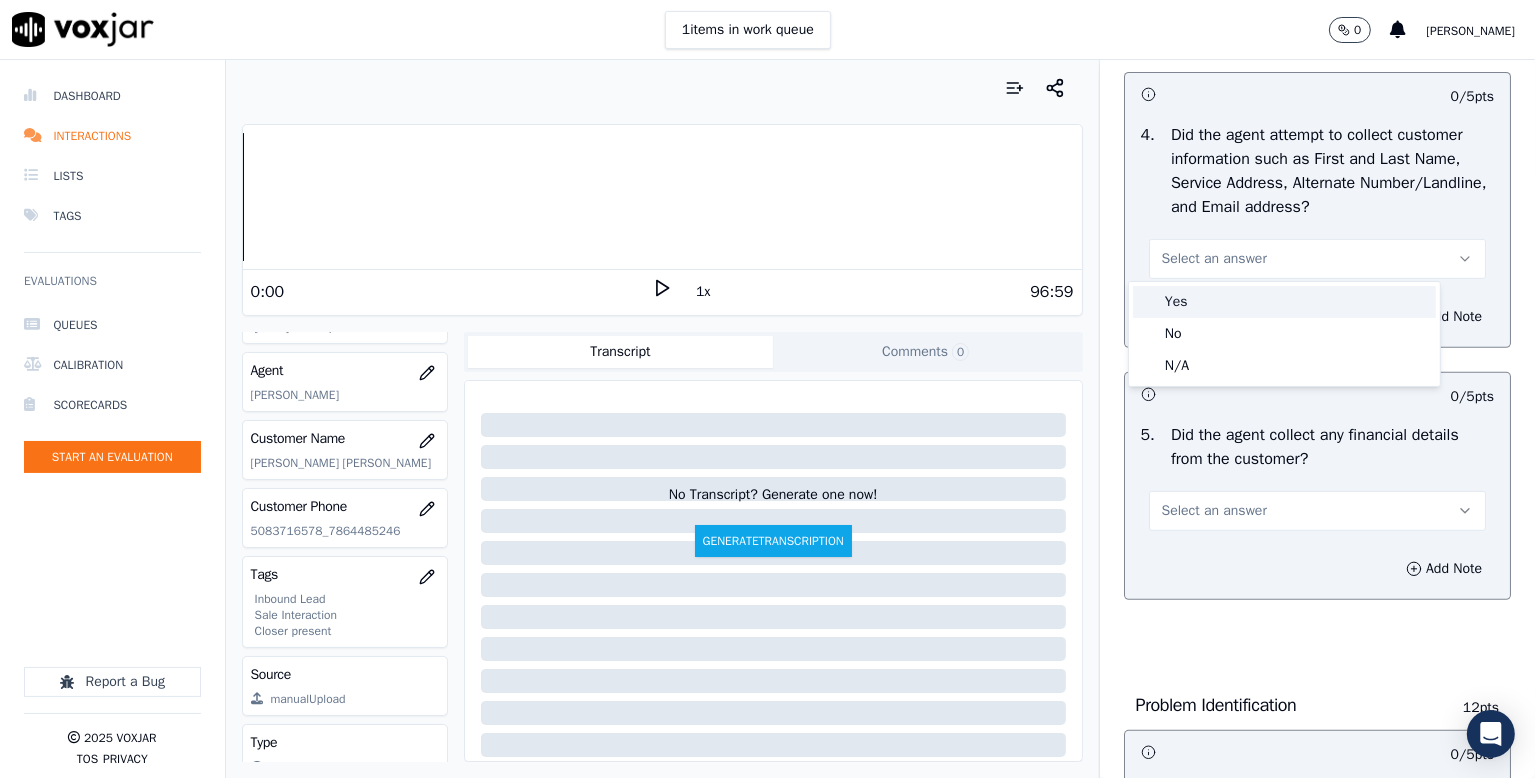 click on "Yes" at bounding box center [1284, 302] 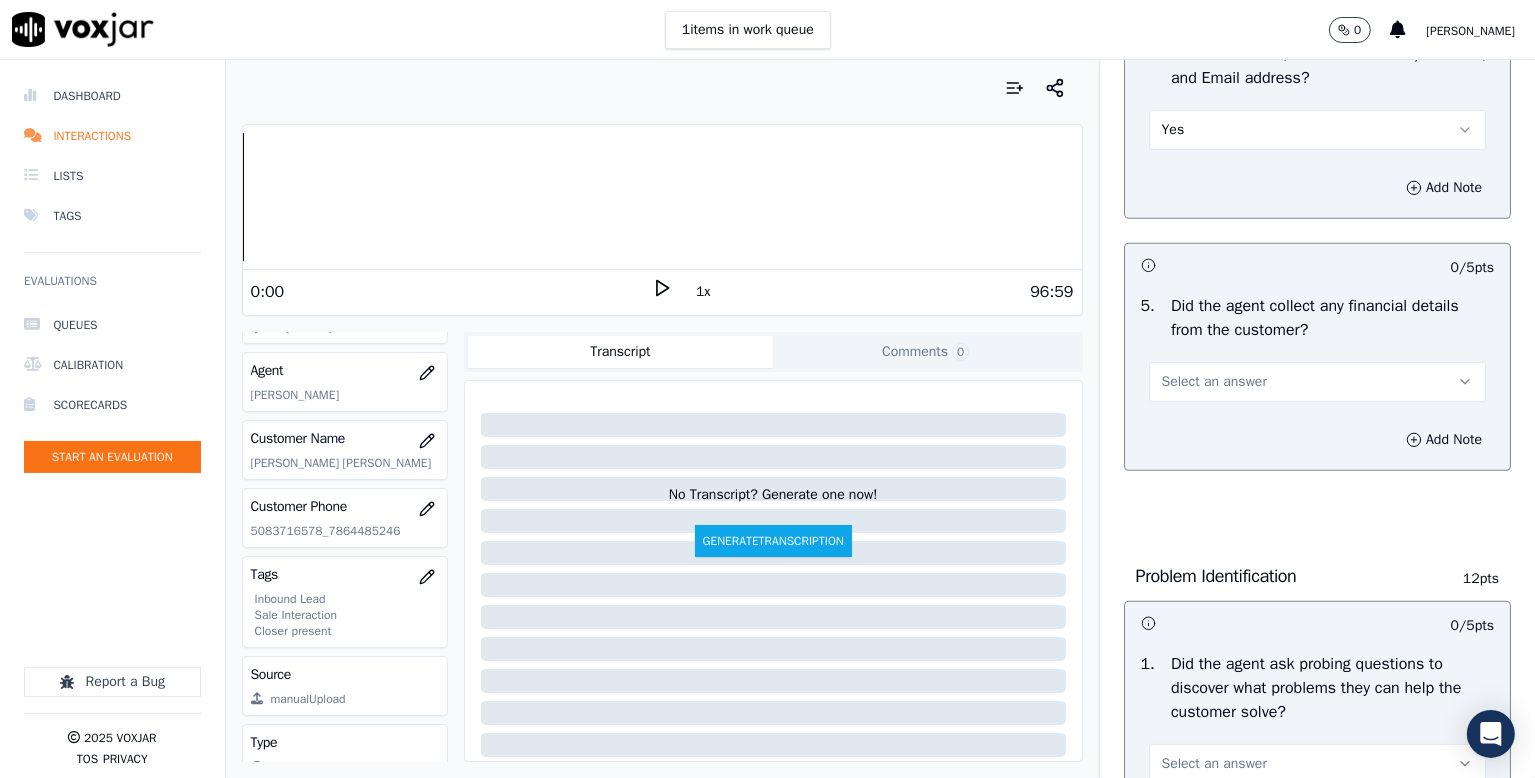 scroll, scrollTop: 1100, scrollLeft: 0, axis: vertical 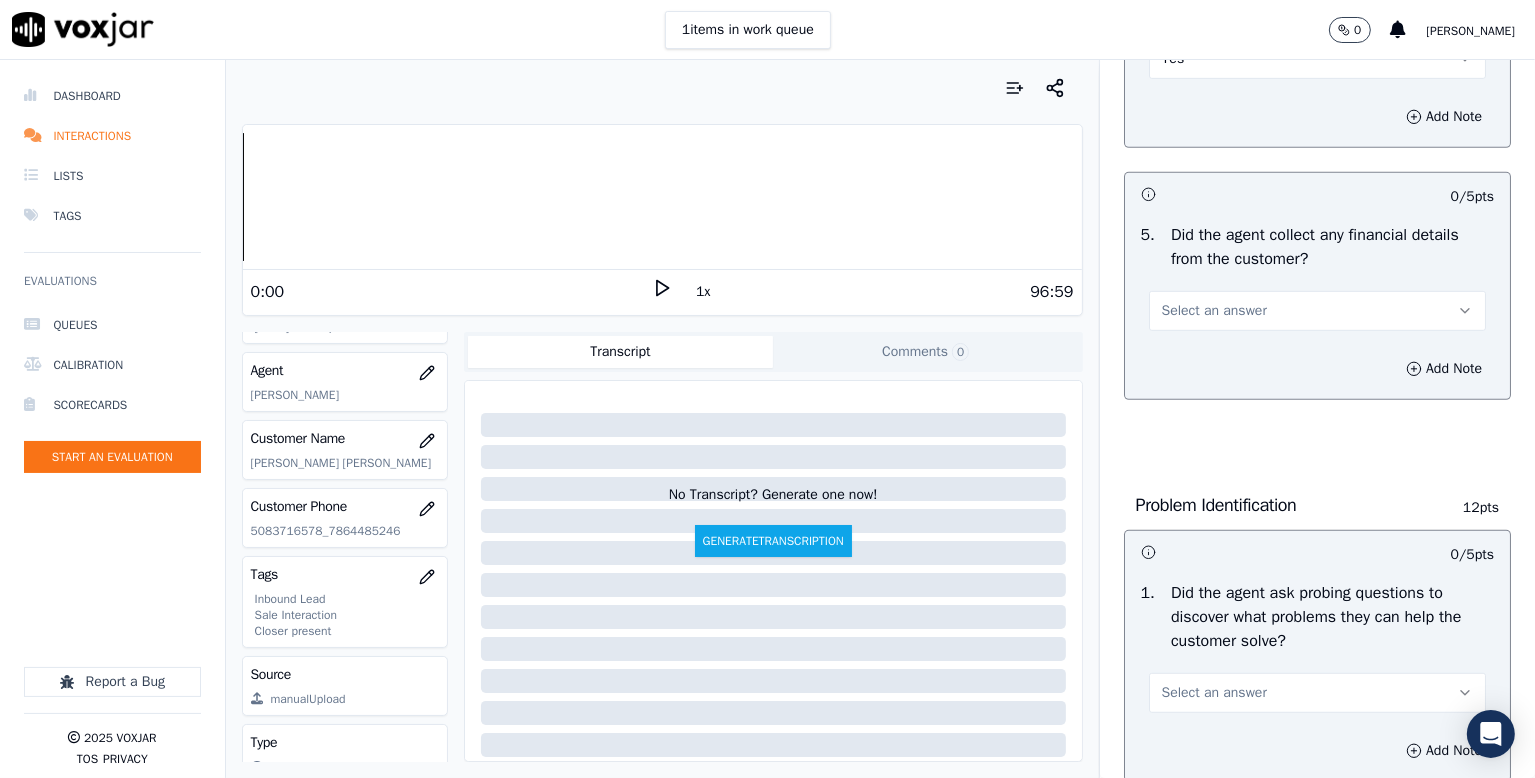drag, startPoint x: 1199, startPoint y: 299, endPoint x: 1205, endPoint y: 308, distance: 10.816654 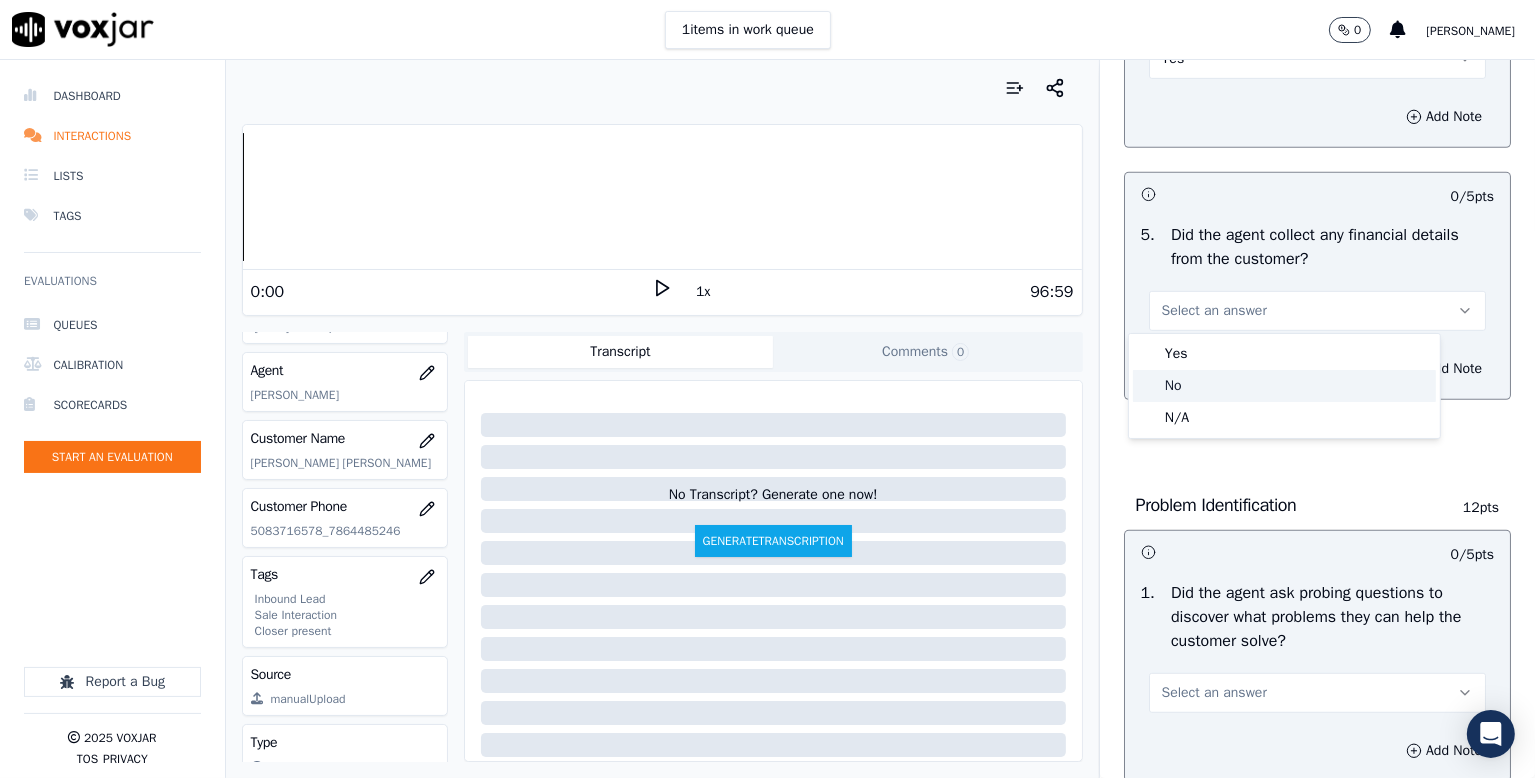 click on "No" 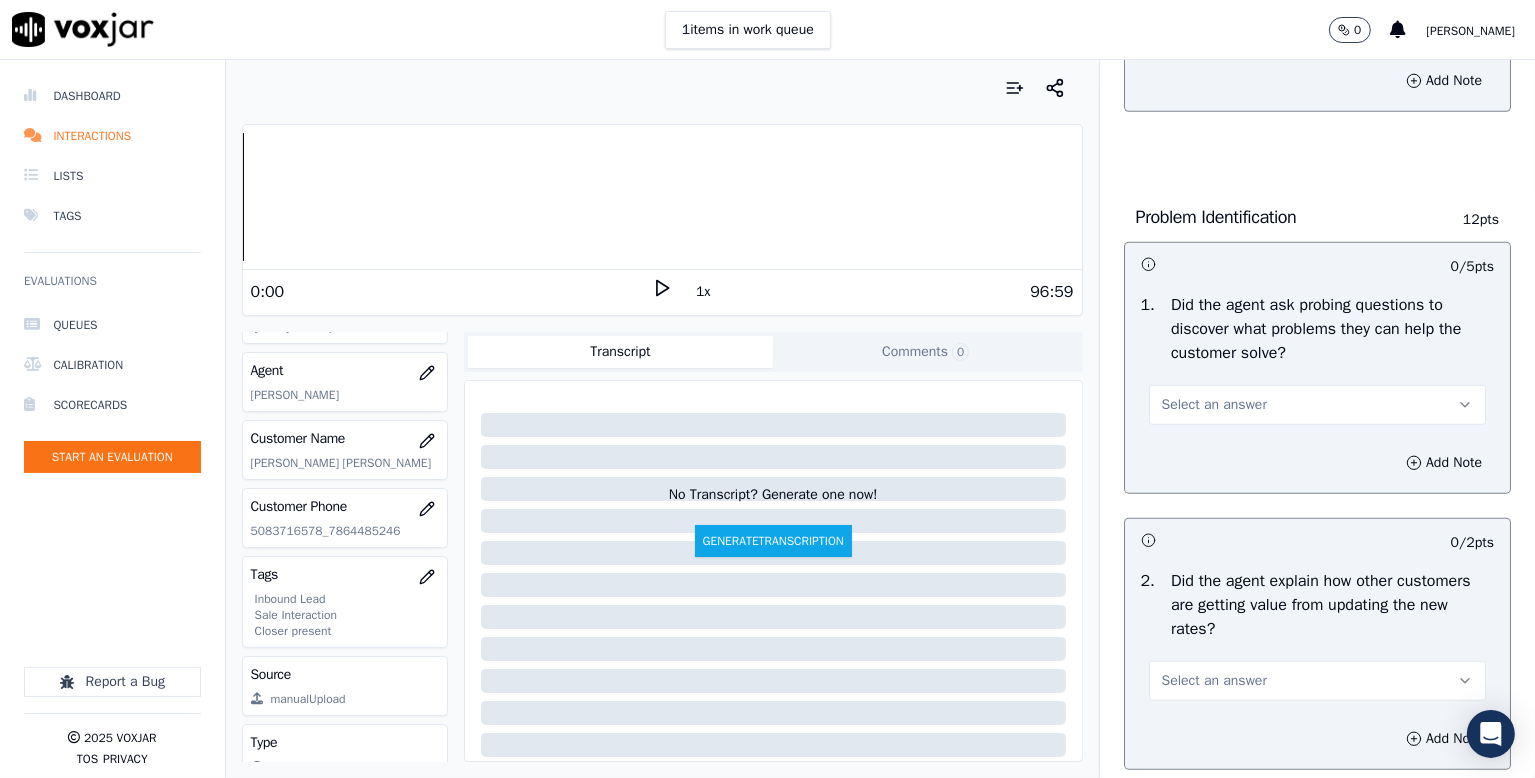 scroll, scrollTop: 1400, scrollLeft: 0, axis: vertical 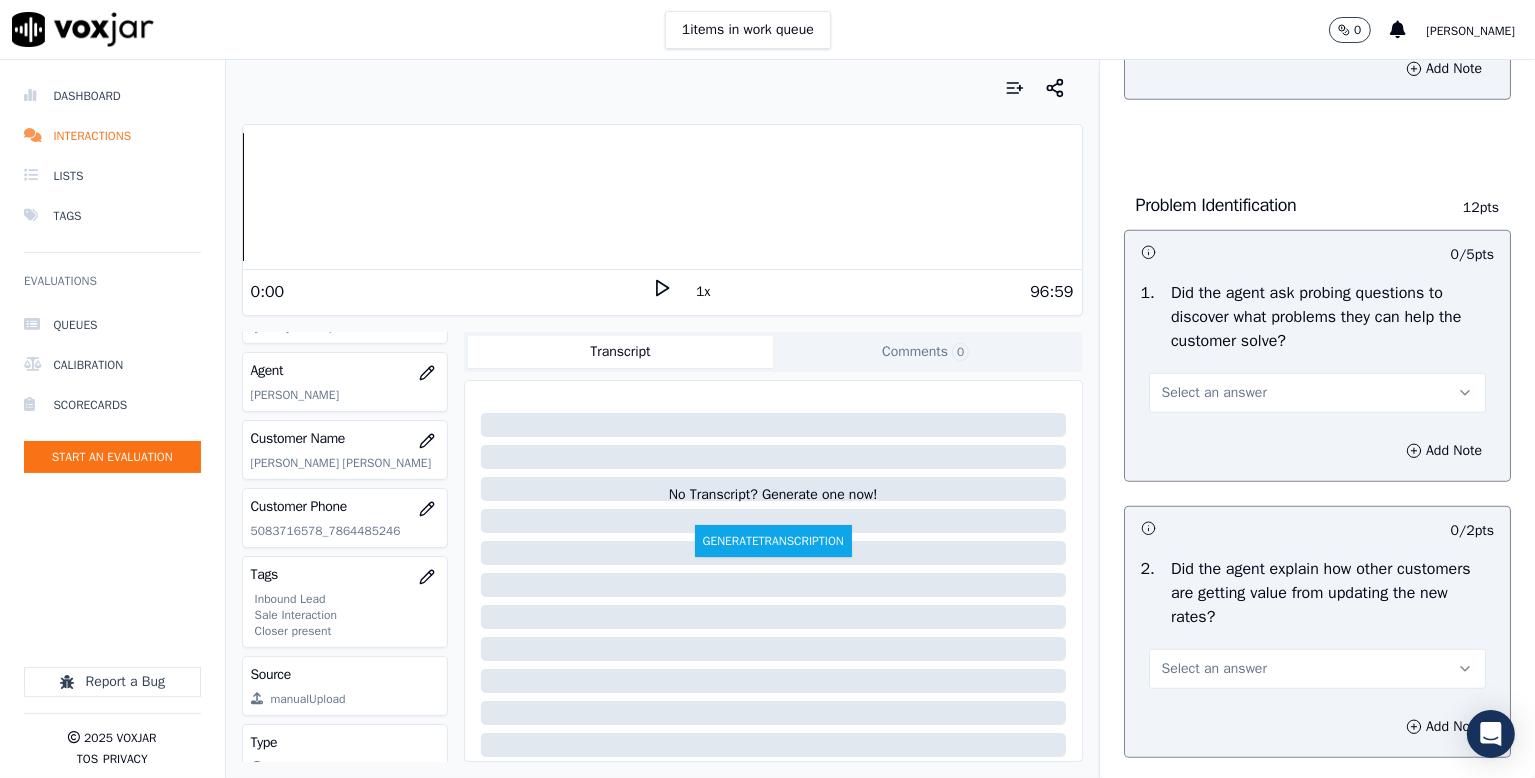 click on "Select an answer" at bounding box center (1214, 393) 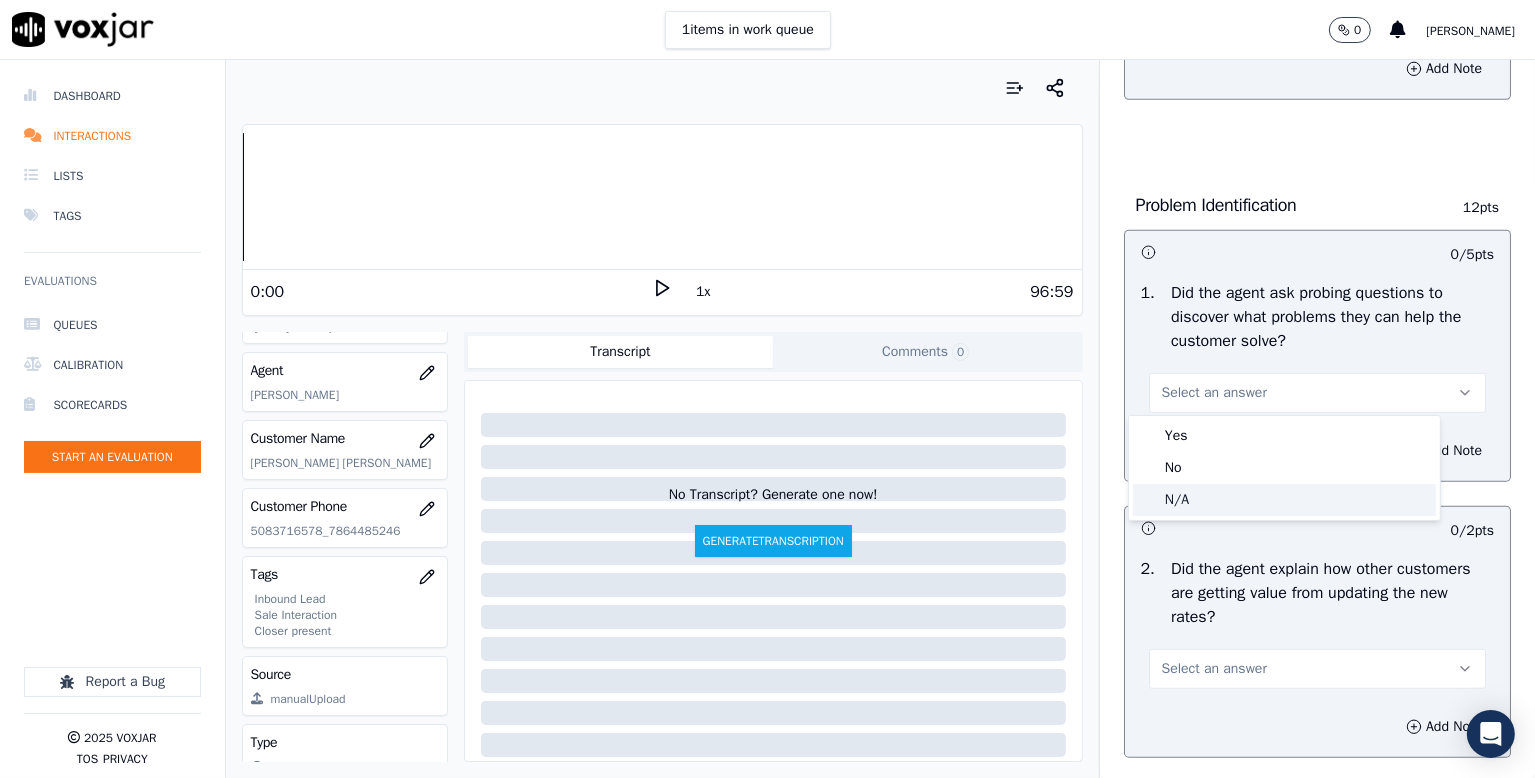 click on "N/A" 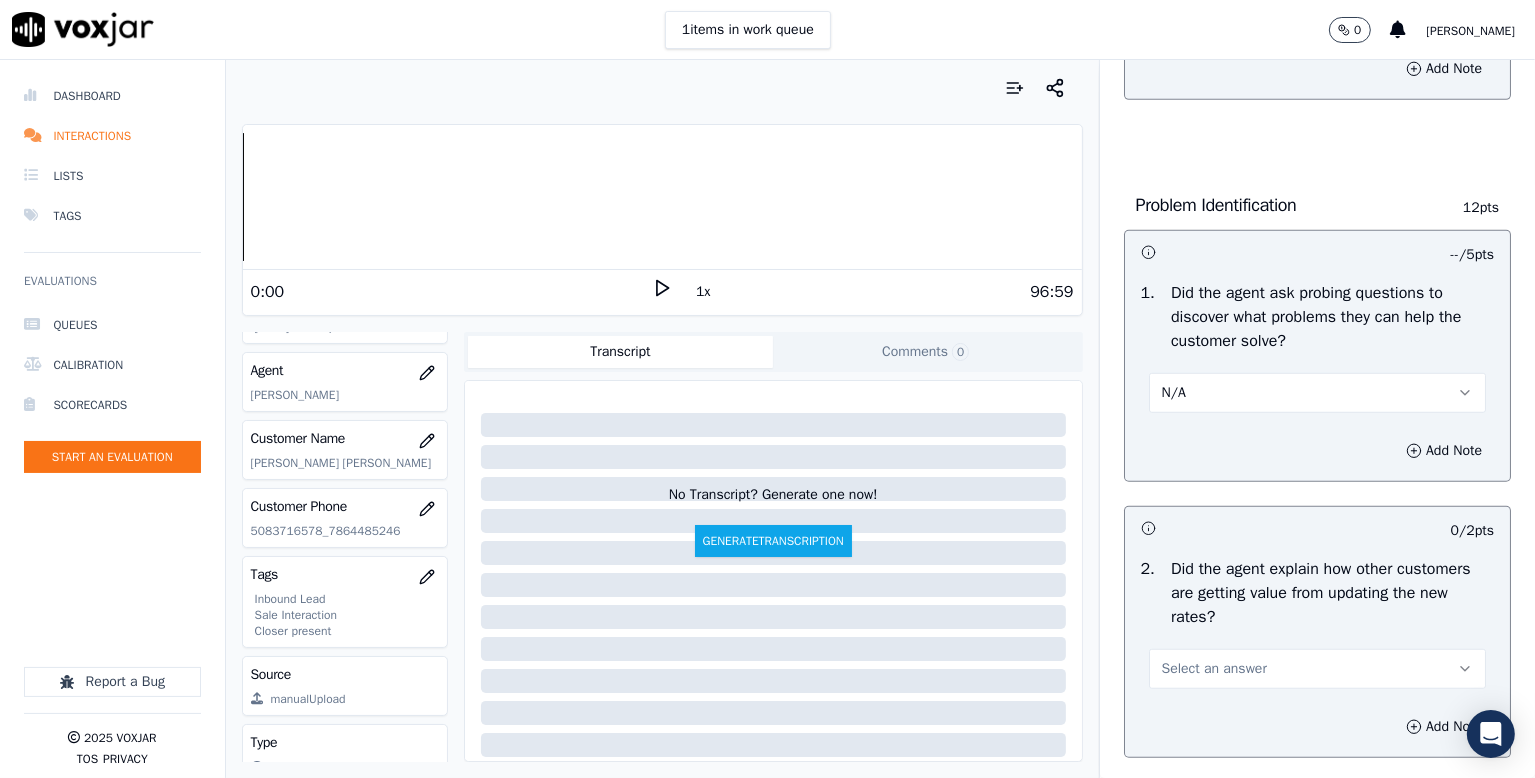 click on "N/A" at bounding box center (1317, 393) 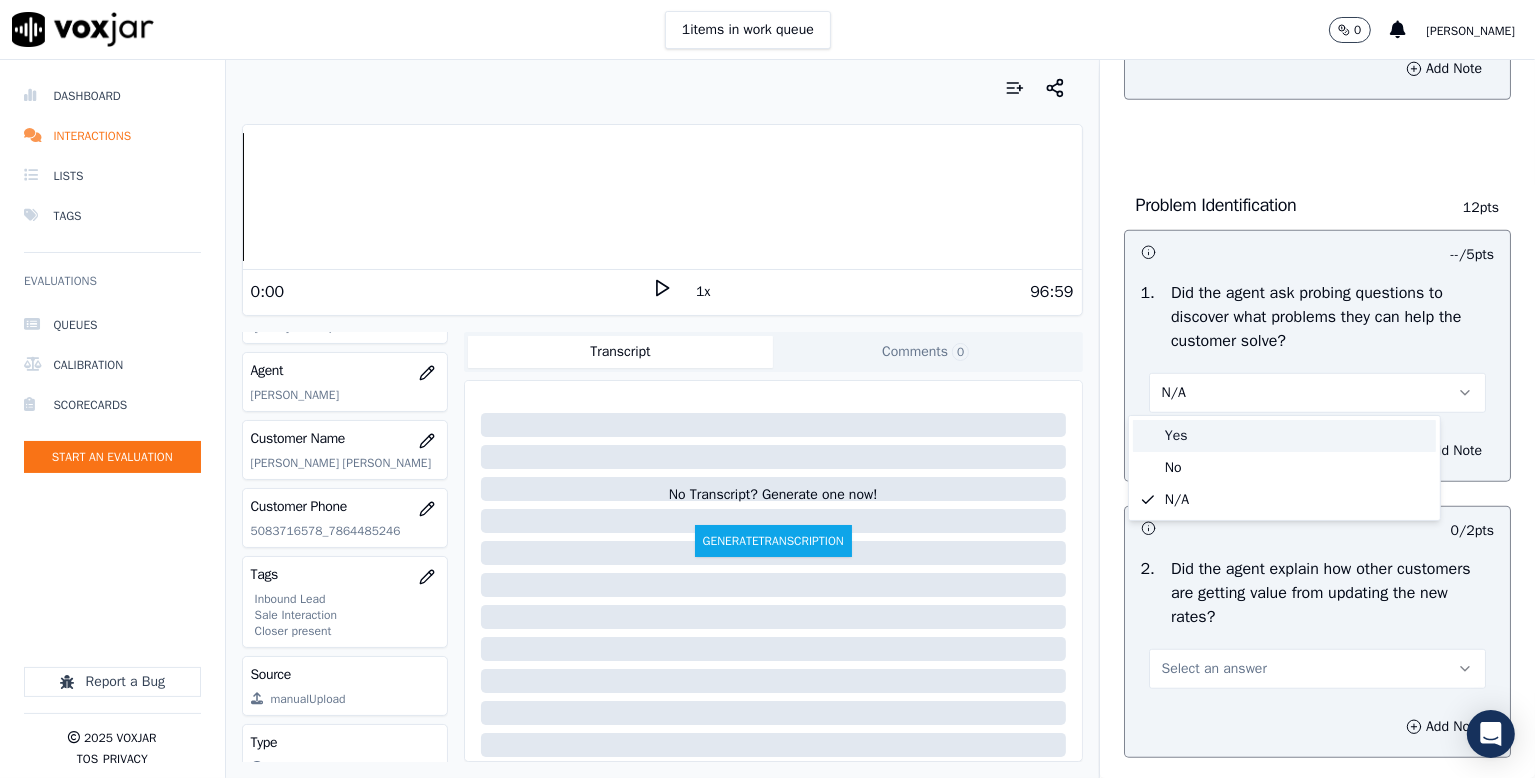 drag, startPoint x: 1192, startPoint y: 435, endPoint x: 1224, endPoint y: 396, distance: 50.447994 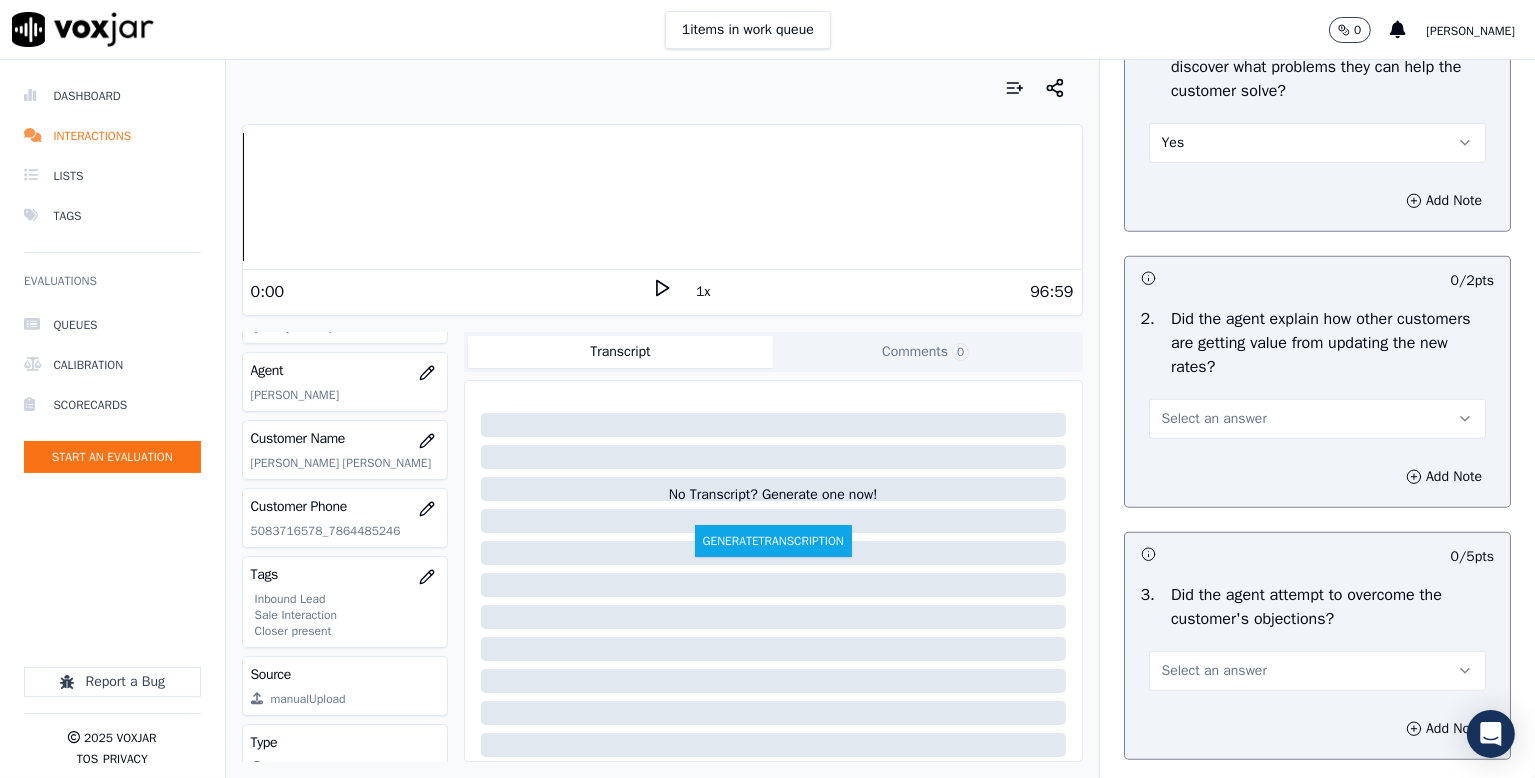 scroll, scrollTop: 1700, scrollLeft: 0, axis: vertical 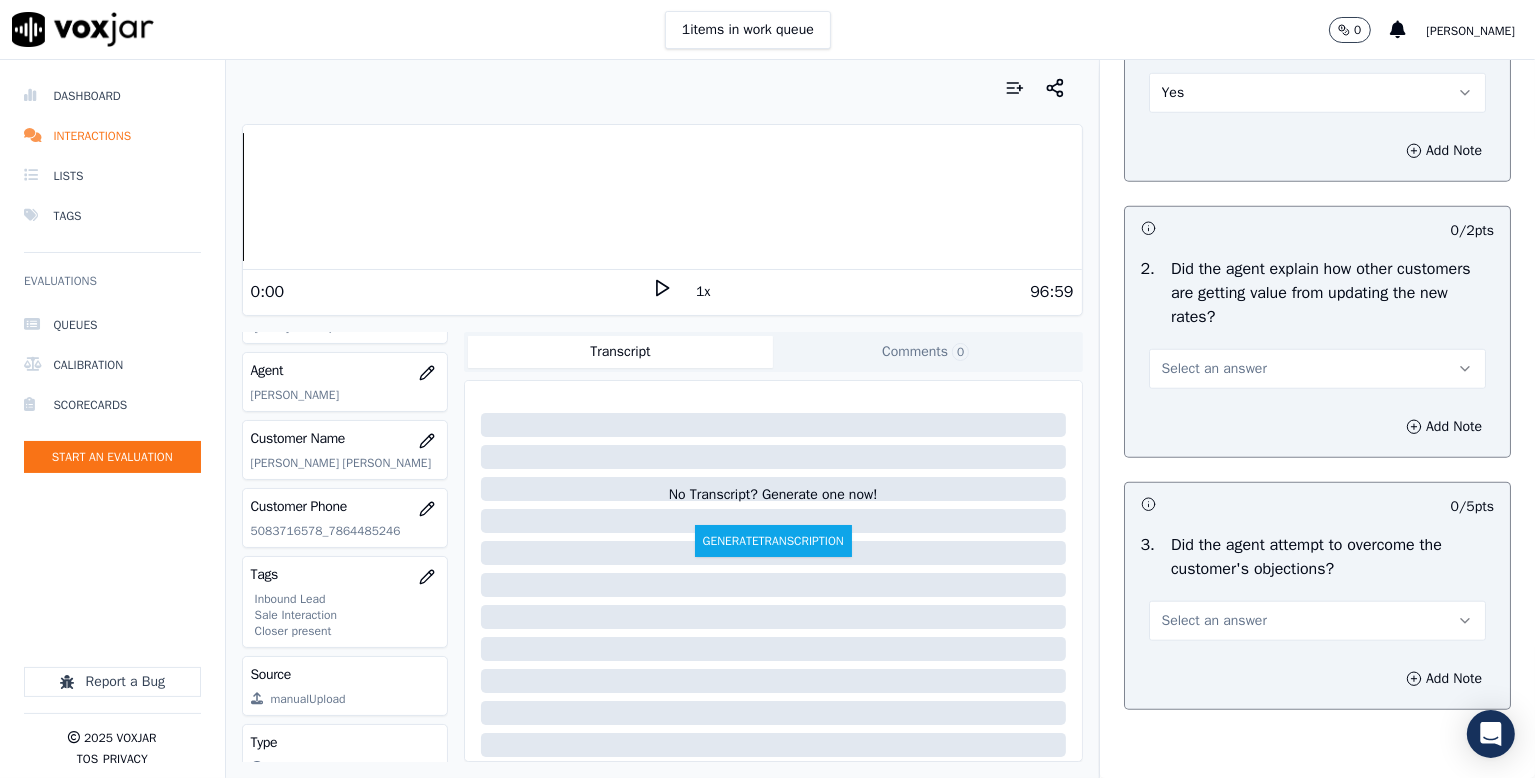 drag, startPoint x: 1220, startPoint y: 368, endPoint x: 1218, endPoint y: 380, distance: 12.165525 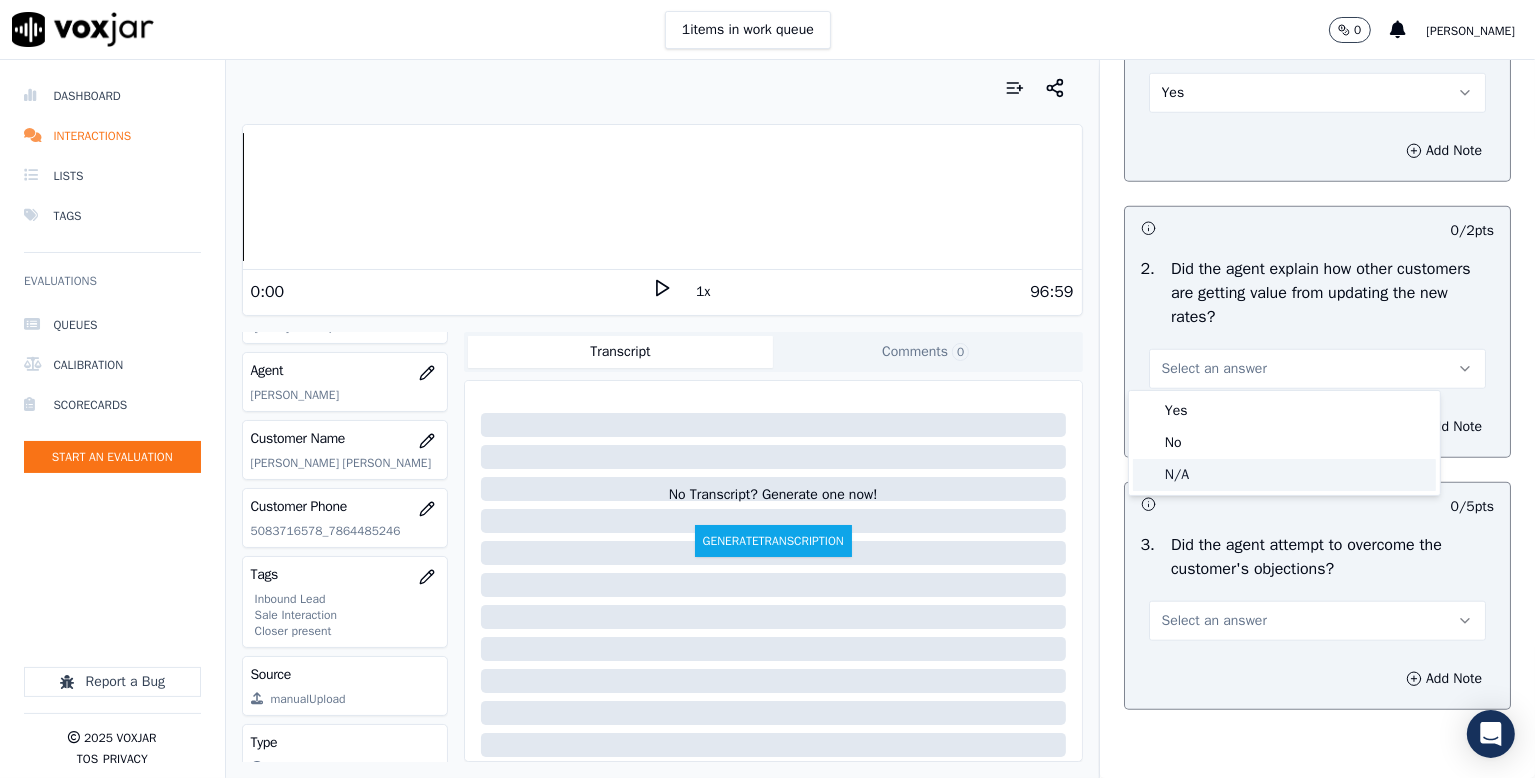 click on "N/A" 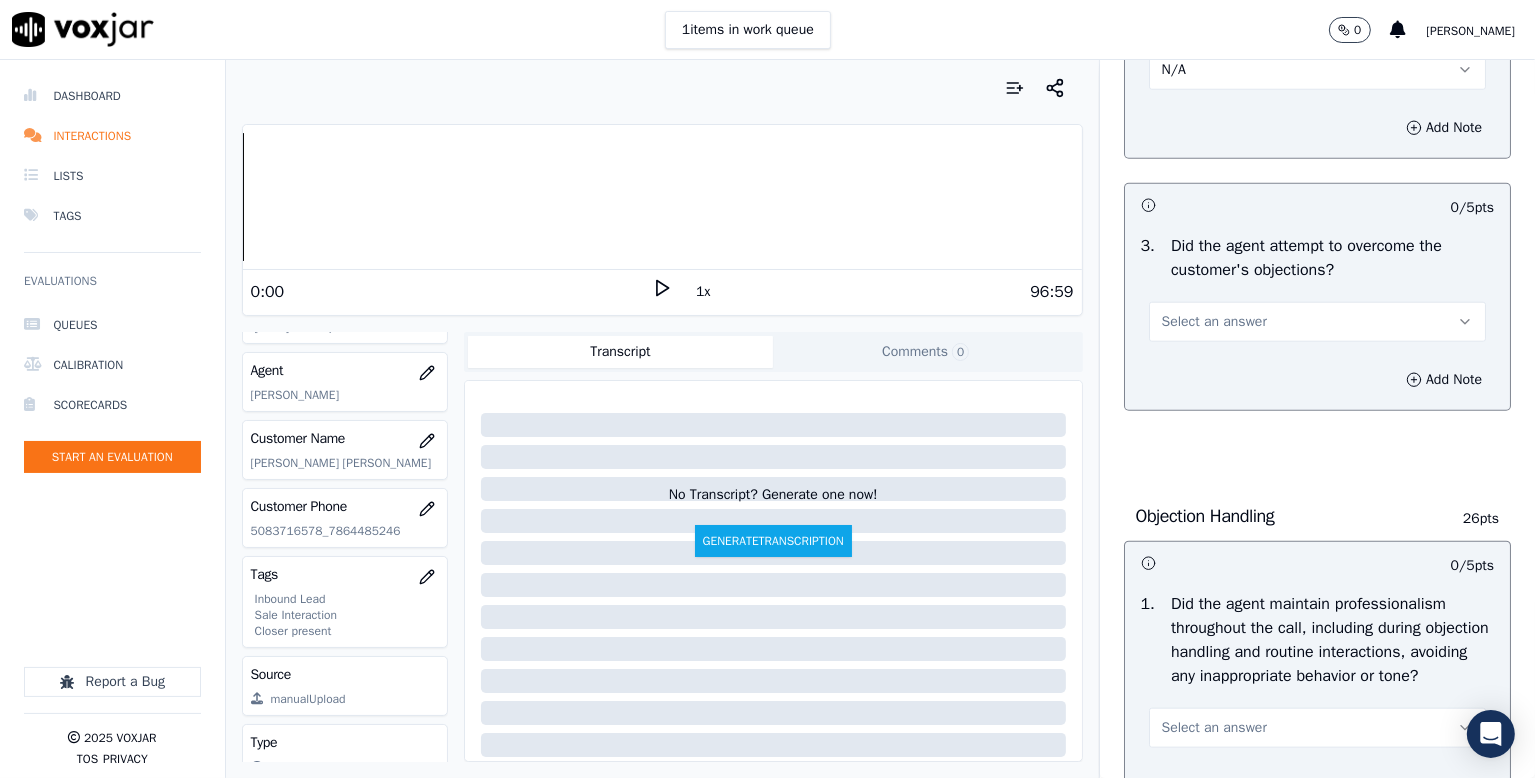 scroll, scrollTop: 2000, scrollLeft: 0, axis: vertical 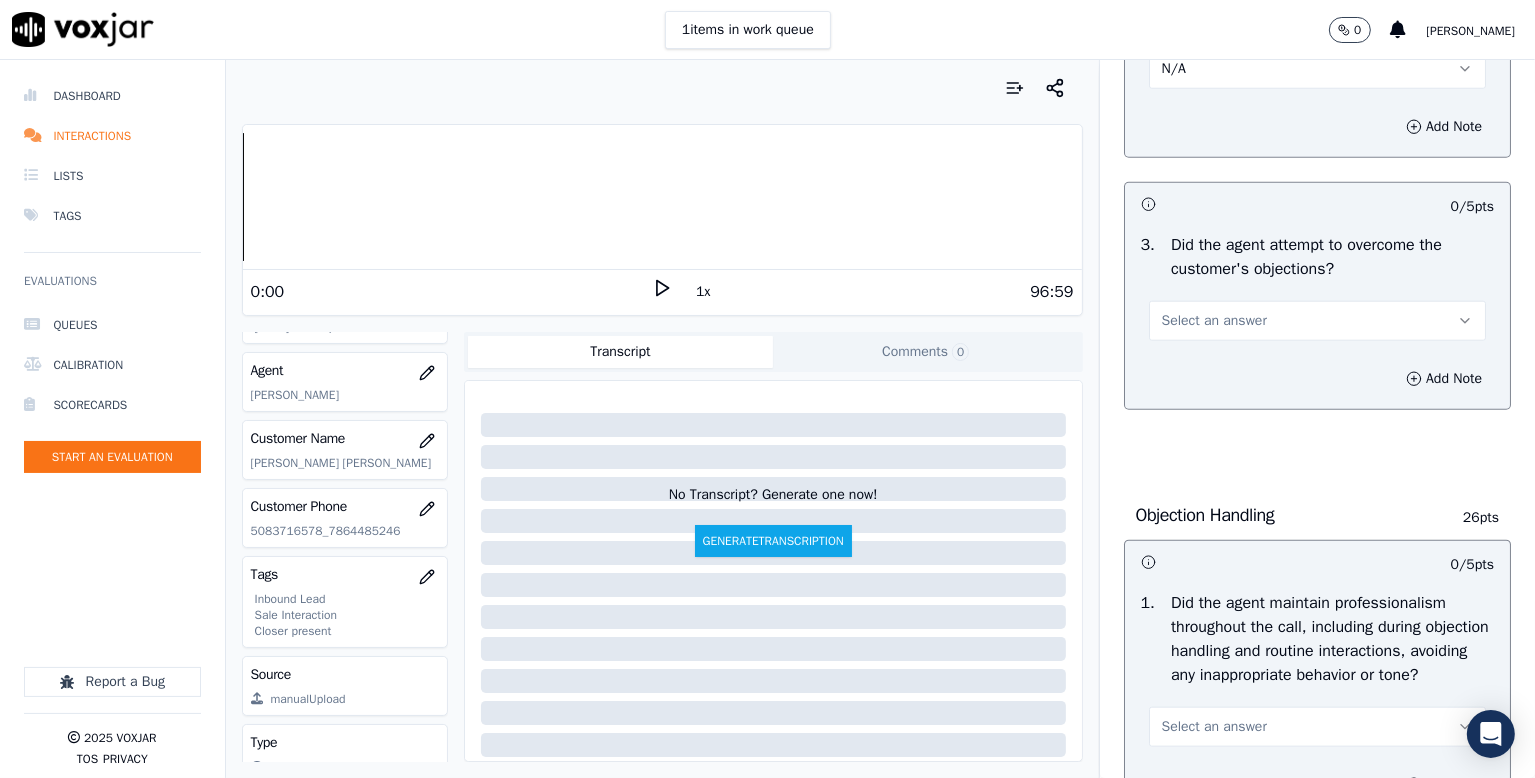 click on "Select an answer" at bounding box center (1214, 321) 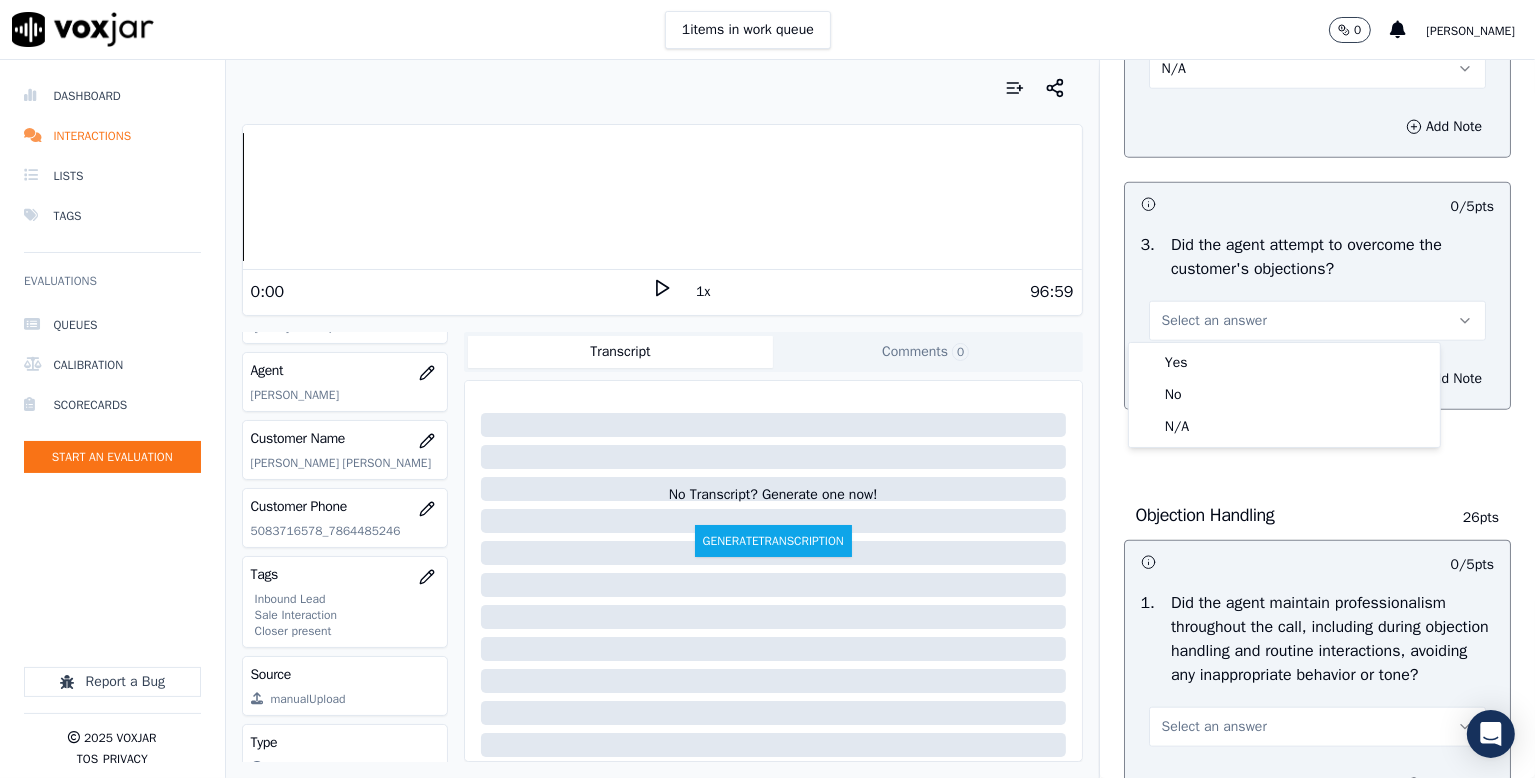 click on "Yes   No     N/A" at bounding box center [1284, 395] 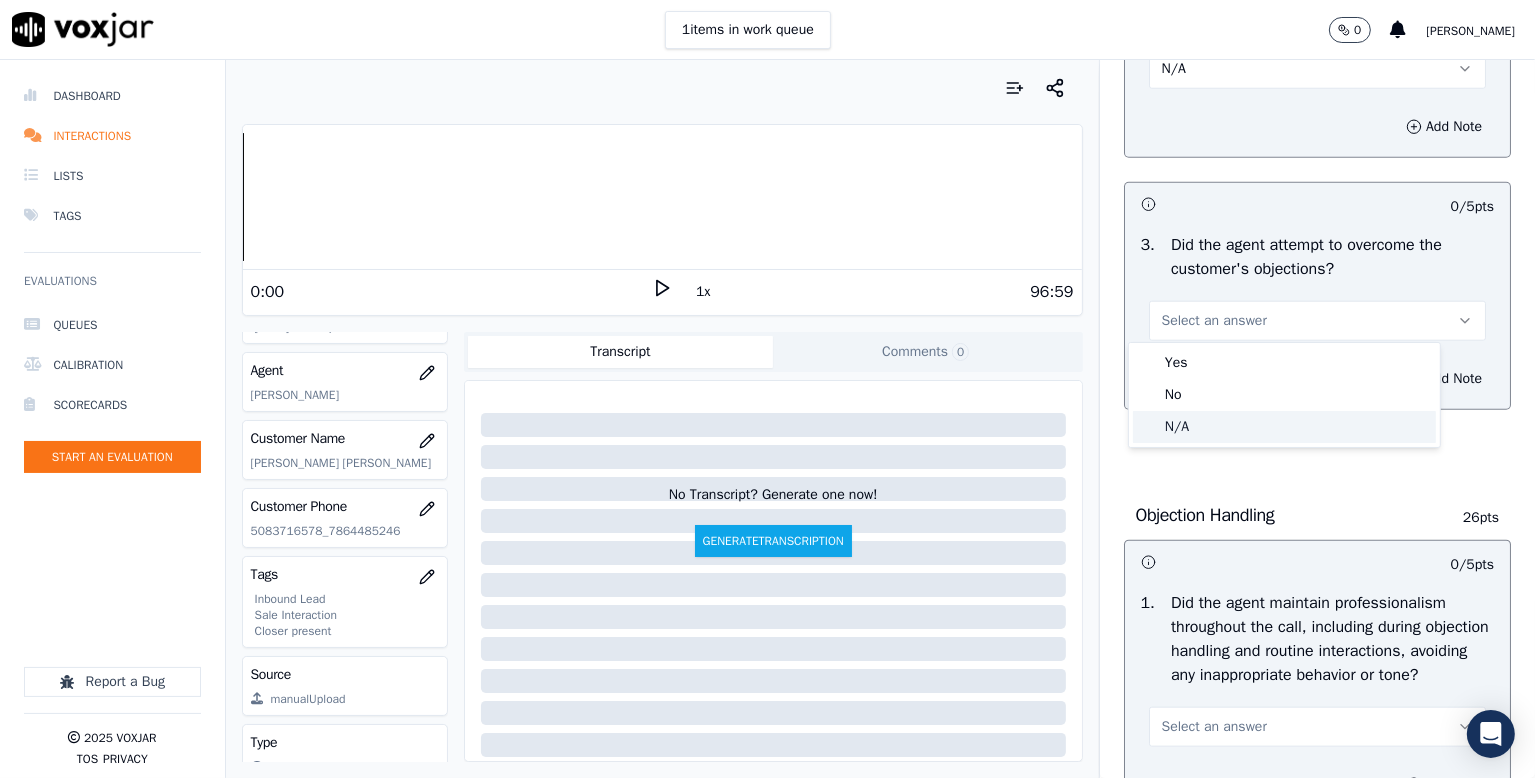 drag, startPoint x: 1208, startPoint y: 429, endPoint x: 1245, endPoint y: 399, distance: 47.63402 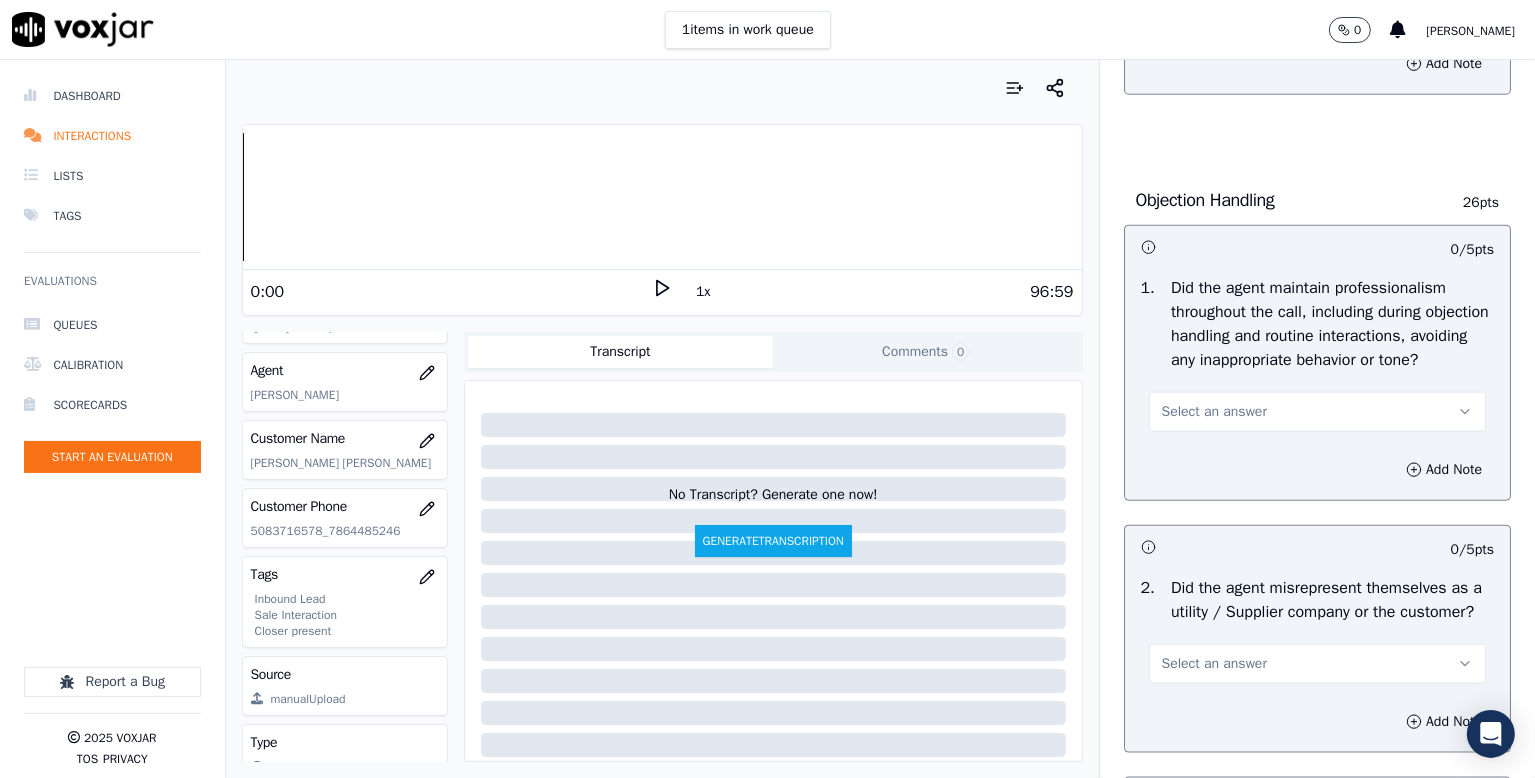 scroll, scrollTop: 2400, scrollLeft: 0, axis: vertical 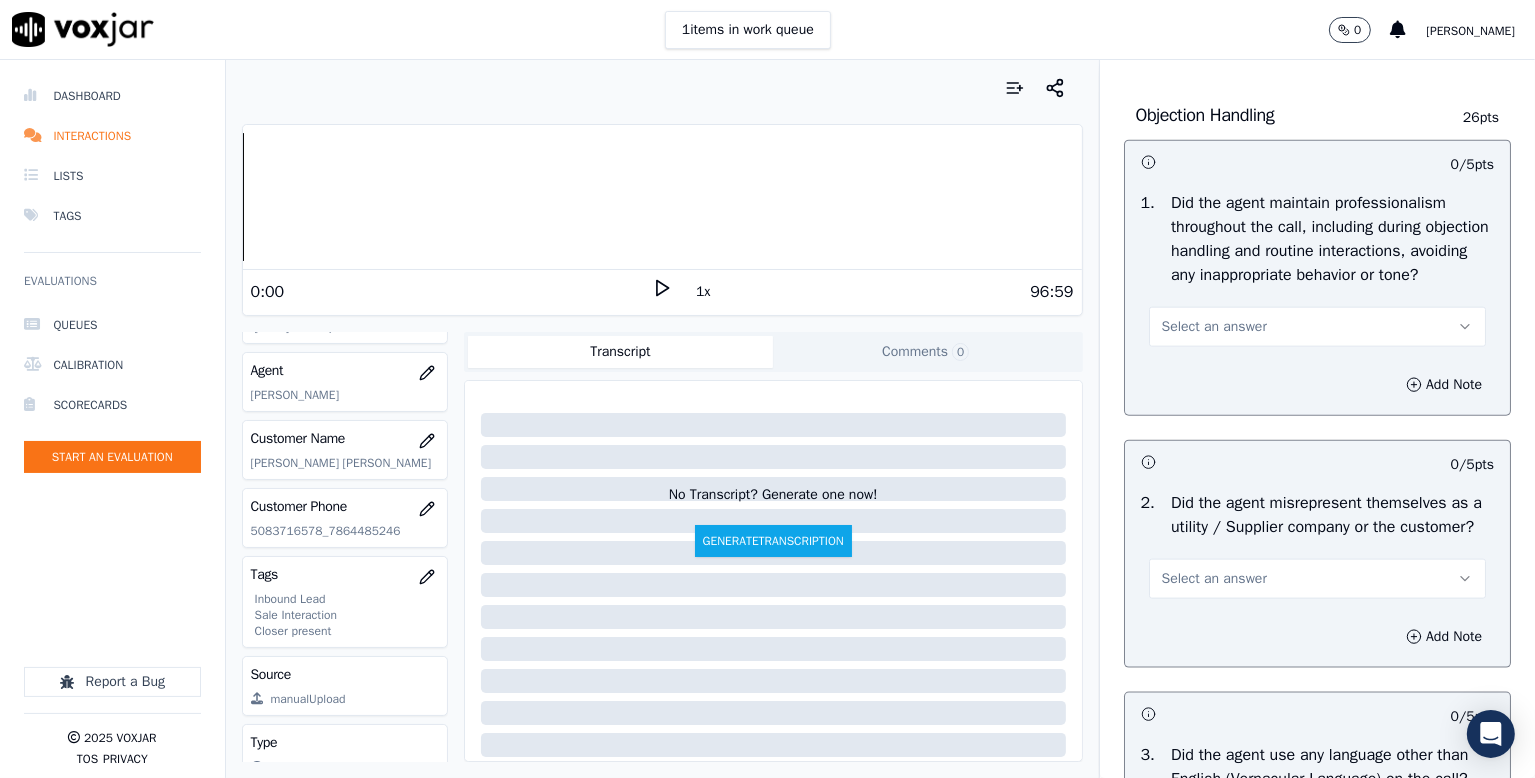 click on "Select an answer" at bounding box center (1214, 327) 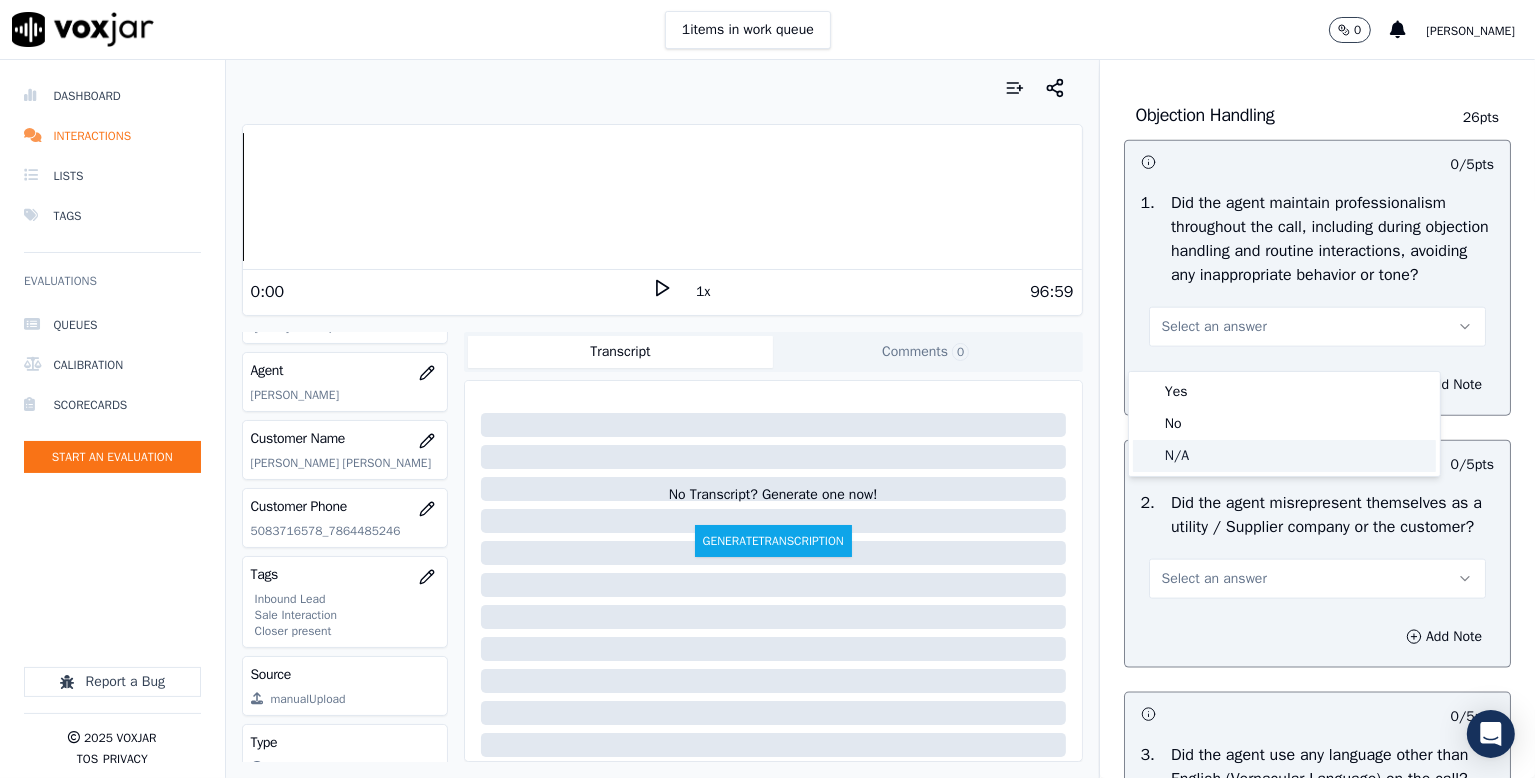 click on "N/A" 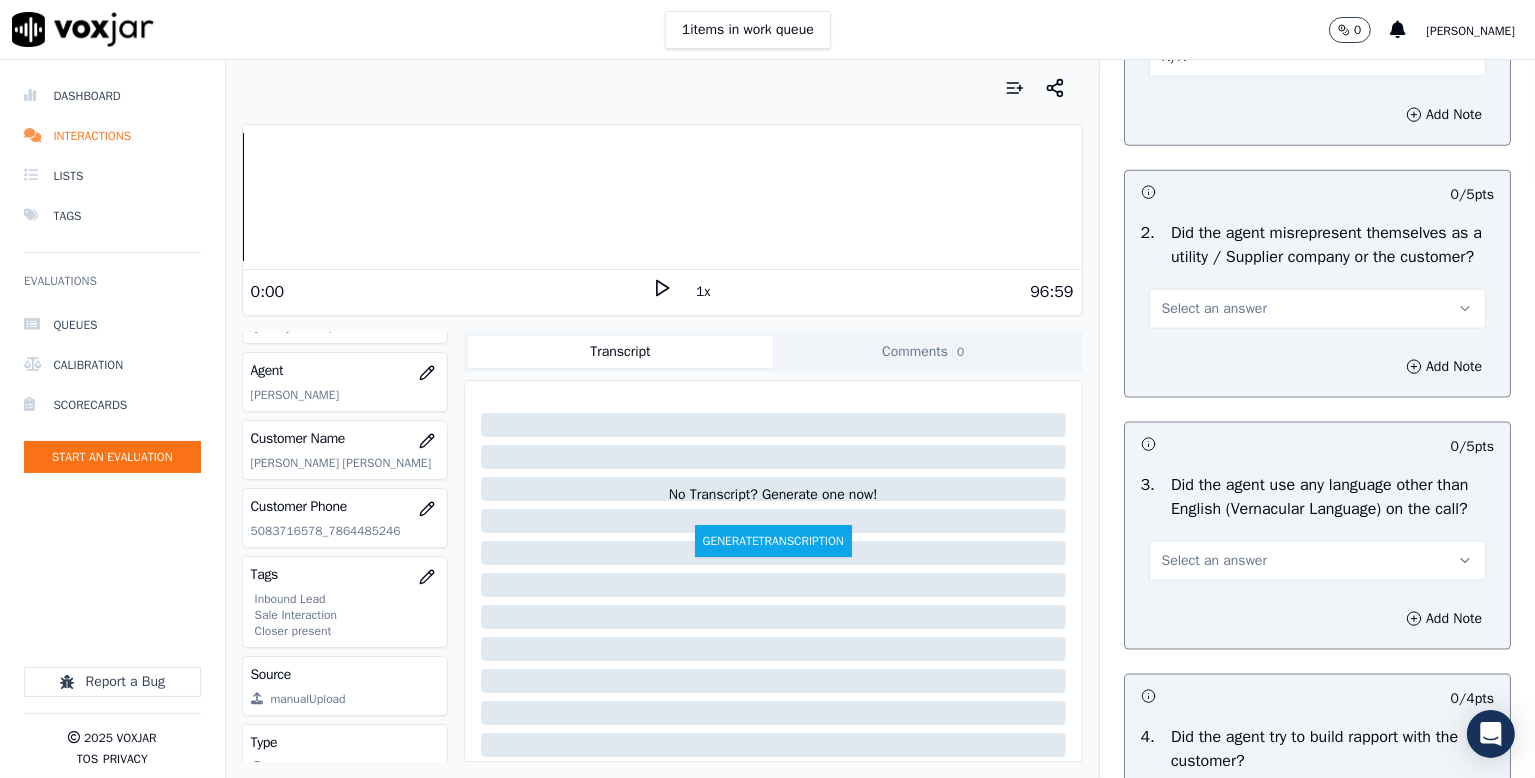 scroll, scrollTop: 2700, scrollLeft: 0, axis: vertical 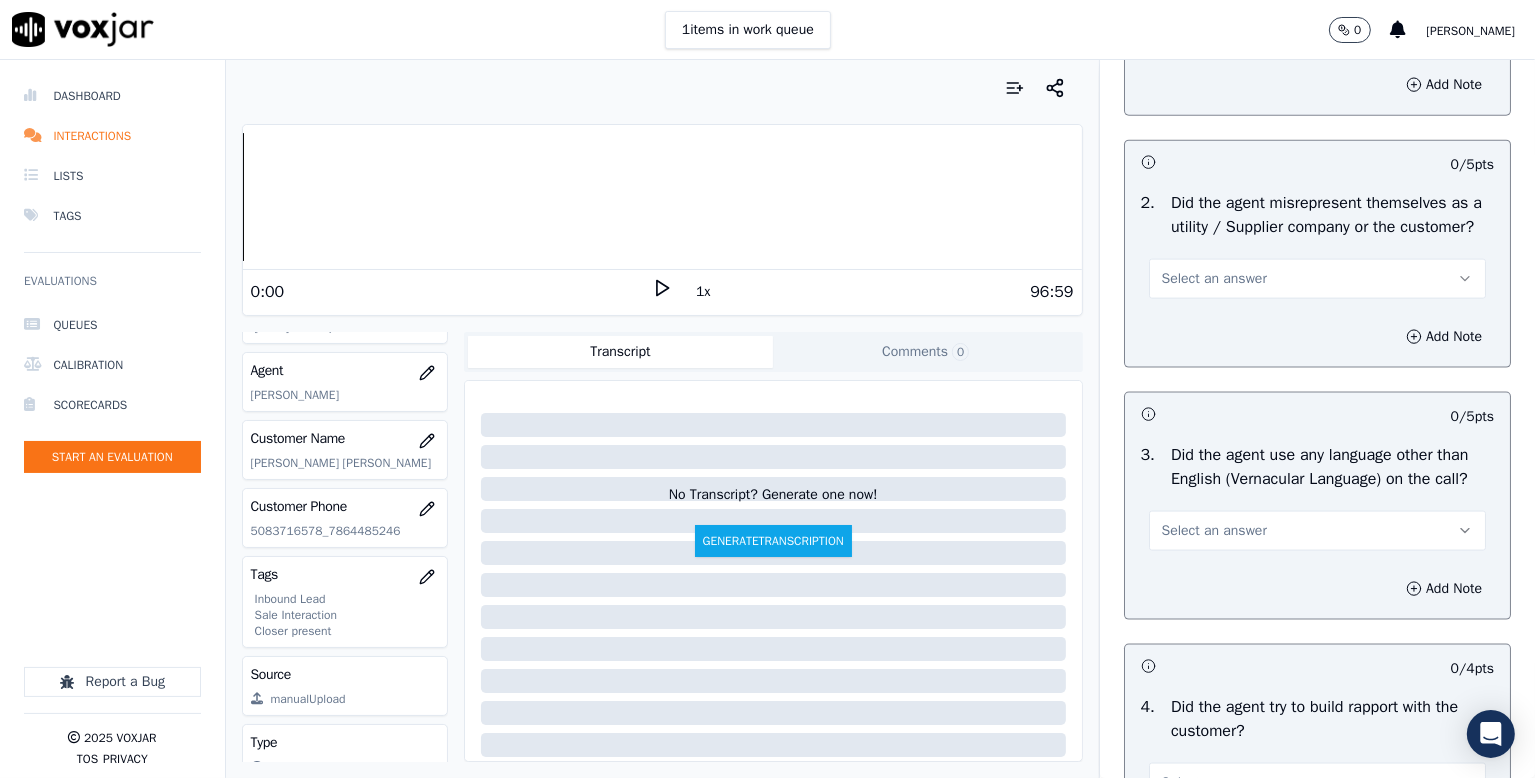 click on "Select an answer" at bounding box center [1214, 279] 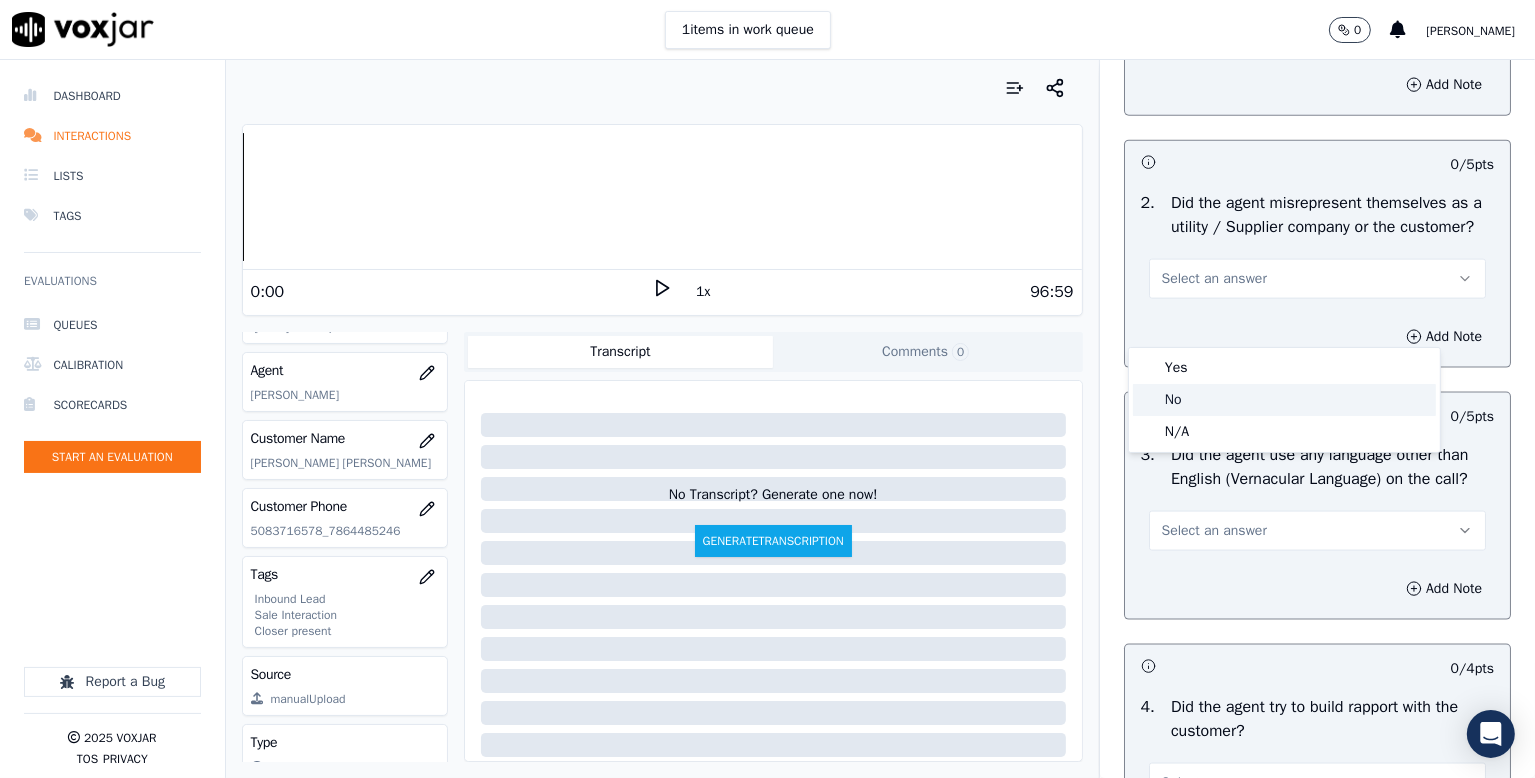 click on "No" 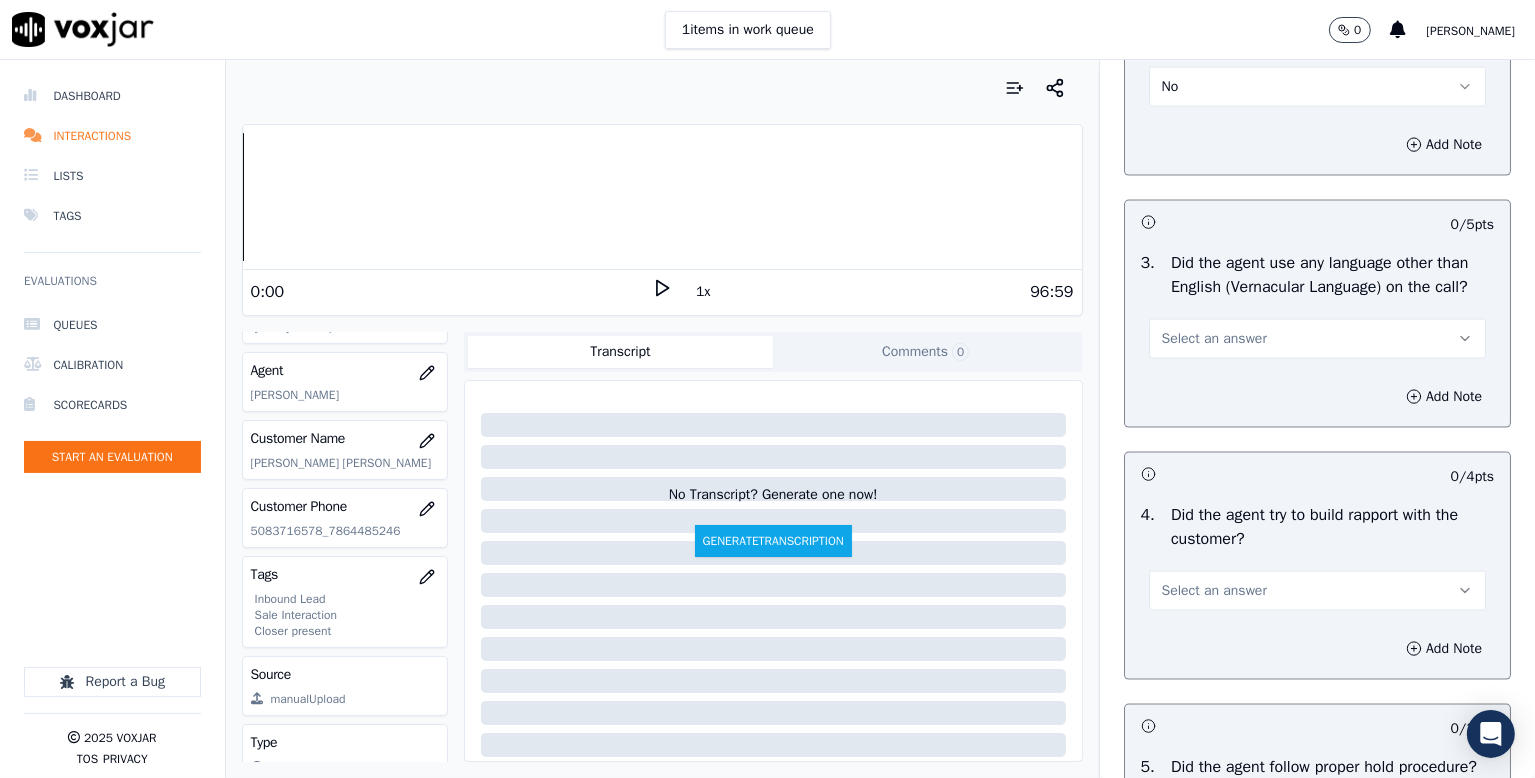 scroll, scrollTop: 2900, scrollLeft: 0, axis: vertical 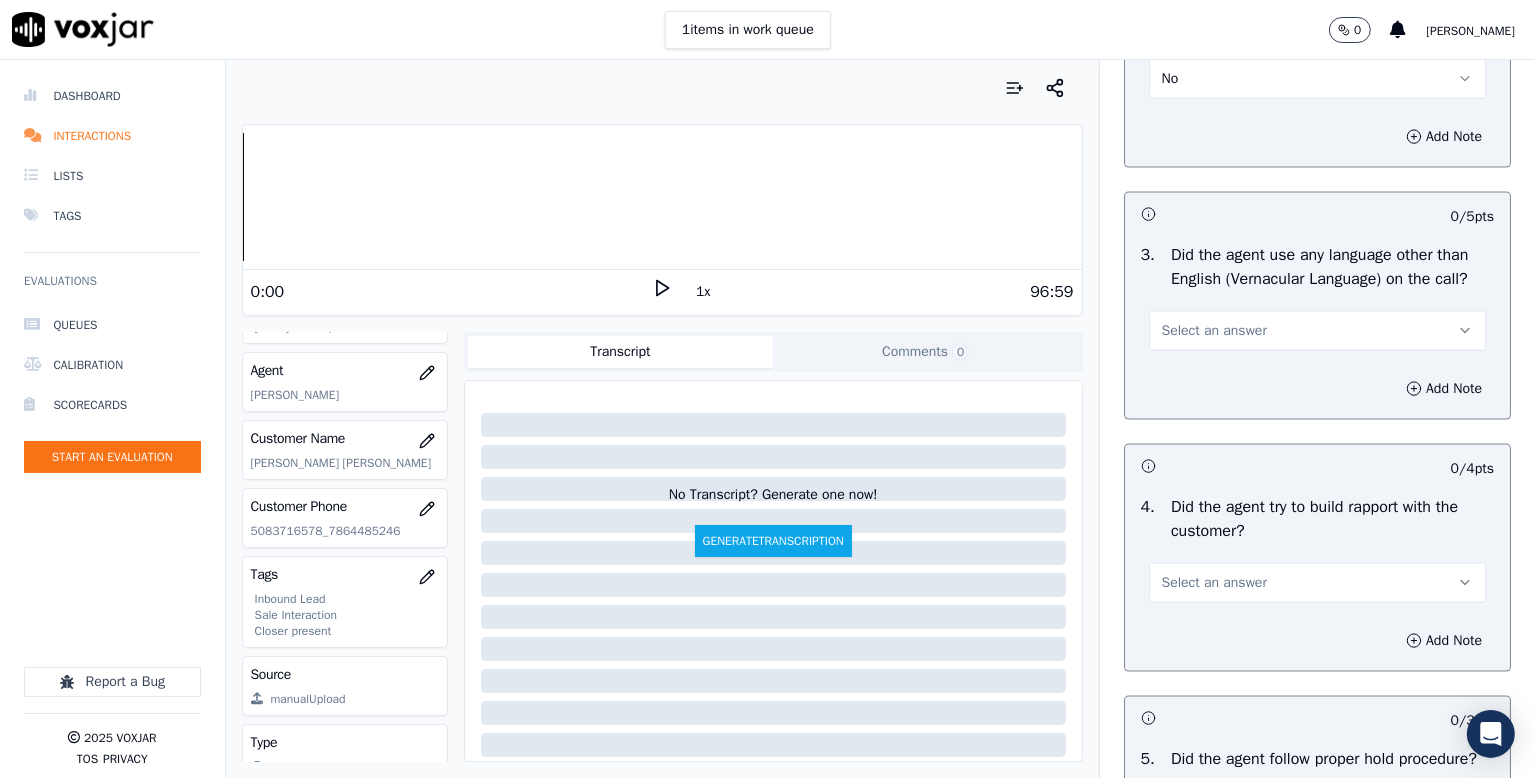 click on "Select an answer" at bounding box center [1214, 331] 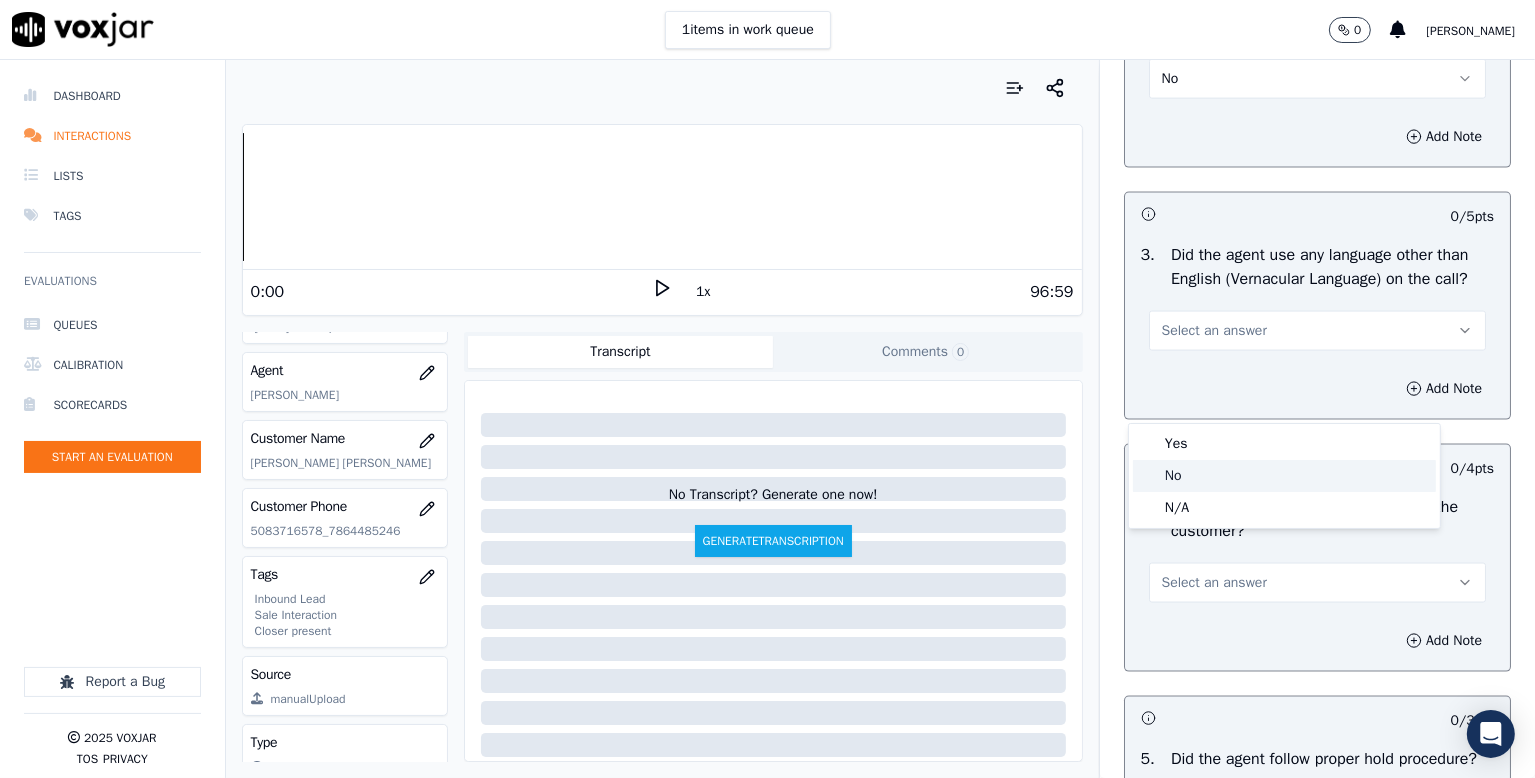click on "No" 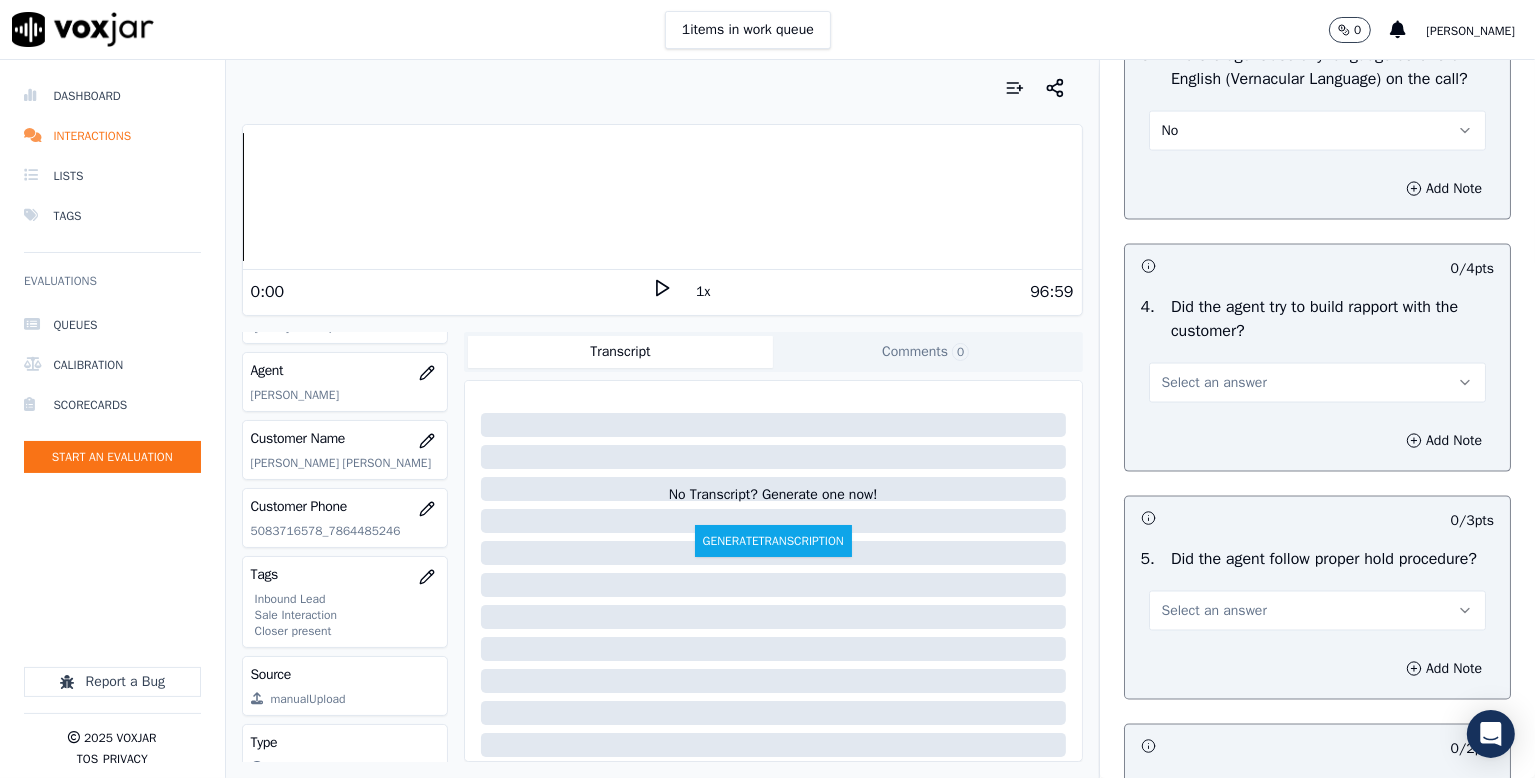 scroll, scrollTop: 3300, scrollLeft: 0, axis: vertical 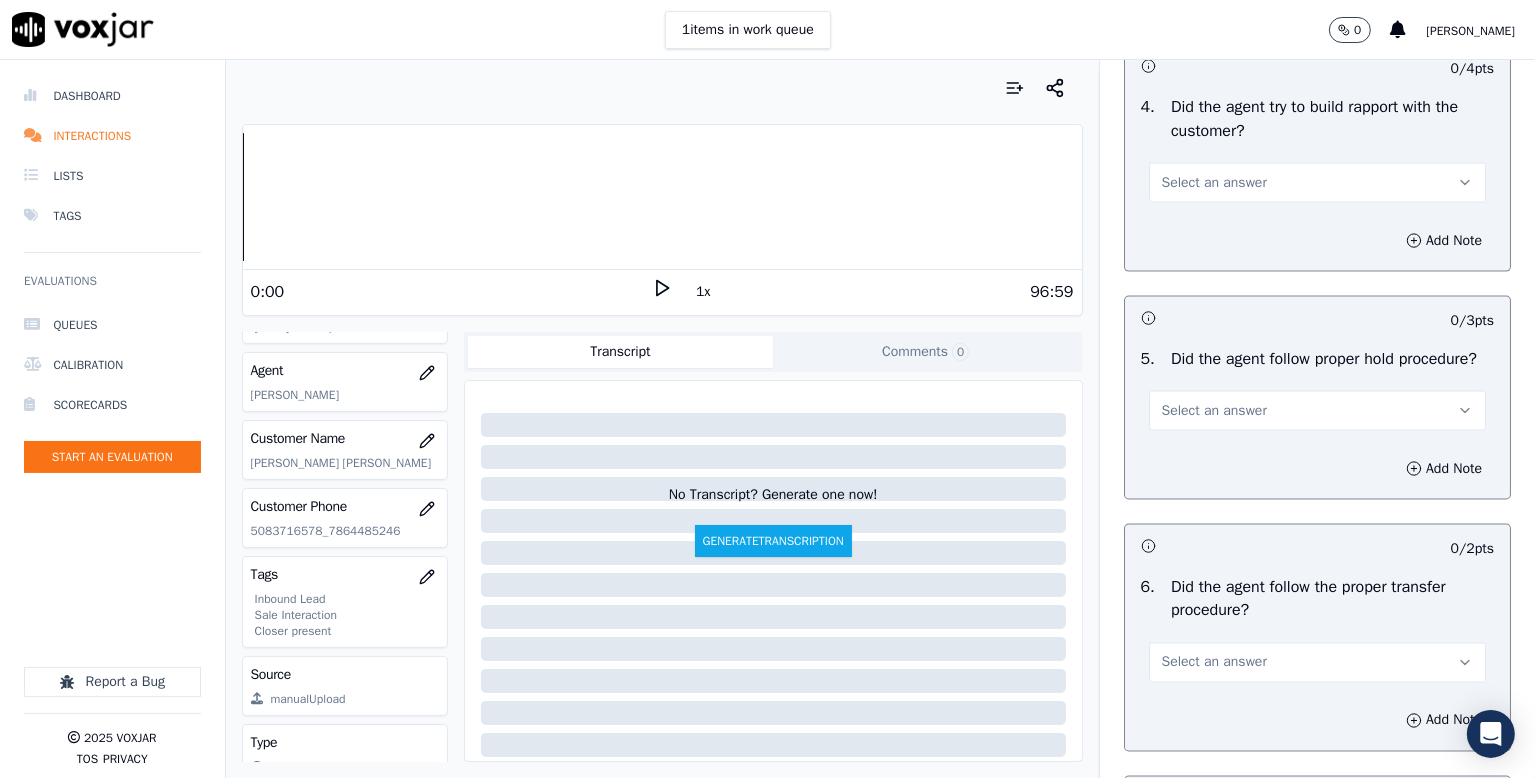 click on "Select an answer" at bounding box center (1214, 183) 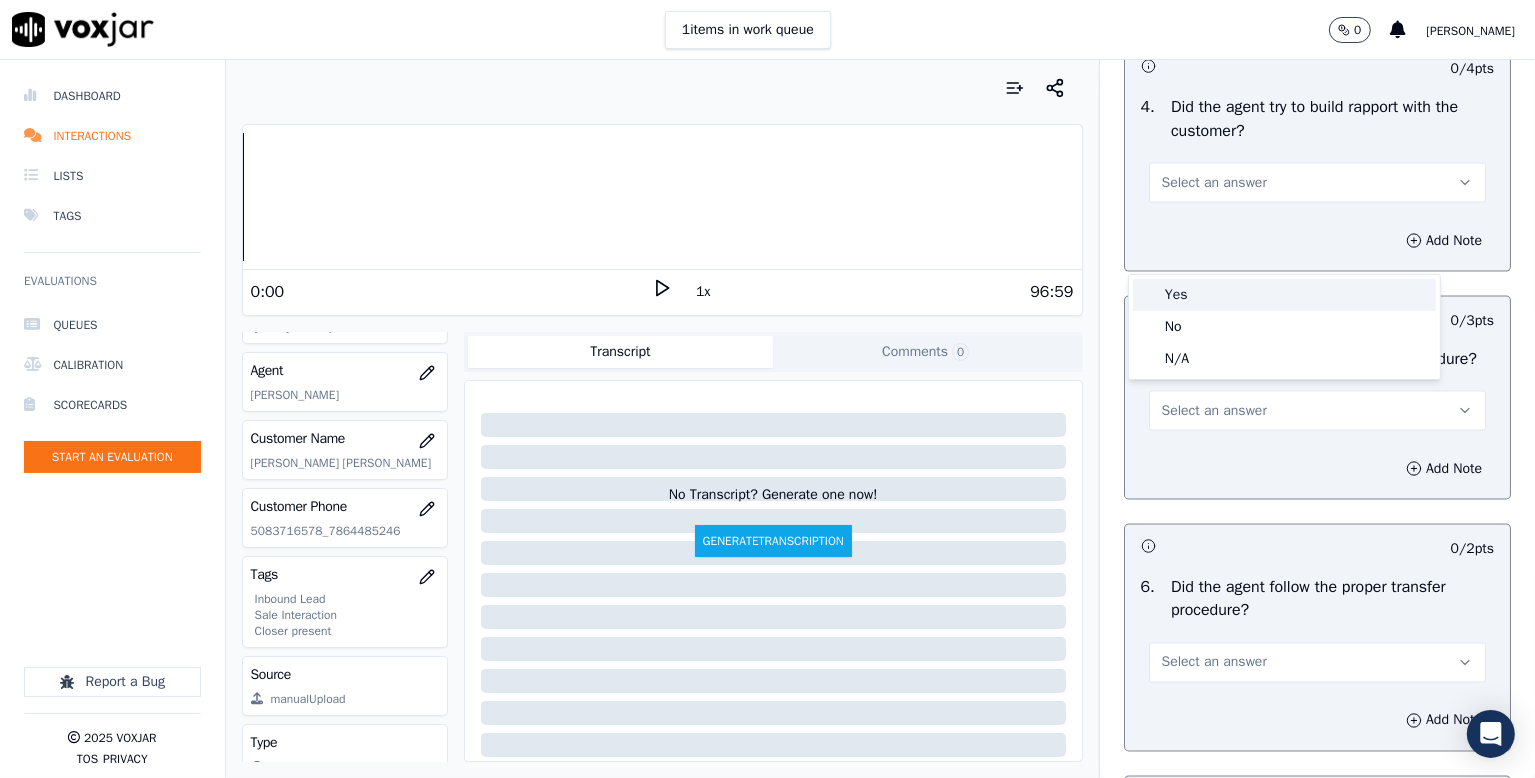 click on "Yes" at bounding box center (1284, 295) 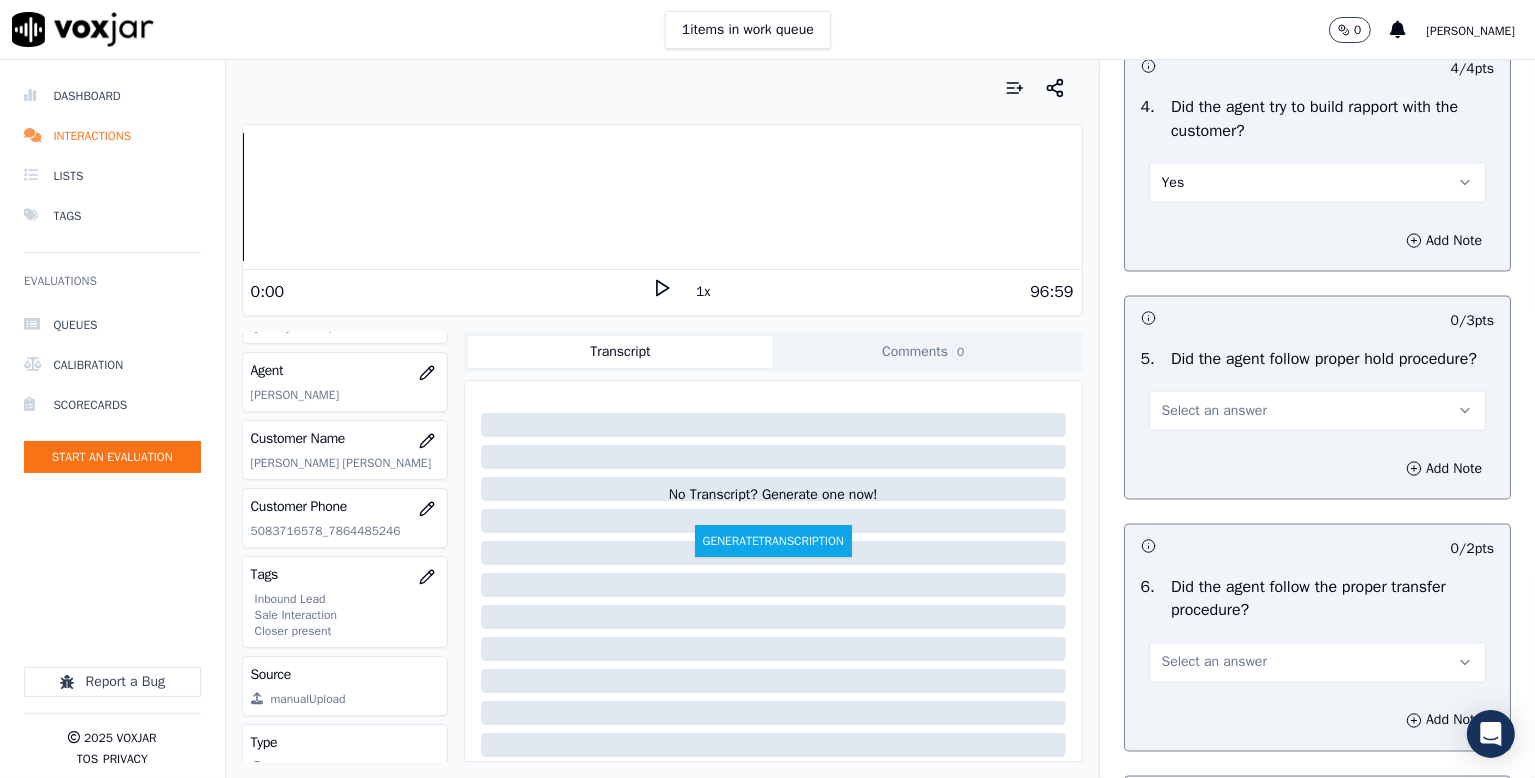 scroll, scrollTop: 3600, scrollLeft: 0, axis: vertical 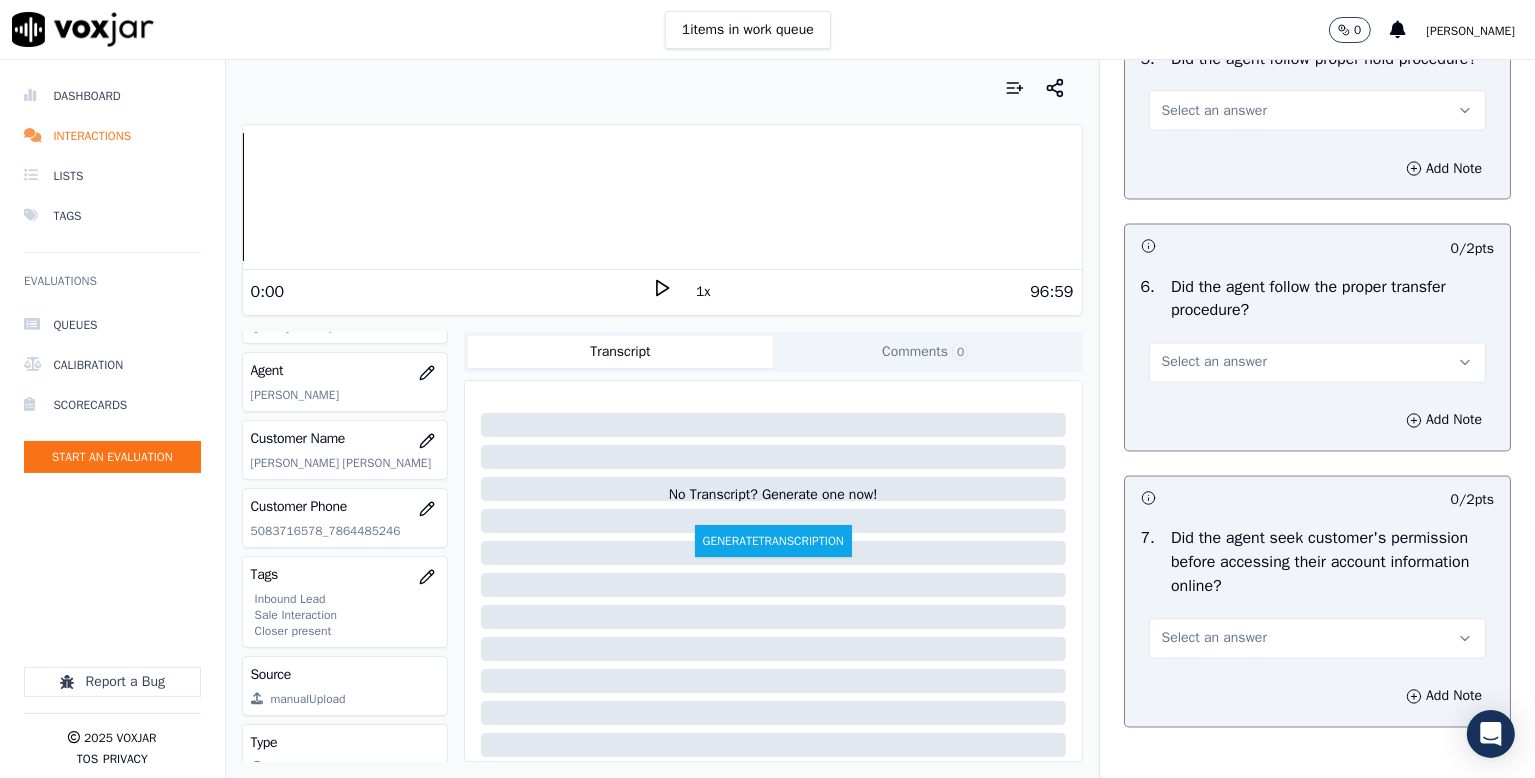 click on "Select an answer" at bounding box center (1214, 111) 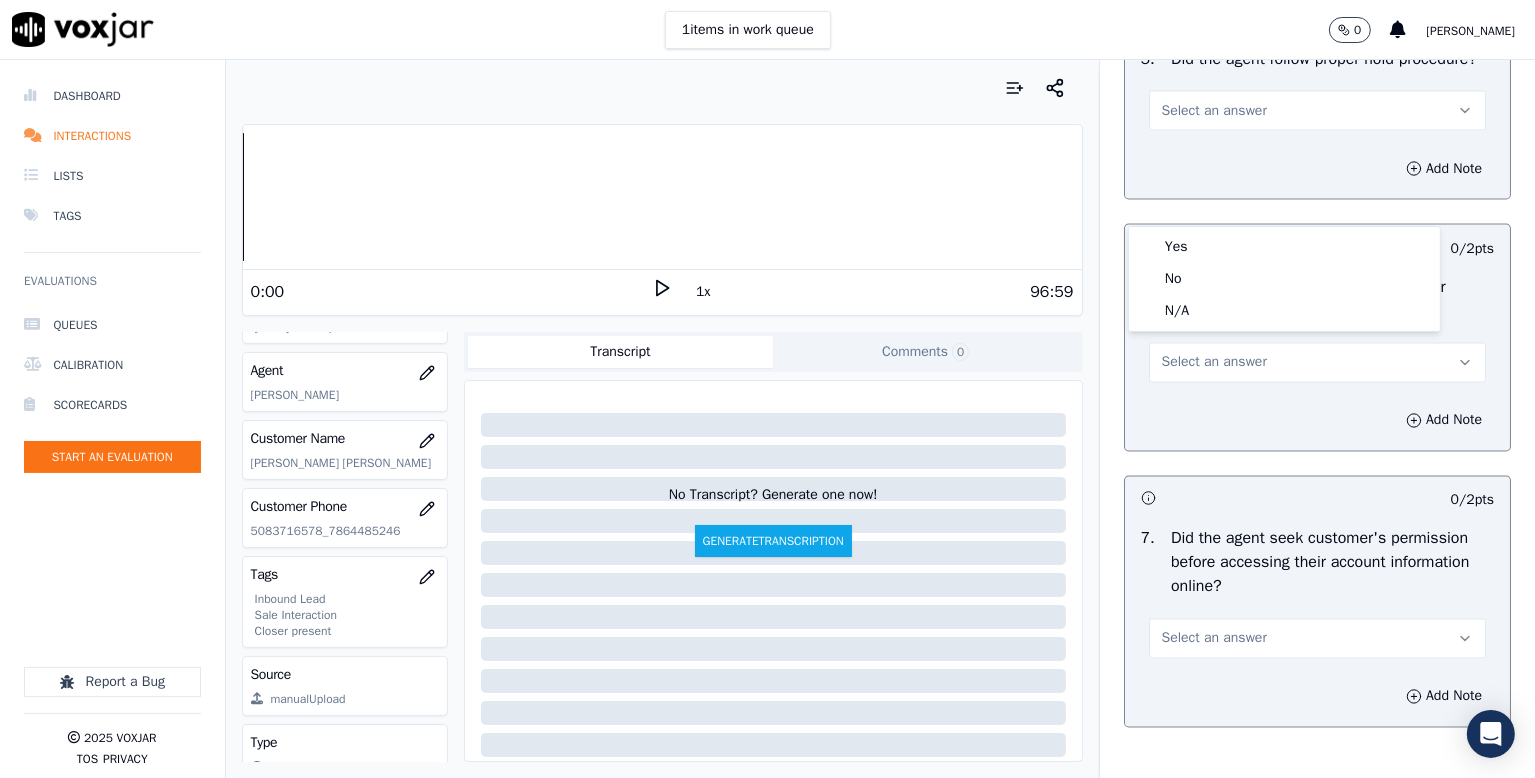click on "Yes   No     N/A" at bounding box center (1284, 279) 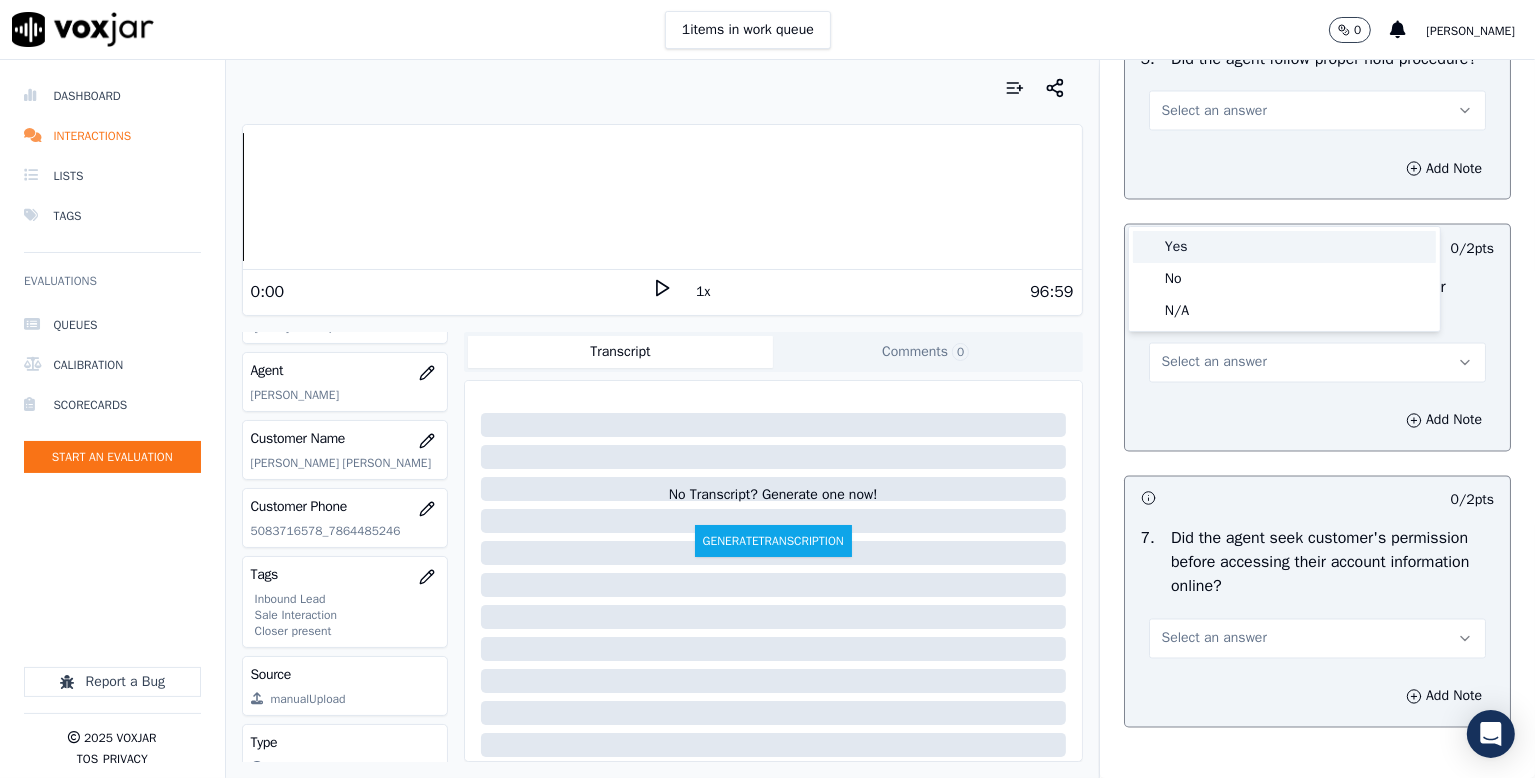click on "Yes" at bounding box center (1284, 247) 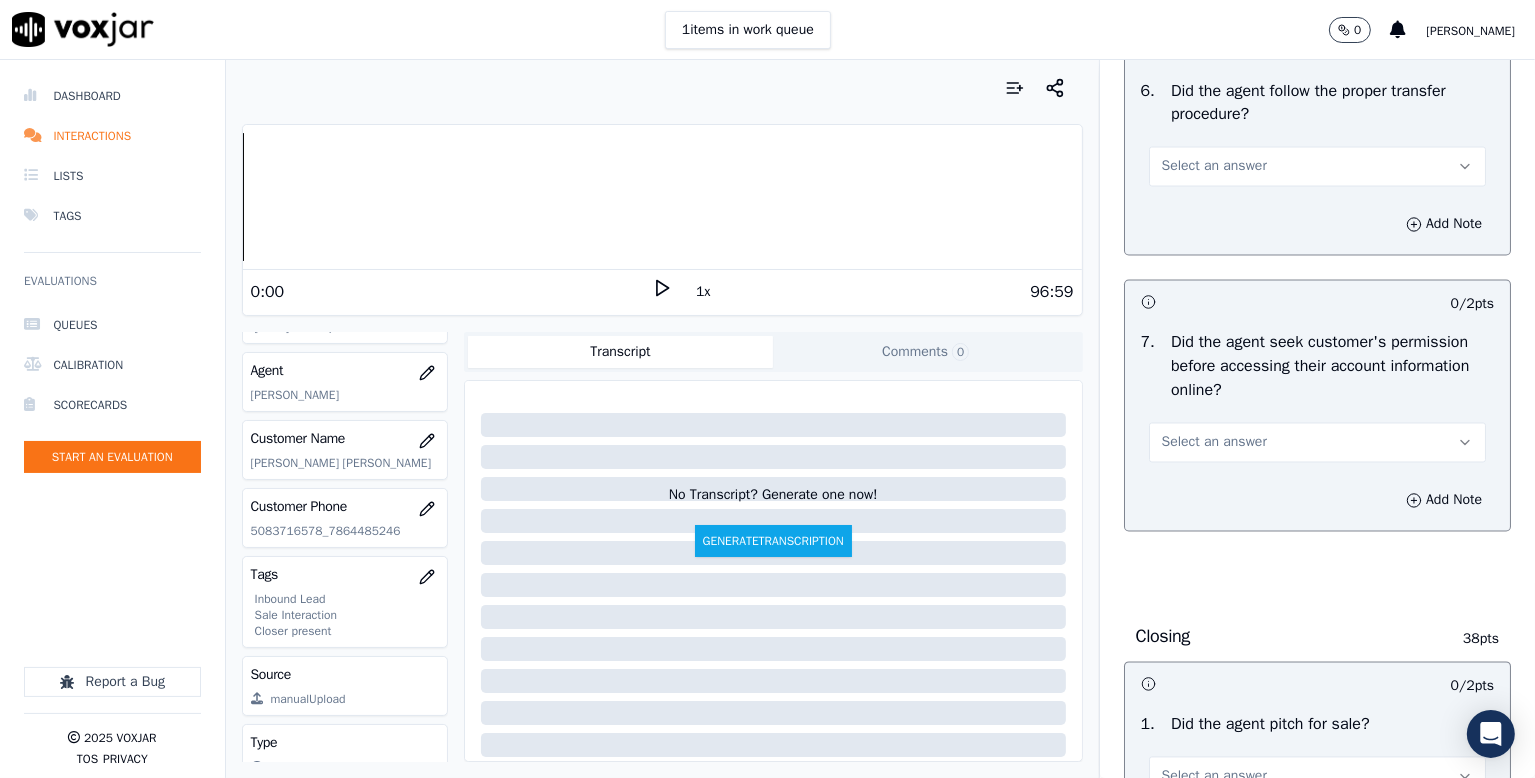 scroll, scrollTop: 3800, scrollLeft: 0, axis: vertical 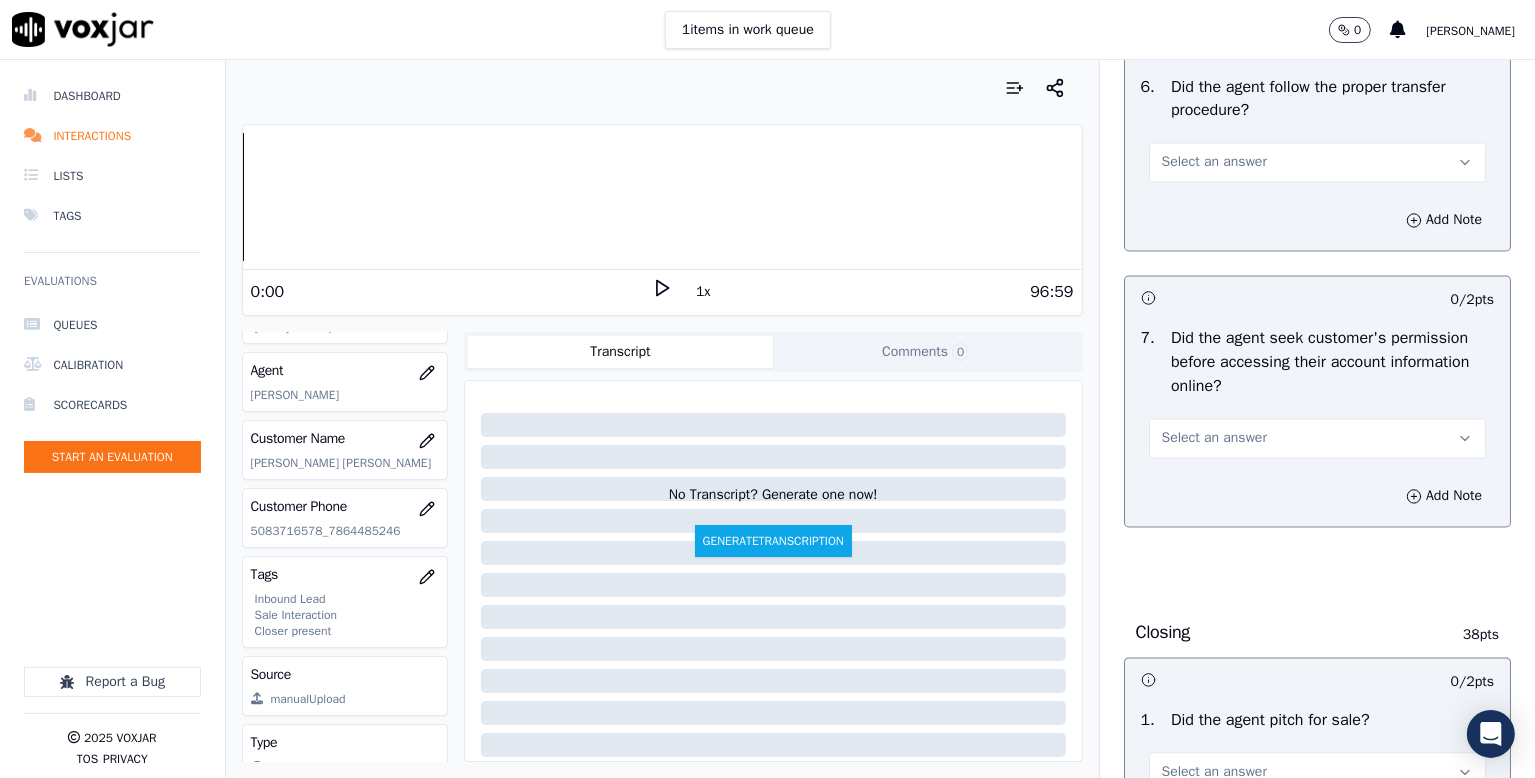 drag, startPoint x: 1191, startPoint y: 249, endPoint x: 1180, endPoint y: 273, distance: 26.400757 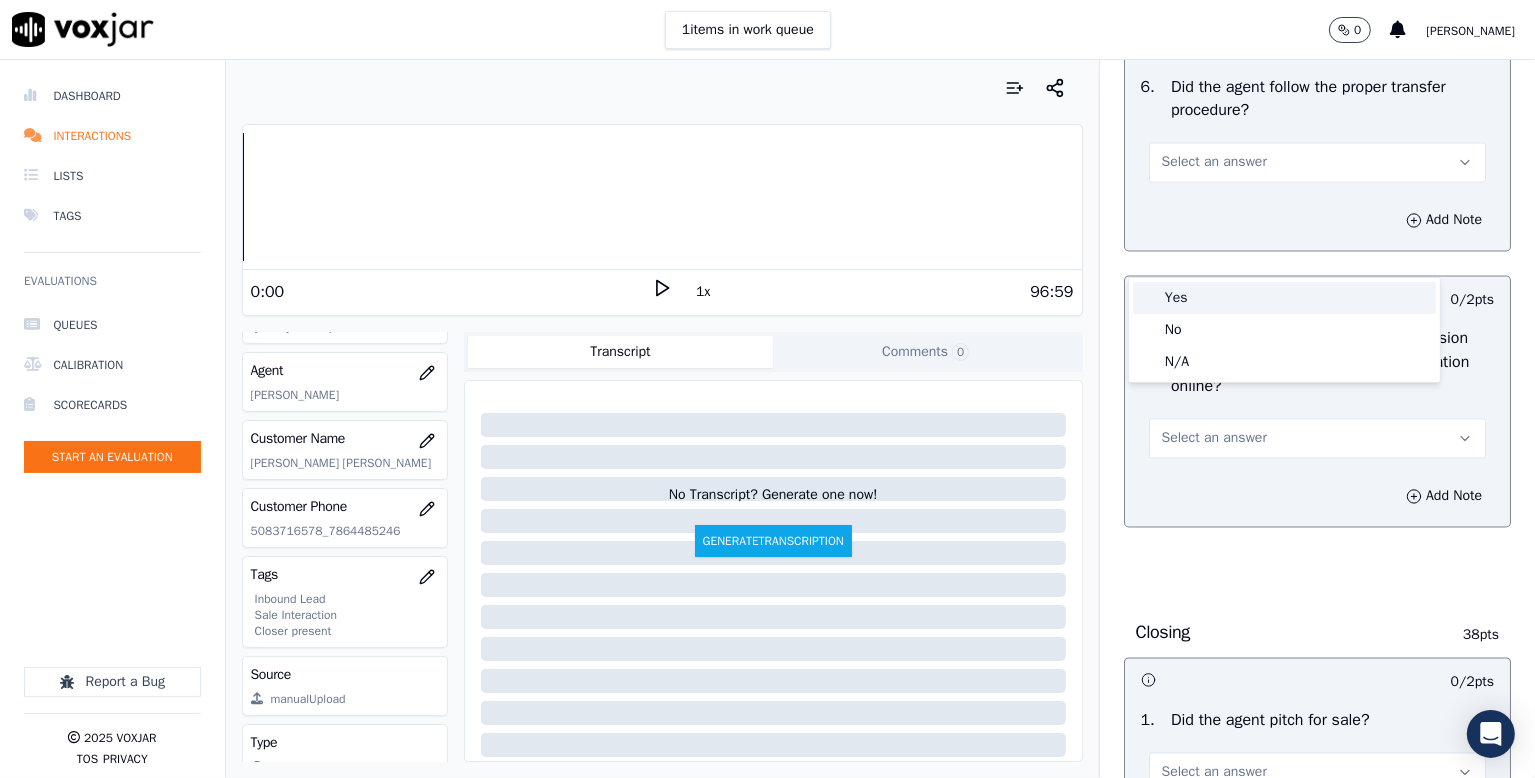 click on "Yes" at bounding box center [1284, 298] 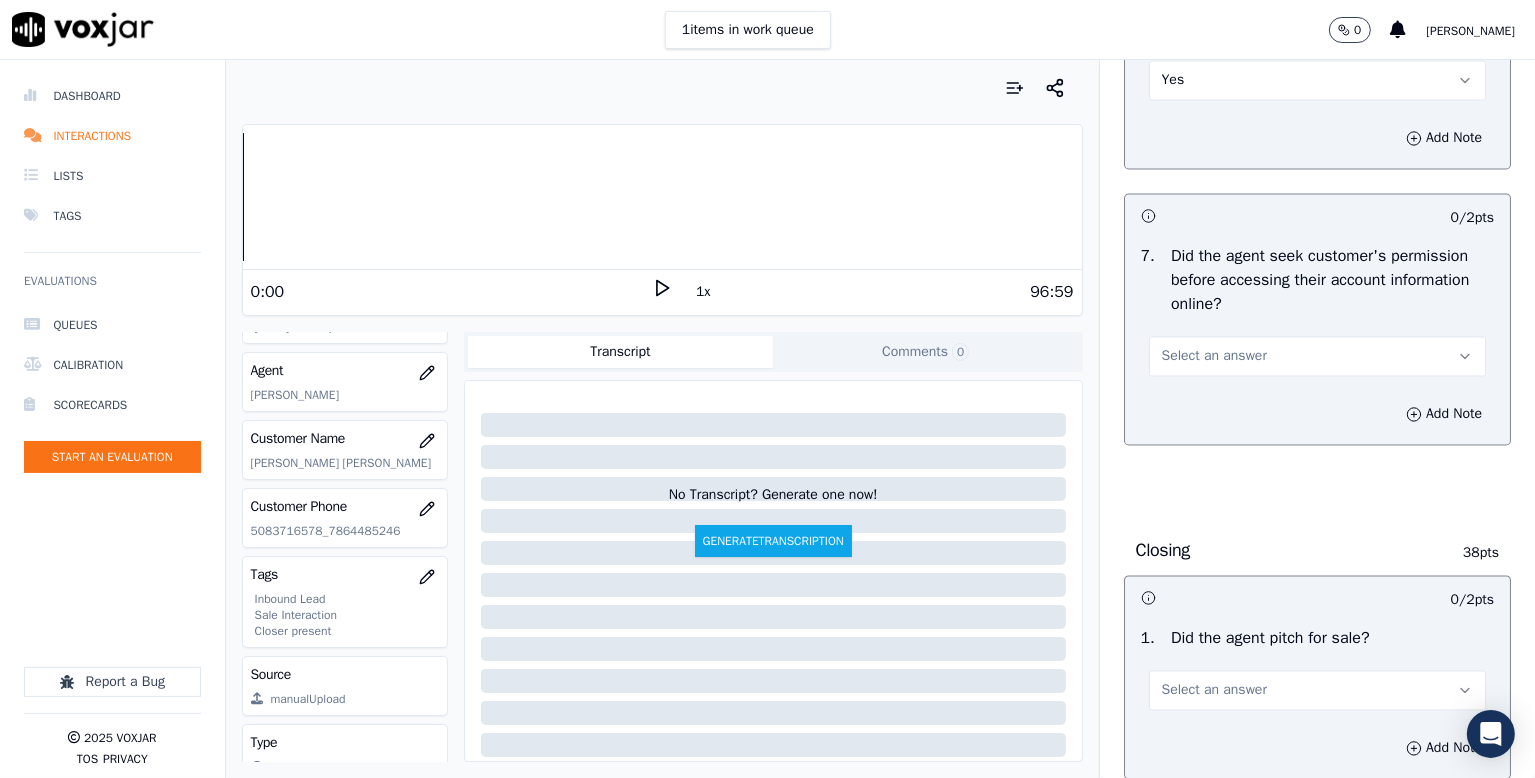 scroll, scrollTop: 4000, scrollLeft: 0, axis: vertical 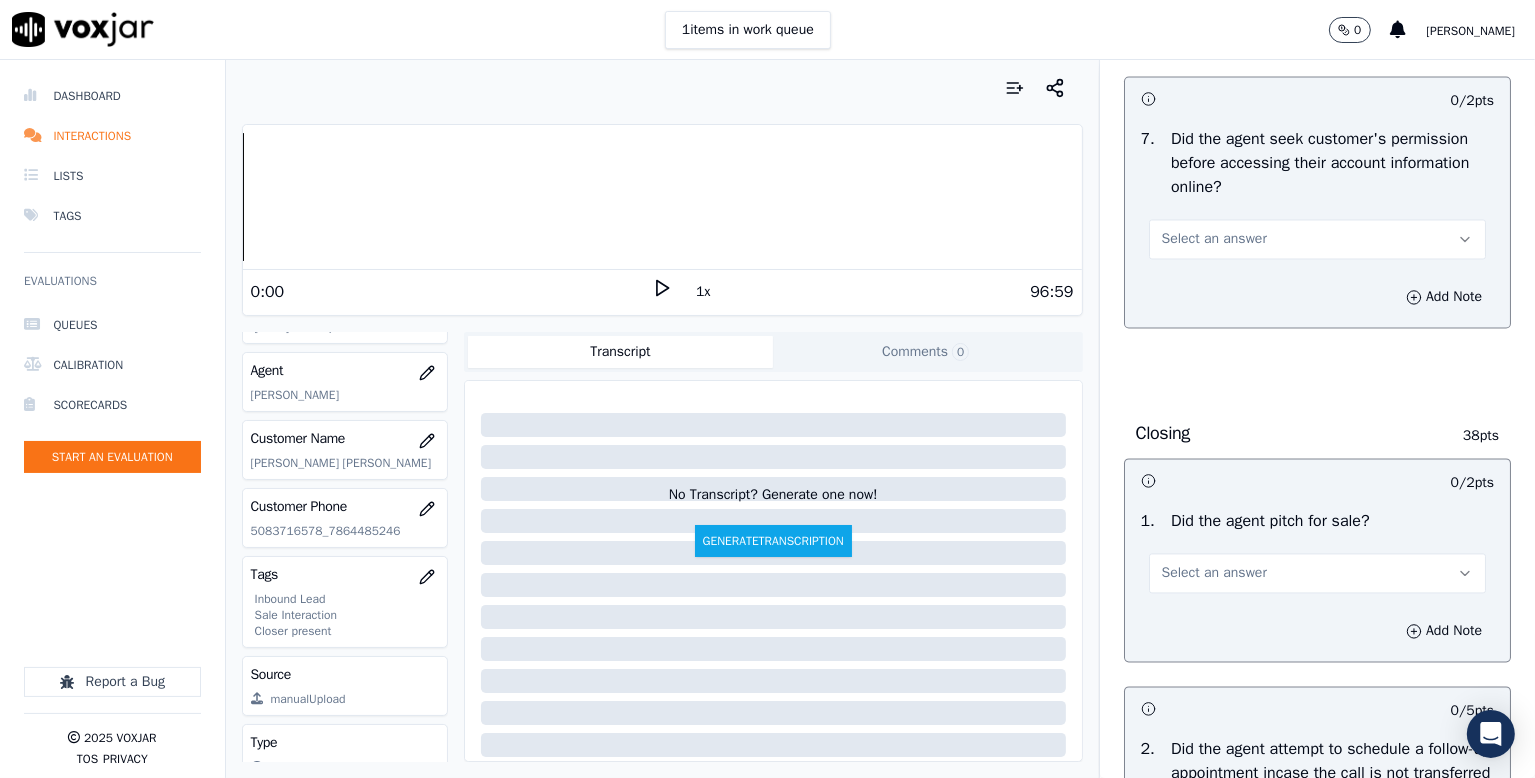 click on "Select an answer" at bounding box center (1214, 239) 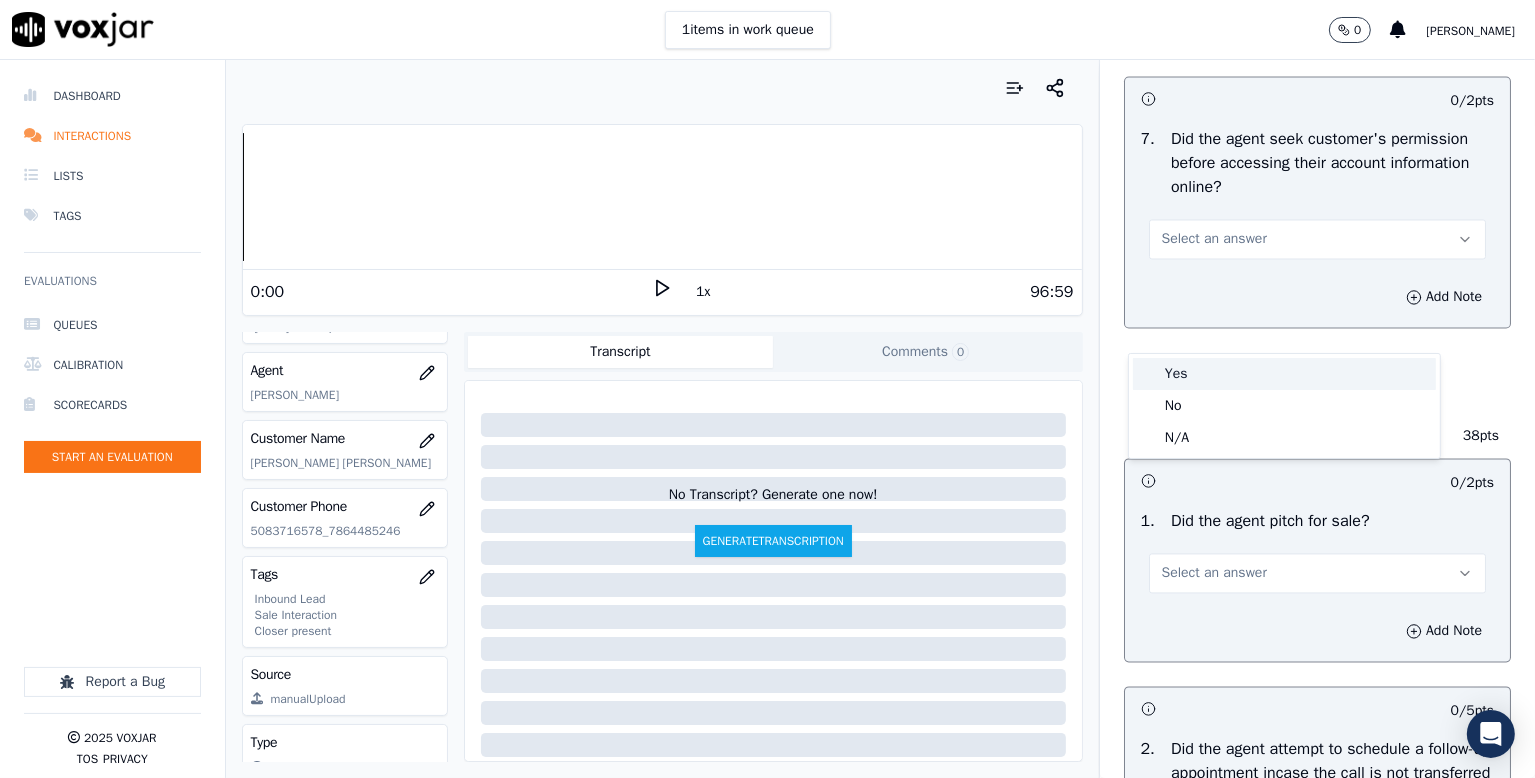 click on "Yes" at bounding box center [1284, 374] 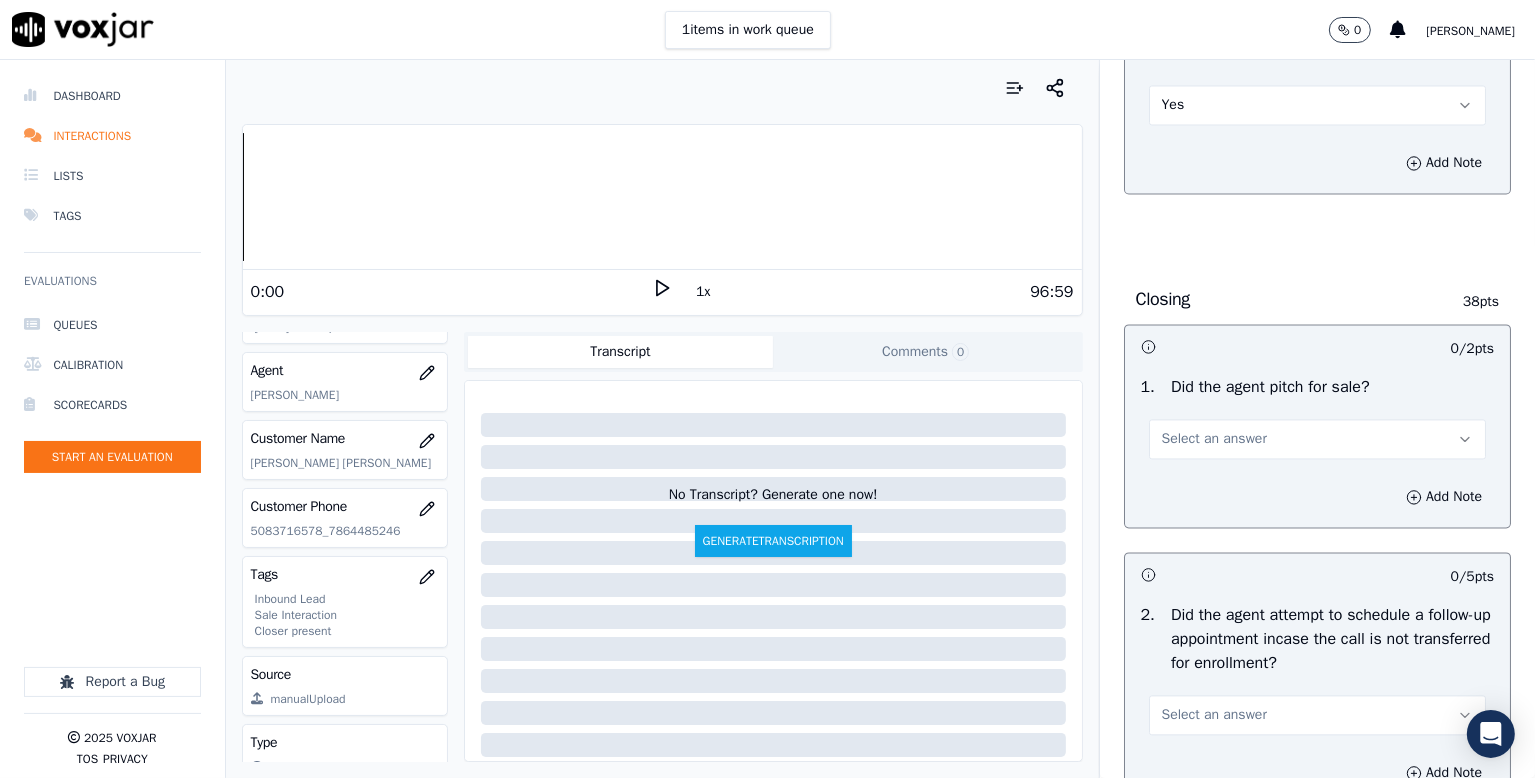 scroll, scrollTop: 4300, scrollLeft: 0, axis: vertical 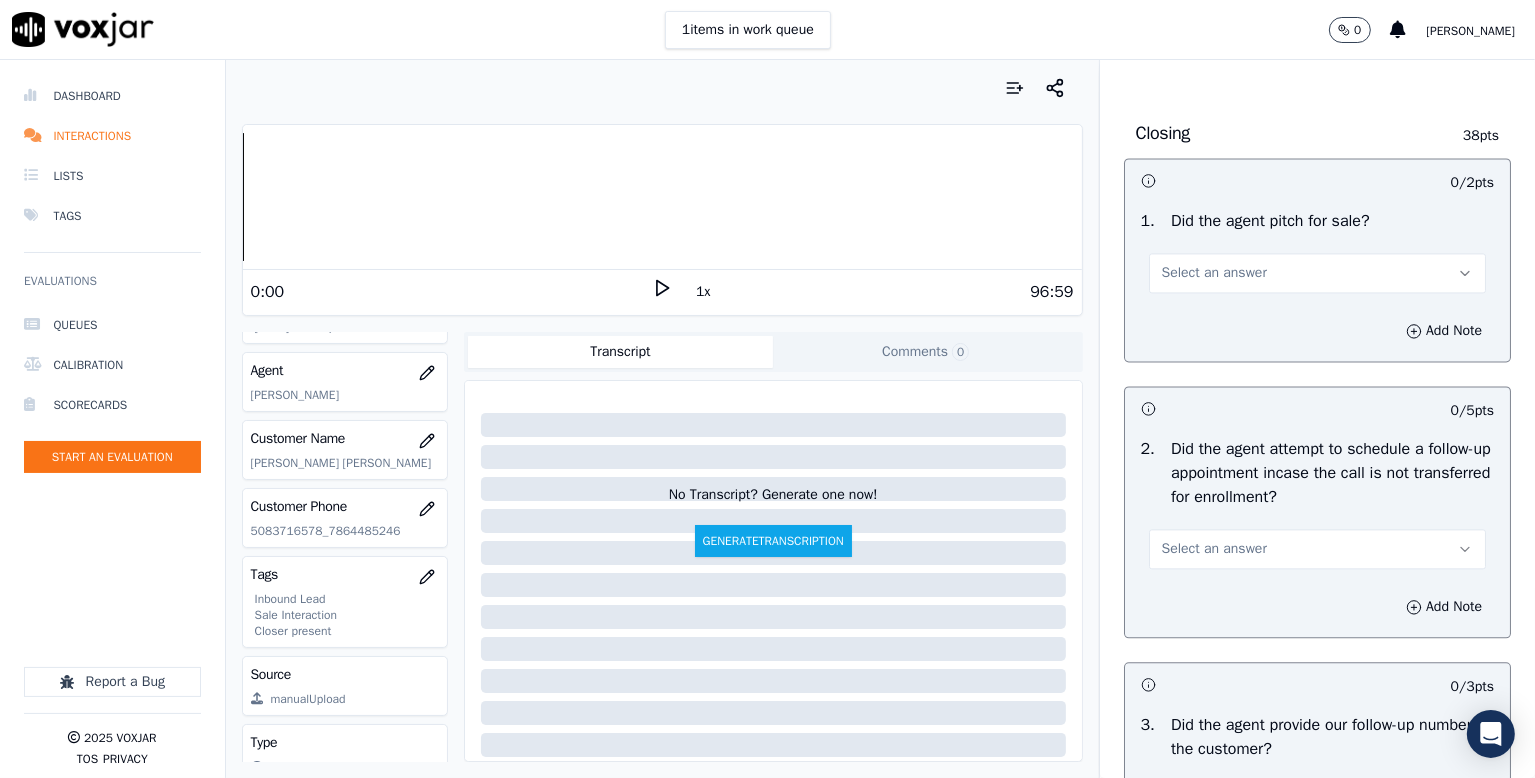 click on "Select an answer" at bounding box center [1214, 273] 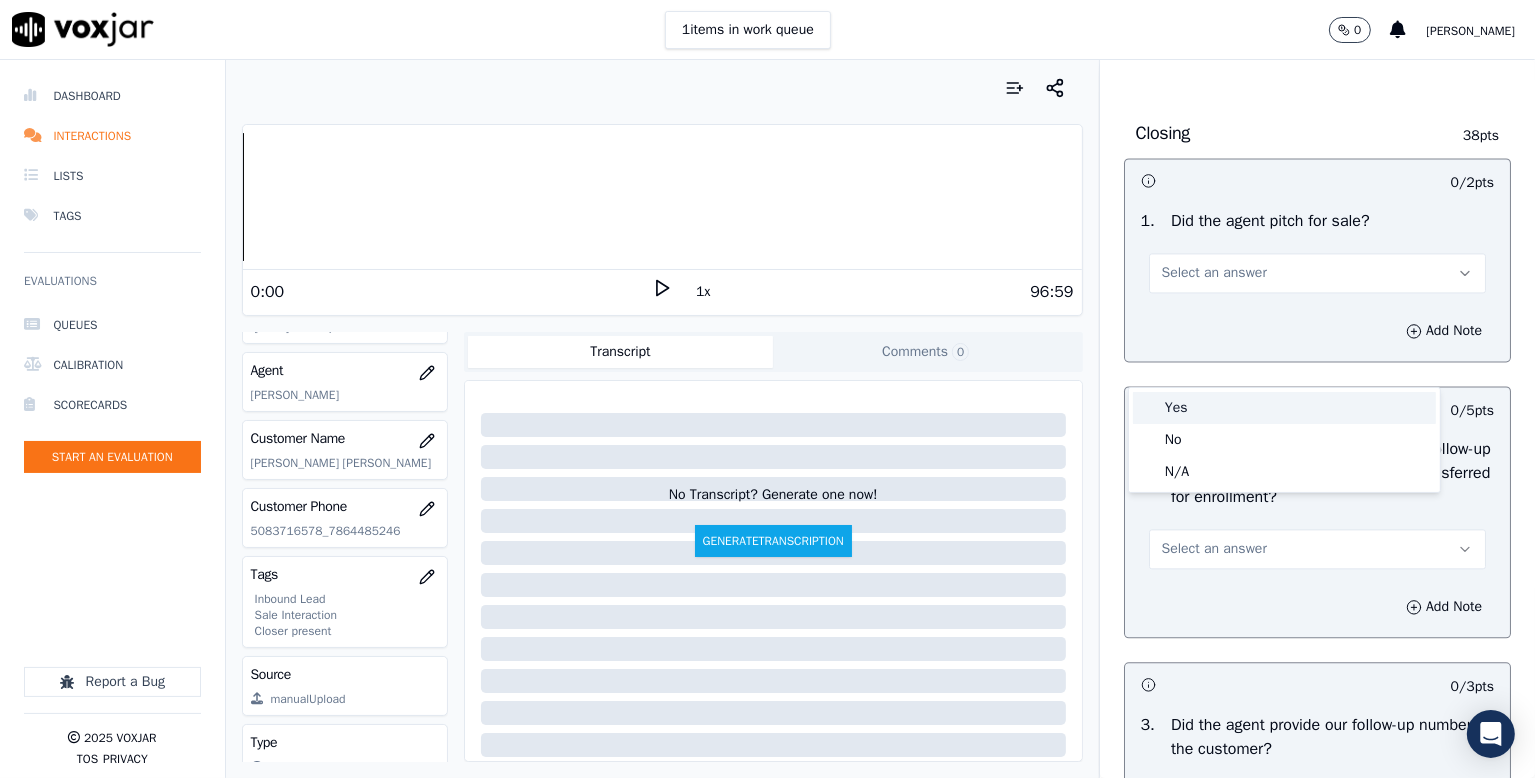 click on "Yes" at bounding box center [1284, 408] 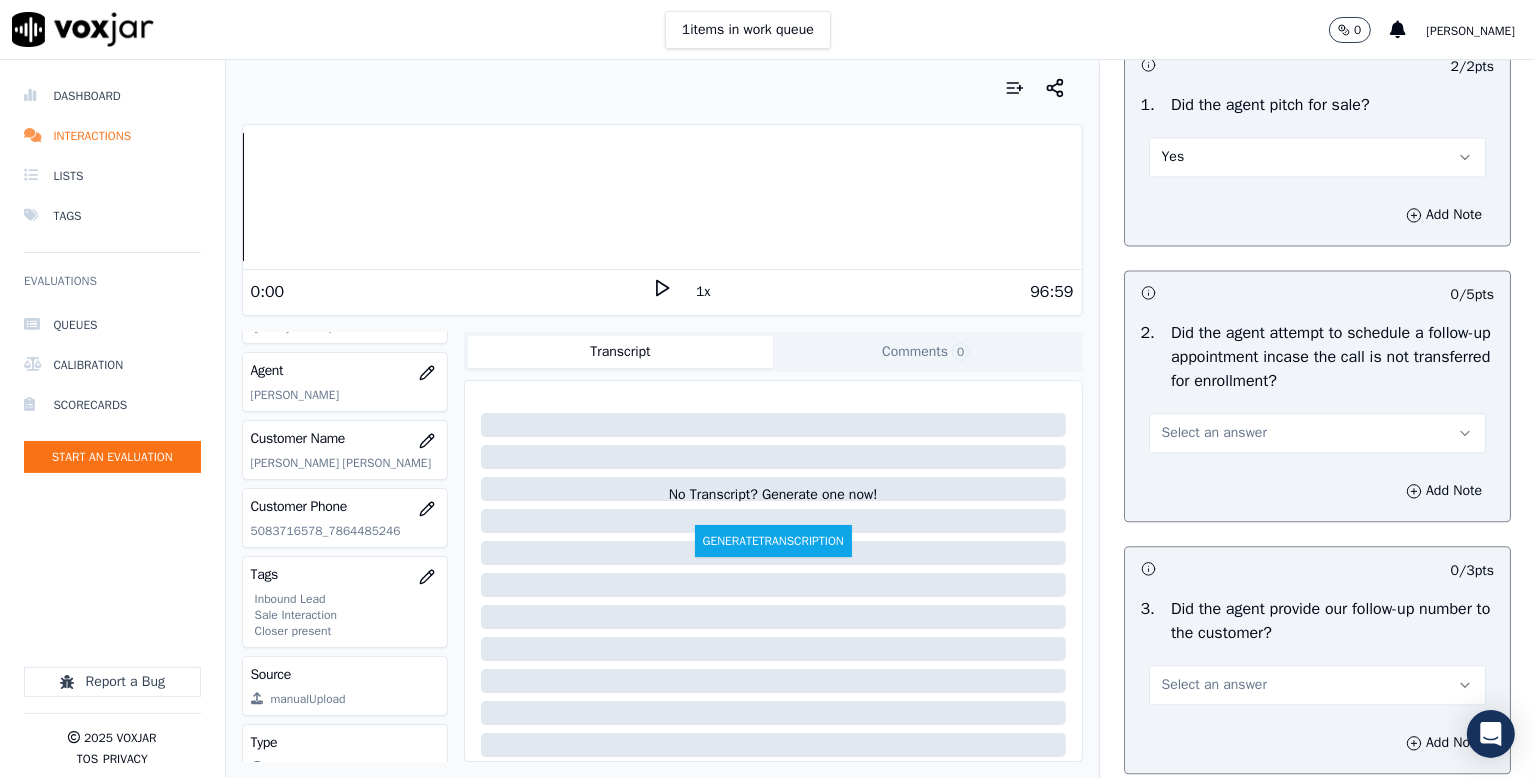 scroll, scrollTop: 4600, scrollLeft: 0, axis: vertical 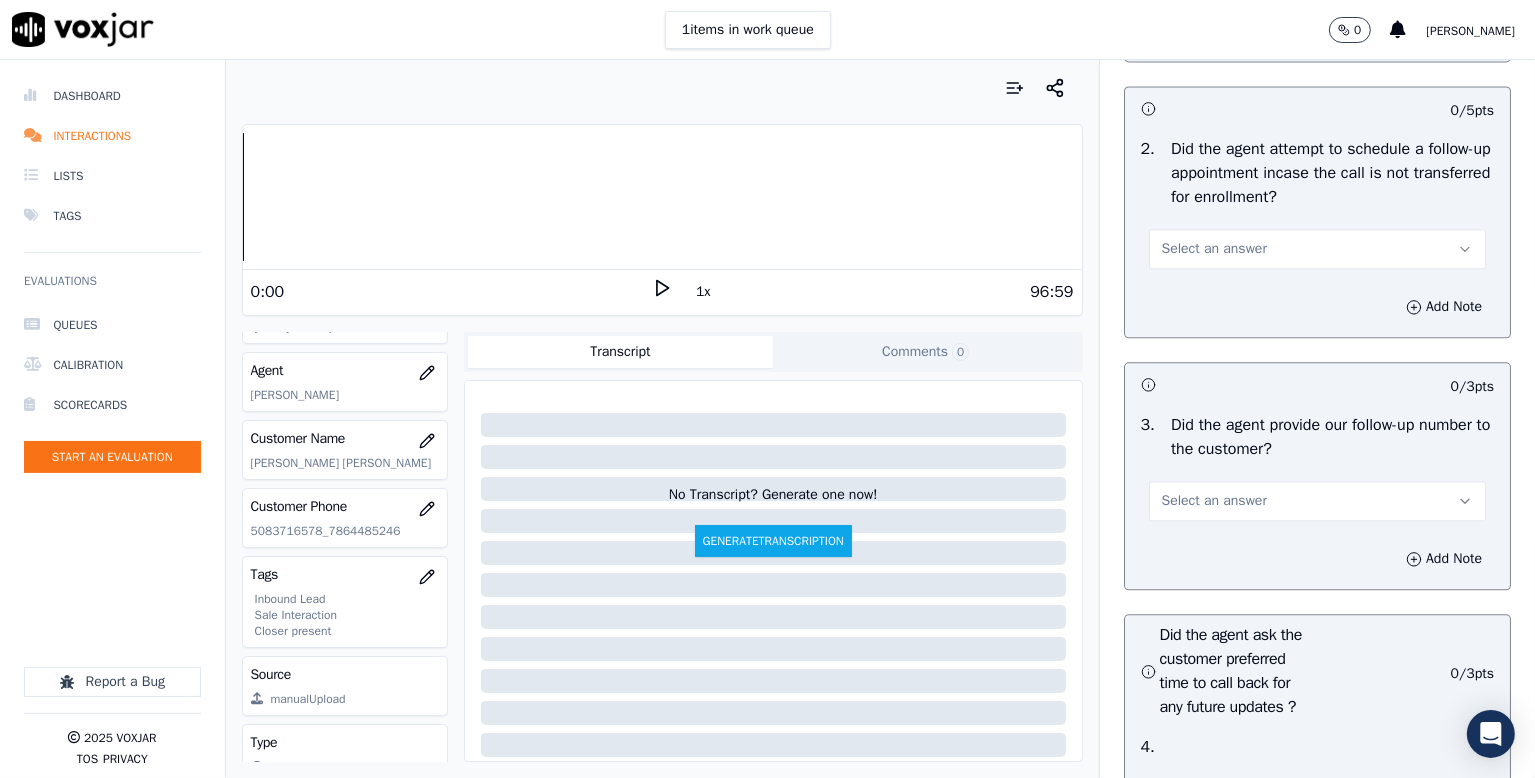 click on "Select an answer" at bounding box center [1214, 249] 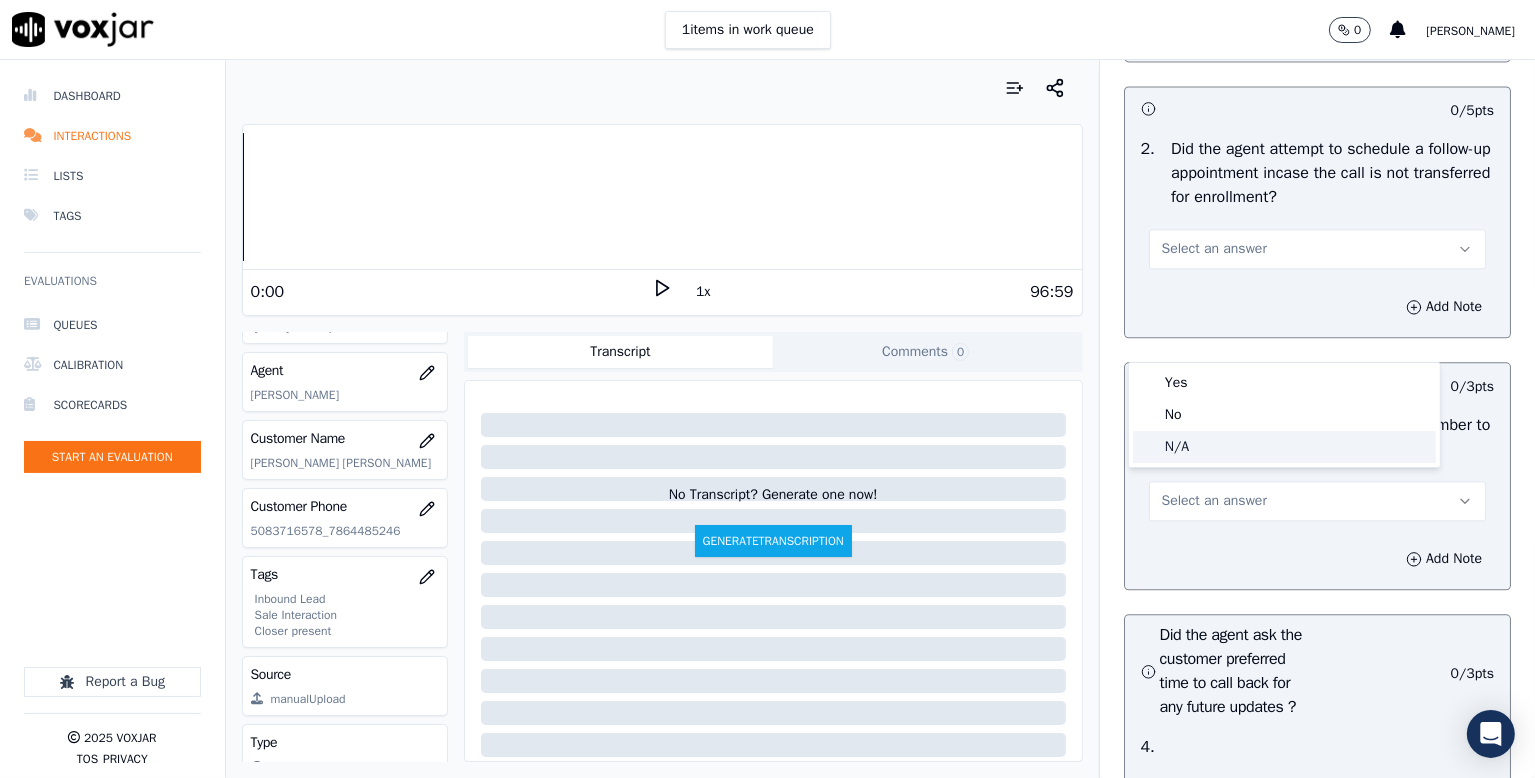 click on "N/A" 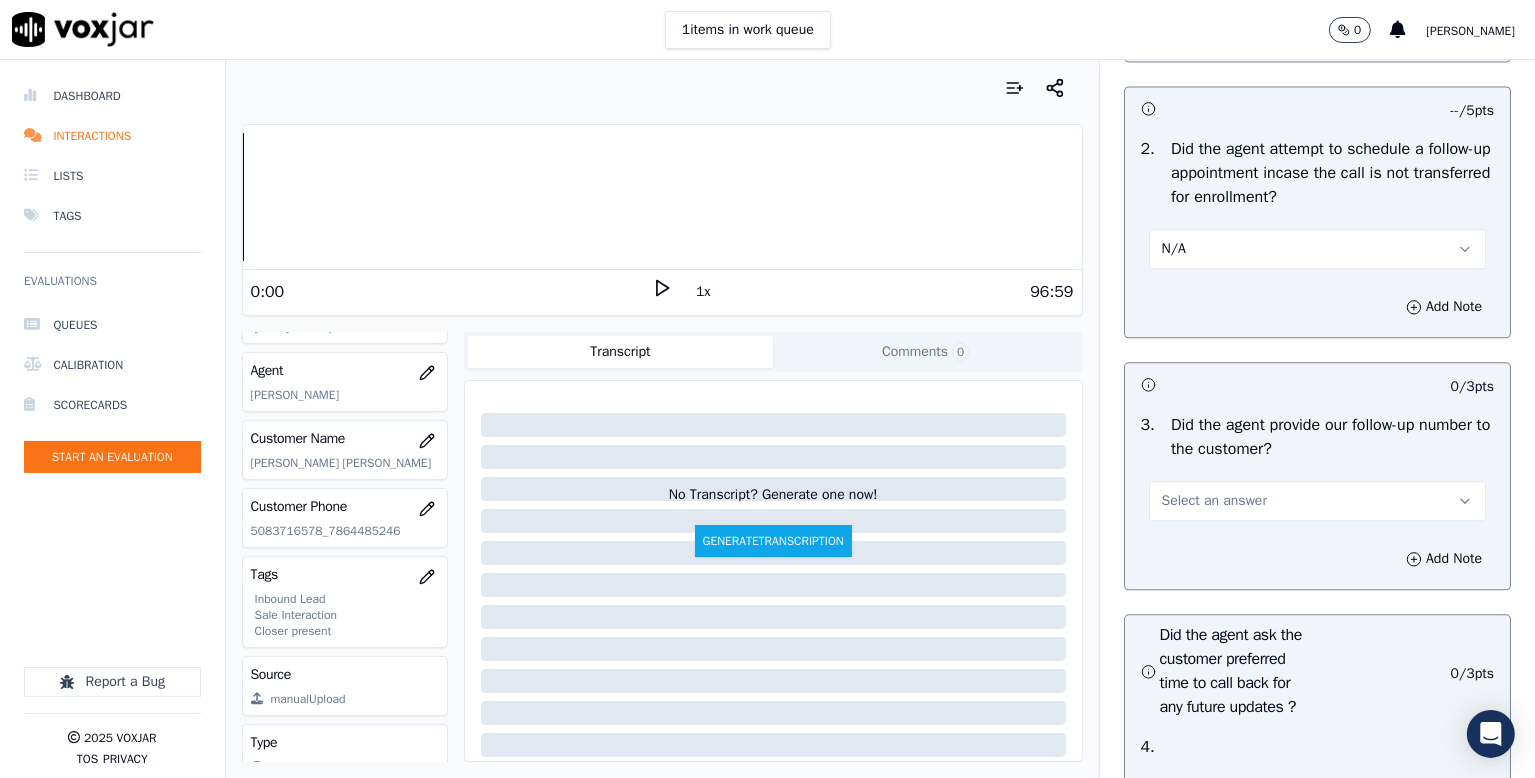 scroll, scrollTop: 4800, scrollLeft: 0, axis: vertical 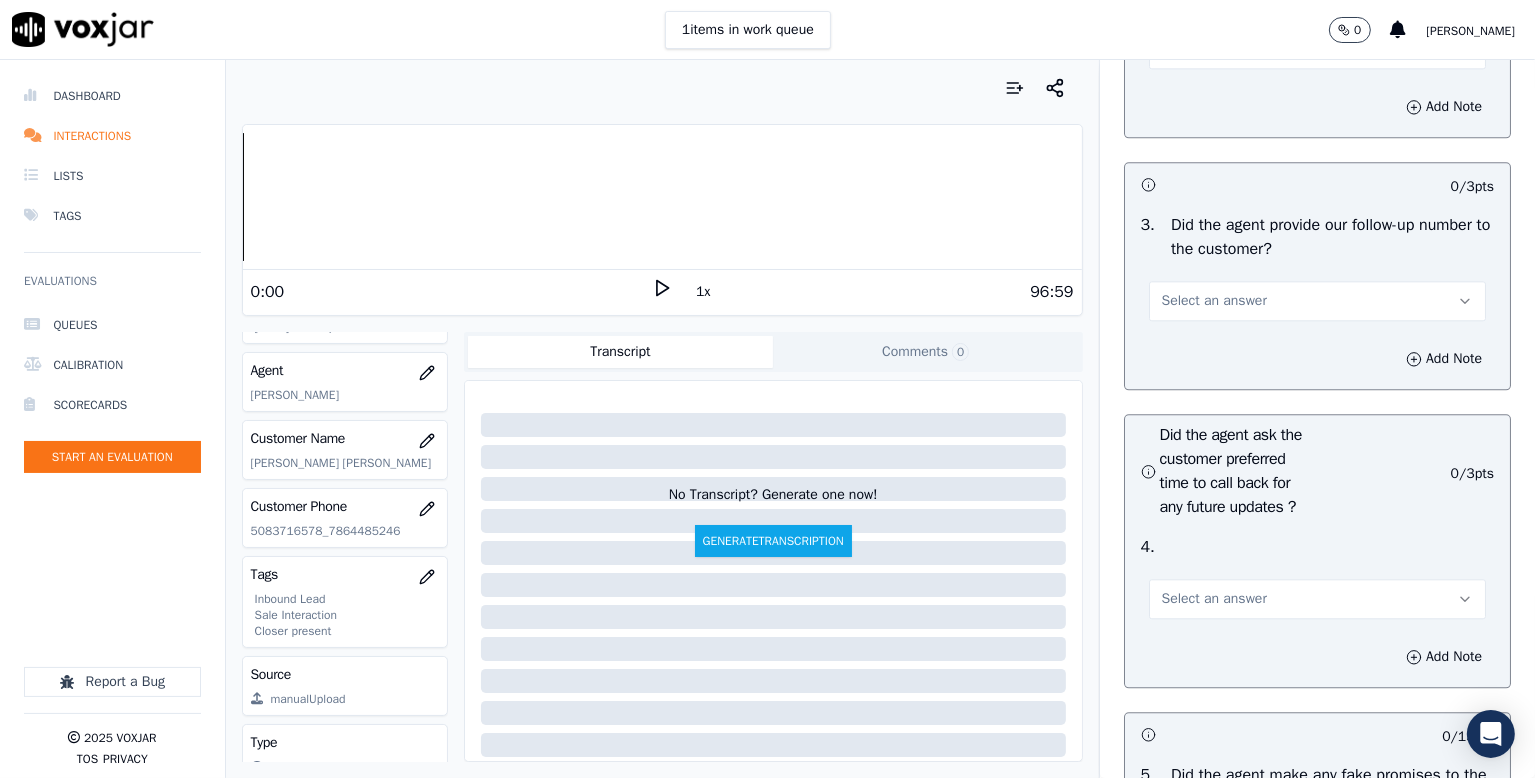 click on "Select an answer" at bounding box center (1214, 301) 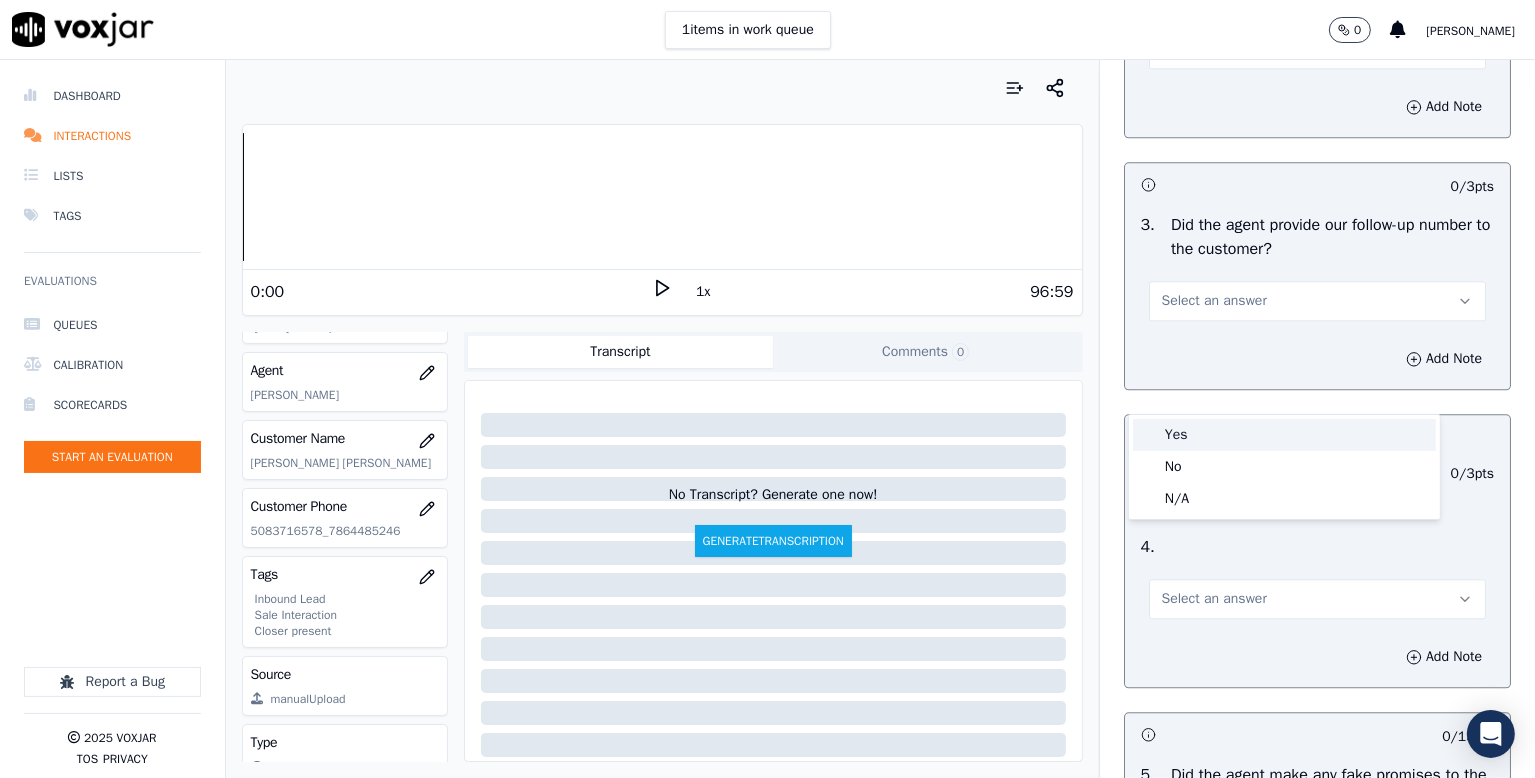 drag, startPoint x: 1194, startPoint y: 431, endPoint x: 1231, endPoint y: 408, distance: 43.56604 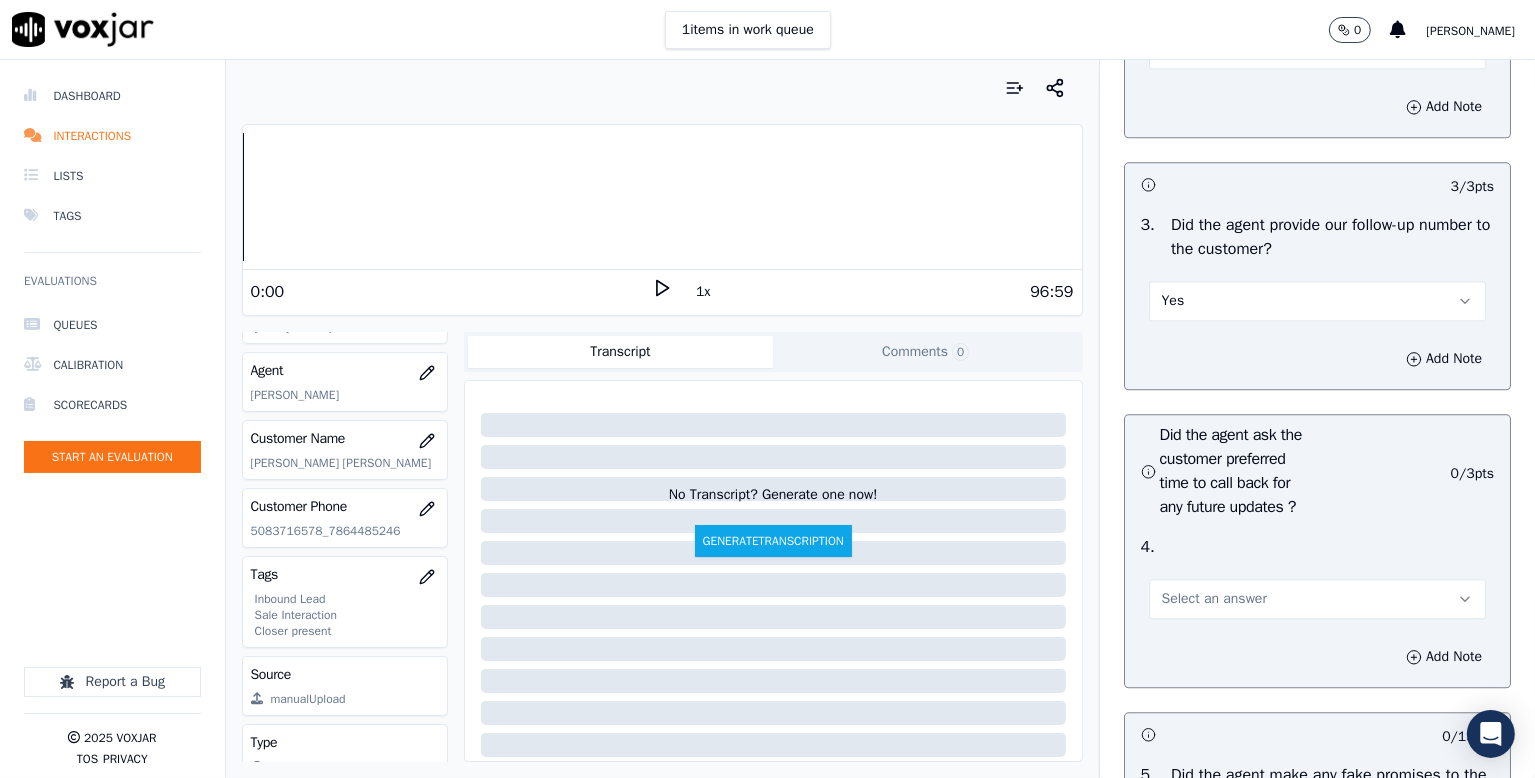 scroll, scrollTop: 5100, scrollLeft: 0, axis: vertical 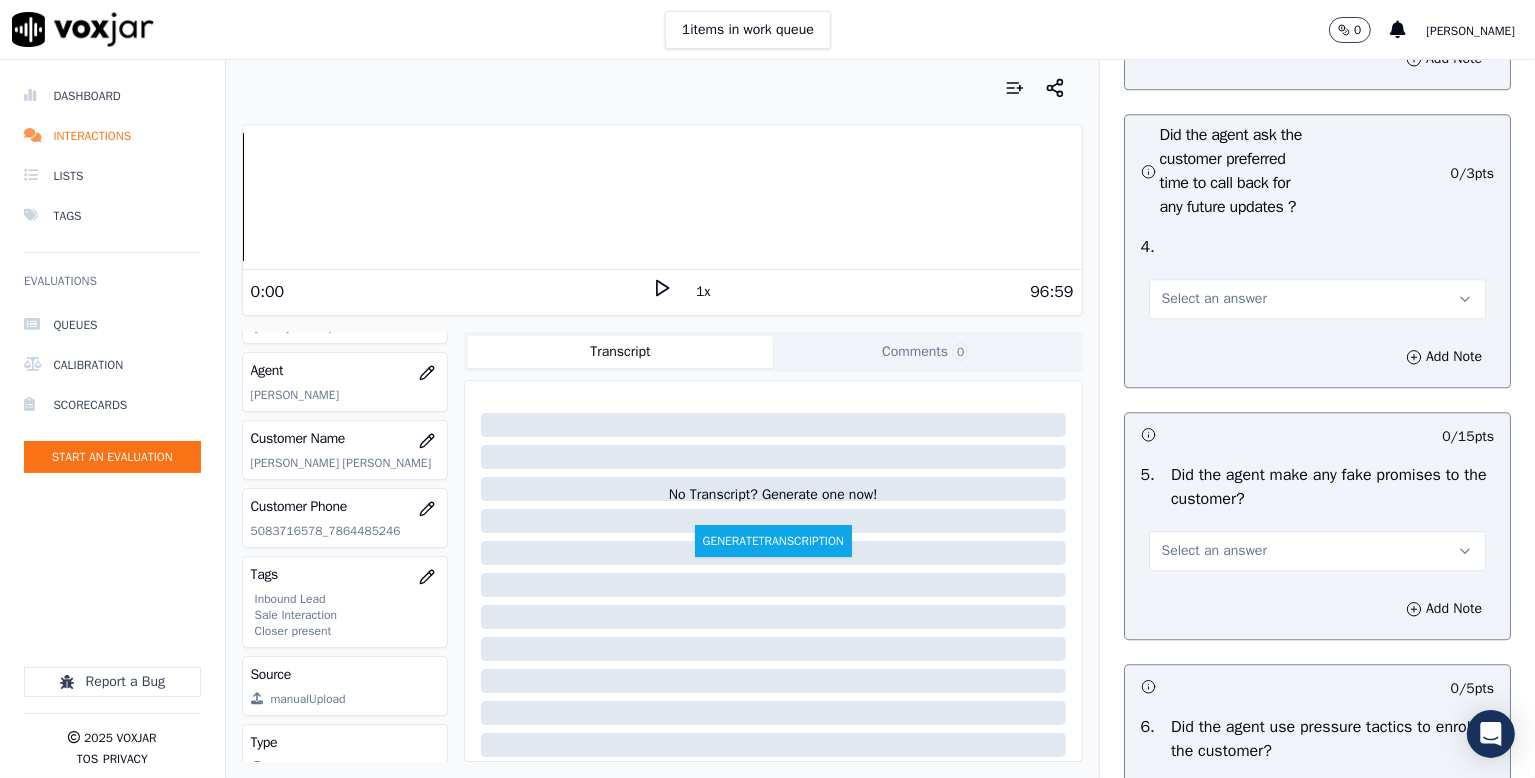 click on "Select an answer" at bounding box center (1214, 299) 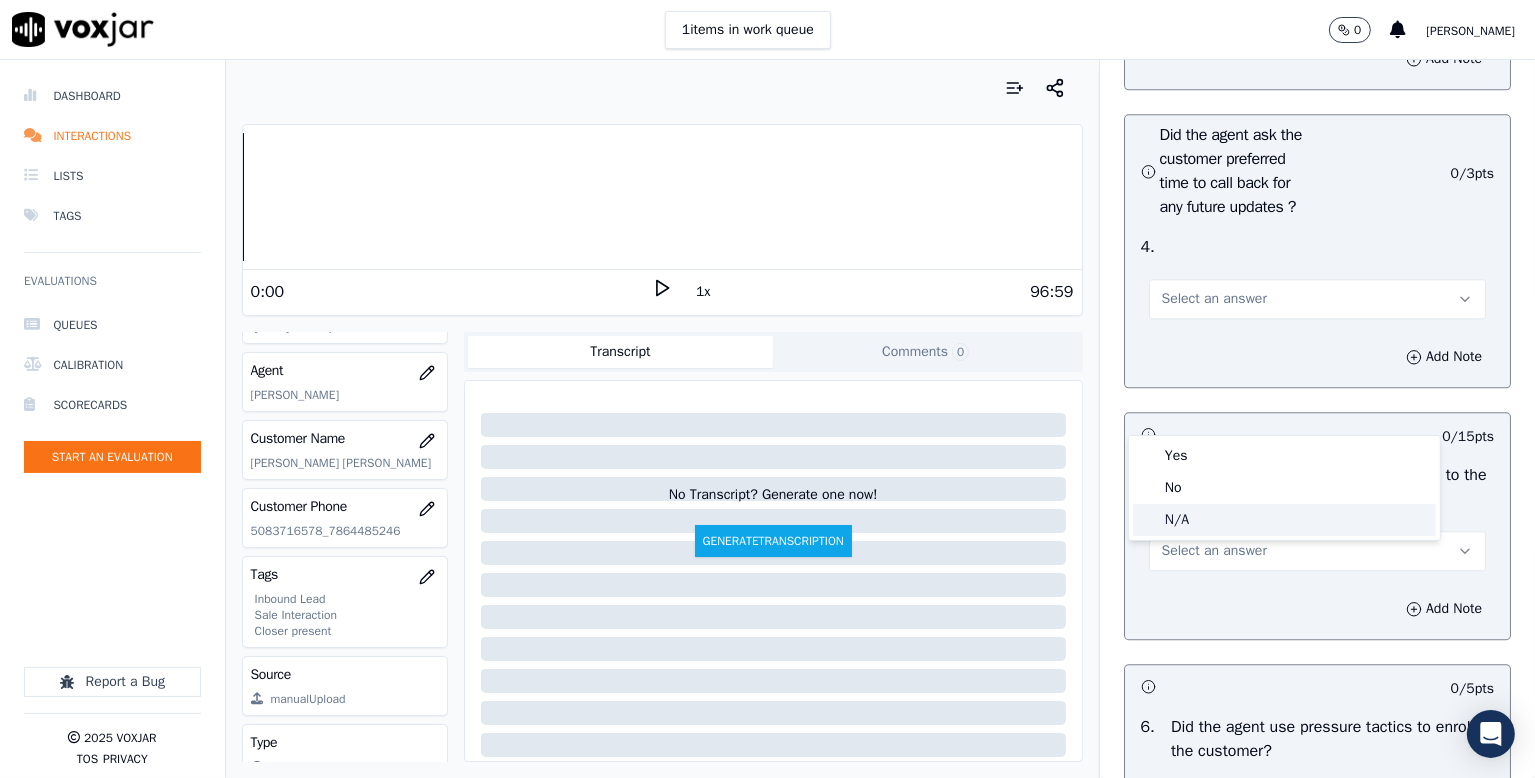 click on "N/A" 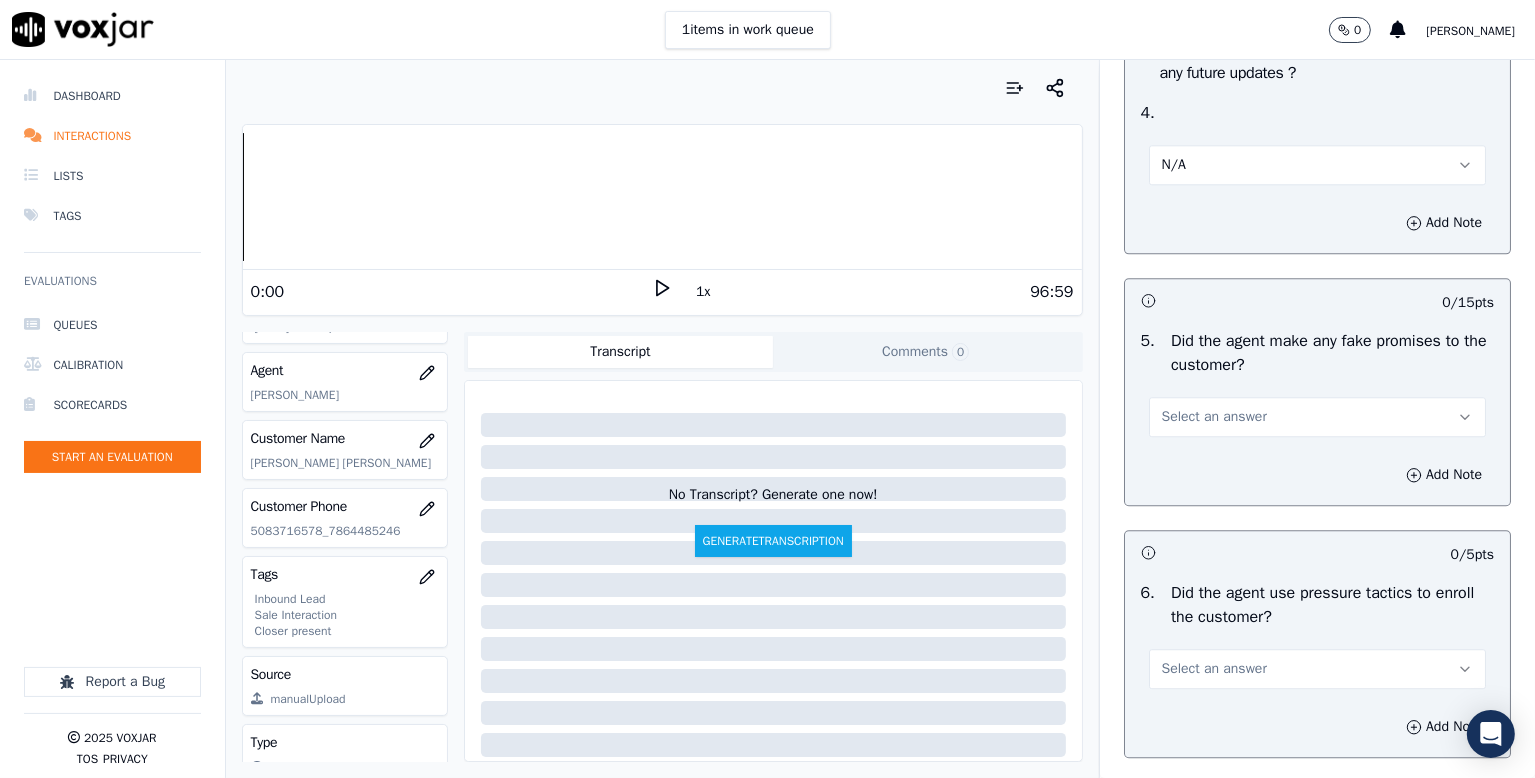scroll, scrollTop: 5400, scrollLeft: 0, axis: vertical 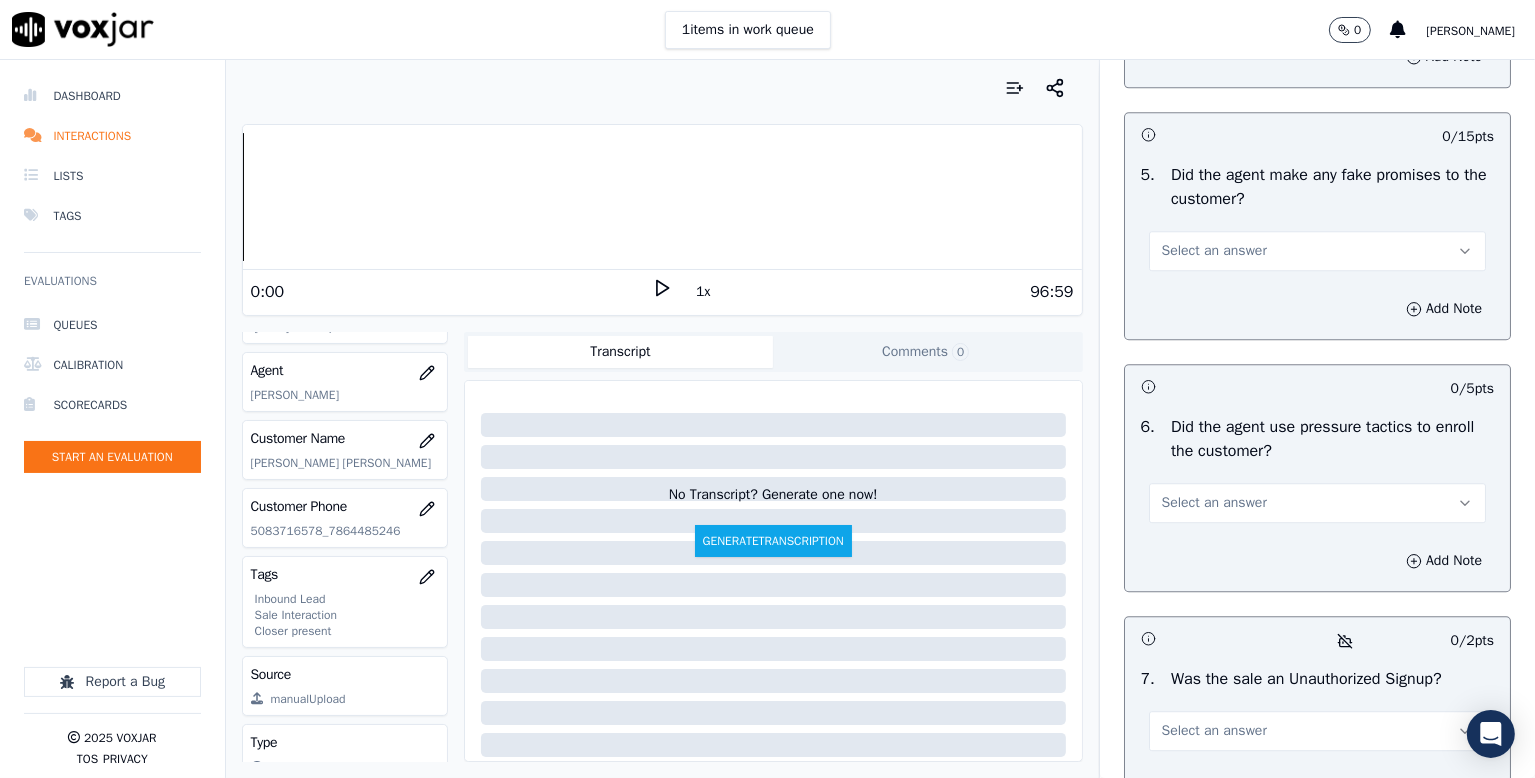 click on "Select an answer" at bounding box center (1317, 251) 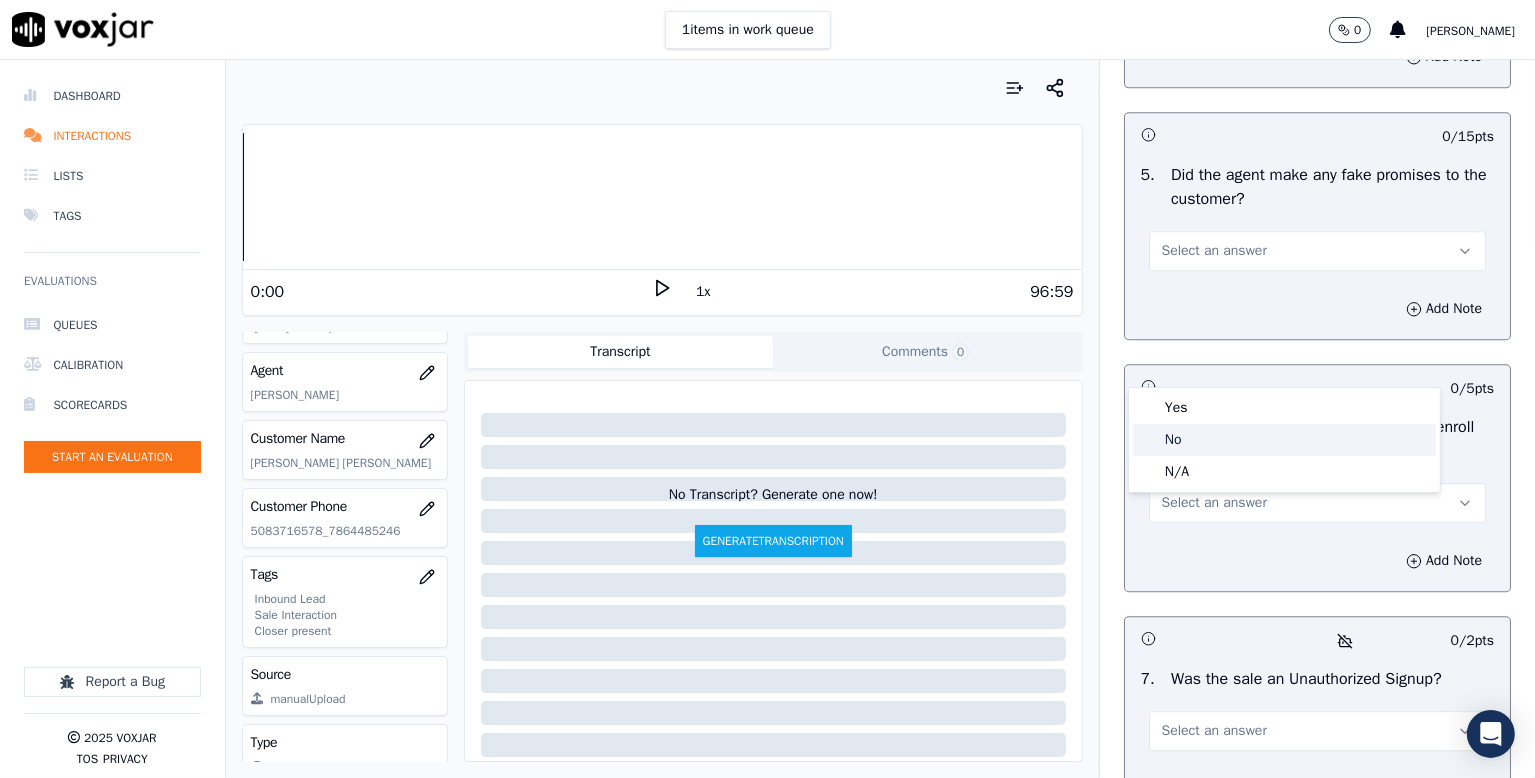 click on "No" 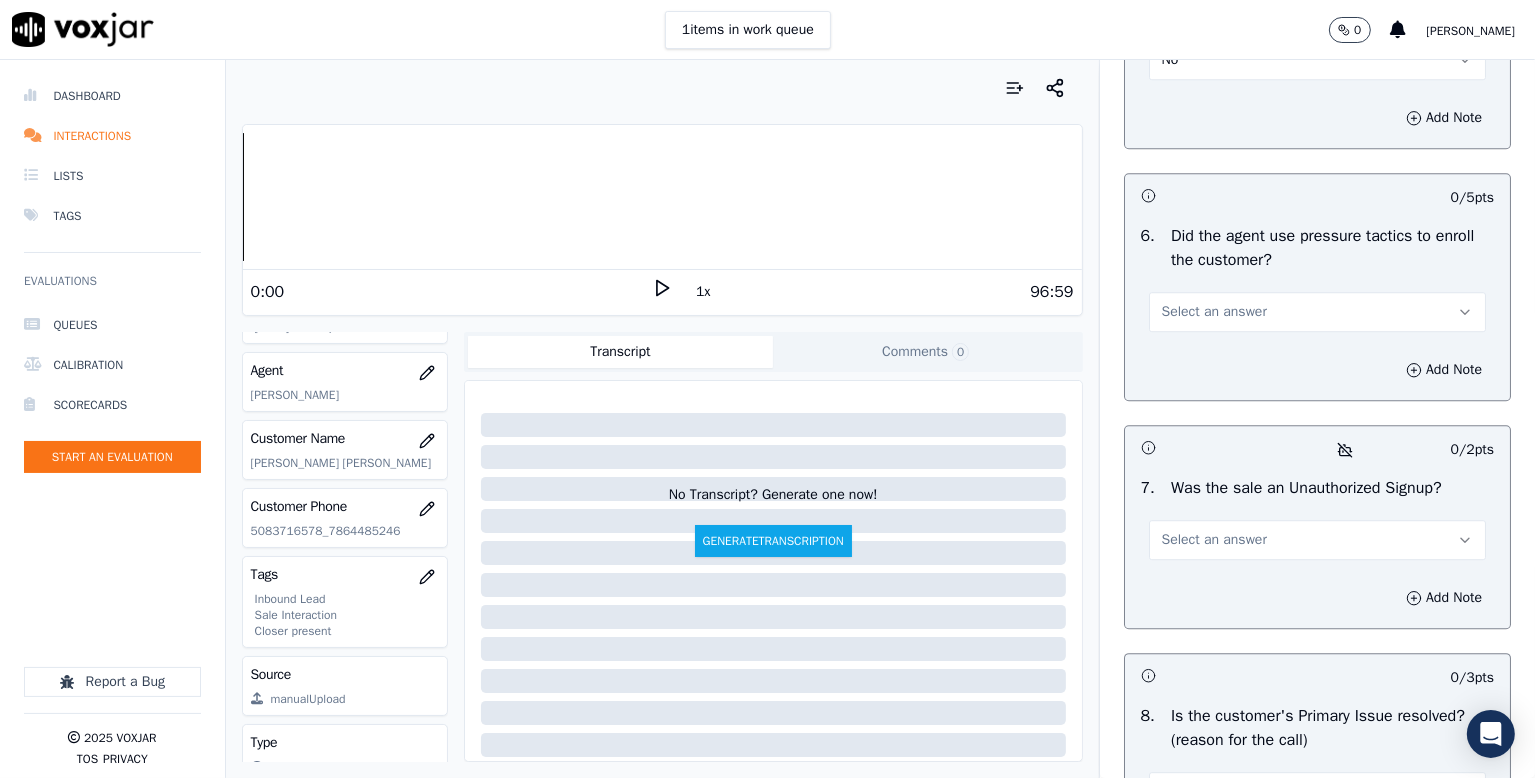 scroll, scrollTop: 5600, scrollLeft: 0, axis: vertical 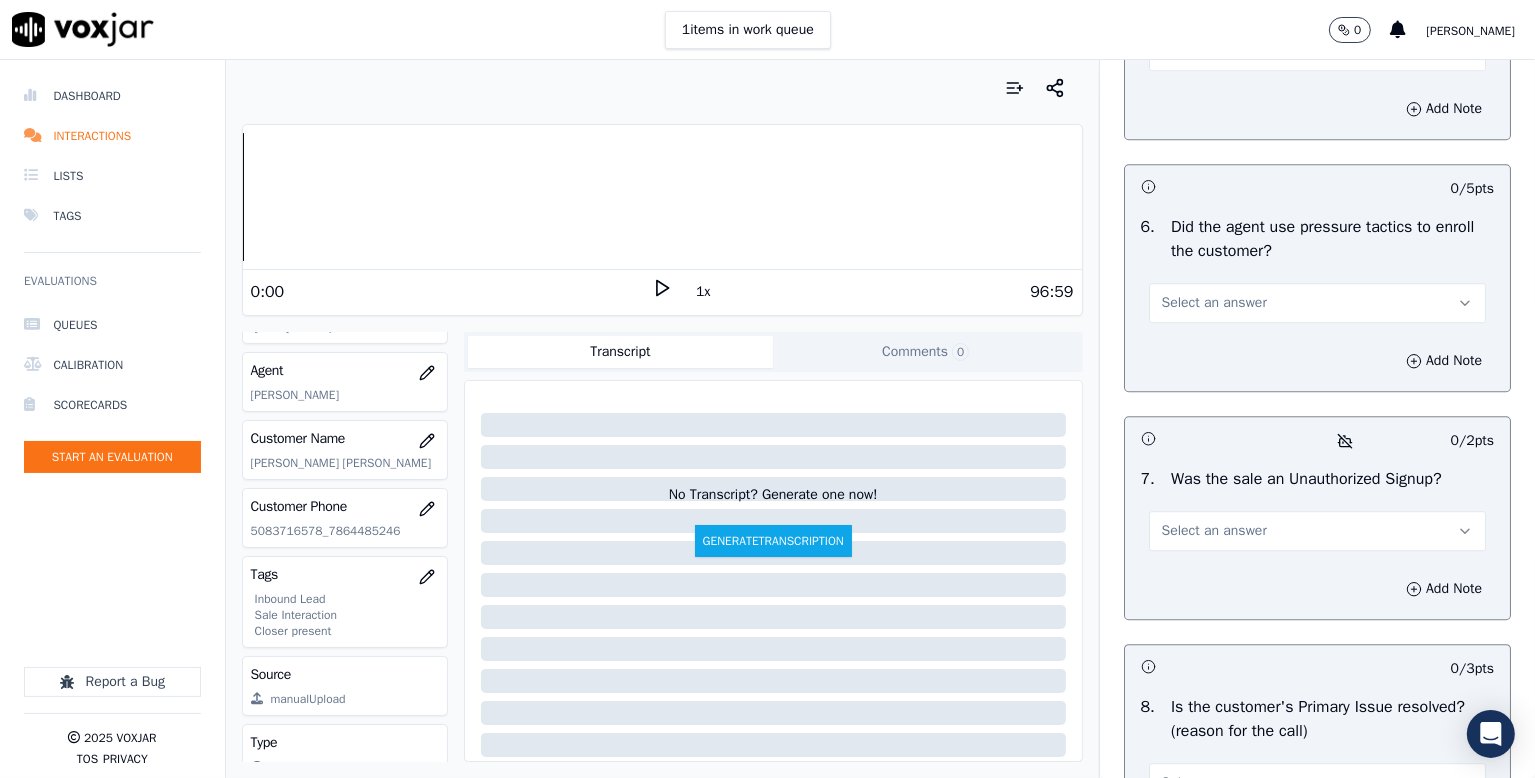 click on "Select an answer" at bounding box center (1214, 303) 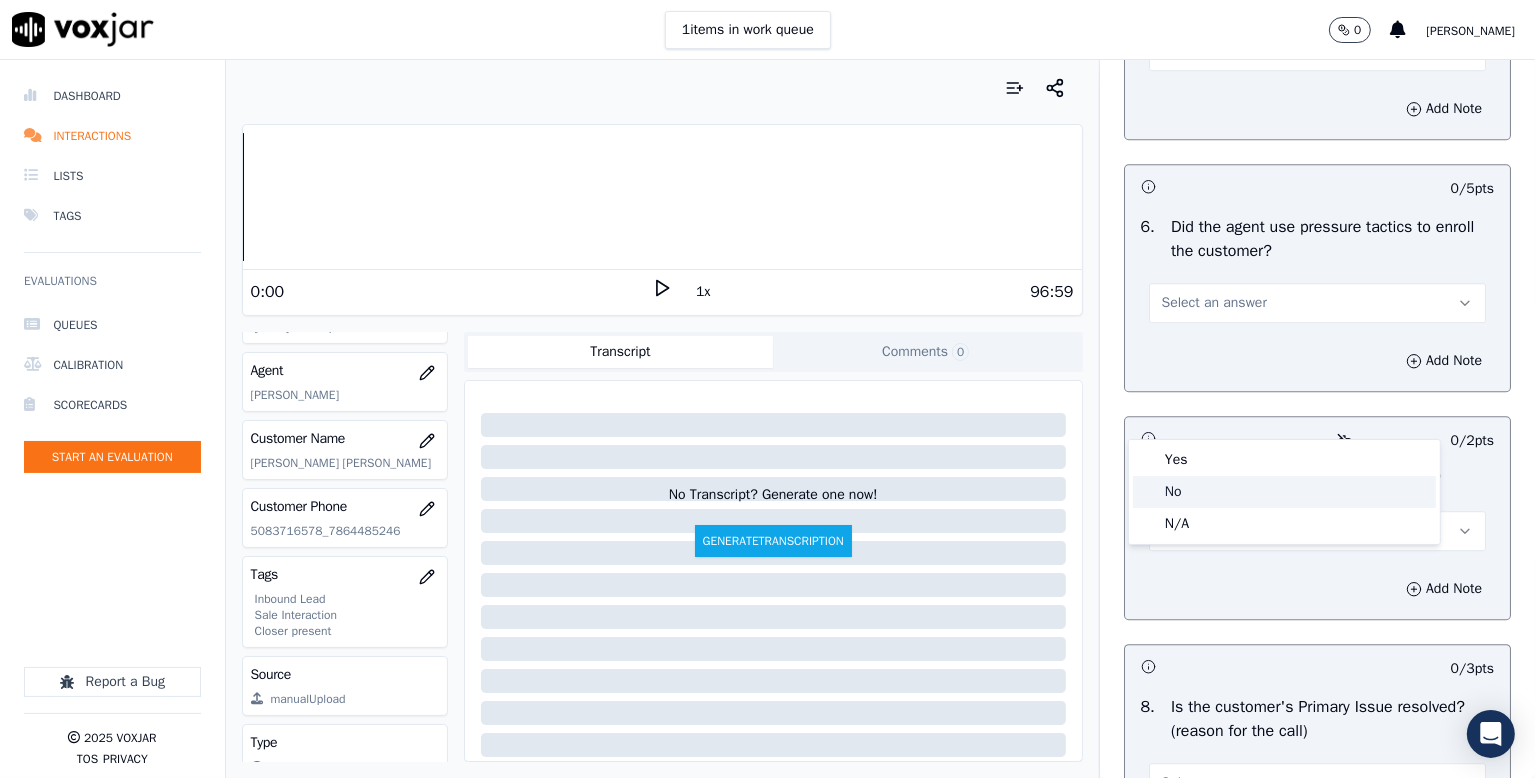click on "No" 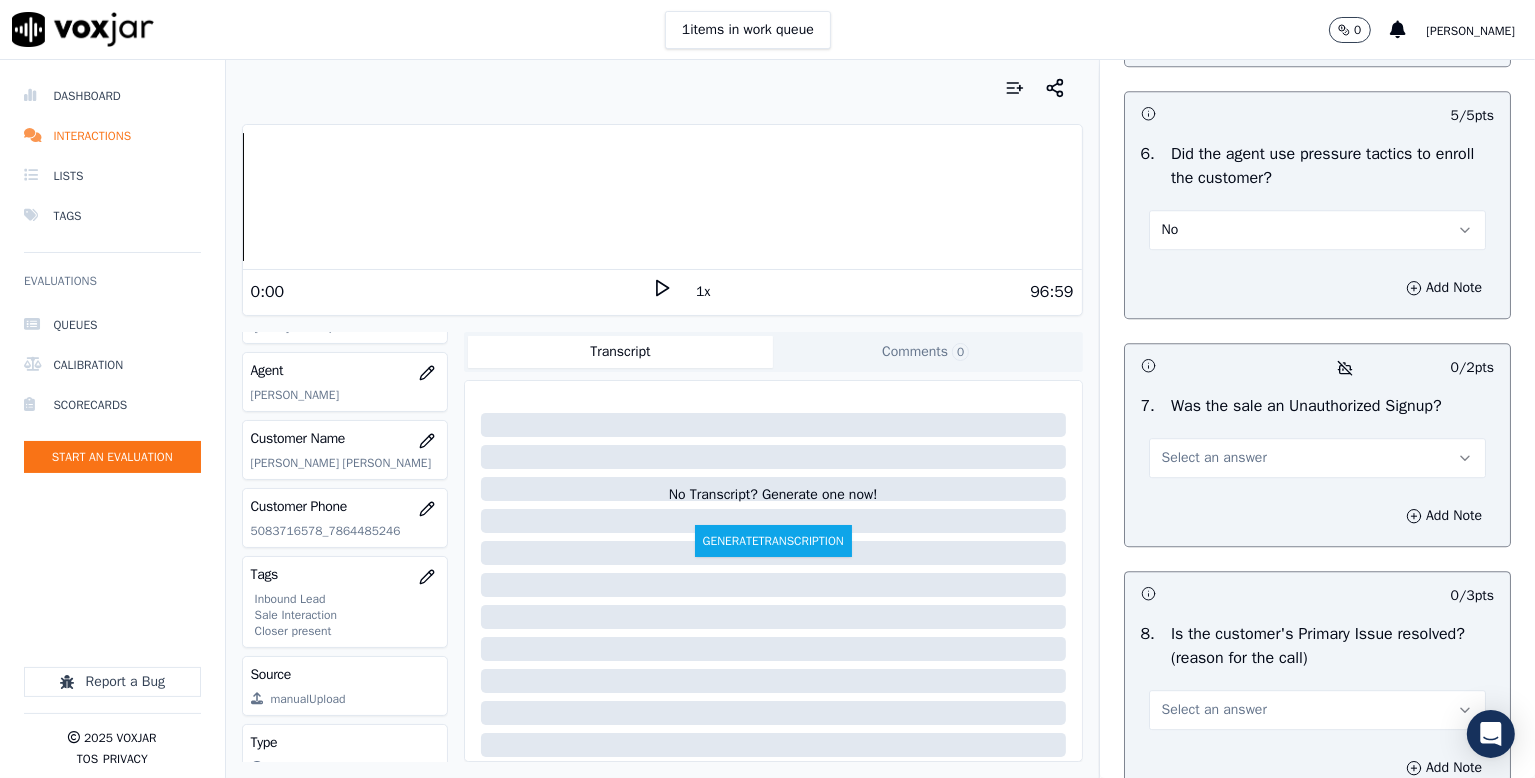 scroll, scrollTop: 5800, scrollLeft: 0, axis: vertical 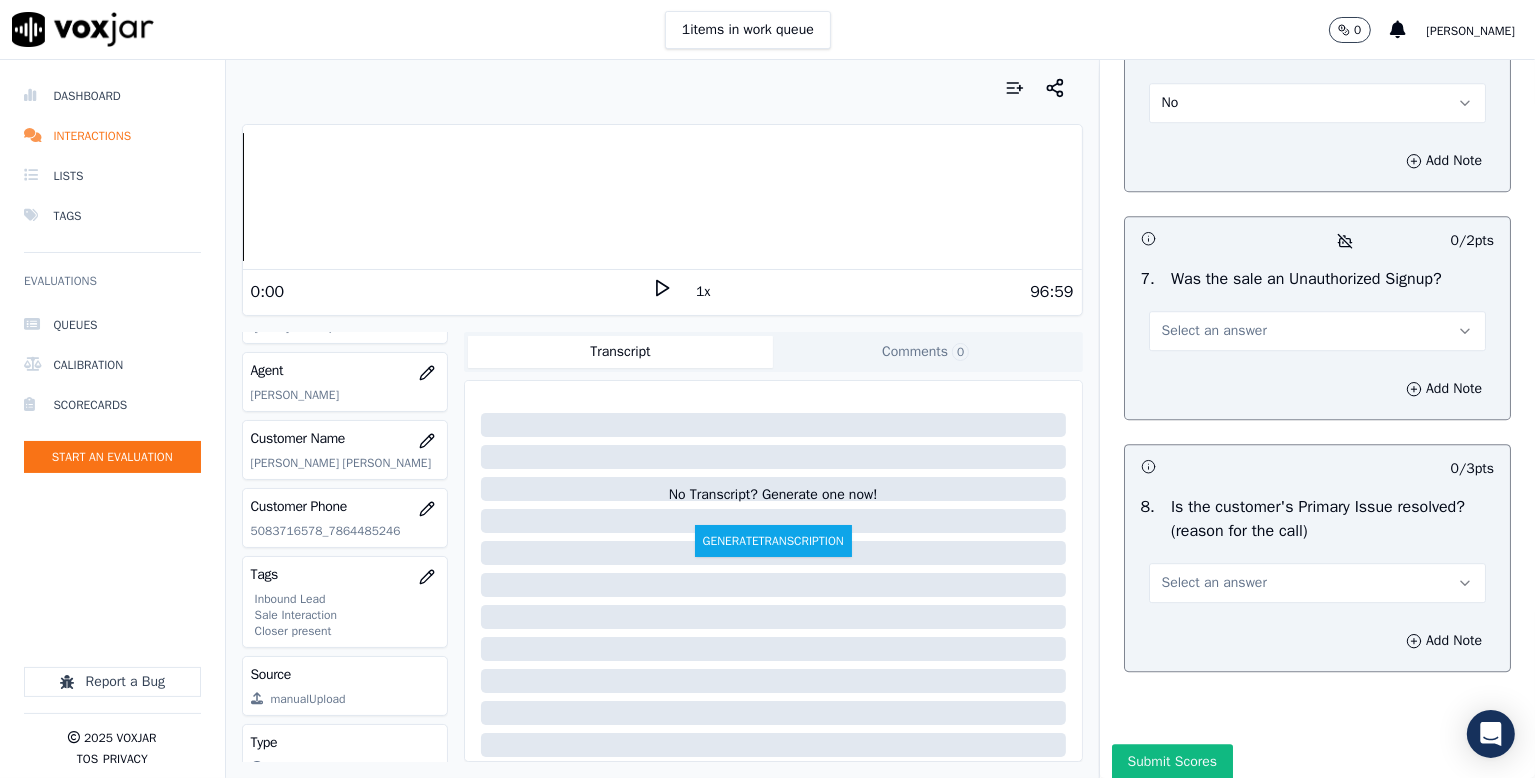 click on "Select an answer" at bounding box center [1214, 331] 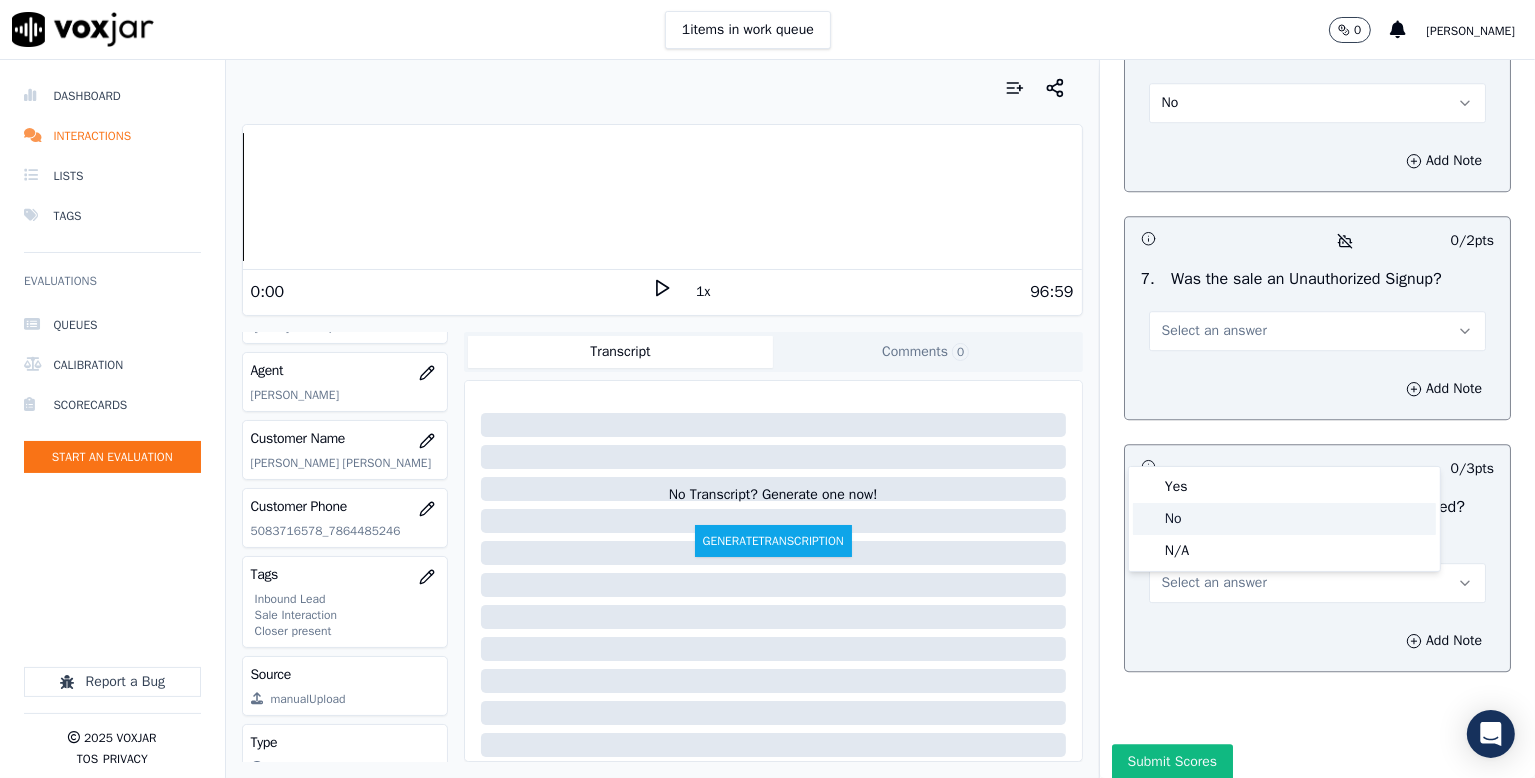 drag, startPoint x: 1196, startPoint y: 529, endPoint x: 1206, endPoint y: 524, distance: 11.18034 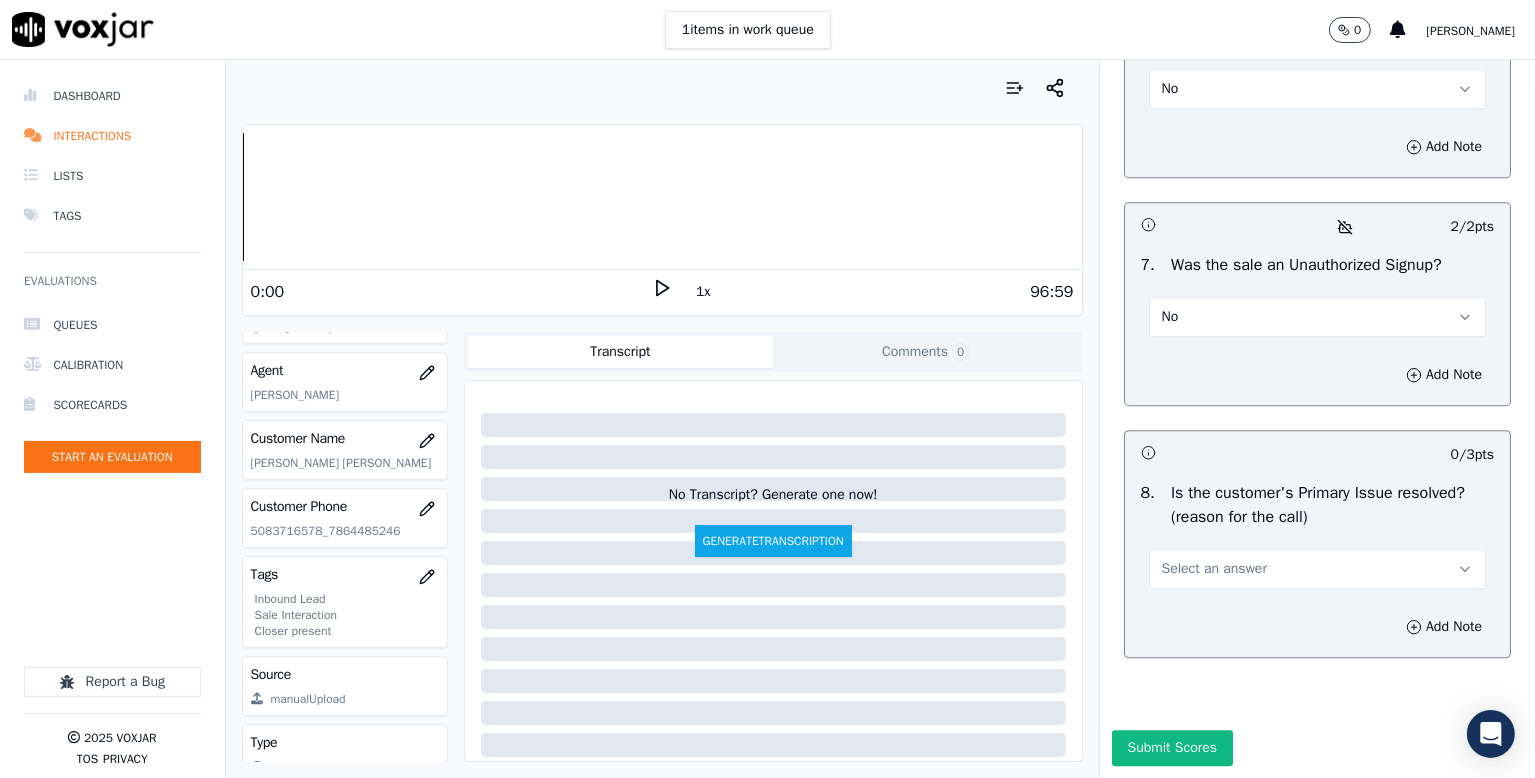 scroll, scrollTop: 5970, scrollLeft: 0, axis: vertical 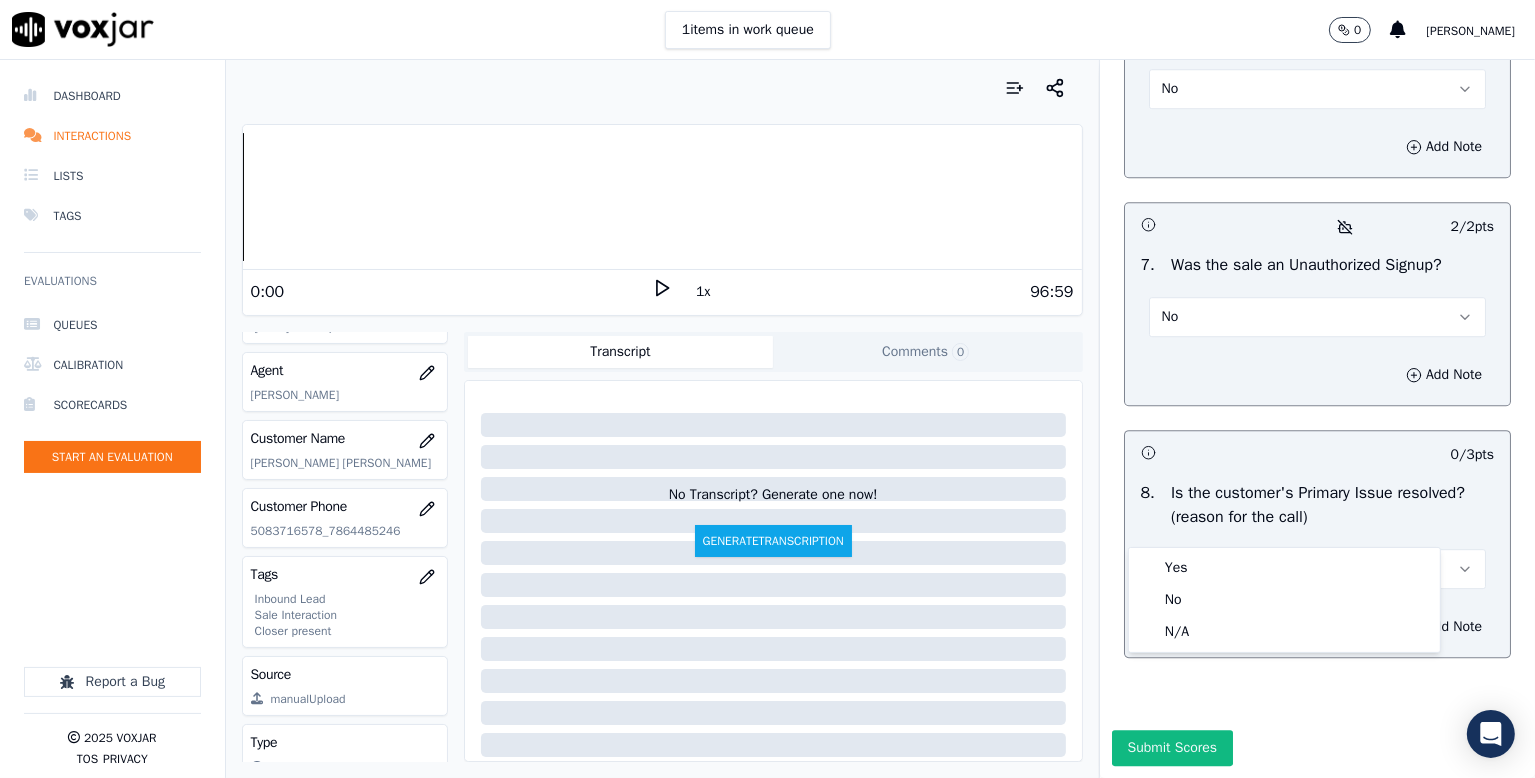 click on "Select an answer" at bounding box center [1214, 569] 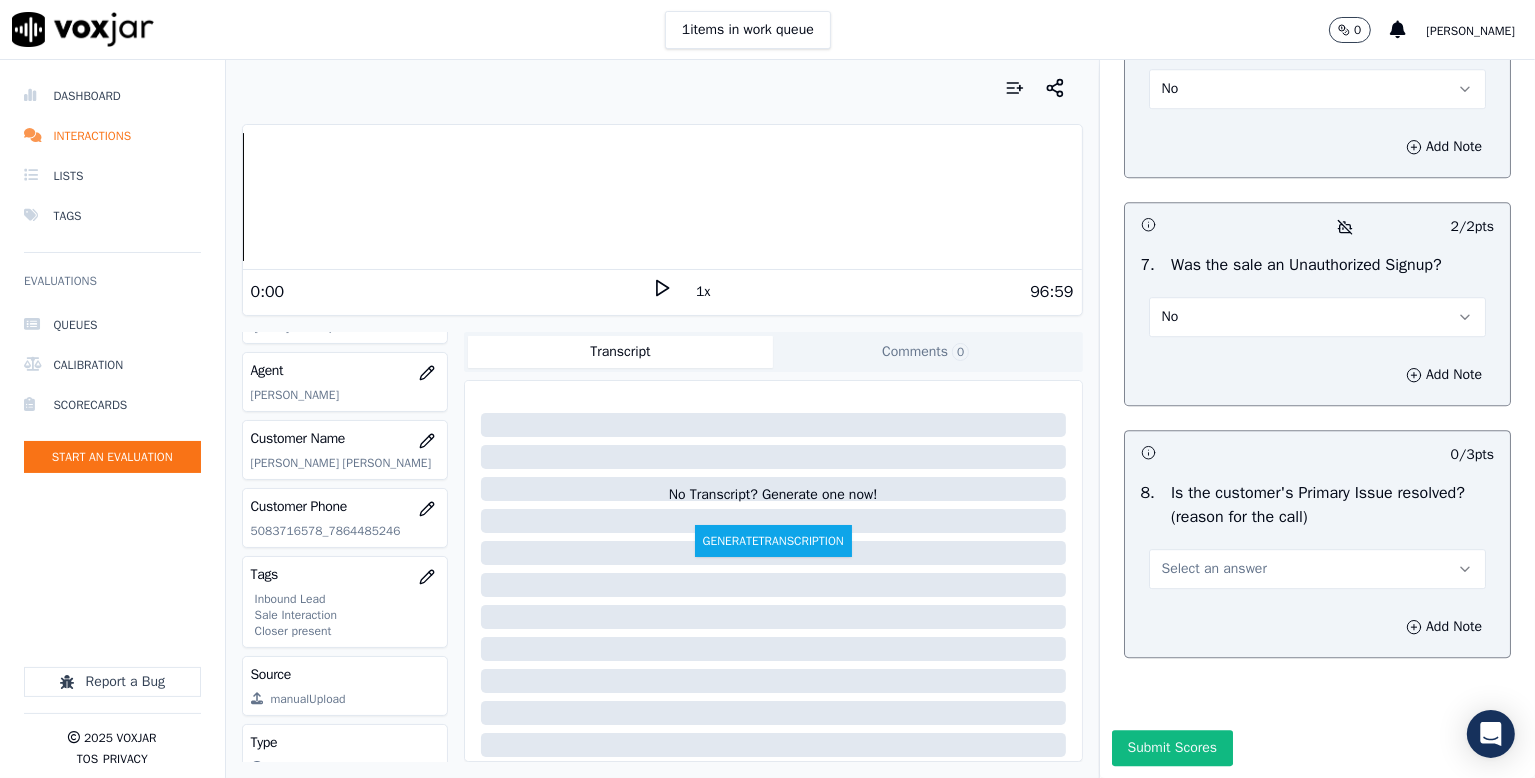 click on "Select an answer" at bounding box center (1214, 569) 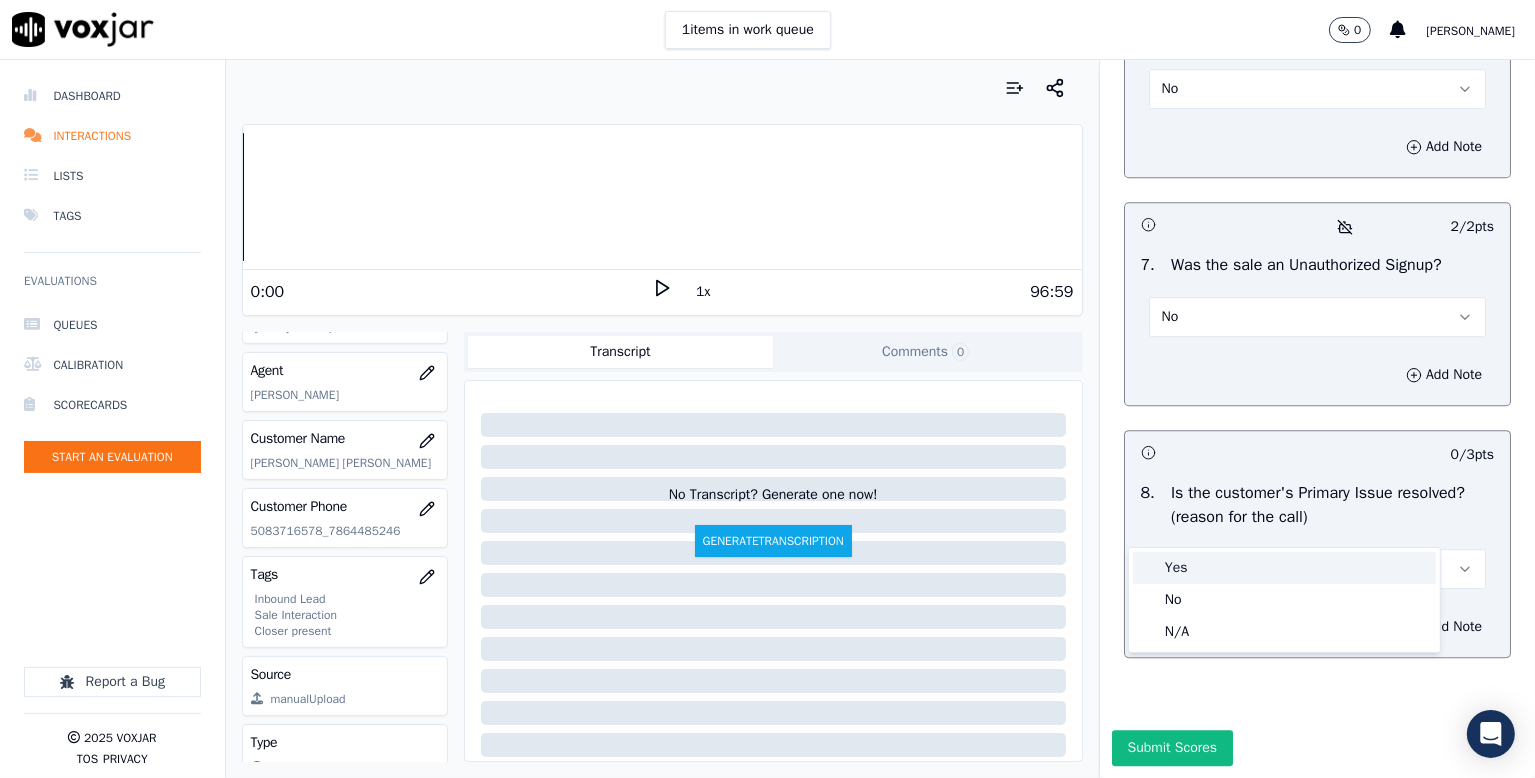 click on "Yes" at bounding box center [1284, 568] 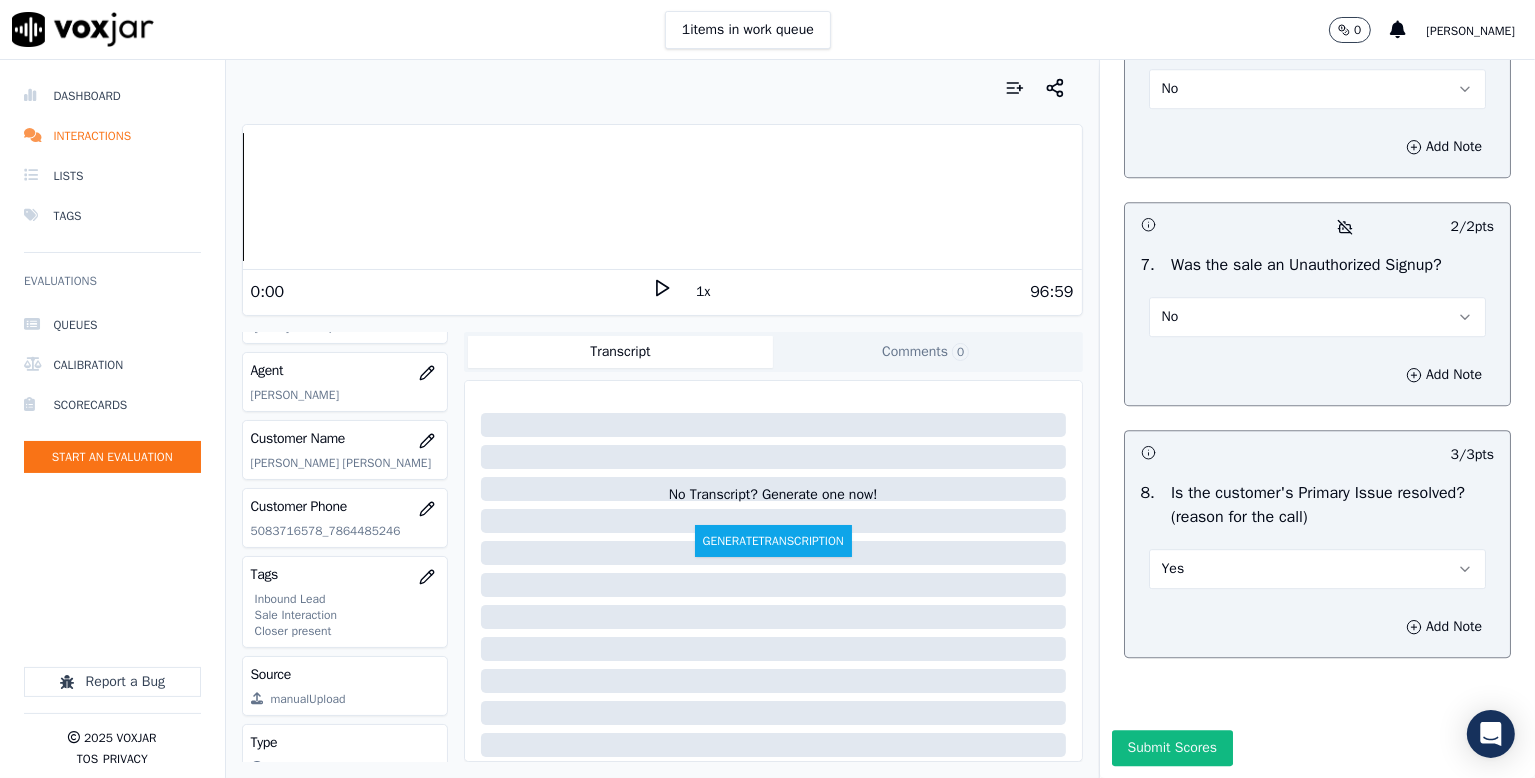 click on "Yes" at bounding box center (1317, 569) 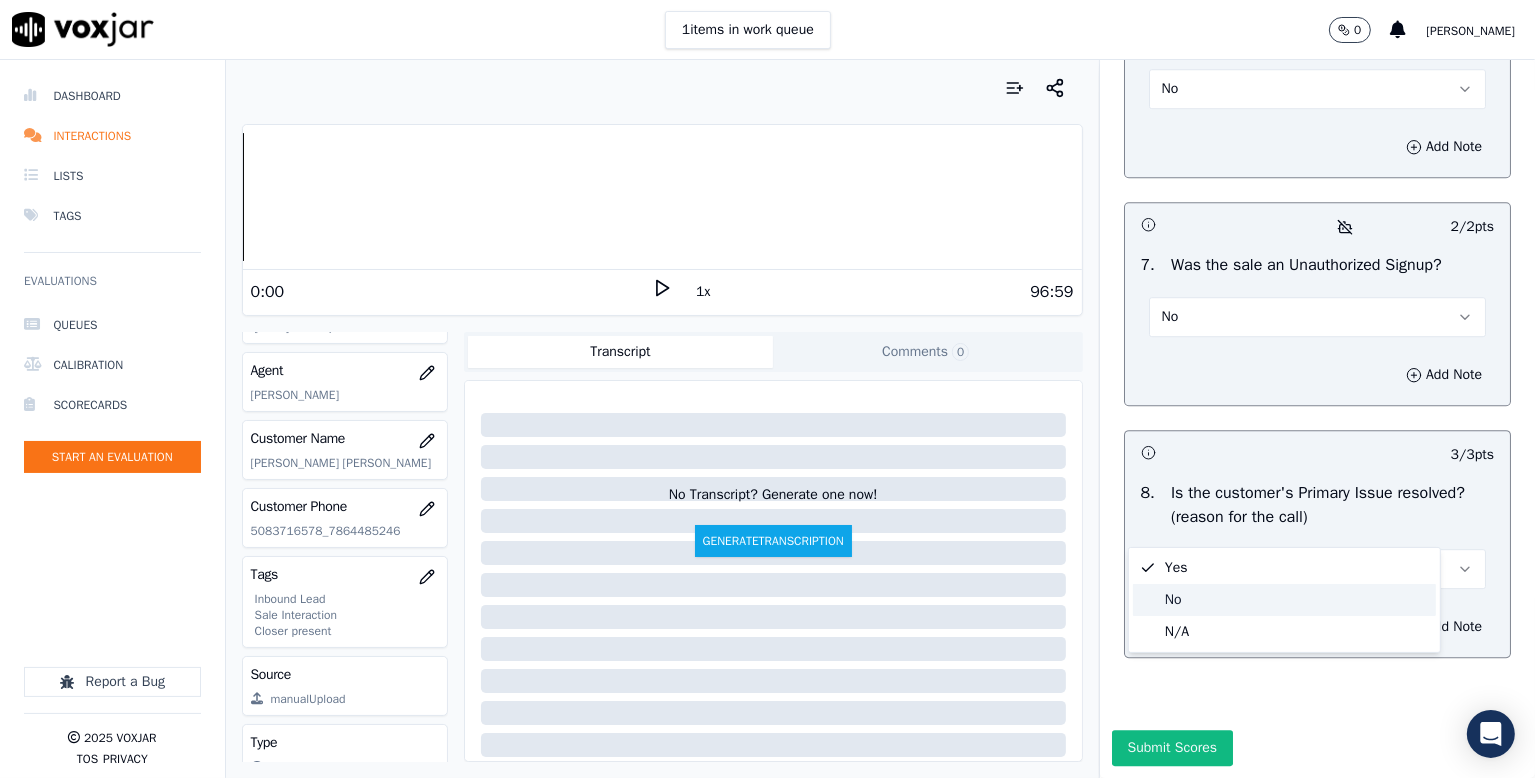 click on "No" 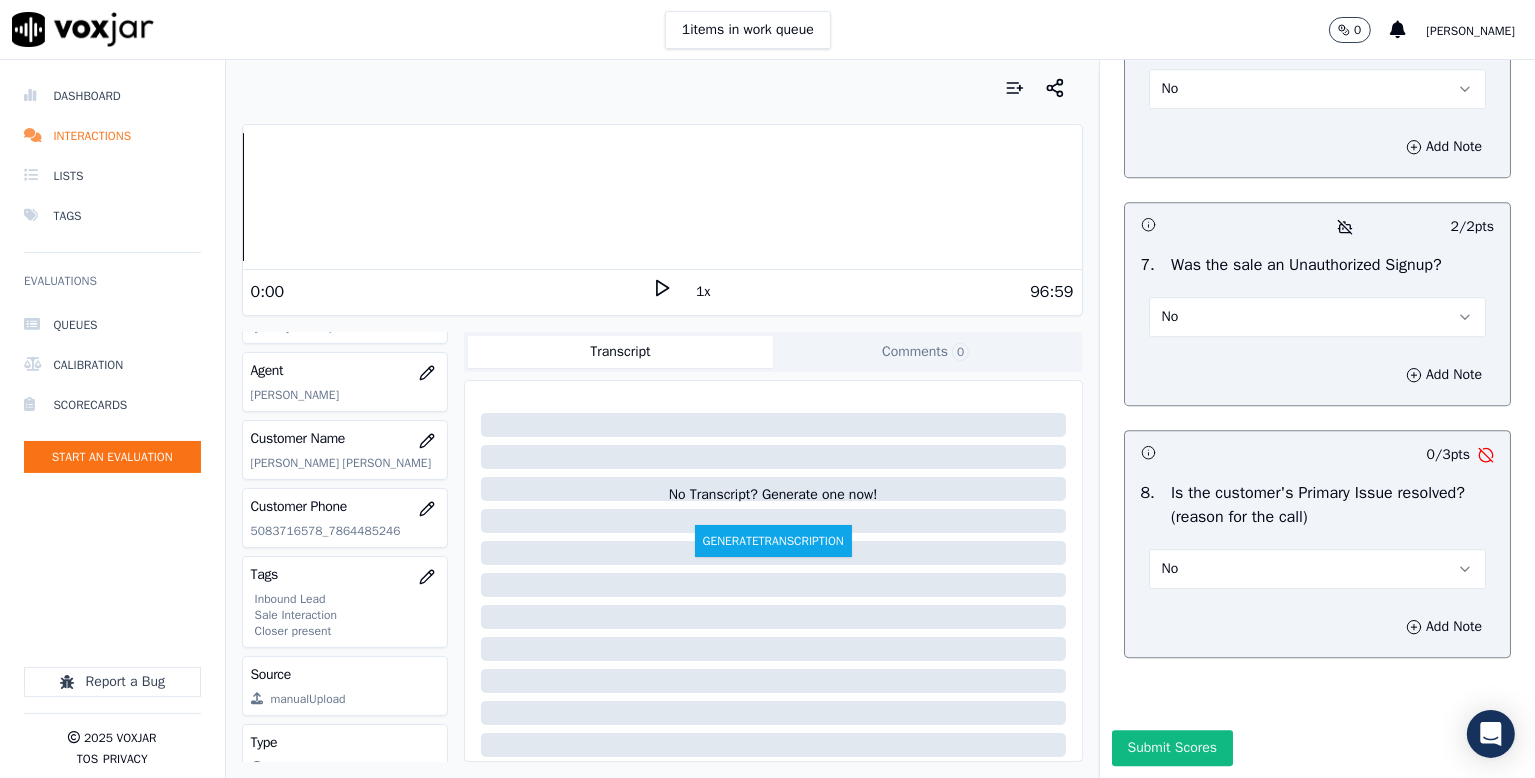 click on "No" at bounding box center (1317, 569) 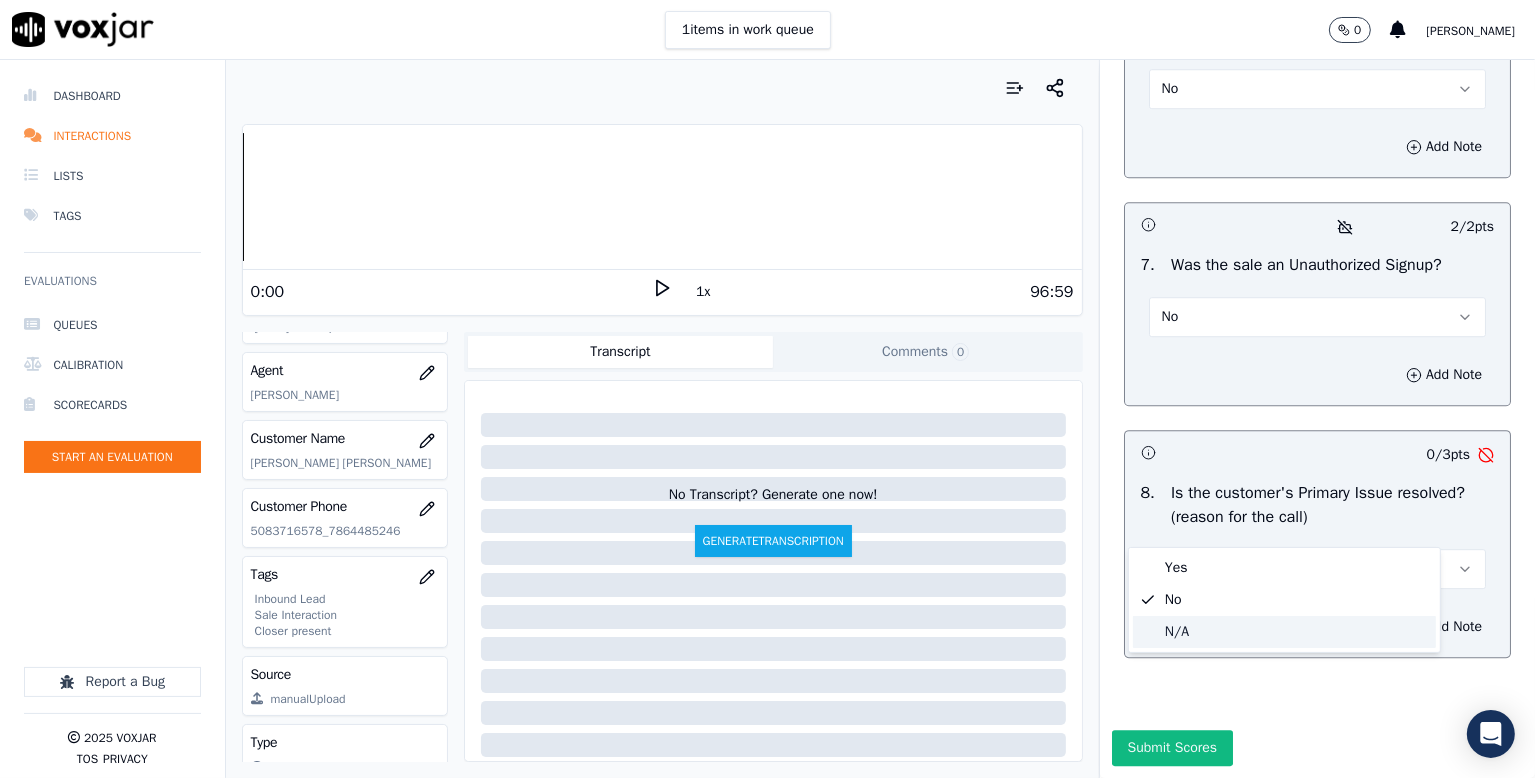click on "N/A" 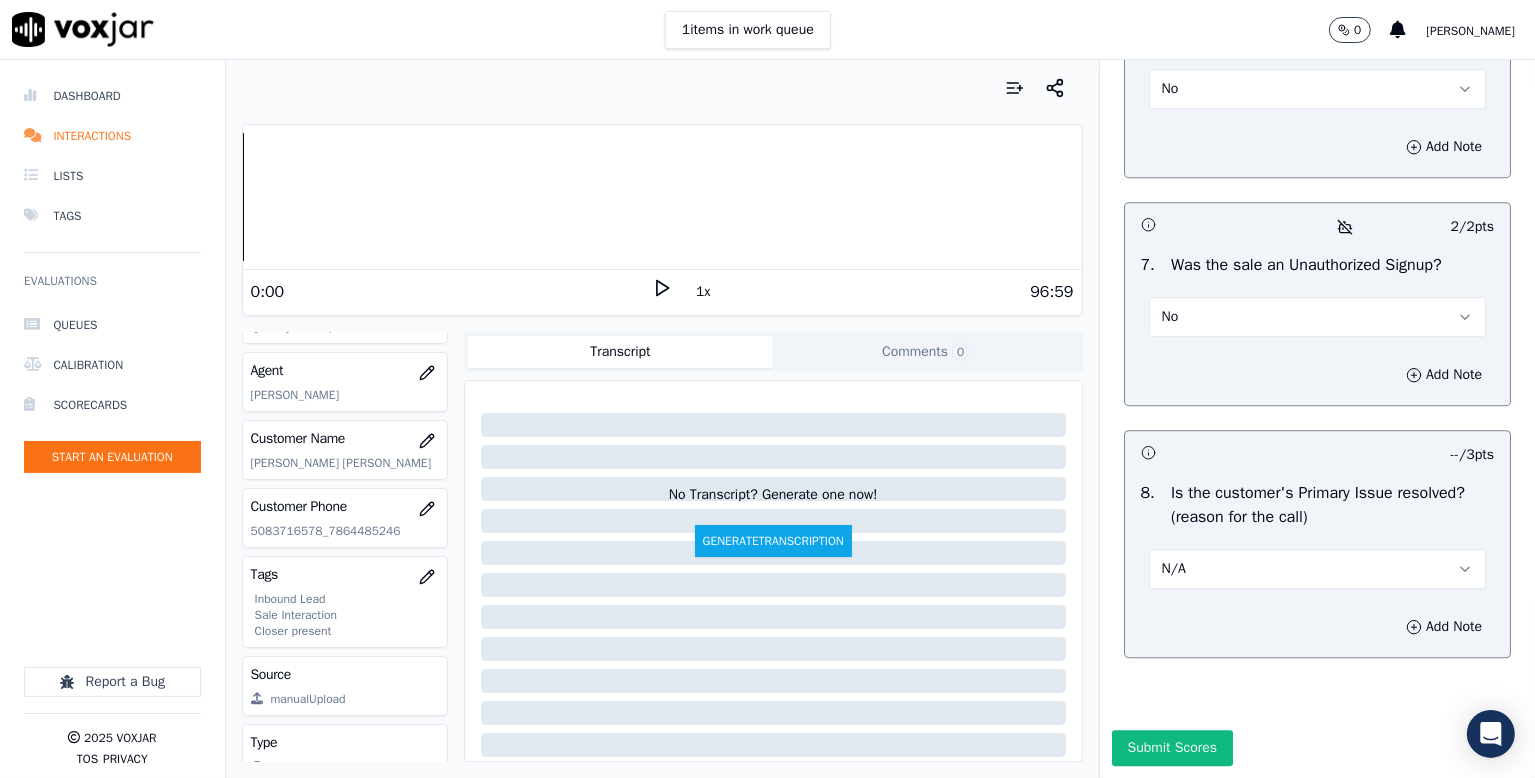 click on "N/A" at bounding box center (1317, 569) 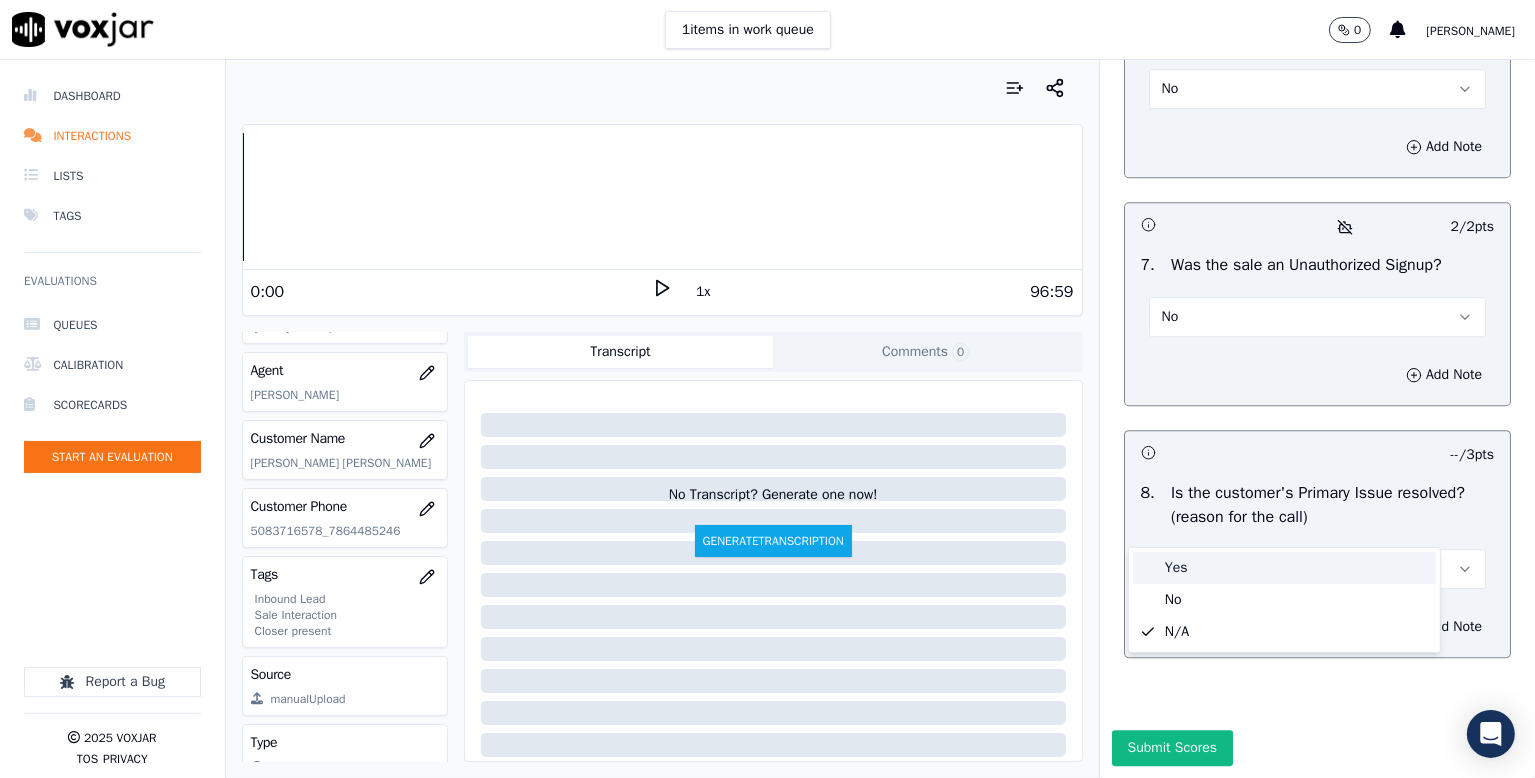 click on "Yes" at bounding box center (1284, 568) 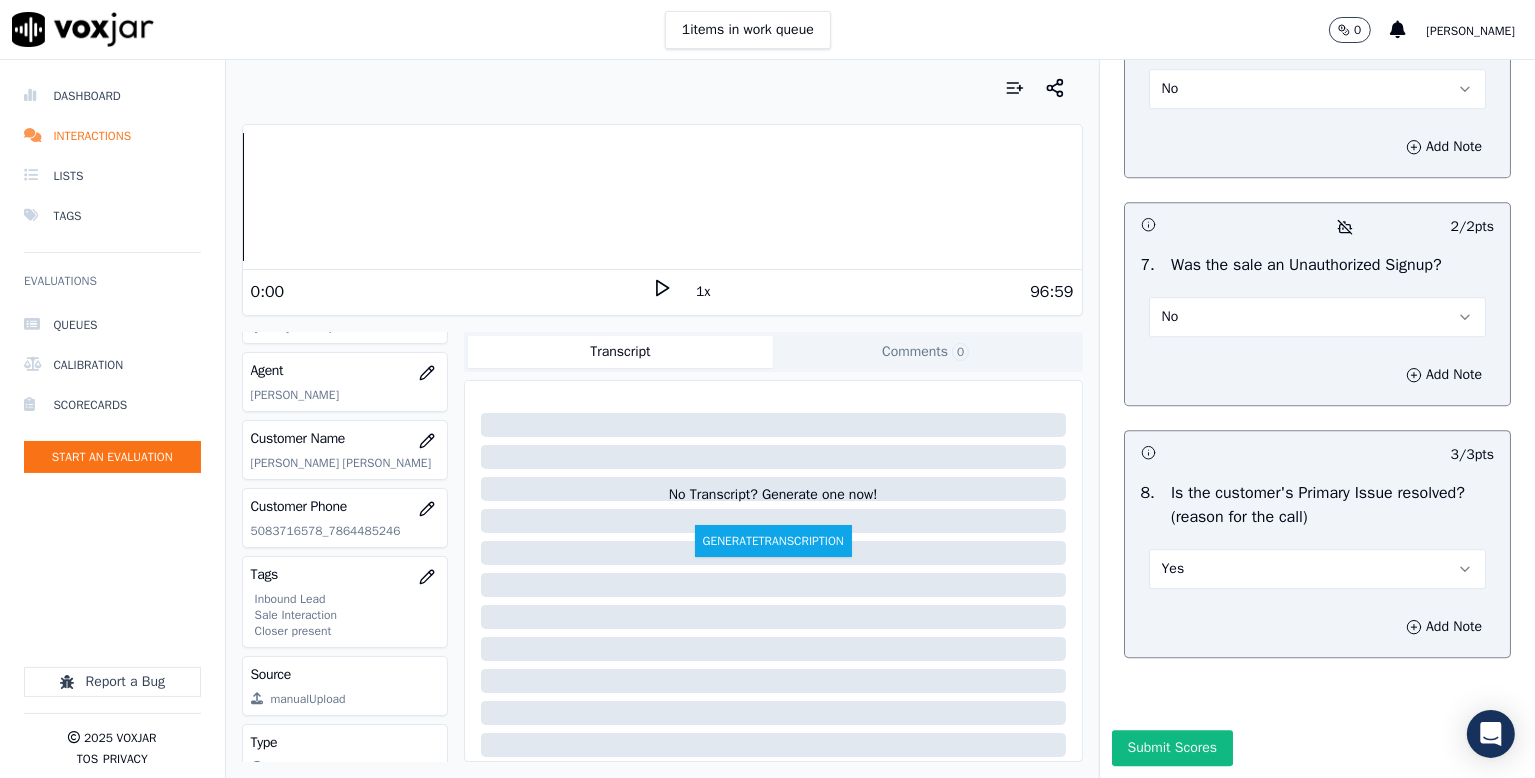 click on "Greeting & Customer Information     24  pts                 4 / 4  pts     1 .   Did the agent identify themself at the start of the call?   Yes          Add Note                           5 / 5  pts     2 .   Did the agent identify why the customer was calling?   Yes          Add Note                           5 / 5  pts     3 .   Did the agent affirm their ability to help the customer?   Yes          Add Note                           5 / 5  pts     4 .   Did the agent attempt to collect customer information such as First and Last Name, Service Address, Alternate Number/Landline, and Email address?   Yes          Add Note                           5 / 5  pts     5 .   Did the agent collect any financial details from the customer?    No          Add Note             Problem Identification     12  pts                 5 / 5  pts     1 .   Did the agent ask probing questions to discover what problems they can help the customer solve?   Yes          Add Note                           -- / 2  pts     2 .     N/A" at bounding box center (1317, -2467) 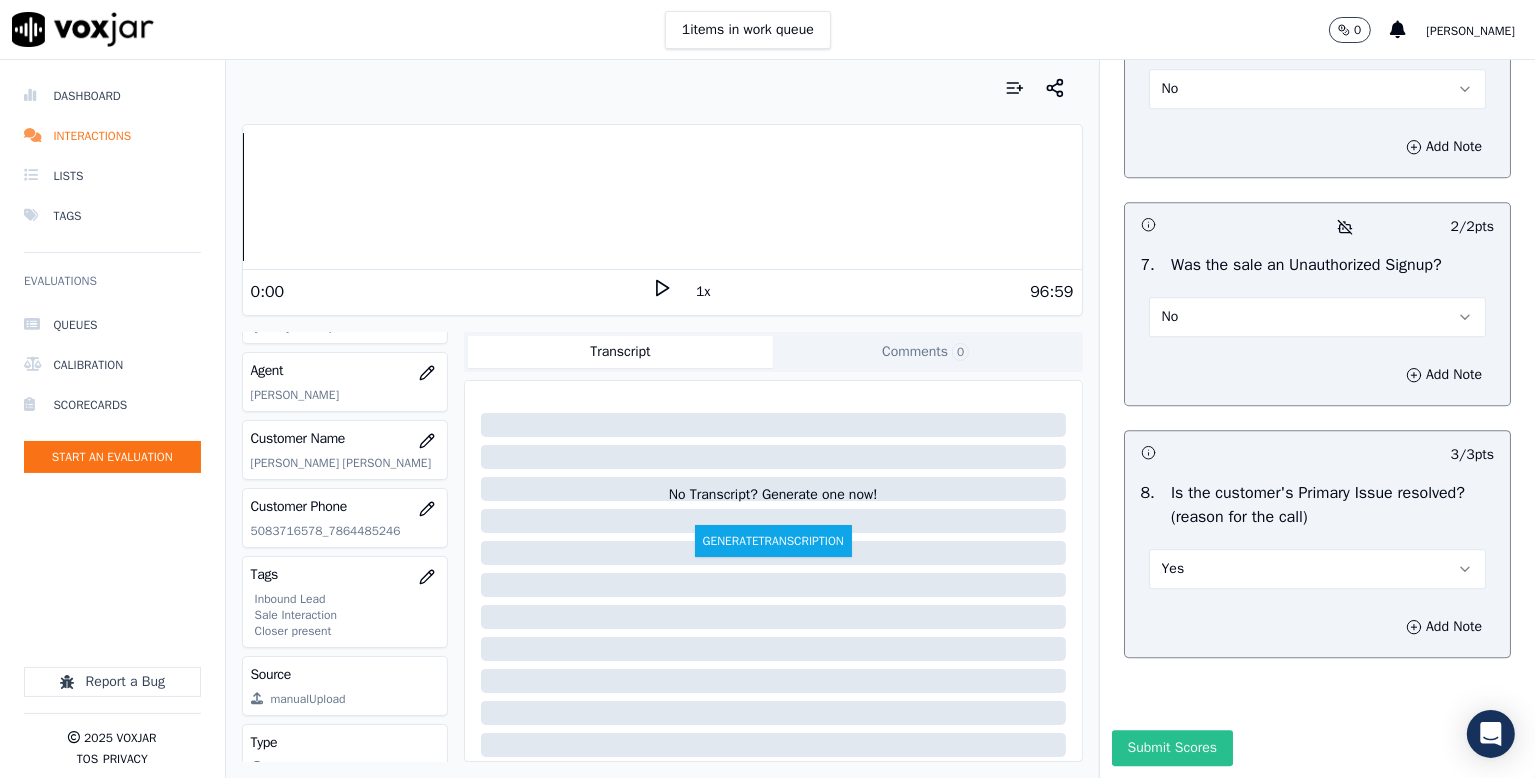 click on "Submit Scores" at bounding box center [1172, 748] 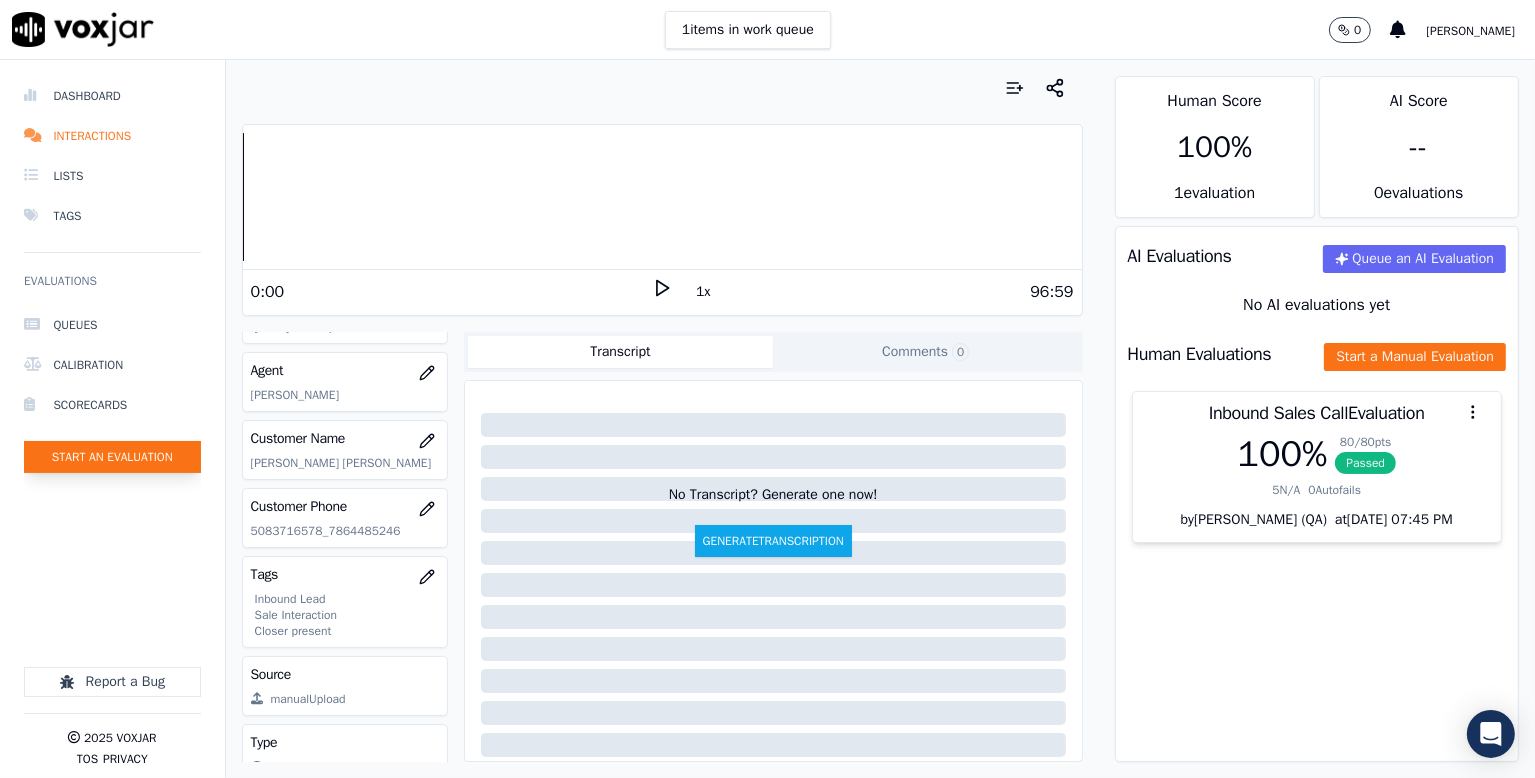 click on "Start an Evaluation" 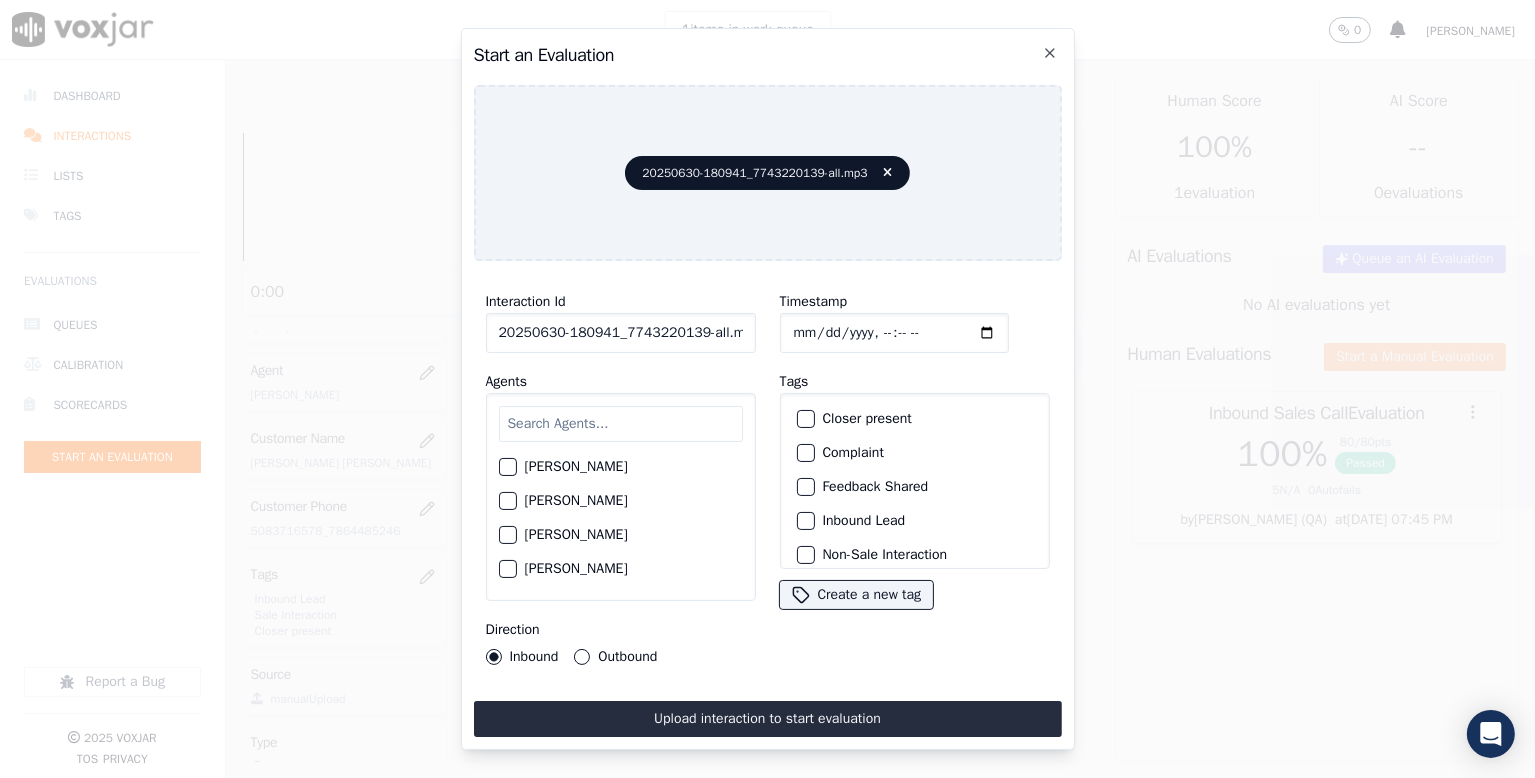 scroll, scrollTop: 0, scrollLeft: 6, axis: horizontal 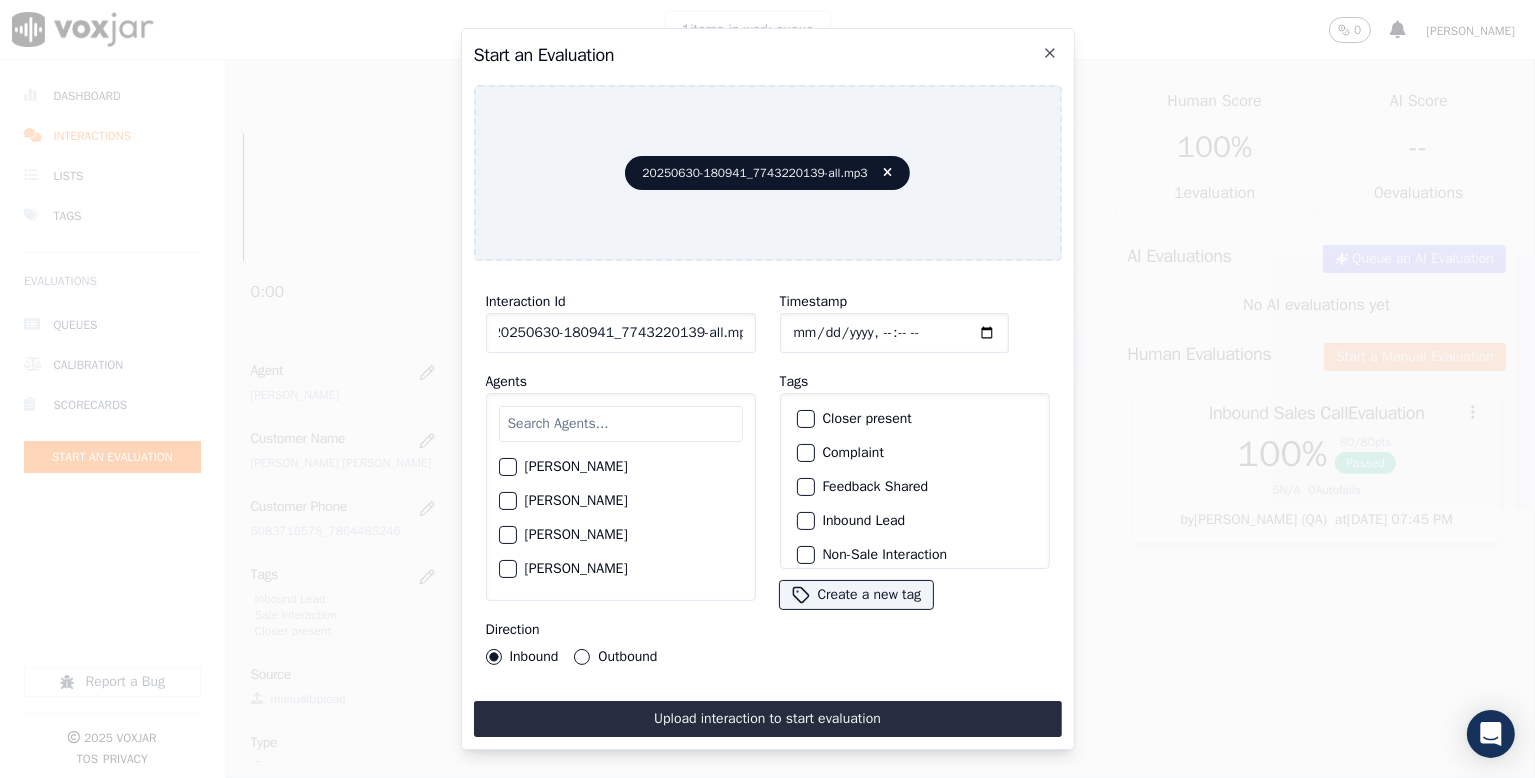 drag, startPoint x: 693, startPoint y: 325, endPoint x: 788, endPoint y: 328, distance: 95.047356 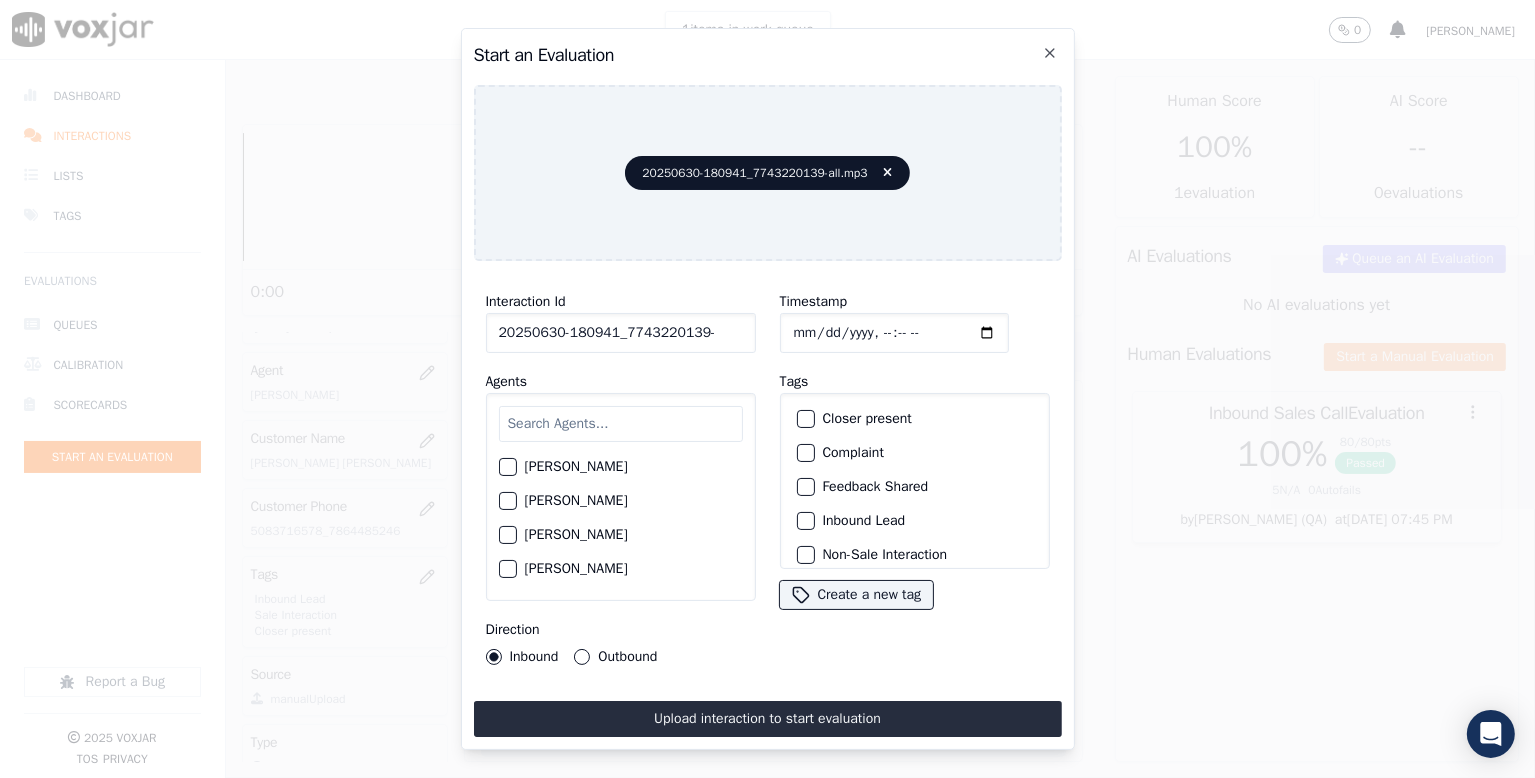scroll, scrollTop: 0, scrollLeft: 0, axis: both 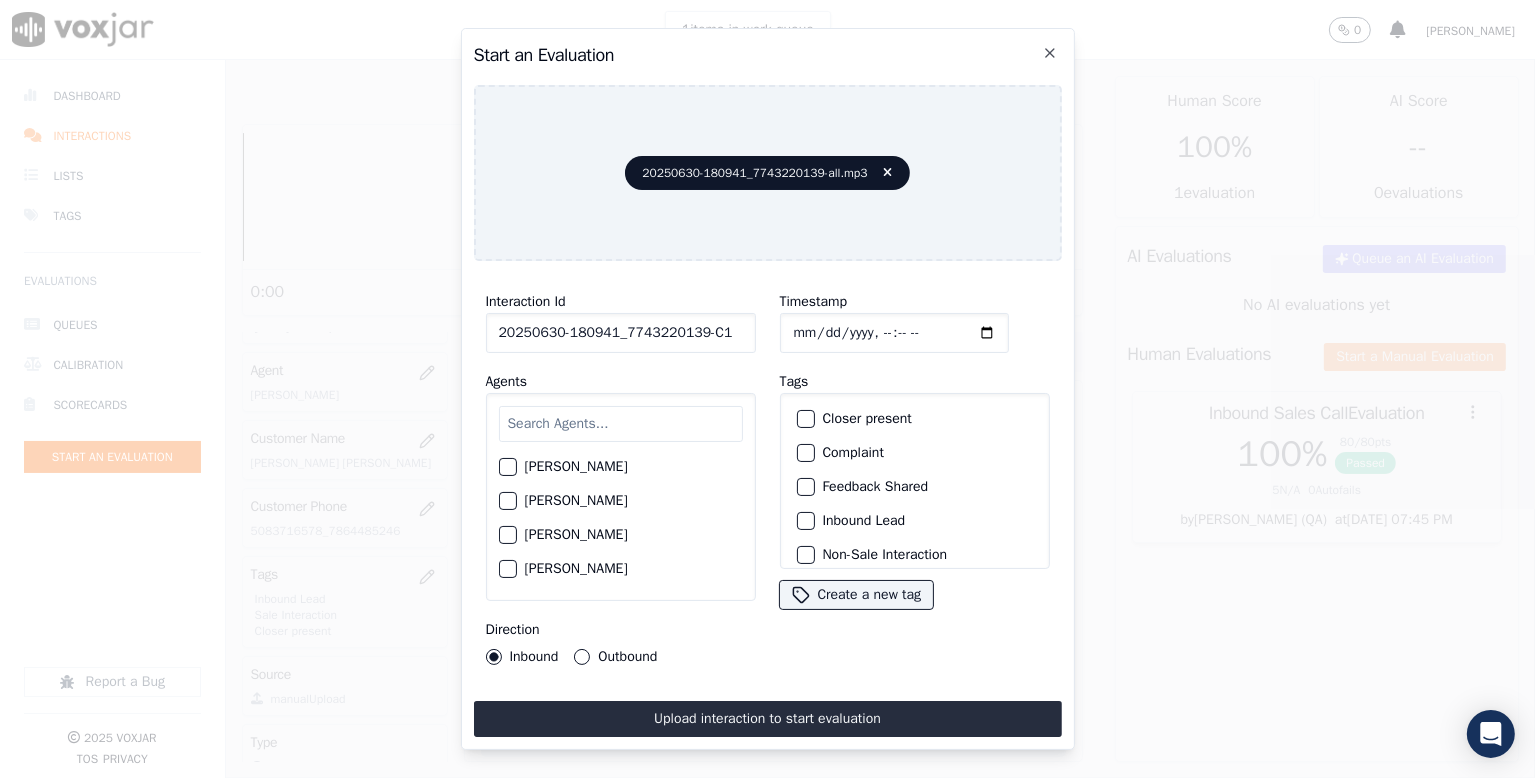 type on "20250630-180941_7743220139-C1" 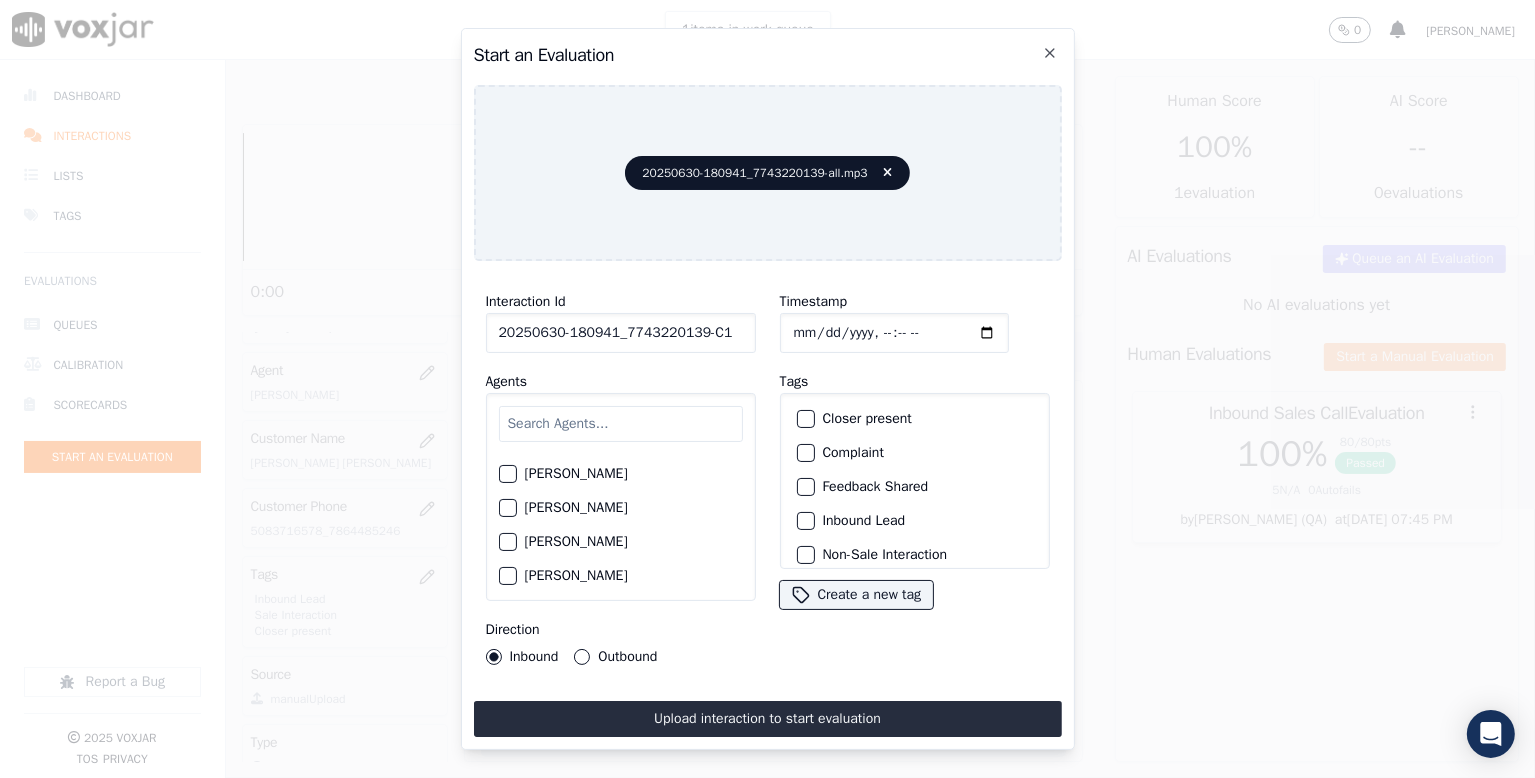 scroll, scrollTop: 300, scrollLeft: 0, axis: vertical 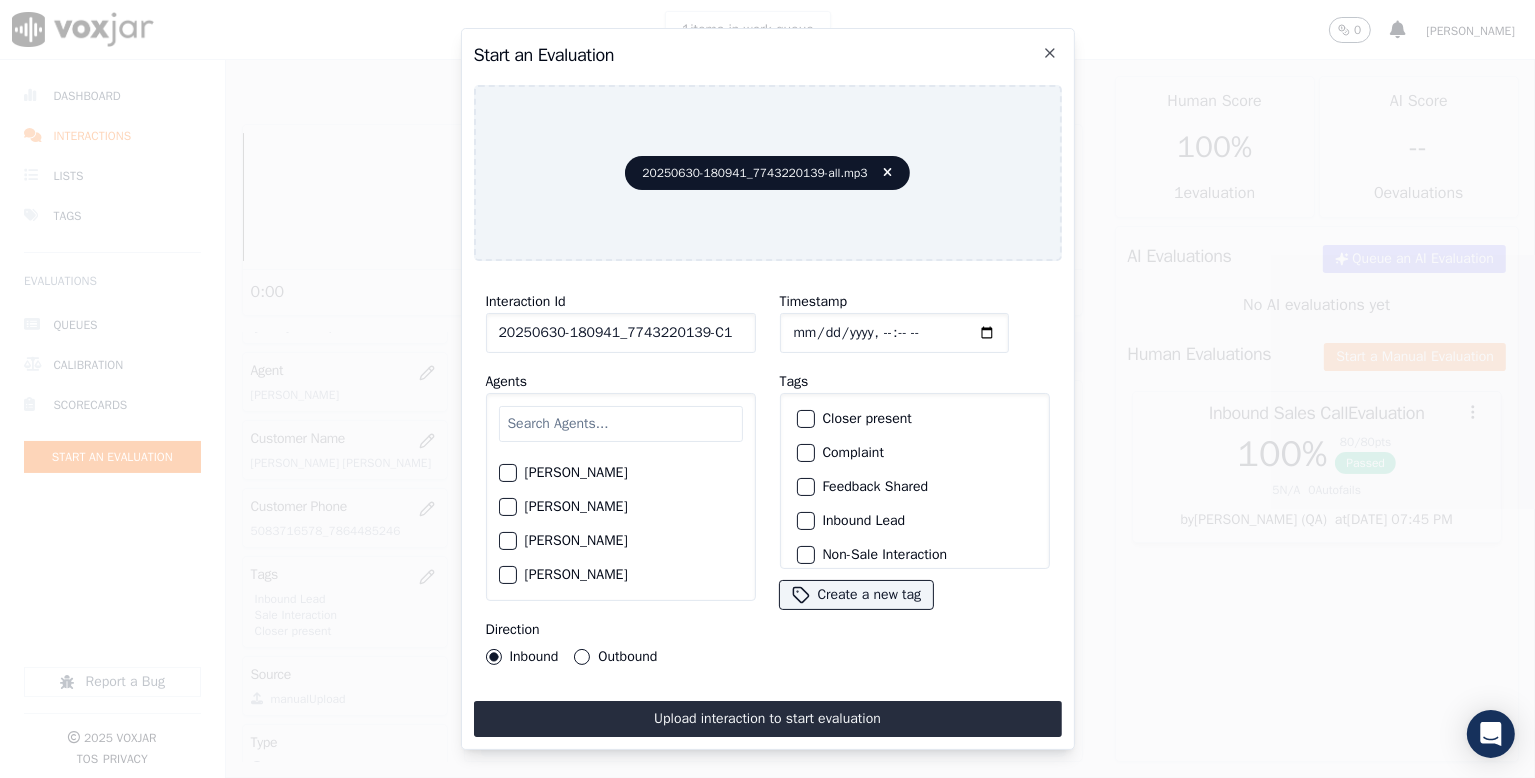 click on "[PERSON_NAME]" 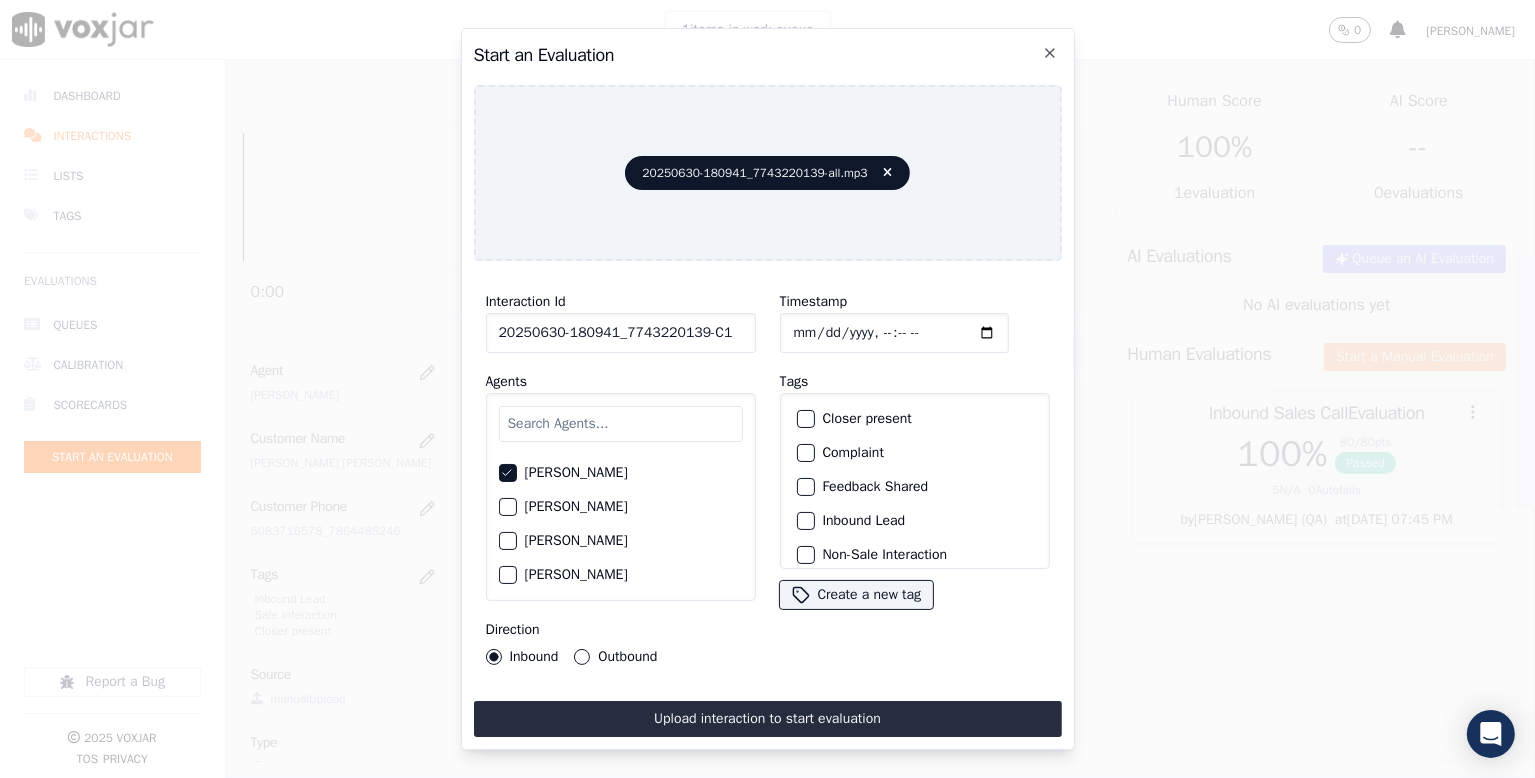 click on "Outbound" at bounding box center [582, 657] 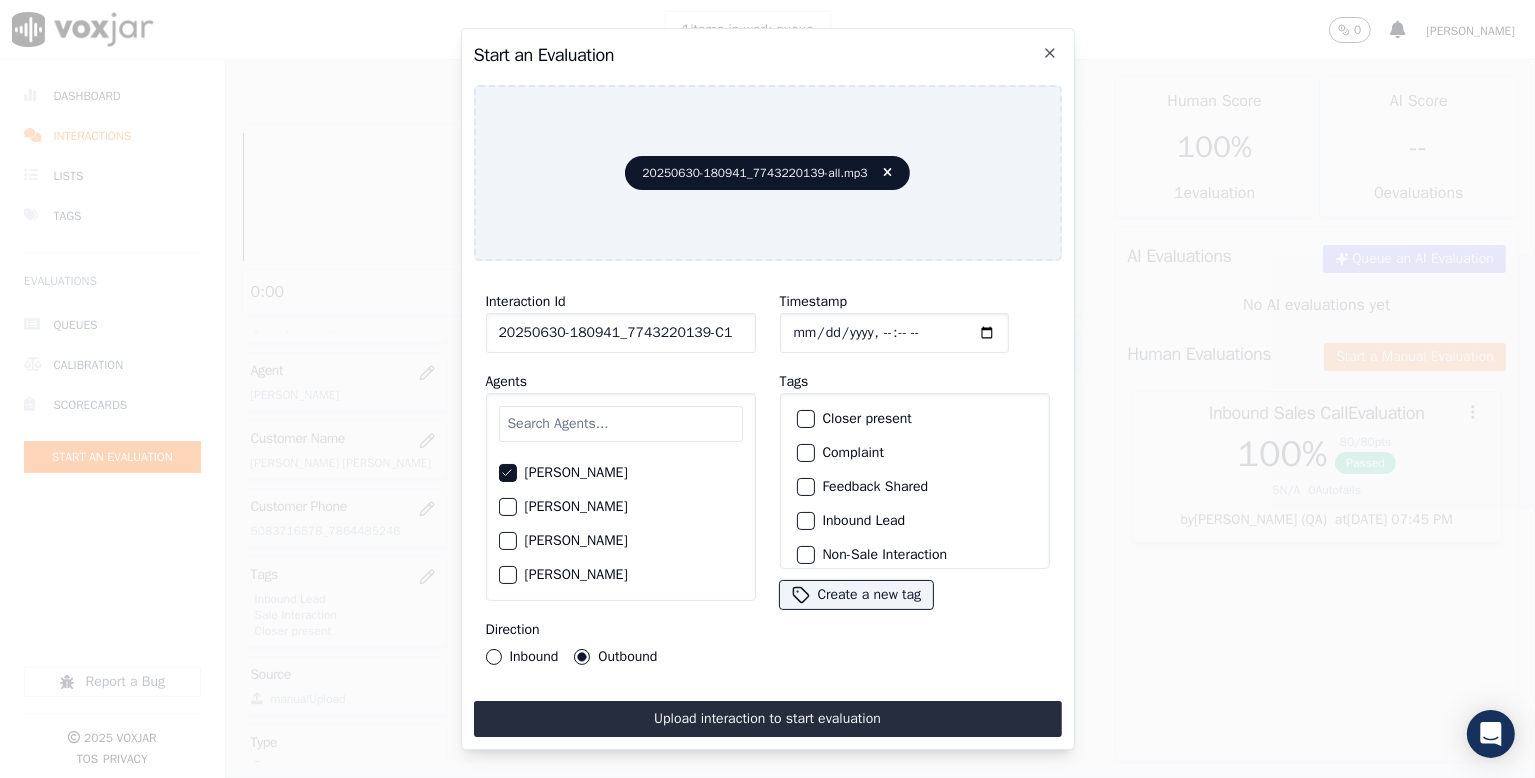 click on "Closer present" 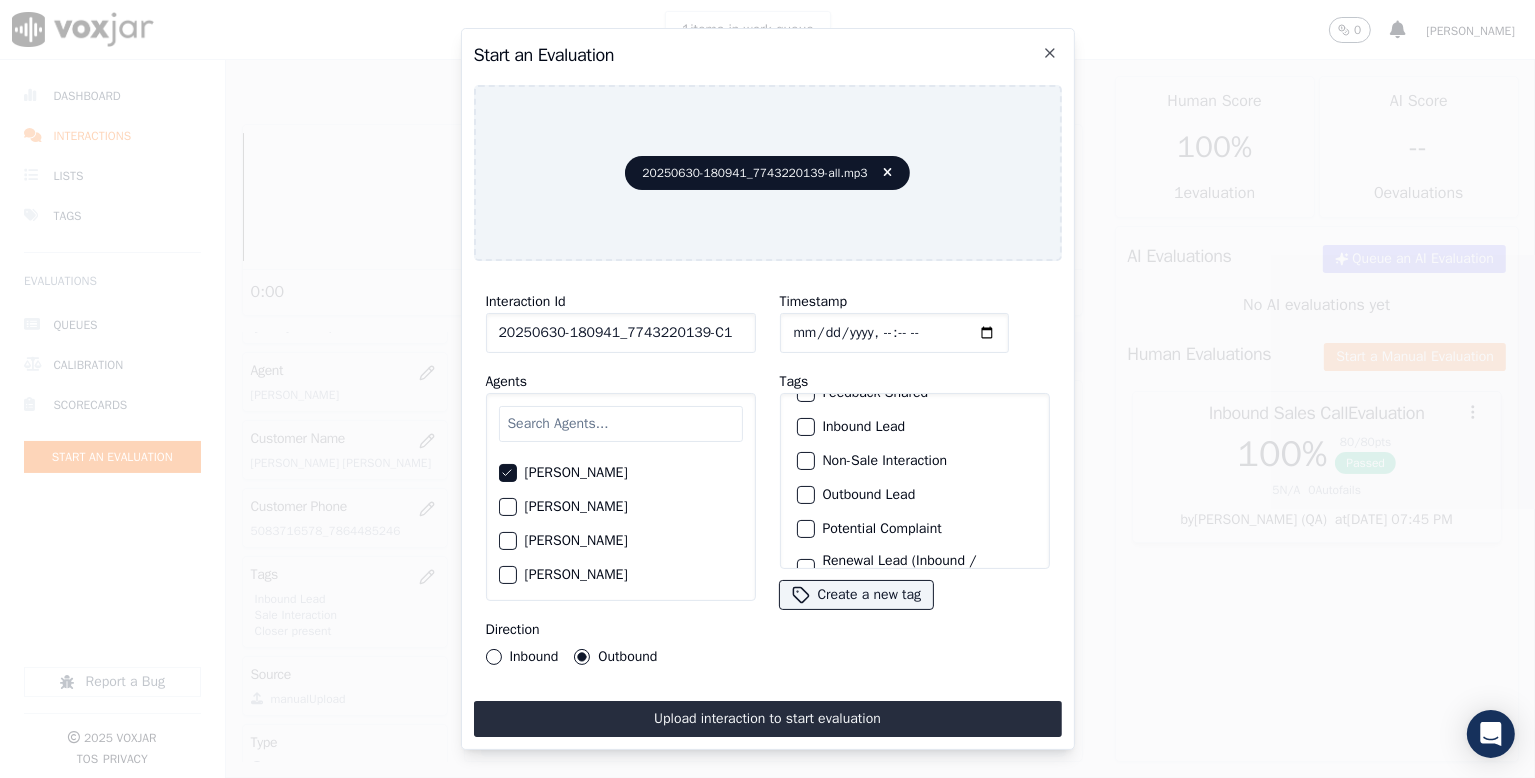 scroll, scrollTop: 169, scrollLeft: 0, axis: vertical 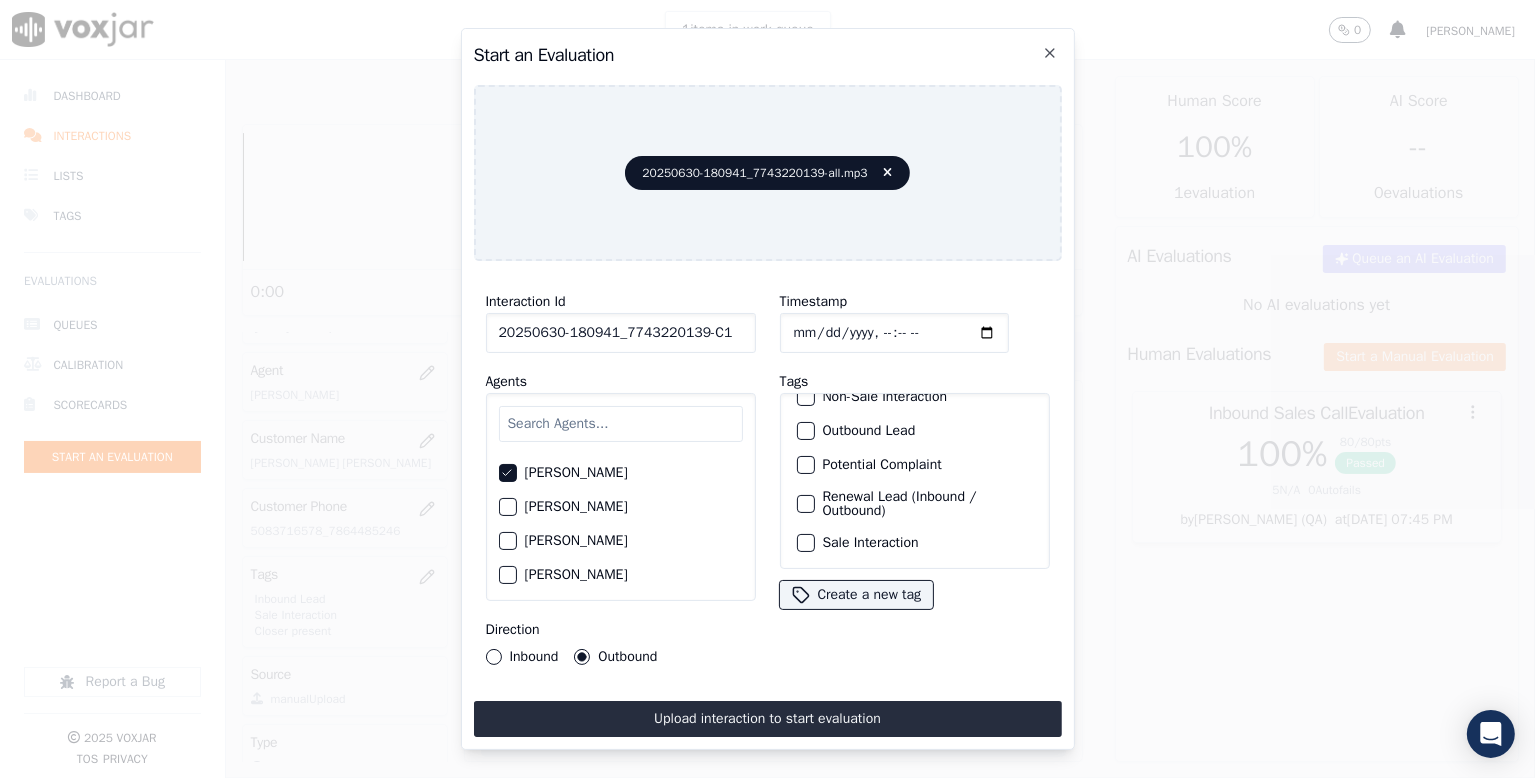 click on "Renewal Lead (Inbound / Outbound)" 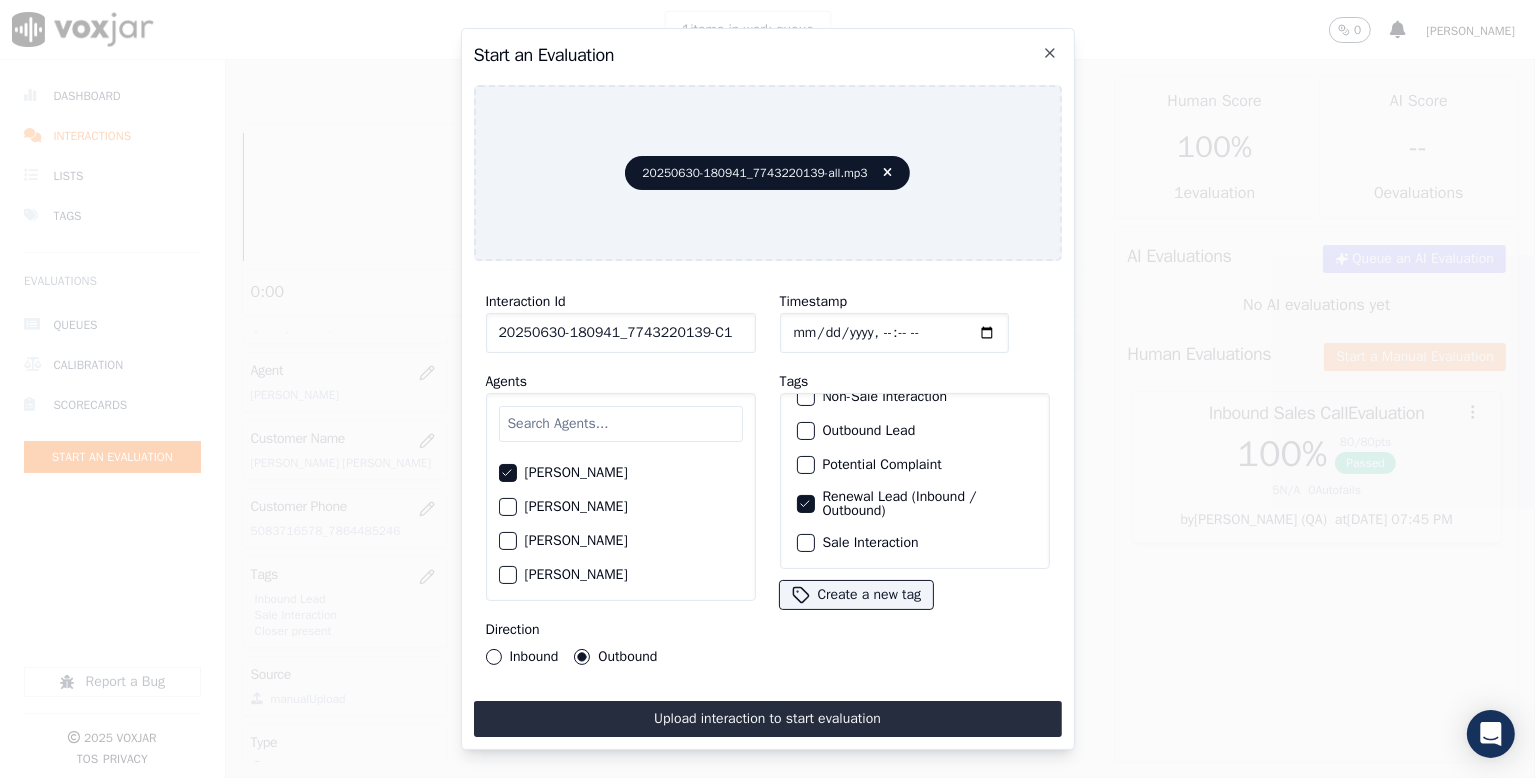 drag, startPoint x: 837, startPoint y: 533, endPoint x: 837, endPoint y: 548, distance: 15 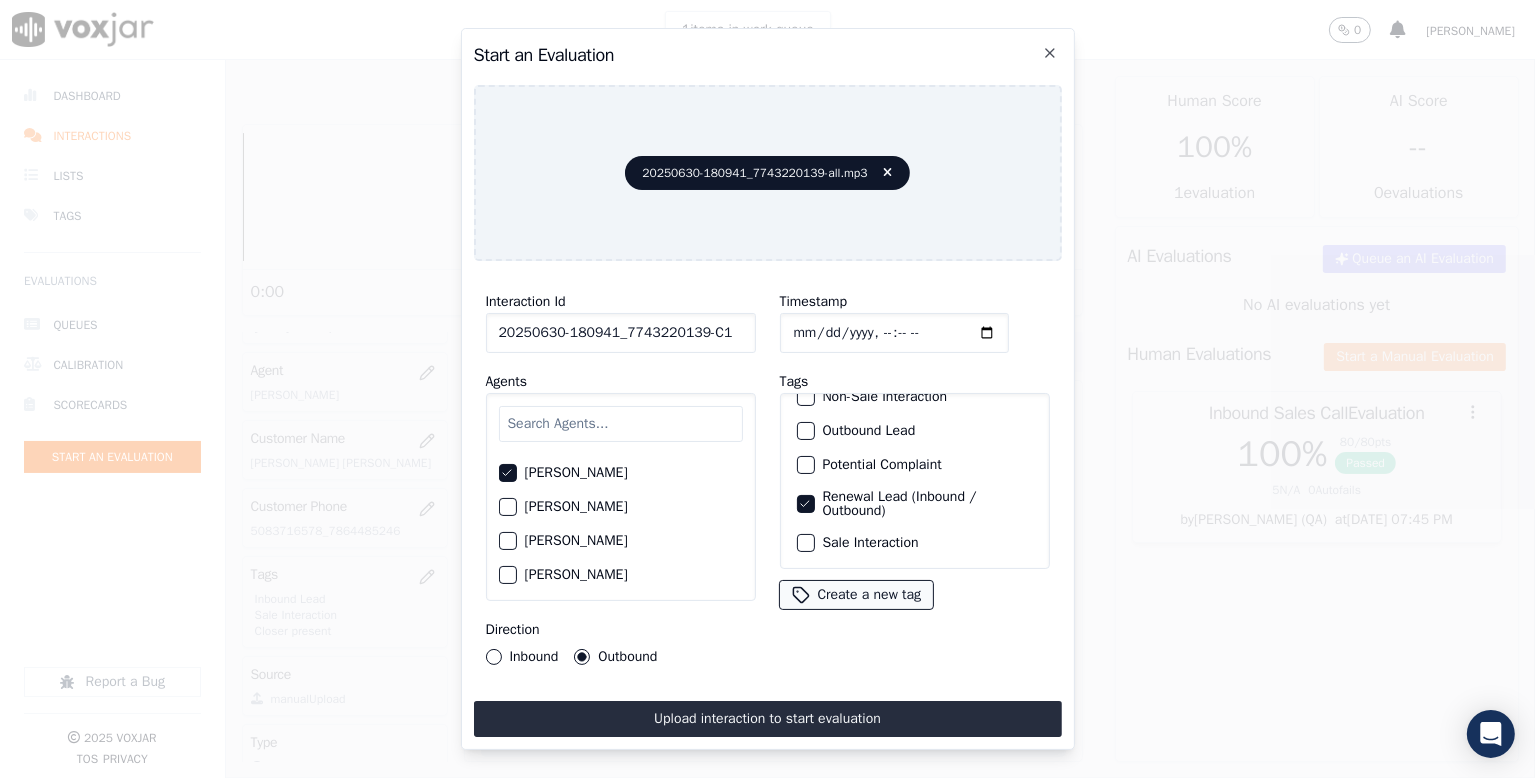 drag, startPoint x: 813, startPoint y: 517, endPoint x: 800, endPoint y: 581, distance: 65.30697 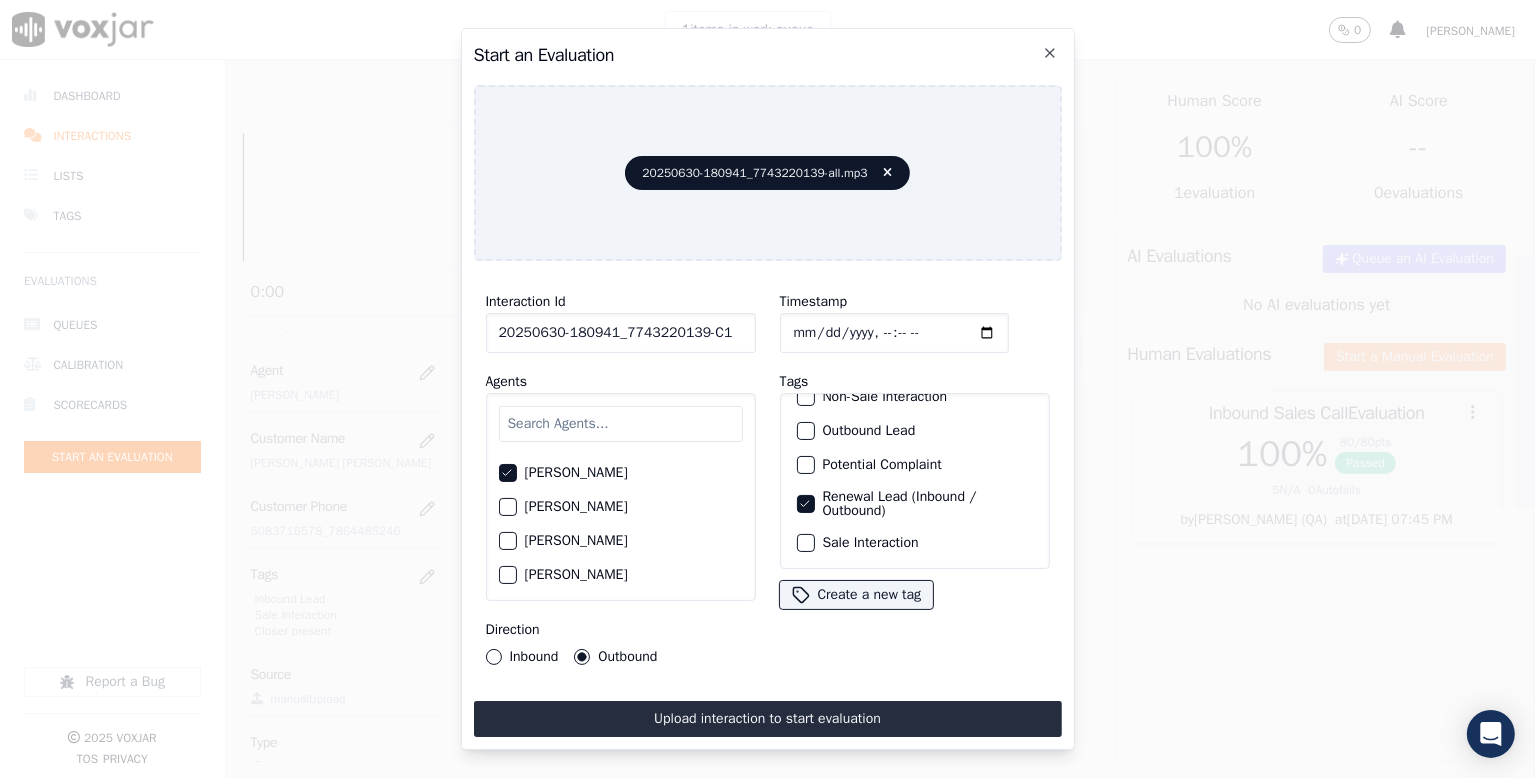 drag, startPoint x: 796, startPoint y: 515, endPoint x: 769, endPoint y: 572, distance: 63.07139 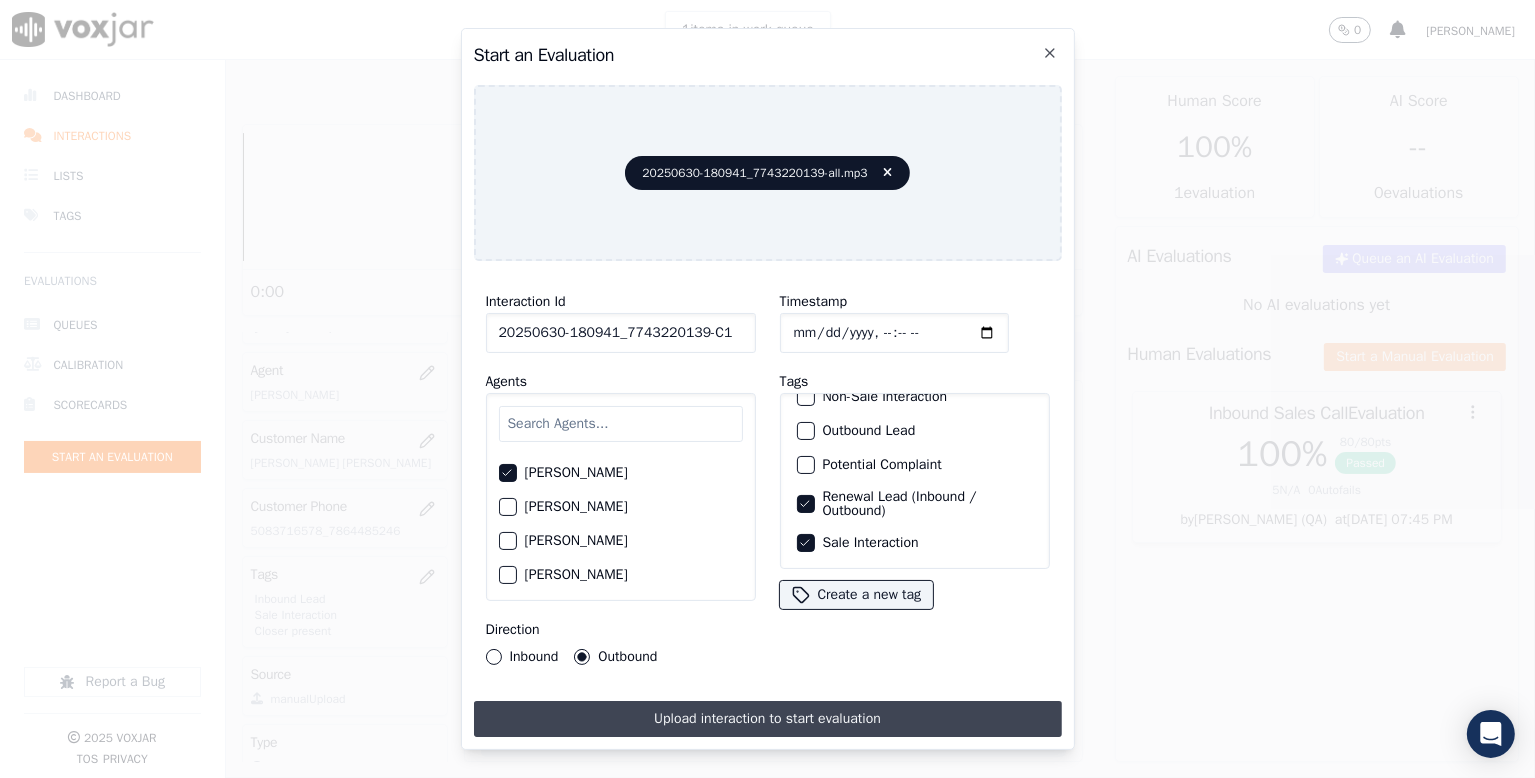 click on "Upload interaction to start evaluation" at bounding box center (768, 719) 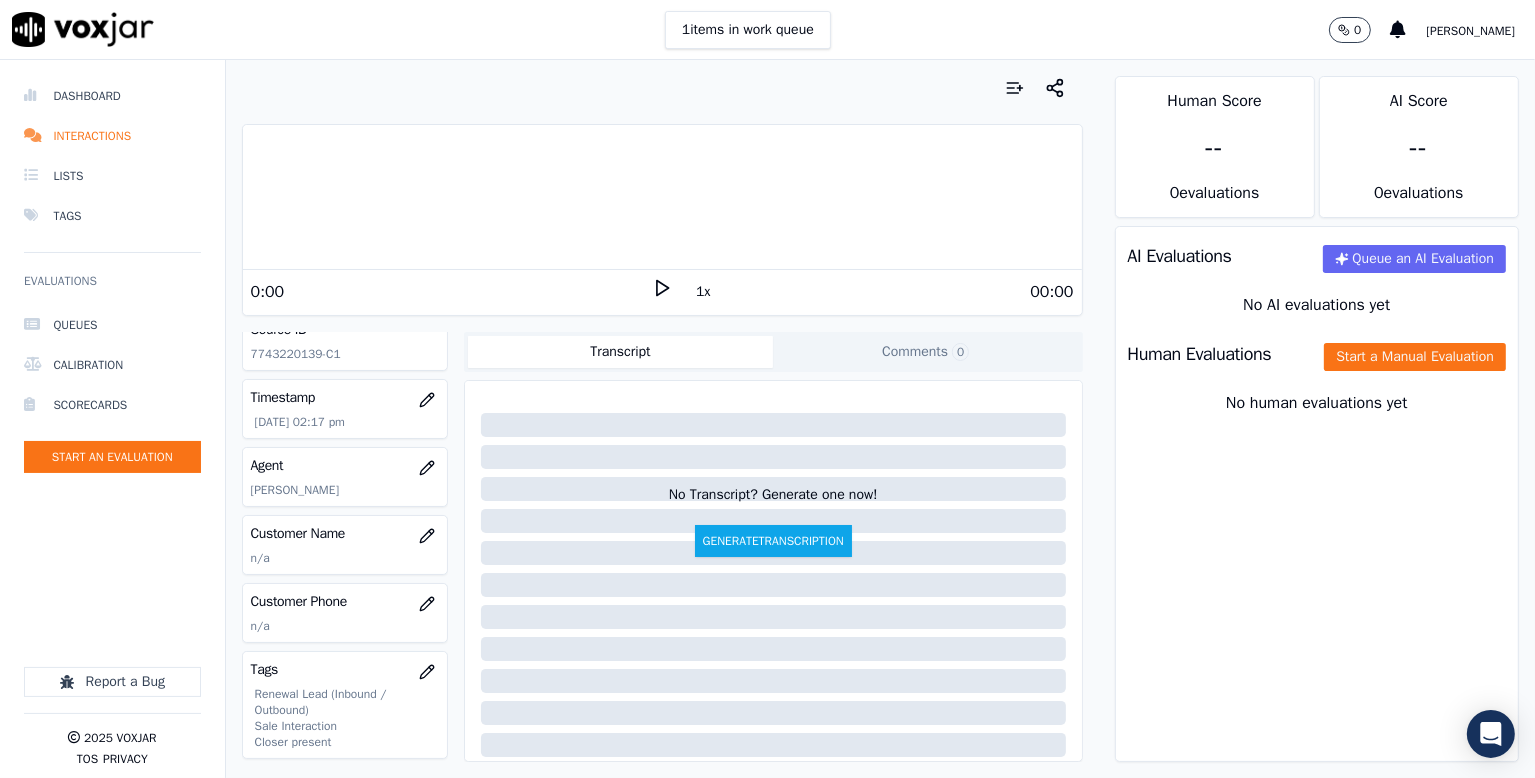 scroll, scrollTop: 280, scrollLeft: 0, axis: vertical 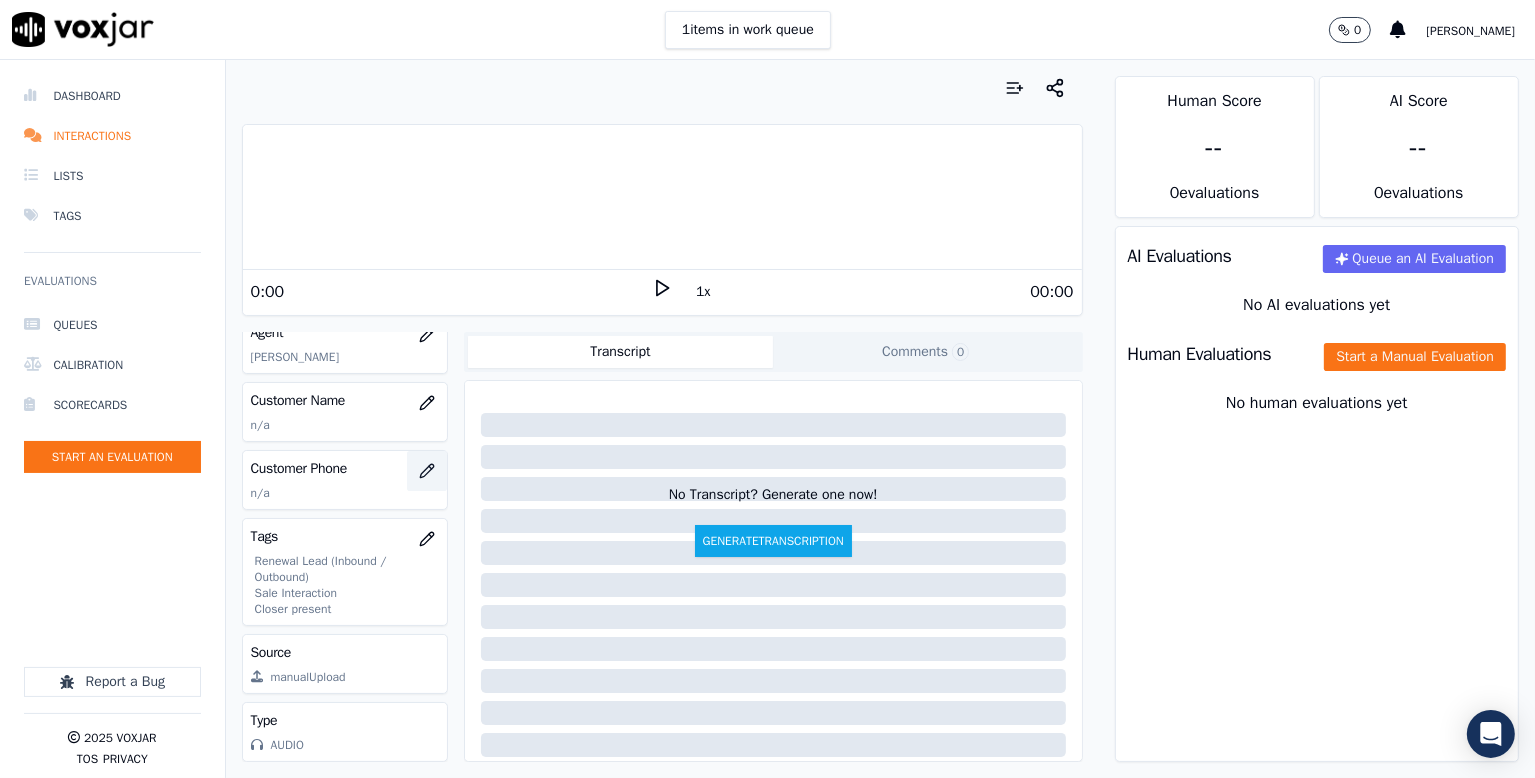 click 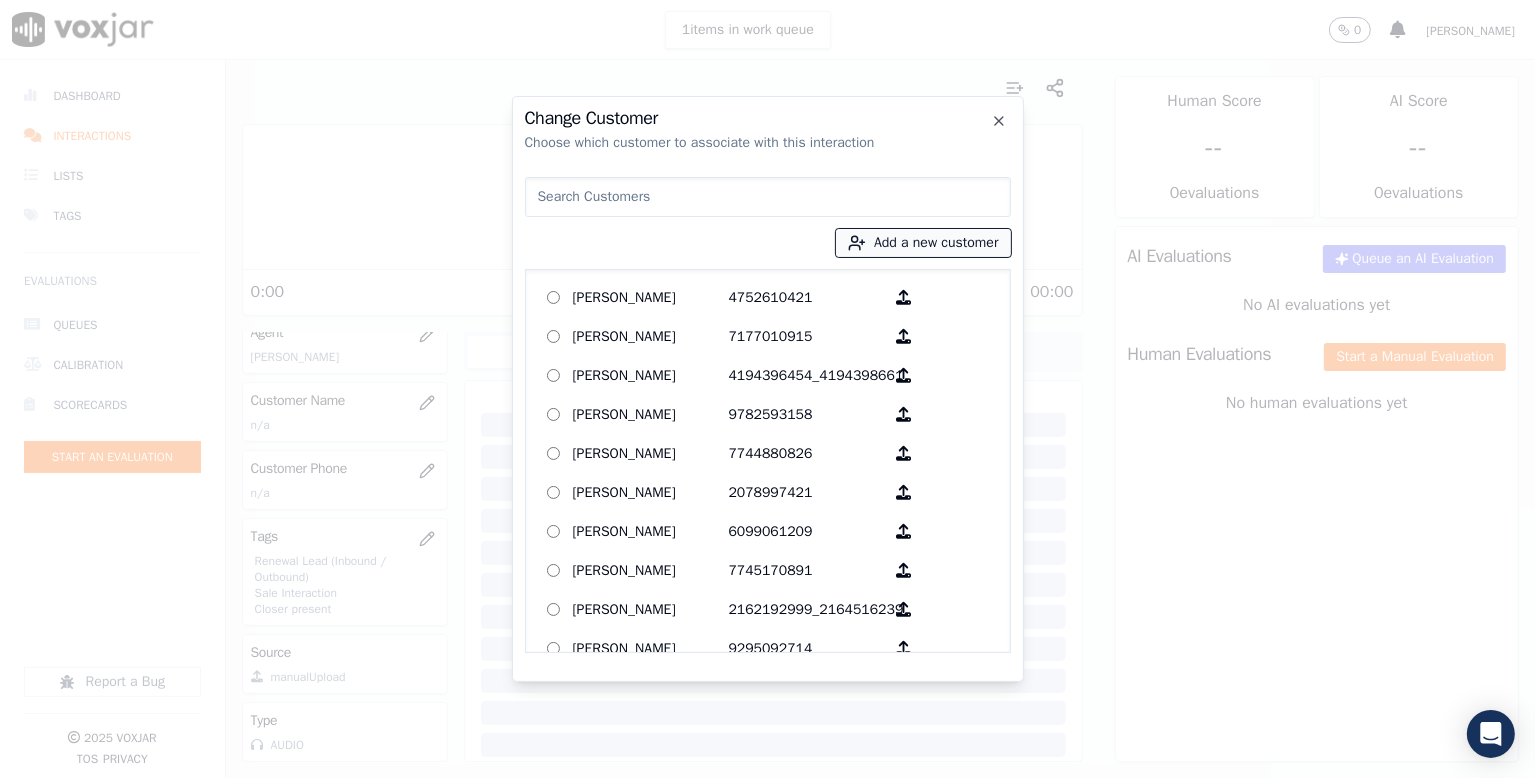 click on "Add a new customer" at bounding box center (923, 243) 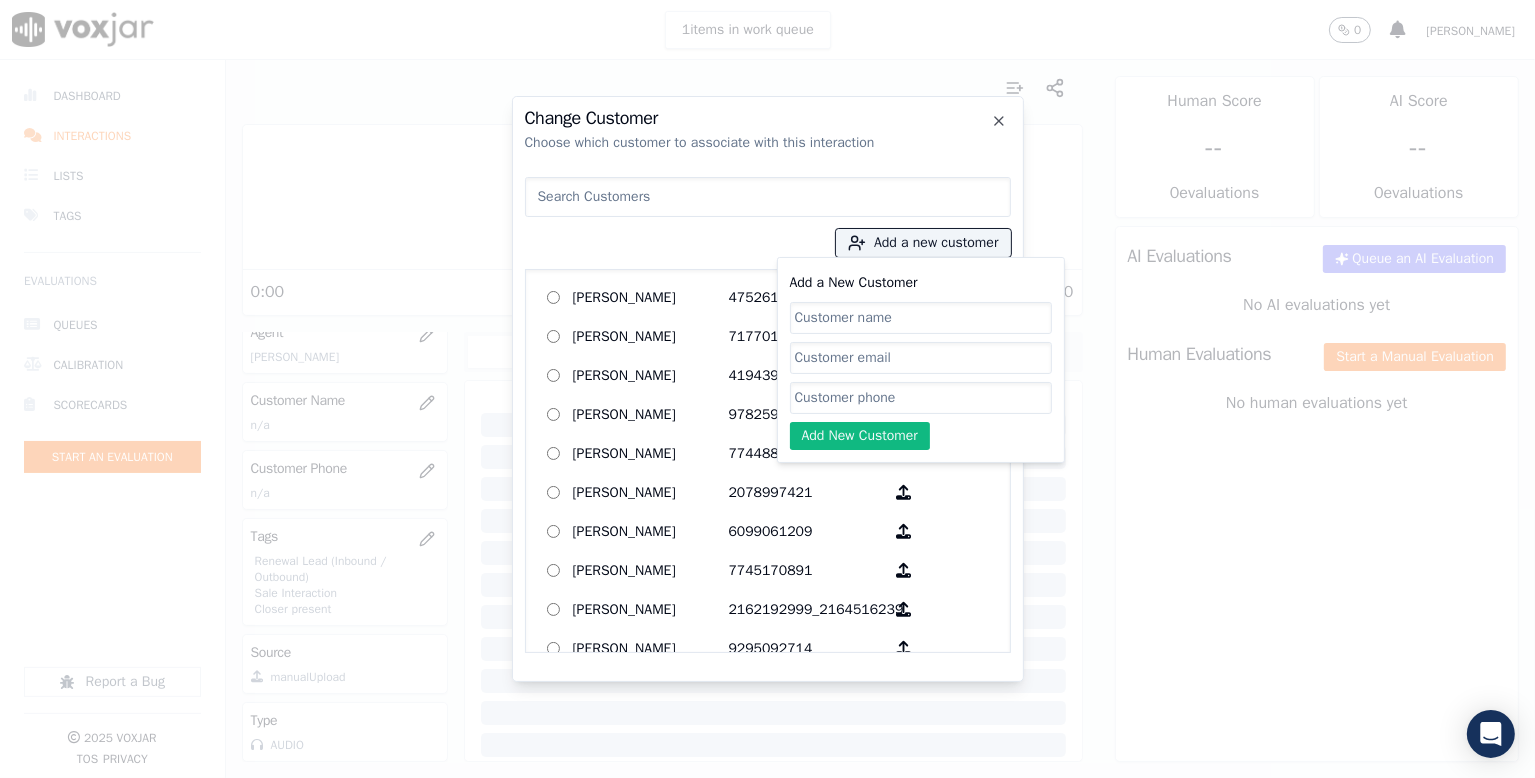 click on "Add a New Customer" 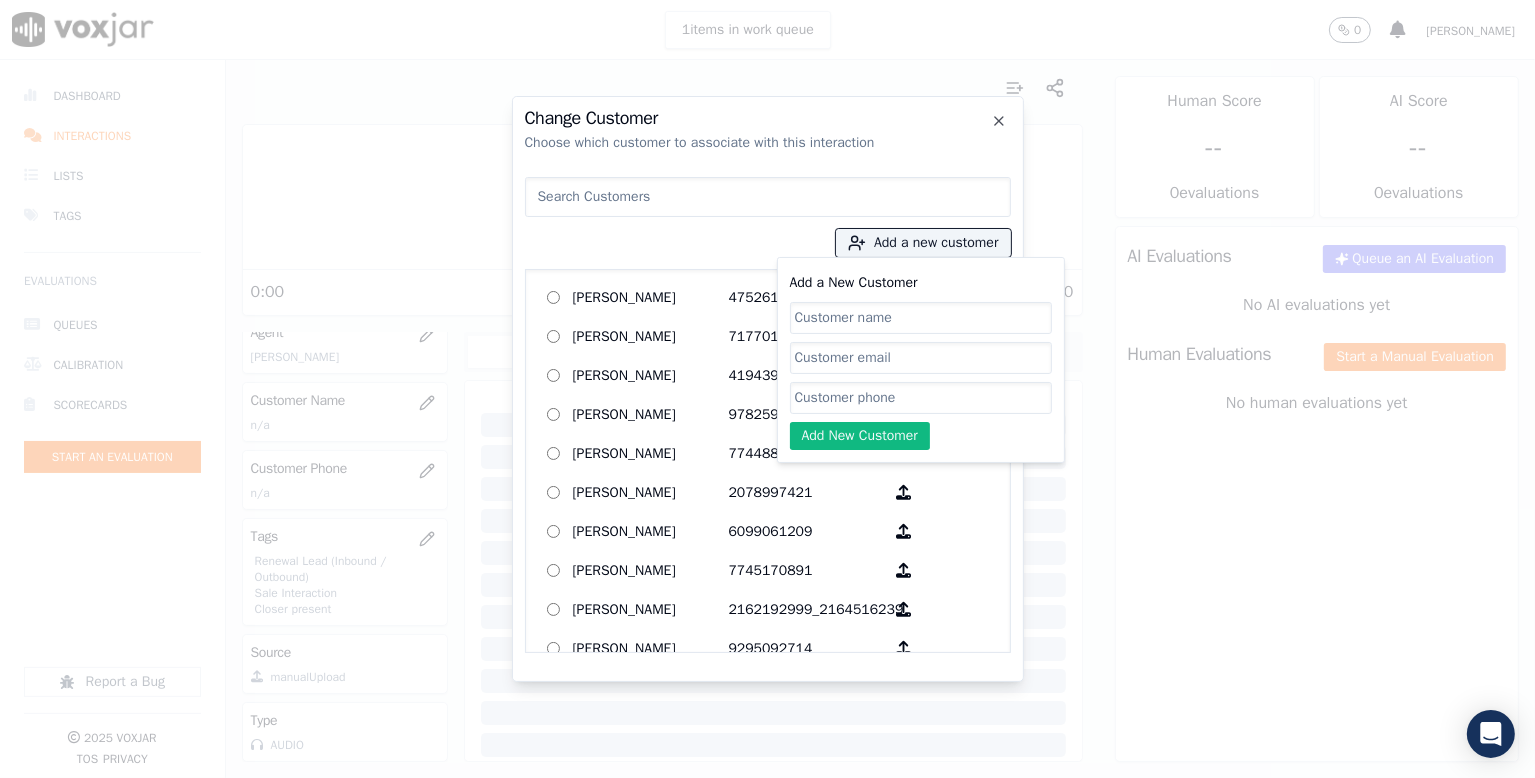 paste on "7743220139" 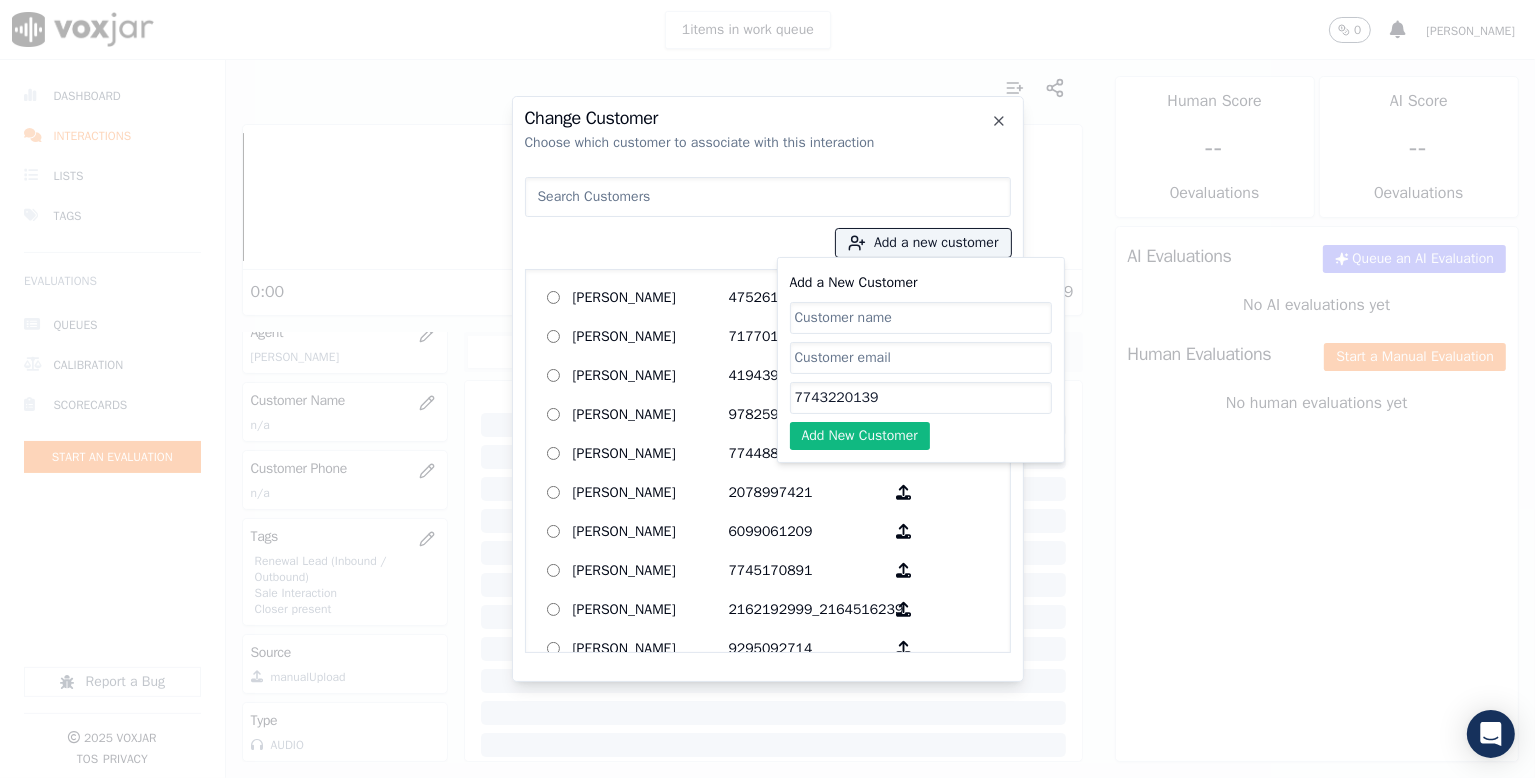 type on "7743220139" 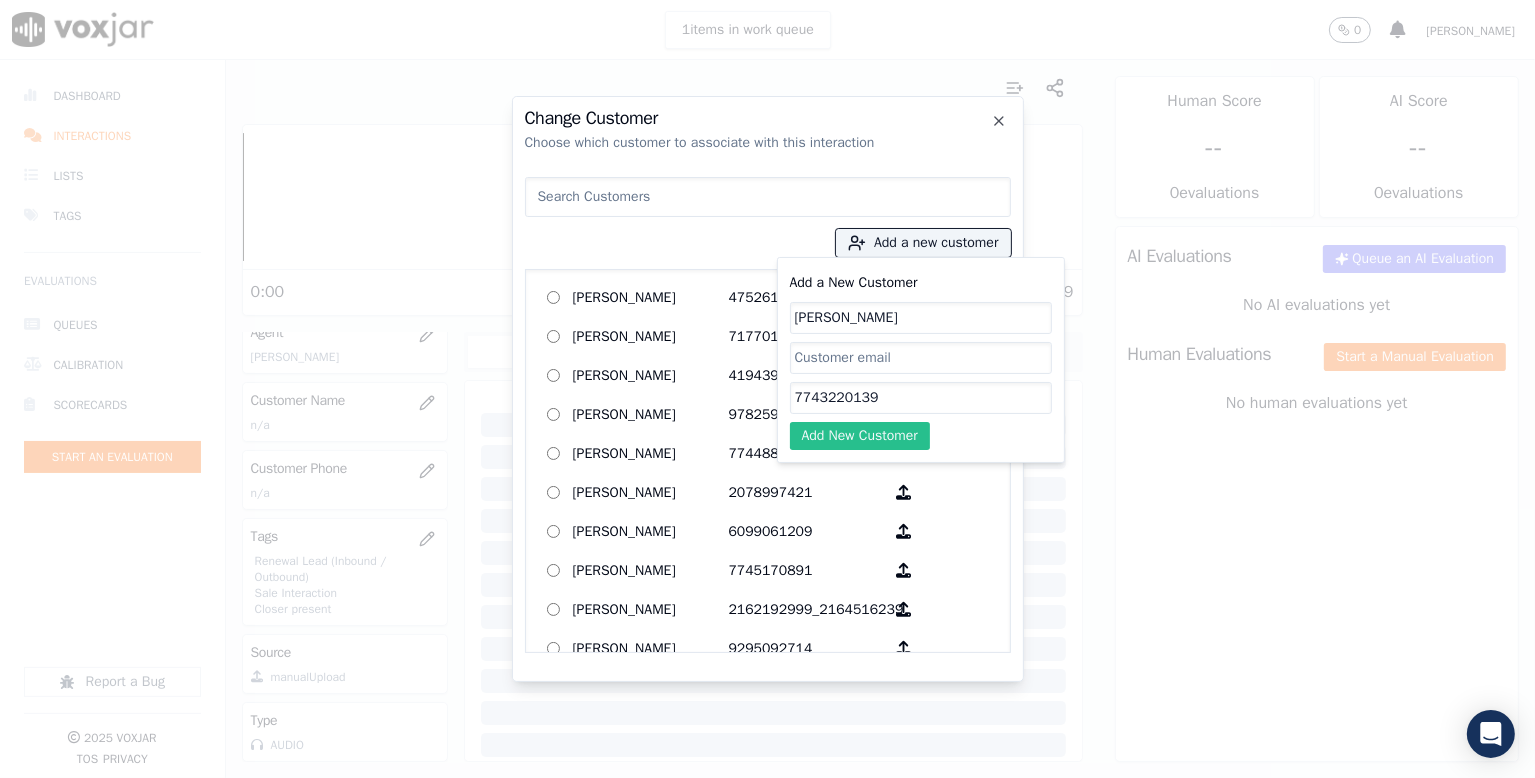 type on "[PERSON_NAME]" 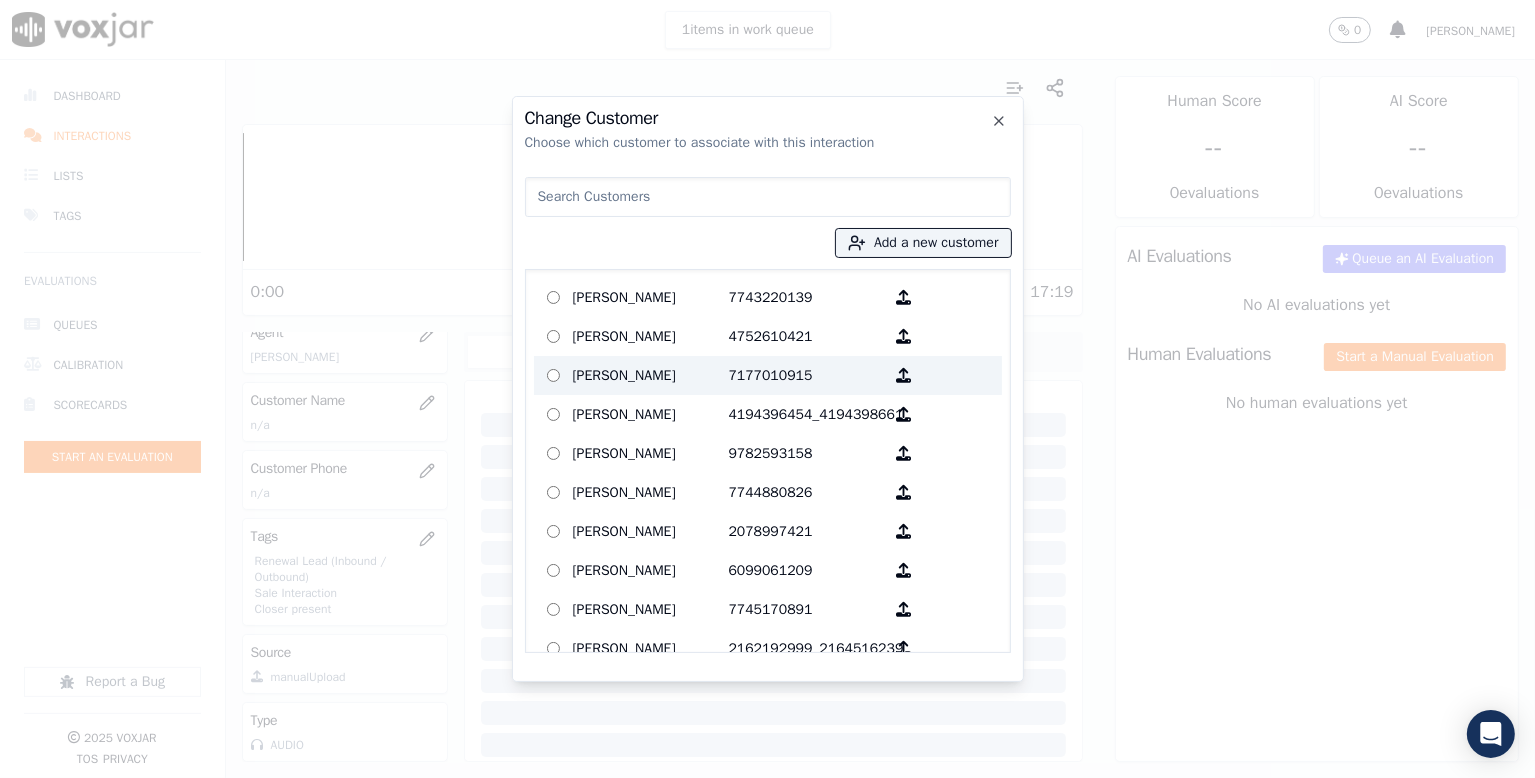drag, startPoint x: 610, startPoint y: 299, endPoint x: 633, endPoint y: 356, distance: 61.46544 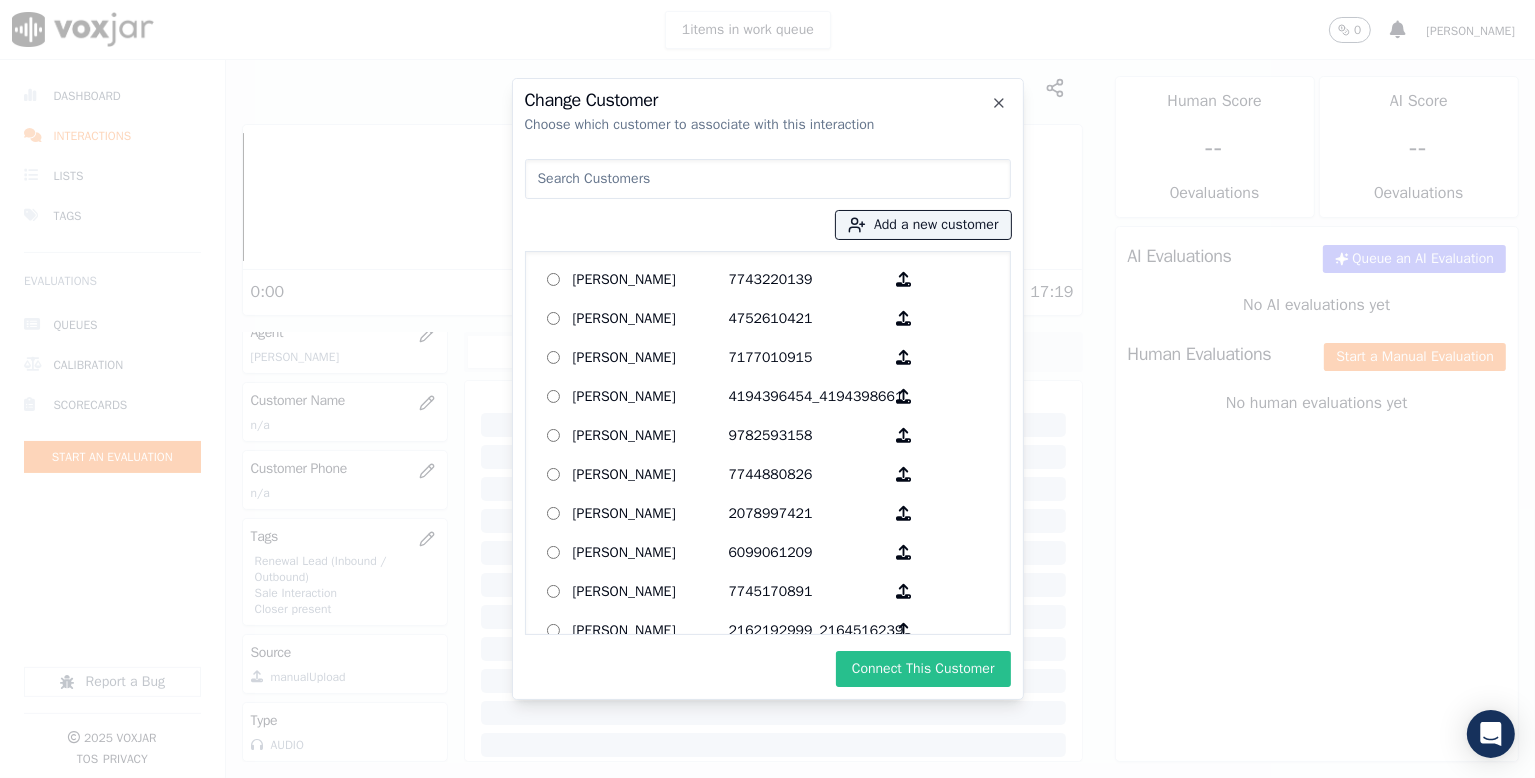 click on "Connect This Customer" at bounding box center [923, 669] 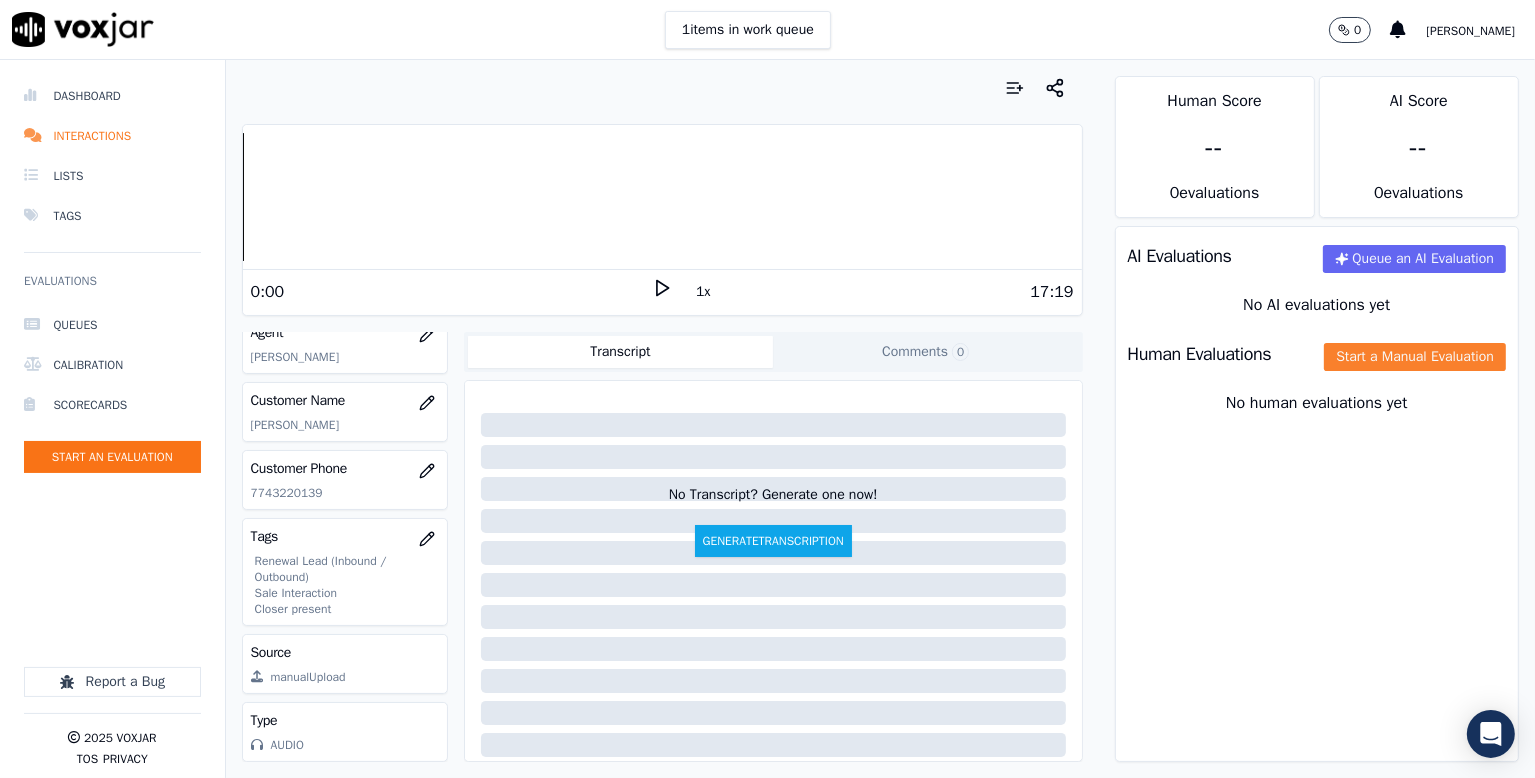 click on "Start a Manual Evaluation" 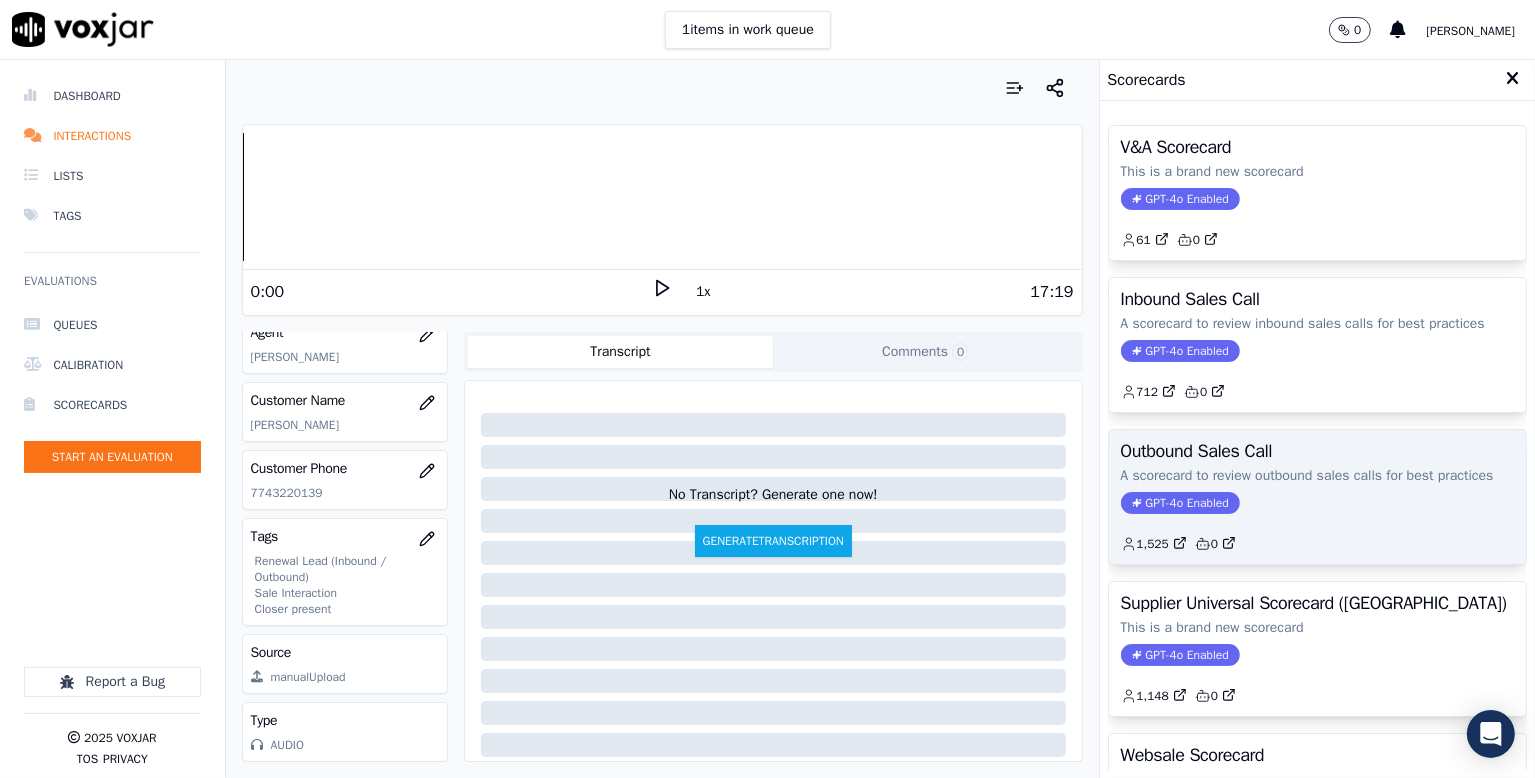 click on "GPT-4o Enabled" 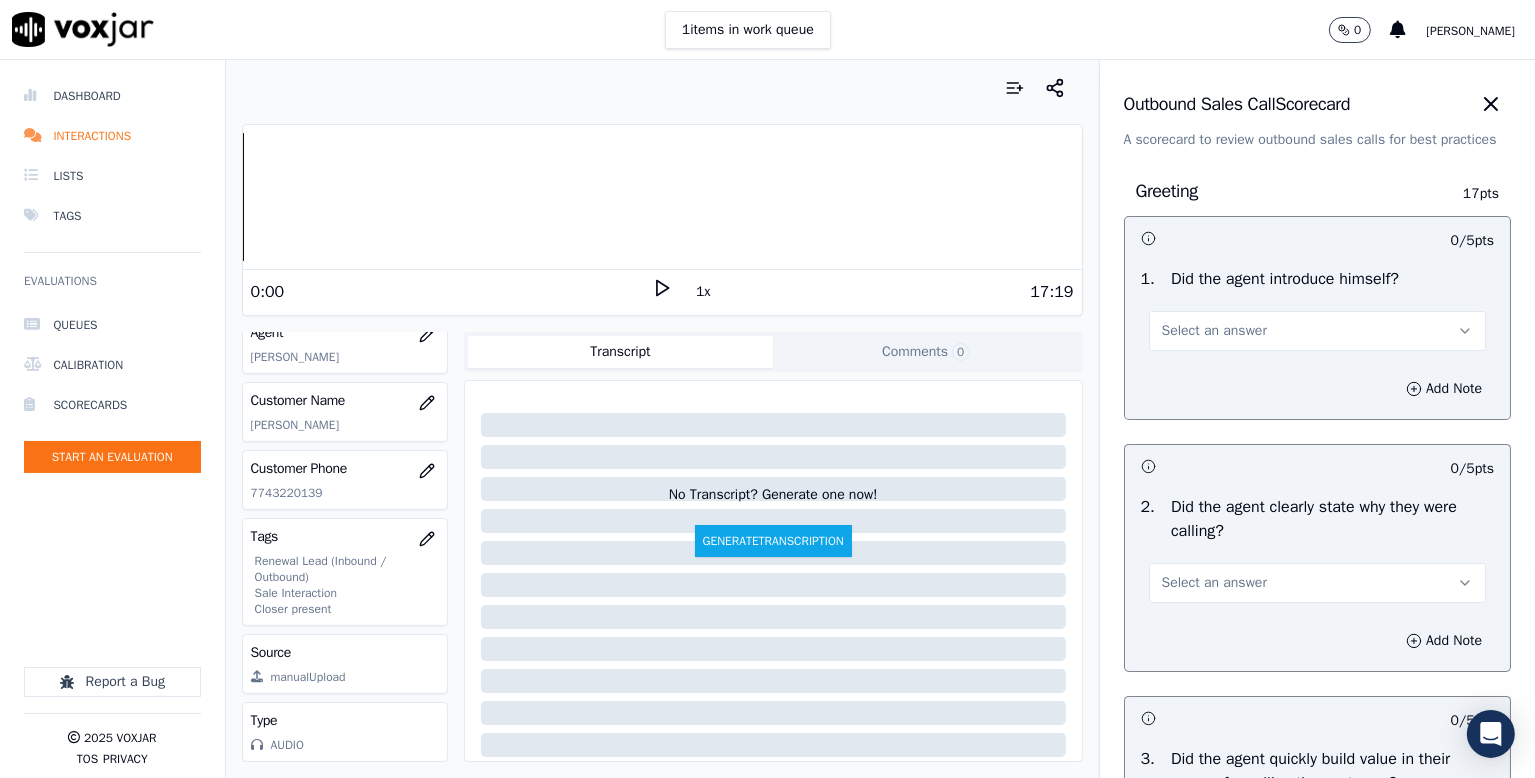 click on "Select an answer" at bounding box center [1214, 331] 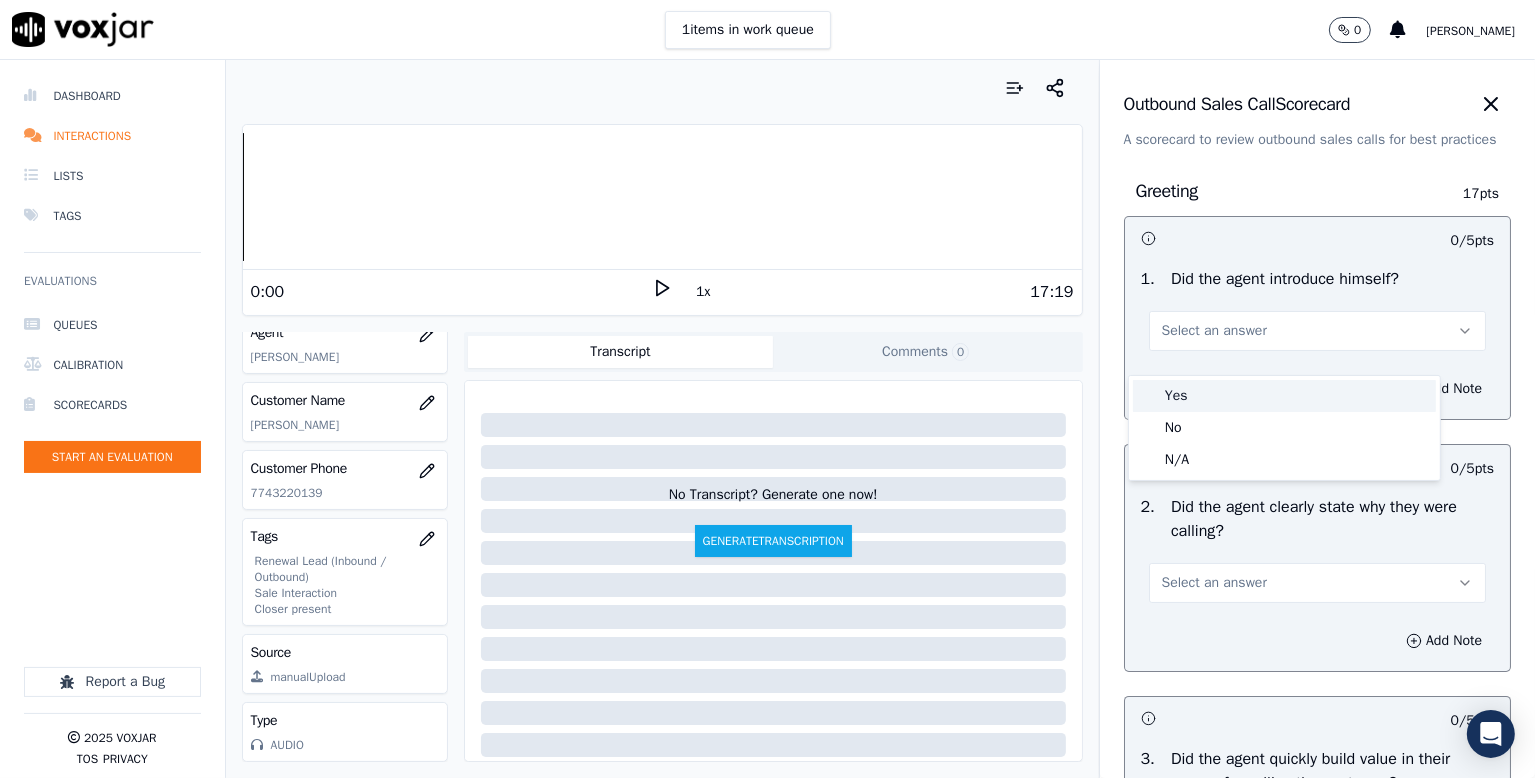 click on "Yes" at bounding box center (1284, 396) 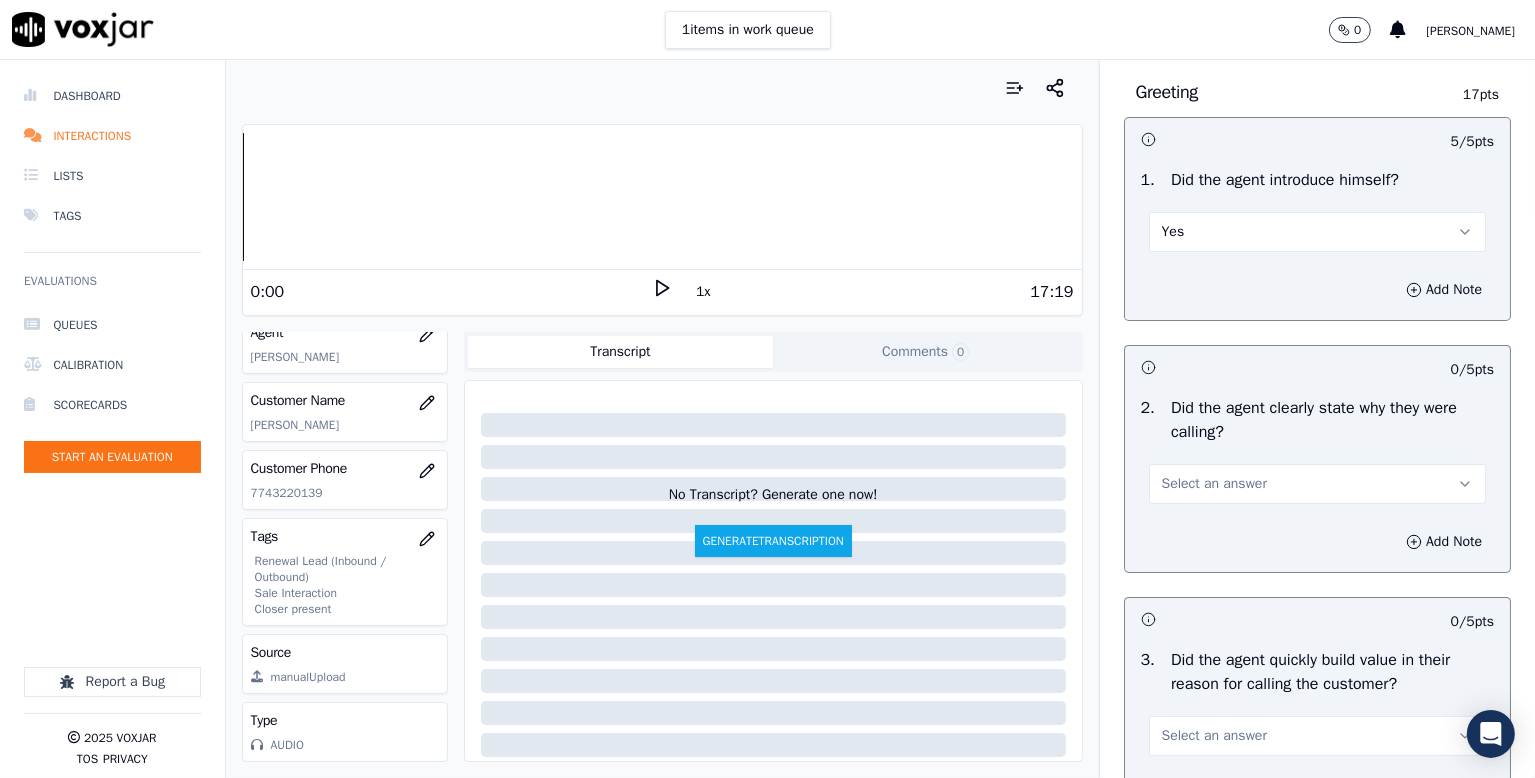 scroll, scrollTop: 100, scrollLeft: 0, axis: vertical 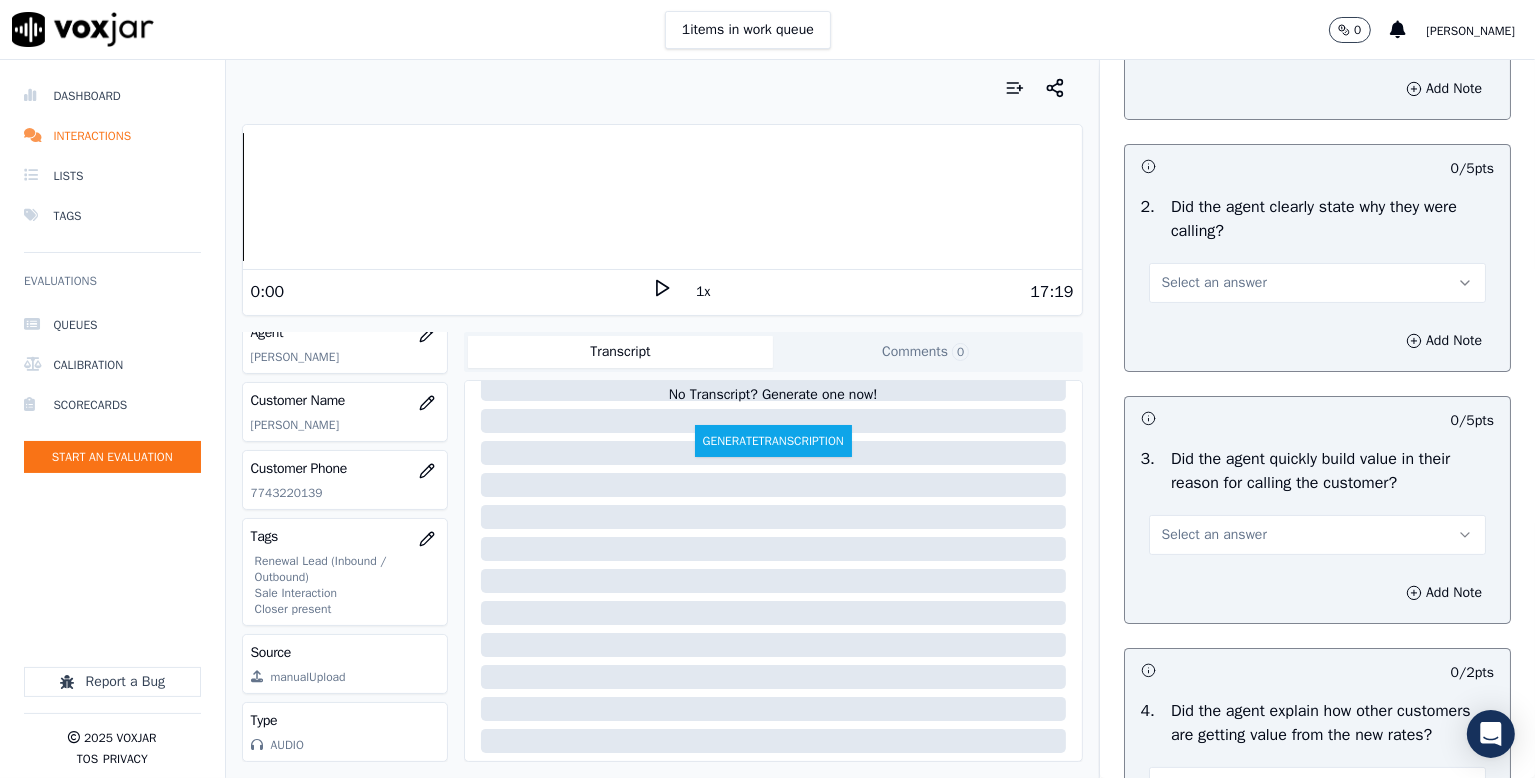 click on "Select an answer" at bounding box center (1317, 283) 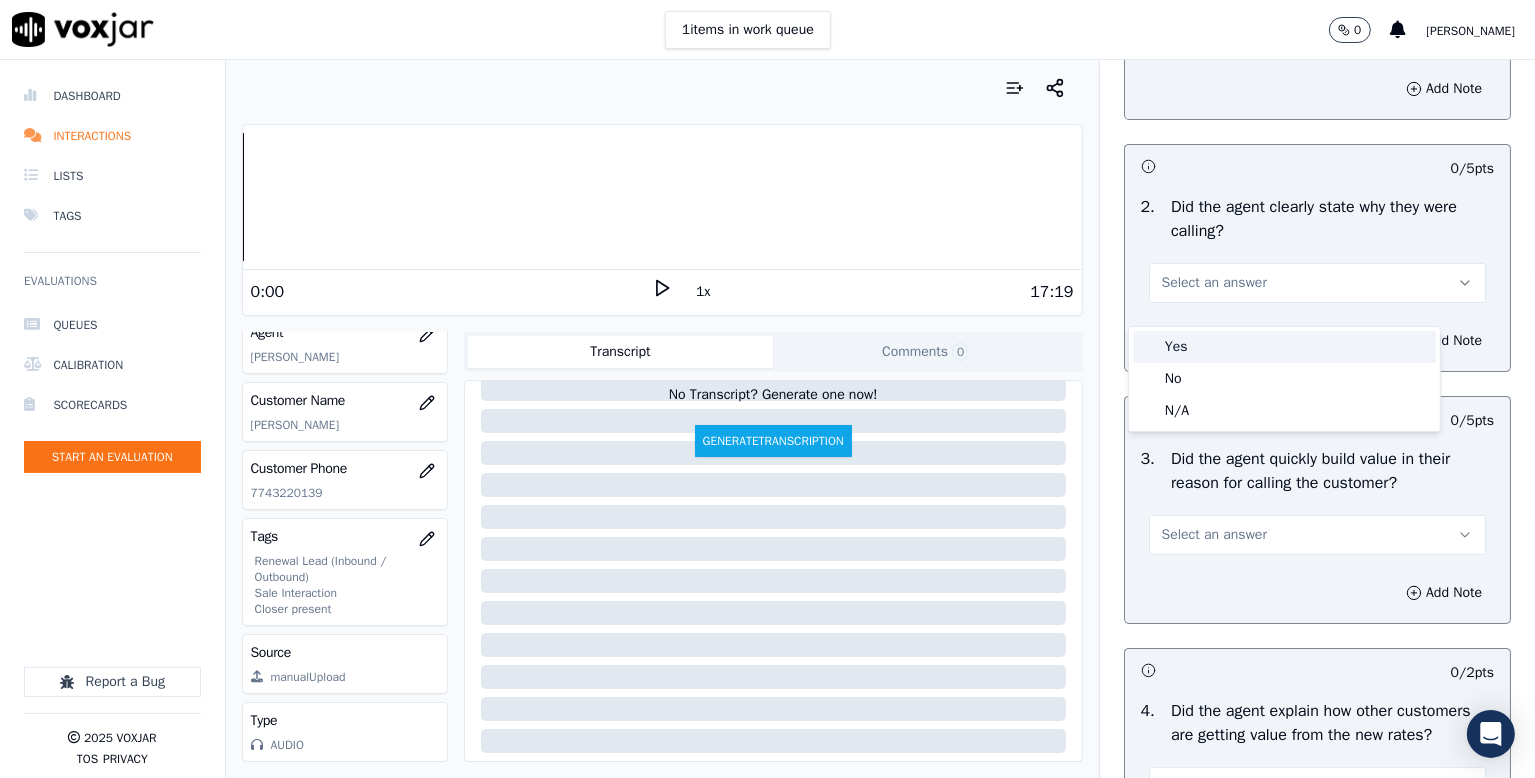 click on "Yes" at bounding box center [1284, 347] 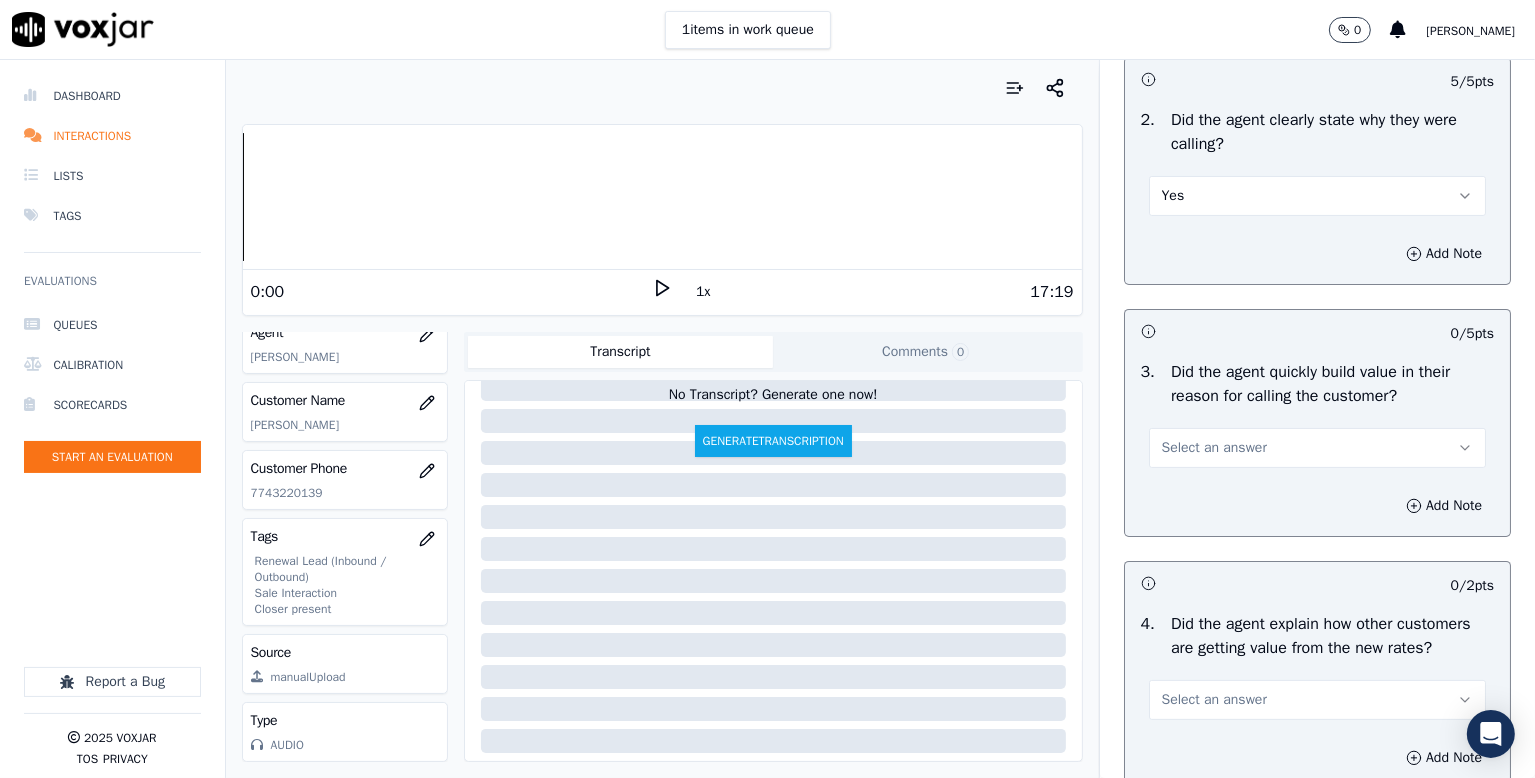 scroll, scrollTop: 500, scrollLeft: 0, axis: vertical 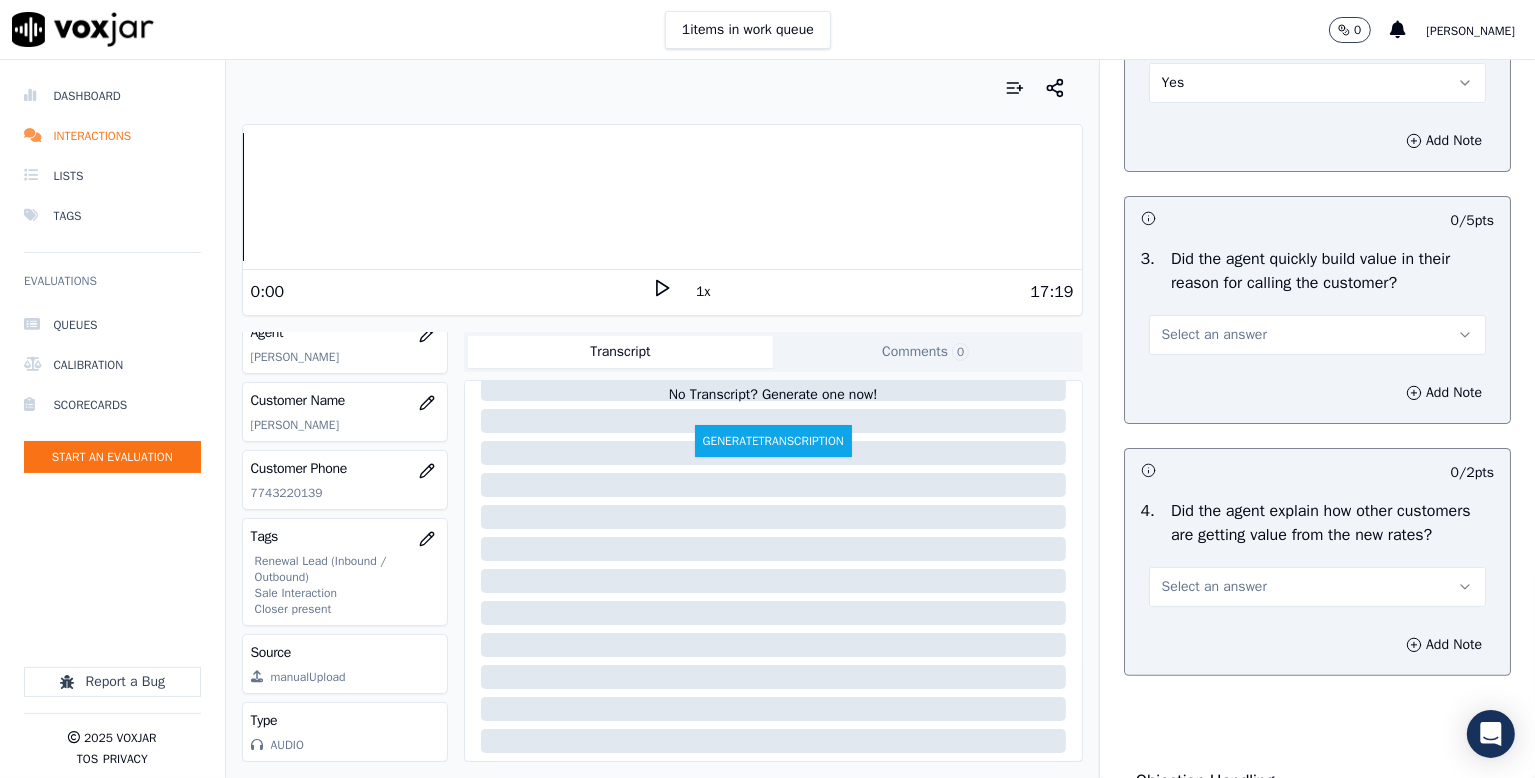 click on "Select an answer" at bounding box center [1214, 335] 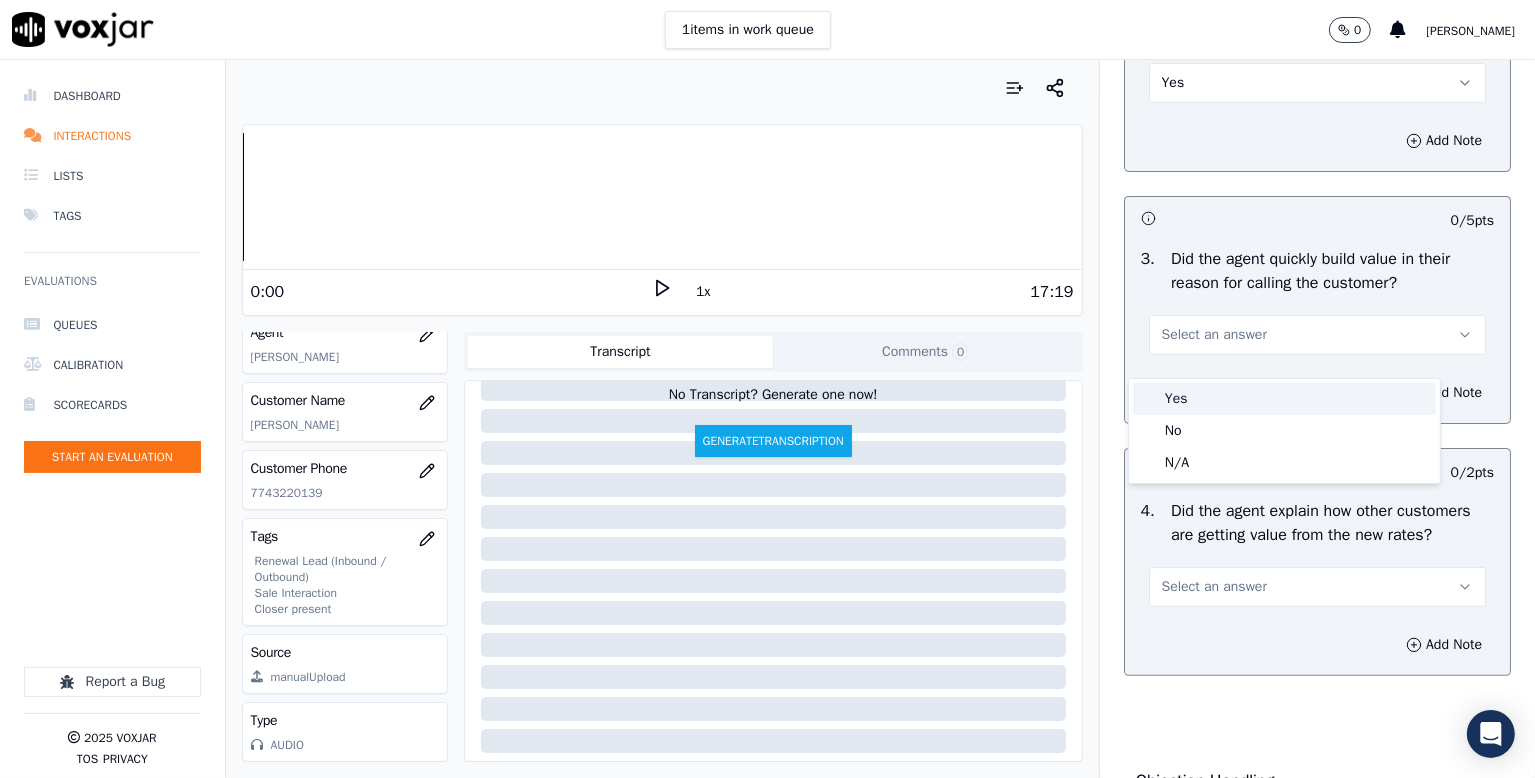drag, startPoint x: 1170, startPoint y: 402, endPoint x: 1210, endPoint y: 416, distance: 42.379242 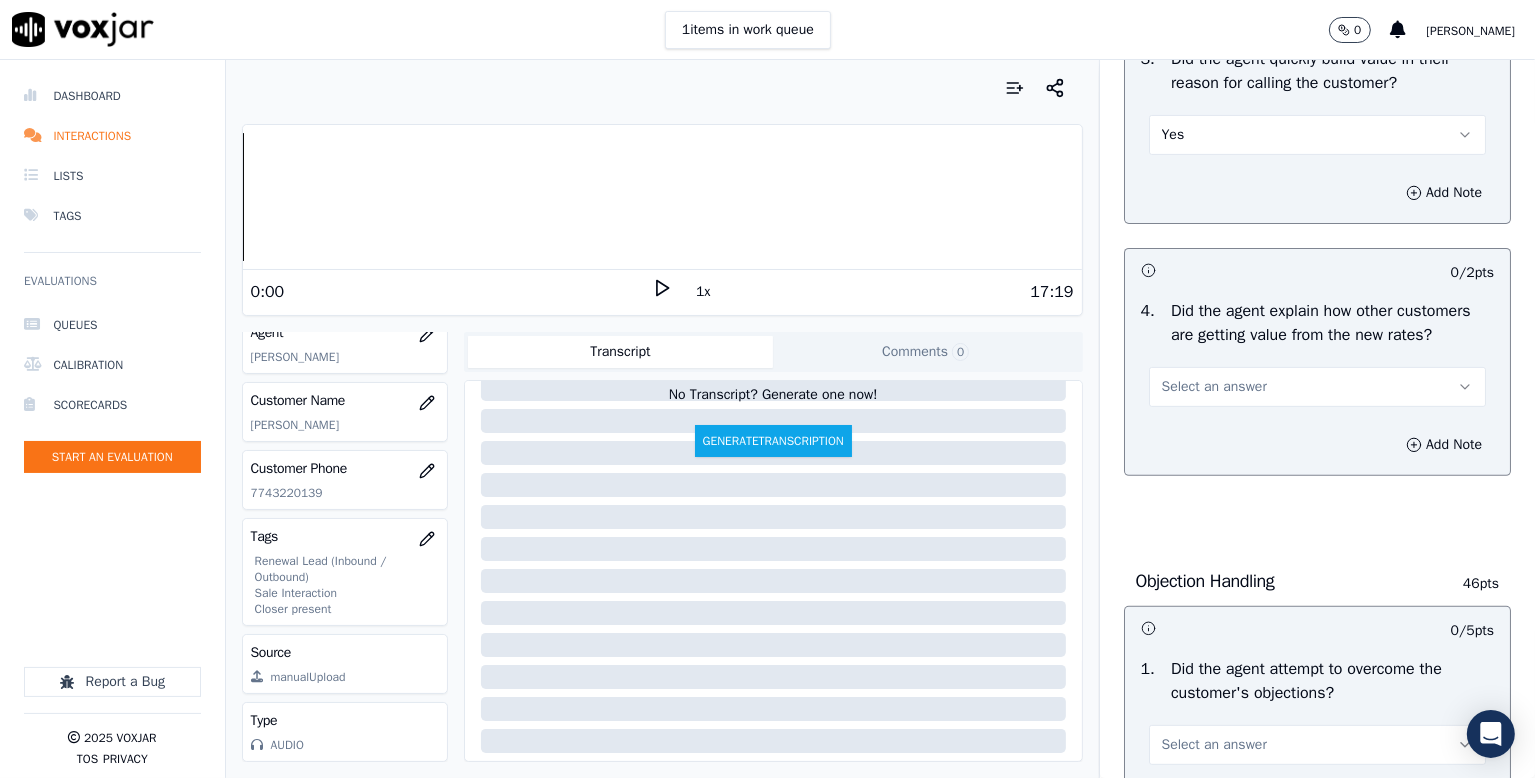 scroll, scrollTop: 900, scrollLeft: 0, axis: vertical 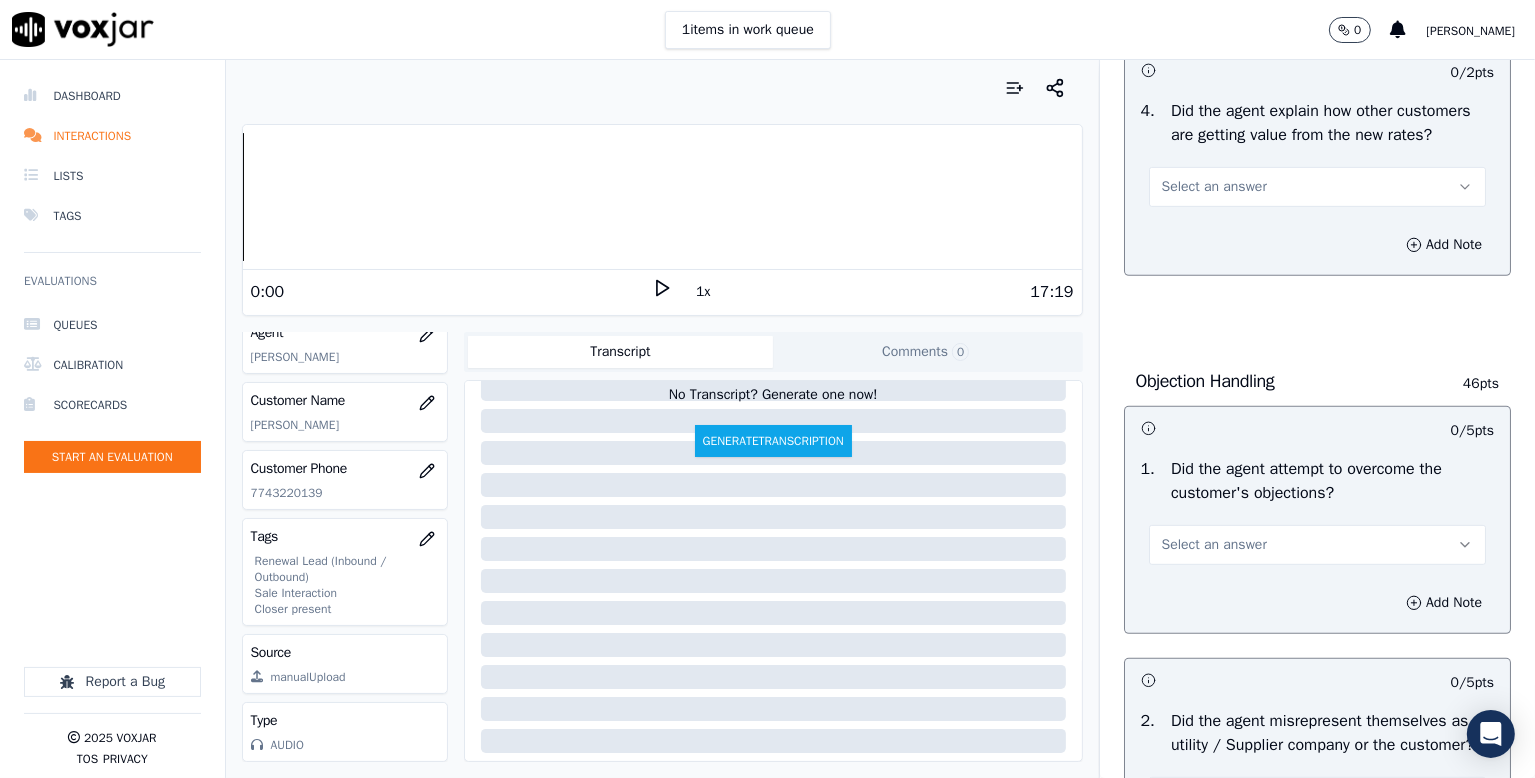 click on "Select an answer" at bounding box center (1214, 187) 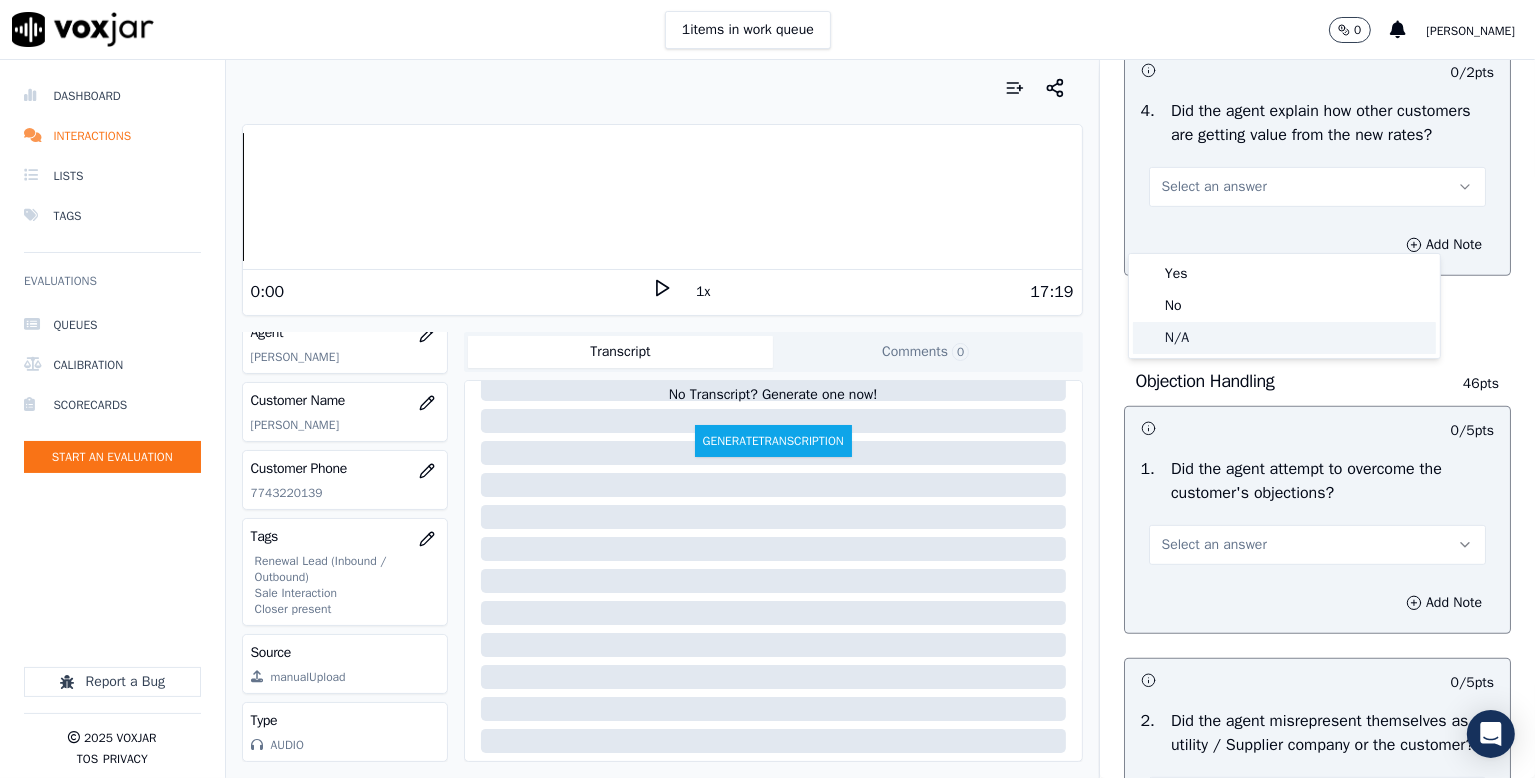 click on "N/A" 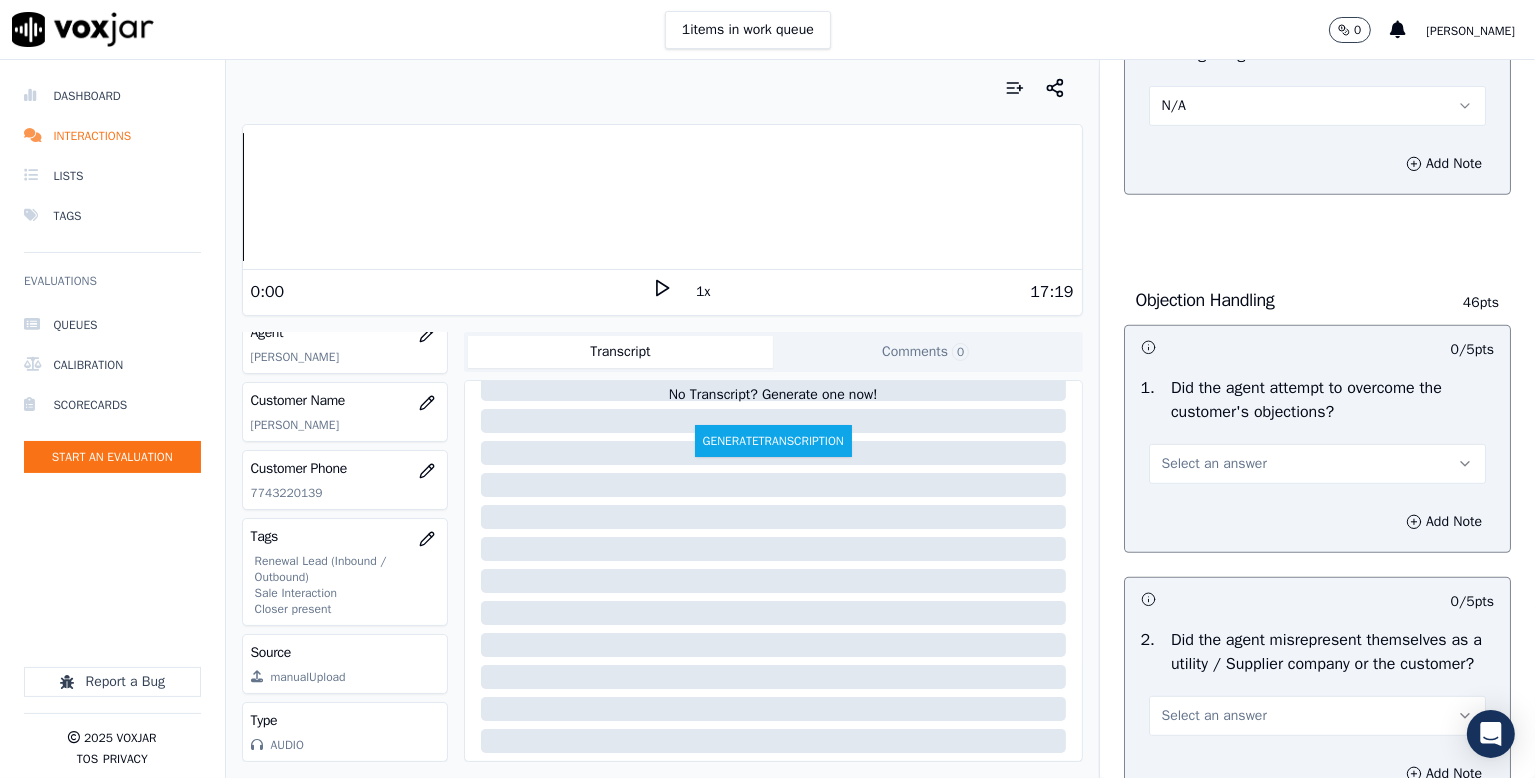 scroll, scrollTop: 1300, scrollLeft: 0, axis: vertical 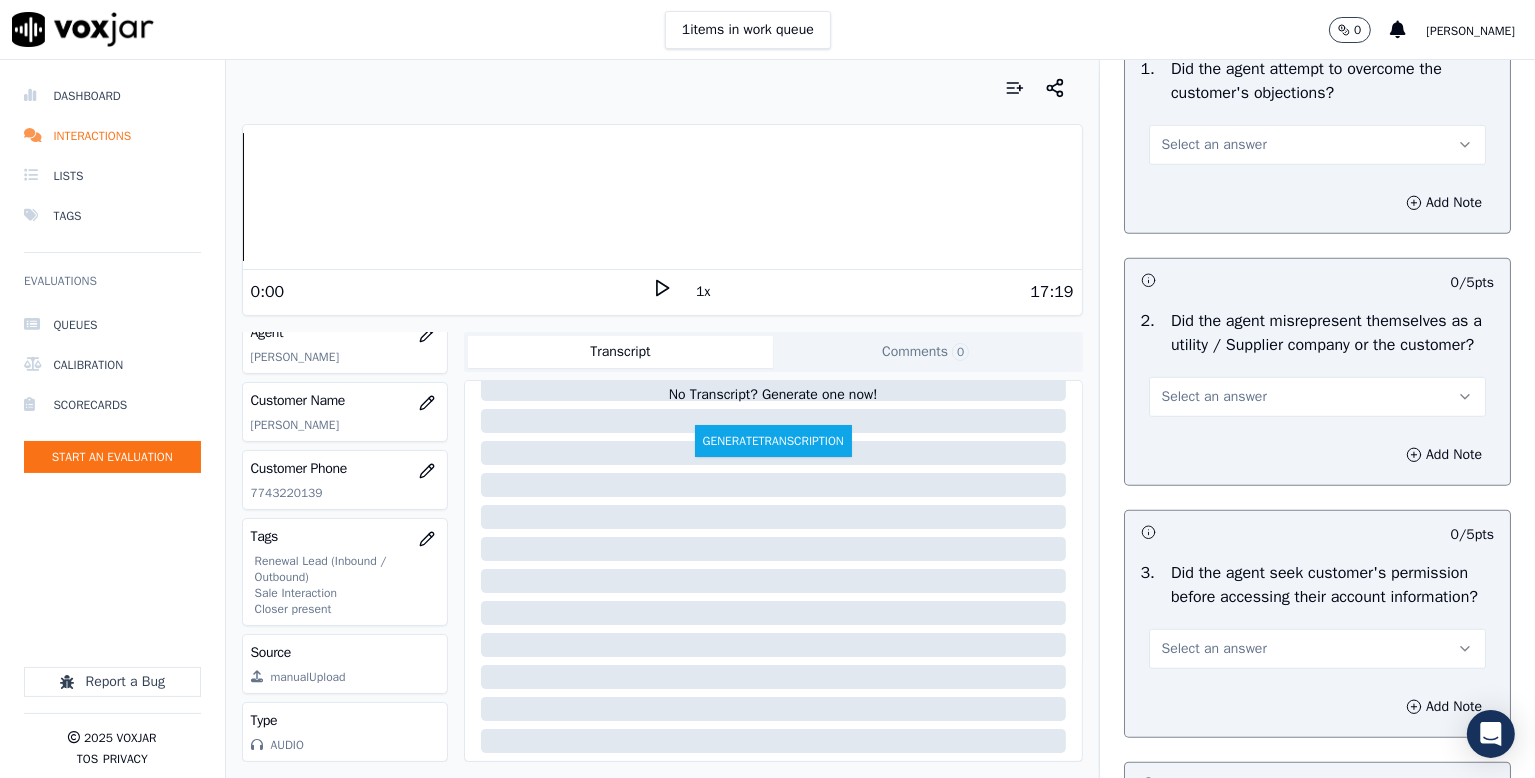 click on "Select an answer" at bounding box center (1214, 145) 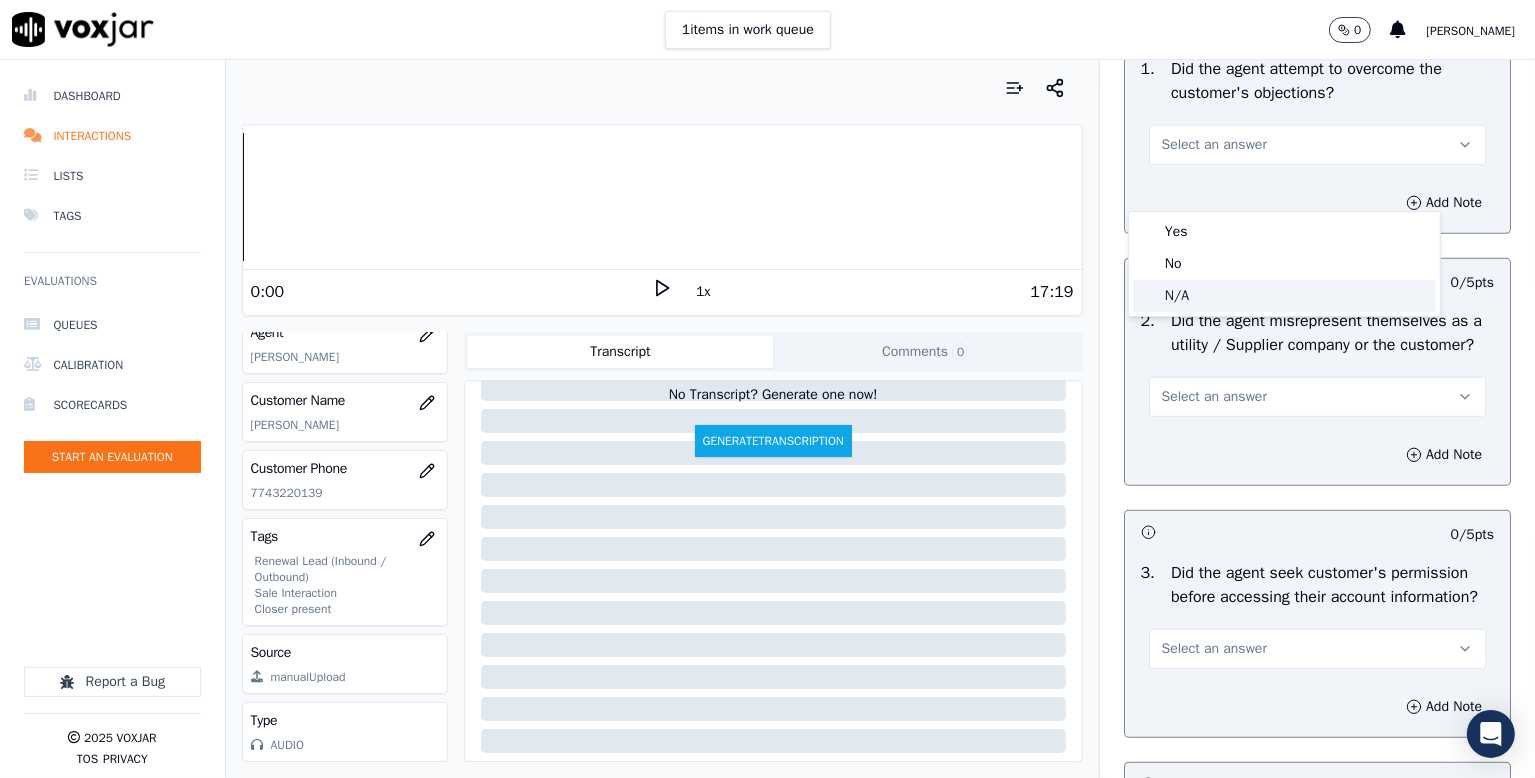 click on "N/A" 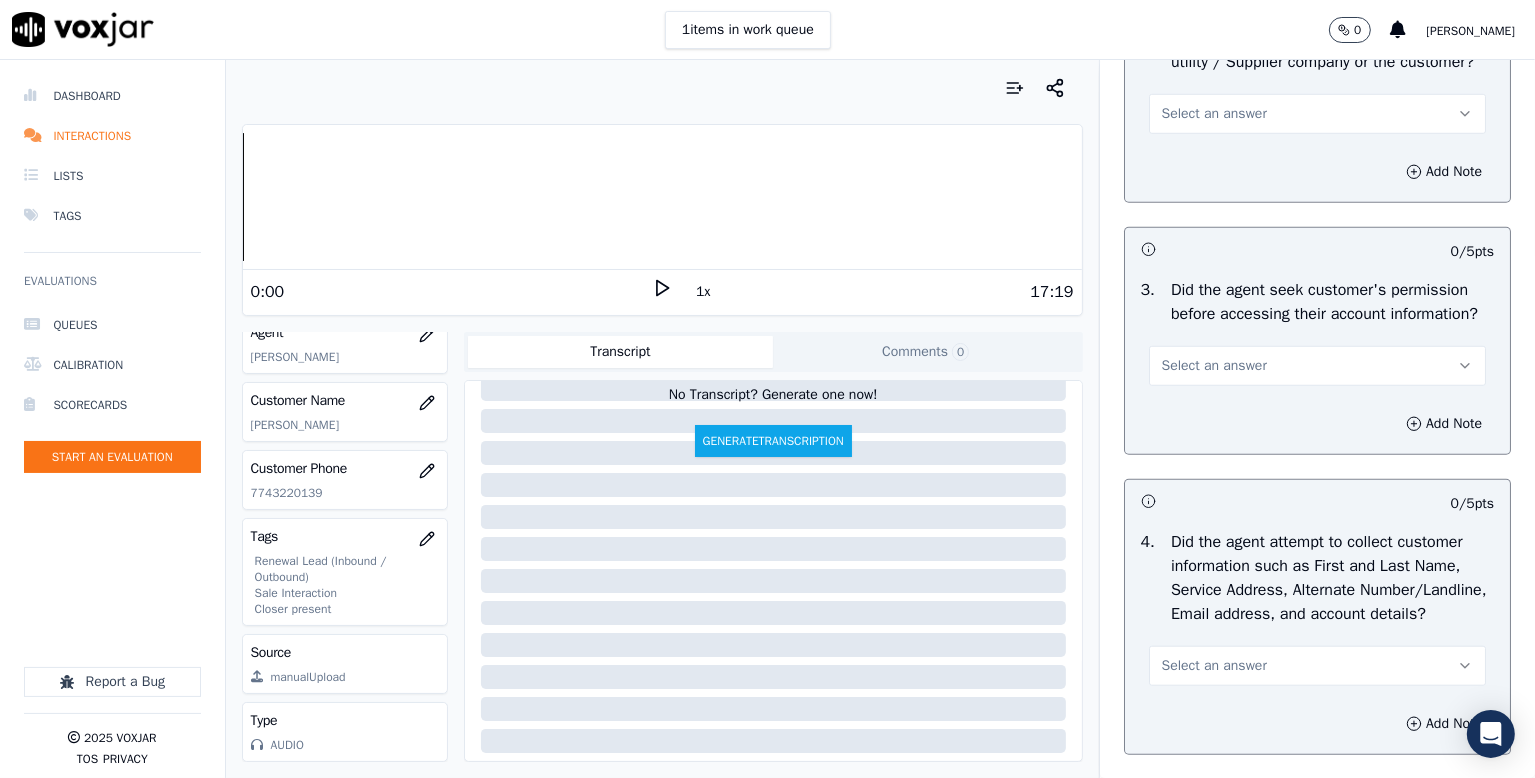 scroll, scrollTop: 1600, scrollLeft: 0, axis: vertical 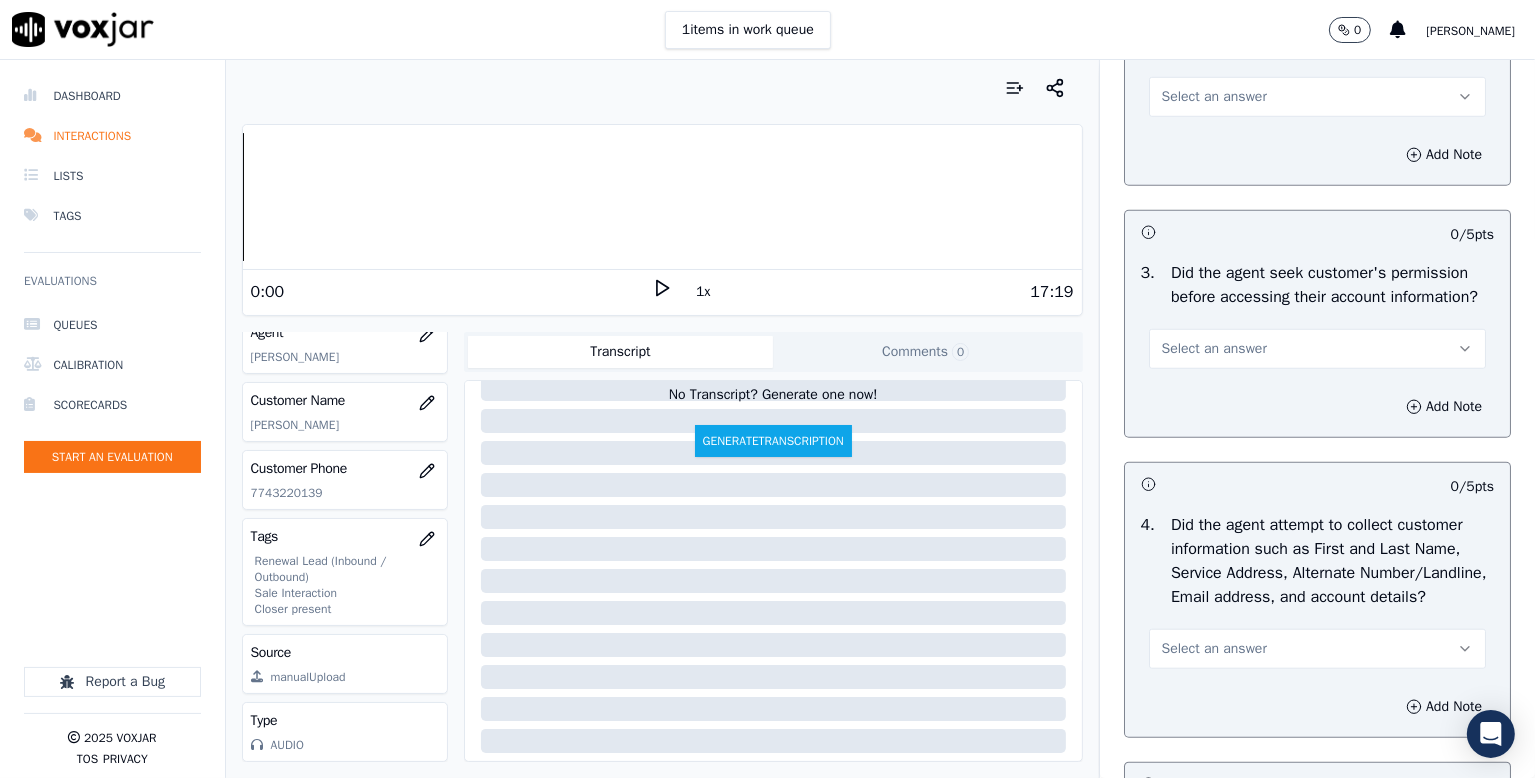 click on "Select an answer" at bounding box center [1214, 97] 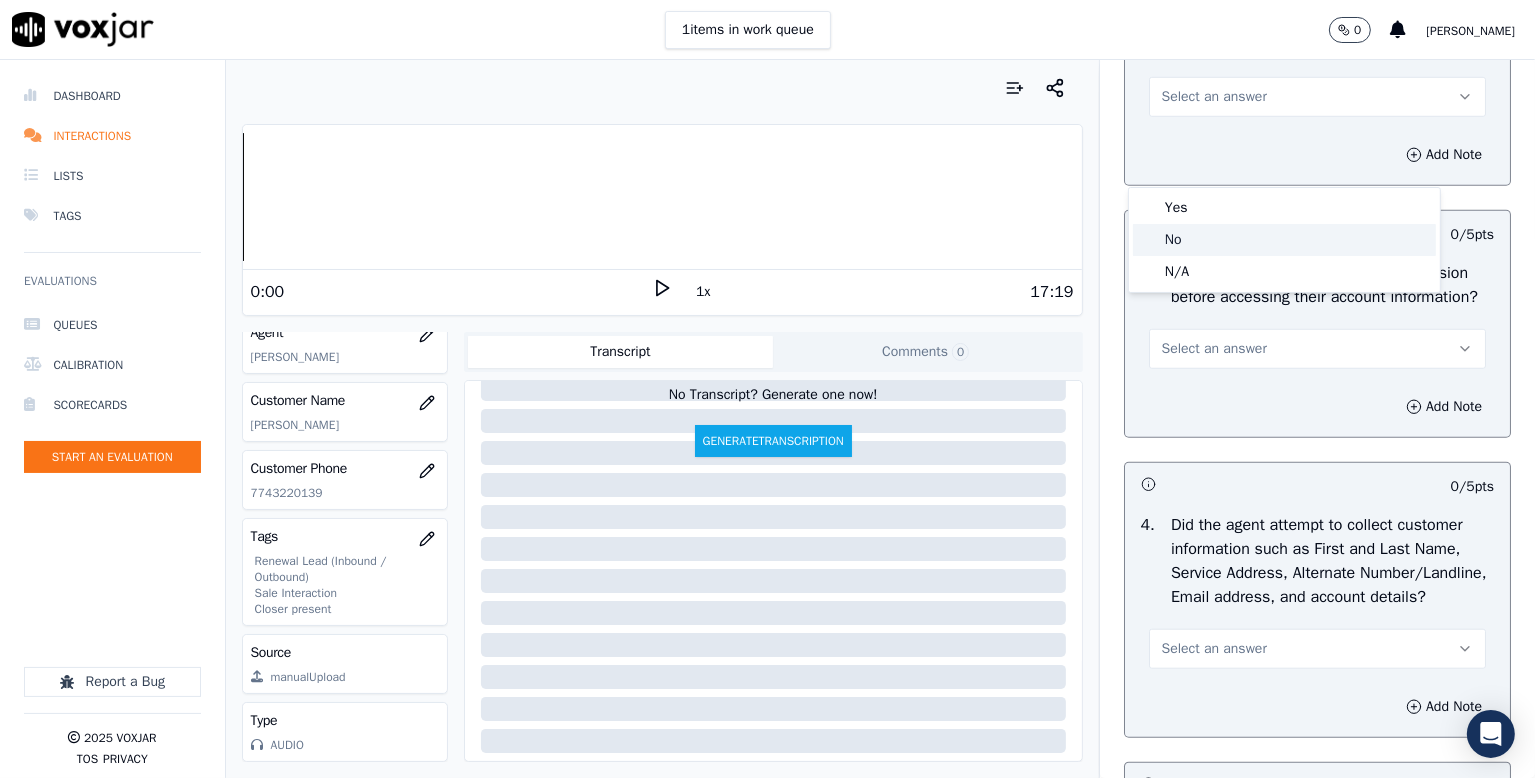 click on "No" 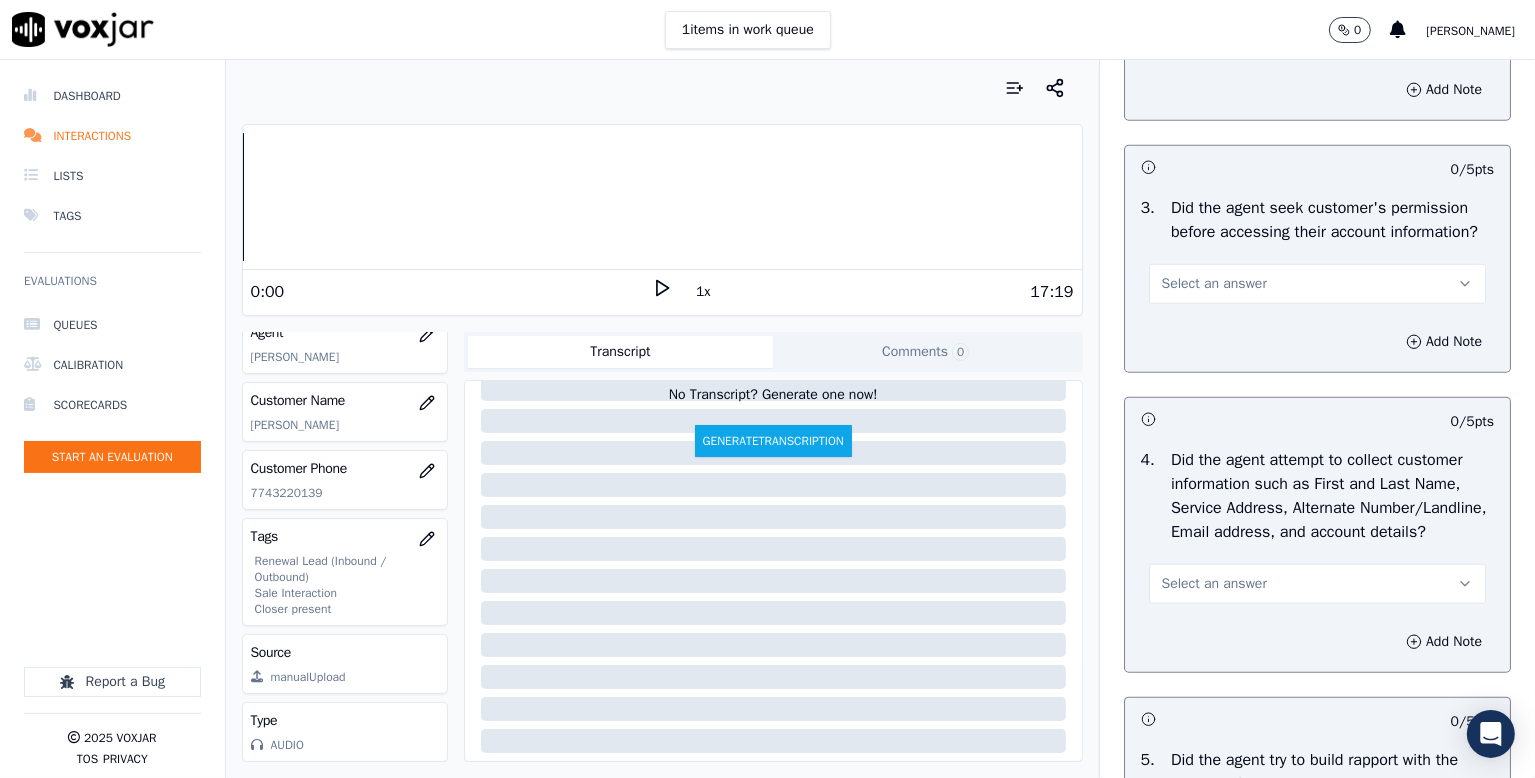 scroll, scrollTop: 1700, scrollLeft: 0, axis: vertical 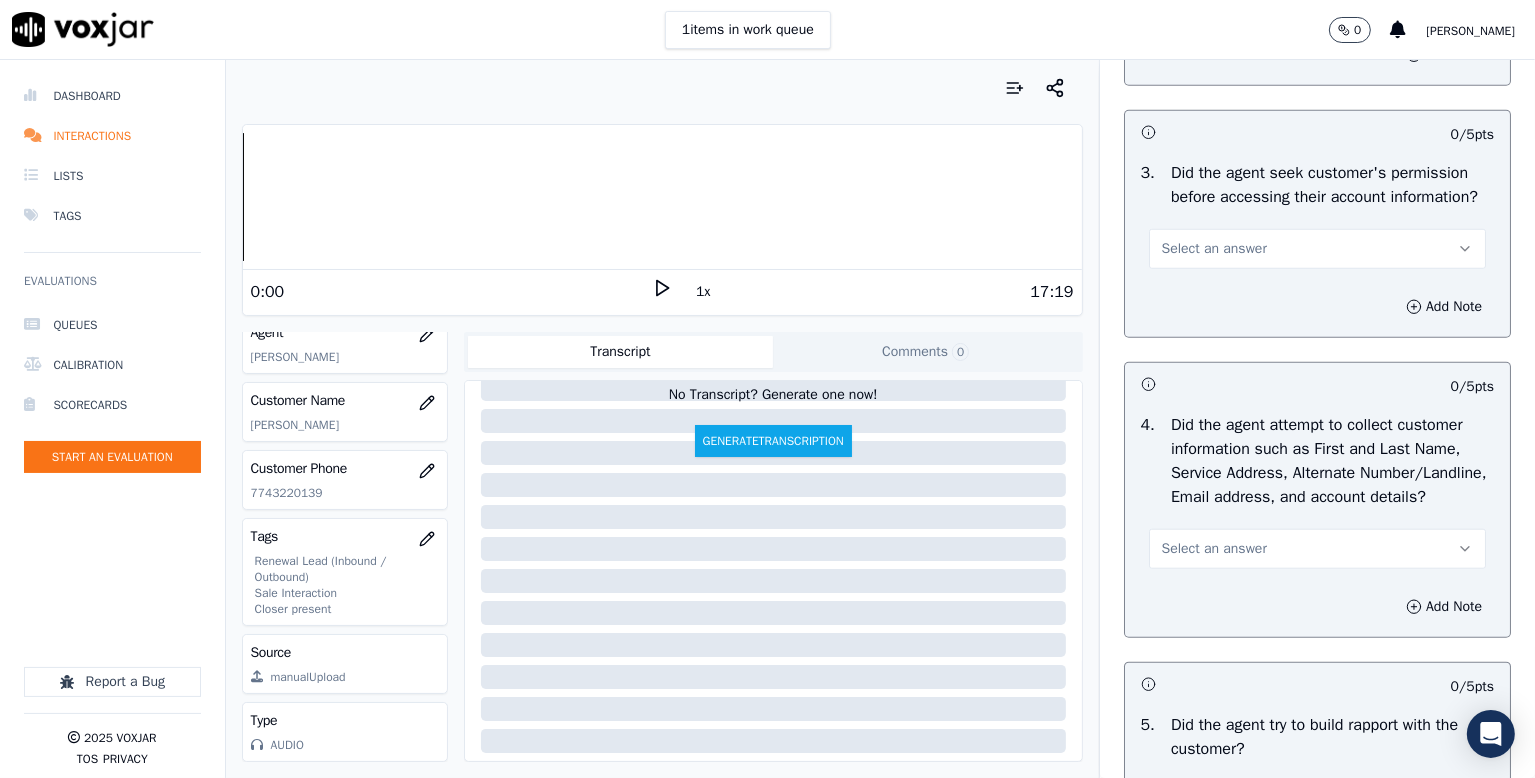click on "Select an answer" at bounding box center [1214, 249] 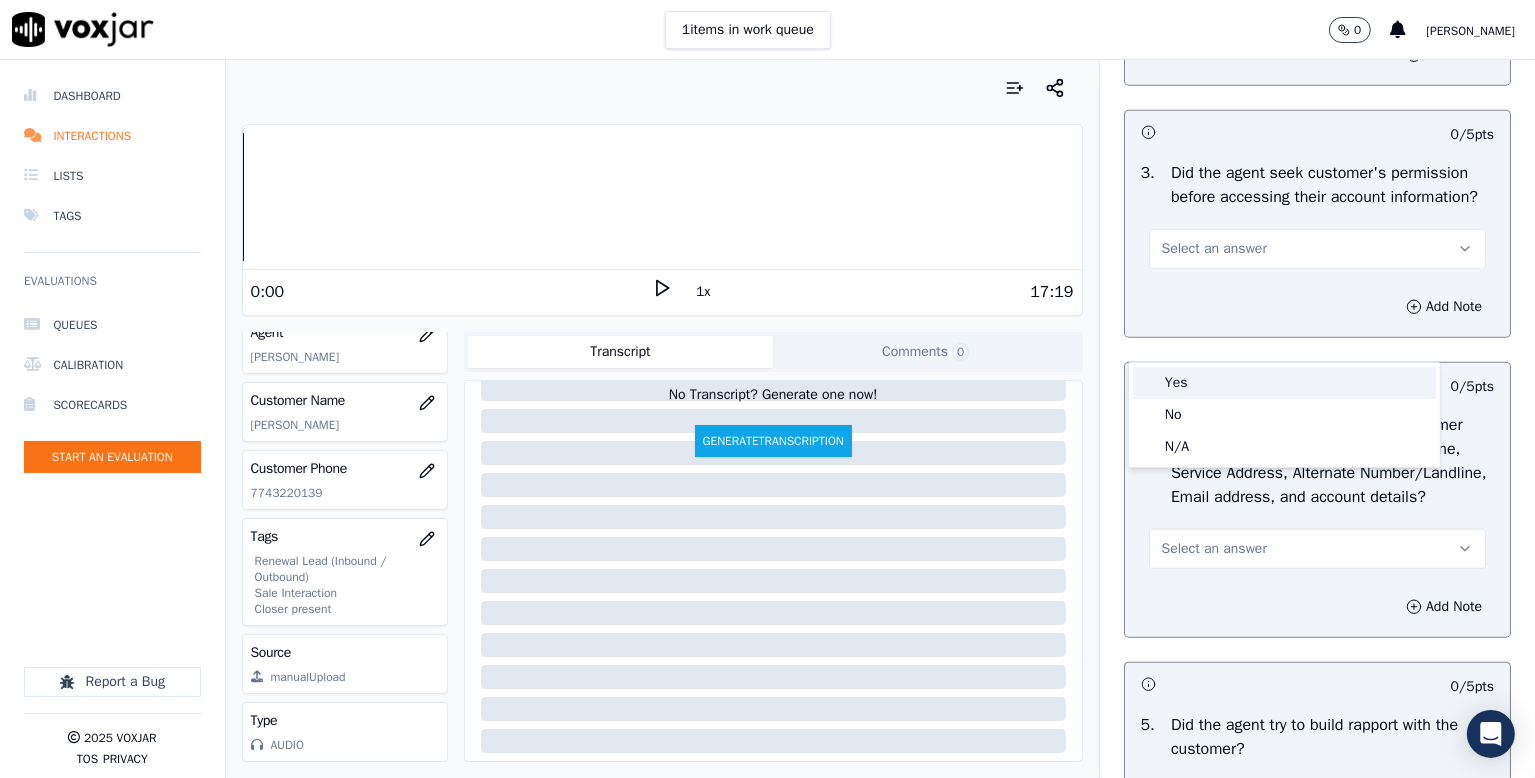 click on "Yes" at bounding box center [1284, 383] 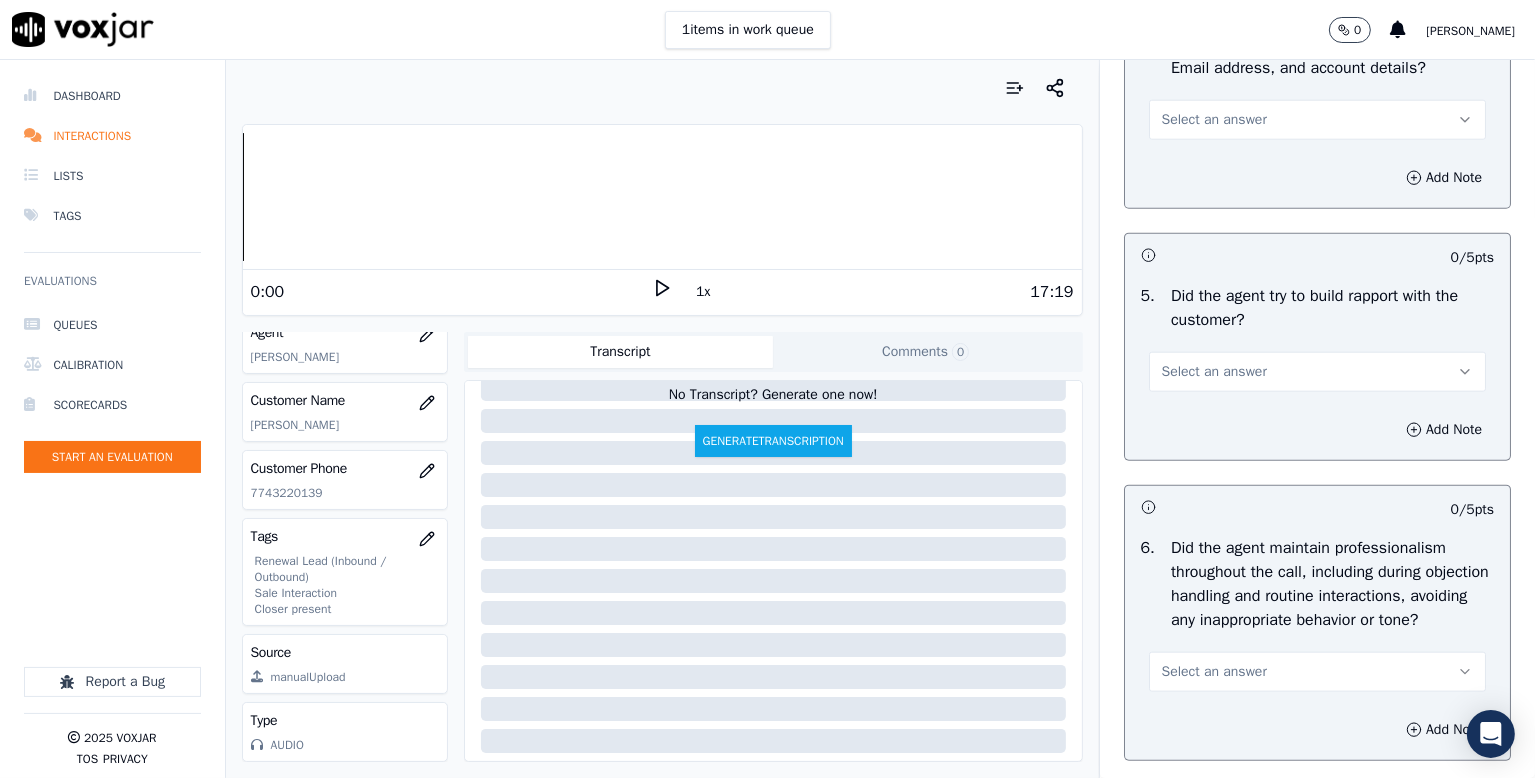 scroll, scrollTop: 2200, scrollLeft: 0, axis: vertical 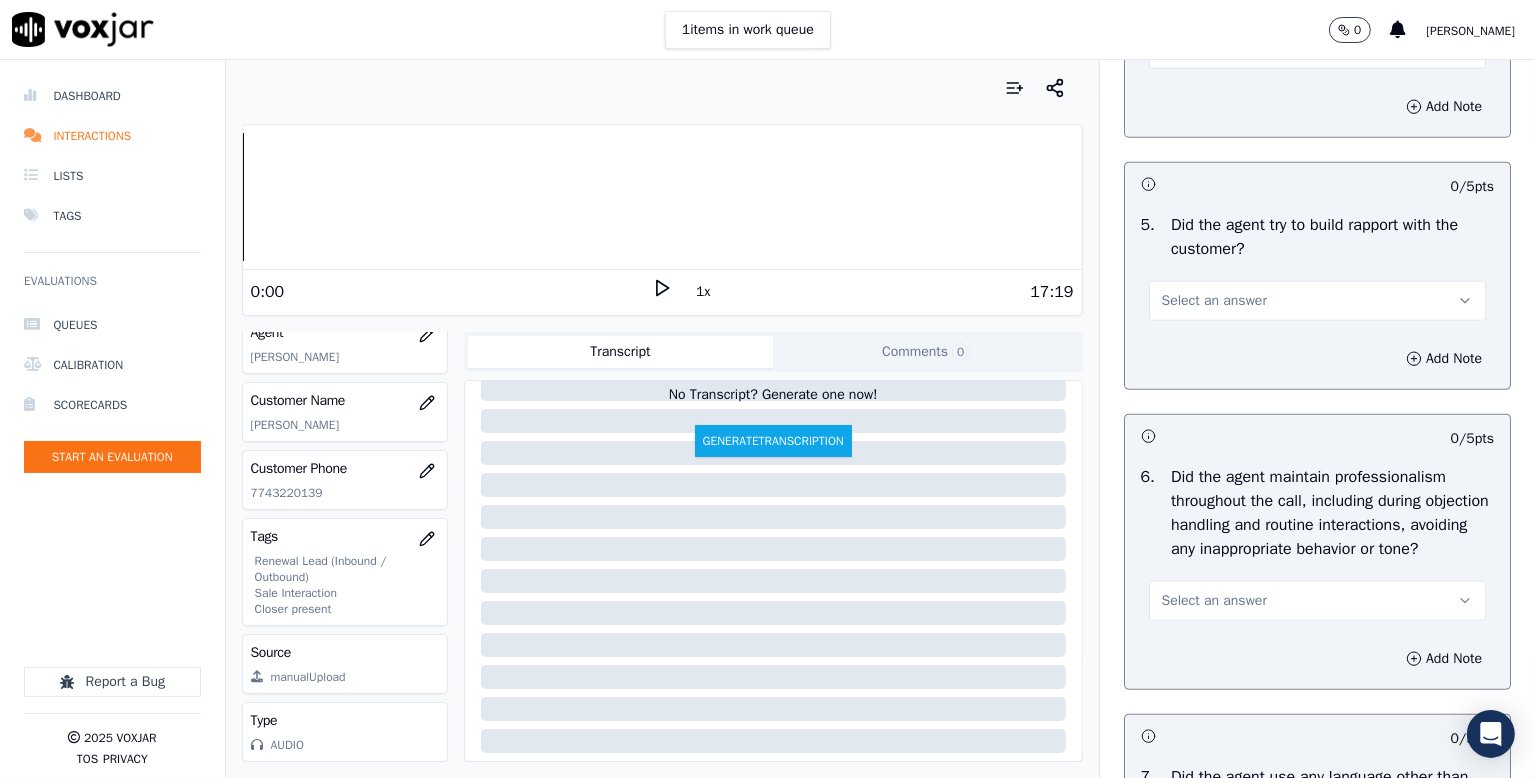click on "Select an answer" at bounding box center (1214, 49) 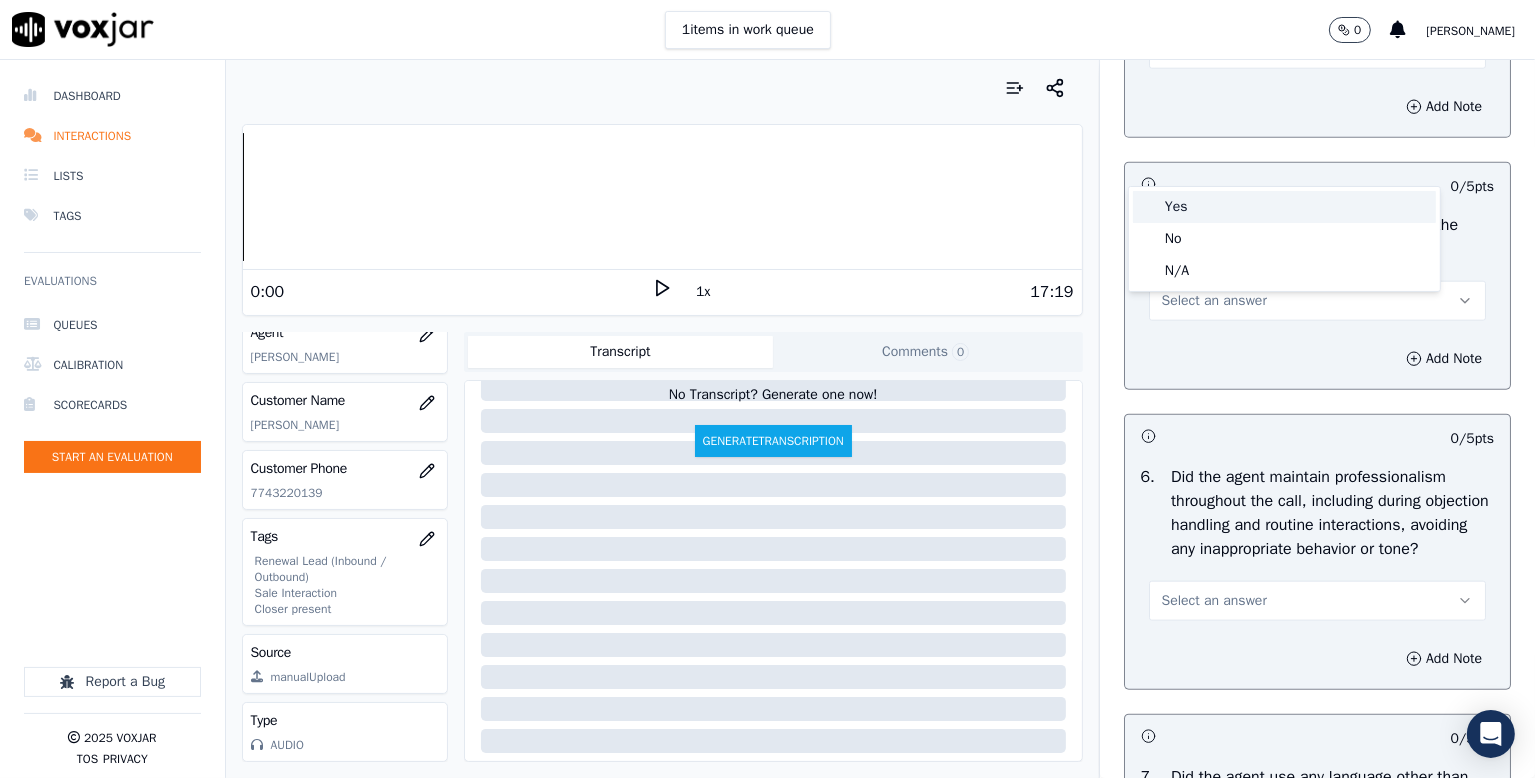 drag, startPoint x: 1195, startPoint y: 204, endPoint x: 1196, endPoint y: 214, distance: 10.049875 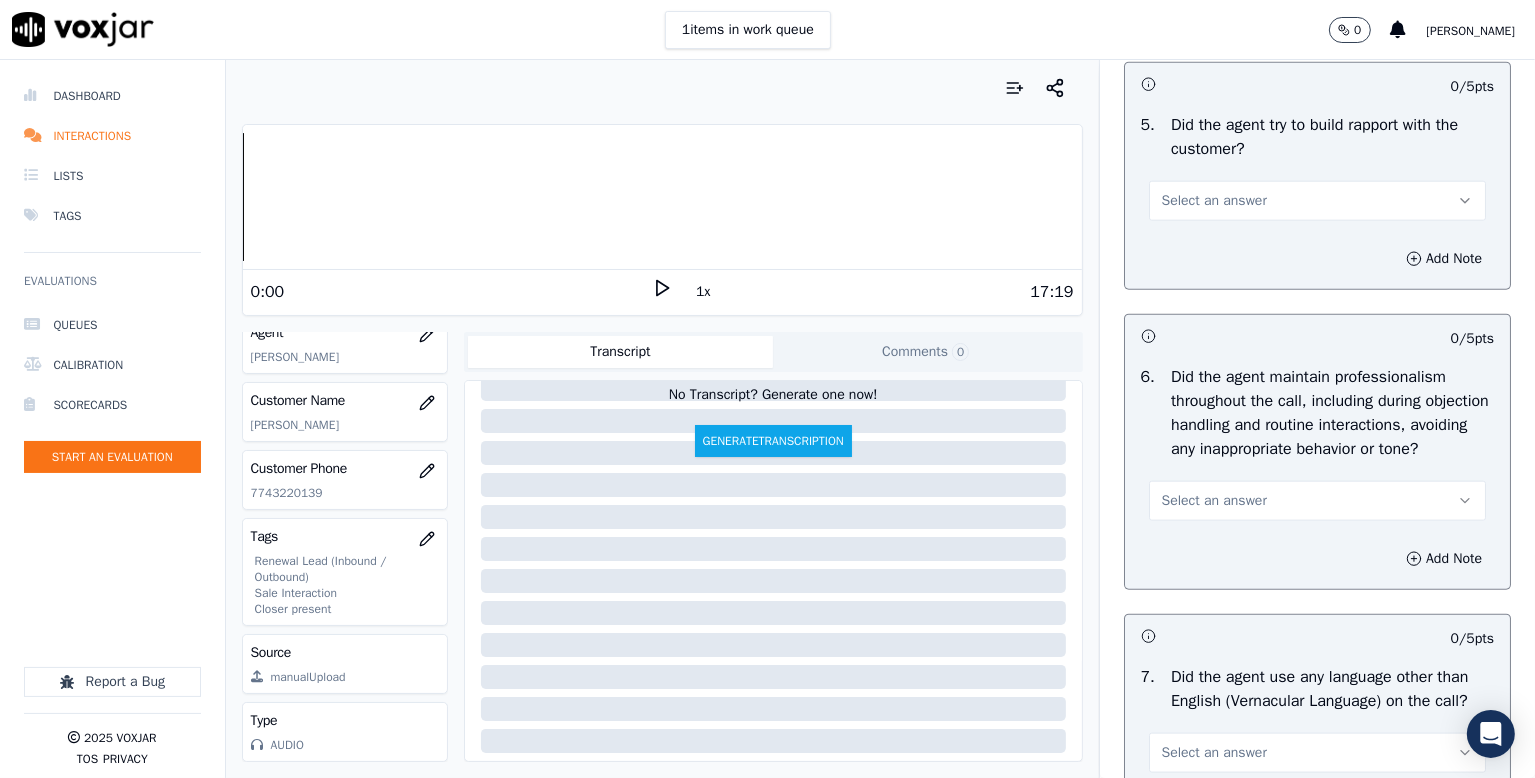 scroll, scrollTop: 2400, scrollLeft: 0, axis: vertical 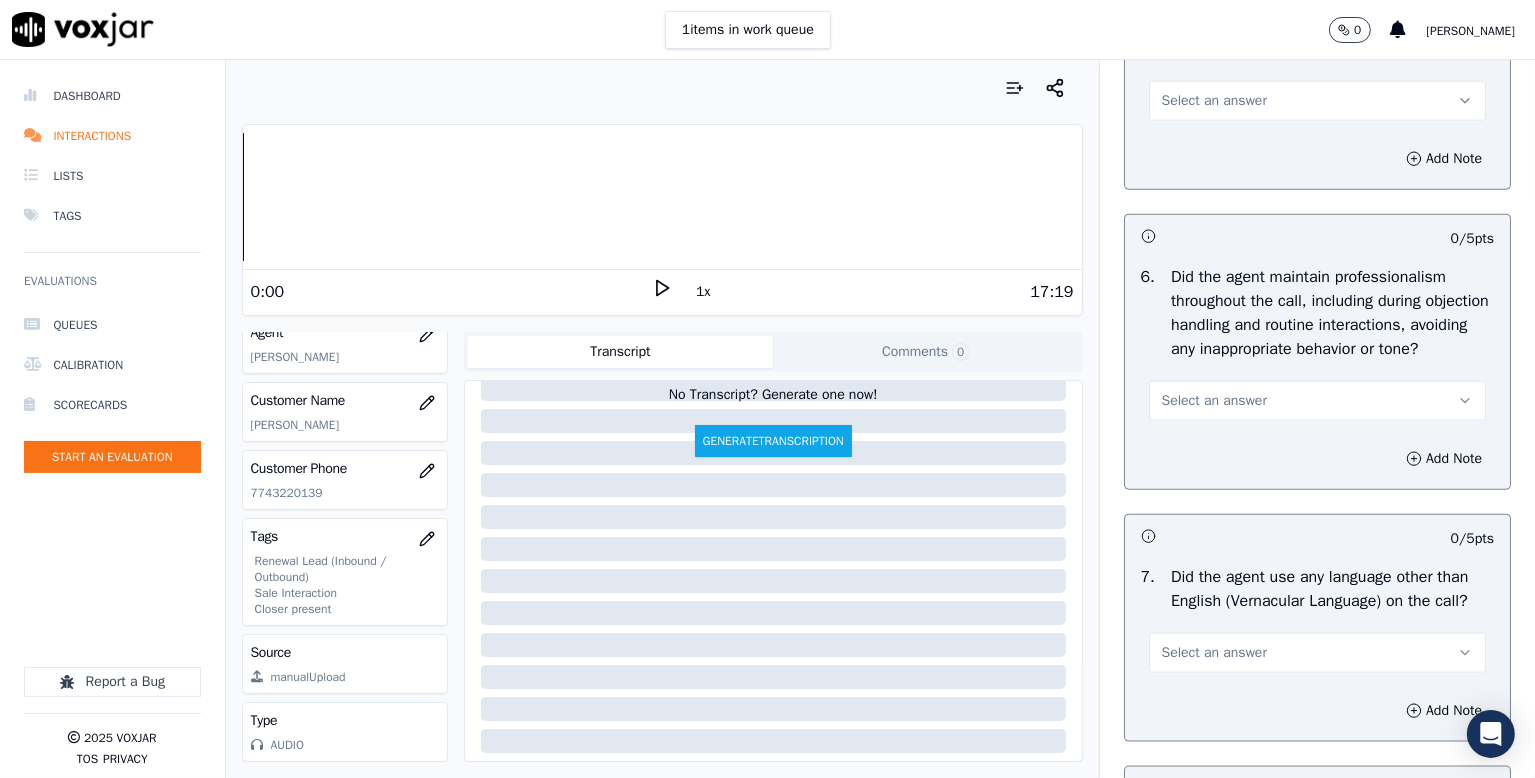 click on "Select an answer" at bounding box center (1214, 101) 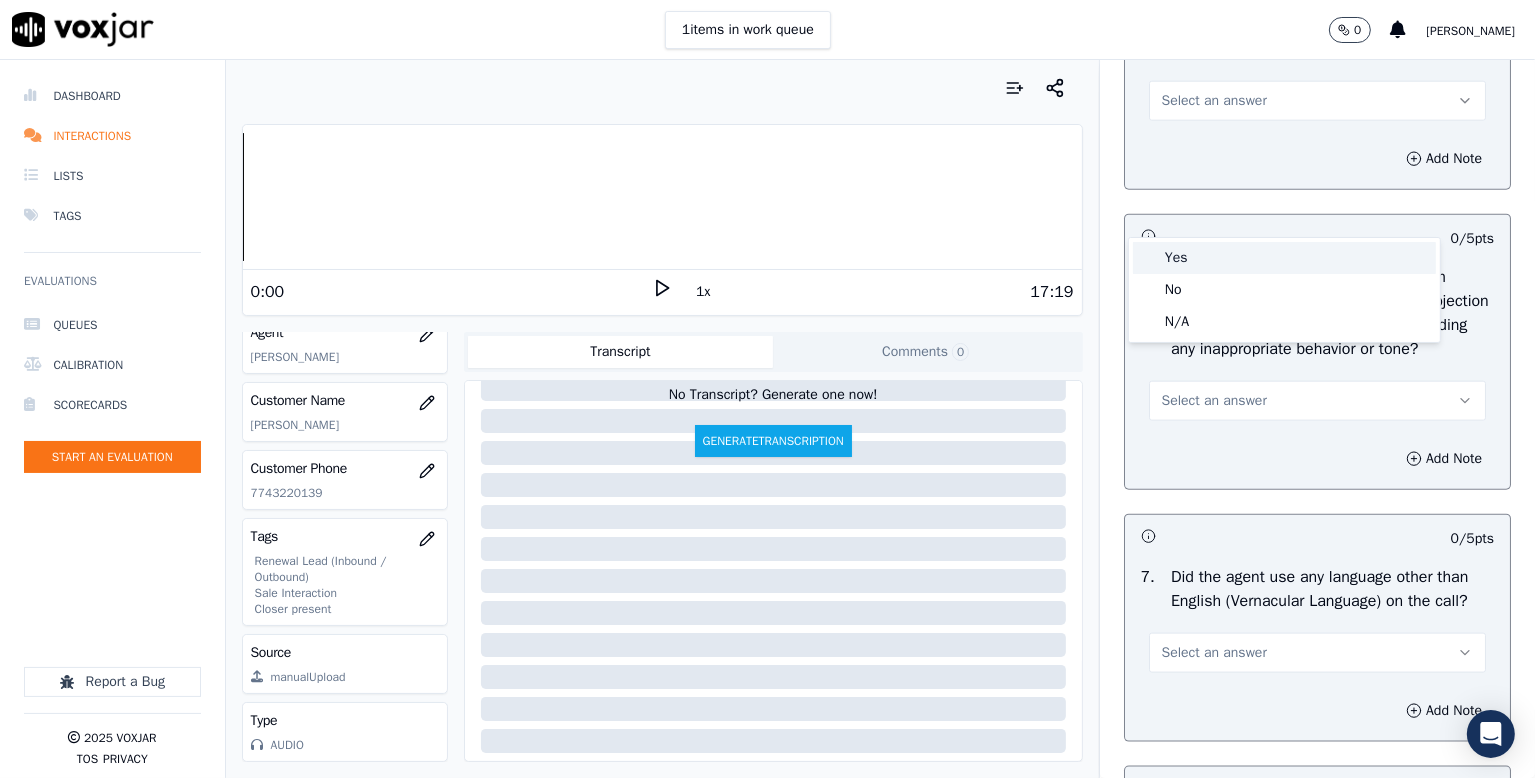 click on "Yes" at bounding box center (1284, 258) 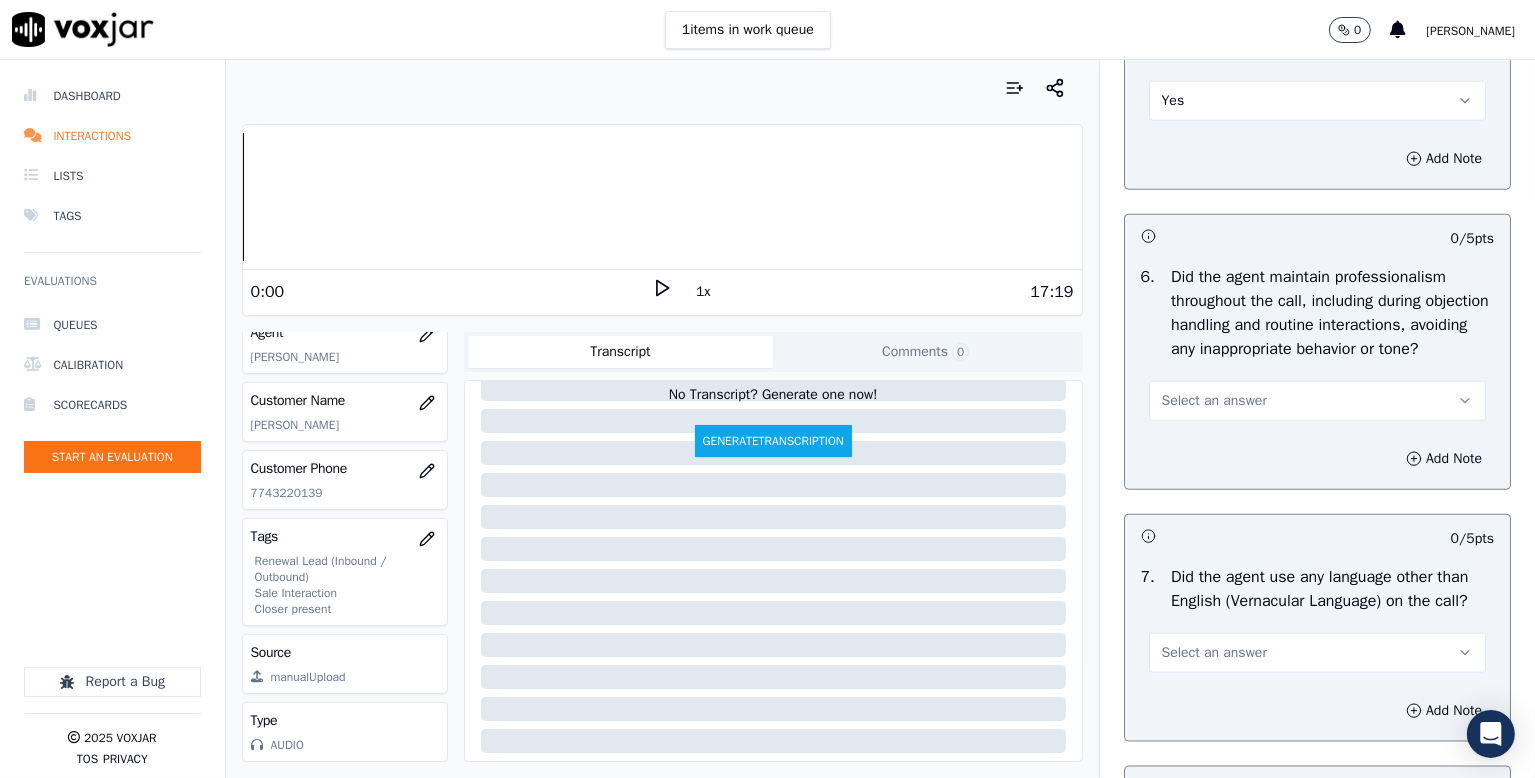 scroll, scrollTop: 2600, scrollLeft: 0, axis: vertical 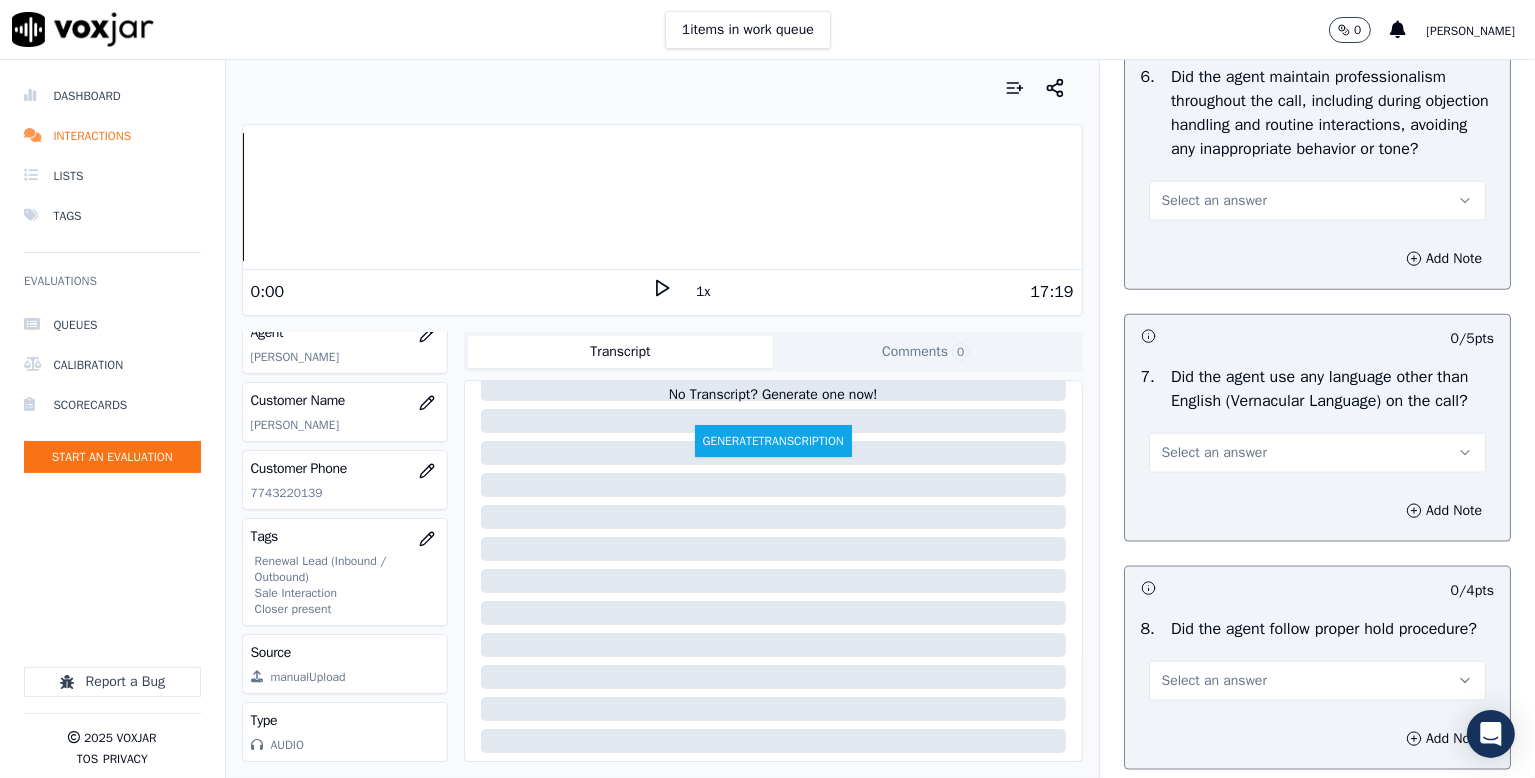click on "Select an answer" at bounding box center [1214, 201] 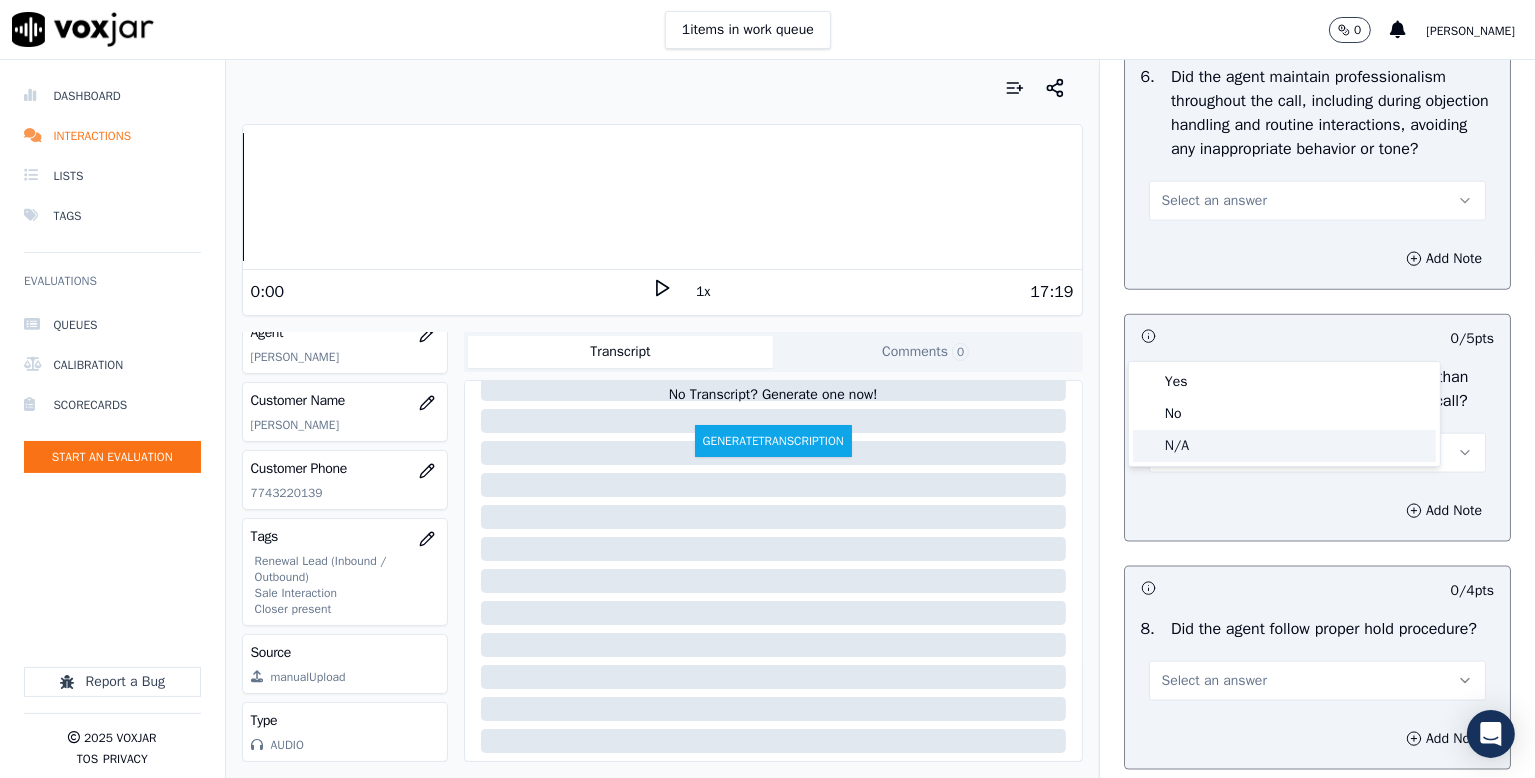 click on "N/A" 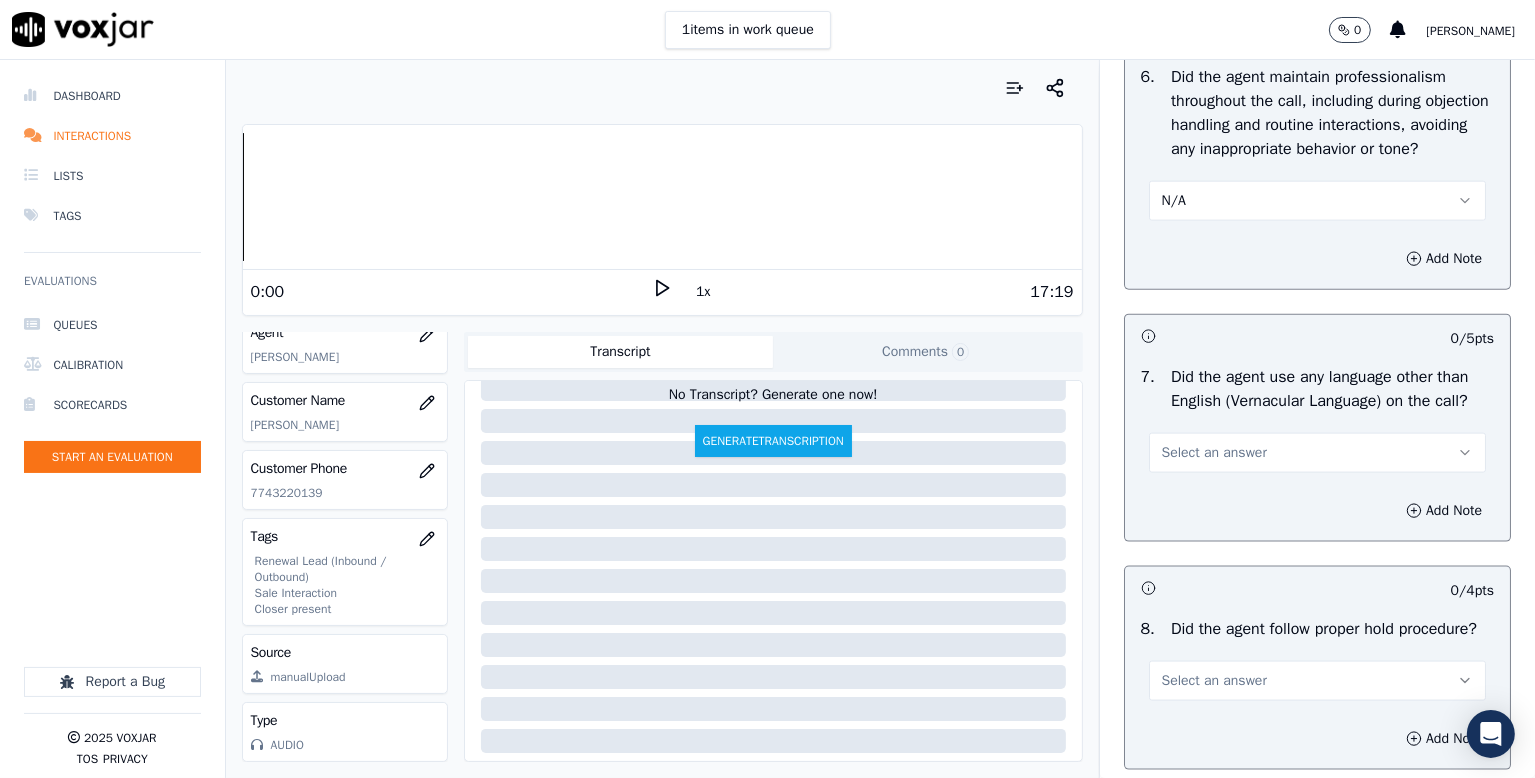 scroll, scrollTop: 2900, scrollLeft: 0, axis: vertical 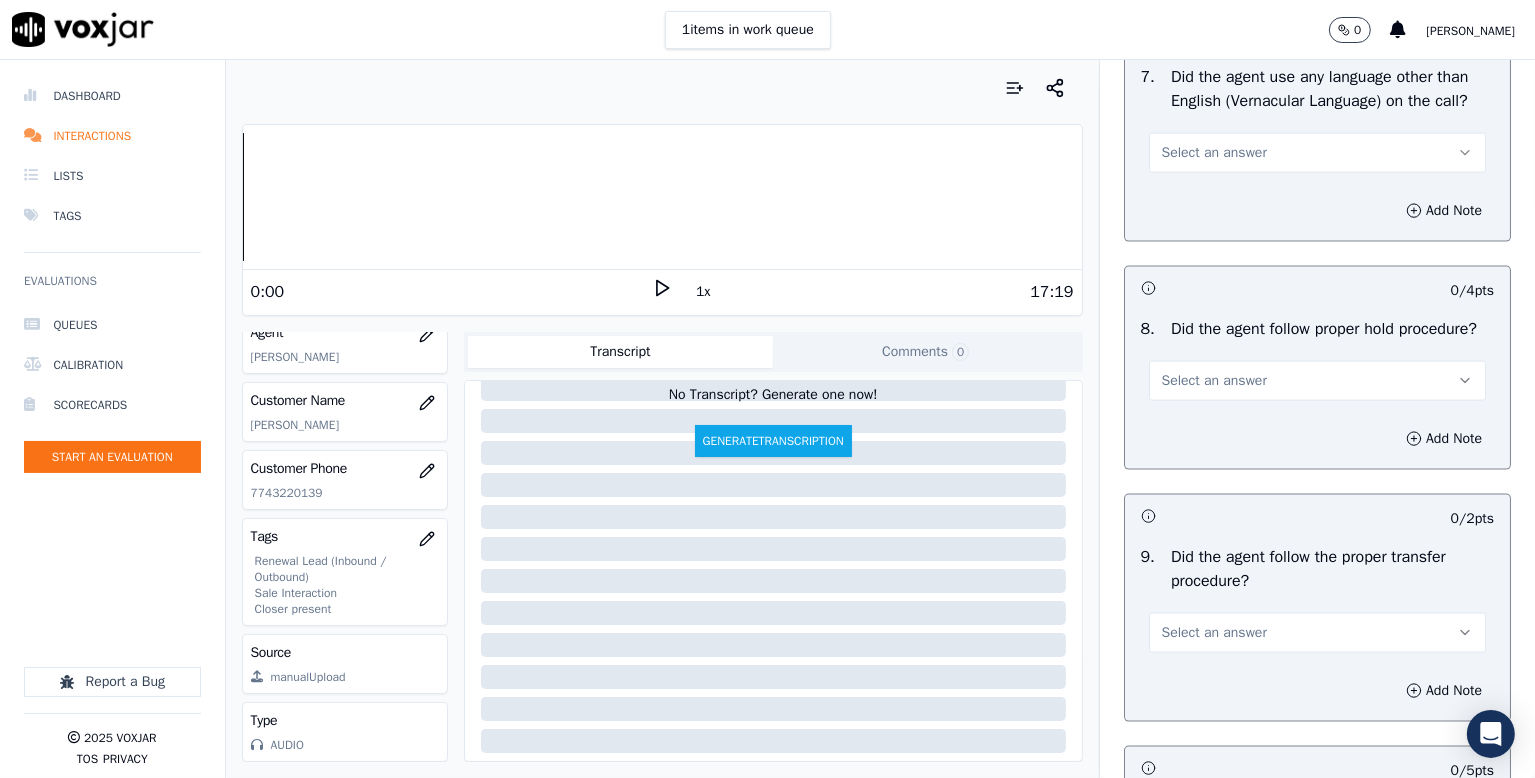 drag, startPoint x: 1221, startPoint y: 305, endPoint x: 1212, endPoint y: 324, distance: 21.023796 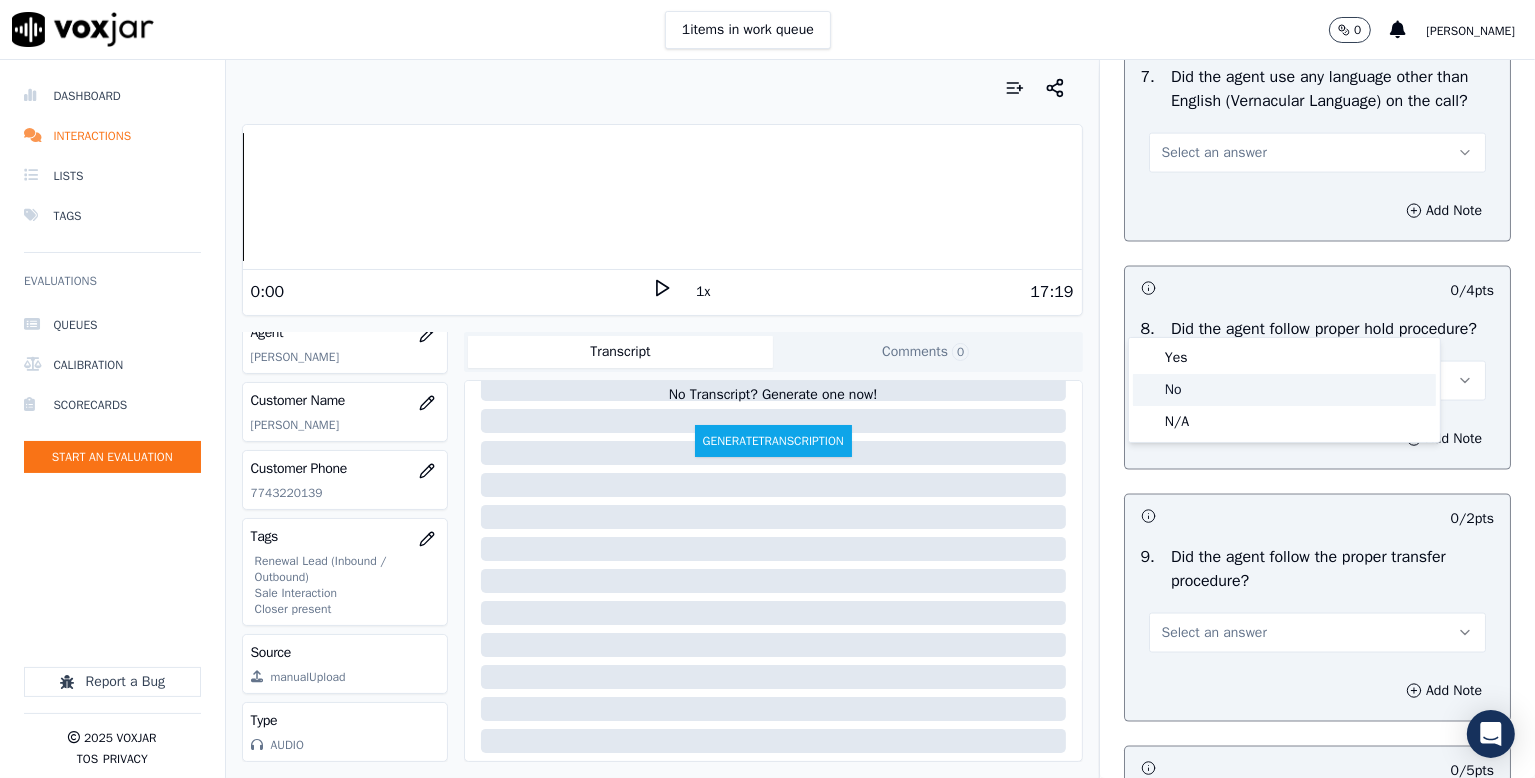 drag, startPoint x: 1181, startPoint y: 391, endPoint x: 1214, endPoint y: 372, distance: 38.078865 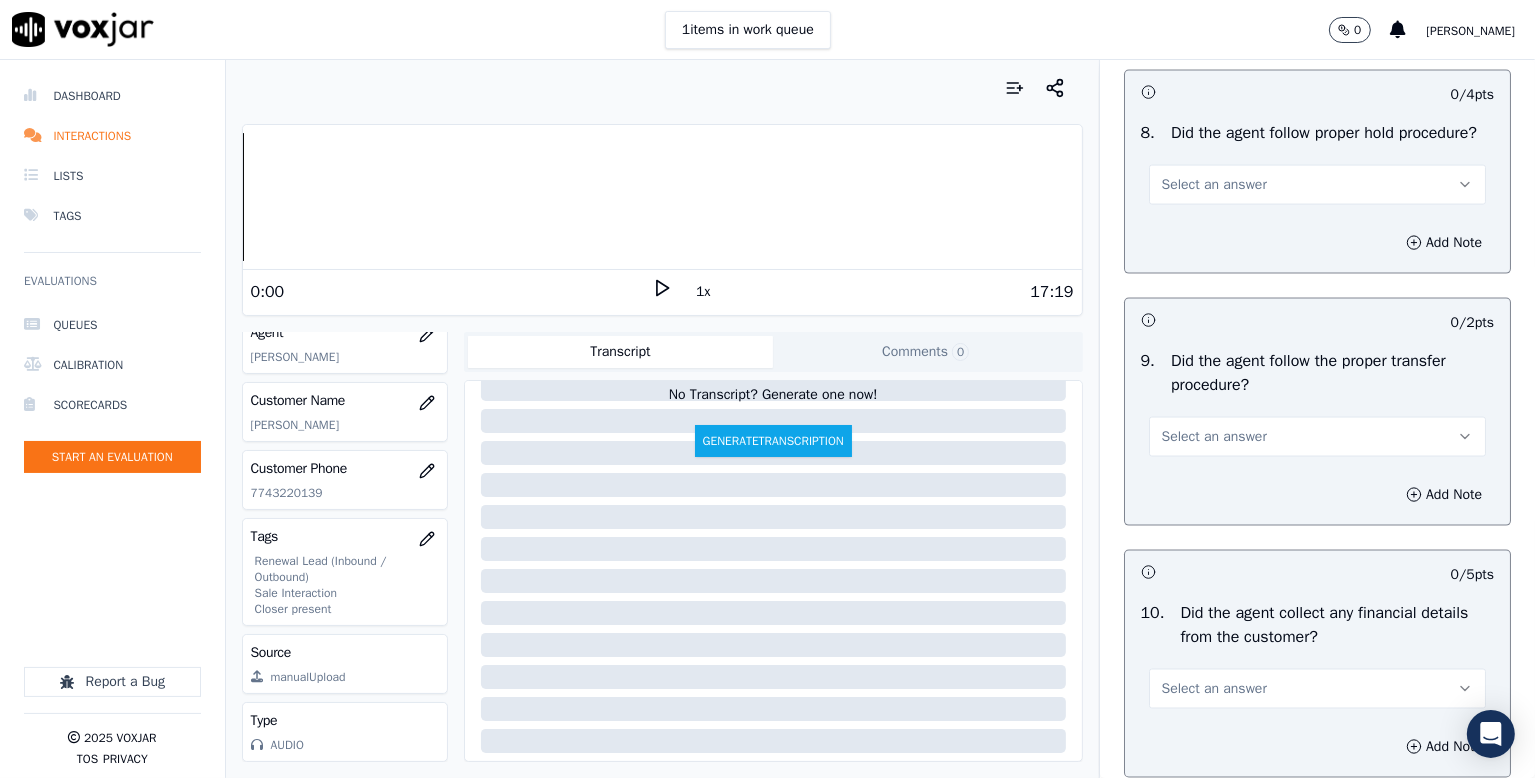 scroll, scrollTop: 3100, scrollLeft: 0, axis: vertical 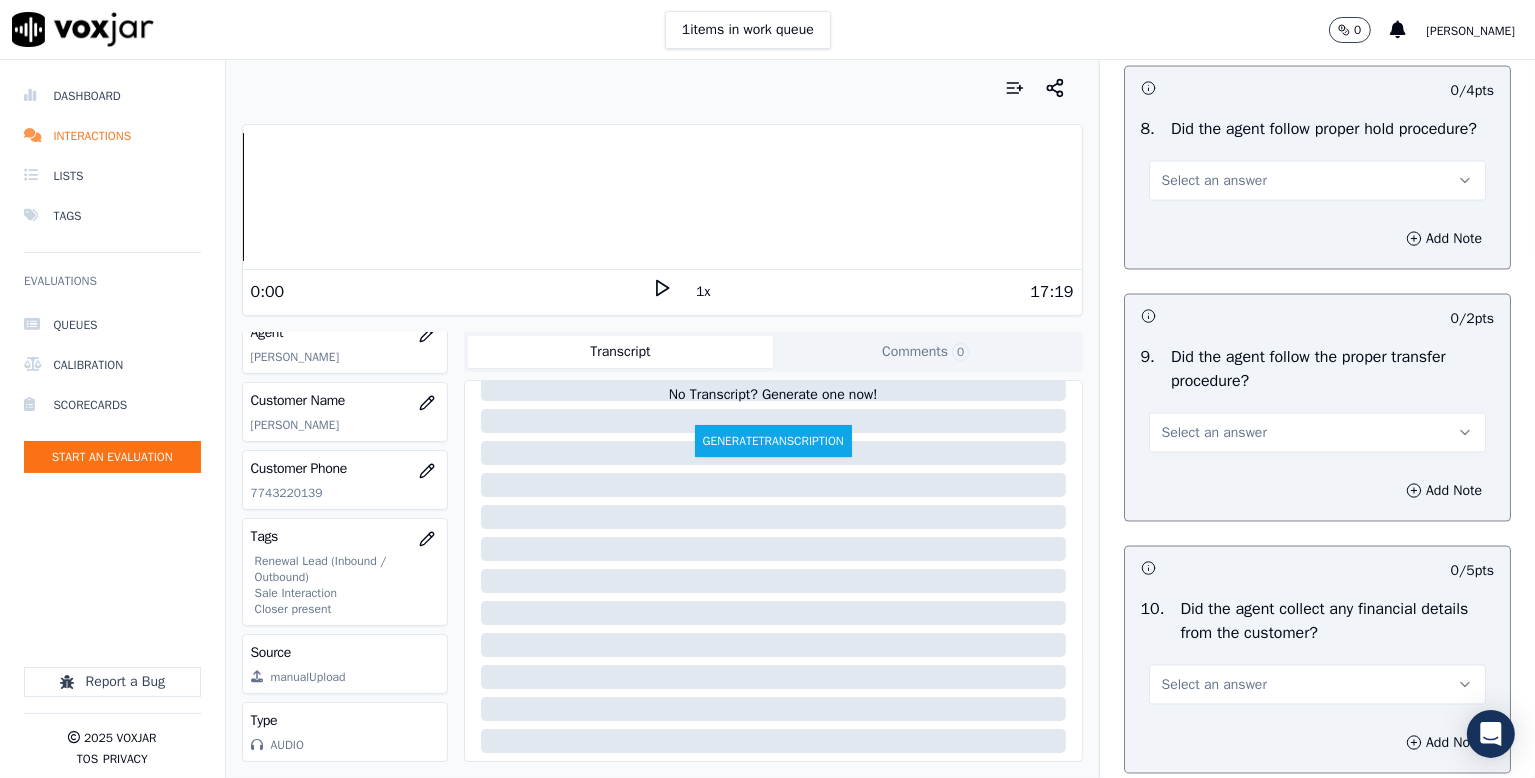 drag, startPoint x: 1201, startPoint y: 365, endPoint x: 1201, endPoint y: 381, distance: 16 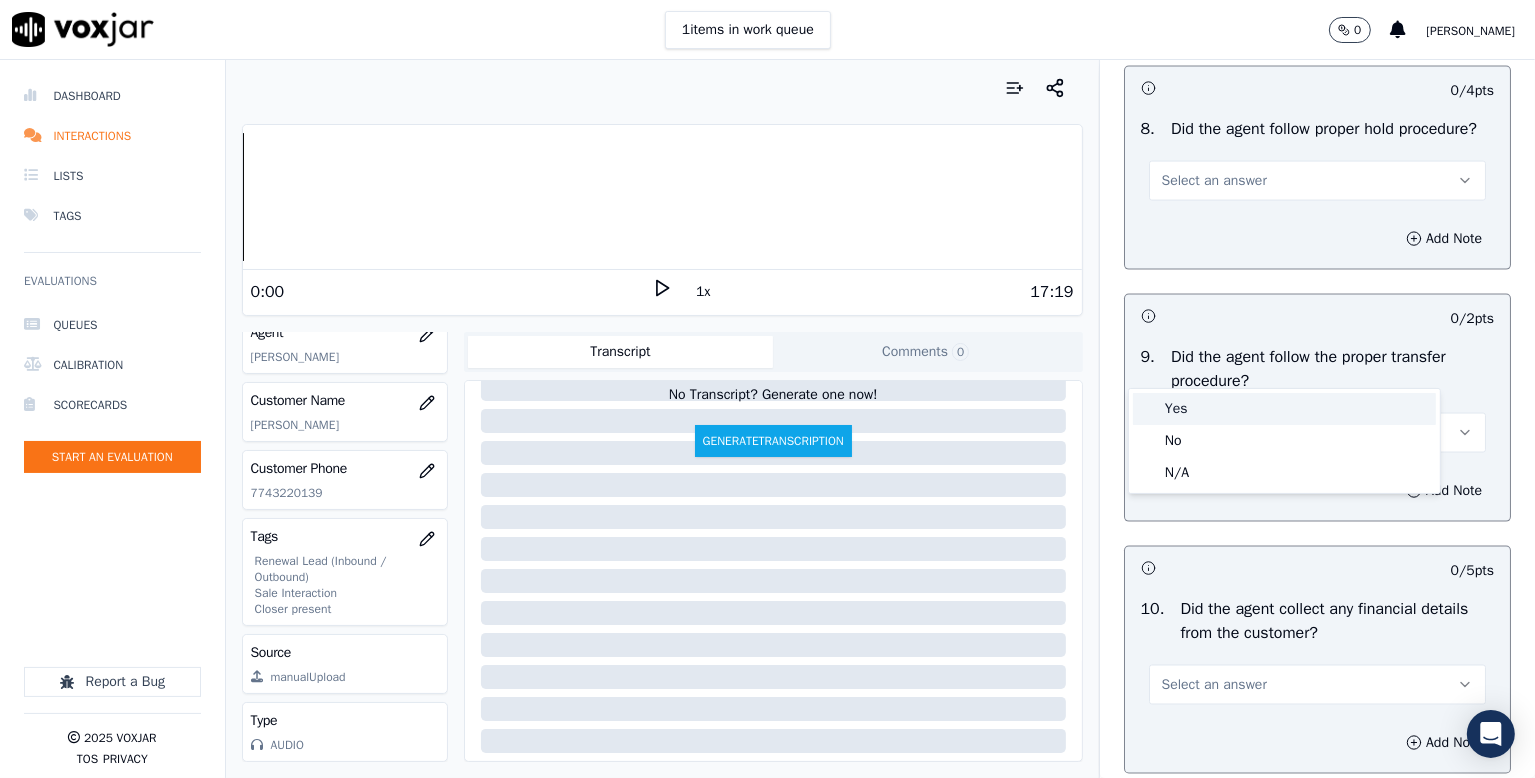 click on "Yes" at bounding box center [1284, 409] 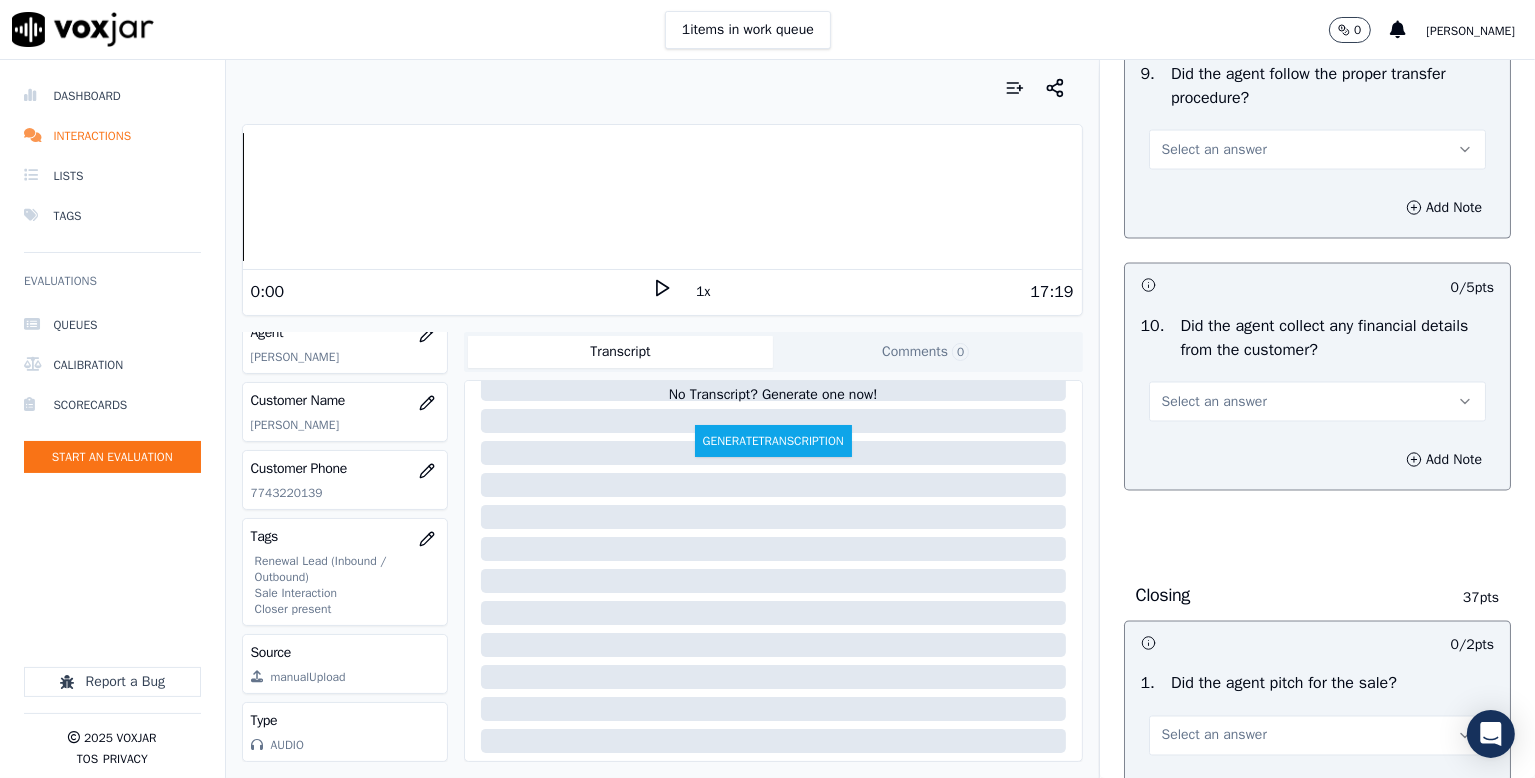 scroll, scrollTop: 3400, scrollLeft: 0, axis: vertical 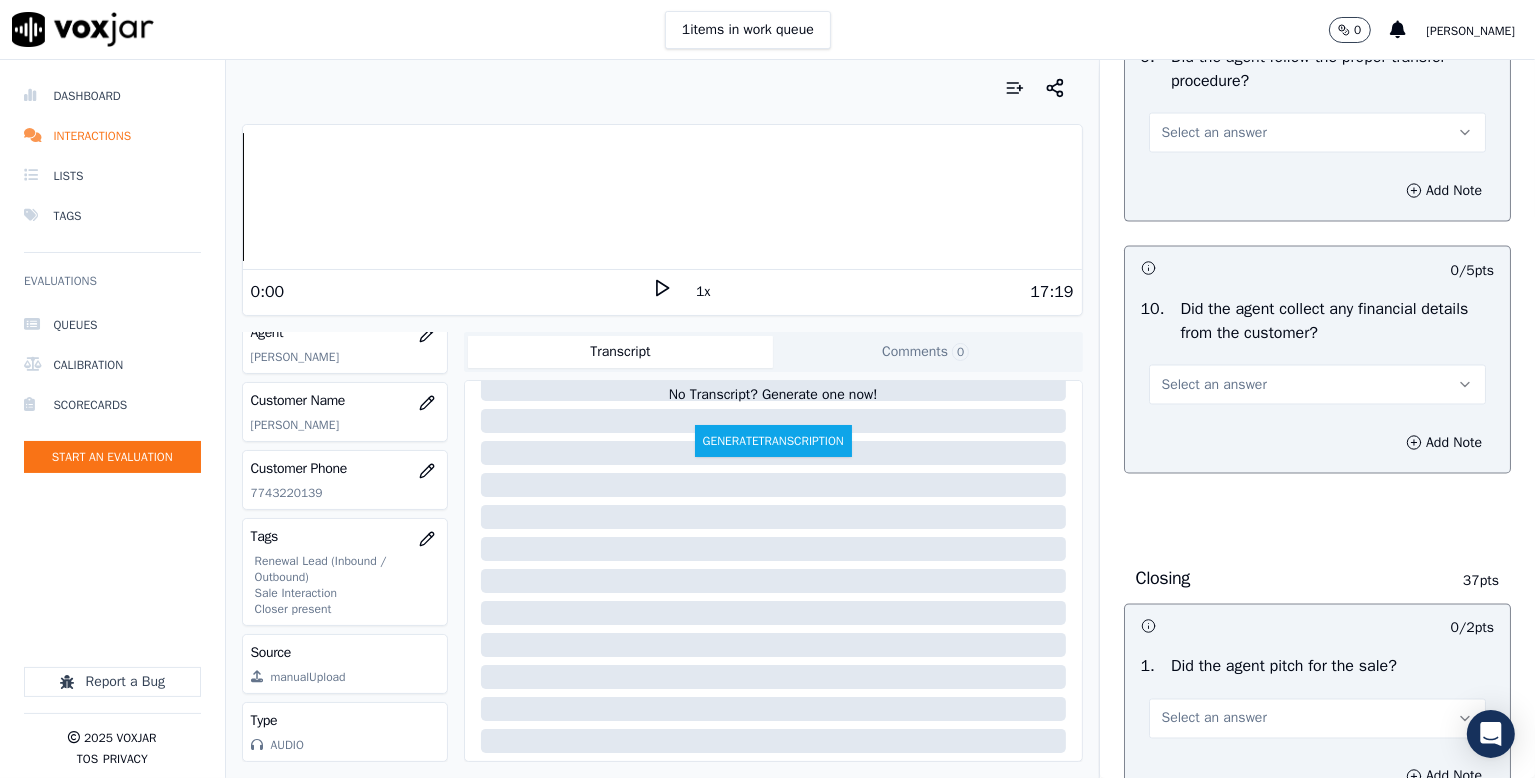 click on "Select an answer" at bounding box center (1214, 133) 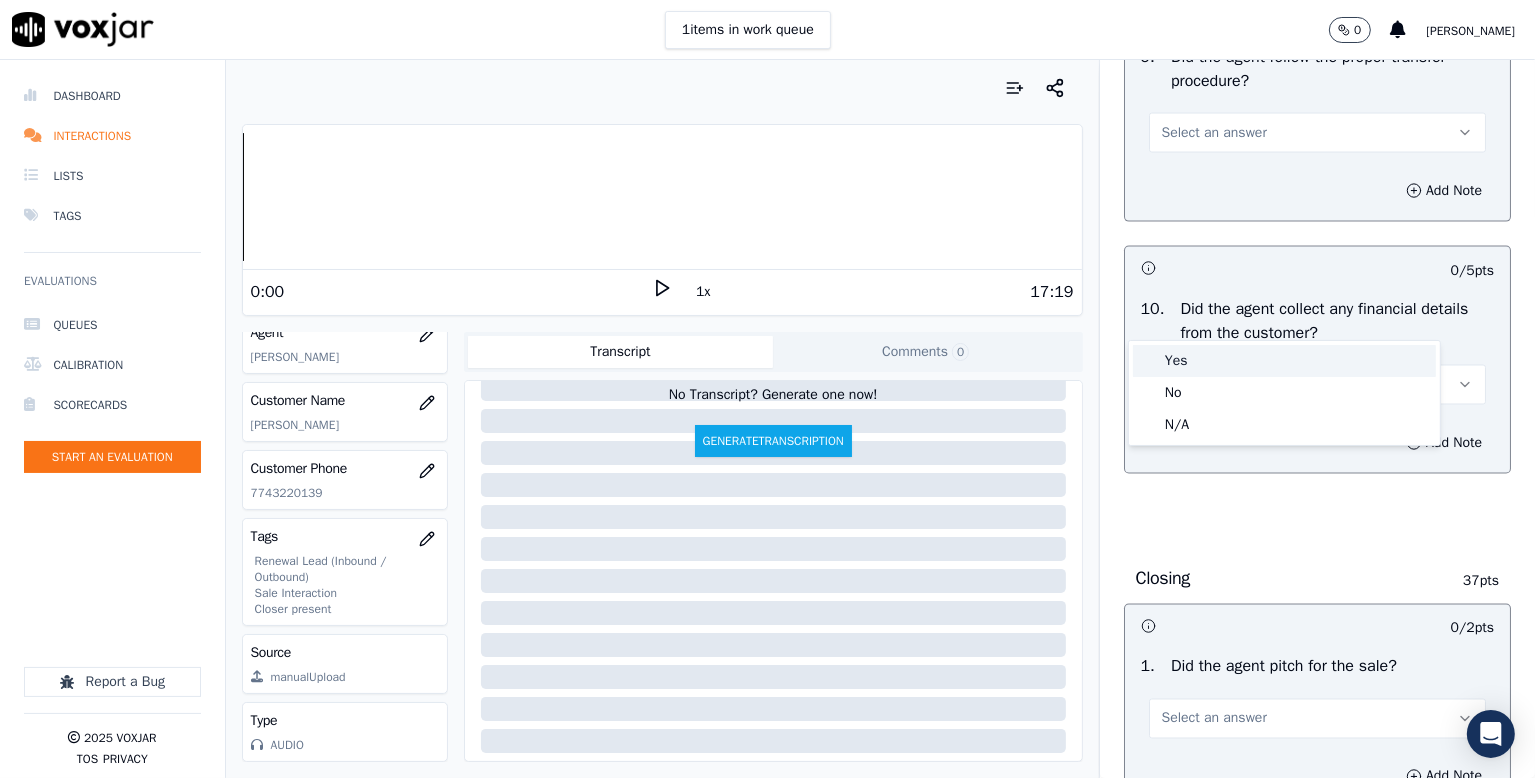 click on "Yes" at bounding box center [1284, 361] 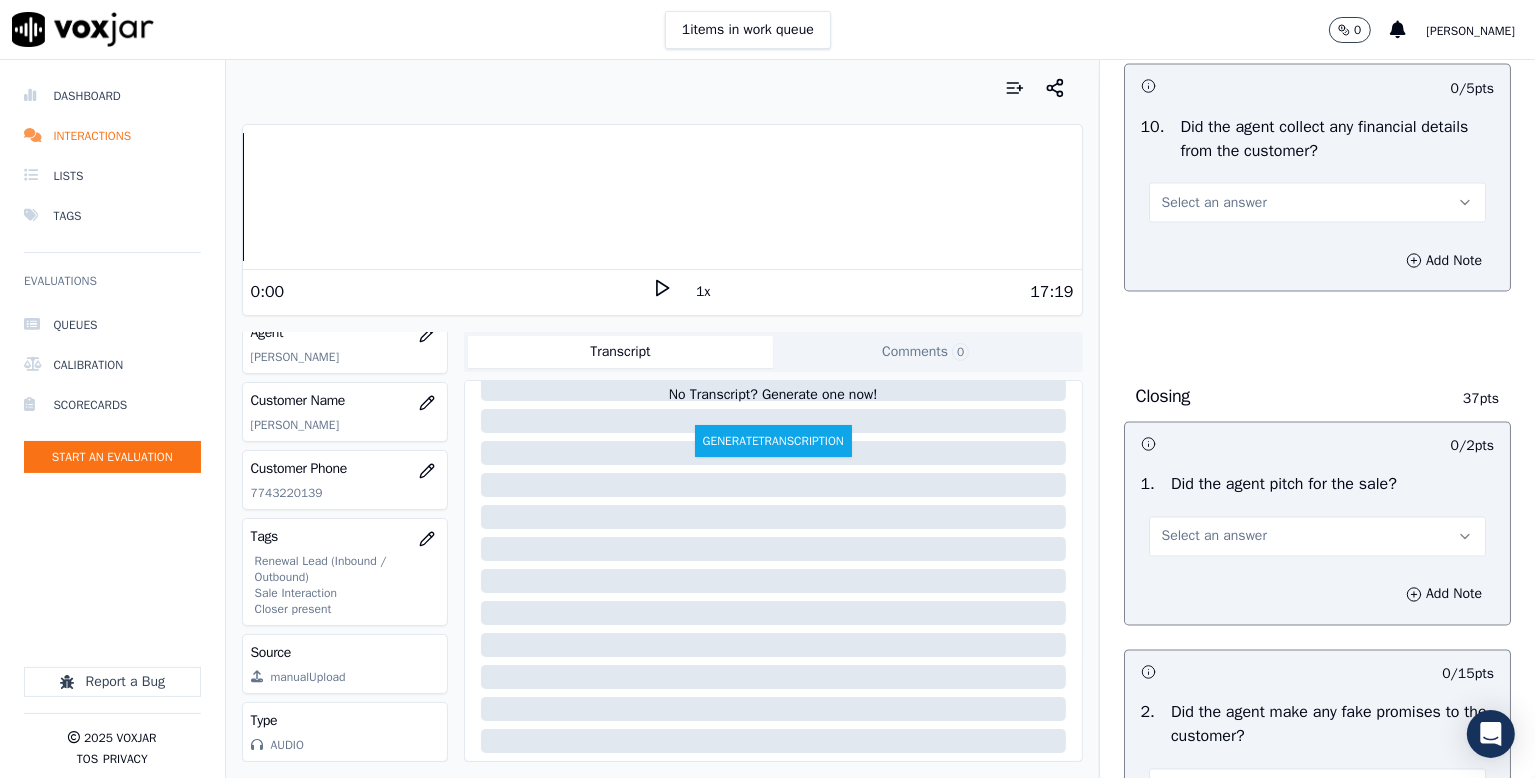 scroll, scrollTop: 3600, scrollLeft: 0, axis: vertical 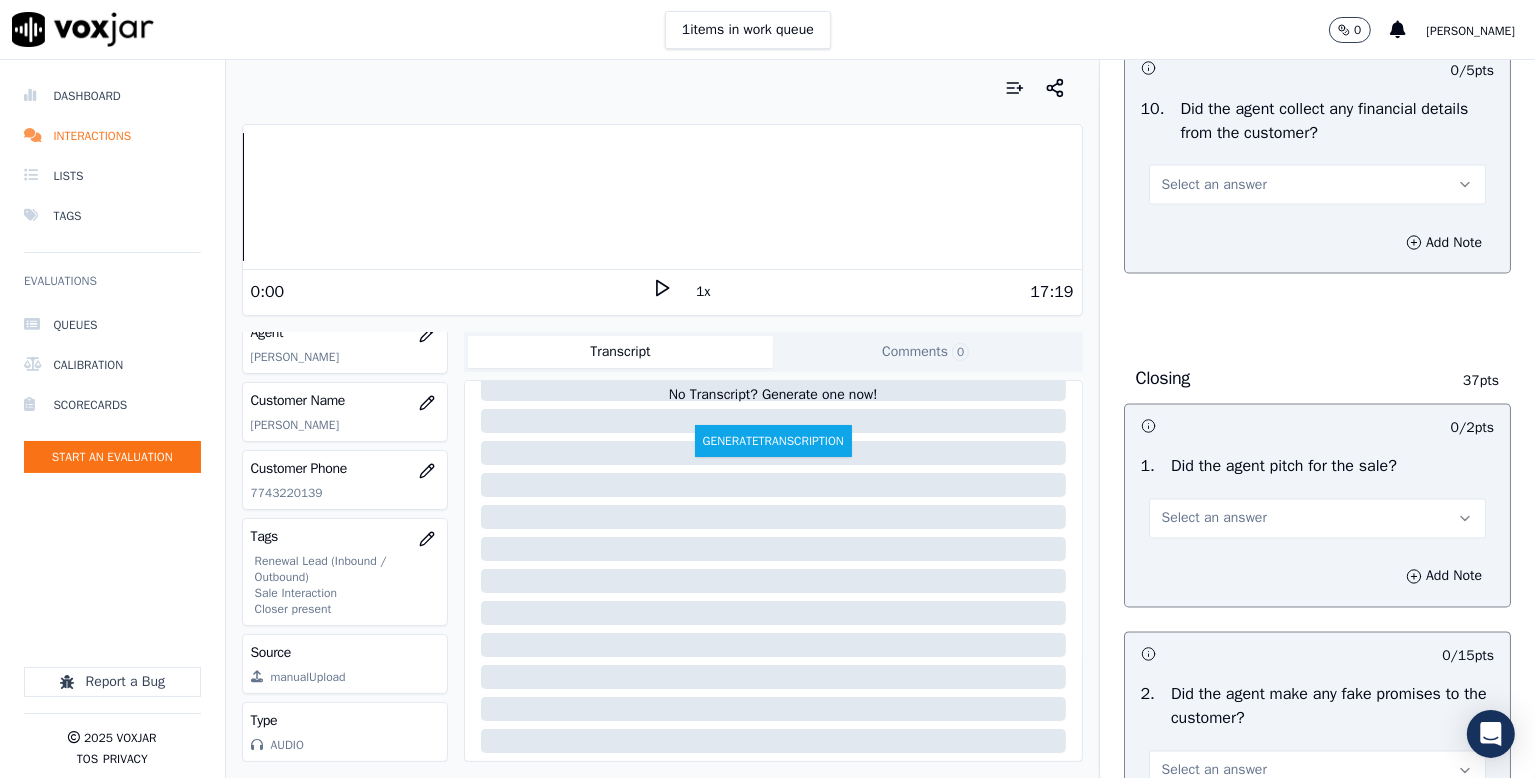 click on "Select an answer" at bounding box center (1214, 185) 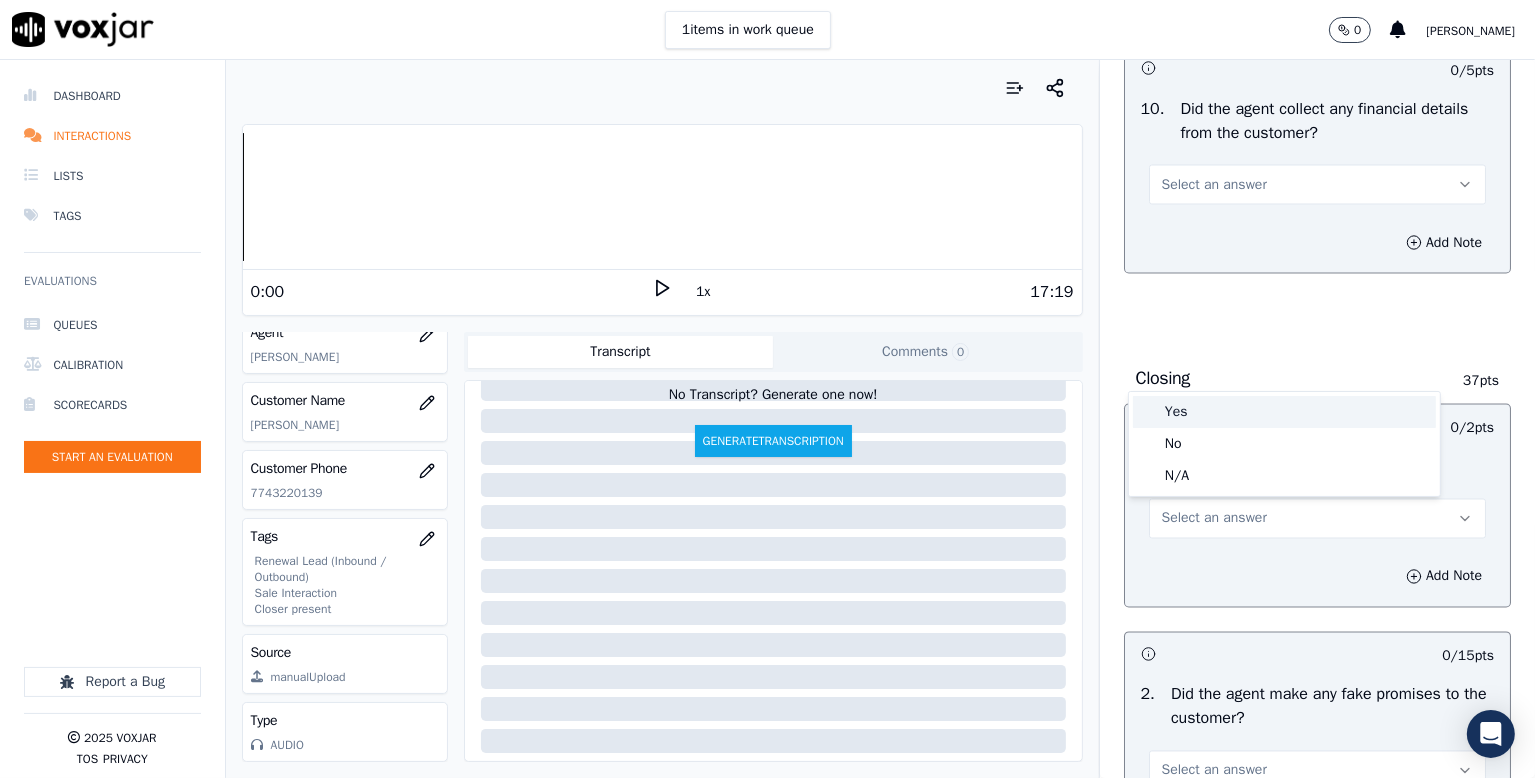 click on "Yes" at bounding box center (1284, 412) 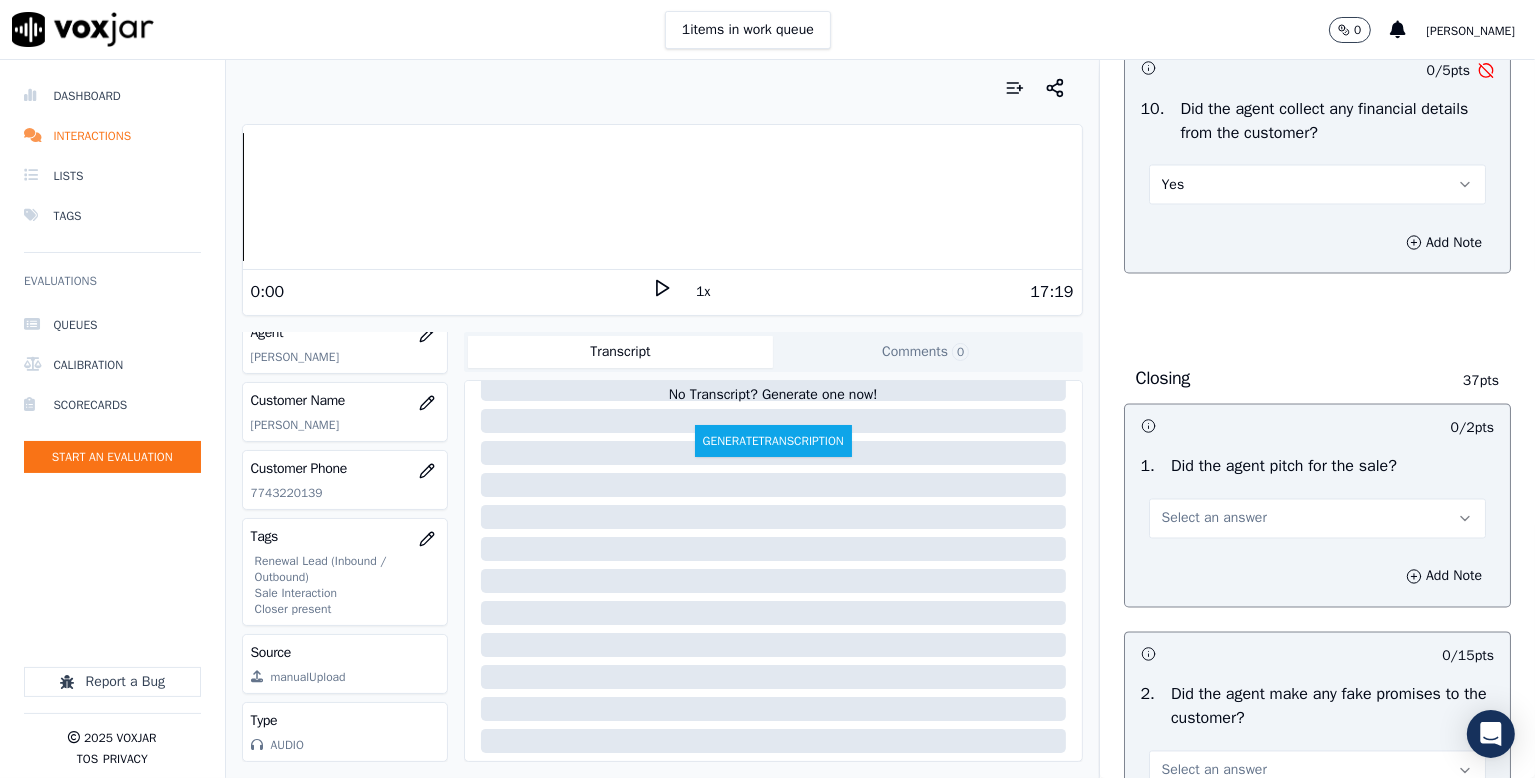 click on "Yes" at bounding box center (1317, 185) 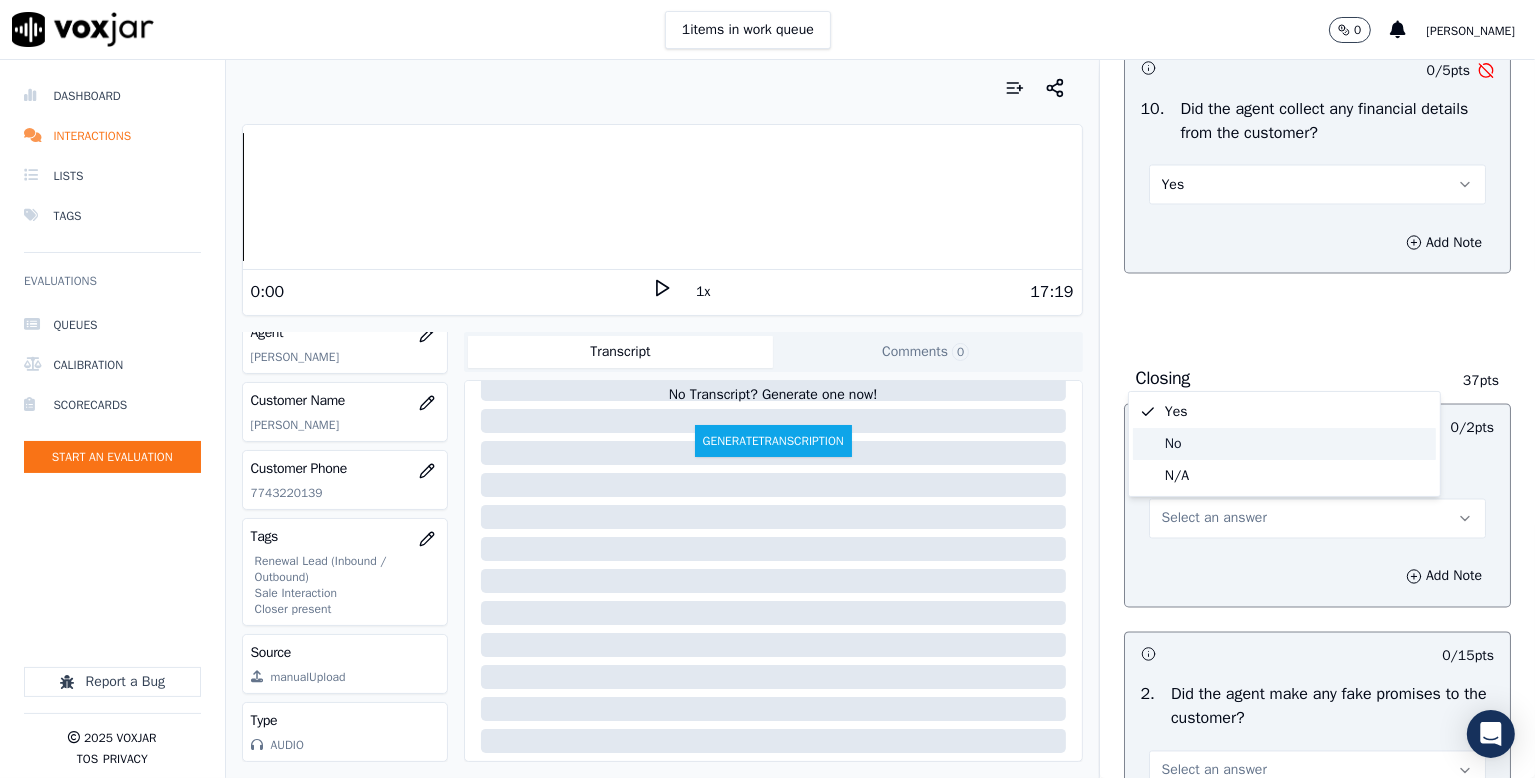click on "No" 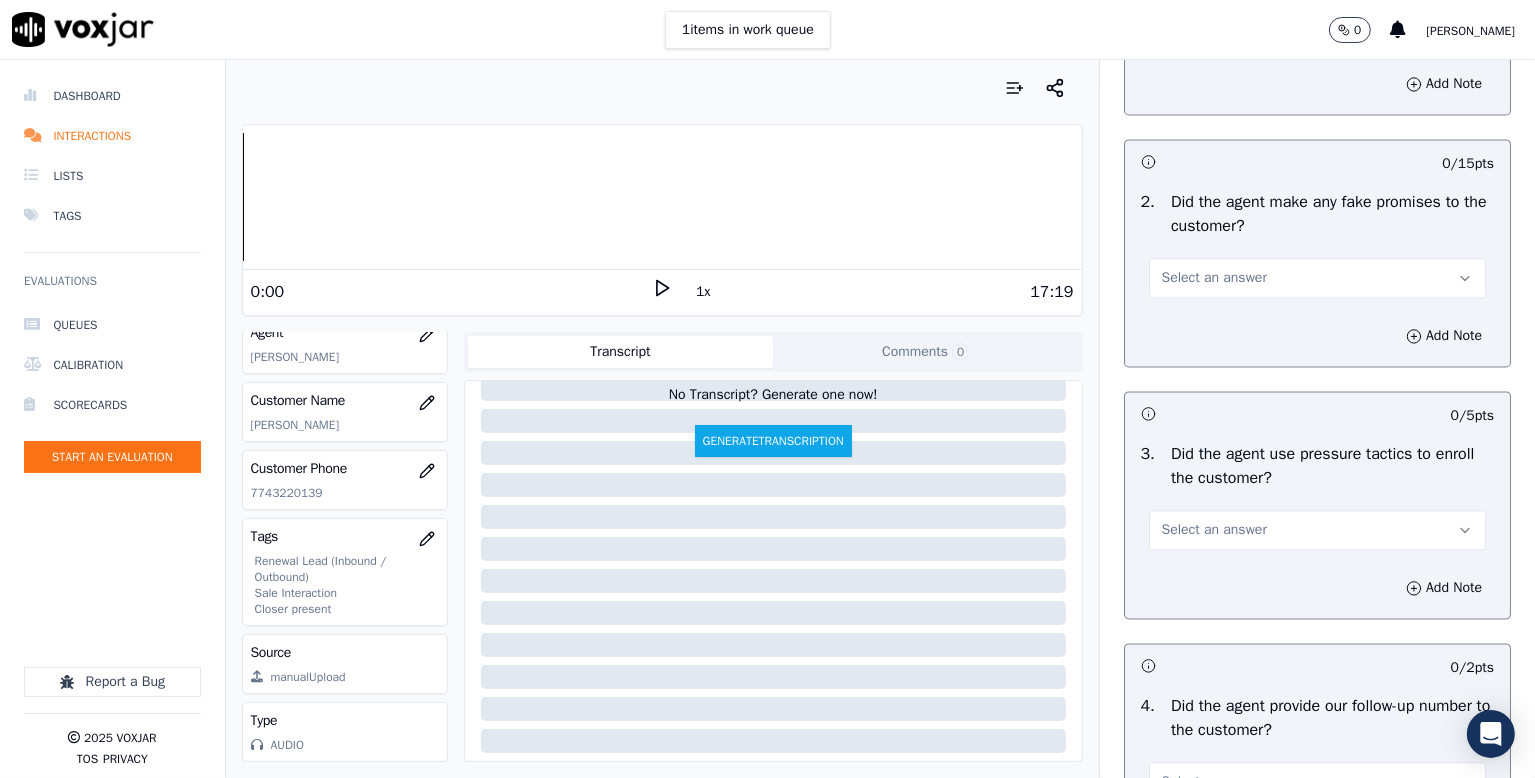 scroll, scrollTop: 4100, scrollLeft: 0, axis: vertical 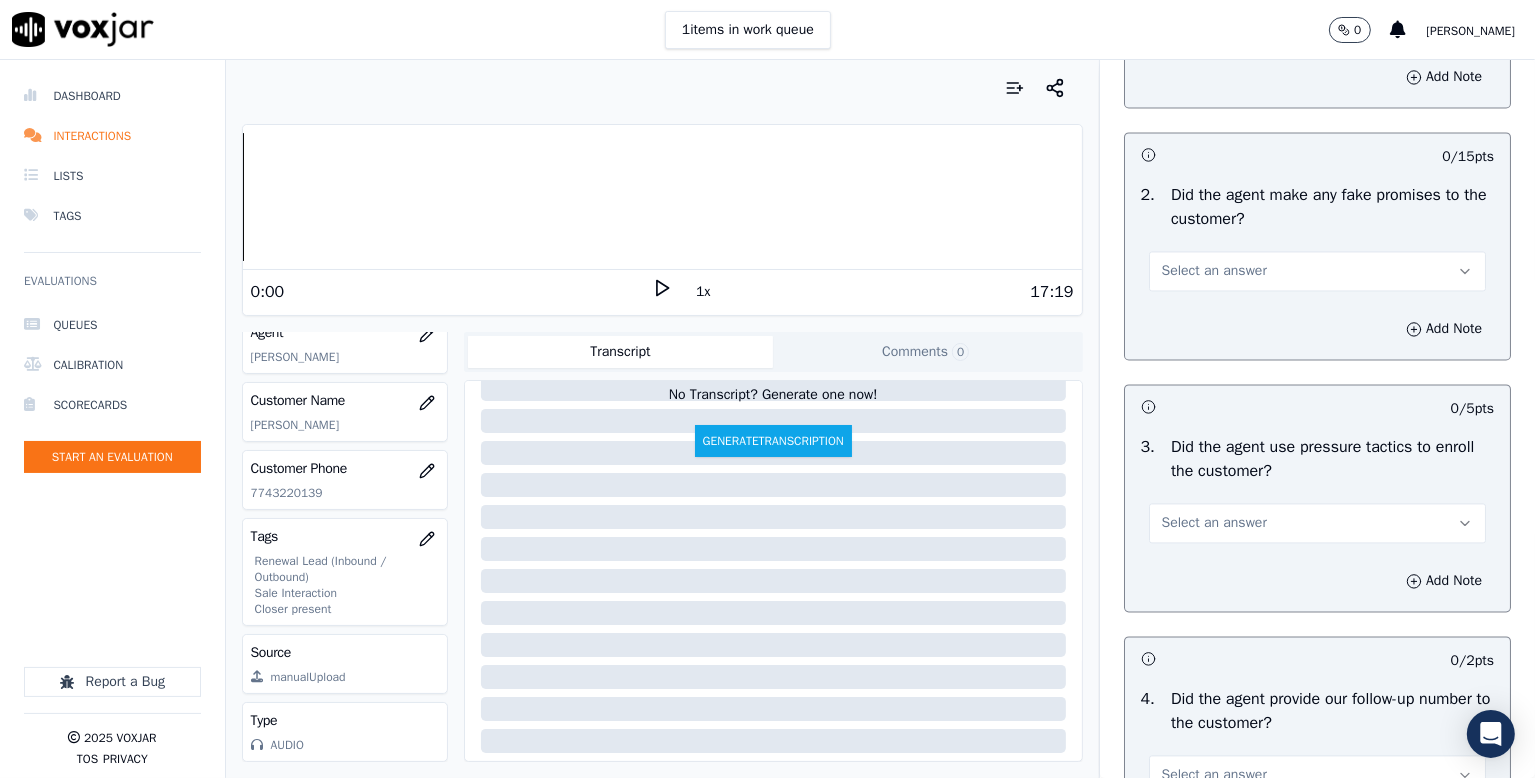 click on "Select an answer" at bounding box center (1214, 19) 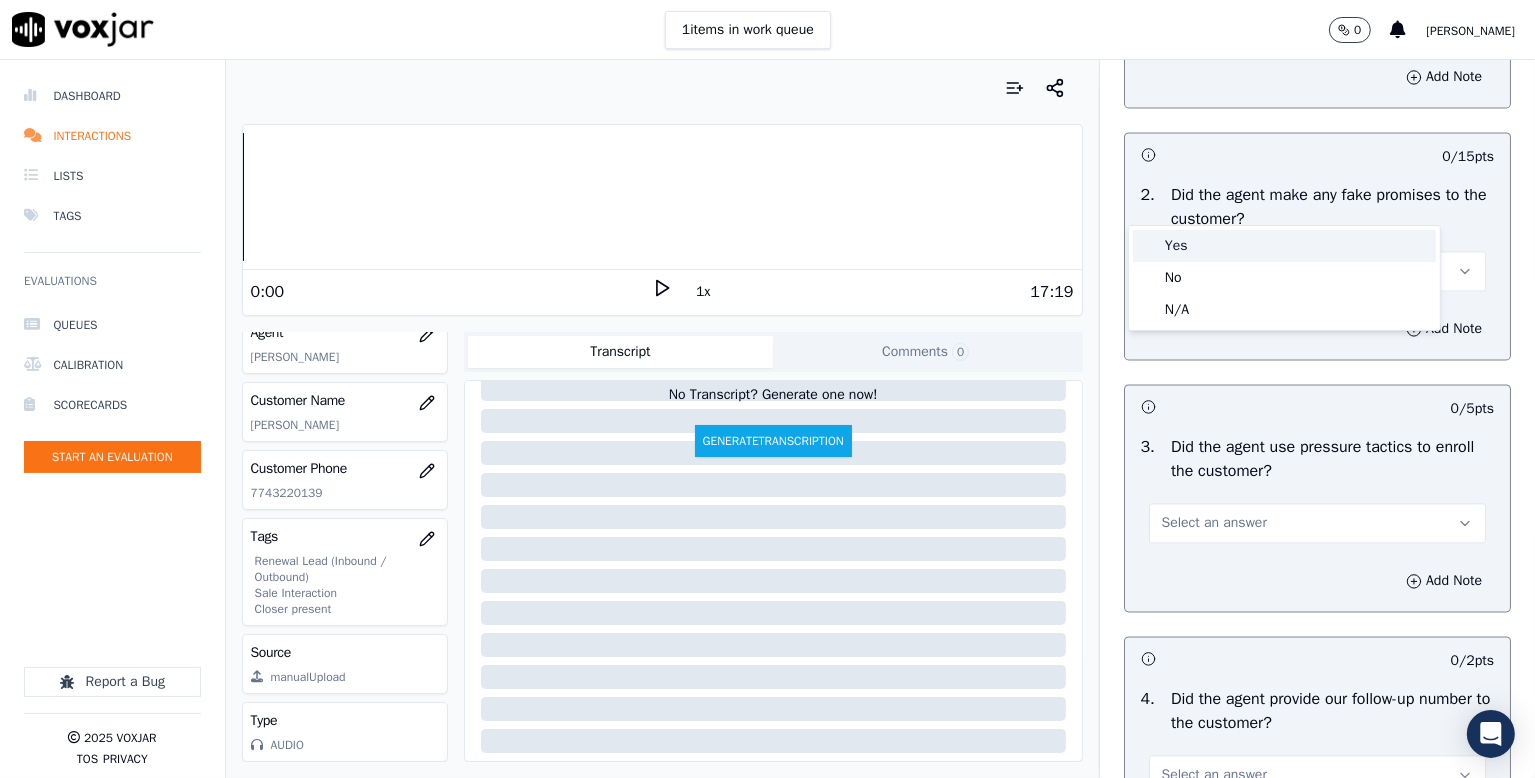 click on "Yes" at bounding box center [1284, 246] 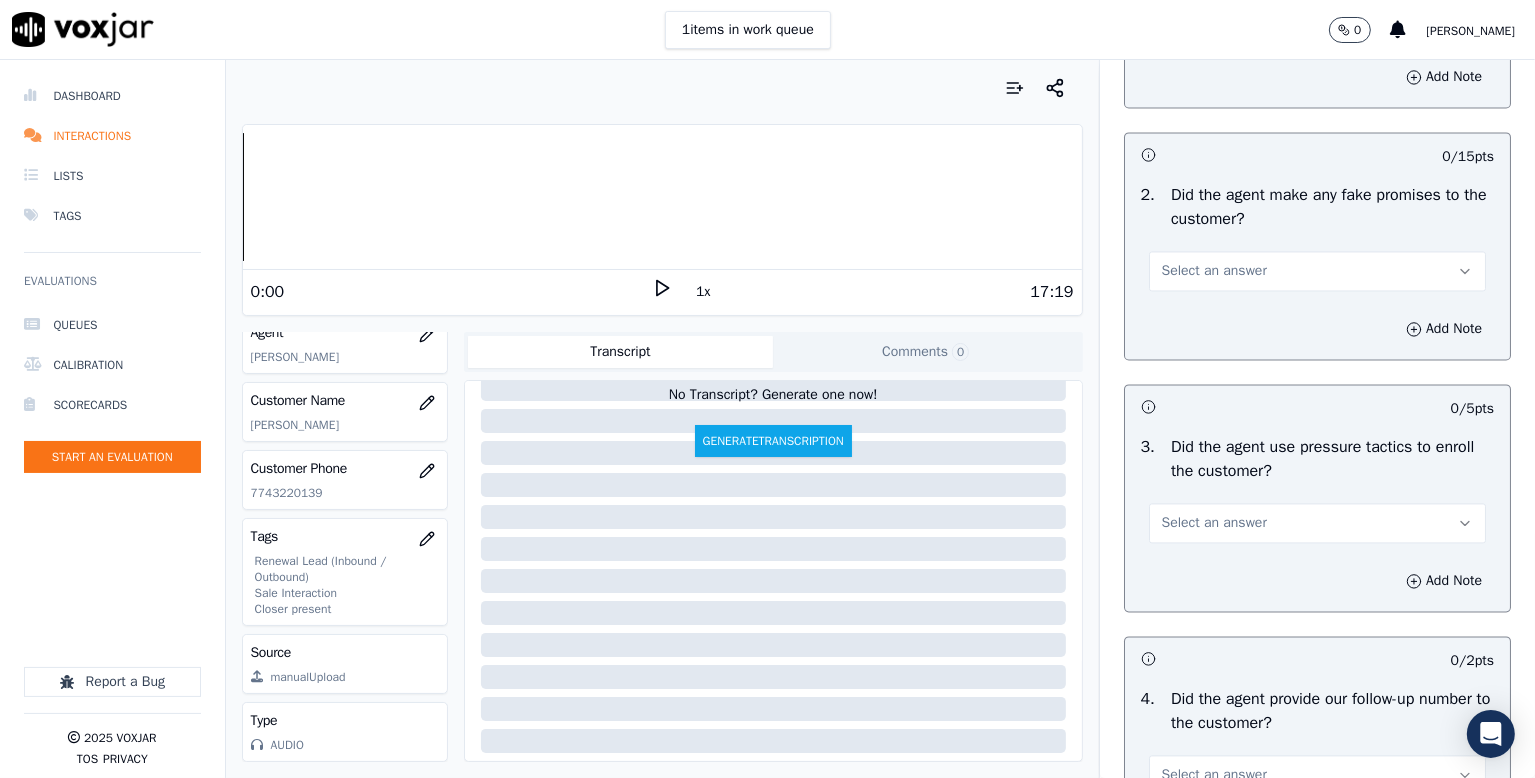 scroll, scrollTop: 4300, scrollLeft: 0, axis: vertical 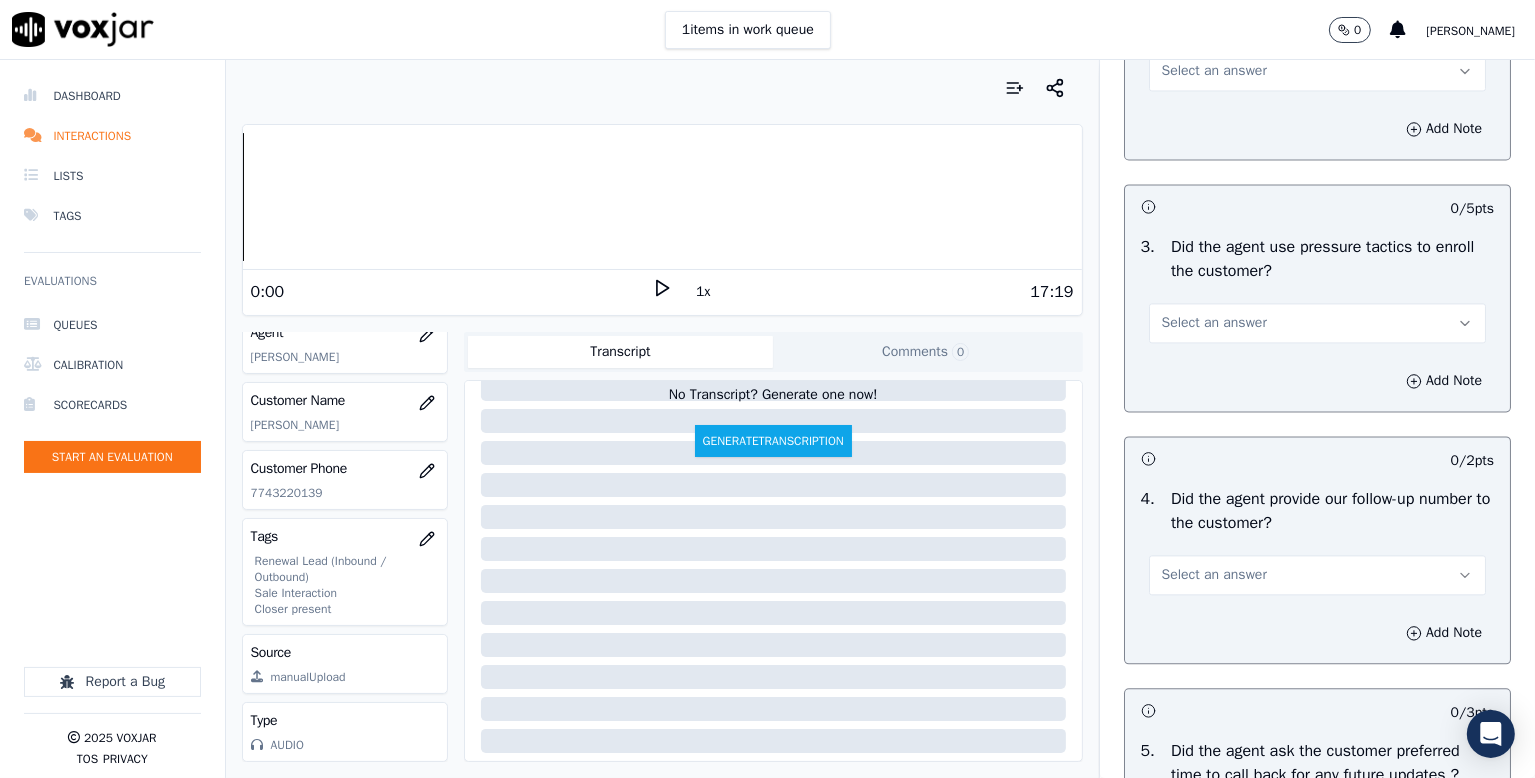 click on "Select an answer" at bounding box center (1214, 71) 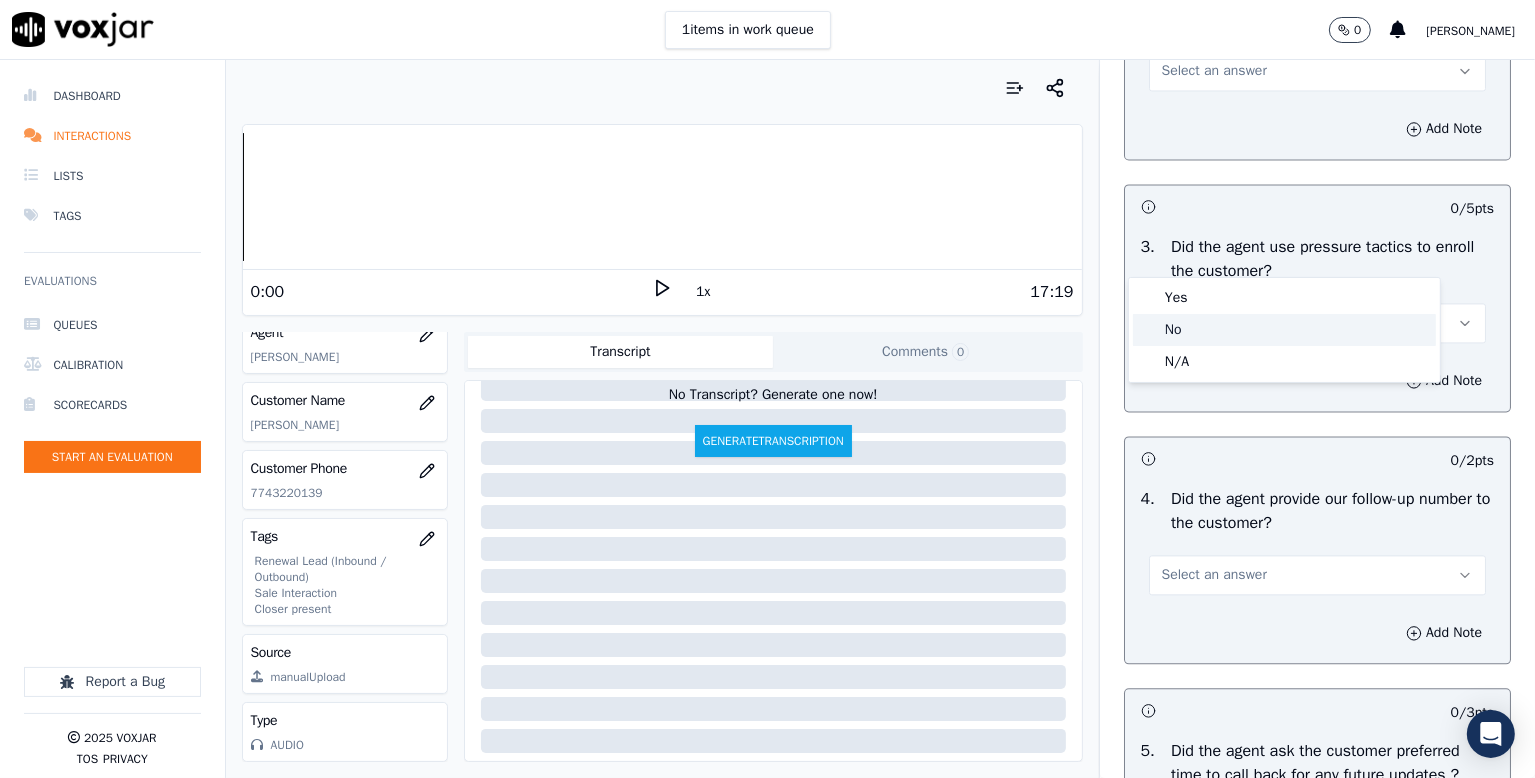 click on "No" 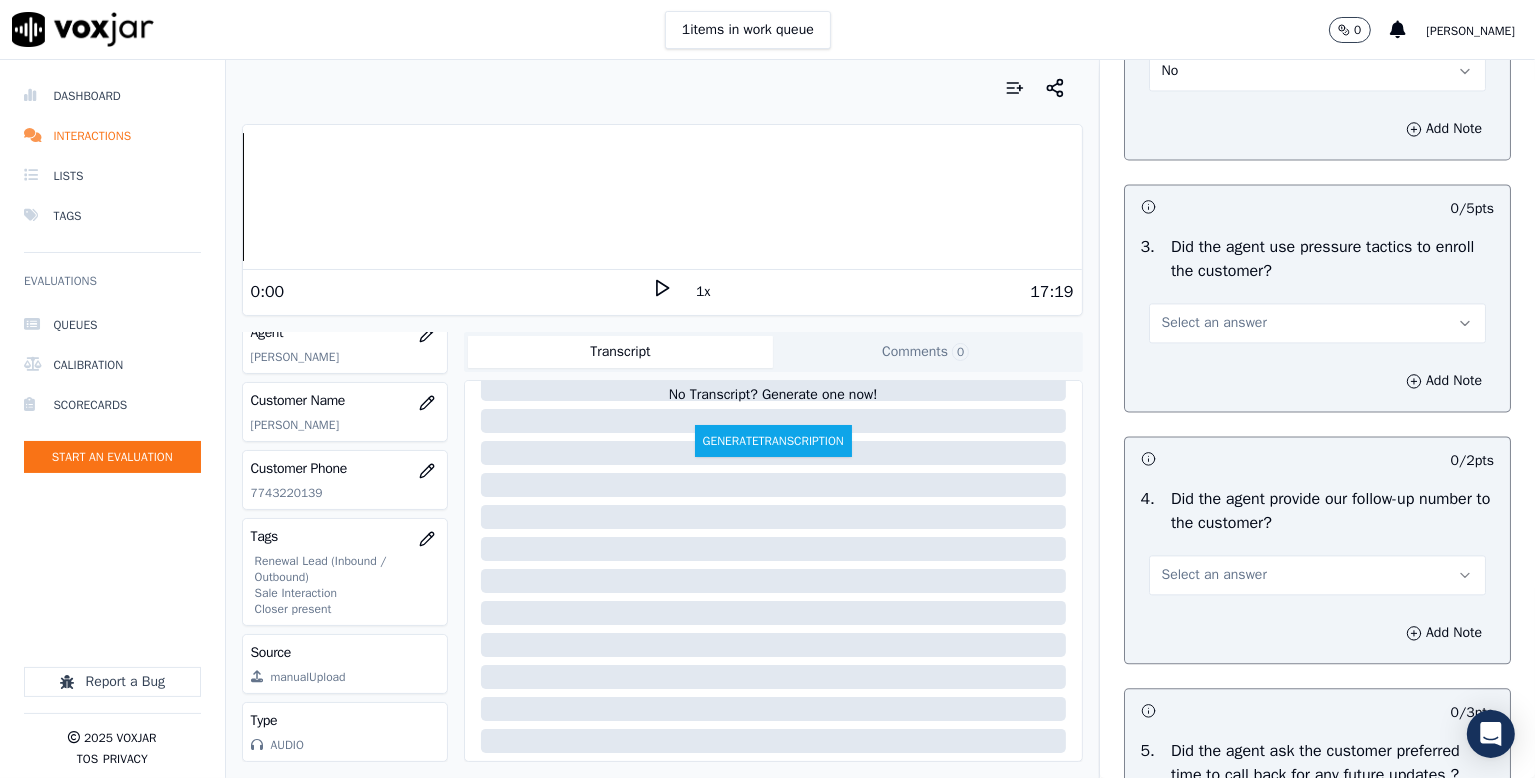 scroll, scrollTop: 4500, scrollLeft: 0, axis: vertical 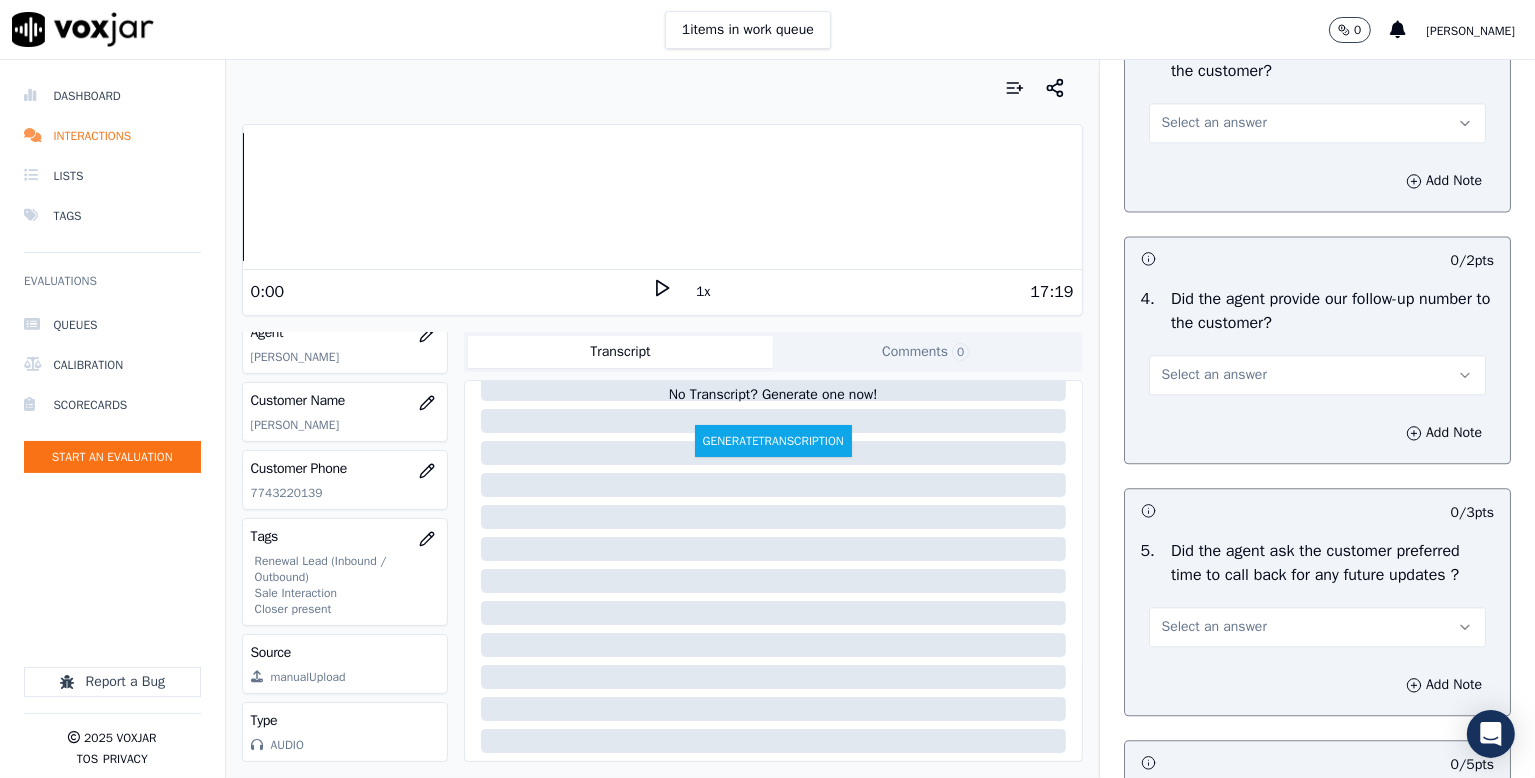 click on "Select an answer" at bounding box center (1214, 123) 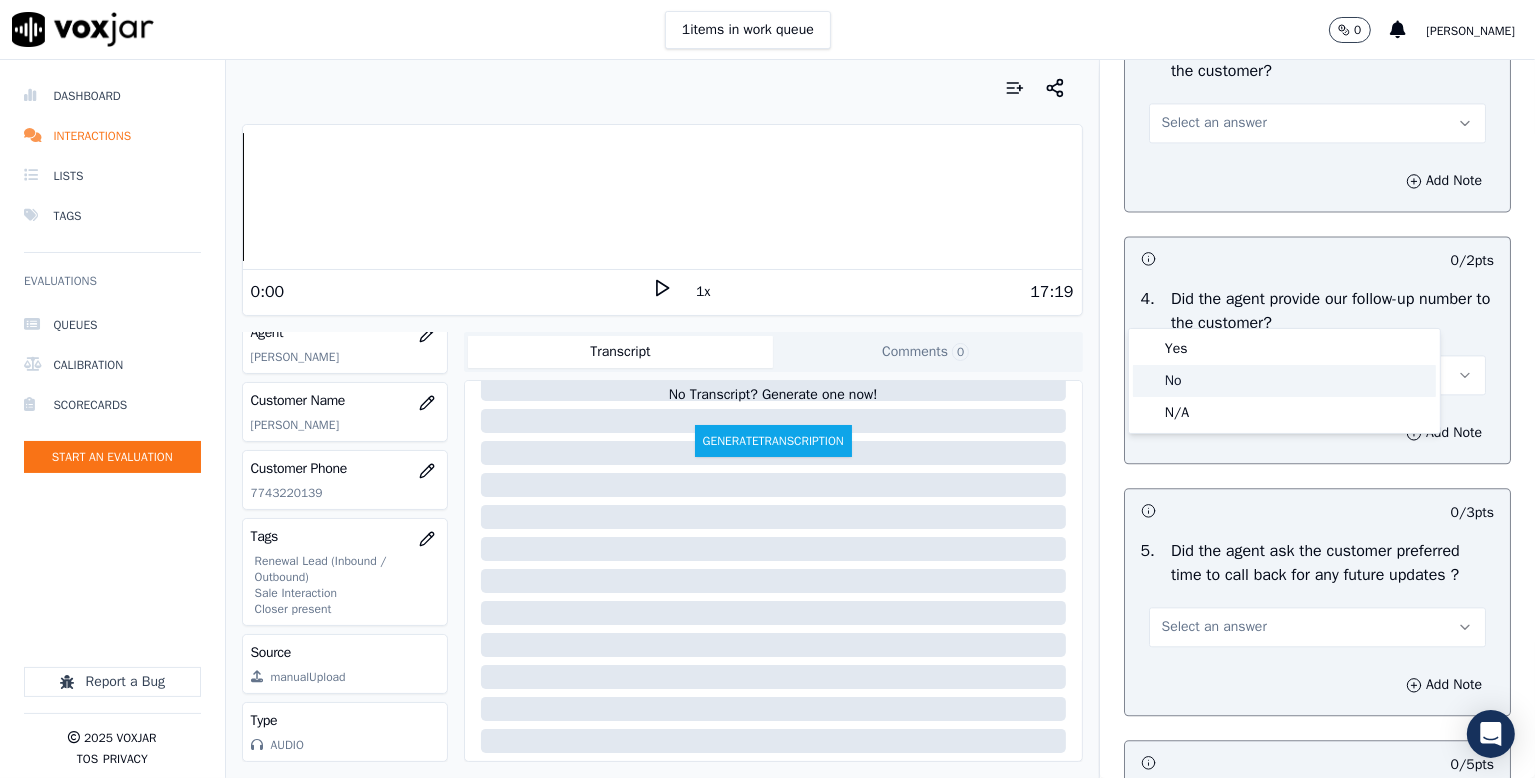 click on "No" 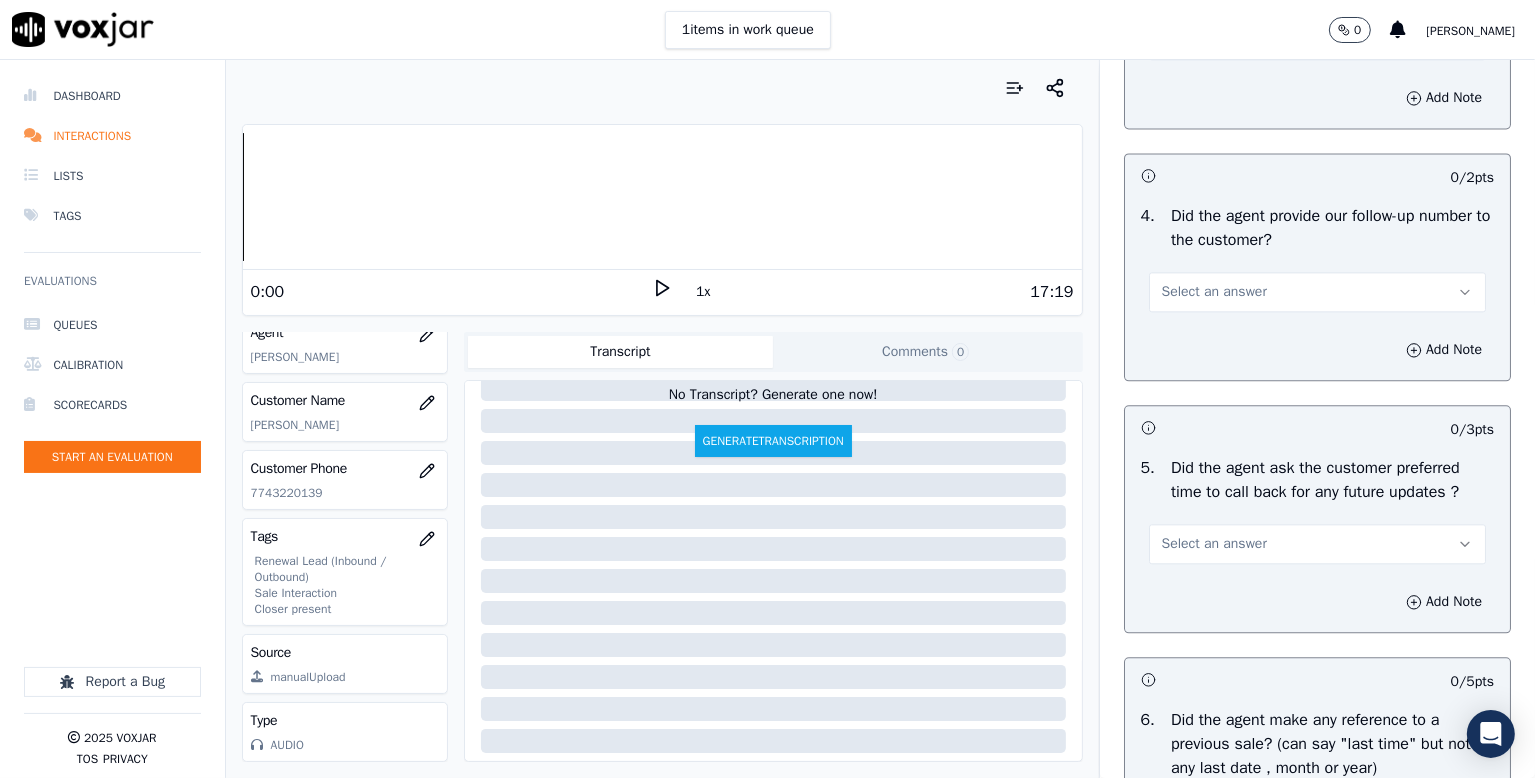 scroll, scrollTop: 4700, scrollLeft: 0, axis: vertical 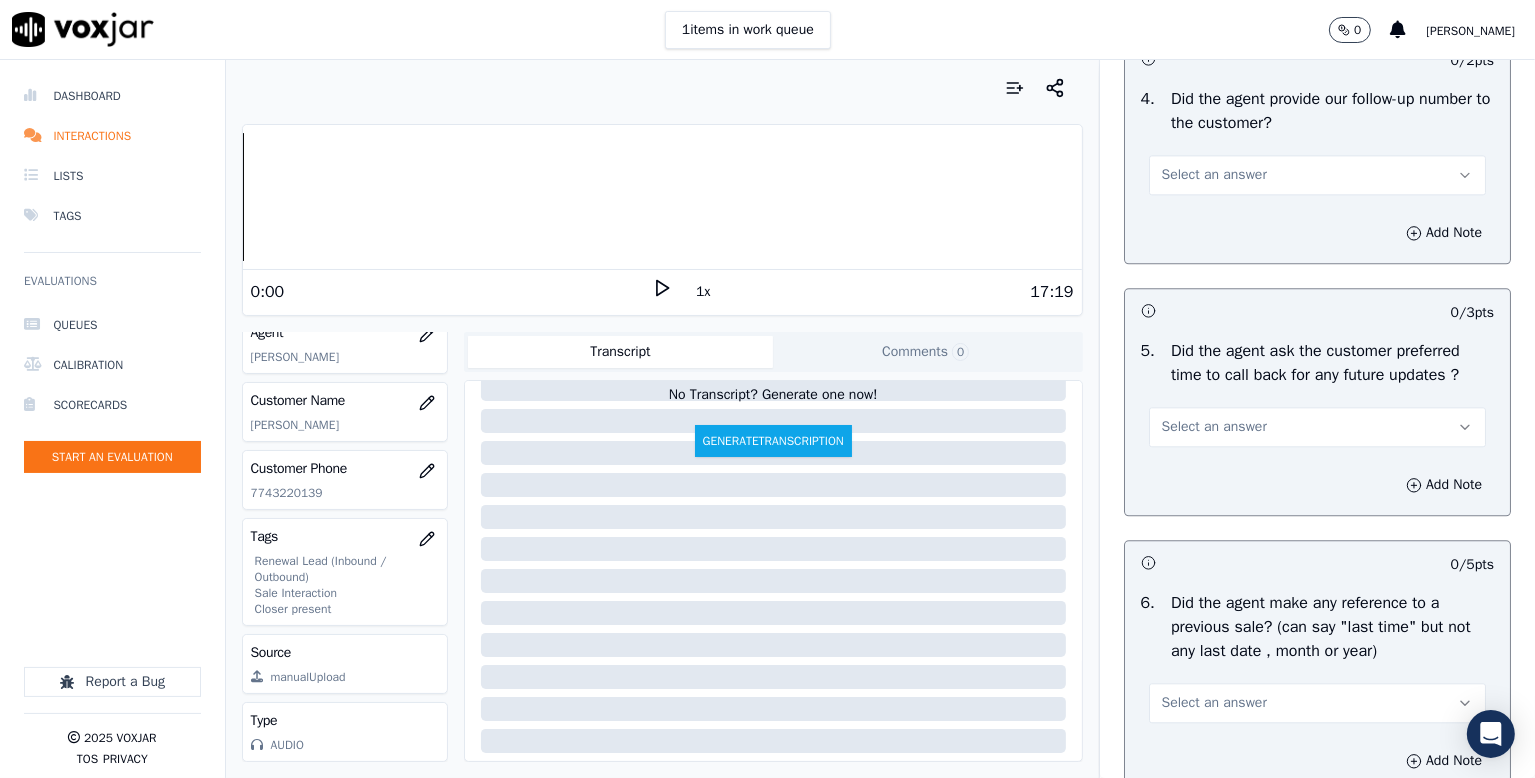click on "Select an answer" at bounding box center [1214, 175] 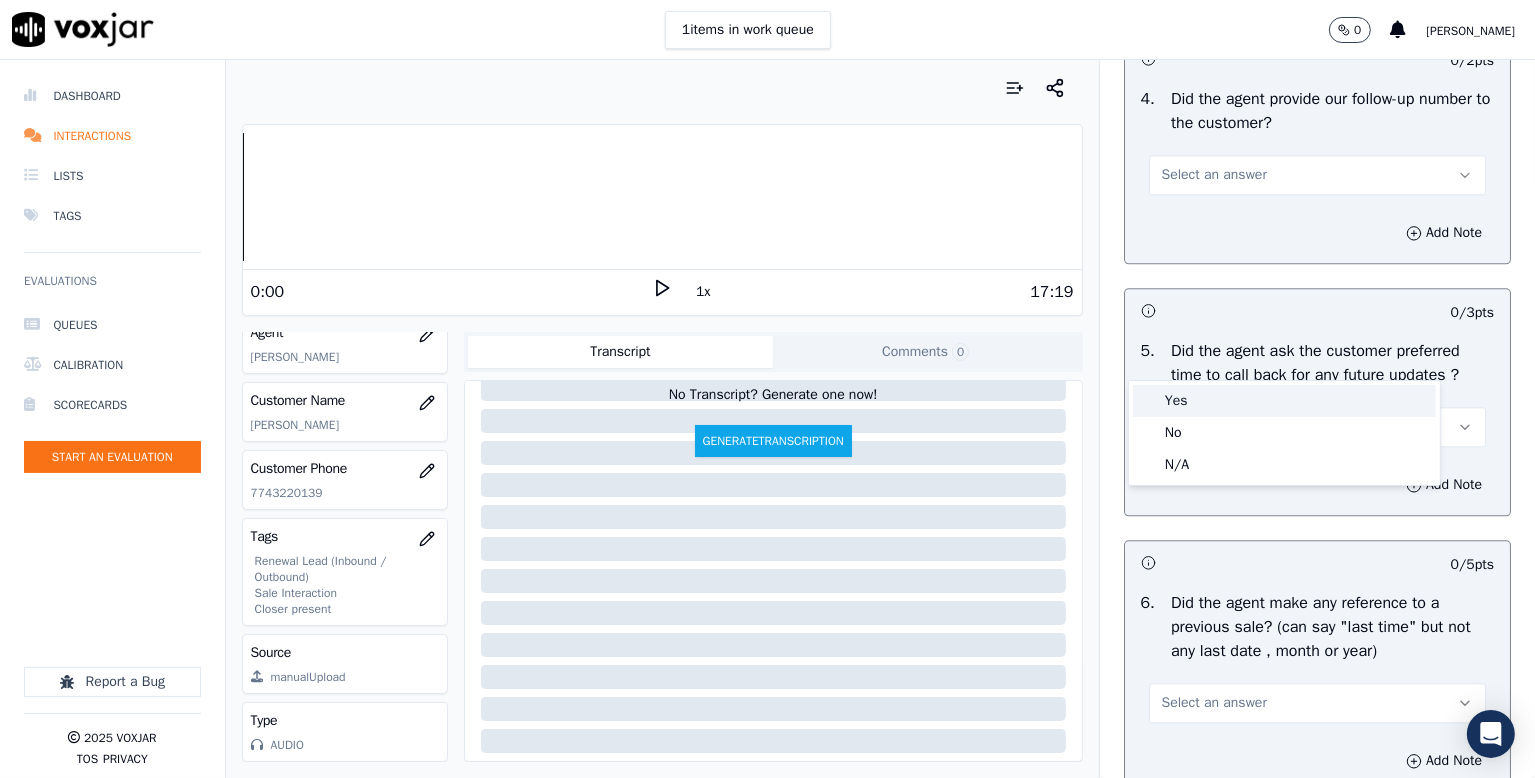click on "Yes" at bounding box center (1284, 401) 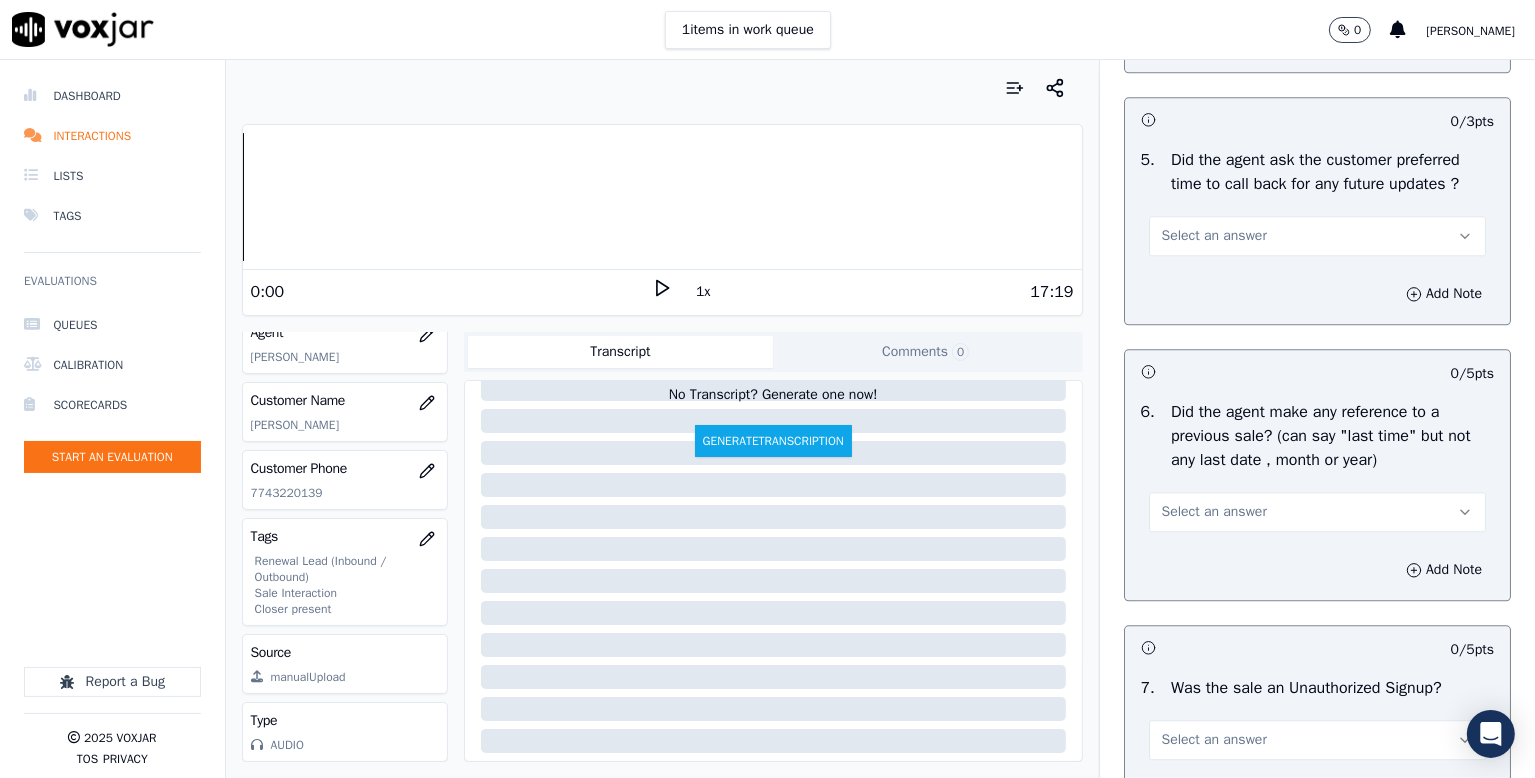 scroll, scrollTop: 5000, scrollLeft: 0, axis: vertical 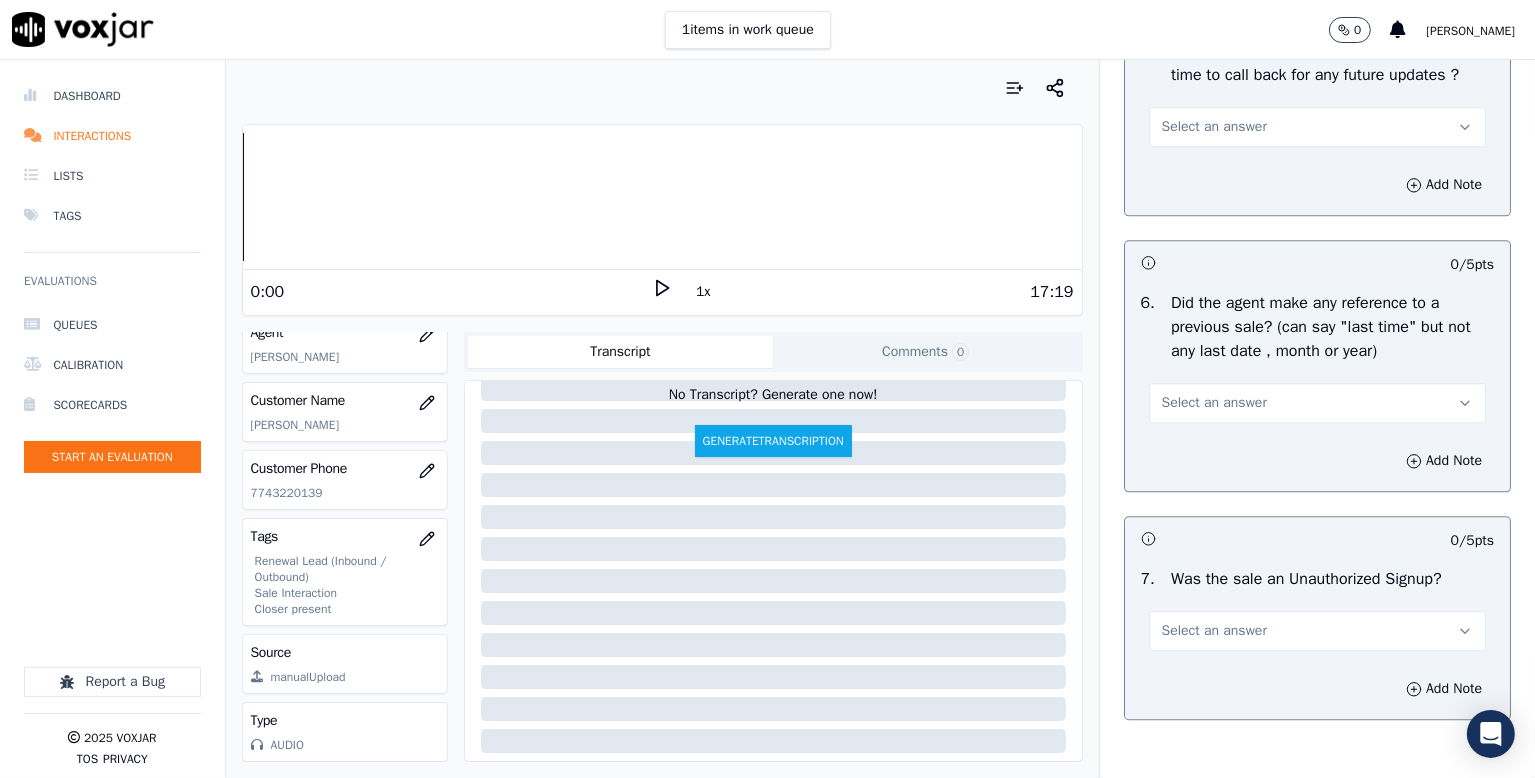 click on "Select an answer" at bounding box center (1317, 127) 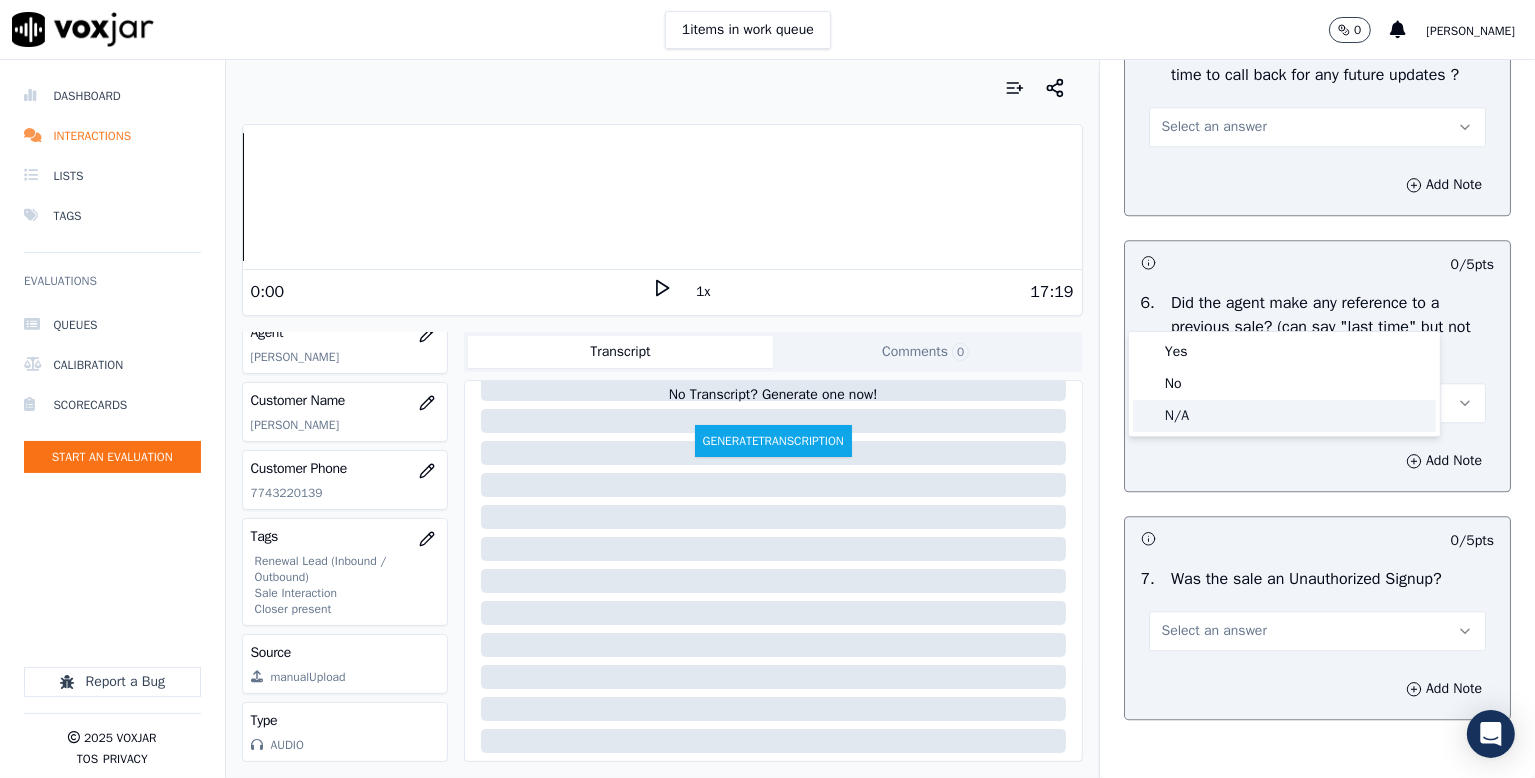 click on "N/A" 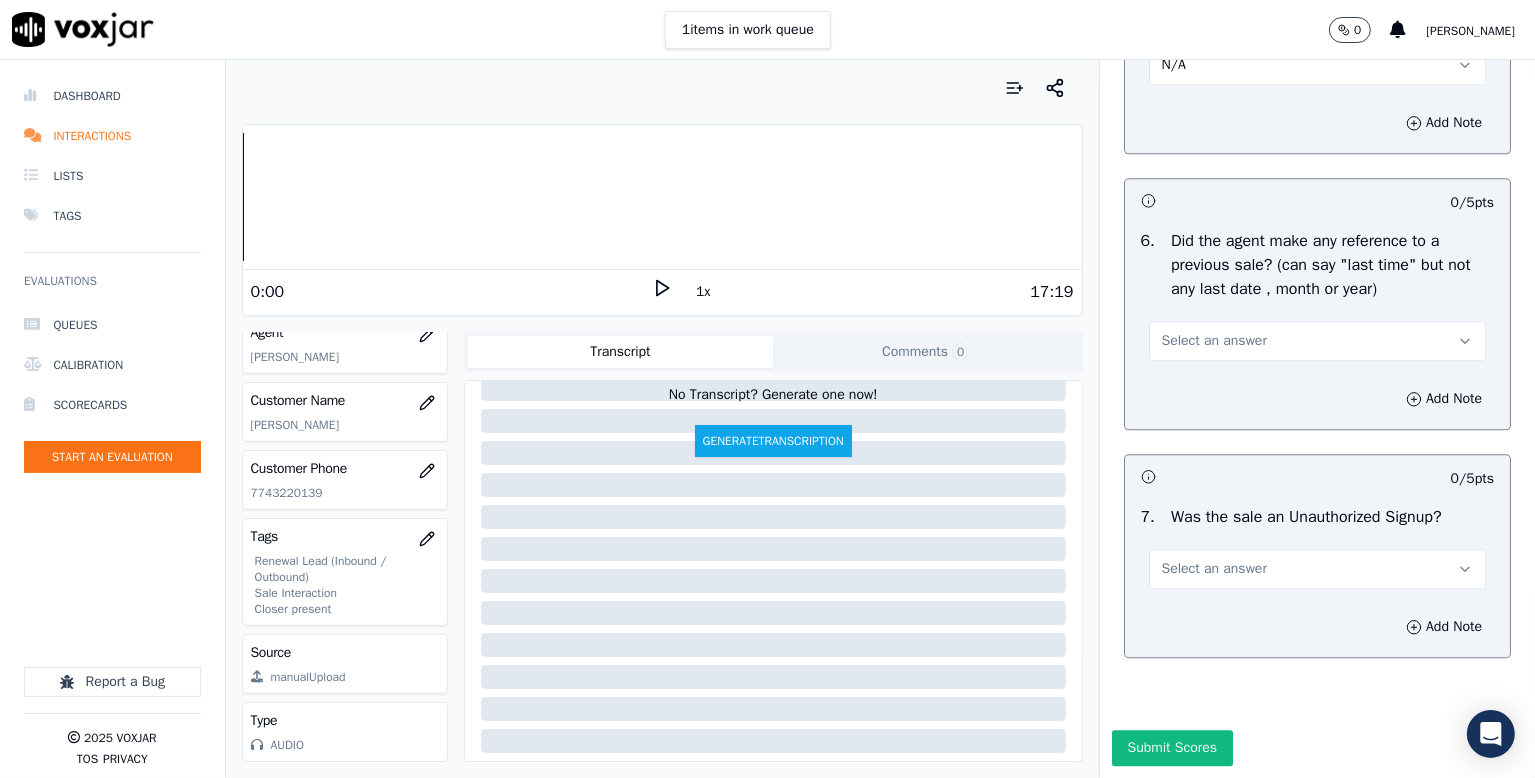 scroll, scrollTop: 5200, scrollLeft: 0, axis: vertical 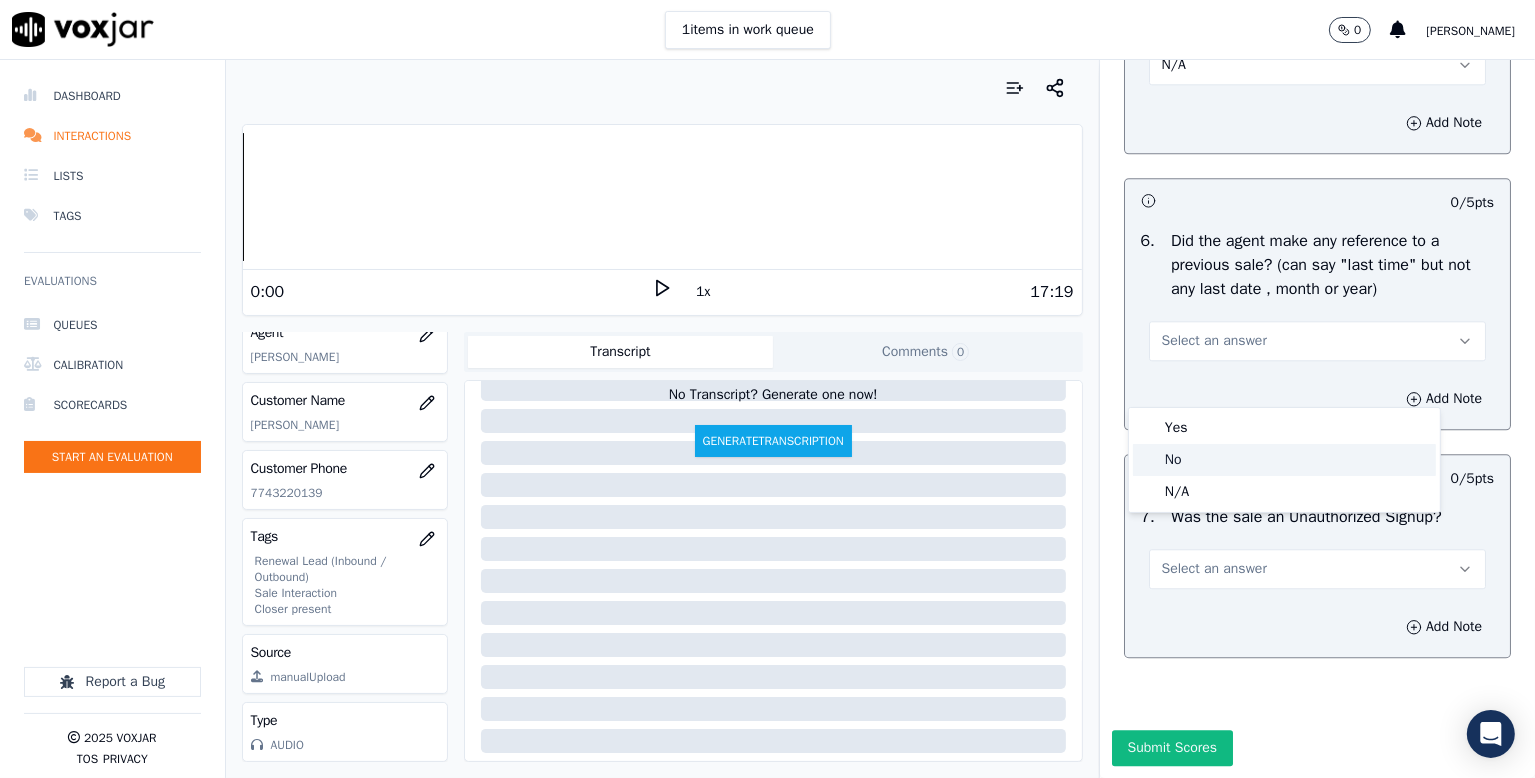 click on "No" 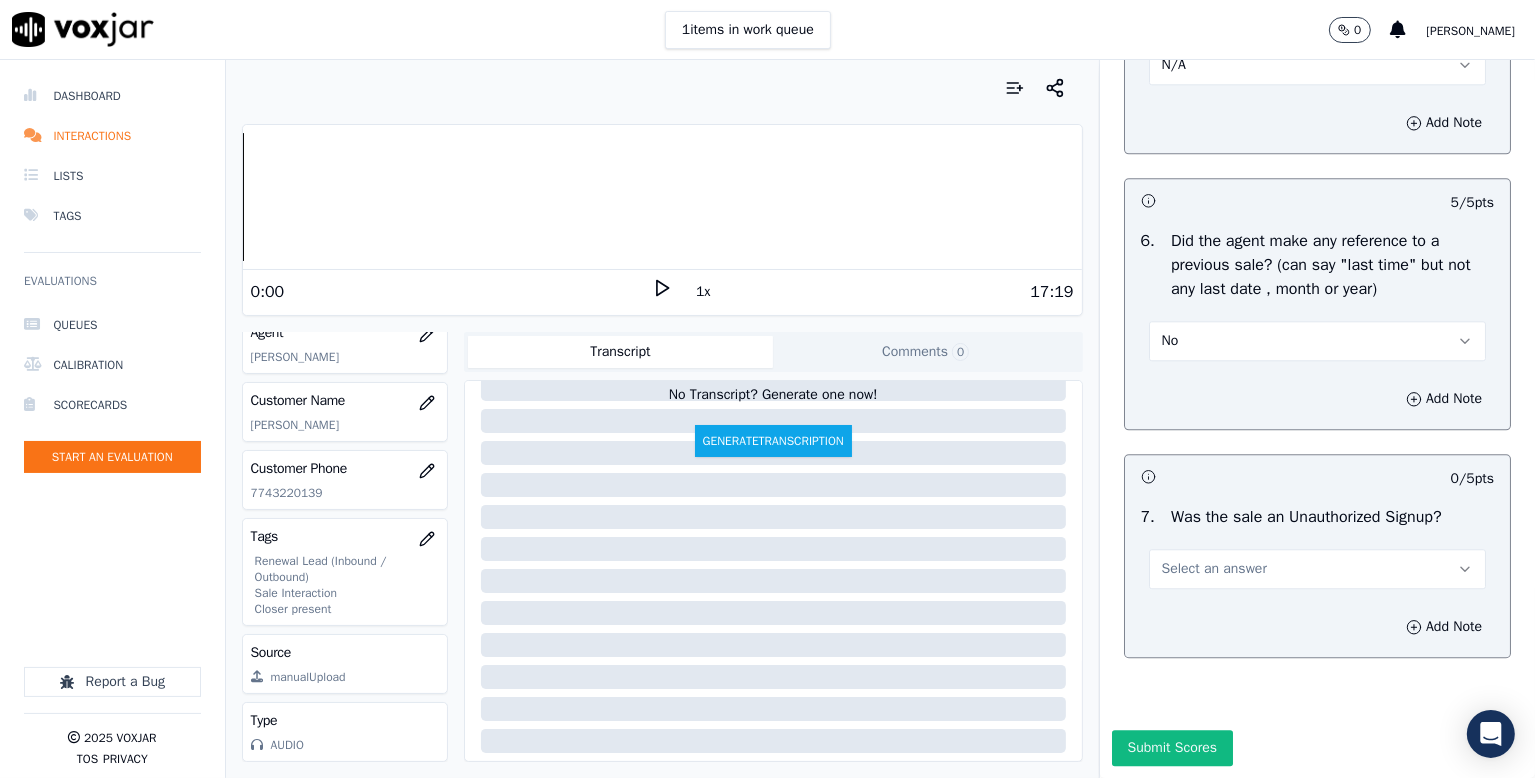 scroll, scrollTop: 5287, scrollLeft: 0, axis: vertical 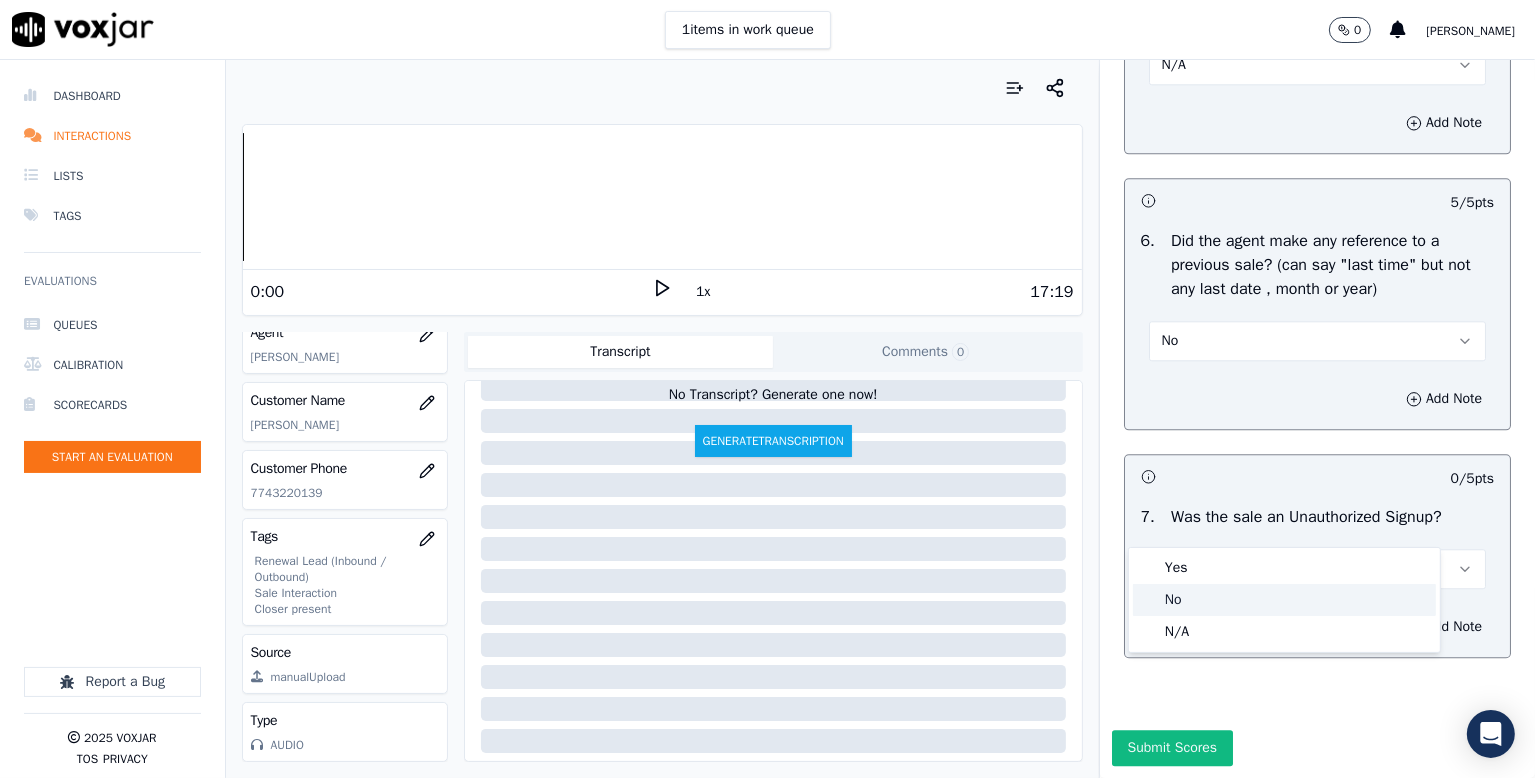 click on "No" 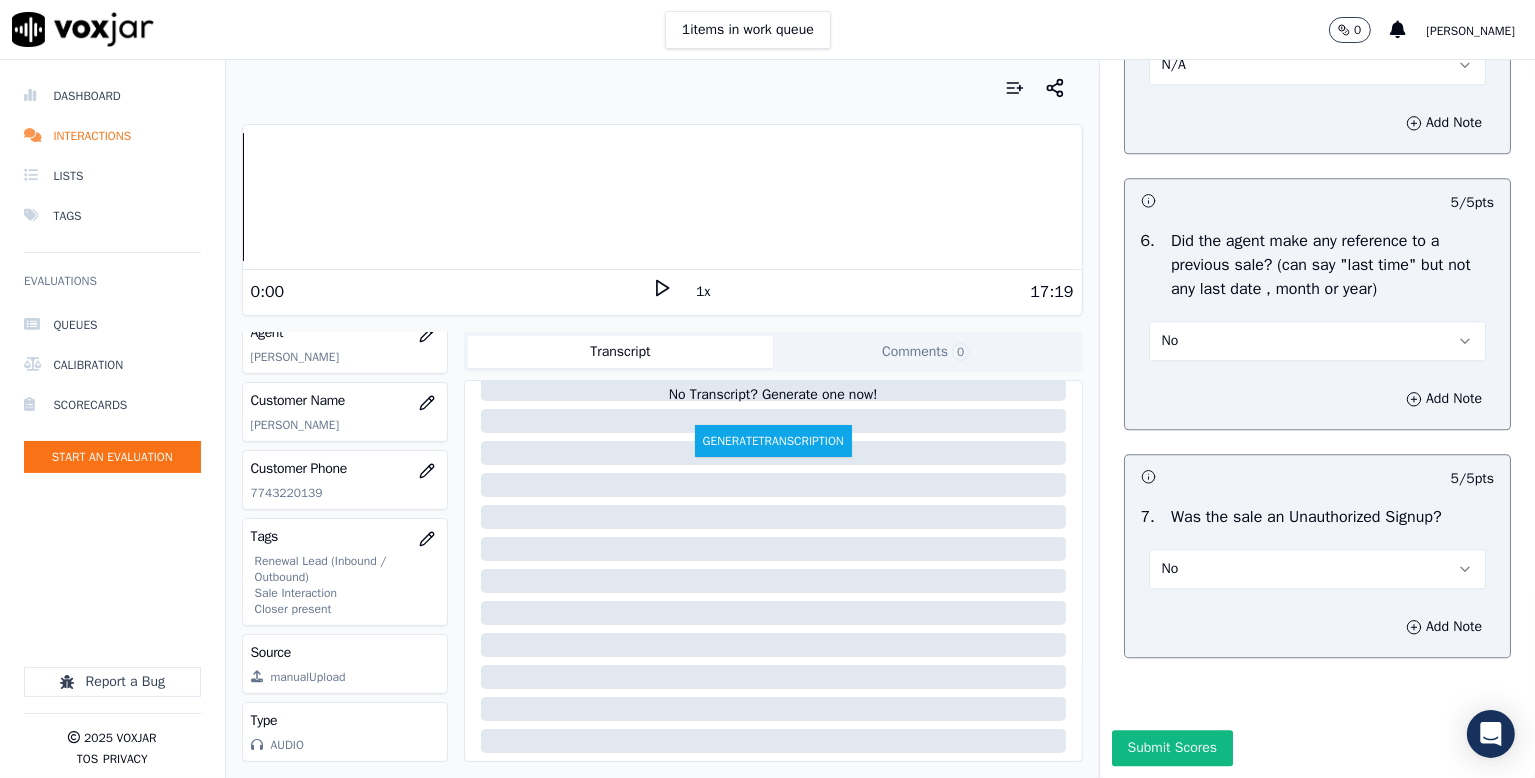 drag, startPoint x: 1146, startPoint y: 702, endPoint x: 1156, endPoint y: 689, distance: 16.40122 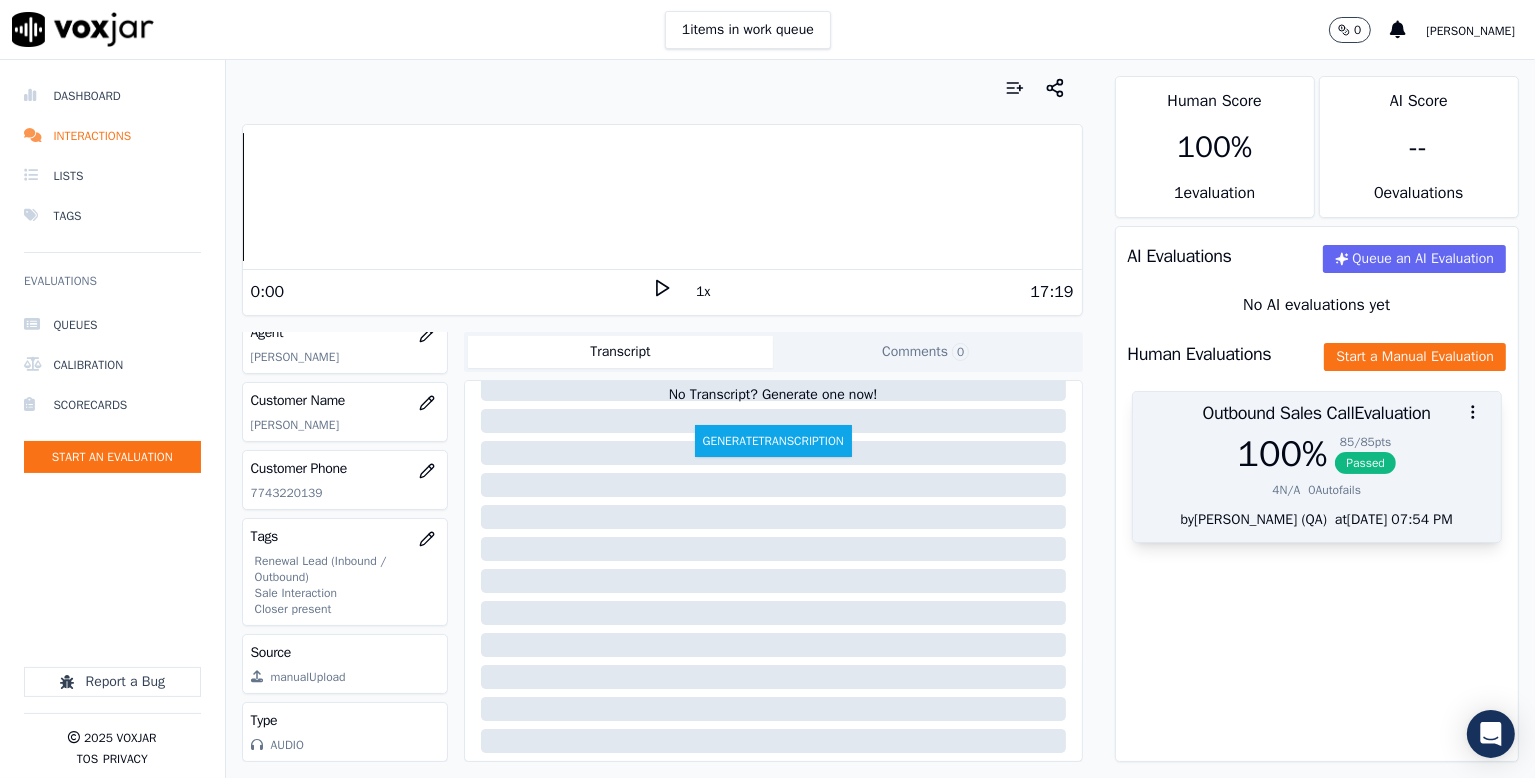 click on "Passed" at bounding box center [1365, 463] 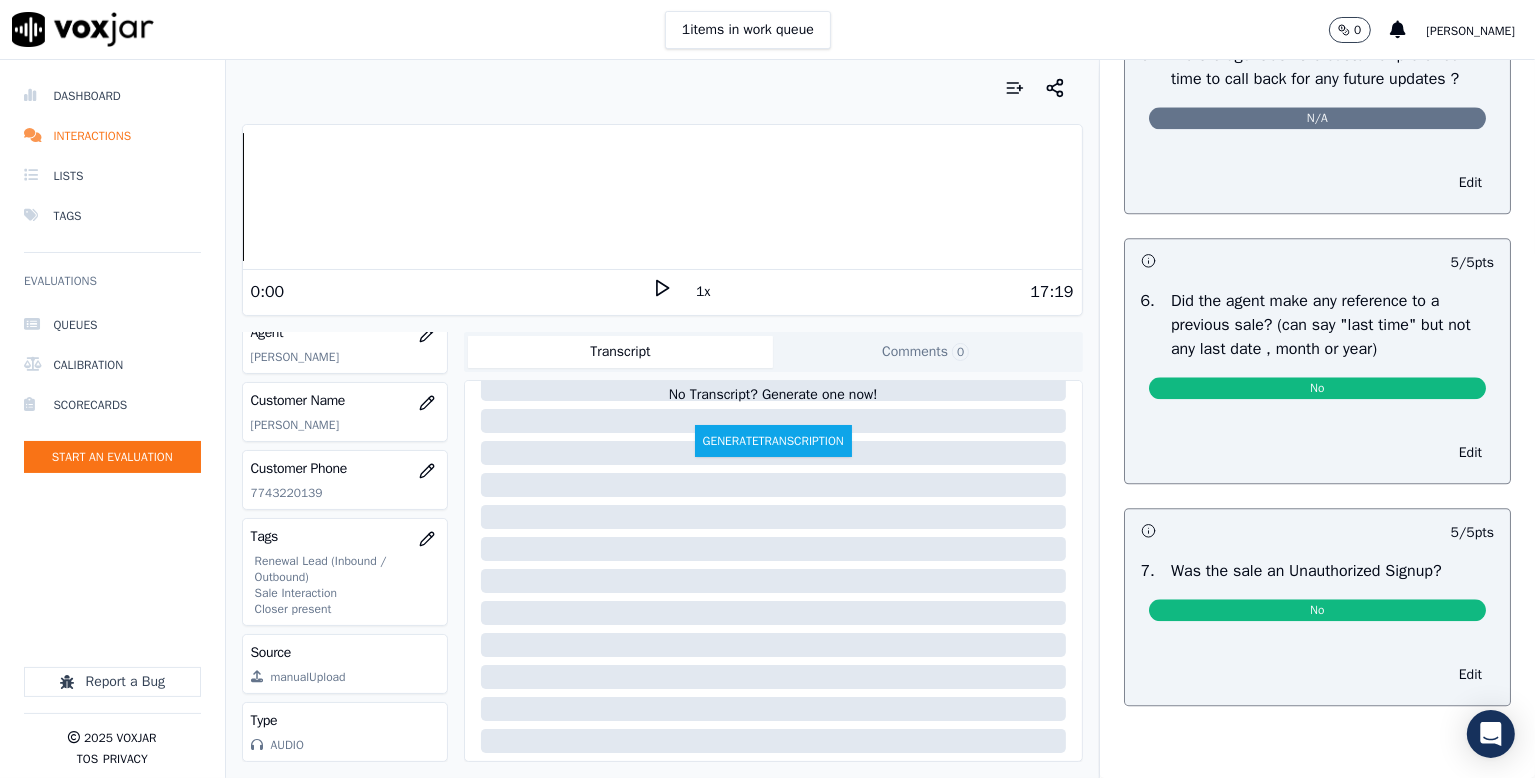 scroll, scrollTop: 5104, scrollLeft: 0, axis: vertical 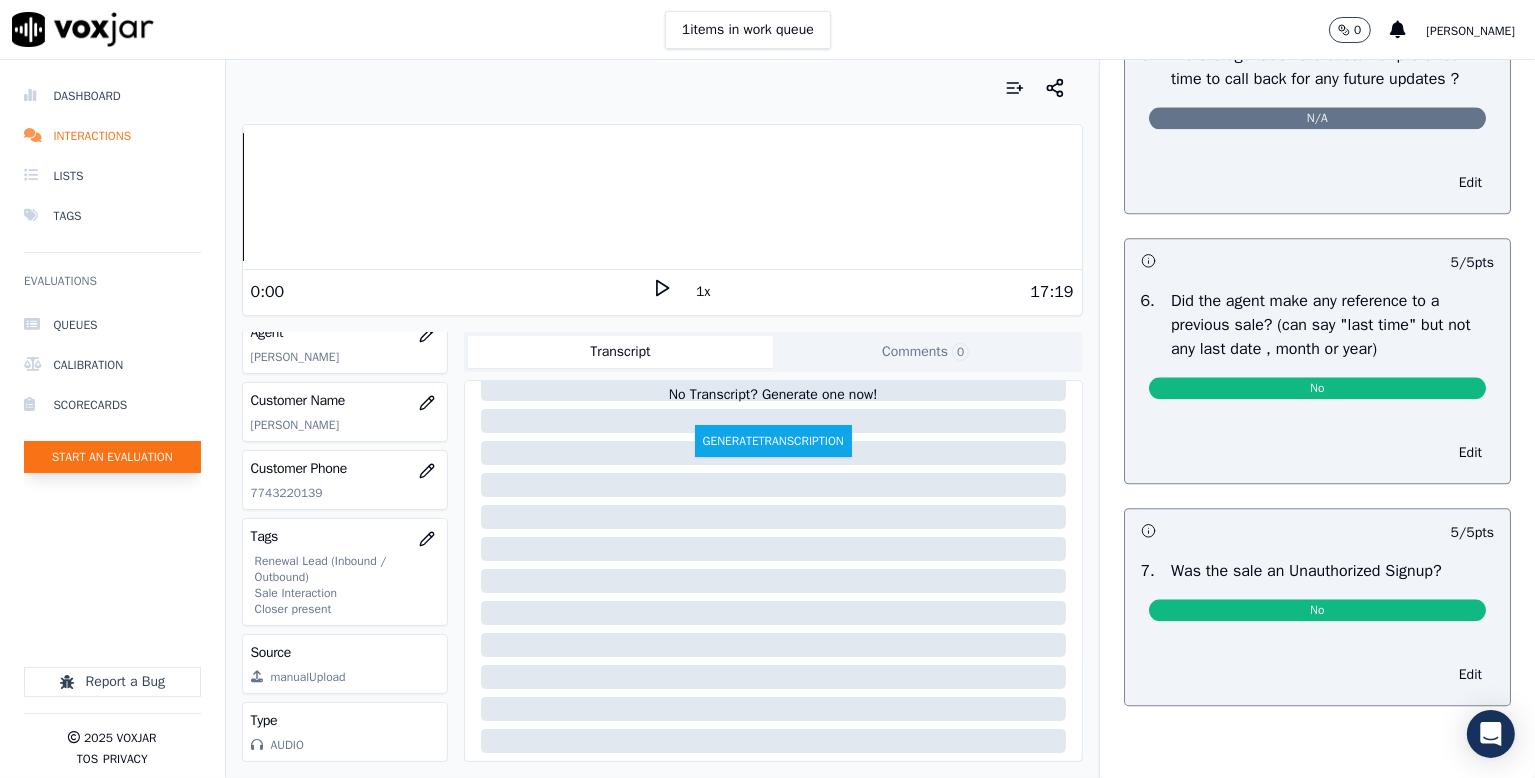 click on "Start an Evaluation" 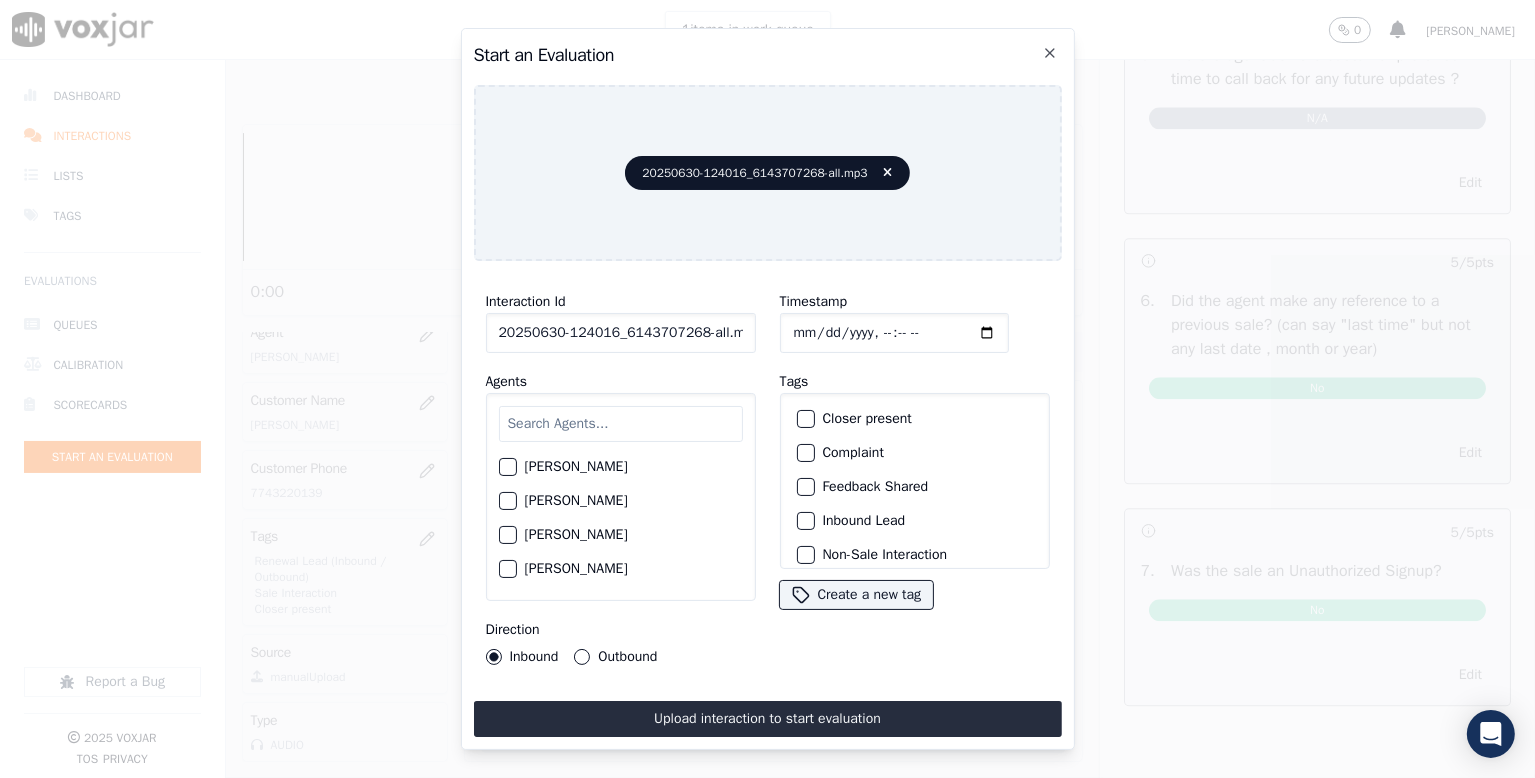 scroll, scrollTop: 0, scrollLeft: 6, axis: horizontal 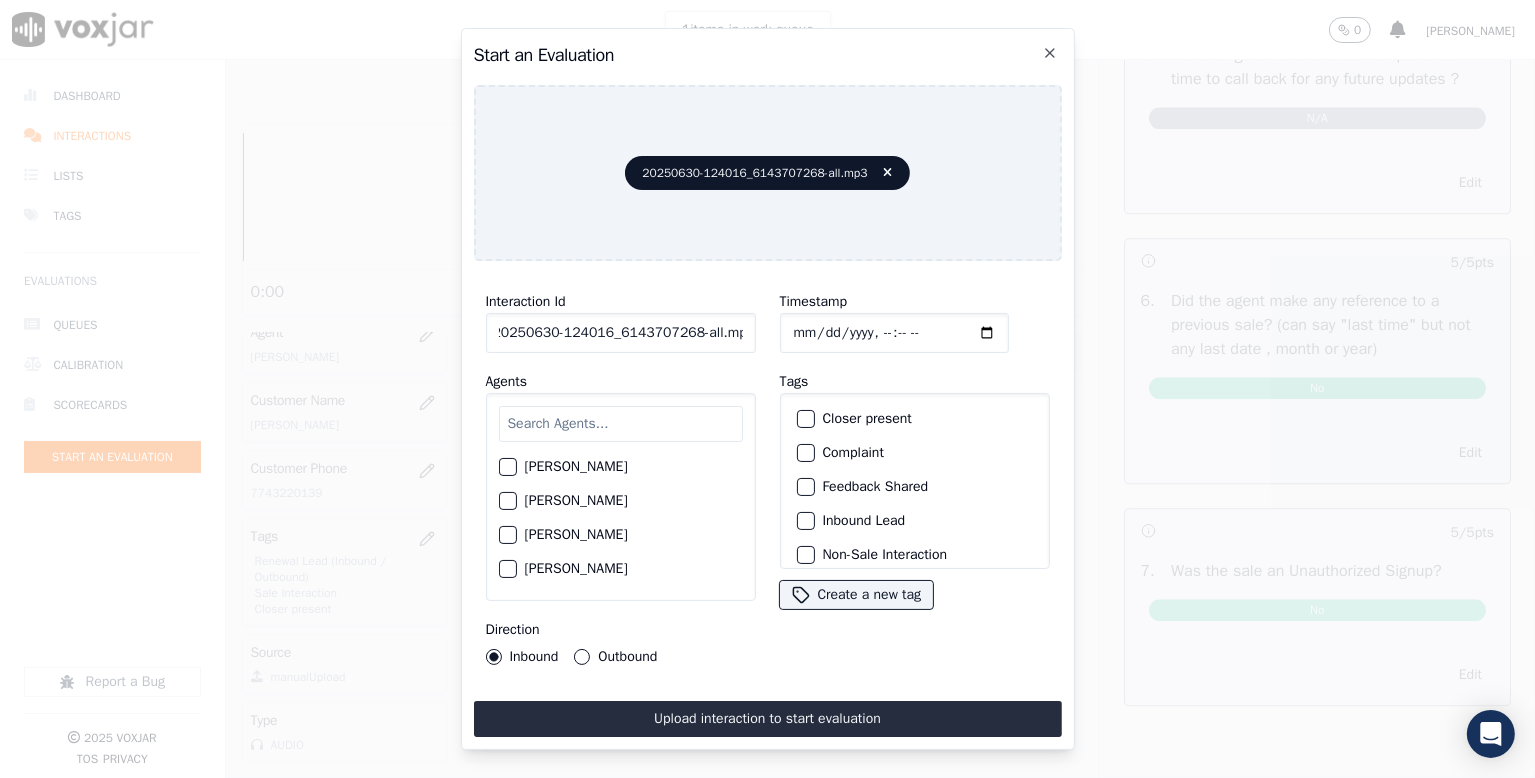 drag, startPoint x: 692, startPoint y: 325, endPoint x: 821, endPoint y: 324, distance: 129.00388 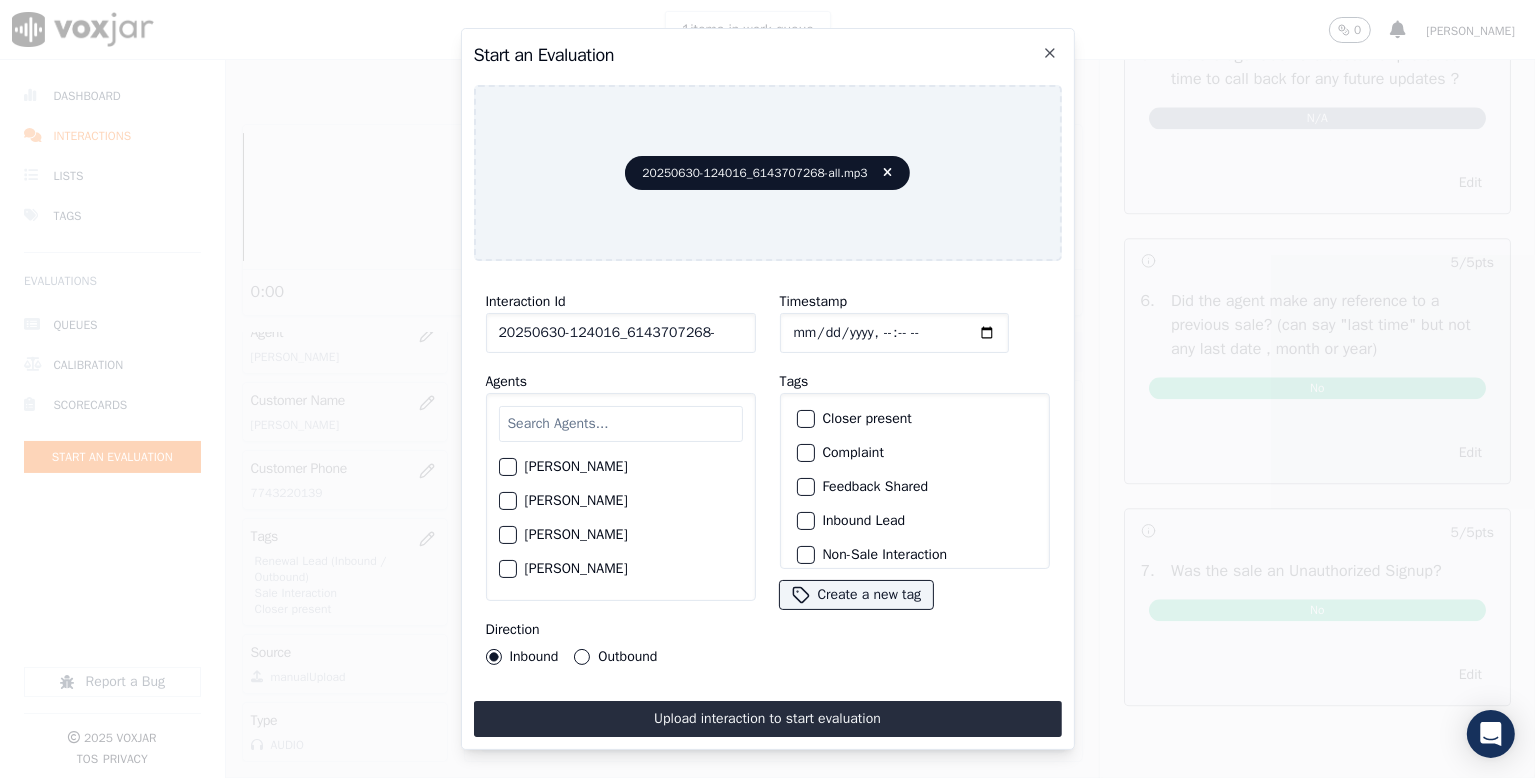 scroll, scrollTop: 0, scrollLeft: 0, axis: both 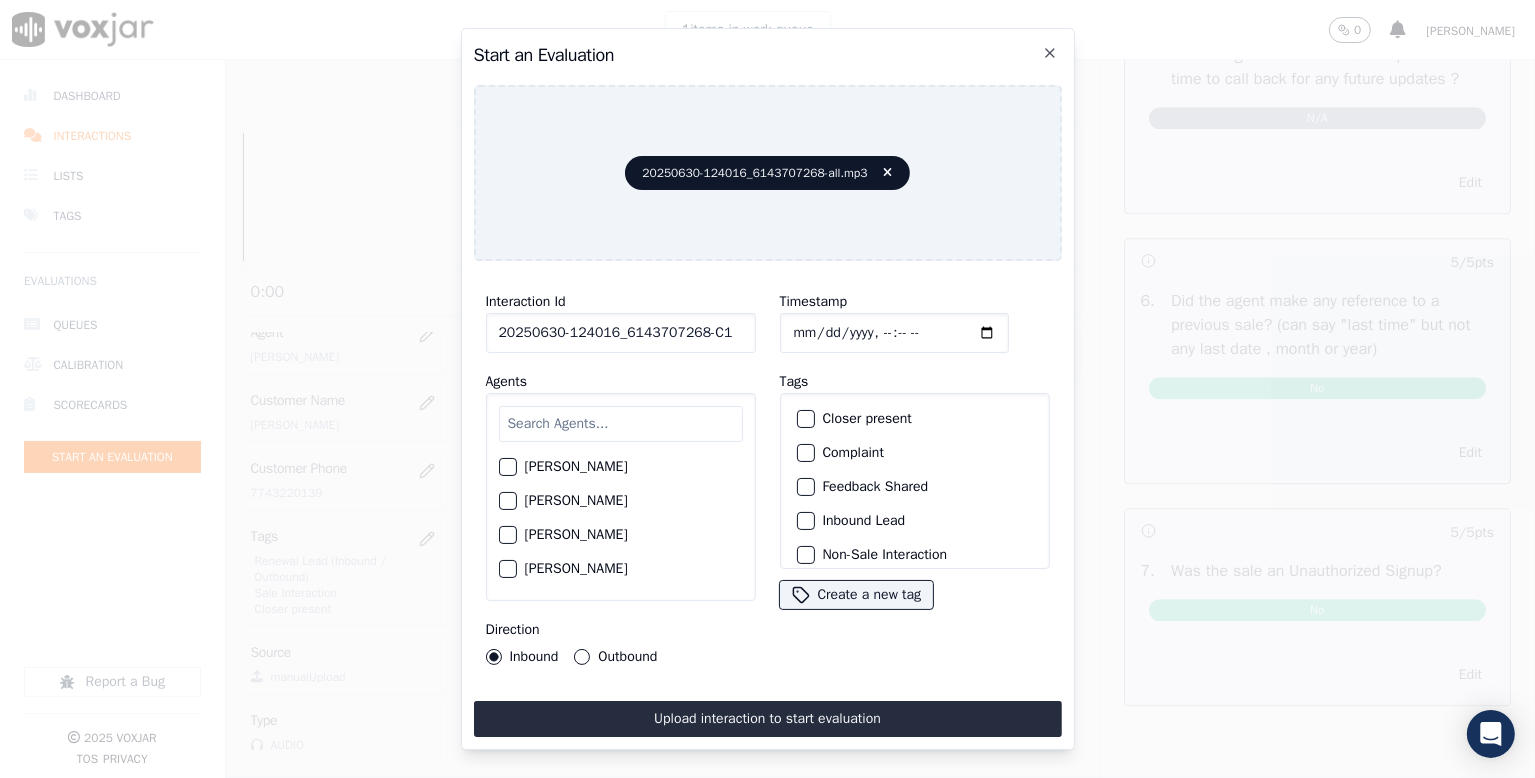 type on "20250630-124016_6143707268-C1" 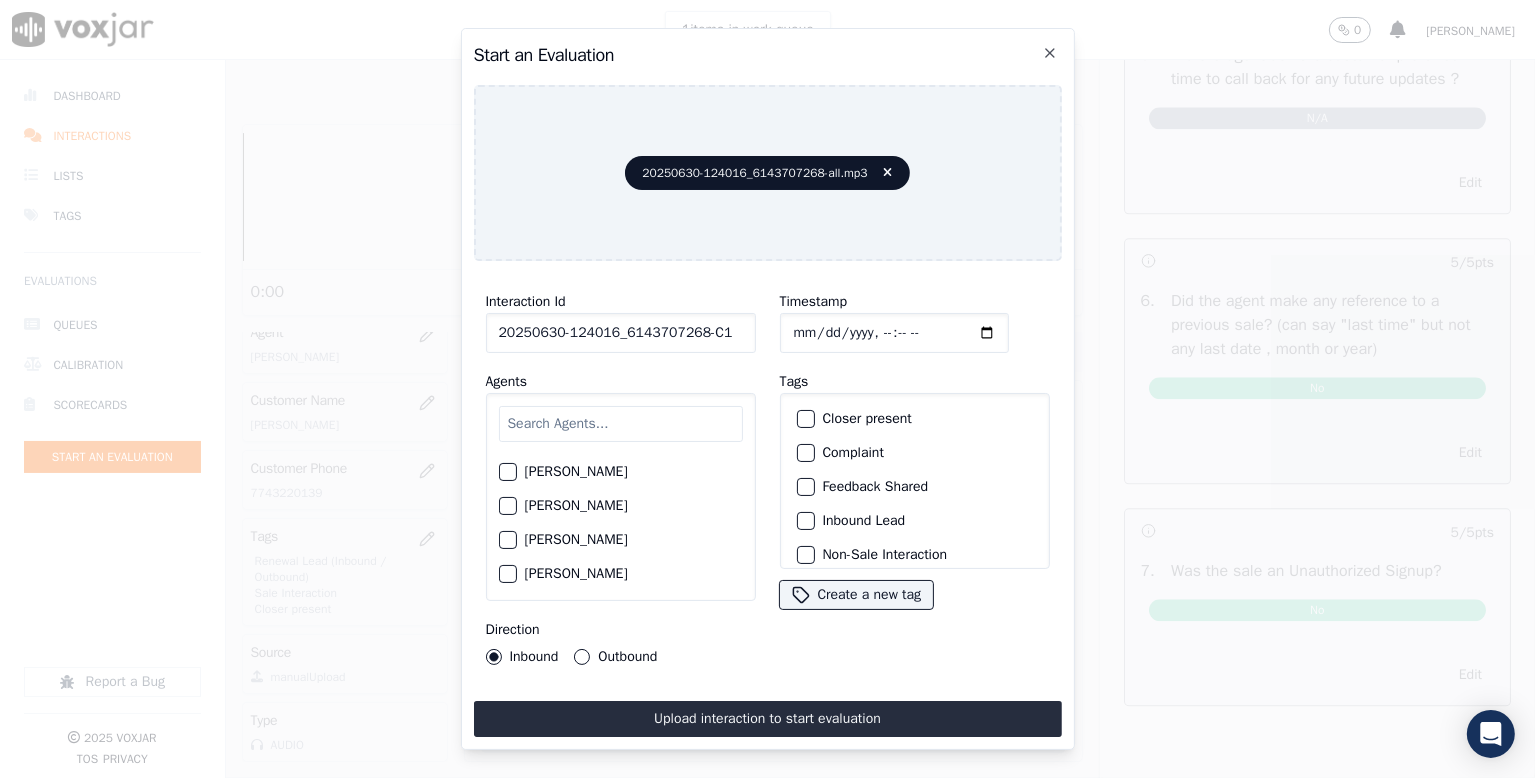 scroll, scrollTop: 1400, scrollLeft: 0, axis: vertical 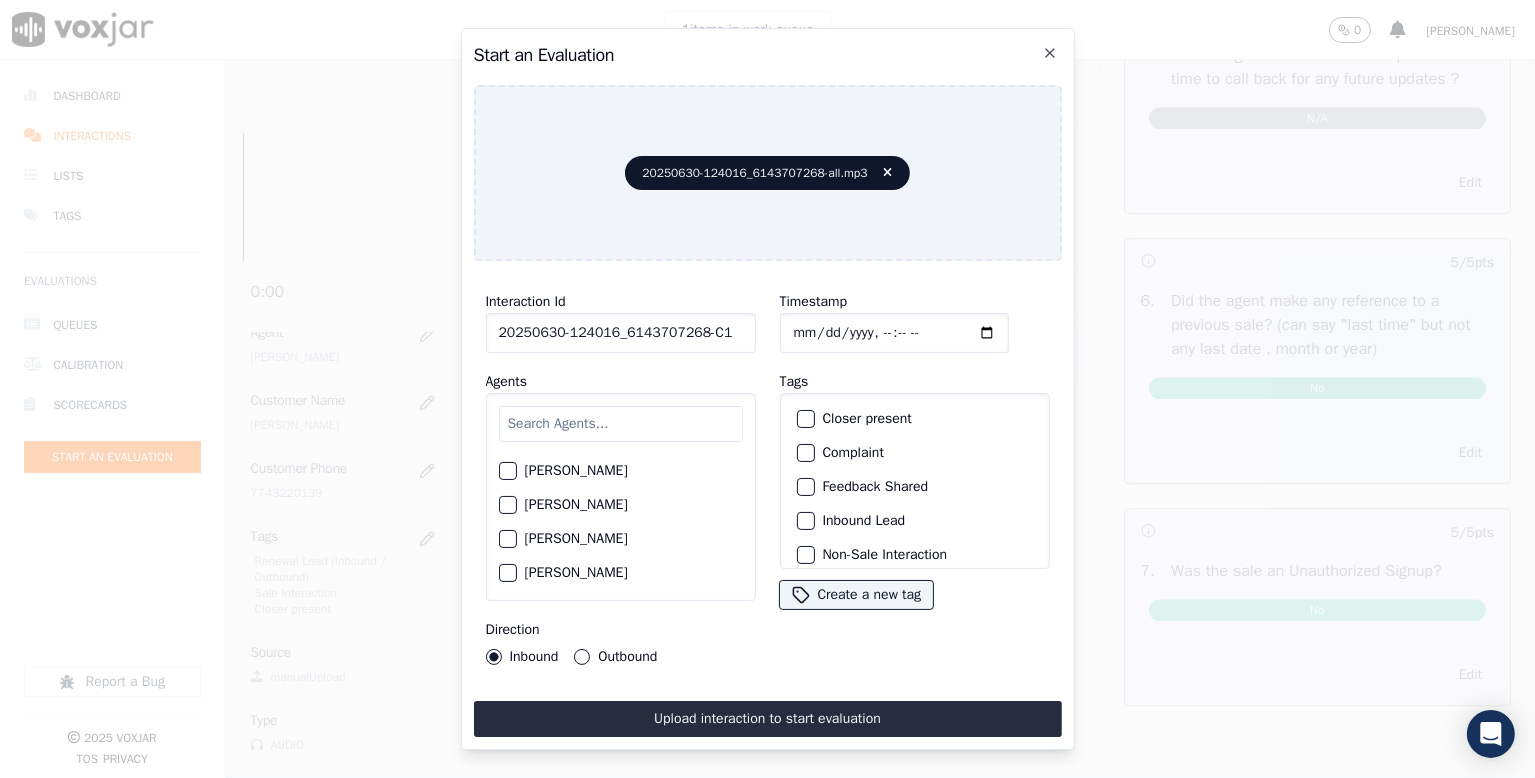 click on "[PERSON_NAME]" 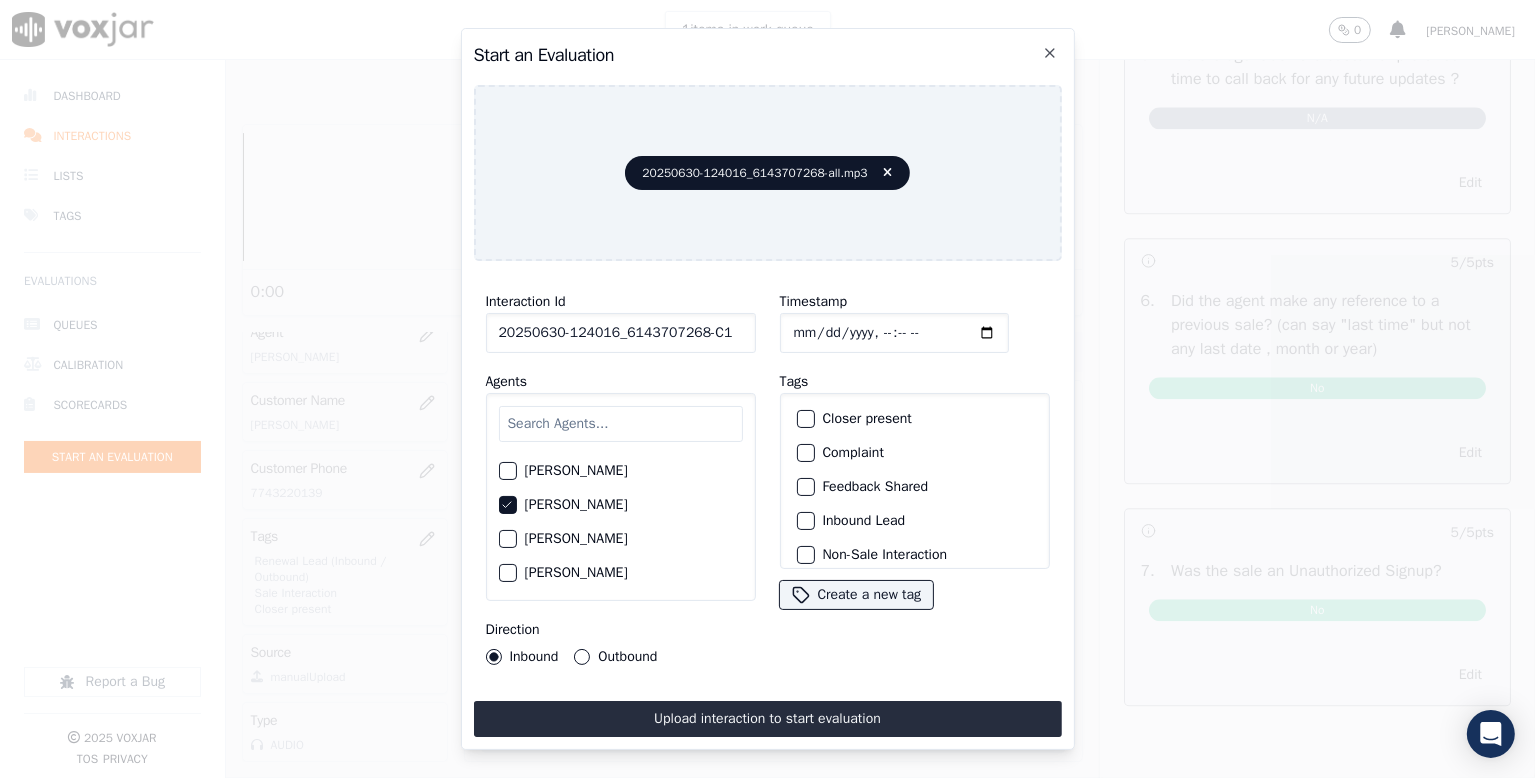 click on "Outbound" at bounding box center (582, 657) 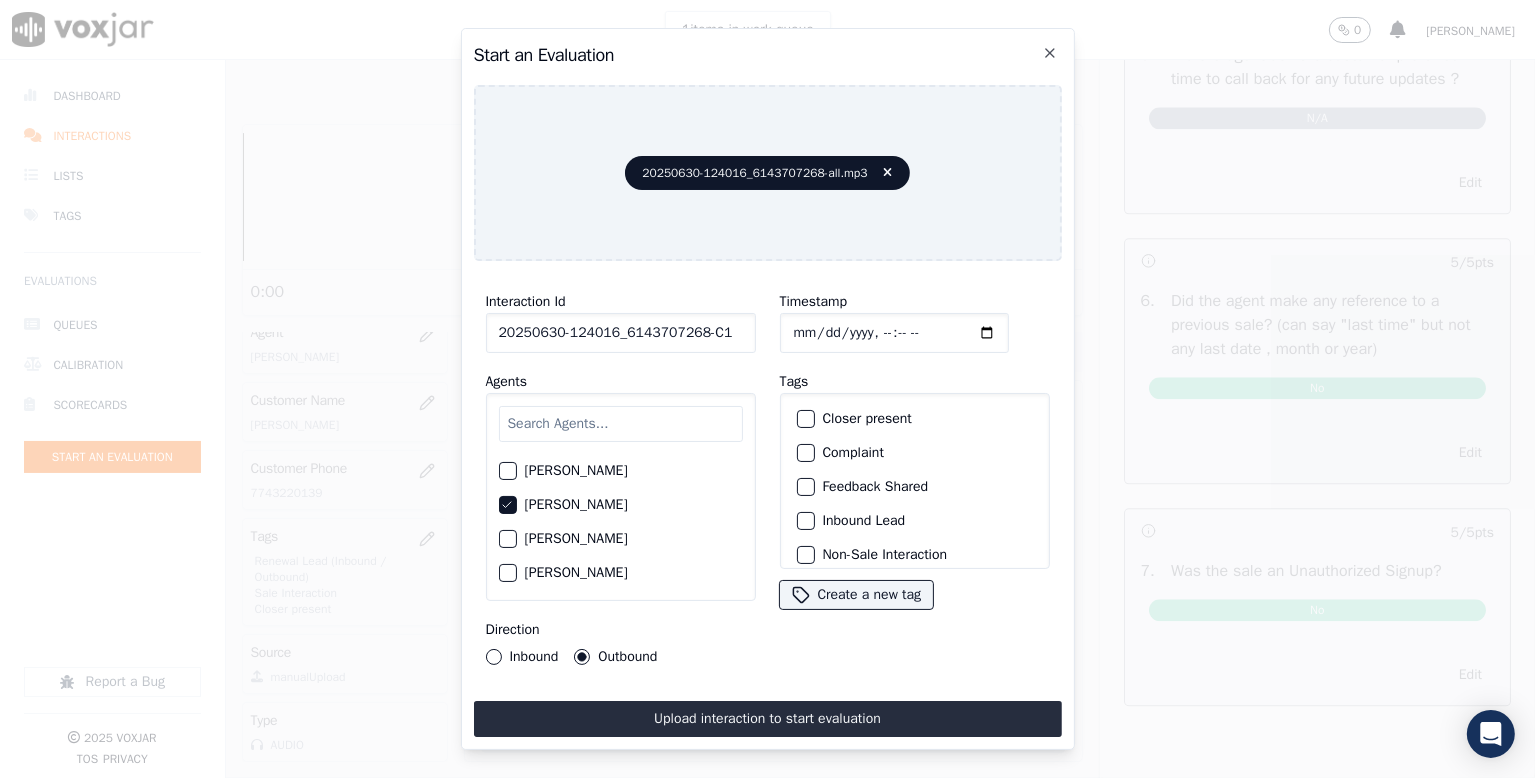 click on "Closer present" 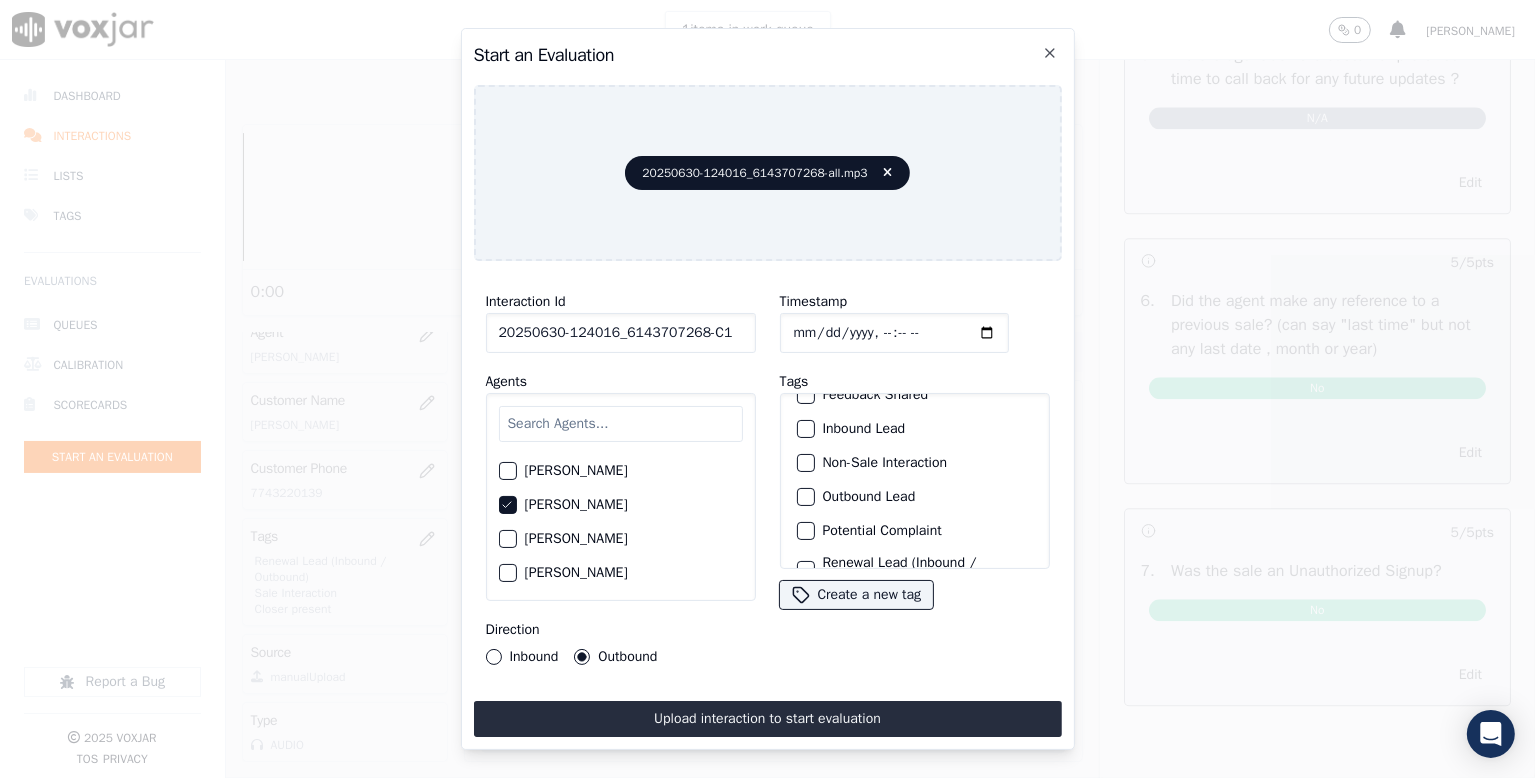 scroll, scrollTop: 169, scrollLeft: 0, axis: vertical 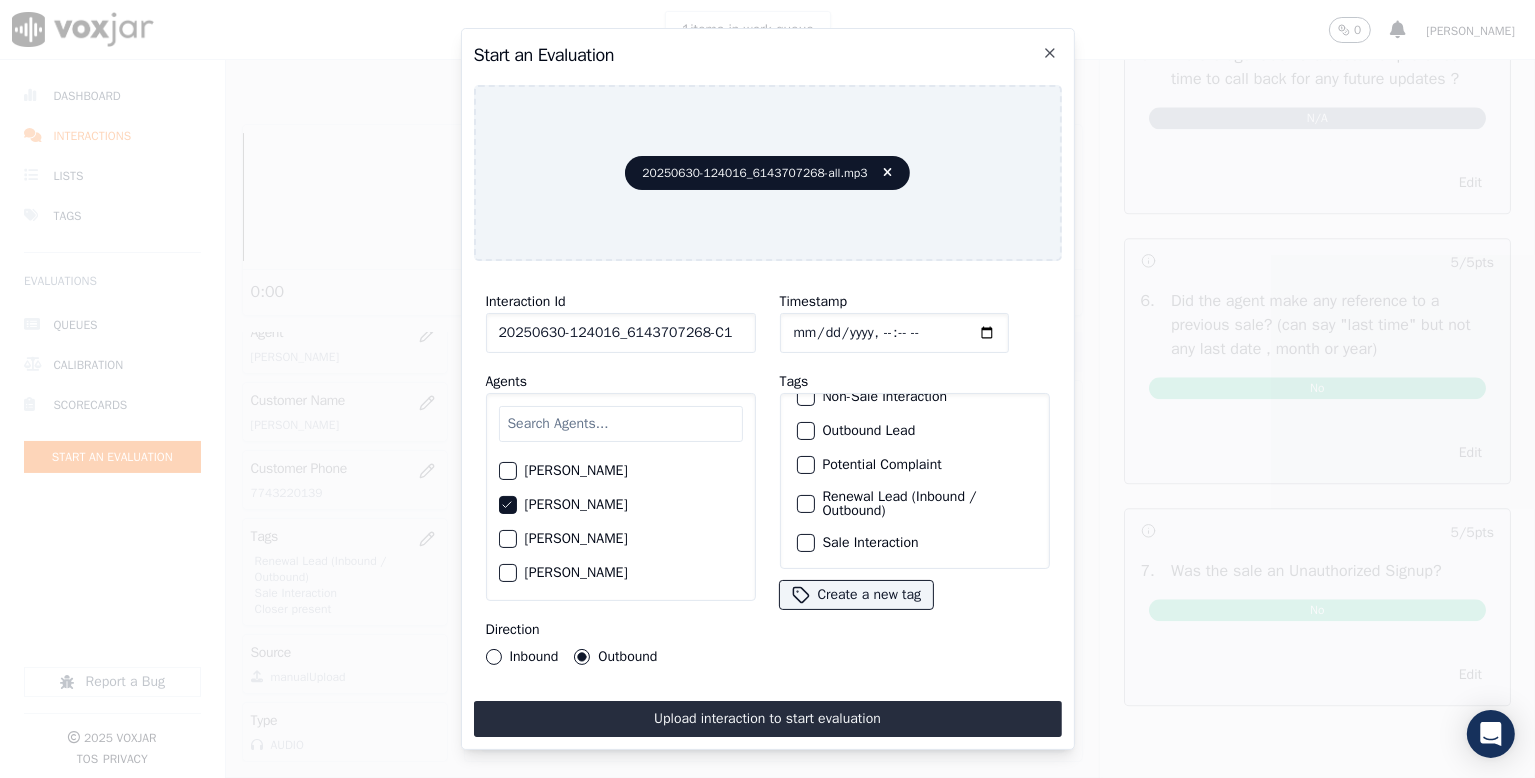 click on "Renewal Lead (Inbound / Outbound)" 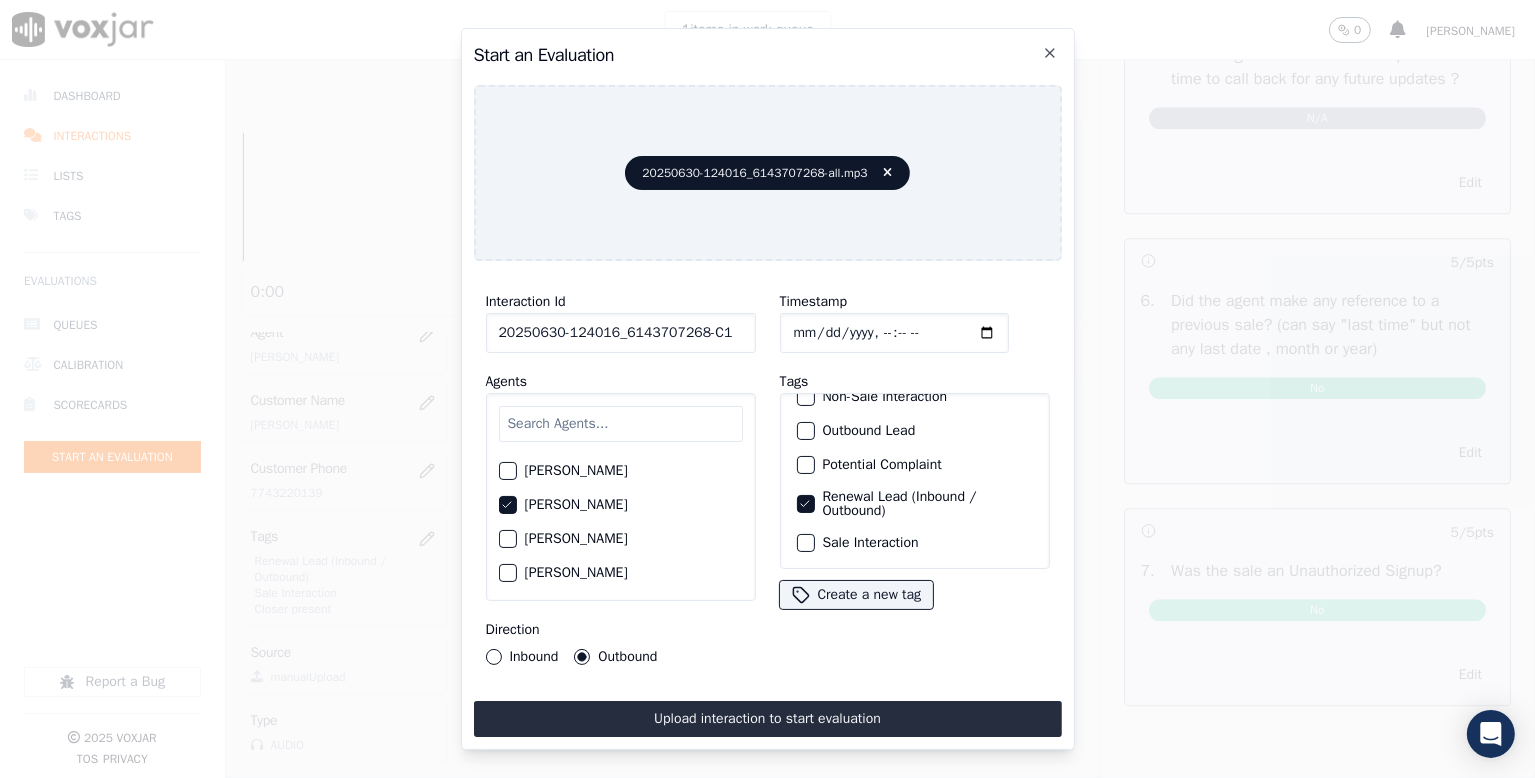 click on "Sale Interaction" 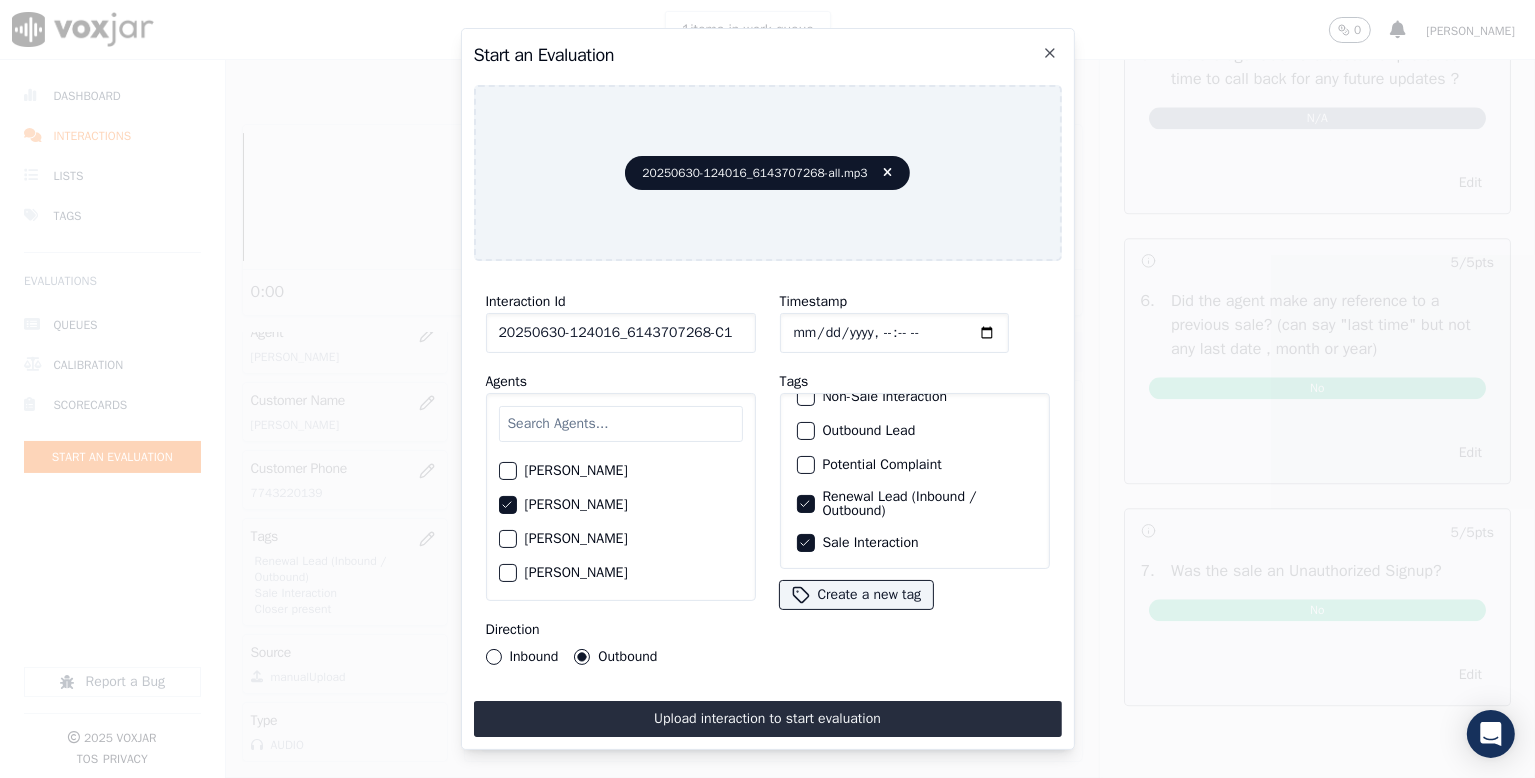 click on "Upload interaction to start evaluation" at bounding box center [768, 719] 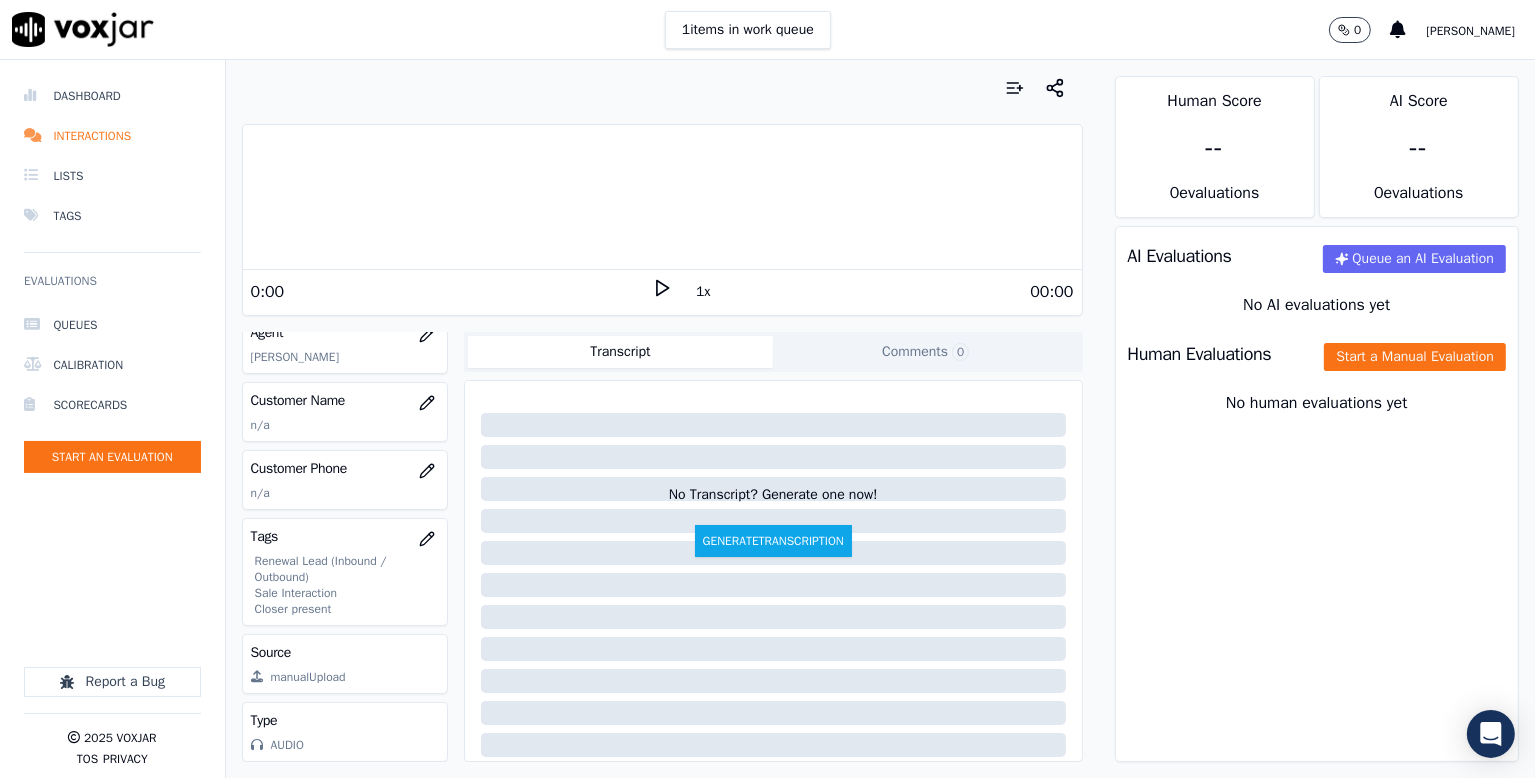 scroll, scrollTop: 280, scrollLeft: 0, axis: vertical 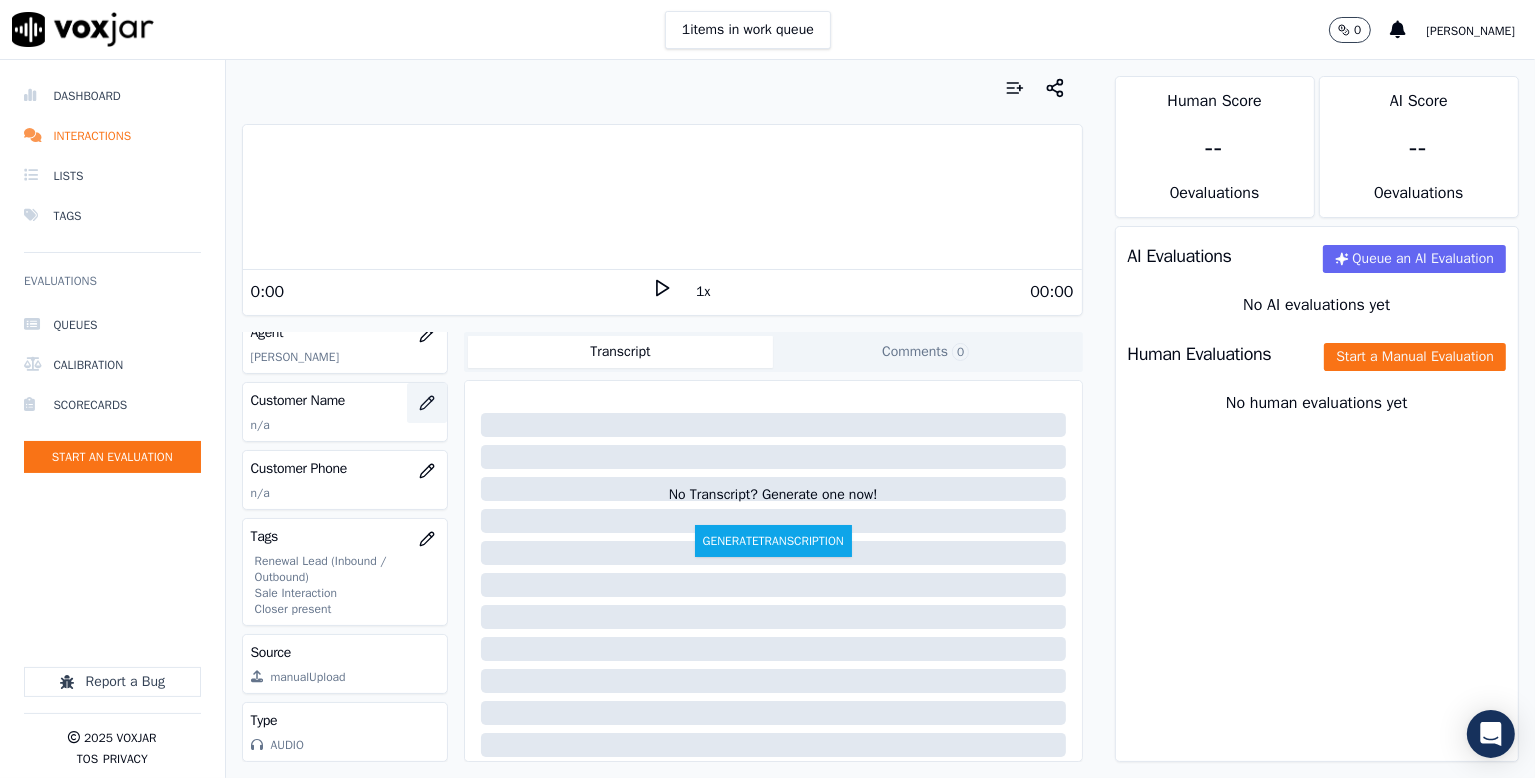 click 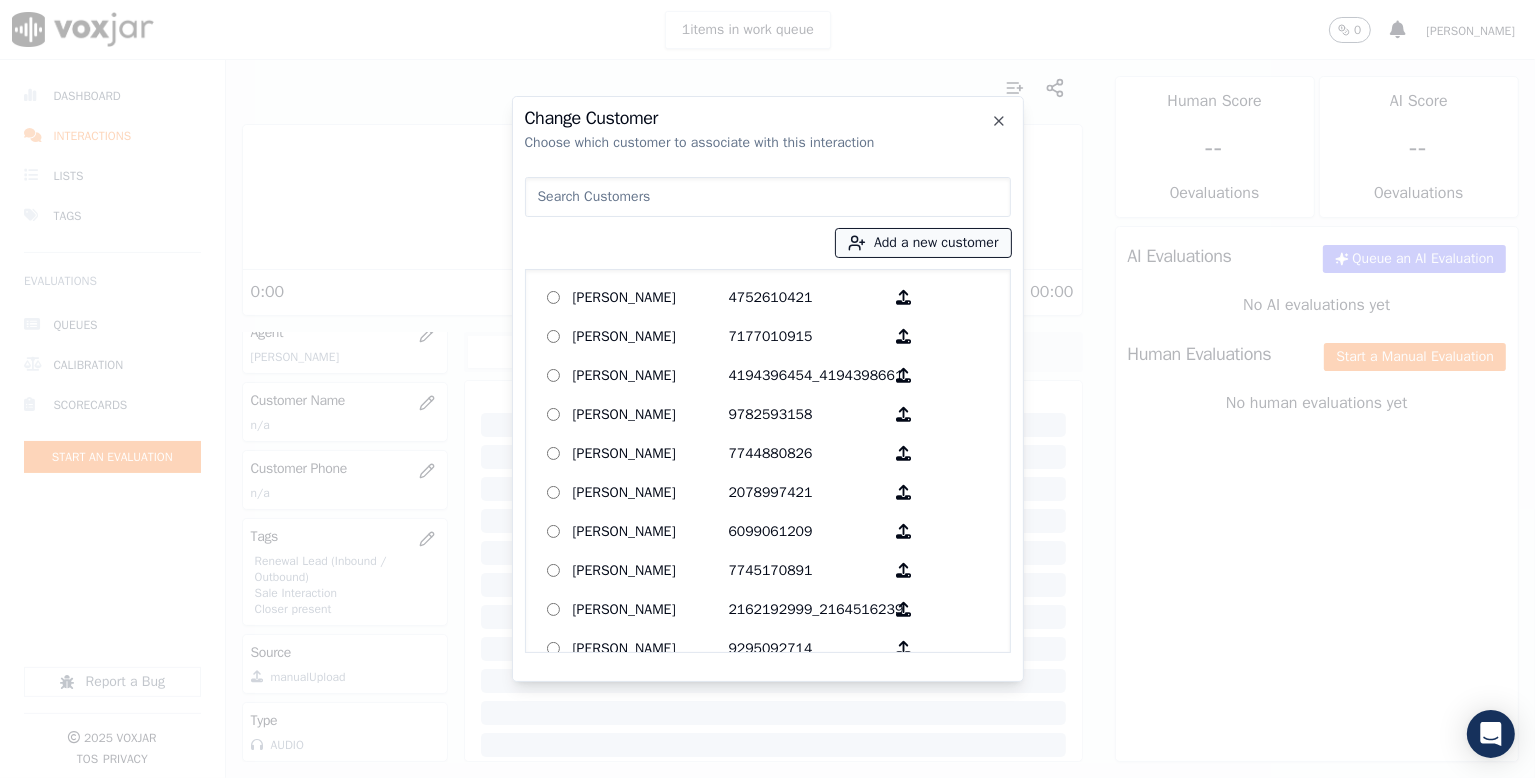 click on "Add a new customer" at bounding box center [923, 243] 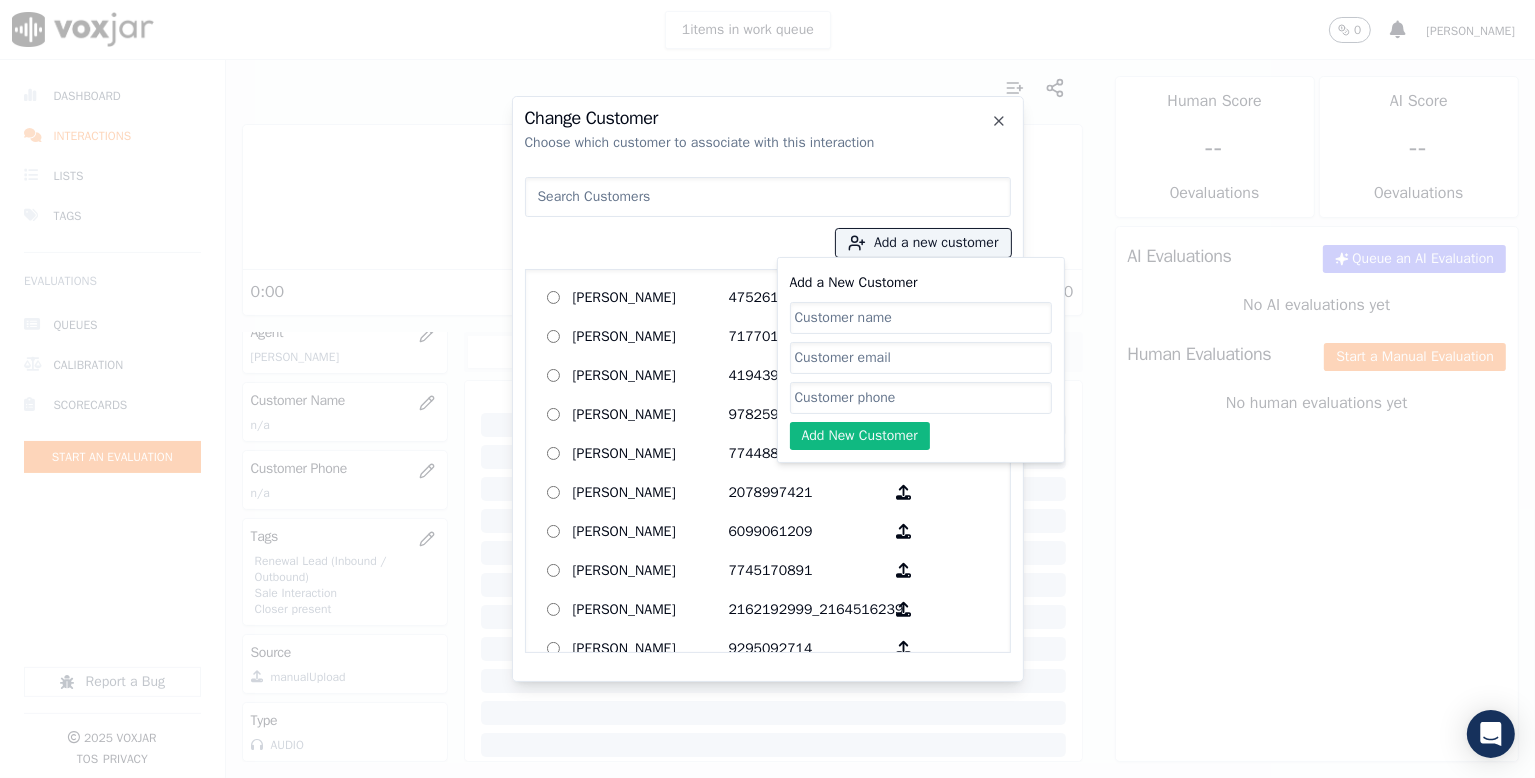 click on "Add a New Customer" 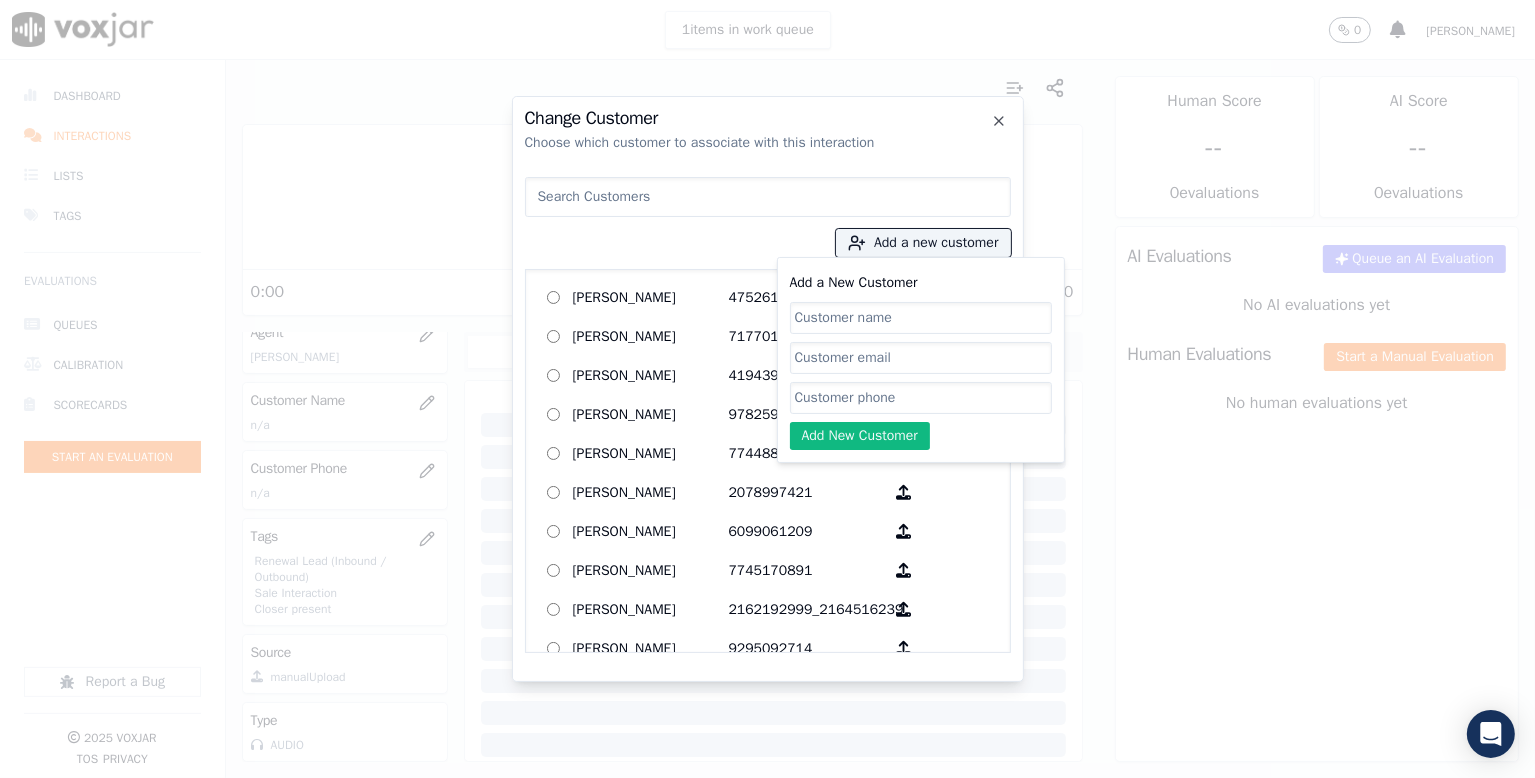 paste on "6143707268" 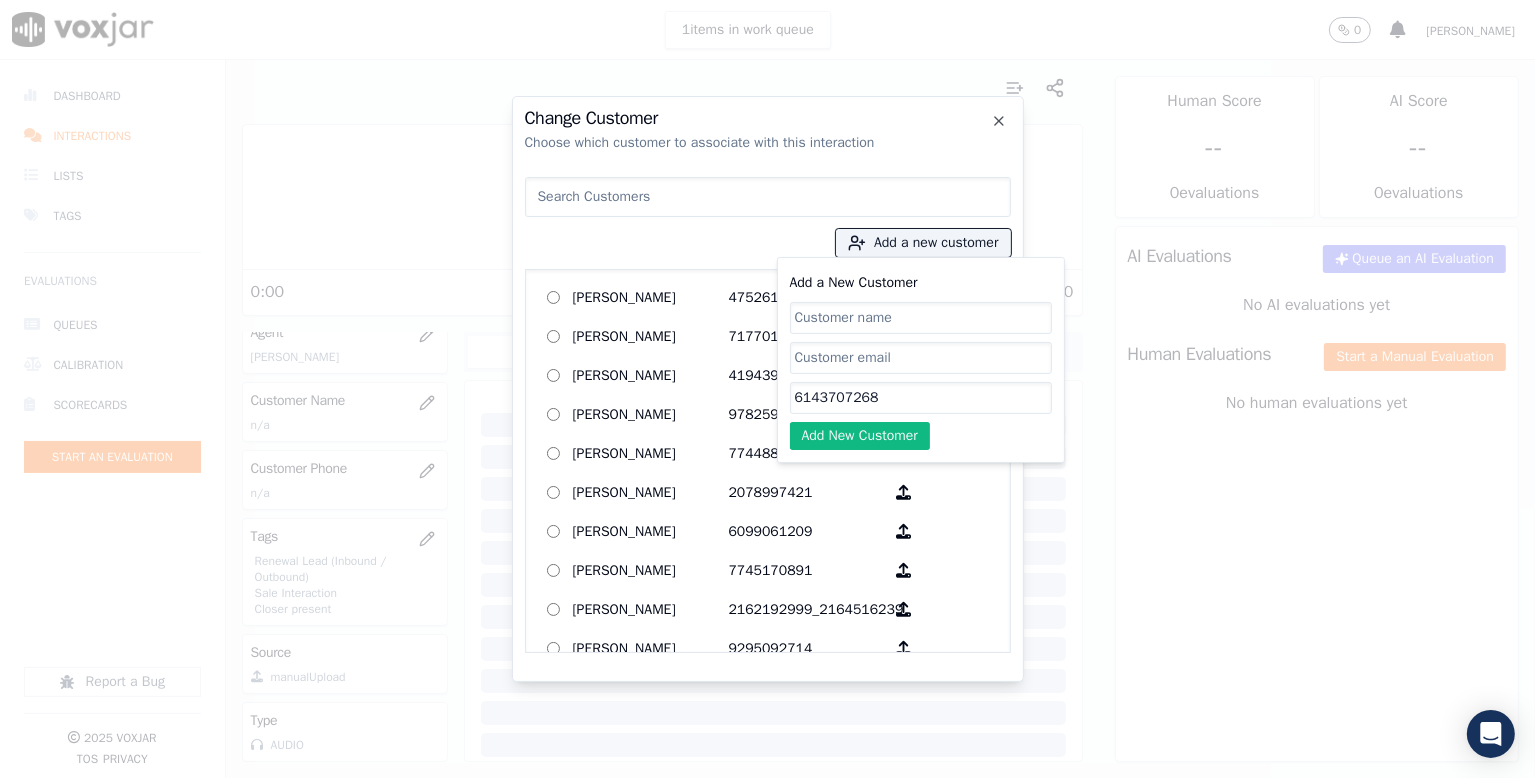 type on "6143707268" 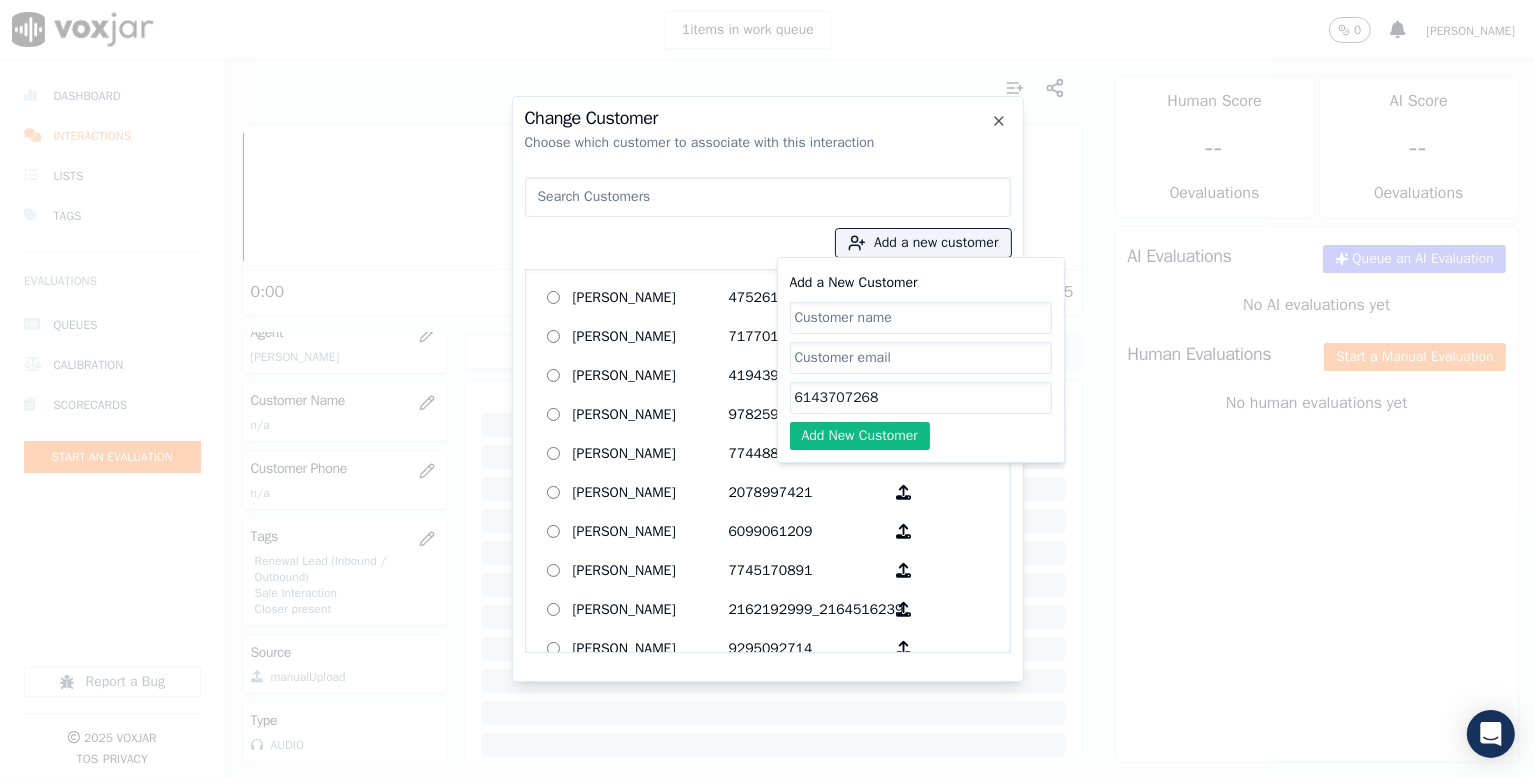 paste on "[PERSON_NAME]" 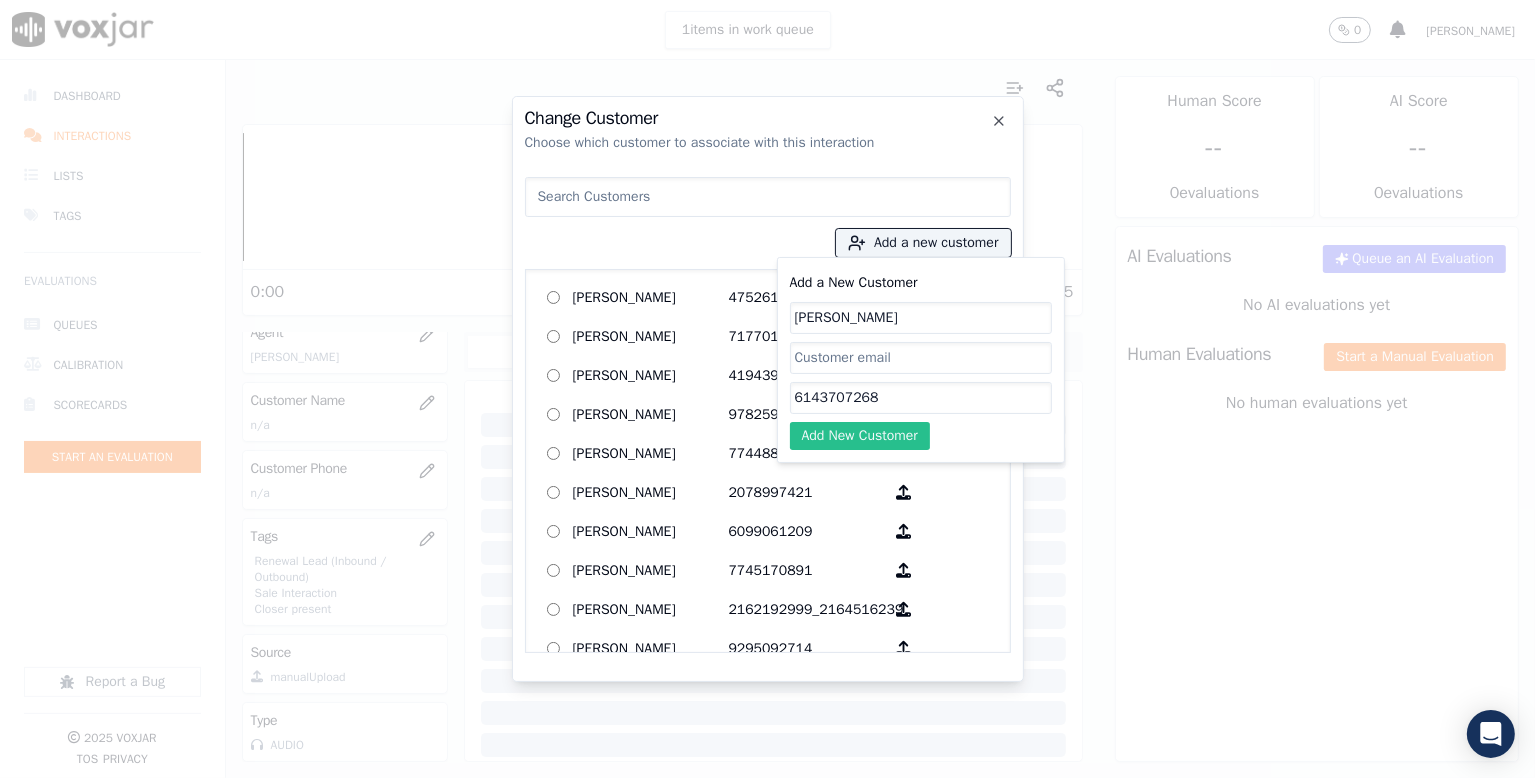 type on "[PERSON_NAME]" 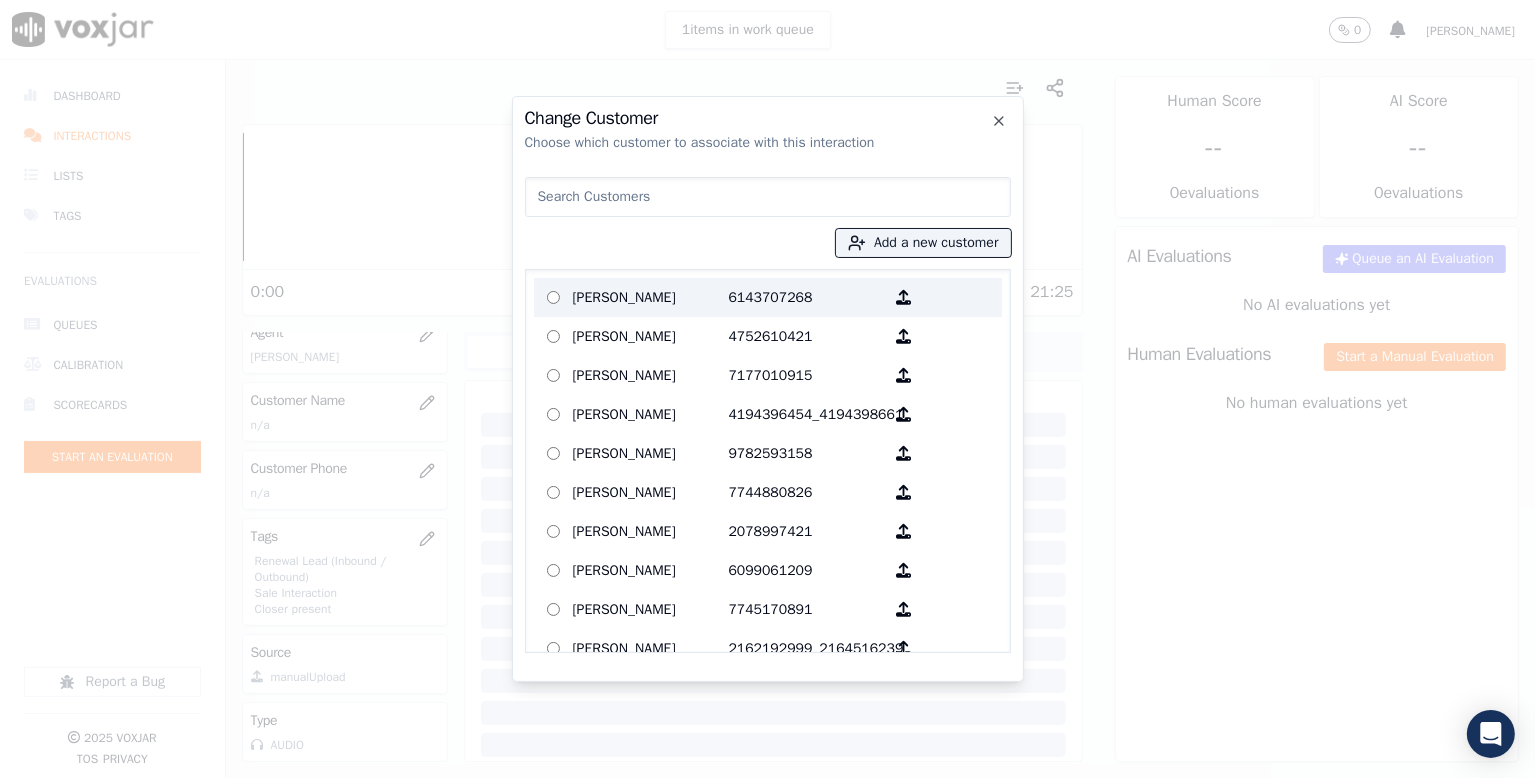 click on "[PERSON_NAME]" at bounding box center [651, 297] 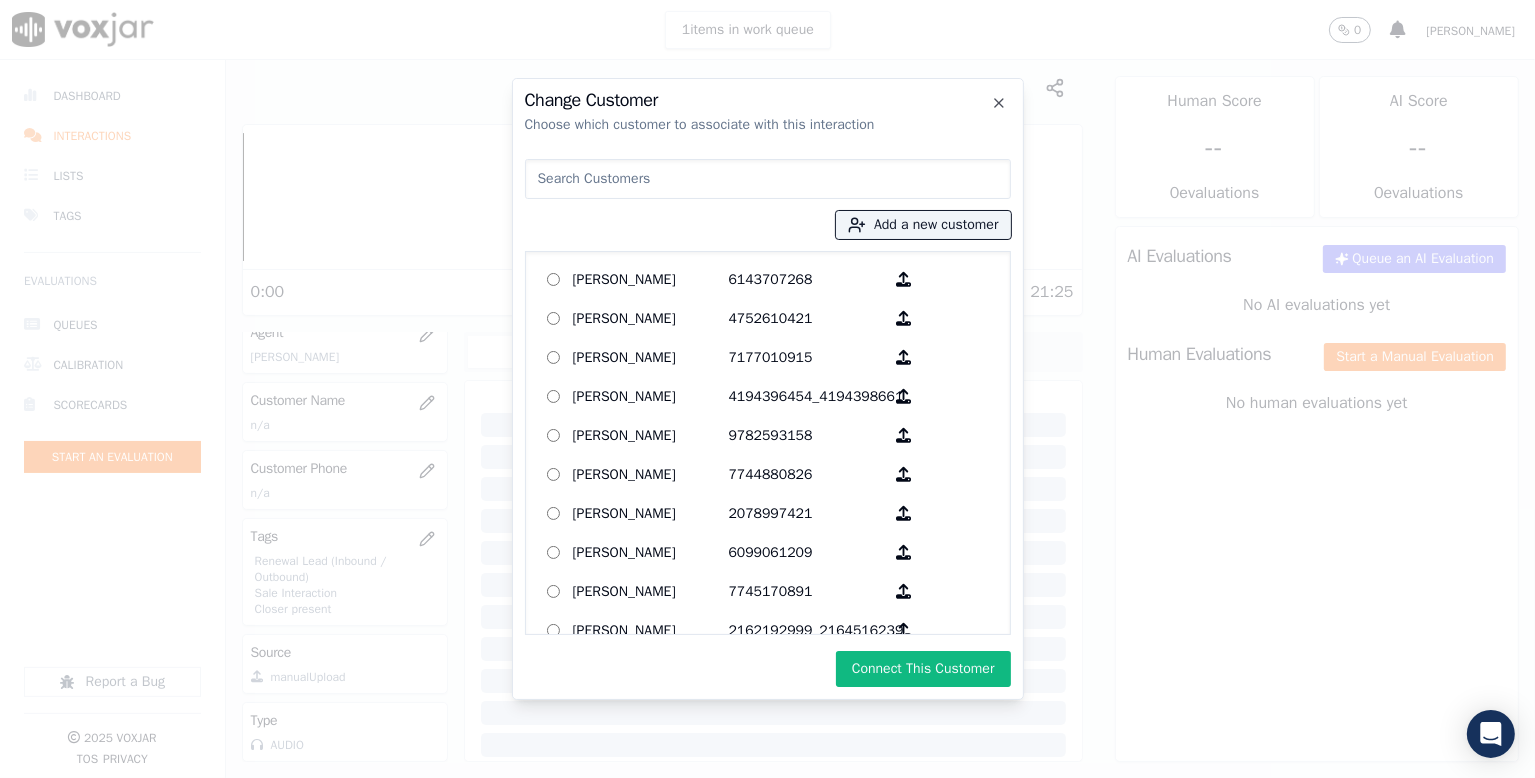 click on "Connect This Customer" at bounding box center [923, 669] 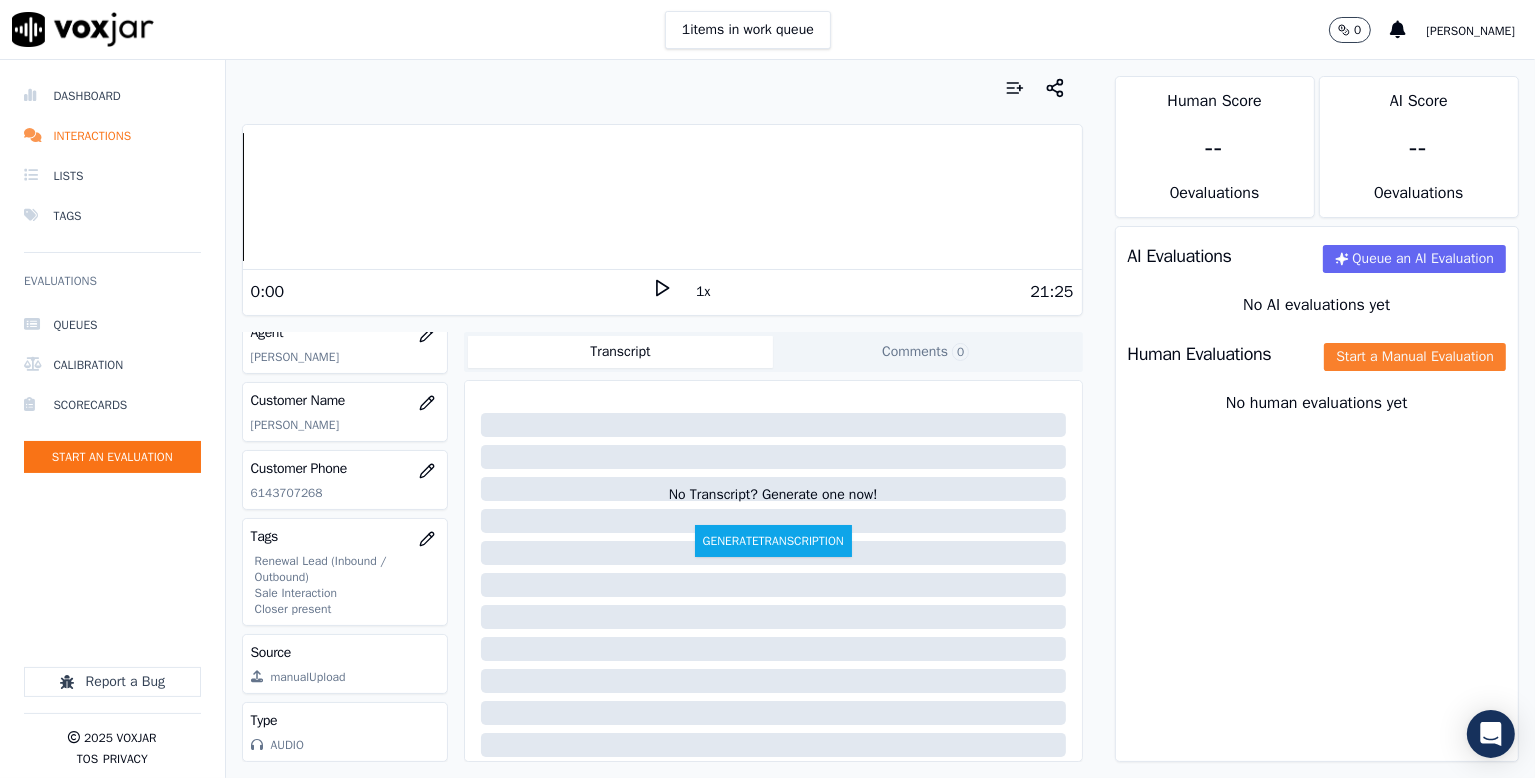 click on "Start a Manual Evaluation" 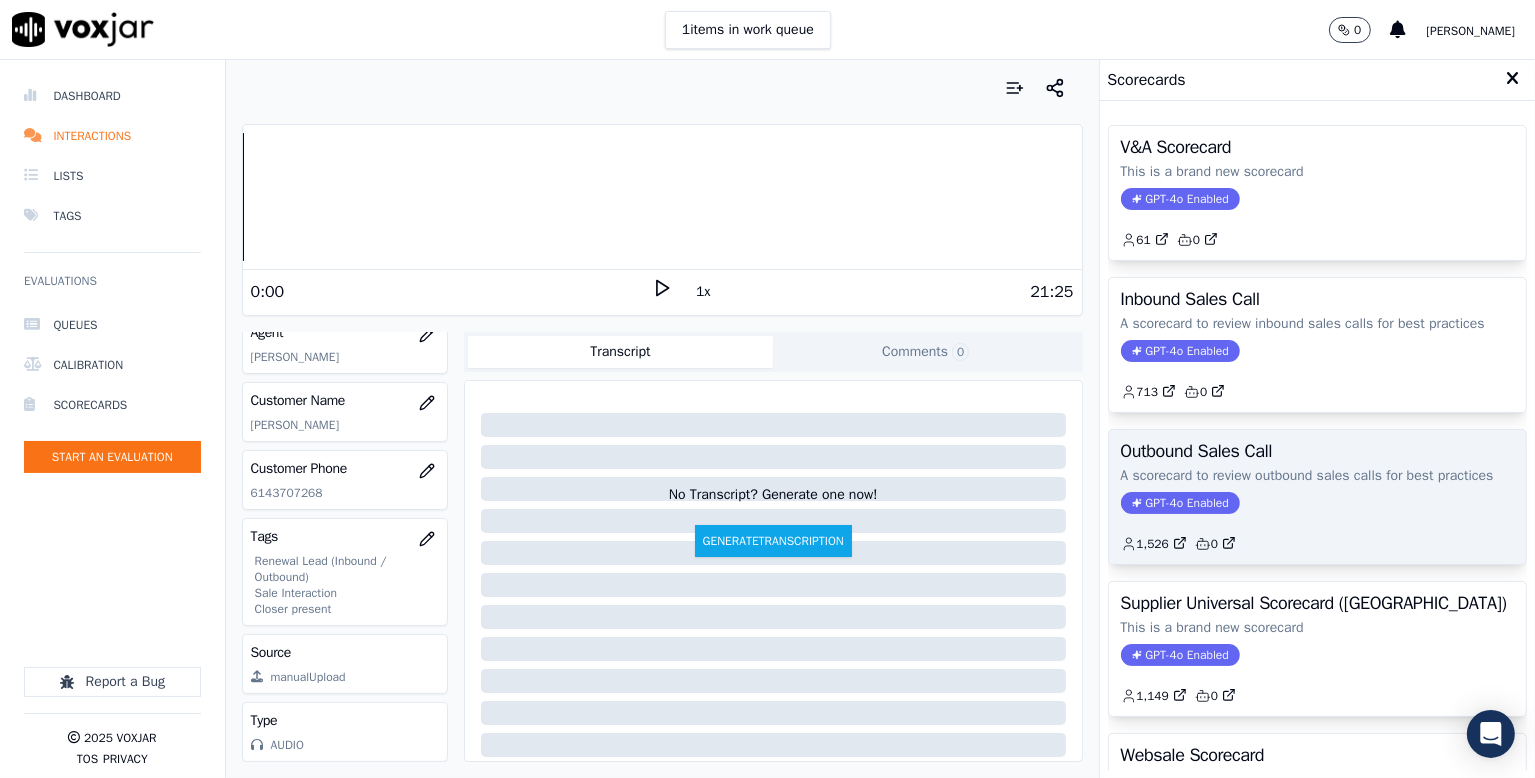 click on "Outbound Sales Call   A scorecard to review outbound sales calls for best practices     GPT-4o Enabled       1,526         0" at bounding box center [1317, 497] 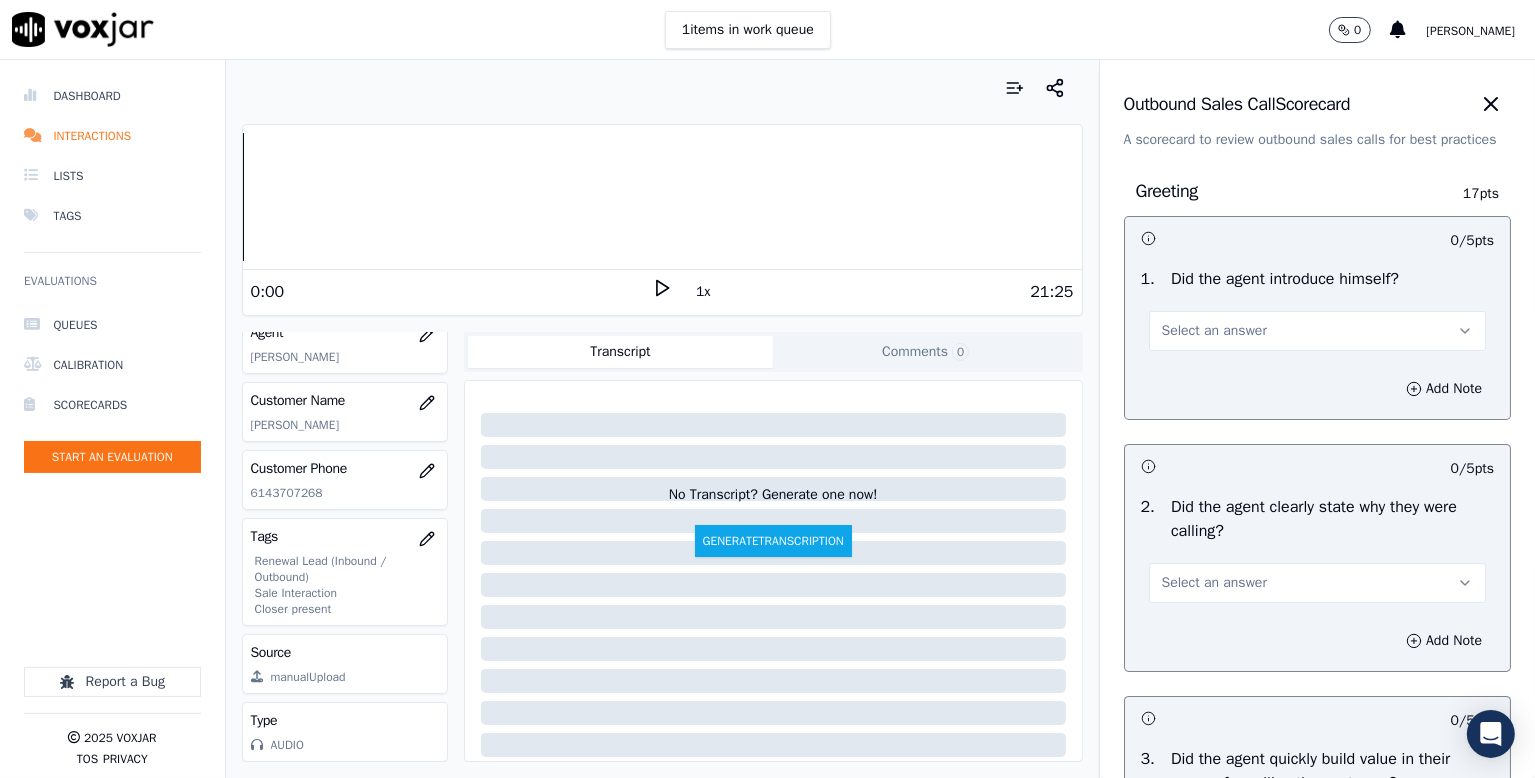 drag, startPoint x: 1264, startPoint y: 353, endPoint x: 1257, endPoint y: 365, distance: 13.892444 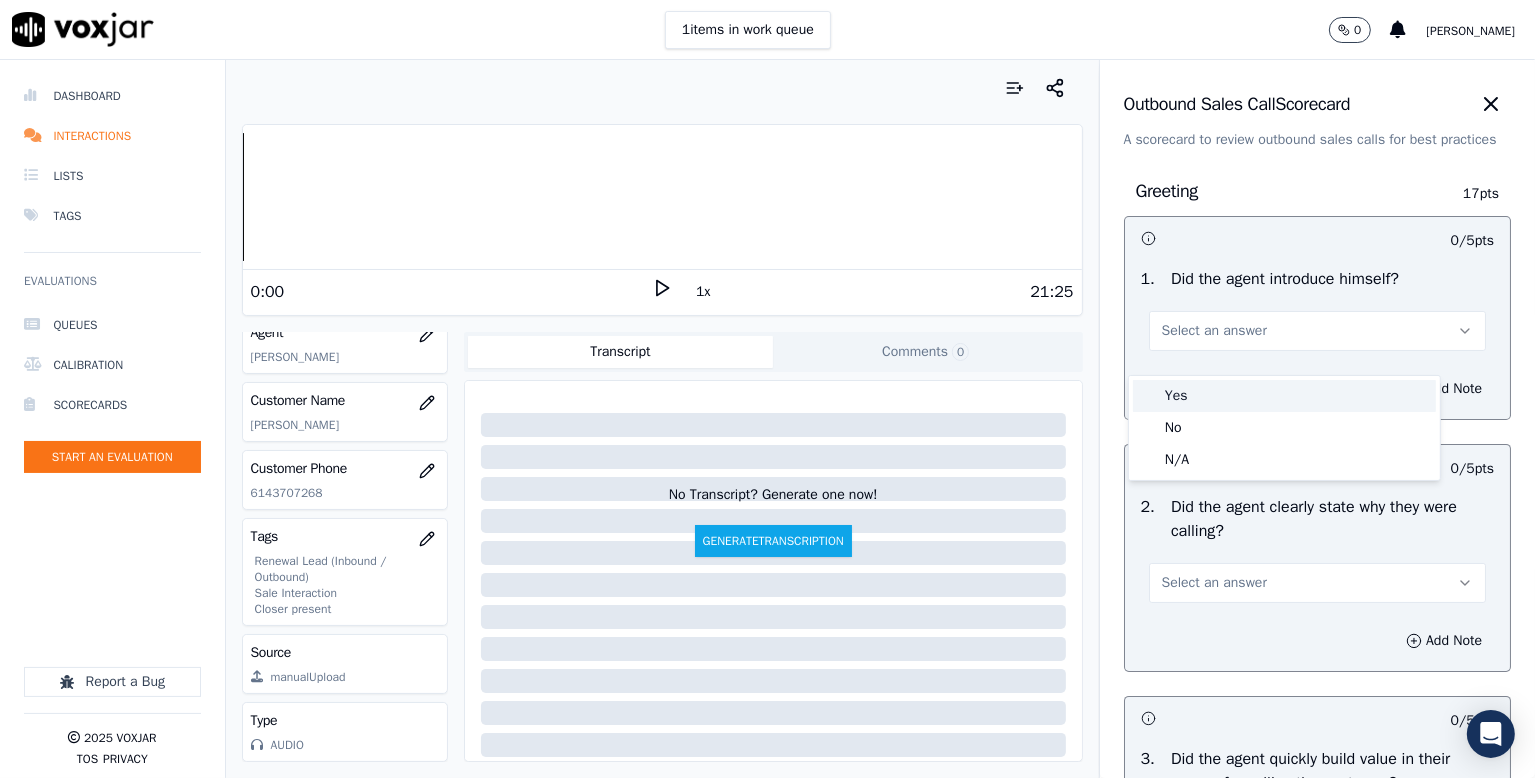 drag, startPoint x: 1257, startPoint y: 365, endPoint x: 1247, endPoint y: 392, distance: 28.79236 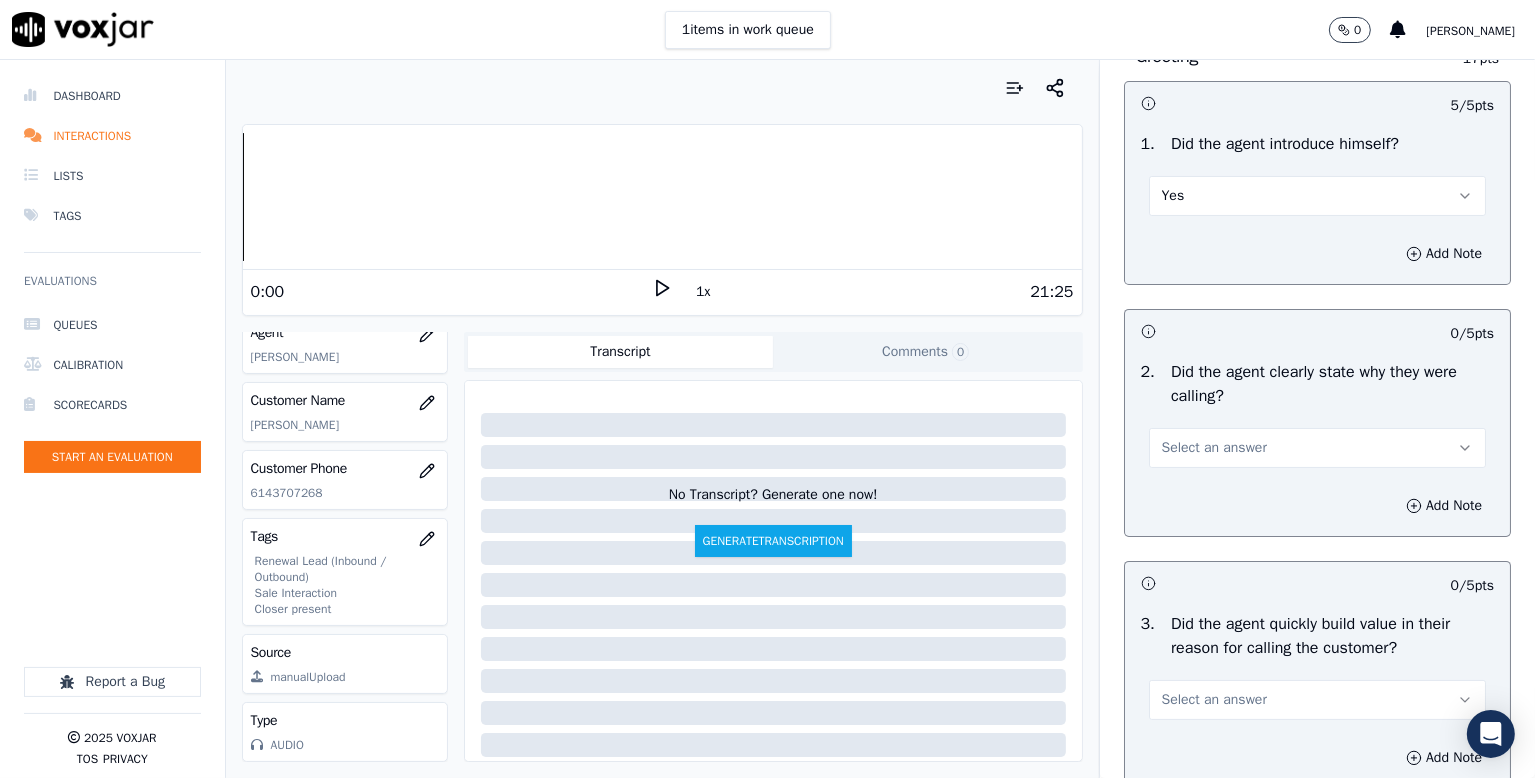 scroll, scrollTop: 300, scrollLeft: 0, axis: vertical 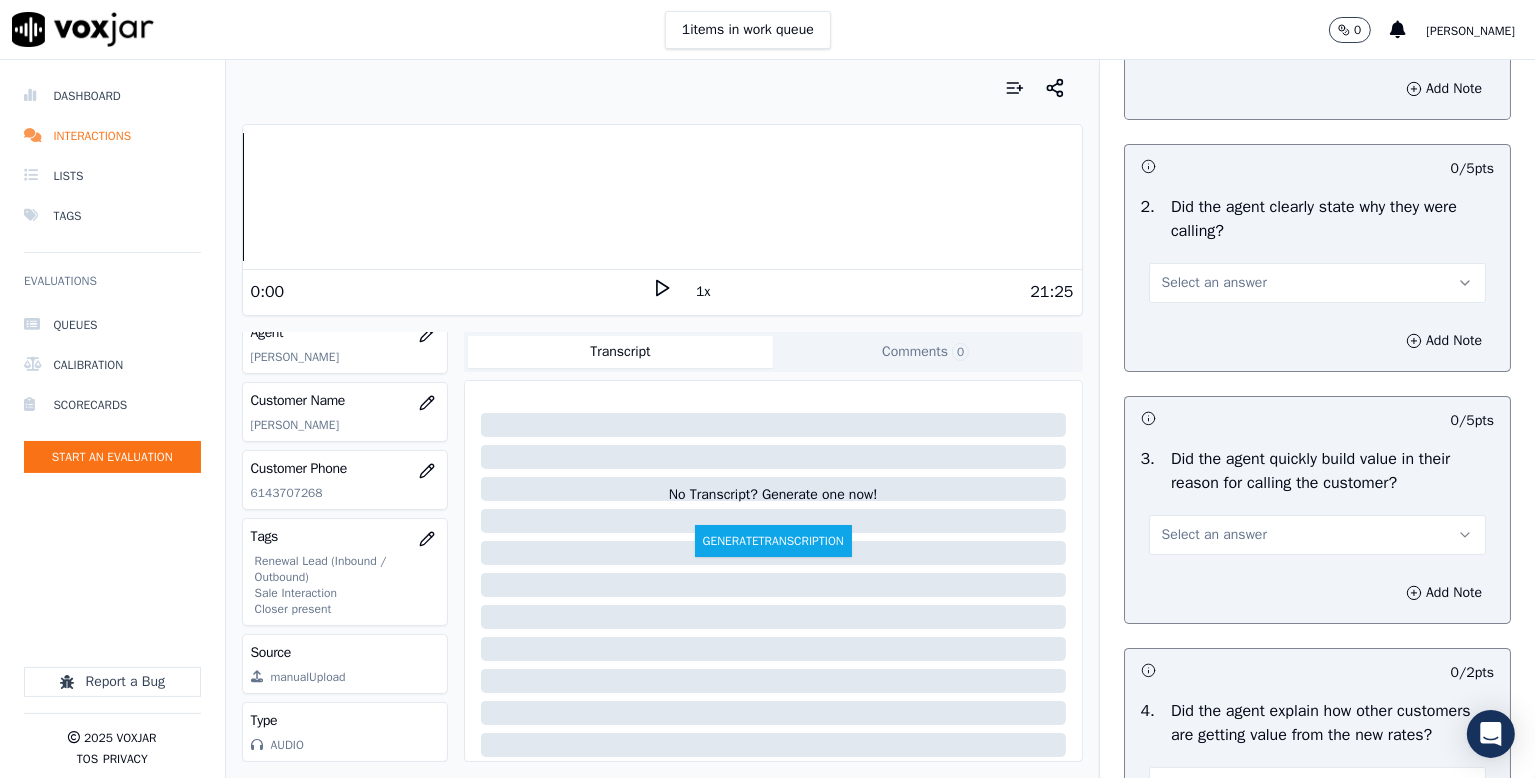 click on "Select an answer" at bounding box center (1214, 283) 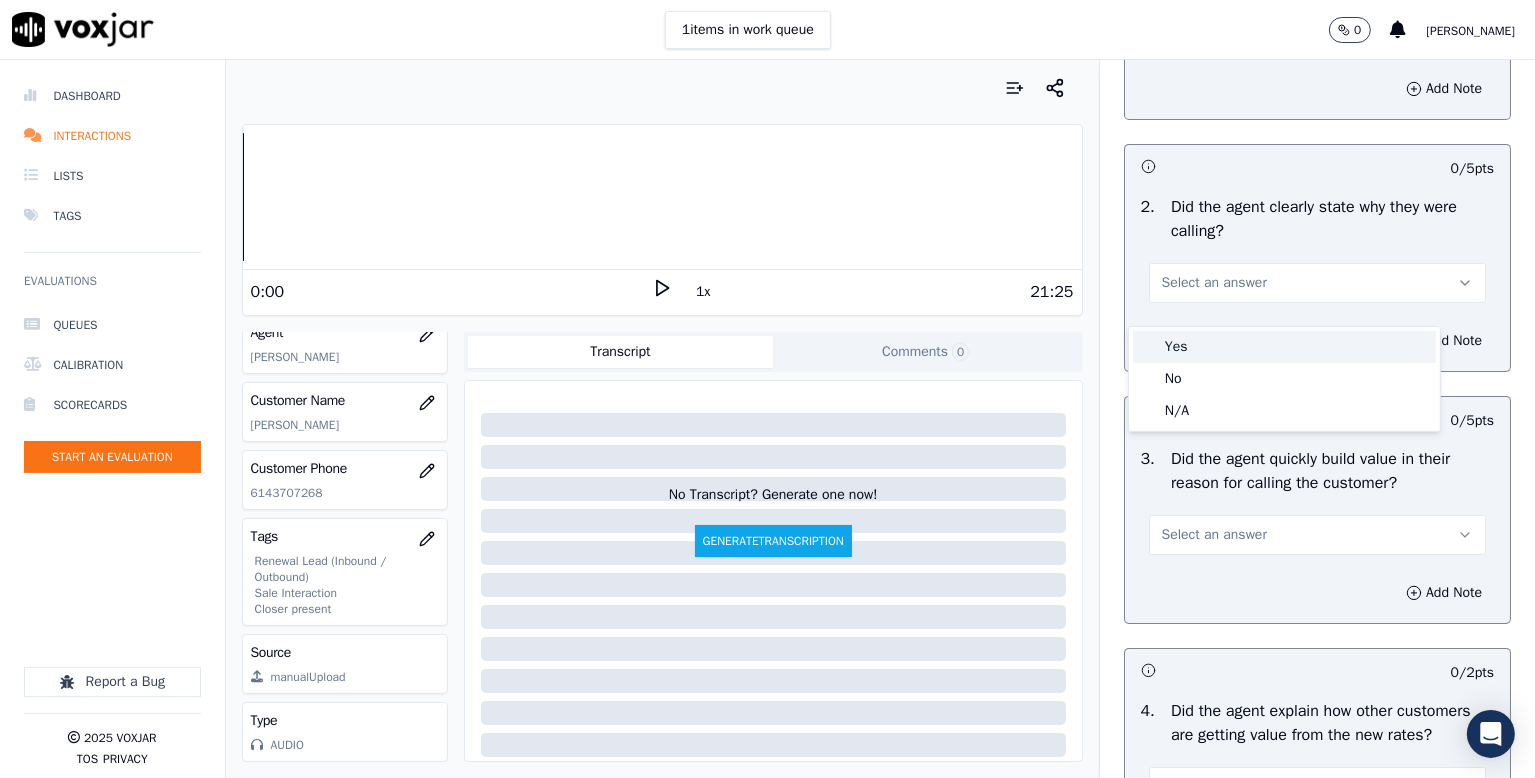 click on "Yes" at bounding box center (1284, 347) 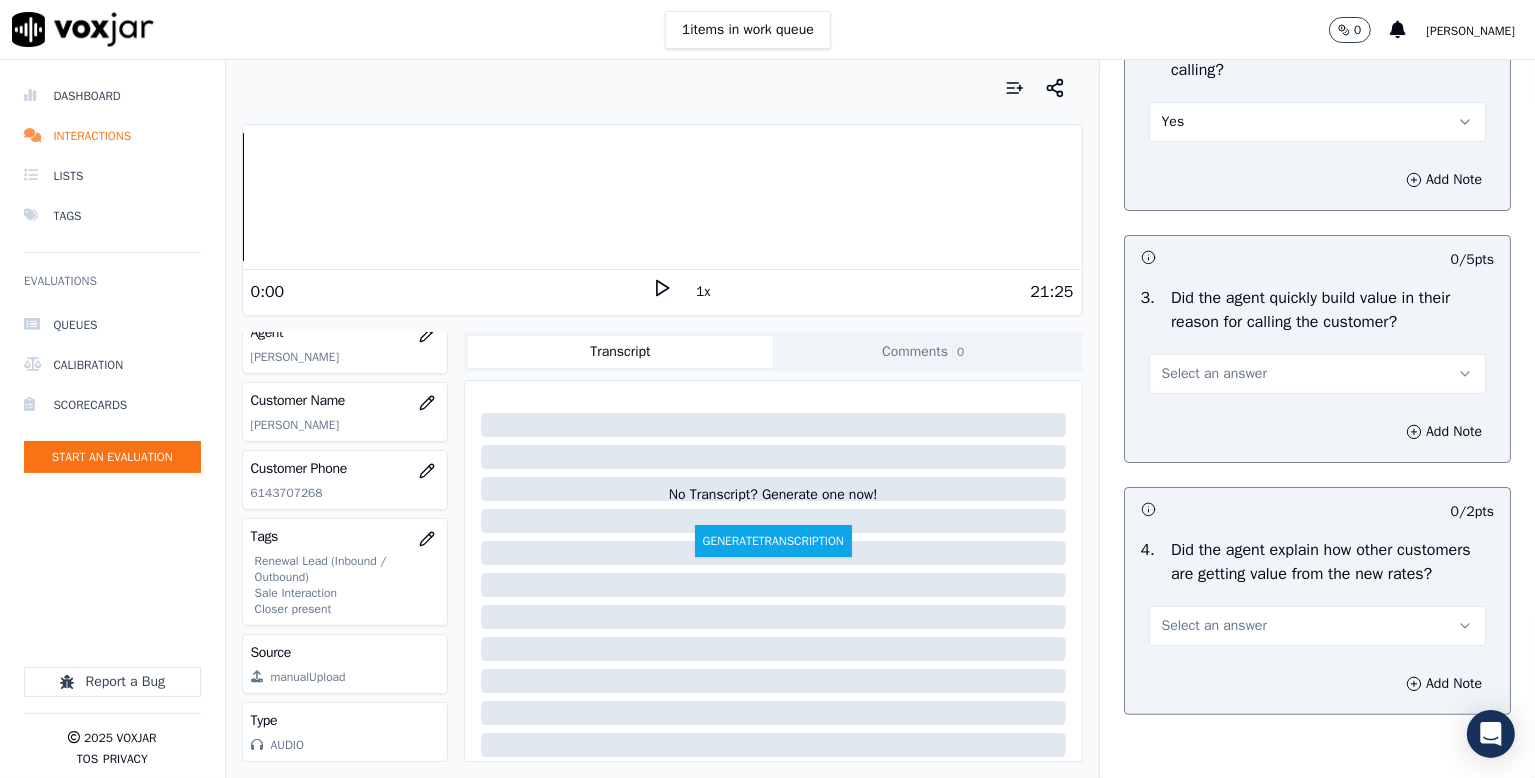scroll, scrollTop: 500, scrollLeft: 0, axis: vertical 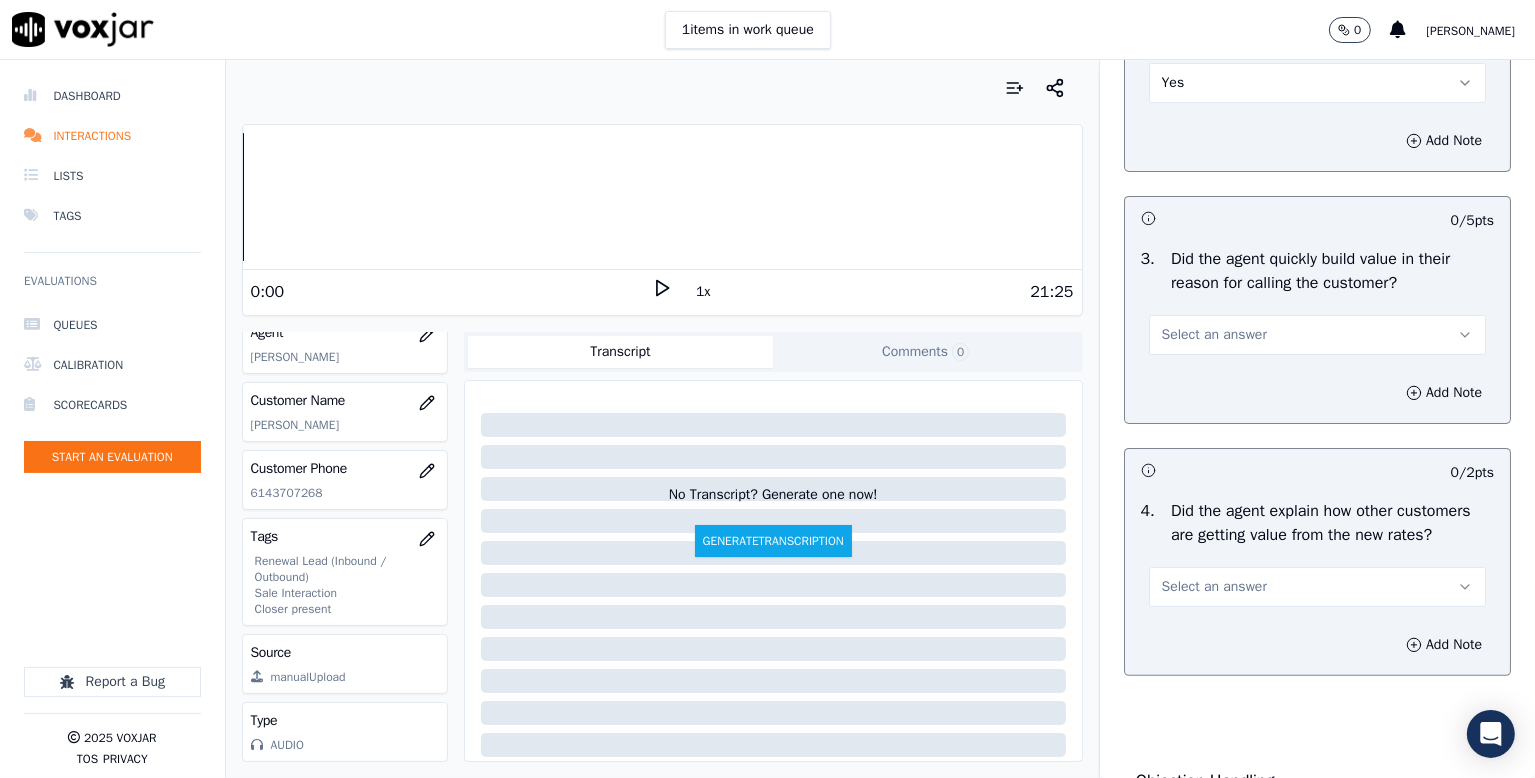 click on "Select an answer" at bounding box center (1317, 335) 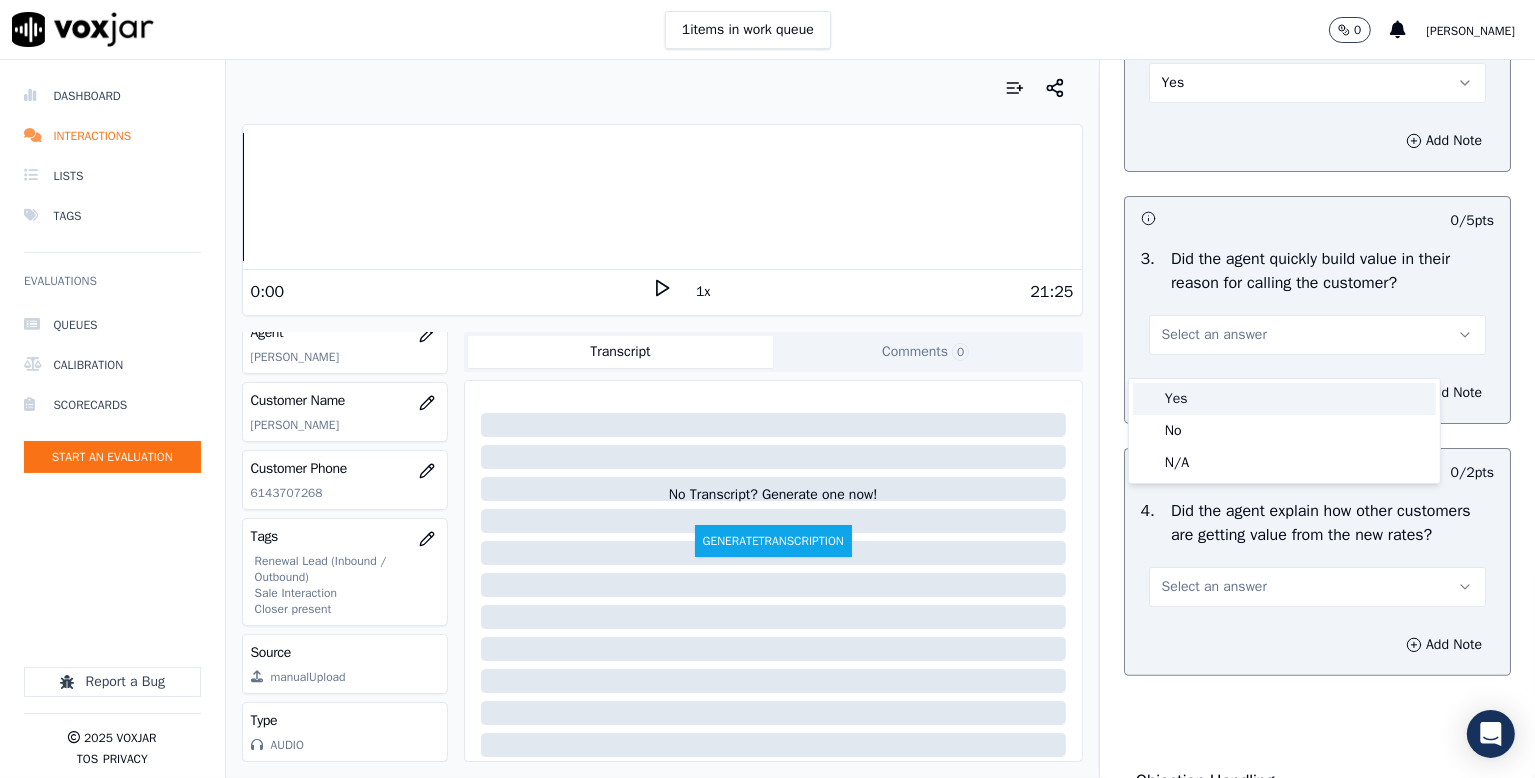 click on "Yes" at bounding box center [1284, 399] 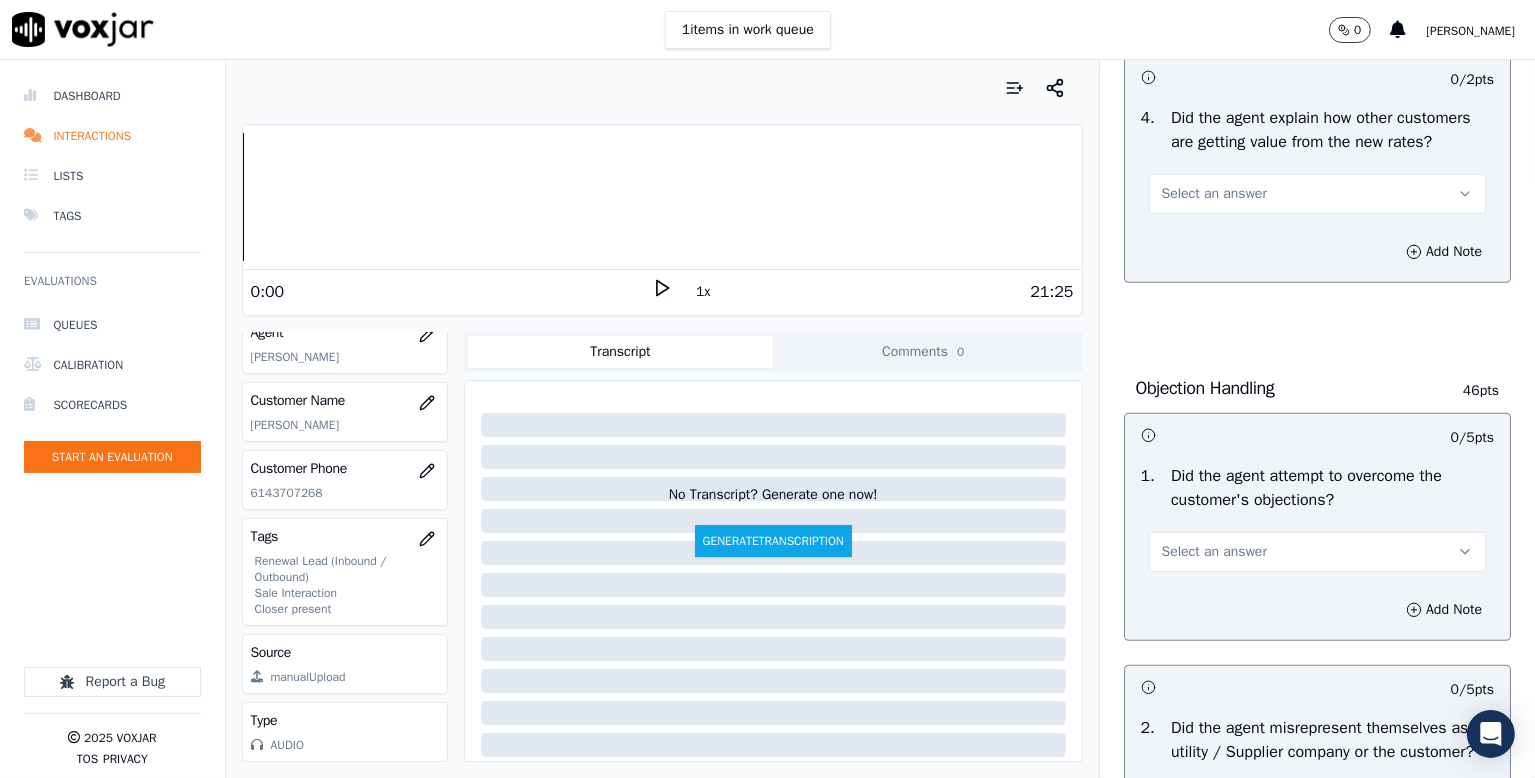 scroll, scrollTop: 900, scrollLeft: 0, axis: vertical 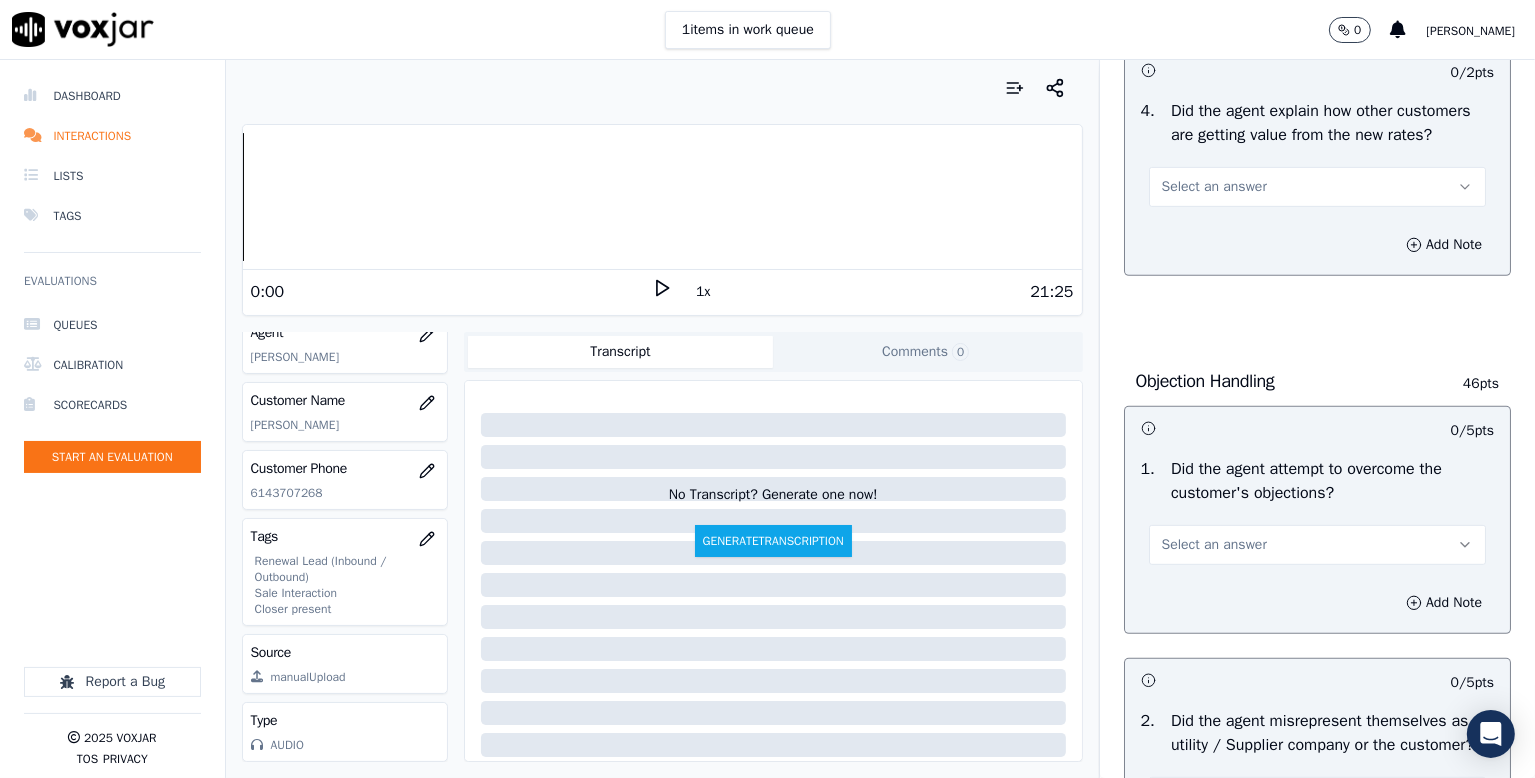 click on "Select an answer" at bounding box center (1214, 187) 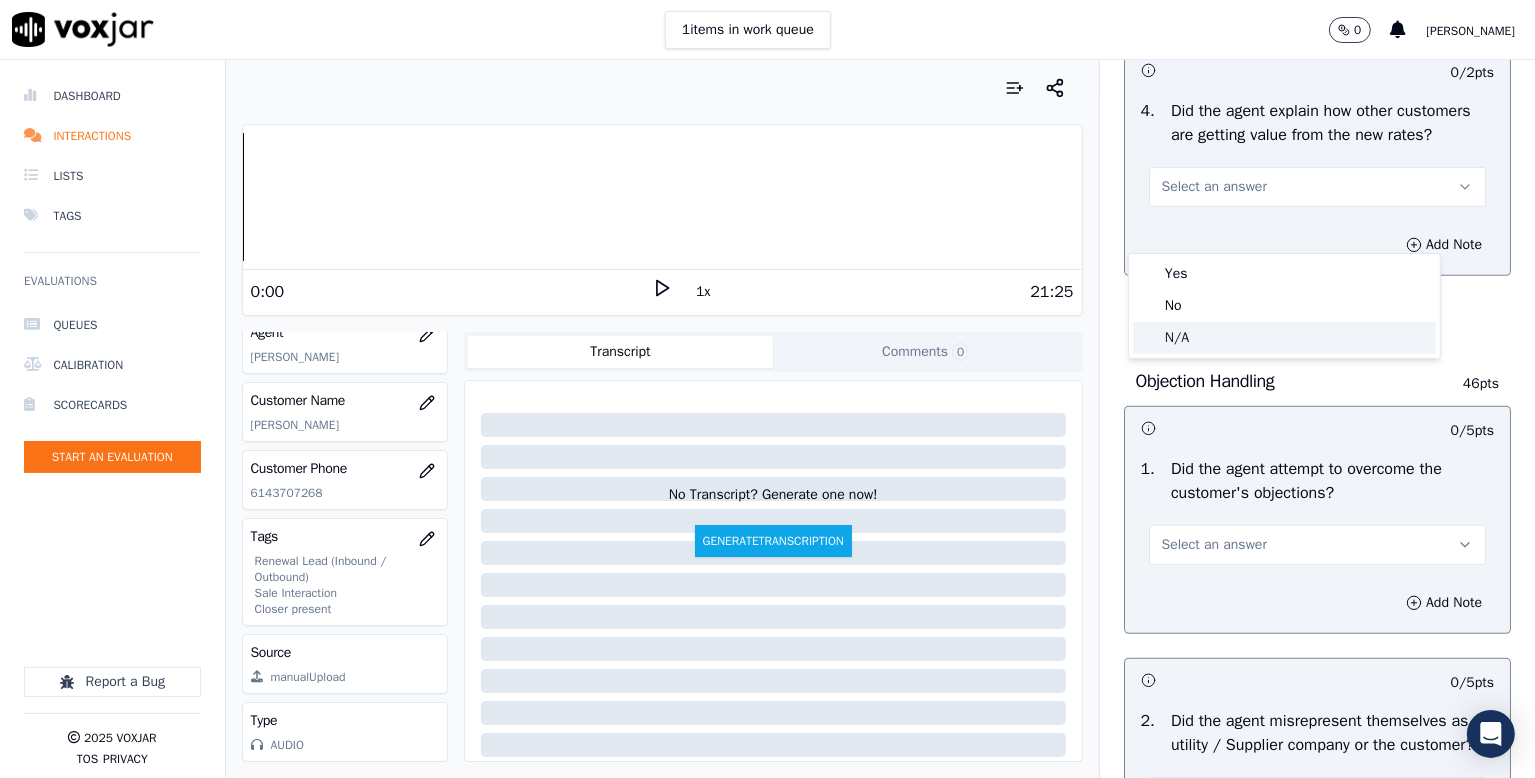 click on "N/A" 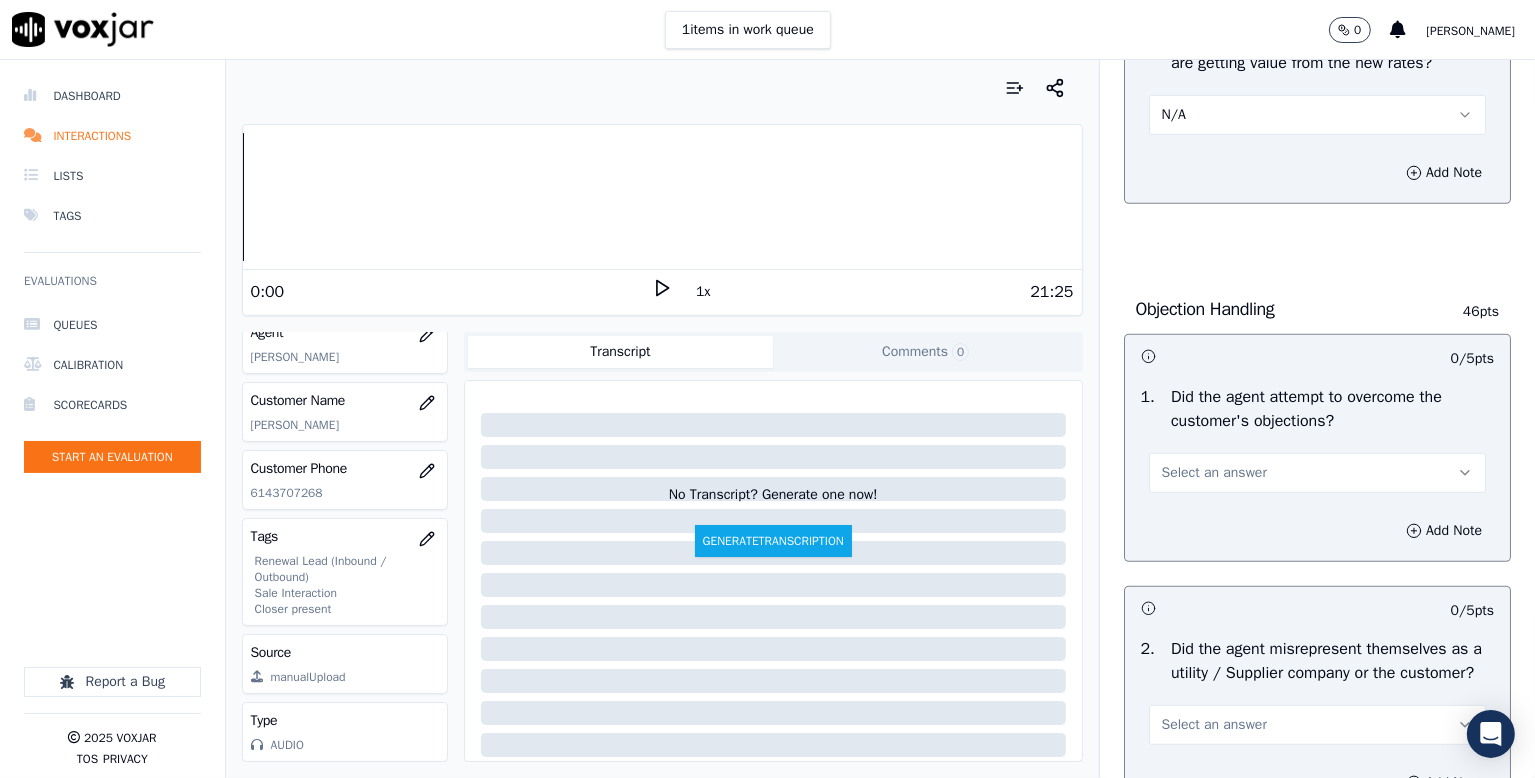 scroll, scrollTop: 1100, scrollLeft: 0, axis: vertical 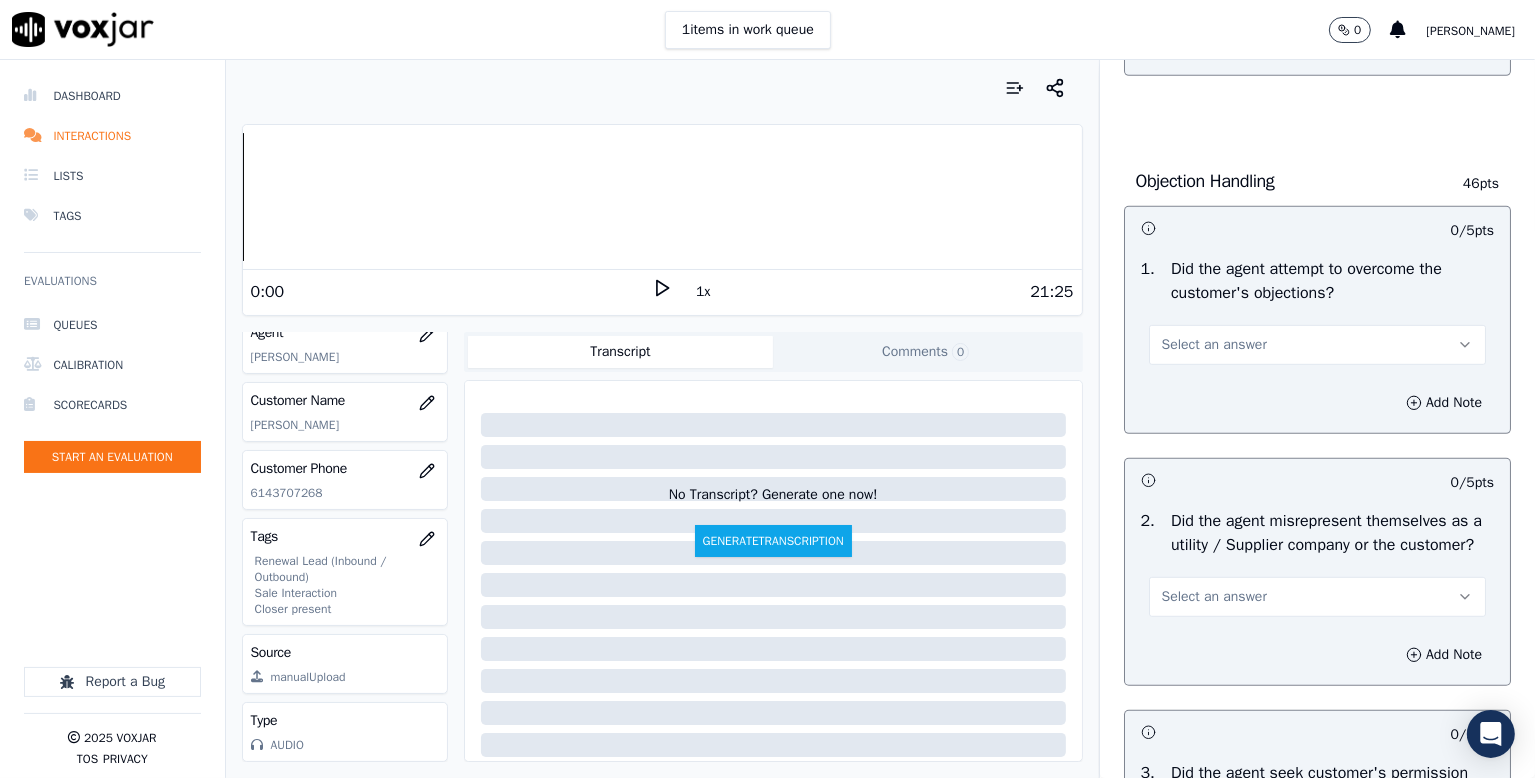 click on "Select an answer" at bounding box center (1214, 345) 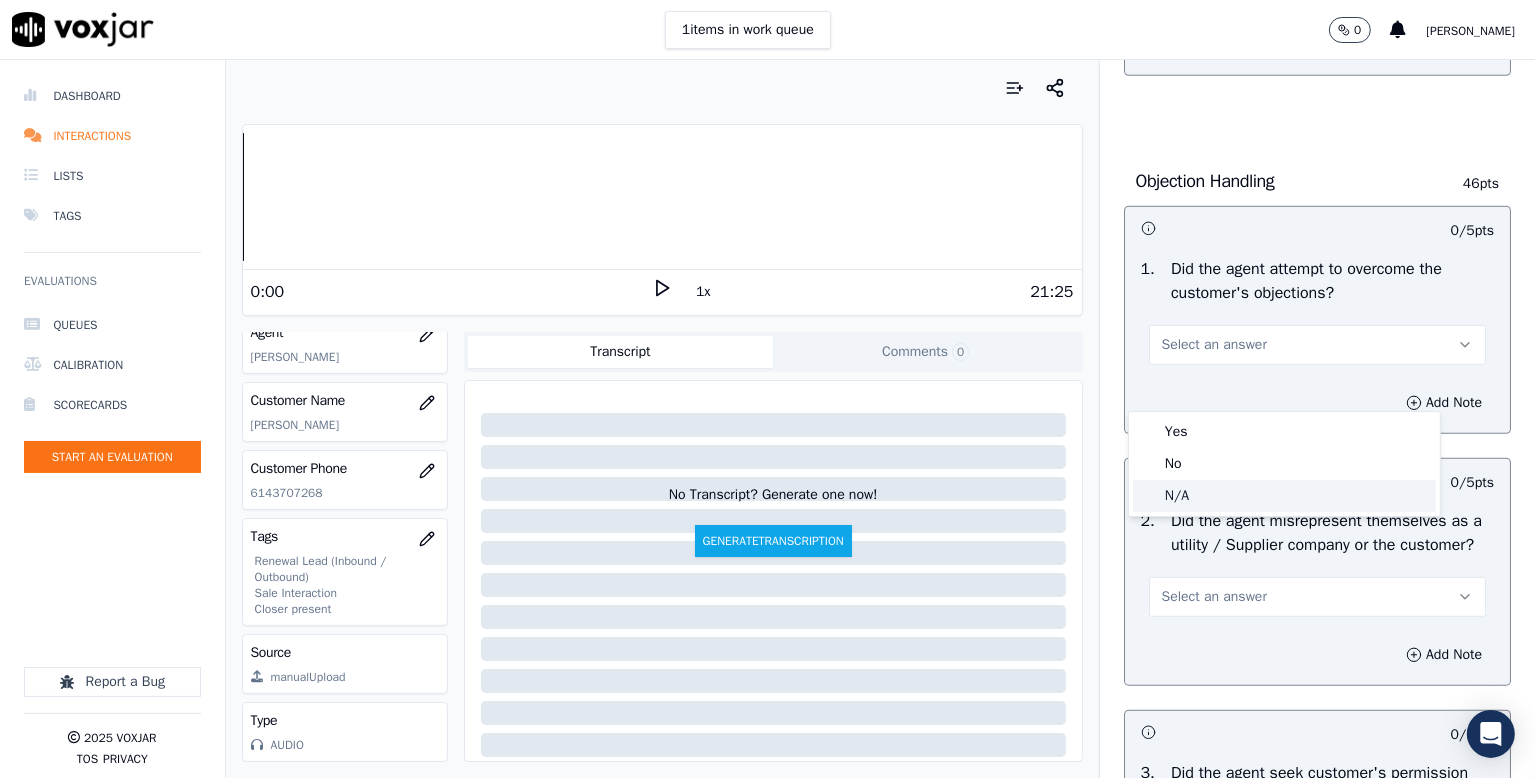 click on "N/A" 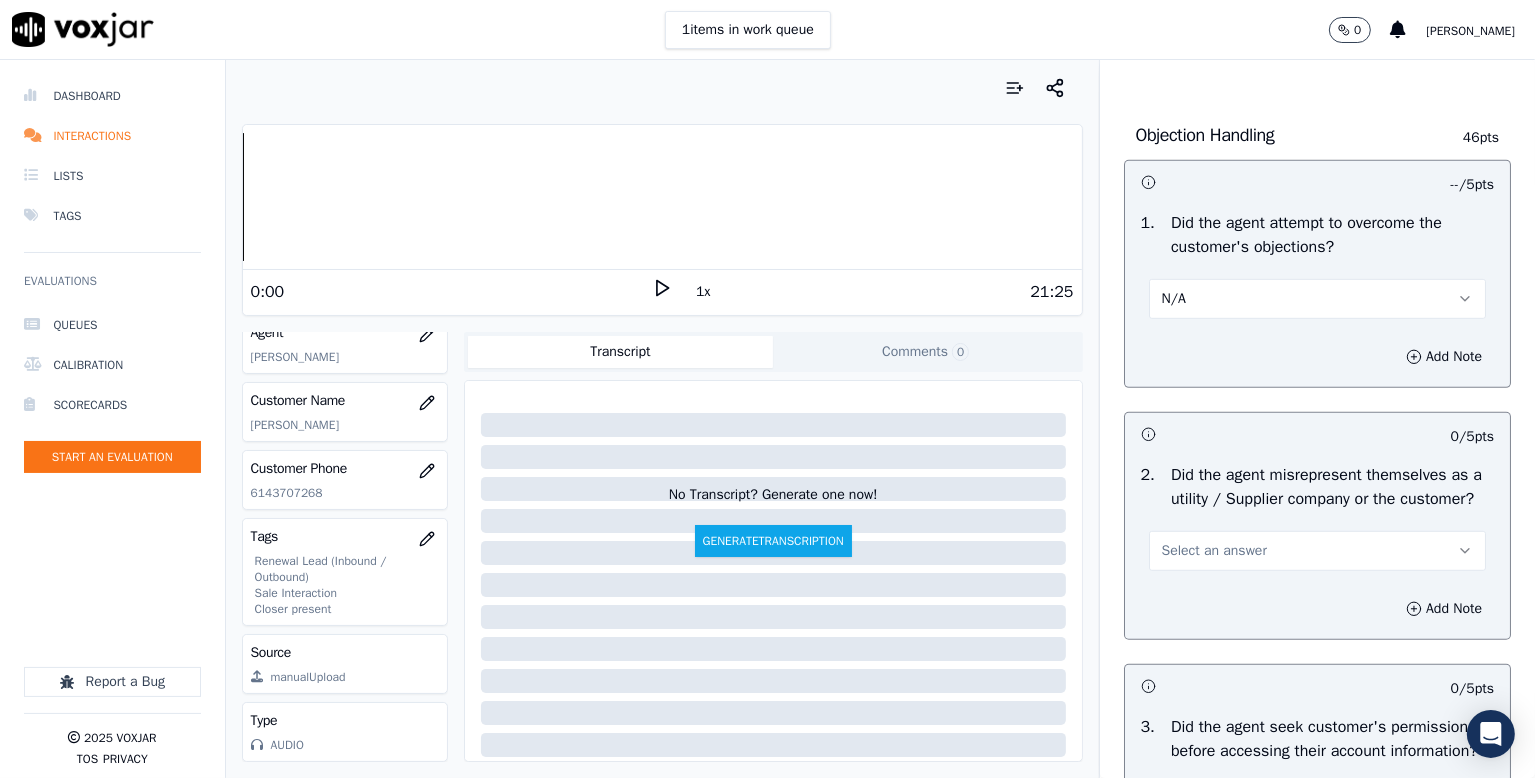 scroll, scrollTop: 1400, scrollLeft: 0, axis: vertical 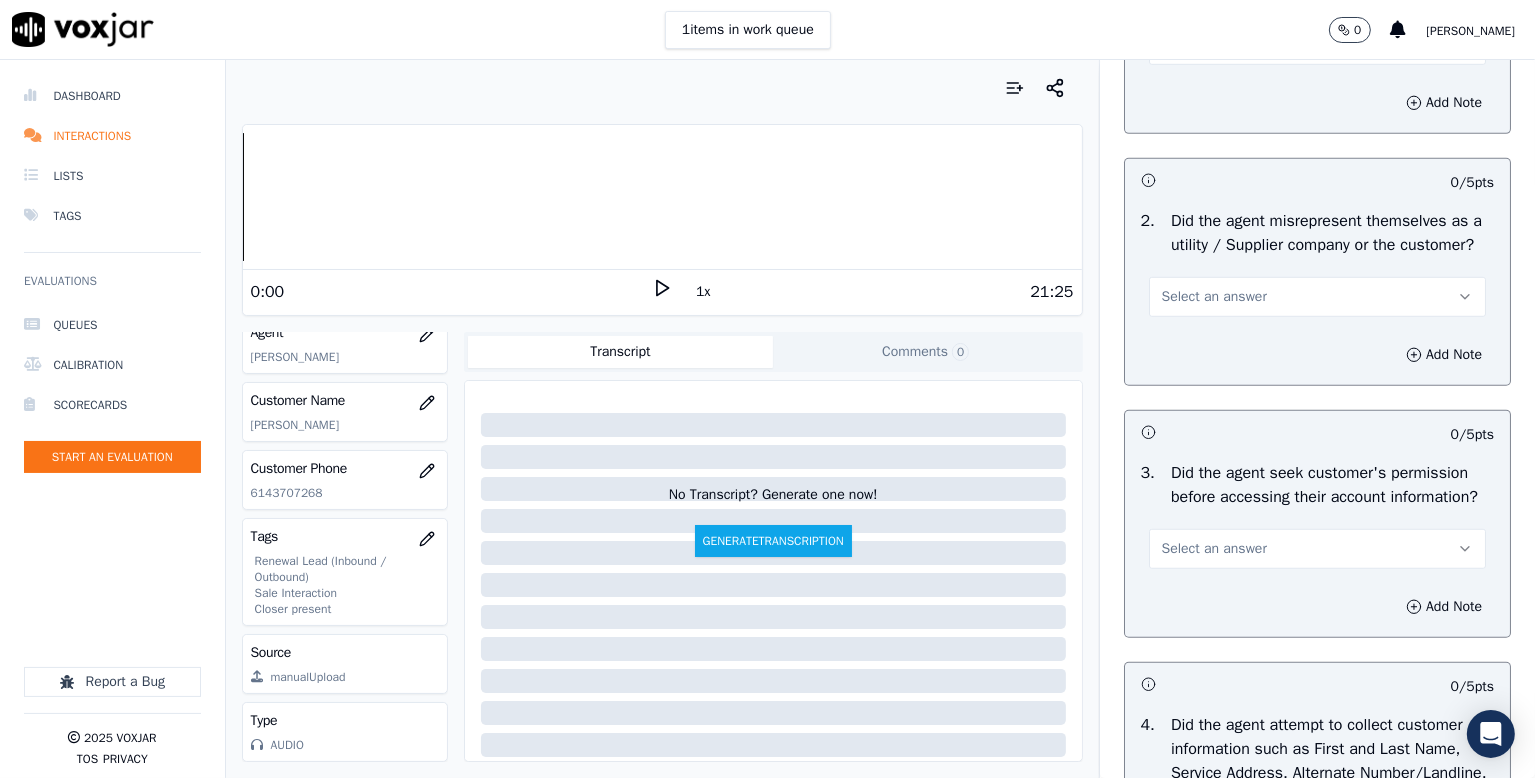 click on "Select an answer" at bounding box center (1214, 297) 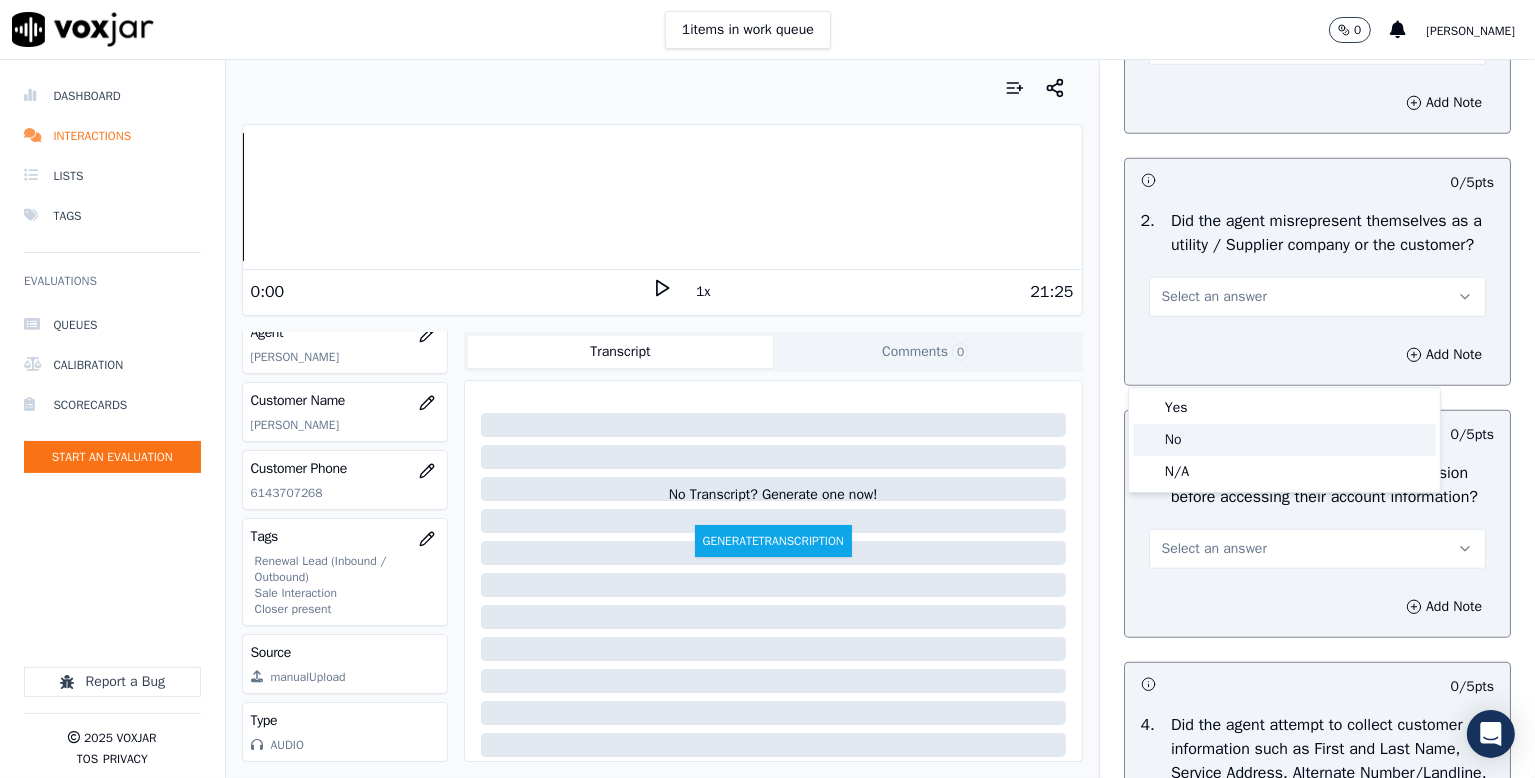 click on "No" 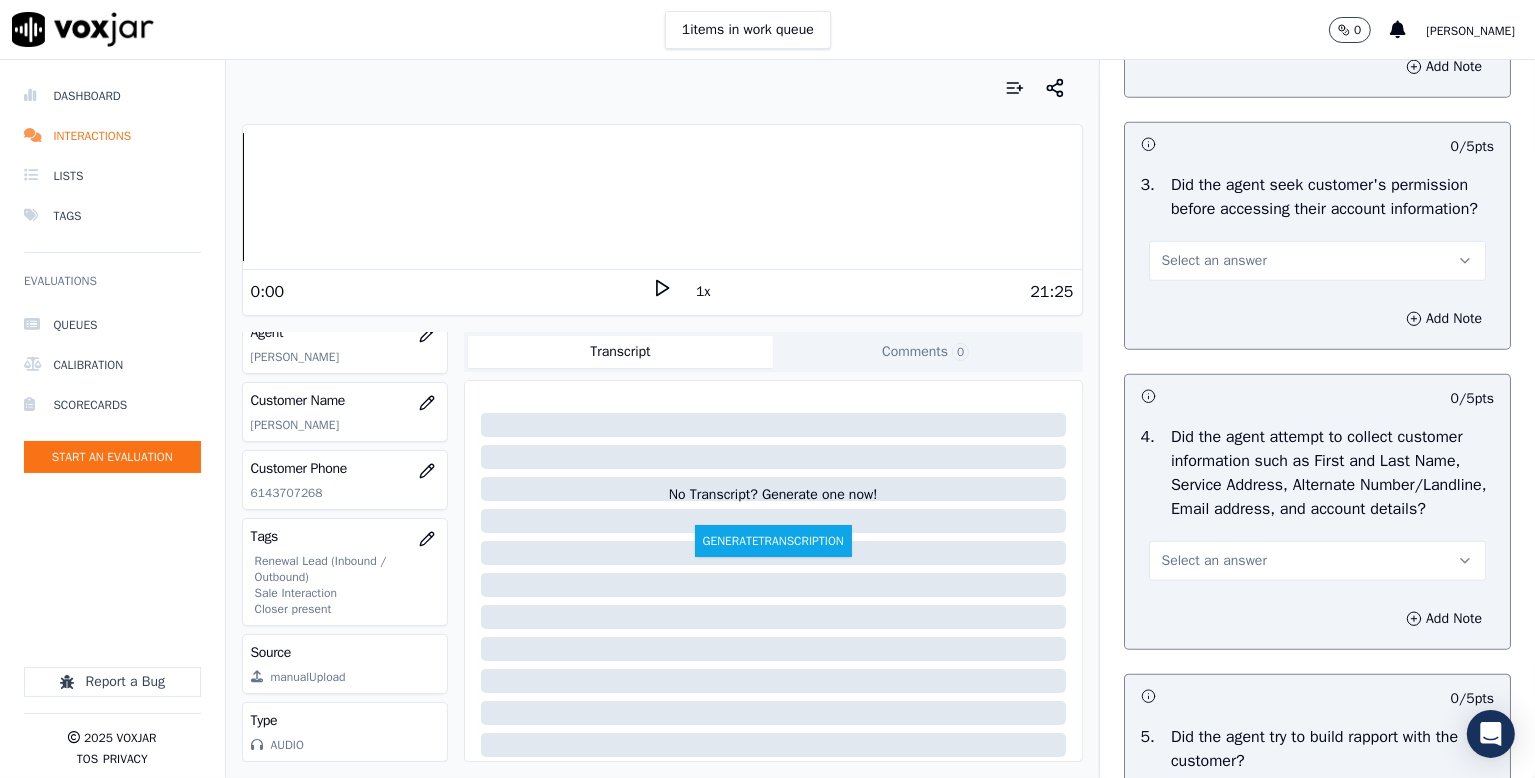 scroll, scrollTop: 1700, scrollLeft: 0, axis: vertical 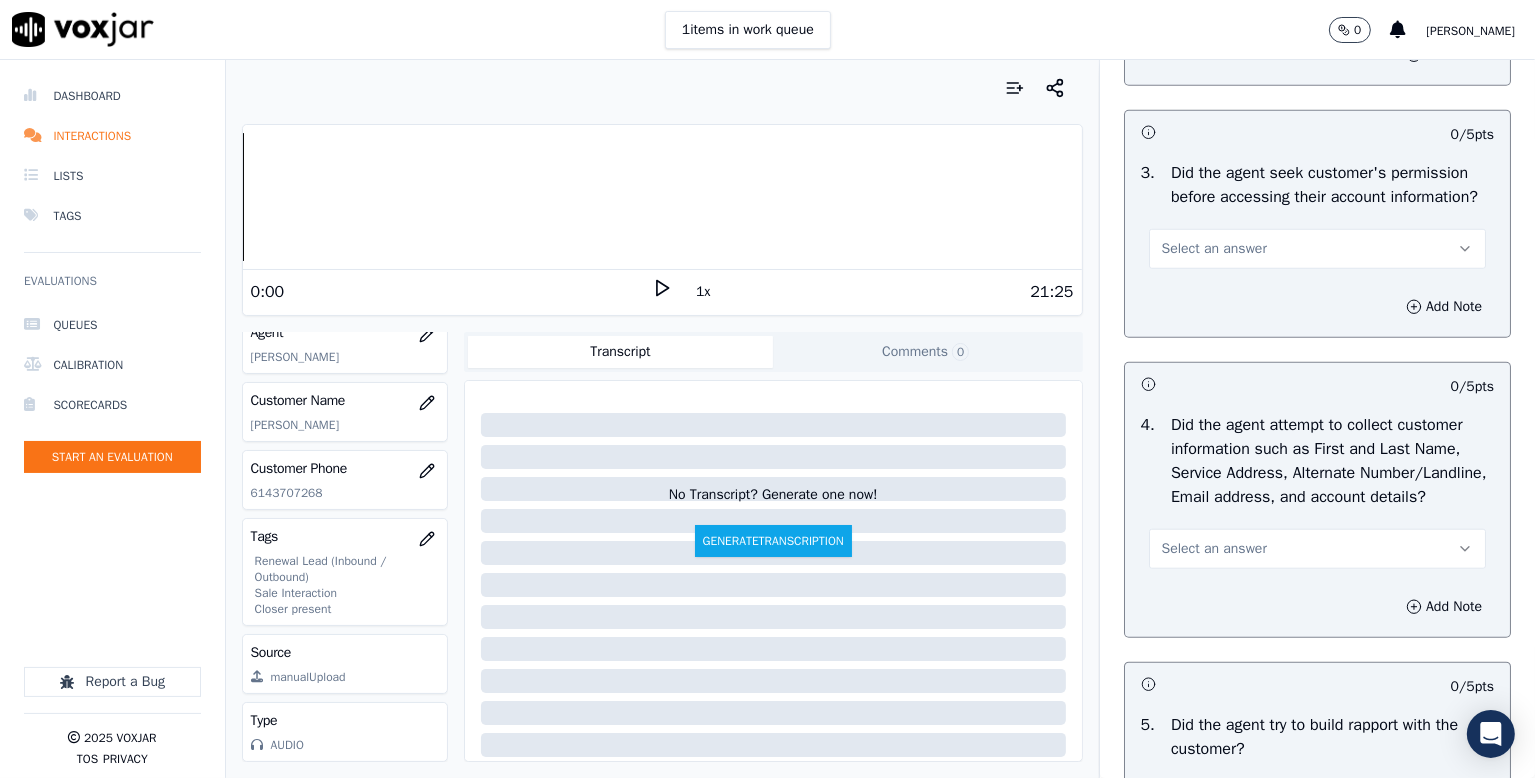 click on "Select an answer" at bounding box center (1214, 249) 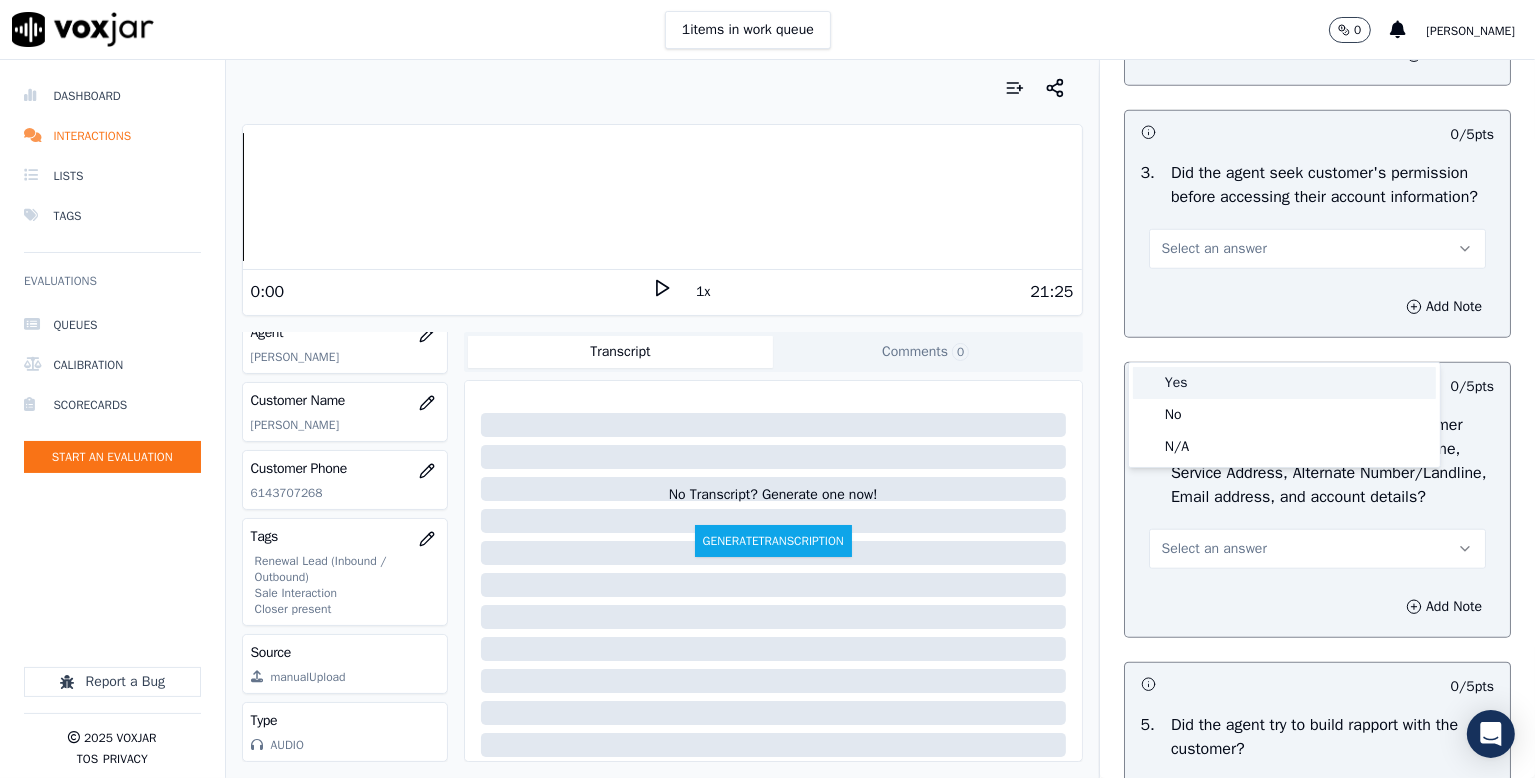 click on "Yes" at bounding box center (1284, 383) 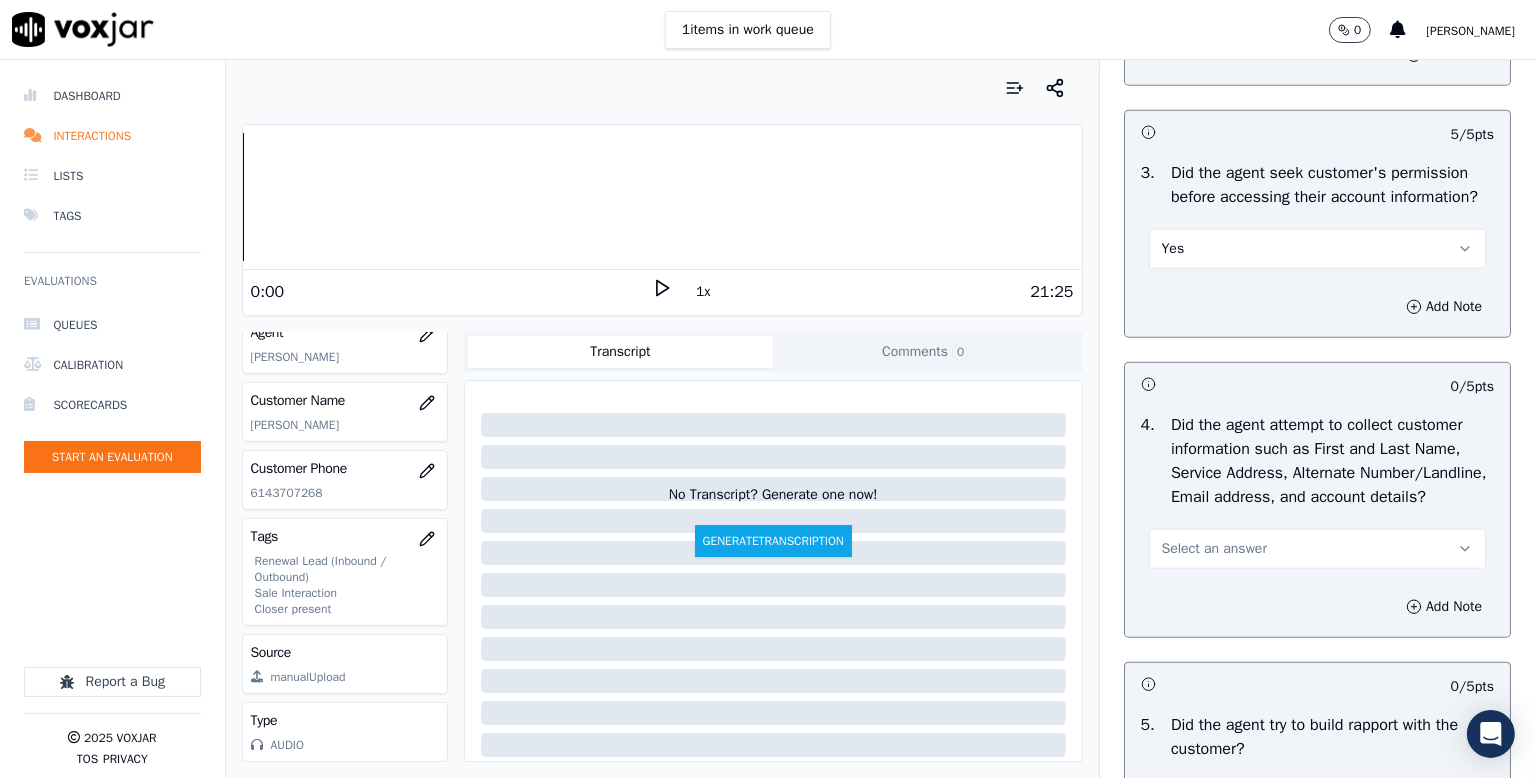 scroll, scrollTop: 2000, scrollLeft: 0, axis: vertical 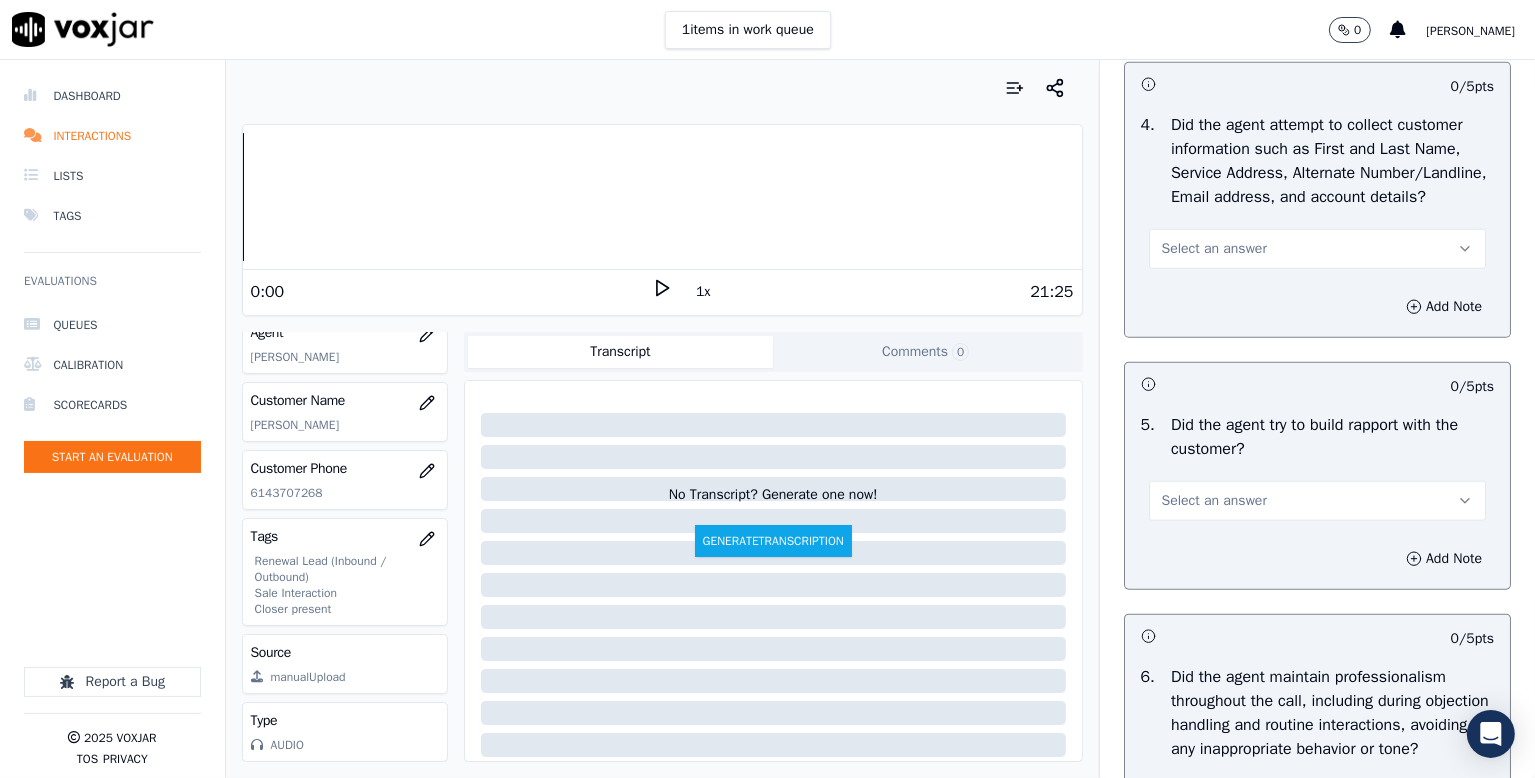 drag, startPoint x: 1189, startPoint y: 365, endPoint x: 1182, endPoint y: 376, distance: 13.038404 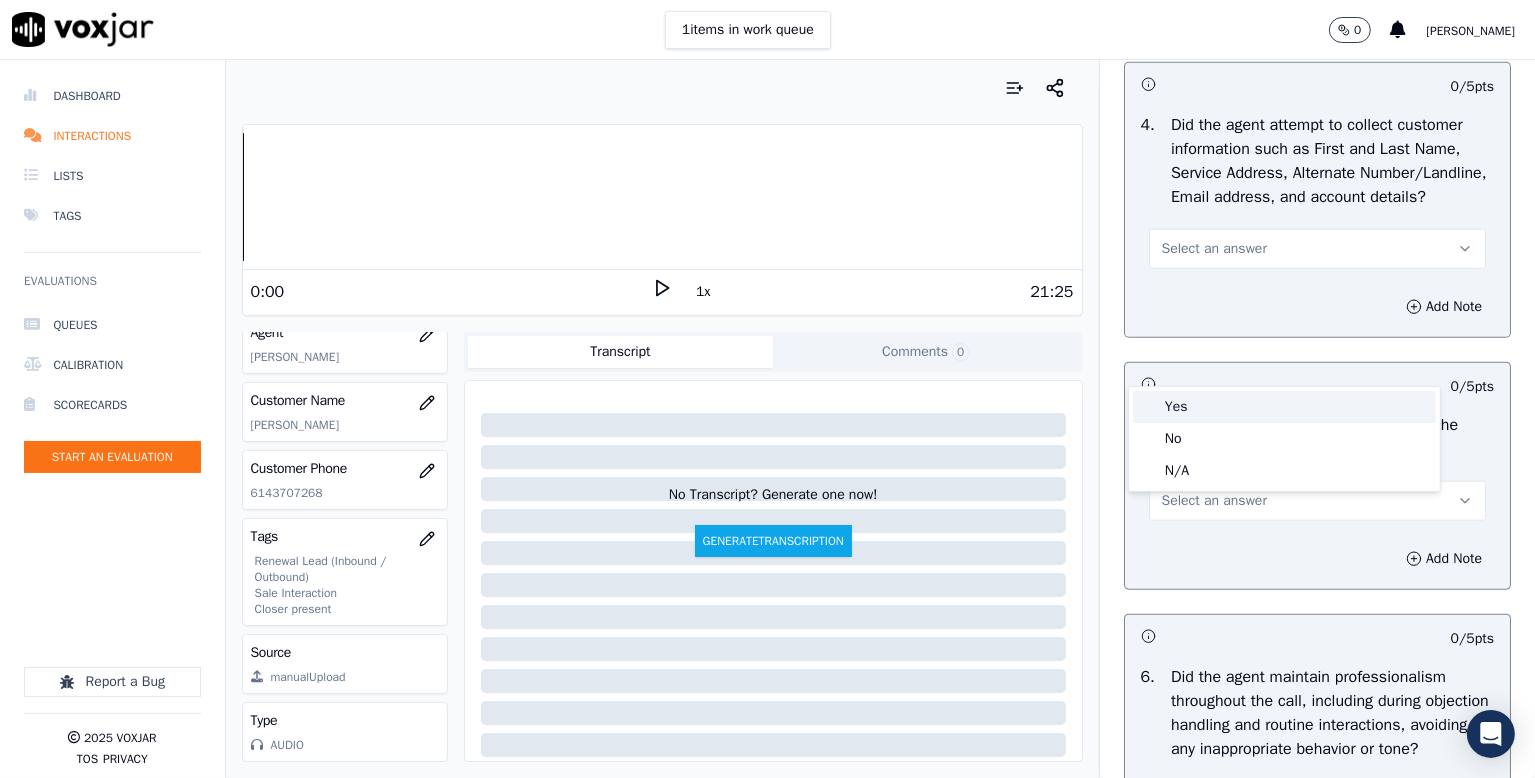 click on "Yes" at bounding box center (1284, 407) 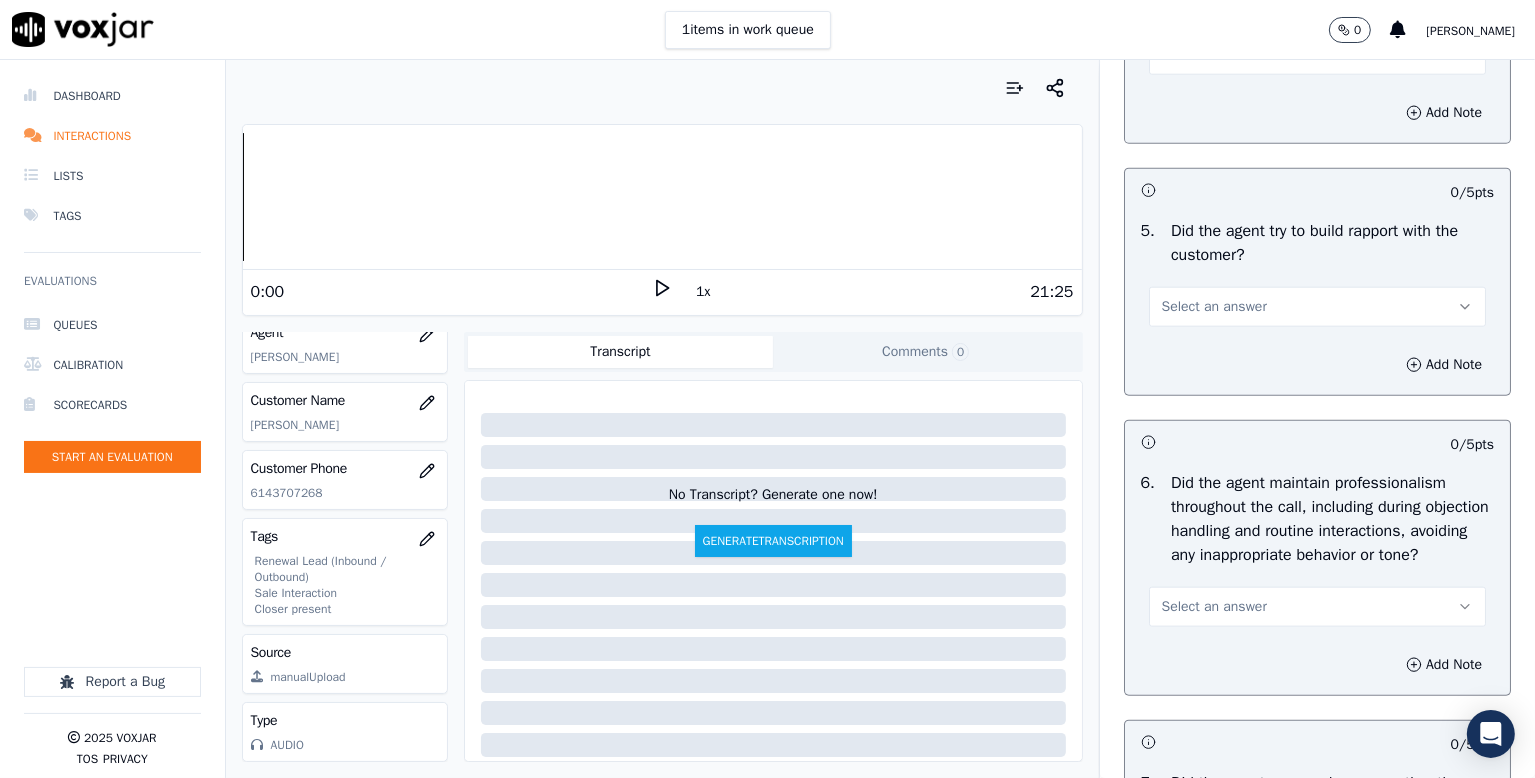 scroll, scrollTop: 2200, scrollLeft: 0, axis: vertical 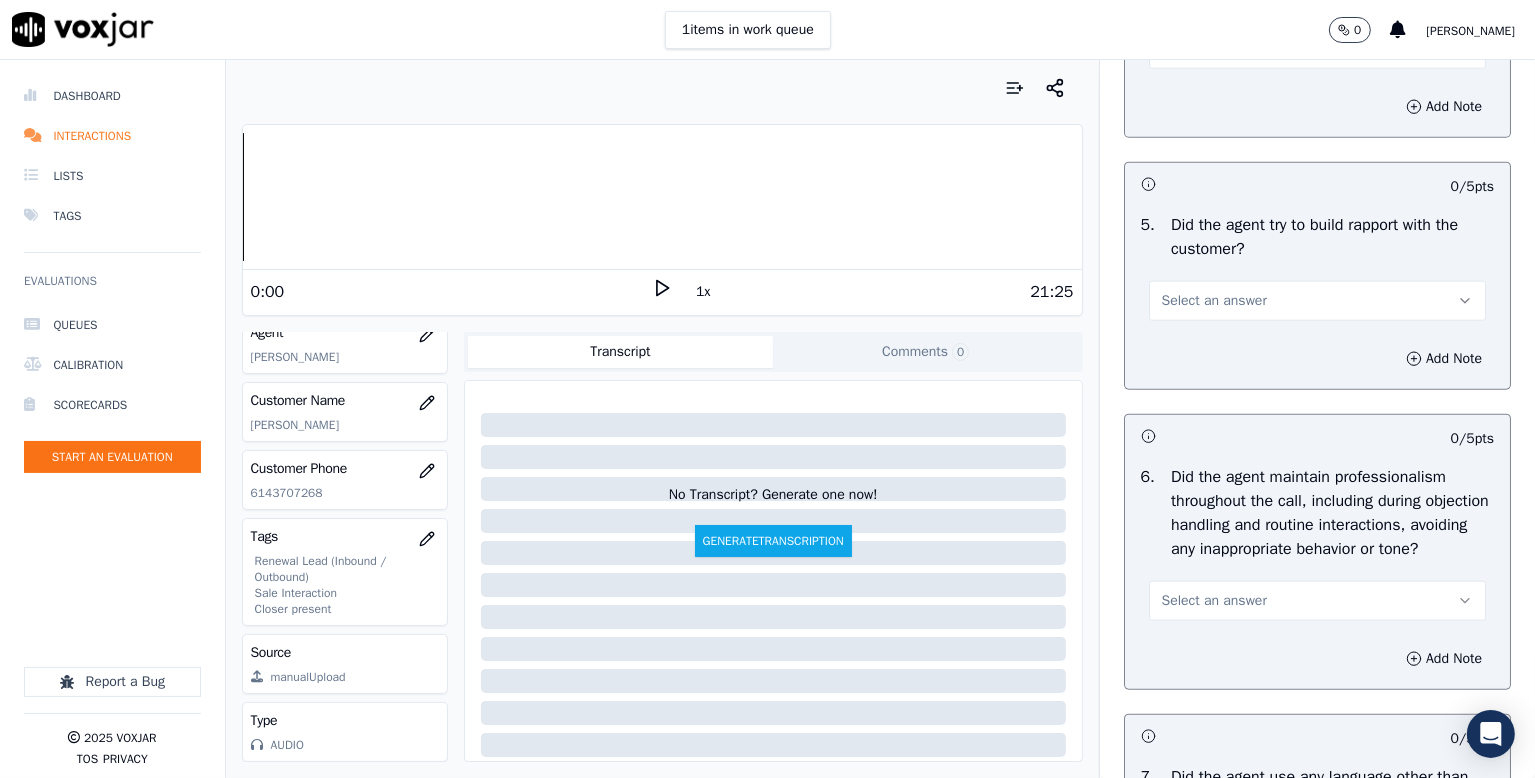 click on "Select an answer" at bounding box center (1214, 301) 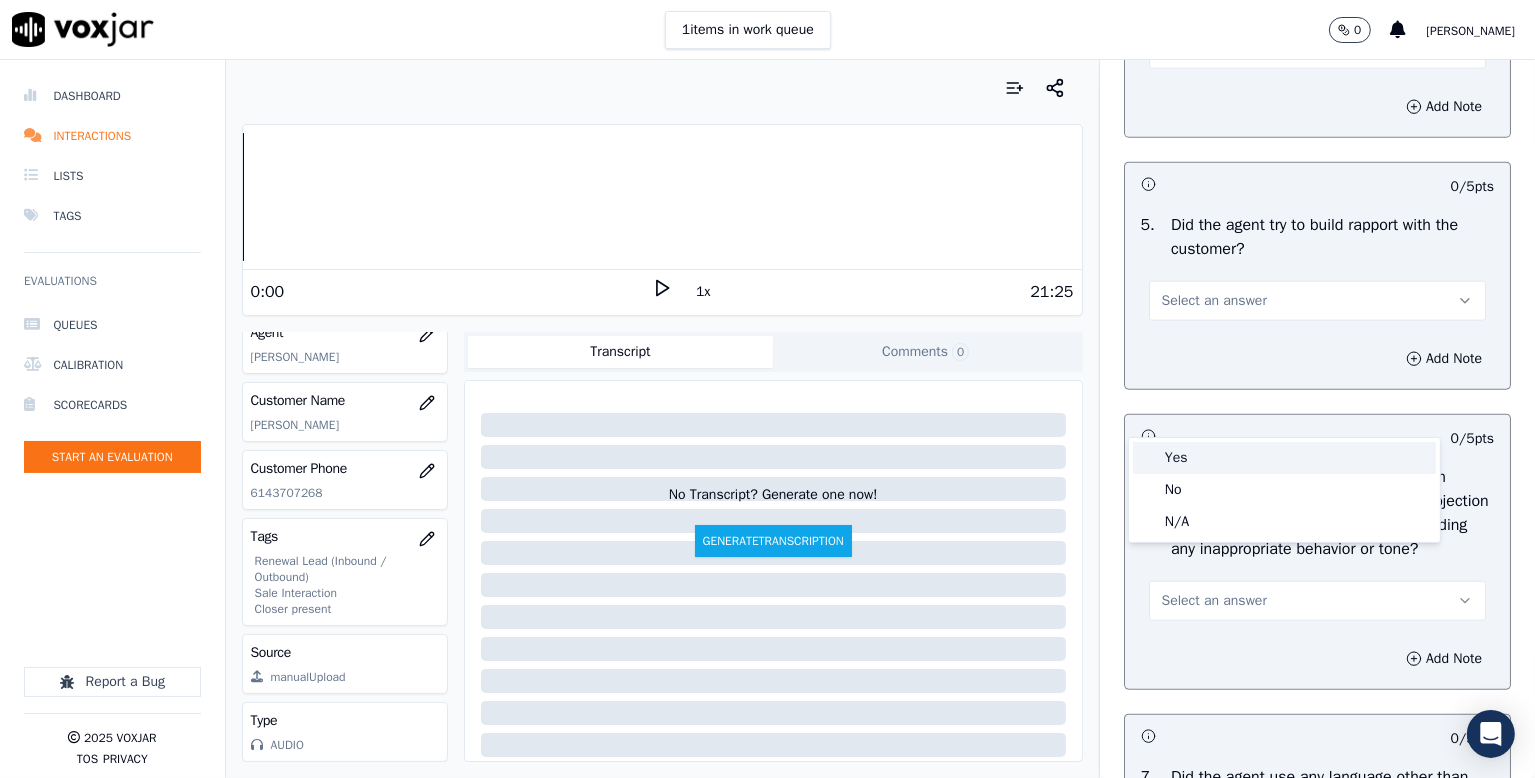 click on "Yes" at bounding box center [1284, 458] 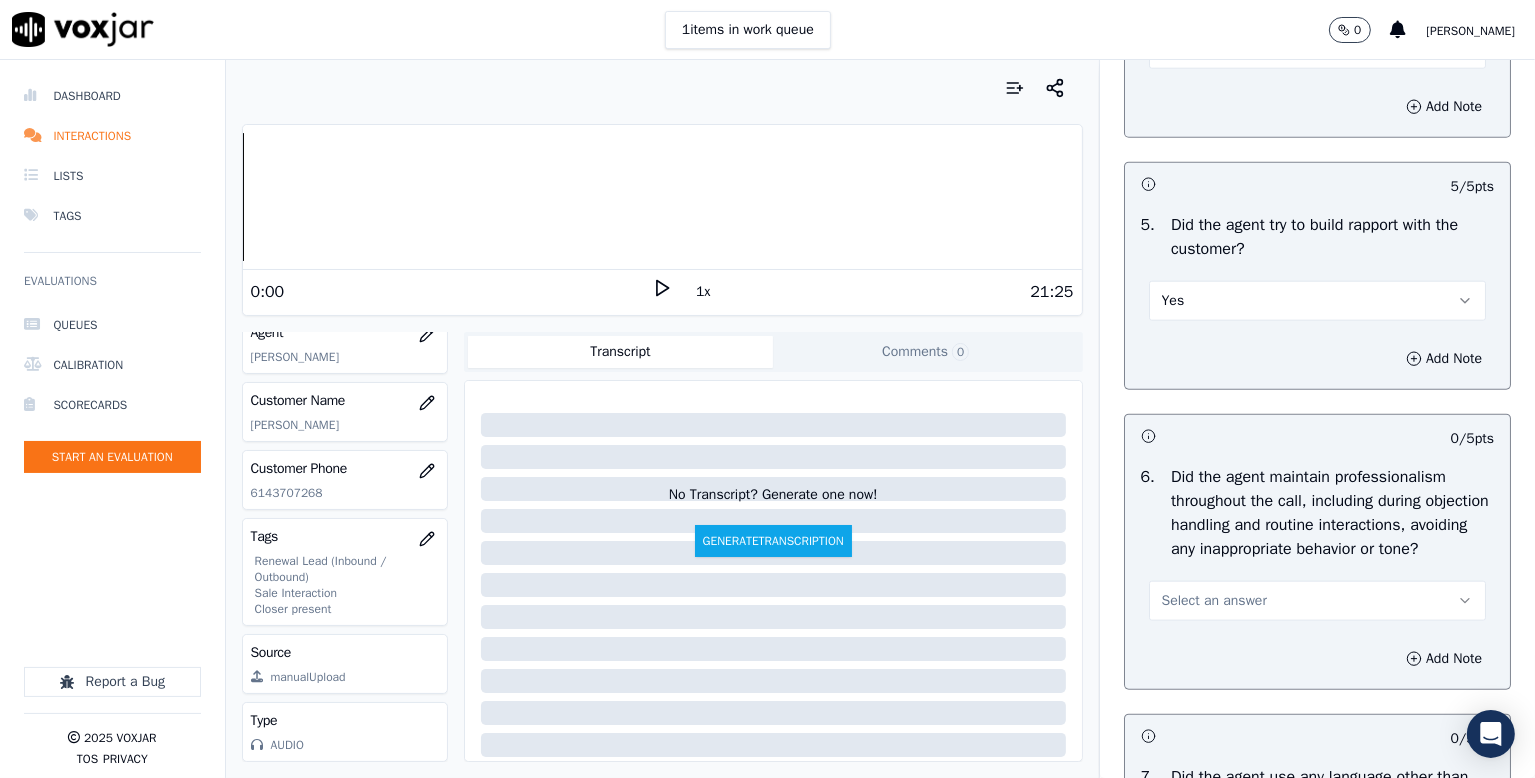 click on "Yes" at bounding box center [1317, 49] 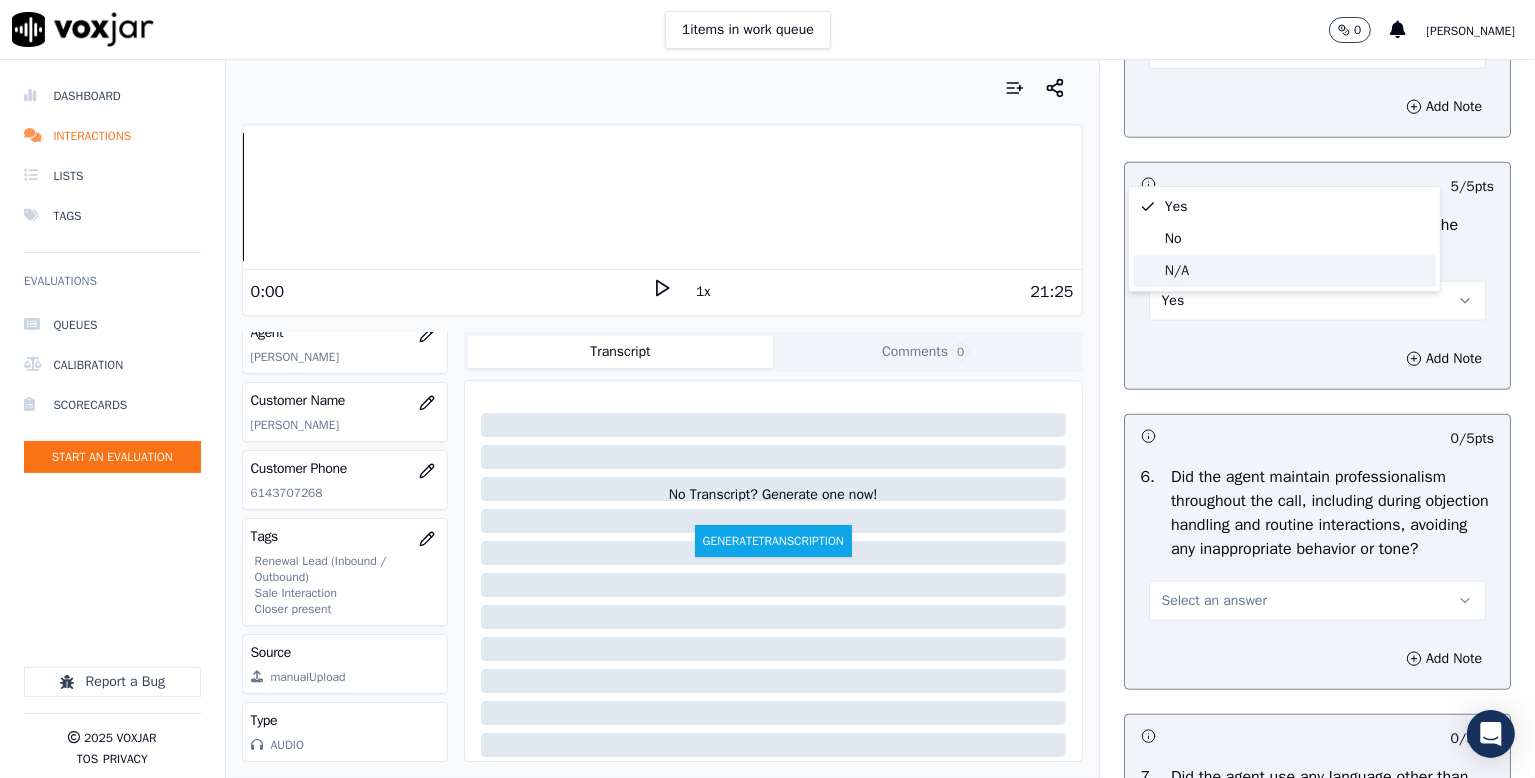 click on "N/A" 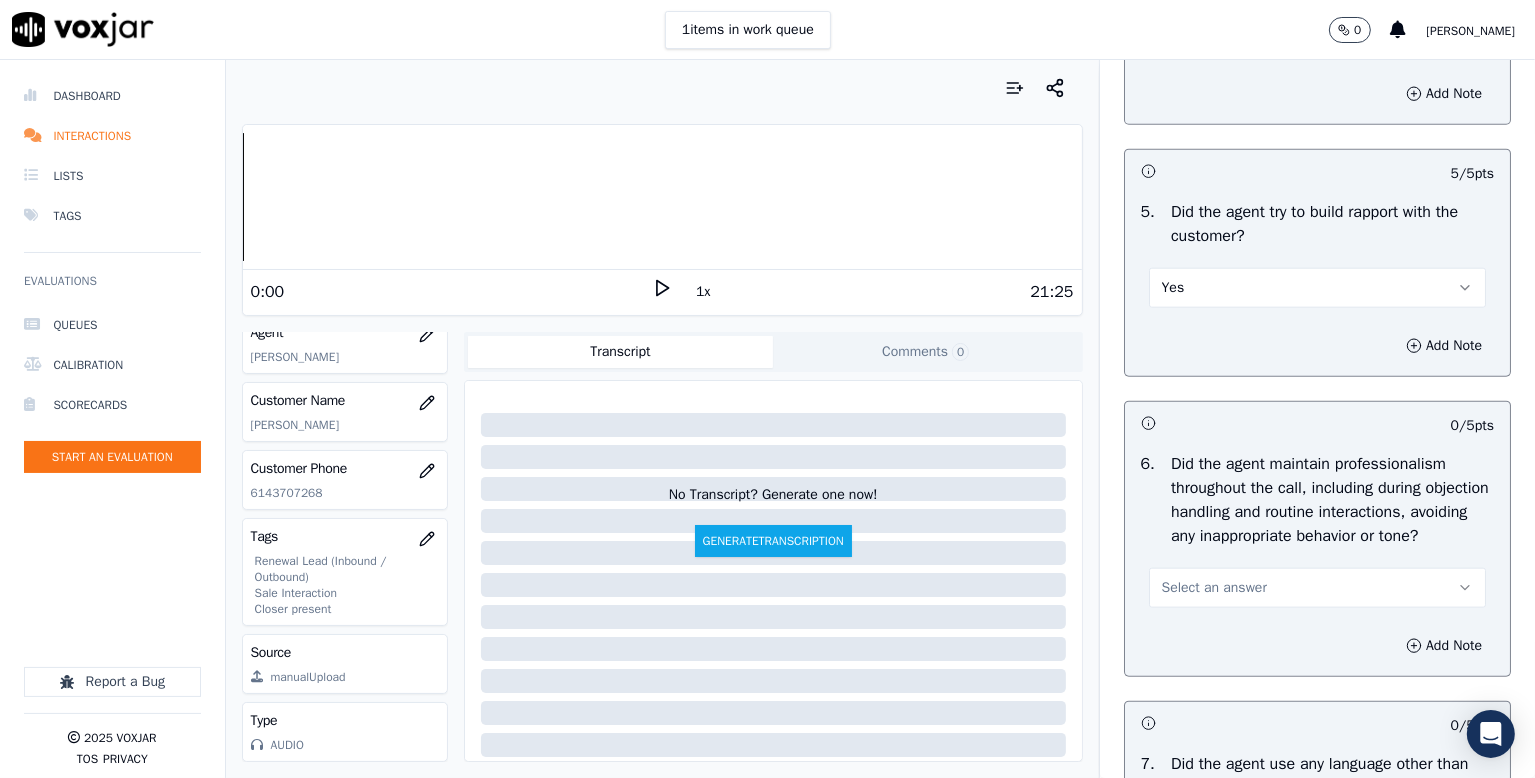 scroll, scrollTop: 2200, scrollLeft: 0, axis: vertical 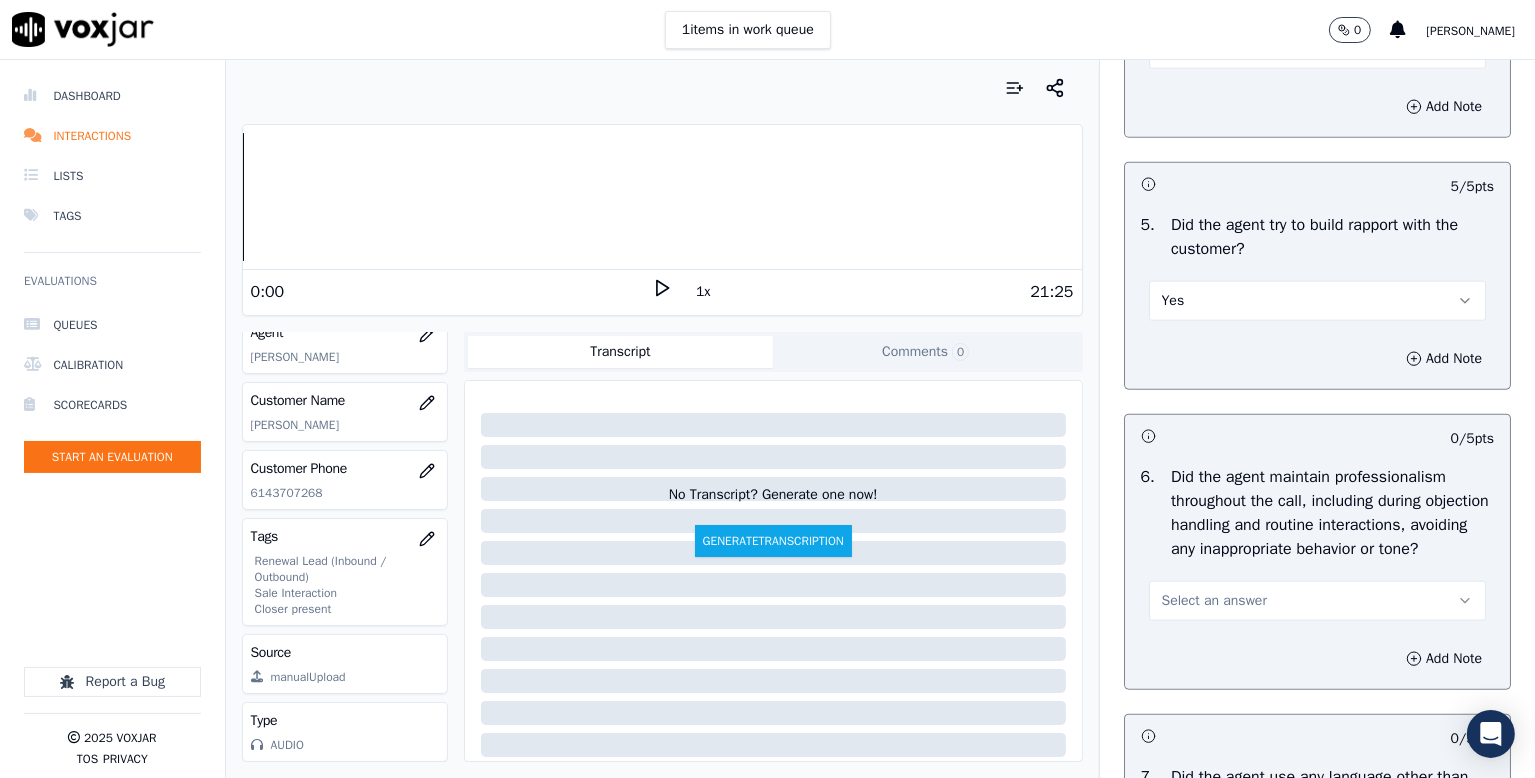 click on "N/A" at bounding box center [1317, 49] 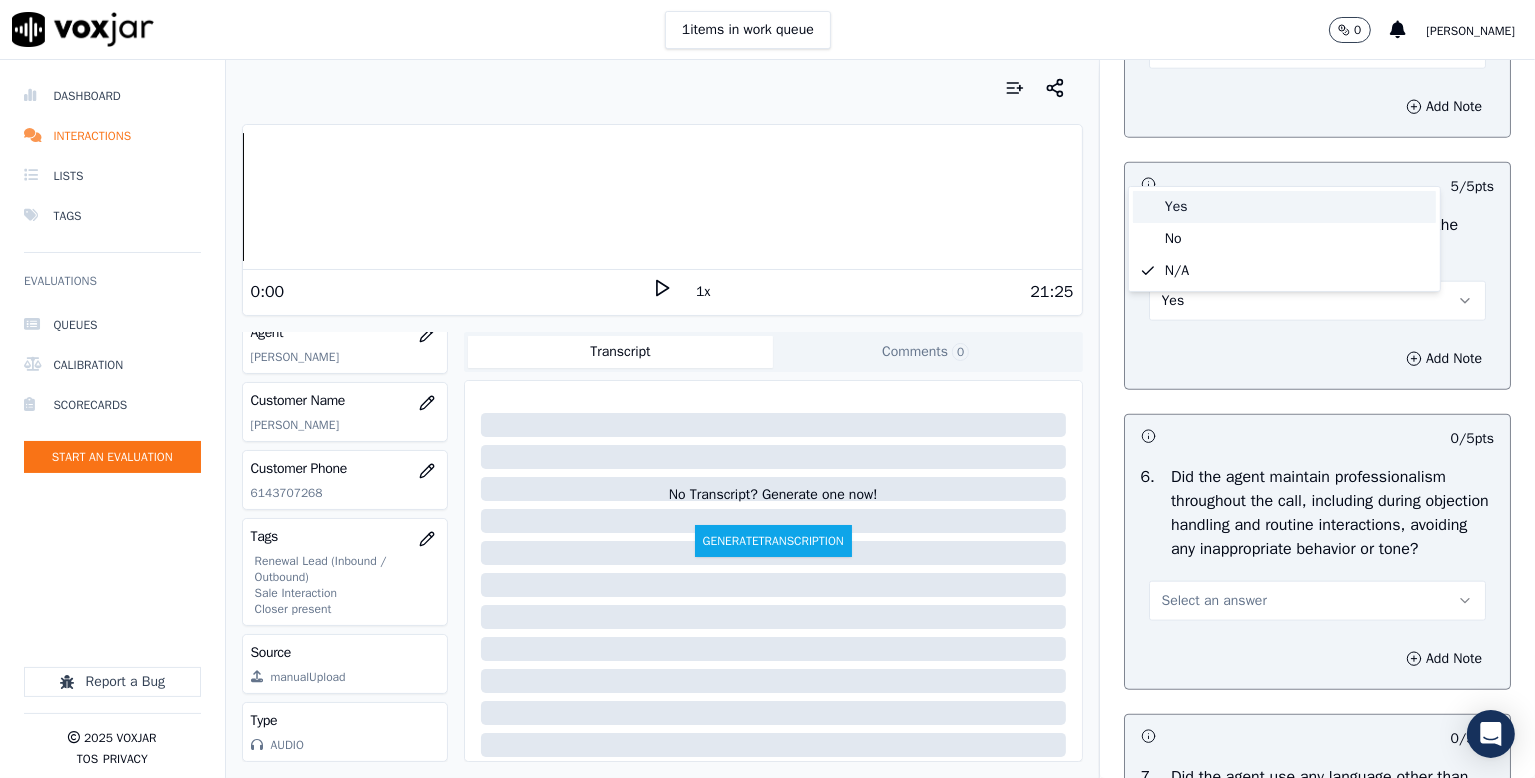 click on "Yes" at bounding box center (1284, 207) 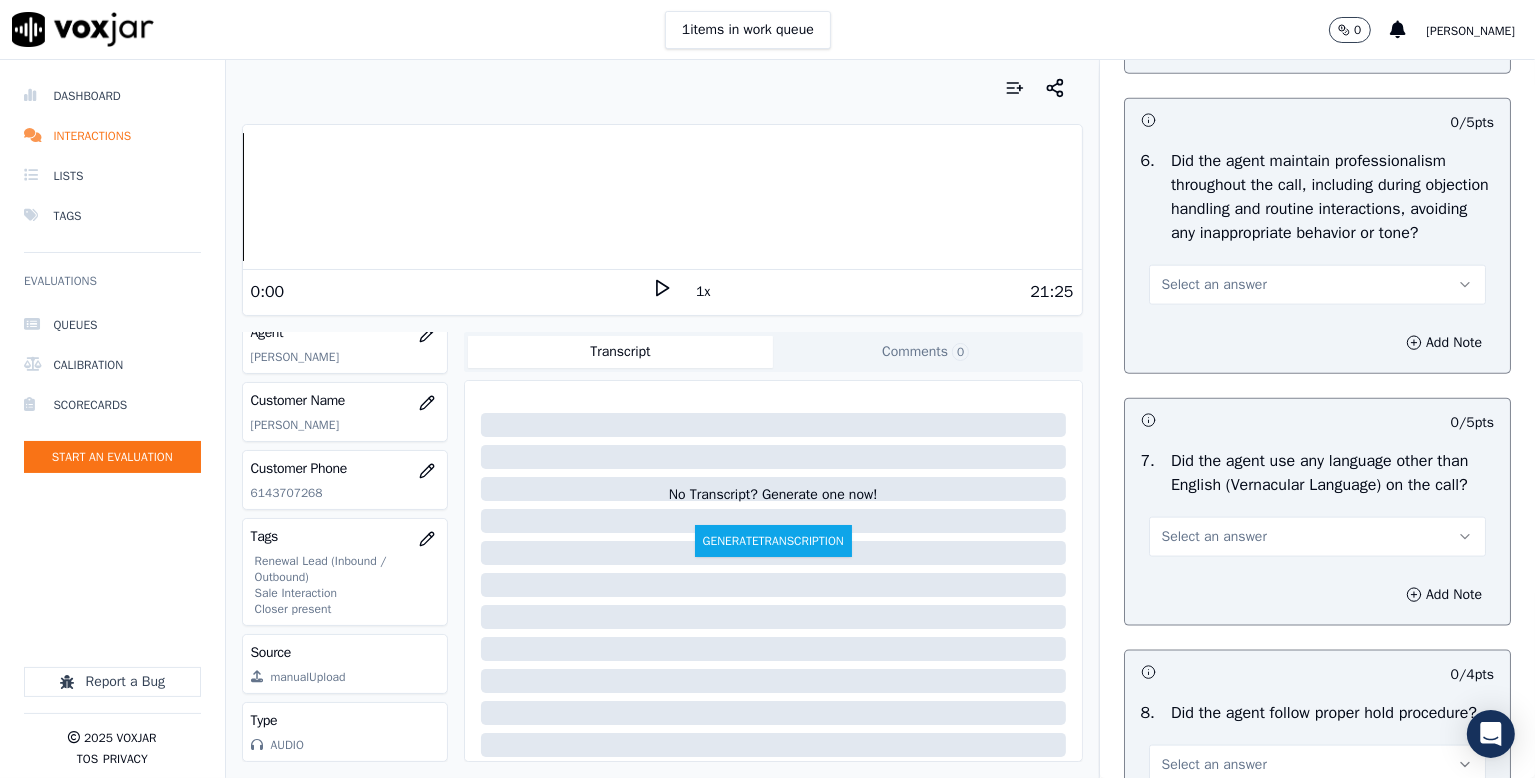 scroll, scrollTop: 2600, scrollLeft: 0, axis: vertical 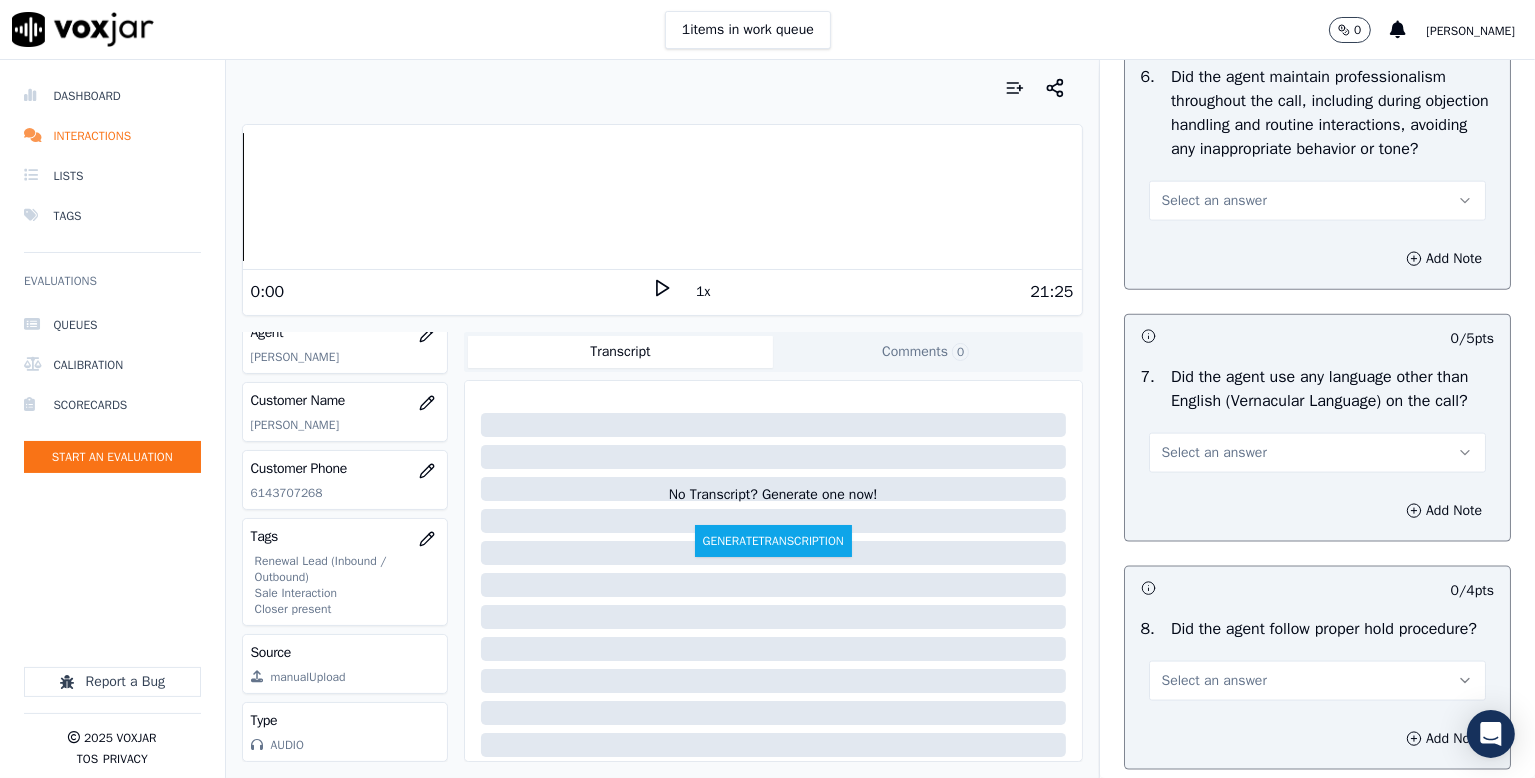 click on "Select an answer" at bounding box center [1214, 201] 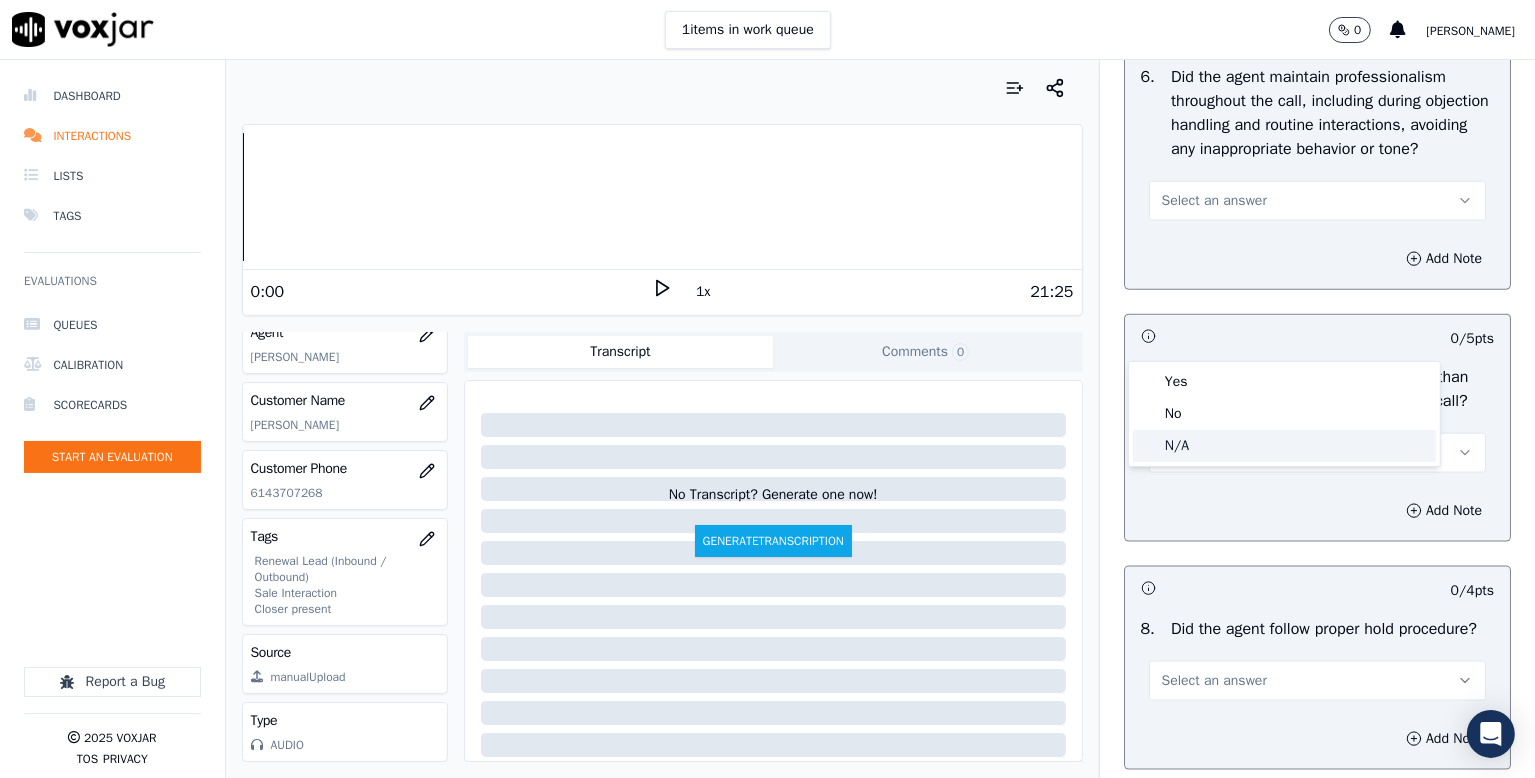 click on "N/A" 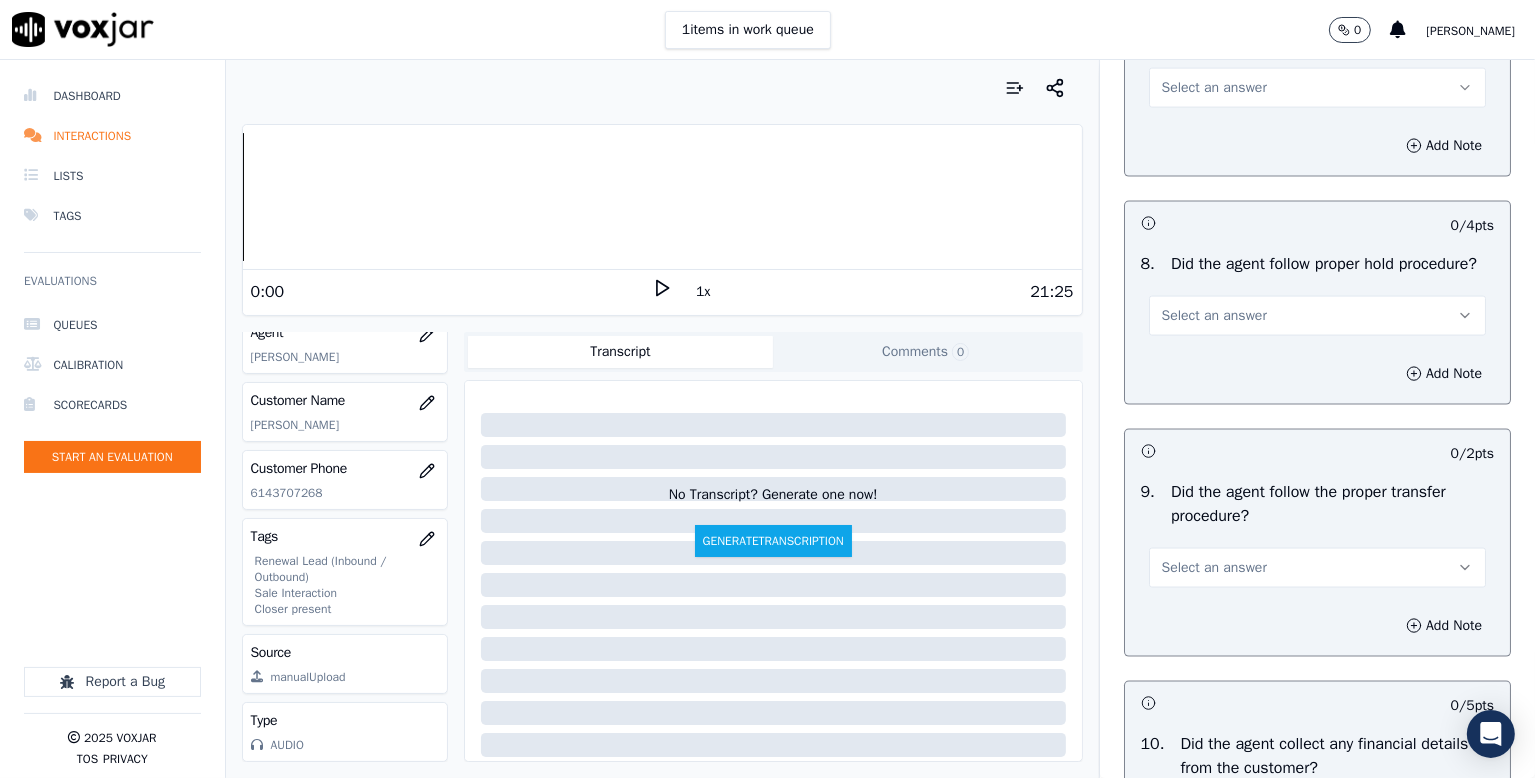 scroll, scrollTop: 3000, scrollLeft: 0, axis: vertical 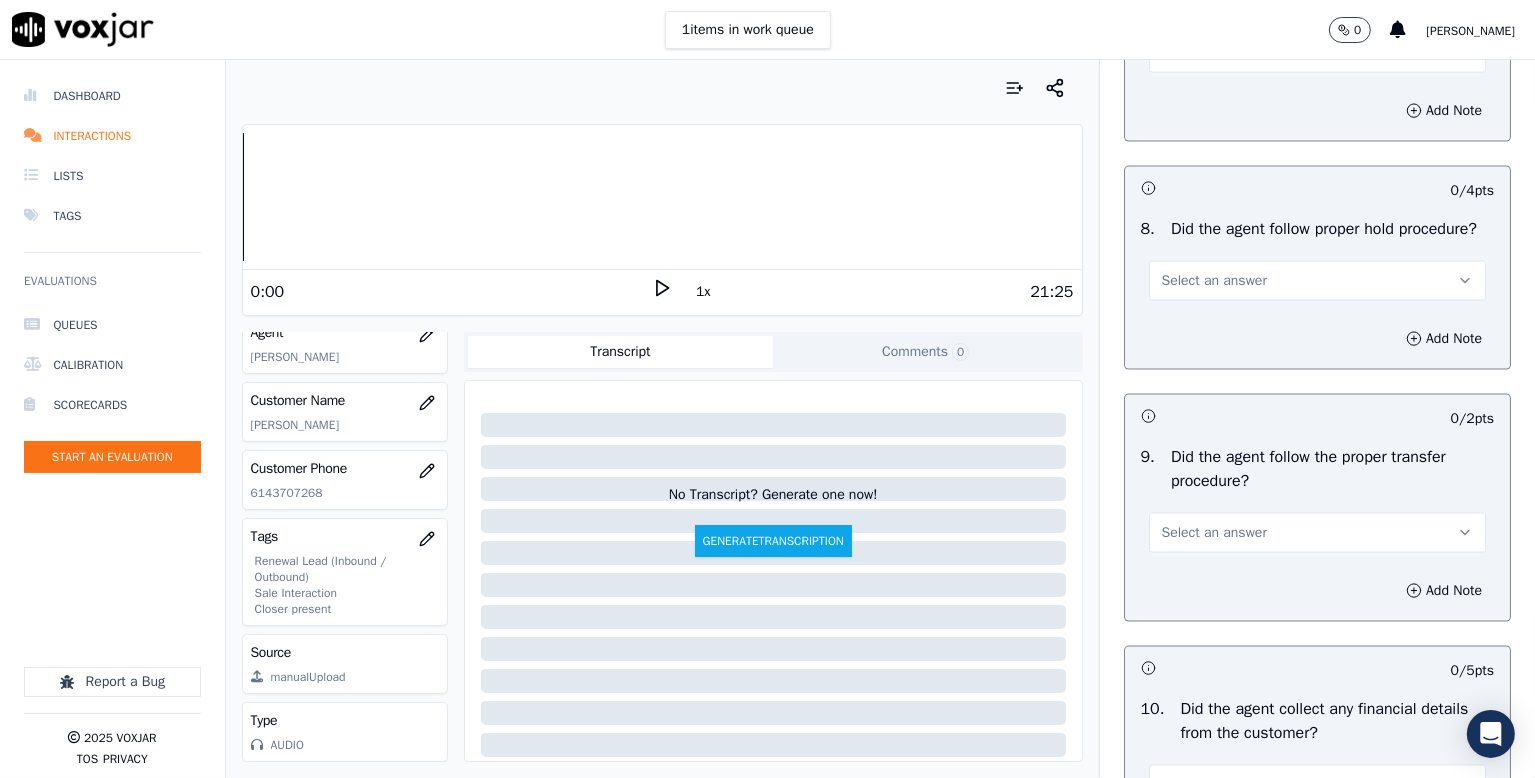 click on "Select an answer" at bounding box center [1317, 53] 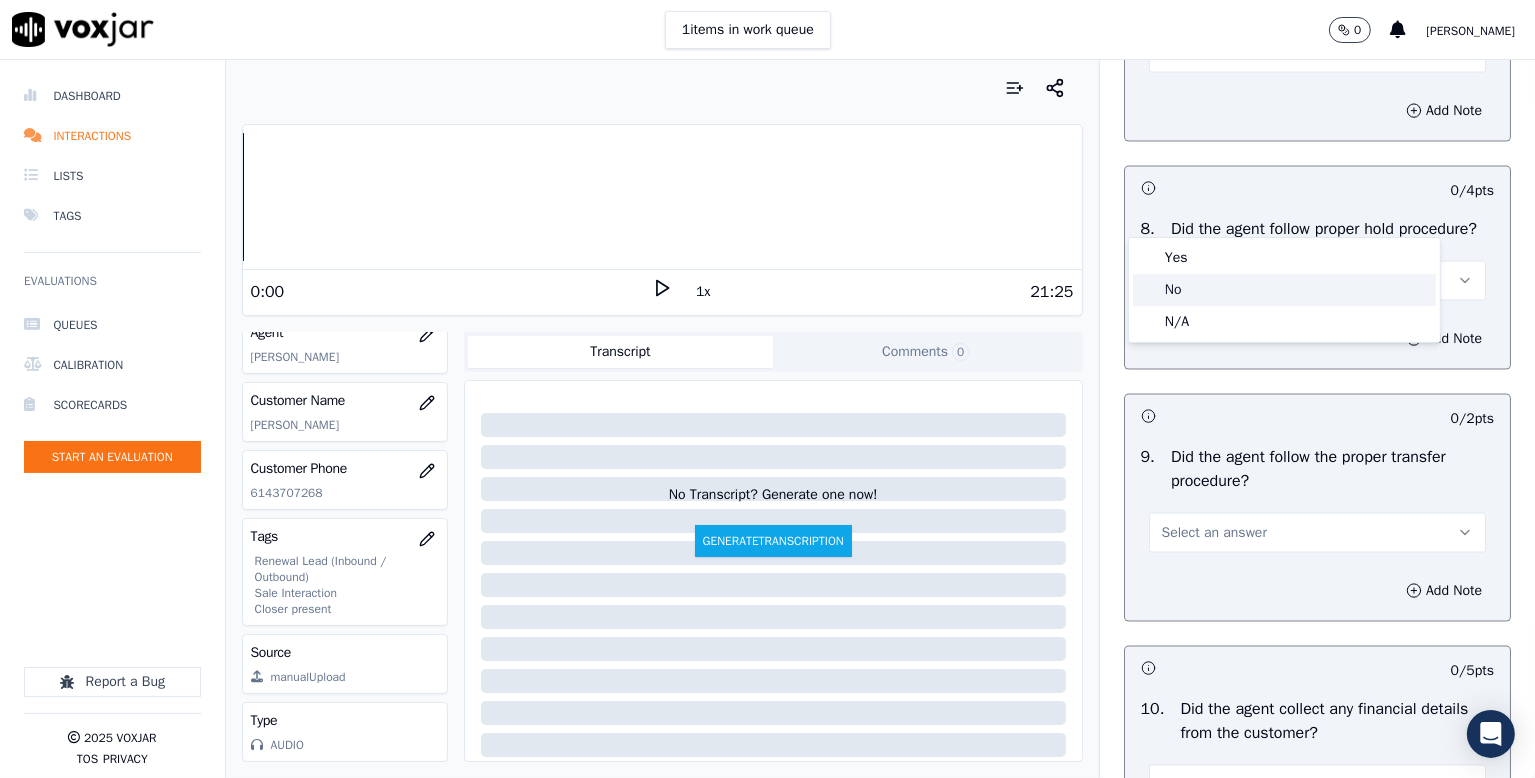 click on "No" 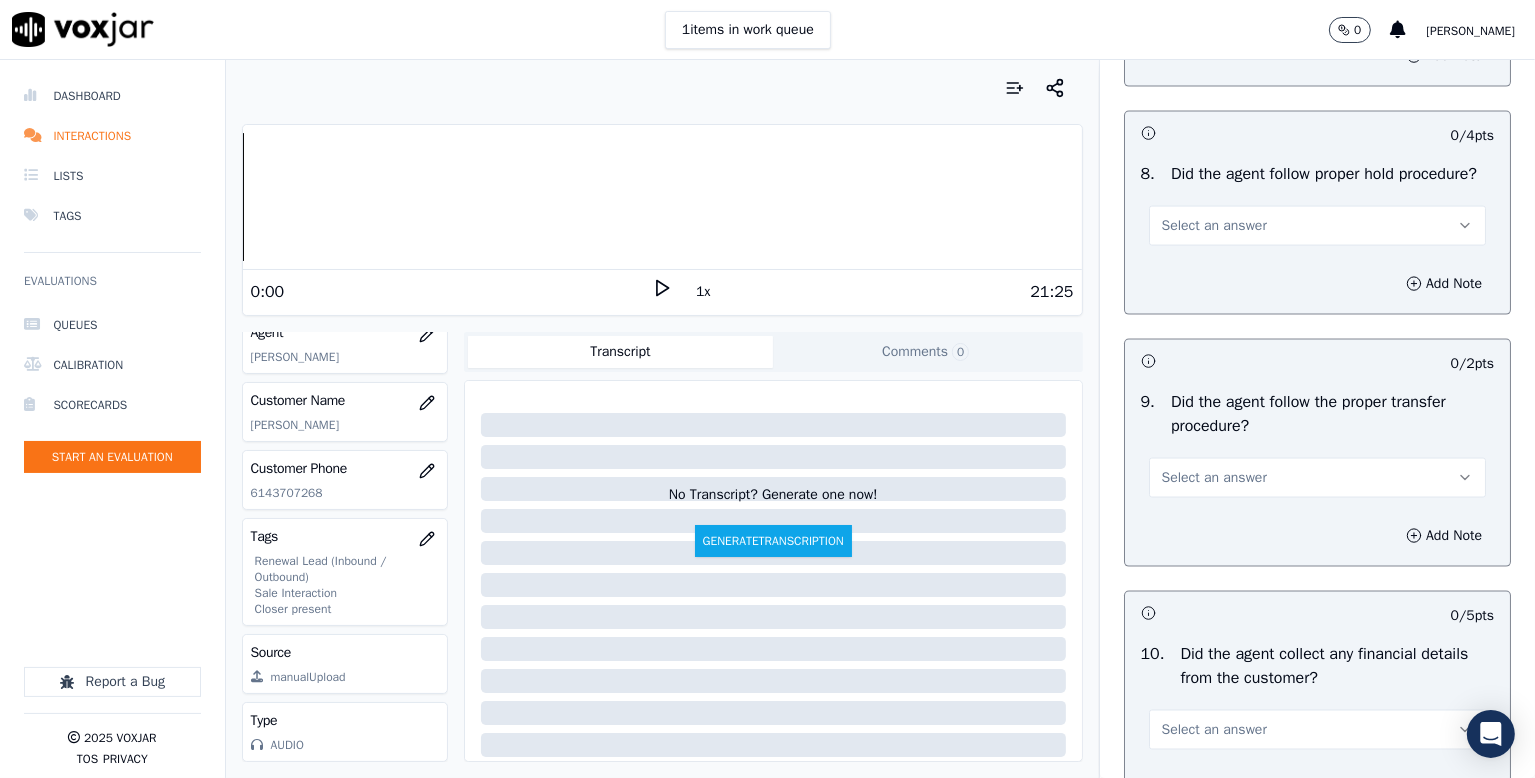 scroll, scrollTop: 3200, scrollLeft: 0, axis: vertical 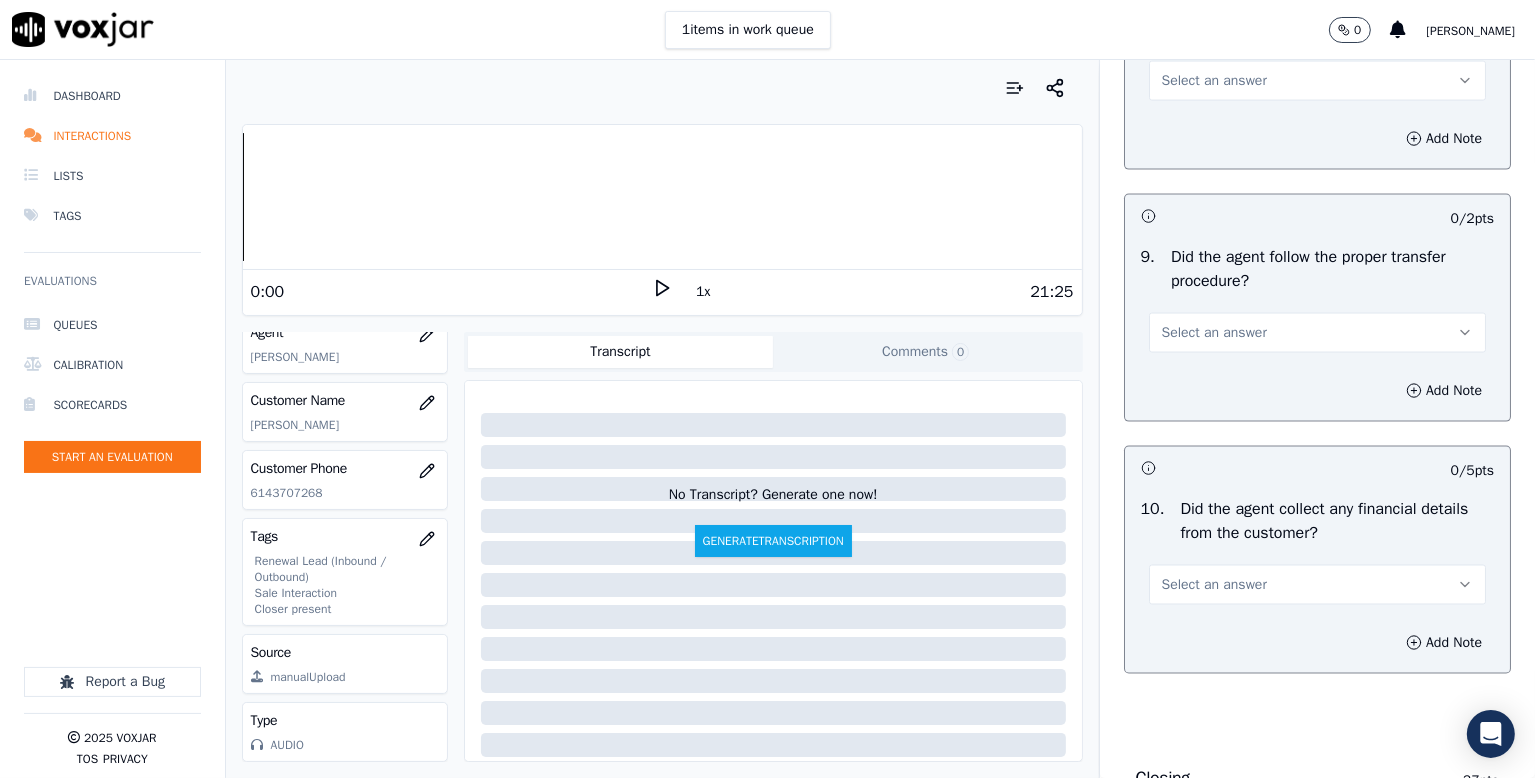 click on "Select an answer" at bounding box center (1214, 81) 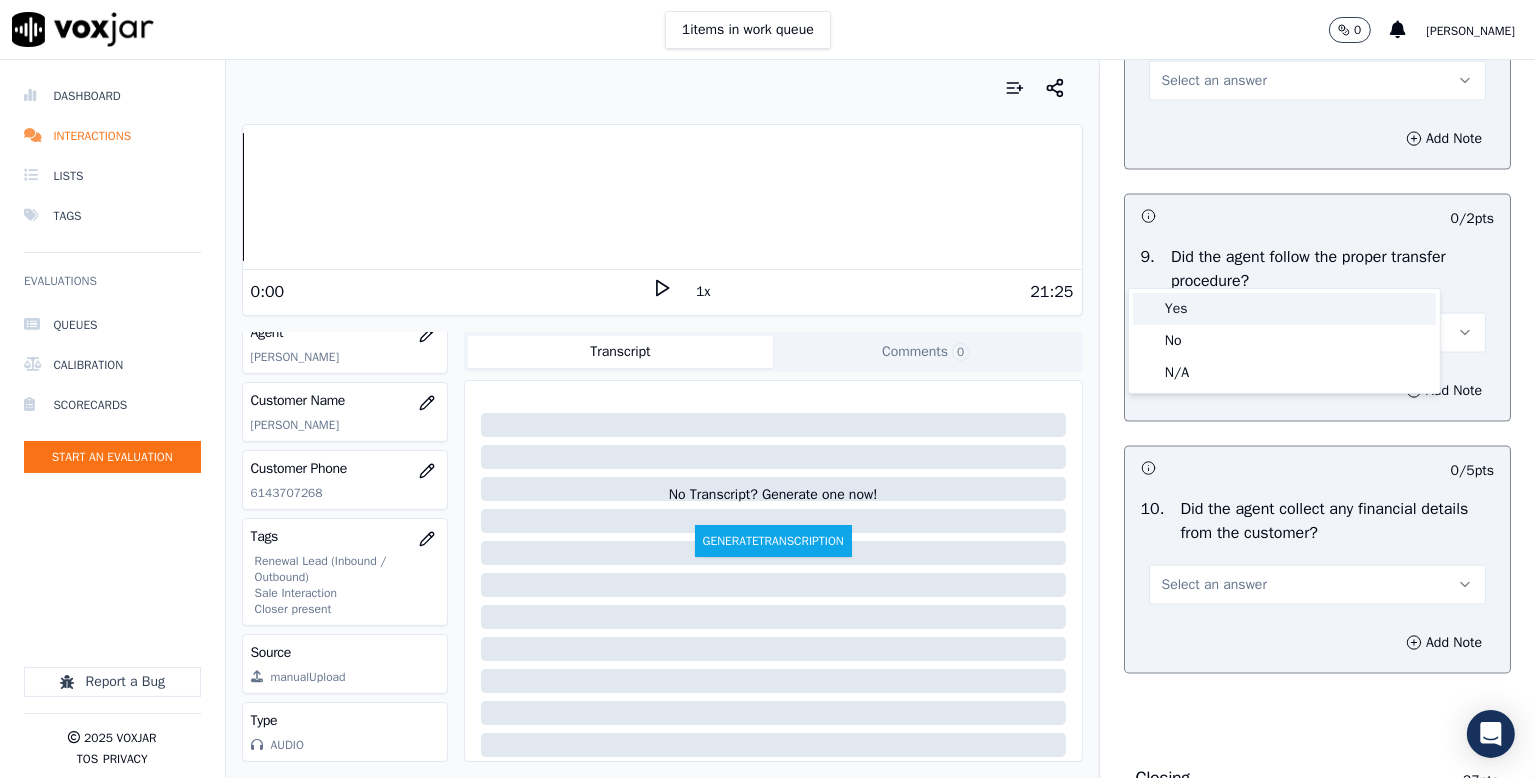 click on "Yes" at bounding box center [1284, 309] 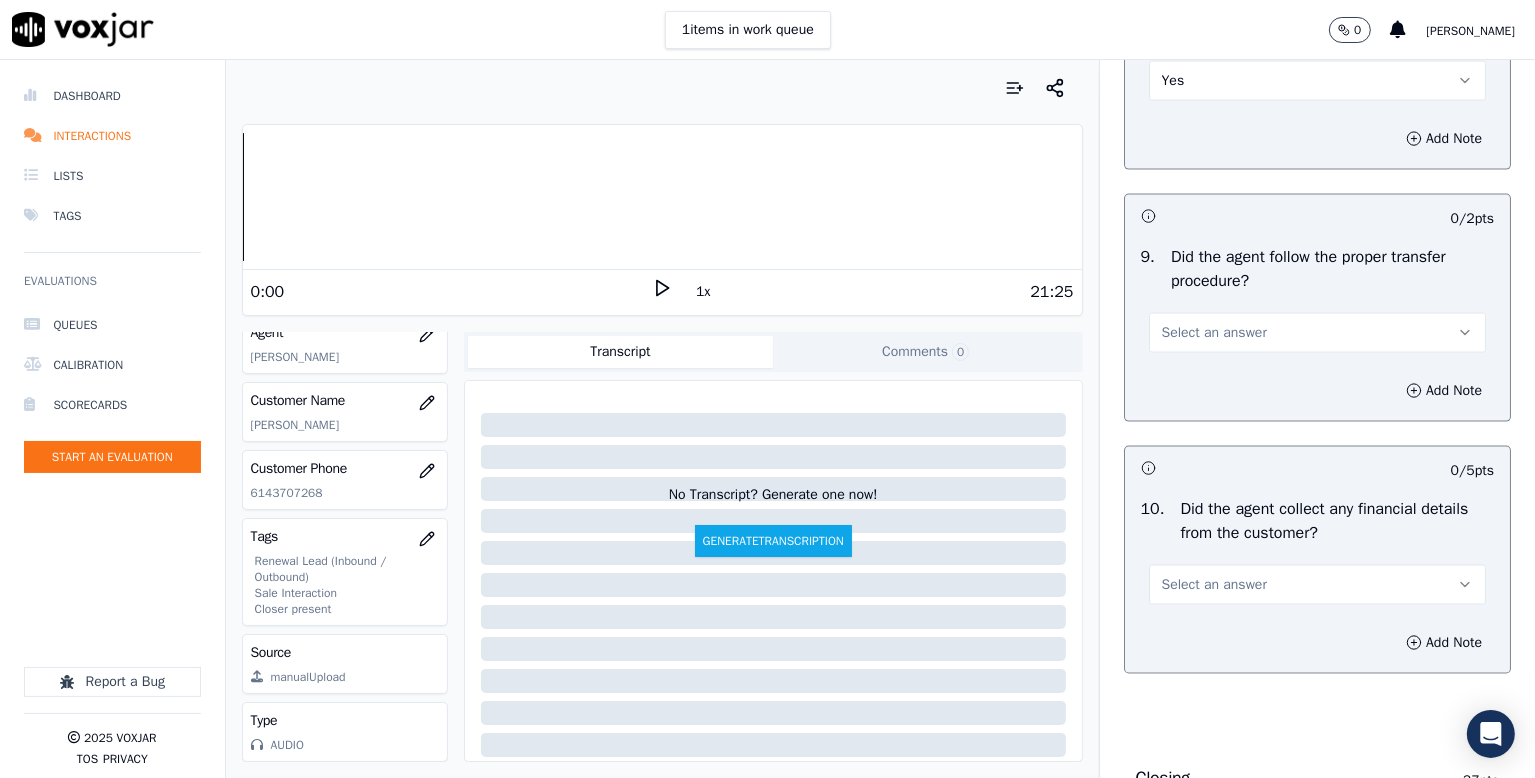 scroll, scrollTop: 3400, scrollLeft: 0, axis: vertical 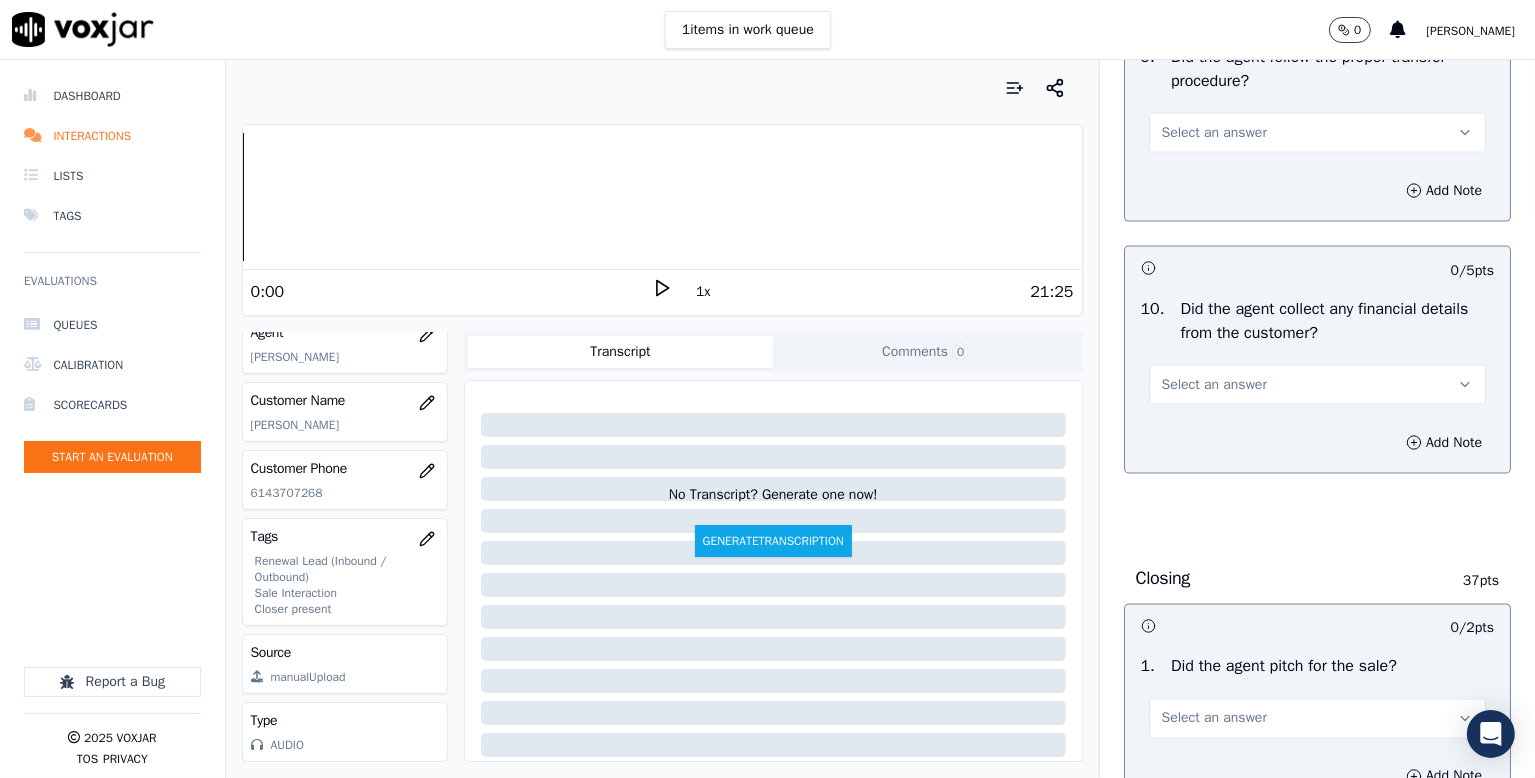 click on "Select an answer" at bounding box center [1214, 133] 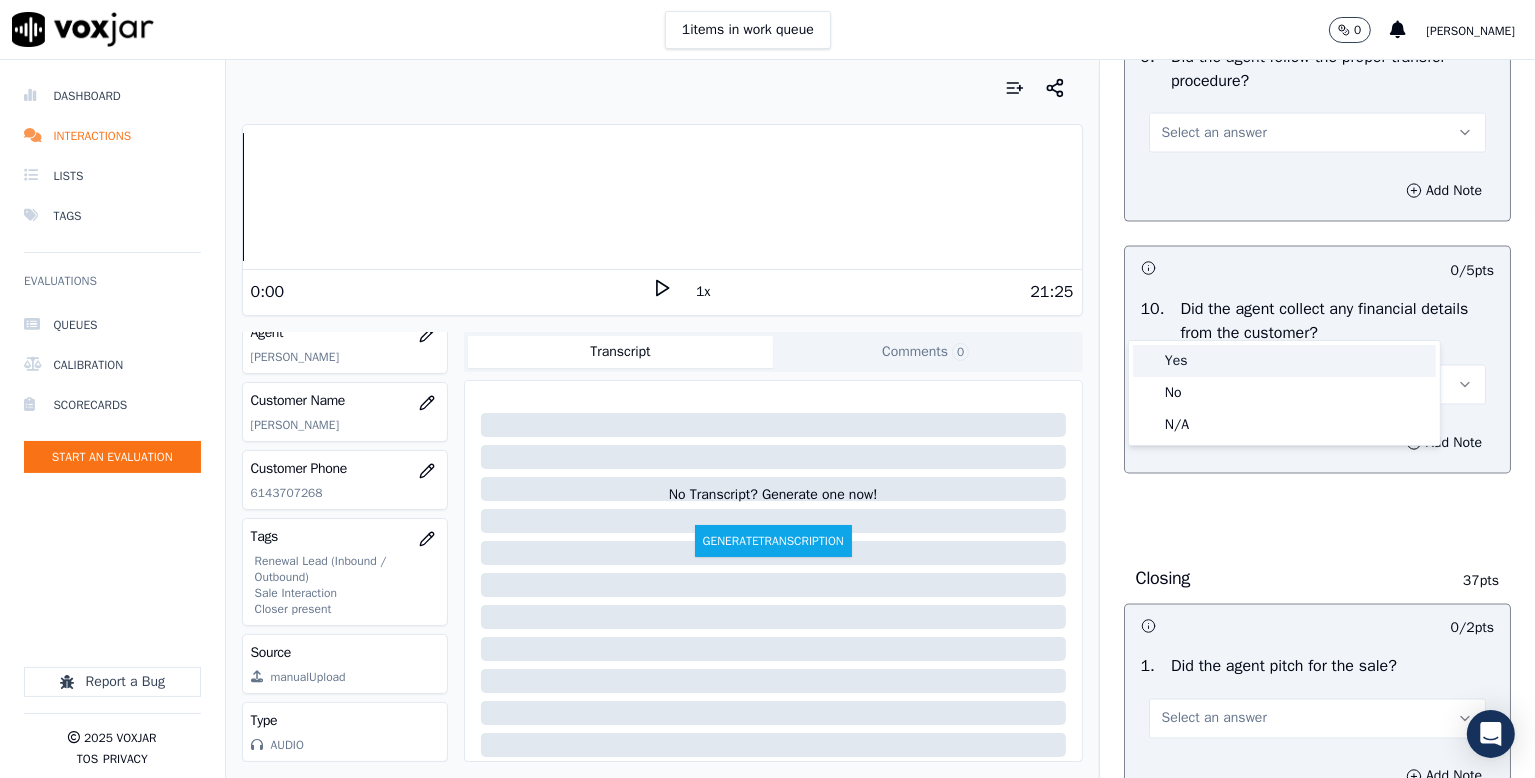 click on "Yes" at bounding box center (1284, 361) 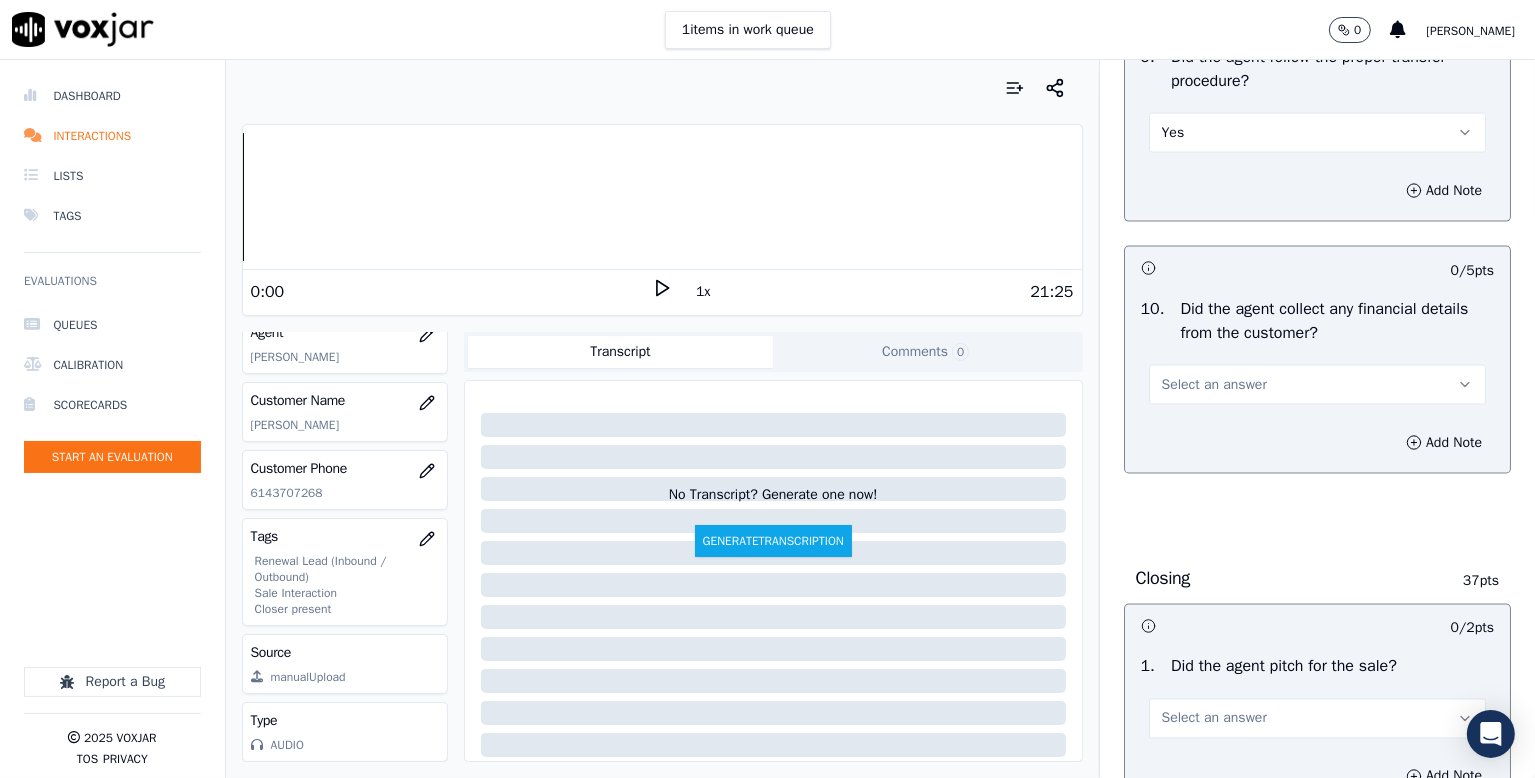 scroll, scrollTop: 3600, scrollLeft: 0, axis: vertical 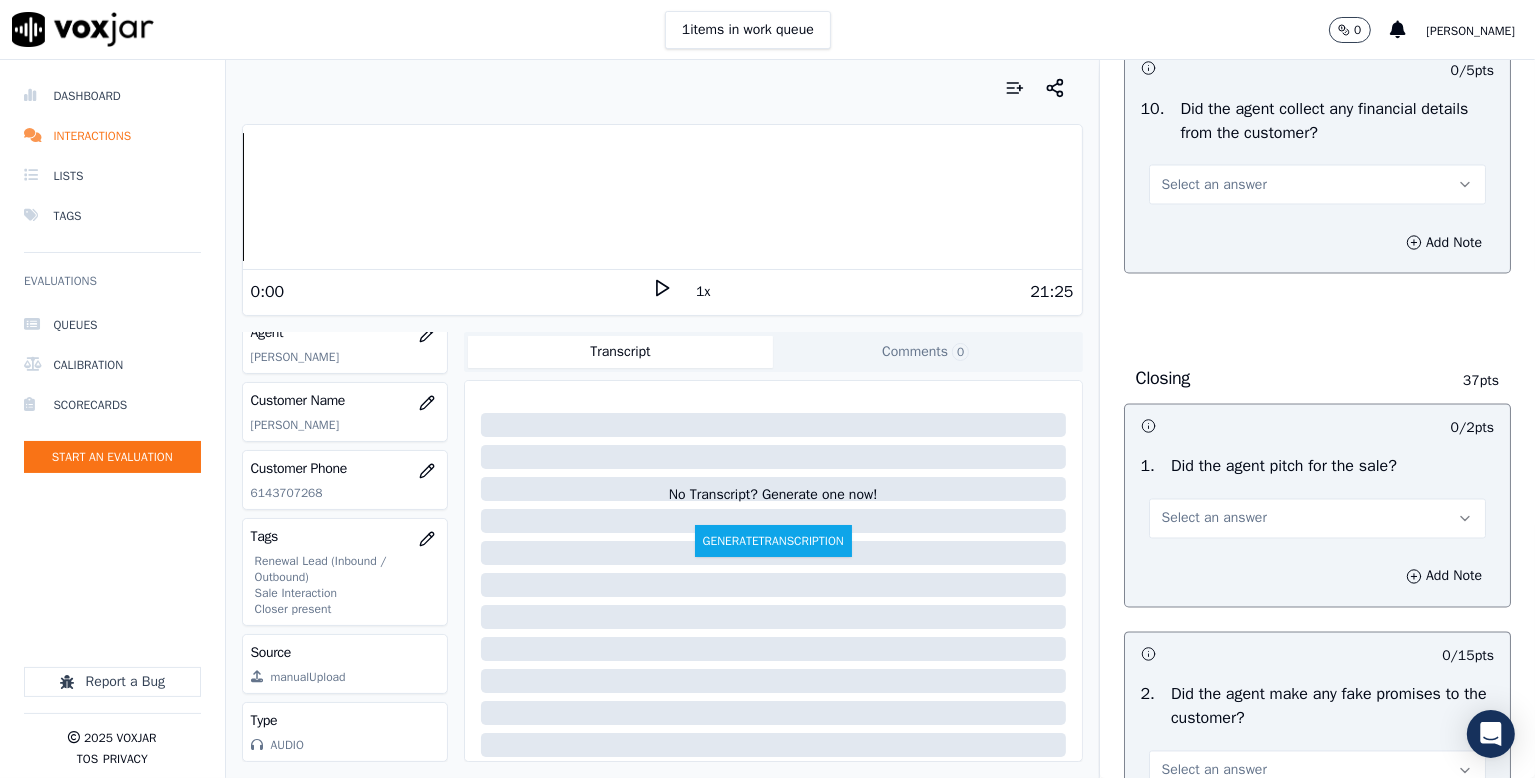 click on "Select an answer" at bounding box center (1214, 185) 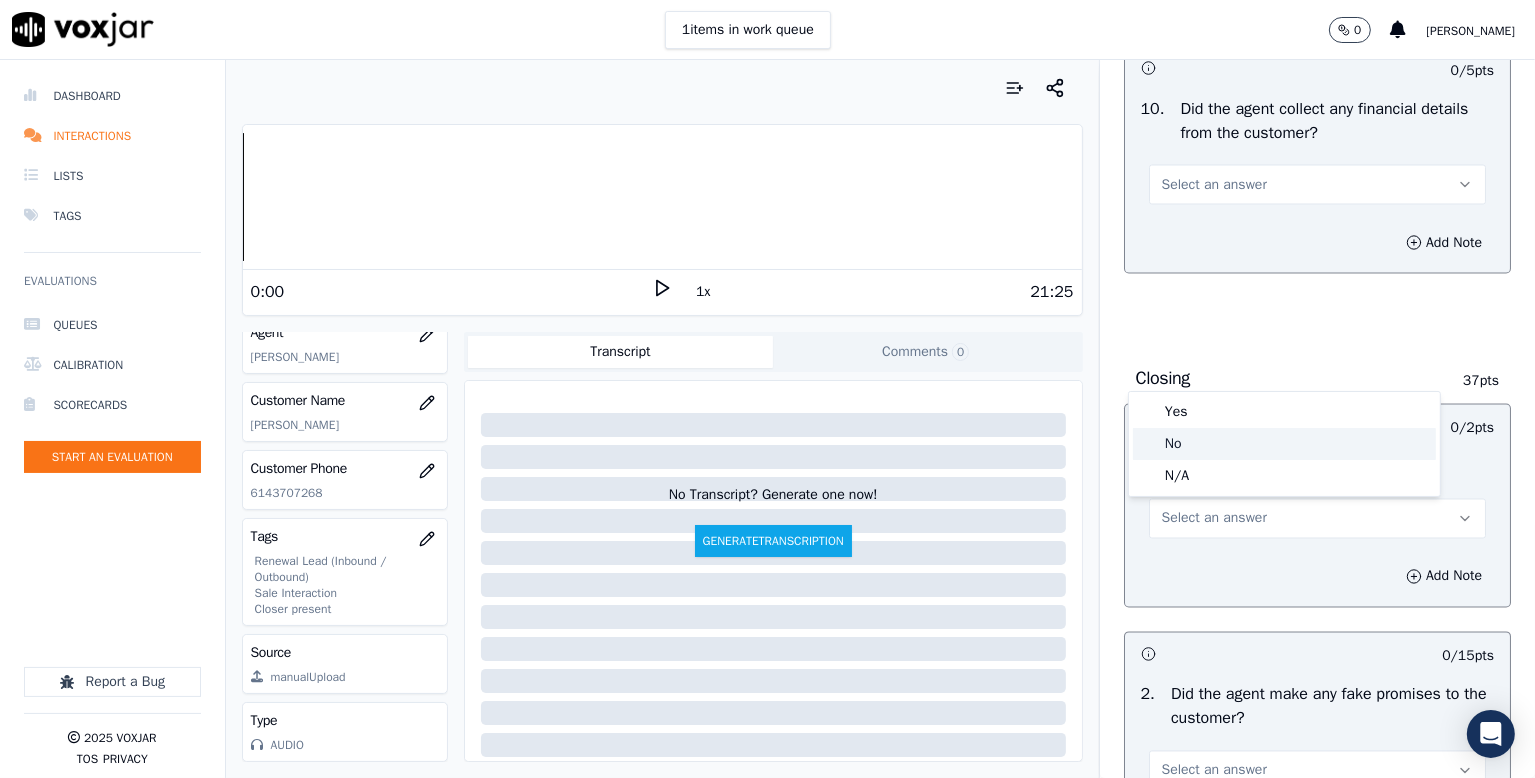 click on "No" 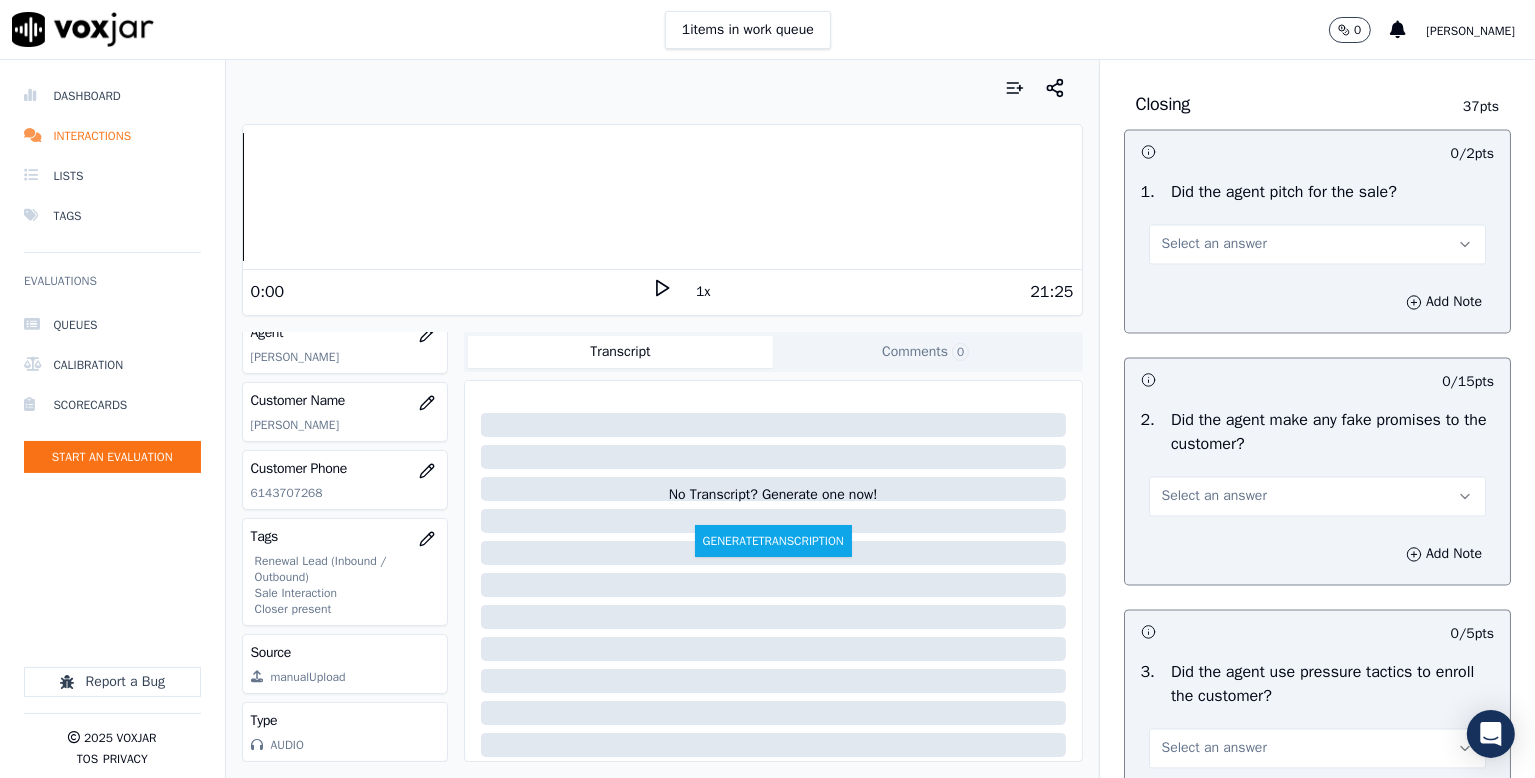 scroll, scrollTop: 4000, scrollLeft: 0, axis: vertical 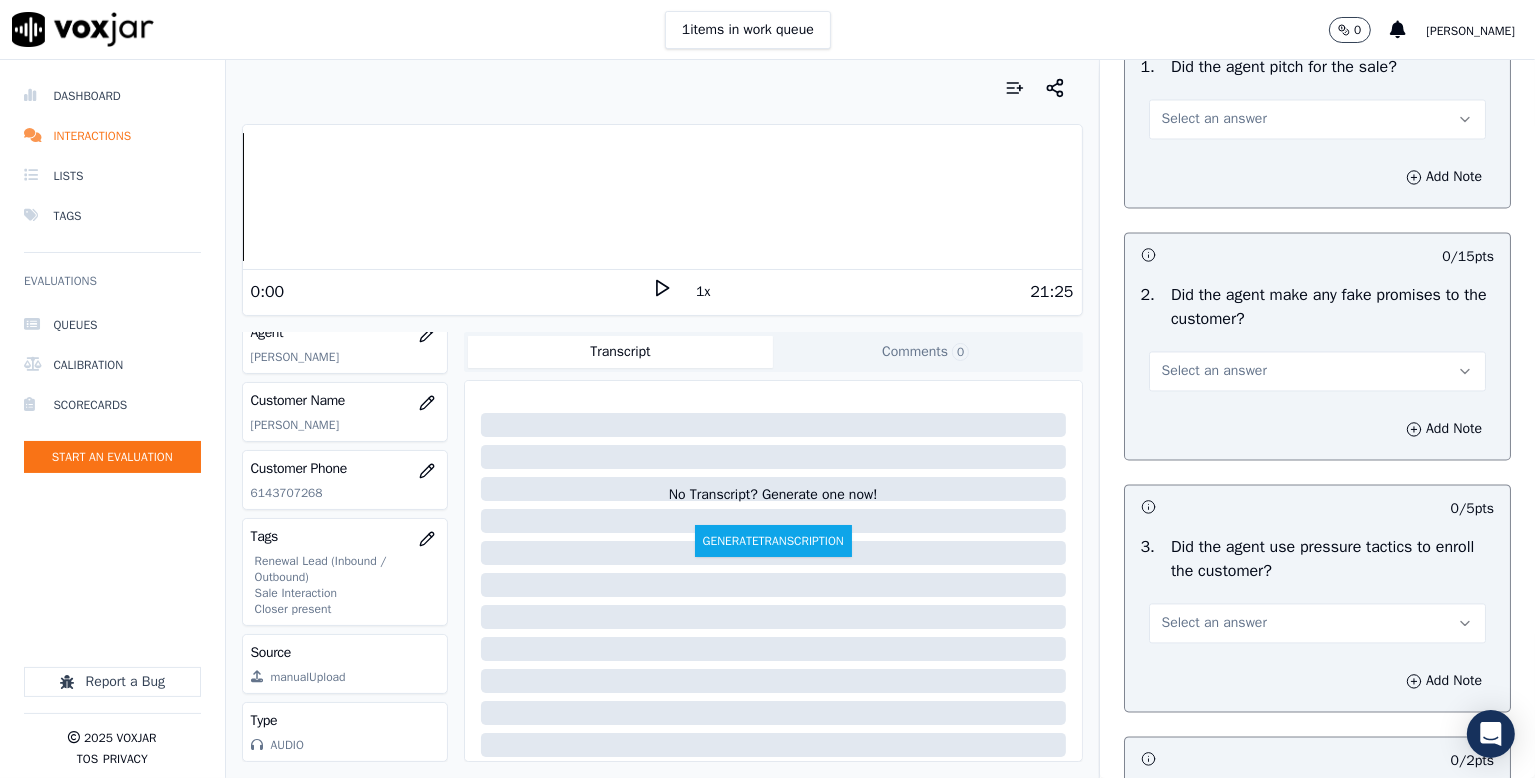 click on "Select an answer" at bounding box center (1317, 119) 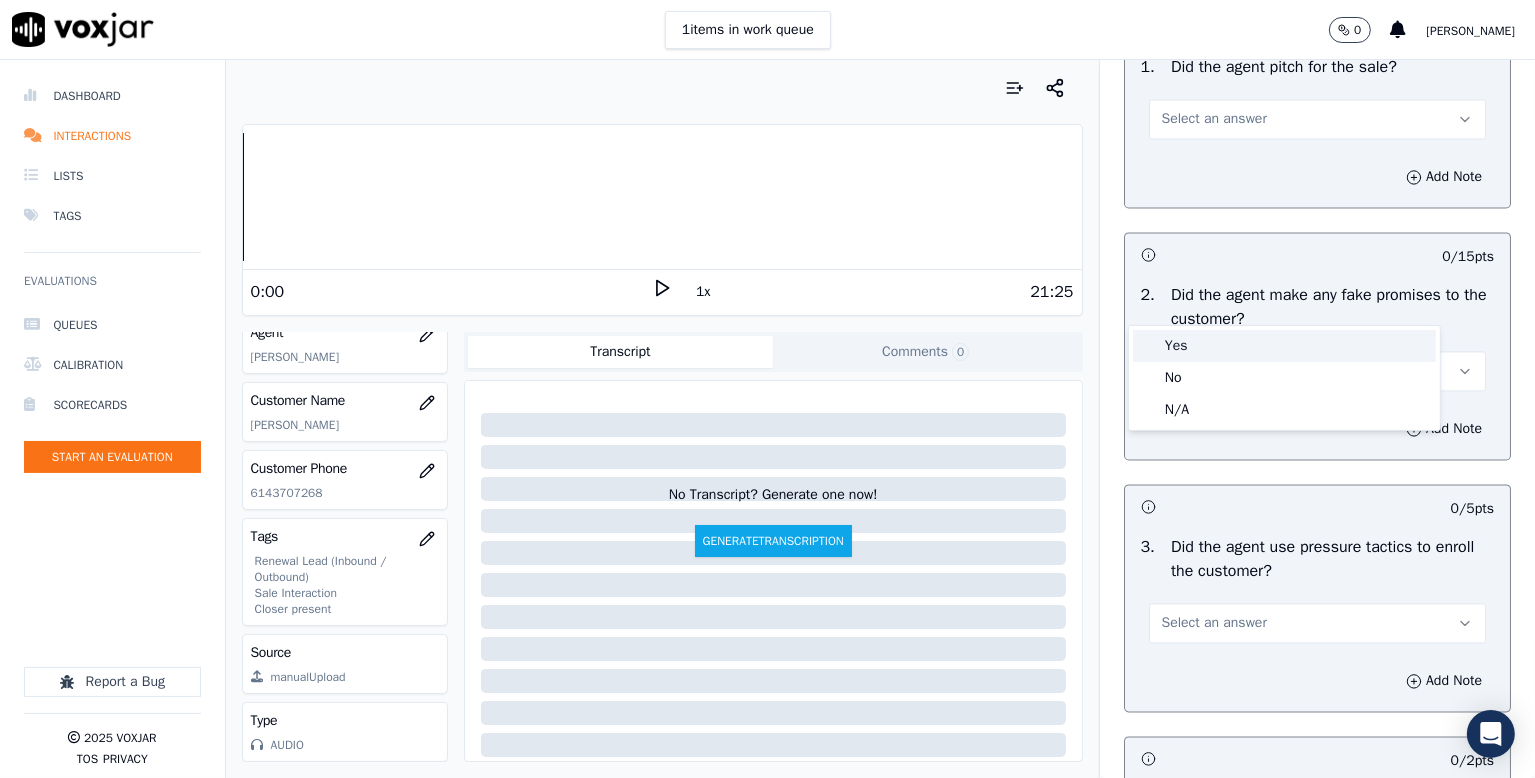 click on "Yes" at bounding box center (1284, 346) 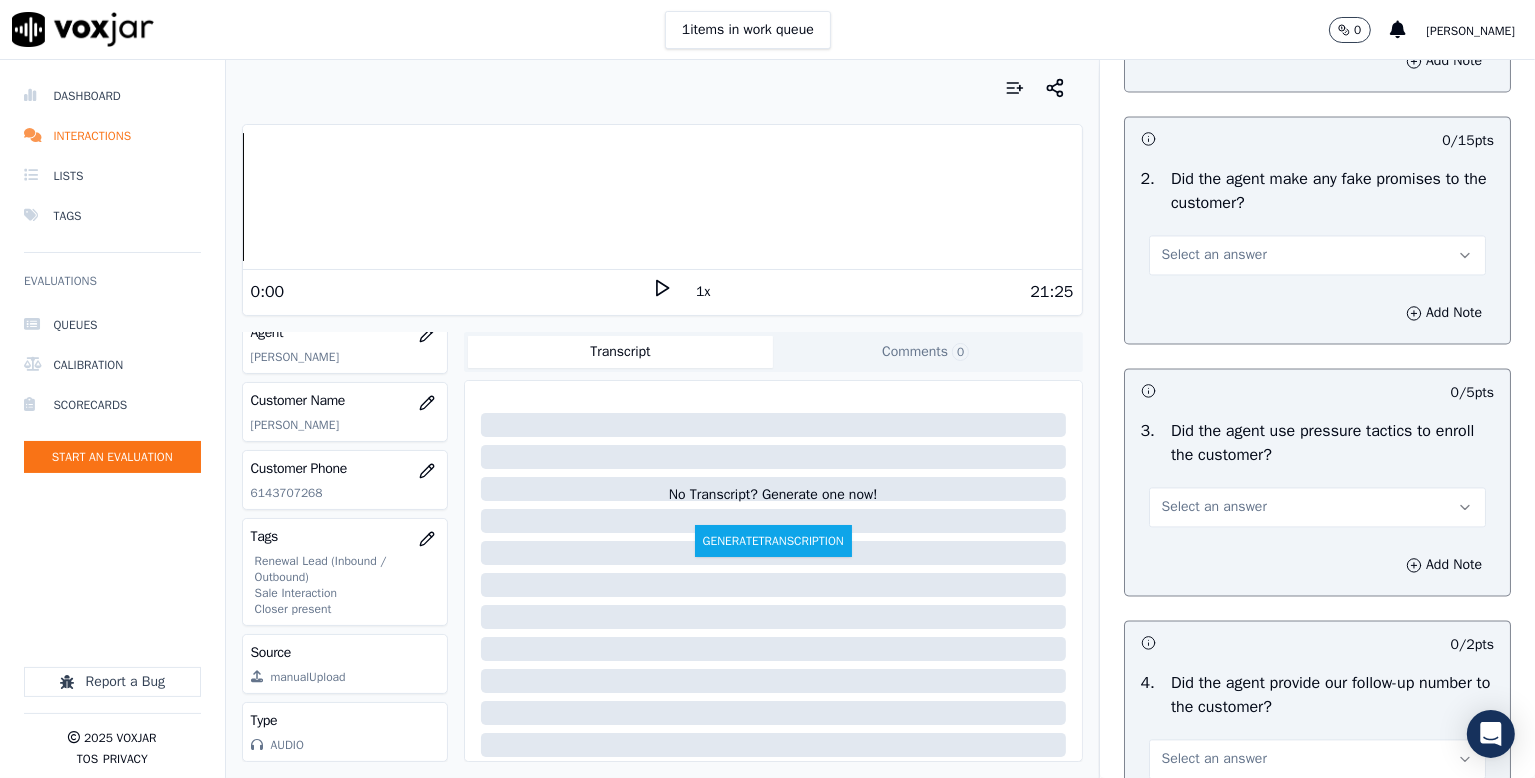 scroll, scrollTop: 4200, scrollLeft: 0, axis: vertical 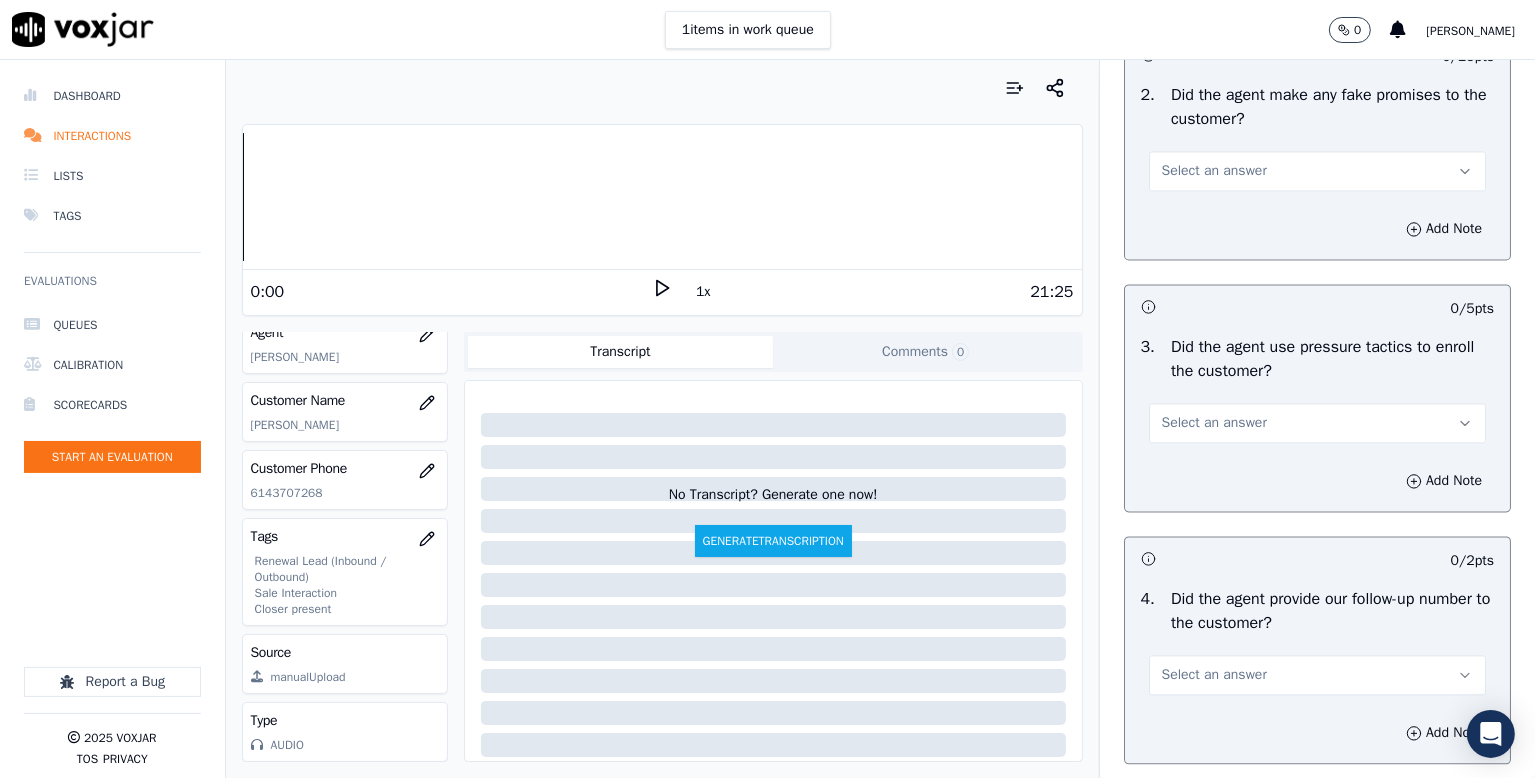 click on "Select an answer" at bounding box center [1214, 171] 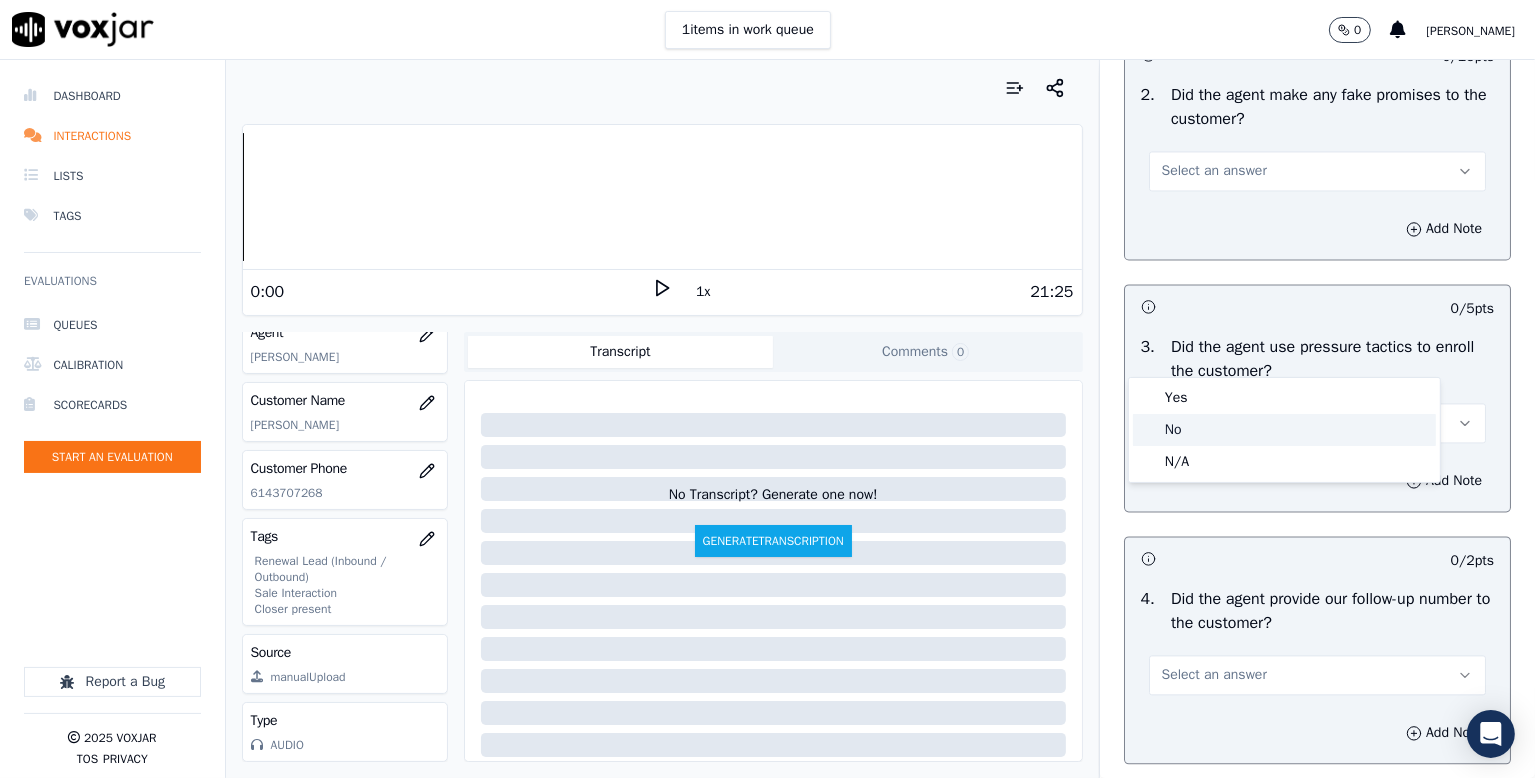 drag, startPoint x: 1186, startPoint y: 425, endPoint x: 1235, endPoint y: 417, distance: 49.648766 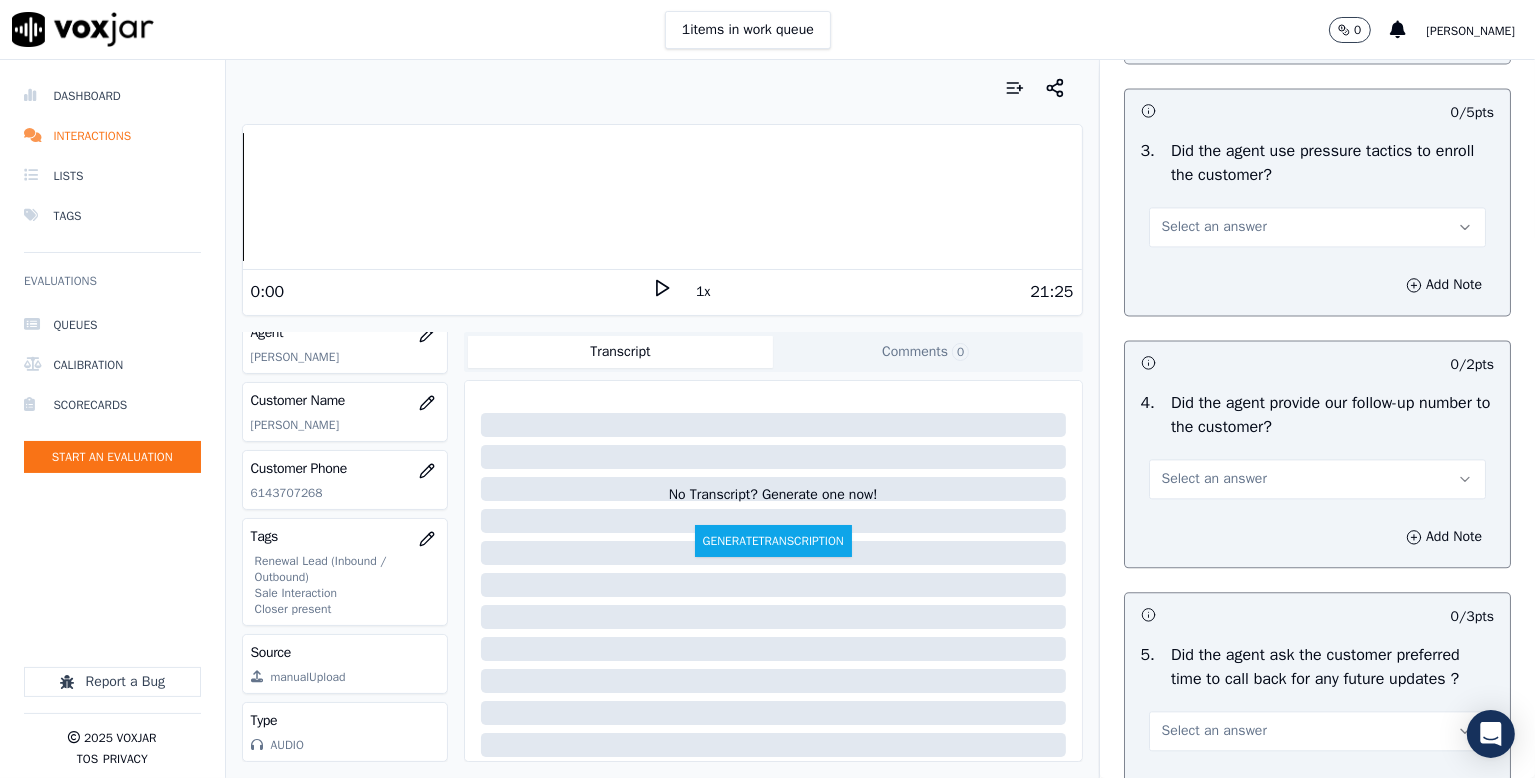 scroll, scrollTop: 4400, scrollLeft: 0, axis: vertical 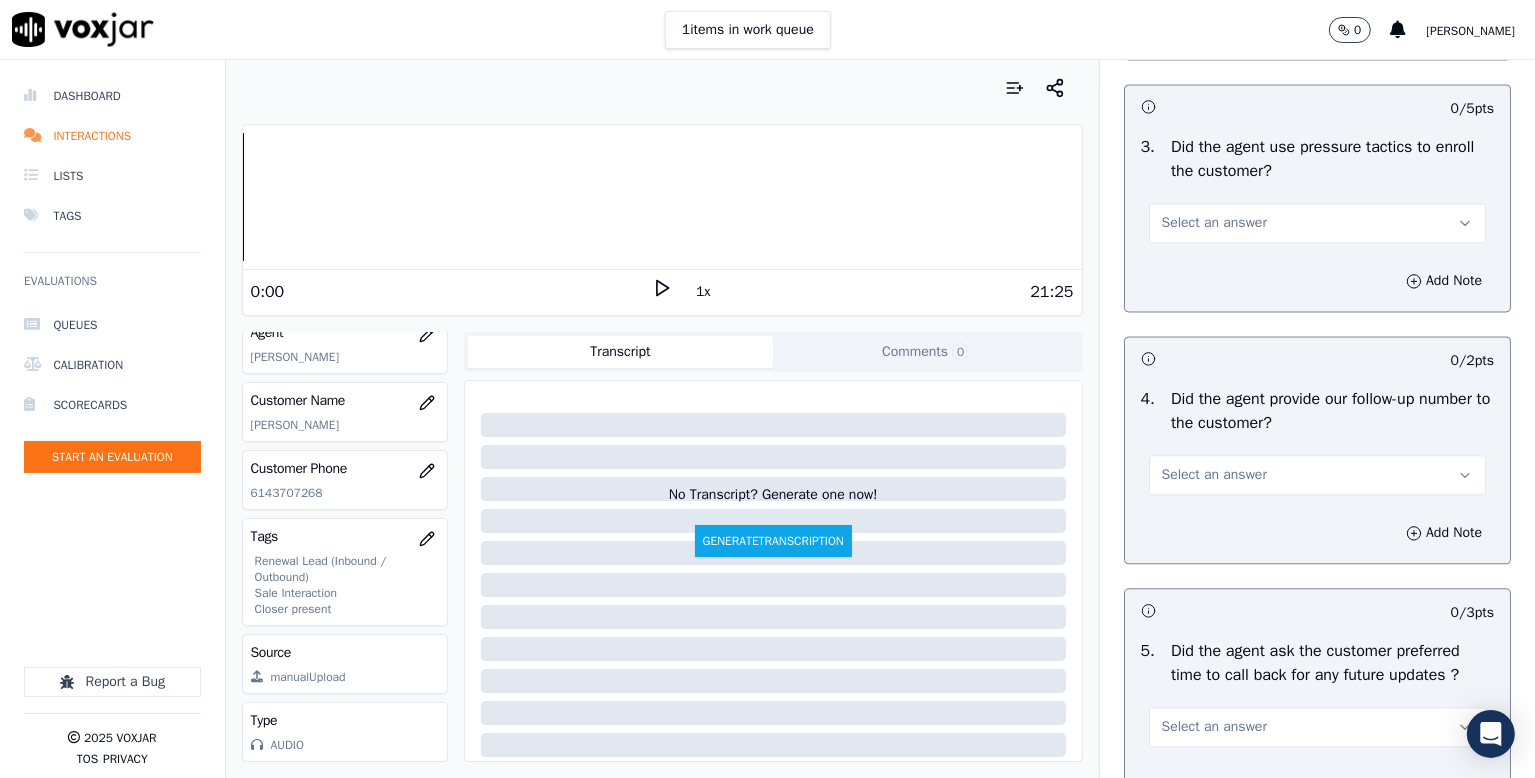 click on "Select an answer" at bounding box center (1214, 223) 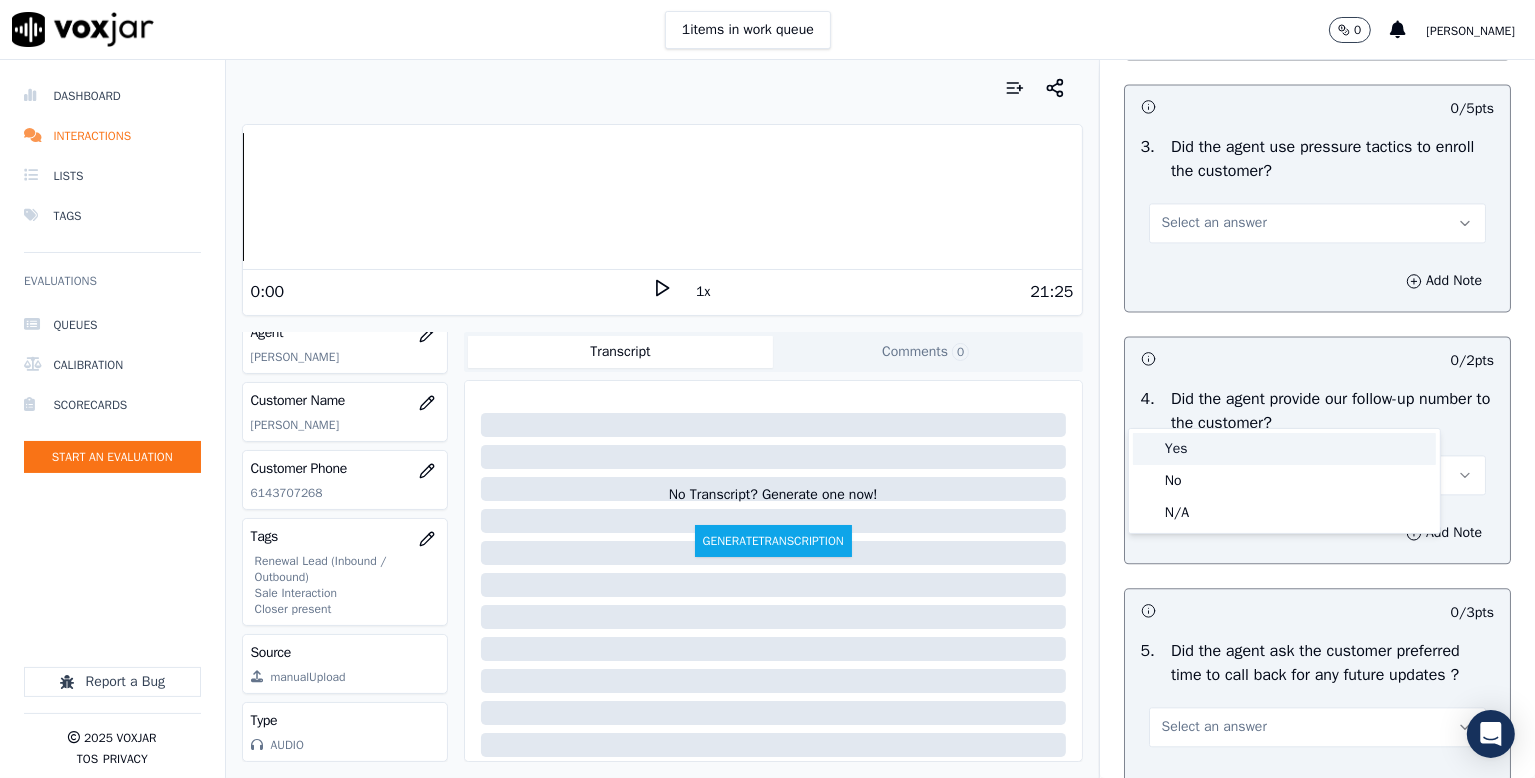 click on "Yes" at bounding box center [1284, 449] 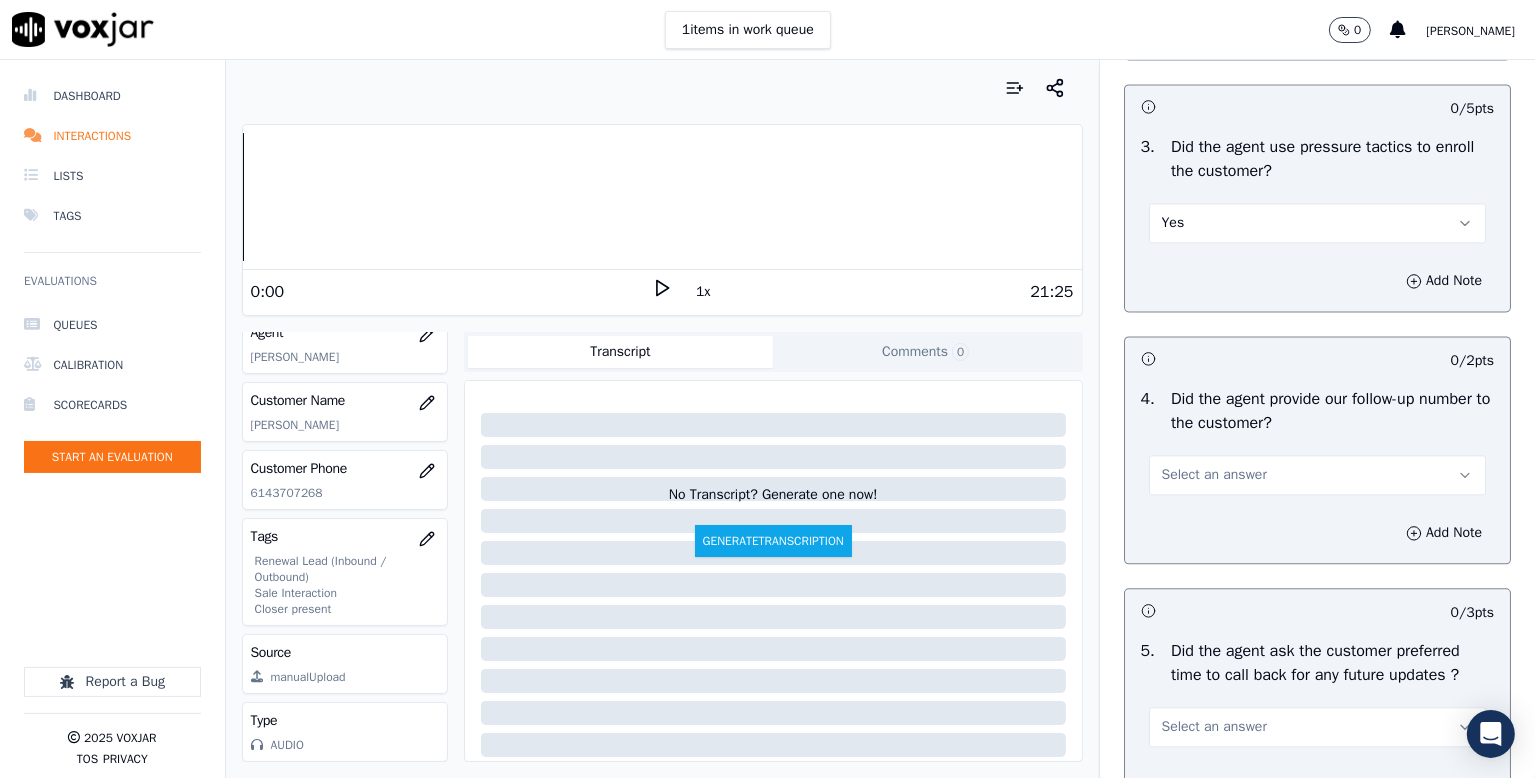 click on "Yes" at bounding box center [1317, 223] 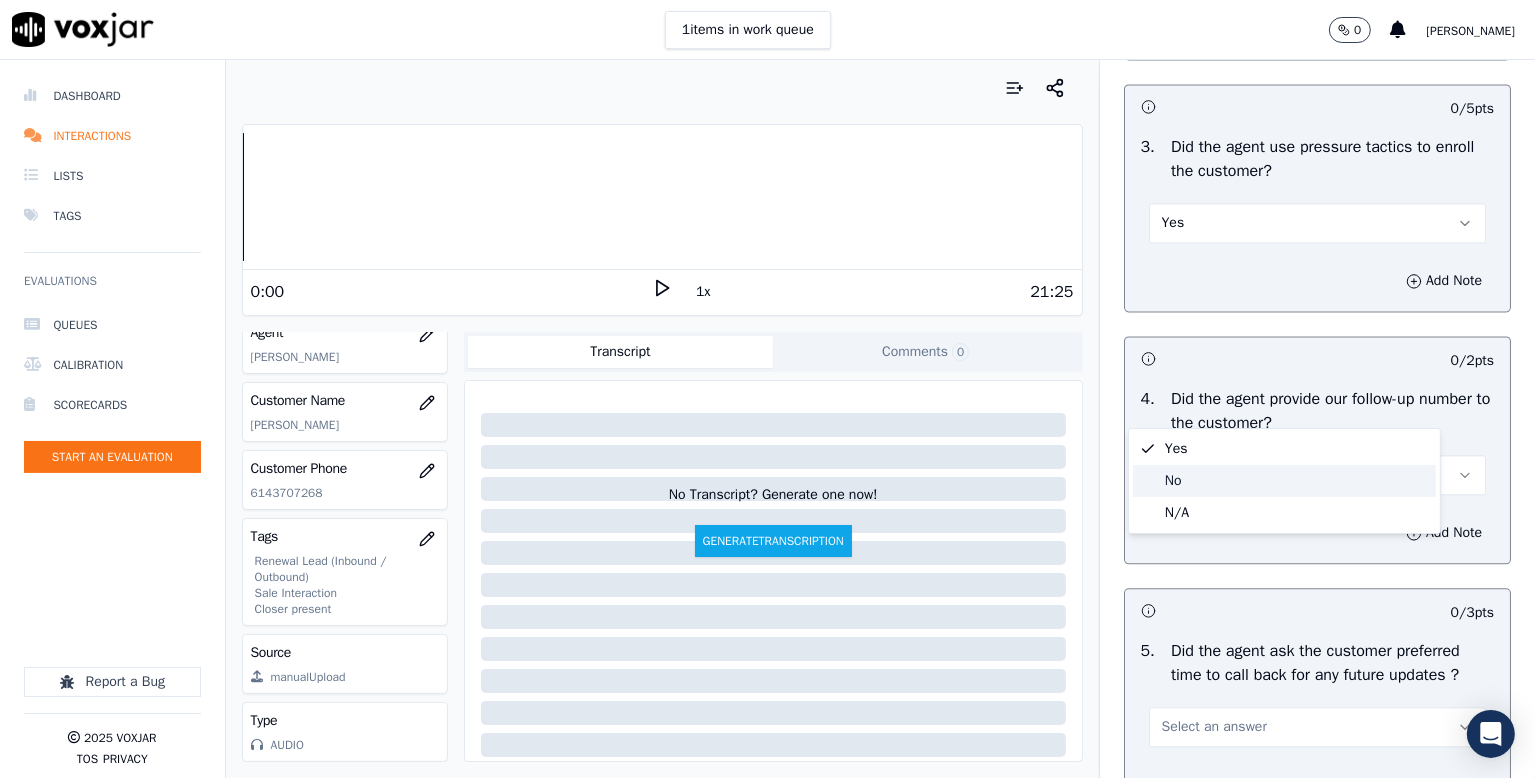 drag, startPoint x: 1183, startPoint y: 489, endPoint x: 1207, endPoint y: 483, distance: 24.738634 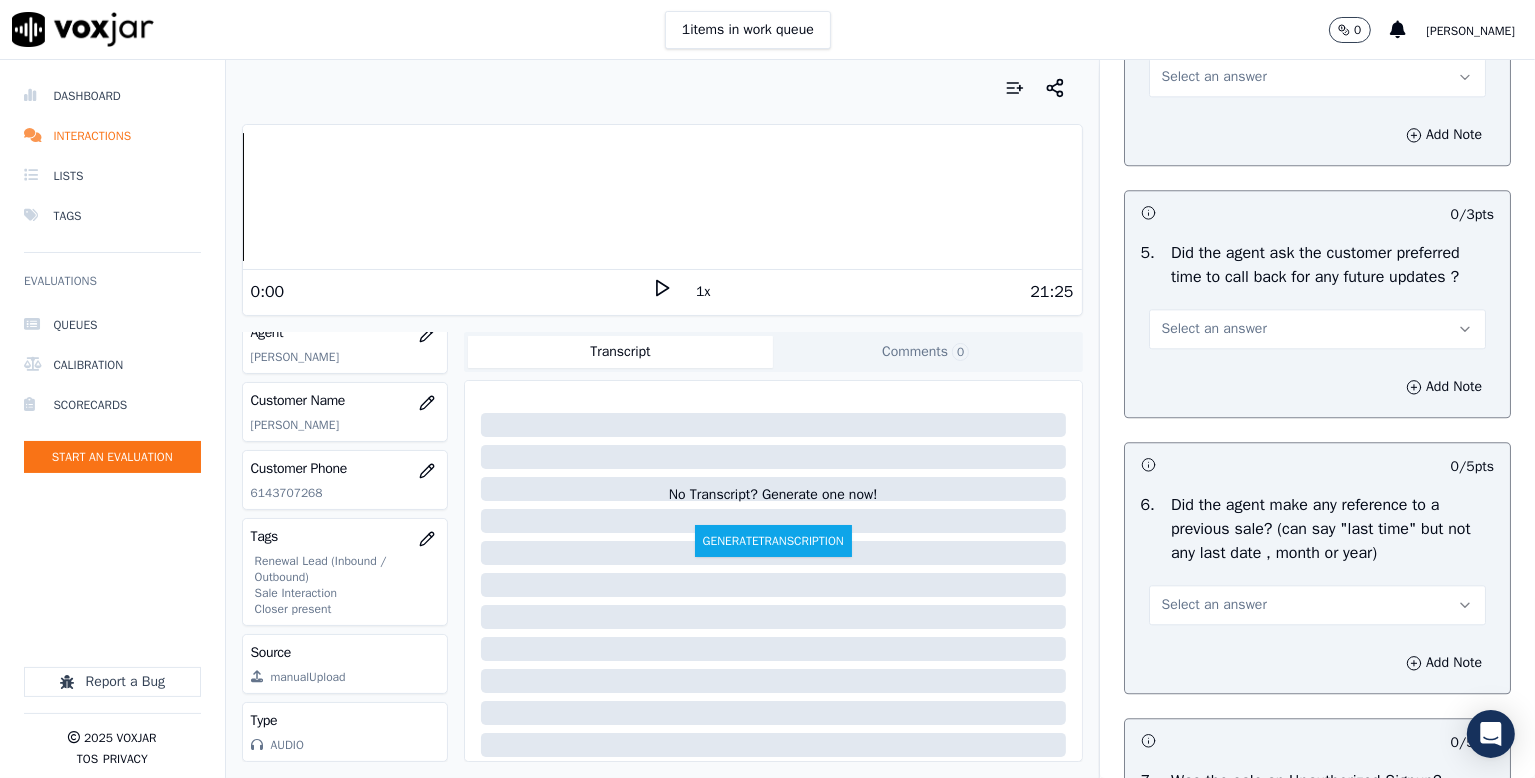 scroll, scrollTop: 4800, scrollLeft: 0, axis: vertical 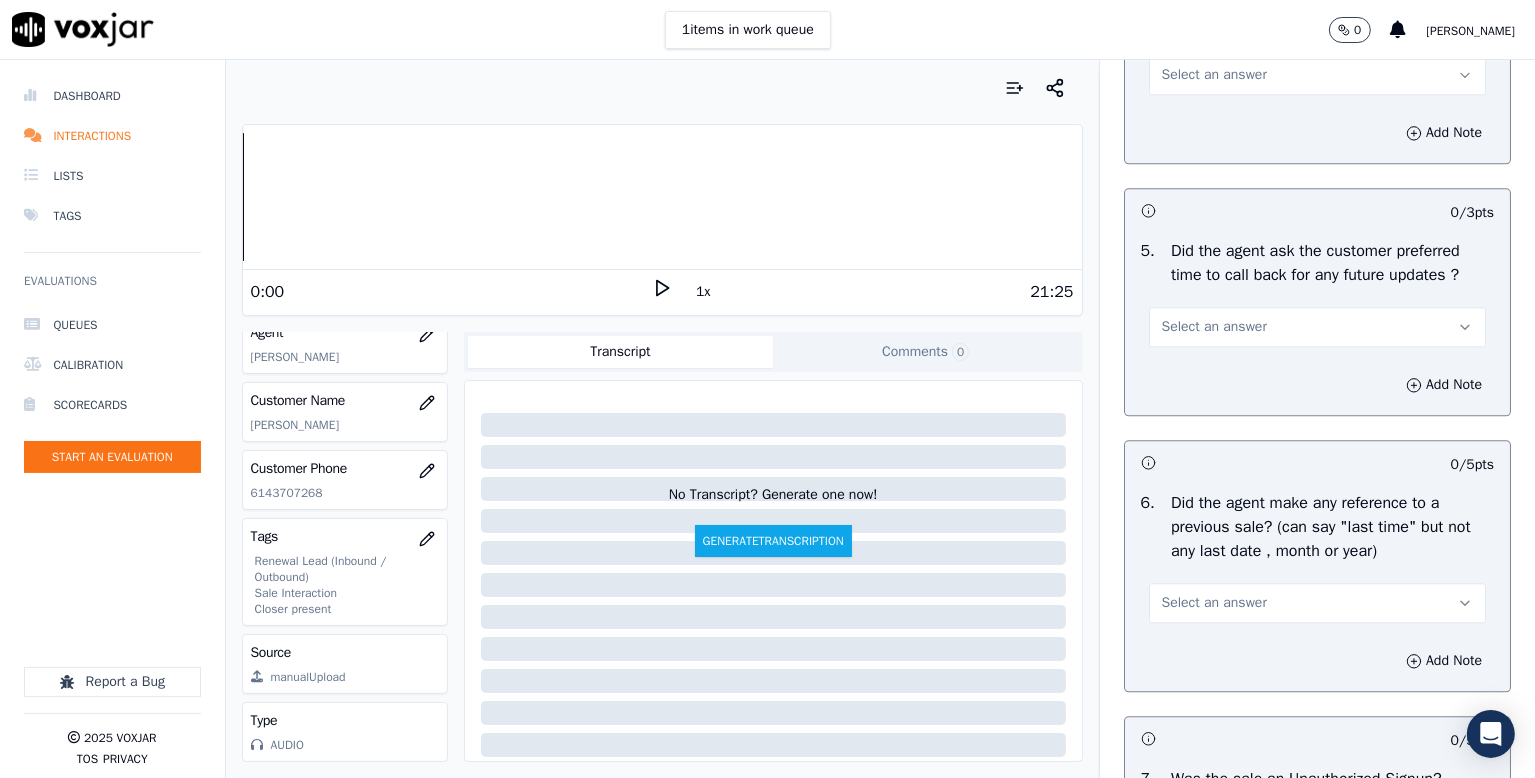 click on "Select an answer" at bounding box center (1214, 75) 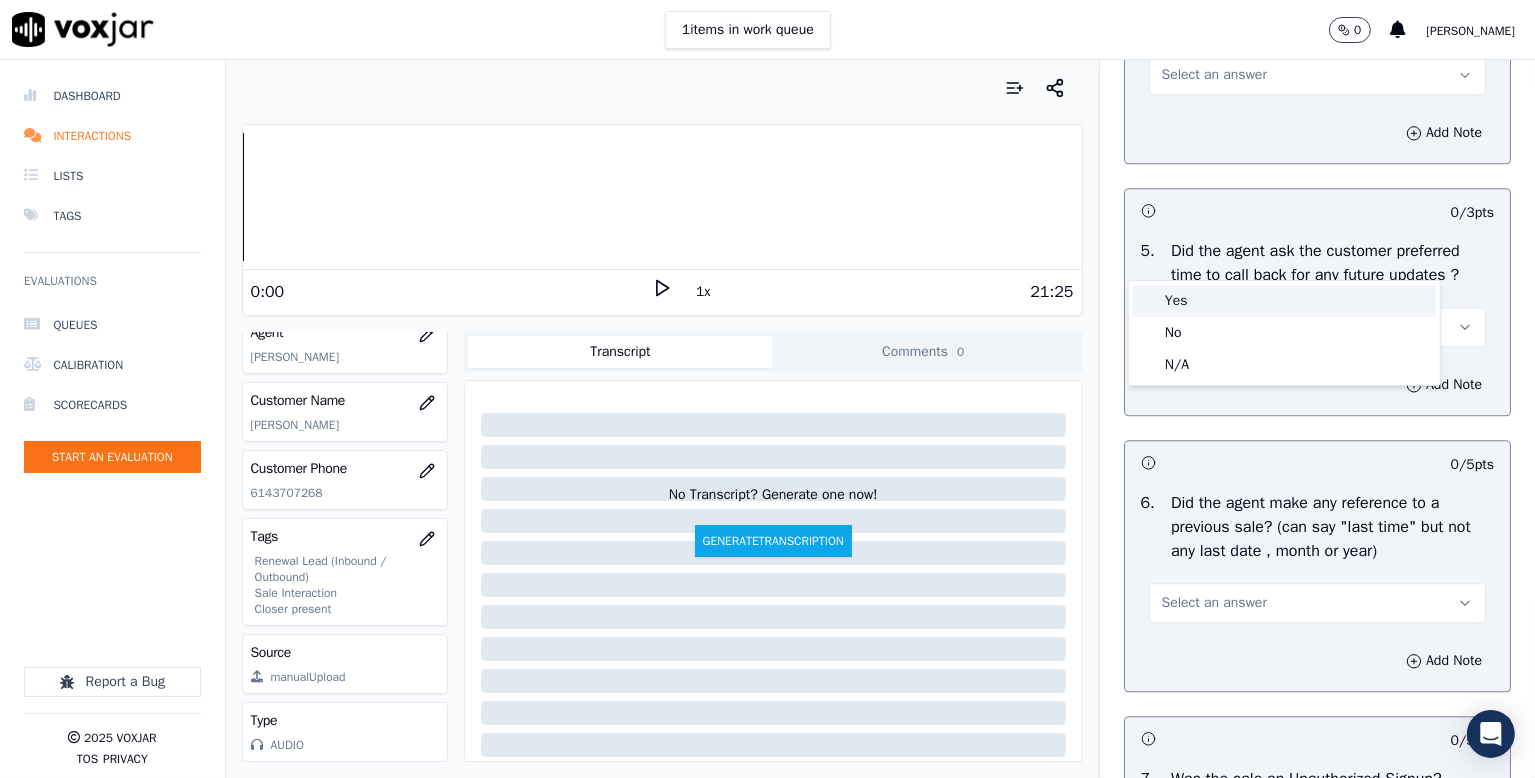 click on "Yes" at bounding box center (1284, 301) 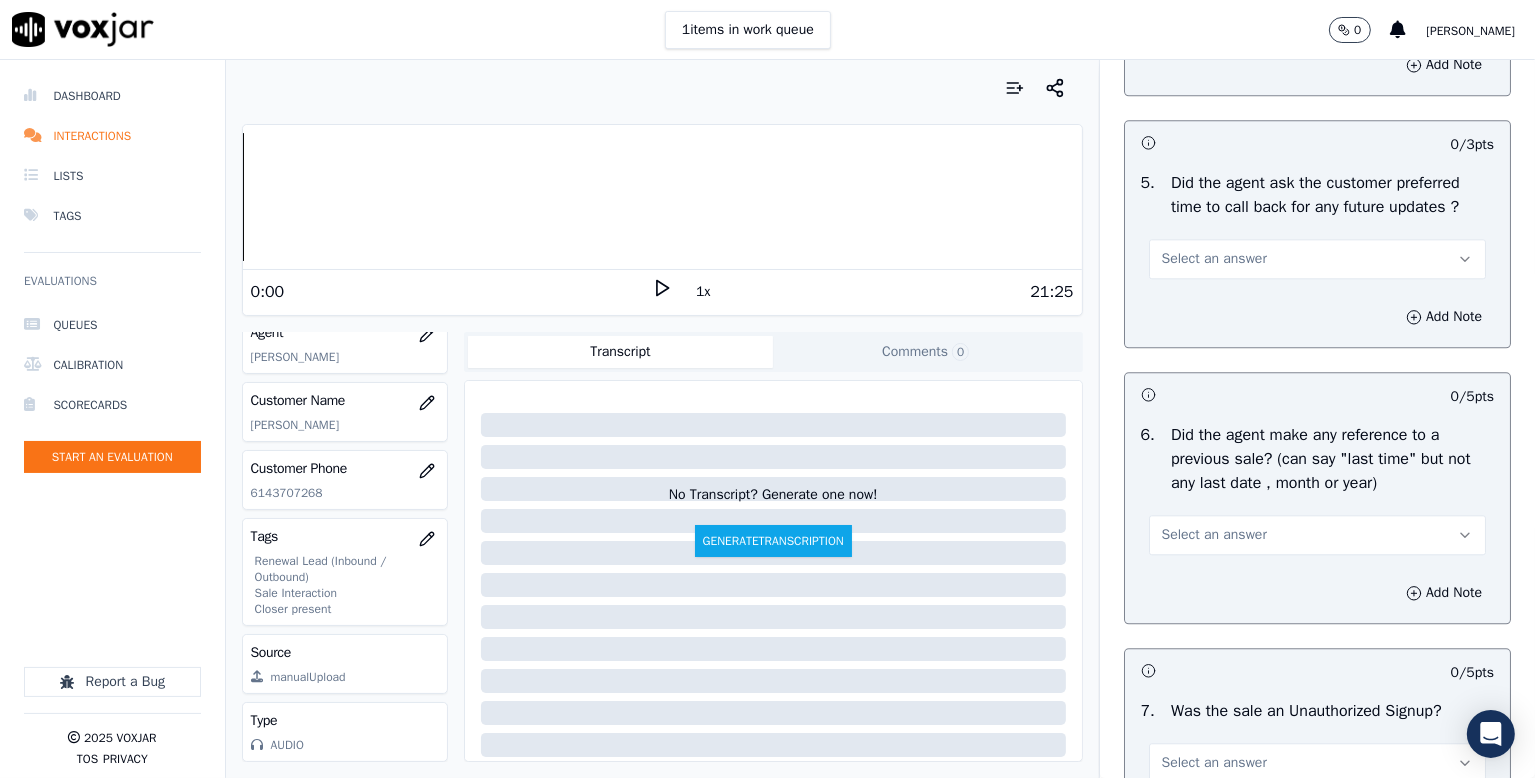 scroll, scrollTop: 5000, scrollLeft: 0, axis: vertical 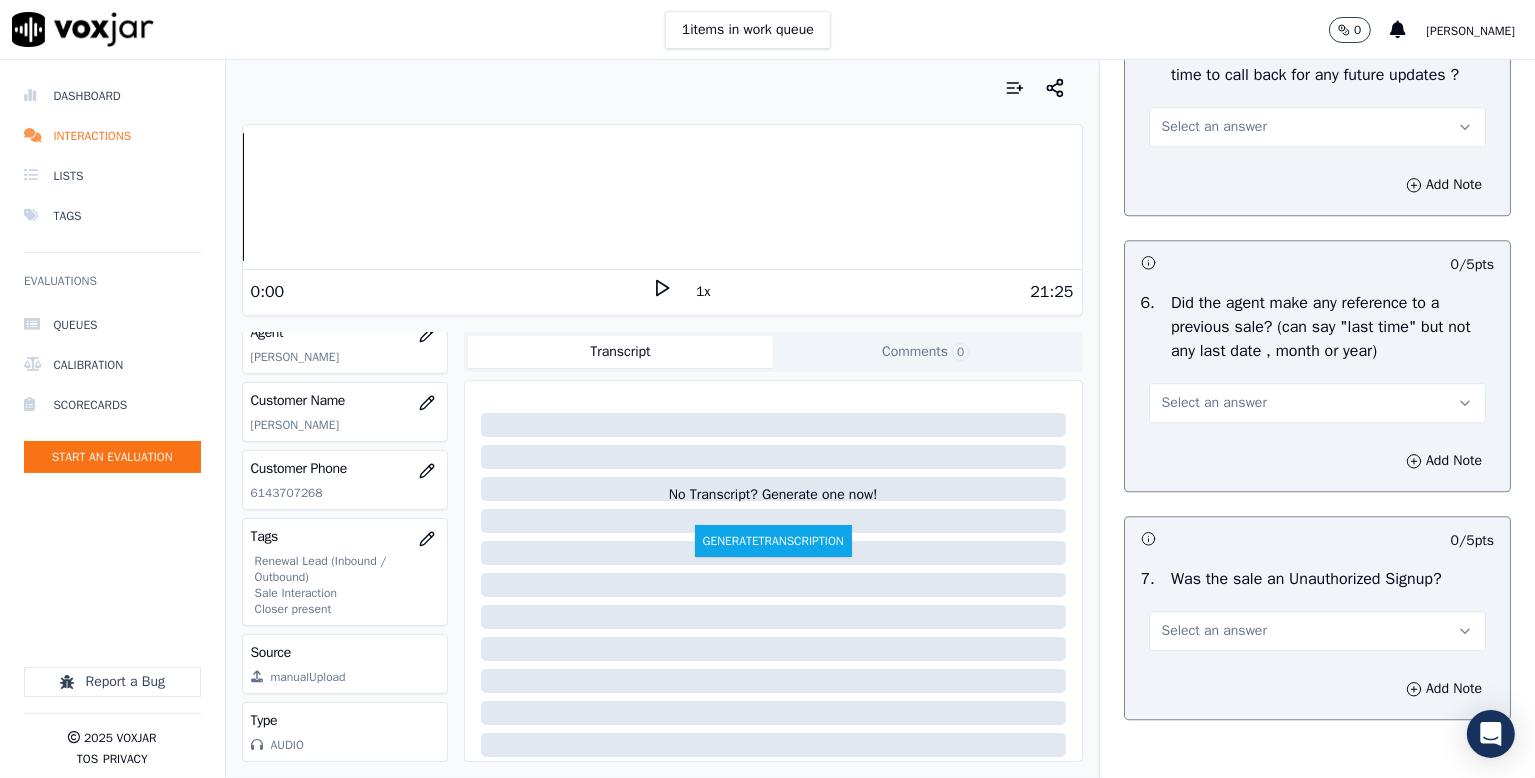 click on "Select an answer" at bounding box center [1214, 127] 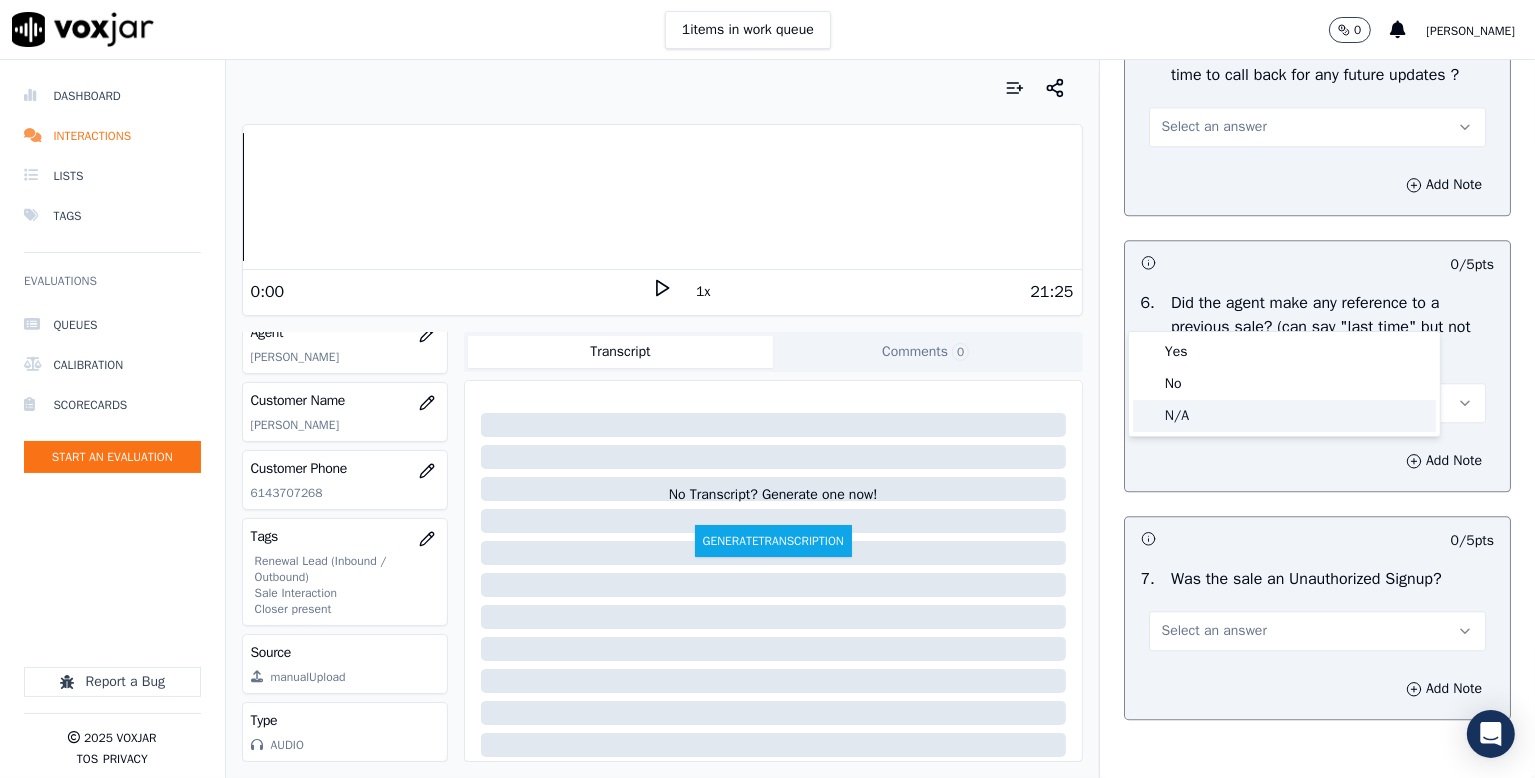 click on "N/A" 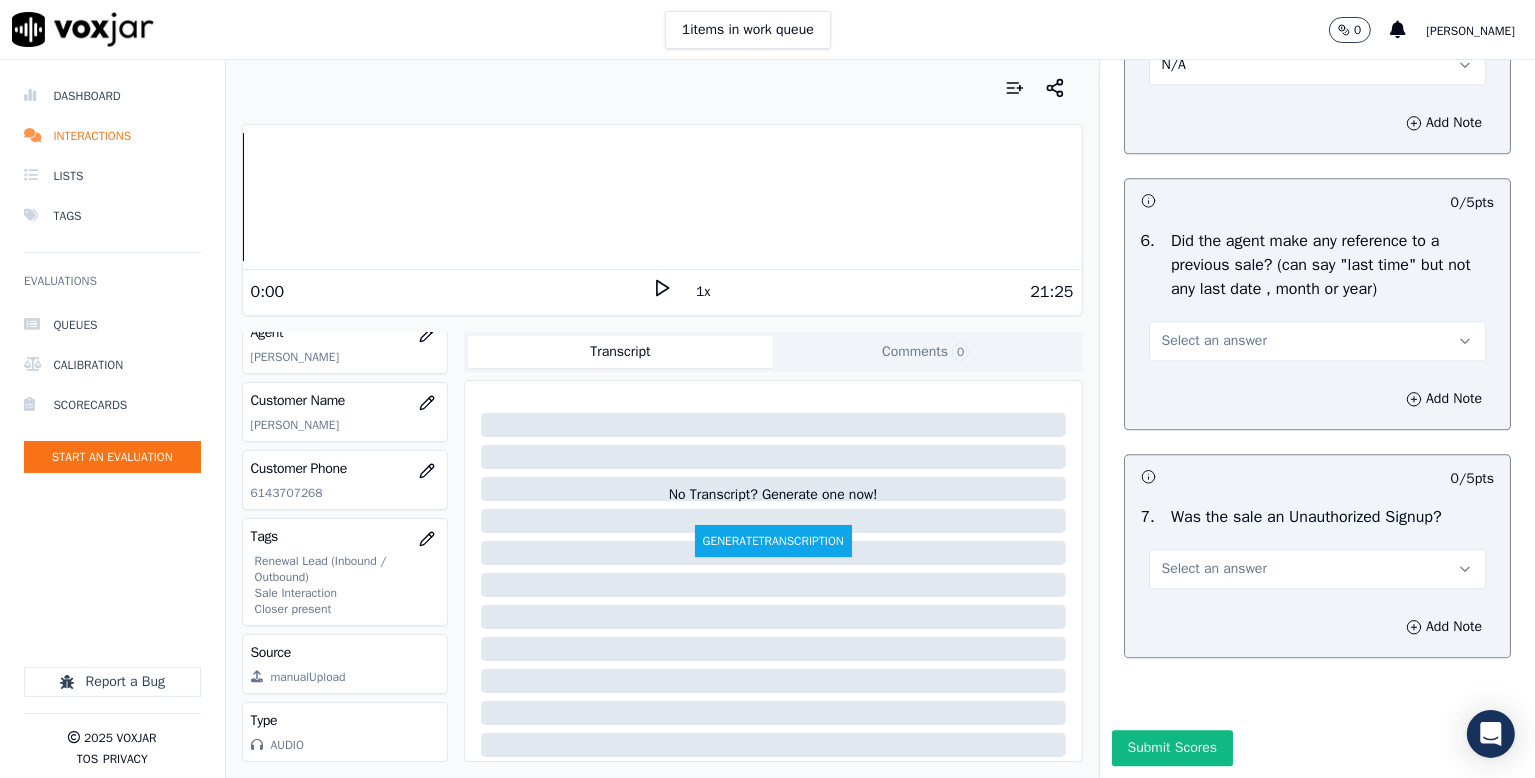 scroll, scrollTop: 5287, scrollLeft: 0, axis: vertical 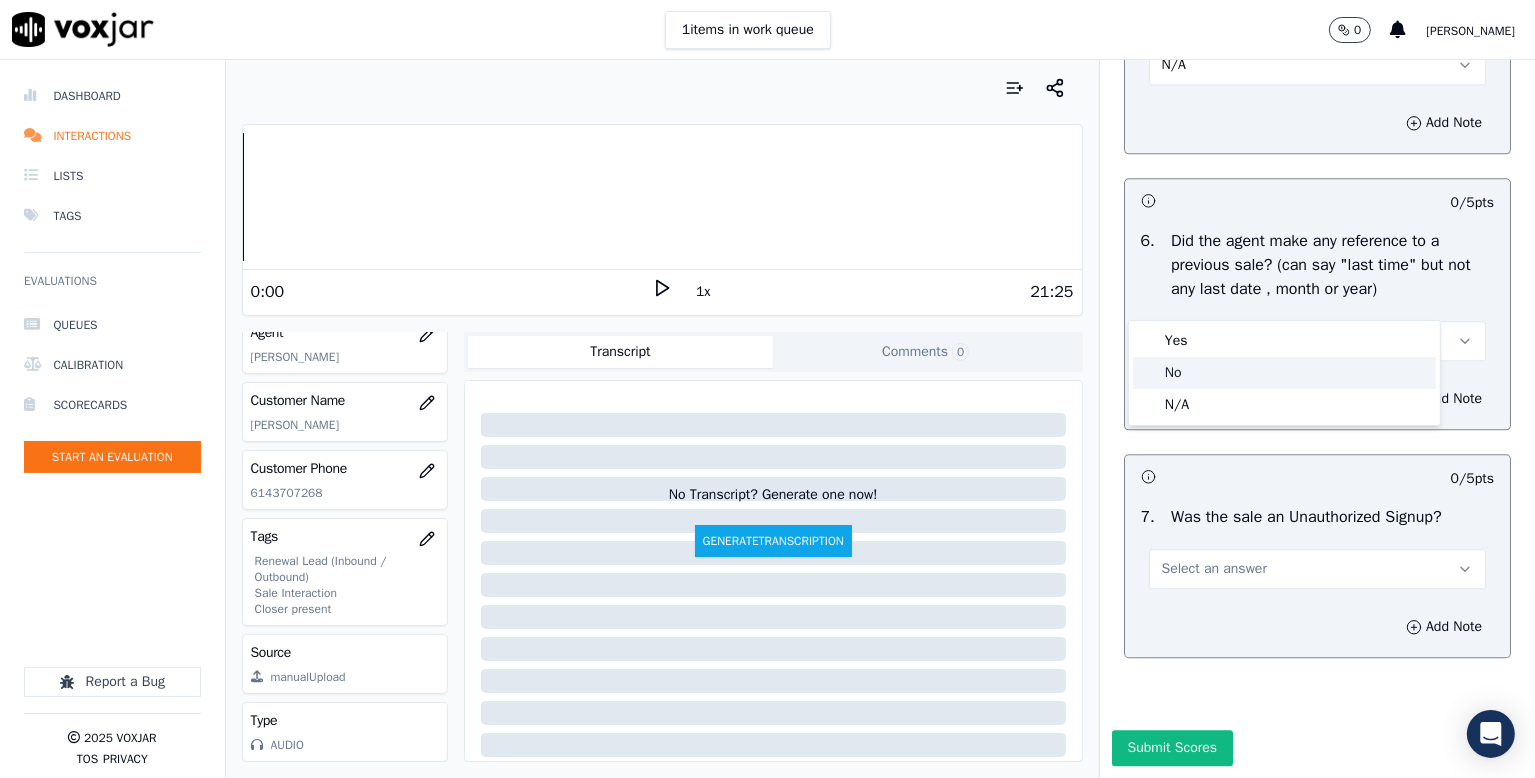 click on "No" 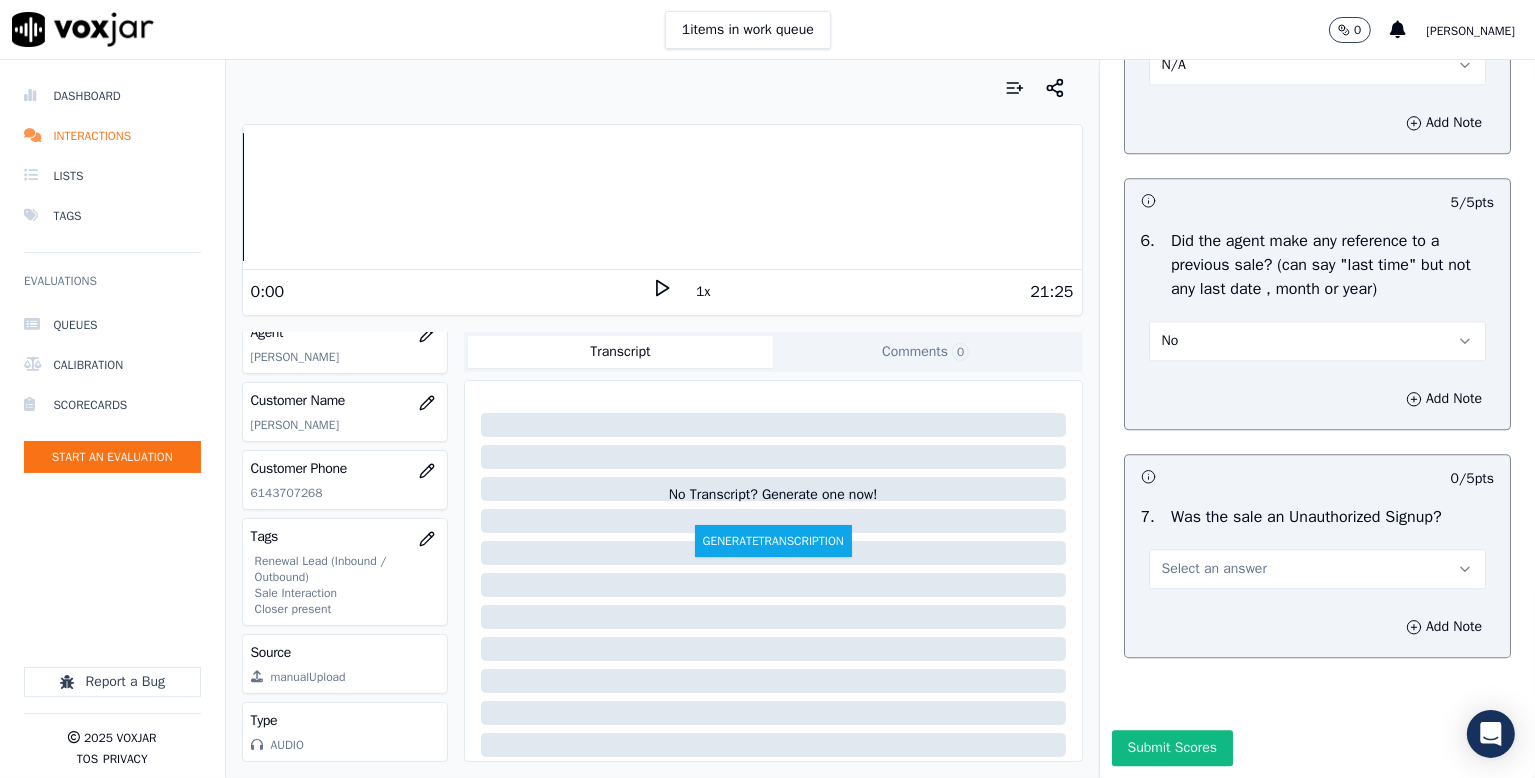 drag, startPoint x: 1167, startPoint y: 520, endPoint x: 1164, endPoint y: 533, distance: 13.341664 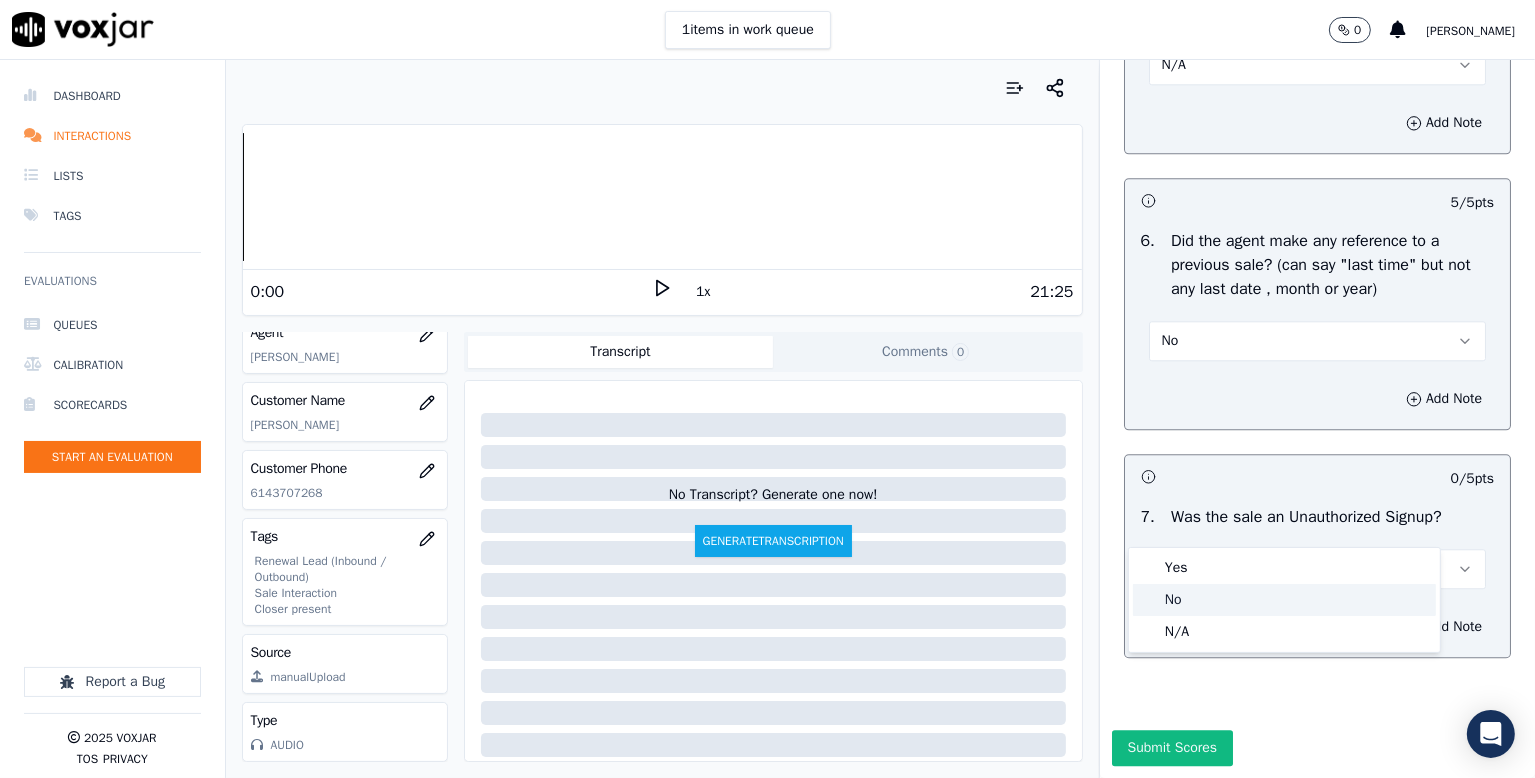 click on "No" 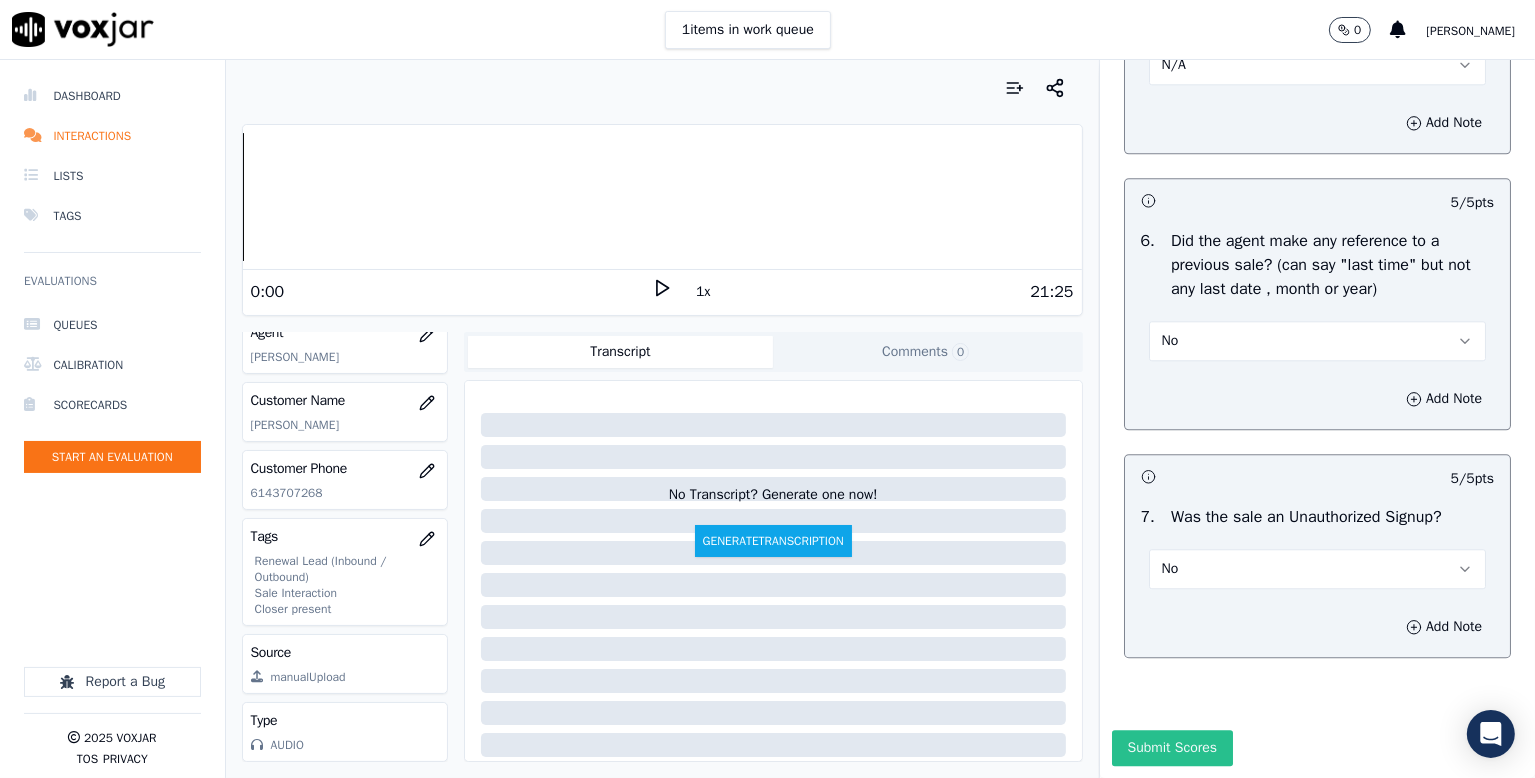 click on "Submit Scores" at bounding box center (1172, 748) 